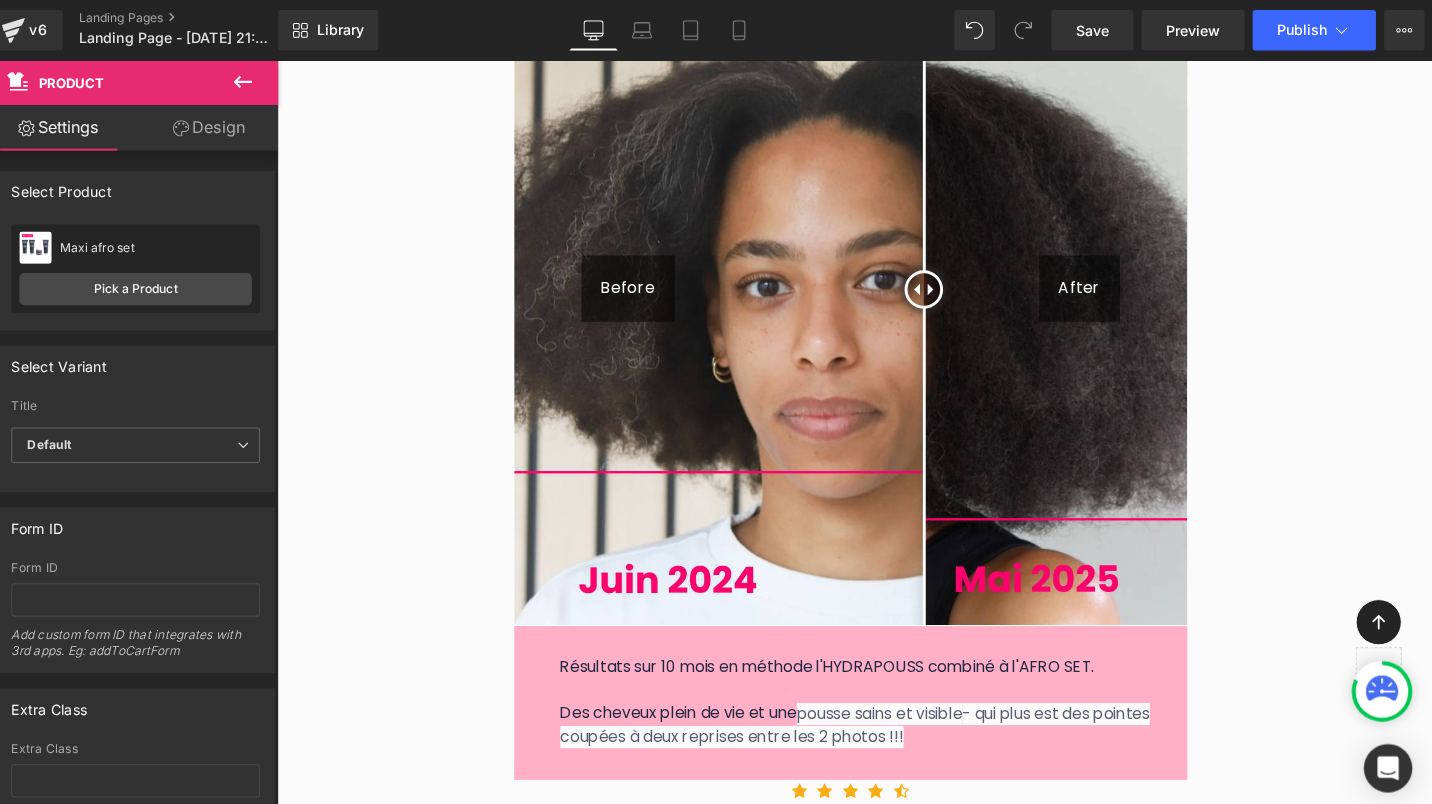 scroll, scrollTop: 0, scrollLeft: 15, axis: horizontal 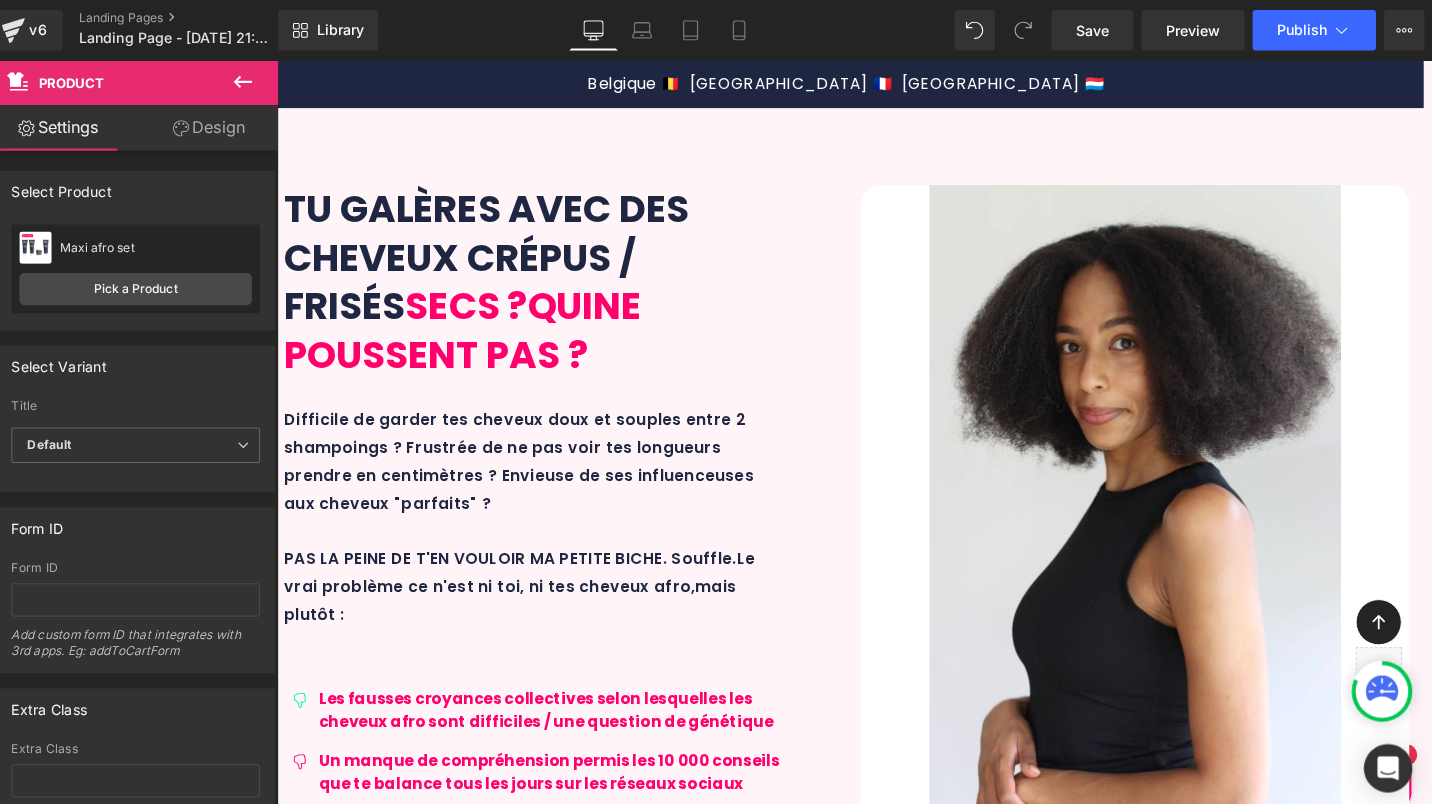 click on "Le Maxi Afro Set se compose de  4 soins essentiels  correspondant à  4 étapes incontournables  d'une routine capillaire efficace, saine et équilibrée." at bounding box center (870, 2861) 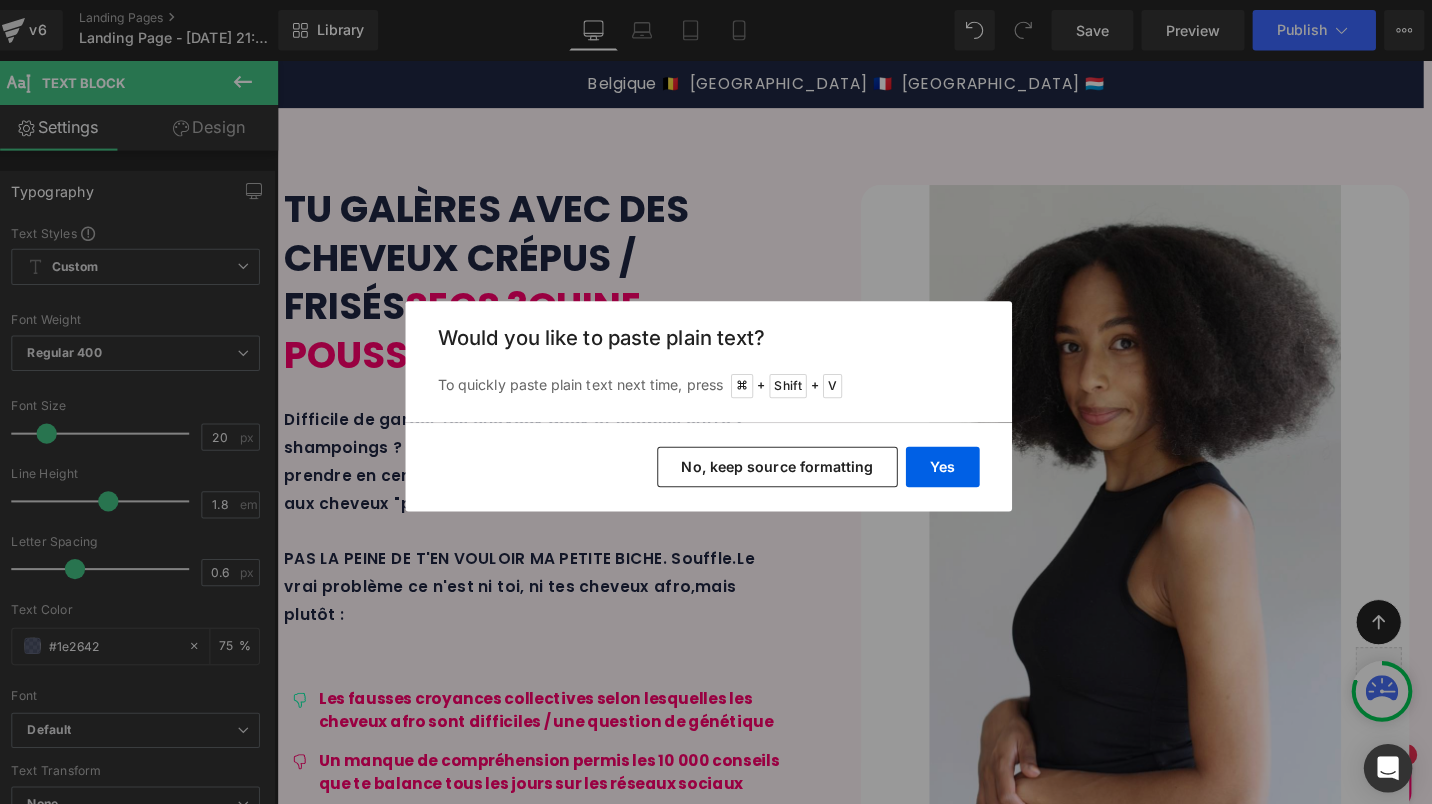 click on "No, keep source formatting" at bounding box center [784, 462] 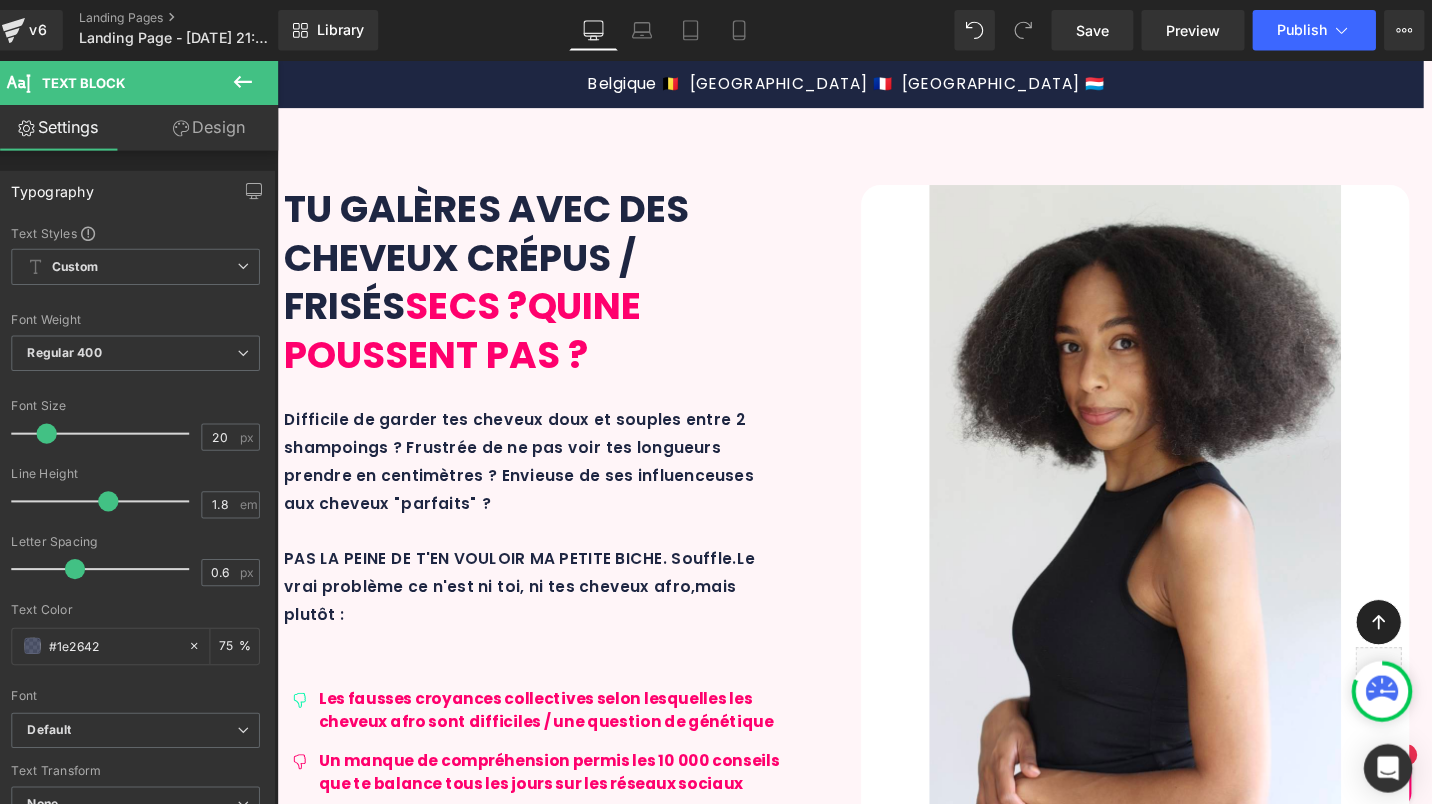 scroll, scrollTop: 2286, scrollLeft: 0, axis: vertical 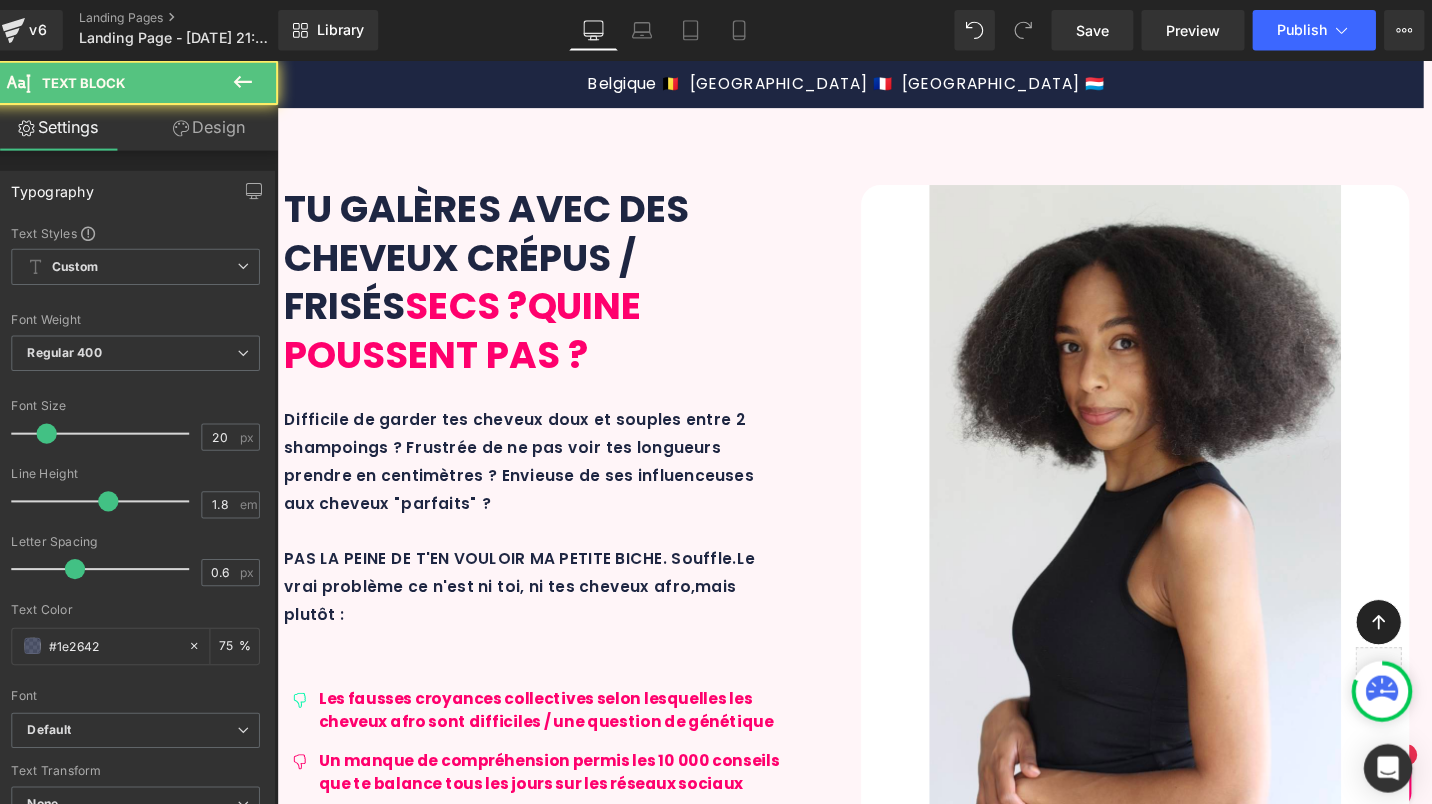 click on "Le Maxi Afro Set se compose de  4 soins essentiels  correspondant à  4 étapes incontournables  d'une routine capillaire efficace, saine et équilibrée.  Pour cela, nous nous  efforçons  d'allier  EFFICACITÉ, NATURALITÉ et SENSORIALITÉ  avec  des formulations qui associent  ingrédients scientifiquement pr ouvés   et   actifs végétaux reconnus   hautement concentrés." at bounding box center [870, 2919] 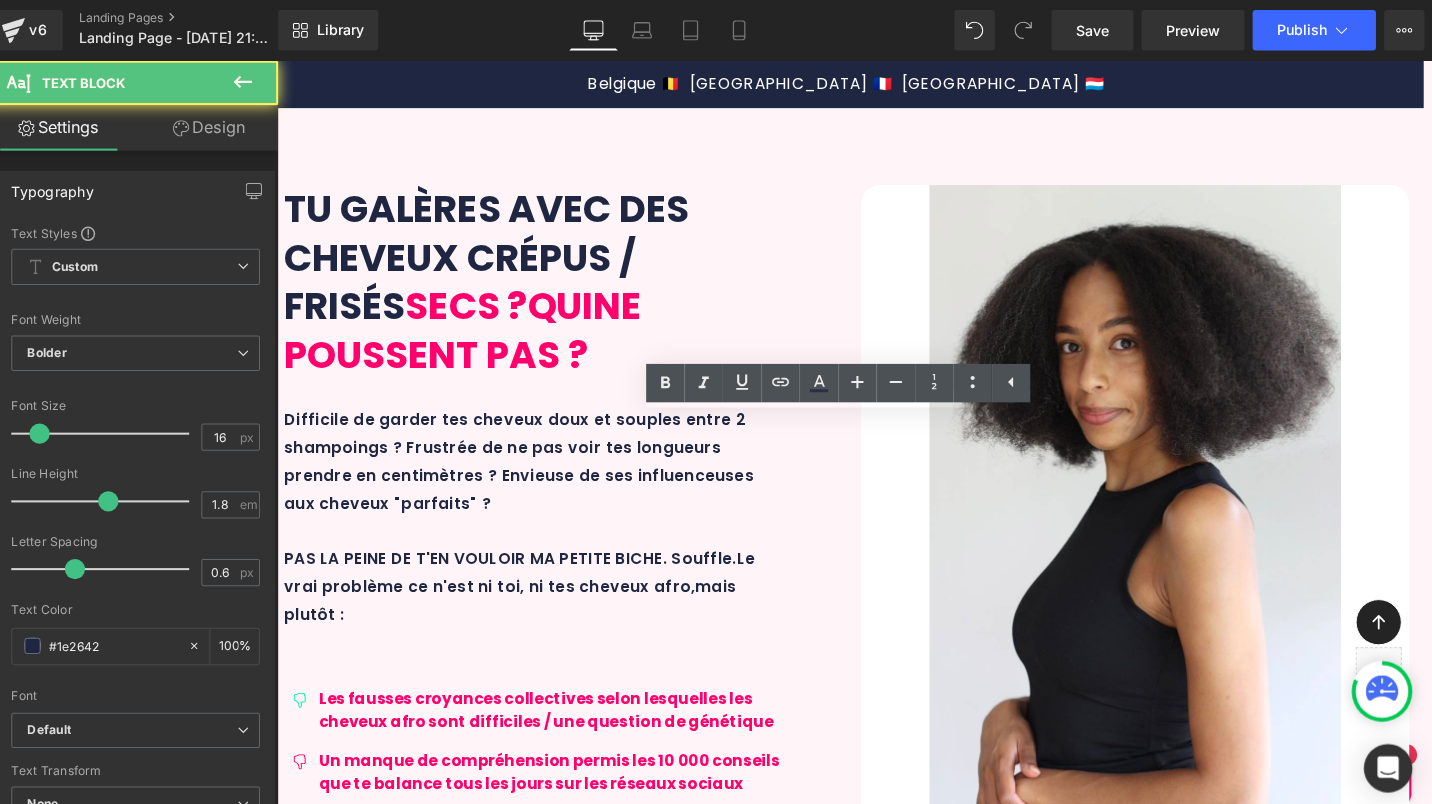 click on "Sulfates, silicones, huiles minérales" at bounding box center (995, 2657) 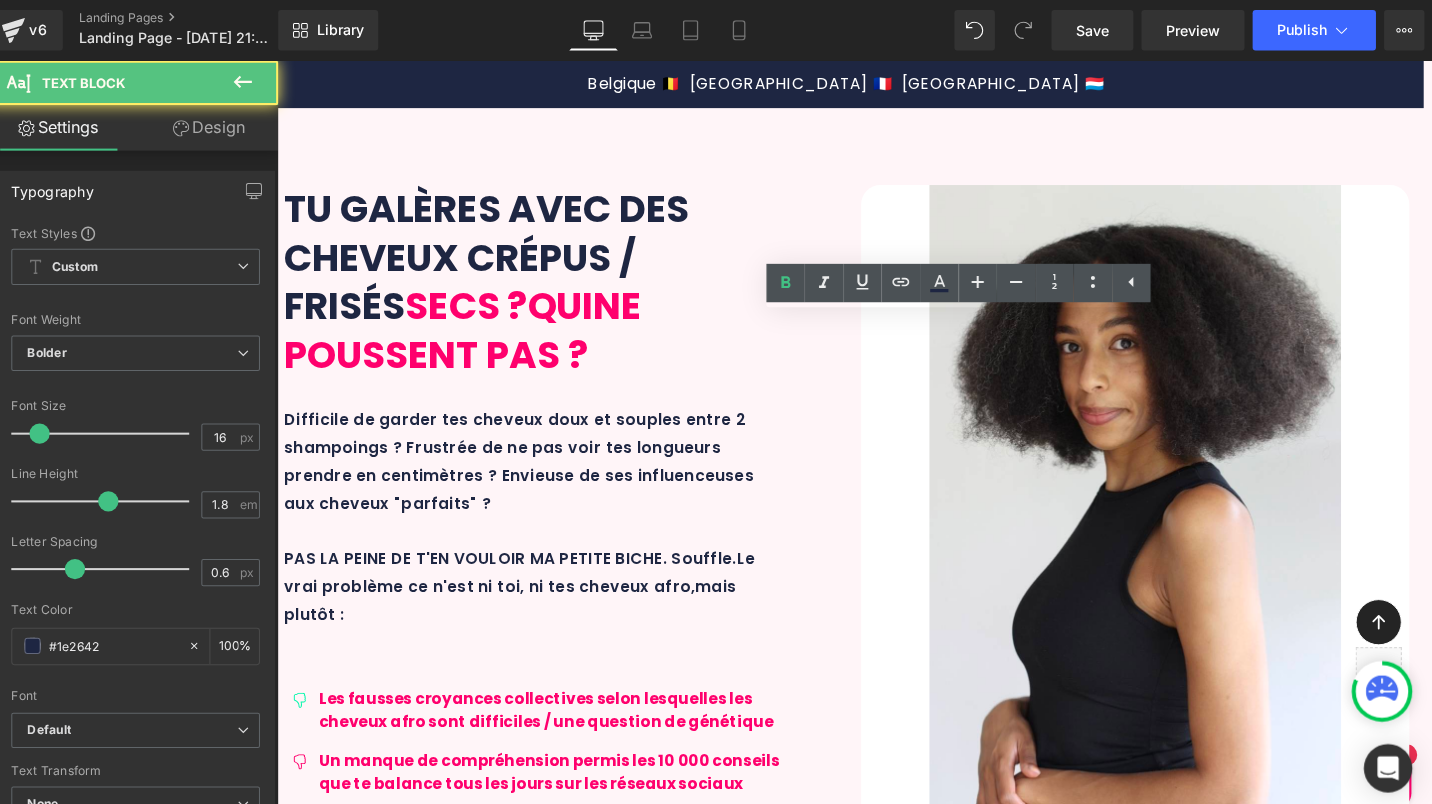 click on "Sulfates, silicones, huiles minérales" at bounding box center [995, 2657] 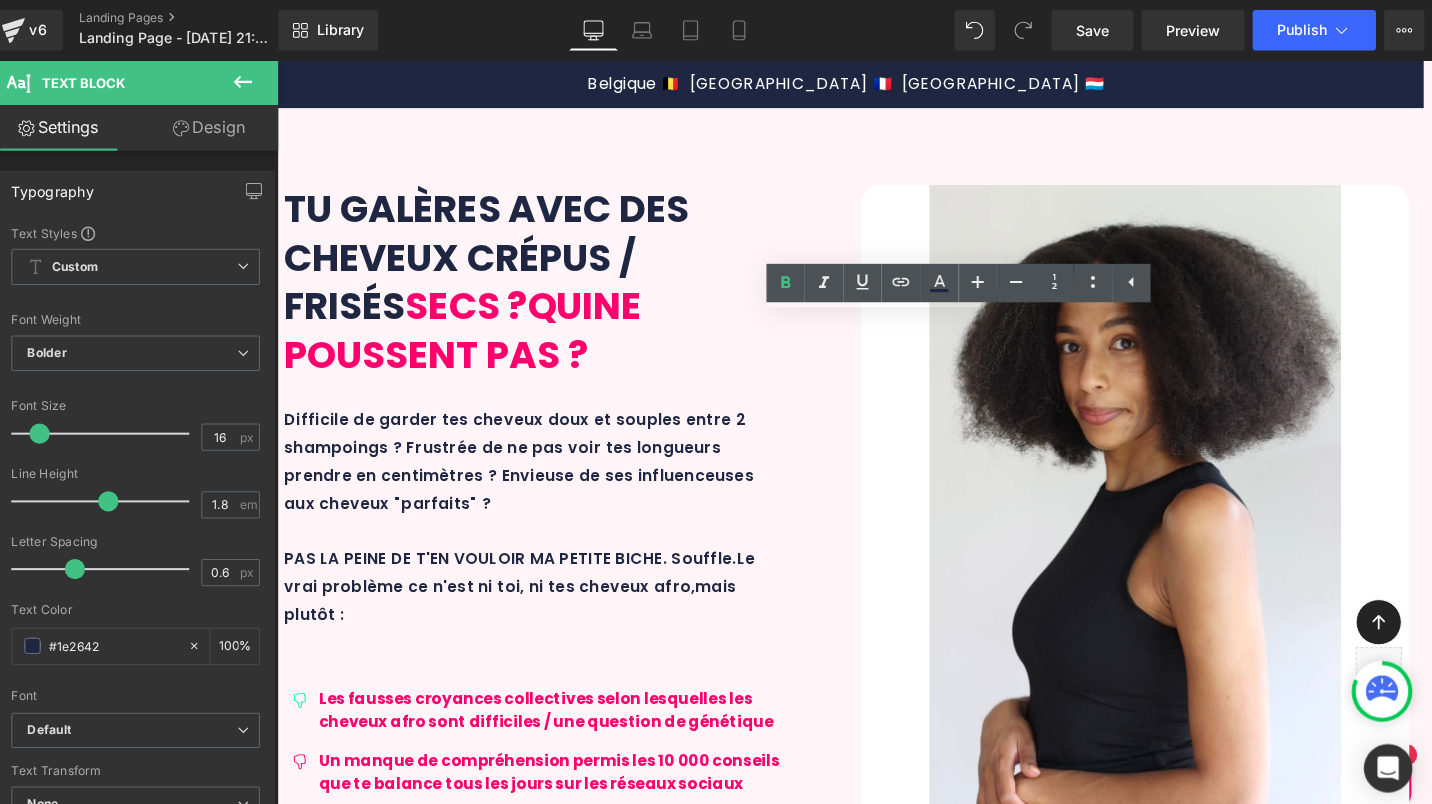 type 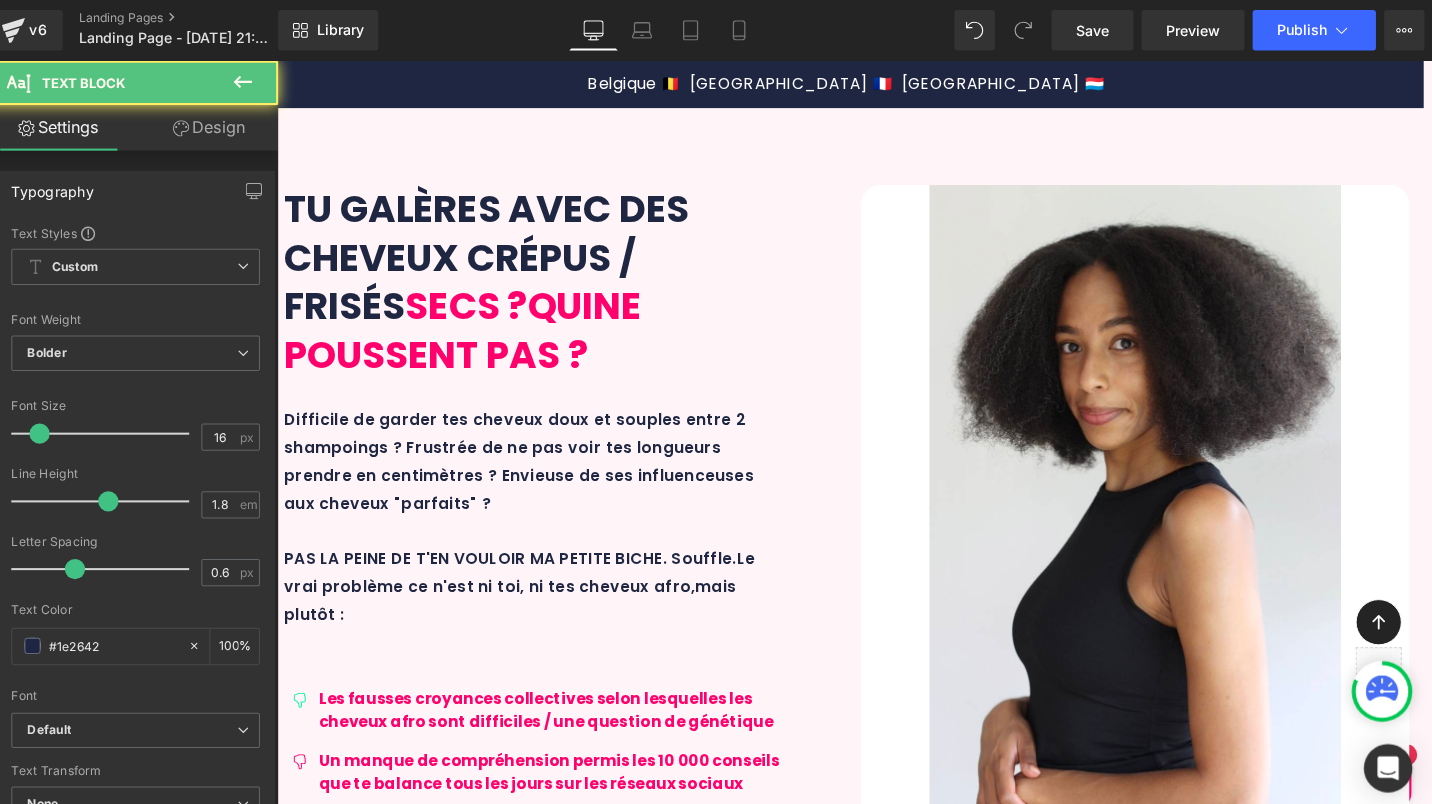 click on "Sulfates, silicones, huiles minérales. 0 ingrédients douteux pour ta santé" at bounding box center [995, 2685] 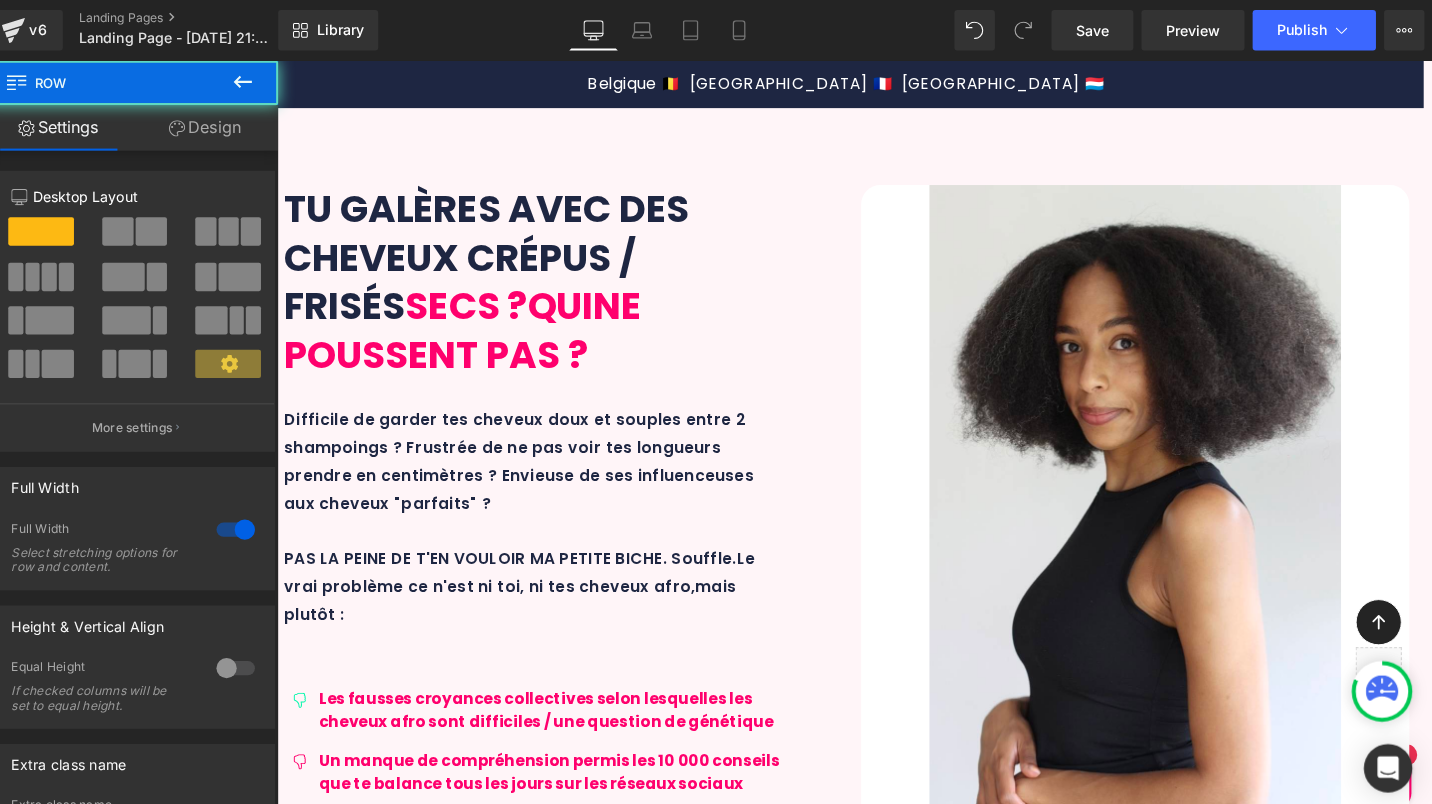 click on "OUI MAIS, LE MAXI AFRO SET, C'EST QUOI ? Heading
Min. 96%
Text Block
d'ingrédients d'origine naturelle
Text Block
Row
100%
Text Block
VEGAN = aucun ingrédient d'origine animale
Text Block
Row
0%
Text Block
Sulfates, silicones, huiles minérales,  ingrédients douteux pour ta santé
Text Block
Row         1000% belge Text Block         BELGE = formulé et fabriqué en laboratoire belge Text Block         Row
Row   31px
Le Maxi Afro Set se compose de  4 soins essentiels  correspondant à  4 étapes incontournables  d'une routine capillaire efficace, saine et équilibrée.  Pour cela, nous nous  efforçons  d'allier  EFFICACITÉ, NATURALITÉ et SENSORIALITÉ  avec  des formulations qui associent  ingrédients scientifiquement pr ouvés   et   actifs végétaux reconnus" at bounding box center [870, 3028] 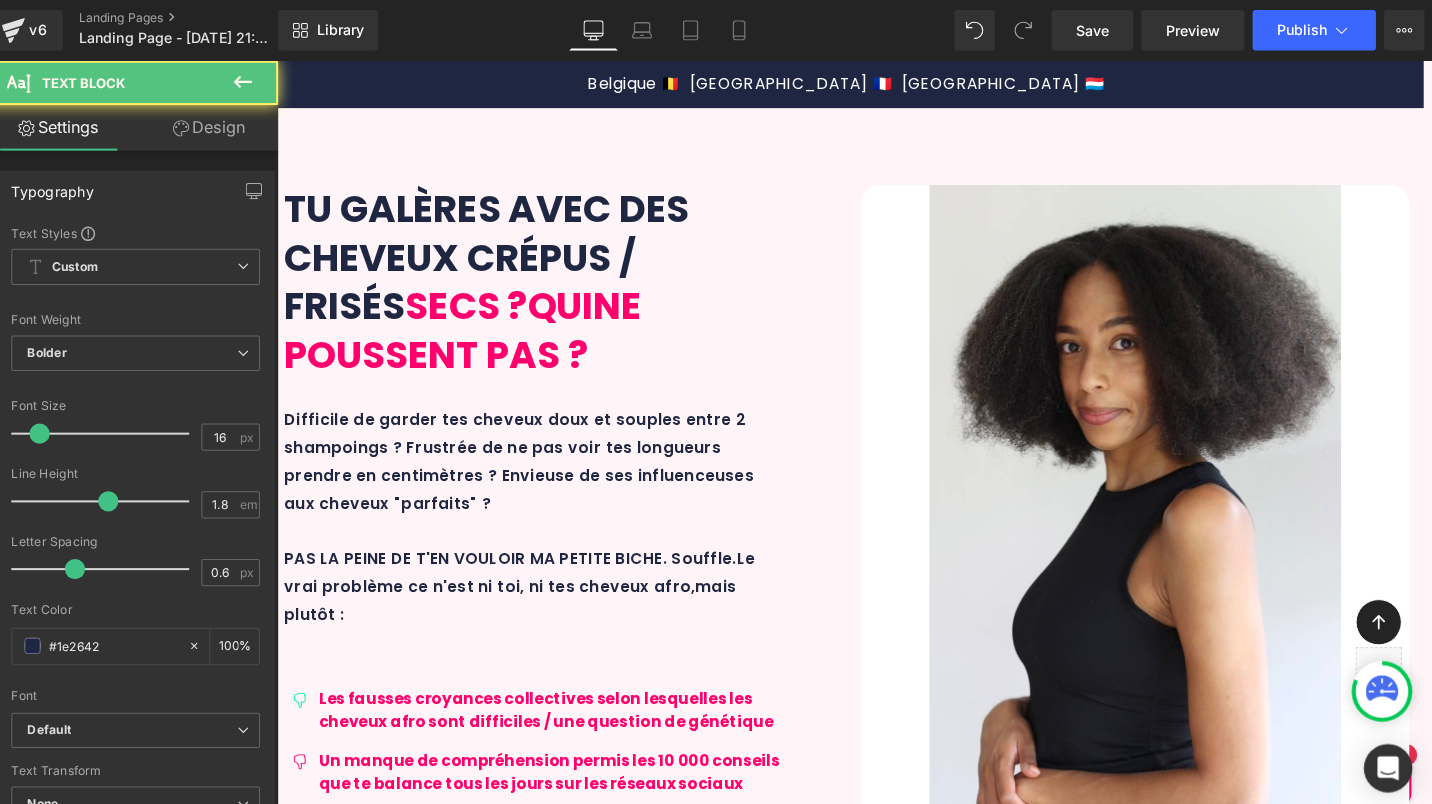 click on "BELGE = formulé et fabriqué en laboratoire belge" at bounding box center [1246, 2761] 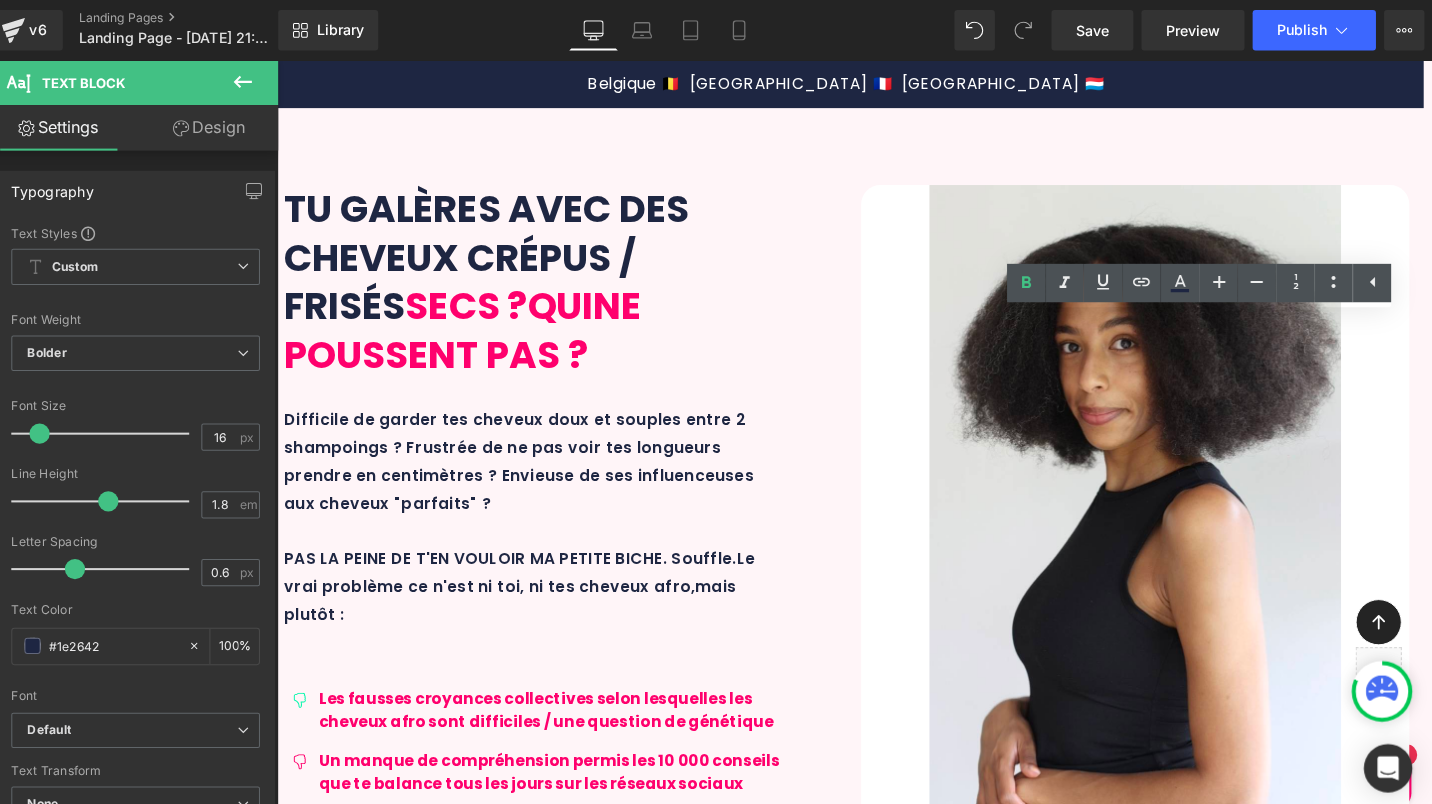 click on "OUI MAIS, LE MAXI AFRO SET, C'EST QUOI ? Heading
Min. 96%
Text Block
d'ingrédients d'origine naturelle
Text Block
Row
100%
Text Block
VEGAN = aucun ingrédient d'origine animale
Text Block
Row
0%
Text Block
Sulfates, silicones, huiles minérales,  ingrédients douteux pour ta santé
Text Block
Row         1000% belge Text Block         BELGE = formulé et fabriqué en laboratoire belge Text Block         Row
Row   31px
Le Maxi Afro Set se compose de  4 soins essentiels  correspondant à  4 étapes incontournables  d'une routine capillaire efficace, saine et équilibrée.  Pour cela, nous nous  efforçons  d'allier  EFFICACITÉ, NATURALITÉ et SENSORIALITÉ  avec  des formulations qui associent  ingrédients scientifiquement pr ouvés   et   actifs végétaux reconnus" at bounding box center (870, 3028) 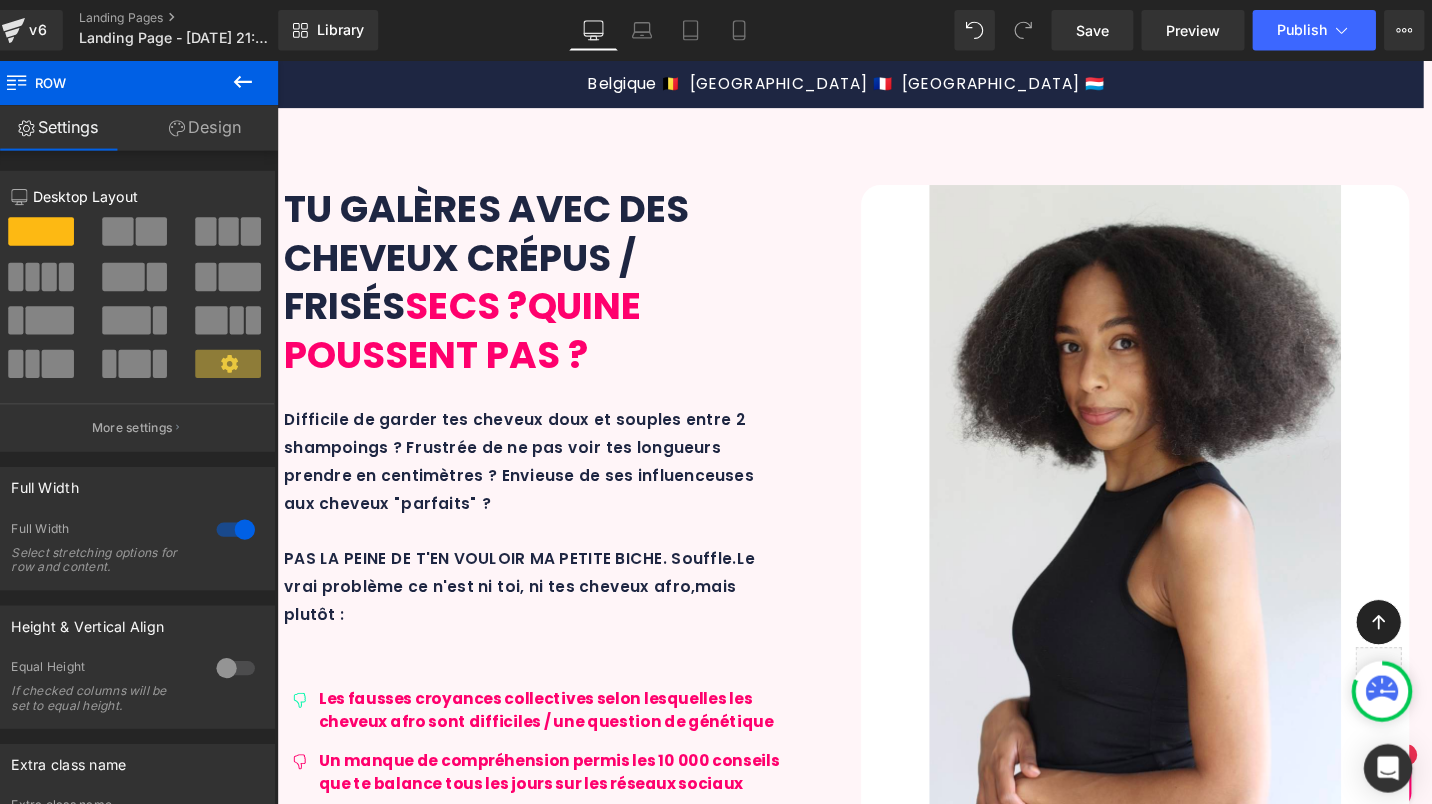 click on "BELGE = formulé et fabriqué en laboratoire belge" at bounding box center [1246, 2761] 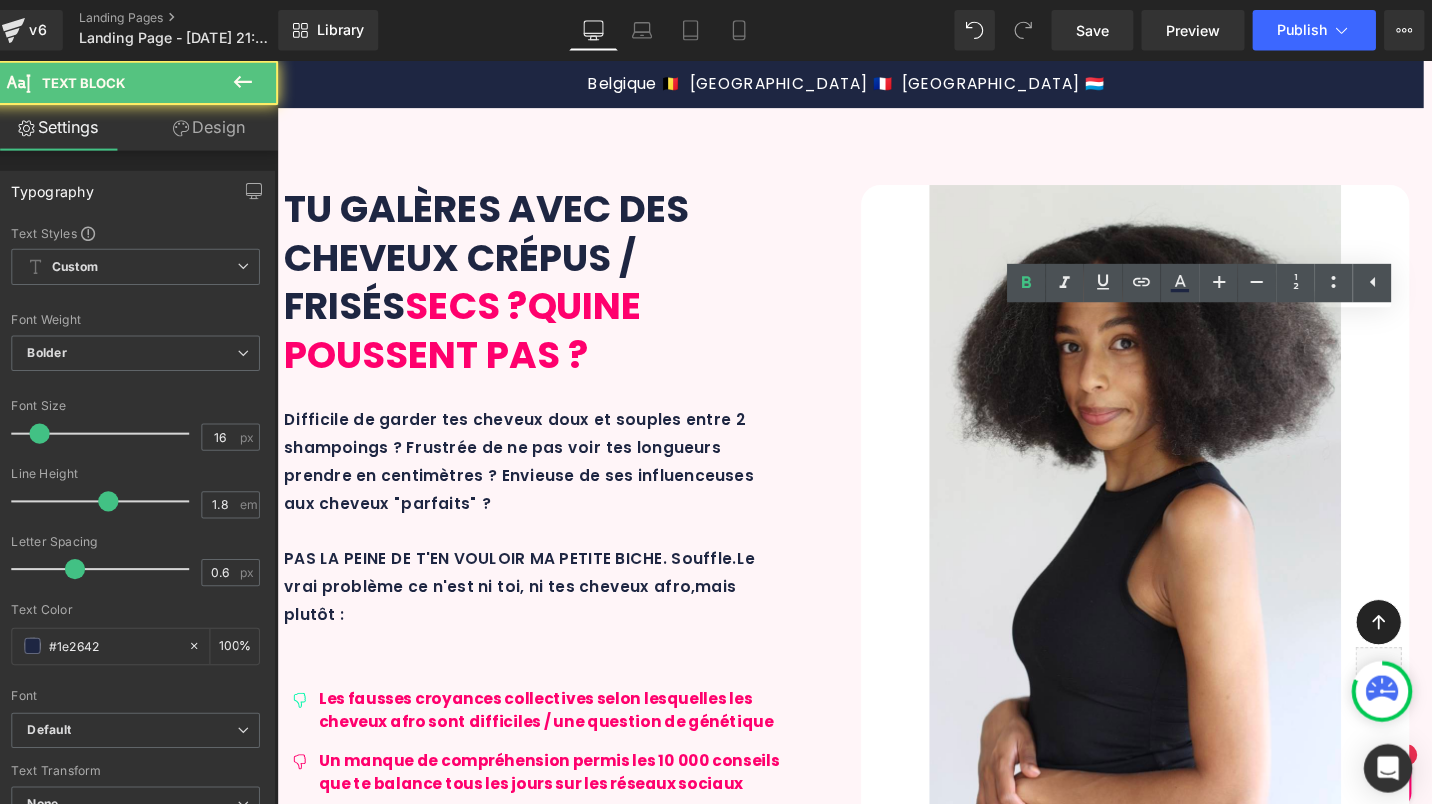type 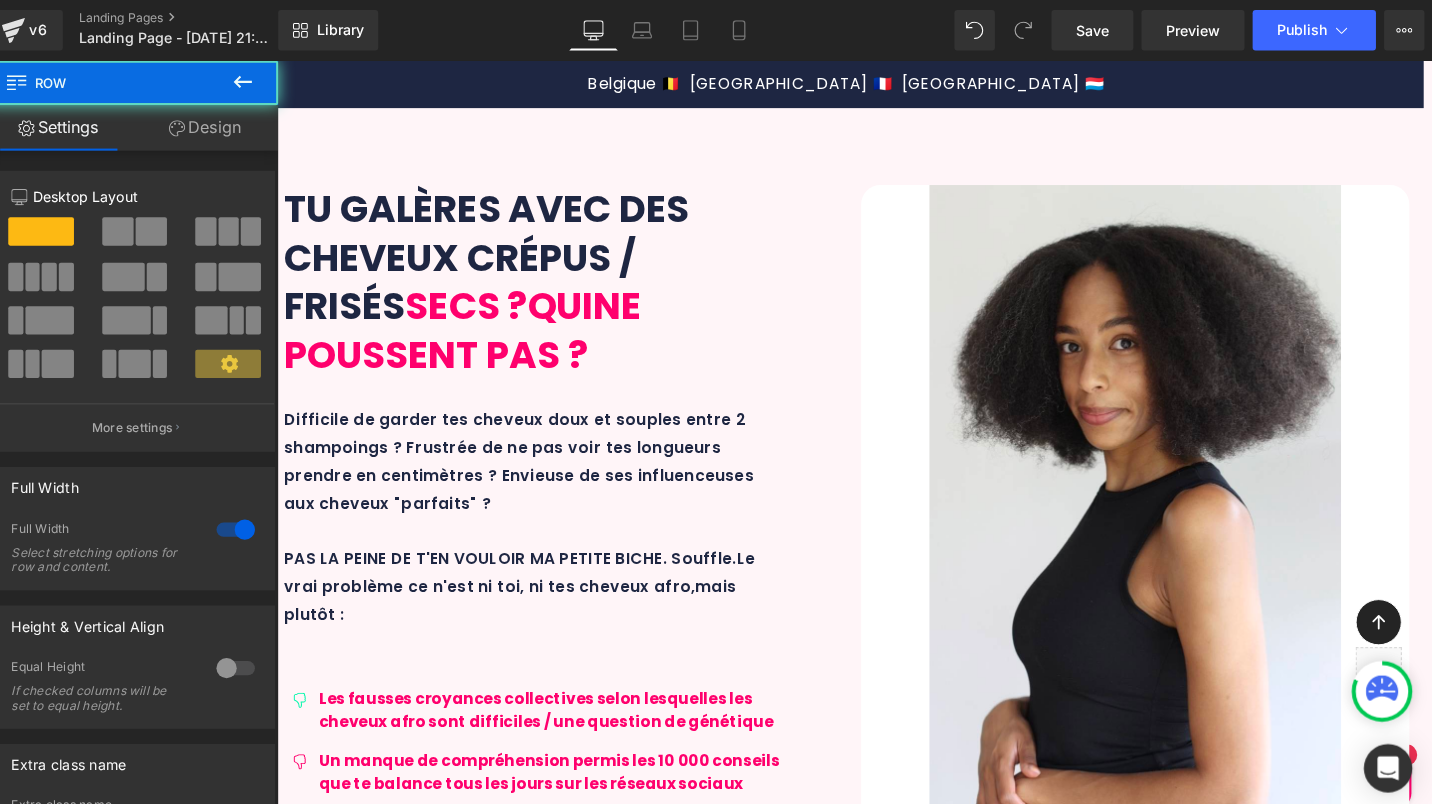 click on "OUI MAIS, LE MAXI AFRO SET, C'EST QUOI ? Heading
Min. 96%
Text Block
d'ingrédients d'origine naturelle
Text Block
Row
100%
Text Block
VEGAN = aucun ingrédient d'origine animale
Text Block
Row
0%
Text Block
Sulfates, silicones, huiles minérales,  ingrédients douteux pour ta santé
Text Block
Row         1000% belge Text Block         BELGE = formulé et fabriqué en laboratoire belge, envoyé sur sur Damso Text Block         Row
Row   31px
Le Maxi Afro Set se compose de  4 soins essentiels  correspondant à  4 étapes incontournables  d'une routine capillaire efficace, saine et équilibrée.  Pour cela, nous nous  efforçons  d'allier  EFFICACITÉ, NATURALITÉ et SENSORIALITÉ  avec  des formulations qui associent  ingrédients scientifiquement pr ouvés   et" at bounding box center (870, 3071) 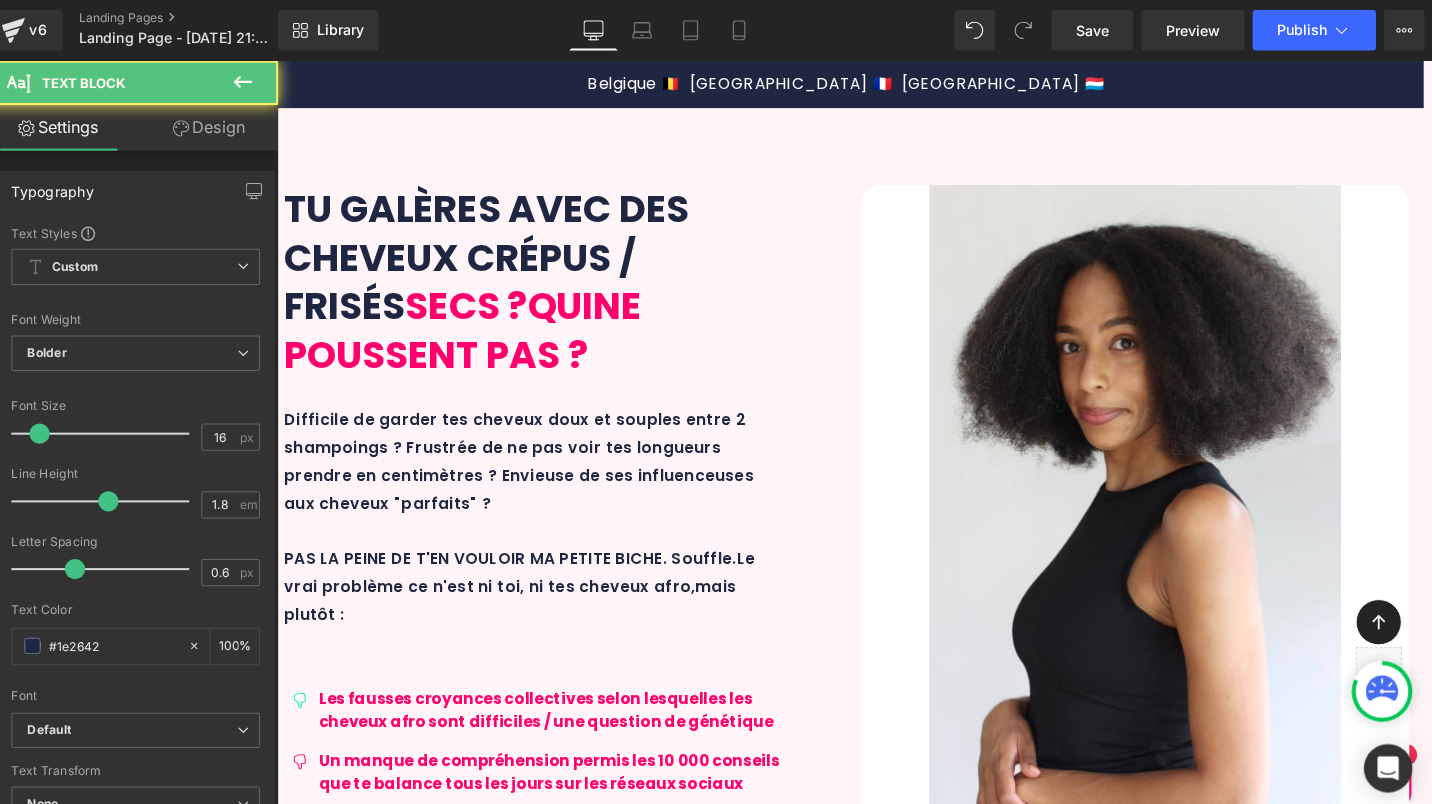 click on "BELGE = formulé et fabriqué en laboratoire belge, envoyé sur sur [GEOGRAPHIC_DATA]" at bounding box center [1246, 2804] 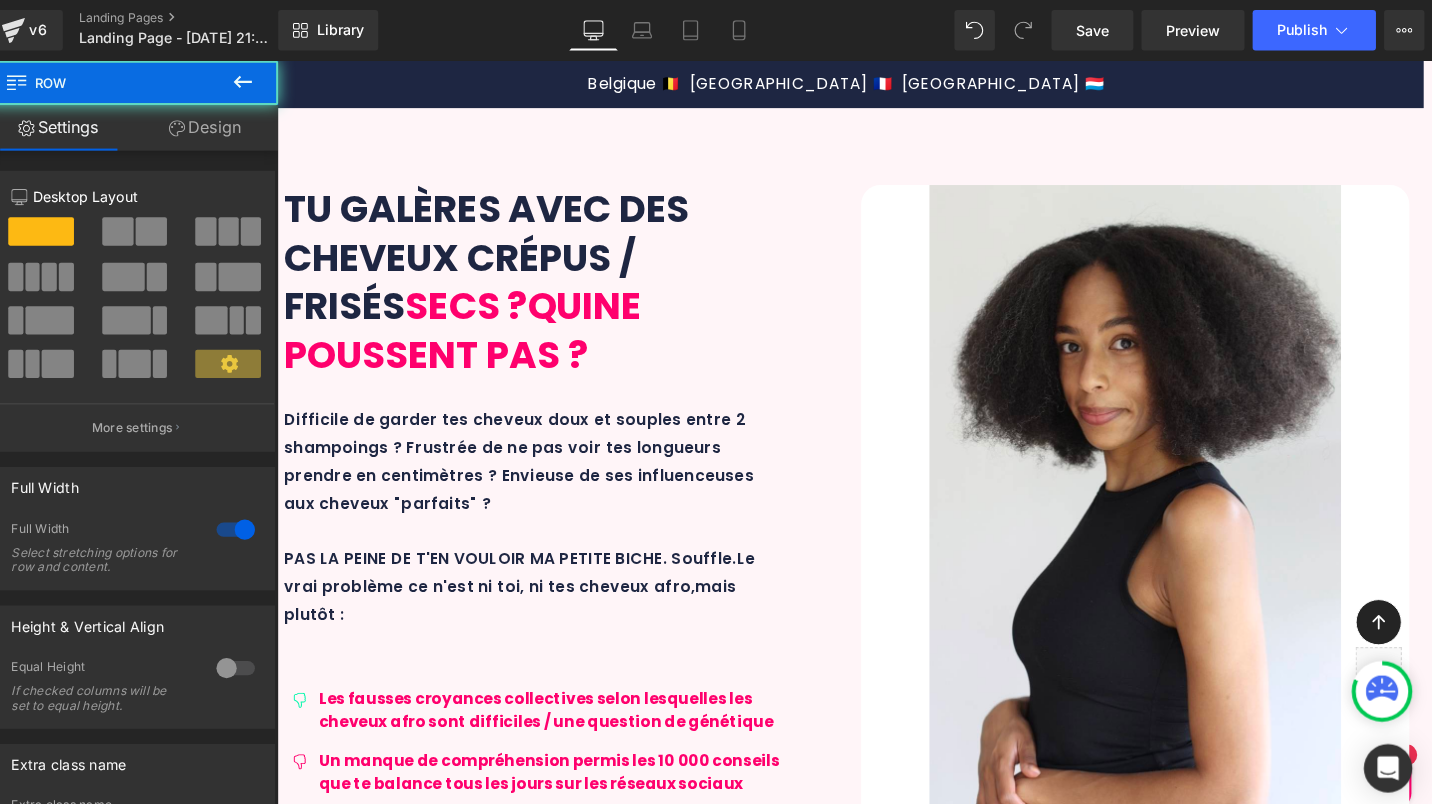 click on "OUI MAIS, LE MAXI AFRO SET, C'EST QUOI ? Heading
Min. 96%
Text Block
d'ingrédients d'origine naturelle
Text Block
Row
100%
Text Block
VEGAN = aucun ingrédient d'origine animale
Text Block
Row
0%
Text Block
Sulfates, silicones, huiles minérales,  ingrédients douteux pour ta santé
Text Block
Row         1000% belge Text Block         BELGE = formulé et fabriqué en laboratoire belge + envoyé sur sur Damso Text Block         Row
Row   31px
Le Maxi Afro Set se compose de  4 soins essentiels  correspondant à  4 étapes incontournables  d'une routine capillaire efficace, saine et équilibrée.  Pour cela, nous nous  efforçons  d'allier  EFFICACITÉ, NATURALITÉ et SENSORIALITÉ  avec  des formulations qui associent  ingrédients scientifiquement pr ouvés   et" at bounding box center (870, 3071) 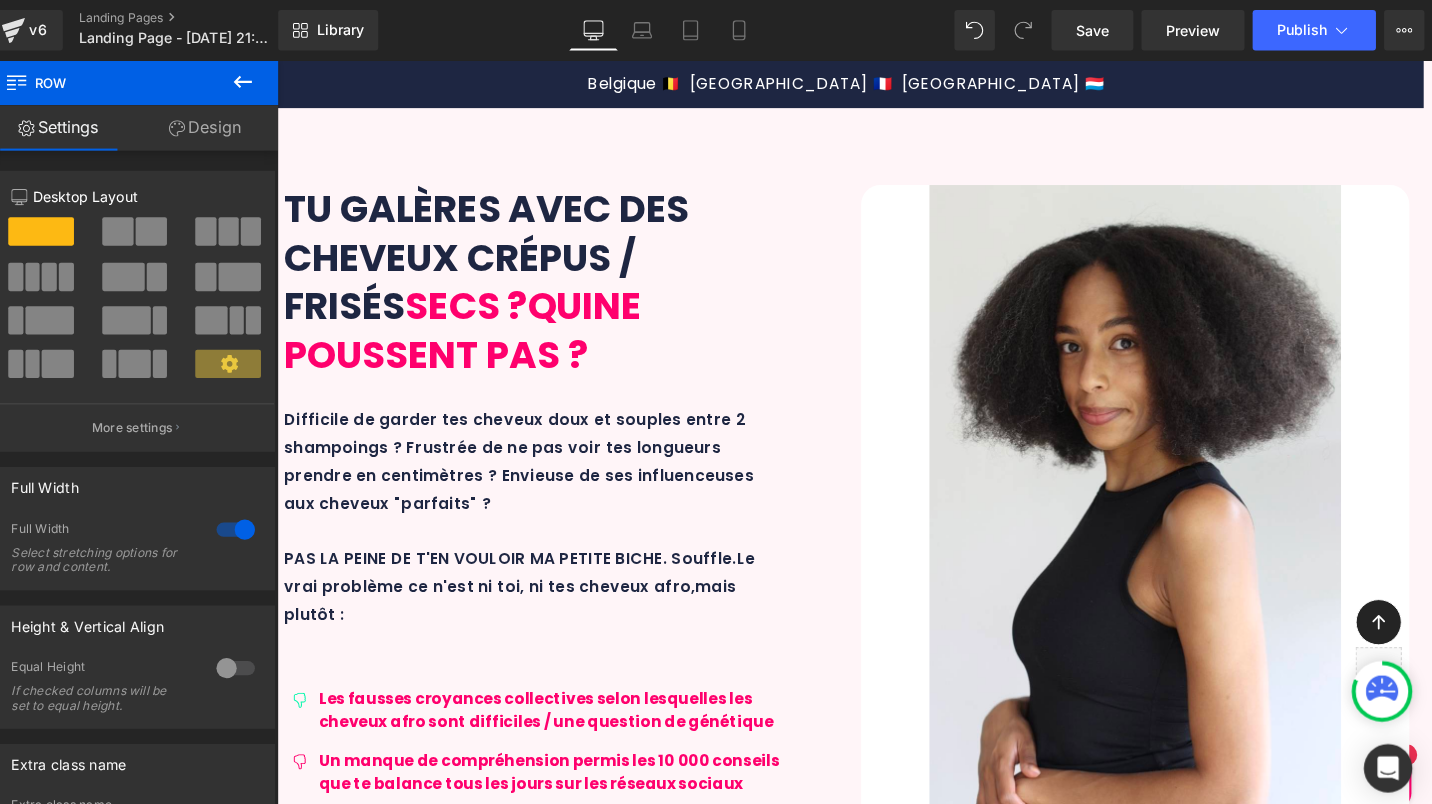 scroll, scrollTop: 2489, scrollLeft: 0, axis: vertical 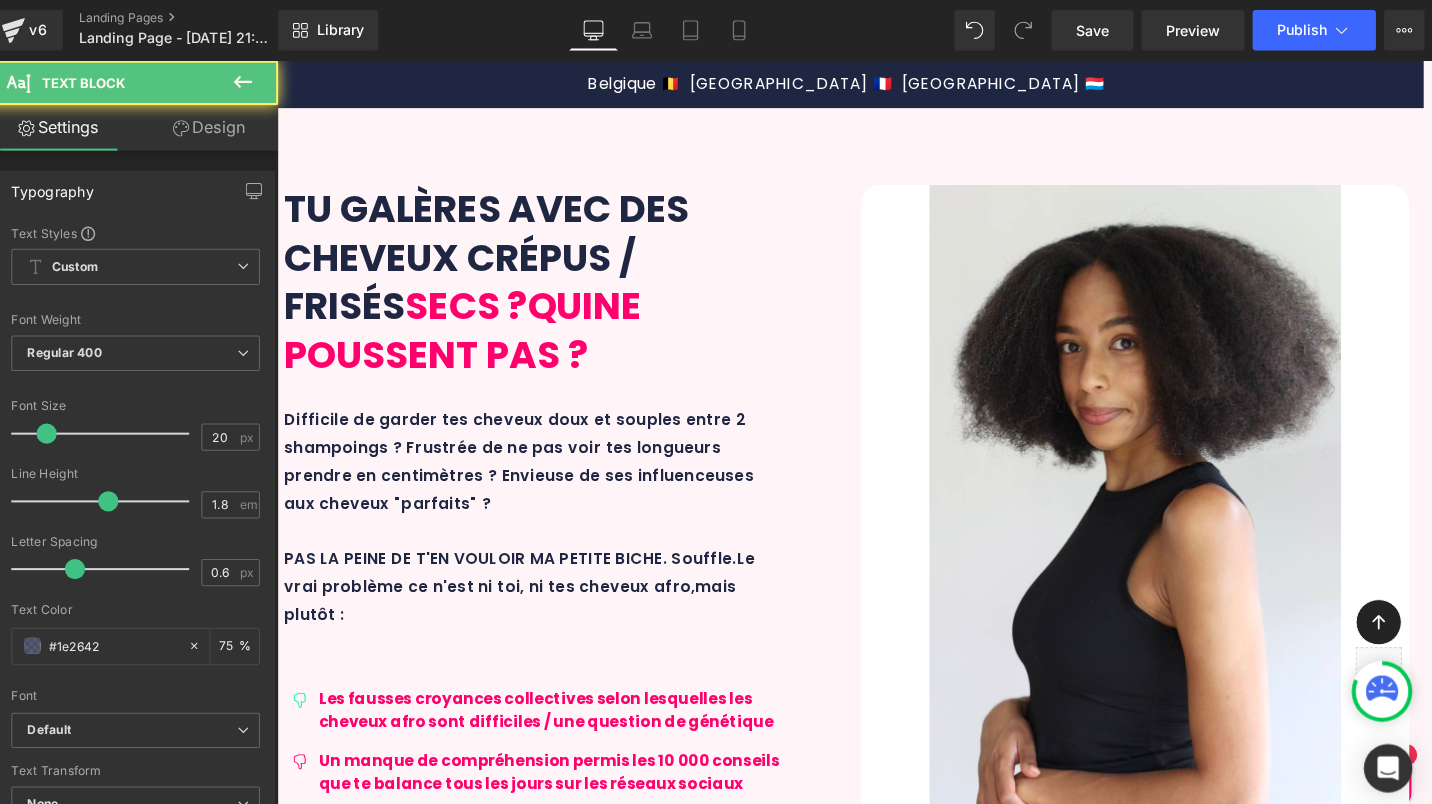click on "Le Maxi Afro Set se compose de  4 soins essentiels  correspondant à  4 étapes incontournables  d'une routine capillaire efficace, saine et équilibrée." at bounding box center [870, 2947] 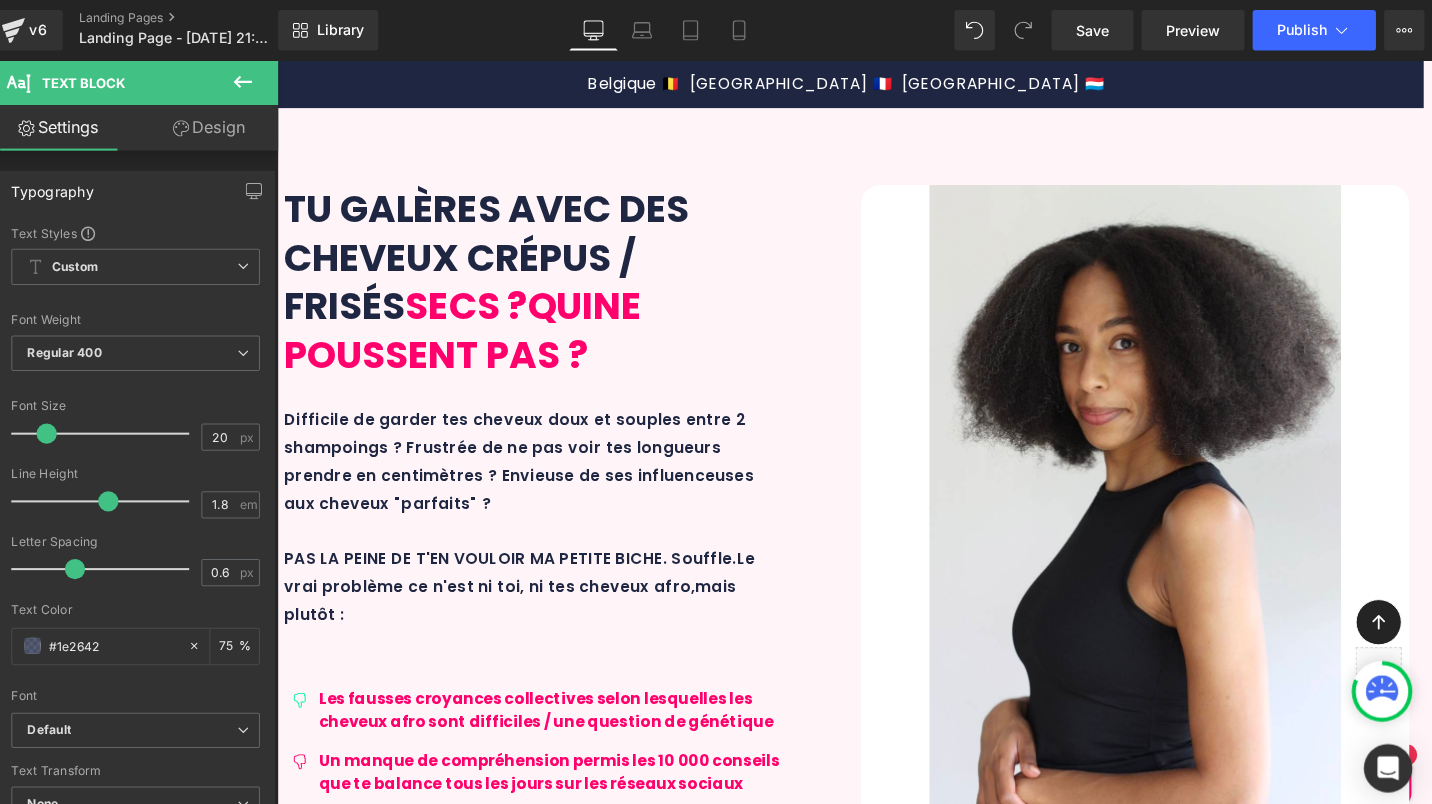 scroll, scrollTop: 2510, scrollLeft: 0, axis: vertical 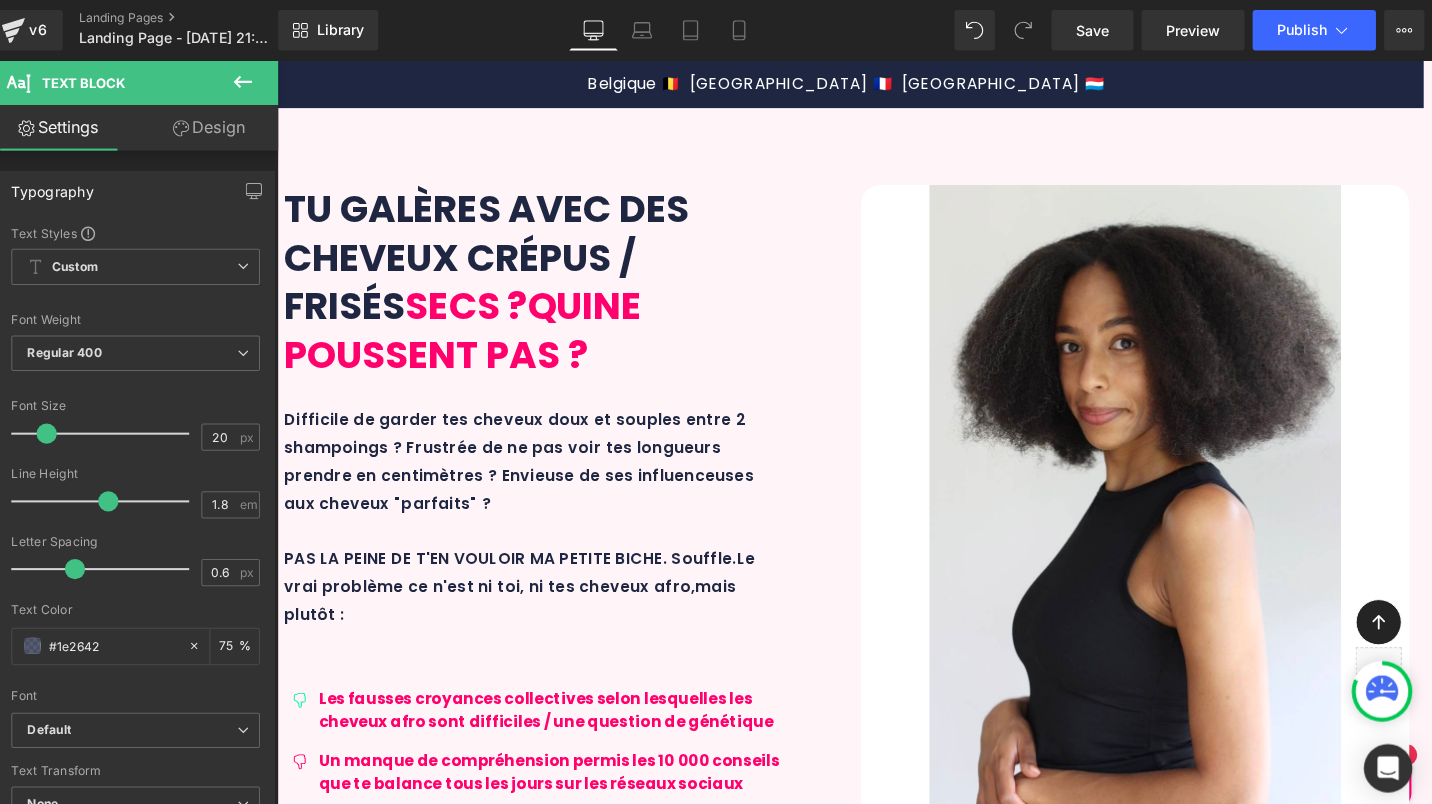 drag, startPoint x: 764, startPoint y: 388, endPoint x: 399, endPoint y: 392, distance: 365.0219 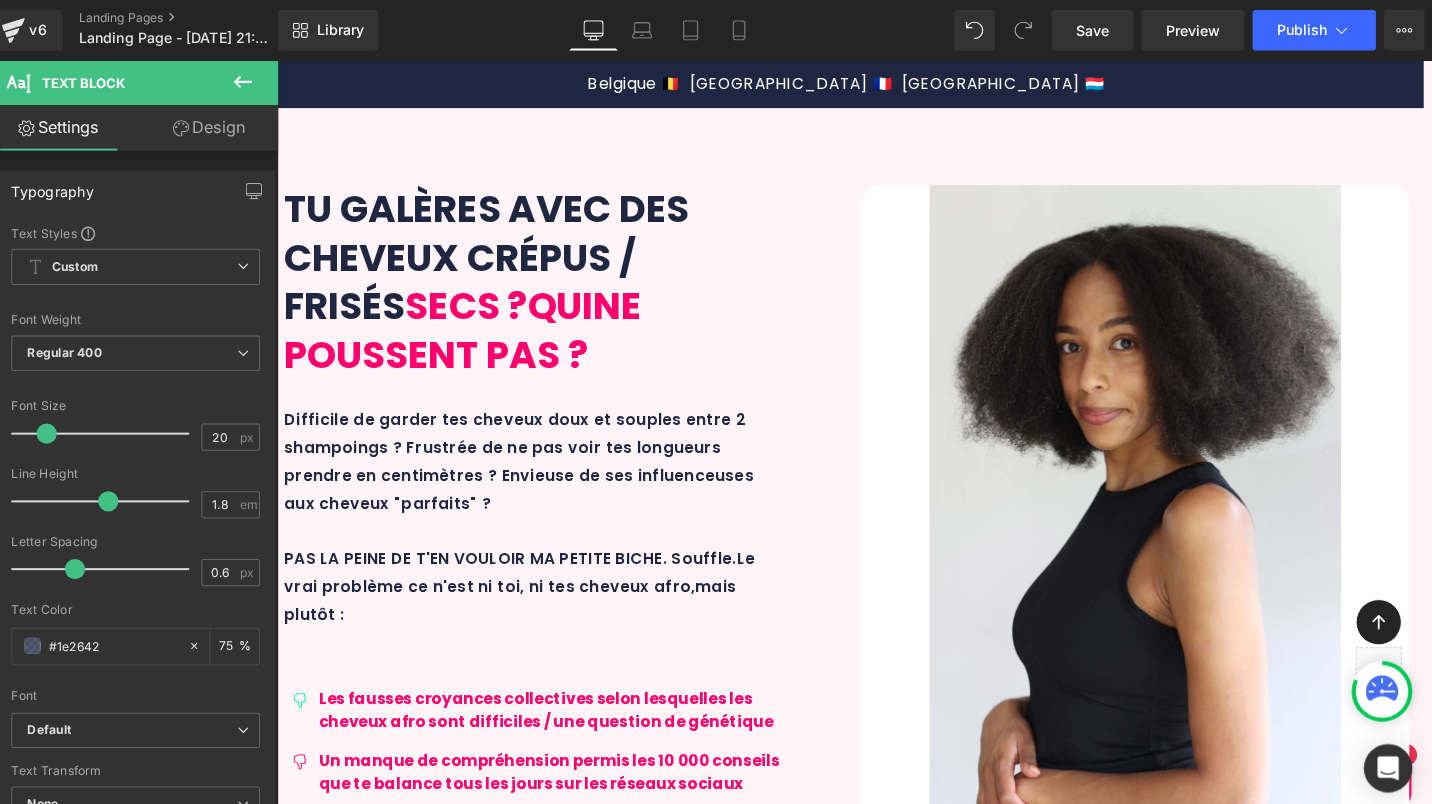 click on "Pour cela, nous nous  efforçons  d'allier  EFFICACITÉ, NATURALITÉ et SENSORIALITÉ  avec  des formulations qui associent  ingrédients scientifiquement pr ouvés   et   actifs végétaux reconnus   hautement concentrés." at bounding box center (870, 3078) 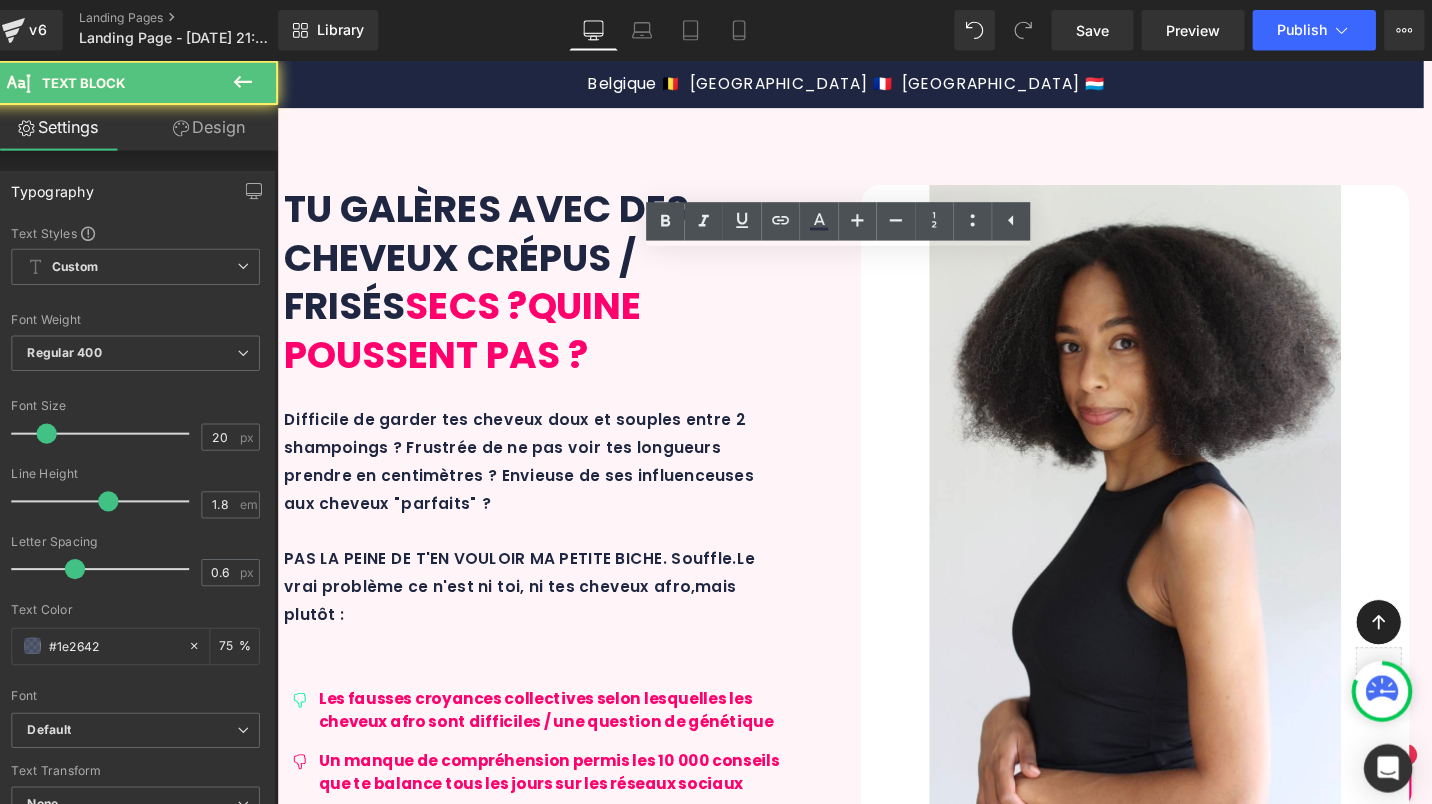 click on "Pour cela, nous nous  efforçons  d'allier  EFFICACITÉ, NATURALITÉ et SENSORIALITÉ  avec  des formulations qui associent  ingrédients scientifiquement pr ouvés   et   actifs végétaux reconnus   hautement concentrés." at bounding box center (870, 3078) 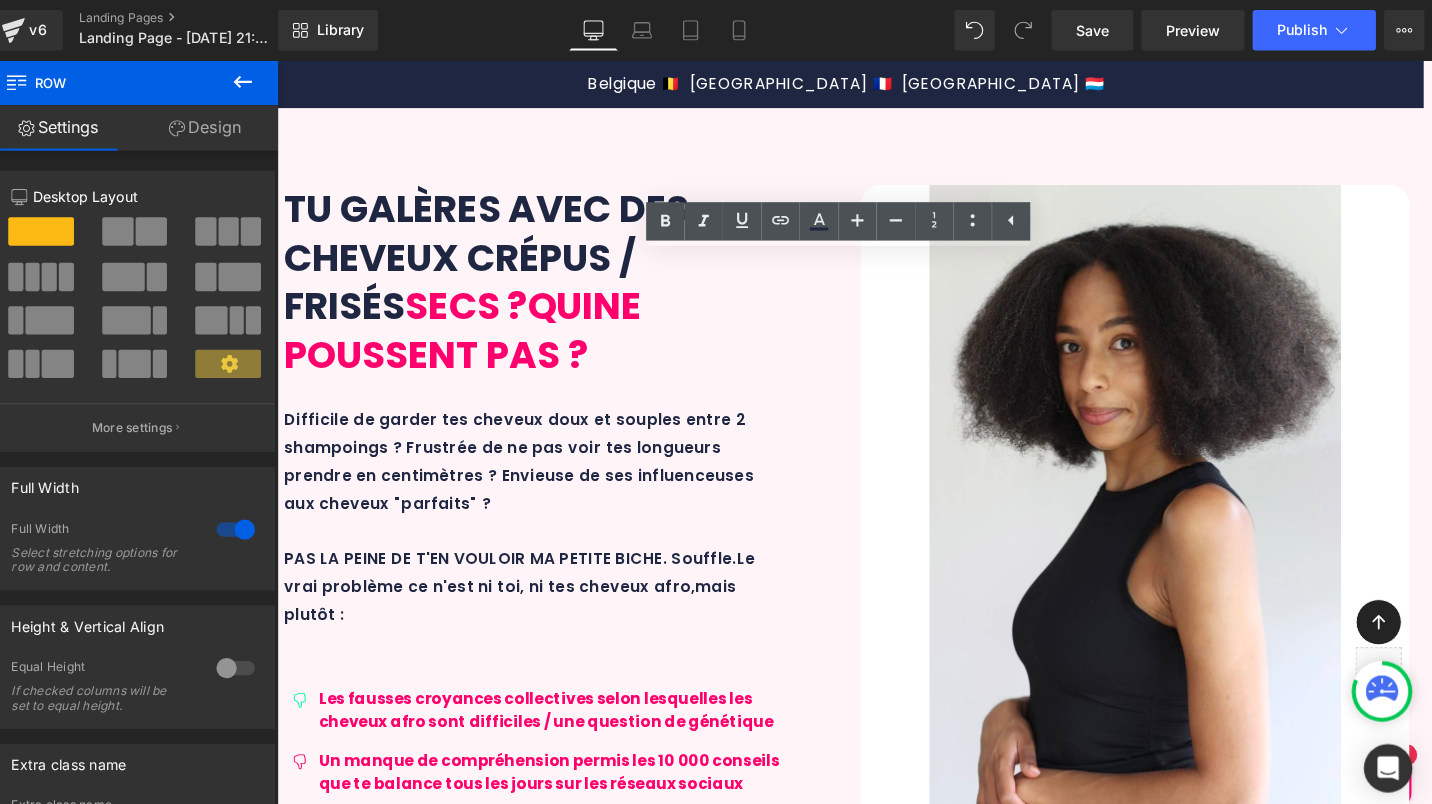 click on "OUI MAIS, LE MAXI AFRO SET, C'EST QUOI ? Heading
Min. 96%
Text Block
d'ingrédients d'origine naturelle
Text Block
Row
100%
Text Block
VEGAN = aucun ingrédient d'origine animale
Text Block
Row
0%
Text Block
Sulfates, silicones, huiles minérales,  ingrédients douteux pour ta santé
Text Block
Row         1000% belge Text Block         BELGE = formulé et fabriqué en laboratoire belge + envoyé sur sur Damso Text Block         Row
Row   31px
Le Maxi Afro Set se compose de  4 soins essentiels  correspondant à  4 étapes incontournables  d'une routine capillaire efficace, saine et équilibrée. Pour cela, nous nous  efforçons  d'allier  EFFICACITÉ, NATURALITÉ et SENSORIALITÉ  avec  des formulations qui associent  ingrédients scientifiquement pr ouvés   et" at bounding box center (870, 3107) 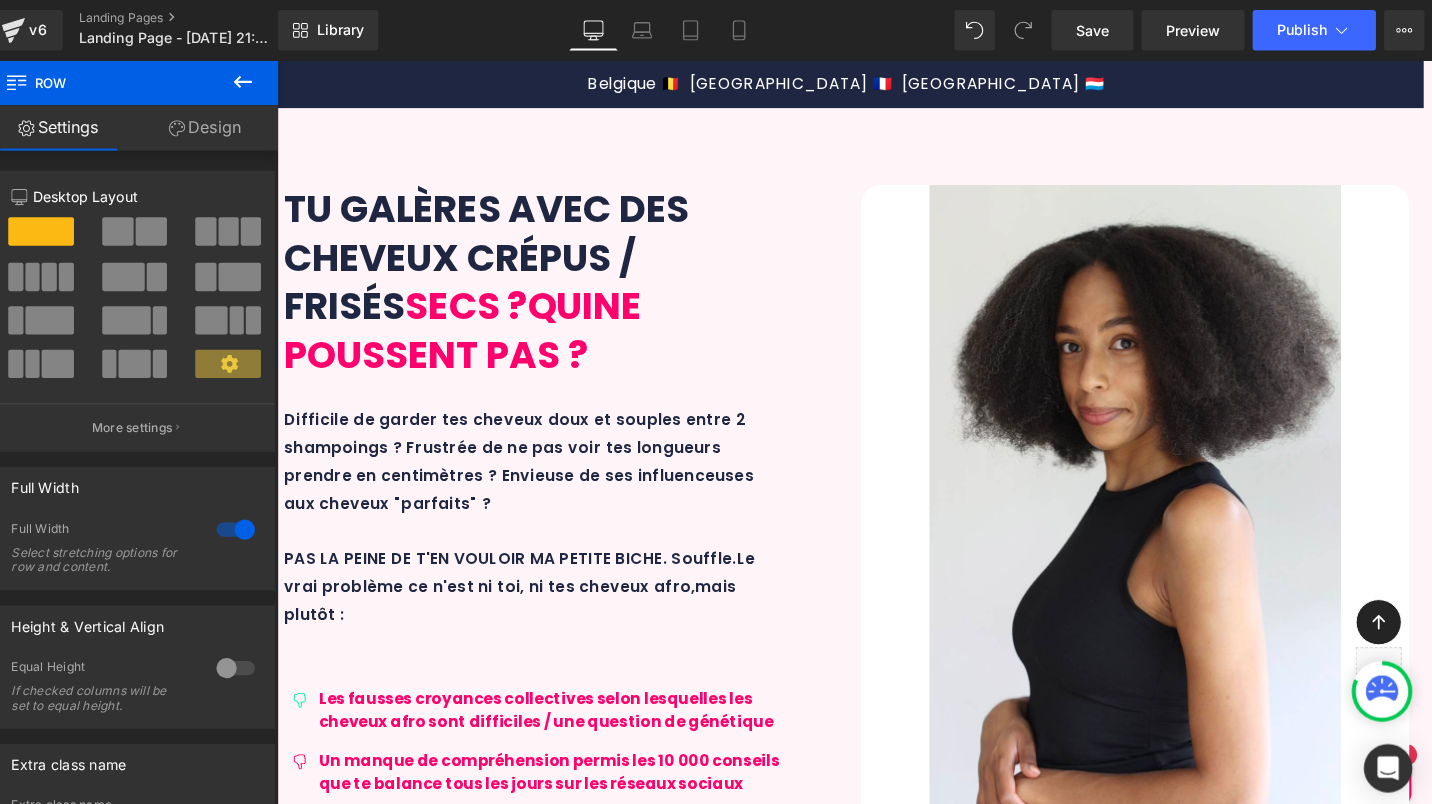 click on "OUI MAIS, LE MAXI AFRO SET, C'EST QUOI ? Heading
Min. 96%
Text Block
d'ingrédients d'origine naturelle
Text Block
Row
100%
Text Block
VEGAN = aucun ingrédient d'origine animale
Text Block
Row
0%
Text Block
Sulfates, silicones, huiles minérales,  ingrédients douteux pour ta santé
Text Block
Row         1000% belge Text Block         BELGE = formulé et fabriqué en laboratoire belge + envoyé sur sur Damso Text Block         Row
Row   31px
Le Maxi Afro Set se compose de  4 soins essentiels  correspondant à  4 étapes incontournables  d'une routine capillaire efficace, saine et équilibrée. Pour cela, nous nous  efforçons  d'allier  EFFICACITÉ, NATURALITÉ et SENSORIALITÉ  avec  des formulations qui associent  ingrédients scientifiquement pr ouvés   et" at bounding box center (870, 3107) 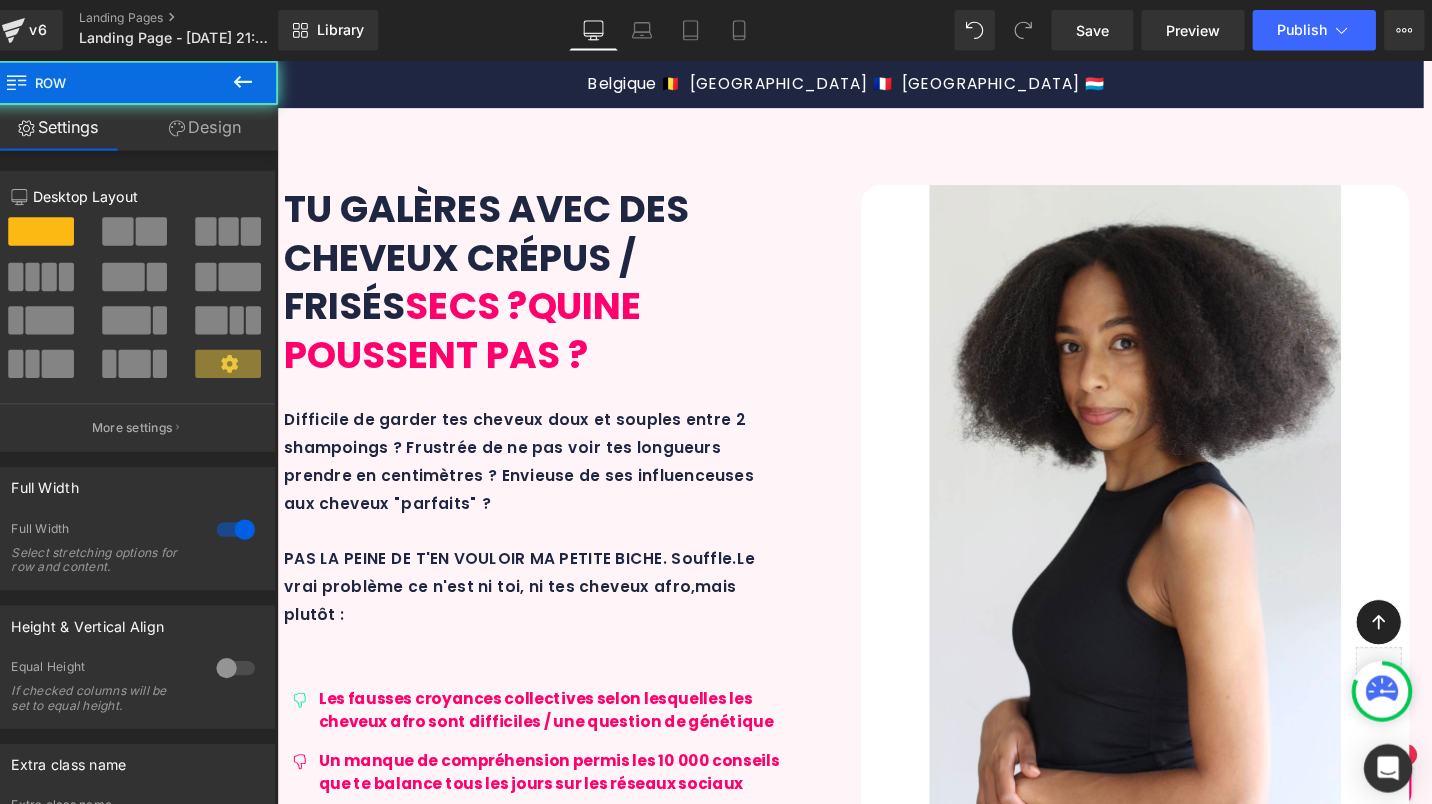 scroll, scrollTop: 2277, scrollLeft: 0, axis: vertical 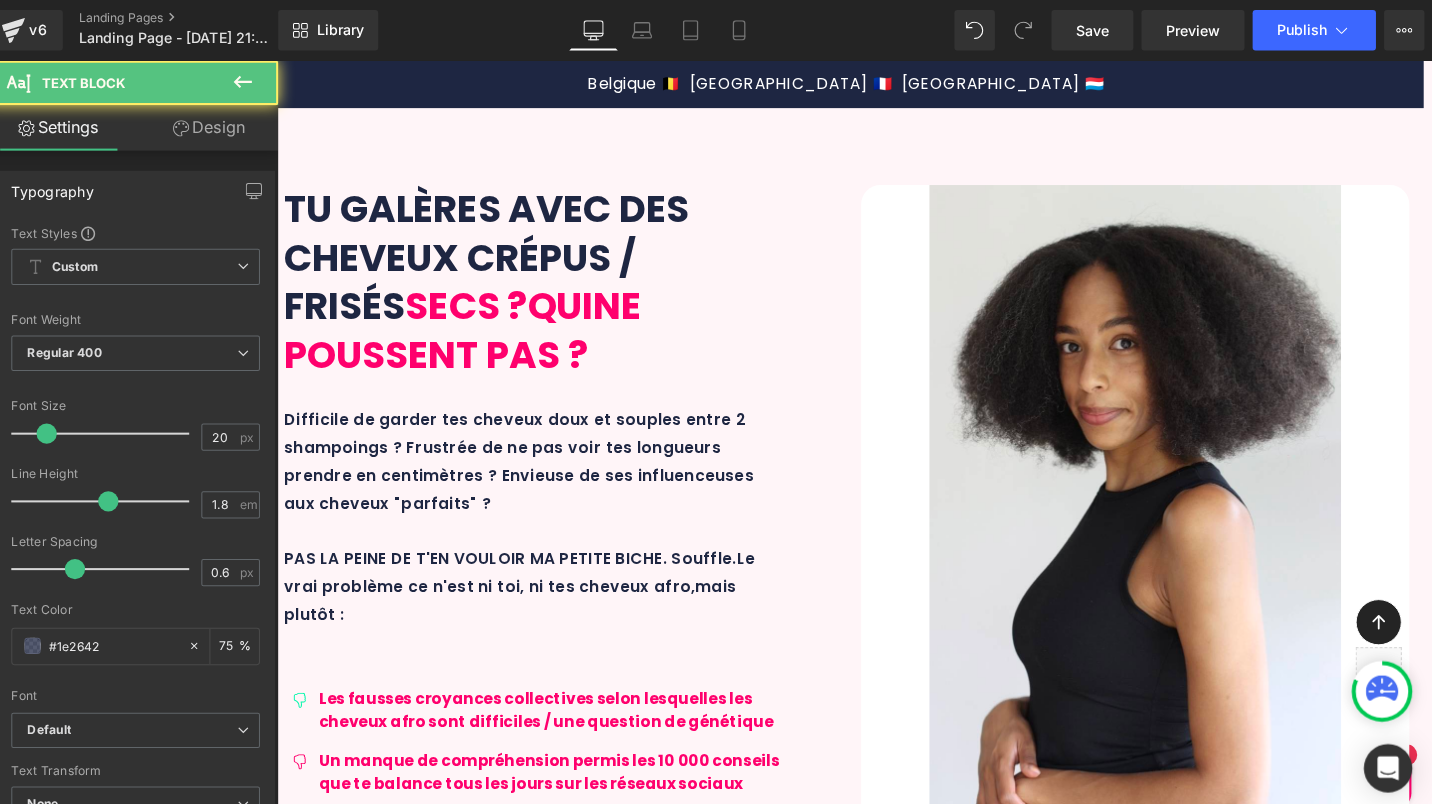 click on "d'allier  EFFICACITÉ, NATURALITÉ et SENSORIALITÉ  avec" at bounding box center [1005, 3040] 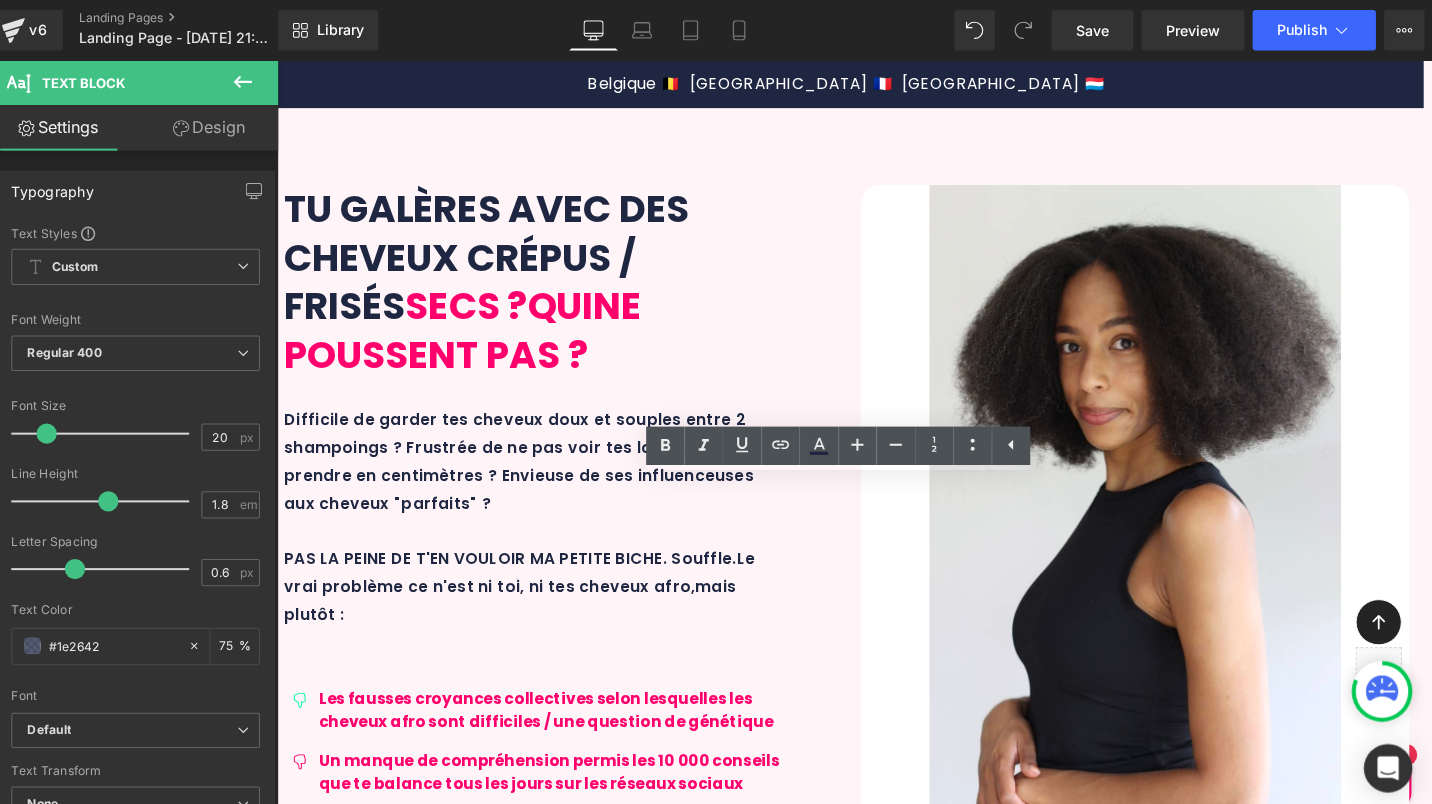 drag, startPoint x: 763, startPoint y: 625, endPoint x: 377, endPoint y: 630, distance: 386.03238 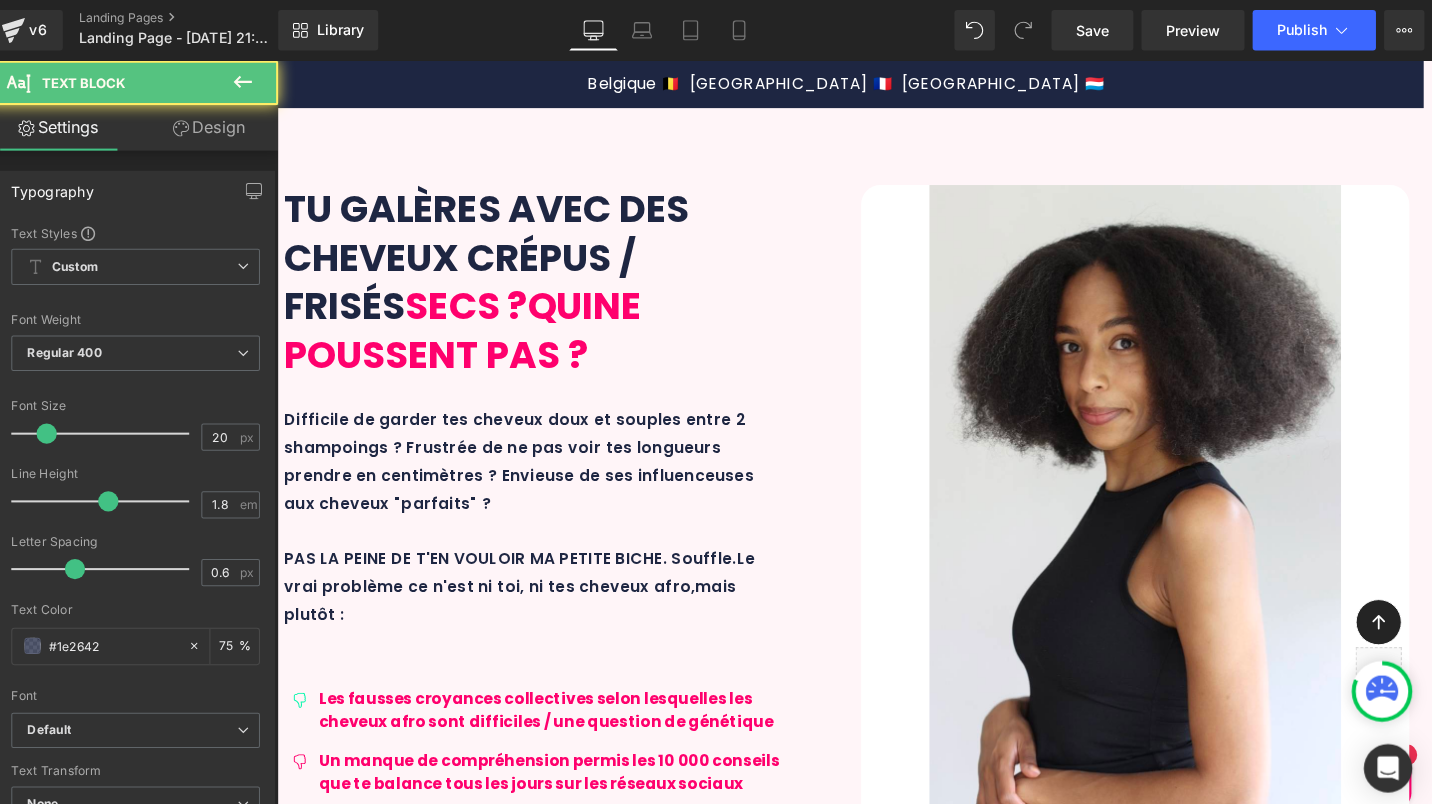 drag, startPoint x: 645, startPoint y: 626, endPoint x: 500, endPoint y: 616, distance: 145.34442 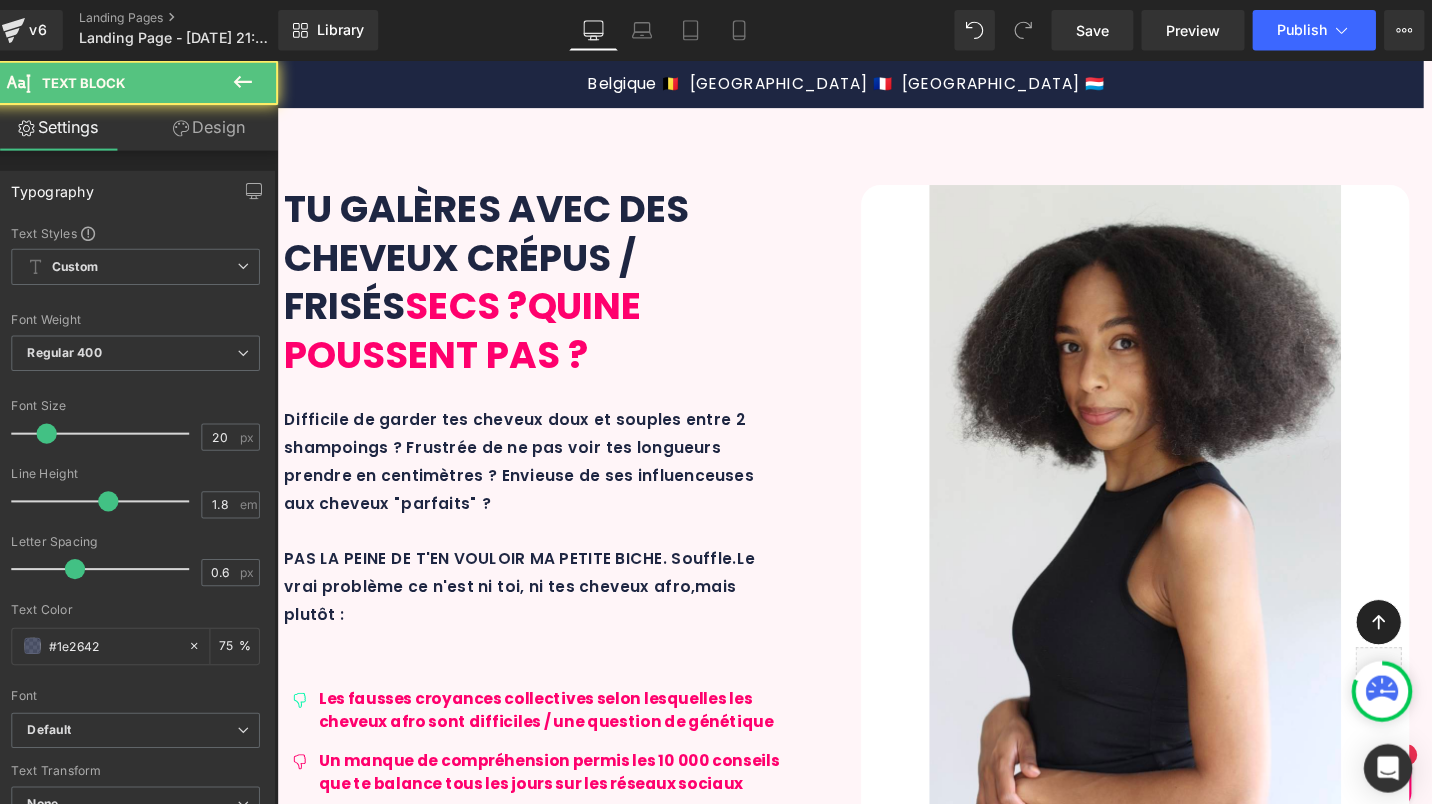 click on "EFFICACITÉ, NATURALITÉ et SENSORIALITÉ" at bounding box center [799, 3040] 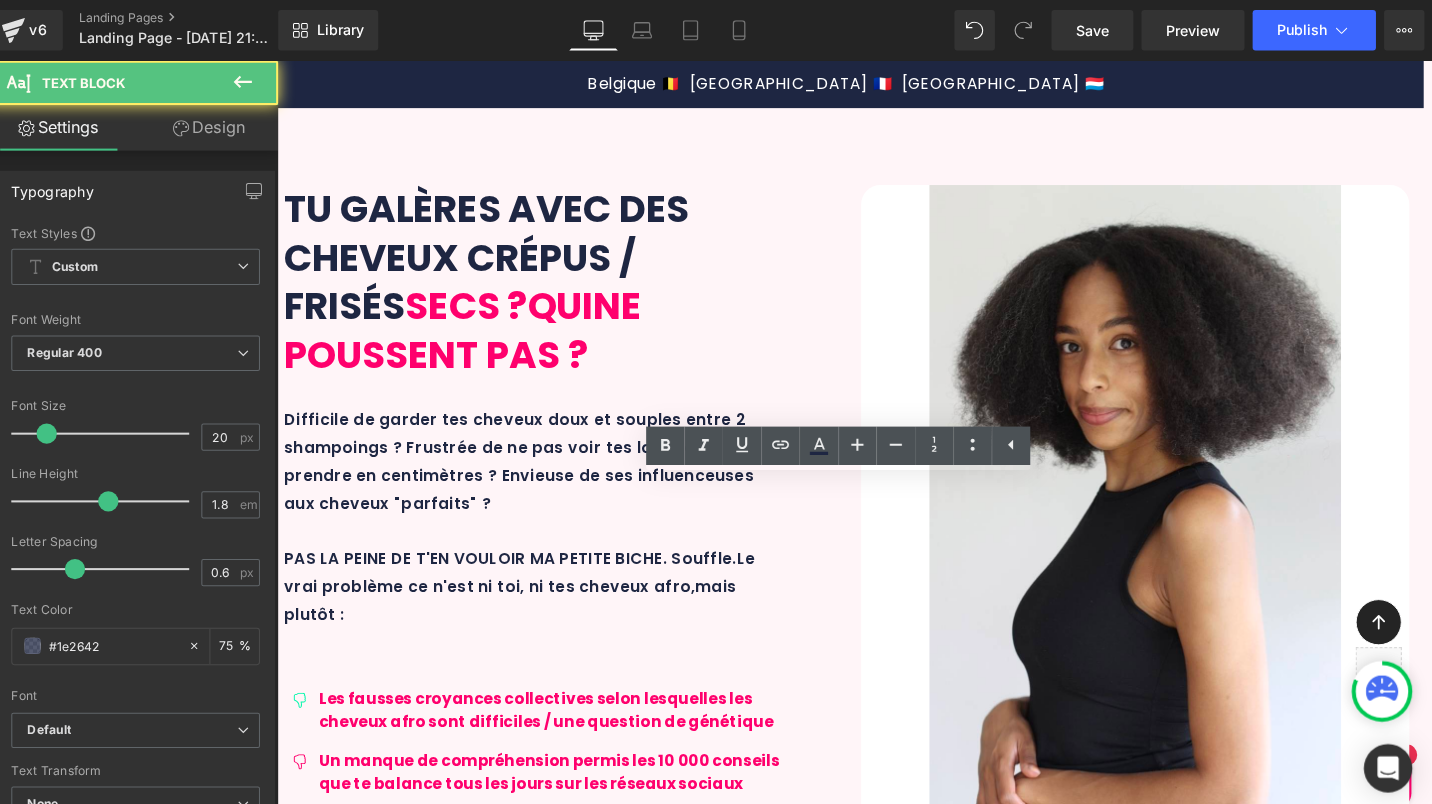 drag, startPoint x: 903, startPoint y: 553, endPoint x: 816, endPoint y: 553, distance: 87 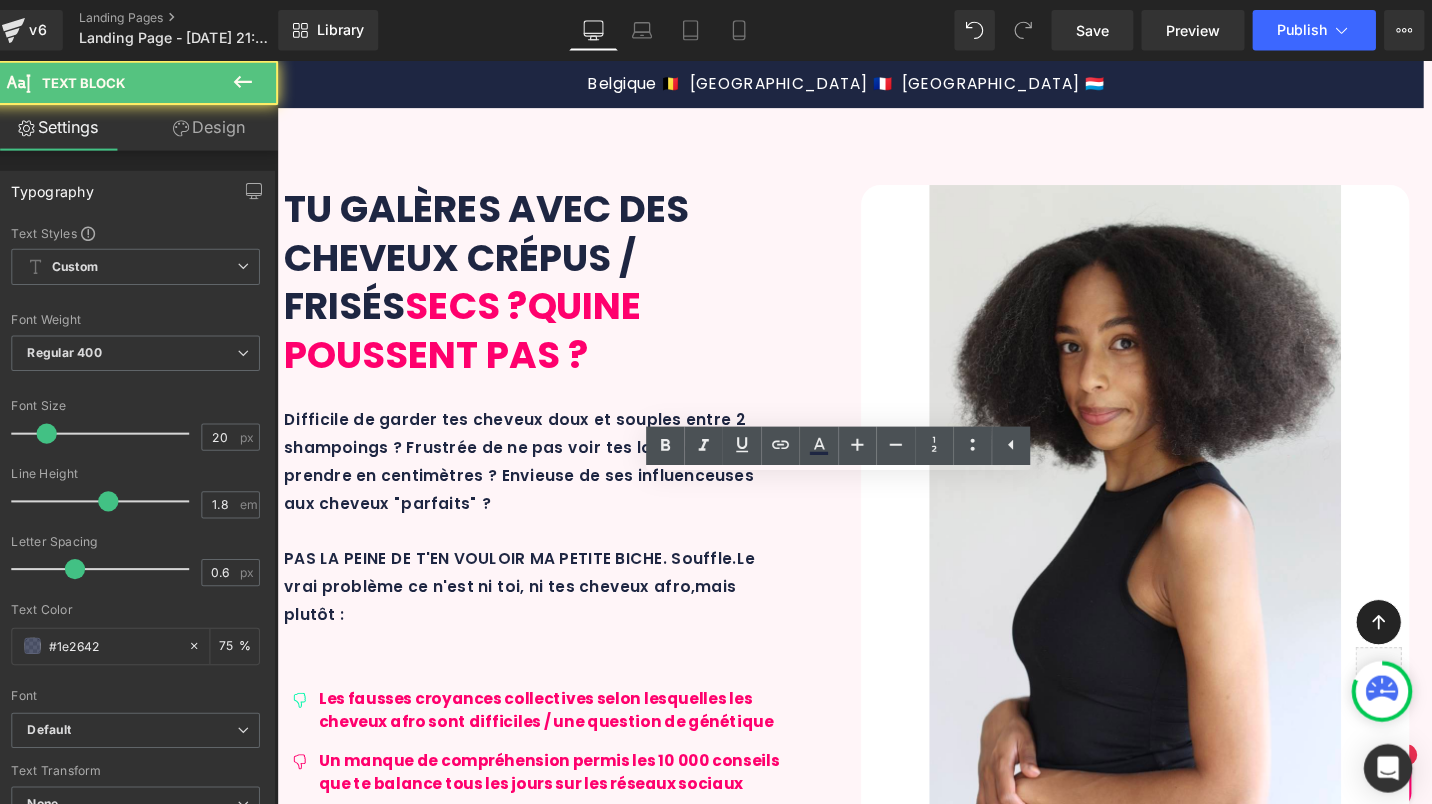 click on "Le Maxi Afro Set se compose de  4 soins essentiels  correspondant à  4 étapes incontournables  d'une routine capillaire efficace, saine et équilibrée." at bounding box center (870, 2947) 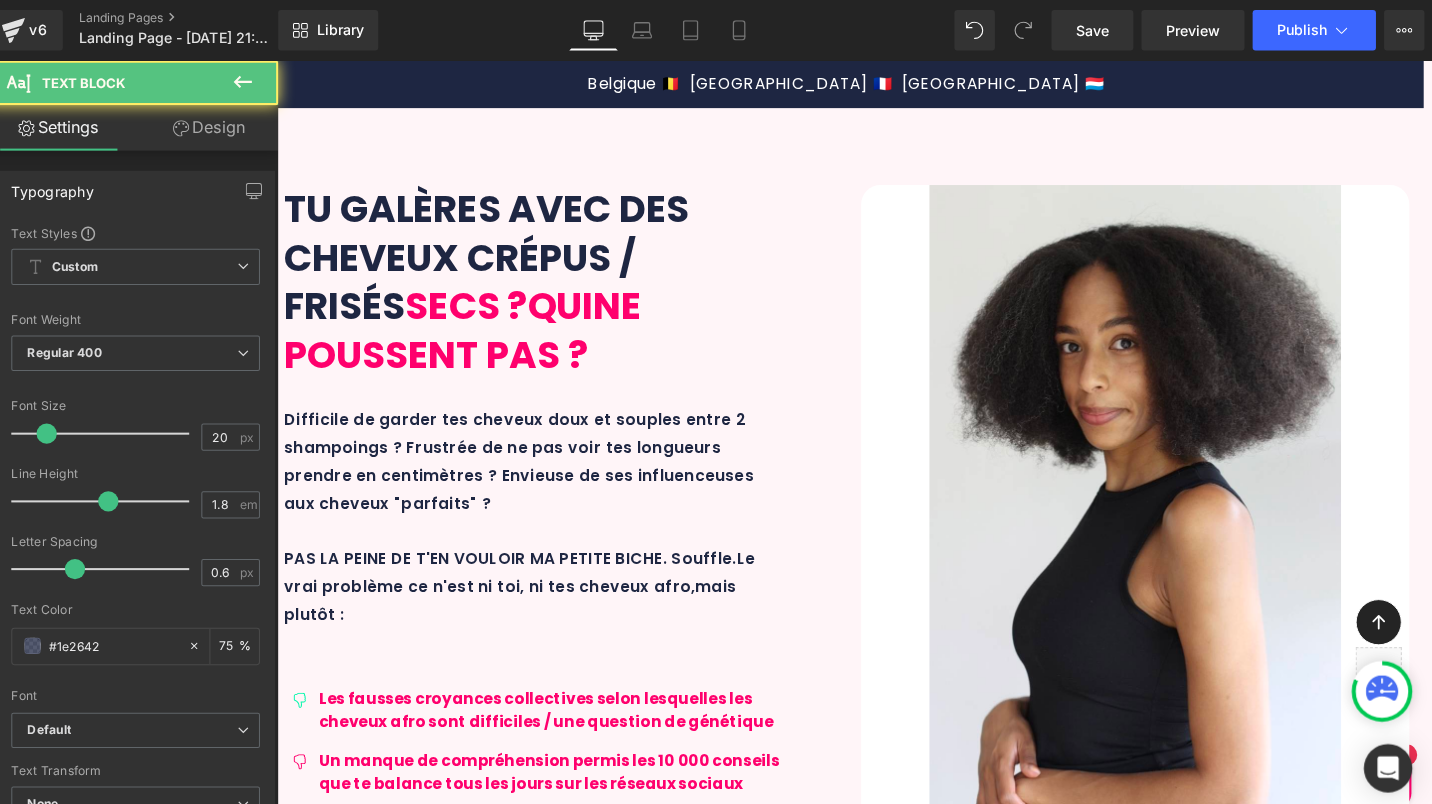 drag, startPoint x: 645, startPoint y: 625, endPoint x: 517, endPoint y: 618, distance: 128.19127 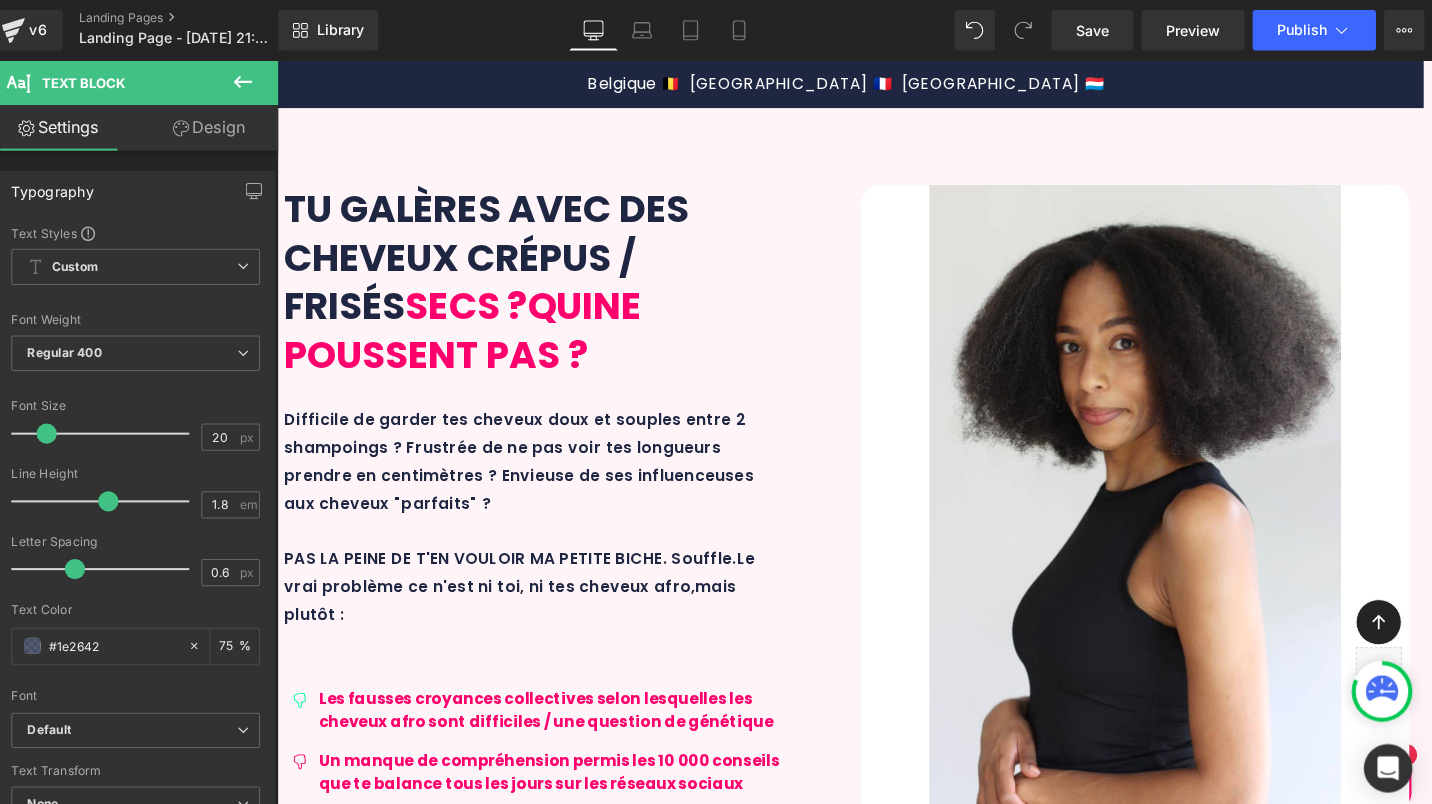 click on "En 3 mots :   NATURALITÉ et SENSORIALITÉ  avec" at bounding box center (663, 3040) 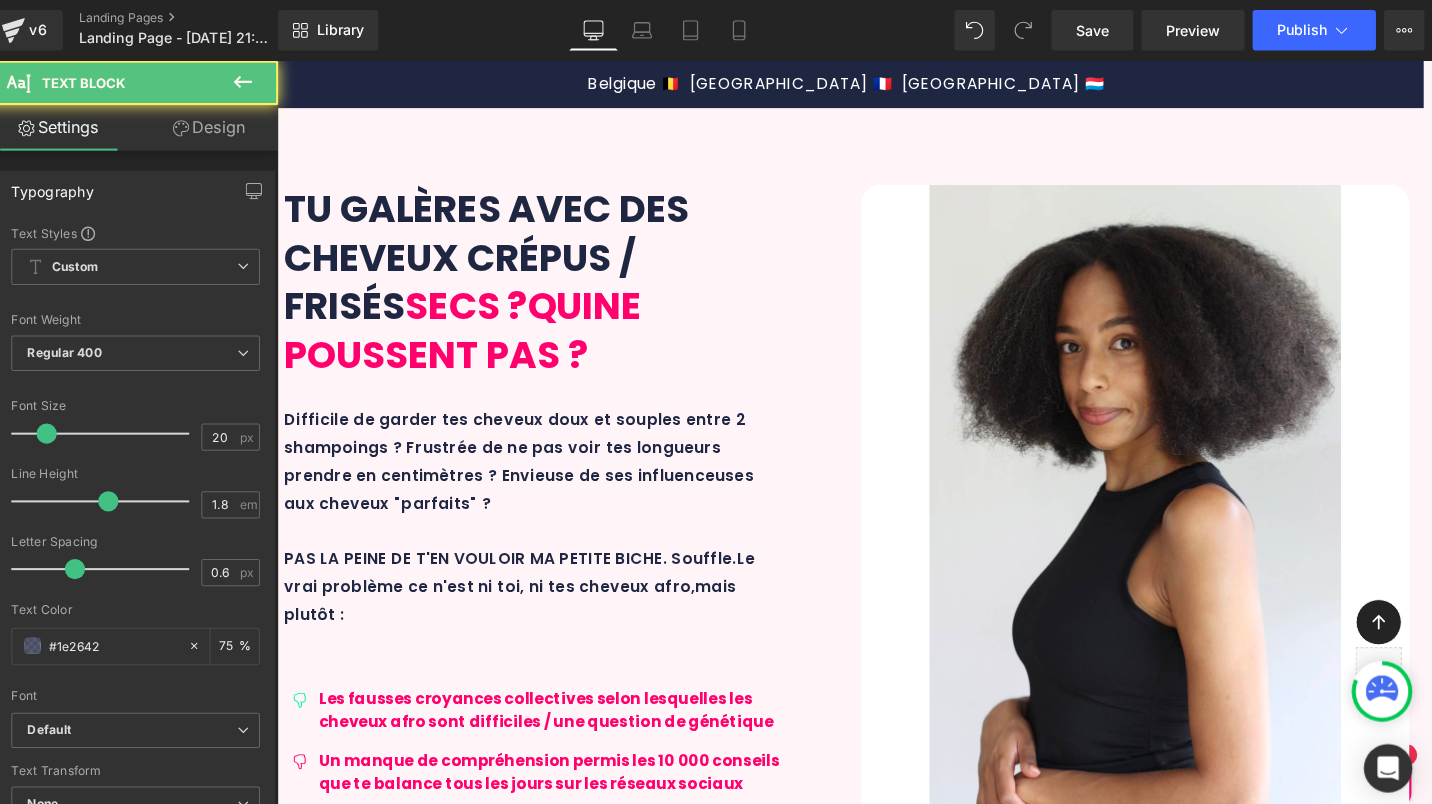 click on "NATURALITÉ et SENSORIALITÉ et EFFICACITÉ" at bounding box center [799, 3040] 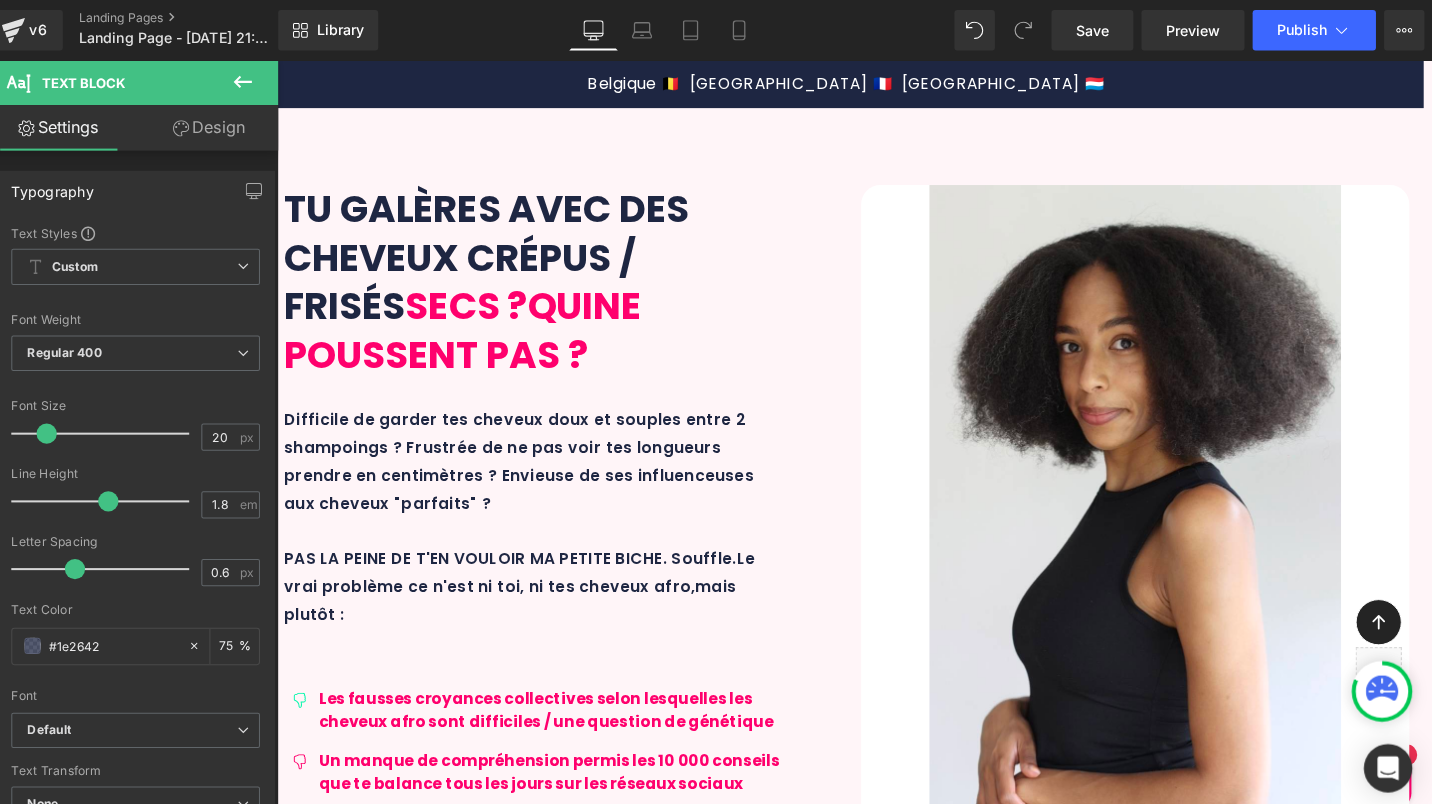 click on "OUI MAIS, LE MAXI AFRO SET, C'EST QUOI ? Heading
Min. 96%
Text Block
d'ingrédients d'origine naturelle
Text Block
Row
100%
Text Block
VEGAN = aucun ingrédient d'origine animale
Text Block
Row
0%
Text Block
Sulfates, silicones, huiles minérales,  ingrédients douteux pour ta santé
Text Block
Row         1000% belge Text Block         BELGE = formulé et fabriqué en laboratoire belge + envoyé sur sur Damso Text Block         Row
Row   31px
Le Maxi Afro Set se compose de  4 soins essentiels  correspondant à  4 étapes incontournables  d'une routine capillaire saine et équilibrée. En 3 mots :   NATURALITÉ, SENSORIALITÉ et EFFICACITÉ  avec  des formulations qui associent  ingrédients scientifiquement pr ouvés   et   actifs végétaux reconnus
Text Block" at bounding box center [870, 3089] 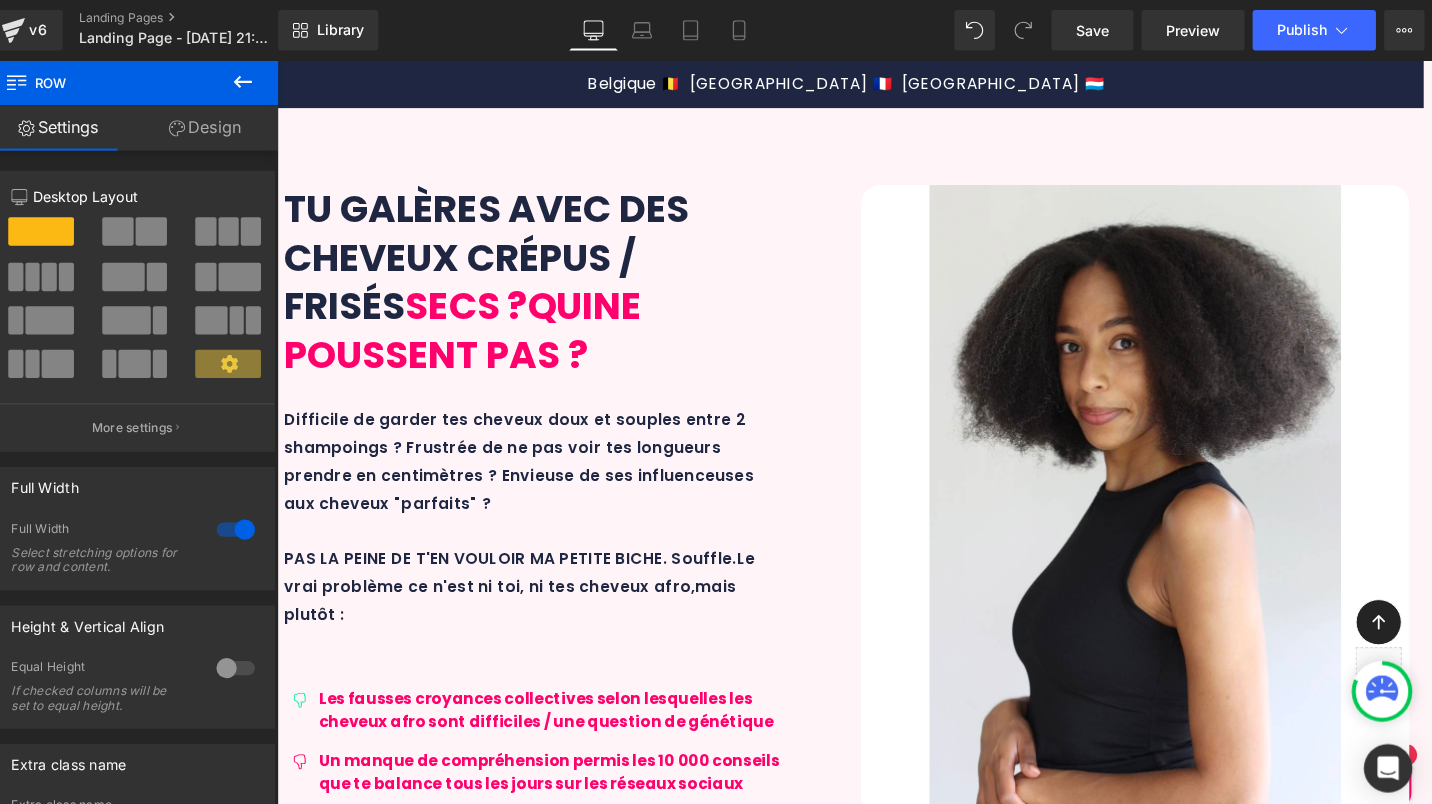 scroll, scrollTop: 3773, scrollLeft: 0, axis: vertical 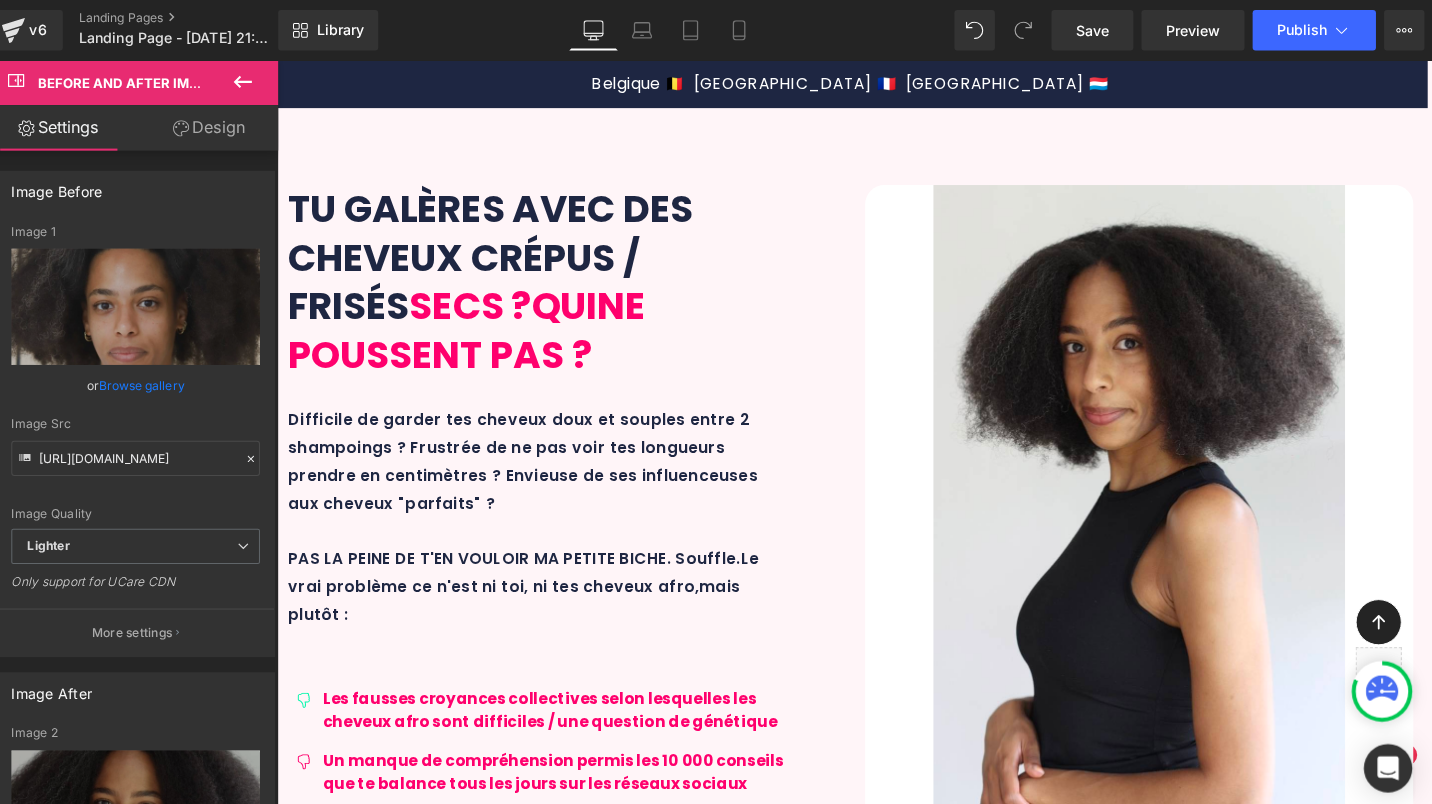 drag, startPoint x: 943, startPoint y: 373, endPoint x: 854, endPoint y: 501, distance: 155.9006 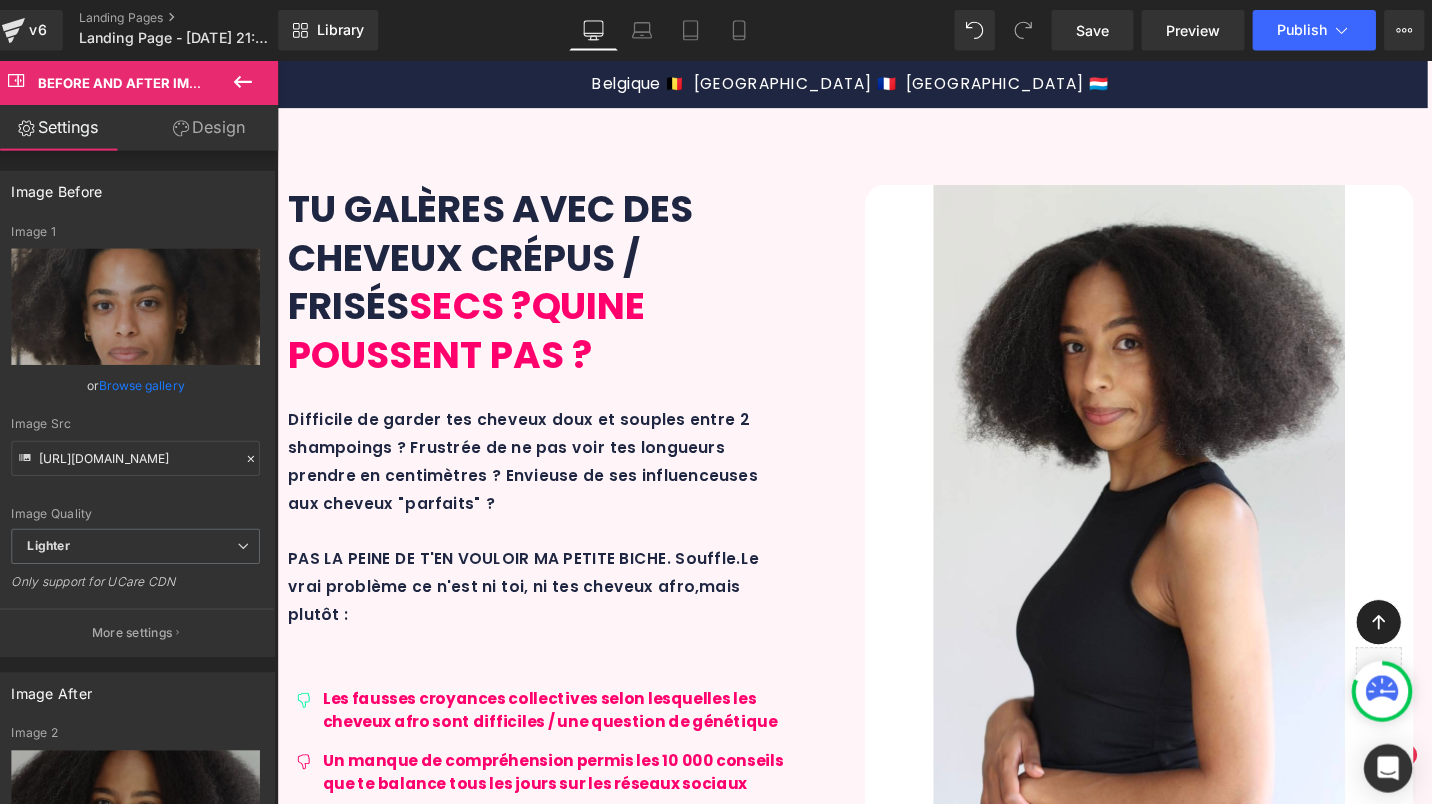 drag, startPoint x: 850, startPoint y: 372, endPoint x: 1256, endPoint y: 433, distance: 410.55695 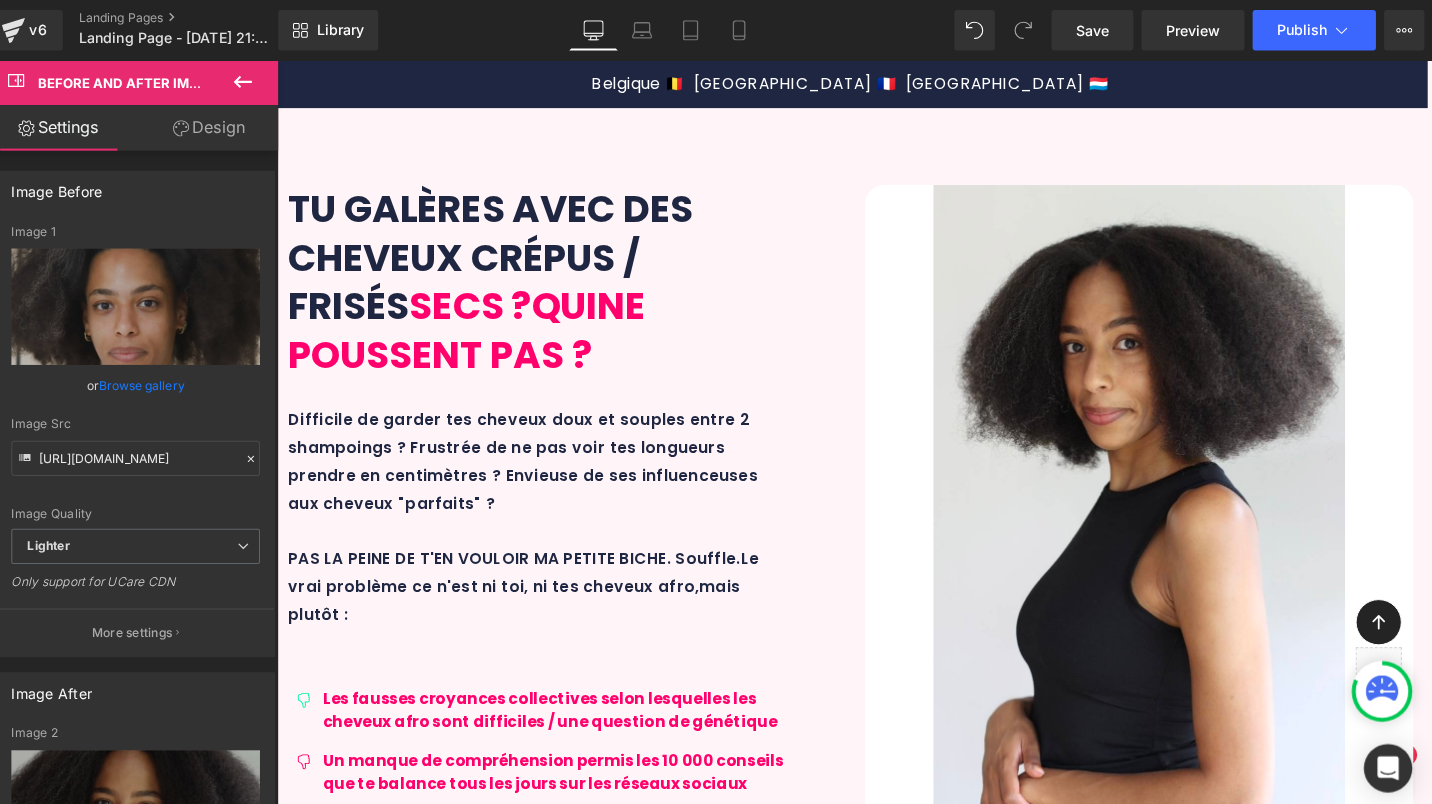click on "DES RÉSULTATS VISIBLES ET RÉELS
Text Block         Text Block
Before
After
Before and After Images         Résultats sur 10 mois en méthode l'HYDRAPOUSS combiné à l'AFRO SET.  Des cheveux plein de vie et une  pousse sains et visible  - qui plus est des pointes coupées à deux reprises entre les 2 photos !!! Text Block         Row   32px       Row
Icon
Icon
Icon
Icon
Icon" at bounding box center [874, 4679] 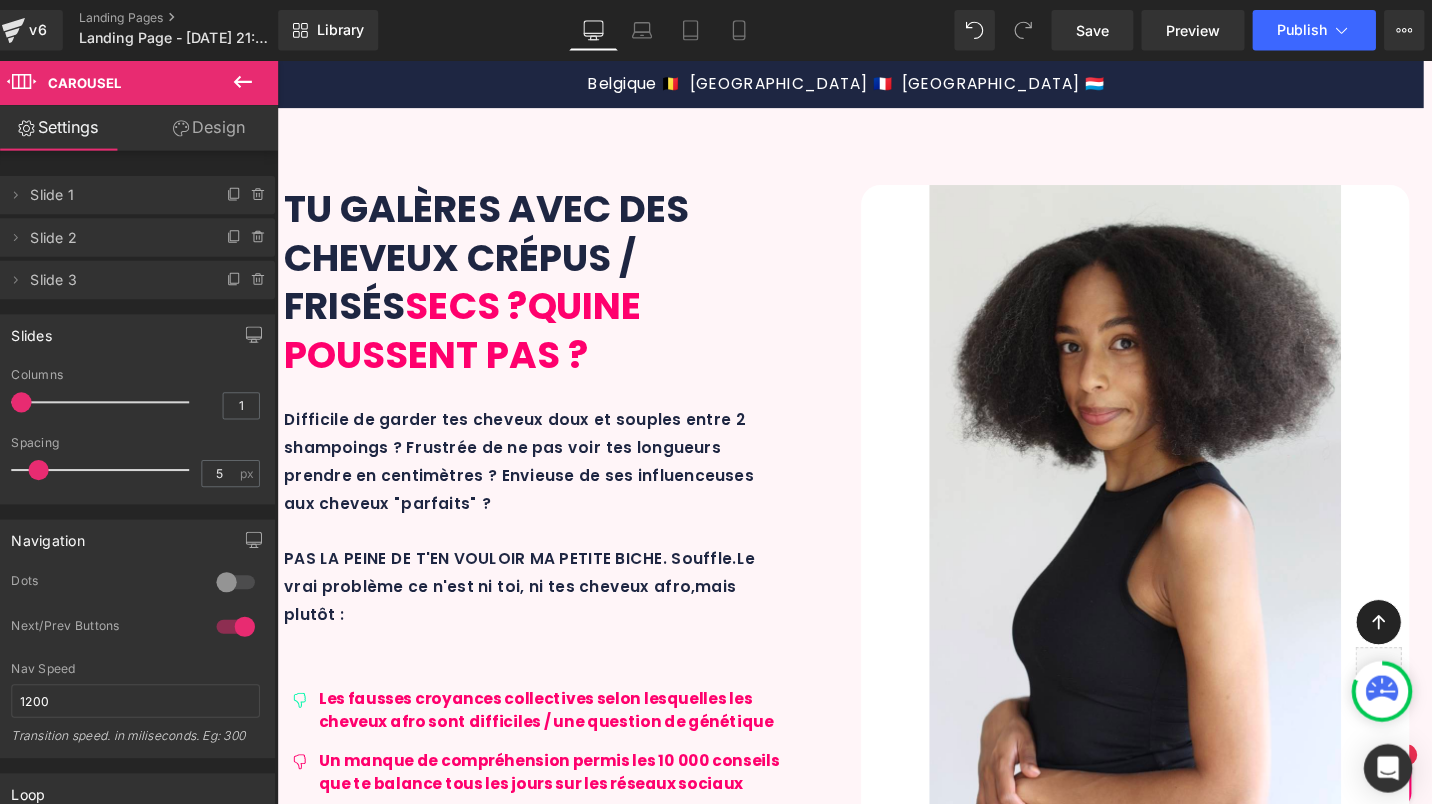 scroll, scrollTop: 5192, scrollLeft: 0, axis: vertical 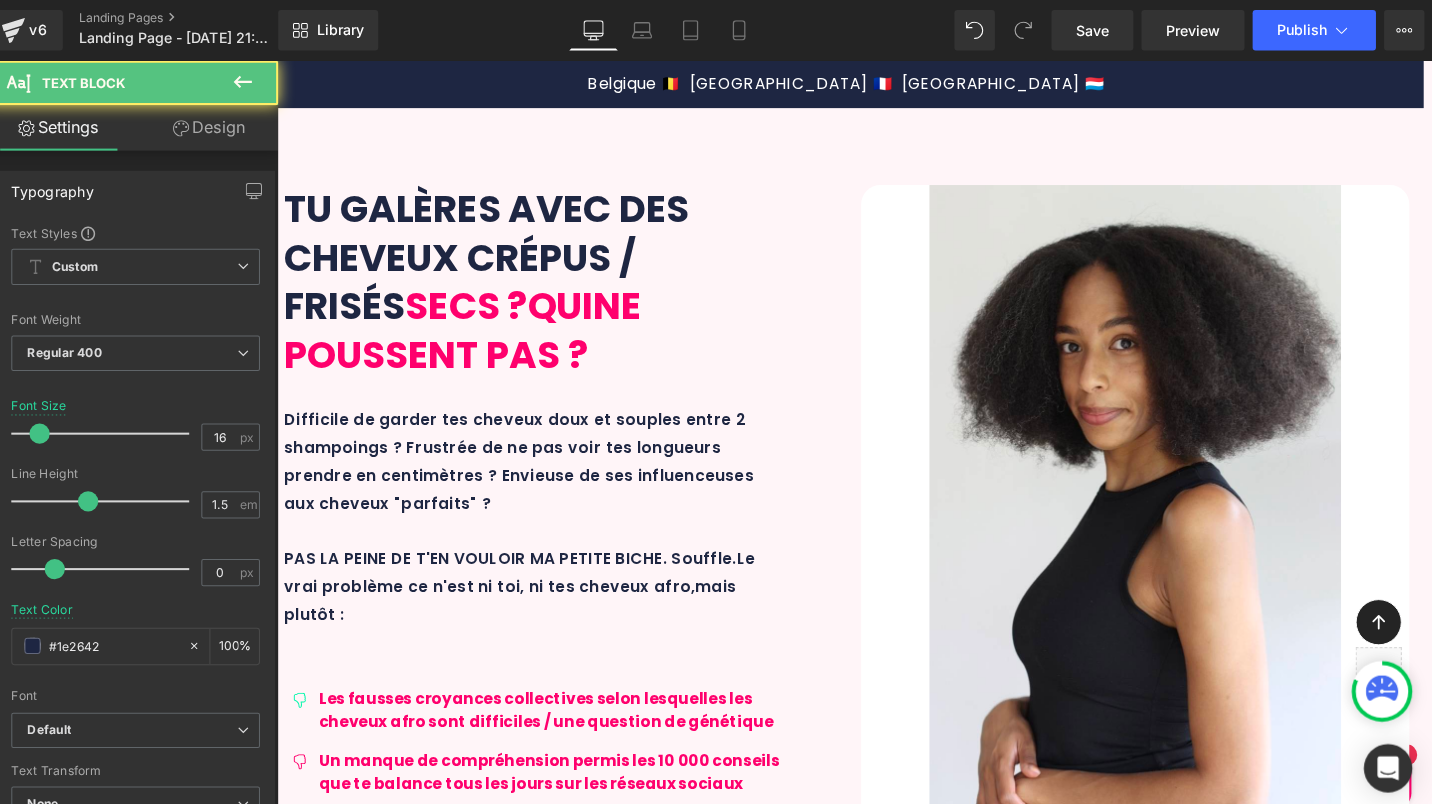 click on "Une fois écoulés, la formation ne sera disponible qu'après réapprovisionnement. Ce serait dommage de faire attendre tes cheveux !" at bounding box center [948, 5728] 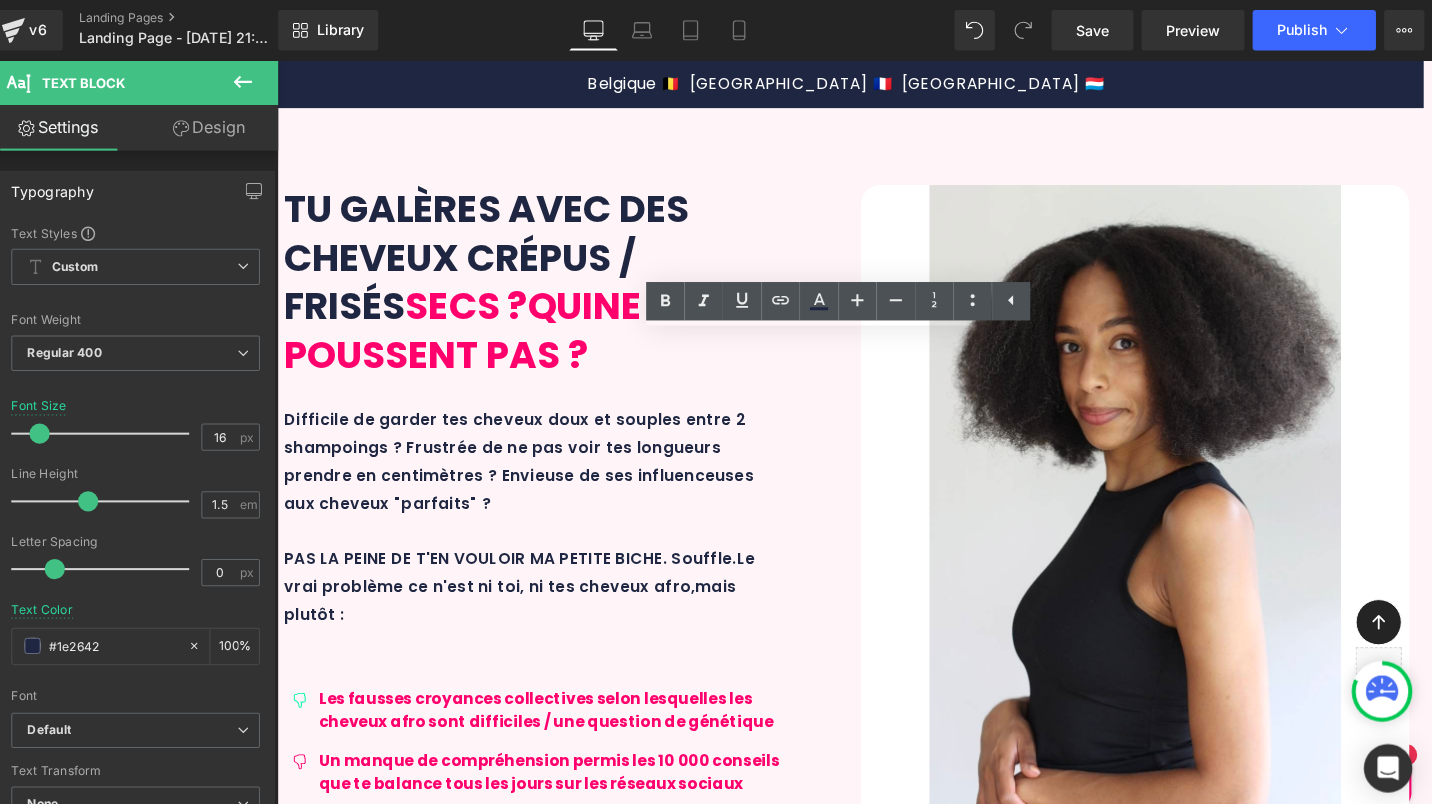 click on "Une fois écoulés, la formation ne sera disponible qu'après réapprovisionnement. Ce serait dommage de faire attendre tes cheveux !" at bounding box center (948, 5728) 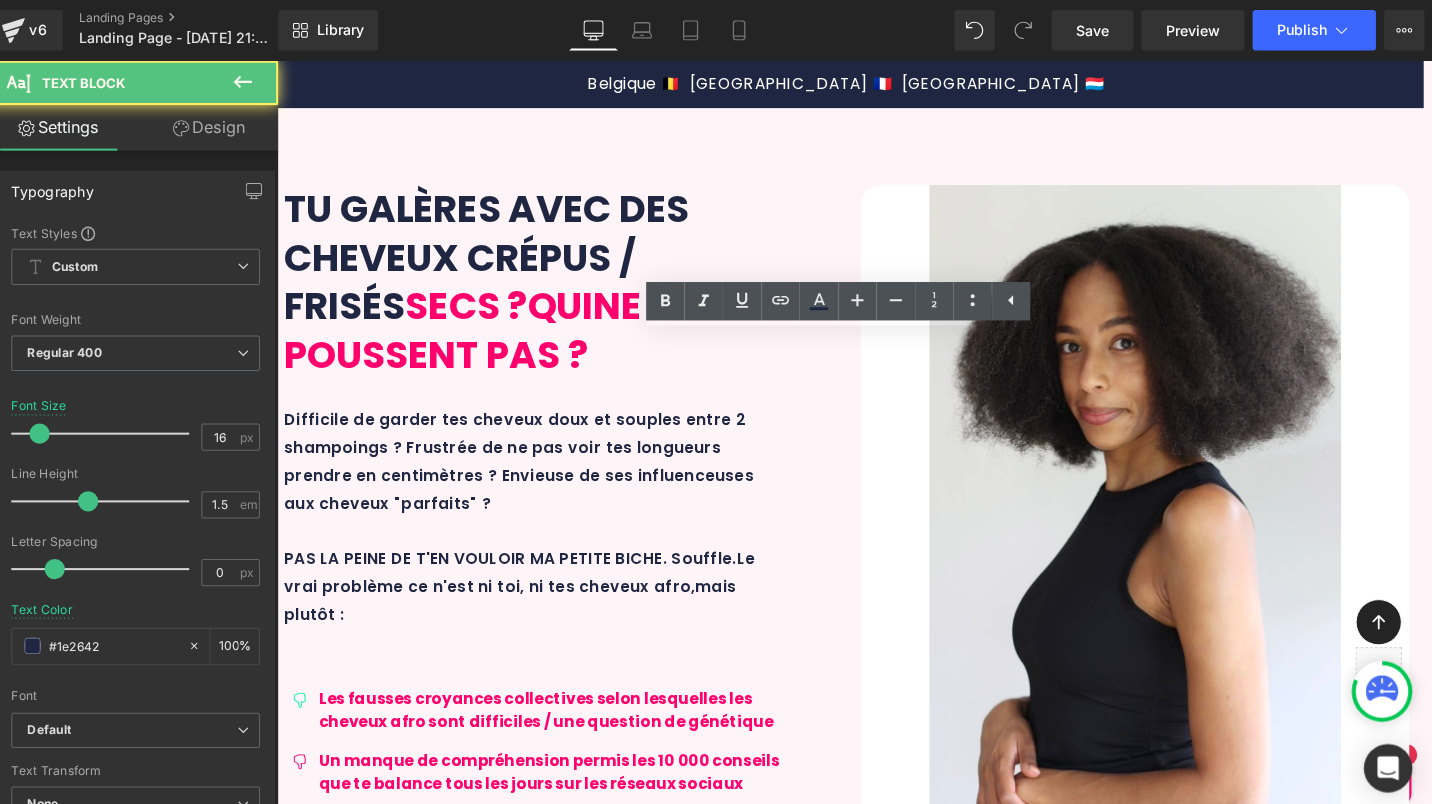 type 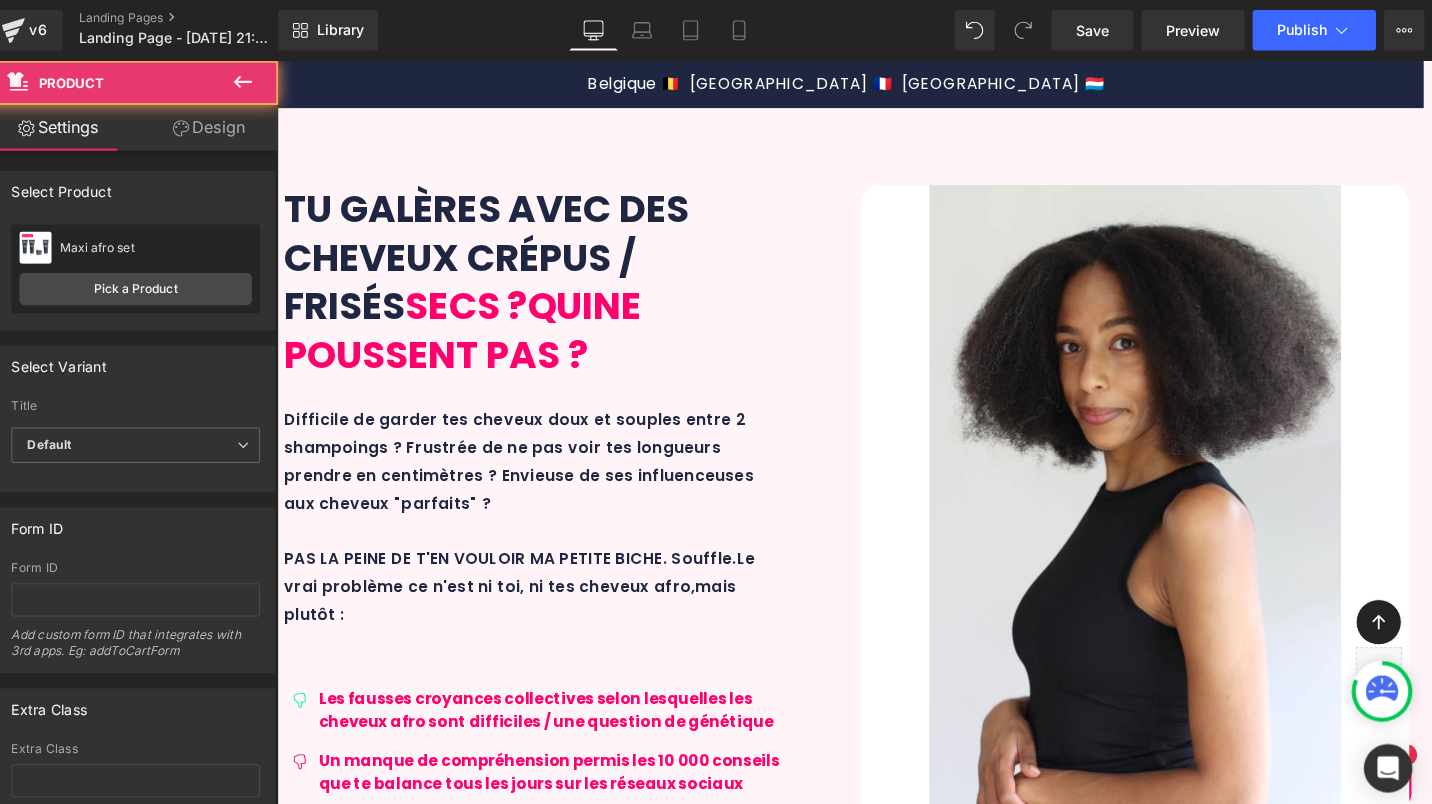 click on "Ne tarde pas ma petite biche ! Heading         L'offre est limitée dans le mesure des stocks disponibles.  Une fois écoulés, la formation ne sera de retour qu'après réapprovisionnement. Ce serait dommage de faire attendre tes cheveux ! Text Block         🔥 OFFRE TOUJOURS EN COURS 🔥 - PROCHAINE MISE À JOUR PRÉVUE  : [DATE] Text [GEOGRAPHIC_DATA]
‹" at bounding box center [870, 6154] 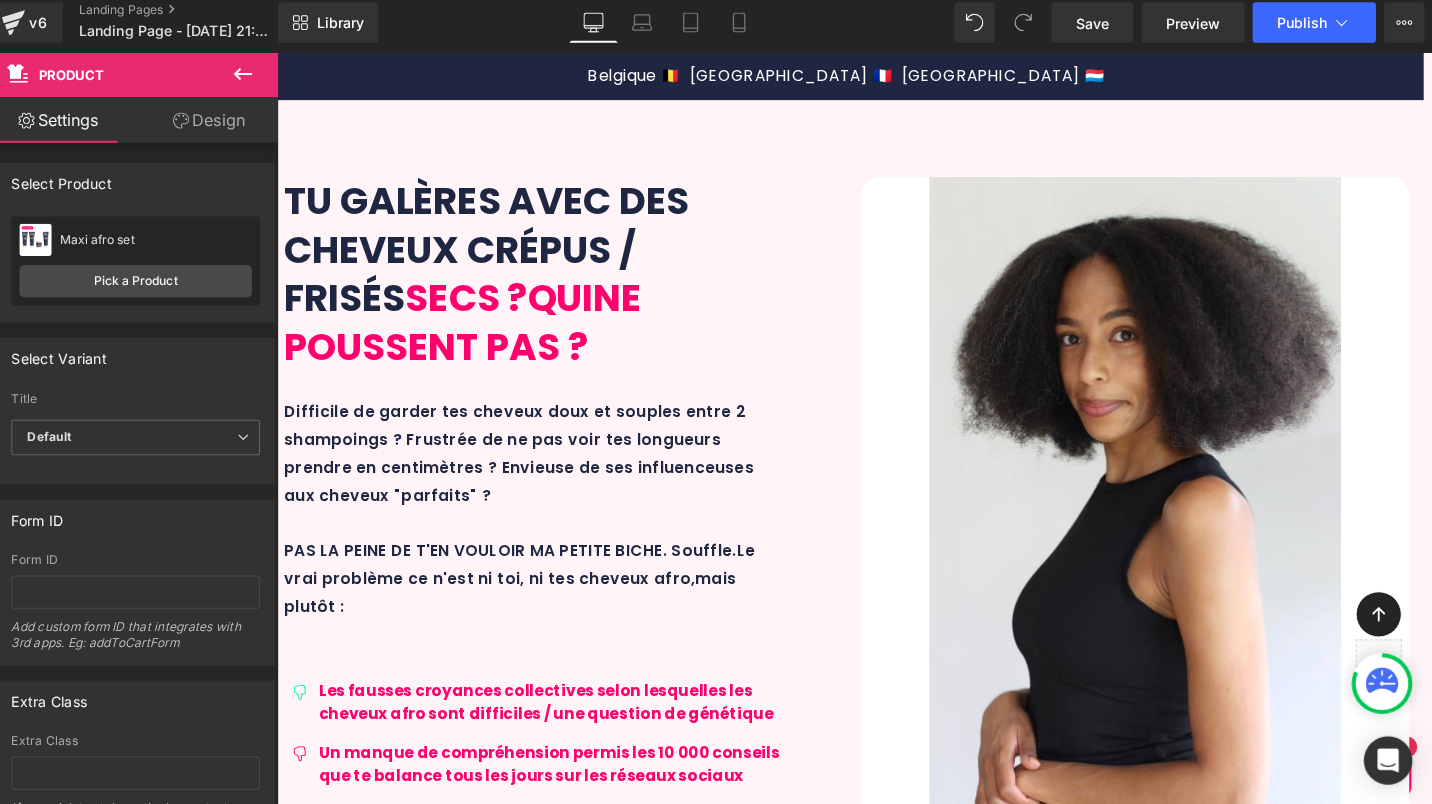 scroll, scrollTop: 4316, scrollLeft: 0, axis: vertical 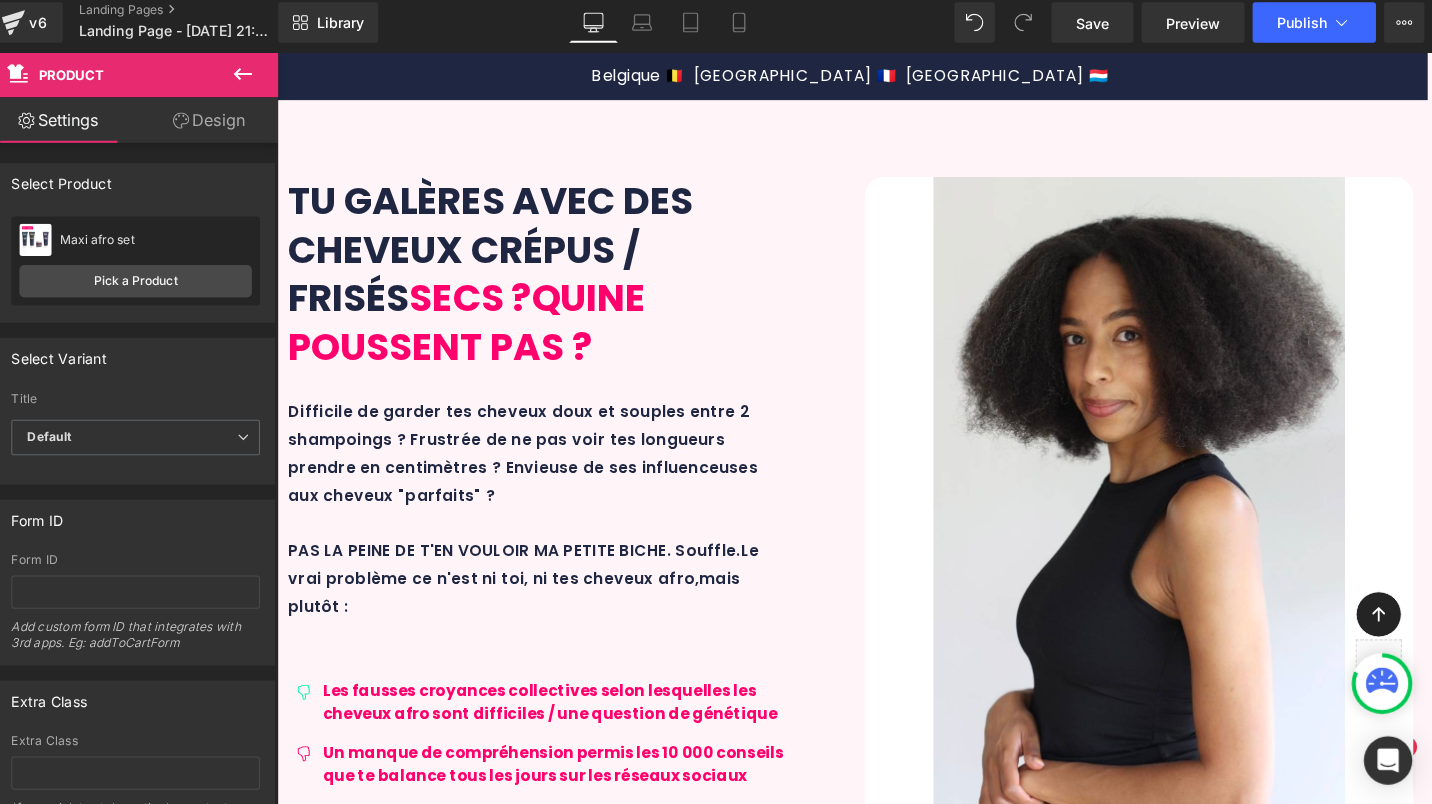 click on "DES RÉSULTATS VISIBLES ET RÉELS
Text Block         Text Block
Before
After
Before and After Images         Résultats sur 10 mois en méthode l'HYDRAPOUSS combiné à l'AFRO SET.  Des cheveux plein de vie et une  pousse sains et visible  - qui plus est des pointes coupées à deux reprises entre les 2 photos !!! Text Block         Row   32px       Row
Icon
Icon
Icon
Icon
Icon" at bounding box center [874, 4671] 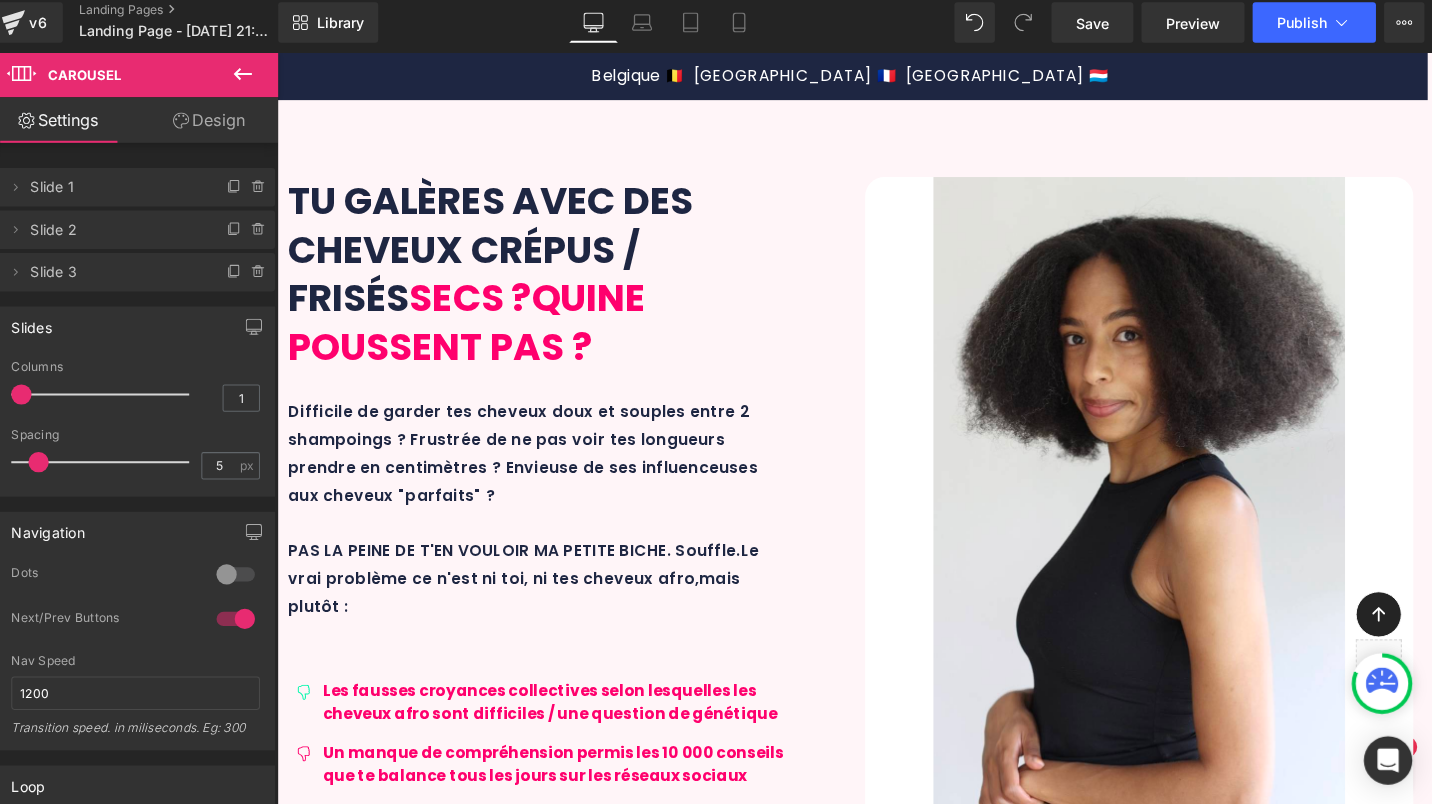 scroll, scrollTop: 3876, scrollLeft: 0, axis: vertical 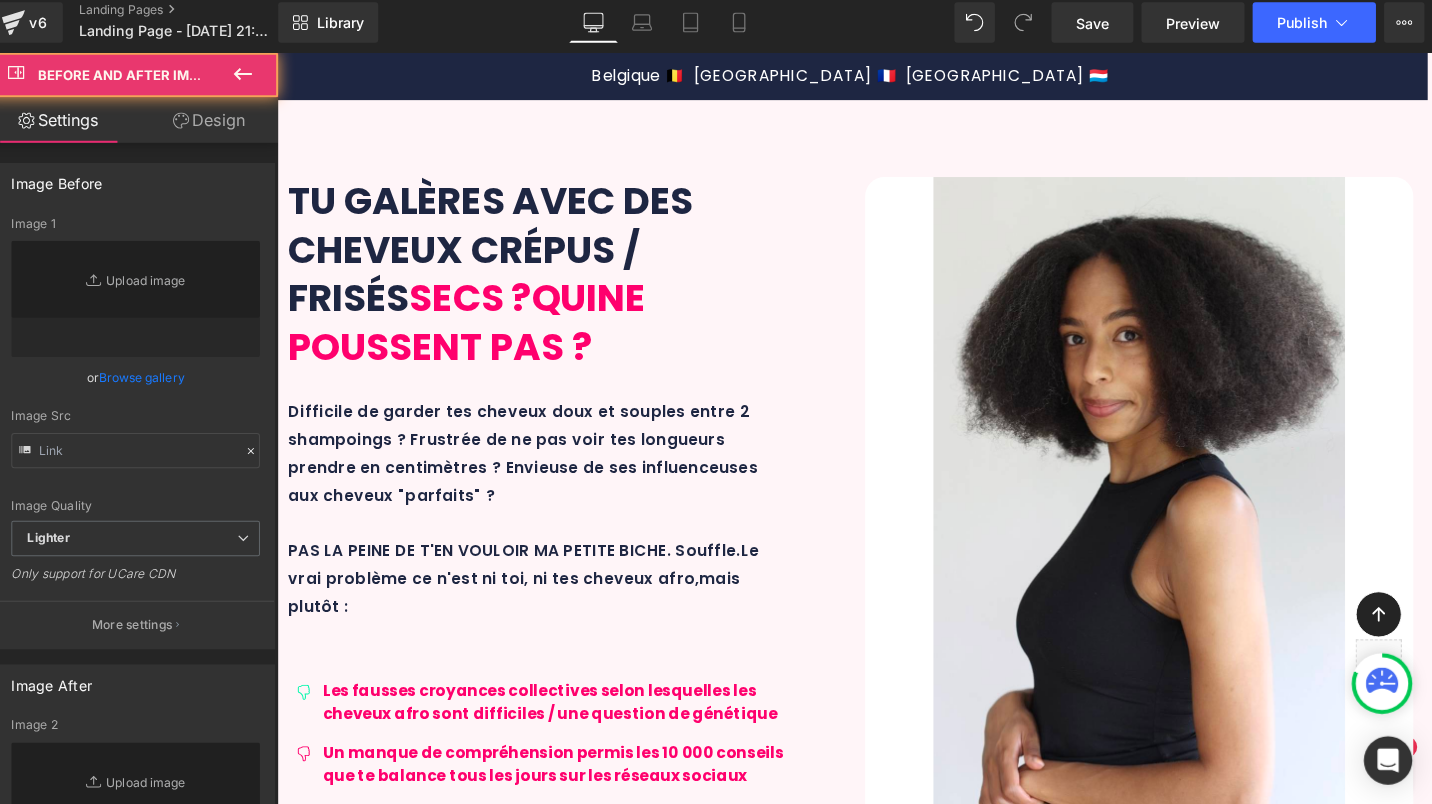 type on "[URL][DOMAIN_NAME]" 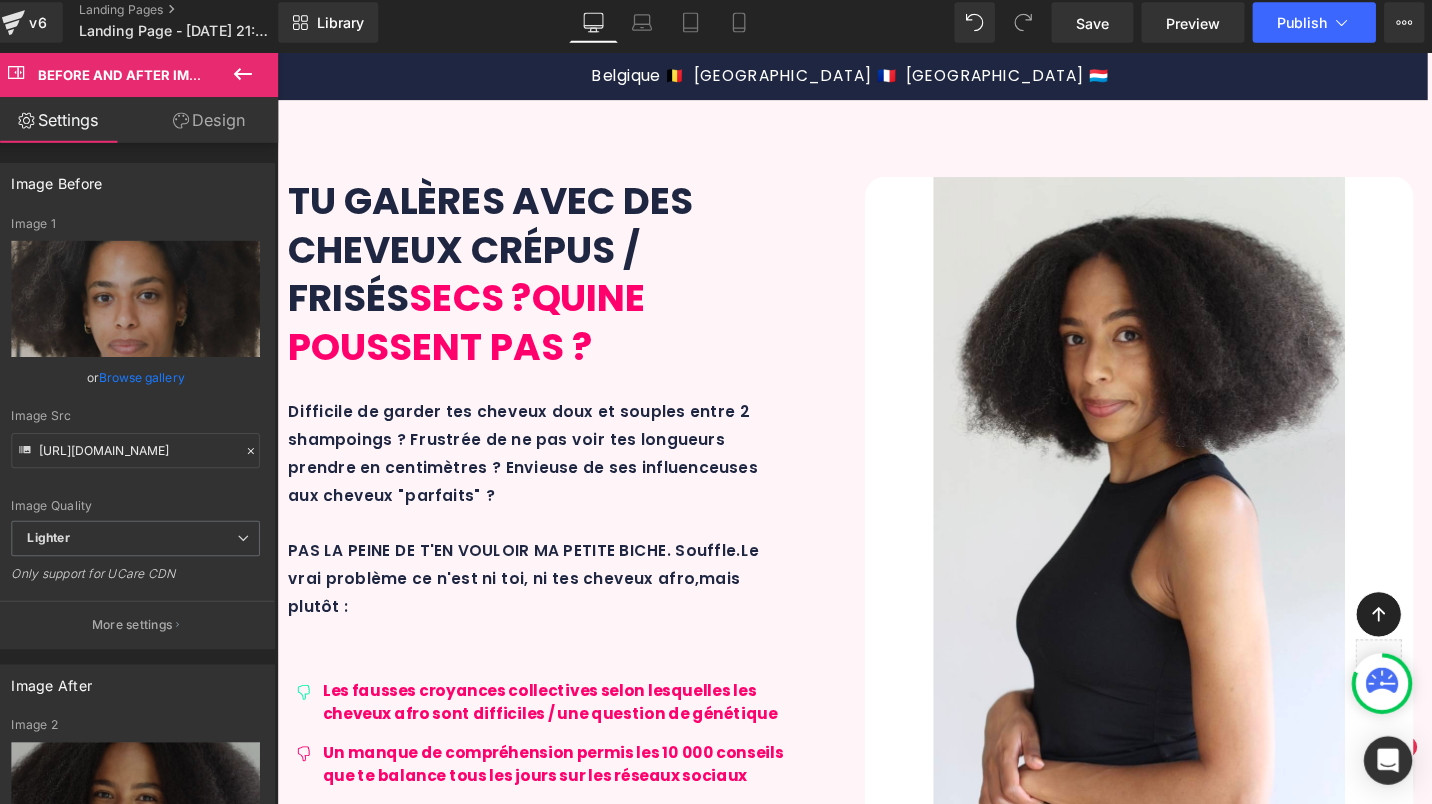 drag, startPoint x: 1196, startPoint y: 263, endPoint x: 653, endPoint y: 359, distance: 551.4209 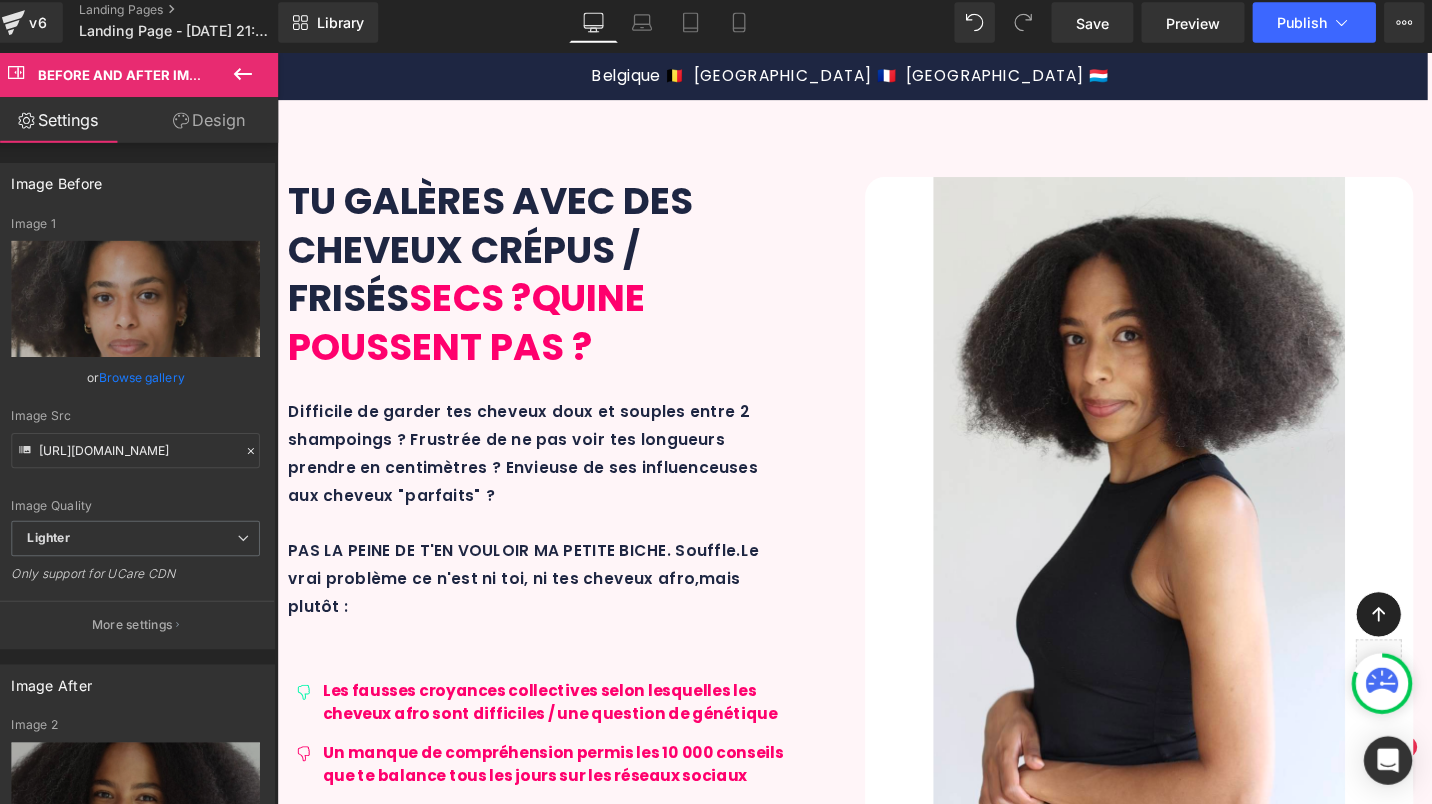drag, startPoint x: 653, startPoint y: 266, endPoint x: 577, endPoint y: 344, distance: 108.903625 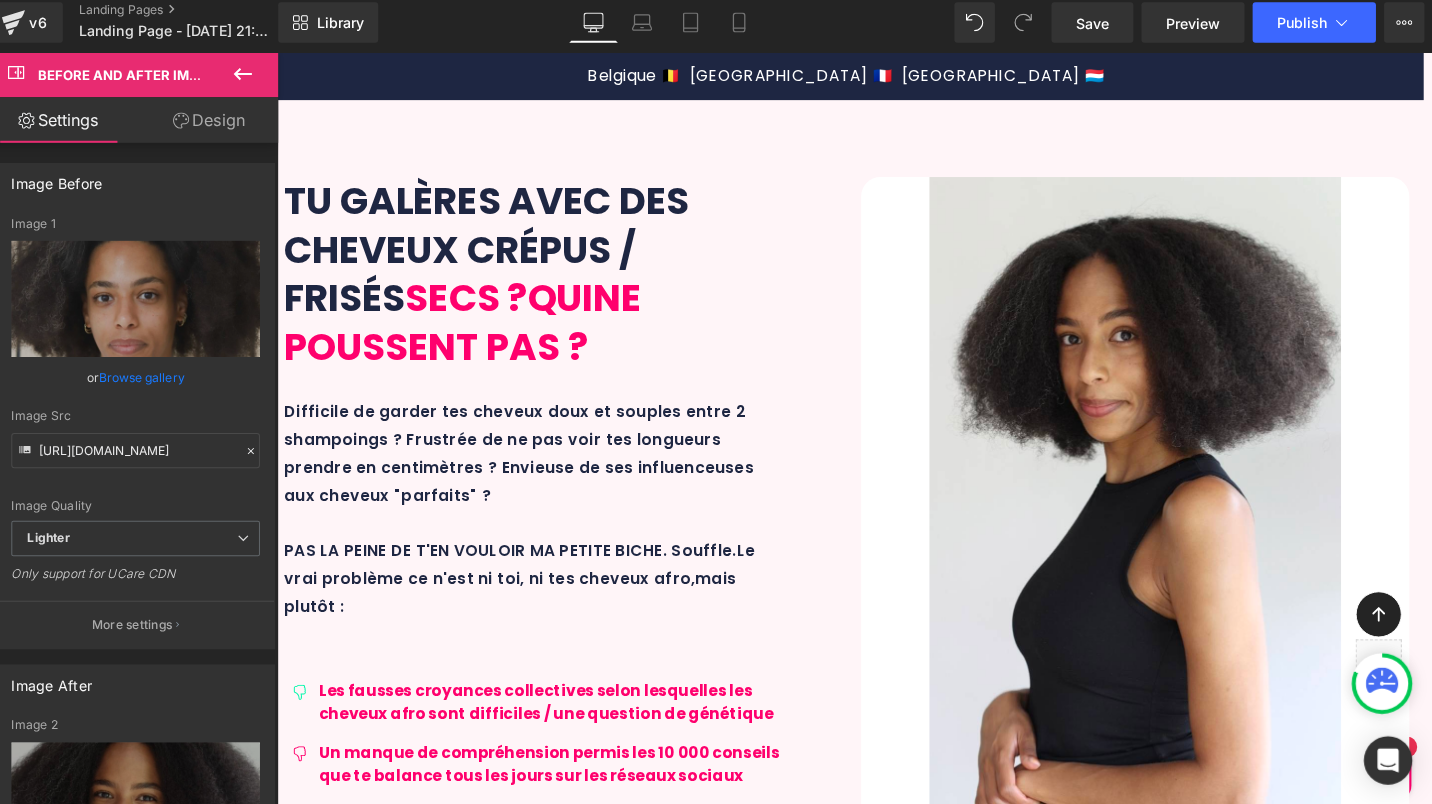 scroll, scrollTop: 2725, scrollLeft: 0, axis: vertical 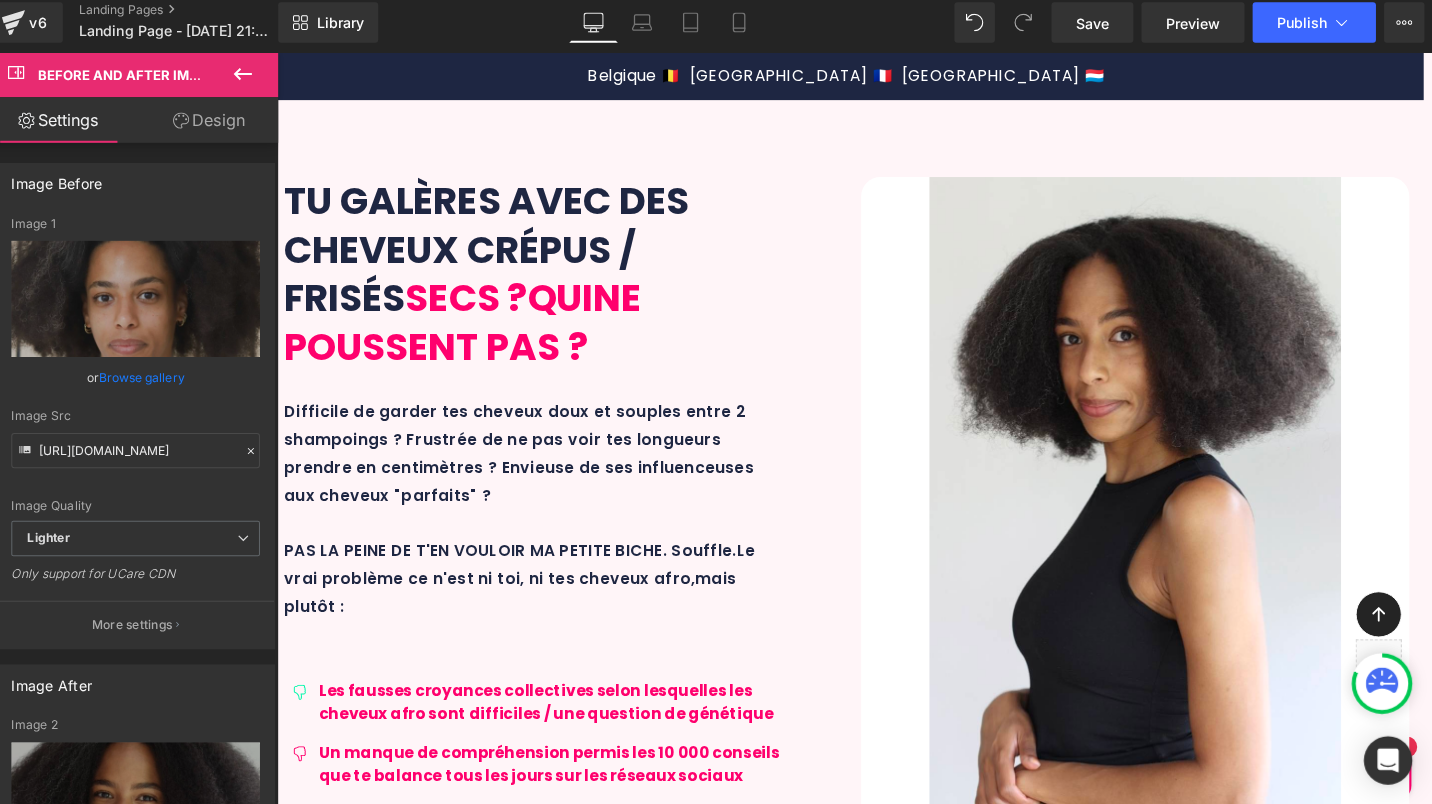 click on "ACTIFS CLÉ : extrait d'écorce de jujubier" at bounding box center (420, 3625) 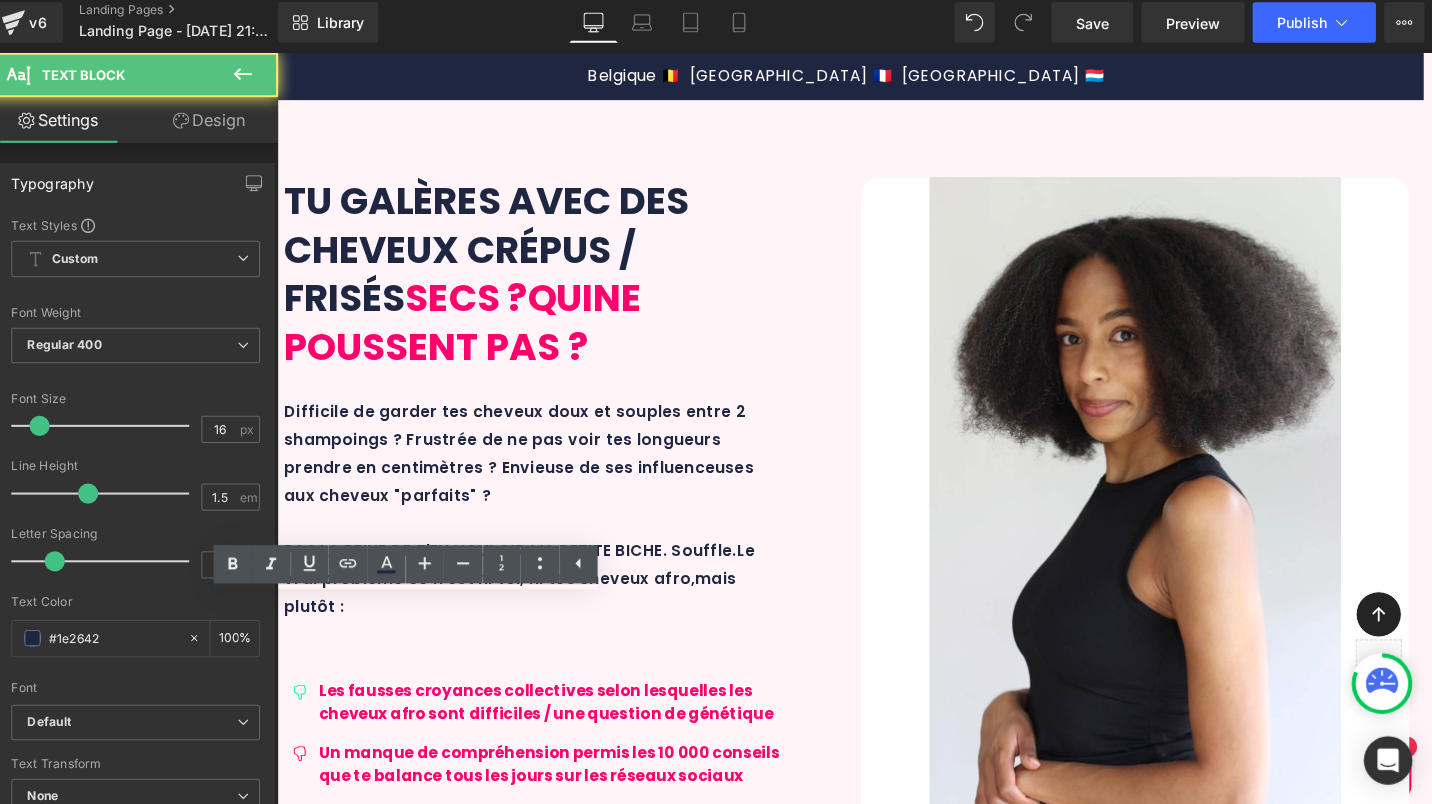 drag, startPoint x: 549, startPoint y: 777, endPoint x: 366, endPoint y: 715, distance: 193.2175 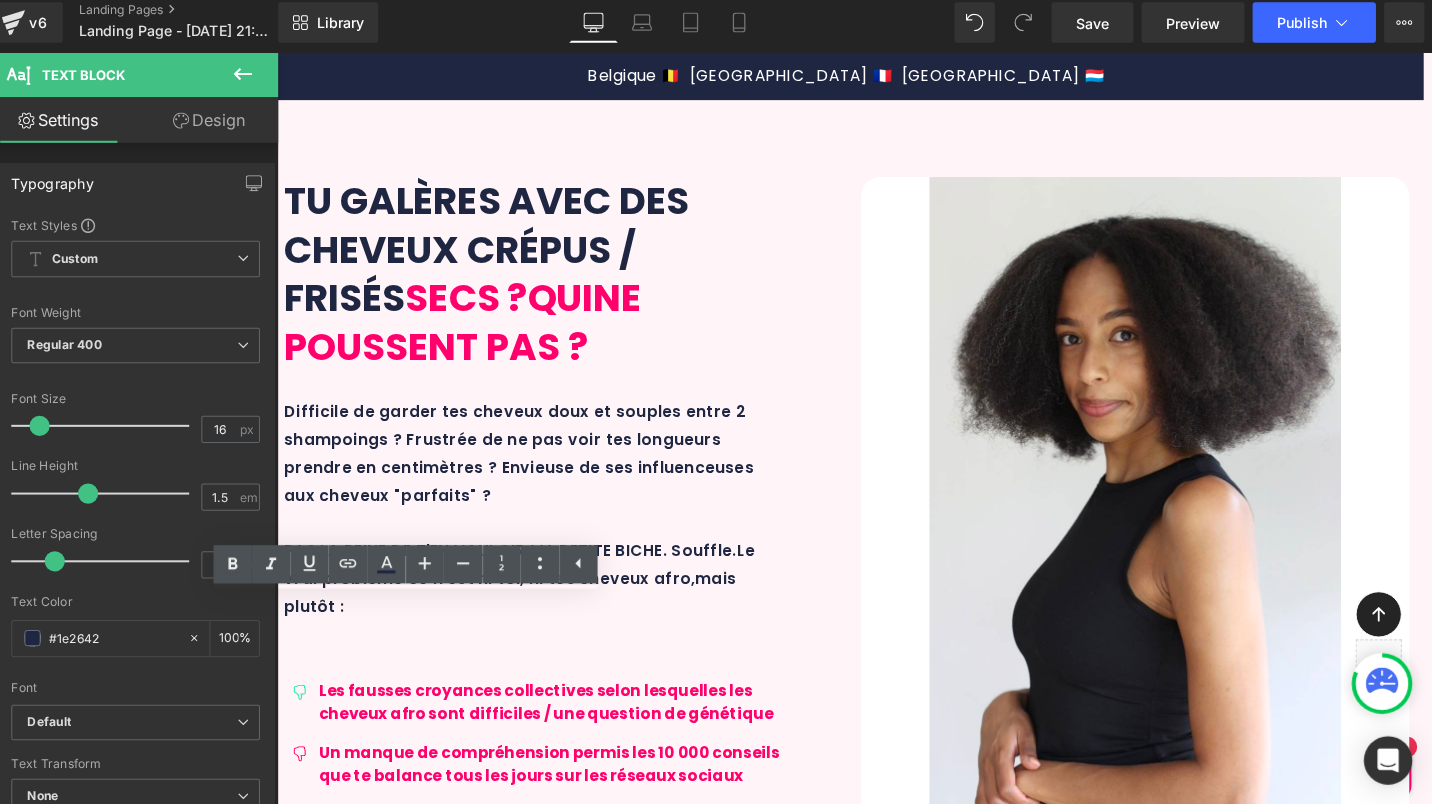 type 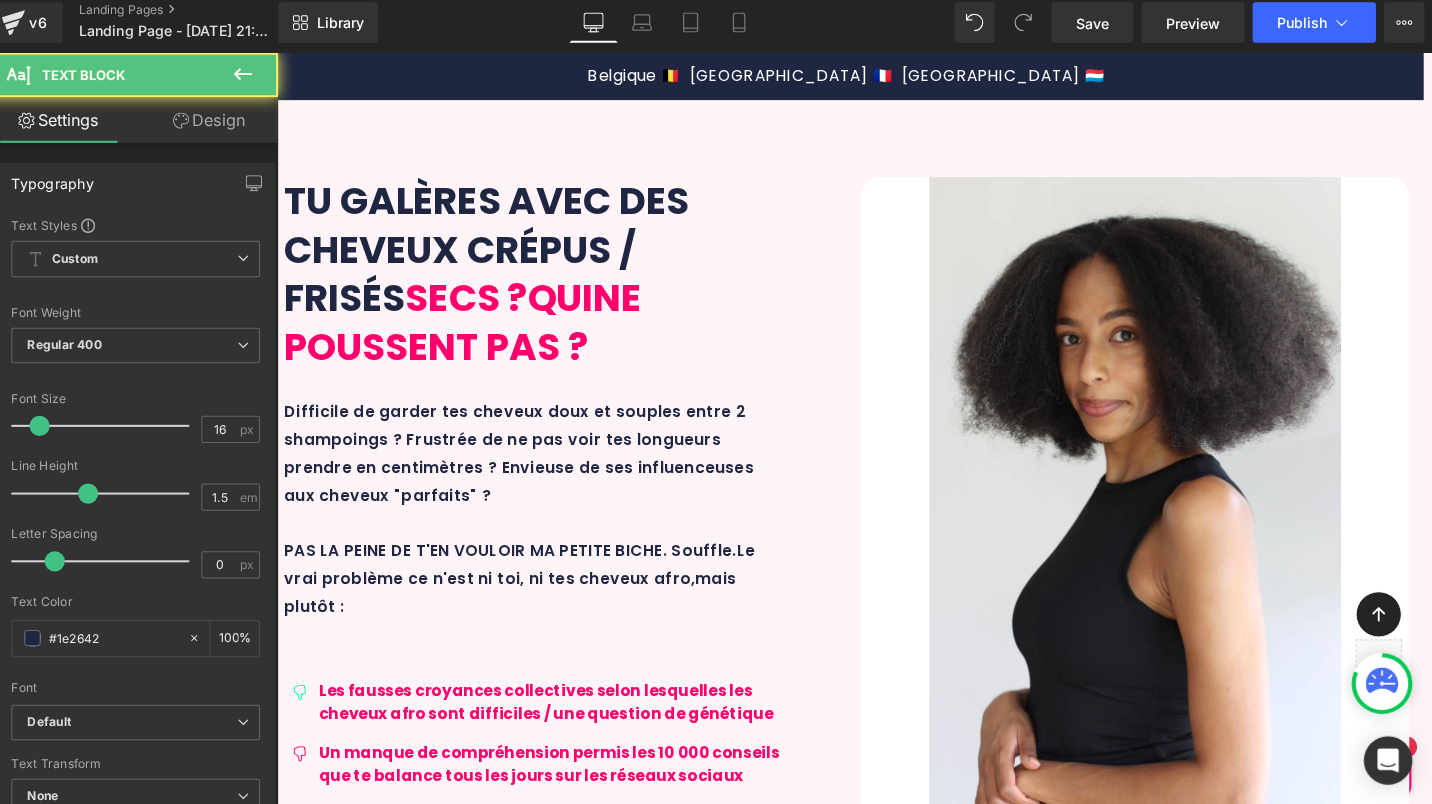drag, startPoint x: 366, startPoint y: 715, endPoint x: 546, endPoint y: 761, distance: 185.78482 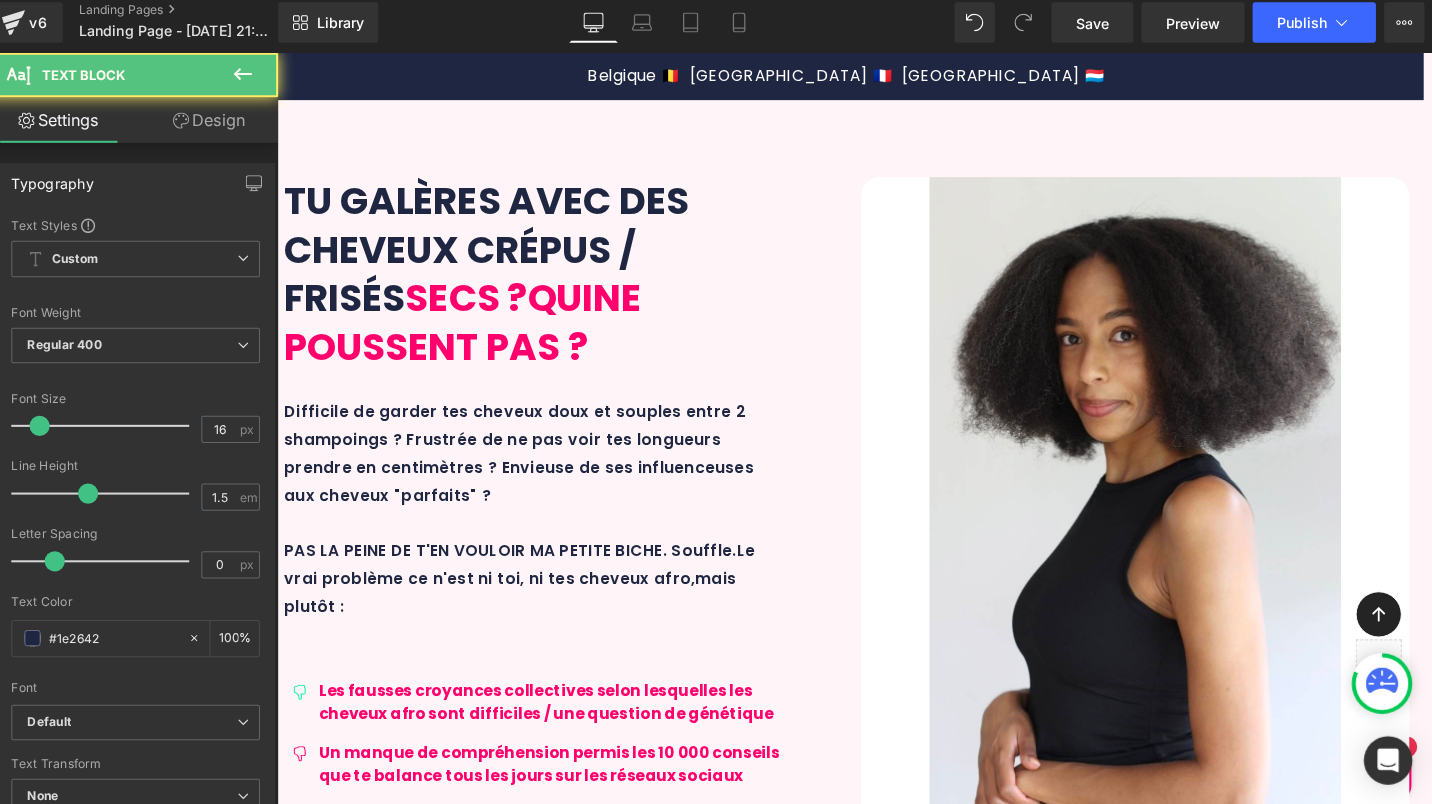 click on "Un  shampoing intensément doux  qui lavage tes cheveux tout en délicatesse et qui purifie et apaise ton cuir chevel" at bounding box center (420, 3555) 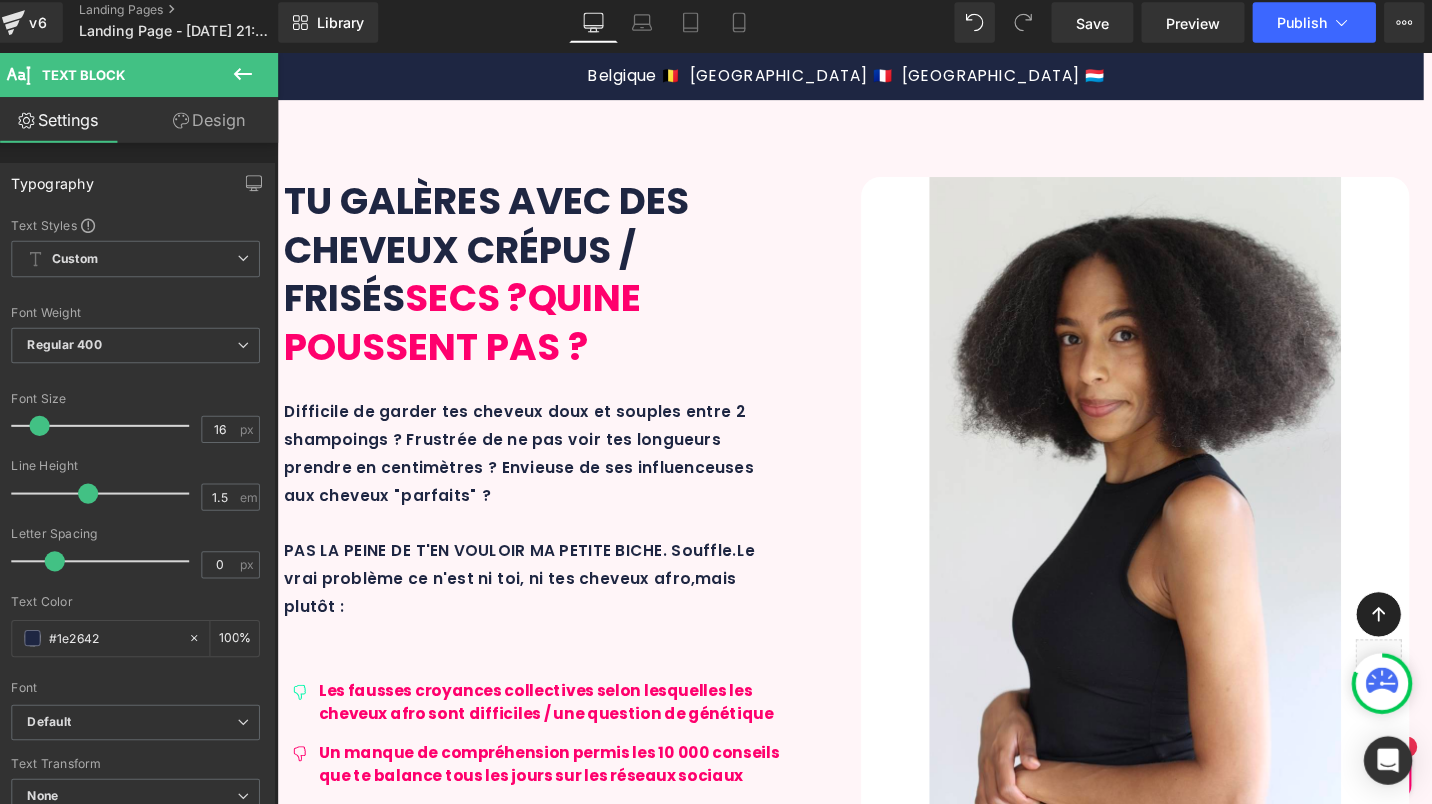 drag, startPoint x: 545, startPoint y: 788, endPoint x: 514, endPoint y: 772, distance: 34.88553 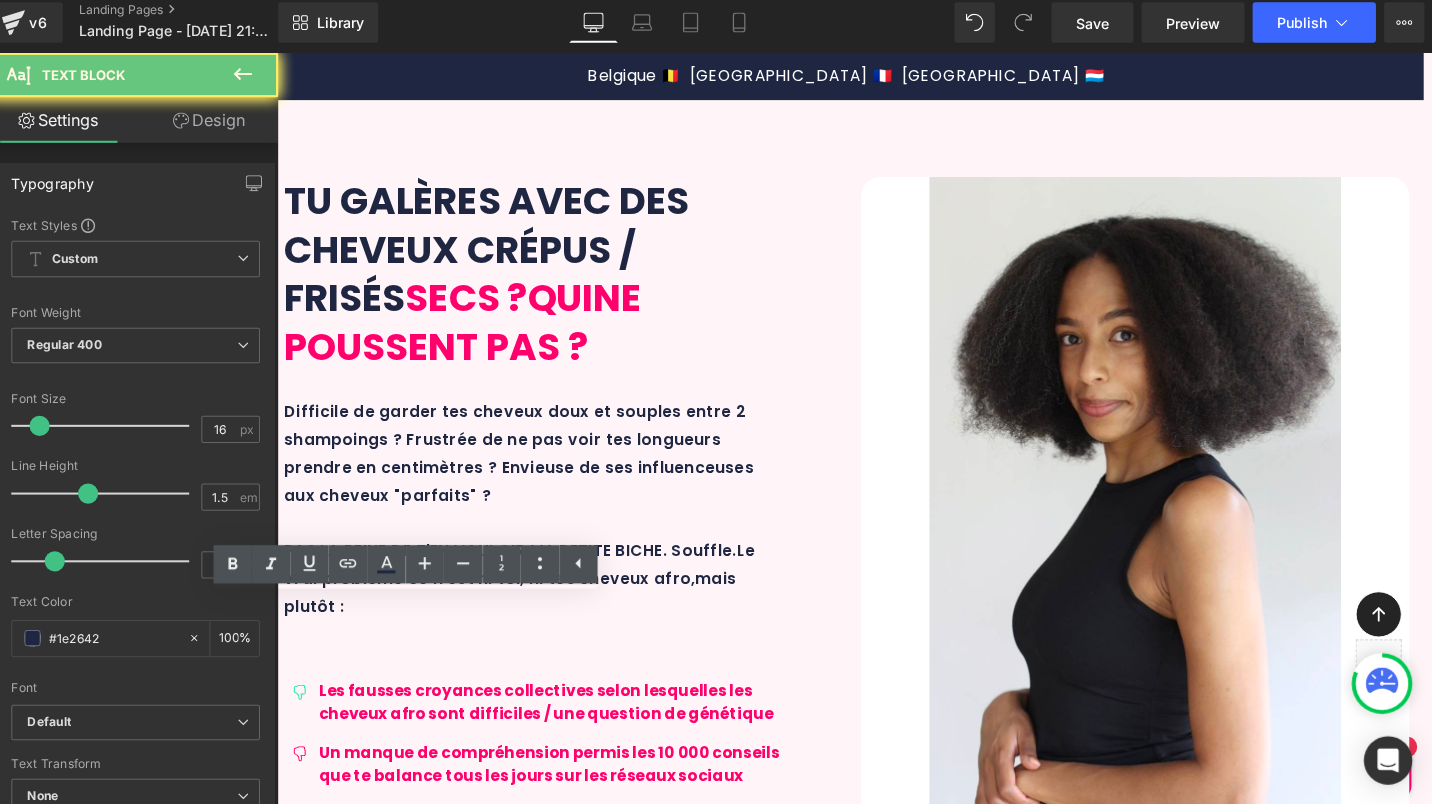 click on "Un  shampoing intensément doux  qui lavage tes cheveux tout en délicatesse et qui purifie et apaise ton cuir chevelu" at bounding box center (420, 3555) 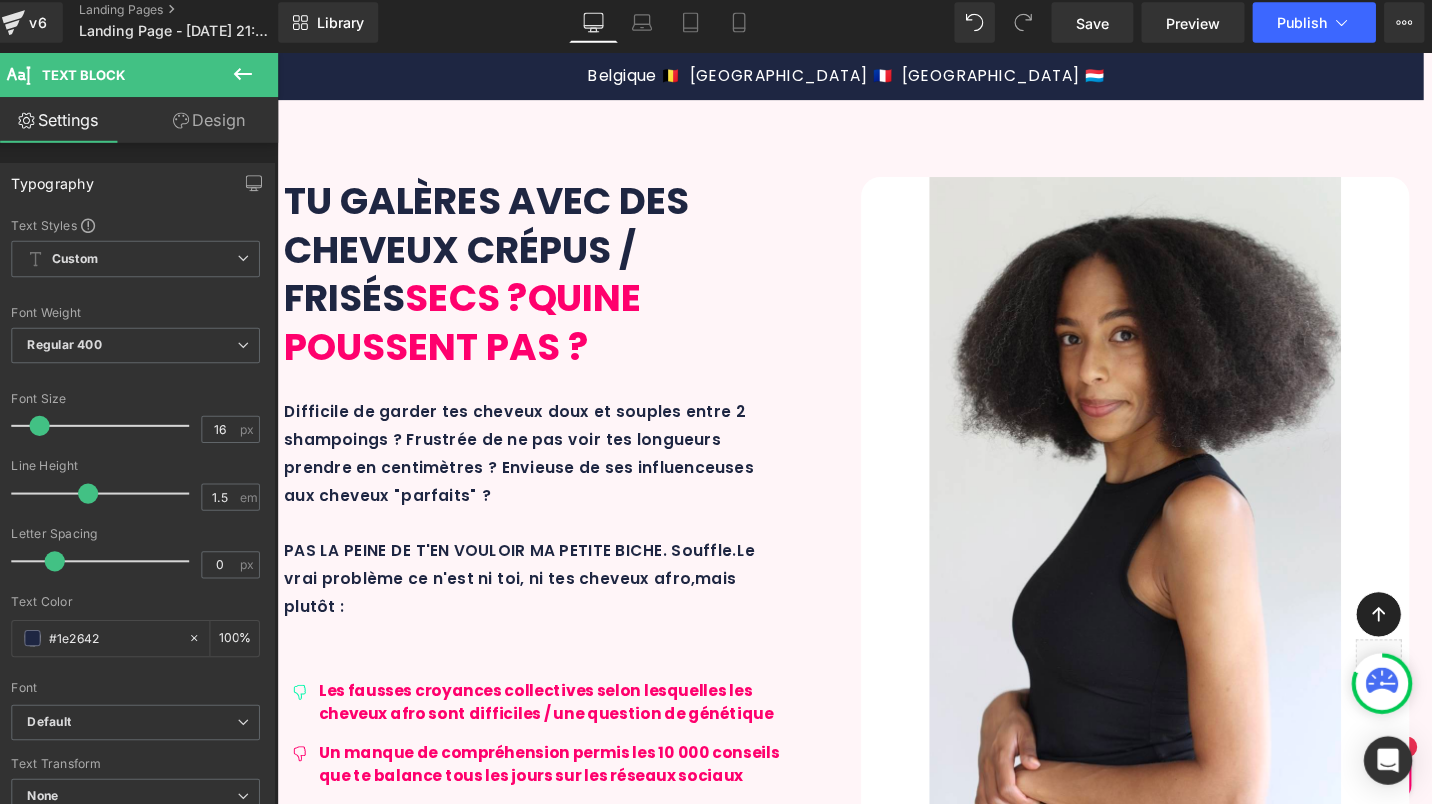 click on "Rendering Content" at bounding box center (716, 725) 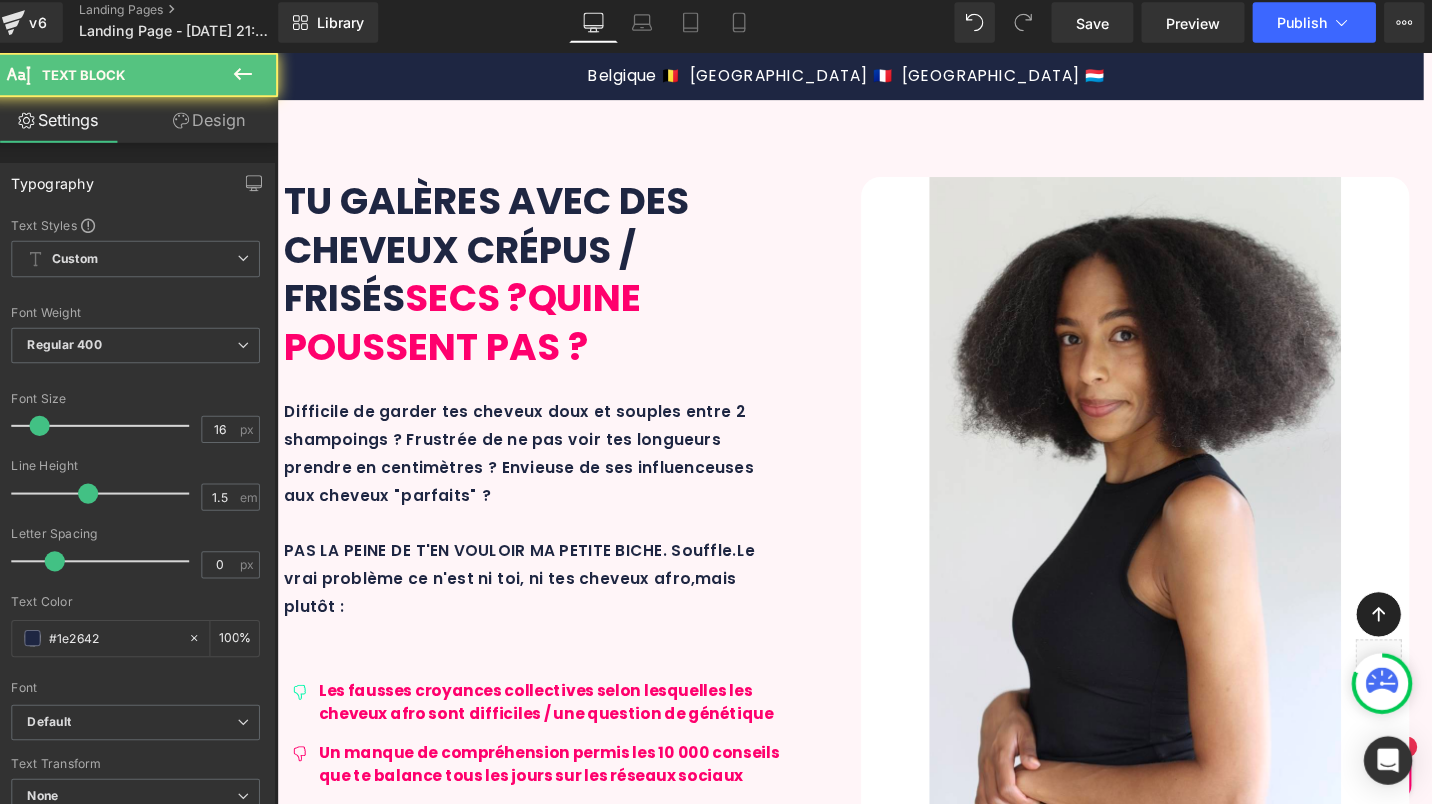 click on "Un  avant ou après-shampoing démêlant  qui permet de donner du glisser pour faciliter le démêlage et éviter la casse." at bounding box center [720, 3529] 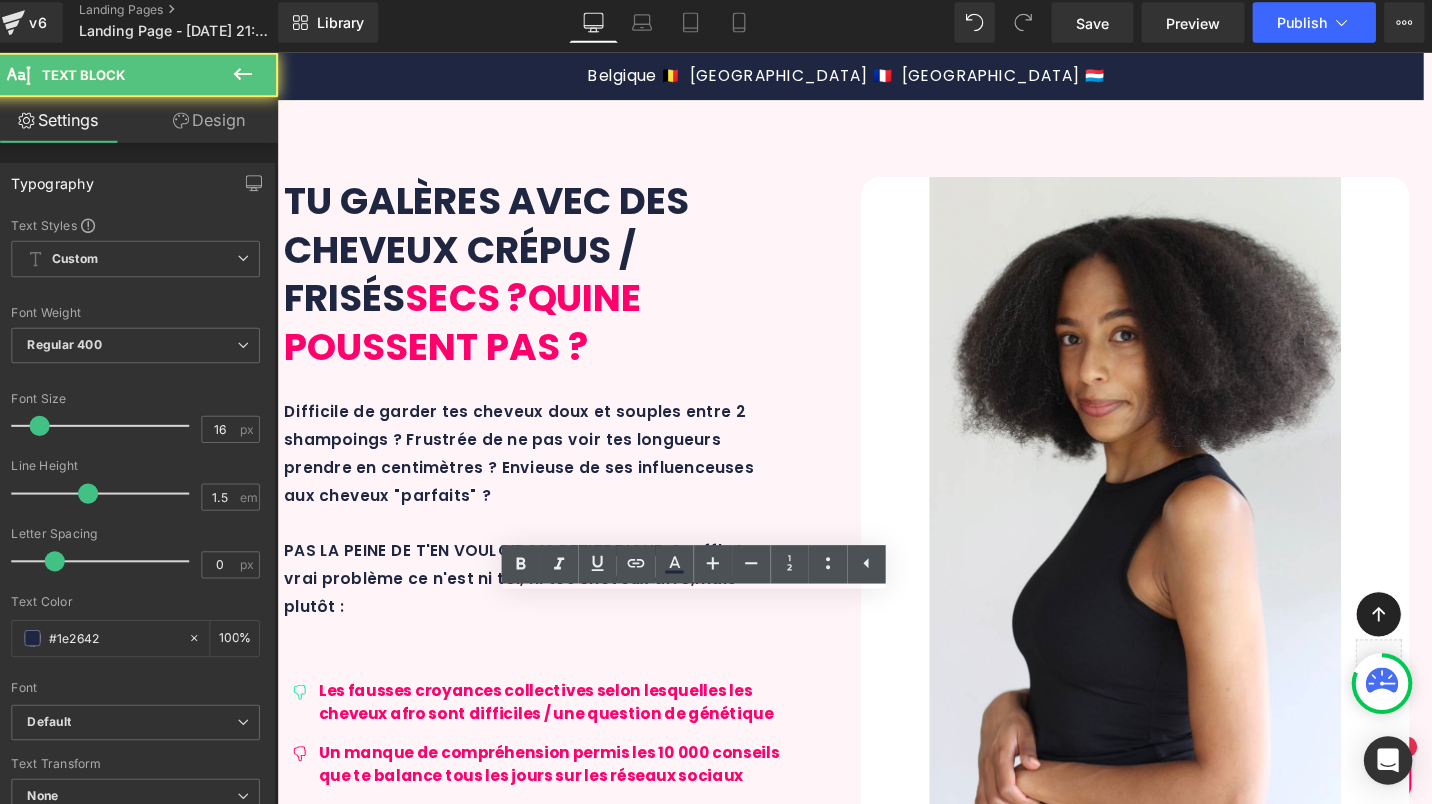 click on "Text Block" at bounding box center (1009, 3562) 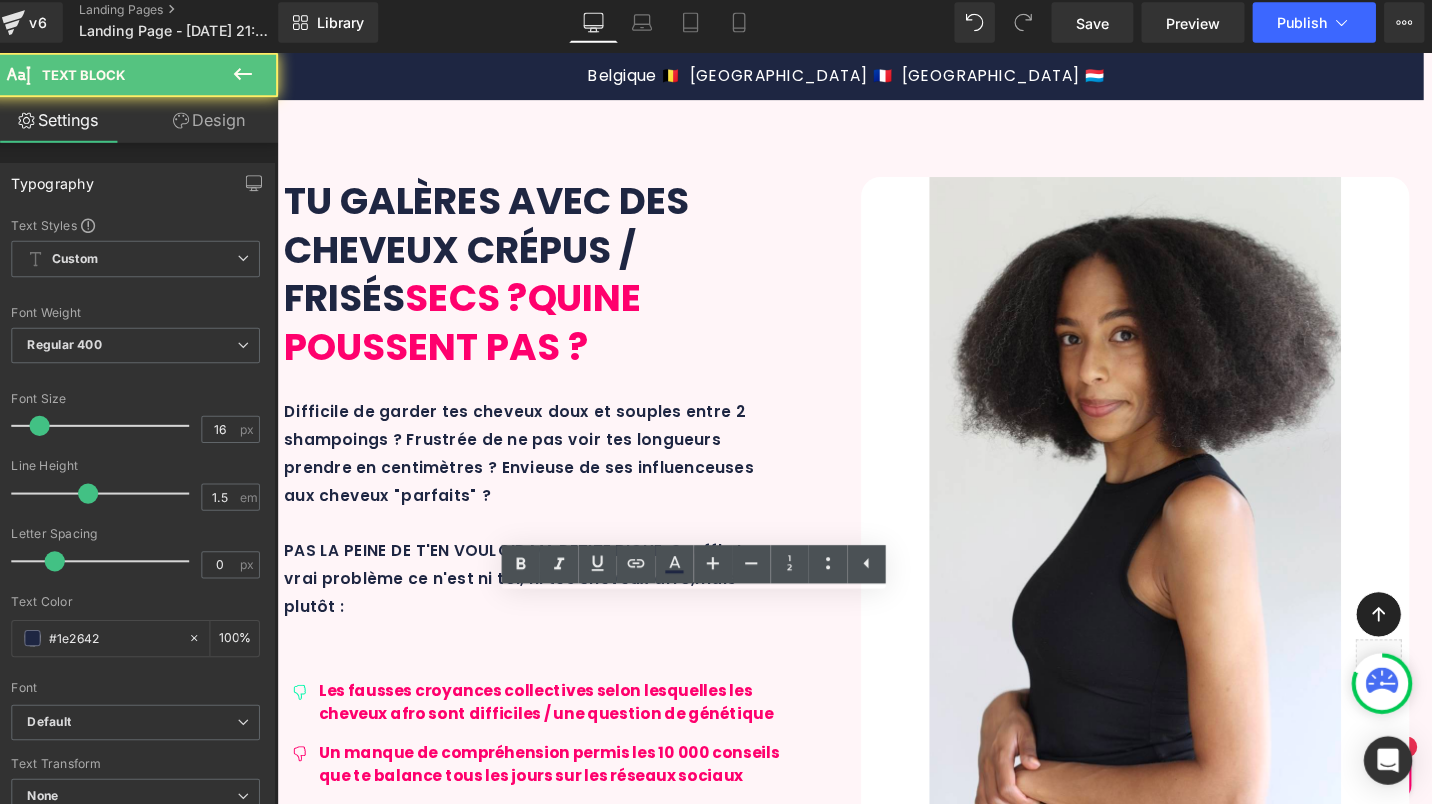 click on "Une  crème coiffante riche sans rinçage  qui permet d'hydrater et de protéger le cheveux en profondeur tout en facilitant la stylisation (twitts...)" at bounding box center [1020, 3561] 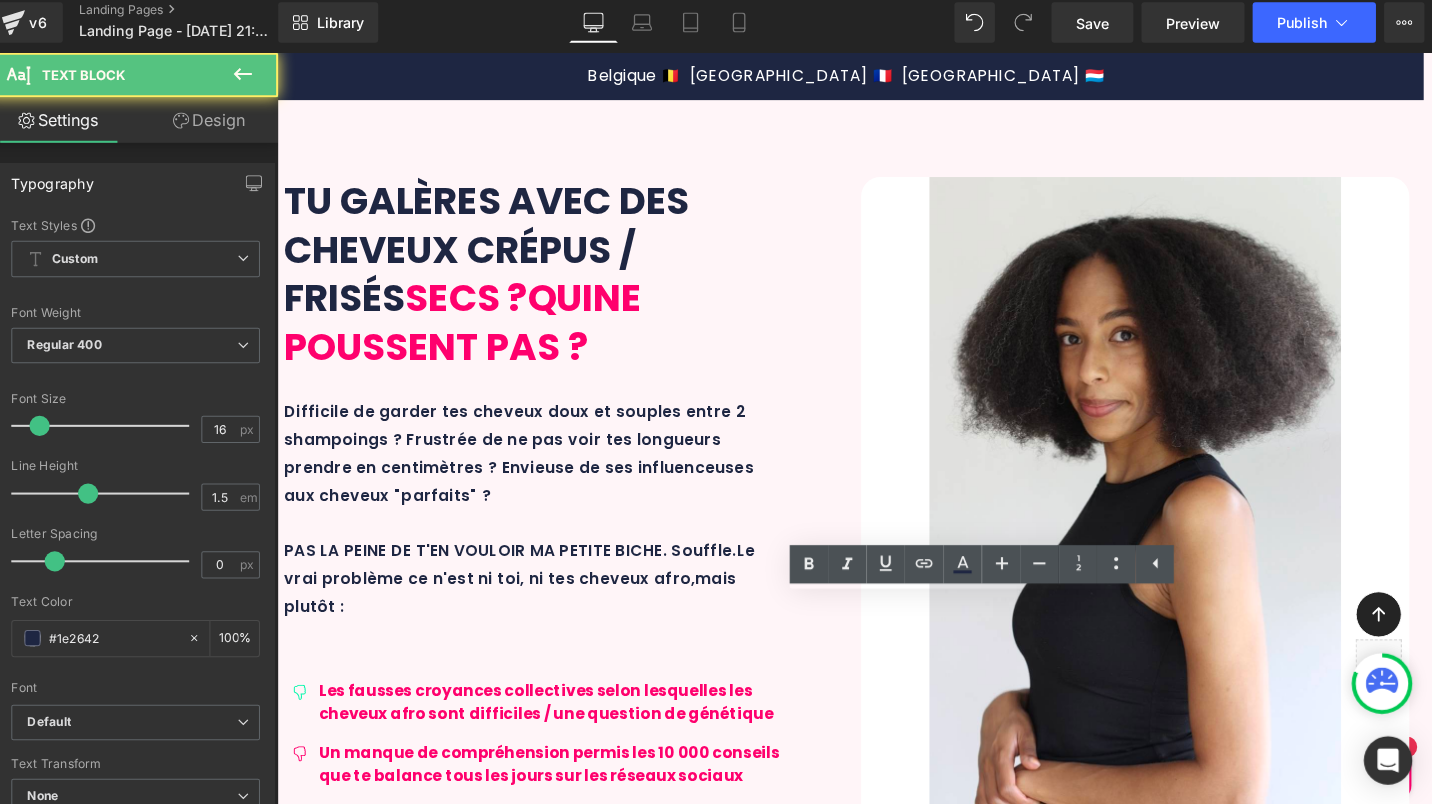 click on "Une  crème coiffante riche sans rinçage  qui permet d'hydrater et de protéger le cheveux en profondeur tout en facilitant la stylisation (twitts...)" at bounding box center (1020, 3561) 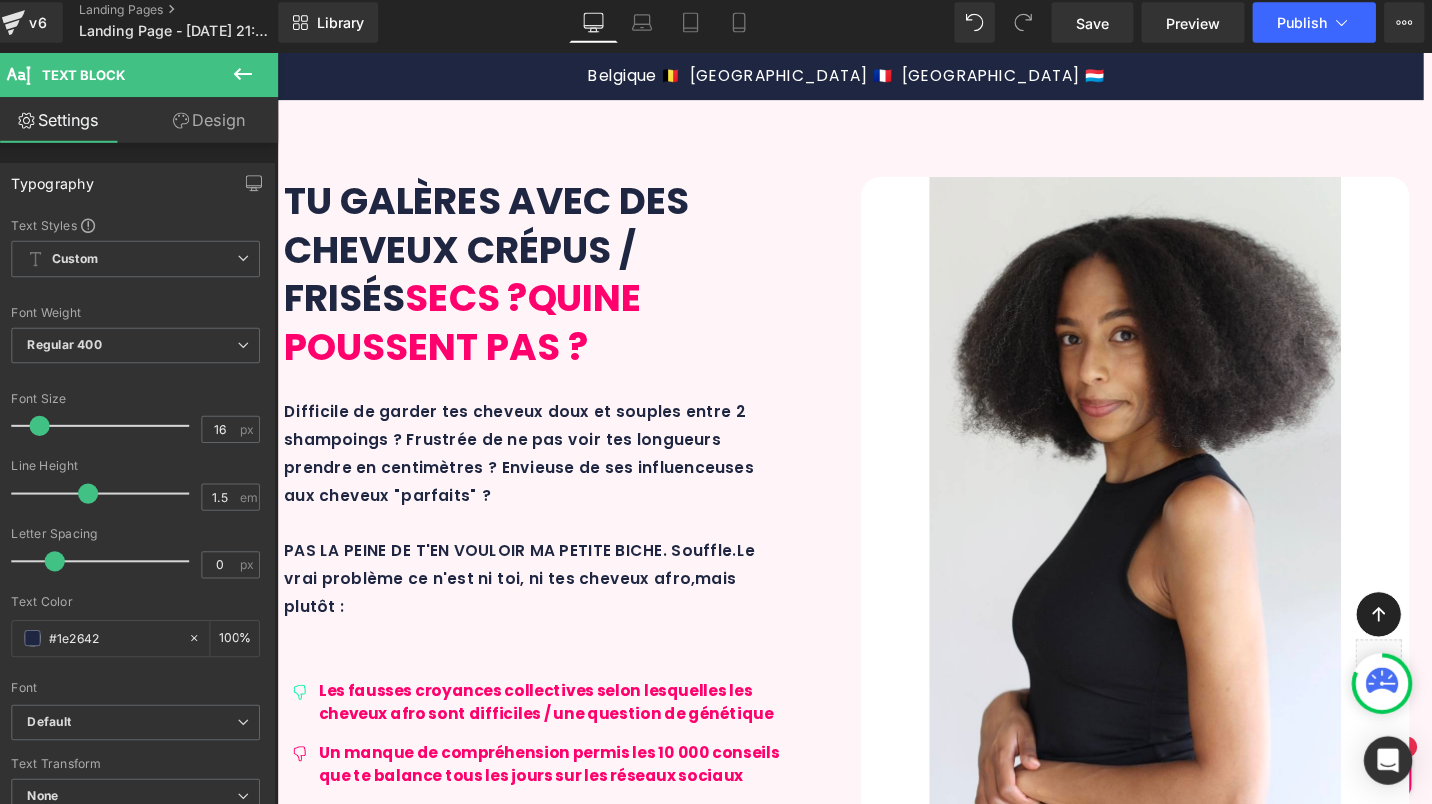click on "Design" at bounding box center (221, 126) 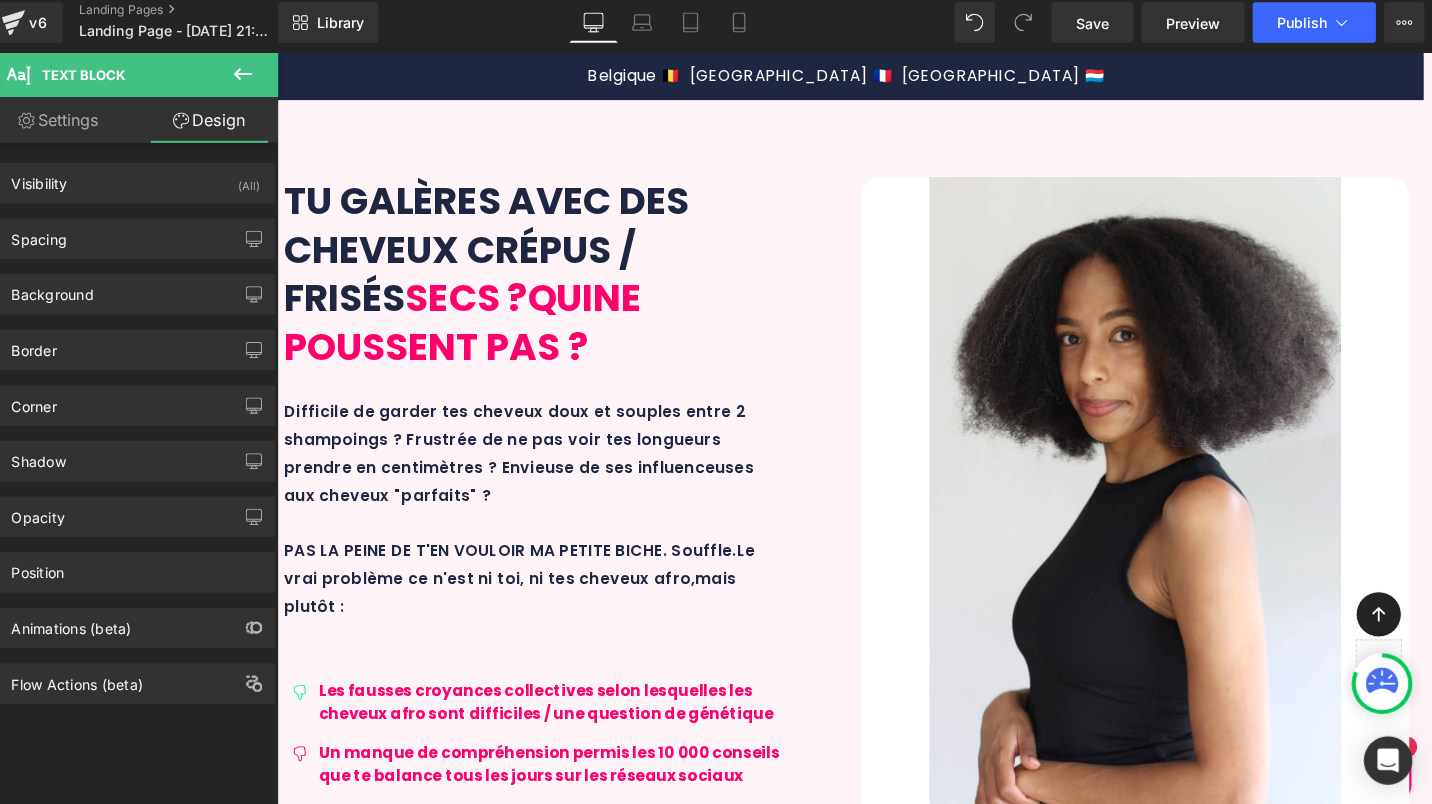 type on "0" 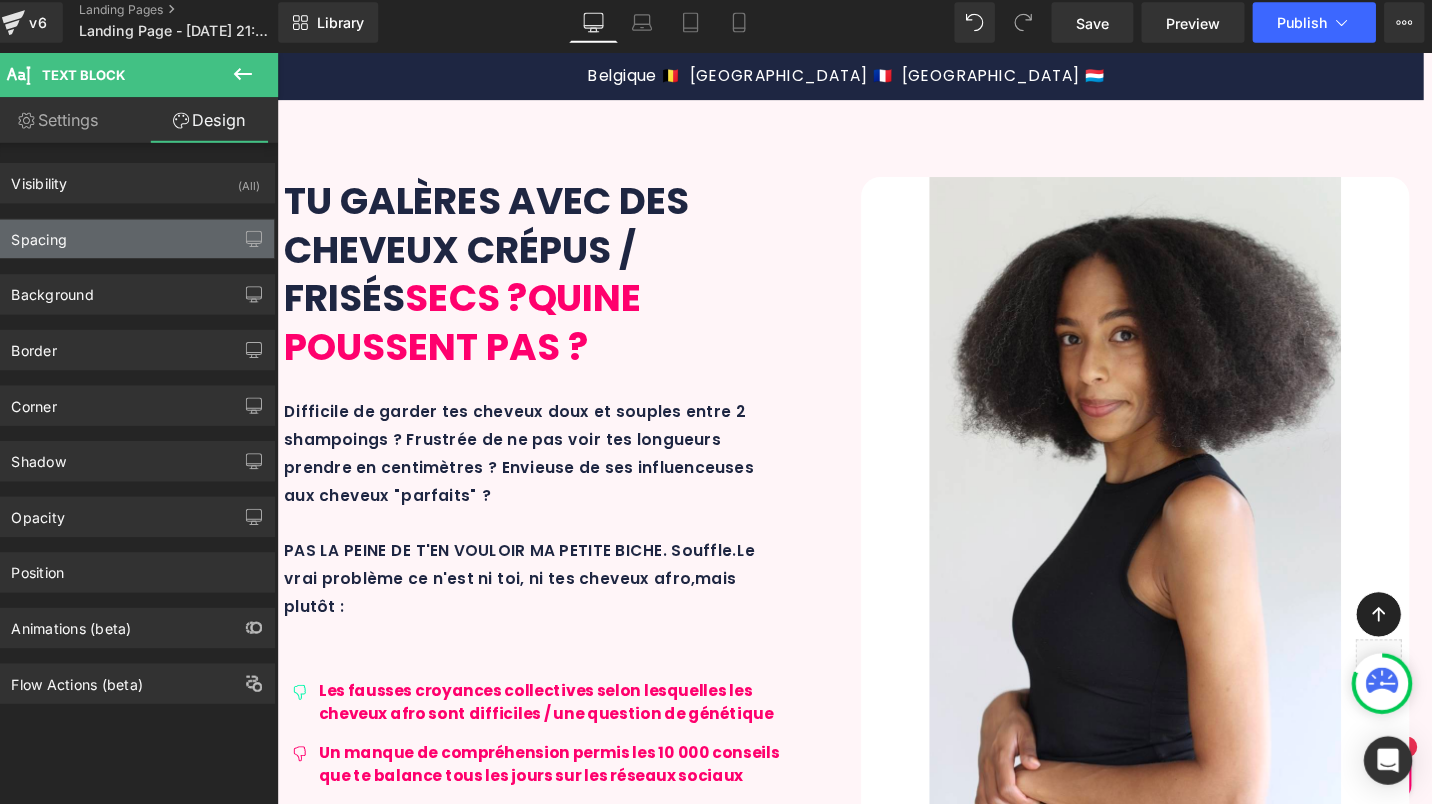 click on "Spacing" at bounding box center [149, 244] 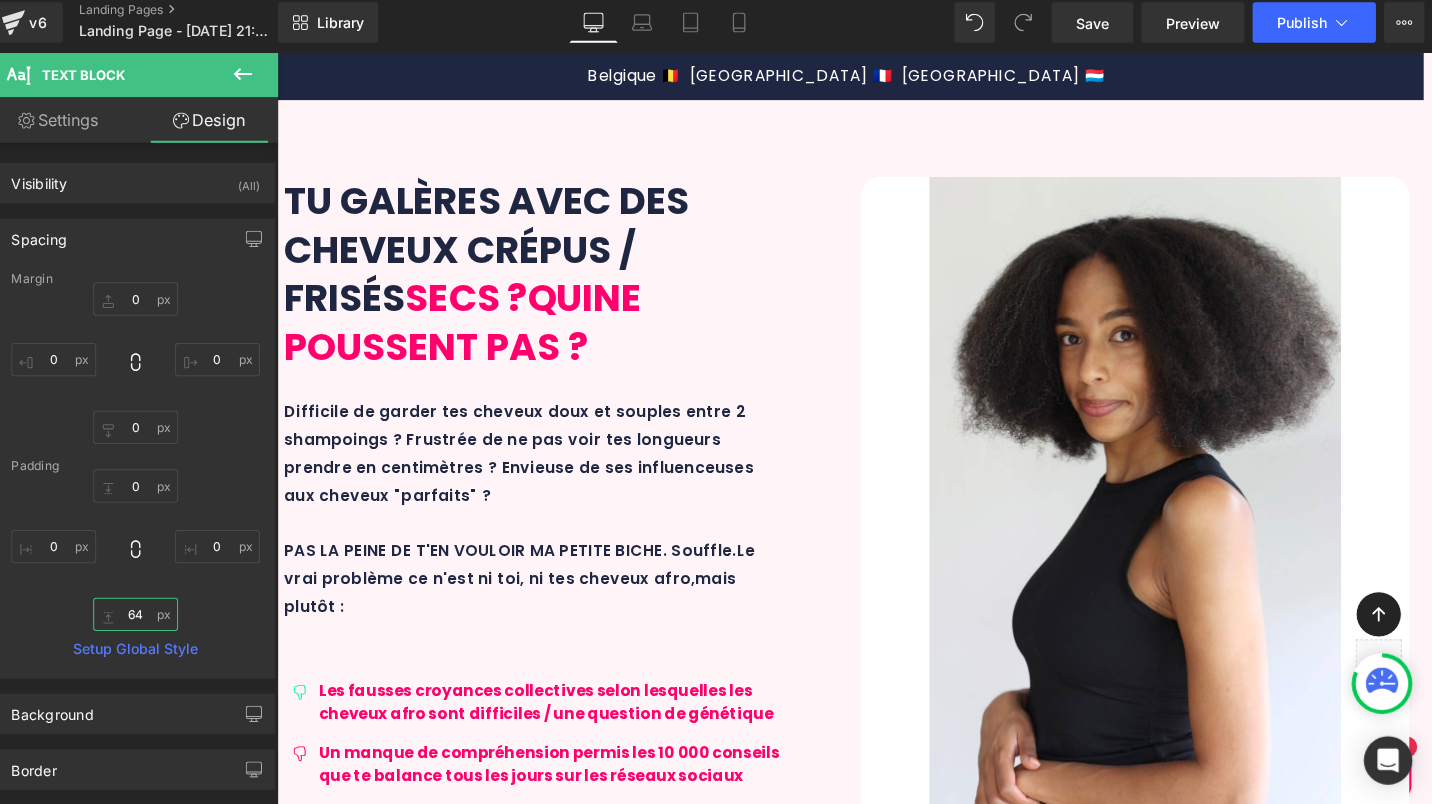click on "64" at bounding box center [149, 615] 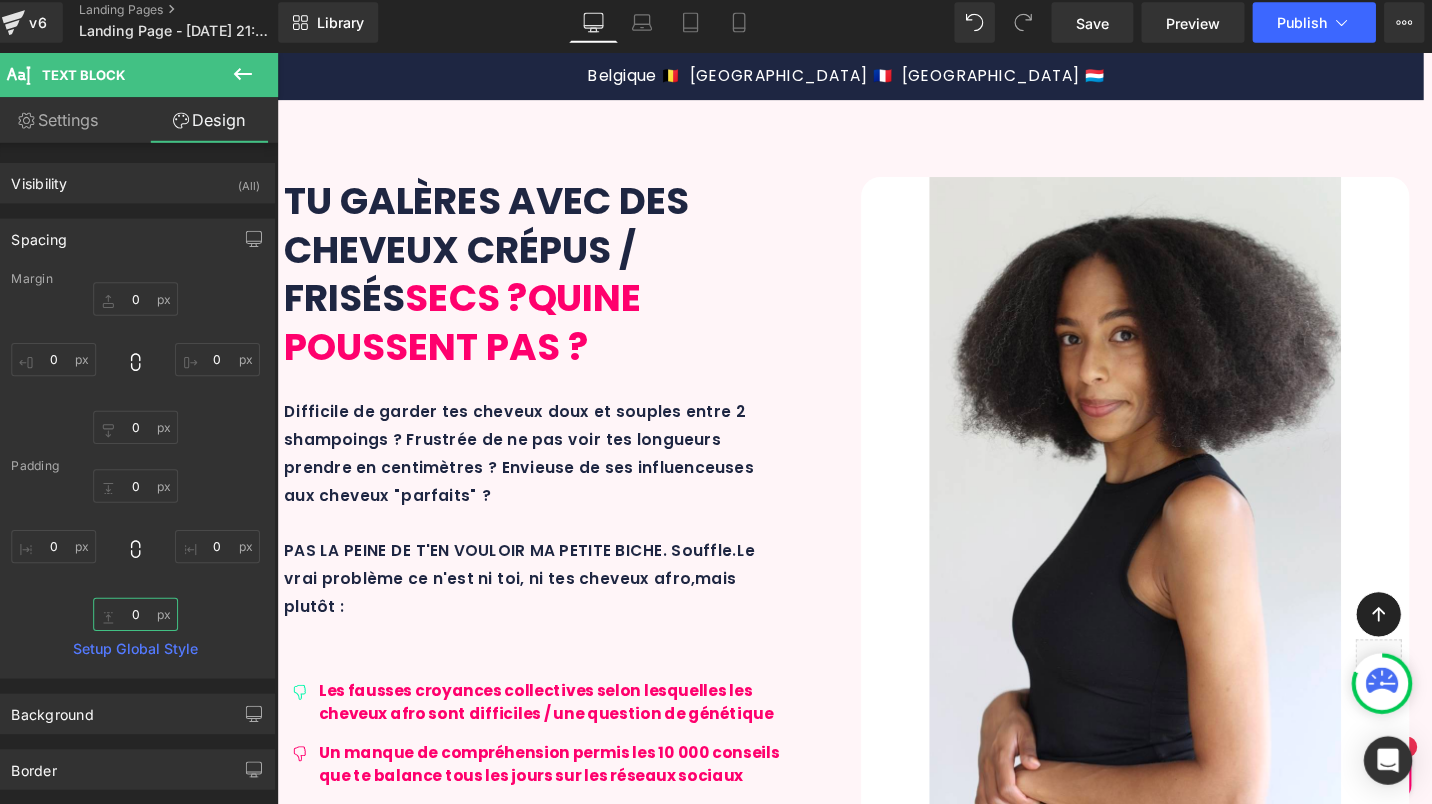 type on "0" 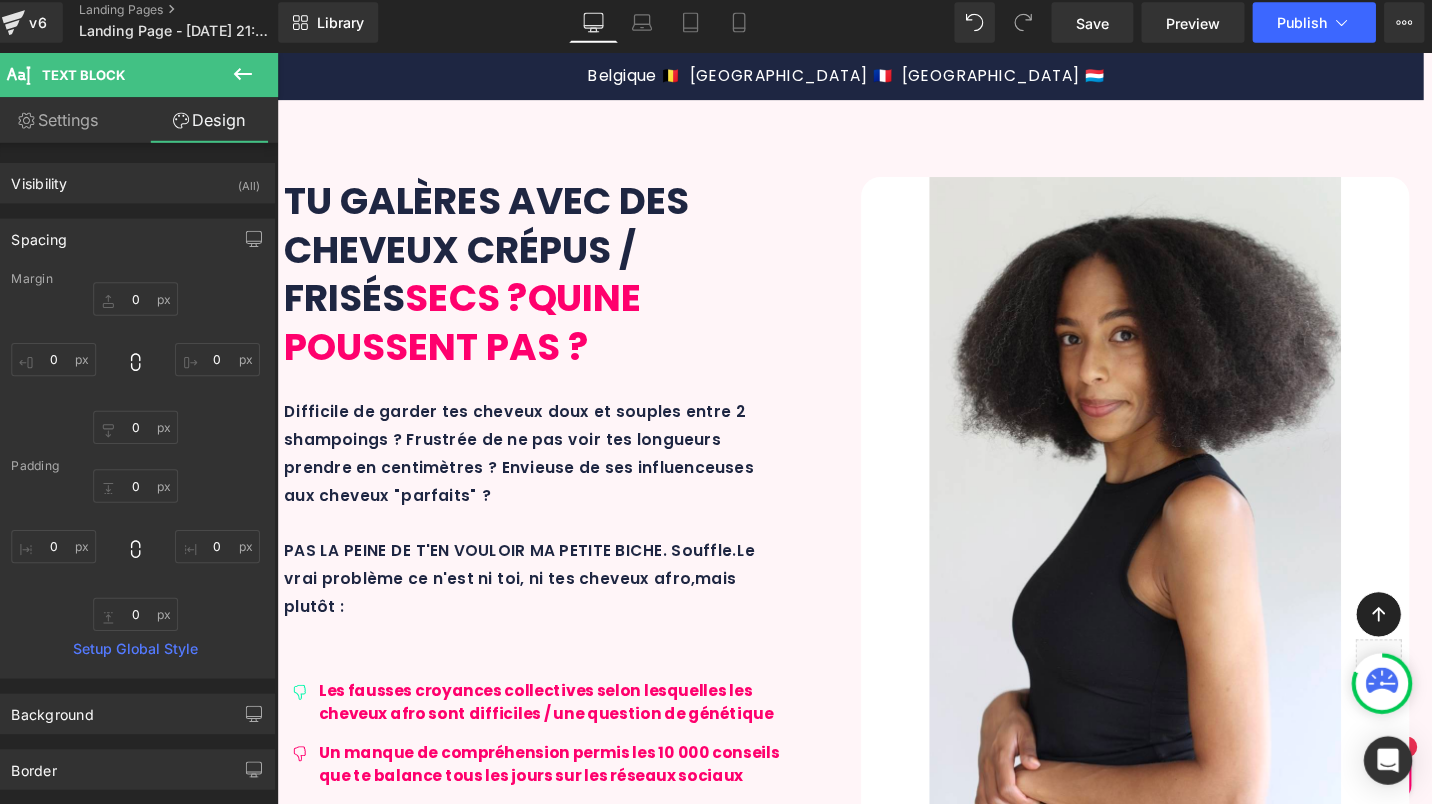 click on "Un  shampoing intensément doux  qui lavage tes cheveux tout en délicatesse et qui purifie et apaise ton cuir chevelu" at bounding box center (420, 3555) 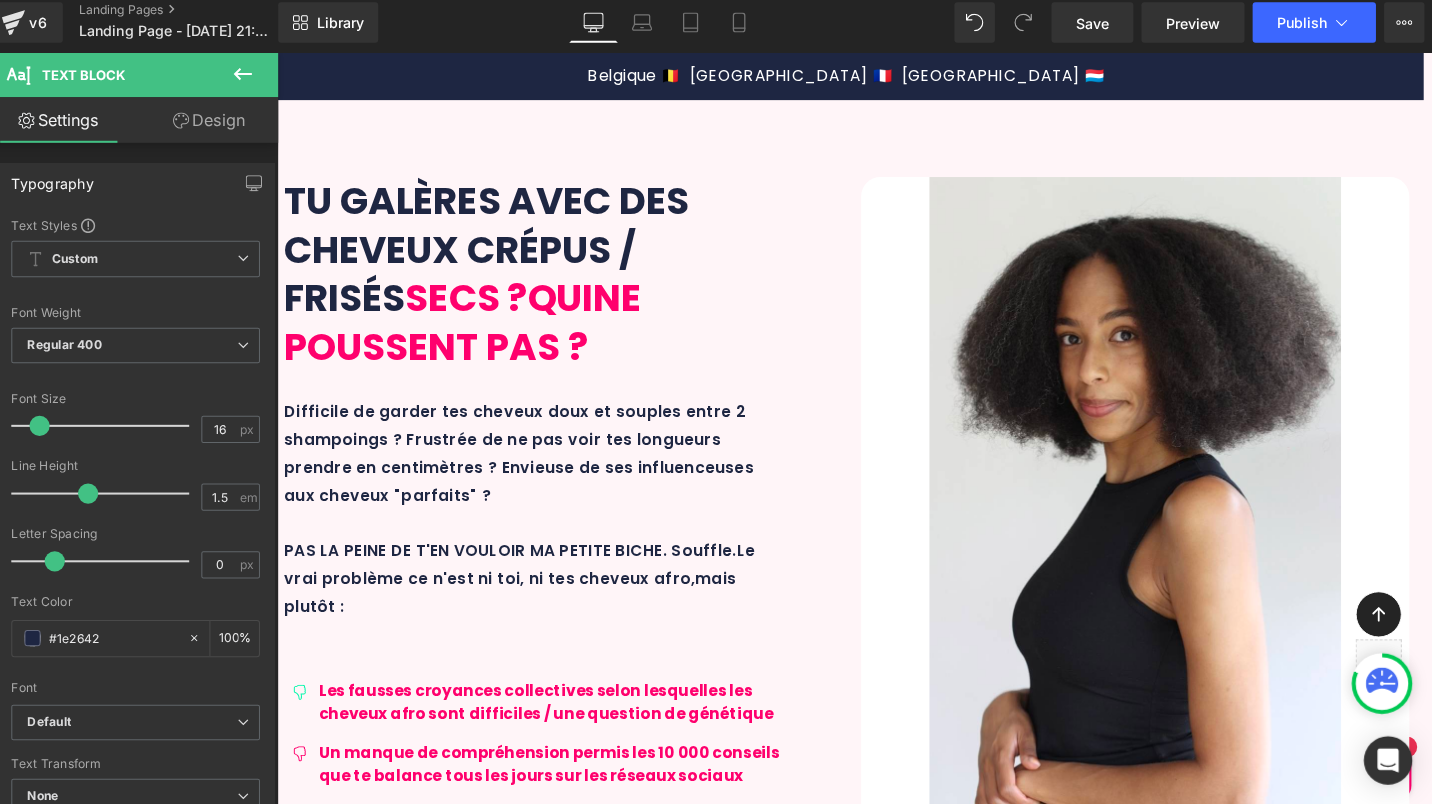 drag, startPoint x: 249, startPoint y: 0, endPoint x: 203, endPoint y: 130, distance: 137.89851 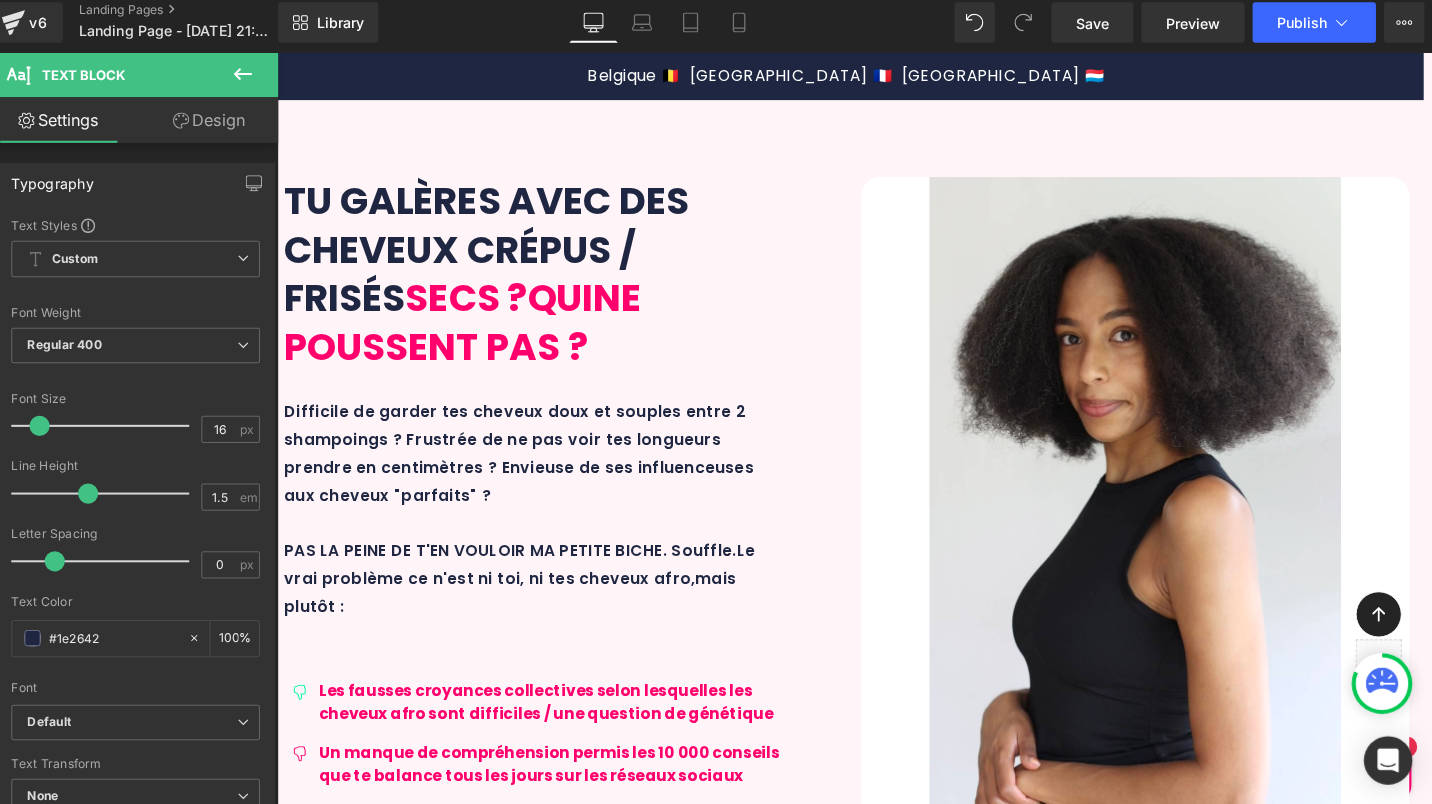 click on "Design" at bounding box center [221, 126] 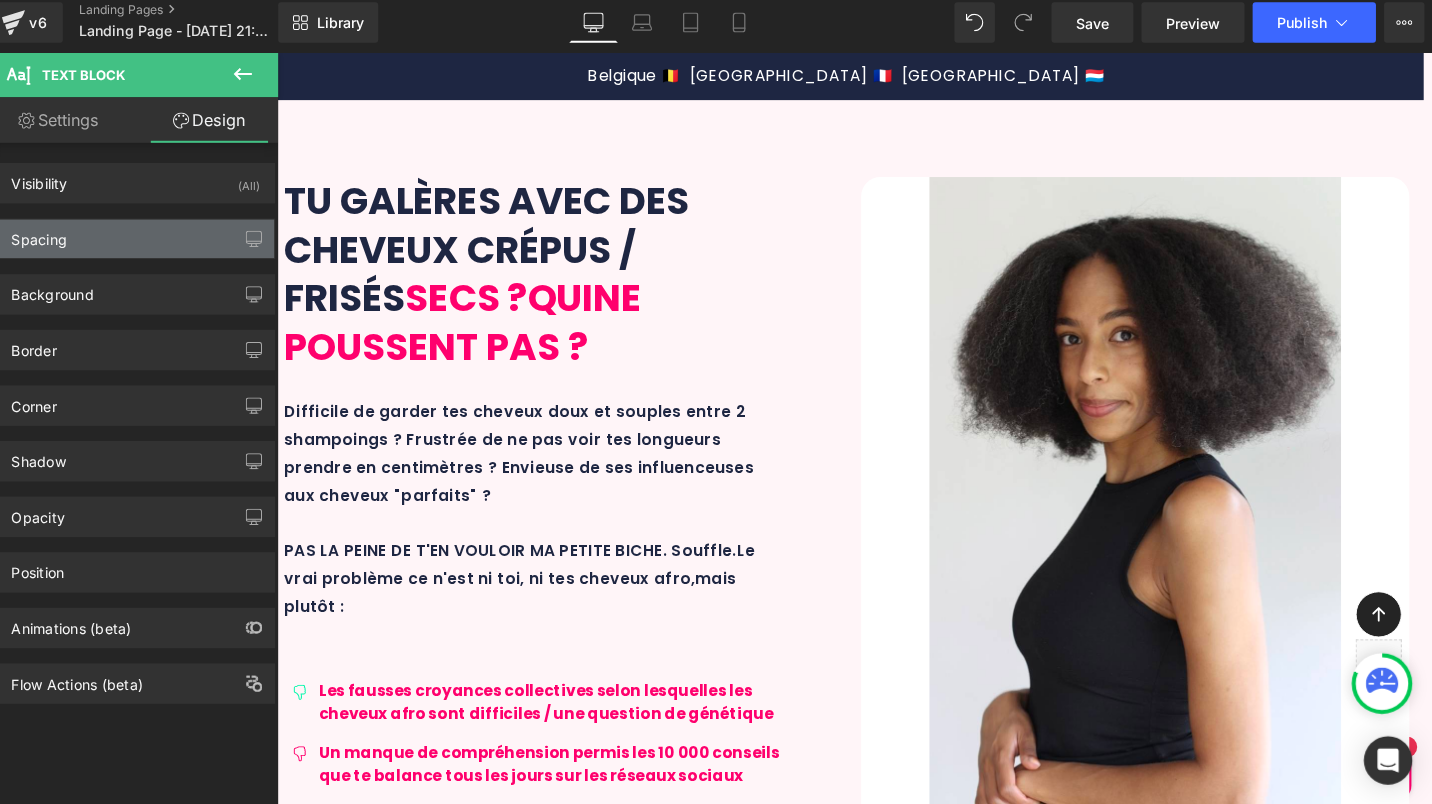 click on "Spacing" at bounding box center [149, 244] 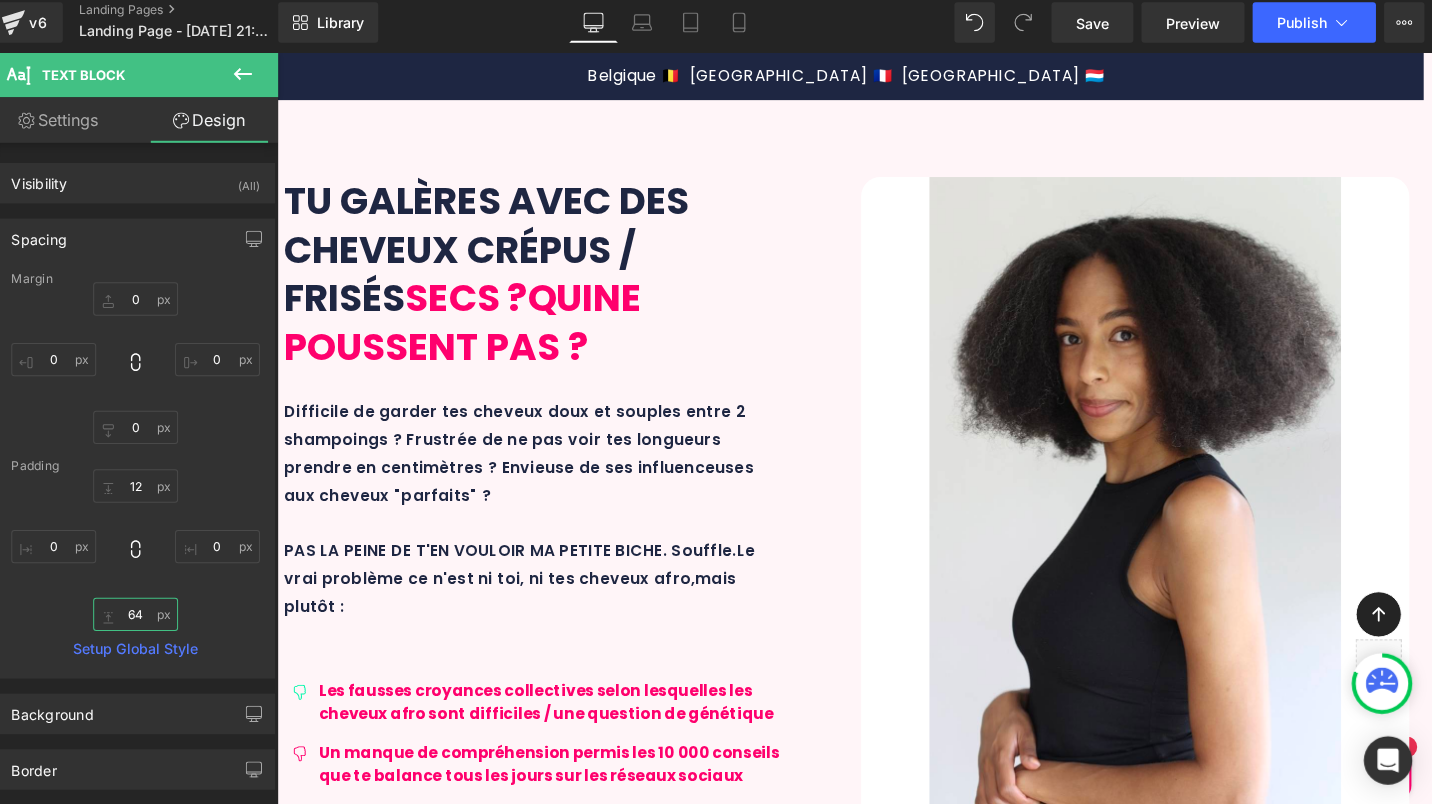 click on "64" at bounding box center (149, 615) 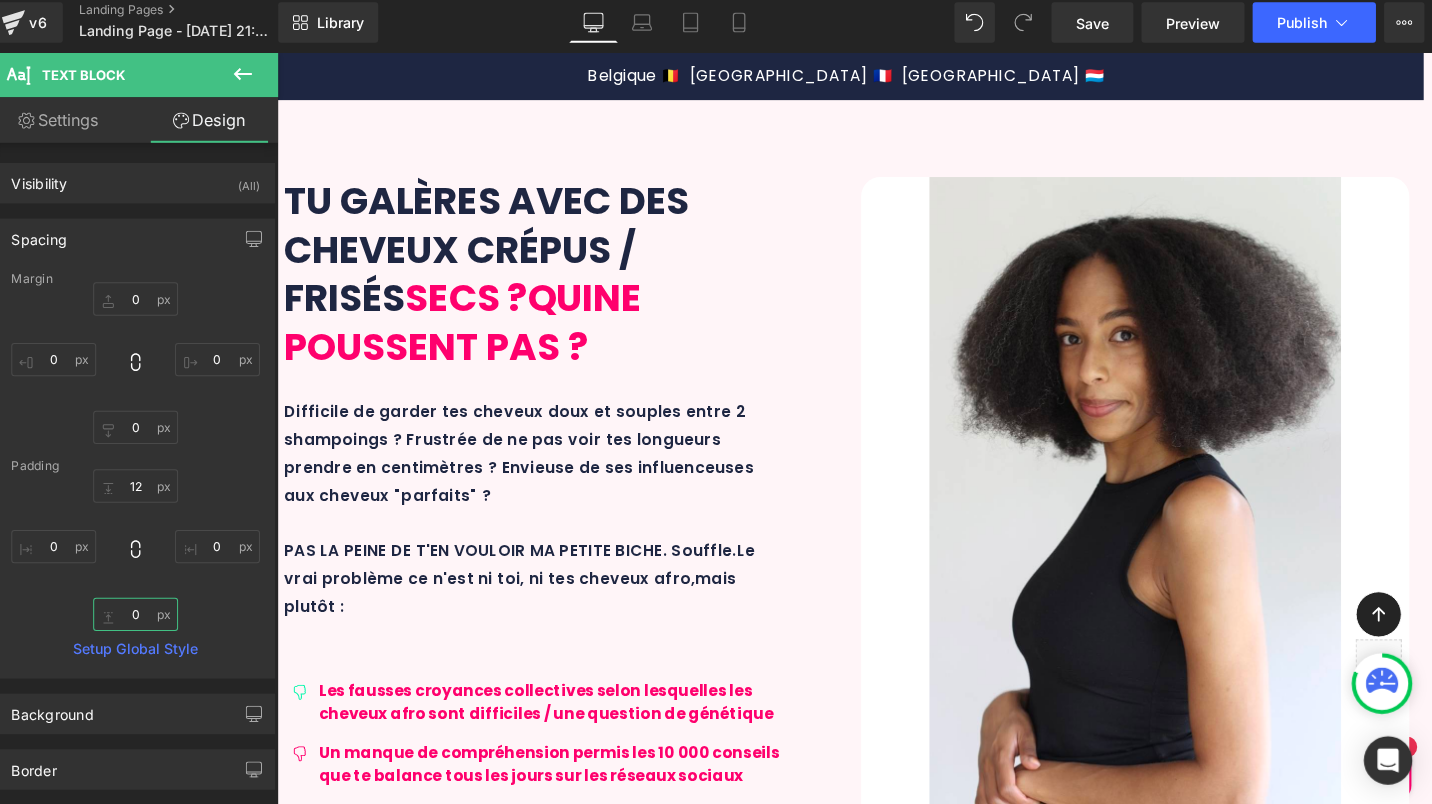 type on "00" 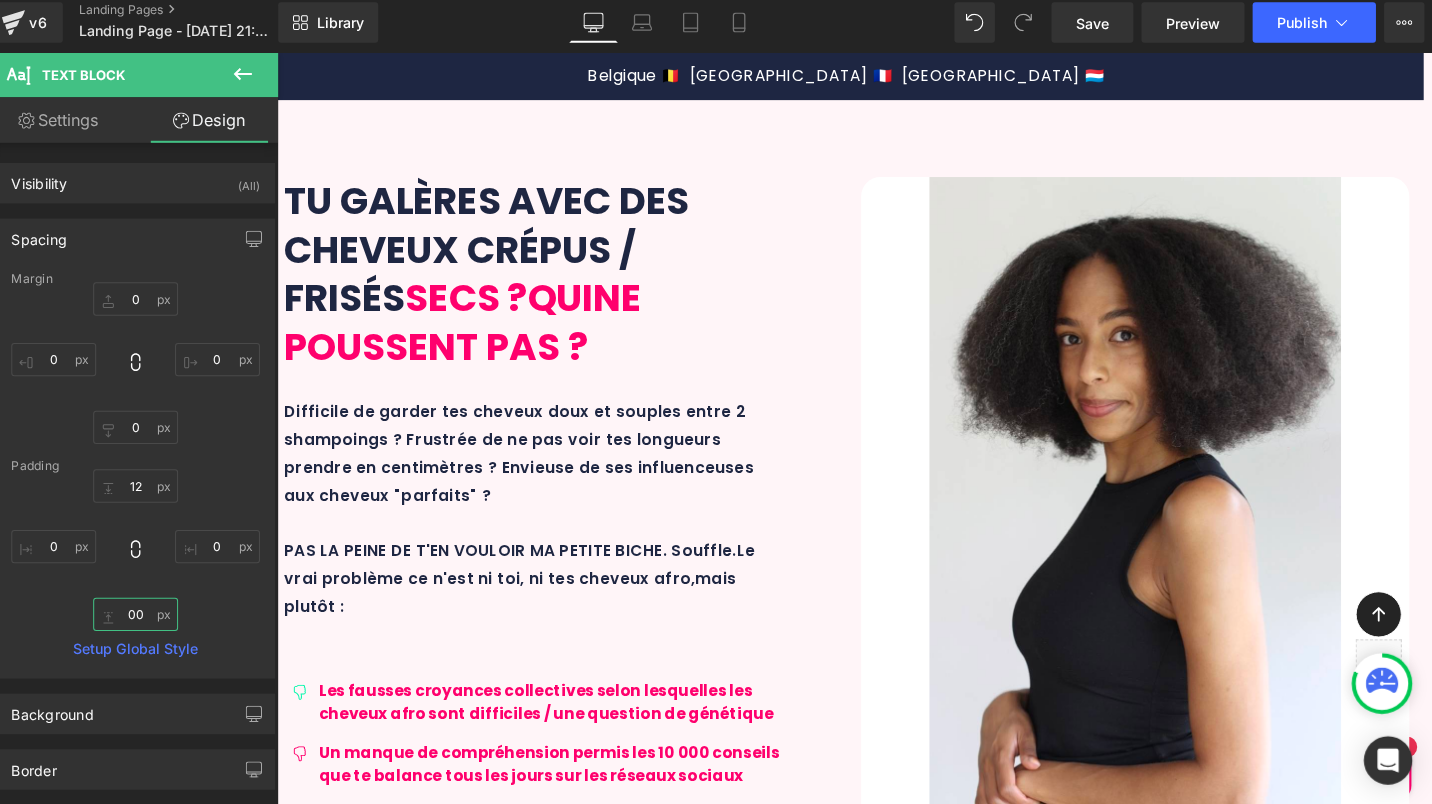 scroll, scrollTop: 2624, scrollLeft: 0, axis: vertical 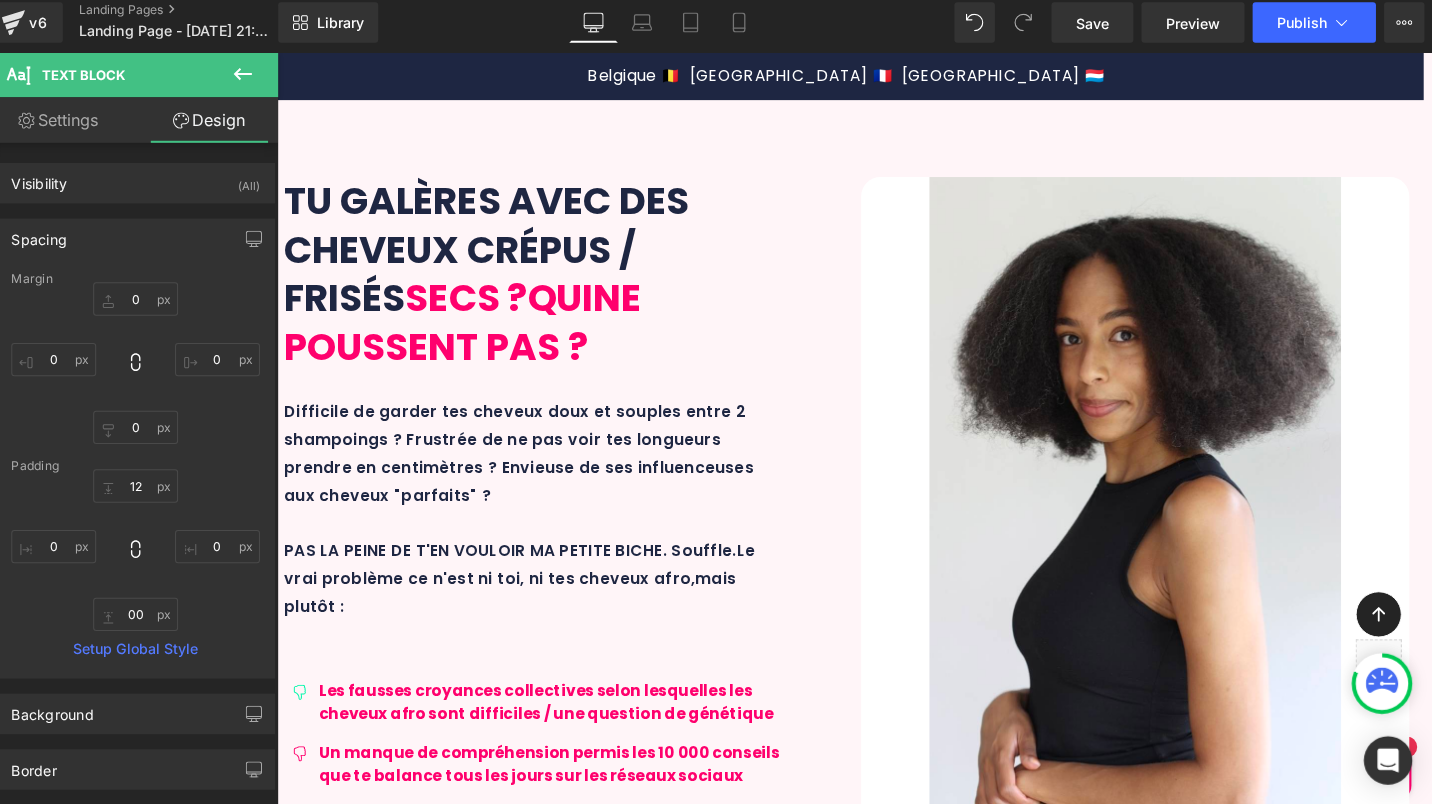 click 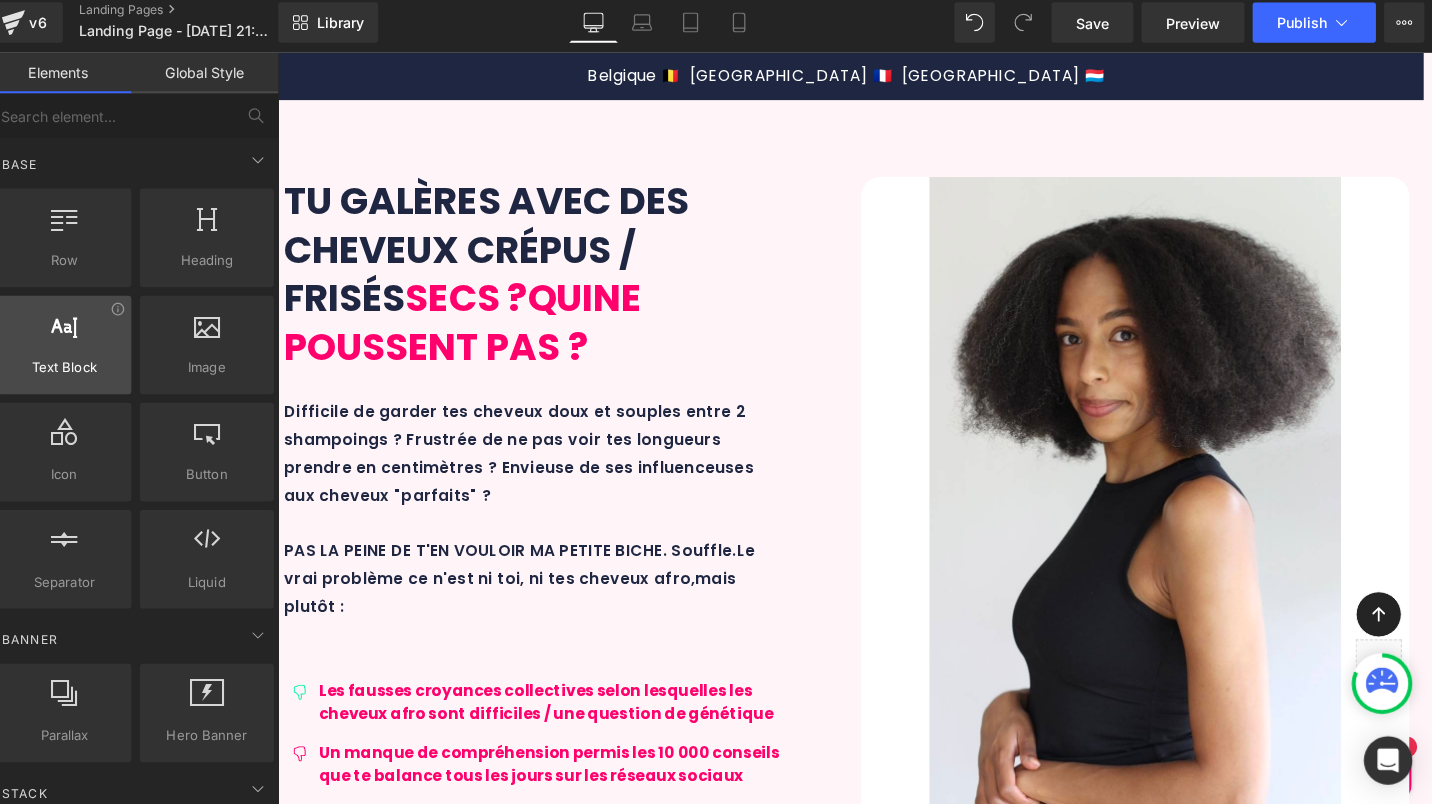 scroll, scrollTop: 0, scrollLeft: 0, axis: both 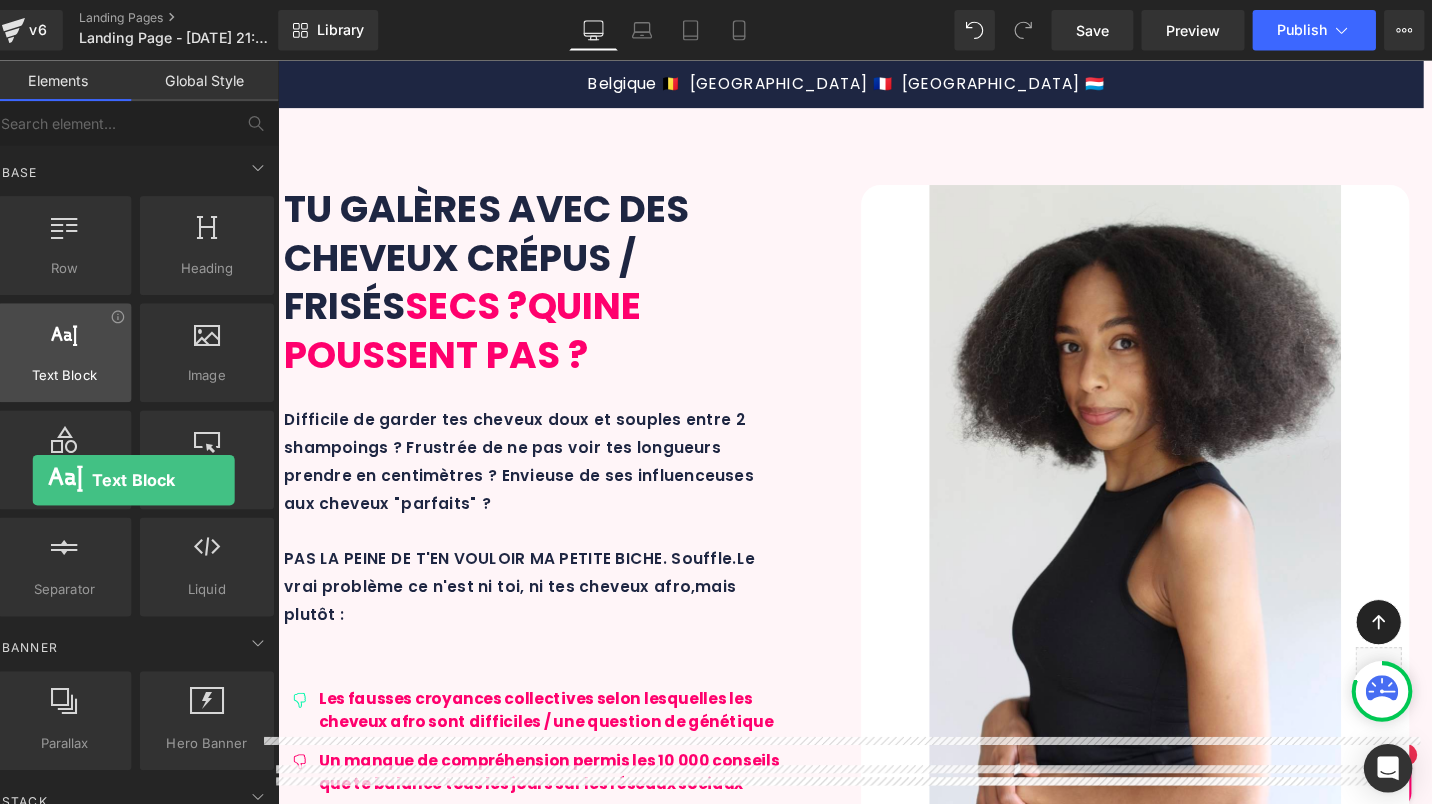 drag, startPoint x: 70, startPoint y: 374, endPoint x: 39, endPoint y: 341, distance: 45.276924 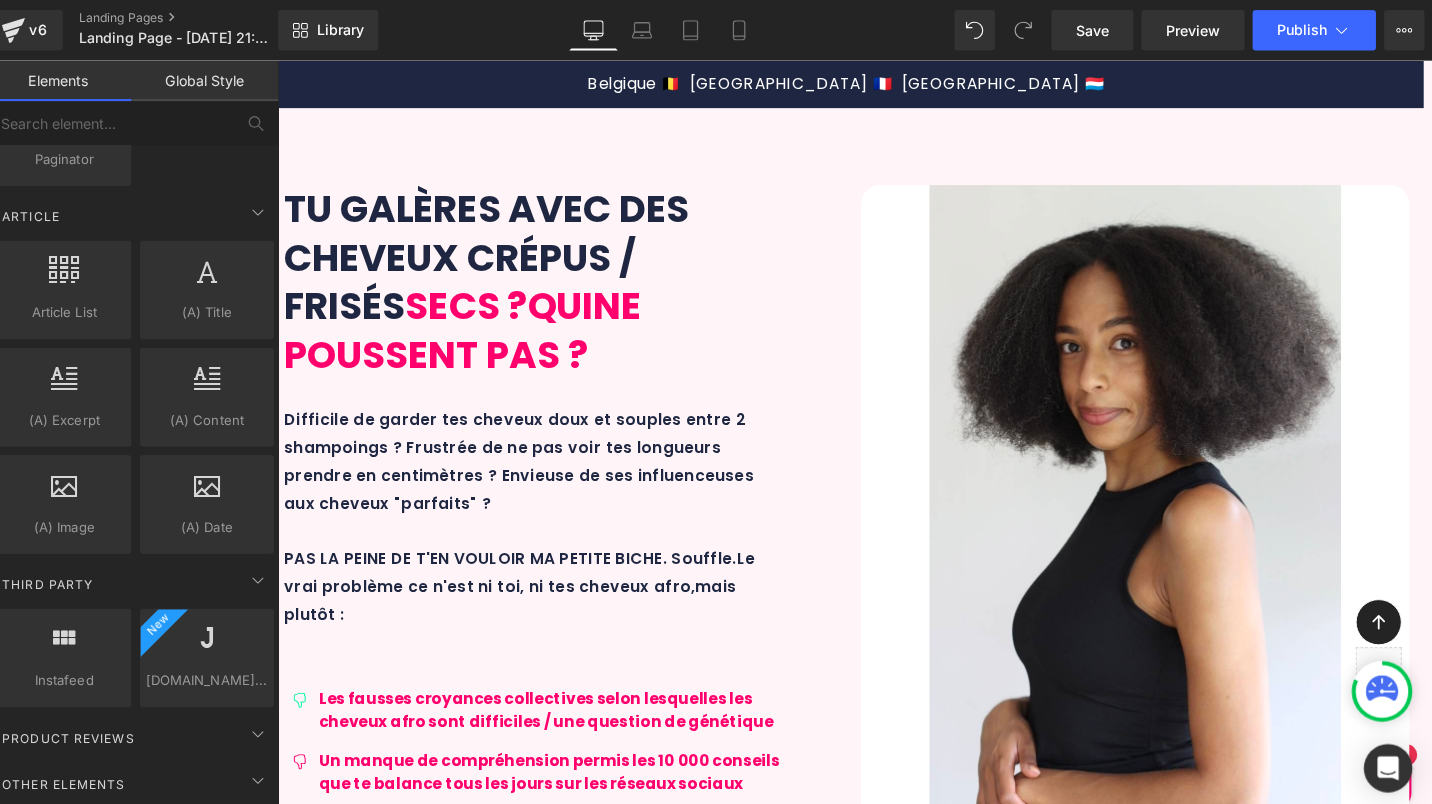 scroll, scrollTop: 3739, scrollLeft: 0, axis: vertical 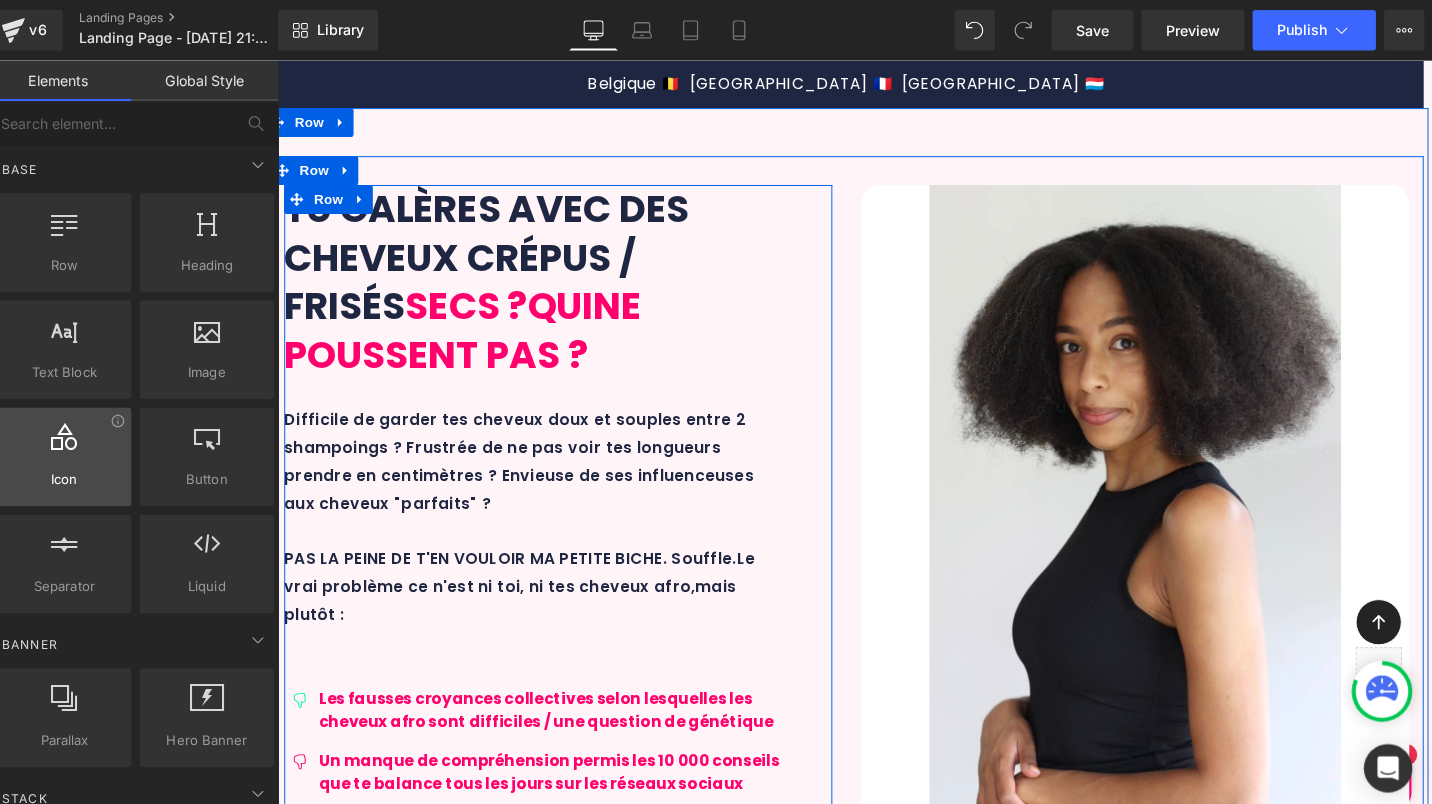 click at bounding box center (78, 441) 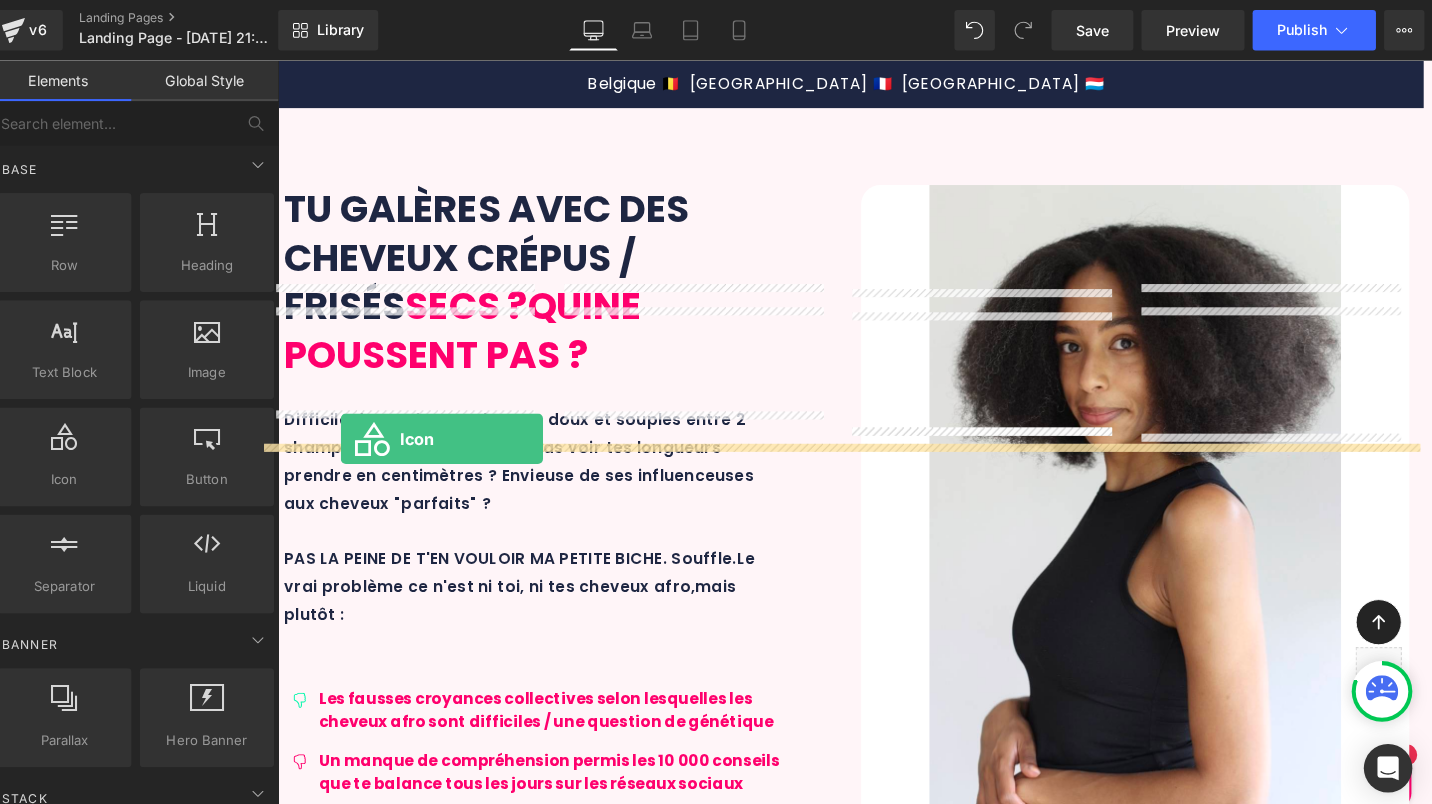 drag, startPoint x: 331, startPoint y: 507, endPoint x: 344, endPoint y: 453, distance: 55.542778 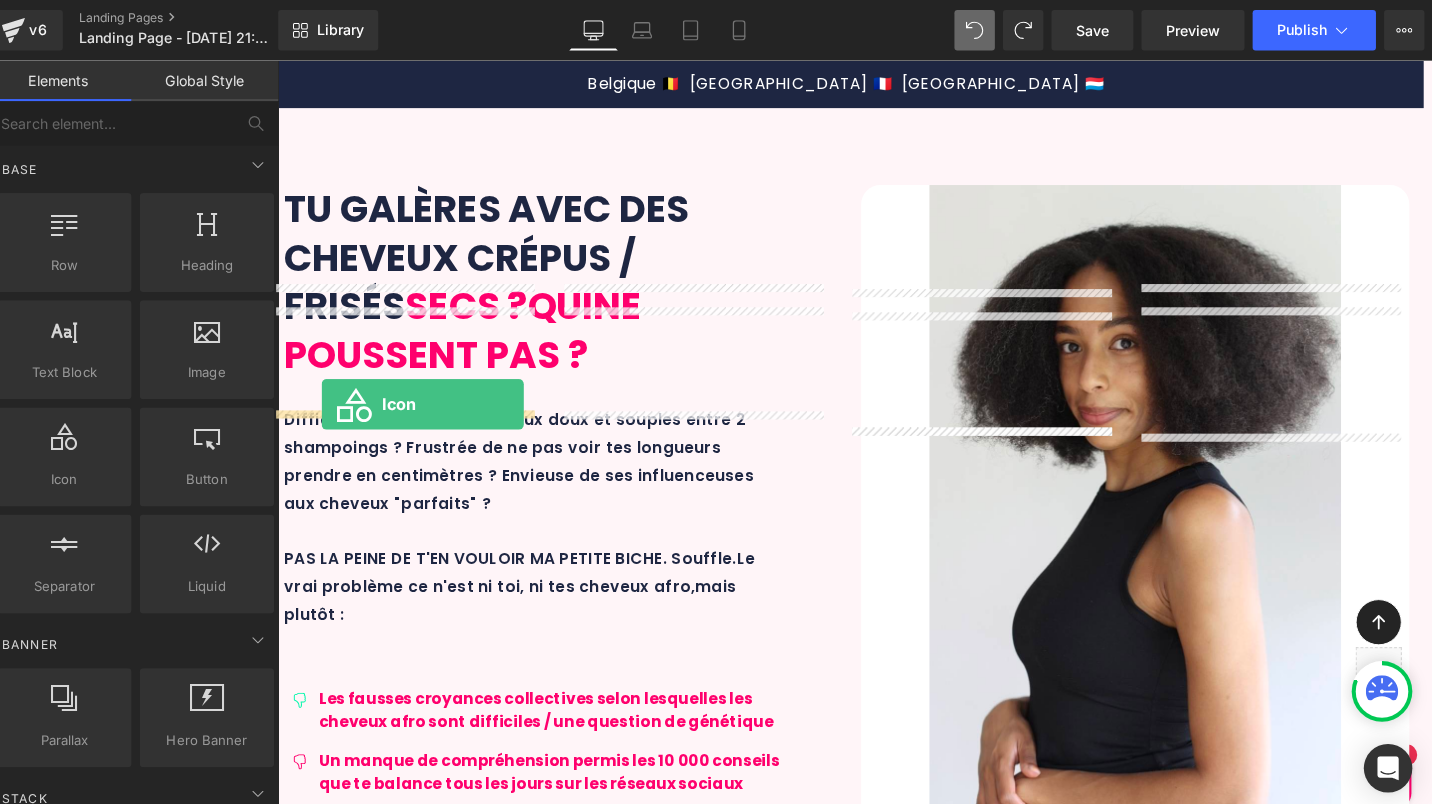 drag, startPoint x: 332, startPoint y: 527, endPoint x: 324, endPoint y: 415, distance: 112.28535 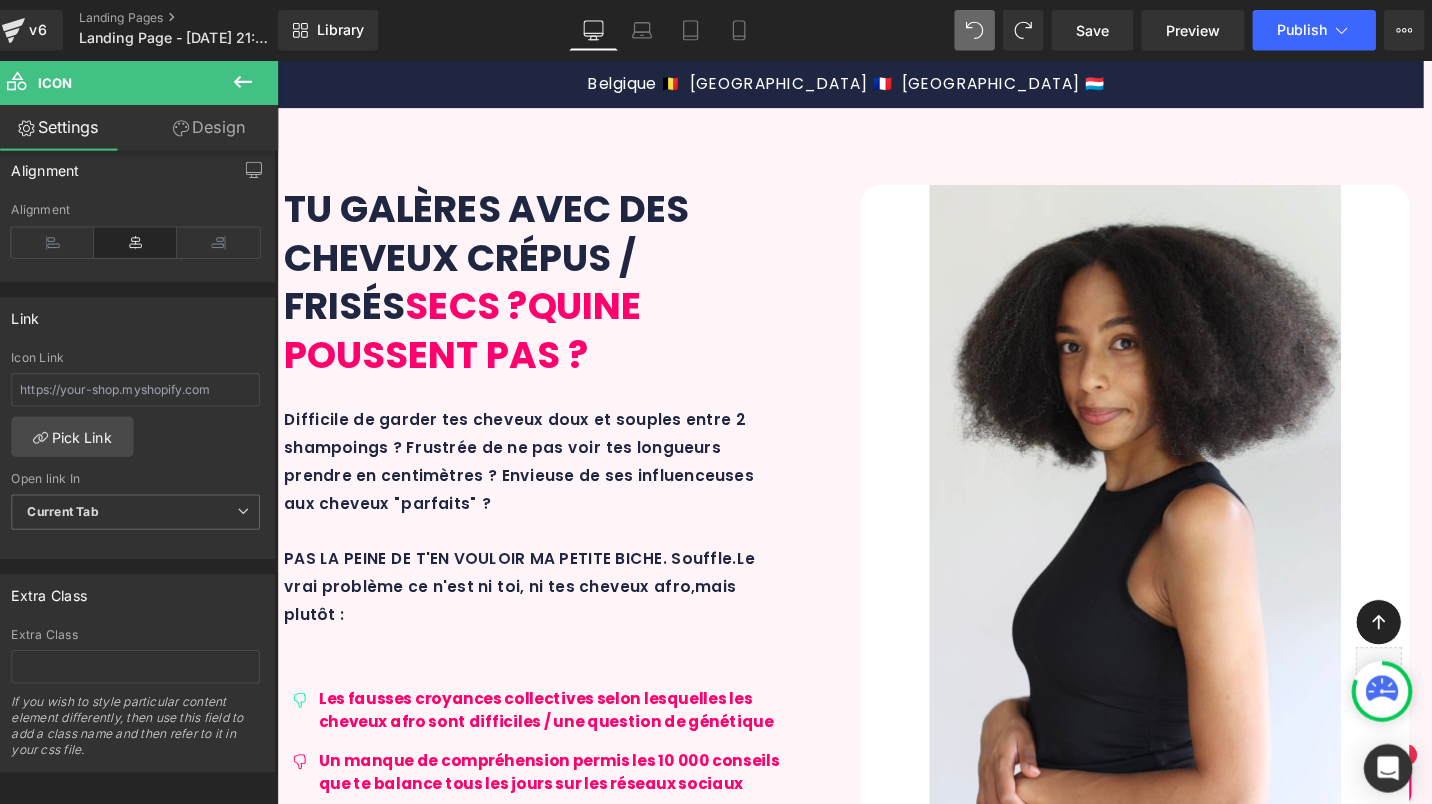 scroll, scrollTop: 426, scrollLeft: 0, axis: vertical 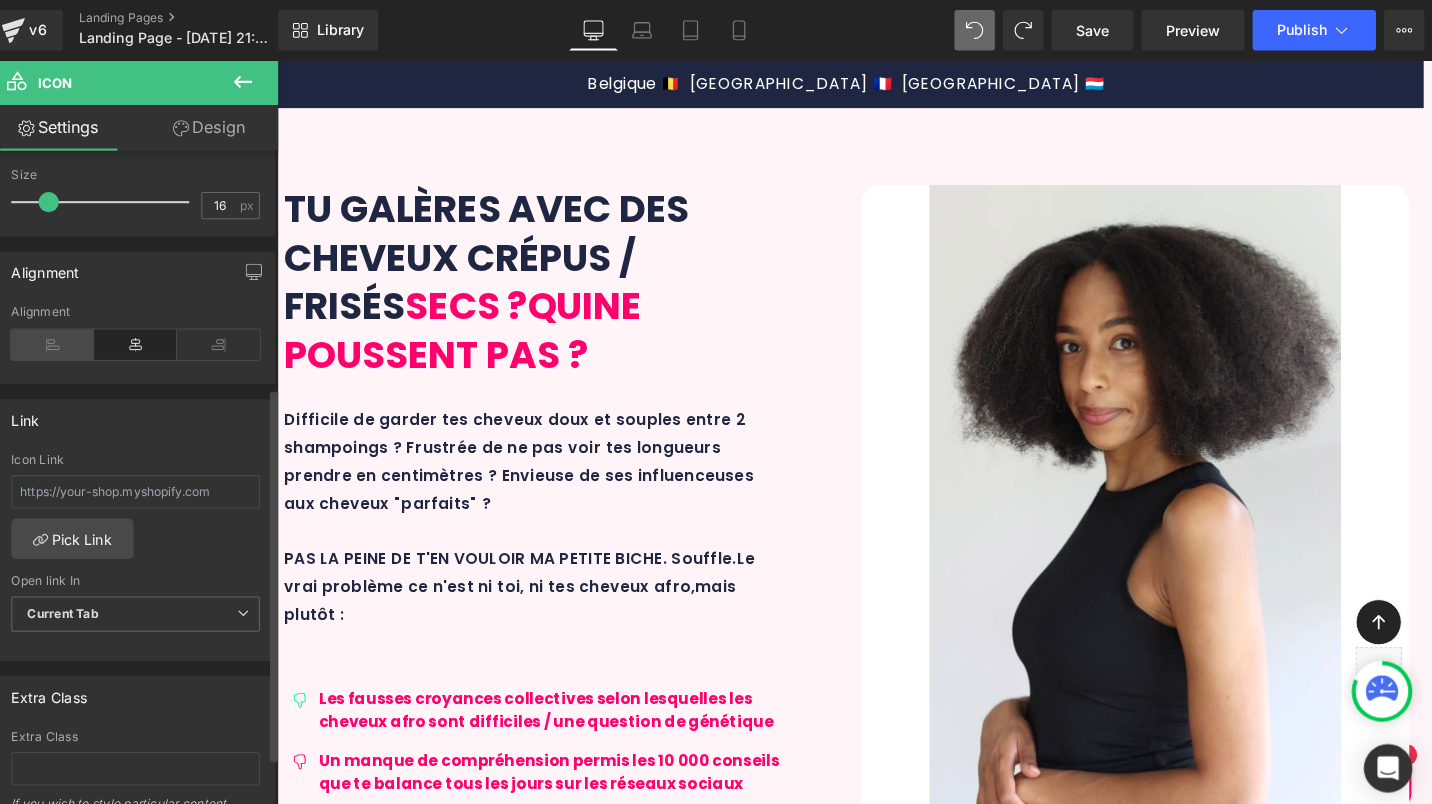 click at bounding box center [67, 341] 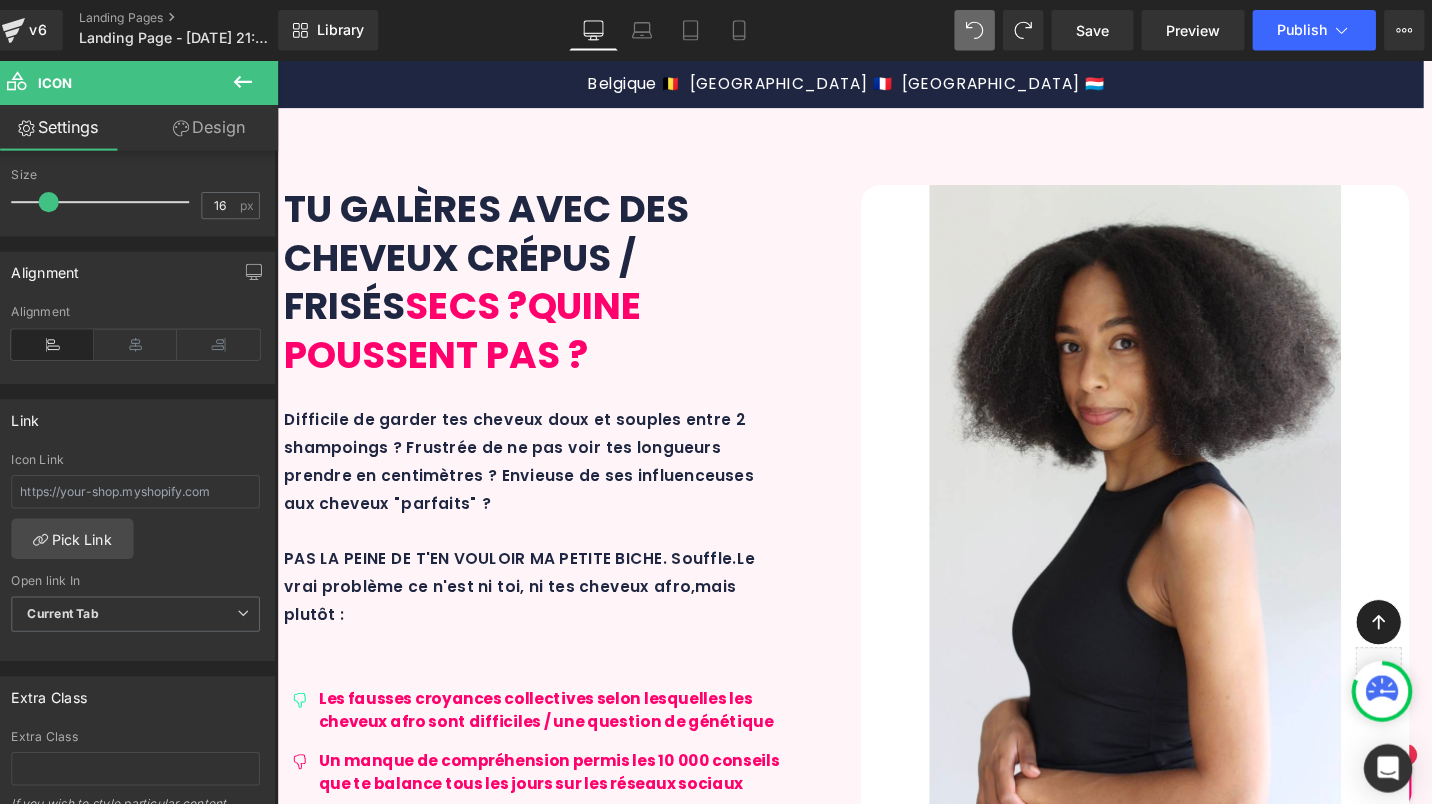 click 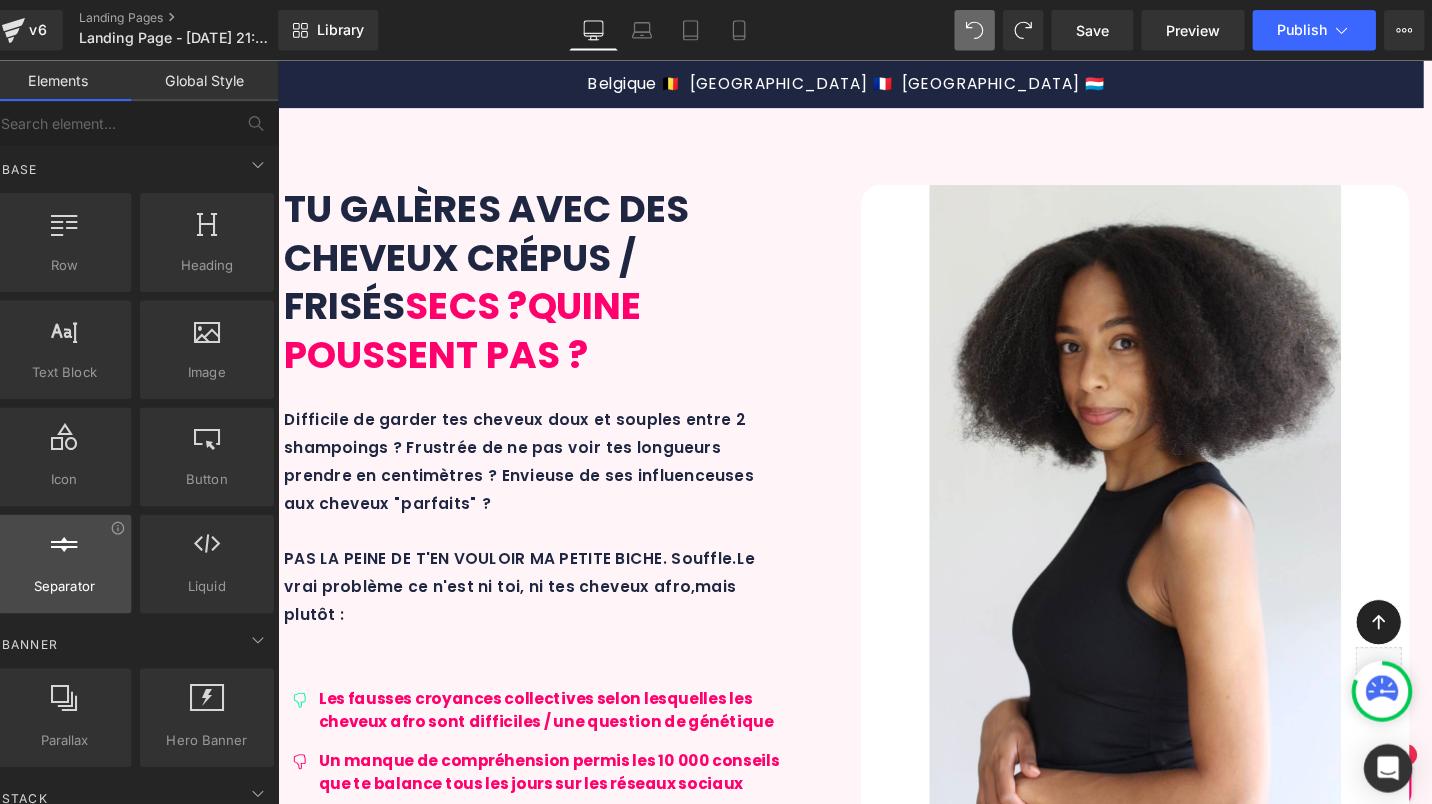 scroll, scrollTop: 21, scrollLeft: 0, axis: vertical 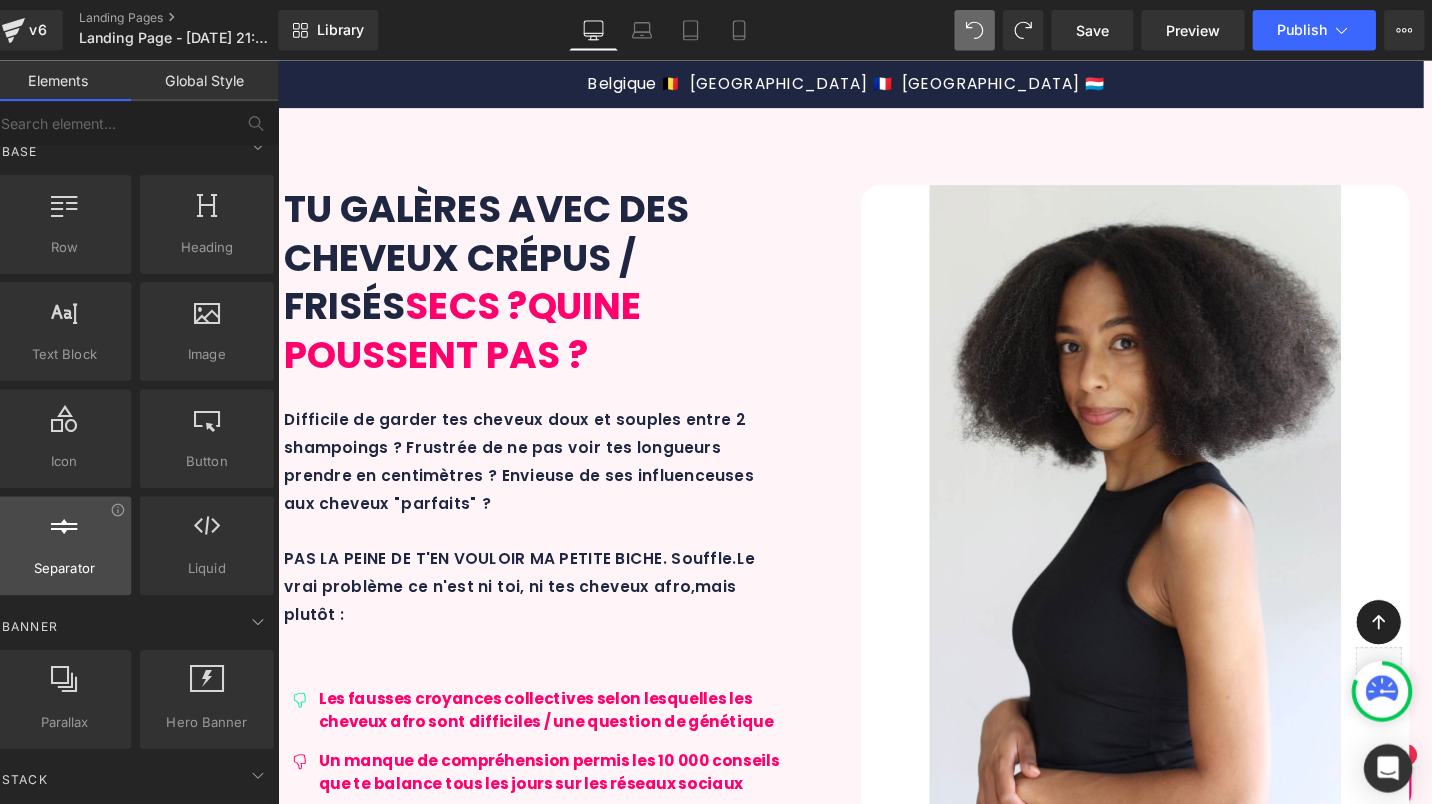 click at bounding box center [78, 529] 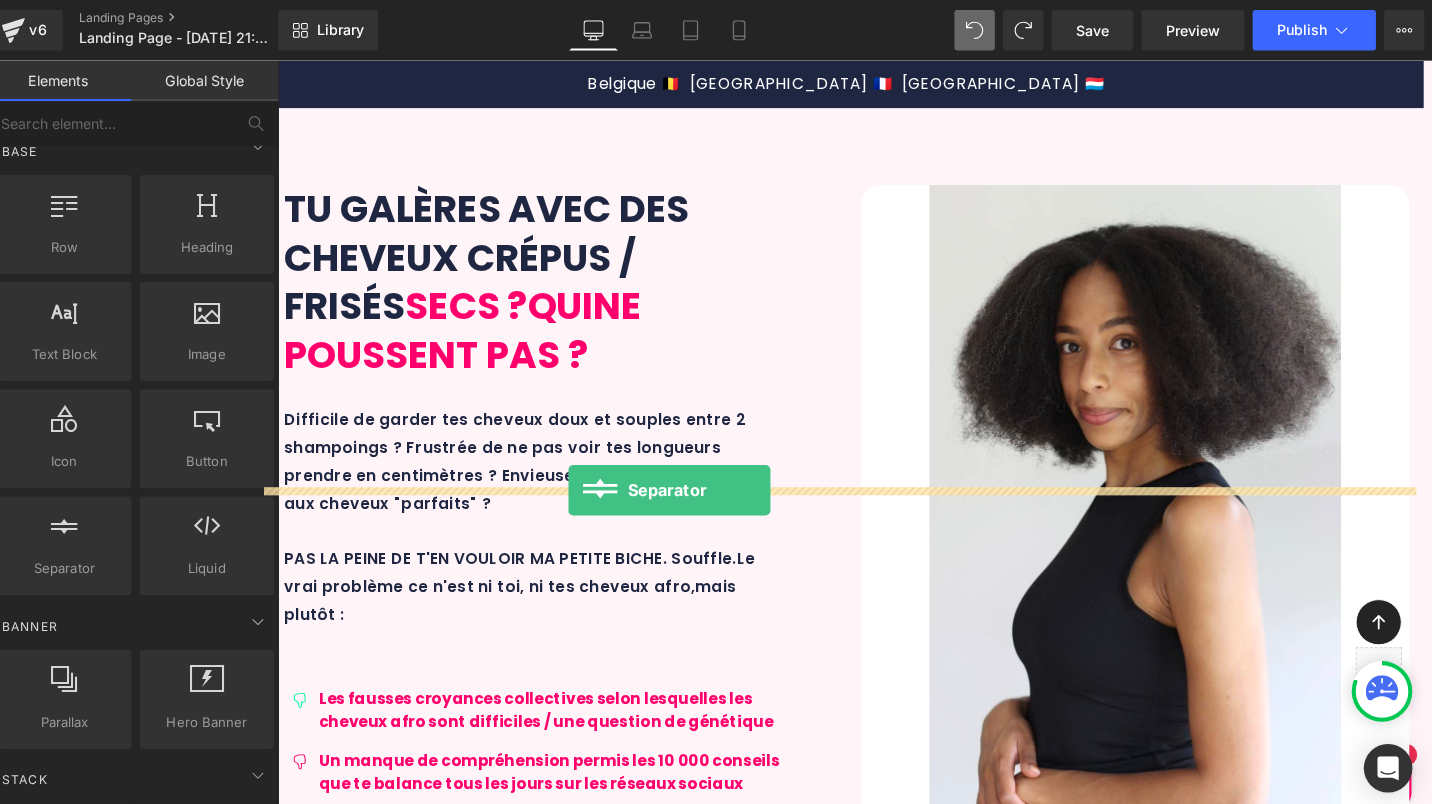 drag, startPoint x: 347, startPoint y: 594, endPoint x: 579, endPoint y: 503, distance: 249.20874 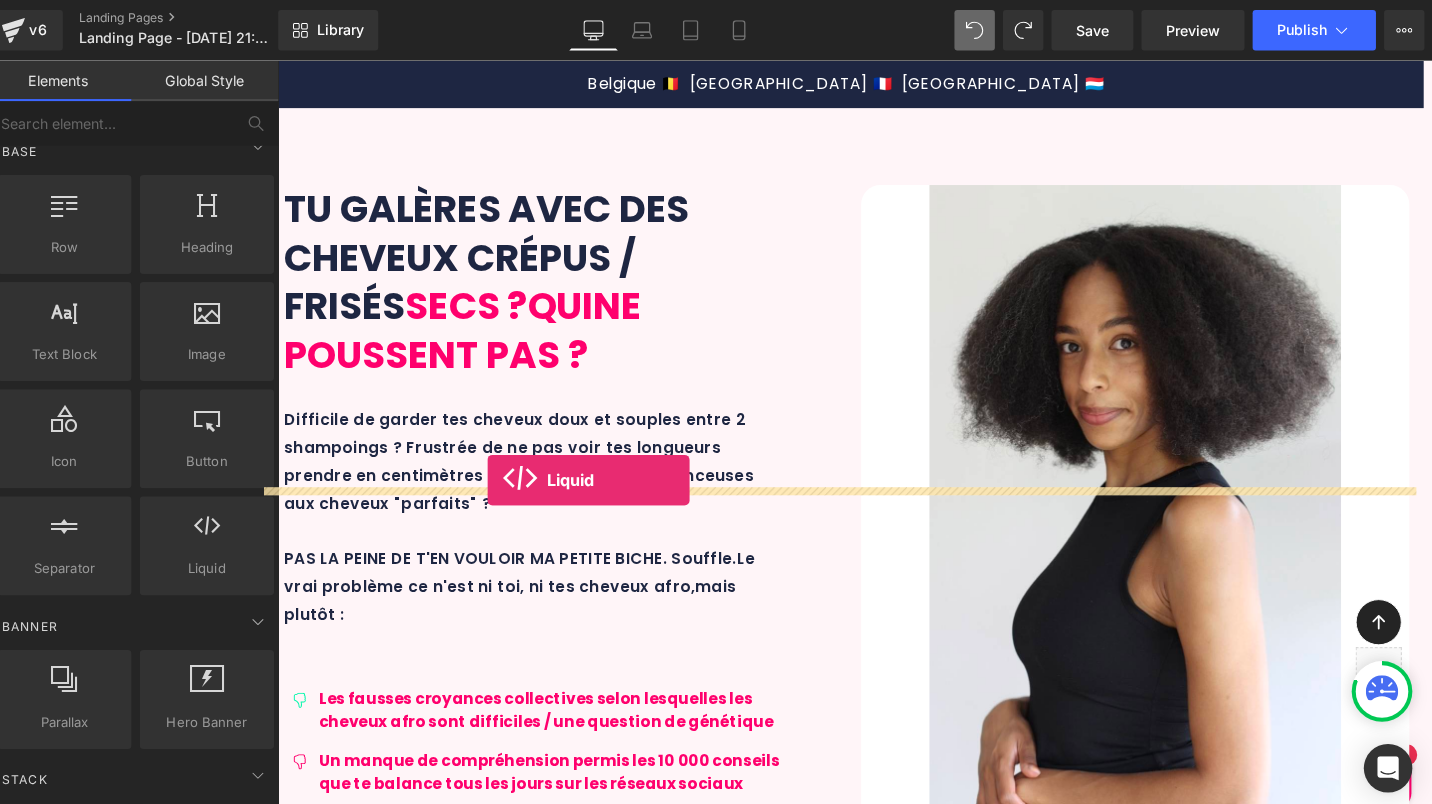 drag, startPoint x: 454, startPoint y: 588, endPoint x: 497, endPoint y: 496, distance: 101.55294 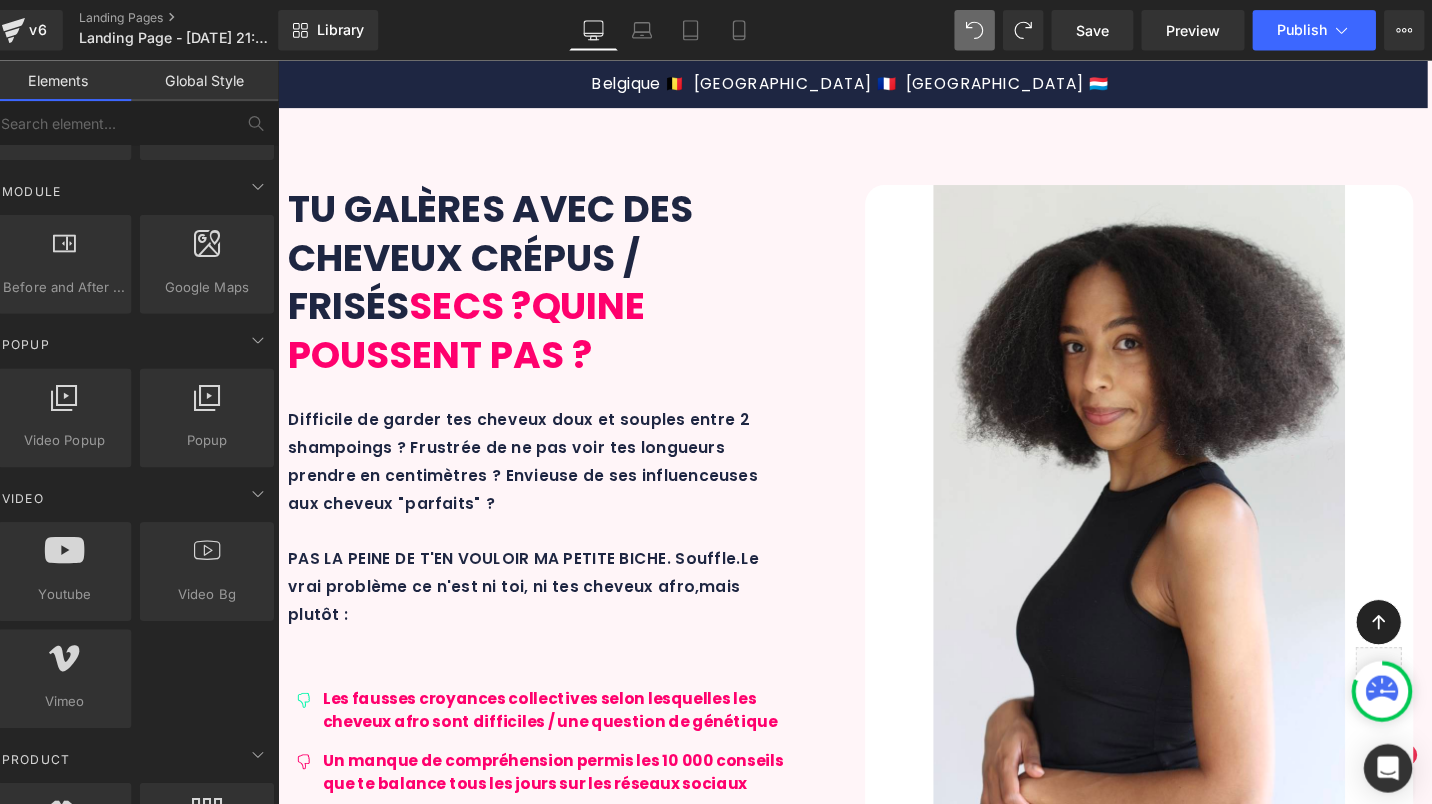 scroll, scrollTop: 1319, scrollLeft: 0, axis: vertical 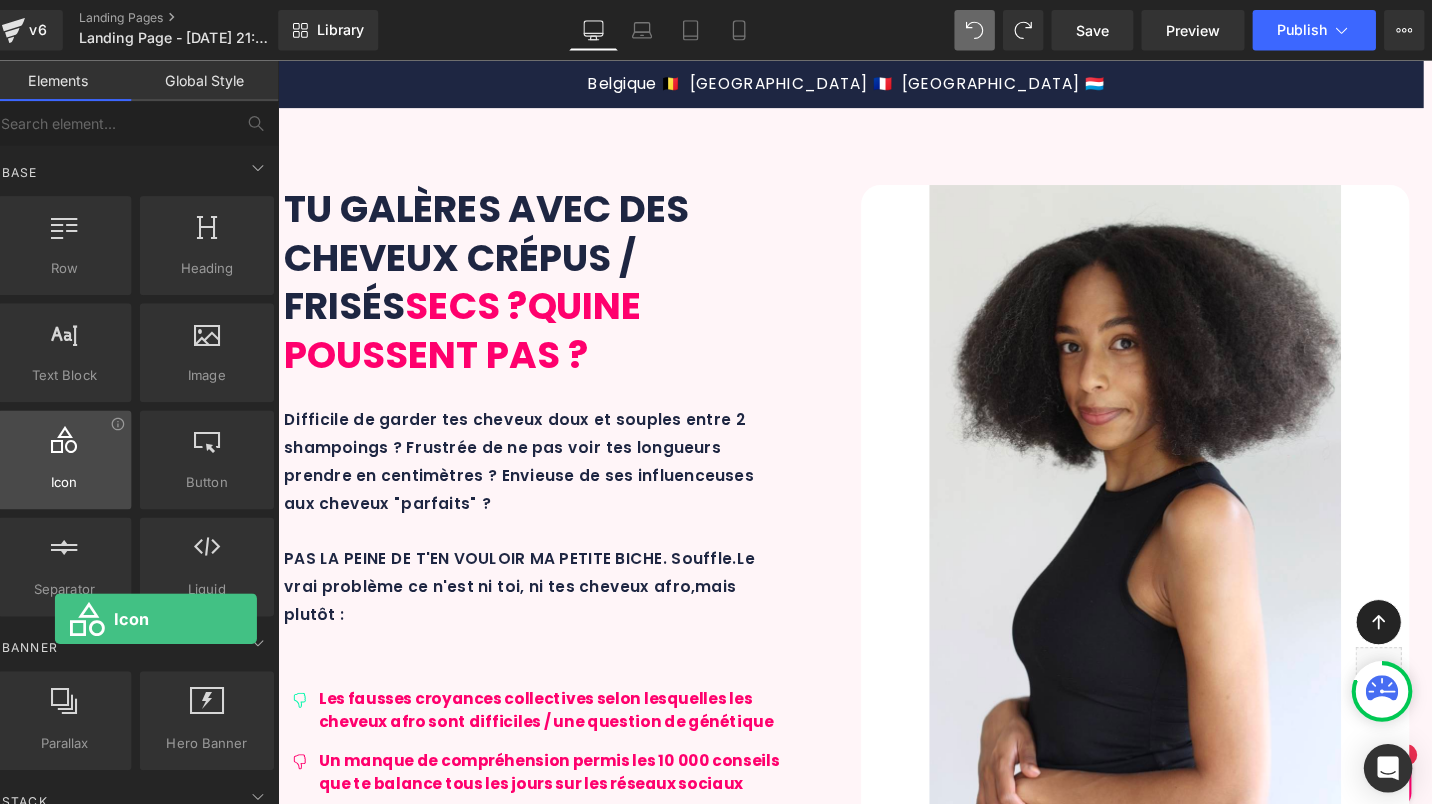 drag, startPoint x: 63, startPoint y: 473, endPoint x: 54, endPoint y: 464, distance: 12.727922 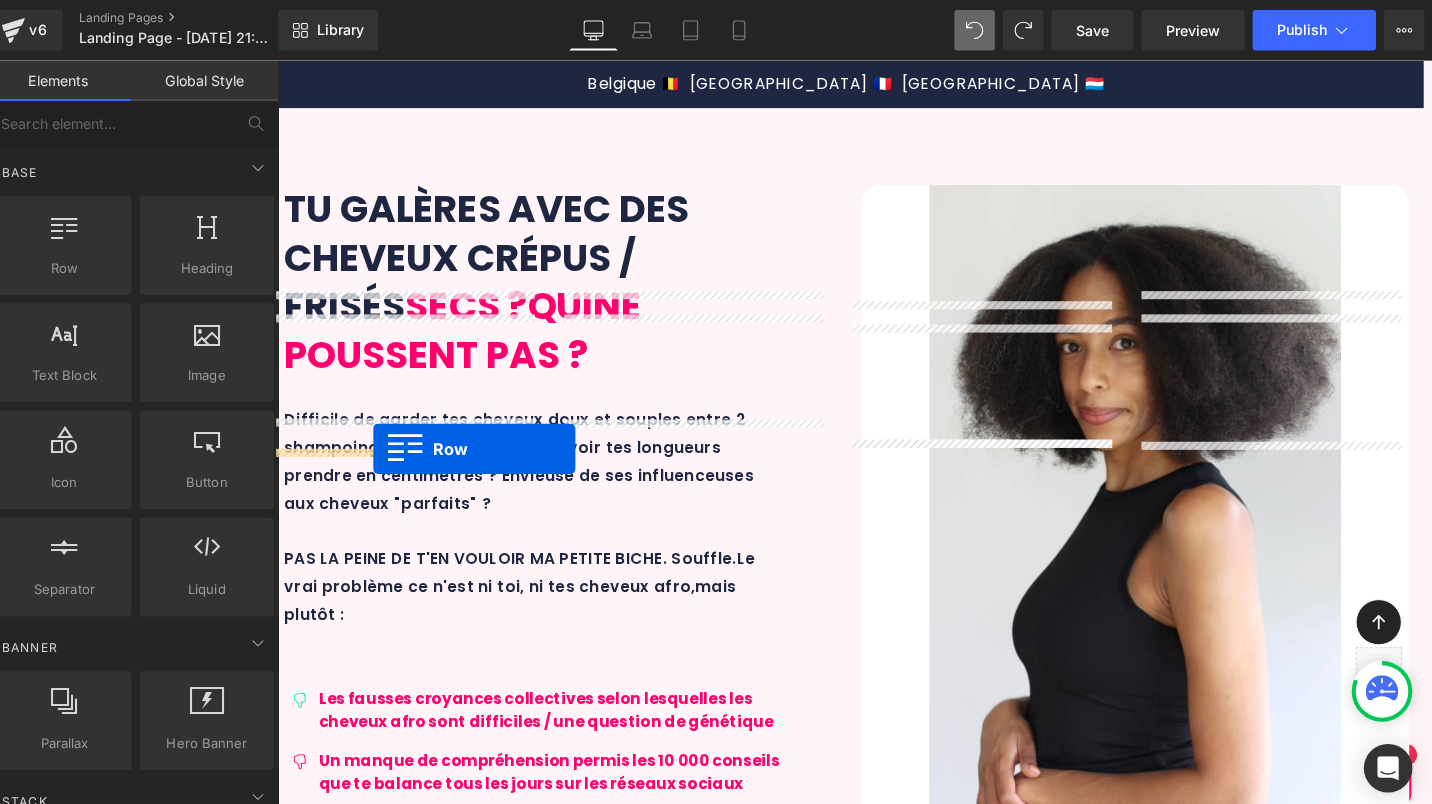 drag, startPoint x: 336, startPoint y: 303, endPoint x: 378, endPoint y: 464, distance: 166.3881 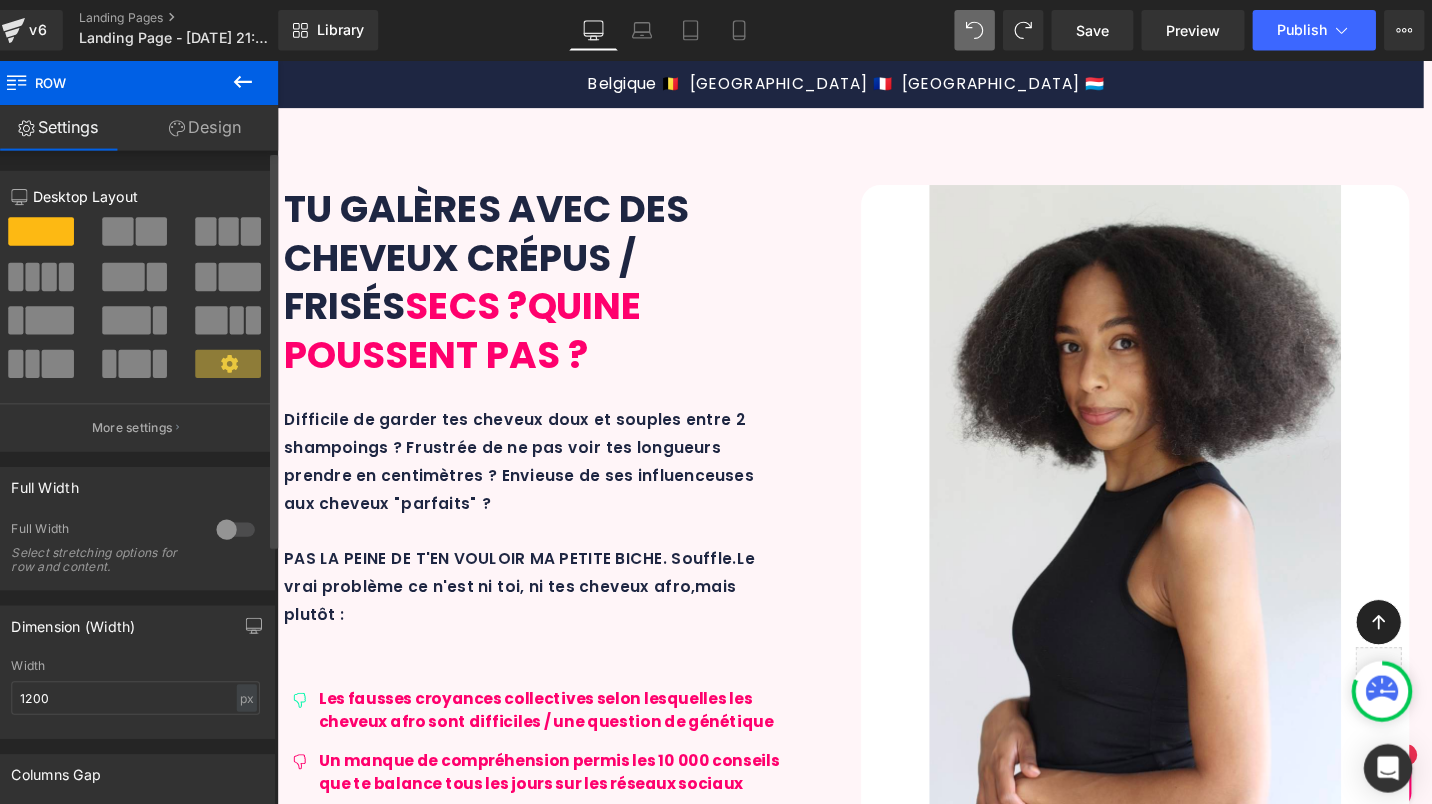click at bounding box center (64, 317) 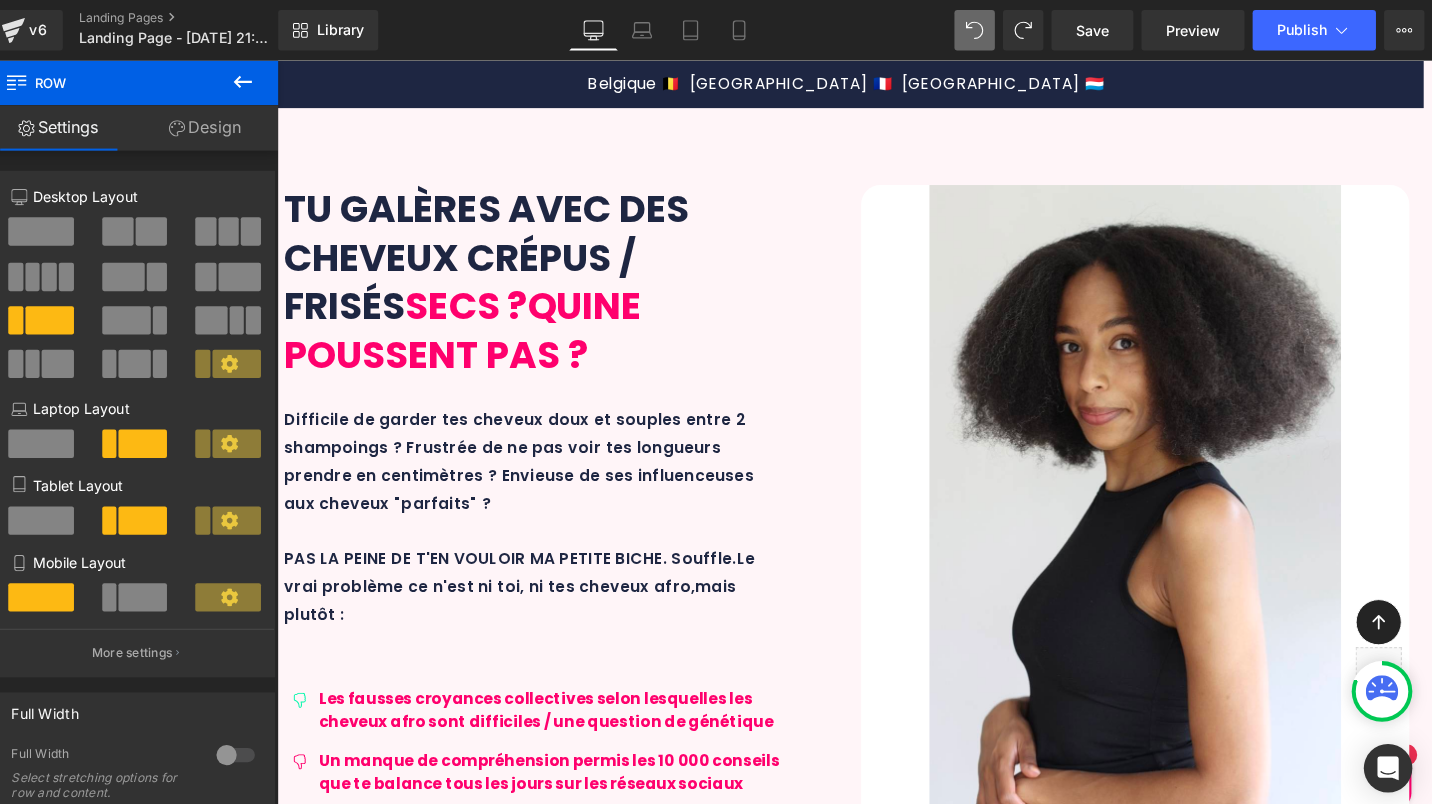 click on "Icon" at bounding box center (293, 3601) 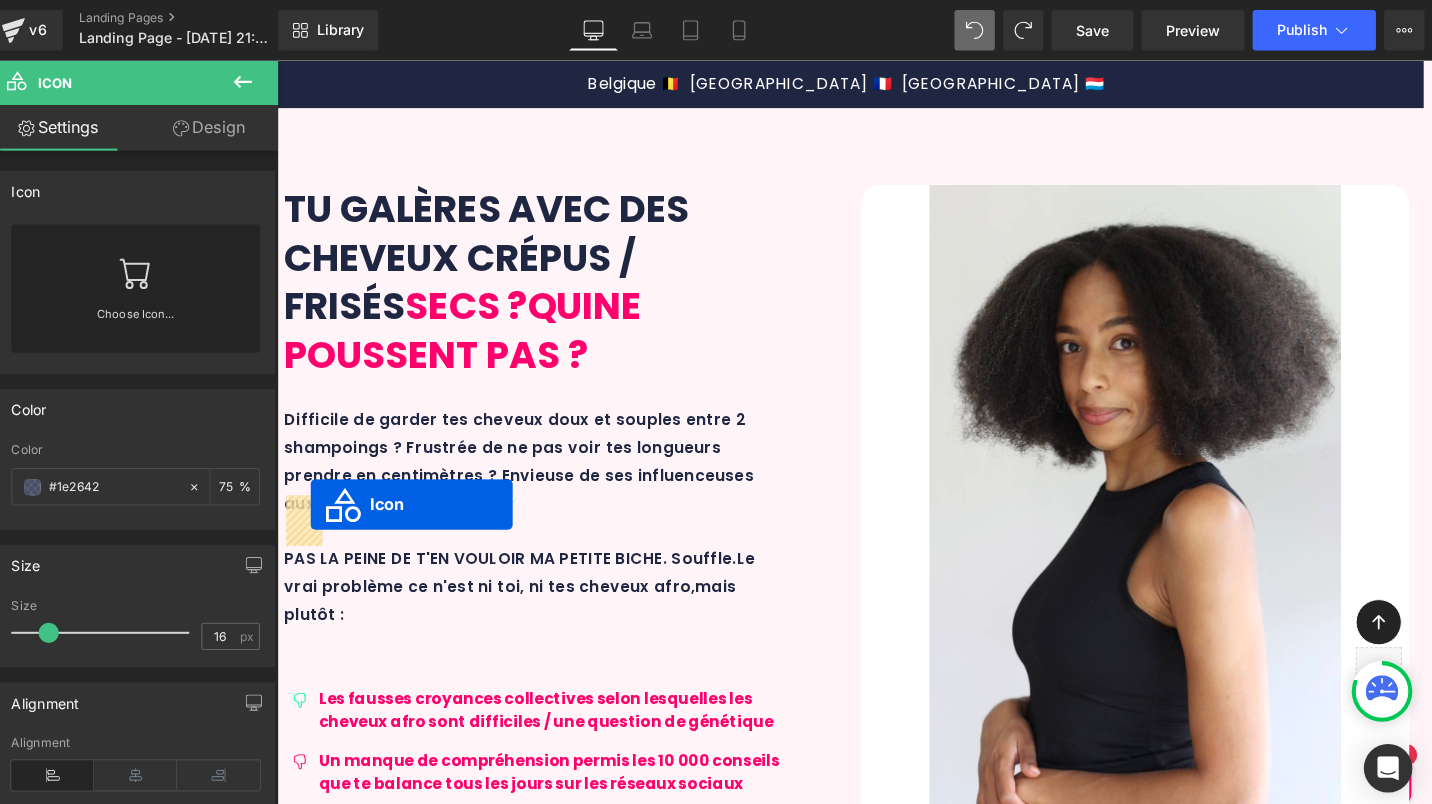 drag, startPoint x: 288, startPoint y: 446, endPoint x: 313, endPoint y: 522, distance: 80.00625 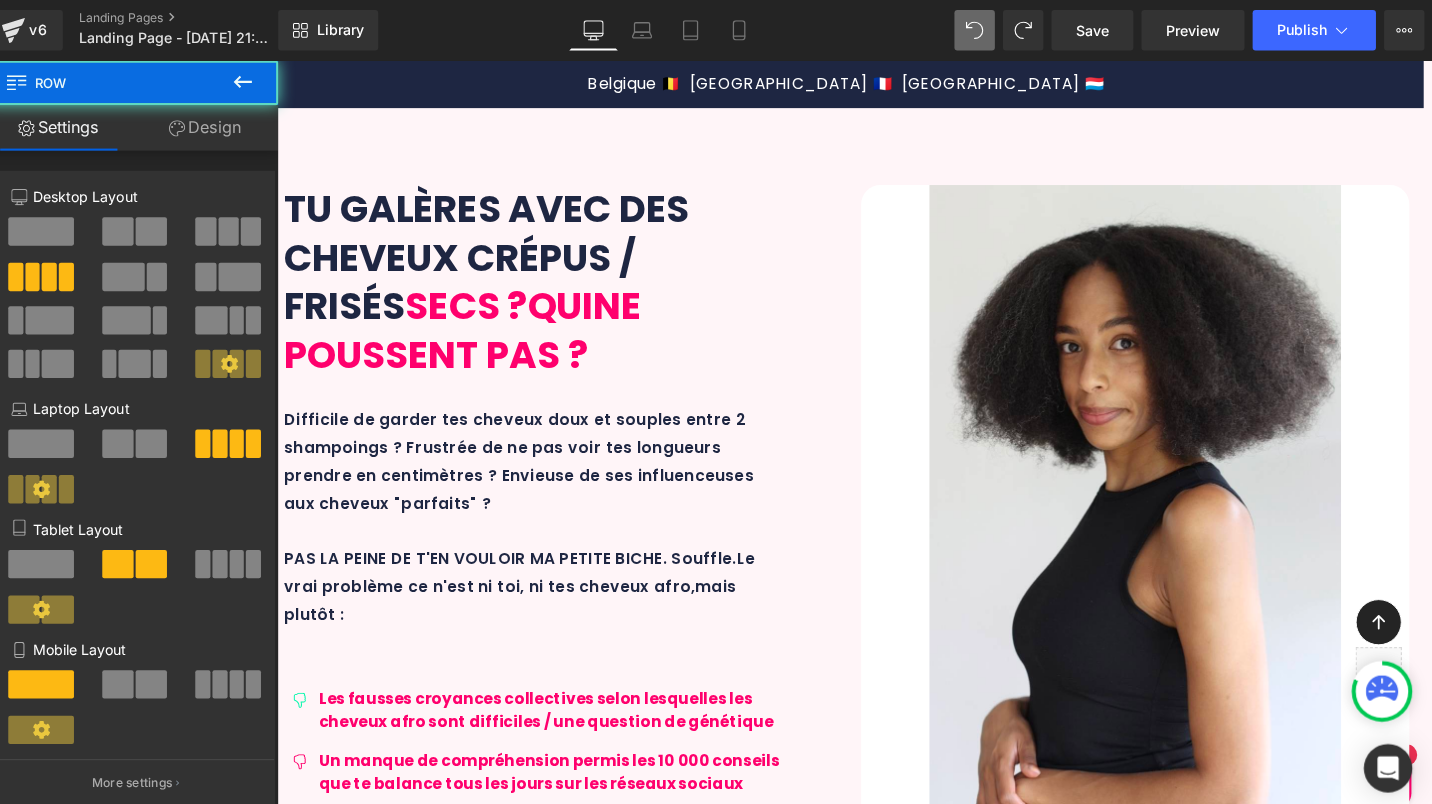 click on "Image         2. DÉMÊLAGE Text Block         Un  avant ou après-shampoing démêlant  qui permet de donner du glisser pour faciliter le démêlage et éviter la casse.   Text Block" at bounding box center (720, 3428) 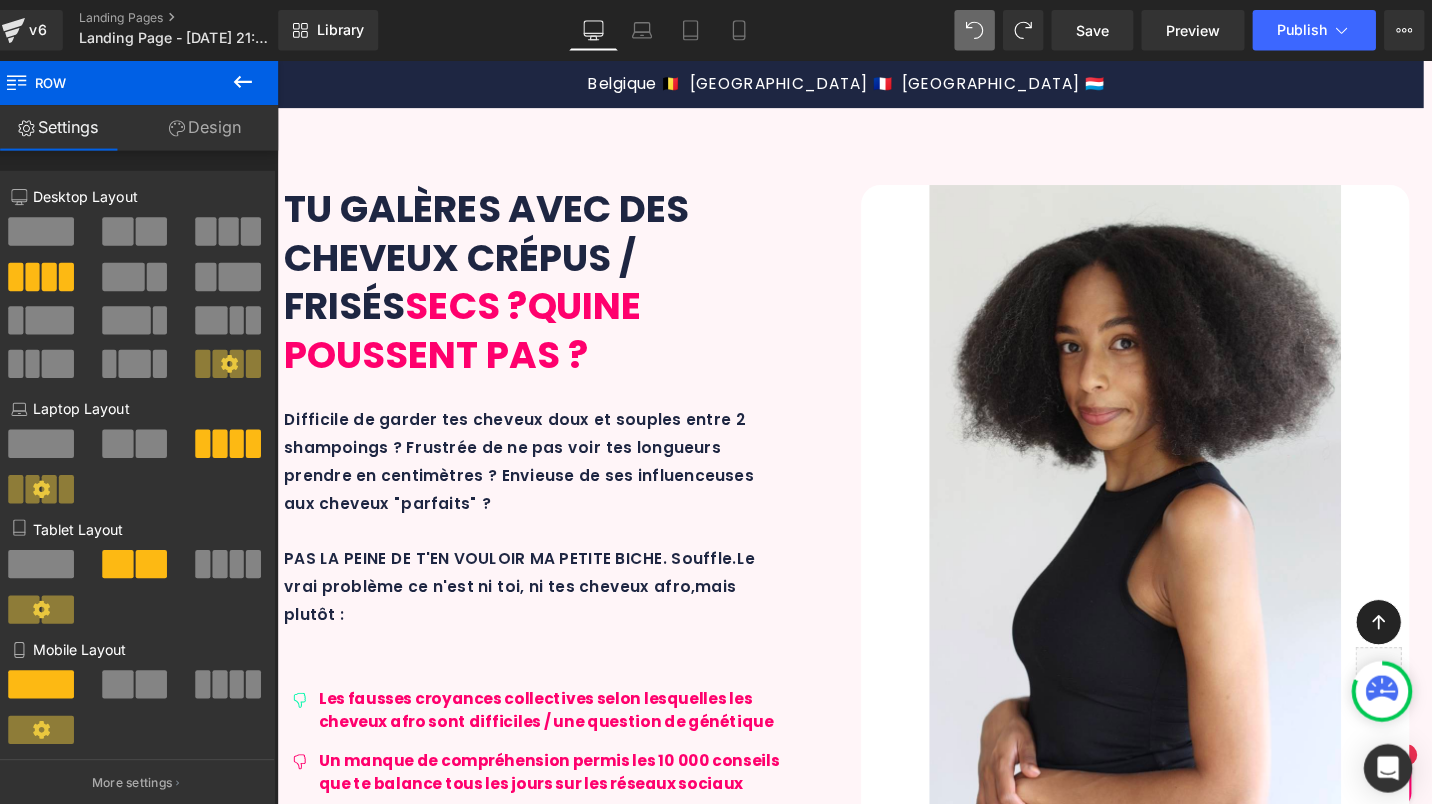 click 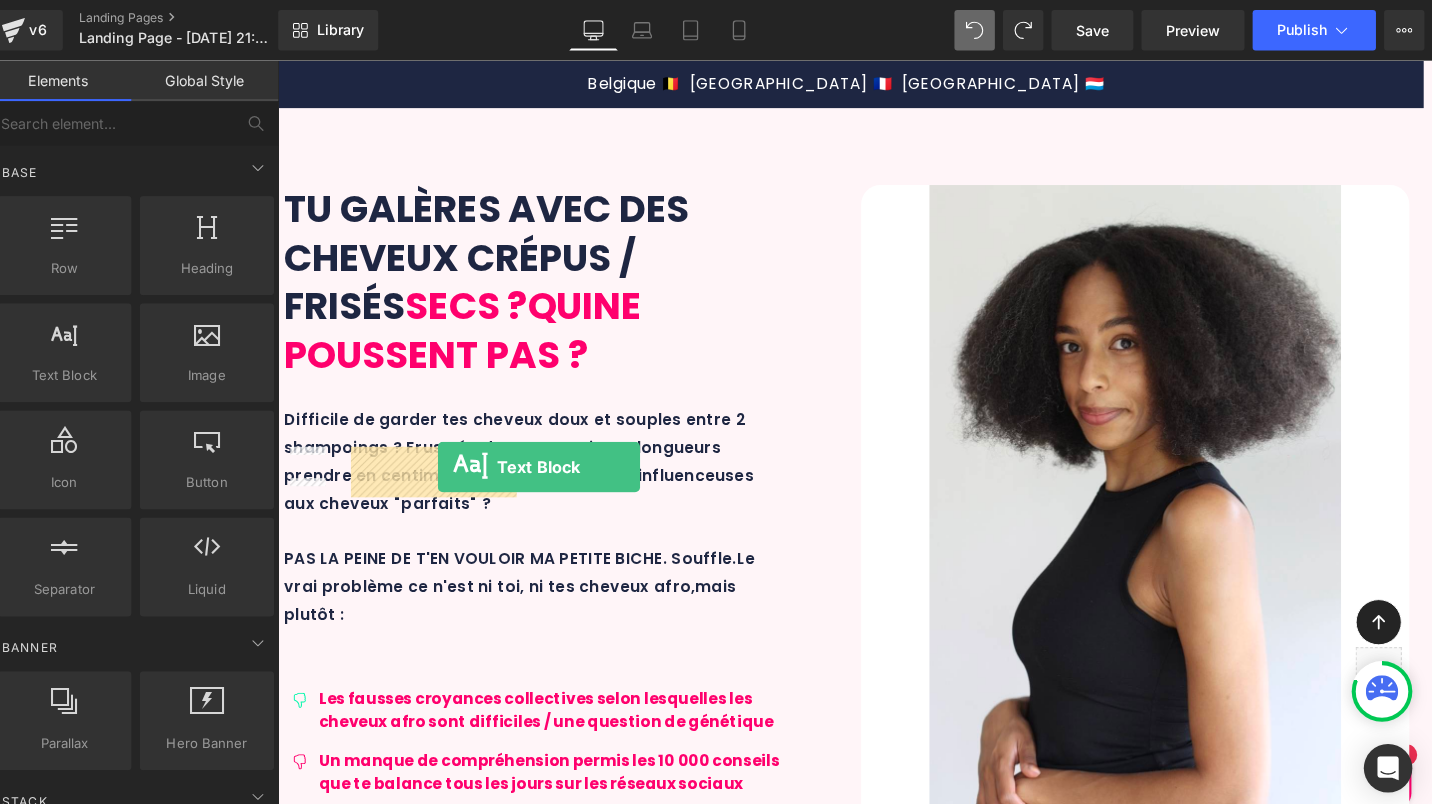 drag, startPoint x: 344, startPoint y: 414, endPoint x: 444, endPoint y: 481, distance: 120.37026 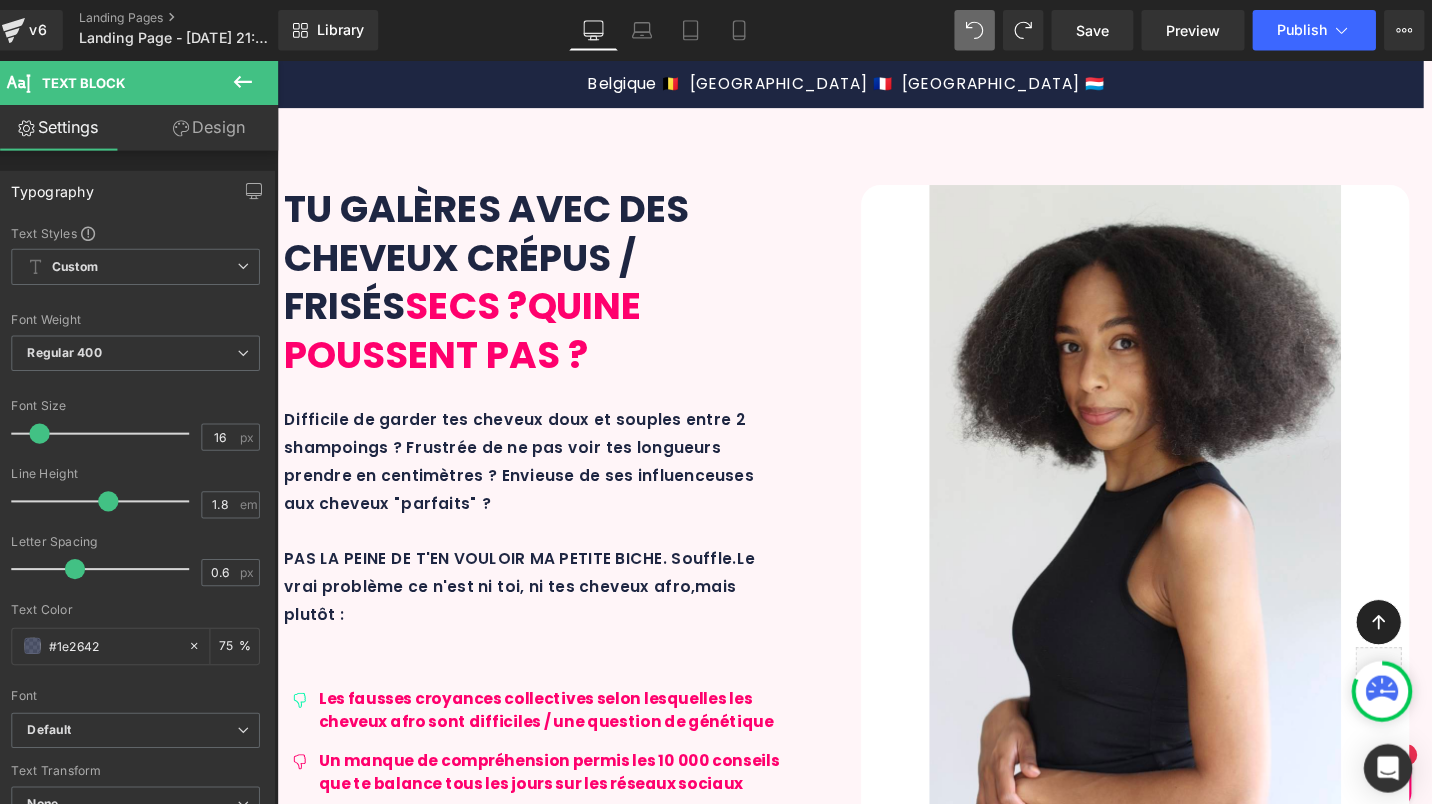 scroll, scrollTop: 3465, scrollLeft: 0, axis: vertical 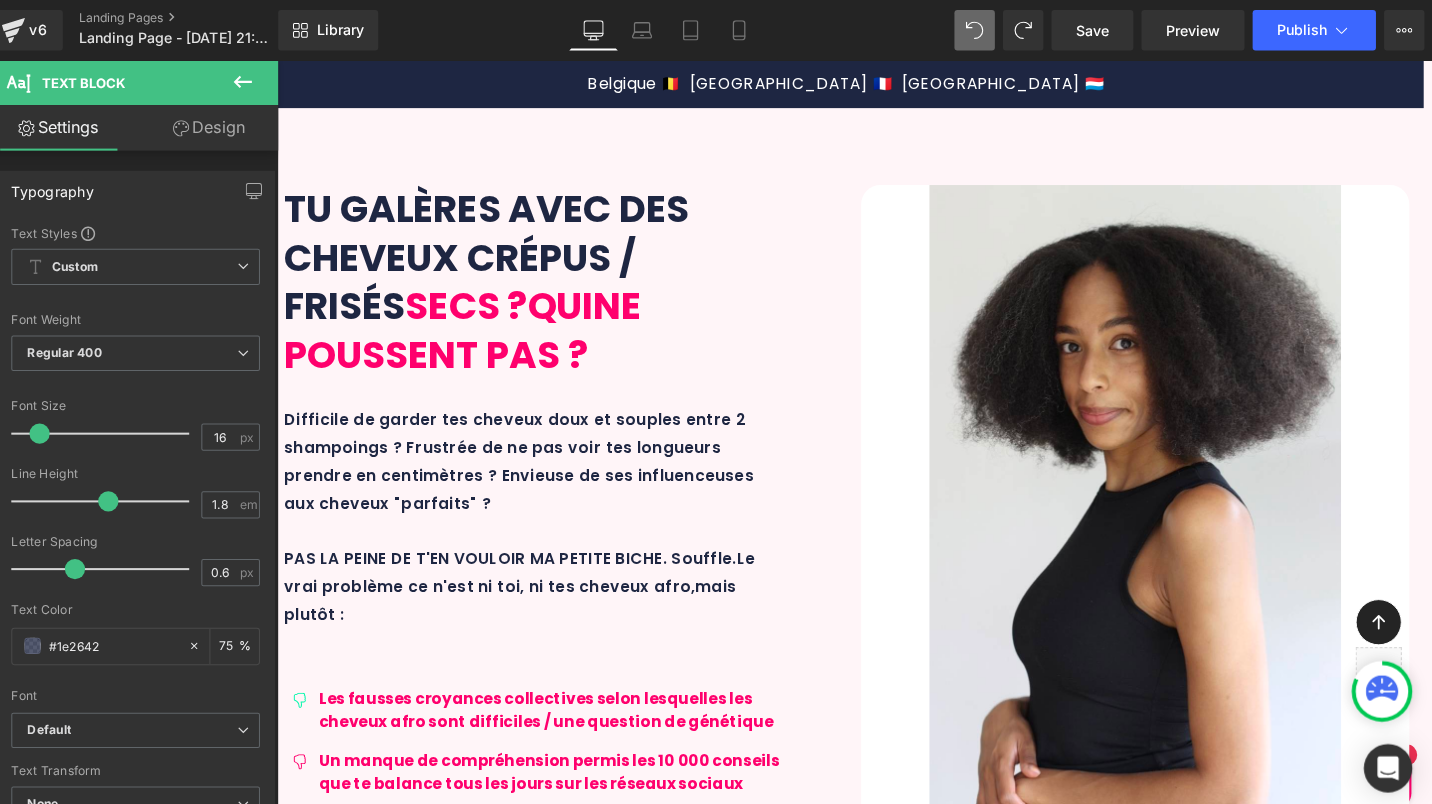 click on "Lorem ipsum dolor sit amet, consectetur adipiscing elit, sed do eiusmod tempor incididunt ut labore et dolore magna aliqua. Ut enim ad minim veniam, quis nostrud exercitation ullamco laboris nisi ut aliquip ex ea commodo consequat. Duis aute irure dolor in reprehenderit in voluptate velit esse cillum dolore eu fugiat nulla pariatur. Excepteur sint occaecat cupidatat non proident, sunt in culpa qui officia deserunt mollit anim id est laborum." at bounding box center (454, 3975) 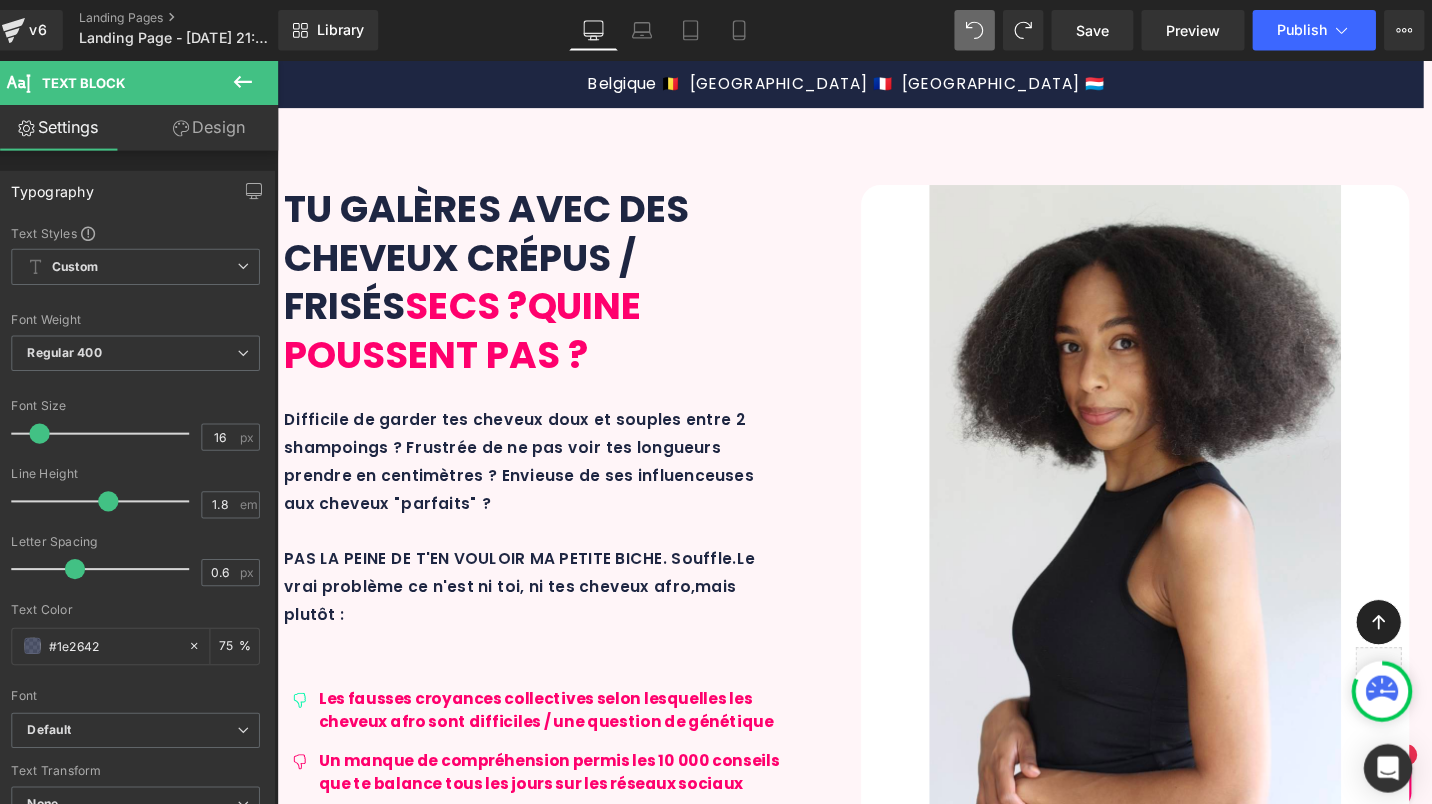 scroll, scrollTop: 2981, scrollLeft: 0, axis: vertical 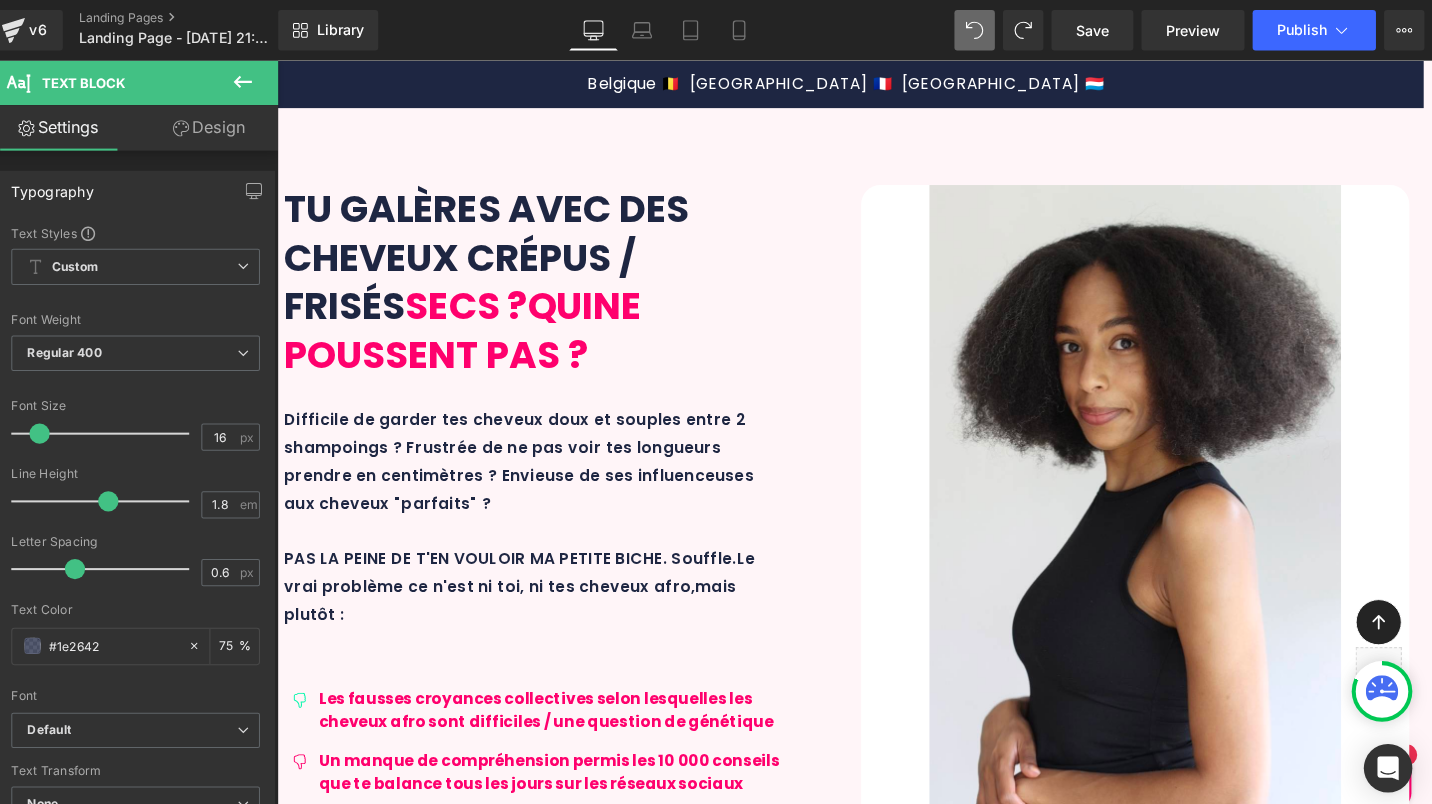 click on "Icon" at bounding box center (308, 3632) 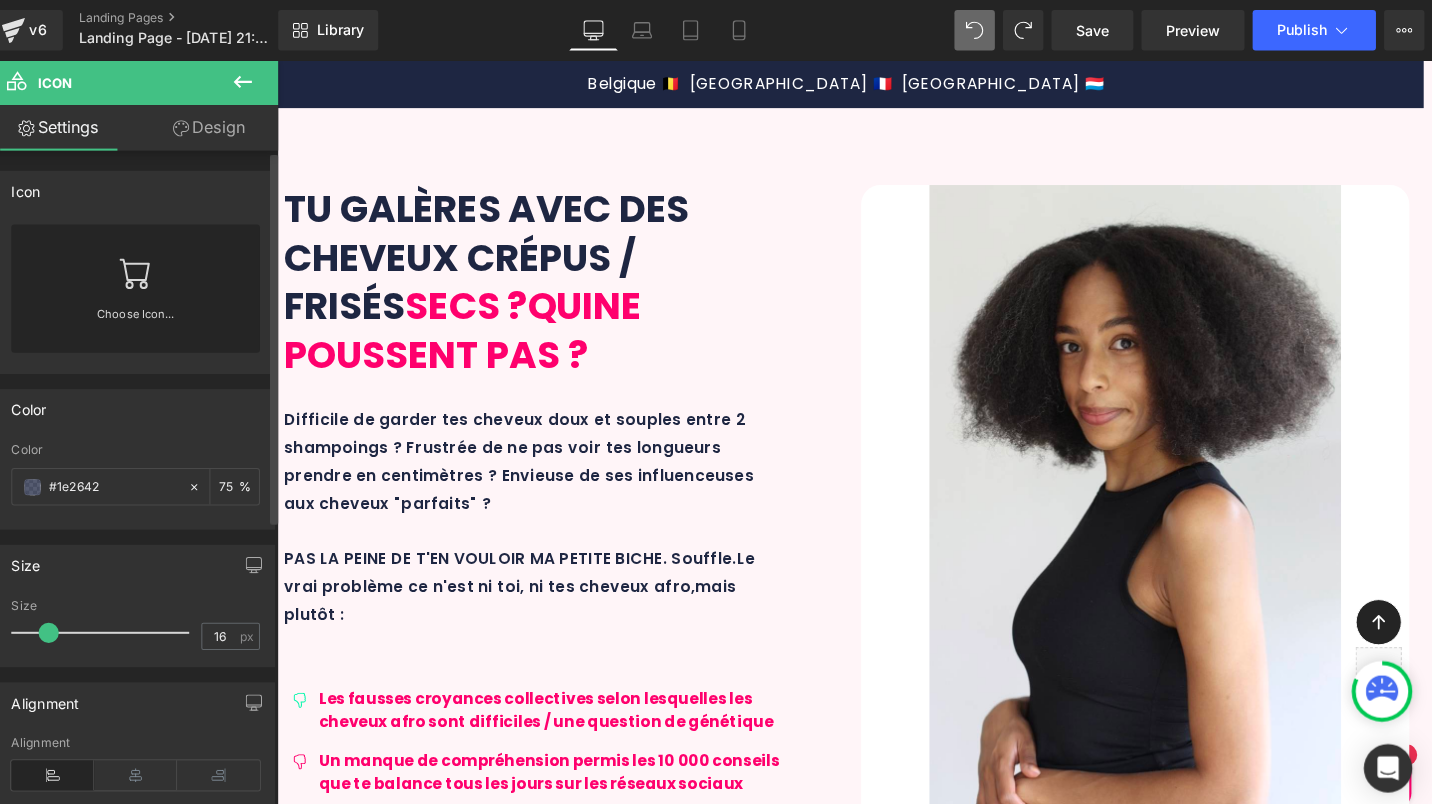 click 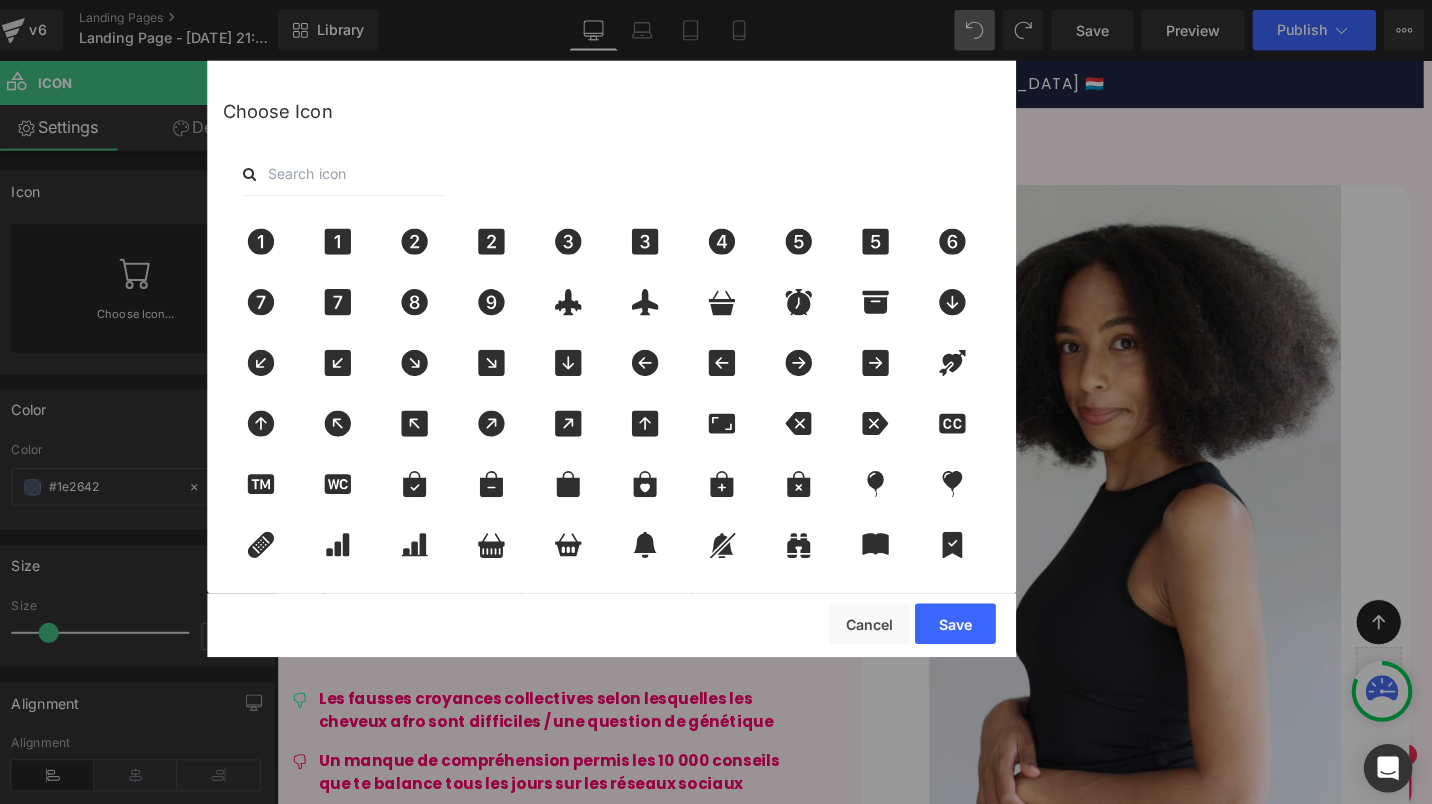 click at bounding box center [355, 172] 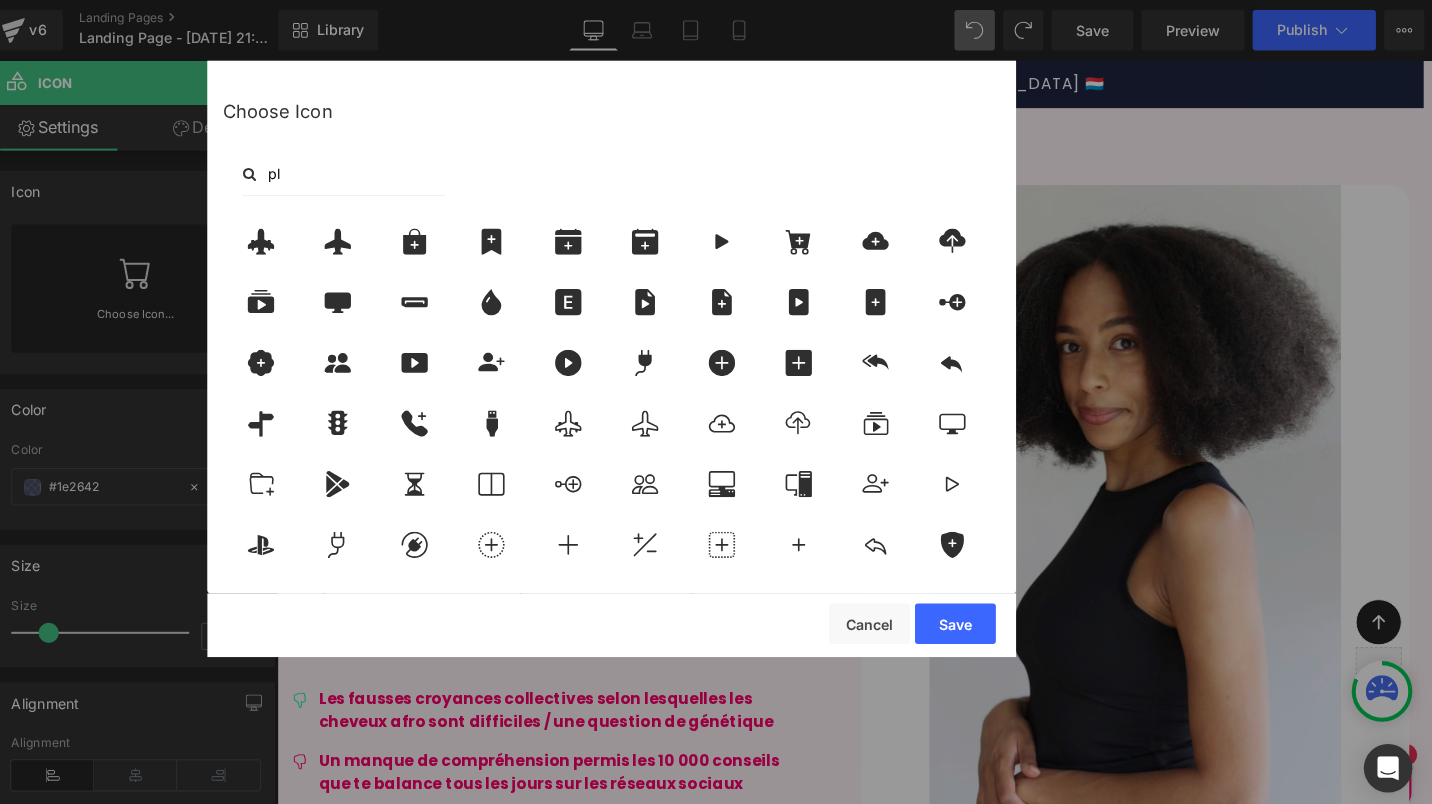 type on "p" 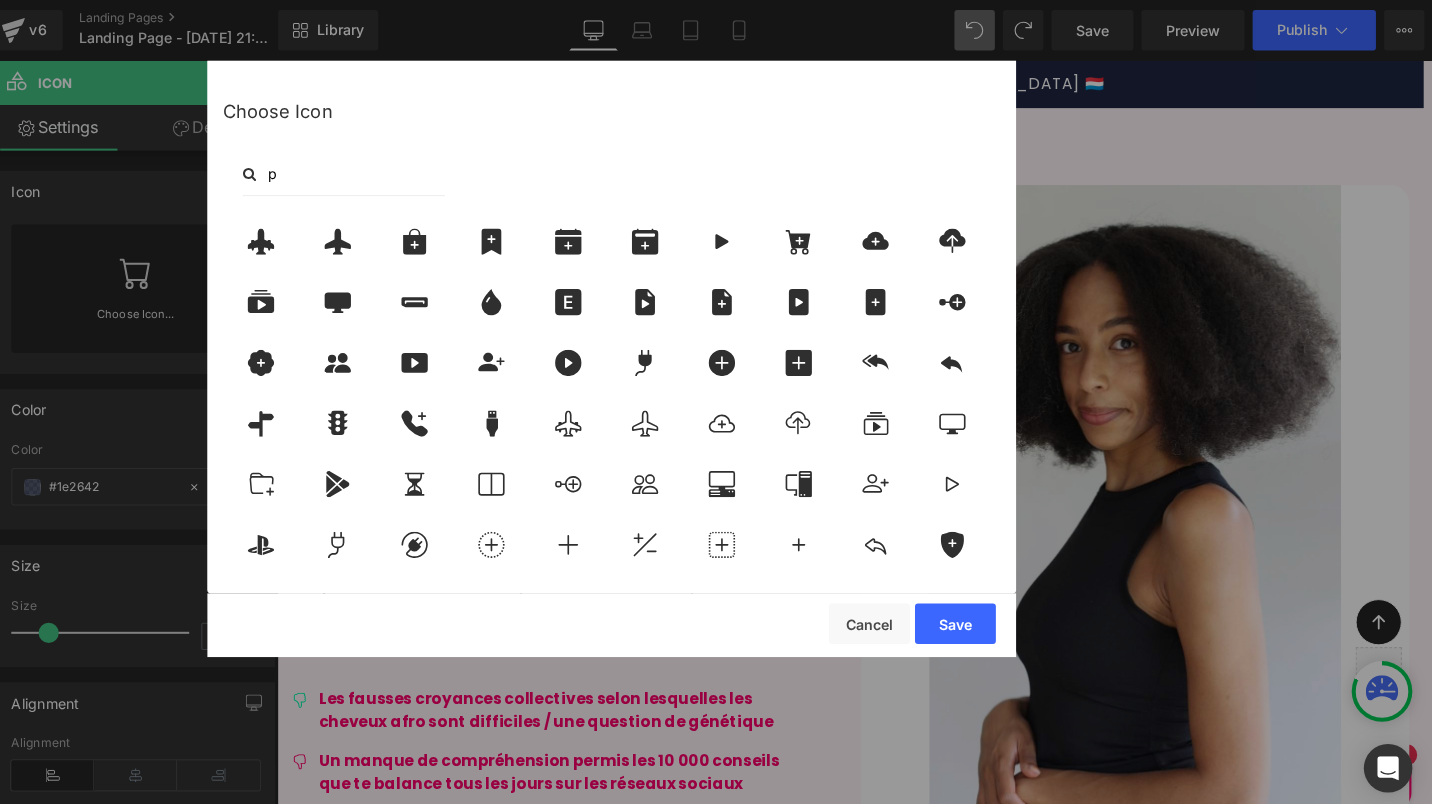 type 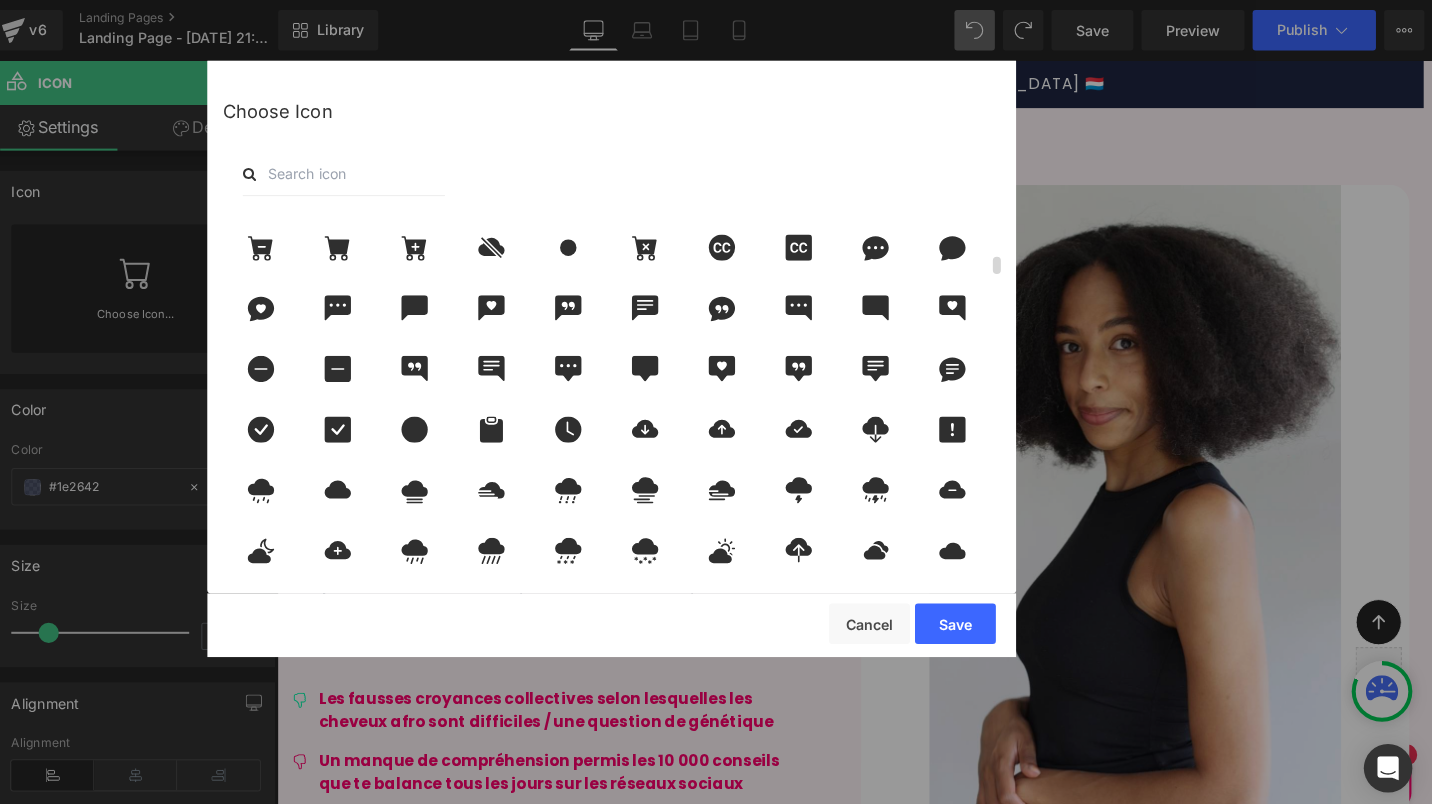 scroll, scrollTop: 882, scrollLeft: 0, axis: vertical 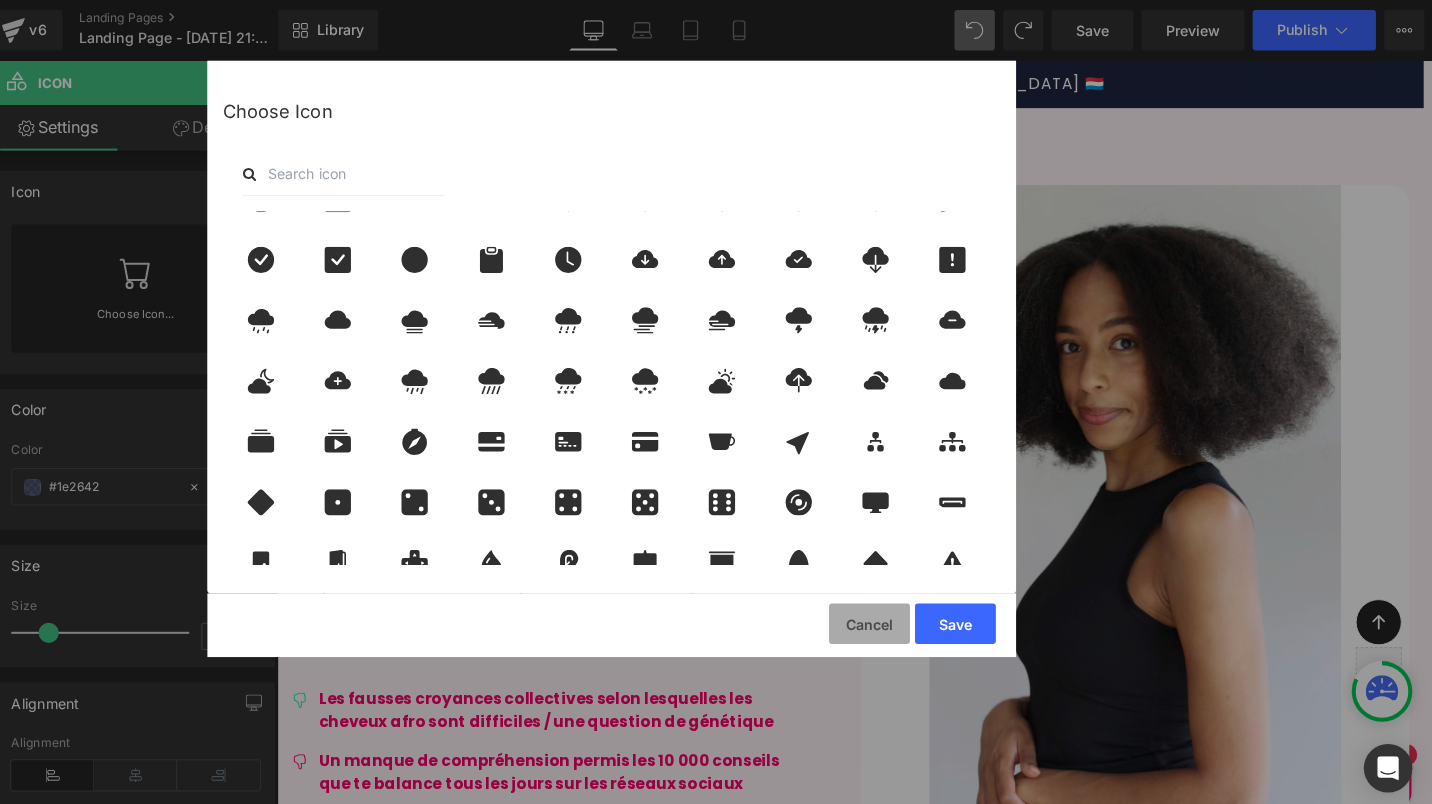 click on "Cancel" at bounding box center (875, 617) 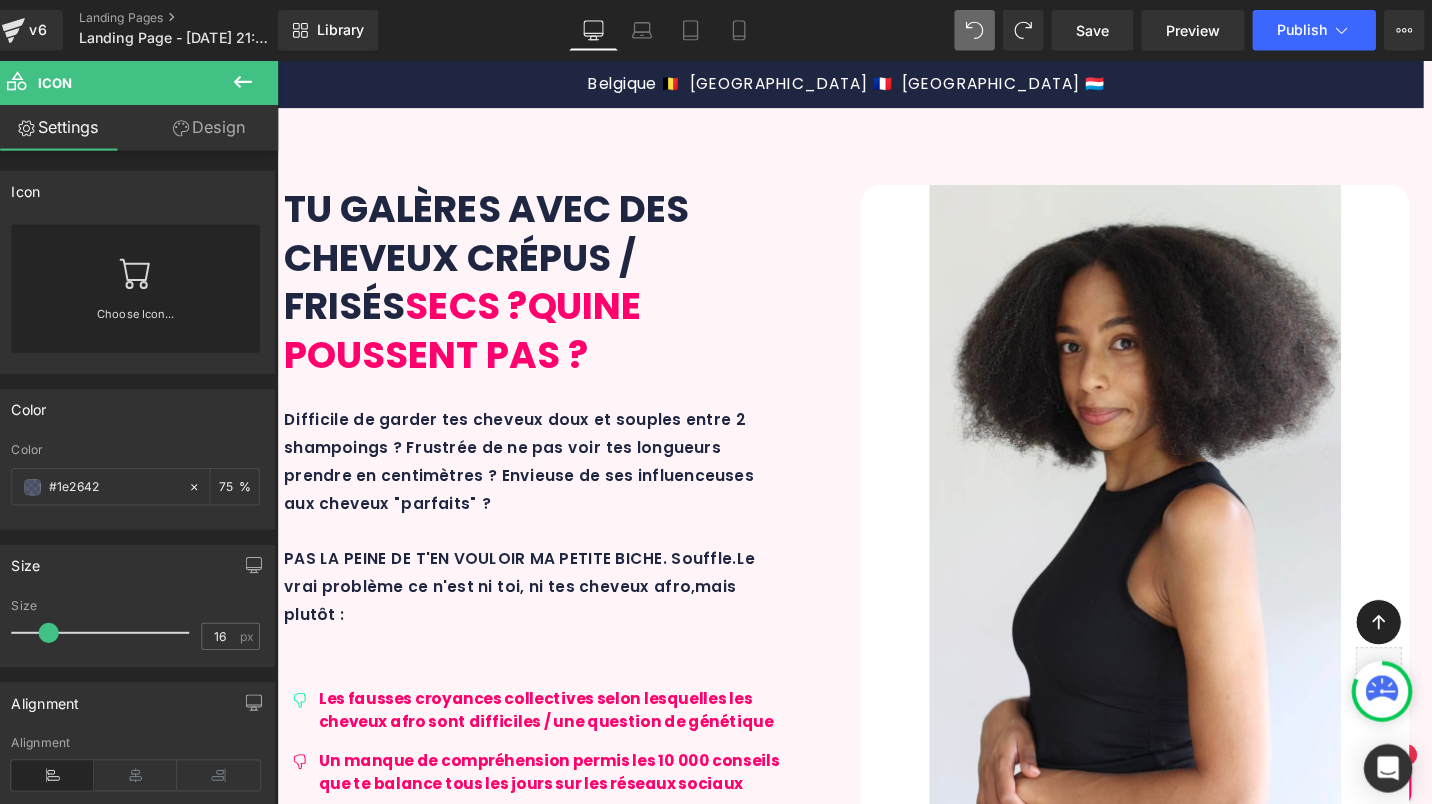 scroll, scrollTop: 3111, scrollLeft: 0, axis: vertical 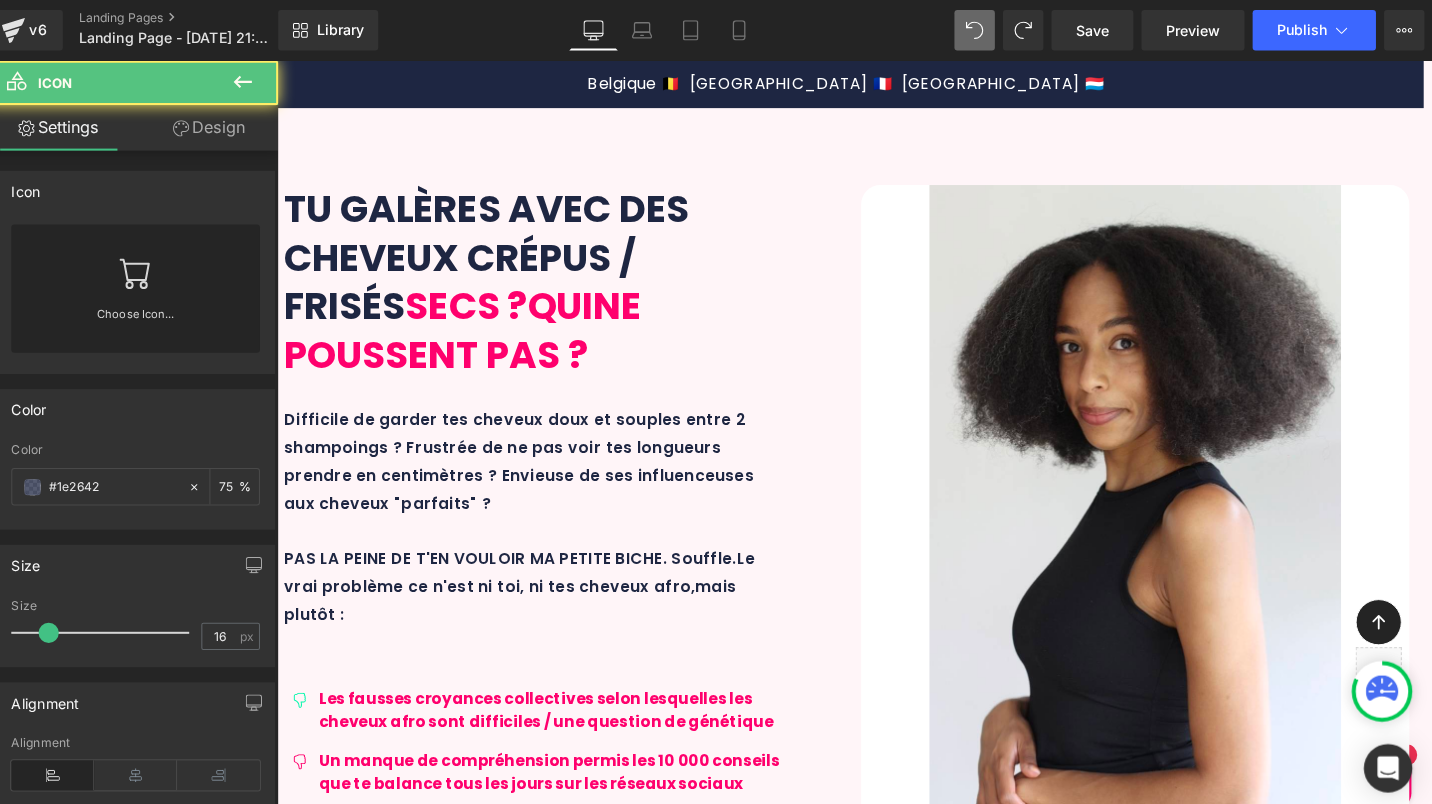 click on "Icon" at bounding box center [319, 3631] 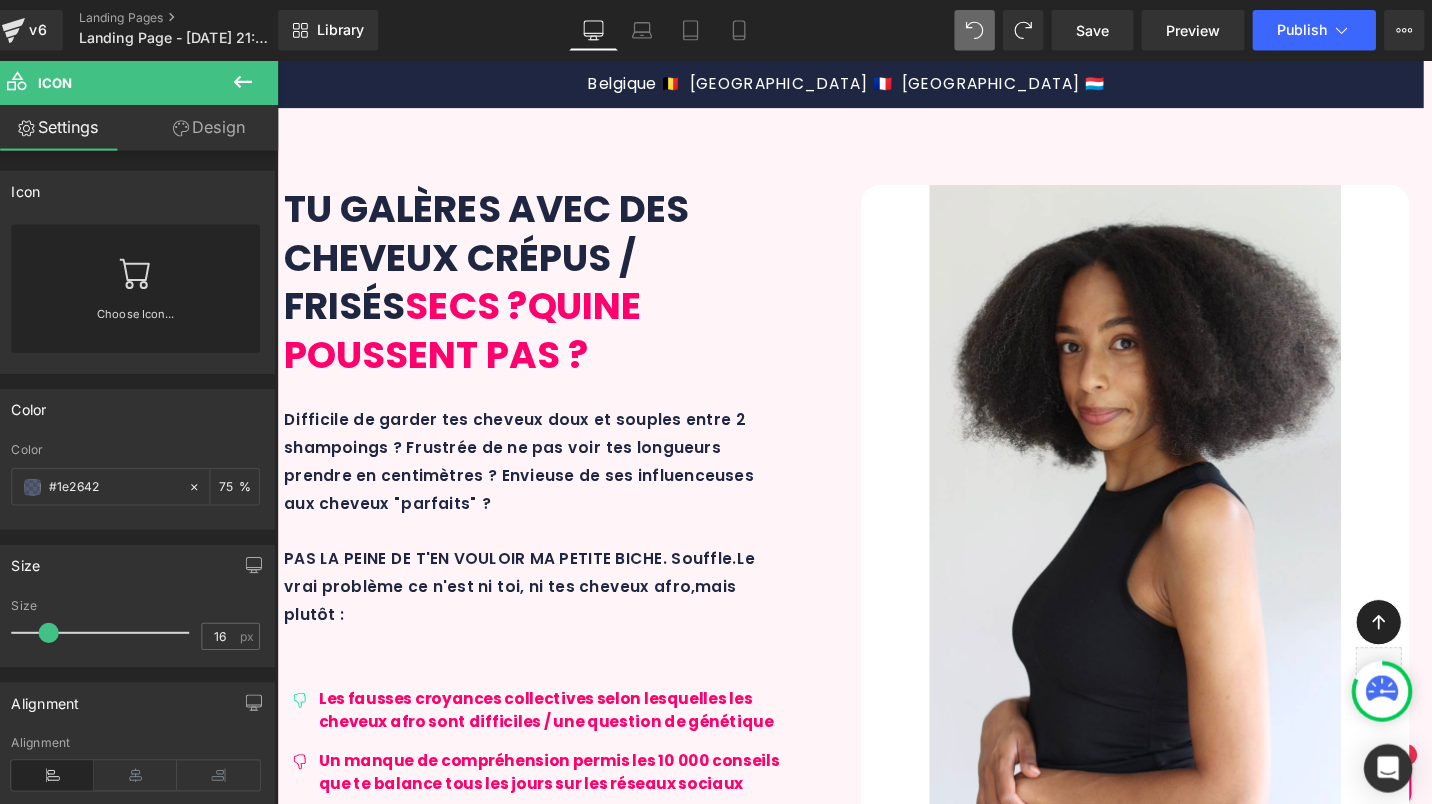 click at bounding box center (324, 3631) 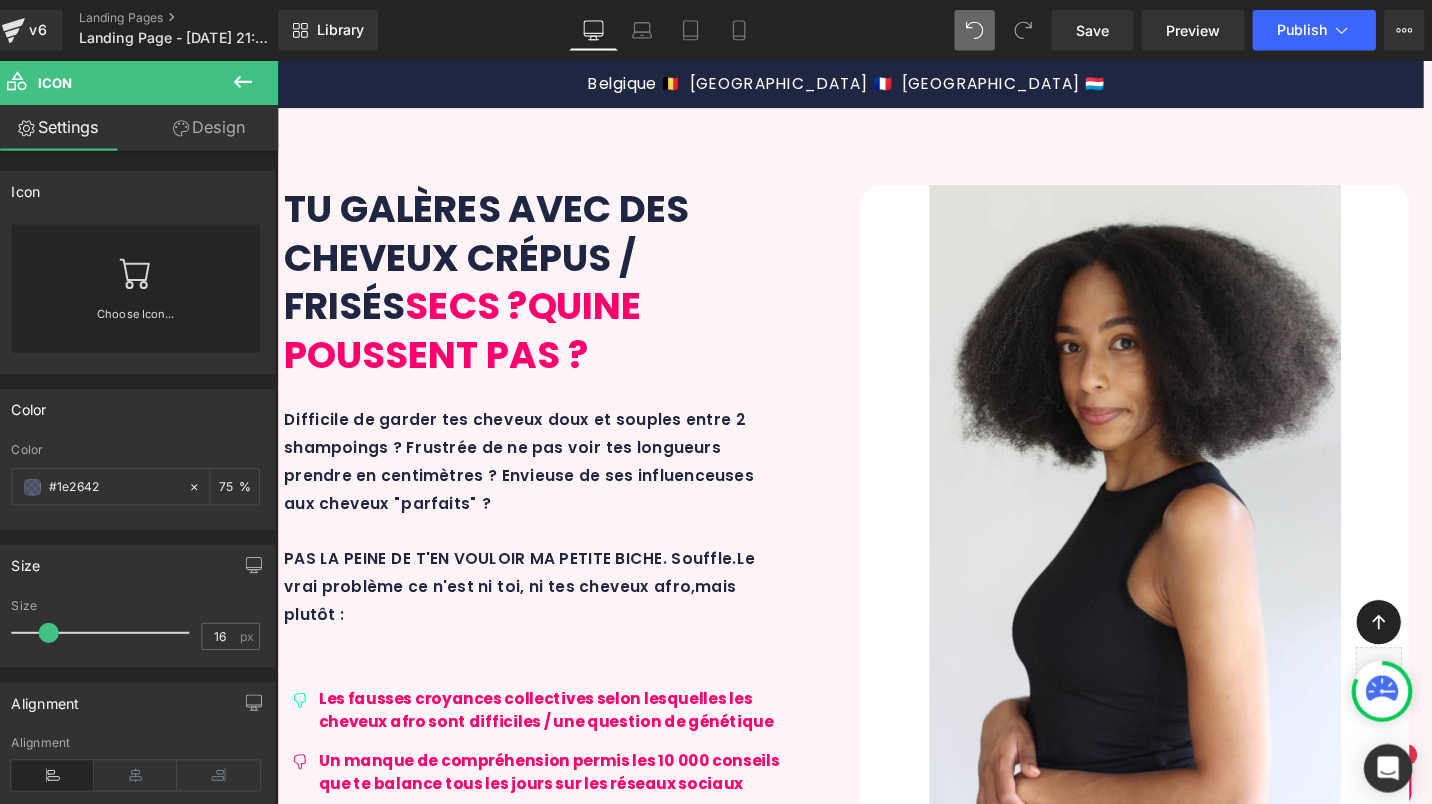 click 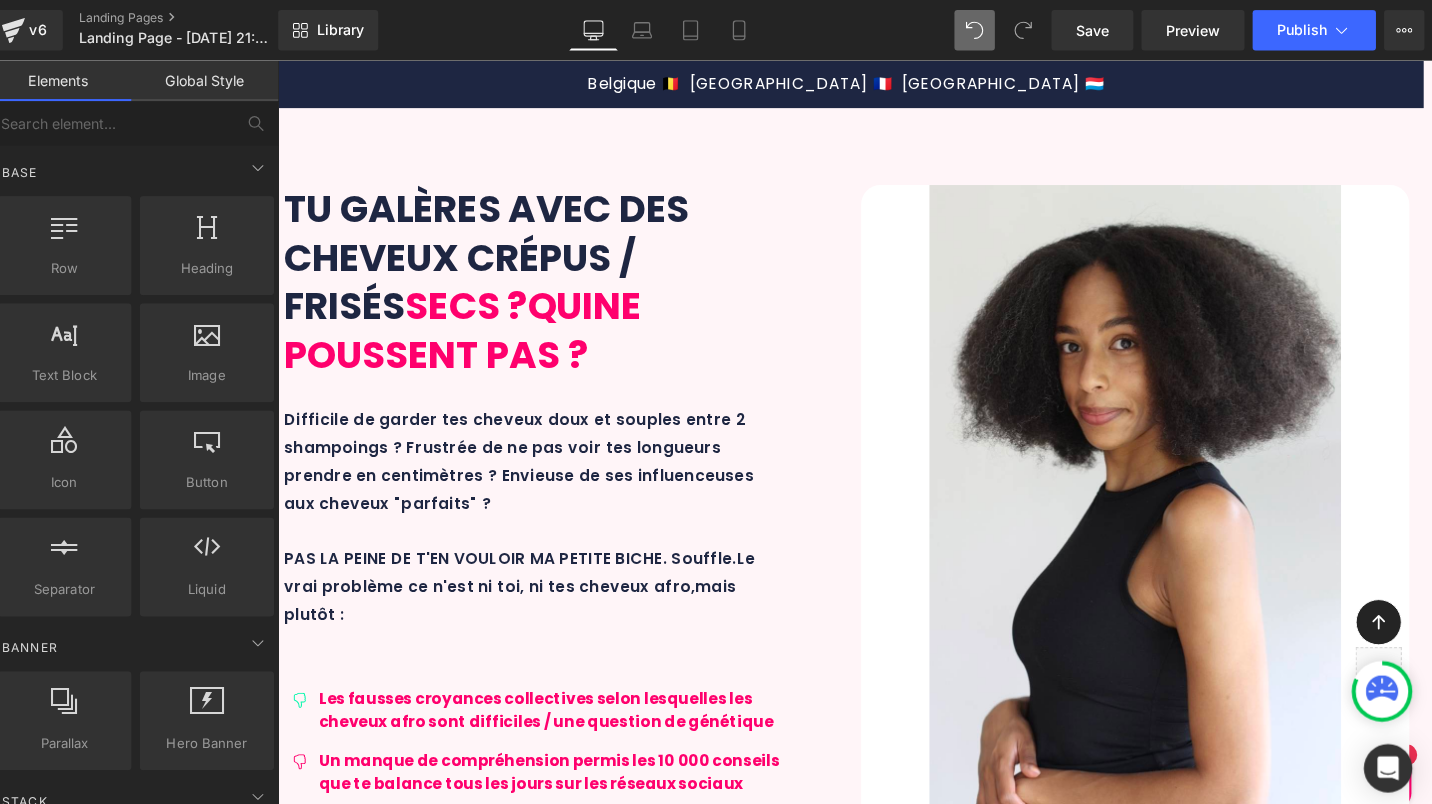 click 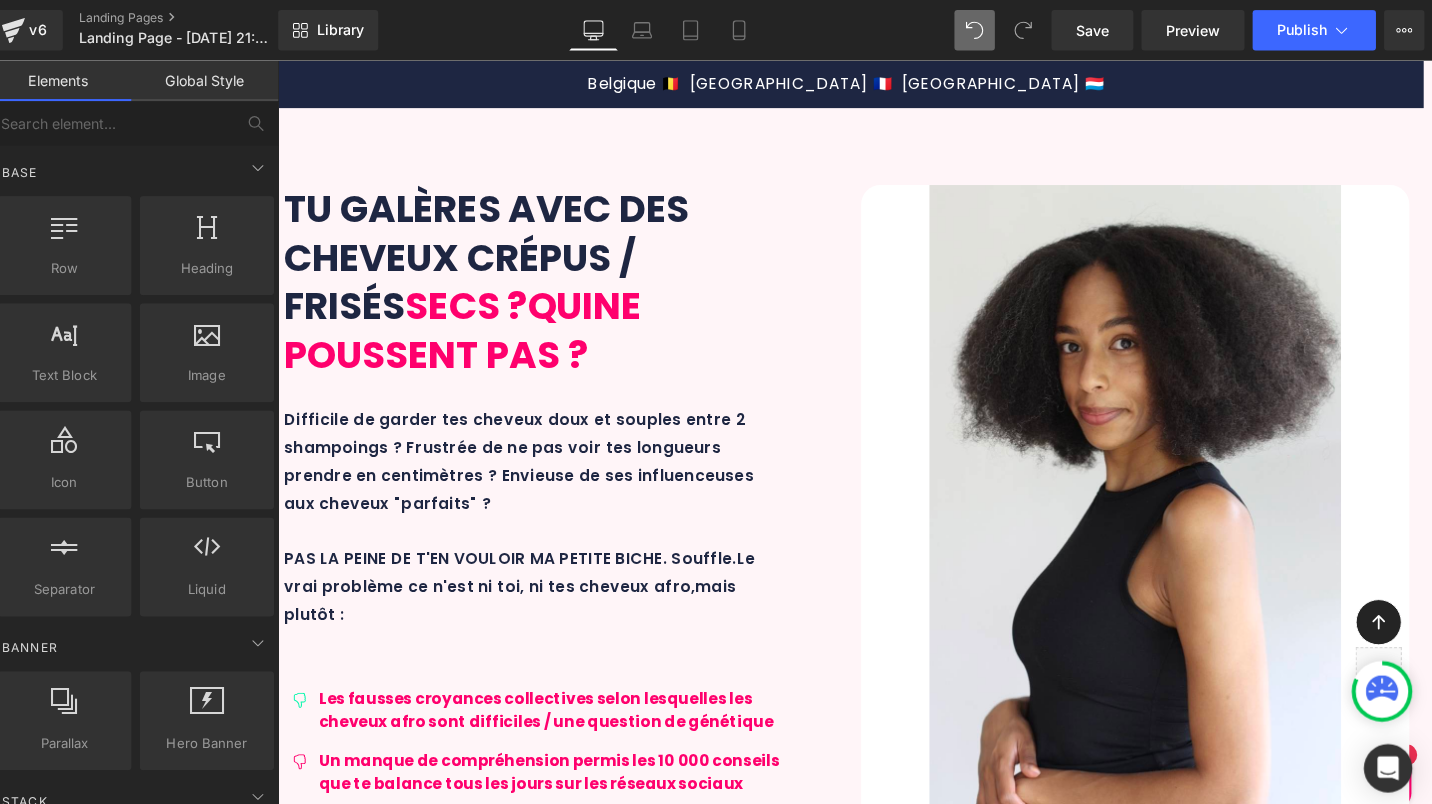 click 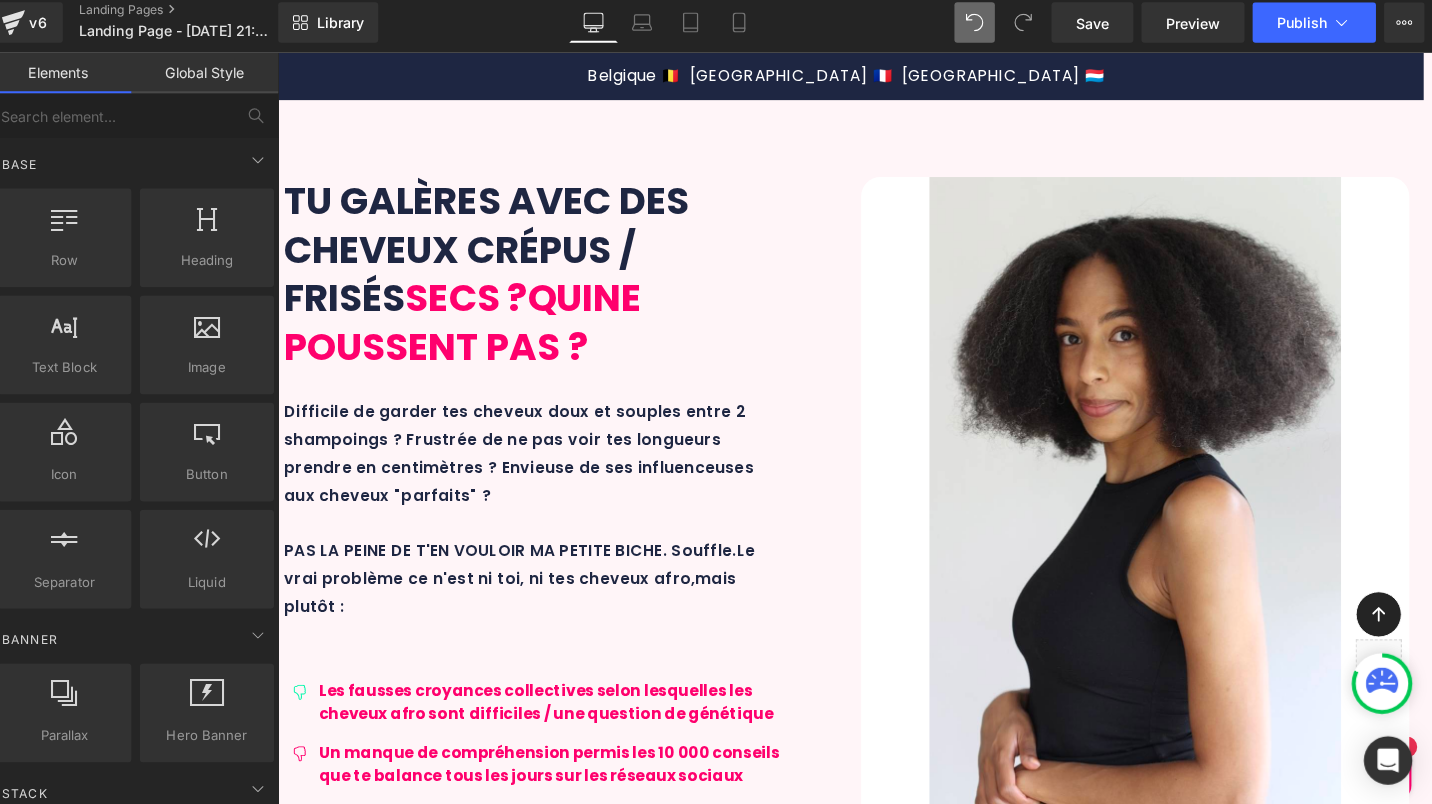 scroll, scrollTop: 6033, scrollLeft: 0, axis: vertical 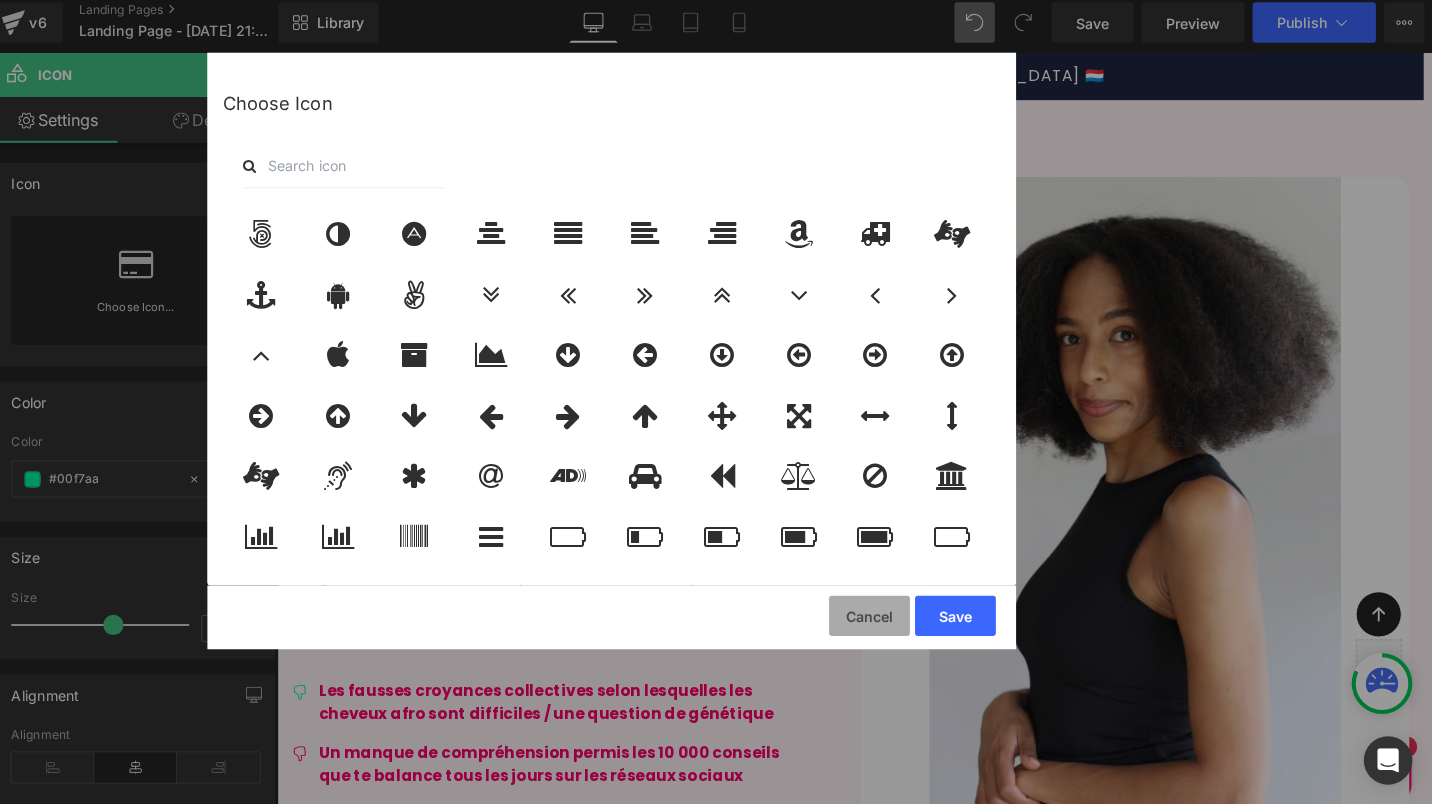click on "Cancel" at bounding box center (875, 617) 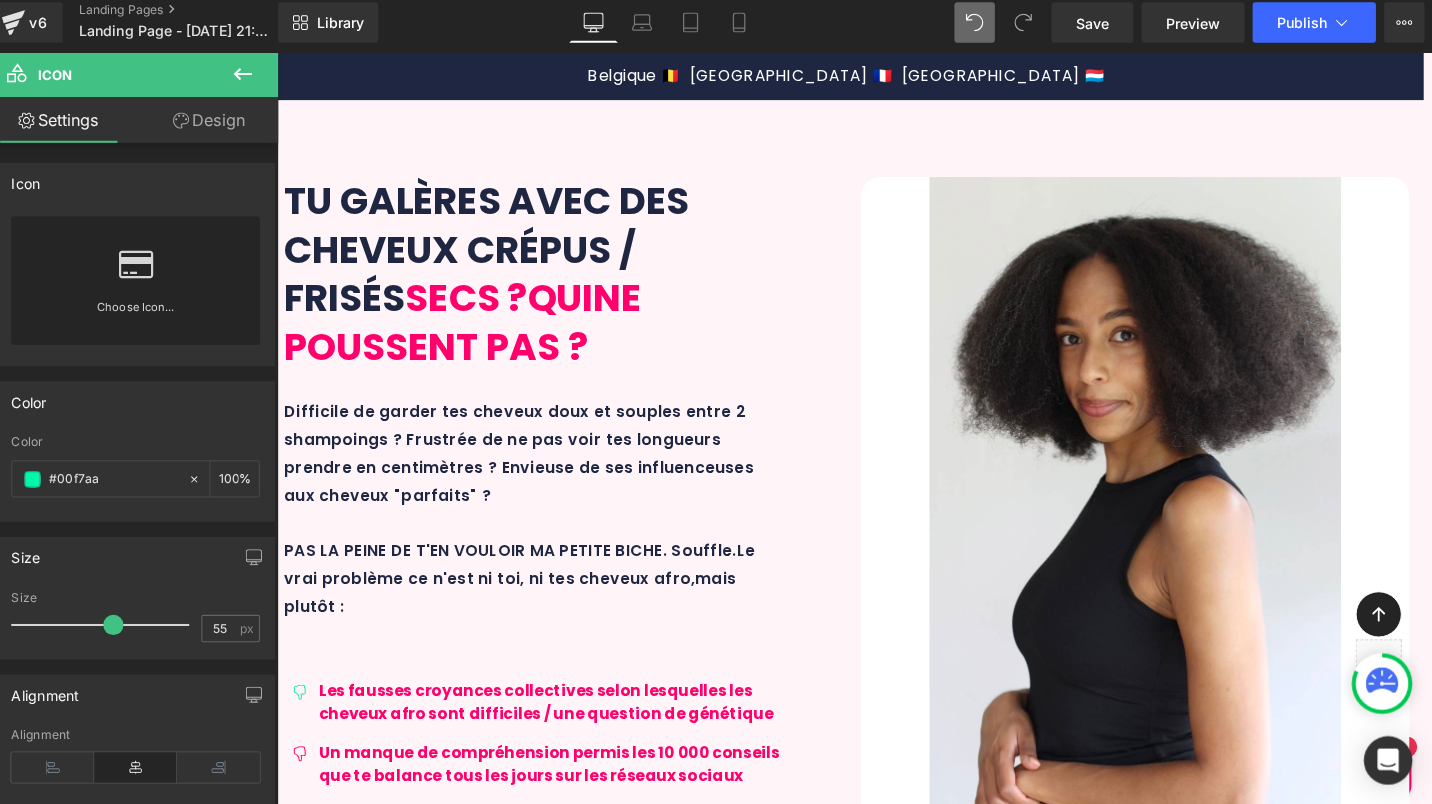 click 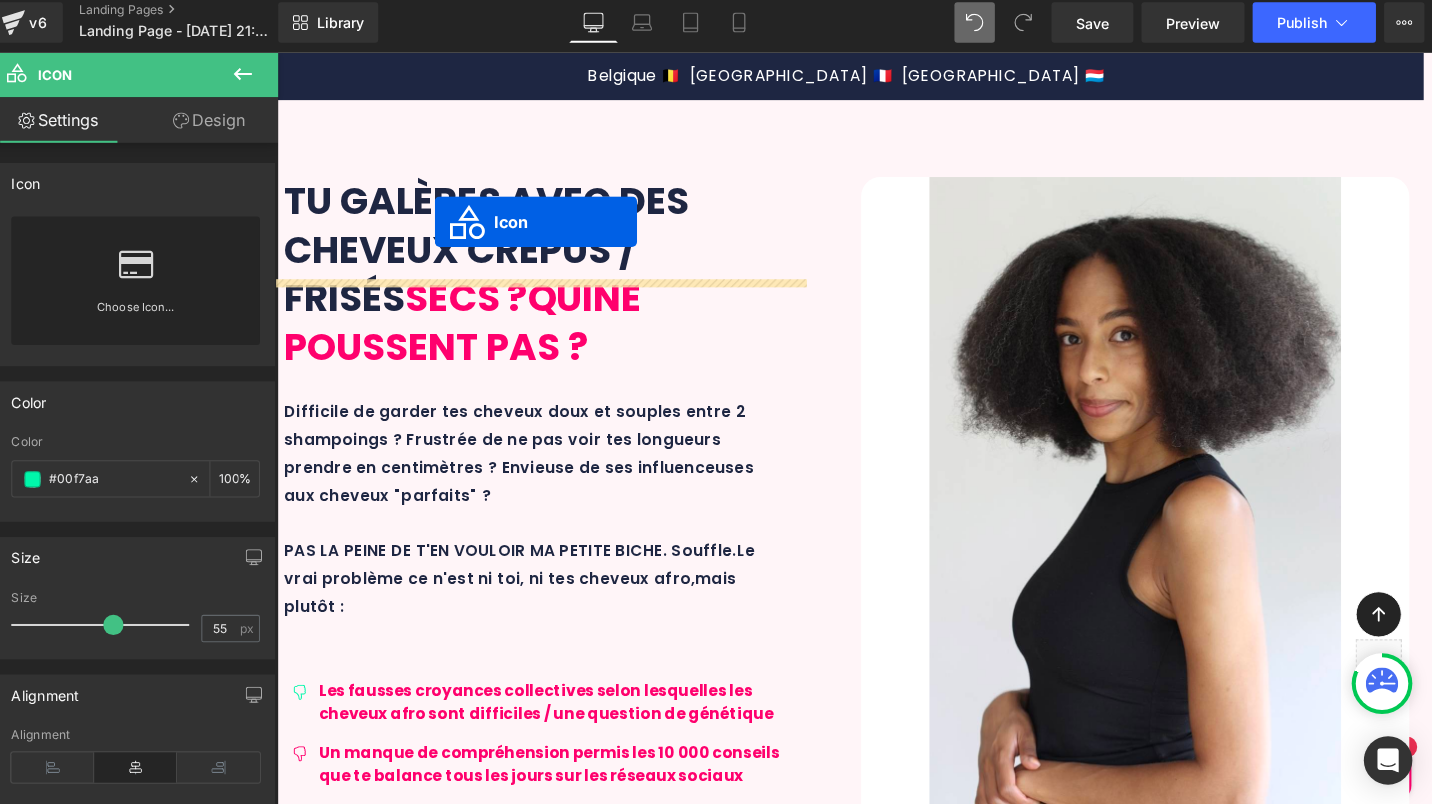 scroll, scrollTop: 5953, scrollLeft: 0, axis: vertical 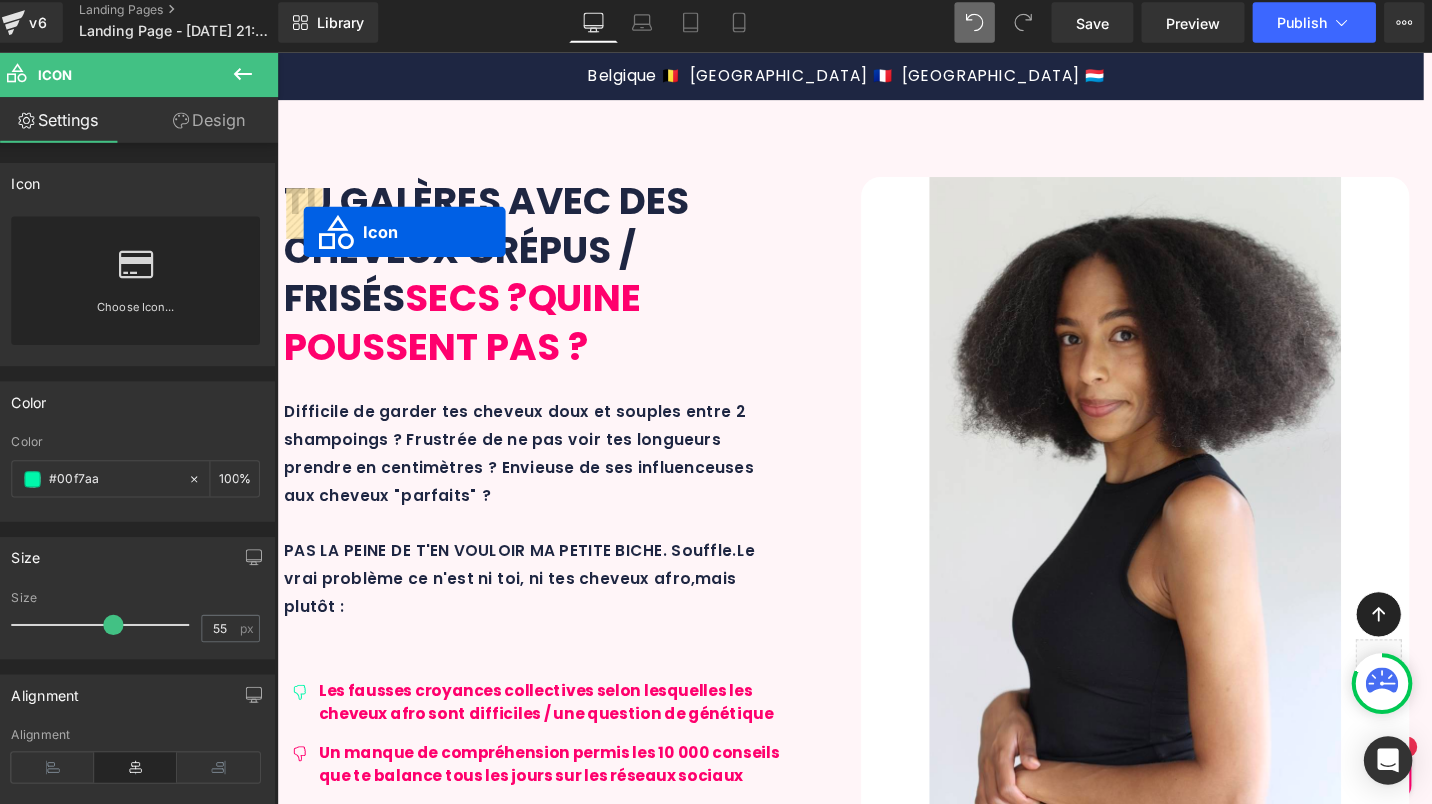 drag, startPoint x: 527, startPoint y: 315, endPoint x: 305, endPoint y: 222, distance: 240.69275 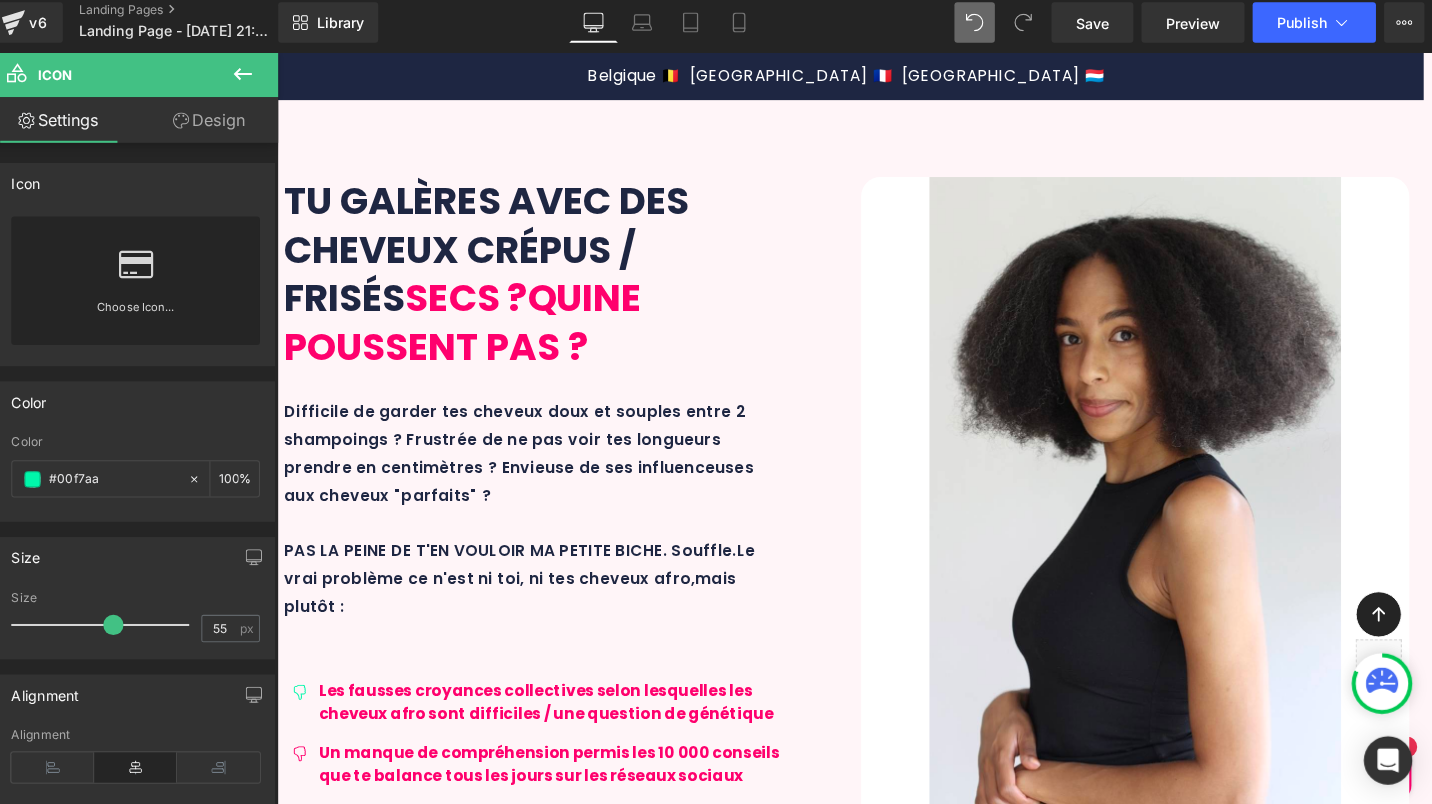 click on "Icon" at bounding box center [319, 3637] 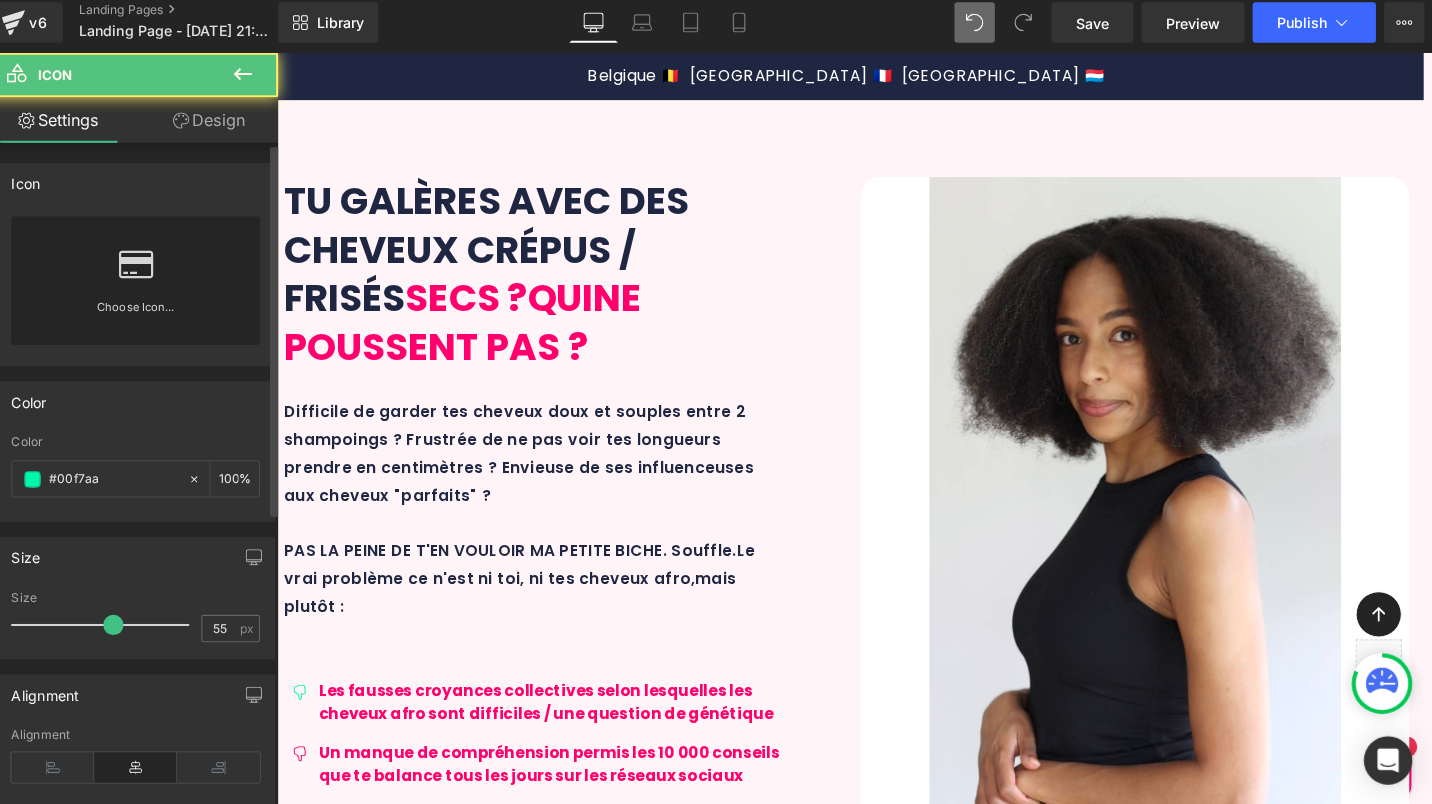 click on "Choose Icon..." at bounding box center [149, 285] 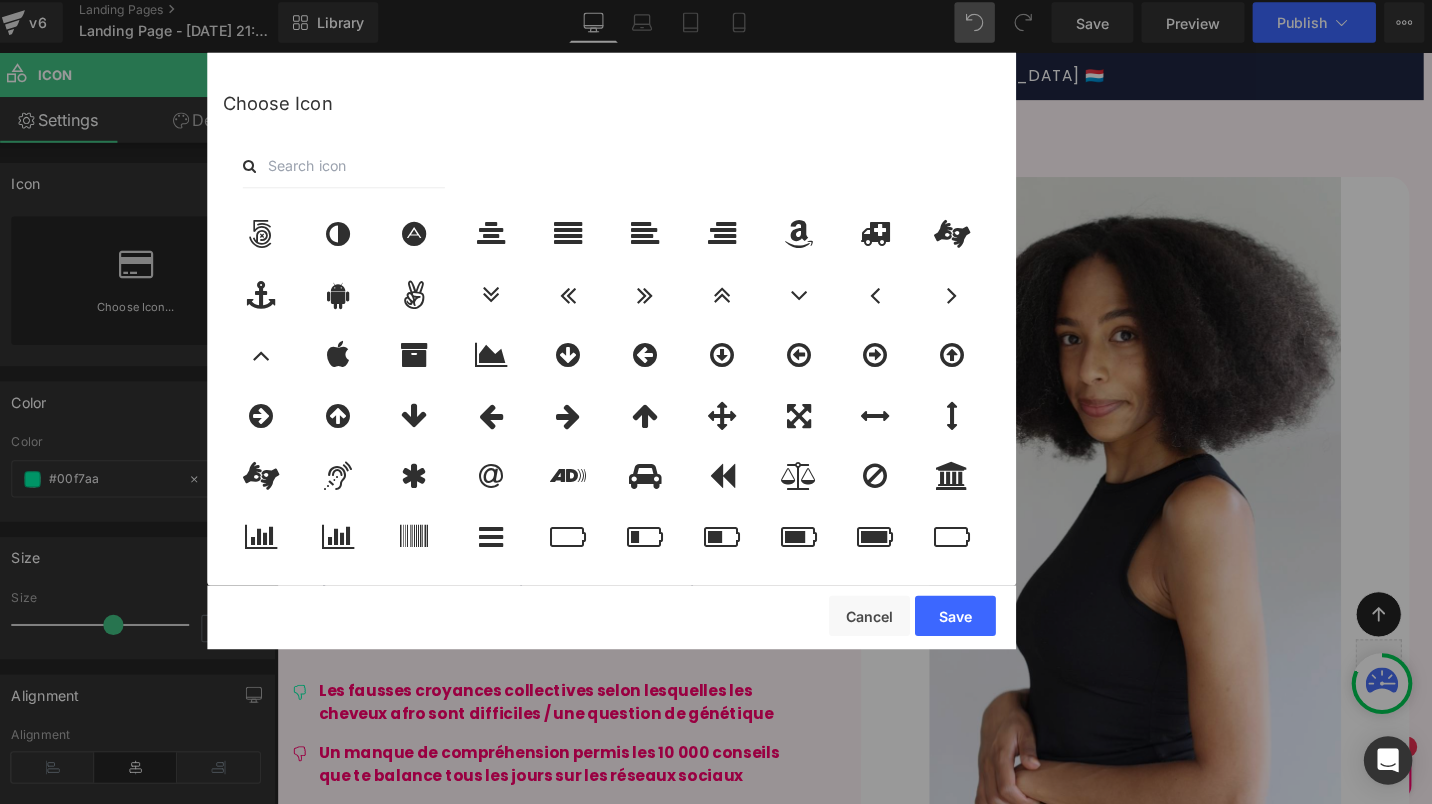 click at bounding box center (355, 172) 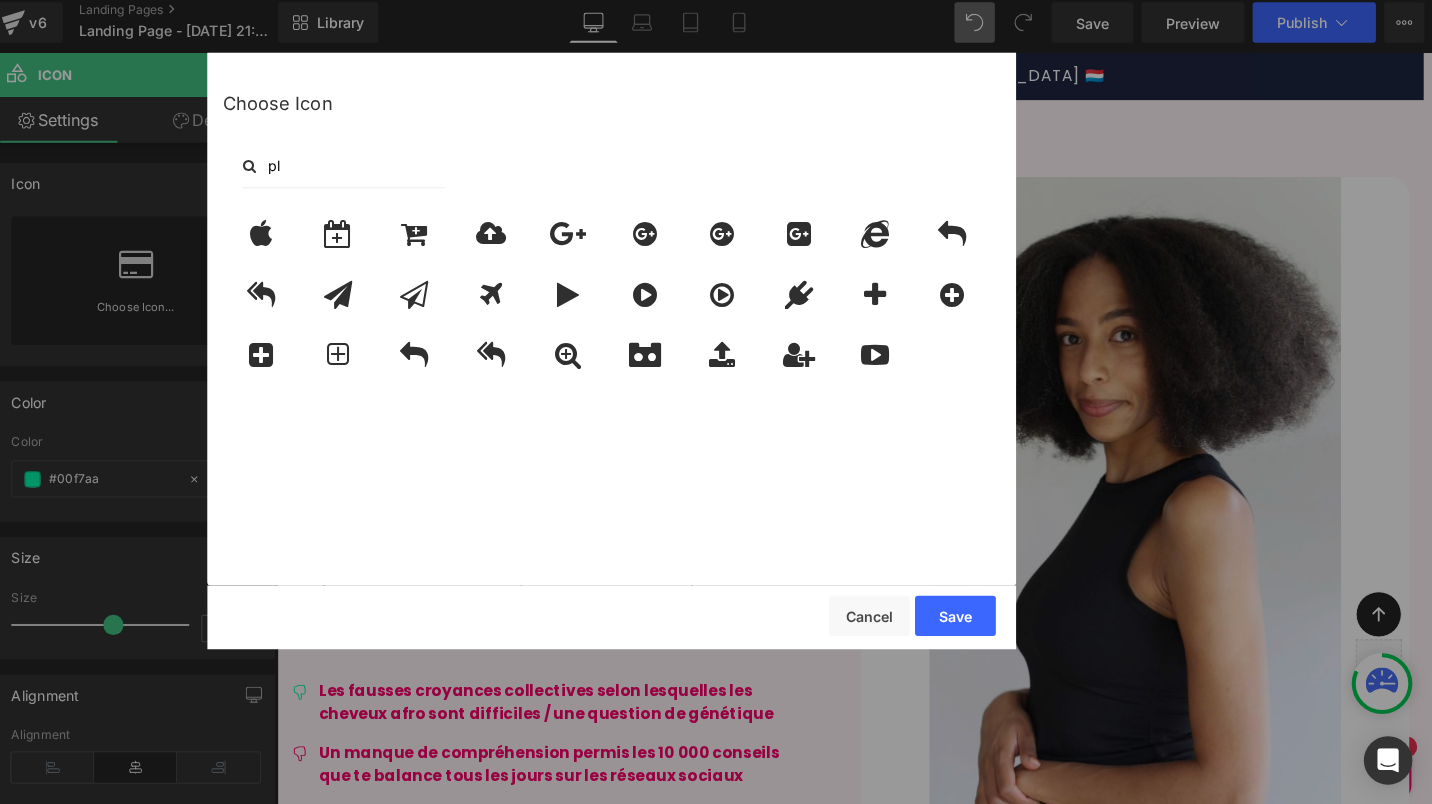 type on "p" 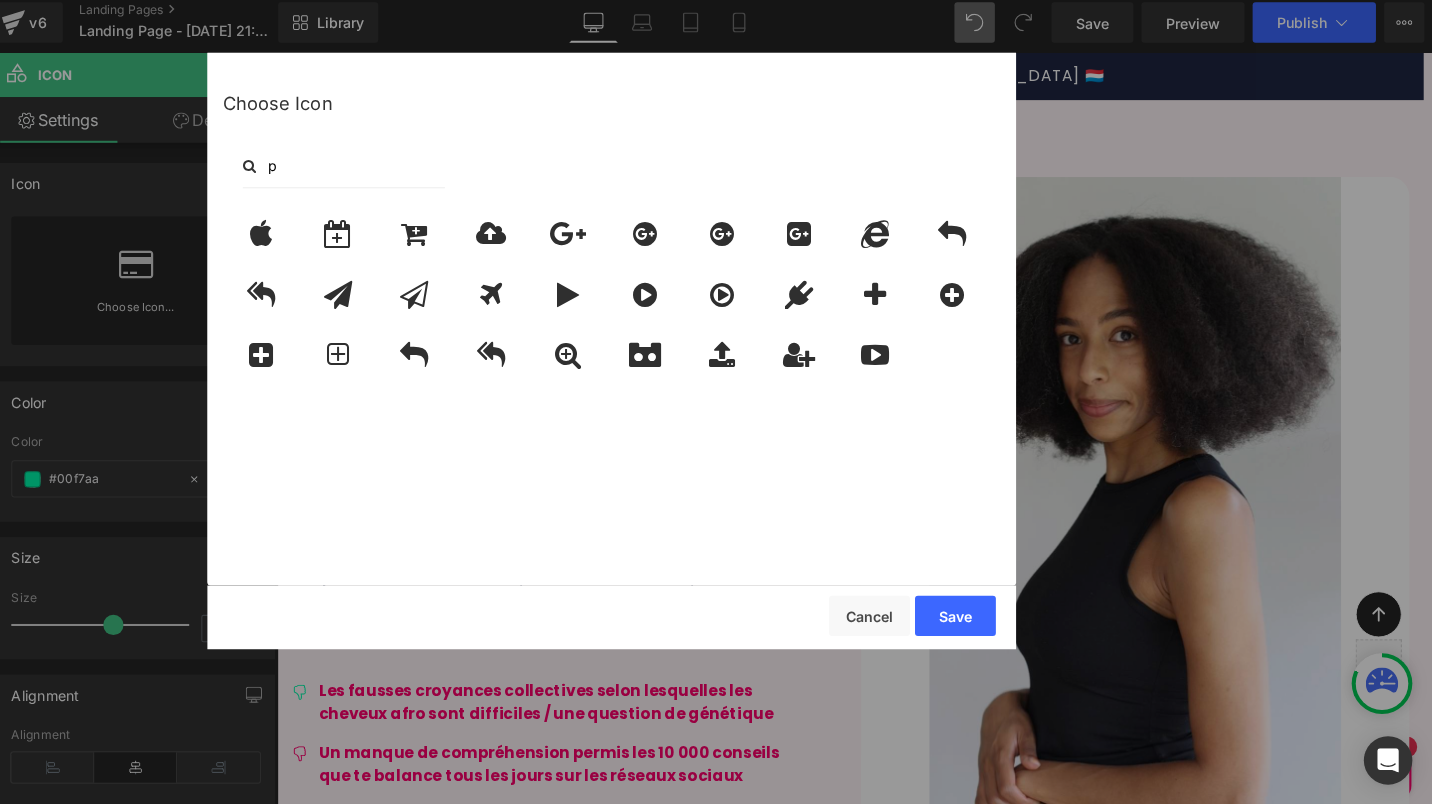 type 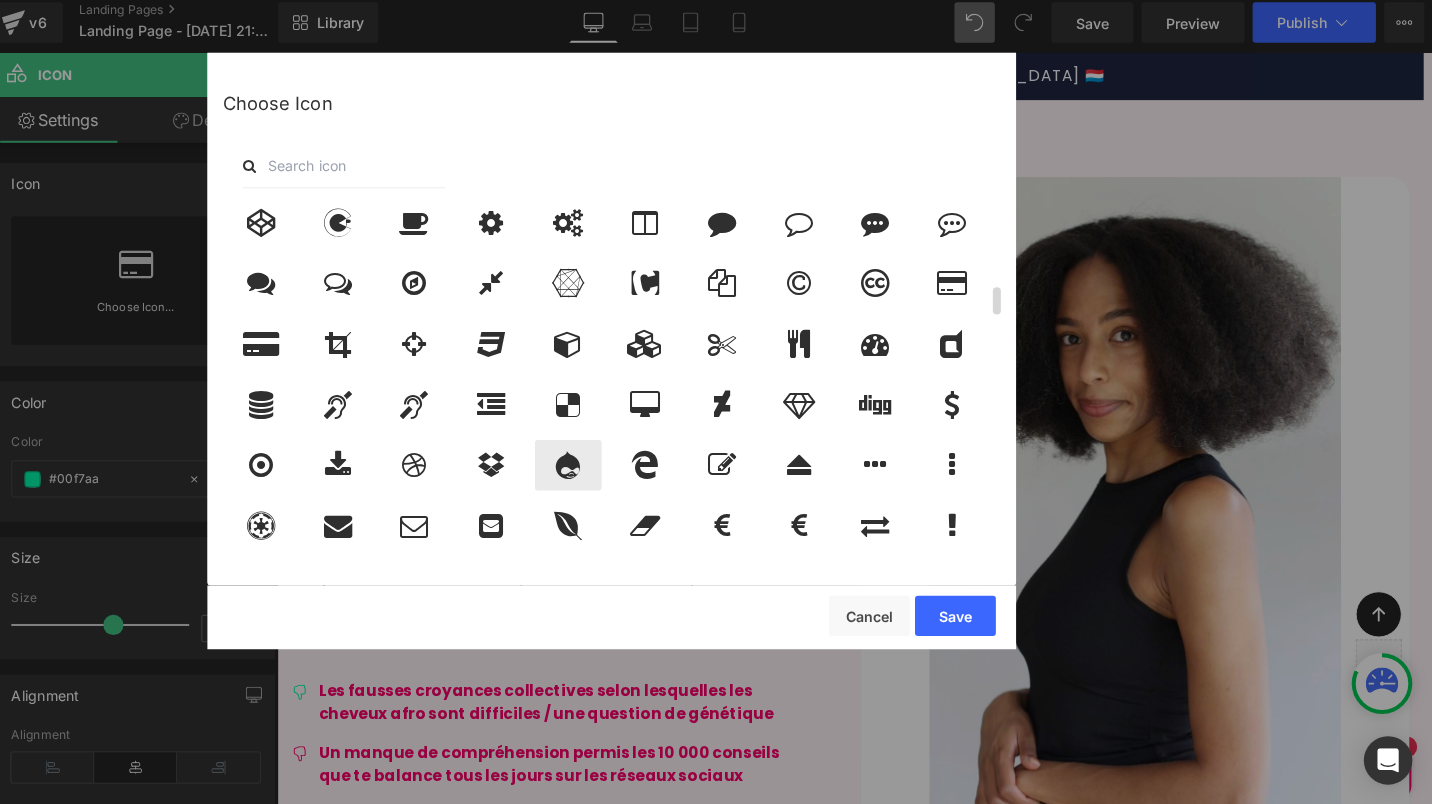 scroll, scrollTop: 1116, scrollLeft: 0, axis: vertical 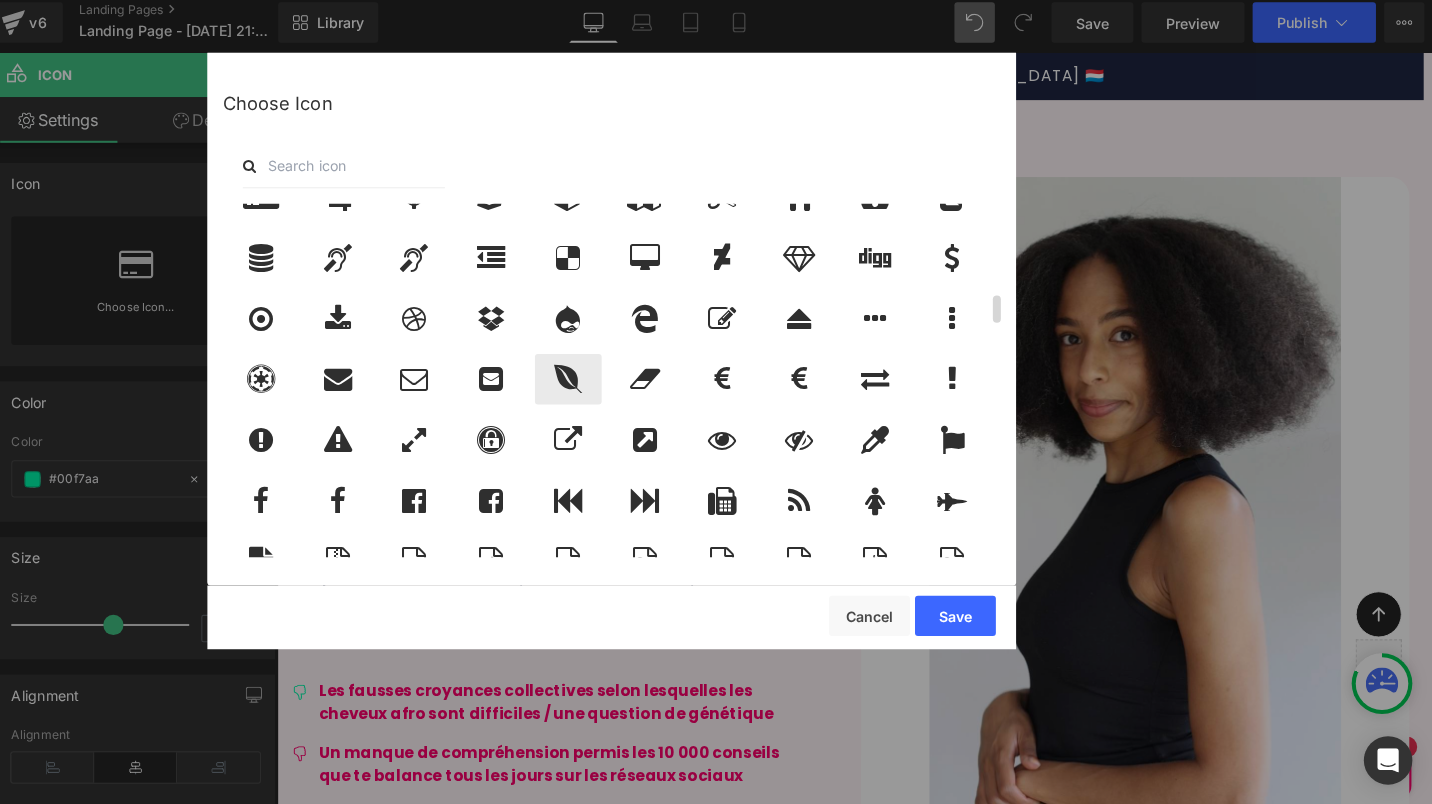 click at bounding box center [577, 383] 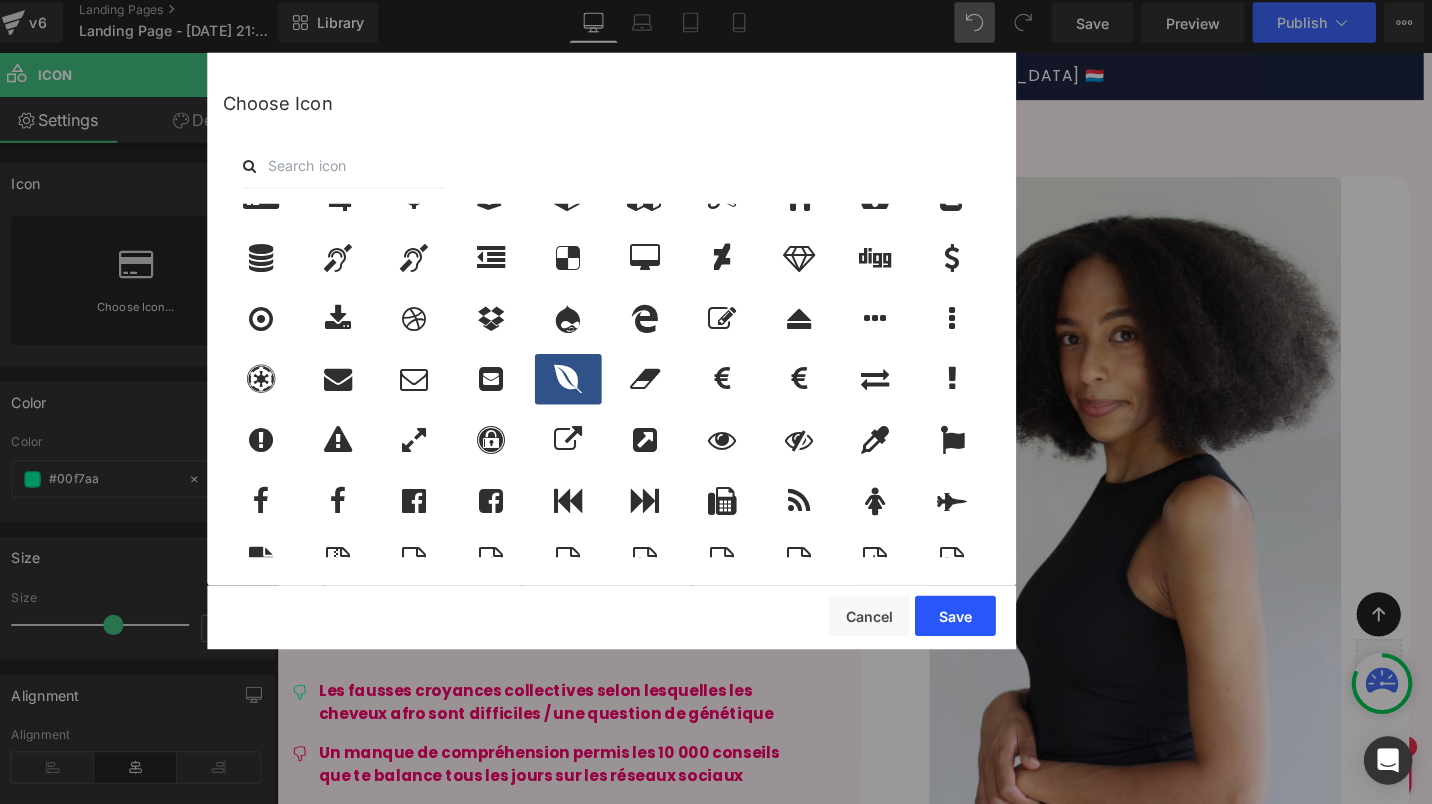 click on "Save" at bounding box center (960, 617) 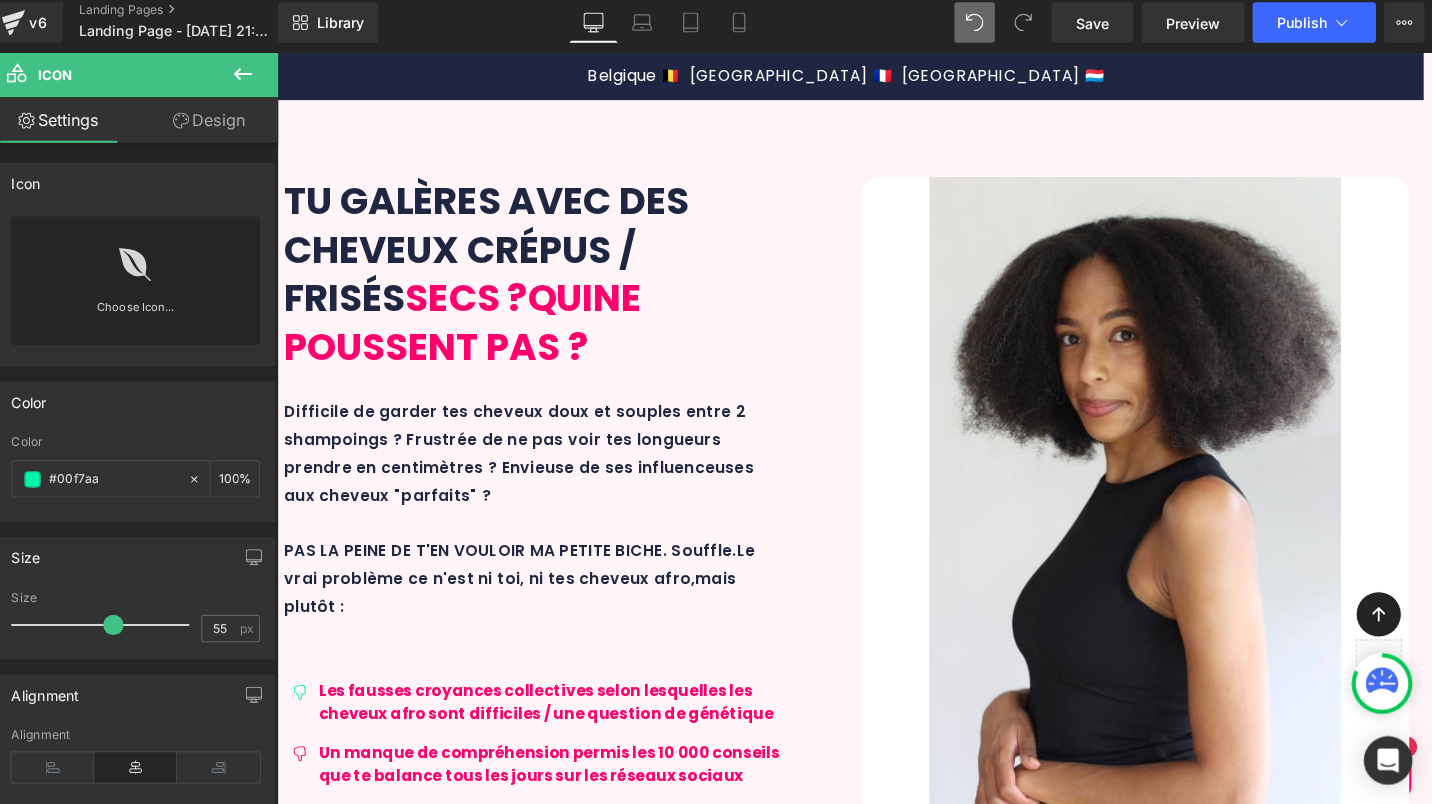 scroll, scrollTop: 2884, scrollLeft: 0, axis: vertical 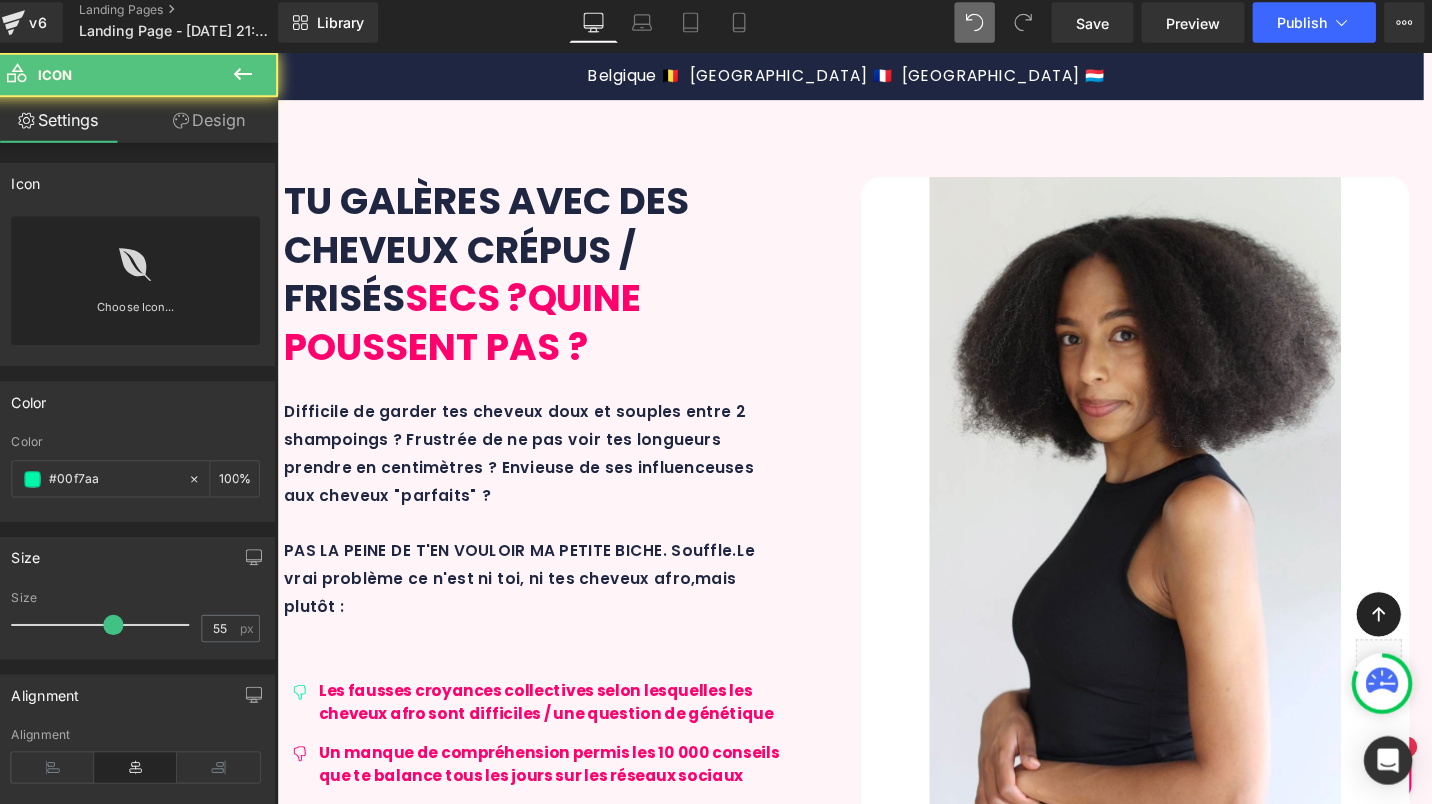 click on "Icon" at bounding box center [319, 3637] 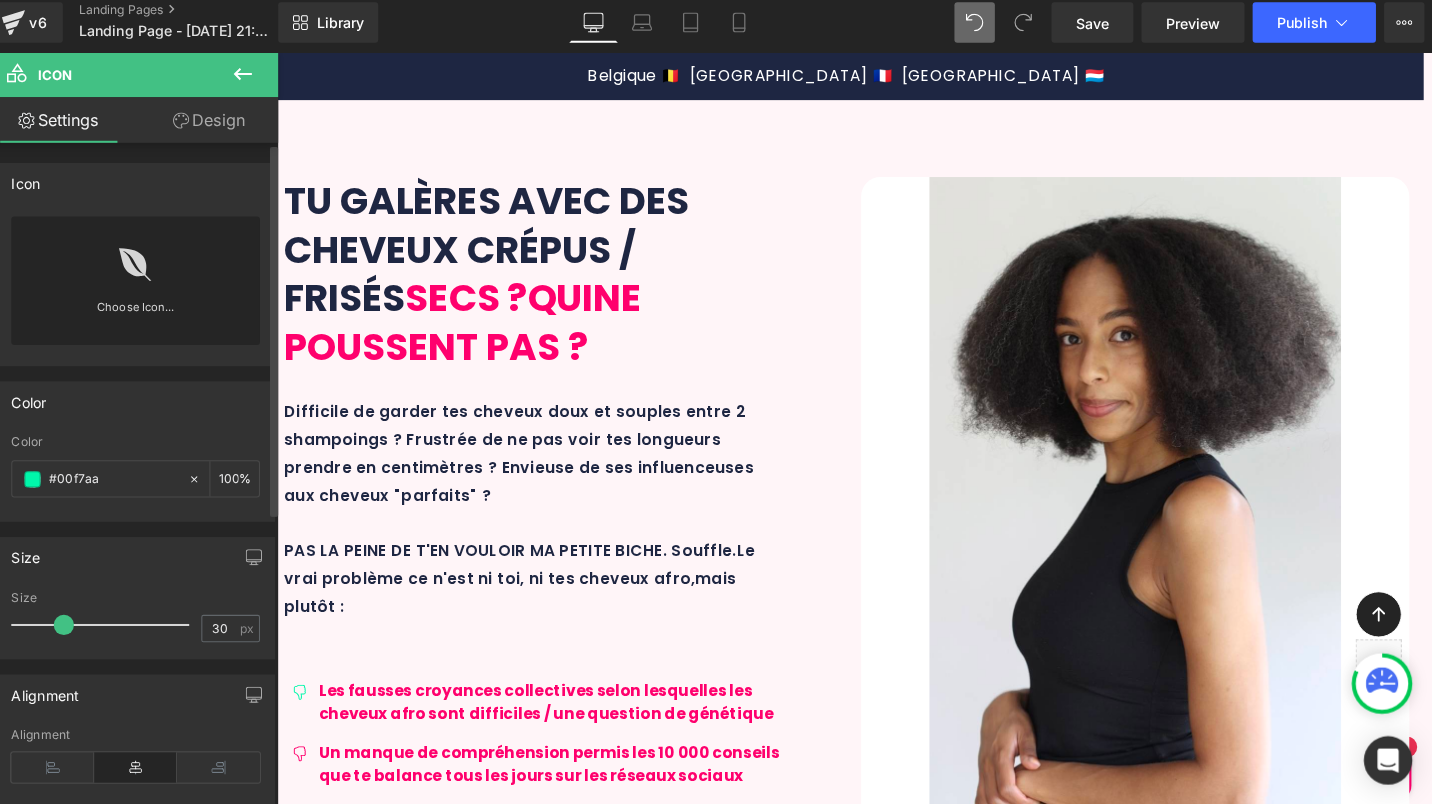 type on "25" 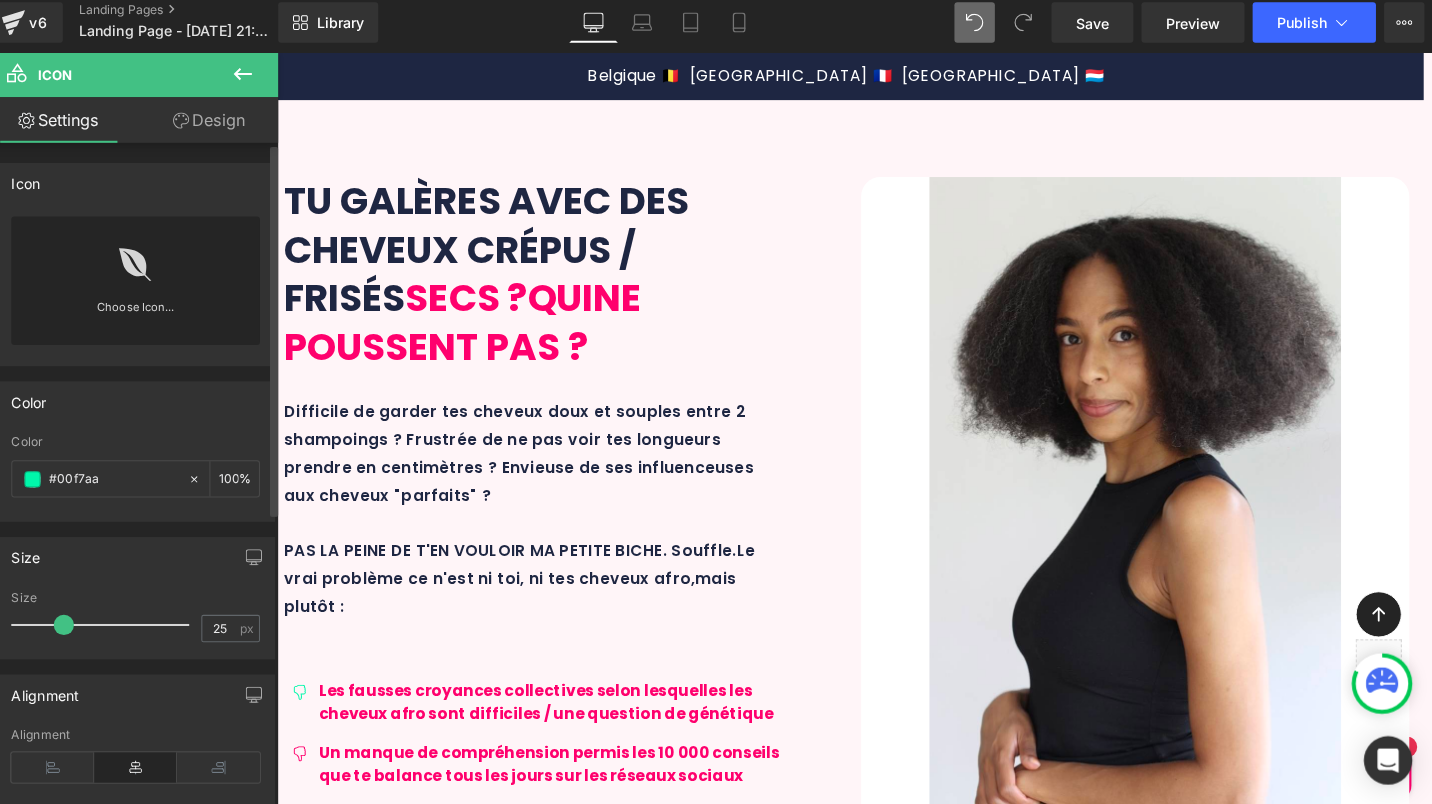 drag, startPoint x: 107, startPoint y: 619, endPoint x: 60, endPoint y: 617, distance: 47.042534 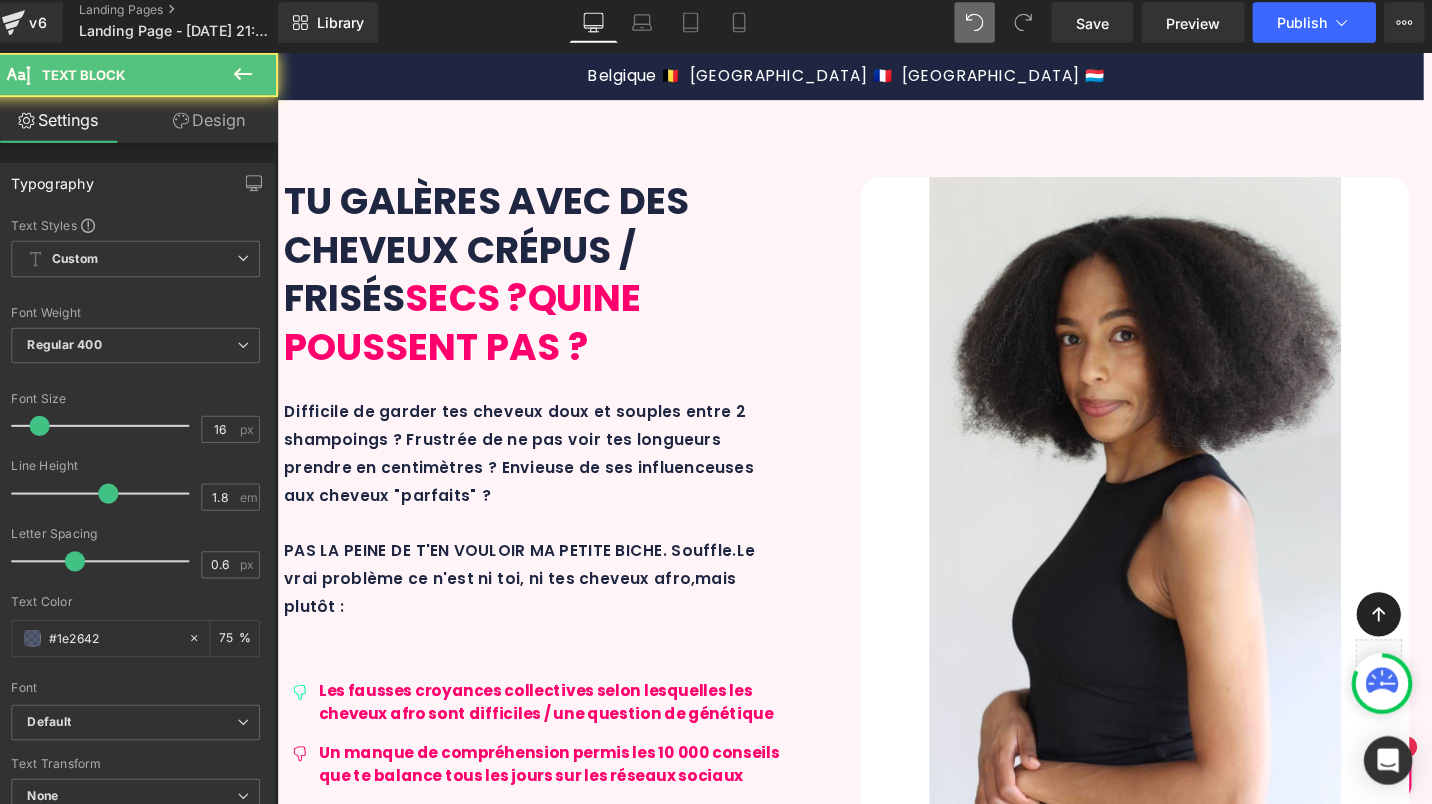 click on "Extrait d'écorce de jujubier" at bounding box center (454, 3636) 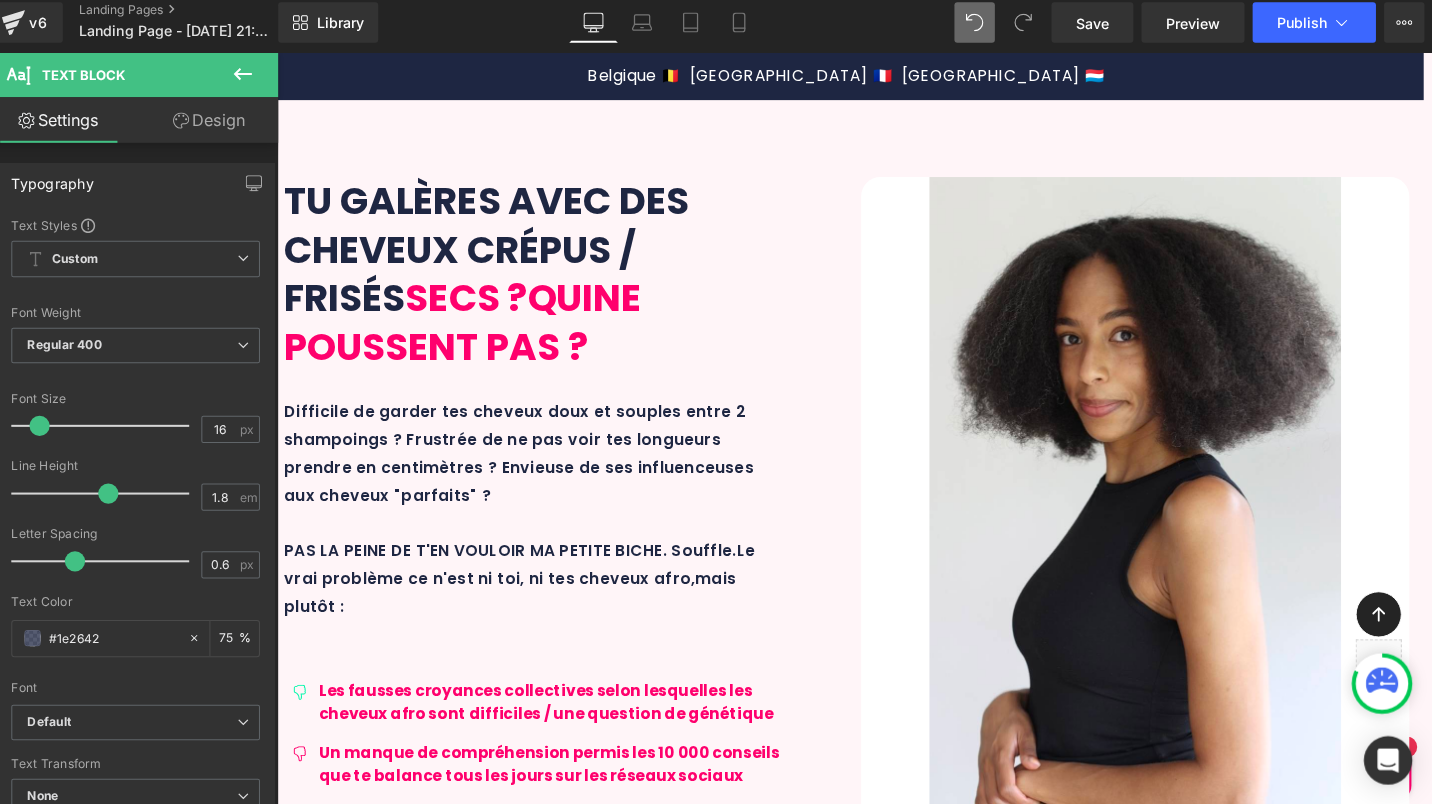 click on "DES RÉSULTATS VISIBLES ET RÉELS
Text Block         Text Block
Before
After
Before and After Images         Résultats sur 10 mois en méthode l'HYDRAPOUSS combiné à l'AFRO SET.  Des cheveux plein de vie et une  pousse sains et visible  - qui plus est des pointes coupées à deux reprises entre les 2 photos !!! Text Block         Row   32px       Row
Icon
Icon
Icon
Icon
Icon" at bounding box center (870, 4632) 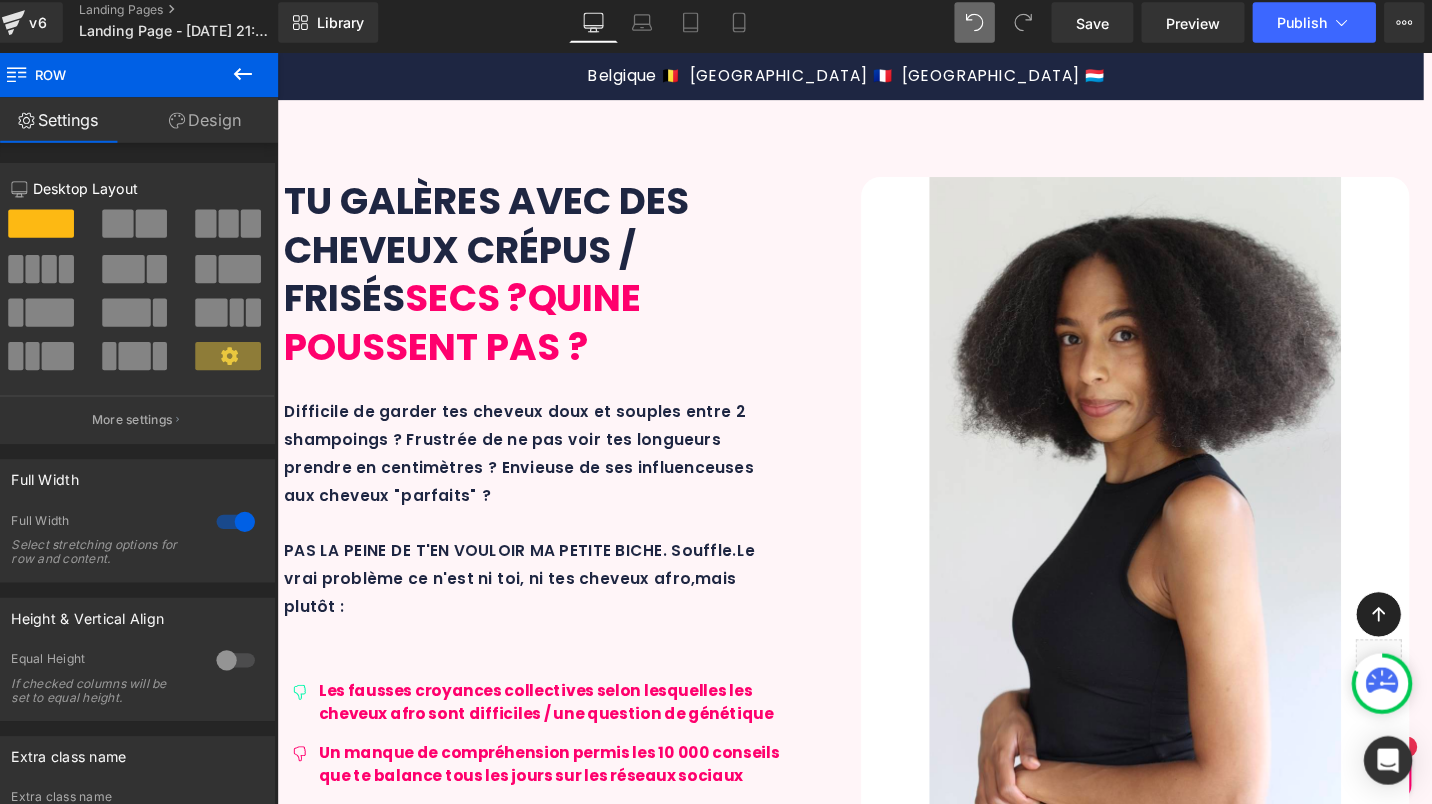 click 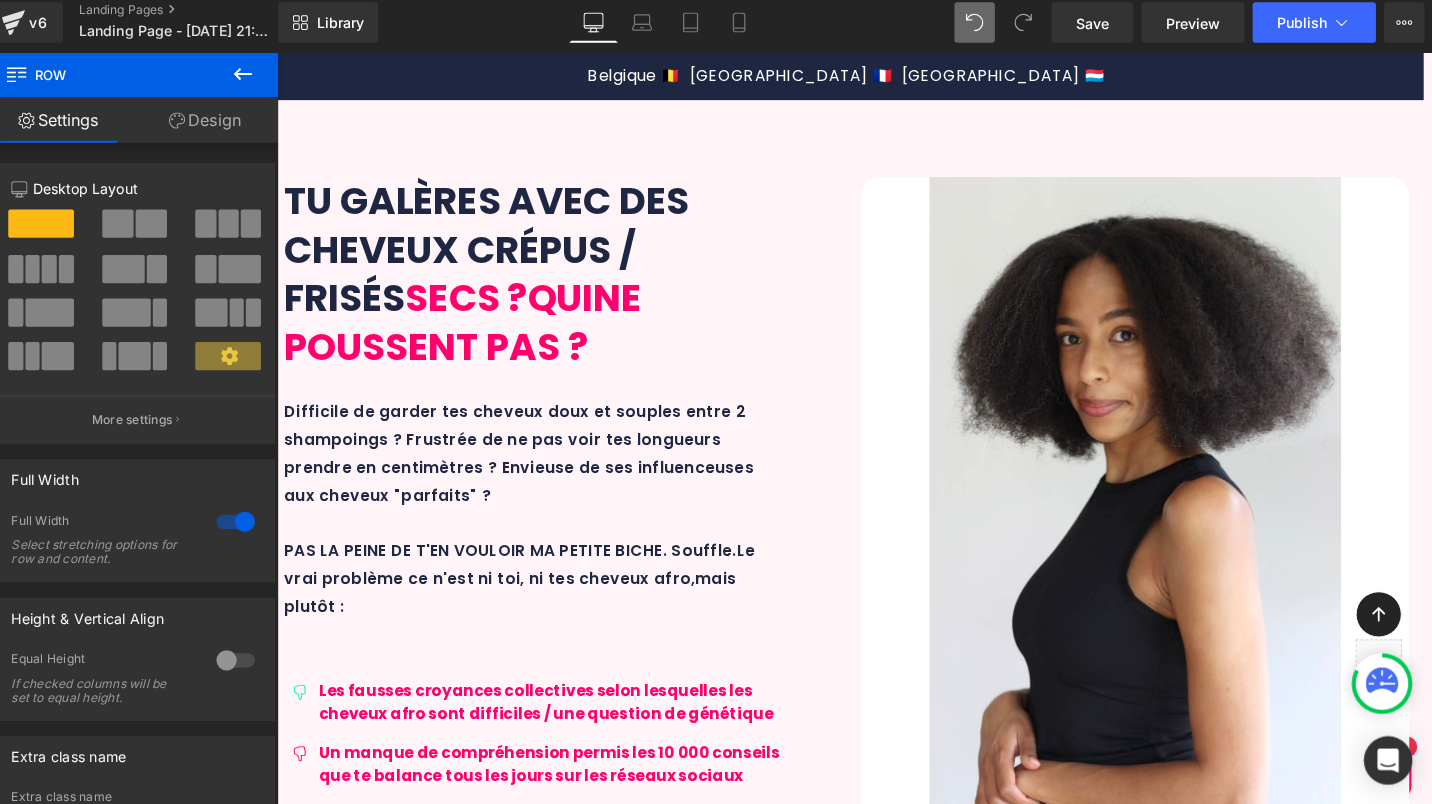 scroll, scrollTop: 3263, scrollLeft: 0, axis: vertical 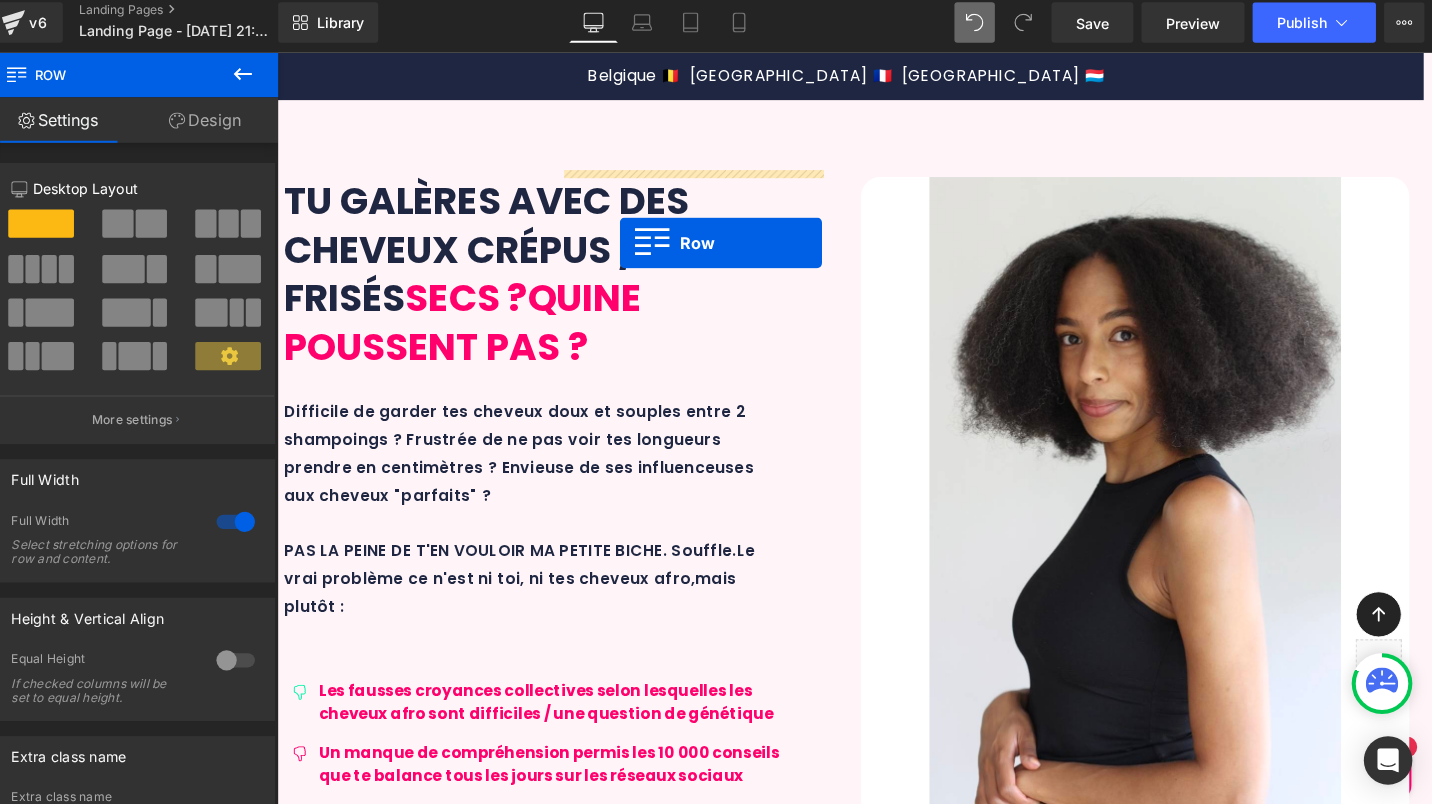 drag, startPoint x: 450, startPoint y: 270, endPoint x: 635, endPoint y: 233, distance: 188.66373 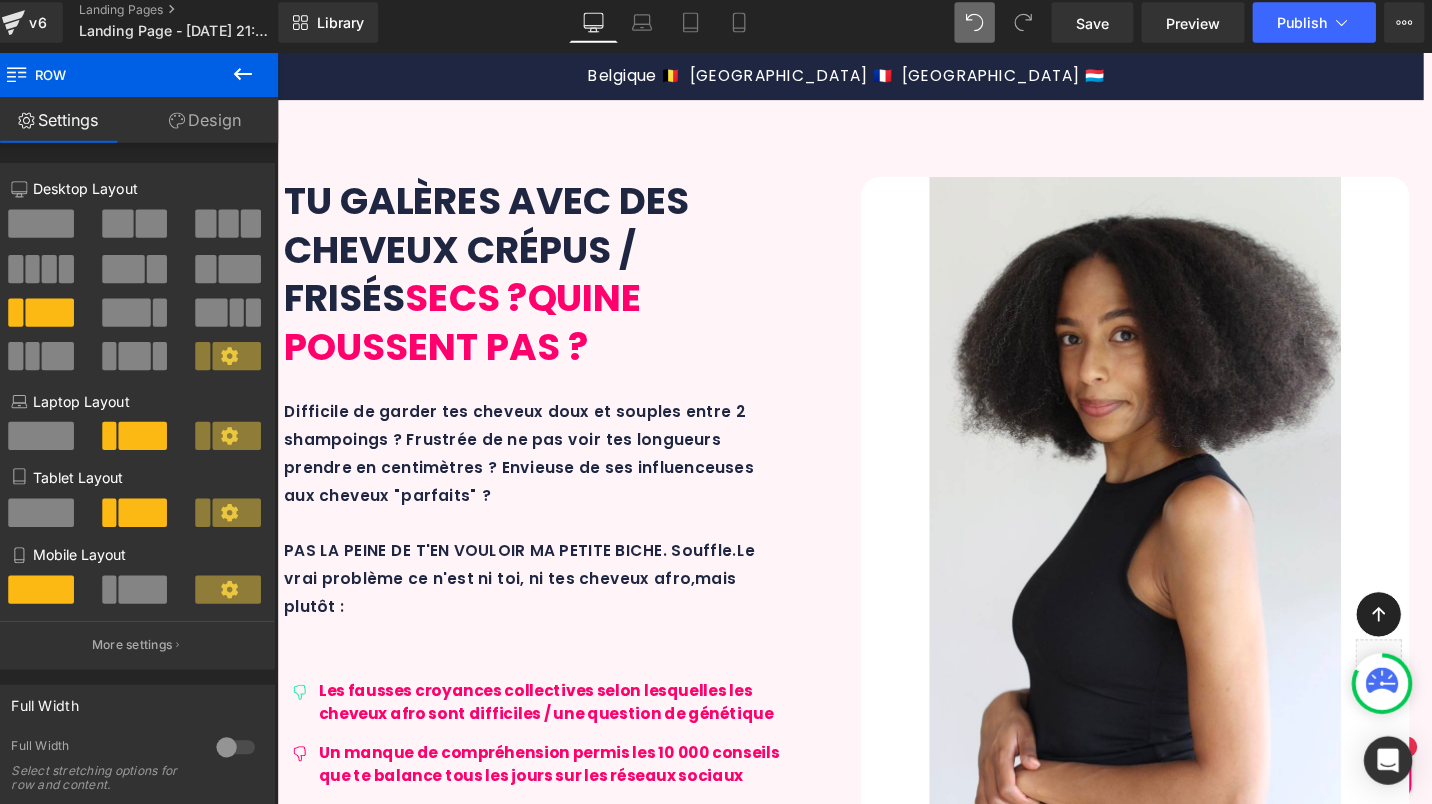 scroll, scrollTop: 3048, scrollLeft: 0, axis: vertical 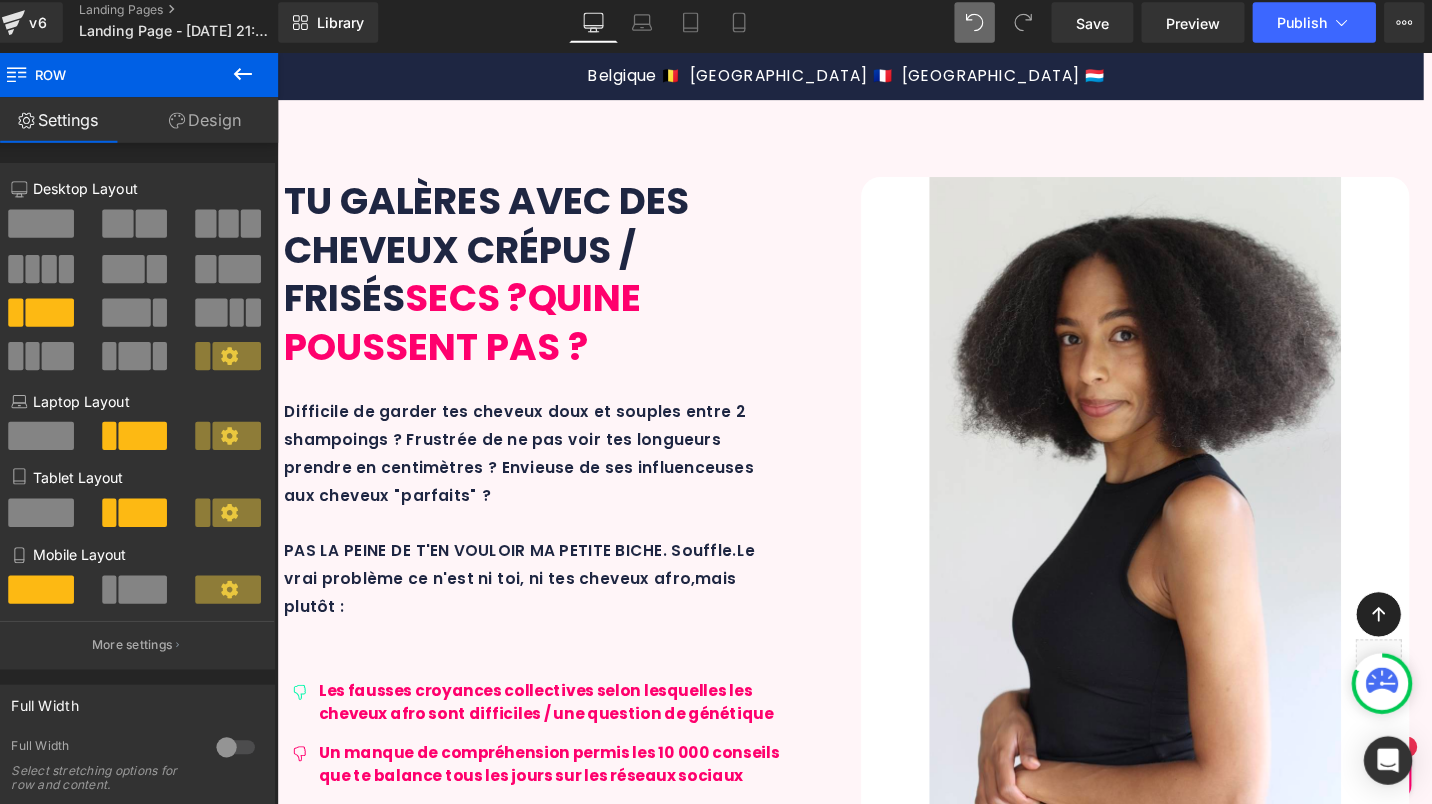 click at bounding box center [390, 3592] 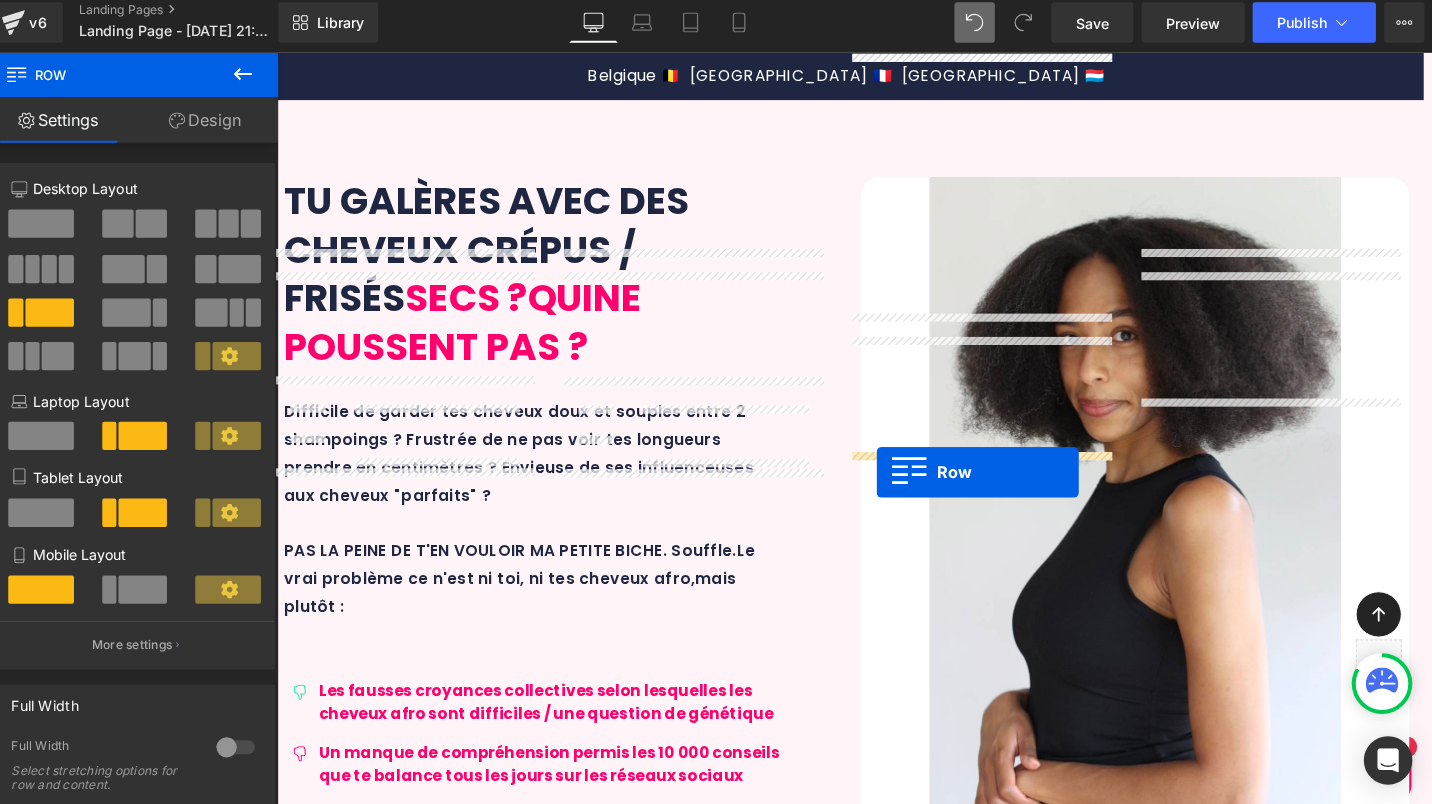 drag, startPoint x: 295, startPoint y: 497, endPoint x: 902, endPoint y: 472, distance: 607.5146 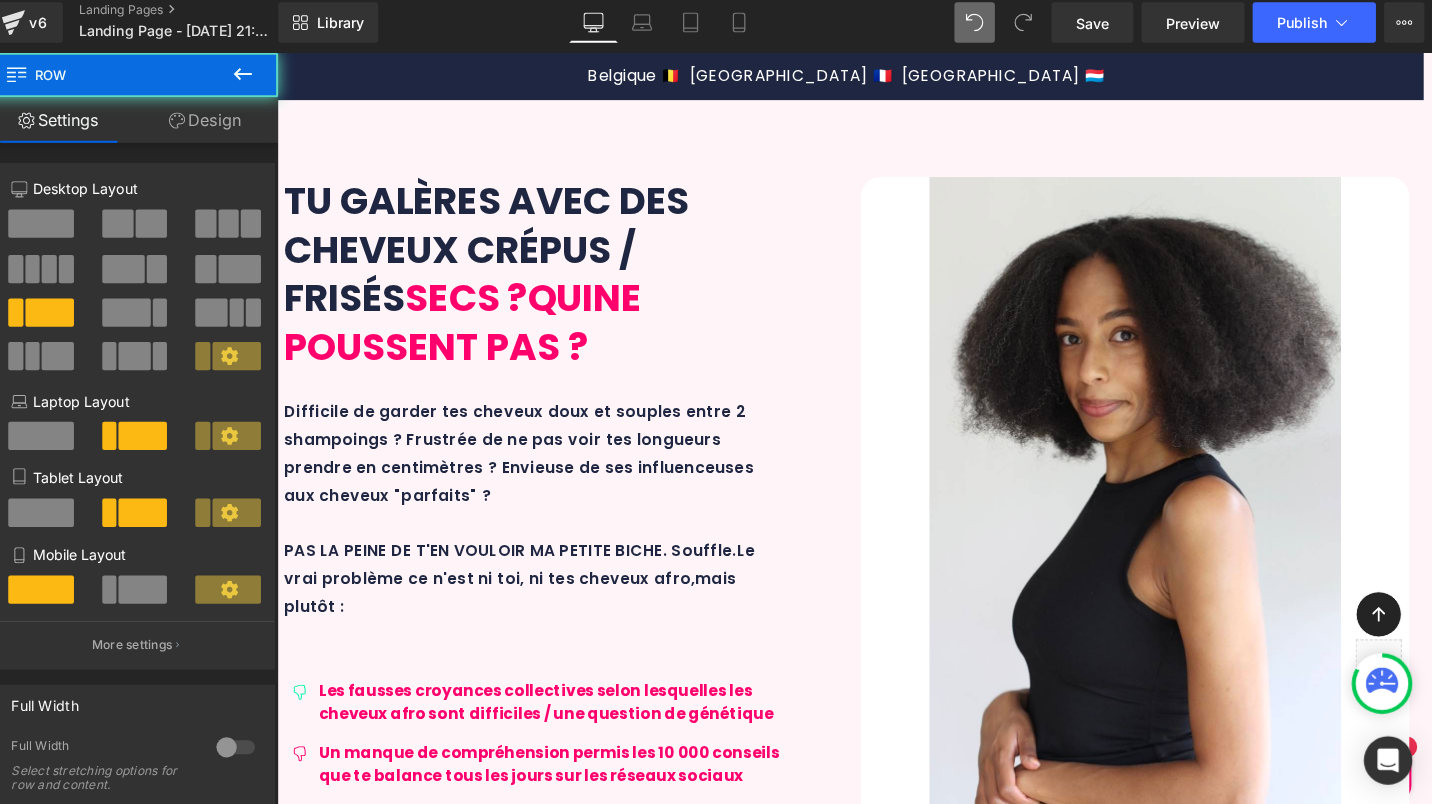 scroll, scrollTop: 2695, scrollLeft: 0, axis: vertical 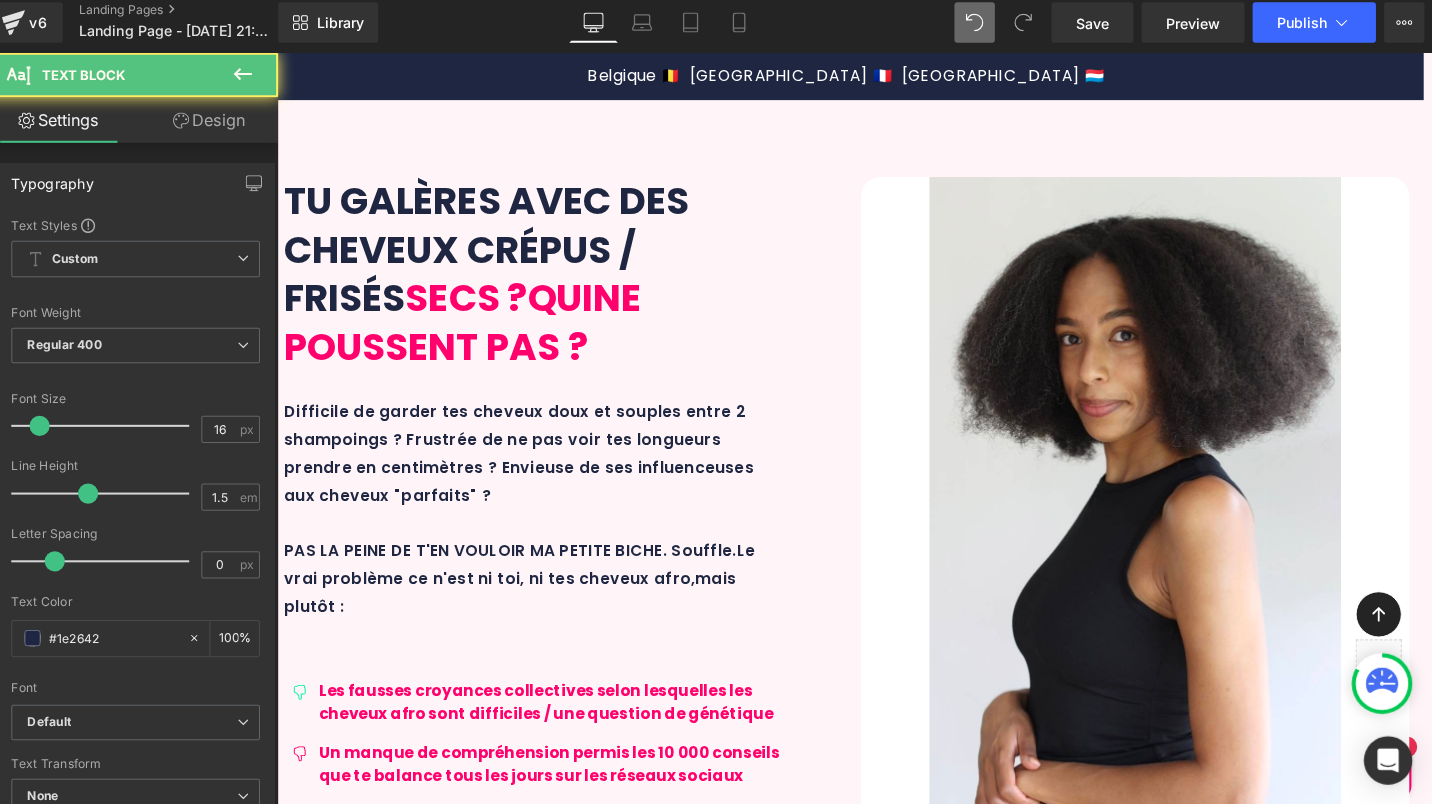 click on "avant ou après-shampoing démêlant" at bounding box center (726, 3504) 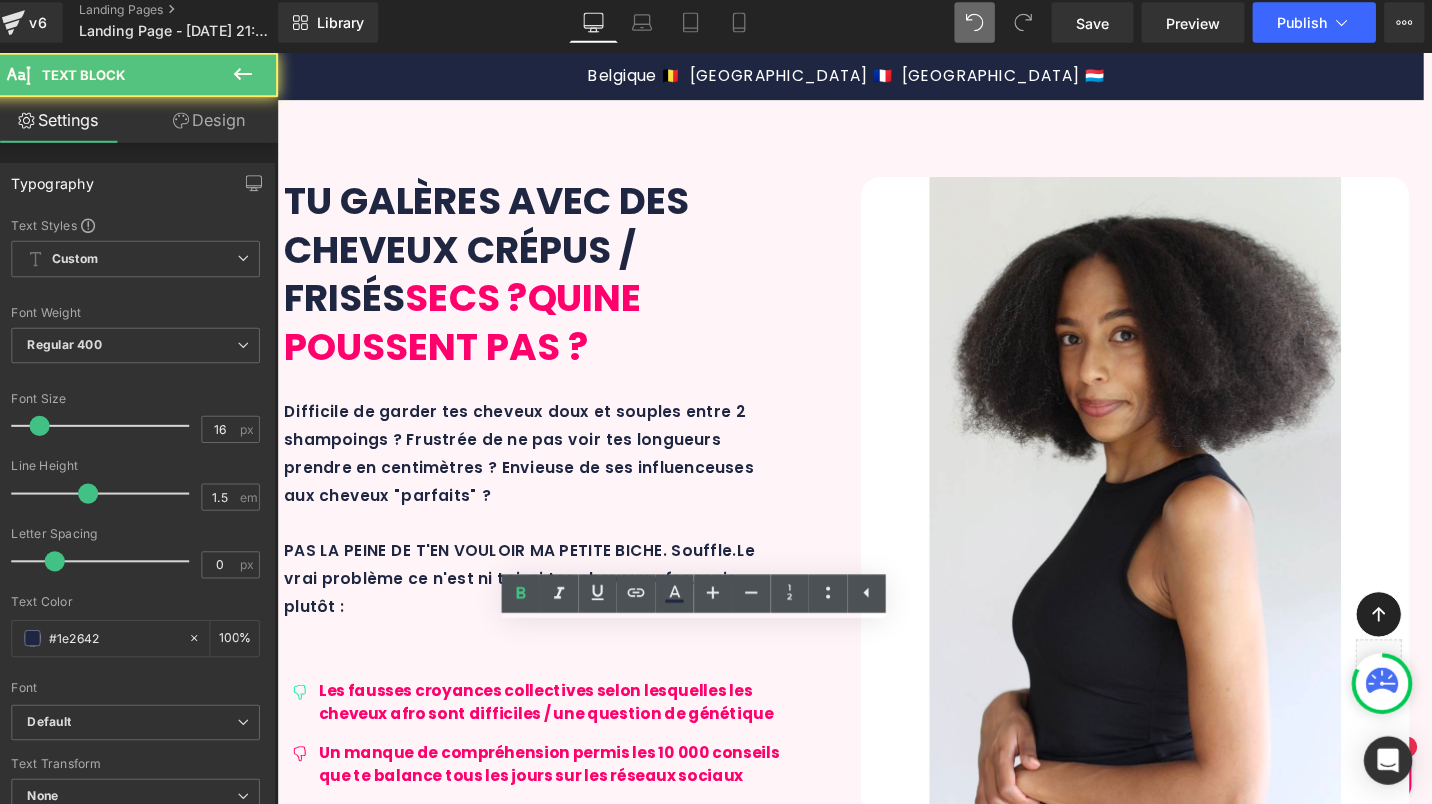 click on "Un  avant ou après-shampoing démêlant  qui permet de donner du glisser pour faciliter le démêlage et éviter la casse." at bounding box center [720, 3523] 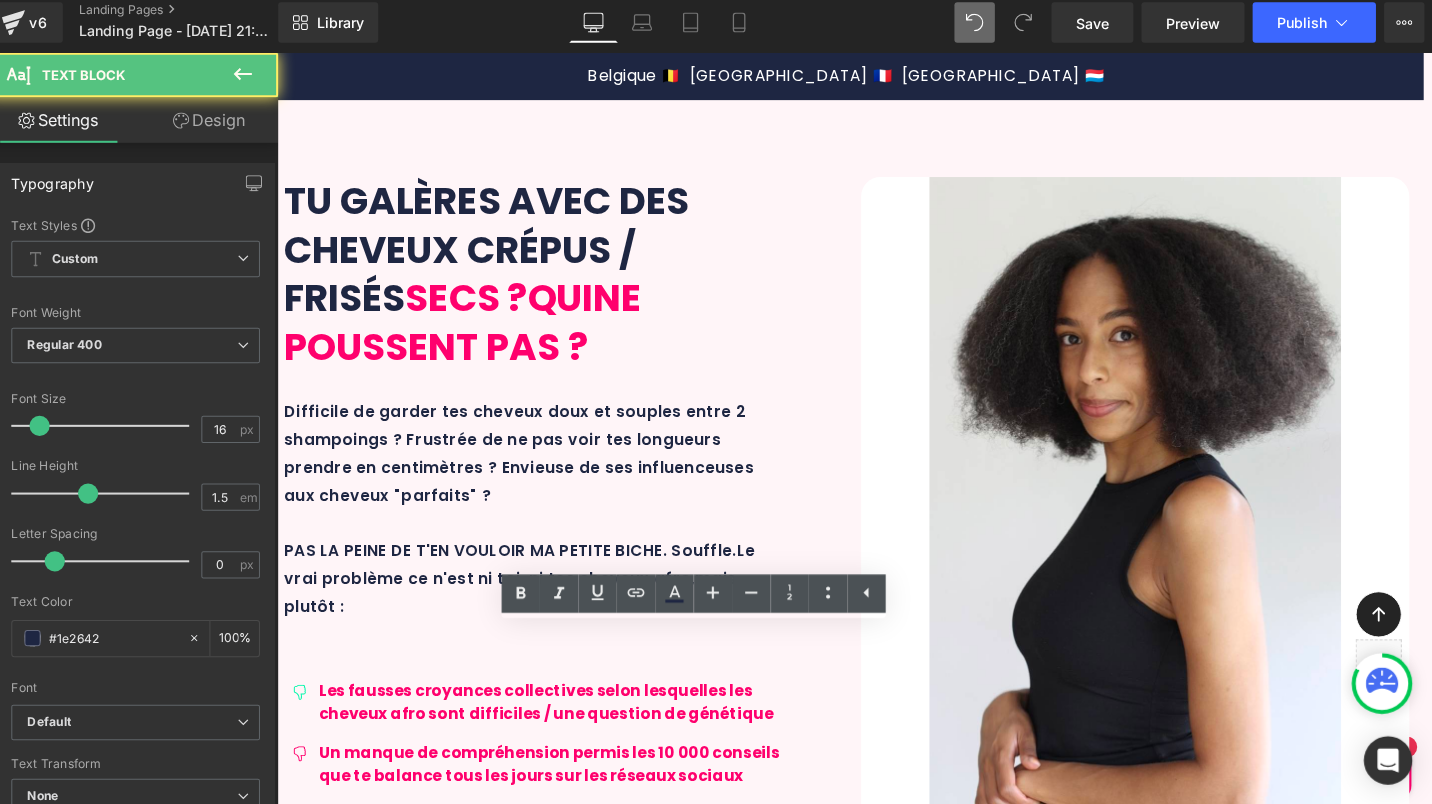click on "Un  avant ou après-shampoing démêlant  qui permet de donner du glisser pour faciliter le démêlage et éviter la casse." at bounding box center (720, 3523) 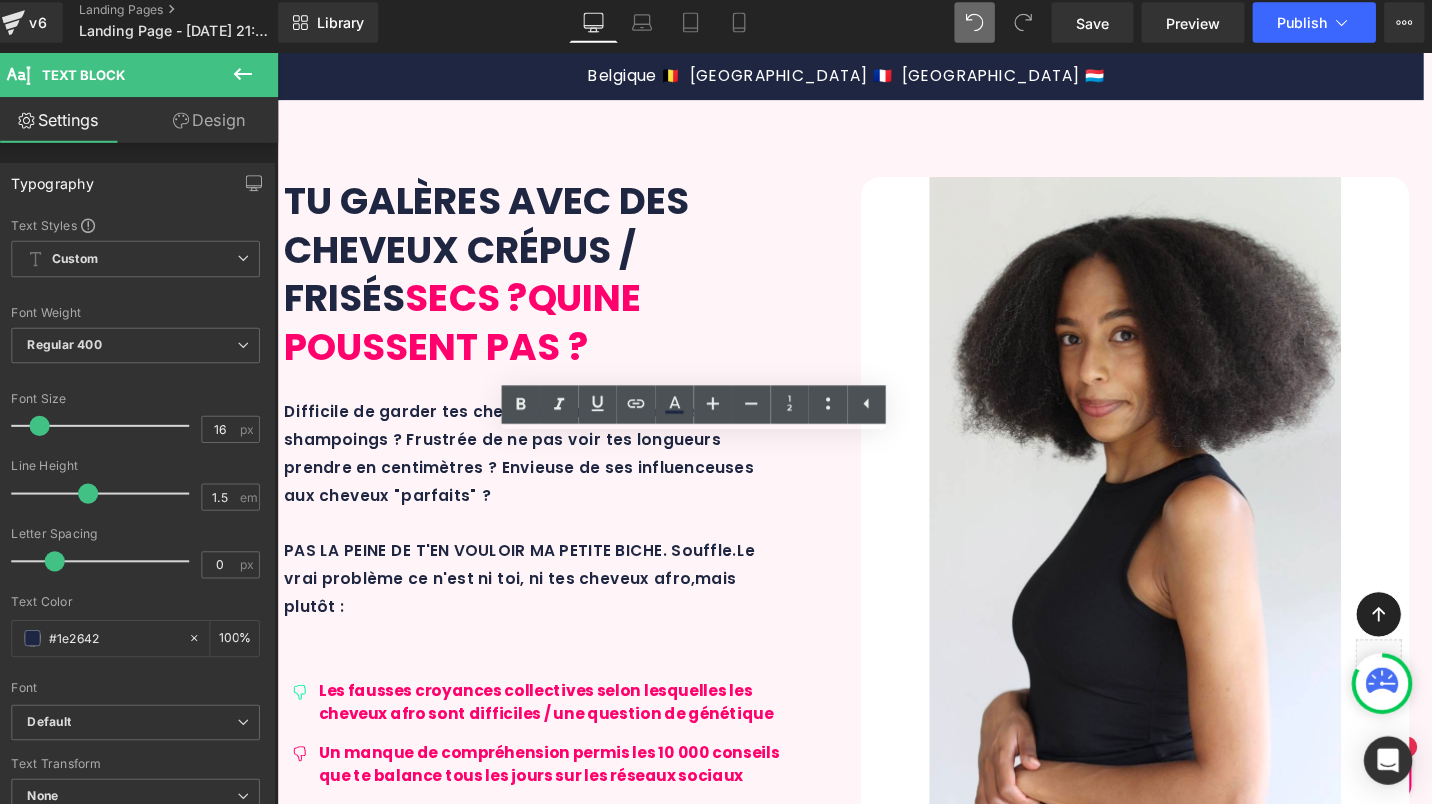 scroll, scrollTop: 2892, scrollLeft: 0, axis: vertical 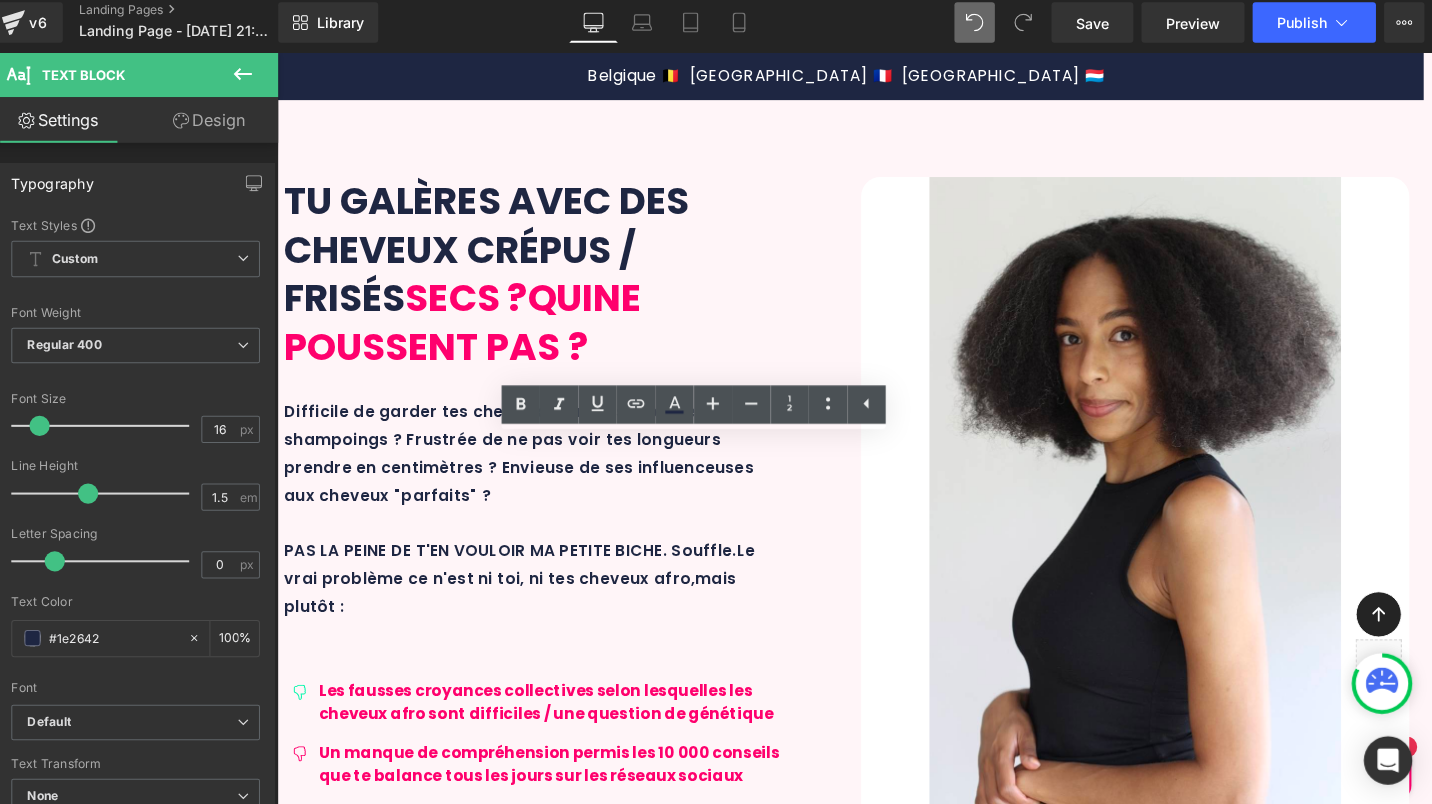 click 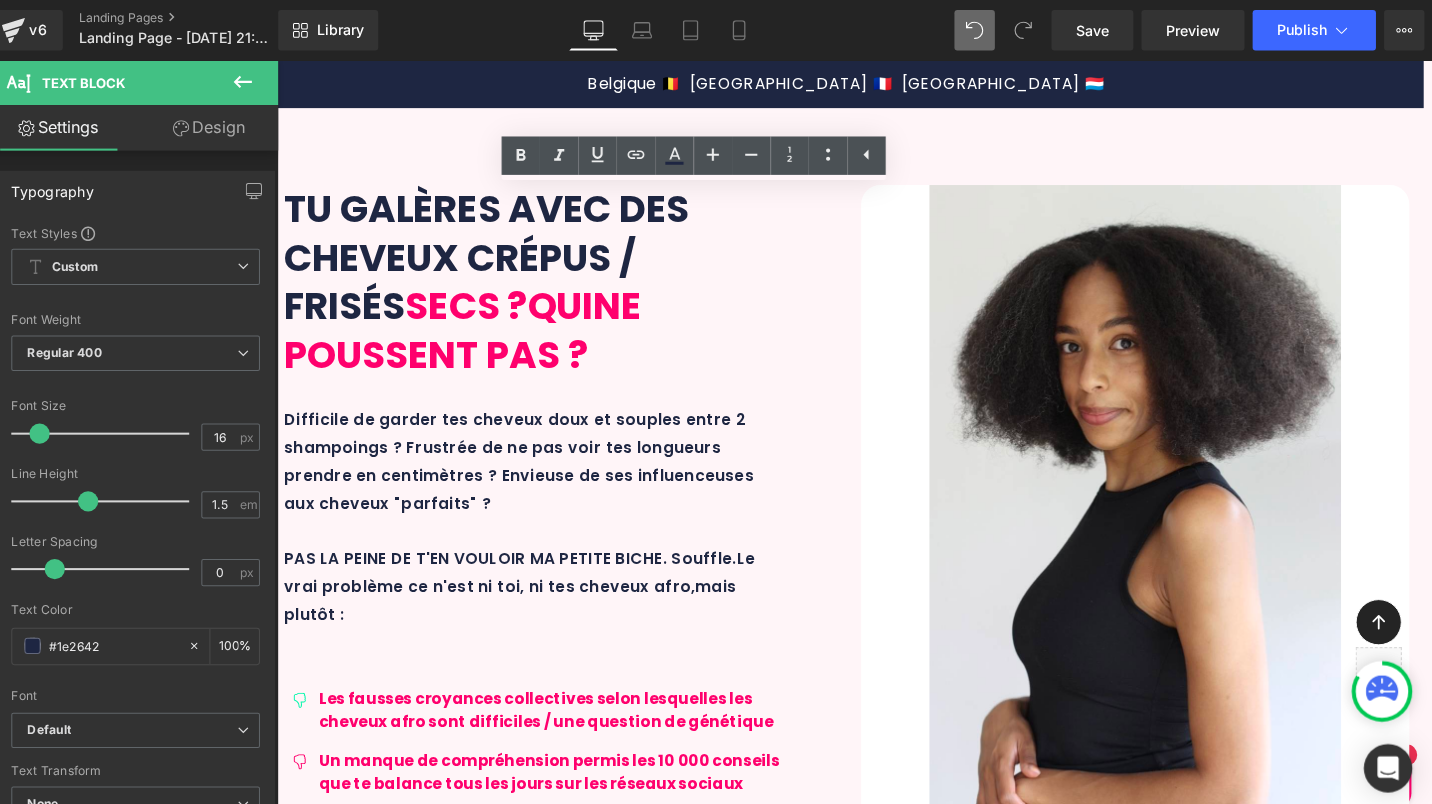 scroll, scrollTop: 3159, scrollLeft: 0, axis: vertical 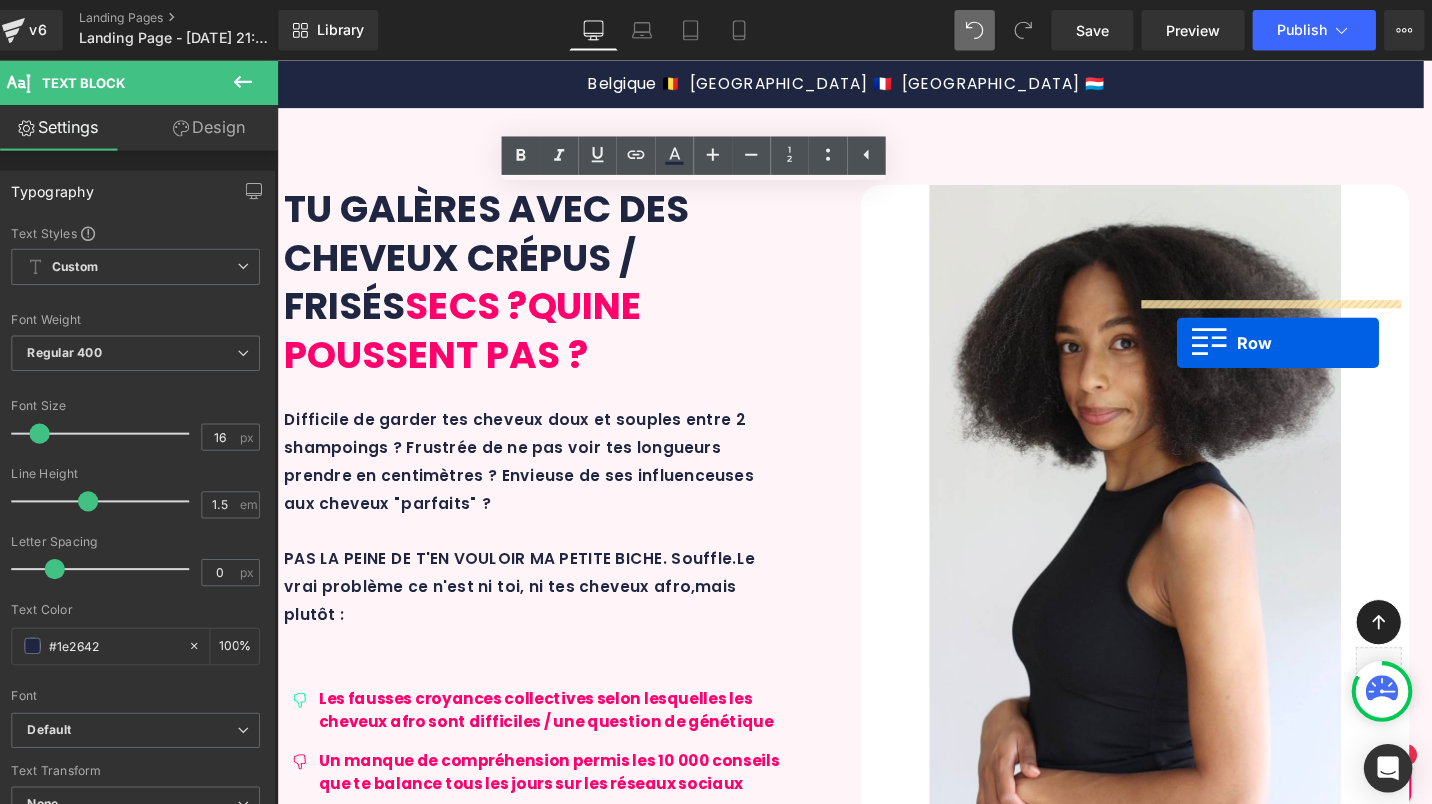 drag, startPoint x: 893, startPoint y: 408, endPoint x: 1213, endPoint y: 336, distance: 328 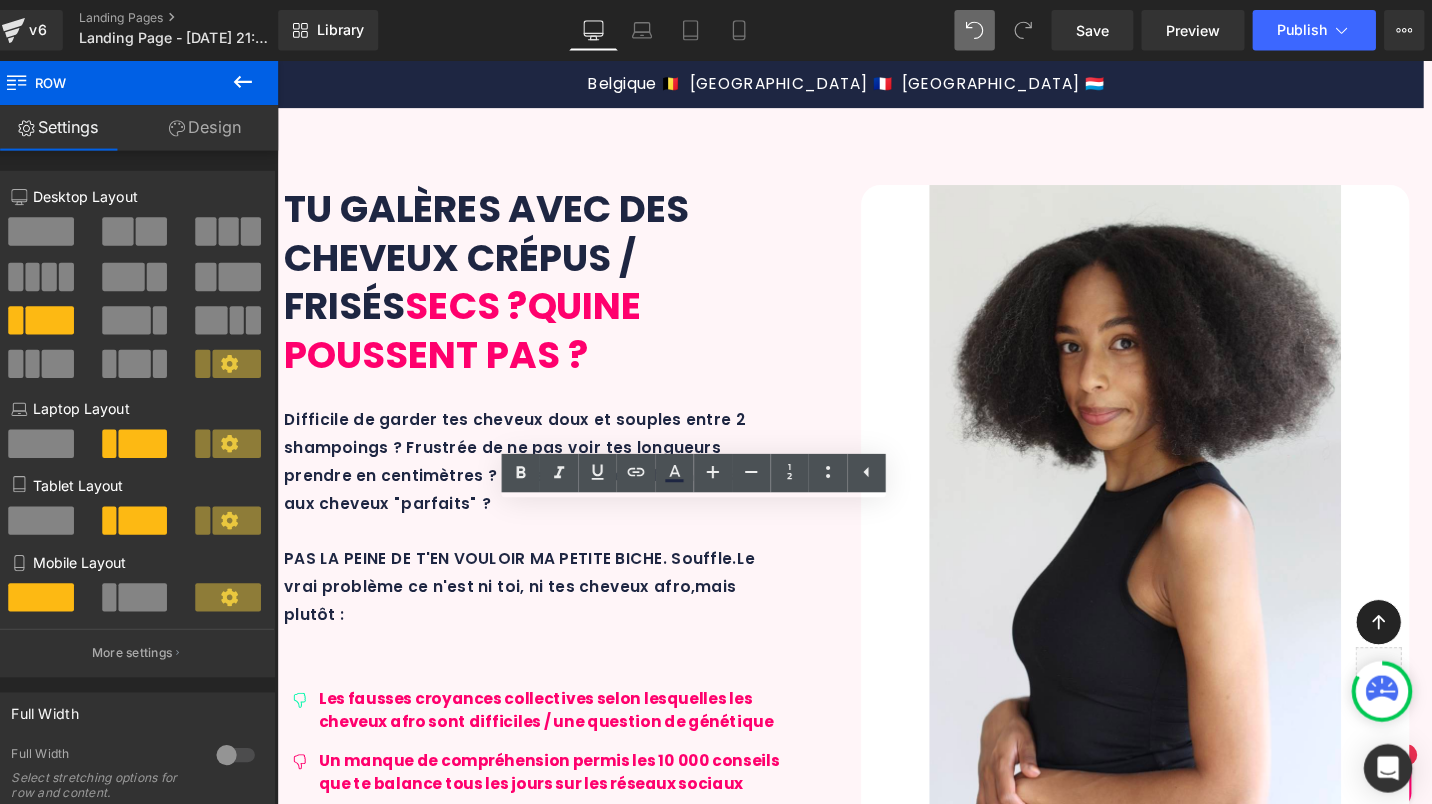 scroll, scrollTop: 2772, scrollLeft: 0, axis: vertical 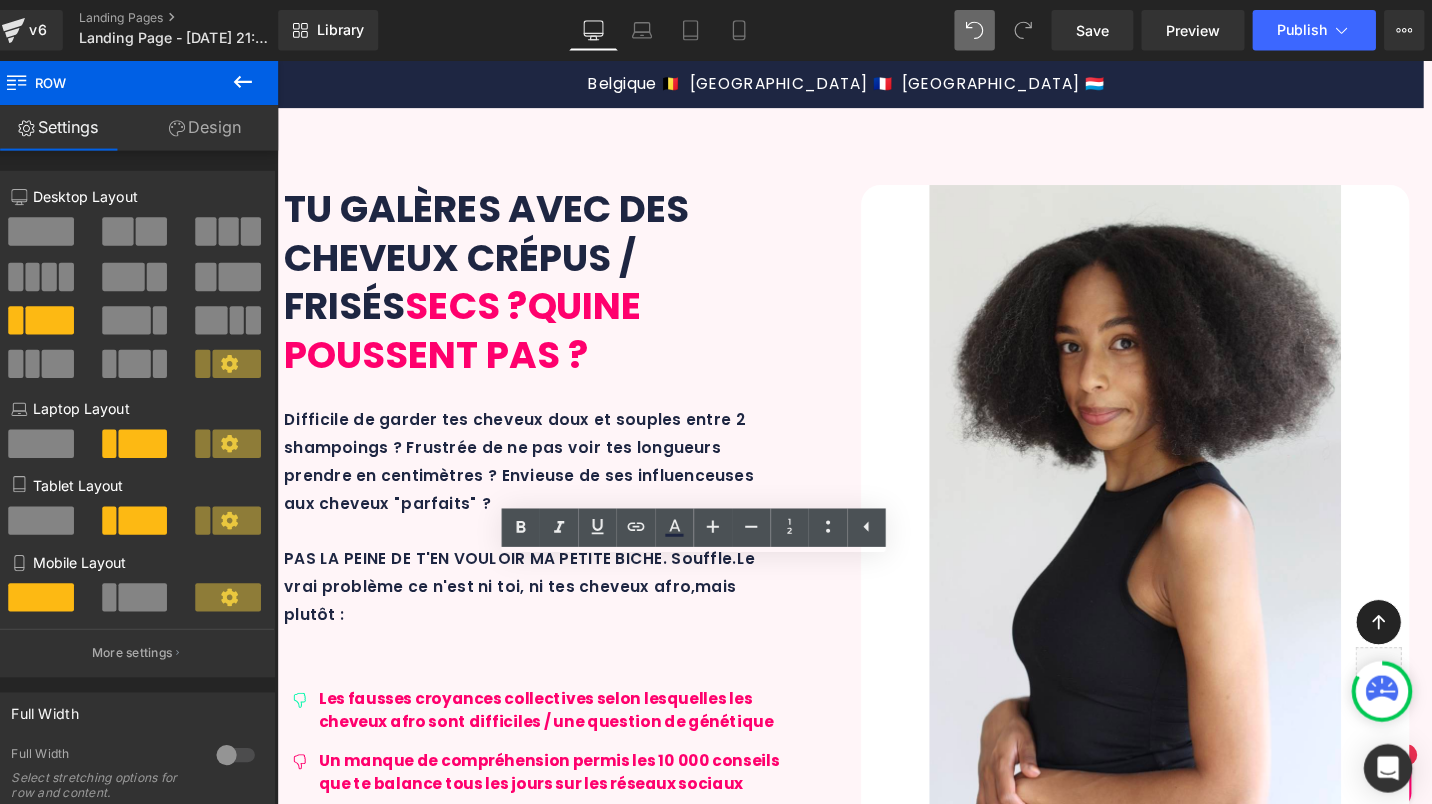 click on "Text Block" at bounding box center (443, 3643) 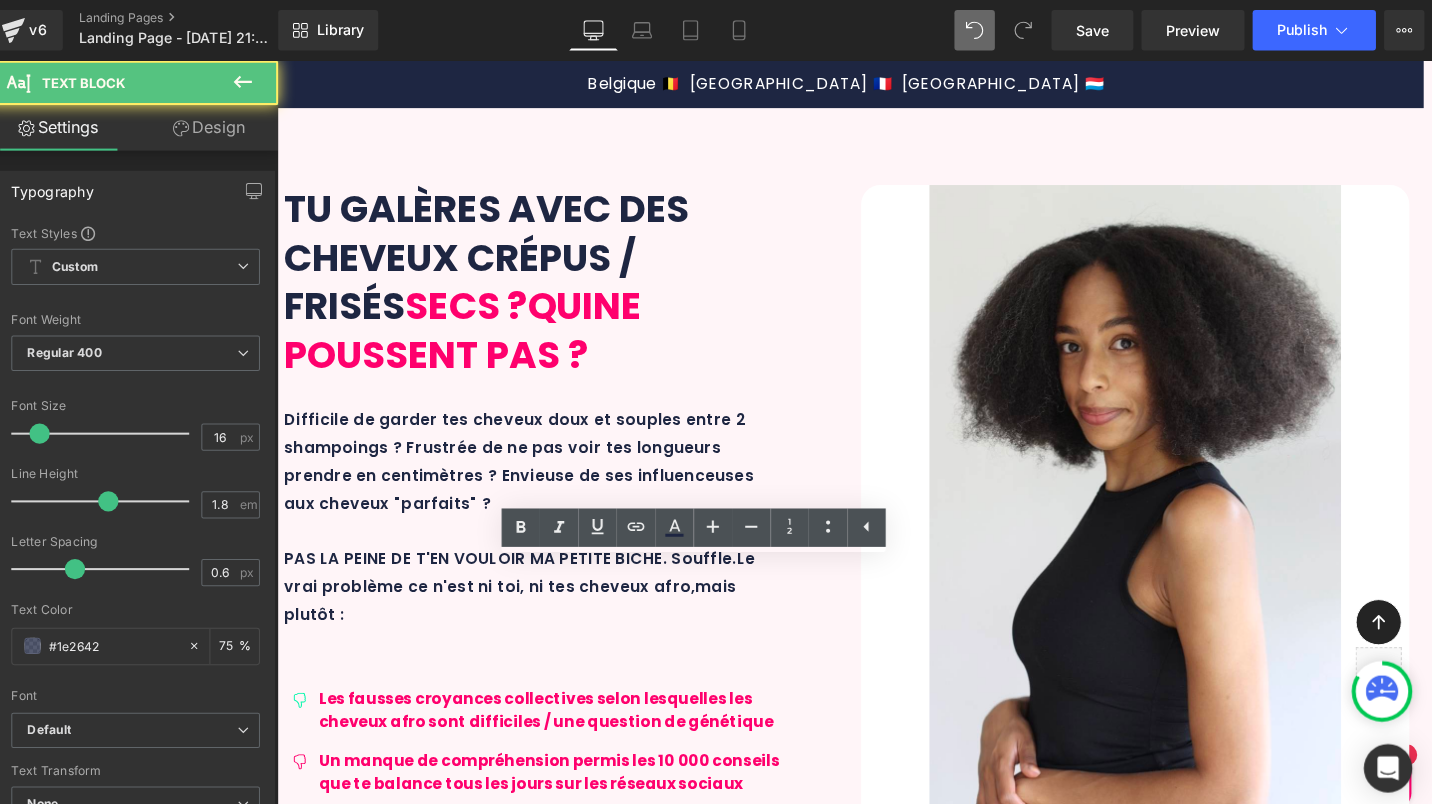 click on "Extrait d'écorce de jujubier" at bounding box center (454, 3644) 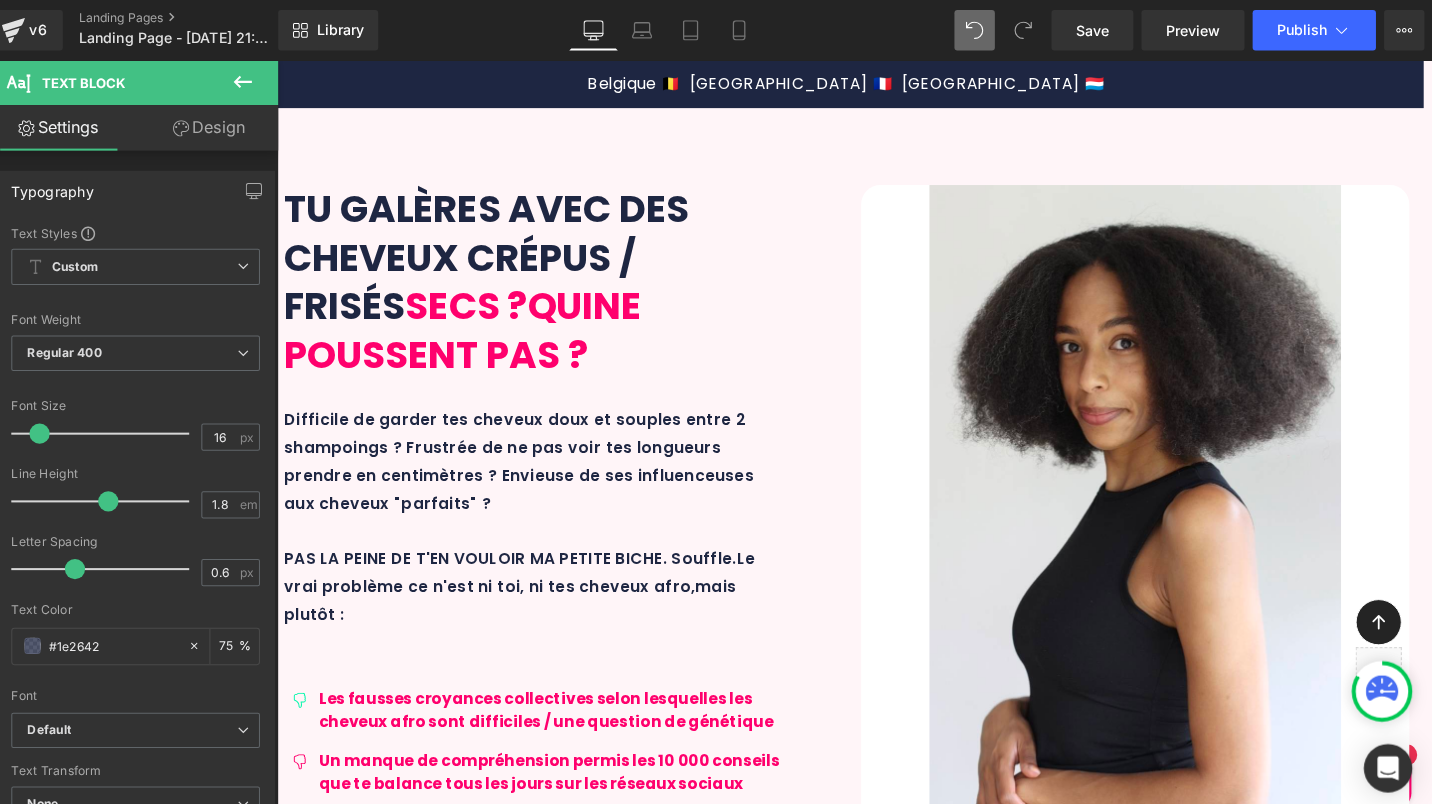 click on "Rendering Content" at bounding box center [716, 725] 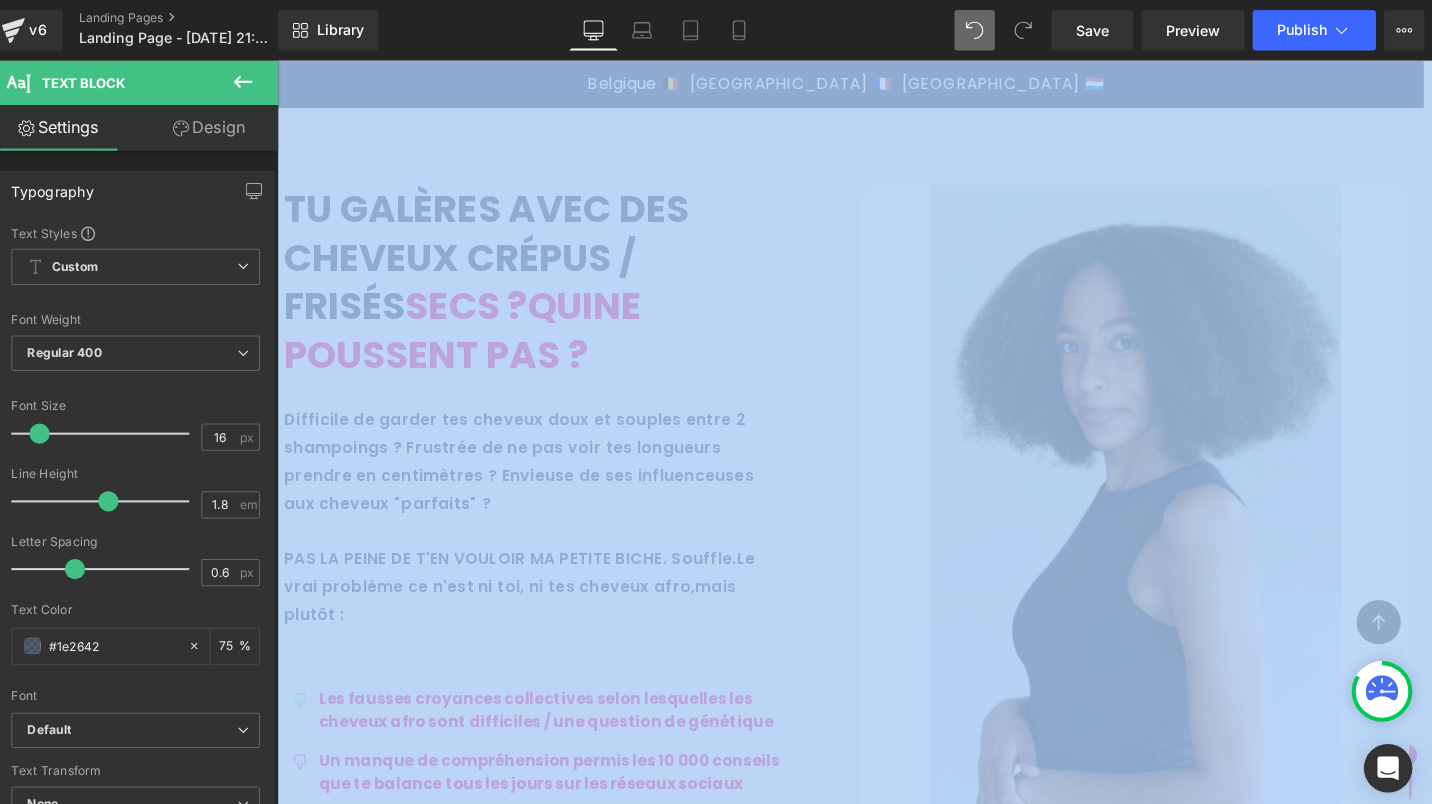 drag, startPoint x: 986, startPoint y: 773, endPoint x: 649, endPoint y: 694, distance: 346.1358 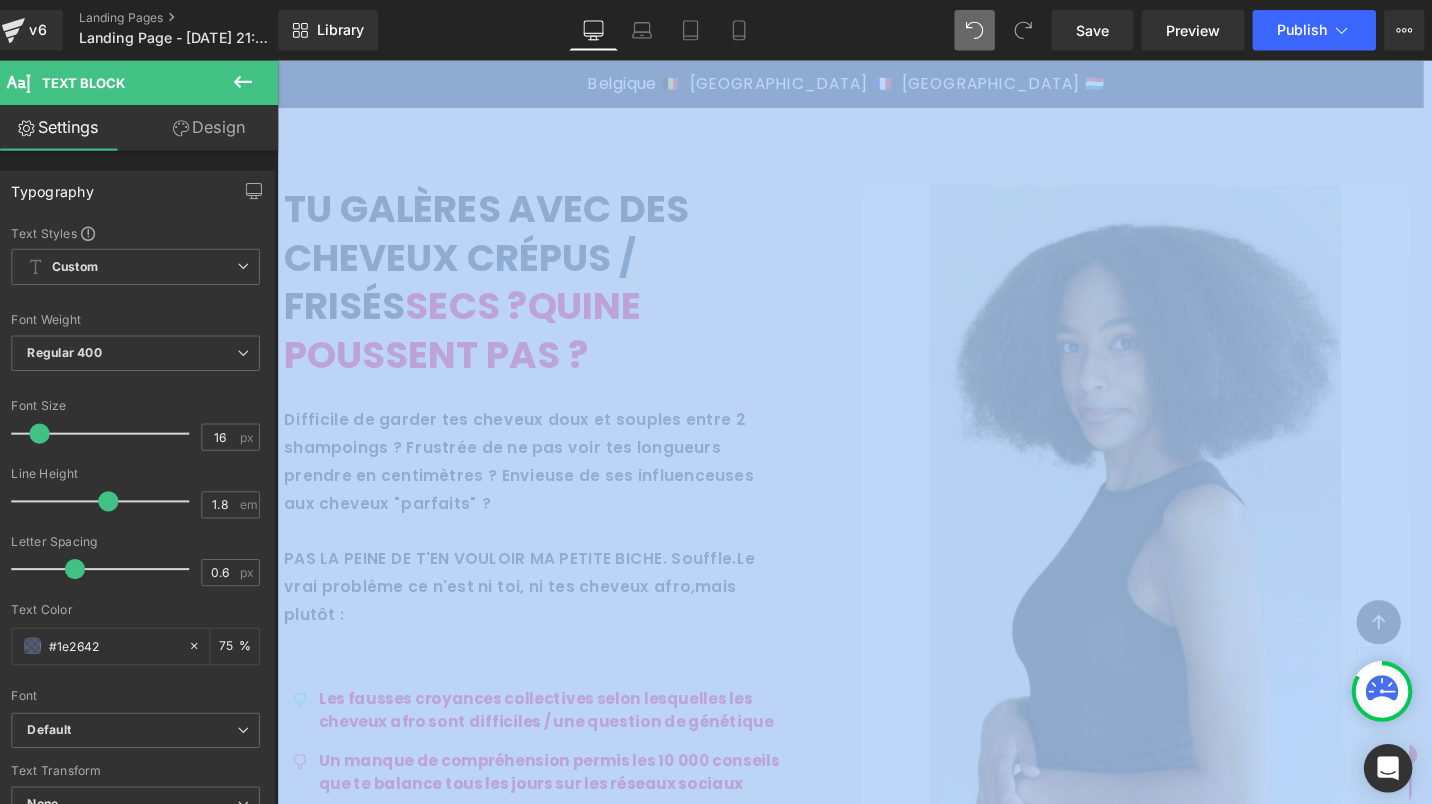 click on "Rendering Content" at bounding box center (716, 725) 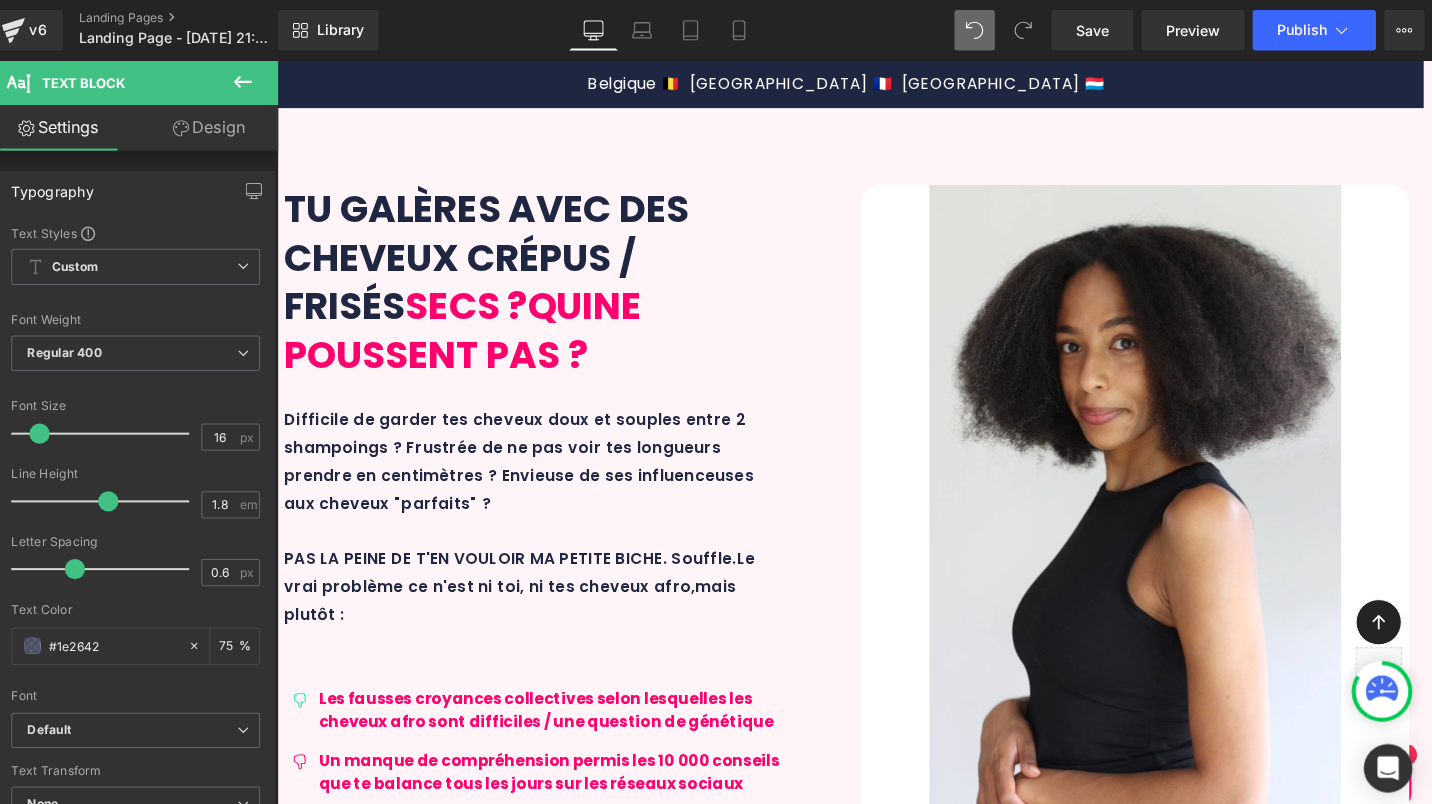 click on "Rendering Content" at bounding box center (716, 725) 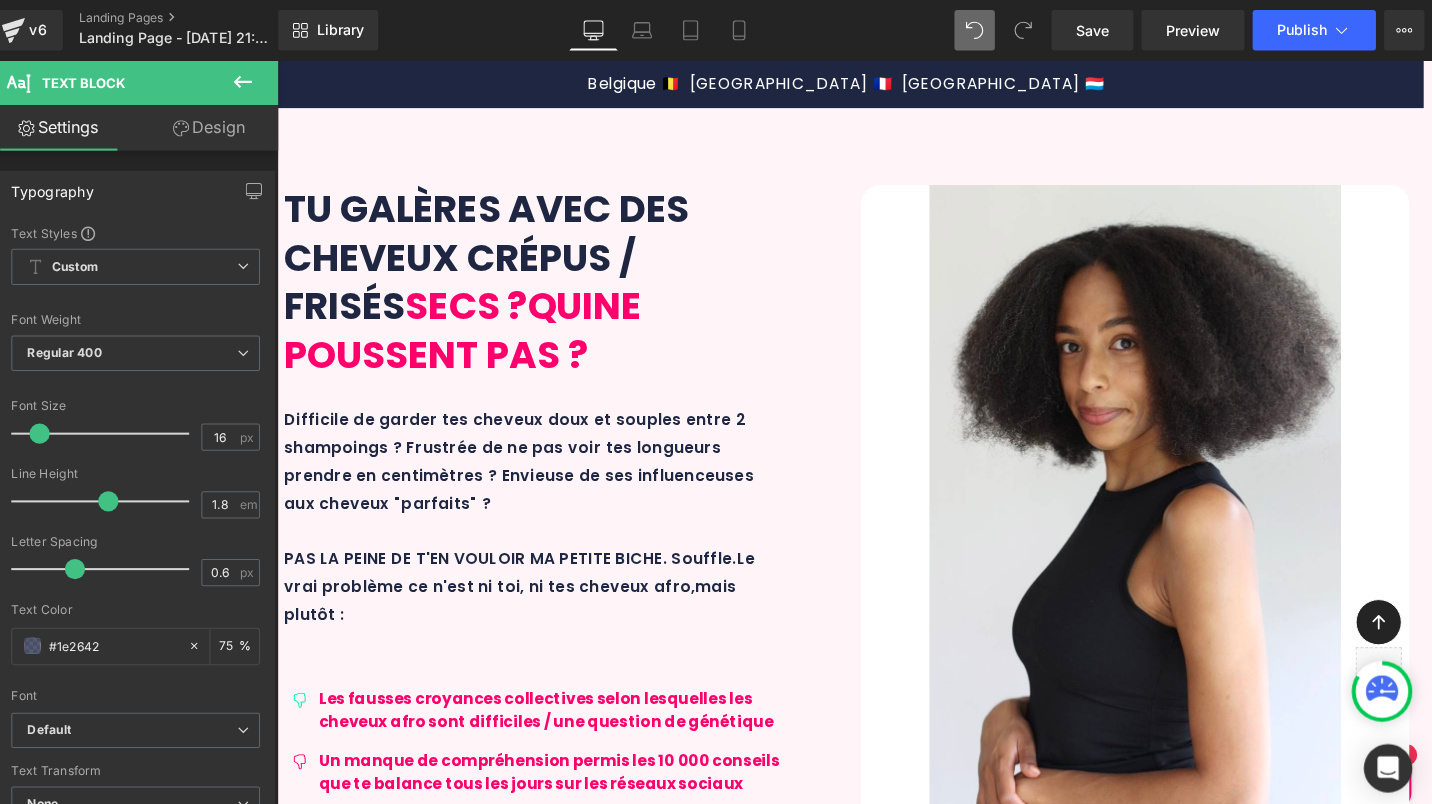 click on "Rendering Content" at bounding box center [716, 725] 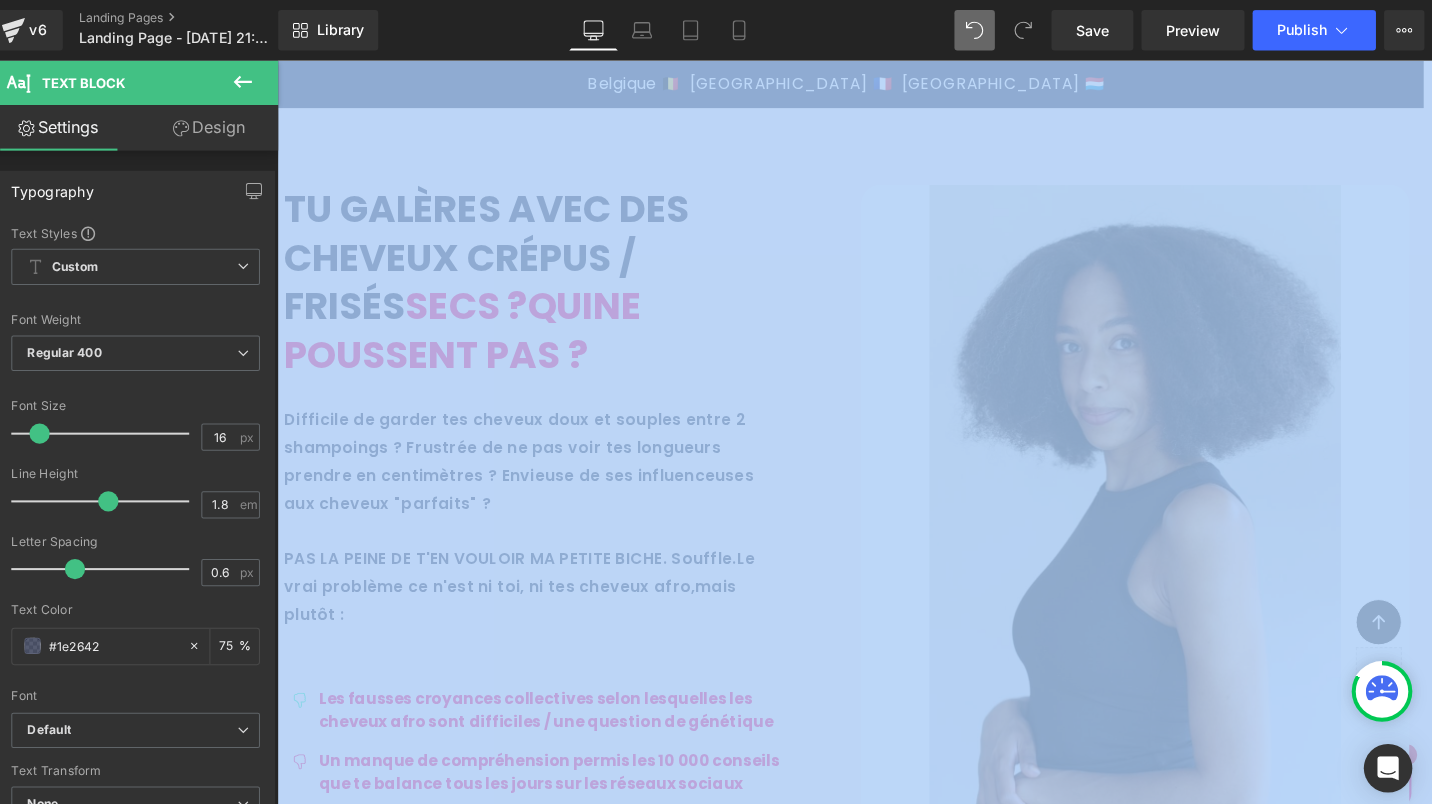 drag, startPoint x: 972, startPoint y: 776, endPoint x: 669, endPoint y: 715, distance: 309.07928 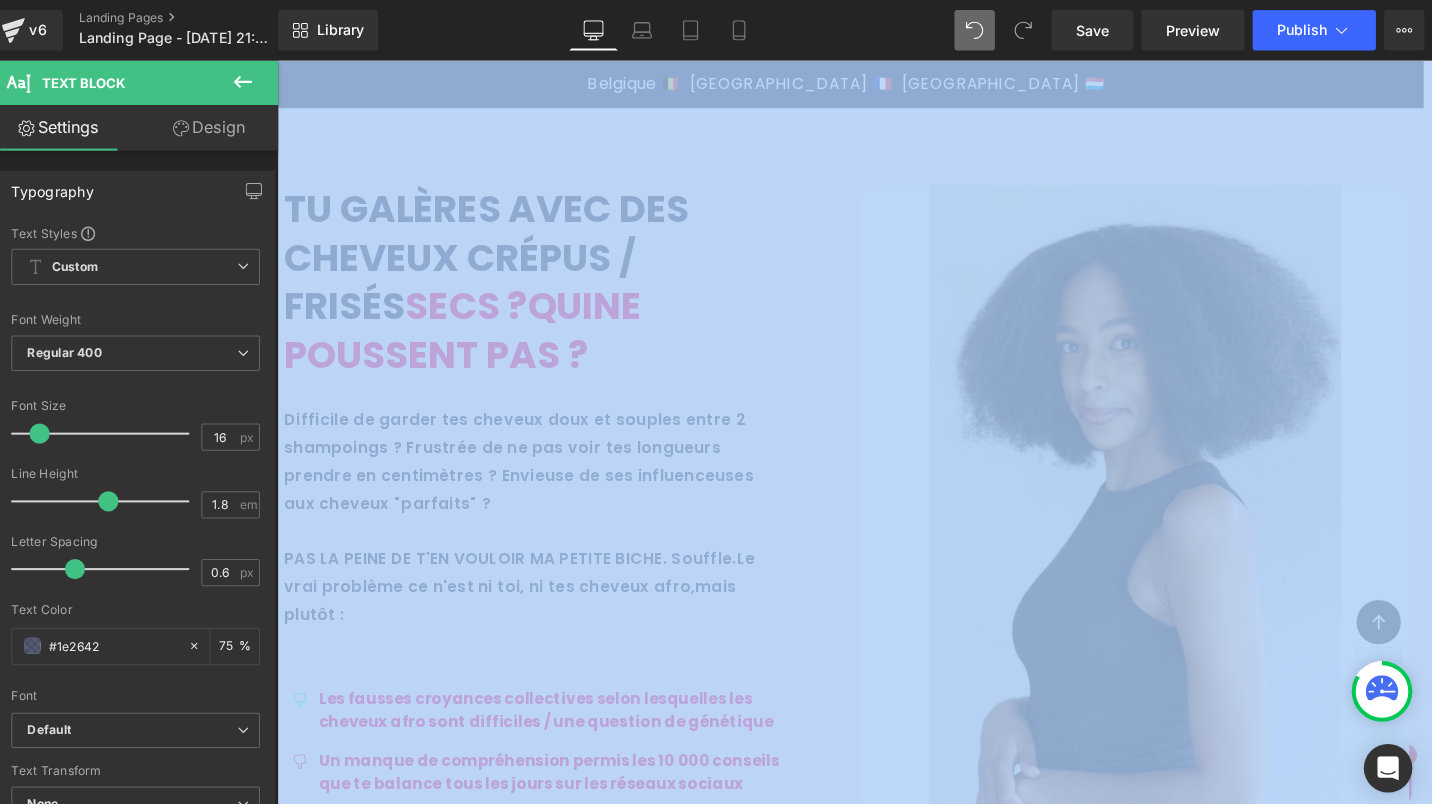 click at bounding box center [670, 3645] 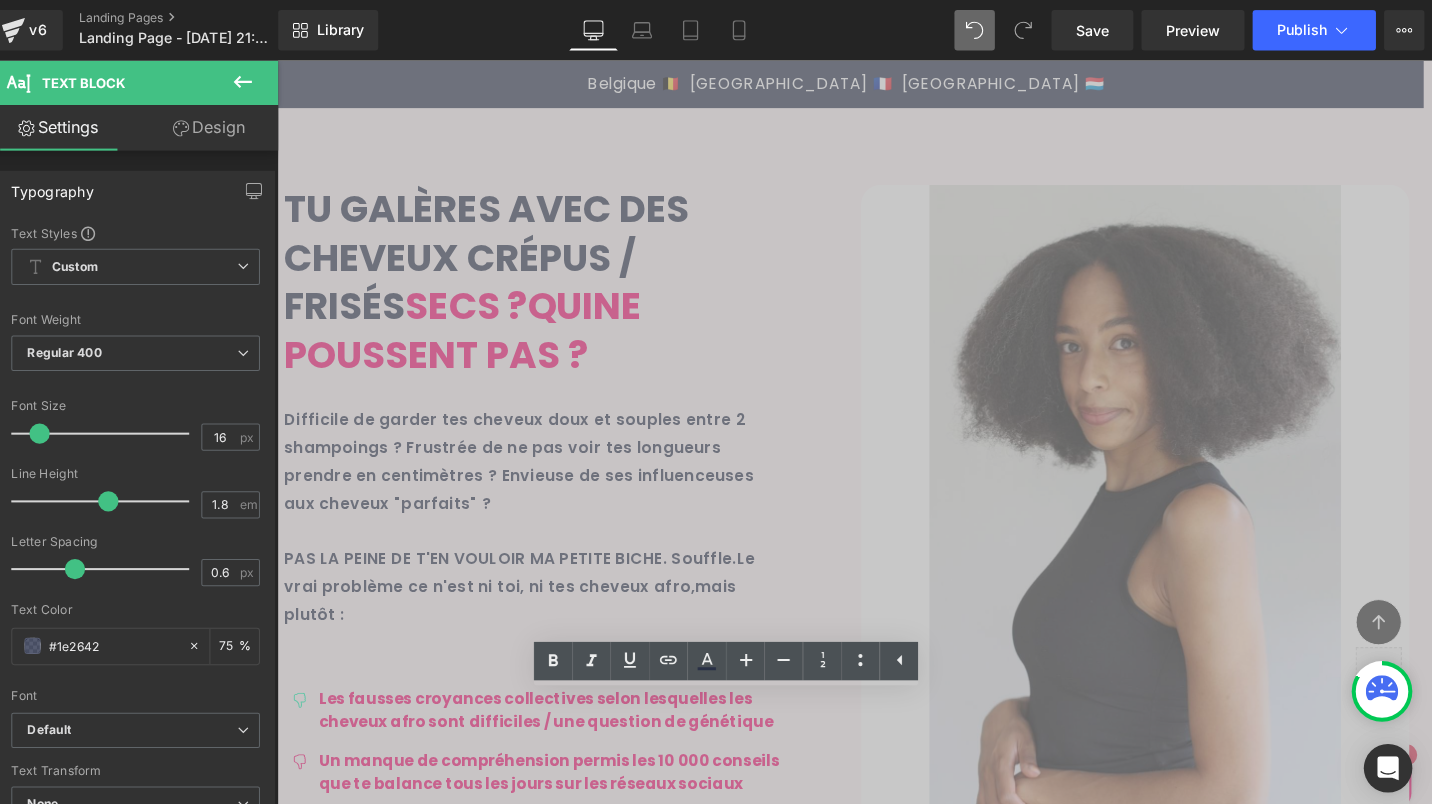click on "Extrait d'écorce de jujubier" at bounding box center [754, 3645] 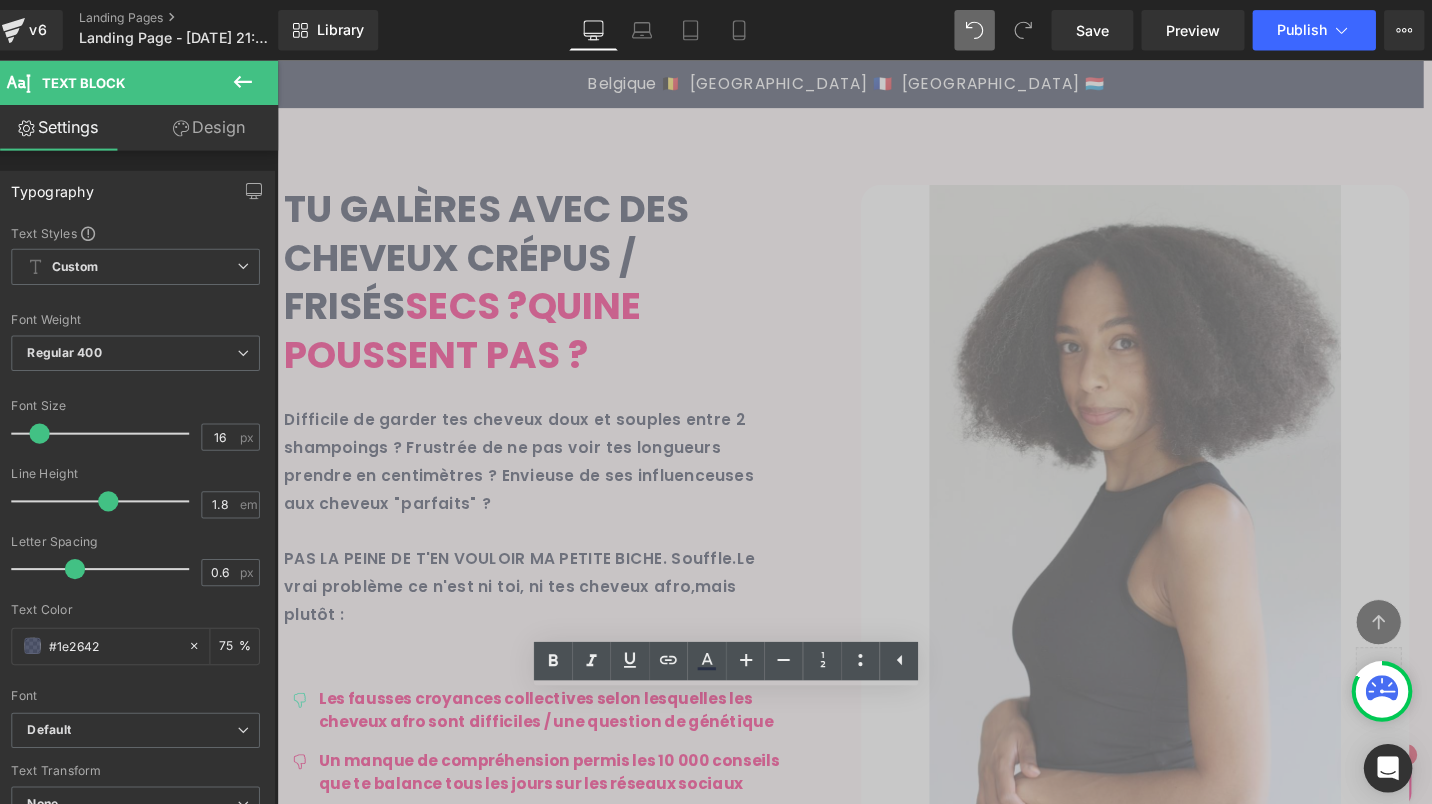 type 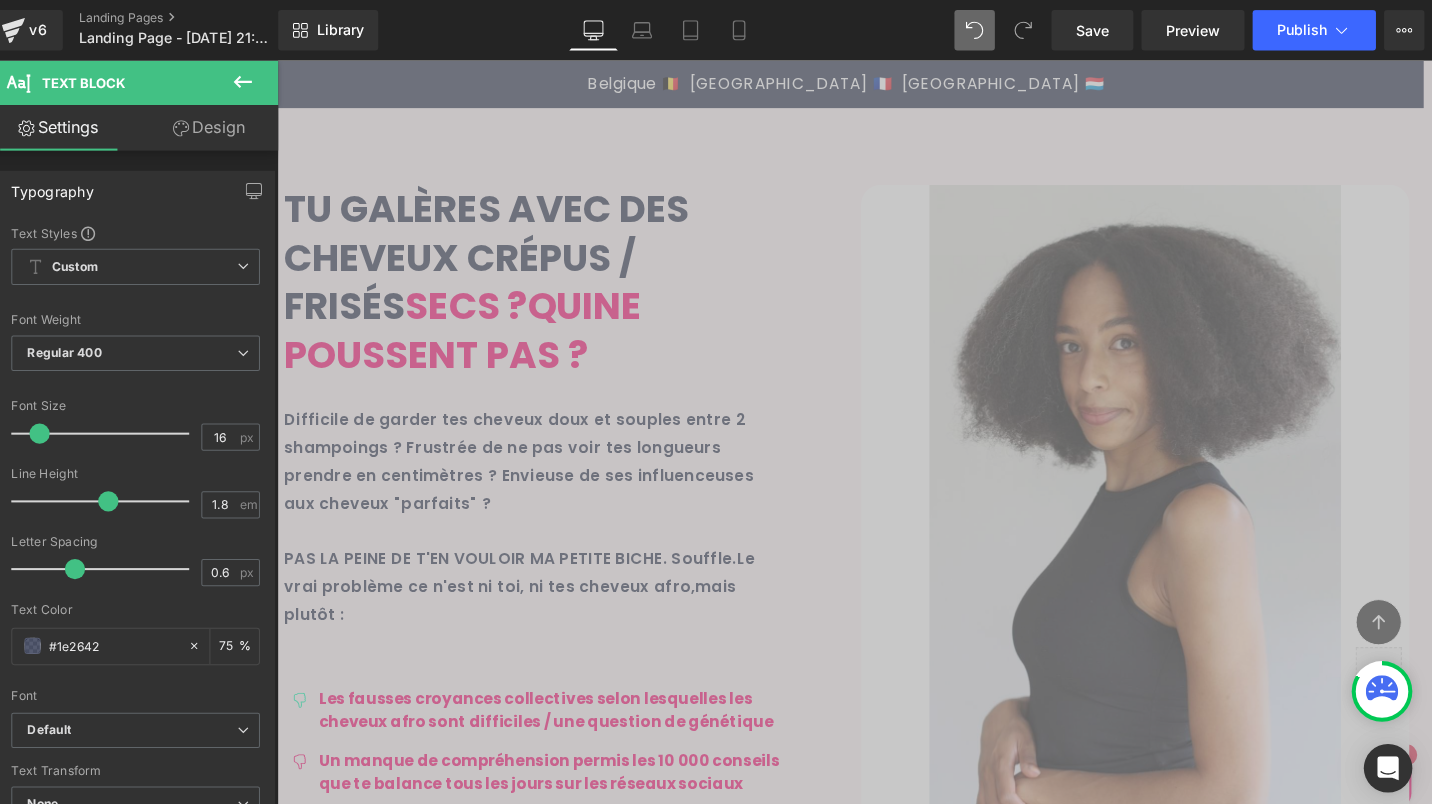 scroll, scrollTop: 2906, scrollLeft: 0, axis: vertical 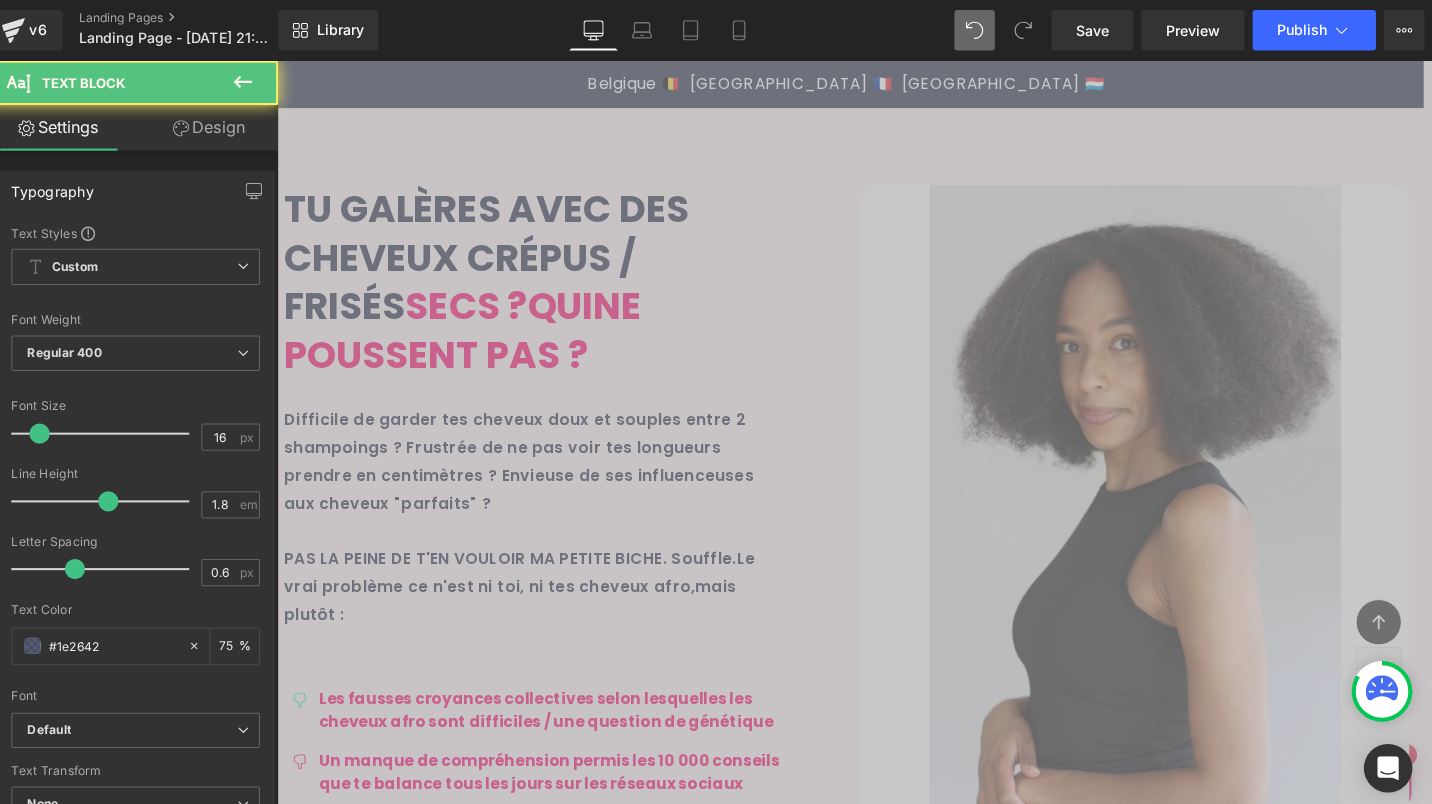 click on "Extrait d'écorce de jujubier" at bounding box center (1054, 3674) 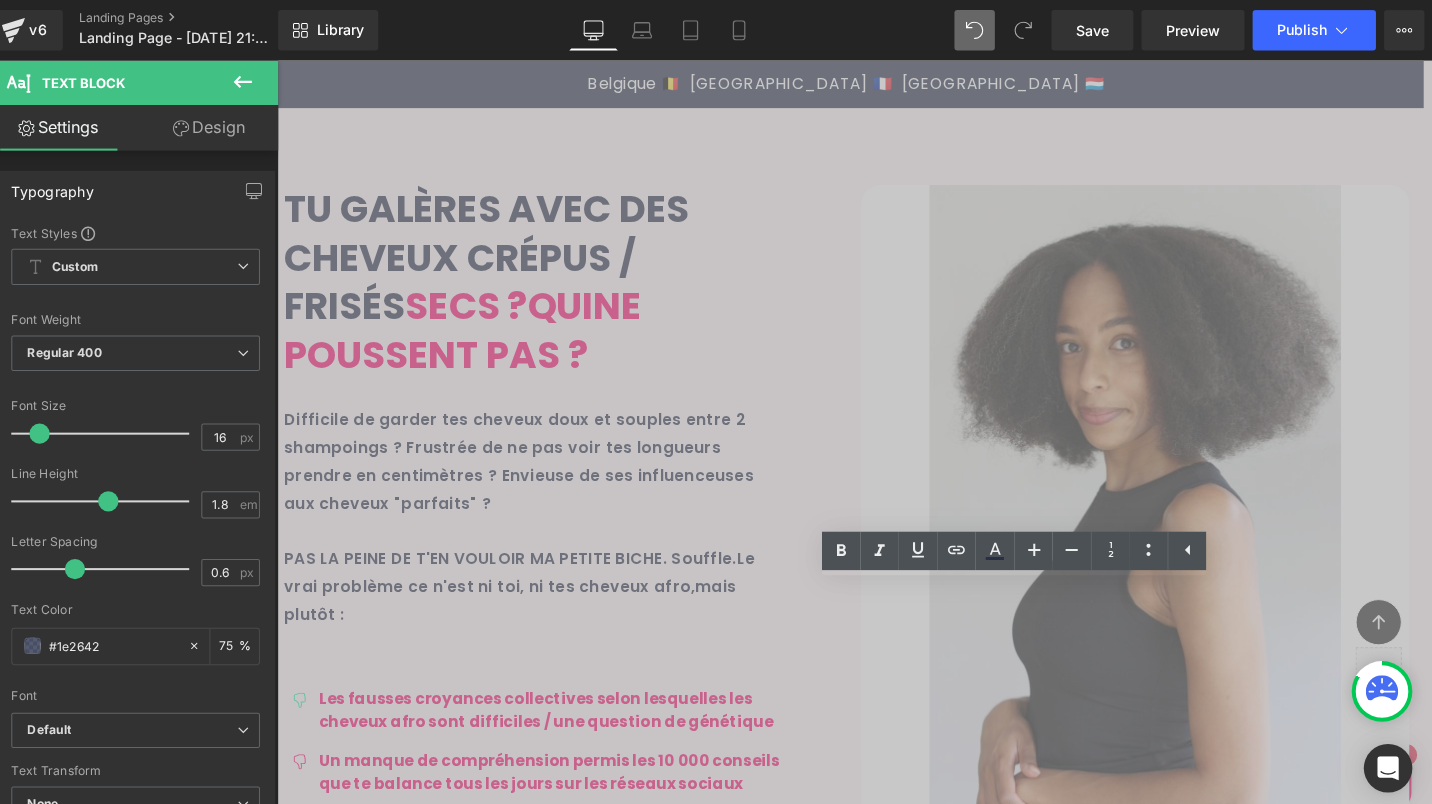 type 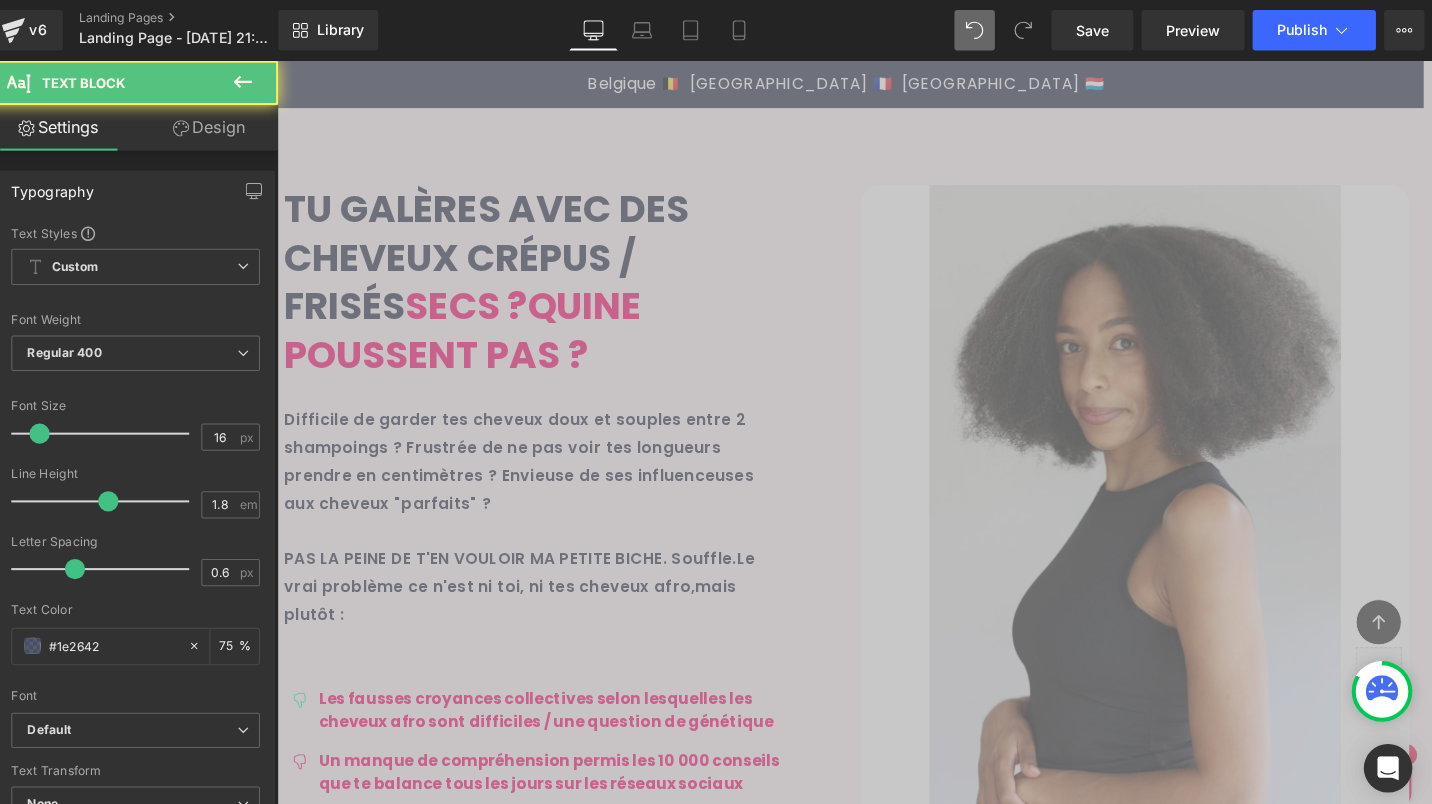click on "Jus de fueille d'ale vera, huile de kukui, huile d'avocat" at bounding box center [754, 3659] 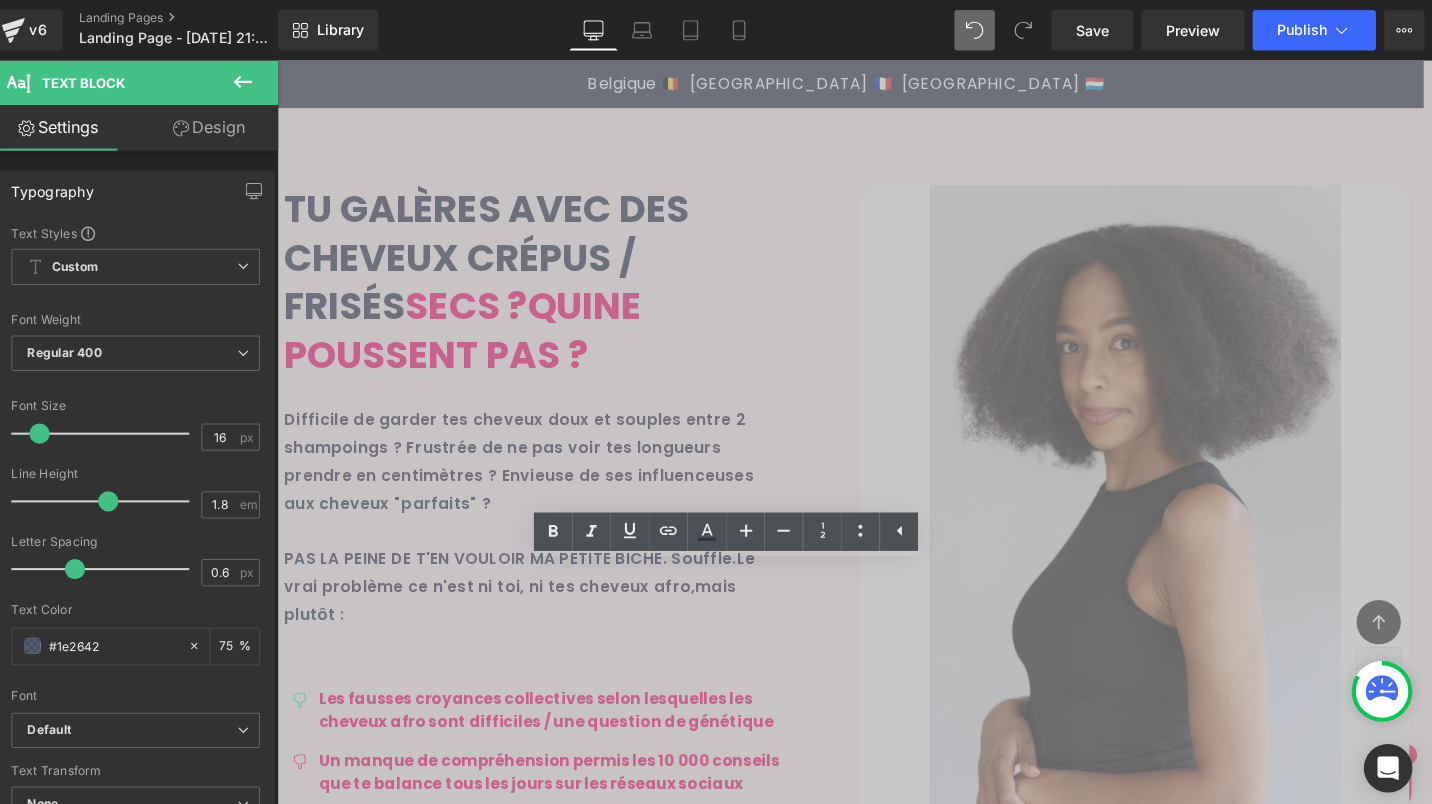 click on "Huile d'amande douce," at bounding box center (1054, 3674) 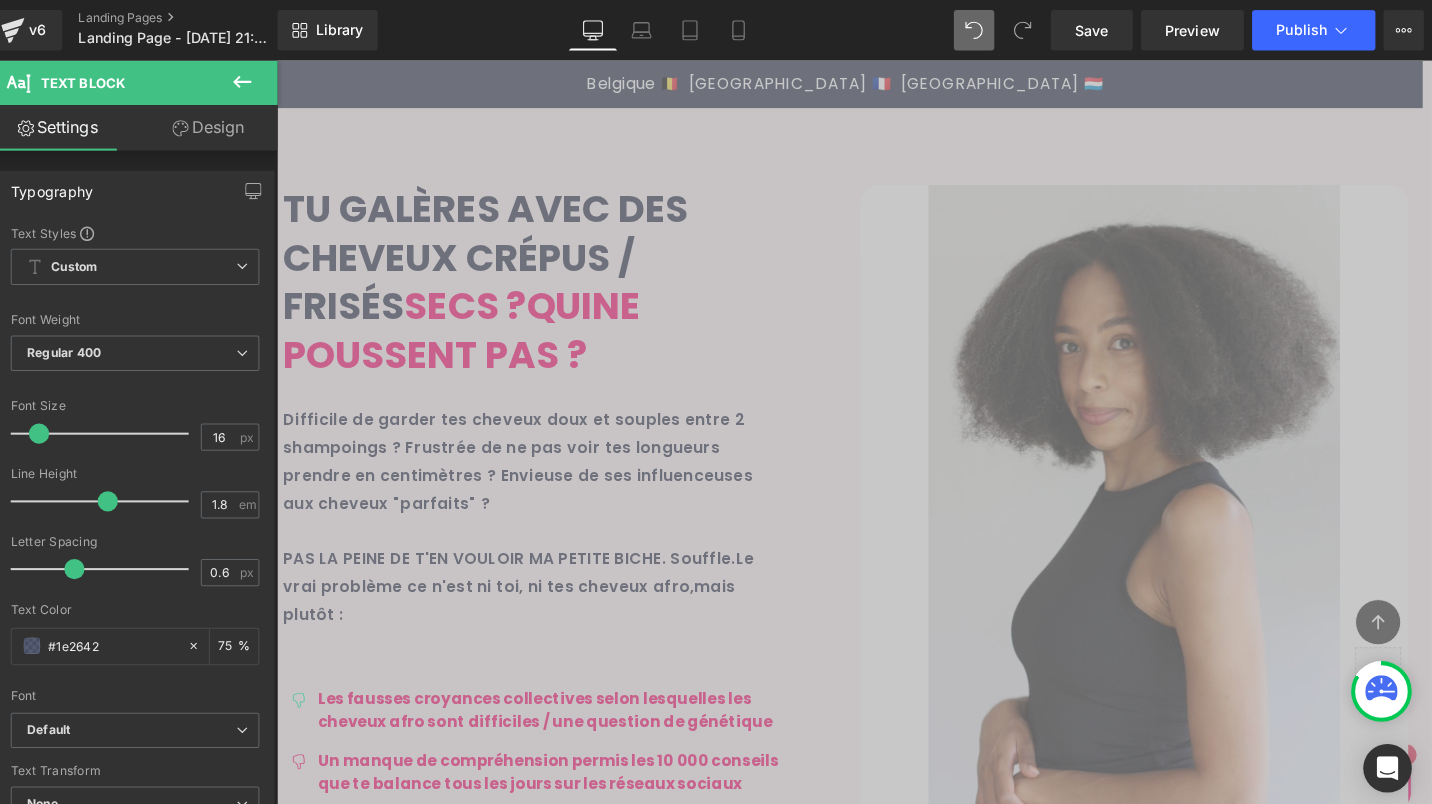 scroll, scrollTop: 6, scrollLeft: 0, axis: vertical 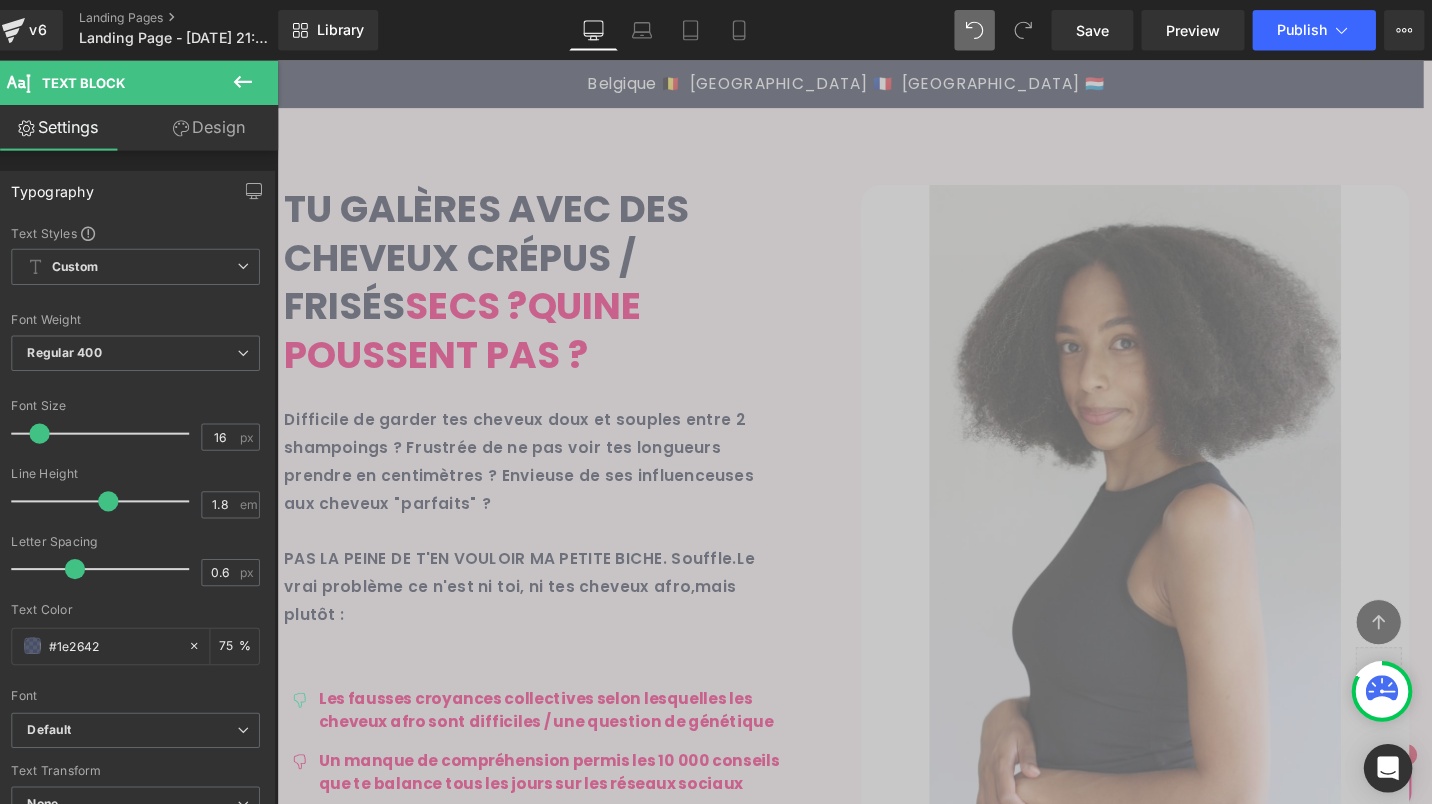 click on "Image         4. SOIN EN REFRESH Text Block   NaNpx       Un  lait capillaire sans rinçage  idéale pour rafraichir ses cheveux et apporter la parfaite dose d'hydratation et de protection entre deux shampoings.  Text Block         Icon         Extrait d'écorce de jujubier Text Block         Row" at bounding box center (1320, 3495) 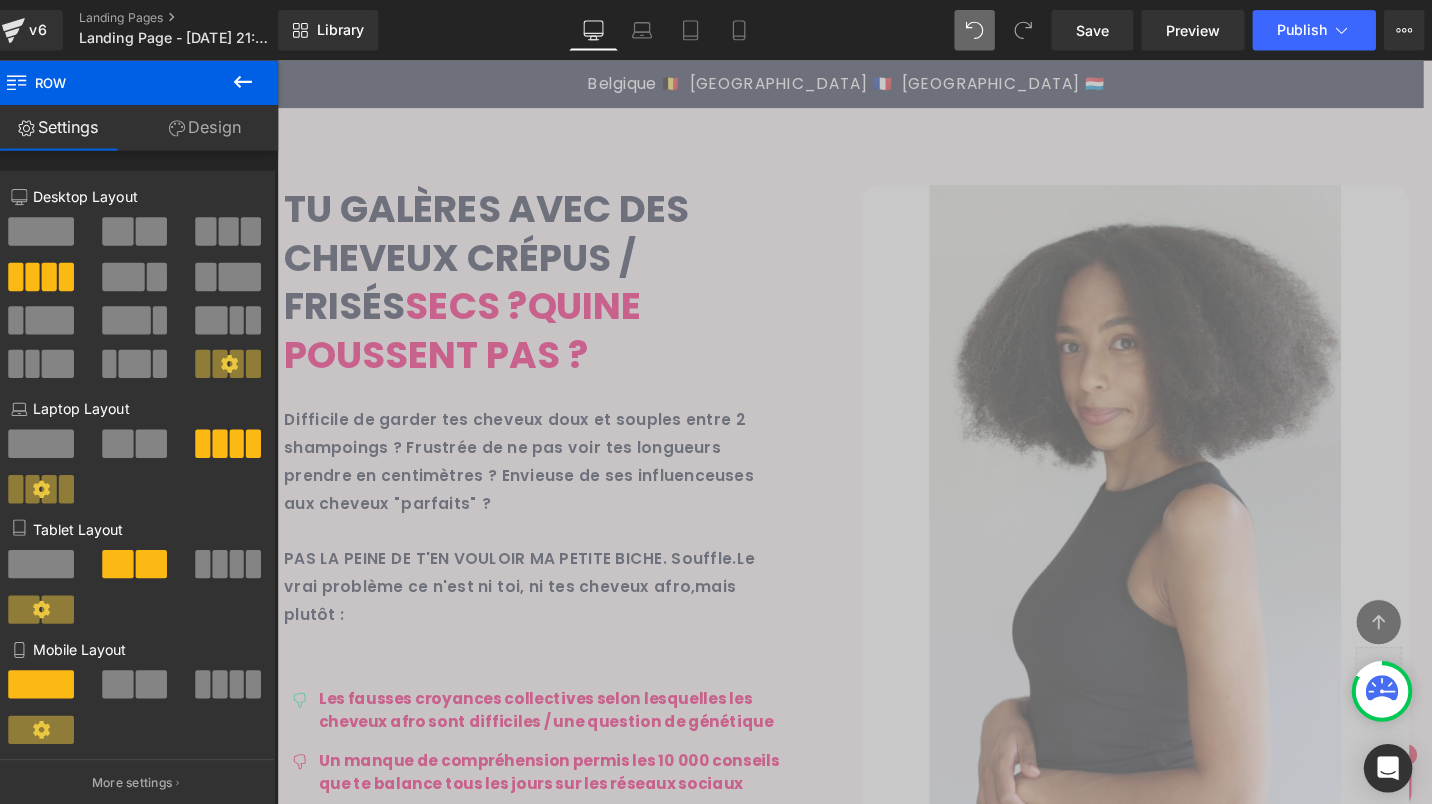 scroll, scrollTop: 2978, scrollLeft: 0, axis: vertical 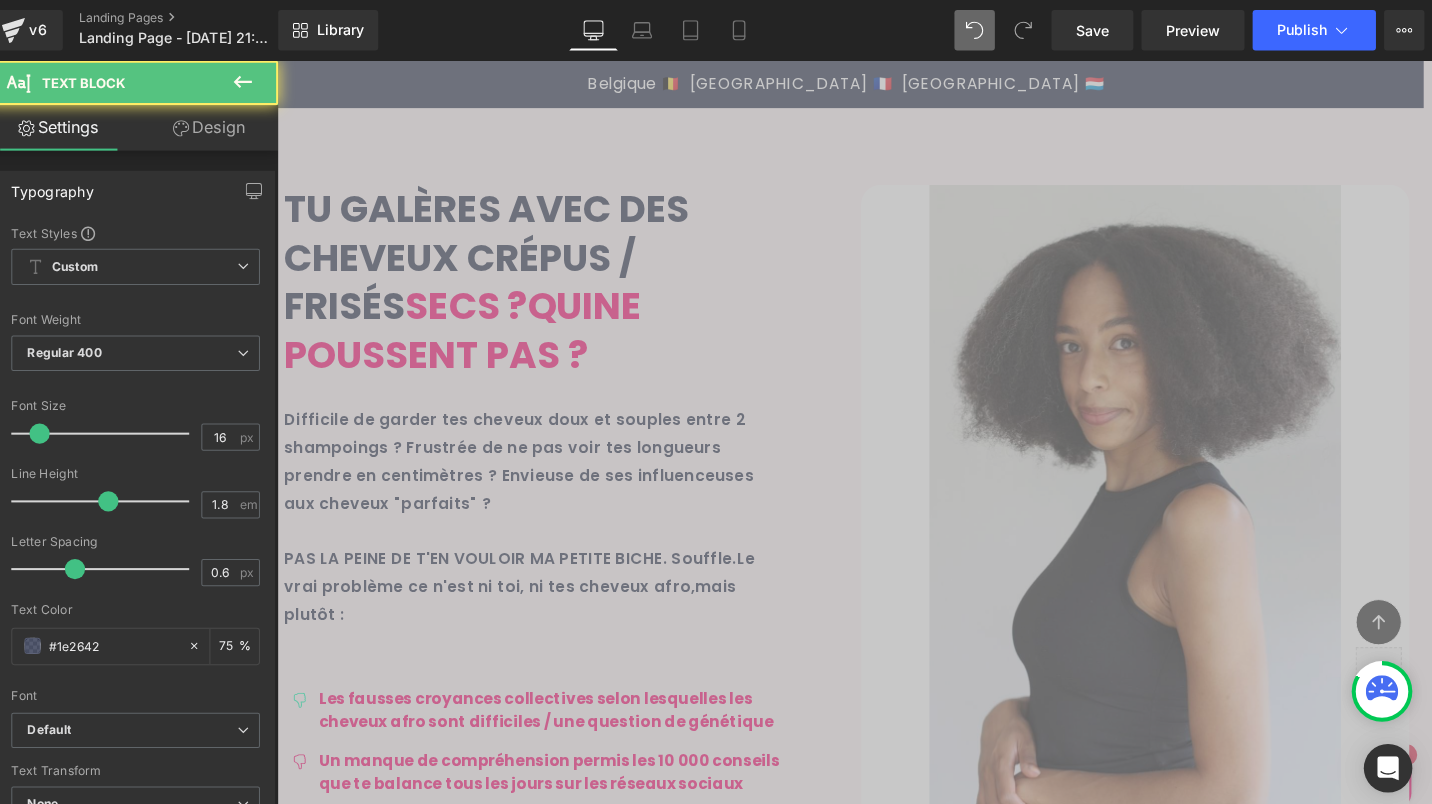 click on "Extrait d'écorce de jujubier" at bounding box center [1354, 3692] 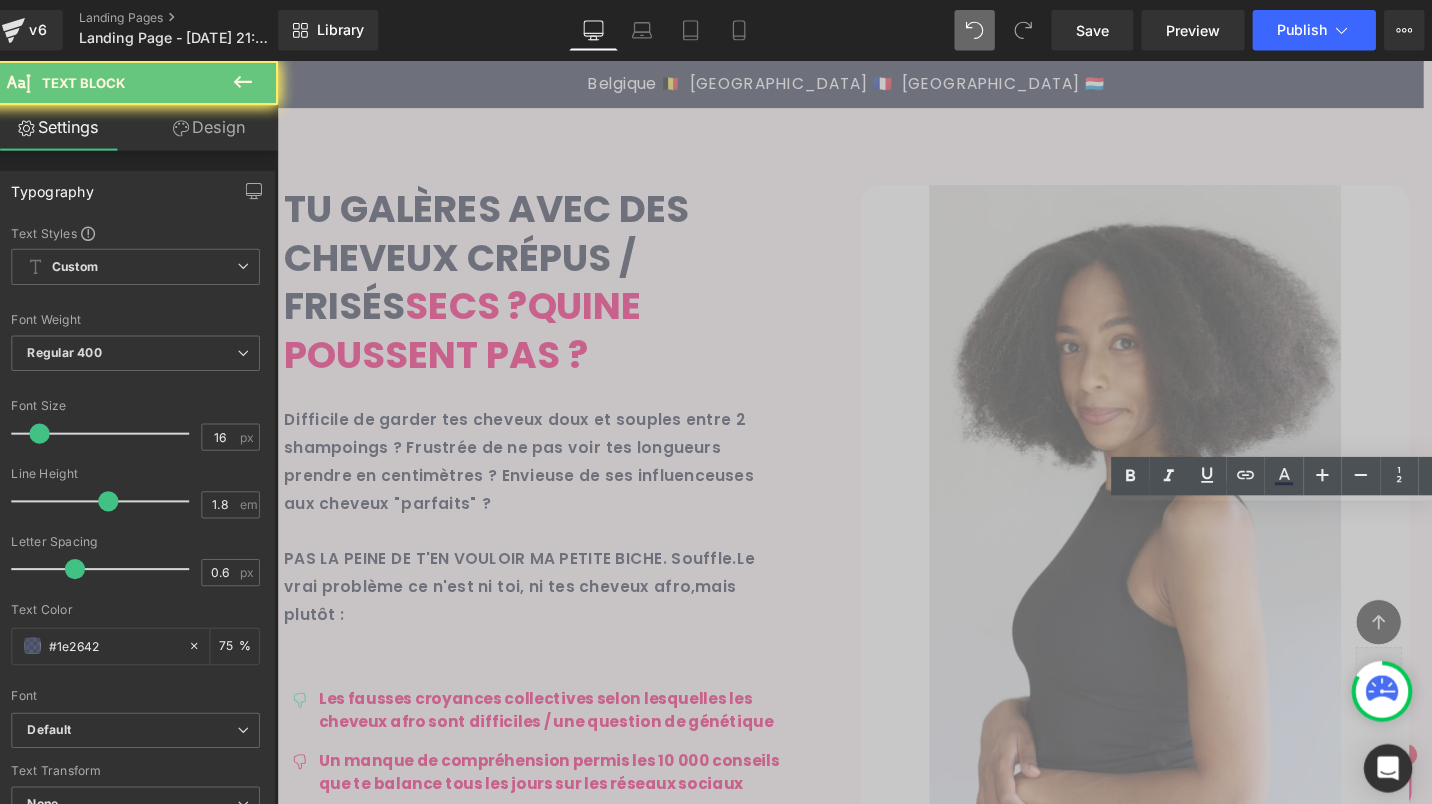 click on "Extrait d'écorce de jujubier" at bounding box center [1354, 3692] 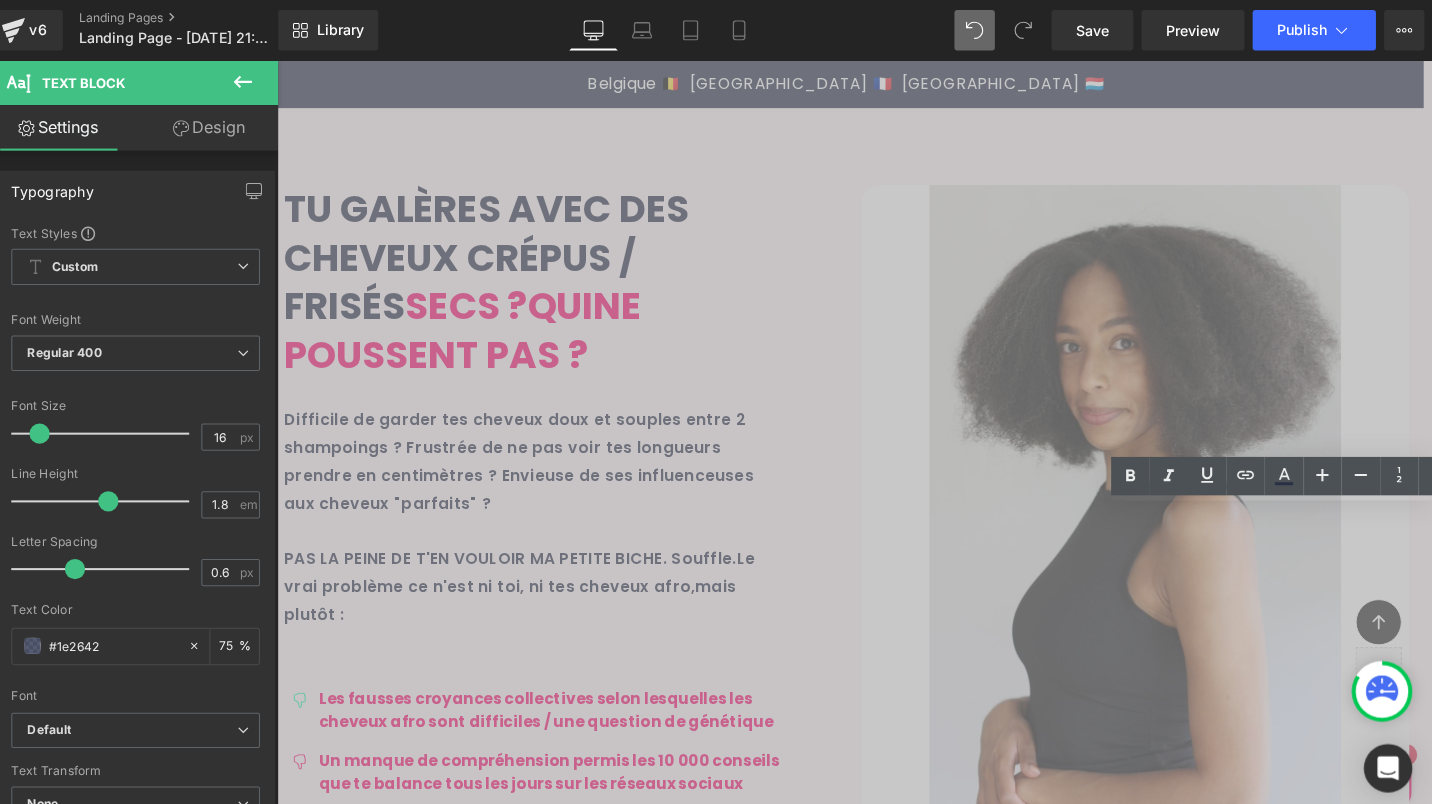 drag, startPoint x: 1336, startPoint y: 564, endPoint x: 1231, endPoint y: 520, distance: 113.84639 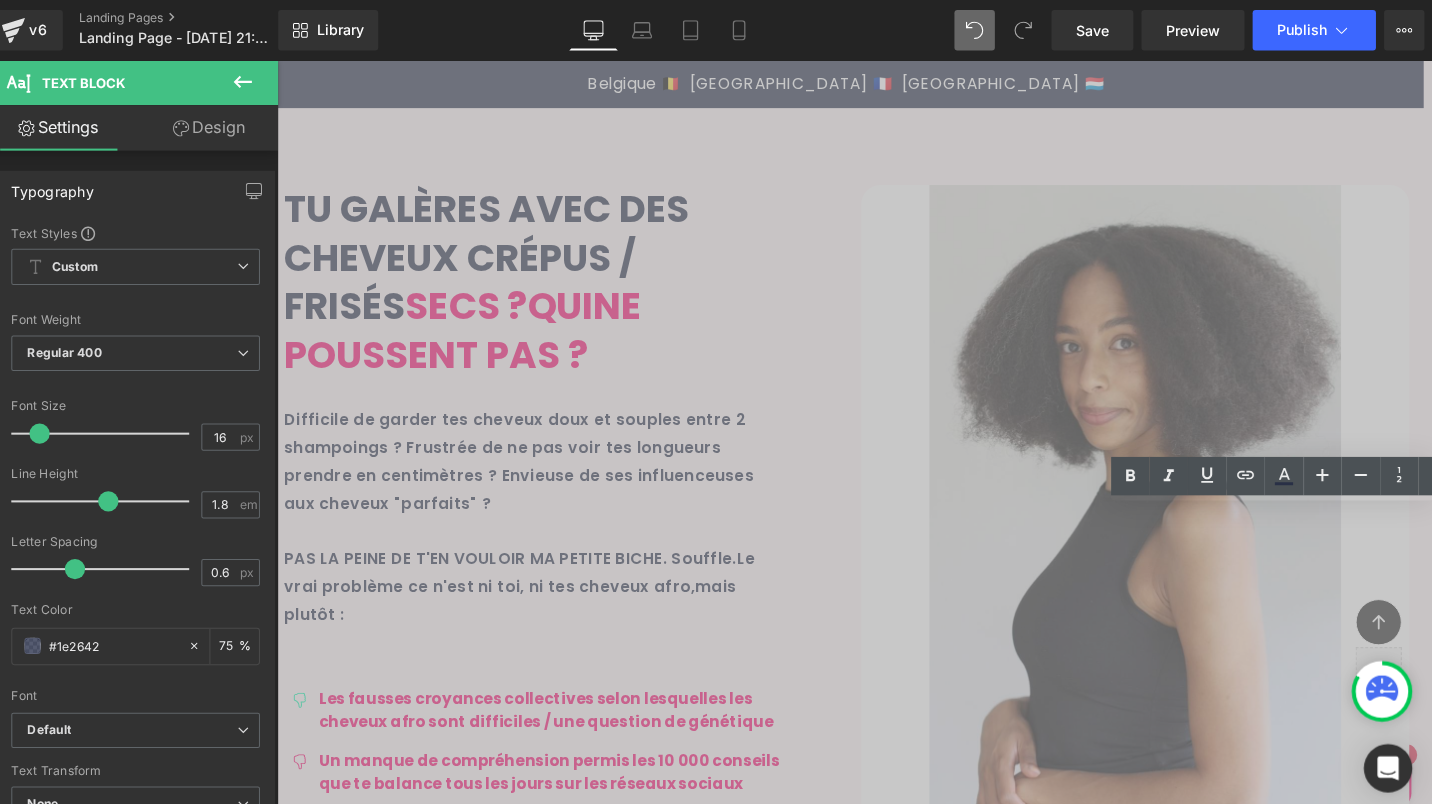 click on "Icon         Extrait d'écorce de jujubier Text Block         Row" at bounding box center (1320, 3682) 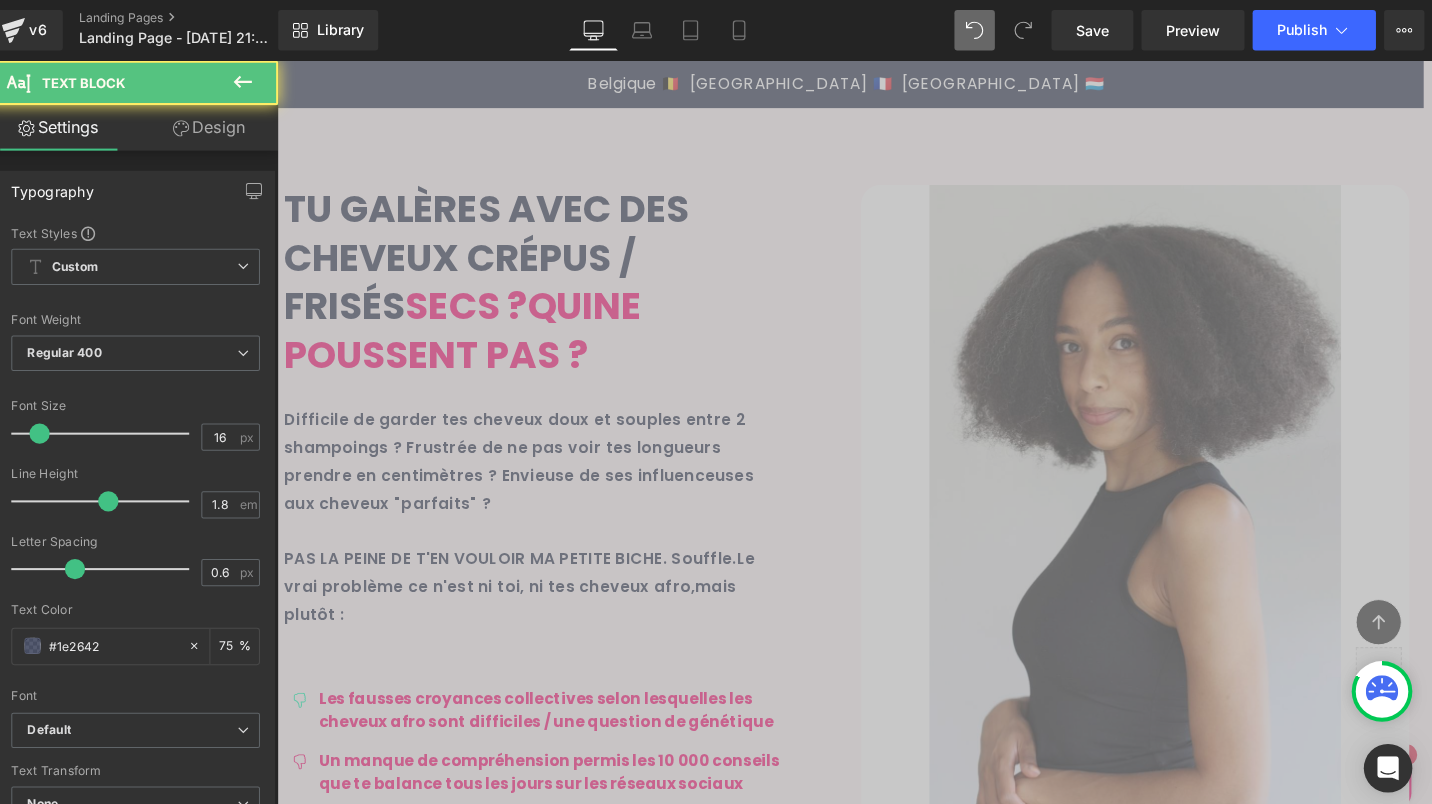 drag, startPoint x: 1100, startPoint y: 657, endPoint x: 695, endPoint y: 680, distance: 405.65256 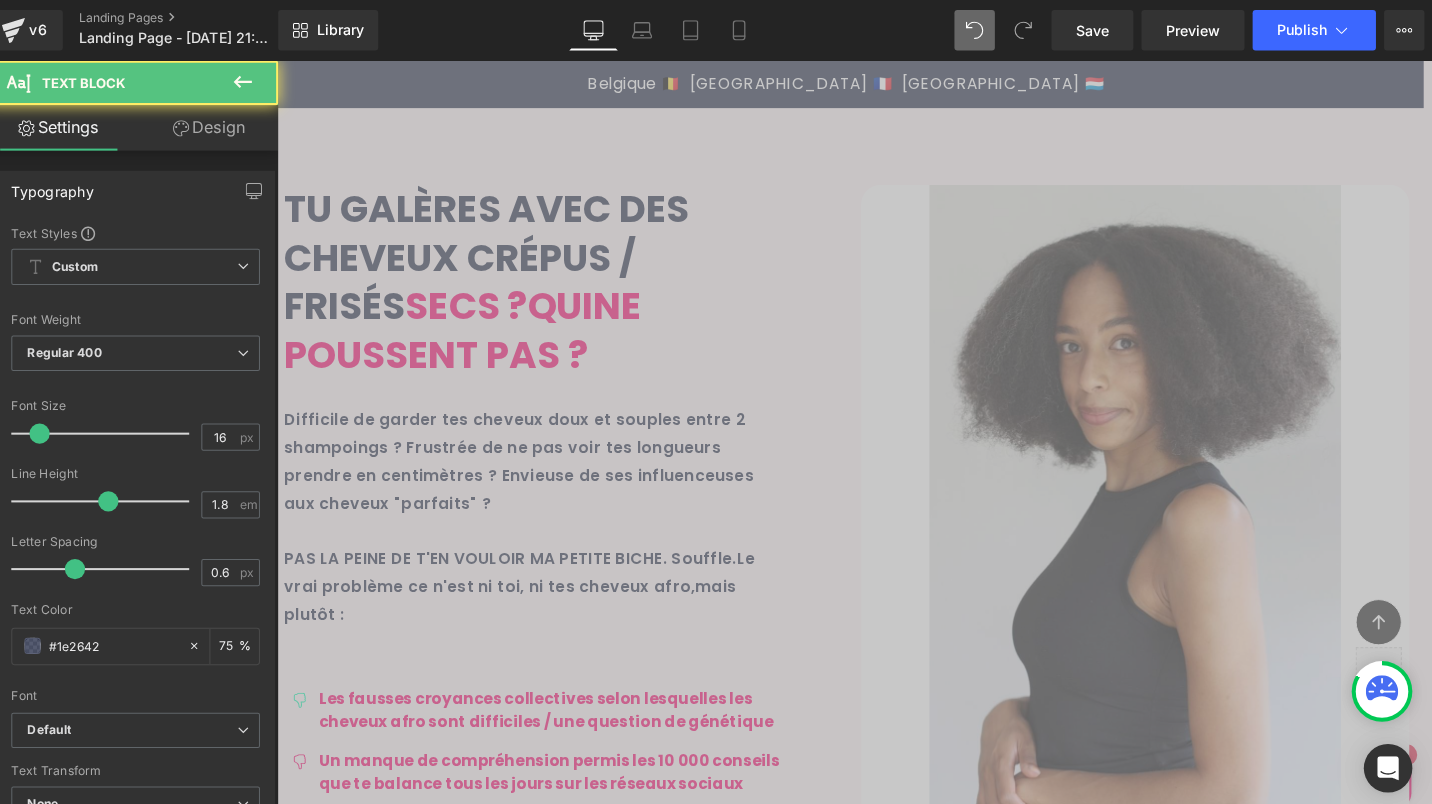 click on "Huile d'amande douce, beurre de karité bio, huile de brocoli, glycérine végétale, provitamine B5" at bounding box center (1054, 3731) 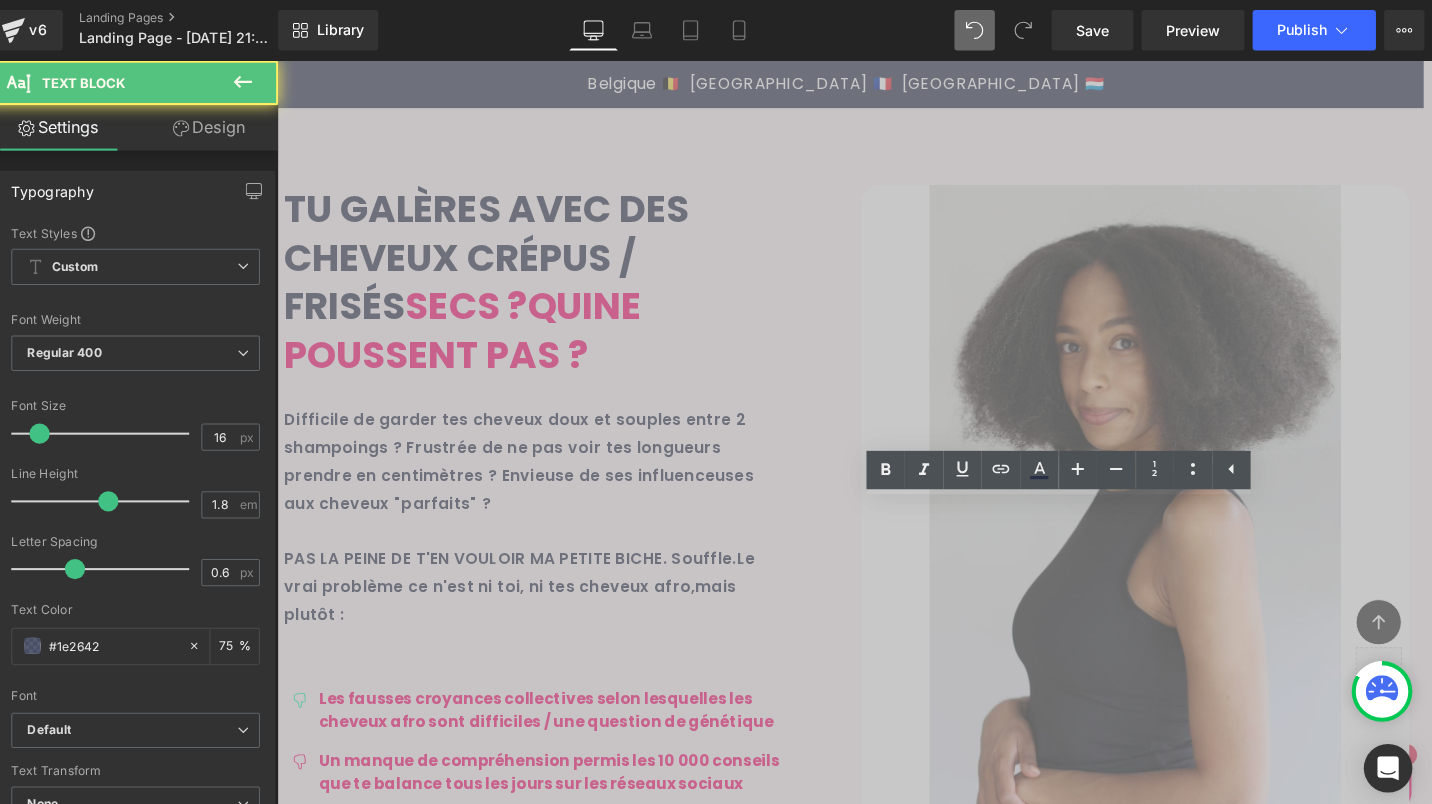 click on "Image         2. DÉMÊLAGE Text Block         Un  avant ou après-shampoing démêlant  qui permet de donner du glisser pour faciliter le démêlage et éviter la casse.   Text Block         Icon         Jus de fueille d'ale vera, huile de kukui, huile d'avocat Text Block         Row" at bounding box center (720, 3513) 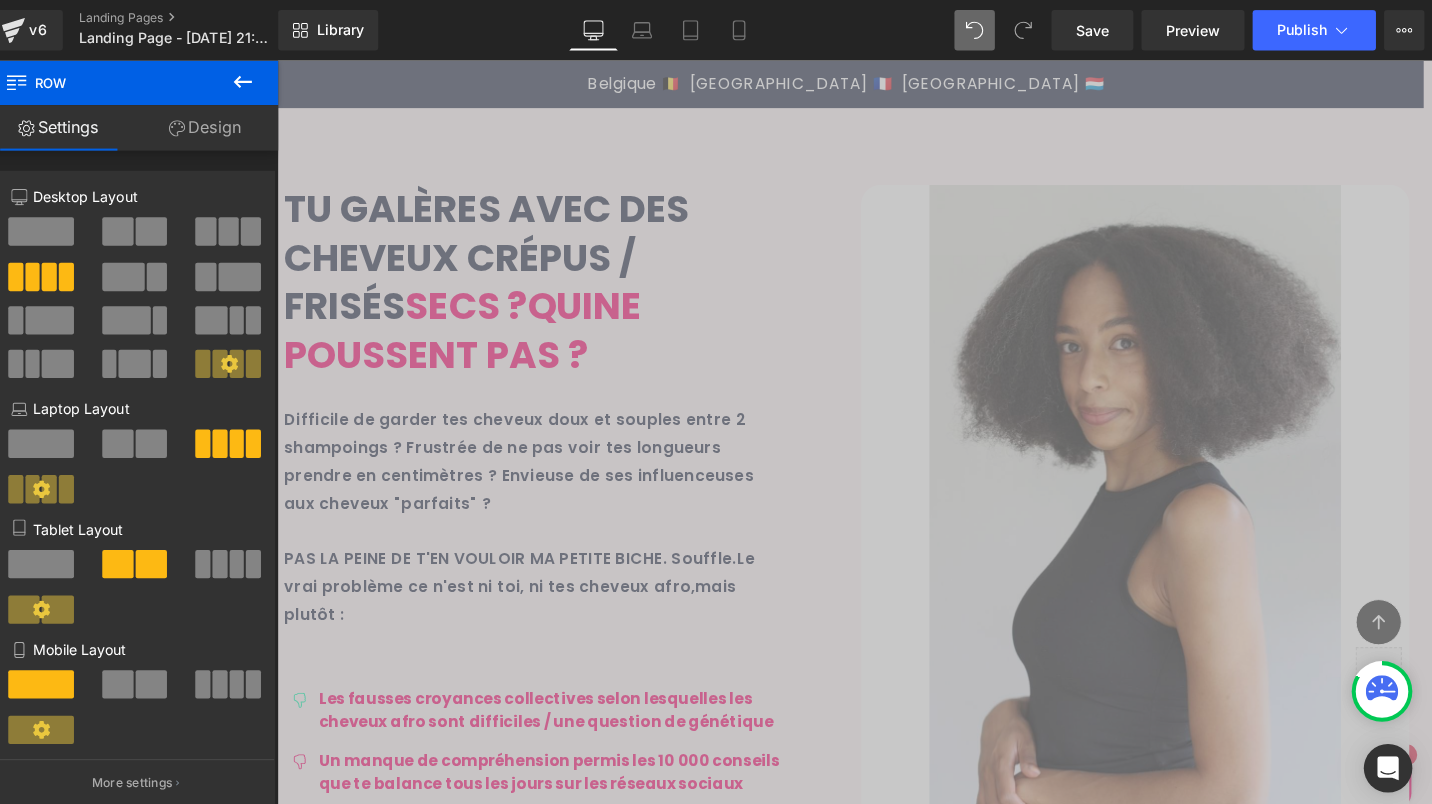 scroll, scrollTop: 2979, scrollLeft: 0, axis: vertical 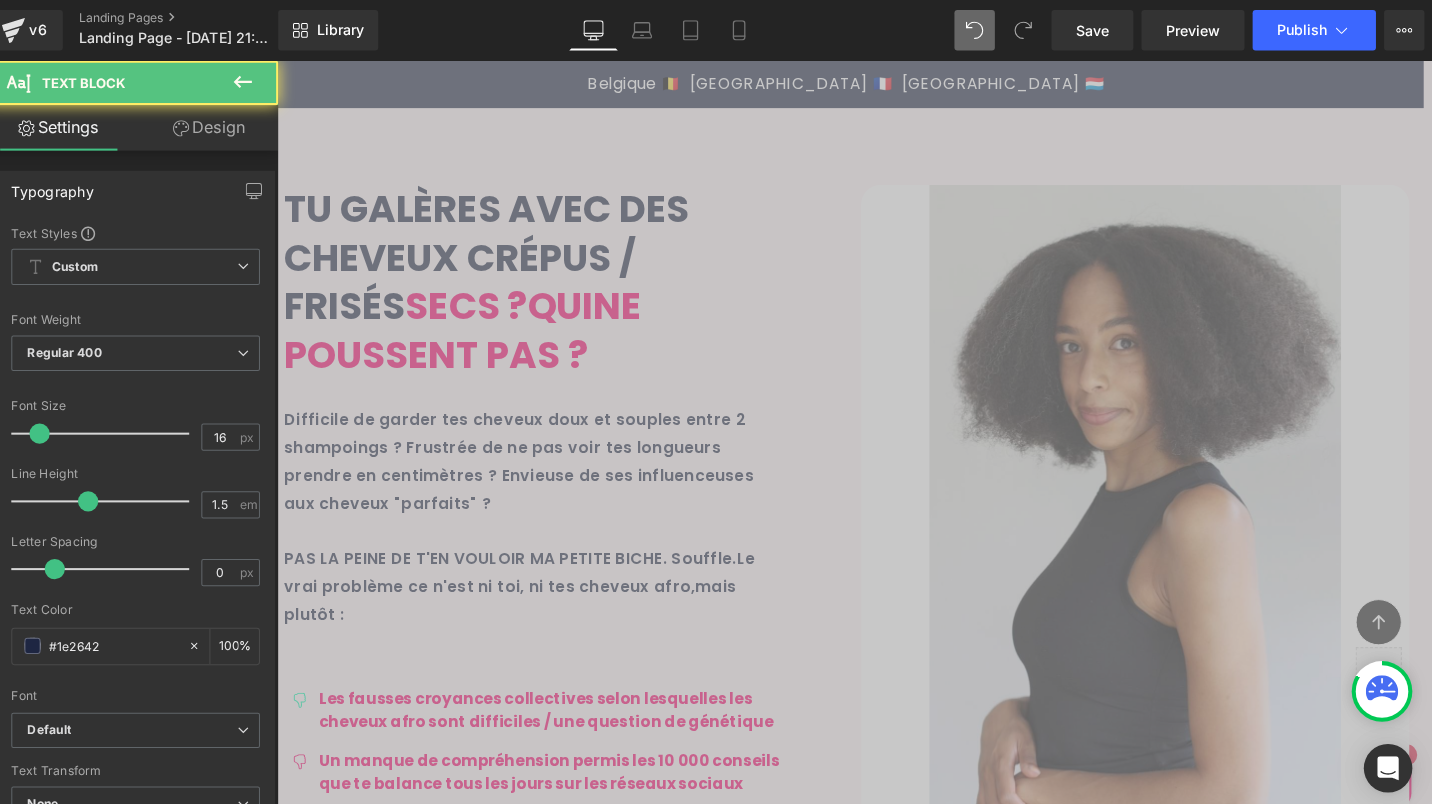 click on "Un  avant ou après-shampoing démêlant  qui permet de donner du glisser pour faciliter le démêlage et éviter la casse." at bounding box center (720, 3537) 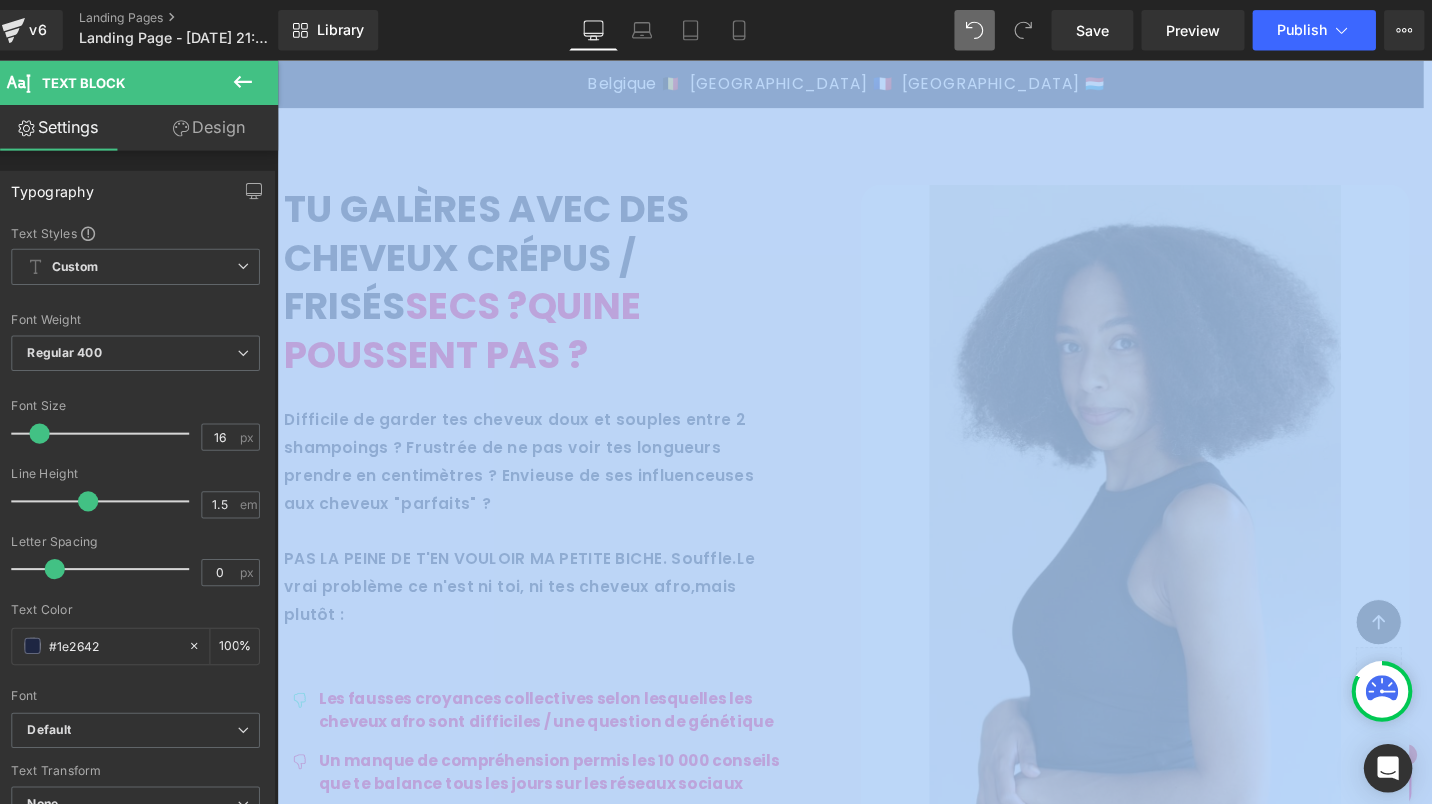 click on "Design" at bounding box center (221, 126) 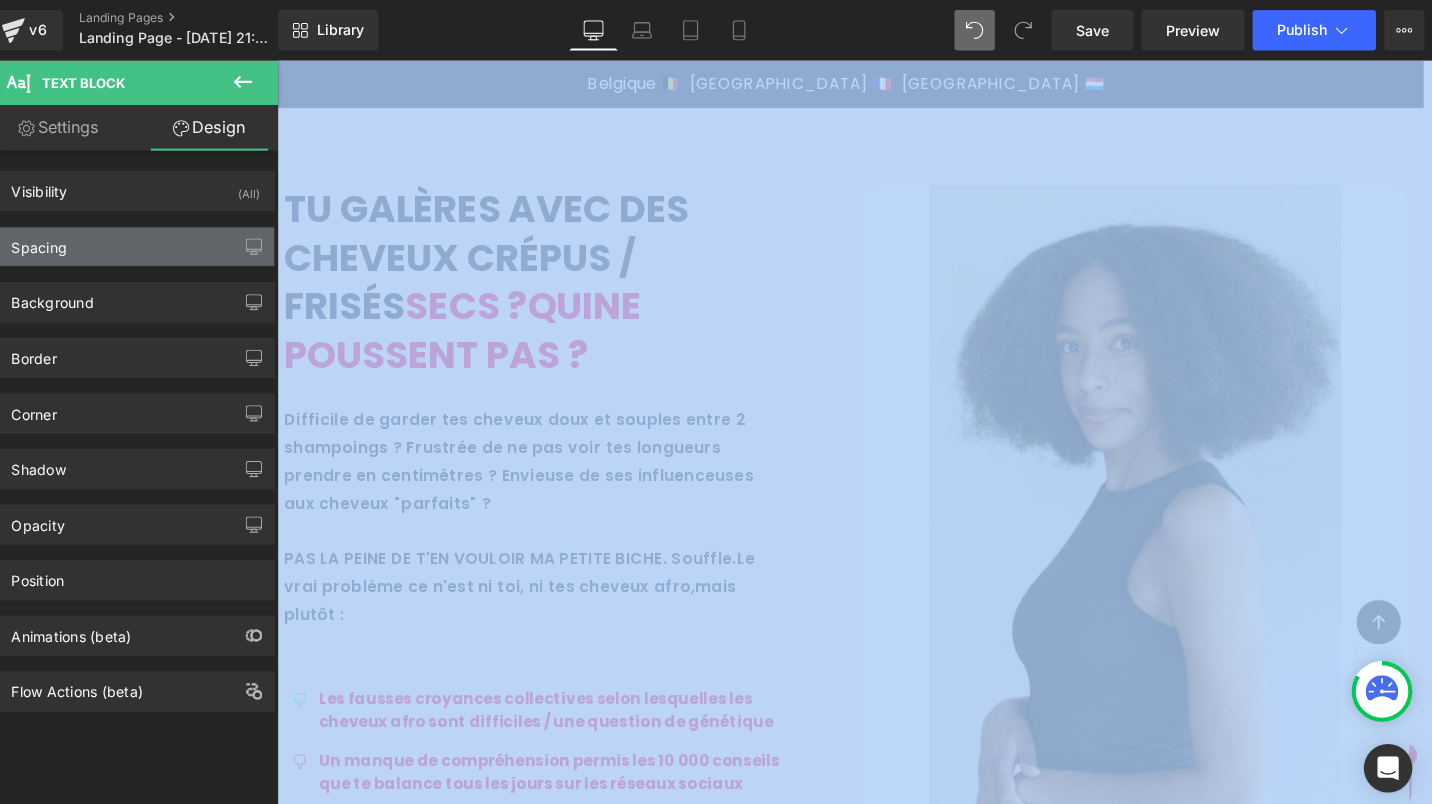 click on "Spacing" at bounding box center (149, 244) 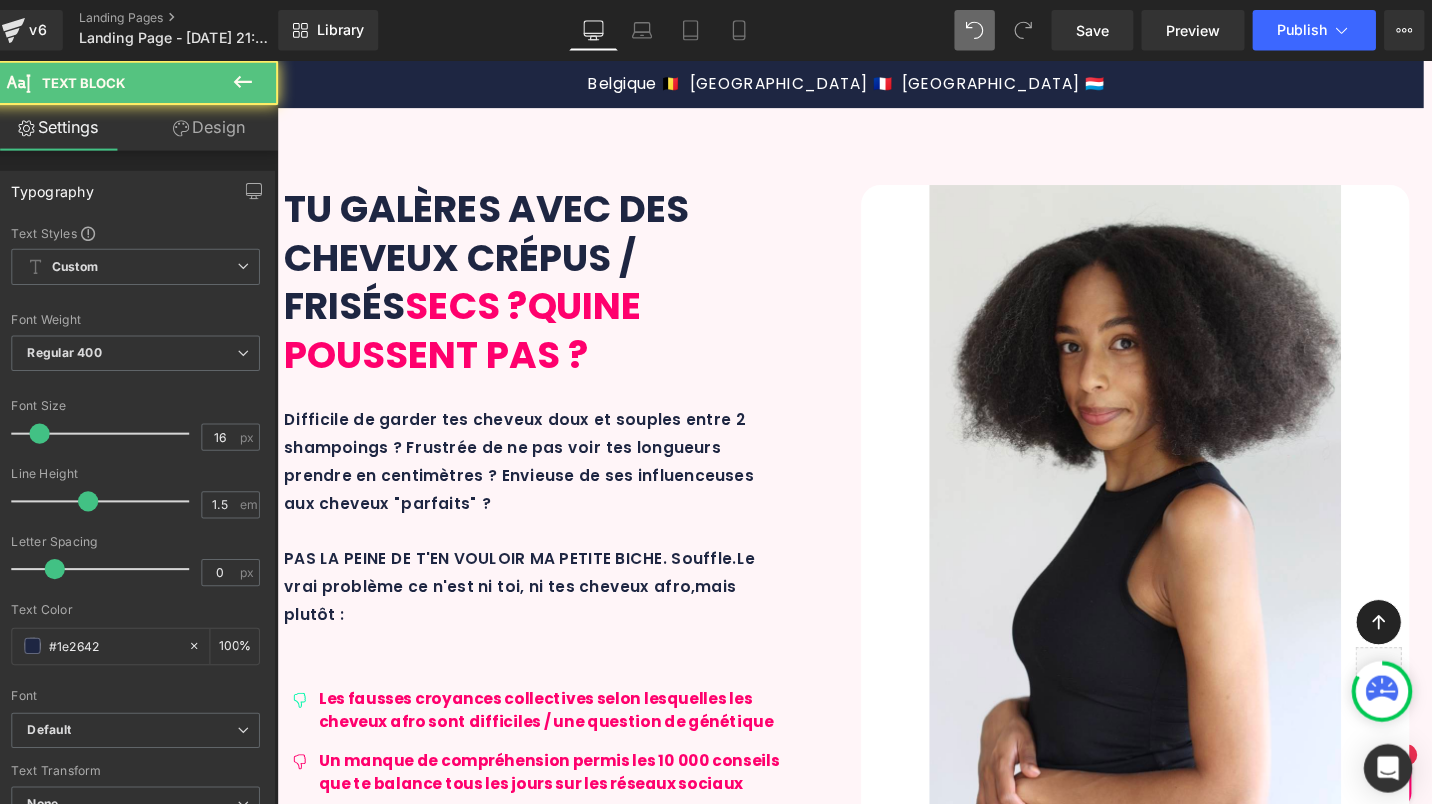 drag, startPoint x: 1023, startPoint y: 385, endPoint x: 1088, endPoint y: 390, distance: 65.192024 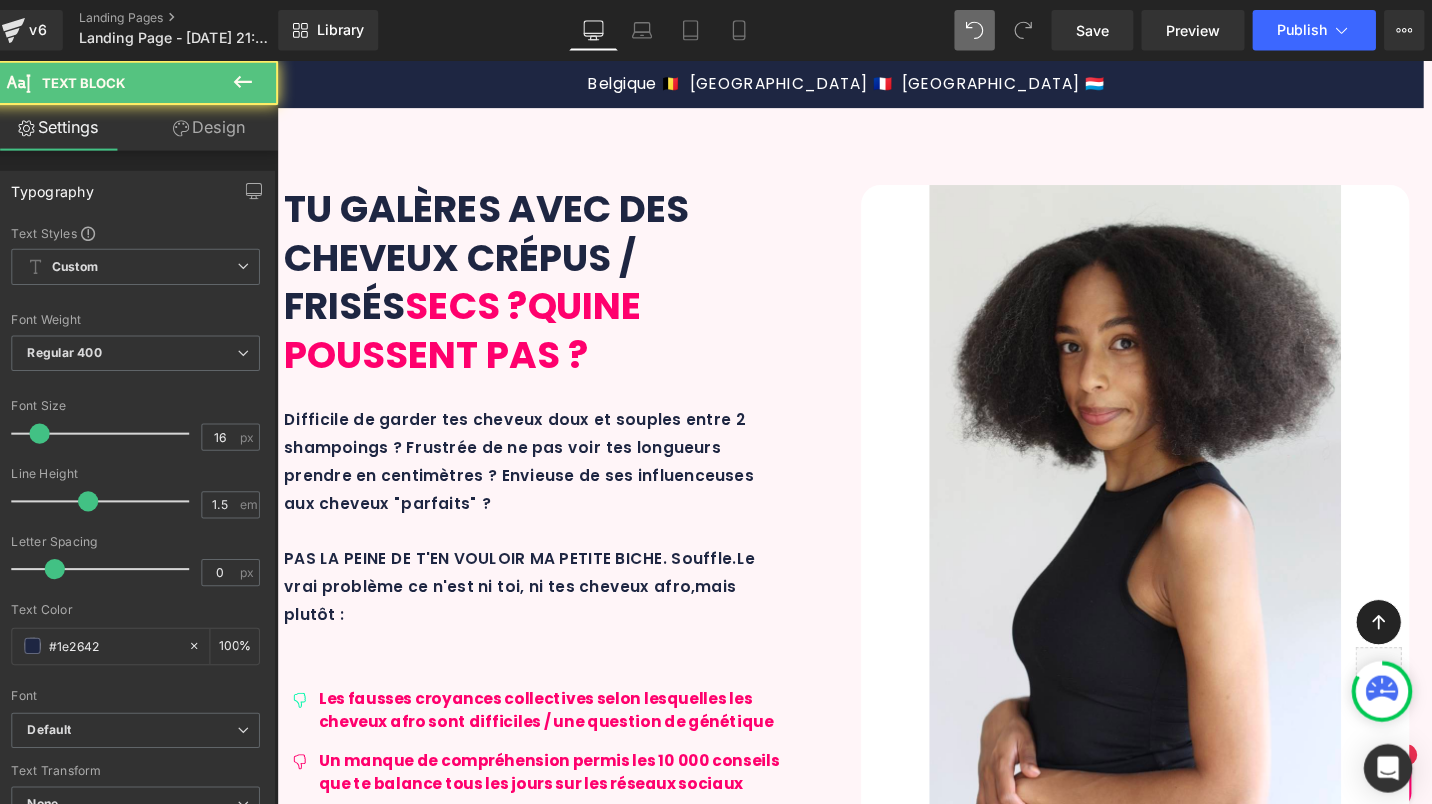 click on "crème coiffante riche sans rinçage" at bounding box center (1014, 3518) 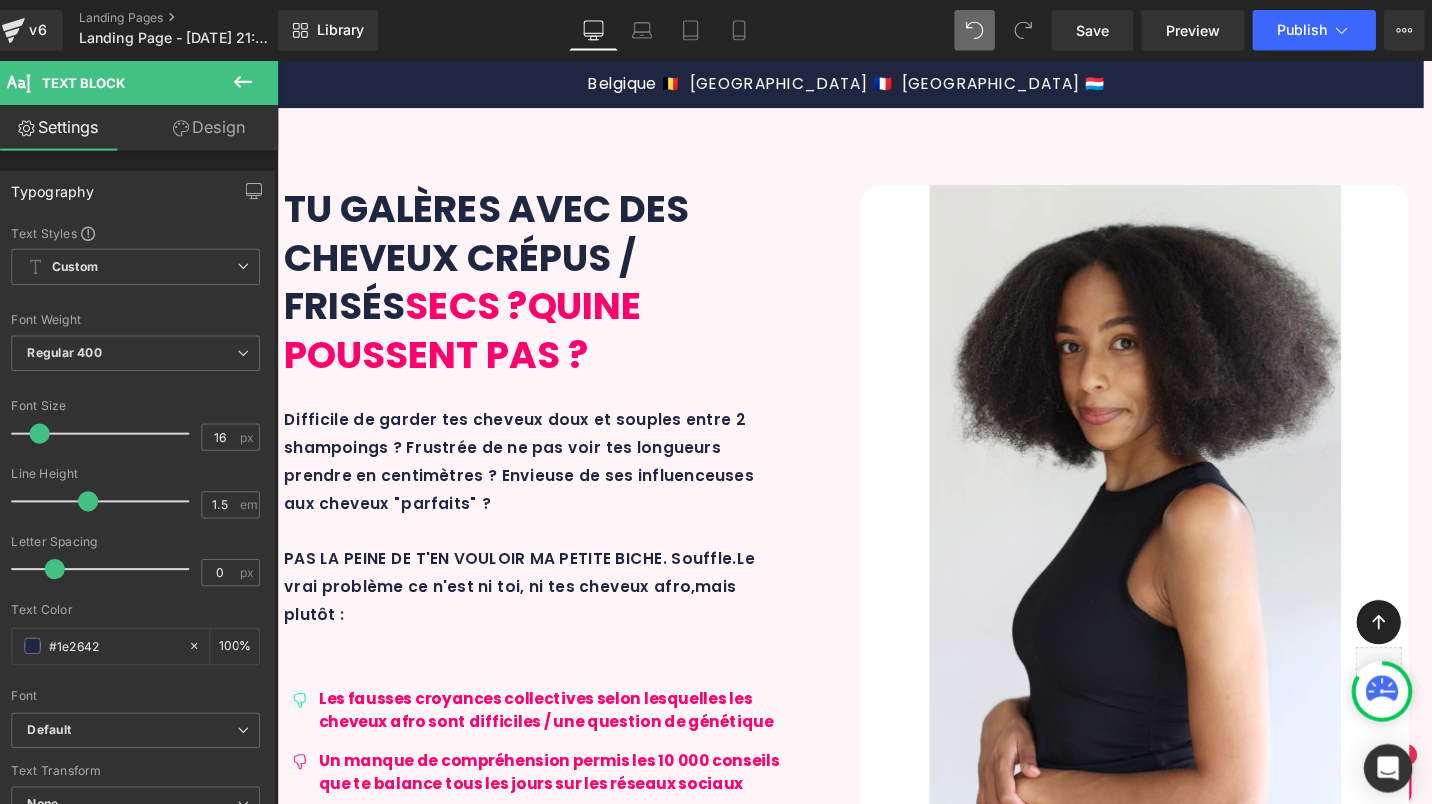 click on "Design" at bounding box center (221, 126) 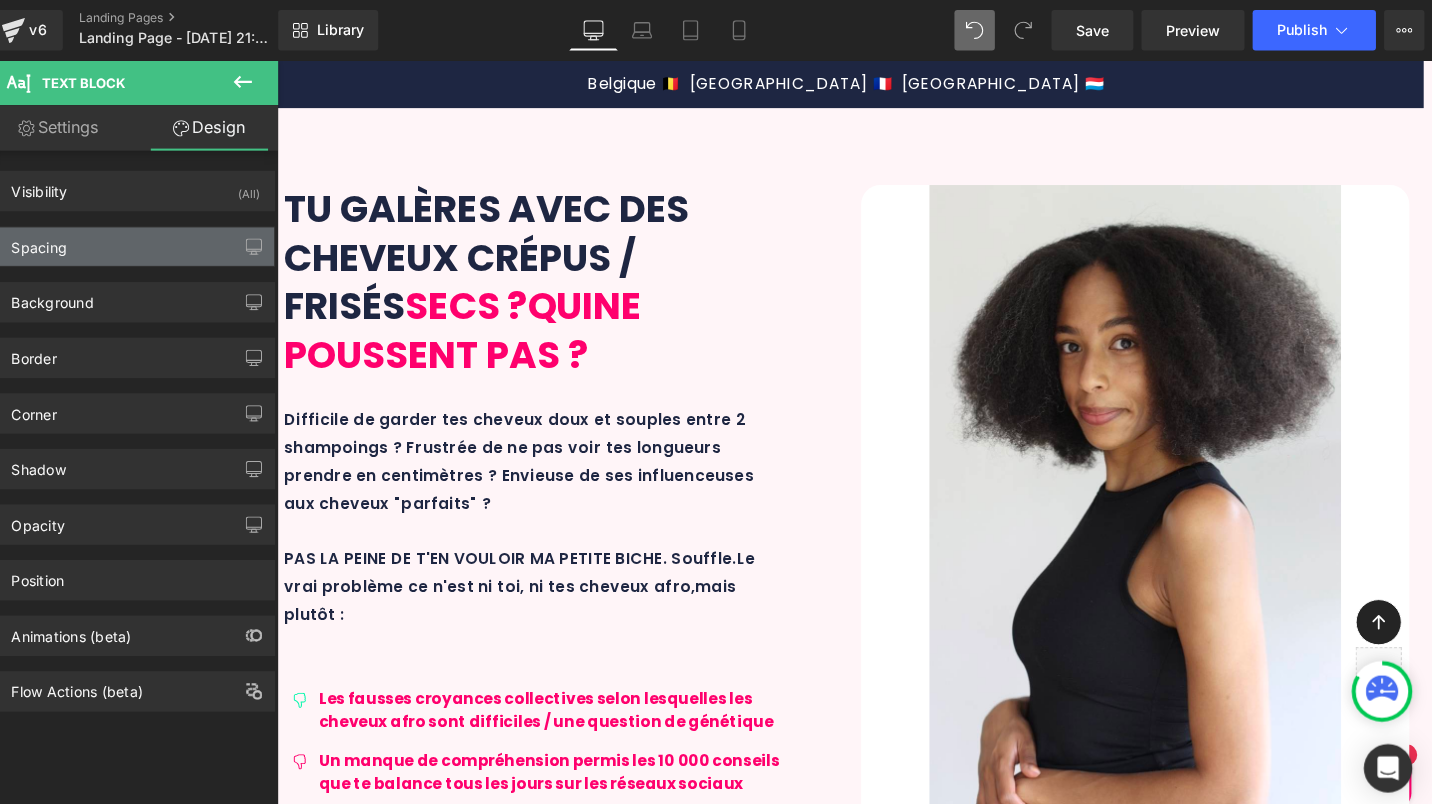 click on "Spacing" at bounding box center [149, 244] 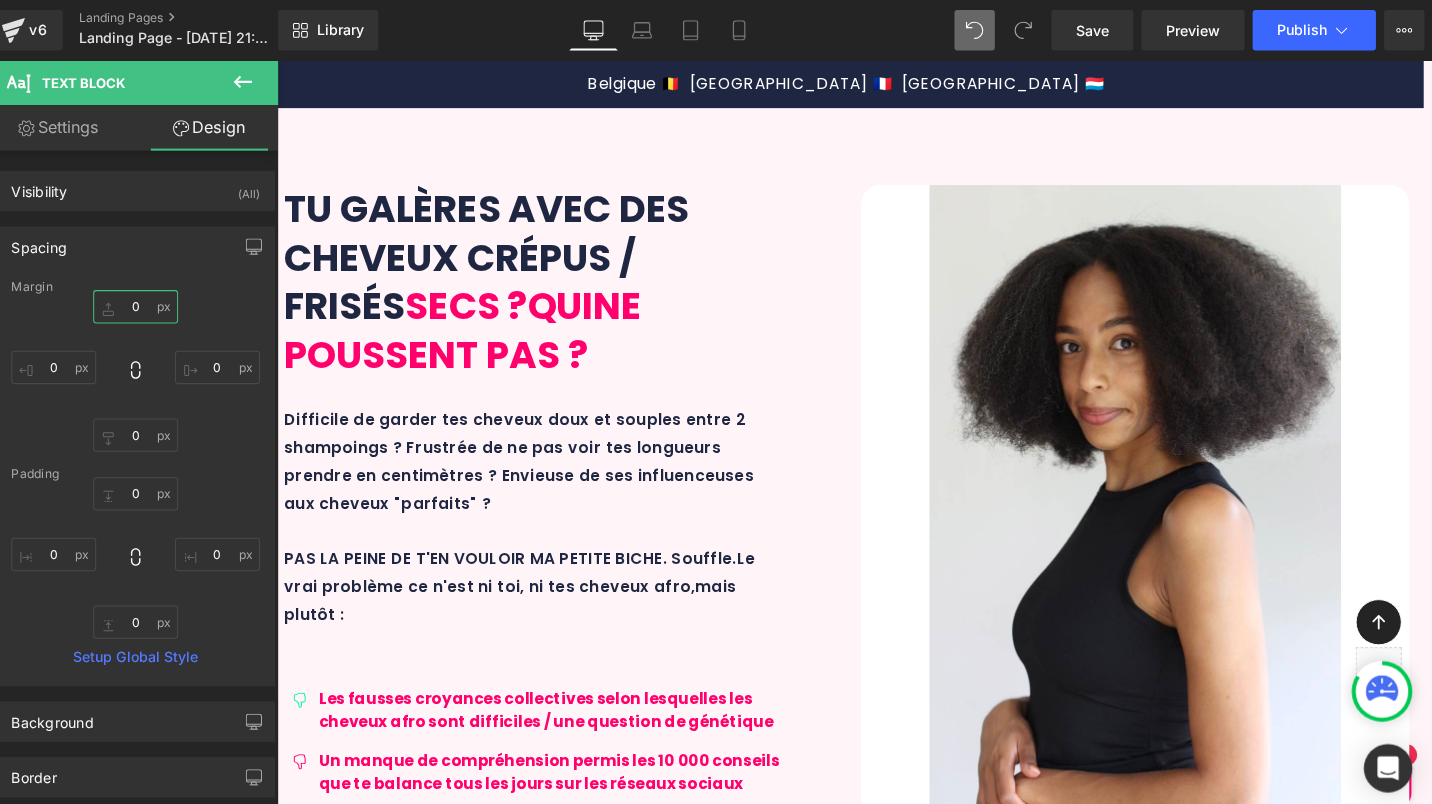click on "0" at bounding box center (149, 303) 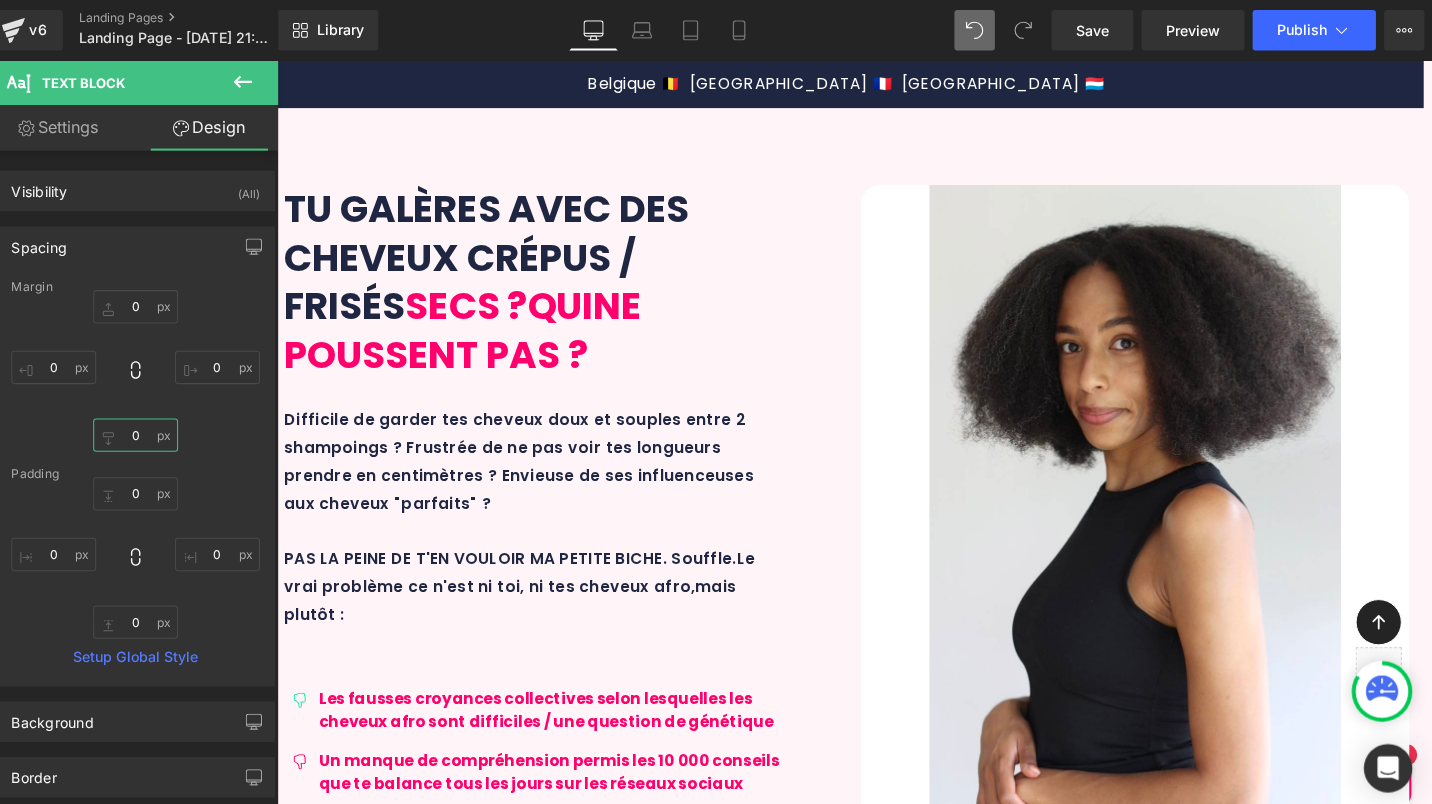 click on "0" at bounding box center [149, 430] 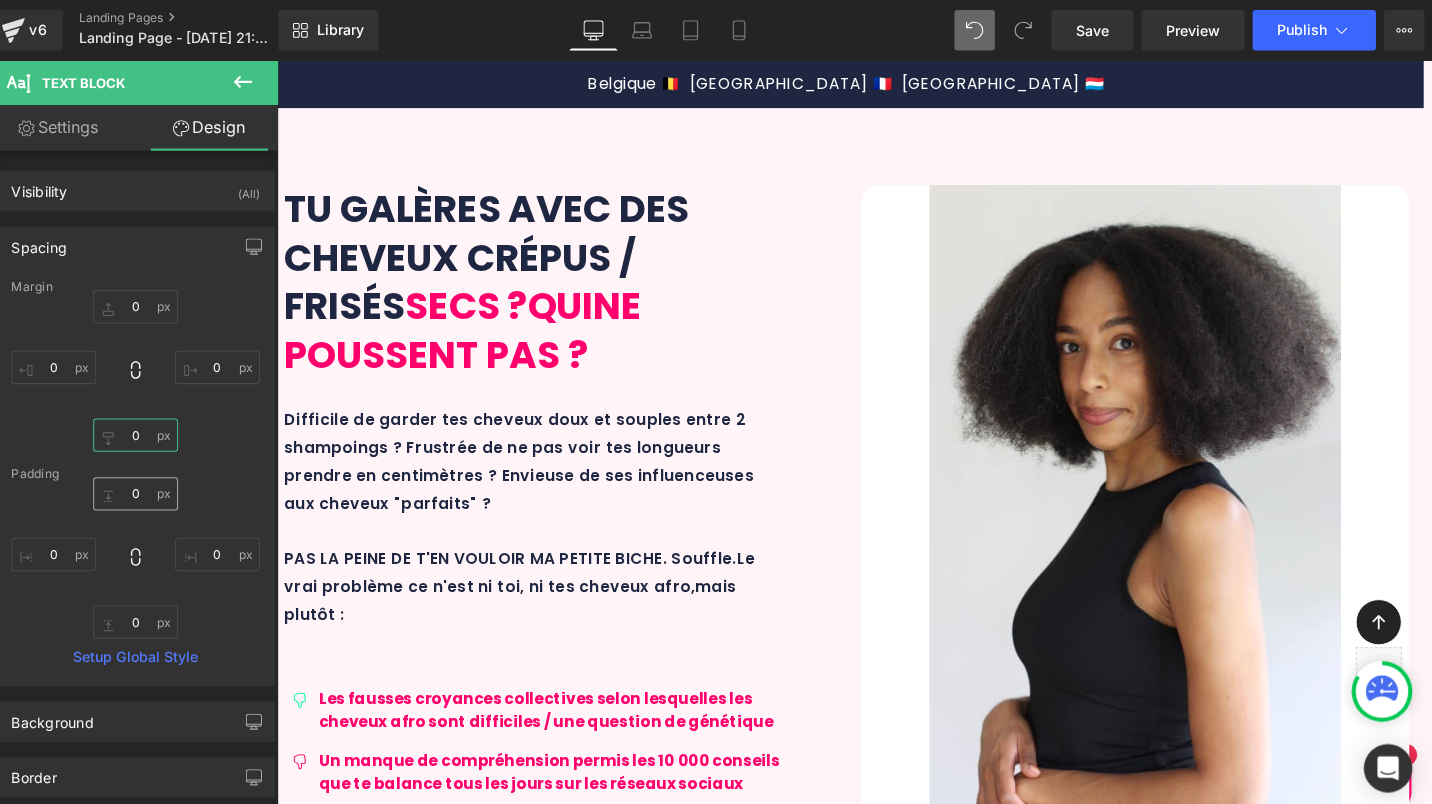 type 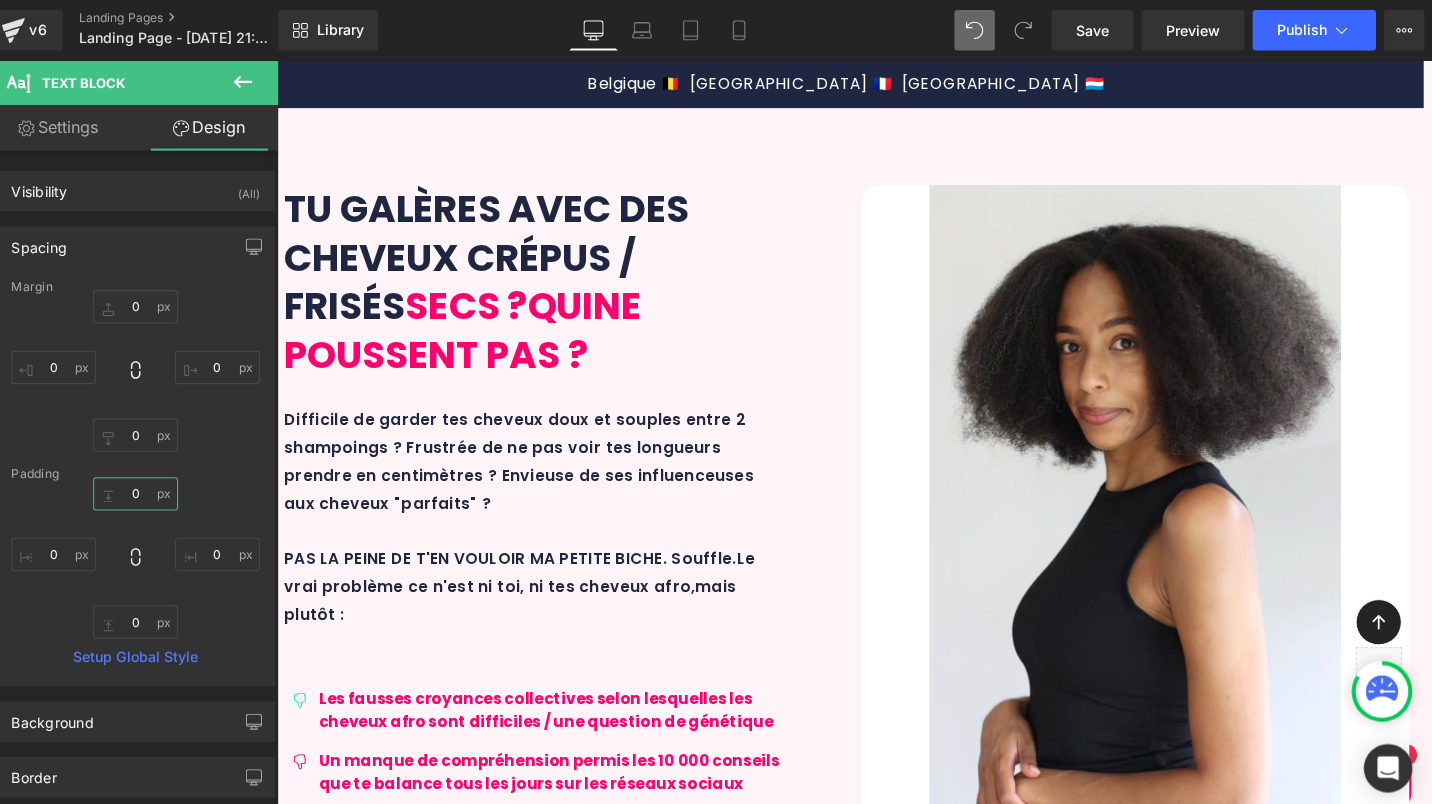 click on "0" at bounding box center (149, 488) 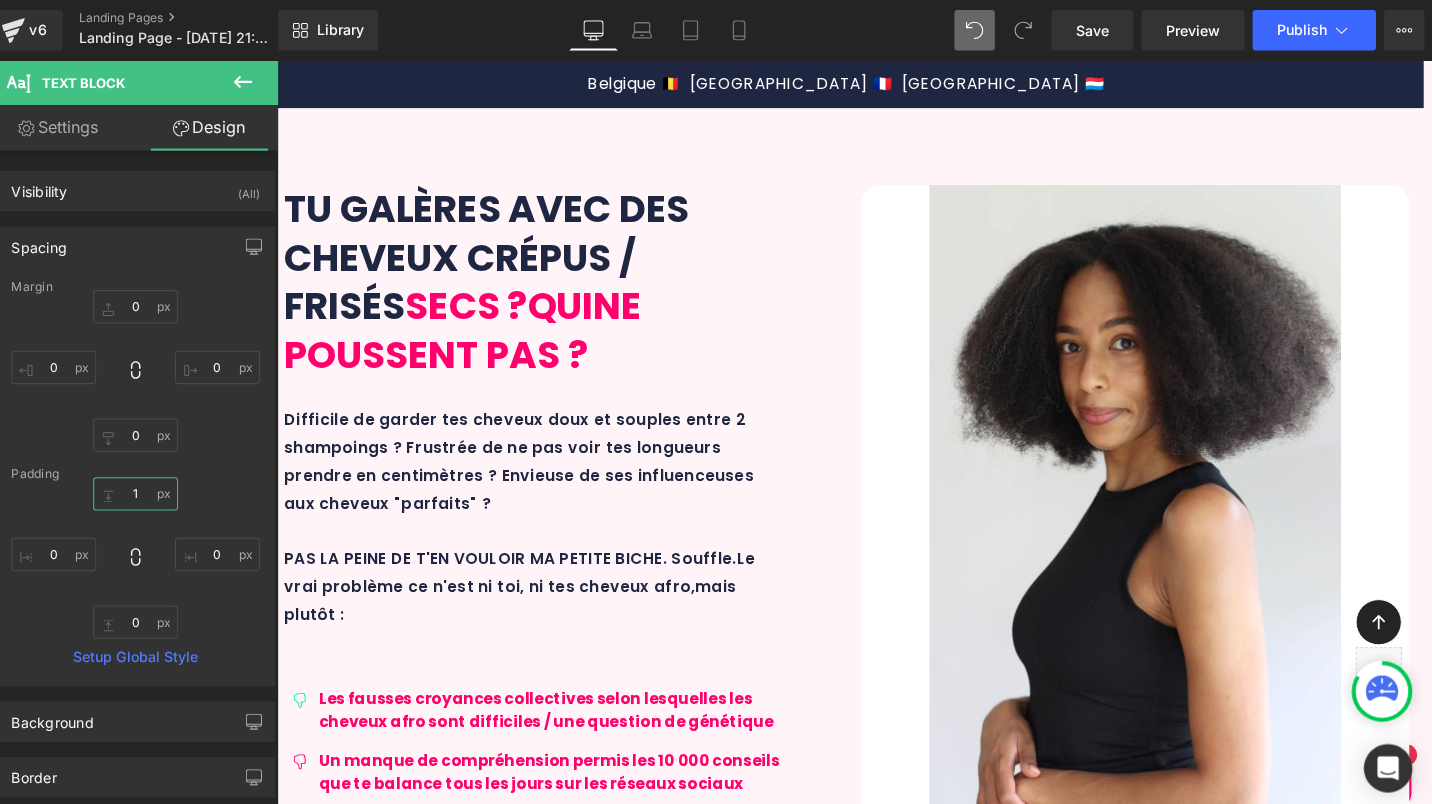 type on "12" 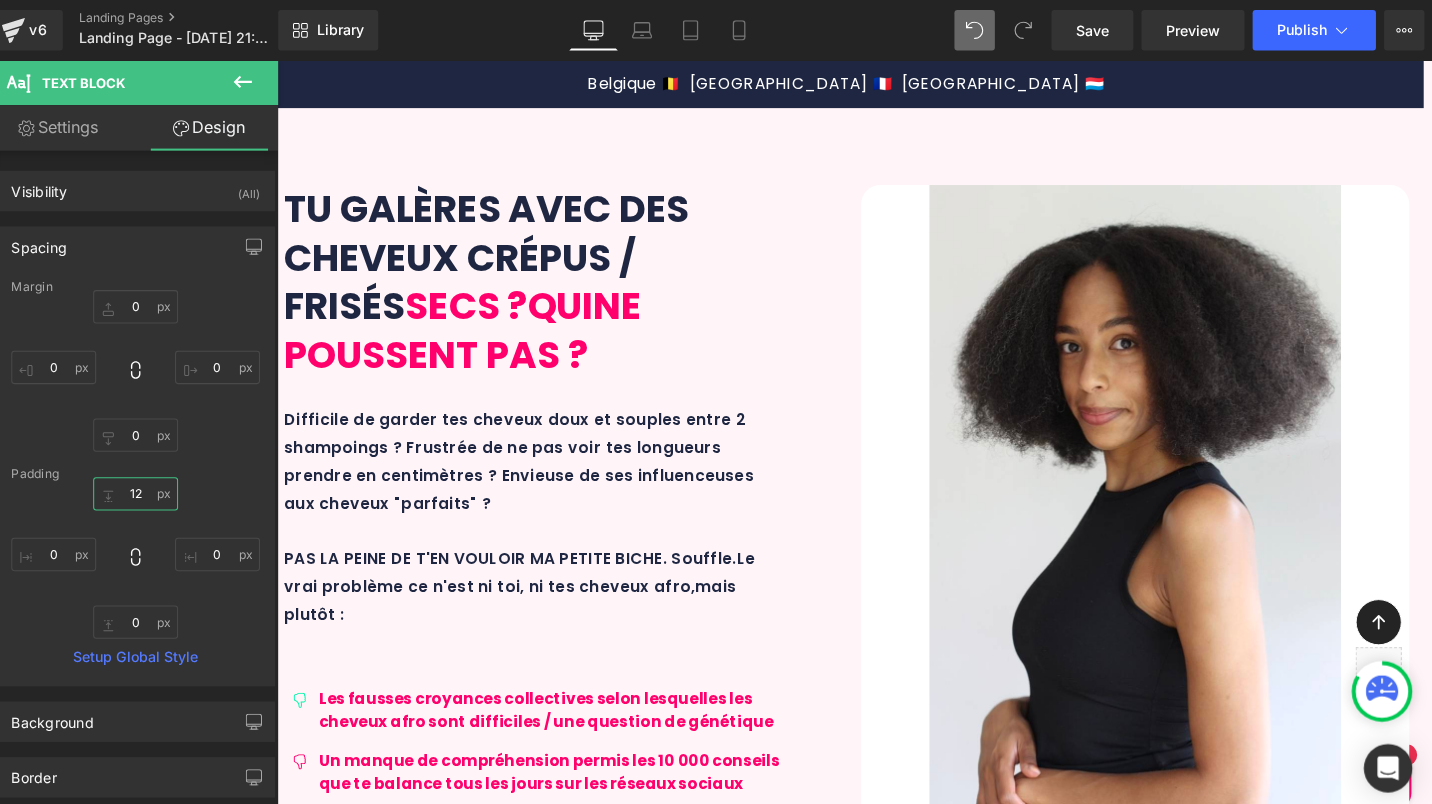 scroll, scrollTop: 2881, scrollLeft: 0, axis: vertical 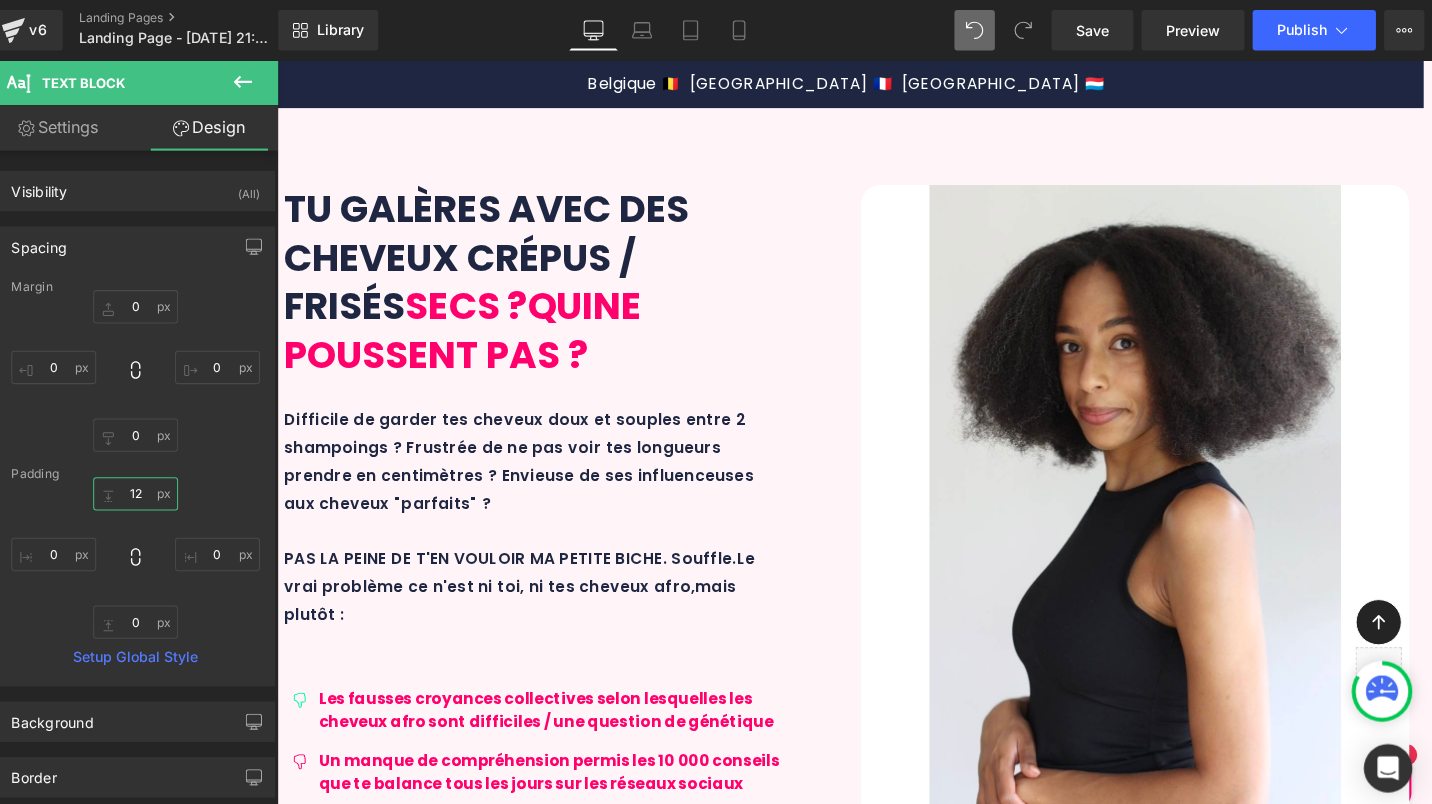 click at bounding box center [366, 3464] 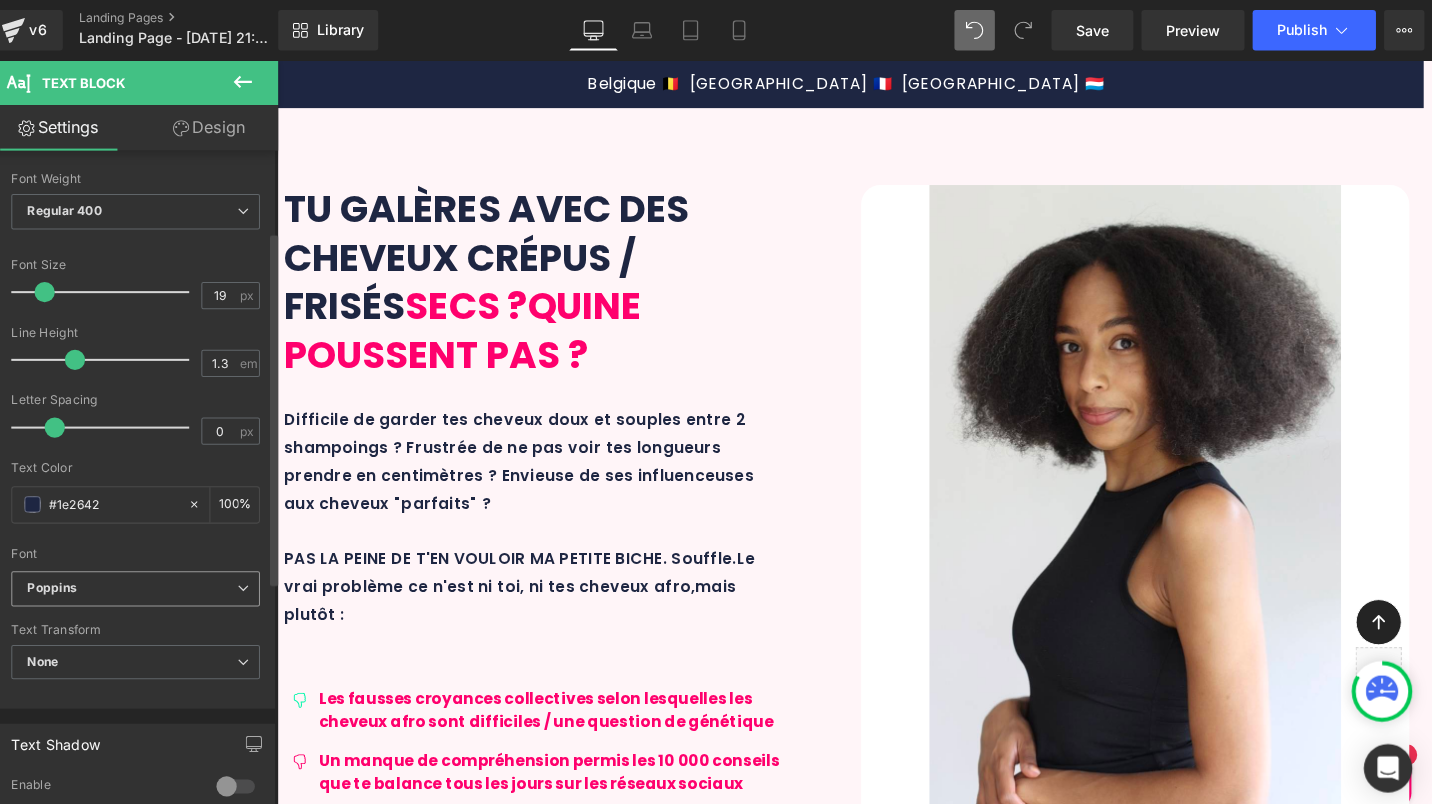scroll, scrollTop: 154, scrollLeft: 0, axis: vertical 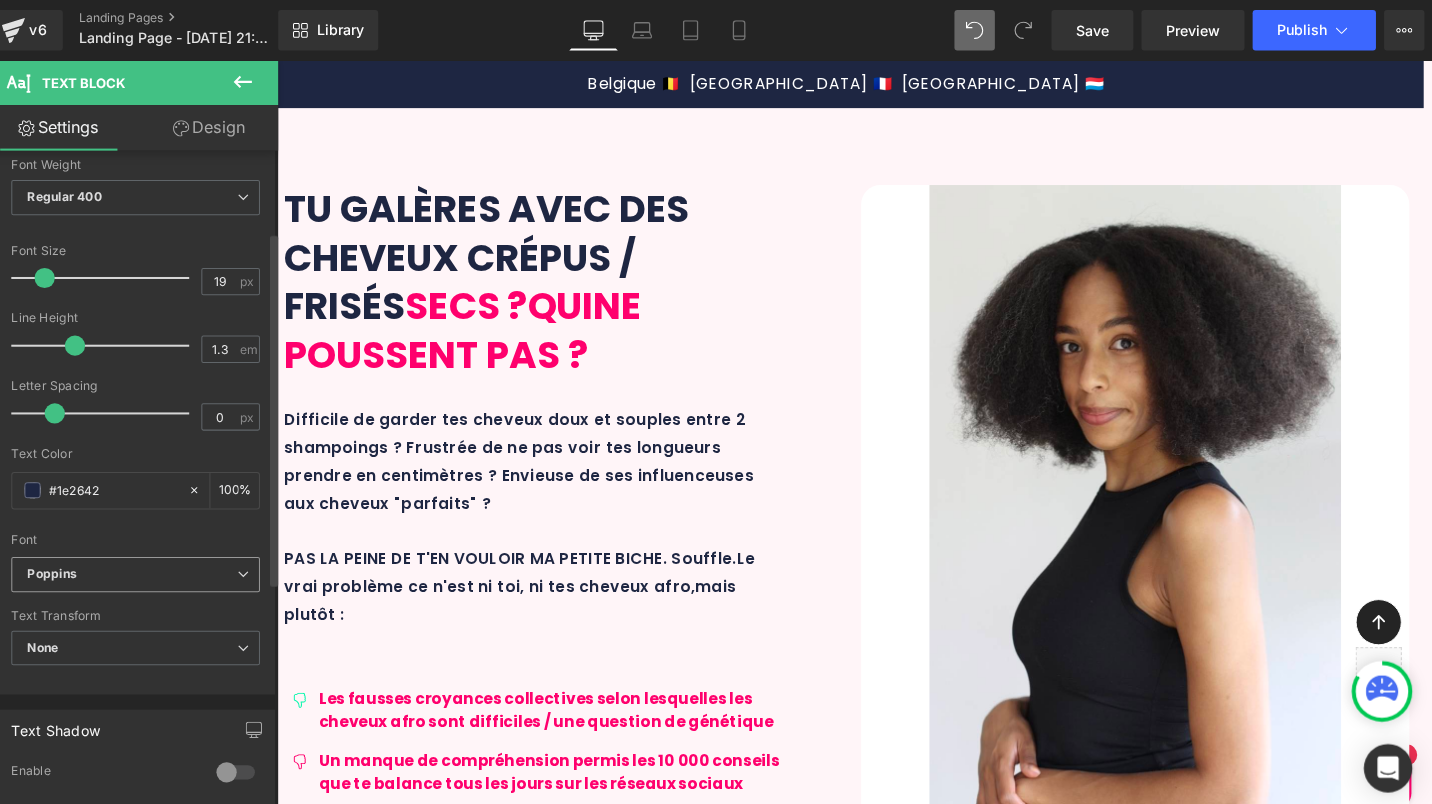 click on "Poppins" at bounding box center [145, 568] 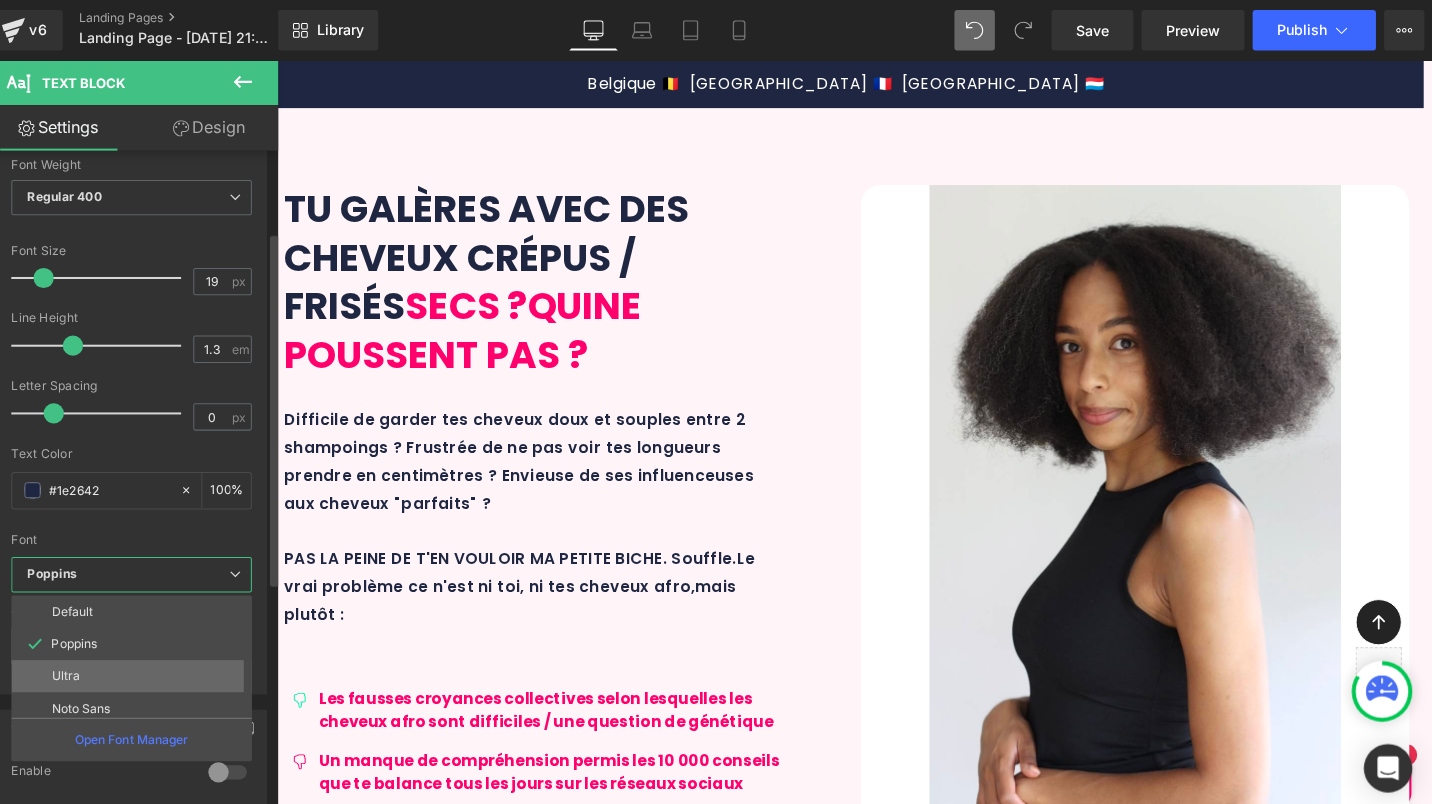 click on "Ultra" at bounding box center (149, 669) 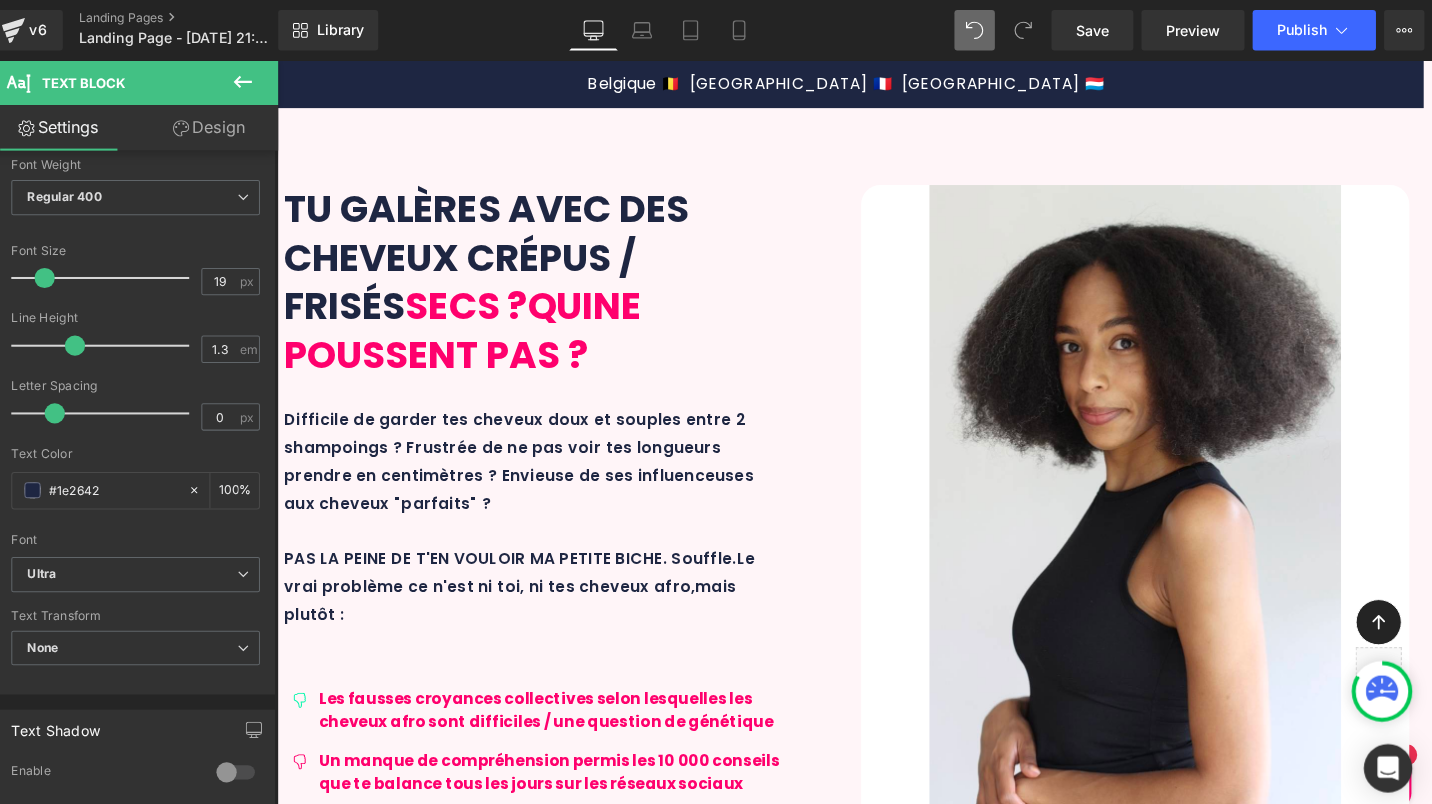 scroll, scrollTop: 2818, scrollLeft: 0, axis: vertical 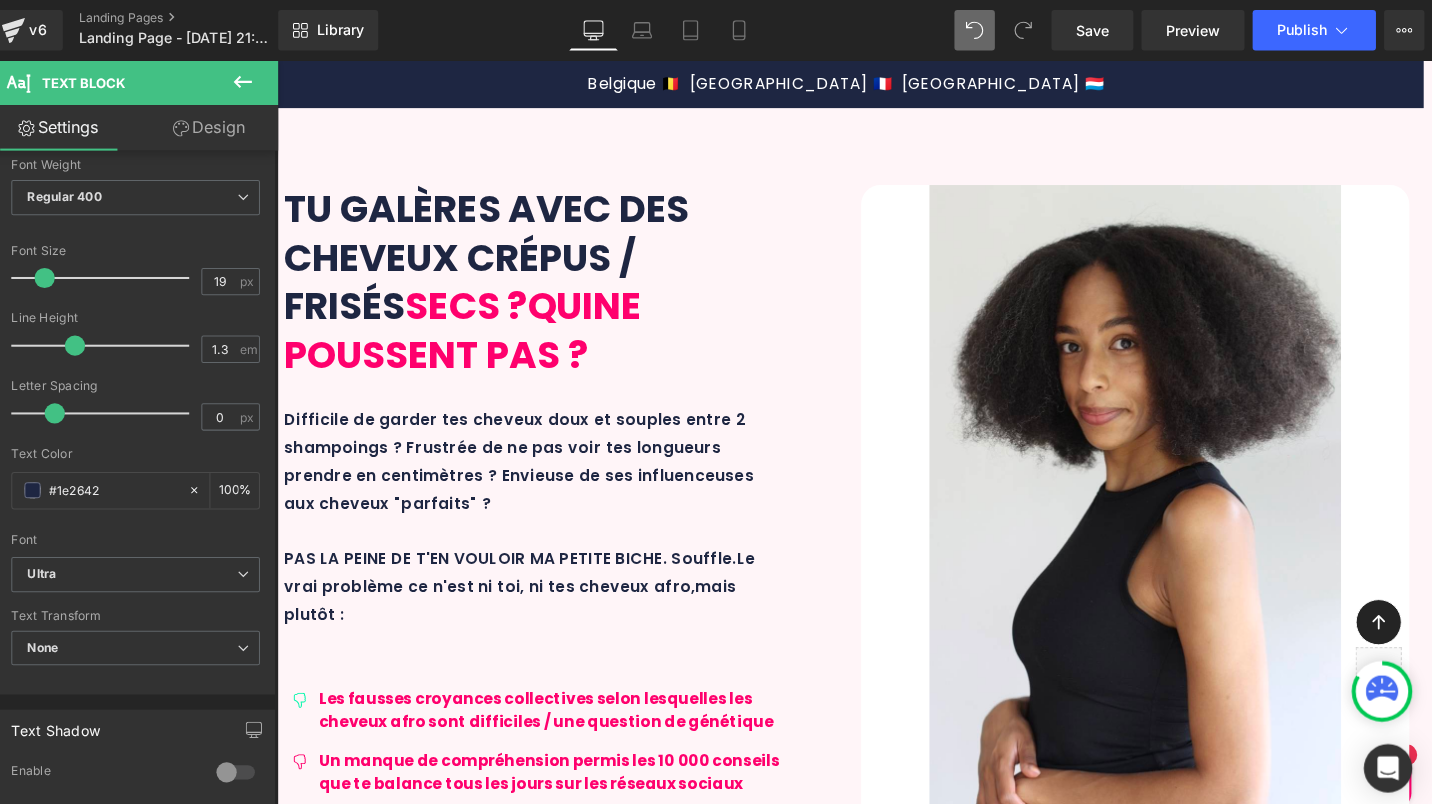 click on "Text Block" at bounding box center [709, 3464] 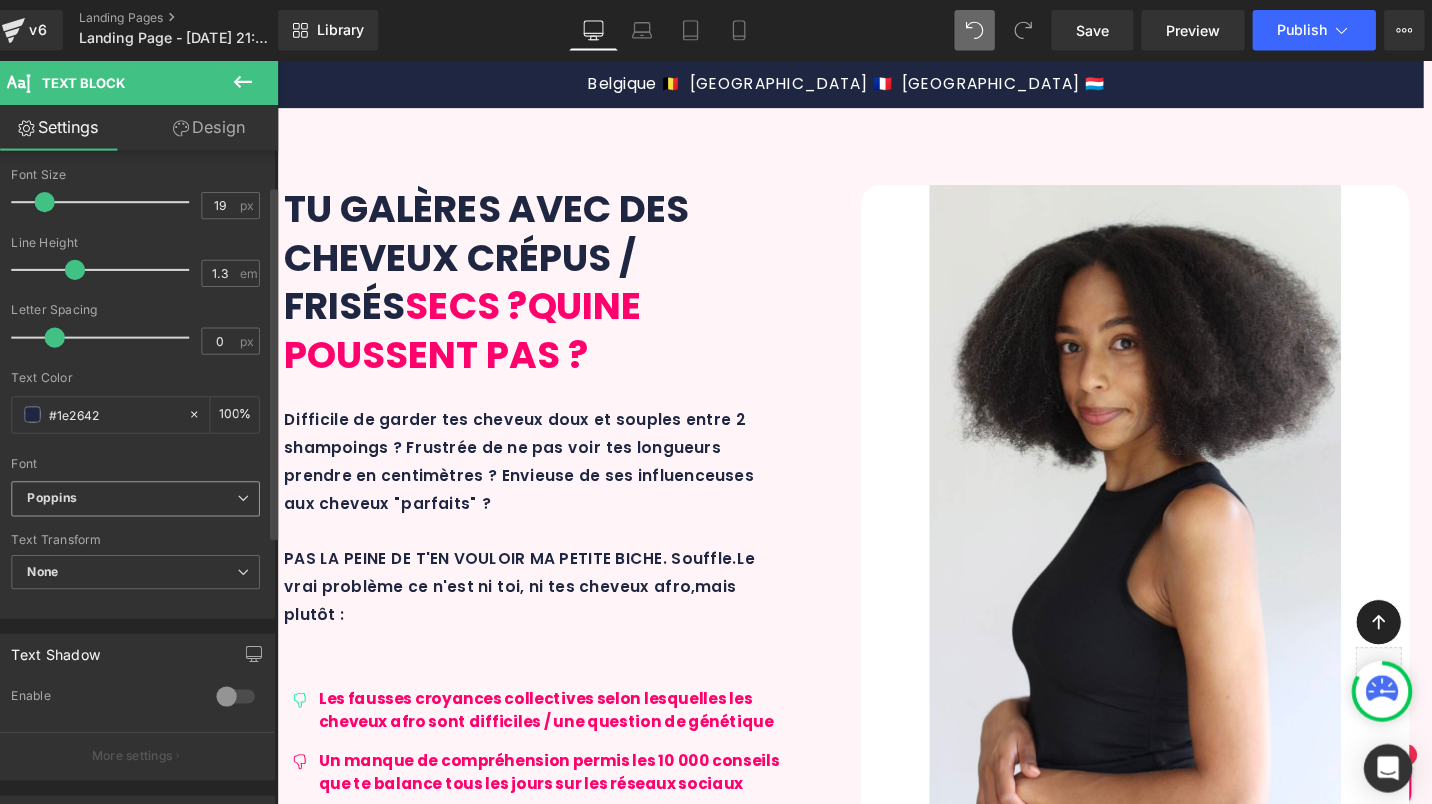 scroll, scrollTop: 66, scrollLeft: 0, axis: vertical 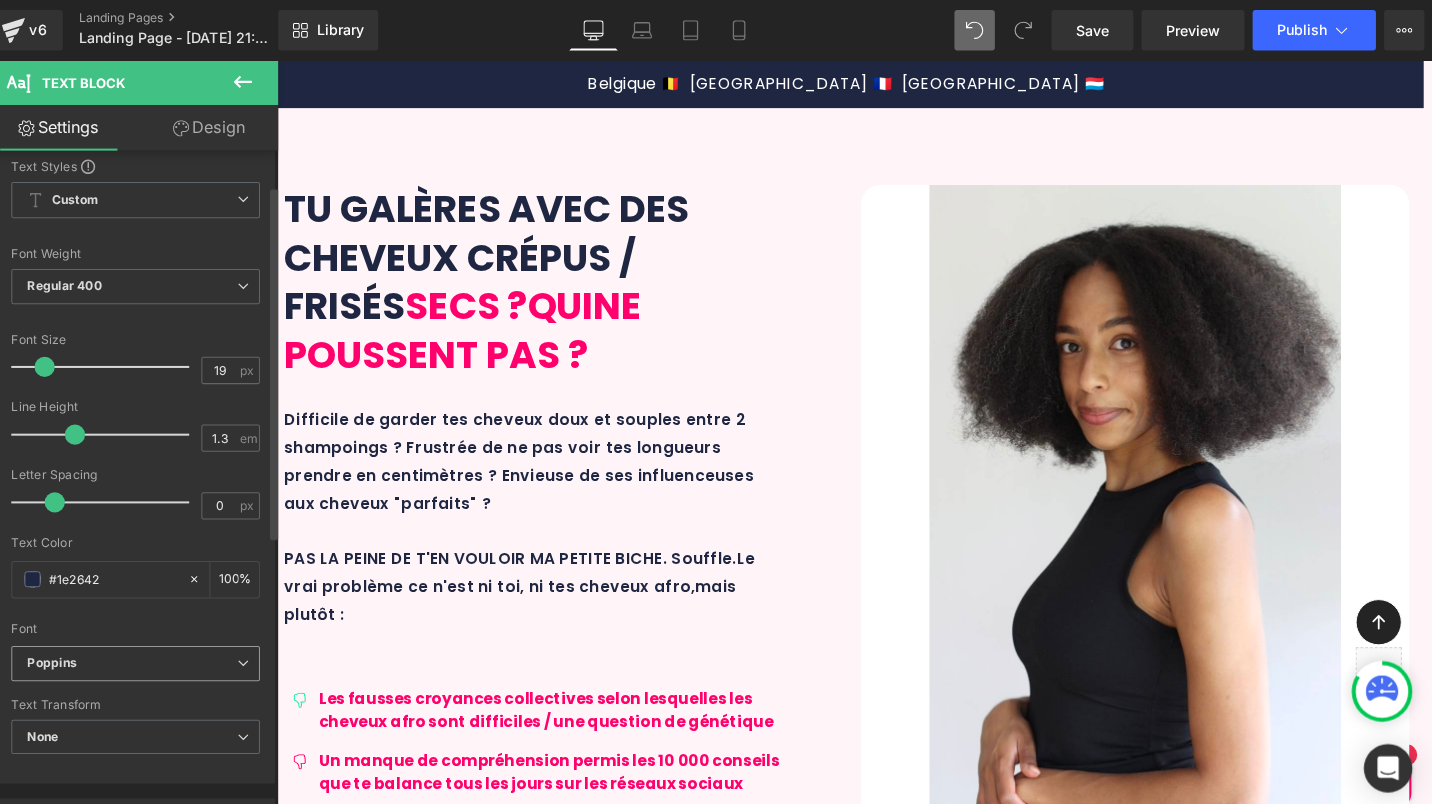 click on "Poppins" at bounding box center (149, 656) 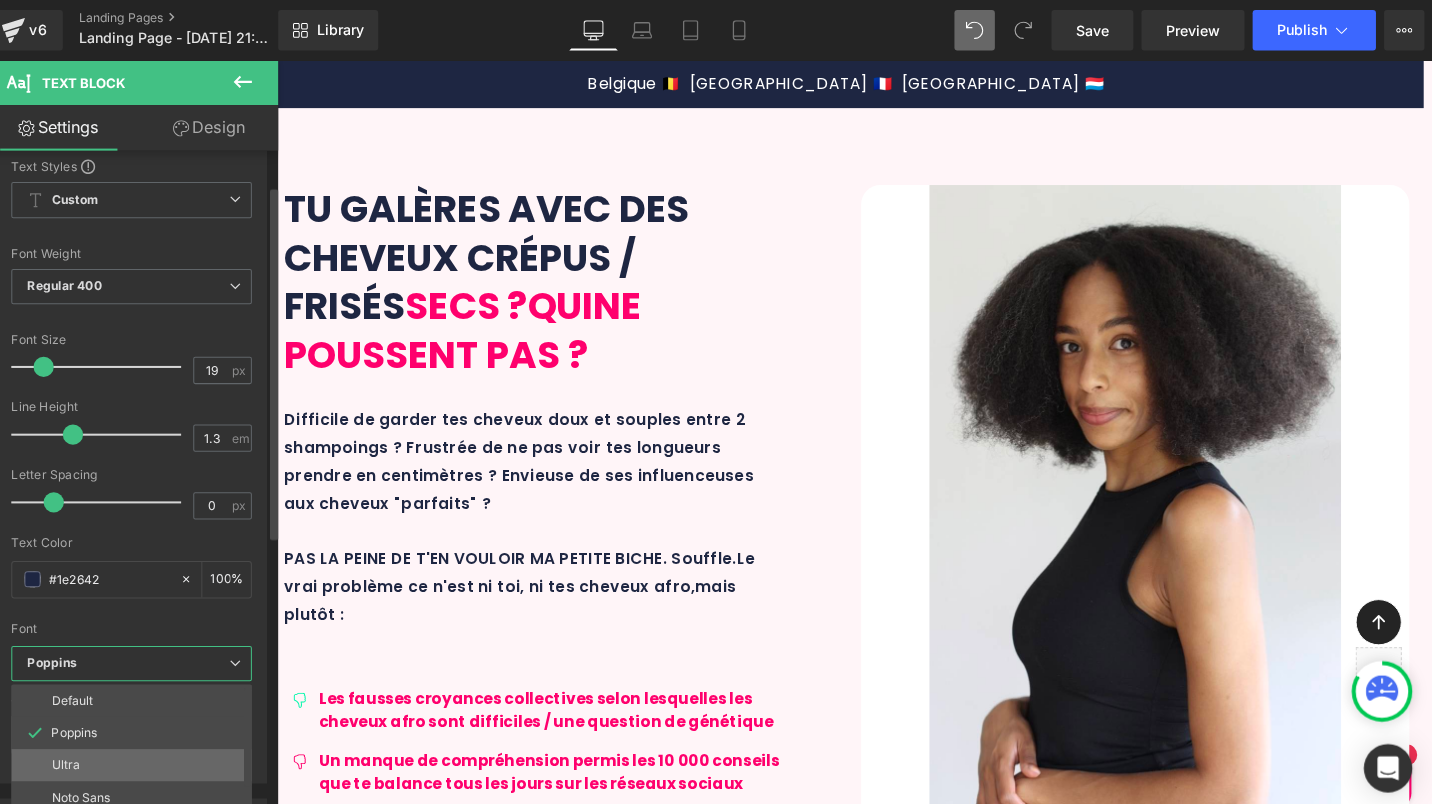 click on "Ultra" at bounding box center (149, 757) 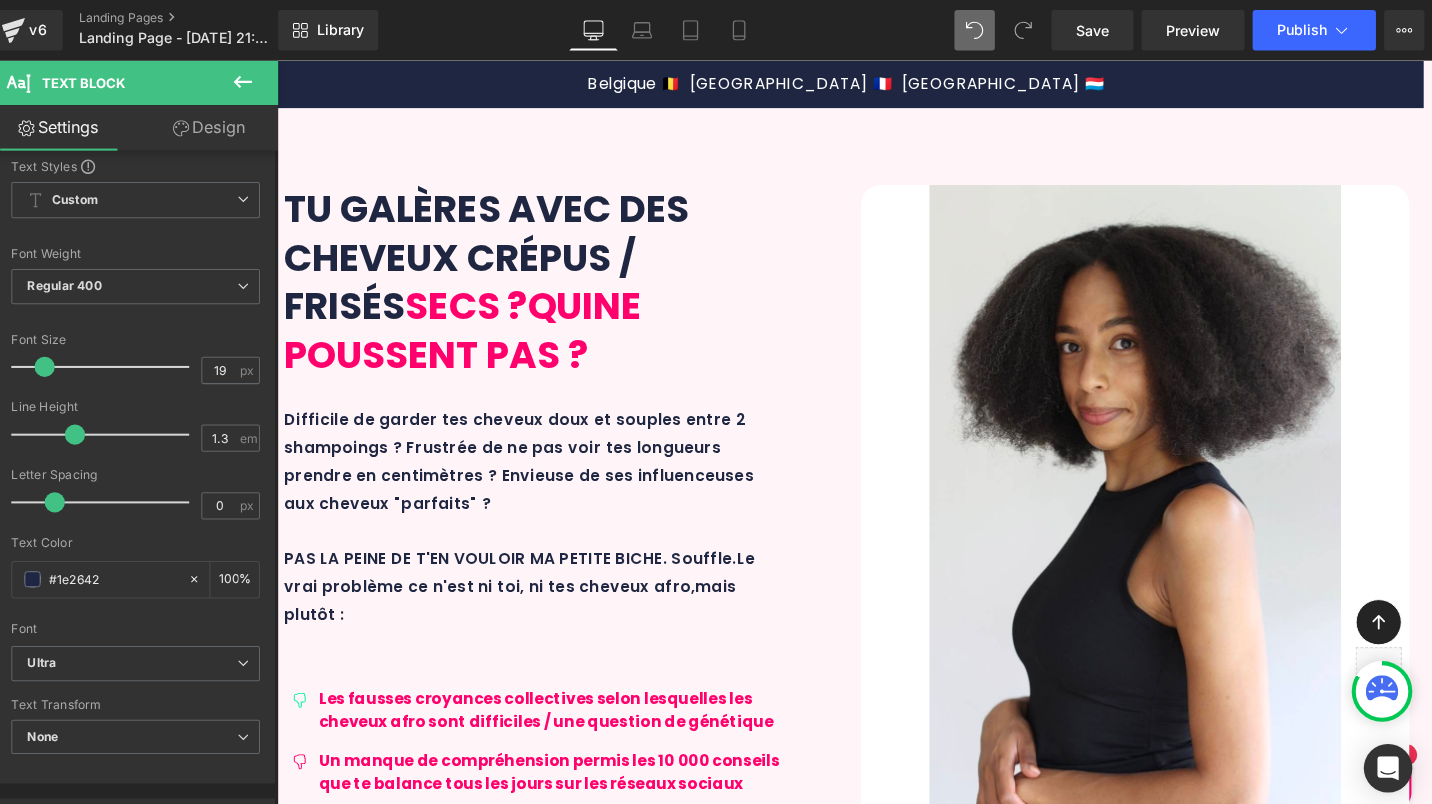 click at bounding box center (966, 3476) 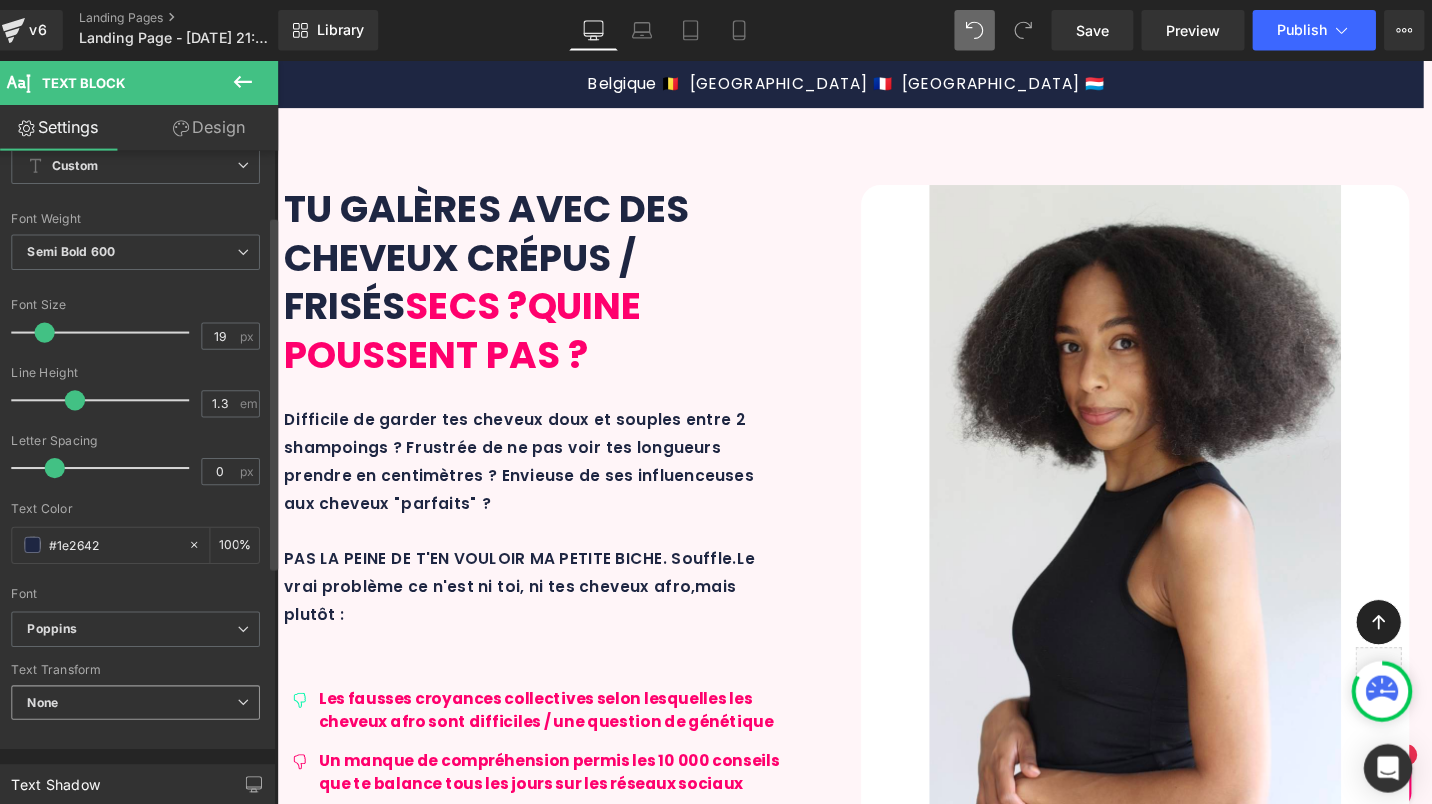 scroll, scrollTop: 123, scrollLeft: 0, axis: vertical 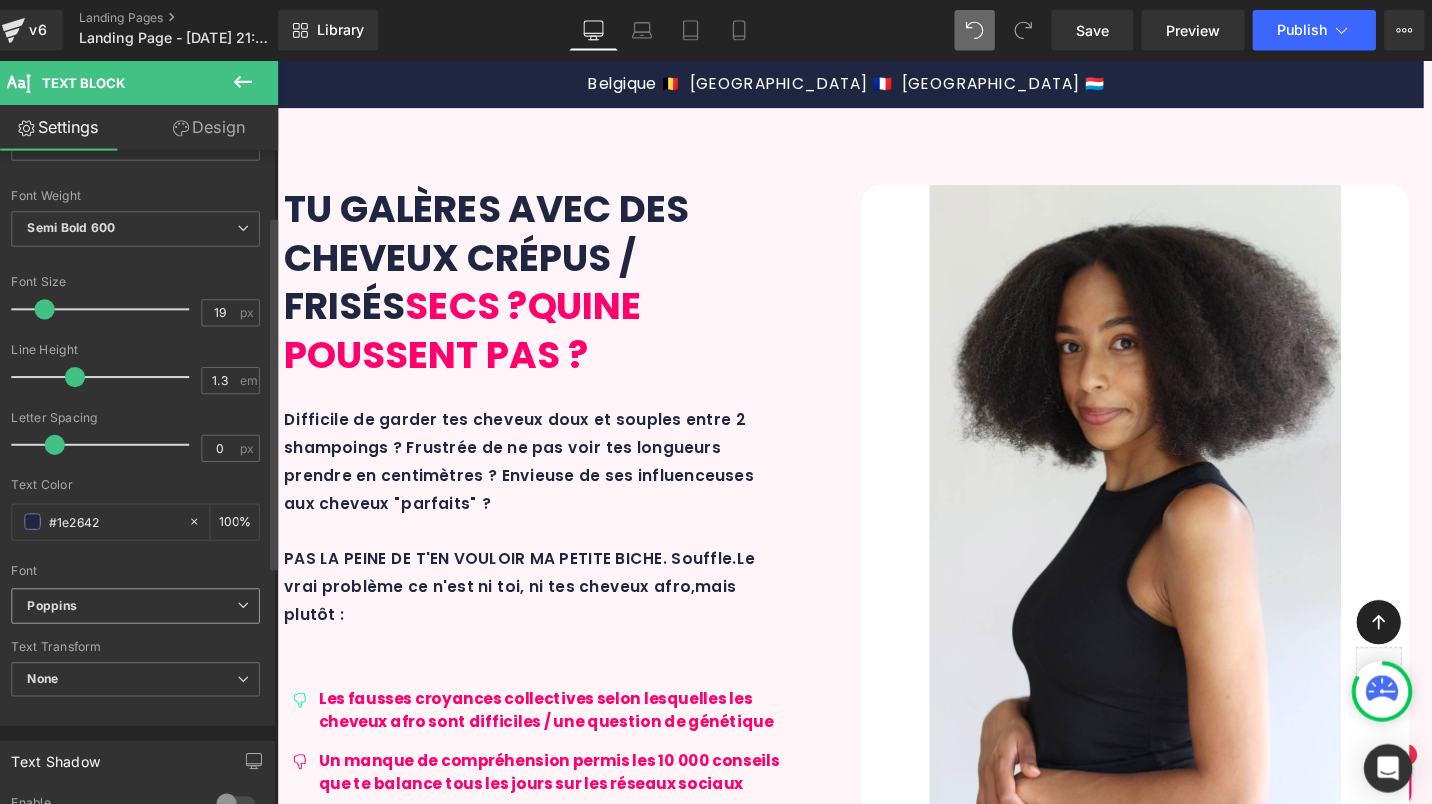click on "Poppins" at bounding box center [145, 599] 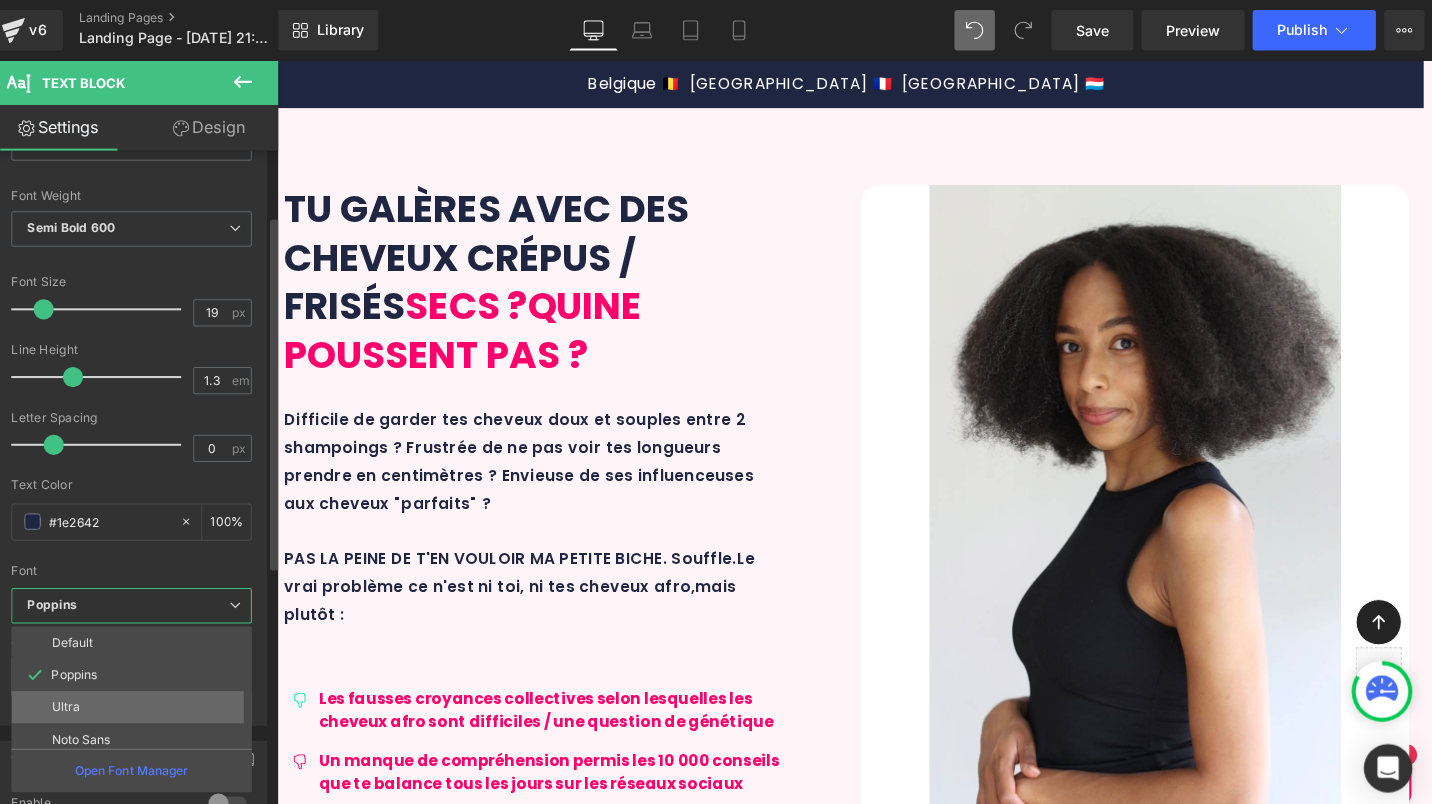 click on "Ultra" at bounding box center (149, 700) 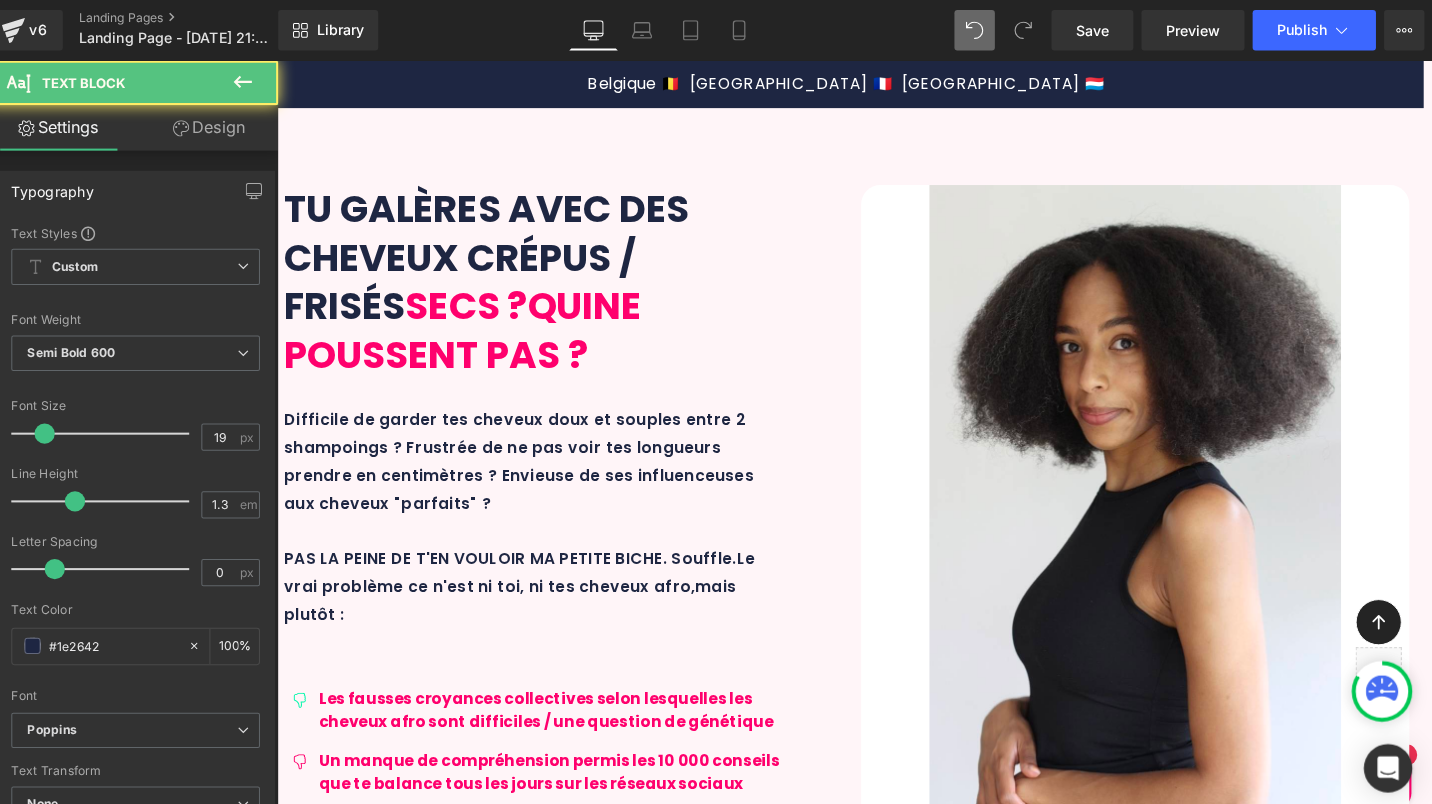 click on "4. SOIN EN REFRESH" at bounding box center [1320, 3464] 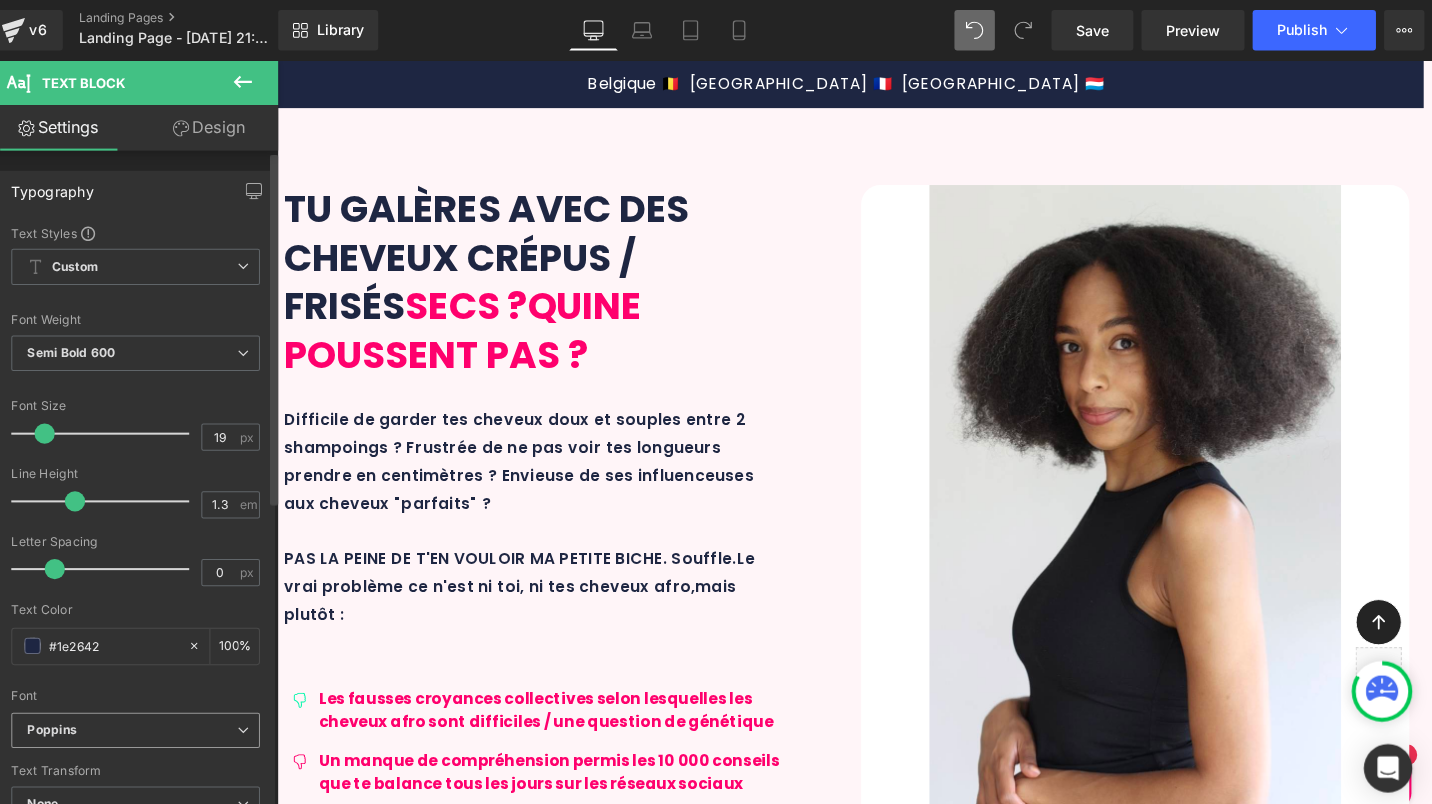click on "Poppins" at bounding box center [145, 722] 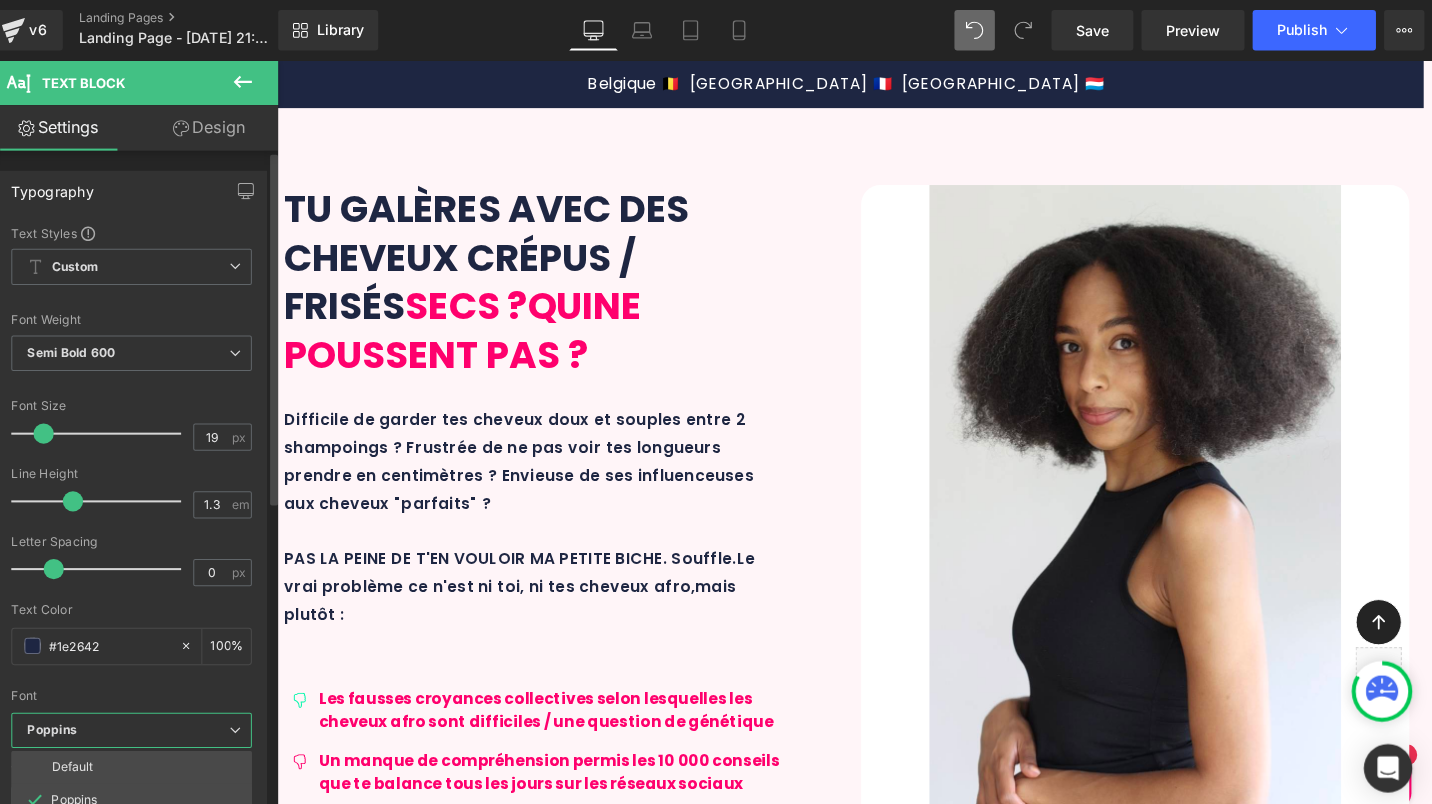 scroll, scrollTop: 69, scrollLeft: 0, axis: vertical 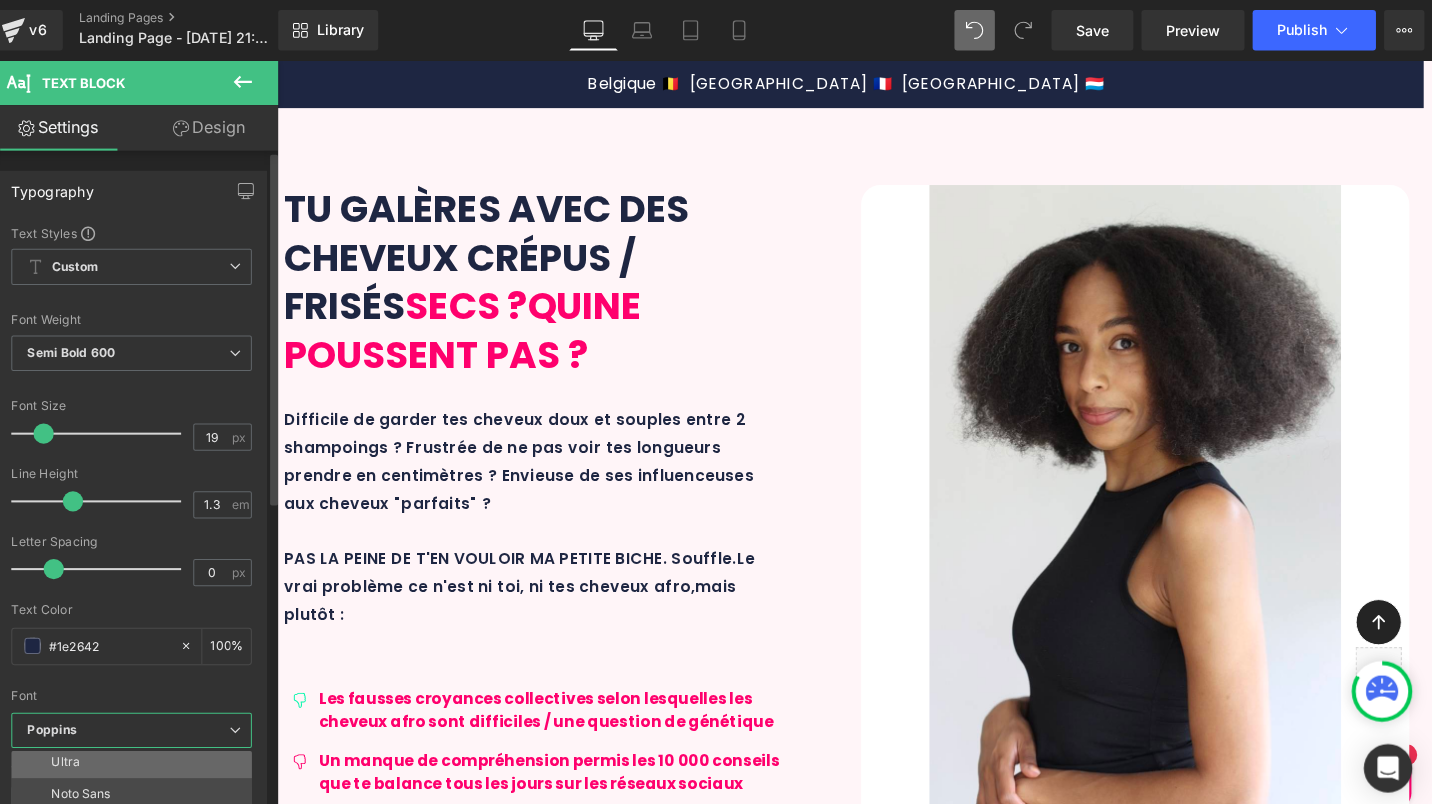 click on "Ultra" at bounding box center [149, 754] 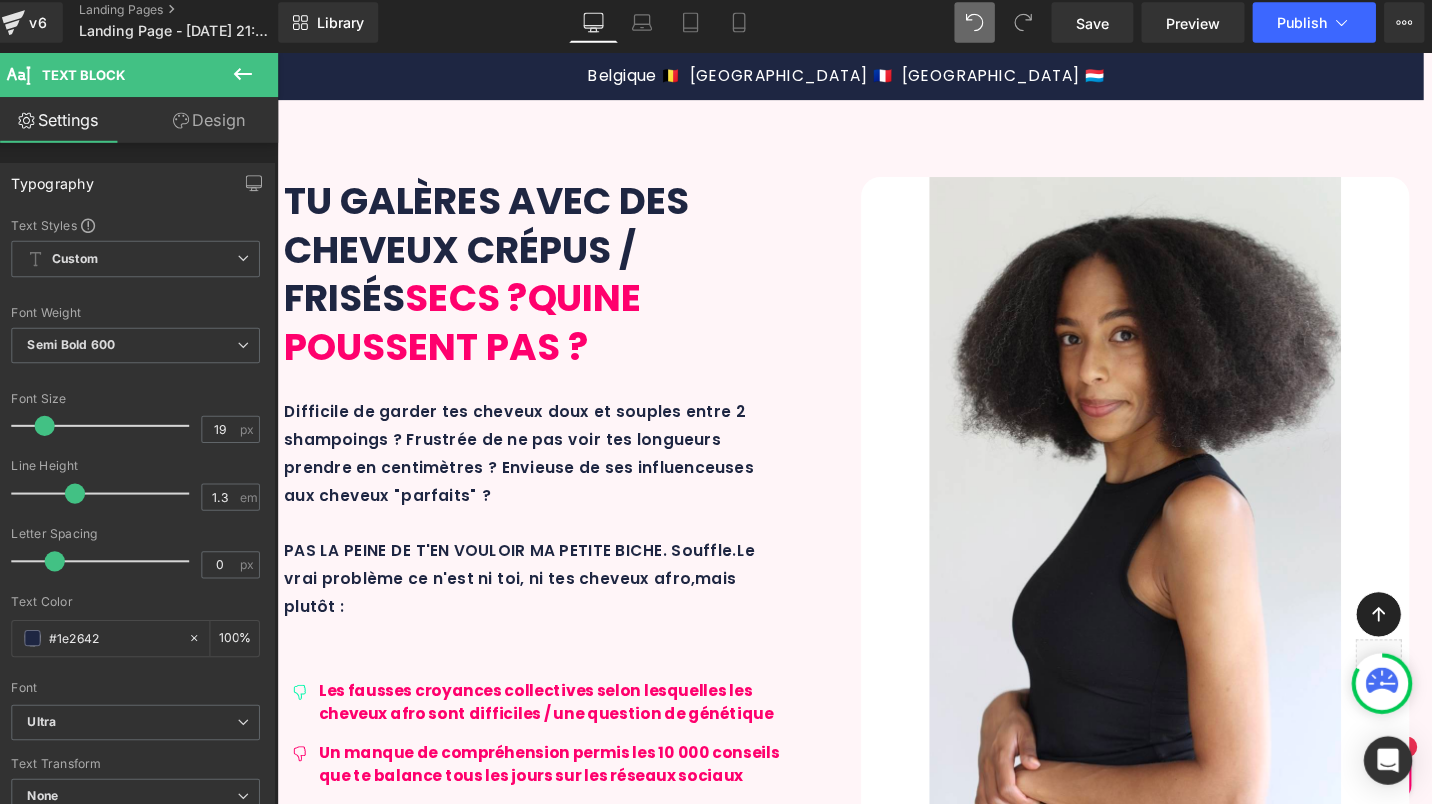 scroll, scrollTop: 5722, scrollLeft: 0, axis: vertical 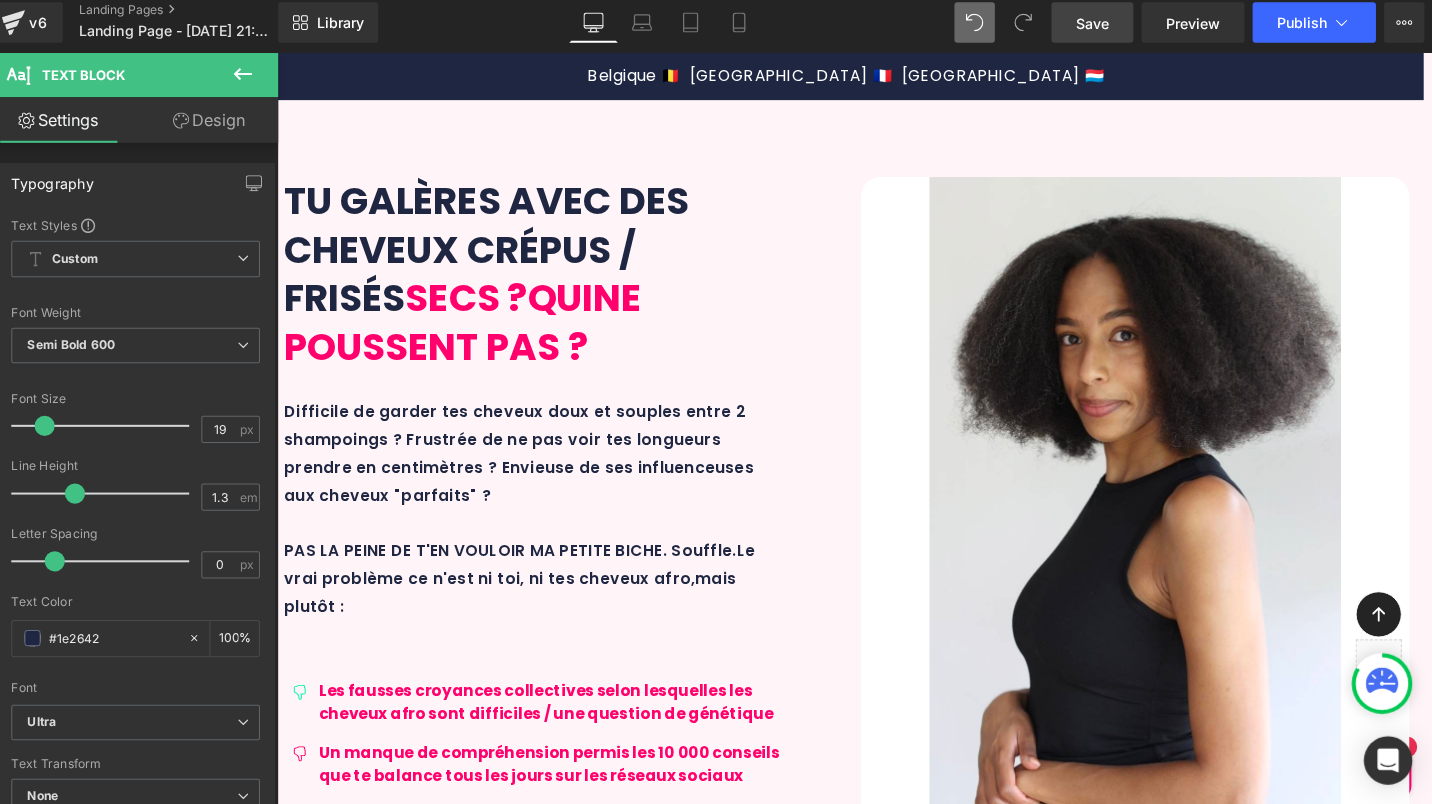 click on "Save" at bounding box center [1095, 30] 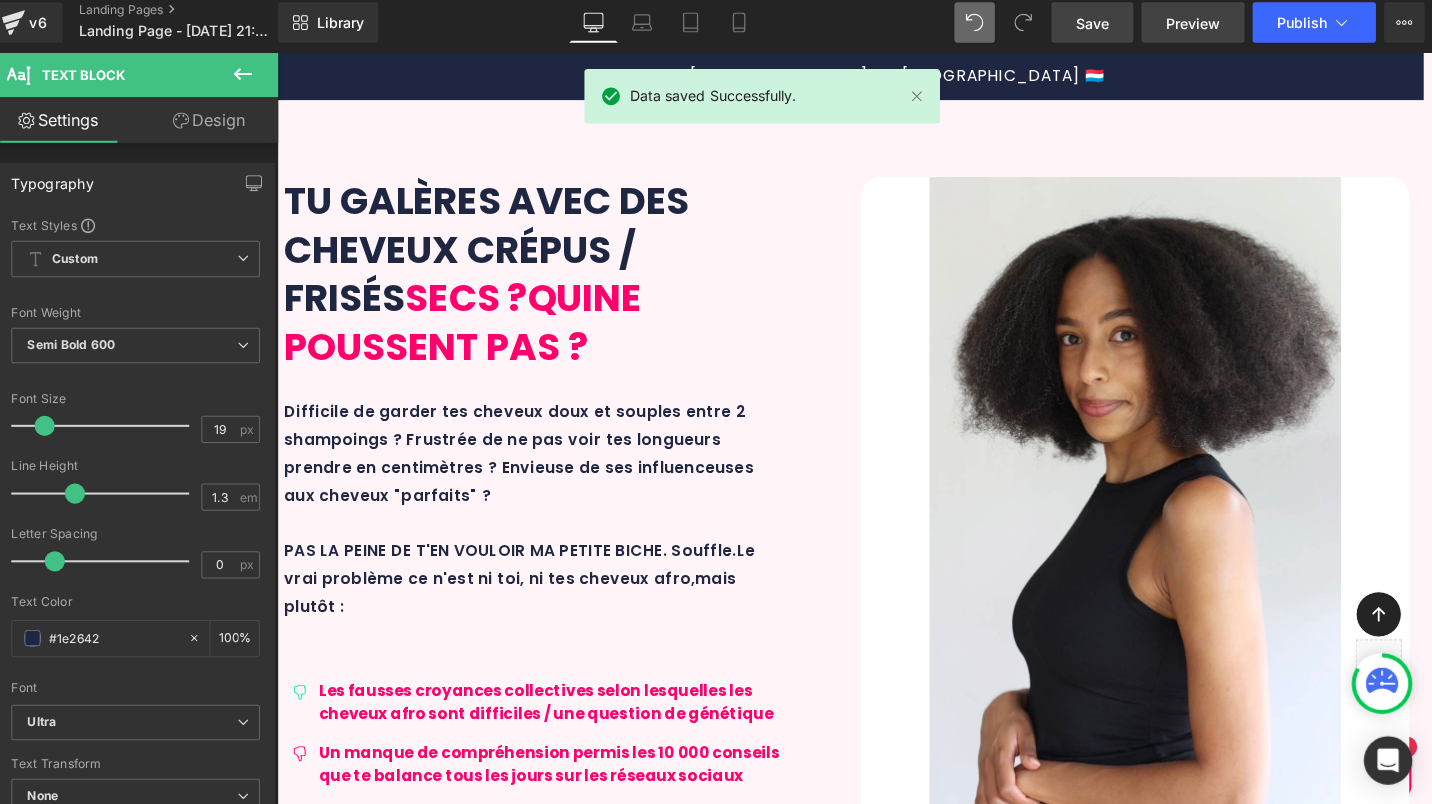 click on "Preview" at bounding box center [1195, 30] 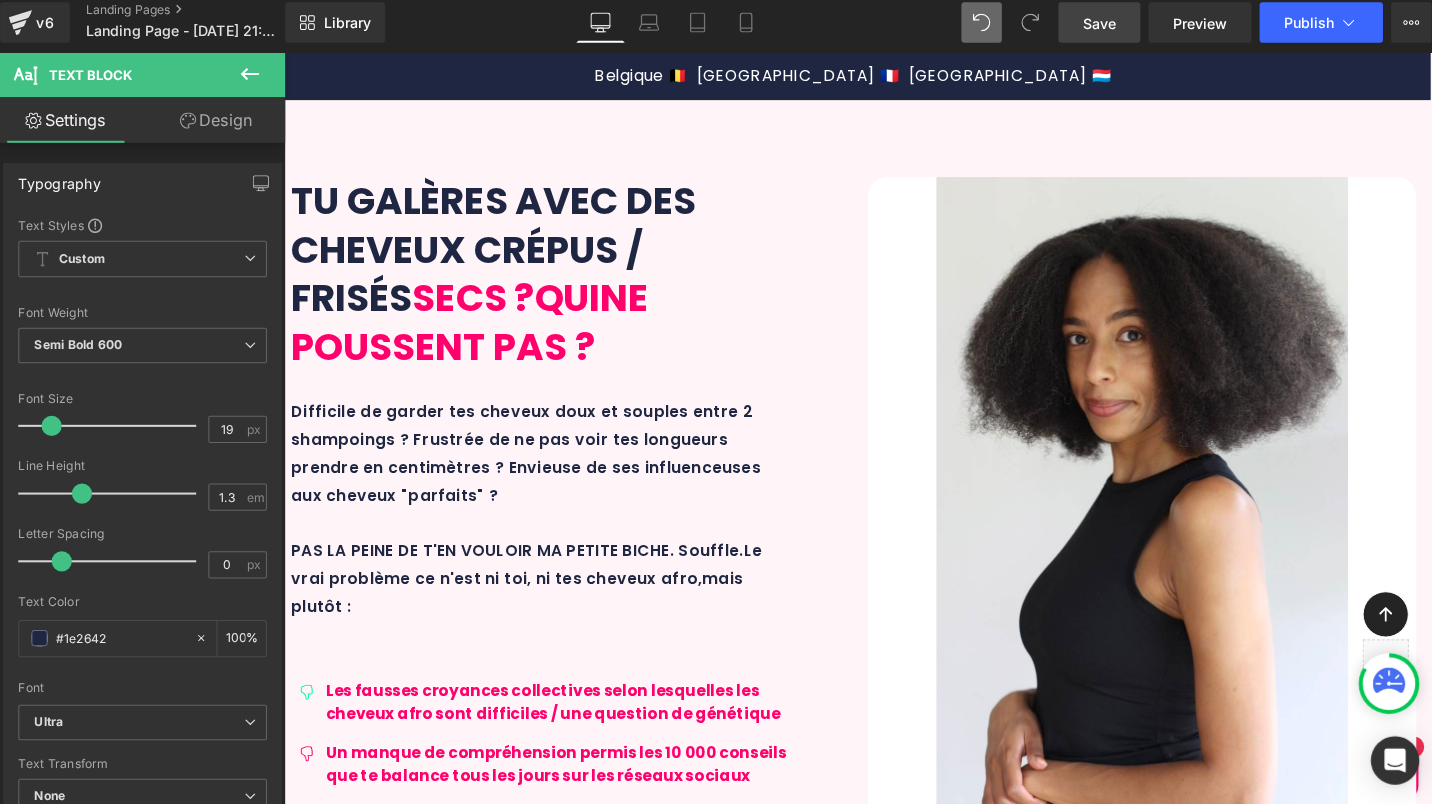 scroll, scrollTop: 2978, scrollLeft: 0, axis: vertical 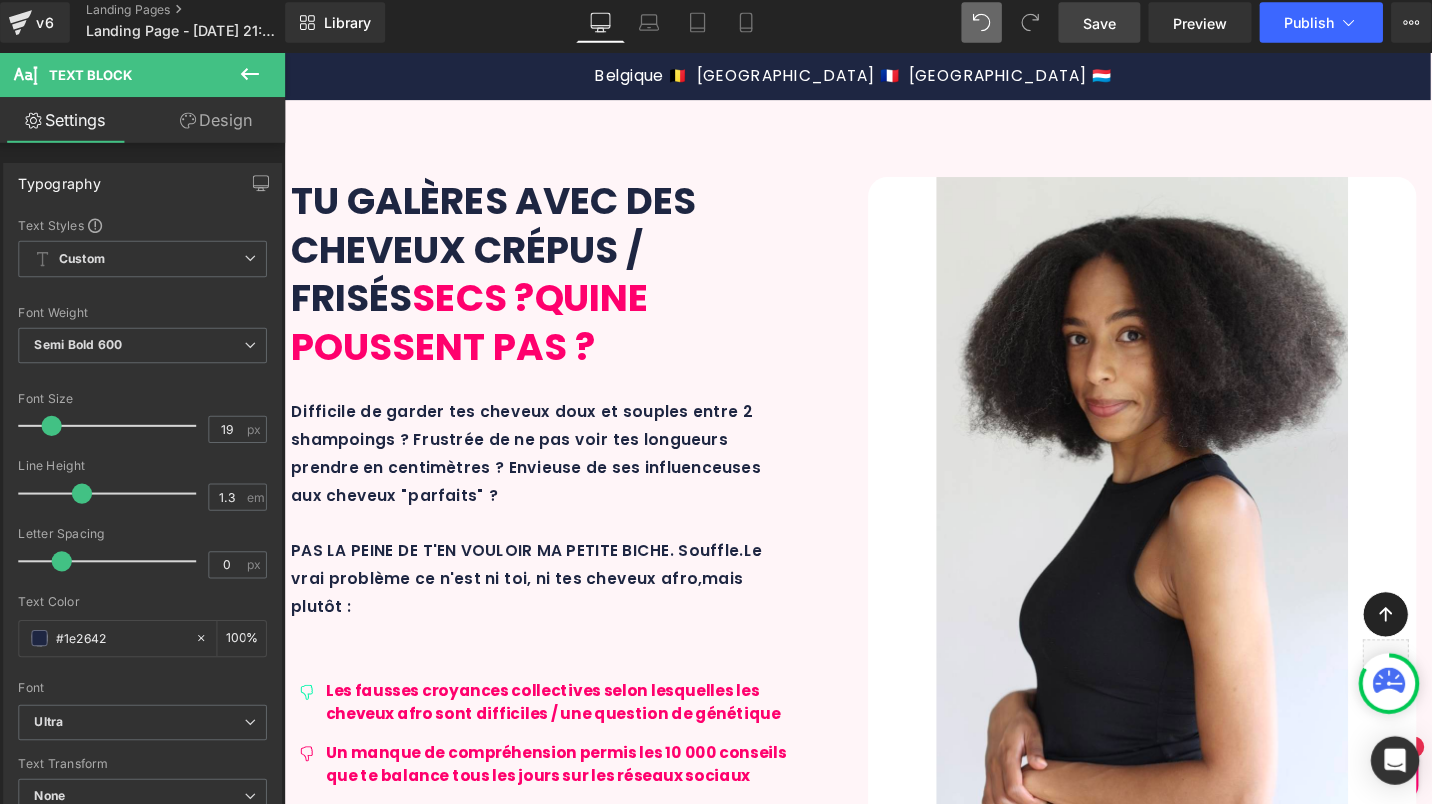 click on "Text Block" at bounding box center [416, 3523] 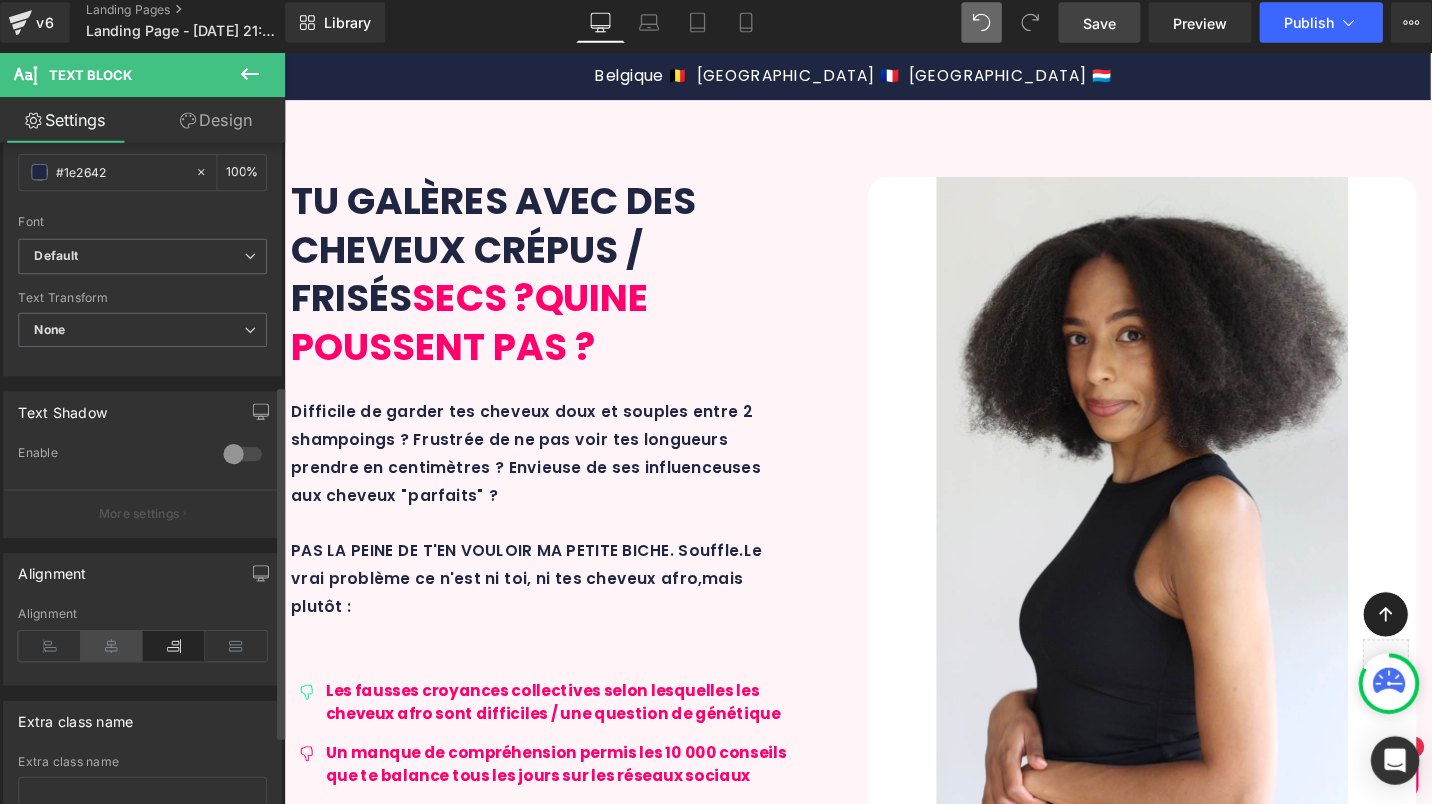 scroll, scrollTop: 459, scrollLeft: 0, axis: vertical 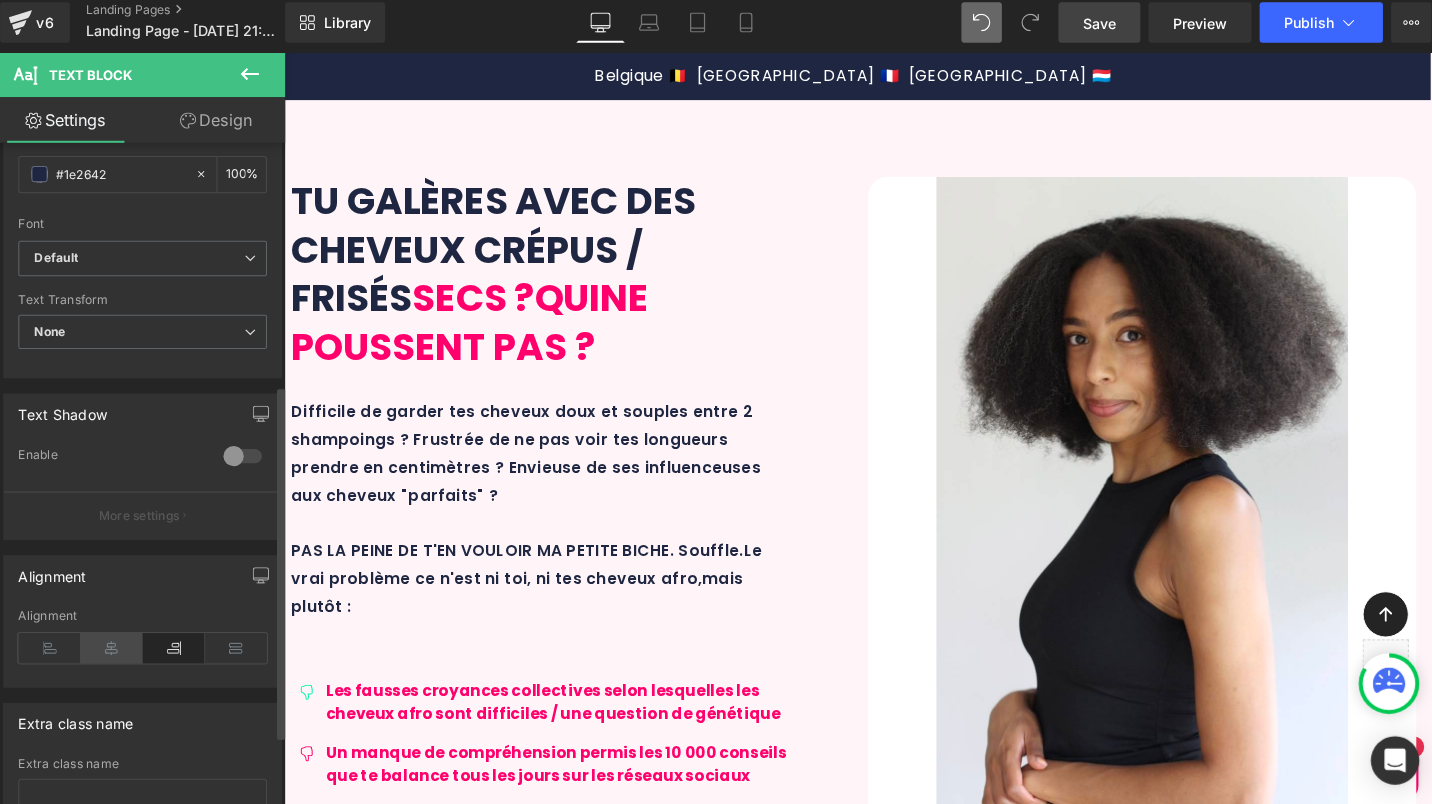 click at bounding box center [119, 649] 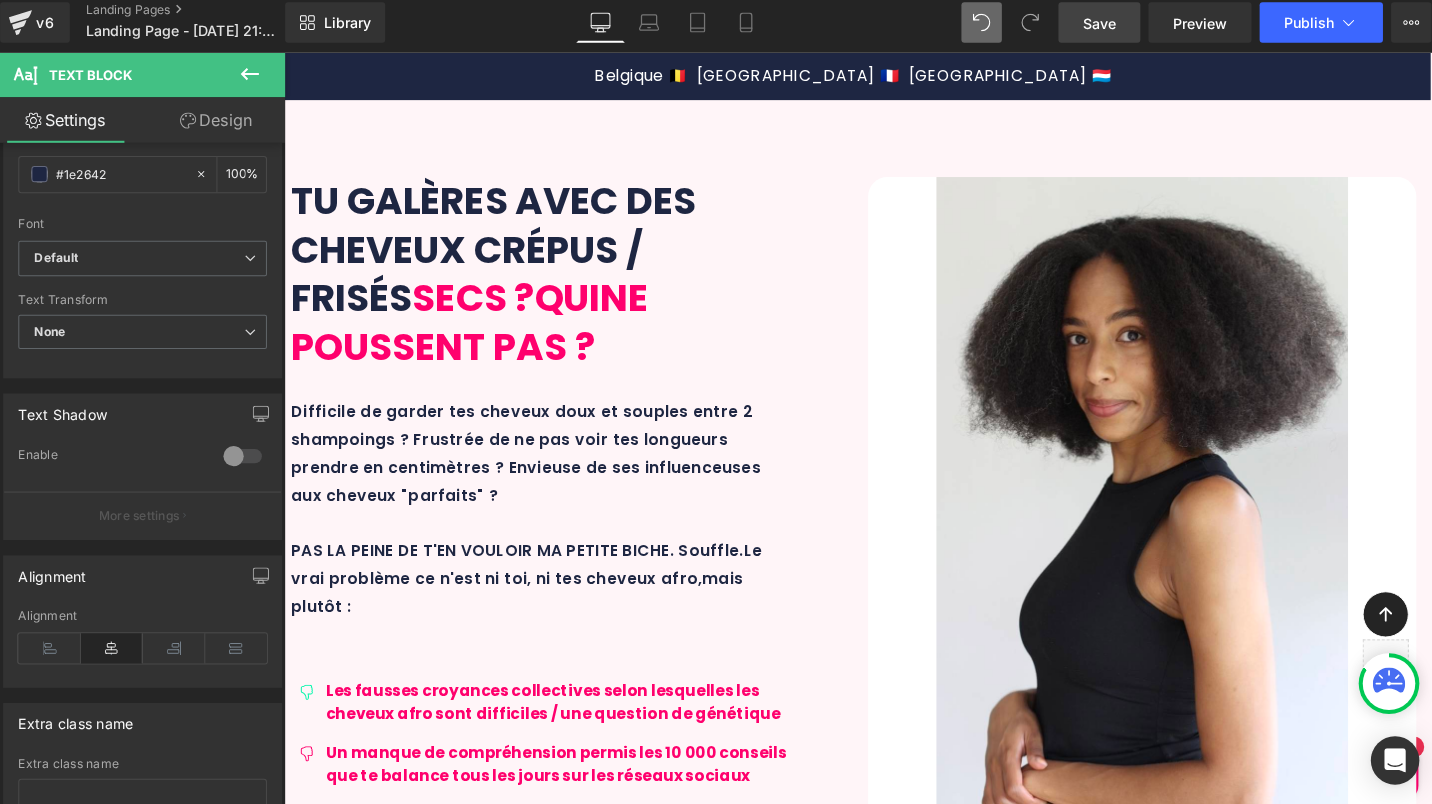 click on "Text Block" at bounding box center [716, 3524] 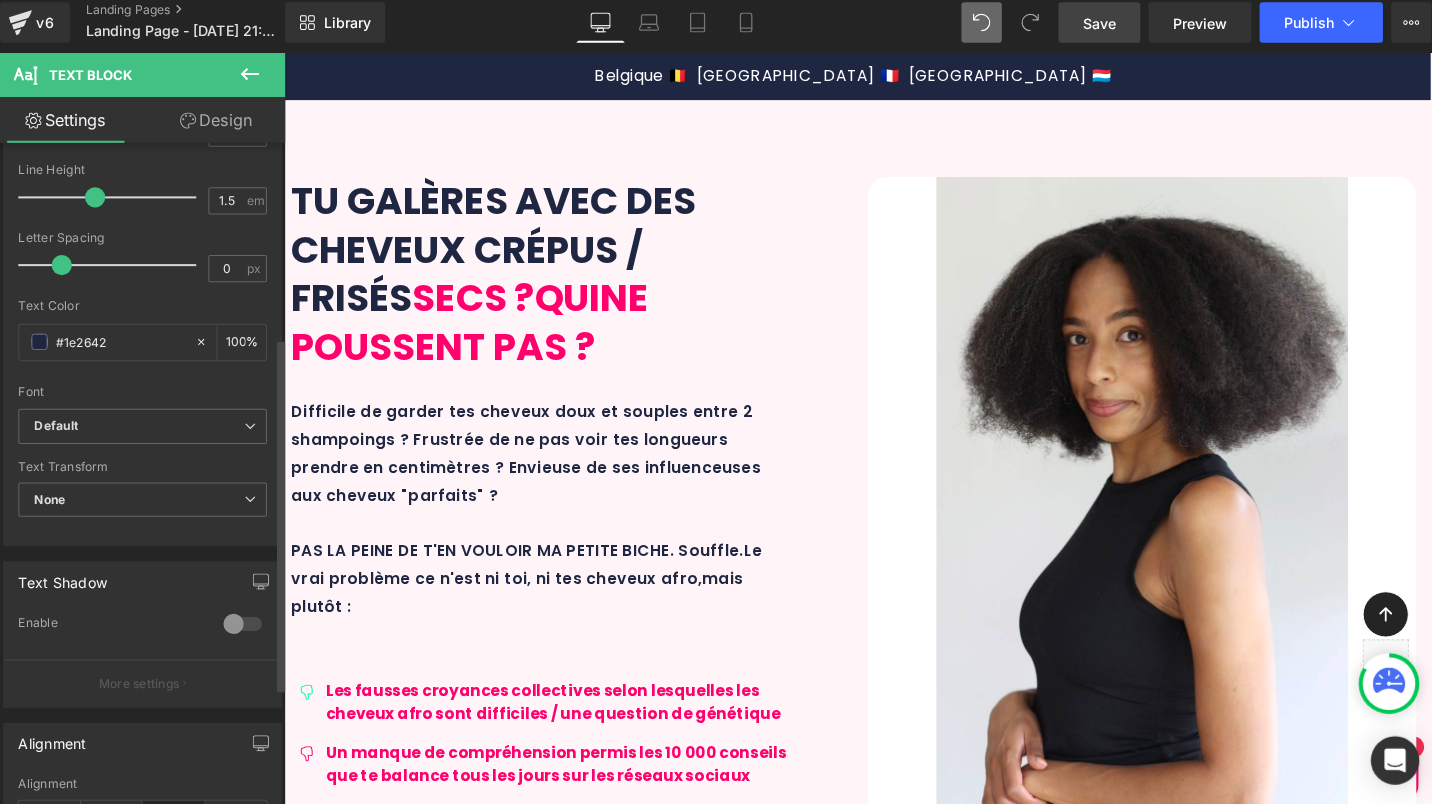 scroll, scrollTop: 369, scrollLeft: 0, axis: vertical 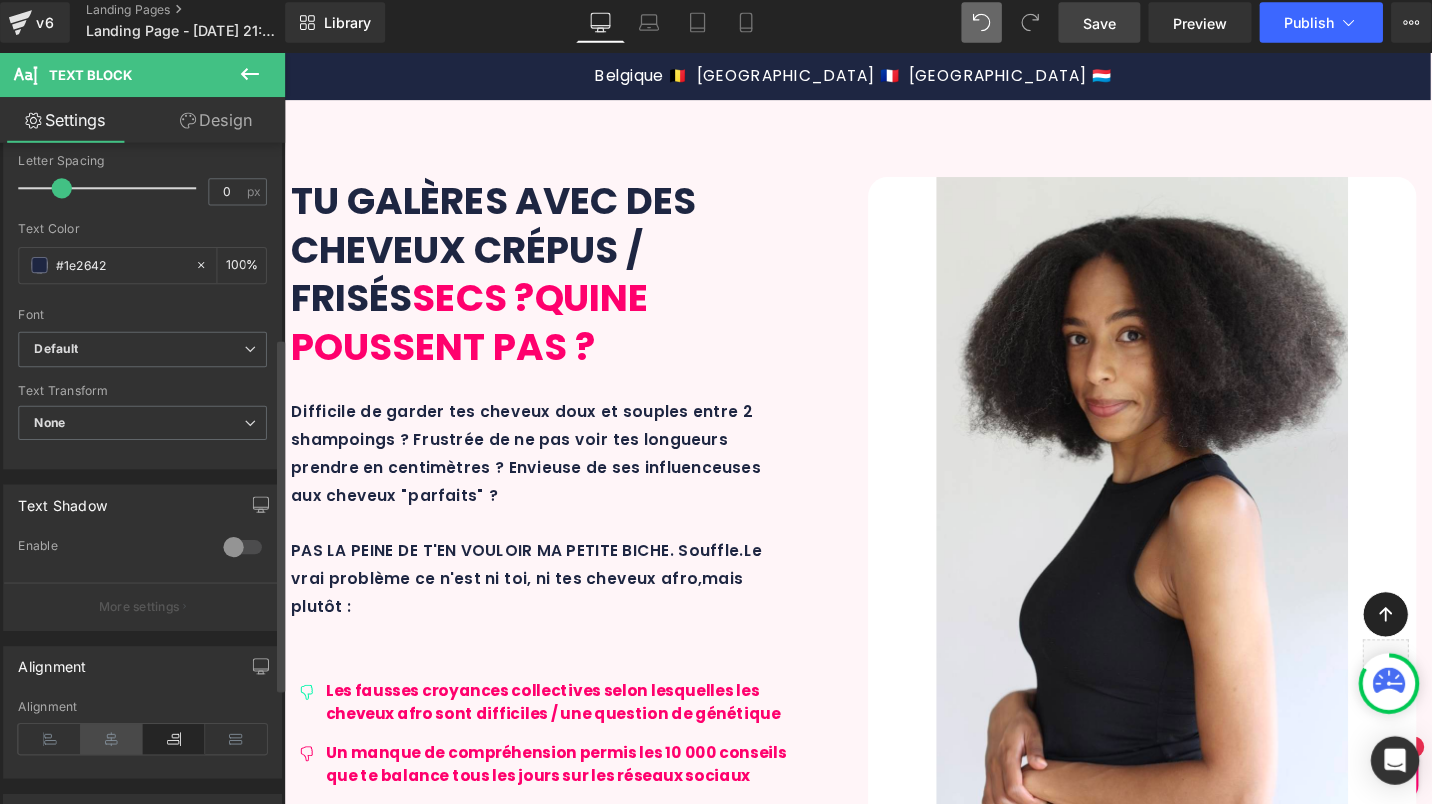 click at bounding box center [119, 739] 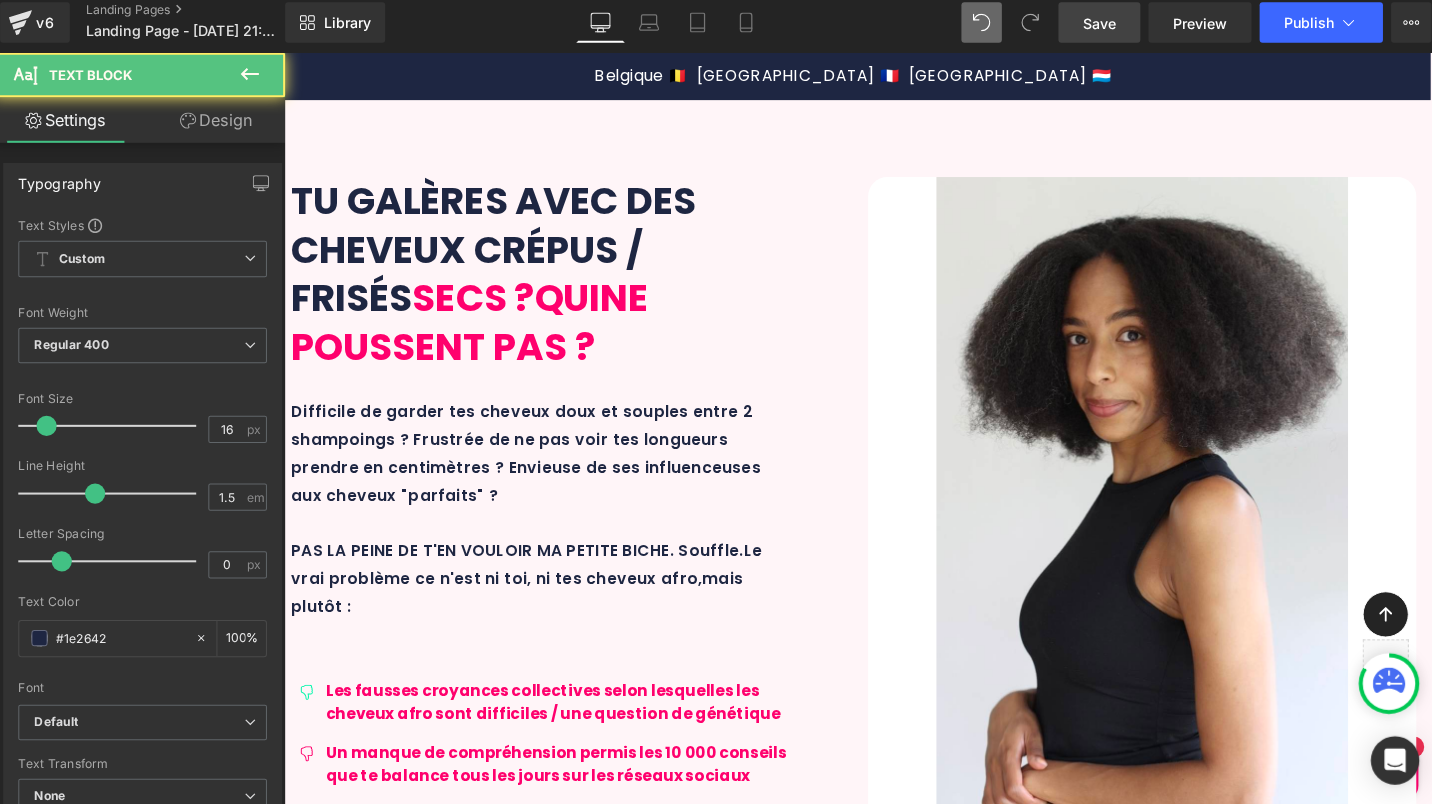 click on "Une  crème coiffante riche sans rinçage  qui permet d'hydrater et de protéger le cheveux en profondeur tout en facilitant la stylisation (twitts...)" at bounding box center [1027, 3553] 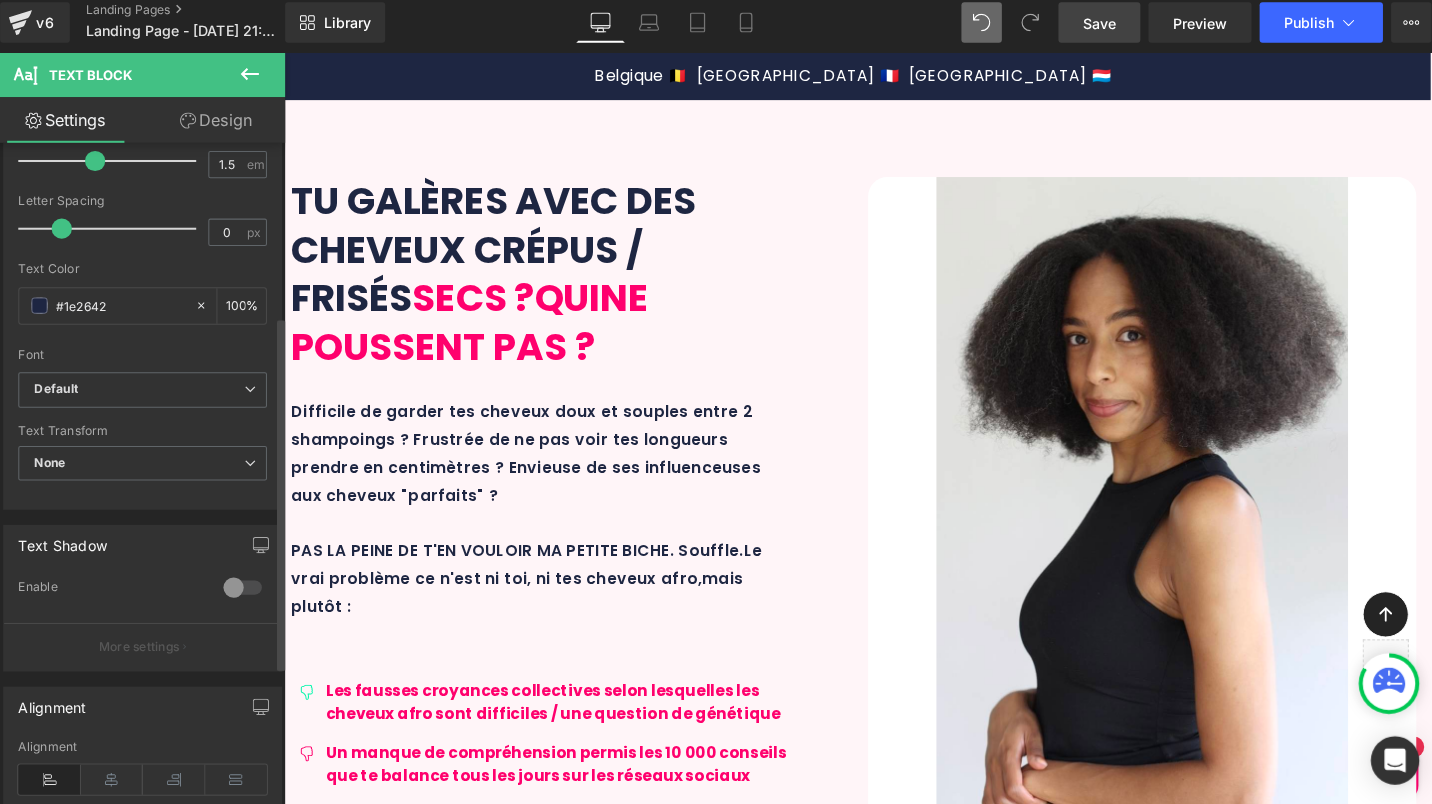 scroll, scrollTop: 329, scrollLeft: 0, axis: vertical 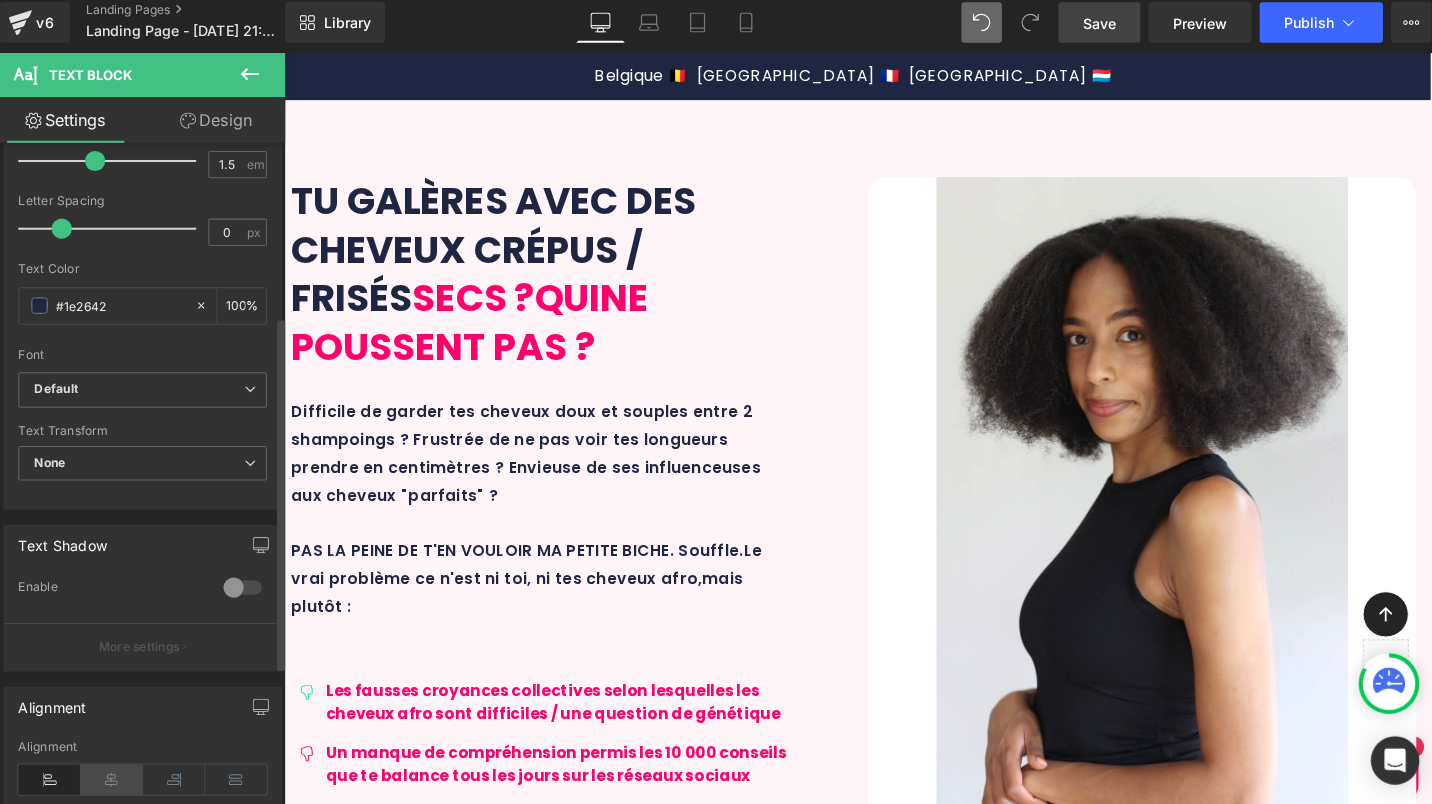 click at bounding box center [119, 779] 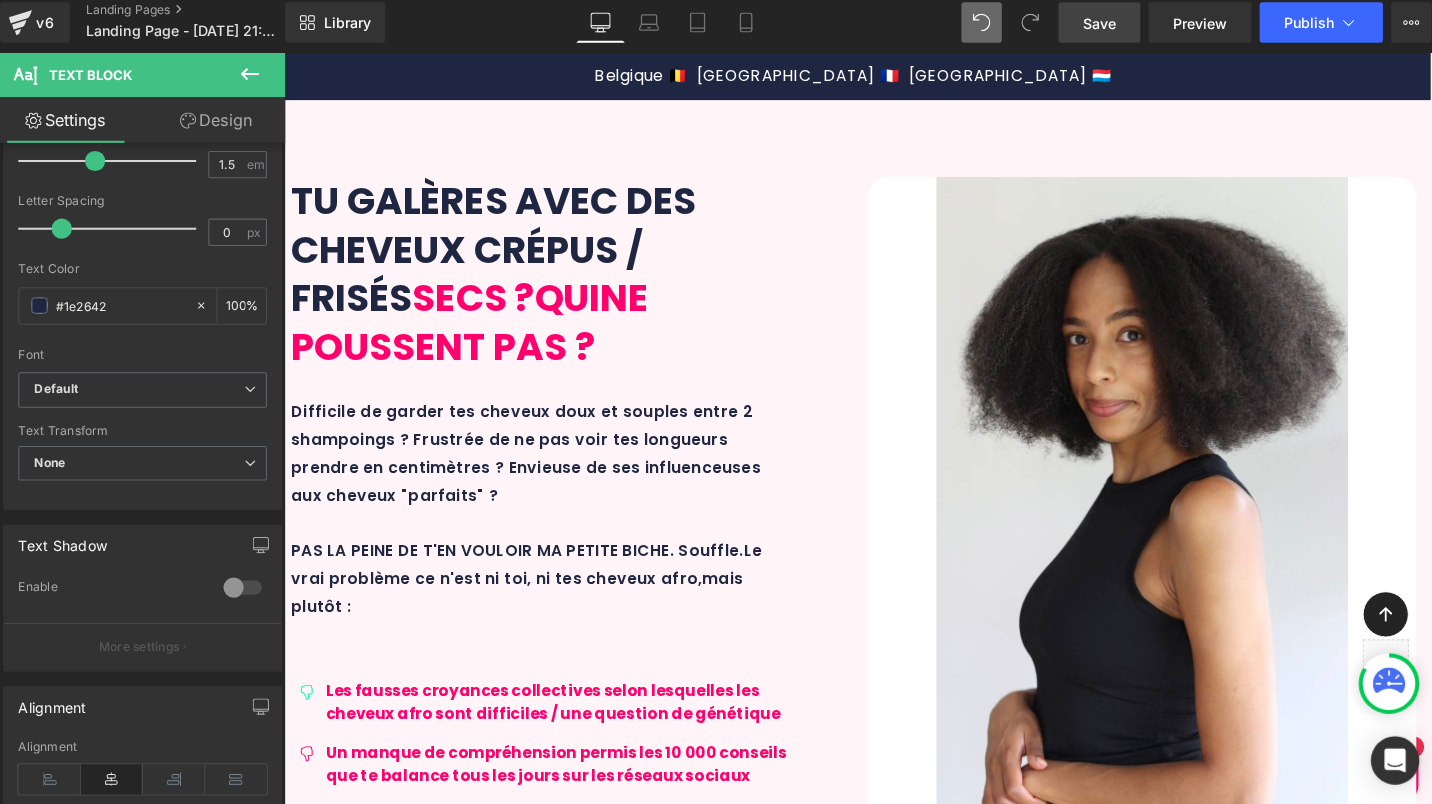 click on "Un  lait capillaire sans rinçage  idéale pour rafraichir ses cheveux et apporter la parfaite dose d'hydratation et de protection entre deux shampoings." at bounding box center [1327, 3553] 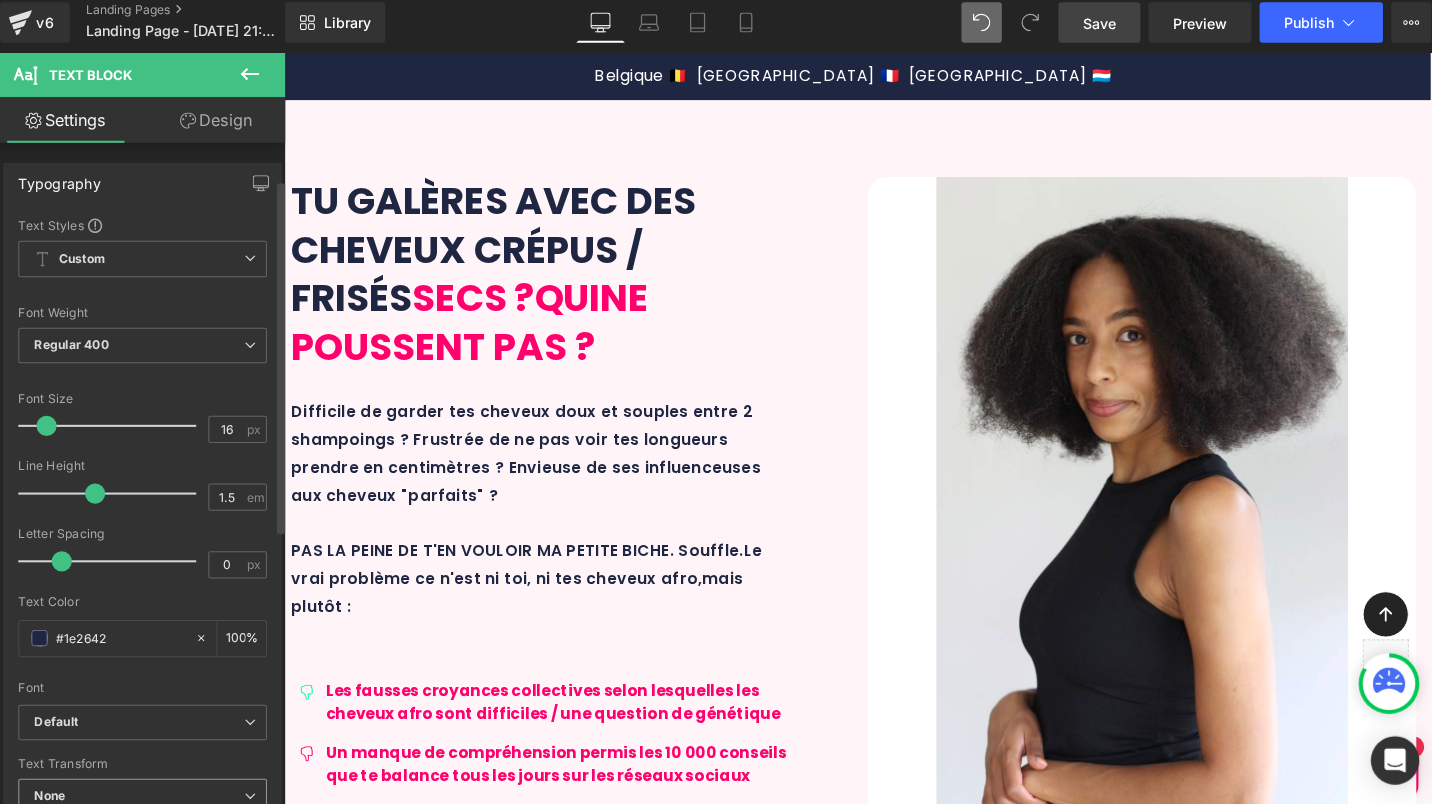 scroll, scrollTop: 163, scrollLeft: 0, axis: vertical 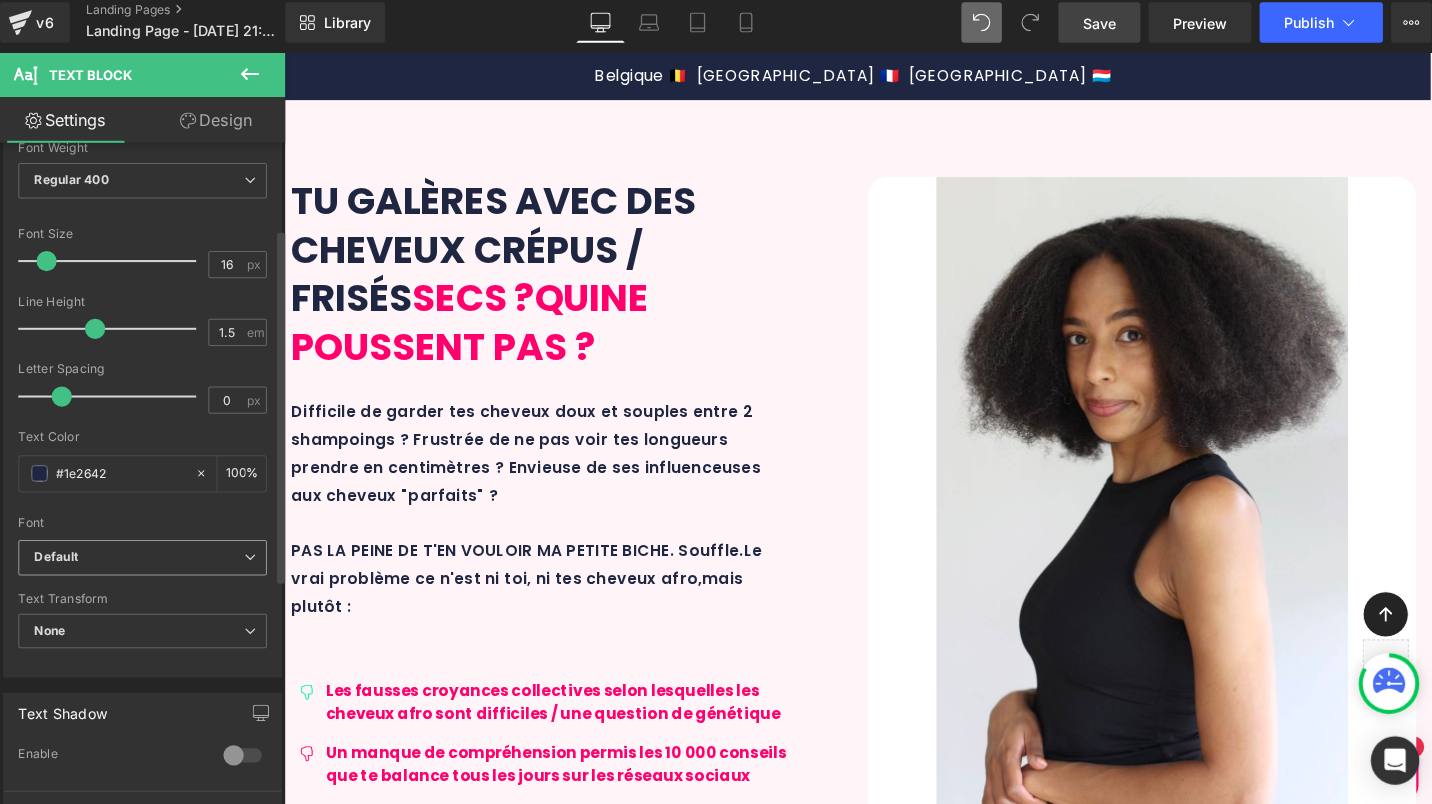 click on "Default" at bounding box center (145, 559) 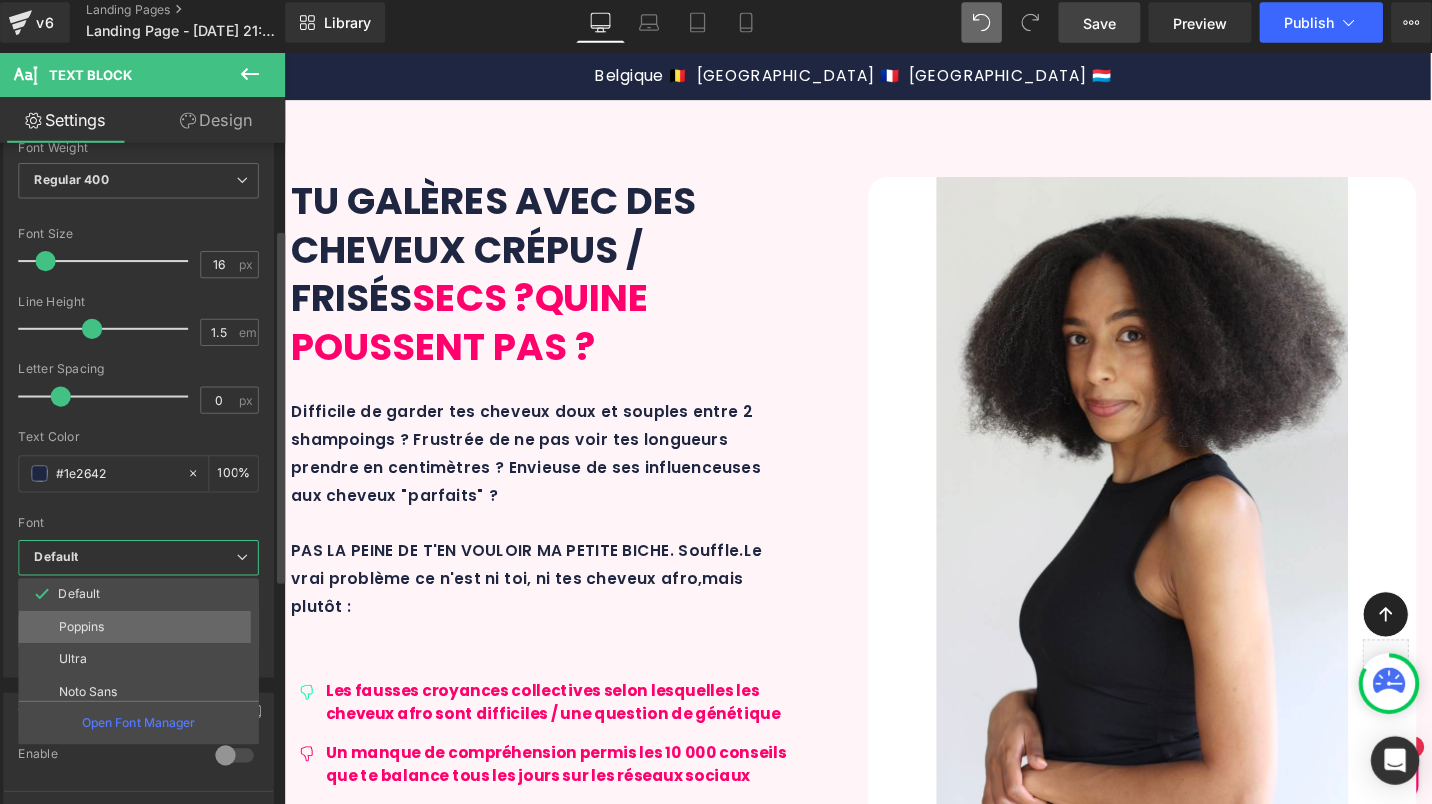click on "Poppins" at bounding box center (149, 628) 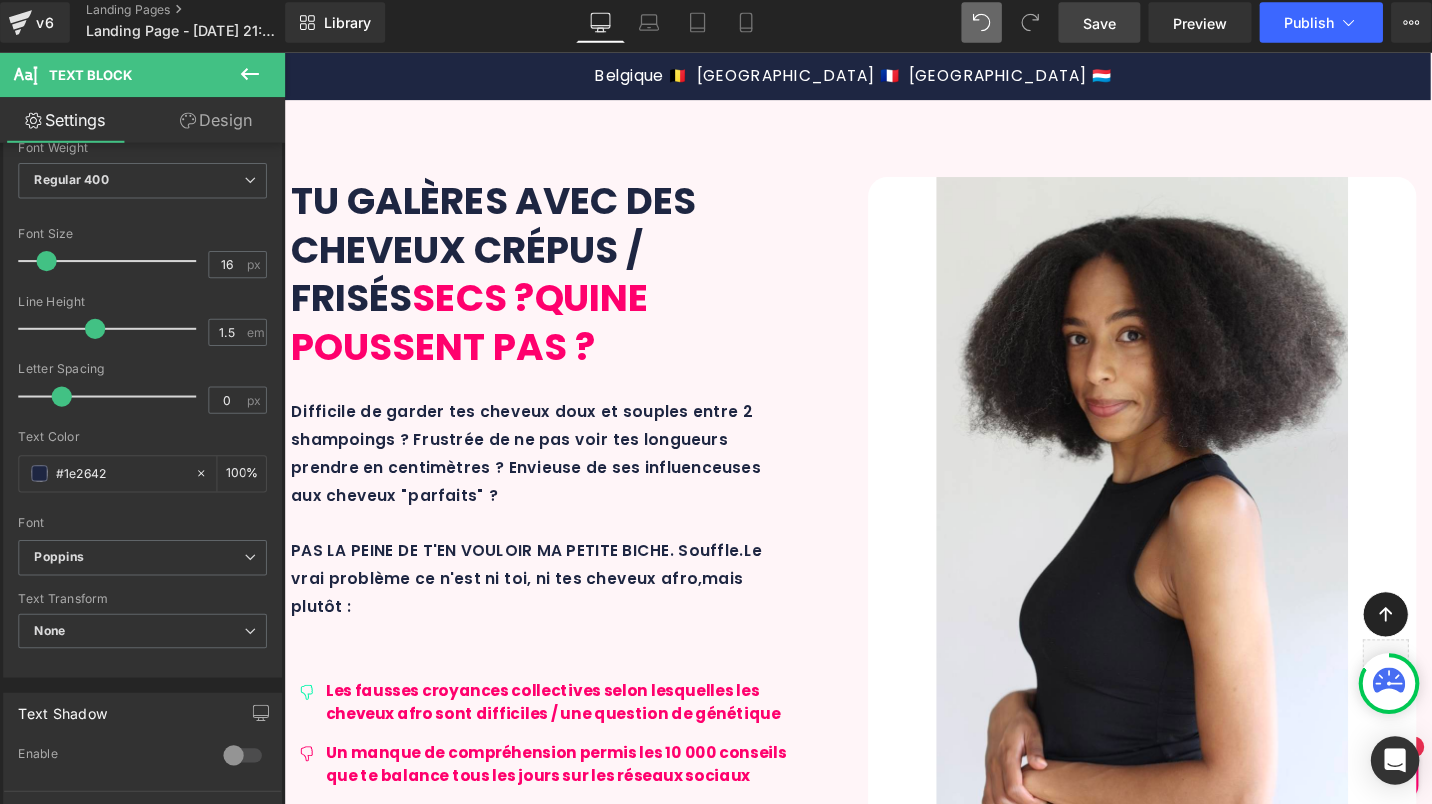 click on "Text Block" at bounding box center (1316, 3536) 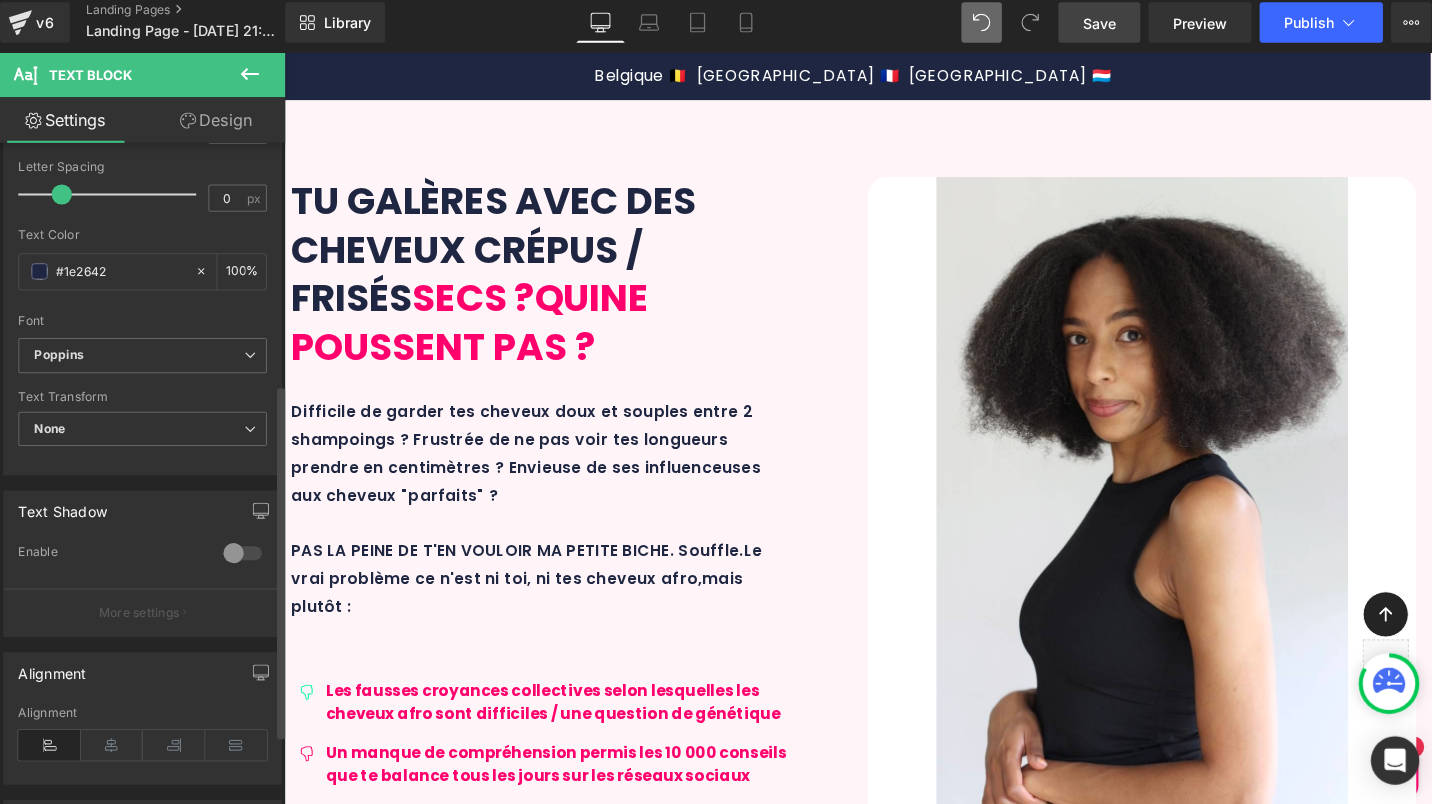 scroll, scrollTop: 458, scrollLeft: 0, axis: vertical 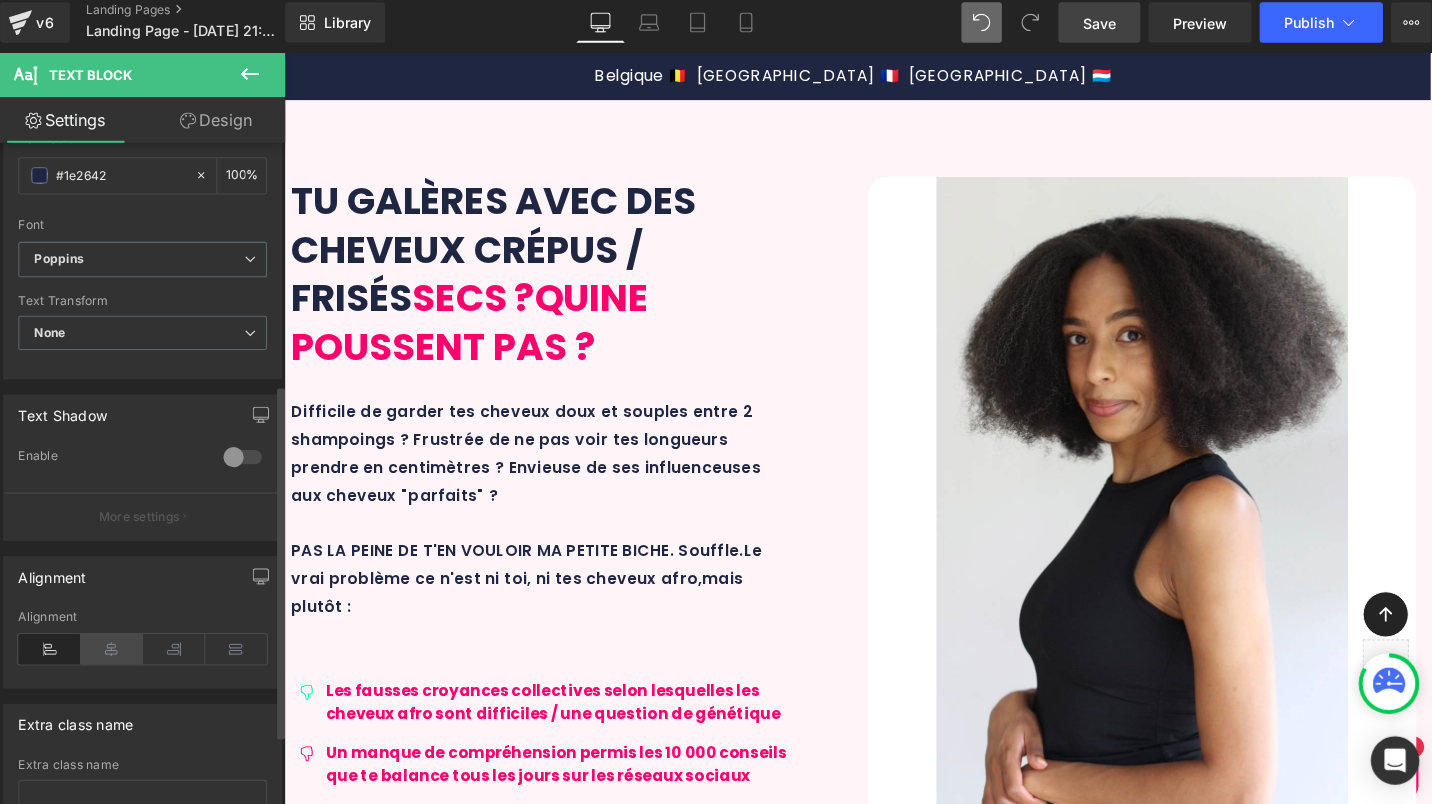 click at bounding box center (119, 650) 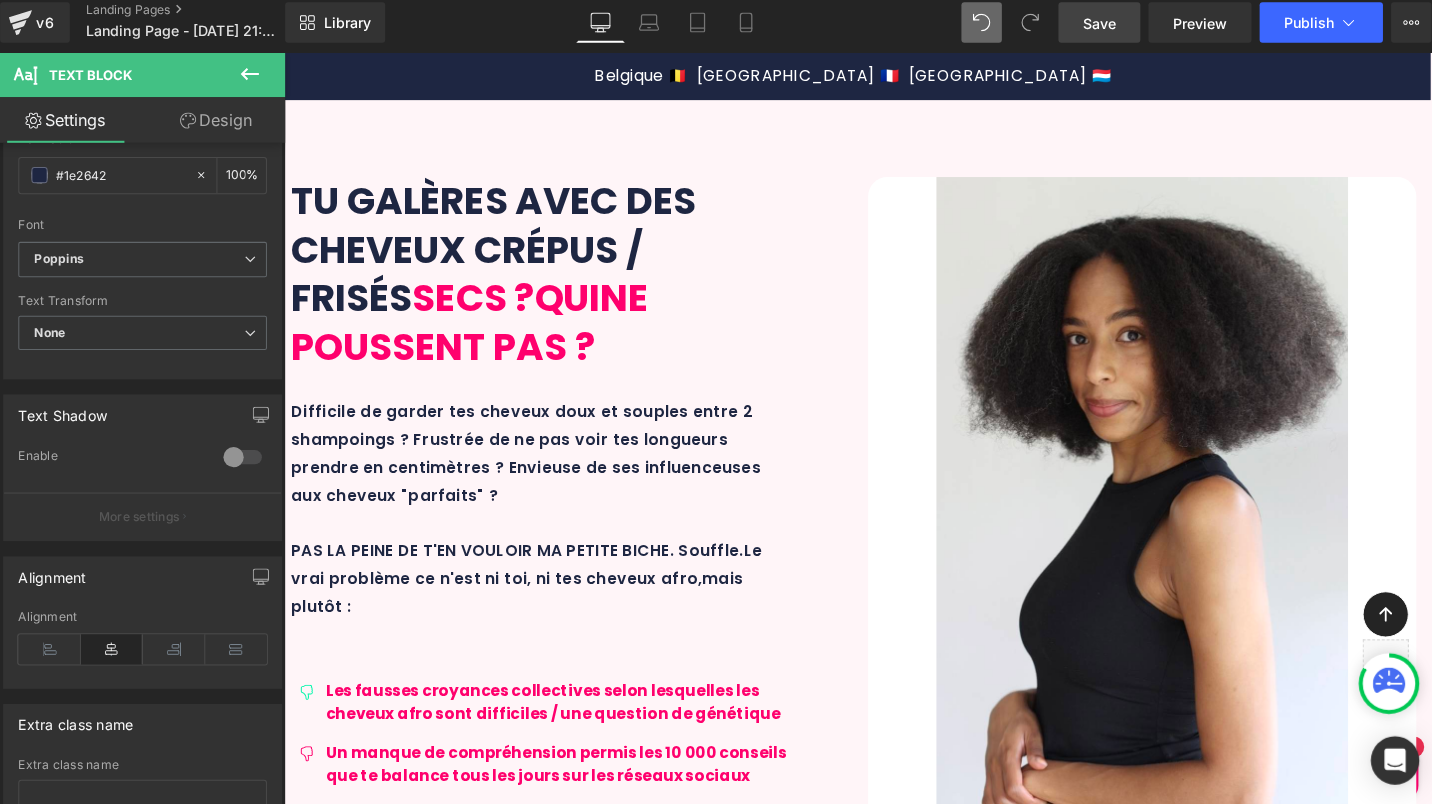 scroll, scrollTop: 2792, scrollLeft: 0, axis: vertical 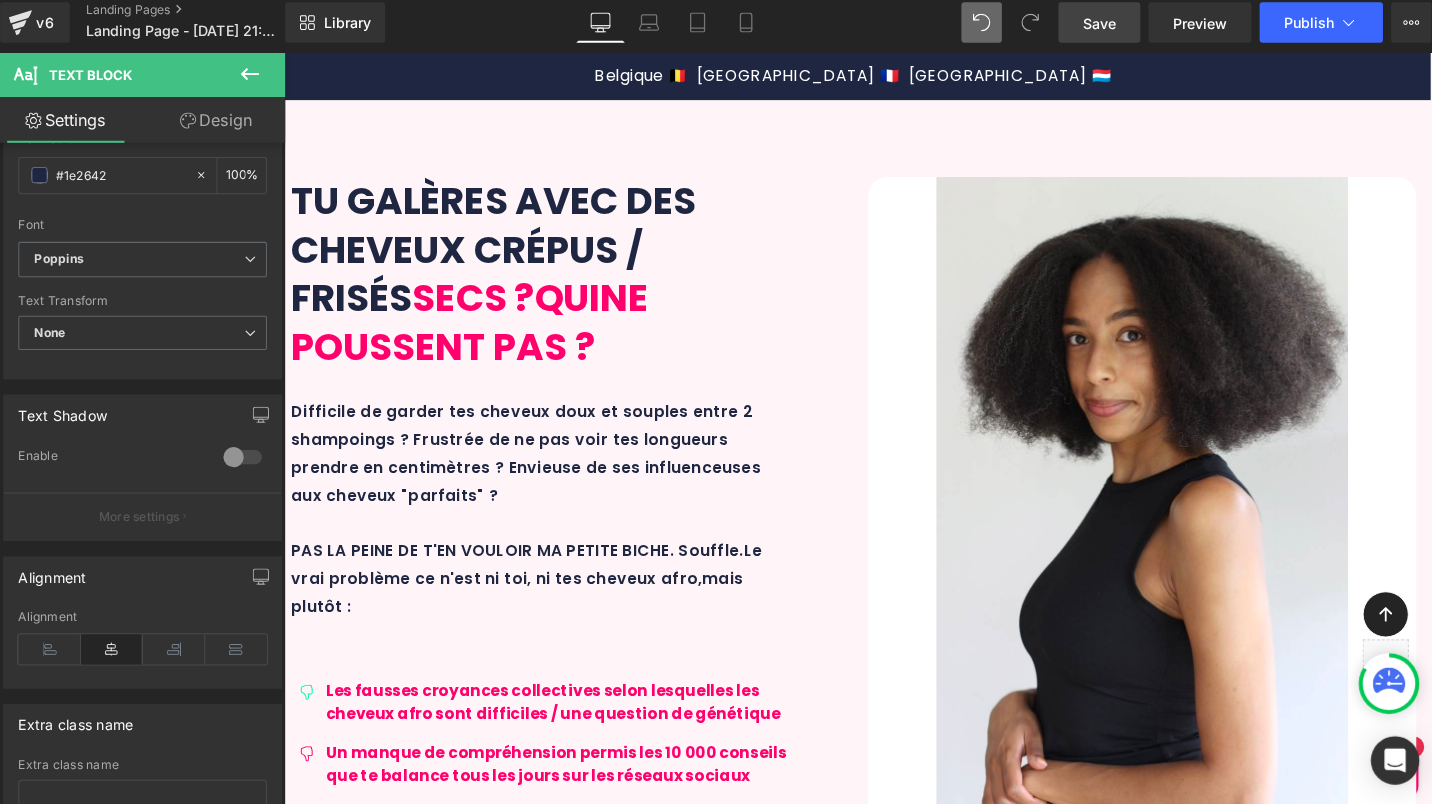 click on "3. SOIN + STYLISATION" at bounding box center (1027, 3468) 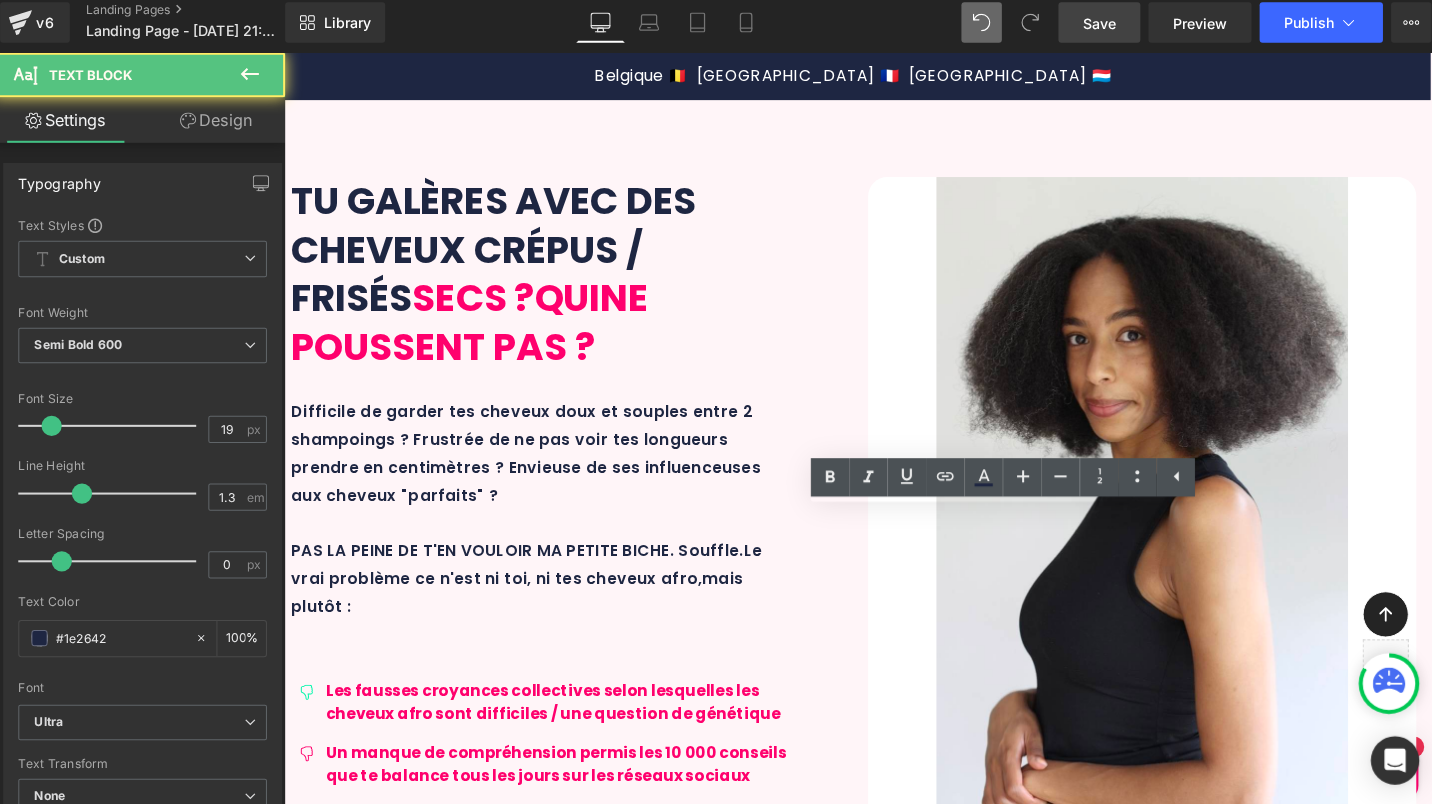 type 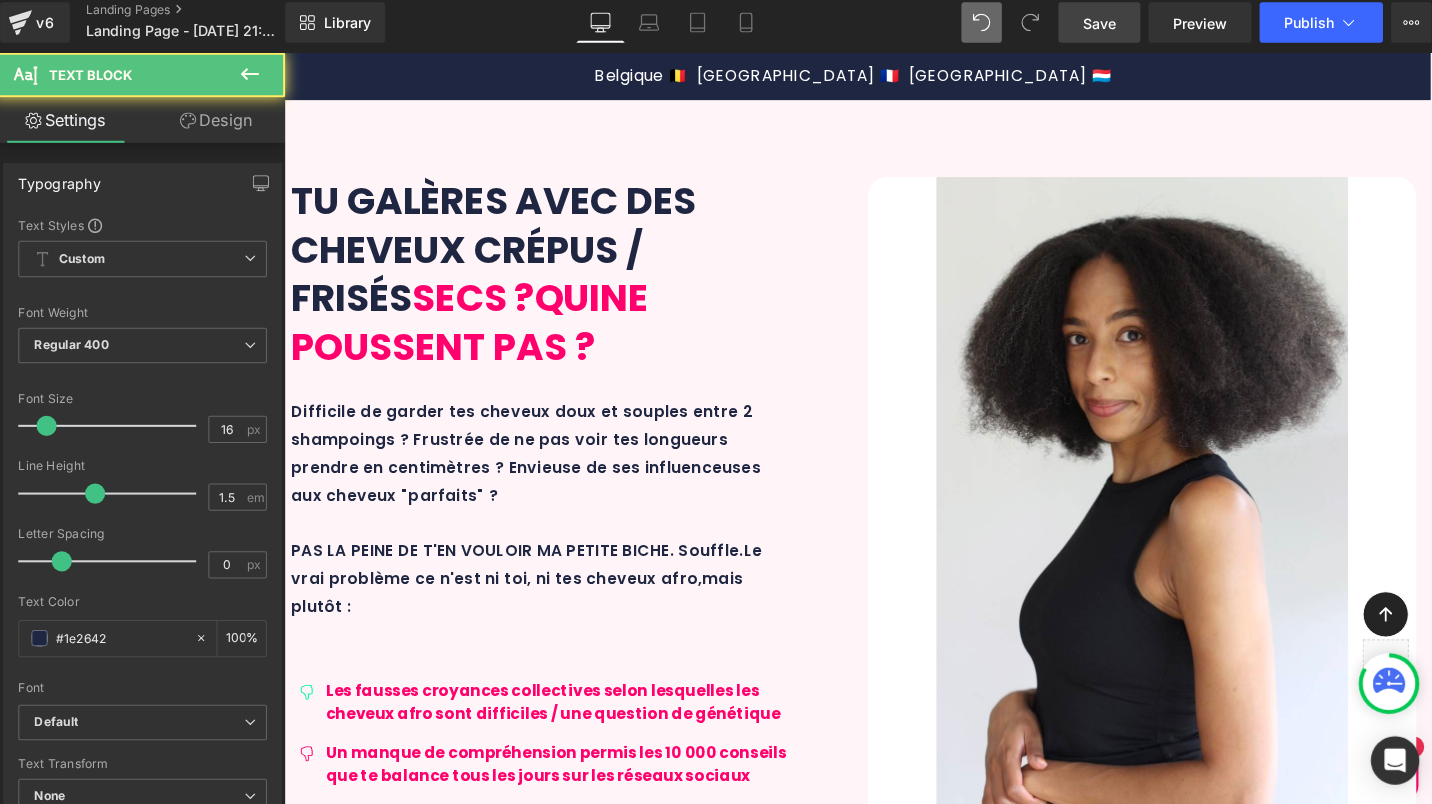 click on "Une  crème coiffante riche sans rinçage  qui permet d'hydrater et de protéger le cheveux en profondeur tout en facilitant la stylisation (twitts...)" at bounding box center [1027, 3553] 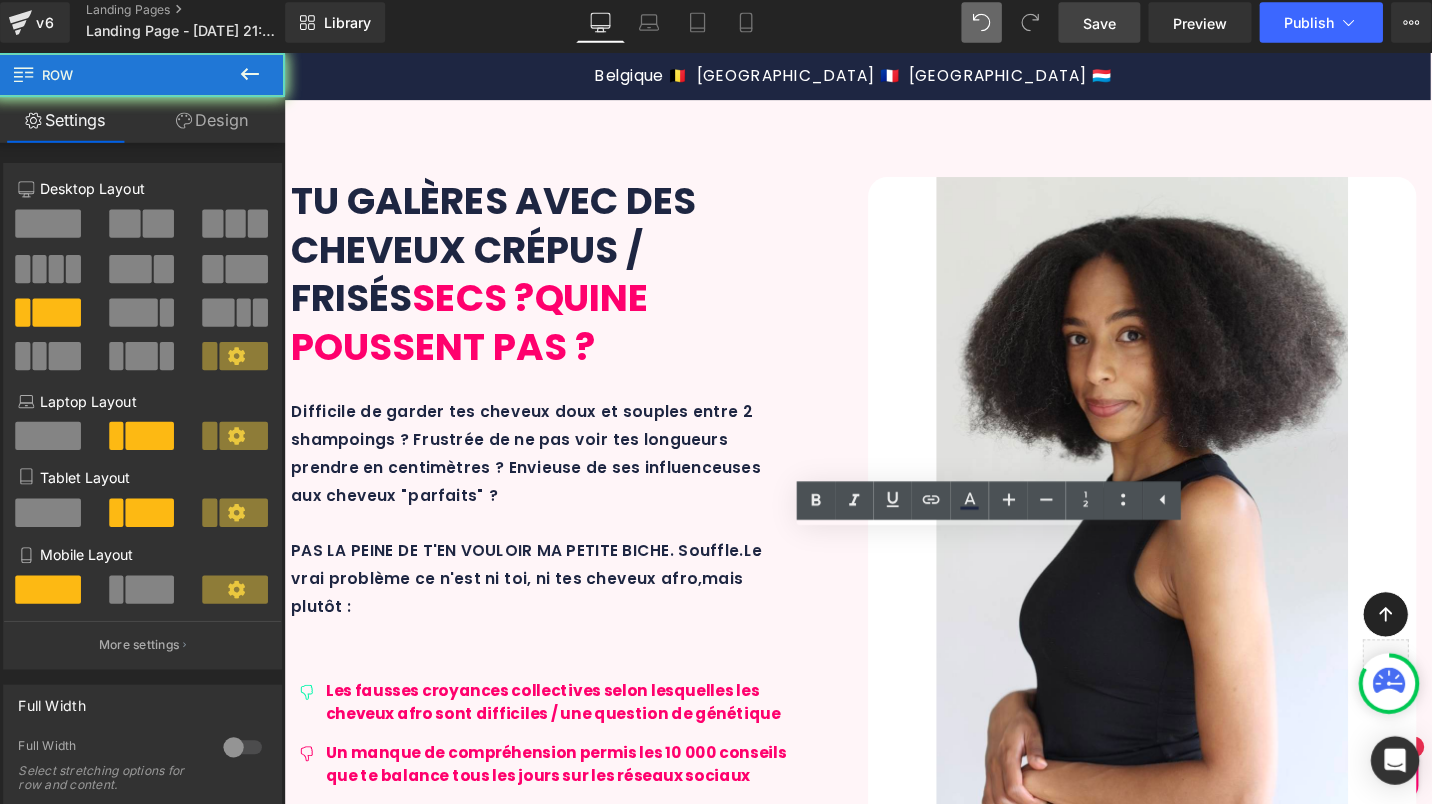 click on "Icon         Jus de fueille d'ale vera, huile de kukui, huile d'avocat Text Block         Row" at bounding box center (727, 3641) 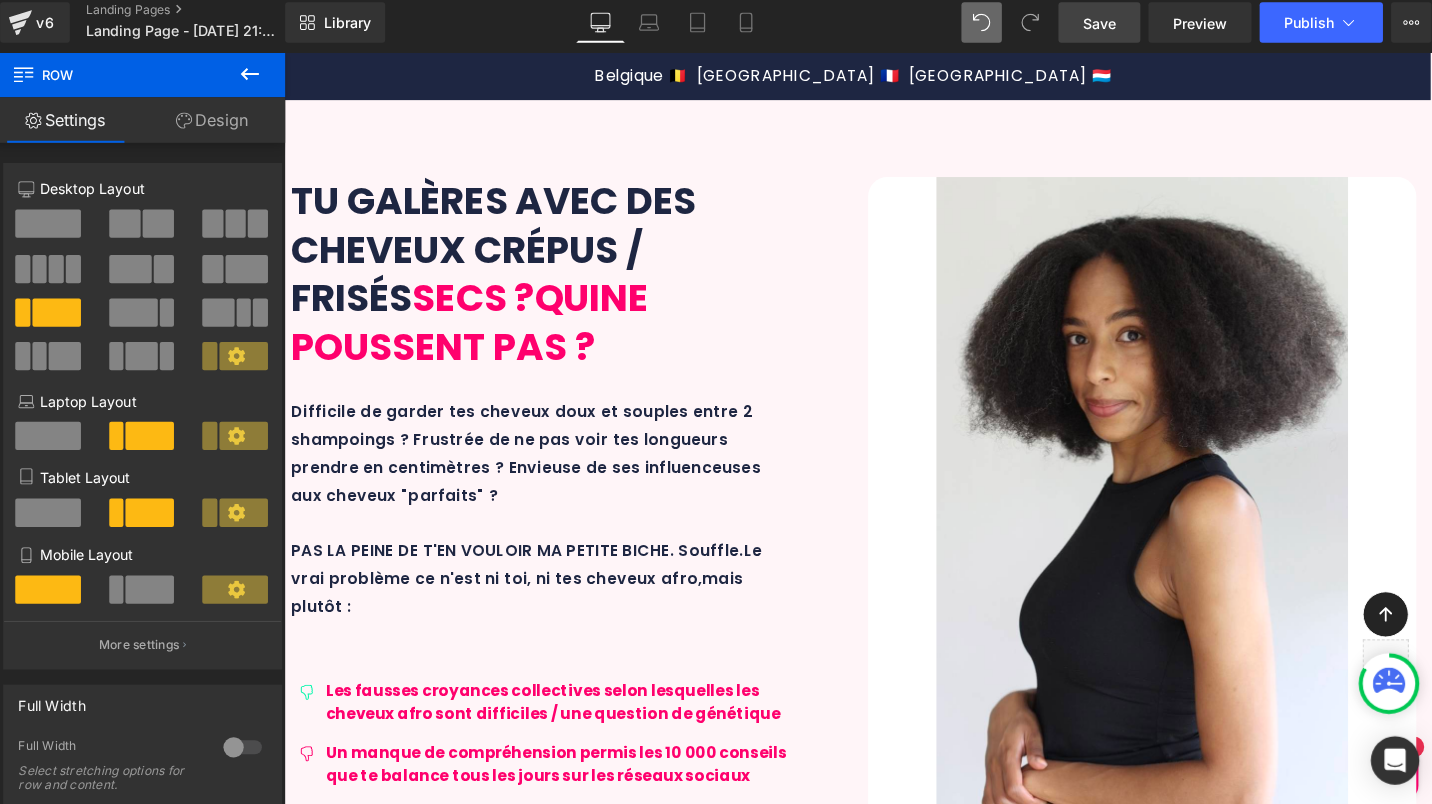scroll, scrollTop: 2893, scrollLeft: 0, axis: vertical 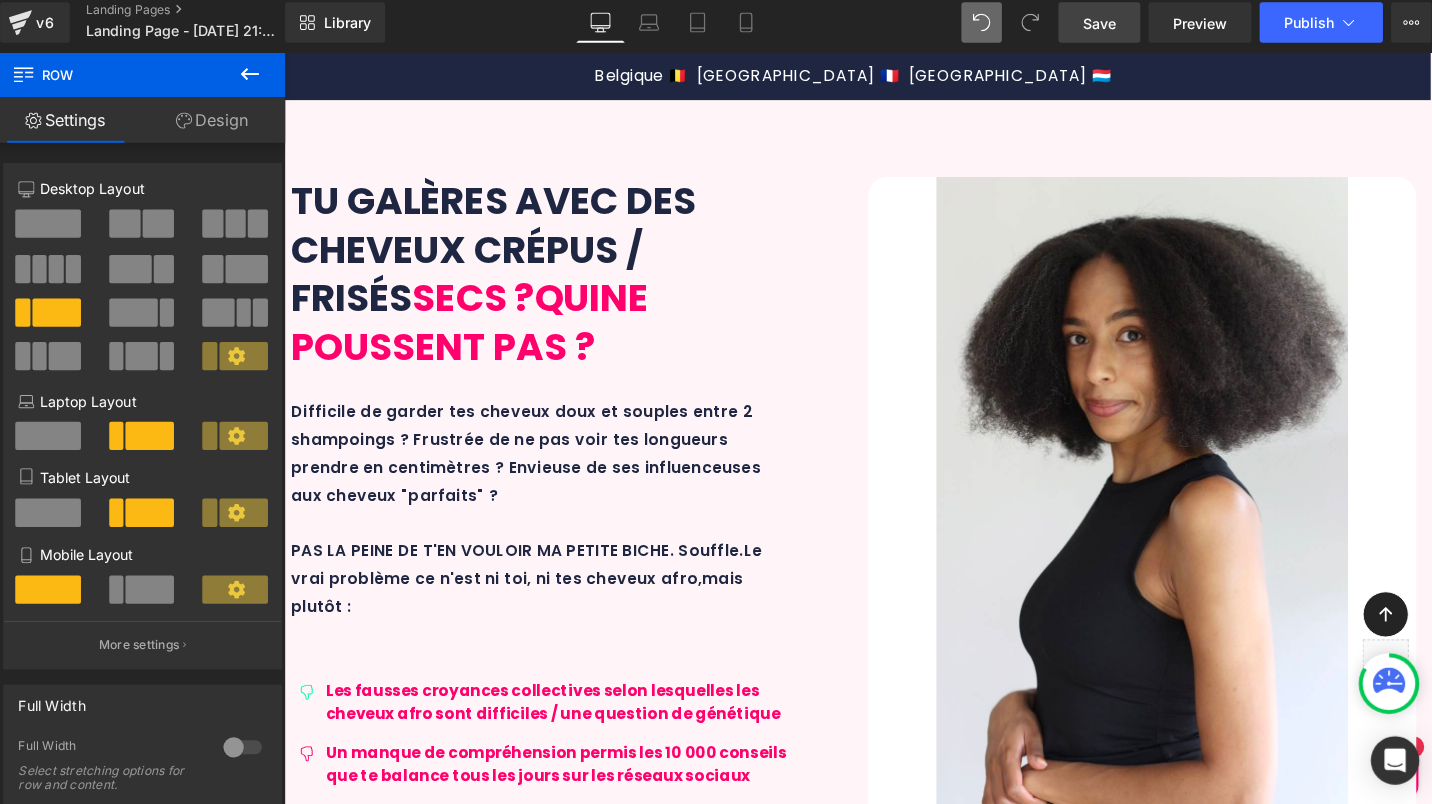 click on "Text Block" at bounding box center [416, 3456] 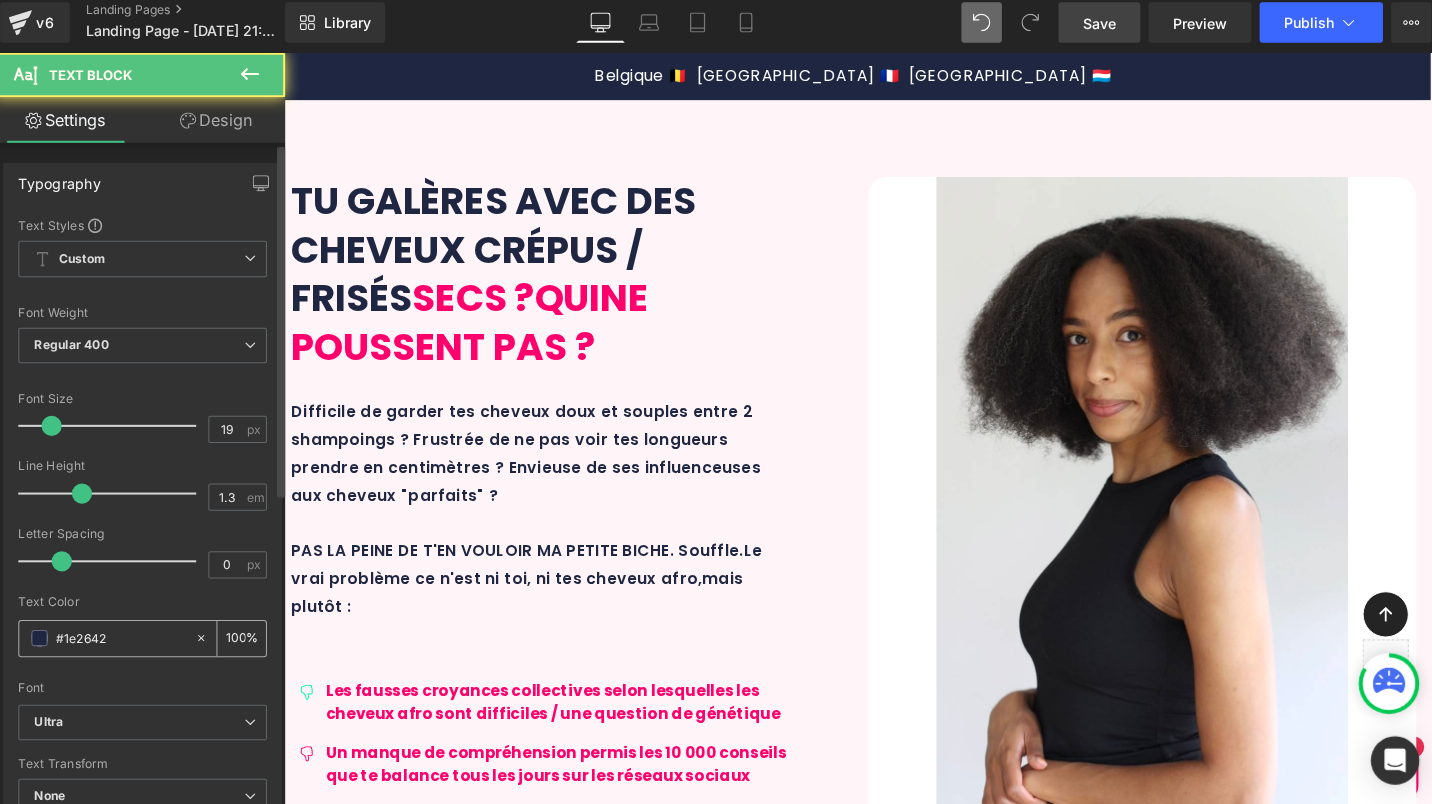 click on "#1e2642" at bounding box center [127, 639] 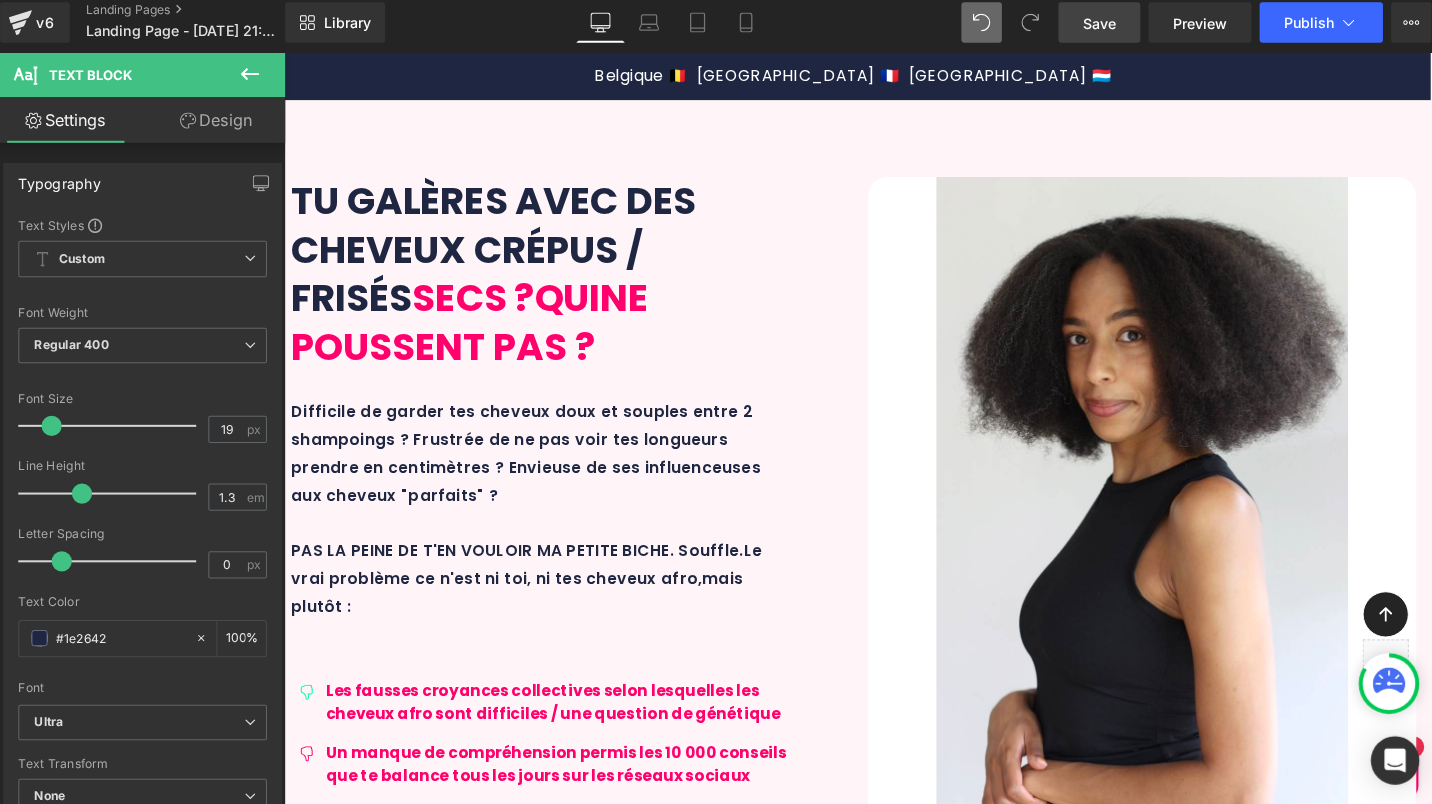 click on "Image         1. NETTOYAGE Text Block         Un  shampoing intensément doux  qui lavage tes cheveux tout en délicatesse et qui purifie et apaise ton cuir chevelu Text Block
Icon
Extrait d'écorce de jujubier
Text Block
Row" at bounding box center (427, 3505) 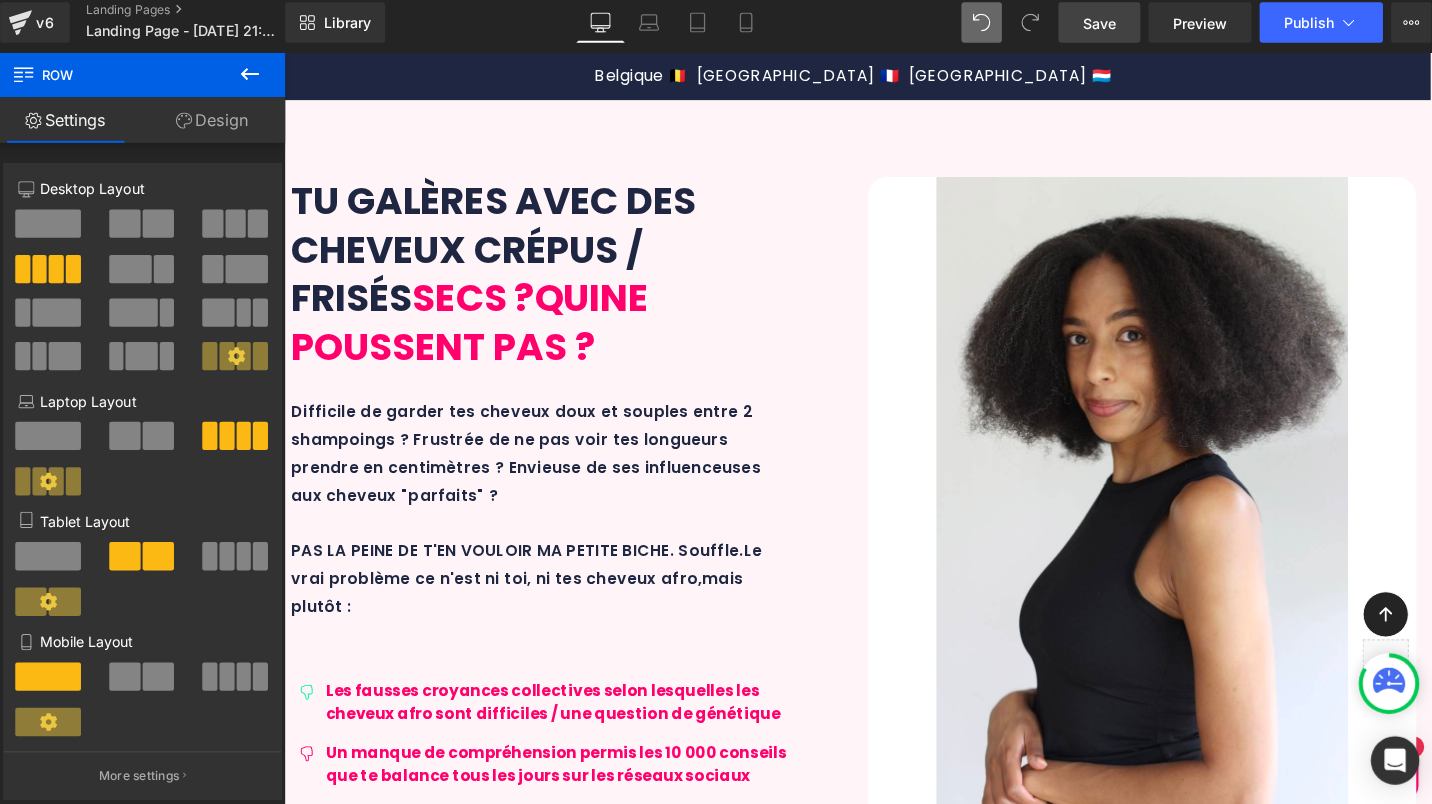 scroll, scrollTop: 3021, scrollLeft: 0, axis: vertical 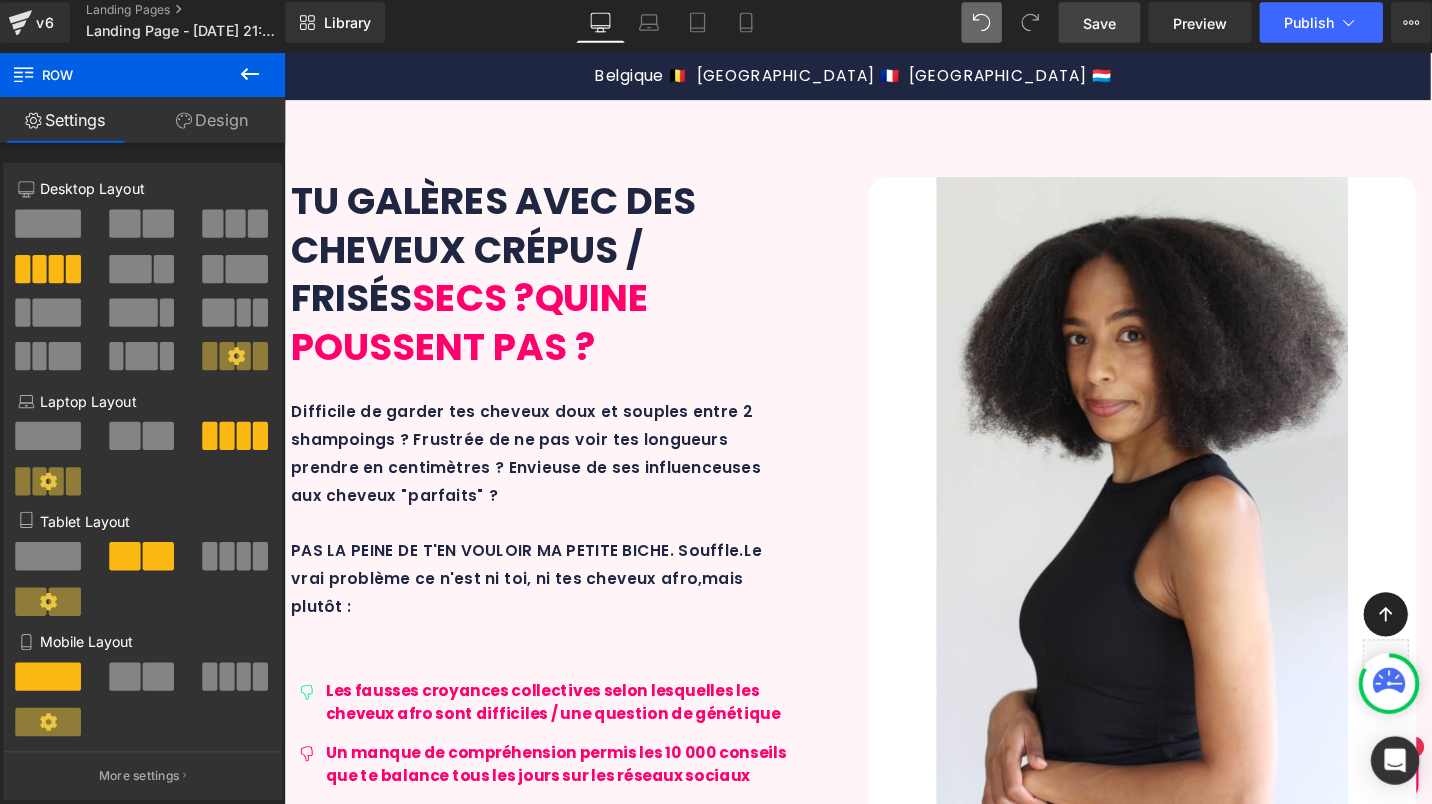 click on "Jus de fueille d'ale vera, huile de kukui, huile d'avocat" at bounding box center [761, 3651] 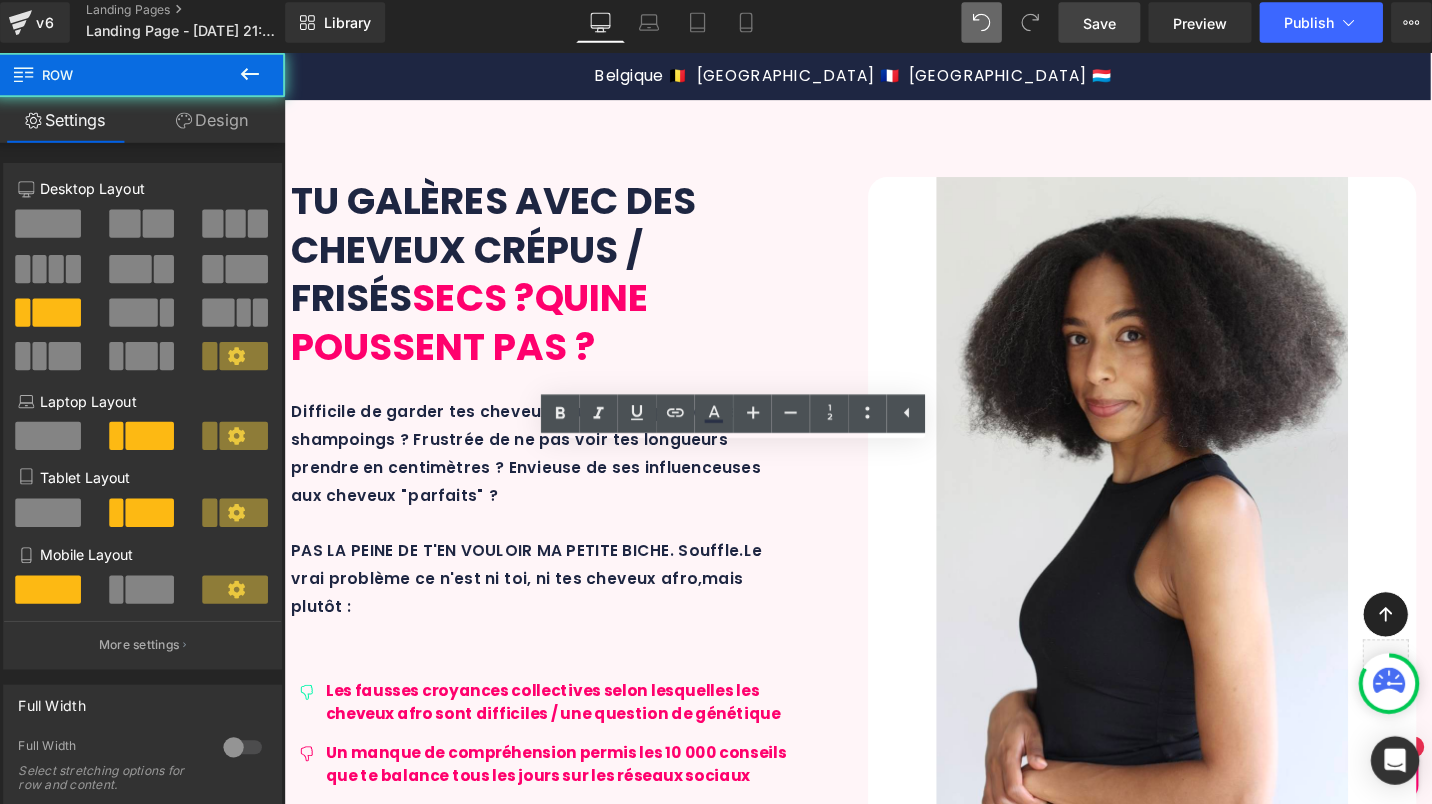 drag, startPoint x: 916, startPoint y: 510, endPoint x: 604, endPoint y: 525, distance: 312.36038 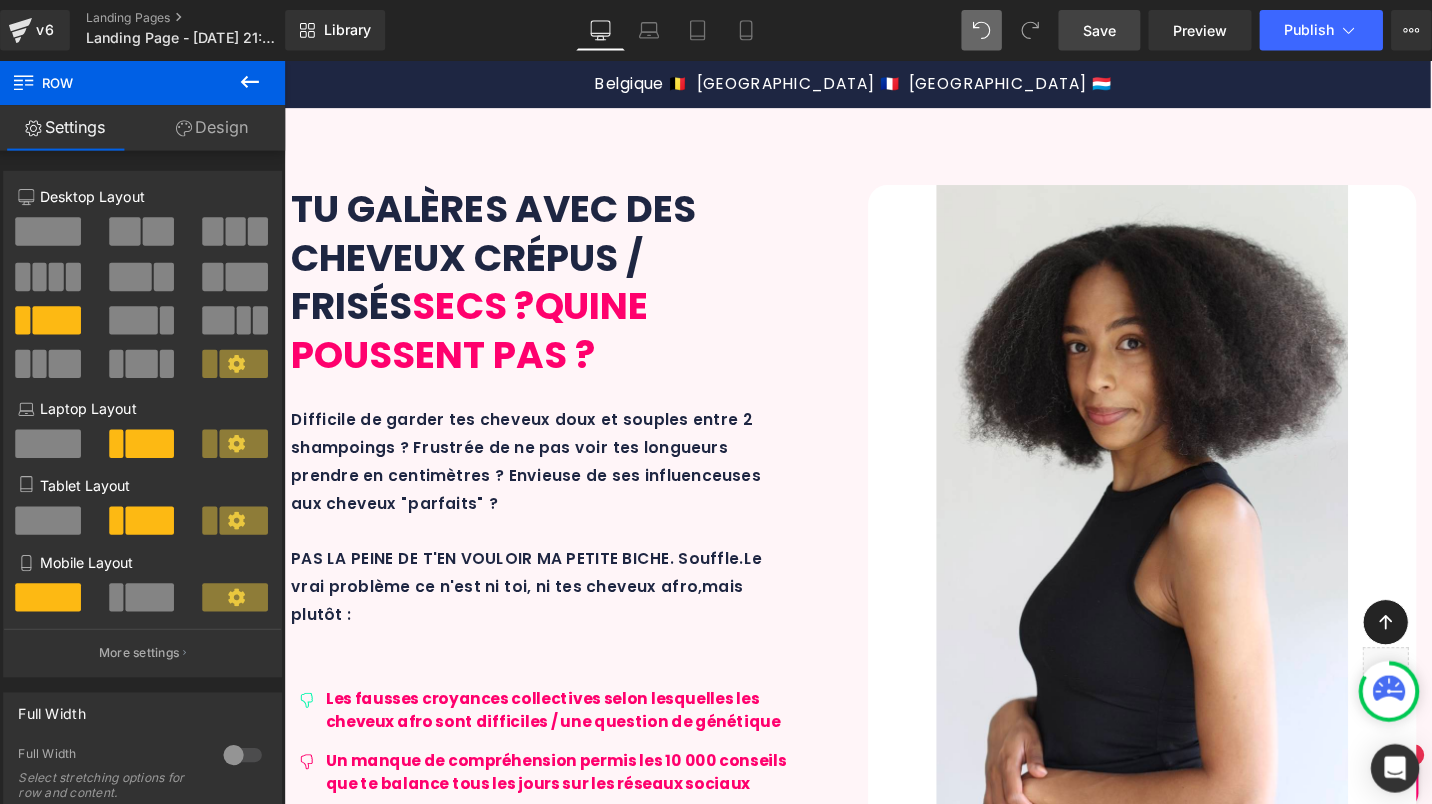 scroll, scrollTop: 0, scrollLeft: 0, axis: both 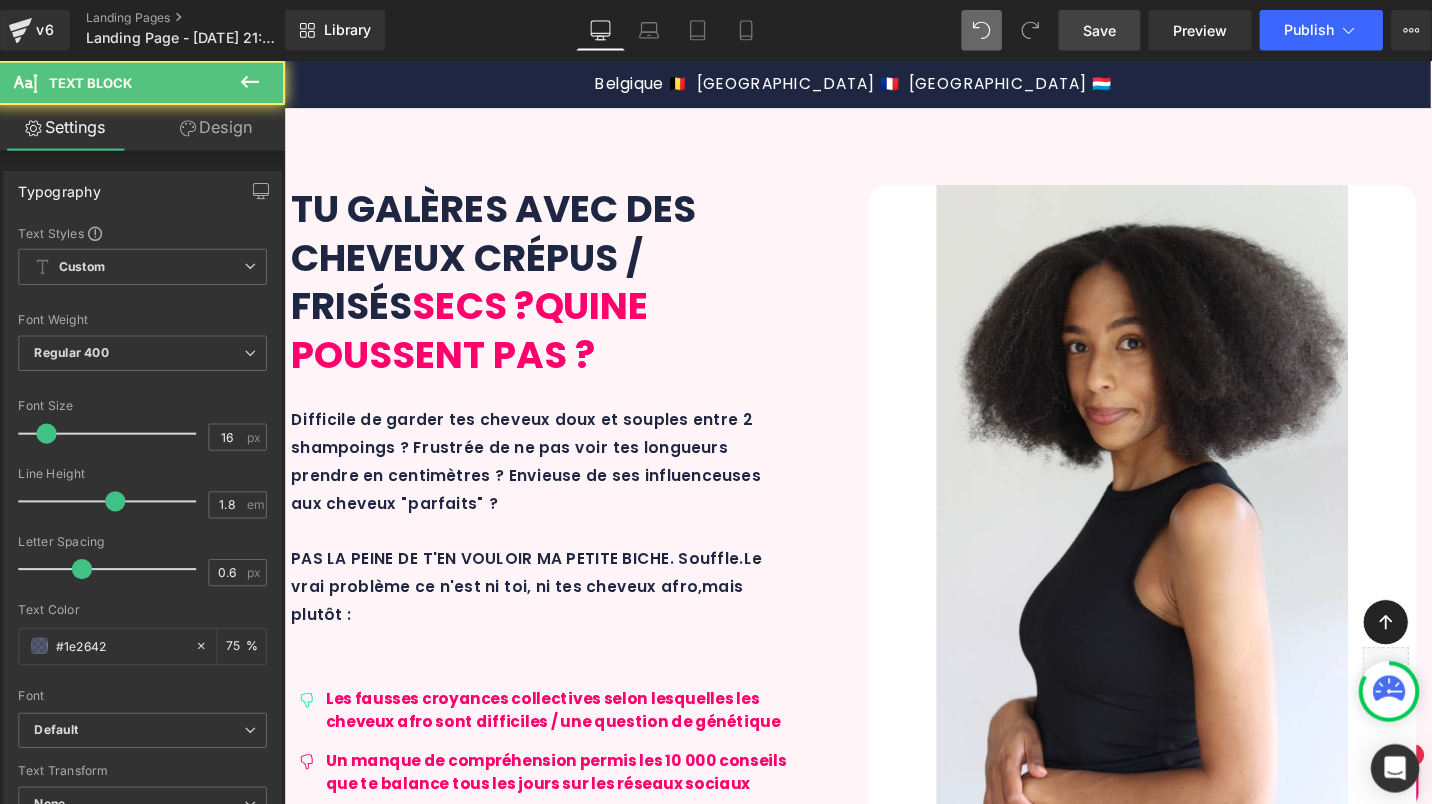 click on "Extrait d'écorce de jujubier" at bounding box center (461, 3644) 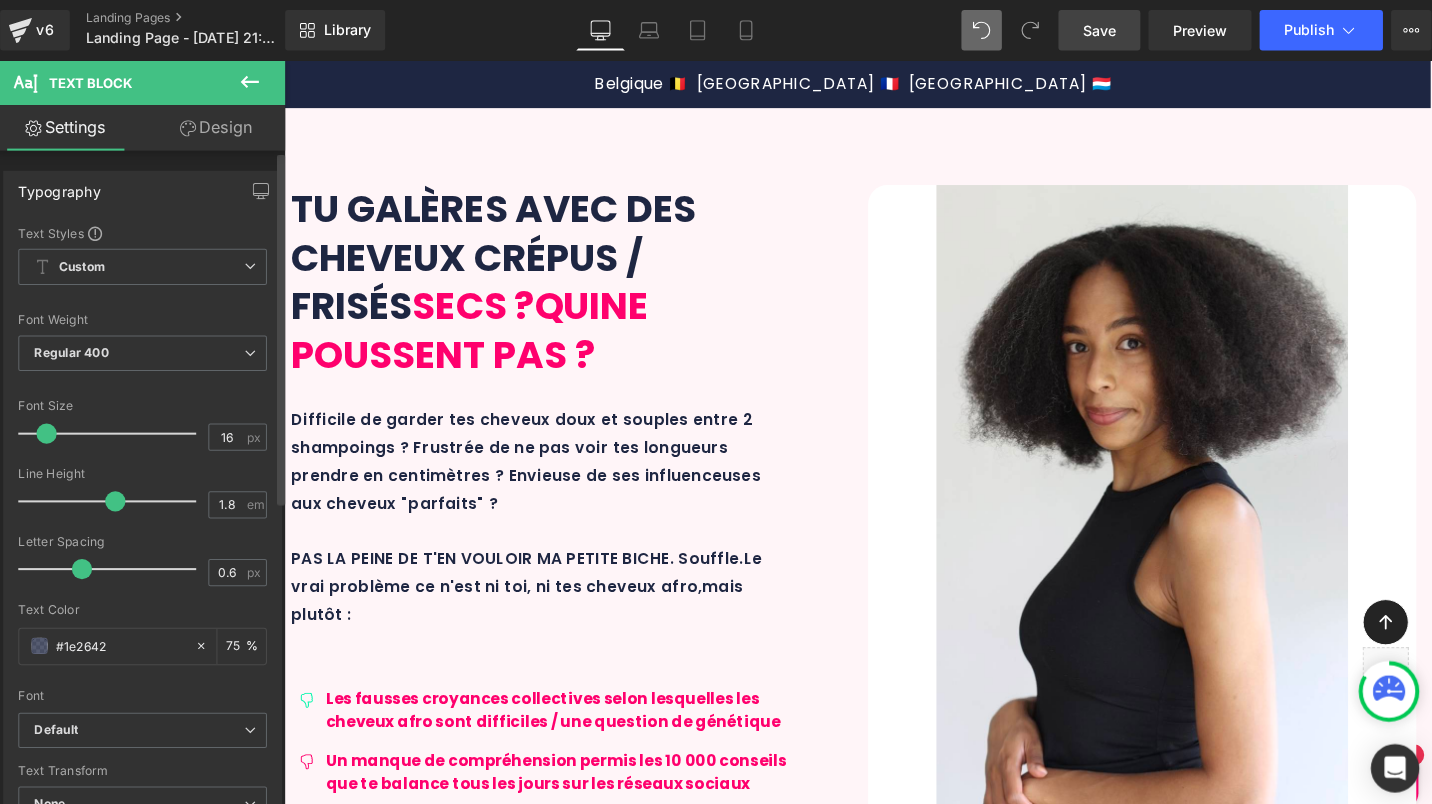 scroll, scrollTop: 0, scrollLeft: 0, axis: both 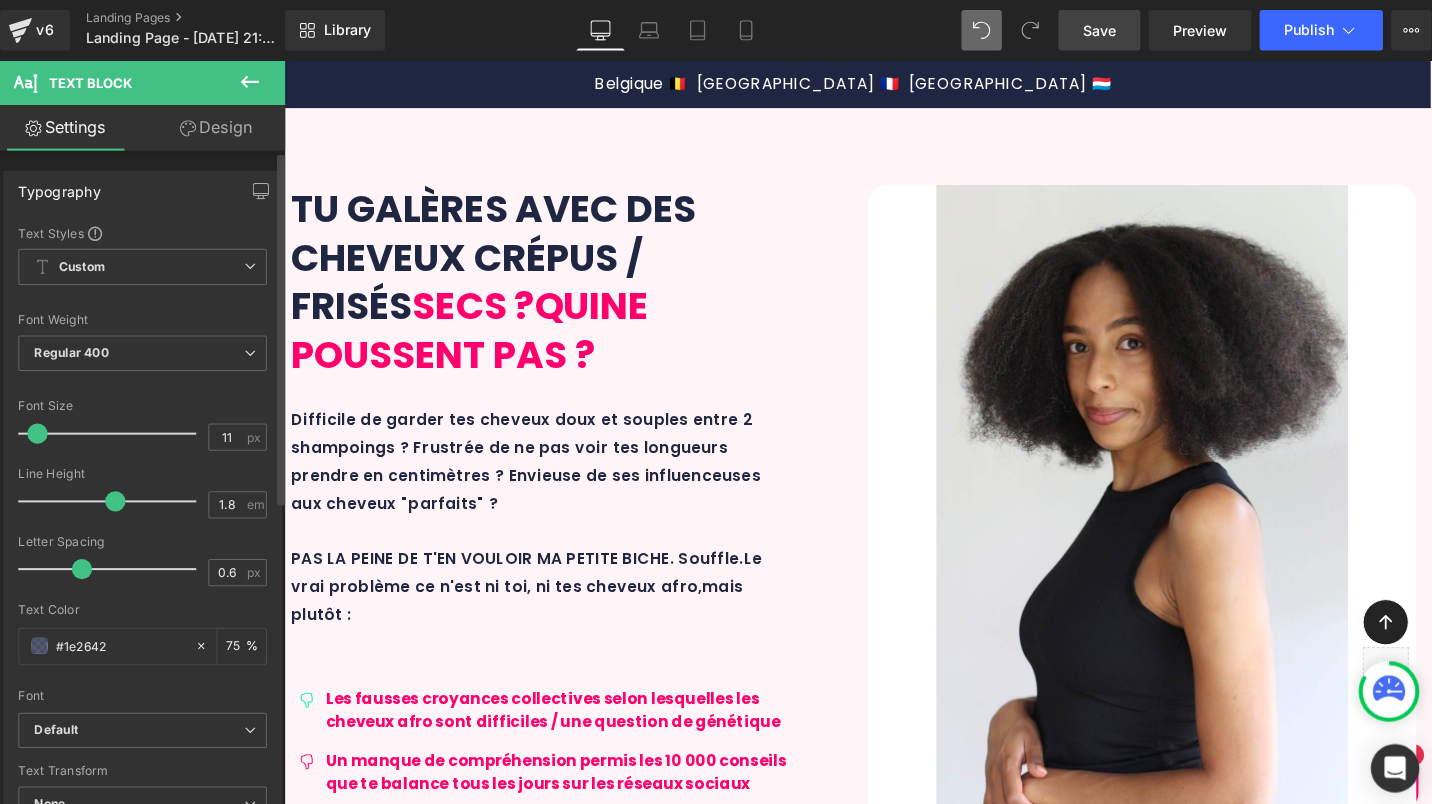 type on "10" 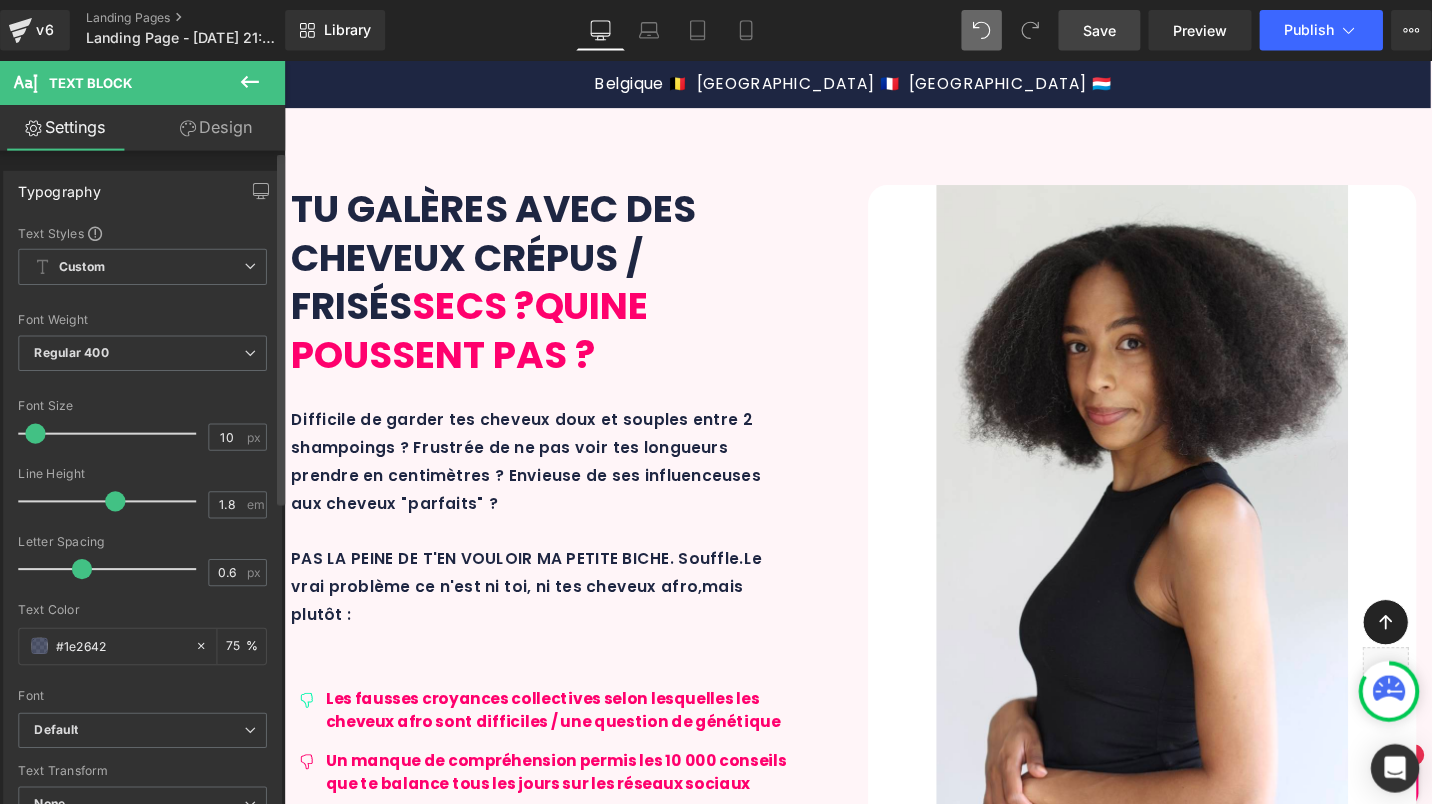 drag, startPoint x: 39, startPoint y: 428, endPoint x: 29, endPoint y: 425, distance: 10.440307 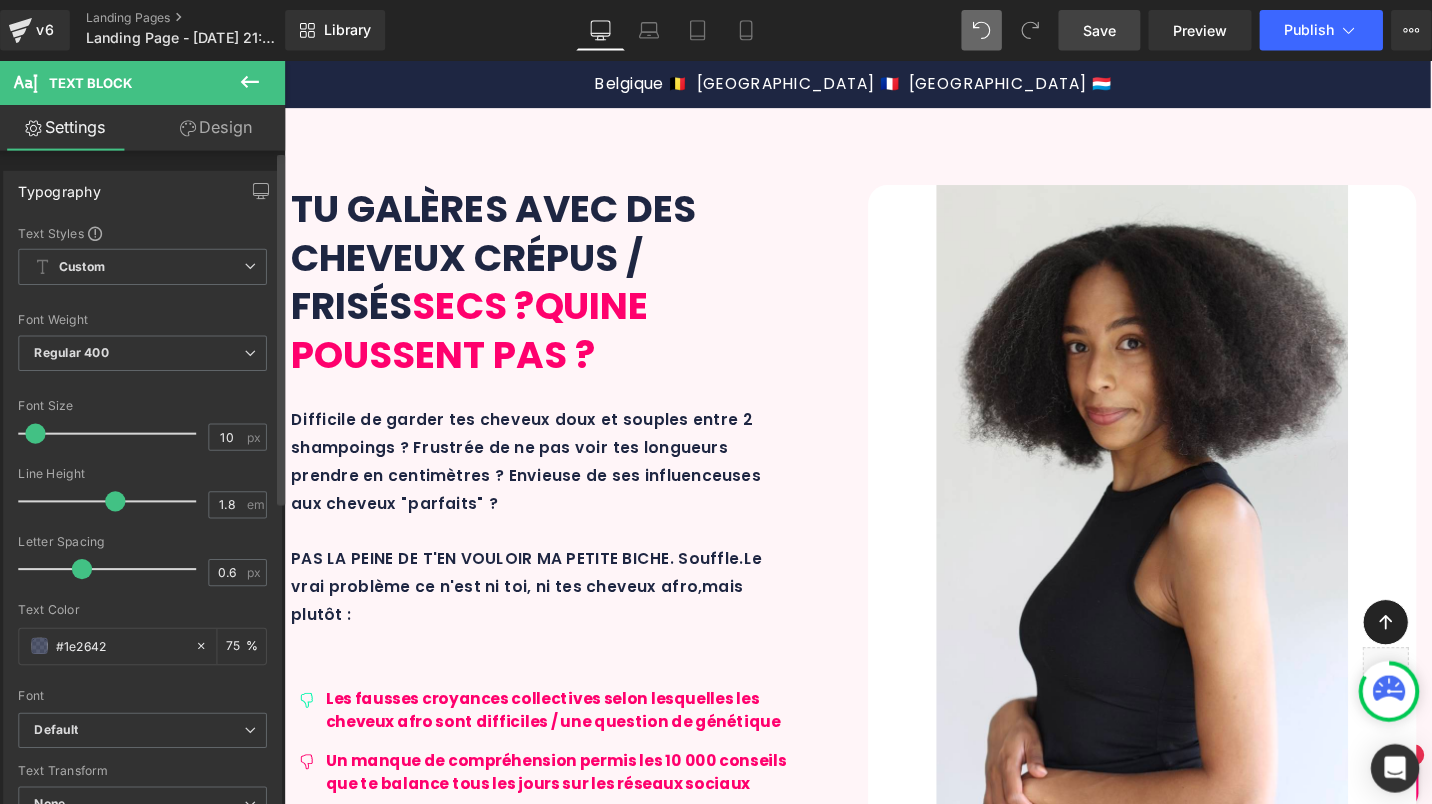click at bounding box center (43, 429) 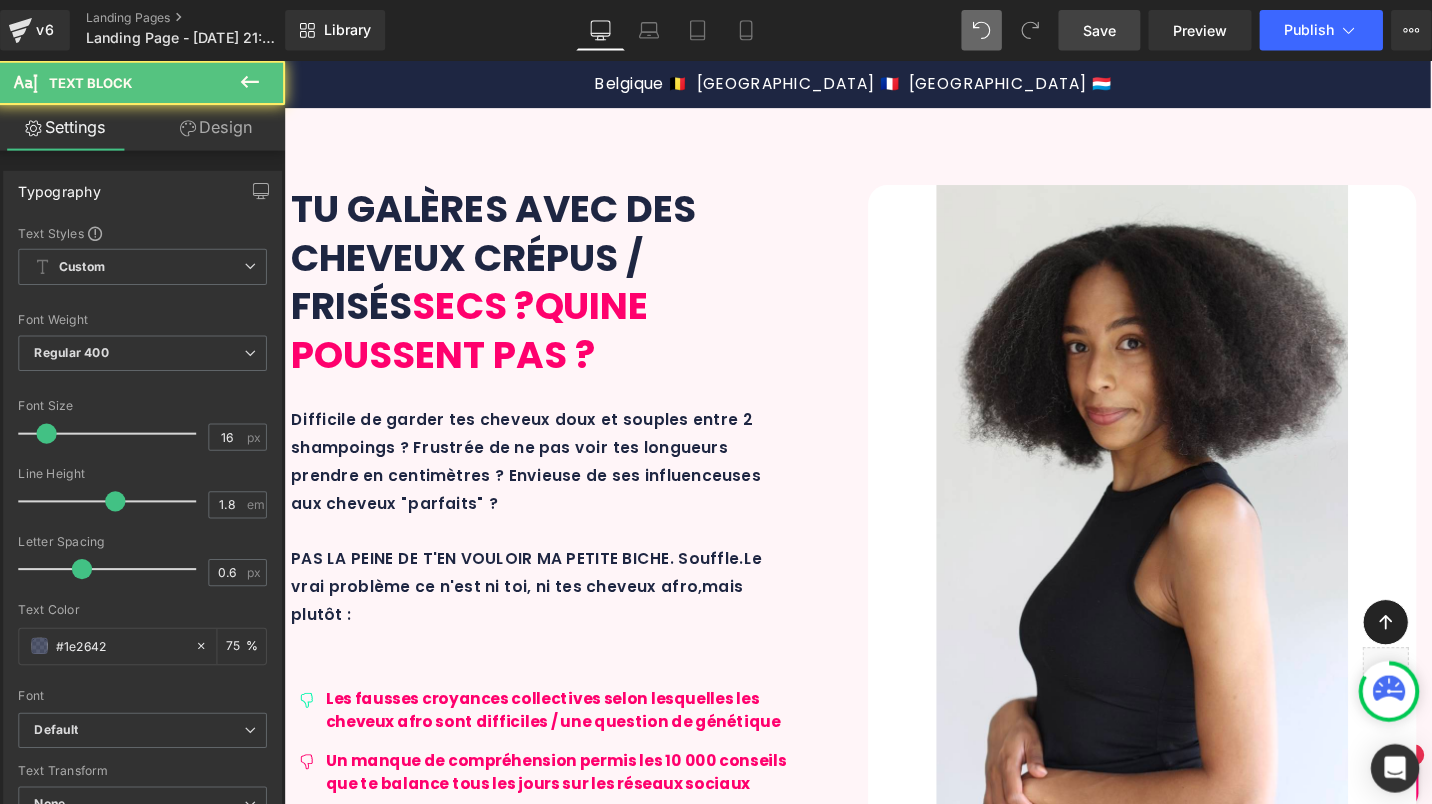 click on "Jus de fueille d'ale vera, huile de kukui, huile d'avocat" at bounding box center (761, 3659) 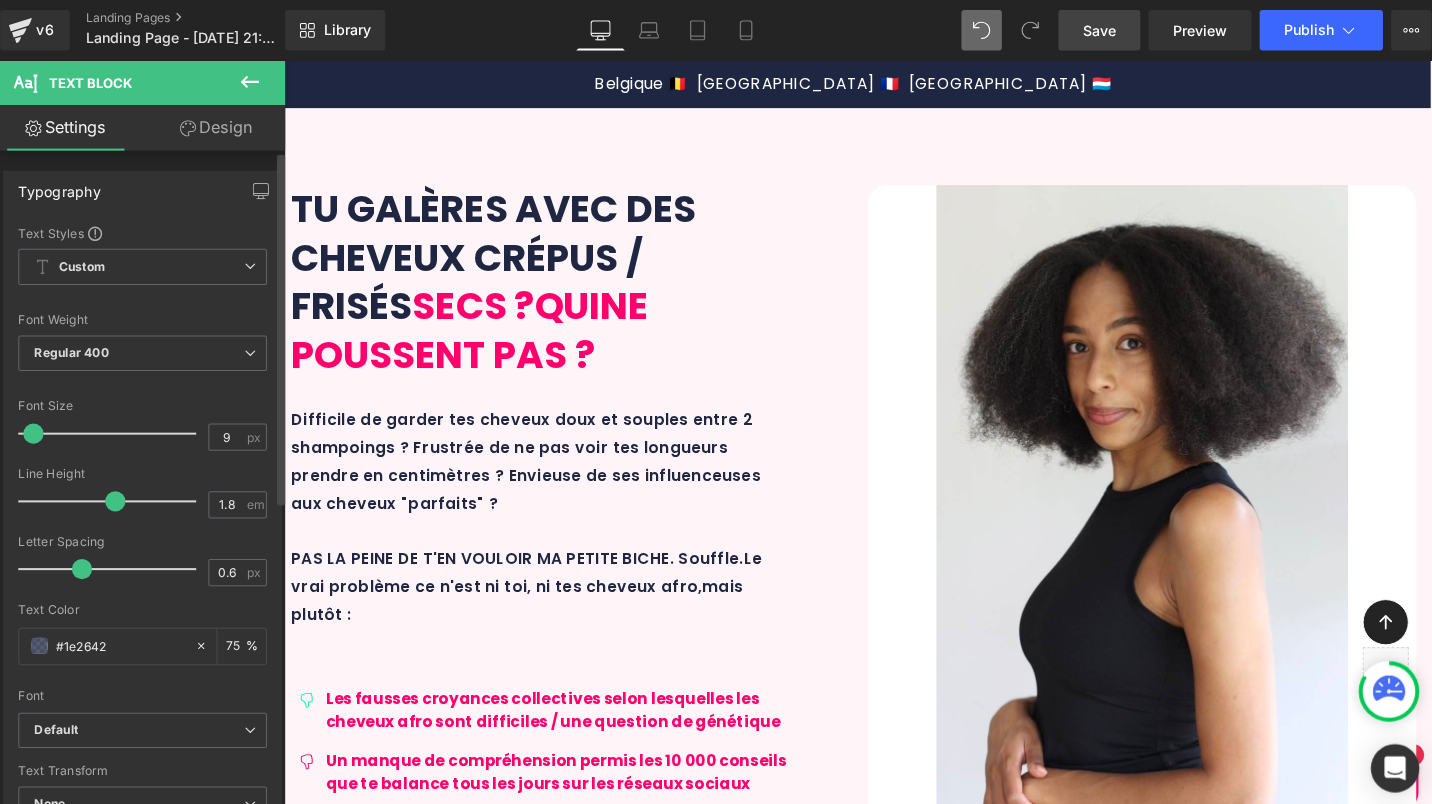 drag, startPoint x: 44, startPoint y: 430, endPoint x: 33, endPoint y: 429, distance: 11.045361 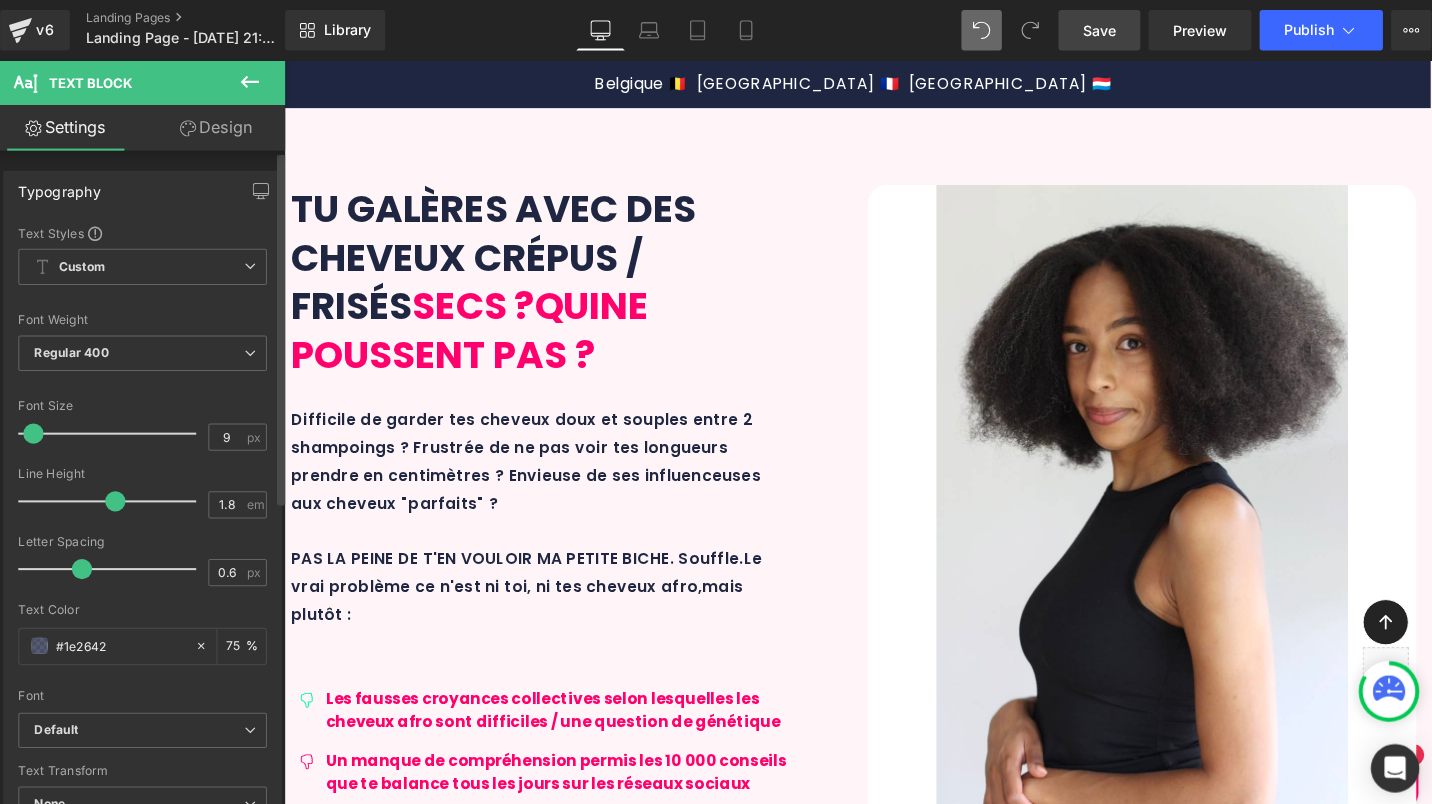 click at bounding box center (41, 429) 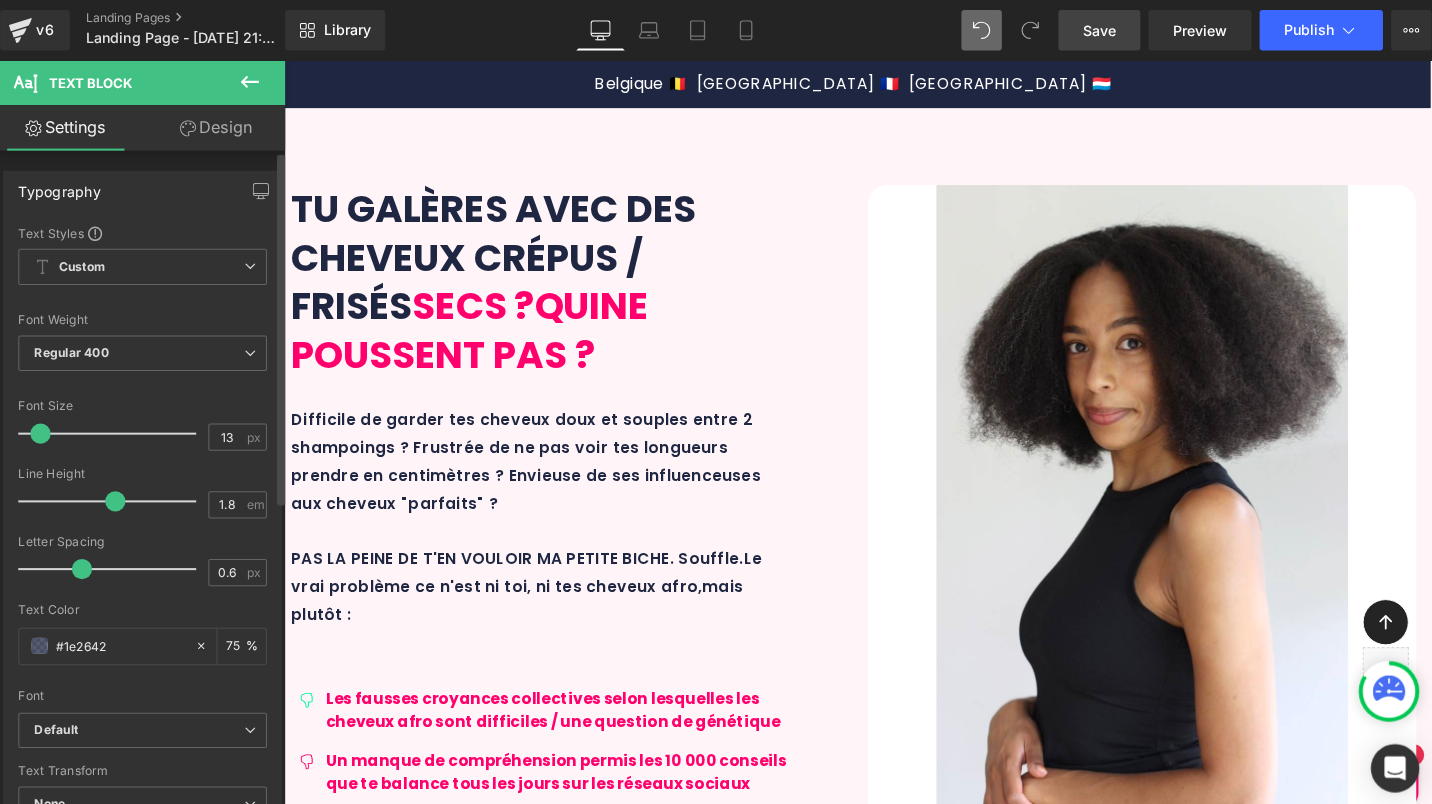 type on "12" 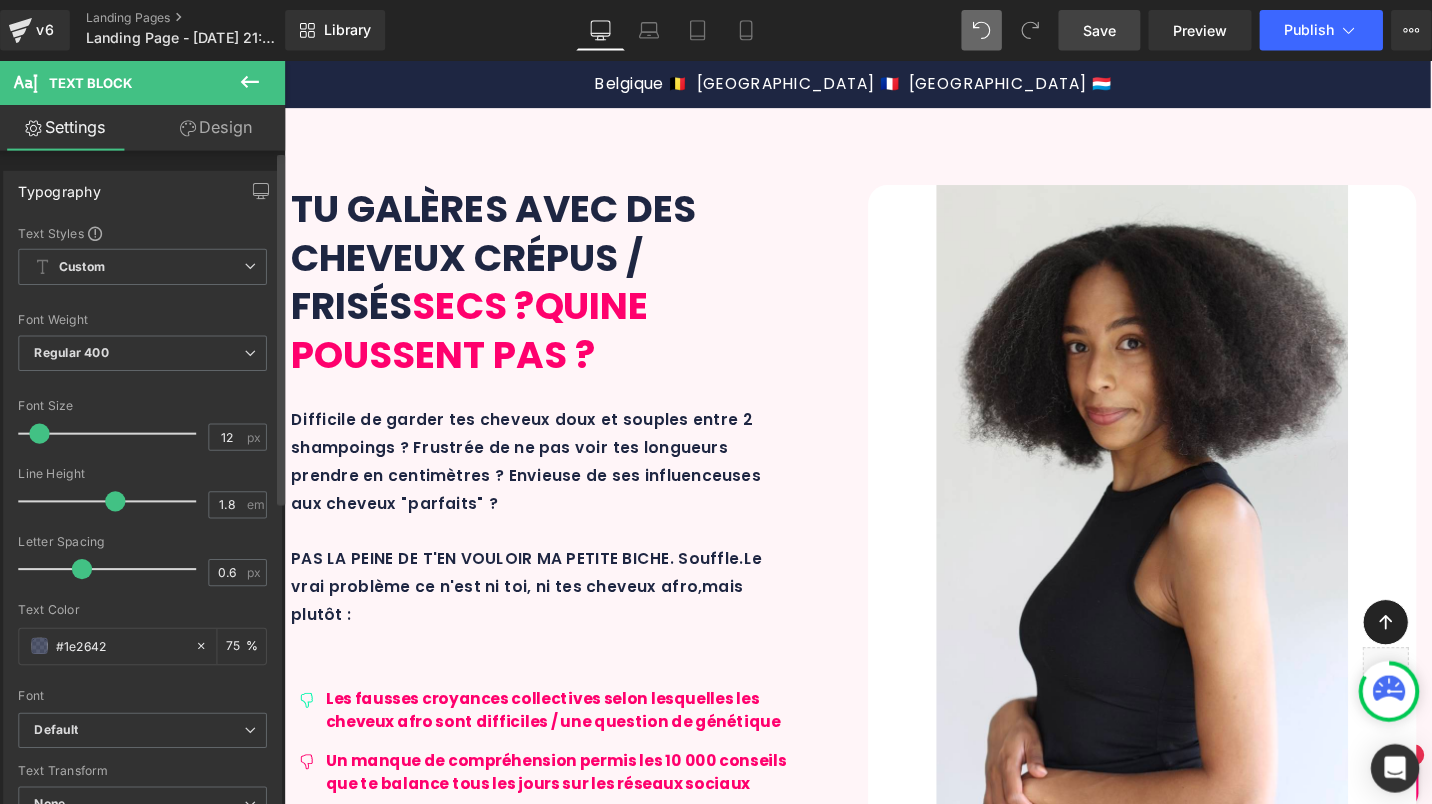 click at bounding box center [47, 429] 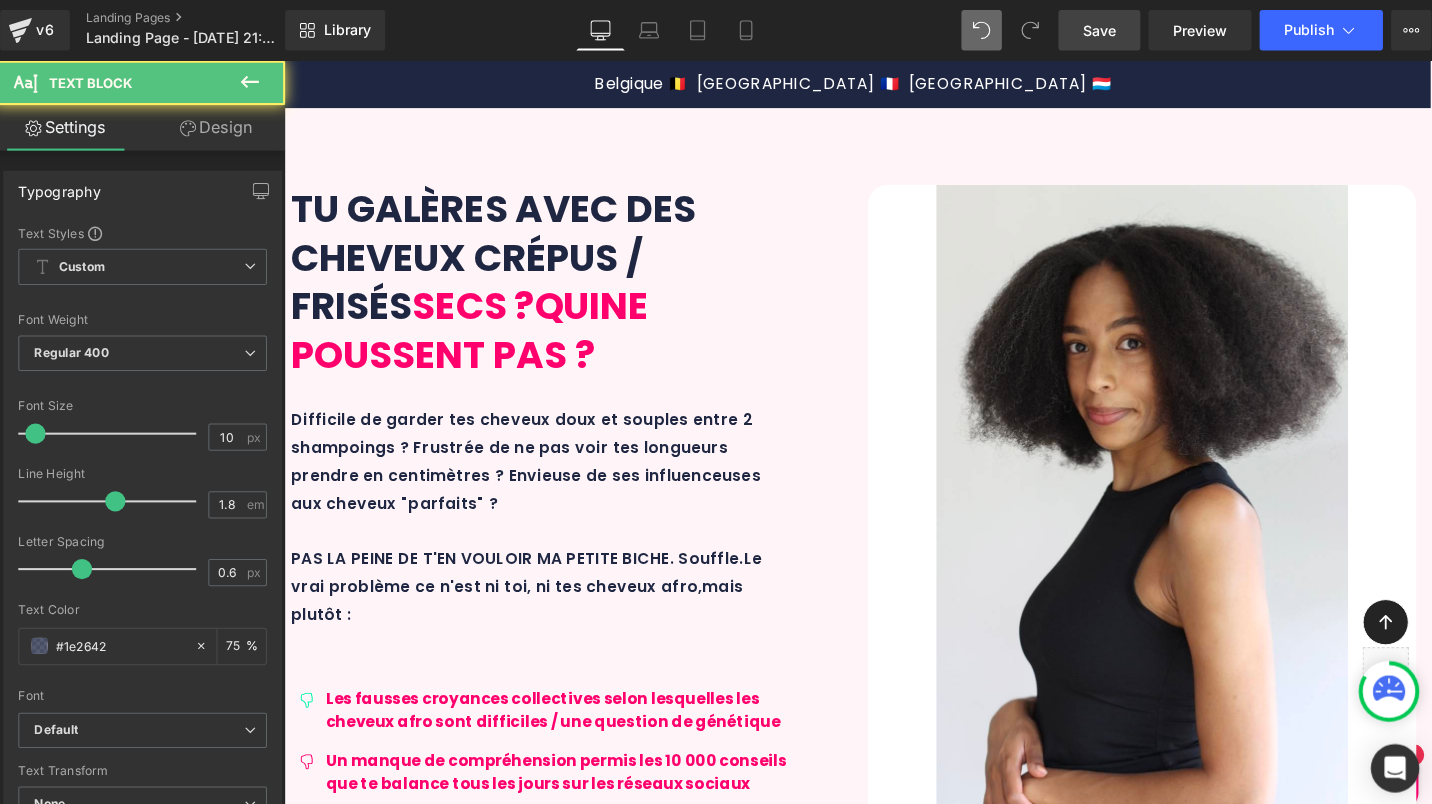 click on "Extrait d'écorce de jujubier" at bounding box center [461, 3624] 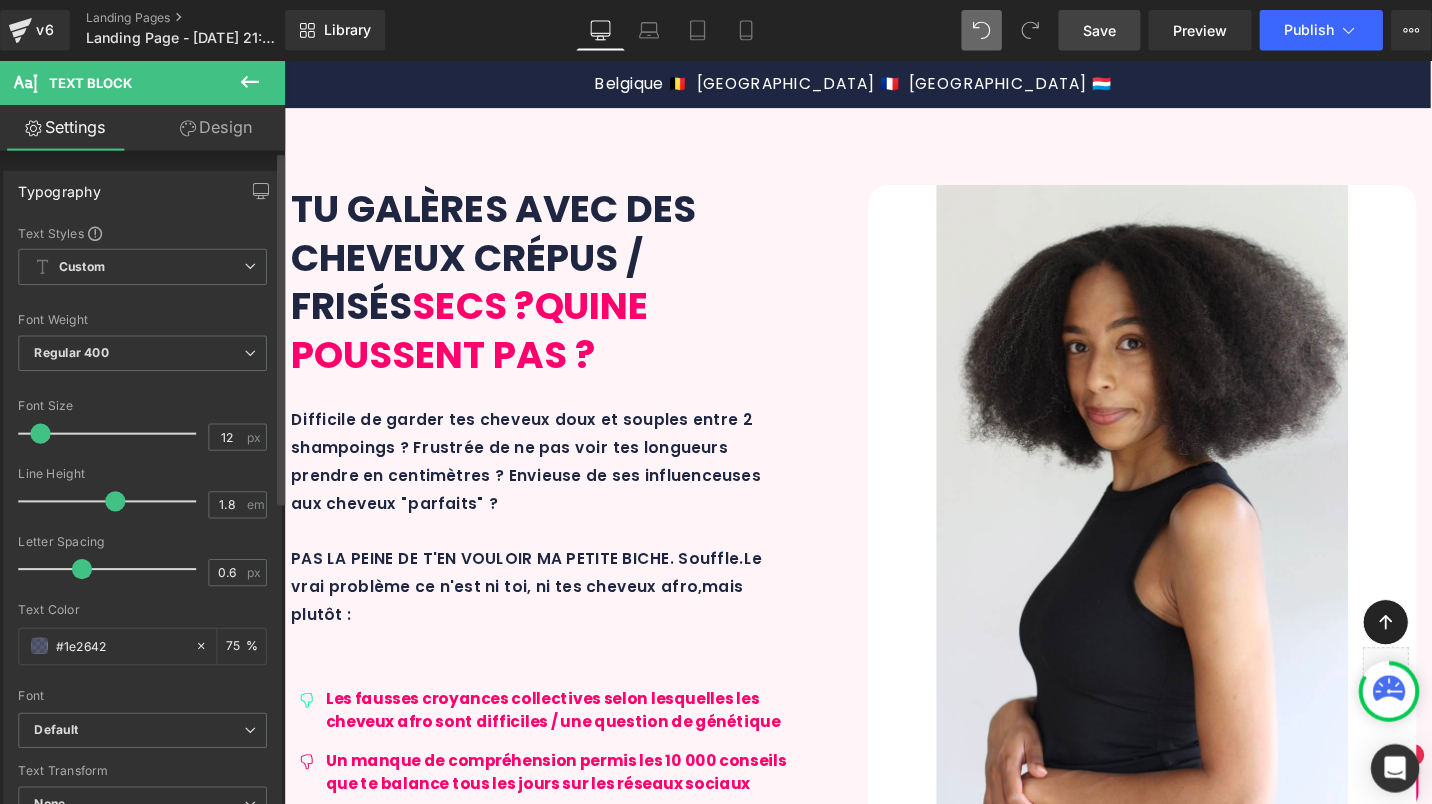 type on "13" 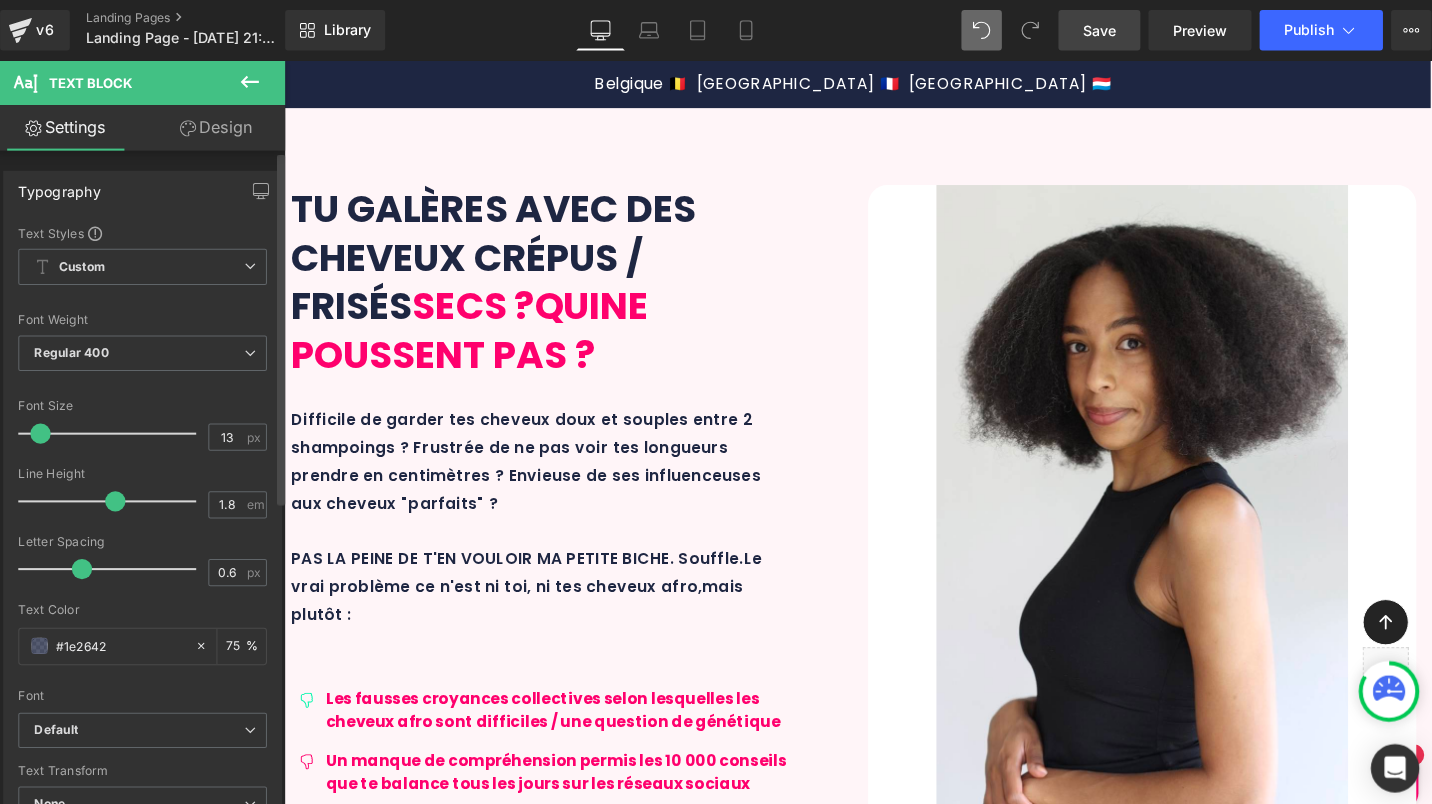 click at bounding box center (48, 429) 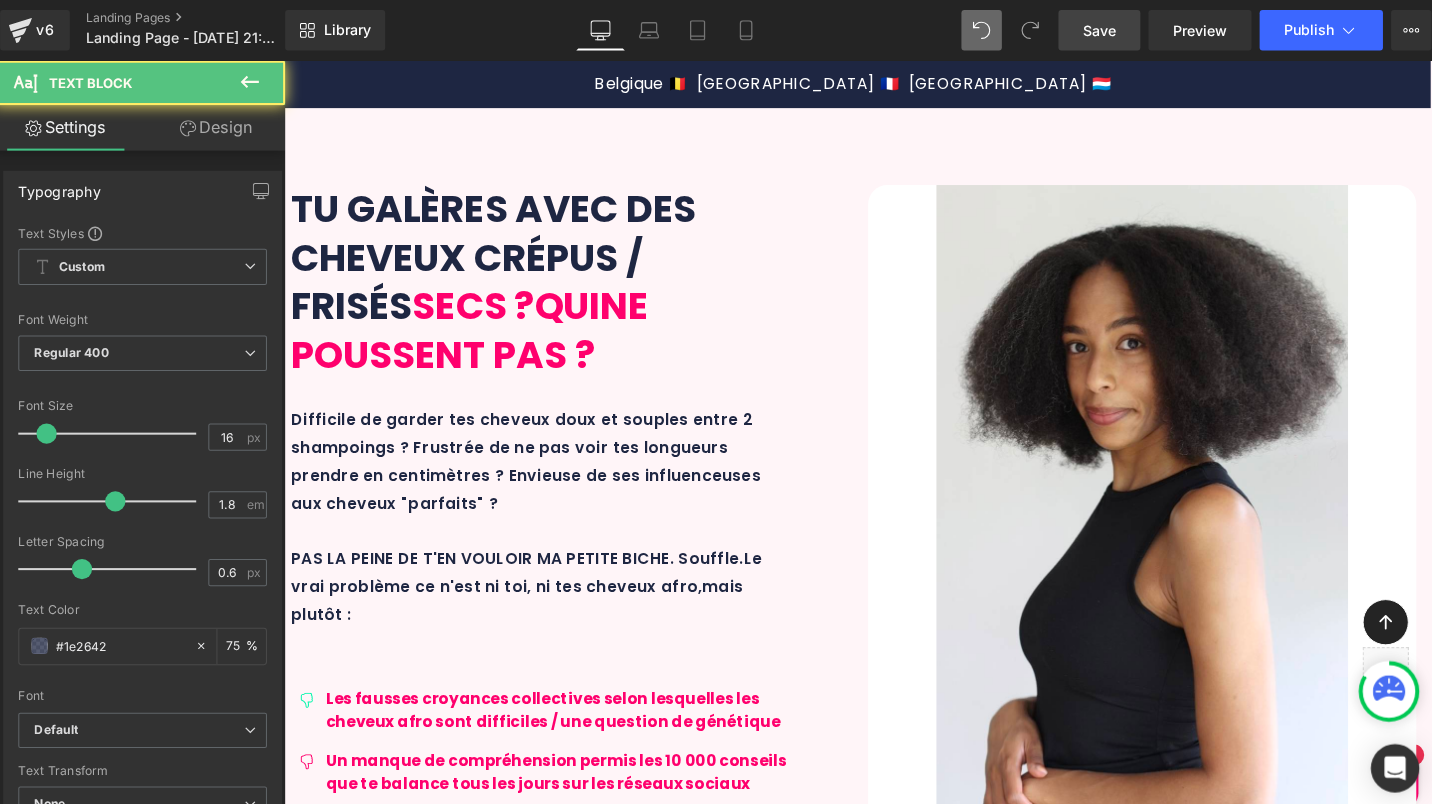 click on "Huile d'amande douce, beurre de karité bio, huile de brocoli, glycérine végétale, provitamine B5" at bounding box center (1061, 3737) 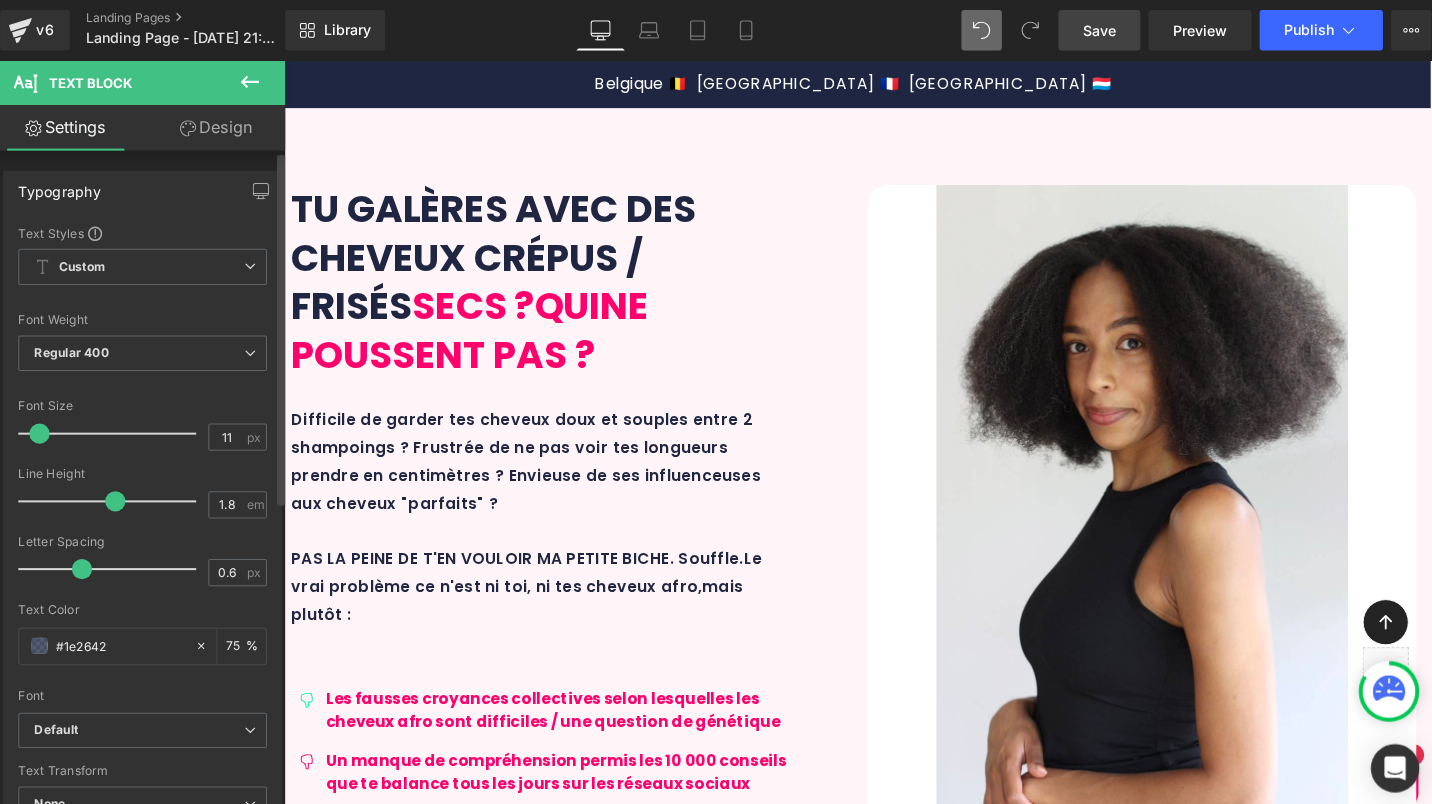 type on "12" 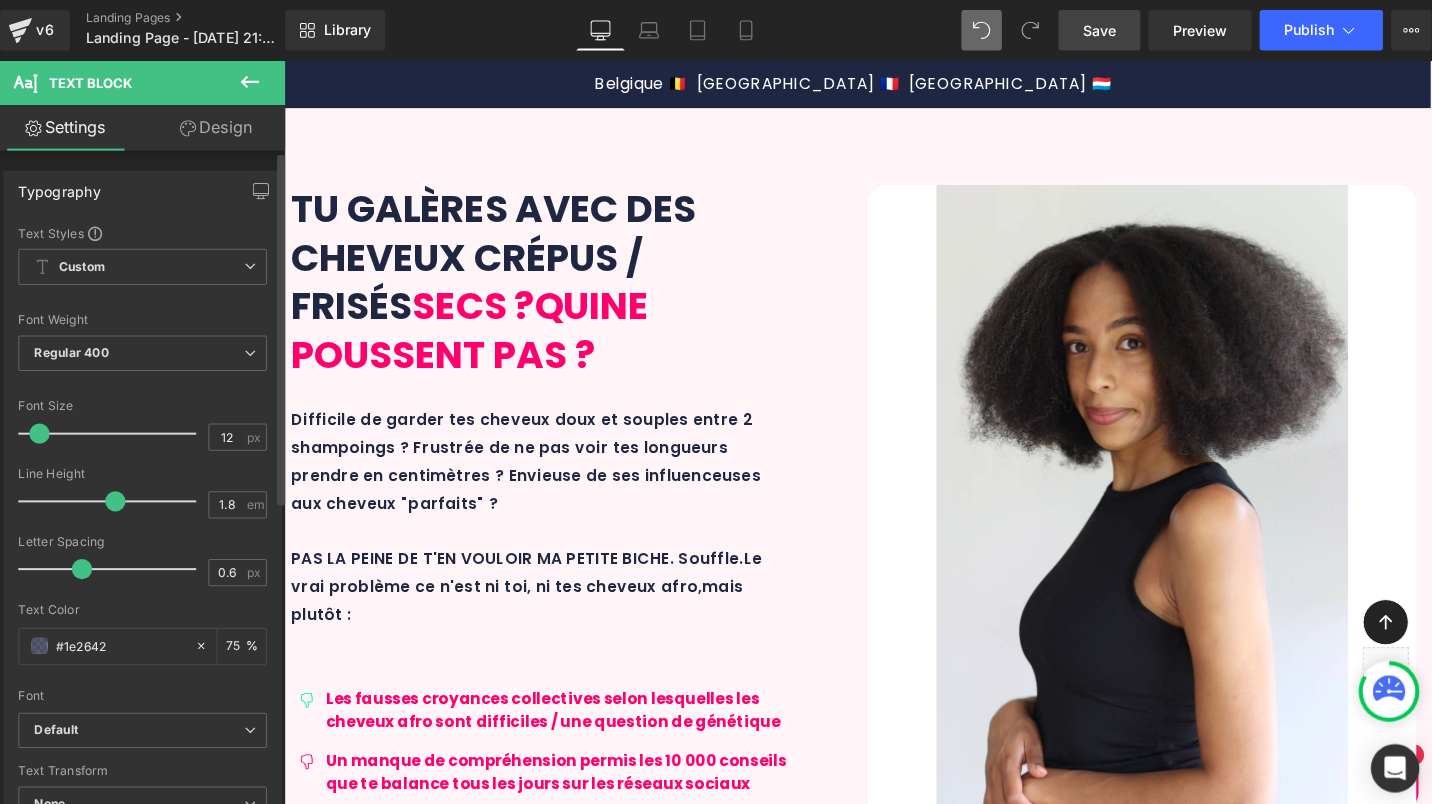 click at bounding box center (47, 429) 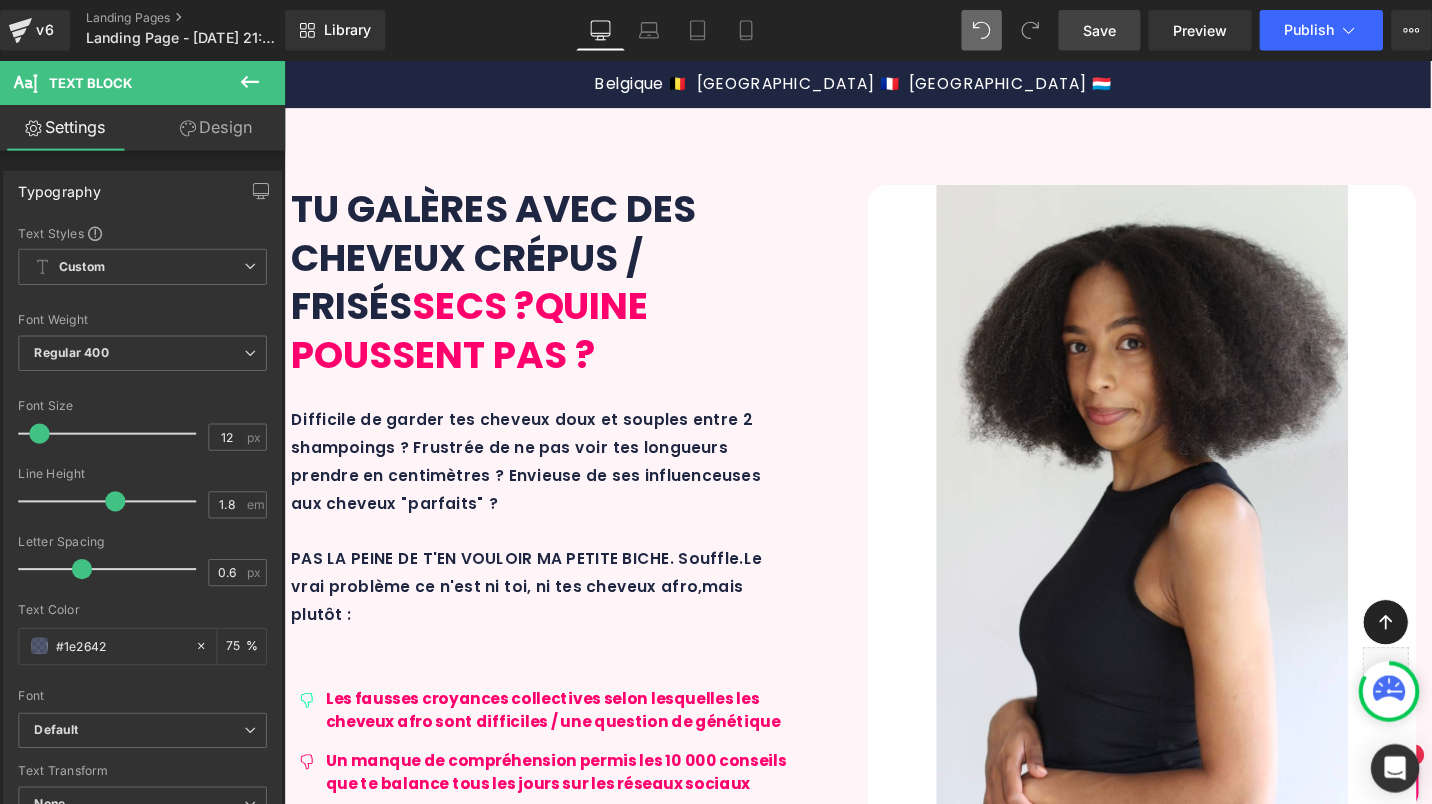 scroll, scrollTop: 2760, scrollLeft: 0, axis: vertical 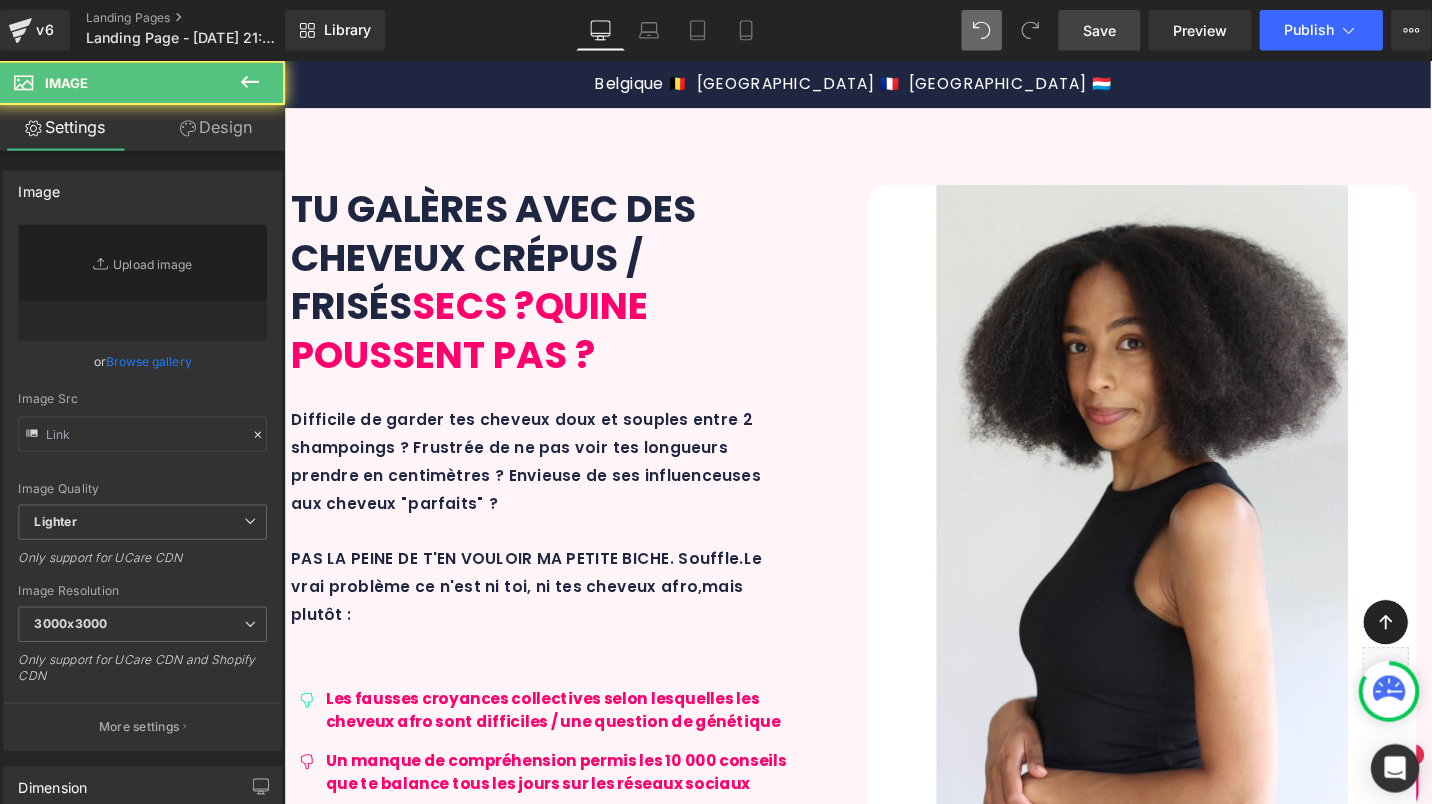 type on "[URL][DOMAIN_NAME]" 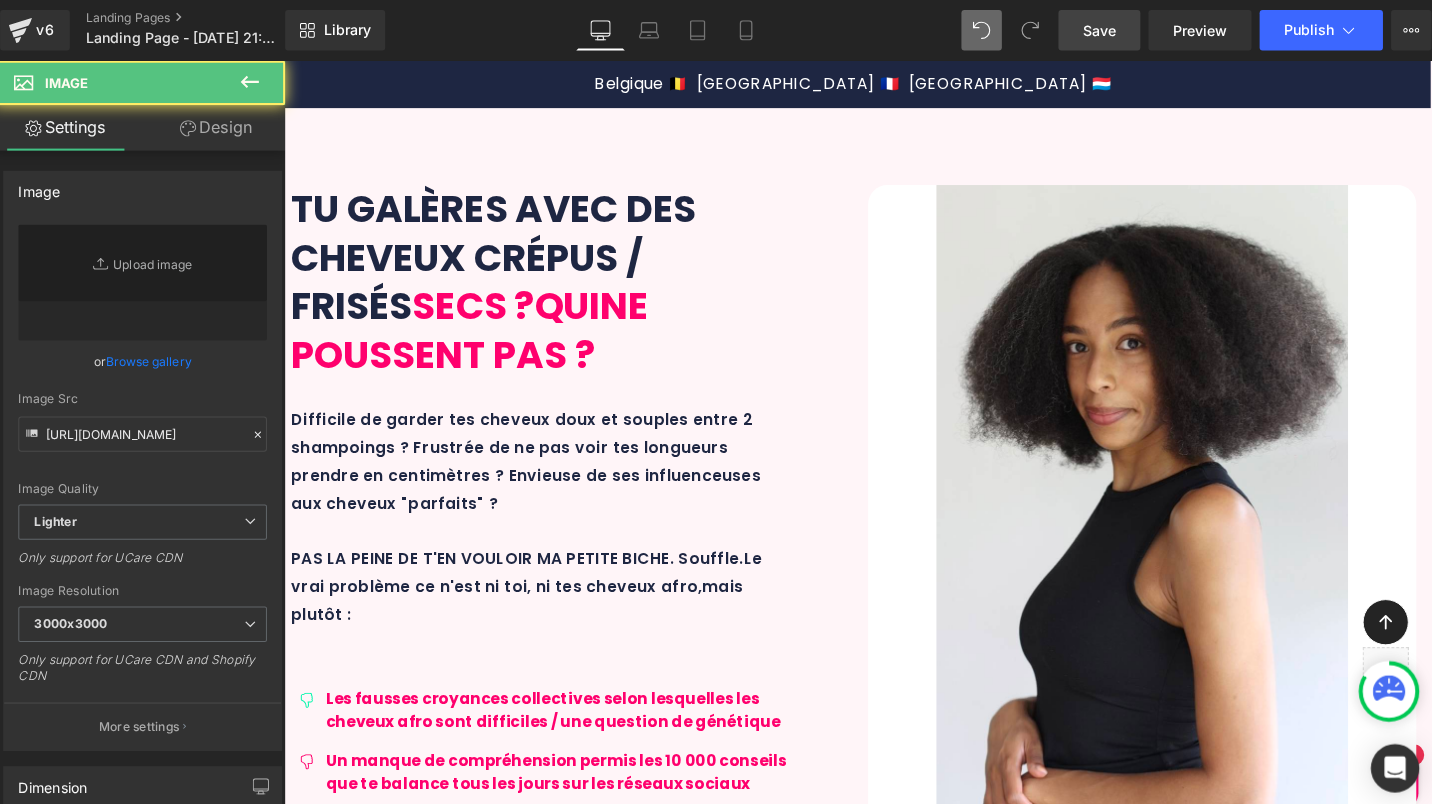 click at bounding box center (1027, 3372) 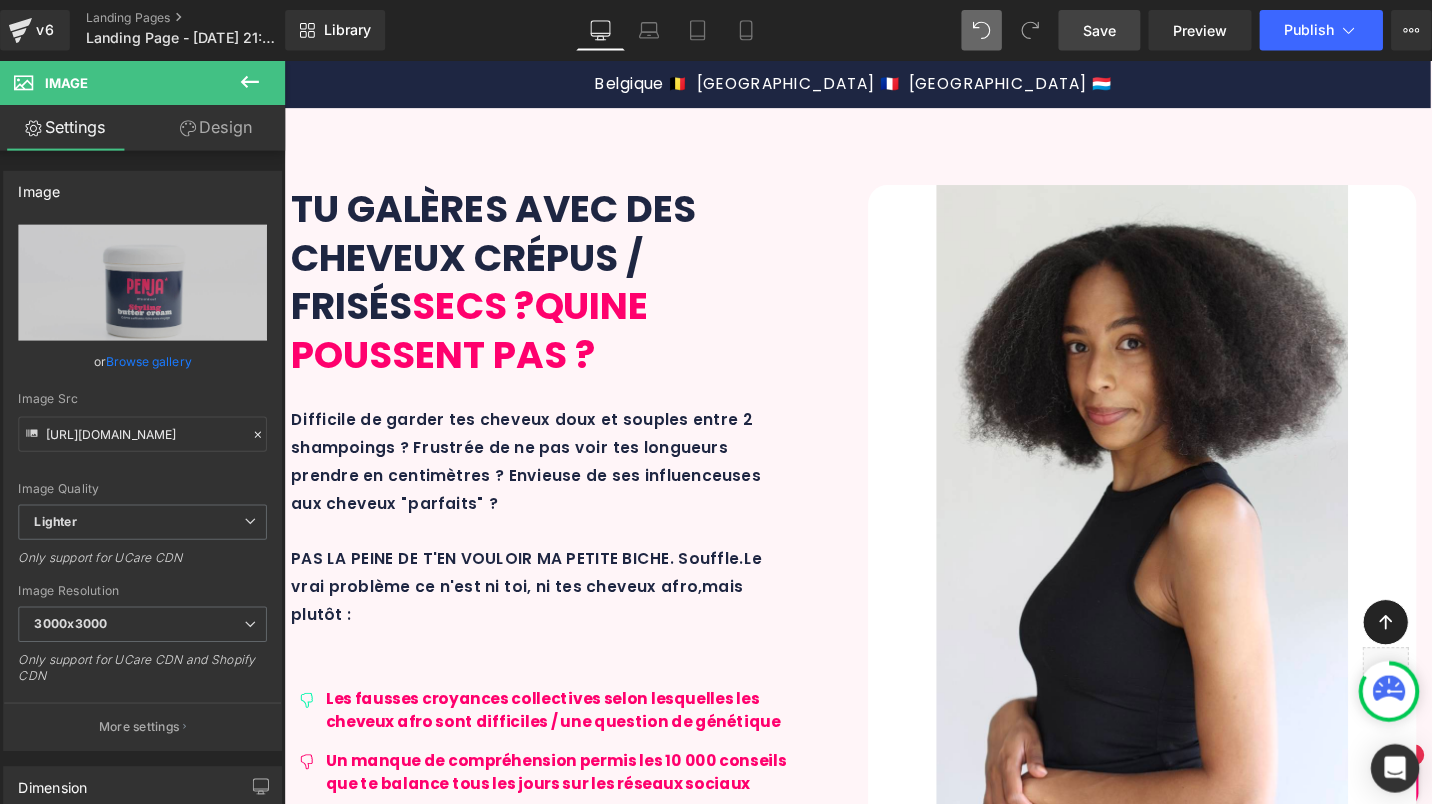 click at bounding box center (1027, 3372) 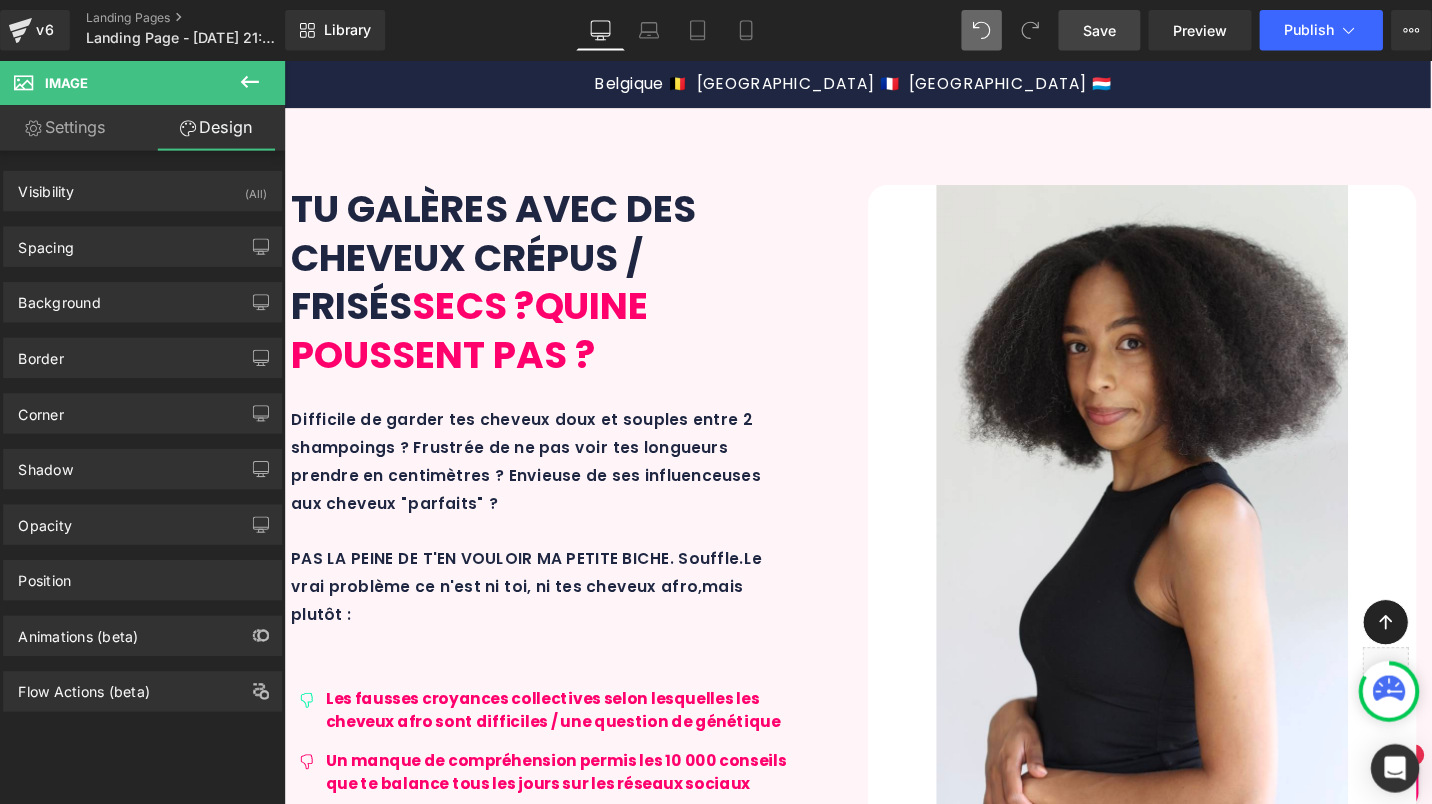 type on "0" 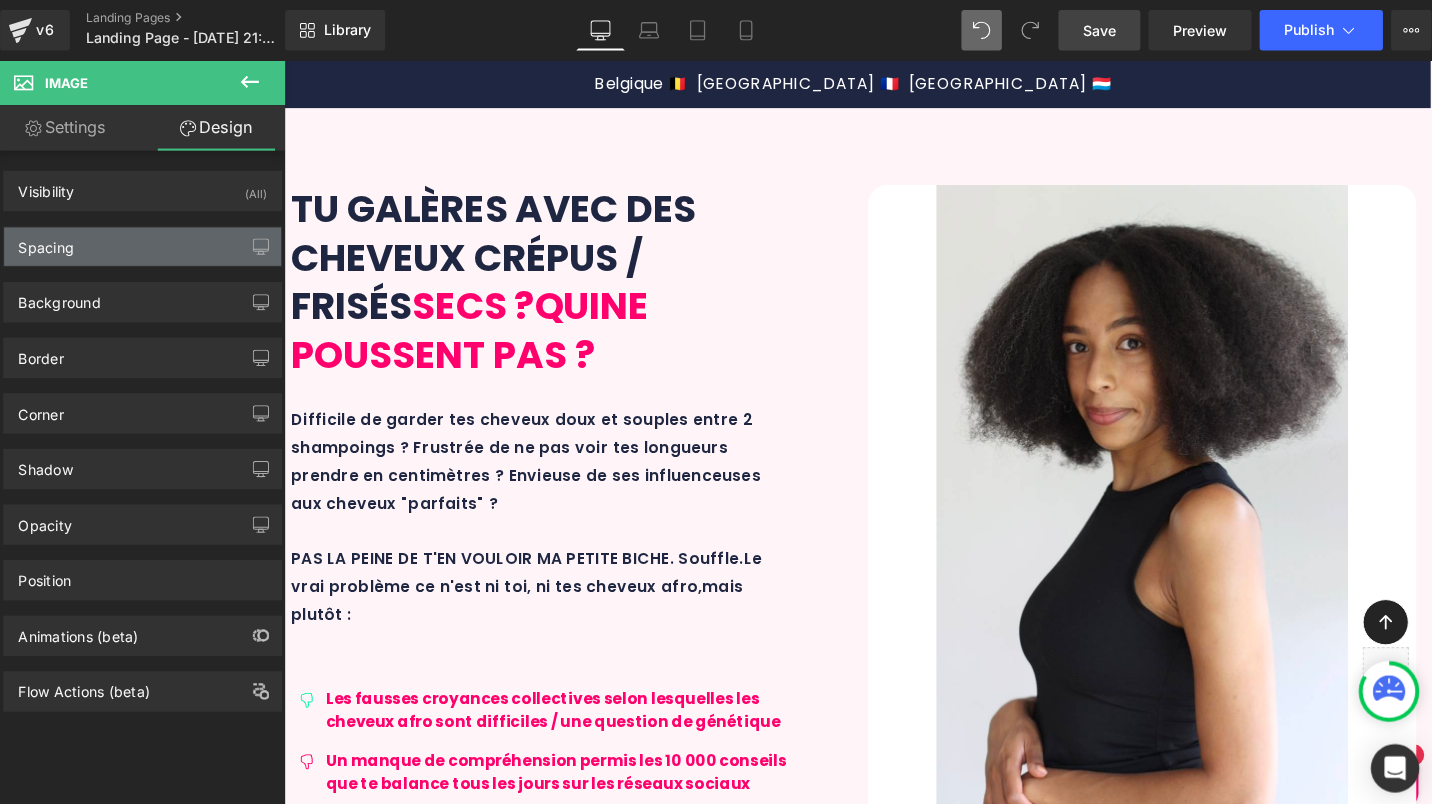 click on "Spacing" at bounding box center [149, 244] 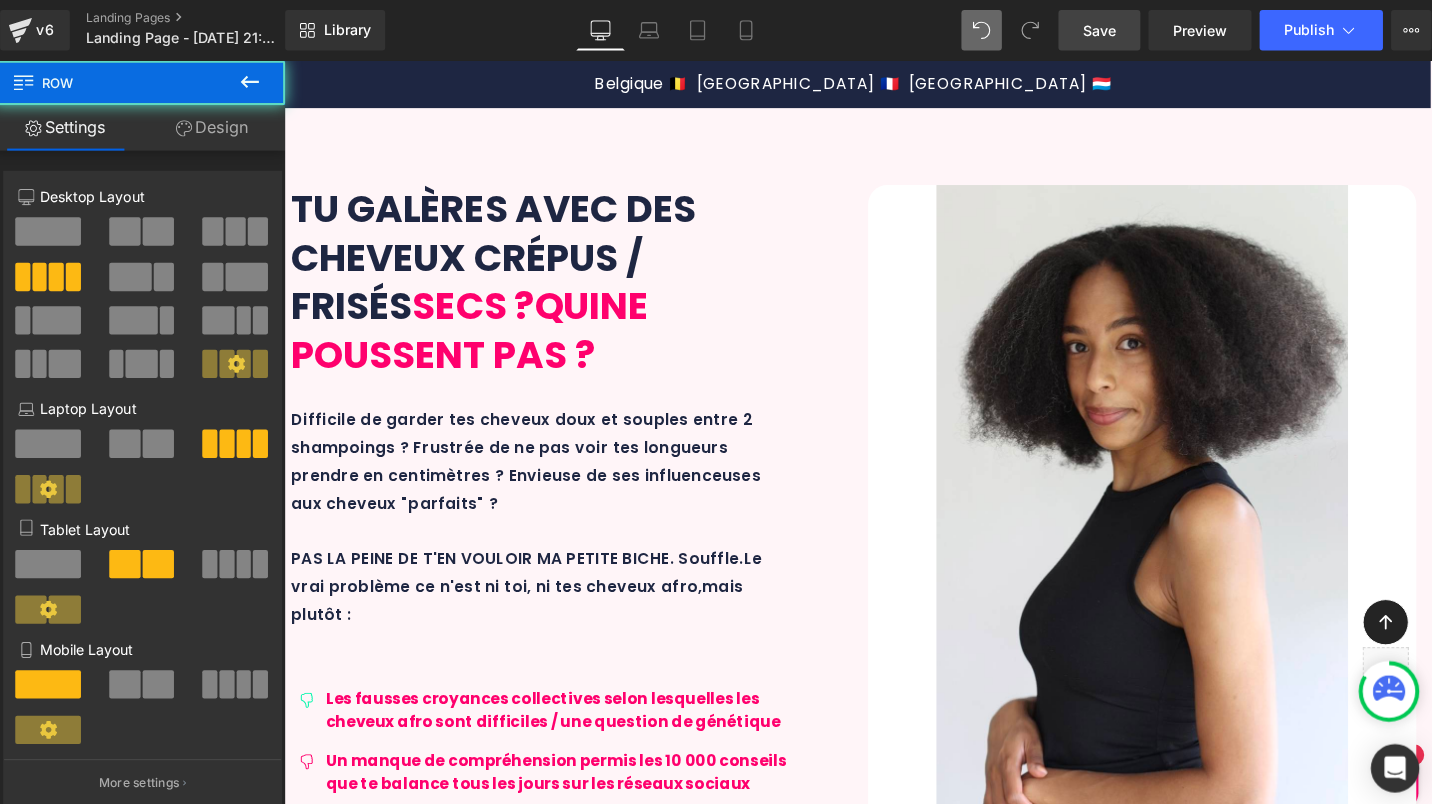 drag, startPoint x: 1037, startPoint y: 312, endPoint x: 1035, endPoint y: 340, distance: 28.071337 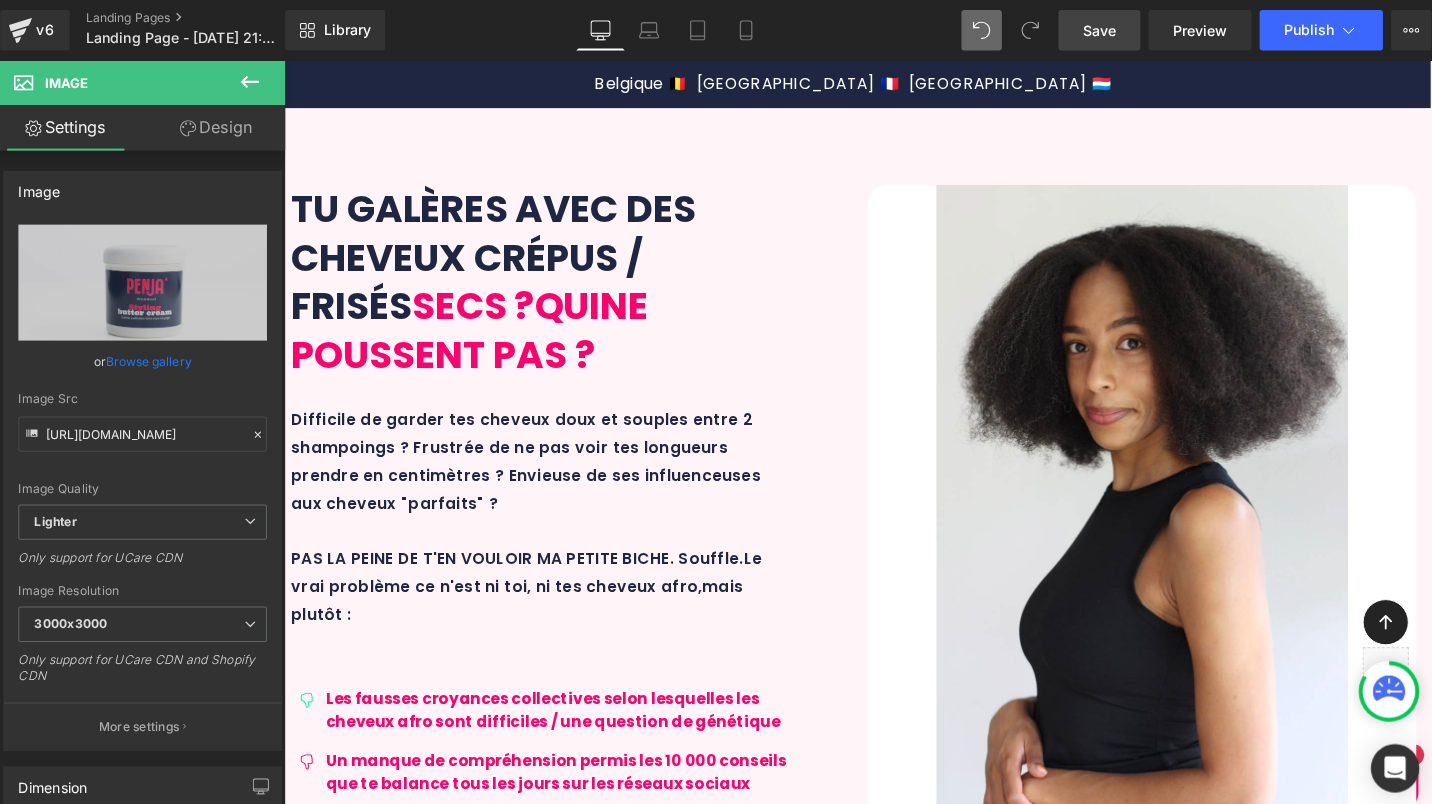 click on "Design" at bounding box center (221, 126) 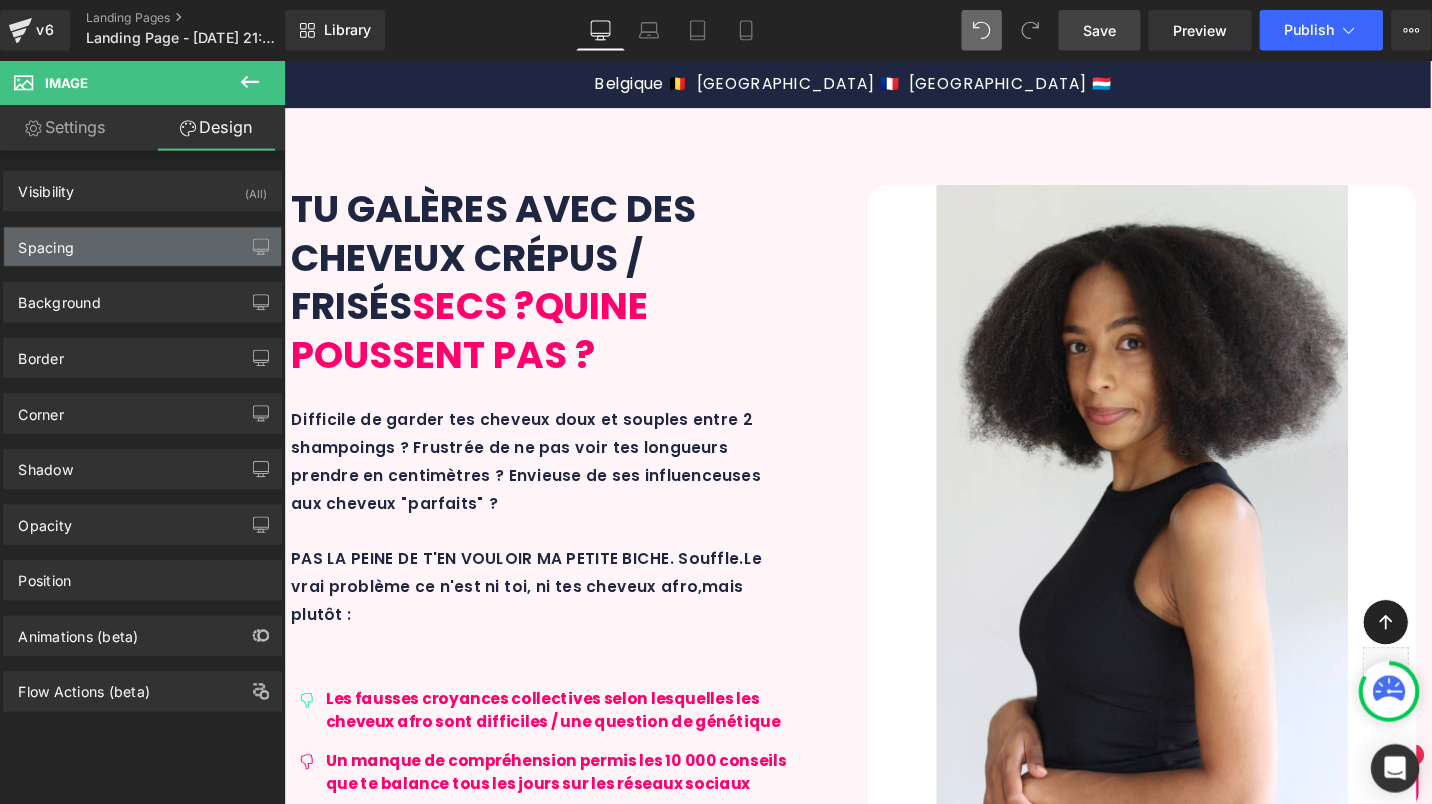 click on "Spacing" at bounding box center (149, 244) 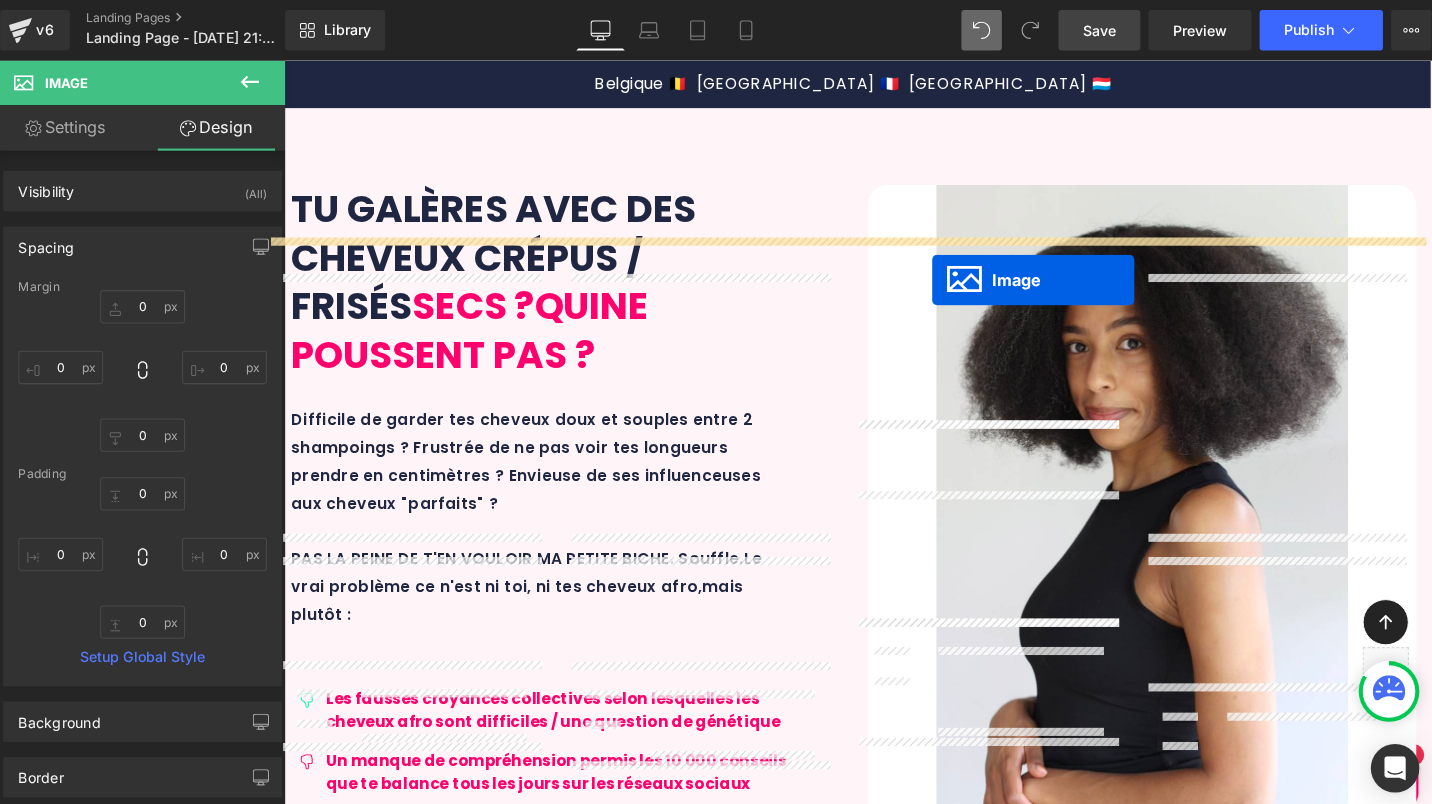 drag, startPoint x: 988, startPoint y: 456, endPoint x: 958, endPoint y: 287, distance: 171.64207 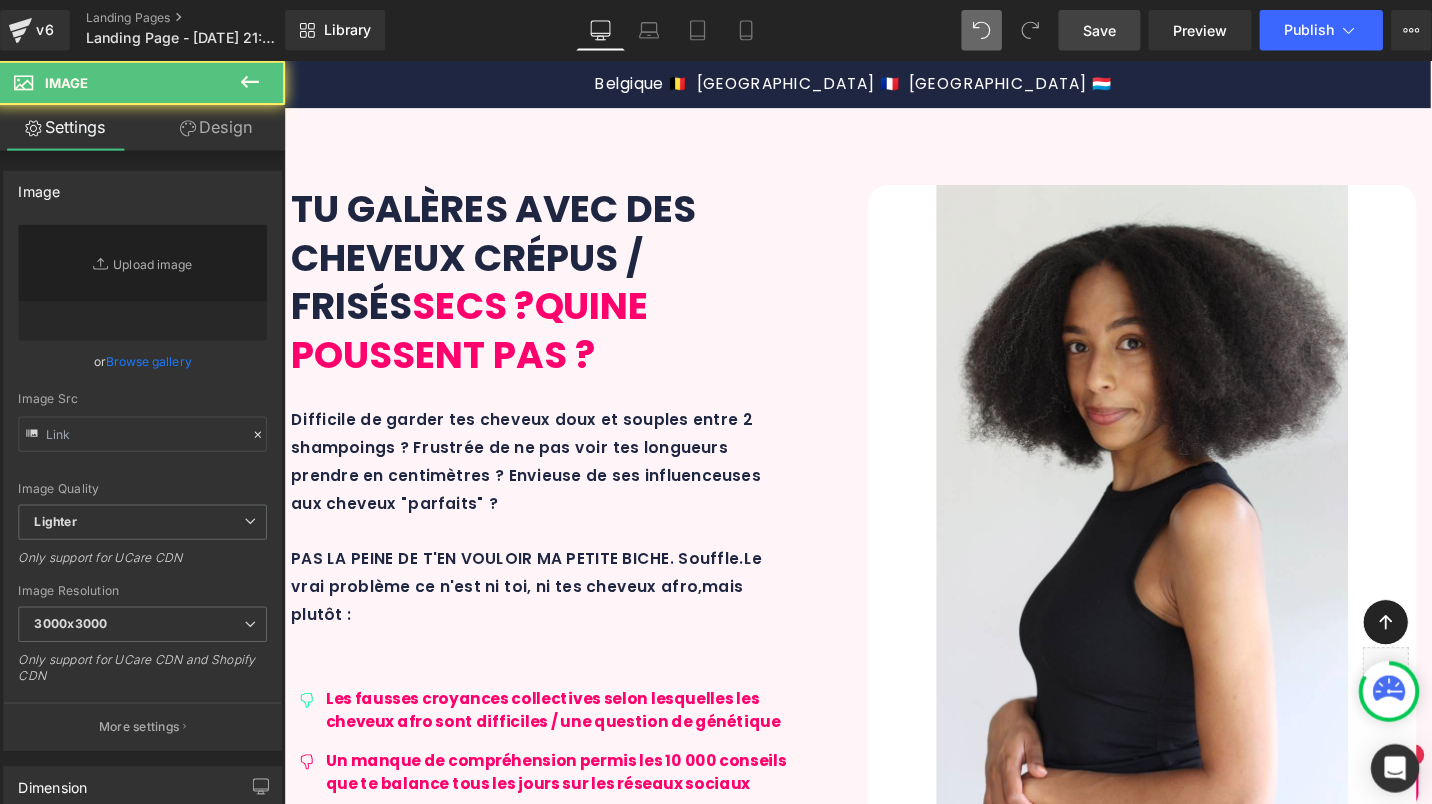 type on "[URL][DOMAIN_NAME]" 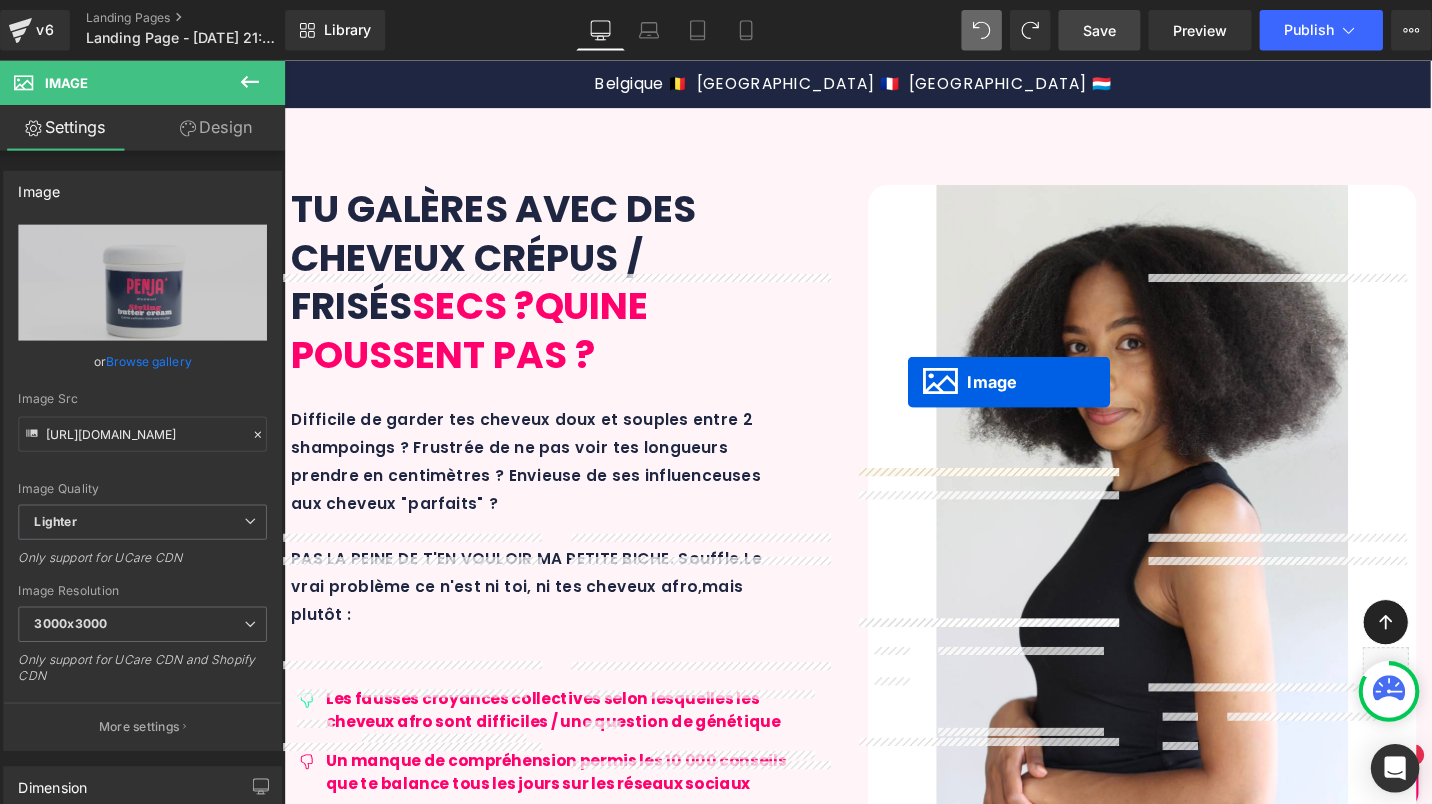 drag, startPoint x: 992, startPoint y: 464, endPoint x: 934, endPoint y: 394, distance: 90.90655 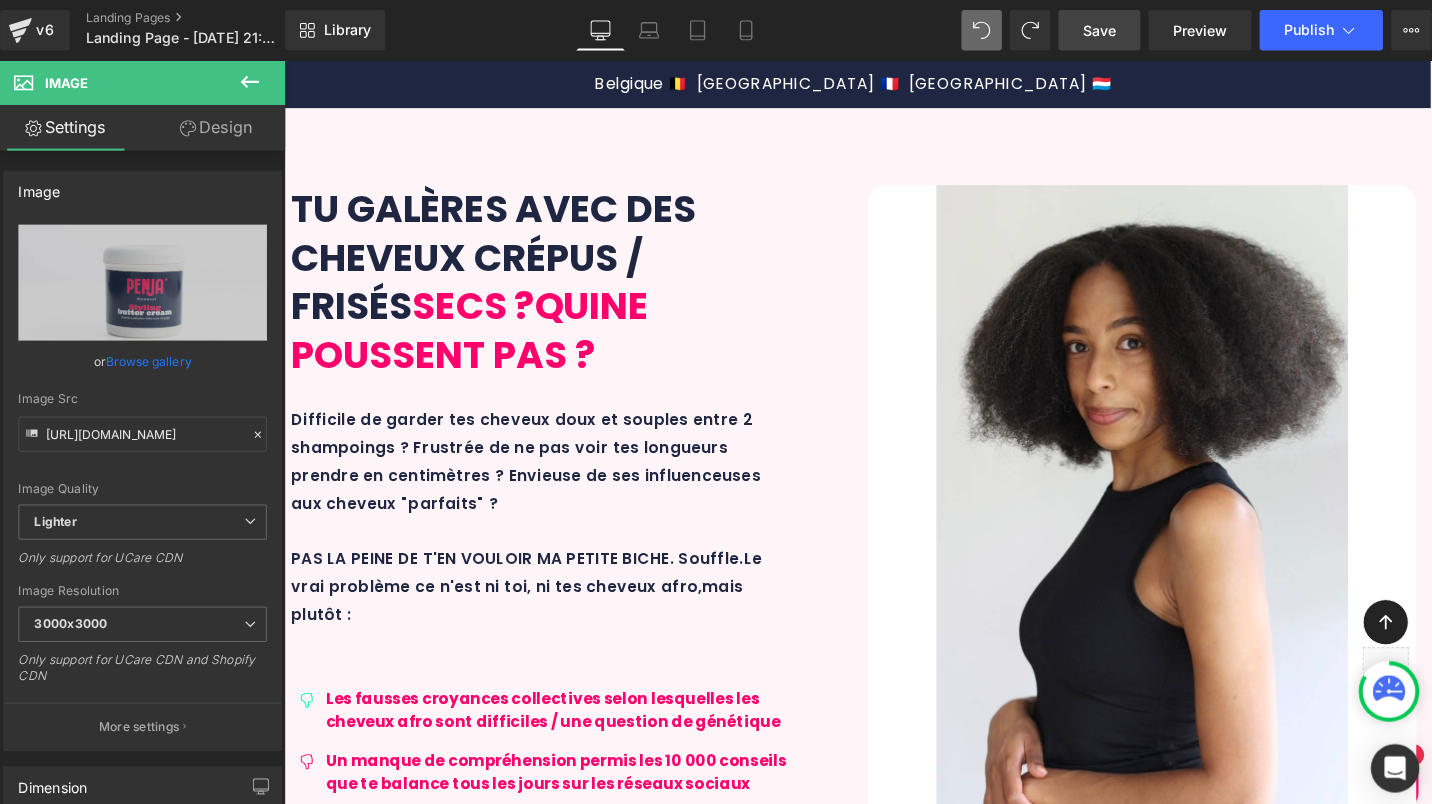 scroll, scrollTop: 2952, scrollLeft: 0, axis: vertical 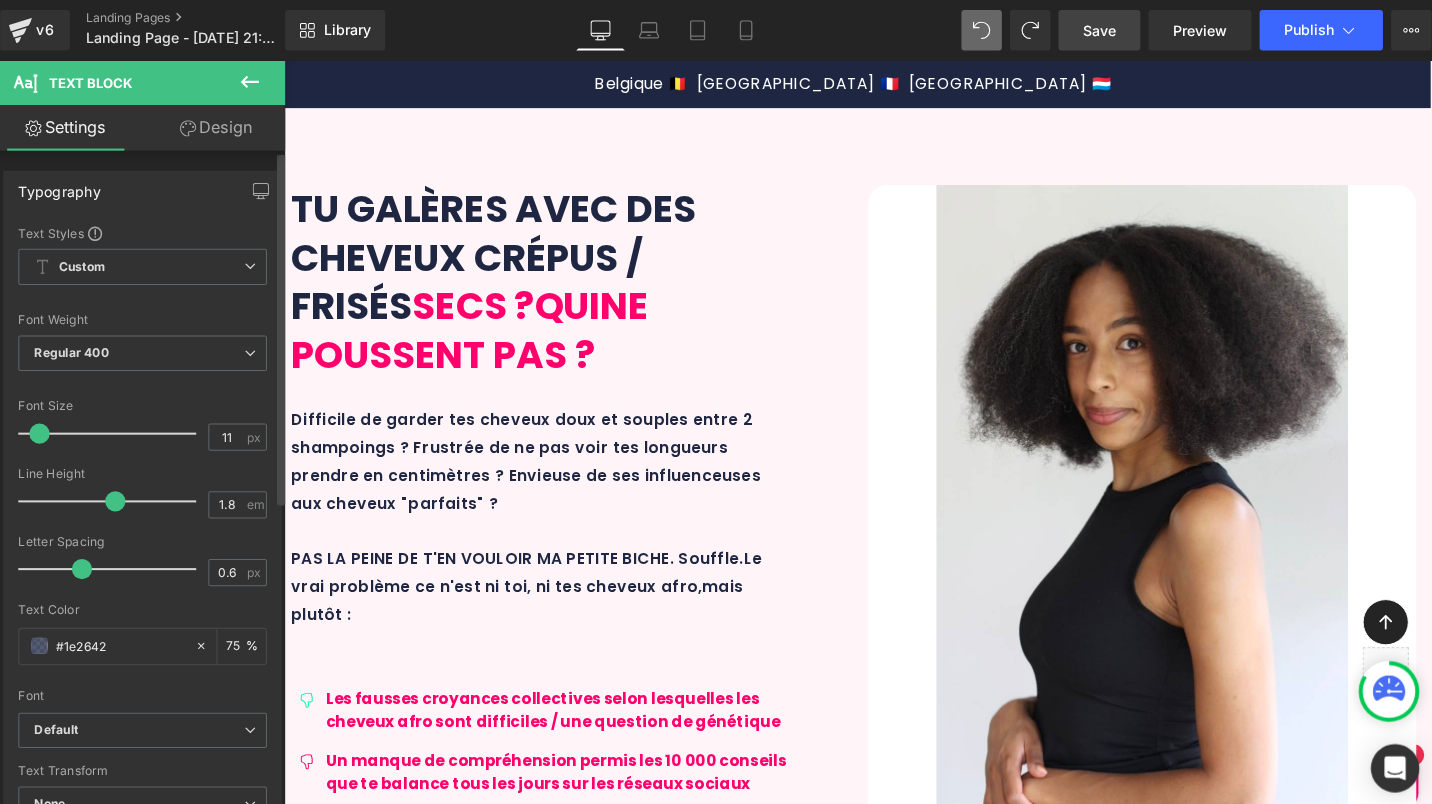 type on "12" 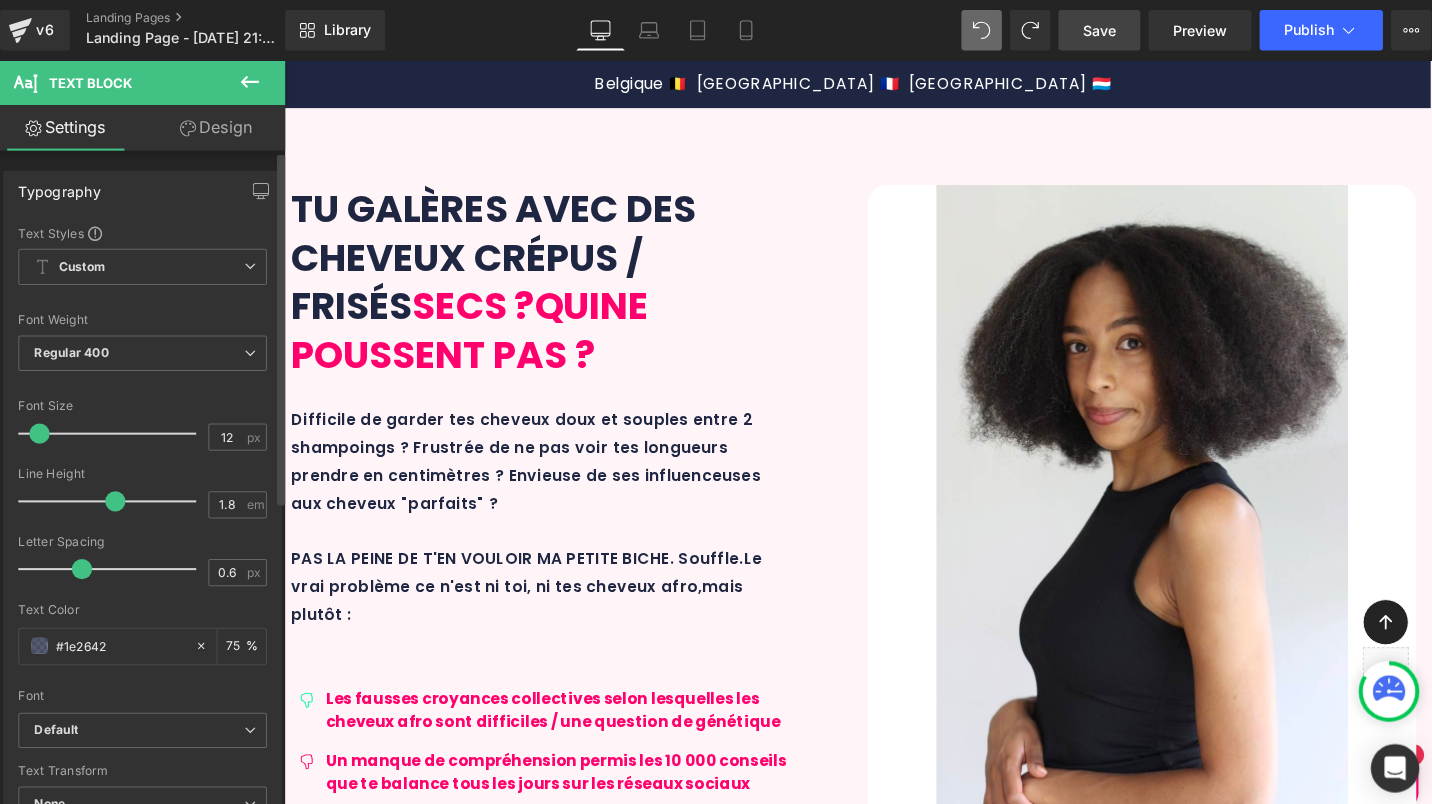 click at bounding box center [47, 429] 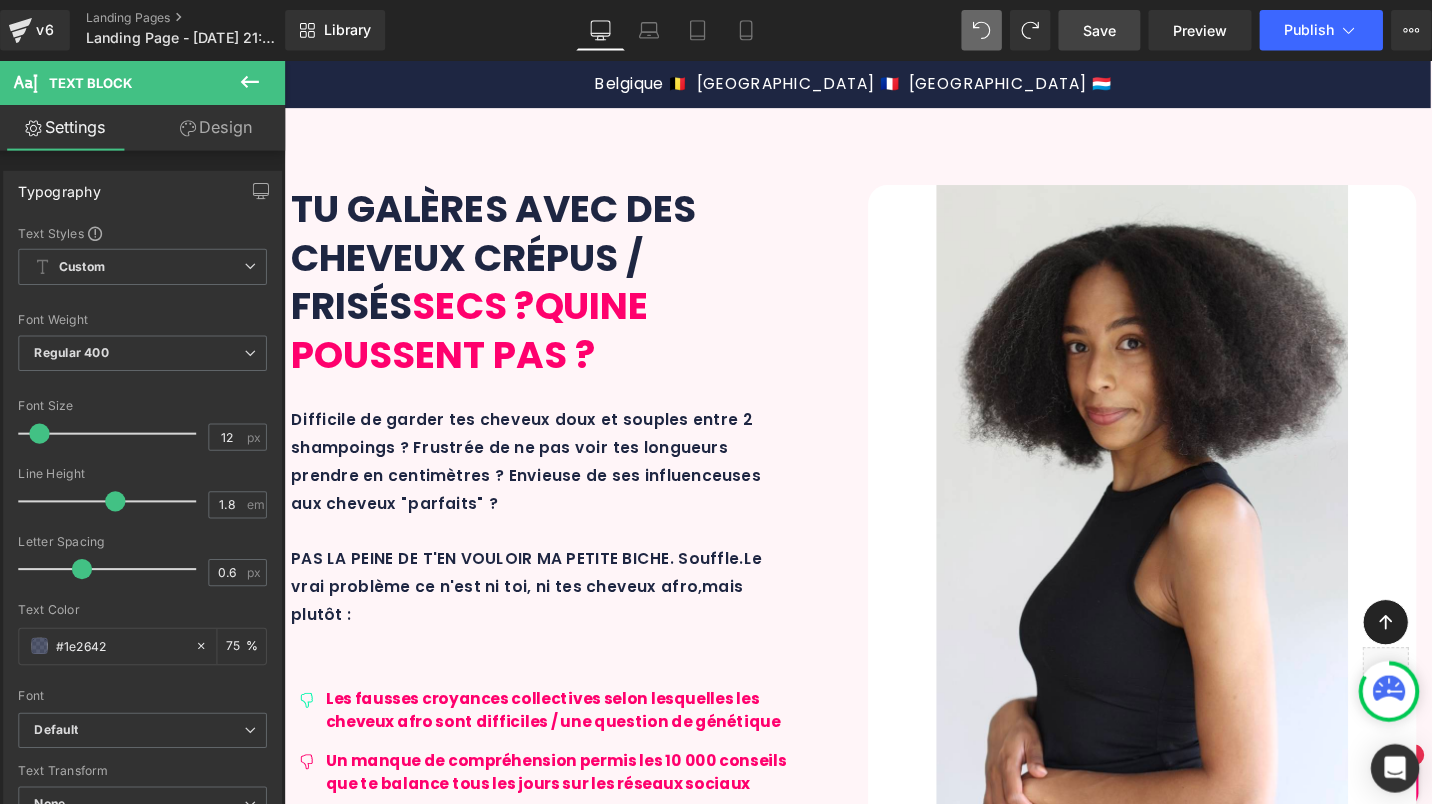 scroll, scrollTop: 2812, scrollLeft: 0, axis: vertical 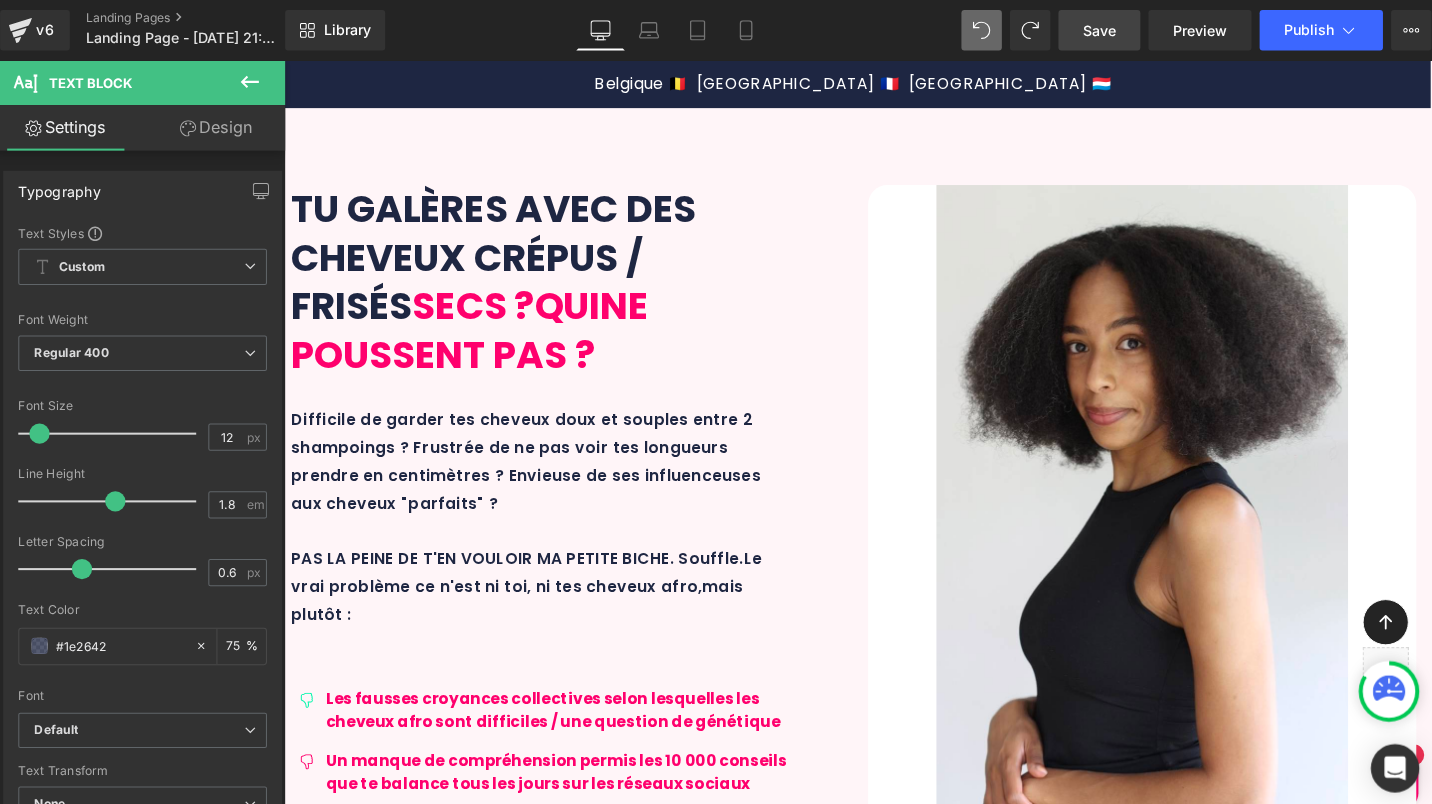 click on "Un  shampoing intensément doux  qui lavage tes cheveux tout en délicatesse et qui purifie et apaise ton cuir chevelu" at bounding box center (427, 3537) 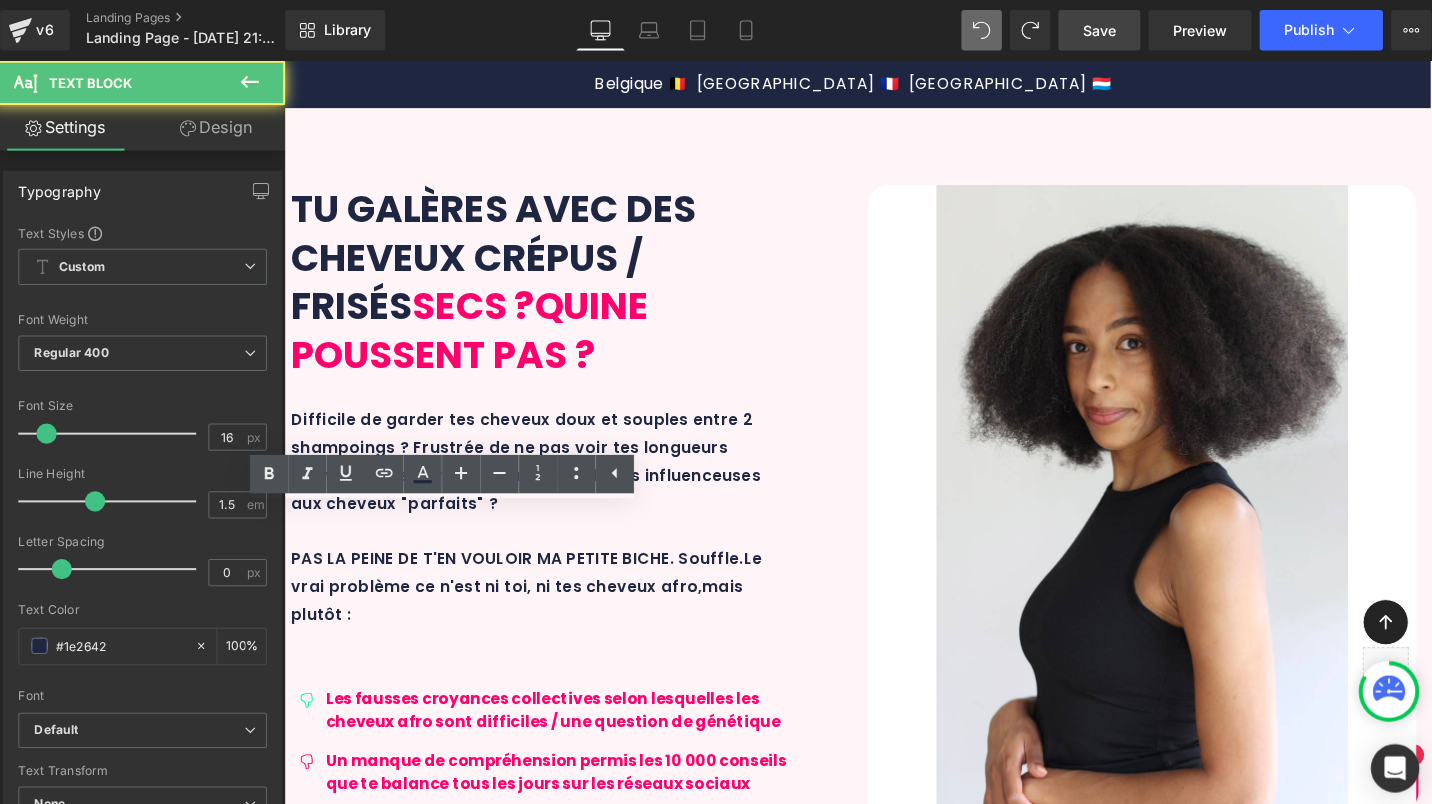 drag, startPoint x: 526, startPoint y: 614, endPoint x: 251, endPoint y: 525, distance: 289.04324 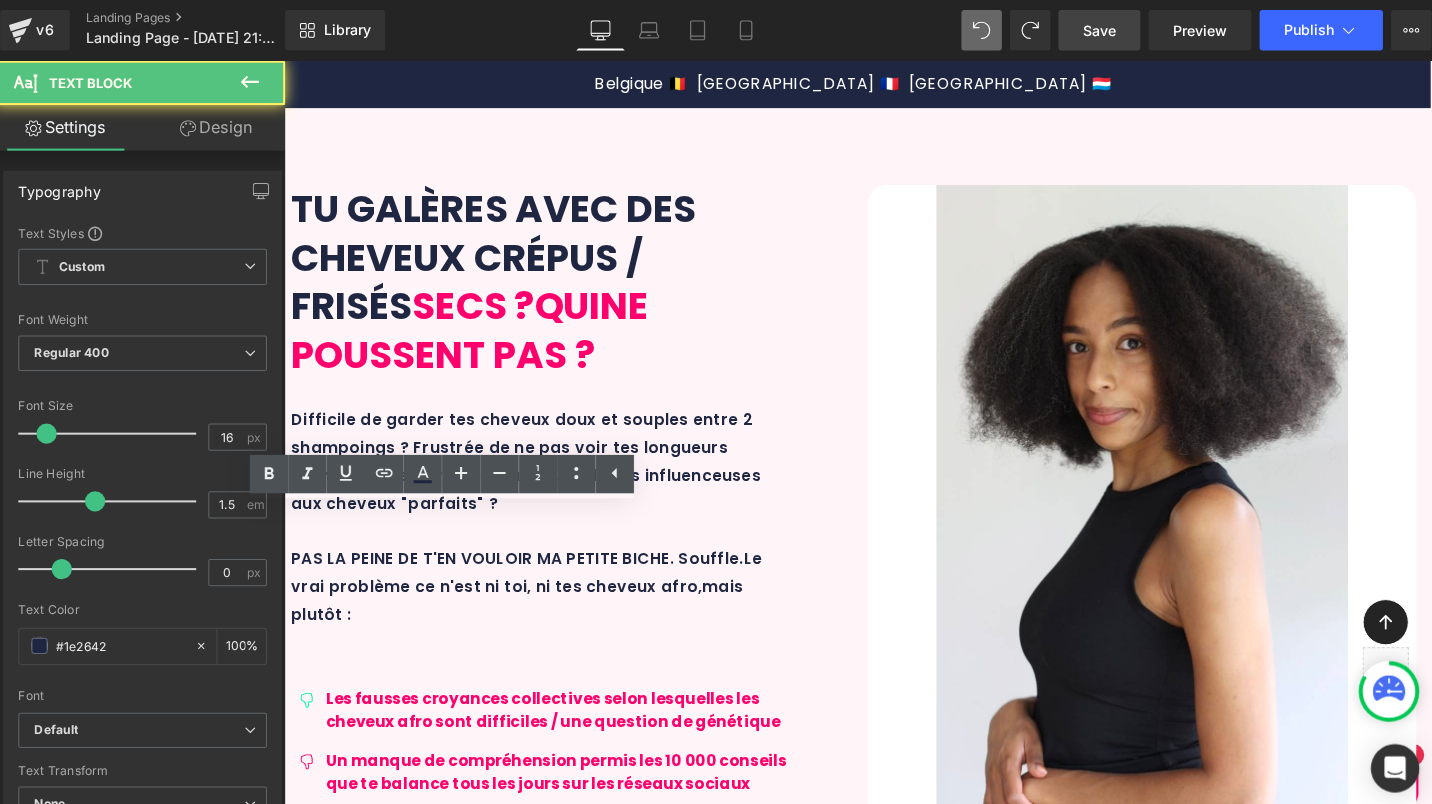 click on "Belgique 🇧🇪  [GEOGRAPHIC_DATA] 🇫🇷  [GEOGRAPHIC_DATA] 🇱🇺
Text Block
Row         Tu galères avec des cheveux CRÉPUS / FRISÉS  seCs ?  qui  ne poussent pas   ?   Heading
[MEDICAL_DATA] de garder tes cheveux doux et souples entre 2 shampoings ? Frustrée de ne pas voir tes longueurs prendre en centimètres ? Envieuse de ses influenceuses aux cheveux "parfaits" ?    PAS LA PEINE DE T'EN VOULOIR MA PETITE BICHE. Souffle.  Le vrai problème ce n'est ni toi, ni tes cheveux afro,  mais plutôt :
Text Block
Icon
Les fausses croyances collectives selon lesquelles les cheveux afro sont difficiles / une question de génétique
Text Block" at bounding box center [881, 459] 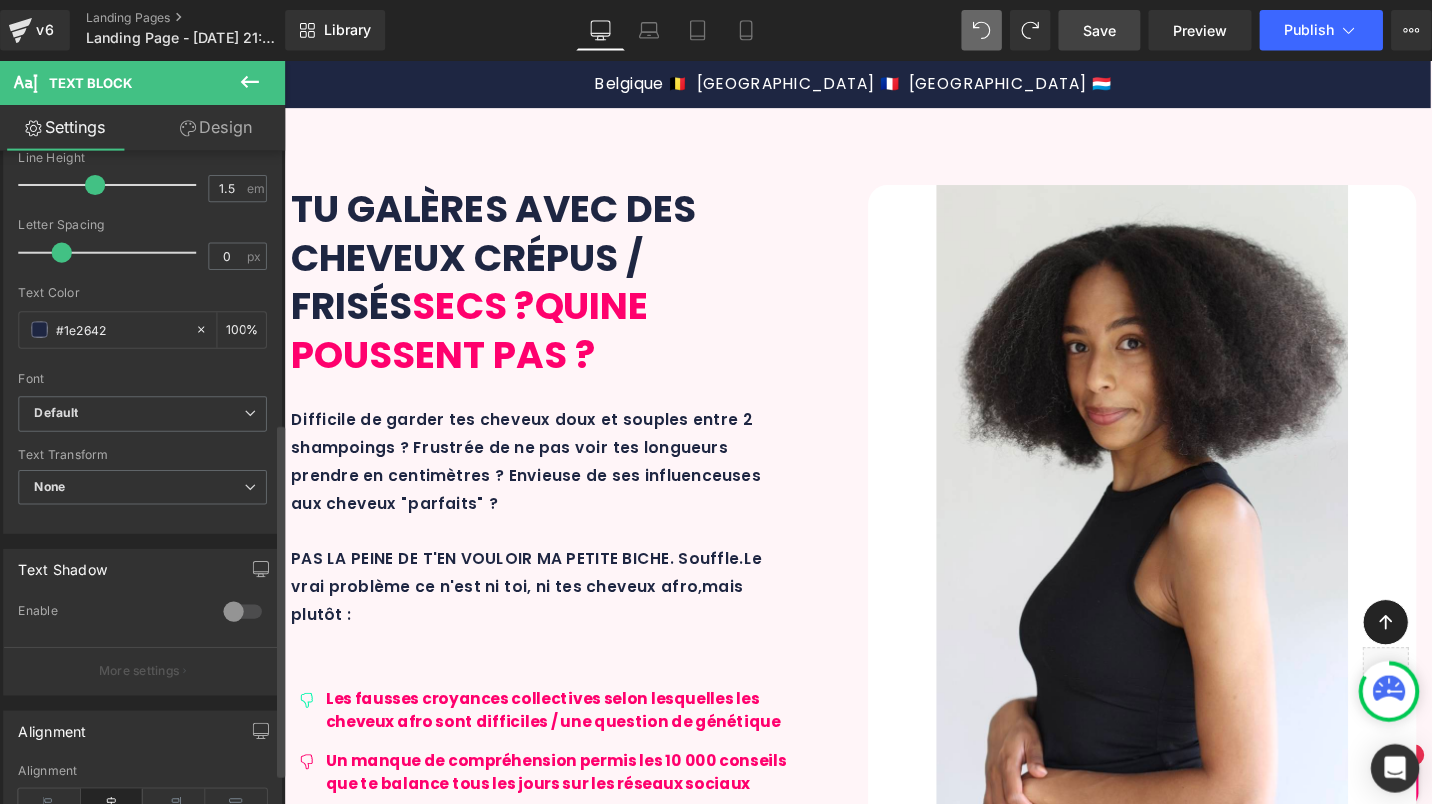 scroll, scrollTop: 516, scrollLeft: 0, axis: vertical 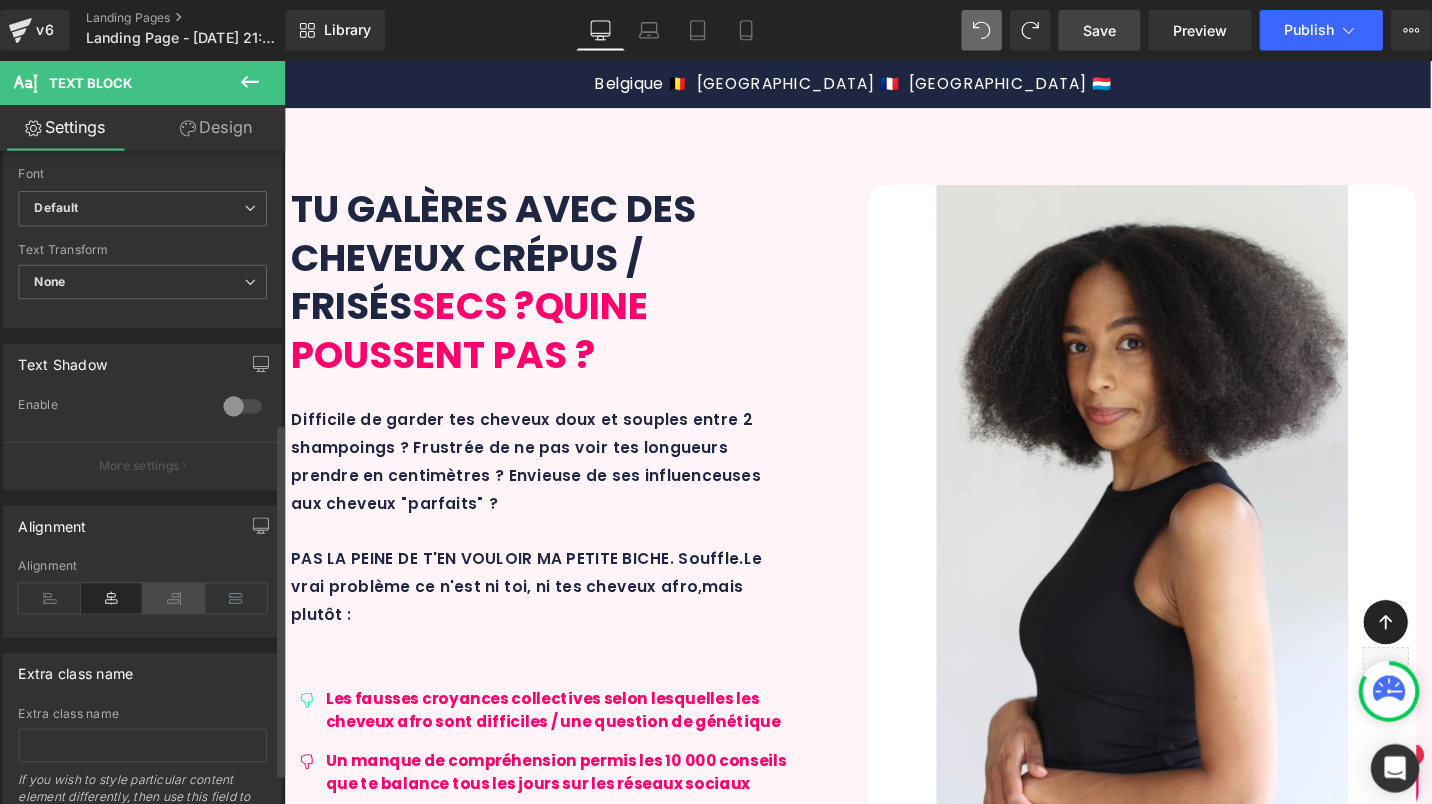 click at bounding box center (180, 592) 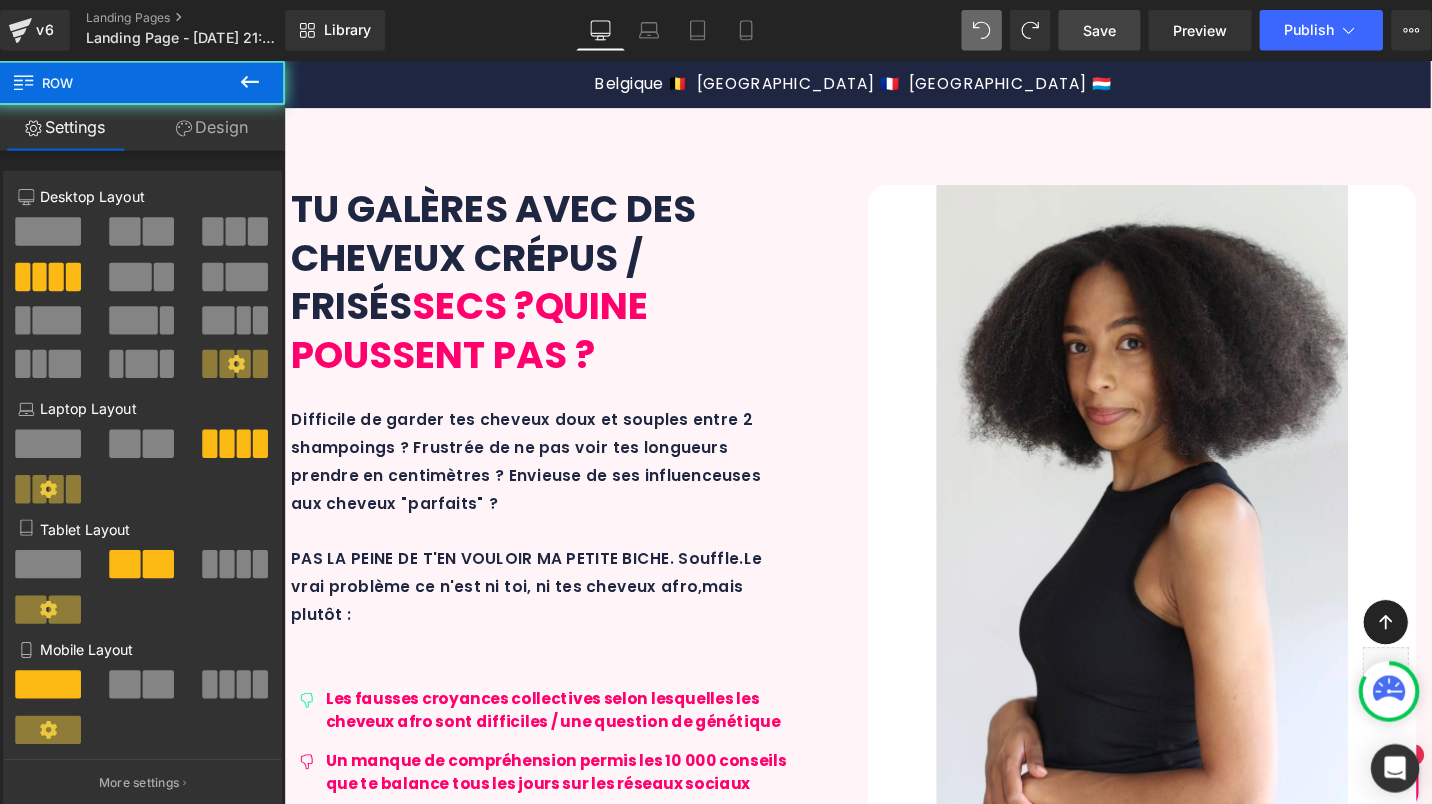 click on "Image         1. NETTOYAGE Text Block         Un  shampoing intensément doux  qui lavage tes cheveux tout en délicatesse et qui purifie et apaise ton cuir chevelu Text Block
Icon
Extrait d'écorce de jujubier
Text Block
Row" at bounding box center (427, 3470) 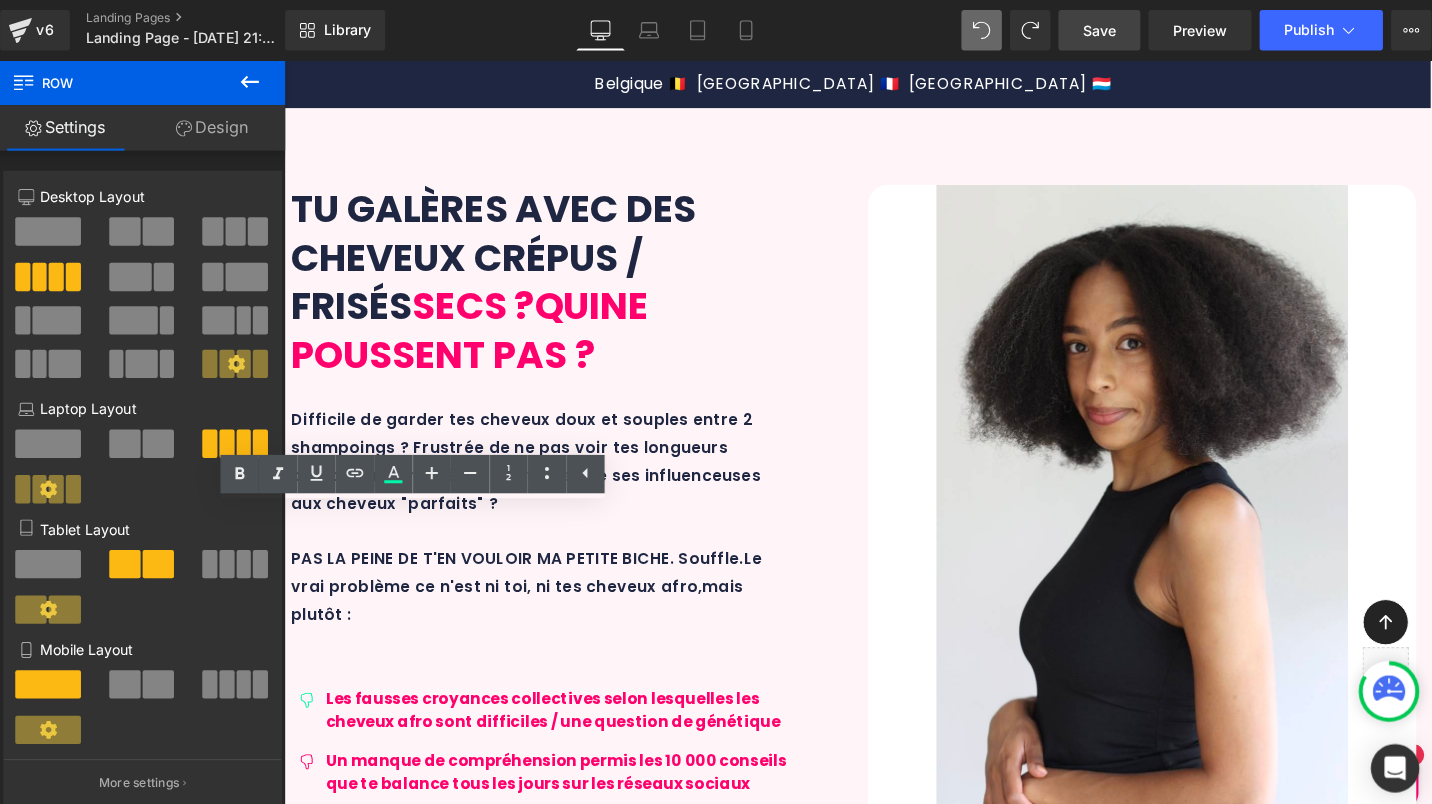 click on "Image         1. NETTOYAGE Text Block         Un  shampoing intensément doux  qui lavage tes cheveux tout en délicatesse et qui purifie et apaise ton cuir chevelu Text Block
Icon
Extrait d'écorce de jujubier
Text Block
Row" at bounding box center (427, 3470) 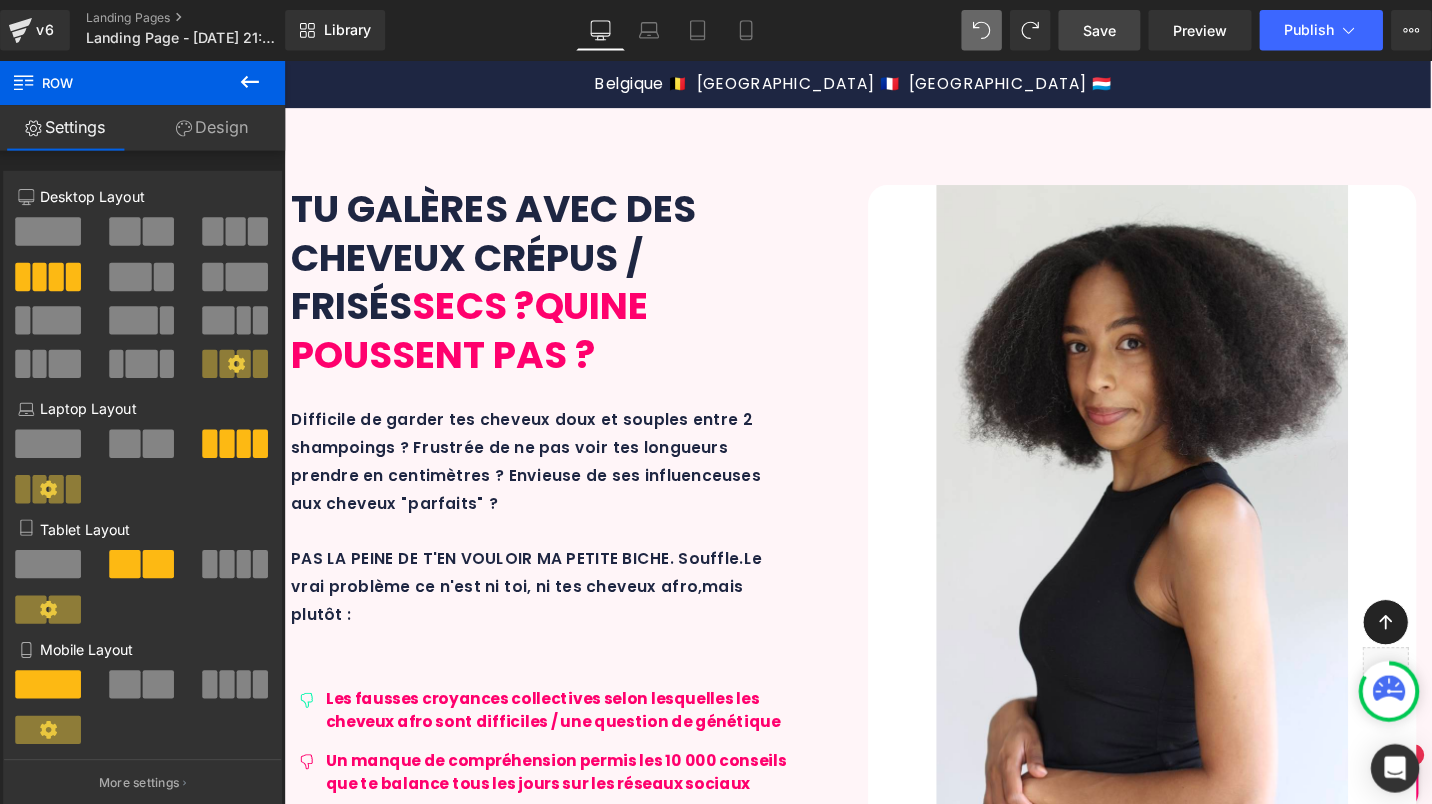 click on "Text Block" at bounding box center [416, 3464] 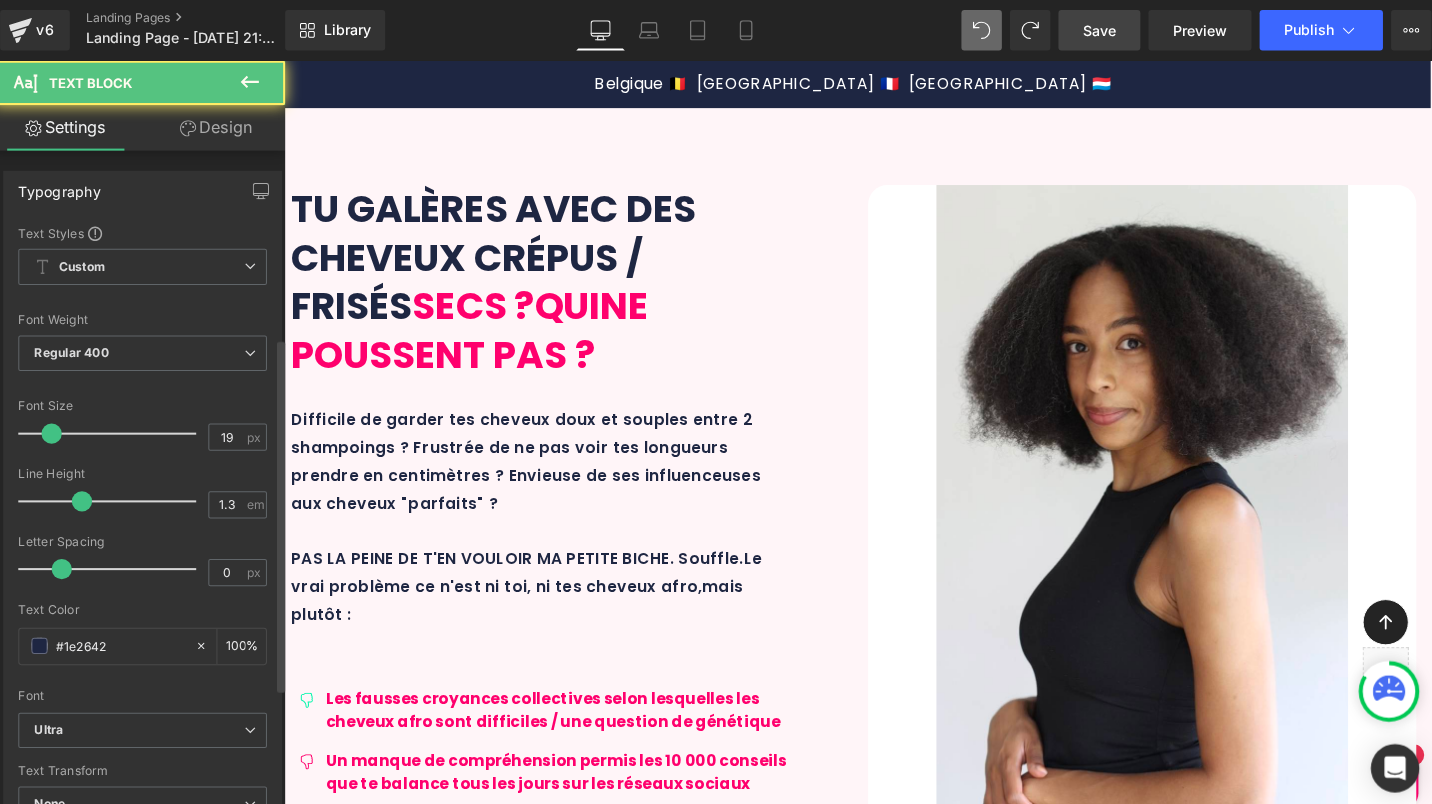 scroll, scrollTop: 355, scrollLeft: 0, axis: vertical 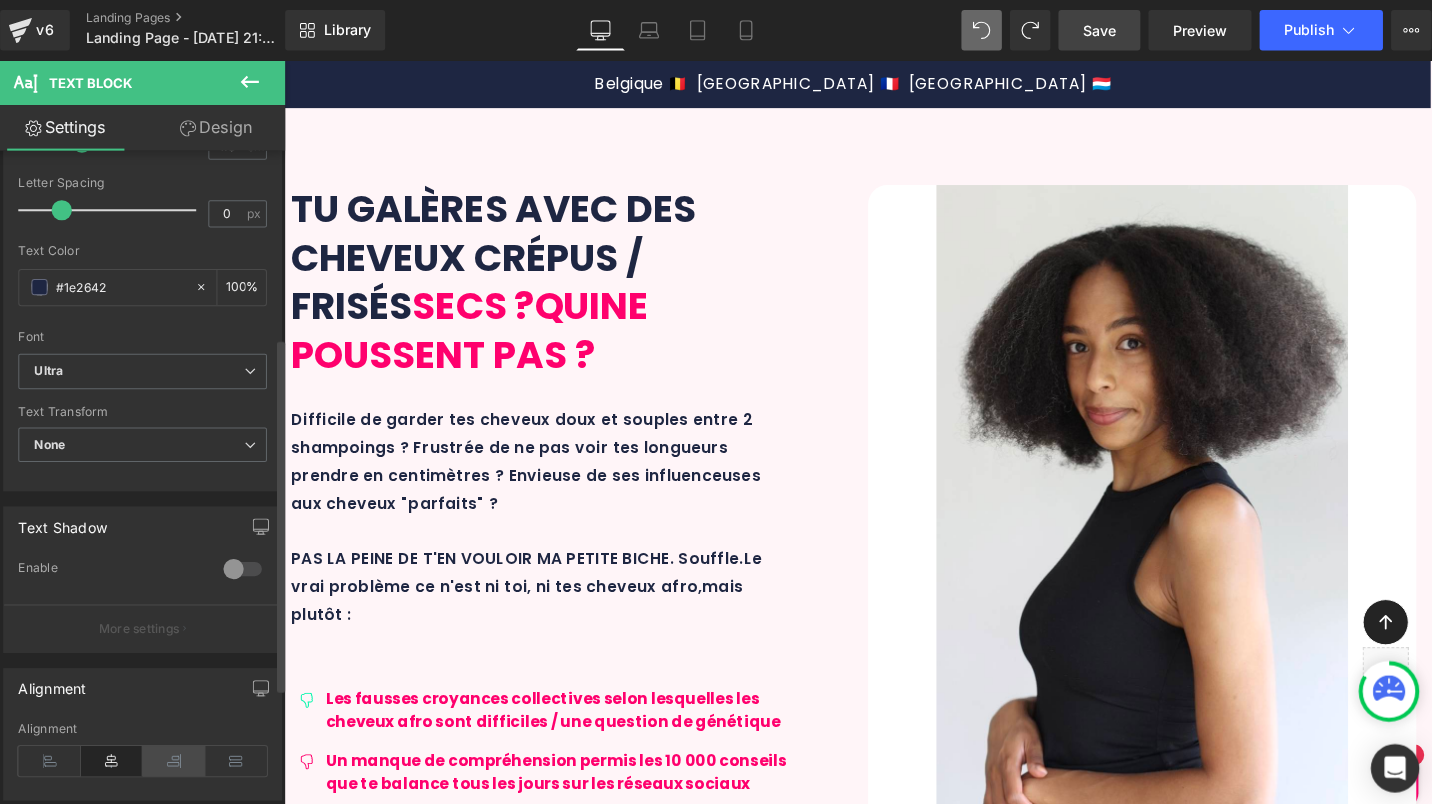 click at bounding box center (180, 753) 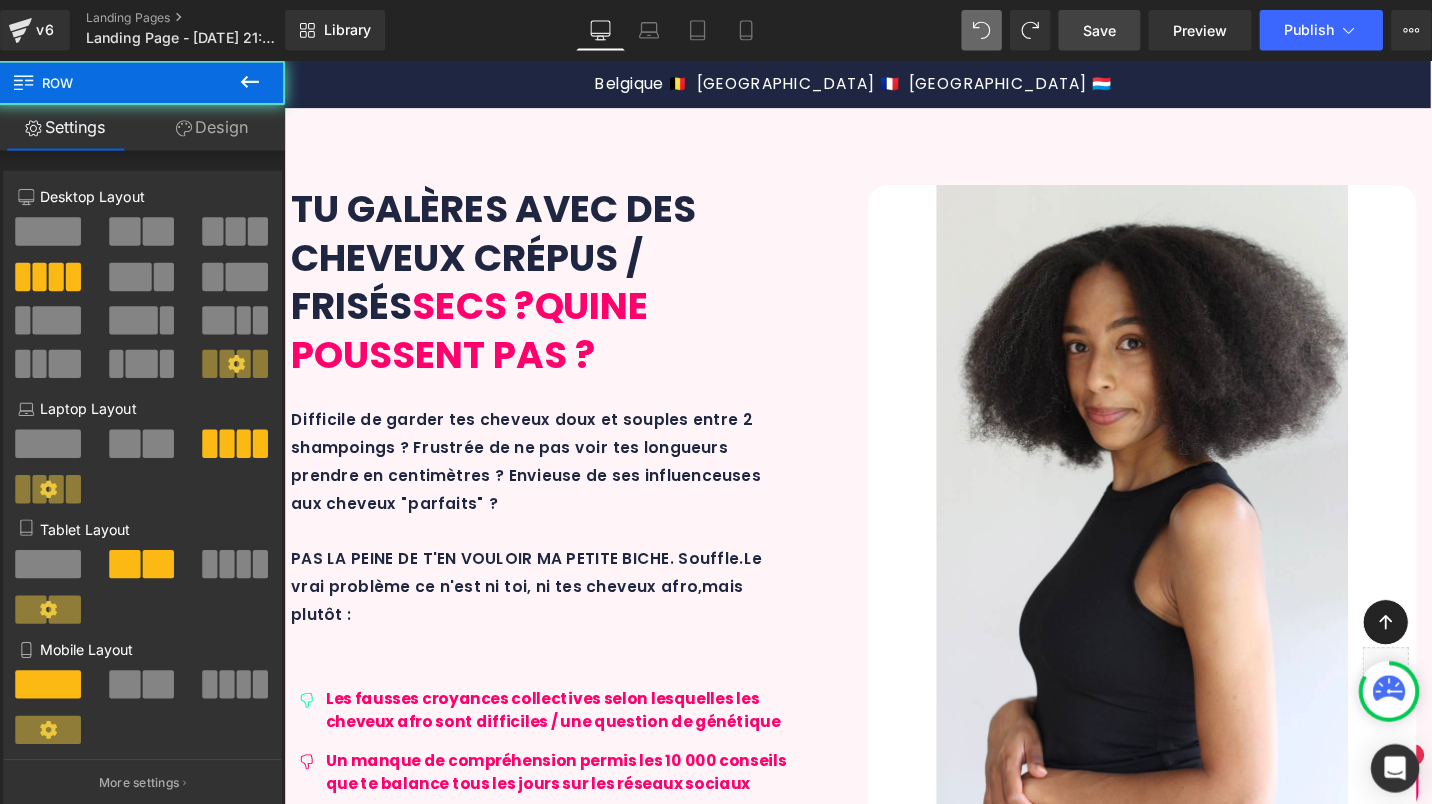 click on "Image         1. NETTOYAGE Text Block         Un  shampoing intensément doux  qui lavage tes cheveux tout en délicatesse et qui purifie et apaise ton cuir chevelu Text Block
Icon
Extrait d'écorce de jujubier
Text Block
Row" at bounding box center [427, 3470] 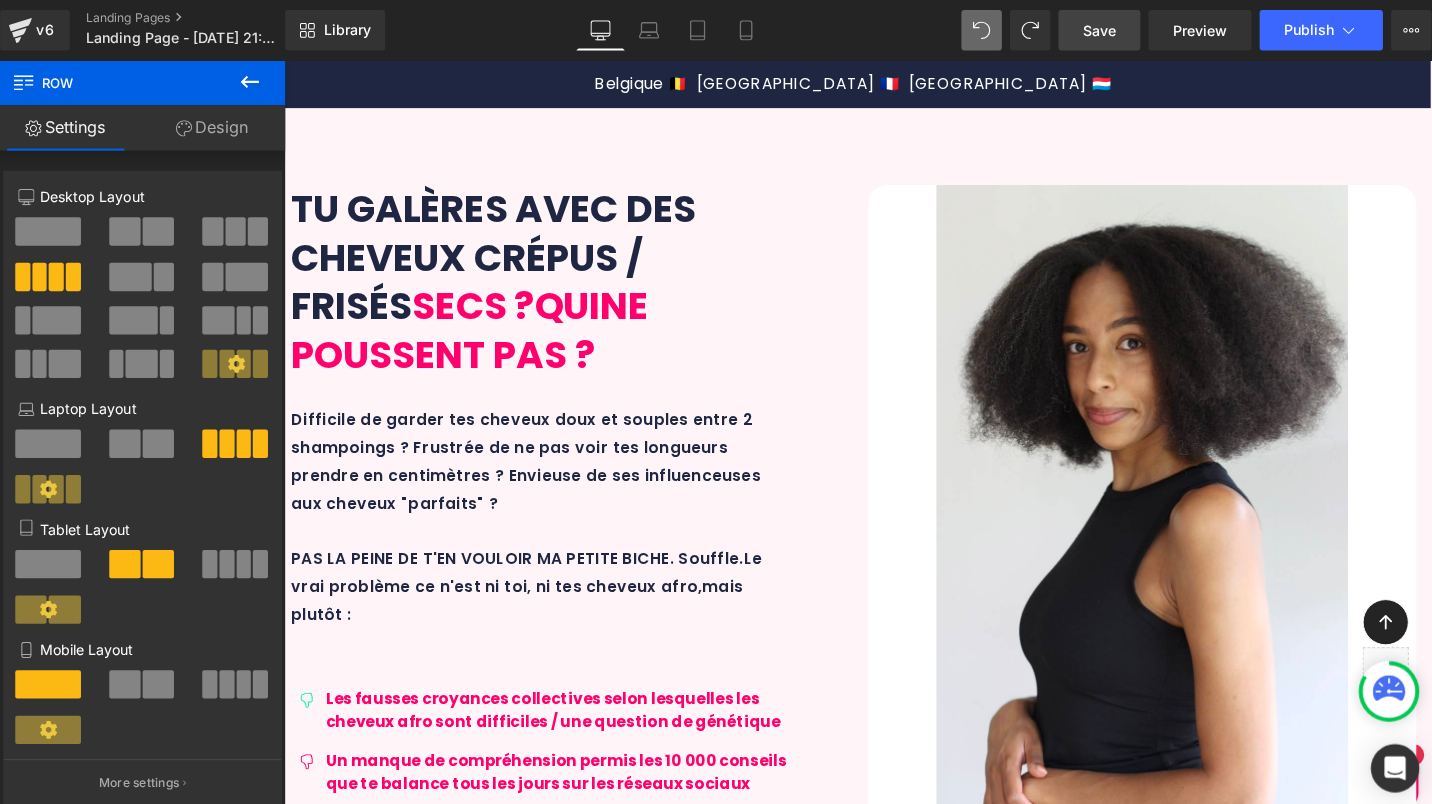 scroll, scrollTop: 2847, scrollLeft: 0, axis: vertical 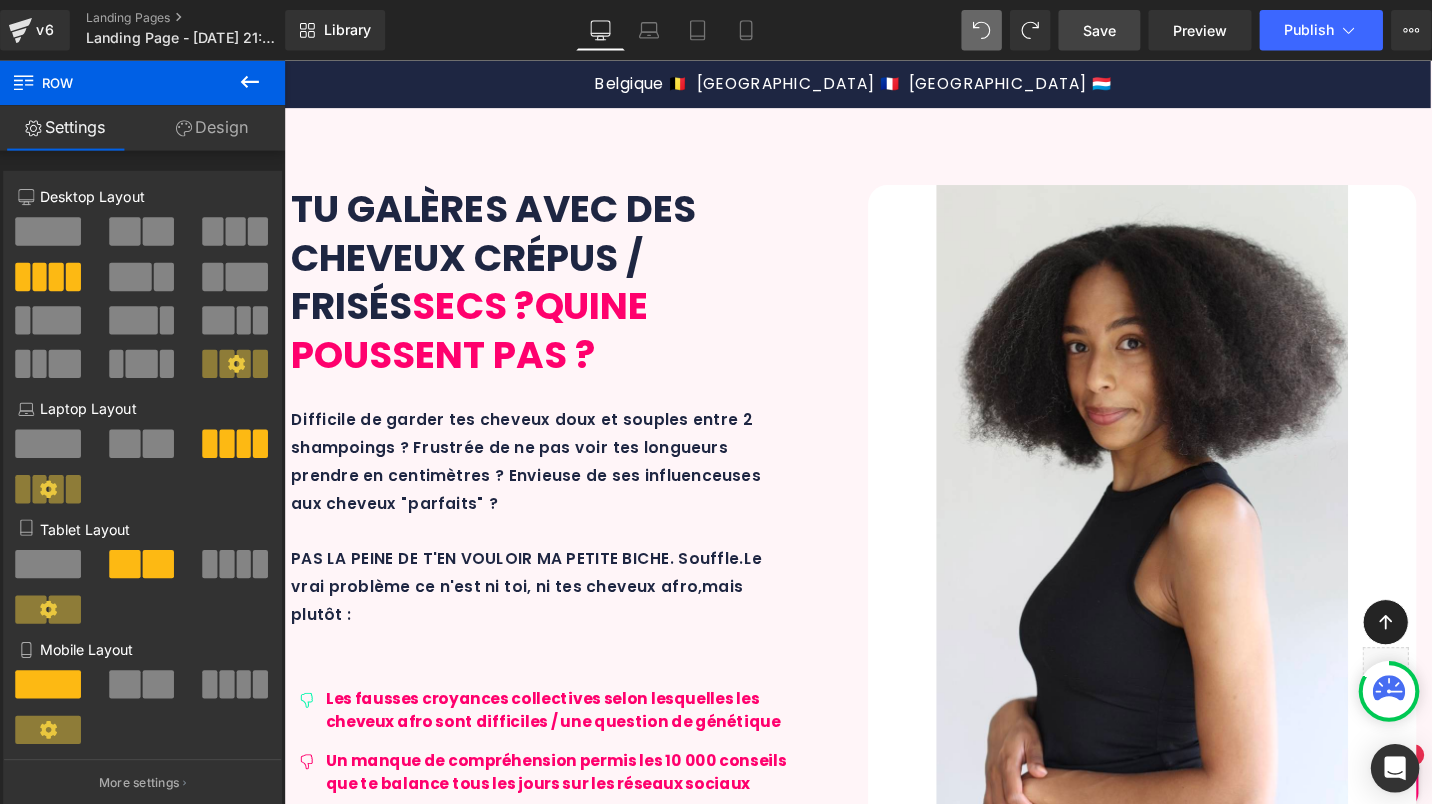 click on "Icon" at bounding box center [326, 3632] 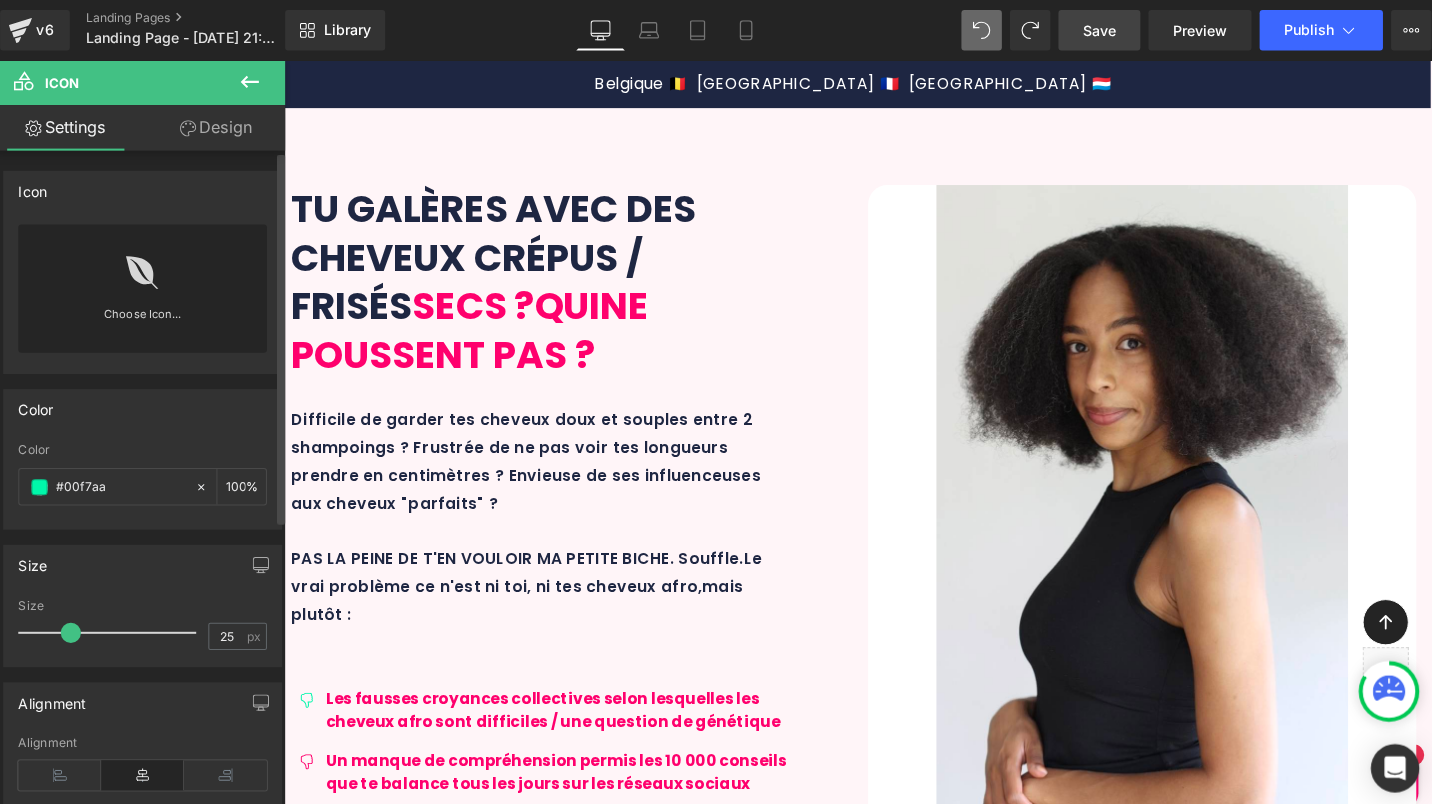 click at bounding box center [149, 262] 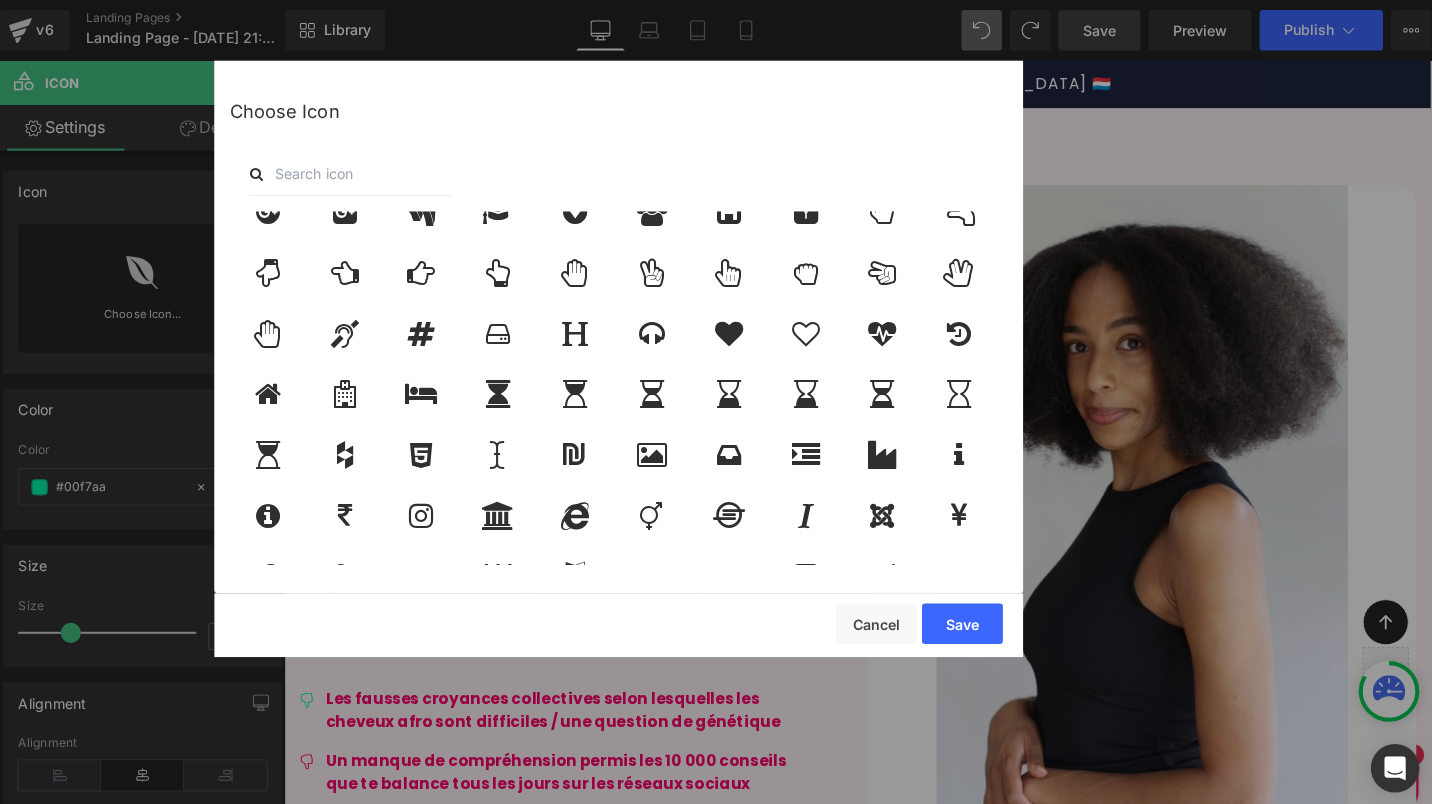scroll, scrollTop: 2026, scrollLeft: 0, axis: vertical 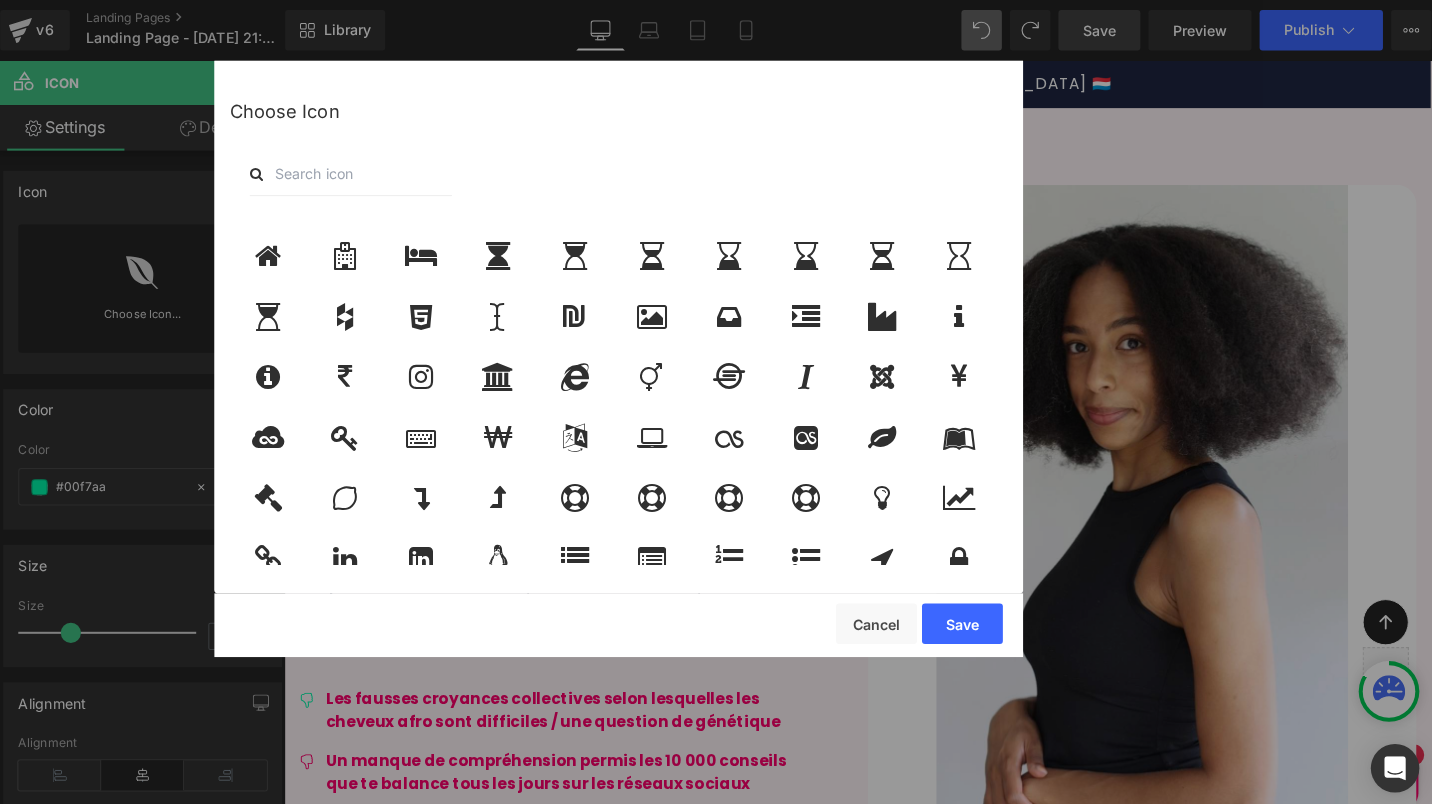 click at bounding box center [355, 172] 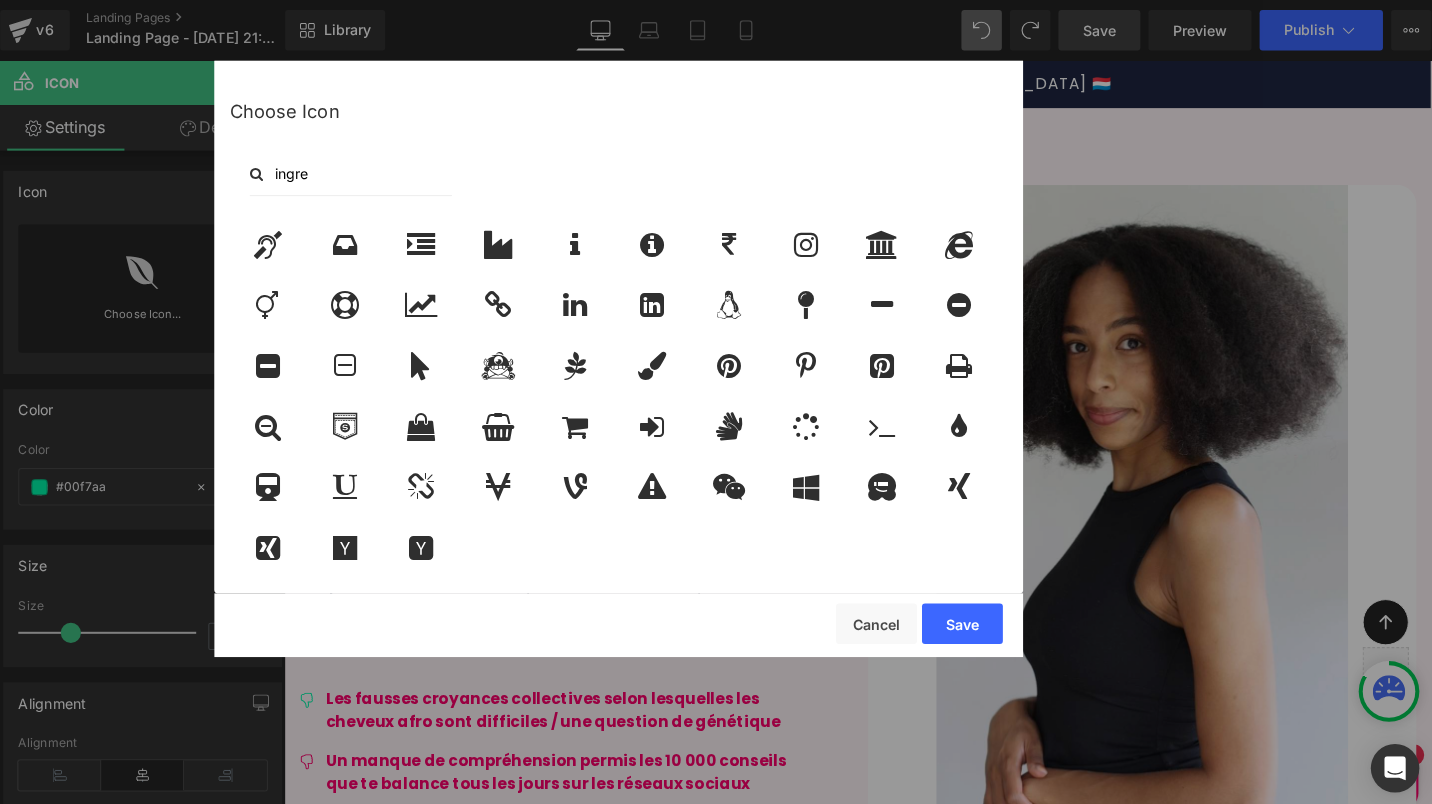 scroll, scrollTop: 0, scrollLeft: 0, axis: both 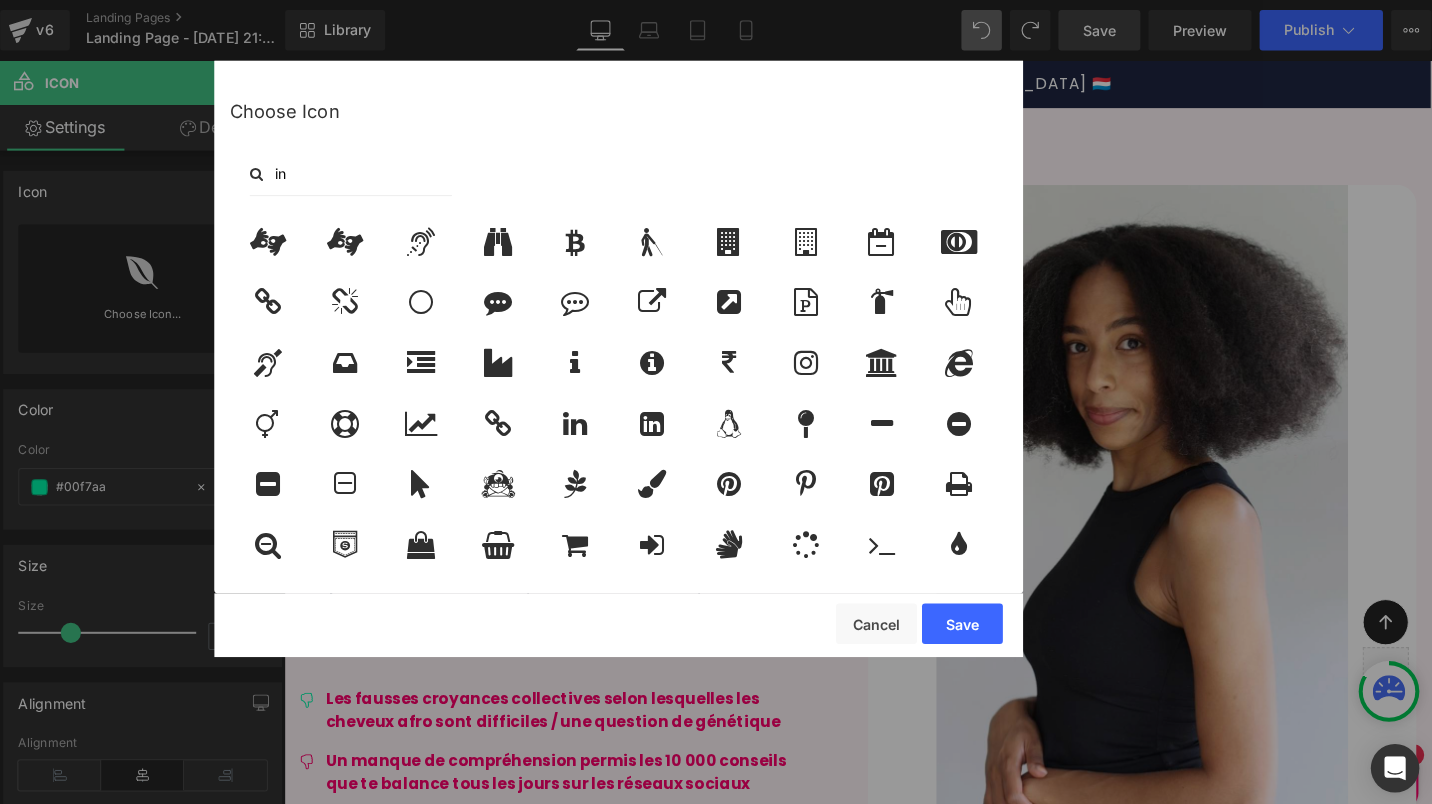 type on "i" 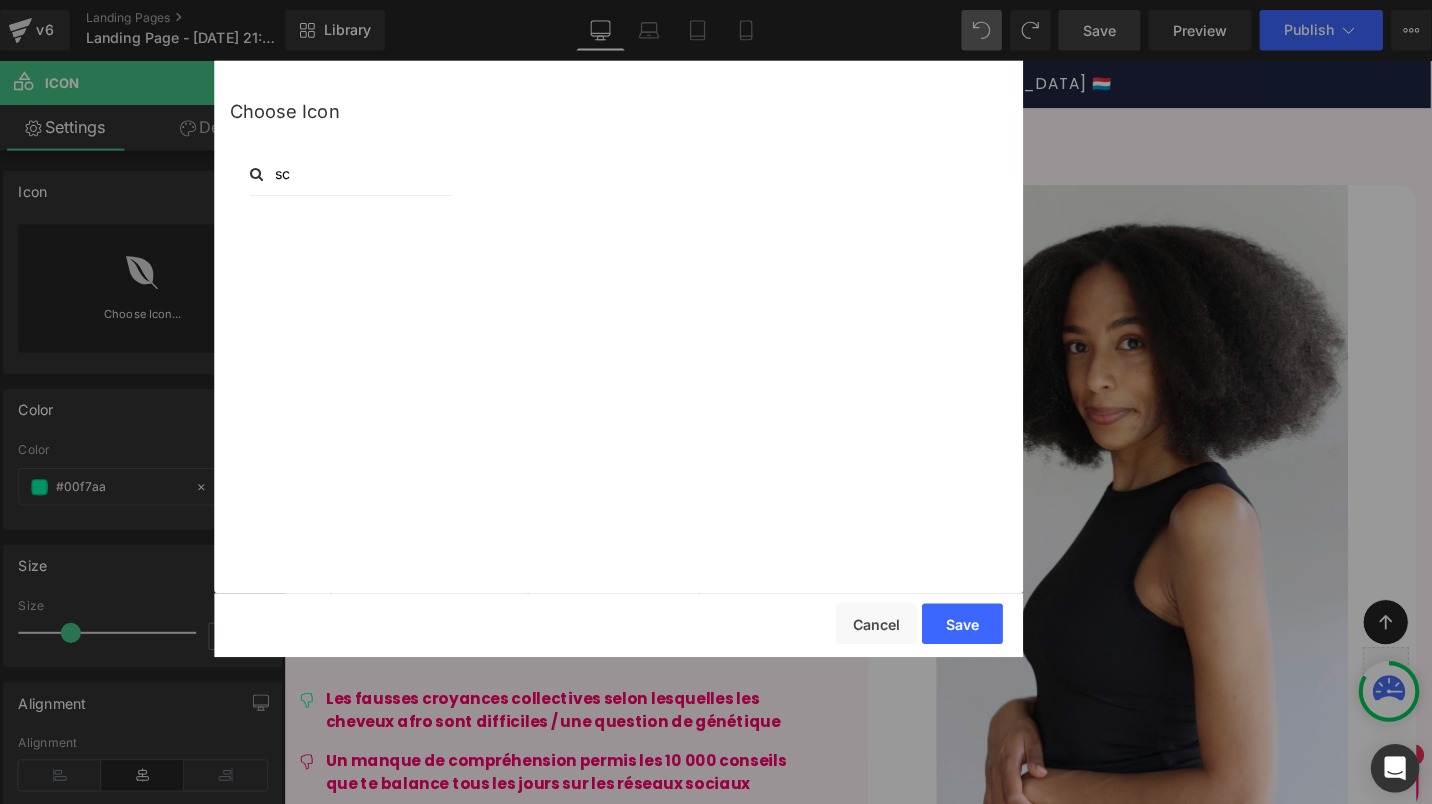 type on "s" 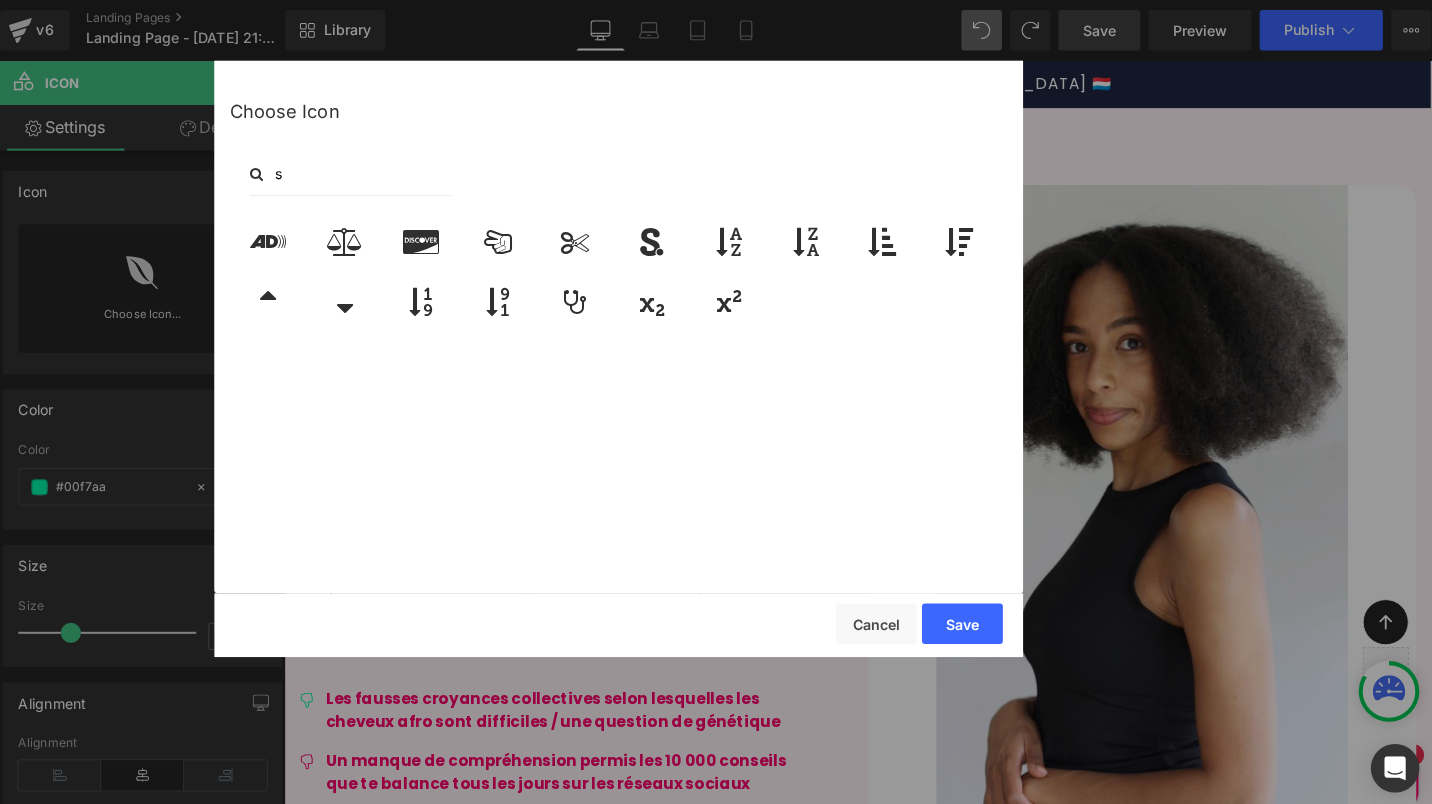 type 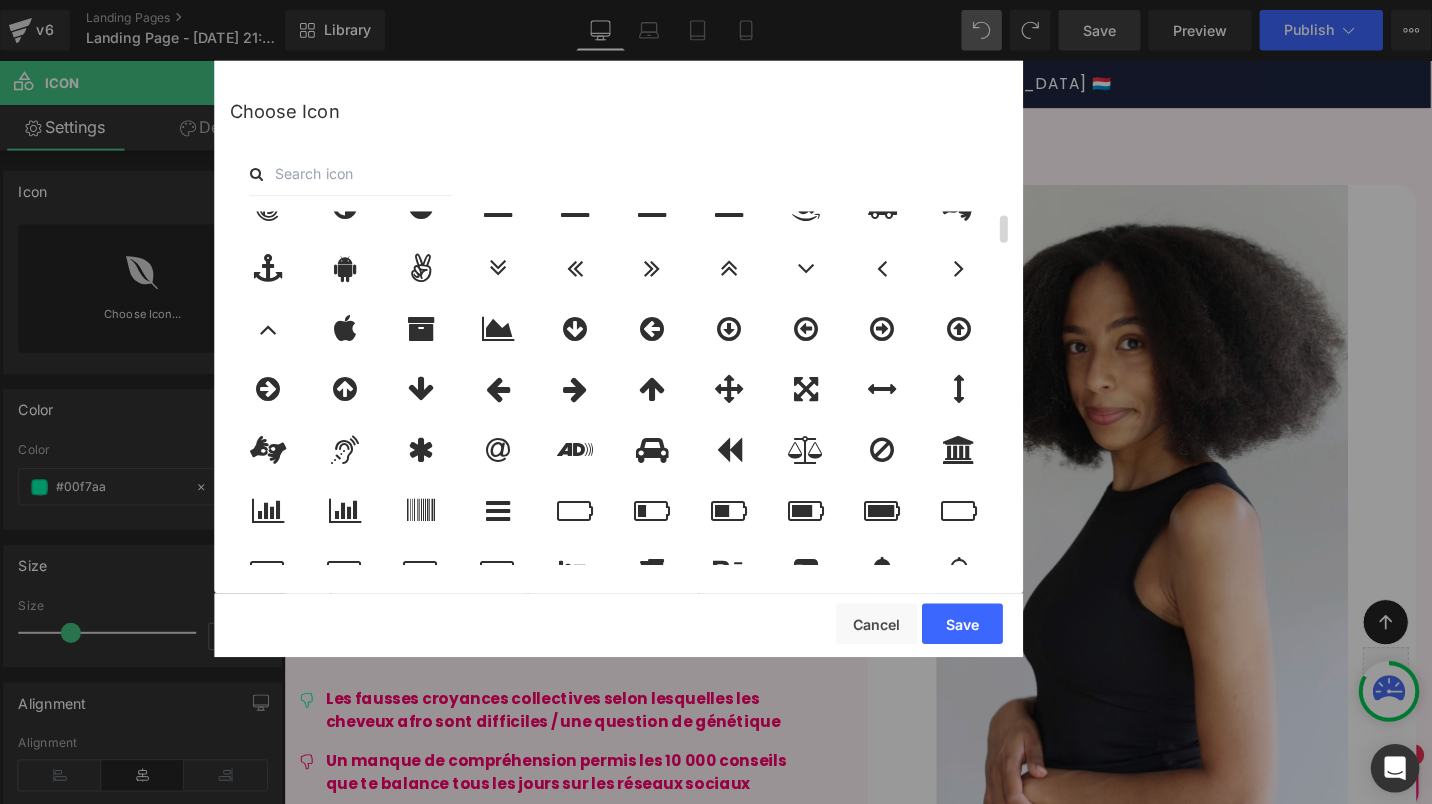 scroll, scrollTop: 0, scrollLeft: 0, axis: both 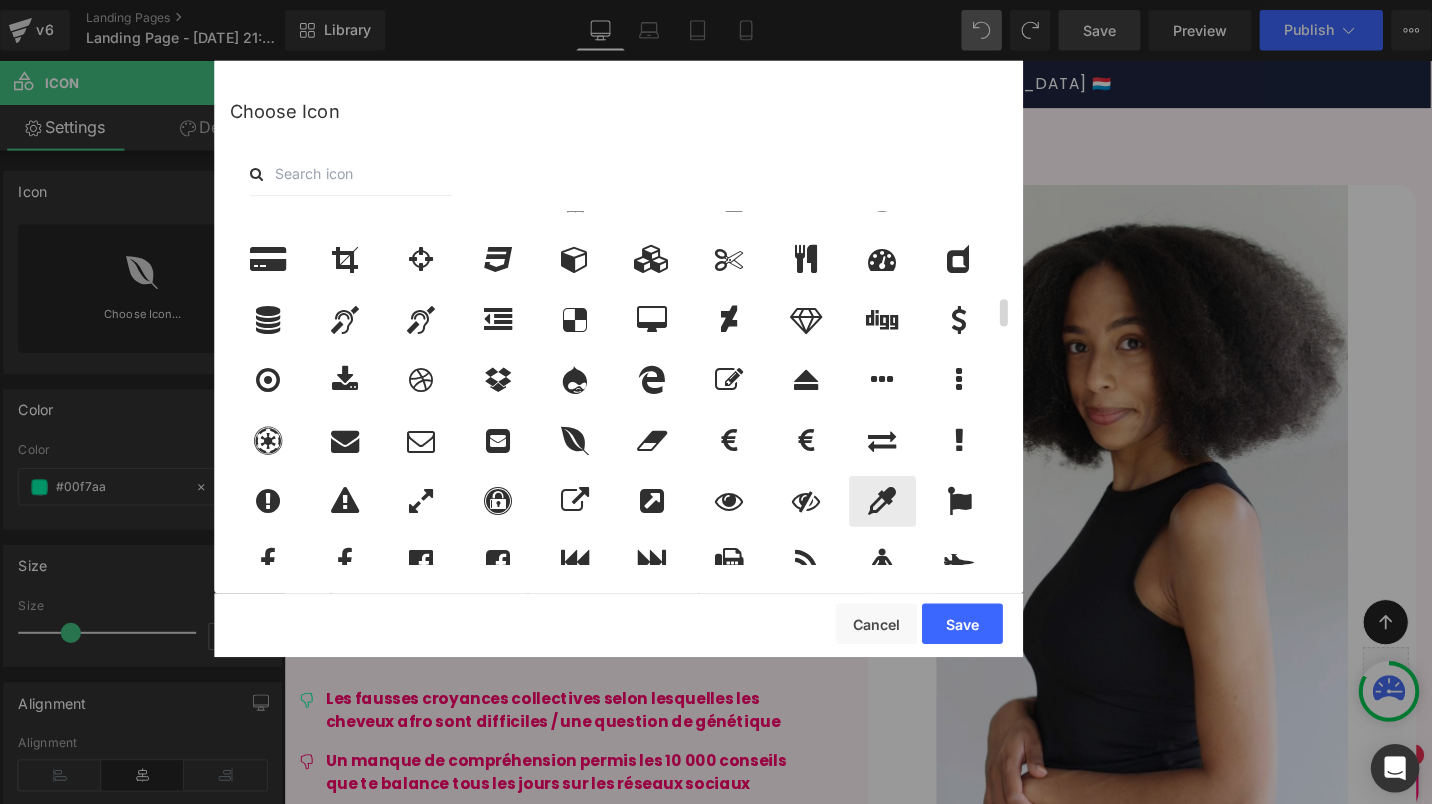 click at bounding box center [881, 496] 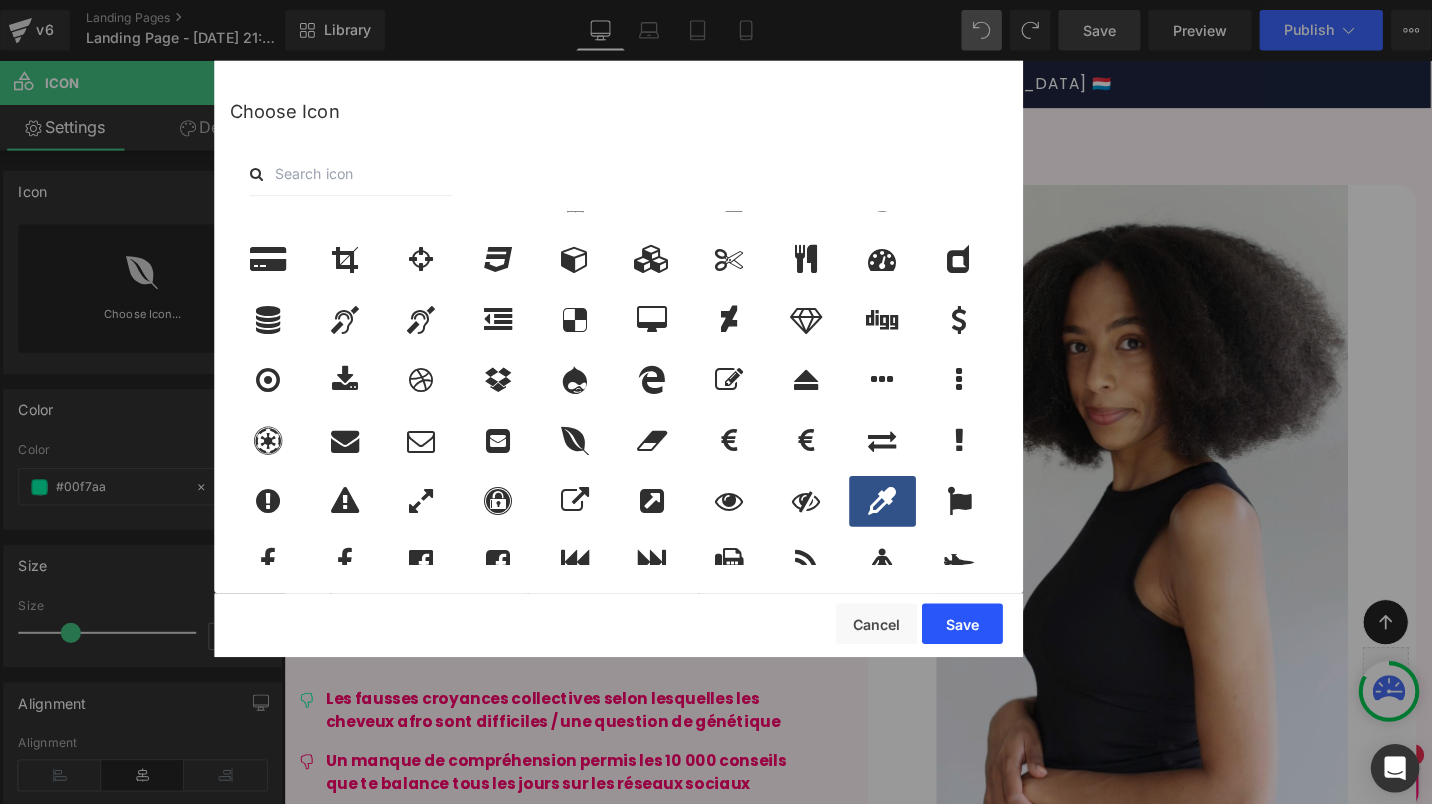 click on "Save" at bounding box center (960, 617) 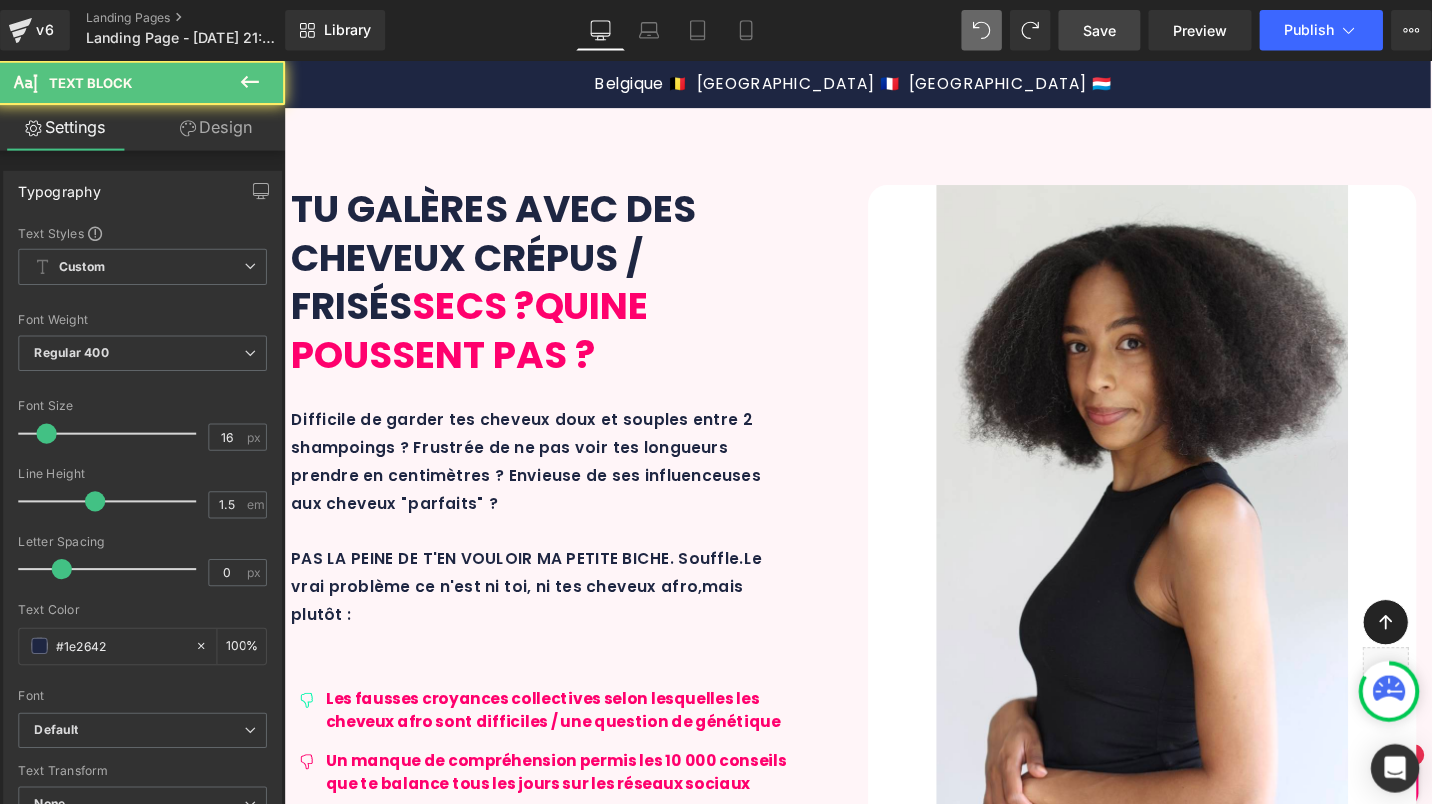 click on "shampoing intensément doux" at bounding box center (433, 3512) 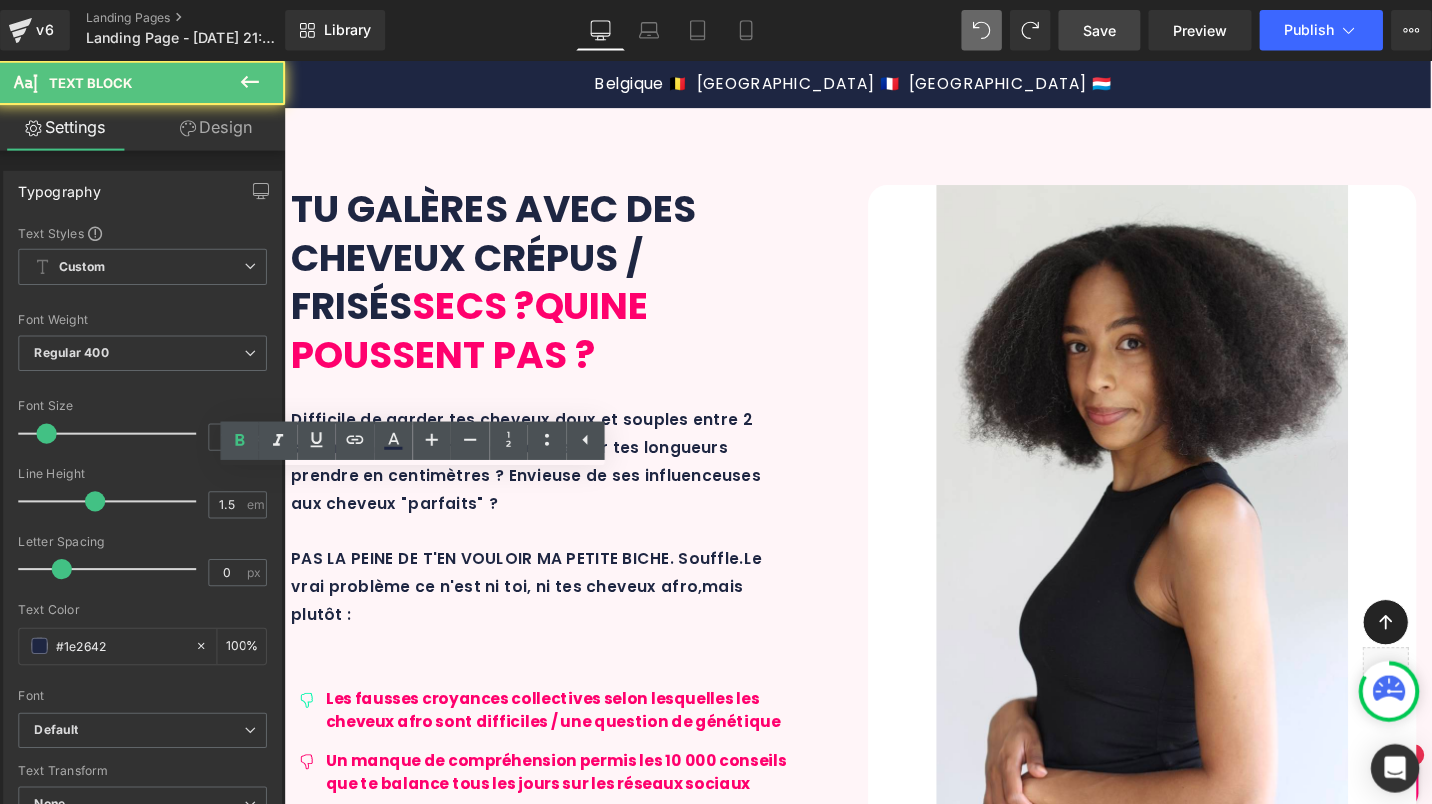drag, startPoint x: 519, startPoint y: 540, endPoint x: 432, endPoint y: 540, distance: 87 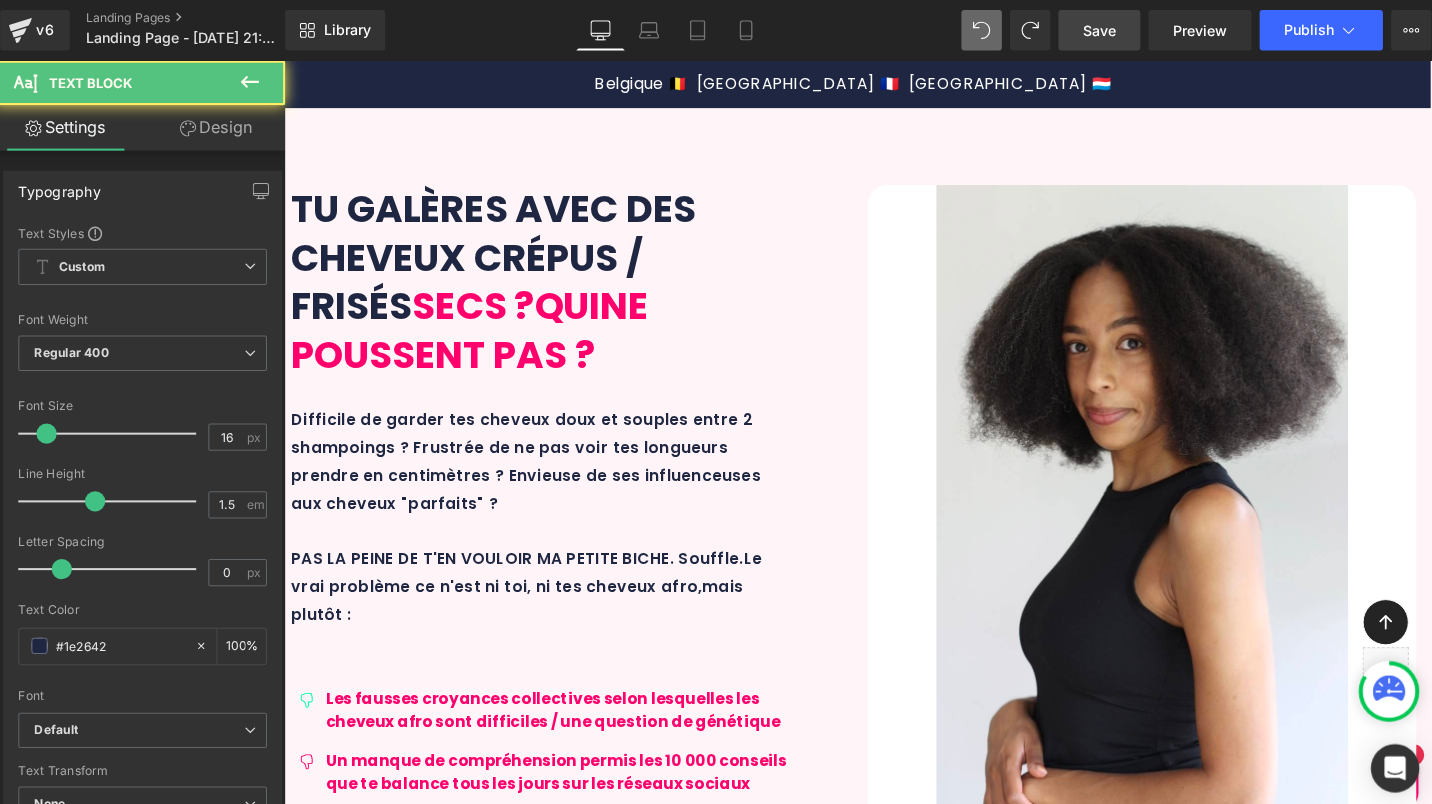 click on "Un  avant ou après-shampoing démêlant  qui permet de donner du glisser pour faciliter le démêlage et éviter la casse." at bounding box center [727, 3537] 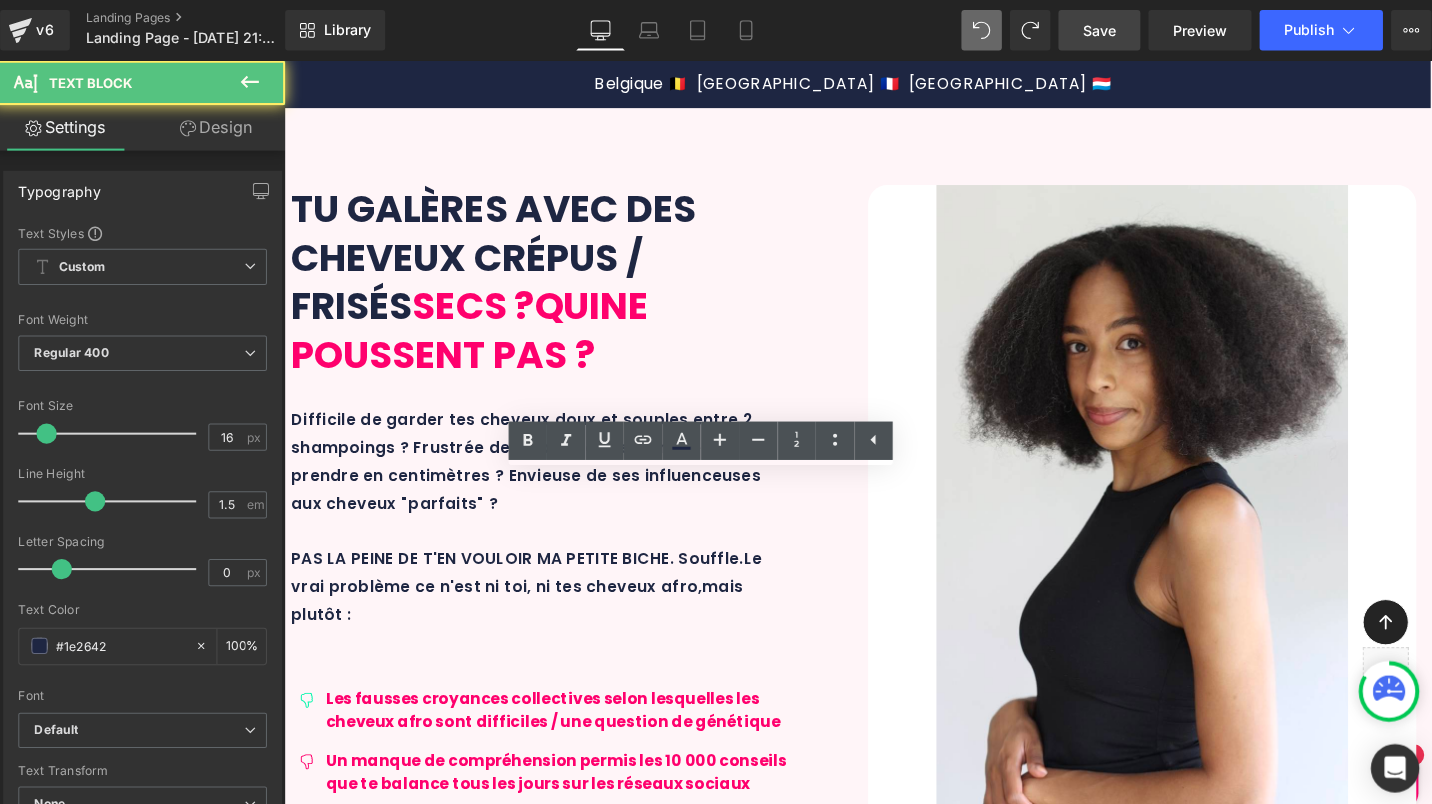 type 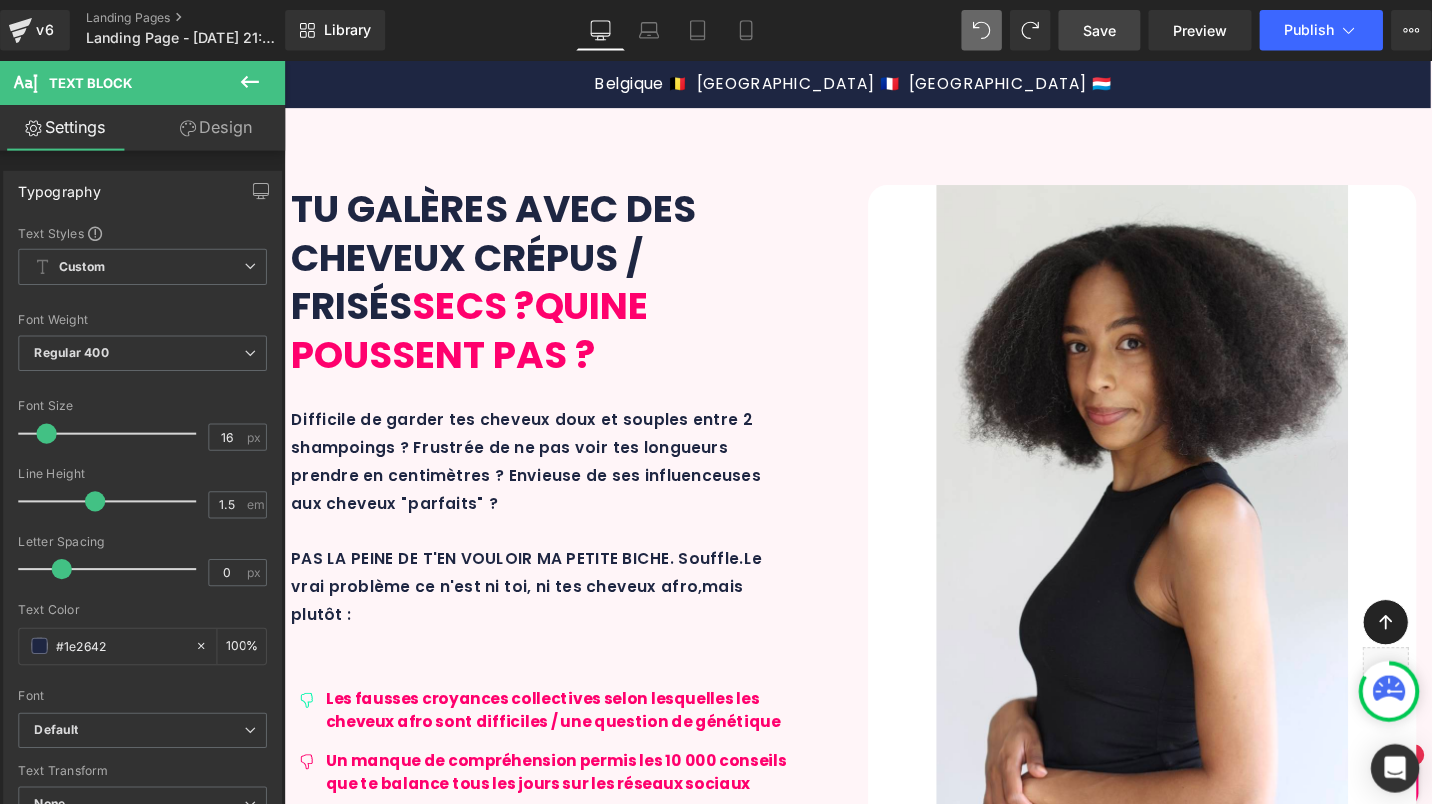 scroll, scrollTop: 2852, scrollLeft: 0, axis: vertical 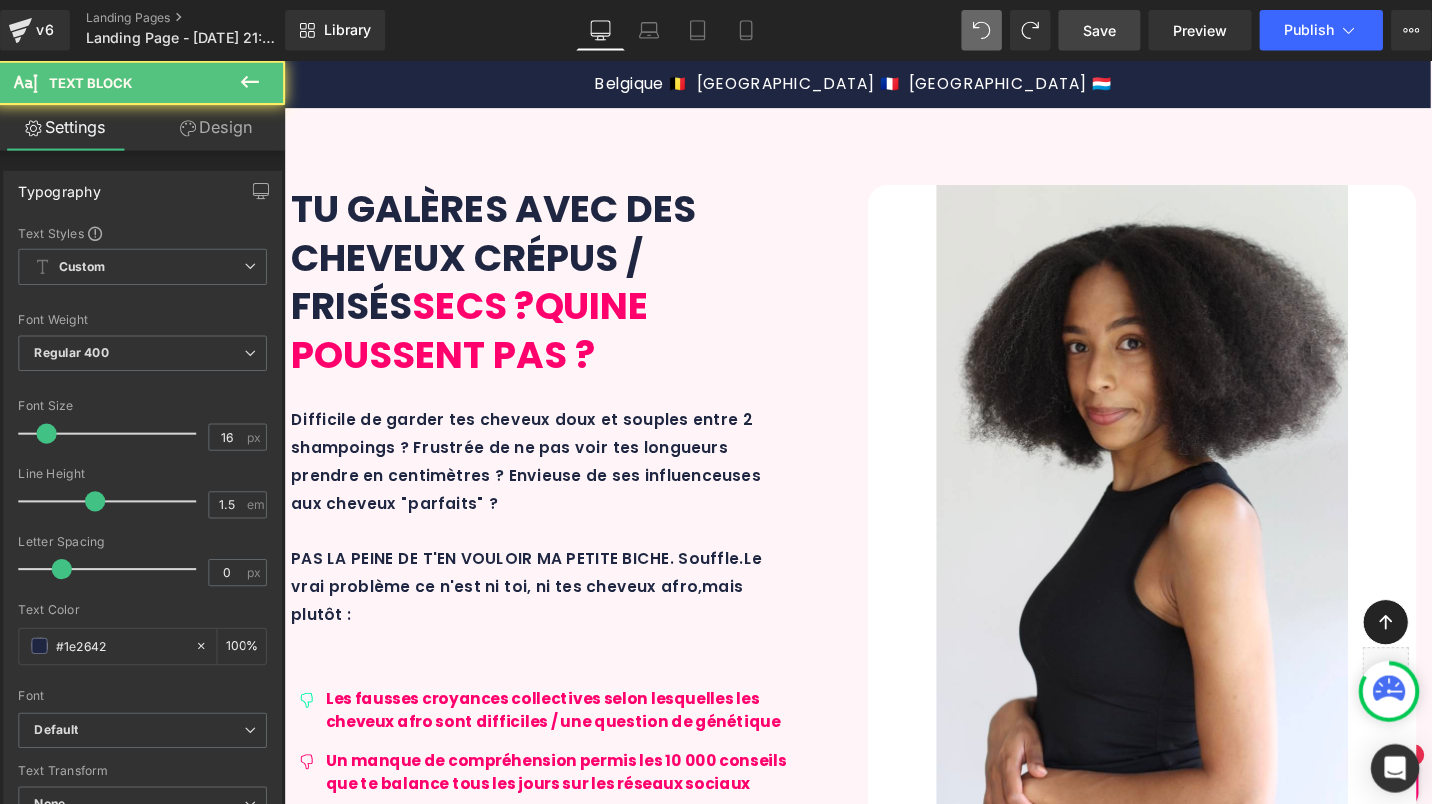 drag, startPoint x: 772, startPoint y: 529, endPoint x: 737, endPoint y: 530, distance: 35.014282 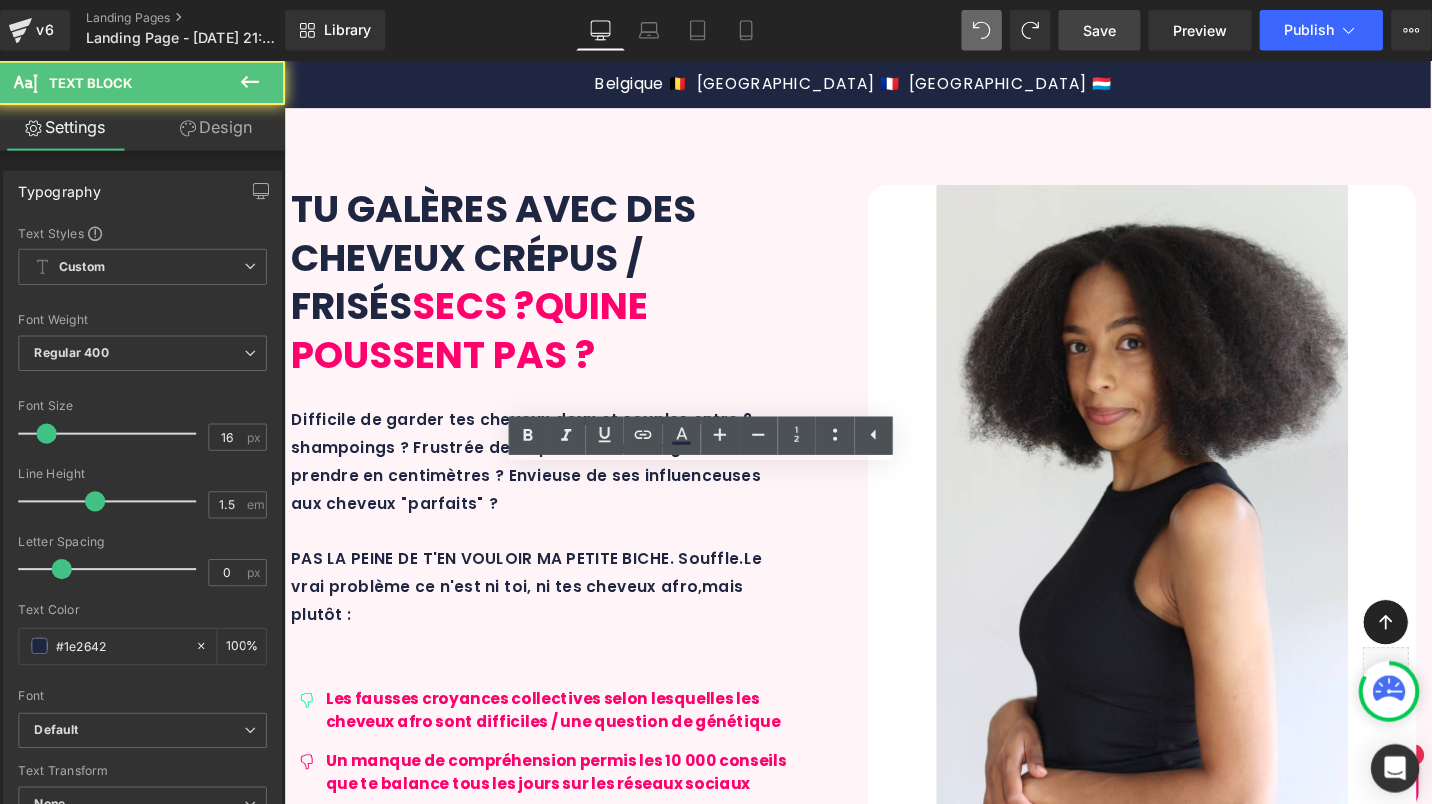 drag, startPoint x: 771, startPoint y: 530, endPoint x: 710, endPoint y: 530, distance: 61 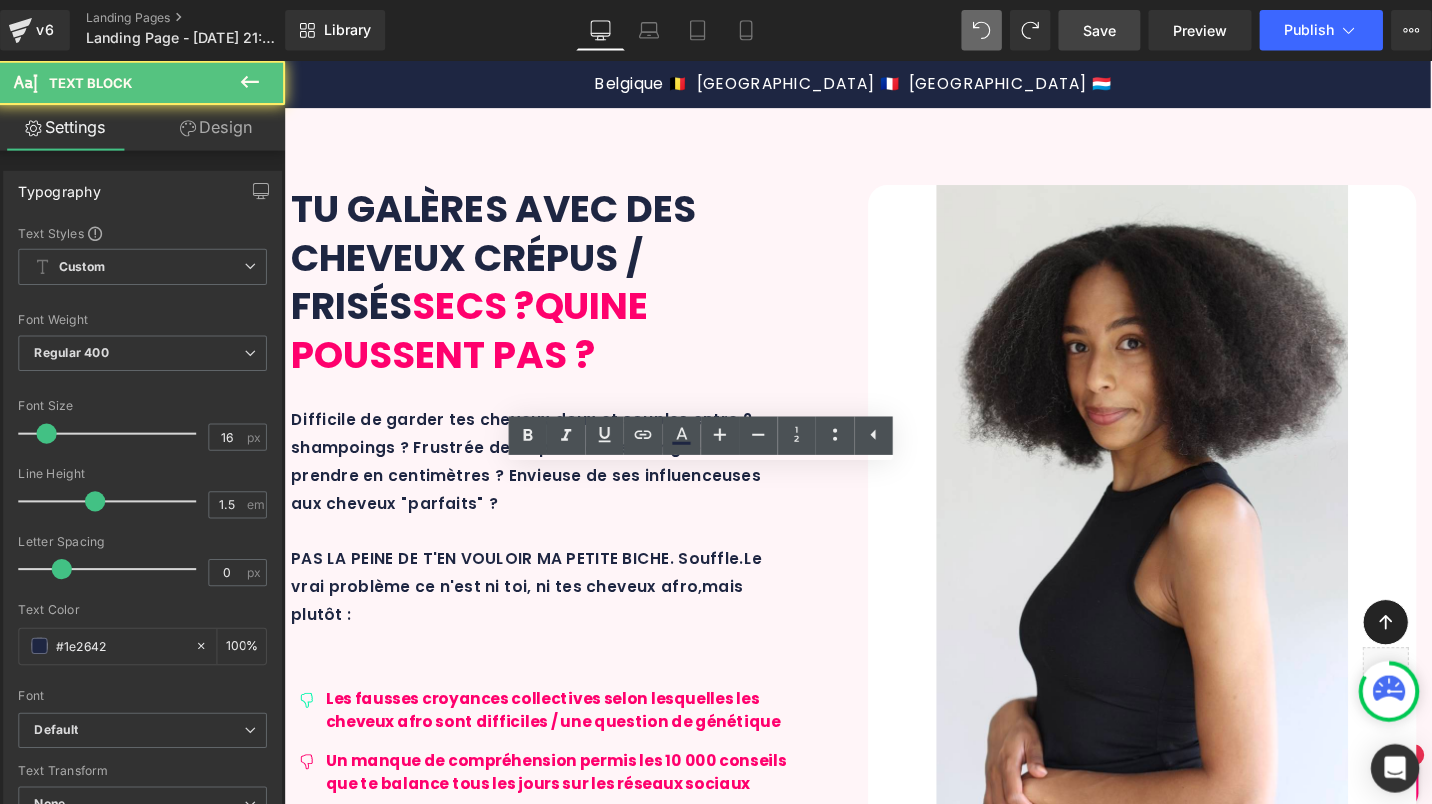 click on "Un  avant ou après-shampoing démêlant  qui permet de donner du glissant pour faciliter le démêlage et éviter la casse." at bounding box center (727, 3537) 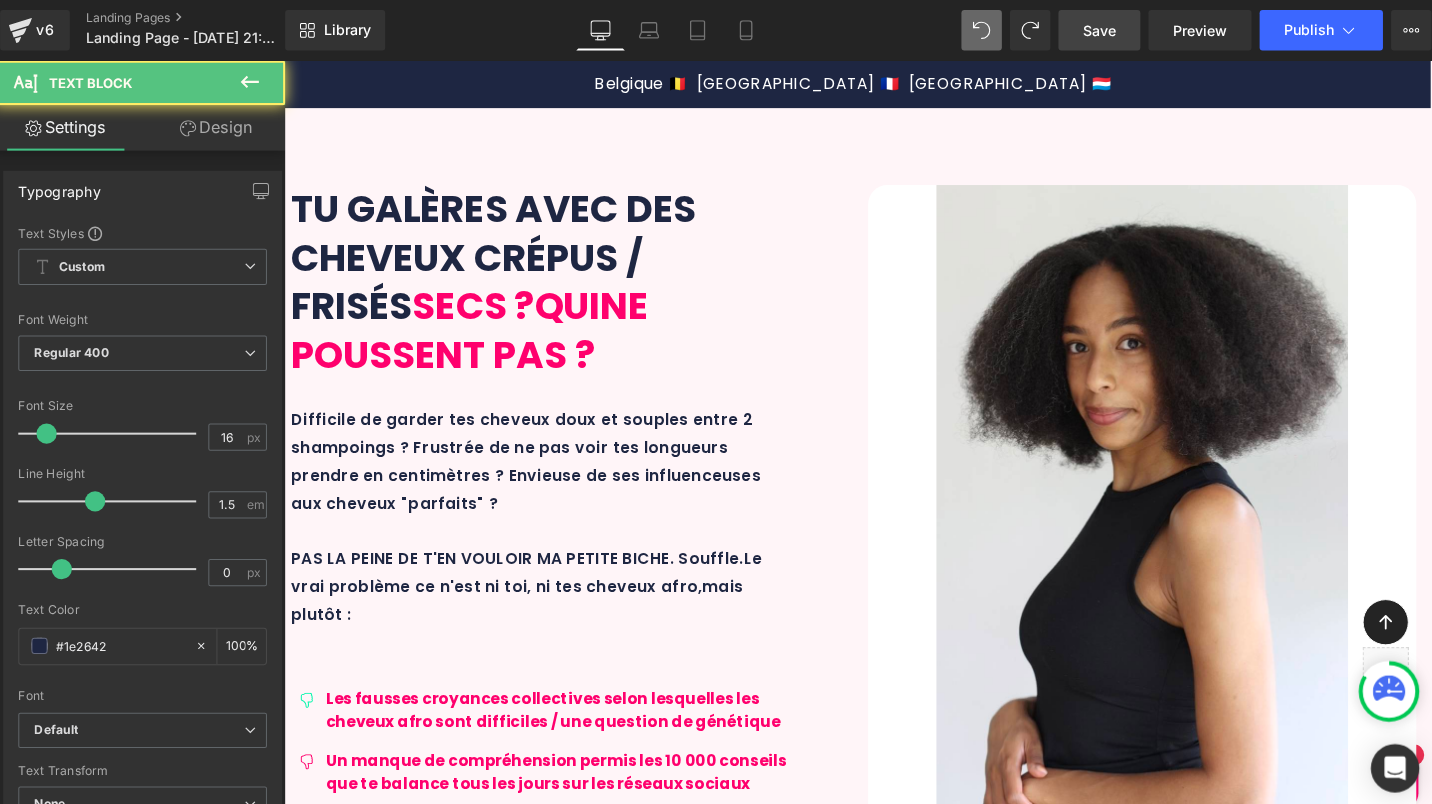 click on "Un  avant ou après-shampoing démêlant  qui donner du glissant pour faciliter le démêlage et éviter la casse." at bounding box center [727, 3537] 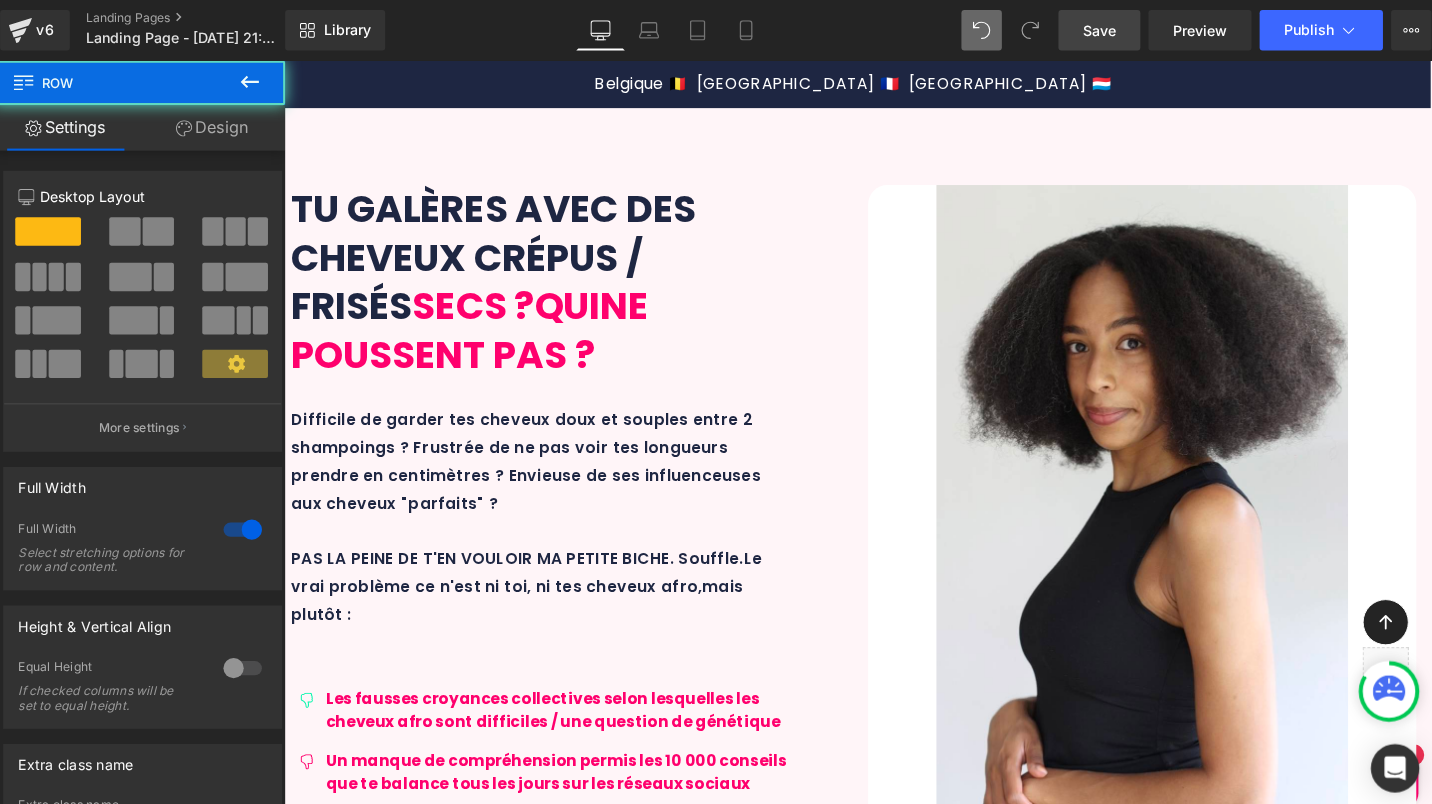 drag, startPoint x: 790, startPoint y: 664, endPoint x: 991, endPoint y: 752, distance: 219.4197 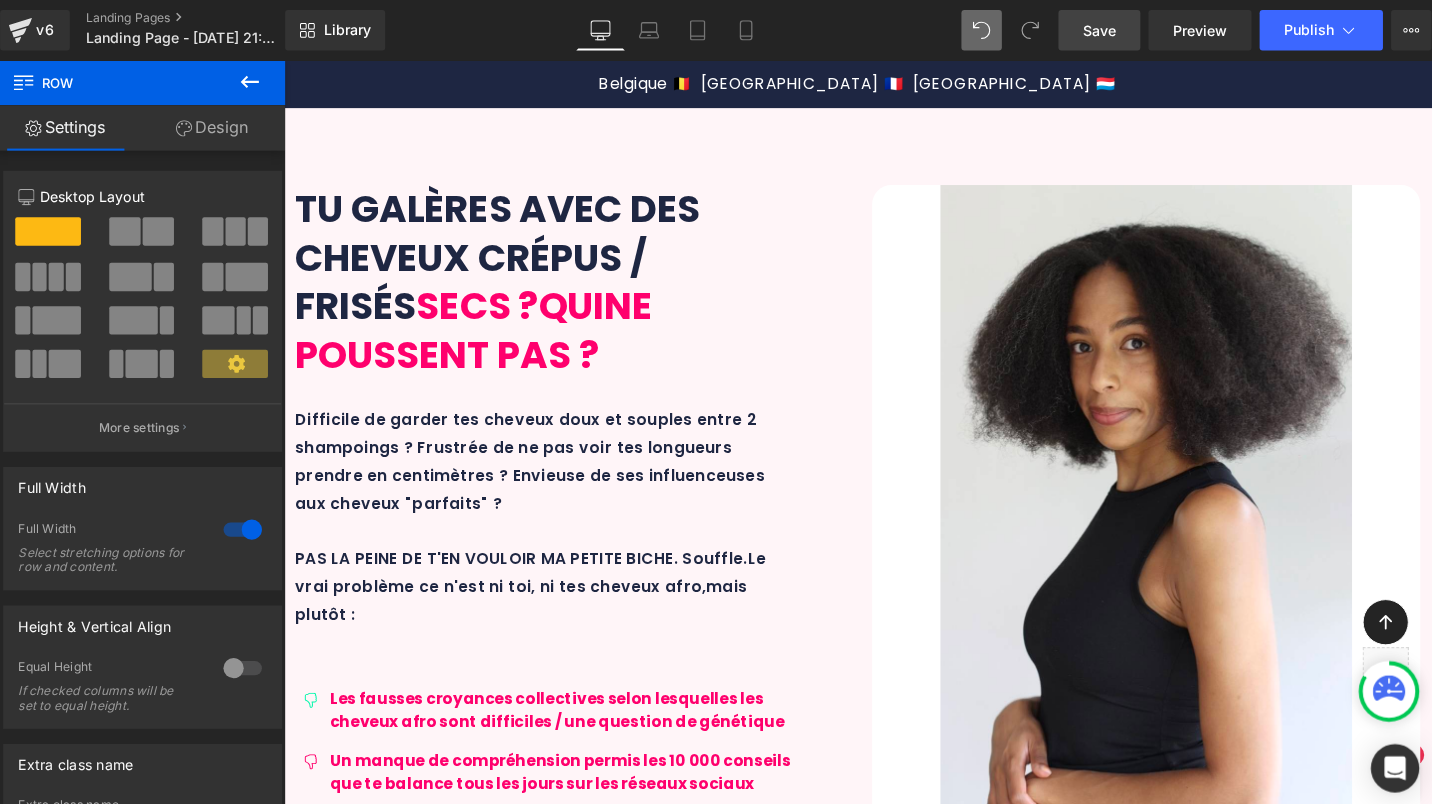 scroll, scrollTop: 2872, scrollLeft: 0, axis: vertical 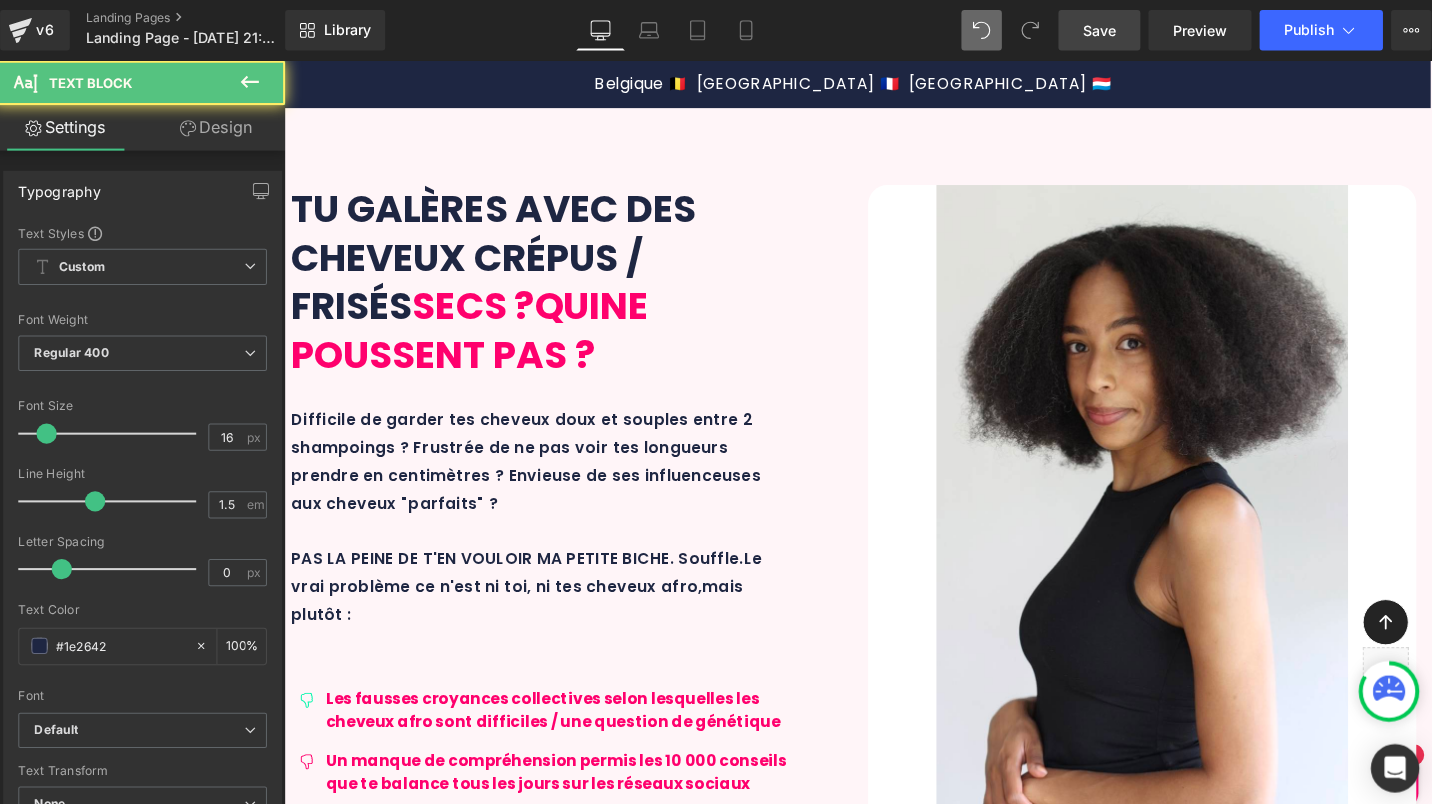 click on "Une  crème coiffante riche sans rinçage  qui permet d'hydrater et de protéger le cheveux en profondeur tout en facilitant la stylisation (twitts...)" at bounding box center [1027, 3561] 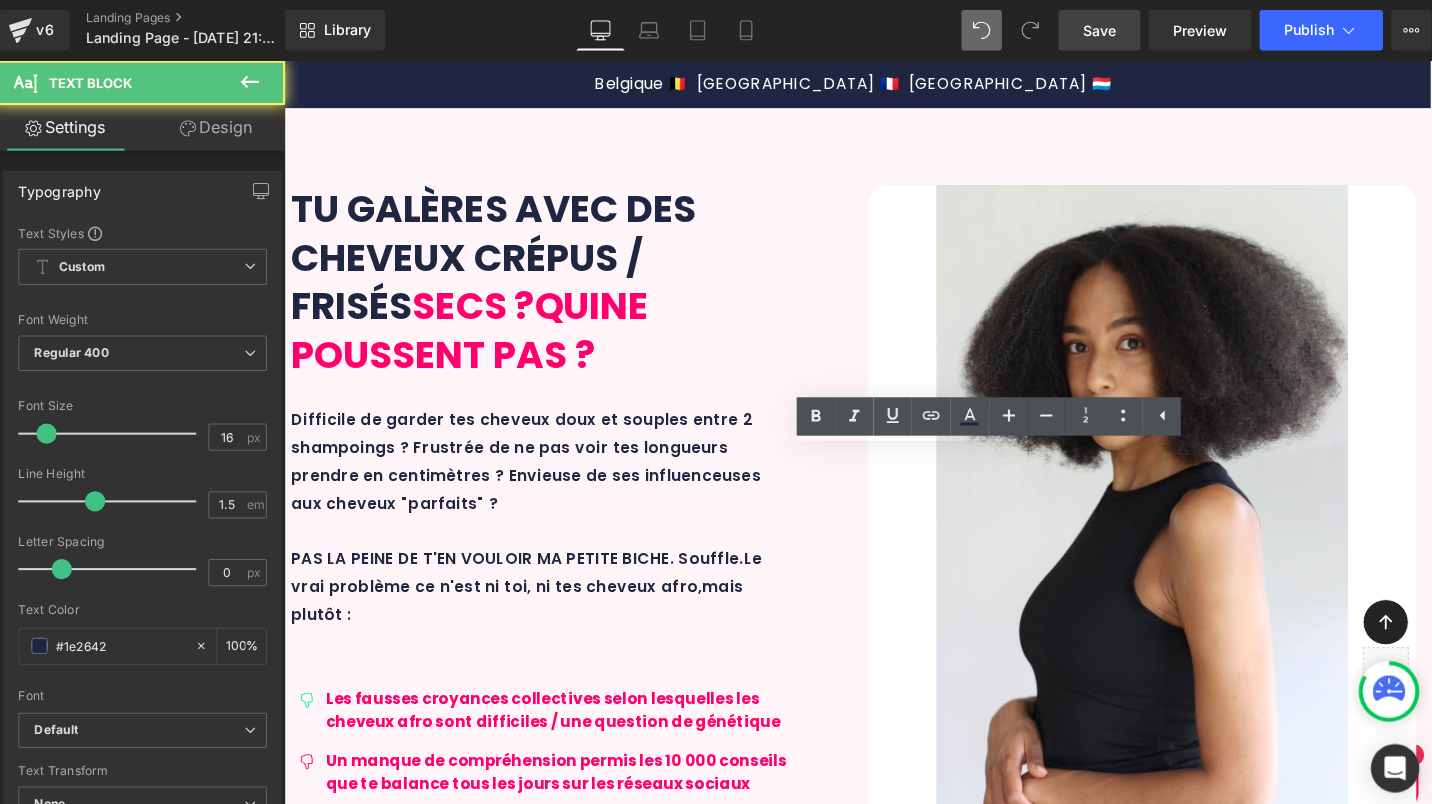 type 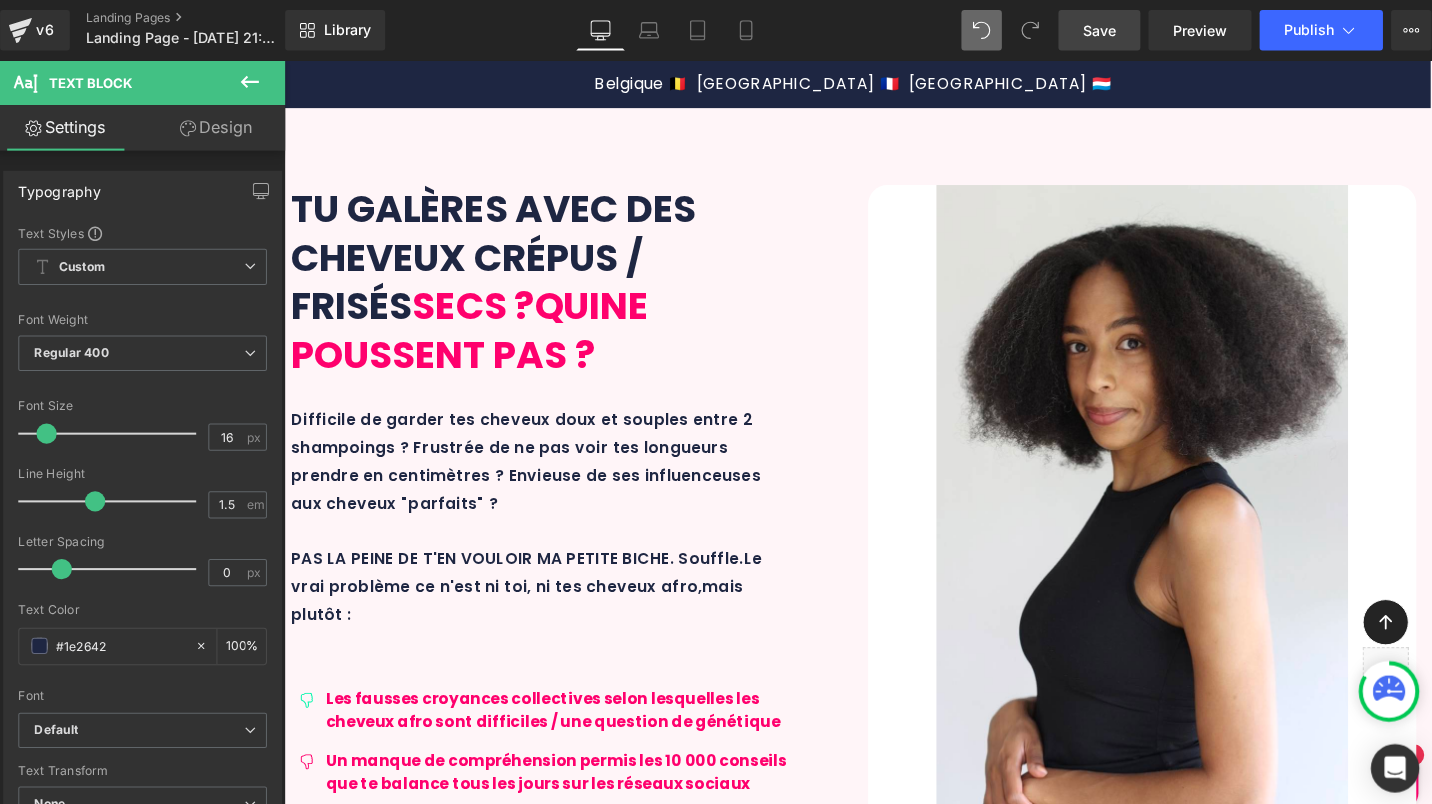 click on "Une  crème coiffante riche sans rinçage  qui hydrater et de protéger le cheveux en profondeur tout en facilitant la stylisation (twitts...)" at bounding box center (1027, 3561) 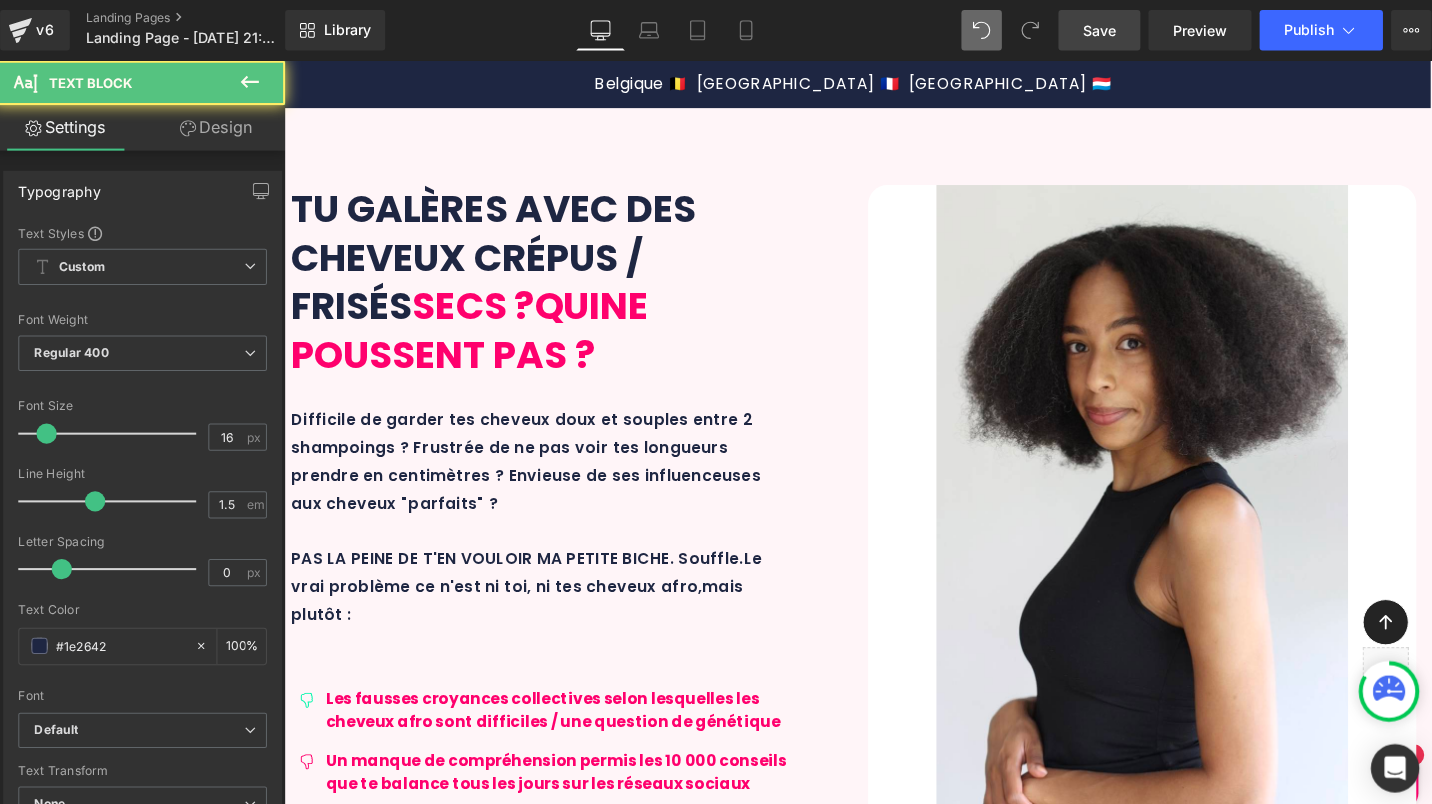 click on "Une  crème coiffante riche sans rinçage  qui hydrate et de protéger le cheveux en profondeur tout en facilitant la stylisation (twitts...)" at bounding box center (1027, 3561) 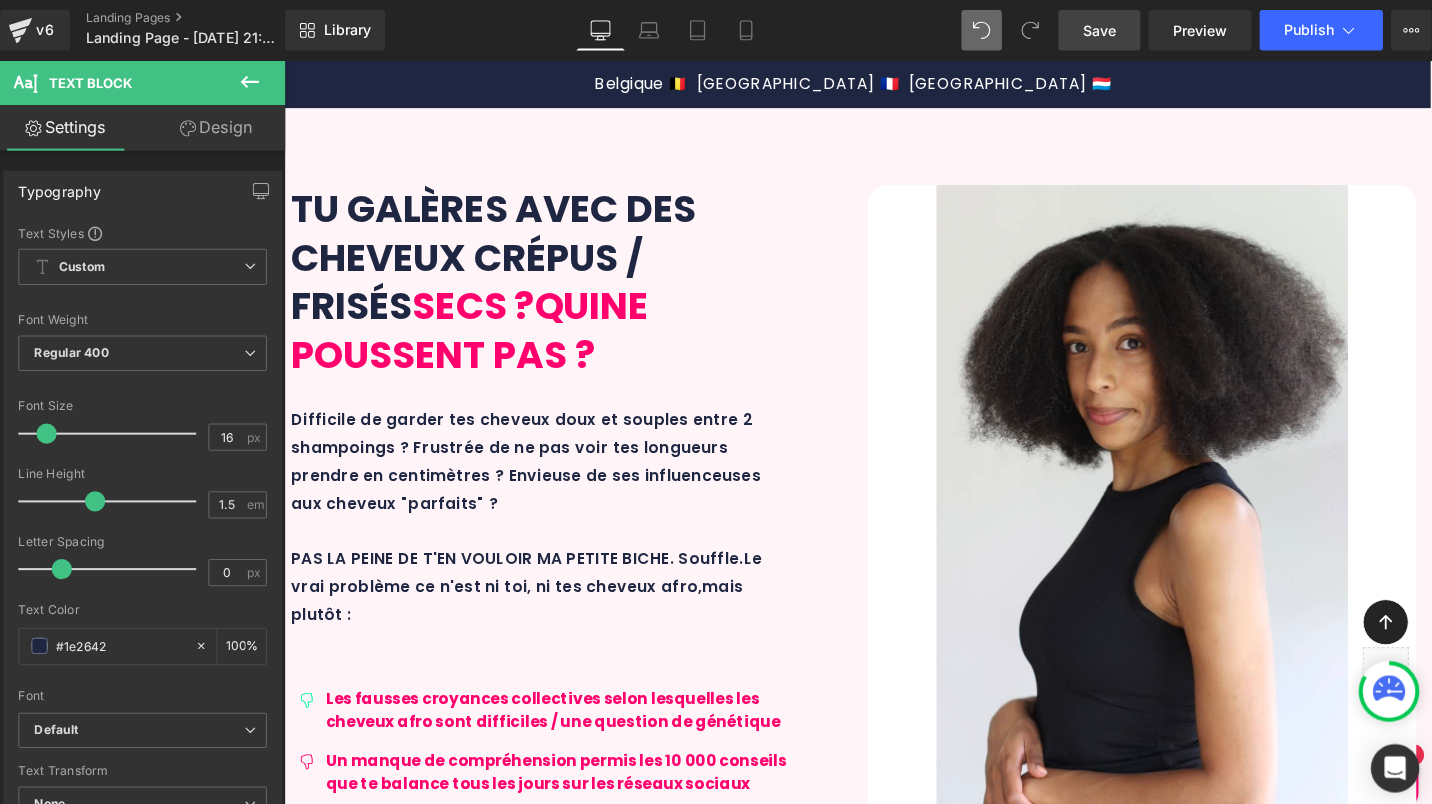click on "Une  crème coiffante riche sans rinçage  qui hydrate et protéger le cheveux en profondeur tout en facilitant la stylisation (twitts...)" at bounding box center [1027, 3561] 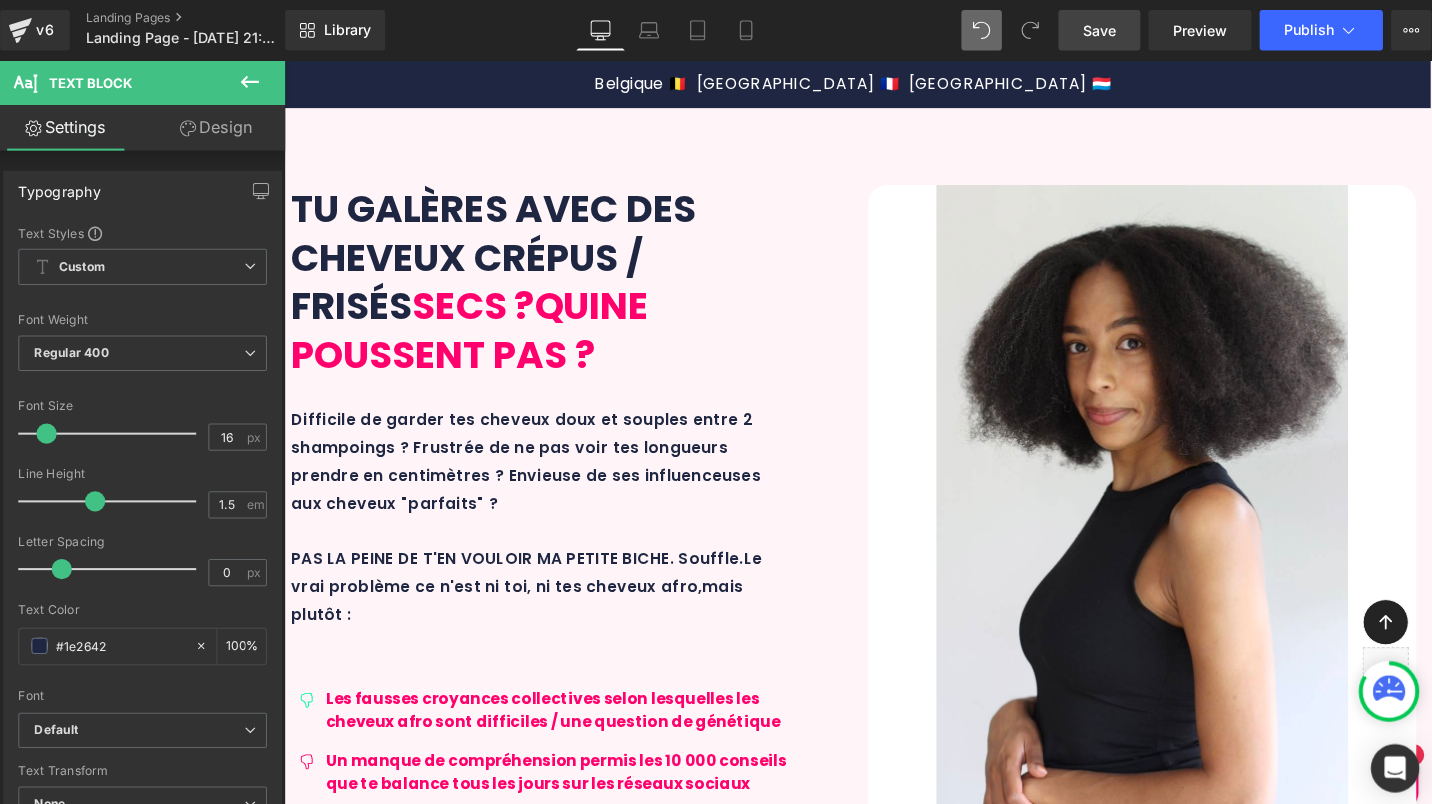 drag, startPoint x: 956, startPoint y: 550, endPoint x: 1136, endPoint y: 522, distance: 182.16476 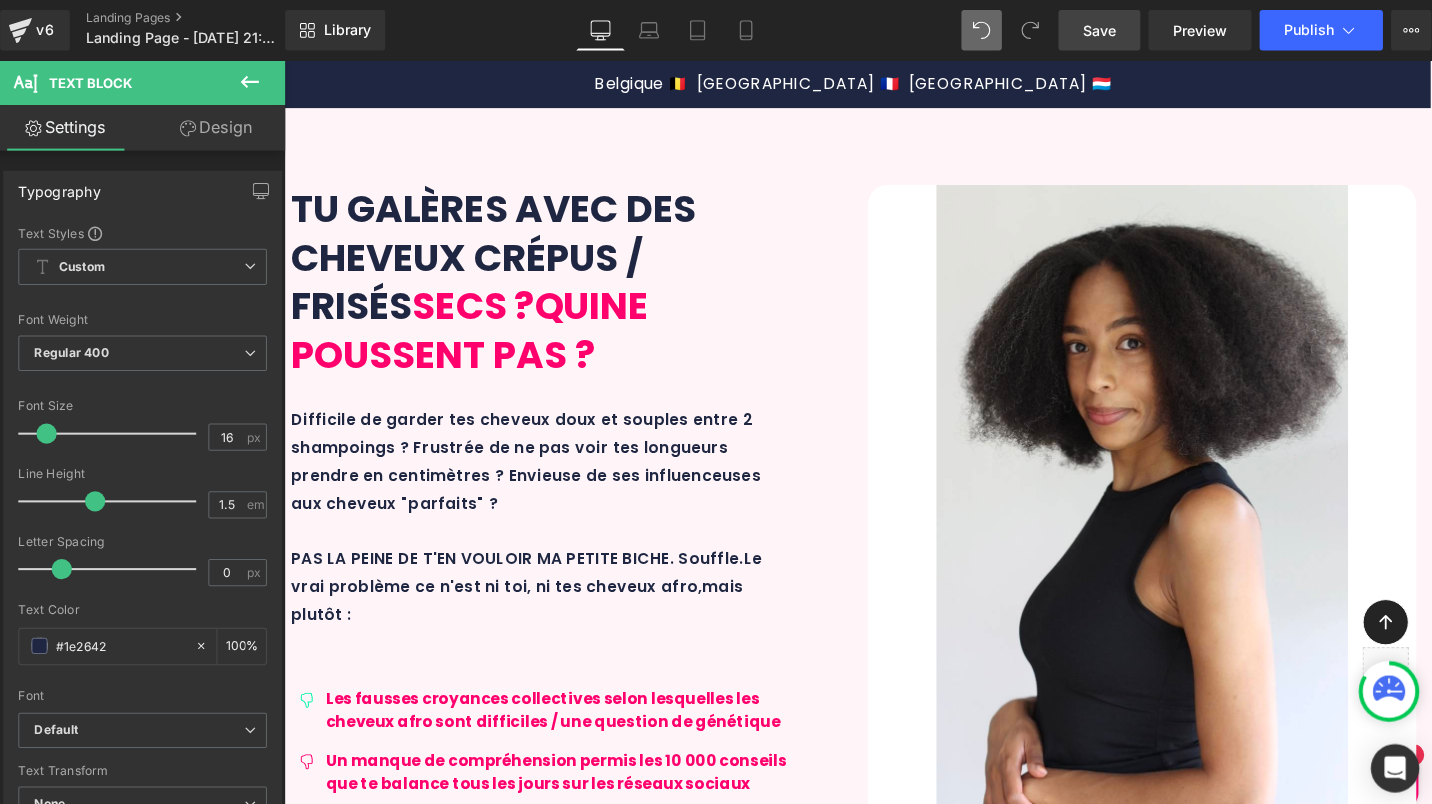click on "Une  crème coiffante riche sans rinçage  qui hydrate et protége le cheveux en profondeur tout en facilitant la stylisation (twitts...)" at bounding box center (1027, 3561) 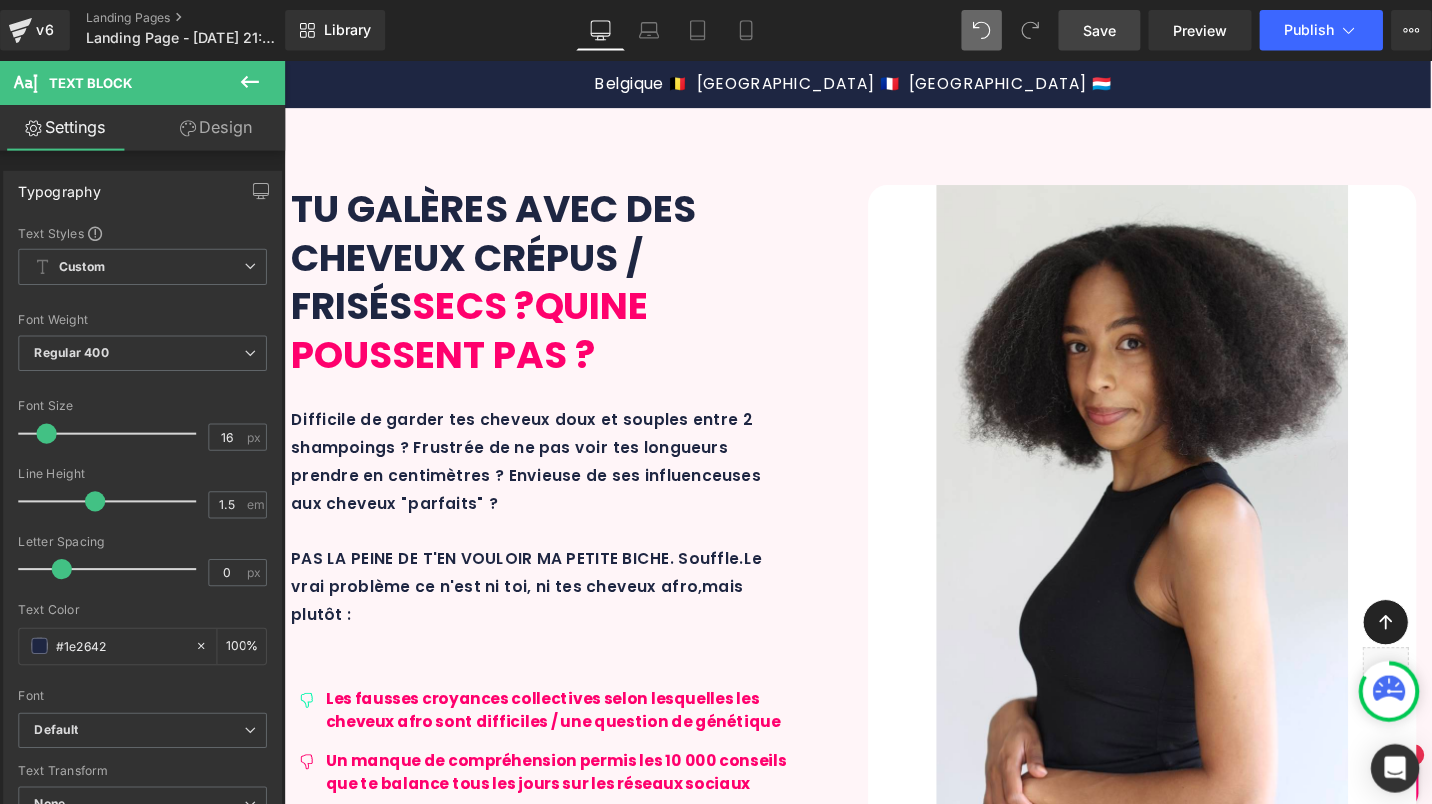 click on "Une  crème coiffante riche sans rinçage  qui hydrate et protége en profondeur tout en facilitant la stylisation (twitts...)" at bounding box center (1027, 3561) 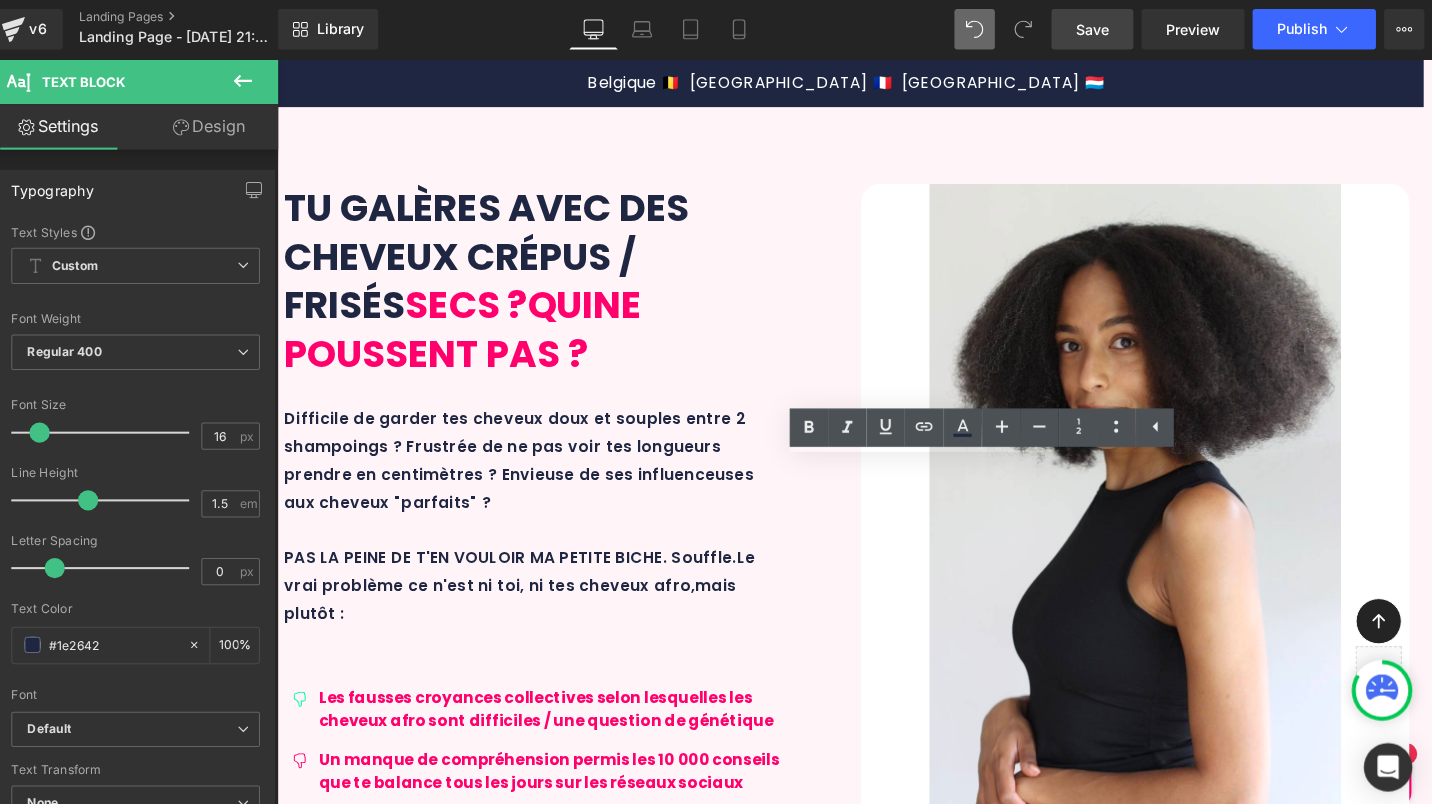 scroll, scrollTop: 2873, scrollLeft: 0, axis: vertical 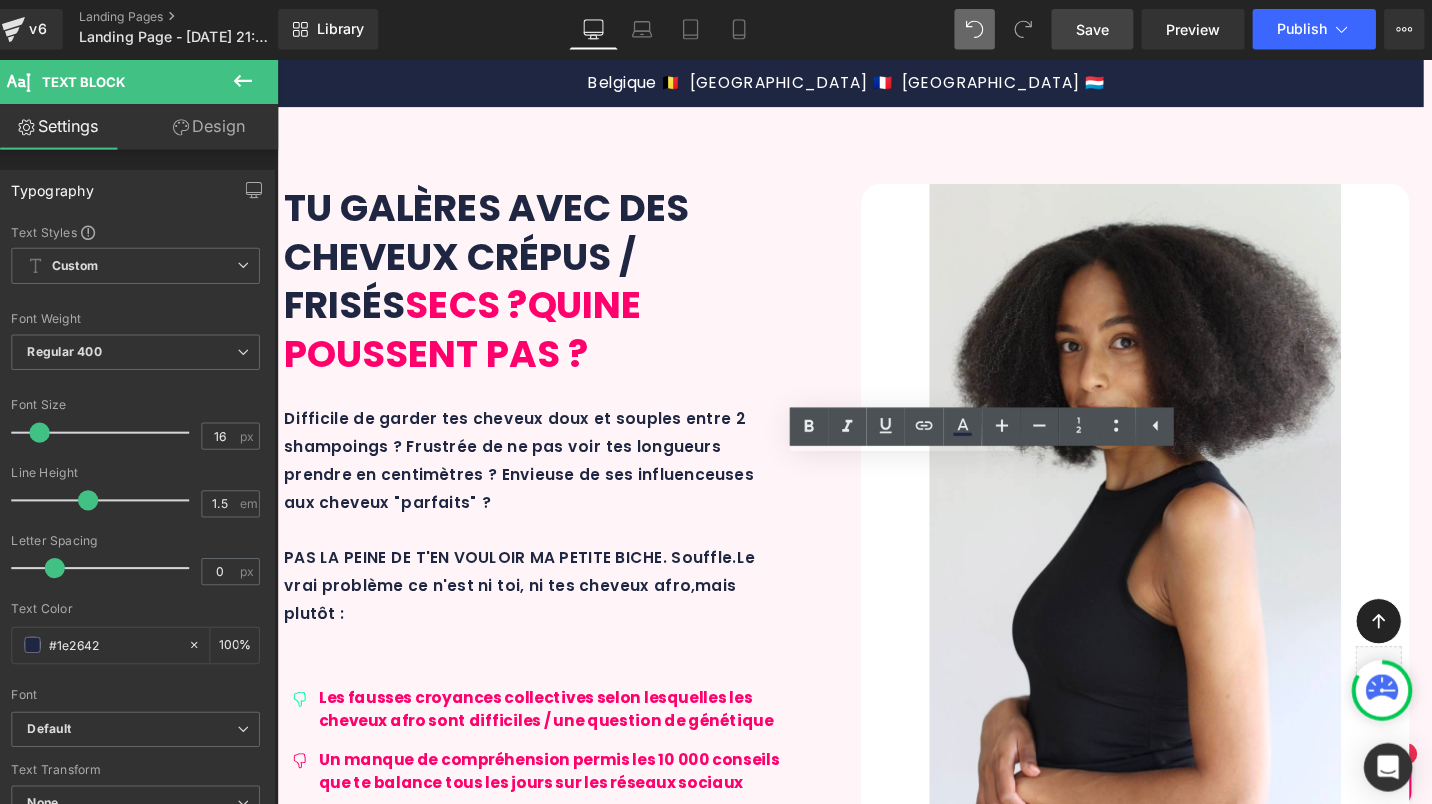 click on "Une  crème coiffante riche sans rinçage  qui hydrate et protége en profondeur tout en facilitant la stylisation (twitts...)" at bounding box center [1020, 3560] 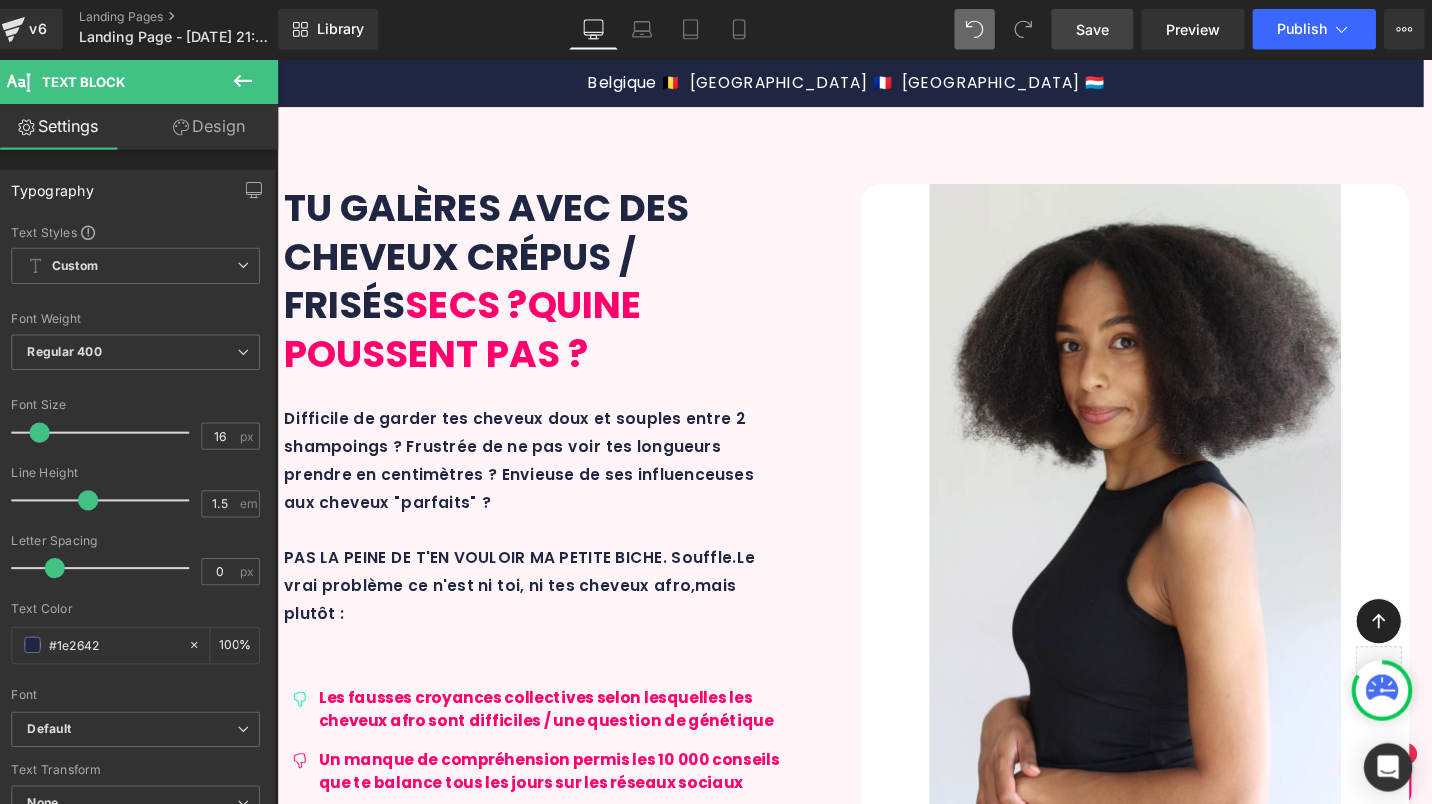 click on "OUI MAIS, LE MAXI AFRO SET, C'EST QUOI ? Heading
Min. 96%
Text Block
d'ingrédients d'origine naturelle
Text Block
Row
100%
Text Block
VEGAN = aucun ingrédient d'origine animale
Text Block
Row
0%
Text Block
Sulfates, silicones, huiles minérales,  ingrédients douteux pour ta santé
Text Block
Row         1000% belge Text Block         BELGE = formulé et fabriqué en laboratoire belge + envoyé sur sur Damso Text Block         Row
Row   31px
Le Maxi Afro Set se compose de  4 soins essentiels  correspondant à  4 étapes incontournables  d'une routine capillaire saine et équilibrée. En 3 mots :   NATURALITÉ, SENSORIALITÉ et EFFICACITÉ  avec  des formulations qui associent  ingrédients scientifiquement pr ouvés   et   actifs végétaux reconnus
Text Block" at bounding box center [870, 3101] 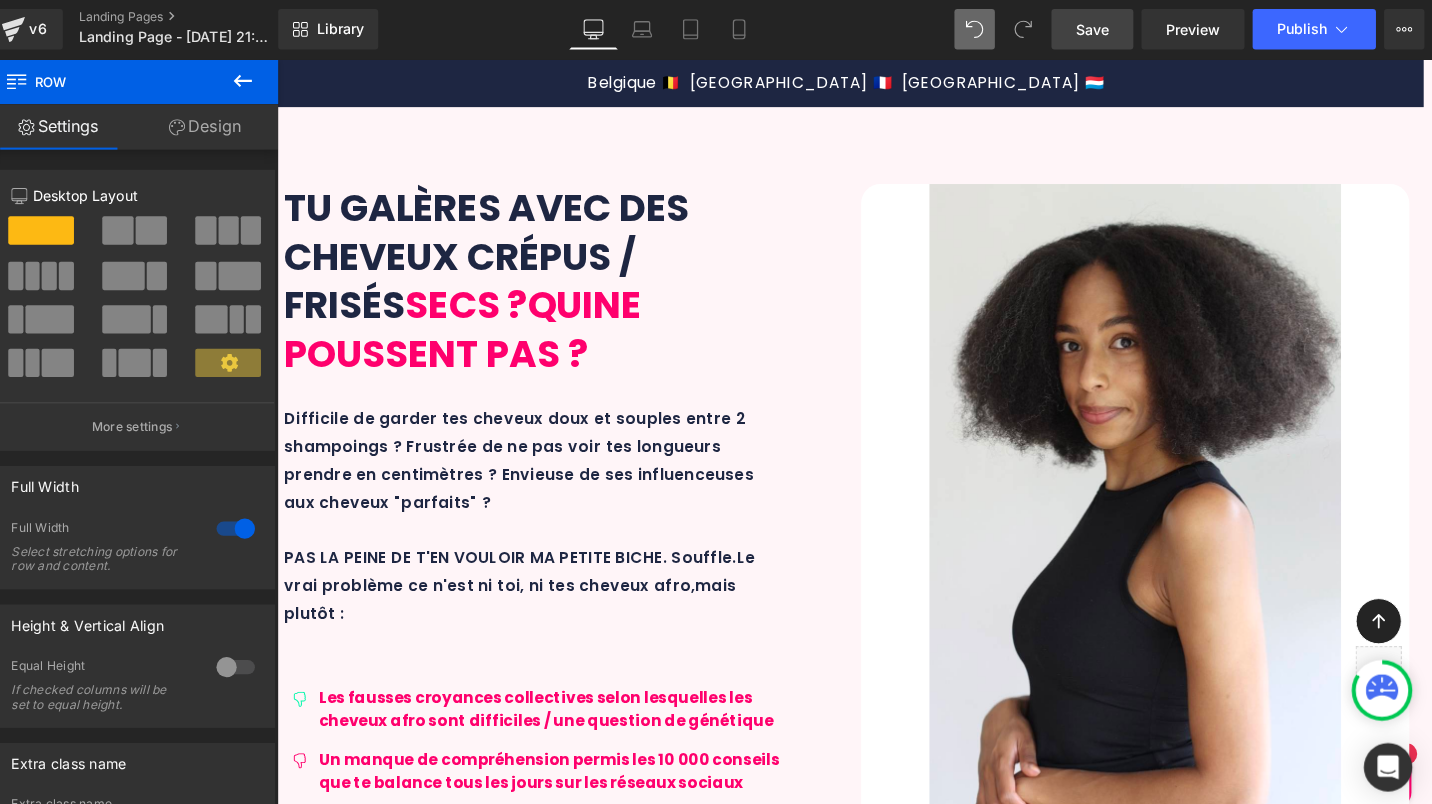 click on "Un  lait capillaire sans rinçage  idéale pour rafraichir ses cheveux et apporter la parfaite dose d'hydratation et de protection entre deux shampoings." at bounding box center (1320, 3560) 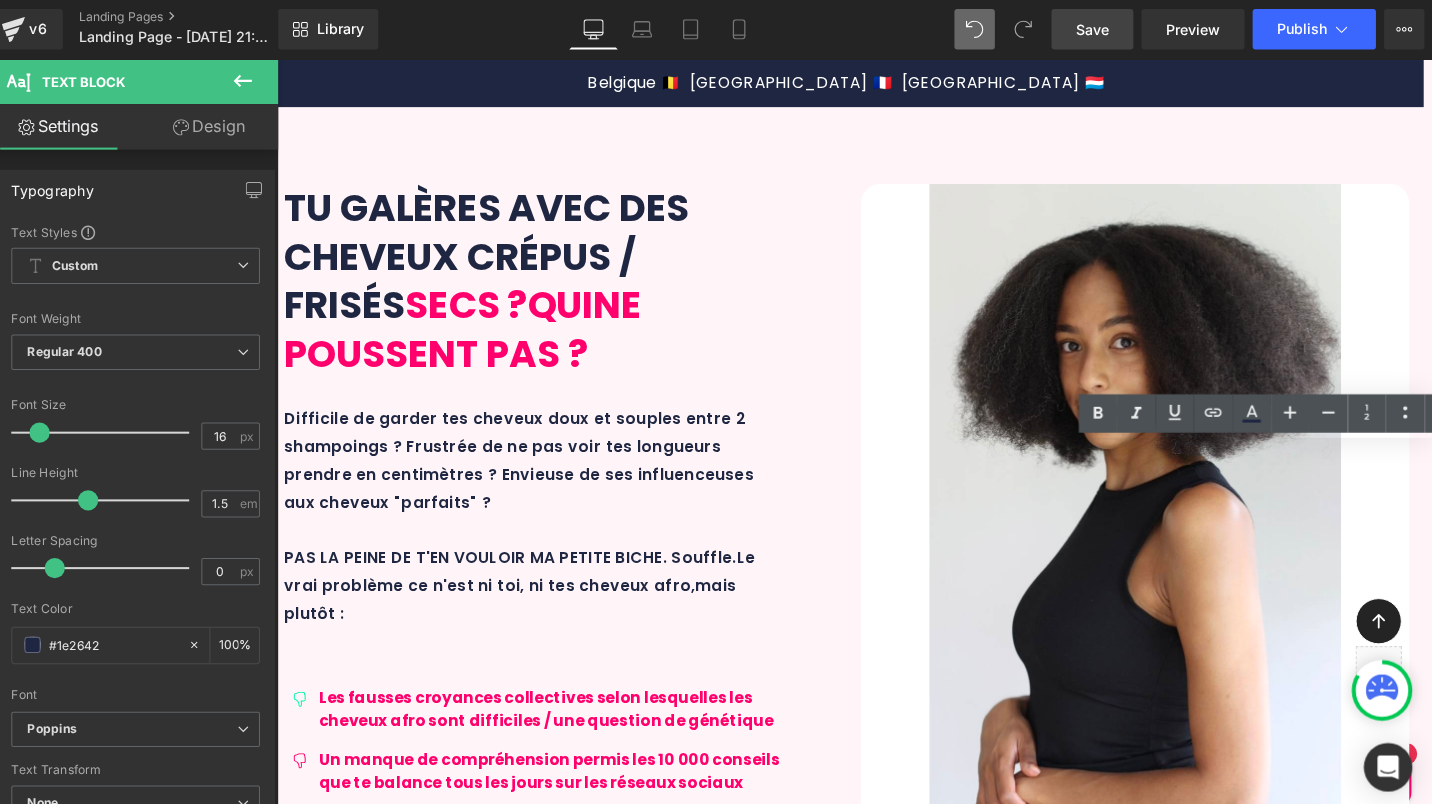 drag, startPoint x: 1221, startPoint y: 535, endPoint x: 1231, endPoint y: 510, distance: 26.925823 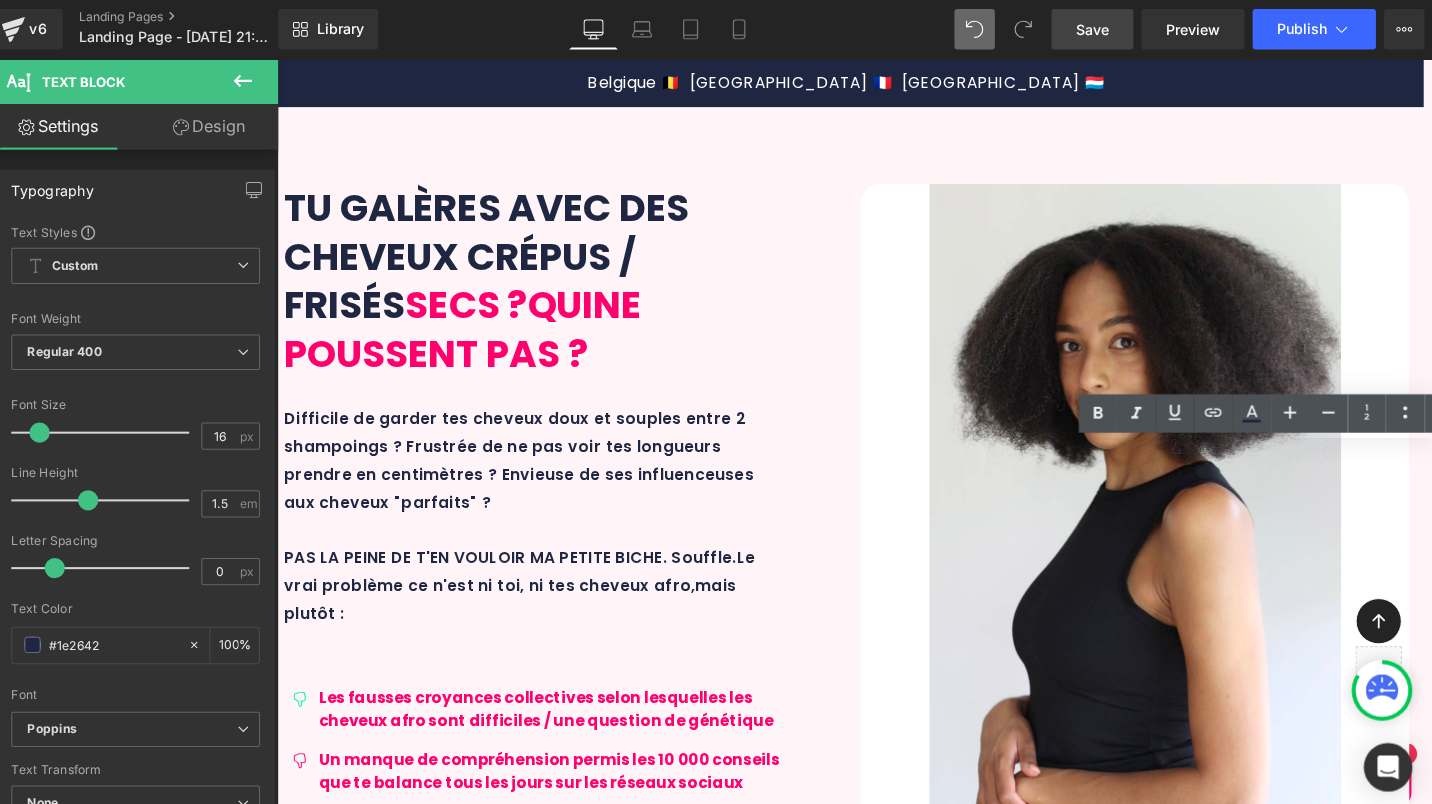click on "Un  lait capillaire sans rinçage  idéale pour rafraichir ses cheveux et apporter la parfaite dose d'hydratation et de protection entre deux shampoings." at bounding box center [1320, 3560] 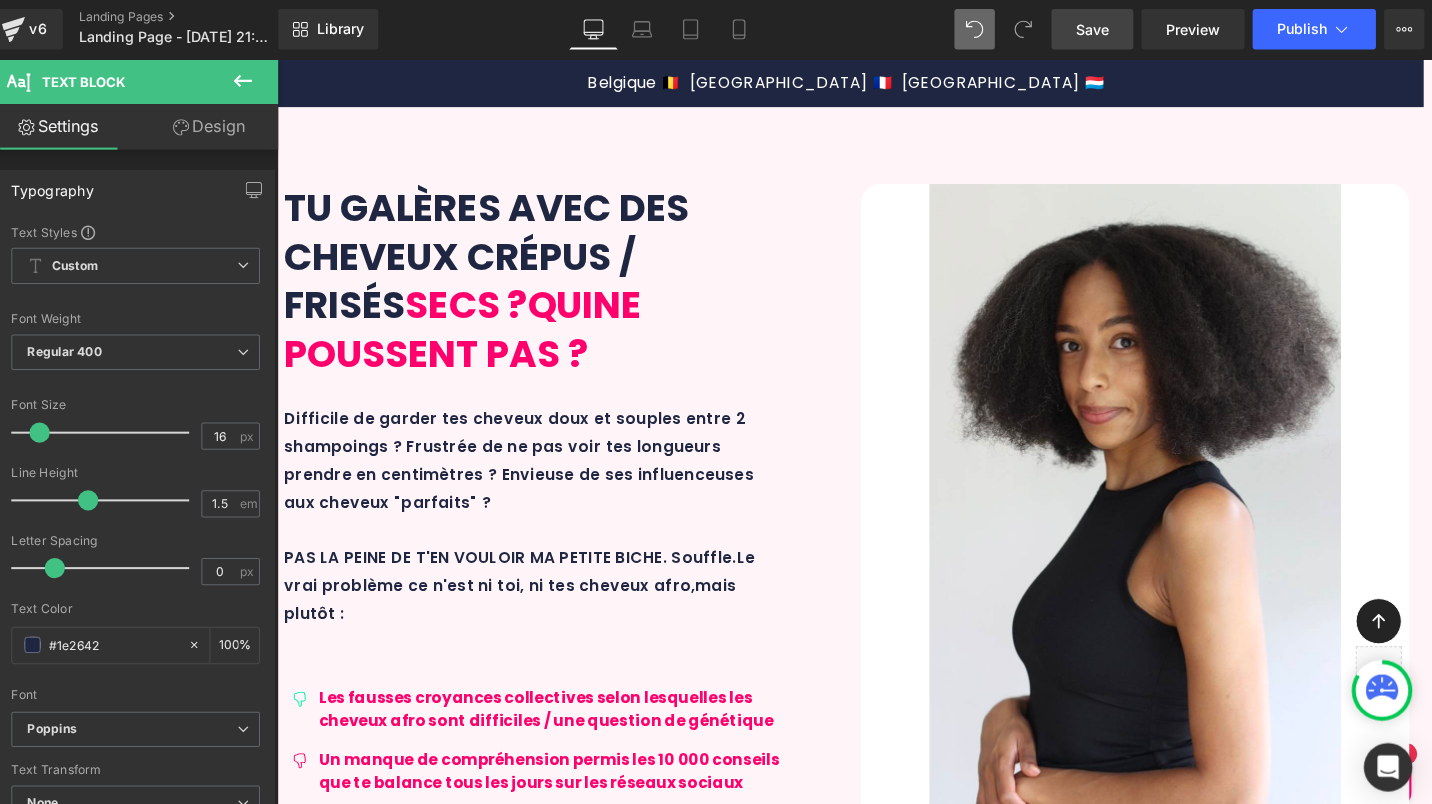 click on "Un  lait capillaire sans rinçage  idéale pour raffraichir en apporter la parfaite dose d'hydratation et de protection entre deux shampoings." at bounding box center [1320, 3548] 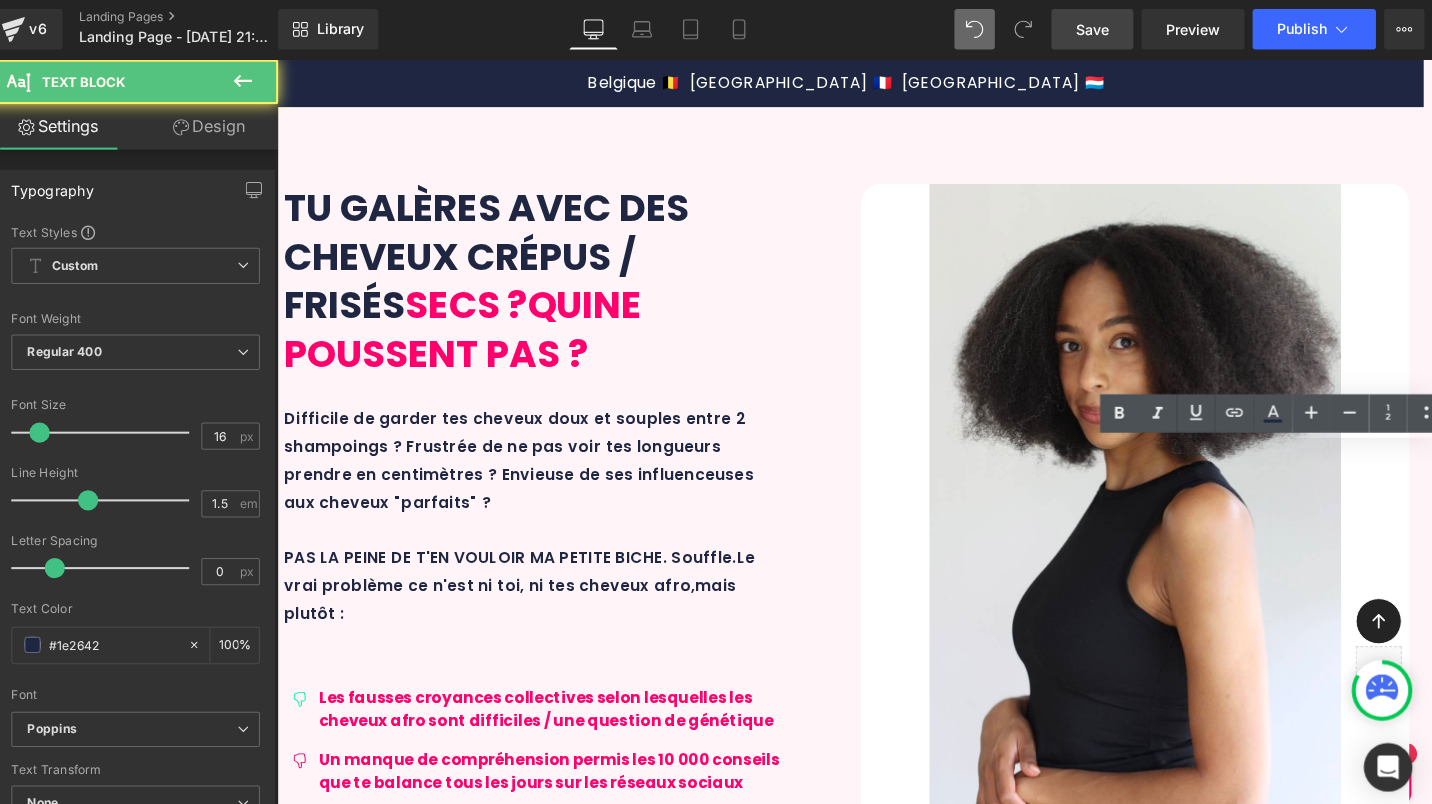 click on "Un  lait capillaire sans rinçage  idéale pour raffraichir en apportant la parfaite dose d'hydratation et de protection entre deux shampoings." at bounding box center (1320, 3548) 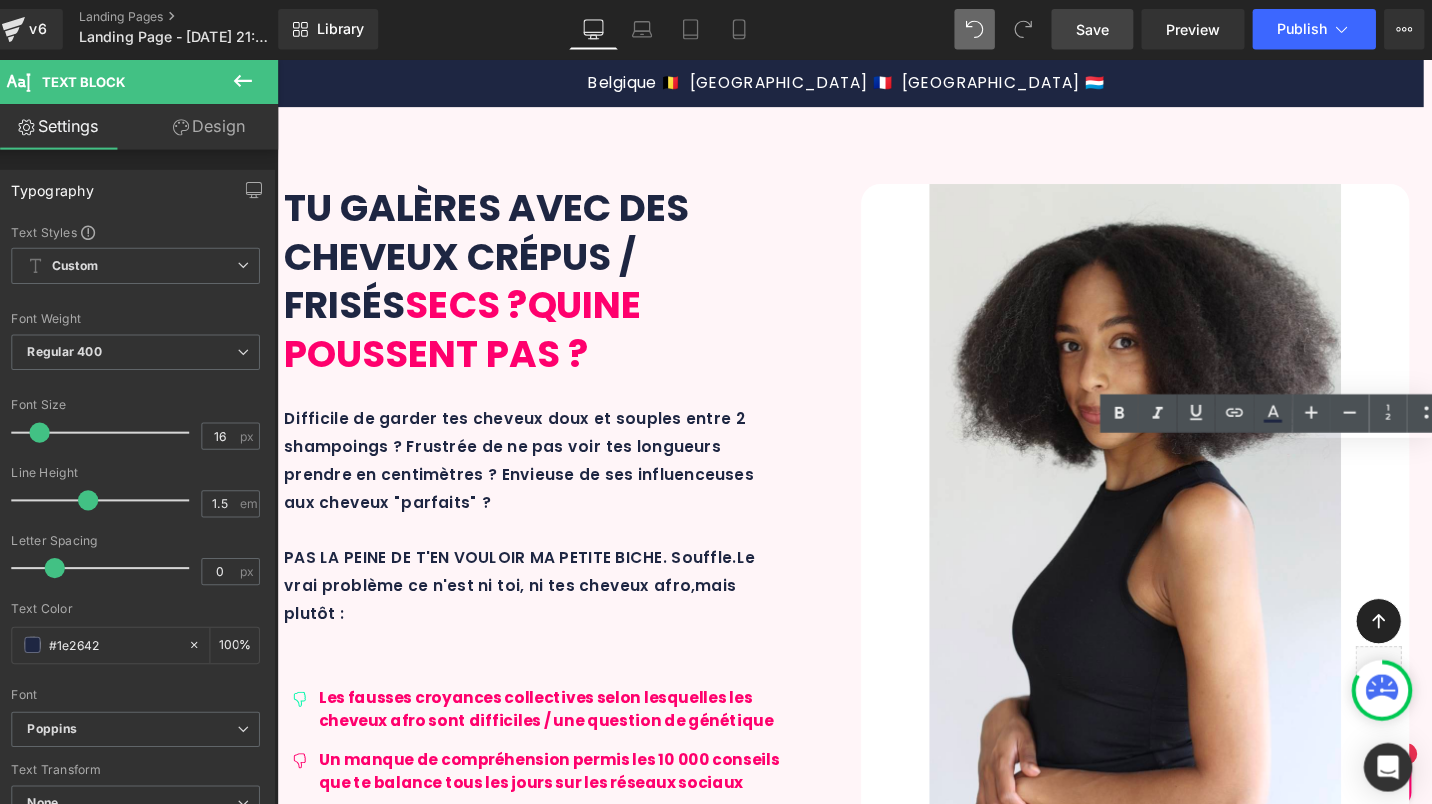 drag, startPoint x: 1430, startPoint y: 585, endPoint x: 1209, endPoint y: 582, distance: 221.02036 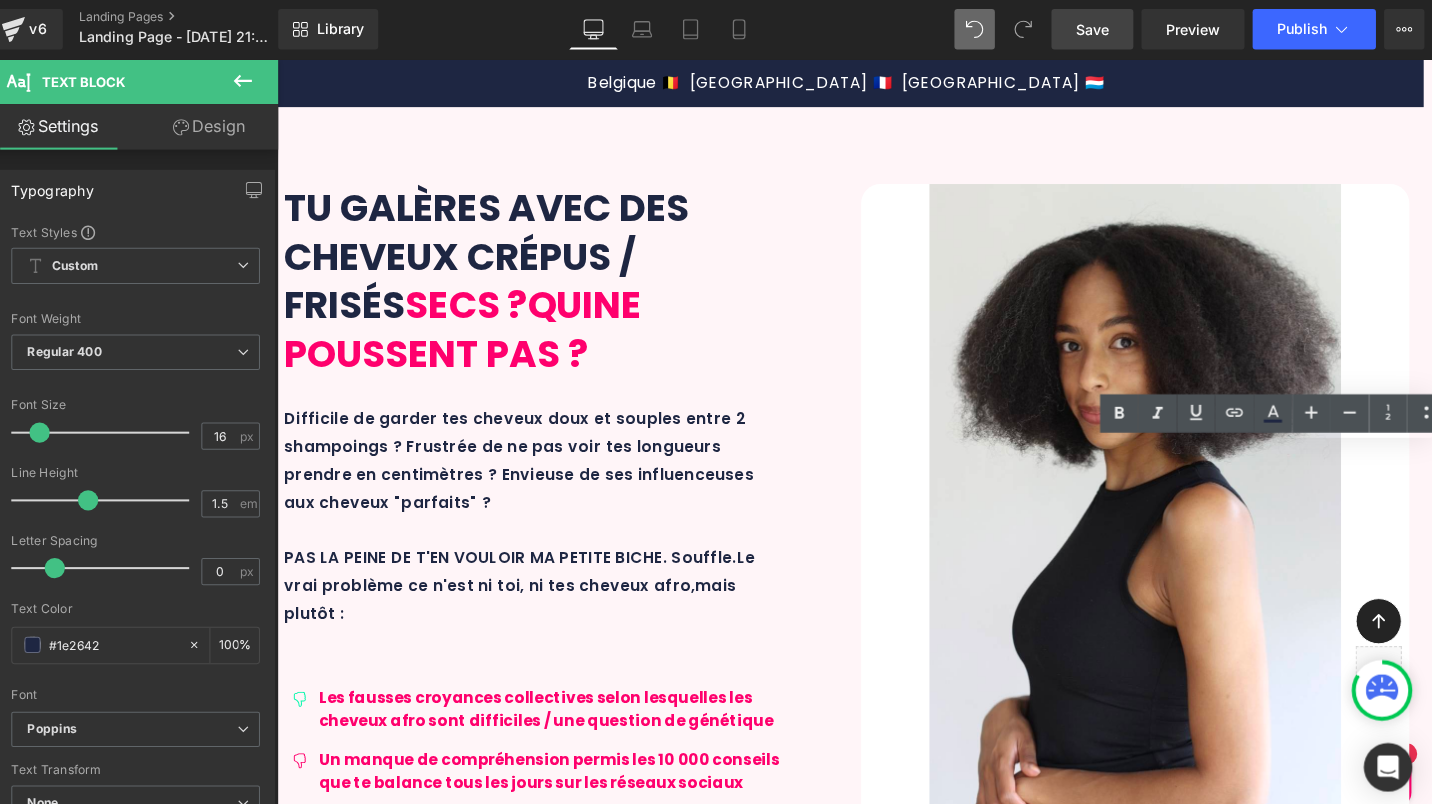 click on "Un  lait capillaire sans rinçage  idéale pour raffraichir en apportant la parfaite dose d'hydratation et de protection entre deux shampoings." at bounding box center [1320, 3548] 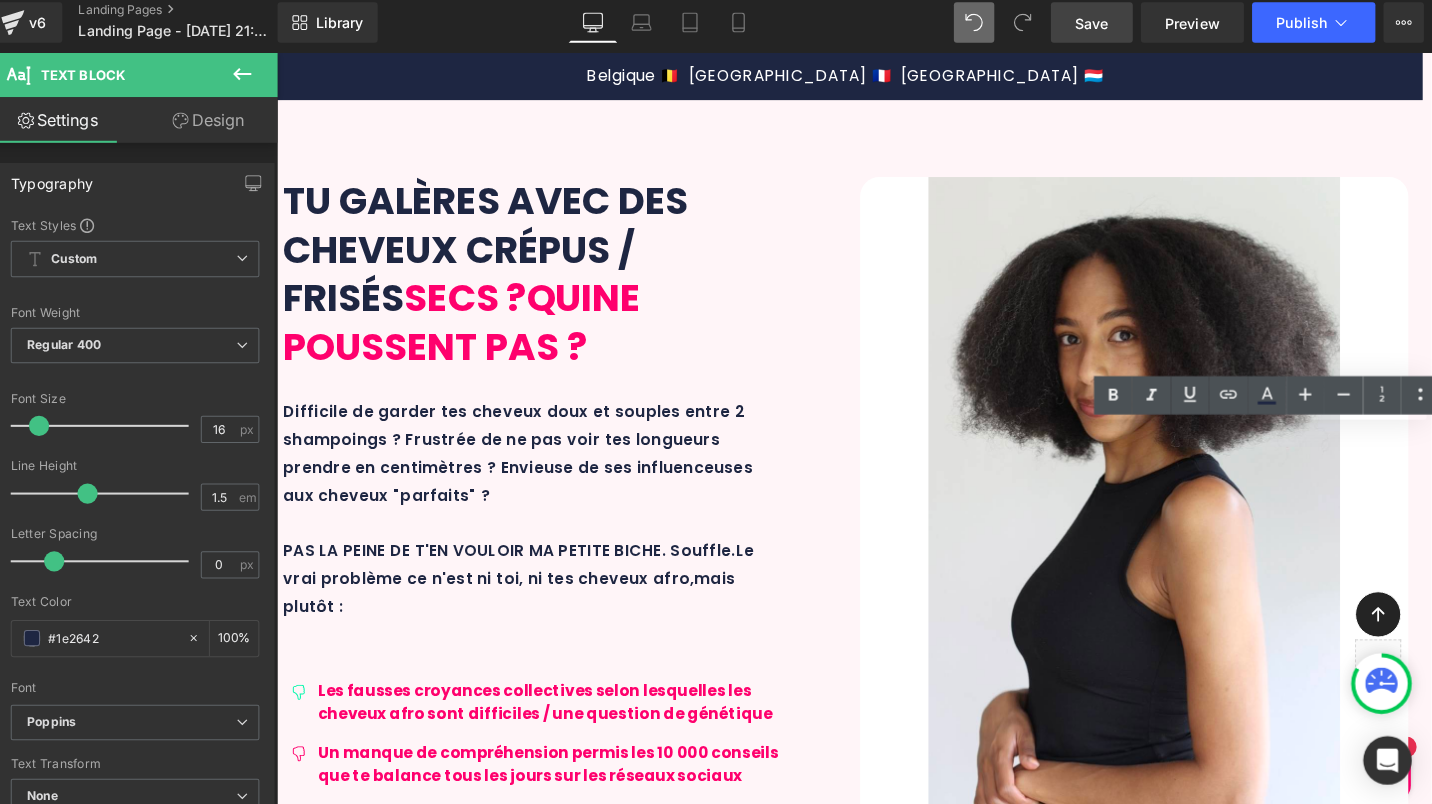 scroll, scrollTop: 2885, scrollLeft: 0, axis: vertical 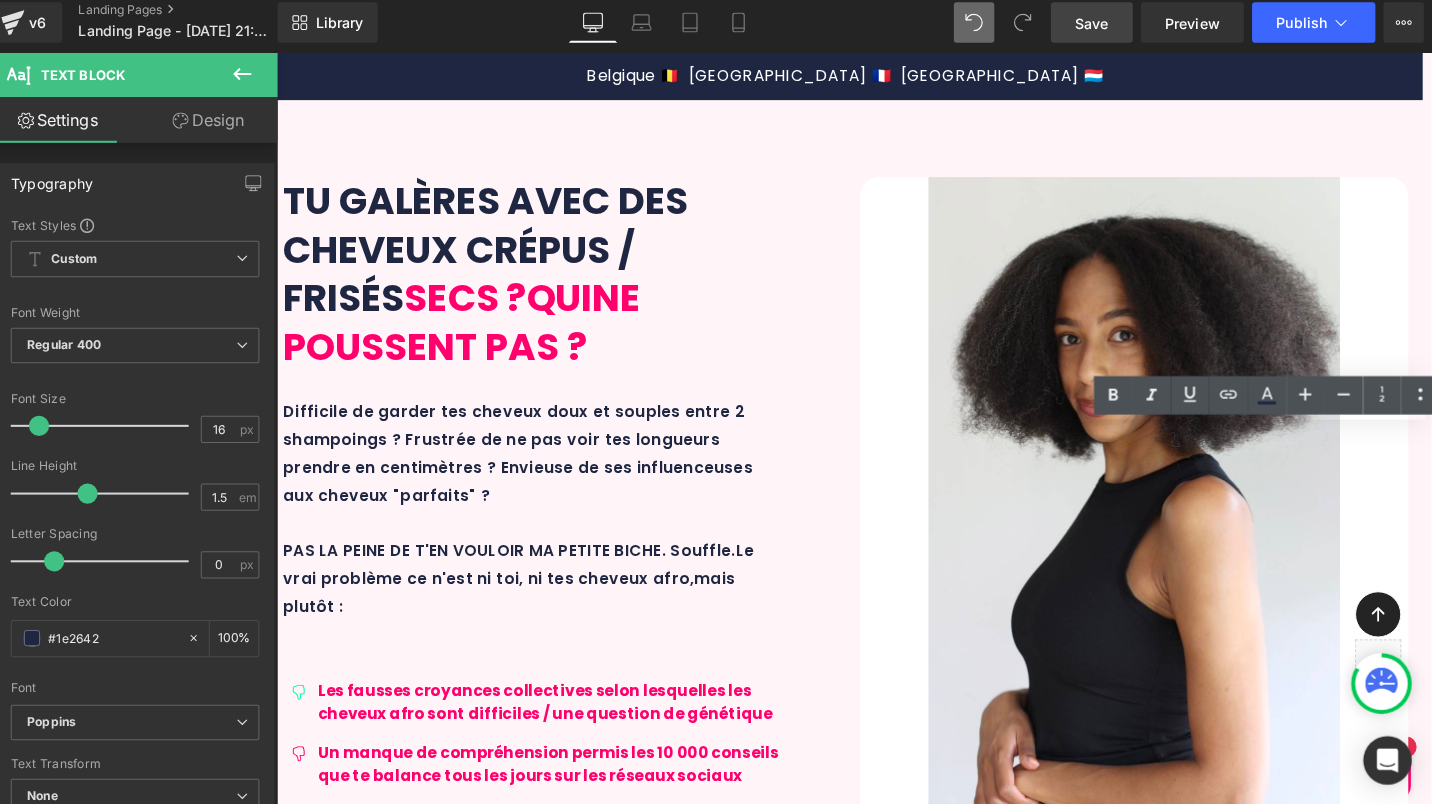 click on "Un  lait capillaire sans rinçage  idéale pour raffraichir en apportant la parfaite dose d'hydratation et de protection entre deux shampoings." at bounding box center [1319, 3541] 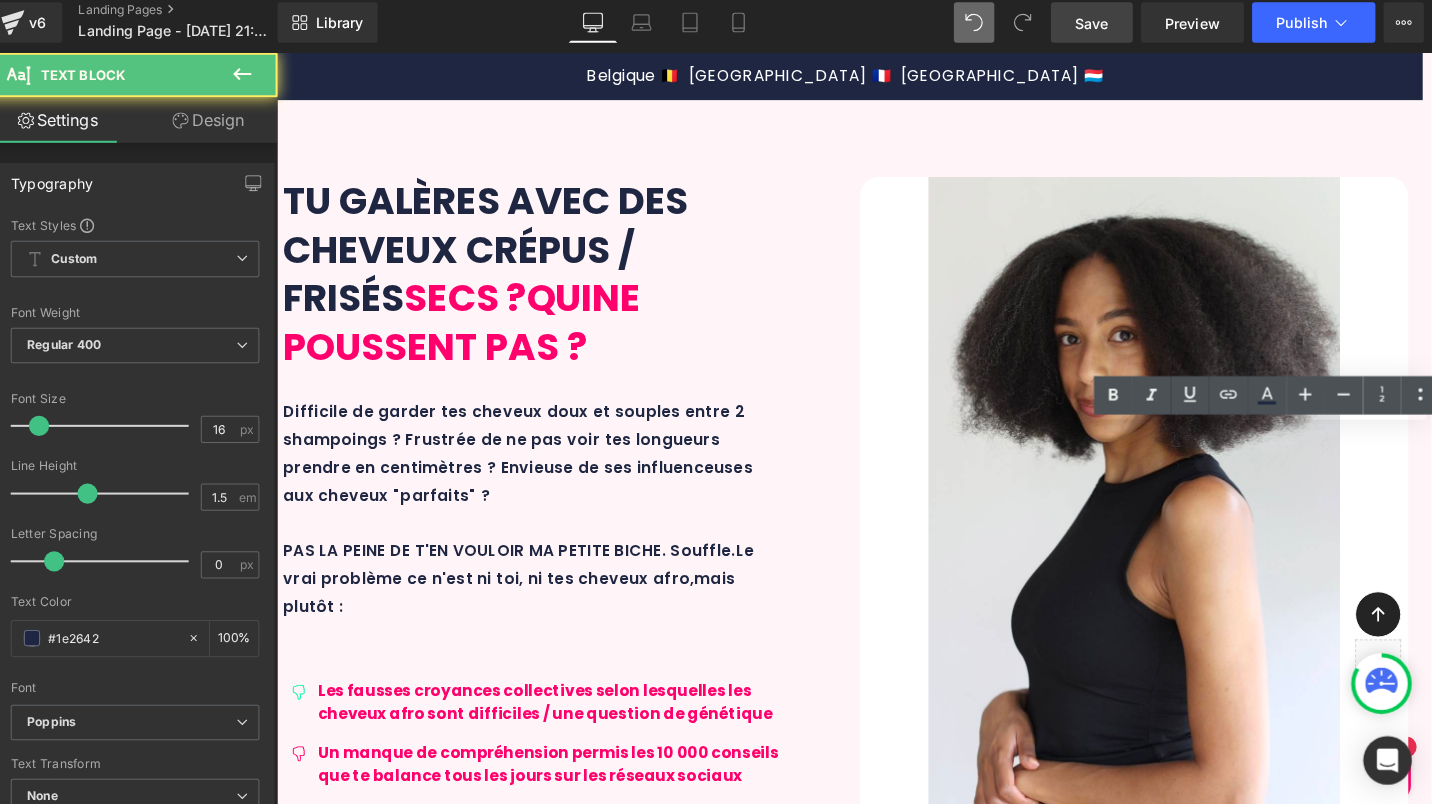 drag, startPoint x: 1208, startPoint y: 514, endPoint x: 1216, endPoint y: 494, distance: 21.540659 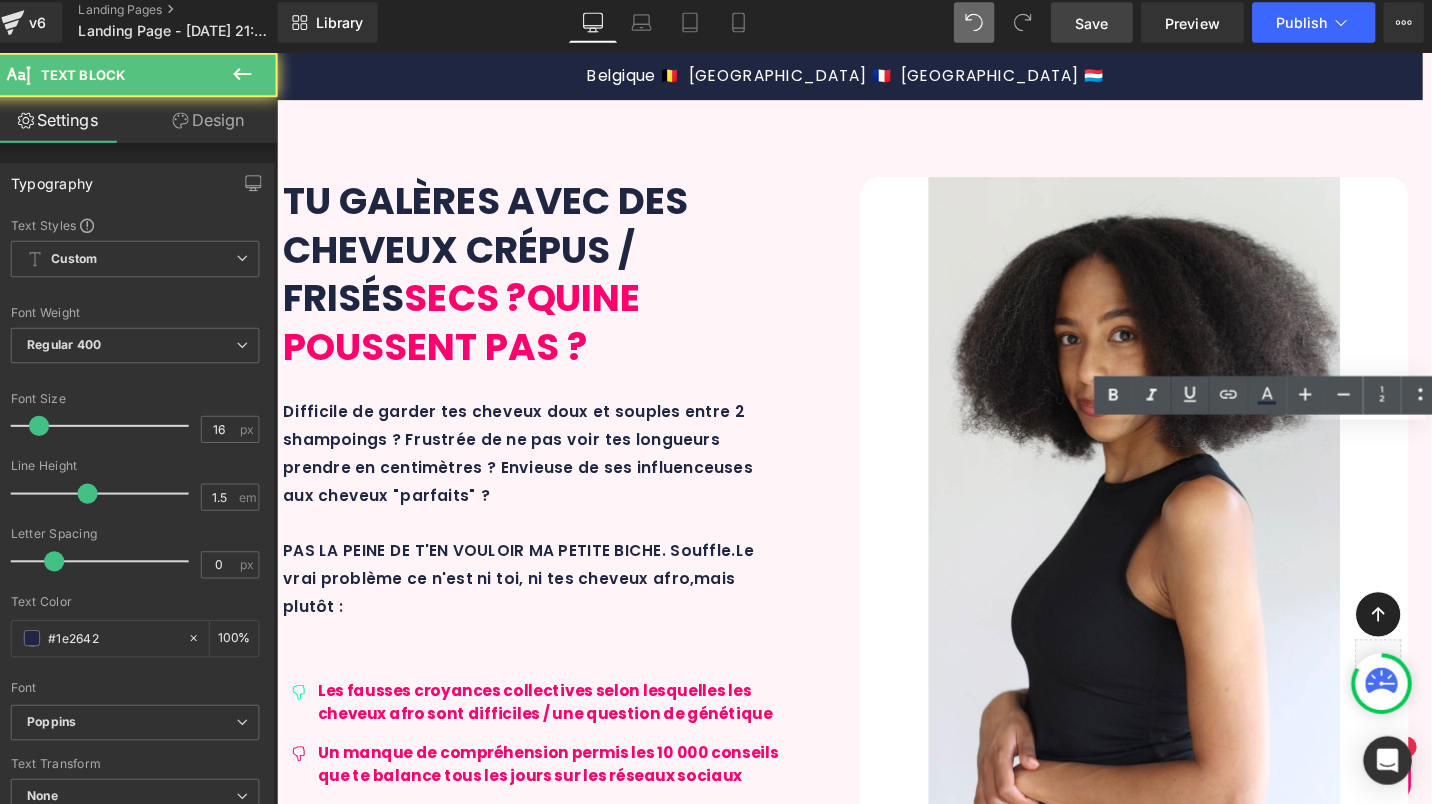 click on "Un  lait capillaire sans rinçage  idéale pour raffraichir en apportant la parfaite dose d'hydratation et de protection entre deux shampoings." at bounding box center [1319, 3541] 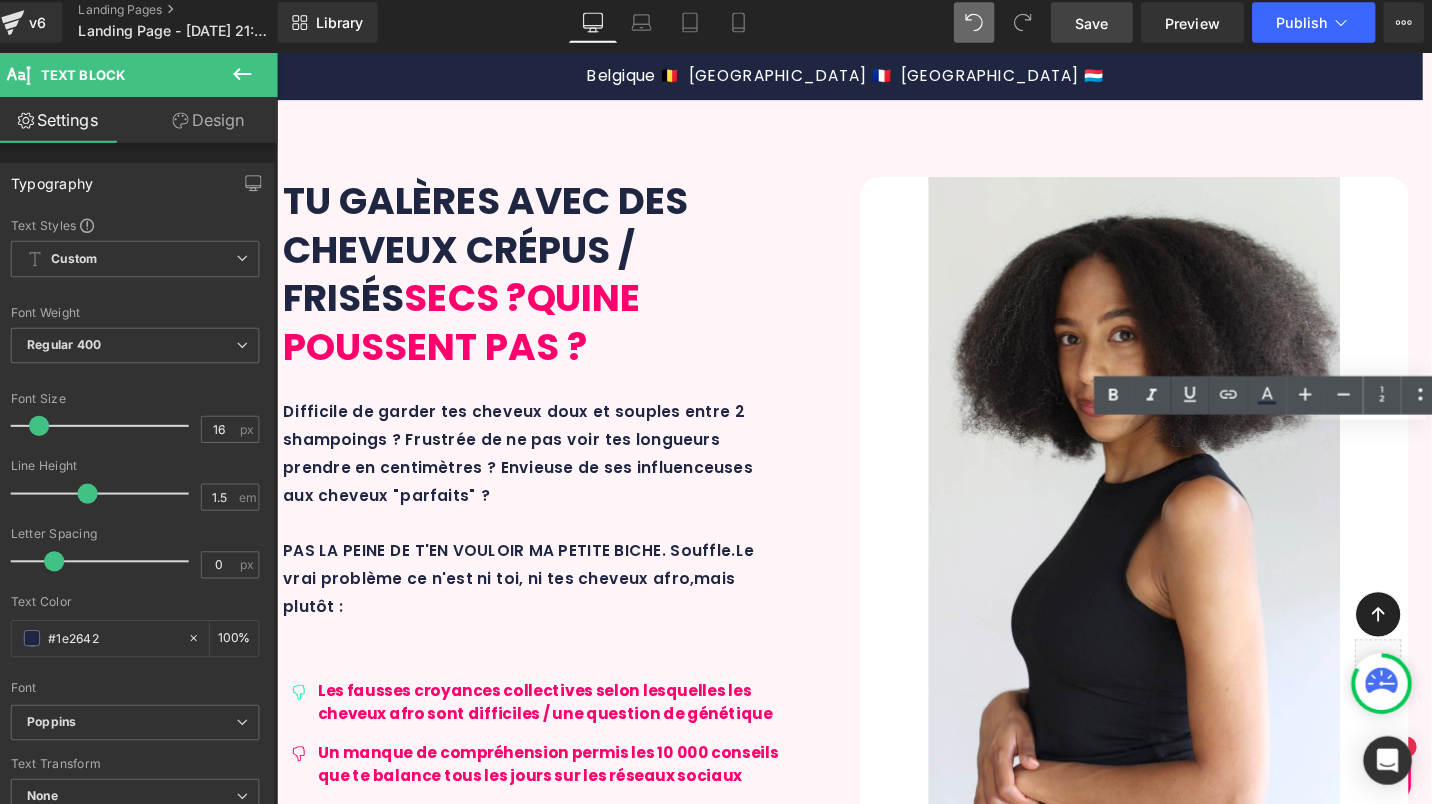 scroll, scrollTop: 16, scrollLeft: 0, axis: vertical 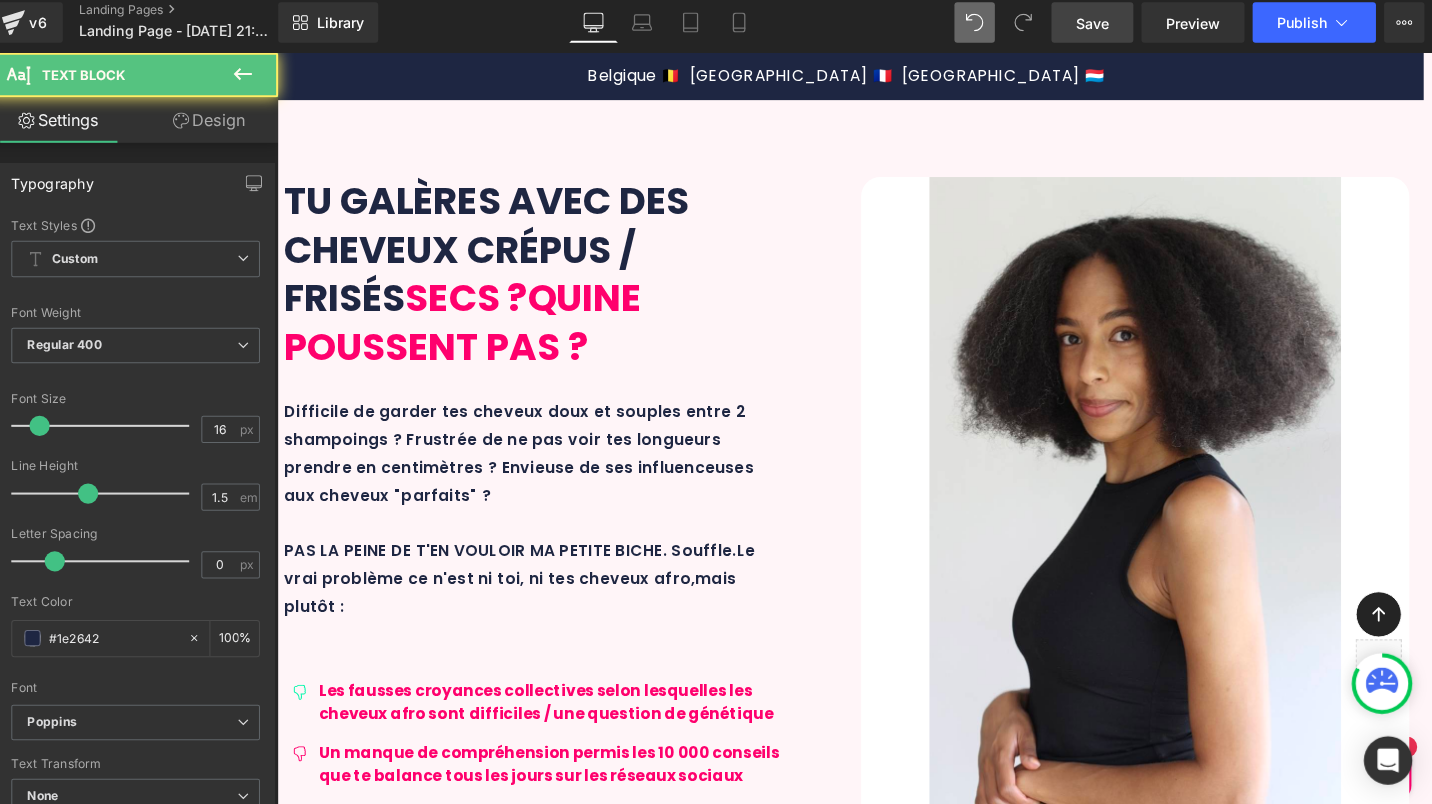 click on "Un  lait capillaire sans rinçage qui  apportant la parfaite dose d'hydratation et de protection entre deux shampoings." at bounding box center [1320, 3529] 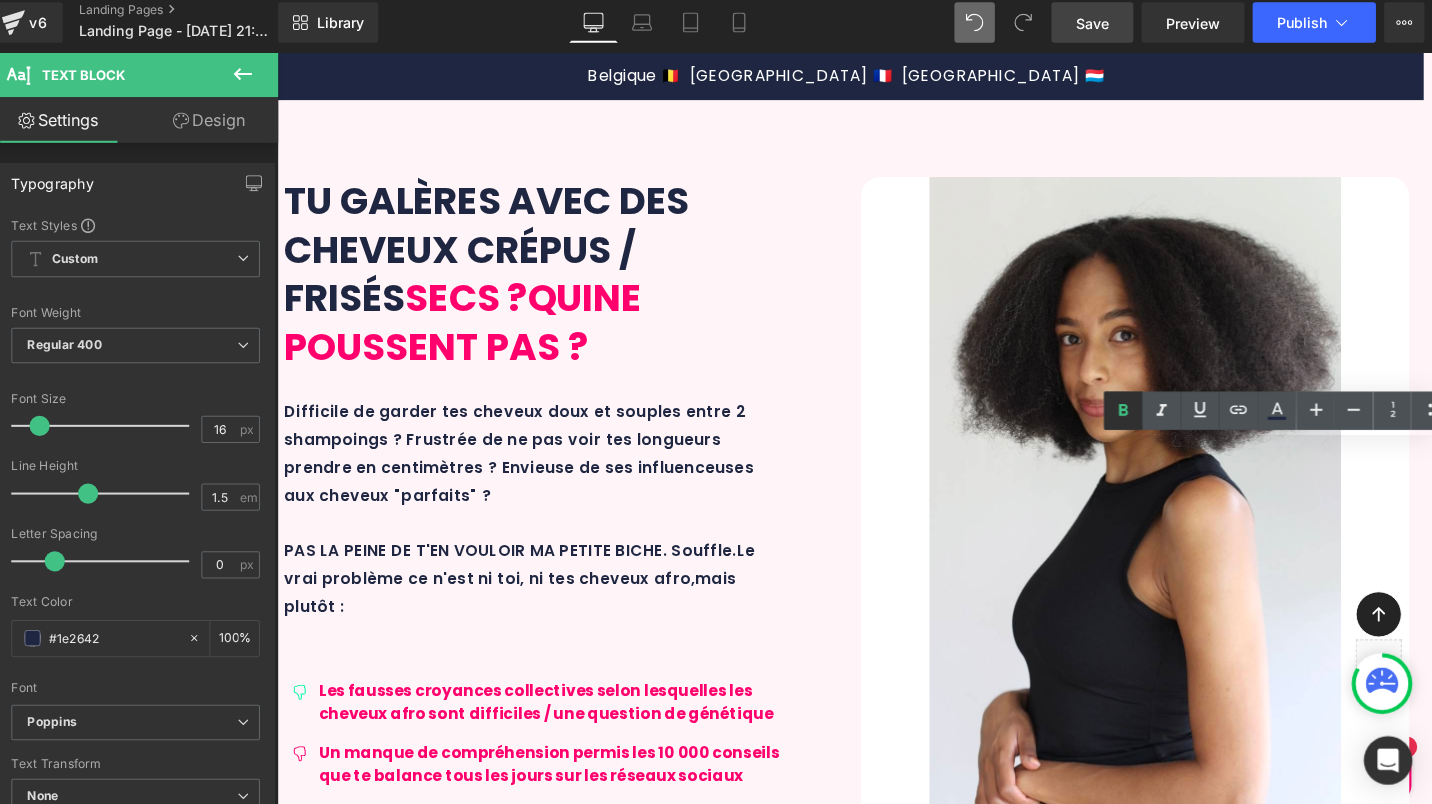 click 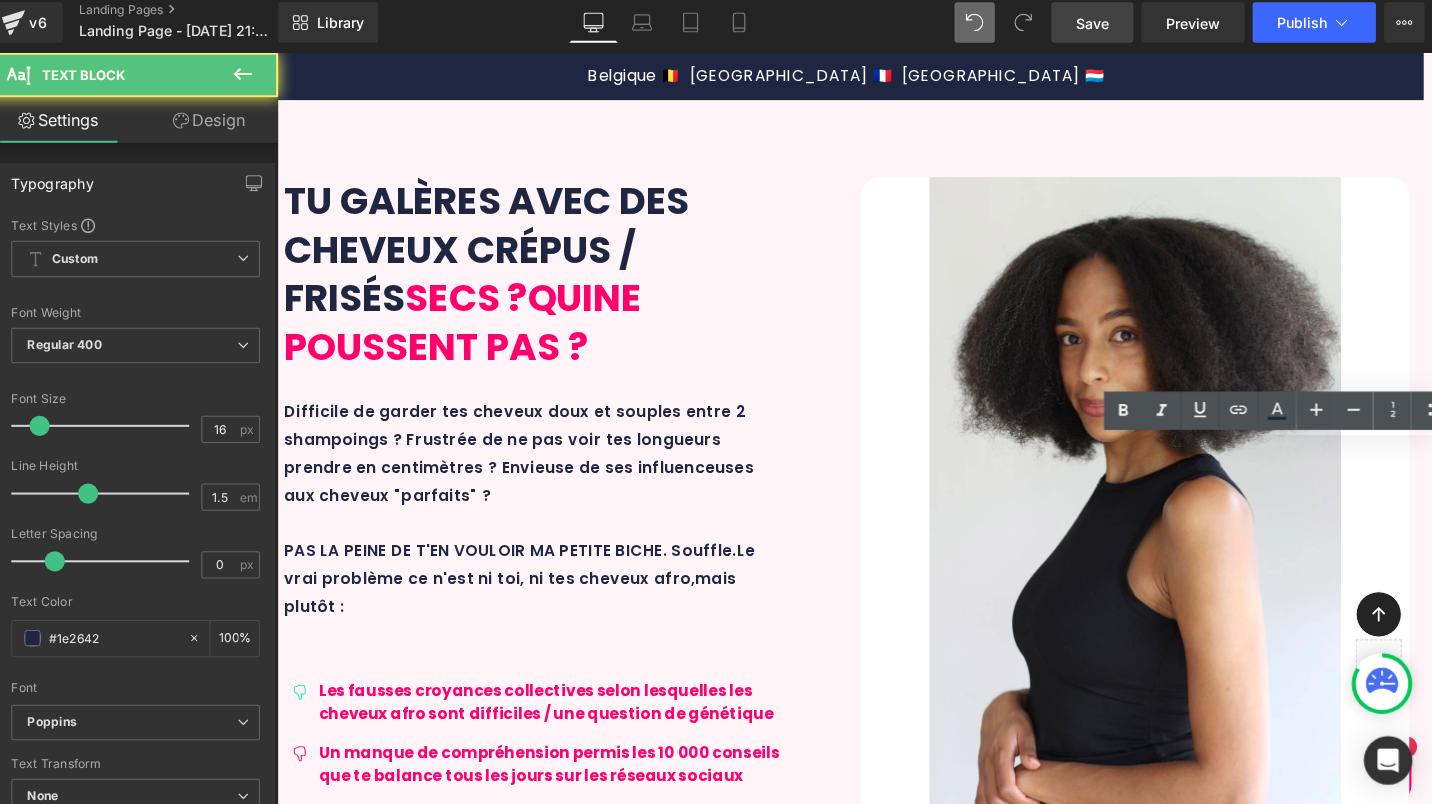 click on "Un  lait capillaire sans rinçage  qui apporte la parfaite dose d'hydratation et de protection entre deux shampoings." at bounding box center (1320, 3541) 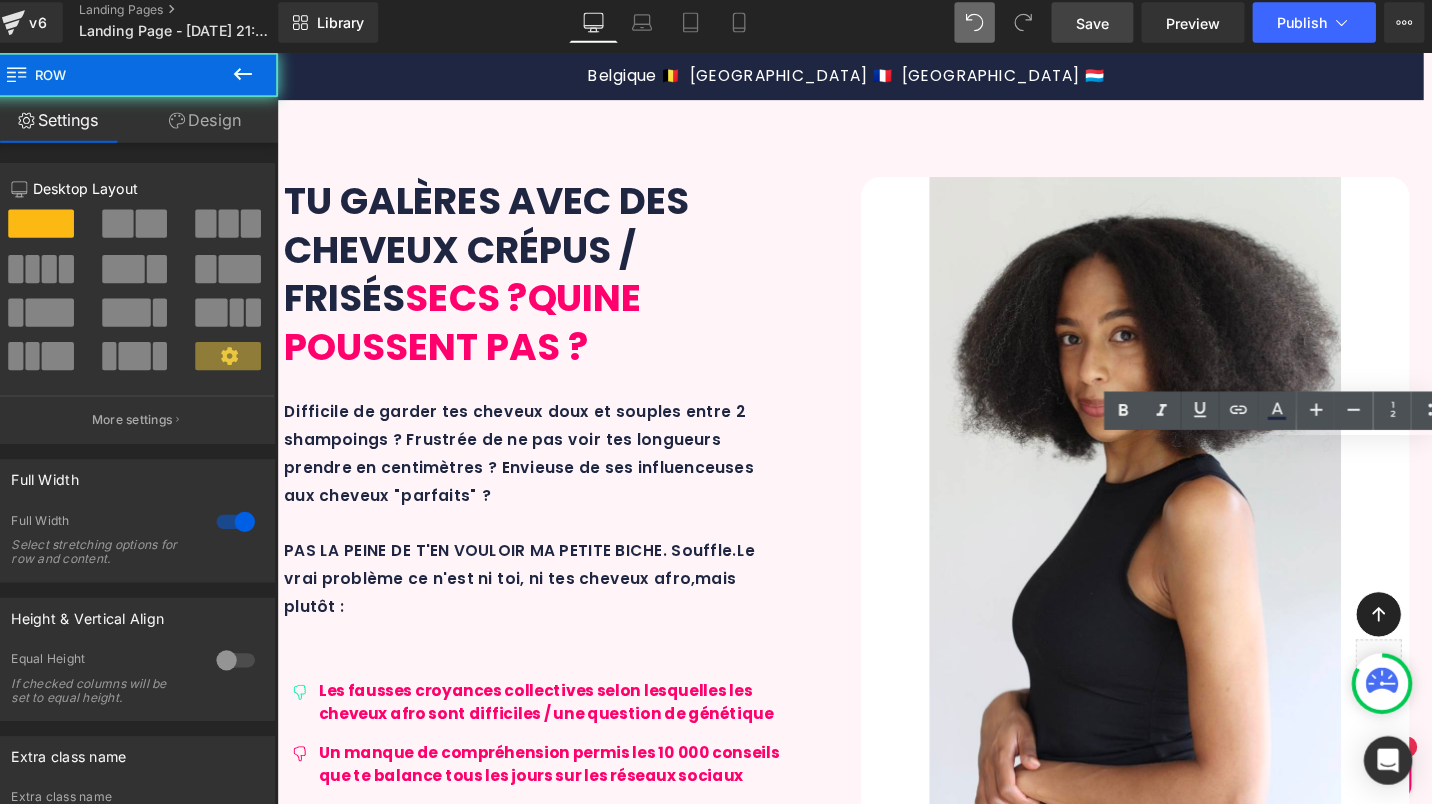 click on "31px" at bounding box center [870, 3790] 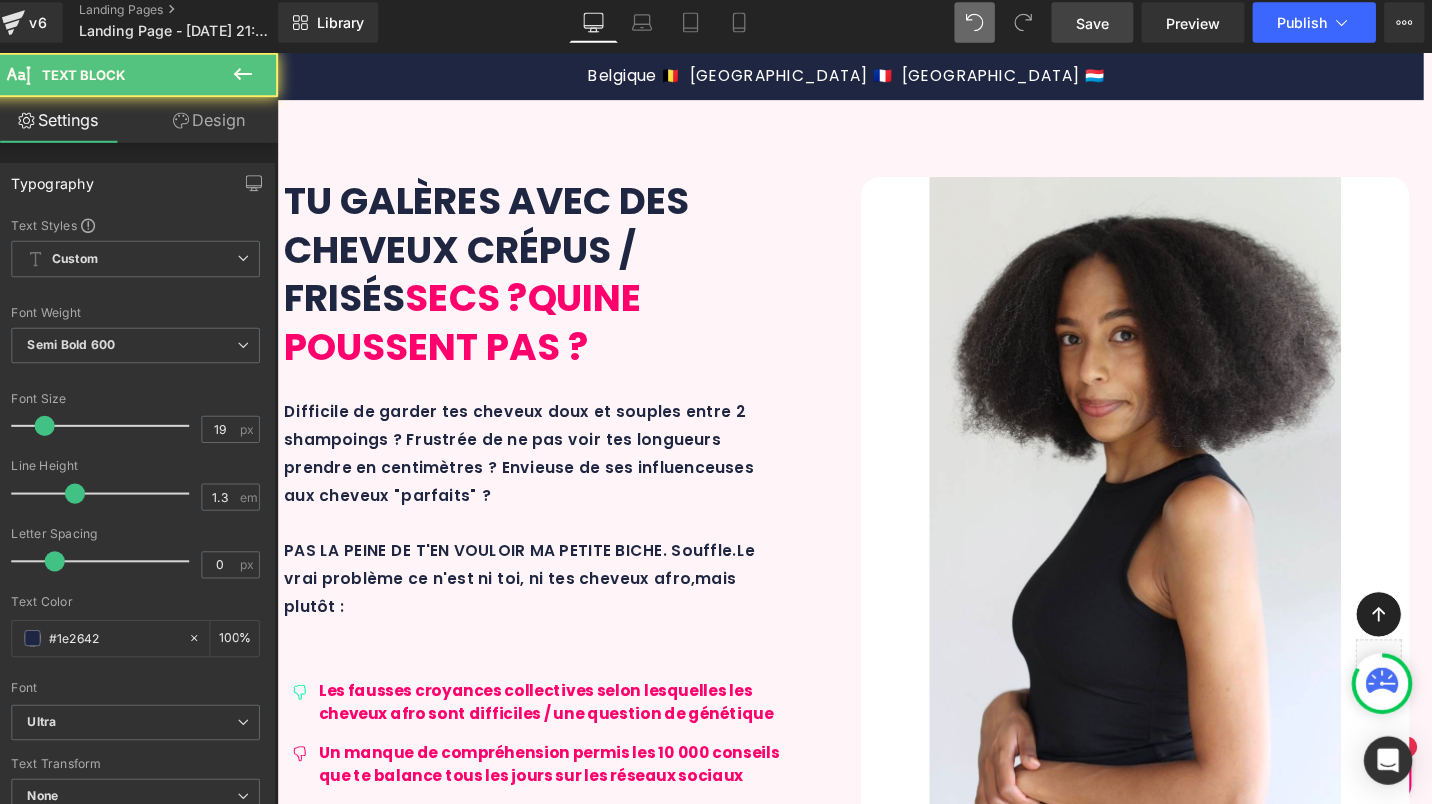 drag, startPoint x: 1233, startPoint y: 428, endPoint x: 1279, endPoint y: 423, distance: 46.270943 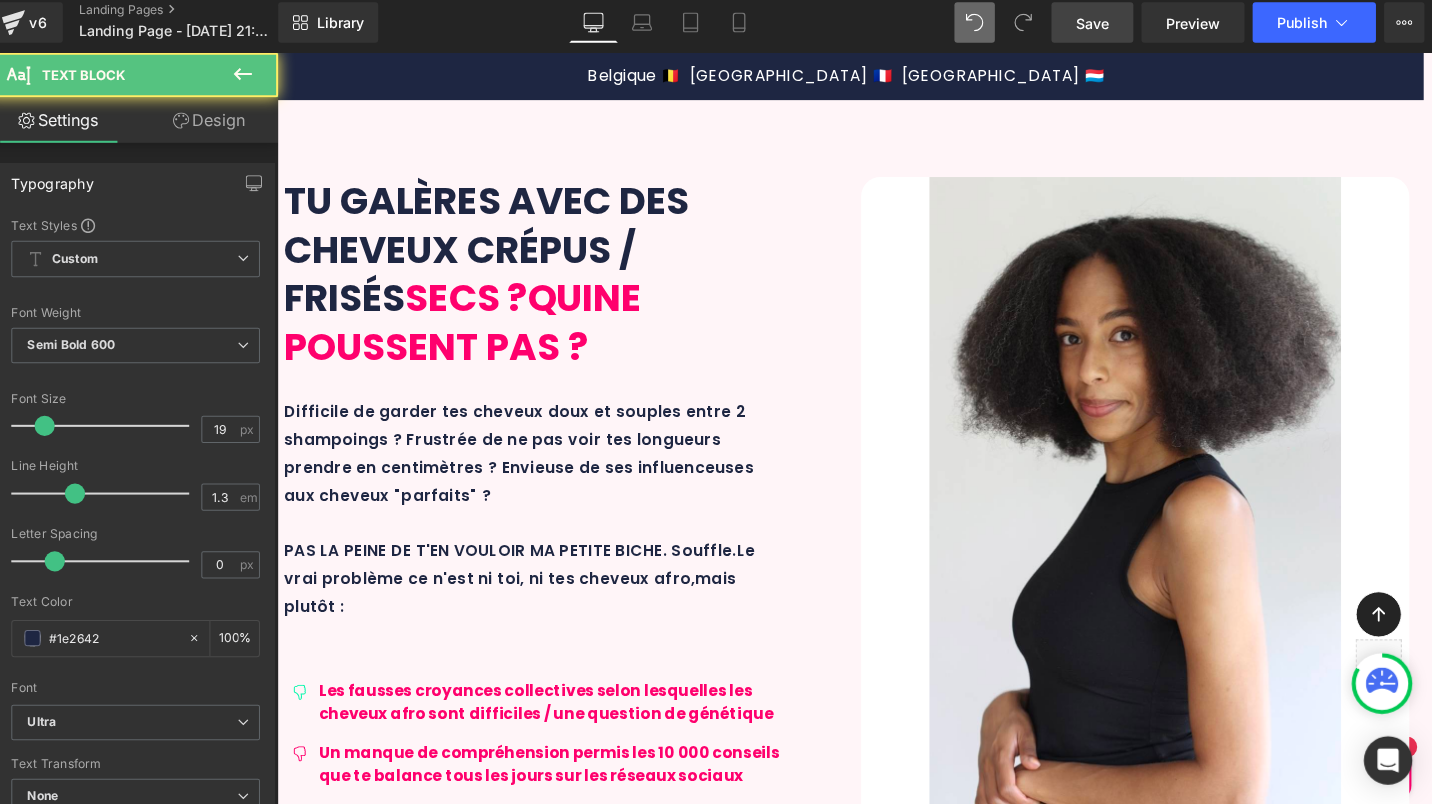 click on "4. SOIN EN REFRESH" at bounding box center (1320, 3456) 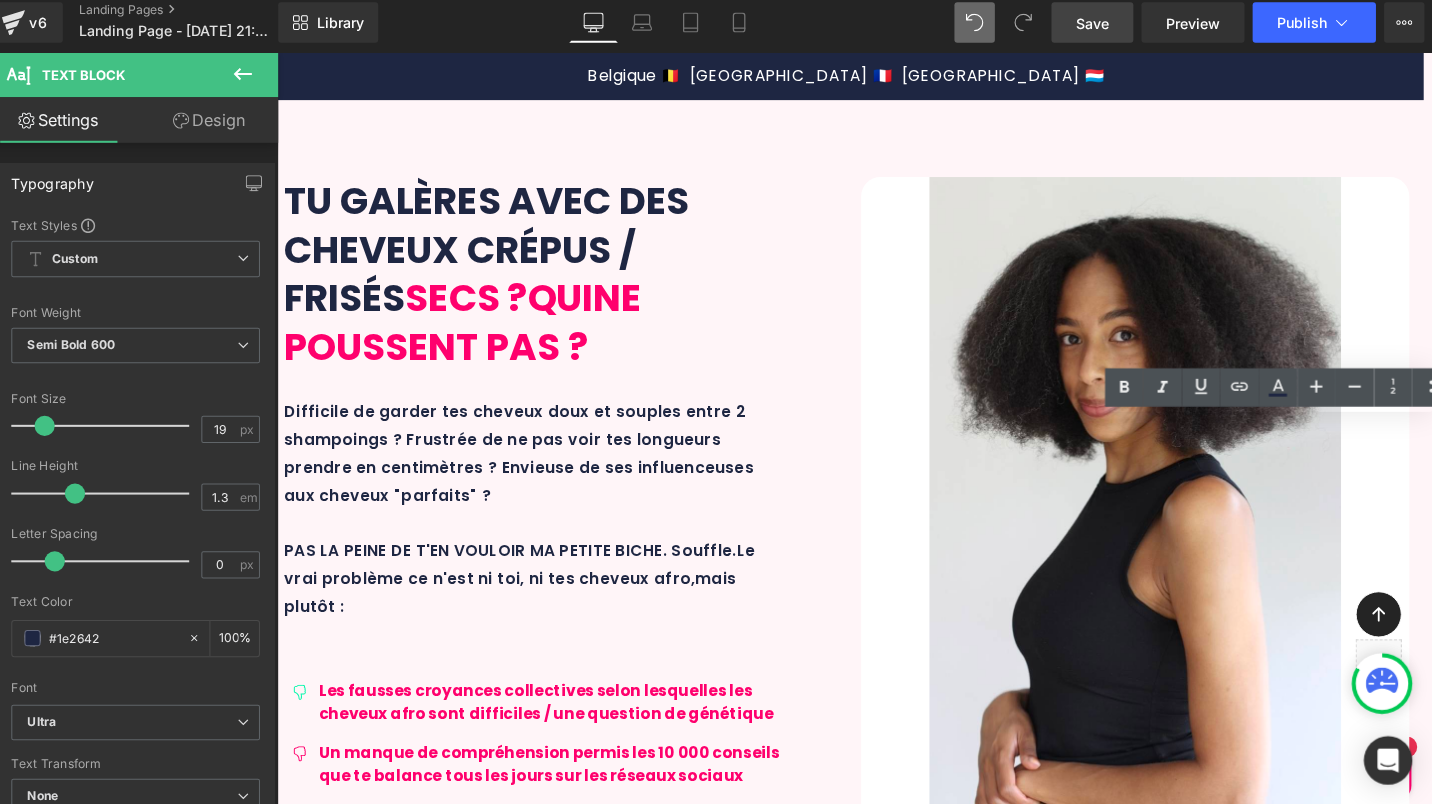 click on "4. SOIN EN REFRESH" at bounding box center (1320, 3456) 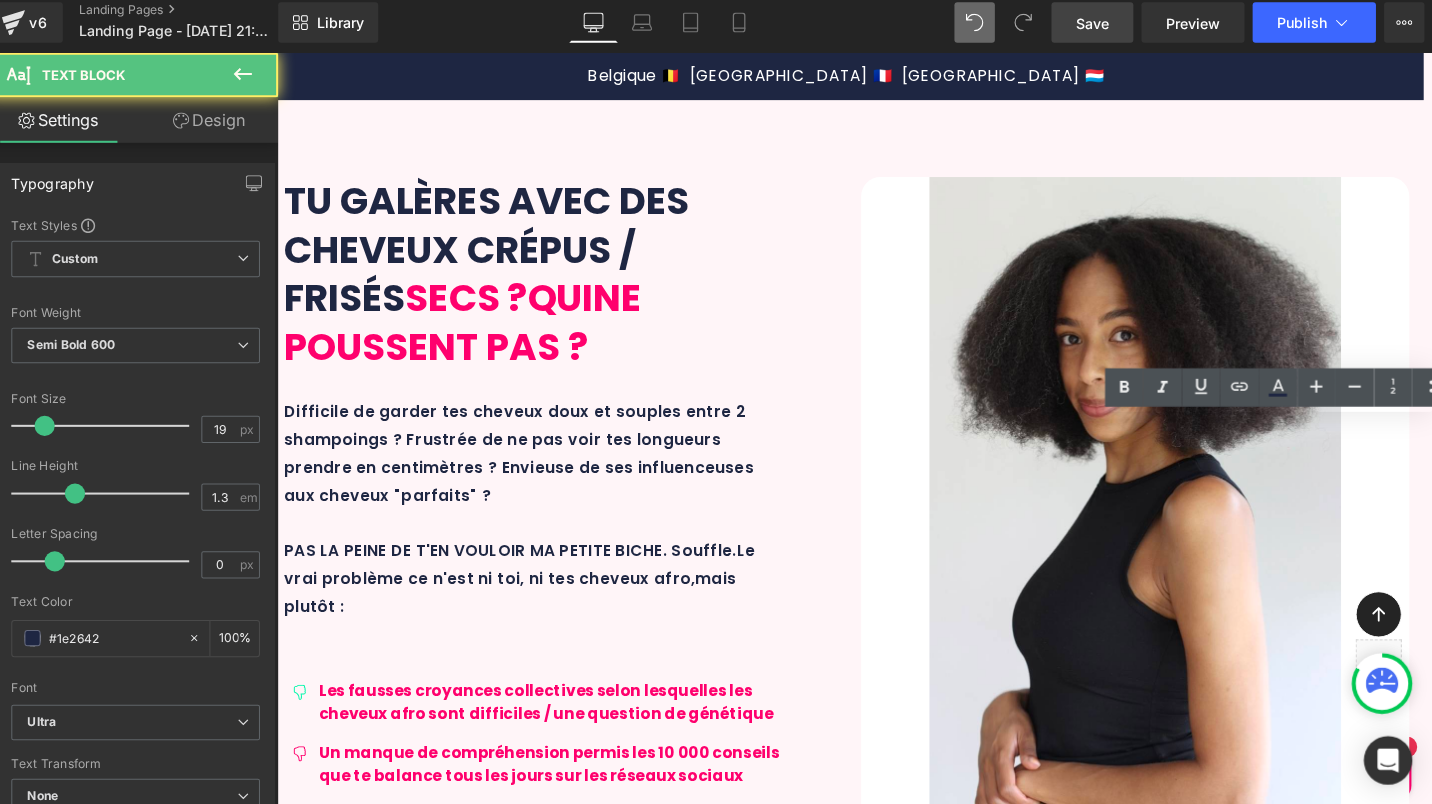 type 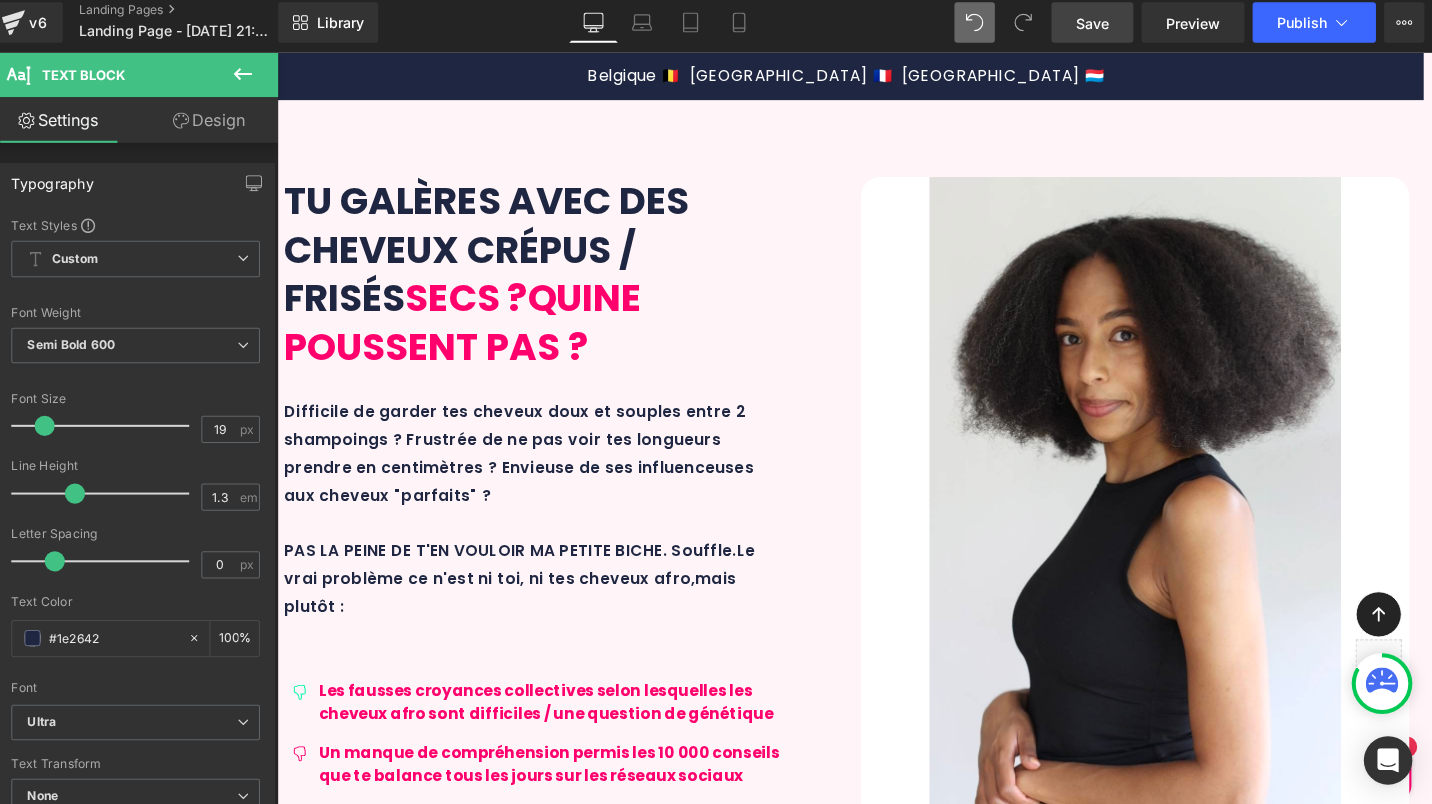 click on "Text Block" at bounding box center (1009, 3469) 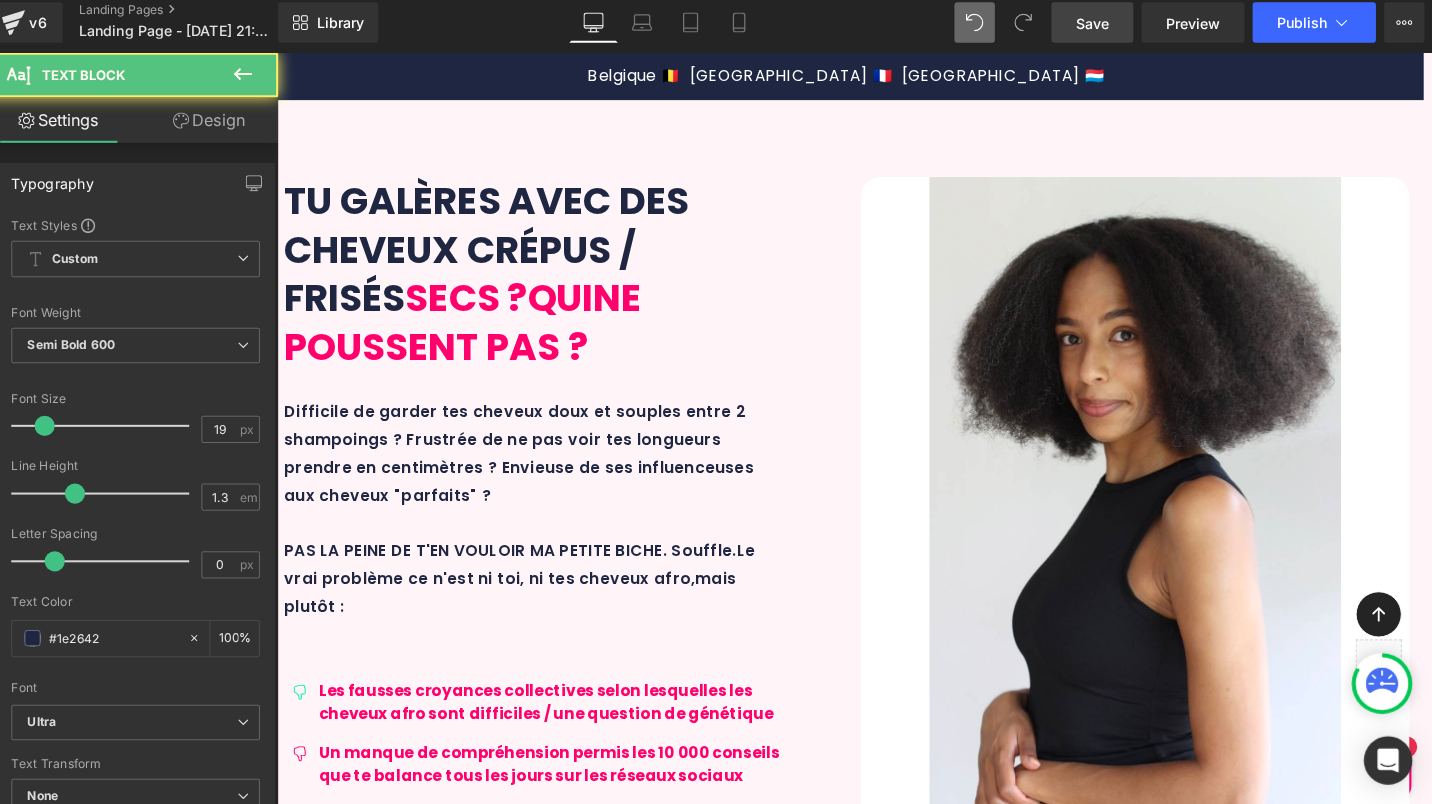 click on "3. SOIN +STYLISATION" at bounding box center (1020, 3468) 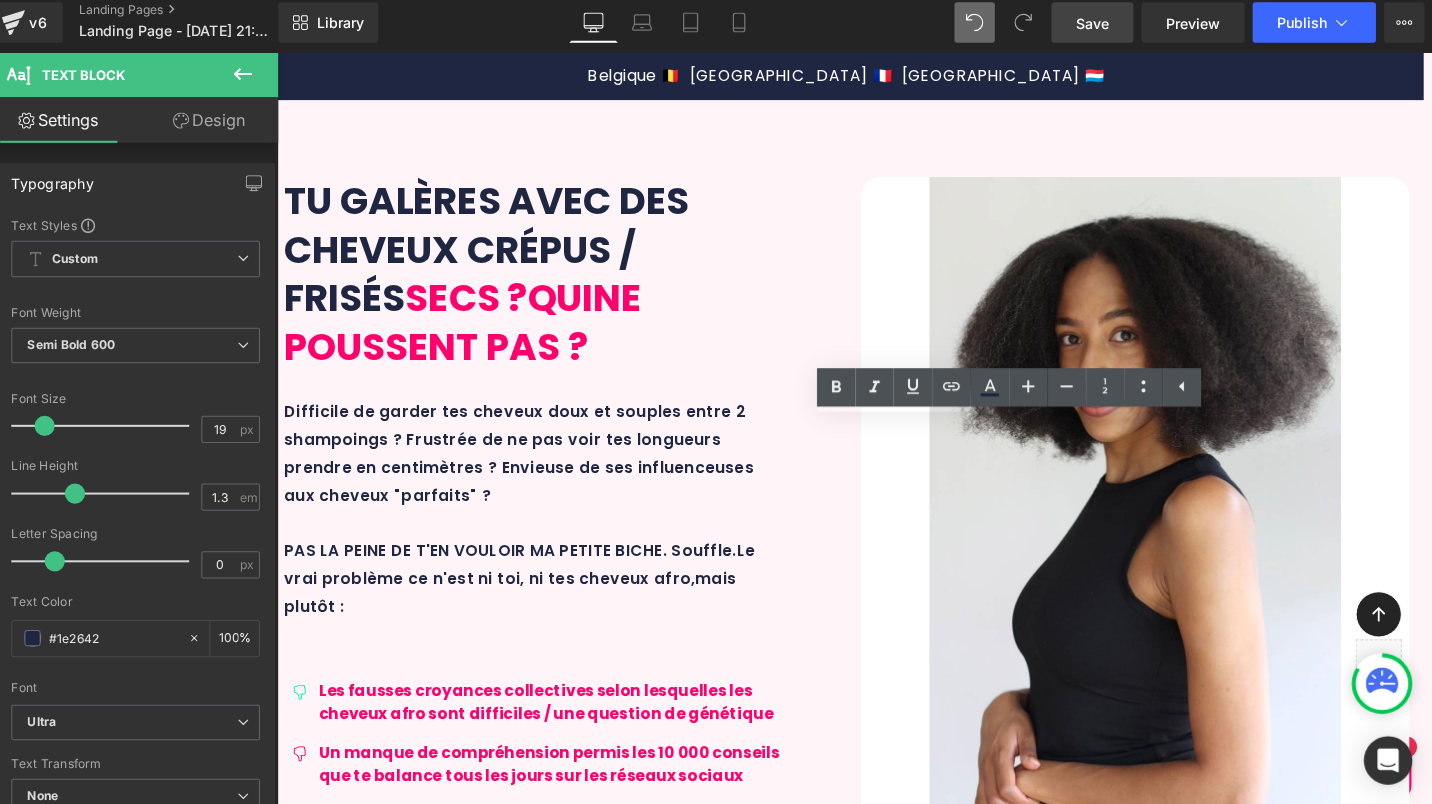 click on "3. SOIN +STYLISATION" at bounding box center (1020, 3468) 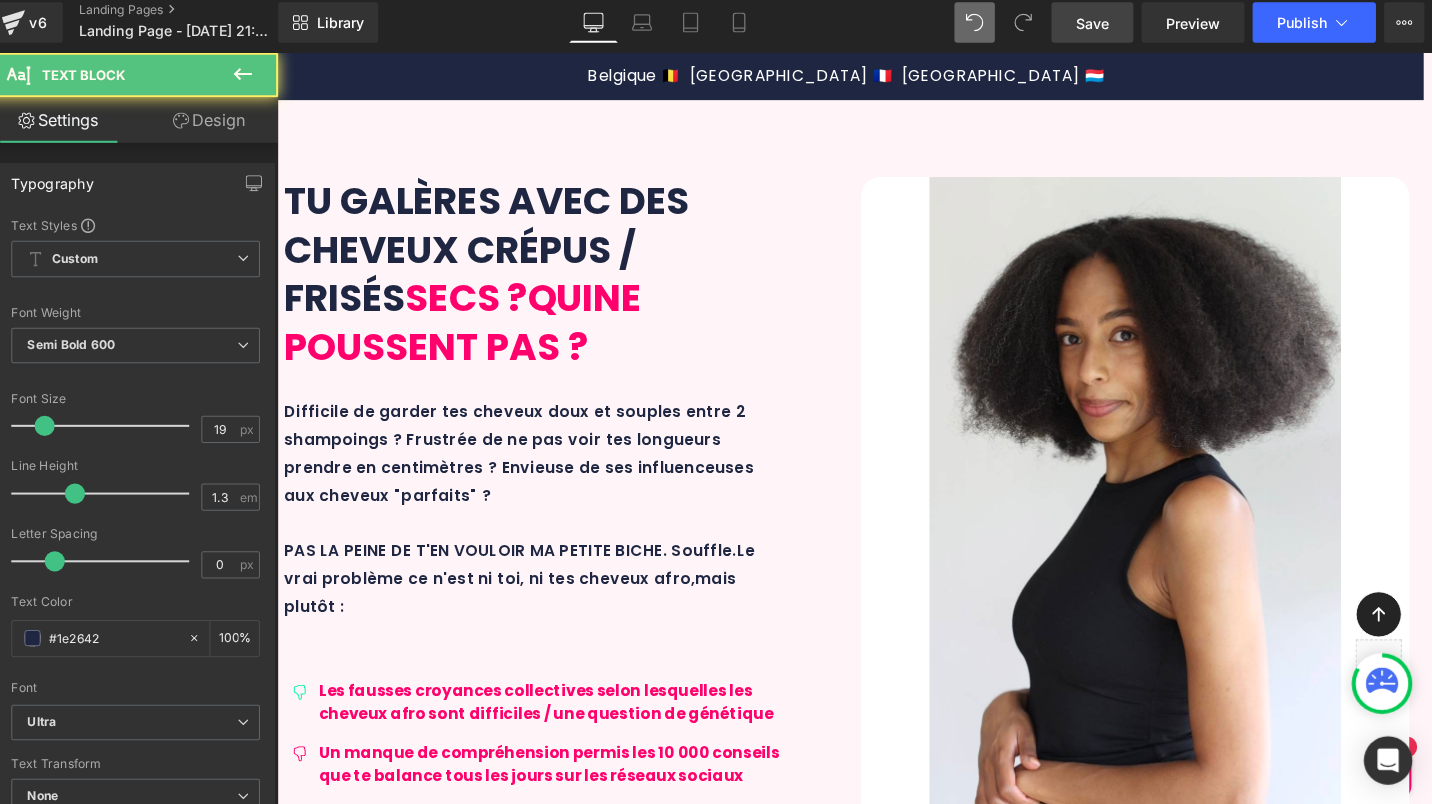 drag, startPoint x: 1149, startPoint y: 429, endPoint x: 998, endPoint y: 427, distance: 151.01324 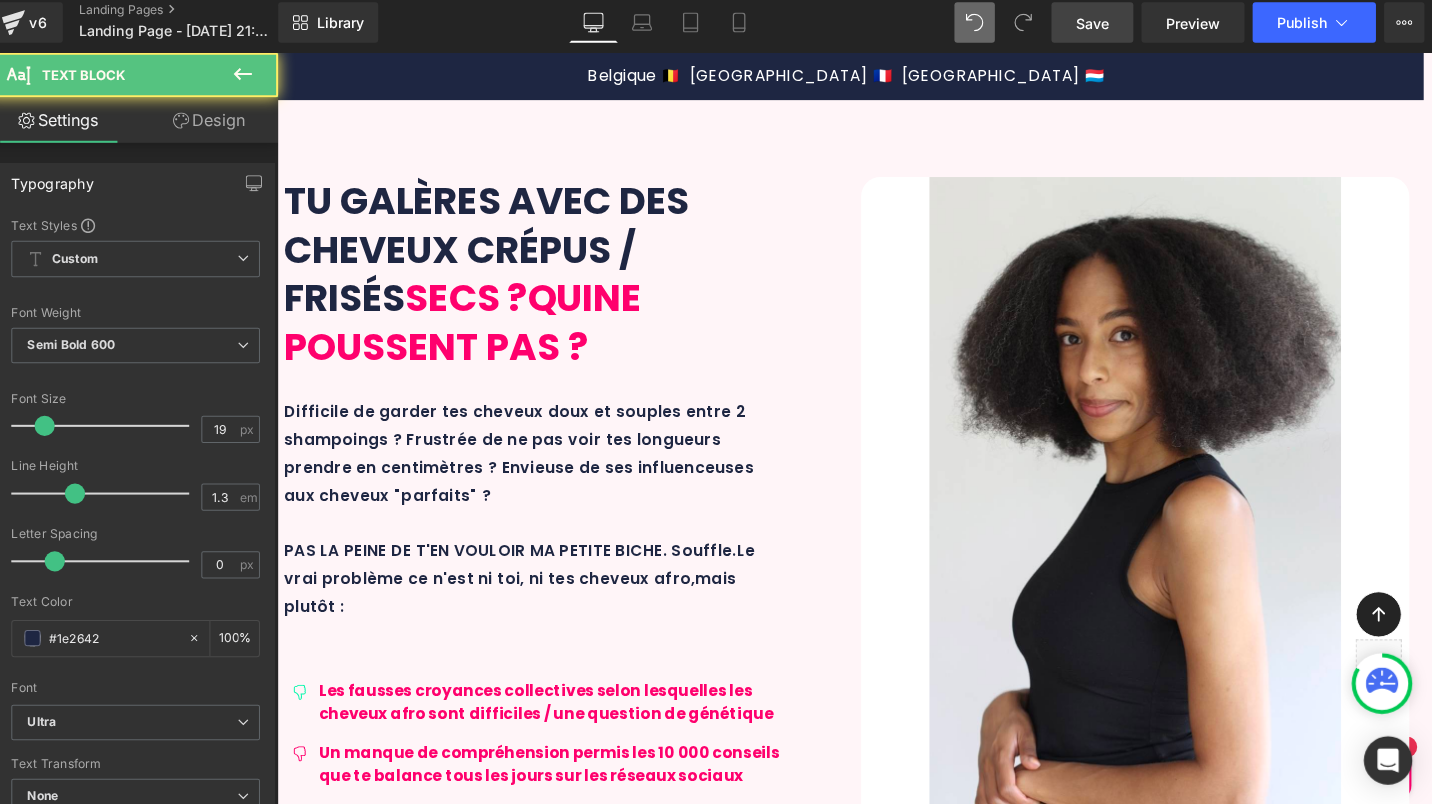 click on "3. SOIN +STYLISATION" at bounding box center (1020, 3468) 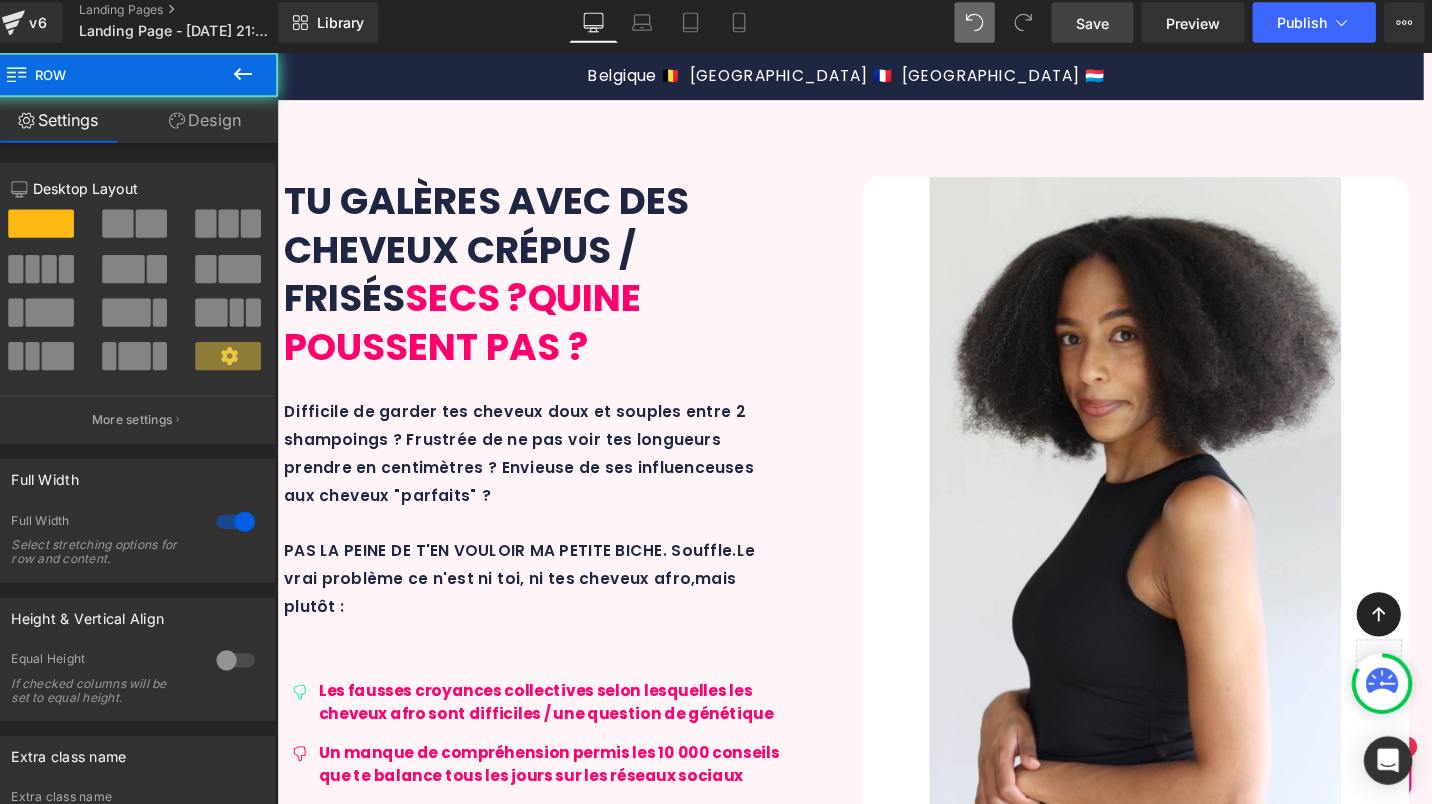 click on "OUI MAIS, LE MAXI AFRO SET, C'EST QUOI ? Heading
Min. 96%
Text Block
d'ingrédients d'origine naturelle
Text Block
Row
100%
Text Block
VEGAN = aucun ingrédient d'origine animale
Text Block
Row
0%
Text Block
Sulfates, silicones, huiles minérales,  ingrédients douteux pour ta santé
Text Block
Row         1000% belge Text Block         BELGE = formulé et fabriqué en laboratoire belge + envoyé sur sur Damso Text Block         Row
Row   31px
Le Maxi Afro Set se compose de  4 soins essentiels  correspondant à  4 étapes incontournables  d'une routine capillaire saine et équilibrée. En 3 mots :   NATURALITÉ, SENSORIALITÉ et EFFICACITÉ  avec  des formulations qui associent  ingrédients scientifiquement pr ouvés   et   actifs végétaux reconnus
Text Block" at bounding box center (870, 3082) 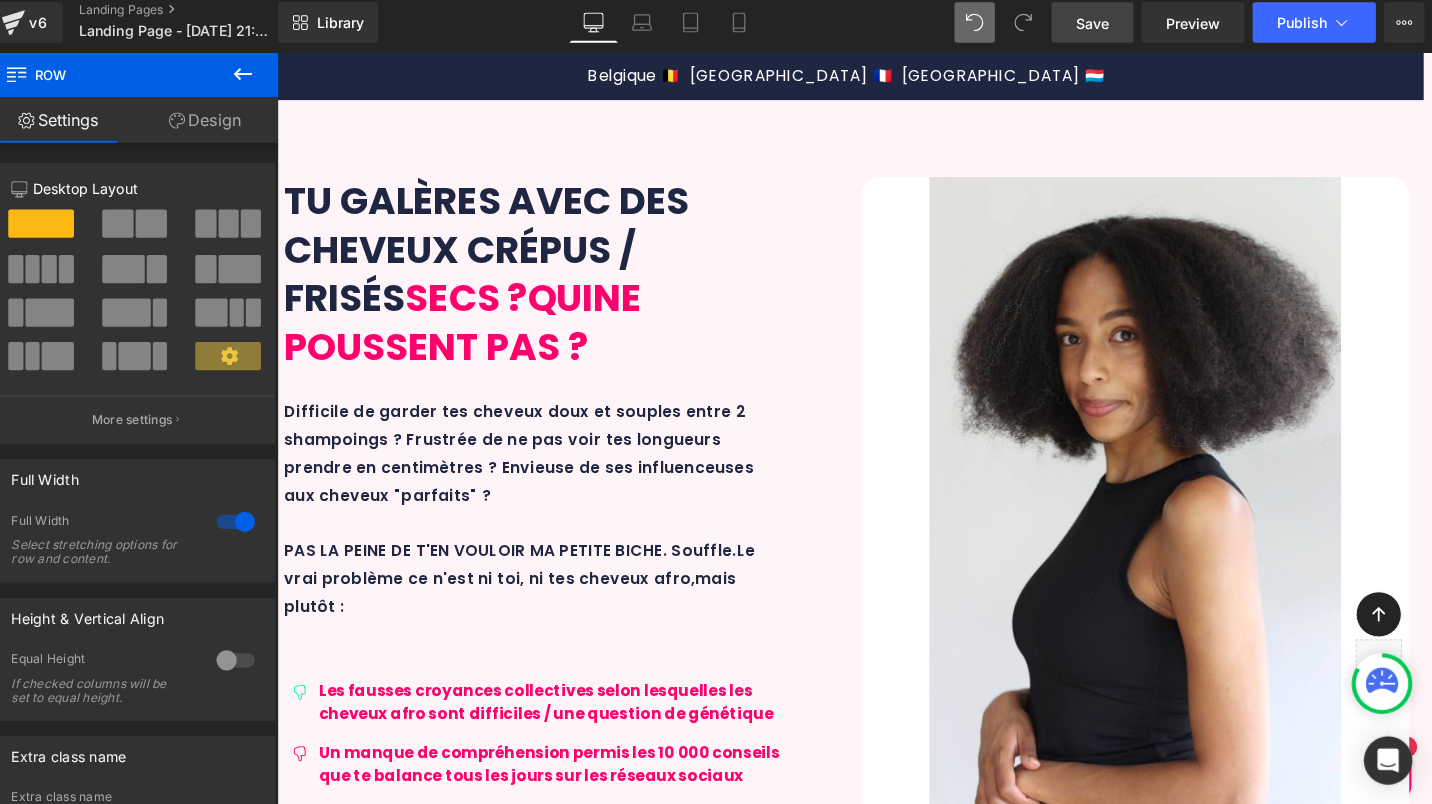 scroll, scrollTop: 1822, scrollLeft: 0, axis: vertical 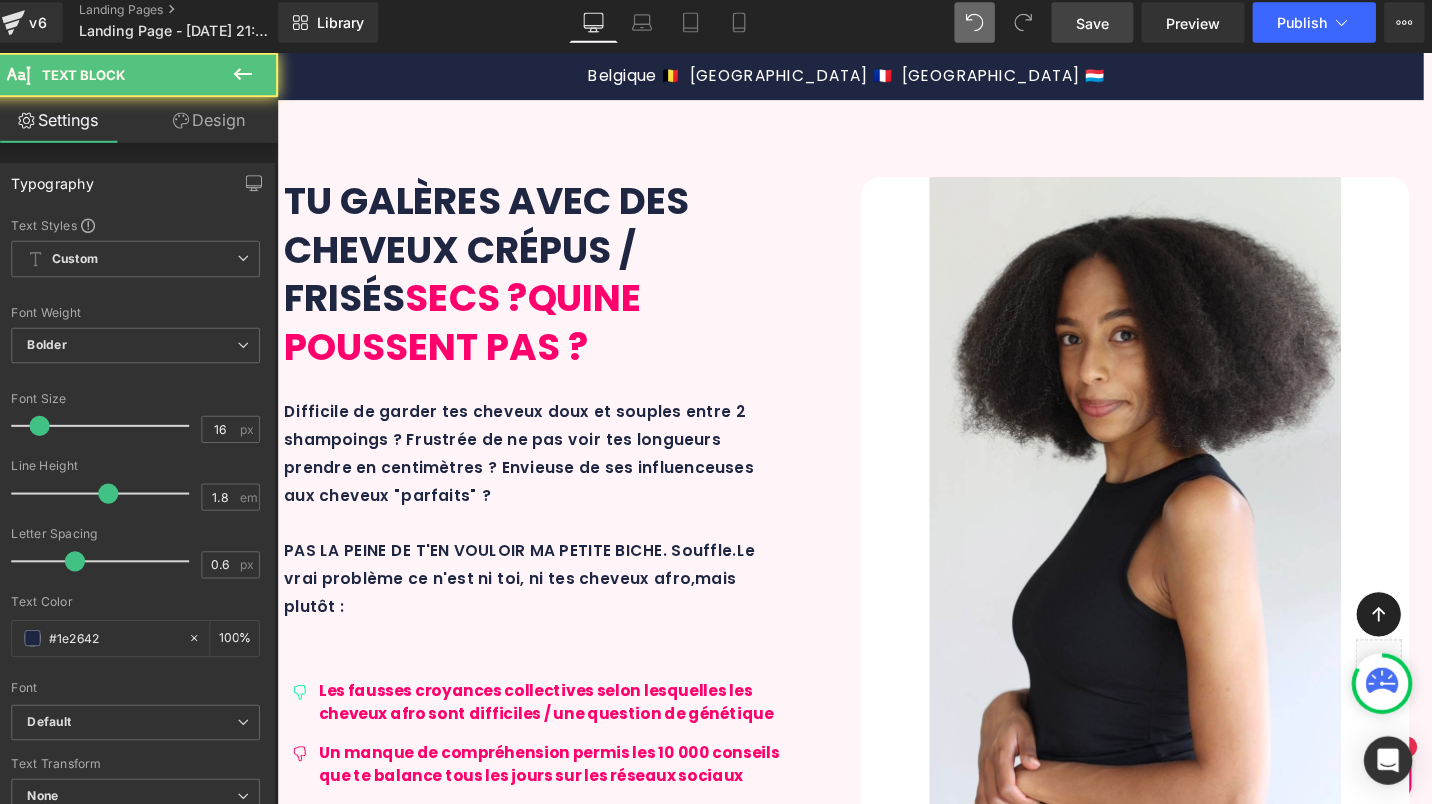 drag, startPoint x: 662, startPoint y: 381, endPoint x: 612, endPoint y: 384, distance: 50.08992 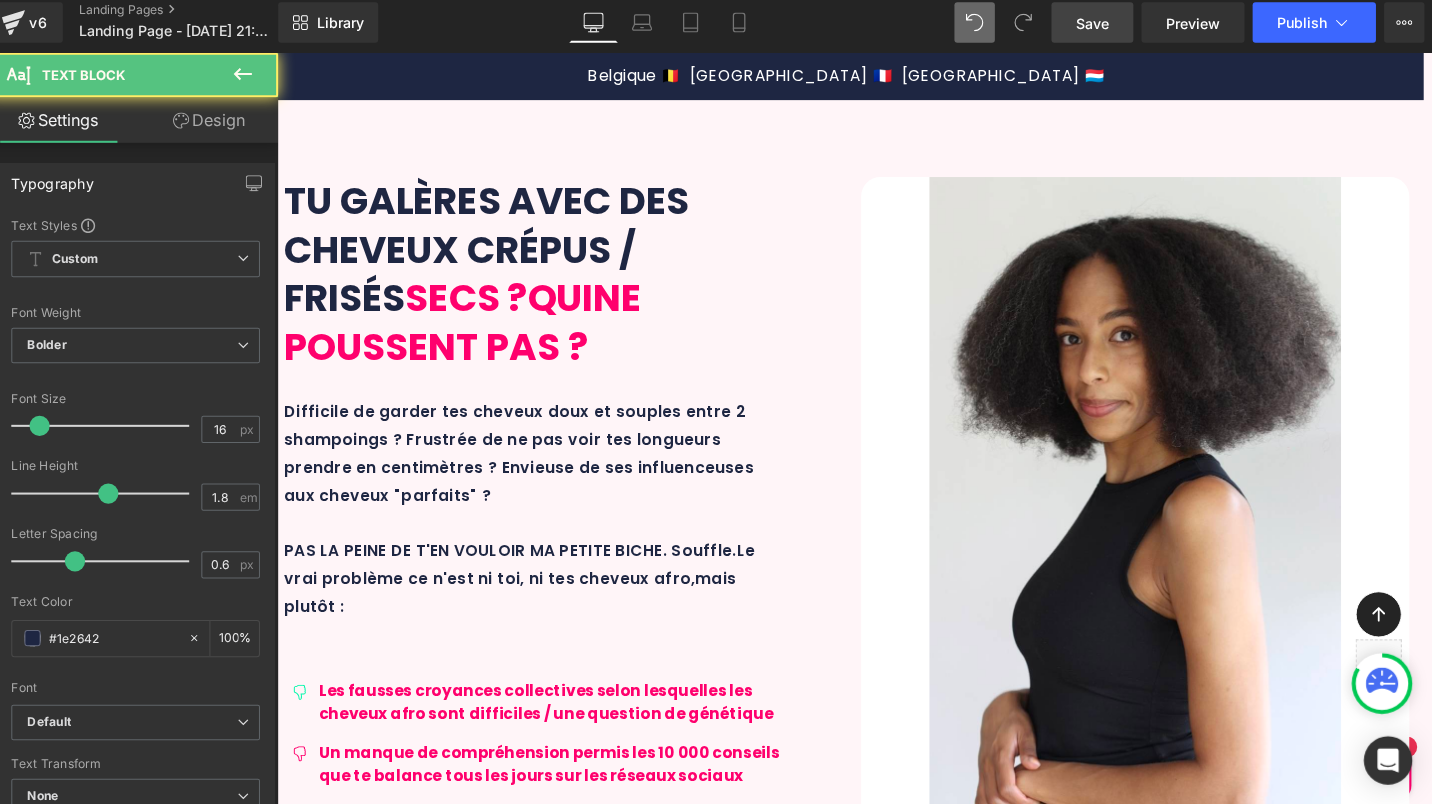 click on "Des formations similaires - de moins bonnes qualités - sont vendues par des coachs capillaires pour 60€ ou + 💸..." at bounding box center (870, 2217) 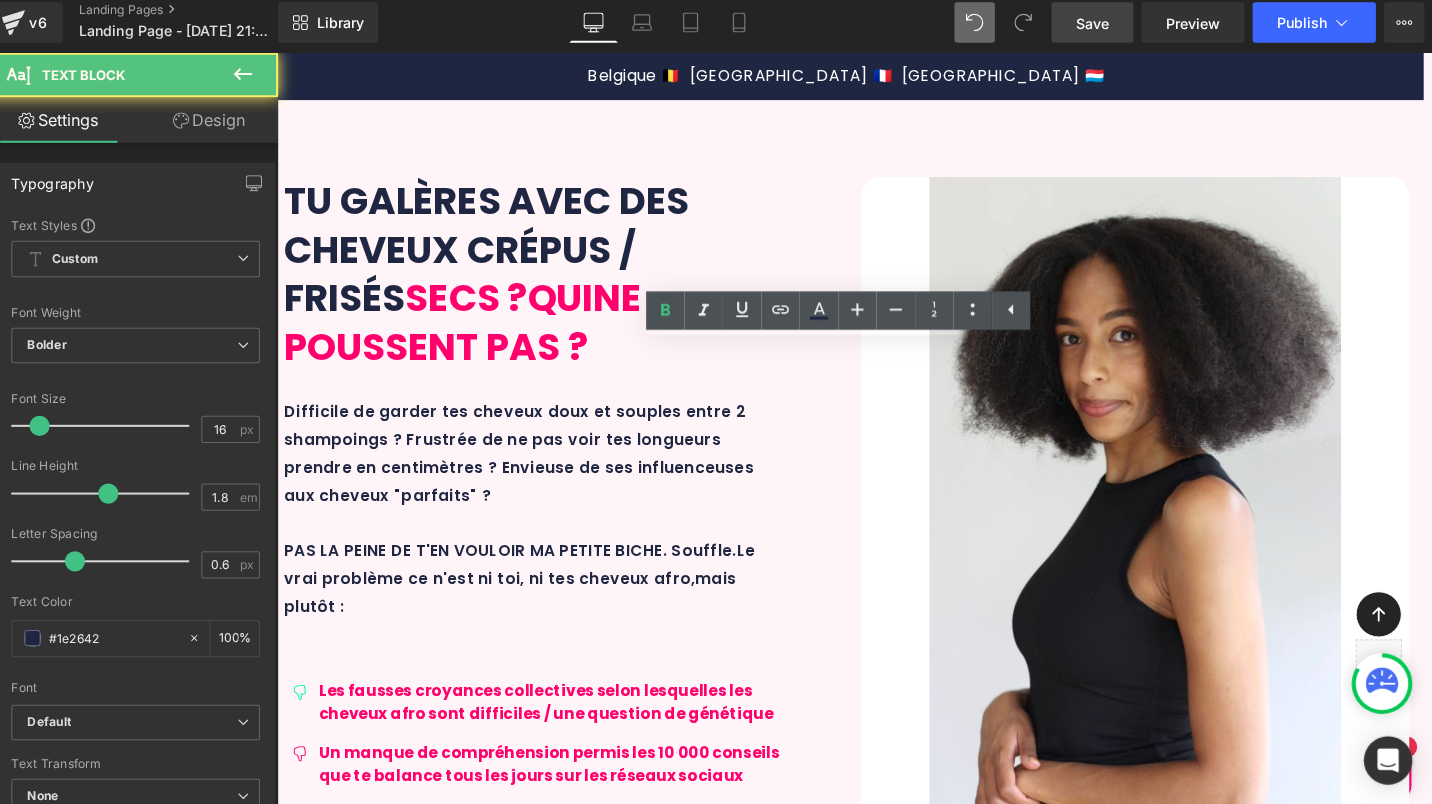 click on "Des formations similaires - de moins bonnes qualités - sont vendues par des coachs capillaires pour 60€ ou + 💸..." at bounding box center (870, 2217) 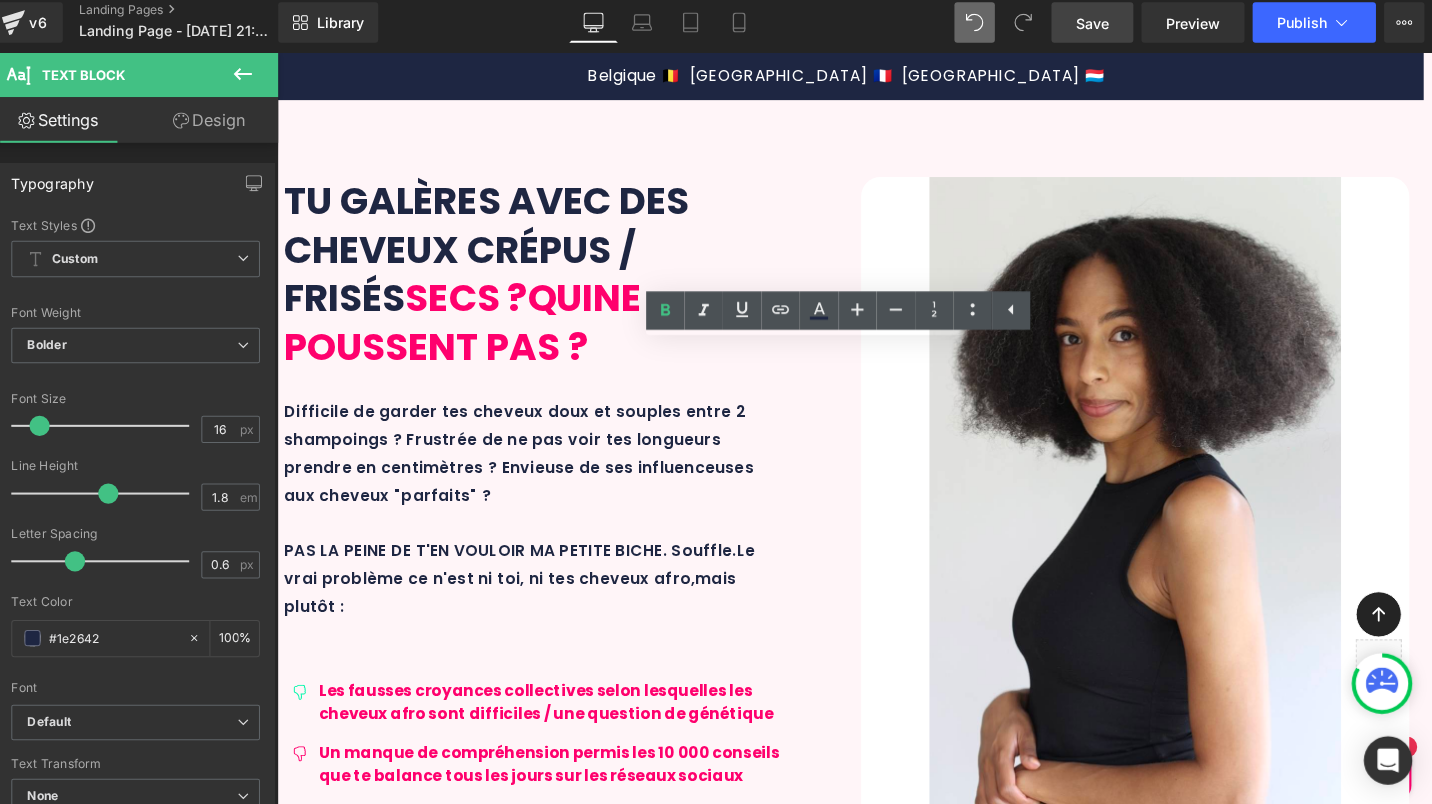 click on "Des formations similaires - de moins bonnes qualités - sont vendues par des coachs capillaires pour 60€ ou + 💸..." at bounding box center [870, 2217] 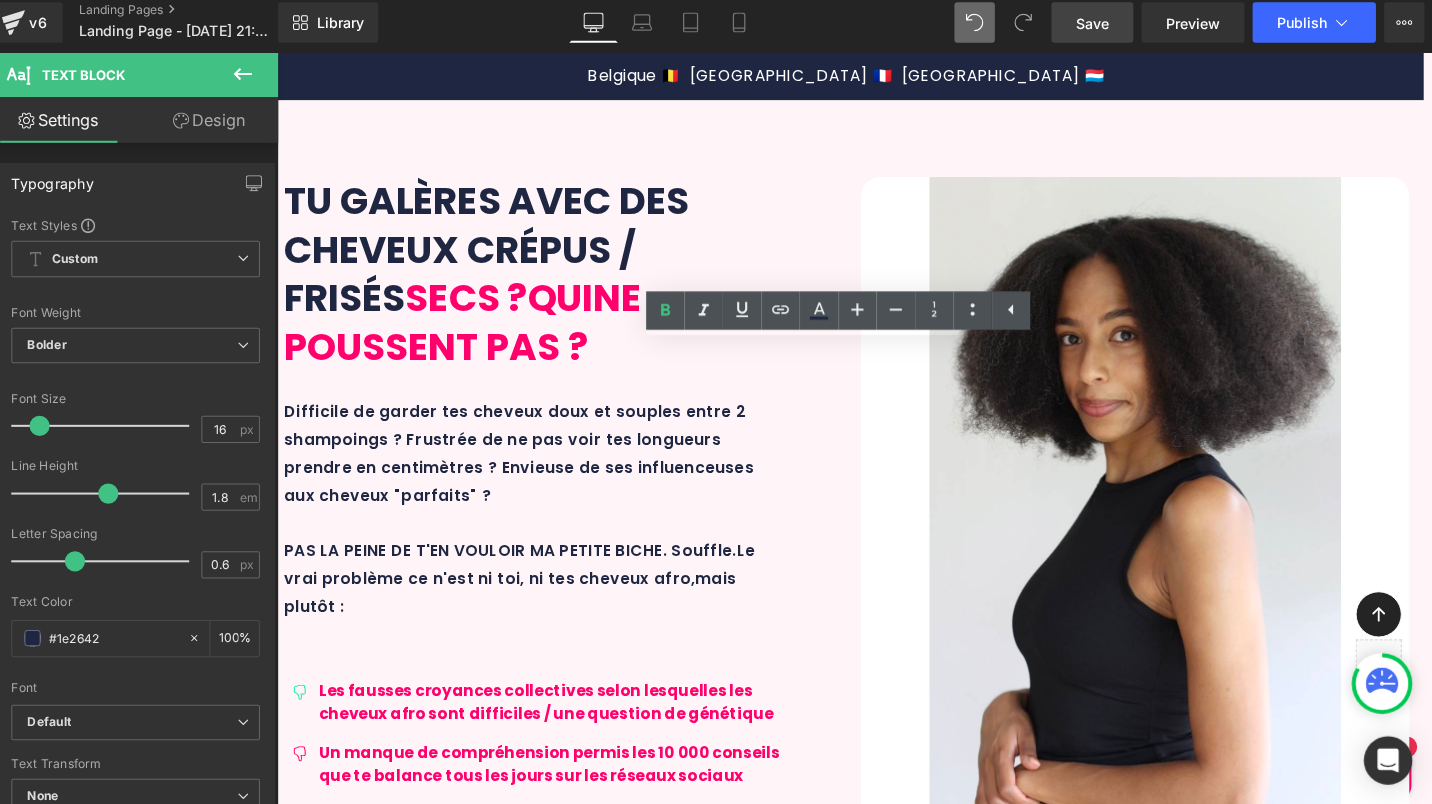 click on "Des formations similaires - de moins bonnes qualités - sont vendues par des coachs capillaires pour 60€ ou + 💸..." at bounding box center (870, 2217) 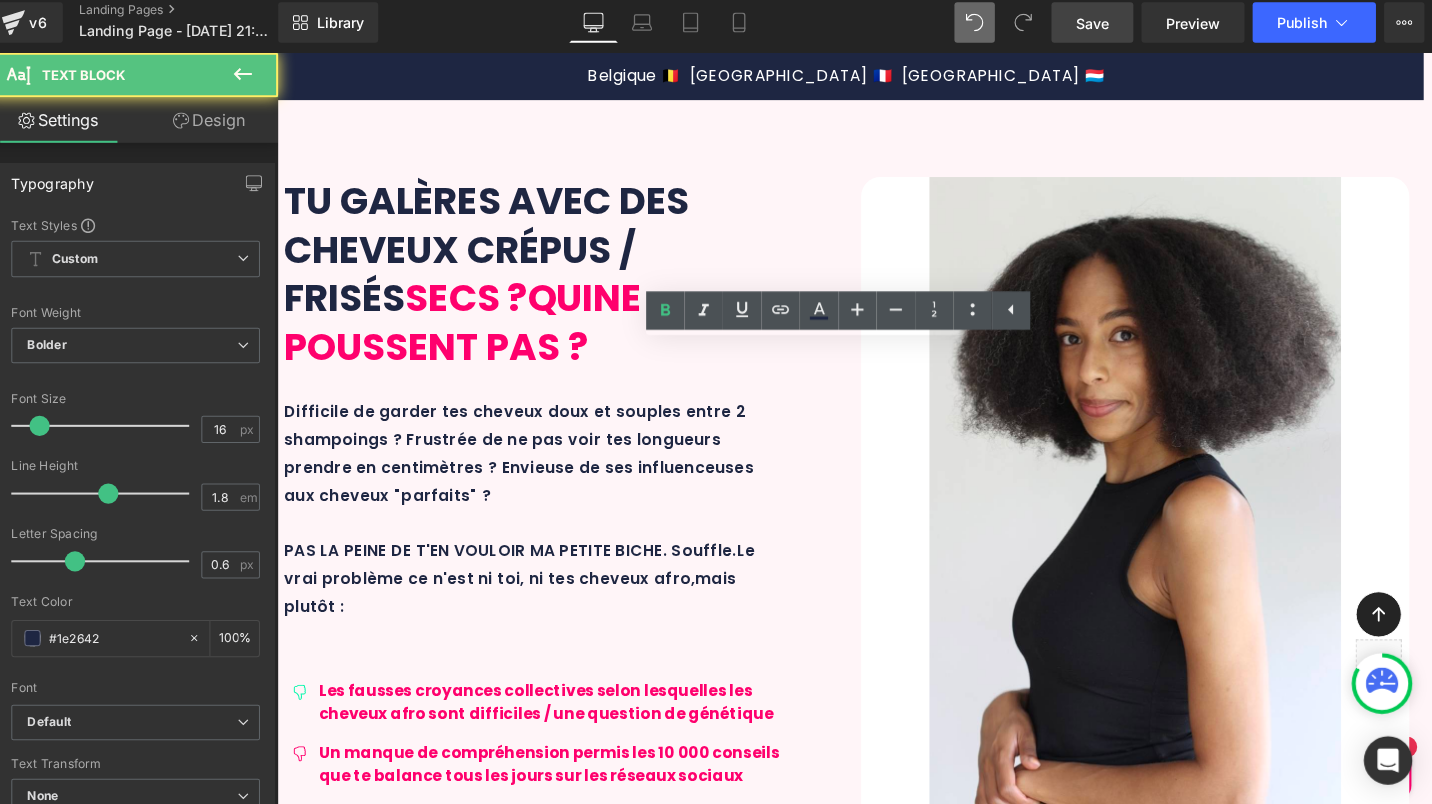 type 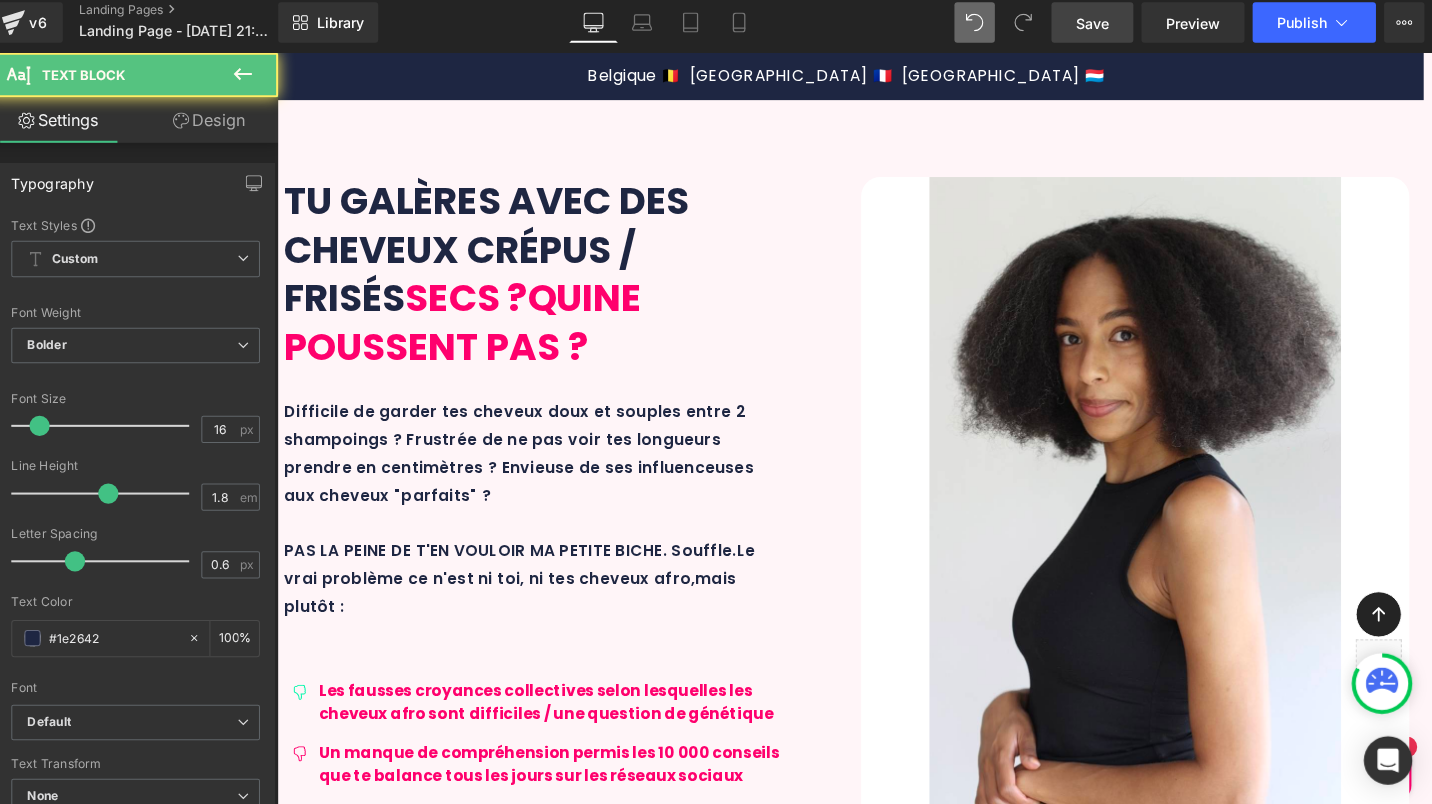 drag, startPoint x: 1036, startPoint y: 380, endPoint x: 787, endPoint y: 374, distance: 249.07228 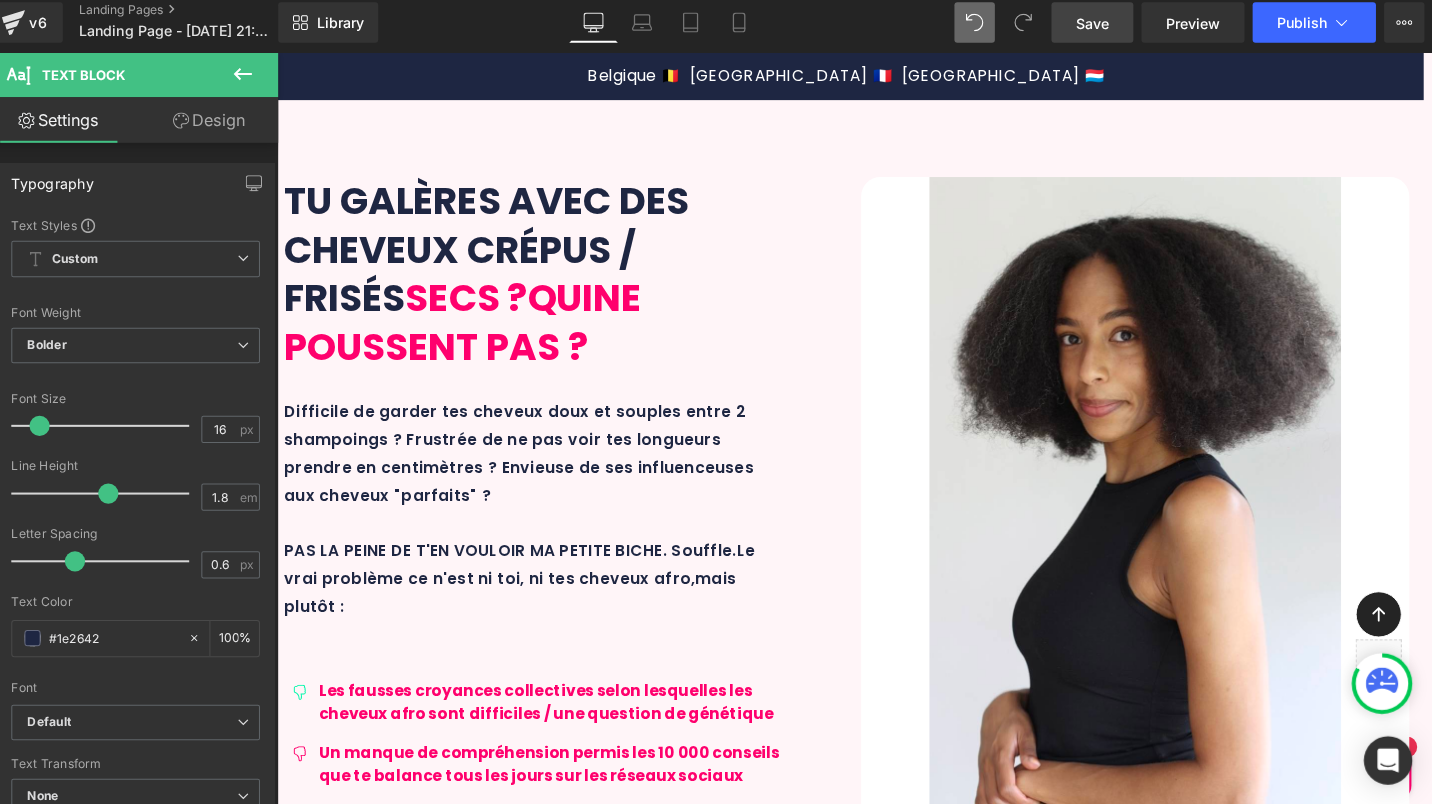 click on "Des formations similaires (et pas aussi complète !sont vendues par des coachs capillaires pour 60€ ou + 💸..." at bounding box center (870, 2217) 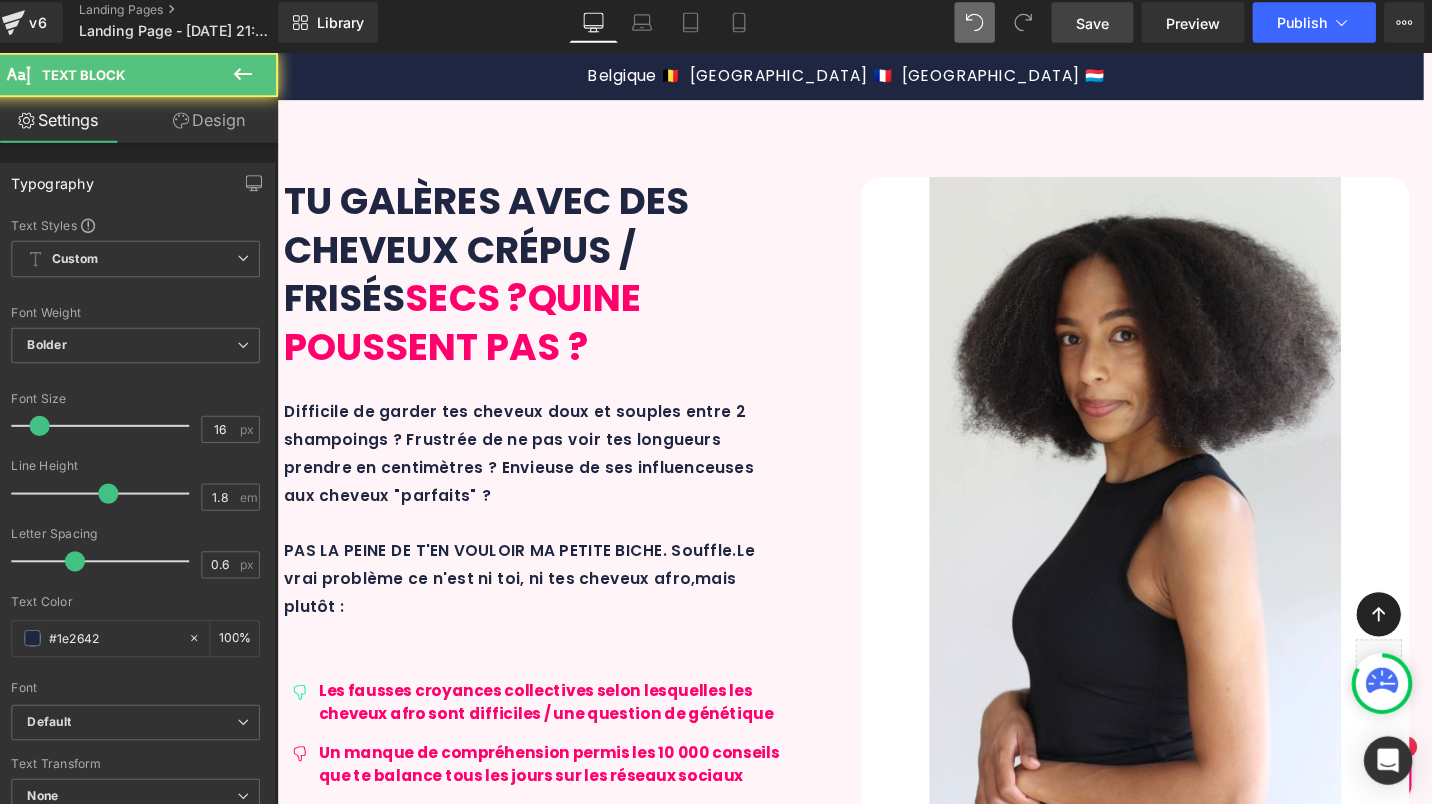 click on "Des formations similaires - et pas aussi complète !sont vendues par des coachs capillaires pour 60€ ou + 💸..." at bounding box center [870, 2217] 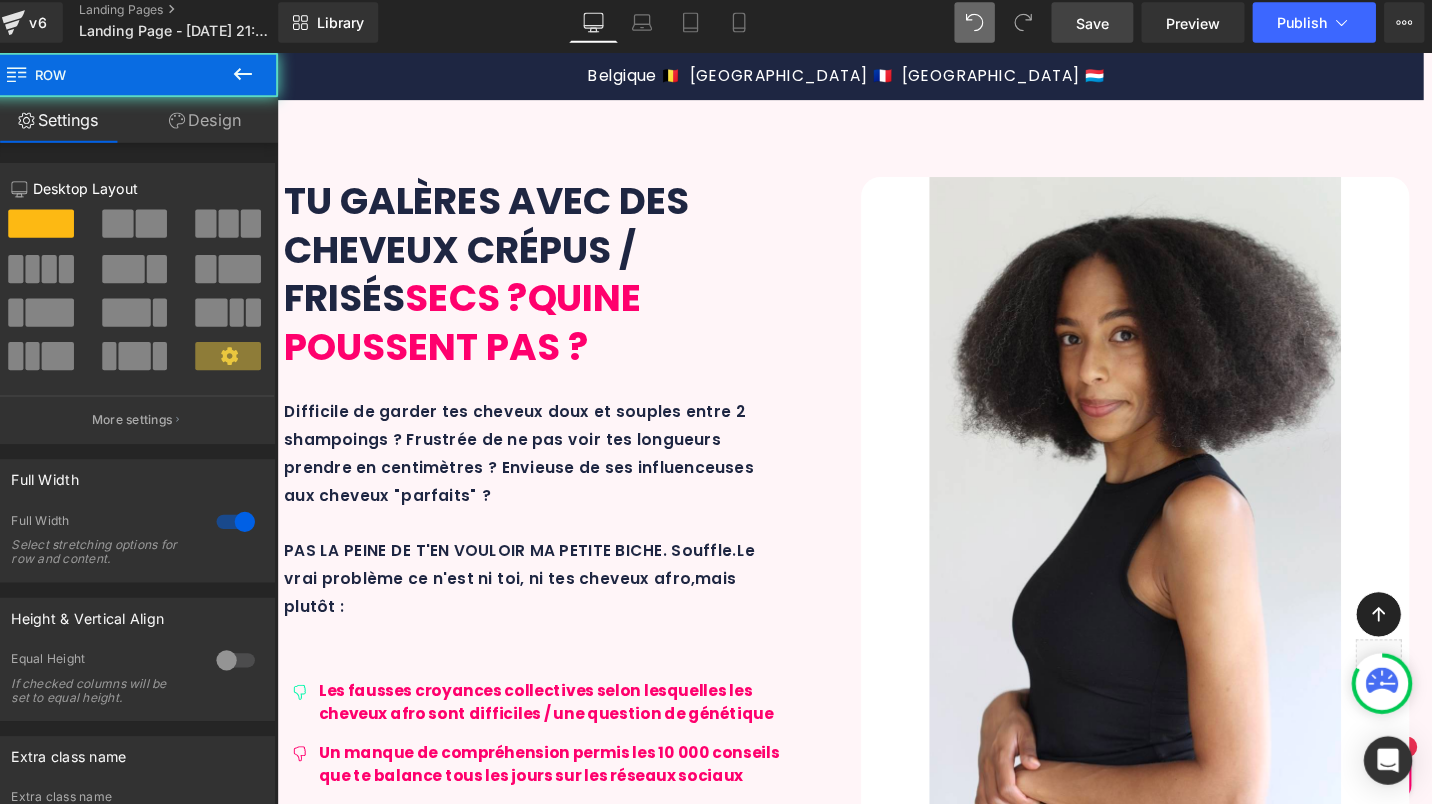 click on "DÉCOUVRE HYDRAPOUSSE™  Heading         Row
Une formation  complète  GRATUITE 🎁 grâce à ton  Maxi Afro Set
Text Block         Oui, les bons soins sont essentiels. Mais ce que les autres marques ne t'expliquent pas, c'est que les produits seuls ne suffisent pas !  Le   duo gagnant = bons soins +  bonnes pratiques . Voilà ce qui va faire TOUTE la différence pour : Text Block
Icon
Des cheveux hydratés durablement
Text Block
Row
Icon         Une réduction de la casse pour une pousse visible Text Block
Row
Icon         Un fibre capillaire saine et équilibrée Text Block
Row
Row
BREF, LA VÉRITABLE TRANSFORMATION CAPILLAIRRE QUE TU ATTENDAIS
Text Block         Image         Row
Icon         Un Ebook ultra complet (PDF ) Text Block
Row         Icon" at bounding box center (870, 1742) 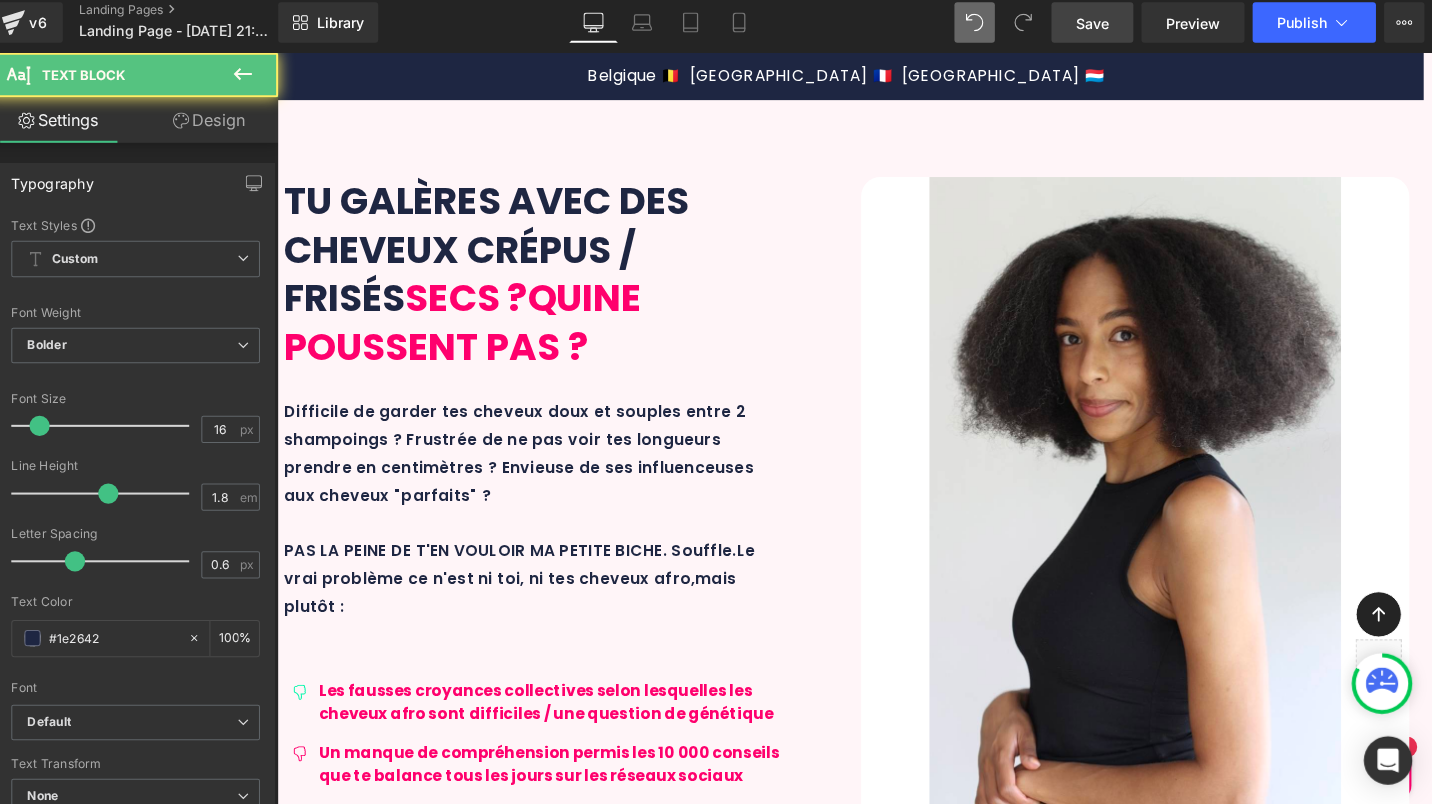 click on "Ici, elle est 100% OFFERTE grâce à ton MAXI AFRO SET ! Tu ne paies que tes produits et ayant ainsi déjà les soins essentiels pour entamer ta transformation." at bounding box center (870, 2289) 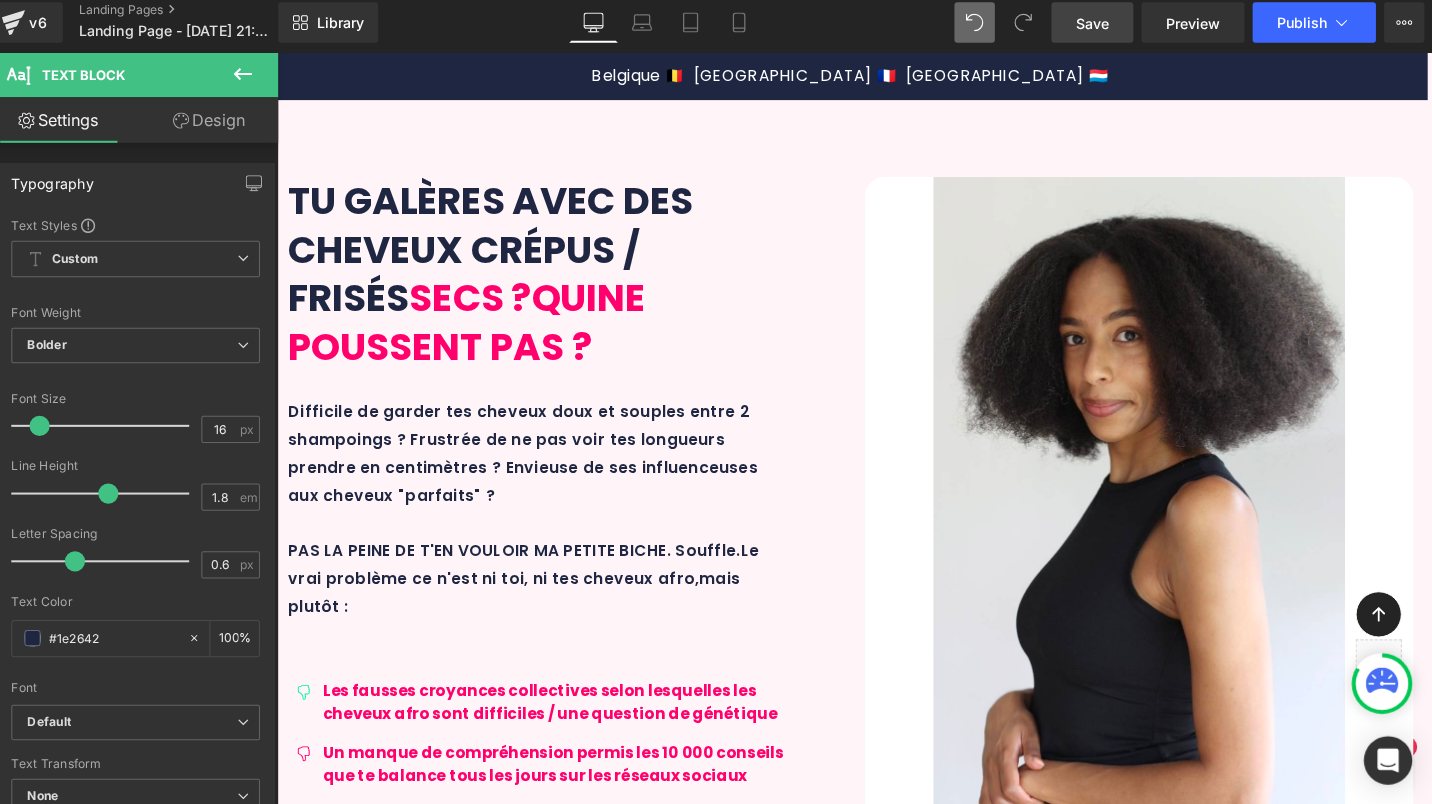 scroll, scrollTop: 3690, scrollLeft: 0, axis: vertical 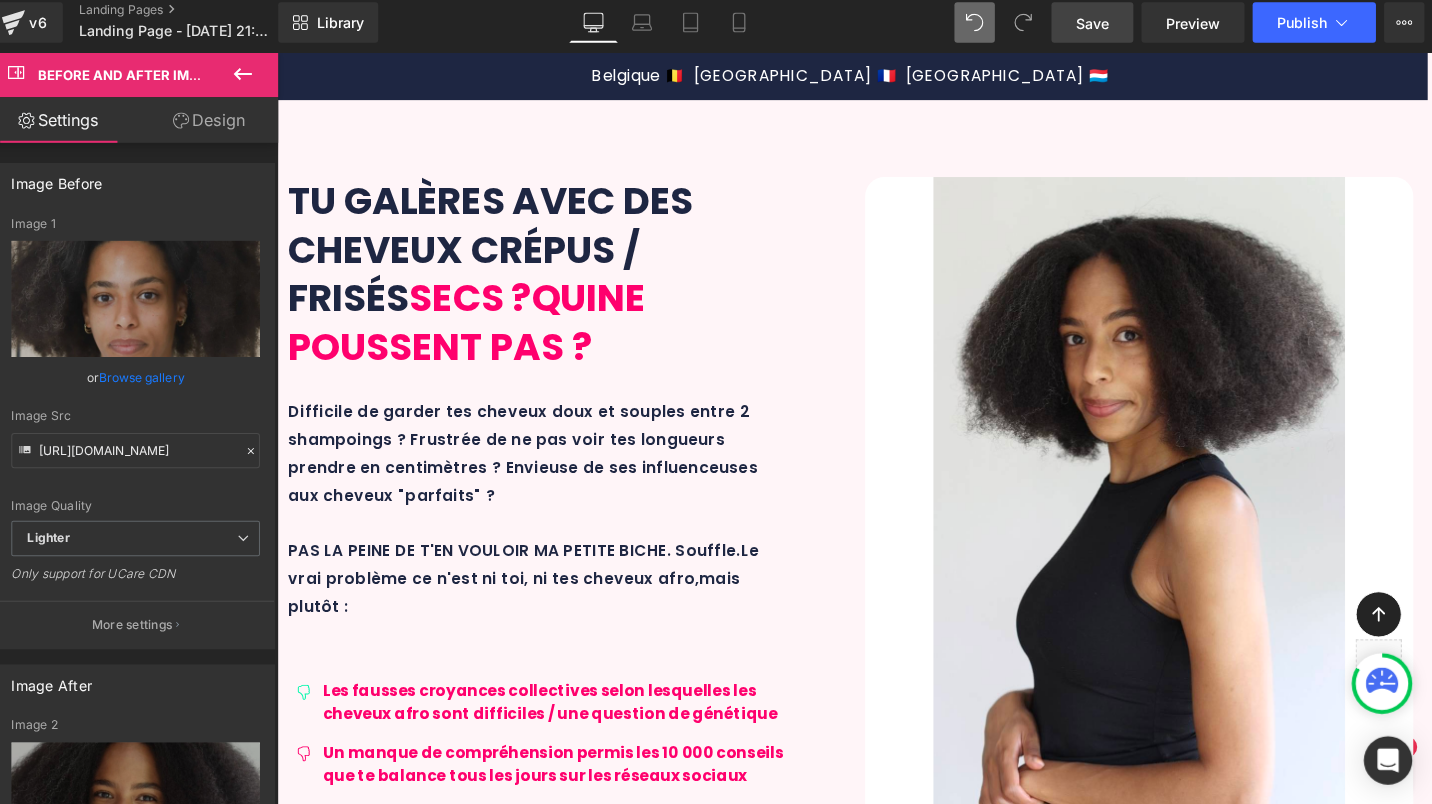 drag, startPoint x: 581, startPoint y: 438, endPoint x: 631, endPoint y: 411, distance: 56.82429 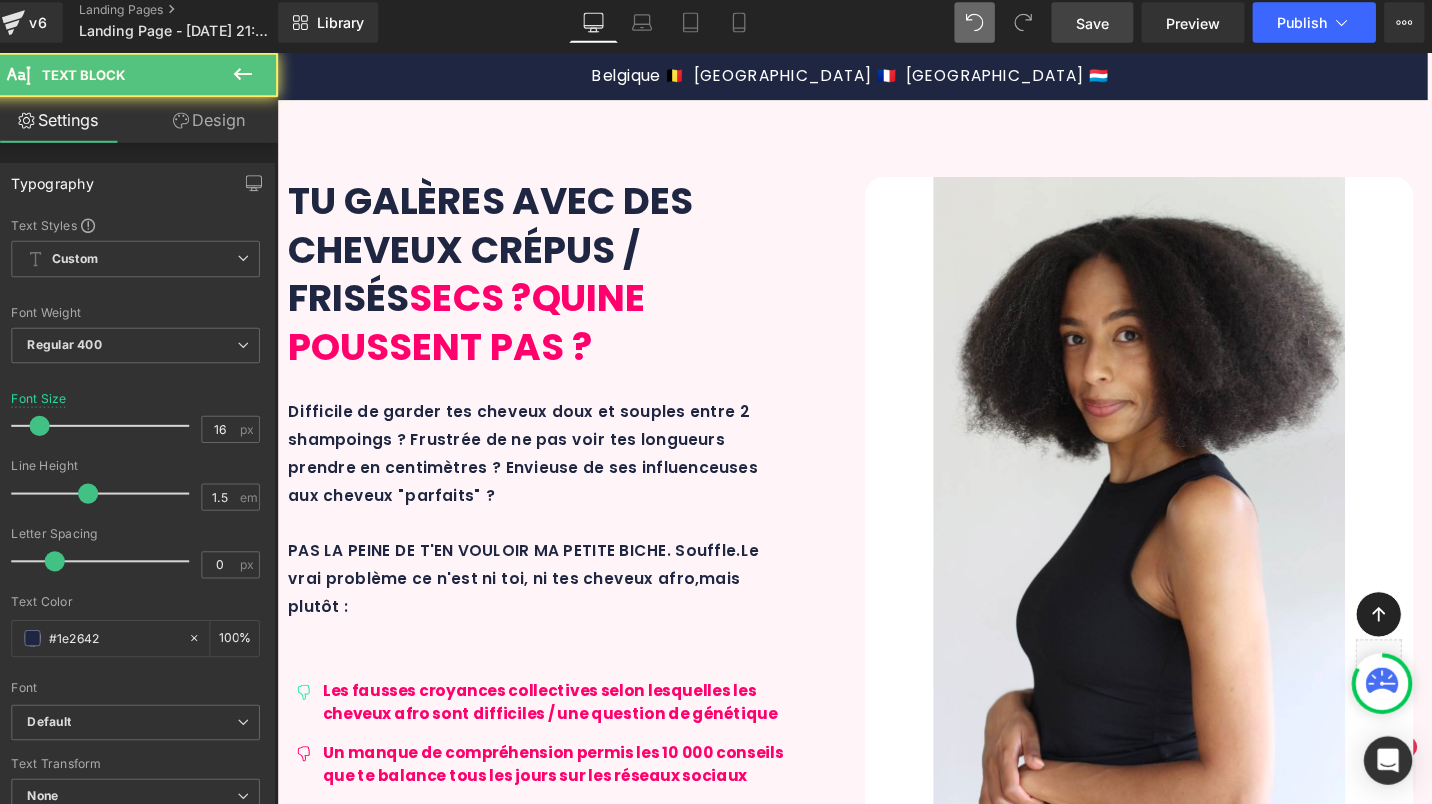 click on "Résultats sur 10 mois en méthode l'HYDRAPOUSS combiné à l'AFRO SET." at bounding box center (886, 4692) 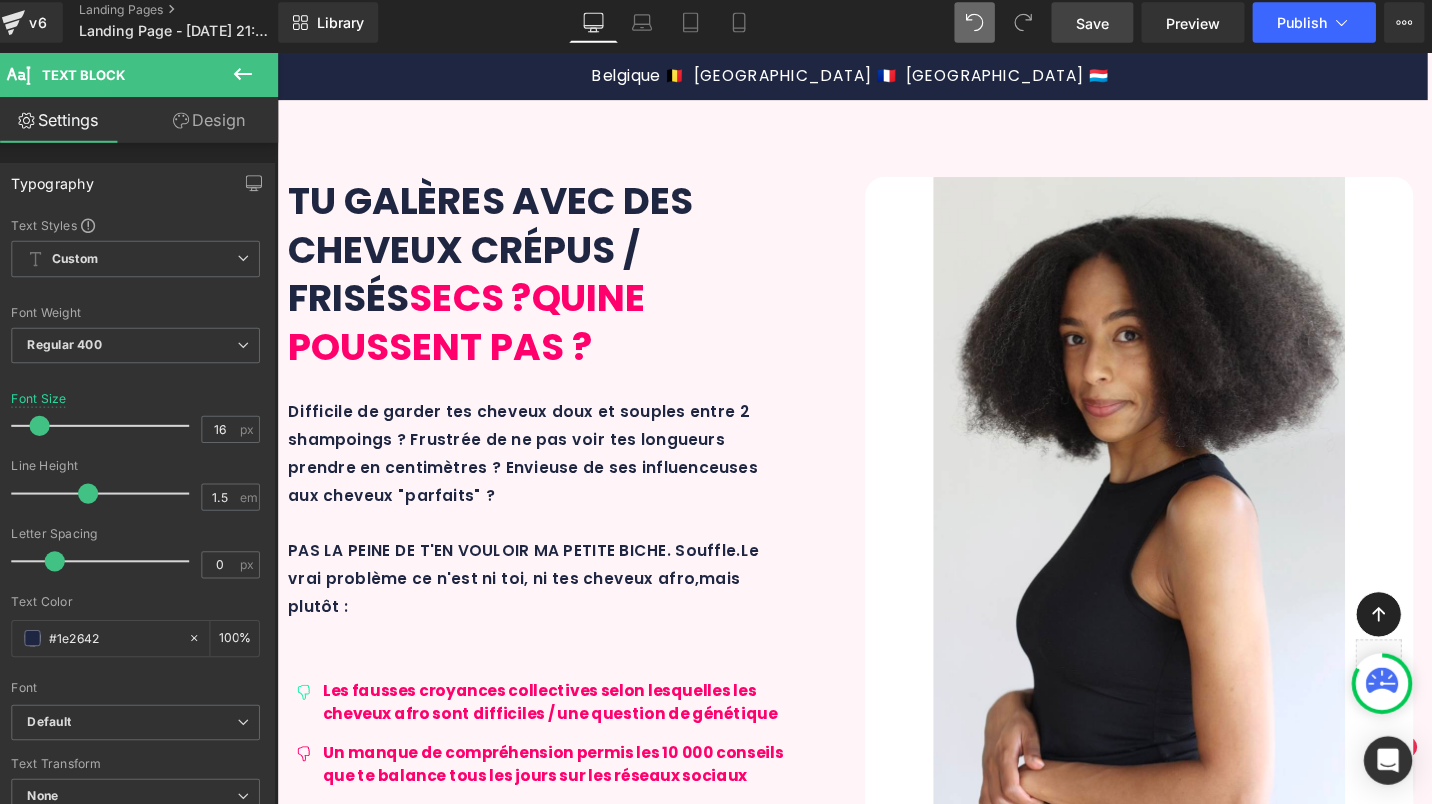 type 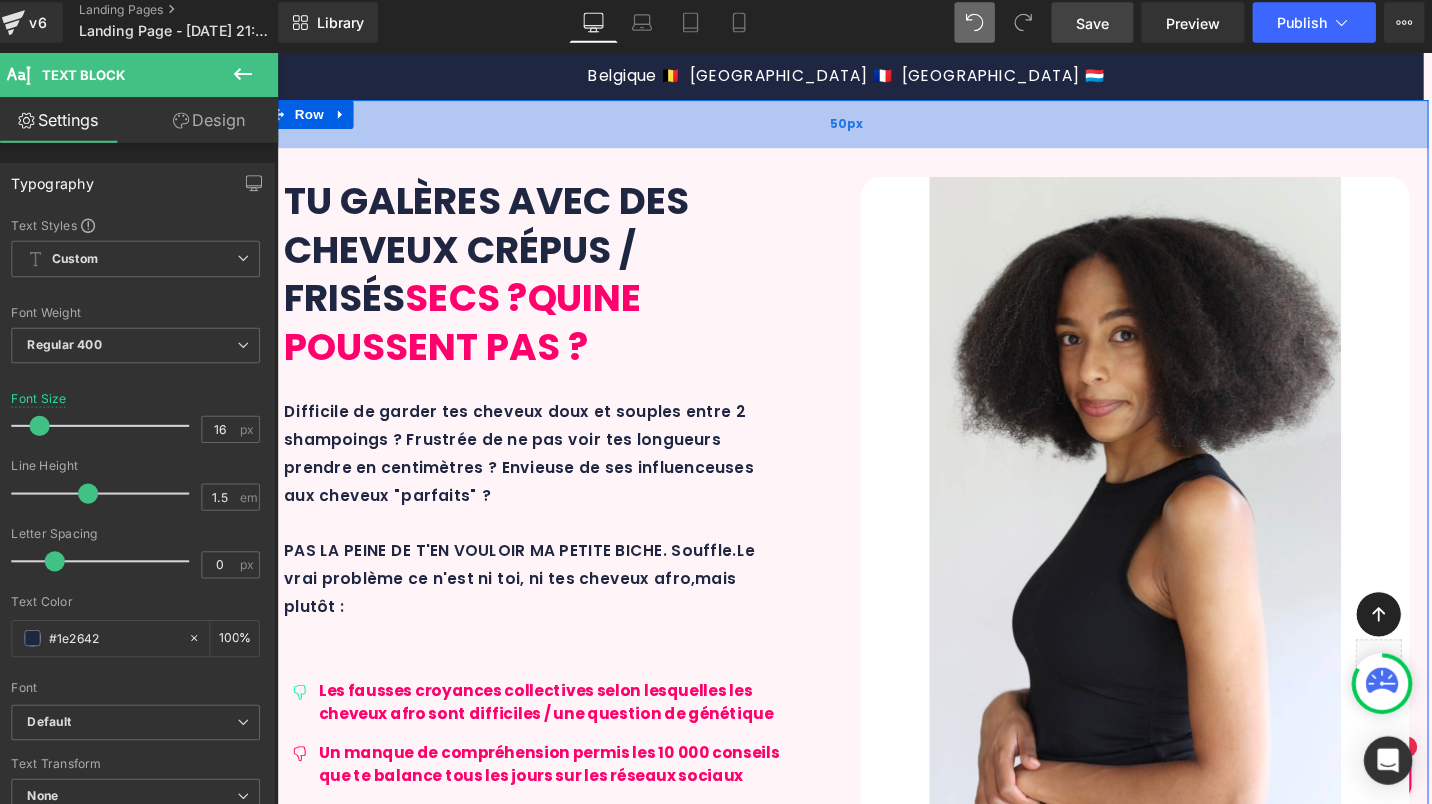 scroll, scrollTop: 4237, scrollLeft: 0, axis: vertical 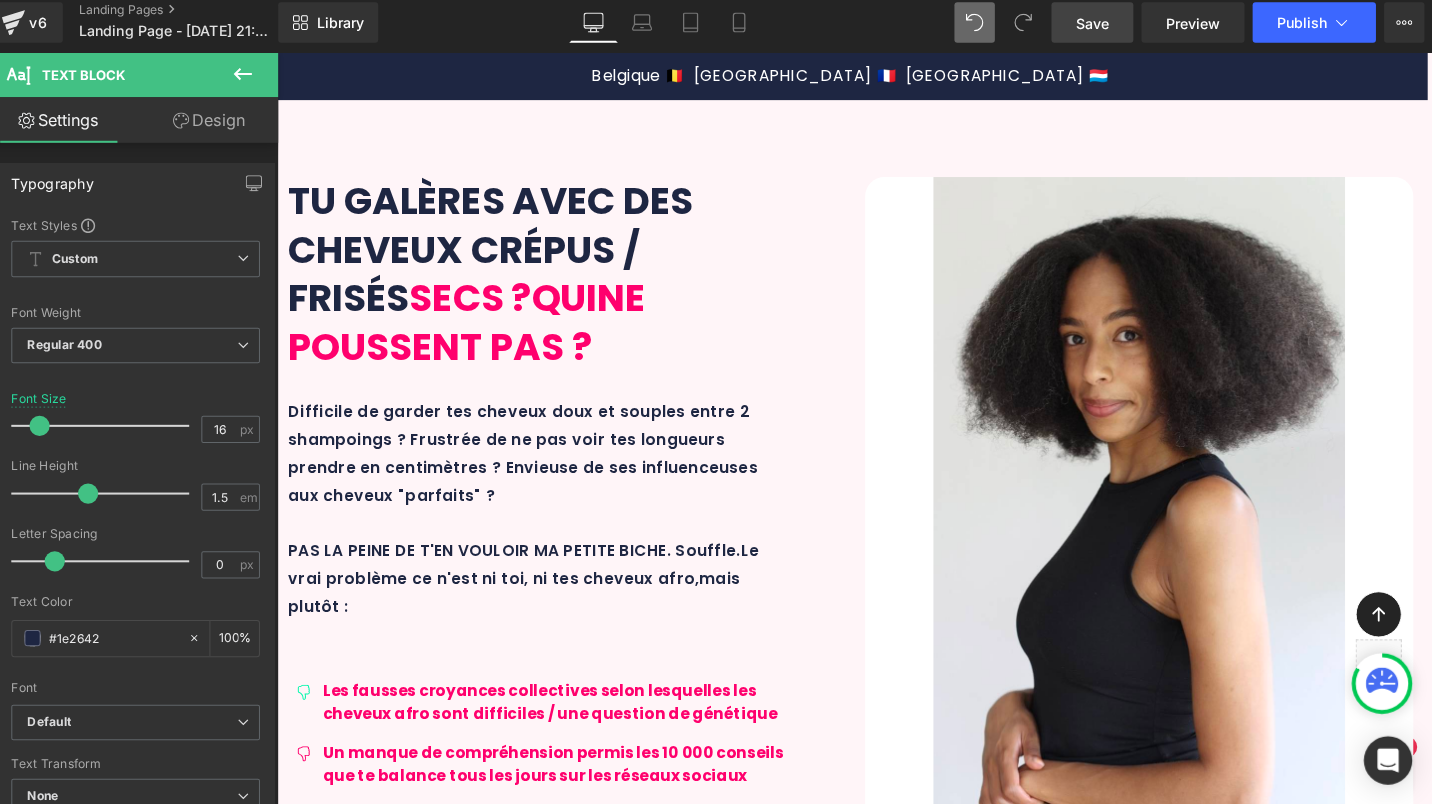 click on "+ cm de pousse. Résultats sur 10 mois en méthode l'HYDRAPOUSS combiné à l'AFRO SET." at bounding box center [886, 4704] 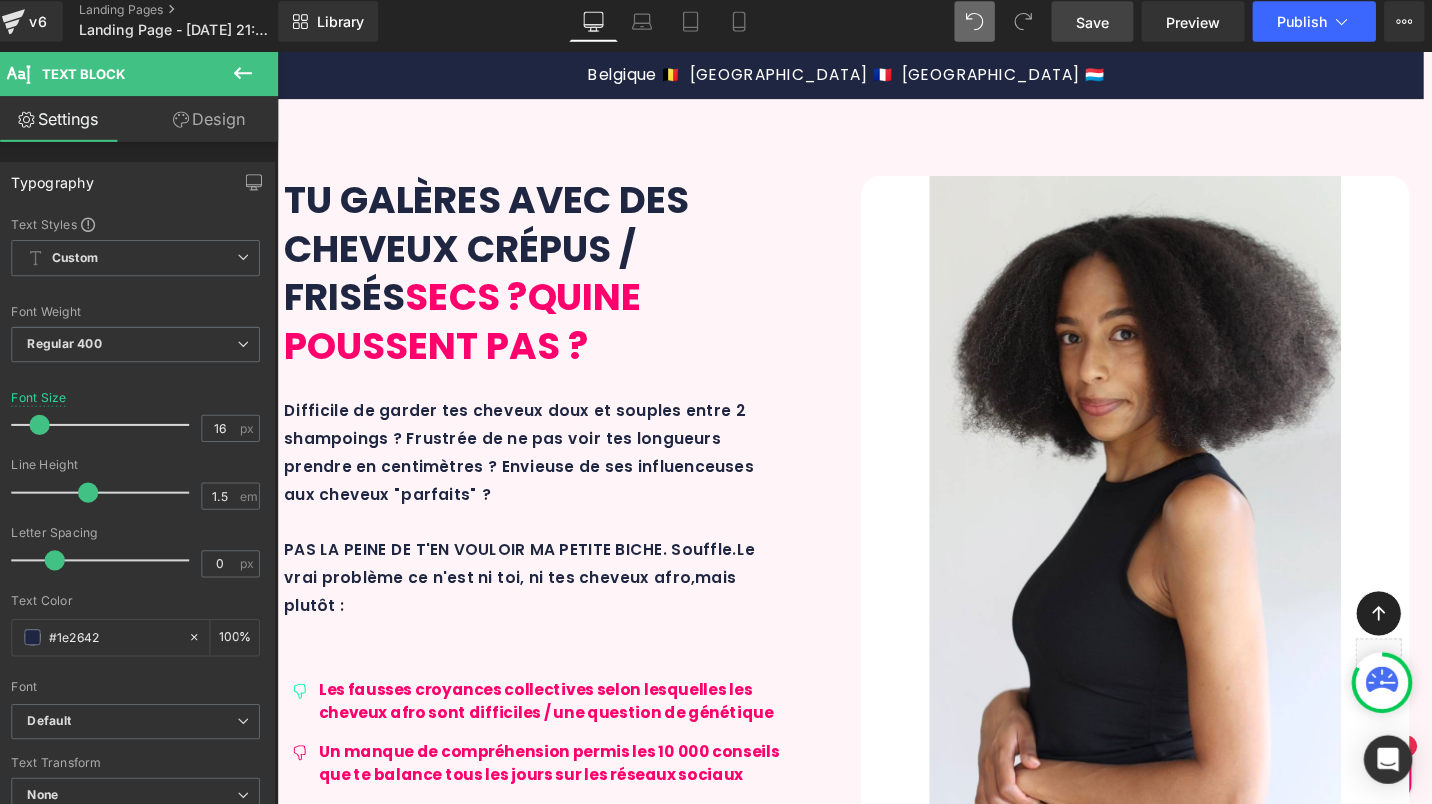 scroll, scrollTop: 1911, scrollLeft: 0, axis: vertical 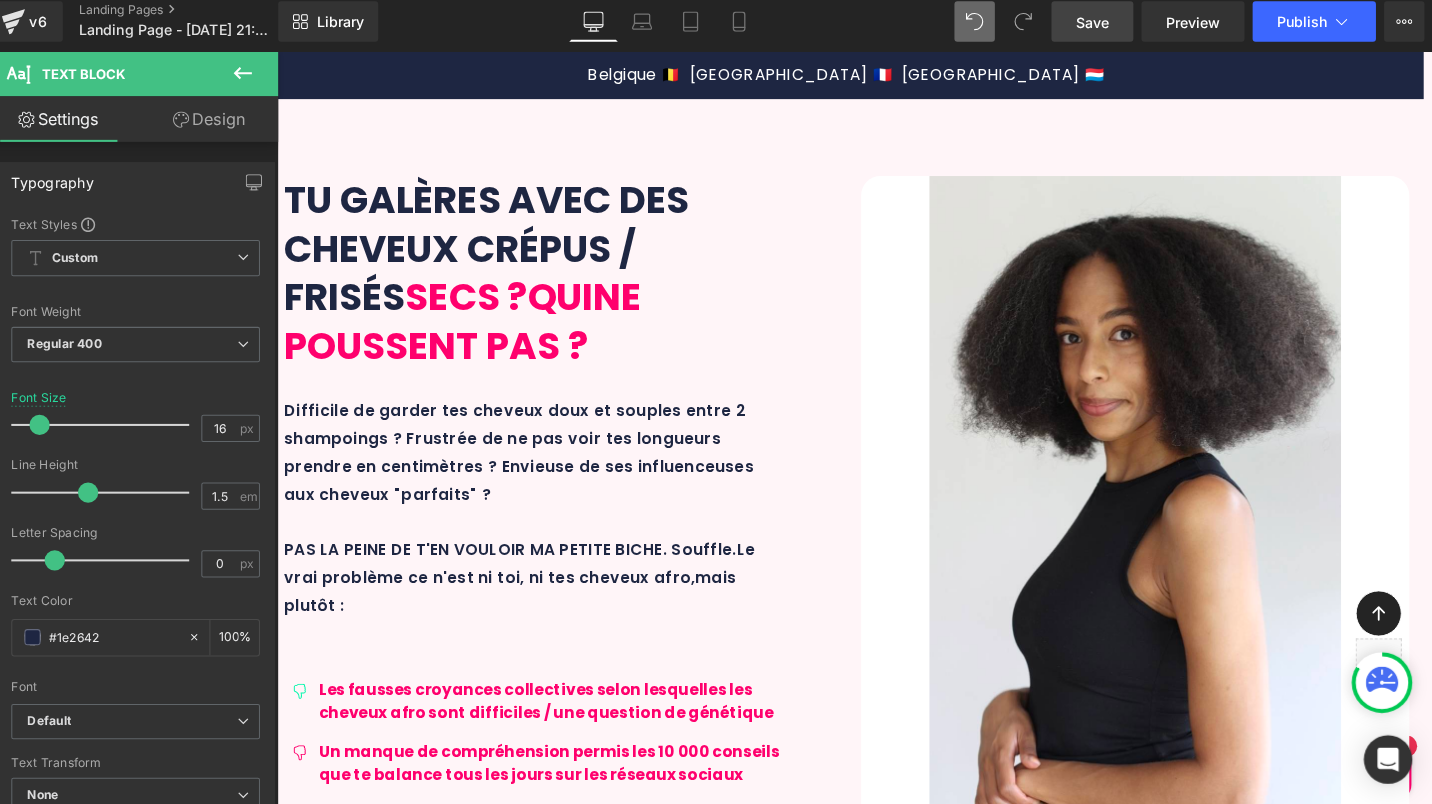 click on "Des formations similaires - pas aussi complète ! - sont vendues par des coachs capillaires pour 60€ ou + 💸..." at bounding box center [870, 2216] 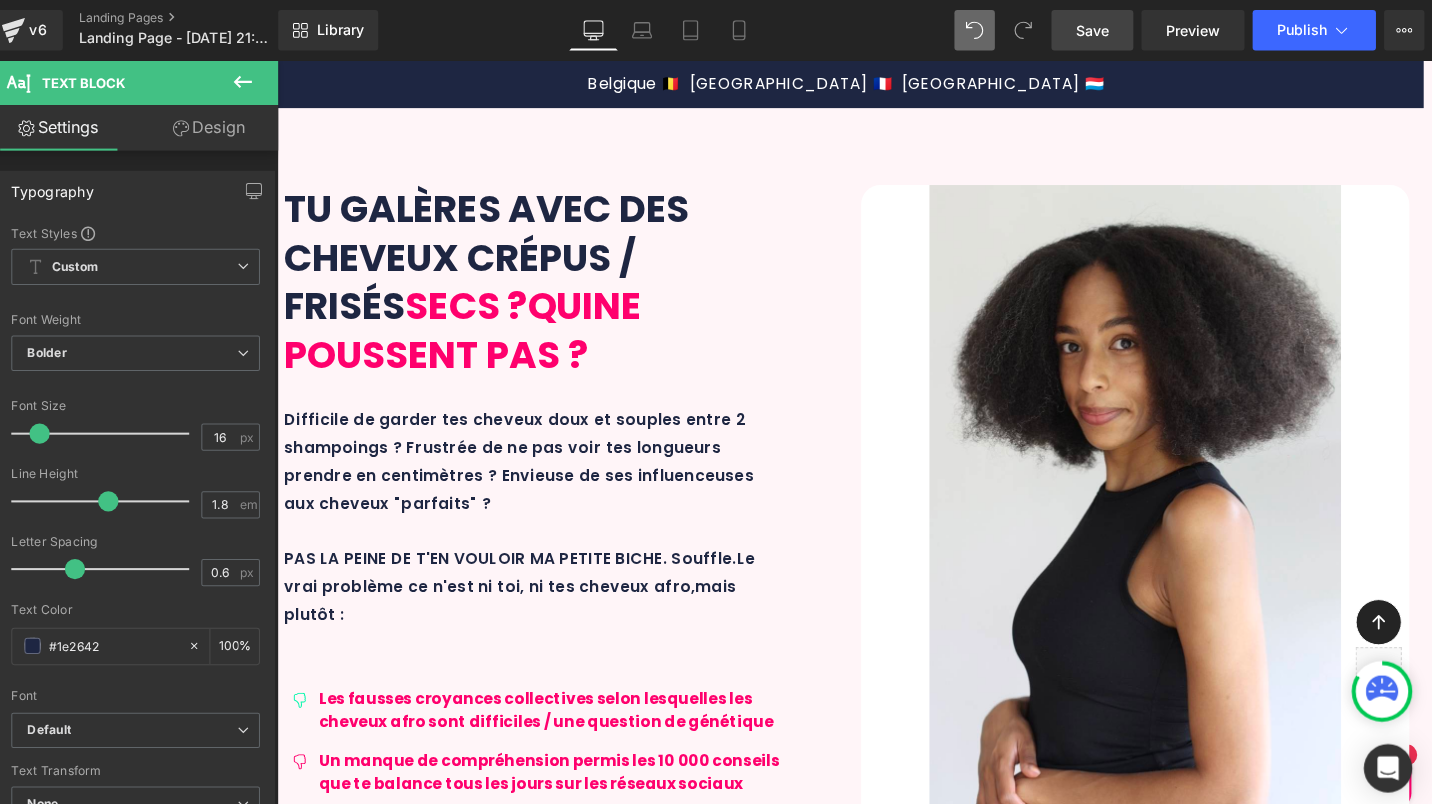 scroll, scrollTop: 1665, scrollLeft: 0, axis: vertical 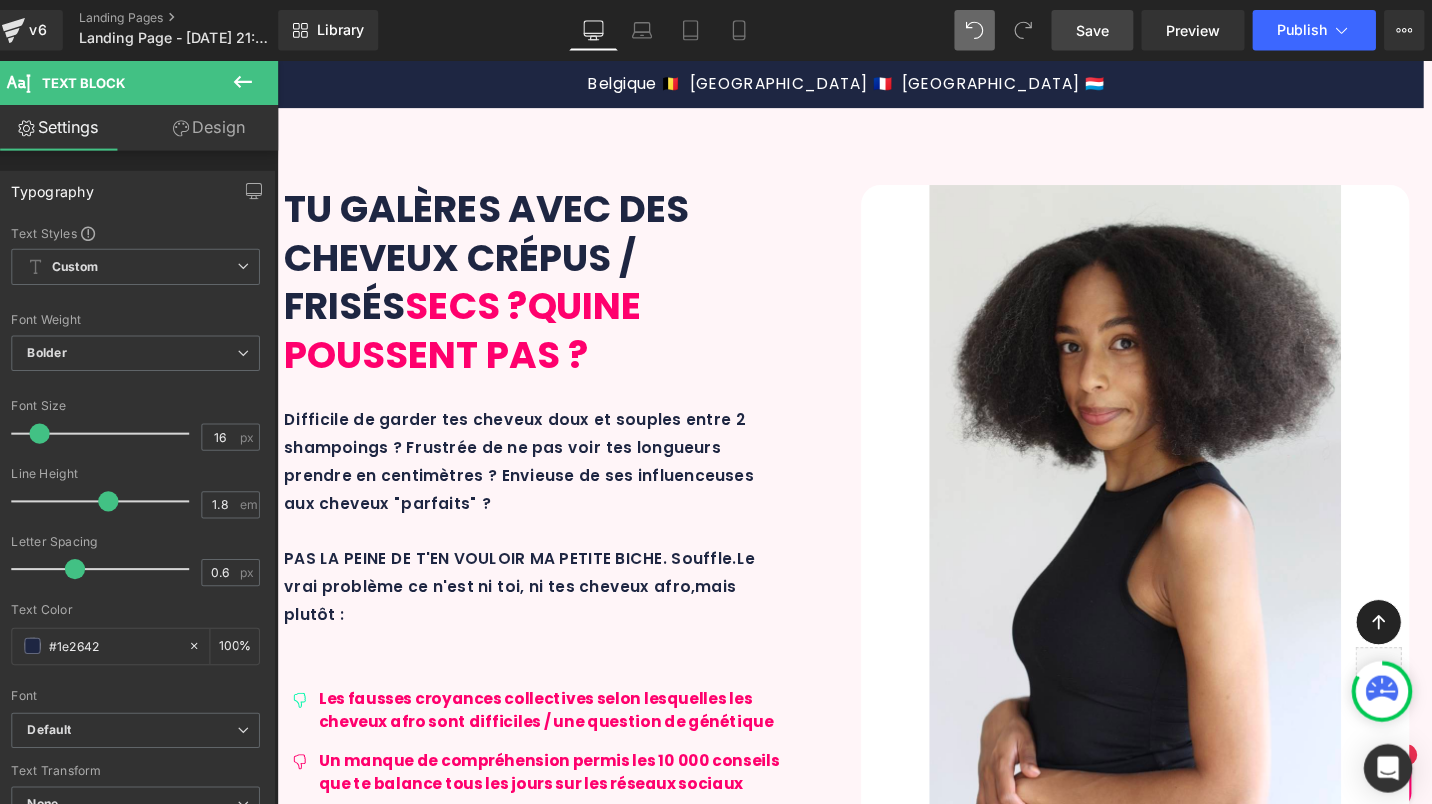 click on "Design" at bounding box center [221, 126] 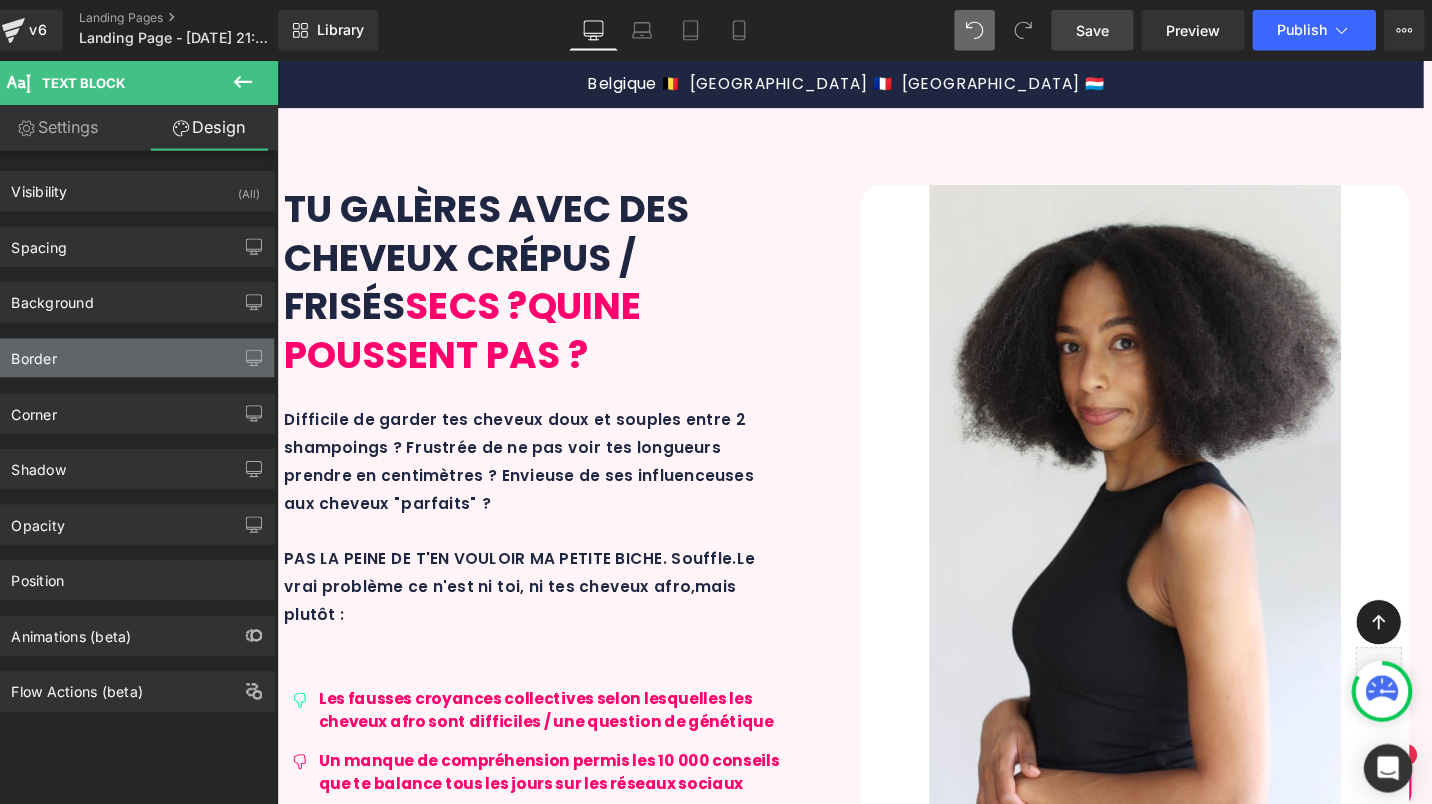 click on "Border" at bounding box center [149, 354] 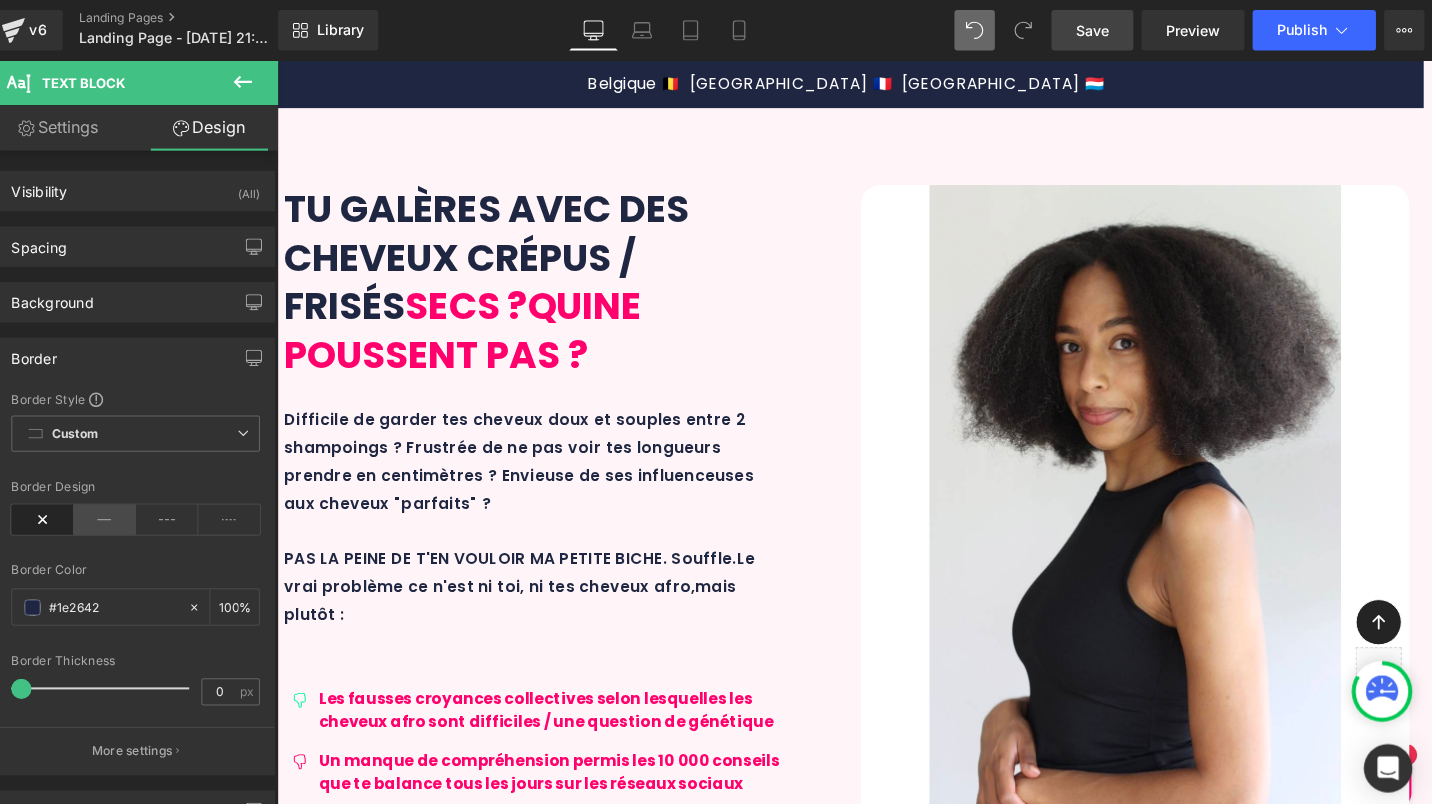 click at bounding box center [119, 514] 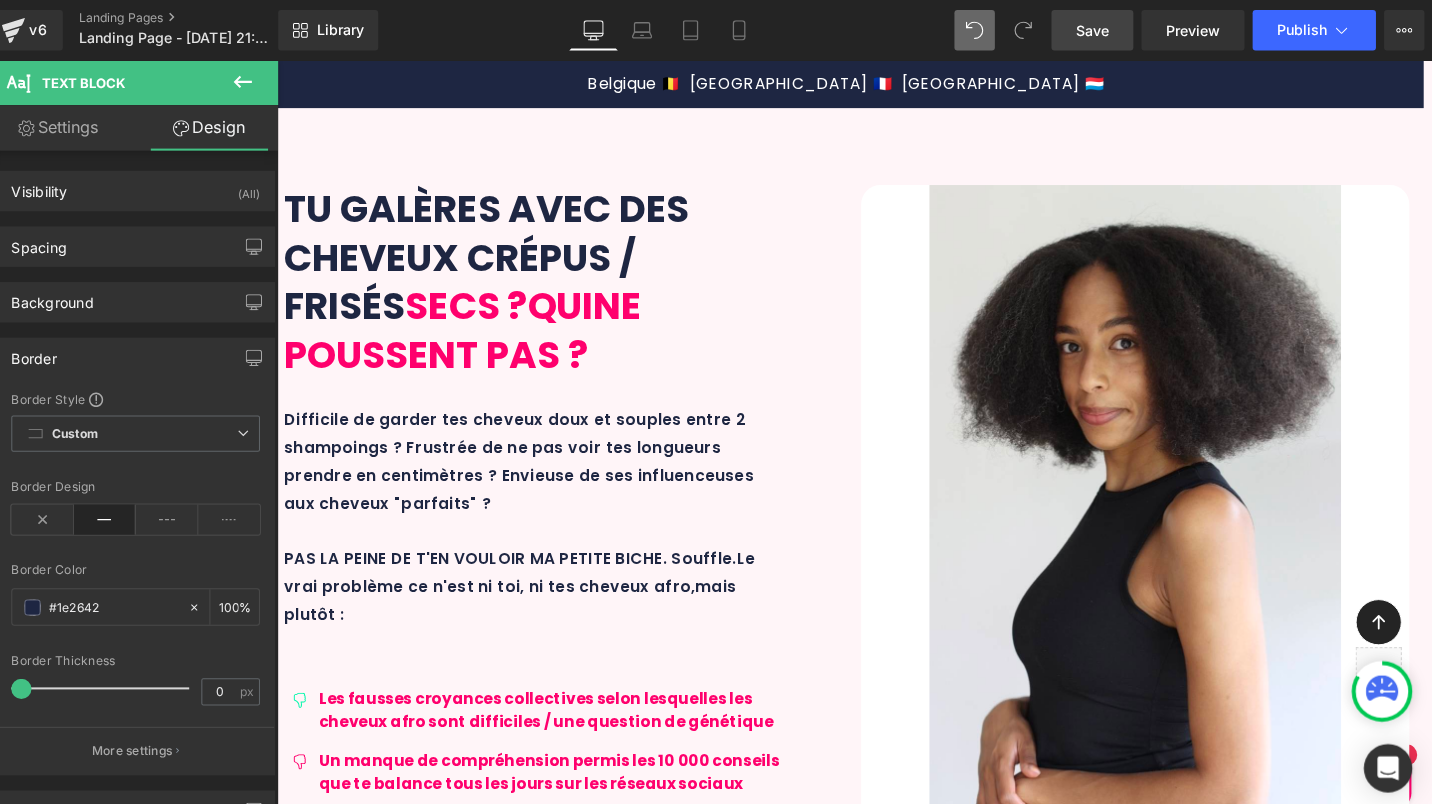 click on "Ici, elle est 100% OFFERTE grâce à ton MAXI AFRO SET ! Tu ne paies que tes produits et ayant ainsi déjà les soins essentiels pour entamer ta transformation capillaire." at bounding box center [870, 2300] 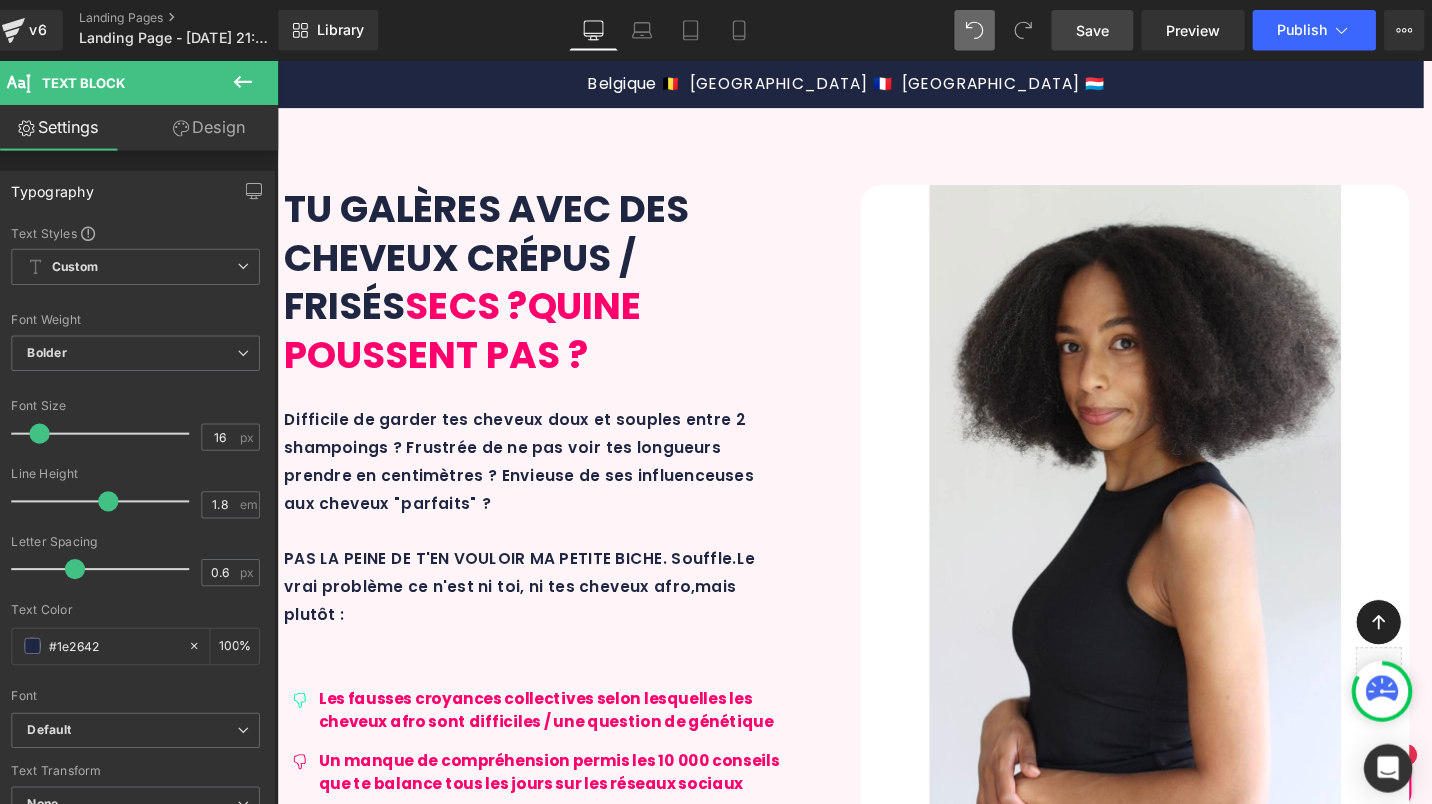 click on "Ici, elle est 100% OFFERTE grâce à ton MAXI AFRO SET ! Tu ne paies que tes produits et ayant ainsi déjà les soins essentiels pour entamer ta transformation capillaire." at bounding box center (870, 2300) 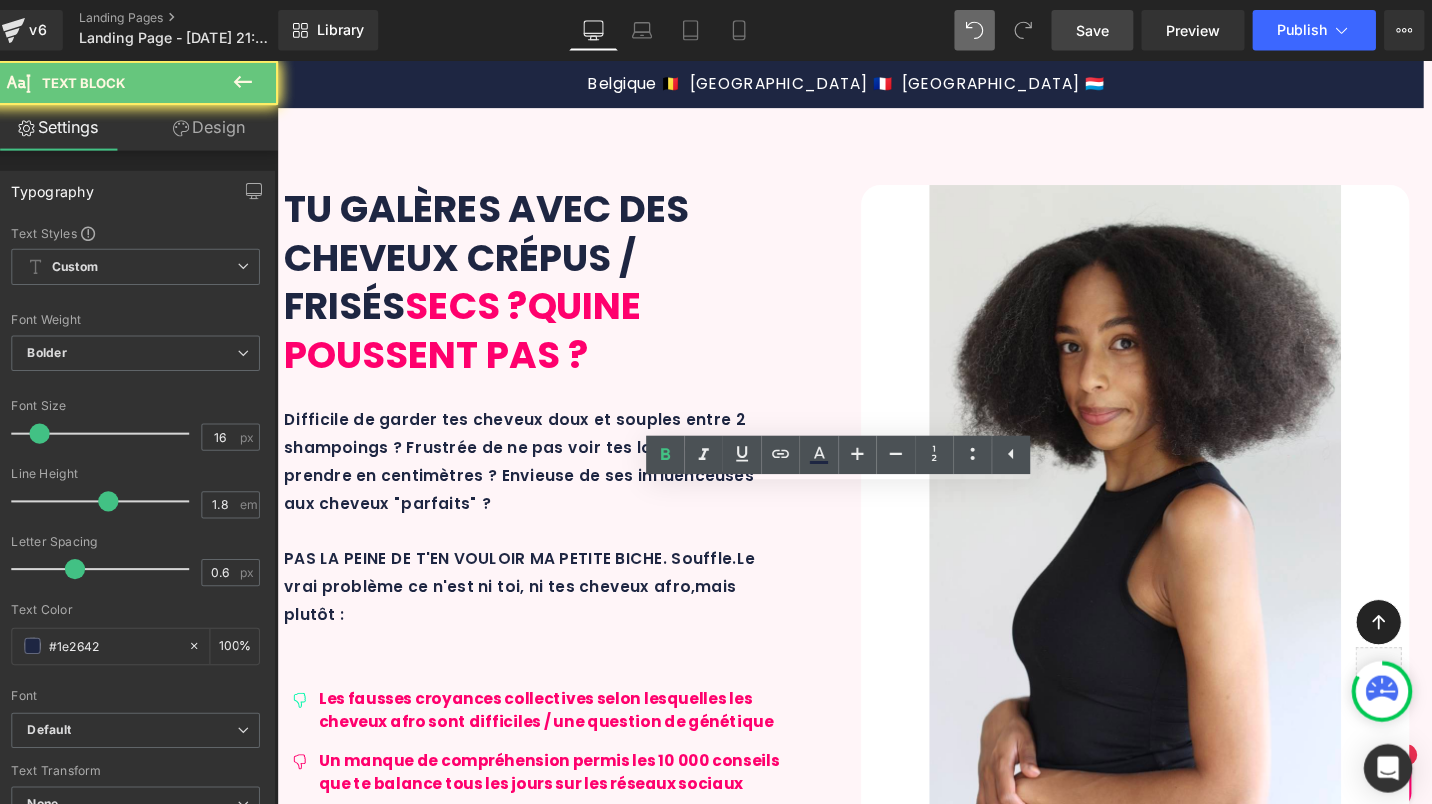 click on "Ici, elle est 100% OFFERTE grâce à ton MAXI AFRO SET ! Tu ne paies que tes produits et ayant ainsi déjà les soins essentiels pour entamer ta transformation capillaire." at bounding box center [870, 2300] 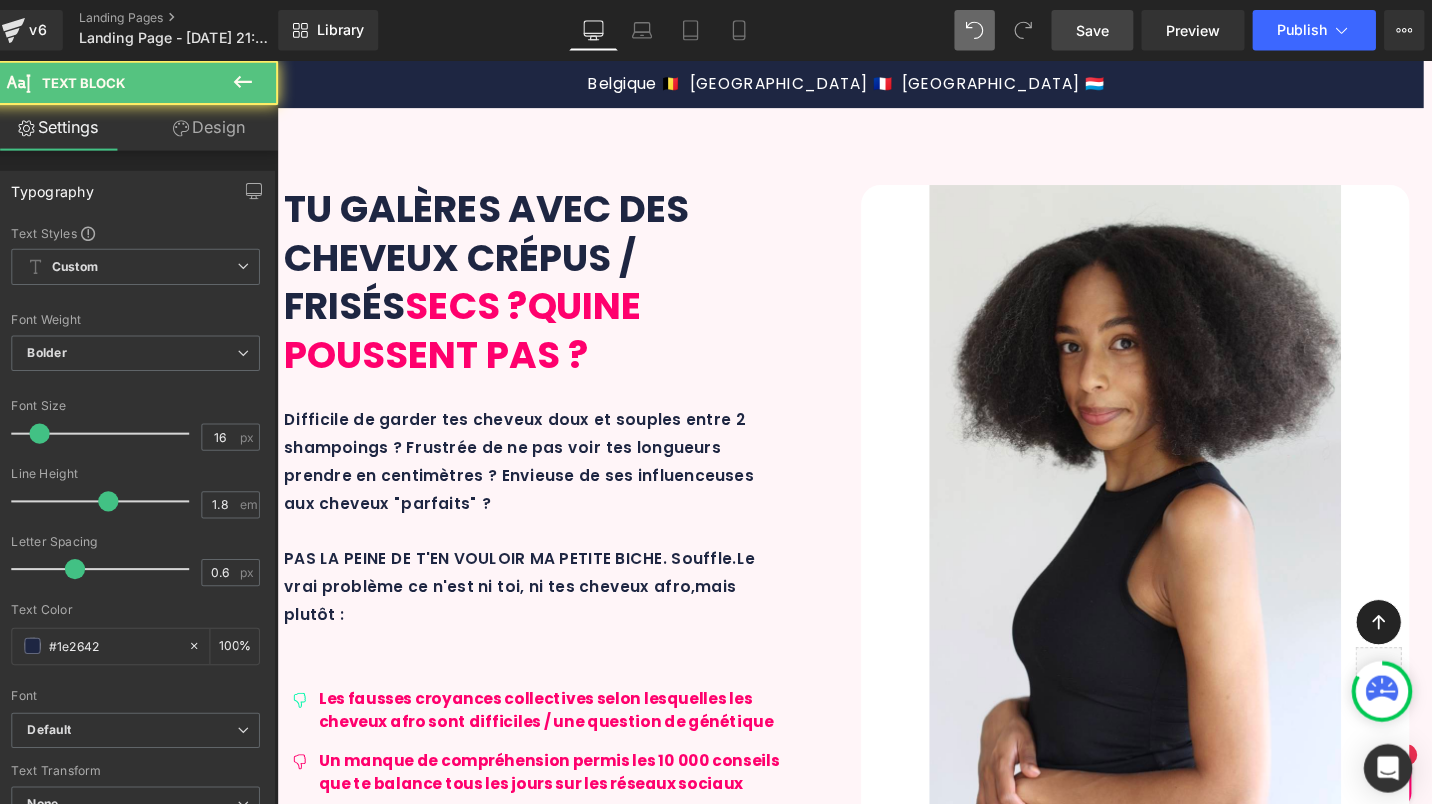click on "Ici, elle est 100% OFFERTE grâce à ton MAXI AFRO SET ! Tu ne paies que tes produits et ayant ainsi déjà les soins essentiels pour entamer ta transformation capillaire" at bounding box center [870, 2300] 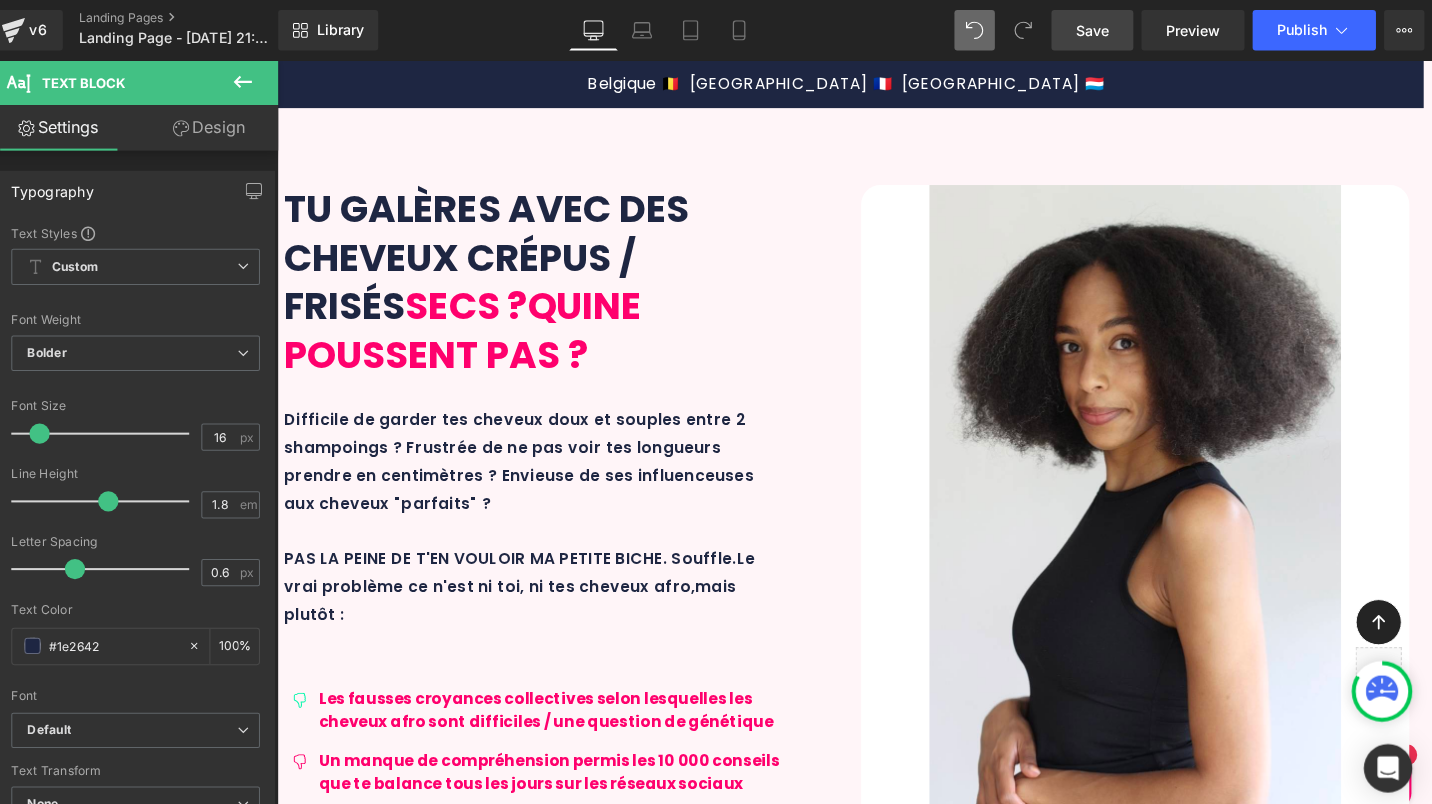 click on "." at bounding box center [870, 2343] 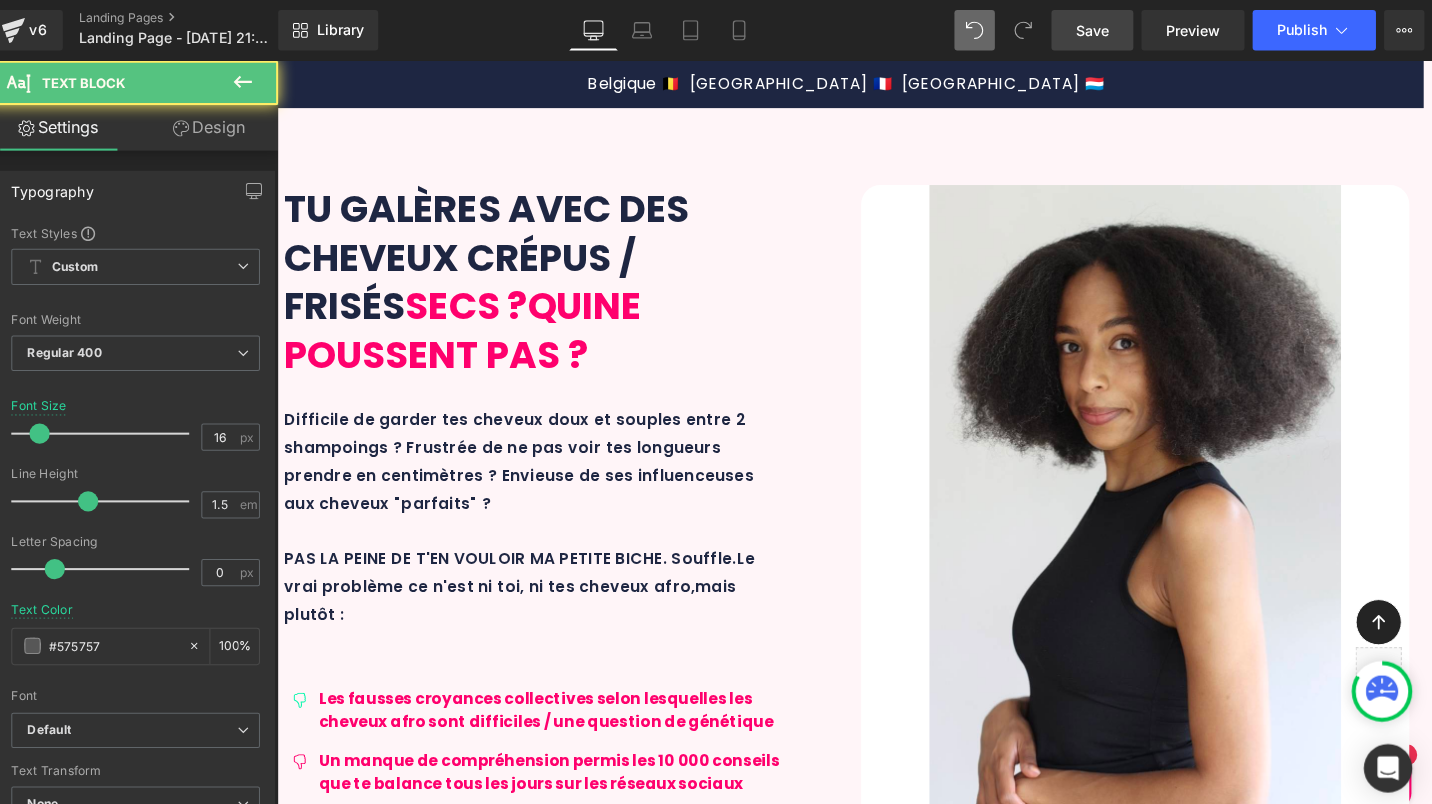 click on "Avec des fiches de suivies pour évaluer ta progression et garder ta motivation !" at bounding box center (1320, 2125) 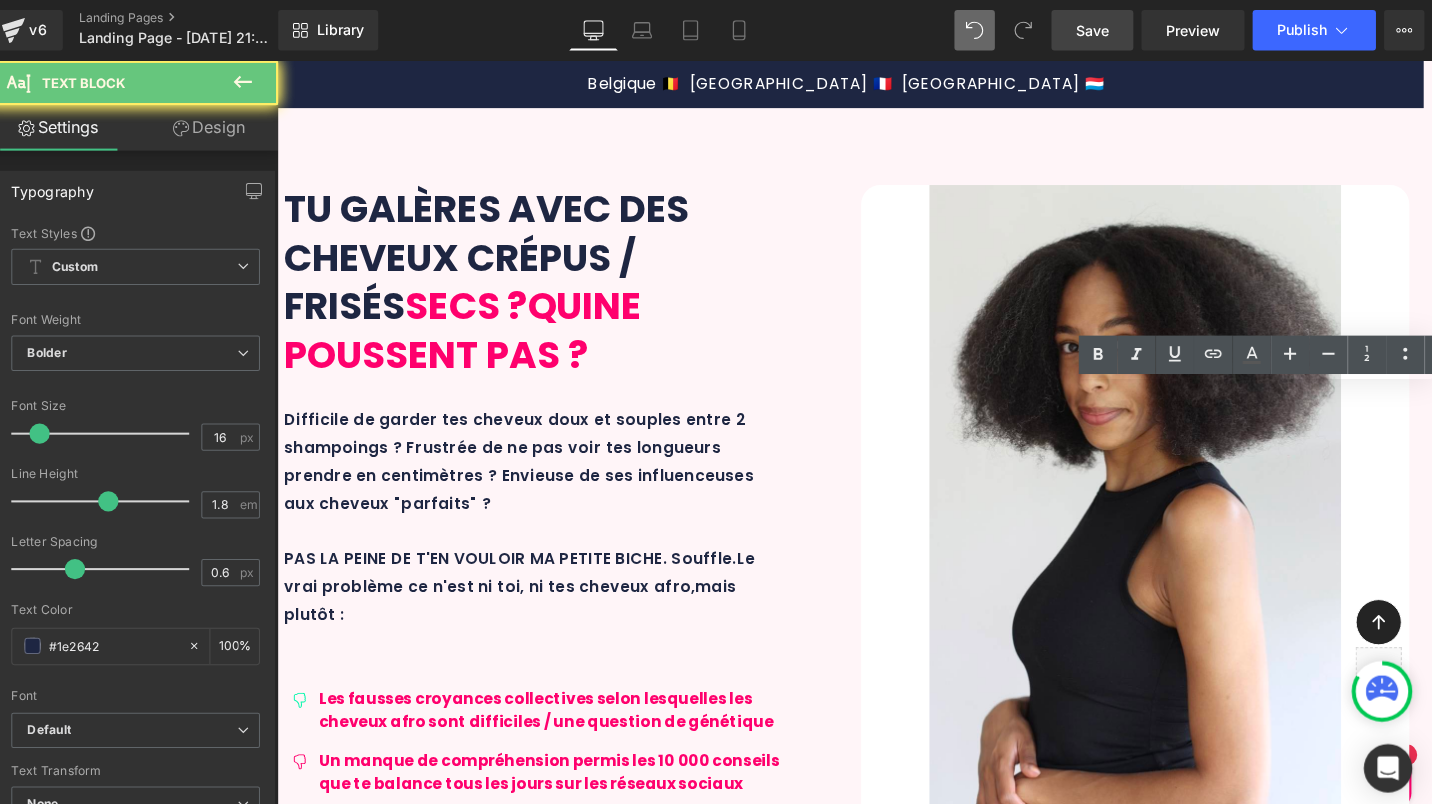 click on "Ici, elle est 100% OFFERTE grâce à ton MAXI AFRO SET ! Tu ne paies que tes produits et ayant ainsi déjà les soins essentiels pour entamer ta transformation capillaire" at bounding box center [870, 2300] 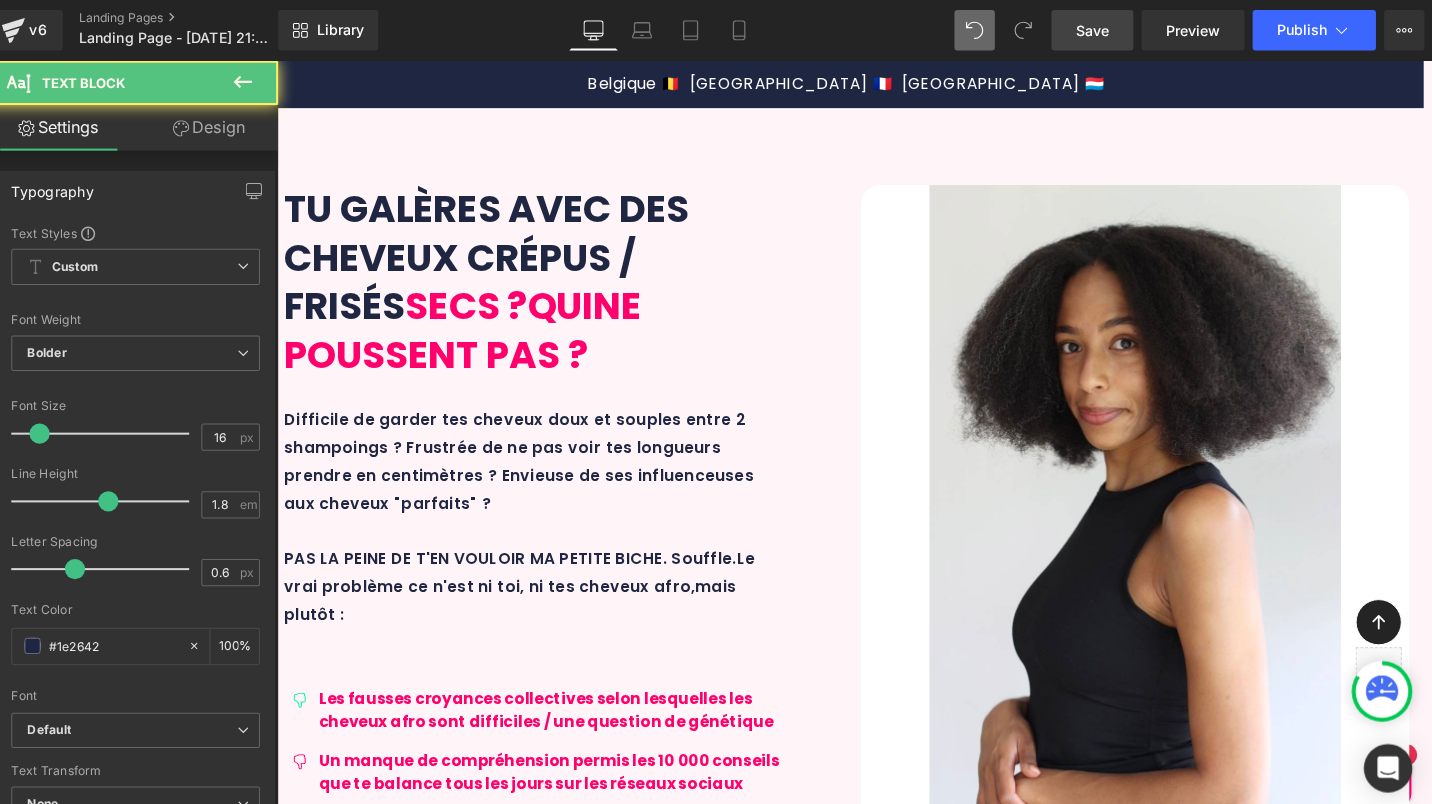 click on "." at bounding box center [870, 2343] 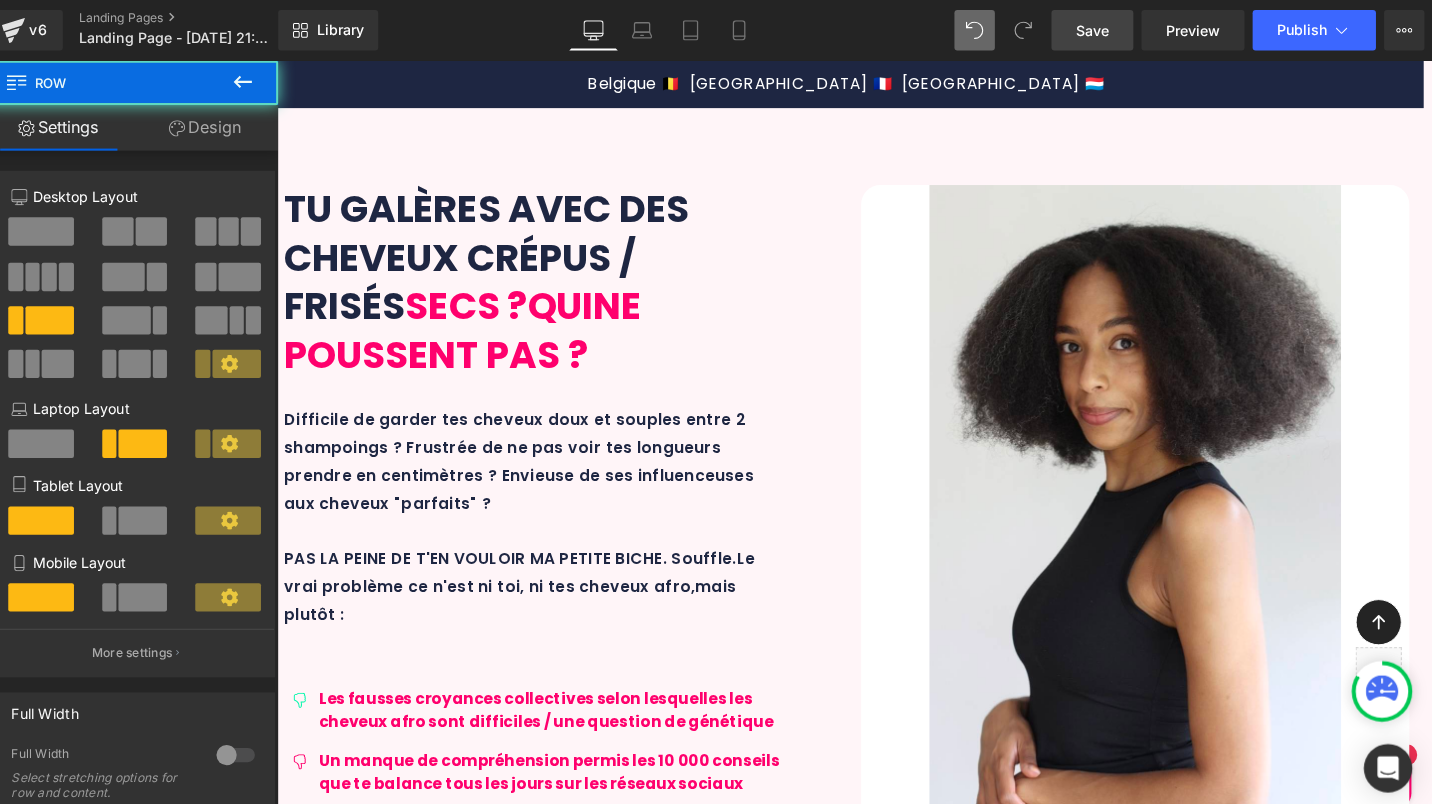 click at bounding box center [1467, 1925] 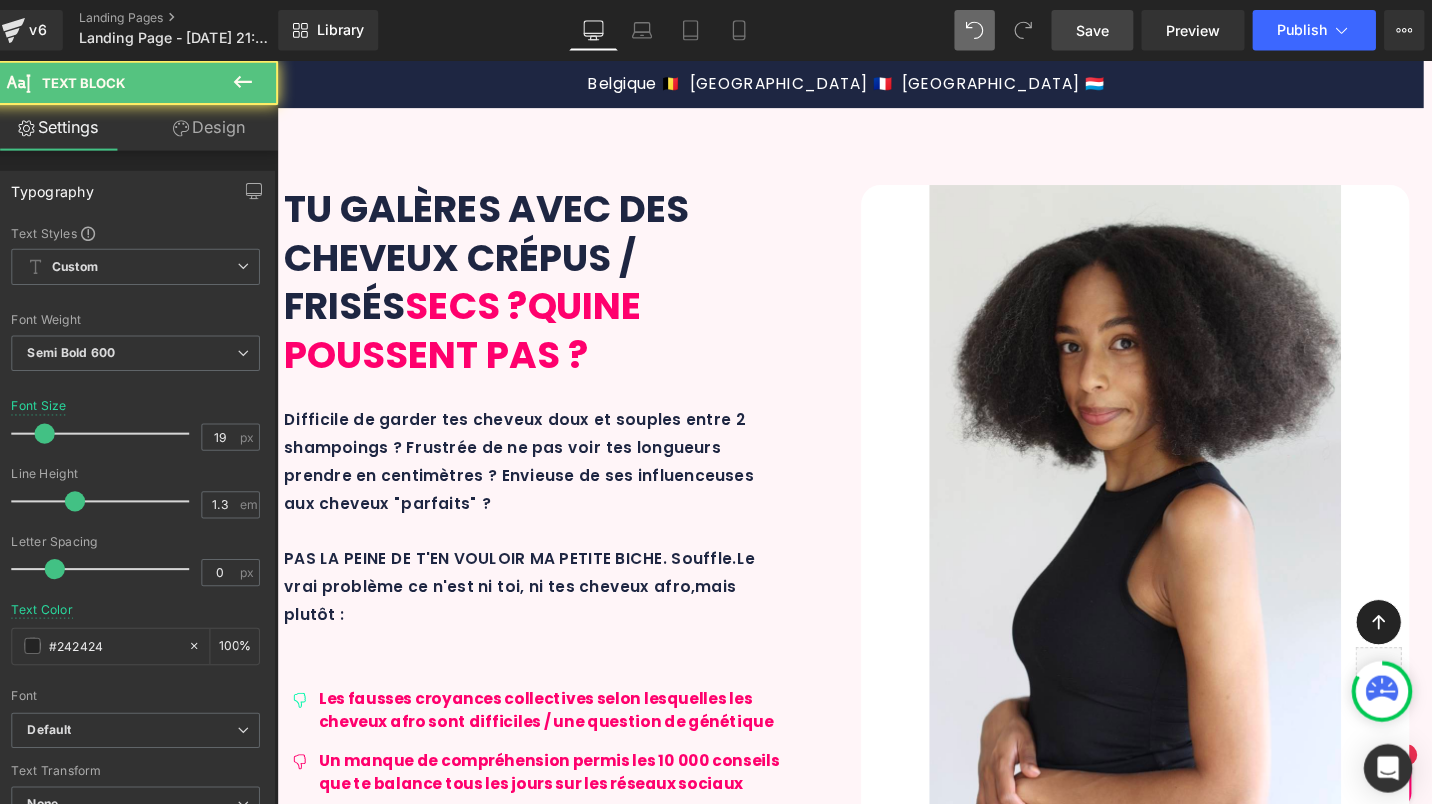 click on "6. Suis ta progression" at bounding box center (1320, 2065) 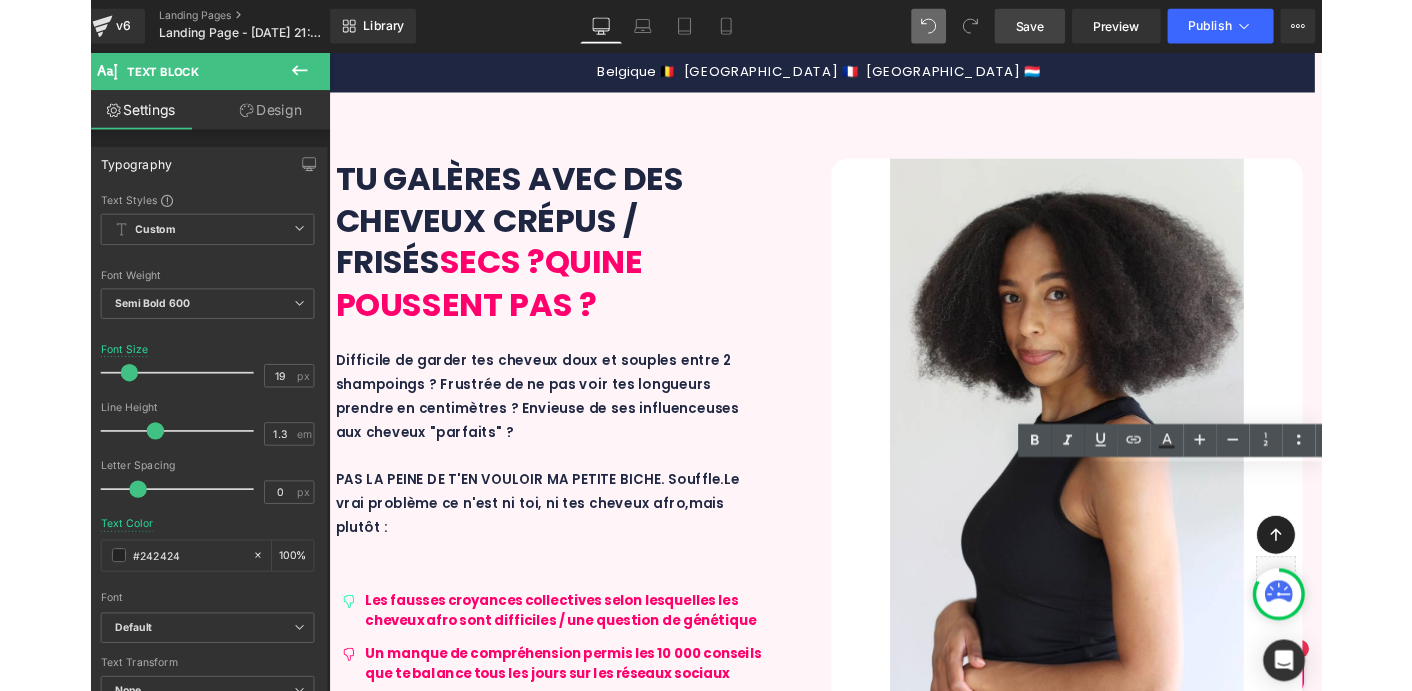 scroll, scrollTop: 1662, scrollLeft: 0, axis: vertical 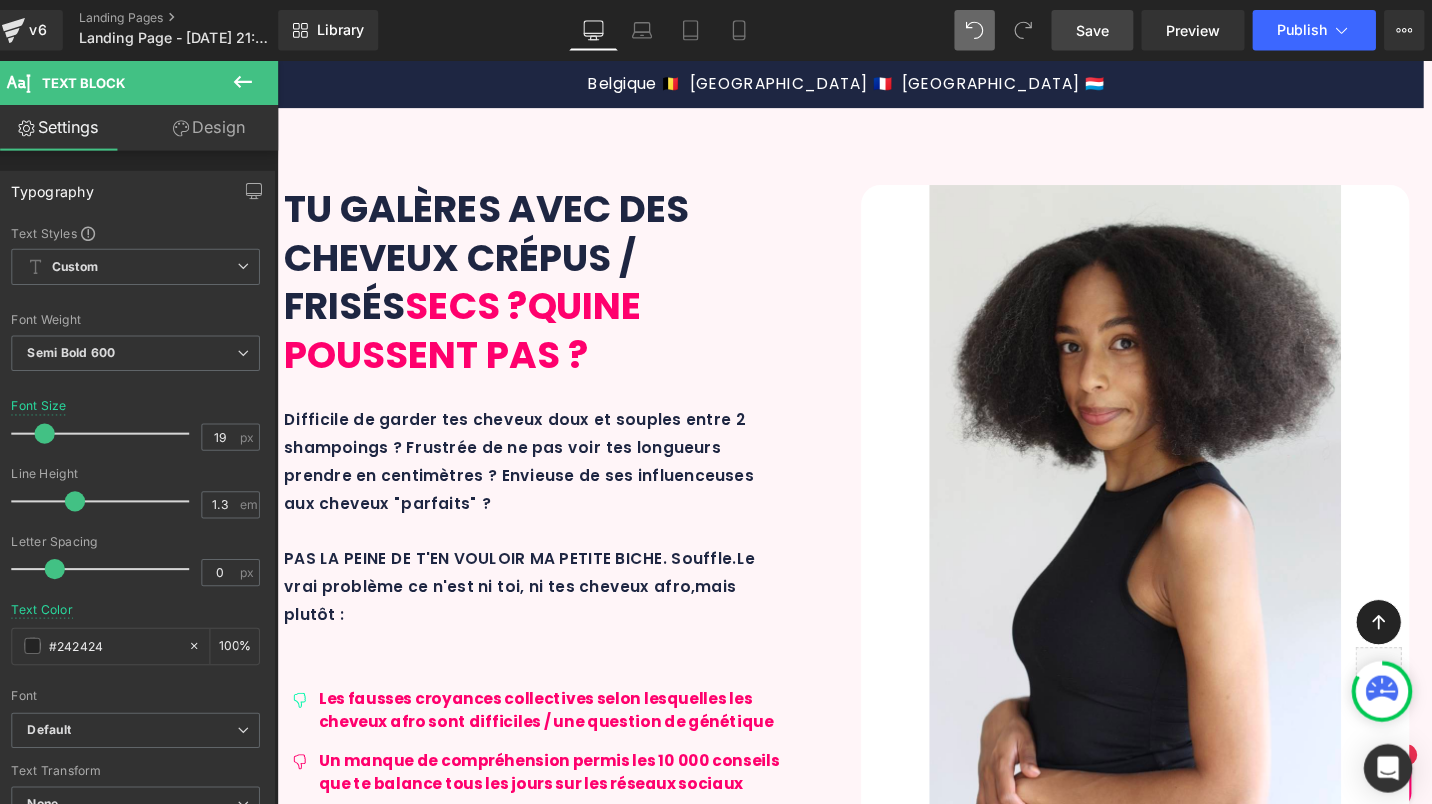 click on "Design" at bounding box center [221, 126] 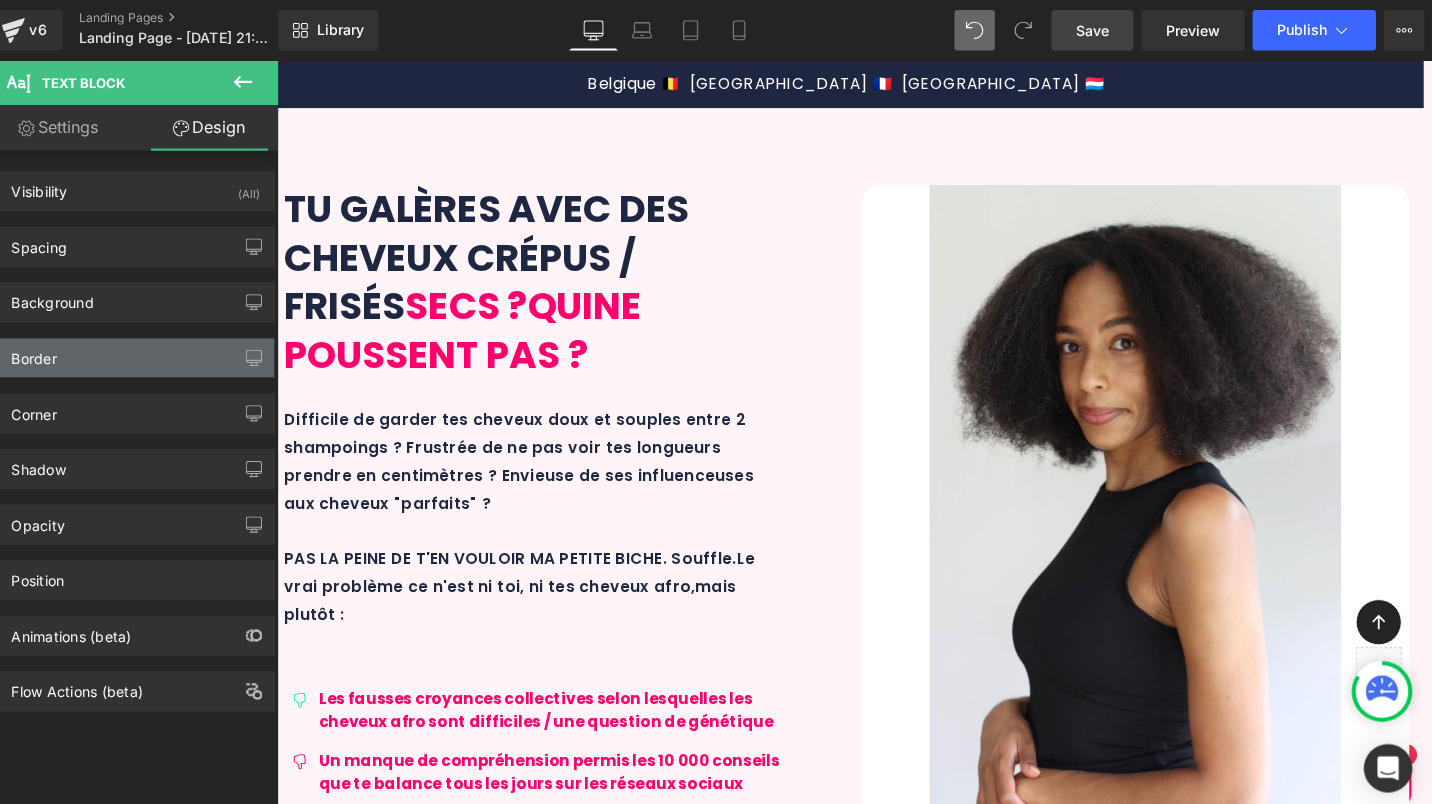 click on "Border" at bounding box center [149, 354] 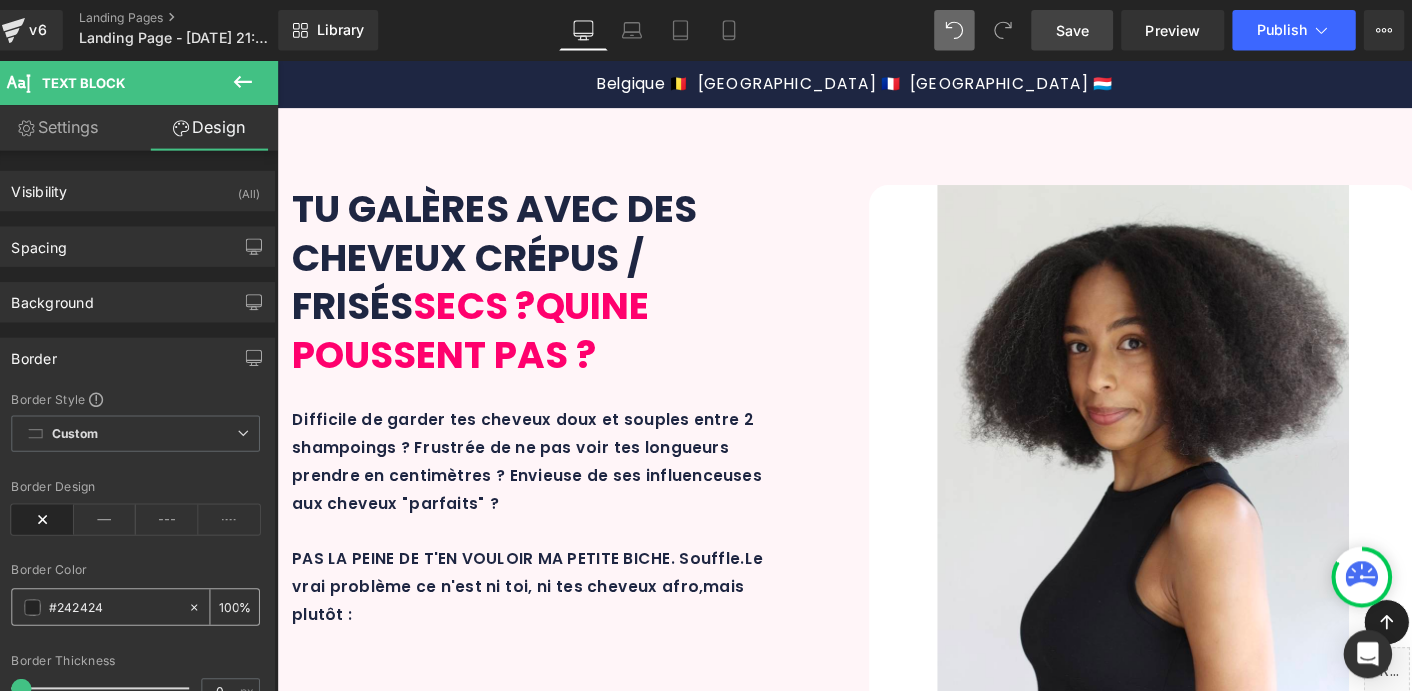 click on "#242424" at bounding box center (127, 601) 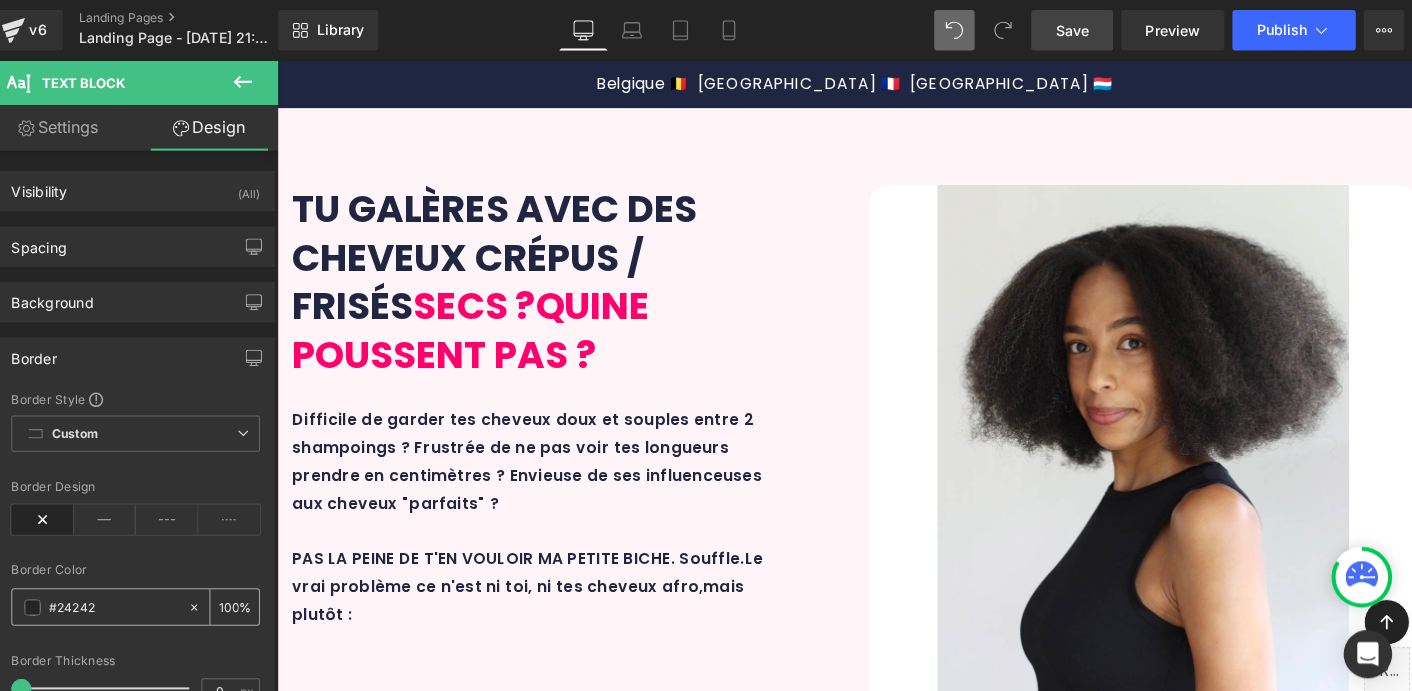 type on "0" 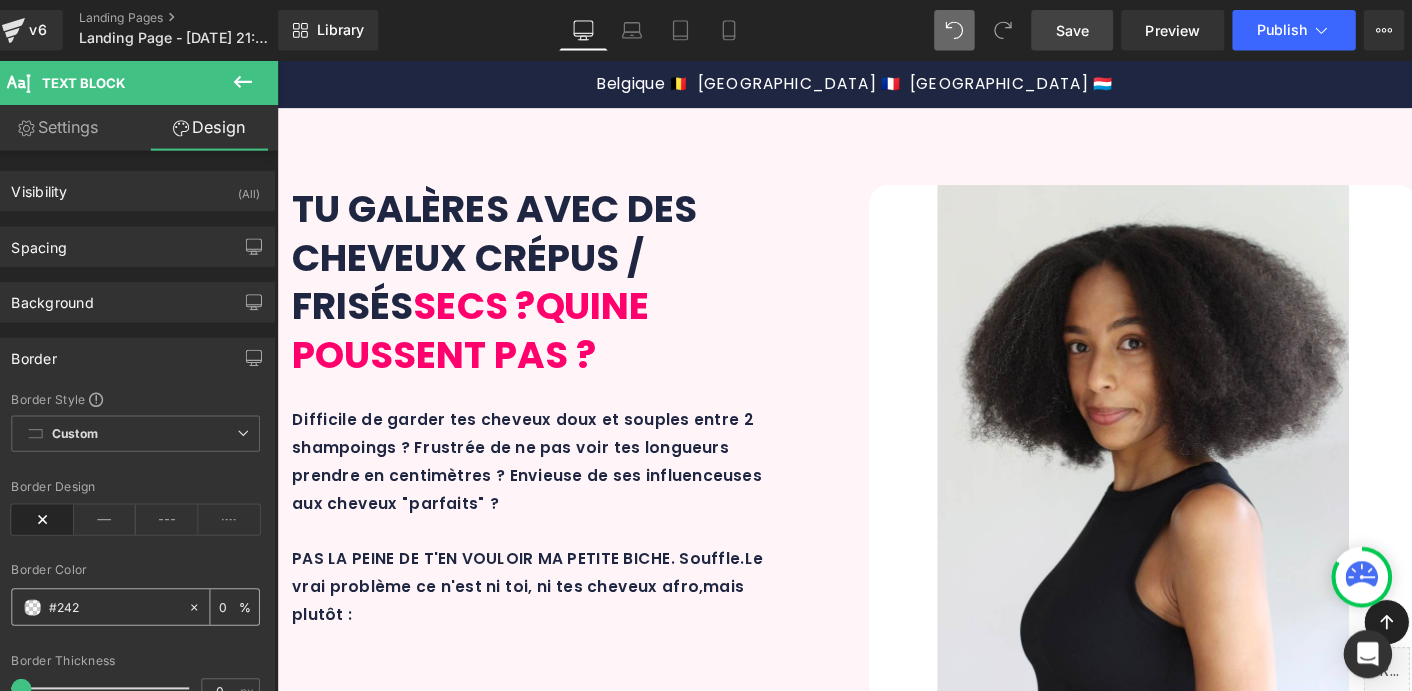 type on "#24" 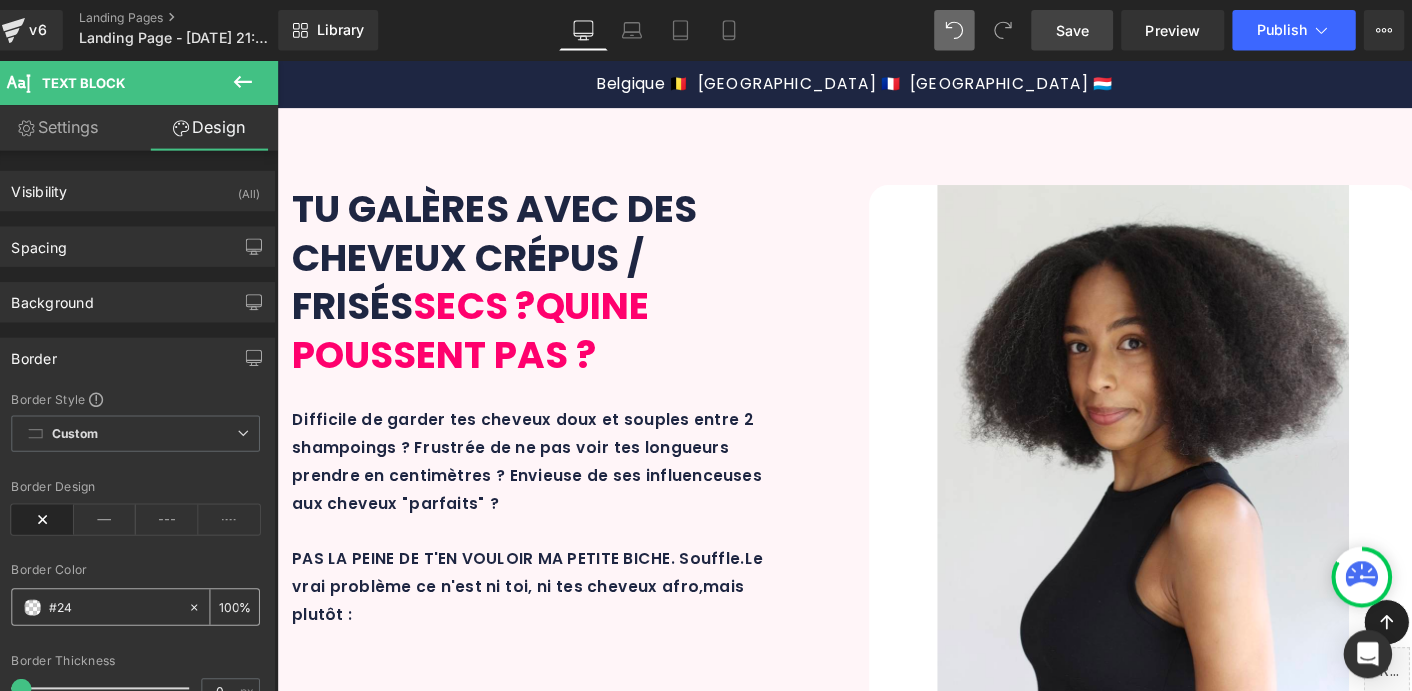 type on "#2" 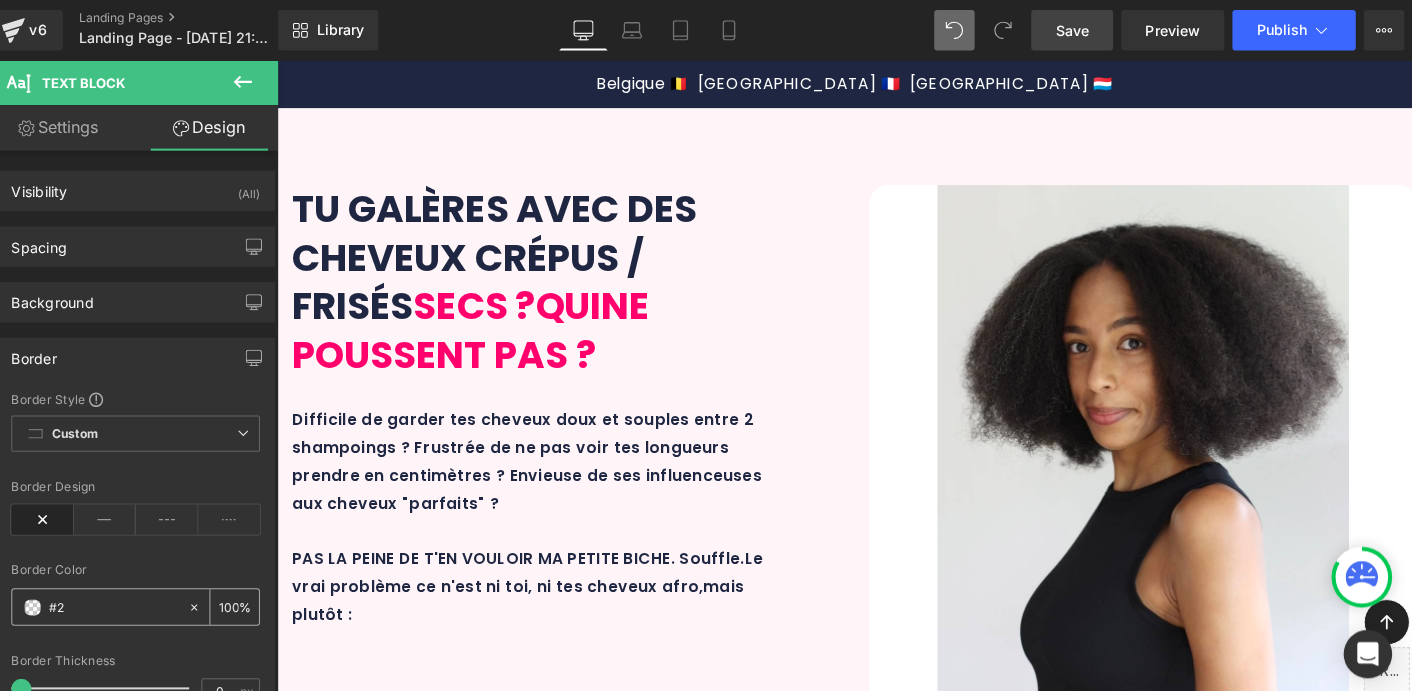 type on "0" 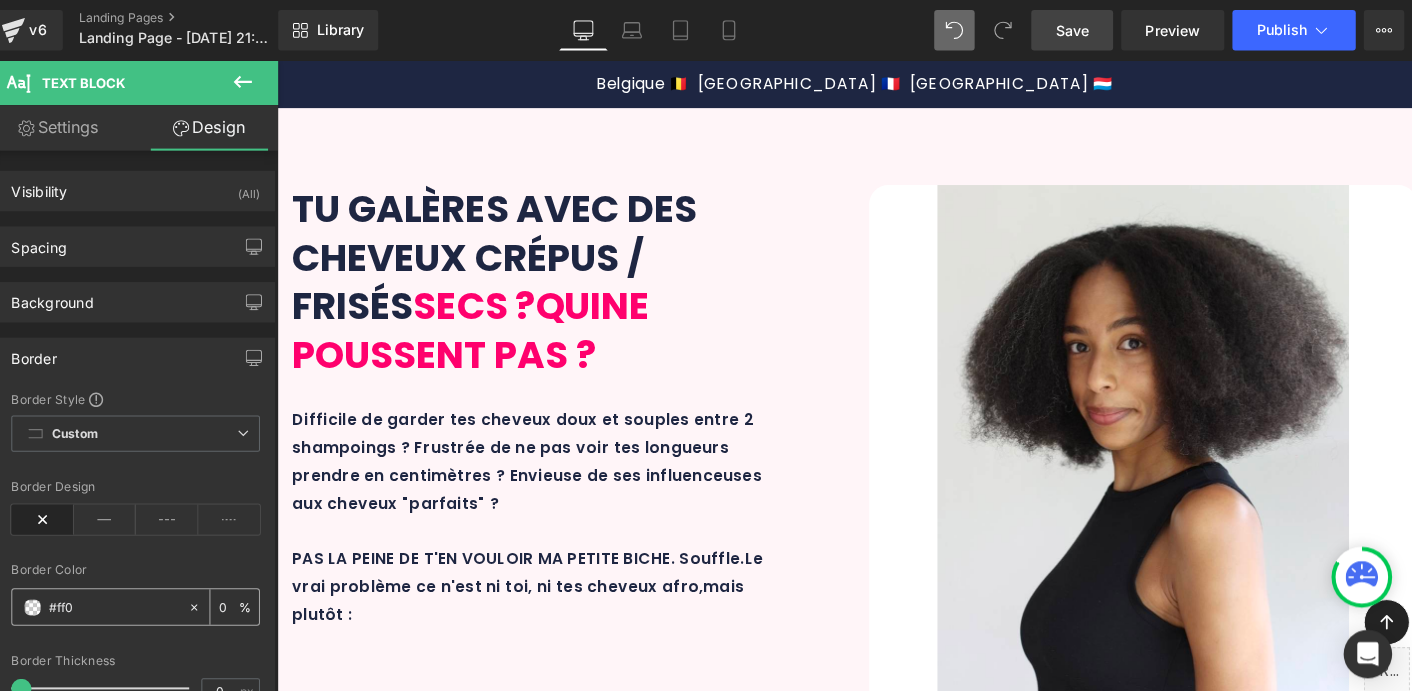 type on "#ff00" 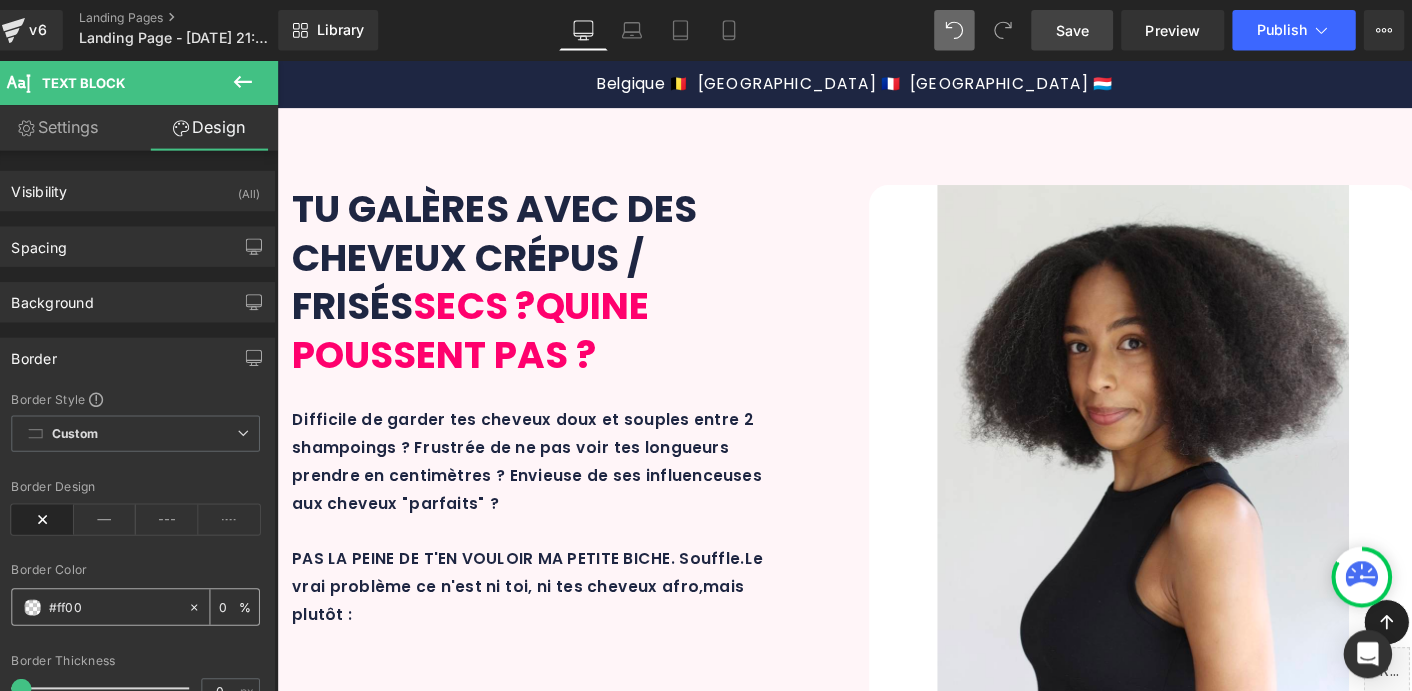 type on "0" 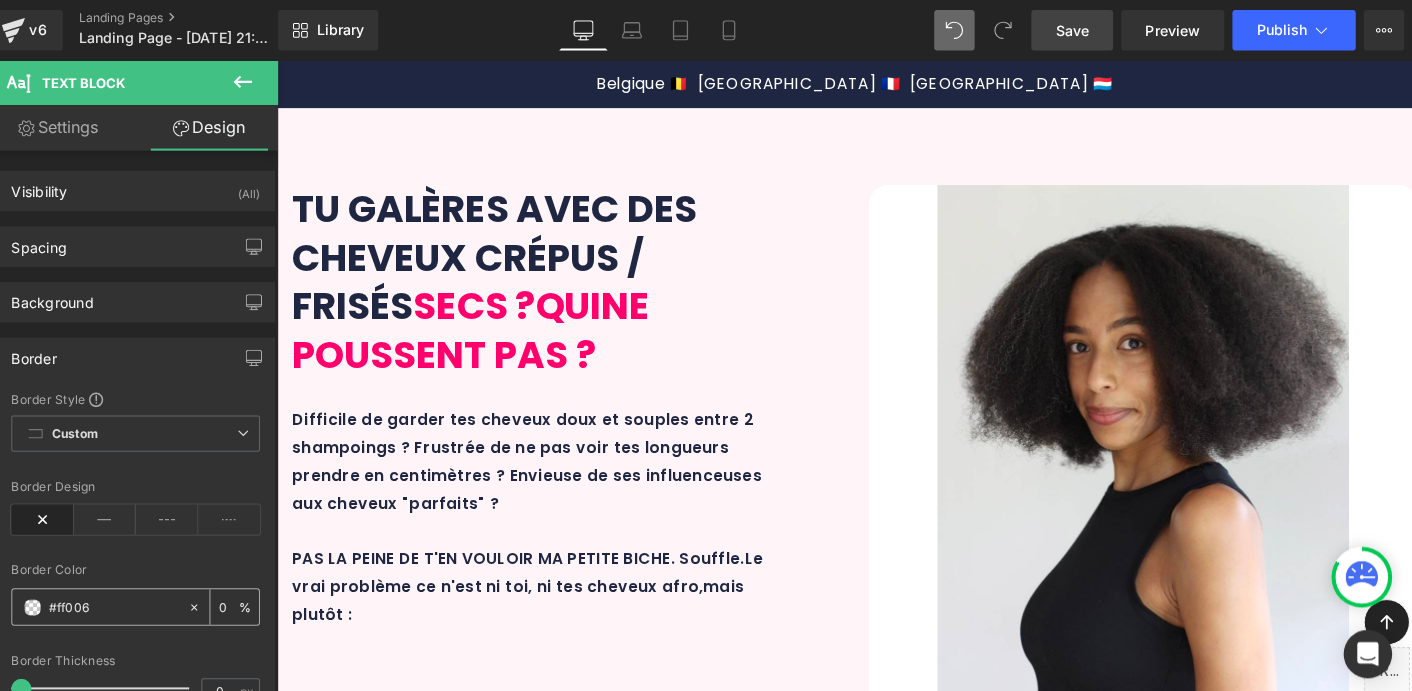 type on "#ff006D" 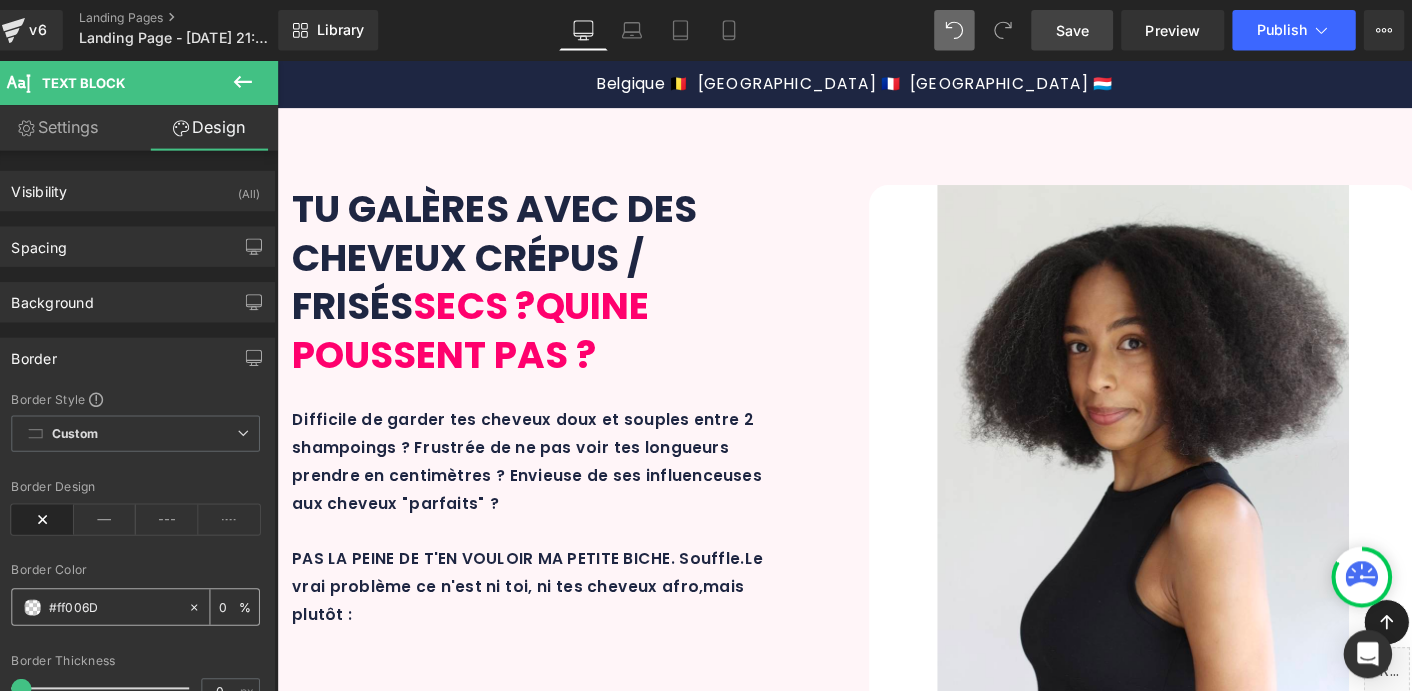 type on "100" 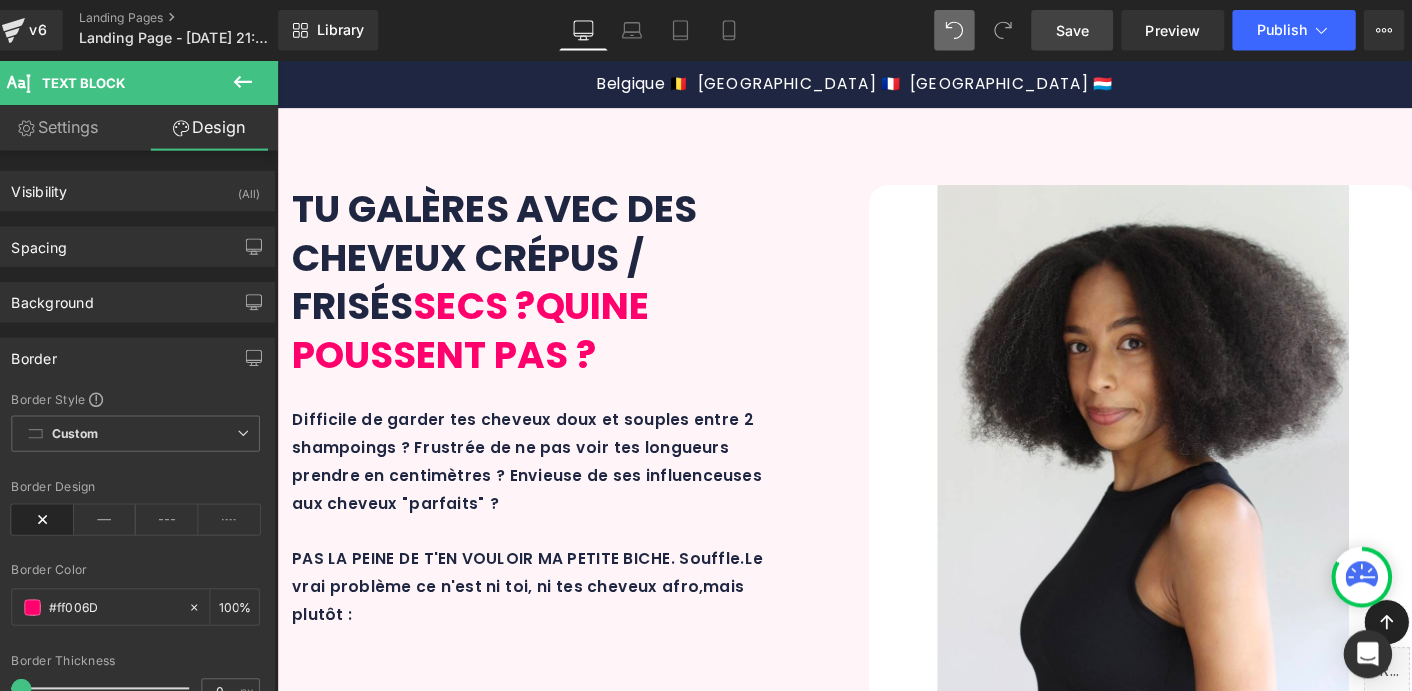 scroll, scrollTop: 78, scrollLeft: 0, axis: vertical 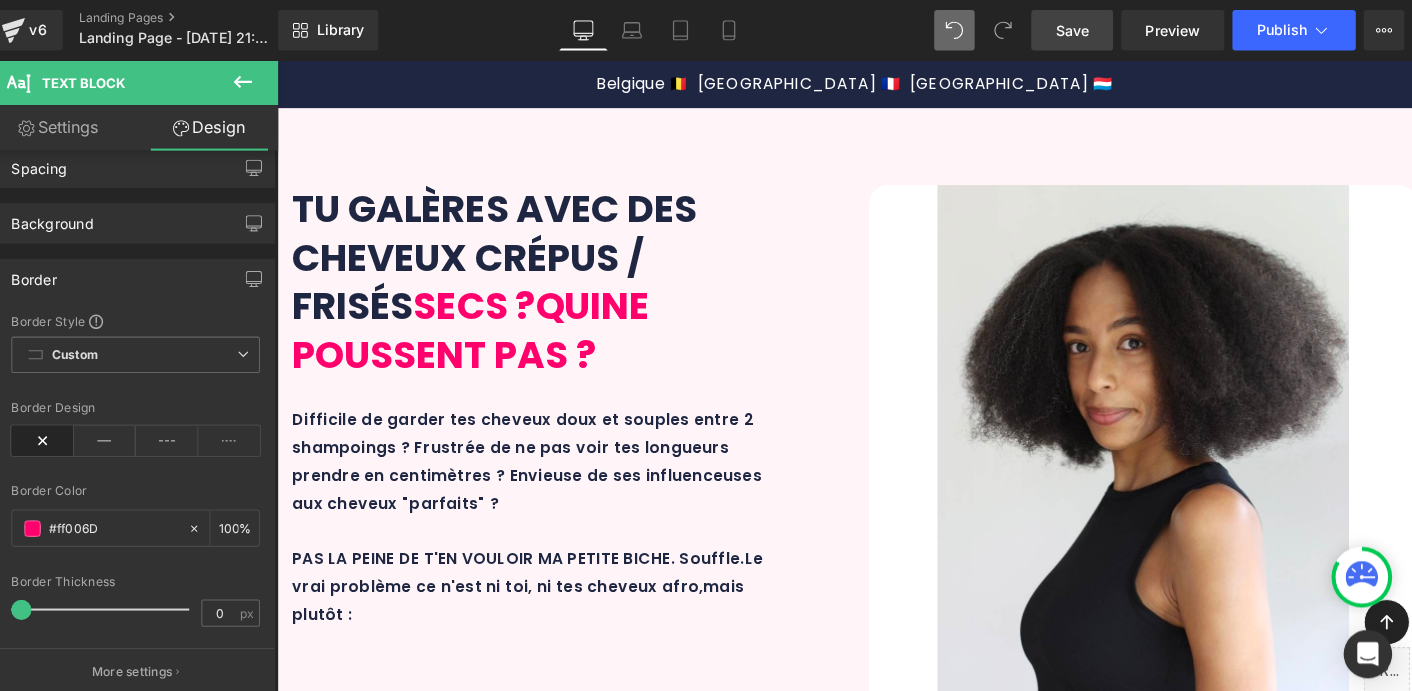 click on "Image         Row" at bounding box center (428, 1939) 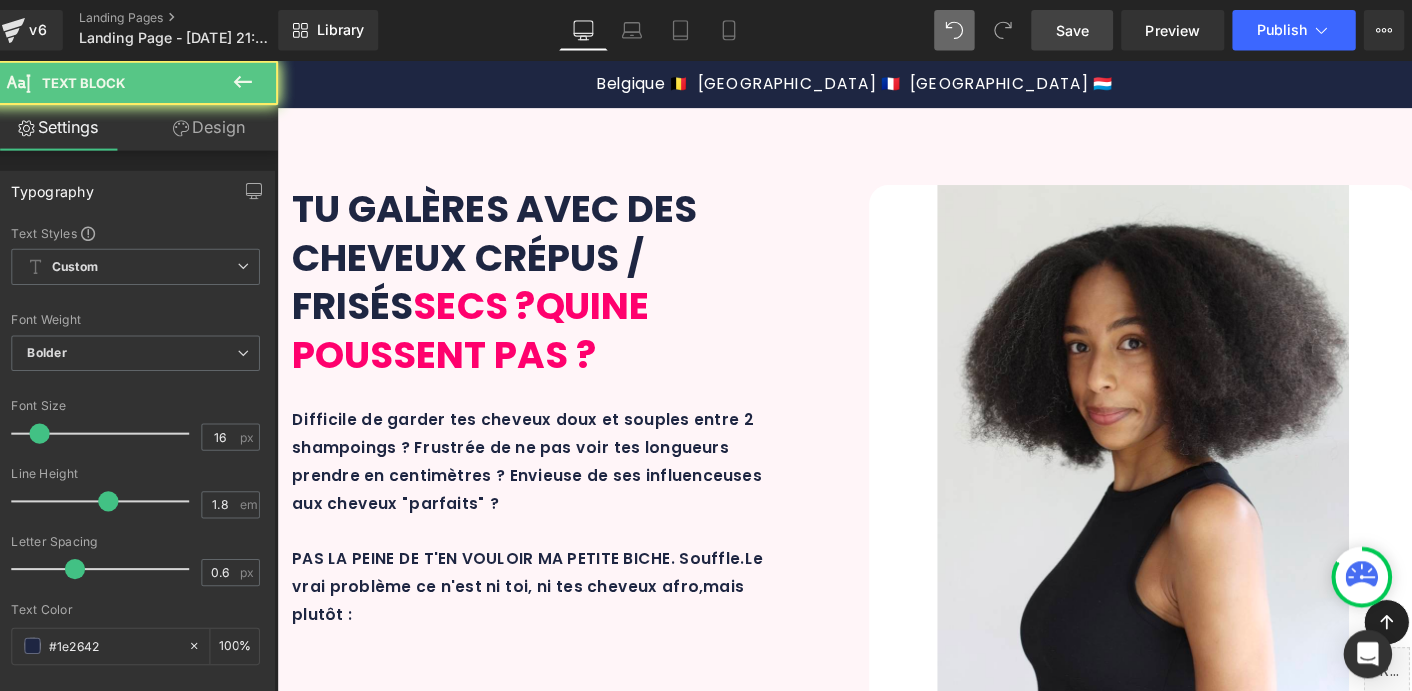 click at bounding box center [878, 2199] 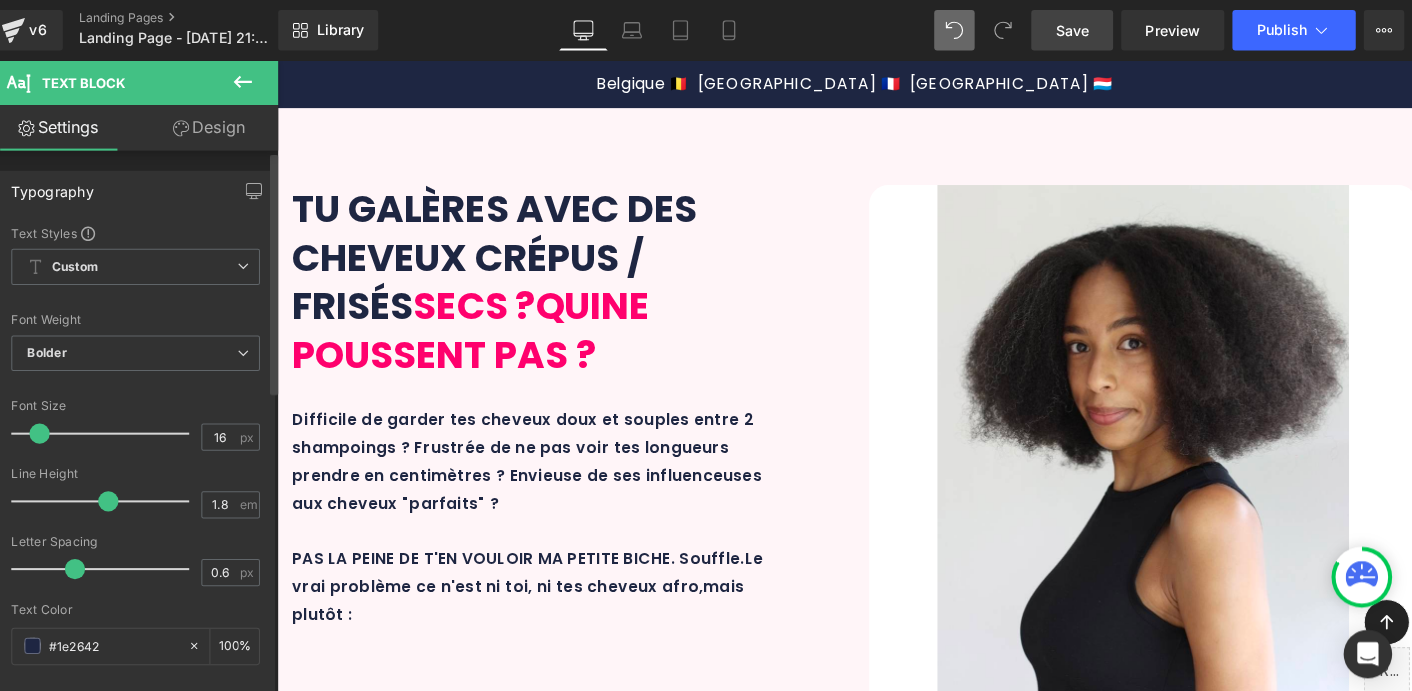 scroll, scrollTop: 1860, scrollLeft: 0, axis: vertical 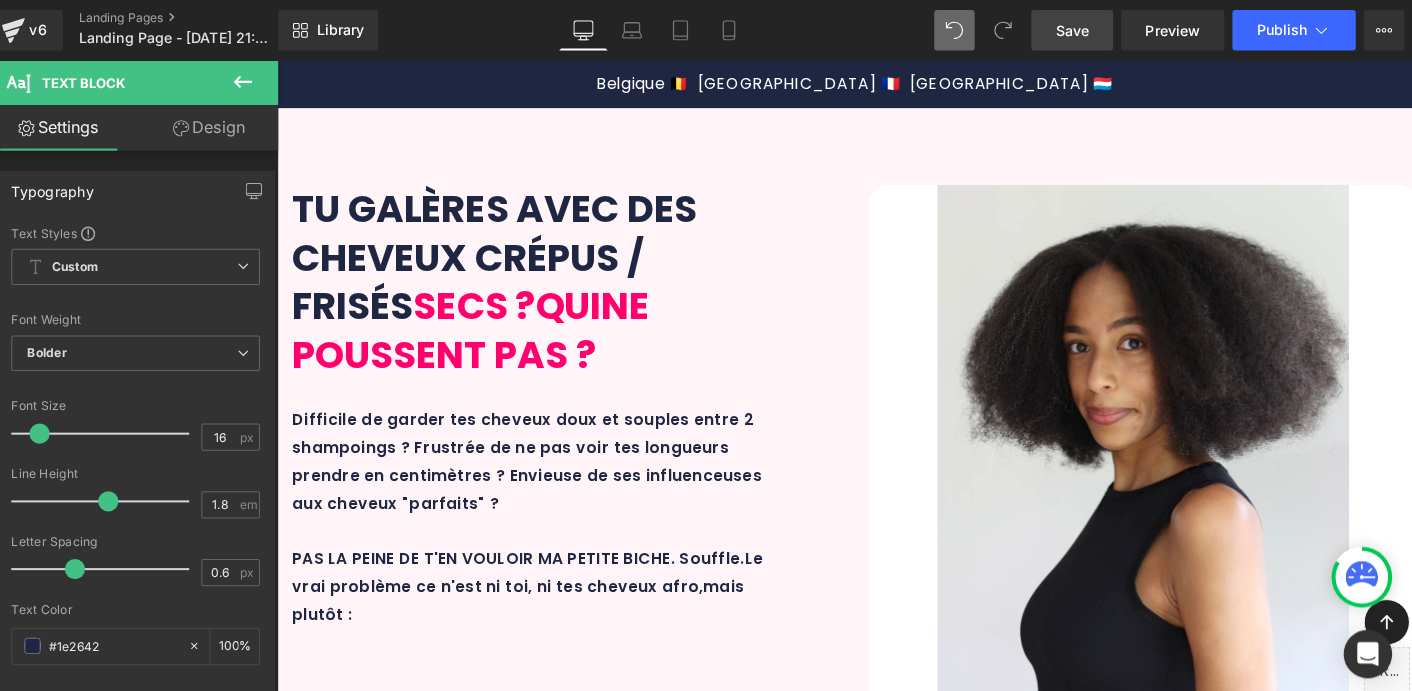 click on "Design" at bounding box center [221, 126] 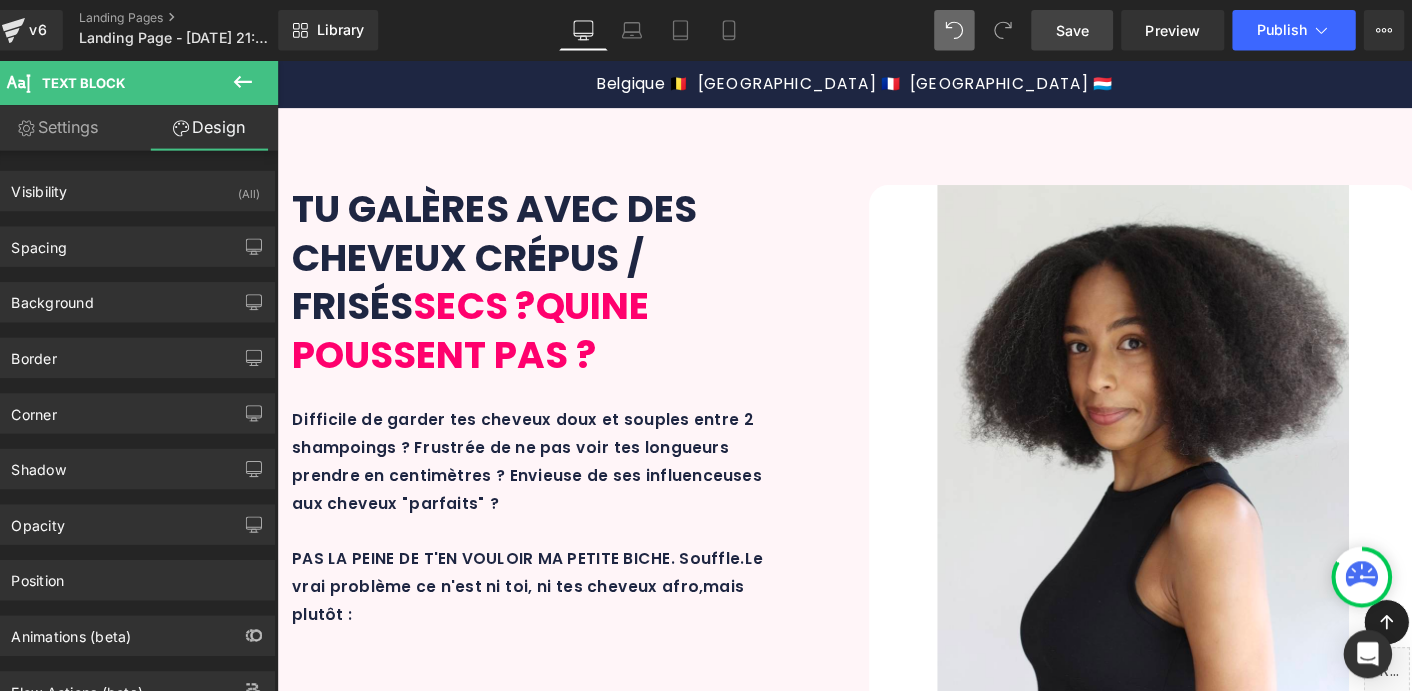 type on "#1e2642" 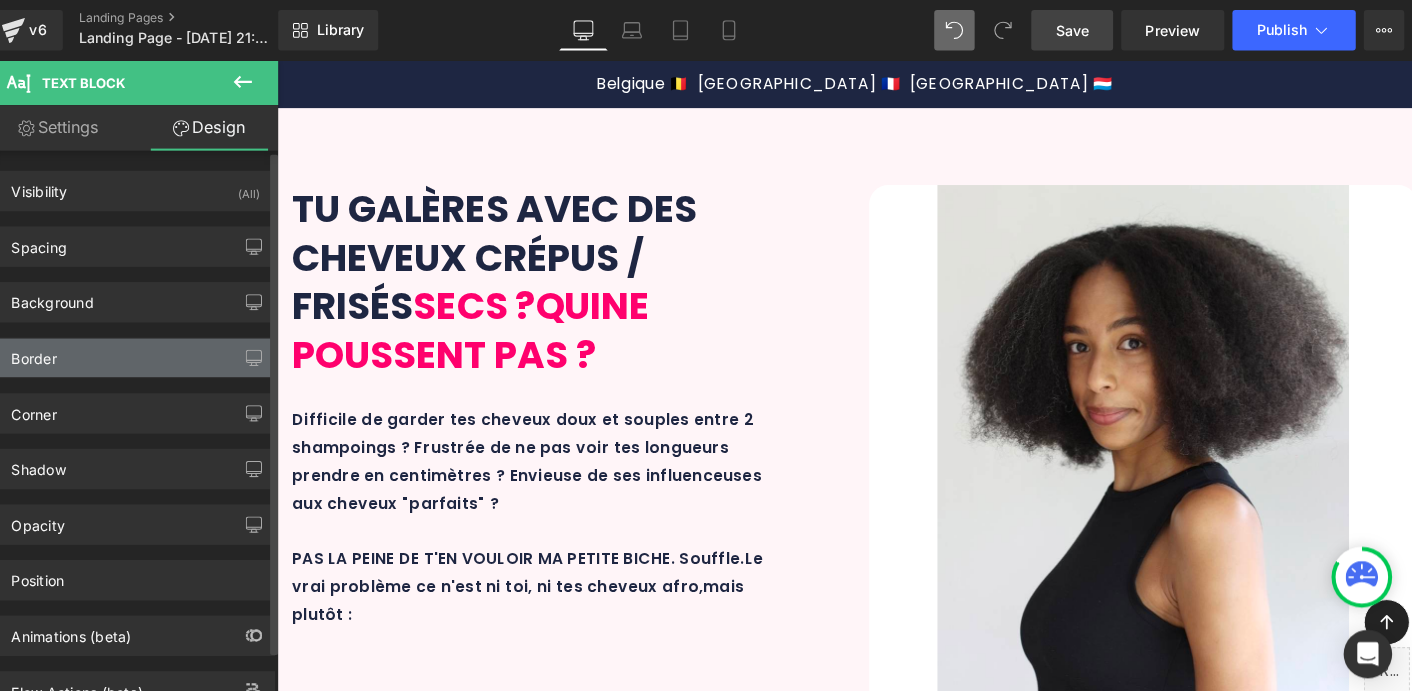 click on "Border" at bounding box center (149, 354) 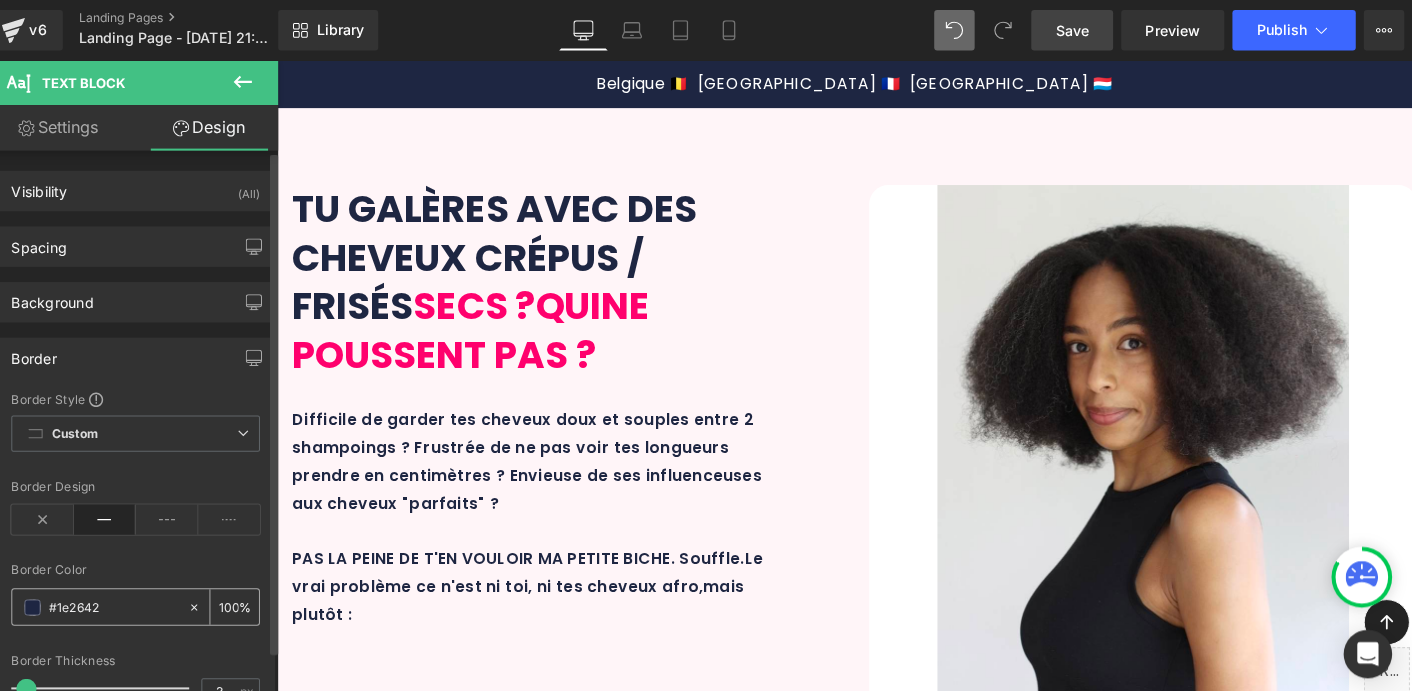 click on "#1e2642" at bounding box center [127, 601] 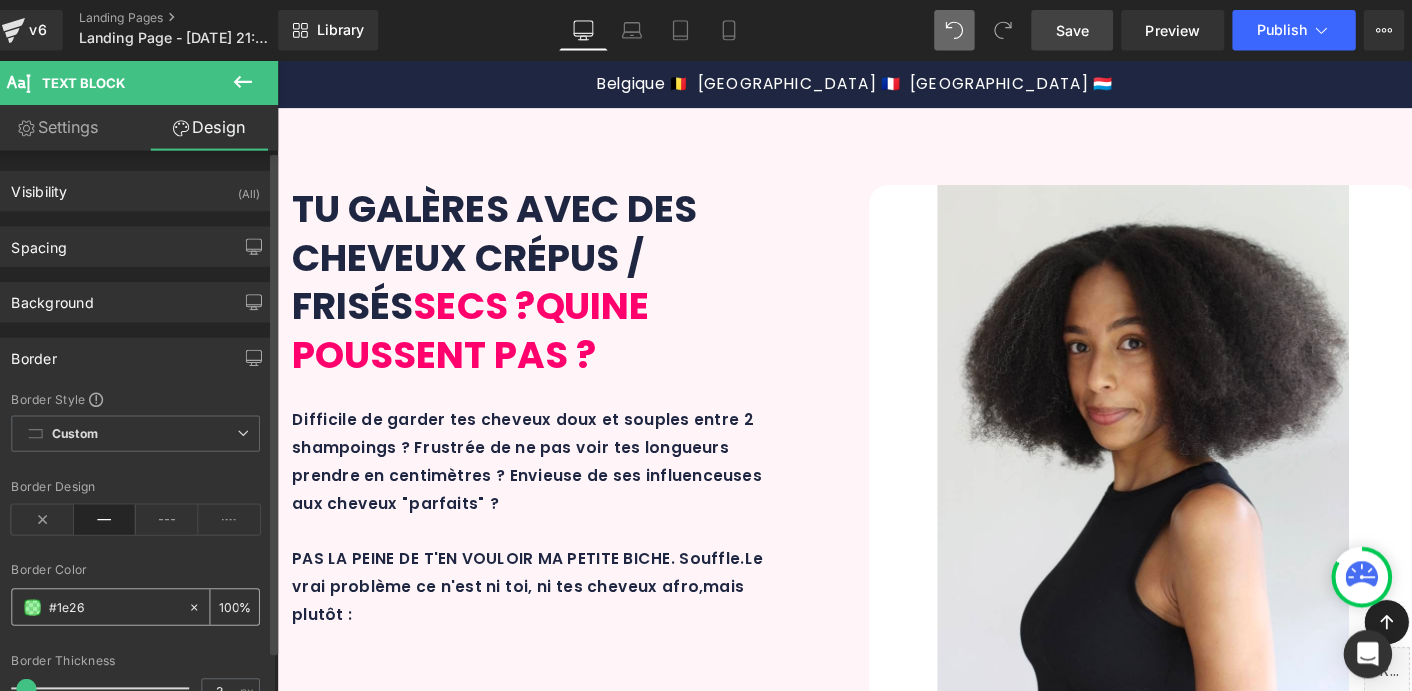 type on "#1e2" 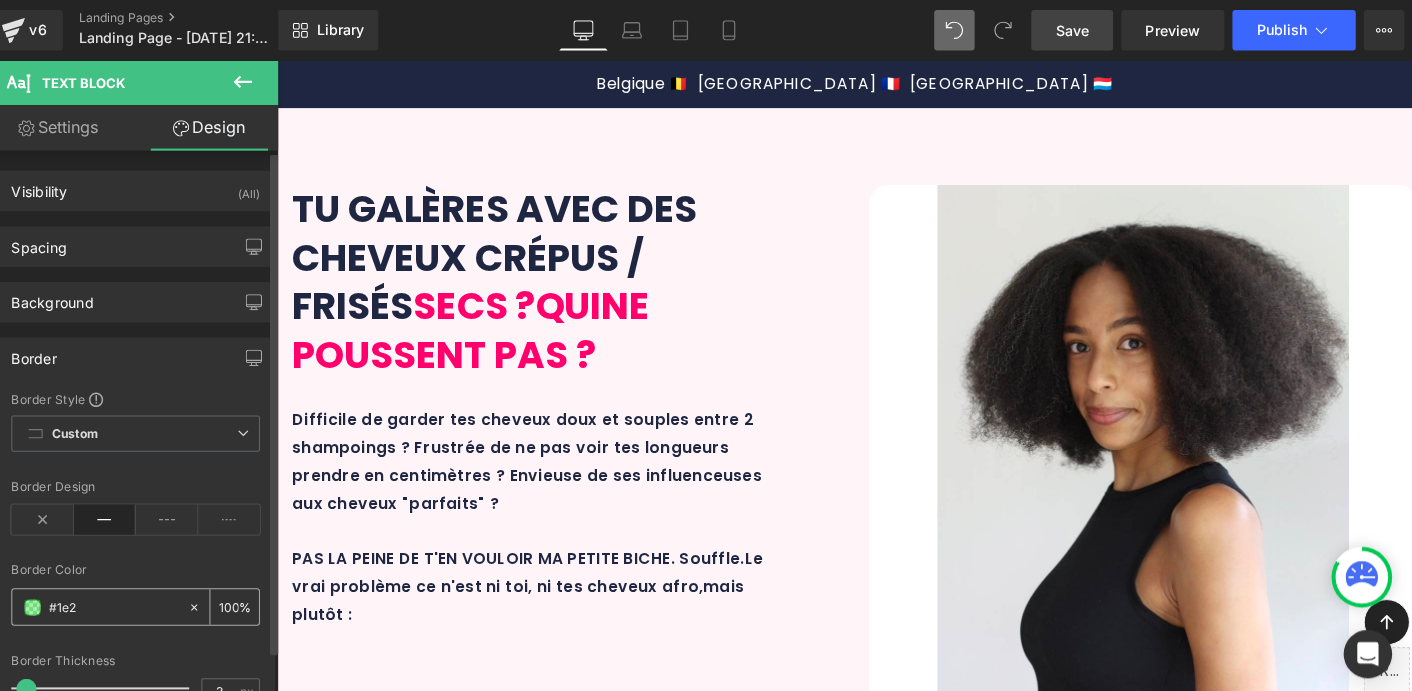 type on "100" 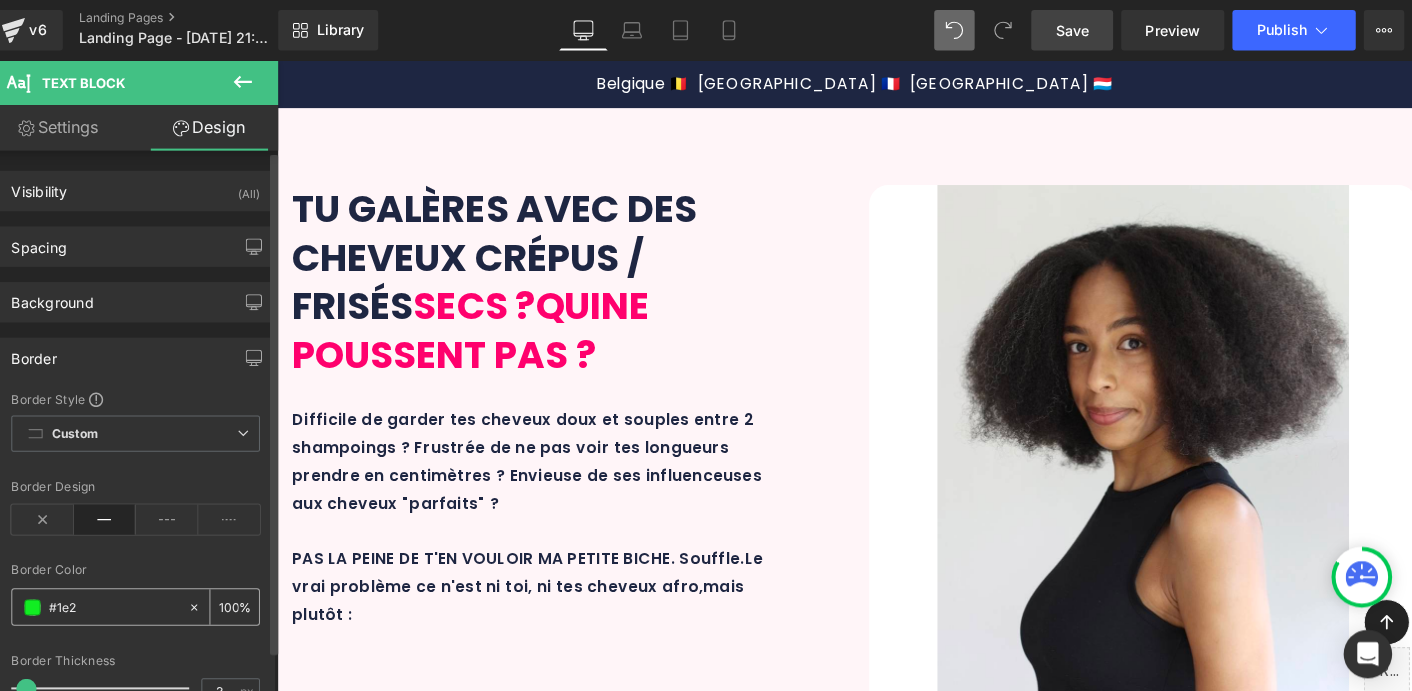 type on "#1e" 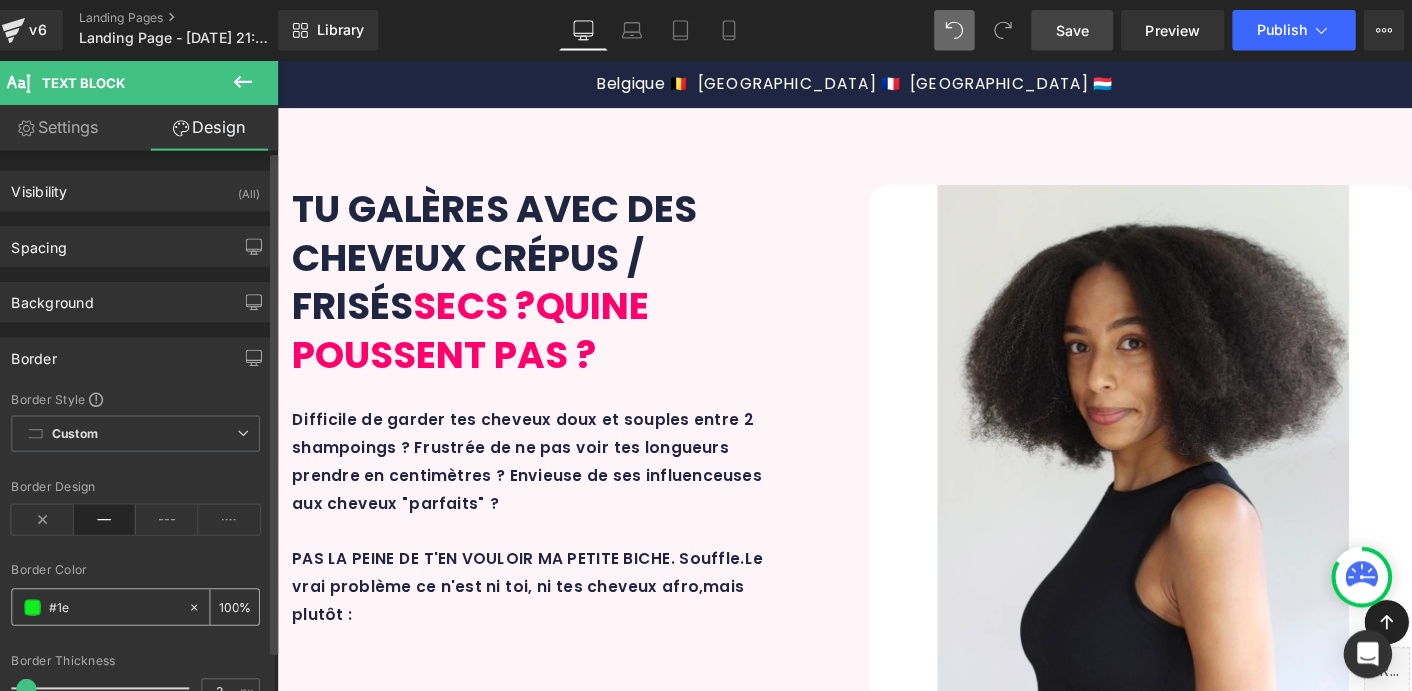 type on "0" 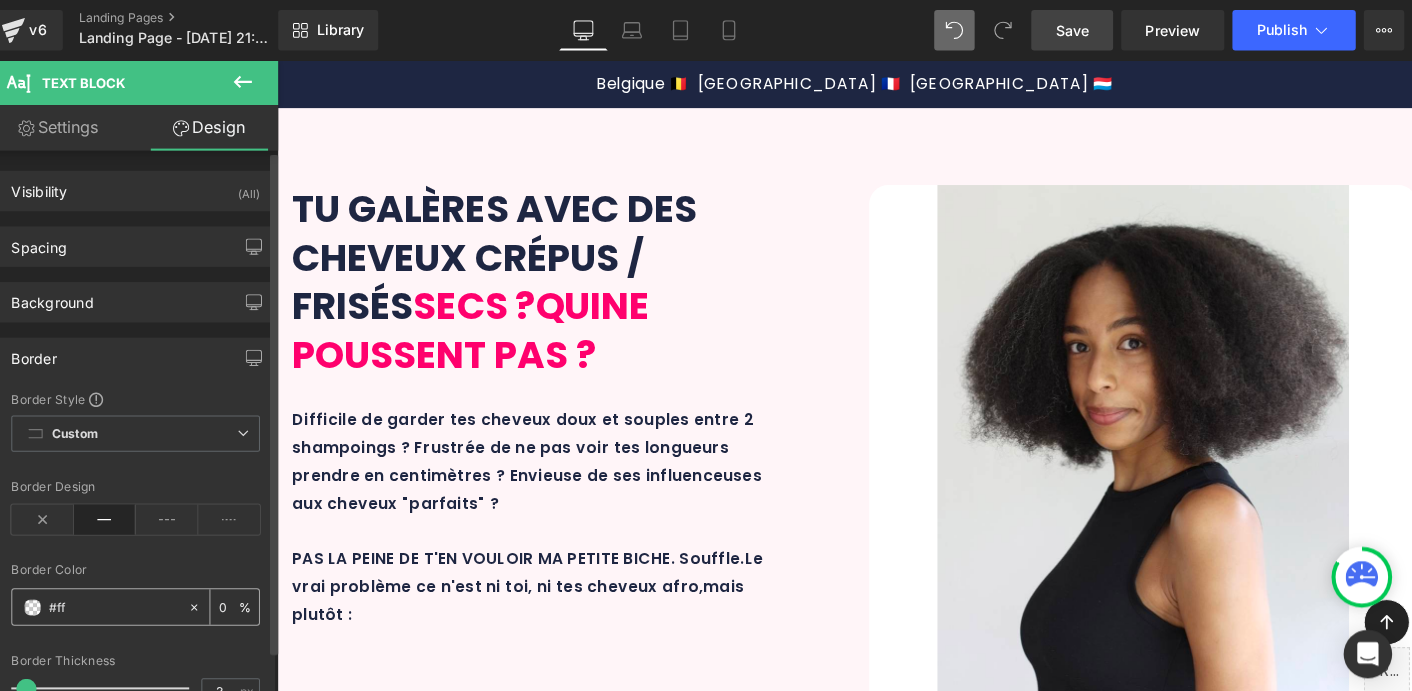 type on "#ff0" 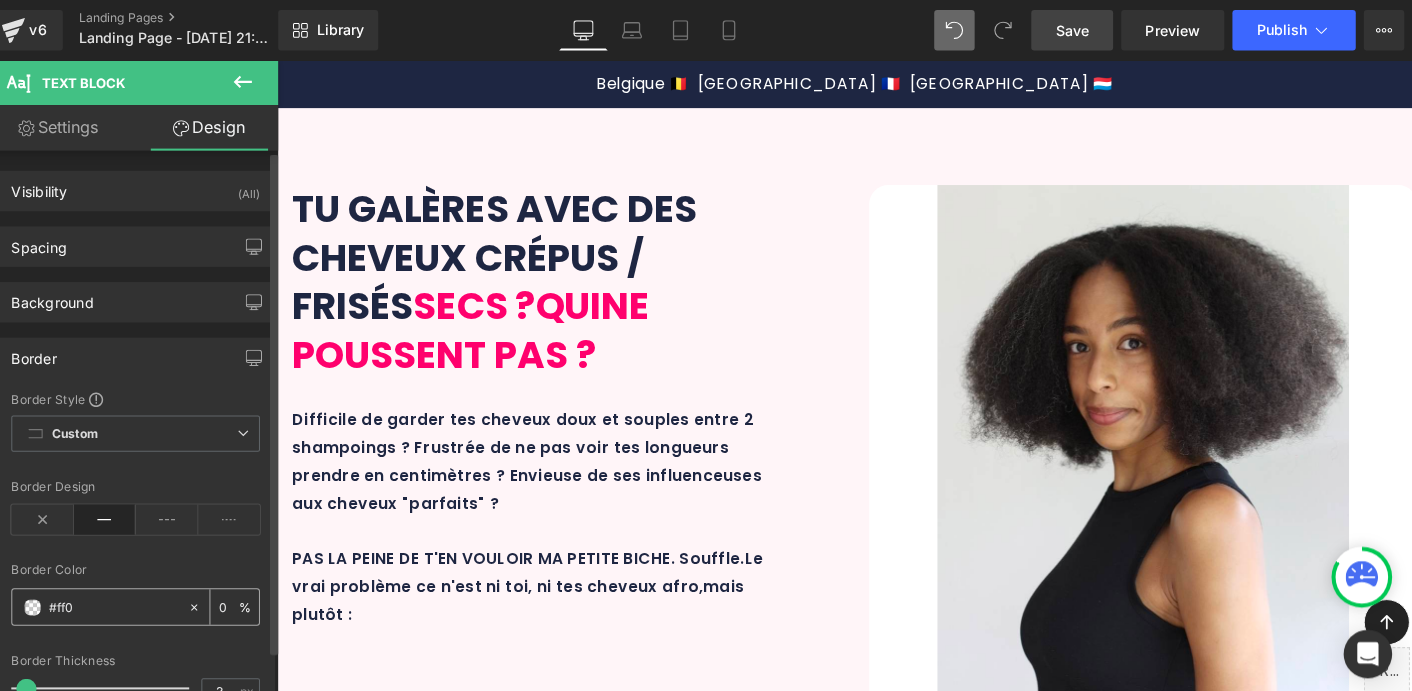 type on "100" 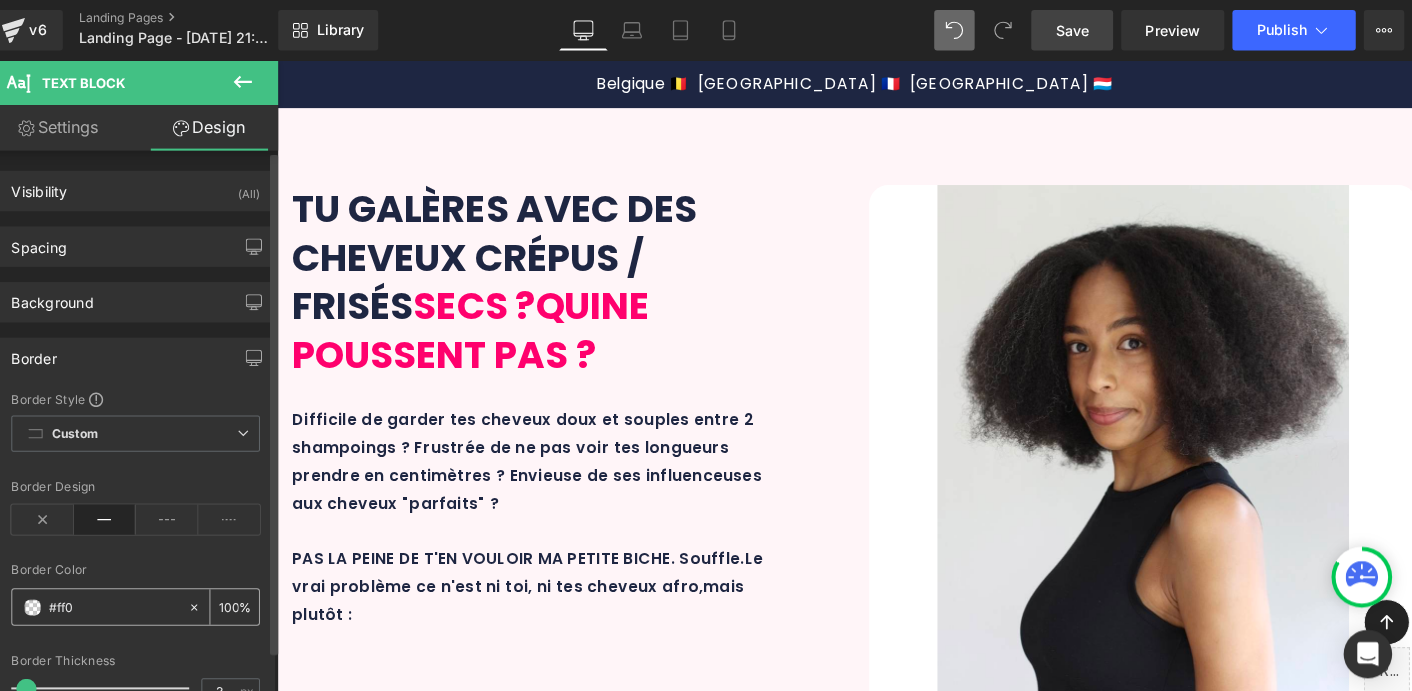 type on "#ff00" 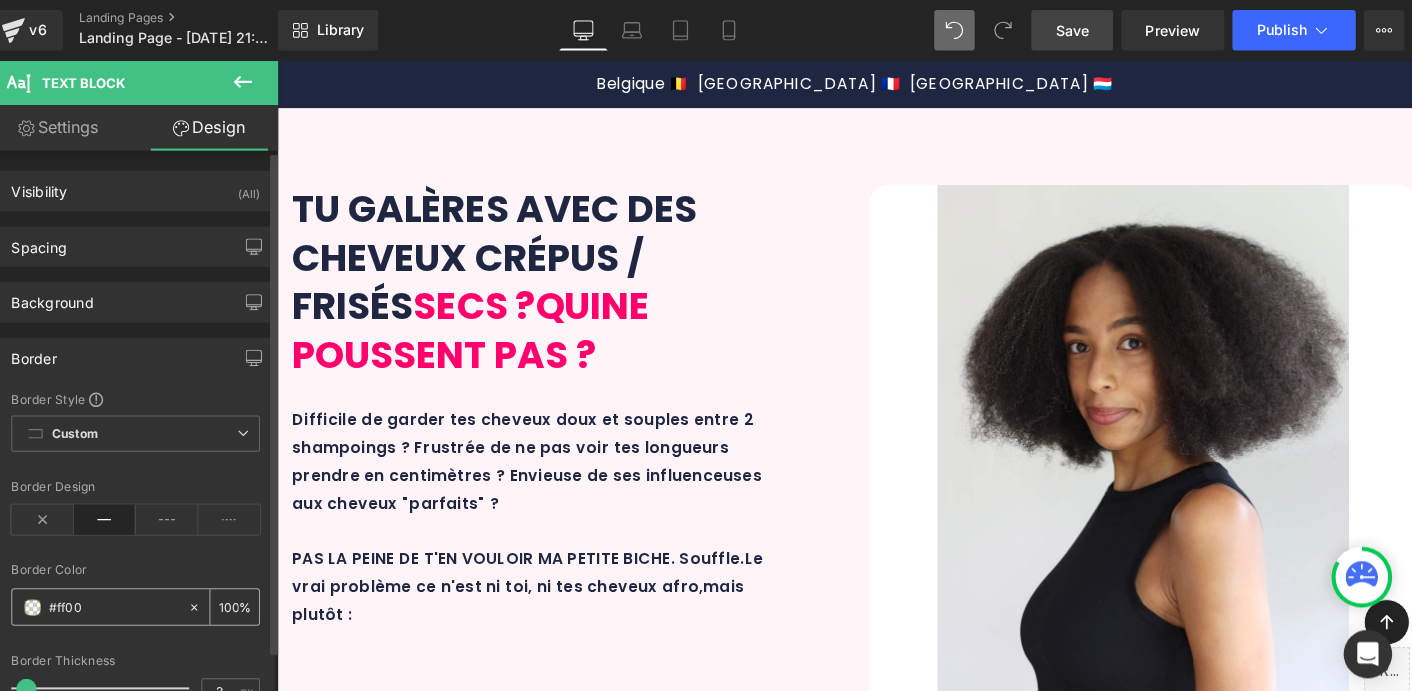 type on "0" 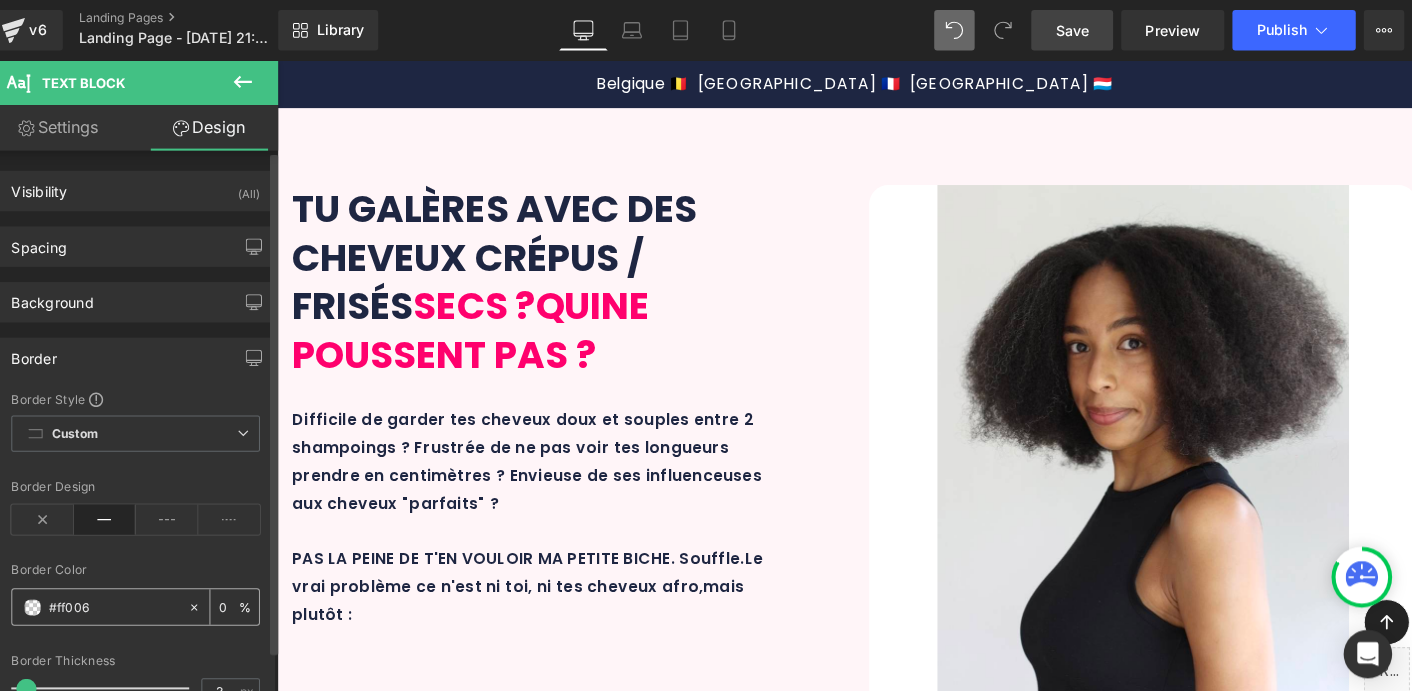 type on "#ff006D" 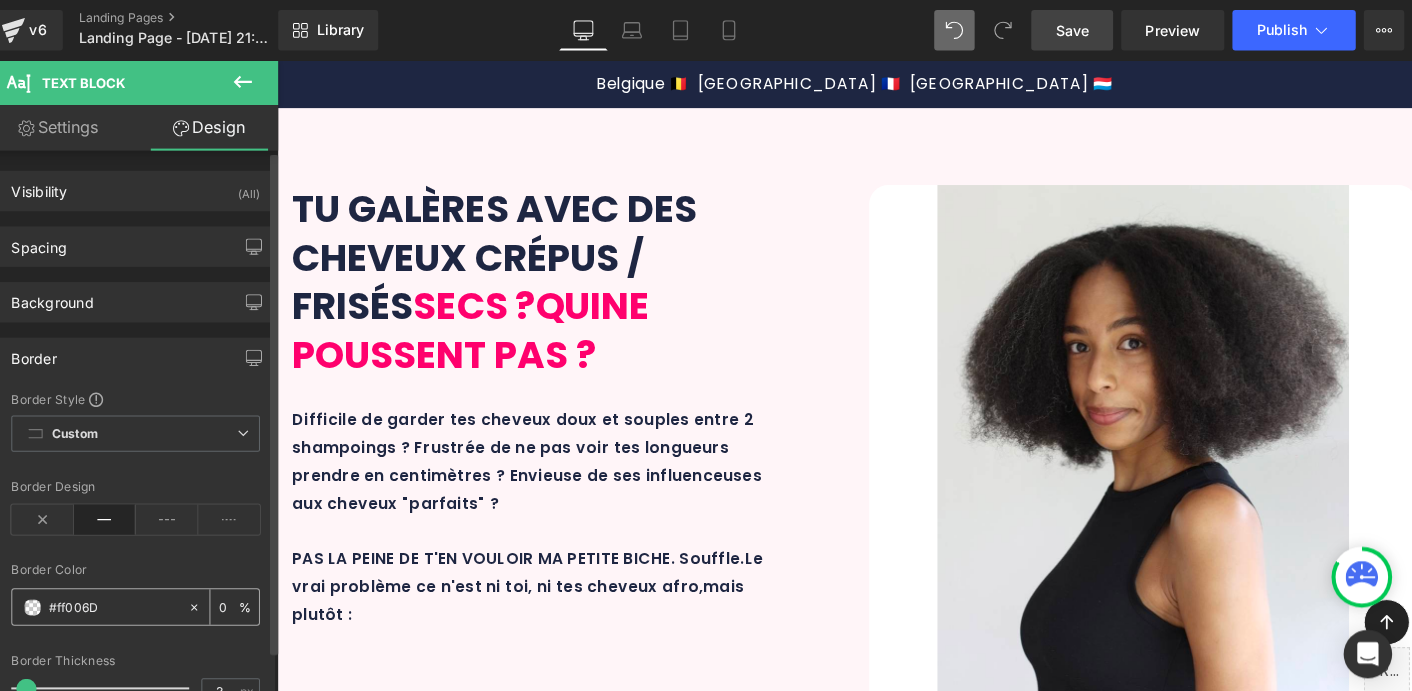 type on "100" 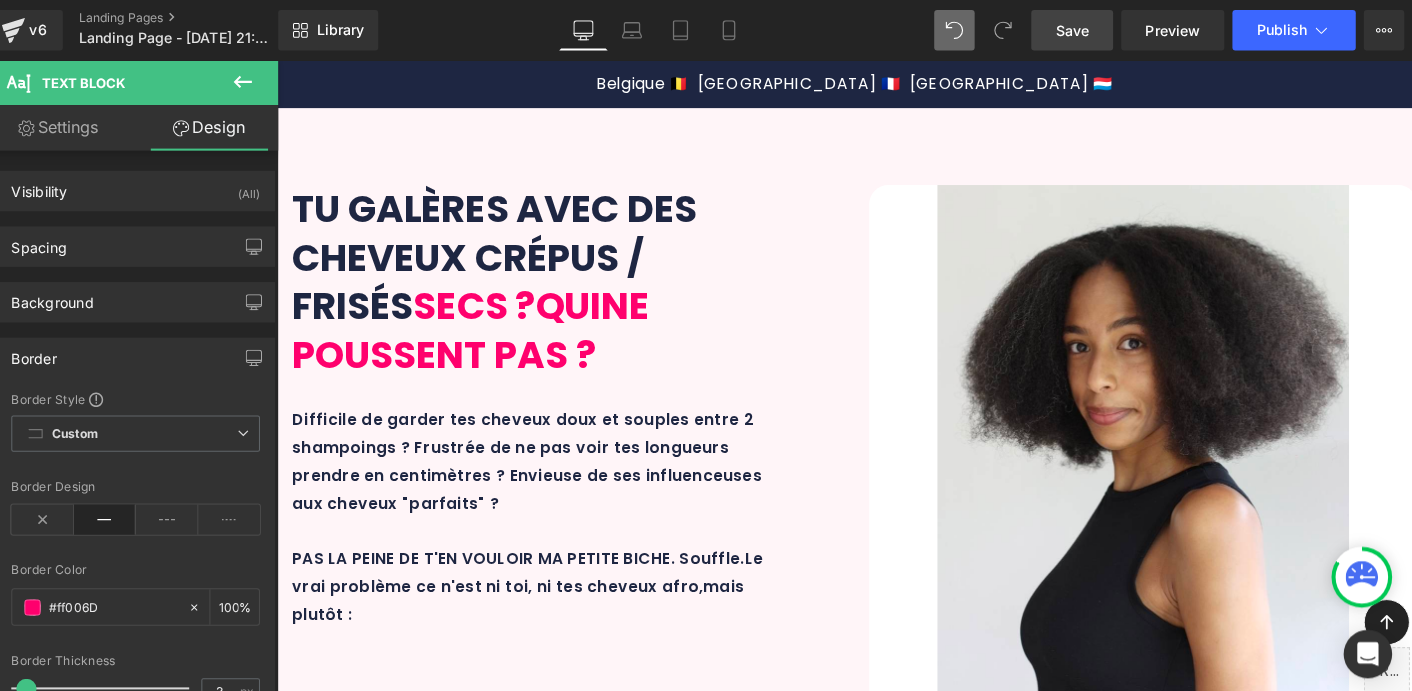 click on "70px" at bounding box center (277, 60) 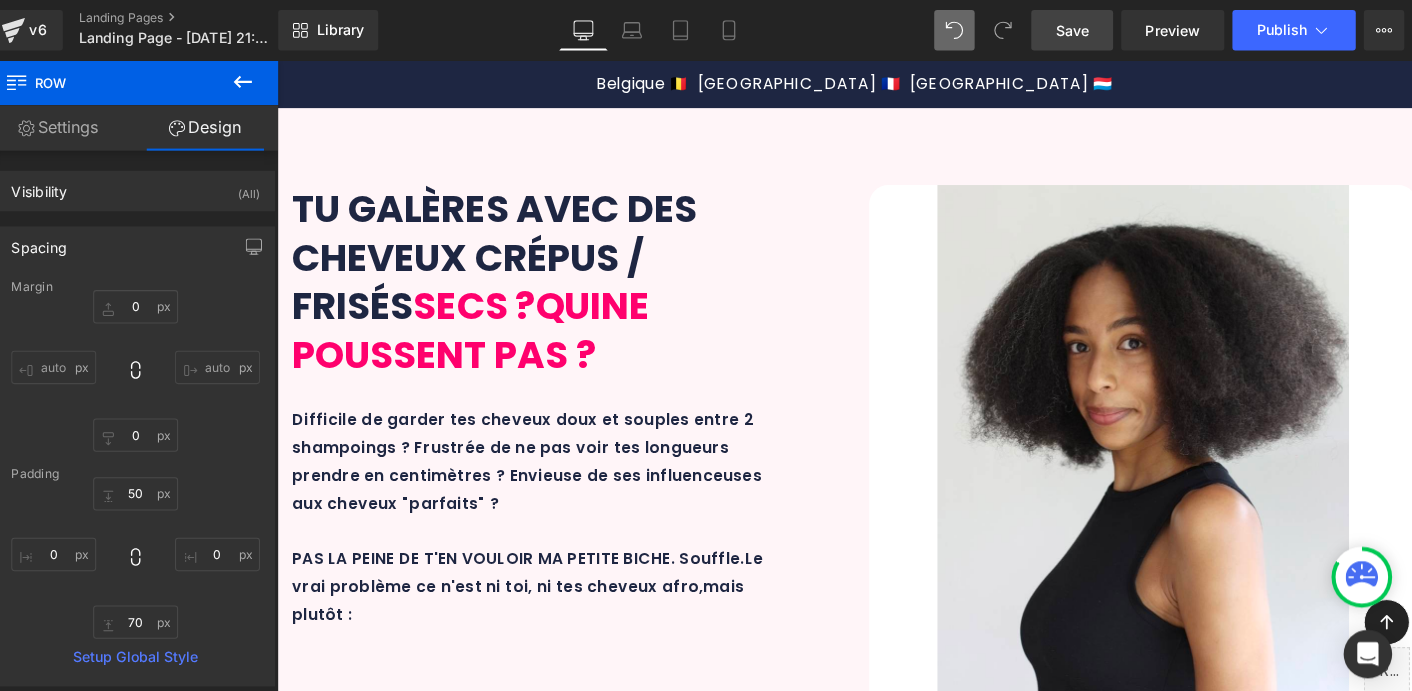 scroll, scrollTop: 1329, scrollLeft: 0, axis: vertical 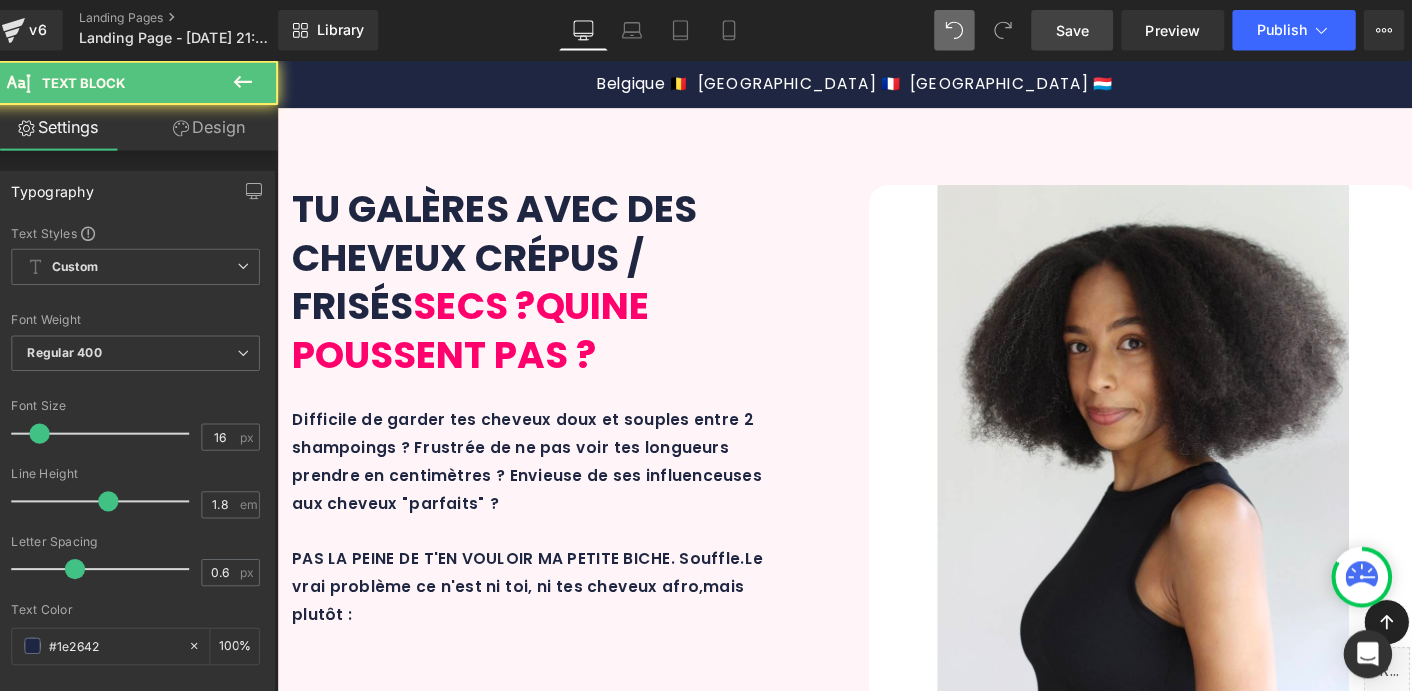 click on "BREF, LA VÉRITABLE TRANSFORMATION CAPILLAIRRE QUE TU ATTENDAIS" at bounding box center [877, 1653] 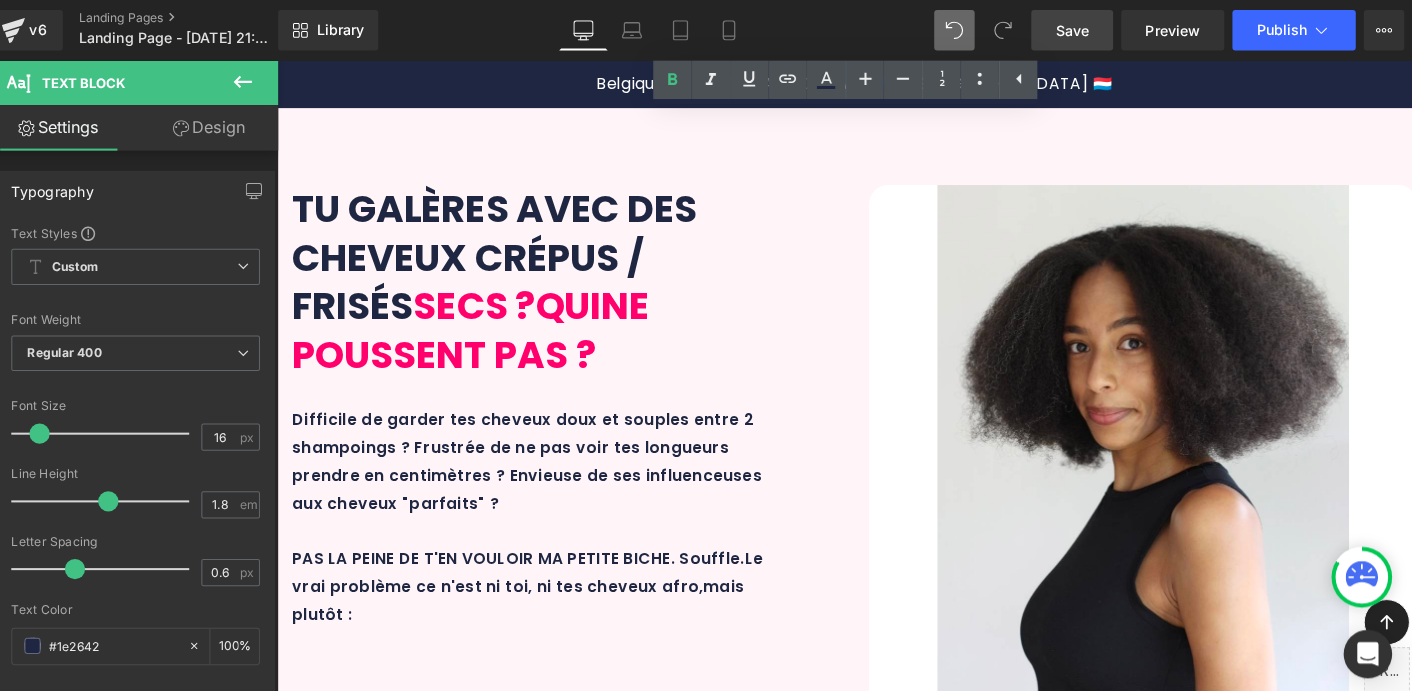 scroll, scrollTop: 5315, scrollLeft: 0, axis: vertical 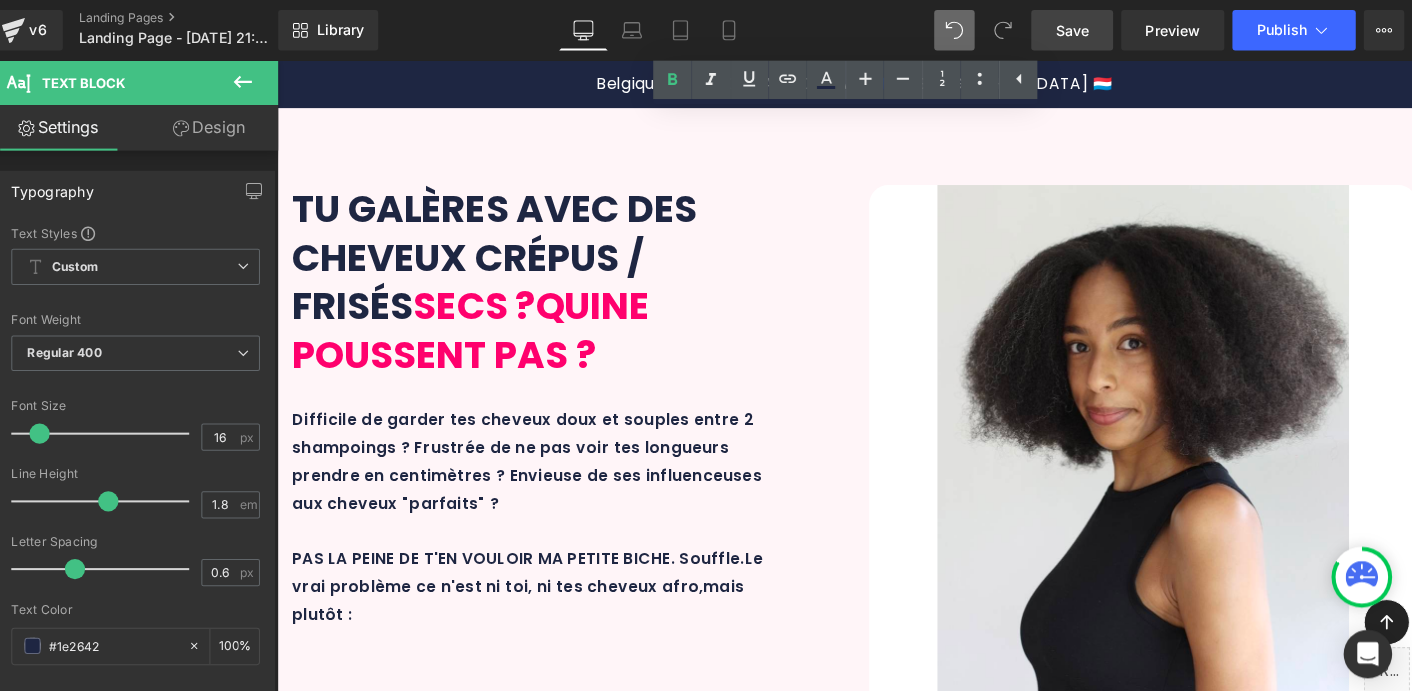 click at bounding box center (878, 5852) 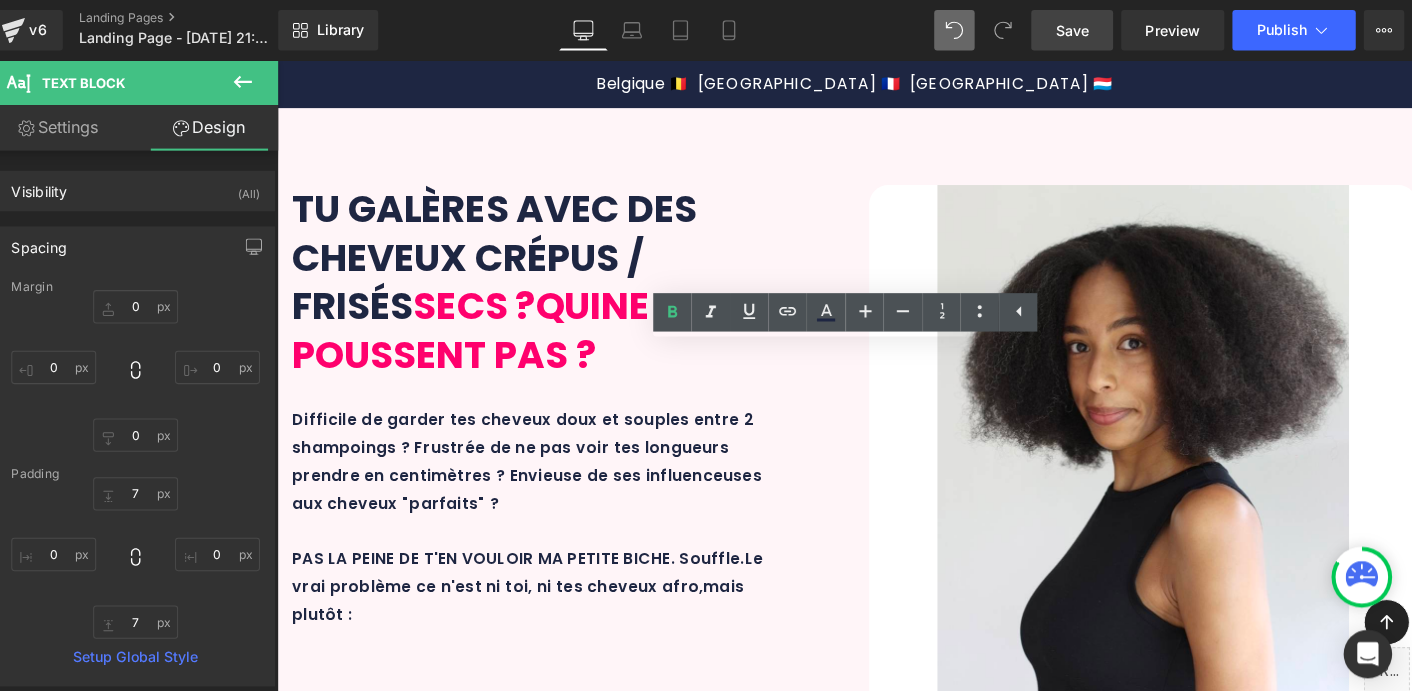 click on "Row" at bounding box center [324, 5914] 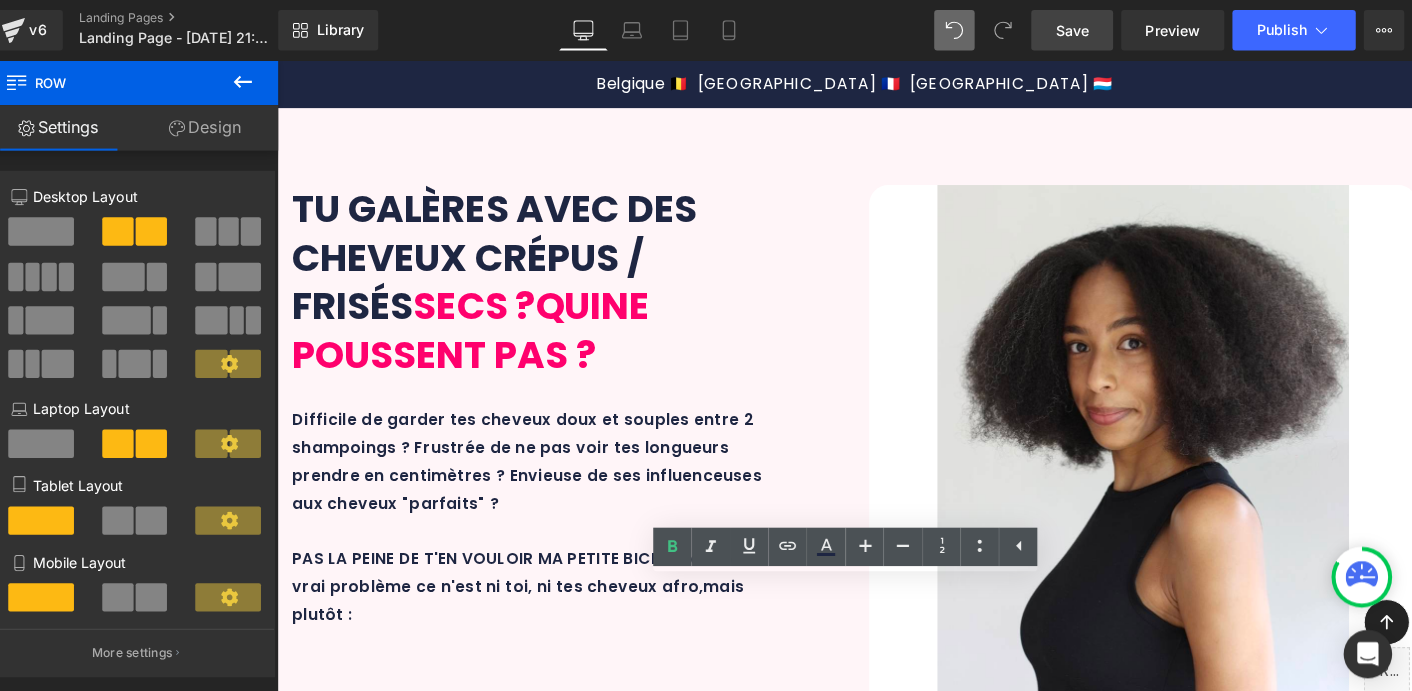 scroll, scrollTop: 5071, scrollLeft: 0, axis: vertical 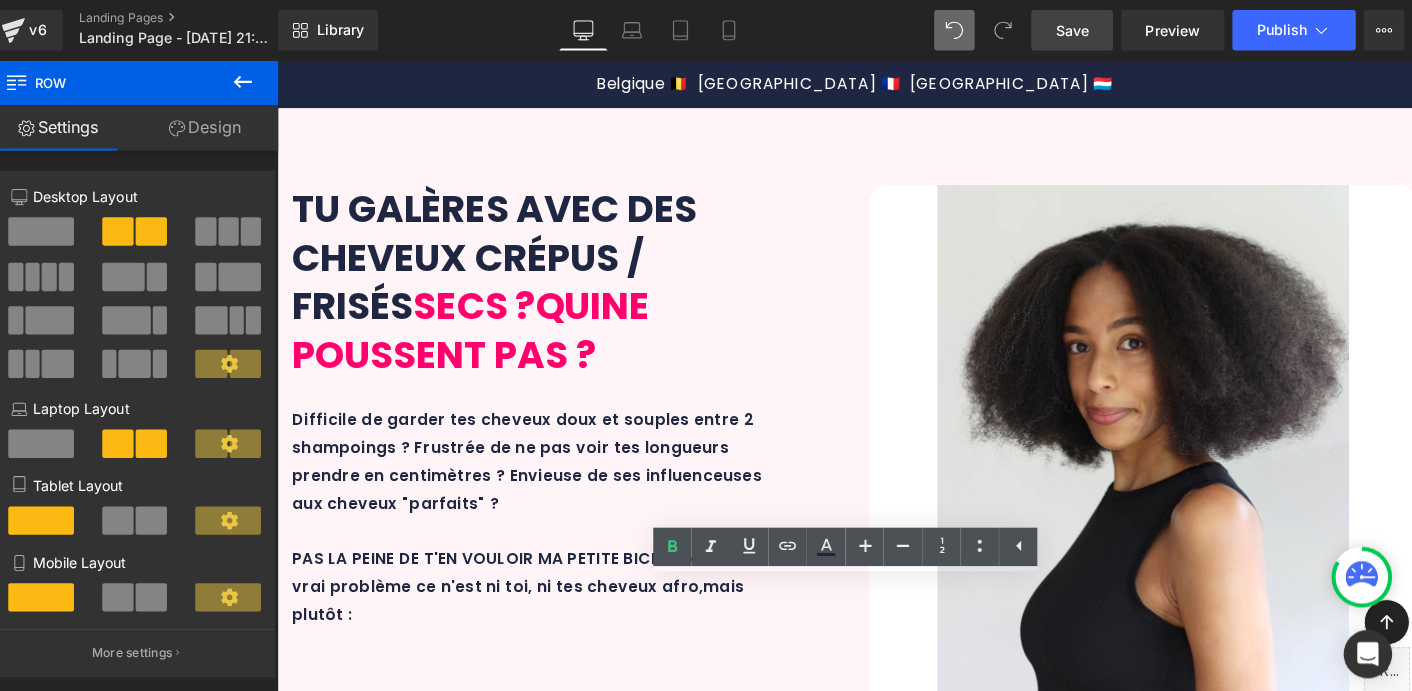 click on "Ne tarde pas ma petite biche ! Heading         L'offre est limitée dans le mesure des stocks disponibles.  Une fois écoulés, la formation ne sera de retour qu'après réapprovisionnement. Ce serait dommage de faire attendre tes cheveux ! Text Block         🔥 OFFRE TOUJOURS EN COURS 🔥 - PROCHAINE MISE À JOUR PRÉVUE  : [DATE] Text [GEOGRAPHIC_DATA]
‹" at bounding box center (878, 6227) 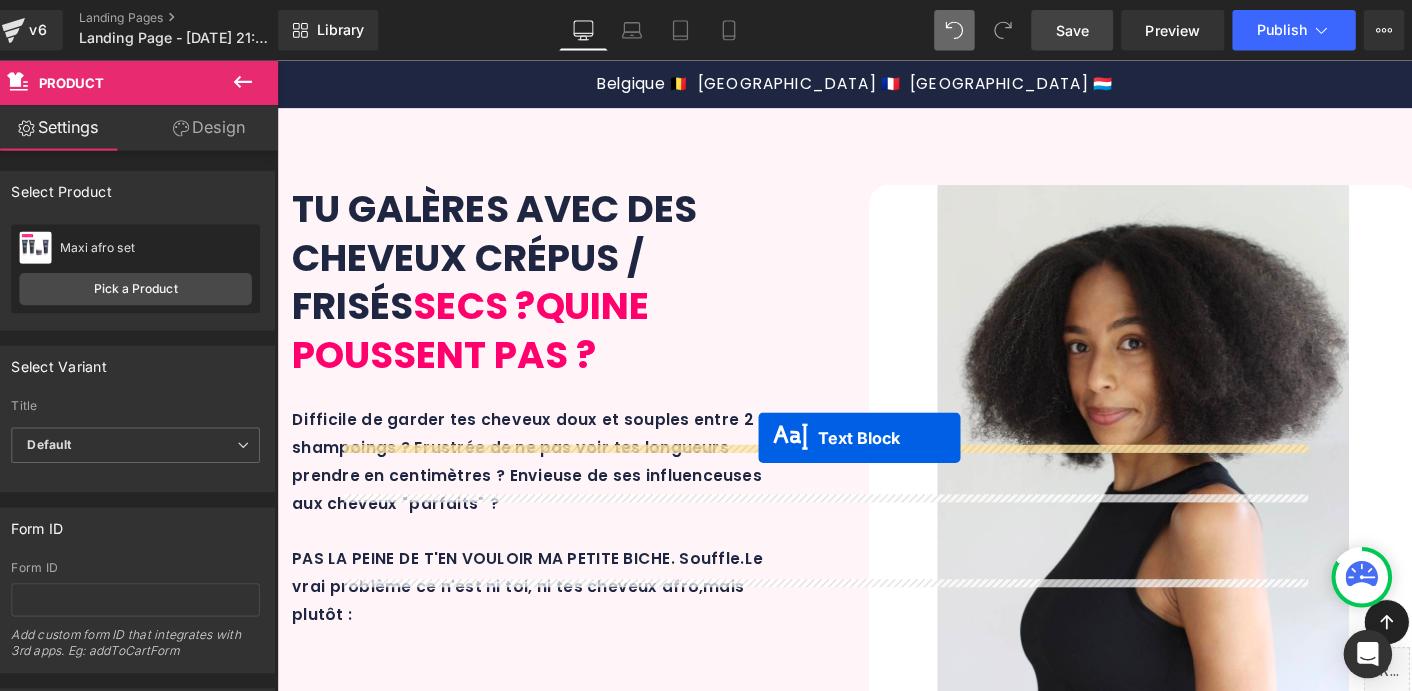 drag, startPoint x: 817, startPoint y: 621, endPoint x: 776, endPoint y: 451, distance: 174.87424 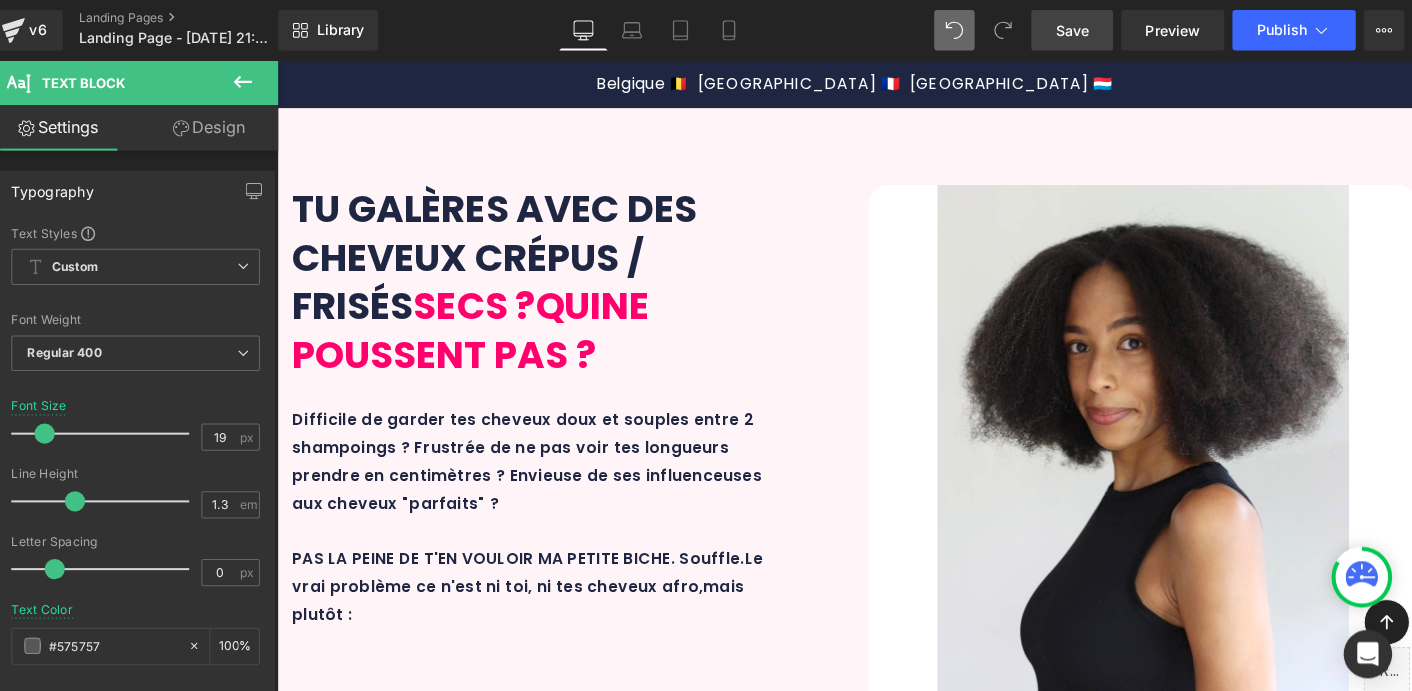 drag, startPoint x: 1188, startPoint y: 535, endPoint x: 1231, endPoint y: 529, distance: 43.416588 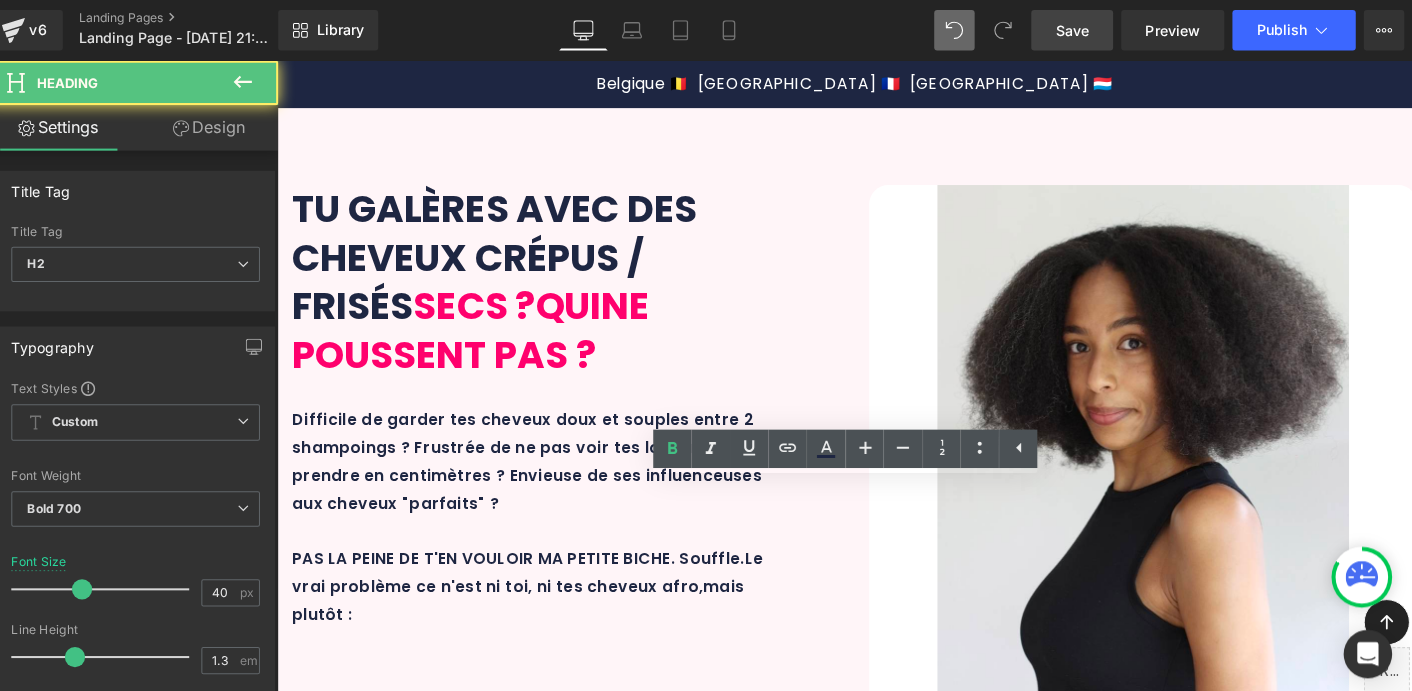 drag, startPoint x: 1242, startPoint y: 527, endPoint x: 536, endPoint y: 521, distance: 706.0255 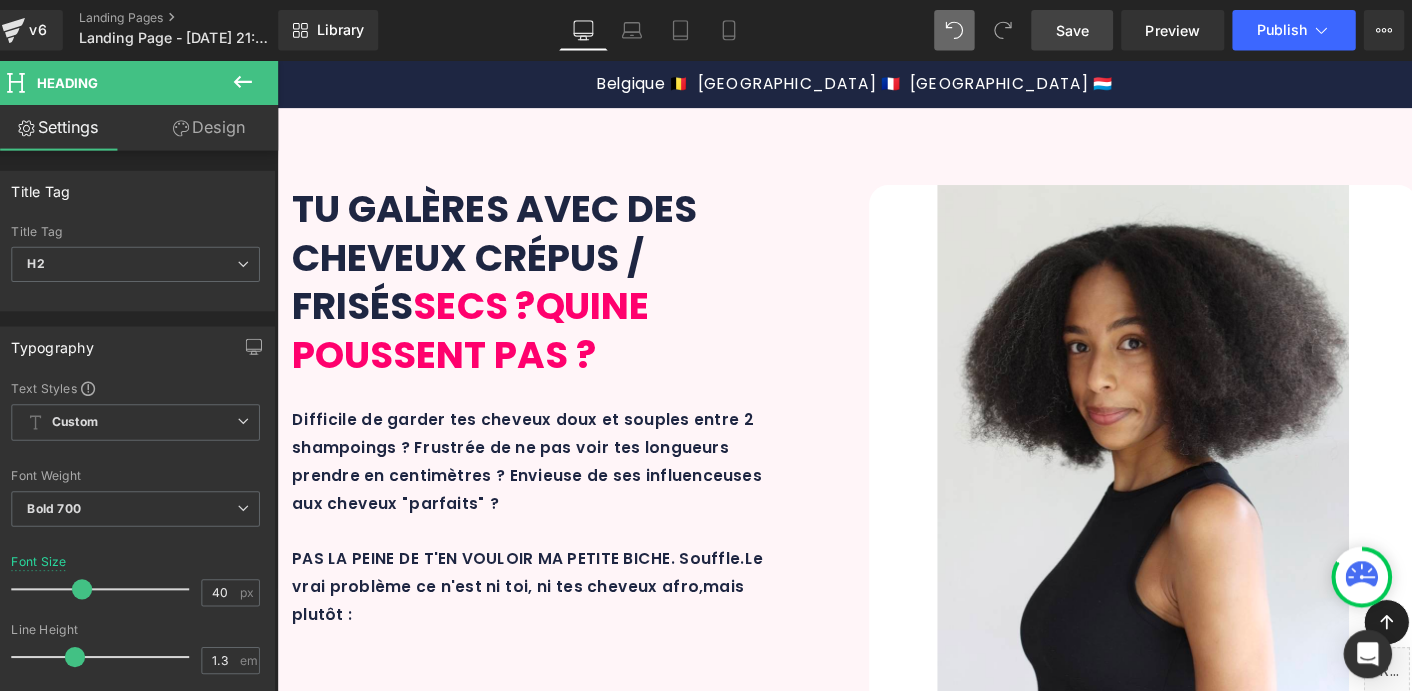 scroll, scrollTop: 3390, scrollLeft: 0, axis: vertical 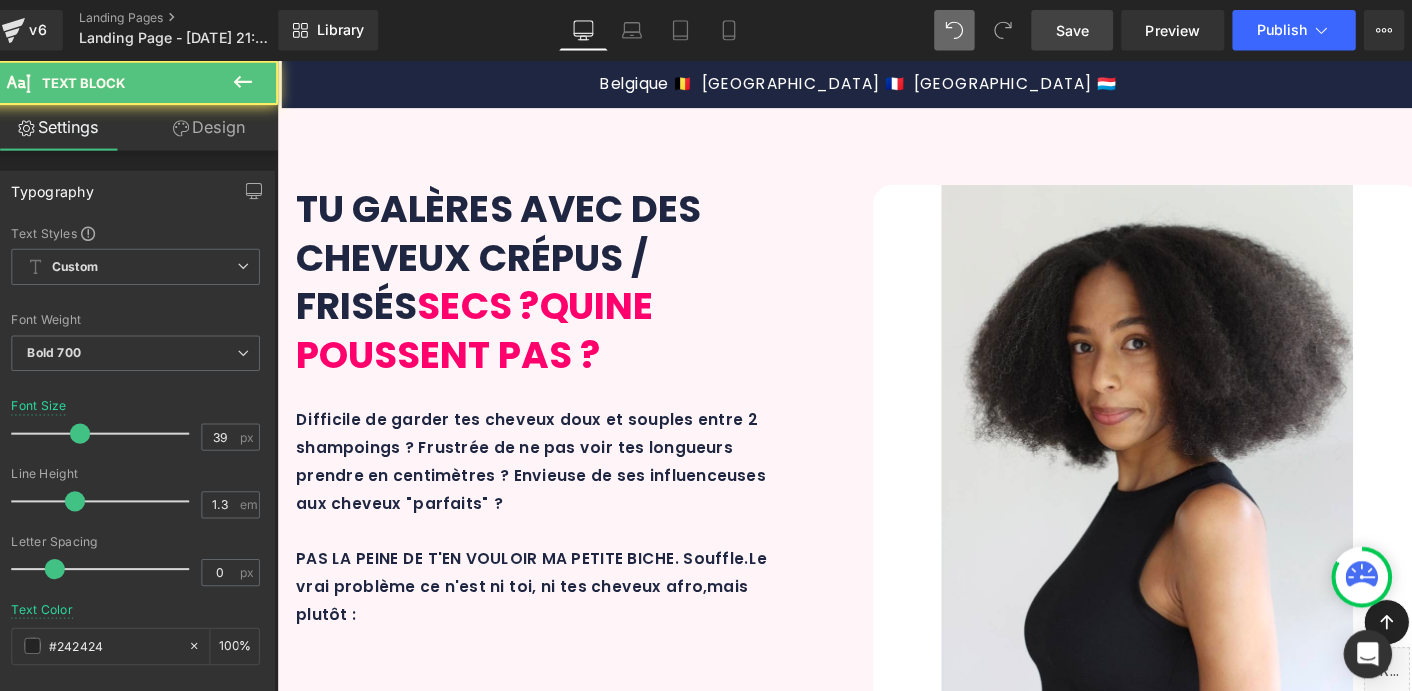 click on "DES RÉSULTATS VISIBLES ET RÉELS" at bounding box center (882, 3924) 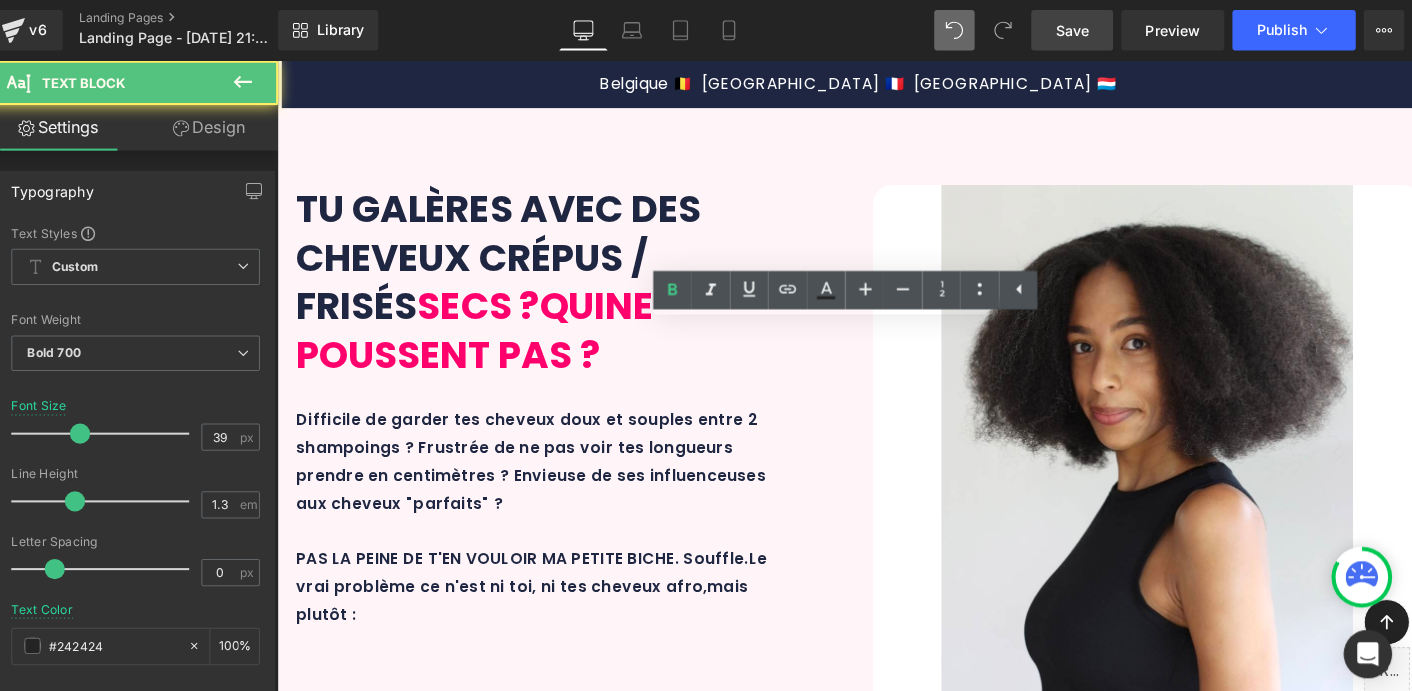 type 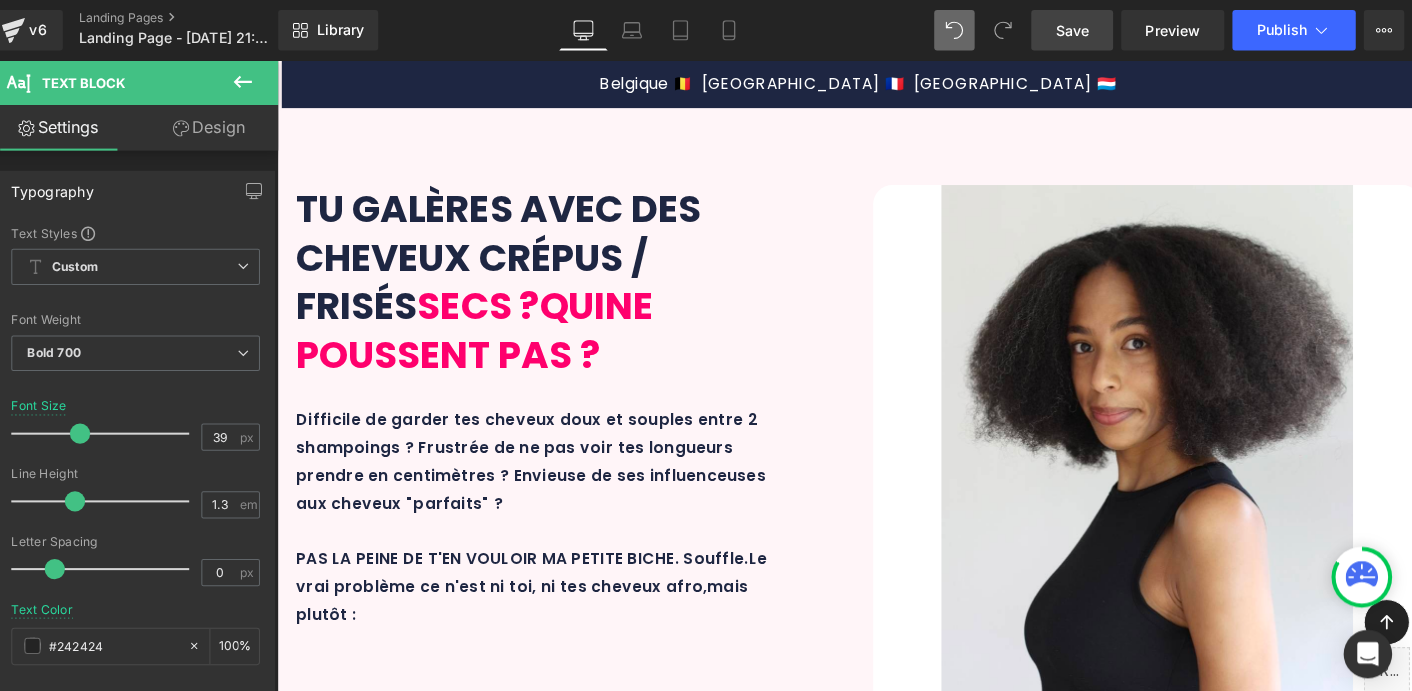 click on "✨ DES RÉSULTATS VISIBLES ET RÉELS
Text Block         Text Block
Before
After
Before and After Images         + cm de pousse. Résultats sur 10 mois en méthode l'HYDRAPOUSS combiné à l'AFRO SET.  Des cheveux plein de vie et une  pousse sains et visible  - qui plus est des pointes coupées à deux reprises entre les 2 photos !!! Text Block         Row   32px       Row
Icon
Icon
Icon
Icon
Icon" at bounding box center [882, 4740] 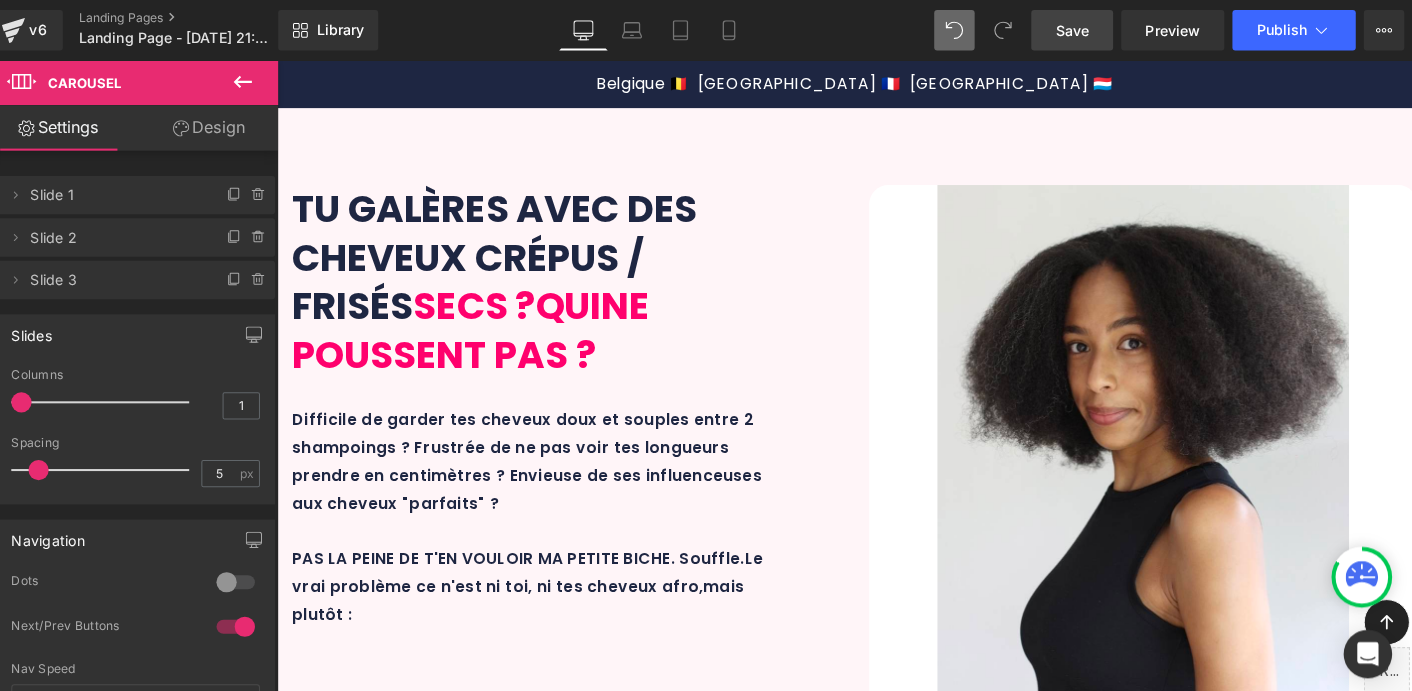 scroll, scrollTop: 3281, scrollLeft: 0, axis: vertical 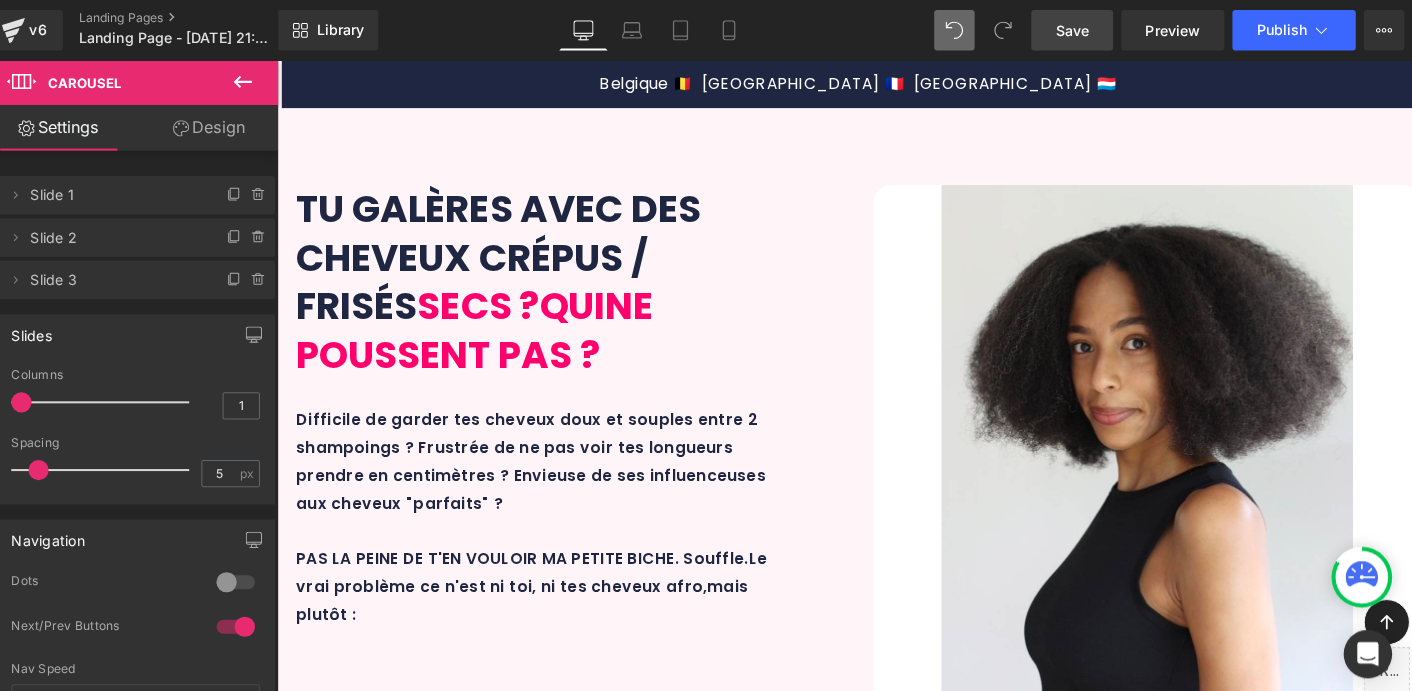 click on "✨ DES RÉSULTATS VISIBLES ET RÉELS" at bounding box center (882, 3924) 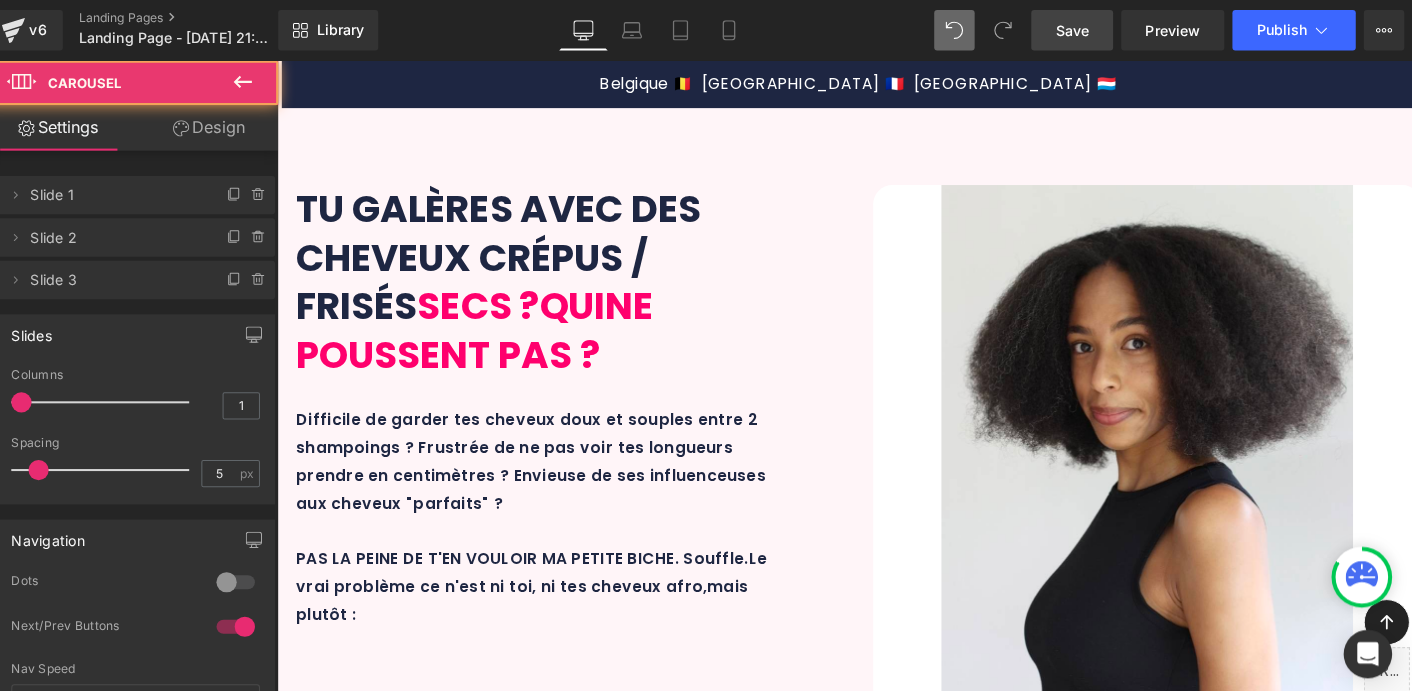 click on "✨ DES RÉSULTATS VISIBLES ET RÉELS ✨
Text Block         Text Block
Before
After
Before and After Images         + cm de pousse. Résultats sur 10 mois en méthode l'HYDRAPOUSS combiné à l'AFRO SET.  Des cheveux plein de vie et une  pousse sains et visible  - qui plus est des pointes coupées à deux reprises entre les 2 photos !!! Text Block         Row   32px       Row
Icon
Icon
Icon
Icon
Icon" at bounding box center [882, 4740] 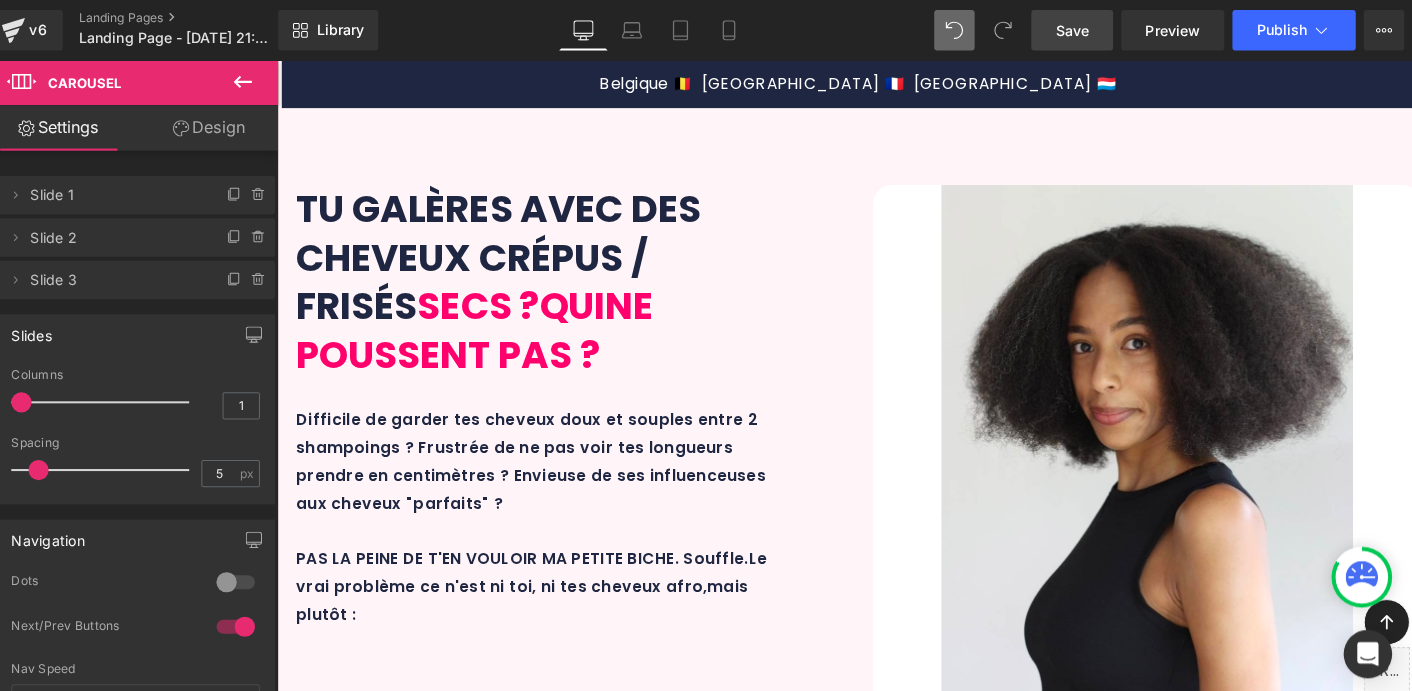 scroll, scrollTop: 3879, scrollLeft: 0, axis: vertical 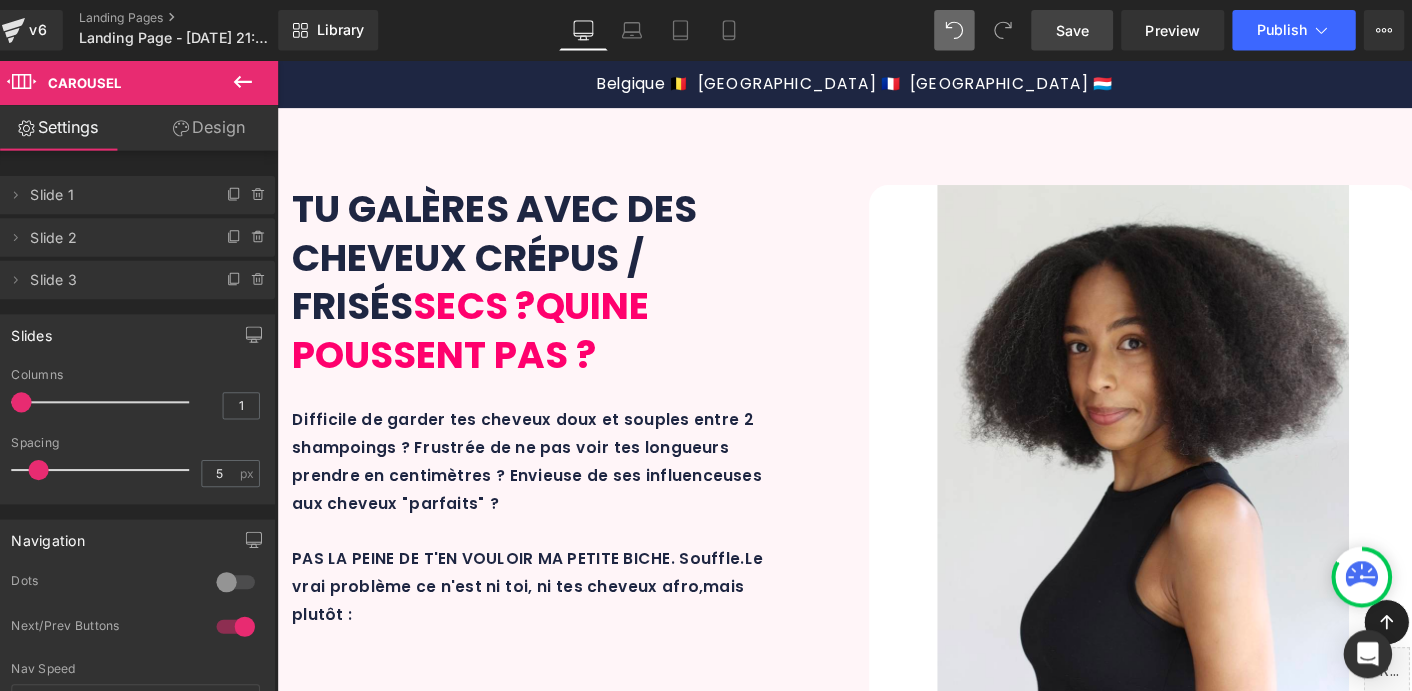 click on "Save" at bounding box center (1075, 30) 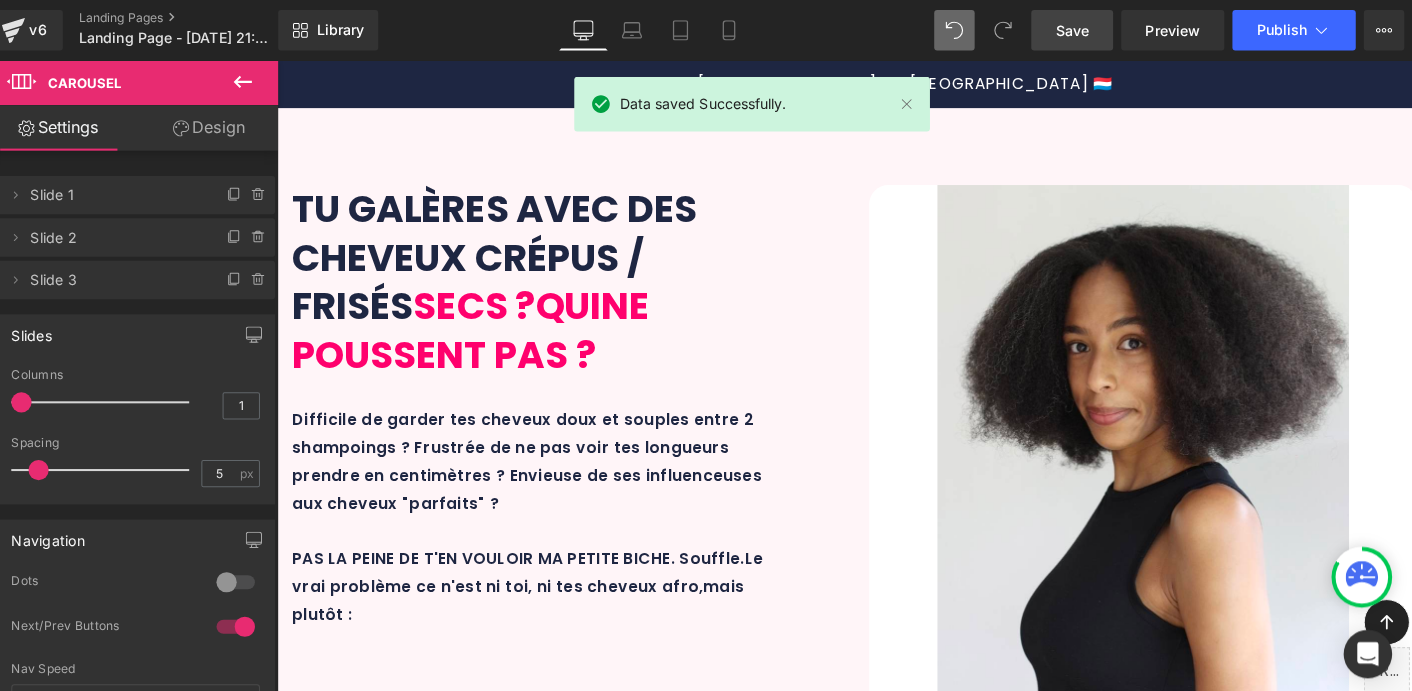 scroll, scrollTop: 5134, scrollLeft: 0, axis: vertical 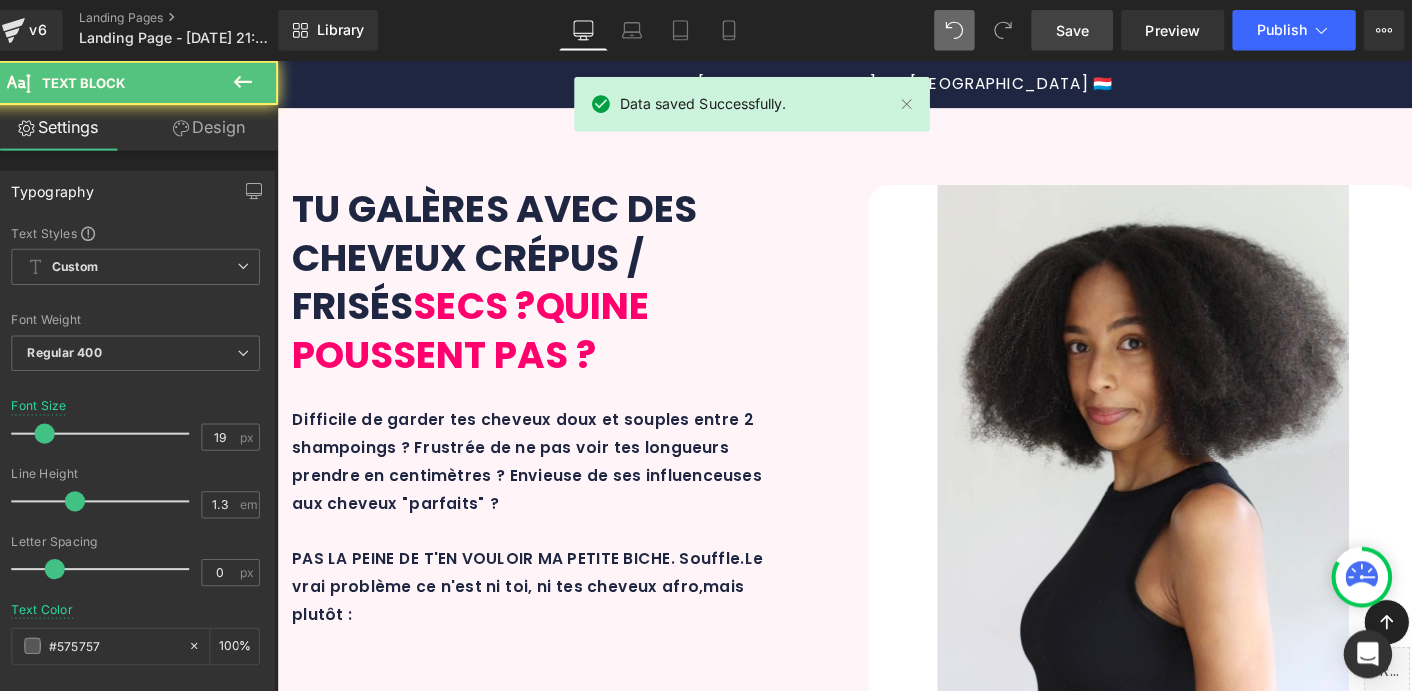 click on "🔥 OFFRE TOUJOURS EN COURS 🔥 - PROCHAINE MISE À JOUR PRÉVUE  : [DATE]" at bounding box center [878, 5729] 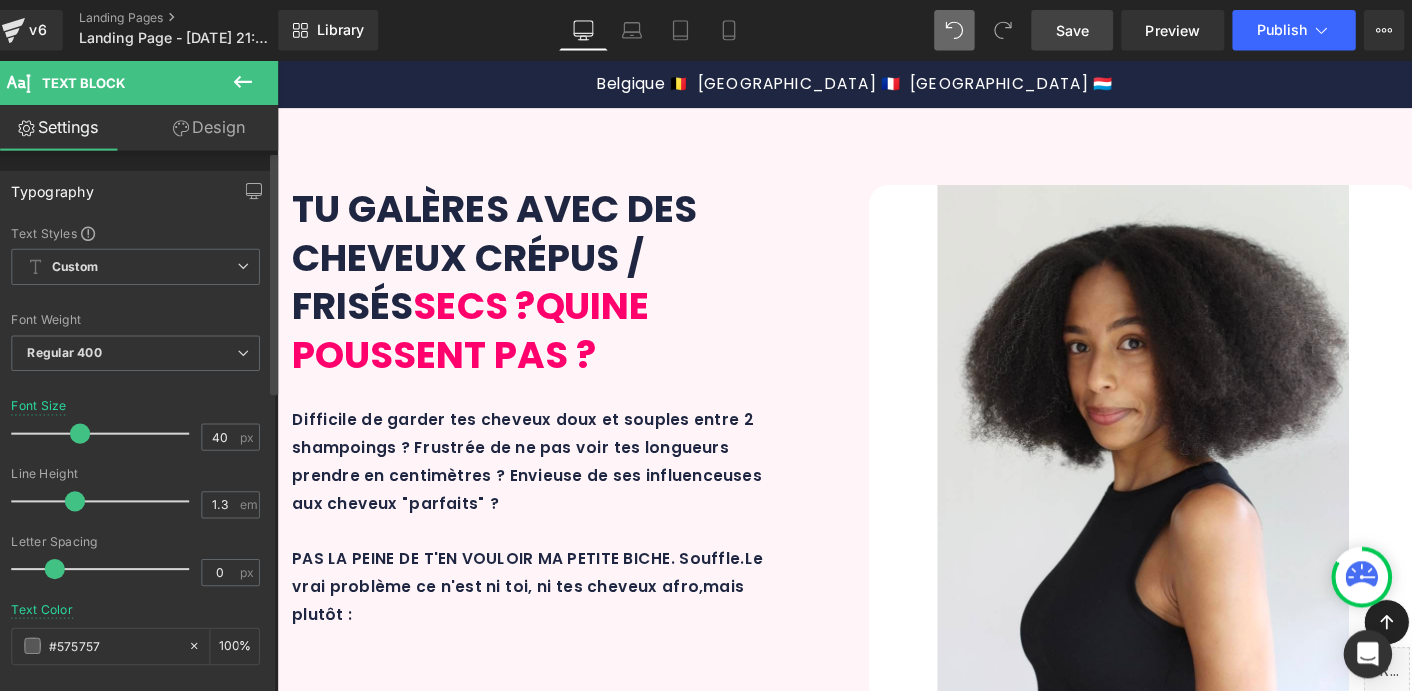 type on "39" 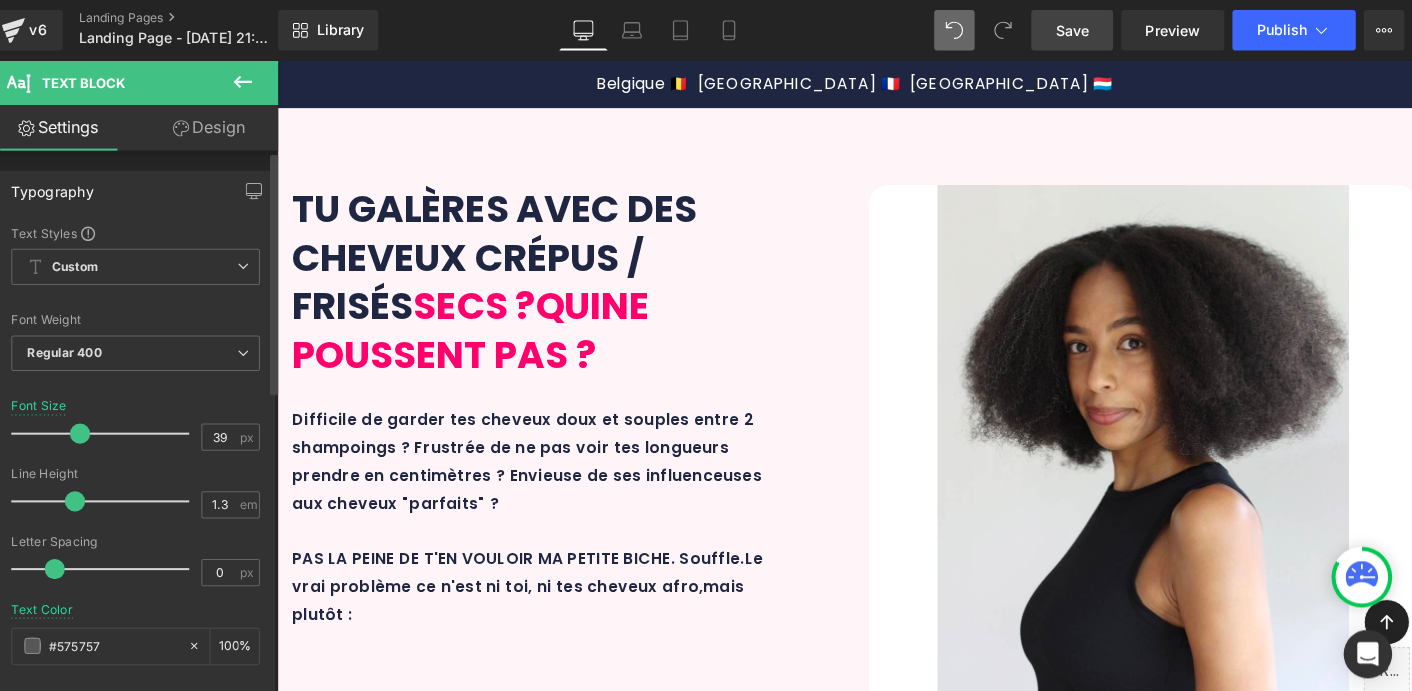 drag, startPoint x: 35, startPoint y: 431, endPoint x: 70, endPoint y: 426, distance: 35.35534 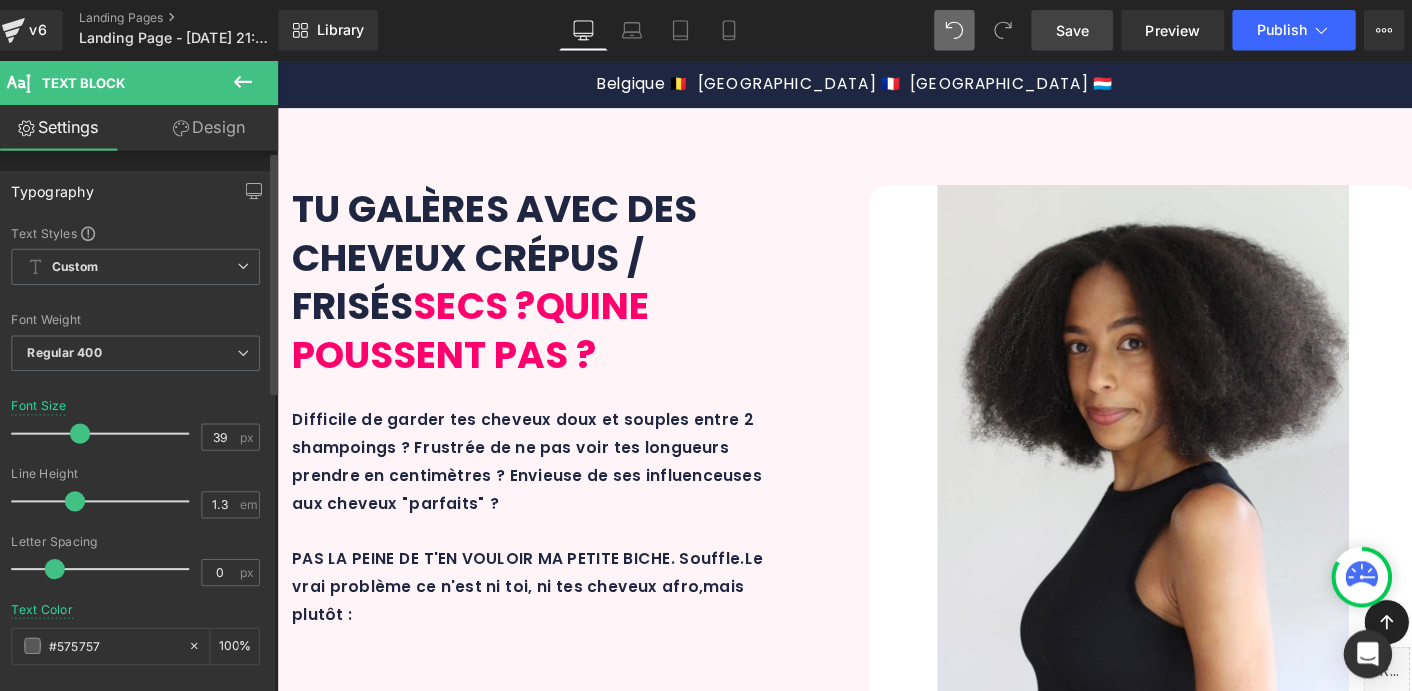 click at bounding box center (94, 429) 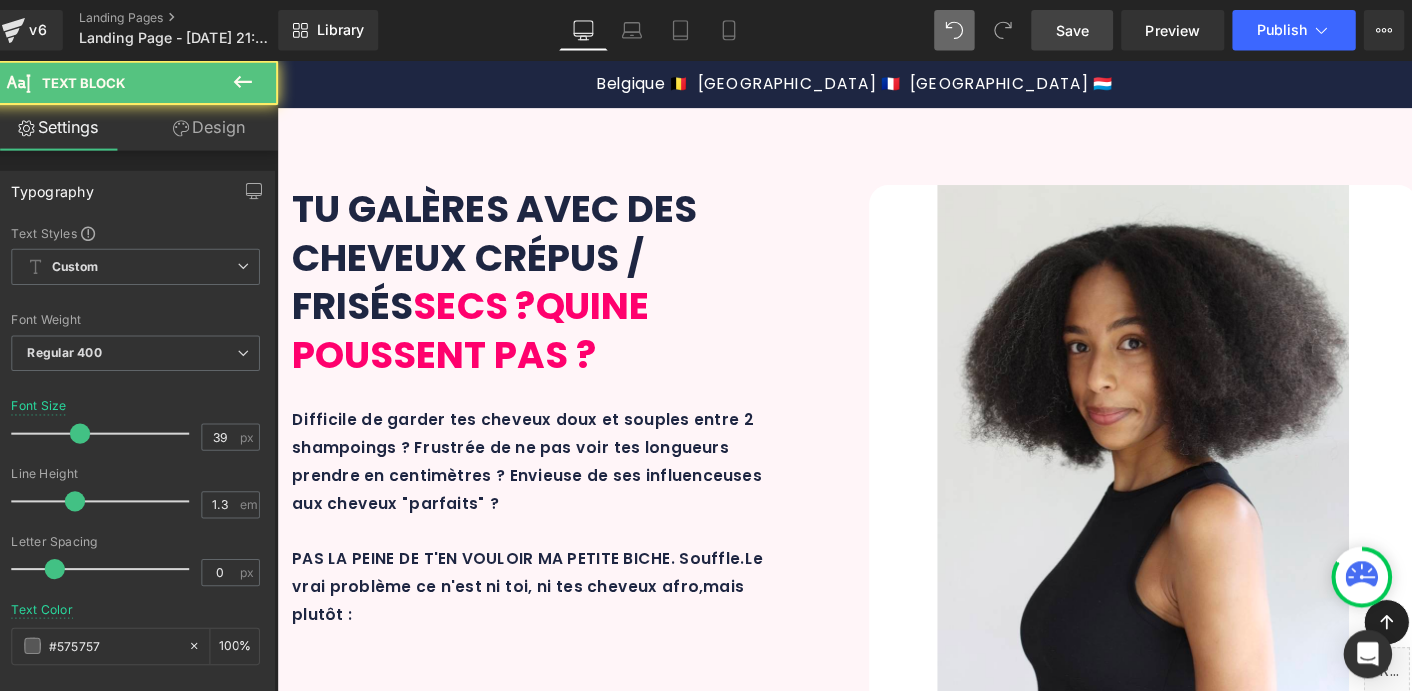 click on "🔥 OFFRE TOUJOURS EN COURS 🔥 - PROCHAINE MISE À JOUR PRÉVUE  : [DATE]" at bounding box center (878, 5767) 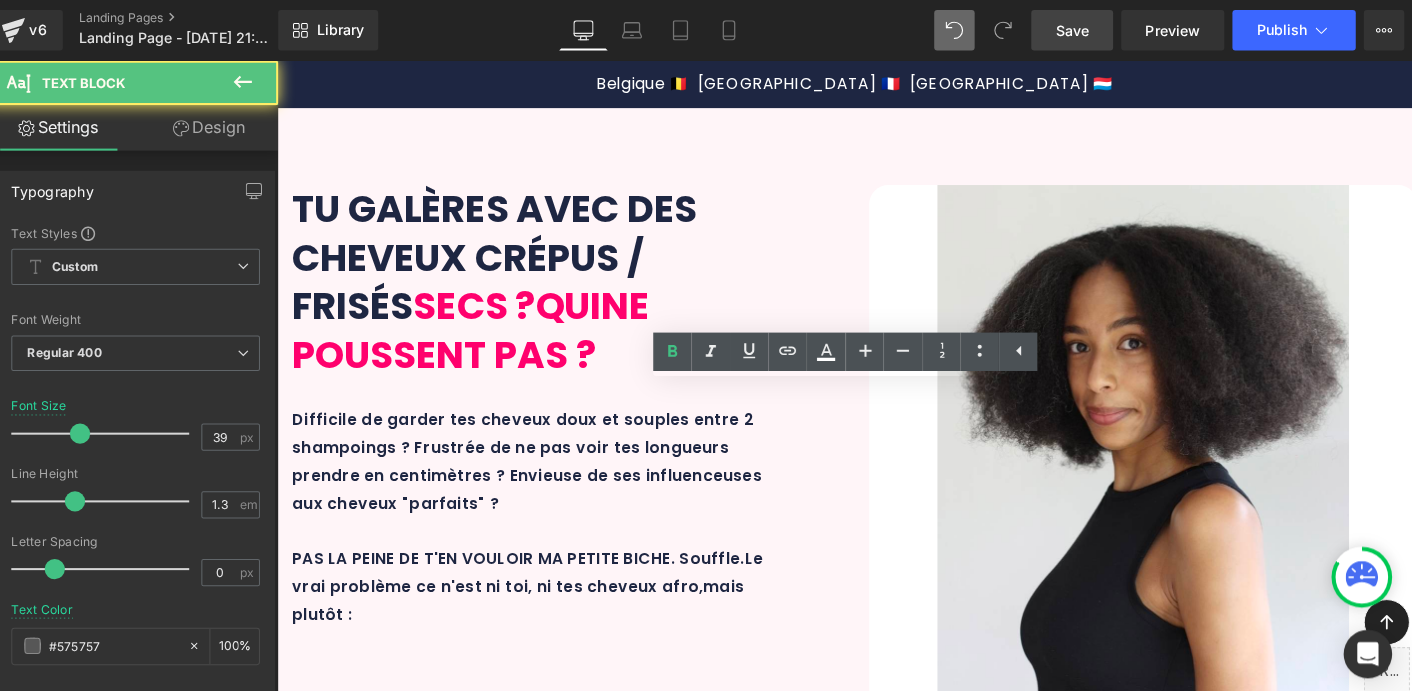 click on "🔥 OFFRE TOUJOURS EN COURS 🔥 - PROCHAINE MISE À JOUR PRÉVUE  : [DATE]" at bounding box center (878, 5767) 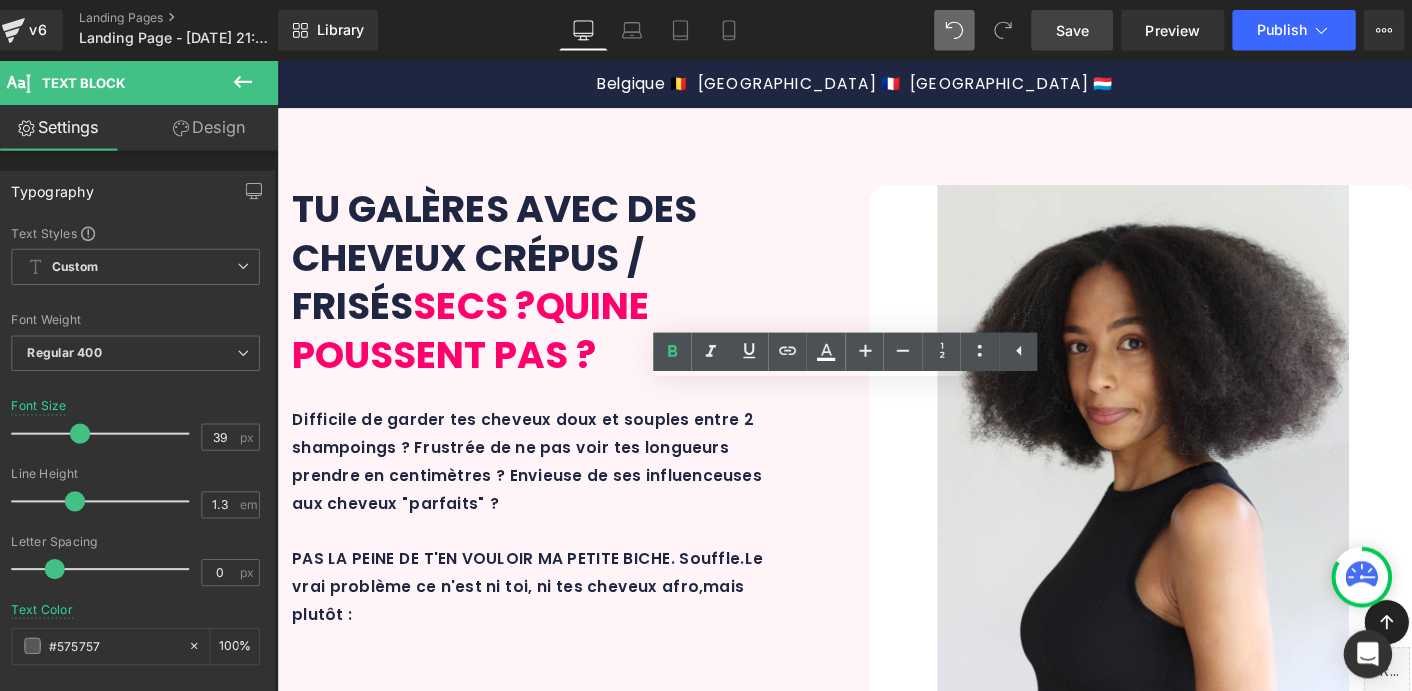 type 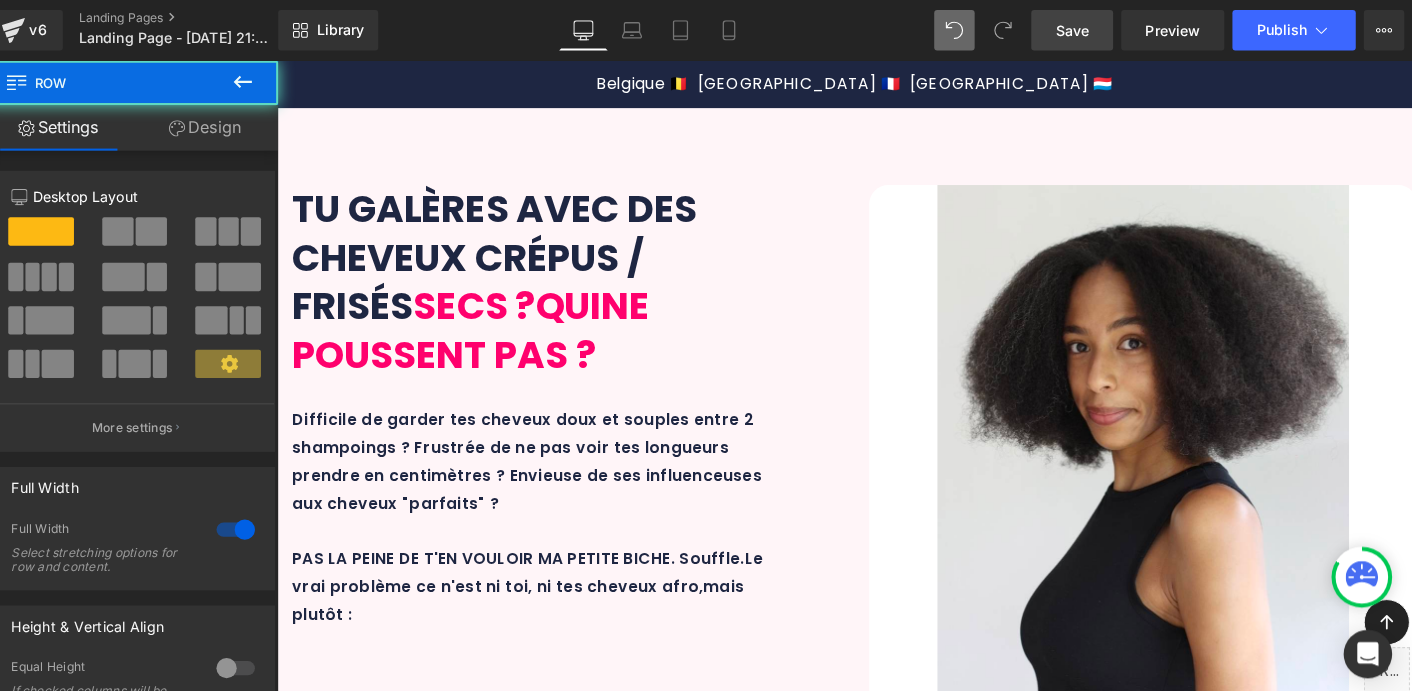 click on "60px" at bounding box center [878, 5630] 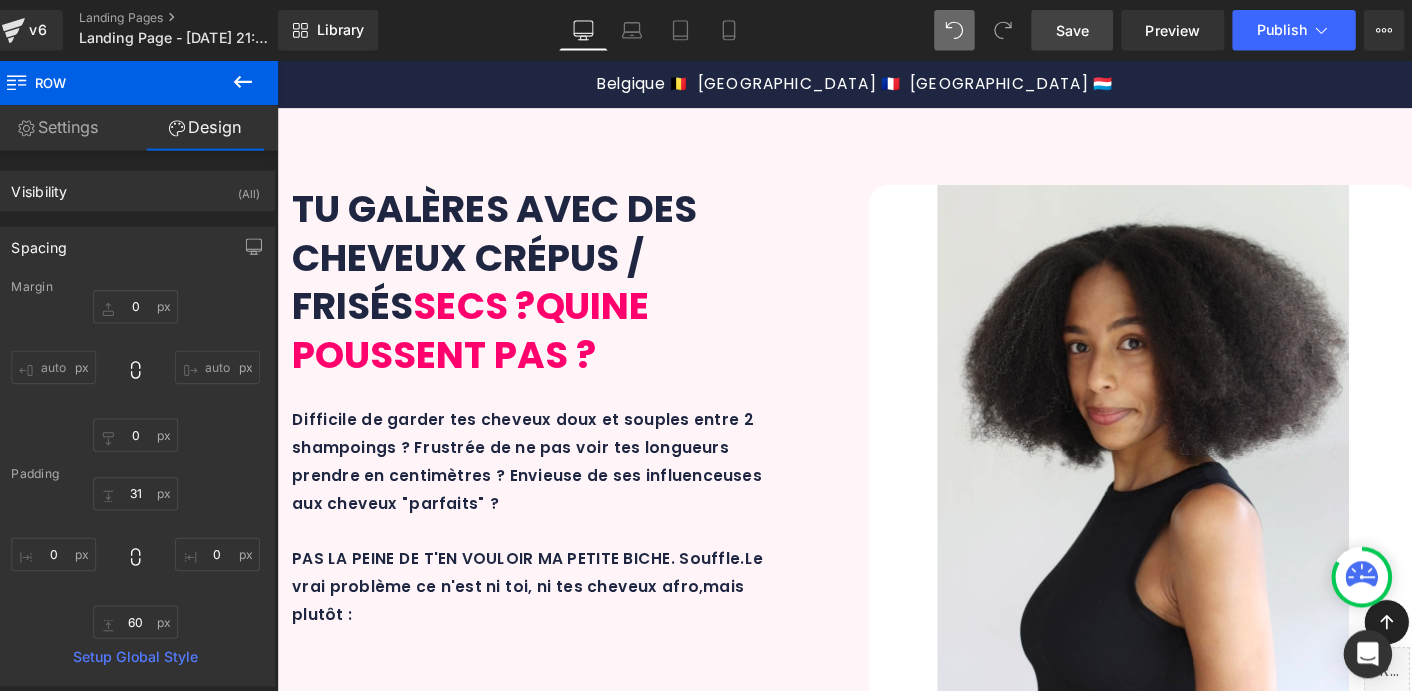 scroll, scrollTop: 5184, scrollLeft: 0, axis: vertical 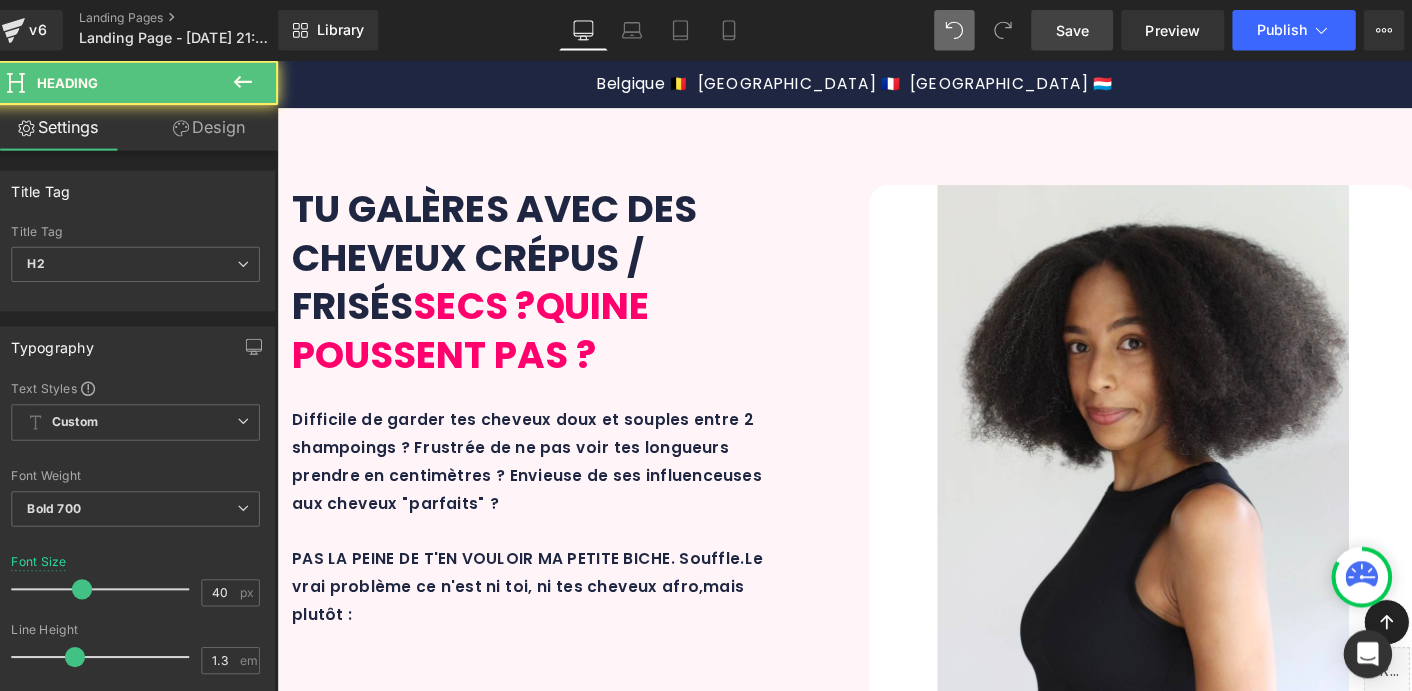 click on "Ne tarde pas ma petite biche ! Heading" at bounding box center [878, 5851] 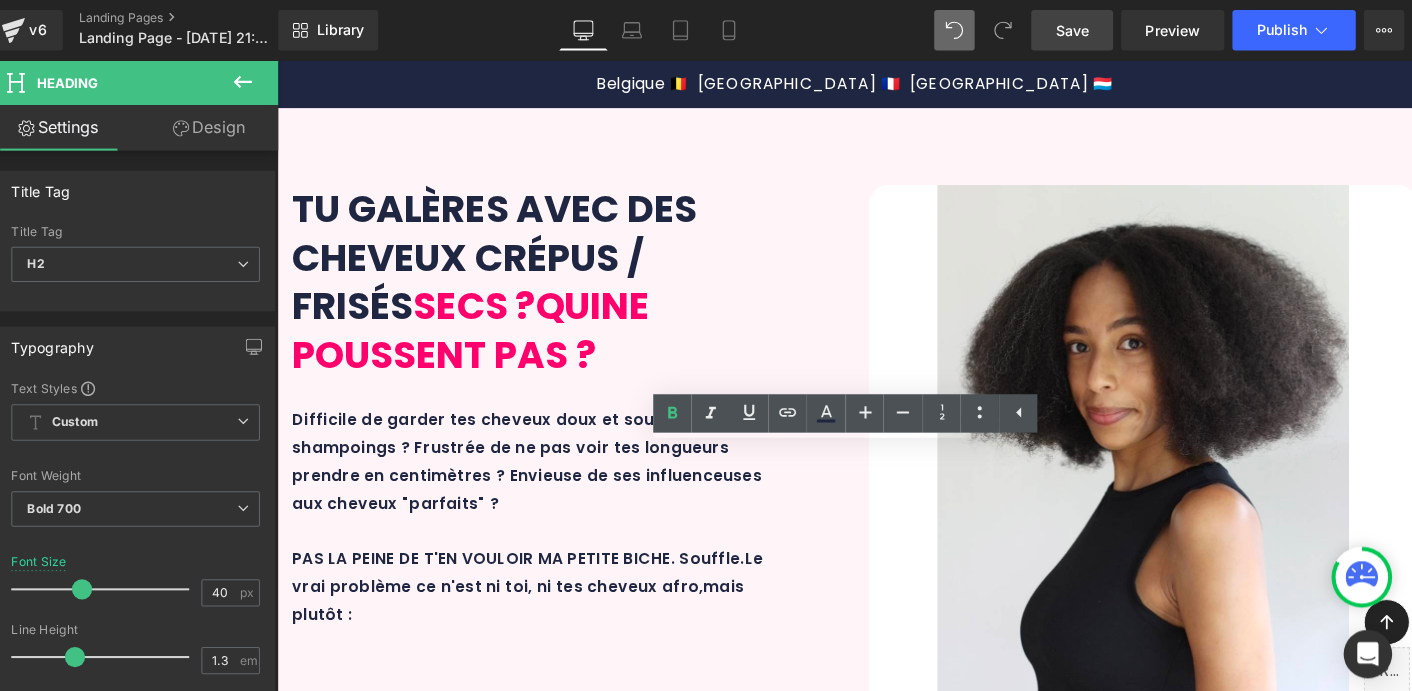 click on "Ne tarde pas ma petite biche !" at bounding box center (878, 5851) 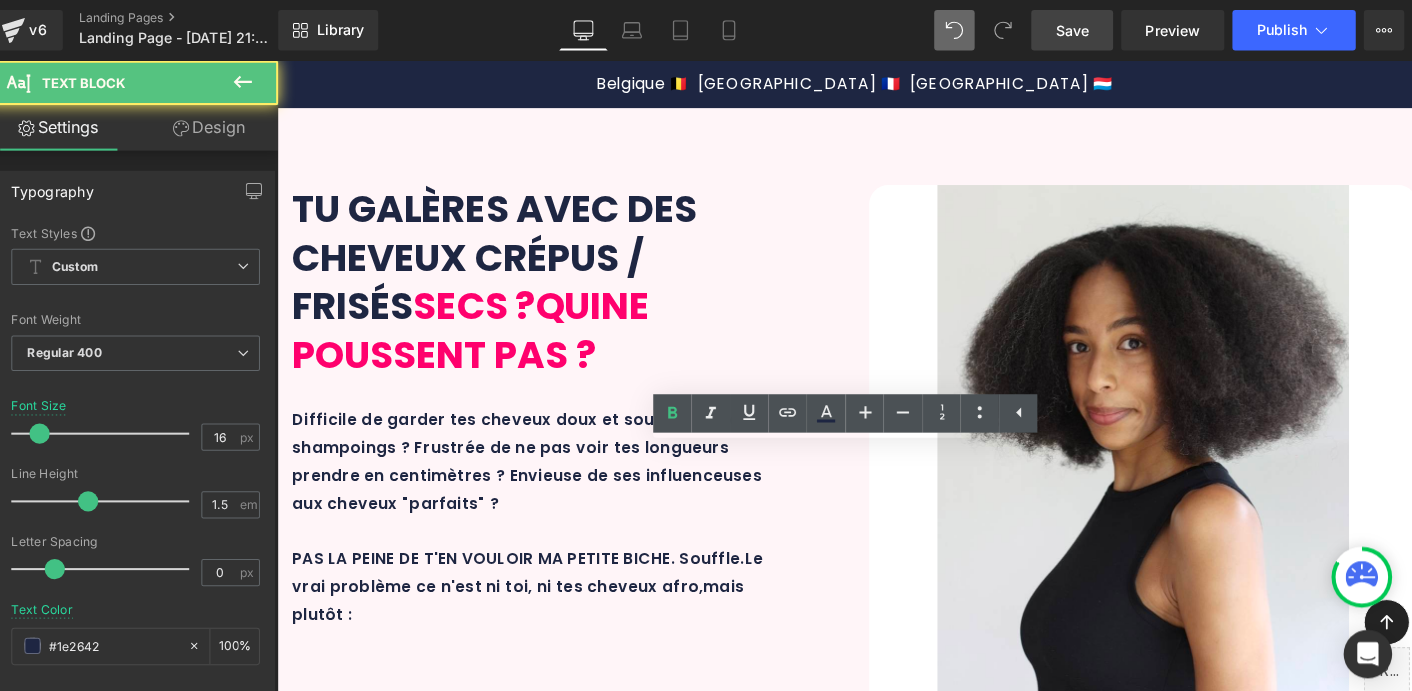 click on "L'offre est limitée dans le mesure des stocks disponibles.  Une fois écoulés, la formation ne sera de retour qu'après réapprovisionnement. Ce serait dommage de faire attendre tes cheveux !" at bounding box center (878, 5917) 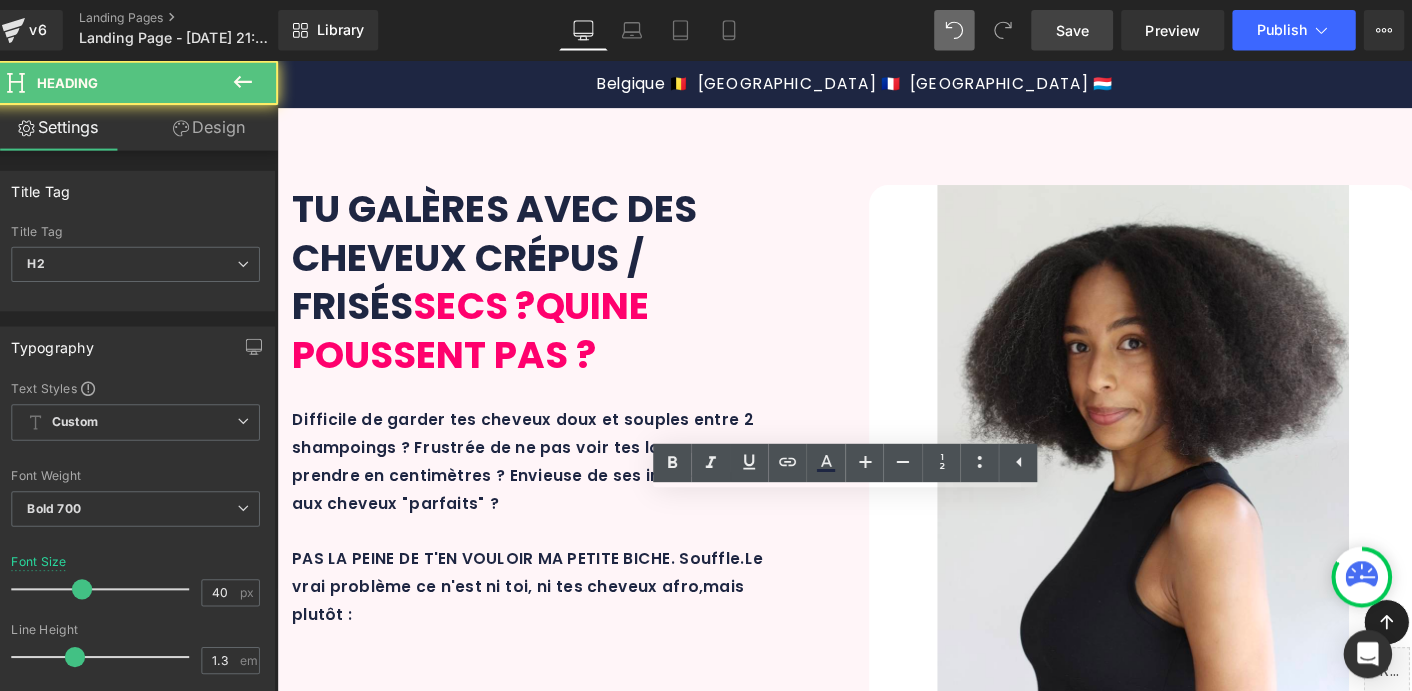 click on "Ne tarde pas ma petite biche !" at bounding box center [878, 5851] 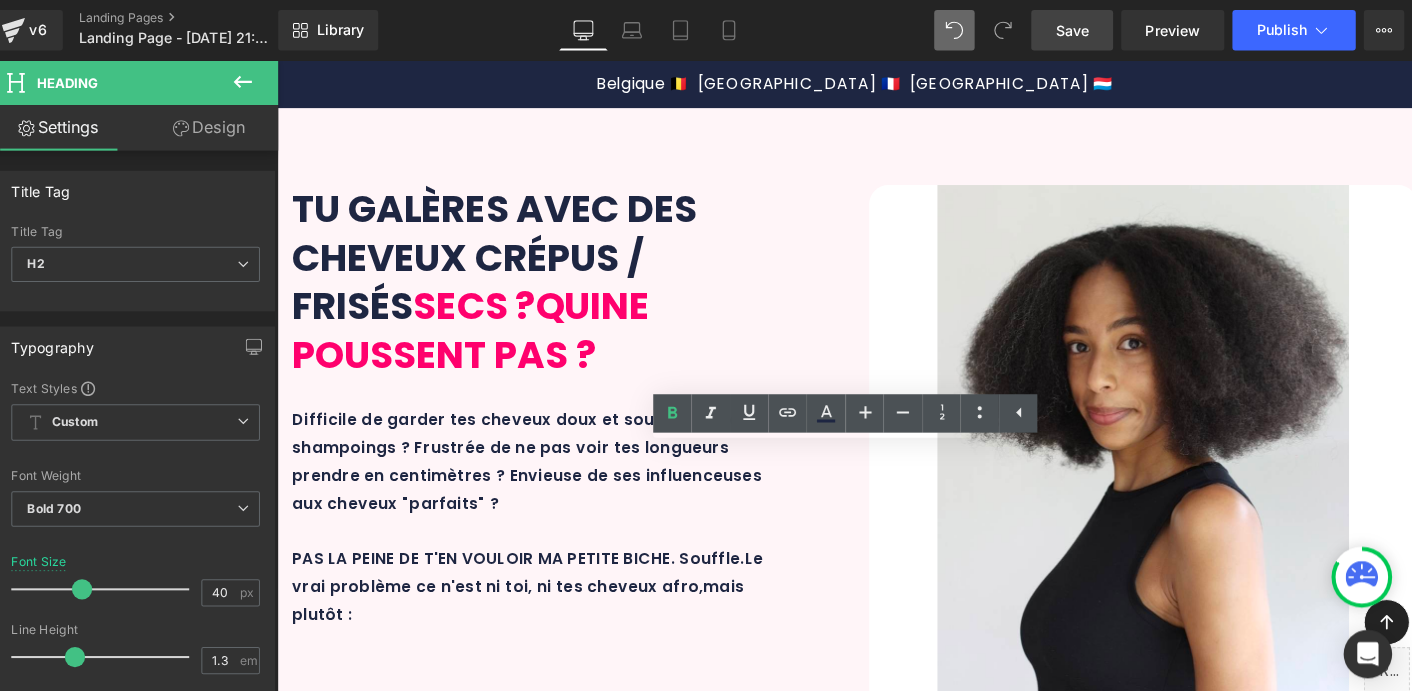 click on "🔥 OFFRE TOUJOURS EN COURS 🔥  PROCHAINE MISE À JOUR PRÉVUE  : [DATE] Text Block         Ne tarde pas ma petite biche ! Heading         L'offre est limitée dans le mesure des stocks disponibles.  Une fois écoulés, la formation ne sera de retour qu'après réapprovisionnement. Ce serait dommage de faire attendre tes cheveux ! Text Block         Row
‹" at bounding box center (878, 6265) 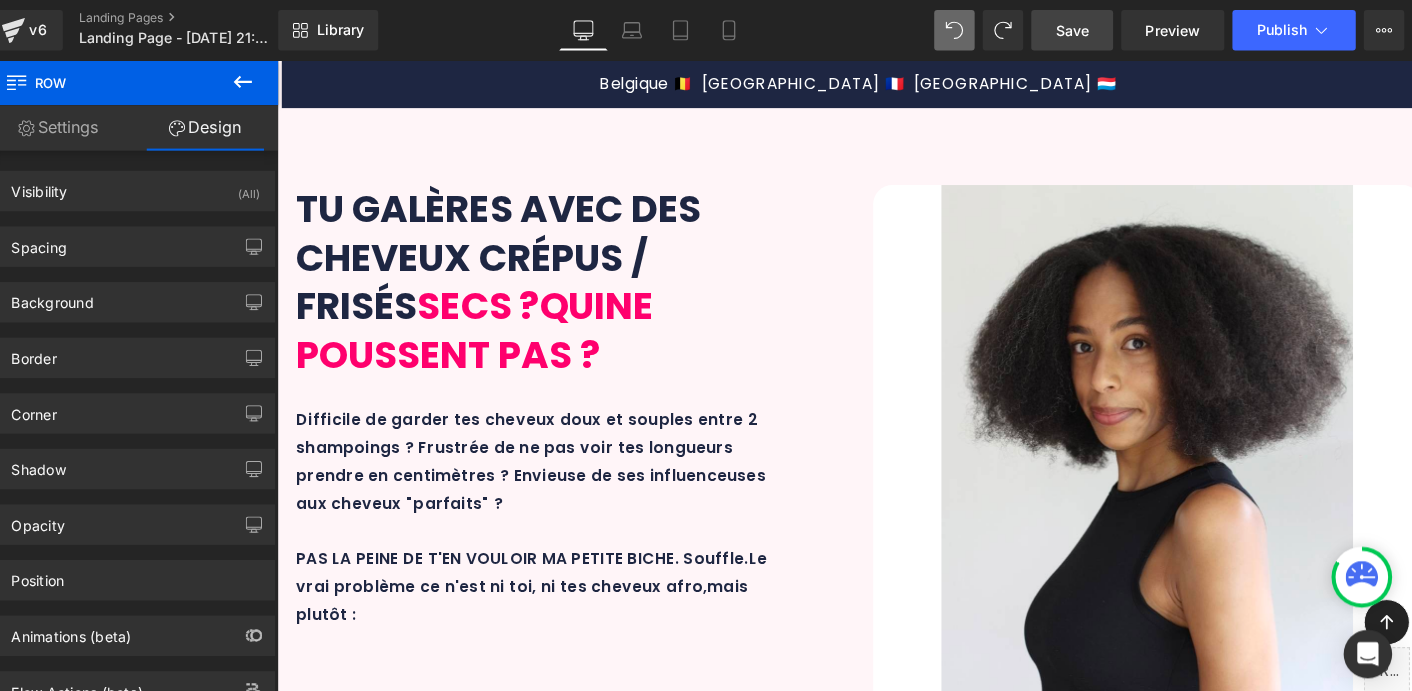 scroll, scrollTop: 5254, scrollLeft: 0, axis: vertical 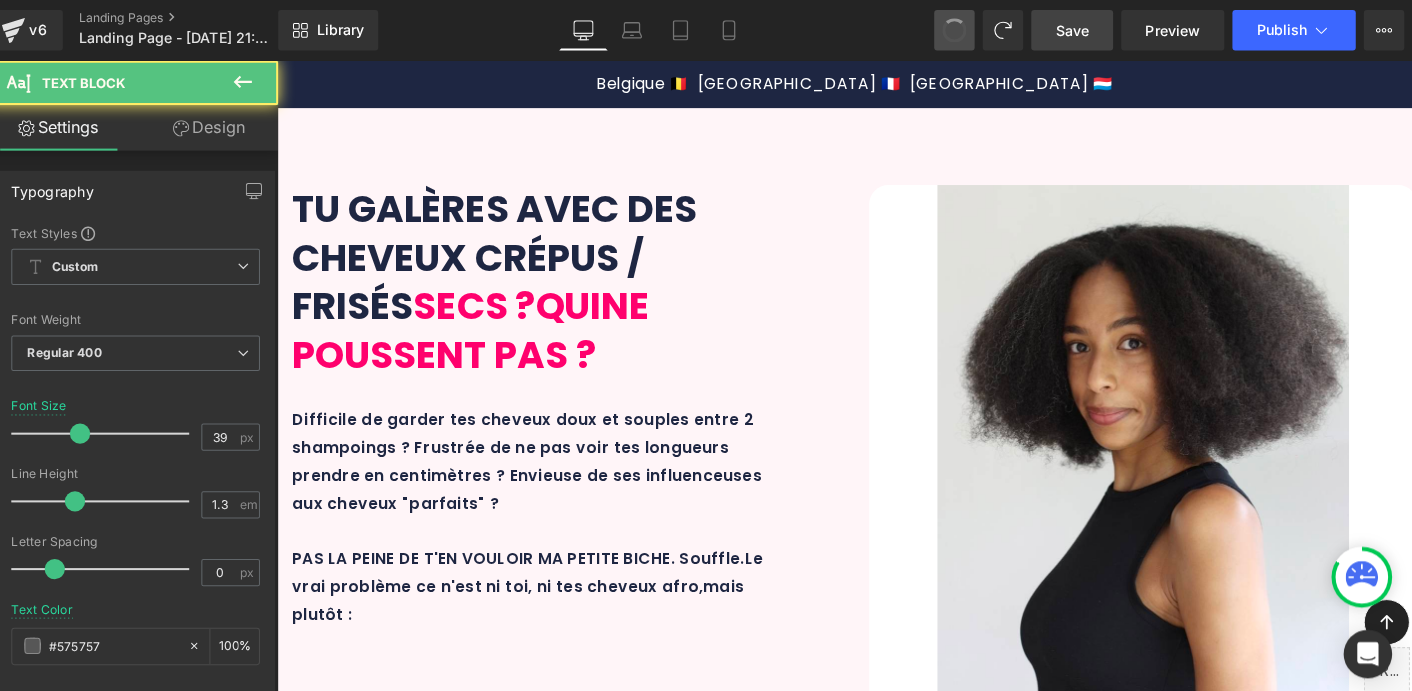 type on "19" 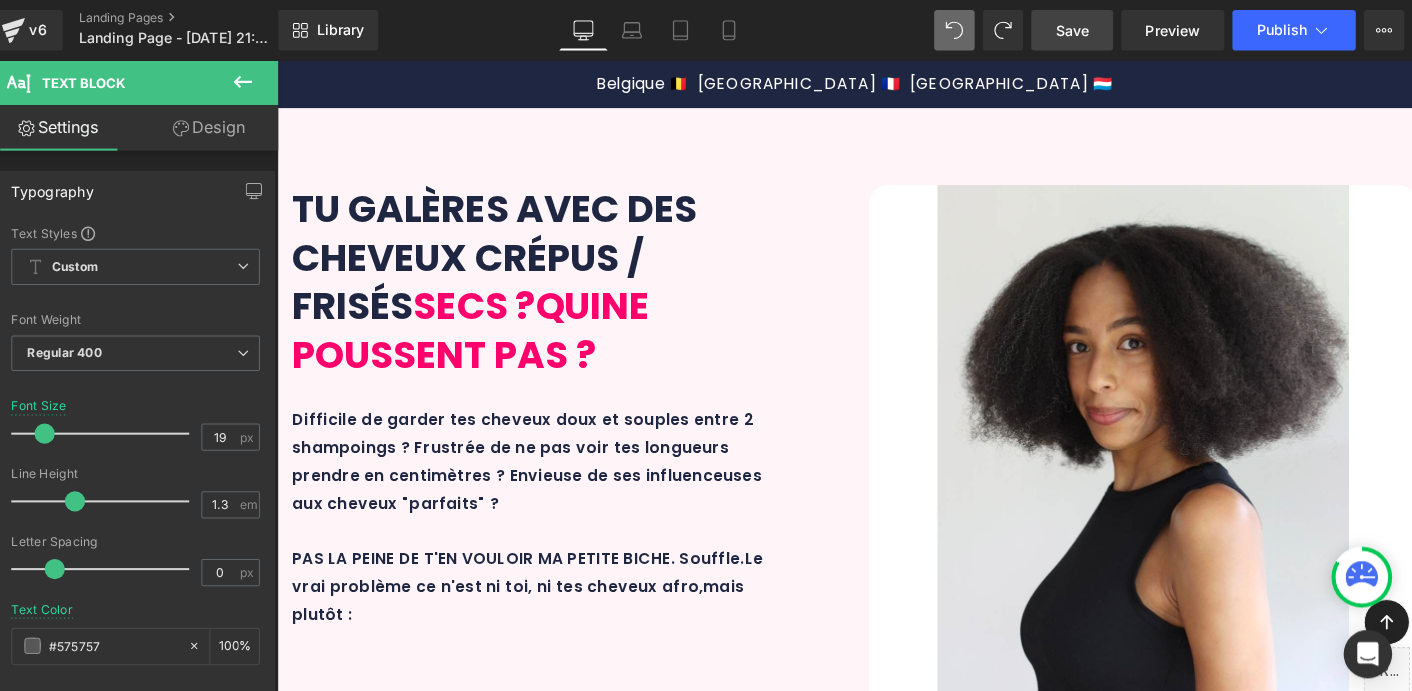 scroll, scrollTop: 5330, scrollLeft: 0, axis: vertical 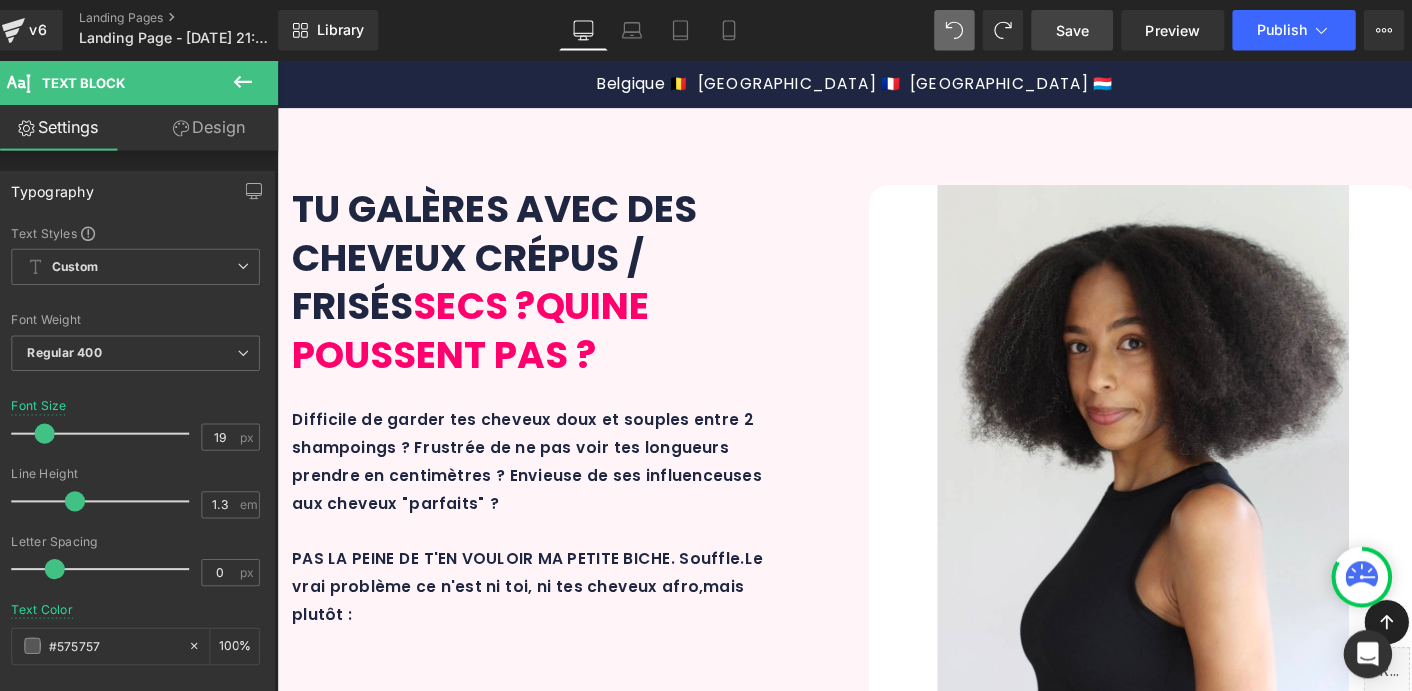 click on "Library Desktop Desktop Laptop Tablet Mobile Save Preview Publish Scheduled View Live Page View with current Template Save Template to Library Schedule Publish  Optimize  Publish Settings Shortcuts  Your page can’t be published   You've reached the maximum number of published pages on your plan  (0/0).  You need to upgrade your plan or unpublish all your pages to get 1 publish slot.   Unpublish pages   Upgrade plan" at bounding box center (851, 30) 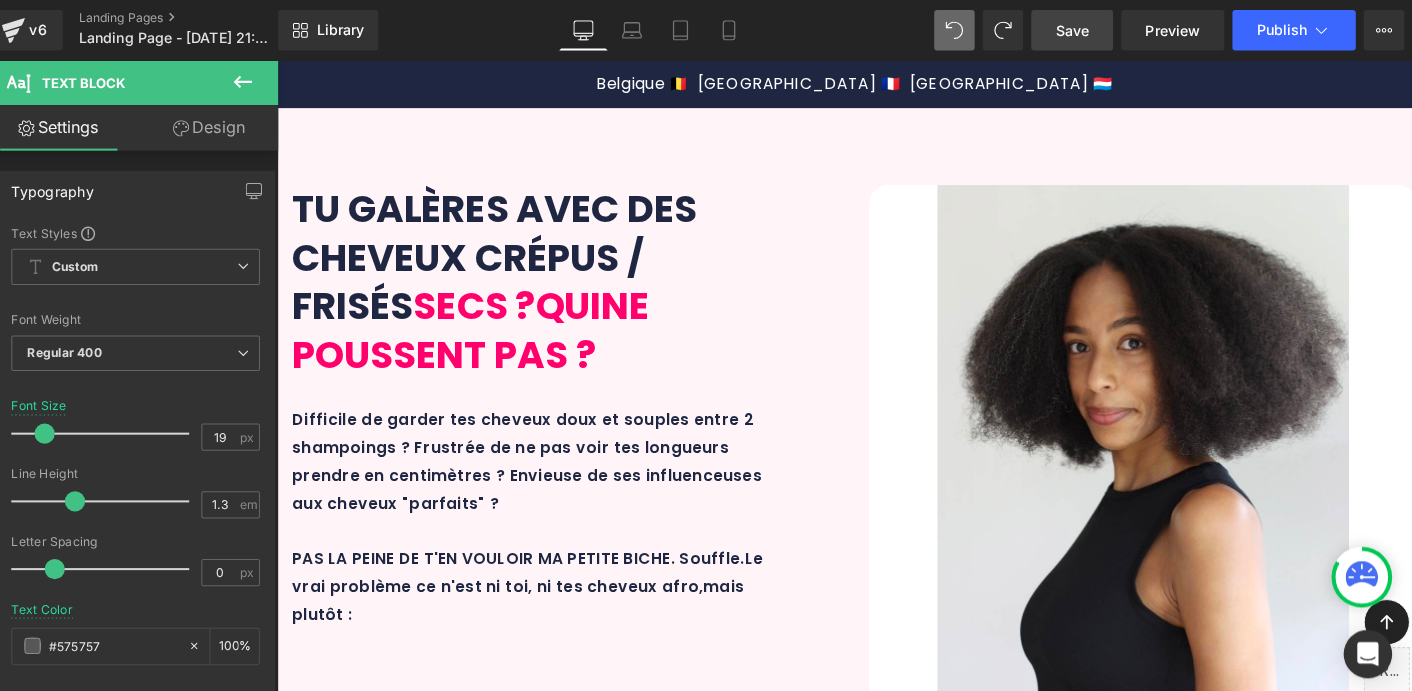 scroll, scrollTop: 1807, scrollLeft: 0, axis: vertical 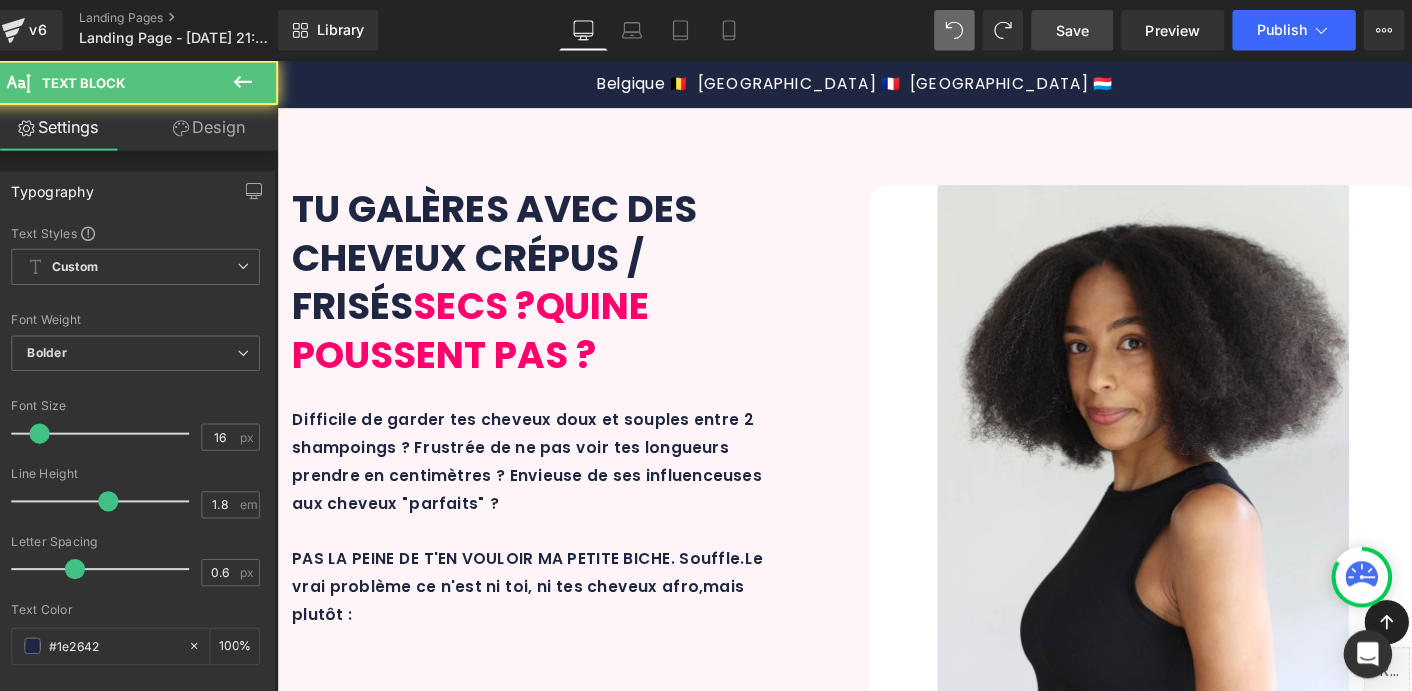 click at bounding box center (878, 2199) 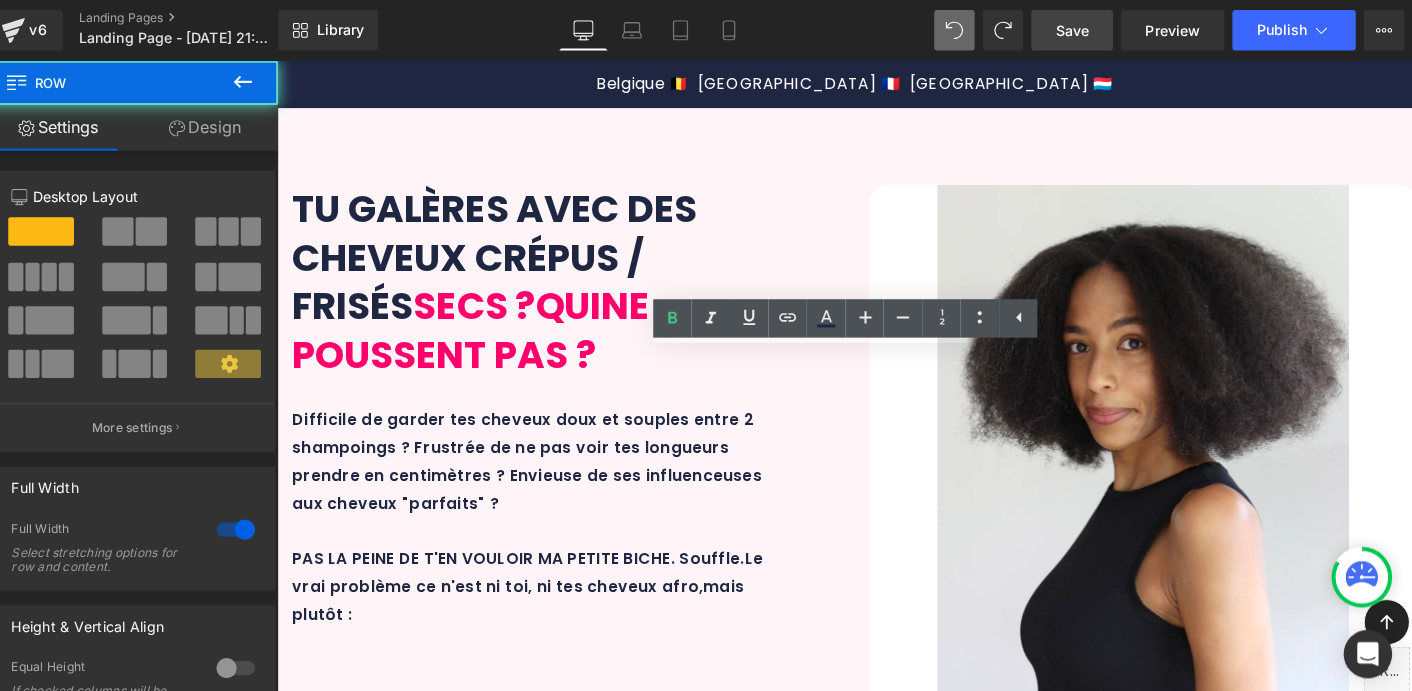 click on "DÉCOUVRE HYDRAPOUSSE™  Heading         Row
Une formation  complète  GRATUITE 🎁 grâce à ton  Maxi Afro Set
Text Block         Oui, les bons soins sont essentiels. Mais ce que les autres marques ne t'expliquent pas, c'est que les produits seuls ne suffisent pas !  Le   duo gagnant = bons soins +  bonnes pratiques . Voilà ce qui va faire TOUTE la différence pour : Text Block
Icon
Des cheveux hydratés durablement
Text Block
Row
Icon         Une réduction de la casse pour une pousse visible Text Block
Row
Icon         Un fibre capillaire saine et équilibrée Text Block
Row
Row
BREF, LA VÉRITABLE TRANSFORMATION CAPILLAIRRE QUE TU ATTENDAIS
Text Block         Image         Row
Icon         Un Ebook ultra complet (PDF ) Text Block
Row         Icon" at bounding box center (878, 1767) 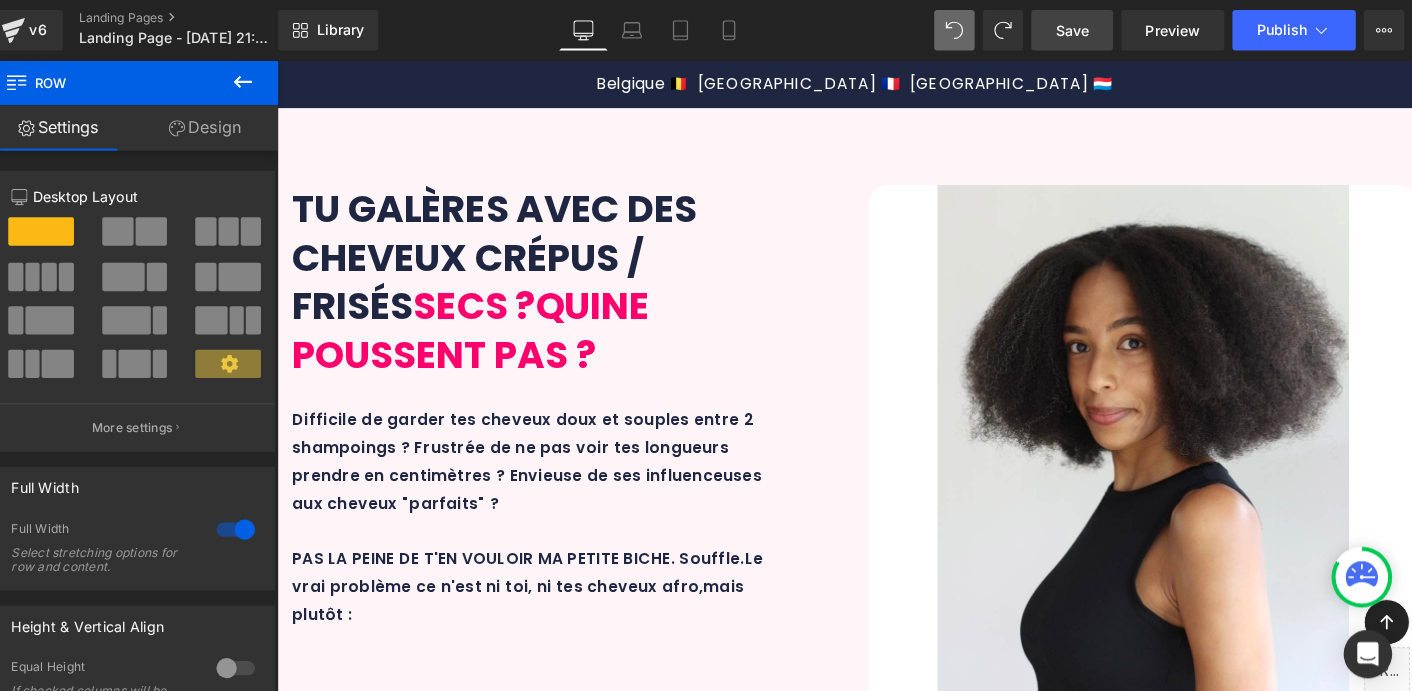 scroll, scrollTop: 1809, scrollLeft: 0, axis: vertical 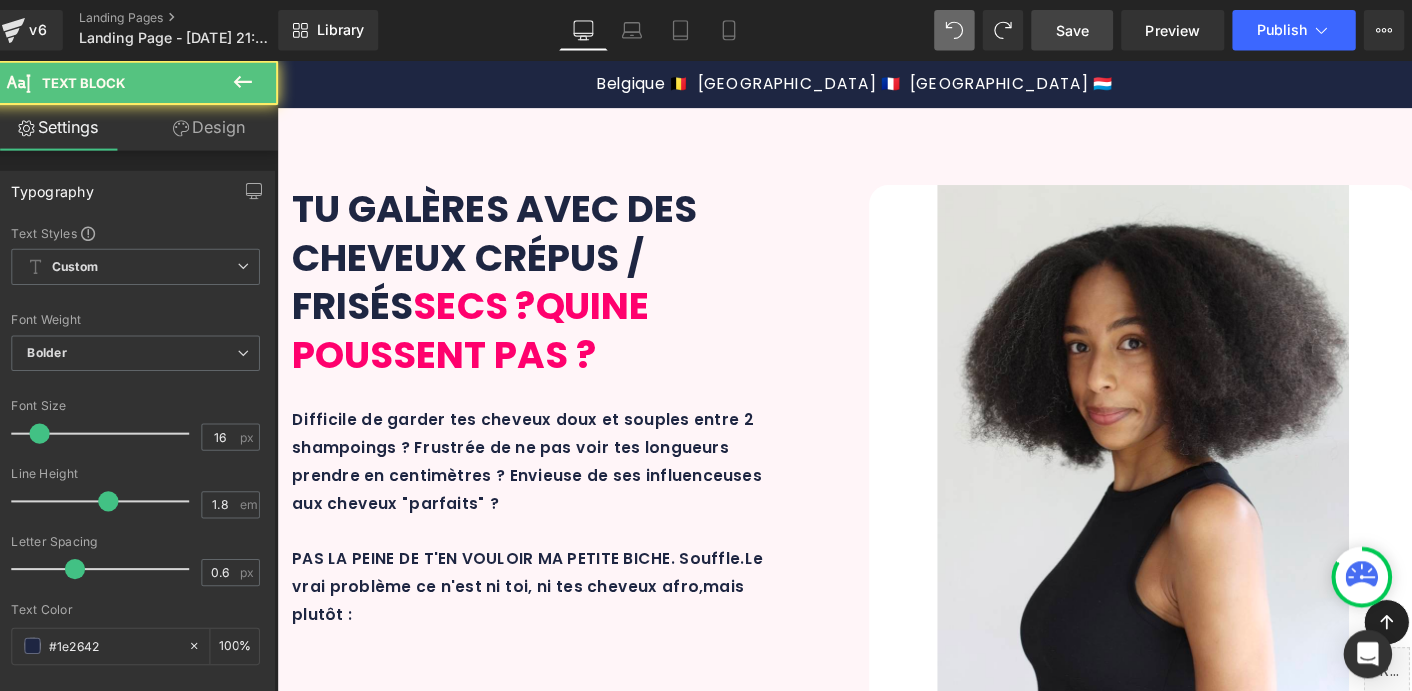 drag, startPoint x: 503, startPoint y: 438, endPoint x: 579, endPoint y: 444, distance: 76.23647 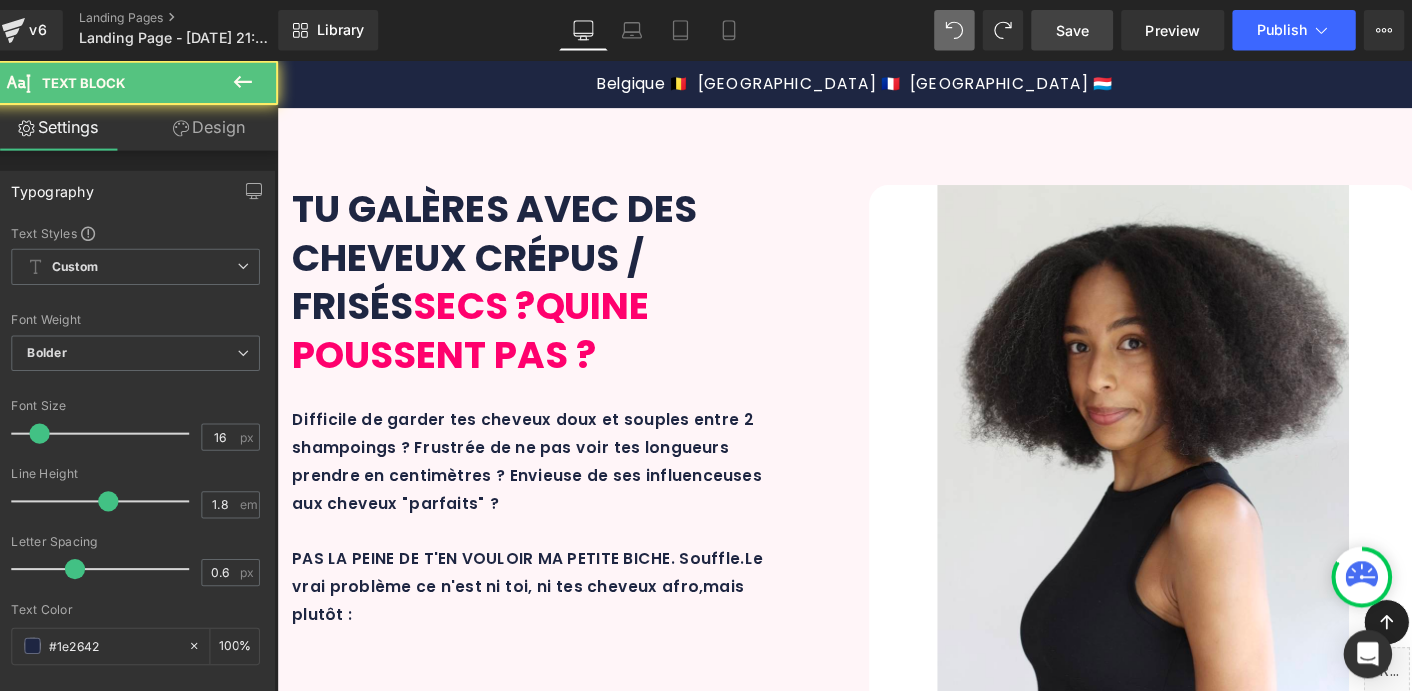click at bounding box center (878, 2257) 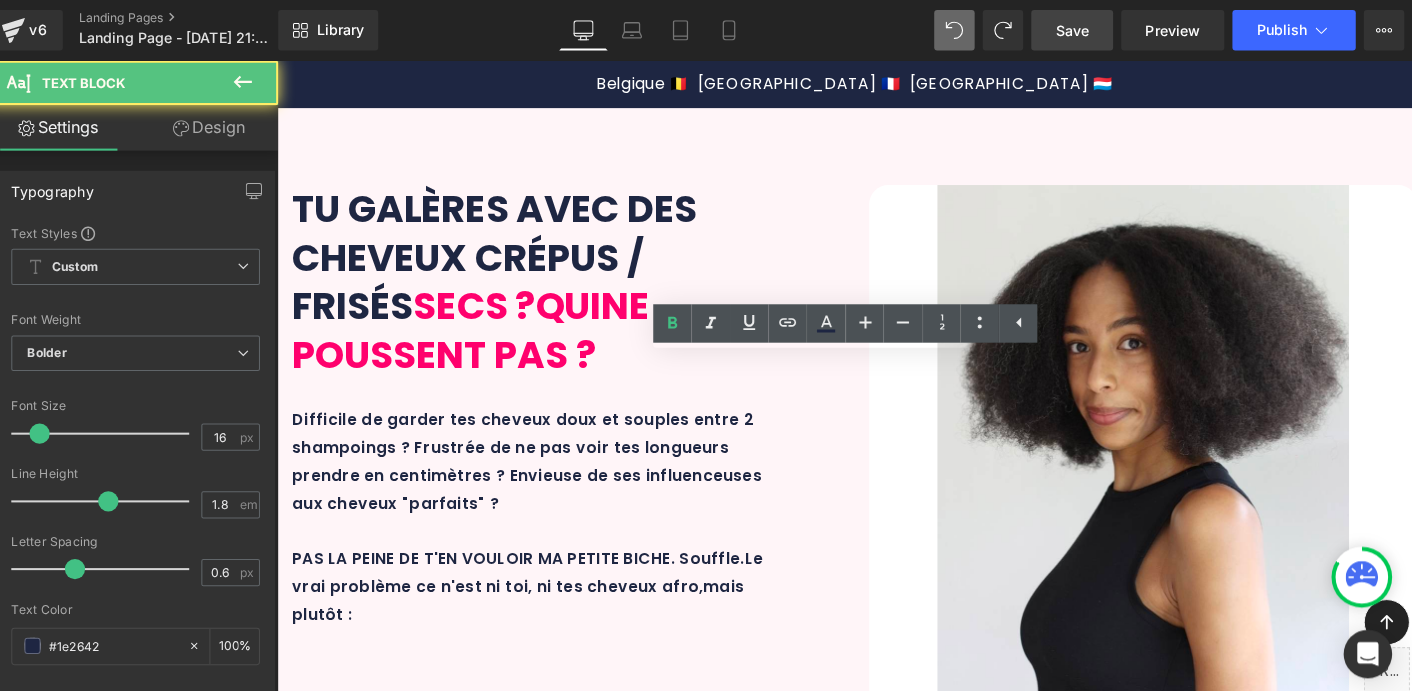 drag, startPoint x: 1114, startPoint y: 494, endPoint x: 903, endPoint y: 401, distance: 230.58621 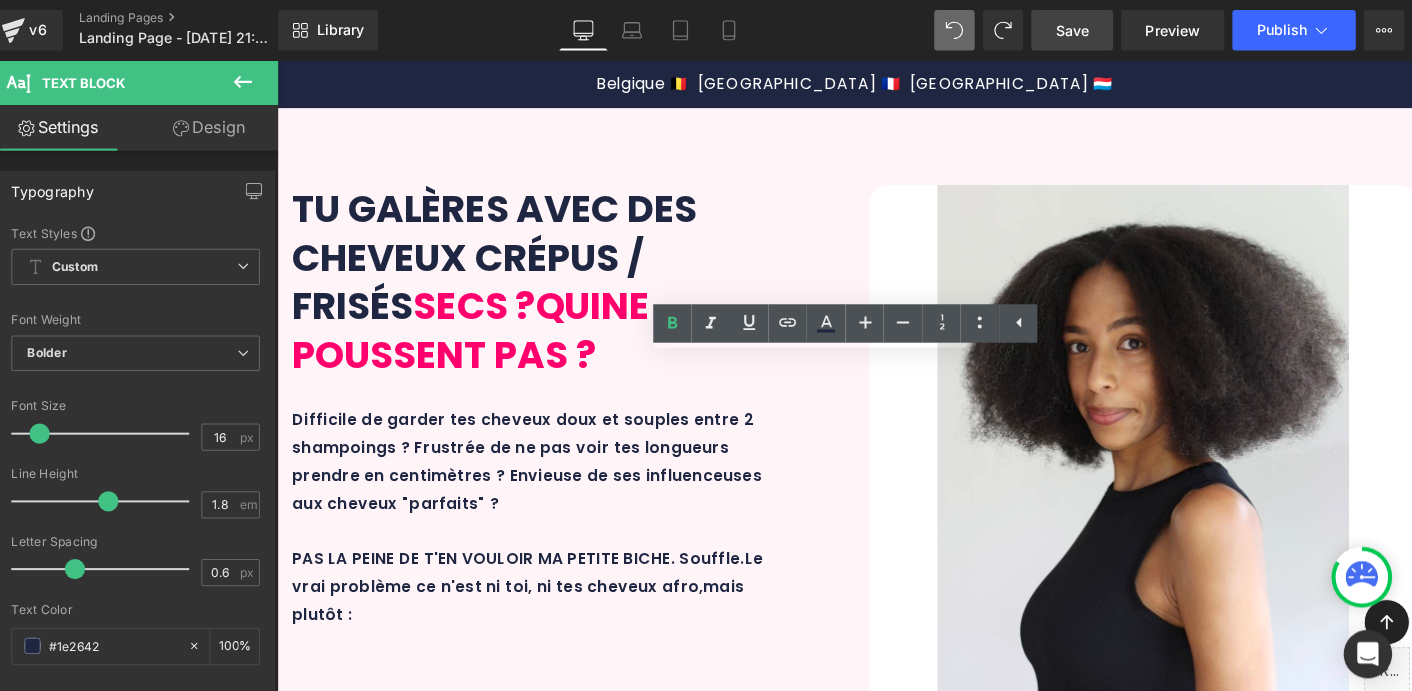 click at bounding box center [878, 2199] 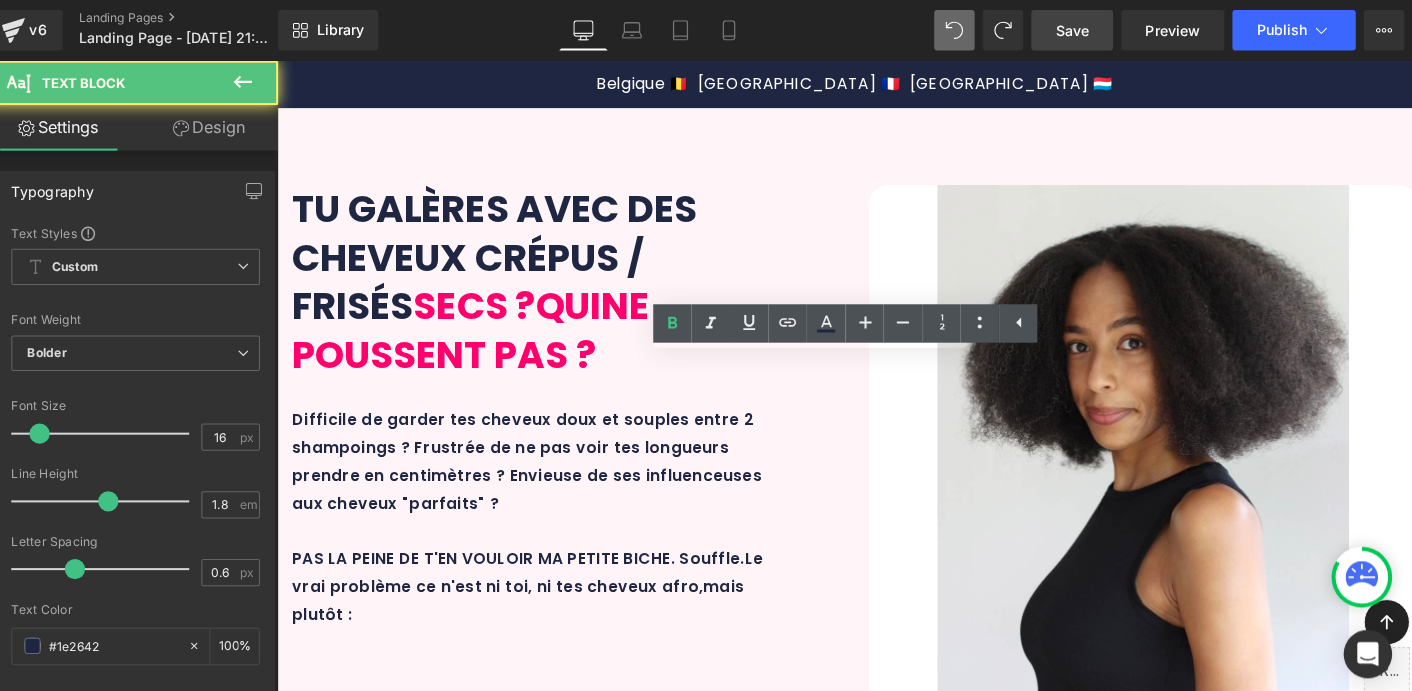 drag, startPoint x: 427, startPoint y: 417, endPoint x: 342, endPoint y: 171, distance: 260.27103 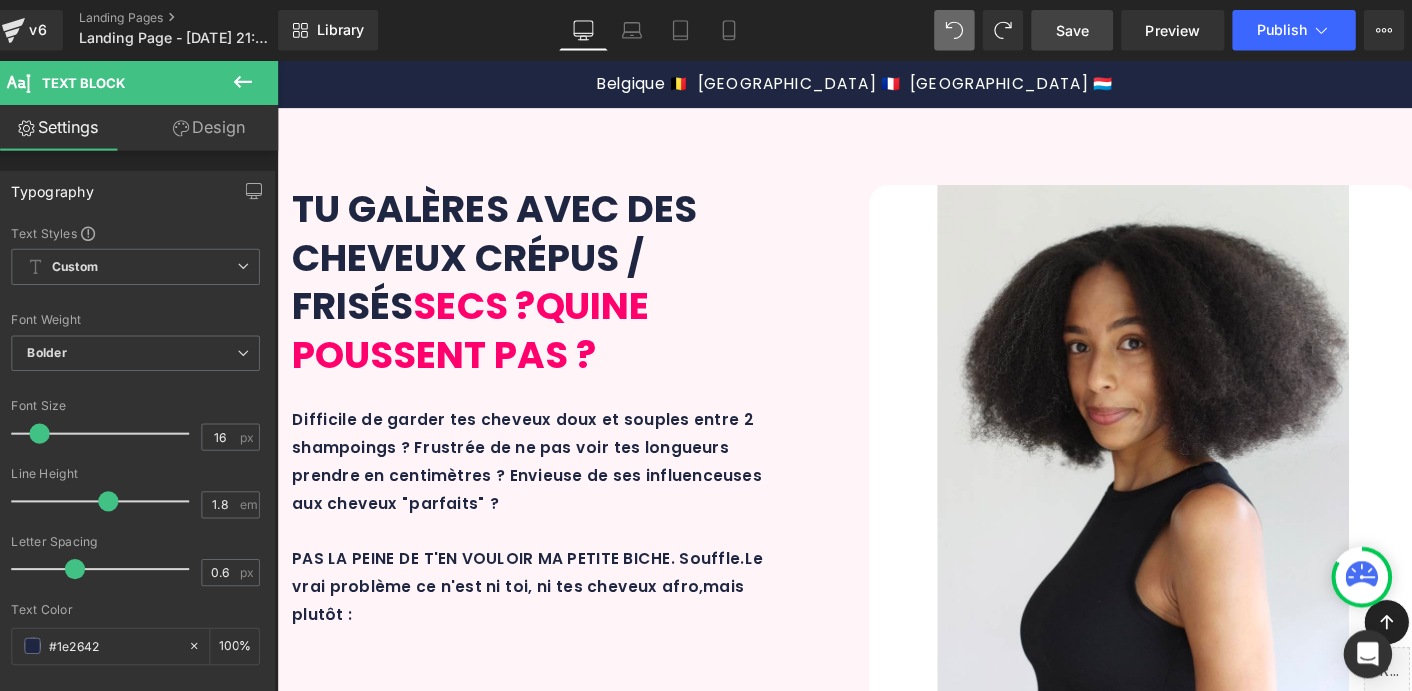 click on "Design" at bounding box center [221, 126] 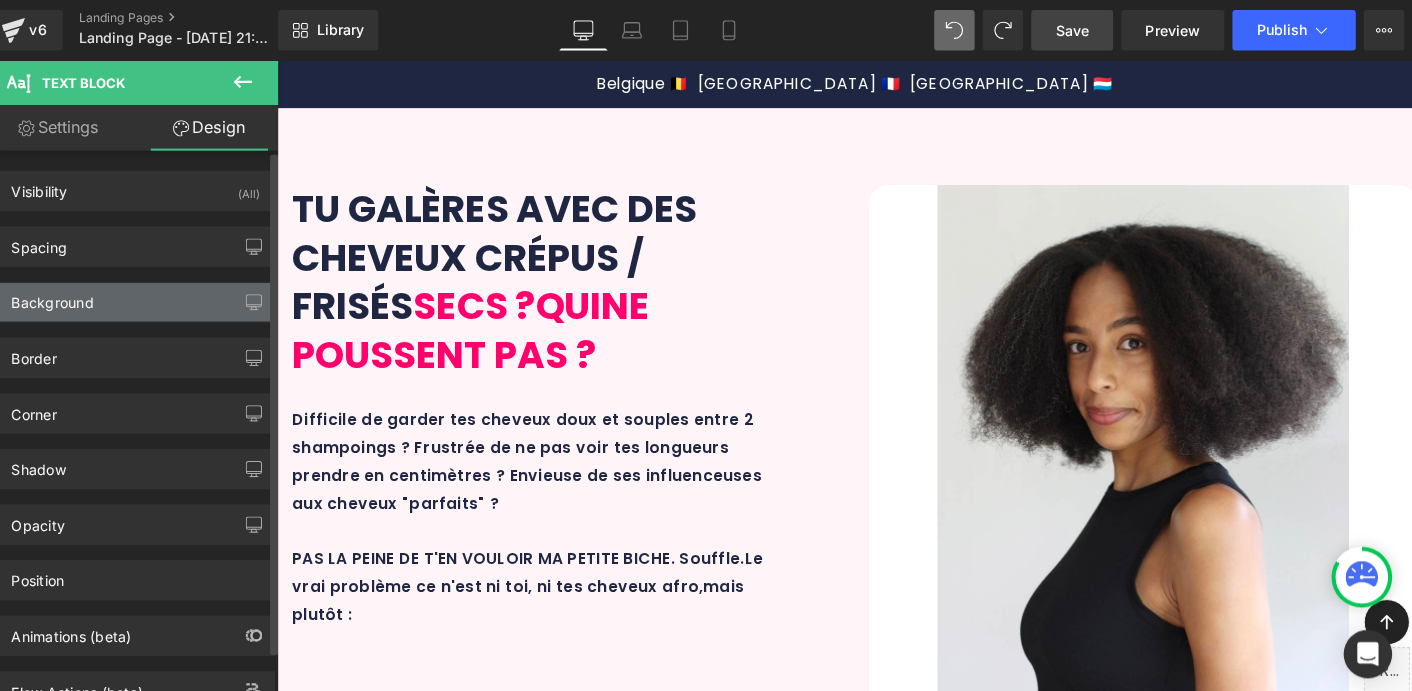 click on "Background" at bounding box center [149, 299] 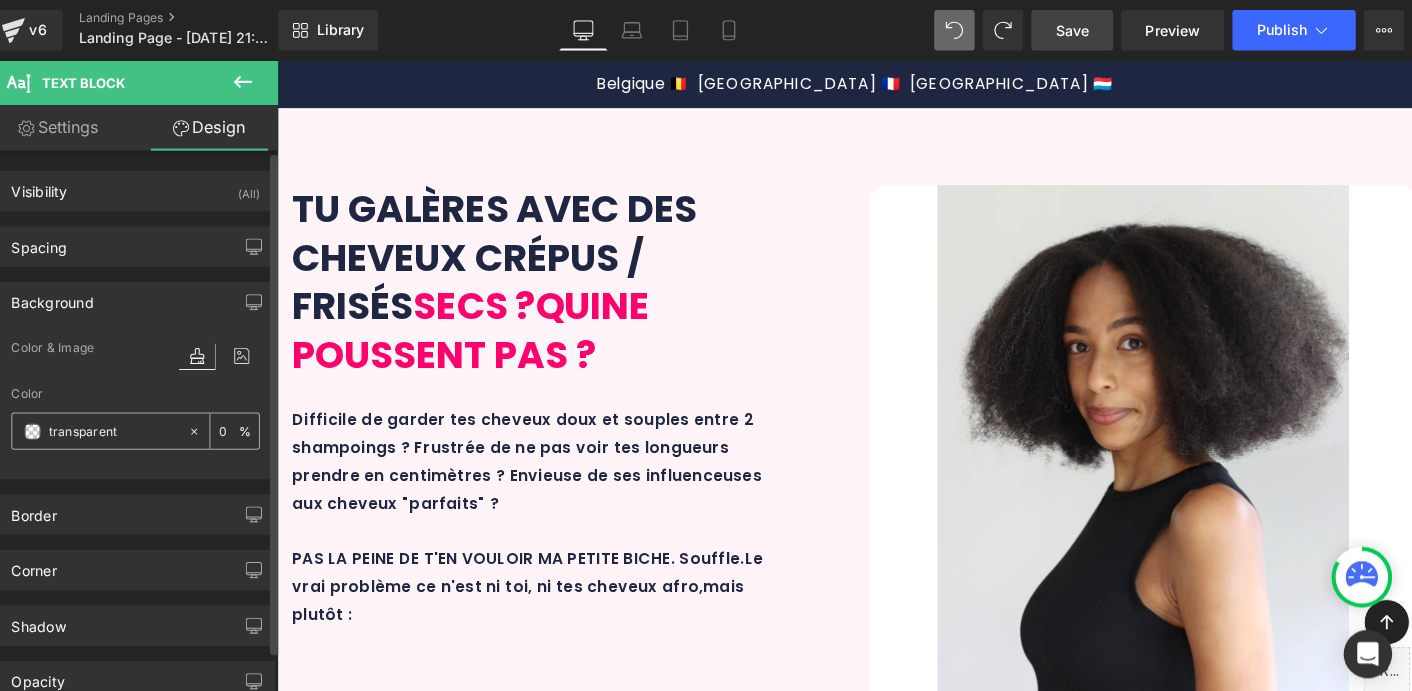click 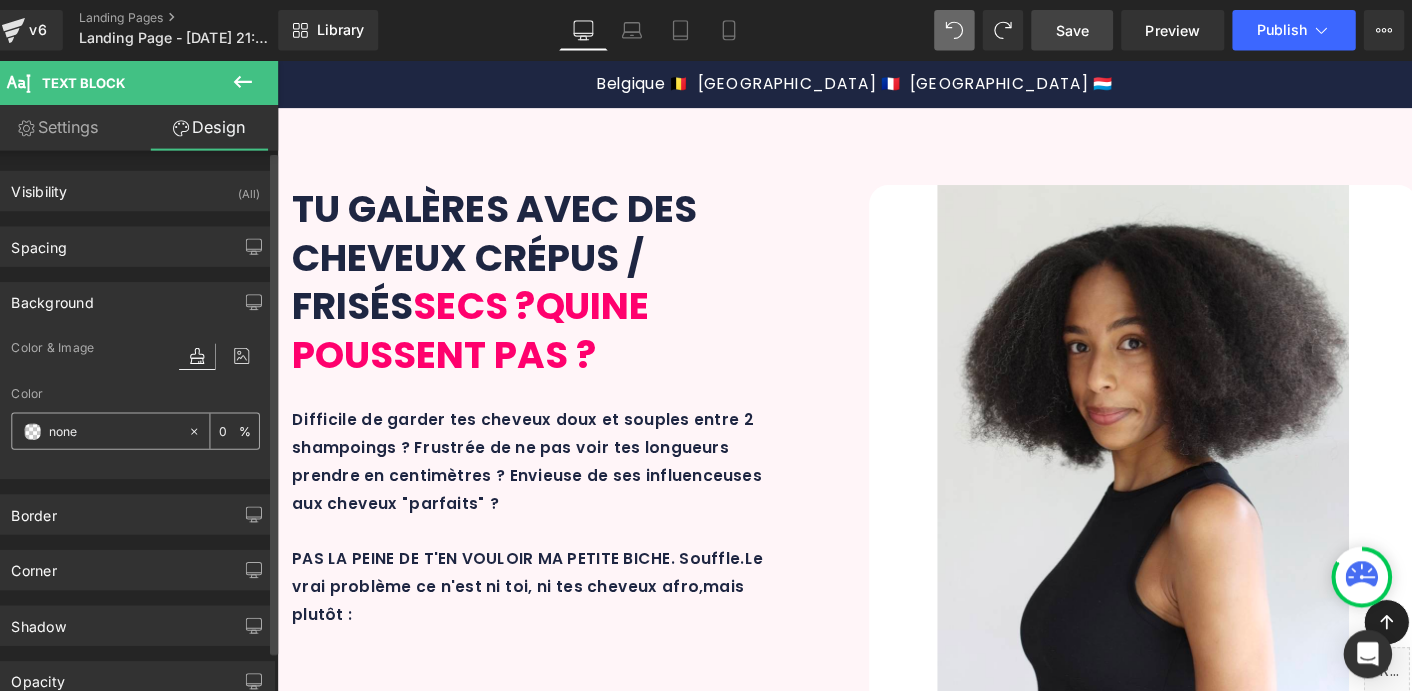 click on "none" at bounding box center (127, 427) 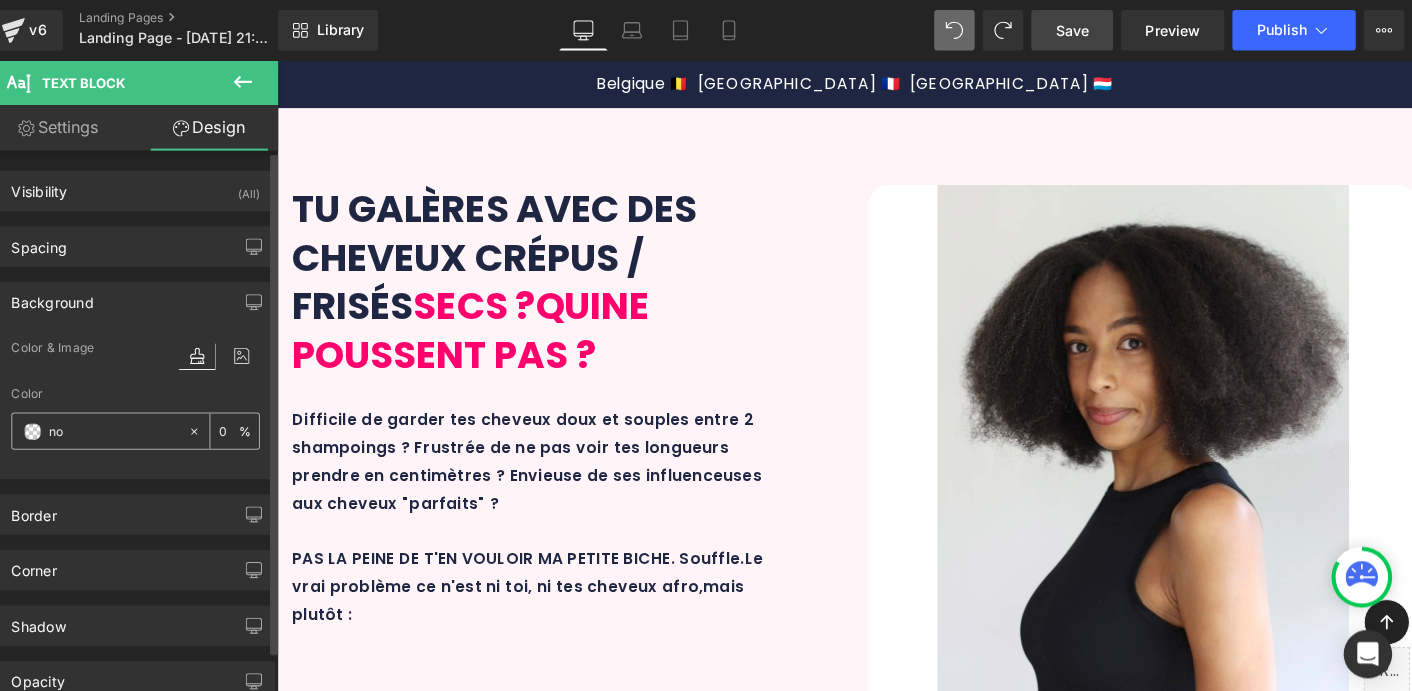 type on "n" 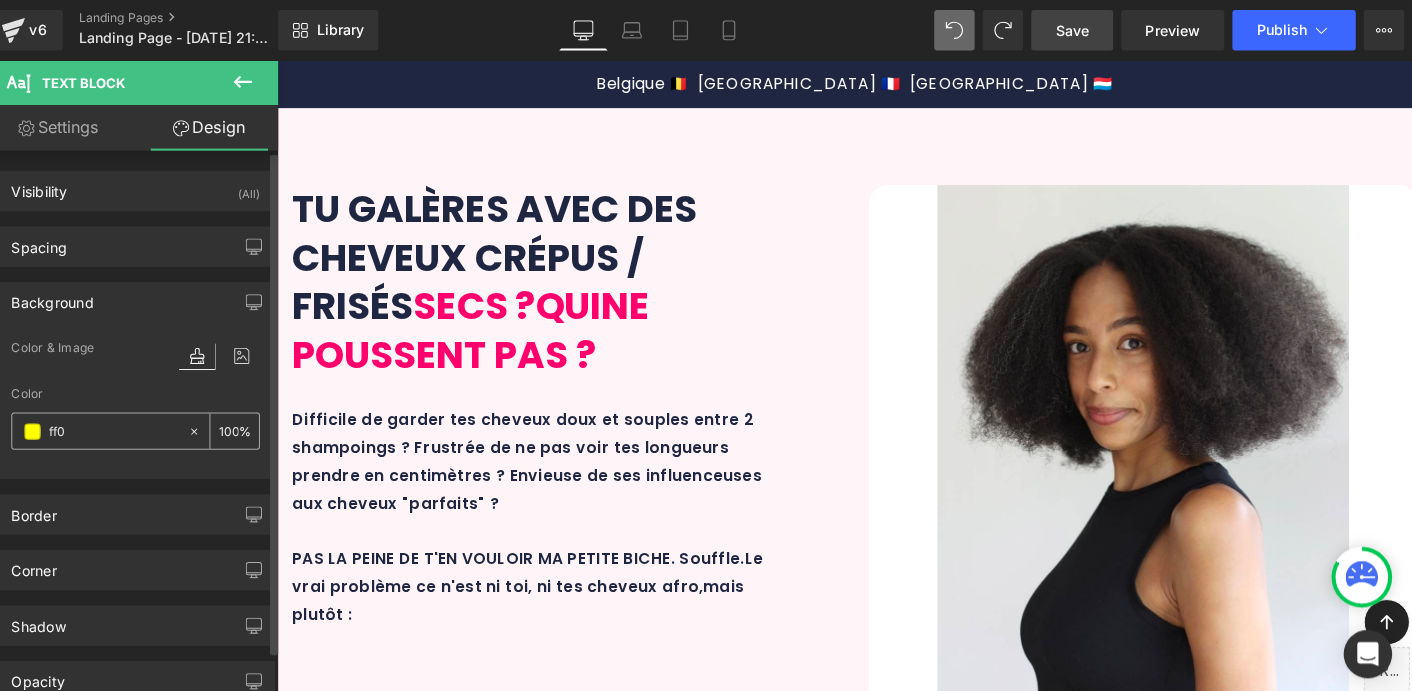 type on "ff00" 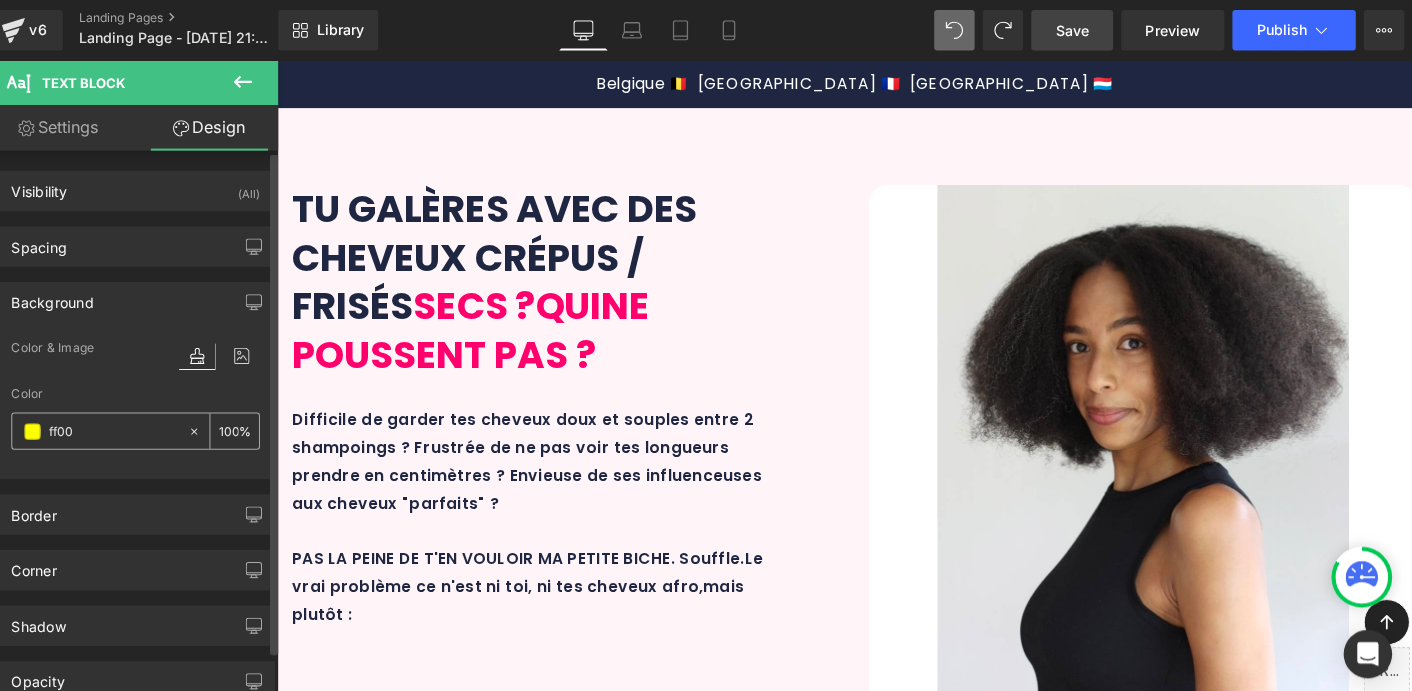 type on "ff006" 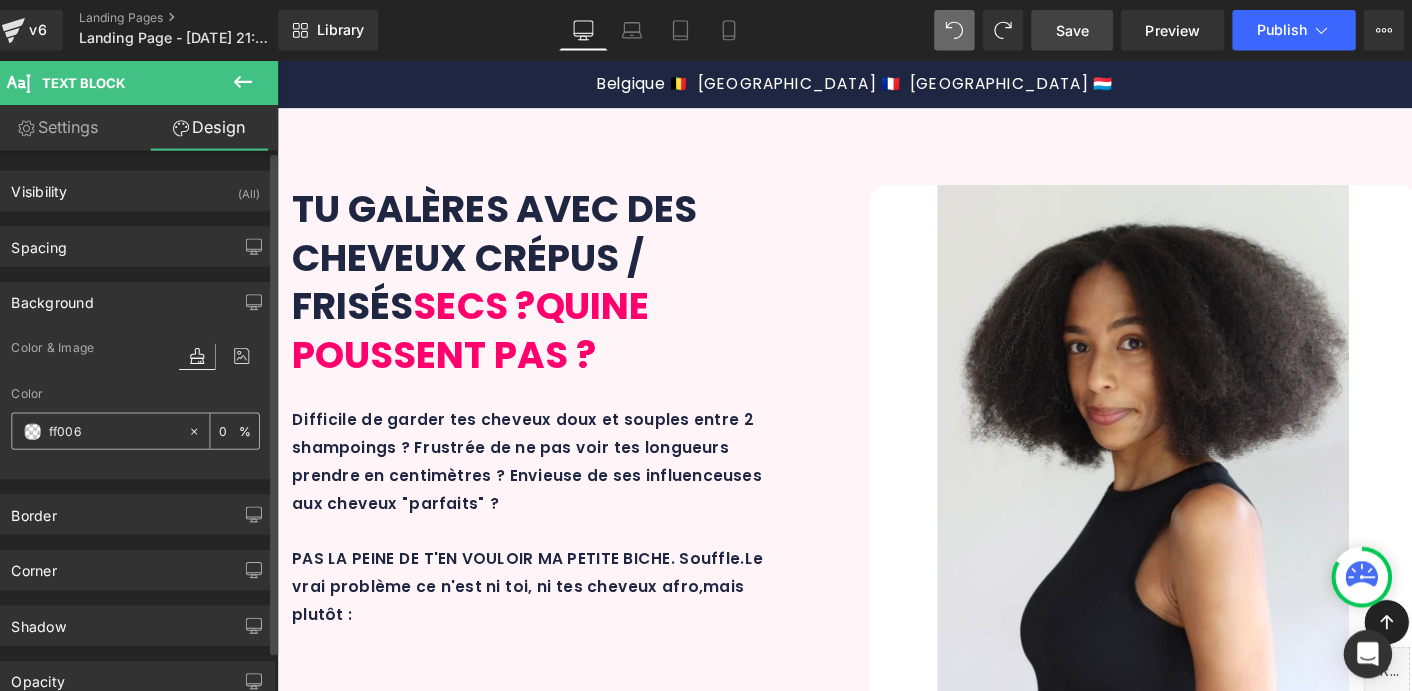 type on "ff006D" 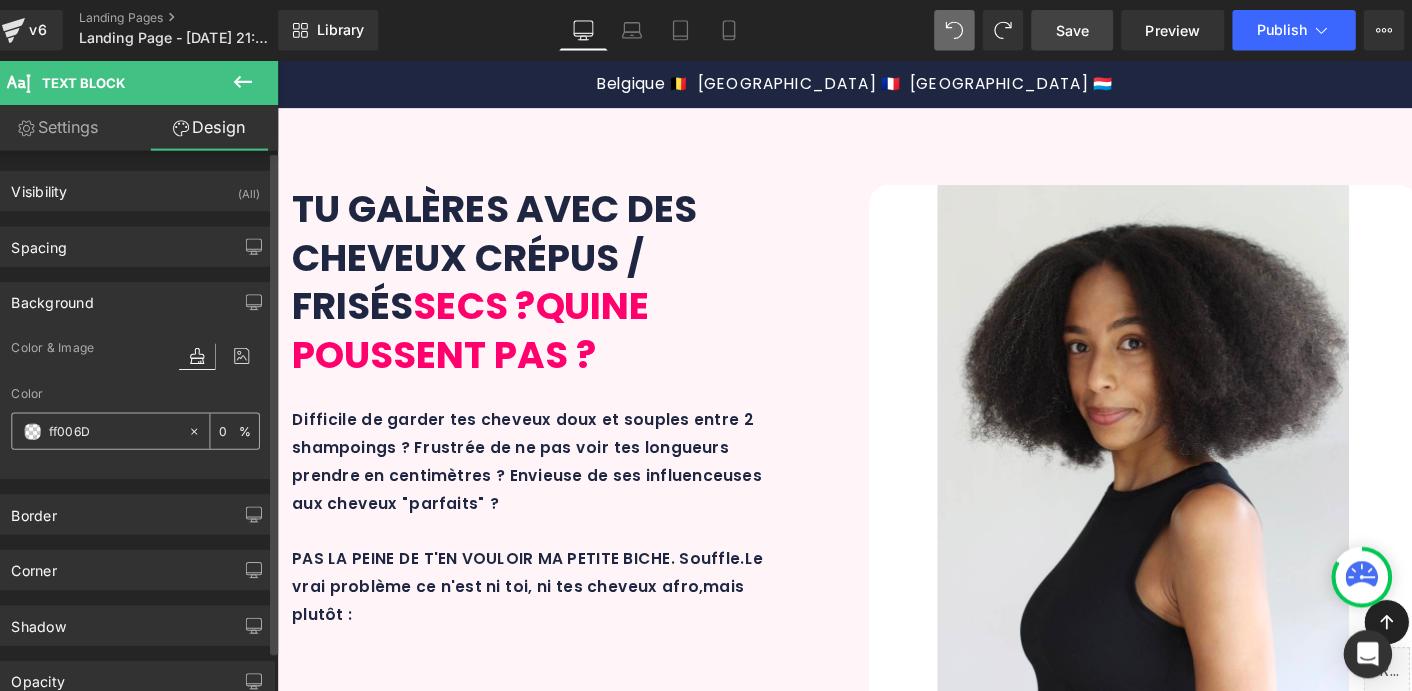 type on "100" 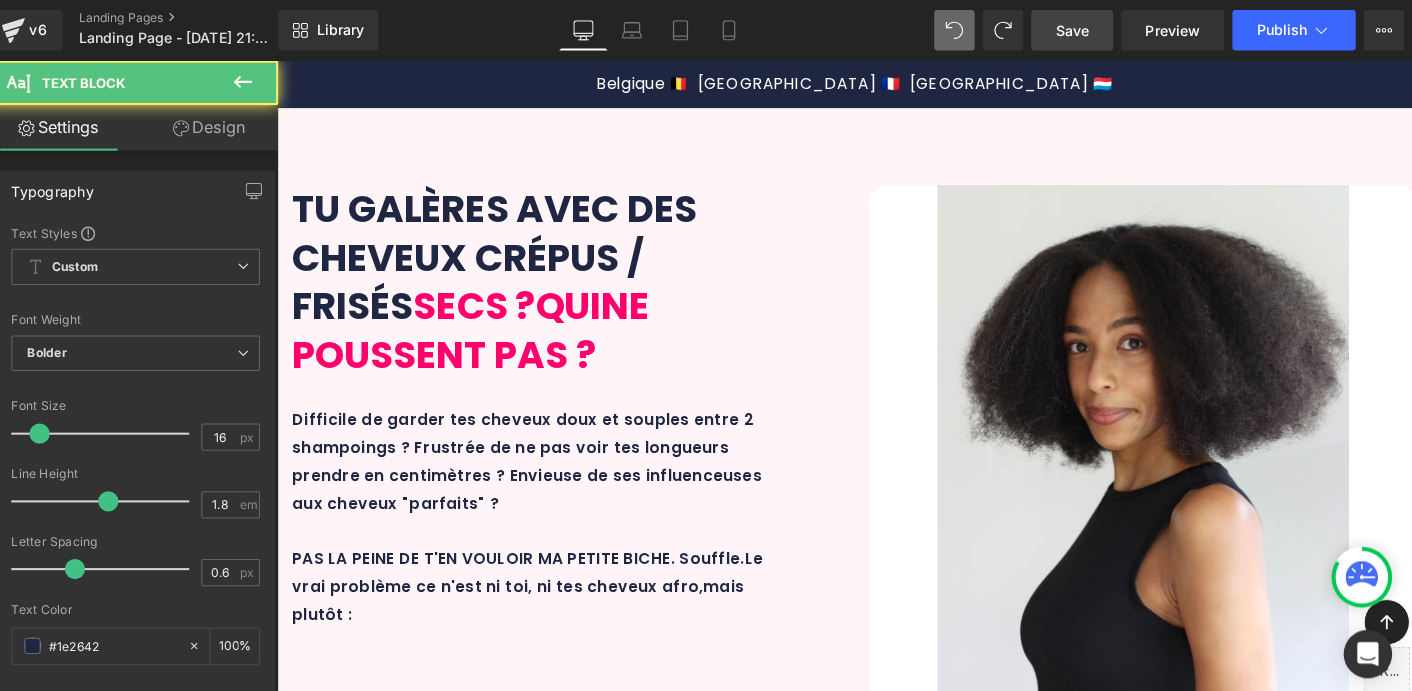 drag, startPoint x: 375, startPoint y: 408, endPoint x: 1215, endPoint y: 498, distance: 844.8077 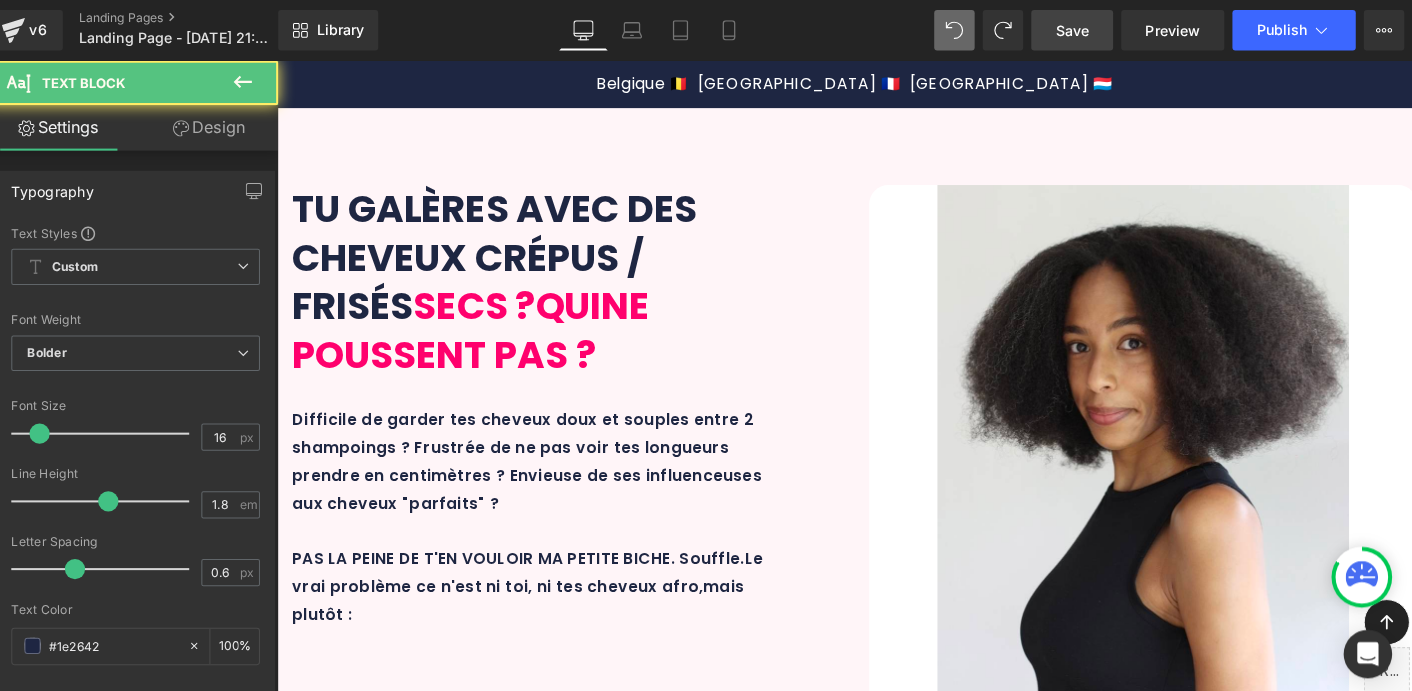 click on "Des formations similaires - et pas aussi complète ! - sont vendues par des coachs capillaires pour 60€ ou + 💸... Ici, elle est 100% OFFERTE grâce à ton MAXI AFRO SET ! Tu ne paies que tes produits et ayant ainsi déjà les soins essentiels pour entamer ta transformation capillaire." at bounding box center [878, 2272] 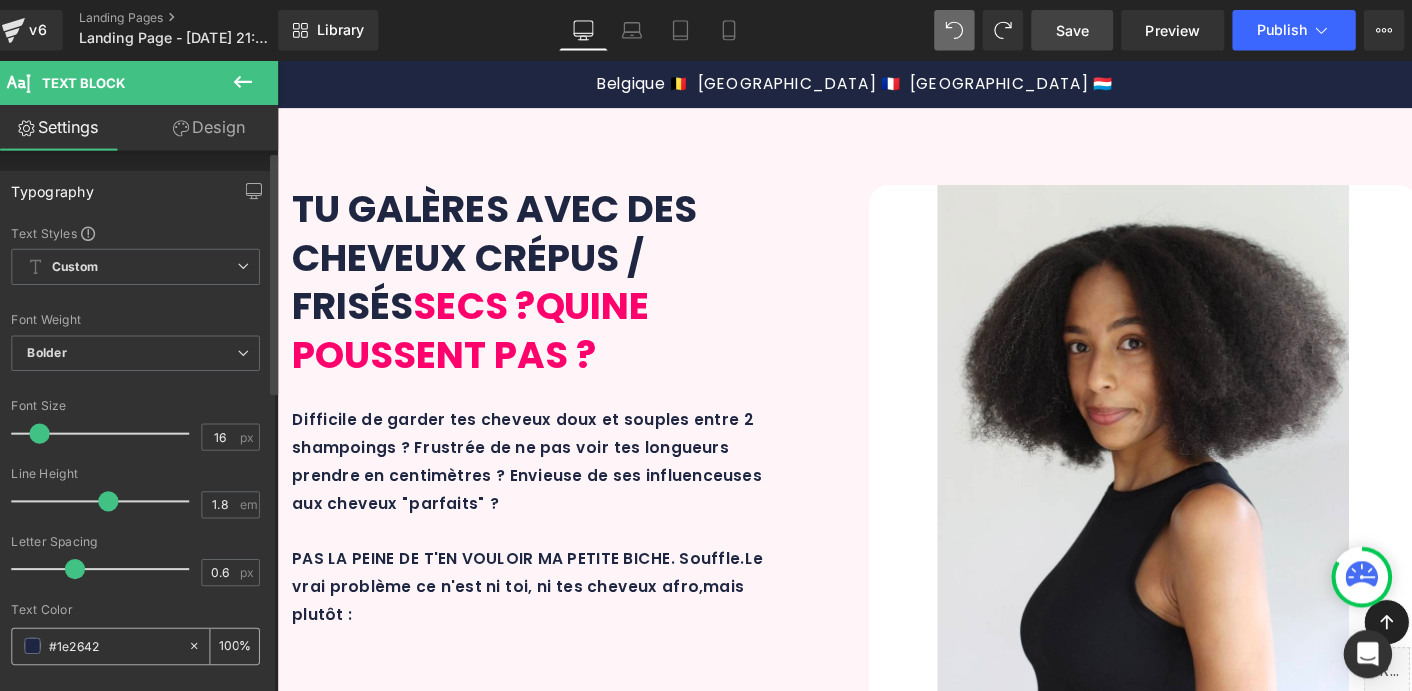 click on "#1e2642" at bounding box center (127, 639) 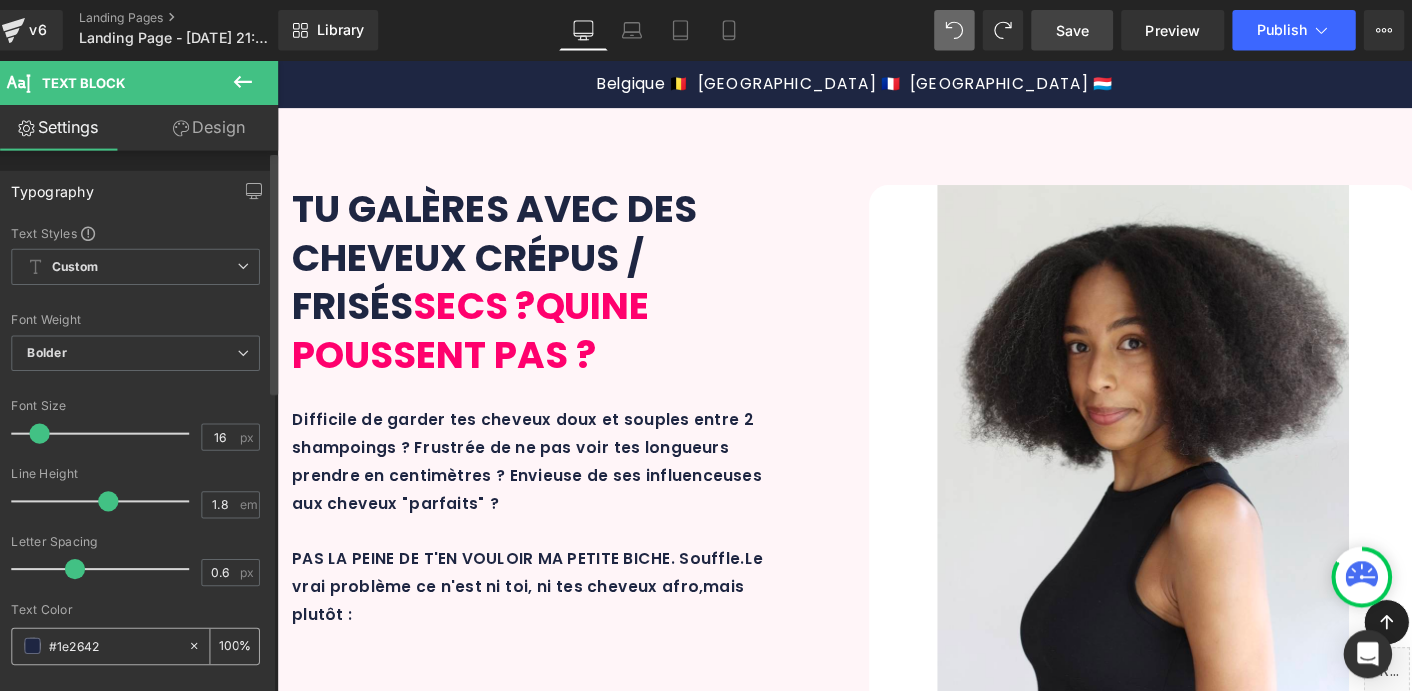 type on "#1e264" 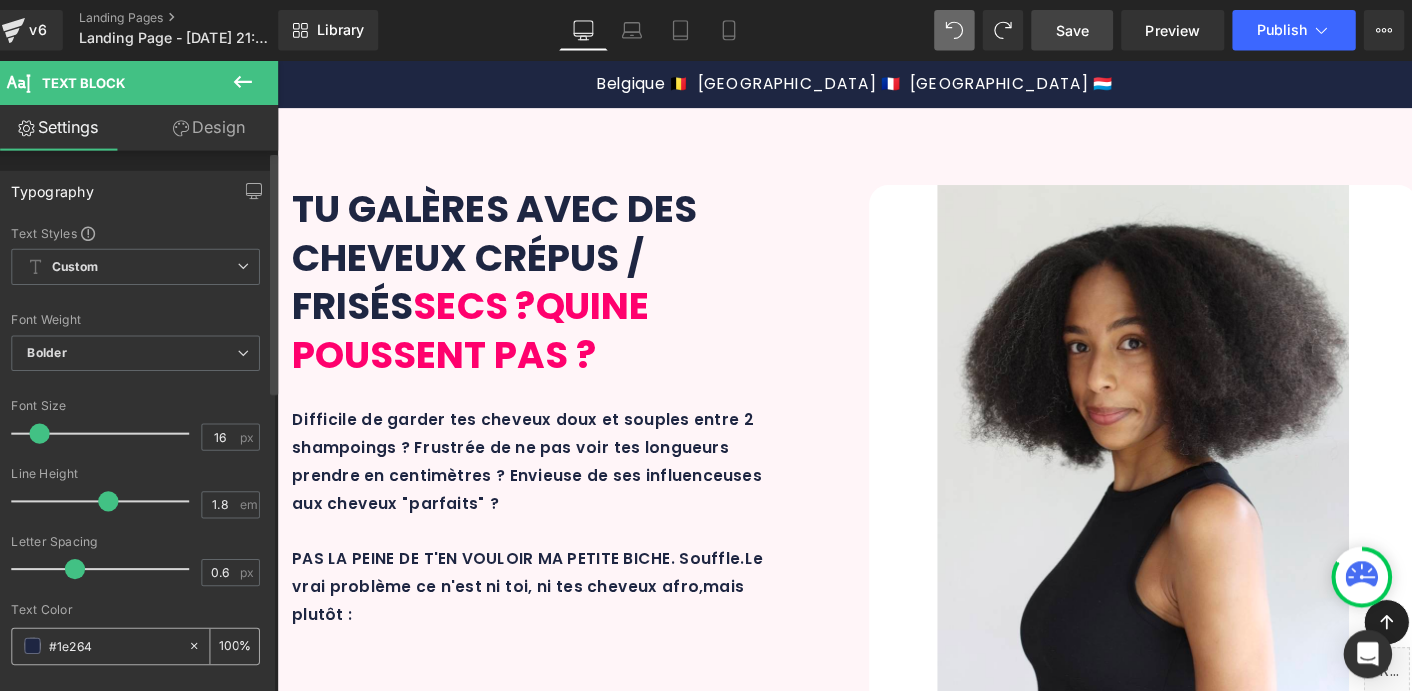 type on "0" 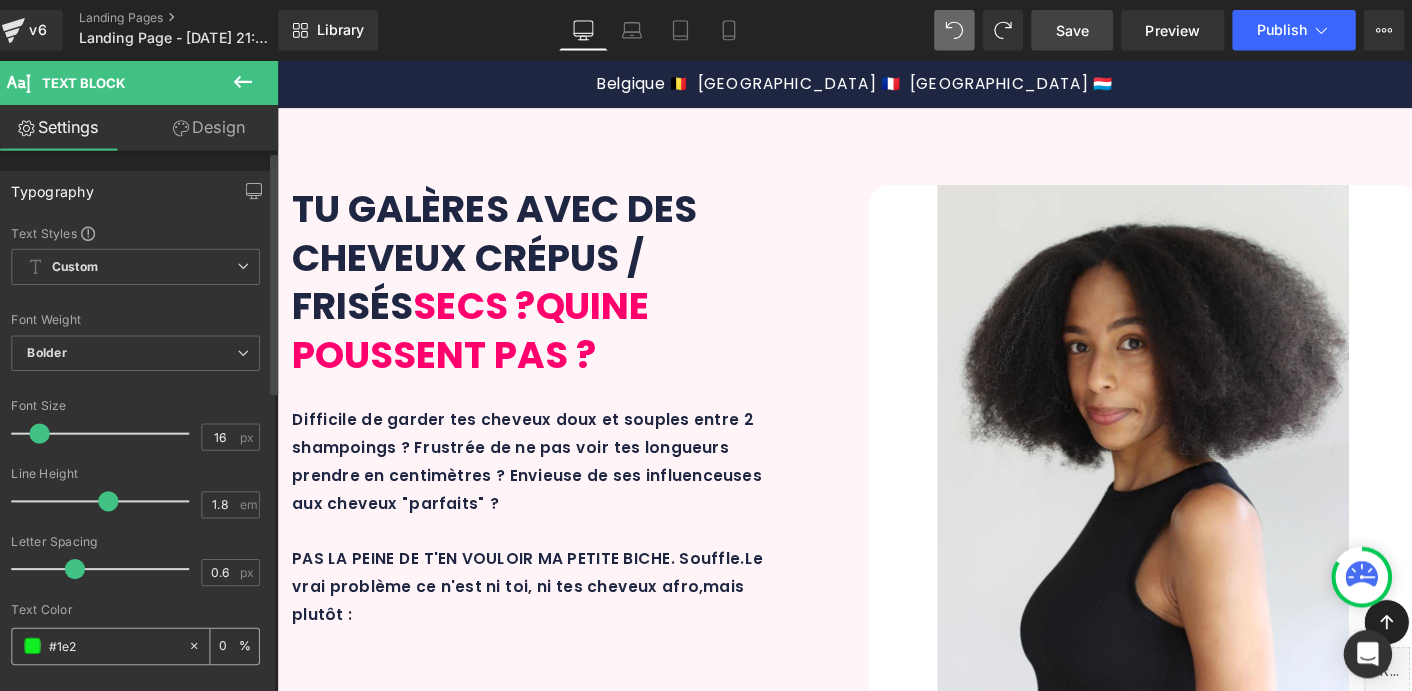type on "#1e" 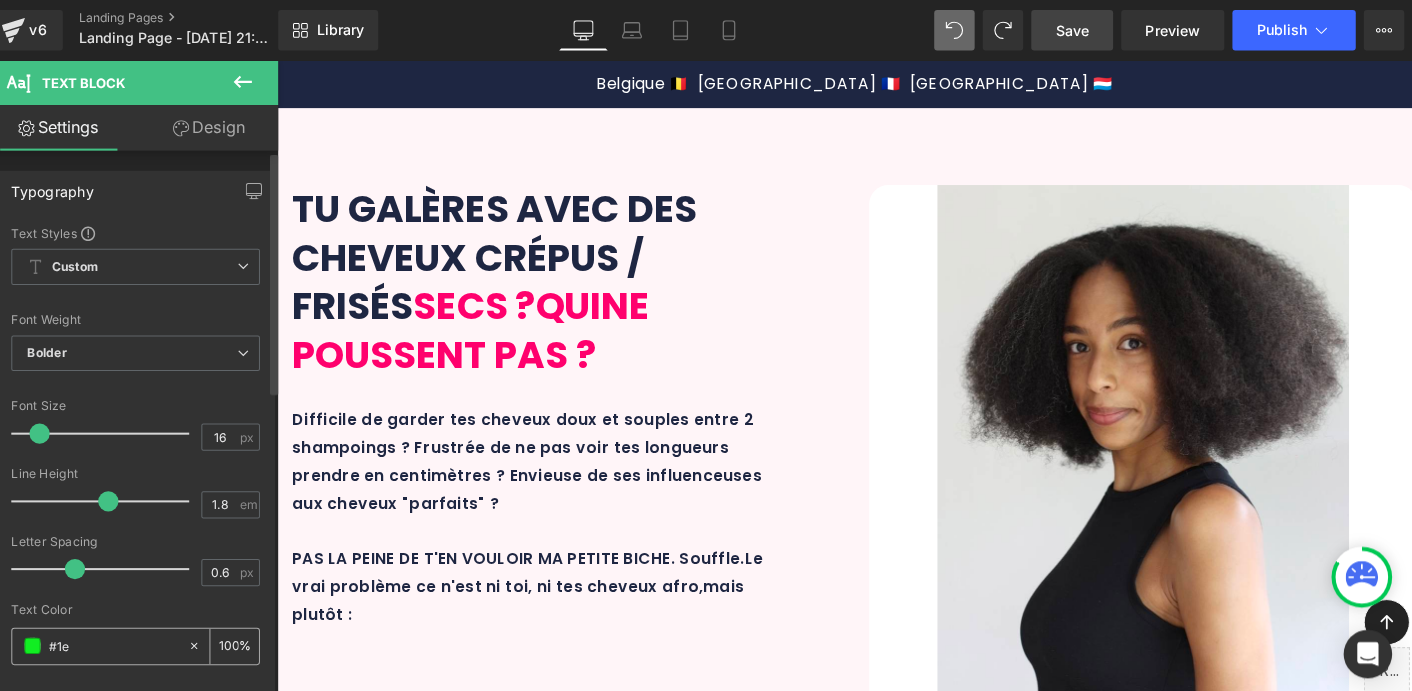 type on "#1" 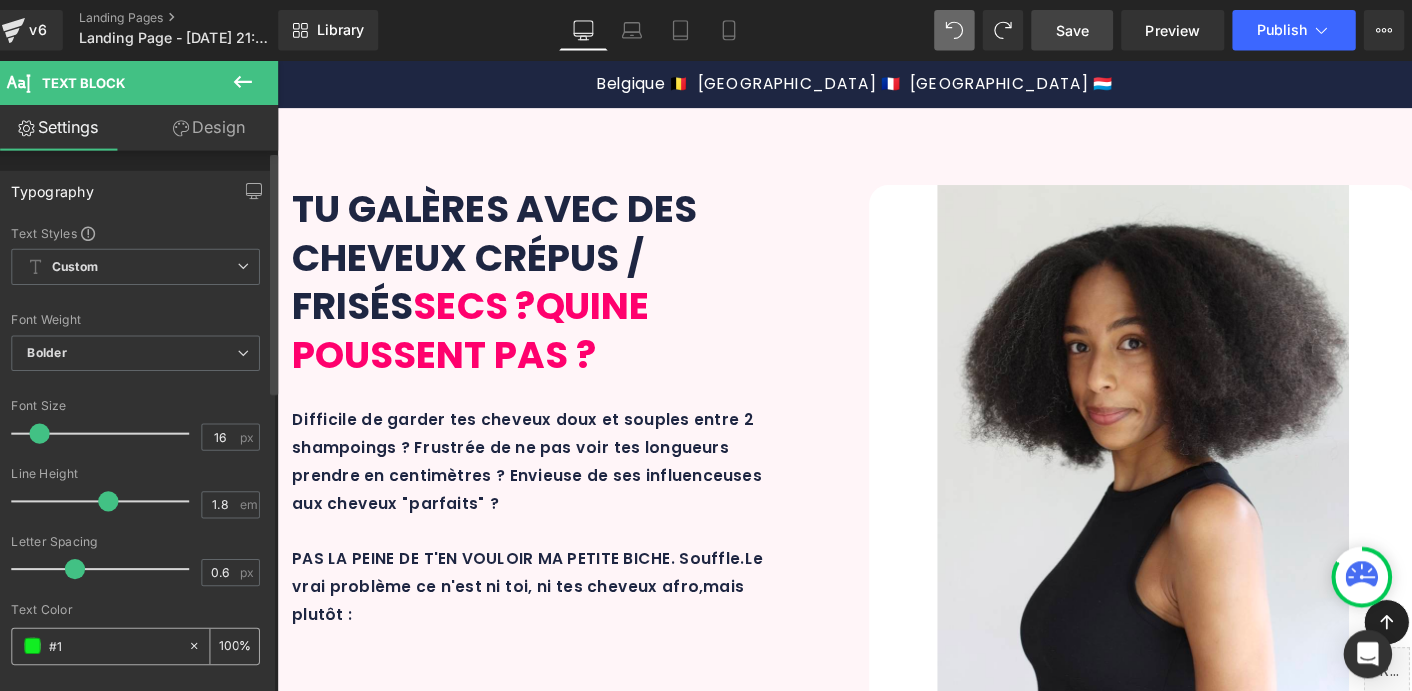 type on "0" 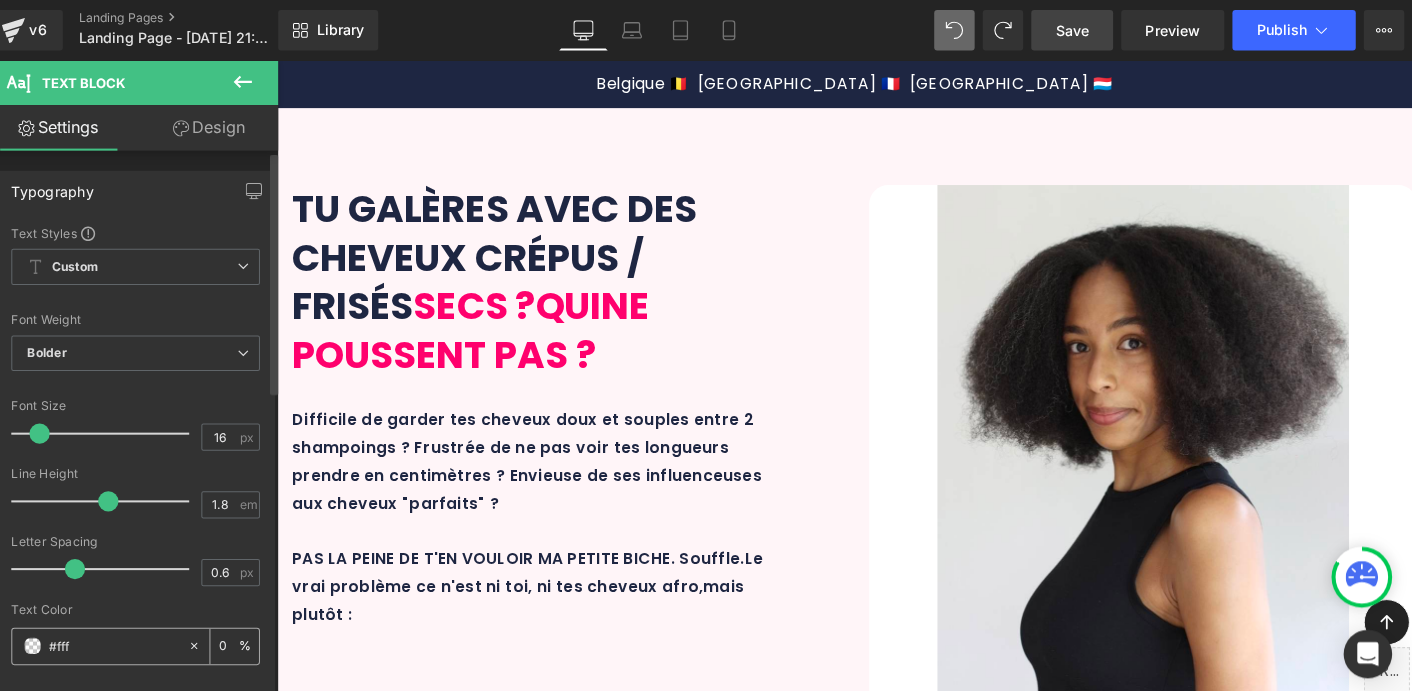 type on "#ffff" 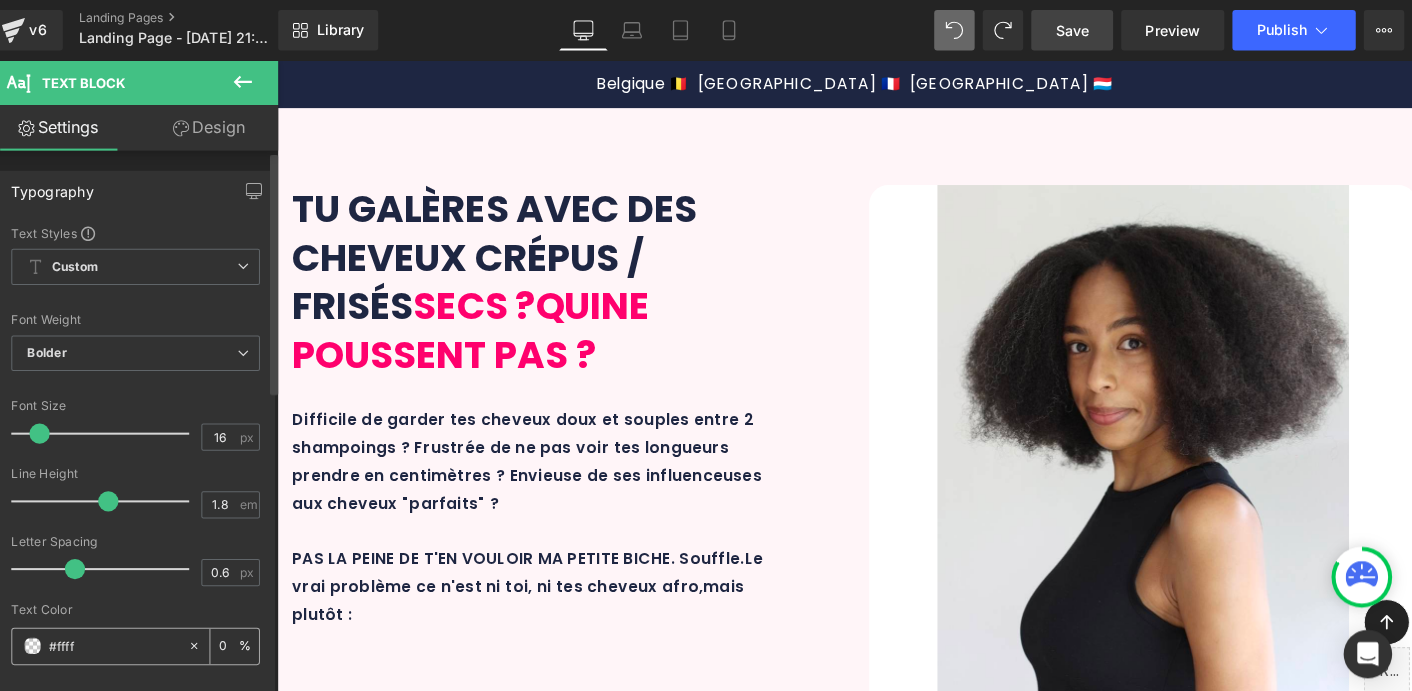 type on "100" 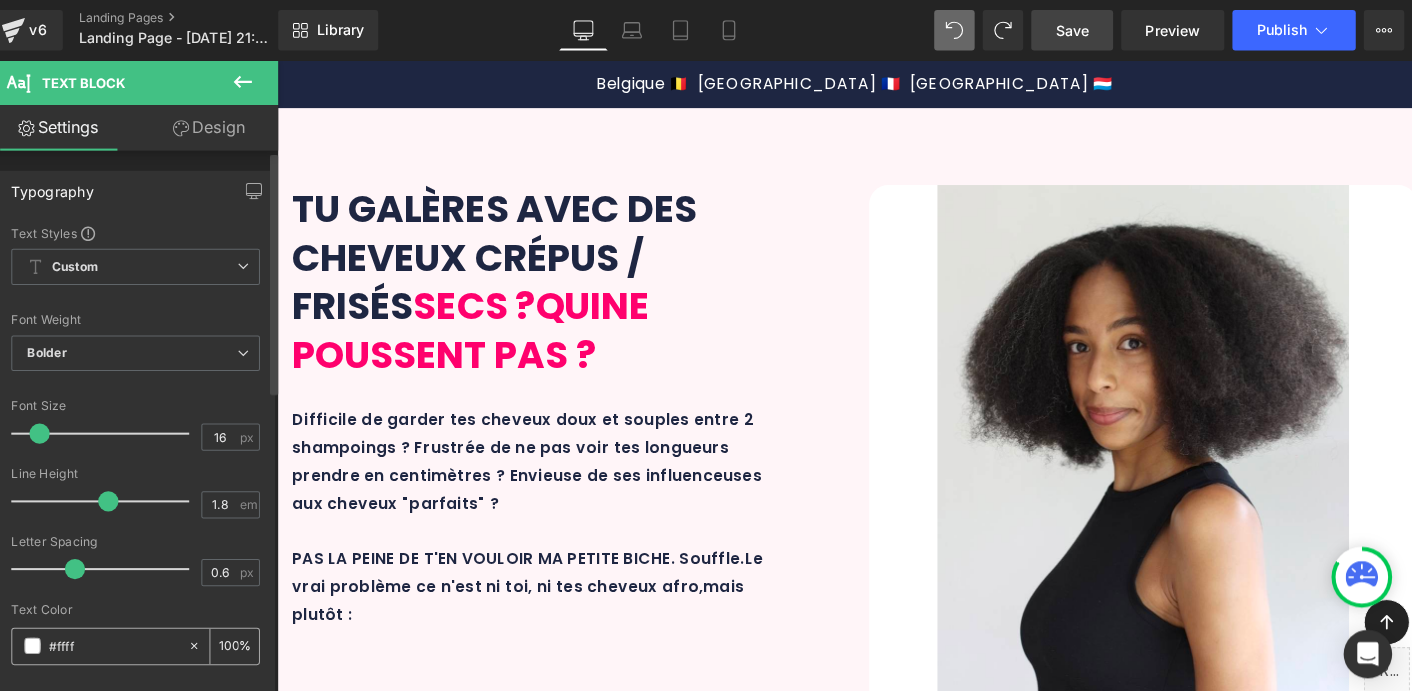 type on "#fffff" 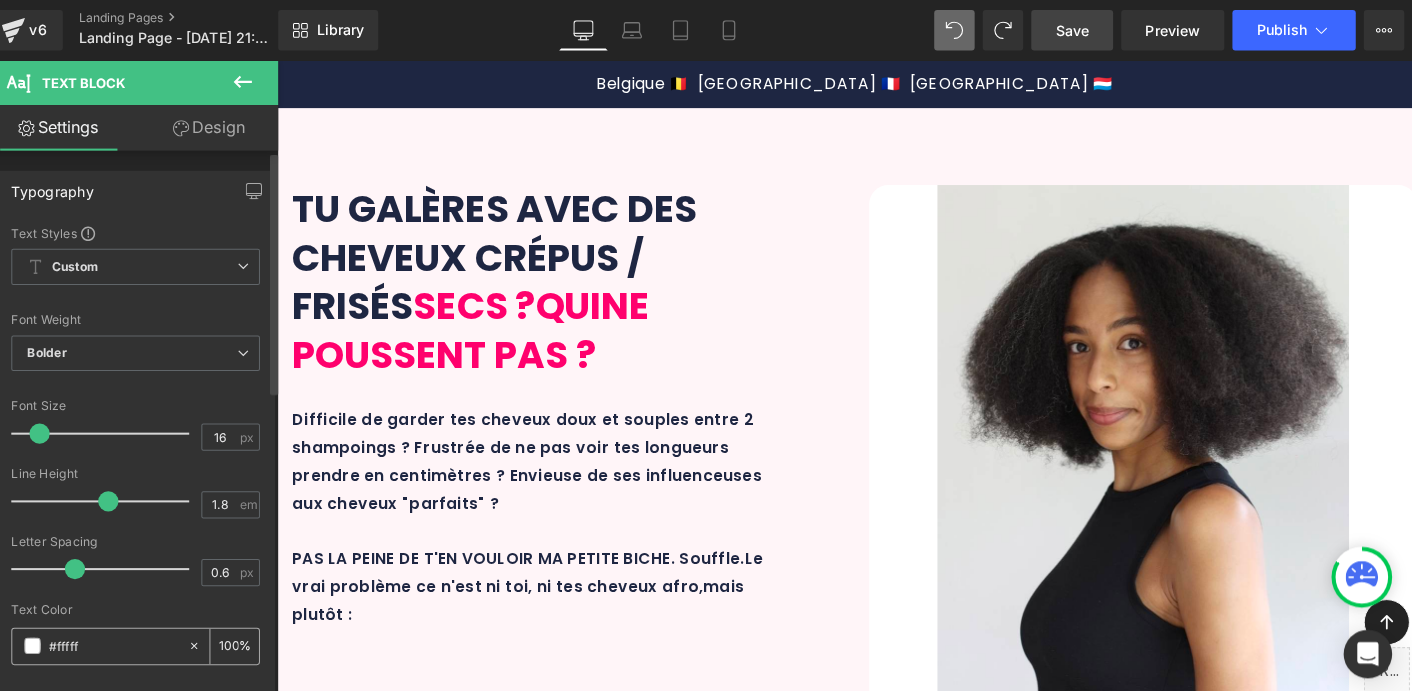 type on "0" 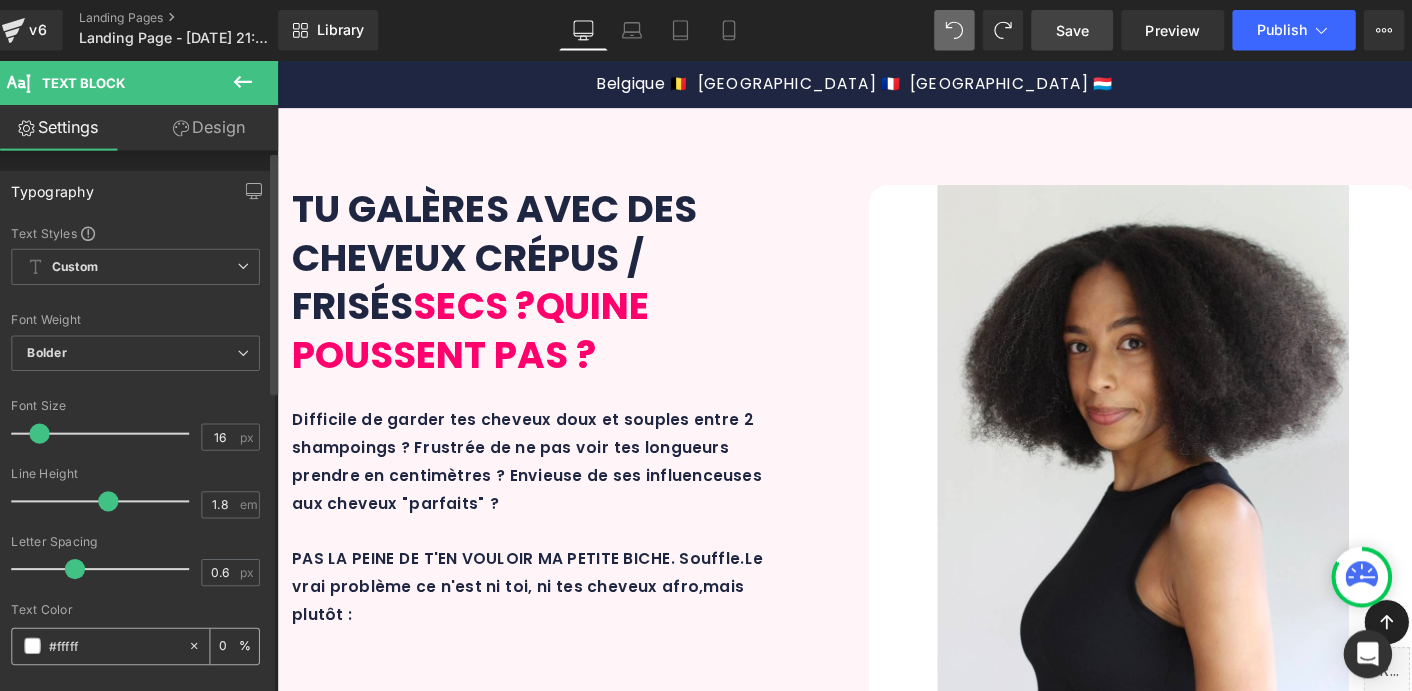 type on "#ffffff" 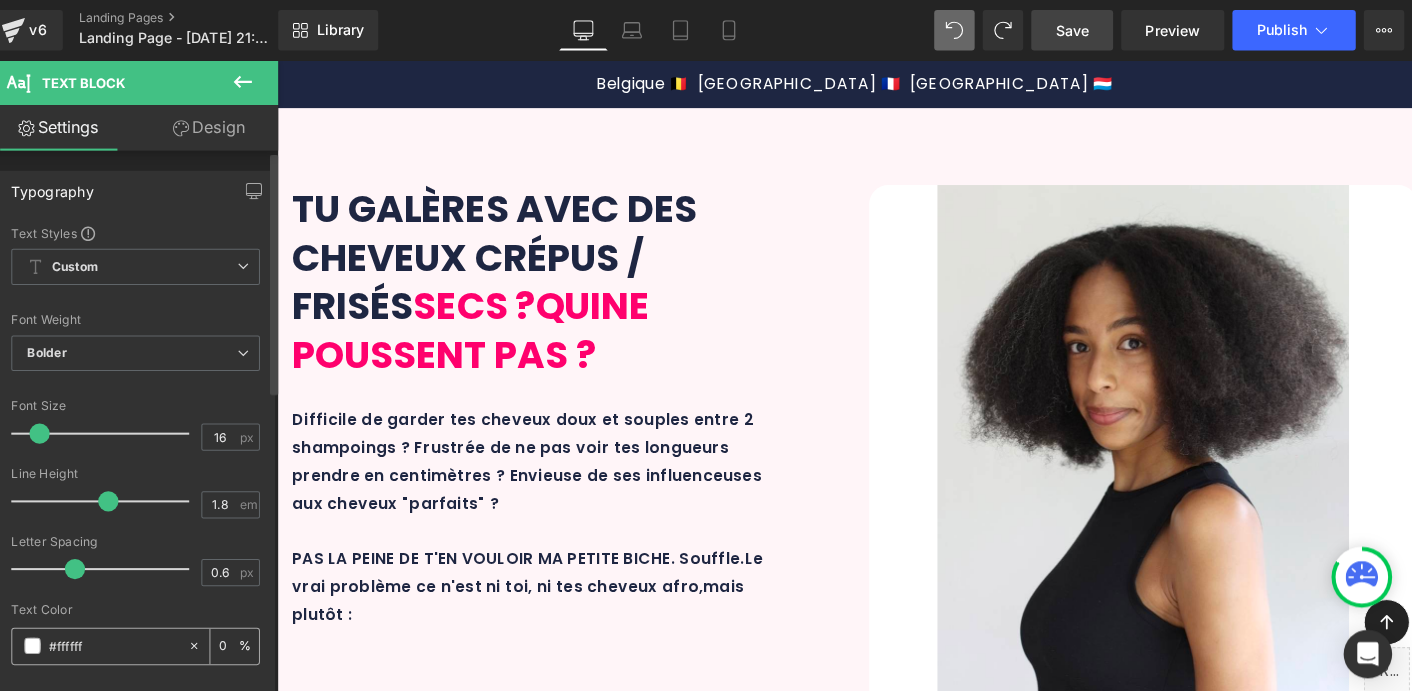 type on "100" 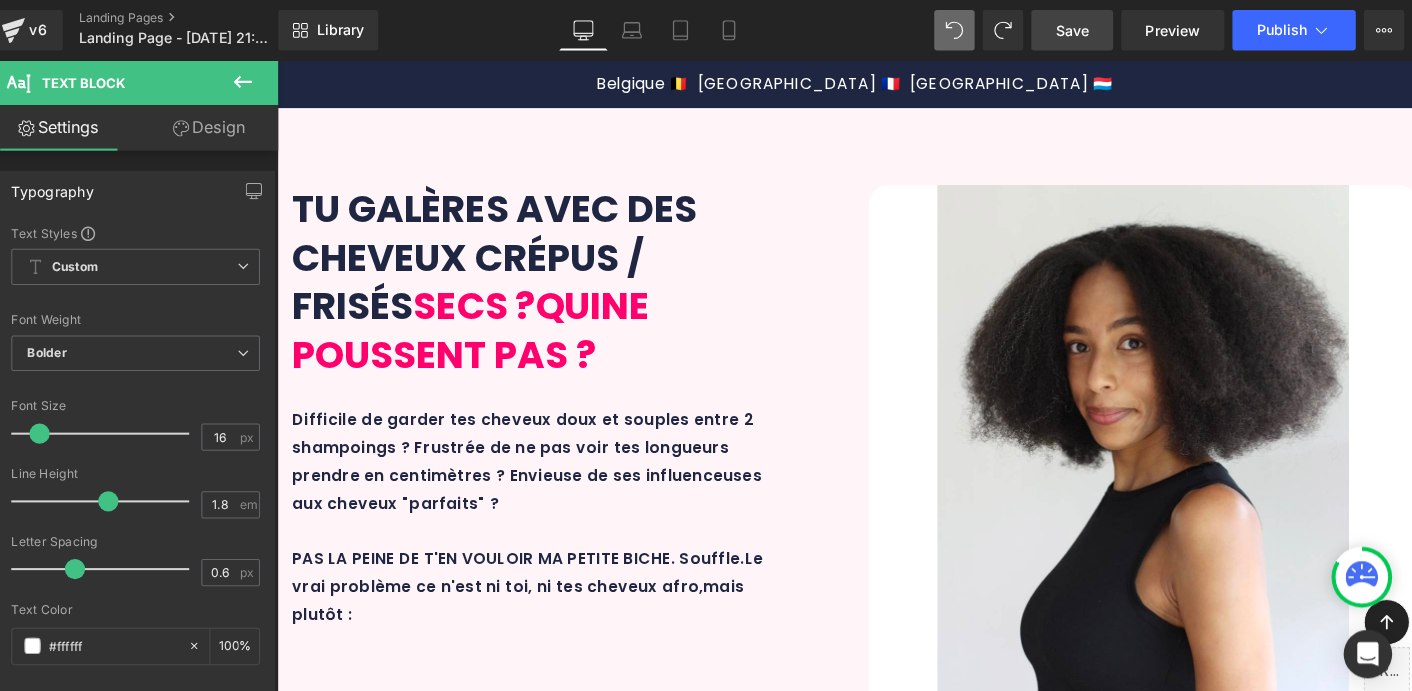 click on "DÉCOUVRE HYDRAPOUSSE™  Heading         Row
Une formation  complète  GRATUITE 🎁 grâce à ton  Maxi Afro Set
Text Block         Oui, les bons soins sont essentiels. Mais ce que les autres marques ne t'expliquent pas, c'est que les produits seuls ne suffisent pas !  Le   duo gagnant = bons soins +  bonnes pratiques . Voilà ce qui va faire TOUTE la différence pour : Text Block
Icon
Des cheveux hydratés durablement
Text Block
Row
Icon         Une réduction de la casse pour une pousse visible Text Block
Row
Icon         Un fibre capillaire saine et équilibrée Text Block
Row
Row
BREF, LA VÉRITABLE TRANSFORMATION CAPILLAIRRE QUE TU ATTENDAIS
Text Block         Image         Row
Icon         Un Ebook ultra complet (PDF ) Text Block
Row         Icon" at bounding box center [878, 1777] 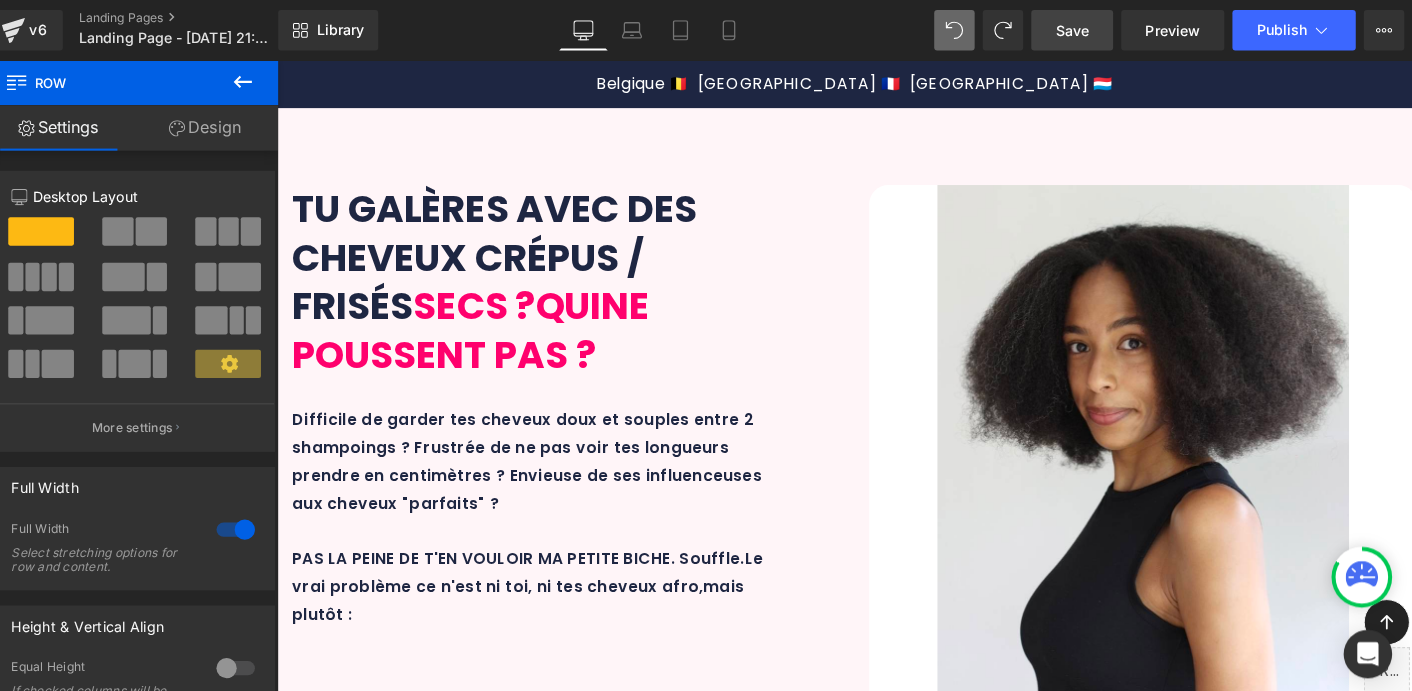 scroll, scrollTop: 1812, scrollLeft: 0, axis: vertical 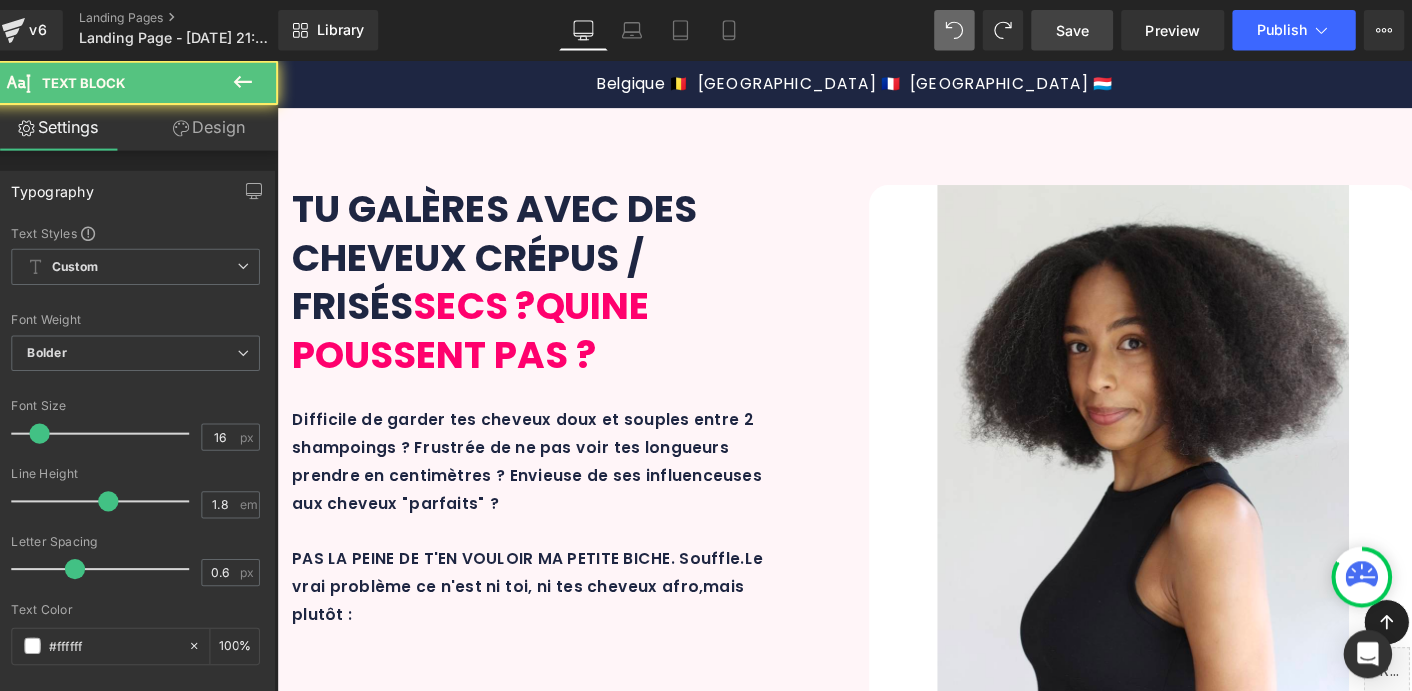 click at bounding box center (878, 2343) 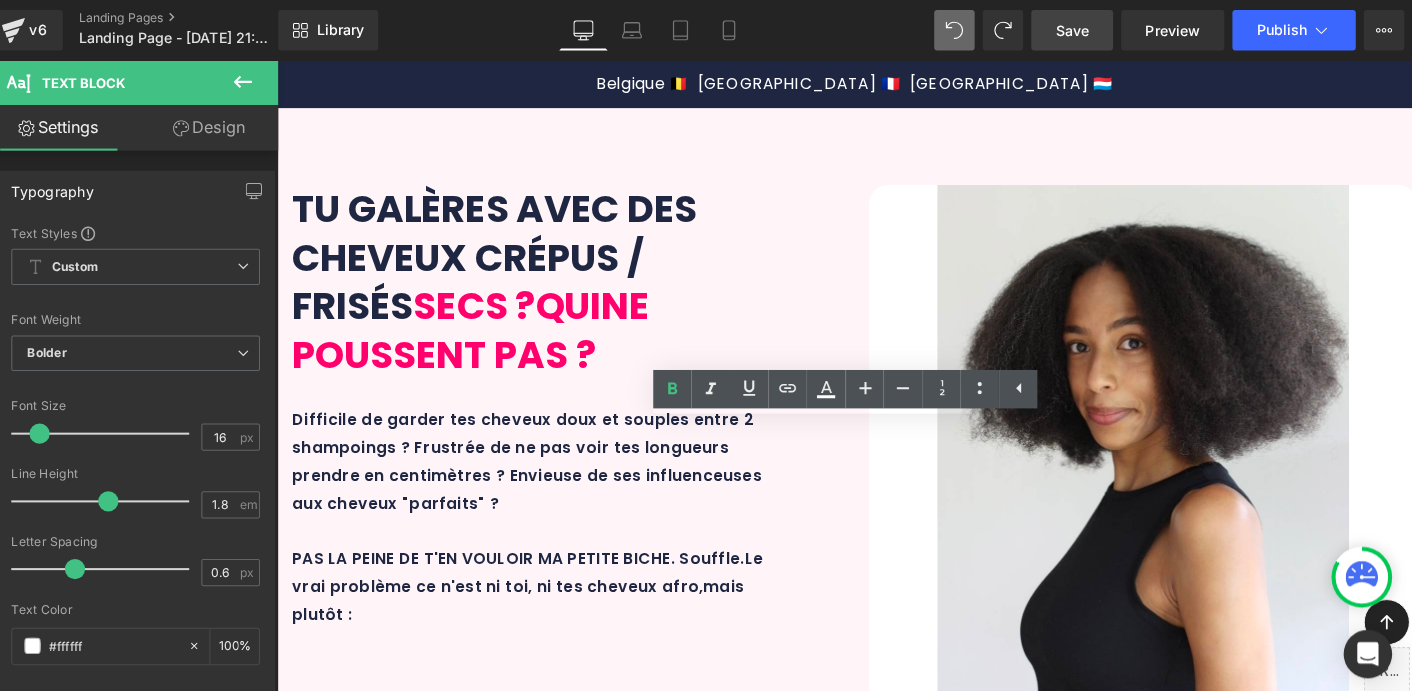 click on "Design" at bounding box center (221, 126) 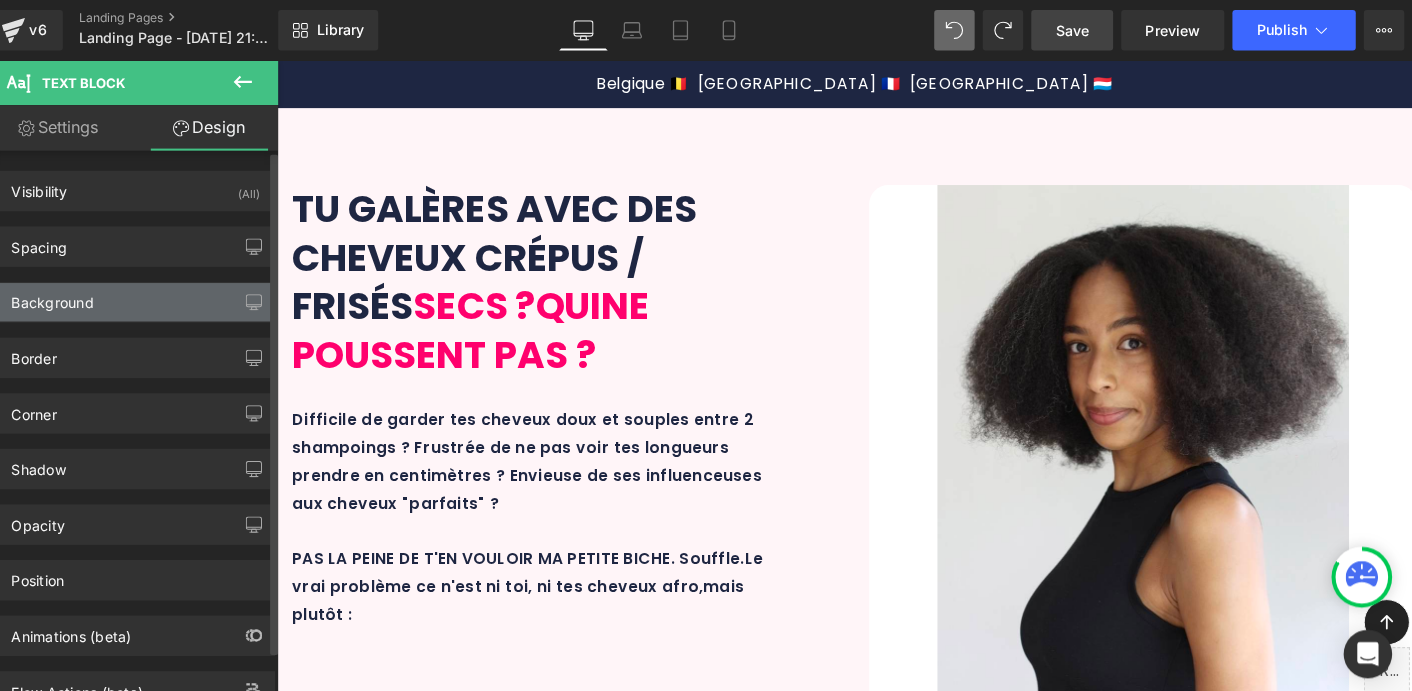 click on "Background" at bounding box center [149, 299] 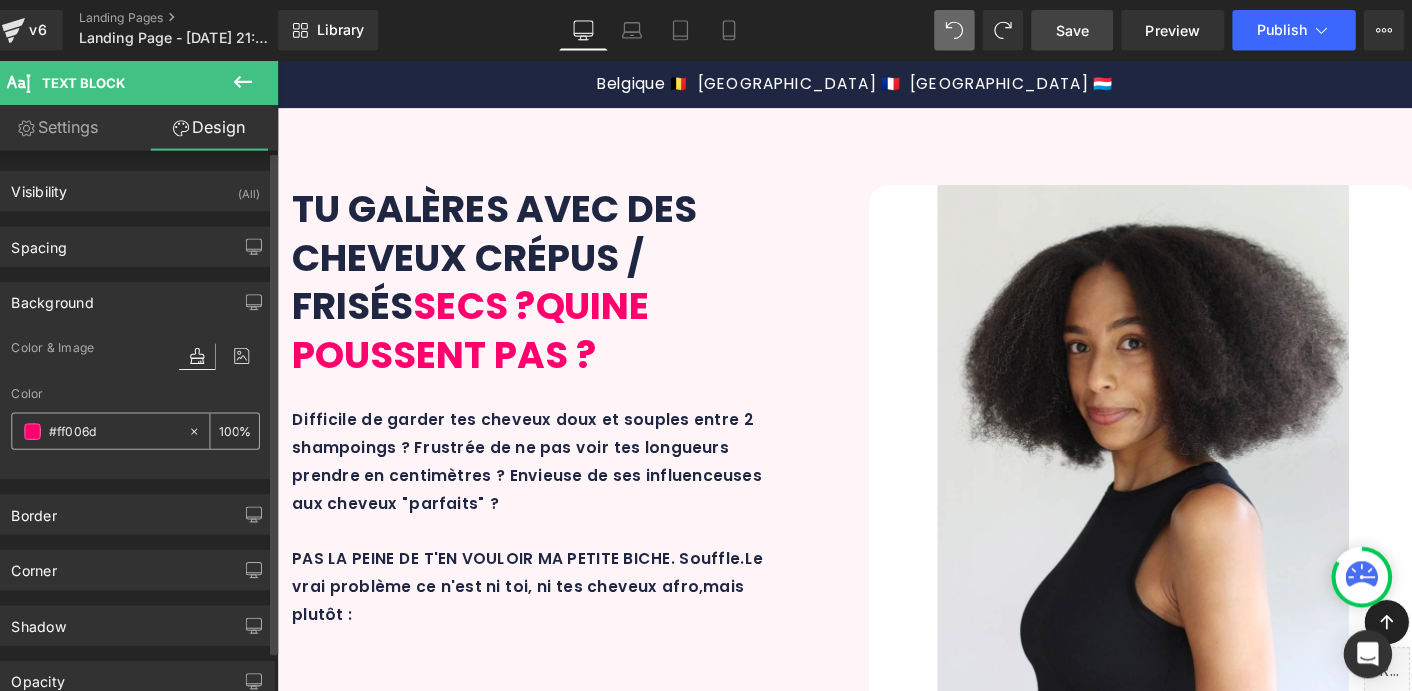 click 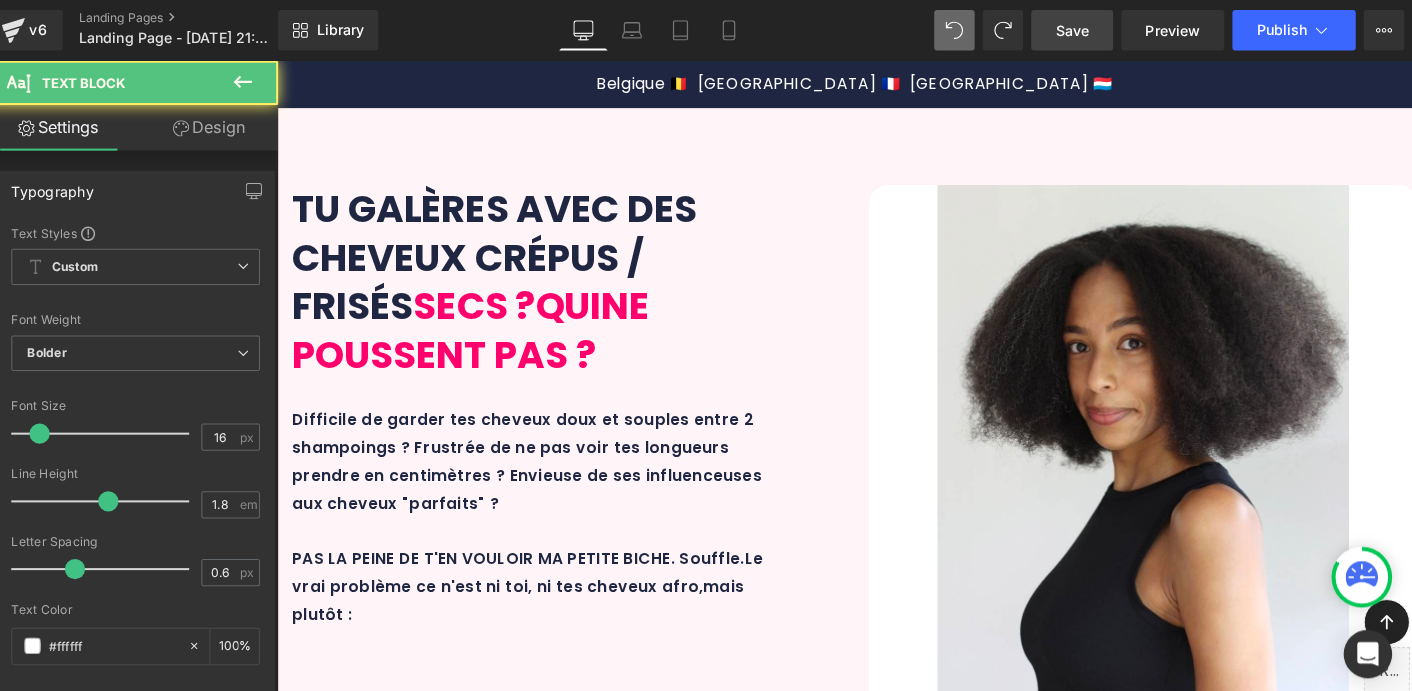 drag, startPoint x: 359, startPoint y: 443, endPoint x: 1222, endPoint y: 594, distance: 876.1107 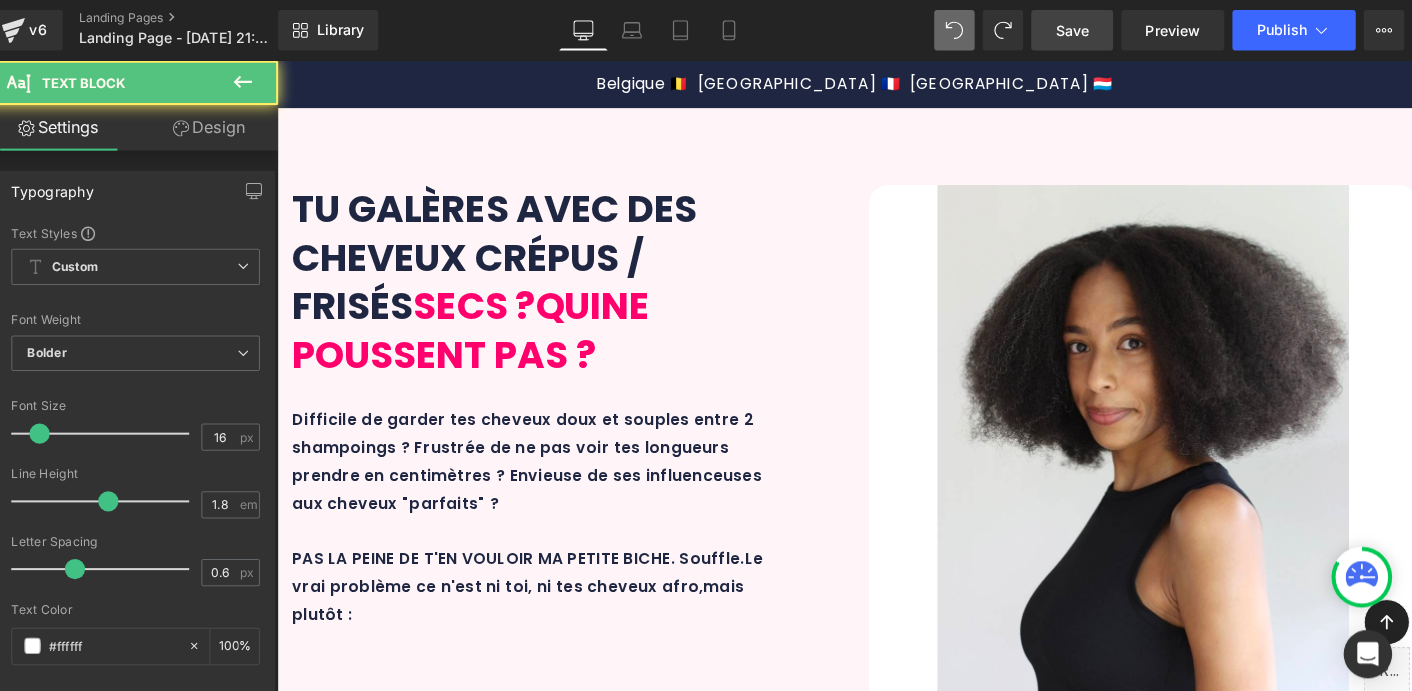click on "Des formations similaires - et pas aussi complète ! - sont vendues par des coachs capillaires pour 60€ ou + 💸... Ici, elle est 100% OFFERTE grâce à ton MAXI AFRO SET ! Tu ne paies que tes produits et ayant ainsi déjà les soins essentiels pour entamer ta transformation capillaire." at bounding box center (878, 2272) 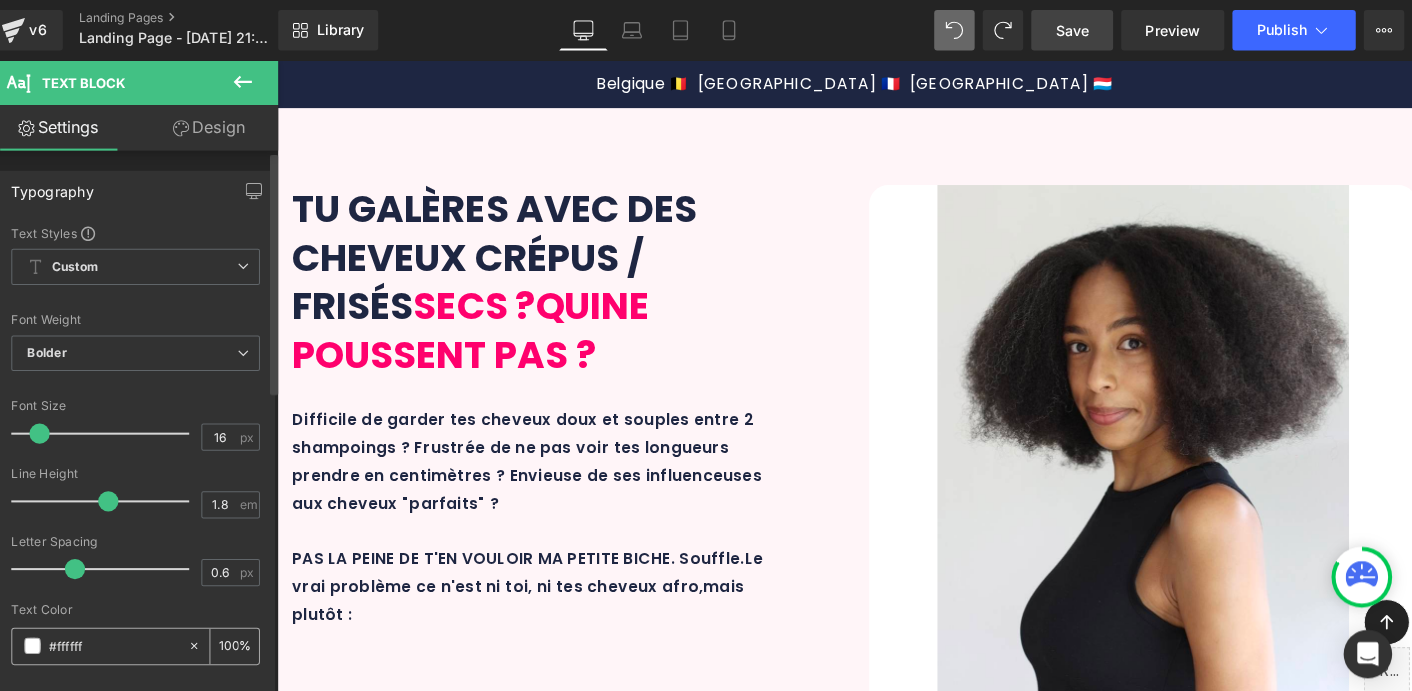 click on "#ffffff" at bounding box center [127, 639] 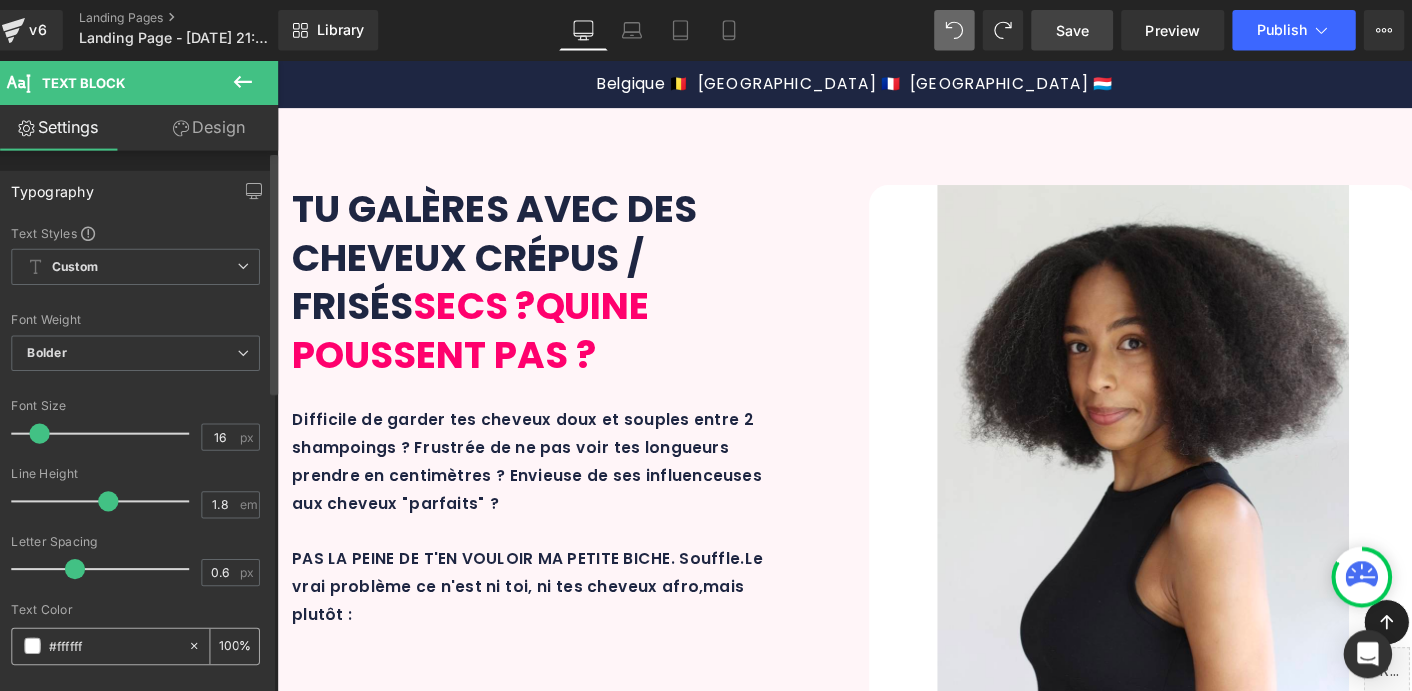type on "#fffff" 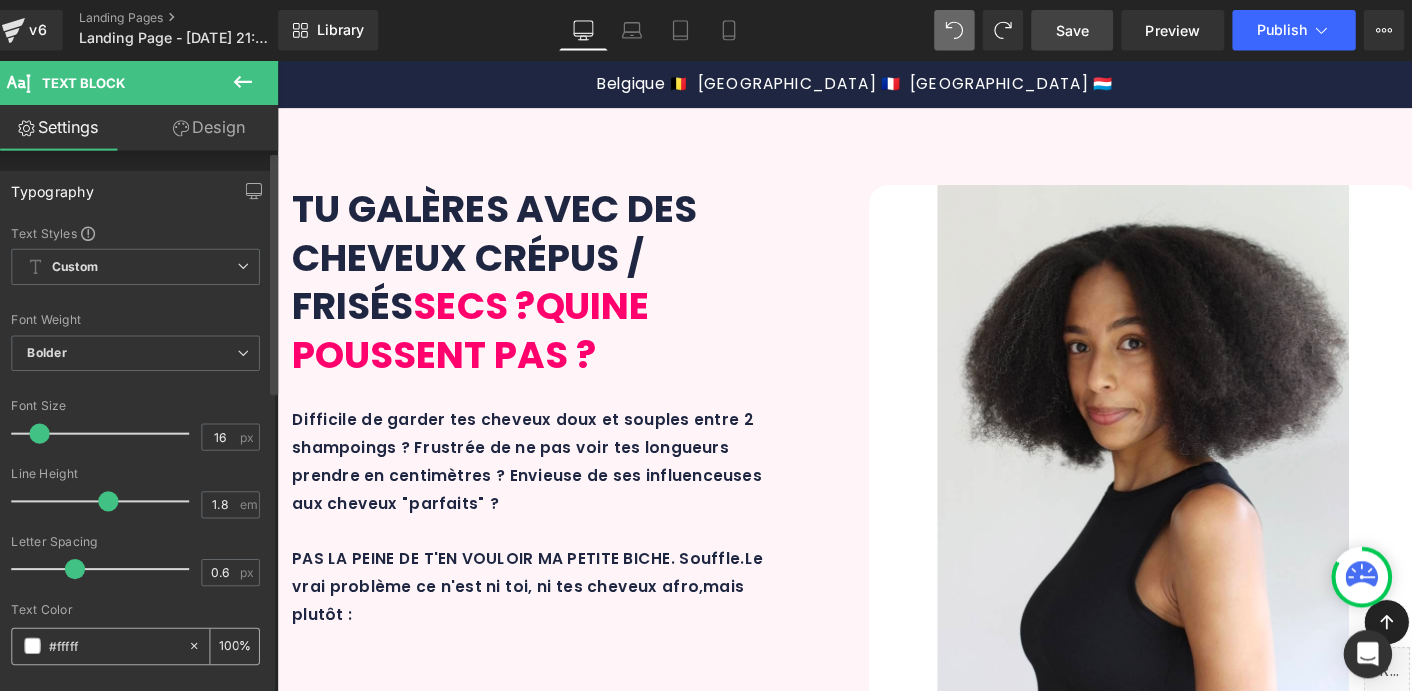 type on "0" 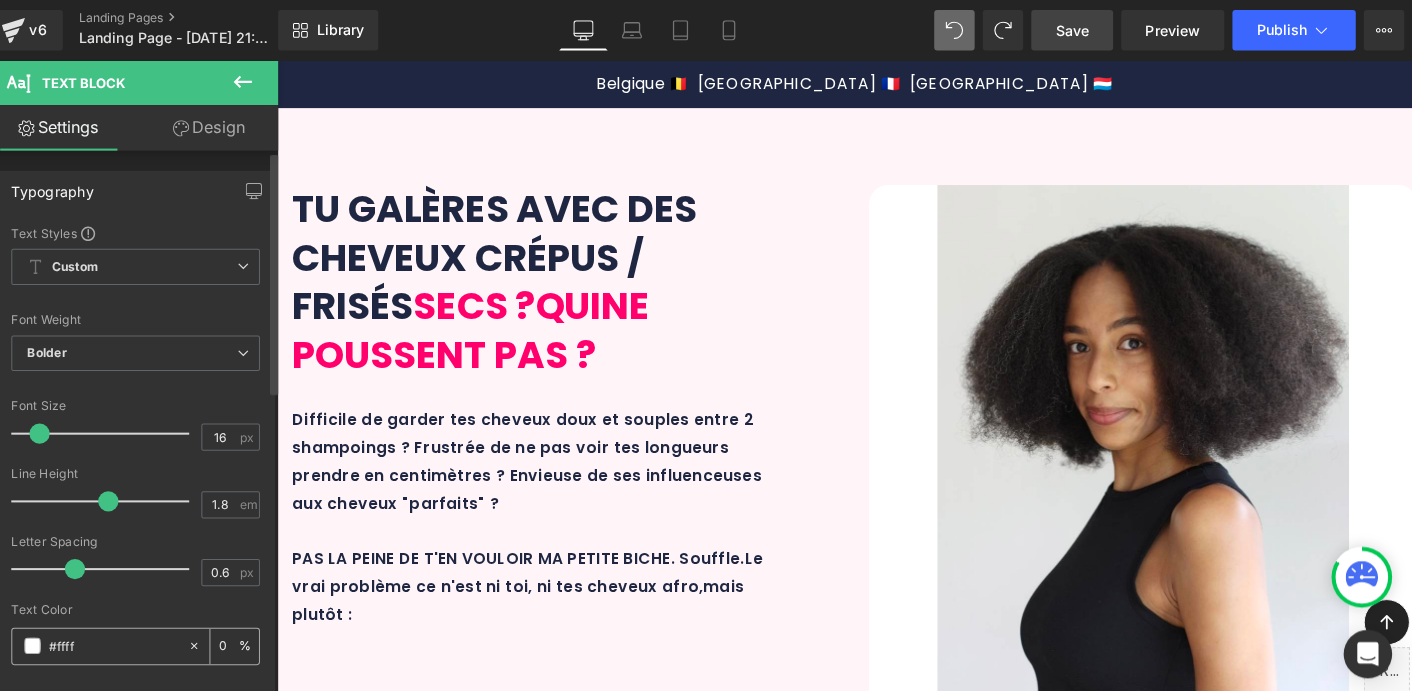 type on "#fff" 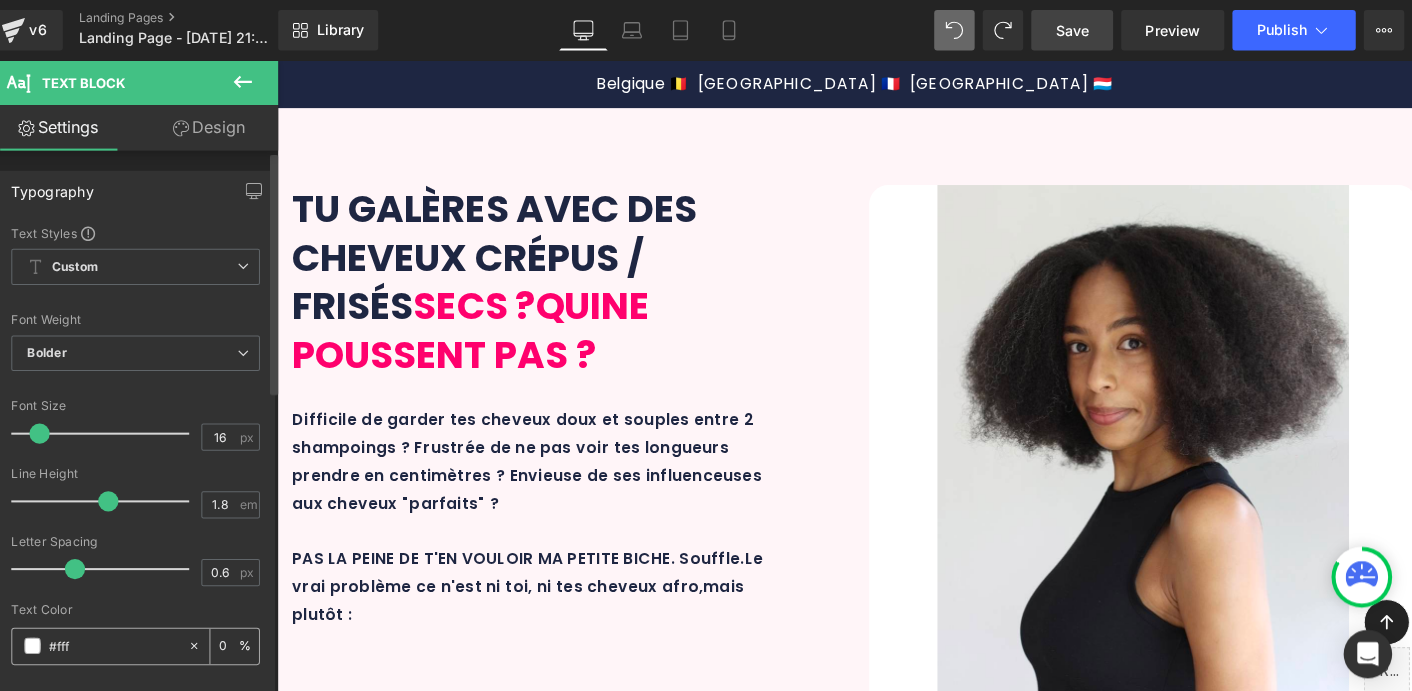type on "100" 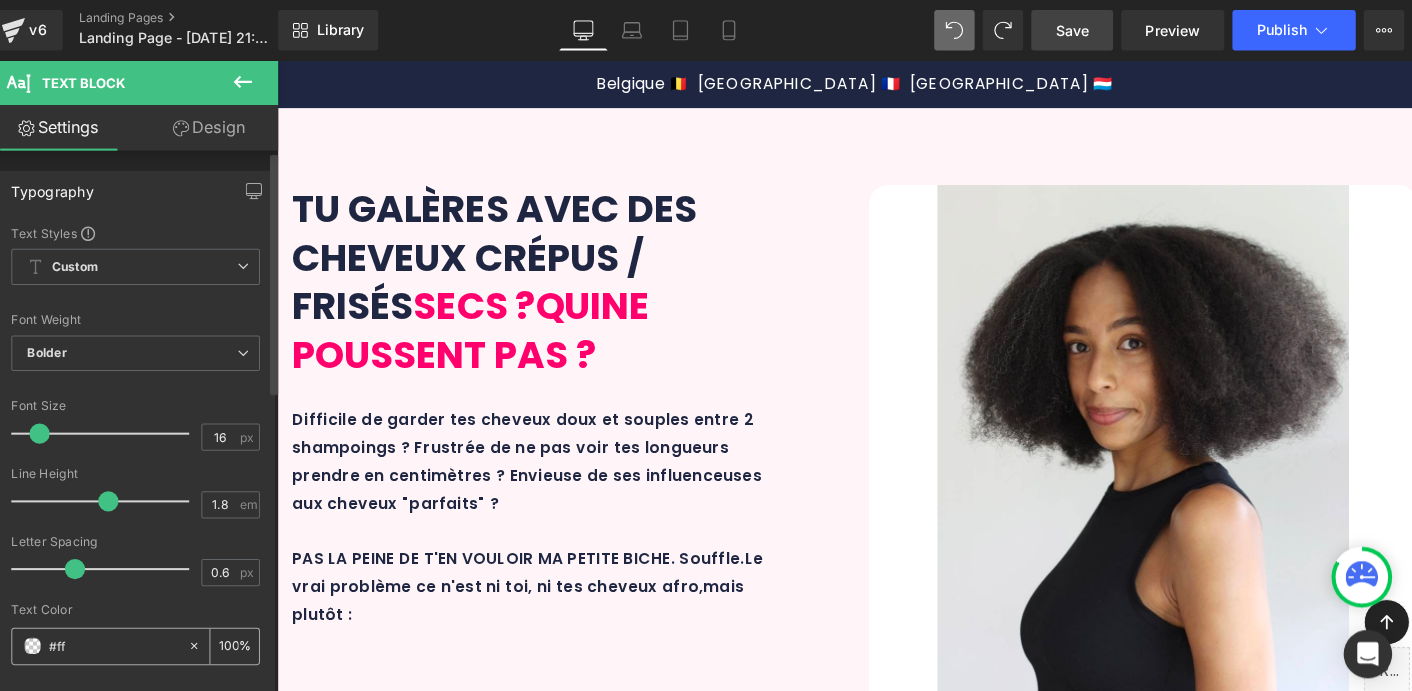 type on "#f" 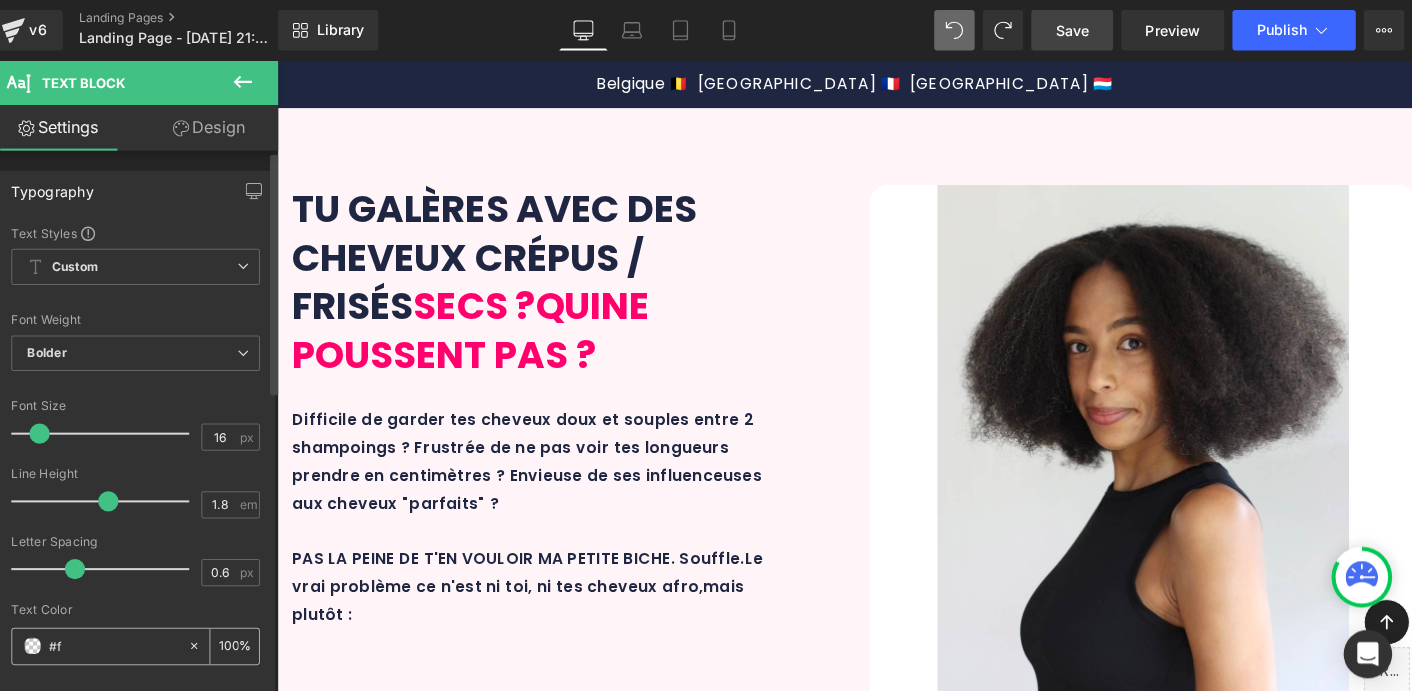 type on "0" 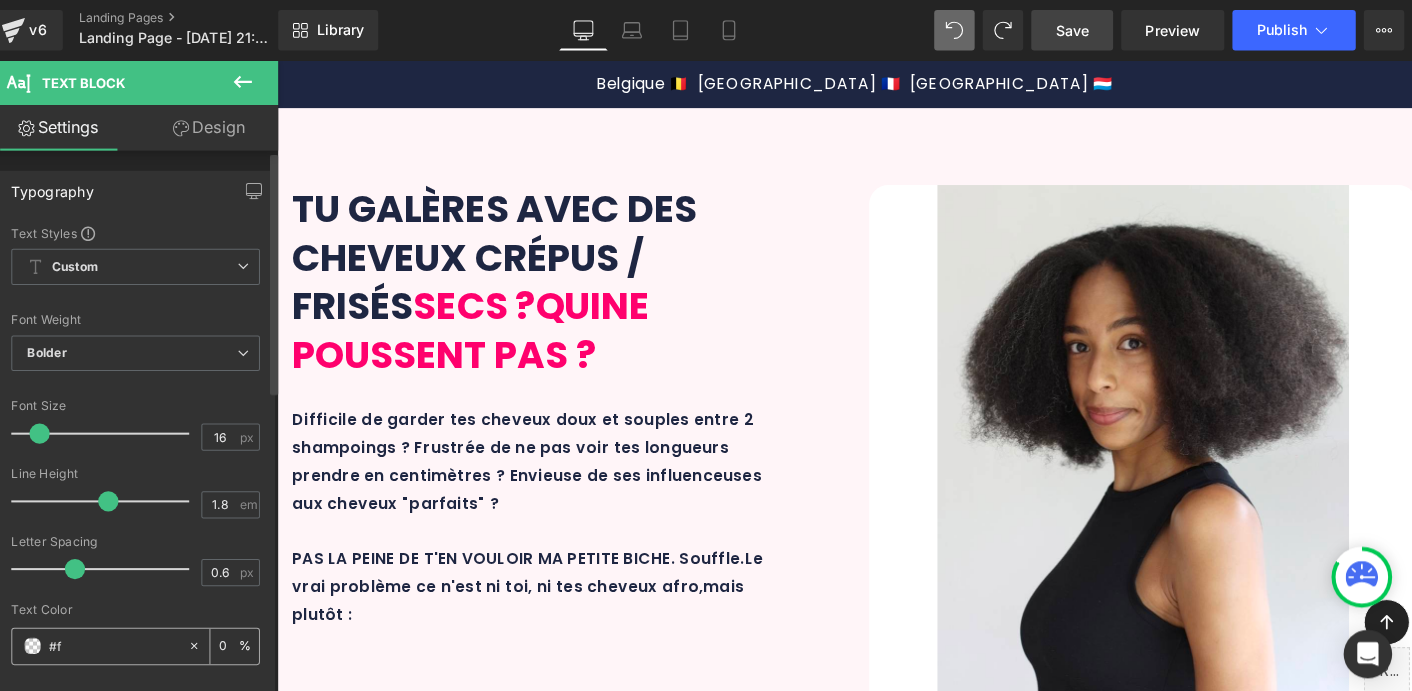 type on "#" 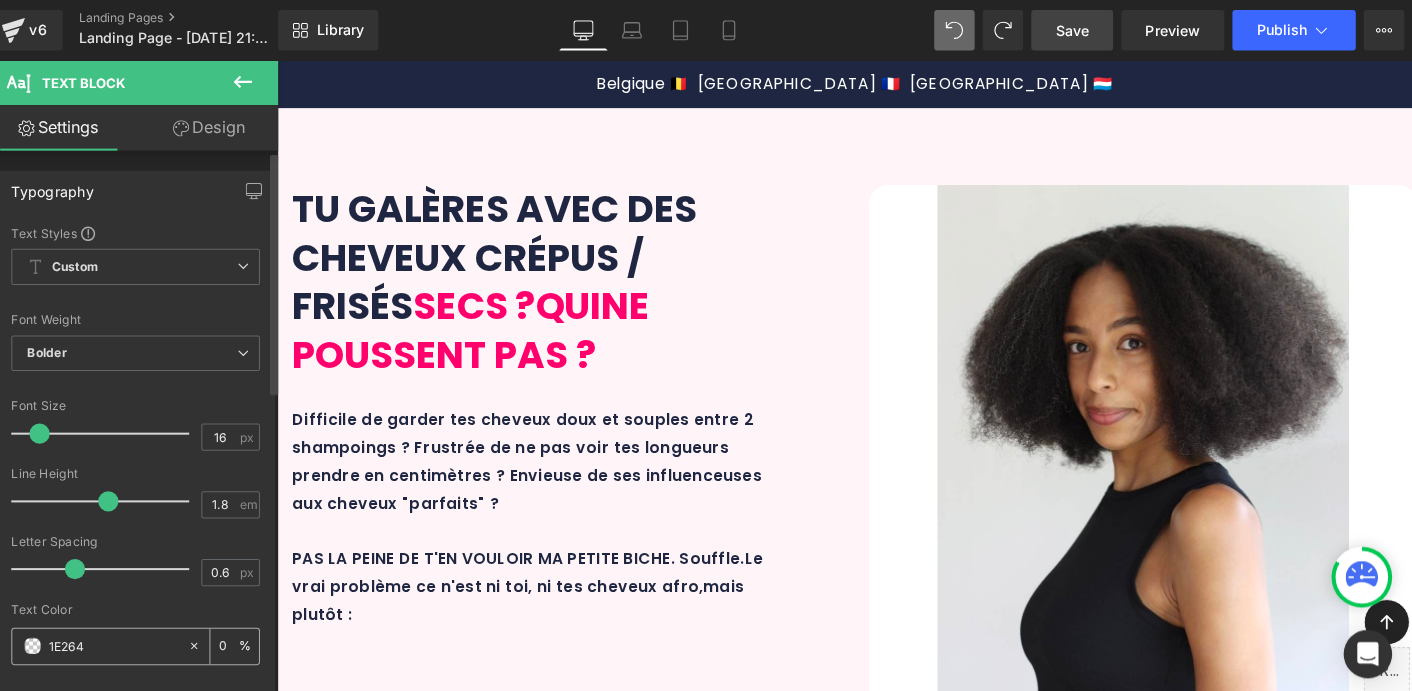 type on "1E2642" 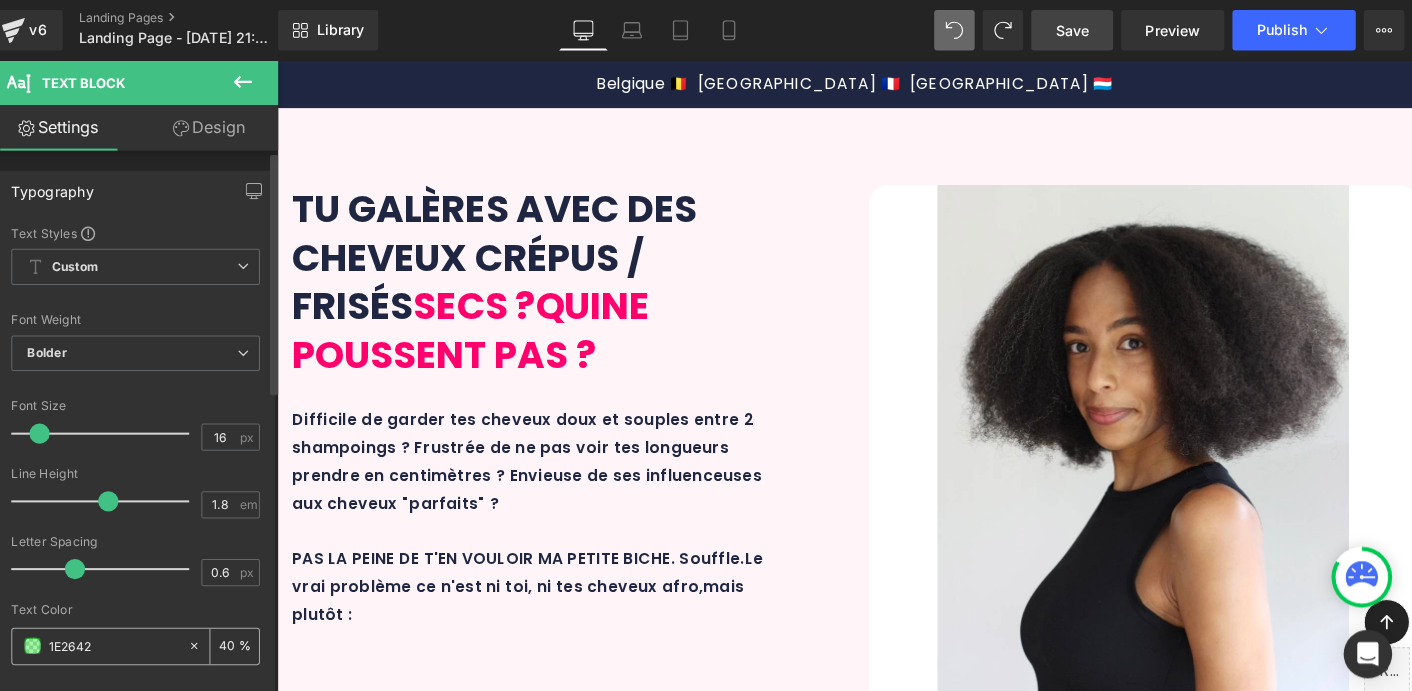 type on "100" 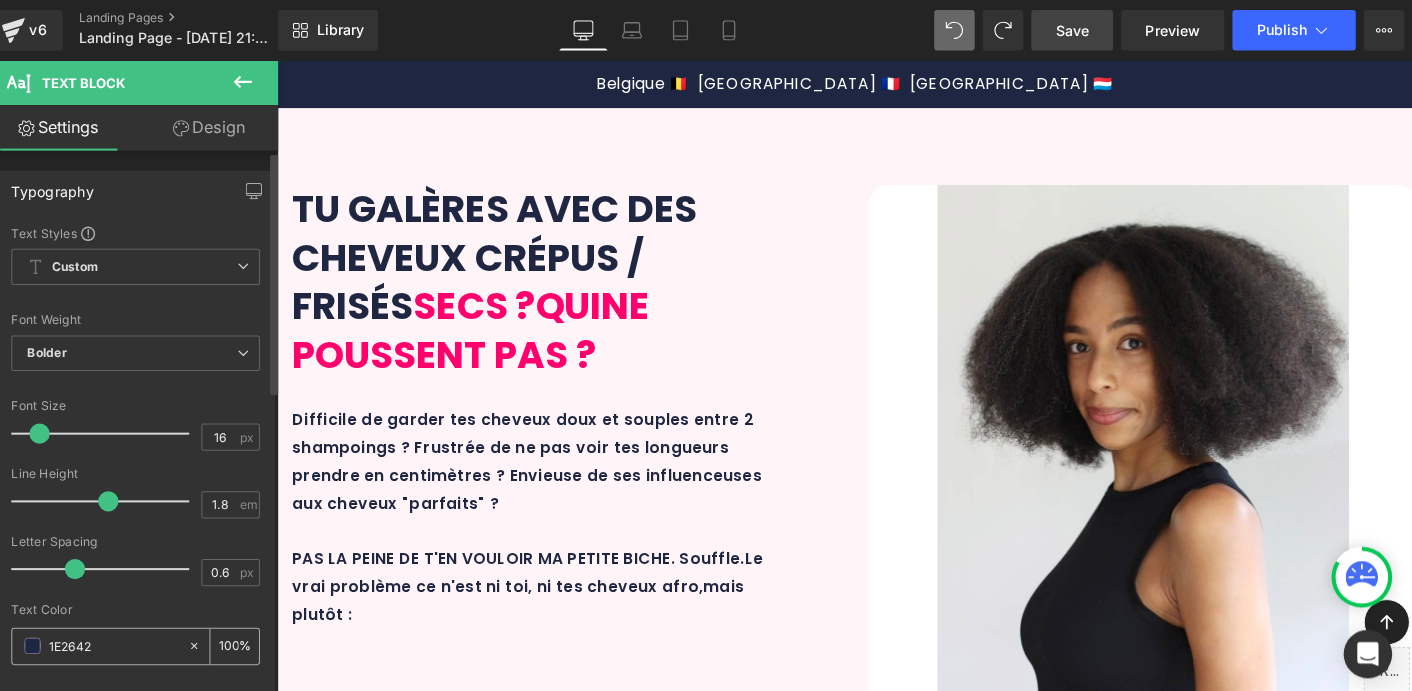 type on "1E2642" 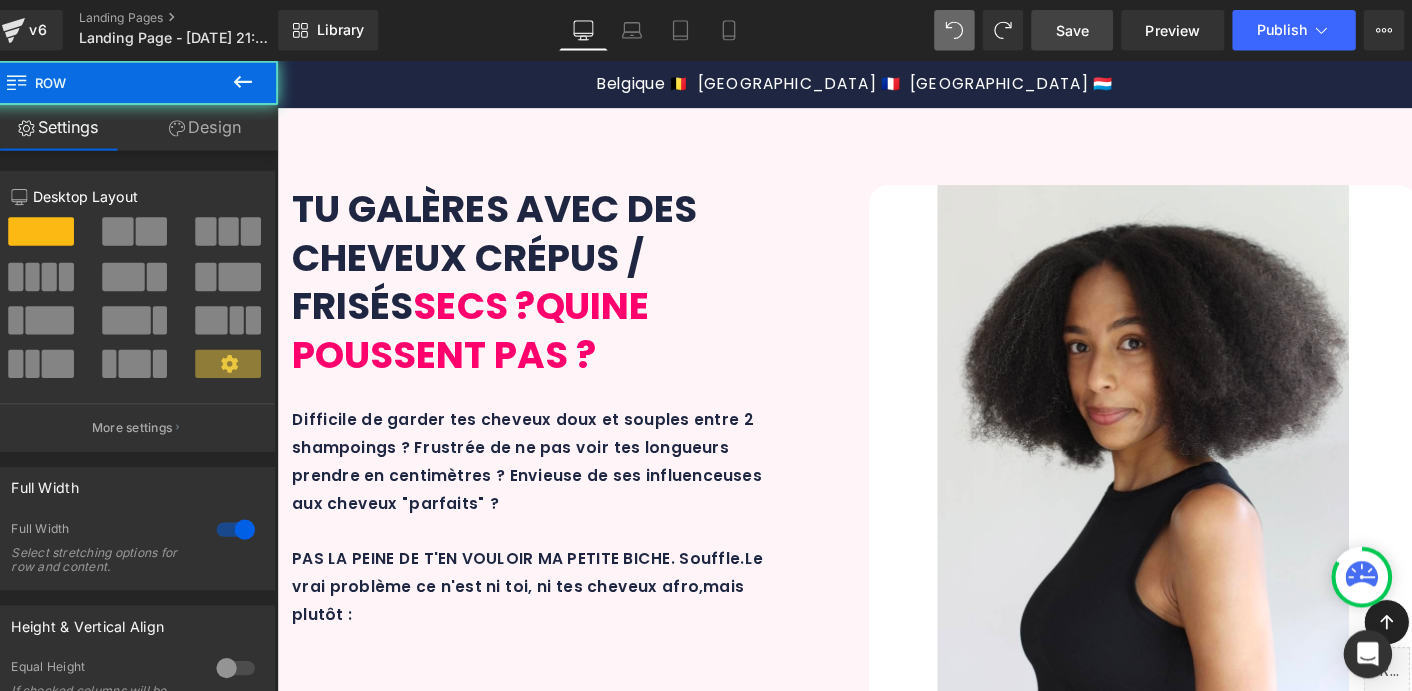 click on "DÉCOUVRE HYDRAPOUSSE™  Heading         Row
Une formation  complète  GRATUITE 🎁 grâce à ton  Maxi Afro Set
Text Block         Oui, les bons soins sont essentiels. Mais ce que les autres marques ne t'expliquent pas, c'est que les produits seuls ne suffisent pas !  Le   duo gagnant = bons soins +  bonnes pratiques . Voilà ce qui va faire TOUTE la différence pour : Text Block
Icon
Des cheveux hydratés durablement
Text Block
Row
Icon         Une réduction de la casse pour une pousse visible Text Block
Row
Icon         Un fibre capillaire saine et équilibrée Text Block
Row
Row
BREF, LA VÉRITABLE TRANSFORMATION CAPILLAIRRE QUE TU ATTENDAIS
Text Block         Image         Row
Icon         Un Ebook ultra complet (PDF ) Text Block
Row         Icon" at bounding box center [878, 1767] 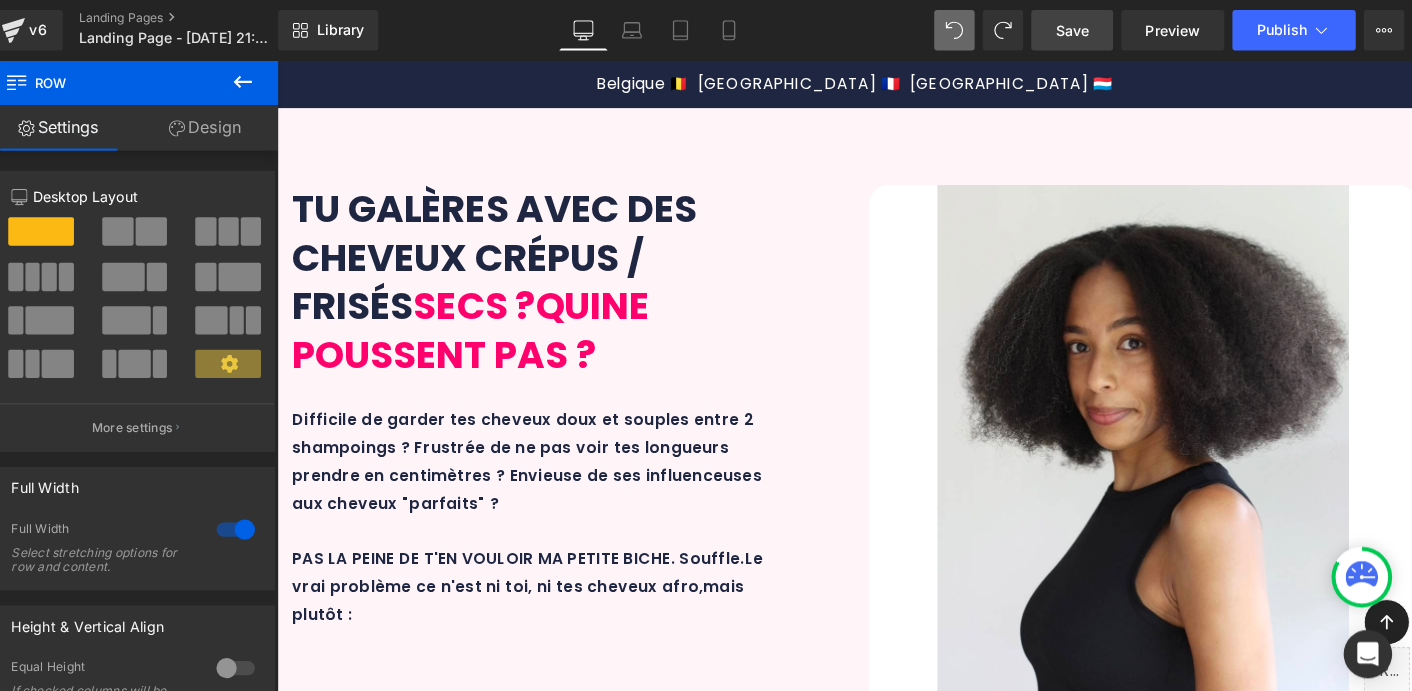 scroll, scrollTop: 1849, scrollLeft: 0, axis: vertical 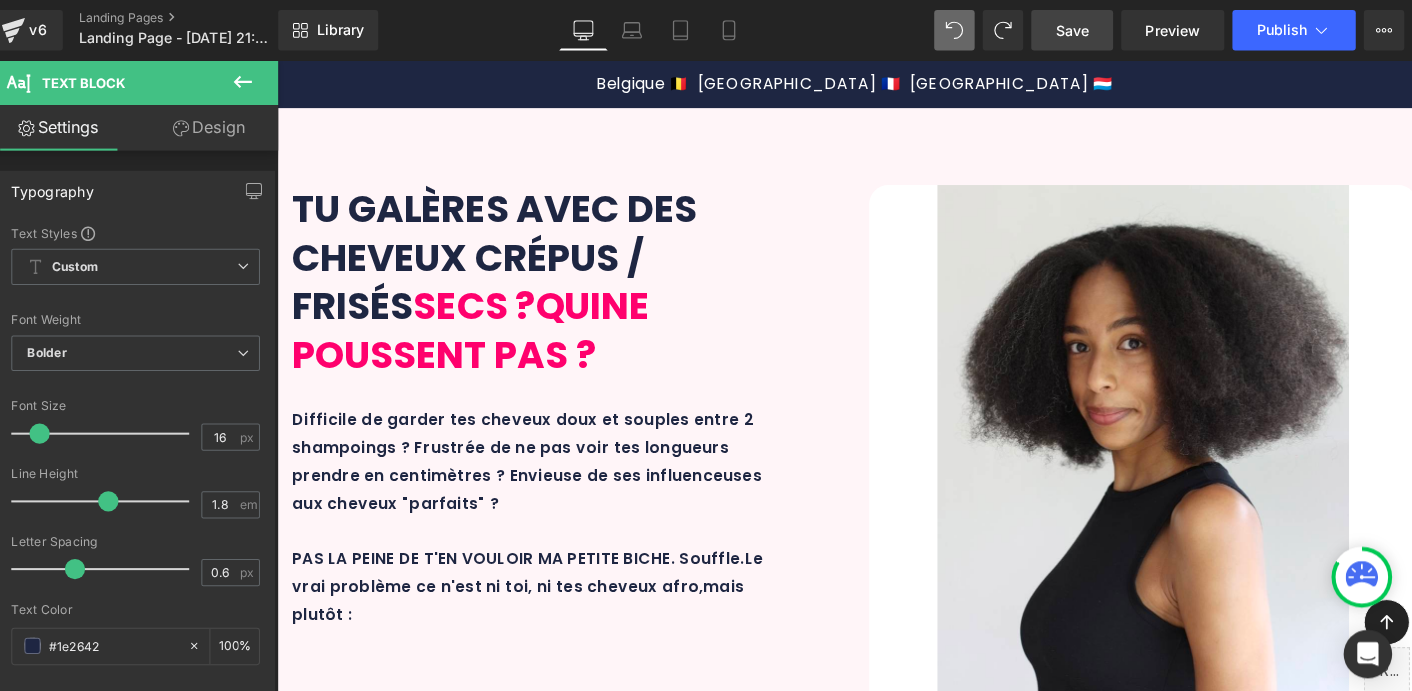 drag, startPoint x: 367, startPoint y: 361, endPoint x: 851, endPoint y: 421, distance: 487.70483 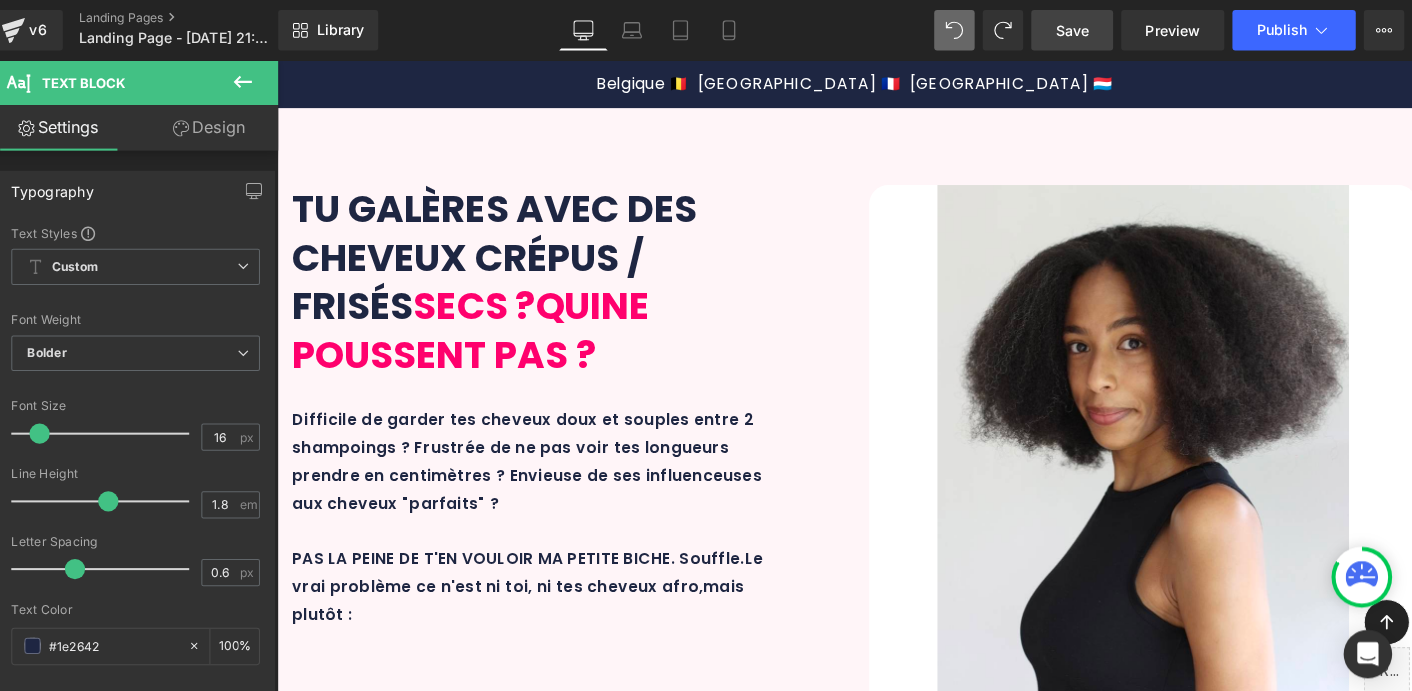 click on "Des formations similaires - et pas aussi complète ! - sont vendues par des coachs capillaires pour 60€ ou + 💸... Ici, elle est 100% OFFERTE grâce à ton MAXI AFRO SET ! Tu ne paies que tes produits et ayant ainsi déjà les soins essentiels pour entamer ta transformation capillaire." at bounding box center (878, 2272) 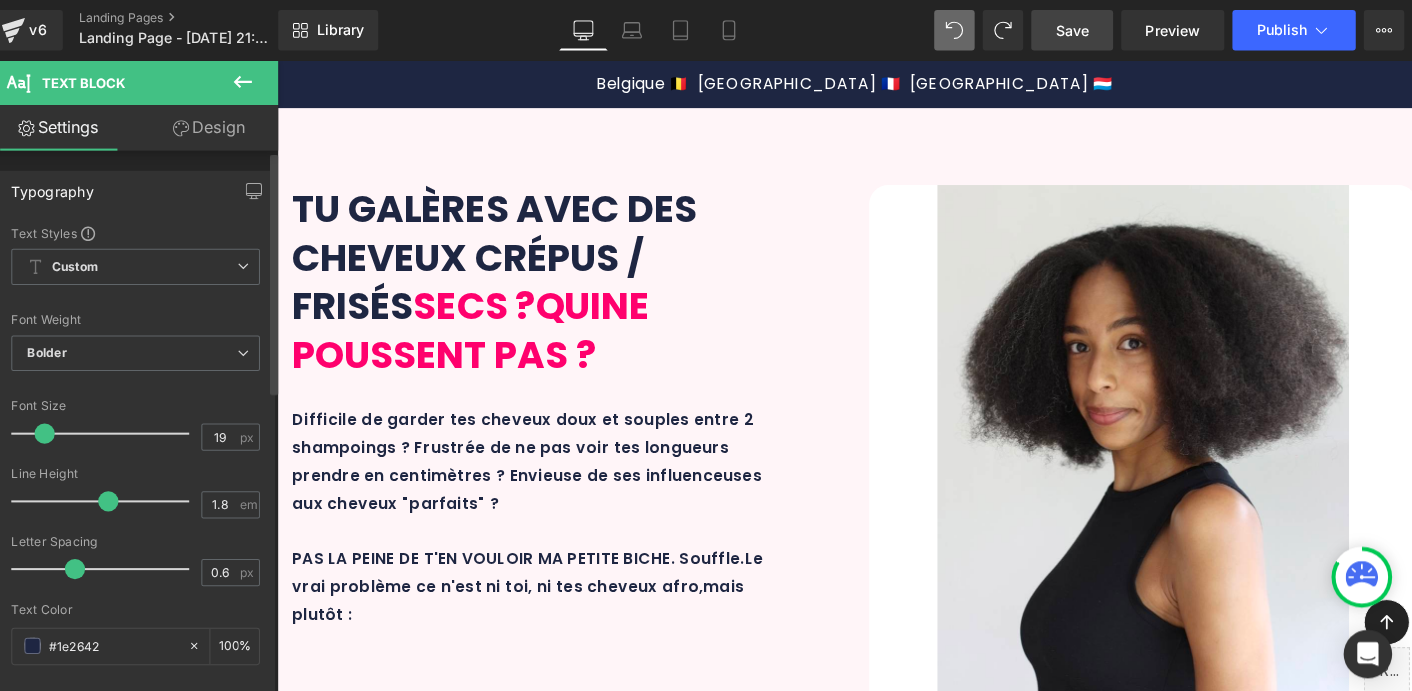 type on "20" 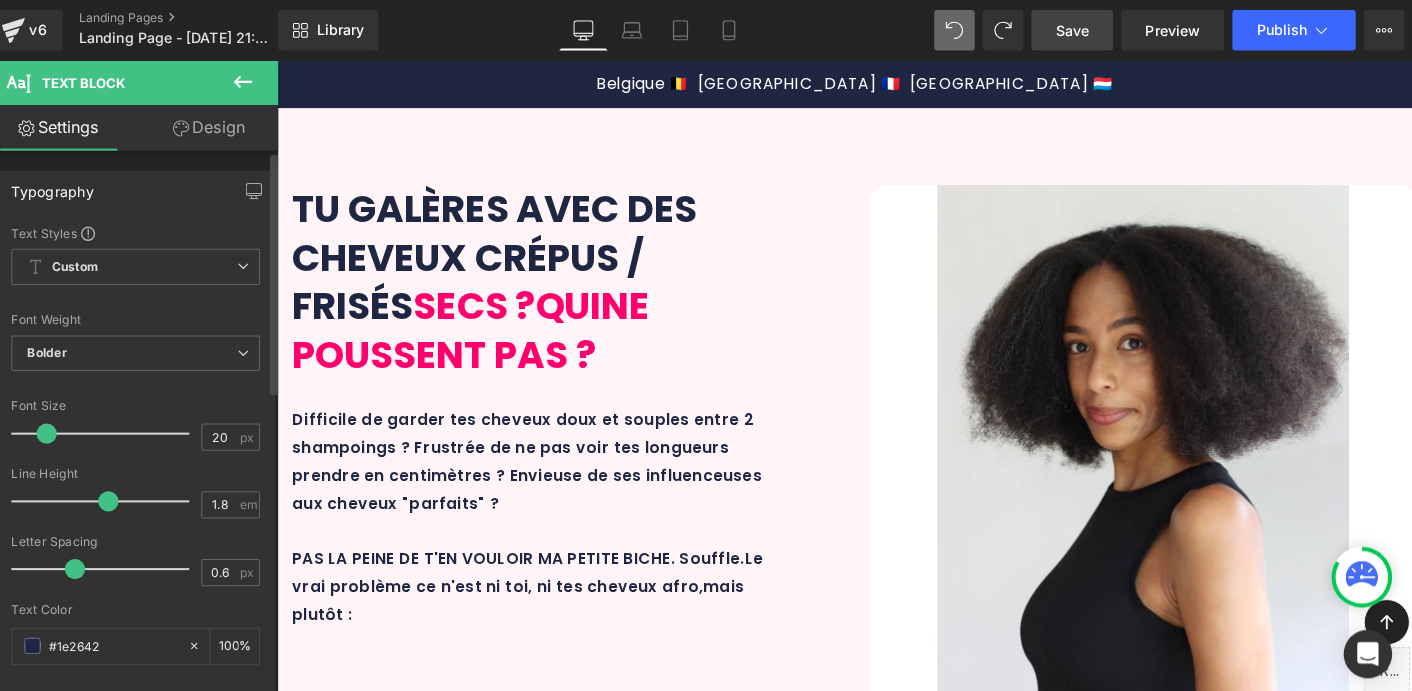 click at bounding box center (61, 429) 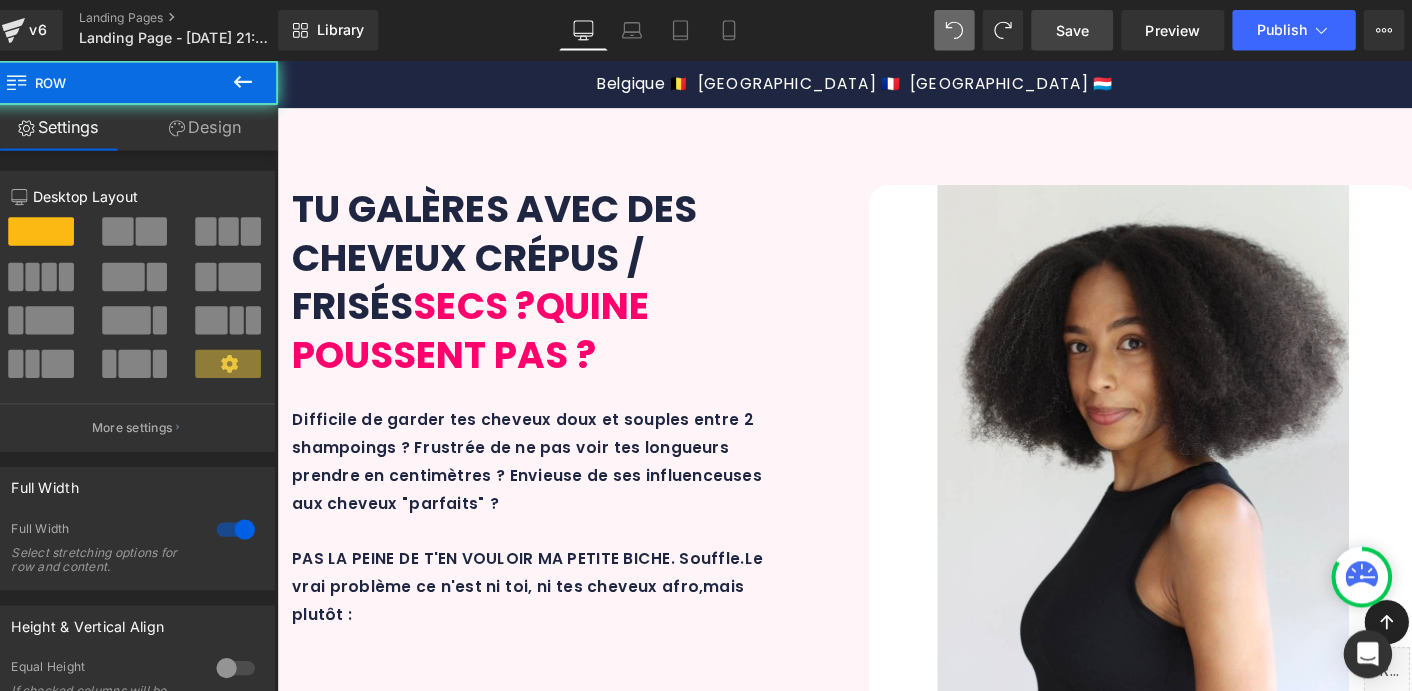 click on "70px" at bounding box center [878, 2476] 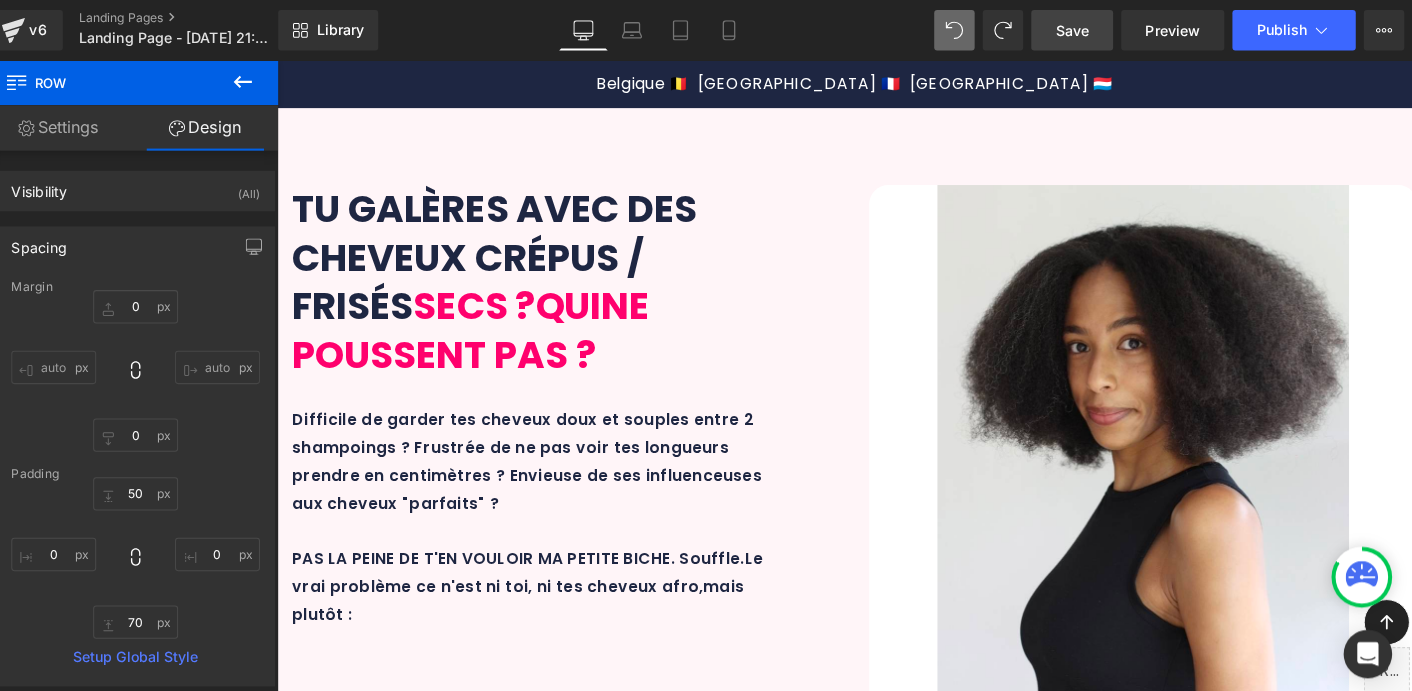 click on "DÉCOUVRE HYDRAPOUSSE™  Heading         Row
Une formation  complète  GRATUITE 🎁 grâce à ton  Maxi Afro Set
Text Block         Oui, les bons soins sont essentiels. Mais ce que les autres marques ne t'expliquent pas, c'est que les produits seuls ne suffisent pas !  Le   duo gagnant = bons soins +  bonnes pratiques . Voilà ce qui va faire TOUTE la différence pour : Text Block
Icon
Des cheveux hydratés durablement
Text Block
Row
Icon         Une réduction de la casse pour une pousse visible Text Block
Row
Icon         Un fibre capillaire saine et équilibrée Text Block
Row
Row
BREF, LA VÉRITABLE TRANSFORMATION CAPILLAIRRE QUE TU ATTENDAIS
Text Block         Image         Row
Icon         Un Ebook ultra complet (PDF ) Text Block
Row         Icon" at bounding box center (878, 1807) 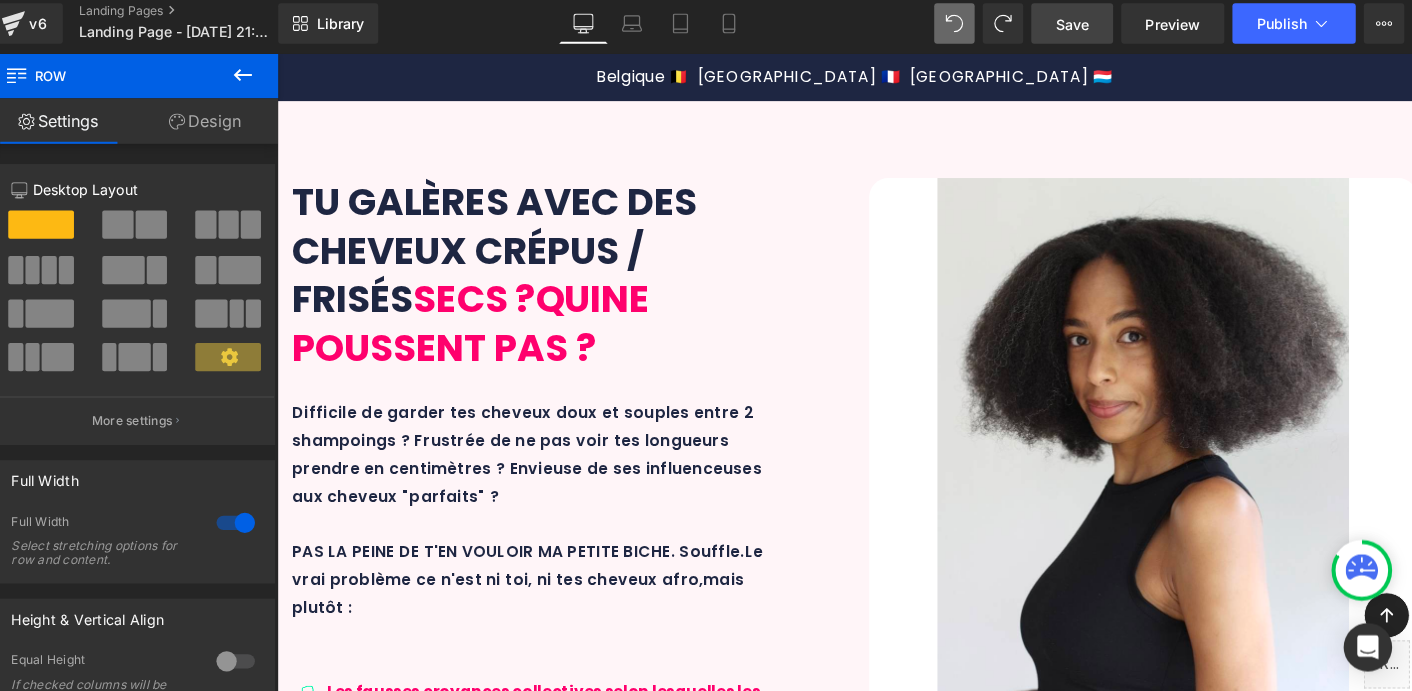 scroll, scrollTop: 1216, scrollLeft: 0, axis: vertical 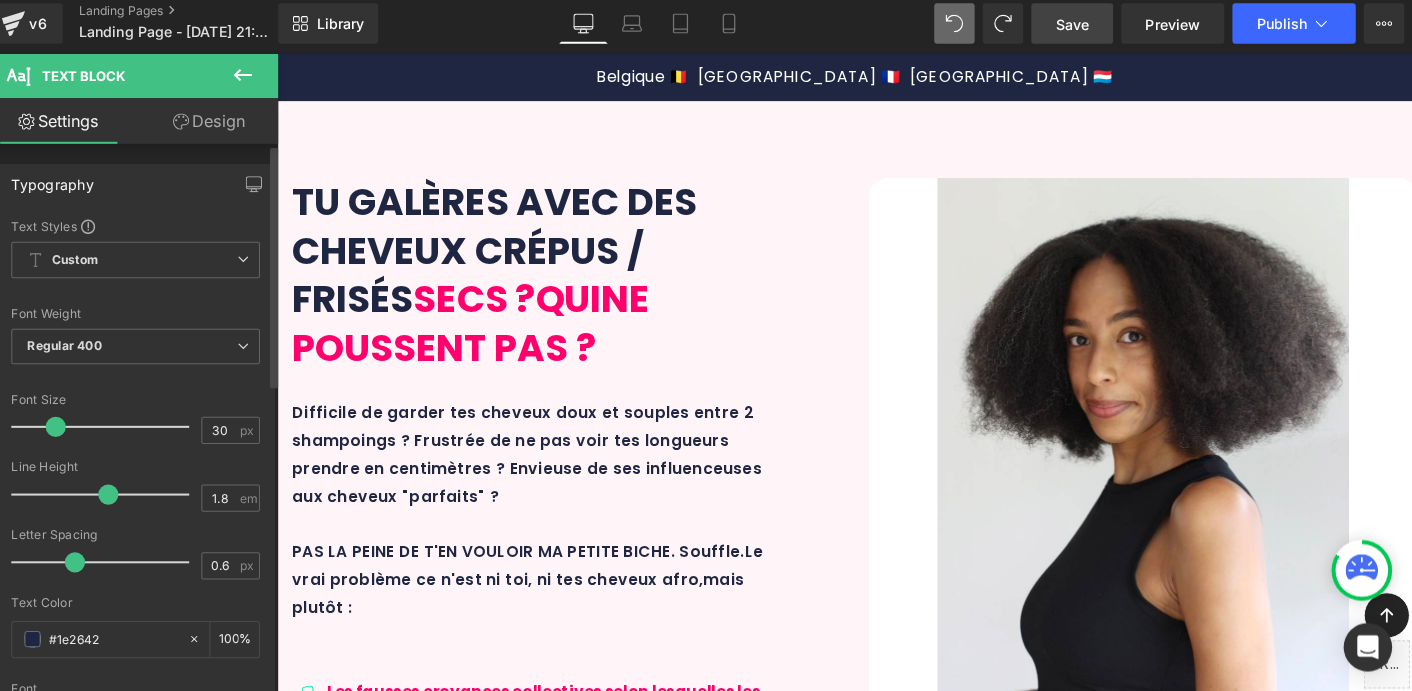 type on "25" 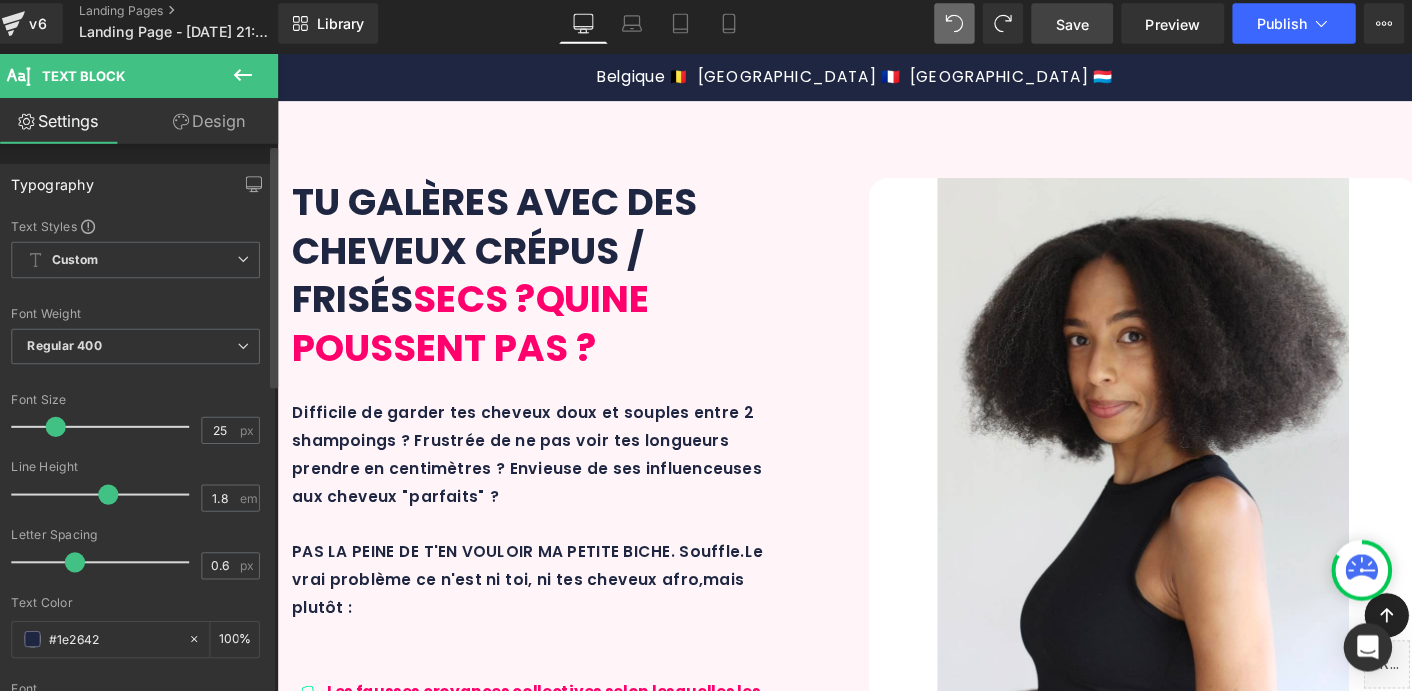 drag, startPoint x: 37, startPoint y: 418, endPoint x: 52, endPoint y: 413, distance: 15.811388 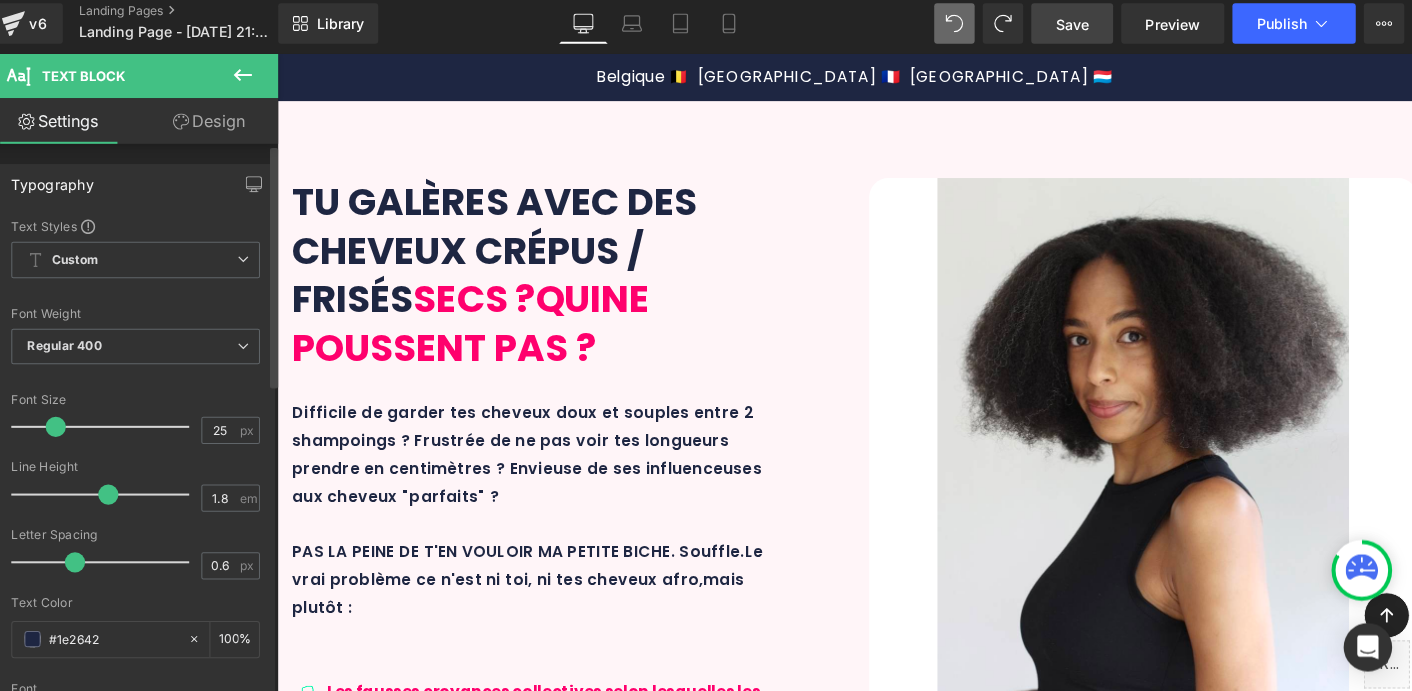 click at bounding box center (70, 429) 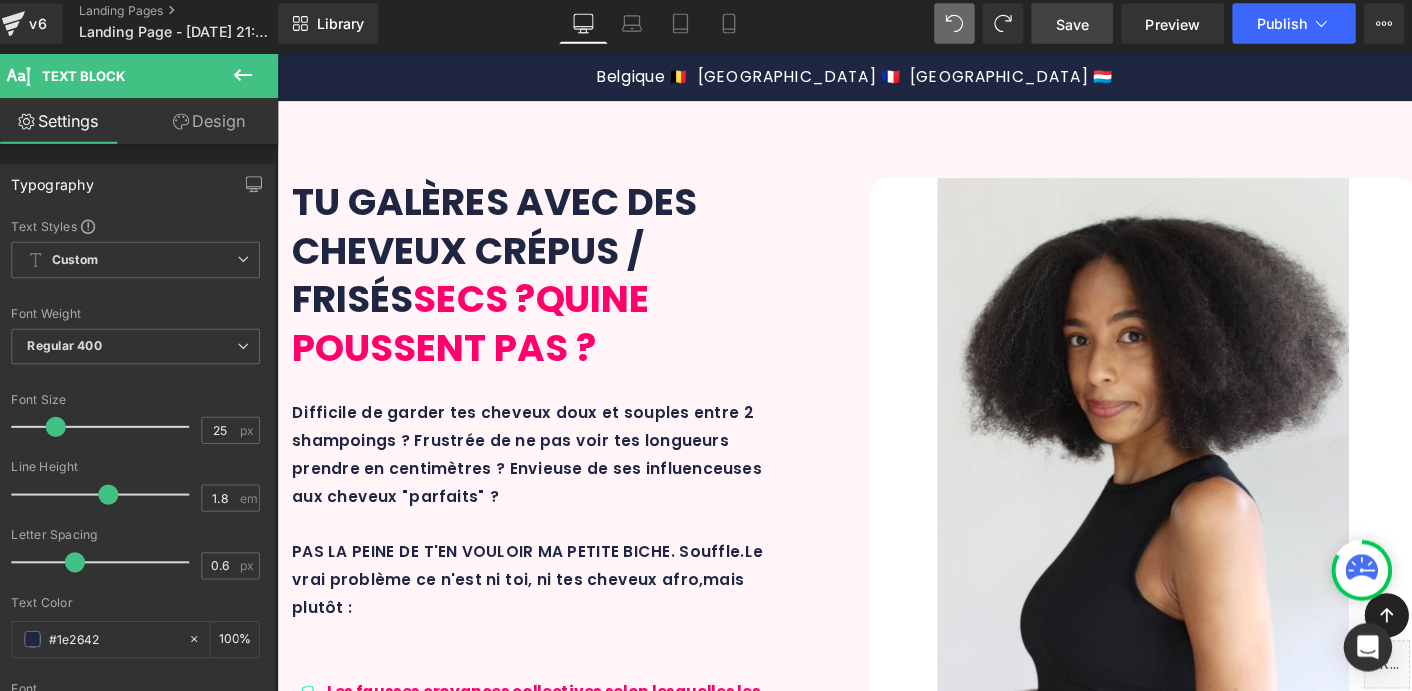 scroll, scrollTop: 1458, scrollLeft: 0, axis: vertical 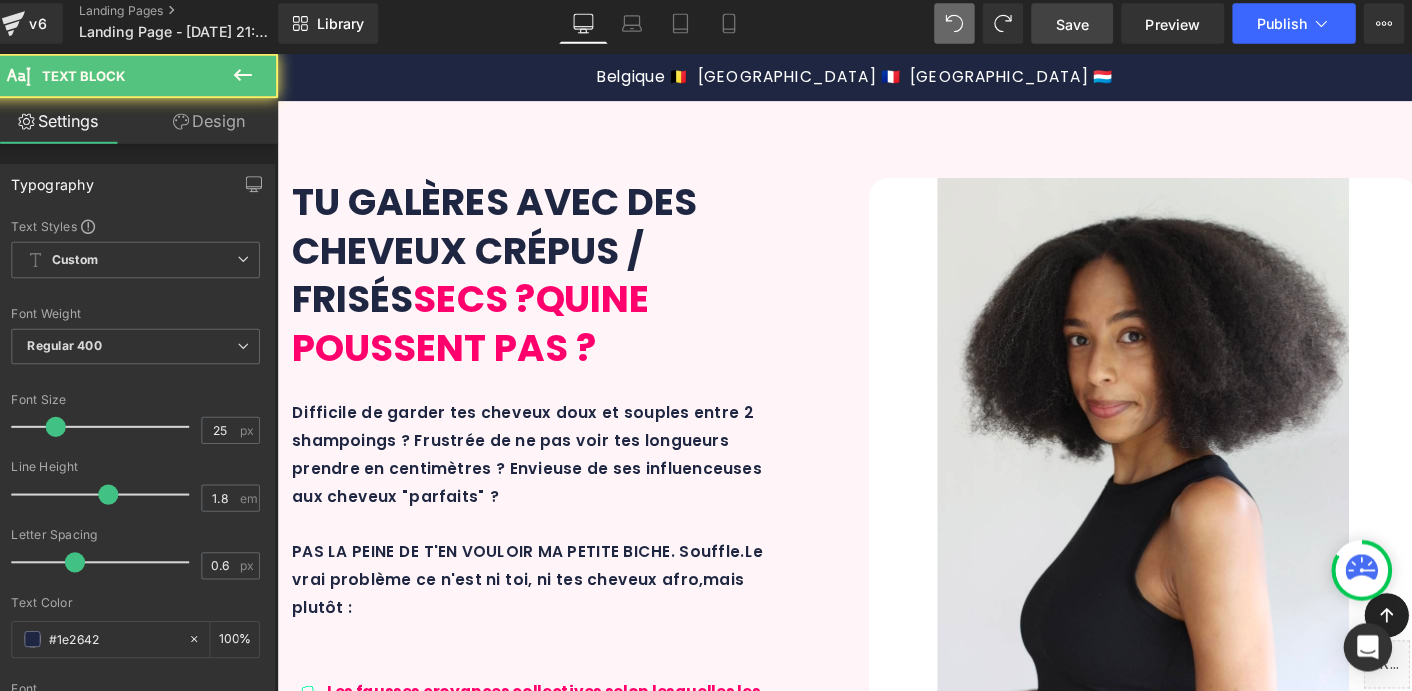 click on "BREF, LA VÉRITABLE TRANSFORMATION CAPILLAIRRE QUE TU ATTENDAIS" at bounding box center (877, 1671) 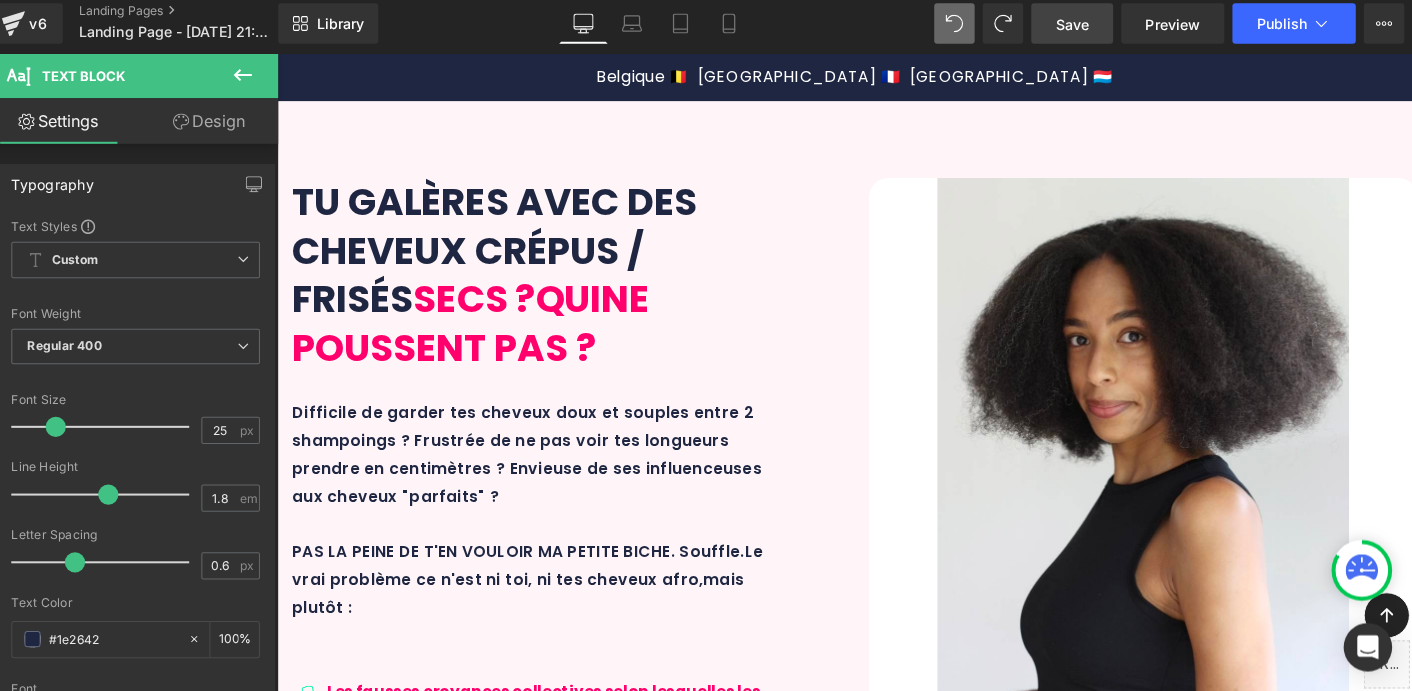 type 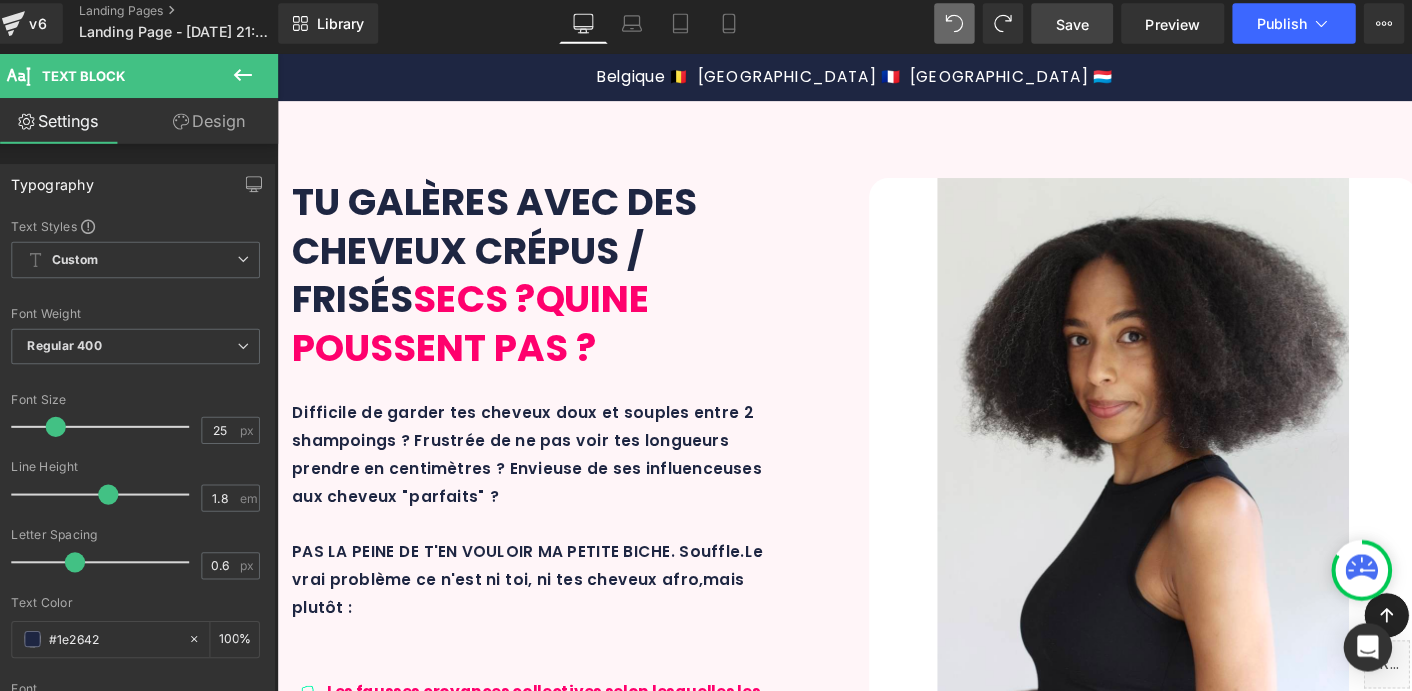 click on "BREF, LA VÉRITABLE TRANSFORMATION CAPILLAIRRE QUE TU ATTENDAIS" at bounding box center [877, 1671] 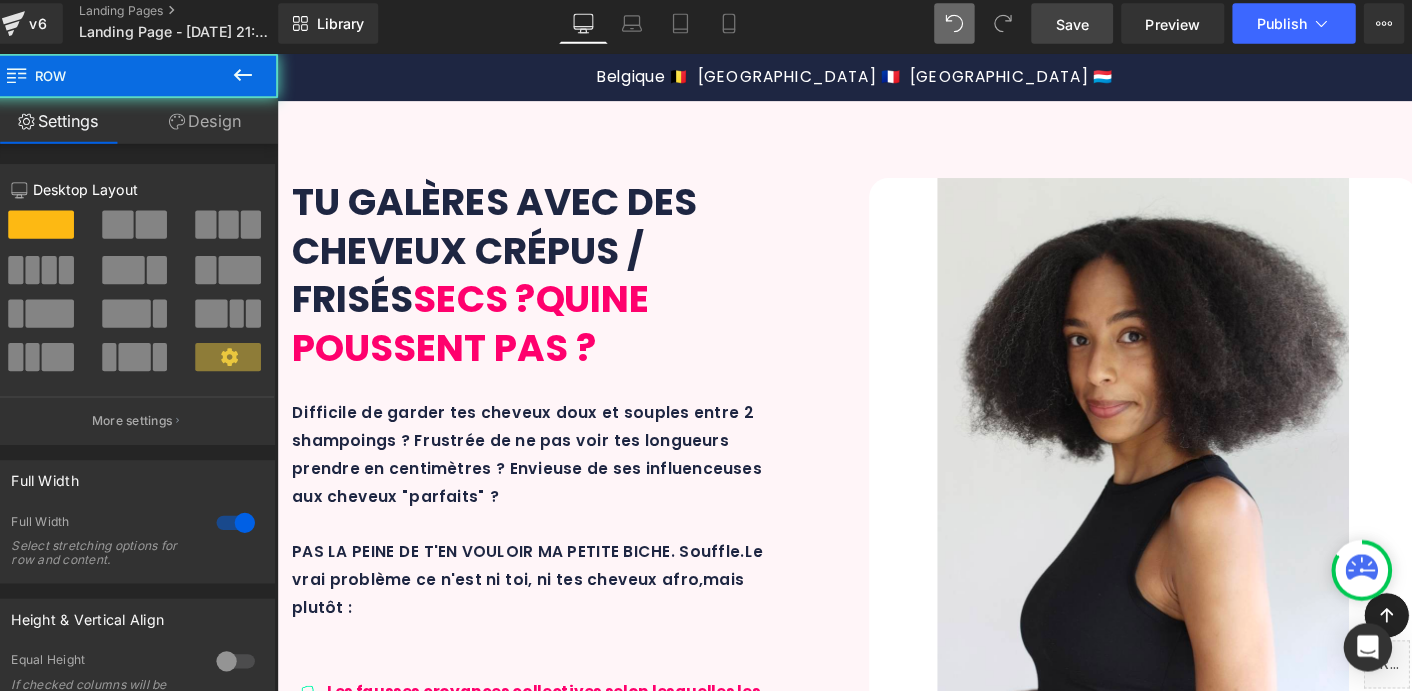 click on "DÉCOUVRE HYDRAPOUSSE™  Heading         Row
Une formation  complète  GRATUITE 🎁 grâce à ton  Maxi Afro Set
Text Block         Oui, les bons soins sont essentiels. Mais ce que les autres marques ne t'expliquent pas, c'est que les produits seuls ne suffisent pas !  Le   duo gagnant = bons soins +  bonnes pratiques . Voilà ce qui va faire TOUTE la différence pour : Text Block
Icon
Des cheveux hydratés durablement
Text Block
Row
Icon         Une réduction de la casse pour une pousse visible Text Block
Row
Icon         Un fibre capillaire saine et équilibrée Text Block
Row
Row
BREF, LA VÉRITABLE TRANSFORMATION CAPILLAIRE QUE TU ATTENDAIS
Text Block         Image         Row
Icon         Un Ebook ultra complet (PDF ) Text Block
Row         Icon" at bounding box center [878, 1816] 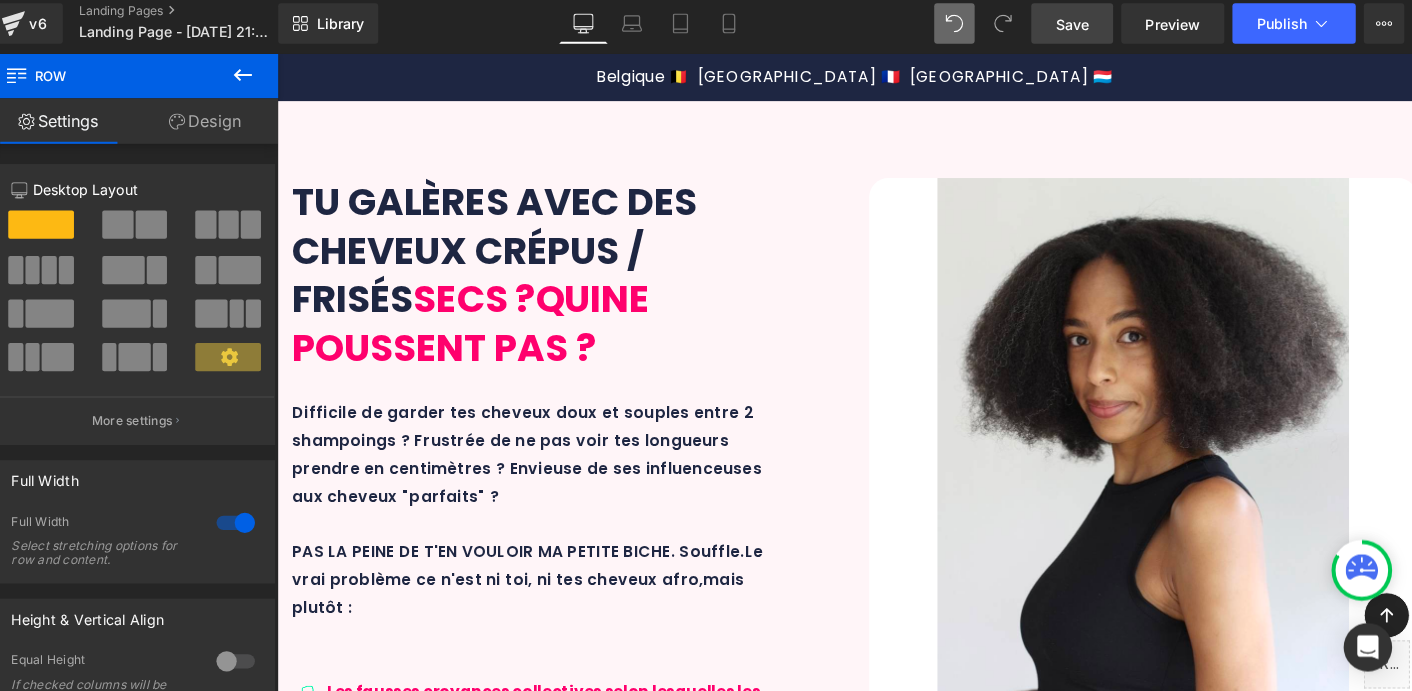 scroll, scrollTop: 1815, scrollLeft: 0, axis: vertical 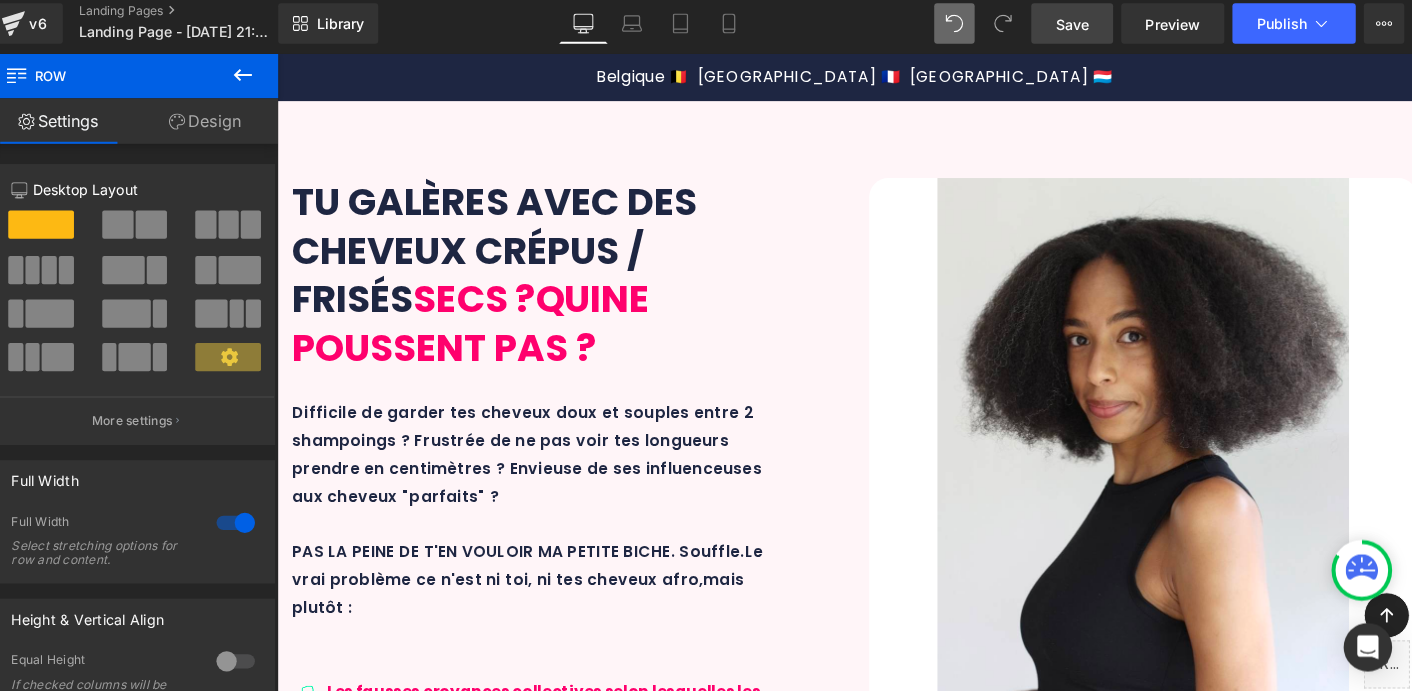 click at bounding box center [878, 2202] 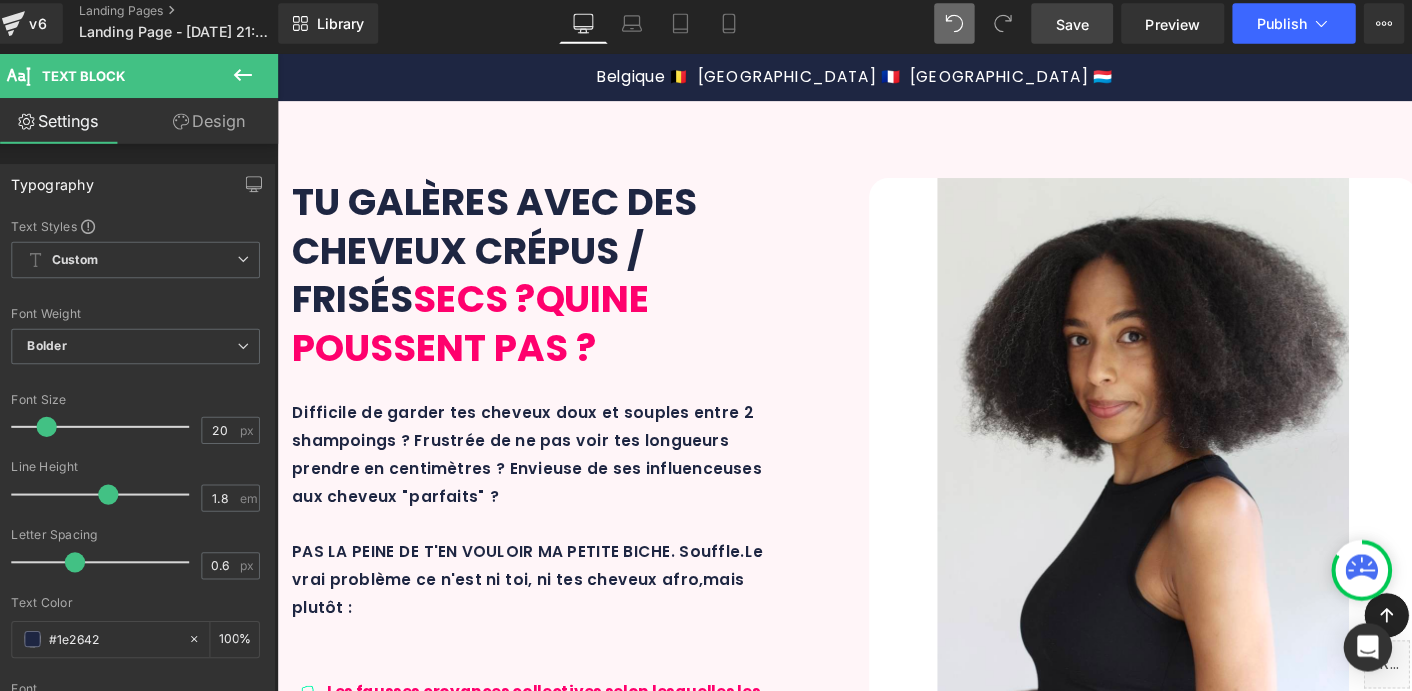 drag, startPoint x: 1064, startPoint y: 438, endPoint x: 1347, endPoint y: 433, distance: 283.04416 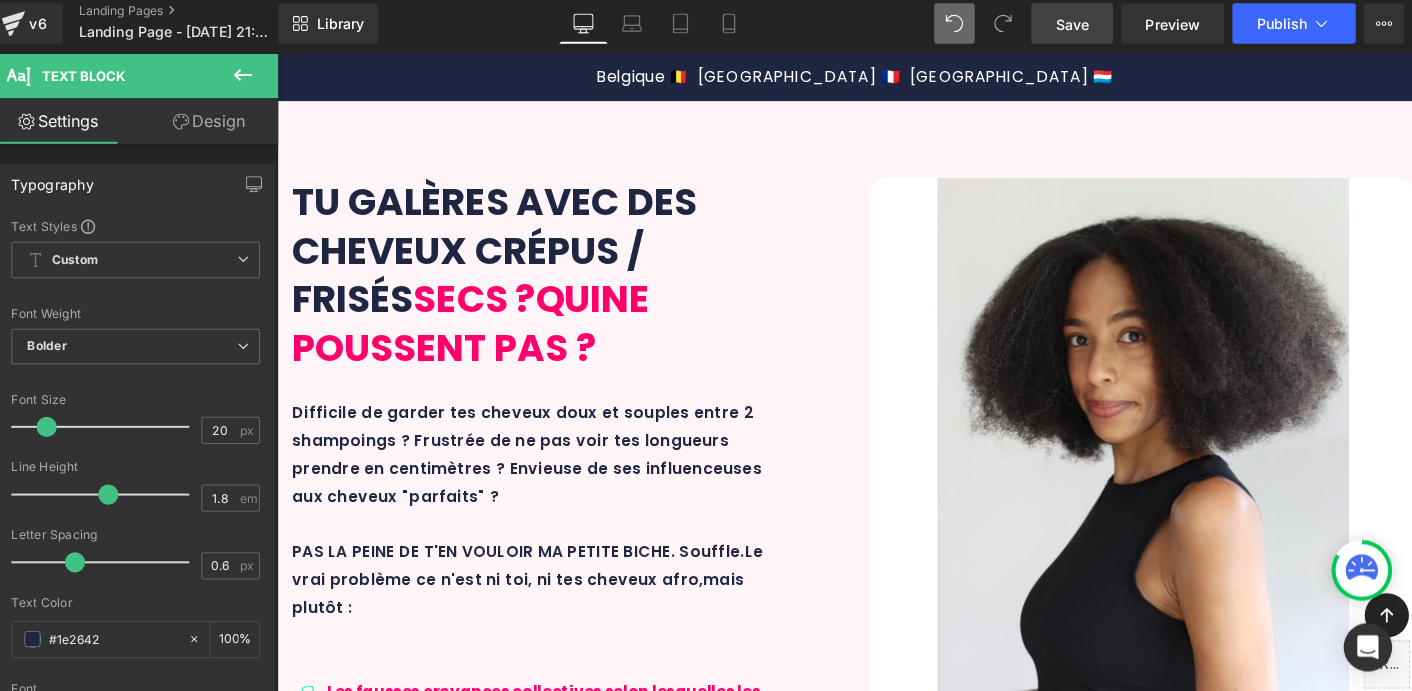 click on "Des formations similaires - et pas aussi complète ! - sont vendues par des coachs capillaires pour 60€ ou + 💸..." at bounding box center [878, 2282] 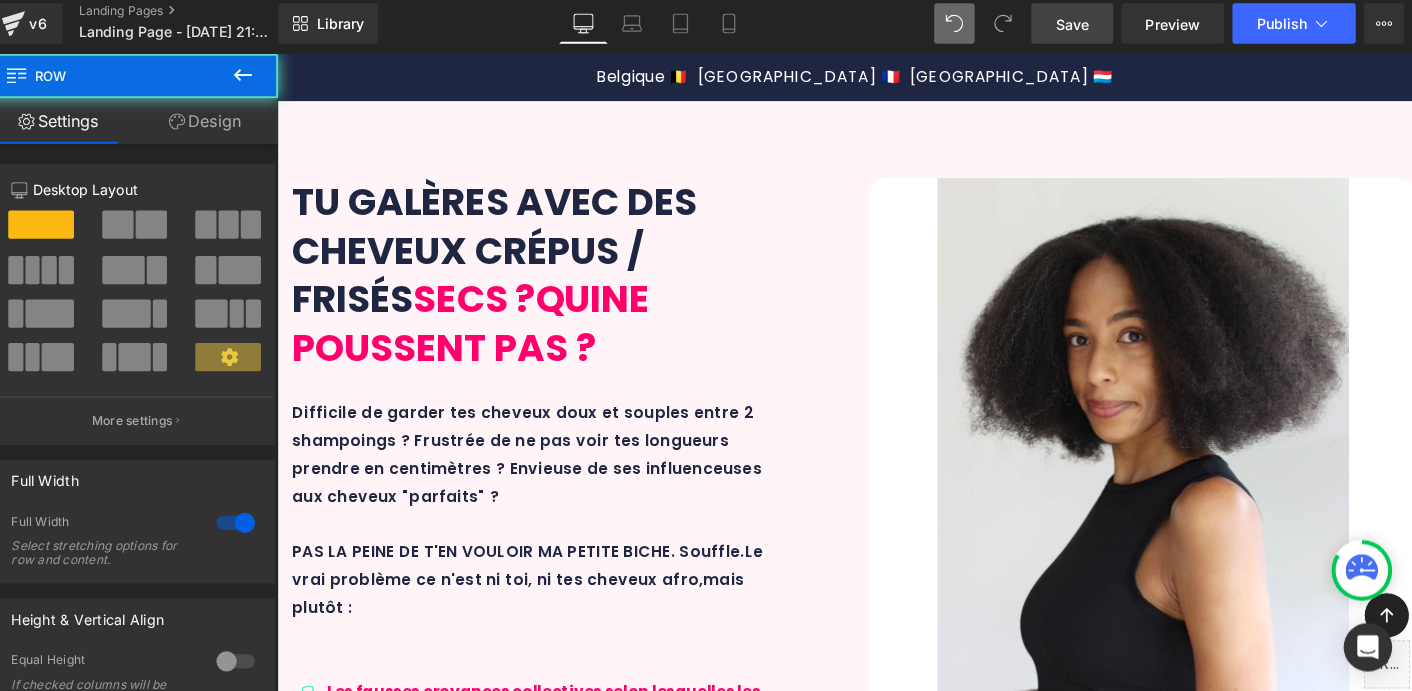 click on "DÉCOUVRE HYDRAPOUSSE™  Heading         Row
Une formation  complète  GRATUITE 🎁 grâce à ton  Maxi Afro Set
Text Block         Oui, les bons soins sont essentiels. Mais ce que les autres marques ne t'expliquent pas, c'est que les produits seuls ne suffisent pas !  Le   duo gagnant = bons soins +  bonnes pratiques . Voilà ce qui va faire TOUTE la différence pour : Text Block
Icon
Des cheveux hydratés durablement
Text Block
Row
Icon         Une réduction de la casse pour une pousse visible Text Block
Row
Icon         Un fibre capillaire saine et équilibrée Text Block
Row
Row
BREF, LA VÉRITABLE TRANSFORMATION CAPILLAIRE QUE TU ATTENDAIS
Text Block         Image         Row
Icon         Un Ebook ultra complet (PDF ) Text Block
Row         Icon" at bounding box center (878, 1826) 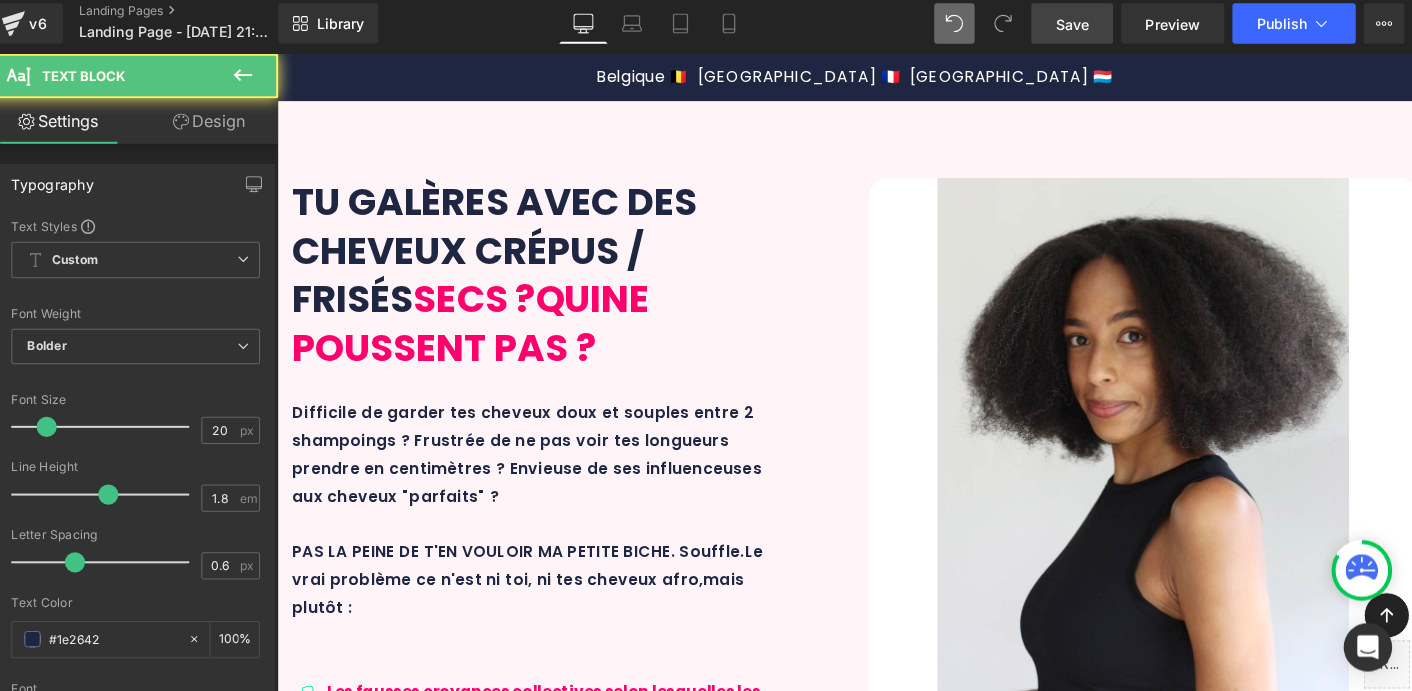 click on "Des formations similaires - et pas aussi complète ! - sont vendues sur le marché pour 60€ ou + 💸..." at bounding box center [878, 2282] 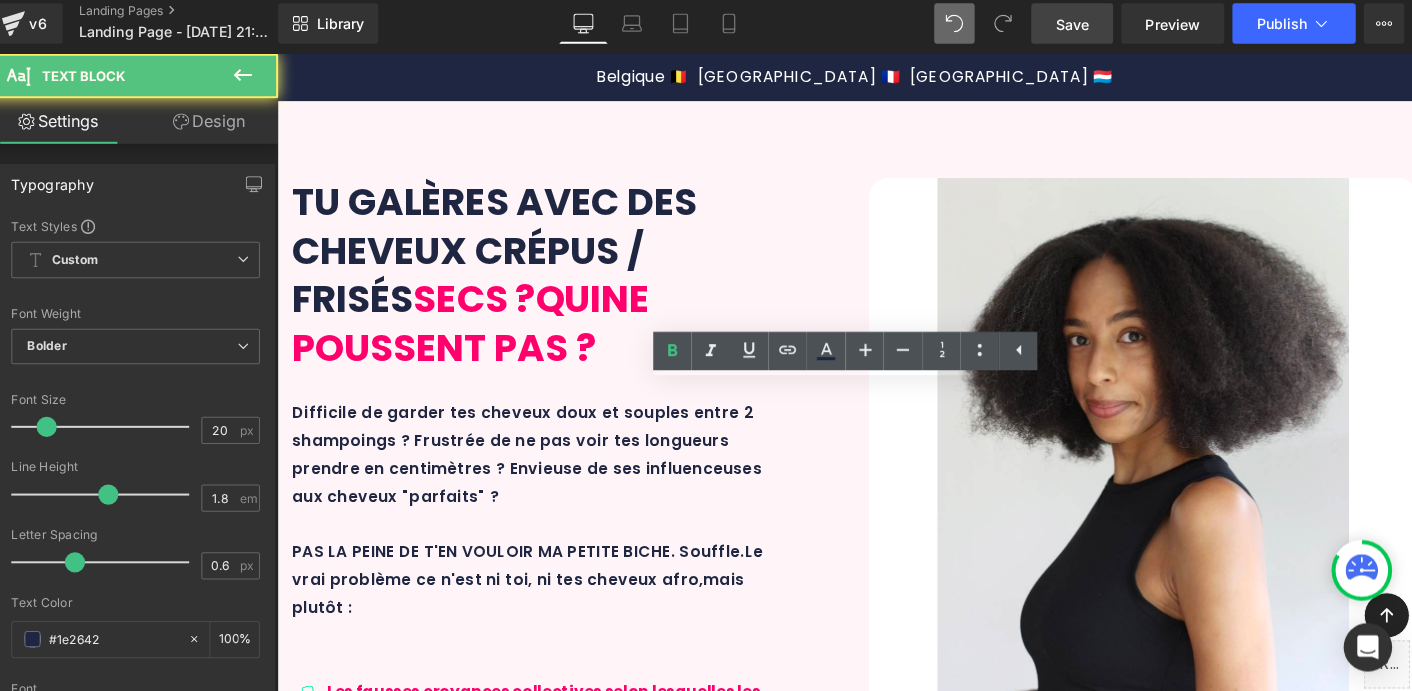click on "Ici, elle est 100% OFFERTE grâce à ton MAXI AFRO SET ! Tu ne paies que tes produits et ayant ainsi déjà les soins essentiels pour entamer ta transformation capillaire." at bounding box center [878, 2390] 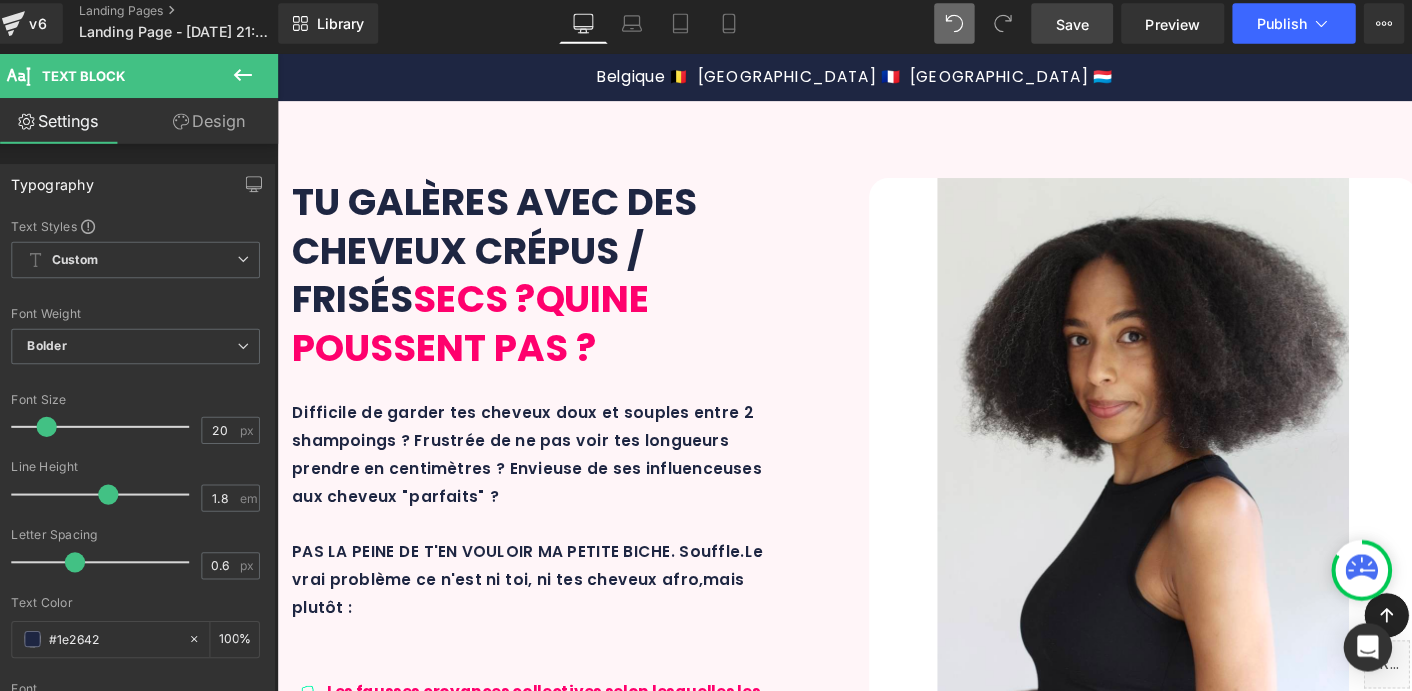 drag, startPoint x: 1153, startPoint y: 509, endPoint x: 1171, endPoint y: 509, distance: 18 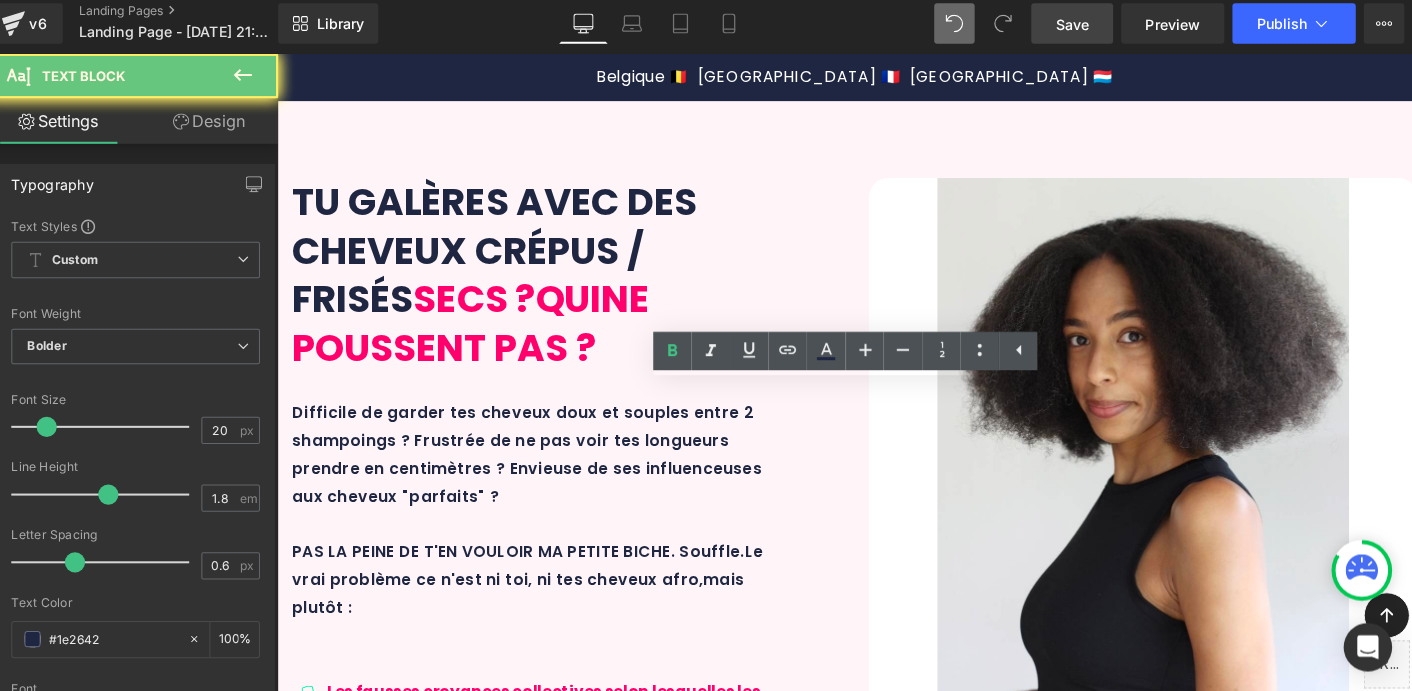 click on "Ici, elle est 100% OFFERTE grâce à ton MAXI AFRO SET !" at bounding box center (878, 2372) 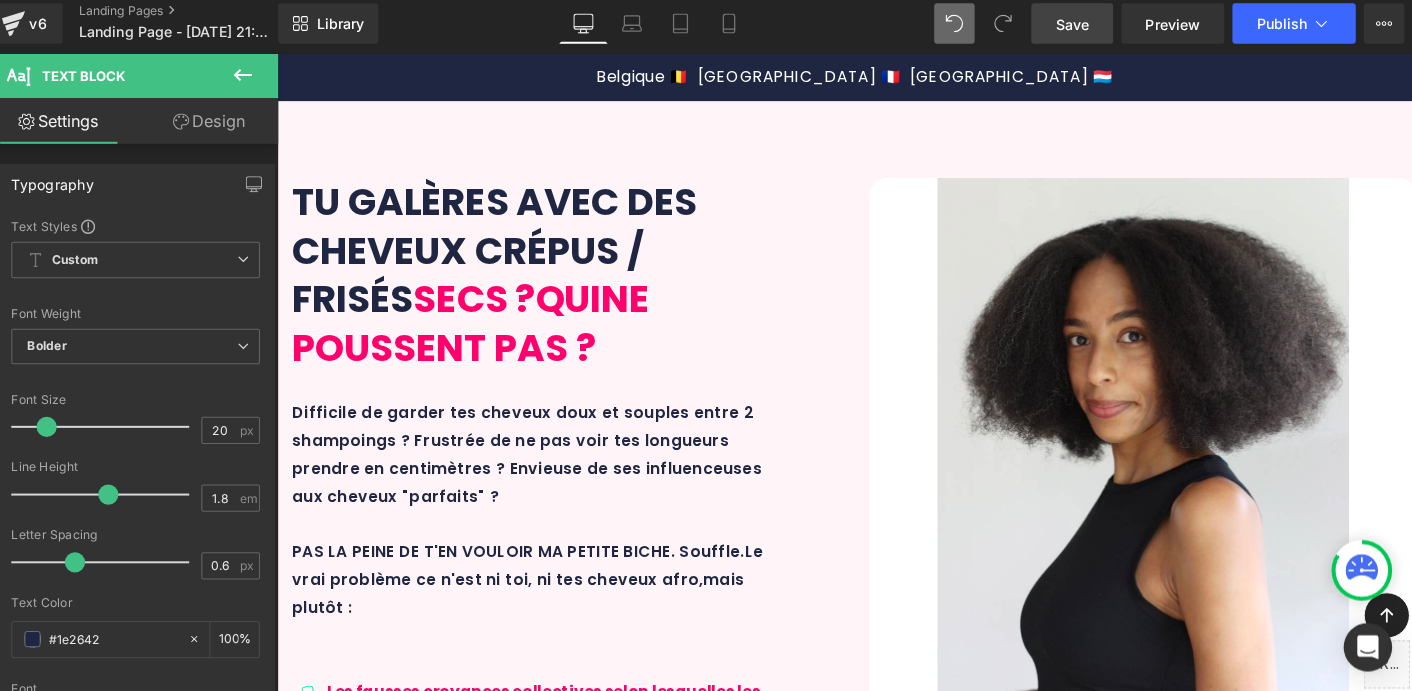 click on "Tu ne paies que tes produits et ayant ainsi déjà les soins essentiels pour entamer ta transformation capillaire." at bounding box center [878, 2426] 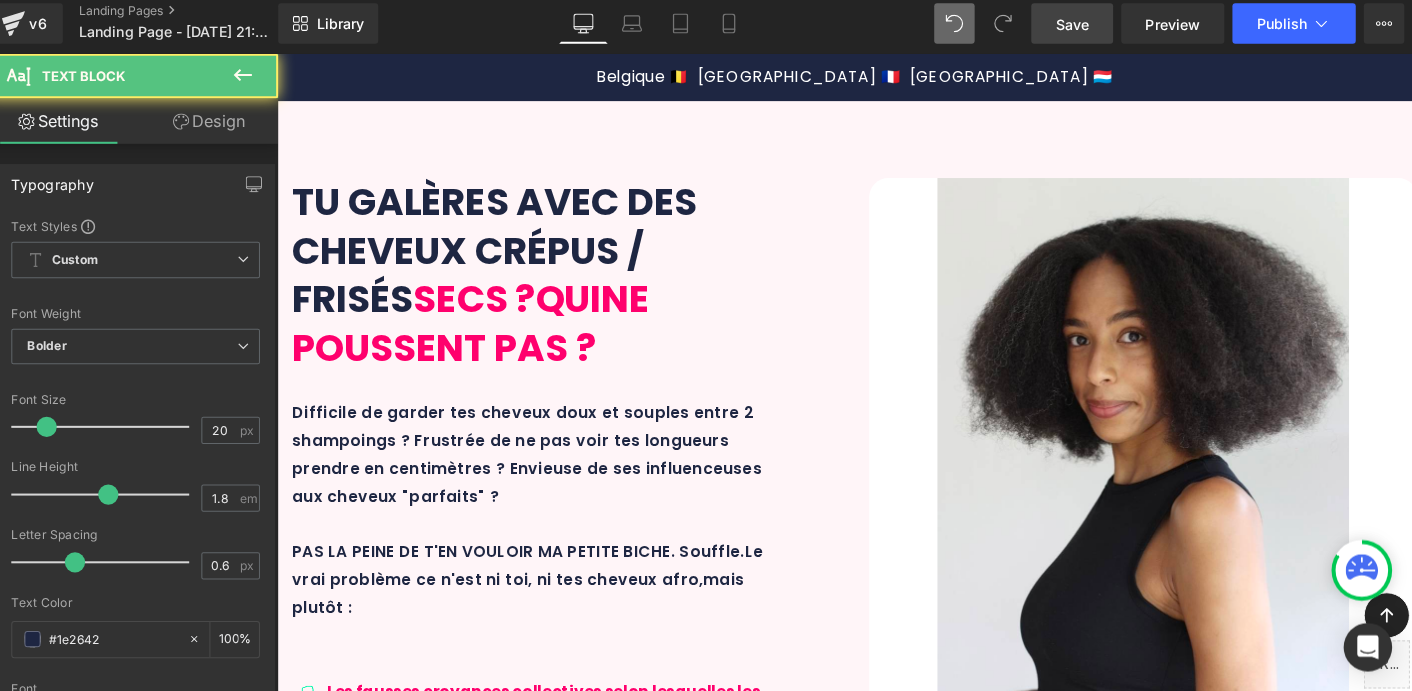 click on "T" at bounding box center (878, 2408) 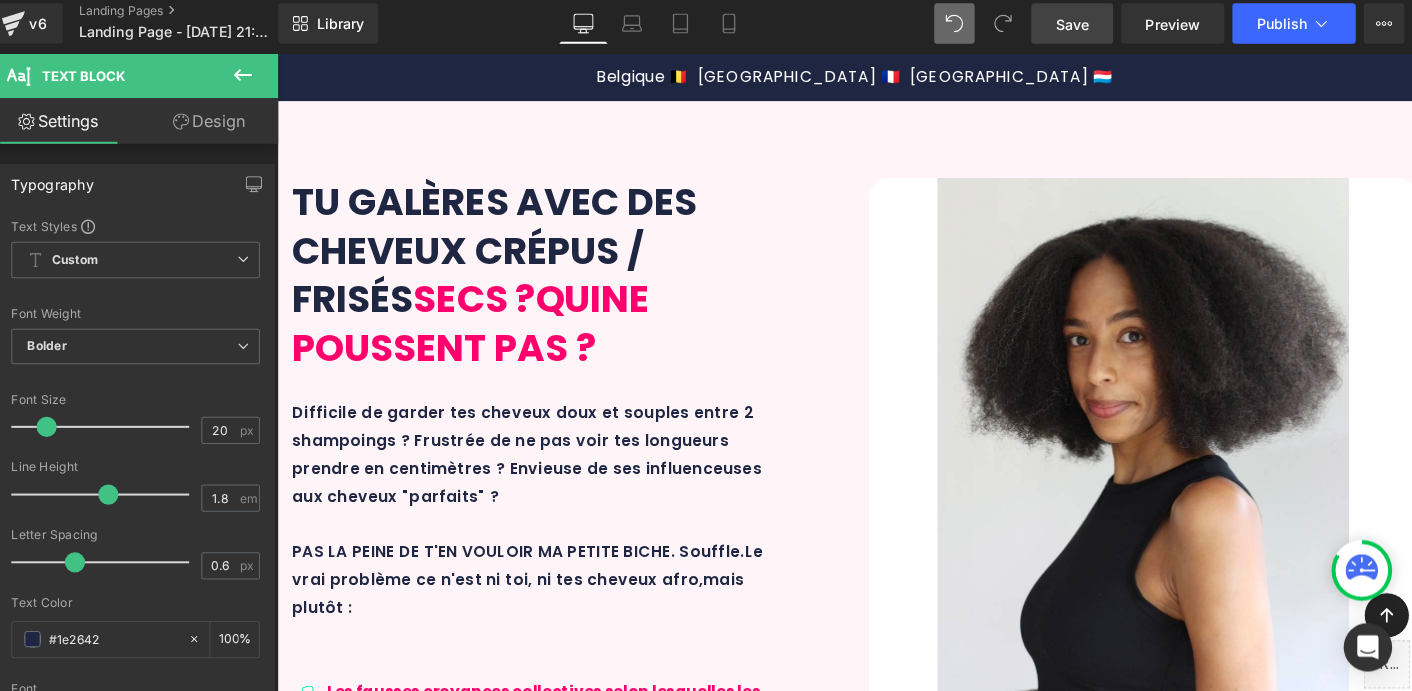 scroll, scrollTop: 1823, scrollLeft: 0, axis: vertical 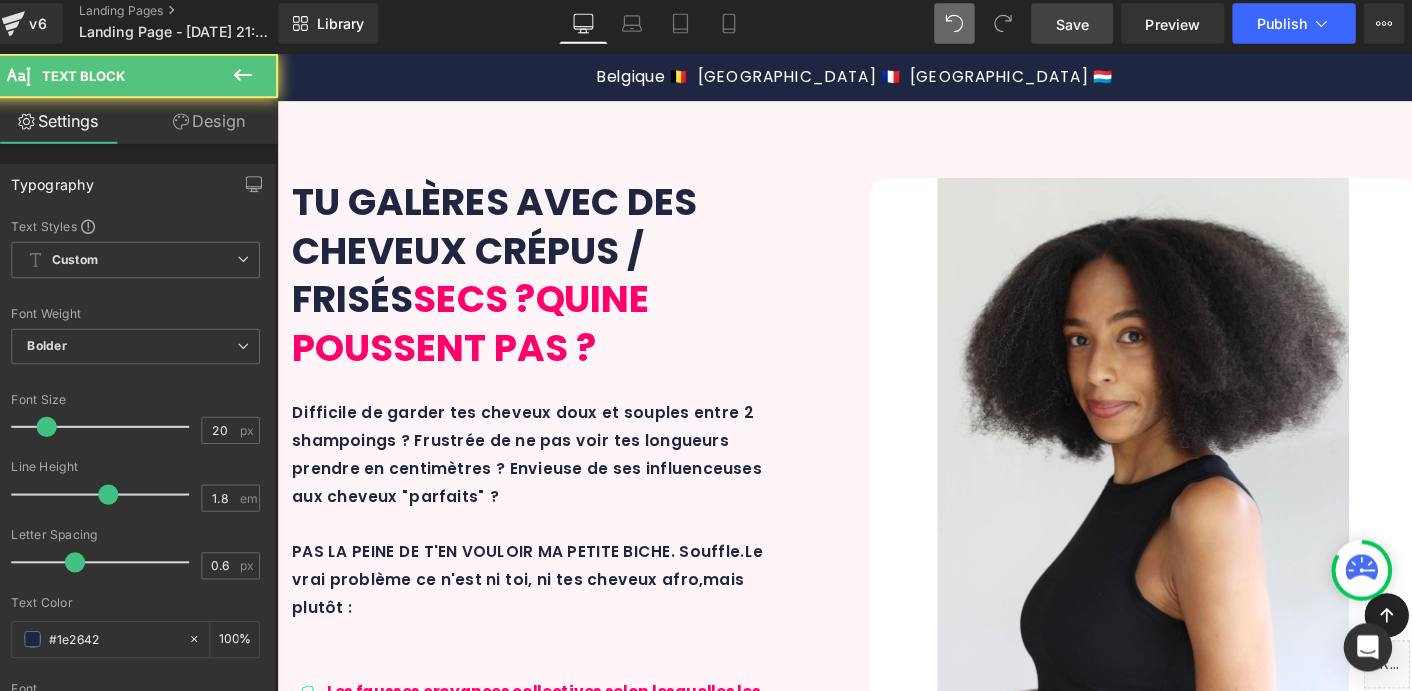 click on "Ici, elle est 100% OFFERTE grâce à ton MAXI AFRO SET !" at bounding box center (878, 2372) 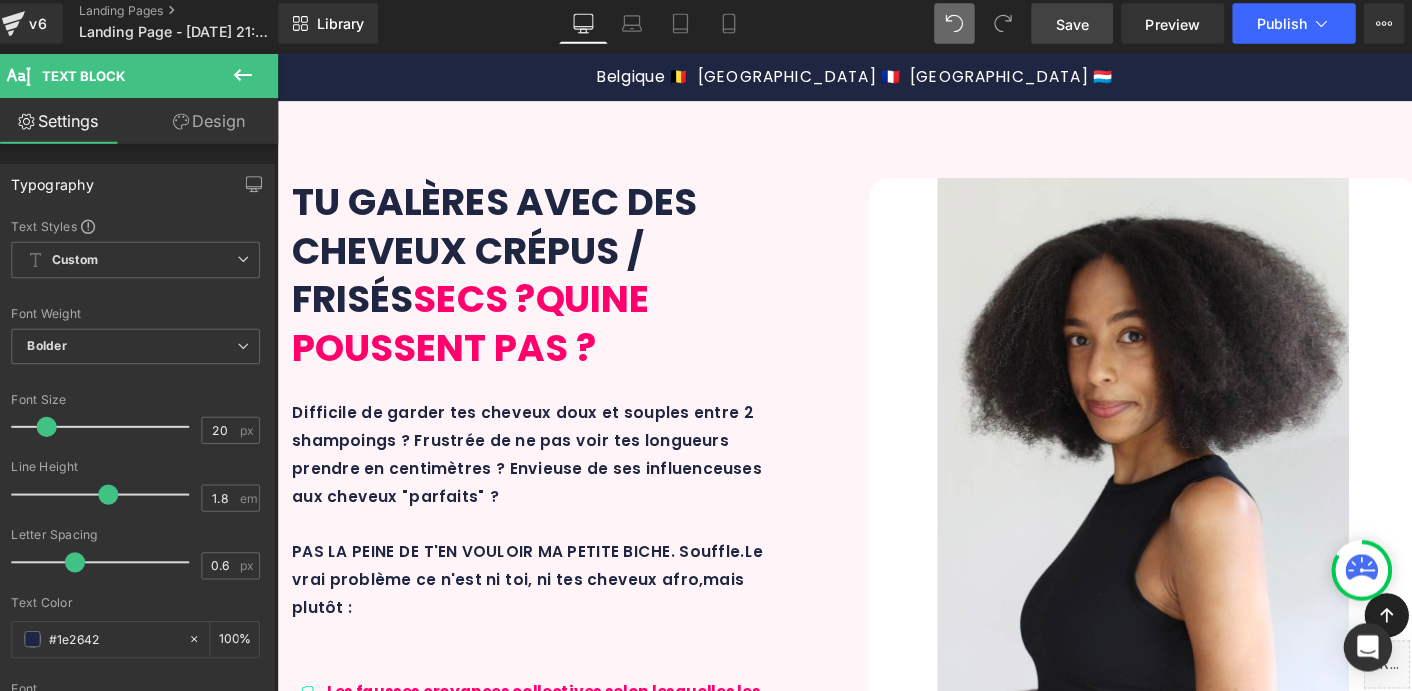 scroll, scrollTop: 1757, scrollLeft: 0, axis: vertical 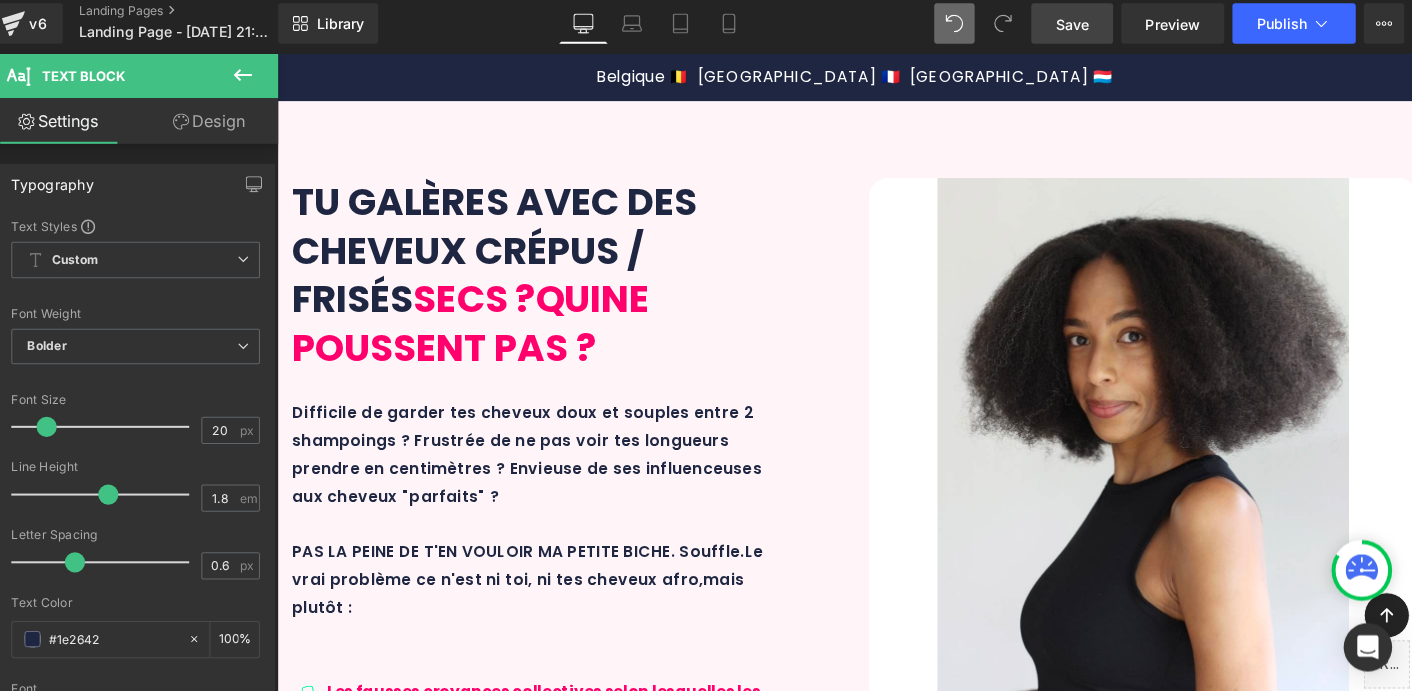 click on "Tu ne paies que tes produits et ayant ainsi déjà les soins essentiels pour entamer ta transformation capillaire." at bounding box center [878, 2390] 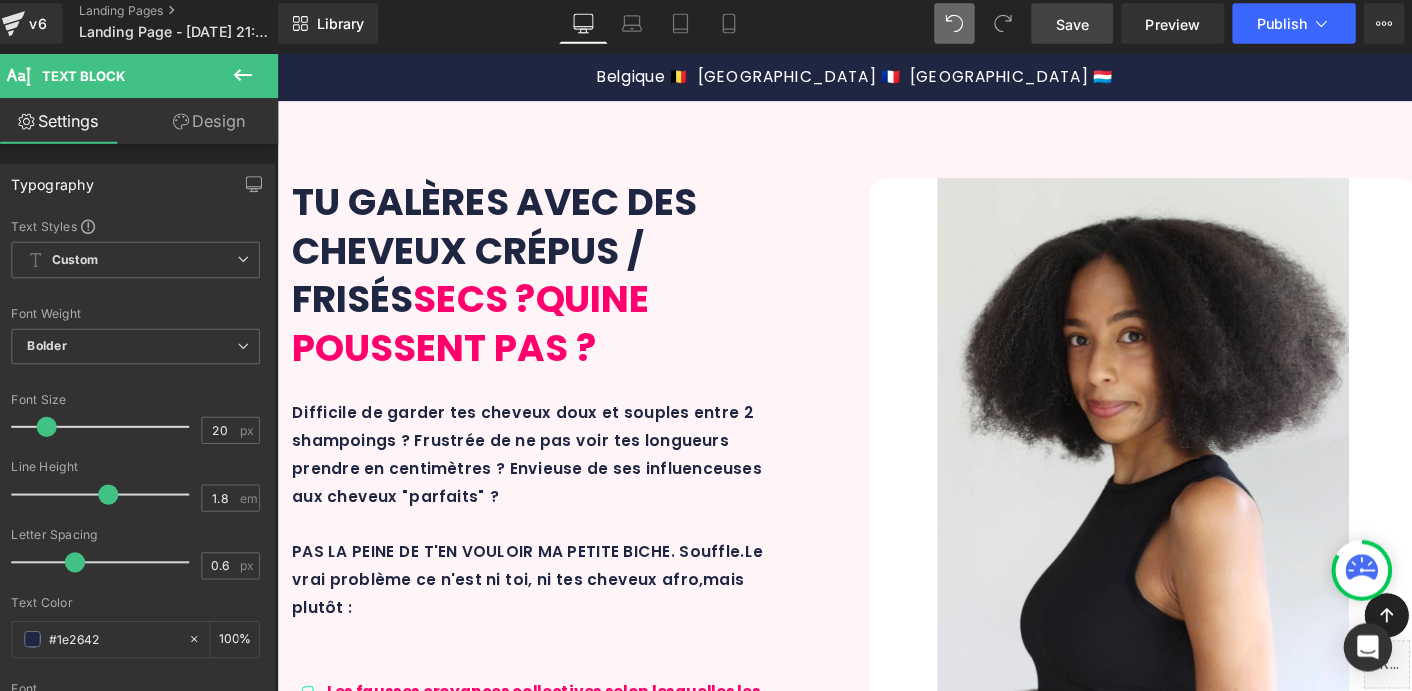 drag, startPoint x: 1270, startPoint y: 575, endPoint x: 934, endPoint y: 523, distance: 340 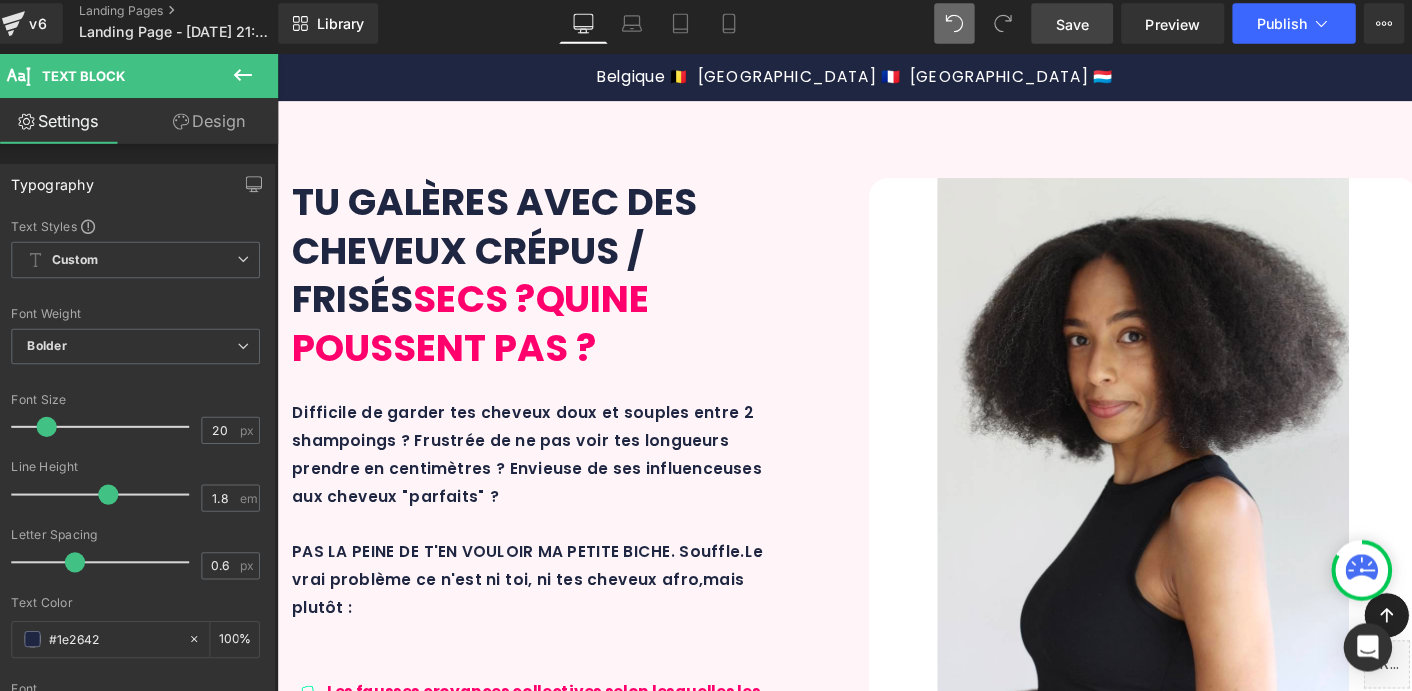 click on "Des formations similaires - et pas aussi complète ! - sont vendues sur le marché pour 60€ ou + 💸...  Ici, elle est 100% OFFERTE grâce à ton MAXI AFRO SET !  Tu ne paies que tes produits et ayant ainsi déjà les soins essentiels pour entamer ta transformation capillaire." at bounding box center (878, 2300) 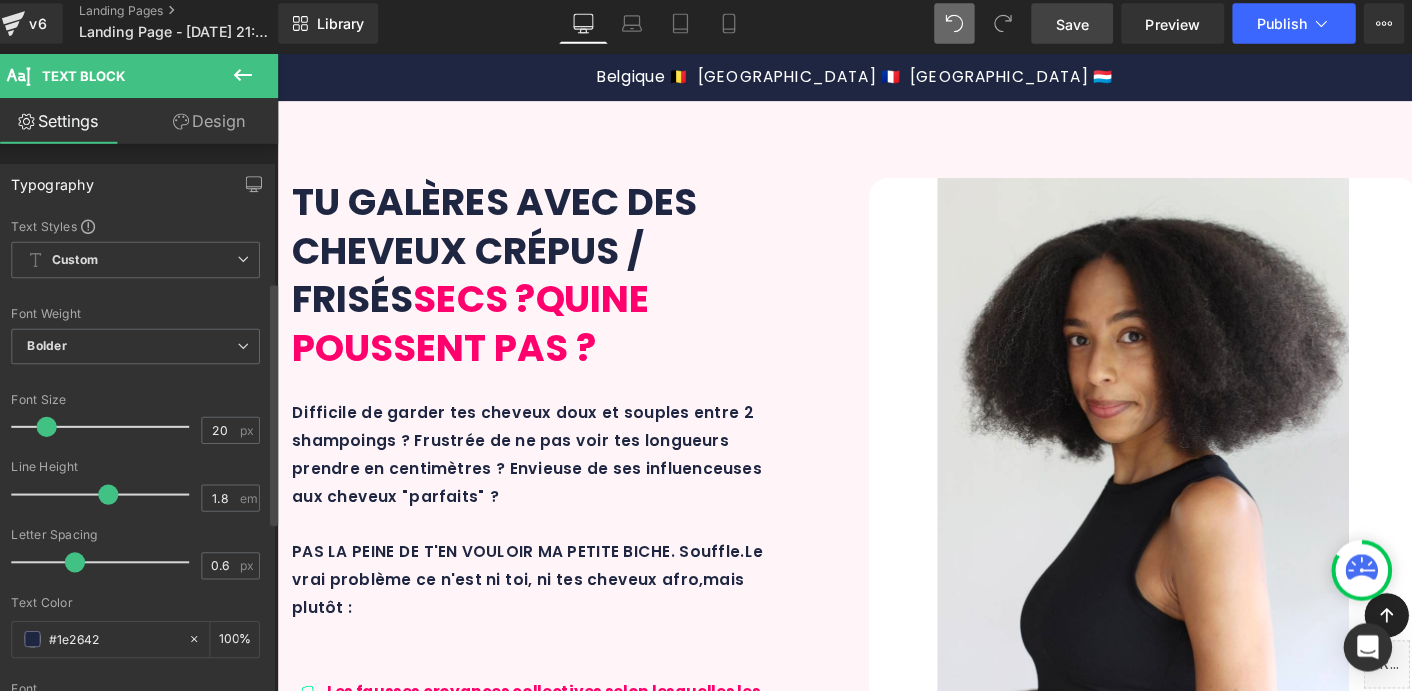 scroll, scrollTop: 315, scrollLeft: 0, axis: vertical 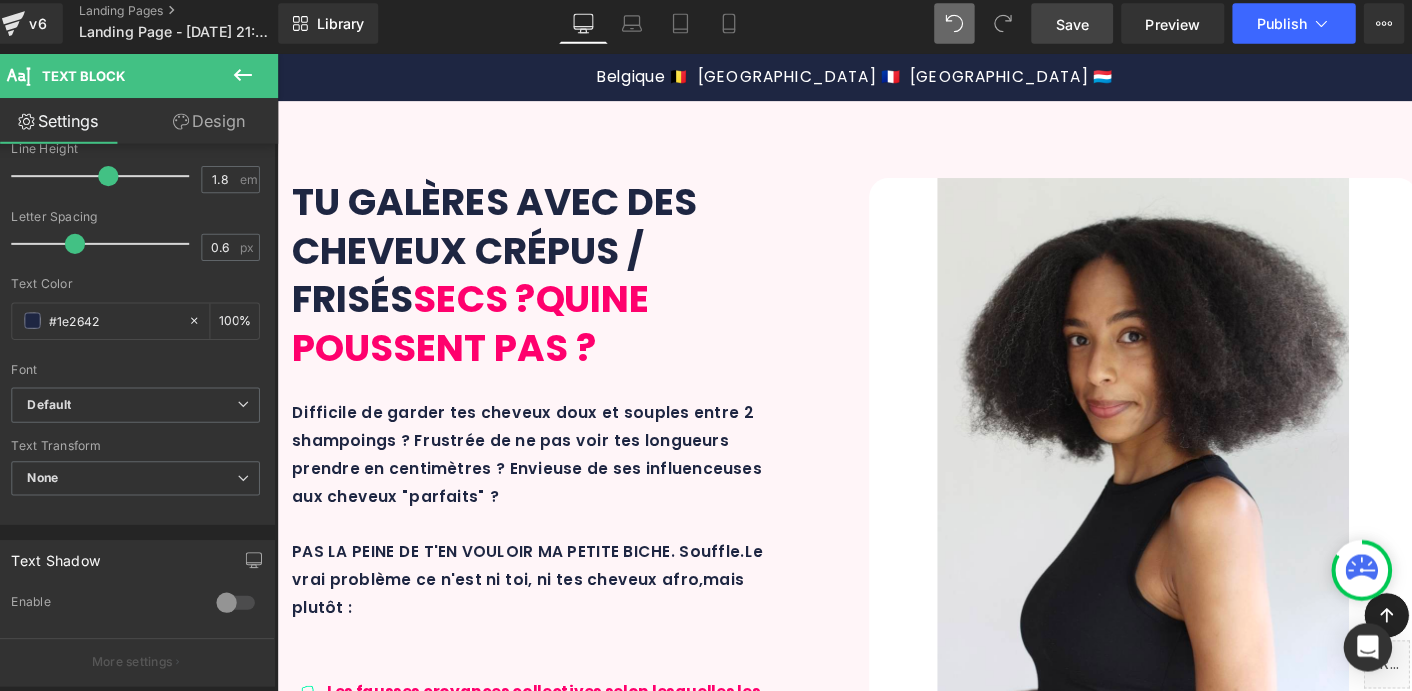 click on "Text Block" at bounding box center [867, 2301] 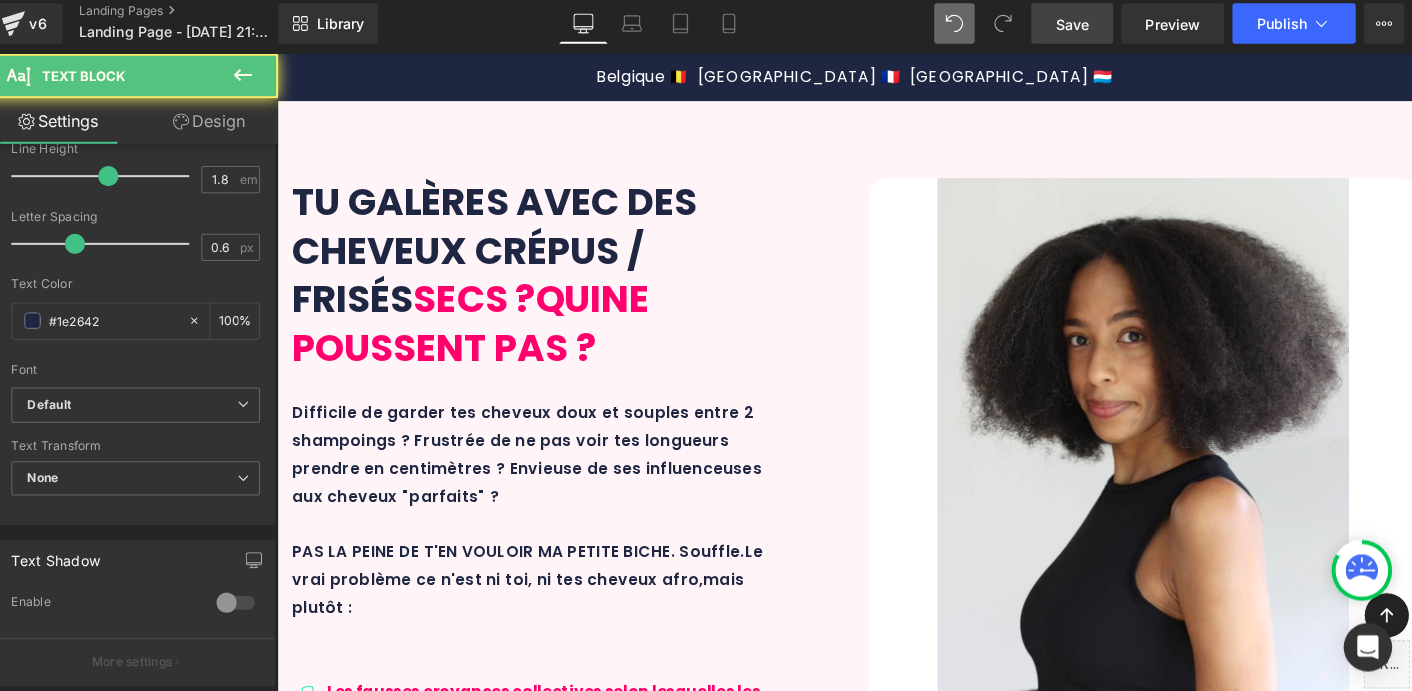 click 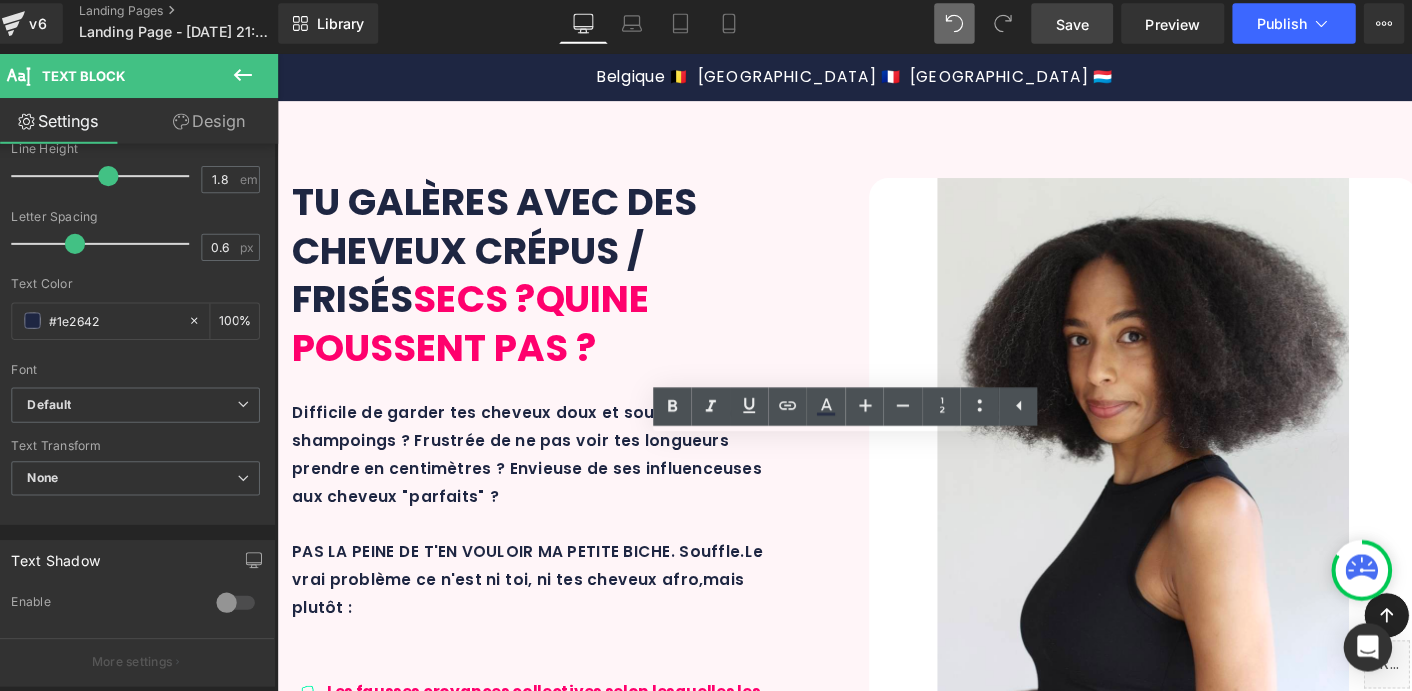 drag, startPoint x: 1234, startPoint y: 566, endPoint x: 934, endPoint y: 531, distance: 302.03476 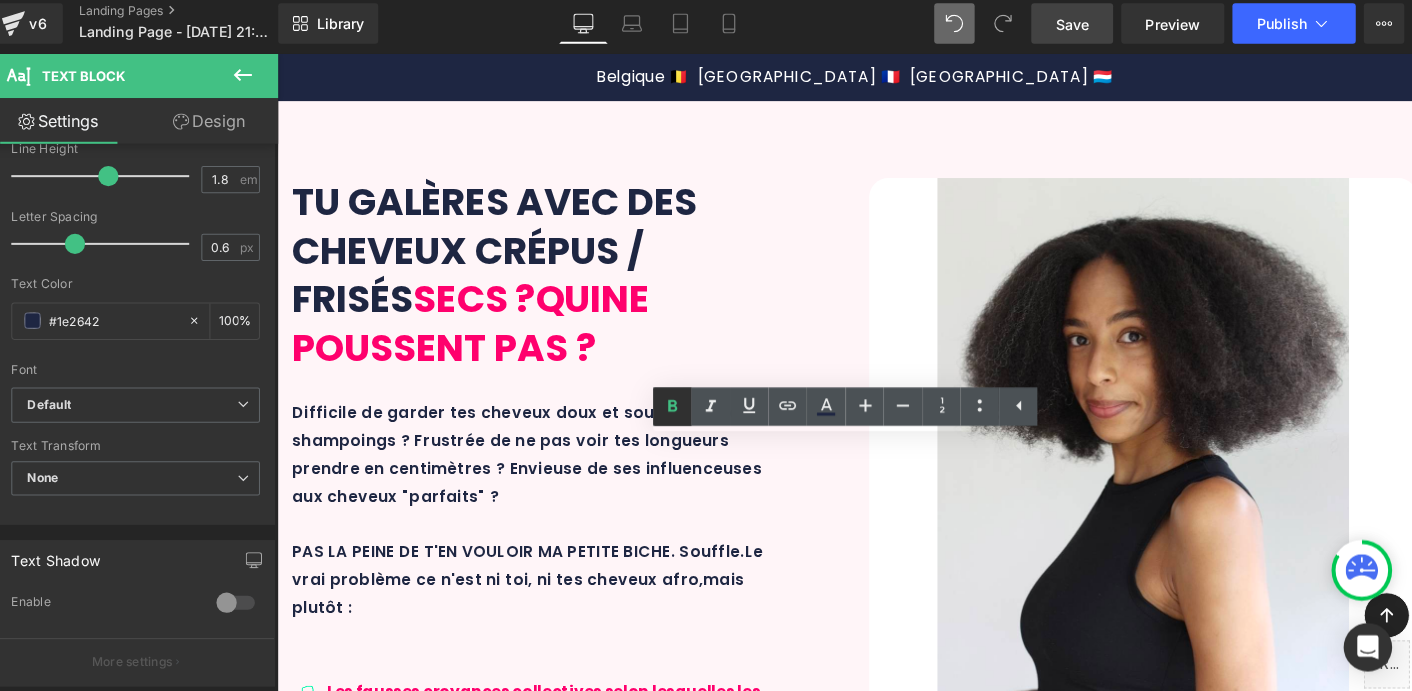 click 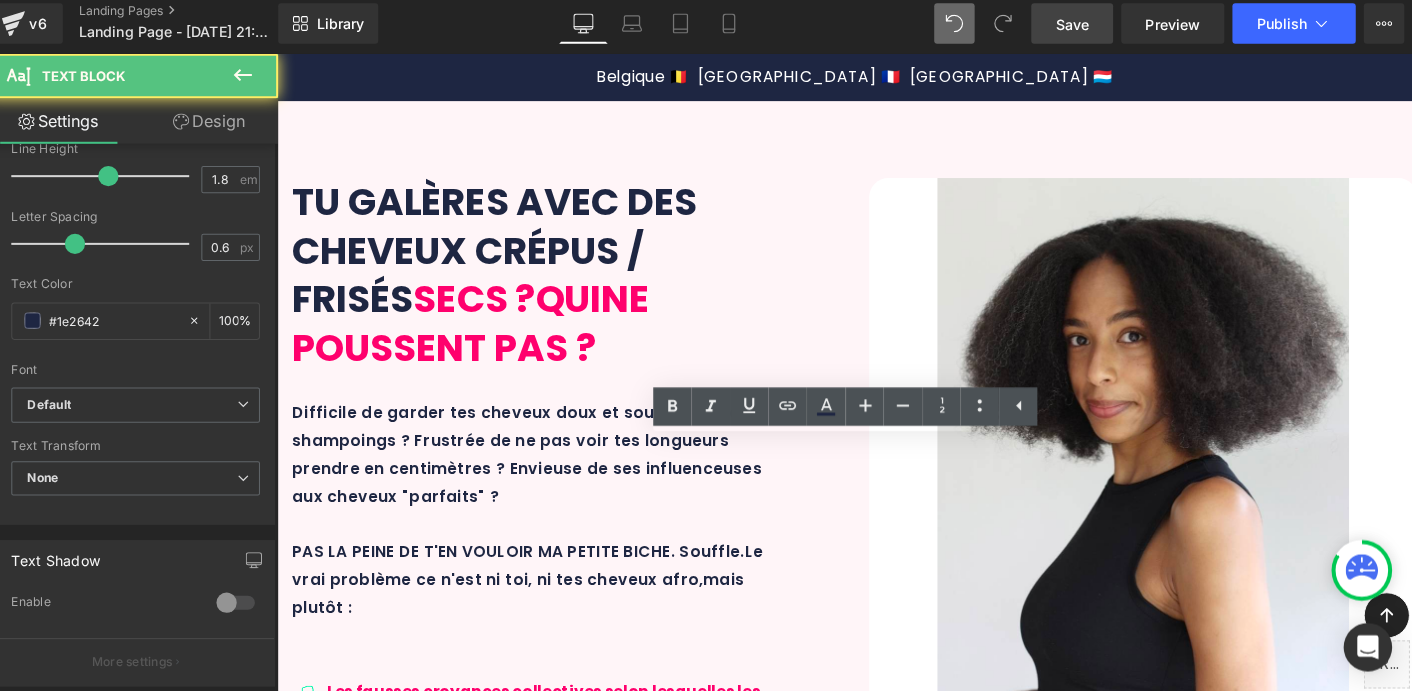 click on "Des formations similaires - et pas aussi complète ! - sont vendues sur le marché pour 60€ ou + 💸...  Ici, elle est 100% OFFERTE grâce à ton MAXI AFRO SET !  Tu ne paies que tes produits et ayant ainsi déjà les soins essentiels pour entamer ta transformation capillaire ." at bounding box center [878, 2300] 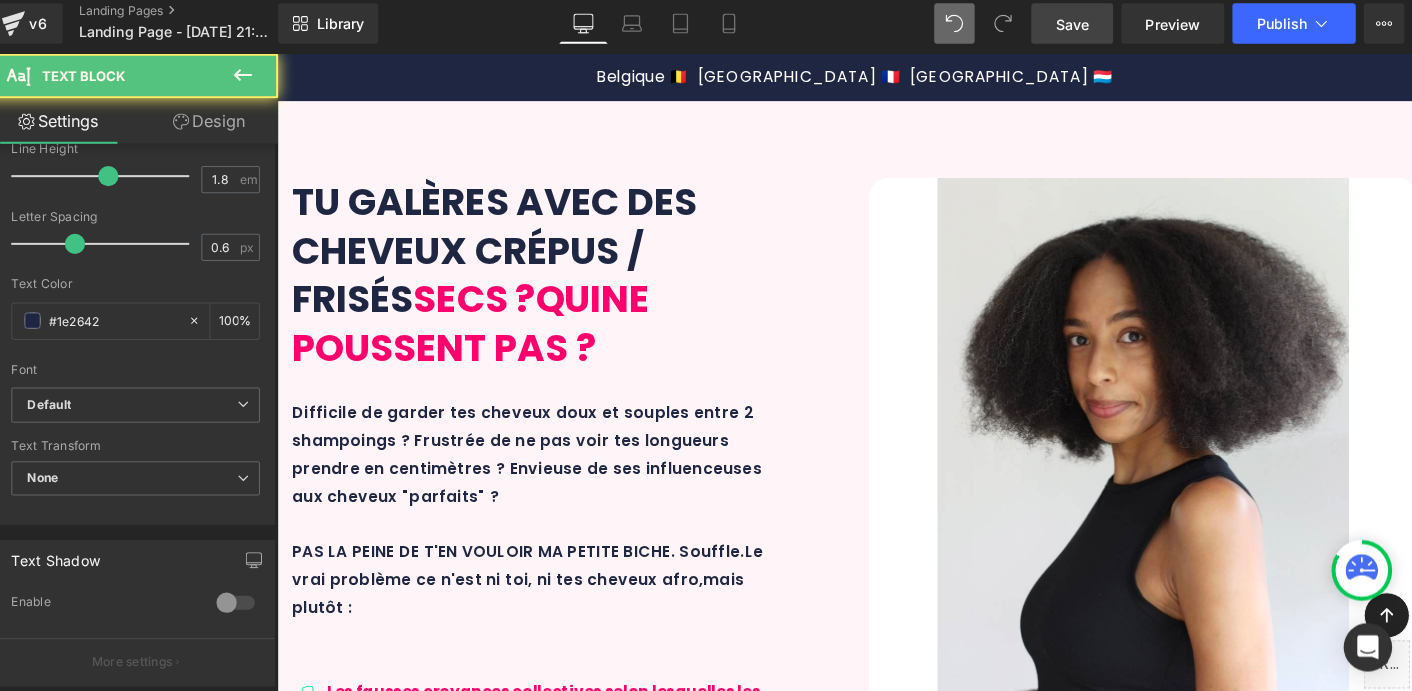 drag, startPoint x: 638, startPoint y: 568, endPoint x: 429, endPoint y: 557, distance: 209.28928 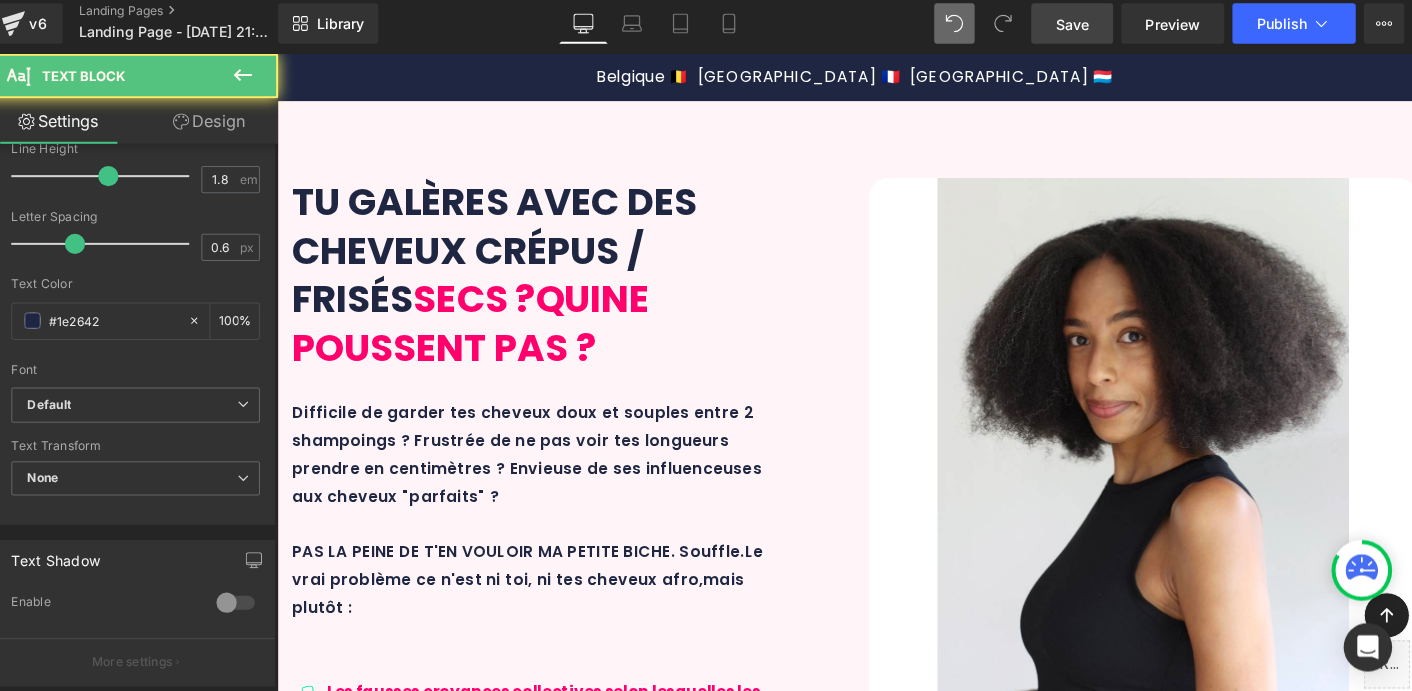 drag, startPoint x: 837, startPoint y: 572, endPoint x: 641, endPoint y: 567, distance: 196.06377 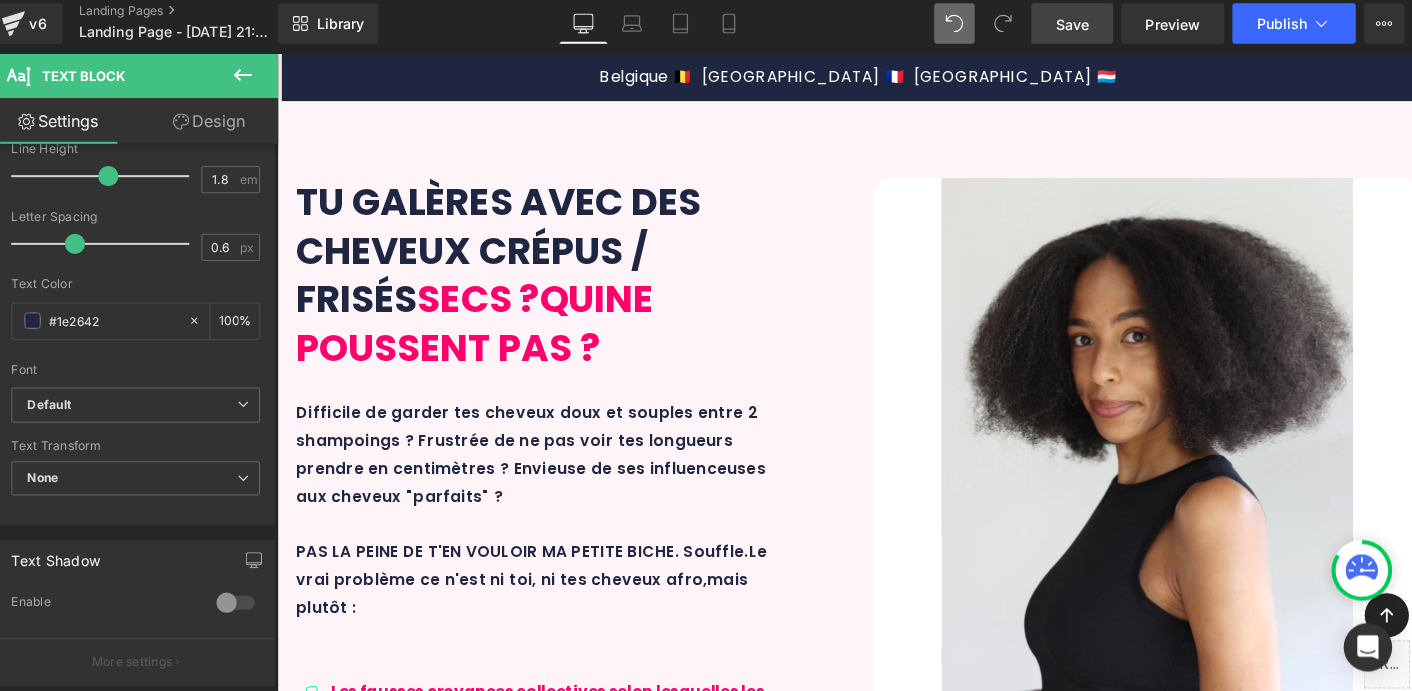scroll, scrollTop: 4597, scrollLeft: 0, axis: vertical 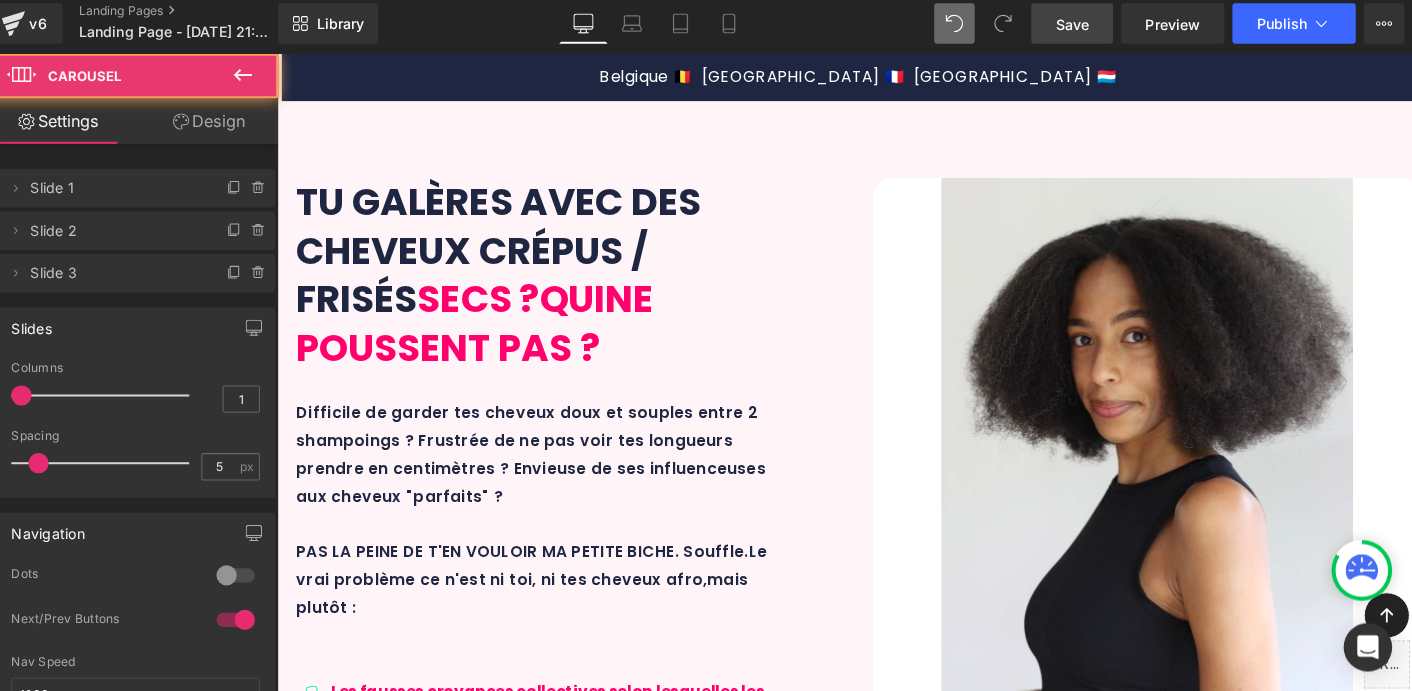 click on "DES RÉSULTATS VISIBLES ET RÉELS
Text Block         Text Block
Before
After
Before and After Images         + cm de pousse. Résultats sur 10 mois en méthode l'HYDRAPOUSS combiné à l'AFRO SET.  Des cheveux plein de vie et une  pousse sains et visible  - qui plus est des pointes coupées à deux reprises entre les 2 photos !!! Text Block         Row   32px       Row
Icon
Icon
Icon
Icon
Icon" at bounding box center [882, 4773] 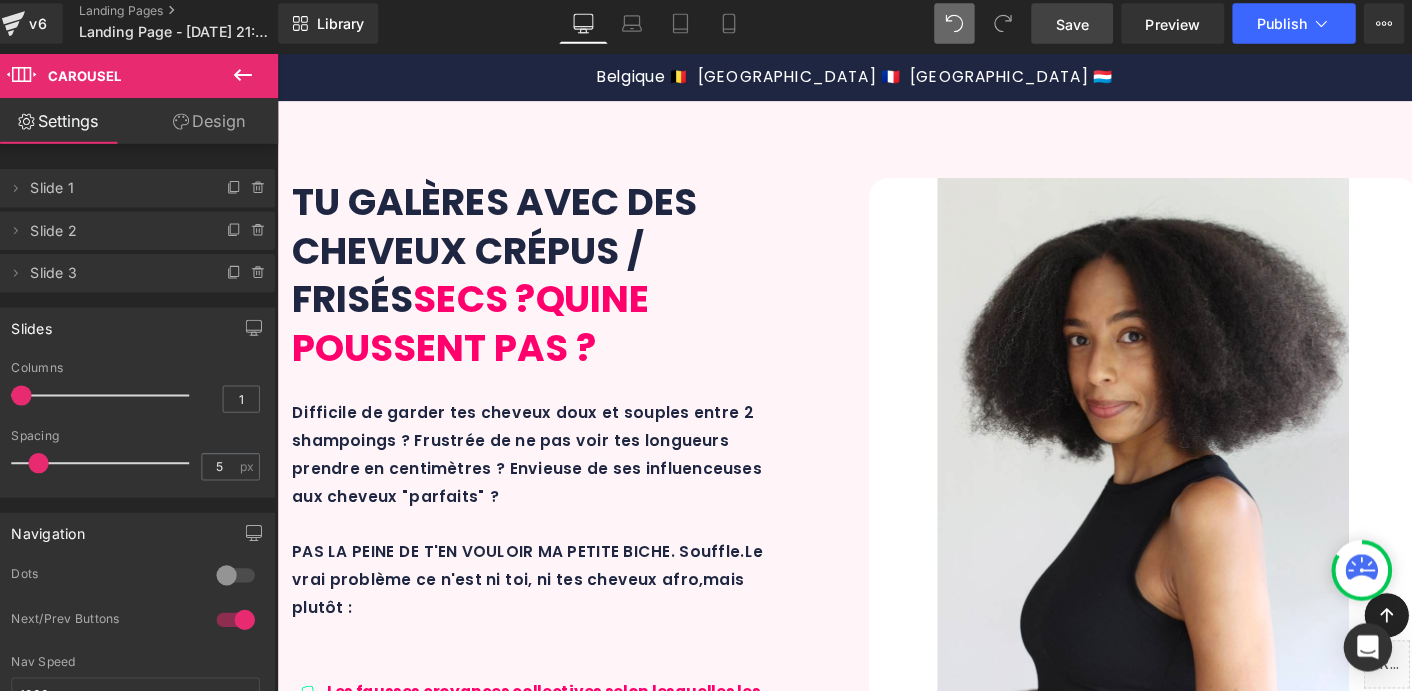 scroll, scrollTop: 1296, scrollLeft: 0, axis: vertical 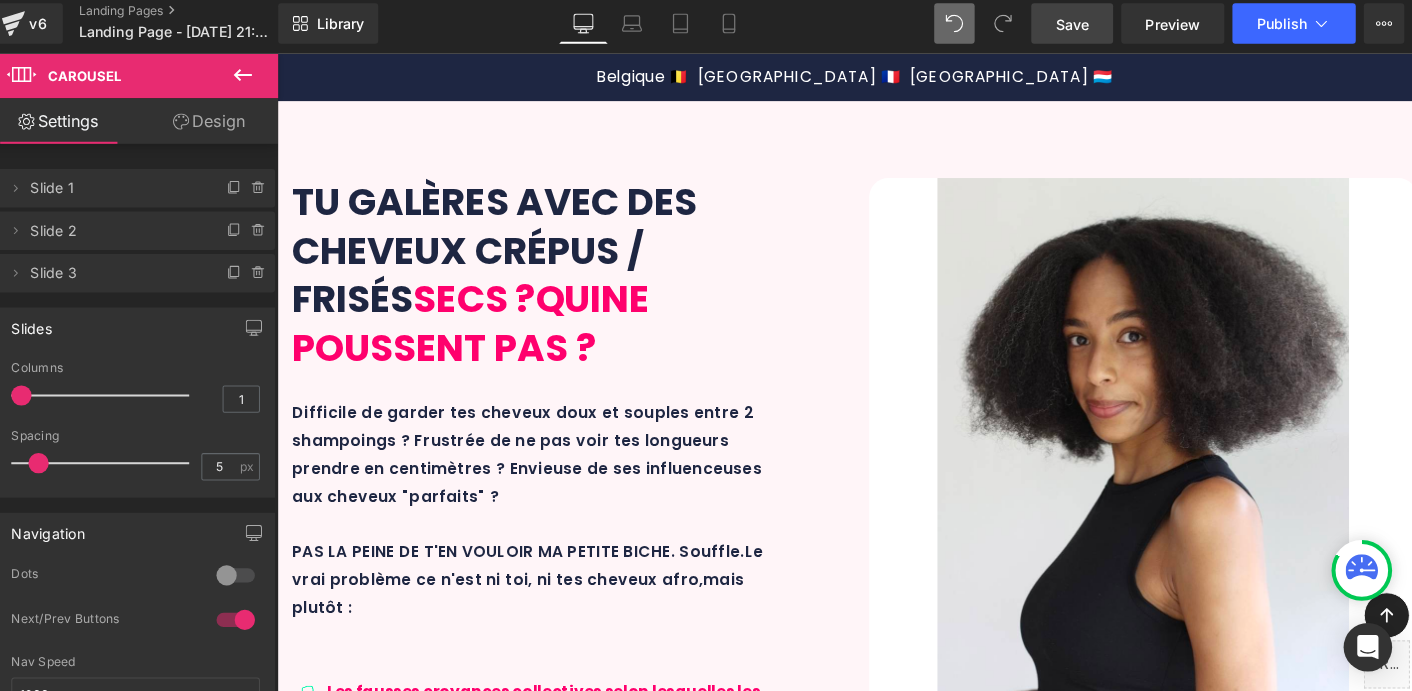 click on "Des cheveux hydratés durablement
Text Block" at bounding box center [524, 1555] 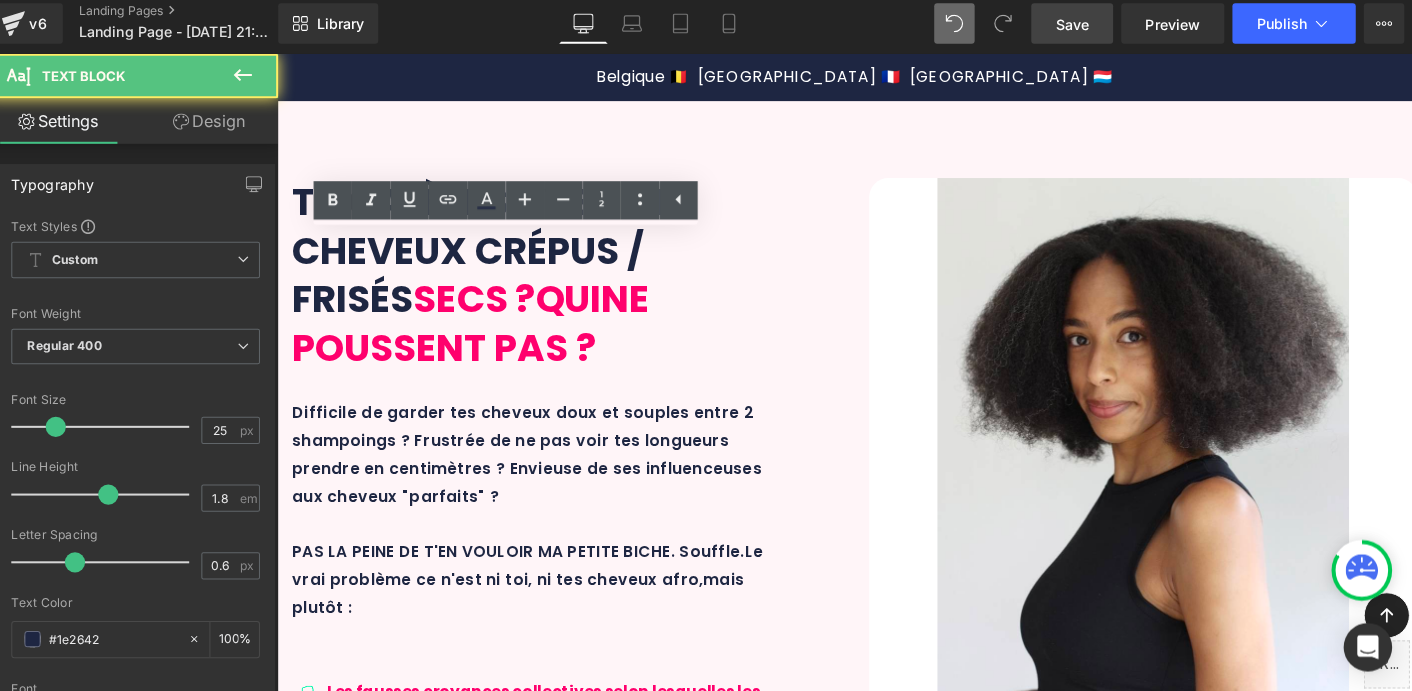 click on "BREF, LA VÉRITABLE TRANSFORMATION CAPILLAIRE QUE TU ATTENDAIS" at bounding box center [878, 1671] 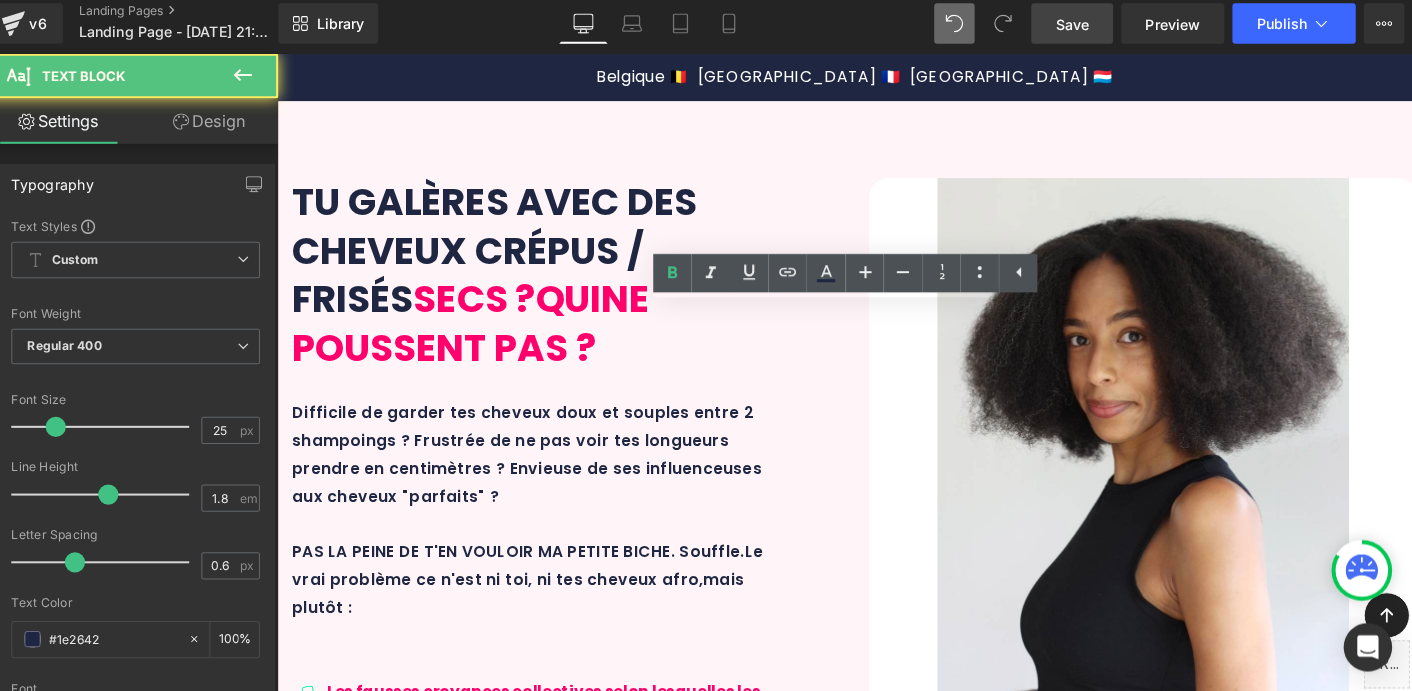 click on "Des cheveux hydratés durablement" at bounding box center [524, 1555] 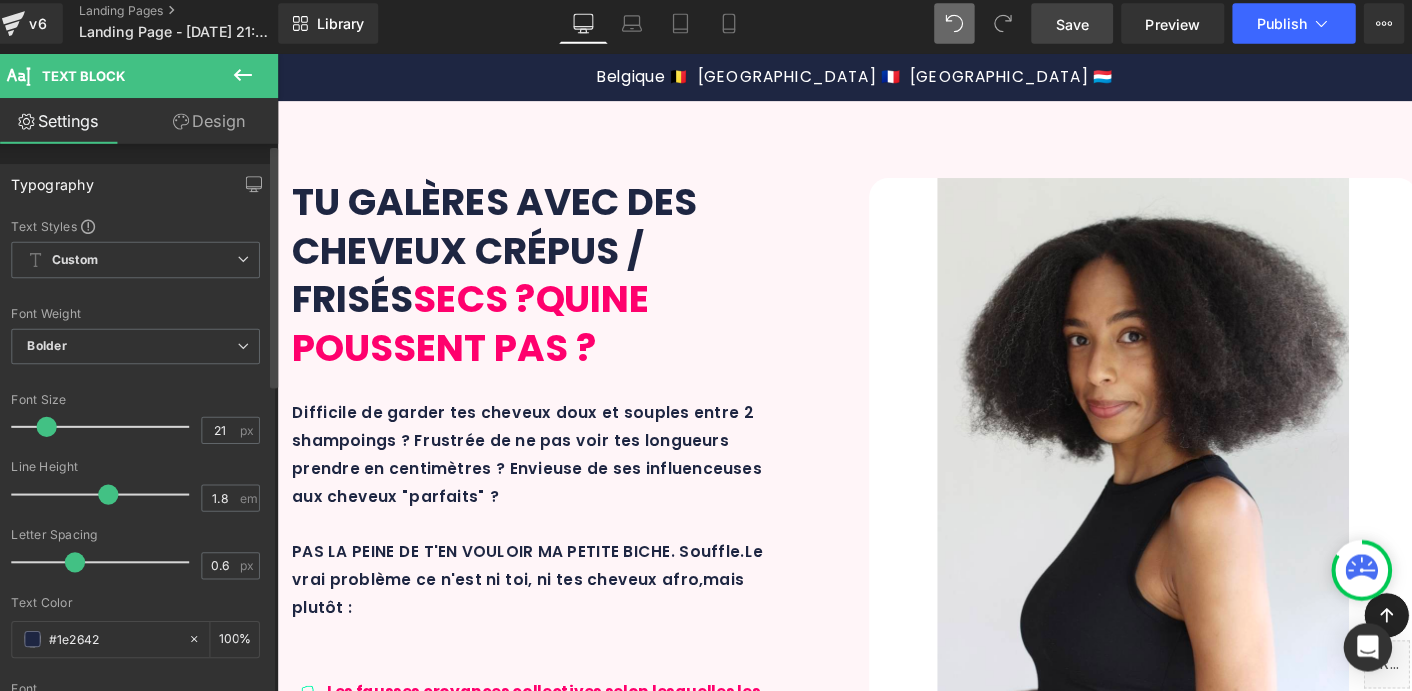 type on "20" 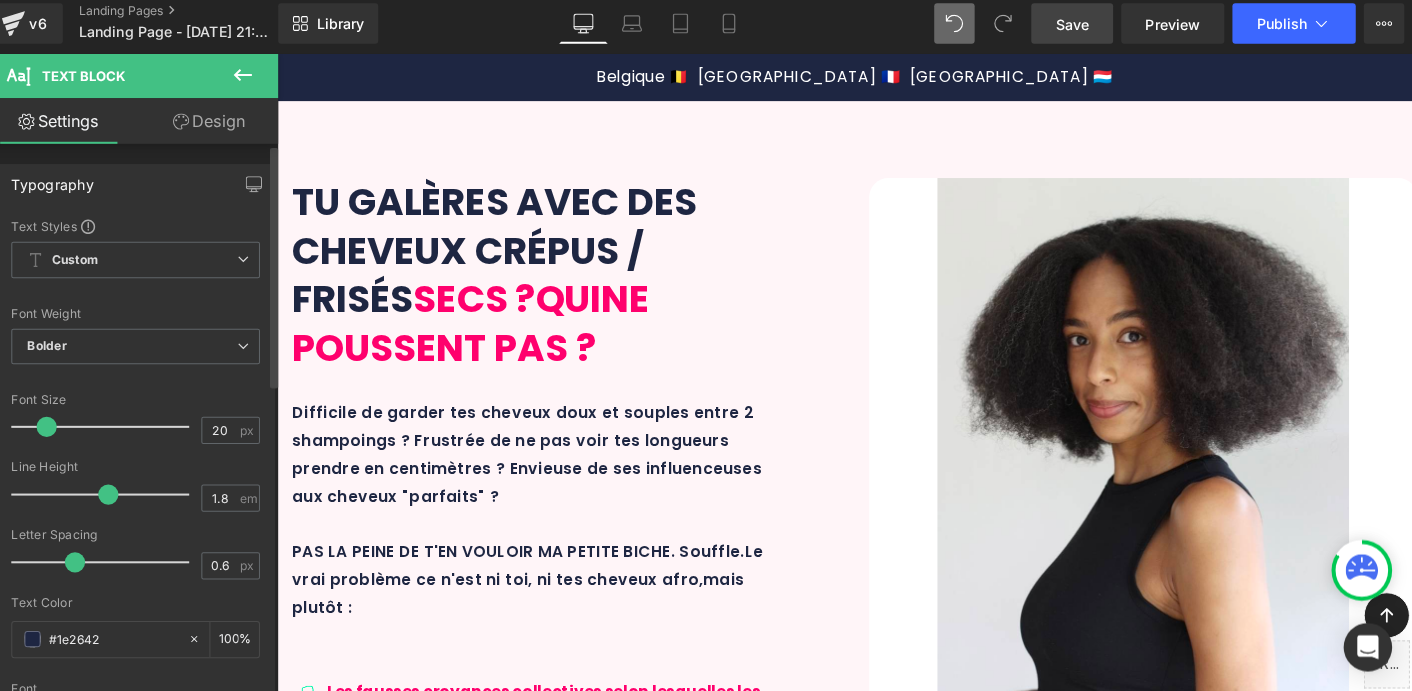 click at bounding box center (61, 429) 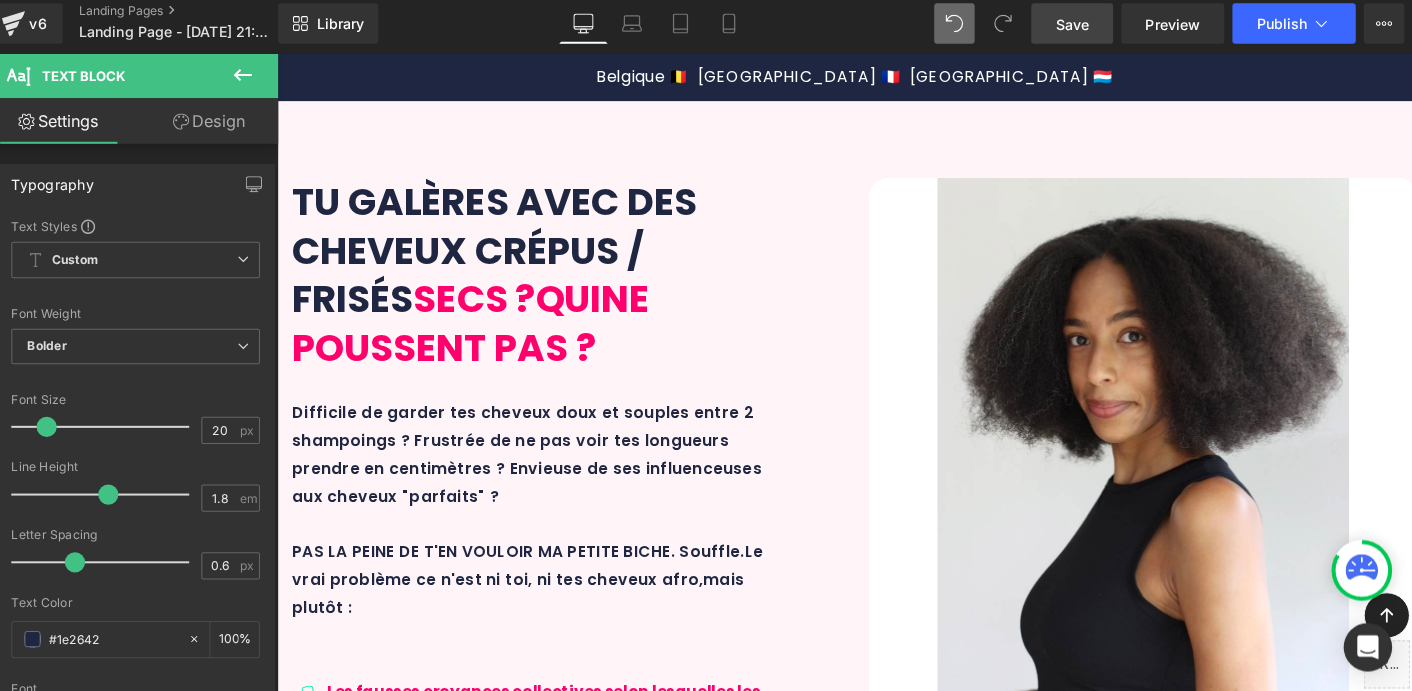 click at bounding box center [870, 1554] 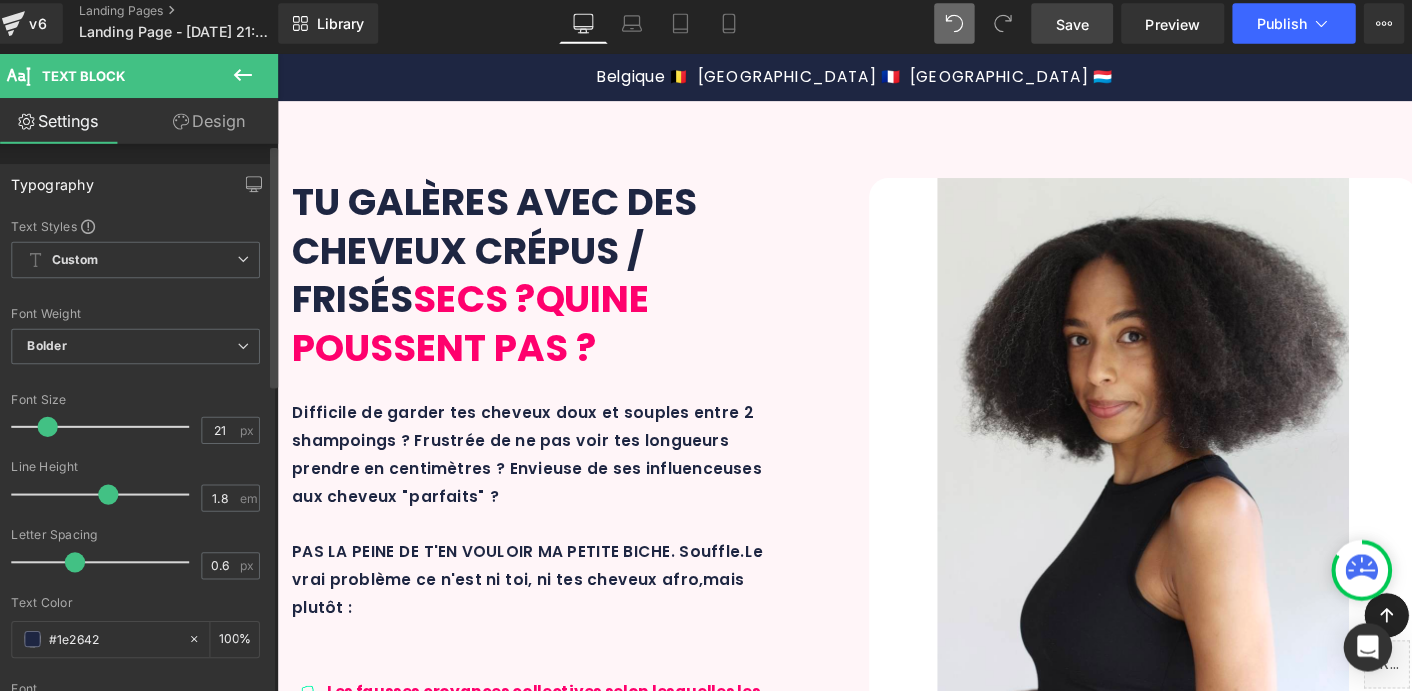 type on "20" 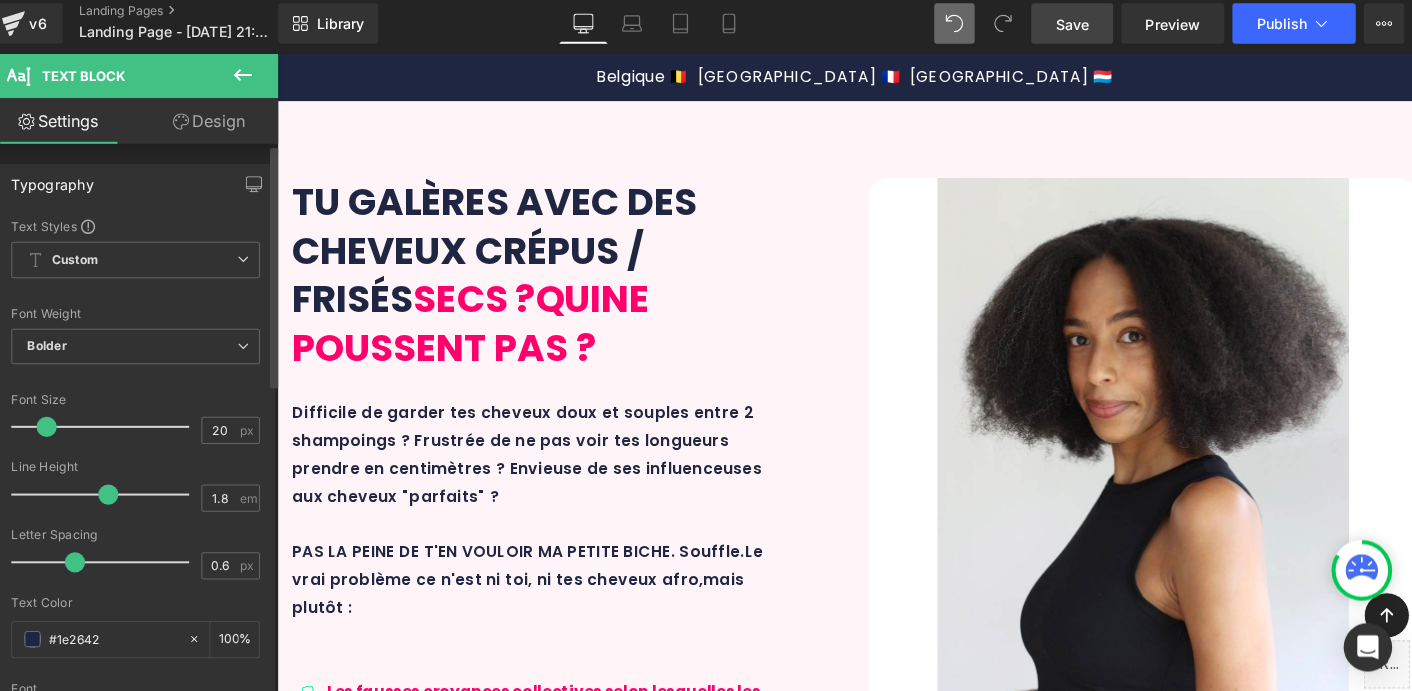 click at bounding box center (61, 429) 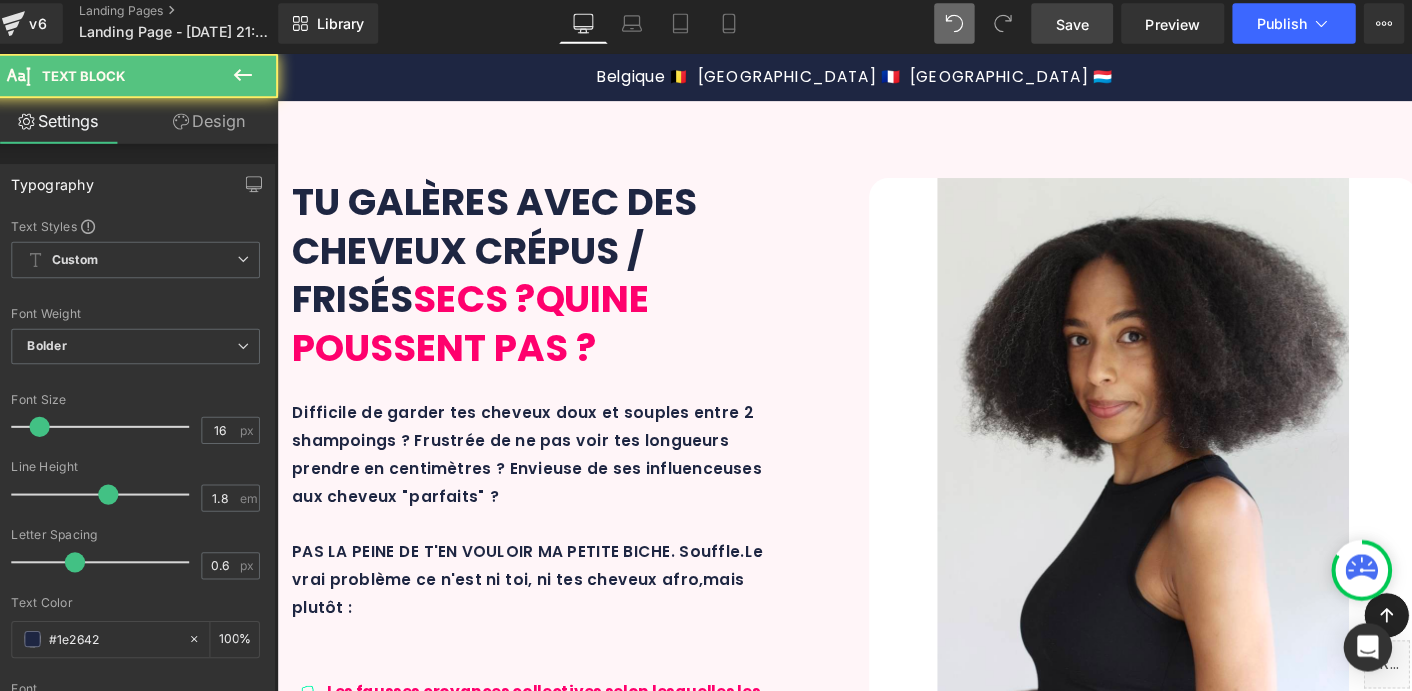 click on "Un fibre capillaire saine et équilibrée" at bounding box center [1324, 1555] 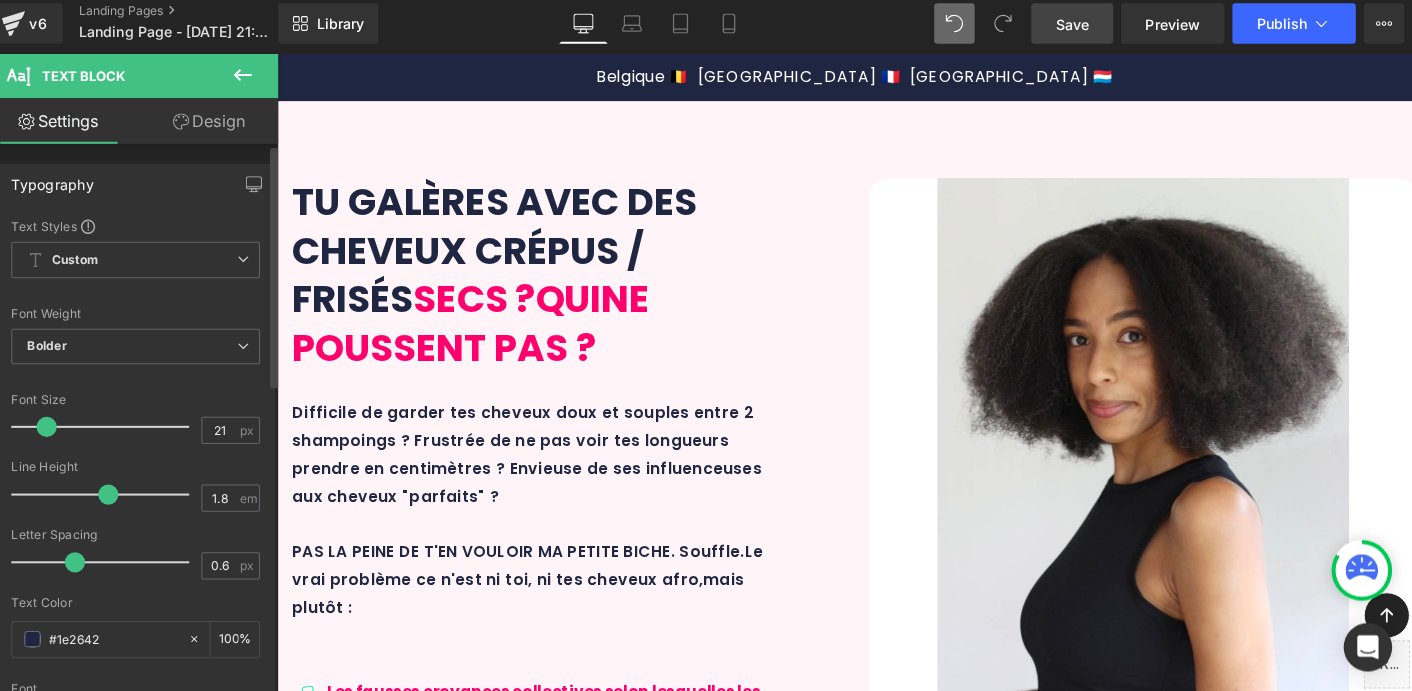 type on "20" 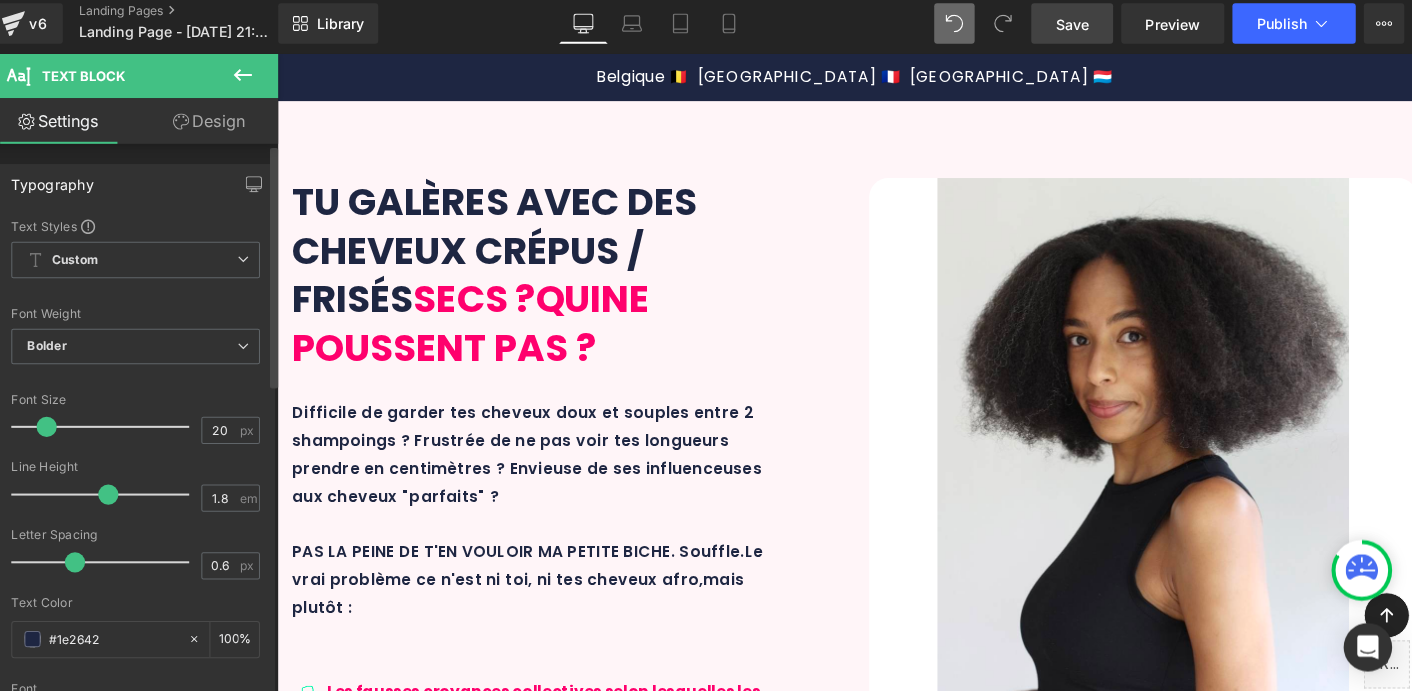 click at bounding box center (61, 429) 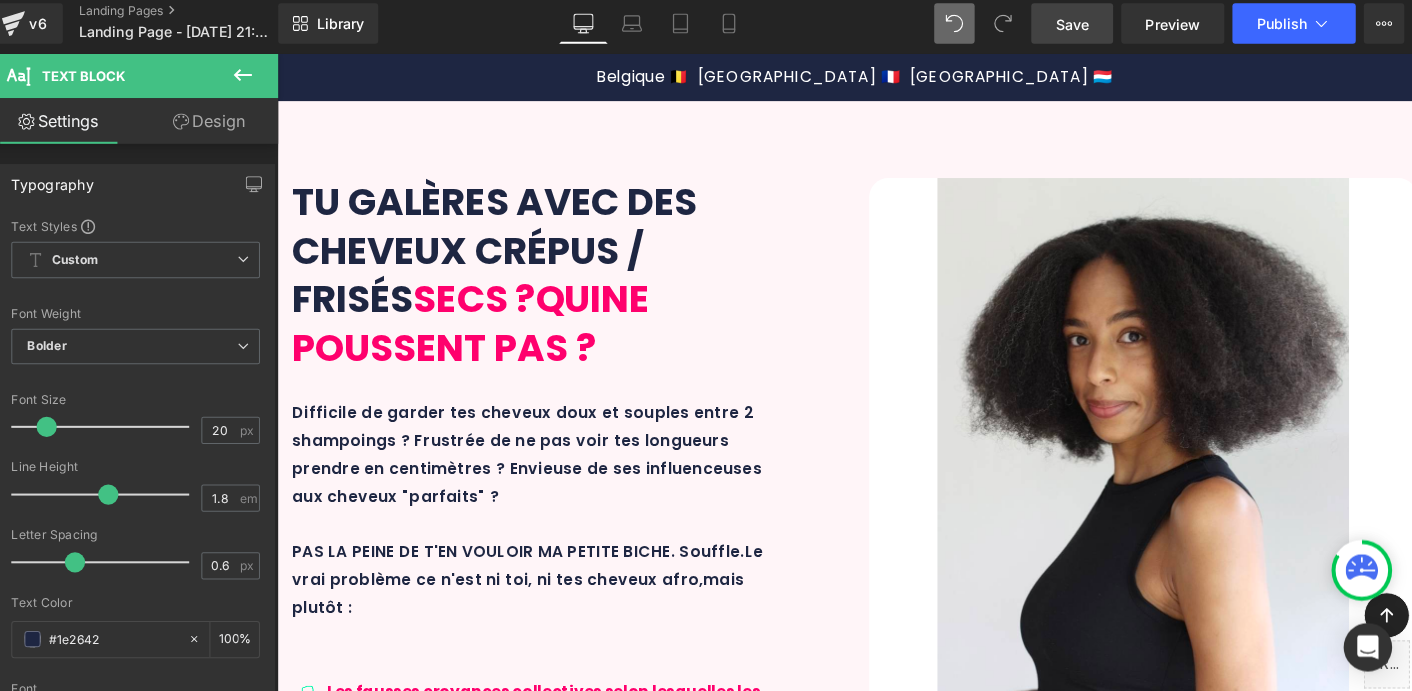 click on "Un fibre capillaire saine et équilibrée" at bounding box center [1324, 1562] 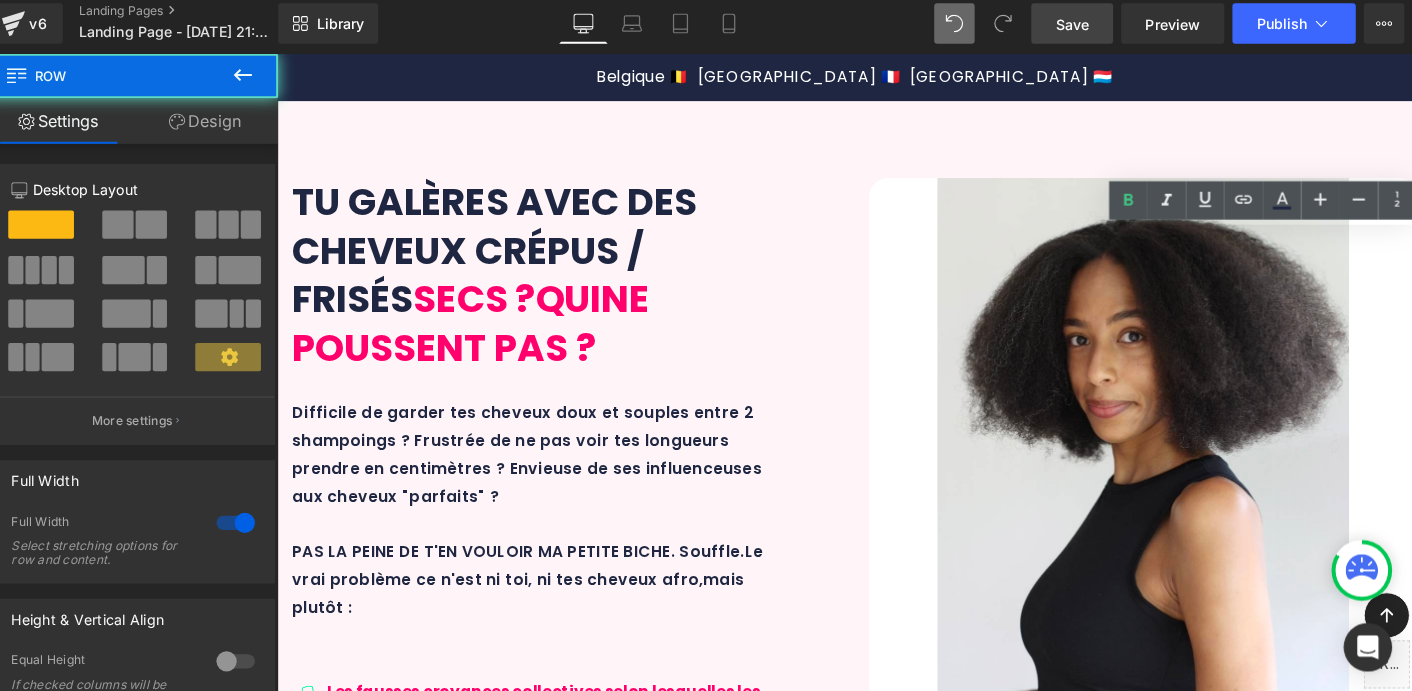 click on "DÉCOUVRE HYDRAPOUSSE™  Heading         Row
Une formation  complète  GRATUITE 🎁 grâce à ton  Maxi Afro Set
Text Block         Oui, les bons soins sont essentiels. Mais ce que les autres marques ne t'expliquent pas, c'est que les produits seuls ne suffisent pas !  Le   duo gagnant = bons soins +  bonnes pratiques . Voilà ce qui va faire TOUTE la différence pour : Text Block
Icon
Des cheveux hydratés durablement
Text Block
Row
Icon         Une réduction de la casse pour une pousse visible Text Block
Row
Icon         Un fibre capillaire saine et équilibrée Text Block
Row
Row
BREF, LA VÉRITABLE TRANSFORMATION CAPILLAIRE QUE TU ATTENDAIS
Text Block         Image         Row
Icon         Un Ebook ultra complet (PDF ) Text Block
Row         Icon" at bounding box center [878, 1805] 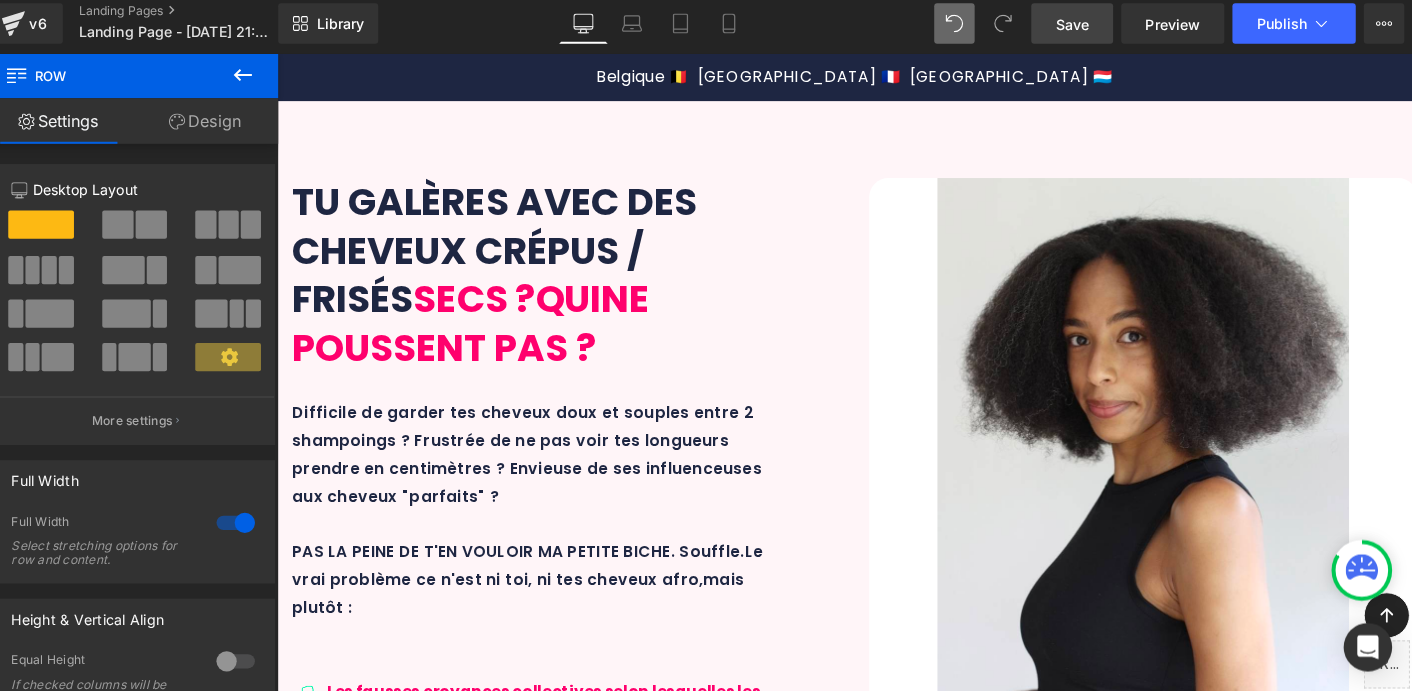 scroll, scrollTop: 1116, scrollLeft: 0, axis: vertical 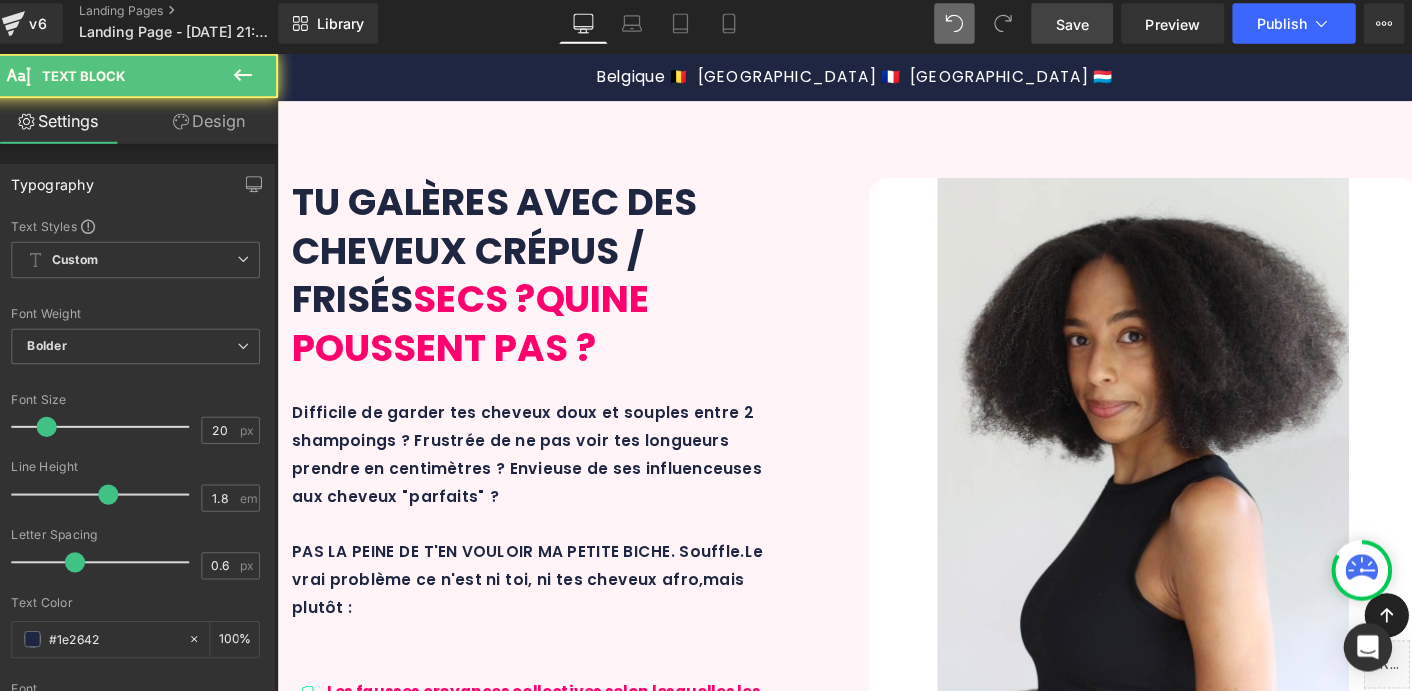 click on "Une réduction de la casse pour une pousse visible" at bounding box center (924, 1580) 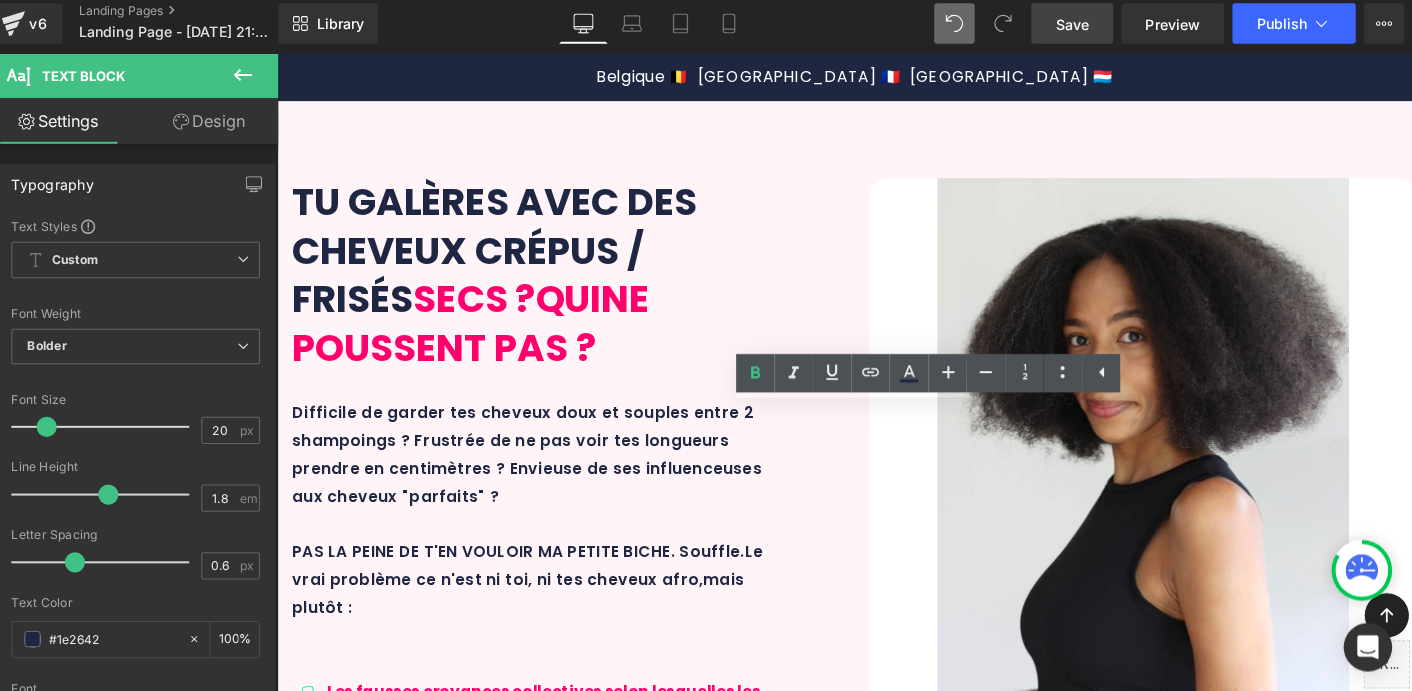 click on "Une réduction de la casse pour une pousse visible" at bounding box center (924, 1580) 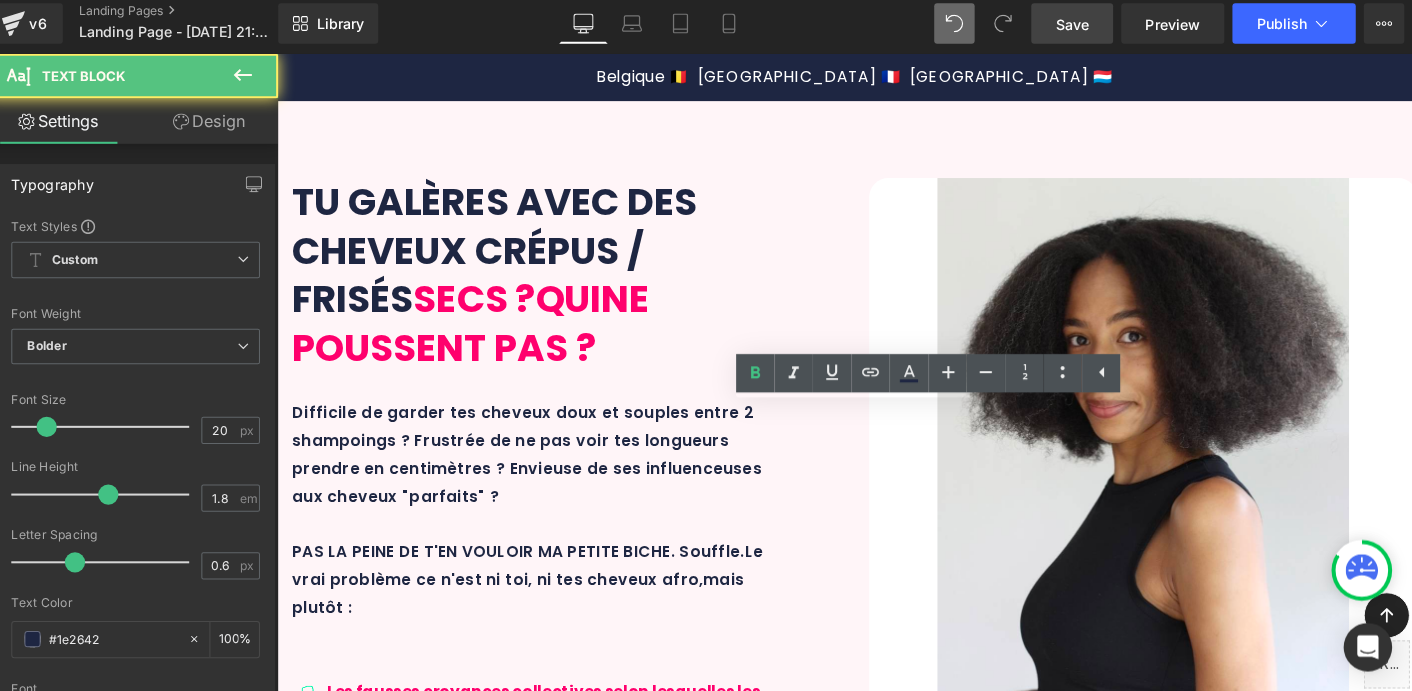 type 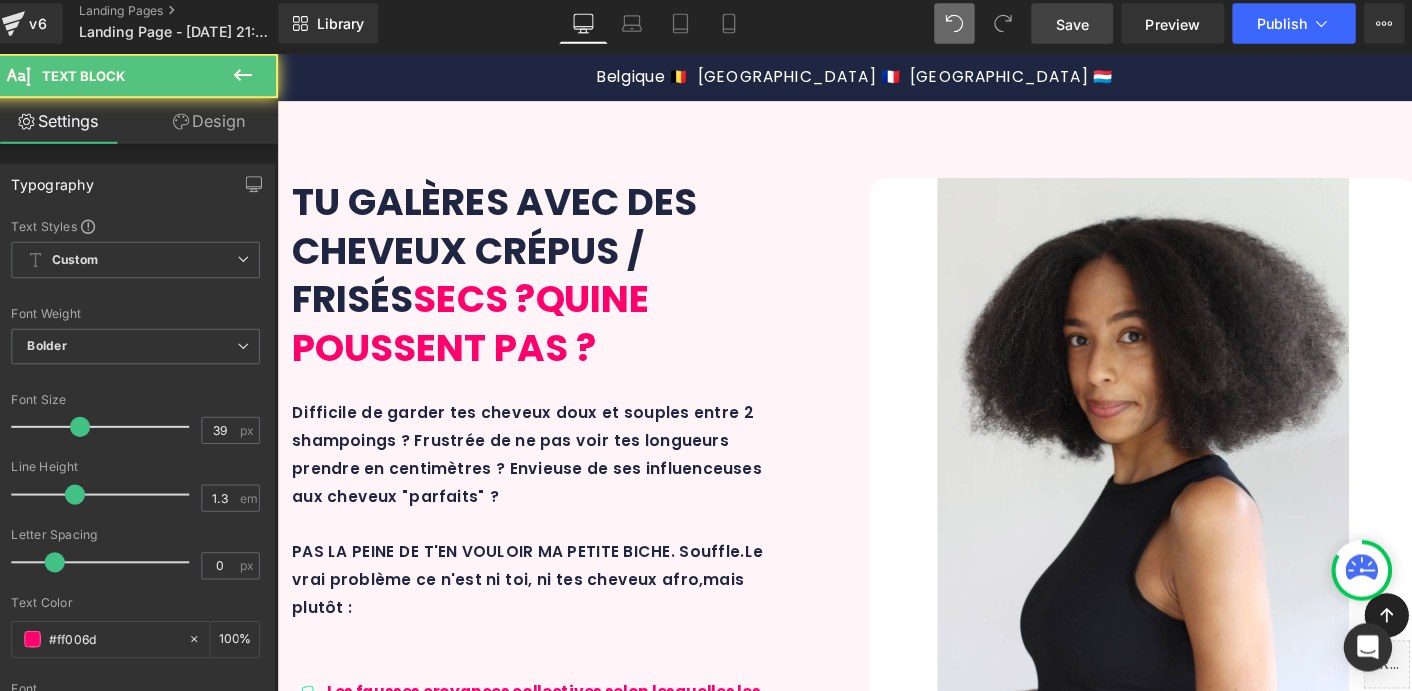 click on "ton  Maxi Afro Set" at bounding box center (878, 1357) 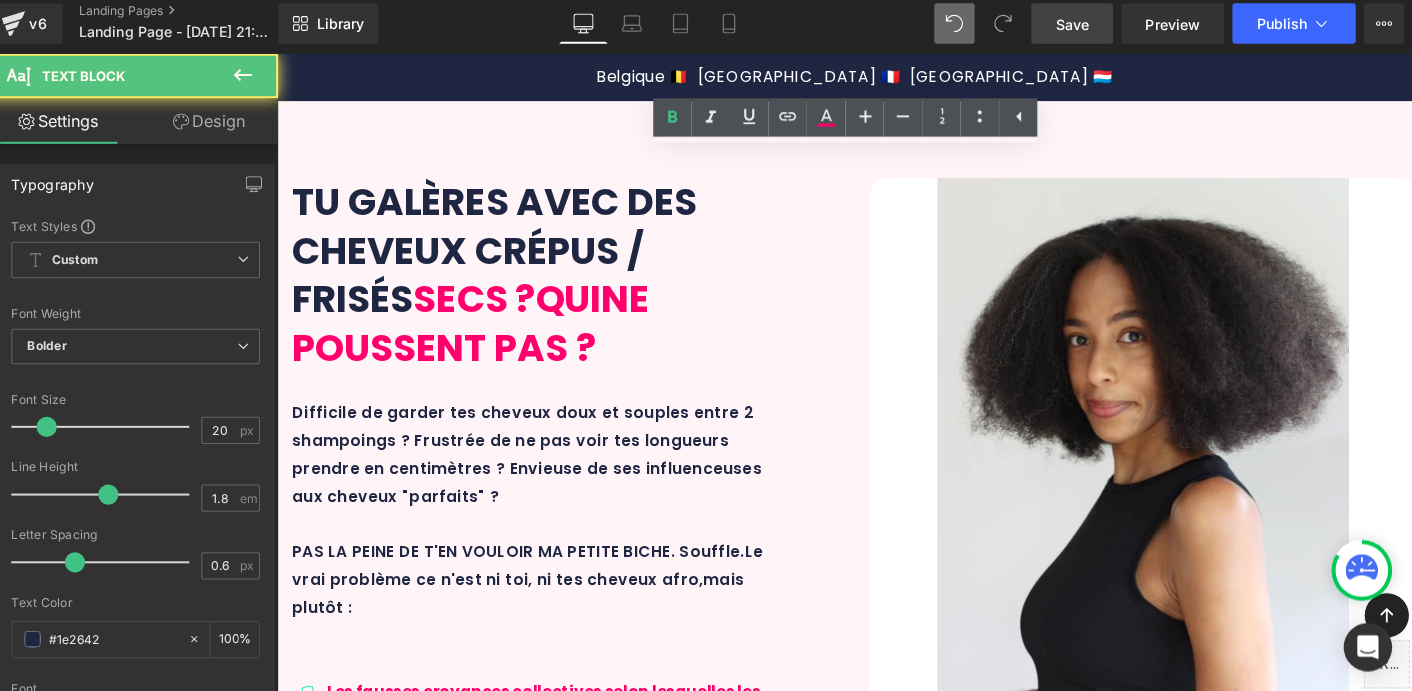 click on "Des cheveux hydratés durablement" at bounding box center (524, 1562) 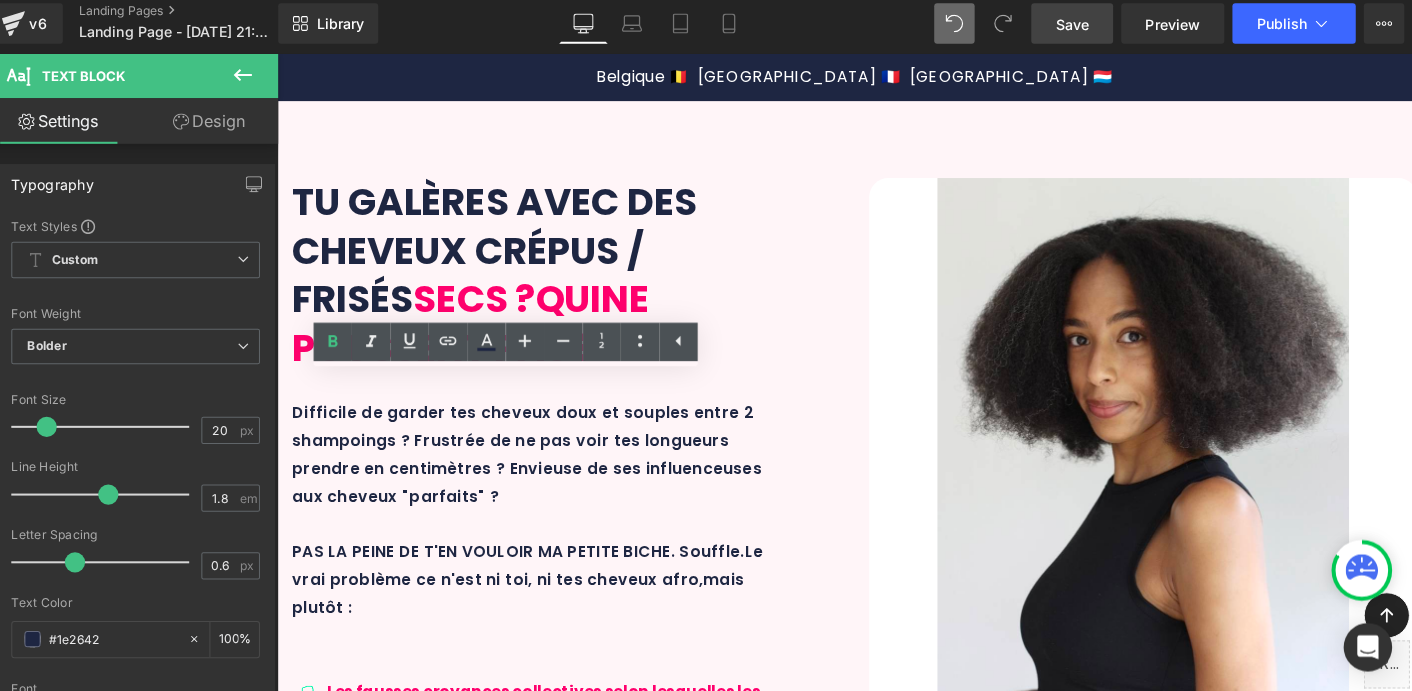 scroll, scrollTop: 1149, scrollLeft: 0, axis: vertical 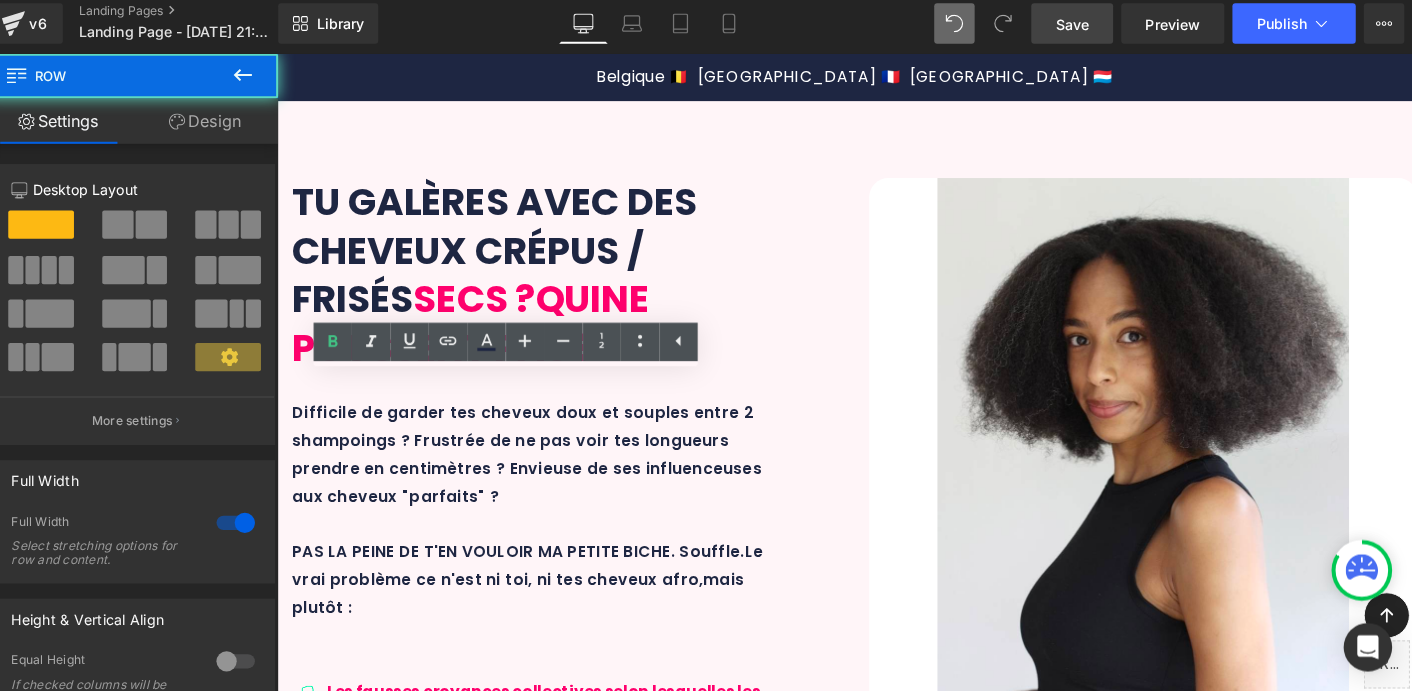 click on "DÉCOUVRE HYDRAPOUSSE™  Heading         Row
Une formation  complète  GRATUITE 🎁 grâce à ton  Maxi Afro Set
Text Block         Oui, les bons soins sont essentiels. Mais ce que les autres marques ne t'expliquent pas, c'est que les produits seuls ne suffisent pas !  Le   duo gagnant = bons soins +  bonnes pratiques . Voilà ce qui va faire TOUTE la différence pour : Text Block
Icon
Des cheveux hydratés durablement
Text Block
Row
Icon         Une réduction de la casse pour une pousse réellement visible Text Block
Row
Icon         Un fibre capillaire saine et équilibrée Text Block
Row
Row
BREF, LA VÉRITABLE TRANSFORMATION CAPILLAIRE QUE TU ATTENDAIS
Text Block         Image         Row
Icon         Un Ebook ultra complet (PDF ) Text Block
Row" at bounding box center (878, 1805) 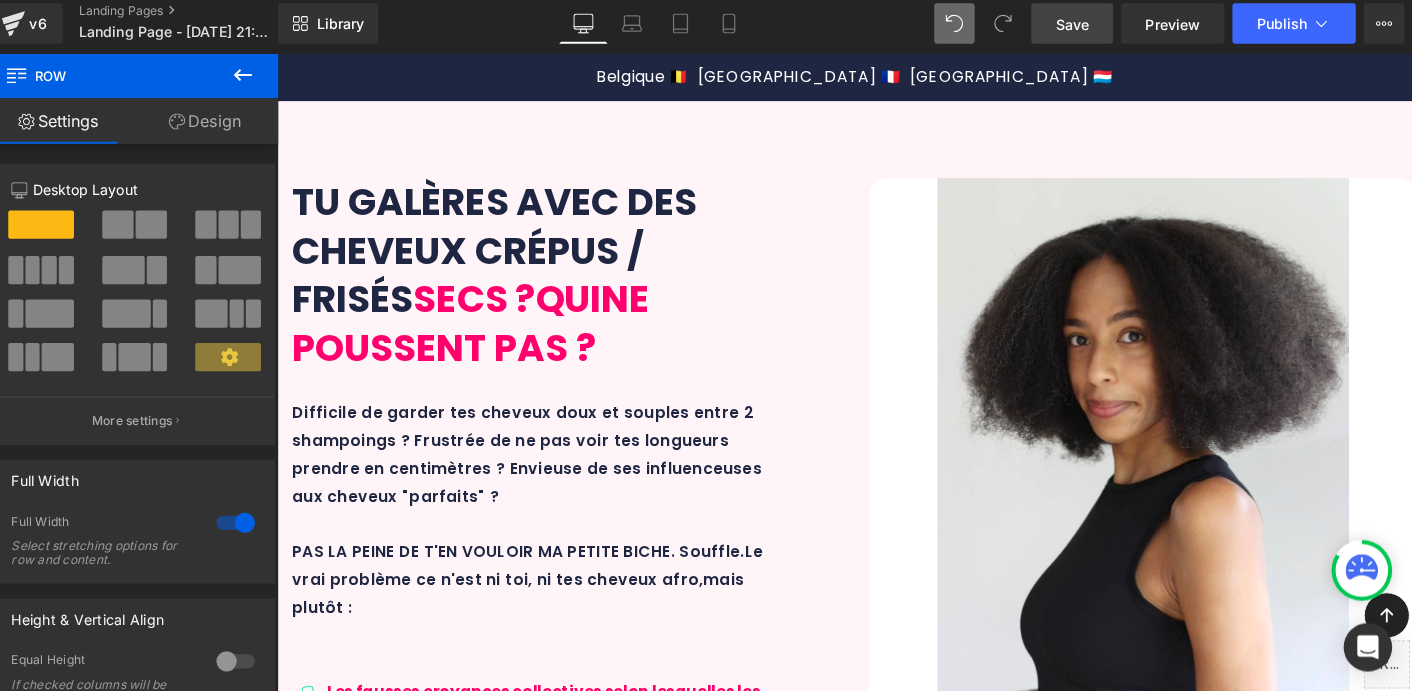 scroll, scrollTop: 5544, scrollLeft: 0, axis: vertical 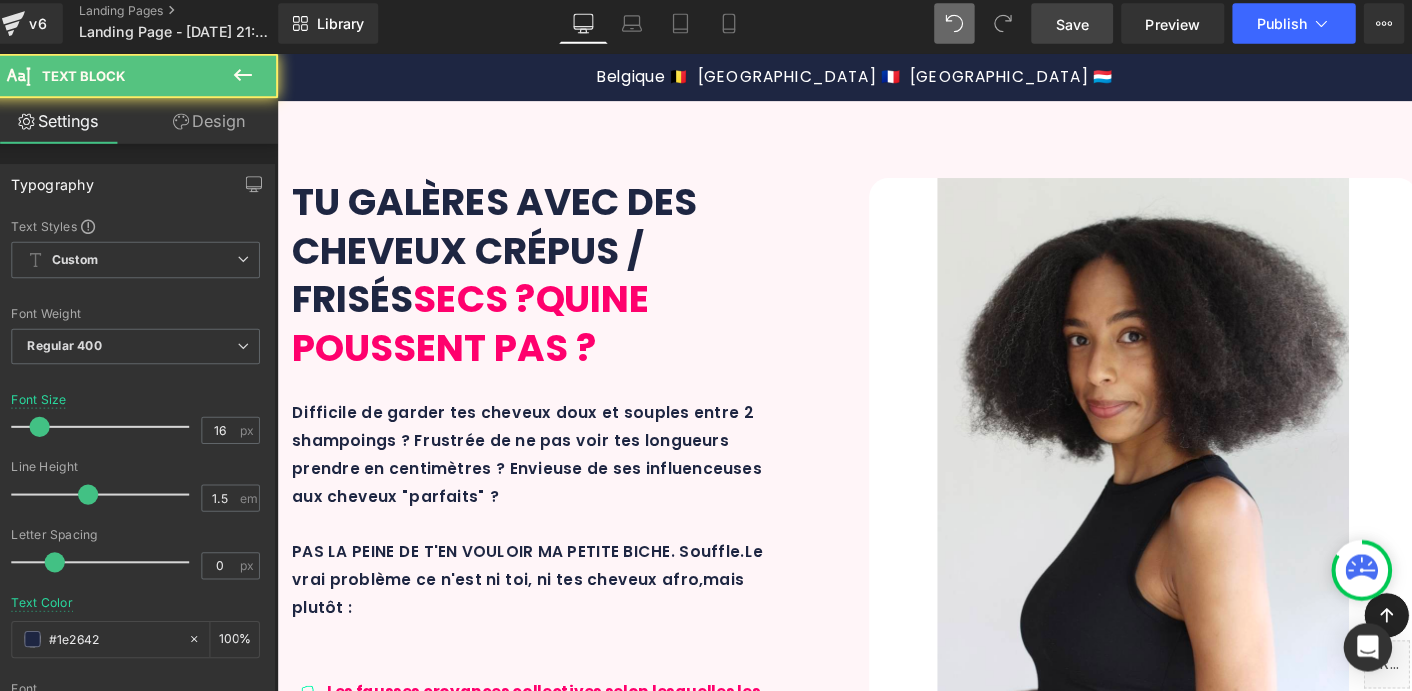 click on "Une fois écoulés, la formation ne sera de retour qu'après réapprovisionnement. Ce serait dommage de faire attendre tes cheveux !" at bounding box center [954, 5884] 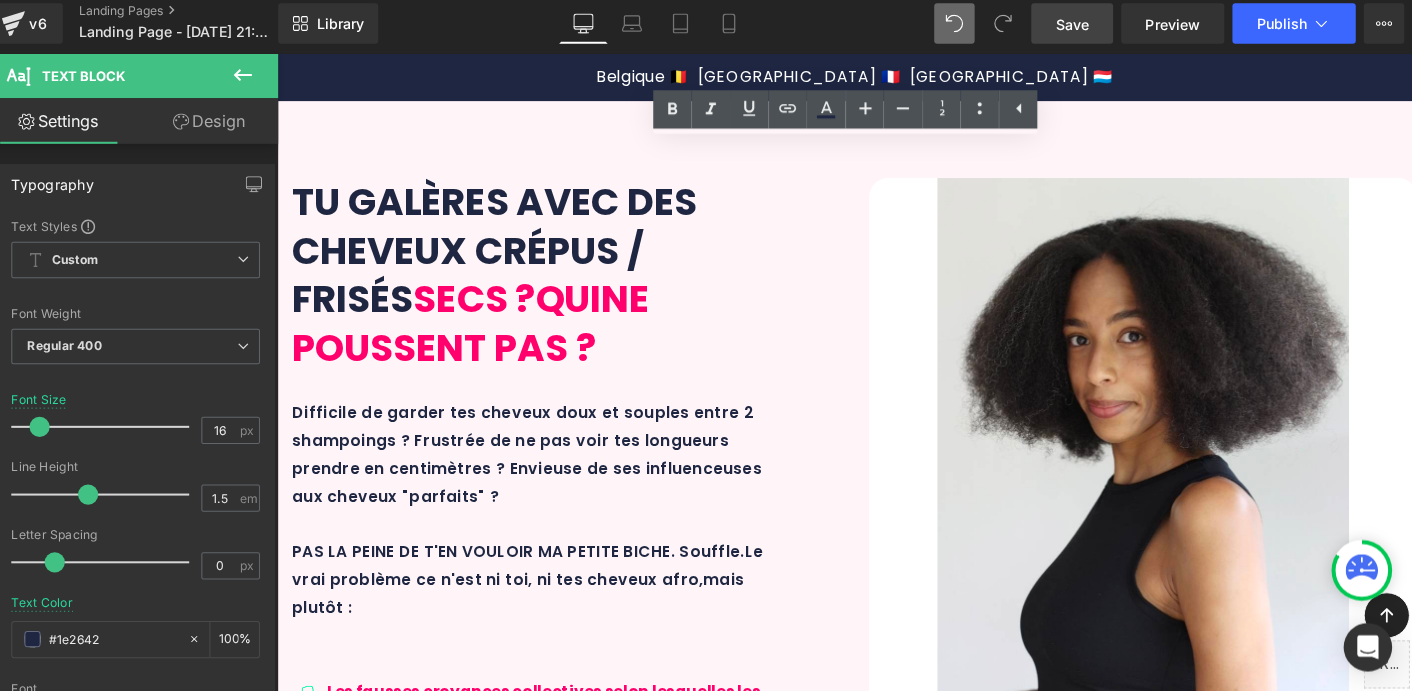 drag, startPoint x: 1242, startPoint y: 174, endPoint x: 763, endPoint y: 181, distance: 479.05115 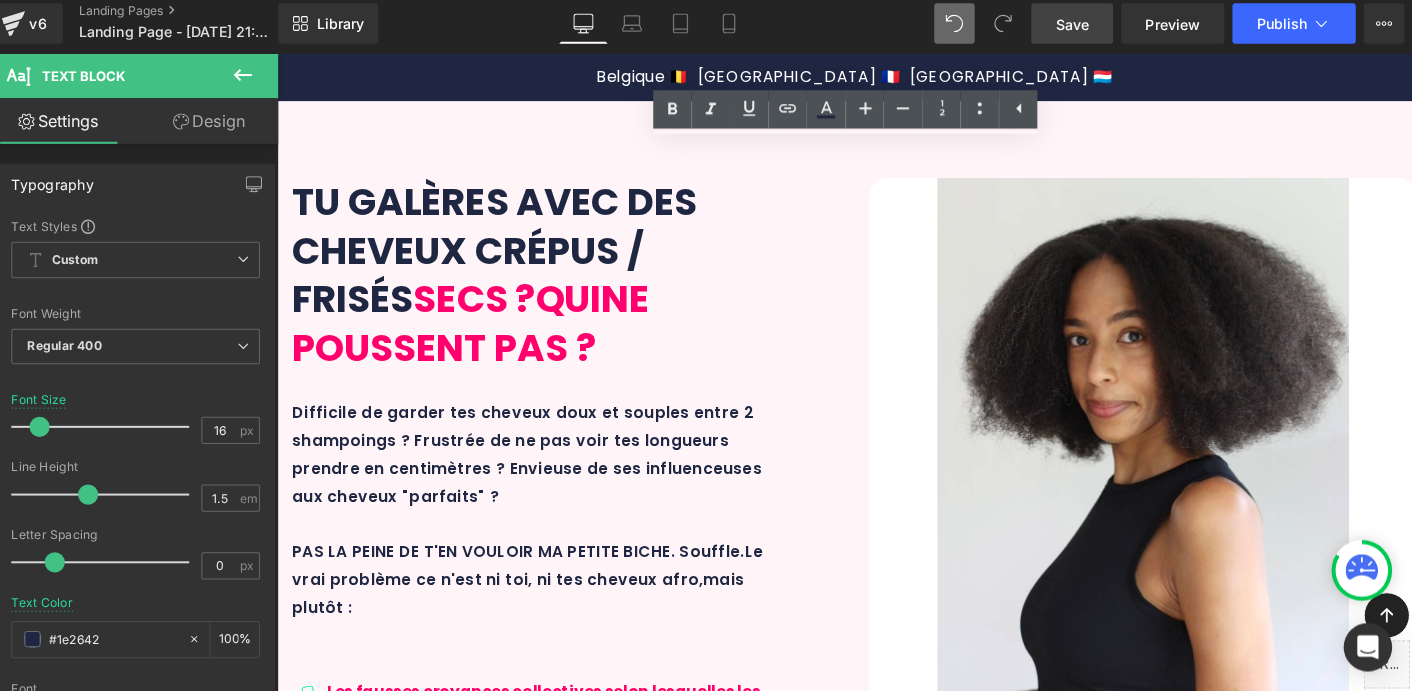 click on "L'offre est limitée dans le mesure des stocks disponibles.  Une fois écoulés, la formation ne sera de retour qu'après réapprovisionnement. Ce serait dommage de faire attendre tes cheveux !" at bounding box center (878, 5885) 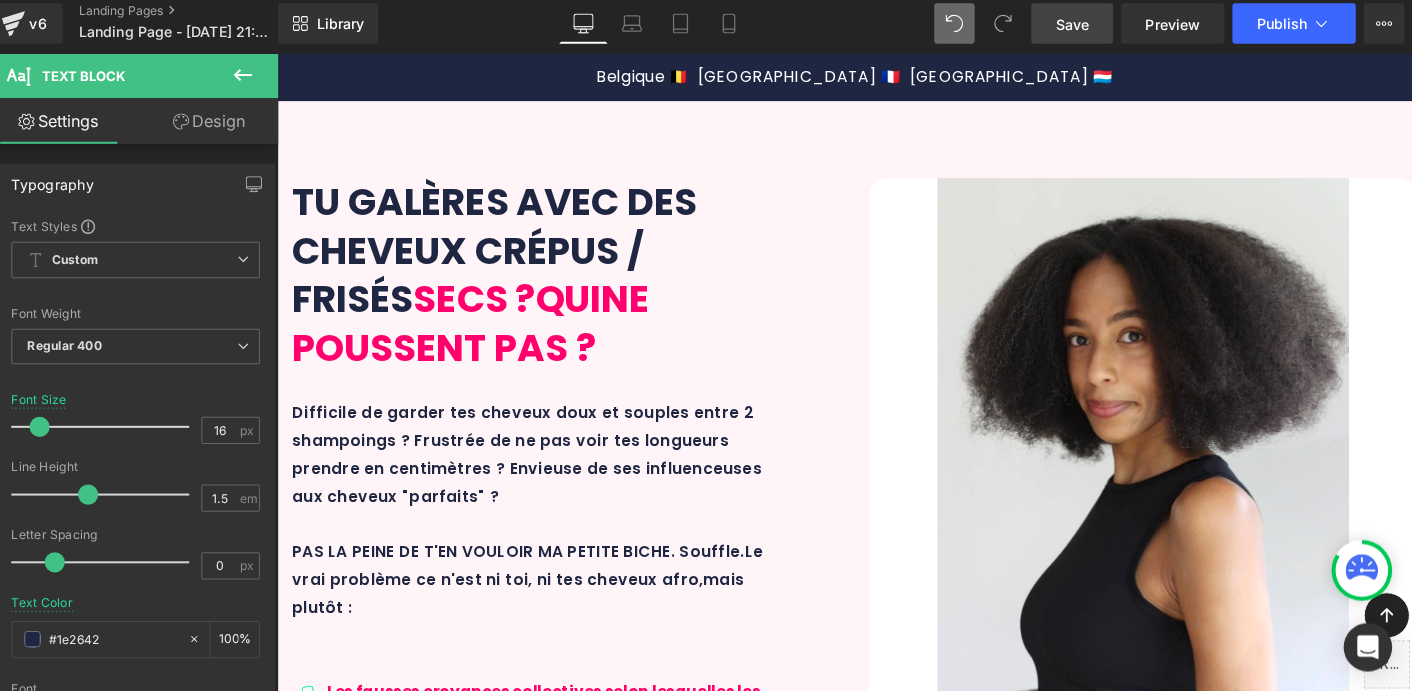 click on "Ne tarde pas ma petite biche ! Heading         L'offre est limitée dans le mesure des stocks disponibles.  Une fois écoulés, la formation ne sera de retour qu'après réapprovisionnement. Plus tôt tu commences et plus tôt tu pourras profiter des résultats ! Text Block         🔥 OFFRE TOUJOURS EN COURS 🔥 - PROCHAINE MISE À JOUR PRÉVUE  : [DATE] Text [GEOGRAPHIC_DATA]
‹ ›" at bounding box center [878, 6310] 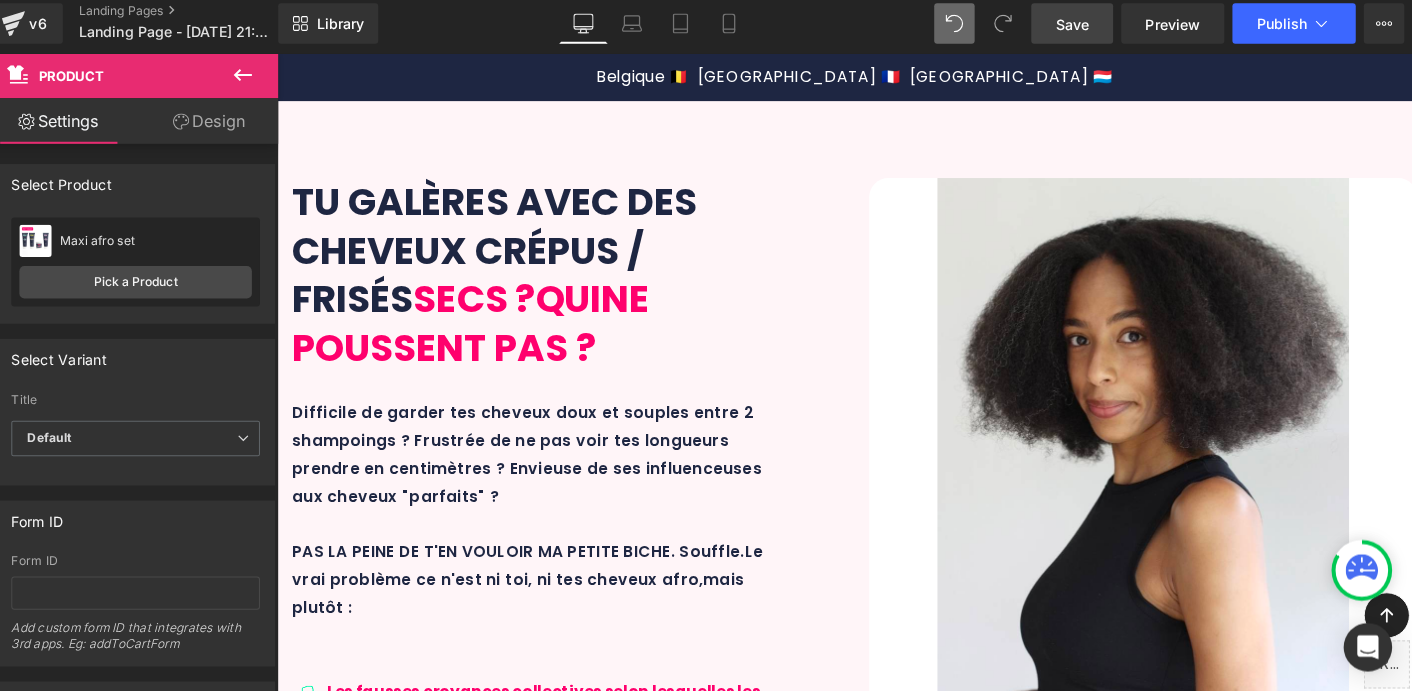 click on "Une fois écoulés, la formation ne sera de retour qu'après réapprovisionnement. Plus tôt tu commences et plus tôt tu pourras profiter des résultats !" at bounding box center [922, 5884] 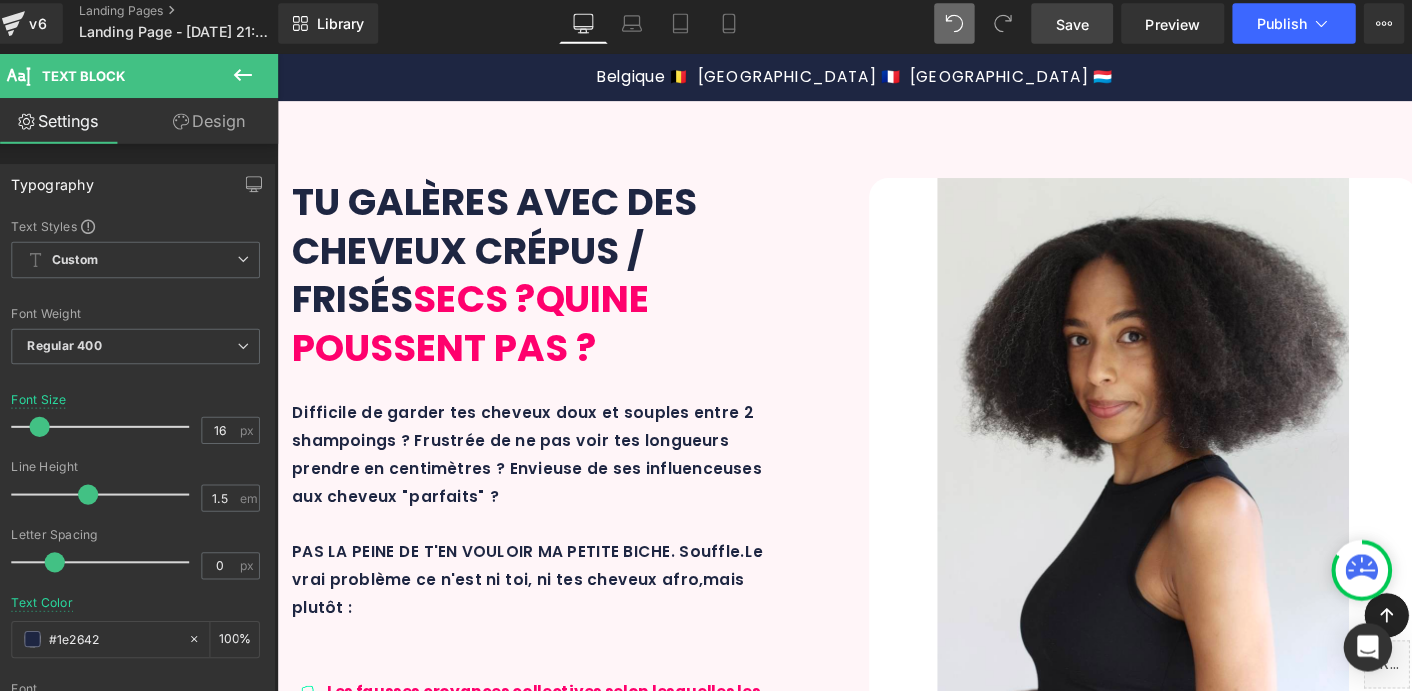 click on "L'offre est limitée dans le mesure des stocks disponibles.  Une fois écoulés, la formation ne sera de retour qu'après réapprovisionnement. Au plus tôt tu commences et plus tôt tu pourras profiter des résultats !" at bounding box center (878, 5885) 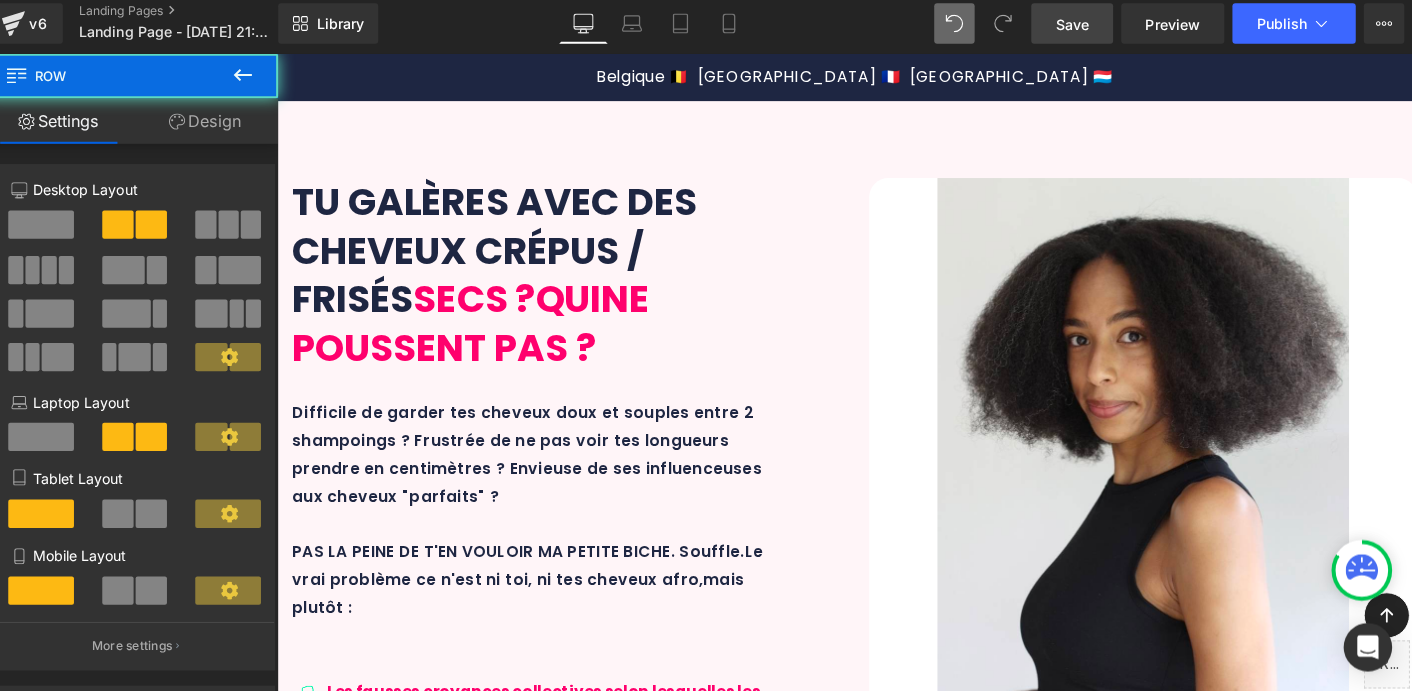 click at bounding box center (878, 5997) 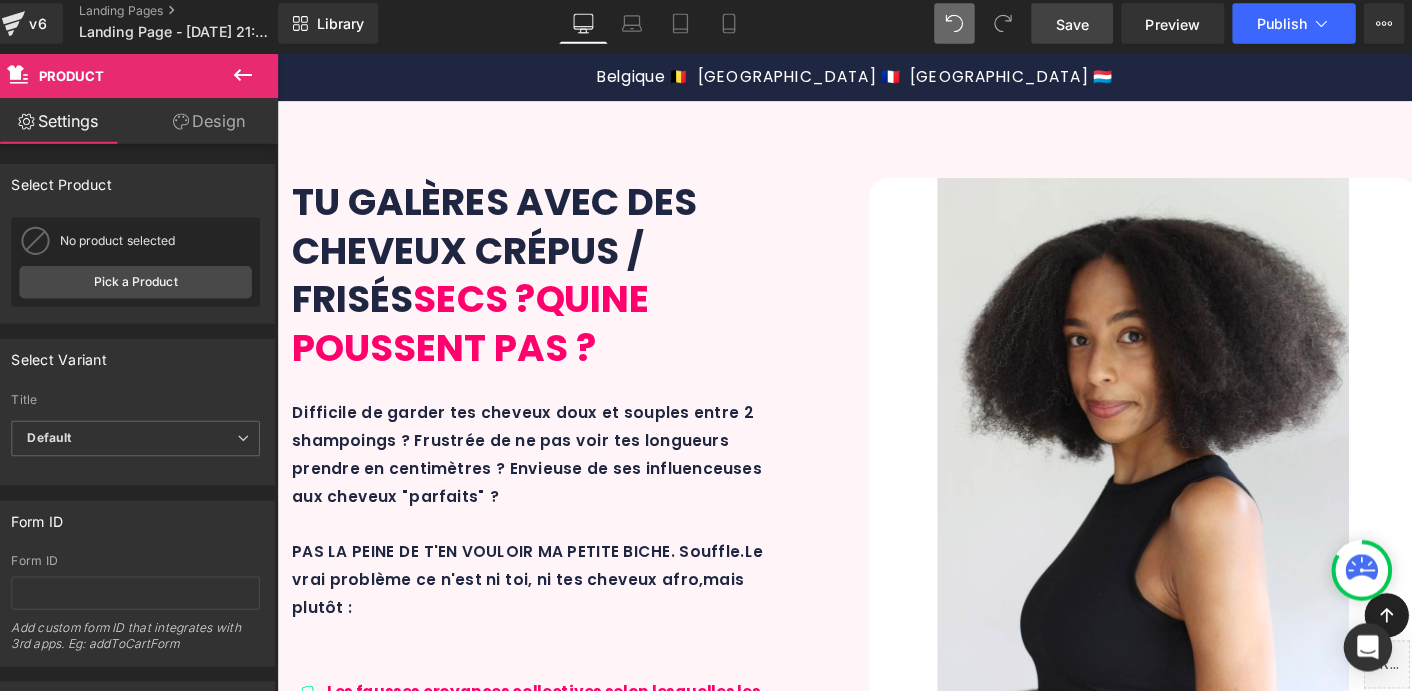click on "Ne tarde pas ma petite biche ! Heading         L'offre est limitée dans le mesure des stocks disponibles.  Une fois écoulés, la formation ne sera de retour qu'après réapprovisionnement. Au plus tôt tu commences et plus tôt tu pourras profiter des résultats de ta transformation ! Text Block         🔥 OFFRE TOUJOURS EN COURS 🔥 - PROCHAINE MISE À JOUR PRÉVUE  : [DATE] Text [GEOGRAPHIC_DATA]" at bounding box center (878, 6310) 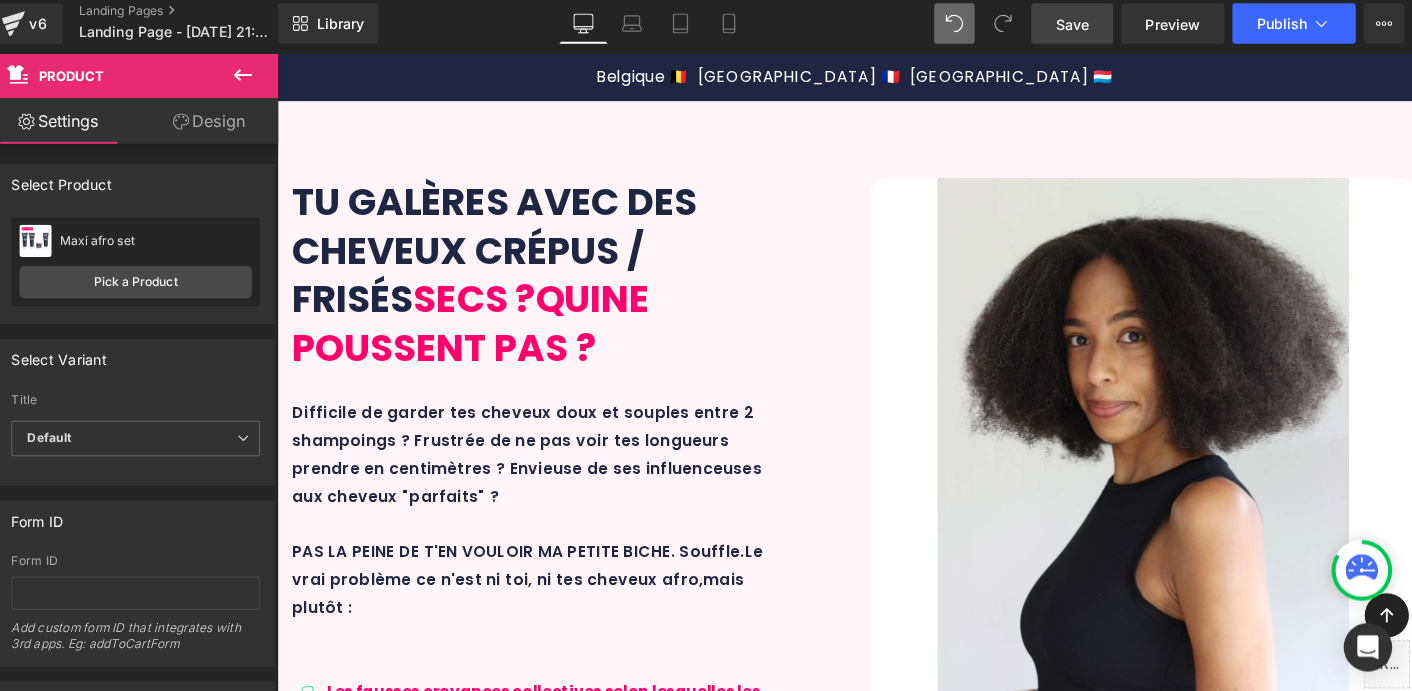scroll, scrollTop: 5433, scrollLeft: 0, axis: vertical 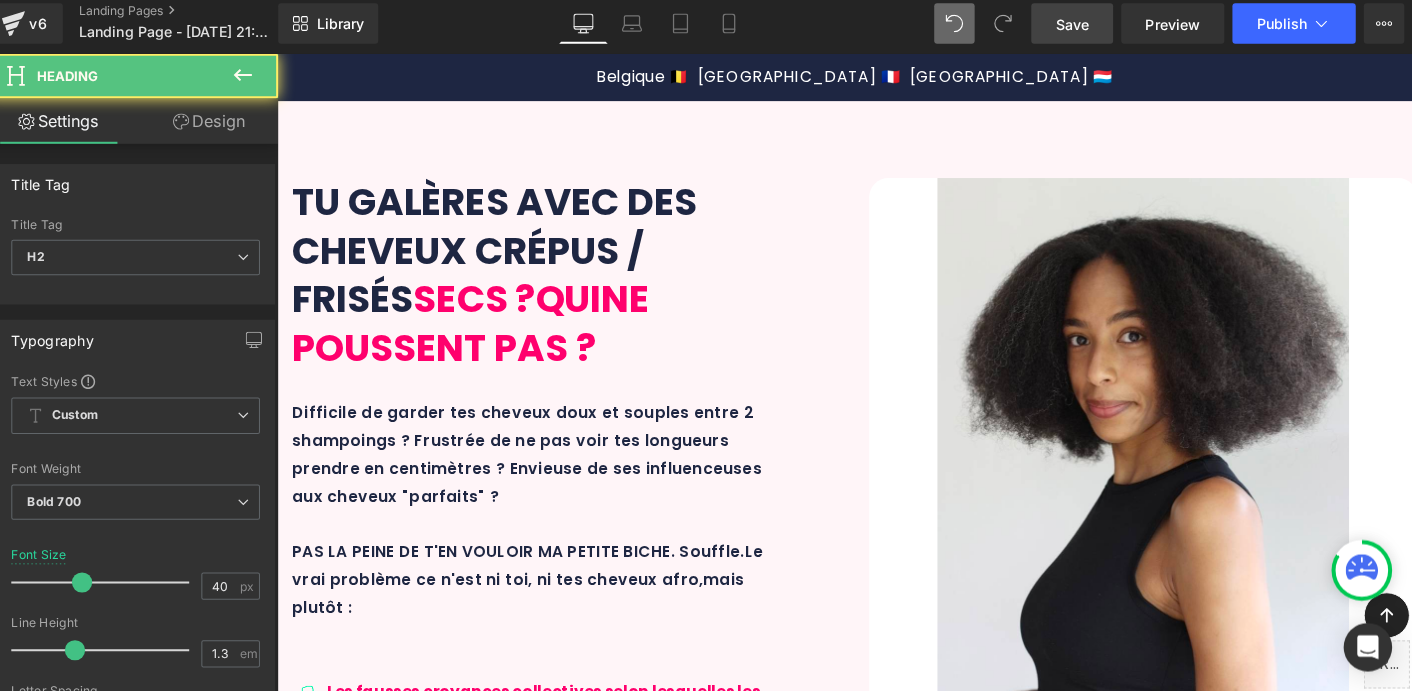 click on "Ne tarde pas ma petite biche !" at bounding box center [878, 5819] 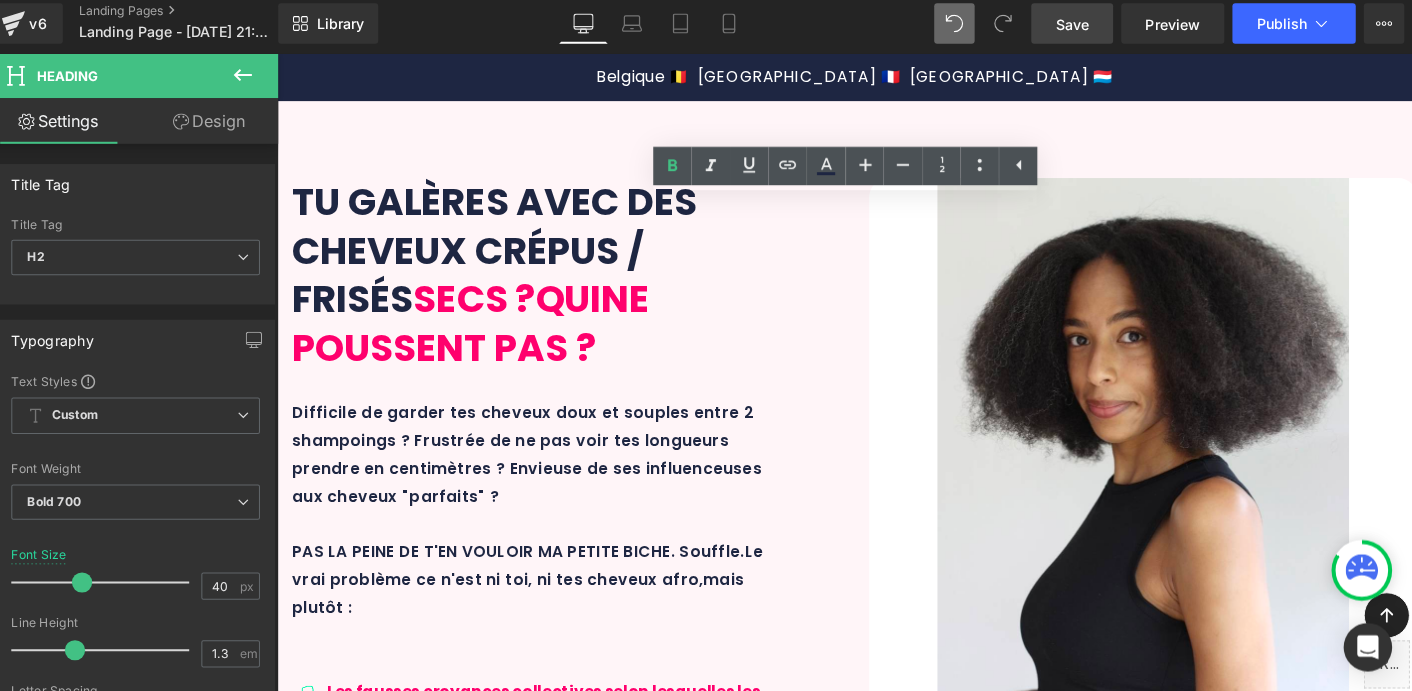 drag, startPoint x: 1216, startPoint y: 217, endPoint x: 501, endPoint y: 224, distance: 715.03424 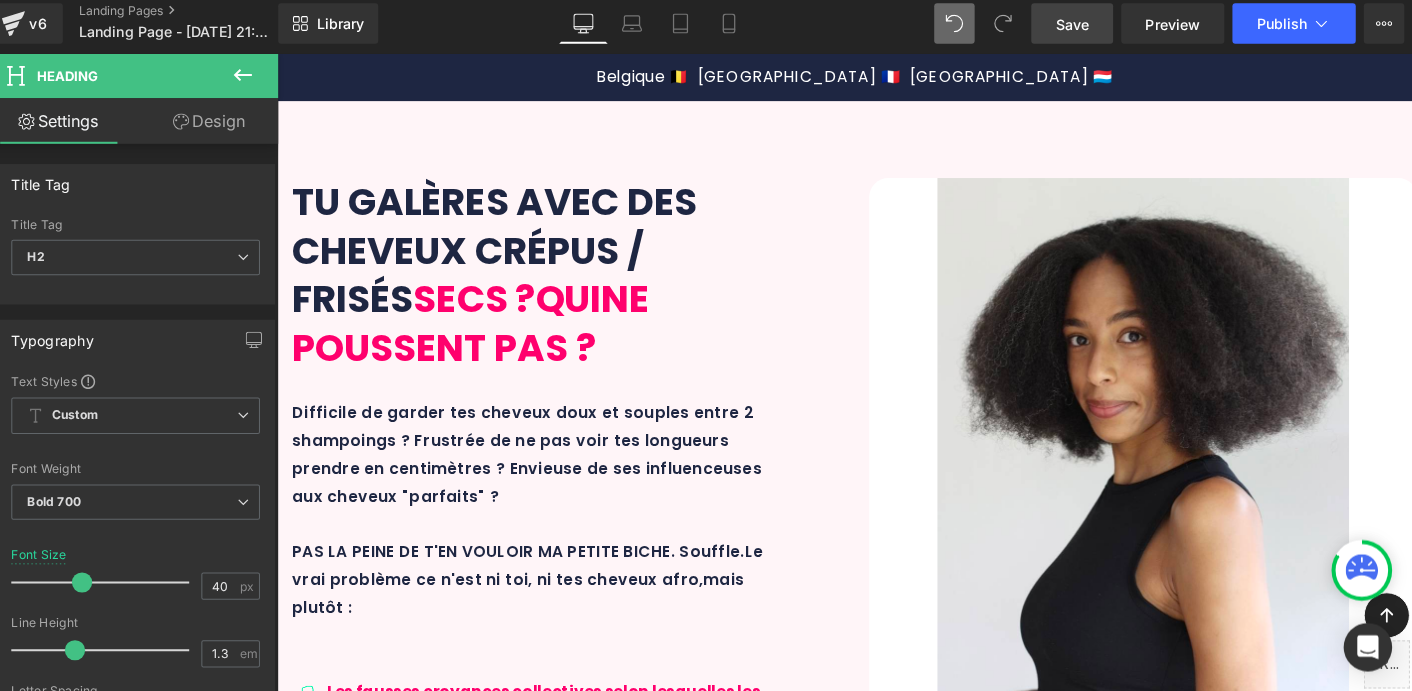 click on "ET SI TA TRANSFORMATION COMMENCAIT [DATE] ?" at bounding box center (878, 5845) 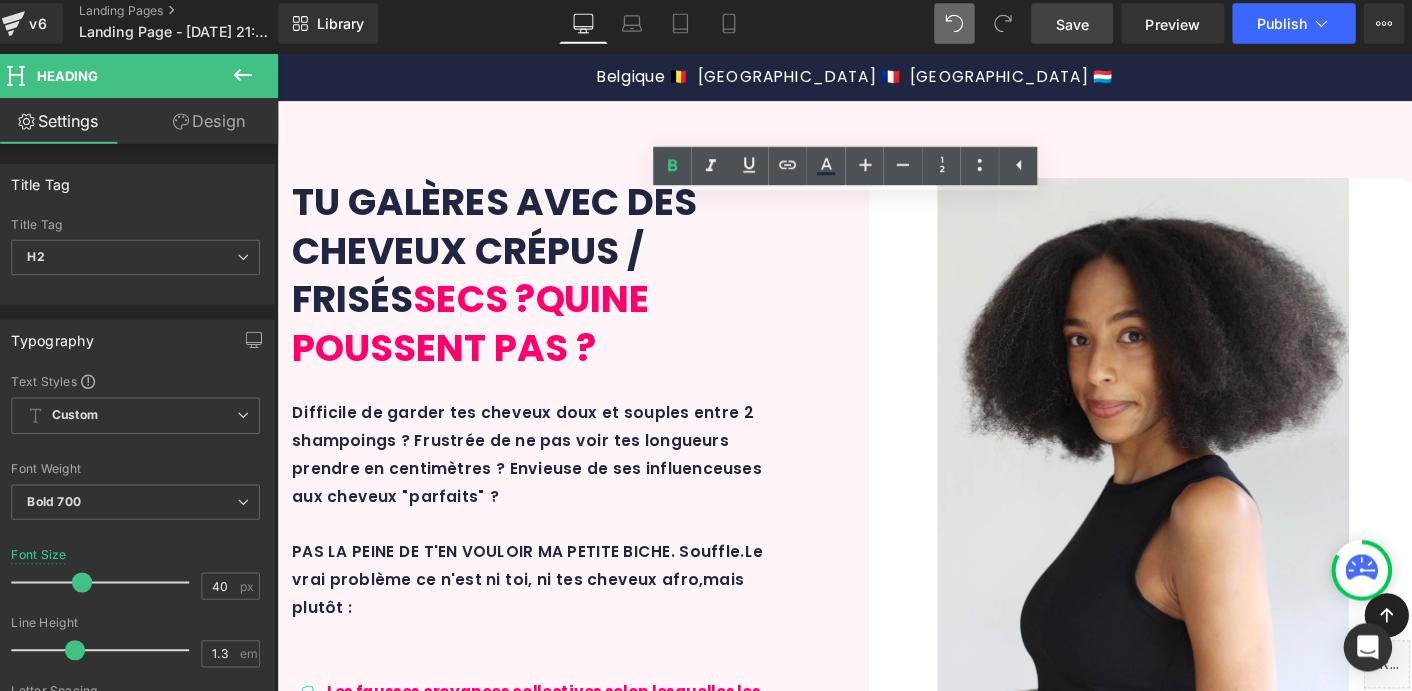 click on "ET SI TA TRANSFORMATION COMMENCAIT [DATE] ?" at bounding box center (878, 5845) 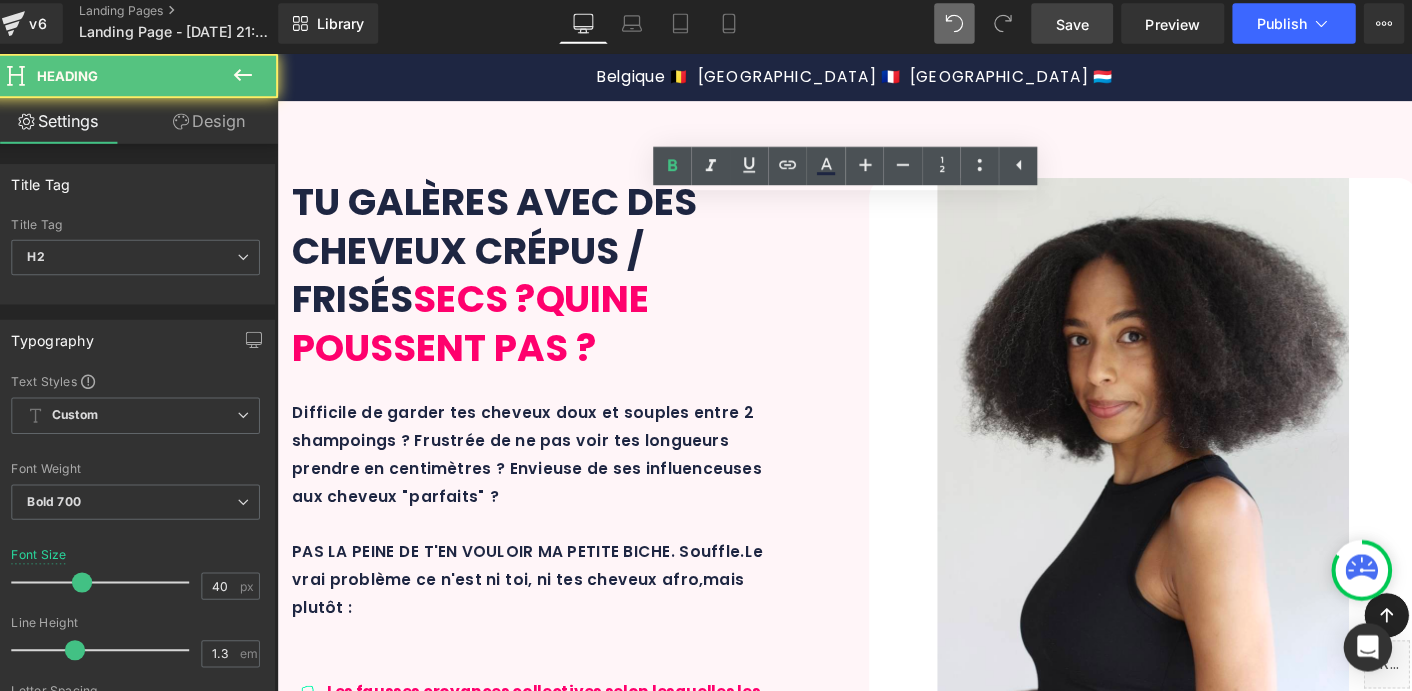 click on "ET SI TA TRANSFORMATION COMMENCAIT [DATE] ?" at bounding box center [878, 5845] 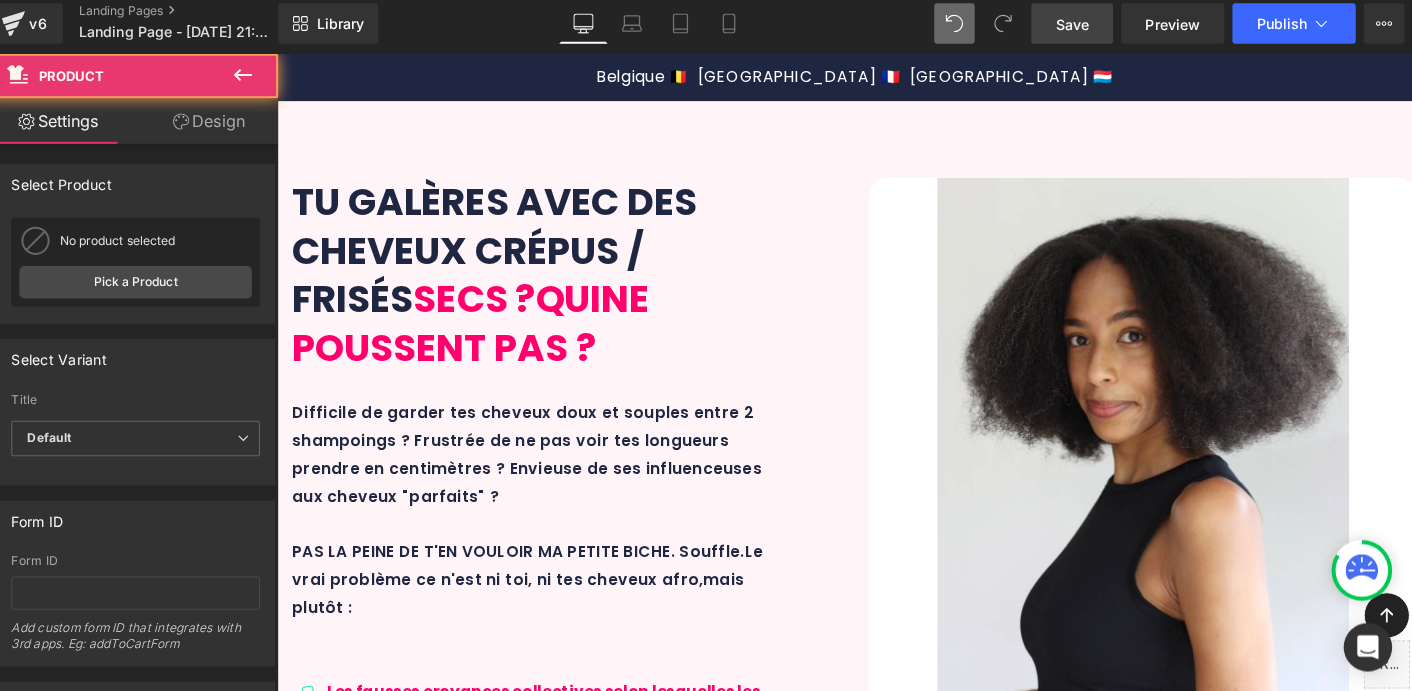 click on "ET SI TA TRANSFORMATION COMMENÇAIT [DATE] ? Heading         L'offre est limitée dans le mesure des stocks disponibles.  Une fois écoulés, la formation ne sera de retour qu'après réapprovisionnement. Au plus tôt tu commences et plus tôt tu pourras profiter des résultats de ta transformation ! Text Block         🔥 OFFRE TOUJOURS EN COURS 🔥 - PROCHAINE MISE À JOUR PRÉVUE  : [DATE] Text [GEOGRAPHIC_DATA]" at bounding box center [878, 6336] 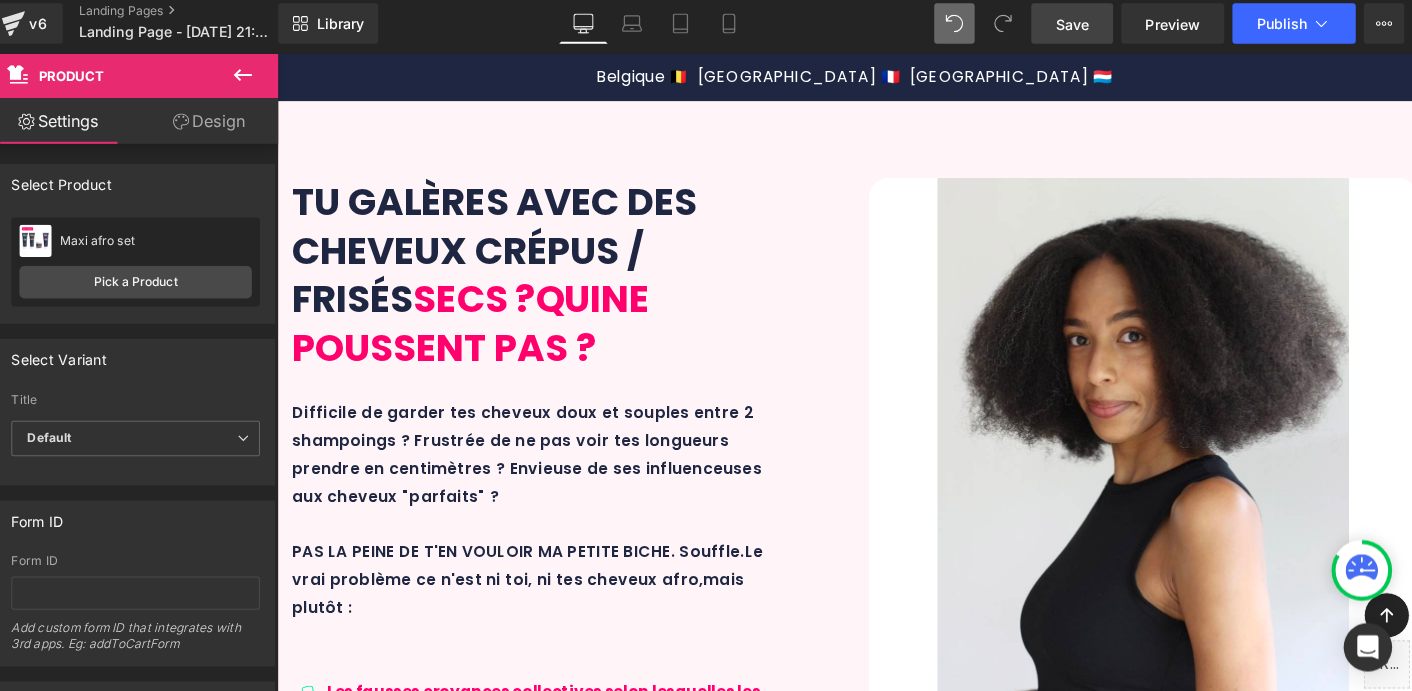 scroll, scrollTop: 5530, scrollLeft: 0, axis: vertical 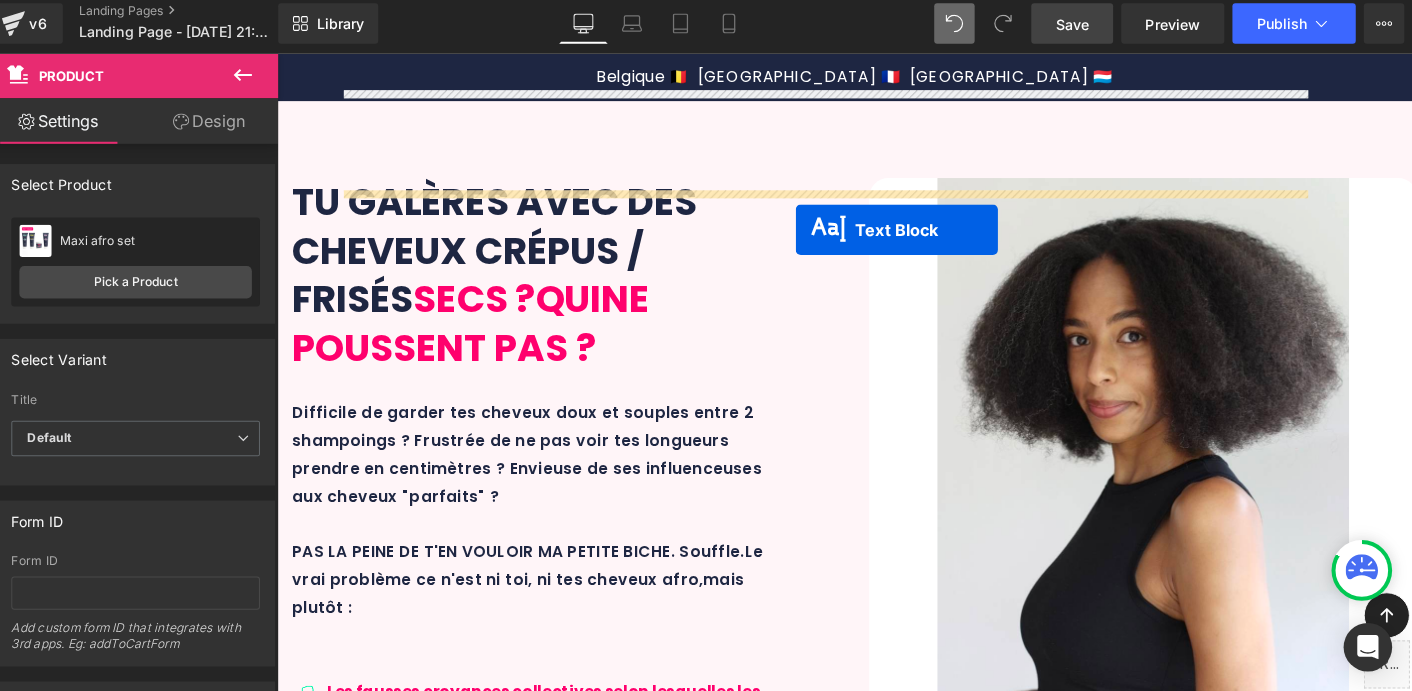 drag, startPoint x: 816, startPoint y: 303, endPoint x: 817, endPoint y: 220, distance: 83.00603 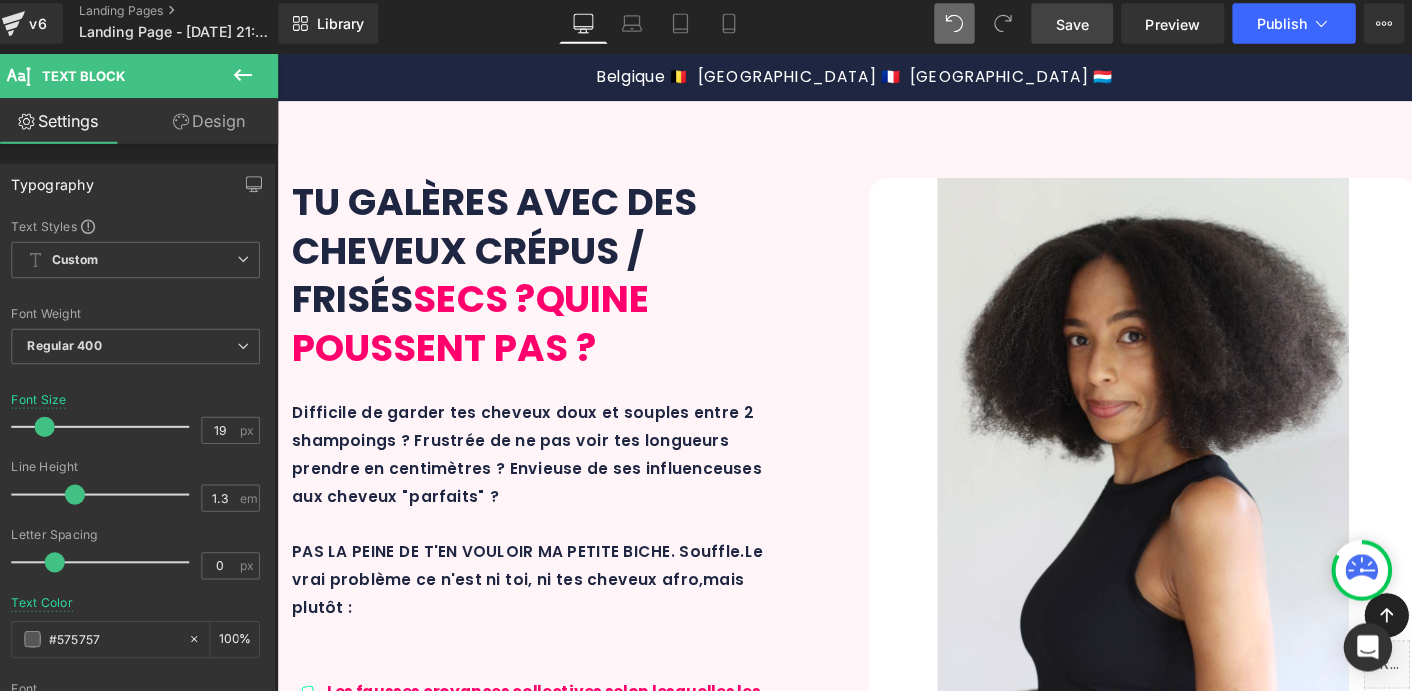 scroll, scrollTop: 5451, scrollLeft: 0, axis: vertical 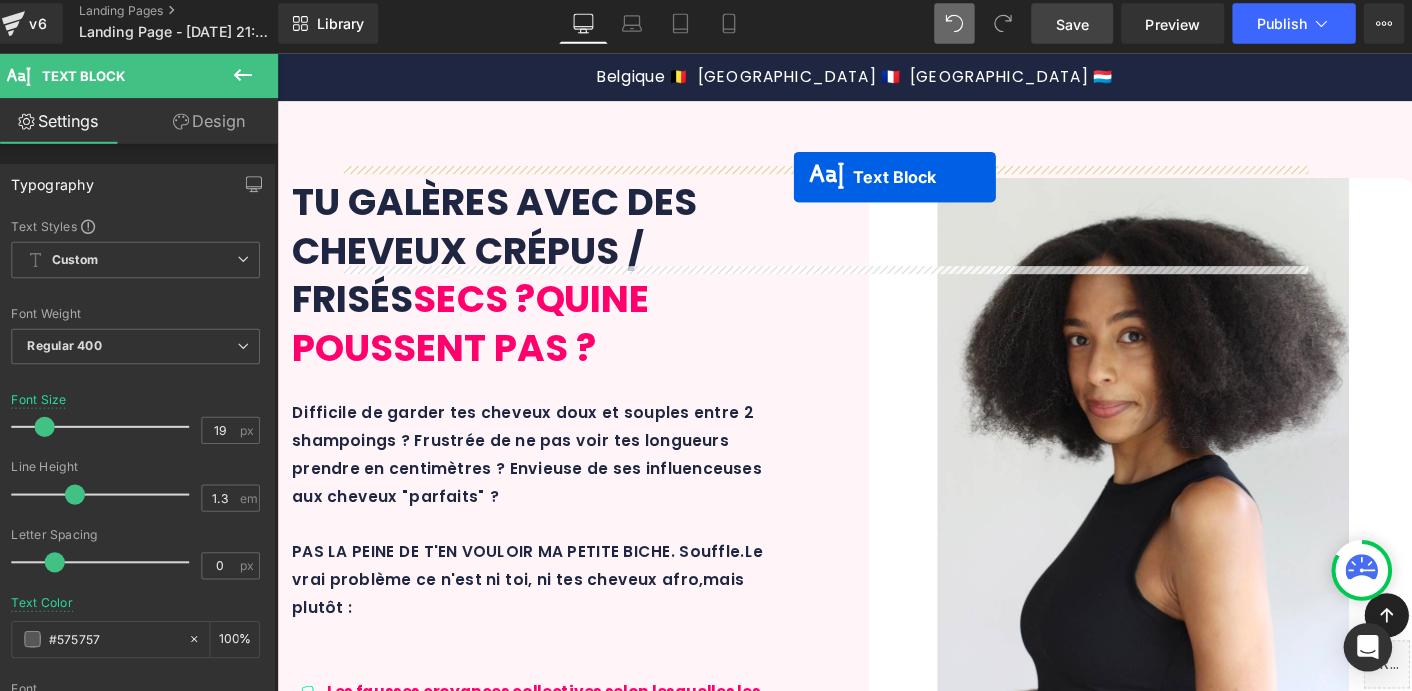 drag, startPoint x: 816, startPoint y: 294, endPoint x: 815, endPoint y: 165, distance: 129.00388 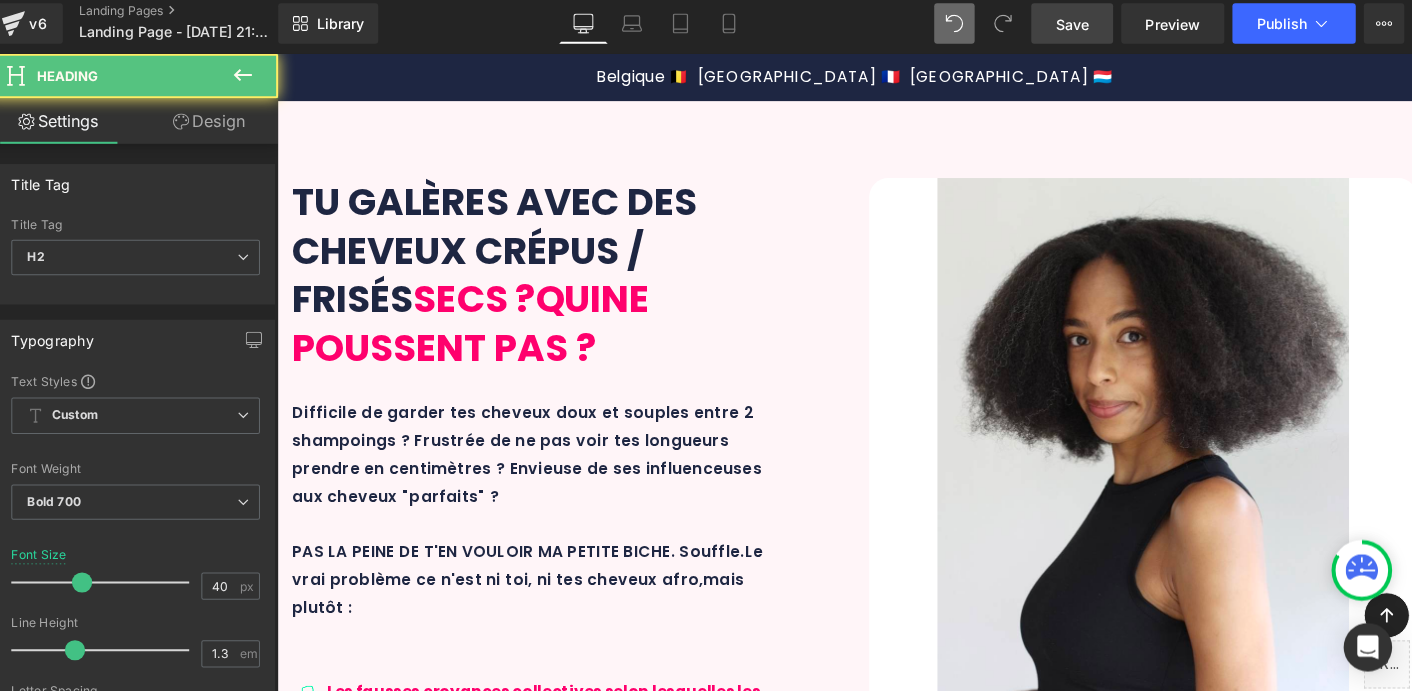 click on "ET SI TA TRANSFORMATION COMMENÇAIT [DATE] ?" at bounding box center (878, 5884) 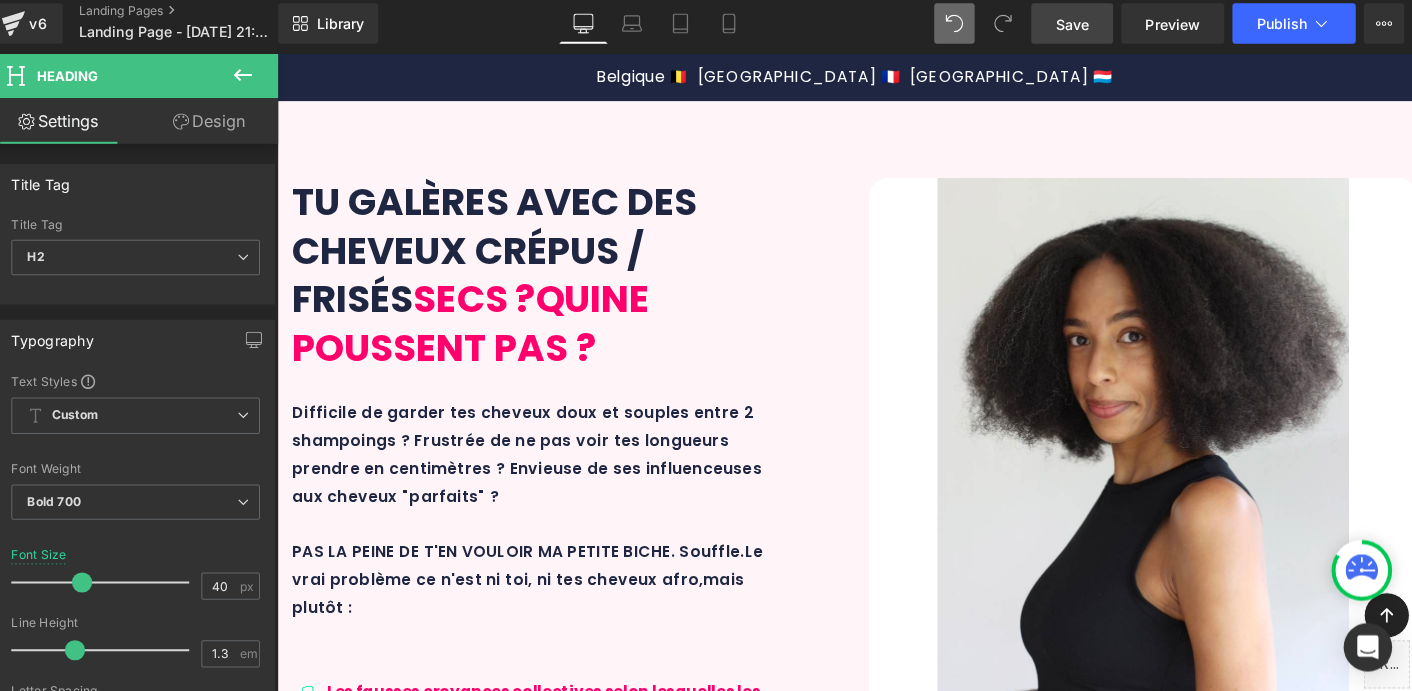 click on "E" at bounding box center [878, 5858] 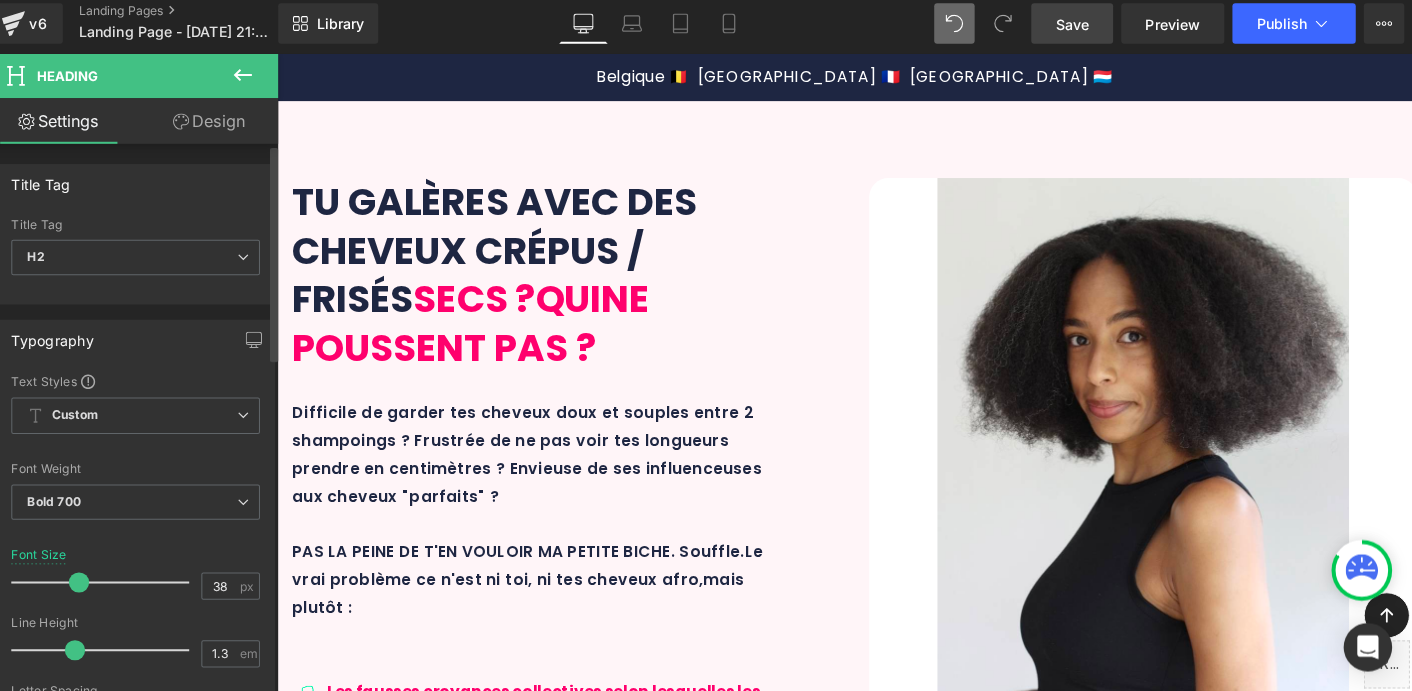 click at bounding box center (93, 583) 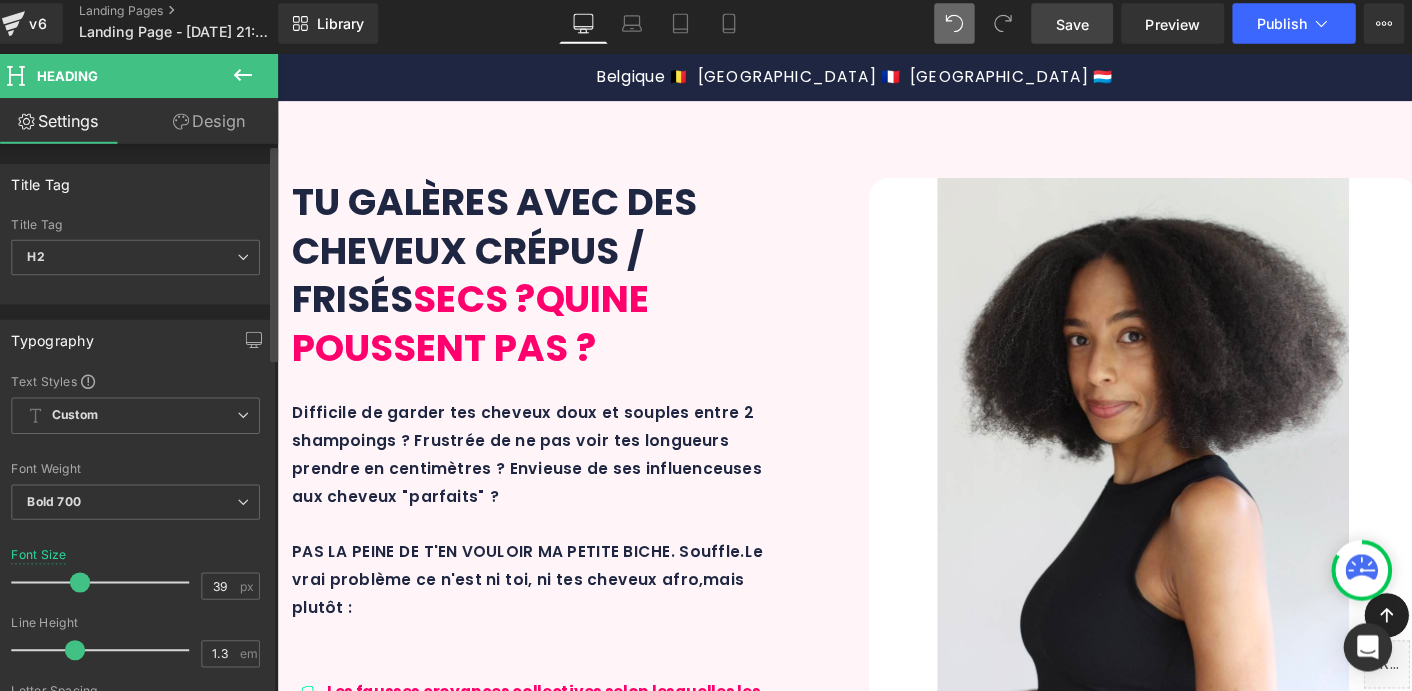 click at bounding box center (94, 583) 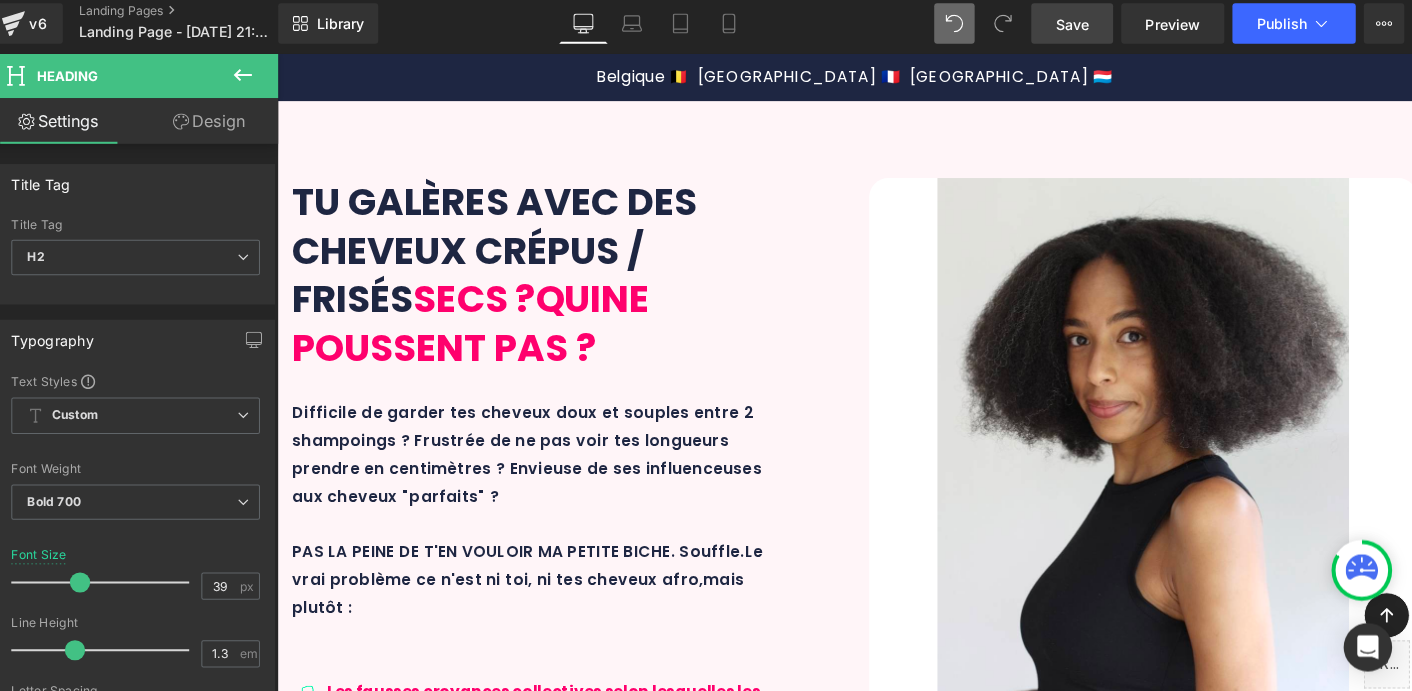 scroll, scrollTop: 5676, scrollLeft: 0, axis: vertical 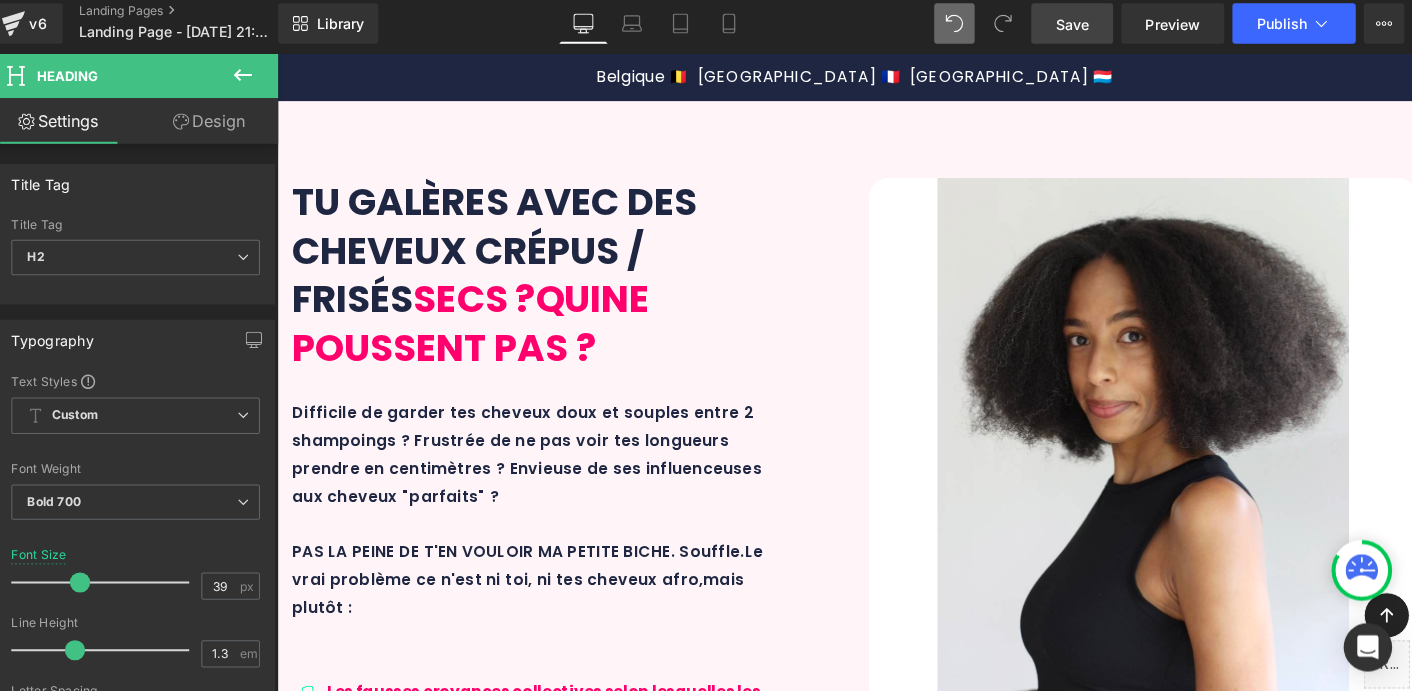 click on "Un transformation COMPLÈTE" at bounding box center (1118, 6376) 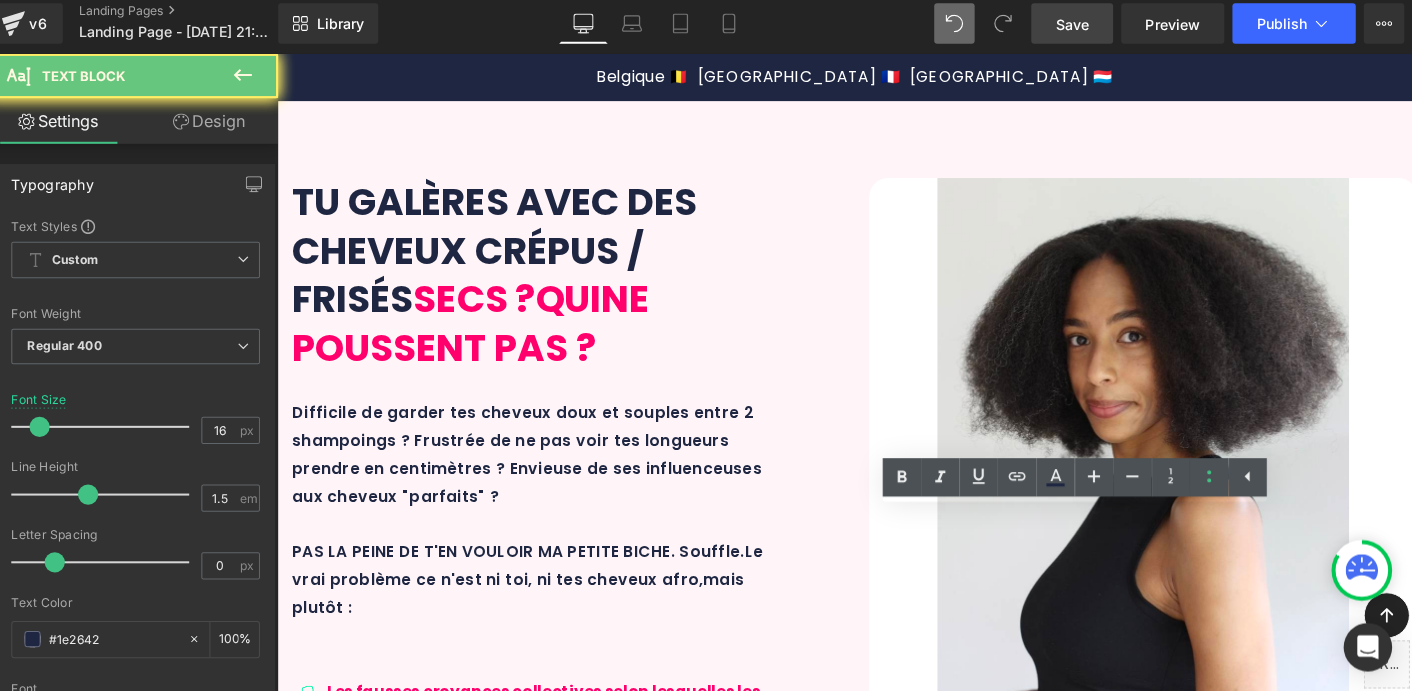 click on "Un transformation COMPLÈTE" at bounding box center (1118, 6376) 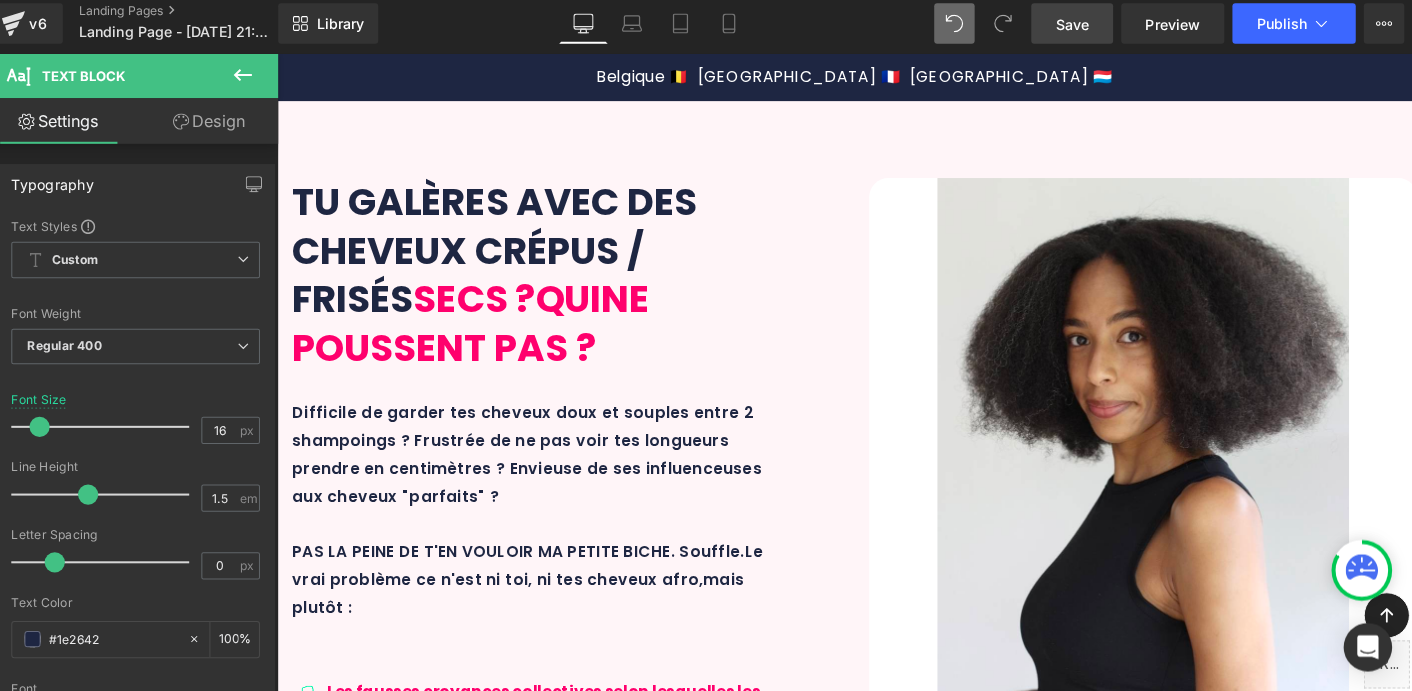 type 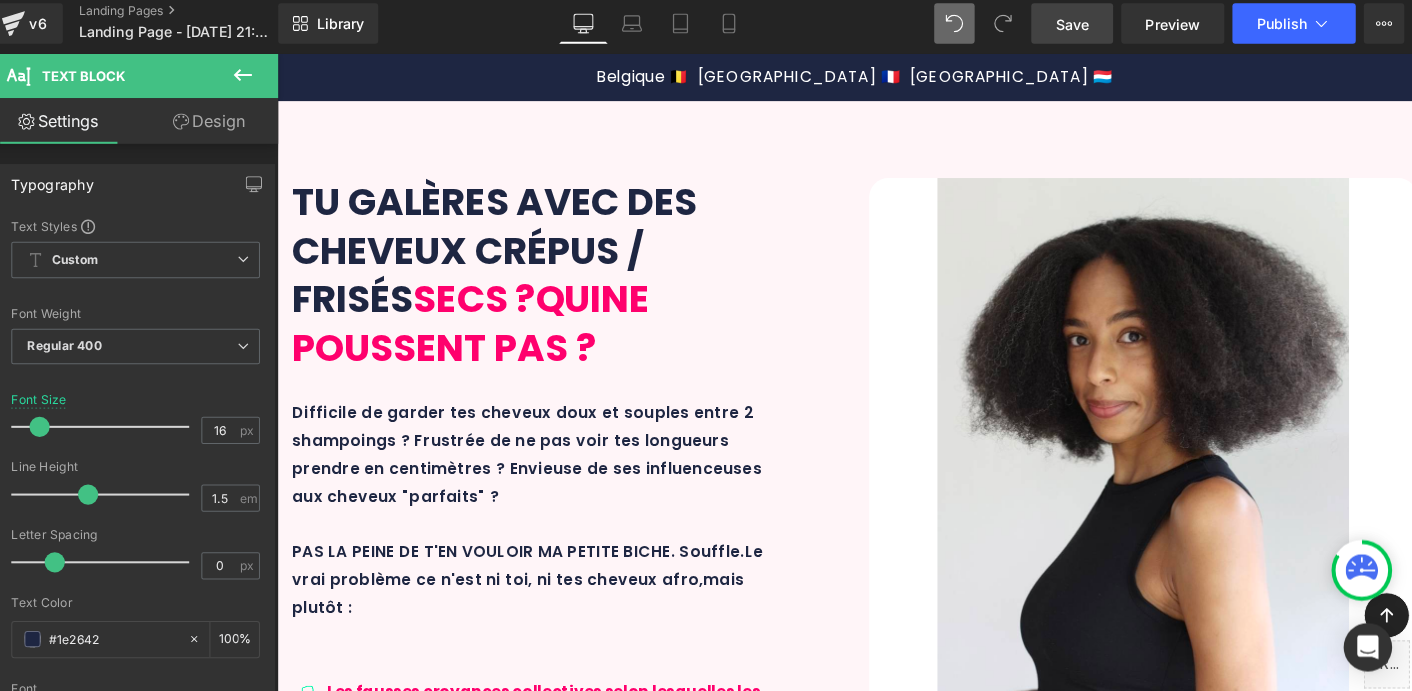 click on "Image
Formation 100% GRATUITE (valeur 60€)
Text Block
Image
4 FULL SIZE - 4 x 250 ml Text Block
Image
Prix moyen : 22,50 € / soin Text Block
Image
Un méthode de transformation COMPLÈTE Text Block" at bounding box center (1194, 6328) 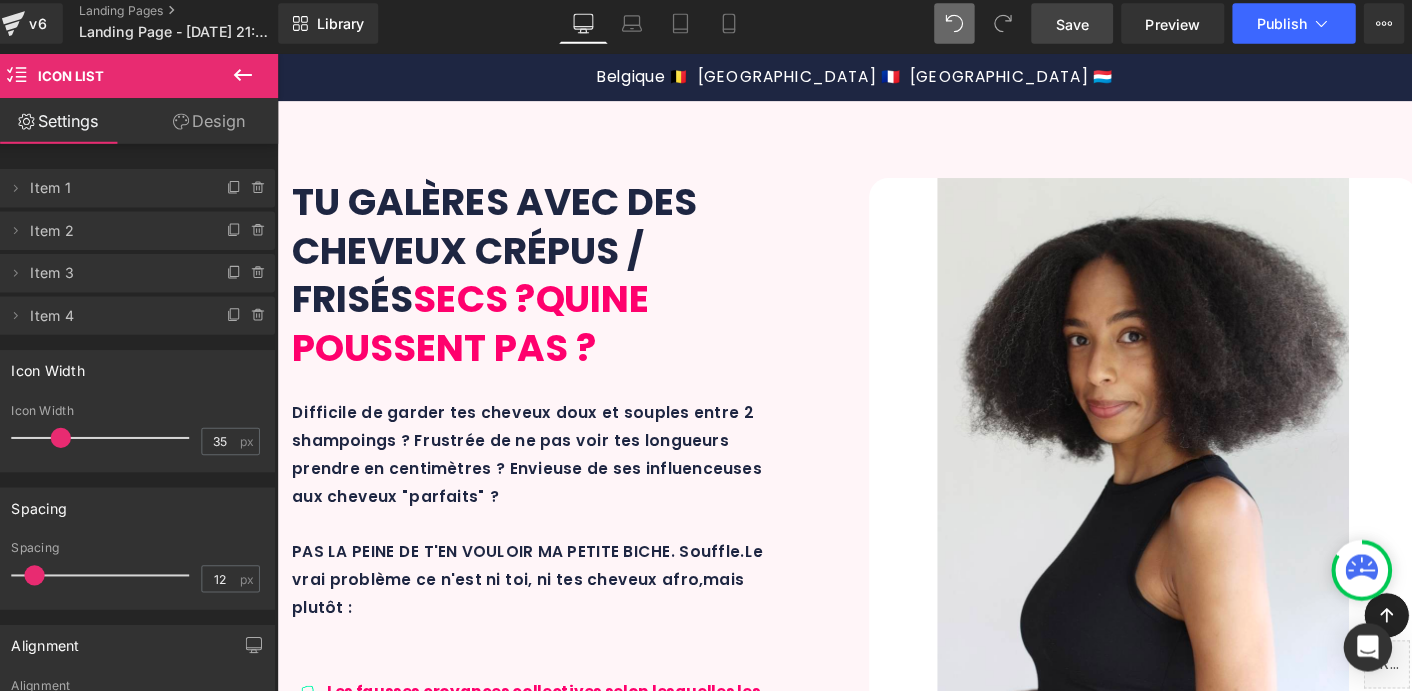 scroll, scrollTop: 4803, scrollLeft: 0, axis: vertical 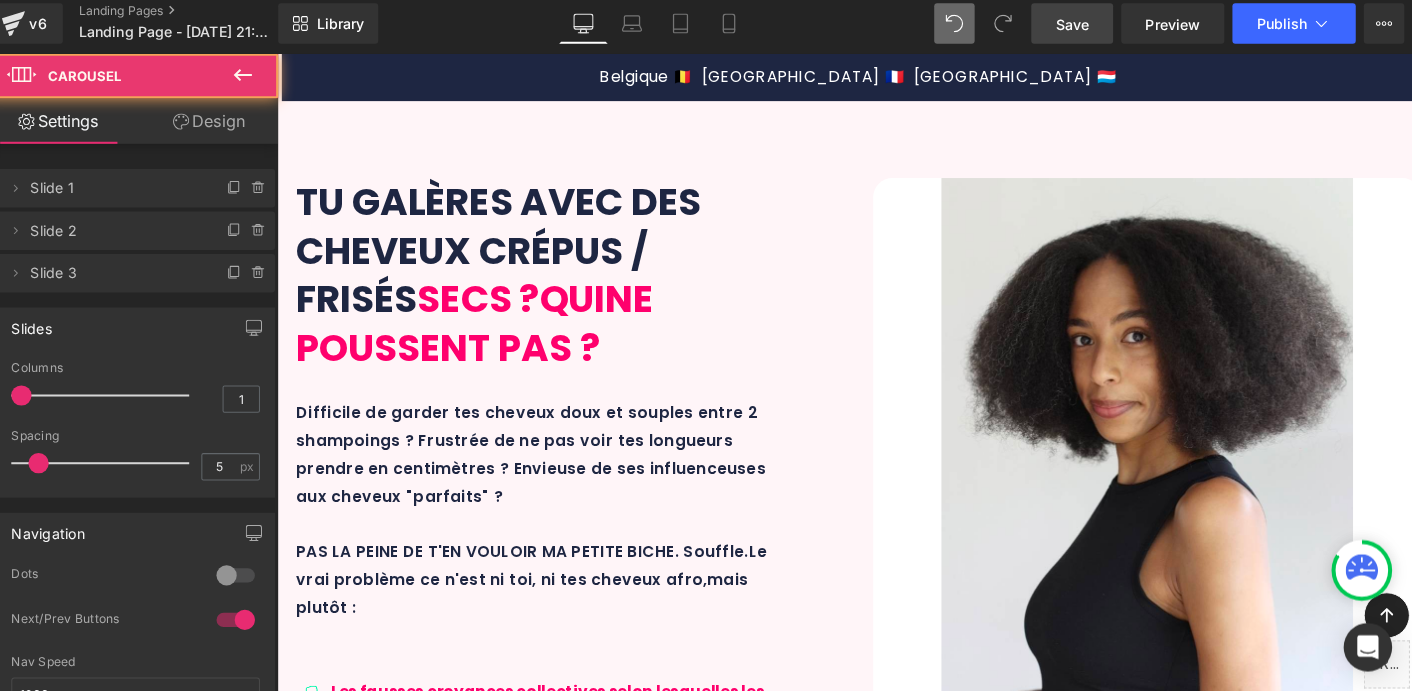 click on "DES RÉSULTATS VISIBLES ET RÉELS
Text Block         Text Block
Before
After
Before and After Images         + cm de pousse. Résultats sur 10 mois en méthode l'HYDRAPOUSS combiné à l'AFRO SET.  Des cheveux plein de vie et une  pousse sains et visible  - qui plus est des pointes coupées à deux reprises entre les 2 photos !!! Text Block         Row   32px       Row
Icon
Icon
Icon
Icon
Icon" at bounding box center [882, 4823] 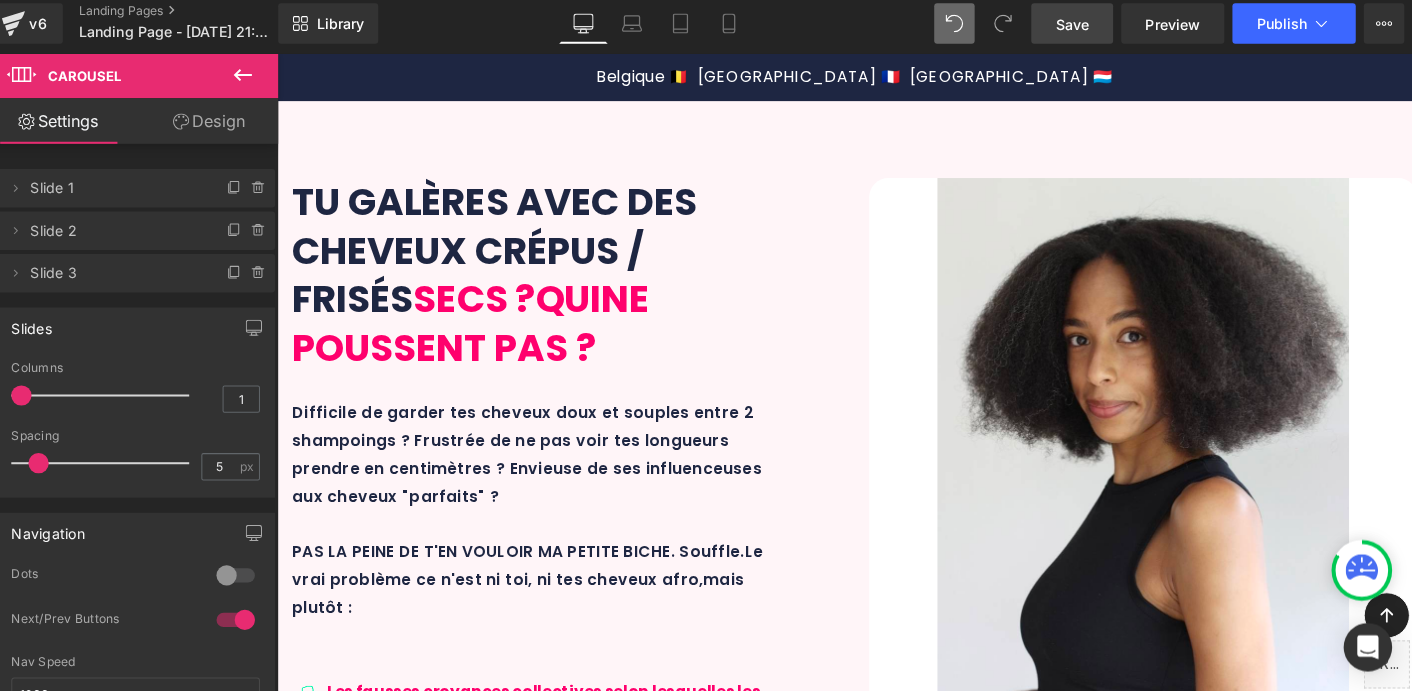 scroll, scrollTop: 2646, scrollLeft: 0, axis: vertical 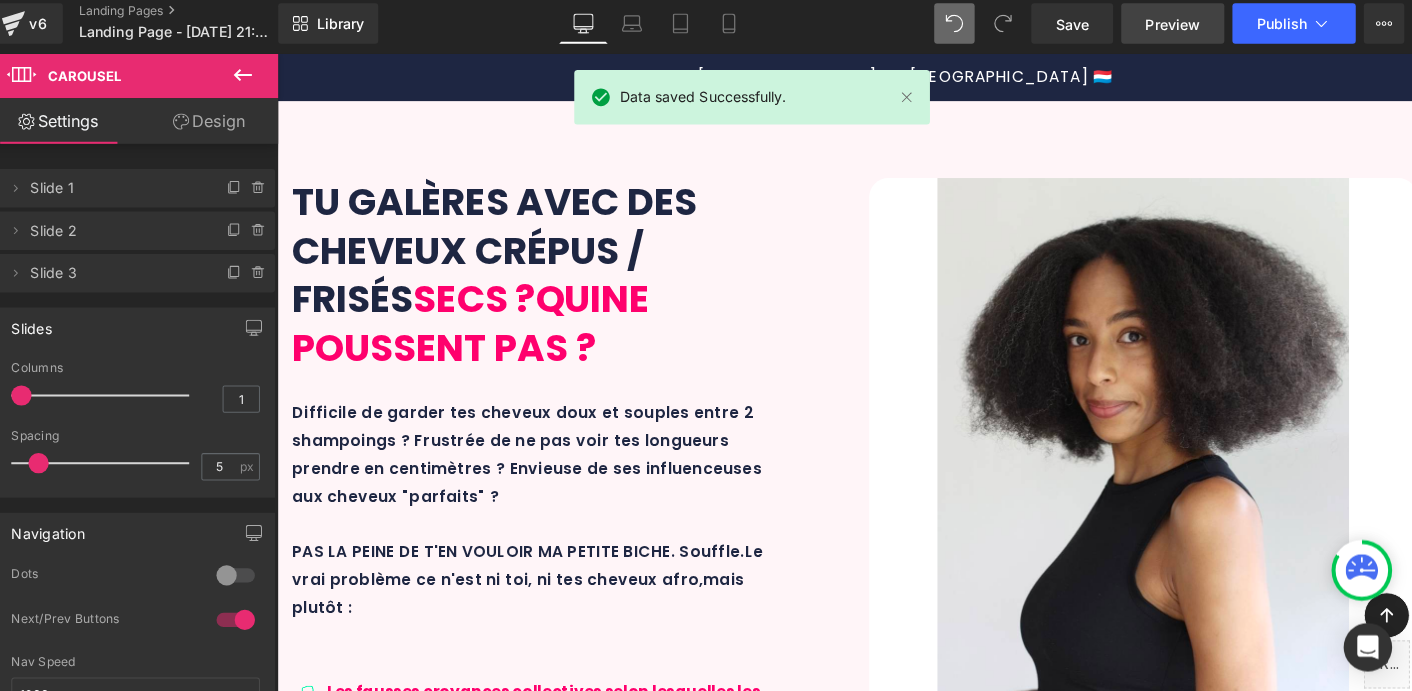 click on "Preview" at bounding box center [1175, 30] 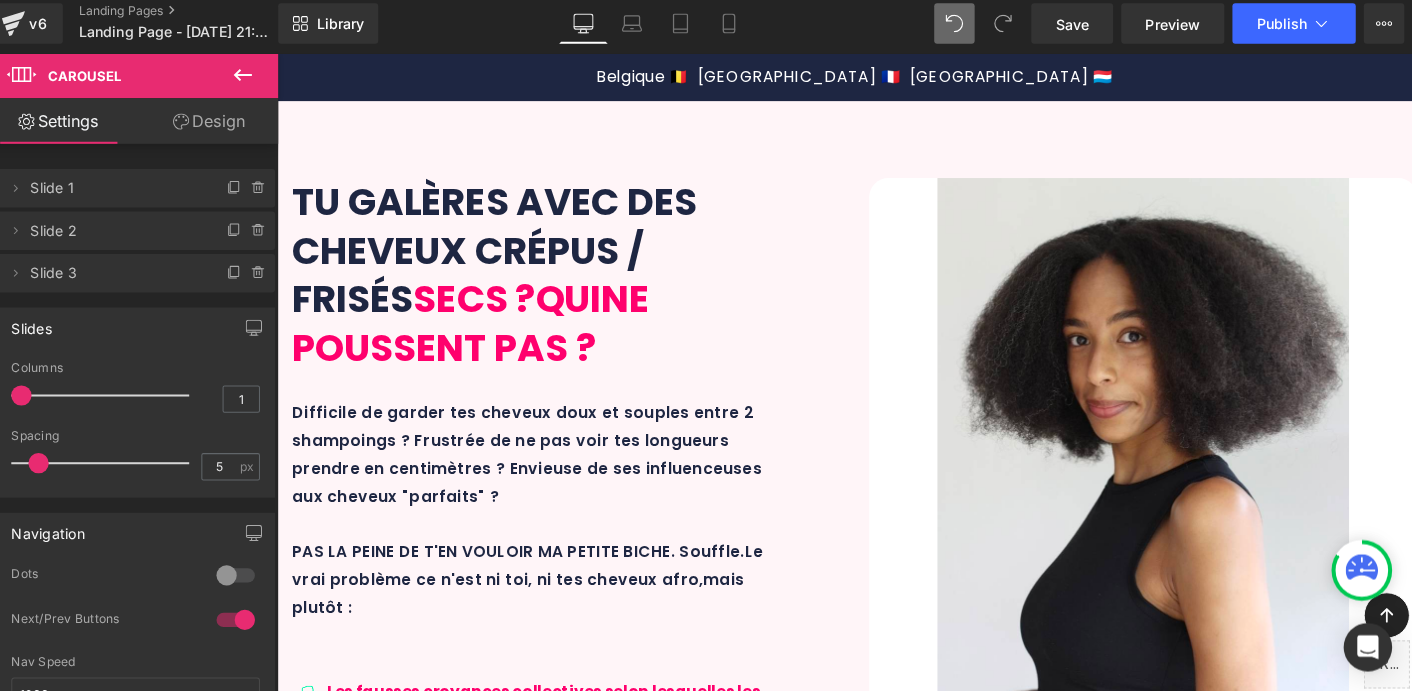 scroll, scrollTop: 1590, scrollLeft: 0, axis: vertical 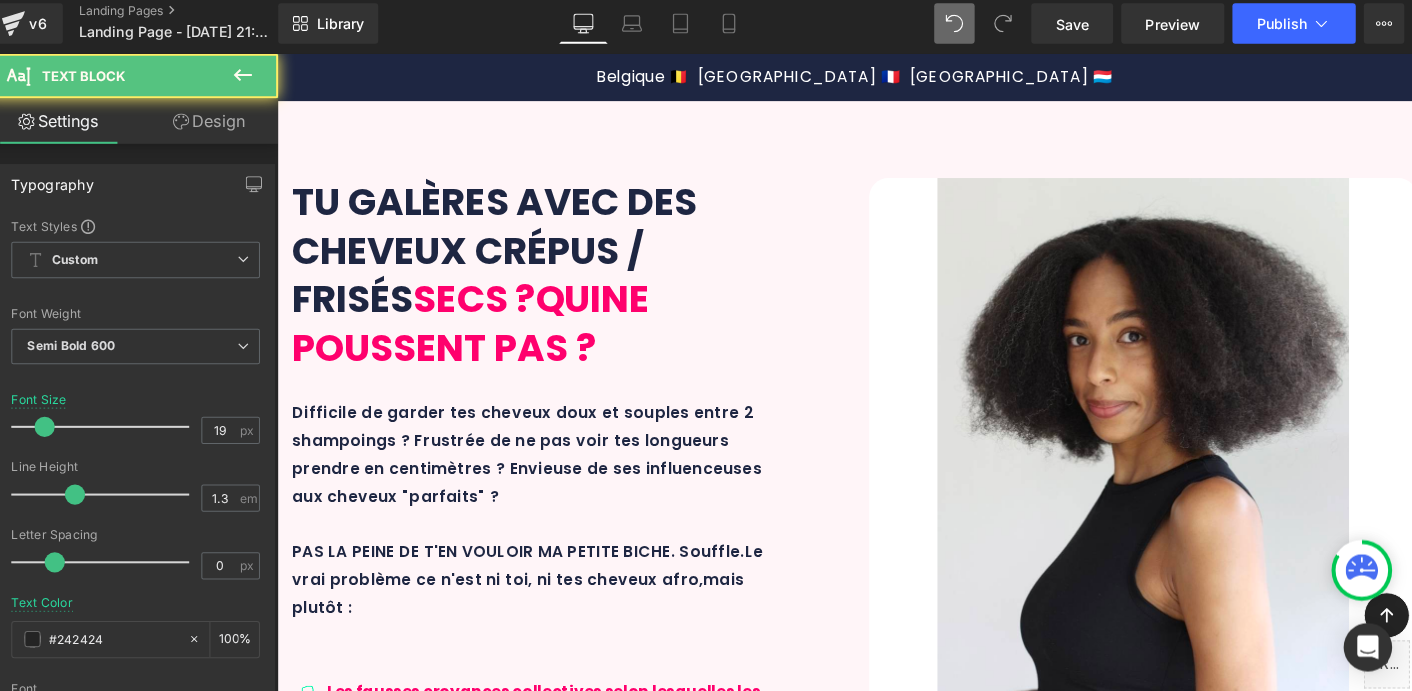 drag, startPoint x: 1224, startPoint y: 223, endPoint x: 1299, endPoint y: 224, distance: 75.00667 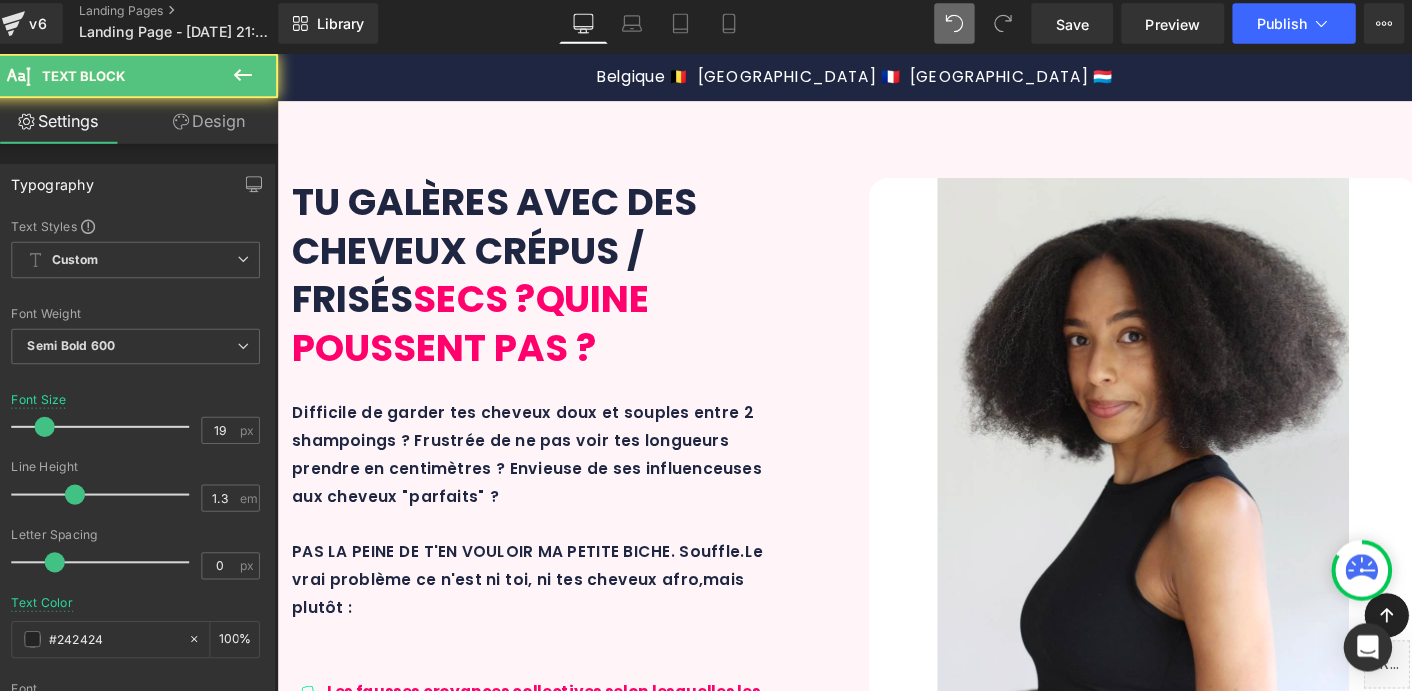 click on "5. Suis des tutoriel vidéos pour chaque étapes de r" at bounding box center [1328, 1807] 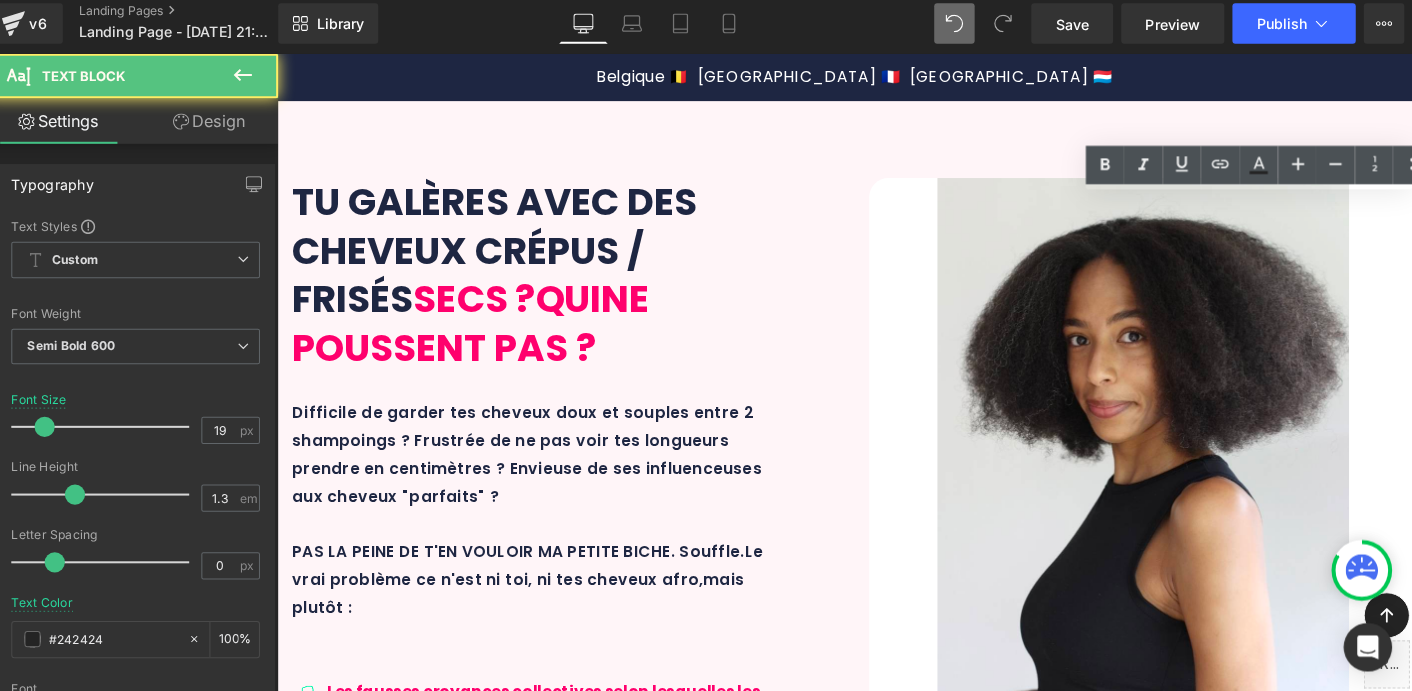 drag, startPoint x: 1284, startPoint y: 210, endPoint x: 1231, endPoint y: 198, distance: 54.34151 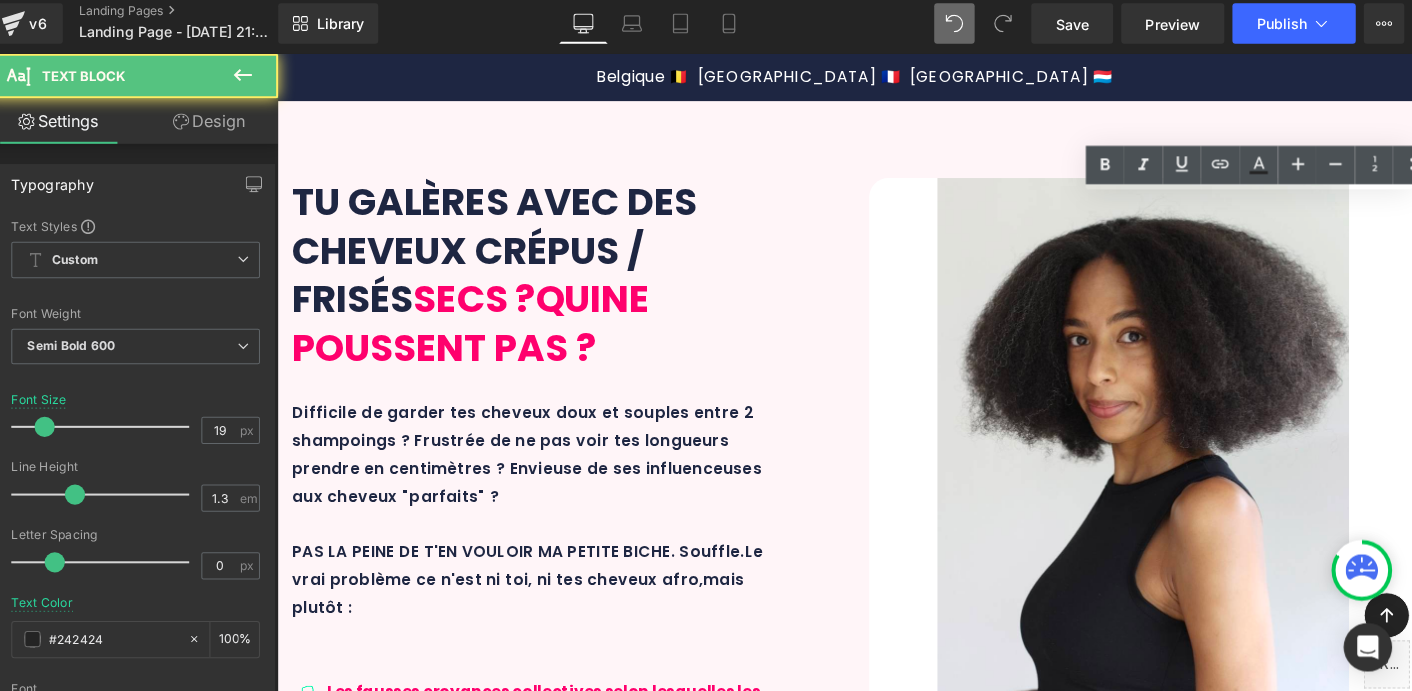 click on "5. Suis des tutoriel vidéos pour chaque étapes de r" at bounding box center [1328, 1807] 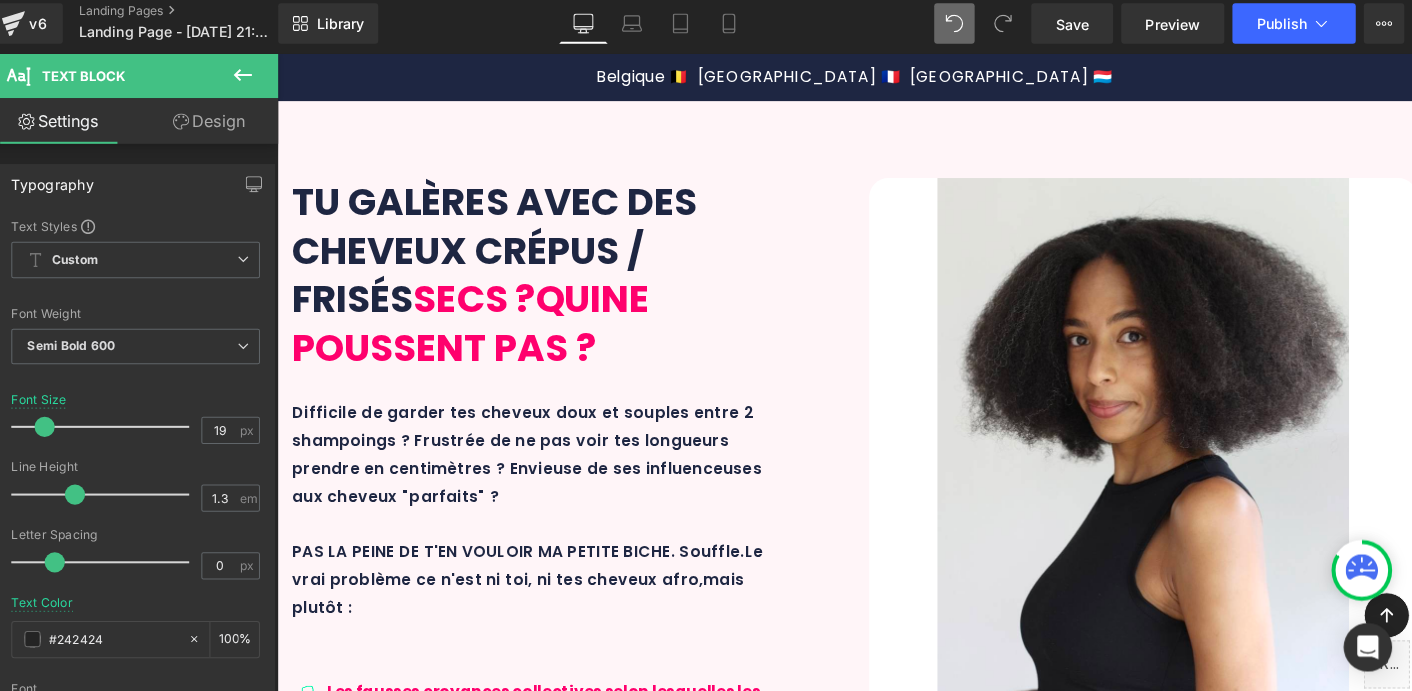 type 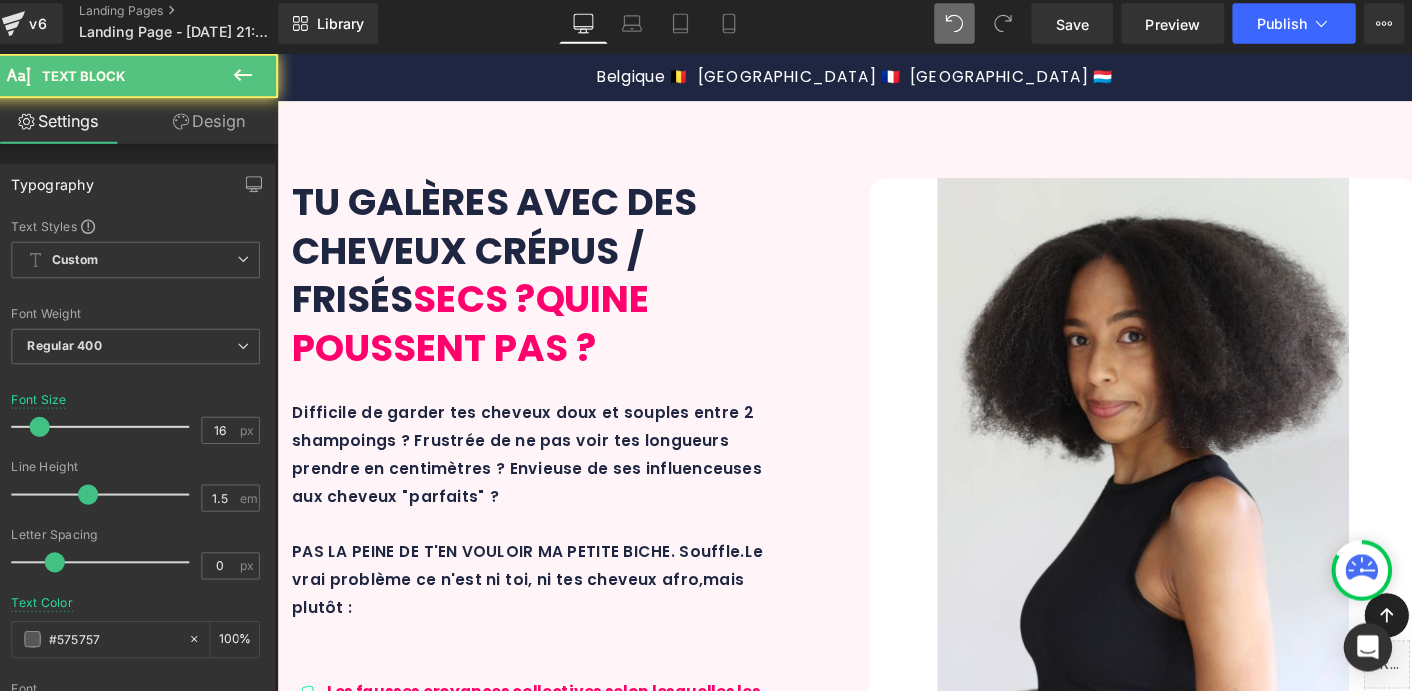 click on "Le démêlage, le shampoing, l'hydratation et le refresh n'auront plus de secret pour toi !" at bounding box center [1328, 1856] 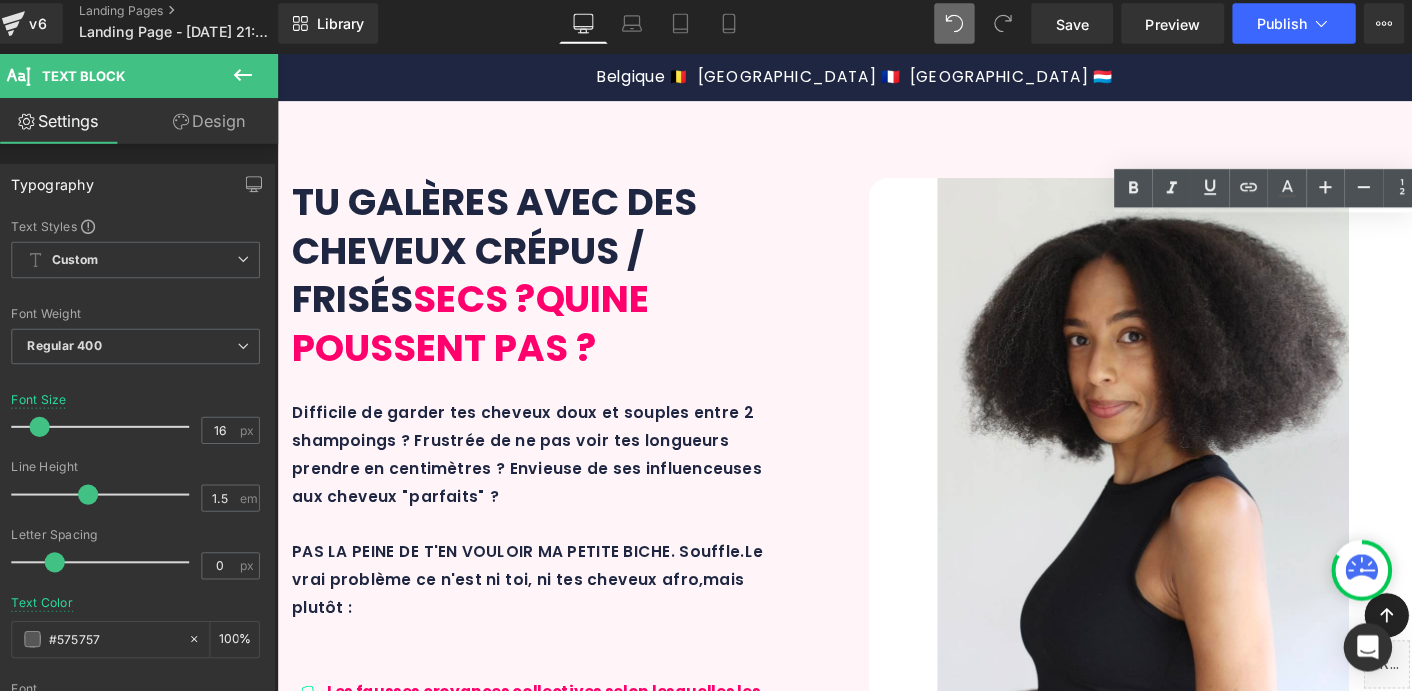 drag, startPoint x: 1415, startPoint y: 288, endPoint x: 1175, endPoint y: 230, distance: 246.90889 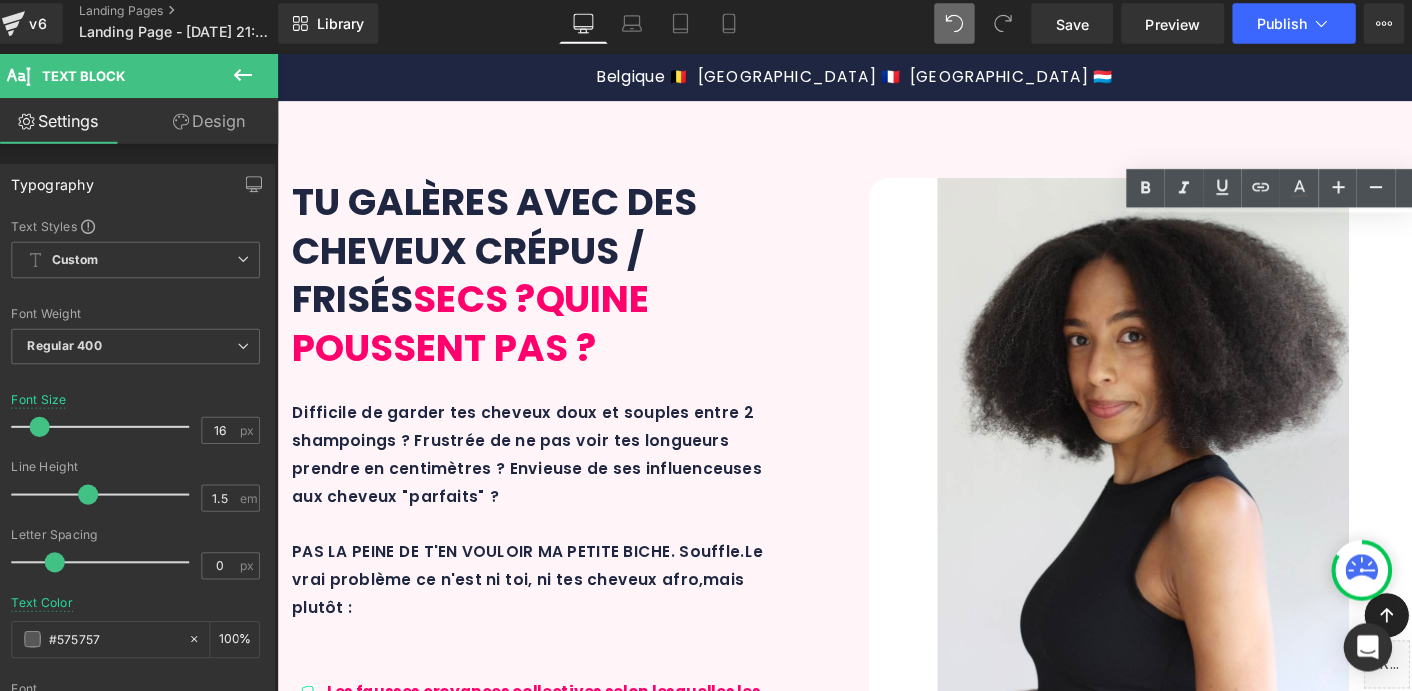 type 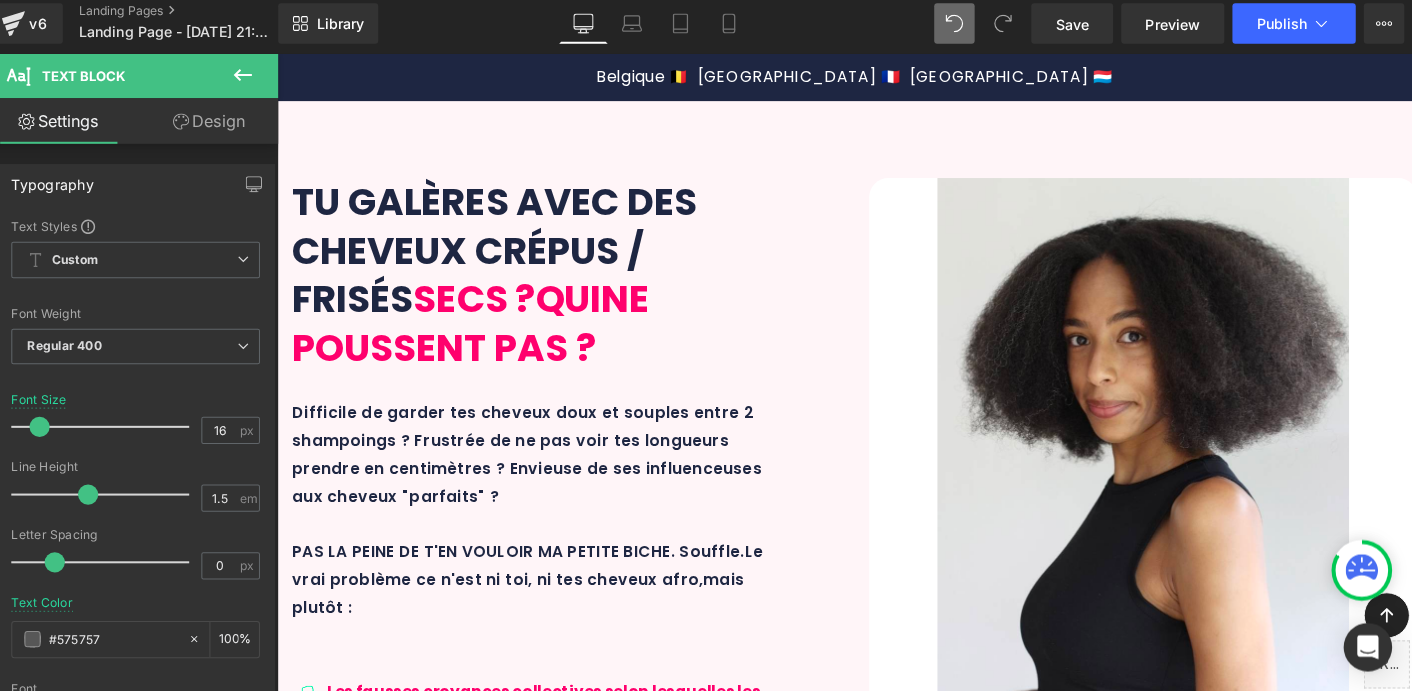 click on "En plus des produits Penja, je te liste une d'autres si nécessaires paur" at bounding box center (1328, 1856) 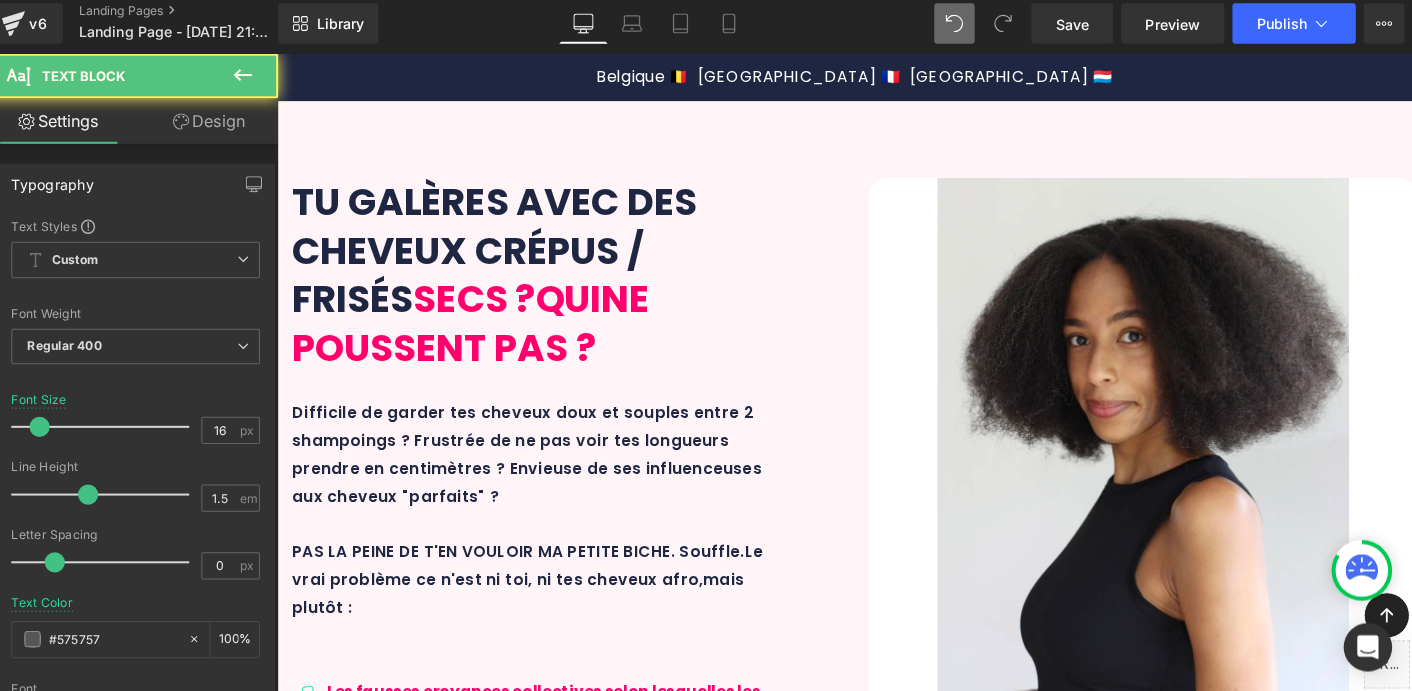 click on "En plus des produits Penja, je te liste d'autres si nécessaires paur" at bounding box center (1328, 1844) 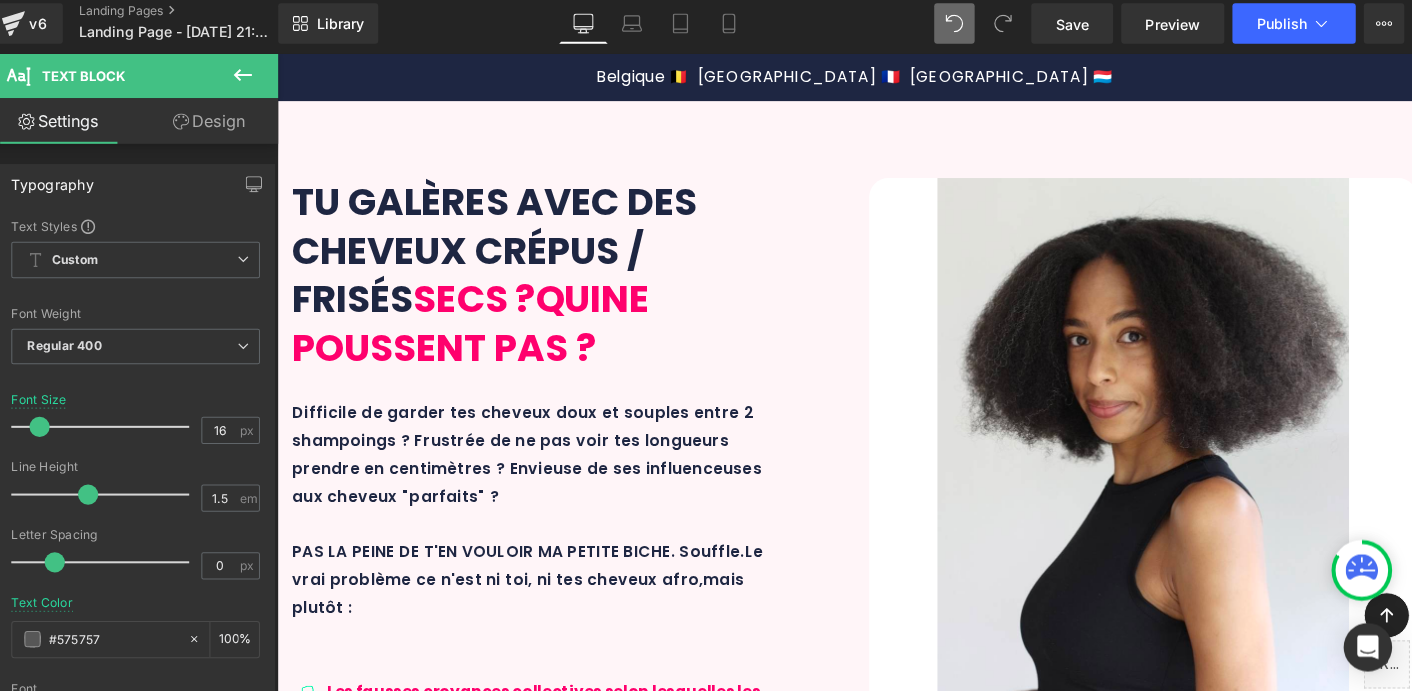 drag, startPoint x: 1385, startPoint y: 309, endPoint x: 1405, endPoint y: 308, distance: 20.024984 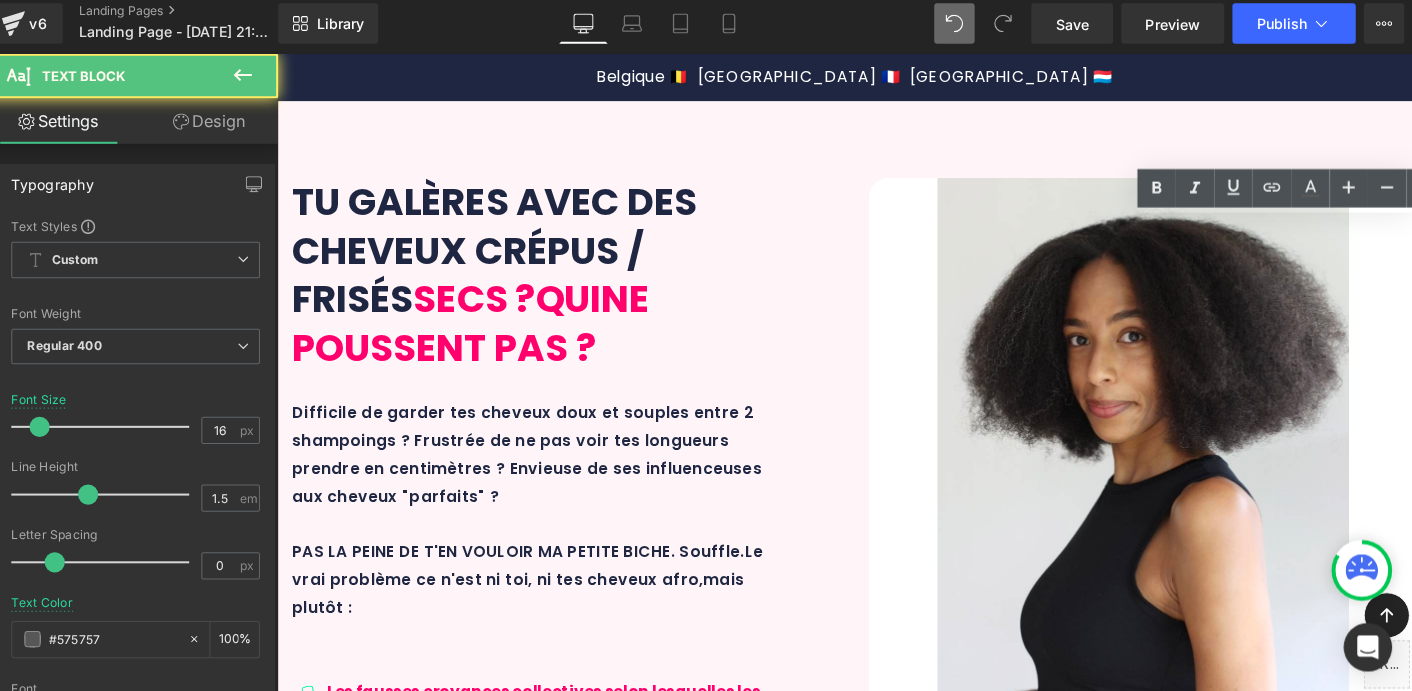 drag, startPoint x: 1405, startPoint y: 308, endPoint x: 1382, endPoint y: 282, distance: 34.713108 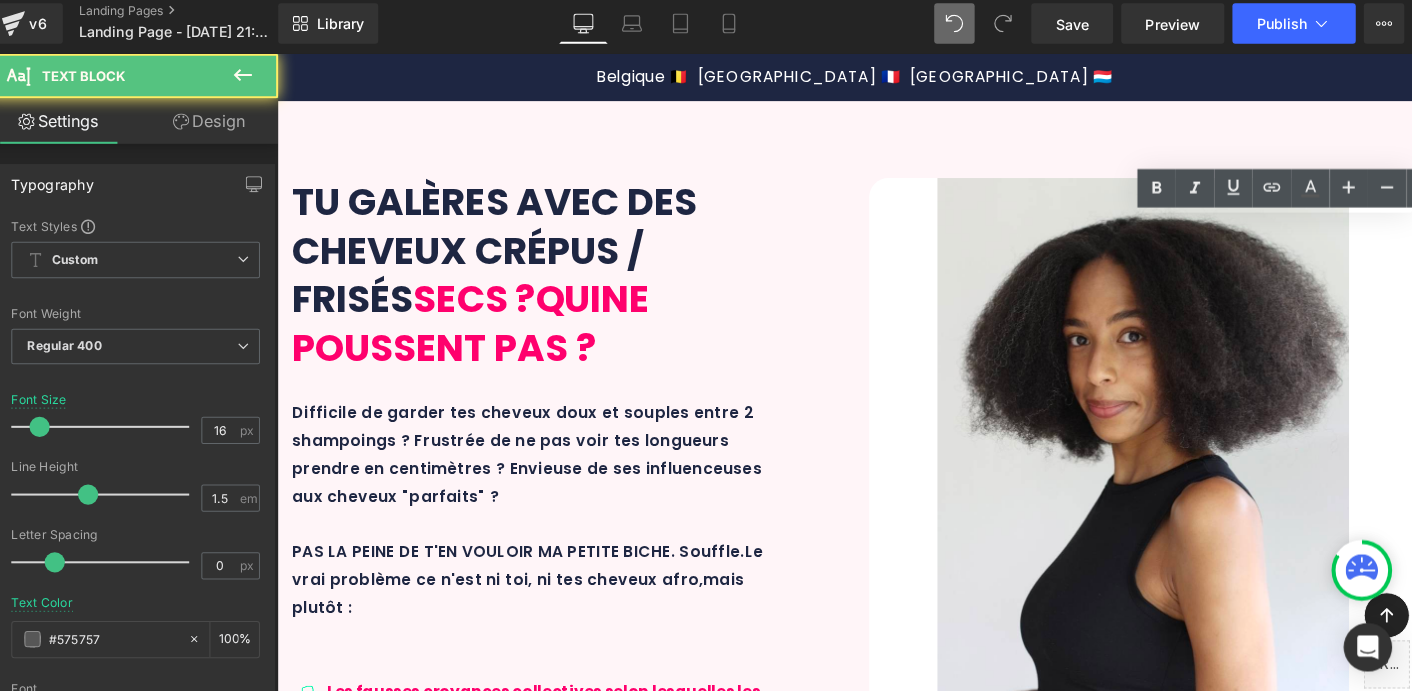 click on "En plus des produits Penja, je te liste d'autres références de marques concurrentes si nécessaires paur" at bounding box center (1328, 1868) 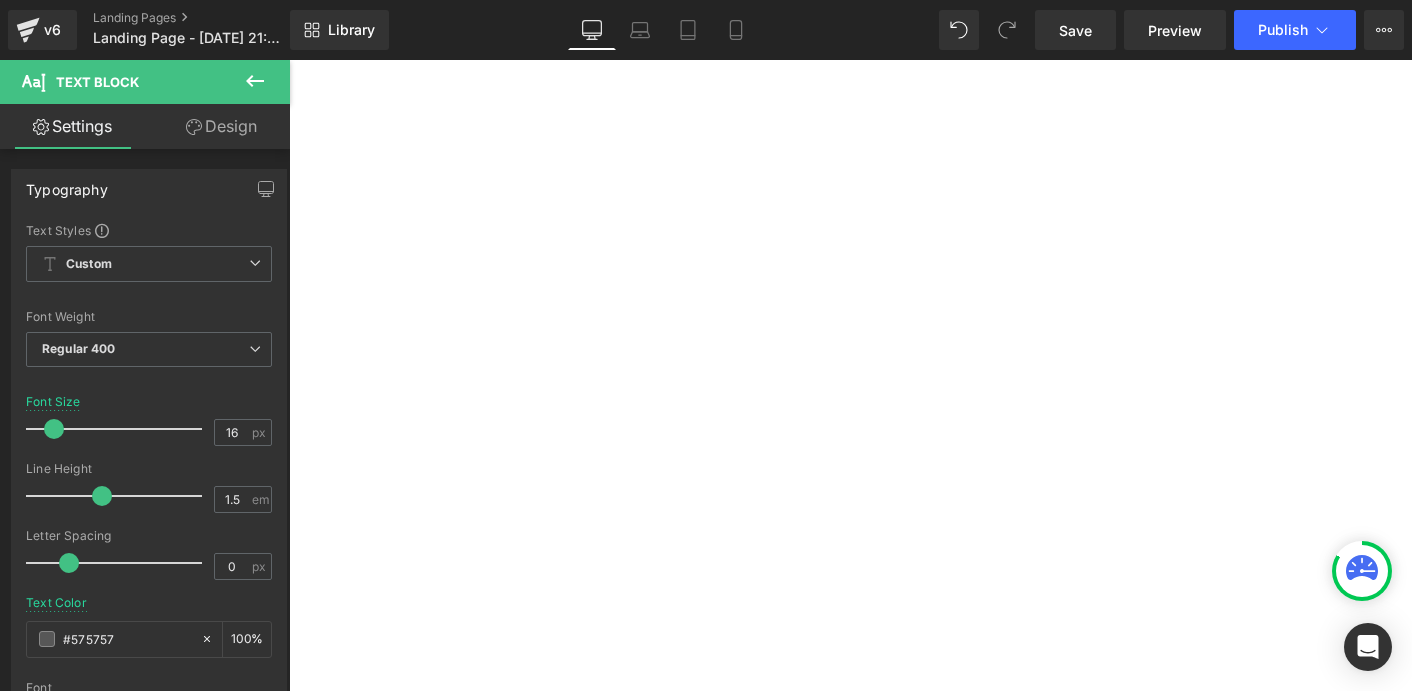 scroll, scrollTop: 16, scrollLeft: 0, axis: vertical 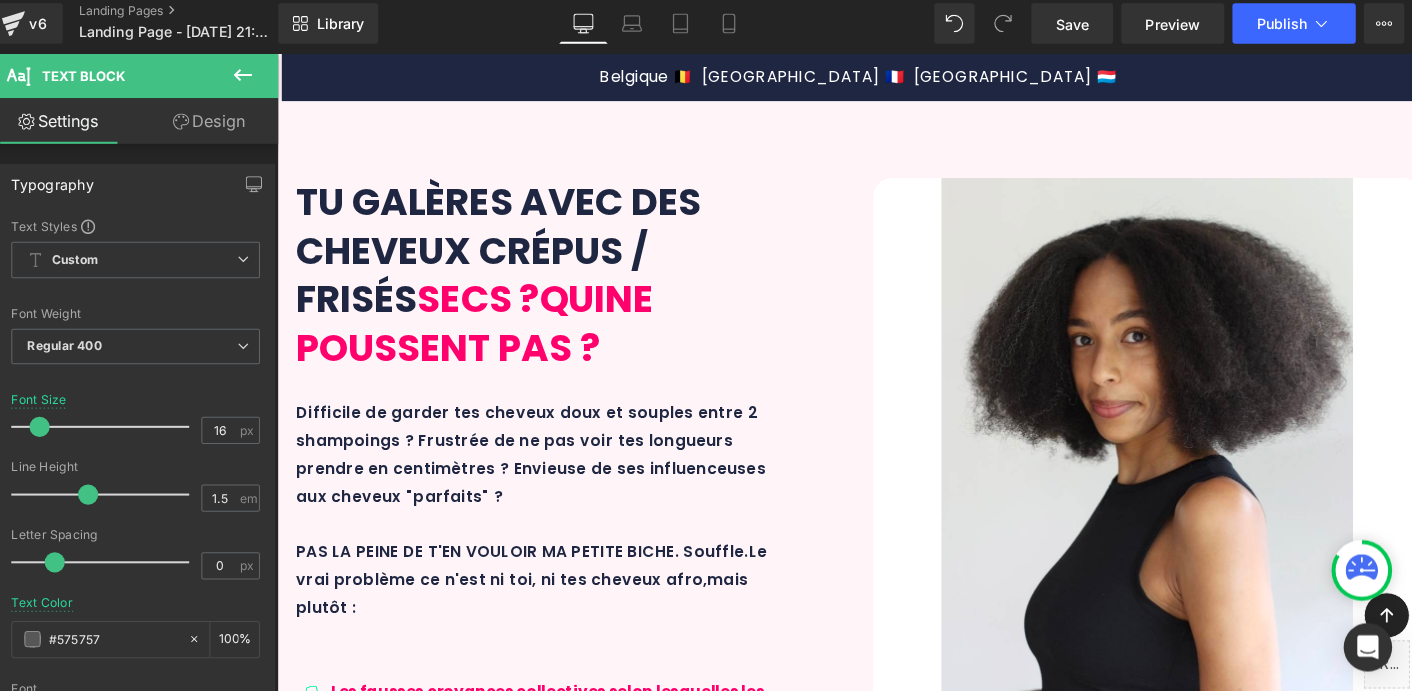 type 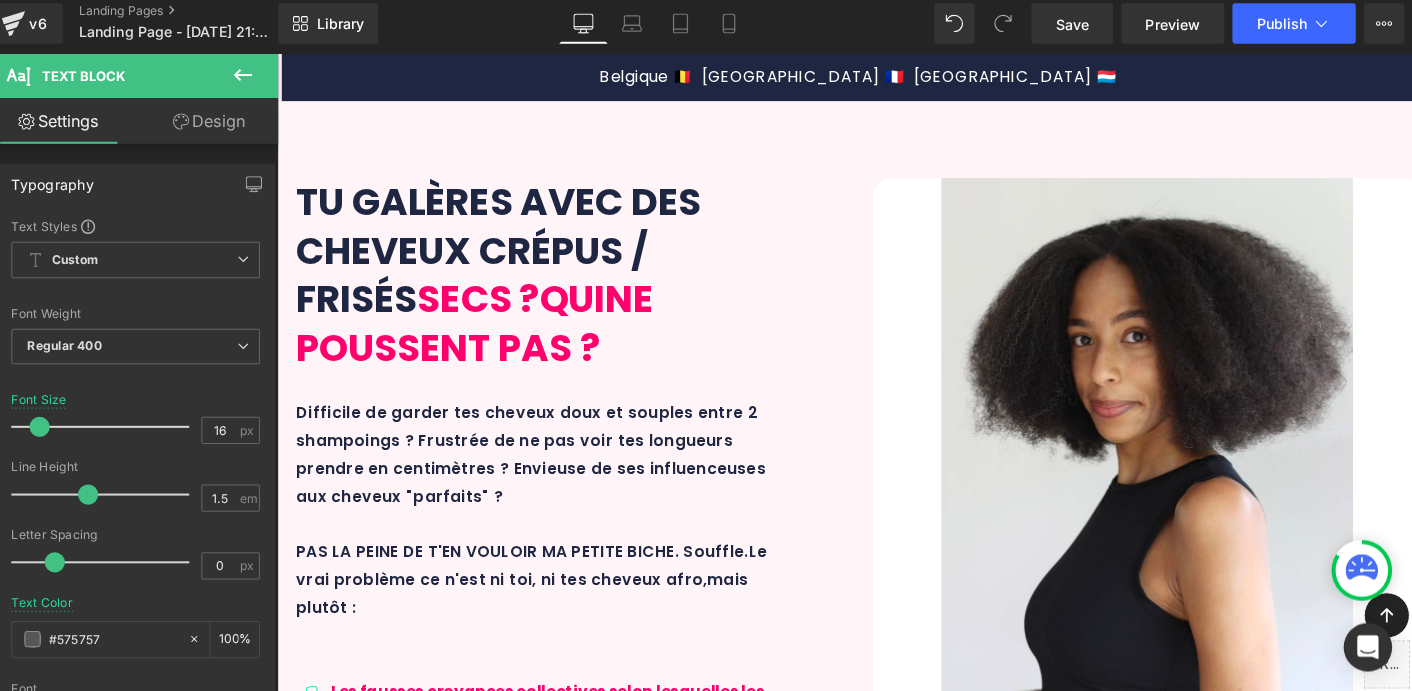 scroll, scrollTop: 1590, scrollLeft: 0, axis: vertical 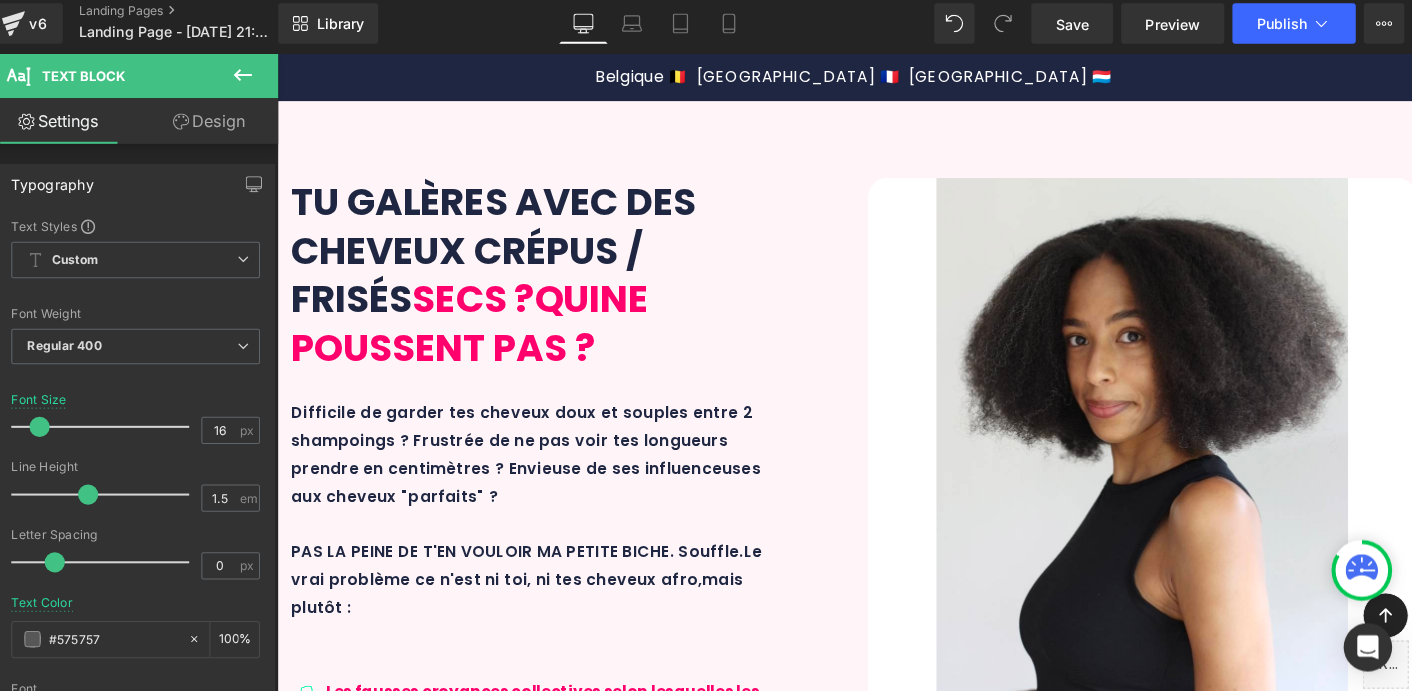click on "En plus des produits Penja, je te liste d'autres références de marques concurrentes pour te créer la routine parfaitement adaptés à tes besoins !" at bounding box center (1327, 1880) 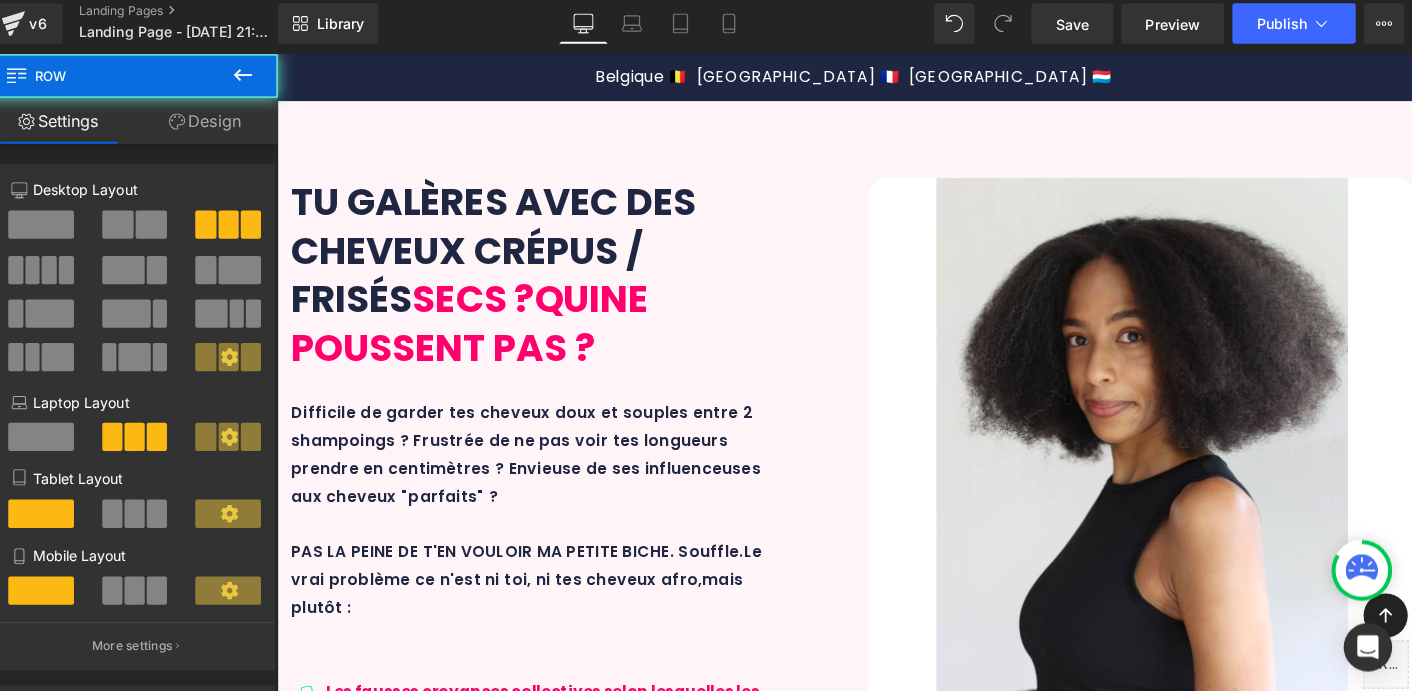 click on "Icon         Un Ebook ultra complet (PDF ) Text Block
Row         Icon         Un Ebook ultra complet (PDF) Text Block         Row         Comprends sa structure, son fonctionnement, ce q Text Block
Icon
Icon         Des gestes concrets Text Block         Réaliser chez toi un dianistisue capillaire pour comprendre où tu en est avec tes cheveux. Text Block         5. Des références produits  Text Block         En plus des produits Penja, je te liste d'autres références de marques concurrentes pour te créer la routine parfaitement adaptés à TES besoins !  Text Block         Row" at bounding box center [1027, 1920] 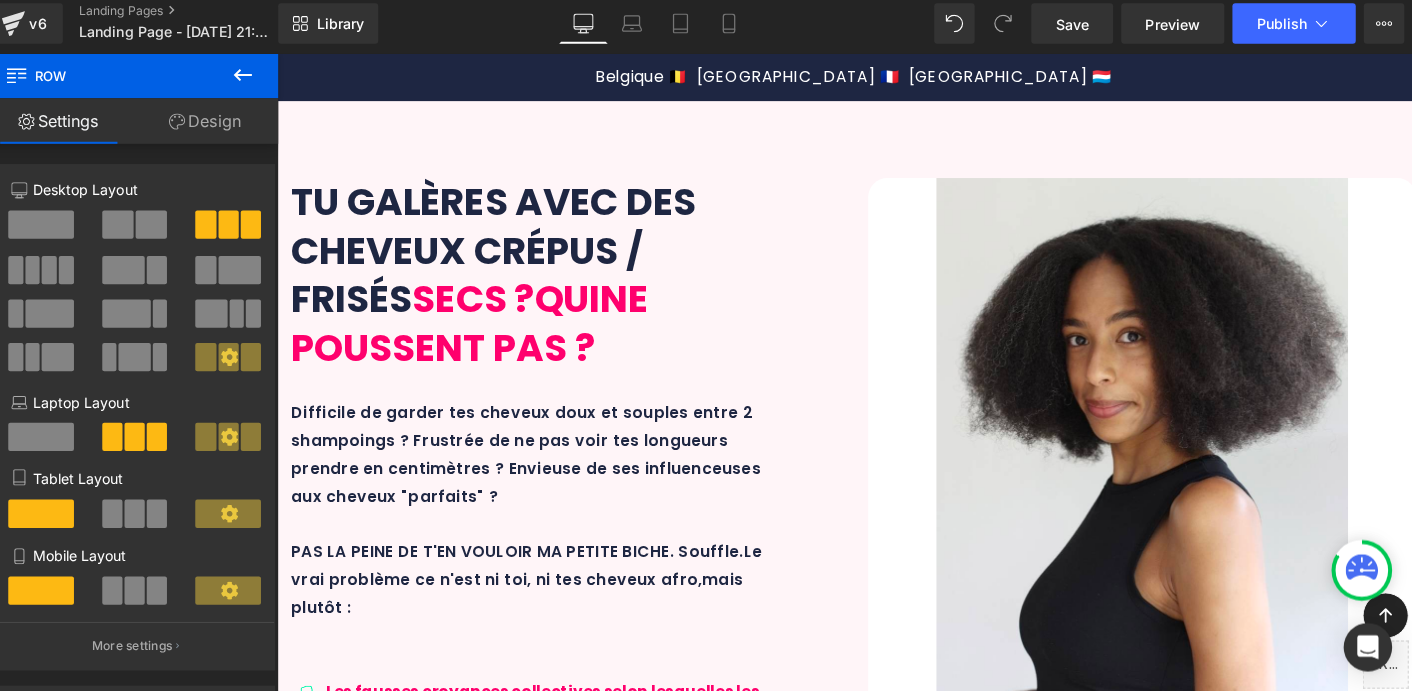 scroll, scrollTop: 1619, scrollLeft: 0, axis: vertical 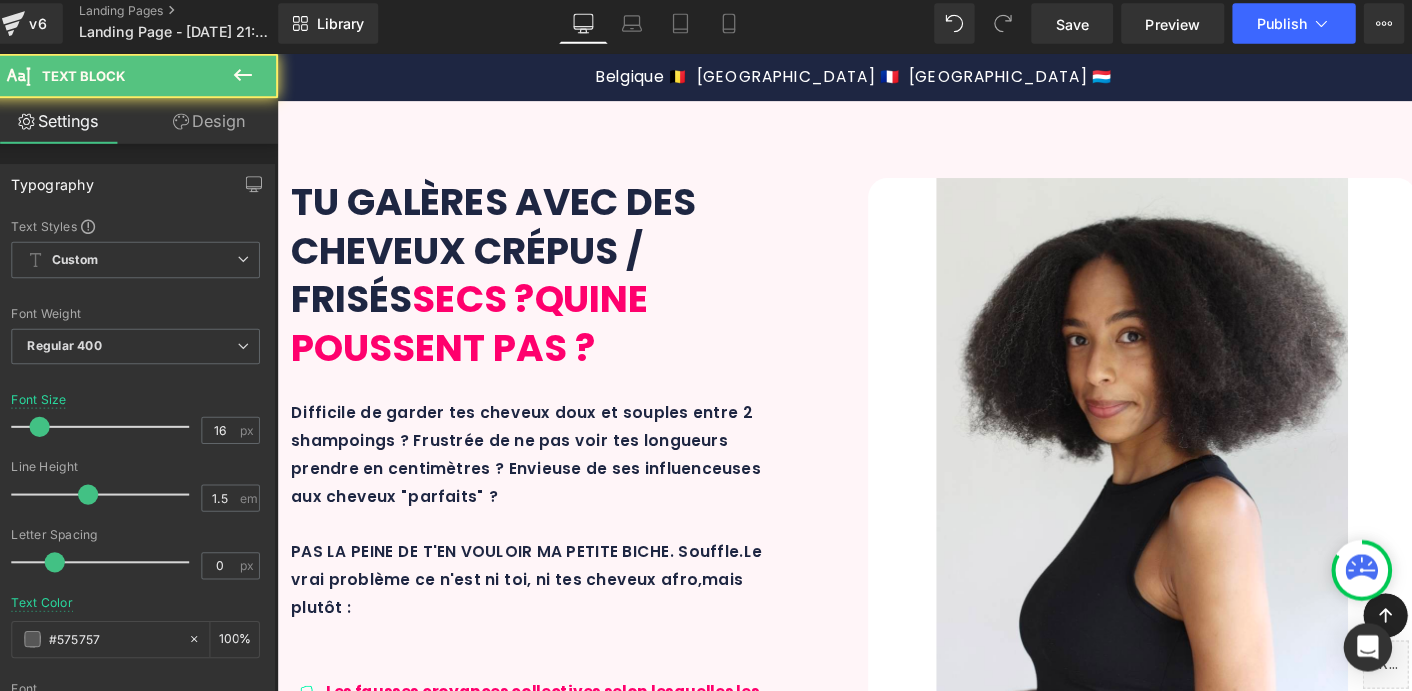 click on "En plus des produits Penja, je te liste d'autres références de marques concurrentes pour te créer la routine parfaitement adaptés à TES besoins !" at bounding box center (1327, 1880) 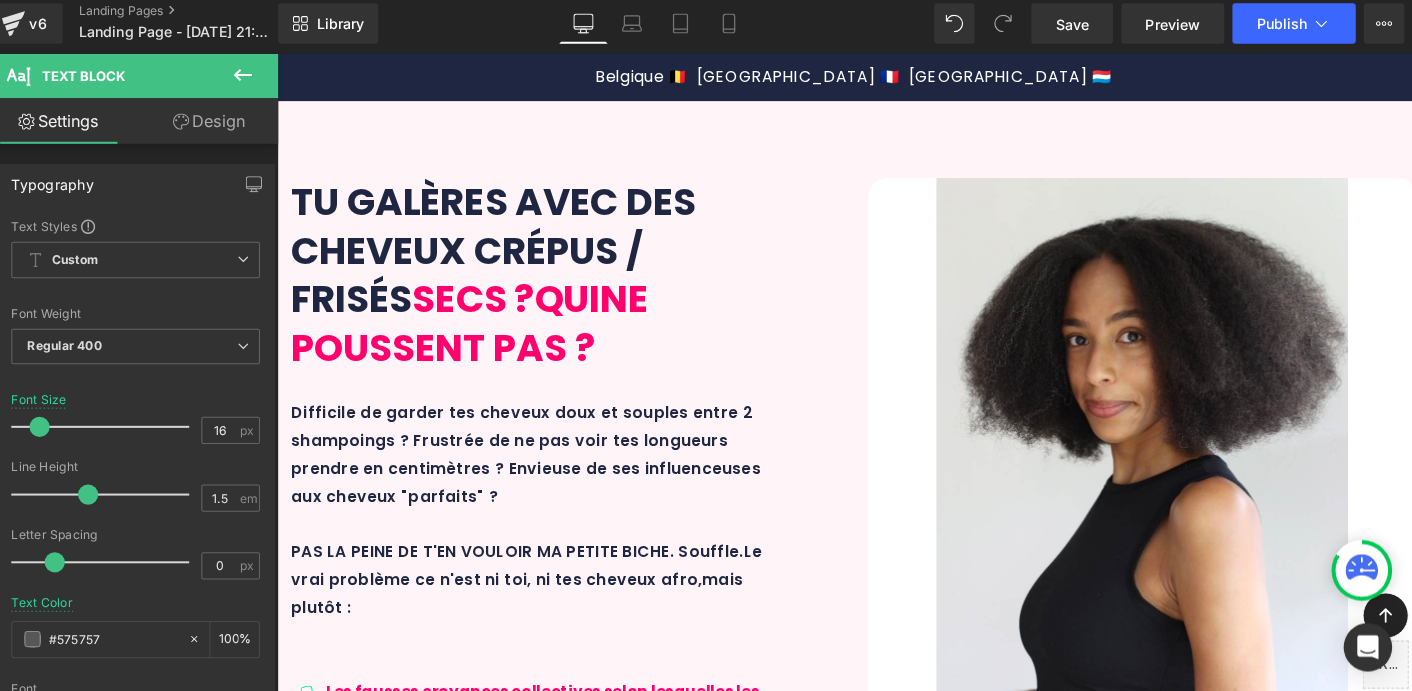 click on "En plus des produits Penja, je te liste des références de marques concurrentes pour te créer la routine parfaitement adaptés à TES besoins !" at bounding box center (1327, 1880) 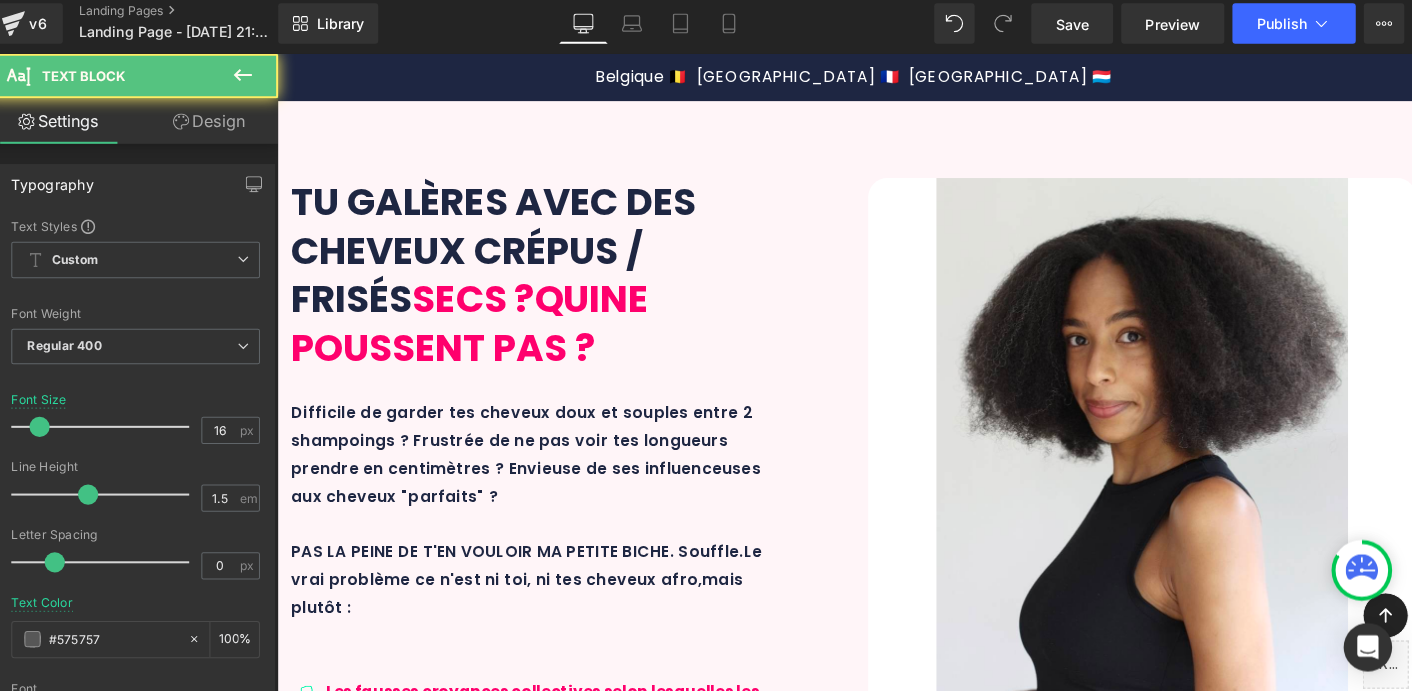 click on "En plus des produits Penja, je te liste des références d'autres marques concurrentes pour te créer la routine parfaitement adaptés à TES besoins !" at bounding box center (1327, 1880) 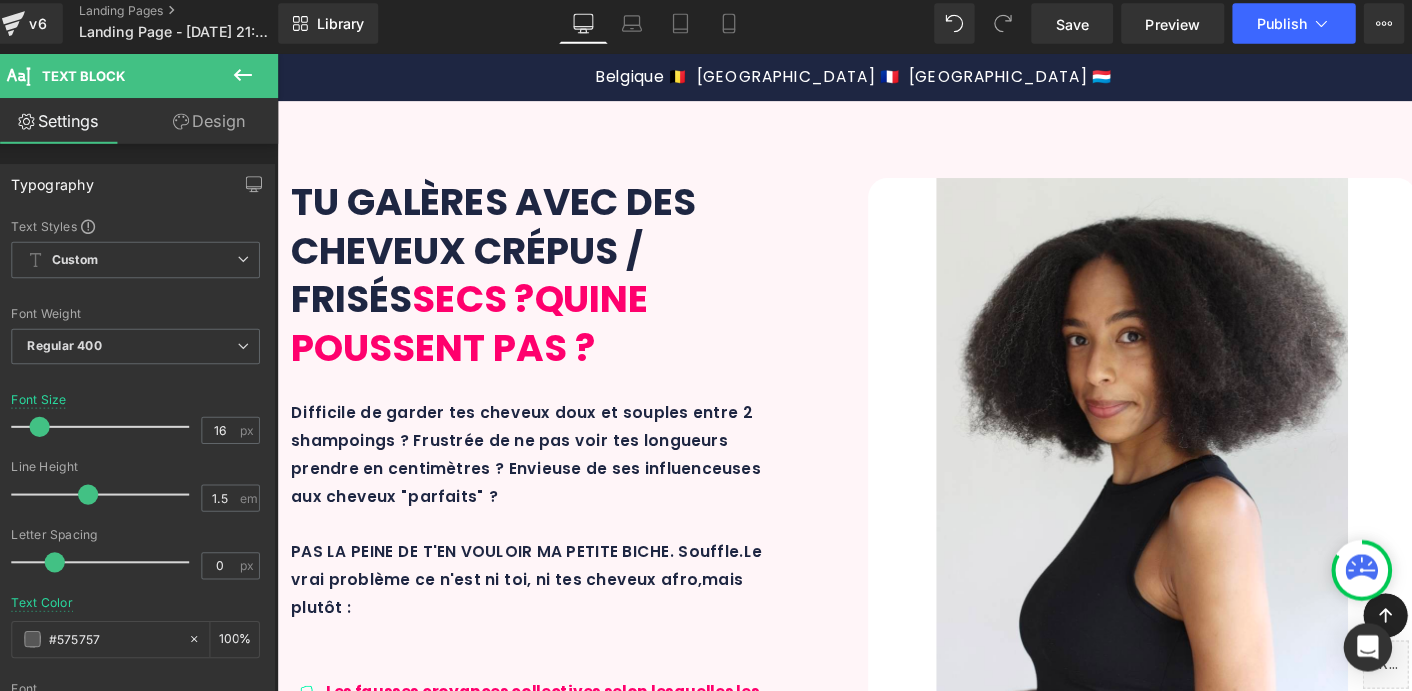 drag, startPoint x: 1436, startPoint y: 255, endPoint x: 1334, endPoint y: 251, distance: 102.0784 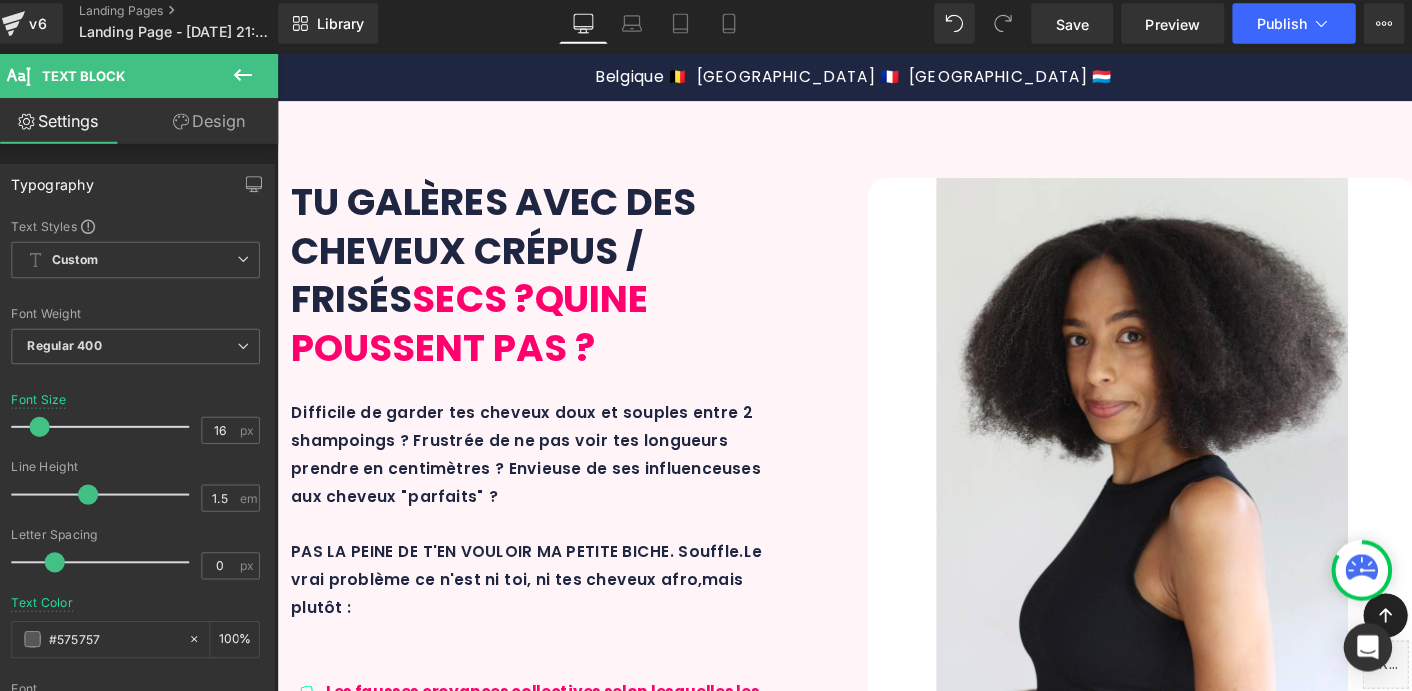 click on "En plus des produits Penja, je te liste des références d'autres marques pépites concurrentes pour te créer la routine parfaitement adaptés à TES besoins !" at bounding box center (1327, 1892) 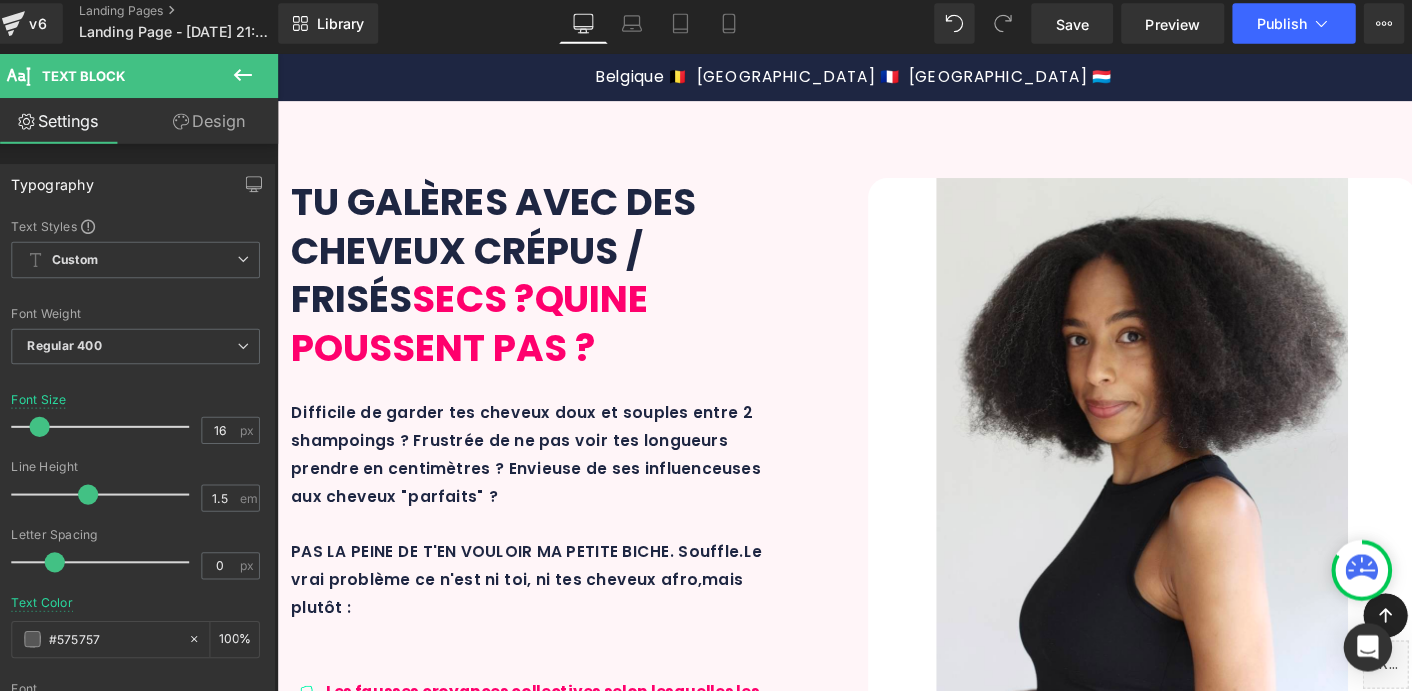 click on "En plus des produits Penja, je te liste des références d'autres marques pépites pour te créer la routine parfaitement adaptés à TES besoins !" at bounding box center (1327, 1880) 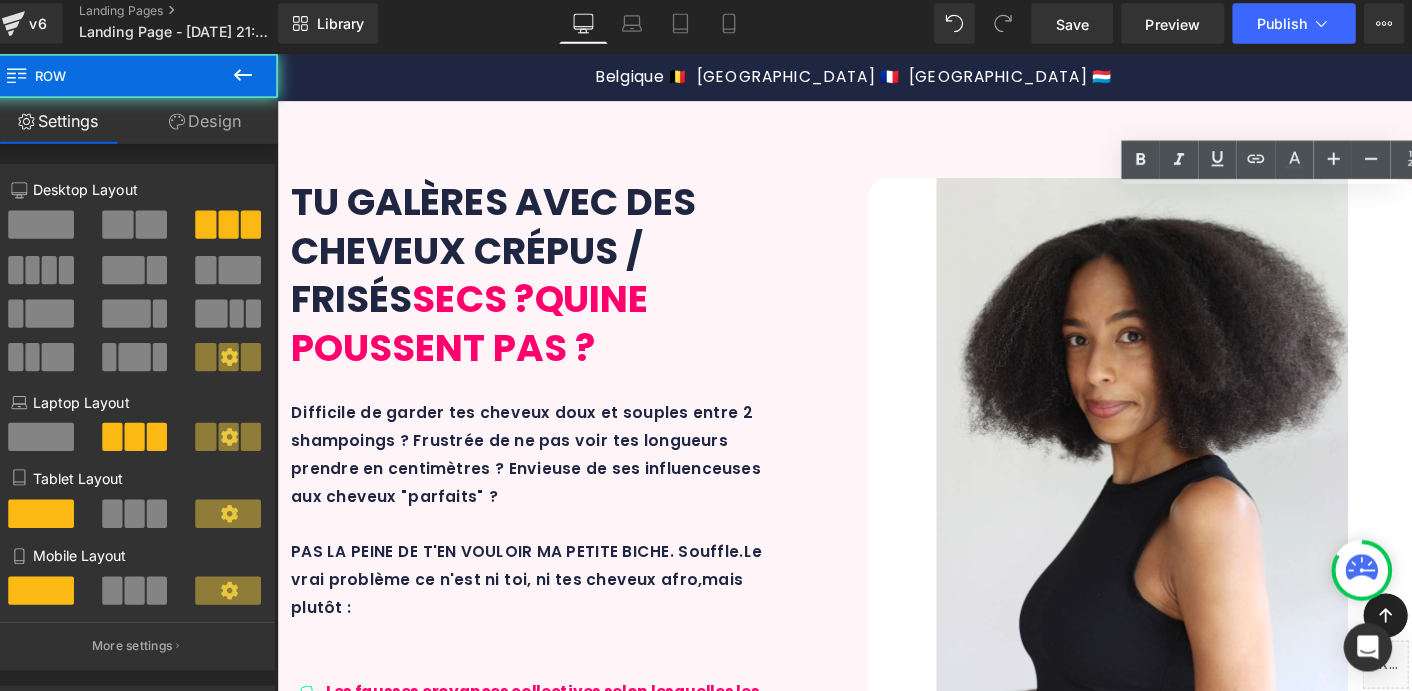 click on "Icon         Un Ebook ultra complet (PDF ) Text Block
Row         Icon         Un Ebook ultra complet (PDF) Text Block         Row         Comprends sa structure, son fonctionnement, ce q Text Block
Icon
Icon         Des gestes concrets Text Block         Réaliser chez toi un dianistisue capillaire pour comprendre où tu en est avec tes cheveux. Text Block         5. Des références produits  Text Block         En plus des produits Penja, je te liste des références d'autres marques pépites pour te créer la routine parfaitement adaptés à TES besoins !  Text Block         Row" at bounding box center (1027, 1920) 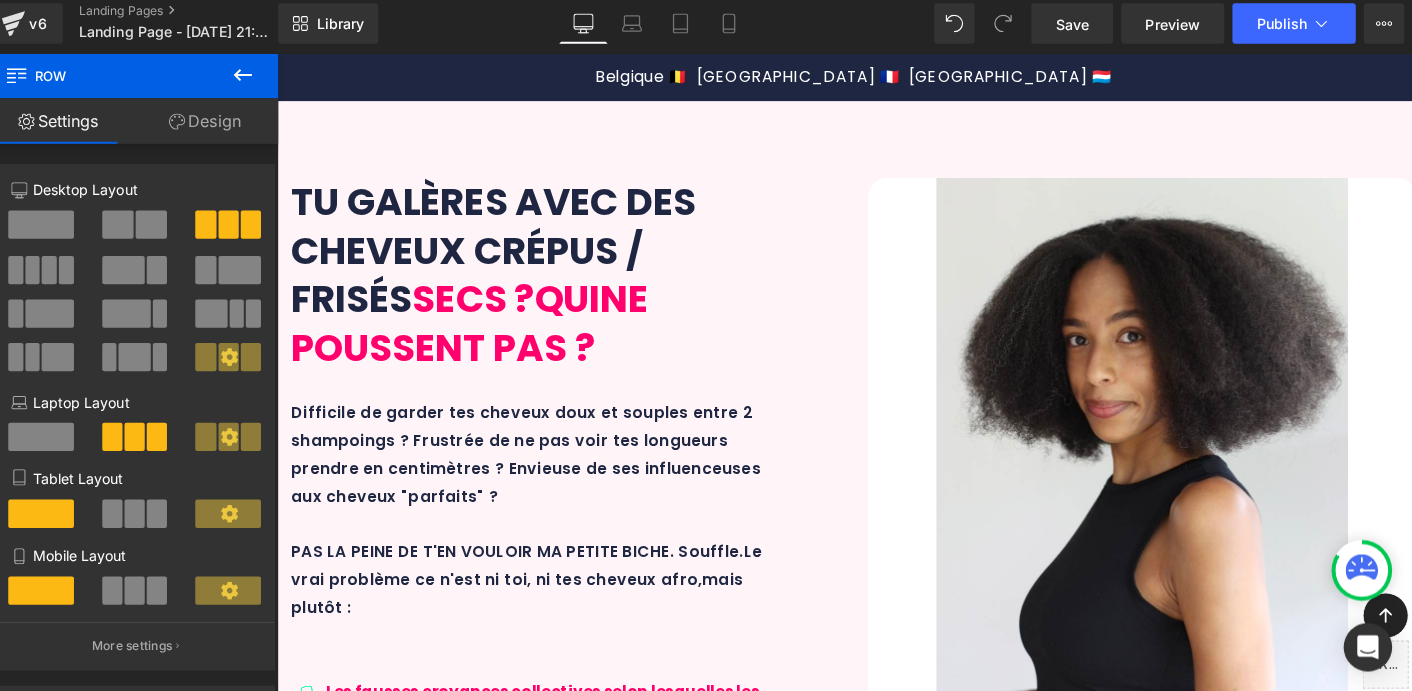 scroll, scrollTop: 1338, scrollLeft: 0, axis: vertical 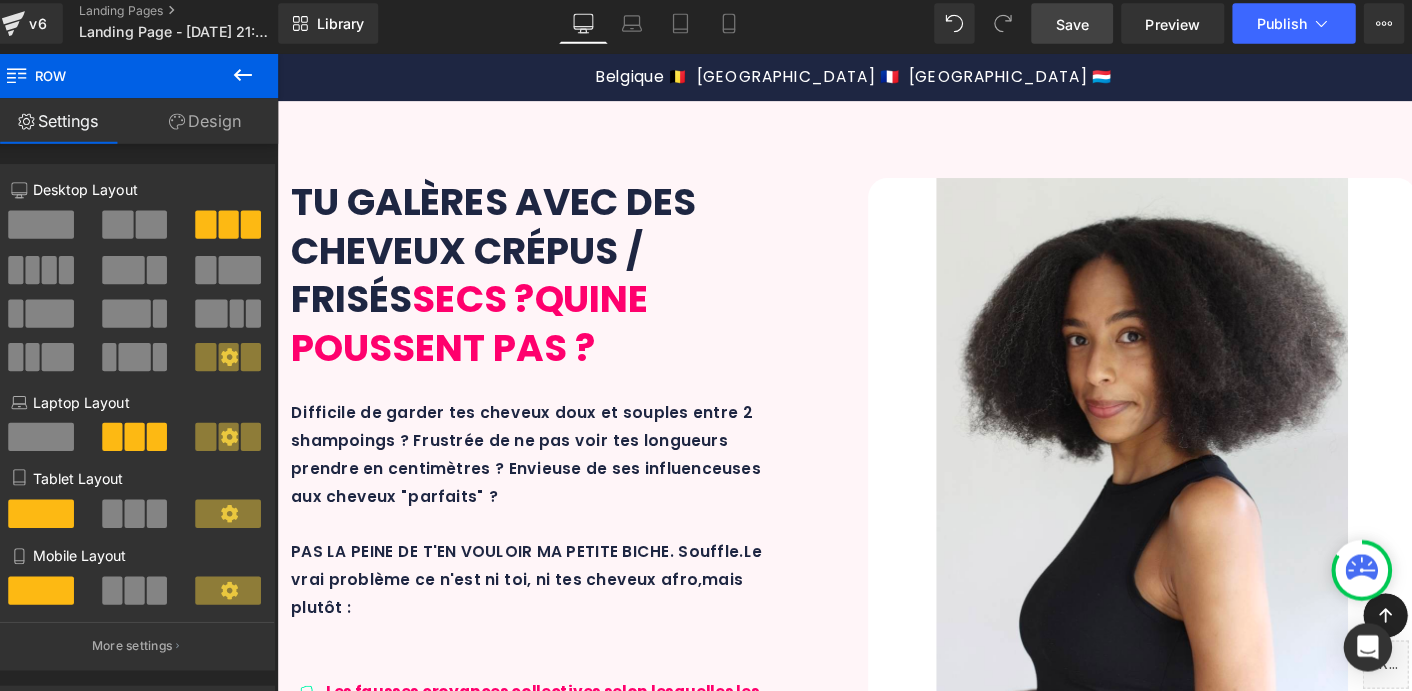 click on "Save" at bounding box center (1075, 30) 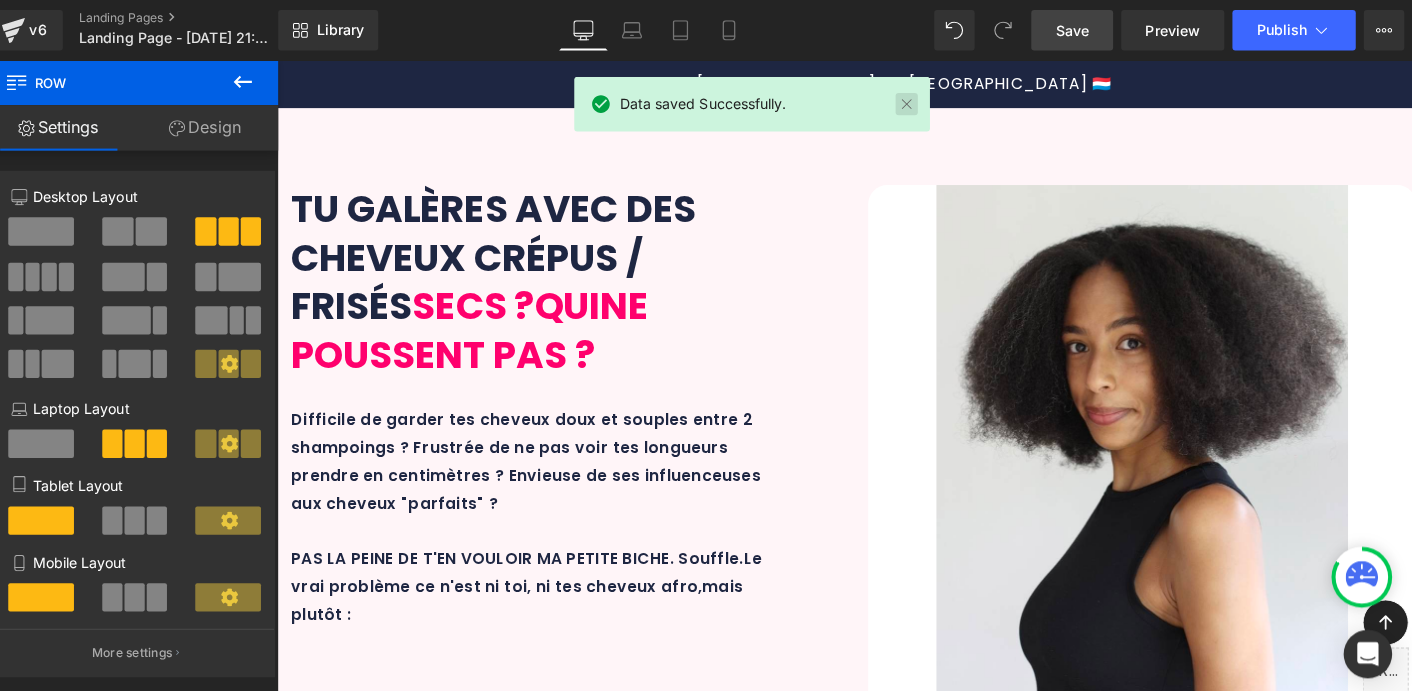 scroll, scrollTop: 0, scrollLeft: 0, axis: both 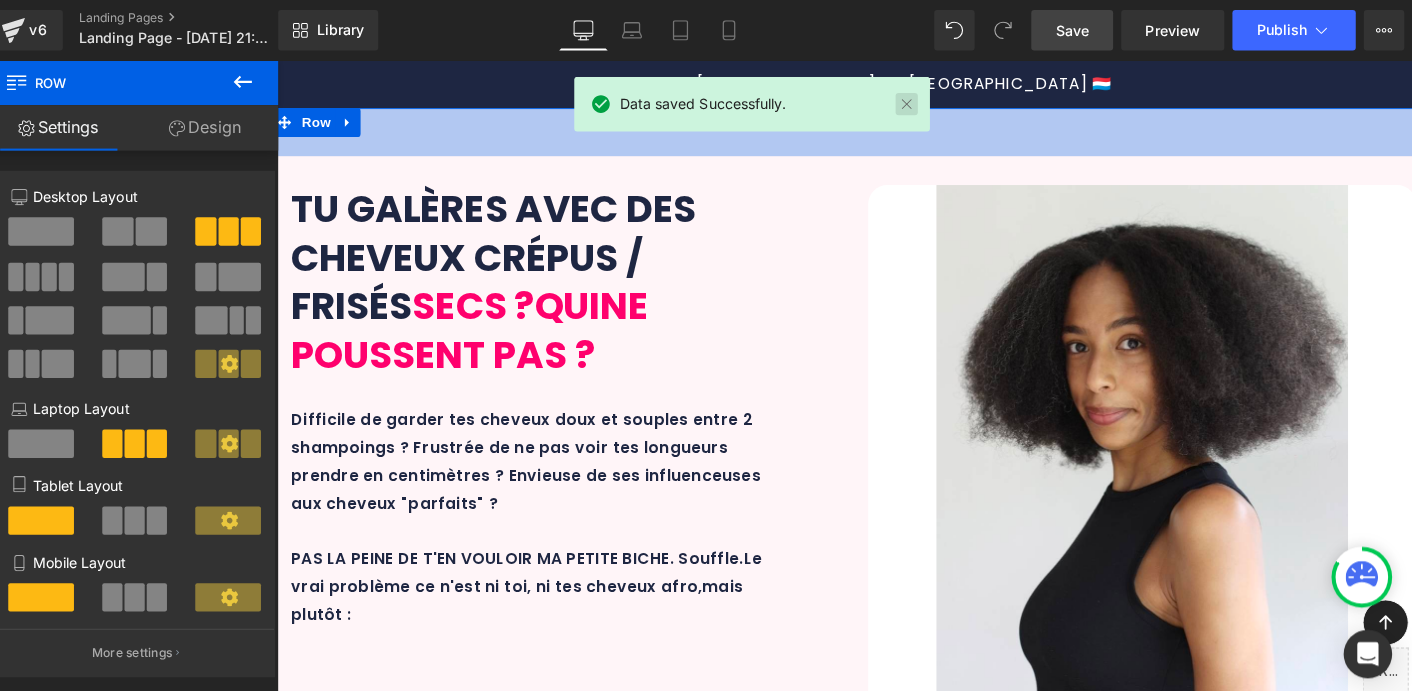 click at bounding box center (912, 103) 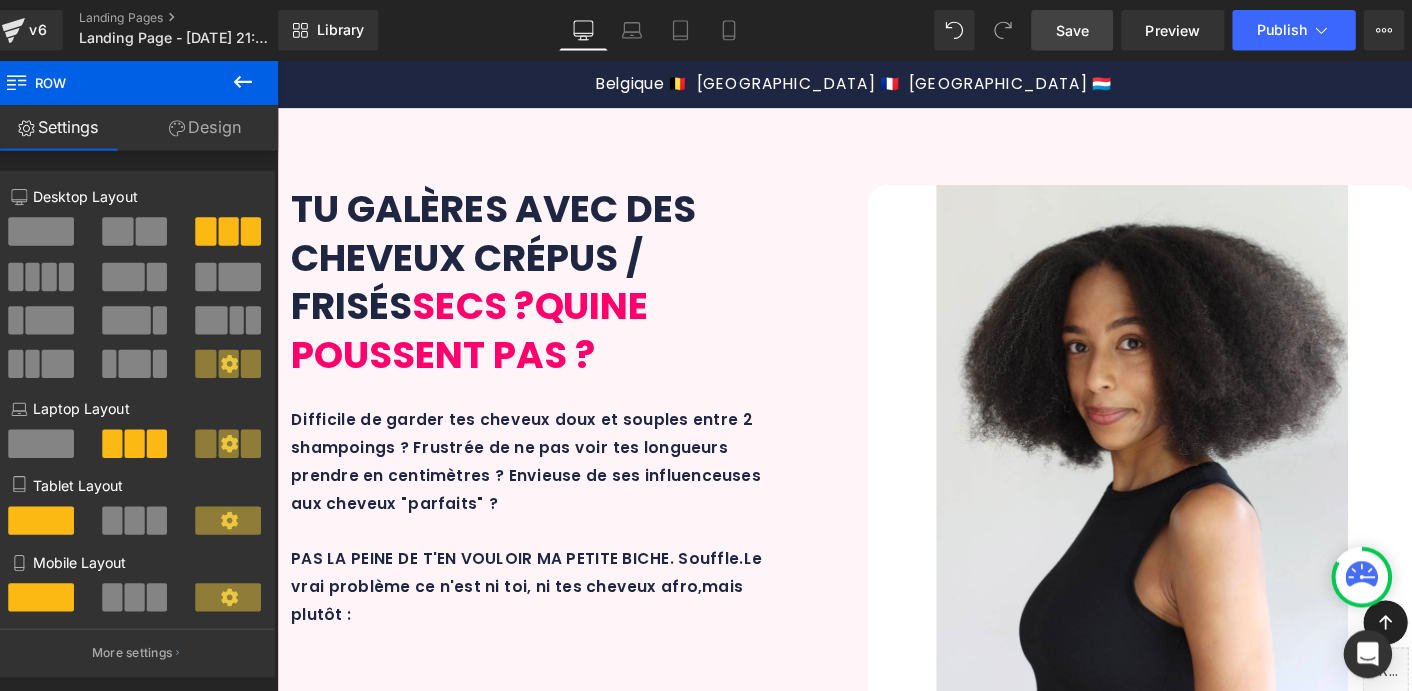 scroll, scrollTop: 1215, scrollLeft: 0, axis: vertical 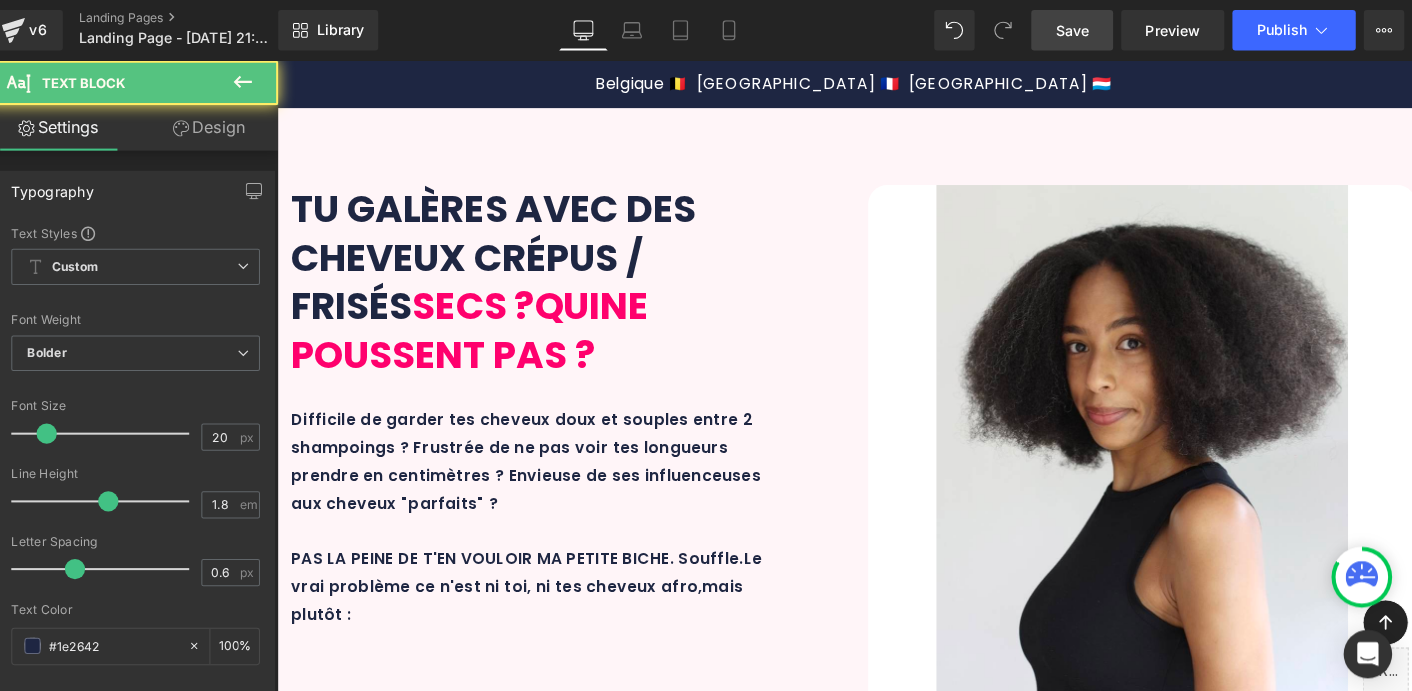 click on "Des cheveux hydratés durablement
Text Block" at bounding box center (523, 1569) 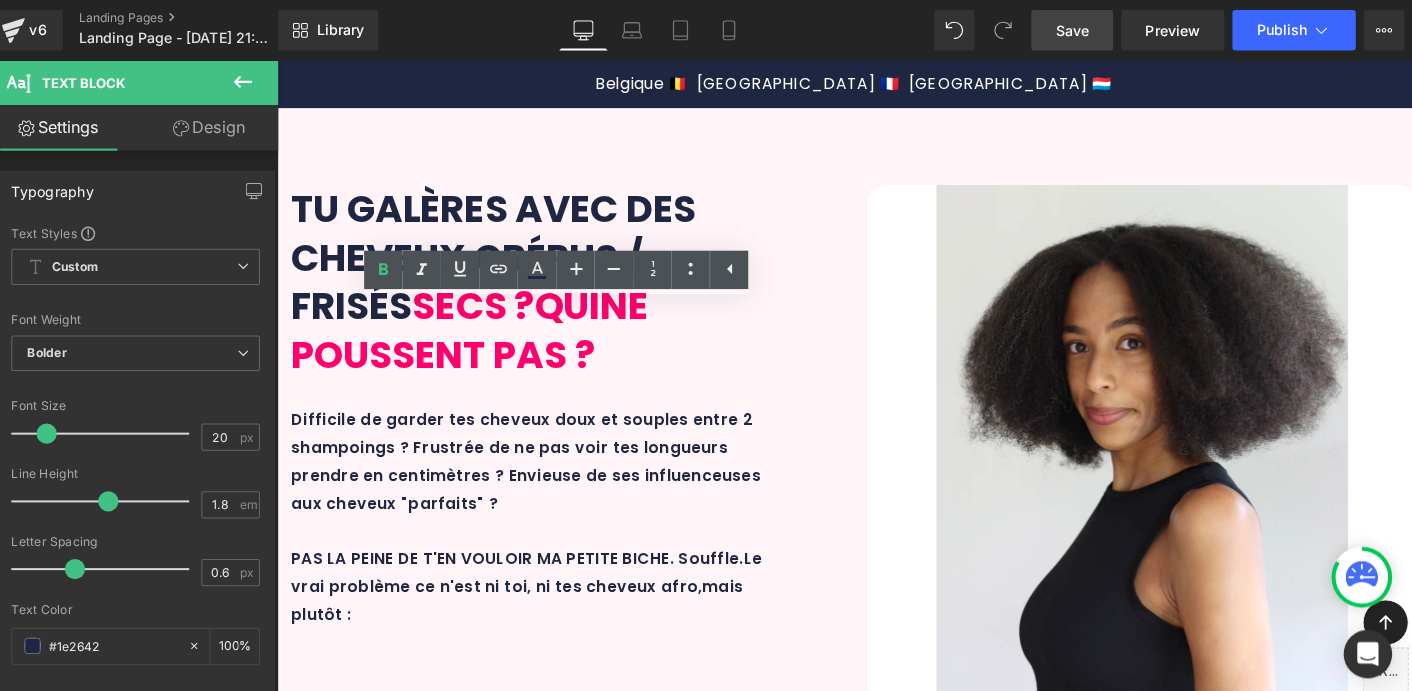type 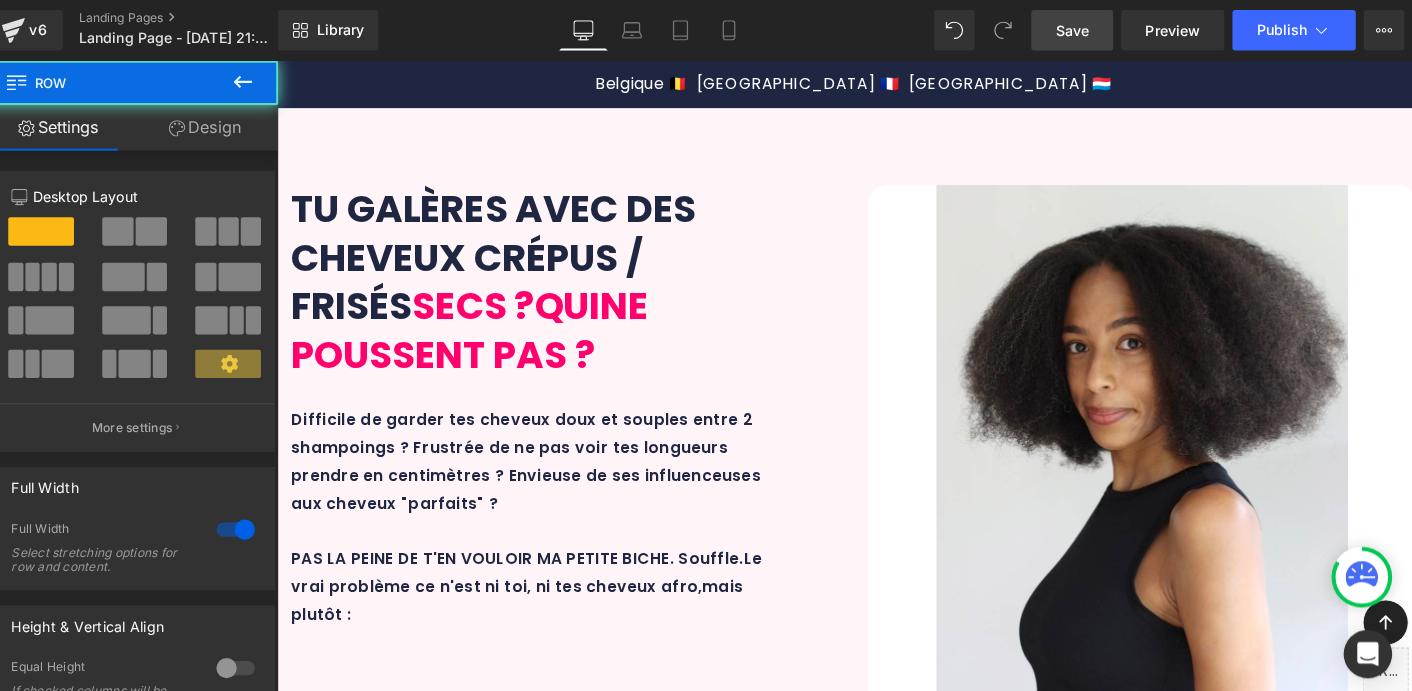 click on "DÉCOUVRE HYDRAPOUSSE™  Heading         Row
Une formation  complète  GRATUITE 🎁 grâce à ton  Maxi Afro Set
Text Block         Oui, les bons soins sont essentiels. Mais ce que les autres marques ne t'expliquent pas, c'est que les produits seuls ne suffisent pas !  Le   duo gagnant = bons soins +  bonnes pratiques . Voilà ce qui va faire TOUTE la différence pour : Text Block
Icon
Des cheveux hydratés durablement entre tes shampoings
Text Block
Row
Icon         Une réduction de la casse pour une pousse réellement visible Text Block
Row
Icon         Un fibre capillaire saine et équilibrée Text Block
Row
Row
BREF, LA VÉRITABLE TRANSFORMATION CAPILLAIRE QUE TU ATTENDAIS
Text Block         Image         Row
Icon         Un Ebook ultra complet (PDF ) Text Block" at bounding box center [877, 1812] 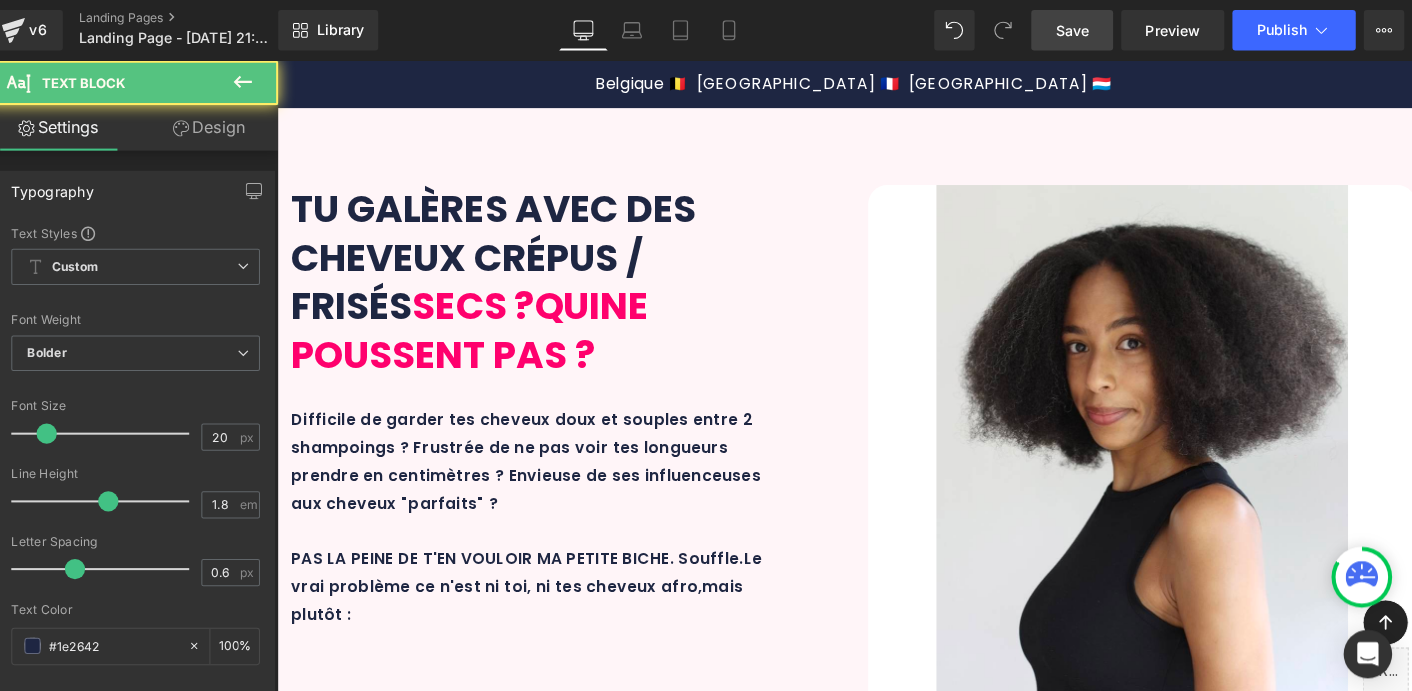 click on "Un fibre capillaire saine et équilibrée" at bounding box center [1323, 1569] 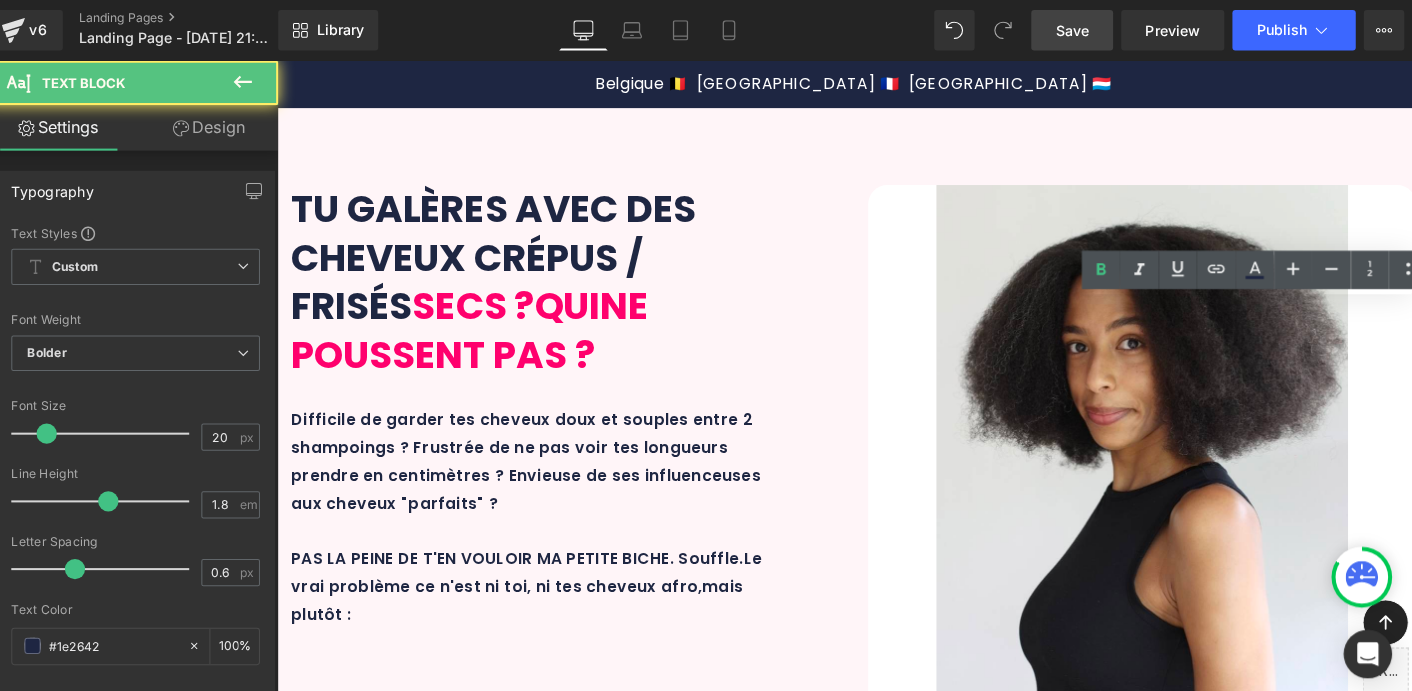 click on "Un fibre capillaire saine et équilibrée" at bounding box center [1323, 1569] 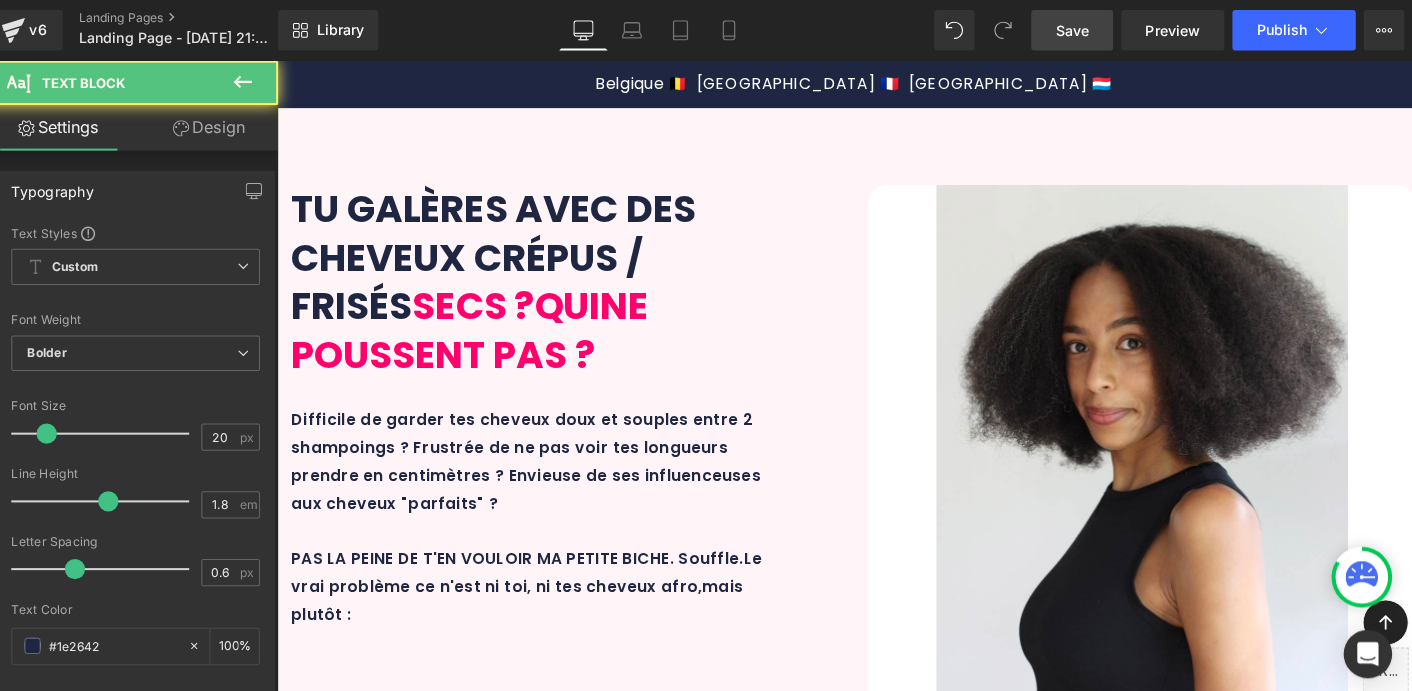 click on "Un fibre capillaire saine et équilibrée et plein de vie" at bounding box center (1323, 1587) 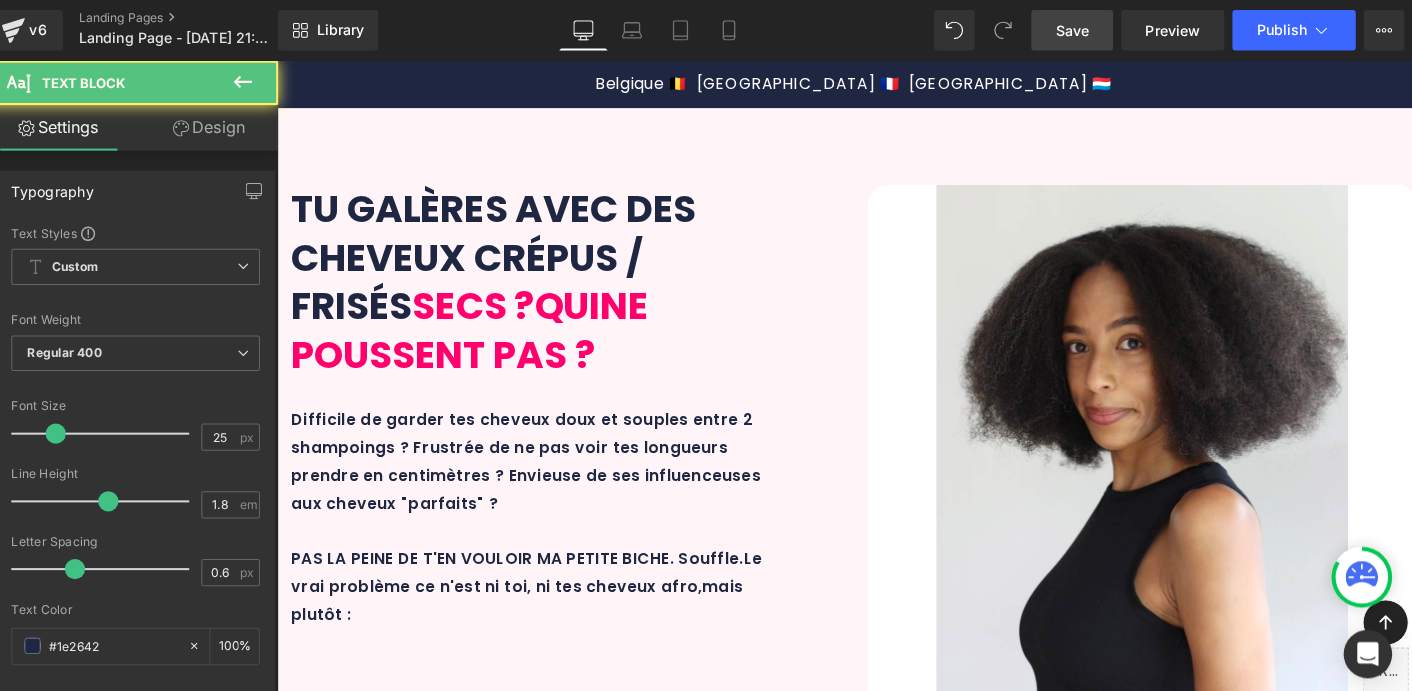 click at bounding box center (877, 1683) 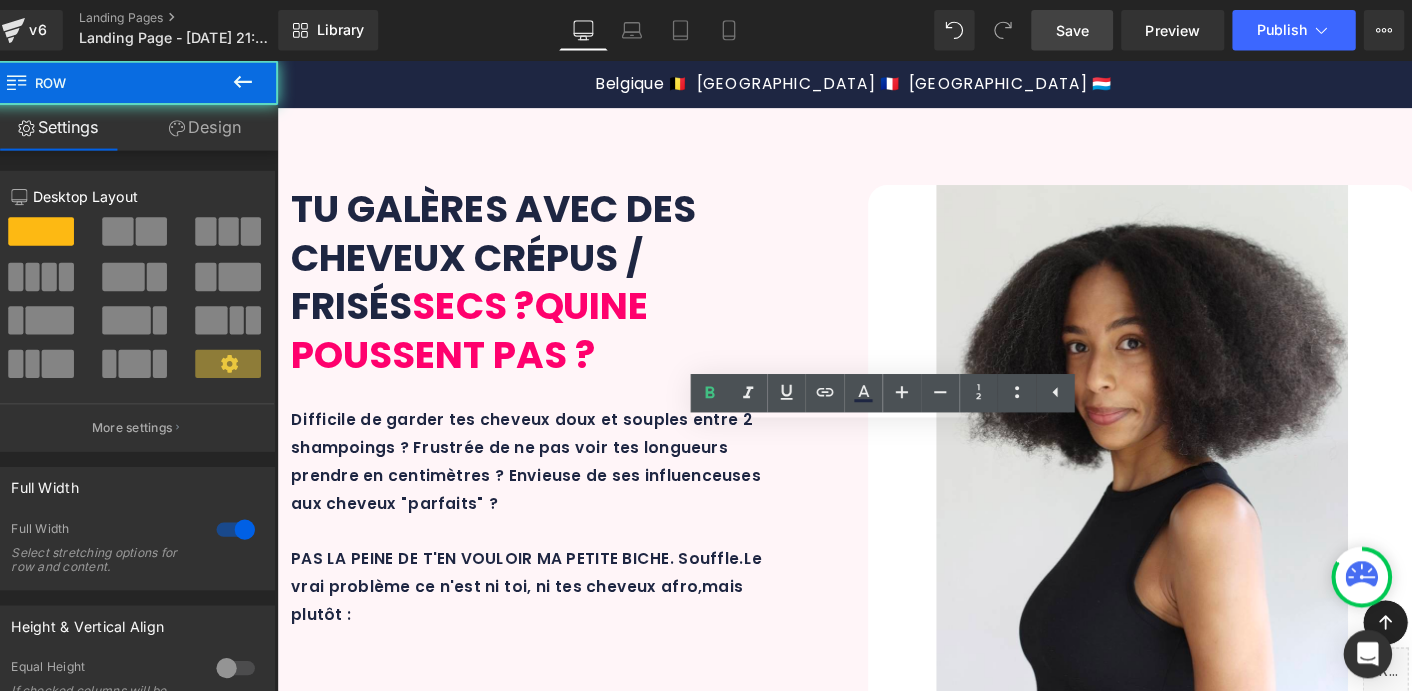 click on "DÉCOUVRE HYDRAPOUSSE™  Heading         Row
Une formation  complète  GRATUITE 🎁 grâce à ton  Maxi Afro Set
Text Block         Oui, les bons soins sont essentiels. Mais ce que les autres marques ne t'expliquent pas, c'est que les produits seuls ne suffisent pas !  Le   duo gagnant = bons soins +  bonnes pratiques . Voilà ce qui va faire TOUTE la différence pour : Text Block
Icon
Des cheveux hydratés durablement entre tes shampoings
Text Block
Row
Icon         Une réduction de la casse pour une pousse réellement visible Text Block
Row
Icon         Un fibre capillaire saine, équilibrée et plein de vie Text Block
Row
Row
BREF, LA VÉRITABLE TRANSFORMATION CAPILLAIRE QUE TU ATTENDAIS
Text Block         Image         Row
Icon         Un Ebook ultra complet (PDF )" at bounding box center (877, 1812) 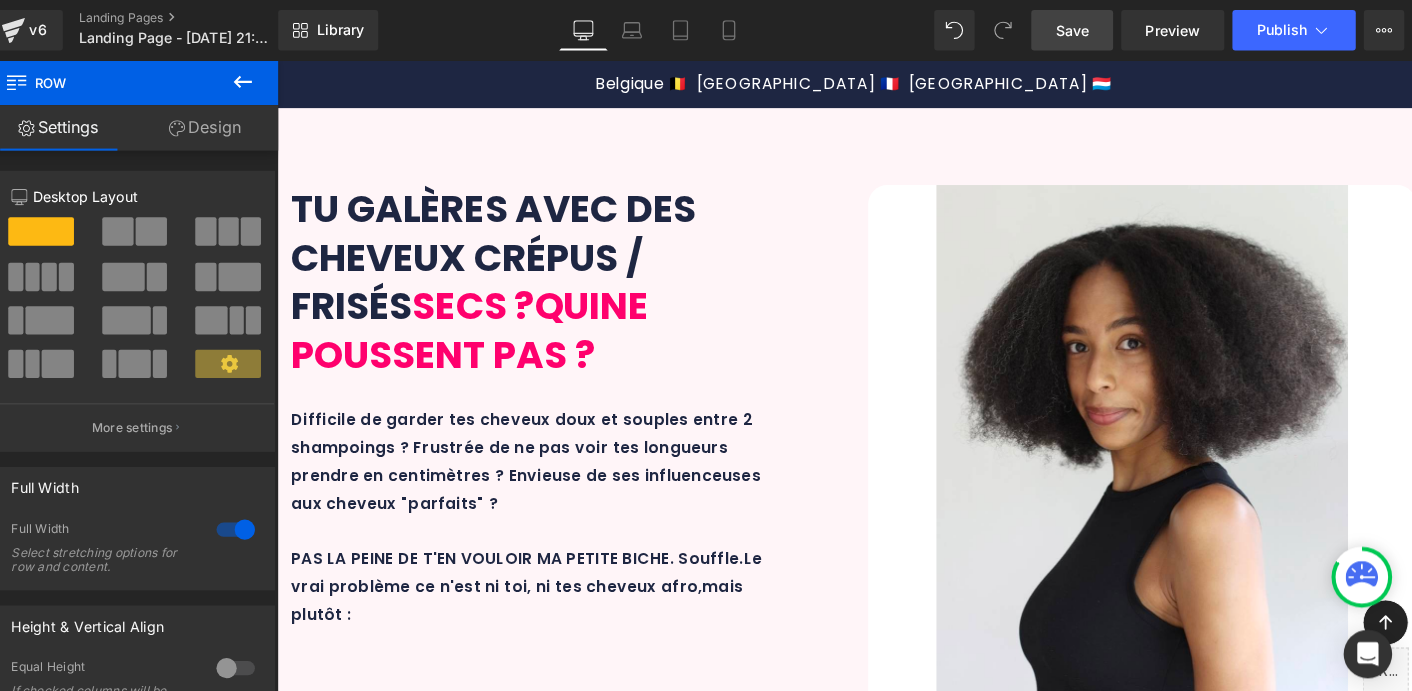 scroll, scrollTop: 2708, scrollLeft: 0, axis: vertical 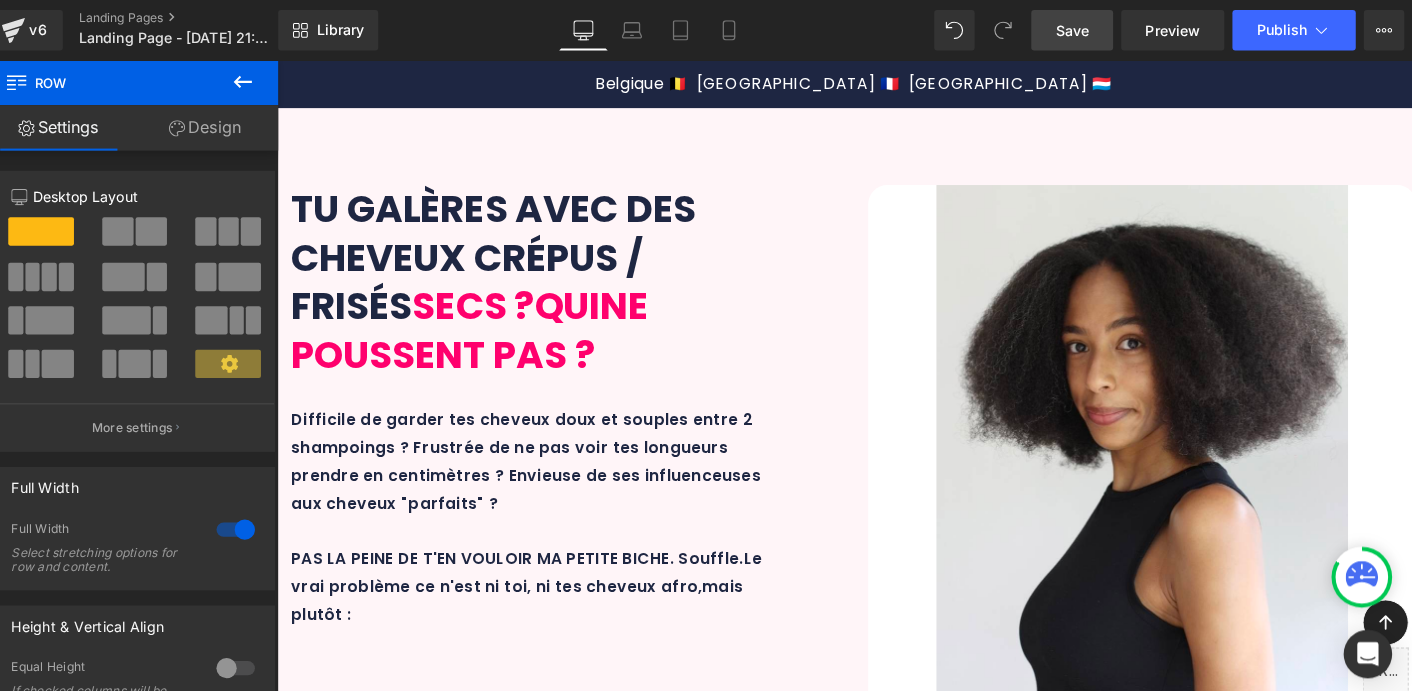 click on "Le Maxi Afro Set se compose de  4 soins essentiels  correspondant à  4 étapes incontournables  d'une routine capillaire saine et équilibrée." at bounding box center (877, 3072) 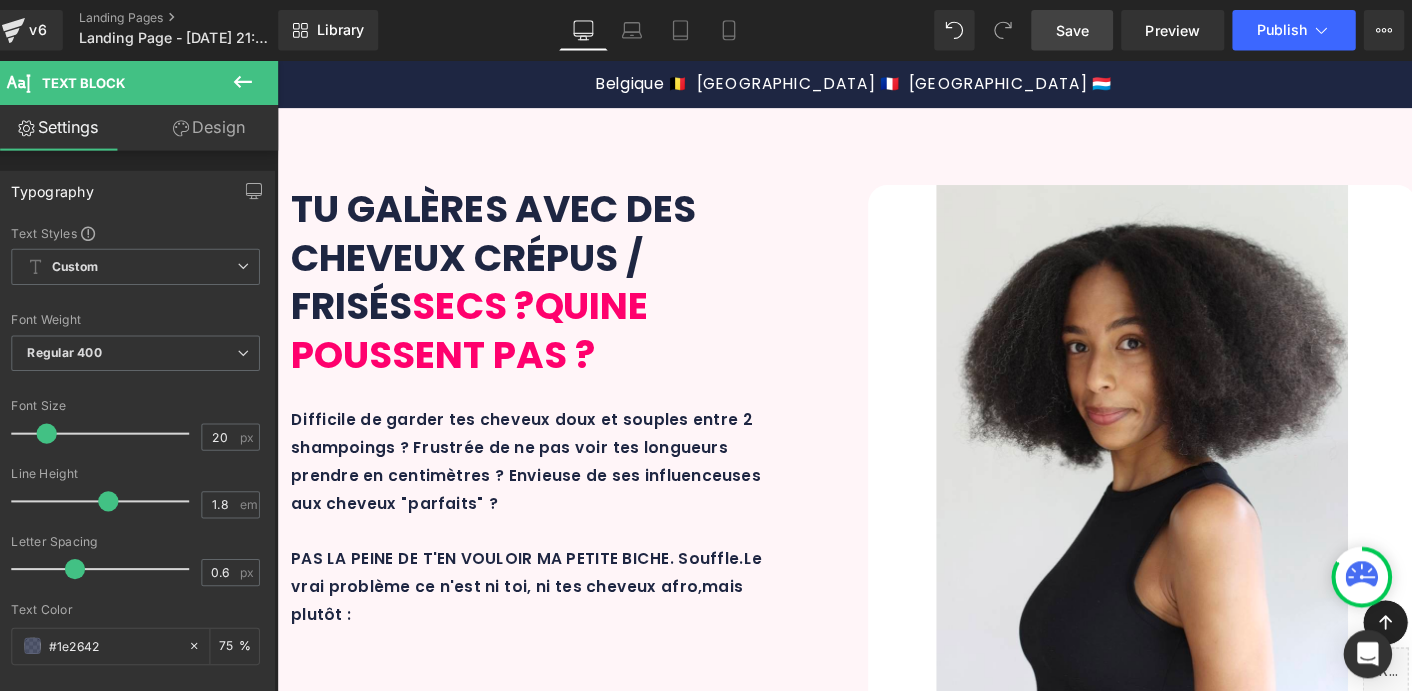 type 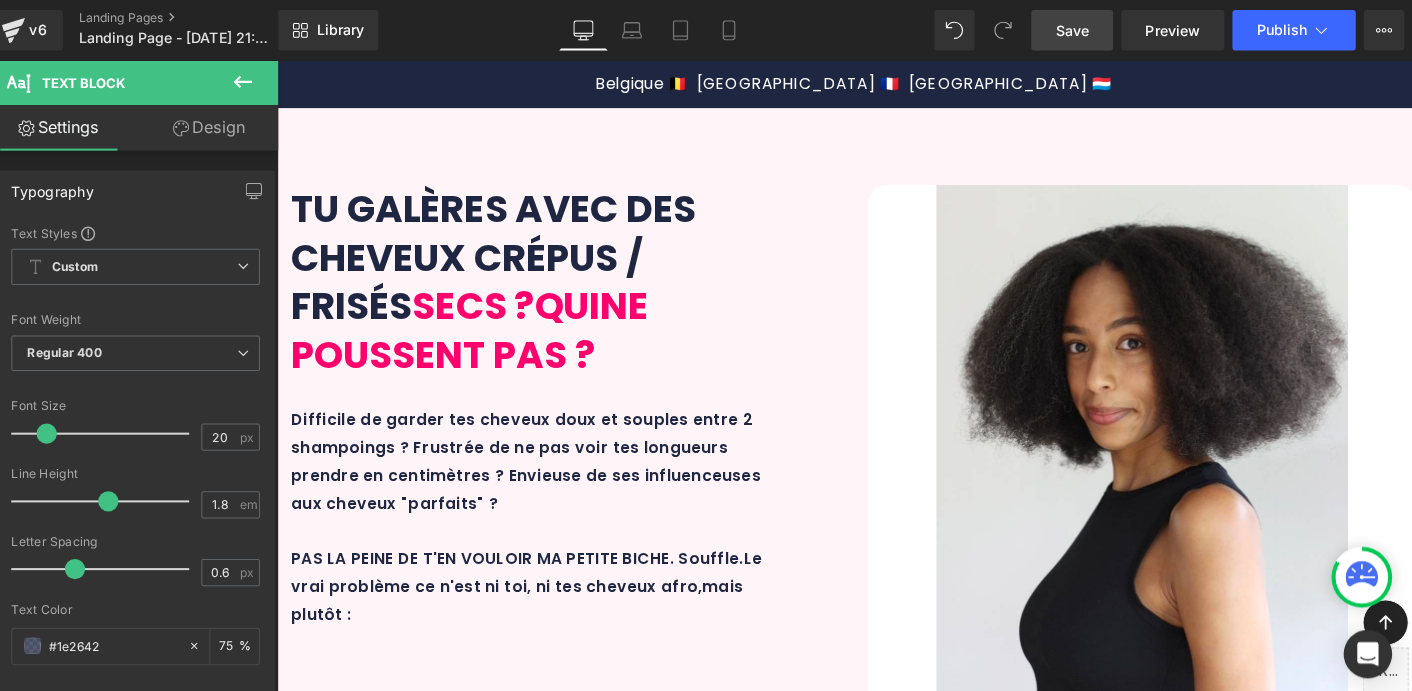 click on "OUI MAIS, LE MAXI AFRO SET, C'EST QUOI ? Heading
Min. 96%
Text Block
d'ingrédients d'origine naturelle
Text Block
Row
100%
Text Block
VEGAN = aucun ingrédient d'origine animale
Text Block
Row
0%
Text Block
Sulfates, silicones, huiles minérales,  ingrédients douteux pour ta santé
Text Block
Row         1000% belge Text Block         BELGE = formulé et fabriqué en laboratoire belge + envoyé sur sur Damso Text Block         Row
Row   31px
Le Maxi Afro Set se compose de  4 soins essentiels full size (250 ml)  correspondant à  4 étapes incontournables  d'une routine capillaire saine et équilibrée. En 3 mots :   NATURALITÉ, SENSORIALITÉ et EFFICACITÉ  avec  des formulations qui associent  ingrédients scientifiquement pr ouvés   et   actifs végétaux reconnus" at bounding box center [877, 3221] 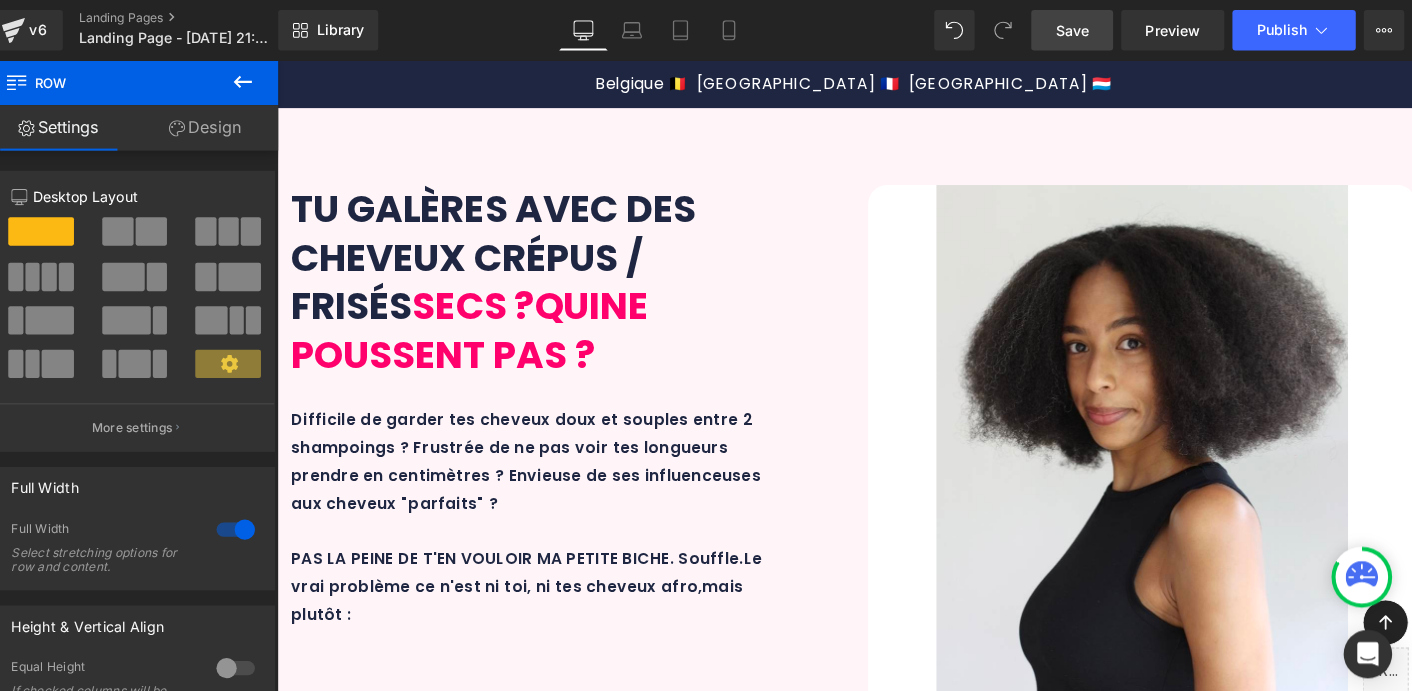 scroll, scrollTop: 2602, scrollLeft: 0, axis: vertical 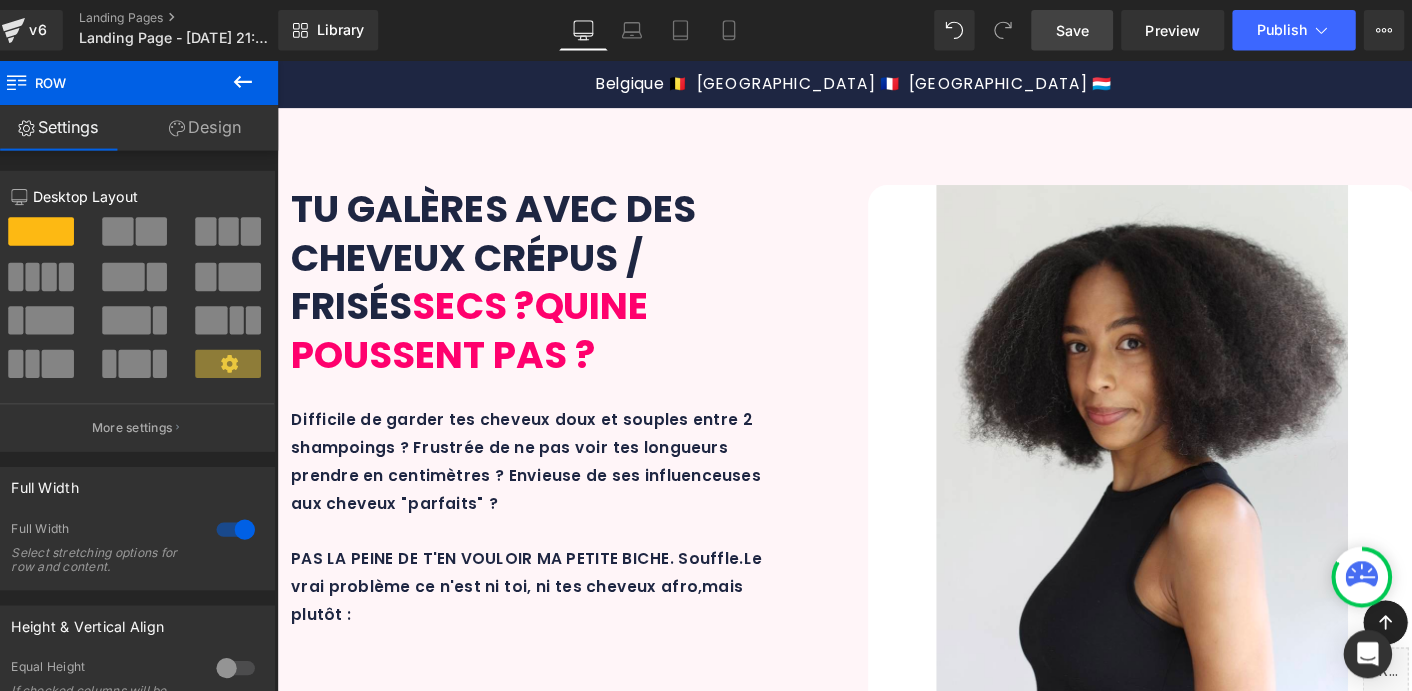 click on "En 3 mots :   NATURALITÉ, SENSORIALITÉ et EFFICACITÉ  avec" at bounding box center [773, 3165] 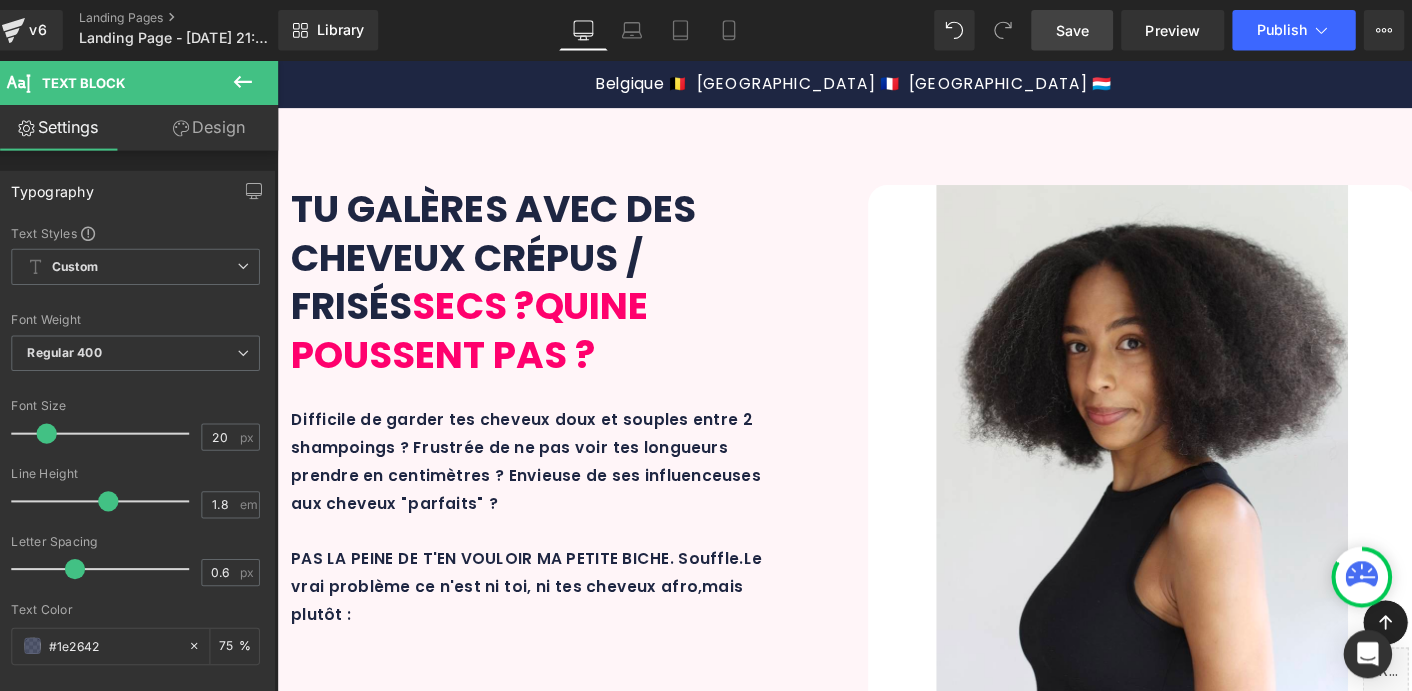drag, startPoint x: 1365, startPoint y: 468, endPoint x: 491, endPoint y: 577, distance: 880.7707 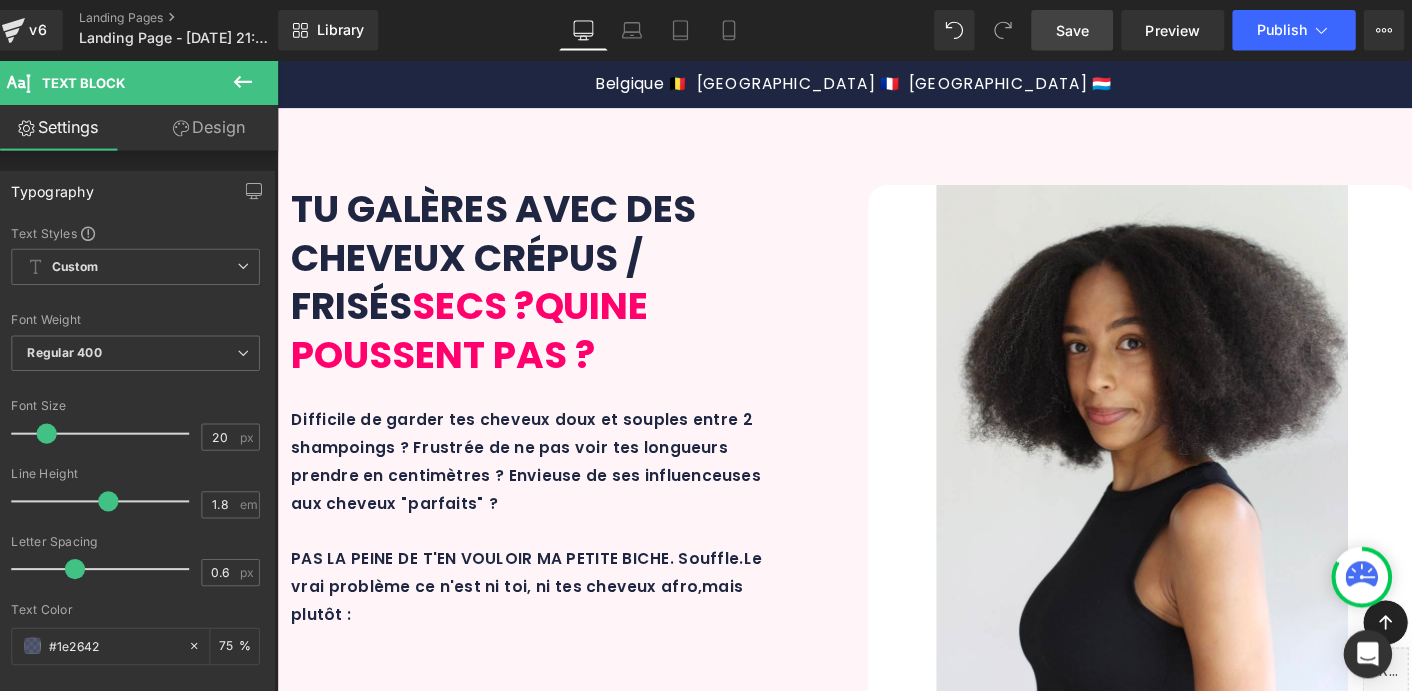 click on "Le Maxi Afro Set se compose de  4 soins essentiels full size (250 ml)  correspondant à  4 étapes incontournables  d'une routine capillaire saine et équilibrée. En 3 mots pour le décrire :   NATURALITÉ, SENSORIALITÉ et EFFICACITÉ  avec  des formulations qui associent  ingrédients scientifiquement pr ouvés   et   actifs végétaux reconnus   hautement concentrés." at bounding box center [877, 3147] 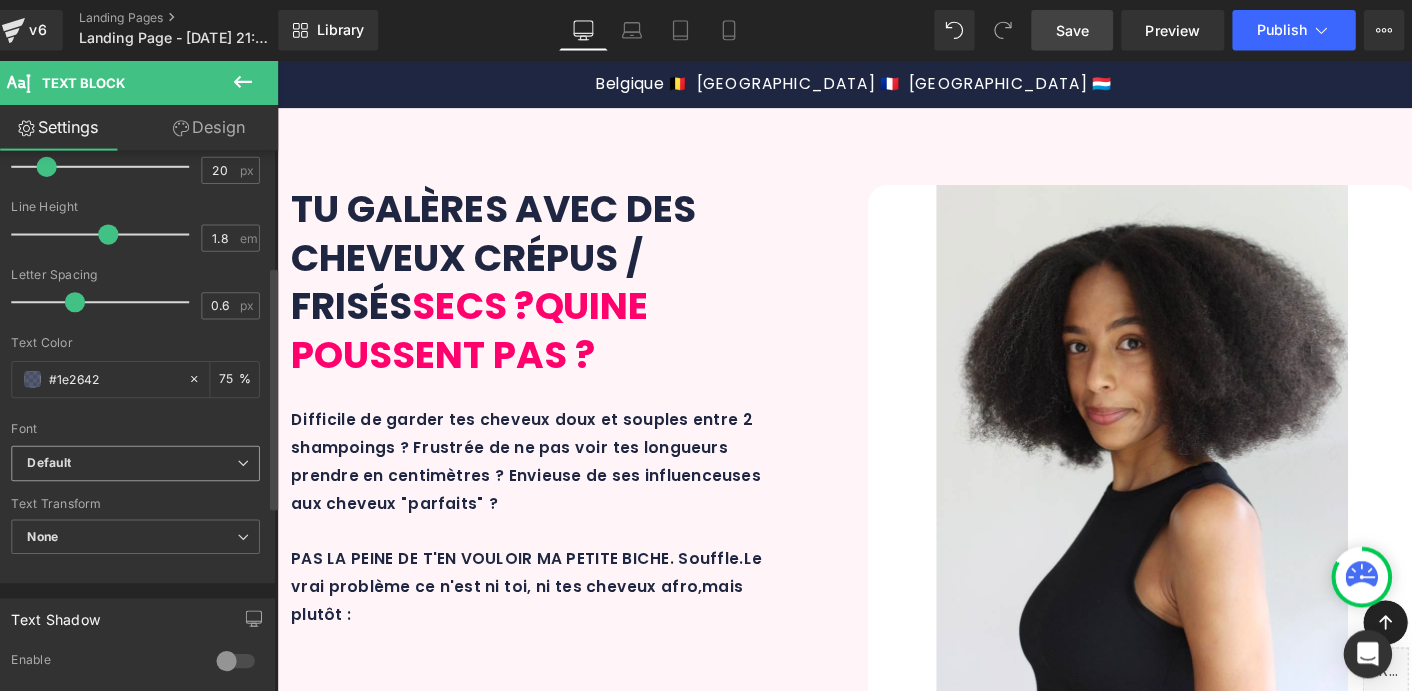scroll, scrollTop: 264, scrollLeft: 0, axis: vertical 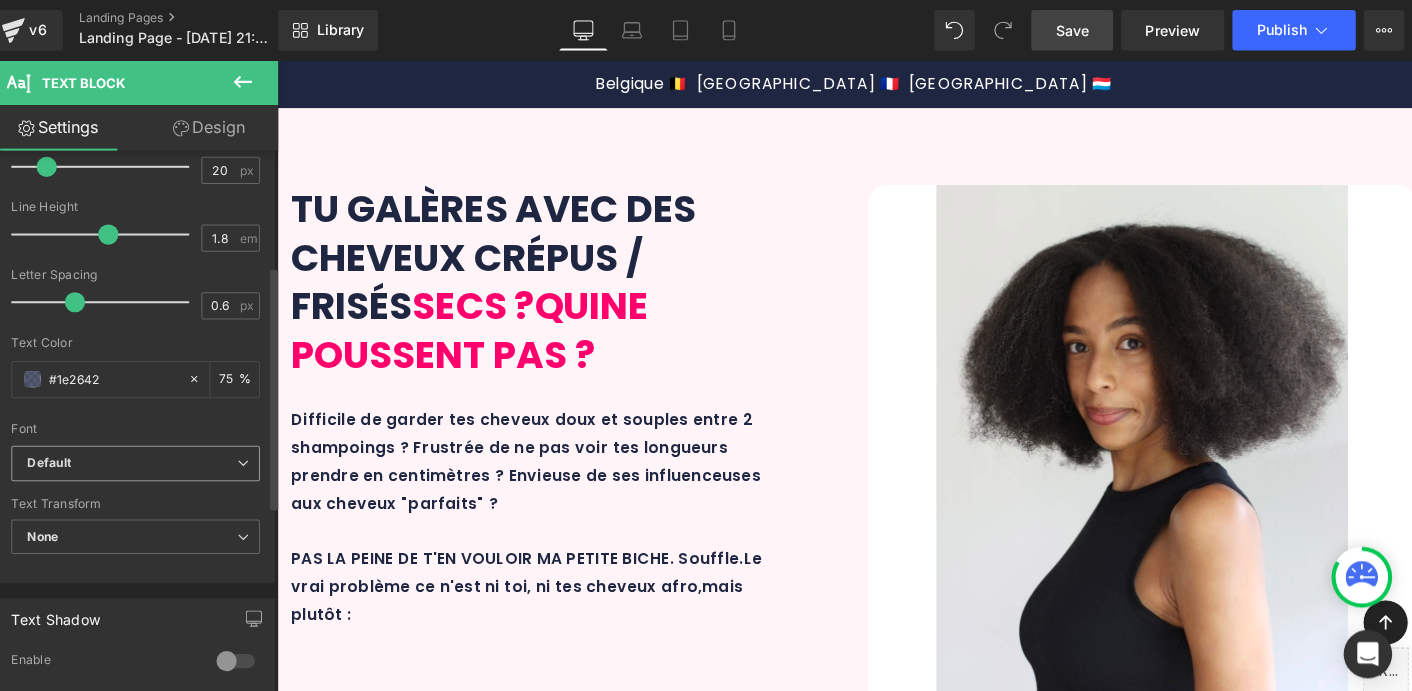 click on "Default" at bounding box center (145, 458) 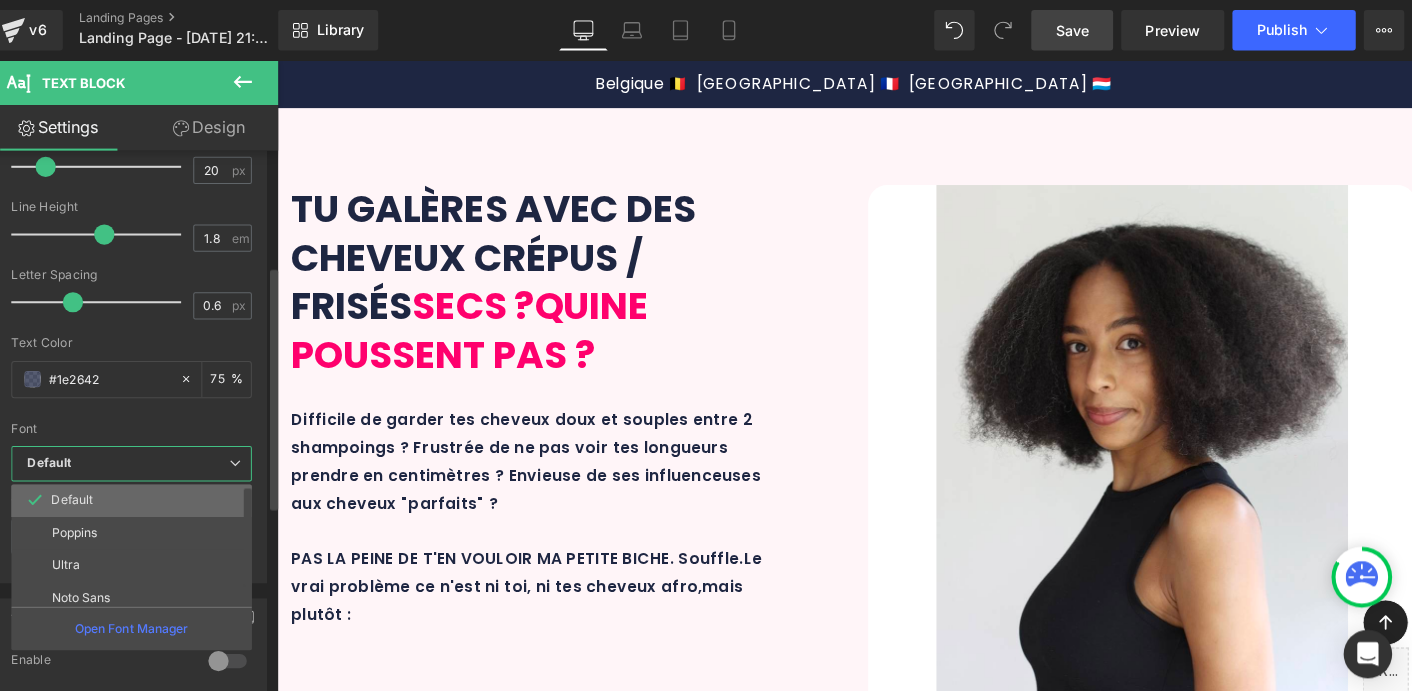 click on "Default" at bounding box center (149, 495) 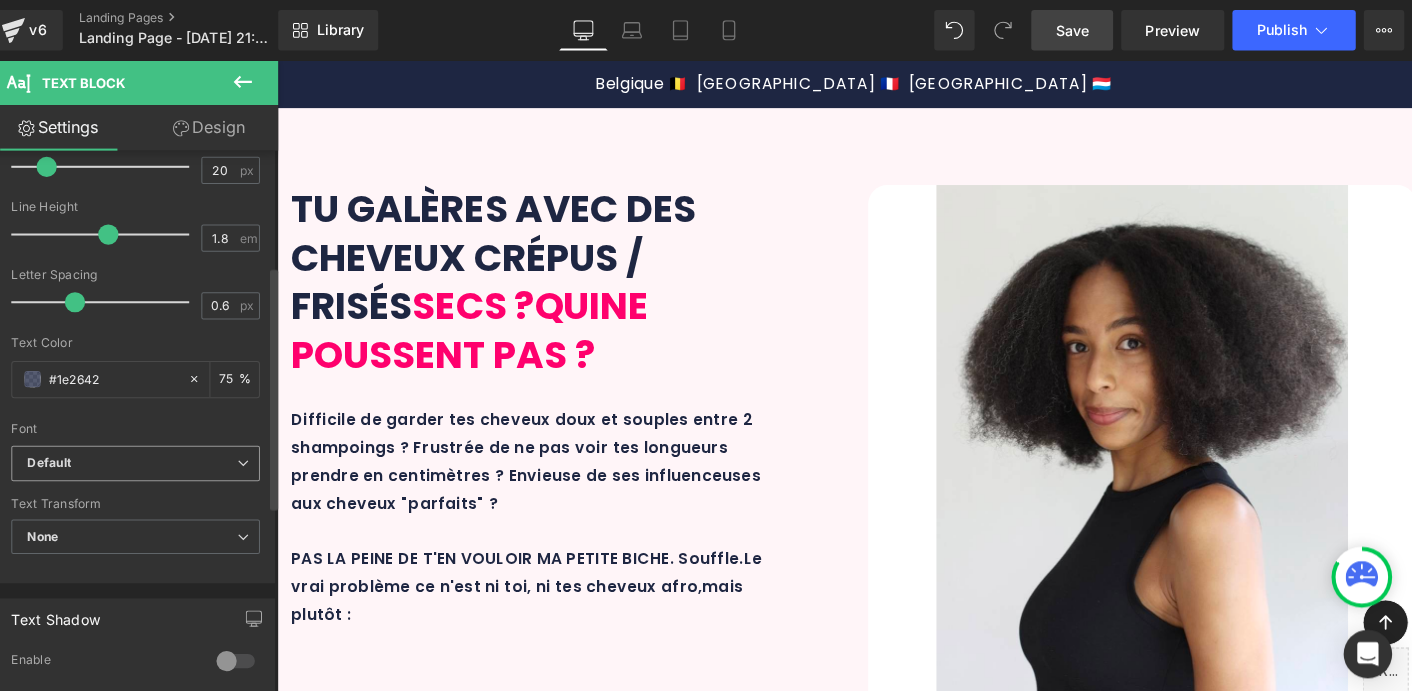 click on "Default" at bounding box center [145, 458] 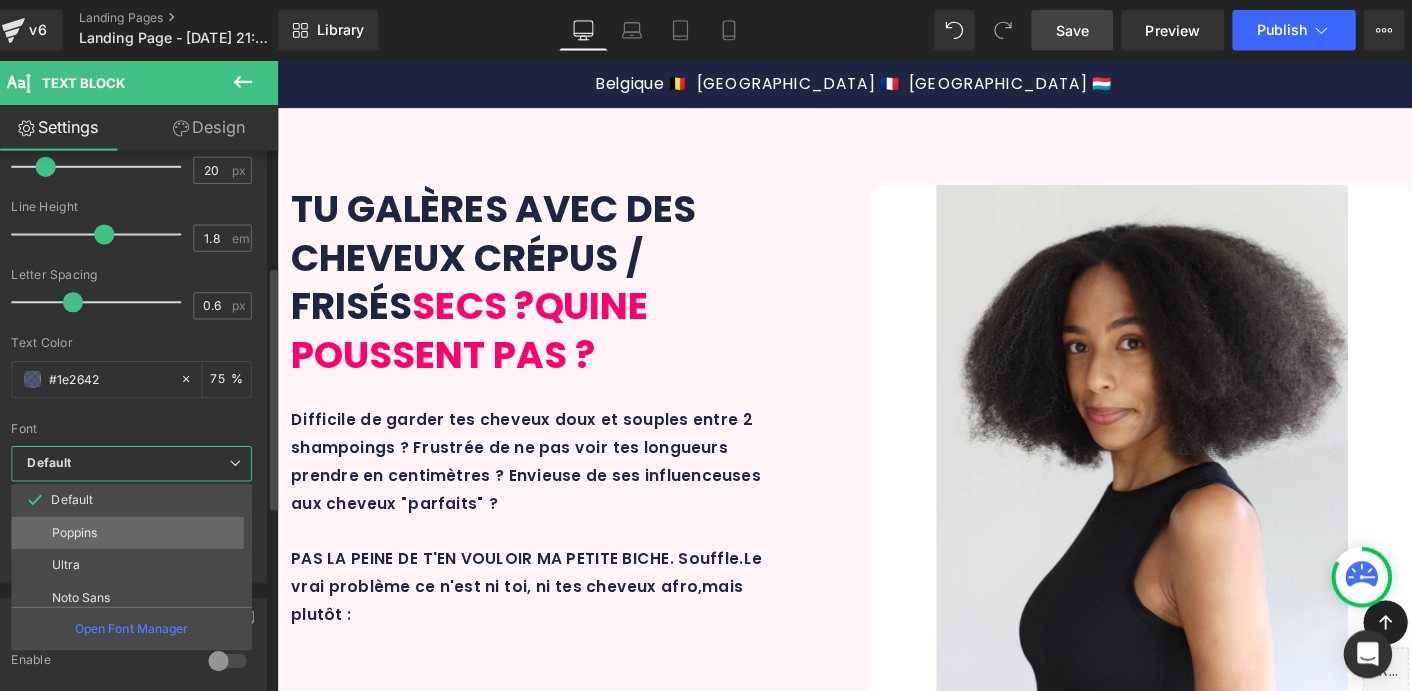 click on "Poppins" at bounding box center (149, 527) 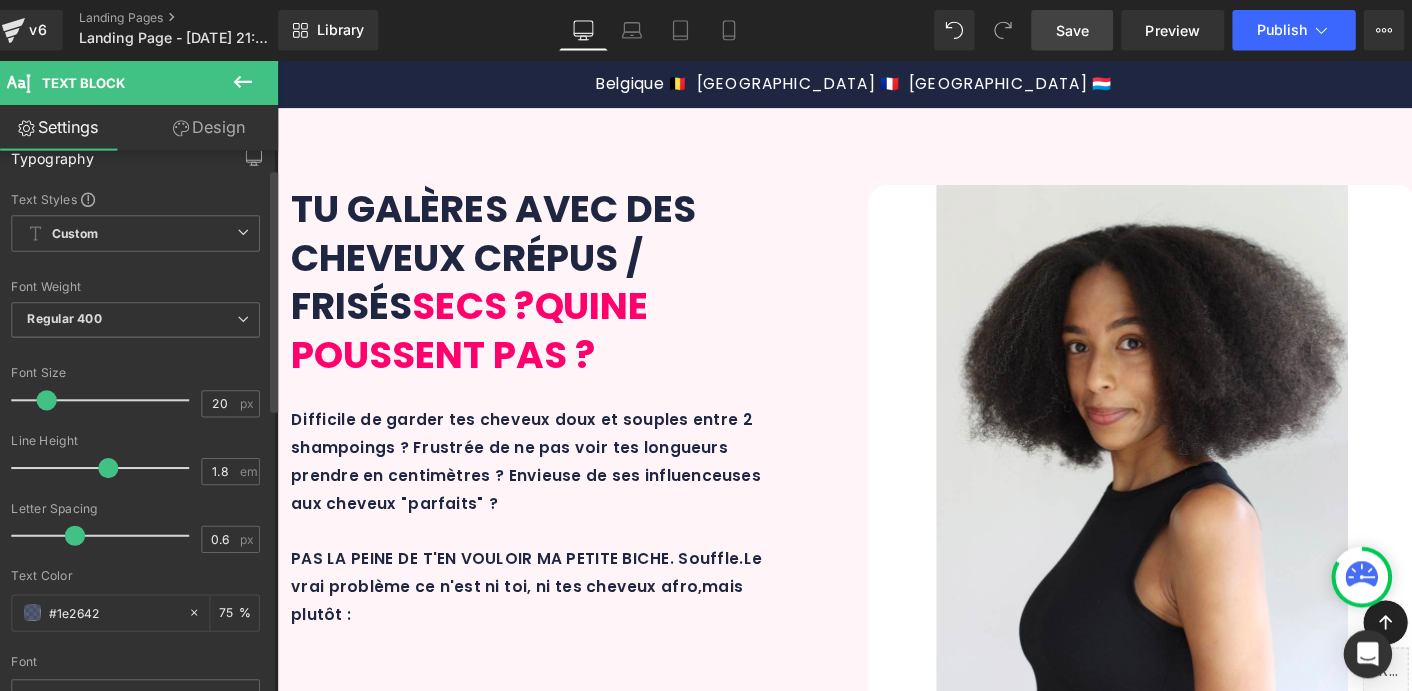 scroll, scrollTop: 42, scrollLeft: 0, axis: vertical 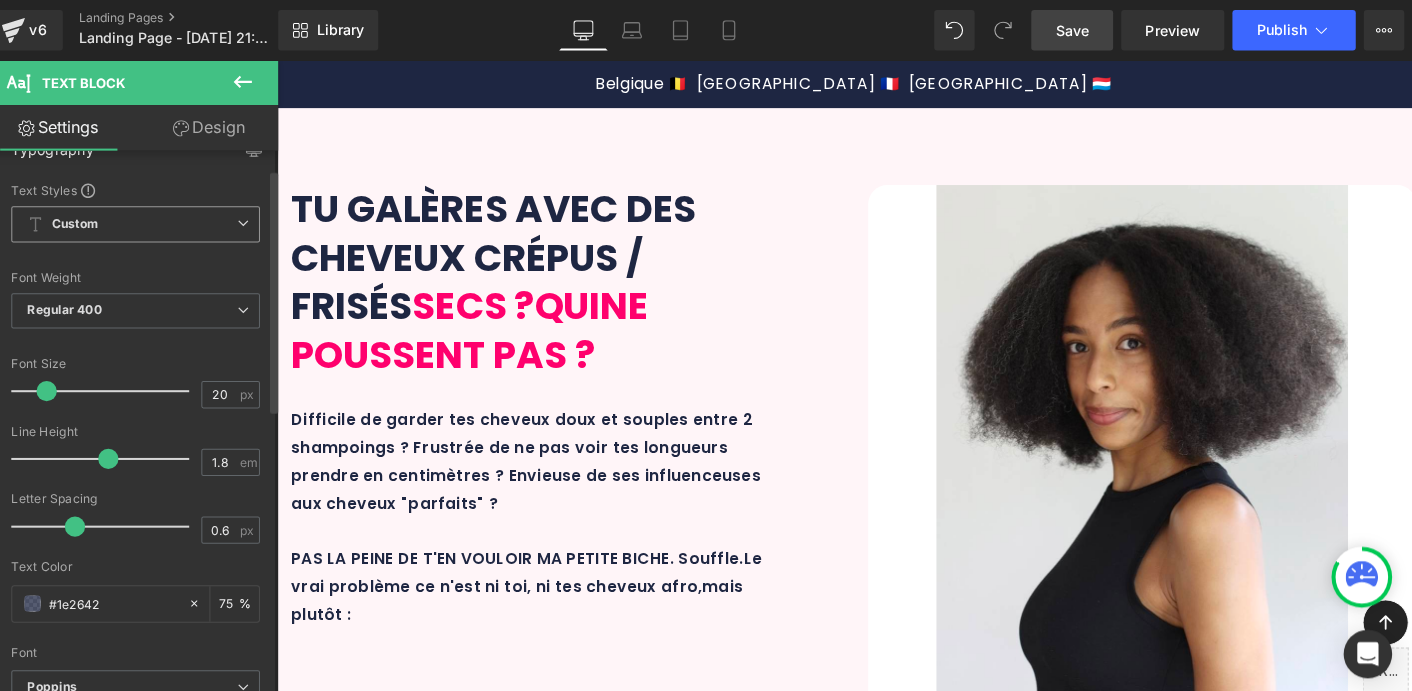 click on "Custom
Setup Global Style" at bounding box center [149, 222] 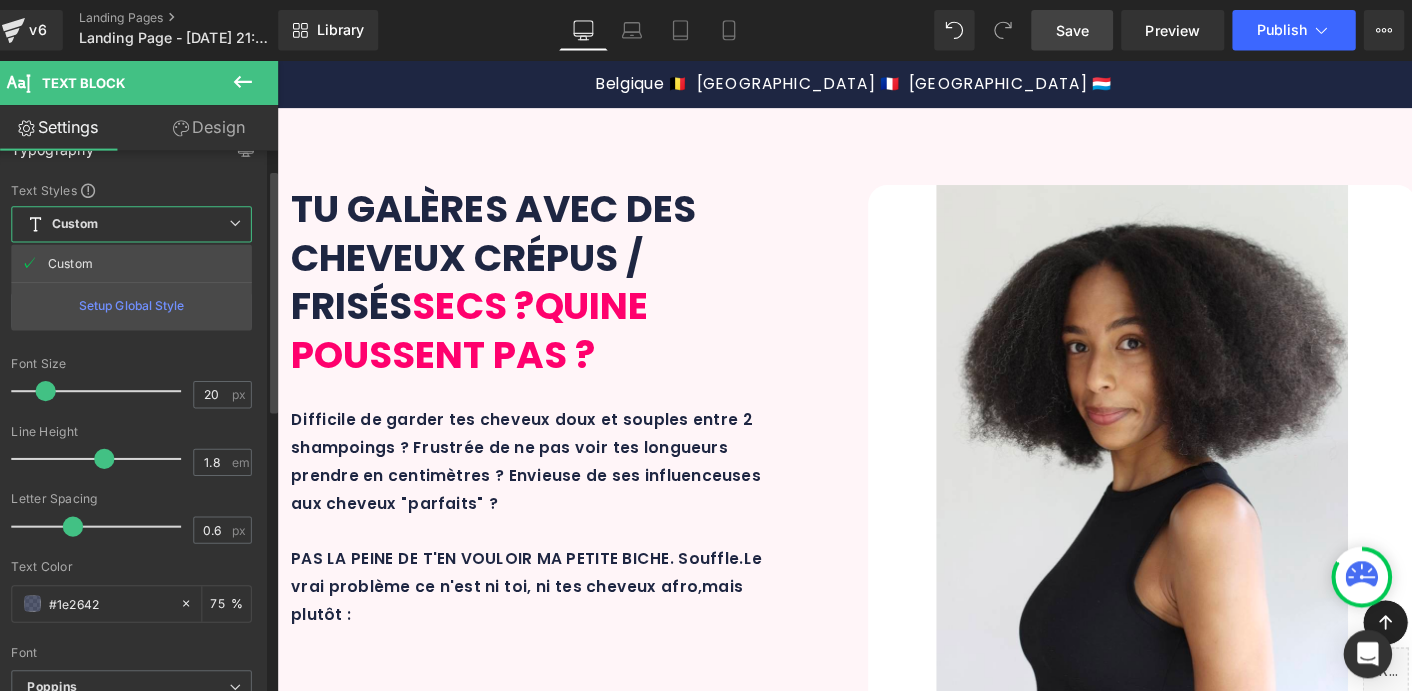 click on "Text Styles" at bounding box center [145, 188] 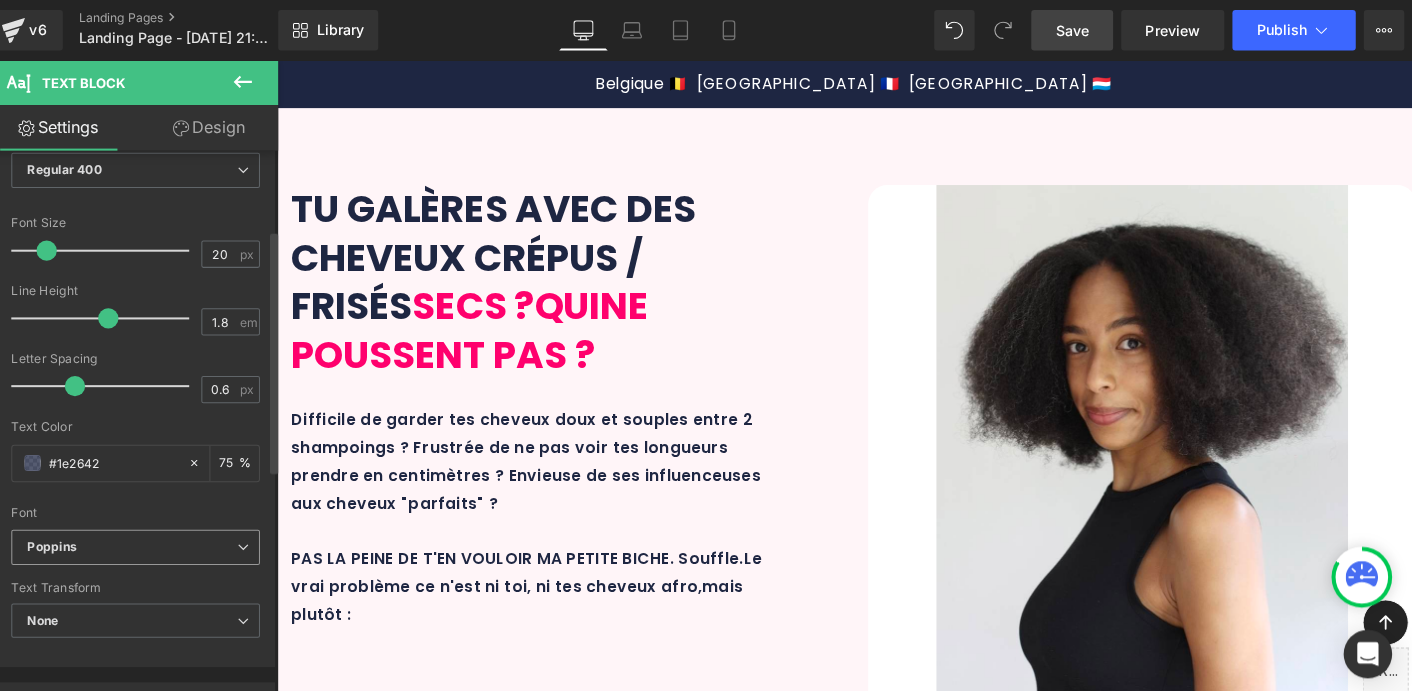 scroll, scrollTop: 181, scrollLeft: 0, axis: vertical 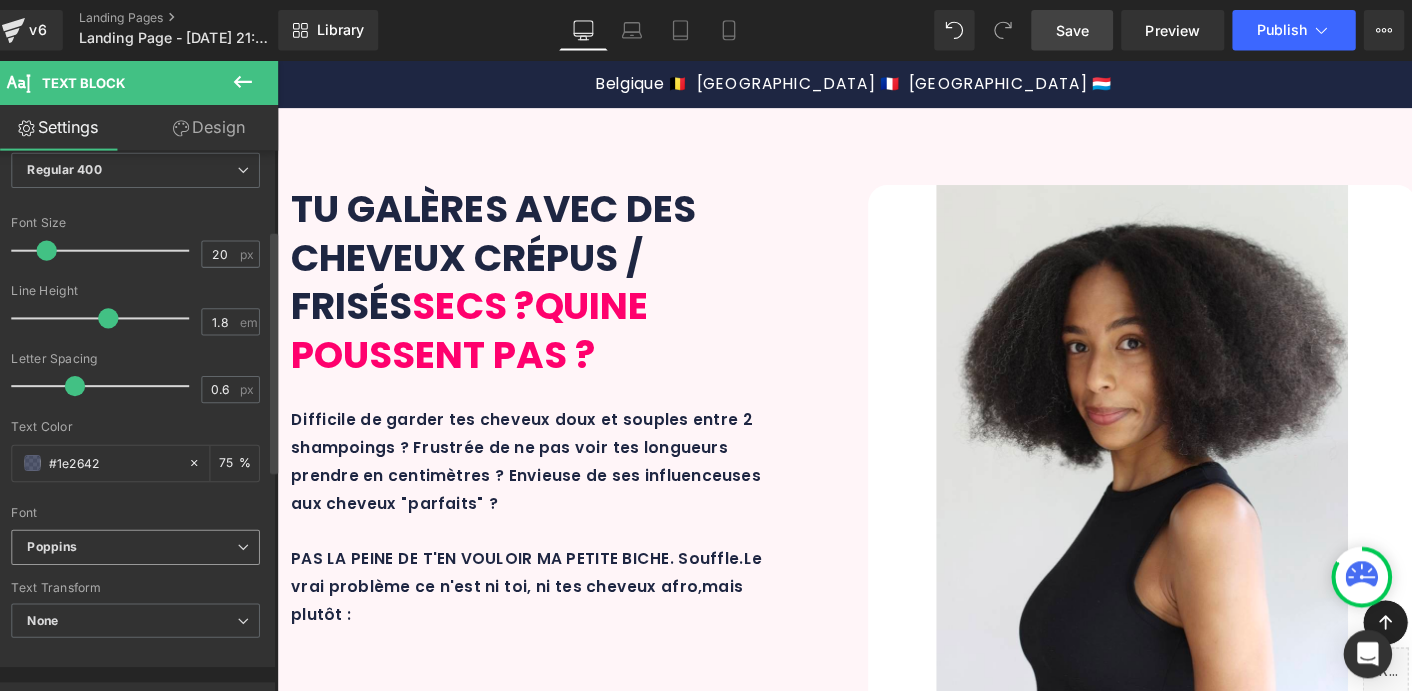 click on "Poppins" at bounding box center (149, 541) 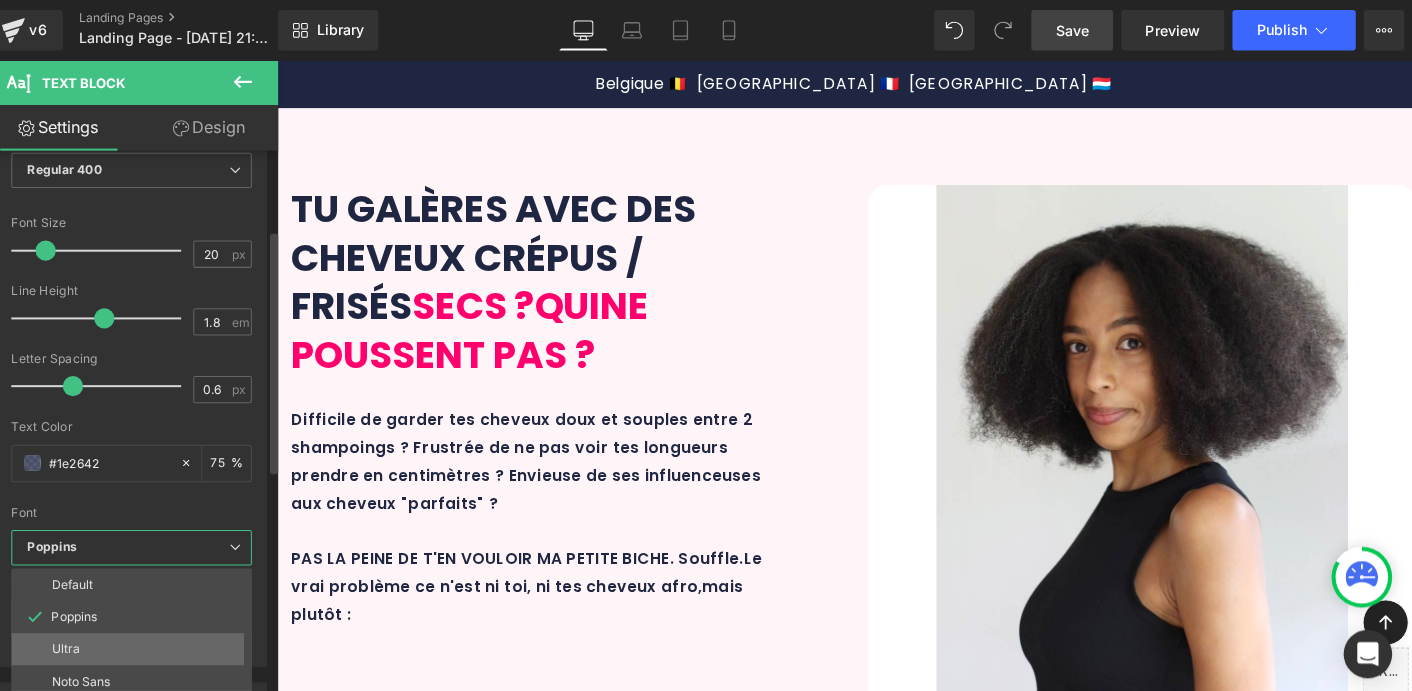 click on "Ultra" at bounding box center (149, 642) 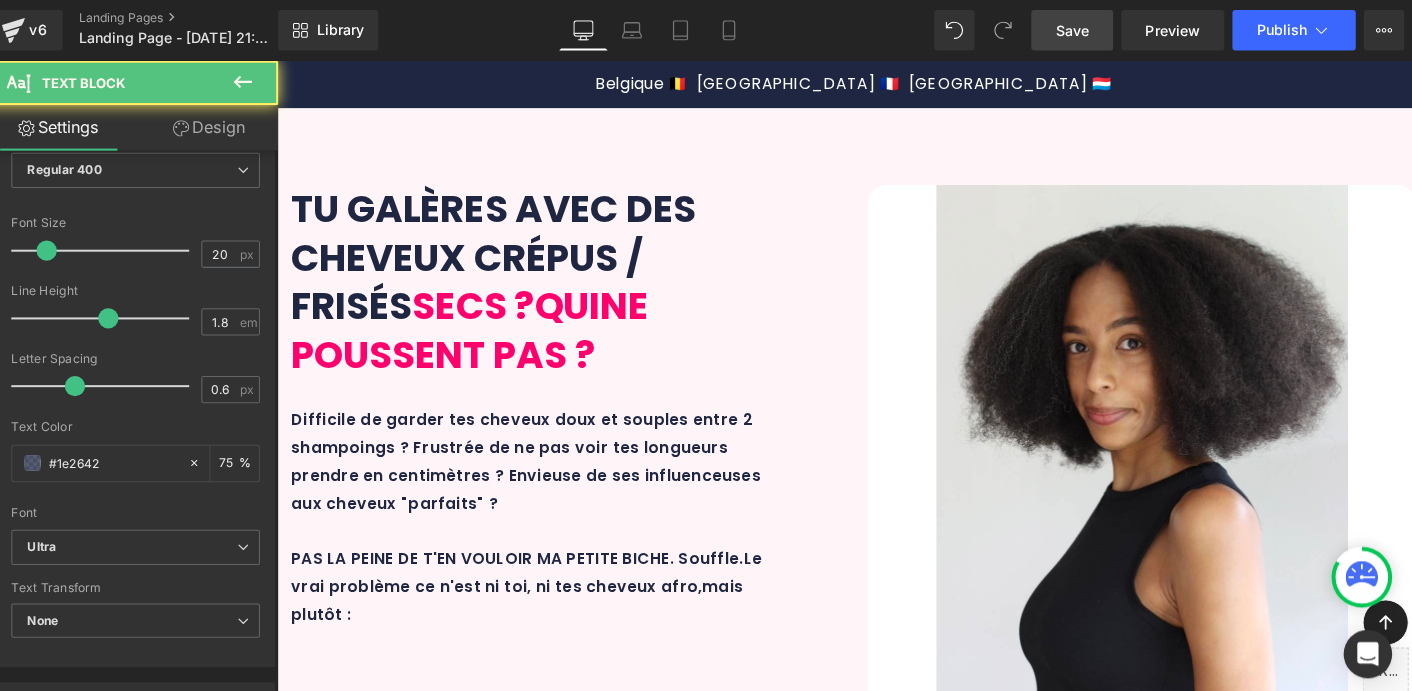 click on "des formulations qui associent" at bounding box center (894, 3220) 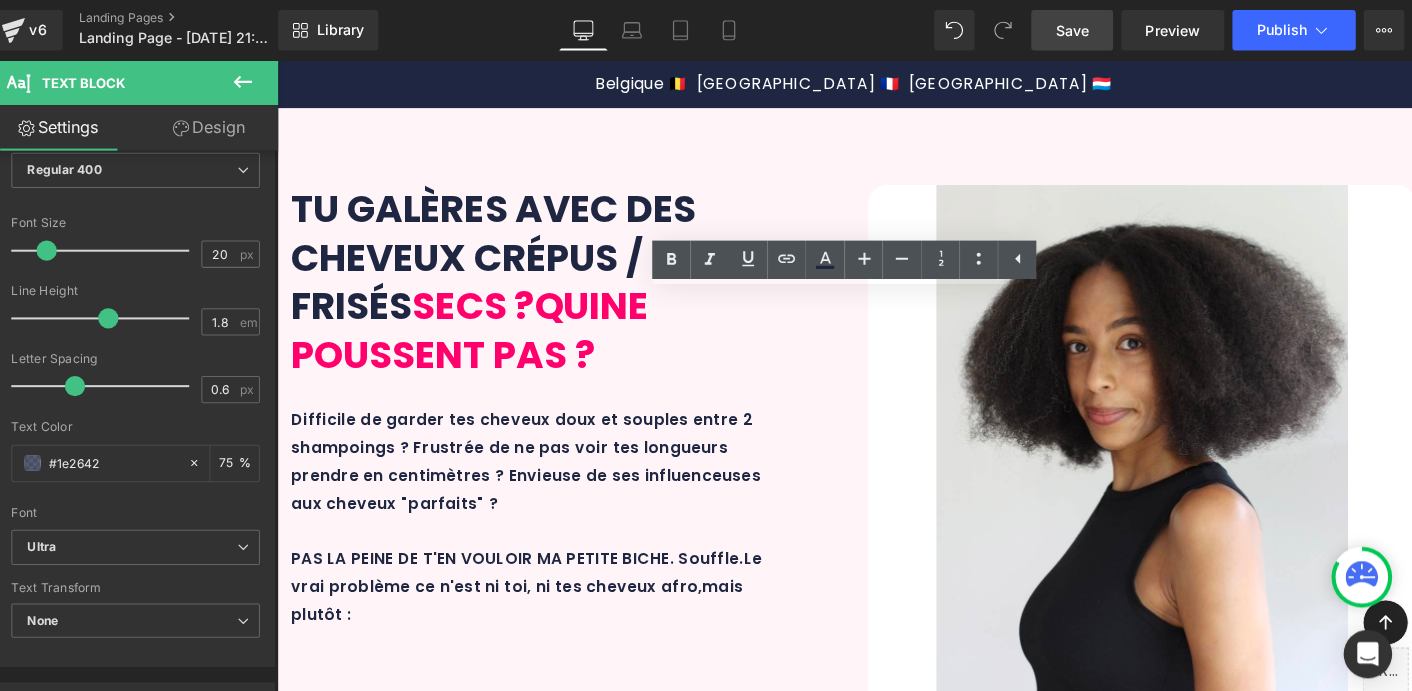 drag, startPoint x: 374, startPoint y: 460, endPoint x: 1103, endPoint y: 416, distance: 730.32666 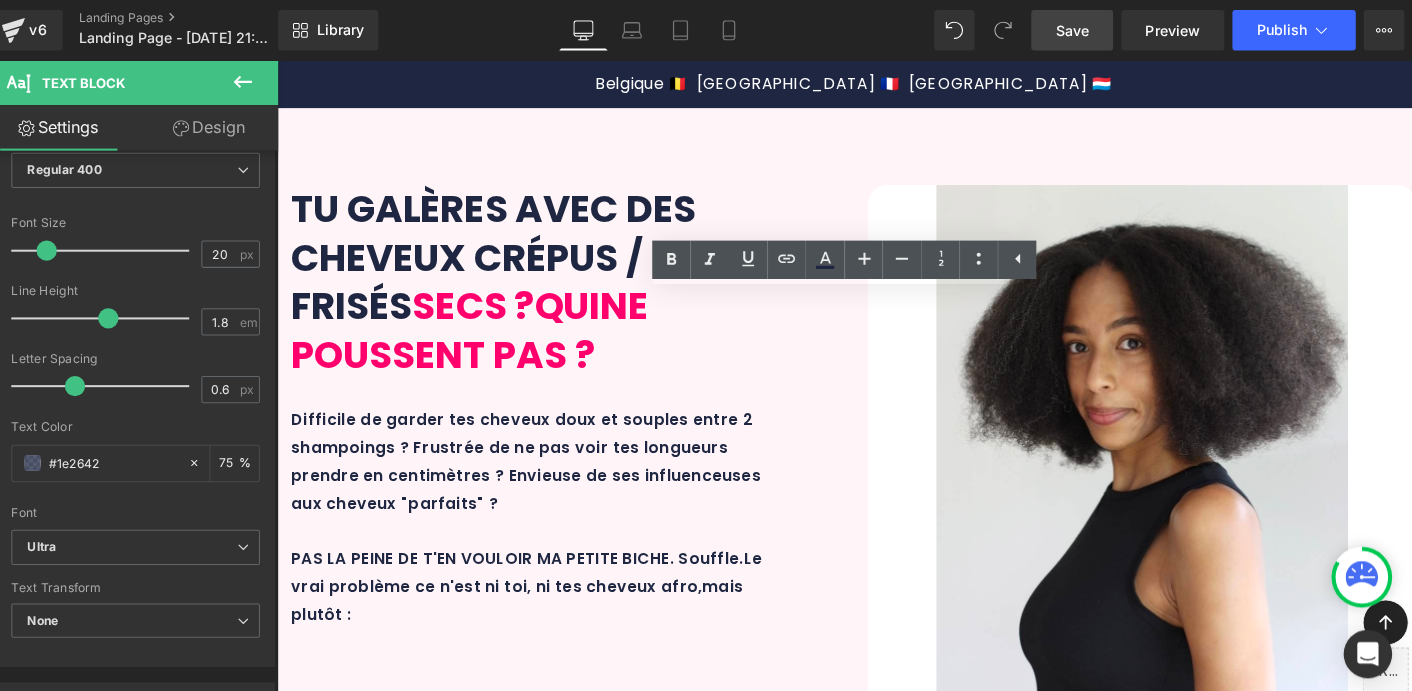 click on "Le Maxi Afro Set se compose de  4 soins essentiels full size (250 ml)  correspondant à  4 étapes incontournables  d'une routine capillaire saine et équilibrée. En 3 mots pour le décrire :   NATURALITÉ, SENSORIALITÉ et EFFICACITÉ  avec  des formulations qui associent  ingrédients scientifiquement pr ouvés   et   actifs végétaux reconnus   hautement concentrés." at bounding box center (877, 3165) 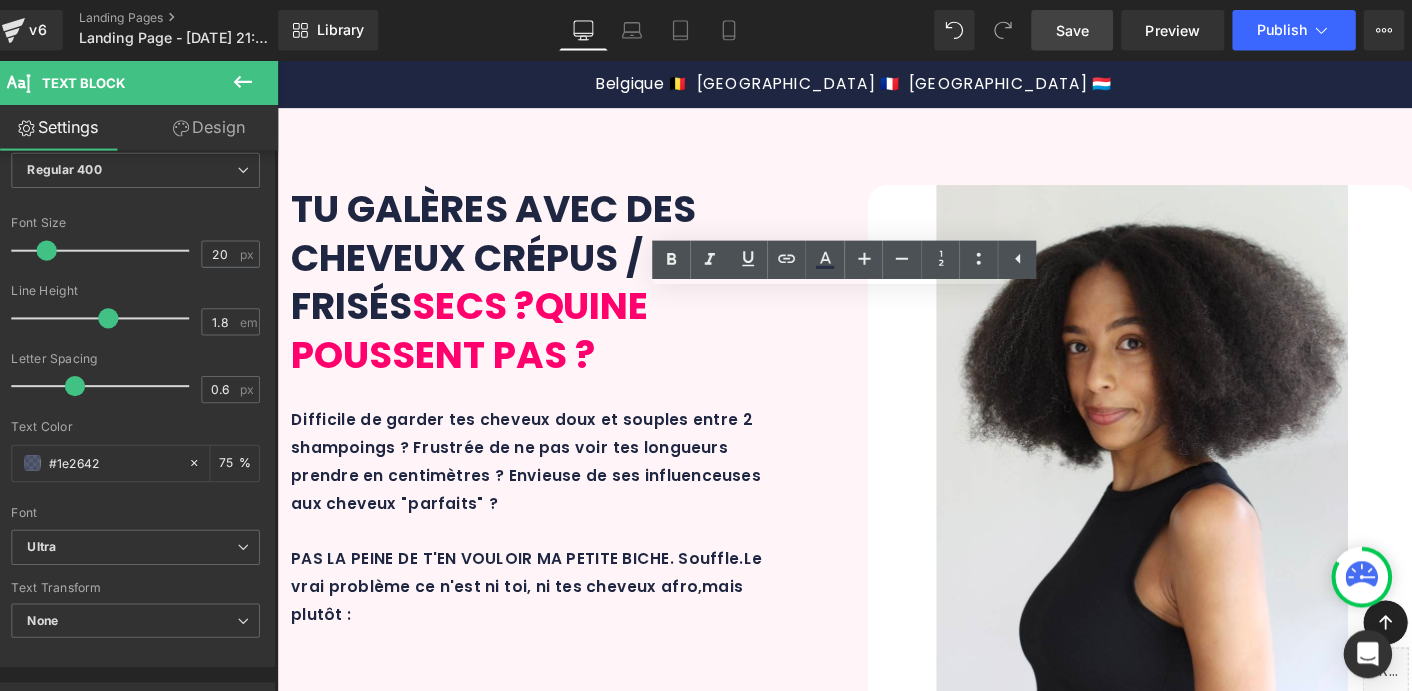click on "NATURALITÉ, SENSORIALITÉ et EFFICACITÉ" at bounding box center (880, 3201) 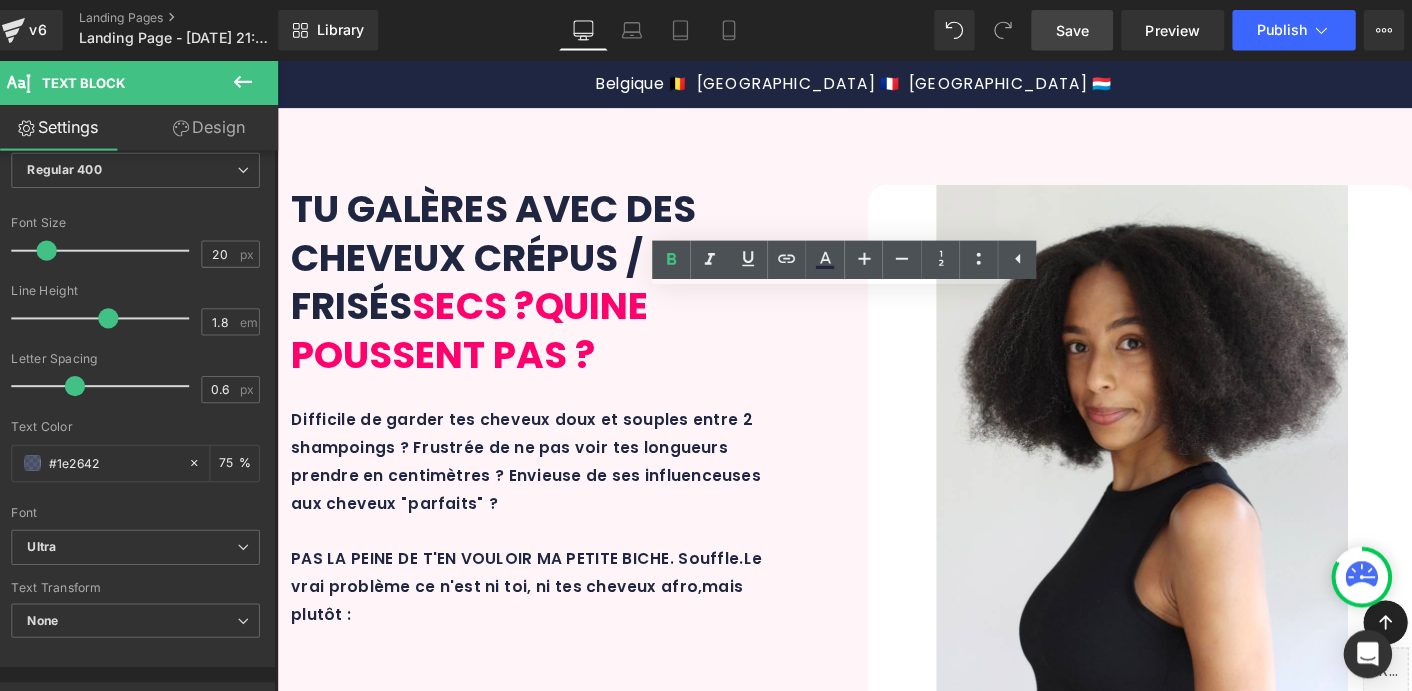 drag, startPoint x: 1347, startPoint y: 522, endPoint x: 402, endPoint y: 312, distance: 968.0522 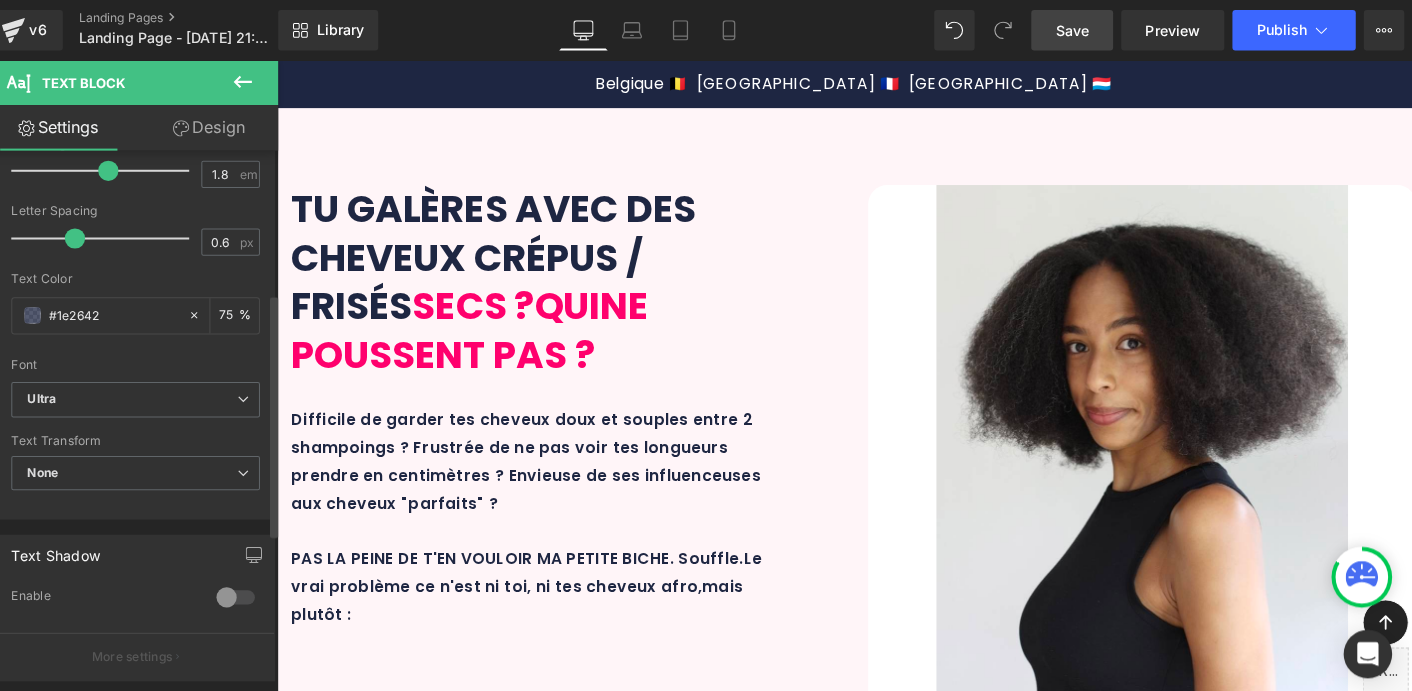 scroll, scrollTop: 327, scrollLeft: 0, axis: vertical 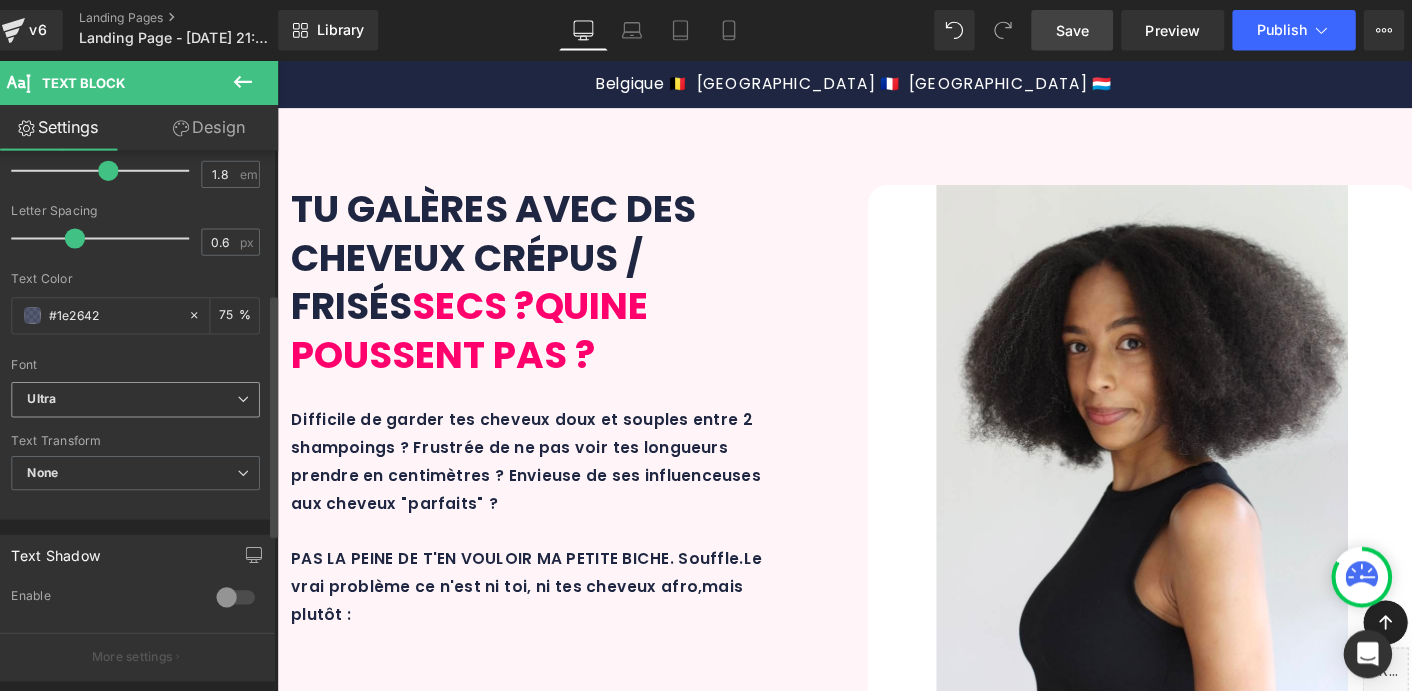 click on "Ultra" at bounding box center [145, 395] 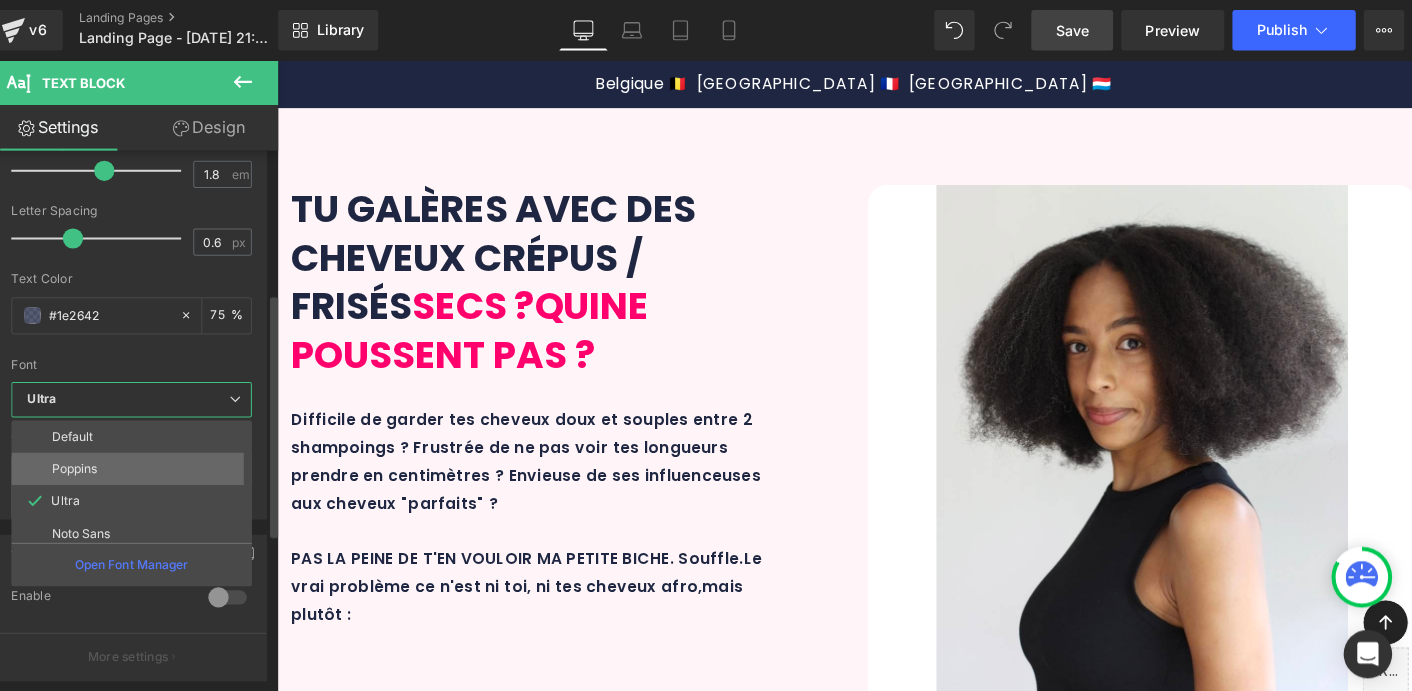 click on "Poppins" at bounding box center (149, 464) 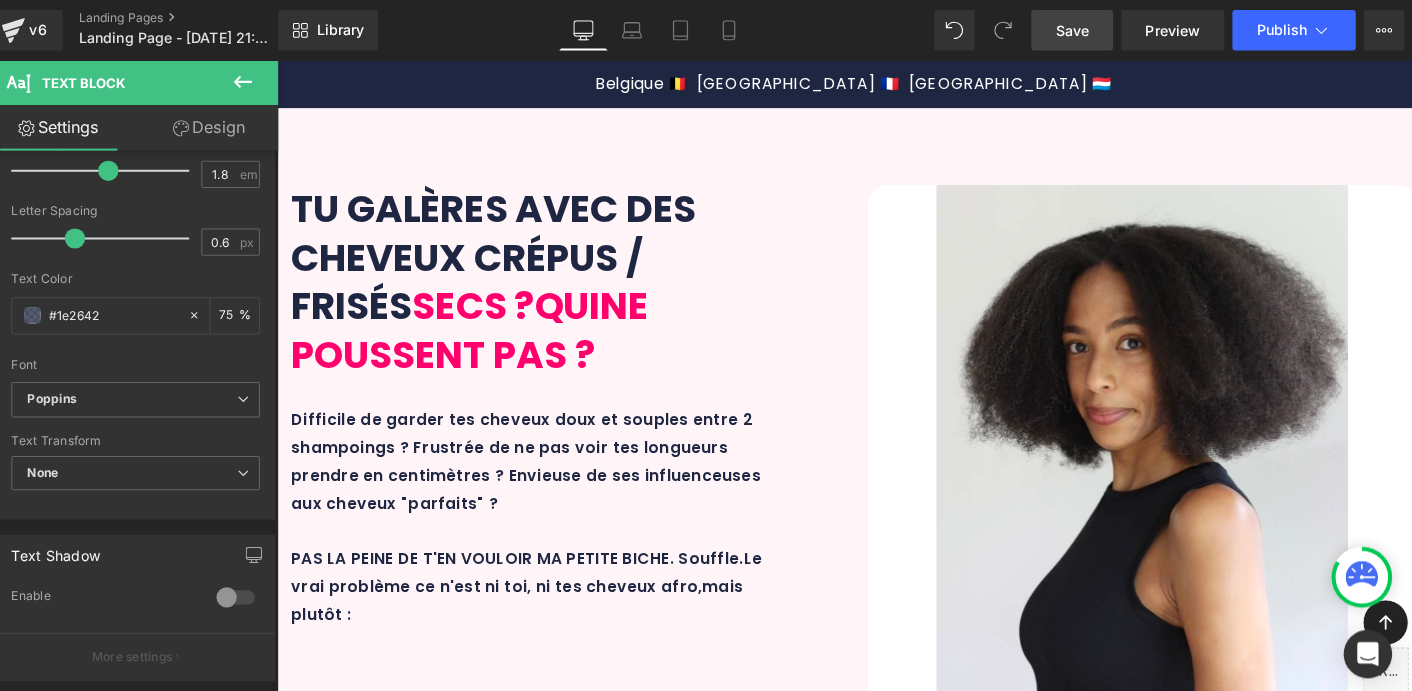 click on "NATURALITÉ, SENSORIALITÉ et EFFICACITÉ" at bounding box center [880, 3165] 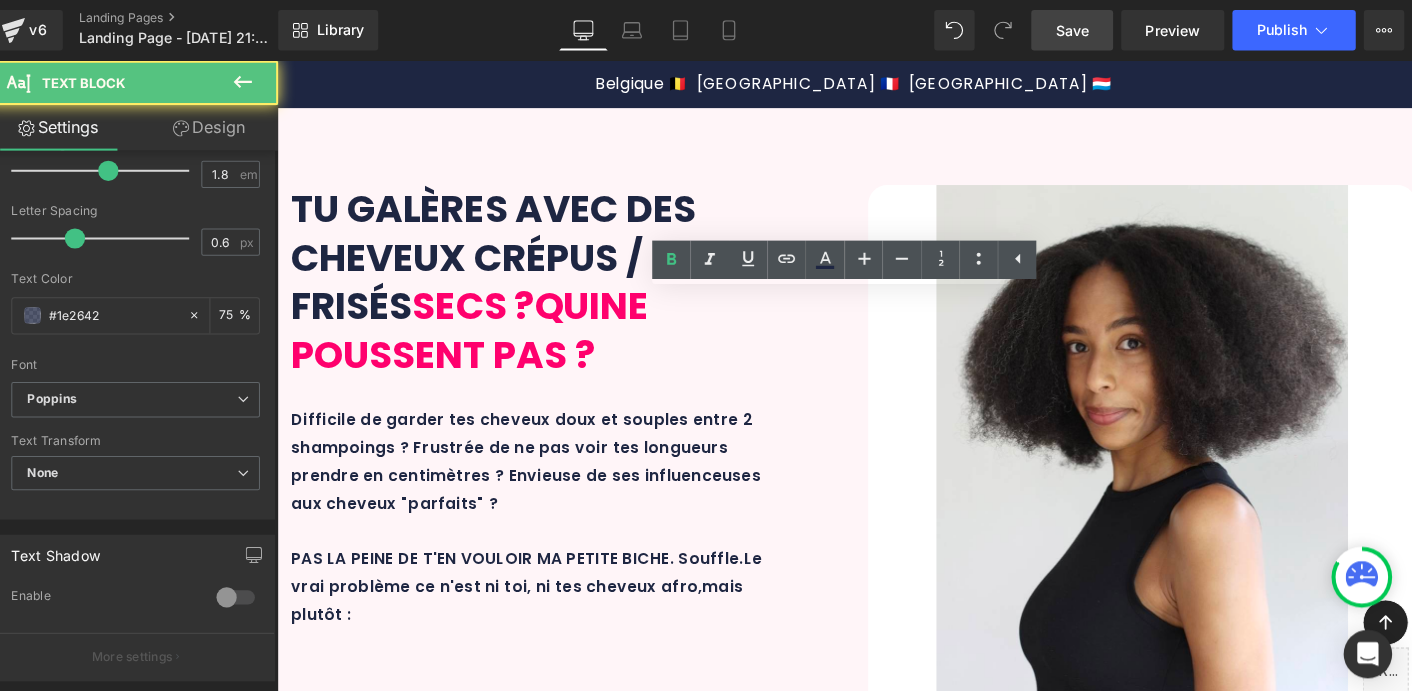 click on "Le Maxi Afro Set se compose de  4 soins essentiels full size (250 ml)  correspondant à  4 étapes incontournables  d'une routine capillaire saine et équilibrée." at bounding box center [877, 3072] 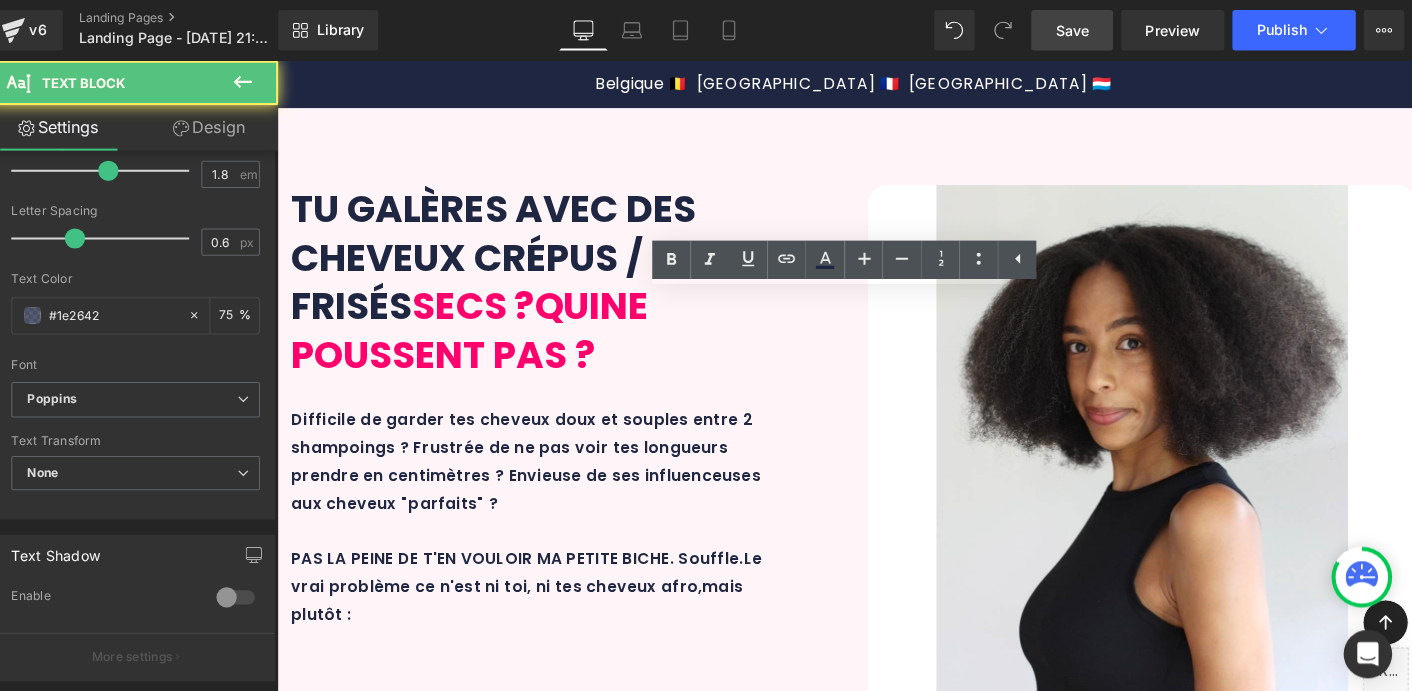 drag, startPoint x: 378, startPoint y: 431, endPoint x: 1257, endPoint y: 462, distance: 879.54645 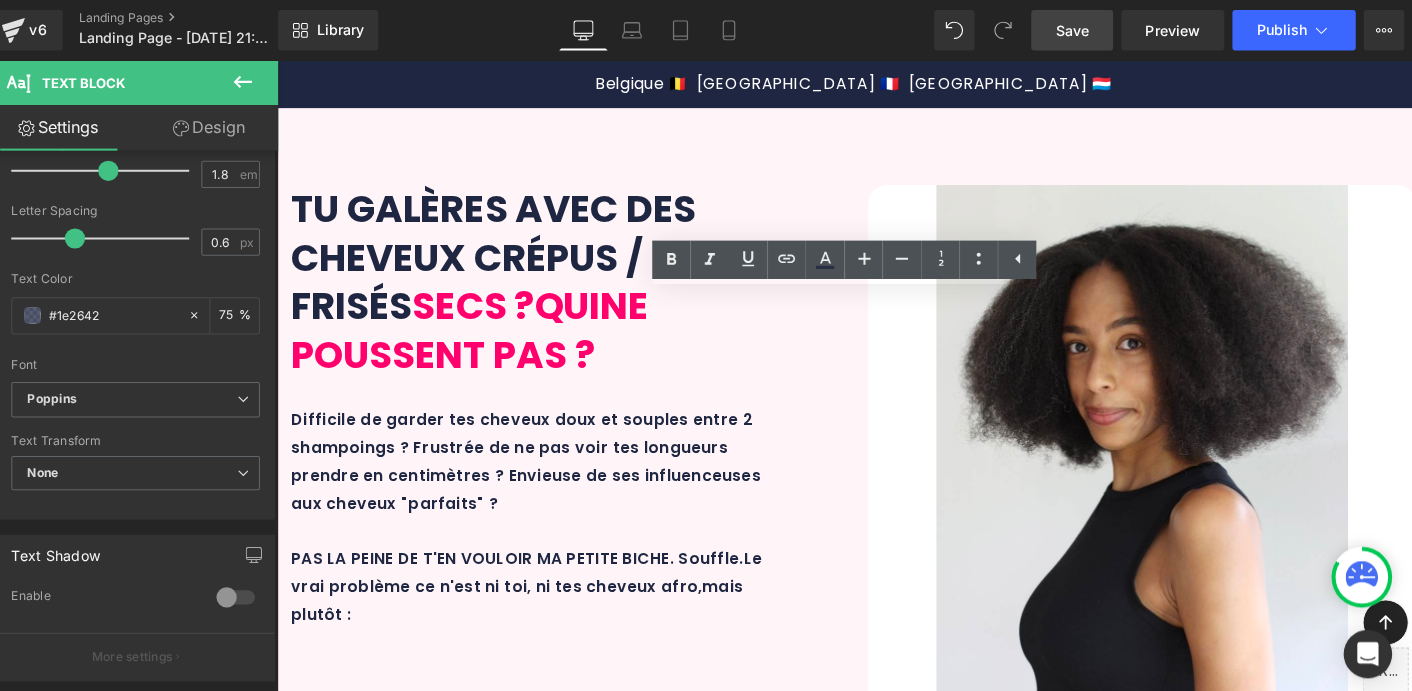 click on "hautement concentrés." at bounding box center [1238, 3203] 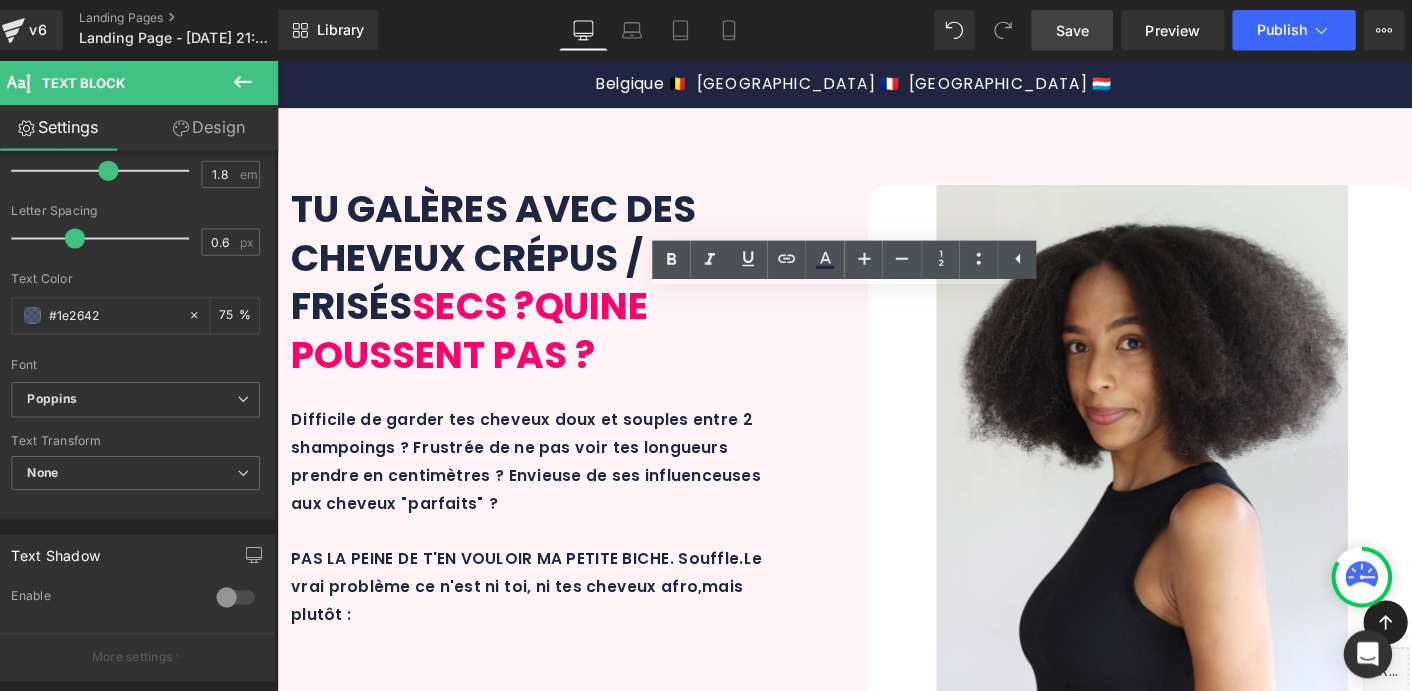 drag, startPoint x: 1301, startPoint y: 472, endPoint x: 377, endPoint y: 421, distance: 925.4064 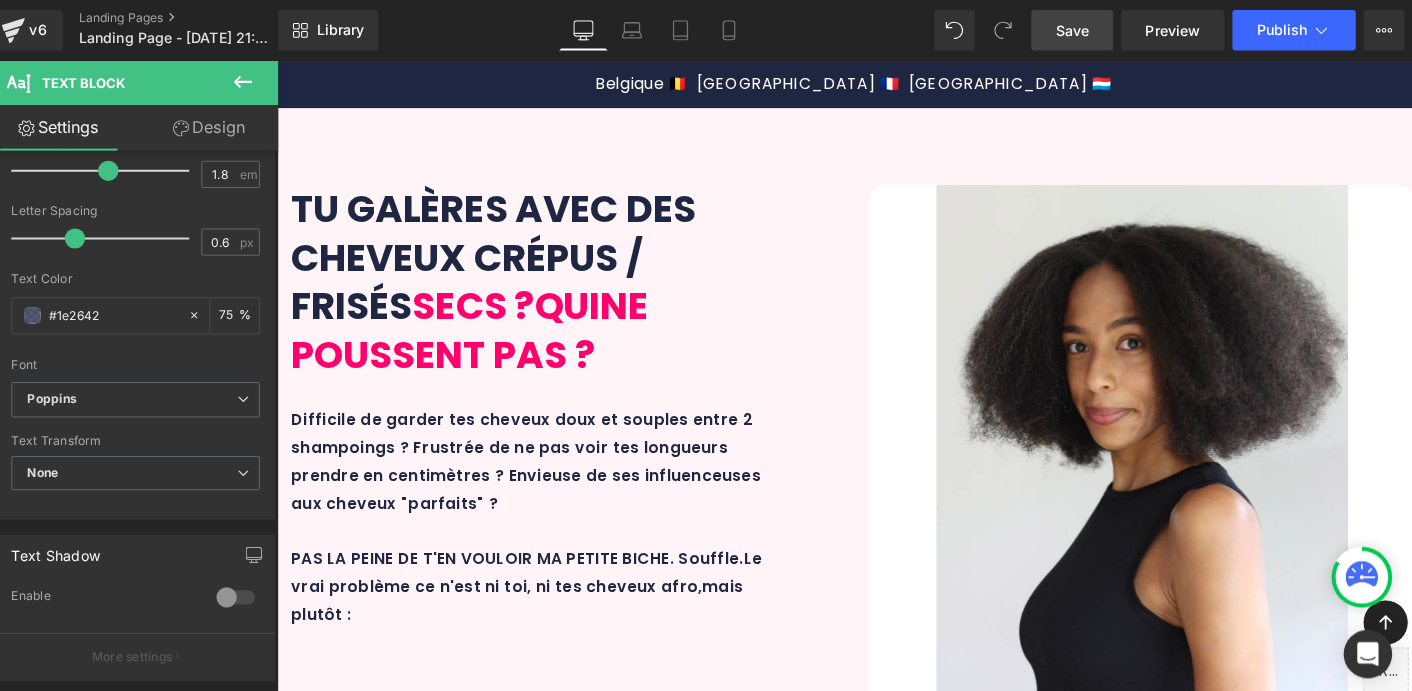 copy on "En 3 mots pour le décrire :   NATURALITÉ, SENSORIALITÉ et EFFICACITÉ  avec  des formulations qui associent  ingrédients scientifiquement pr ouvés   et   actifs végétaux reconnus   hautement concentrés." 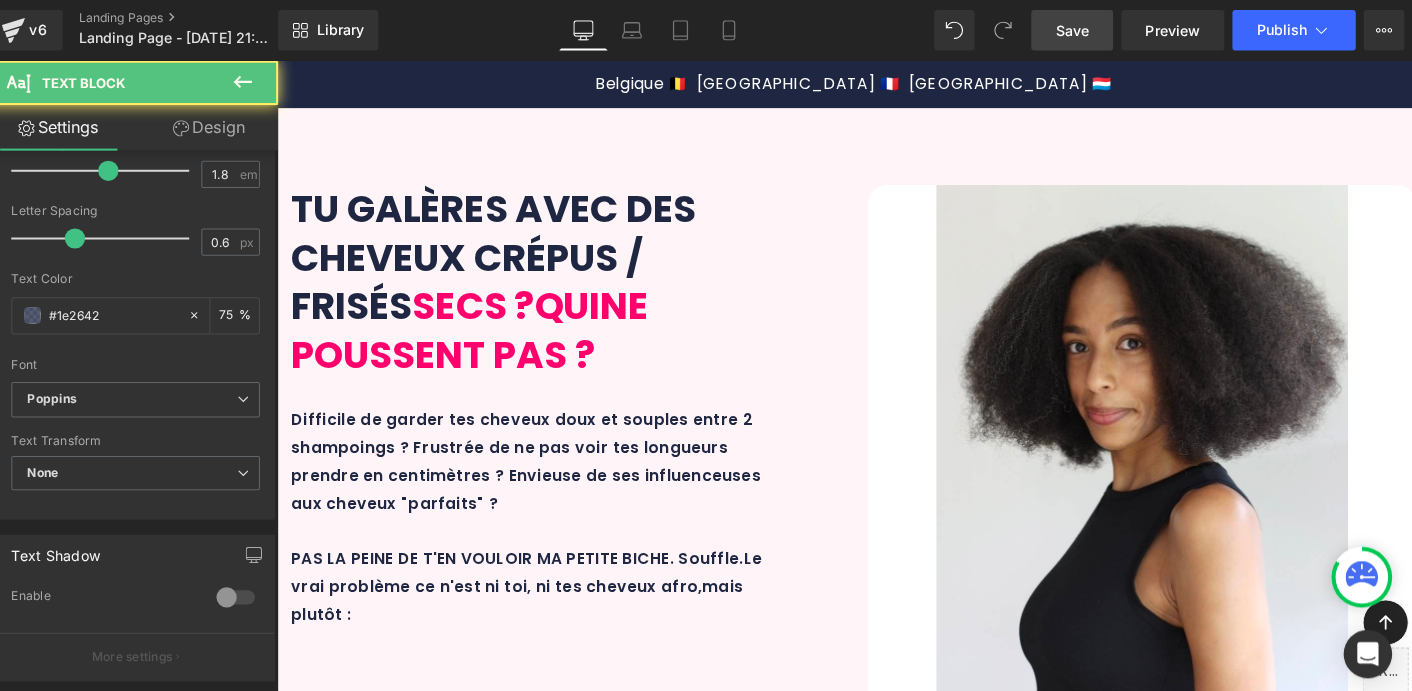 click on "Le Maxi Afro Set se compose de  4 soins essentiels full size (250 ml)  correspondant à  4 étapes incontournables  d'une routine capillaire saine et équilibrée." at bounding box center [877, 3072] 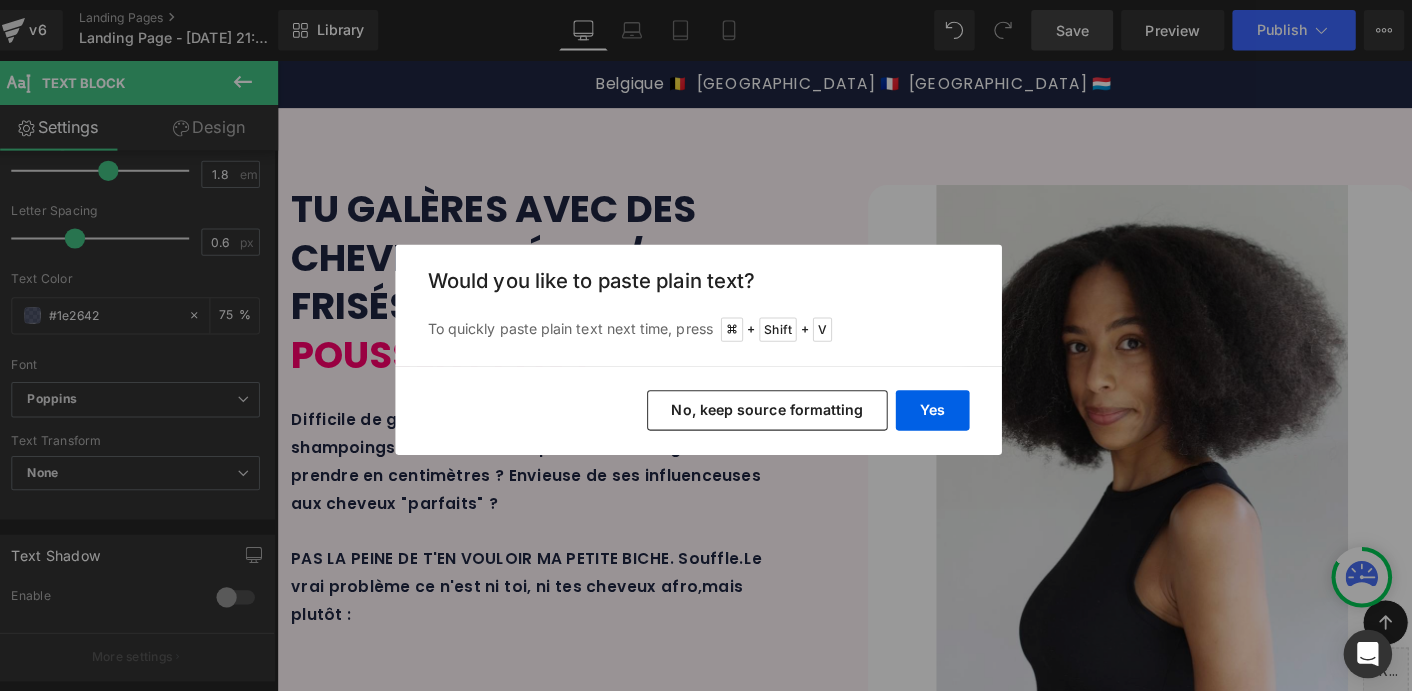 click on "No, keep source formatting" at bounding box center (774, 406) 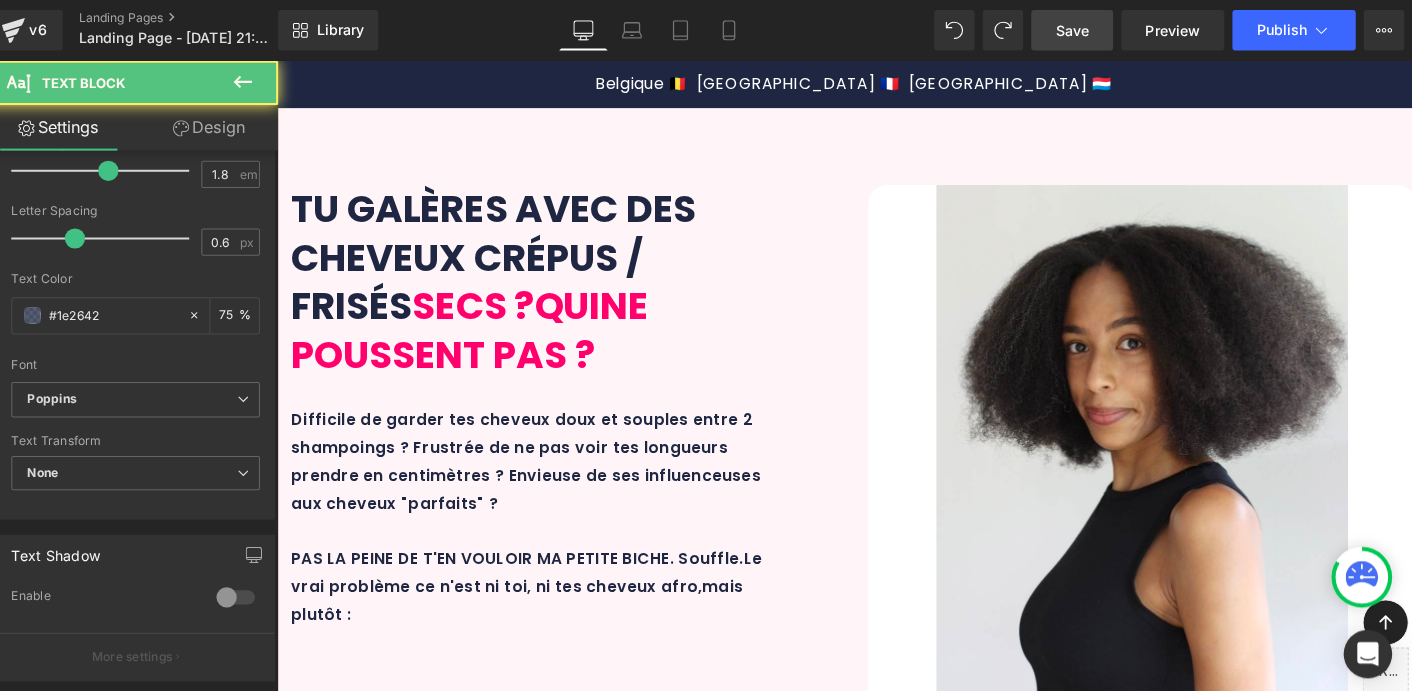click on "Le Maxi Afro Set se compose de  4 soins essentiels full size (250 ml)  correspondant à  4 étapes incontournables  d'une routine capillaire saine et équilibrée." at bounding box center (877, 3072) 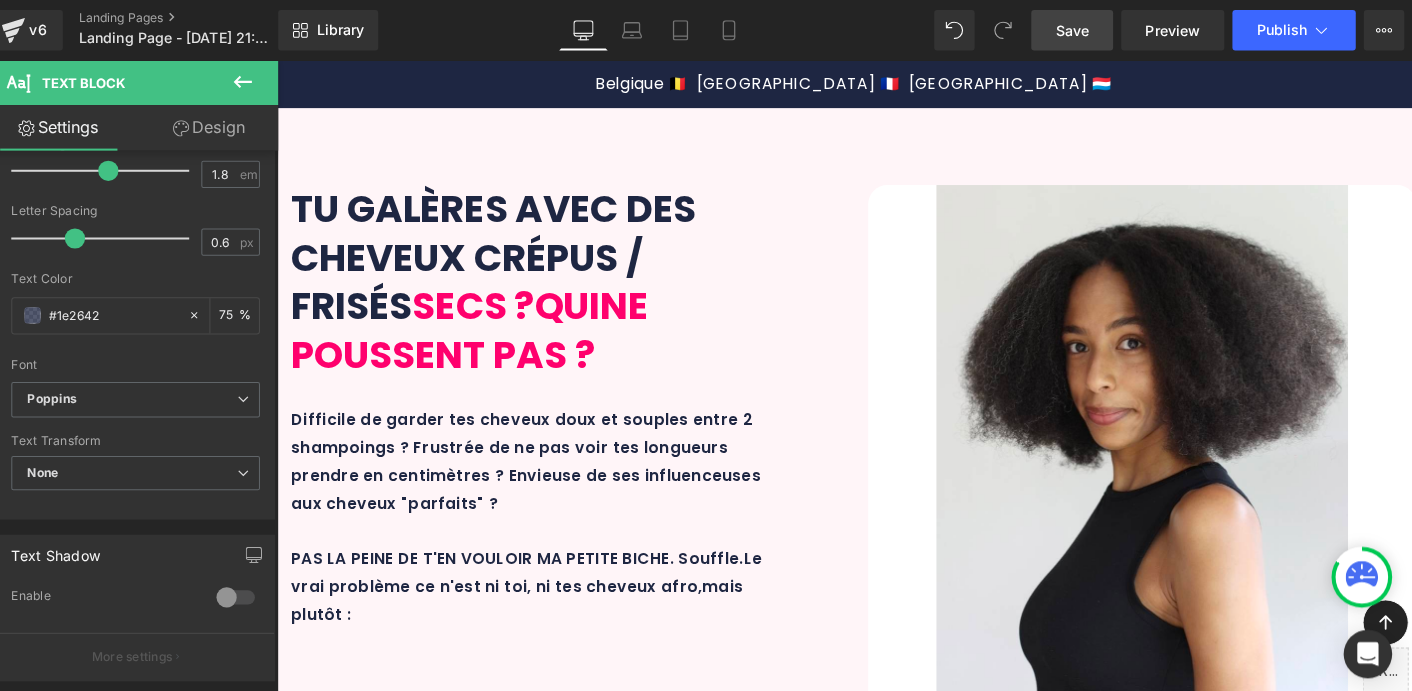 scroll, scrollTop: 2584, scrollLeft: 0, axis: vertical 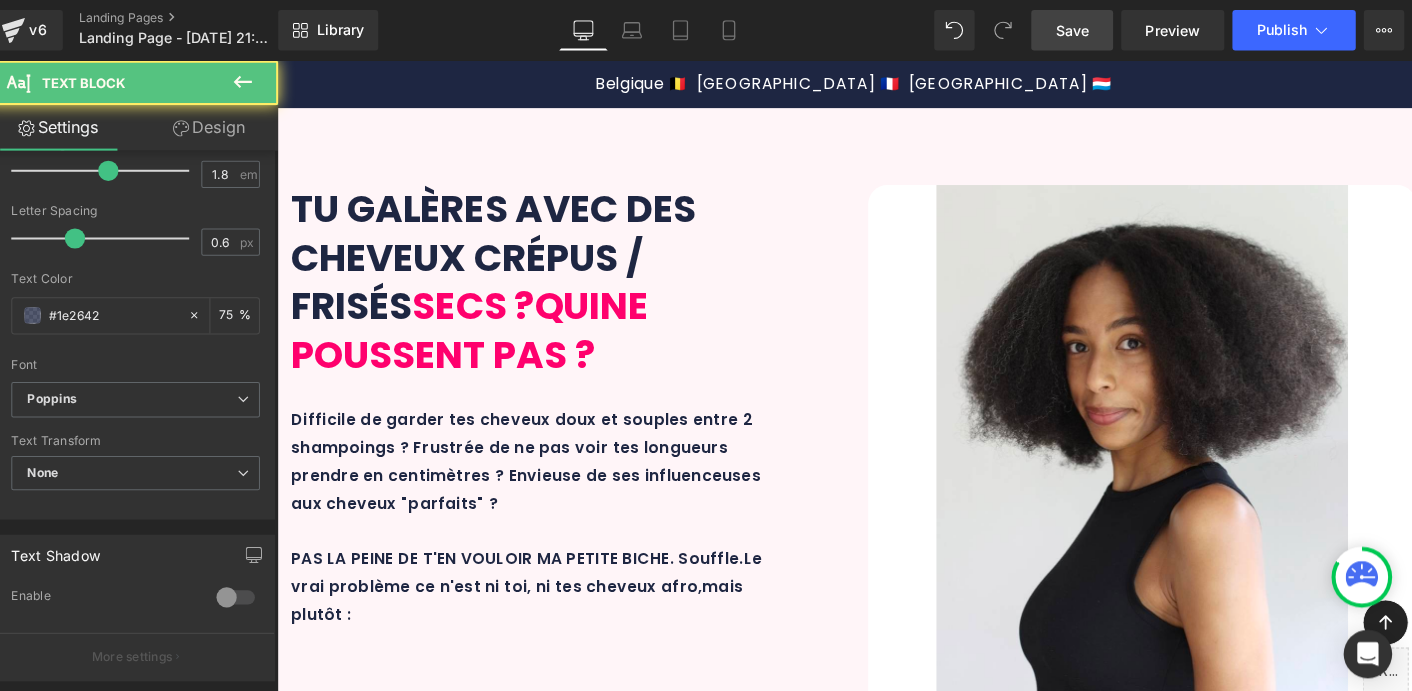 drag, startPoint x: 1109, startPoint y: 631, endPoint x: 392, endPoint y: 535, distance: 723.39825 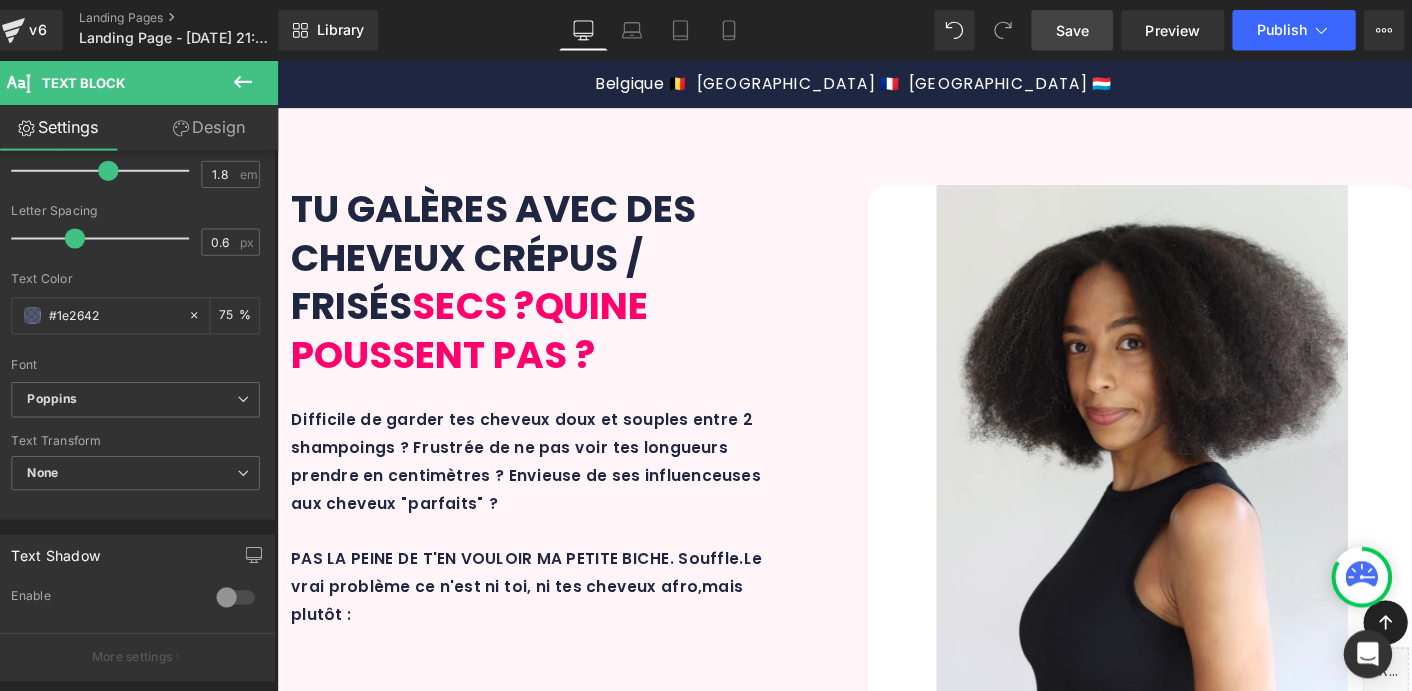 drag, startPoint x: 484, startPoint y: 448, endPoint x: 870, endPoint y: 444, distance: 386.02072 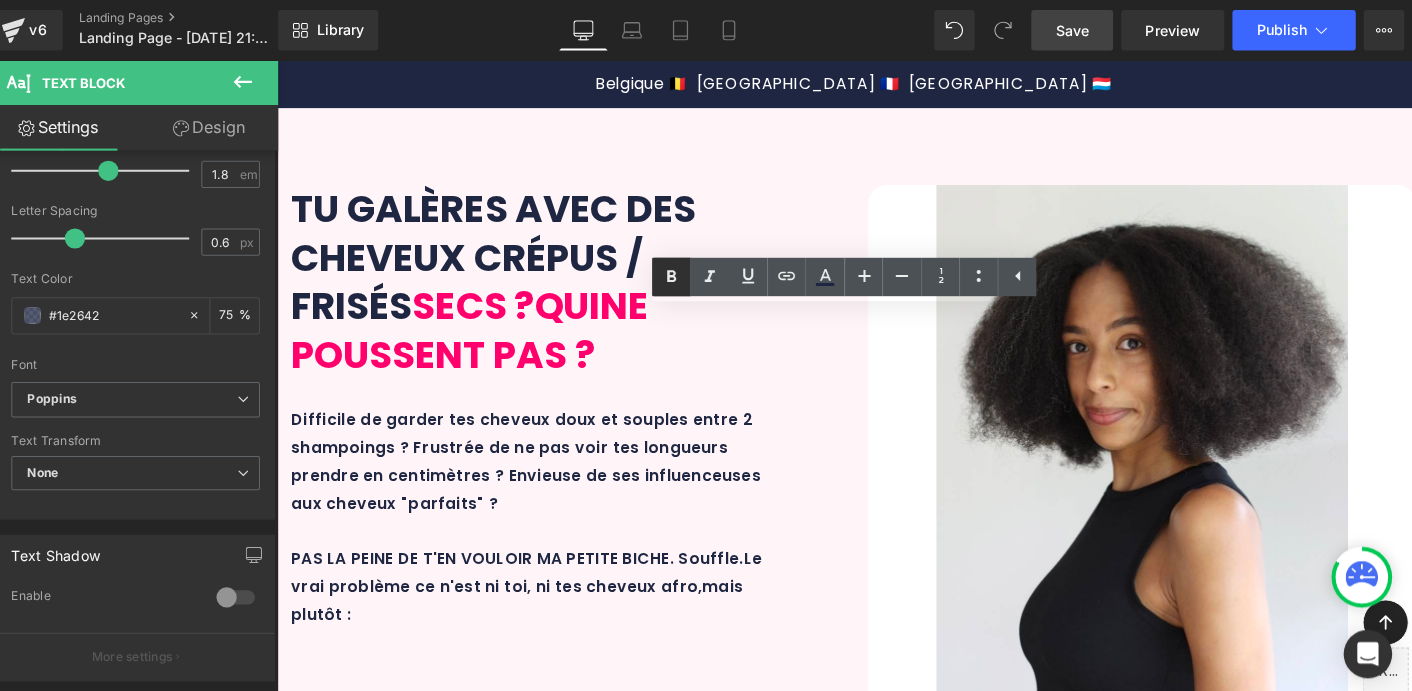 click 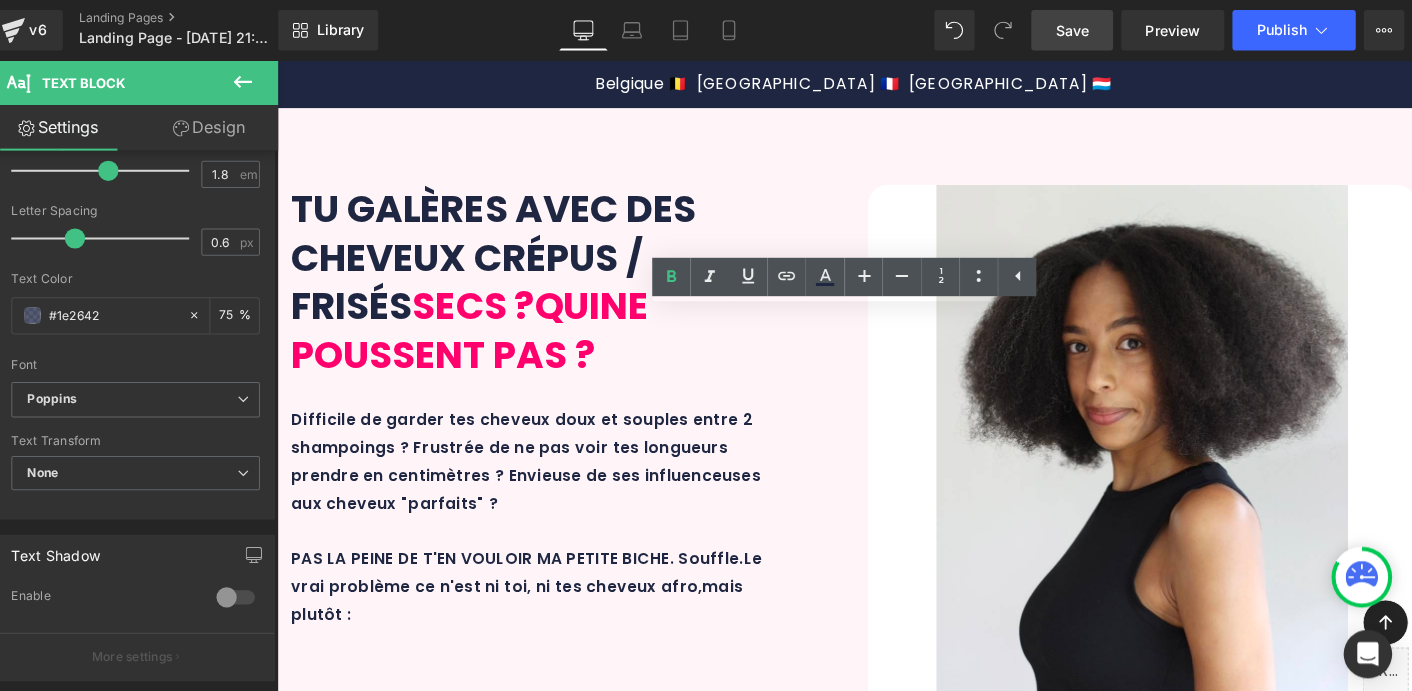 click on "ET 3 mots :  NATURALITÉ, SENSORIALITÉ ET EFFICACITÉ  avec des formulations qui associaient ingrédients scientifiquement prouvés et actifs végétaux reconnus hautement concentrés." at bounding box center [877, 3180] 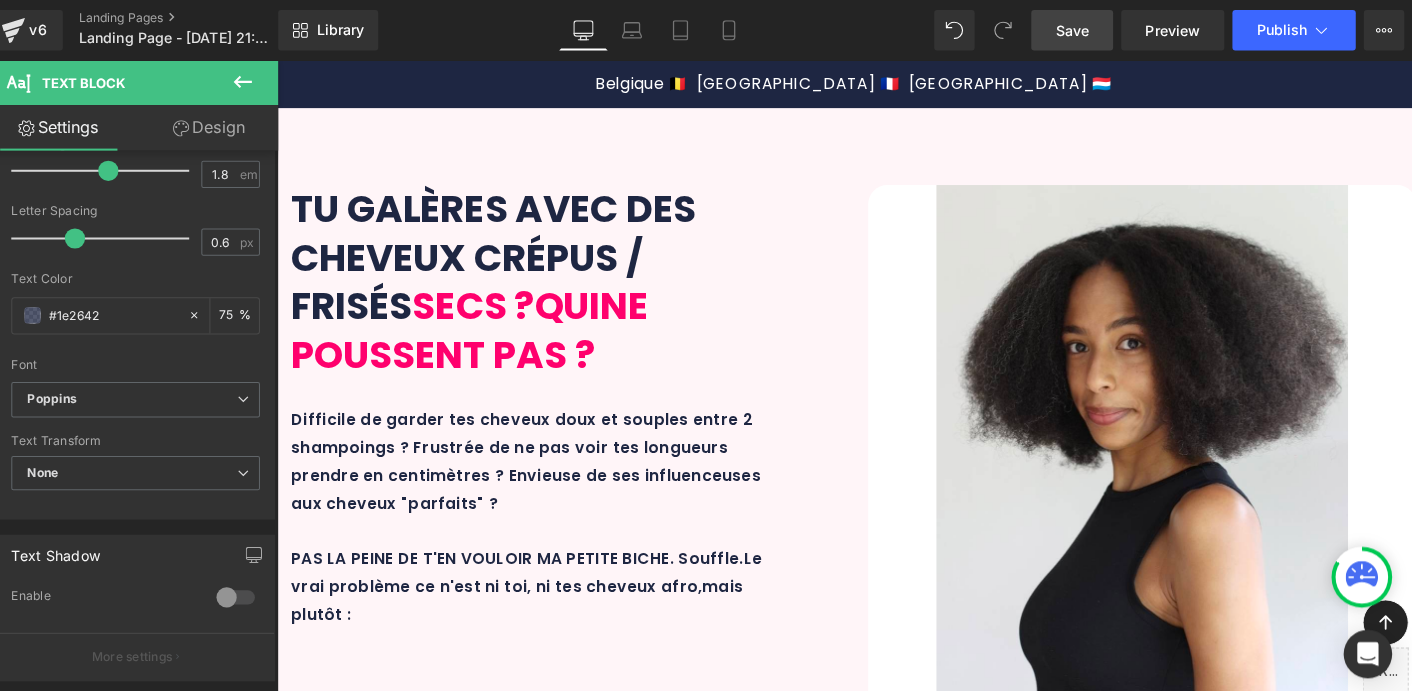 click on "OUI MAIS, LE MAXI AFRO SET, C'EST QUOI ? Heading
Min. 96%
Text Block
d'ingrédients d'origine naturelle
Text Block
Row
100%
Text Block
VEGAN = aucun ingrédient d'origine animale
Text Block
Row
0%
Text Block
Sulfates, silicones, huiles minérales,  ingrédients douteux pour ta santé
Text Block
Row         1000% belge Text Block         BELGE = formulé et fabriqué en laboratoire belge + envoyé sur sur Damso Text Block         Row
Row   31px
Le Maxi Afro Set se compose de  4 soins essentiels full size (250 ml)  correspondant à  4 étapes incontournables  d'une routine capillaire saine et équilibrée. En 3 mots :  NATURALITÉ, SENSORIALITÉ ET EFFICACITÉ
Text Block         Row
Image         3. SOIN + COIFFAGE Text Block         Une  Text Block" at bounding box center [877, 3199] 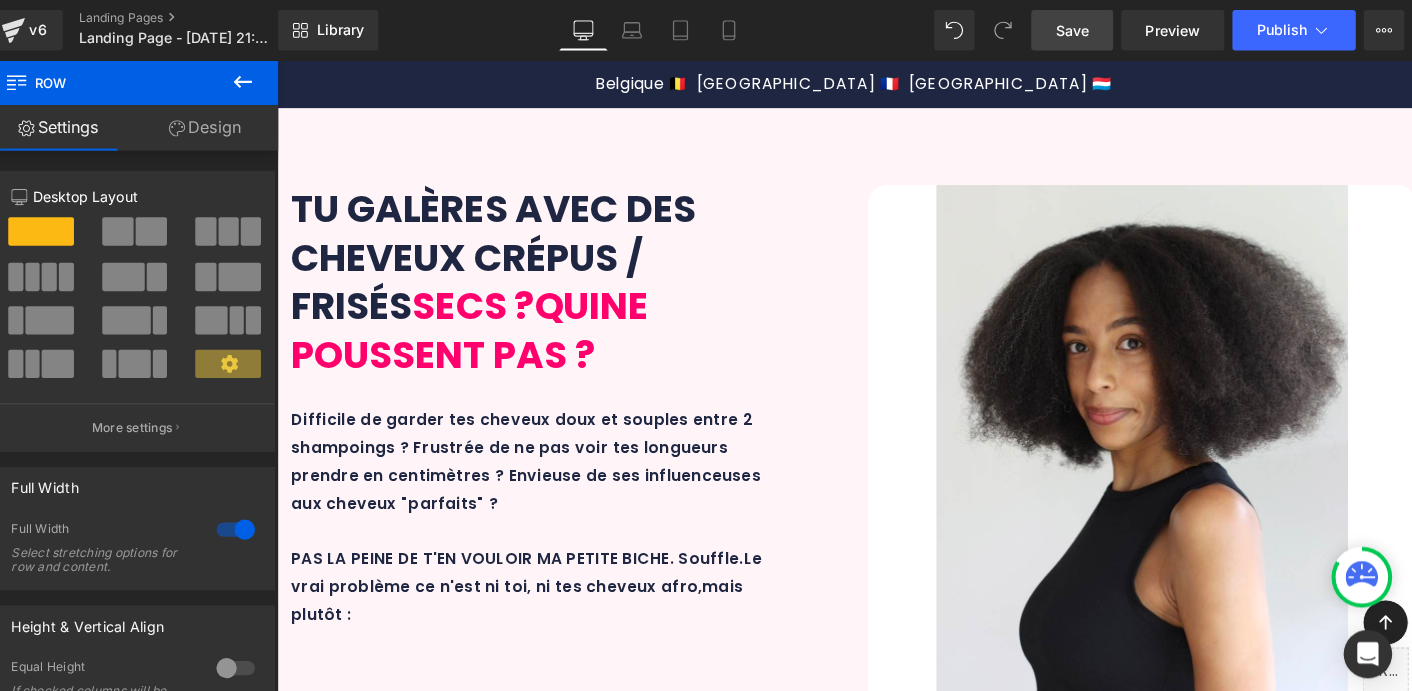 scroll, scrollTop: 2650, scrollLeft: 0, axis: vertical 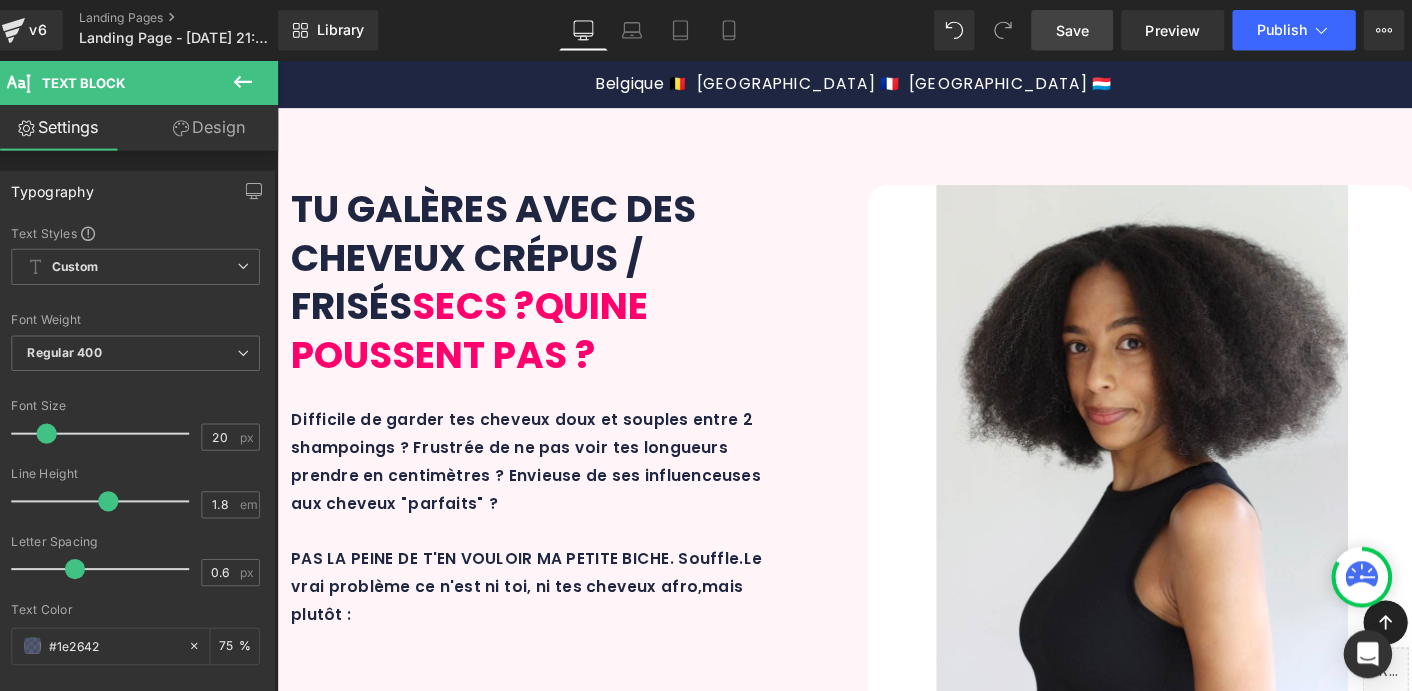 drag, startPoint x: 416, startPoint y: 414, endPoint x: 800, endPoint y: 419, distance: 384.03256 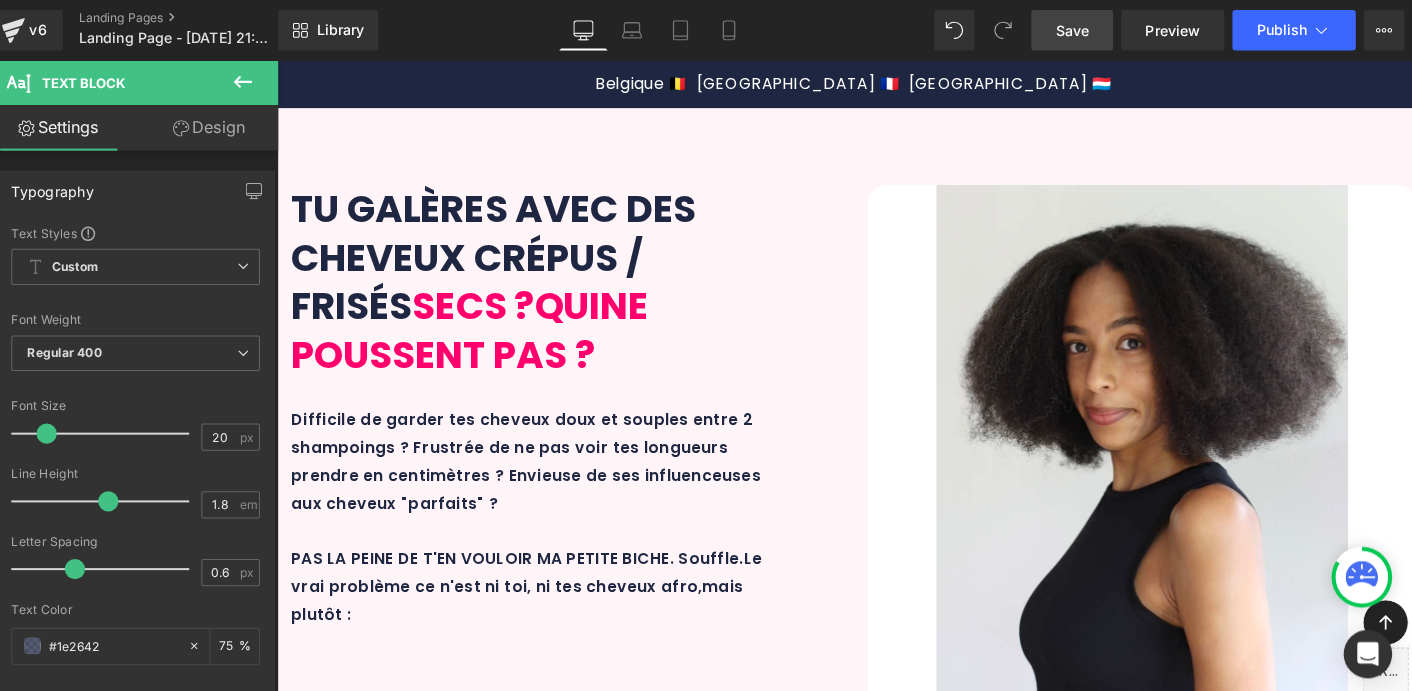 click on "En 3 mots :  NATURALITÉ, SENSORIALITÉ ET EFFICACITÉ  avec des formulations qui associaient ingrédients scientifiquement prouvés et actifs végétaux reconnus hautement concentrés." at bounding box center [877, 3180] 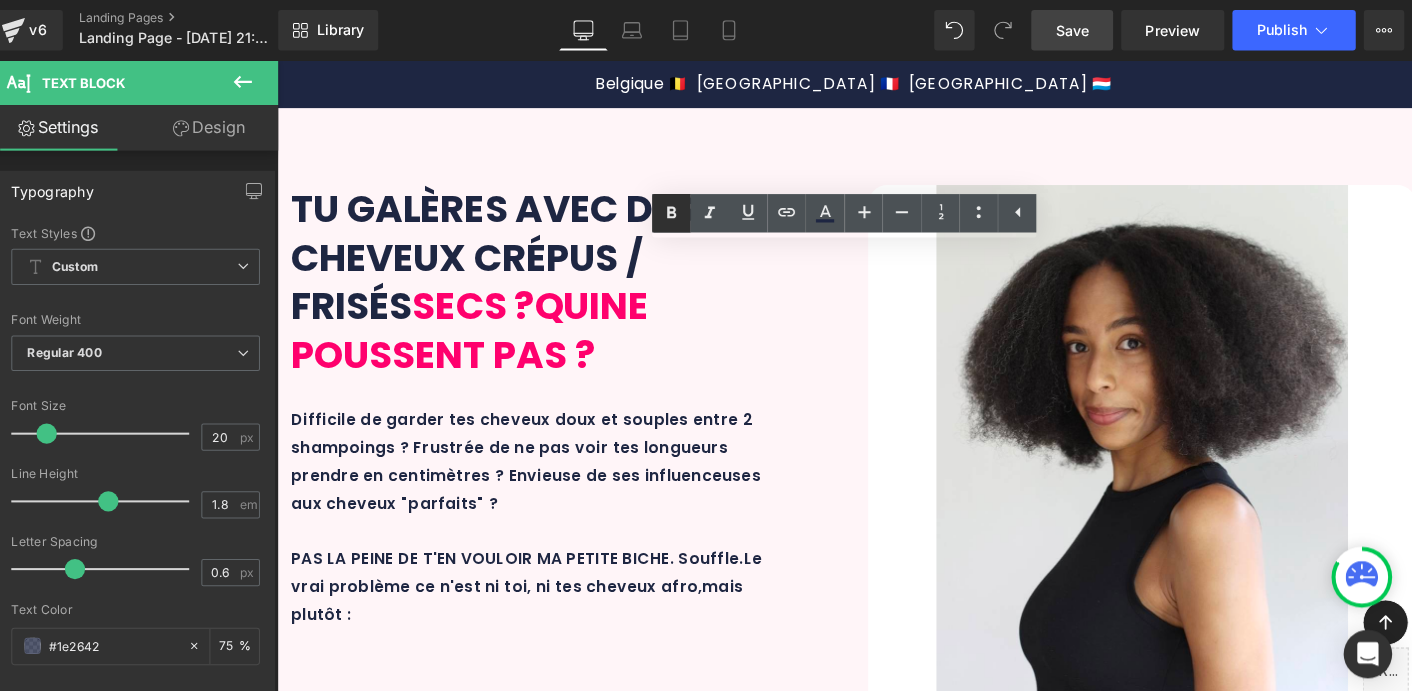 click 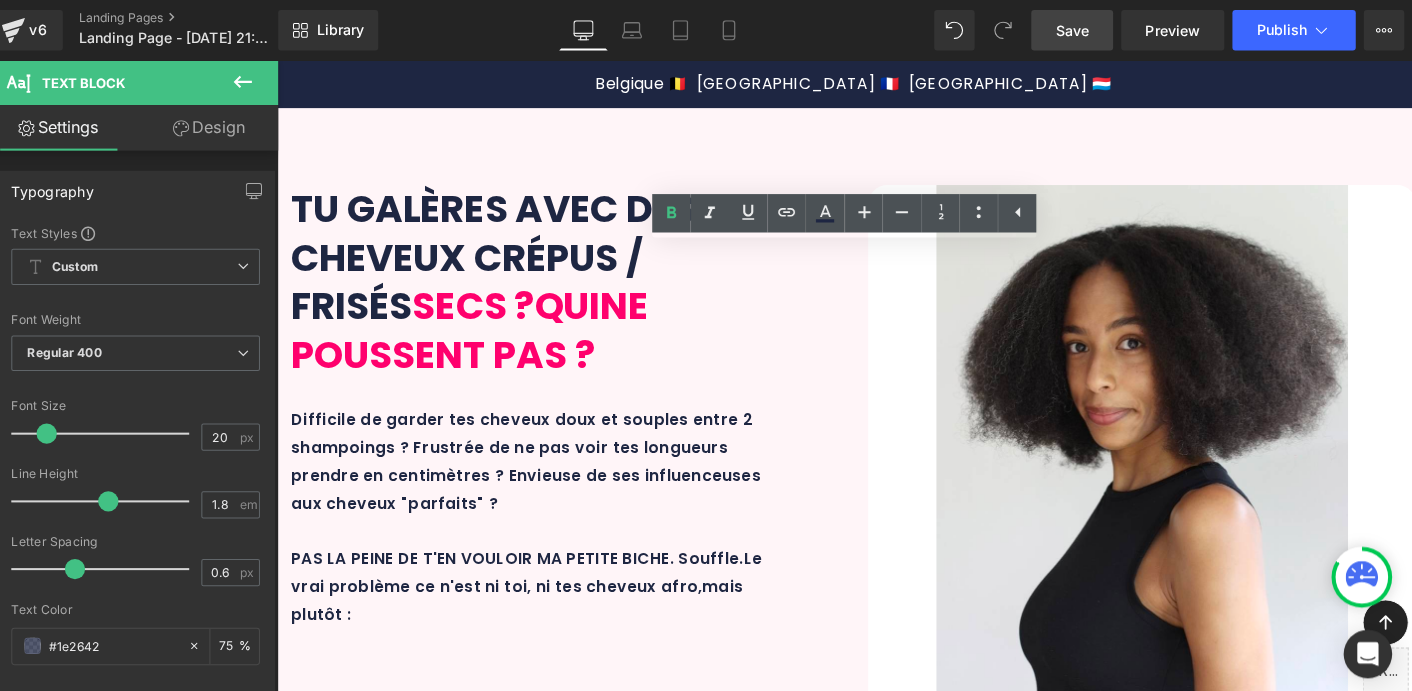 drag, startPoint x: 840, startPoint y: 419, endPoint x: 1085, endPoint y: 414, distance: 245.05101 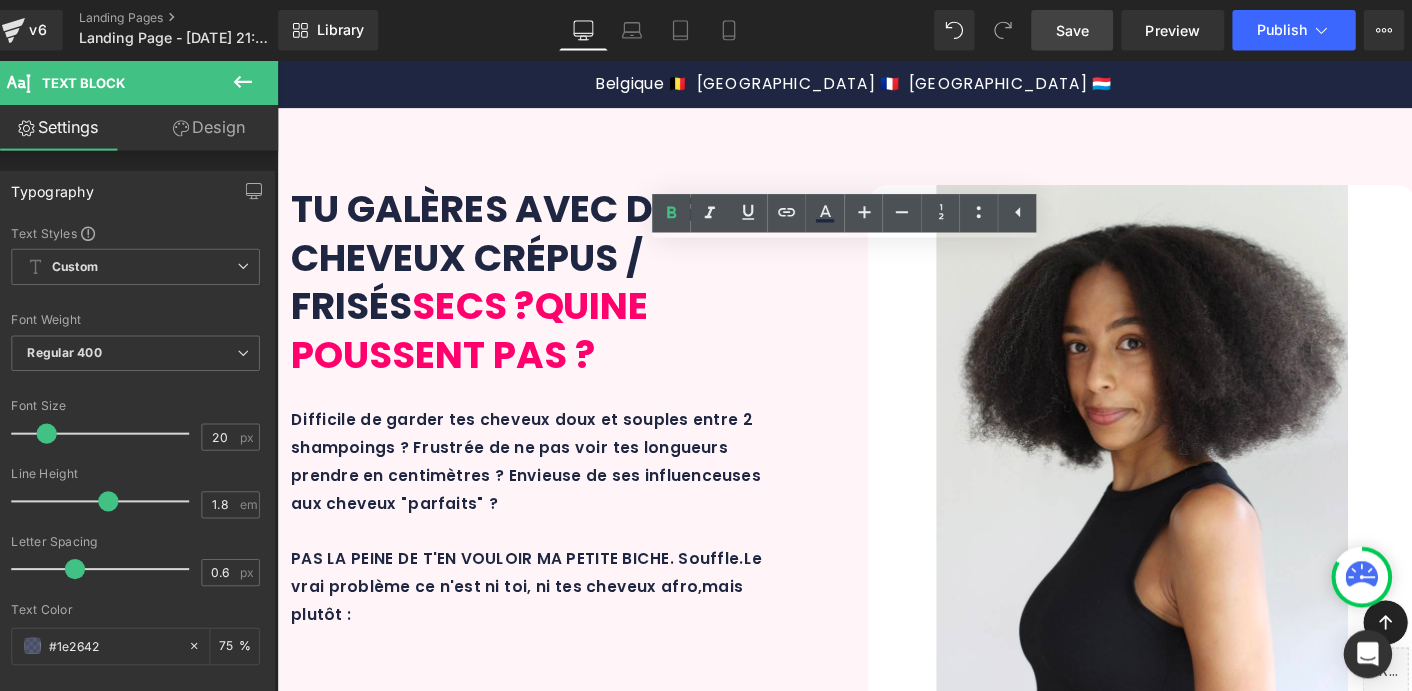 click on "En 3 mots :  NATURALITÉ, SENSORIALITÉ ET EFFICACITÉ  avec des formulations qui associaient  ingrédients scientifiquement prouvés  et actifs végétaux reconnus hautement concentrés." at bounding box center (877, 3198) 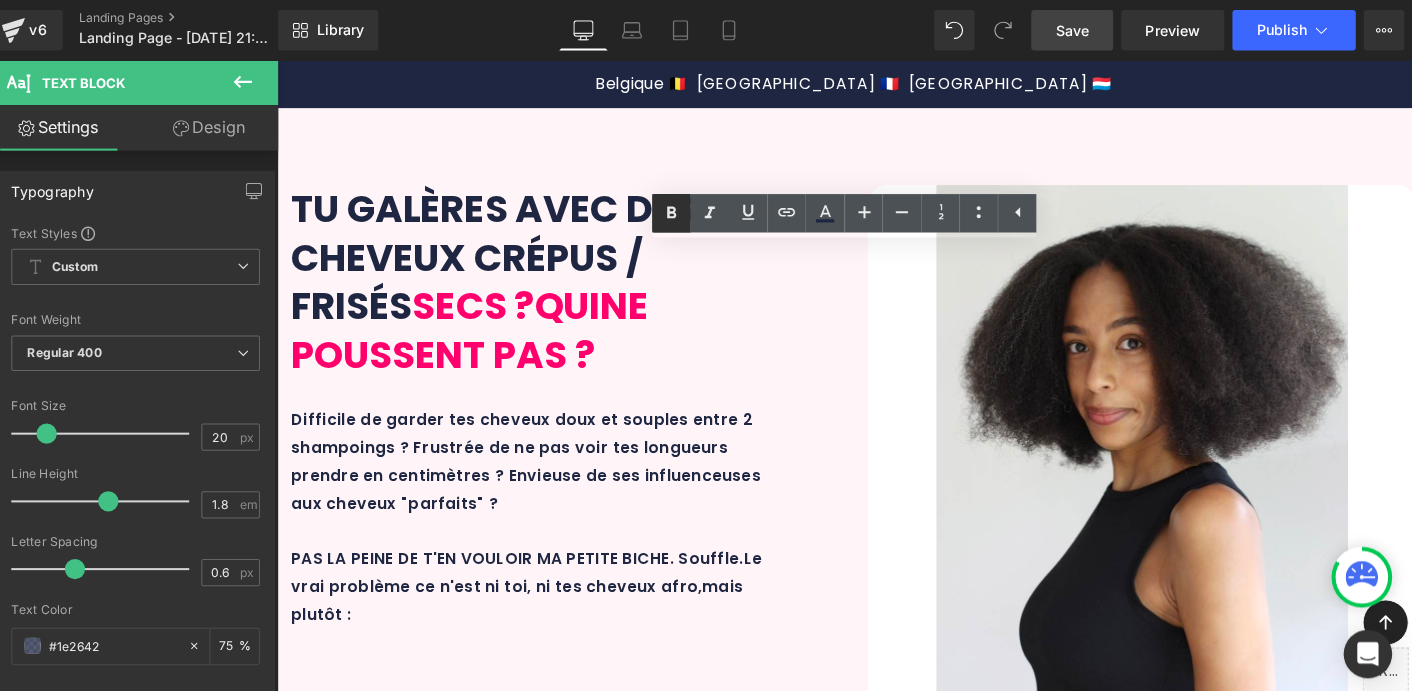 click 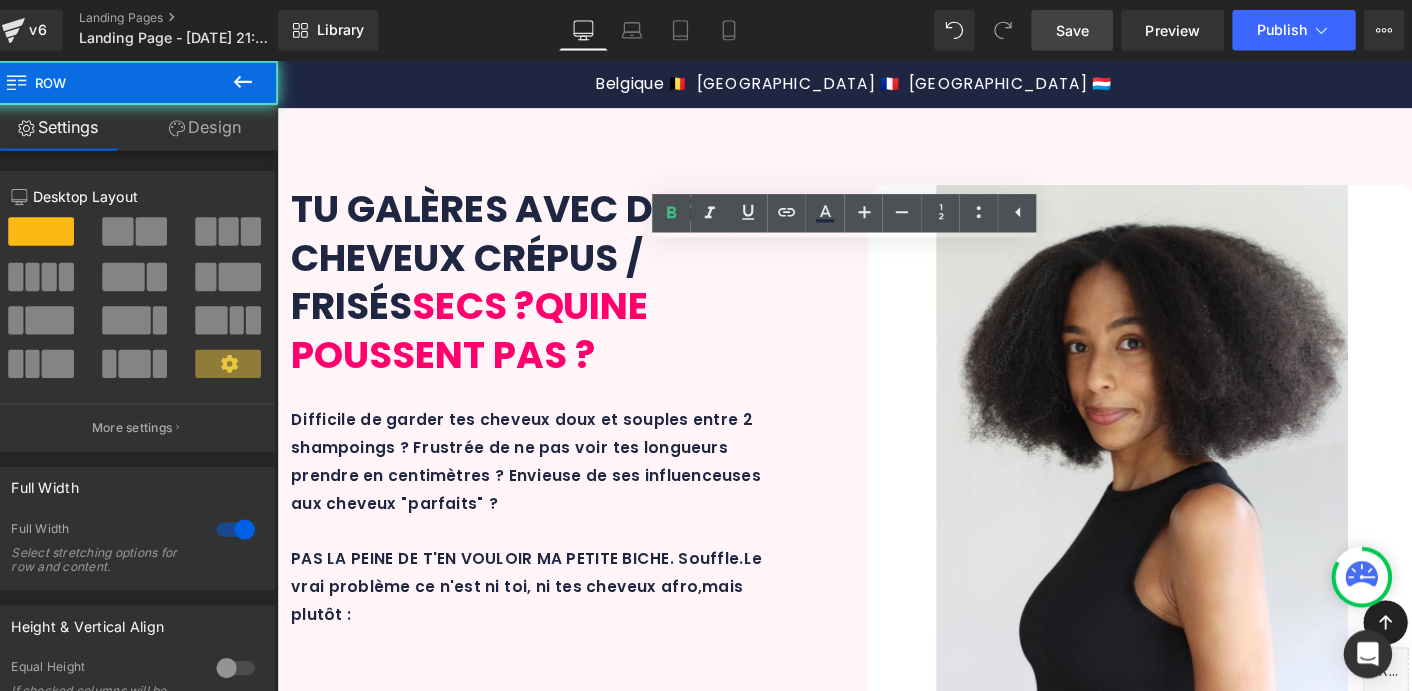 click on "OUI MAIS, LE MAXI AFRO SET, C'EST QUOI ? Heading
Min. 96%
Text Block
d'ingrédients d'origine naturelle
Text Block
Row
100%
Text Block
VEGAN = aucun ingrédient d'origine animale
Text Block
Row
0%
Text Block
Sulfates, silicones, huiles minérales,  ingrédients douteux pour ta santé
Text Block
Row         1000% belge Text Block         BELGE = formulé et fabriqué en laboratoire belge + envoyé sur sur Damso Text Block         Row
Row   31px
Le Maxi Afro Set se compose de  4 soins essentiels full size (250 ml)  correspondant à  4 étapes incontournables  d'une routine capillaire saine et équilibrée. En 3 mots :  NATURALITÉ, SENSORIALITÉ ET EFFICACITÉ  avec des formulations qui associaient  ingrédients scientifiquement prouvés  et  actifs végétaux reconnus" at bounding box center (877, 3217) 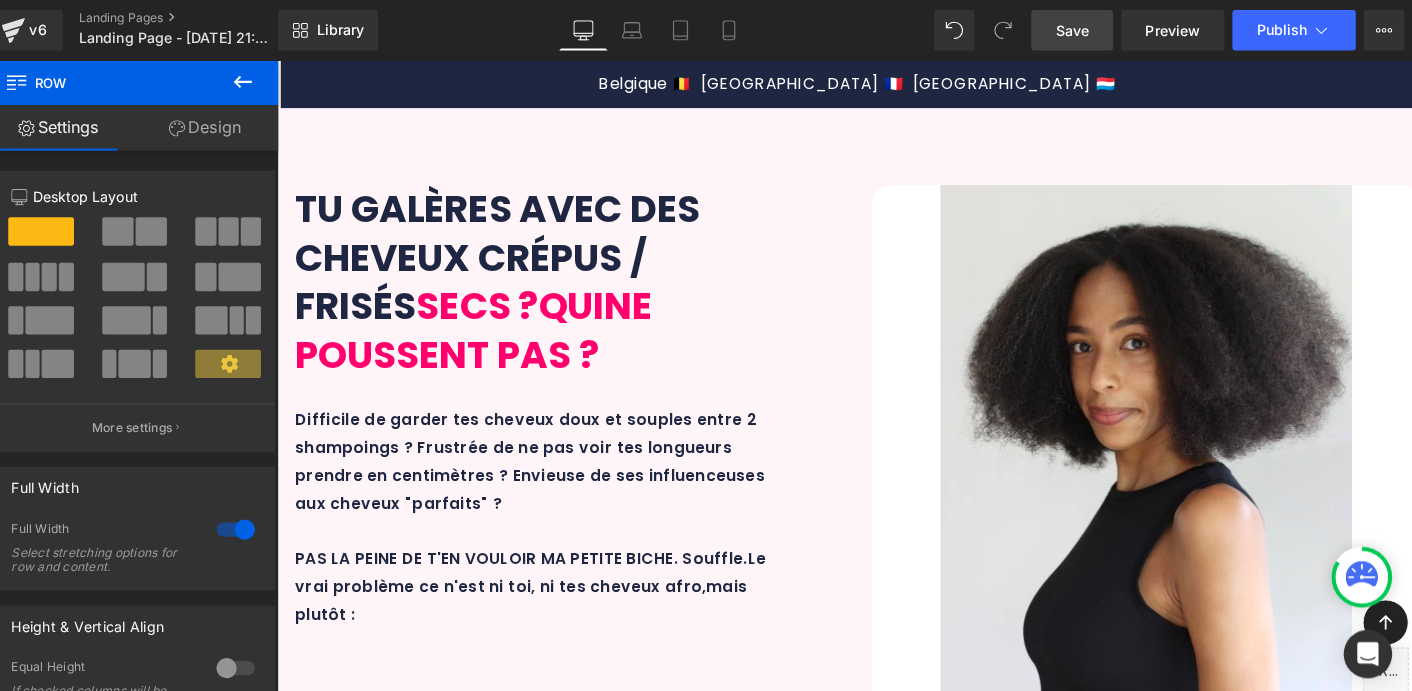scroll, scrollTop: 3952, scrollLeft: 0, axis: vertical 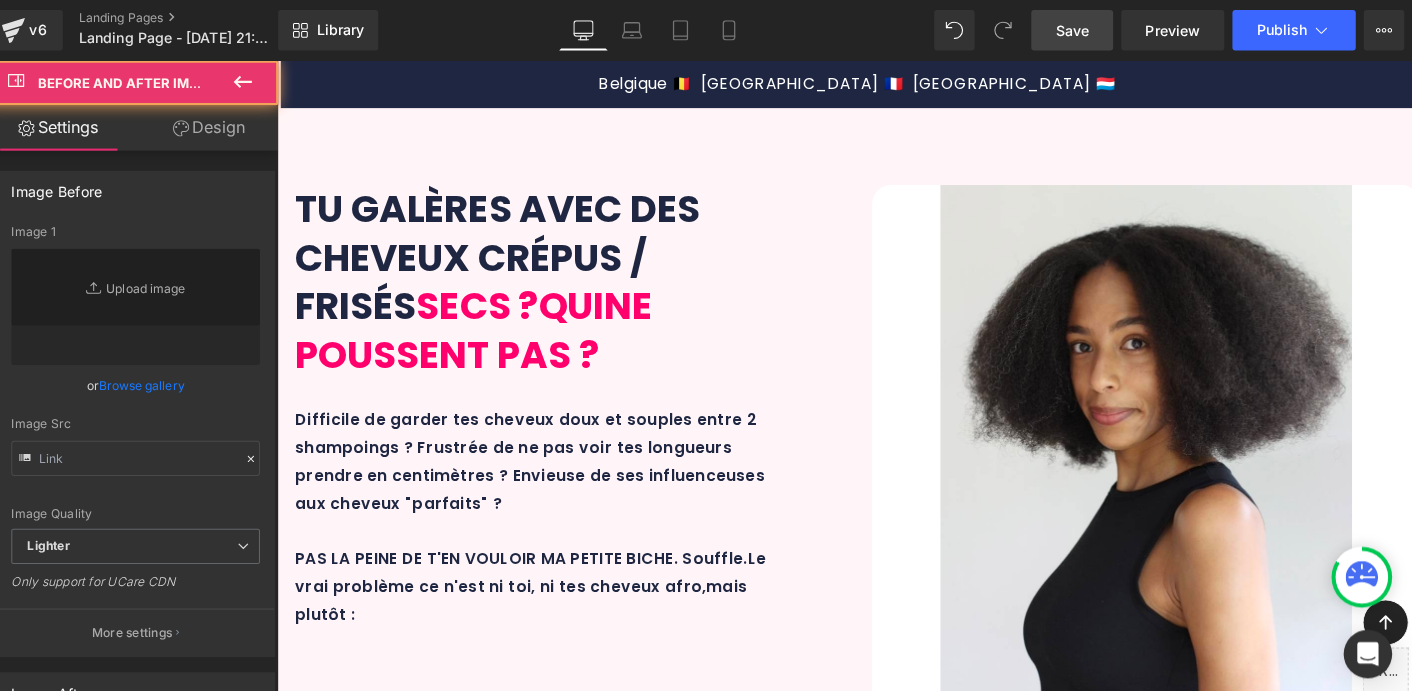 type on "[URL][DOMAIN_NAME]" 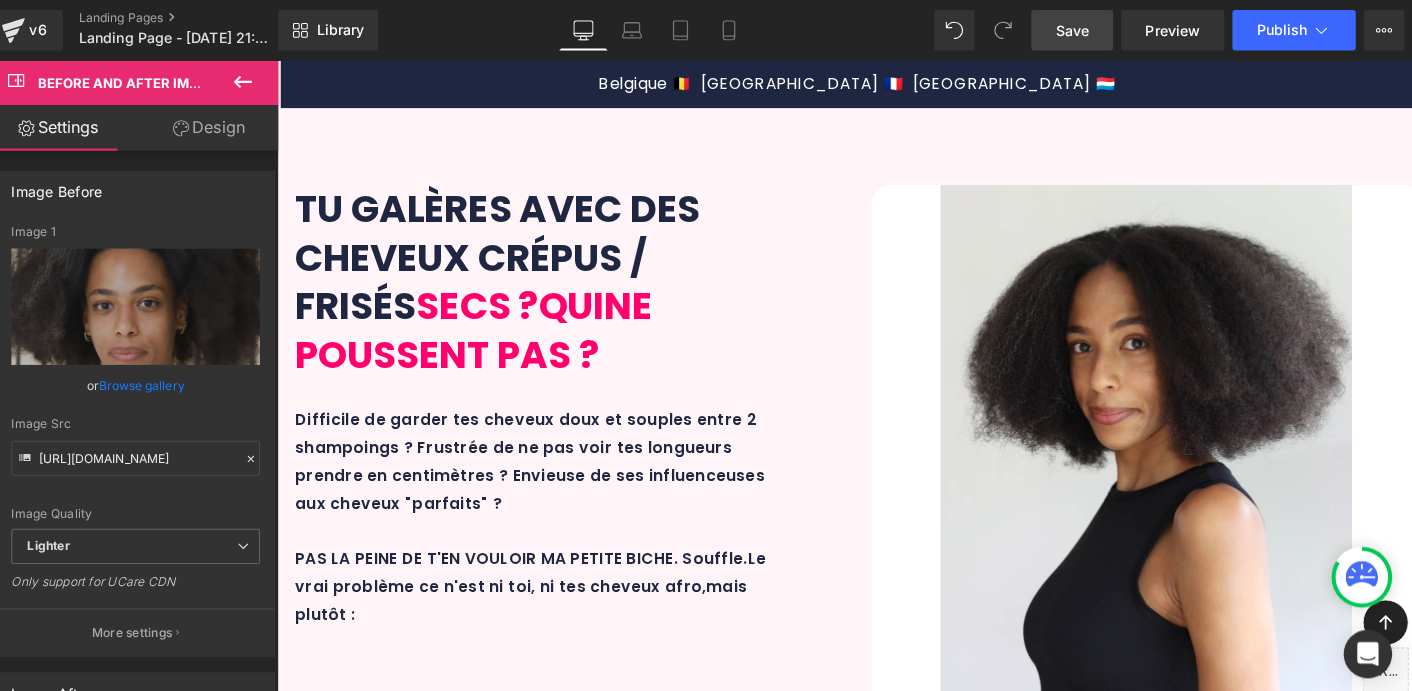 drag, startPoint x: 639, startPoint y: 278, endPoint x: 854, endPoint y: 256, distance: 216.12265 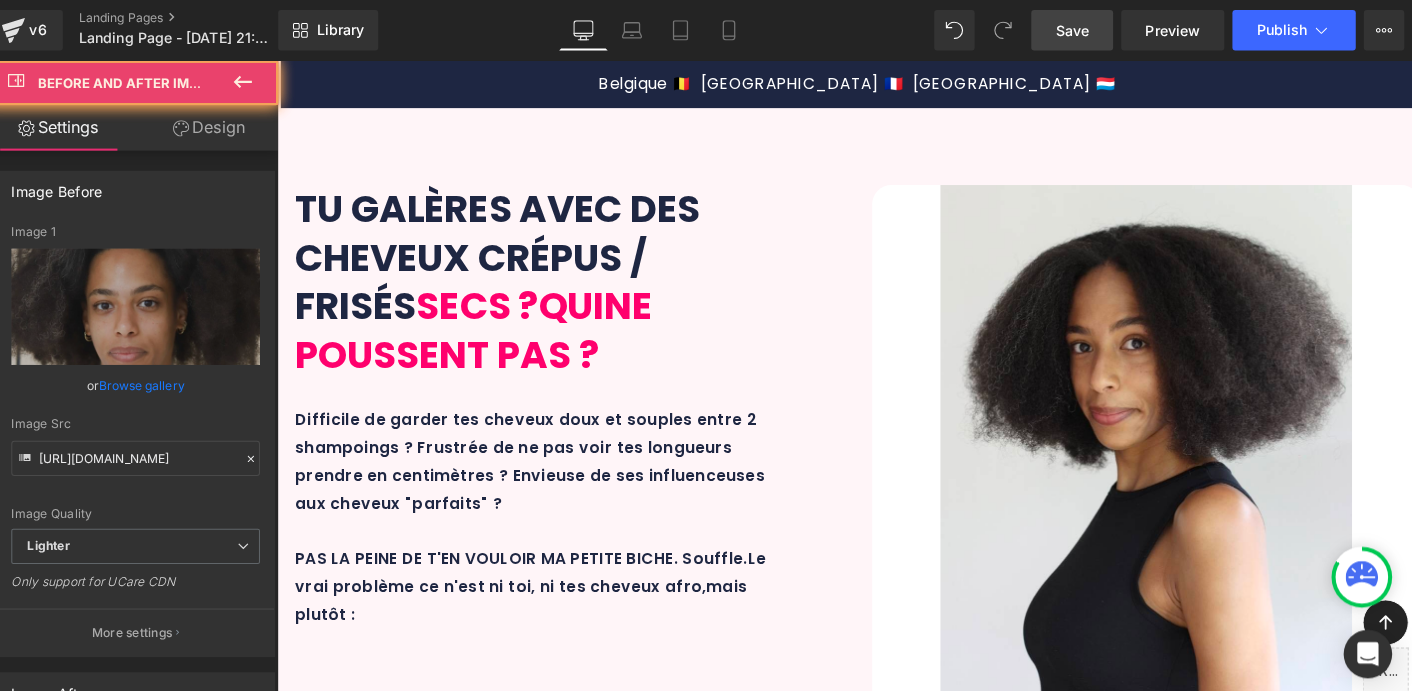 click on "Before
After" at bounding box center (881, 4424) 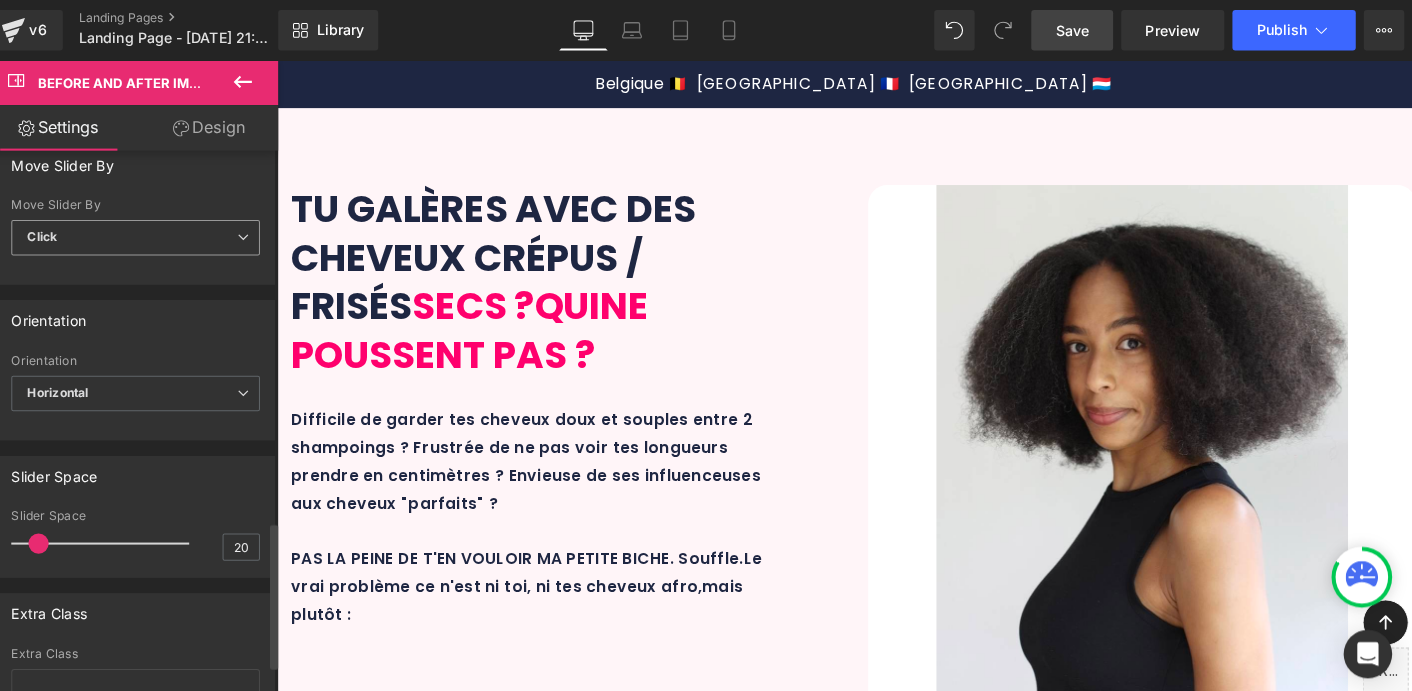 scroll, scrollTop: 1412, scrollLeft: 0, axis: vertical 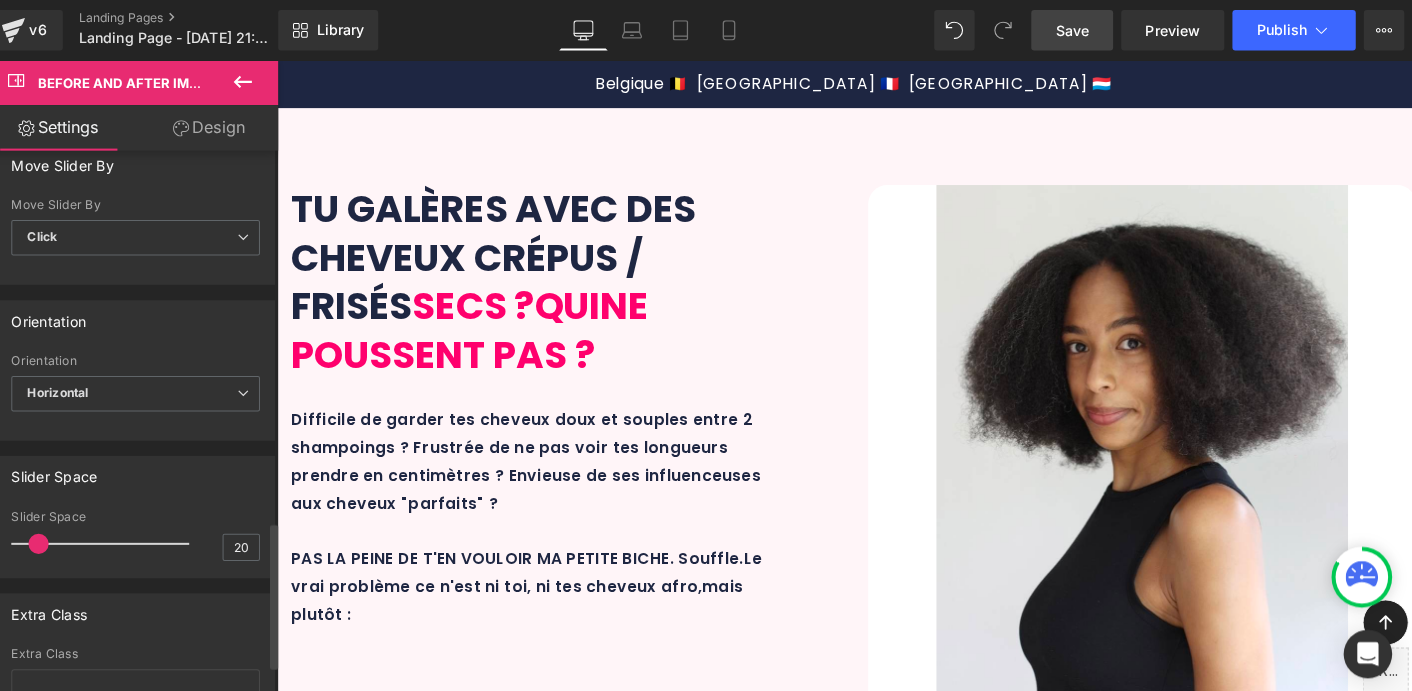 click on "Move Slider By" at bounding box center (149, 203) 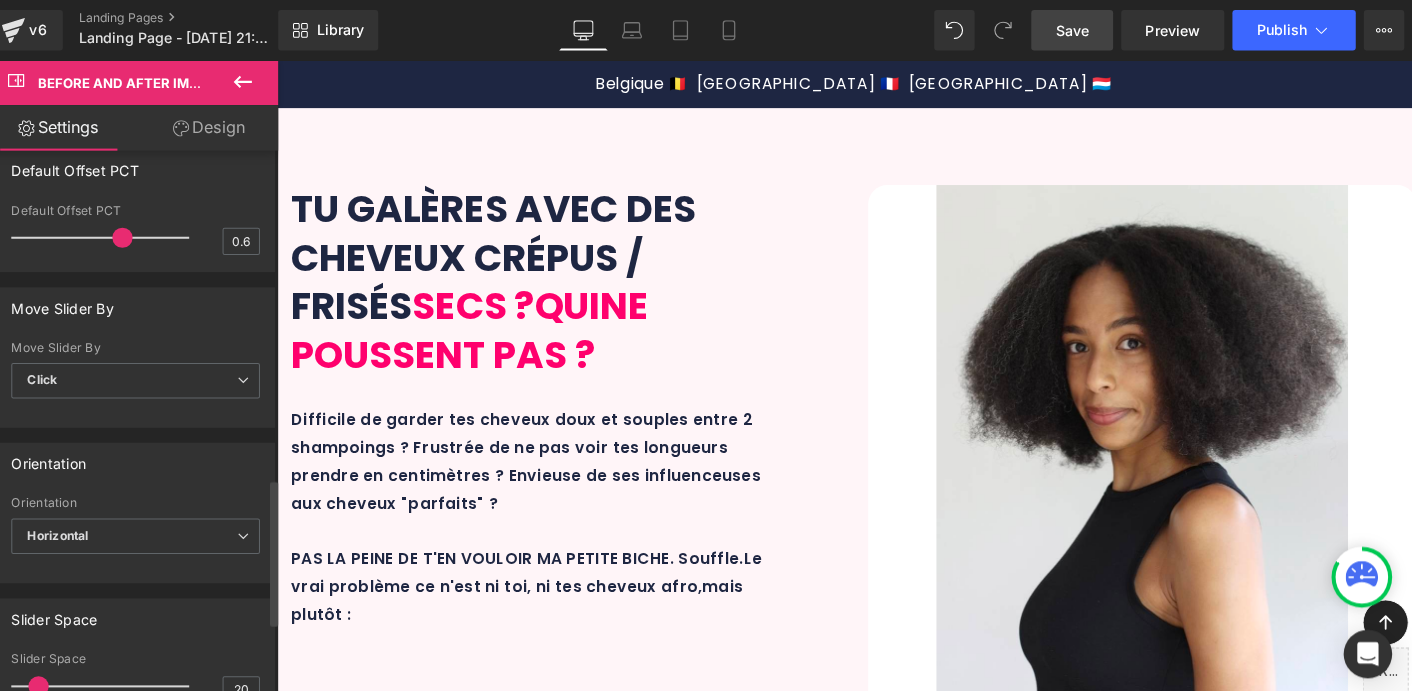 scroll, scrollTop: 1248, scrollLeft: 0, axis: vertical 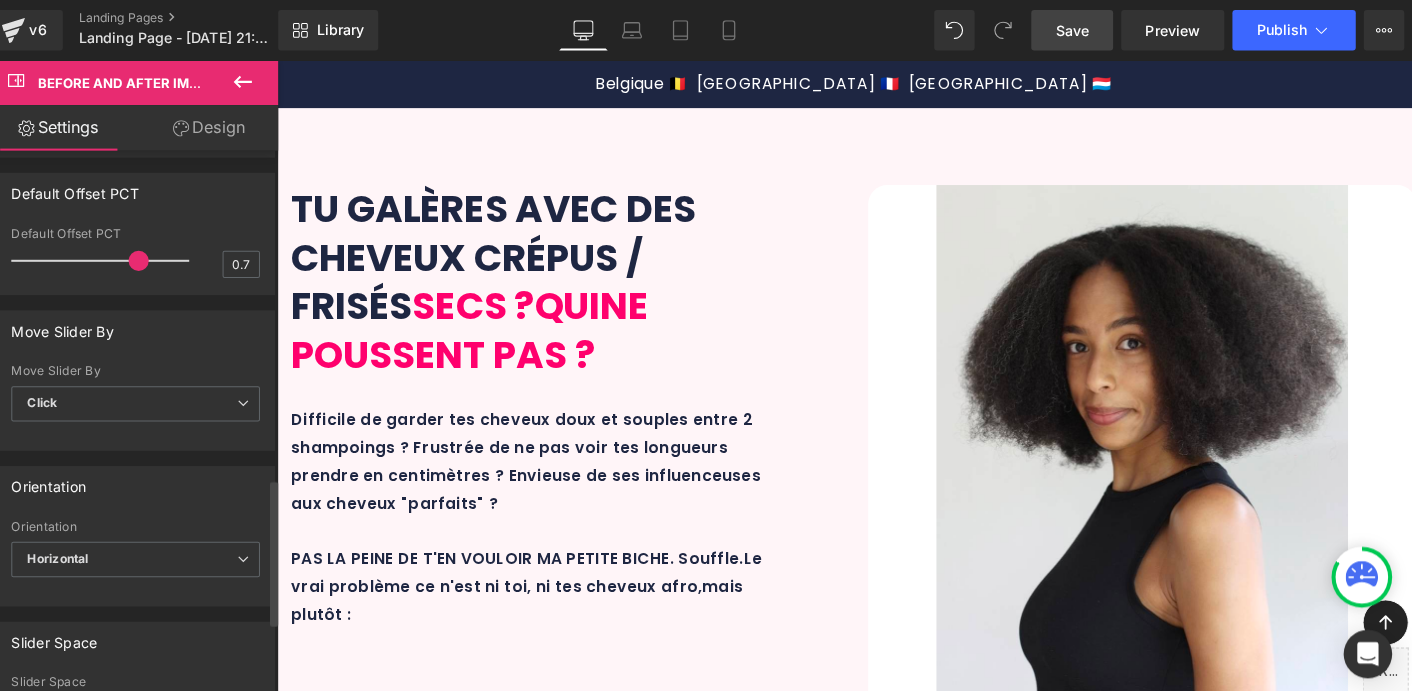 drag, startPoint x: 124, startPoint y: 252, endPoint x: 141, endPoint y: 244, distance: 18.788294 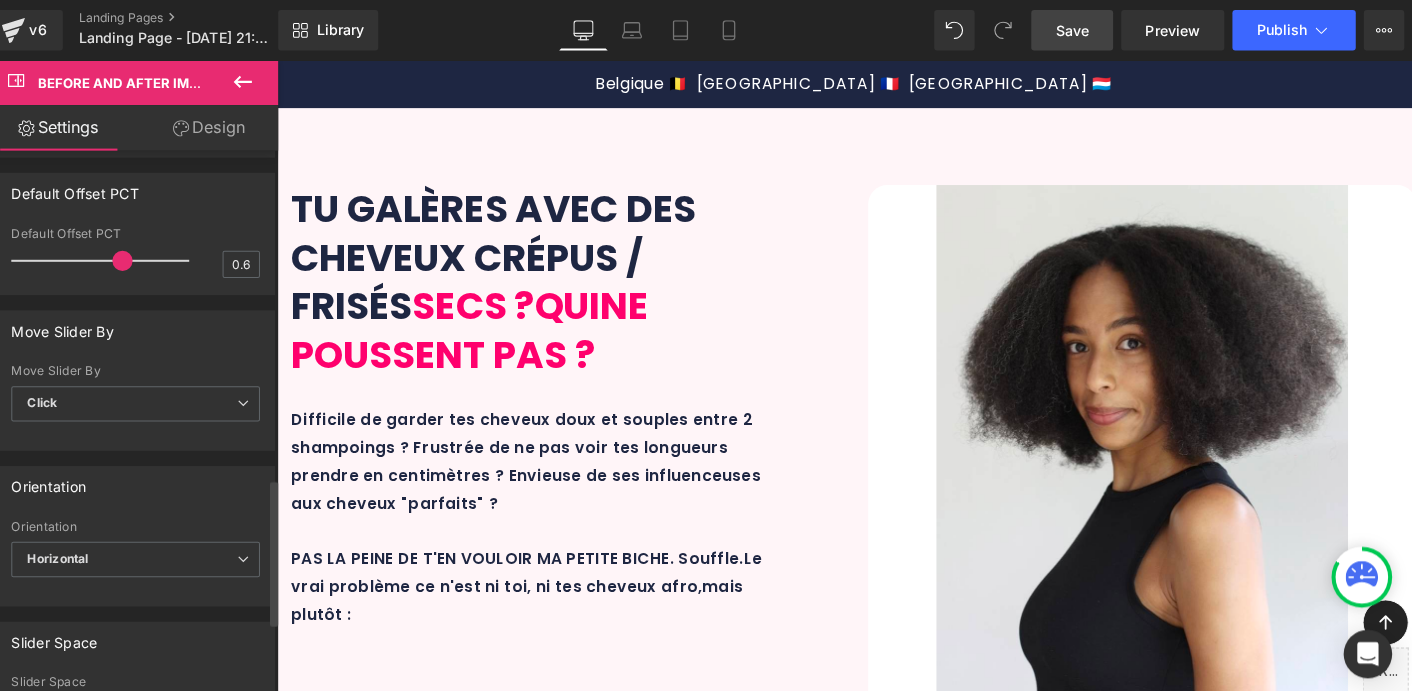 drag, startPoint x: 134, startPoint y: 251, endPoint x: 119, endPoint y: 251, distance: 15 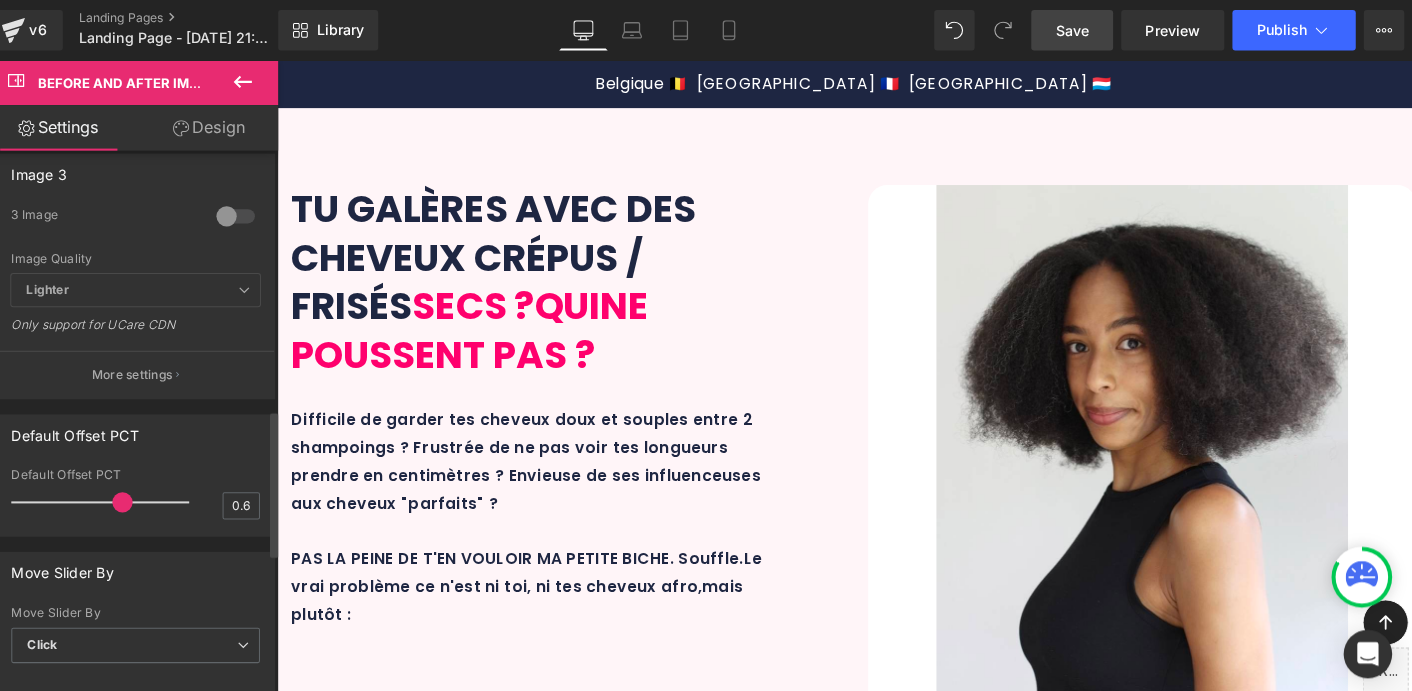 scroll, scrollTop: 964, scrollLeft: 0, axis: vertical 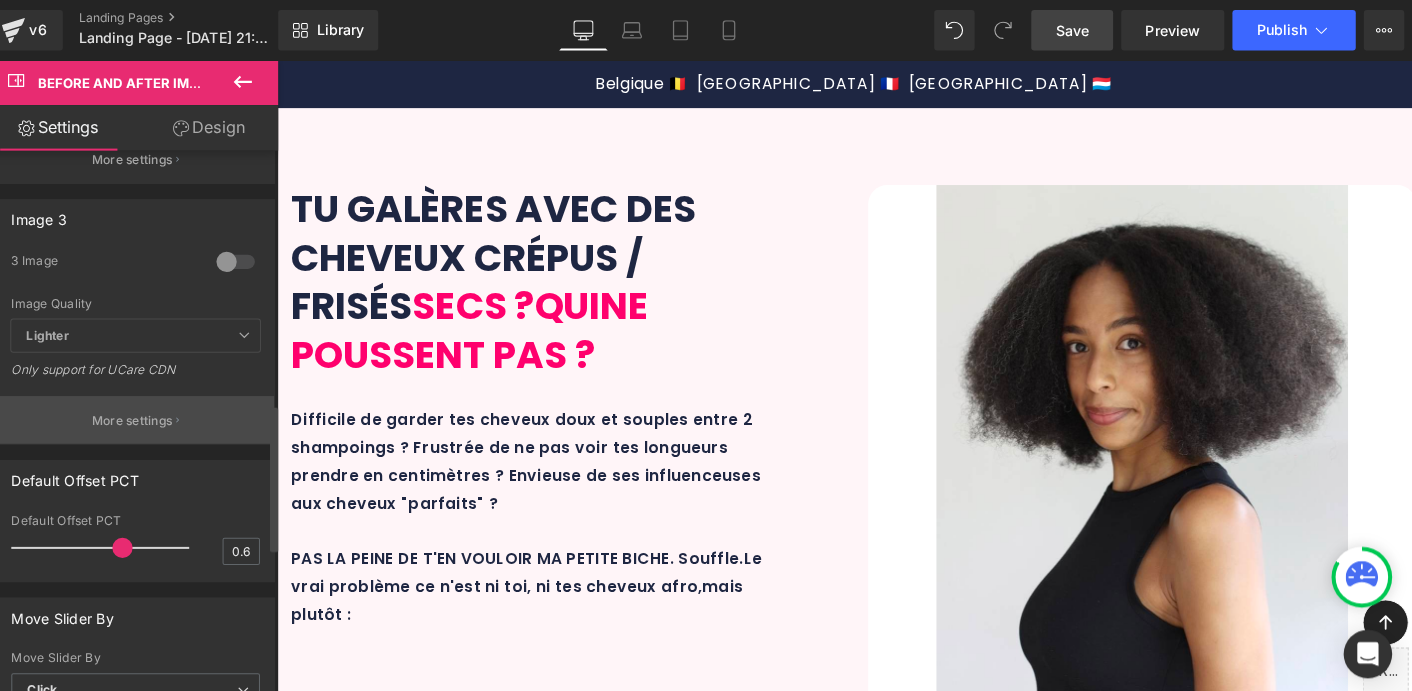 click on "More settings" at bounding box center (149, 415) 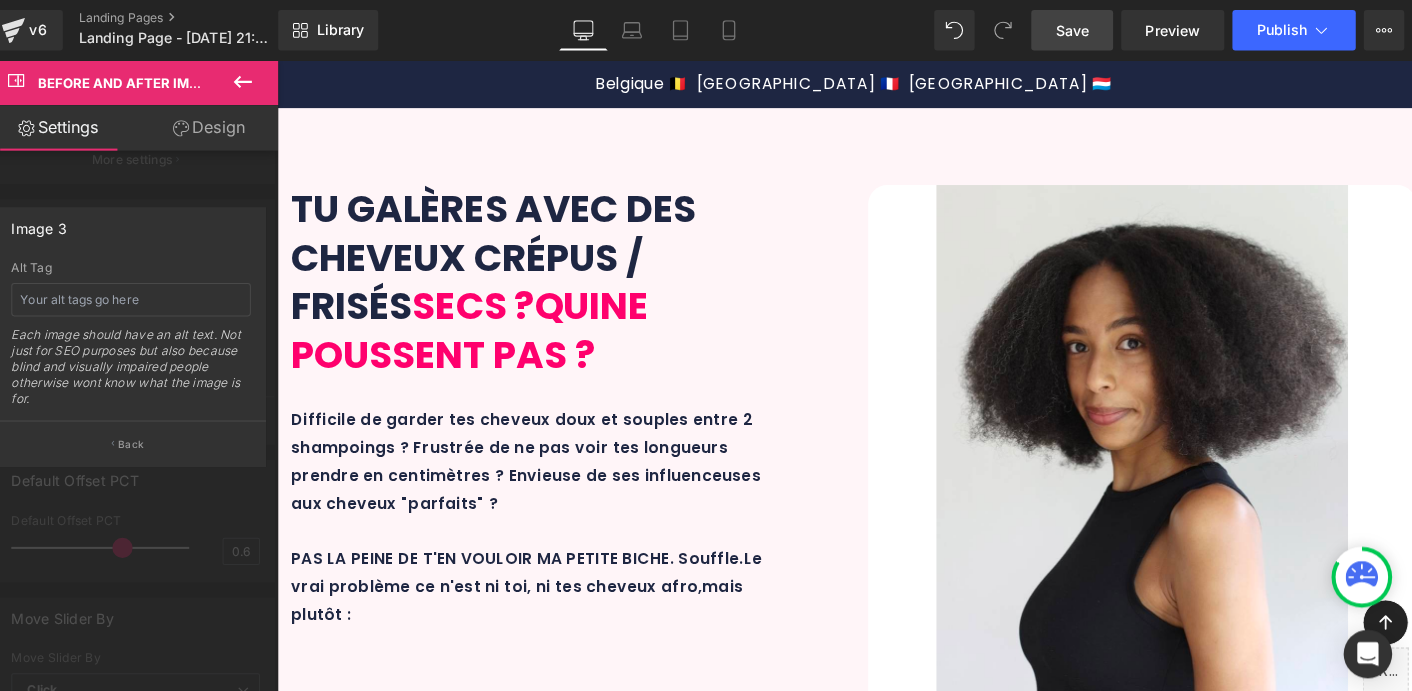click at bounding box center [145, 380] 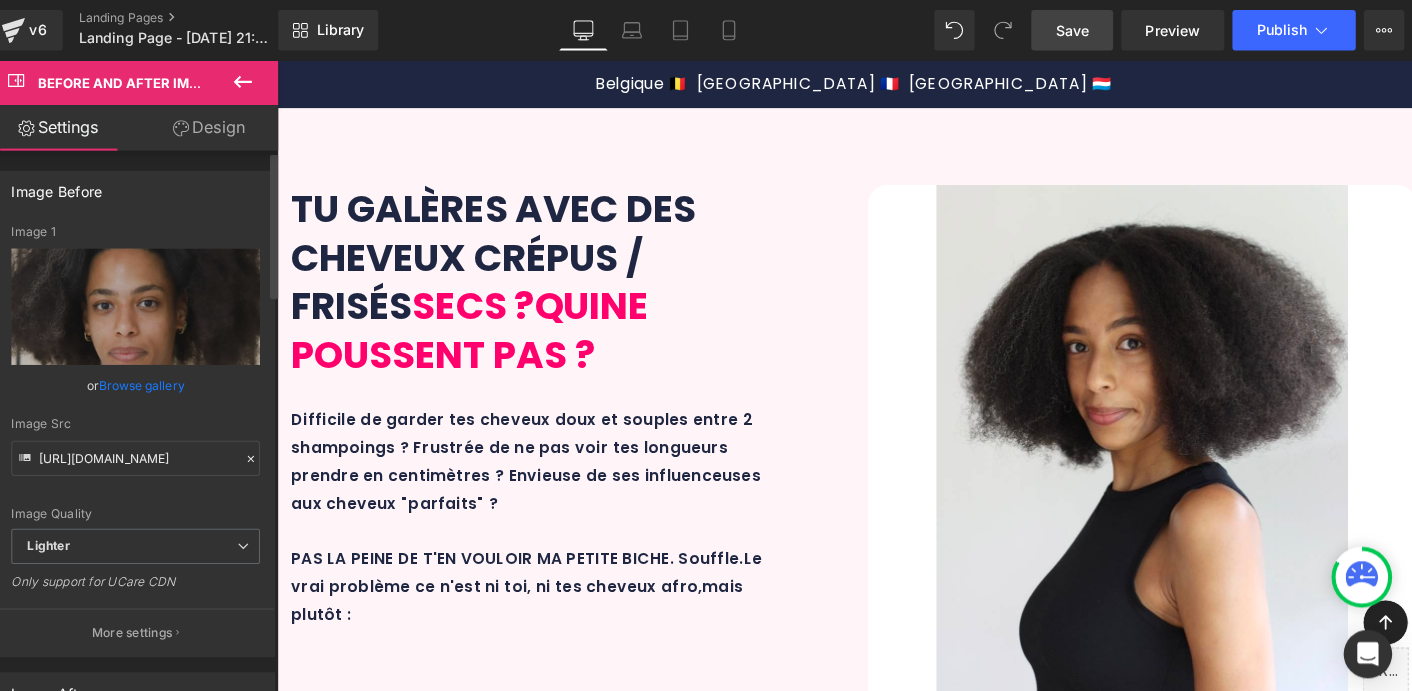 scroll, scrollTop: 0, scrollLeft: 0, axis: both 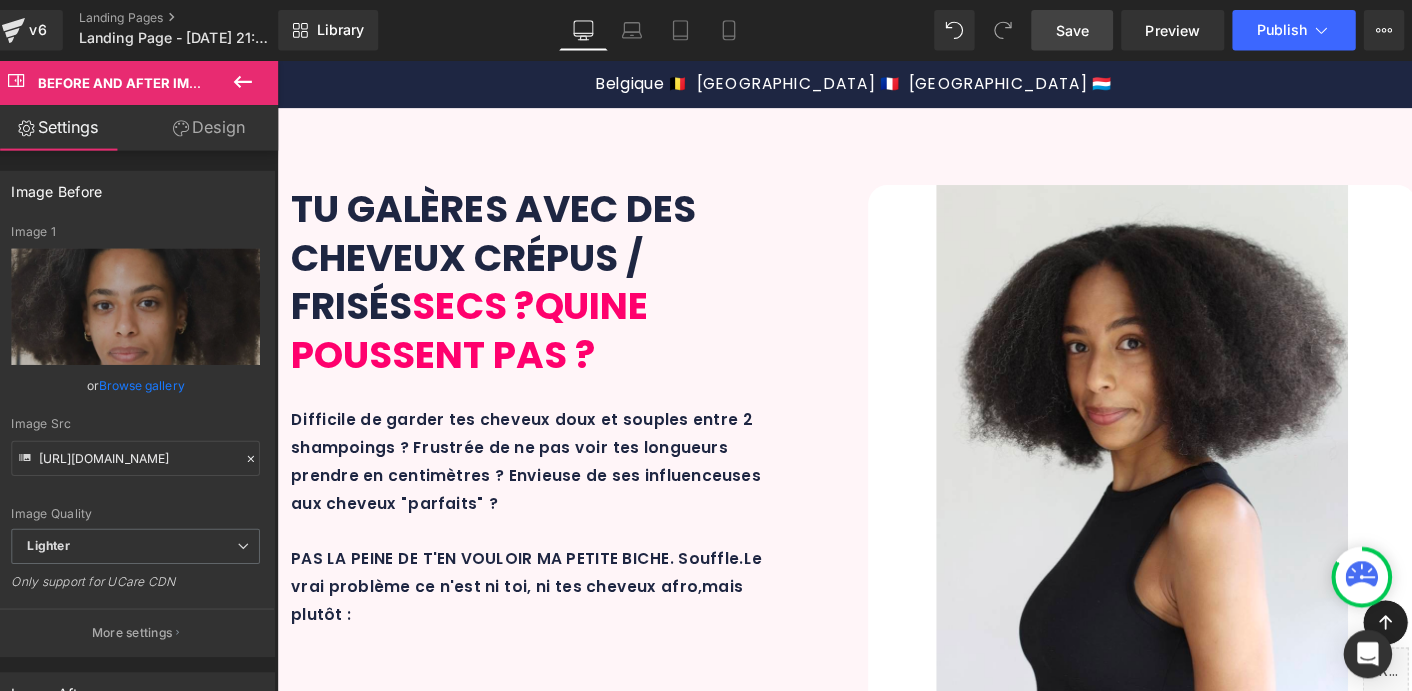click on "Design" at bounding box center [221, 126] 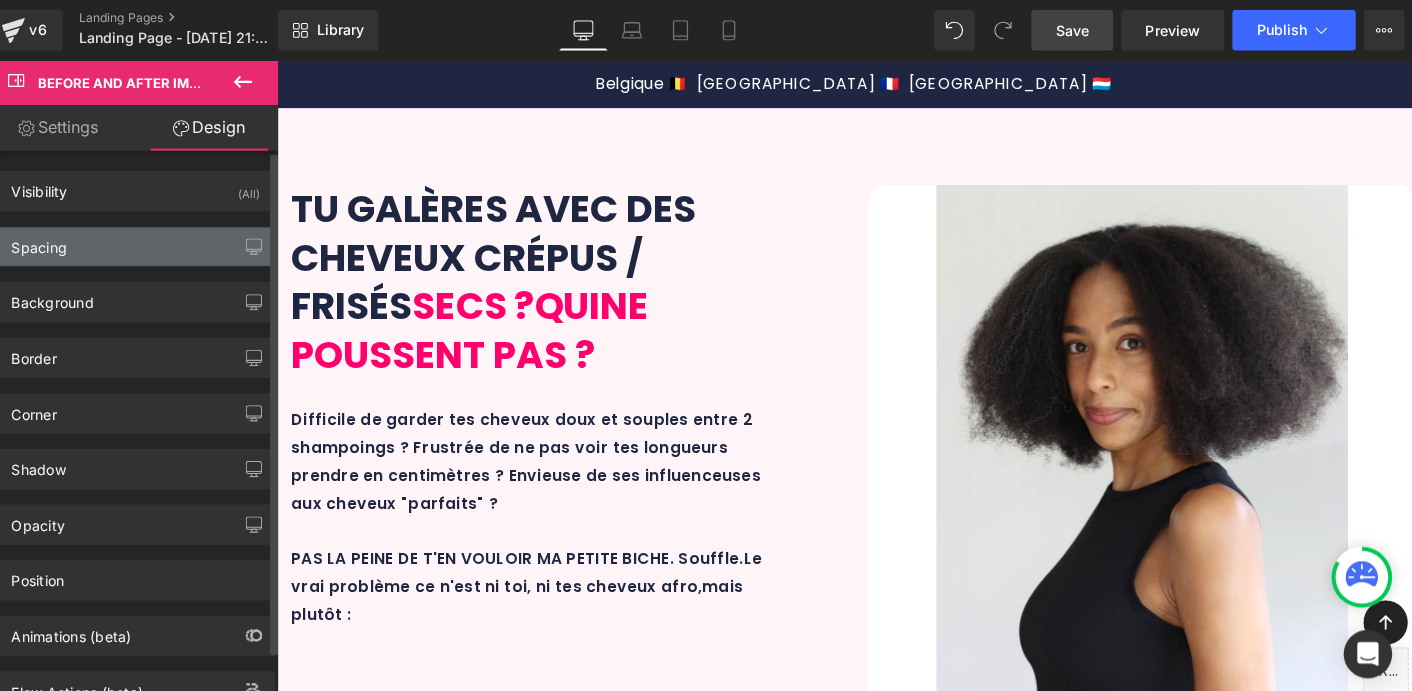 scroll, scrollTop: 0, scrollLeft: 0, axis: both 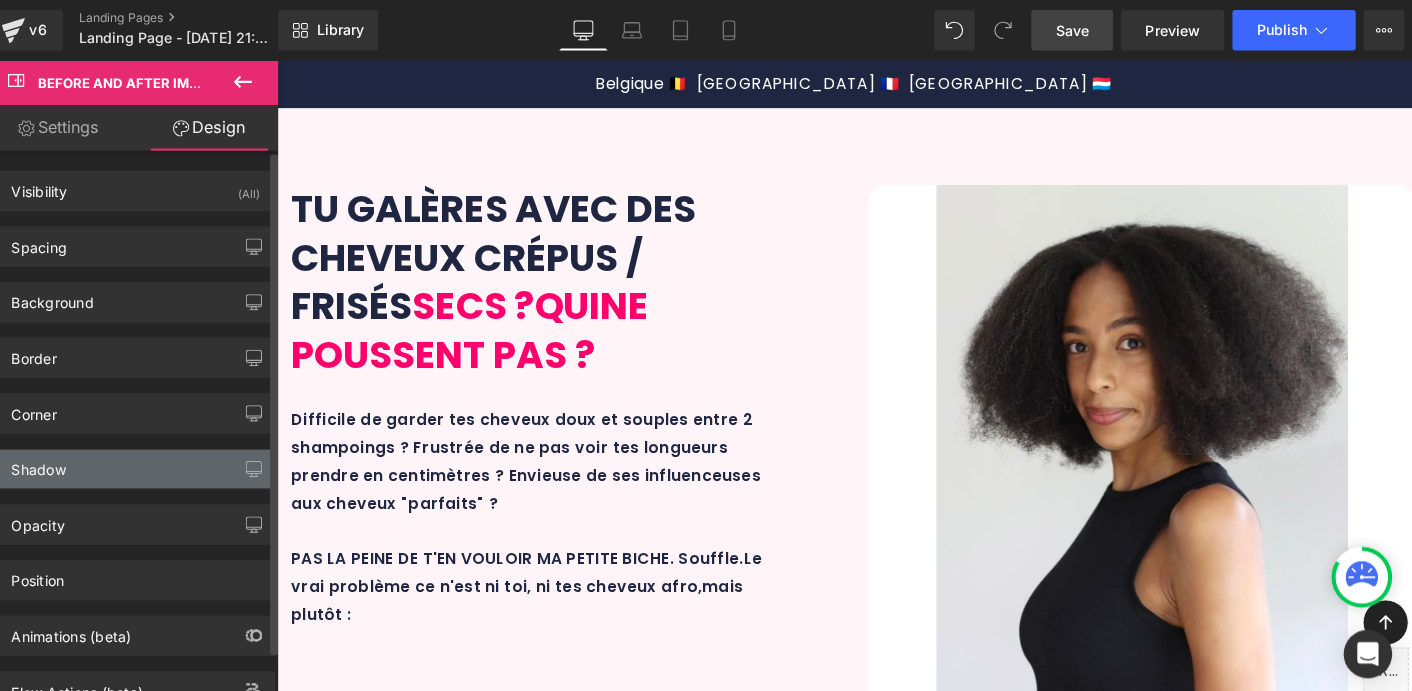 click on "Shadow" at bounding box center [149, 464] 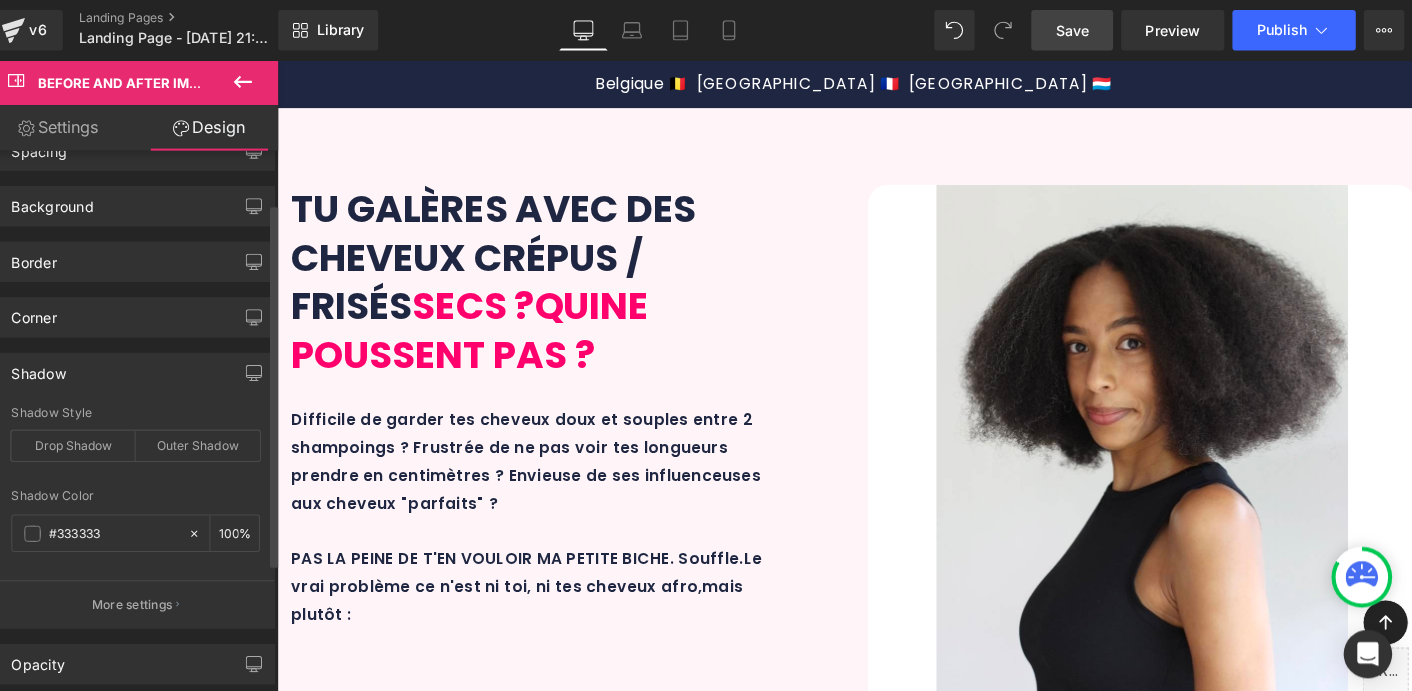 scroll, scrollTop: 77, scrollLeft: 0, axis: vertical 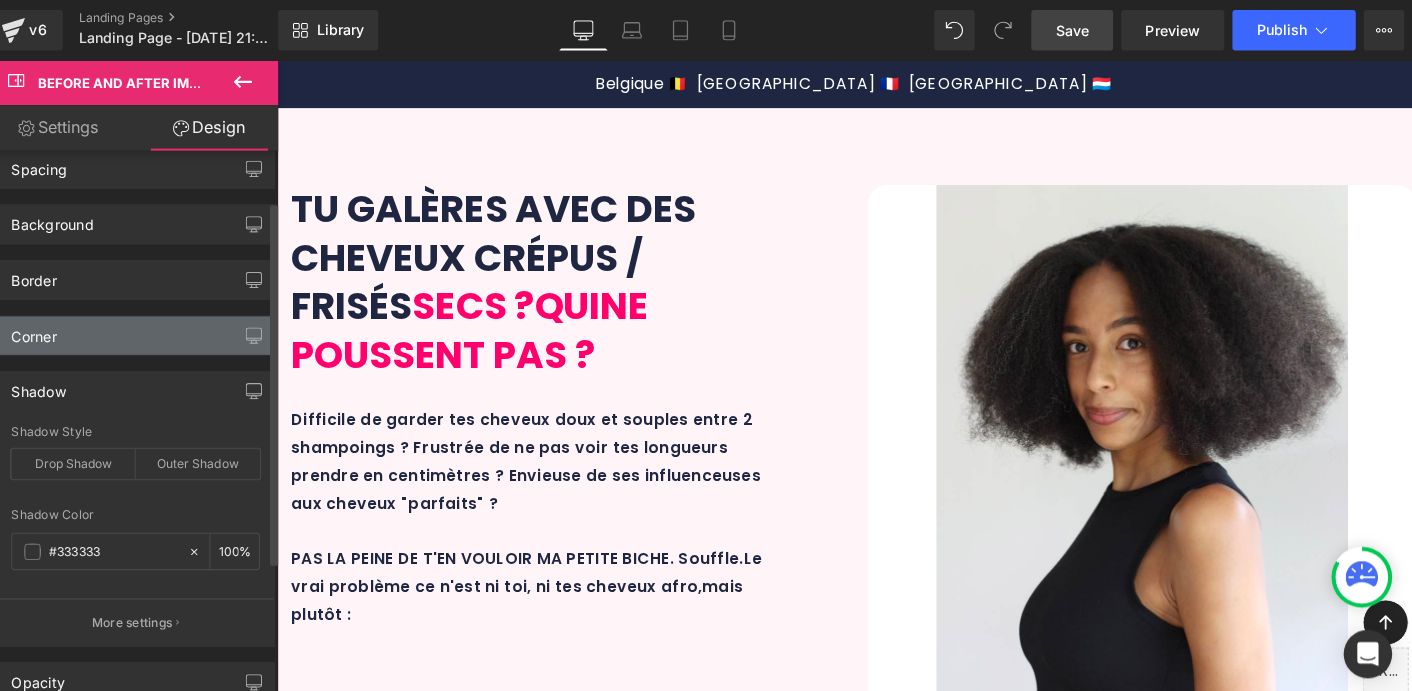 click on "Corner" at bounding box center [149, 332] 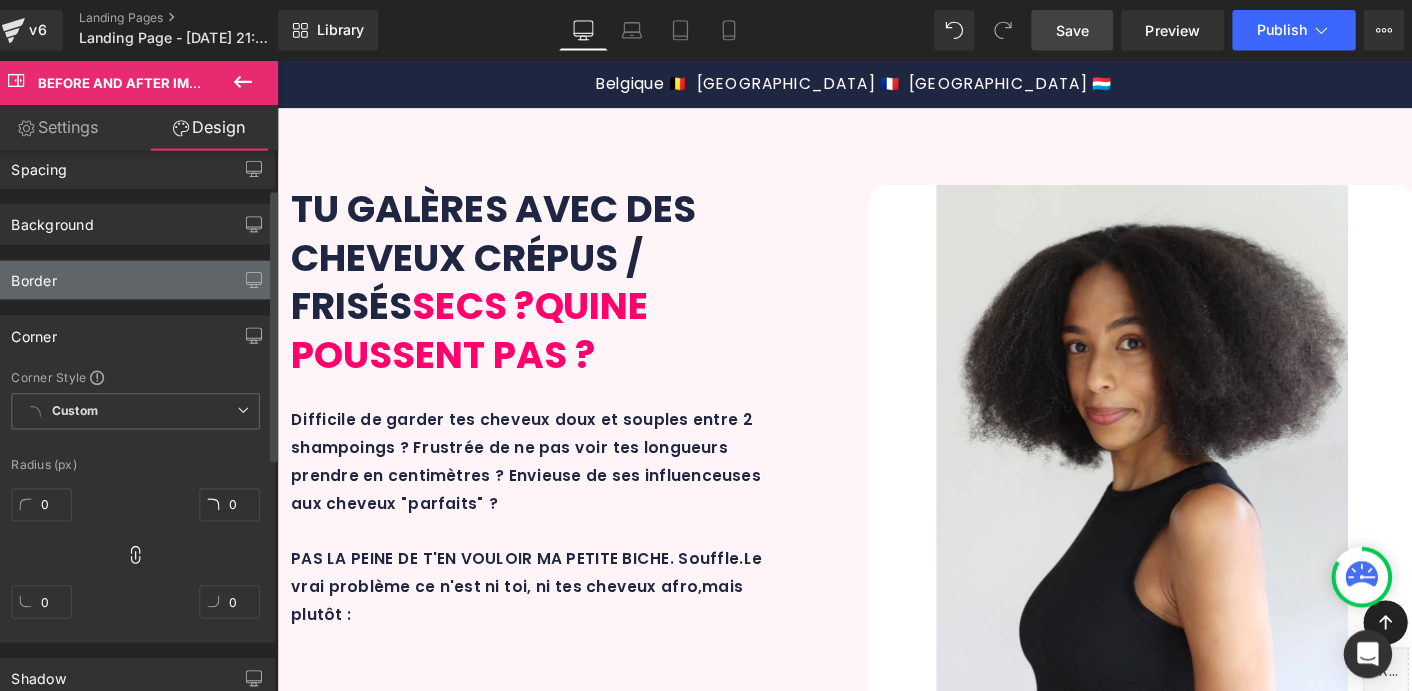 click on "Border" at bounding box center (149, 277) 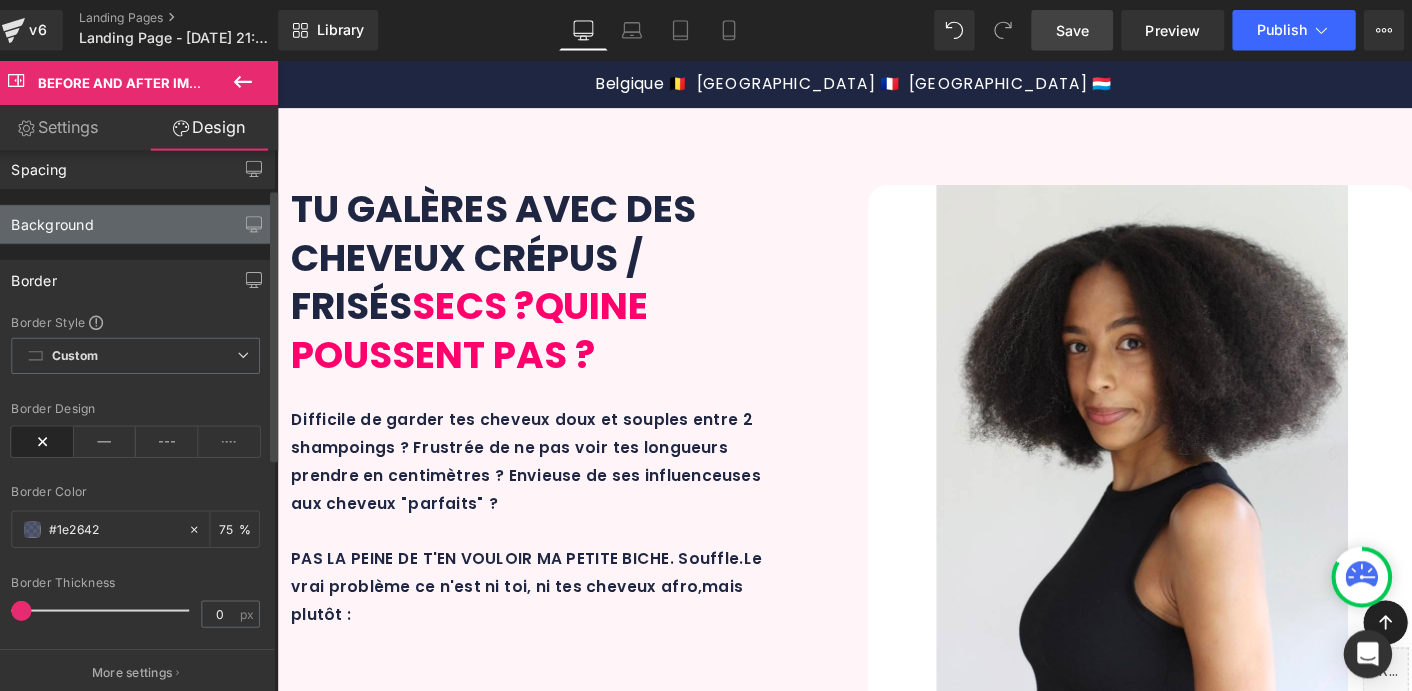 click on "Background" at bounding box center (149, 222) 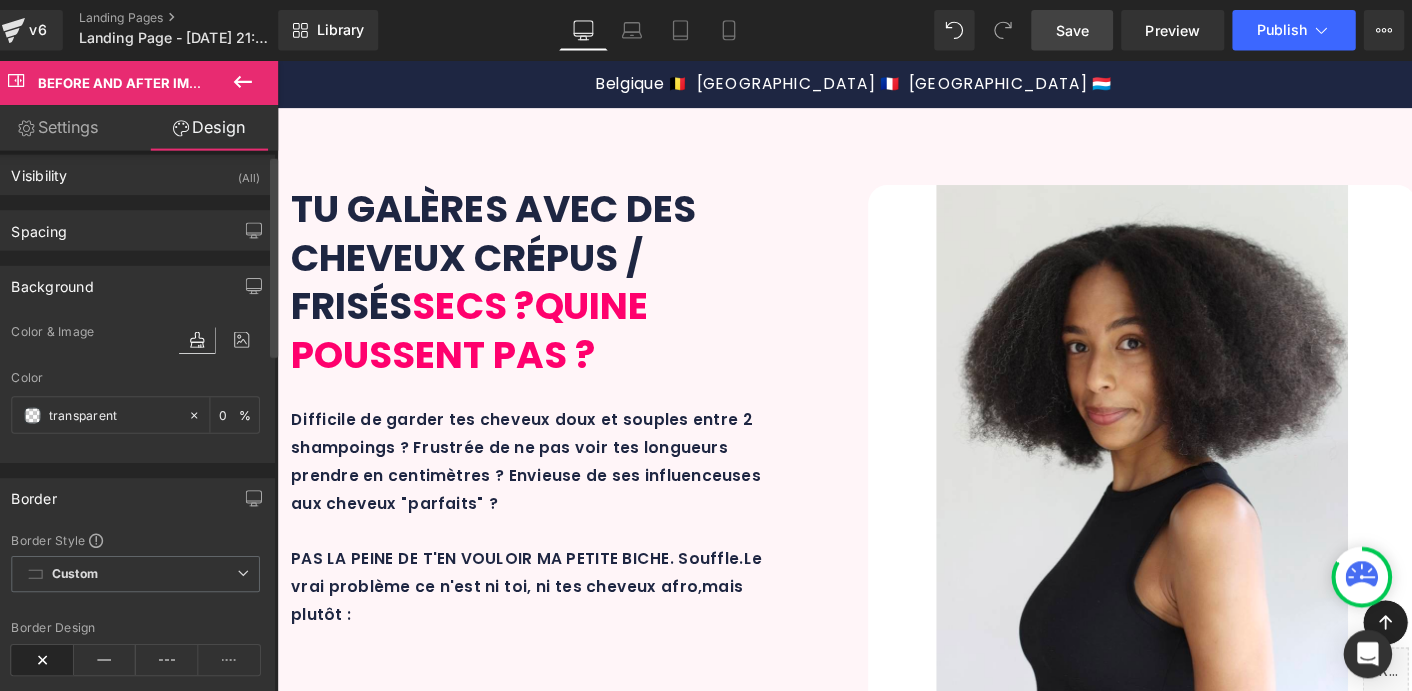 scroll, scrollTop: 11, scrollLeft: 0, axis: vertical 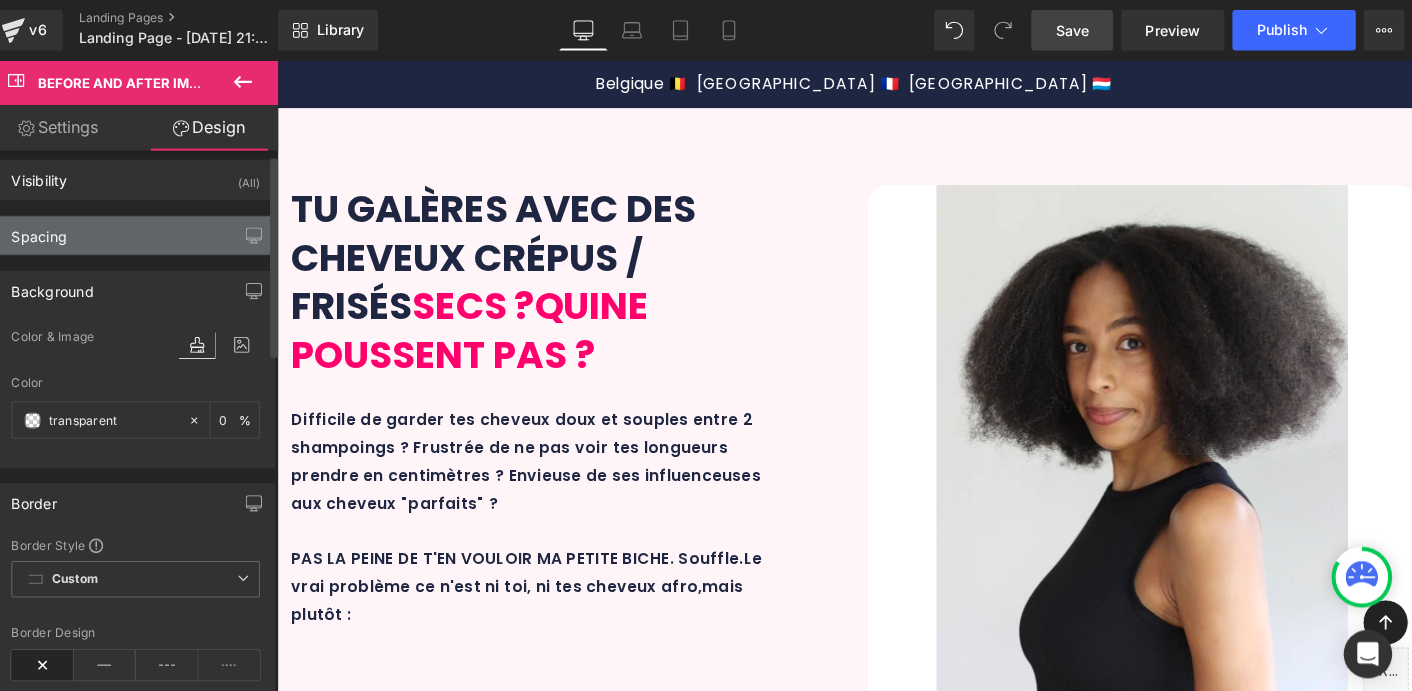 click on "Spacing" at bounding box center [149, 233] 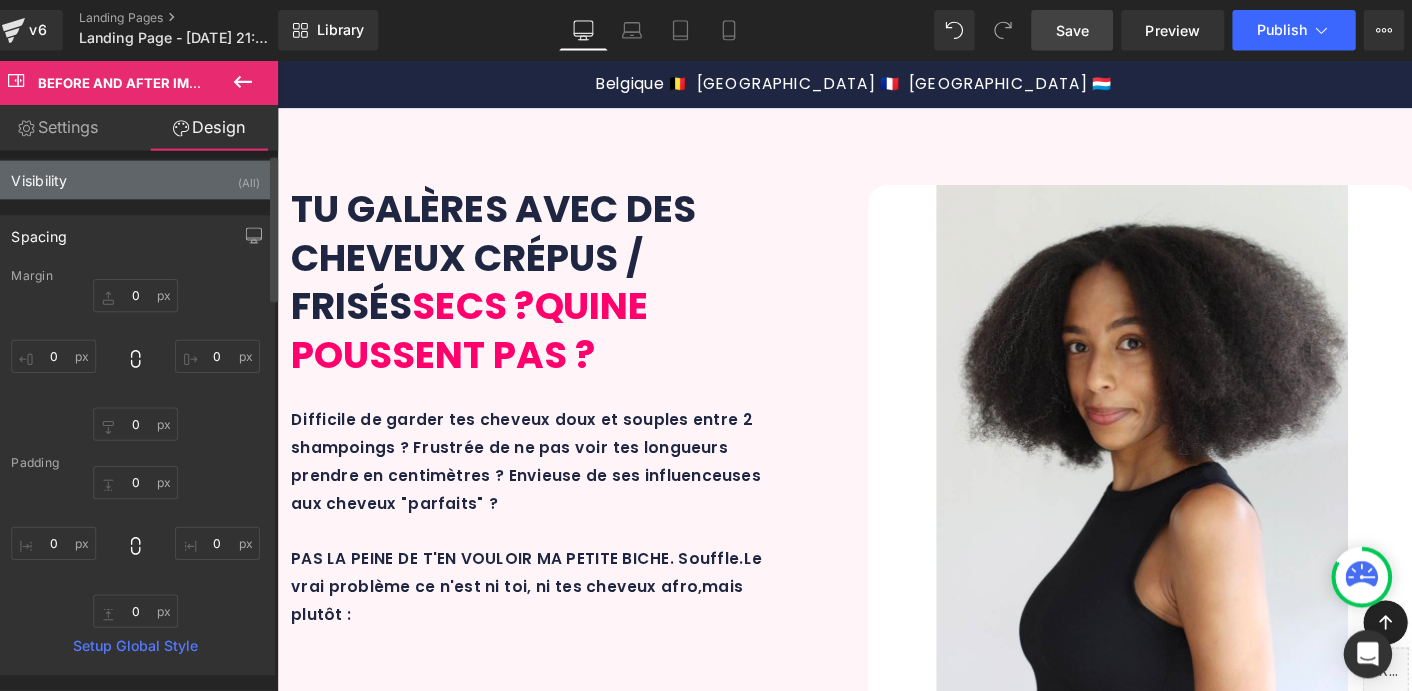 click on "Visibility
(All)" at bounding box center (149, 178) 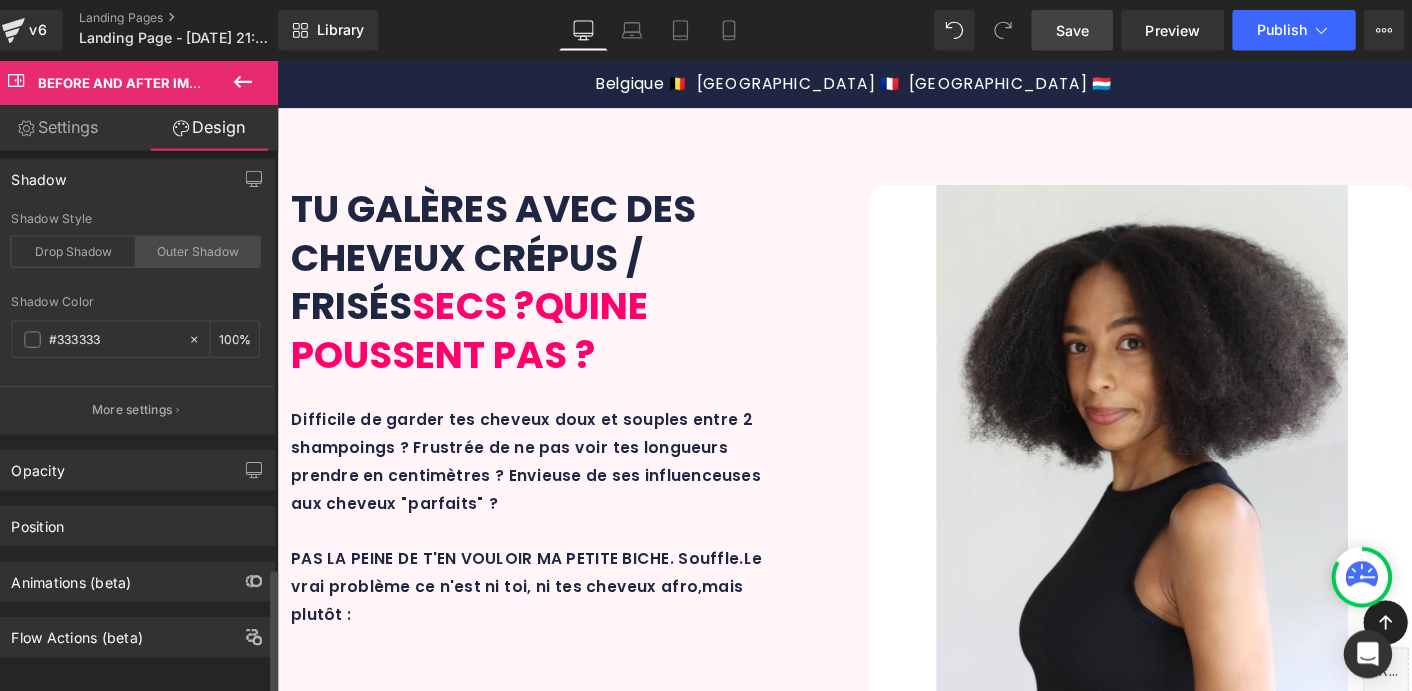 scroll, scrollTop: 1737, scrollLeft: 0, axis: vertical 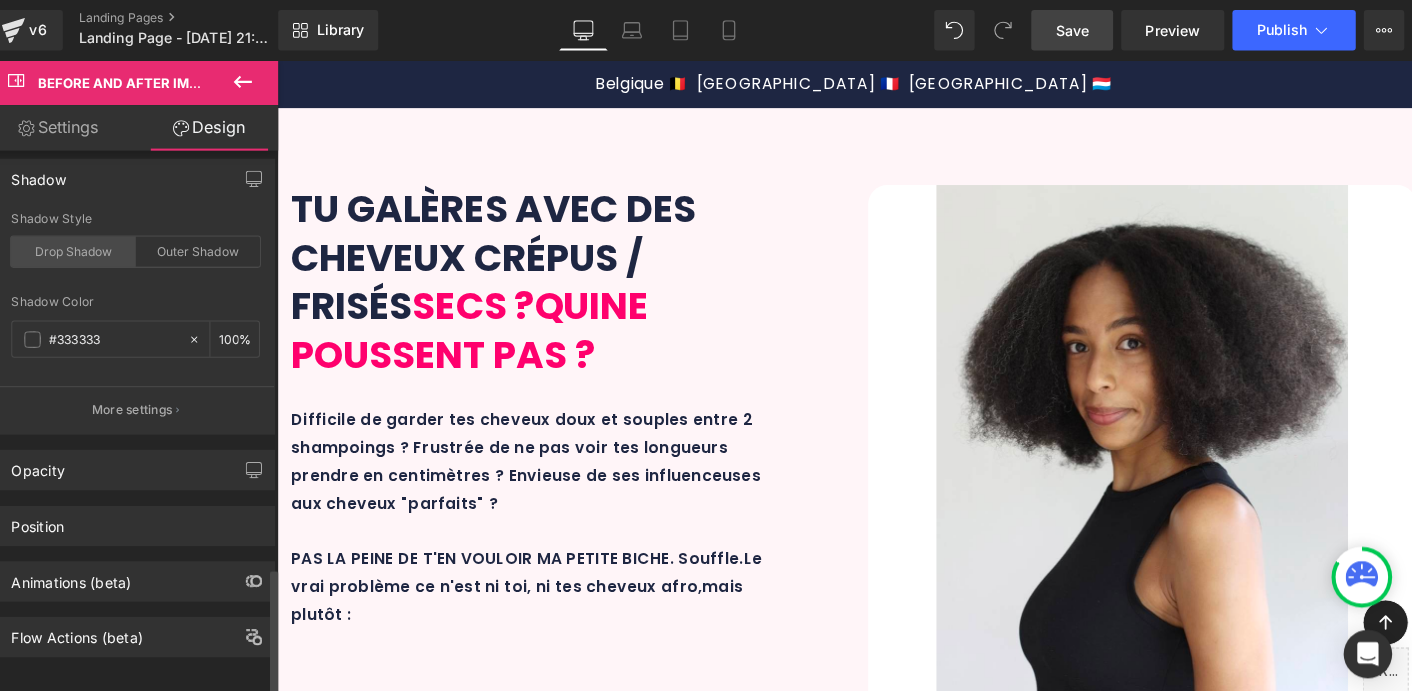 click on "Drop Shadow" at bounding box center (87, 249) 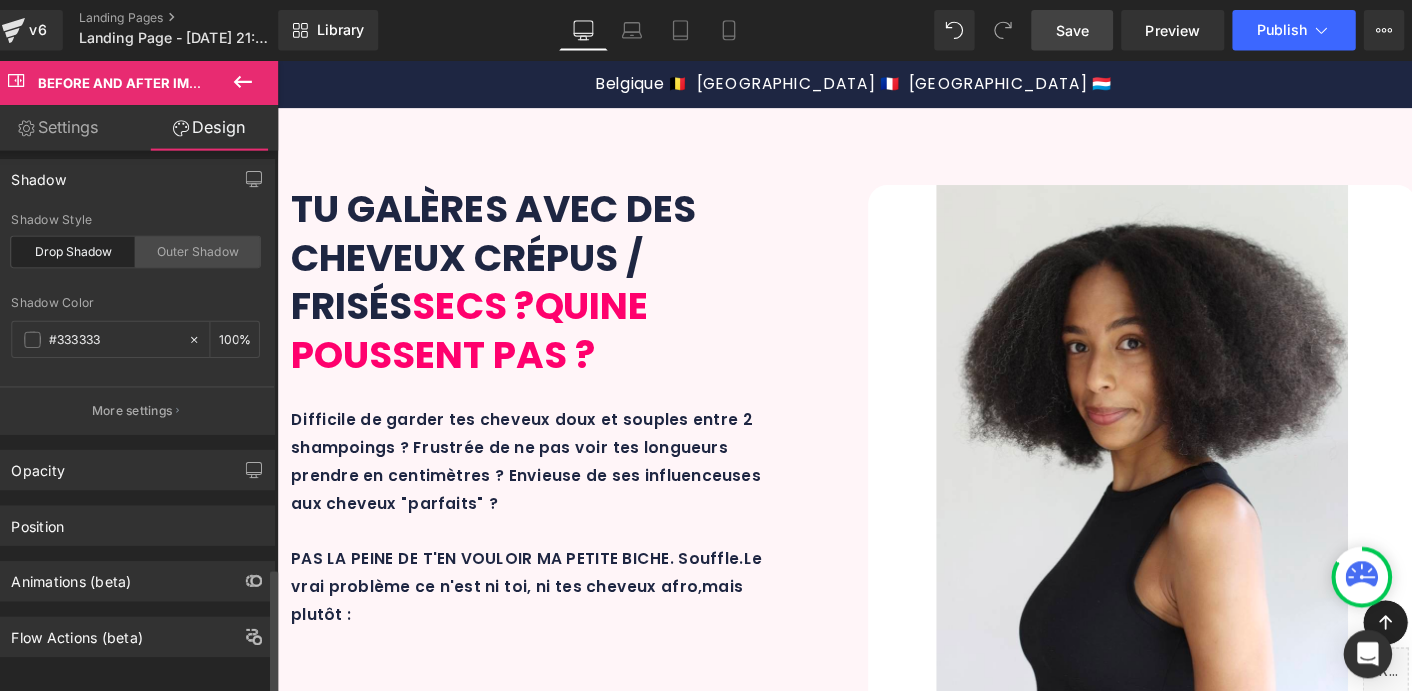 click on "Outer Shadow" at bounding box center (210, 249) 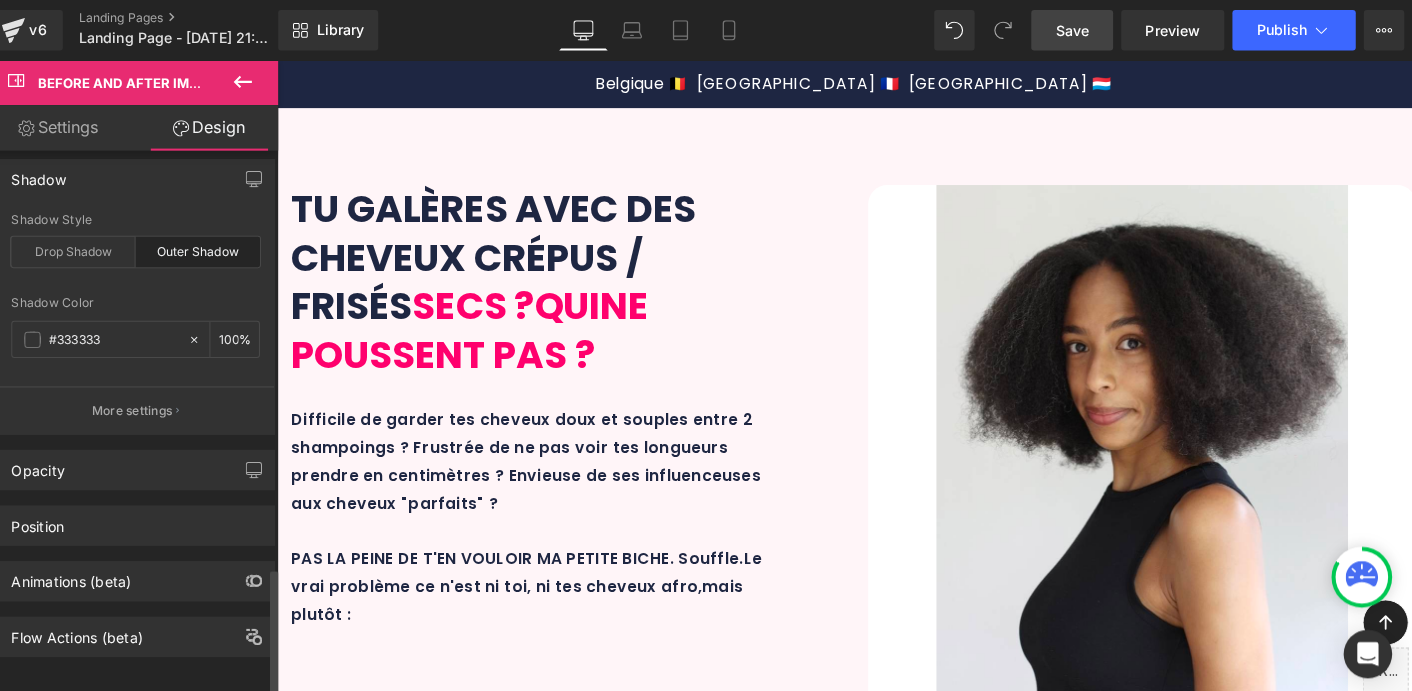 click on "Shadow Style Drop Shadow Outer Shadow" at bounding box center [149, 248] 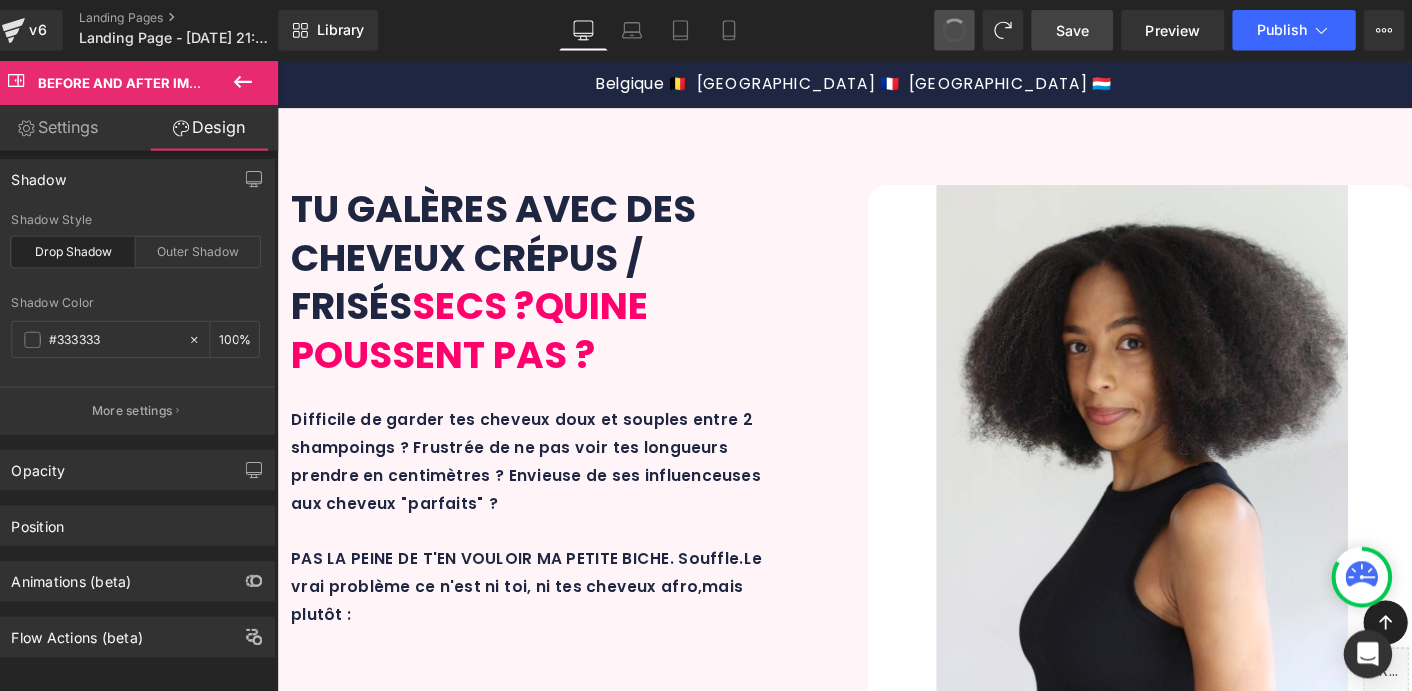 type on "0" 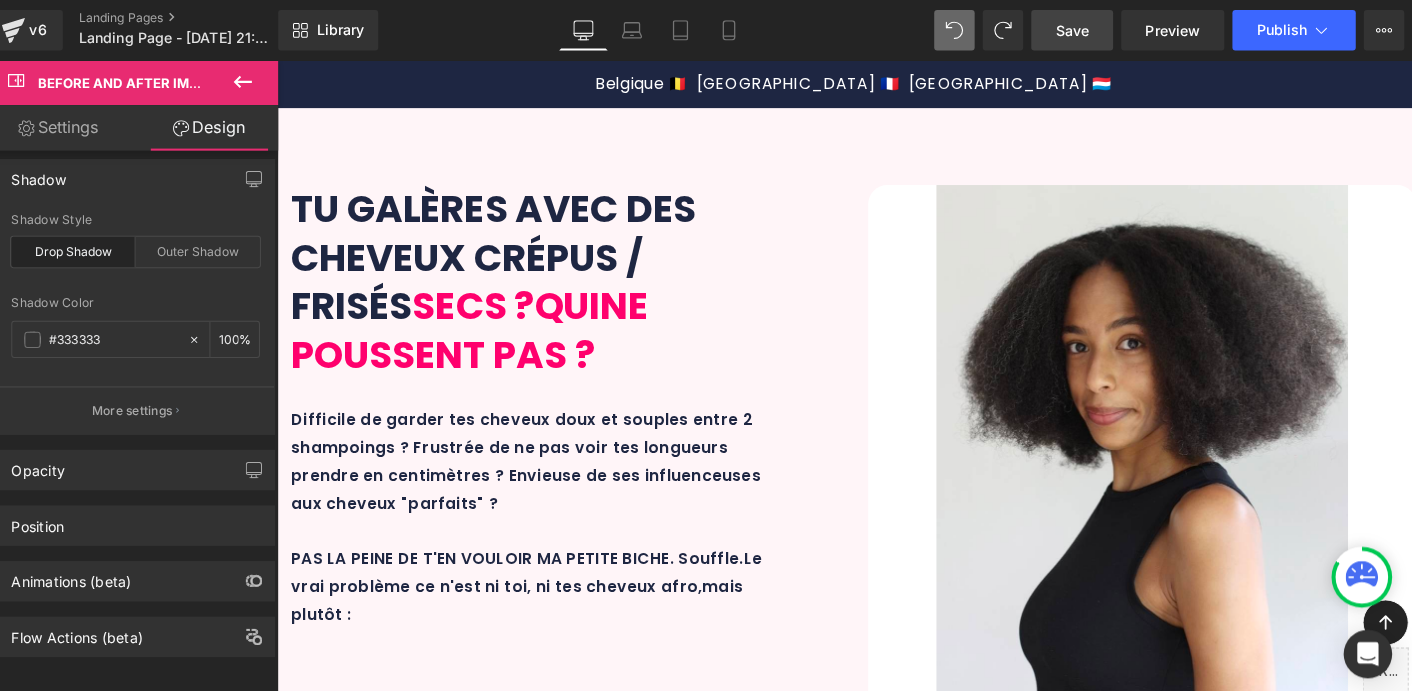 scroll, scrollTop: 3600, scrollLeft: 0, axis: vertical 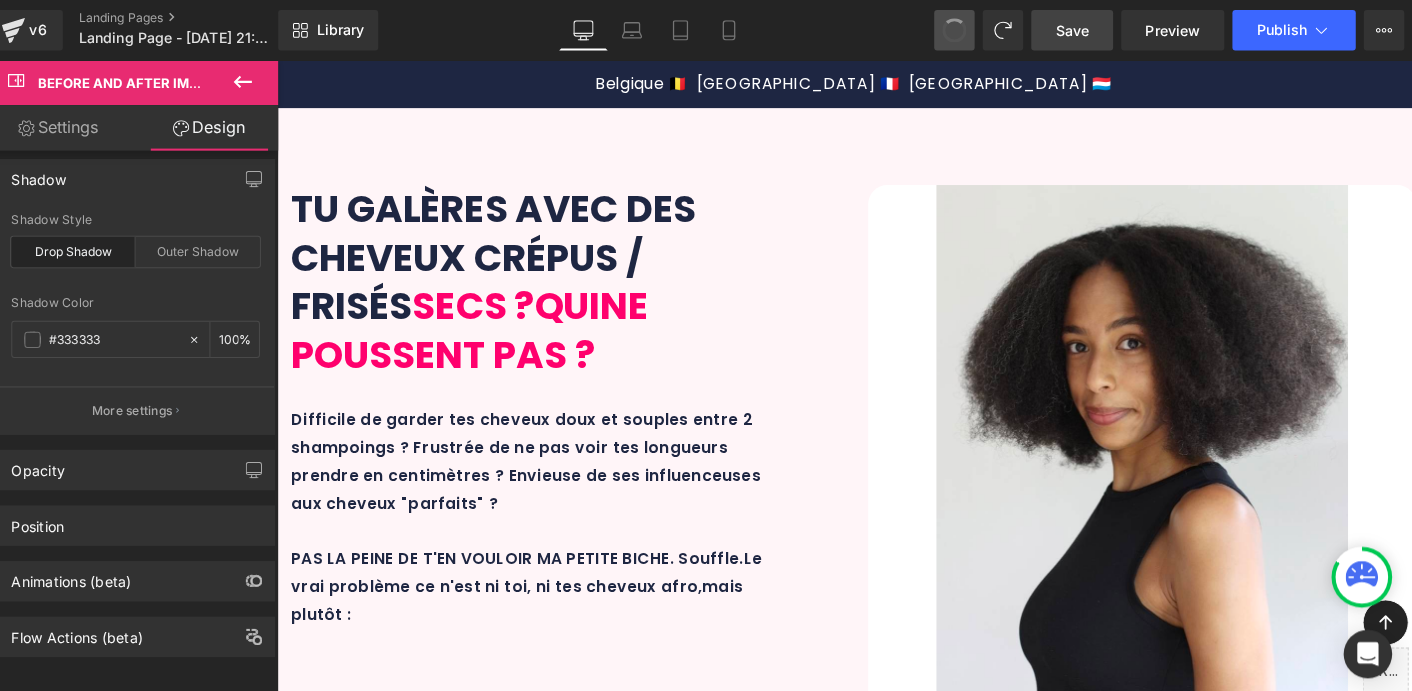type on "0" 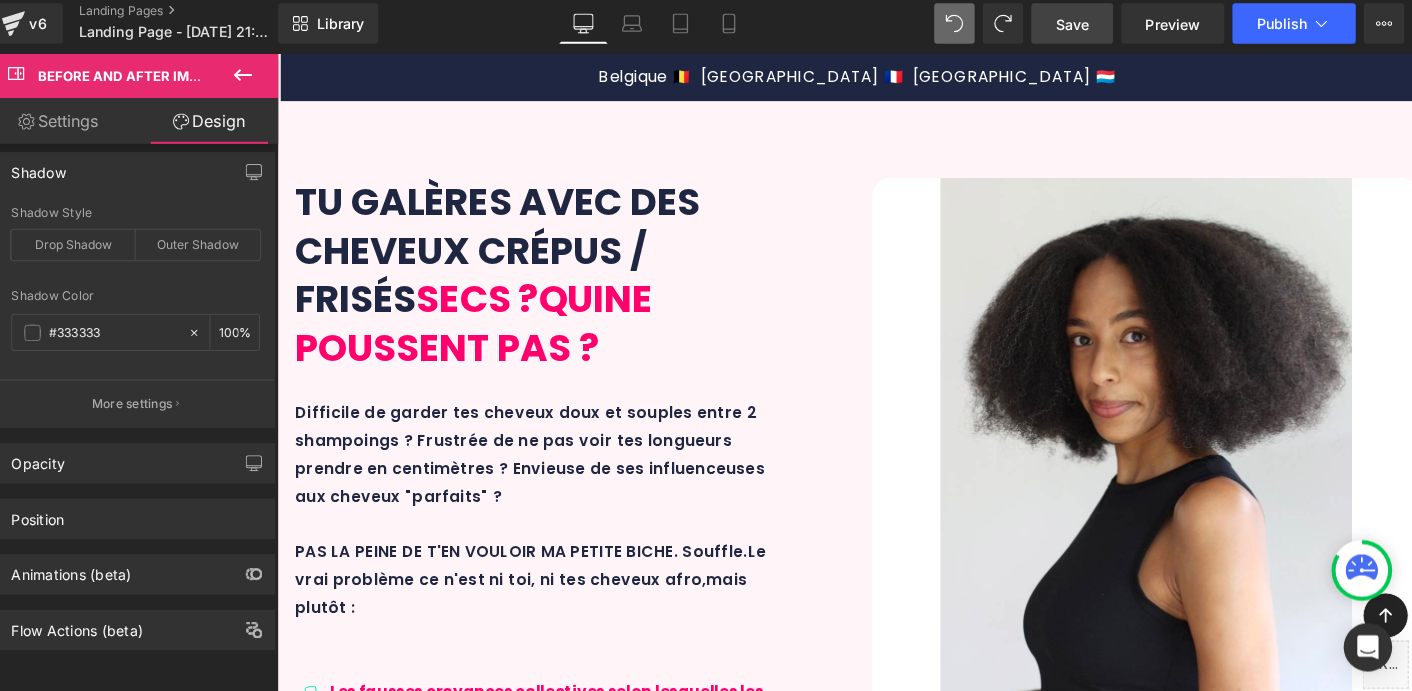 scroll, scrollTop: 3887, scrollLeft: 0, axis: vertical 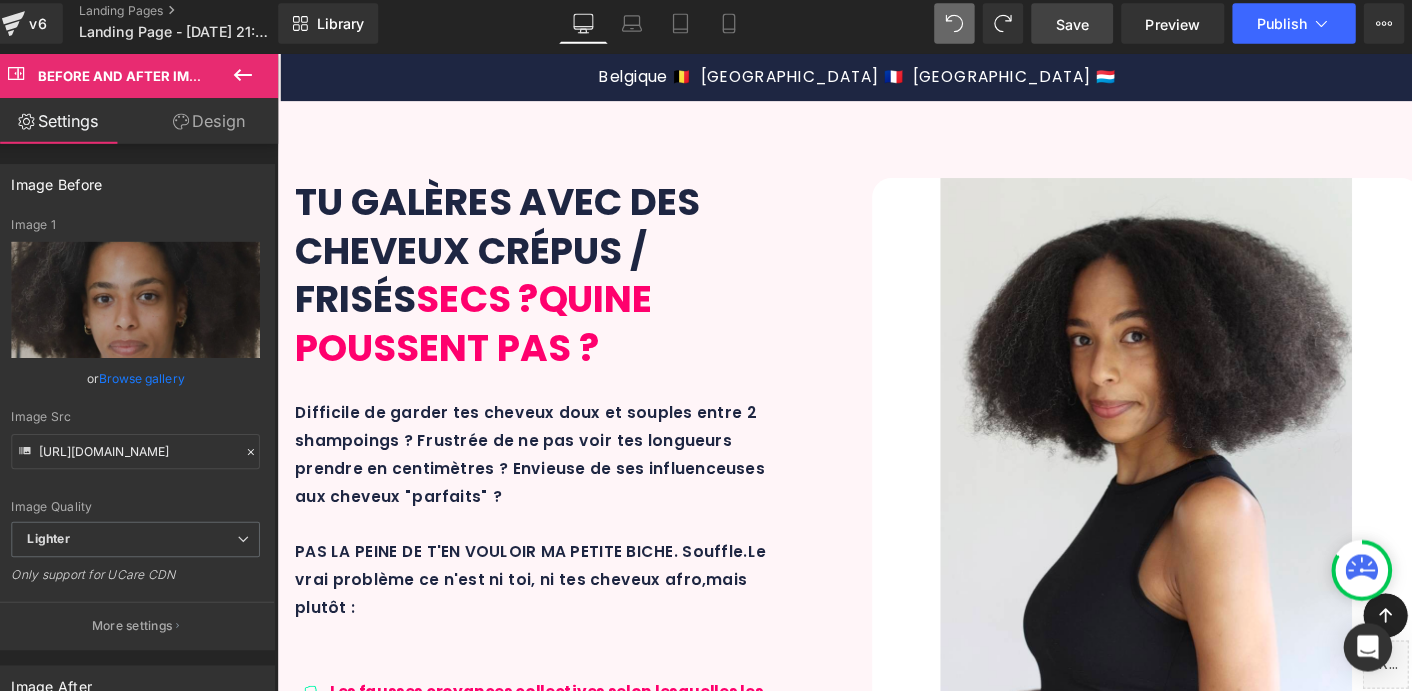 drag, startPoint x: 938, startPoint y: 339, endPoint x: 620, endPoint y: 447, distance: 335.83923 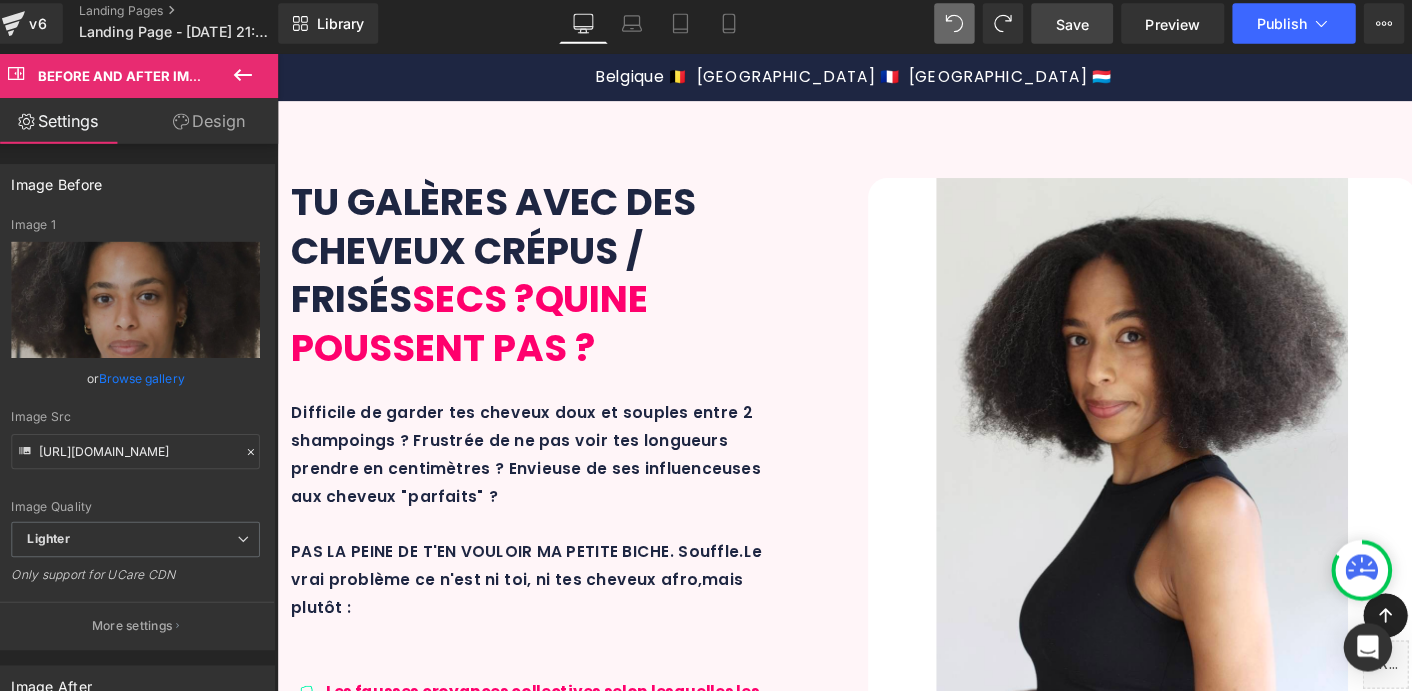 scroll, scrollTop: 0, scrollLeft: 0, axis: both 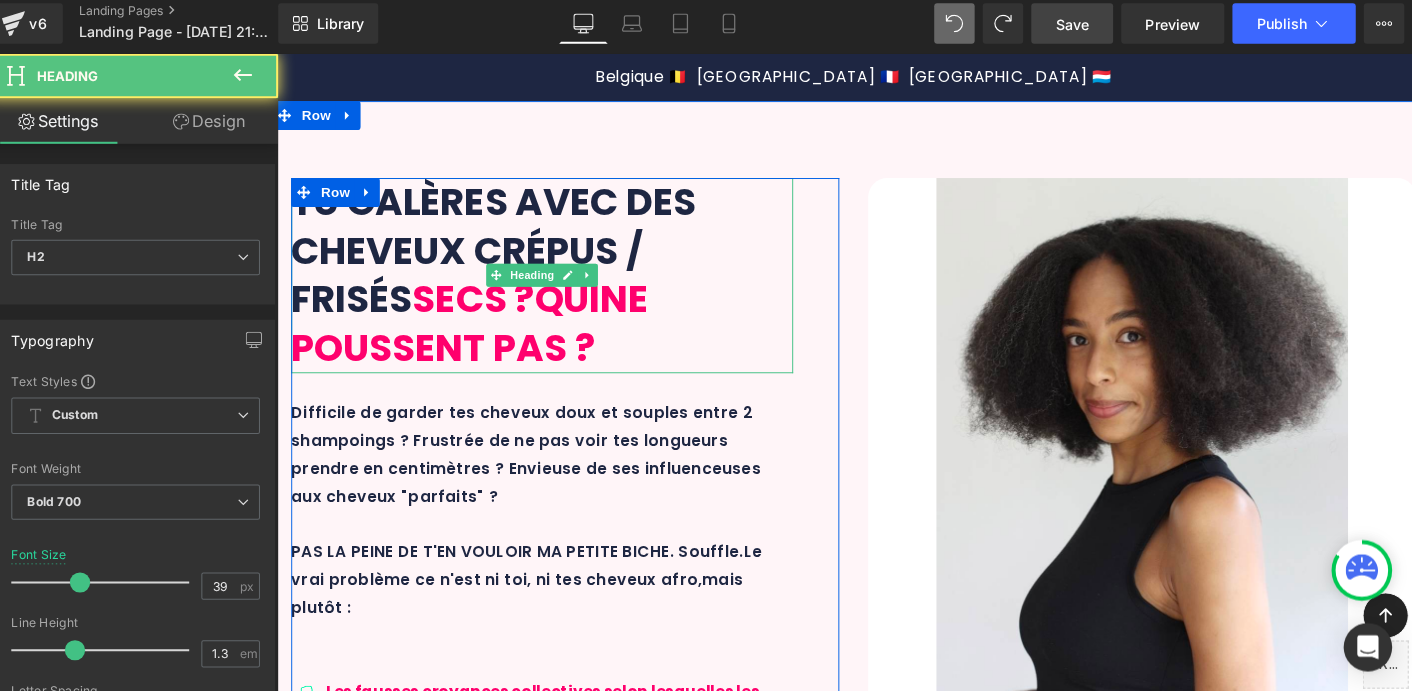 click on "Tu galères avec des cheveux CRÉPUS / FRISÉS  seCs ?  qui  ne poussent pas   ?" at bounding box center [553, 283] 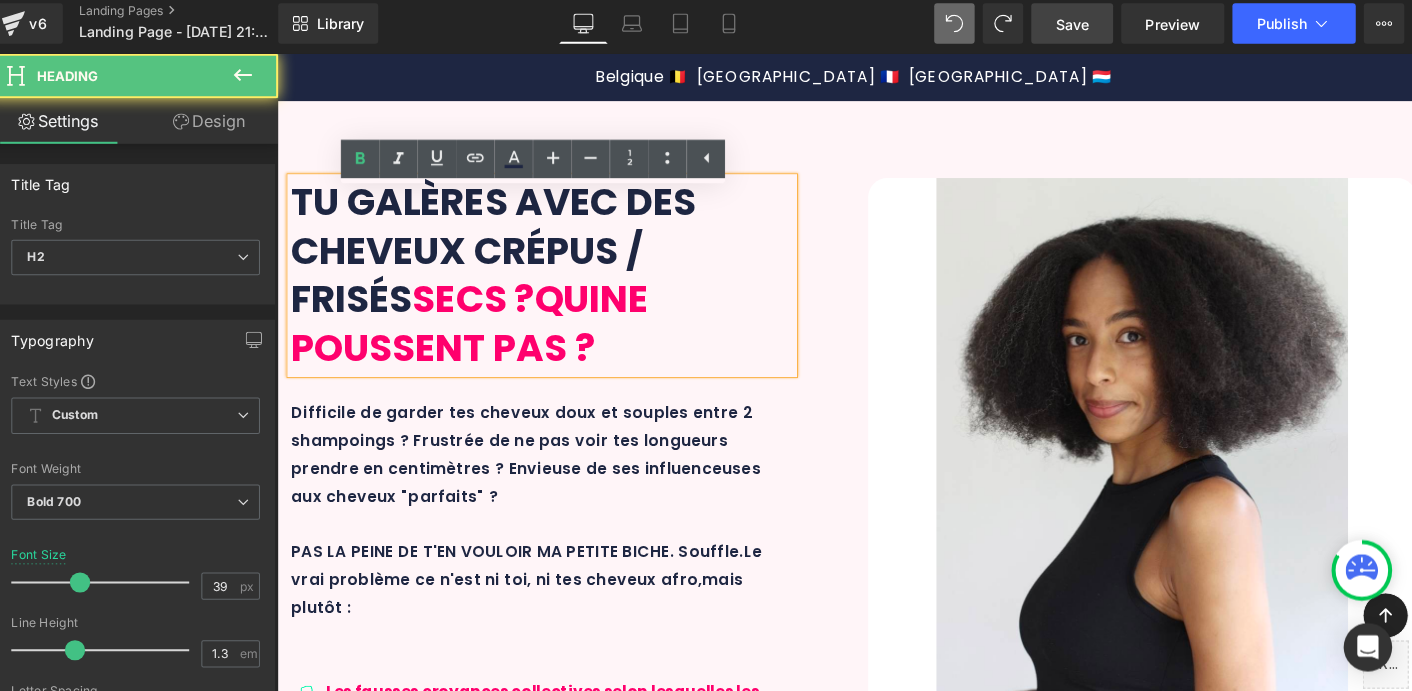 type 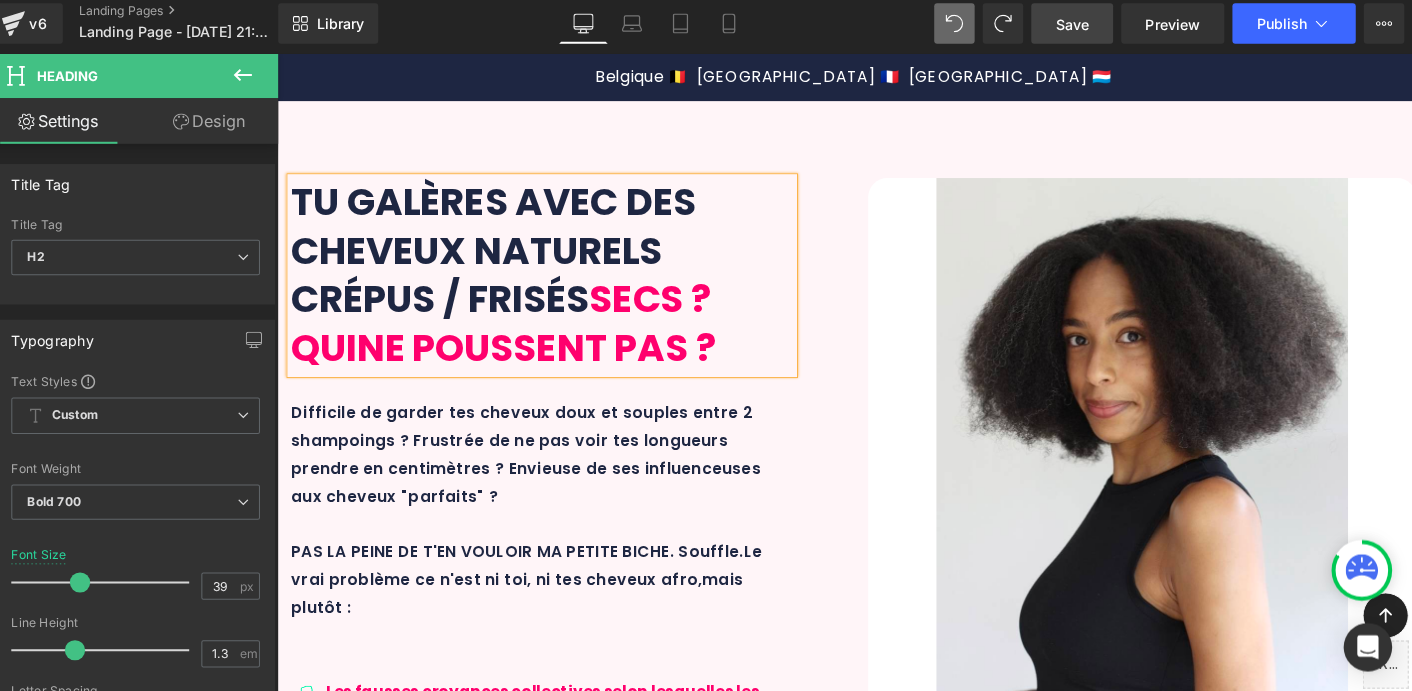 click on "Tu galères avec des cheveux NATURELS CRÉPUS / FRISÉS  seCs ?  qui  ne poussent pas   ?   Heading
Difficile de garder tes cheveux doux et souples entre 2 shampoings ? Frustrée de ne pas voir tes longueurs prendre en centimètres ? Envieuse de ses influenceuses aux cheveux "parfaits" ?    PAS LA PEINE DE T'EN VOULOIR MA PETITE BICHE. Souffle.  Le vrai problème ce n'est ni toi, ni tes cheveux afro,  mais plutôt :
Text Block
Icon
Les fausses croyances collectives selon lesquelles les cheveux afro sont difficiles / une question de génétique
Text Block
Icon
Text Block" at bounding box center [877, 609] 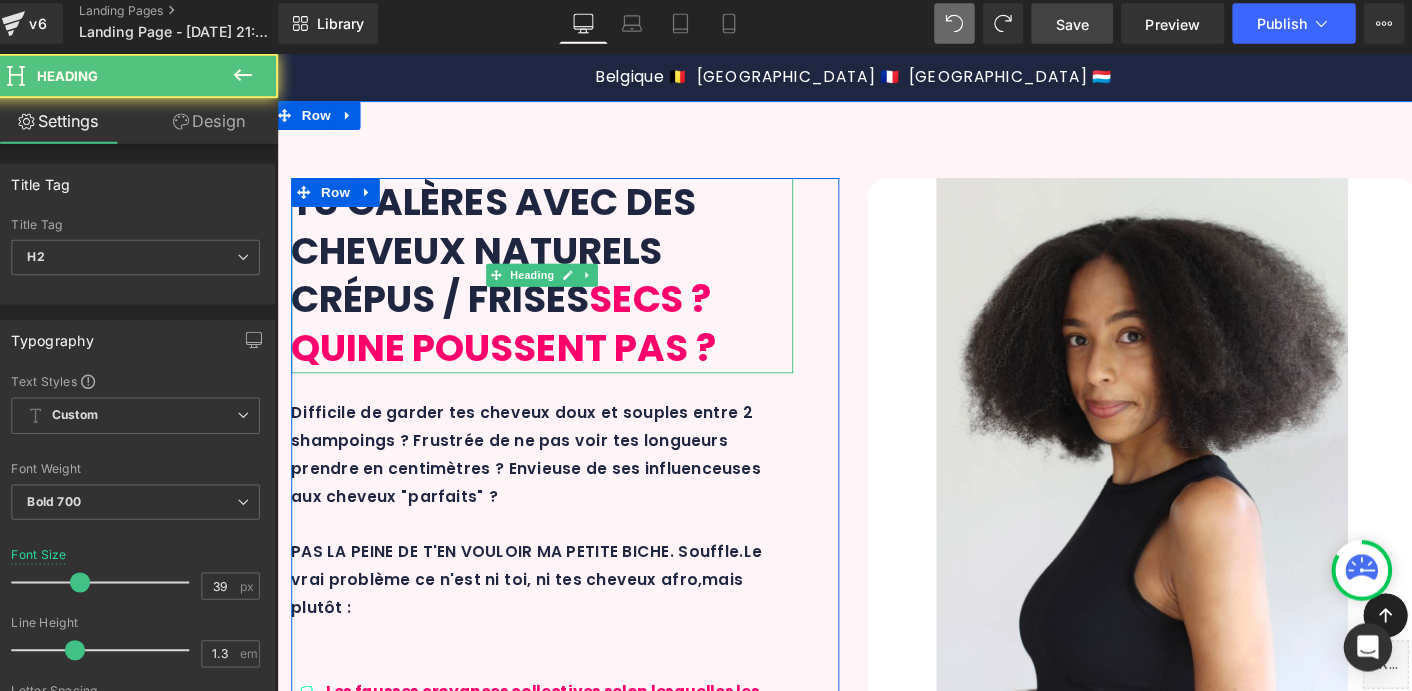 click on "Tu galères avec des cheveux NATURELS CRÉPUS / FRISÉS  seCs ?  qui  ne poussent pas   ?" at bounding box center [553, 283] 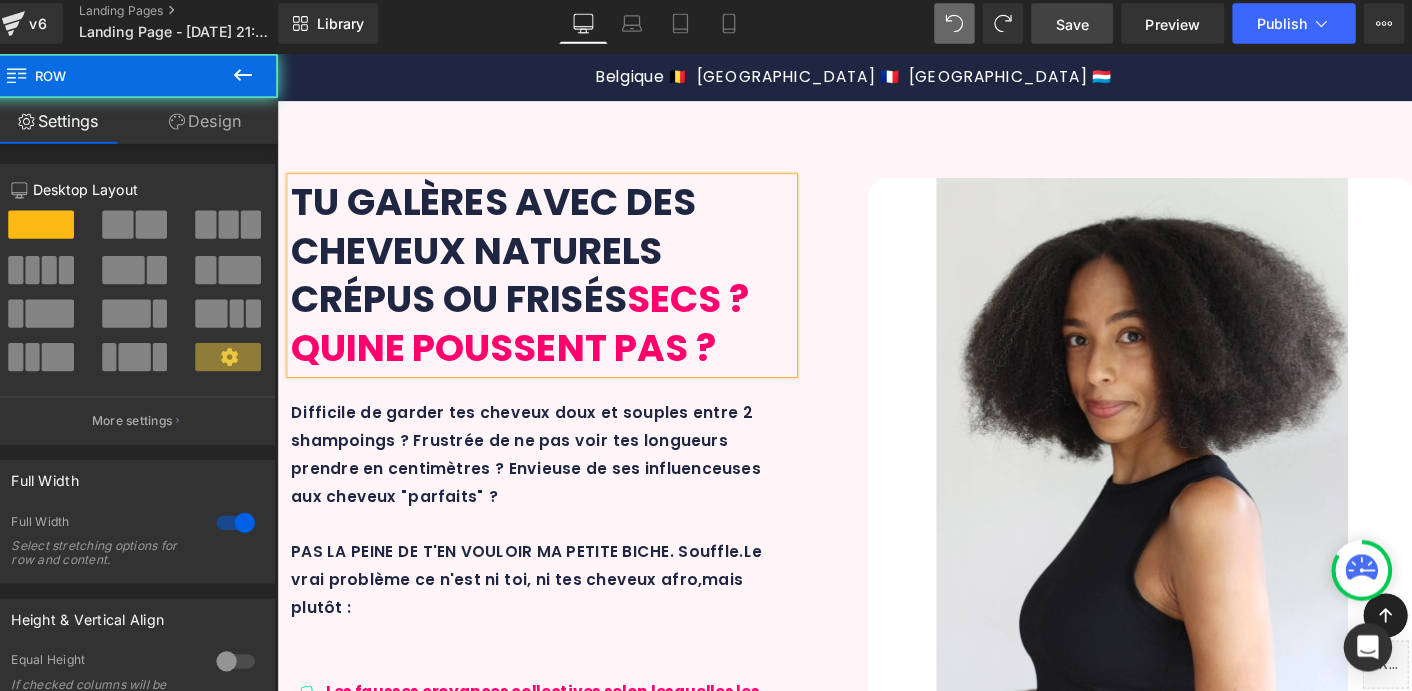 click on "Tu galères avec des cheveux NATURELS CRÉPUS OU FRISÉS  seCs ?  qui  ne poussent pas   ?   Heading
Difficile de garder tes cheveux doux et souples entre 2 shampoings ? Frustrée de ne pas voir tes longueurs prendre en centimètres ? Envieuse de ses influenceuses aux cheveux "parfaits" ?    PAS LA PEINE DE T'EN VOULOIR MA PETITE BICHE. Souffle.  Le vrai problème ce n'est ni toi, ni tes cheveux afro,  mais plutôt :
Text Block
Icon
Les fausses croyances collectives selon lesquelles les cheveux afro sont difficiles / une question de génétique
Text Block
Icon
Text Block" at bounding box center [877, 609] 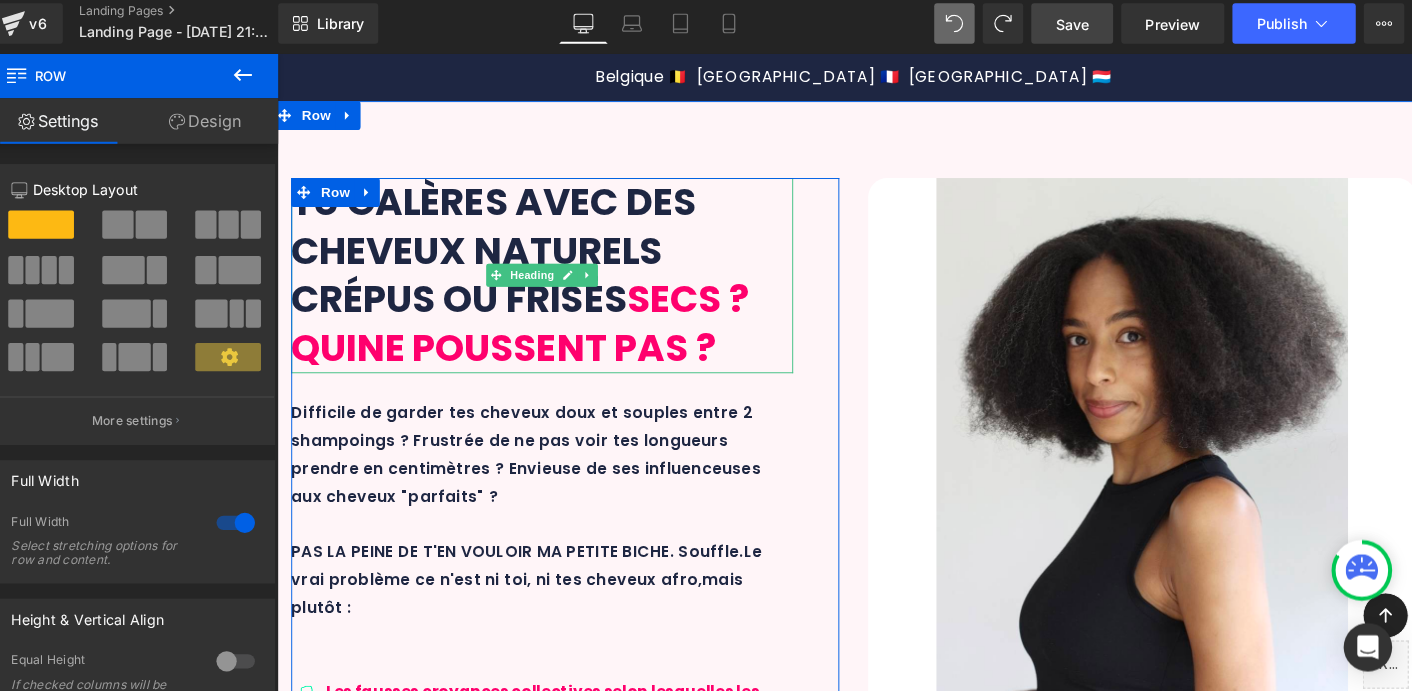 click on "Tu galères avec des cheveux NATURELS CRÉPUS OU FRISÉS  seCs ?  qui  ne poussent pas   ?" at bounding box center [553, 283] 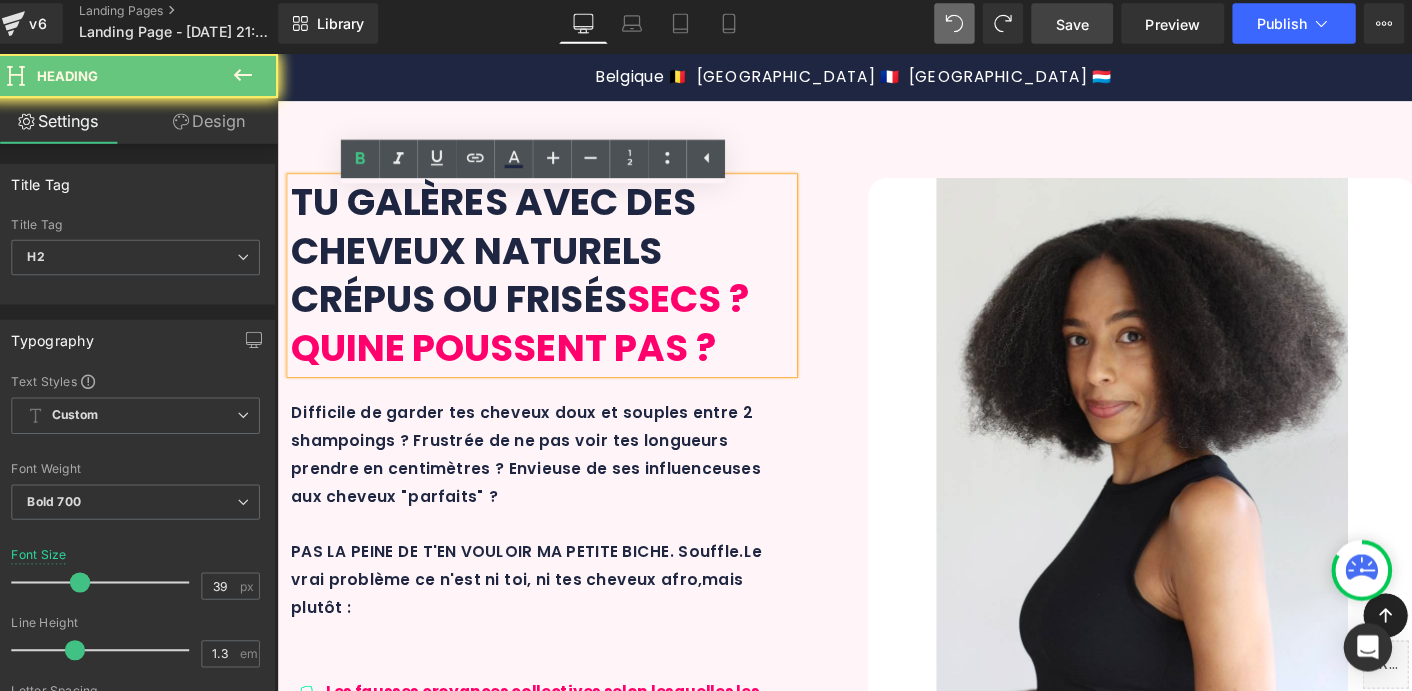 click on "Tu galères avec des cheveux NATURELS CRÉPUS OU FRISÉS  seCs ?  qui  ne poussent pas   ?" at bounding box center (553, 283) 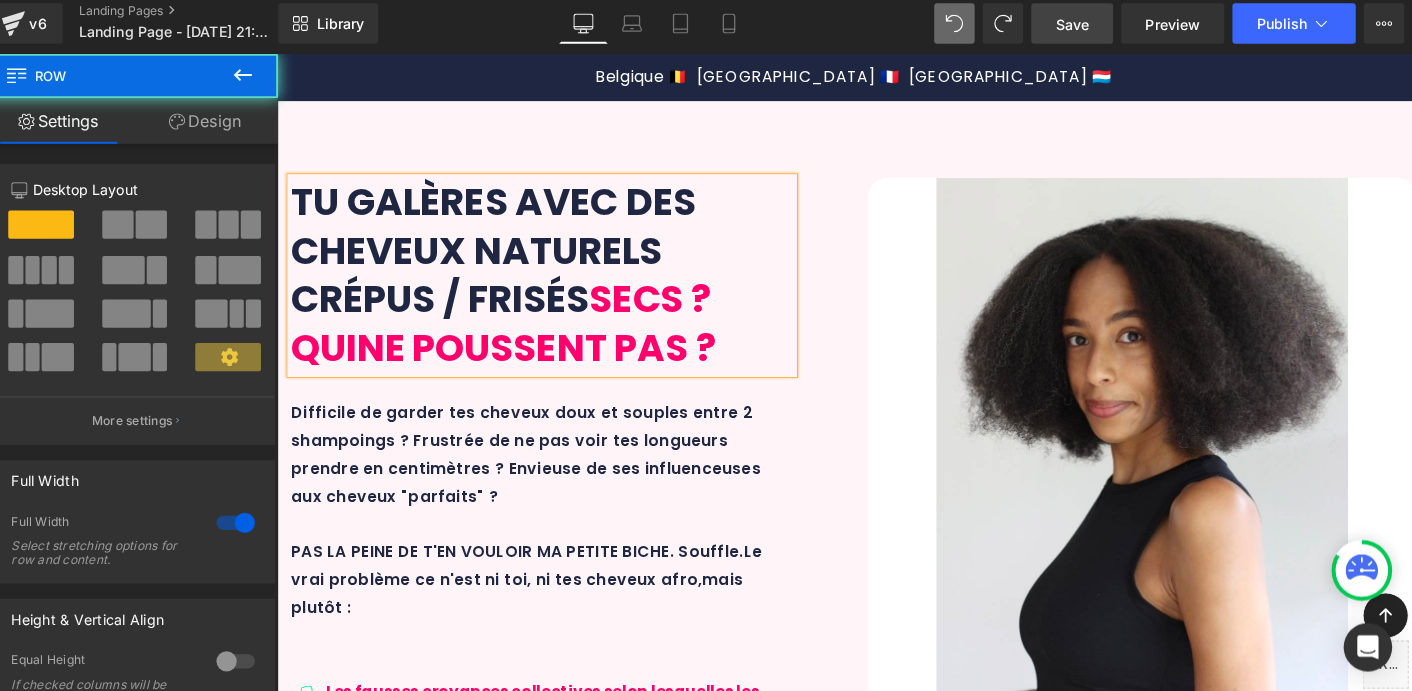 click on "Tu galères avec des cheveux NATURELS CRÉPUS / FRISÉS  seCs ?  qui  ne poussent pas   ?   Heading
Difficile de garder tes cheveux doux et souples entre 2 shampoings ? Frustrée de ne pas voir tes longueurs prendre en centimètres ? Envieuse de ses influenceuses aux cheveux "parfaits" ?    PAS LA PEINE DE T'EN VOULOIR MA PETITE BICHE. Souffle.  Le vrai problème ce n'est ni toi, ni tes cheveux afro,  mais plutôt :
Text Block
Icon
Les fausses croyances collectives selon lesquelles les cheveux afro sont difficiles / une question de génétique
Text Block
Icon
Text Block" at bounding box center [877, 609] 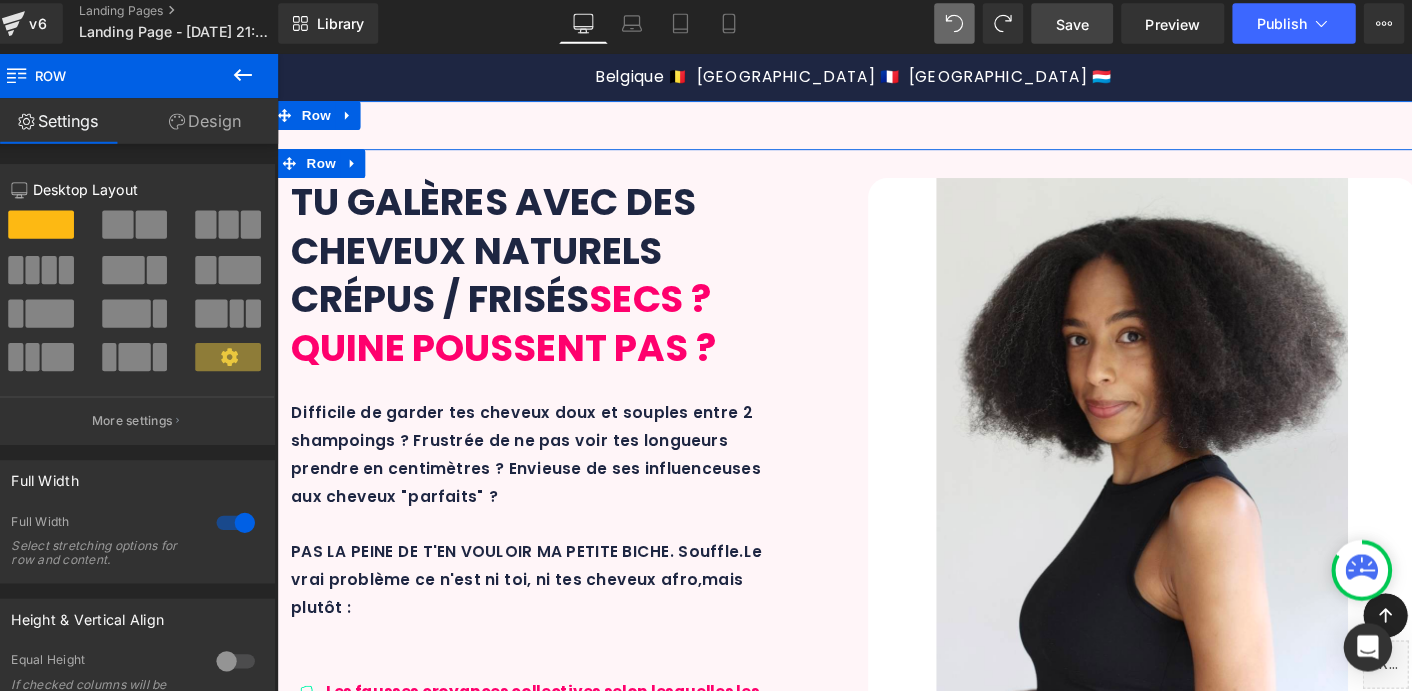 scroll, scrollTop: 389, scrollLeft: 0, axis: vertical 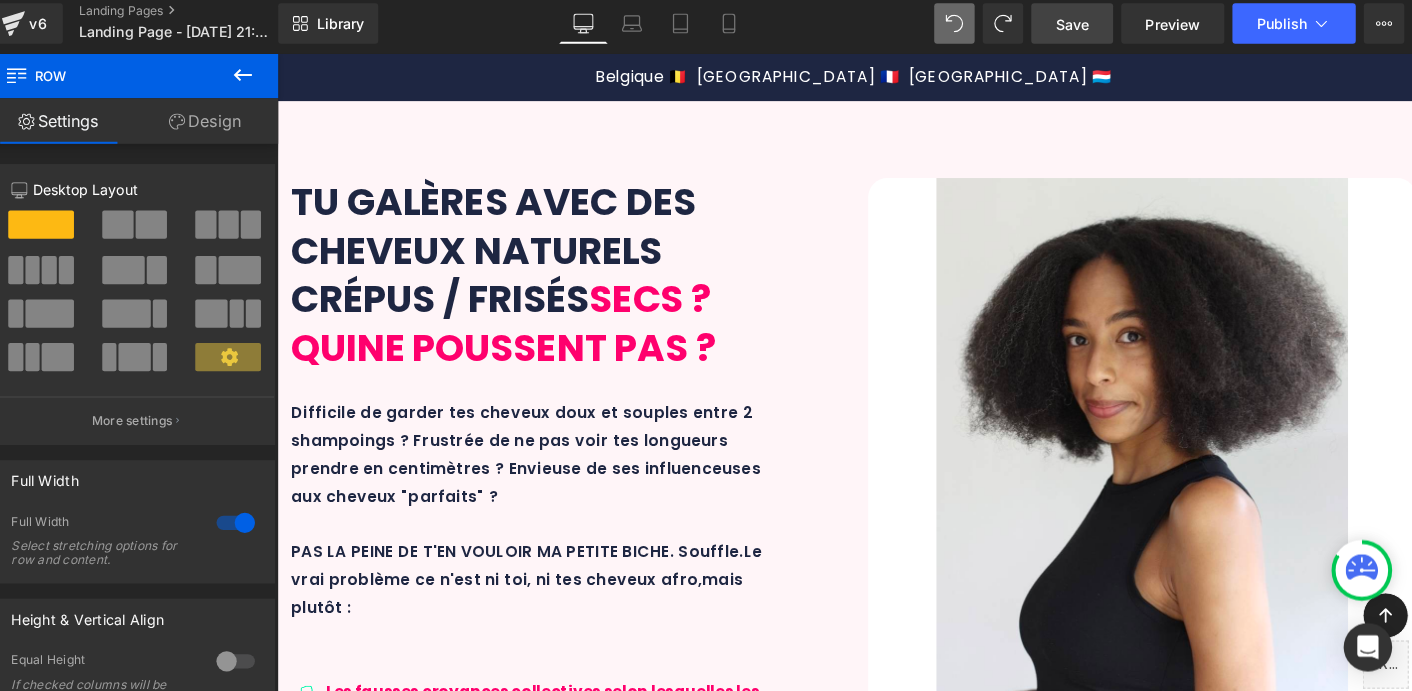 click on "Save" at bounding box center [1075, 30] 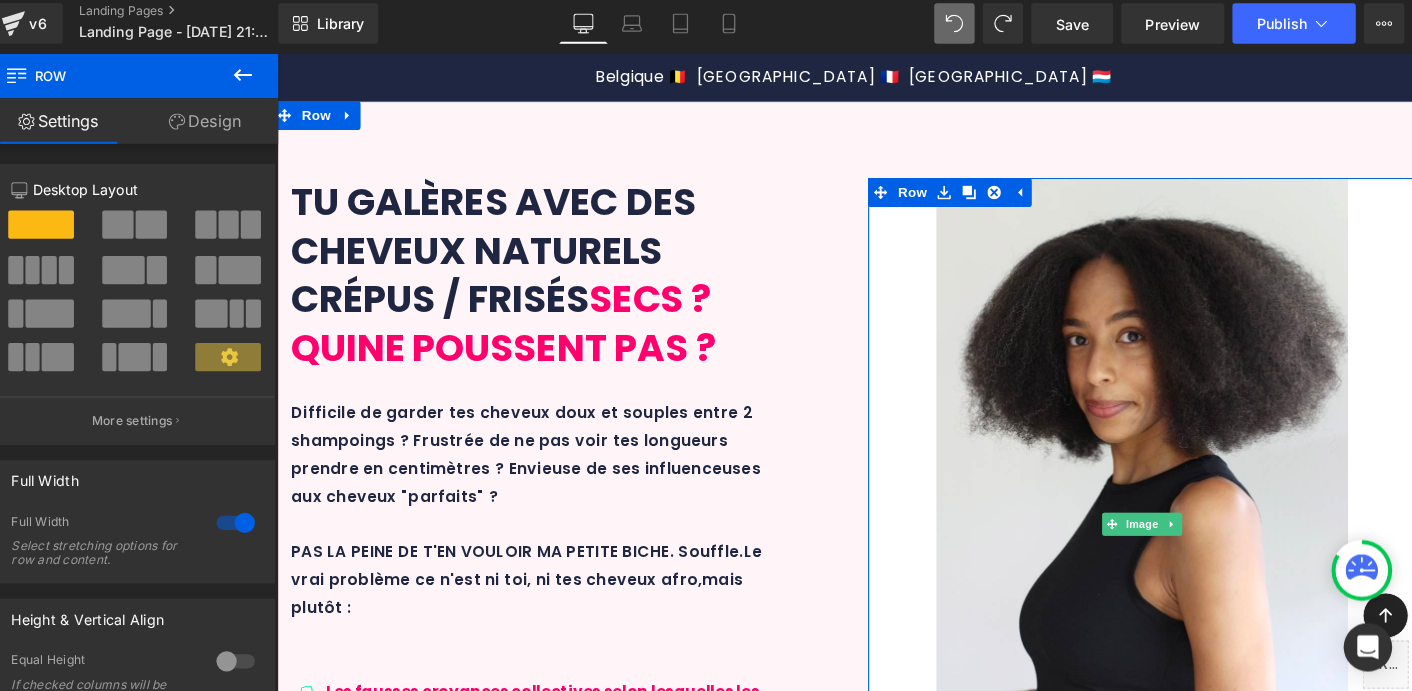 scroll, scrollTop: 227, scrollLeft: 0, axis: vertical 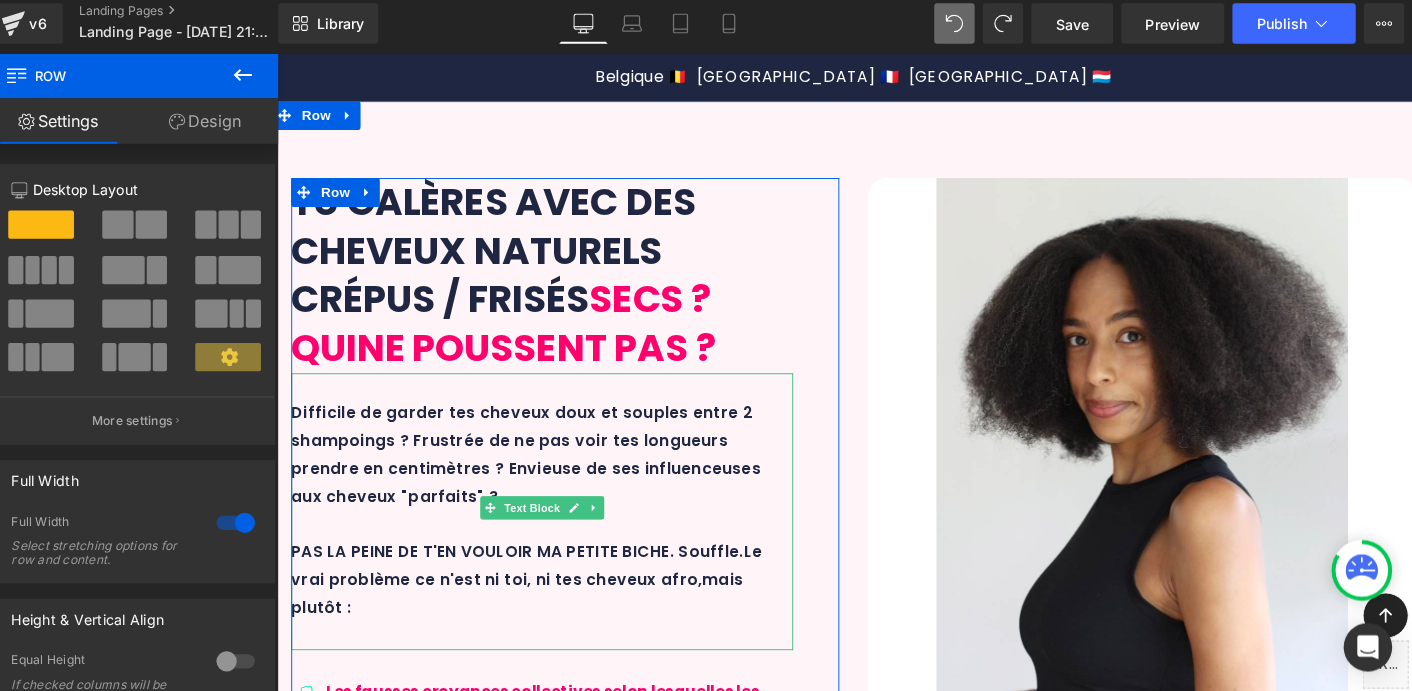 drag, startPoint x: 343, startPoint y: 392, endPoint x: 343, endPoint y: 428, distance: 36 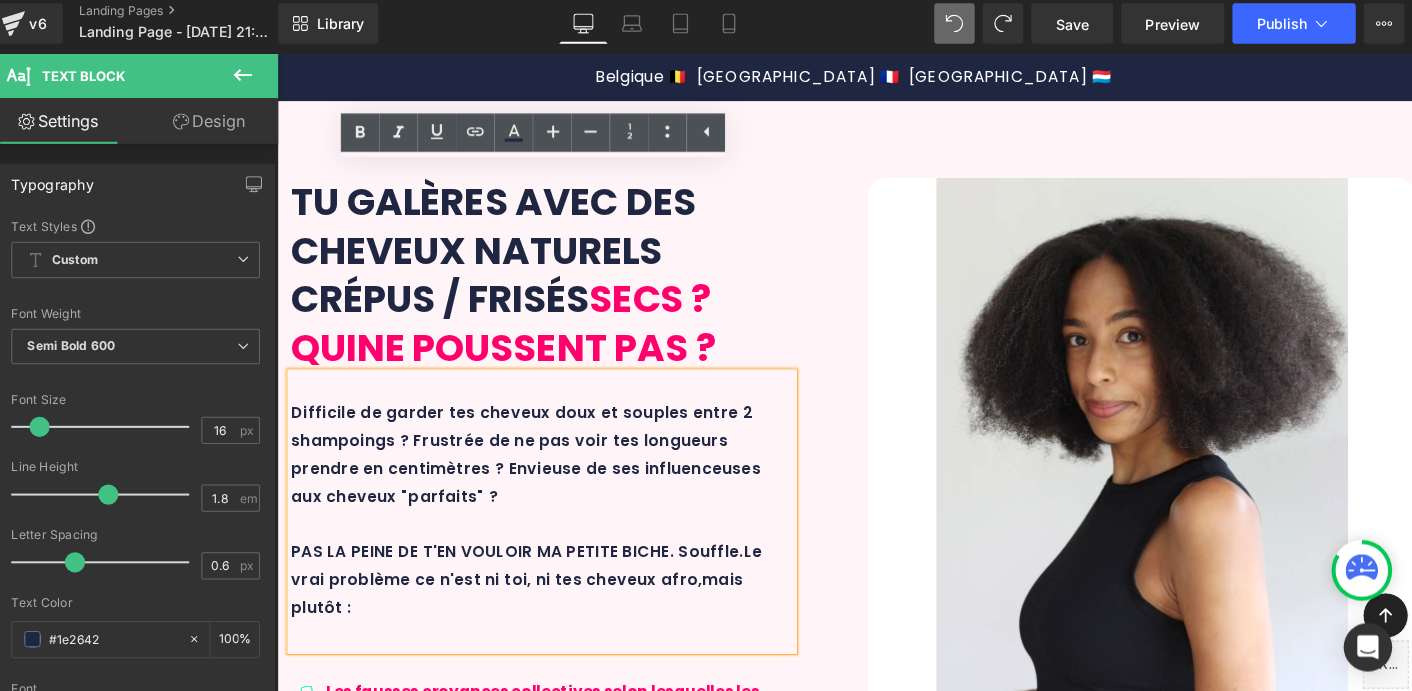 type 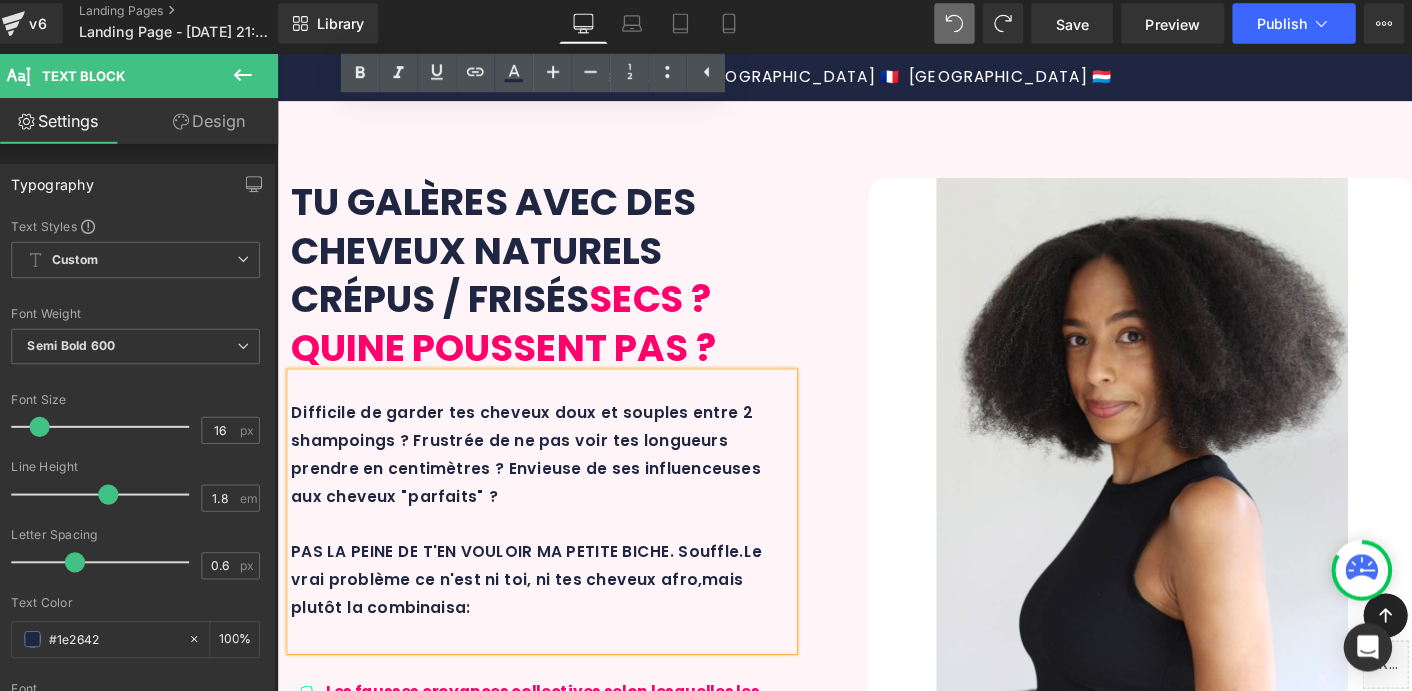 scroll, scrollTop: 411, scrollLeft: 0, axis: vertical 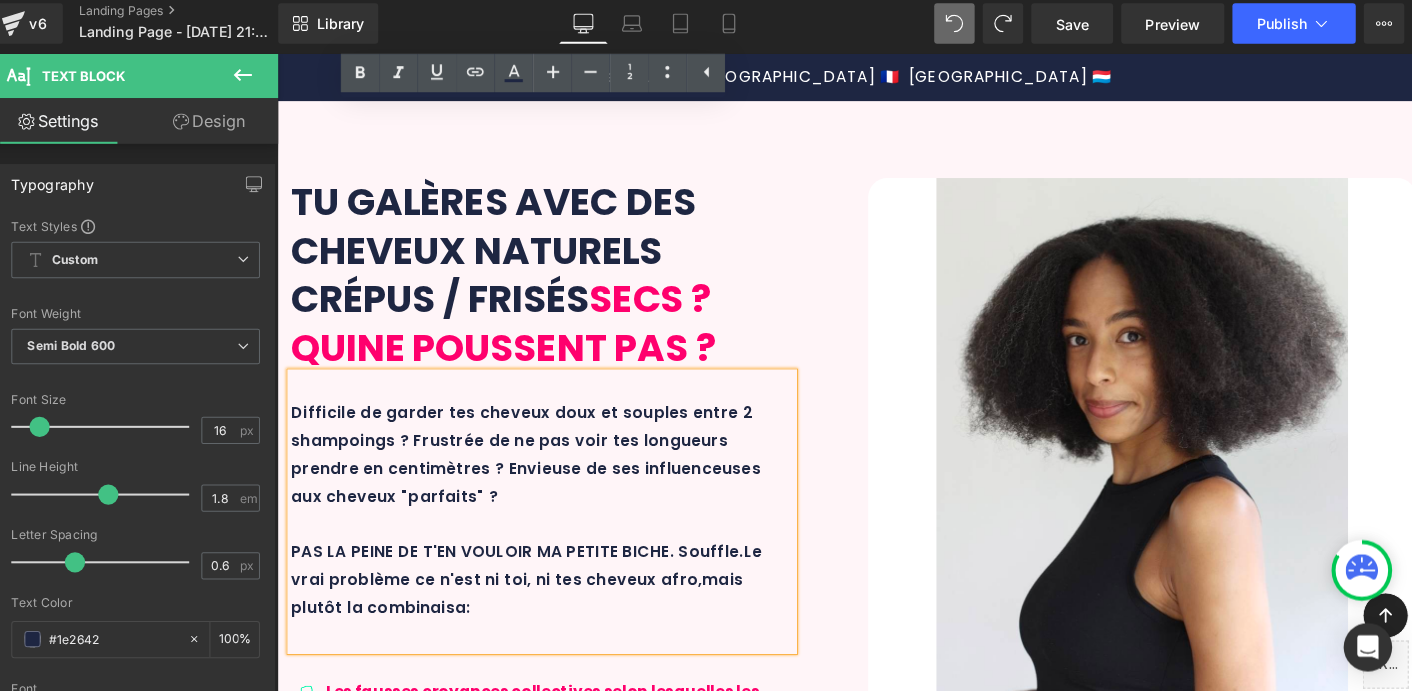 click on "J'aurais voulu comprendre tout cela plus rapidement lors de ma transition capillaire. Alors j'ai créer une" at bounding box center [577, 968] 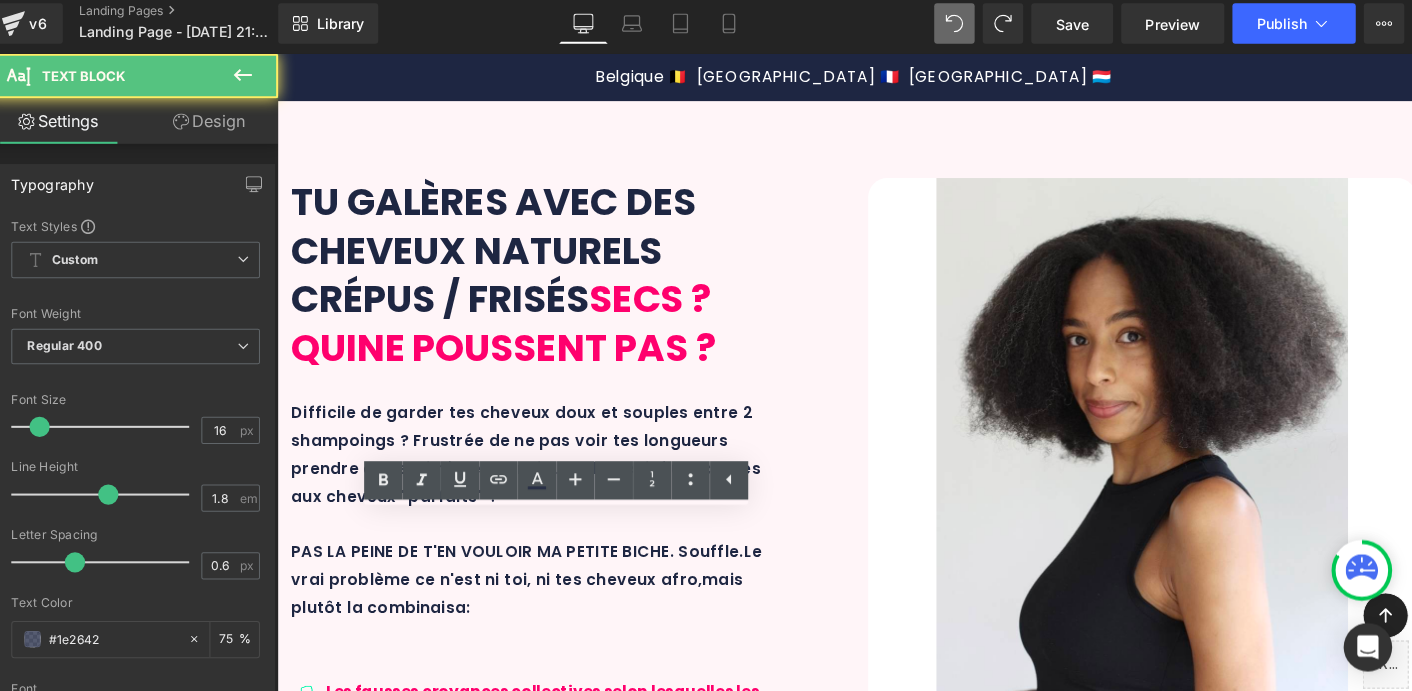 type 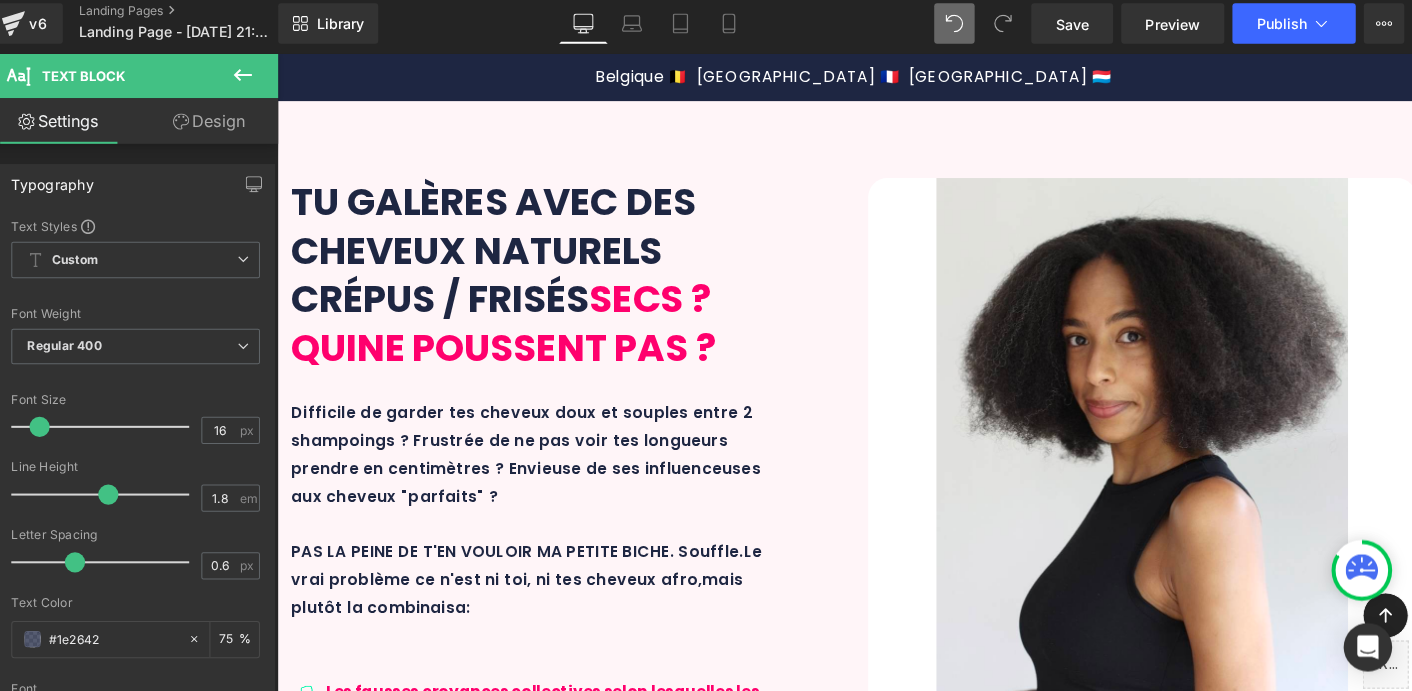 click on "A tout ça tu ajoutes, les fauses croyances collectives comment quoi les cheveux afro sont difficiles, que la longueurs est une question de génétique," at bounding box center [577, 982] 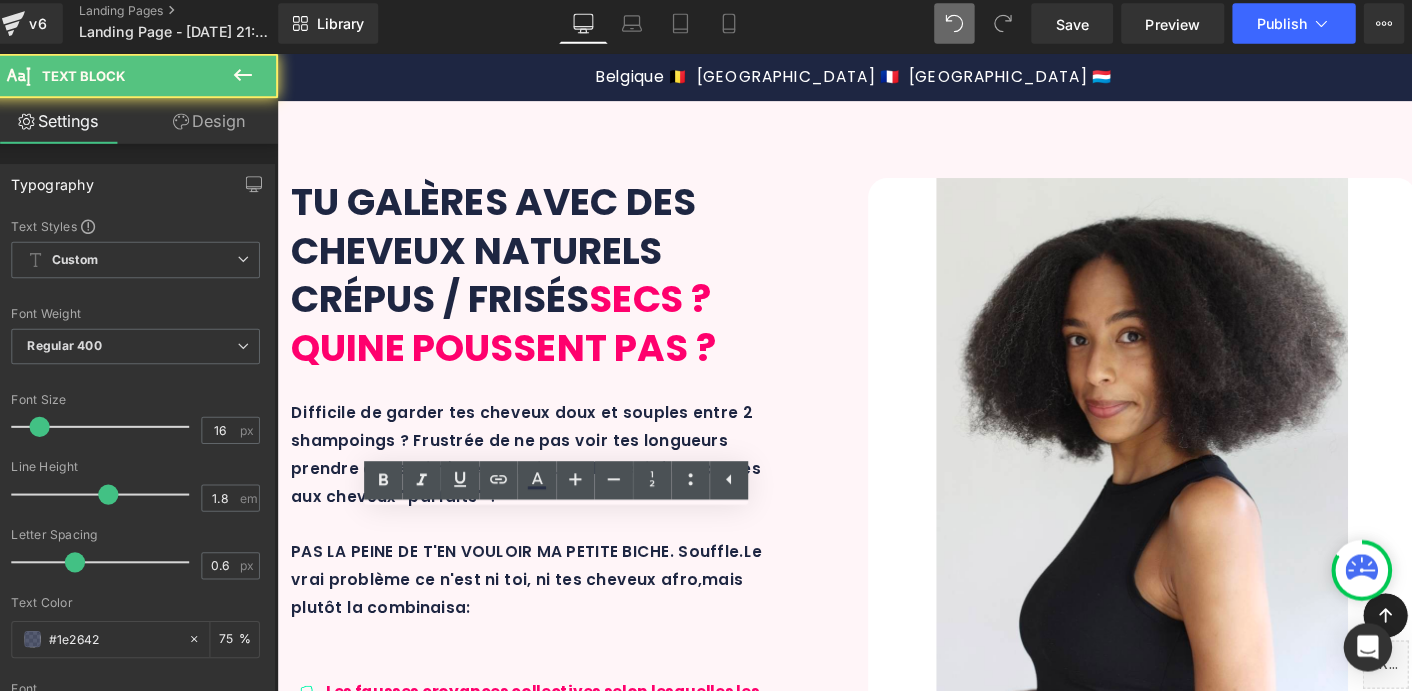 drag, startPoint x: 758, startPoint y: 529, endPoint x: 698, endPoint y: 525, distance: 60.133186 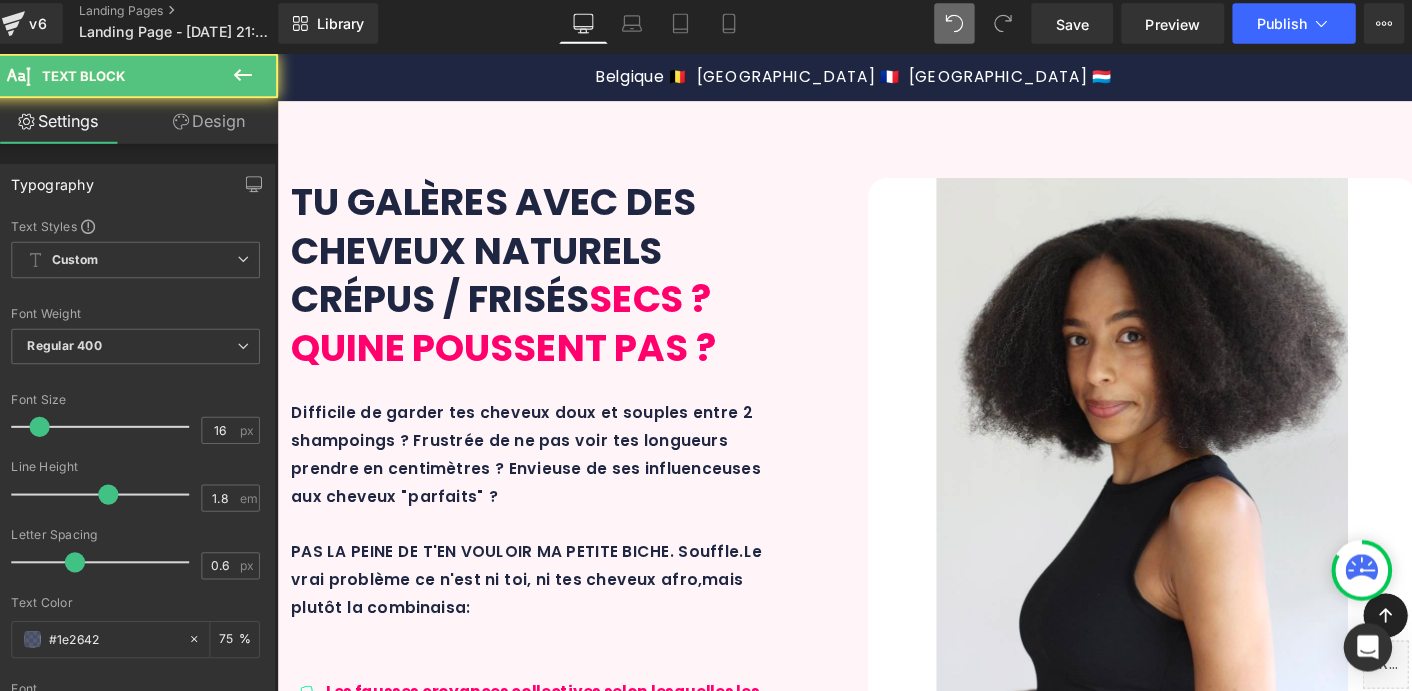click on "A tout ça tu ajoutes, les fauses croyances comment quoi les cheveux afro sont difficiles, que la longueurs est une question de génétique," at bounding box center [577, 982] 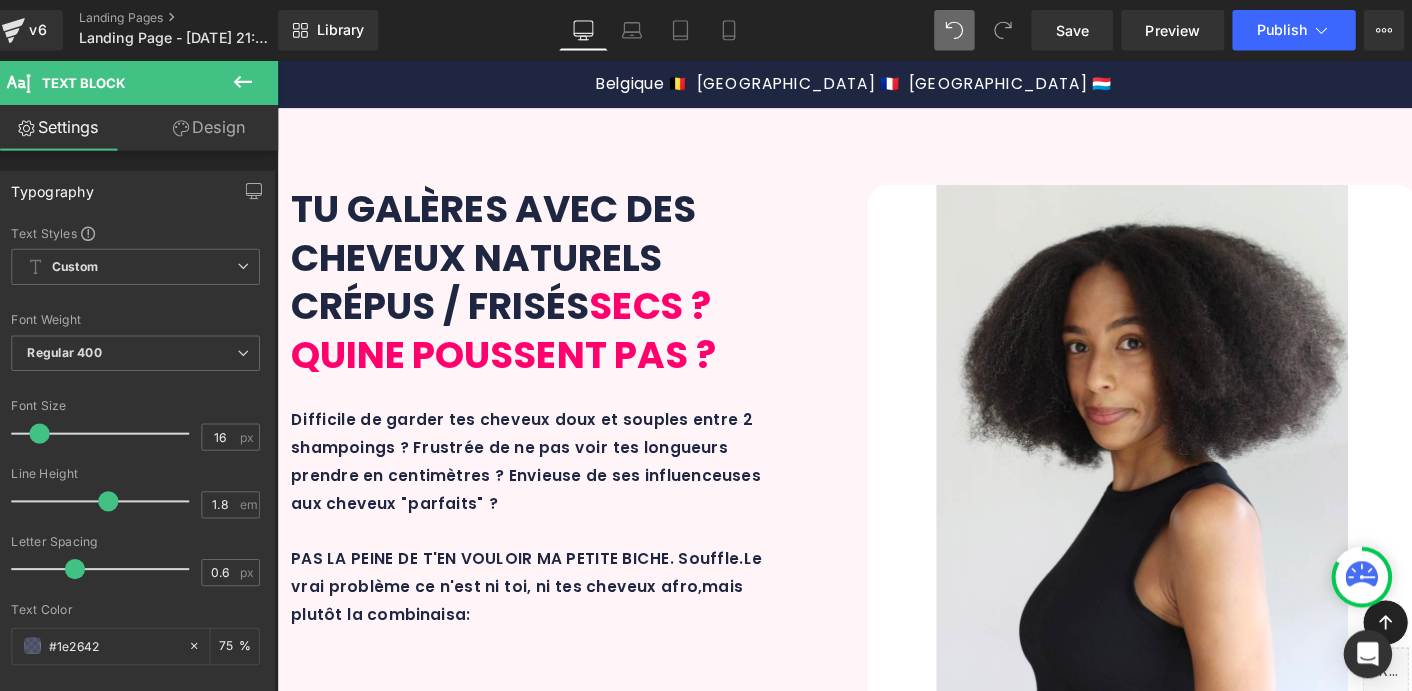 scroll, scrollTop: 660, scrollLeft: 0, axis: vertical 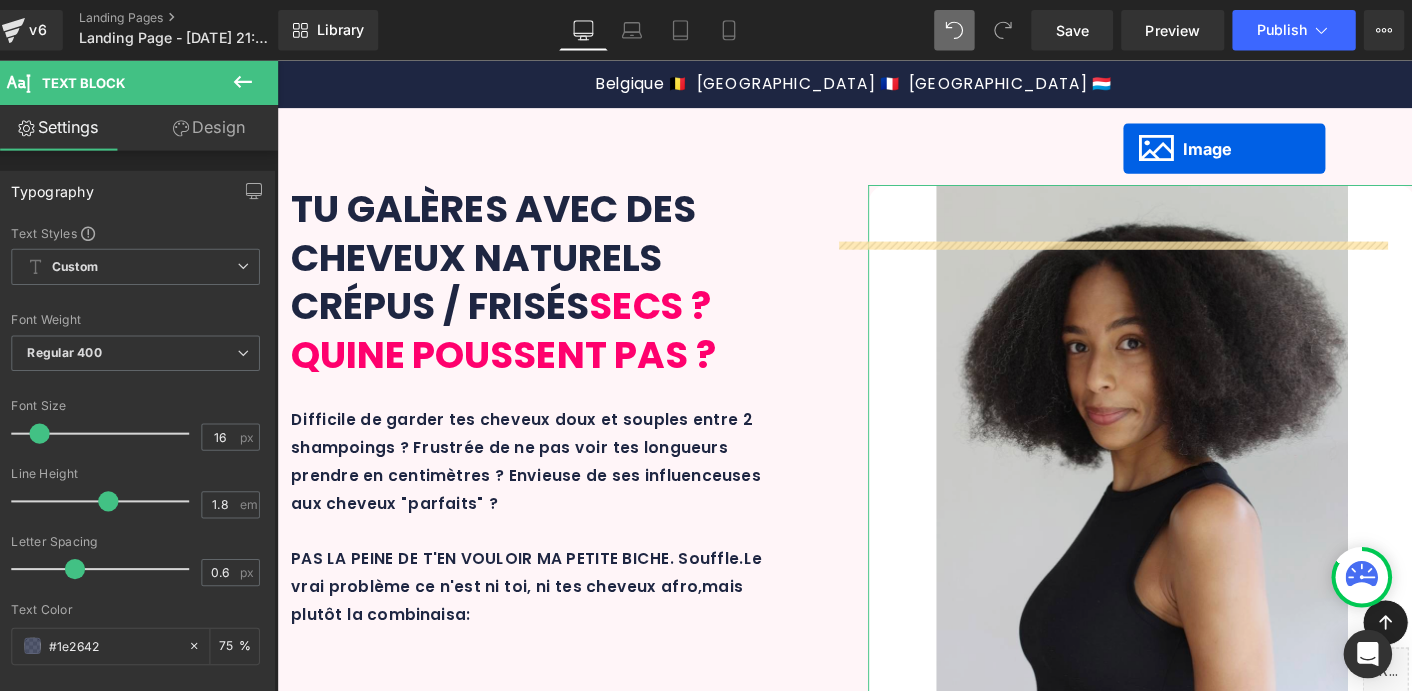 drag, startPoint x: 1154, startPoint y: 335, endPoint x: 1158, endPoint y: 151, distance: 184.04347 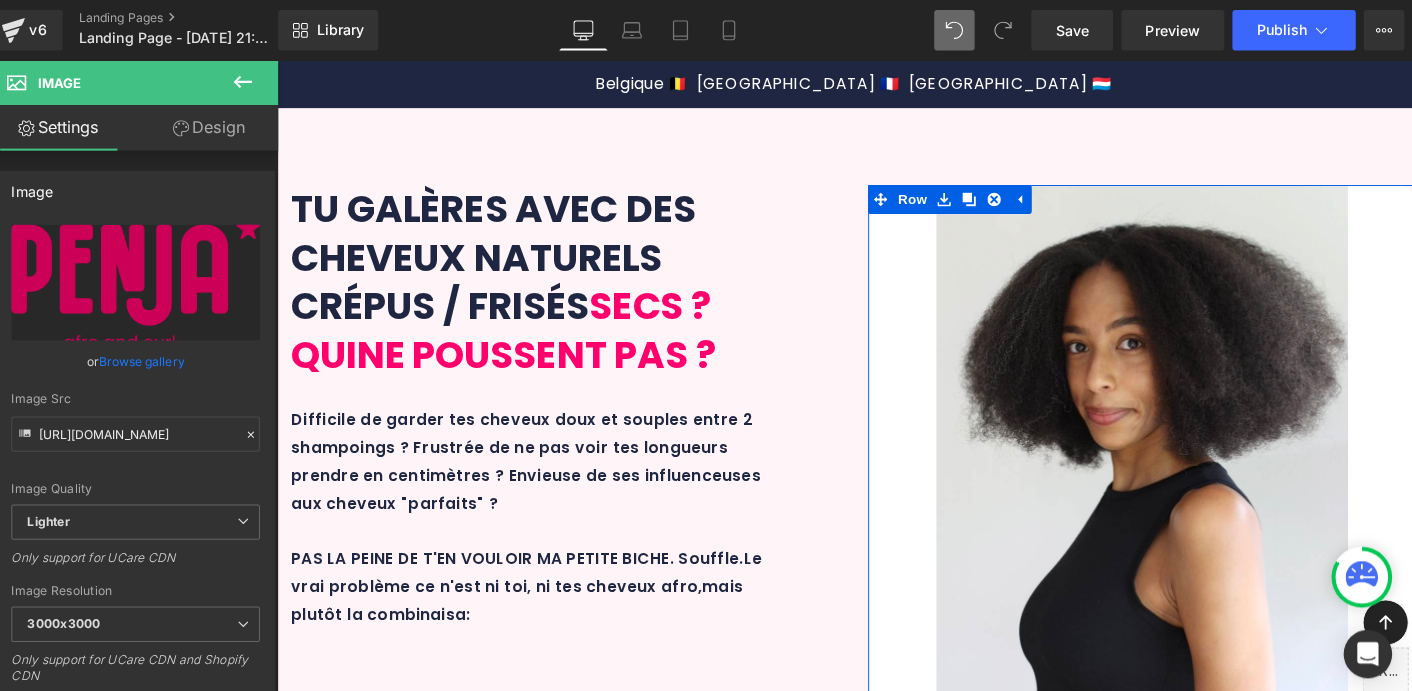 click on "Image" at bounding box center [1177, 924] 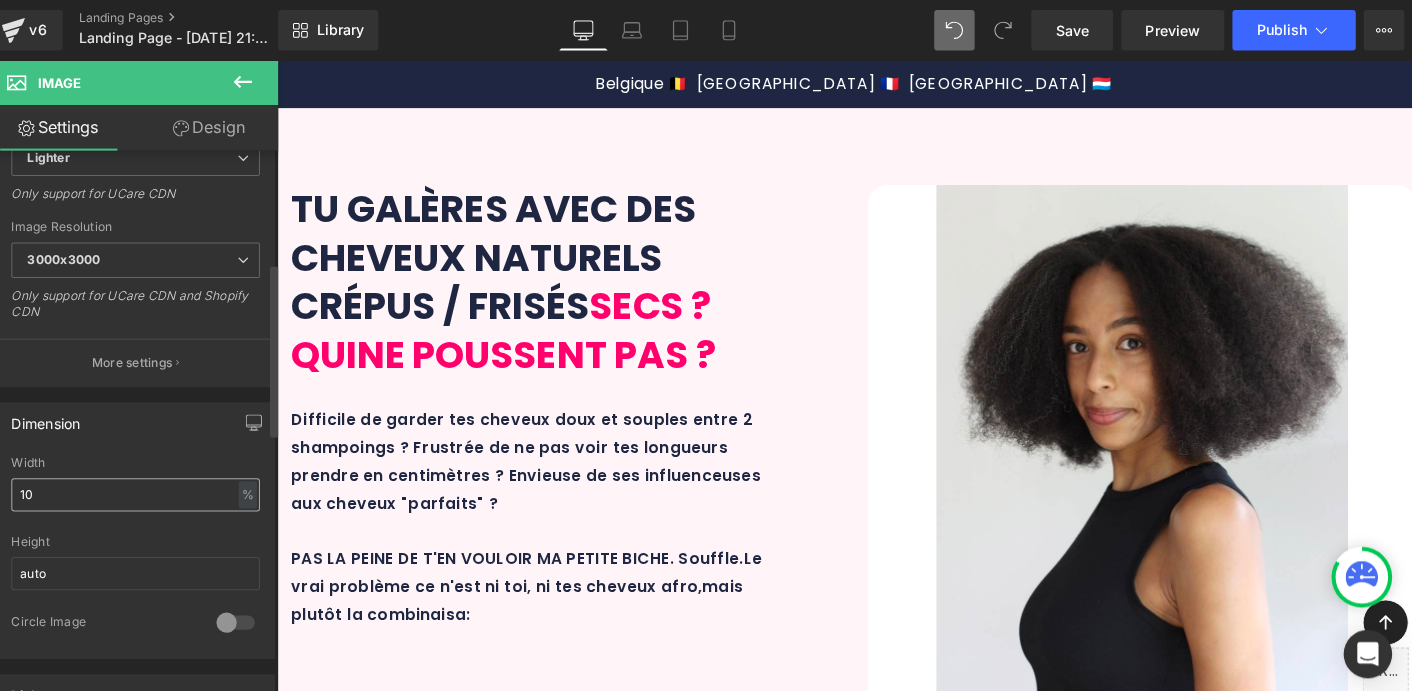 scroll, scrollTop: 361, scrollLeft: 0, axis: vertical 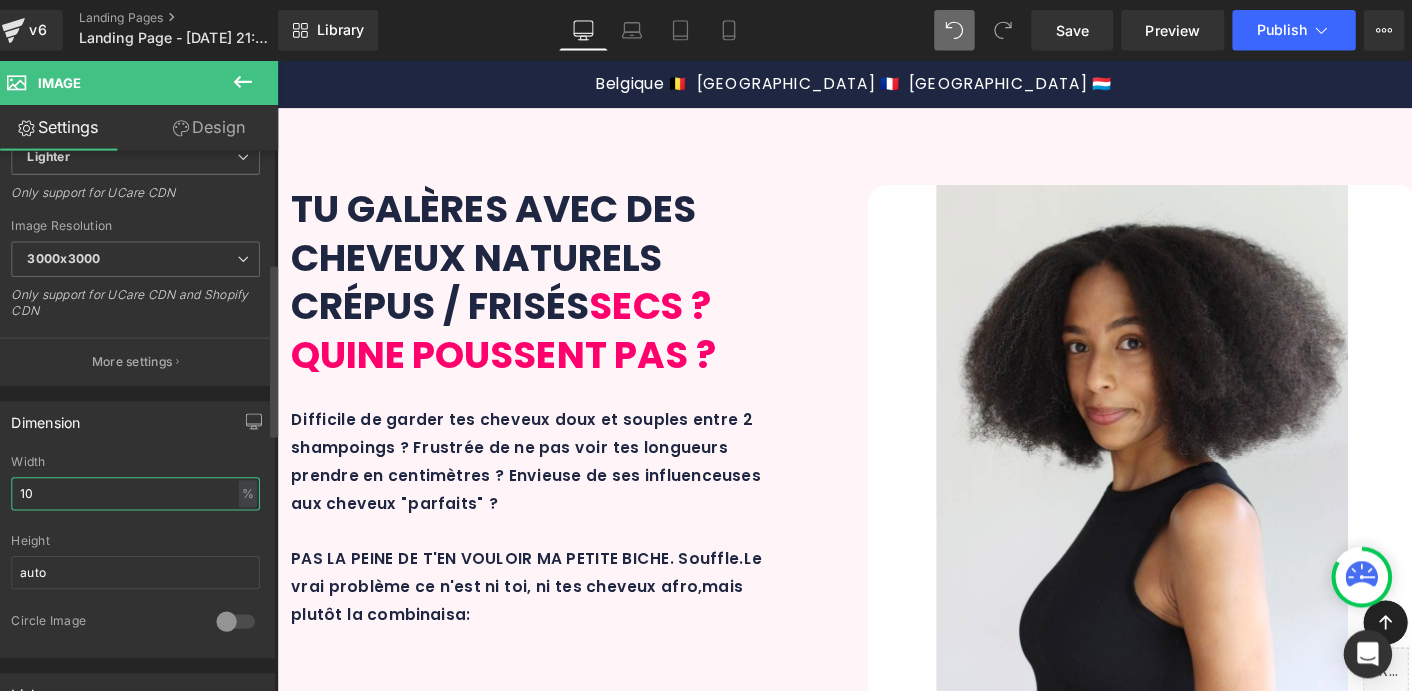 click on "10" at bounding box center (149, 488) 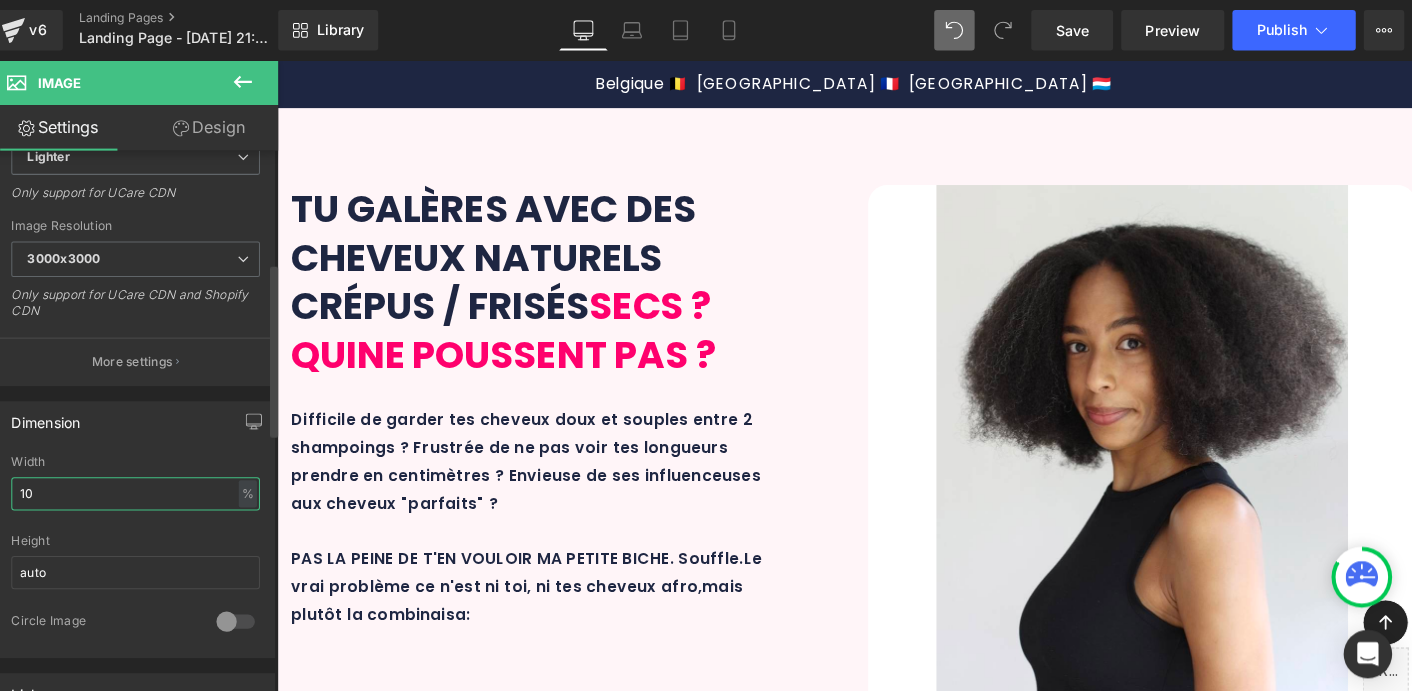 type on "1" 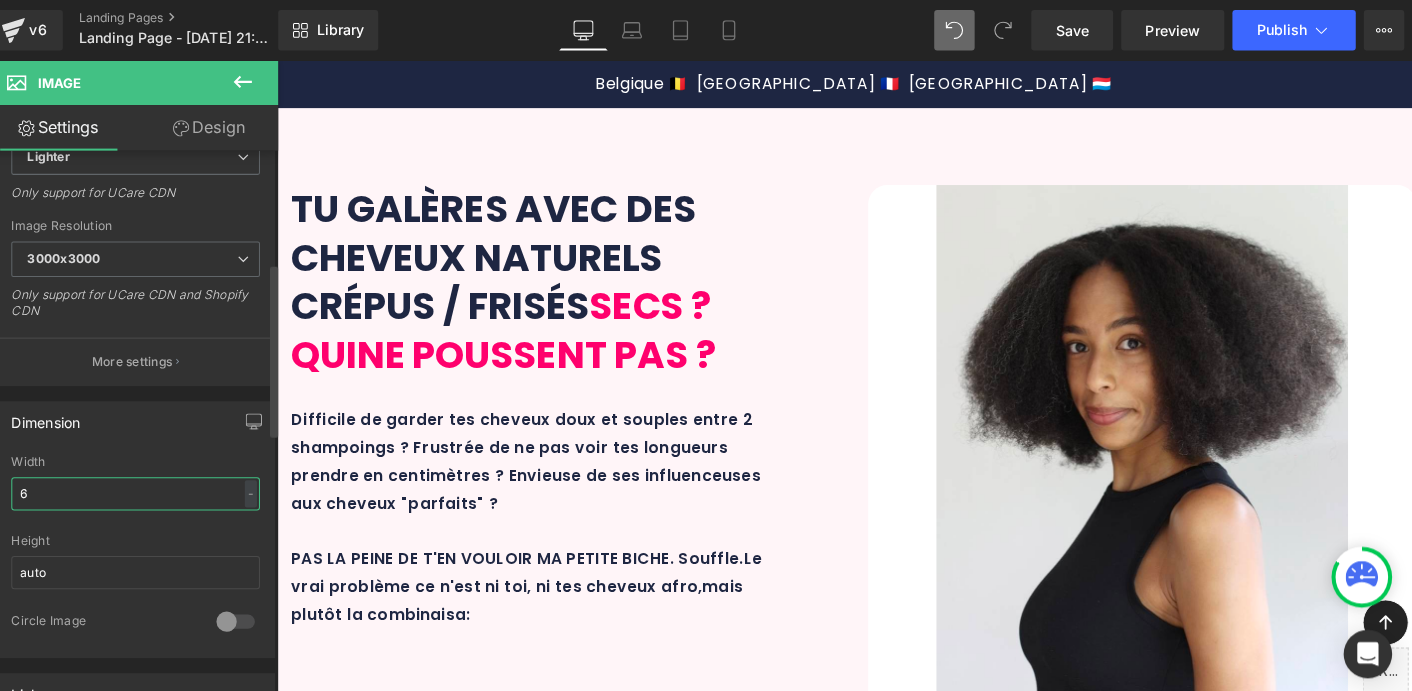 type on "60" 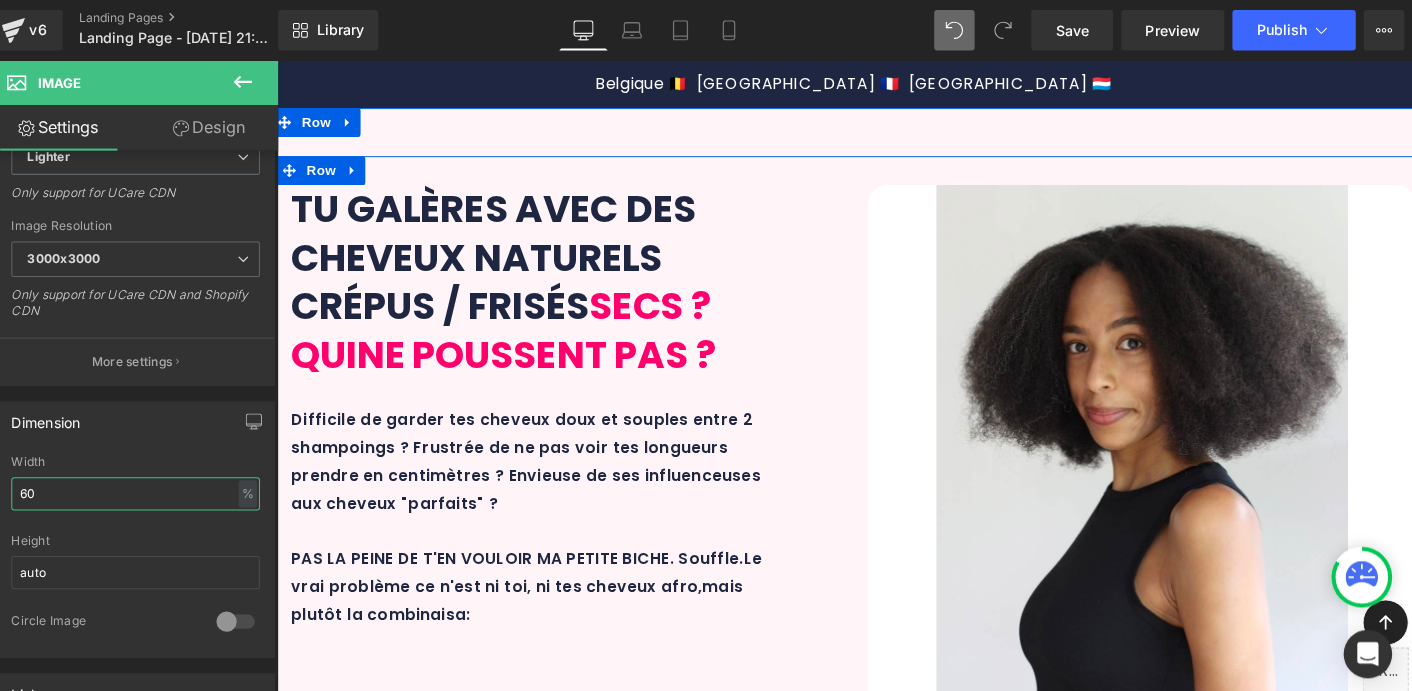 click on "Tu galères avec des cheveux NATURELS CRÉPUS / FRISÉS  seCs ?  qui  ne poussent pas   ?   Heading
Difficile de garder tes cheveux doux et souples entre 2 shampoings ? Frustrée de ne pas voir tes longueurs prendre en centimètres ? Envieuse de ses influenceuses aux cheveux "parfaits" ?    PAS LA PEINE DE T'EN VOULOIR MA PETITE BICHE. Souffle.  Le vrai problème ce n'est ni toi, ni tes cheveux afro,  mais plutôt la combinaisa:
Text Block
Icon
Les fausses croyances collectives selon lesquelles les cheveux afro sont difficiles / une question de génétique
Text Block
Icon" at bounding box center (877, 682) 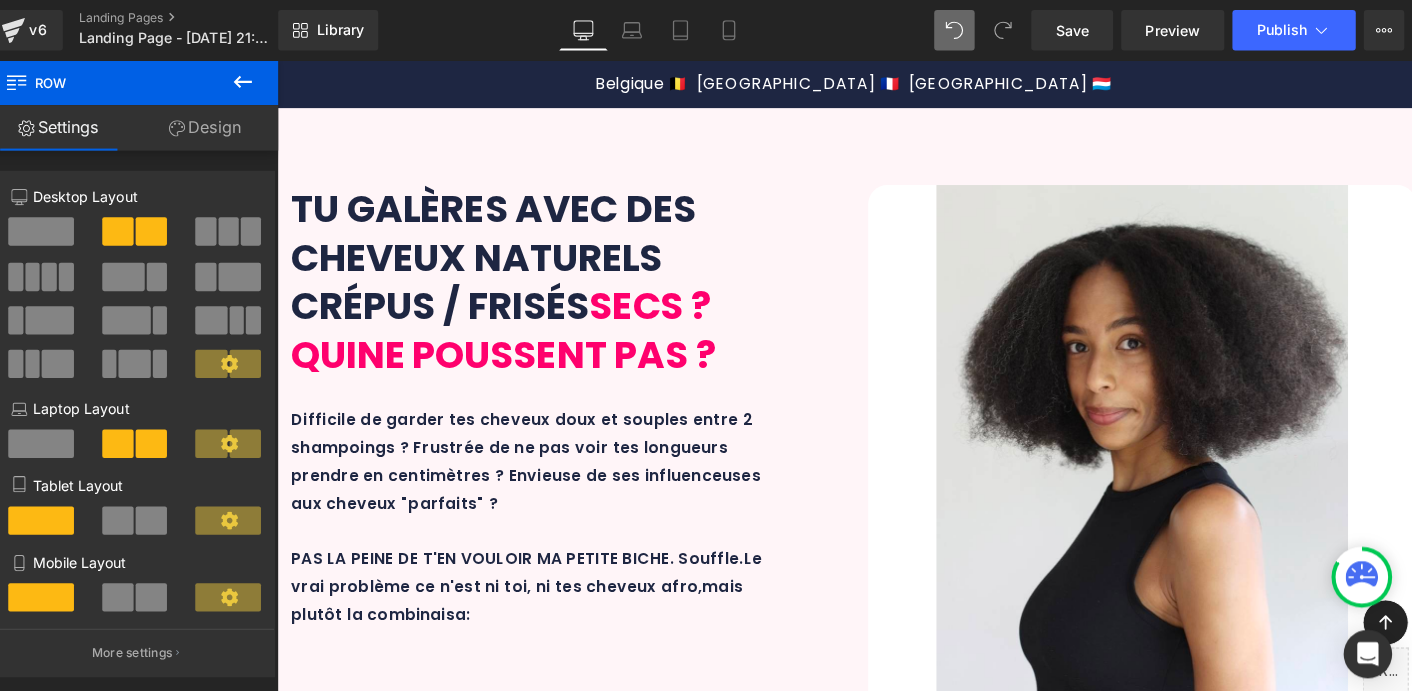 scroll, scrollTop: 1400, scrollLeft: 0, axis: vertical 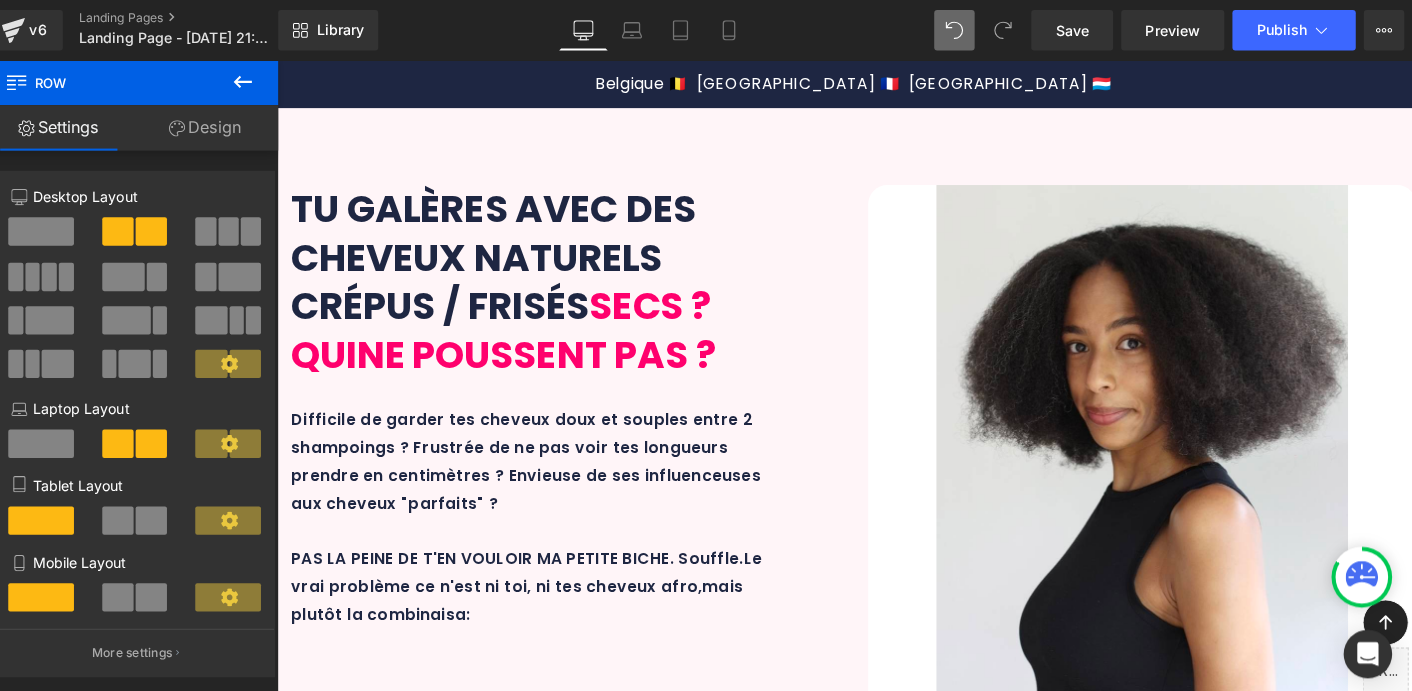 click 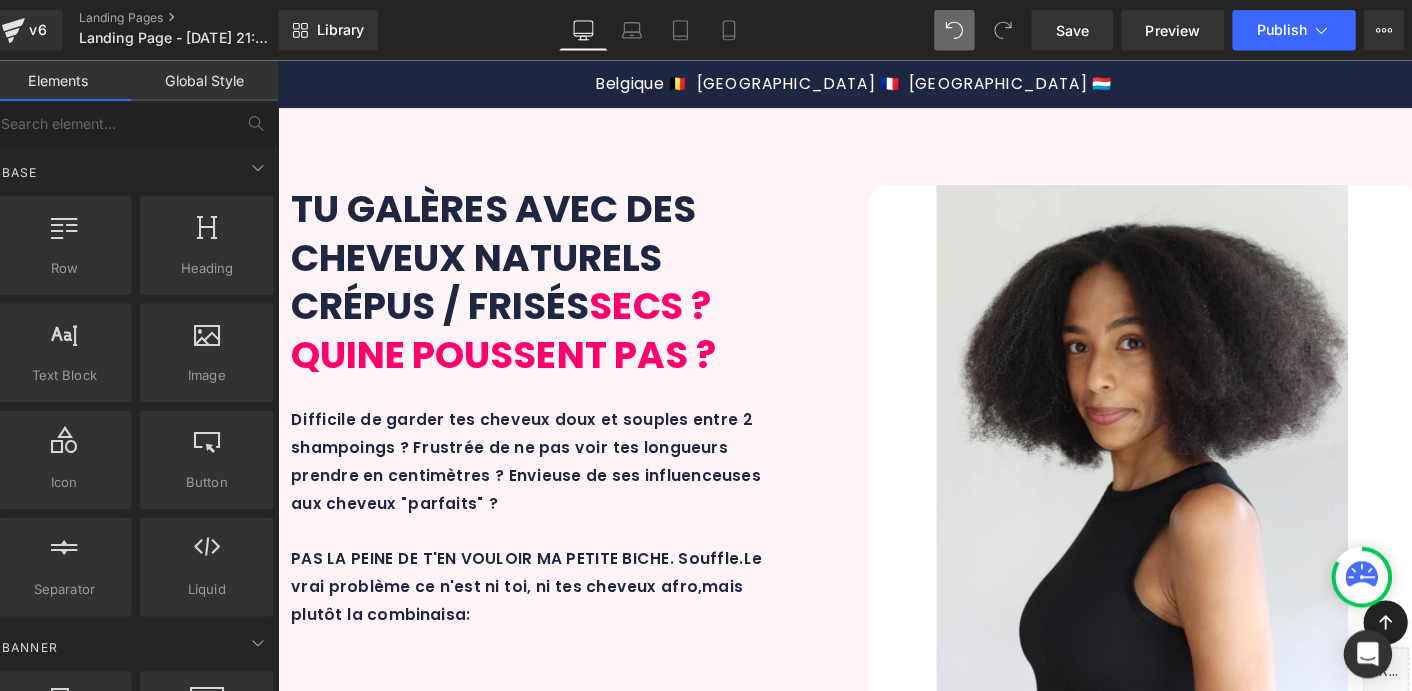 scroll, scrollTop: 1233, scrollLeft: 0, axis: vertical 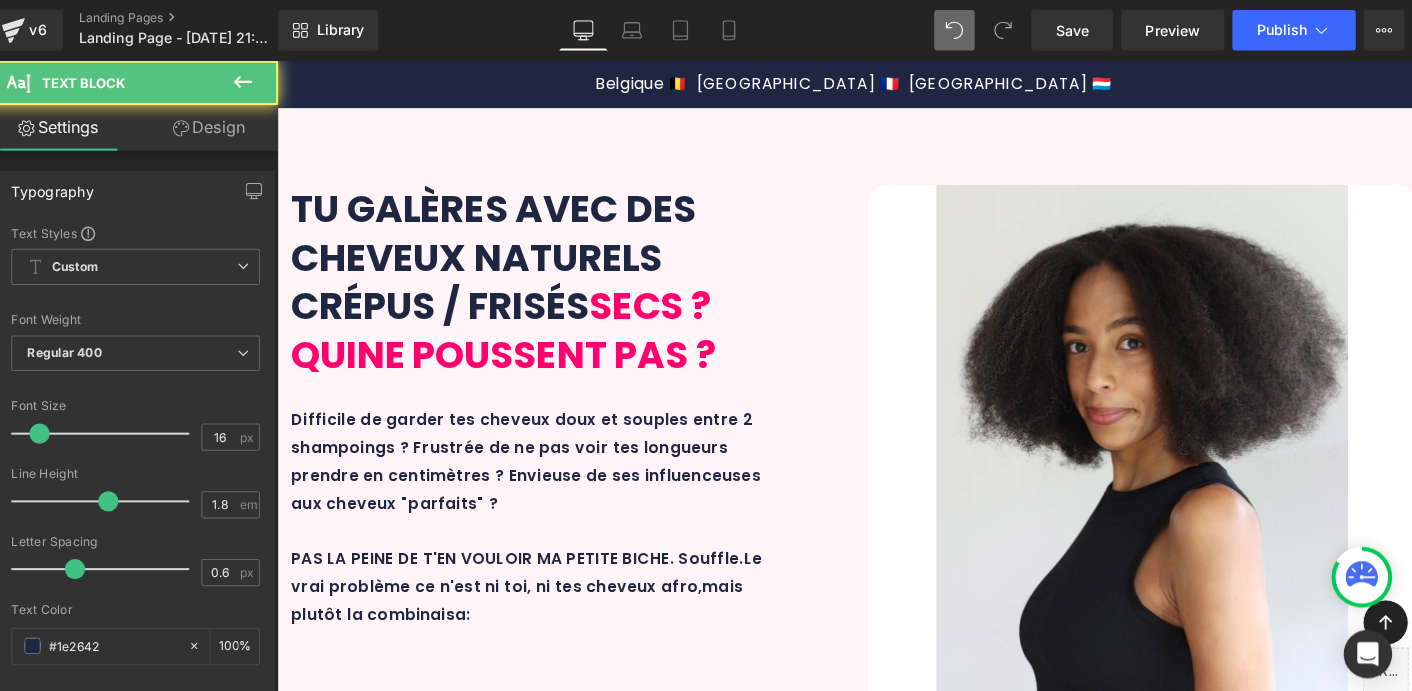 click on "Oui, les bons soins sont essentiels. Mais ce que les autres marques ne t'expliquent pas, c'est que les produits seuls ne suffisent pas !  Le   duo gagnant = bons soins +  bonnes pratiques . Voilà ce qui va faire TOUTE la différence pour :" at bounding box center (877, 1598) 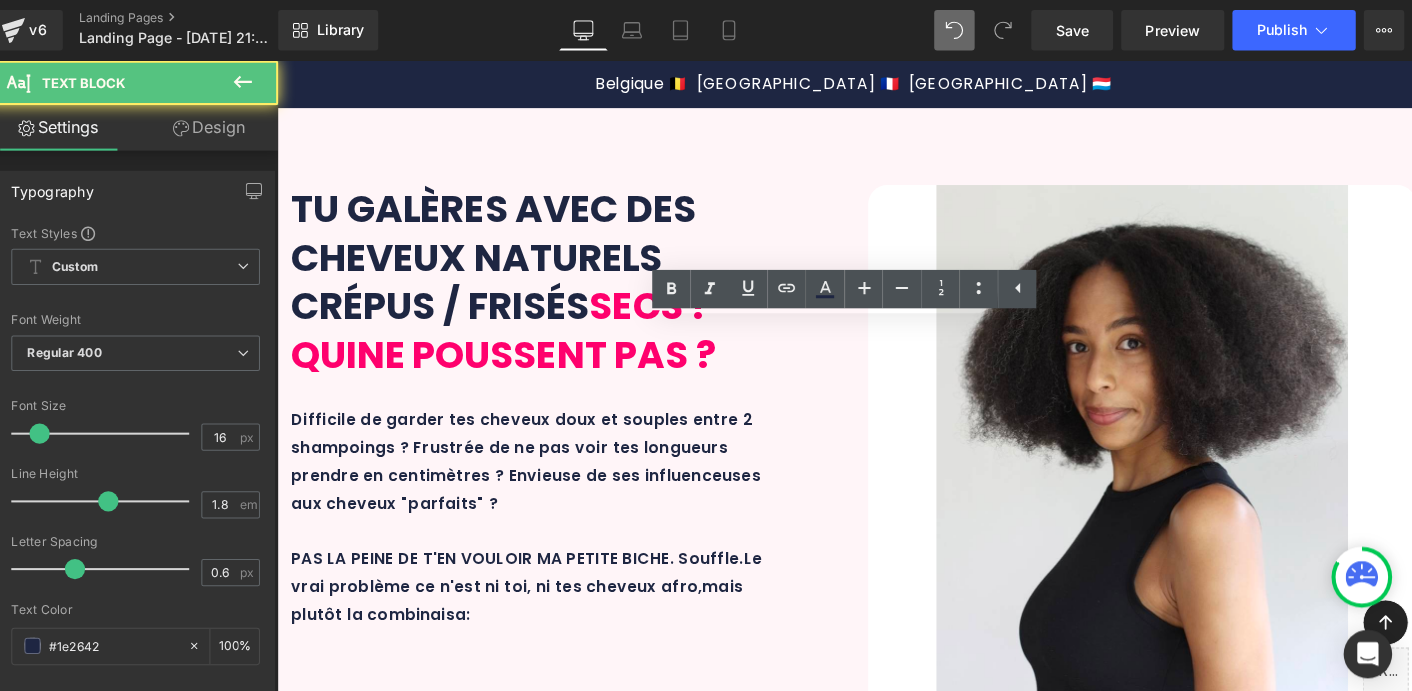 click on "Oui, les bons soins sont essentiels. Mais ce que les autres marques ne t'expliquent pas, c'est que les produits seuls ne suffisent pas !  Le   duo gagnant = bons soins +  bonnes pratiques . Voilà ce qui va faire TOUTE la différence pour :" at bounding box center (877, 1598) 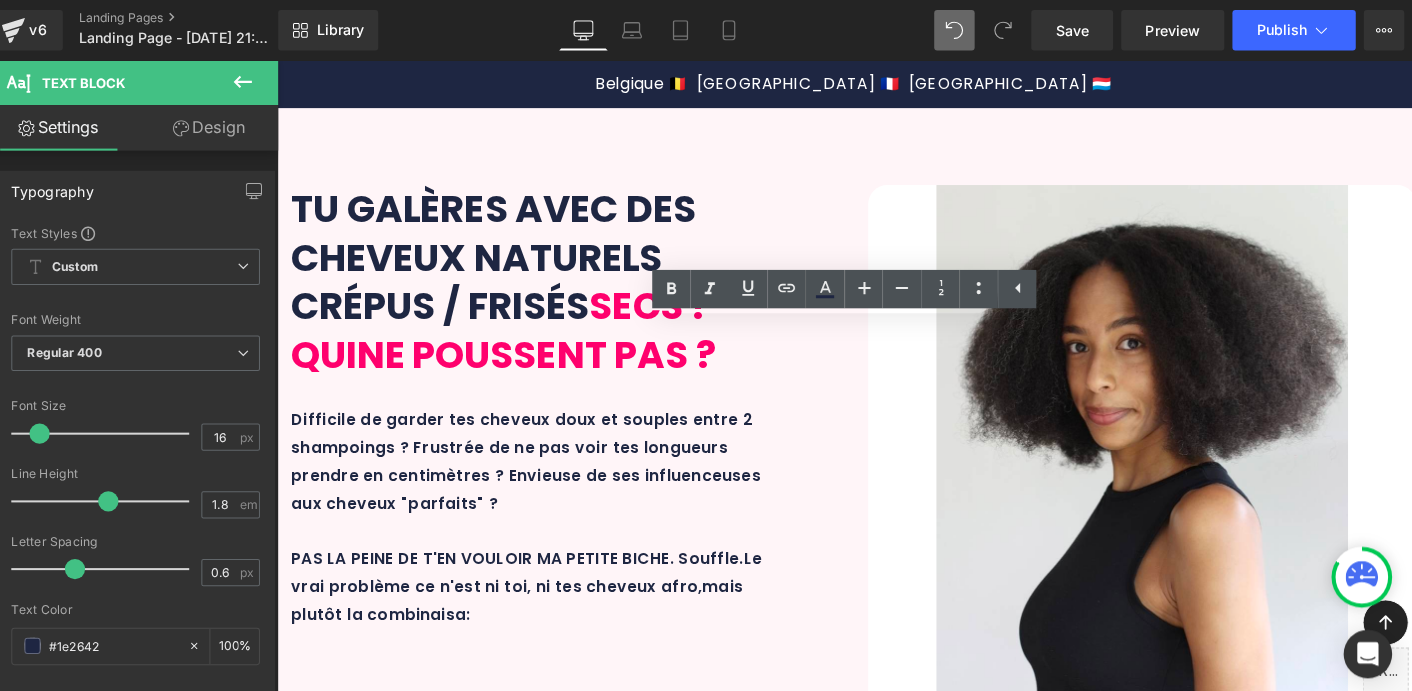 type 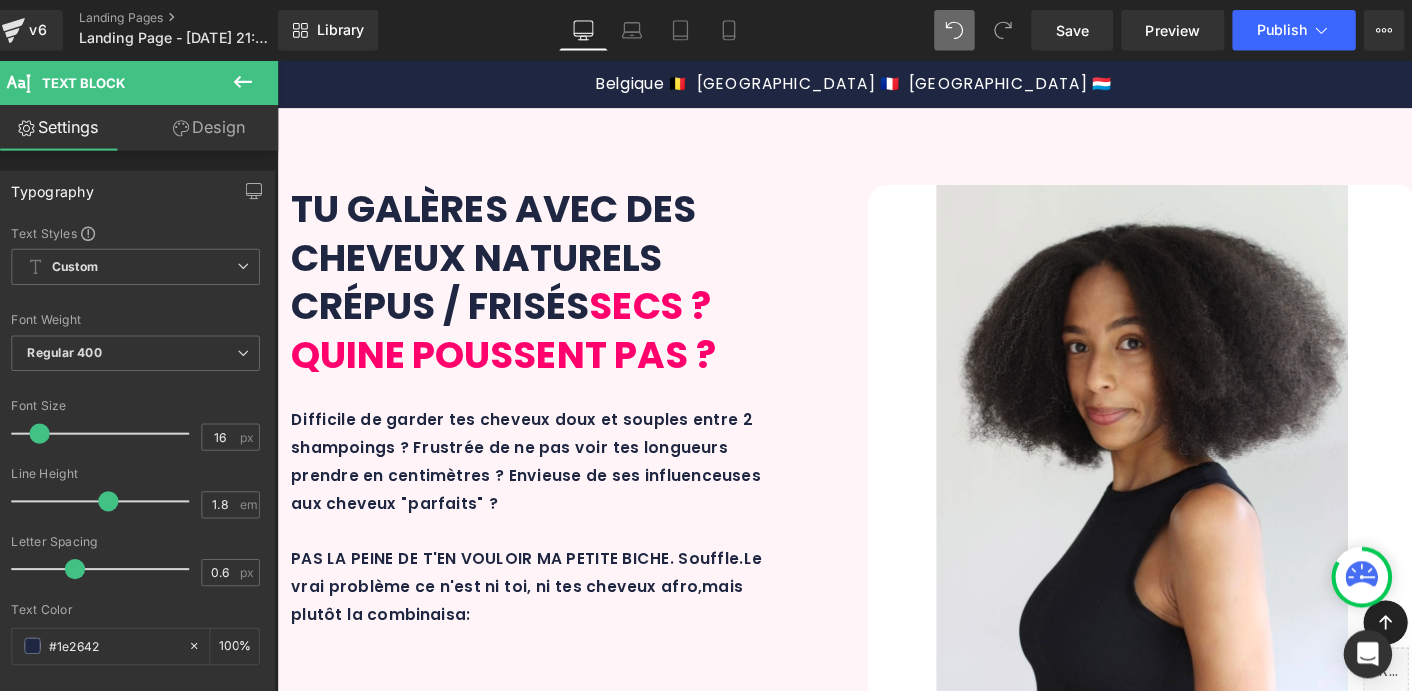 click on "Une formation  complète  GRATUITE 🎁 grâce à ton  Maxi Afro Set" at bounding box center (877, 1493) 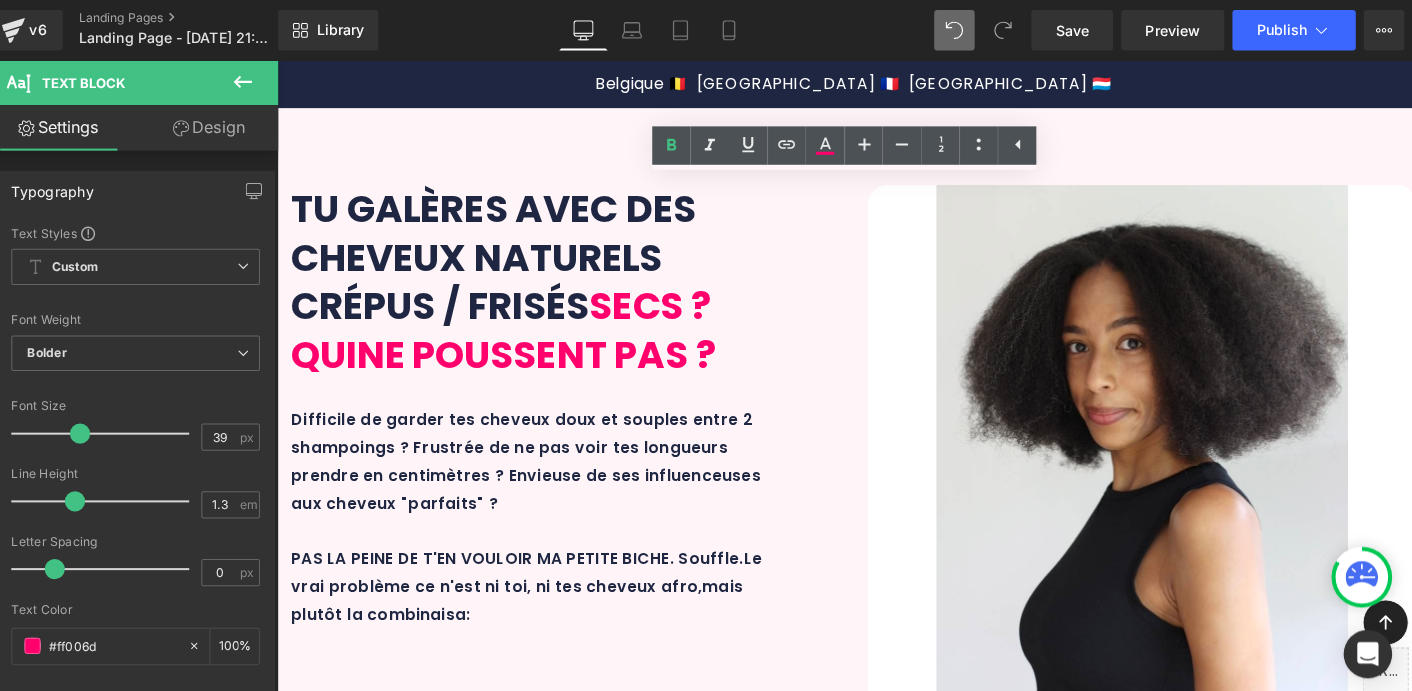 click on "DÉCOUVRE HYDRAPOUSSE™  Heading         Row
Une formation  complète  GRATUITE 🎁 grâce à ton  Maxi Afro Set
Text Block         Parce que oui, les bons soins sont essentiels. Mais ce que les autres marques ne t'expliquent pas, c'est que les produits seuls ne suffisent pas !  Le   duo gagnant = bons soins +  bonnes pratiques . Voilà ce qui va faire TOUTE la différence pour : Text Block
Icon
Des cheveux hydratés durablement entre tes shampoings
Text Block
Row
Icon         Une réduction de la casse pour une pousse réellement visible Text Block
Row
Icon         Un fibre capillaire saine, équilibrée et plein de vie Text Block
Row
Row
BREF, LA VÉRITABLE TRANSFORMATION CAPILLAIRE QUE TU ATTENDAIS
Text Block         Image         Row
Icon         ) Text Block" at bounding box center (877, 1965) 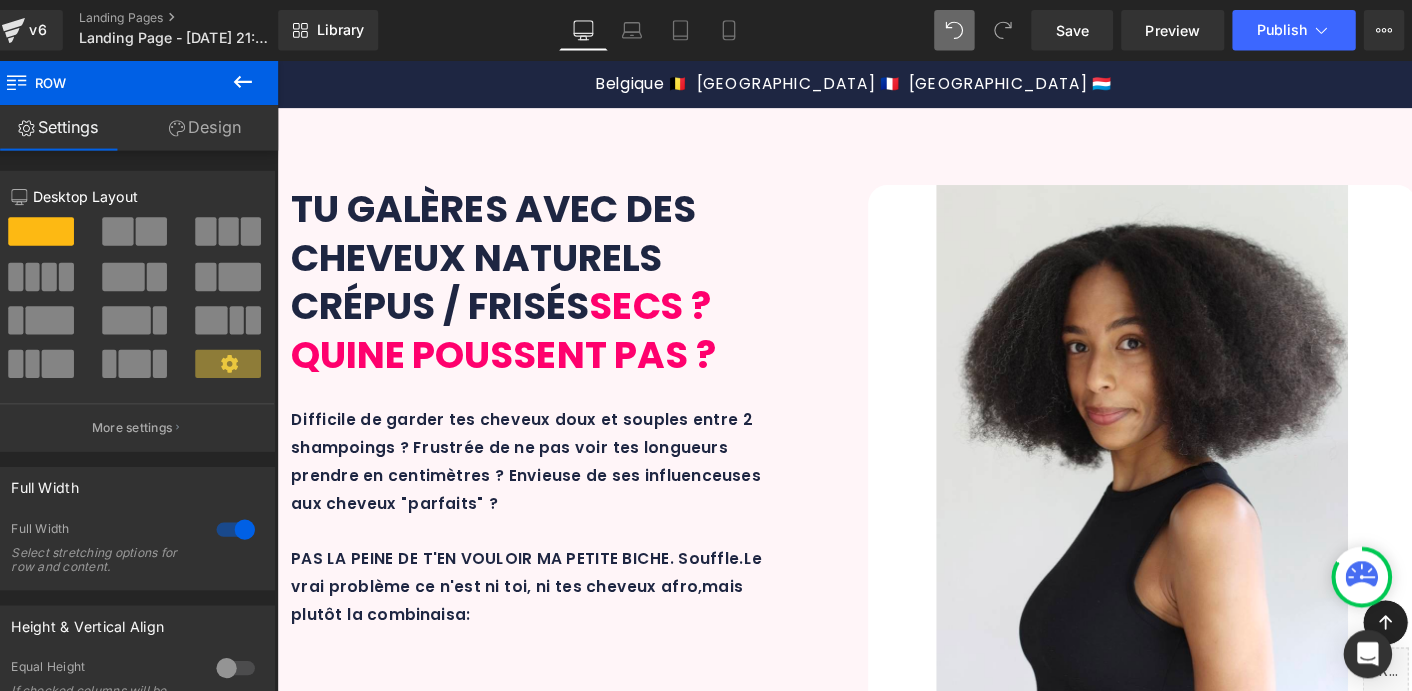 click on "duo gagnant = bons soins +  bonnes pratiques . Voilà ce qui va faire TOUTE la différence pour :" at bounding box center (947, 1610) 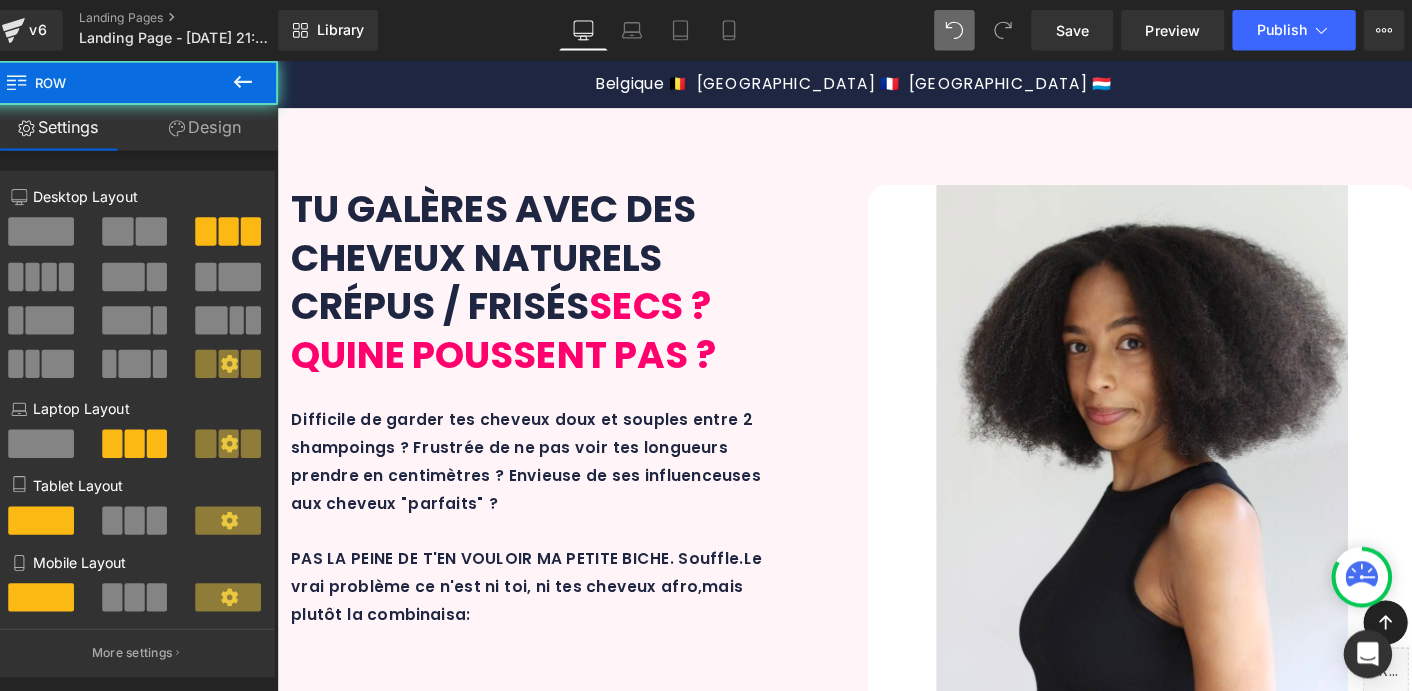 click at bounding box center [877, 1670] 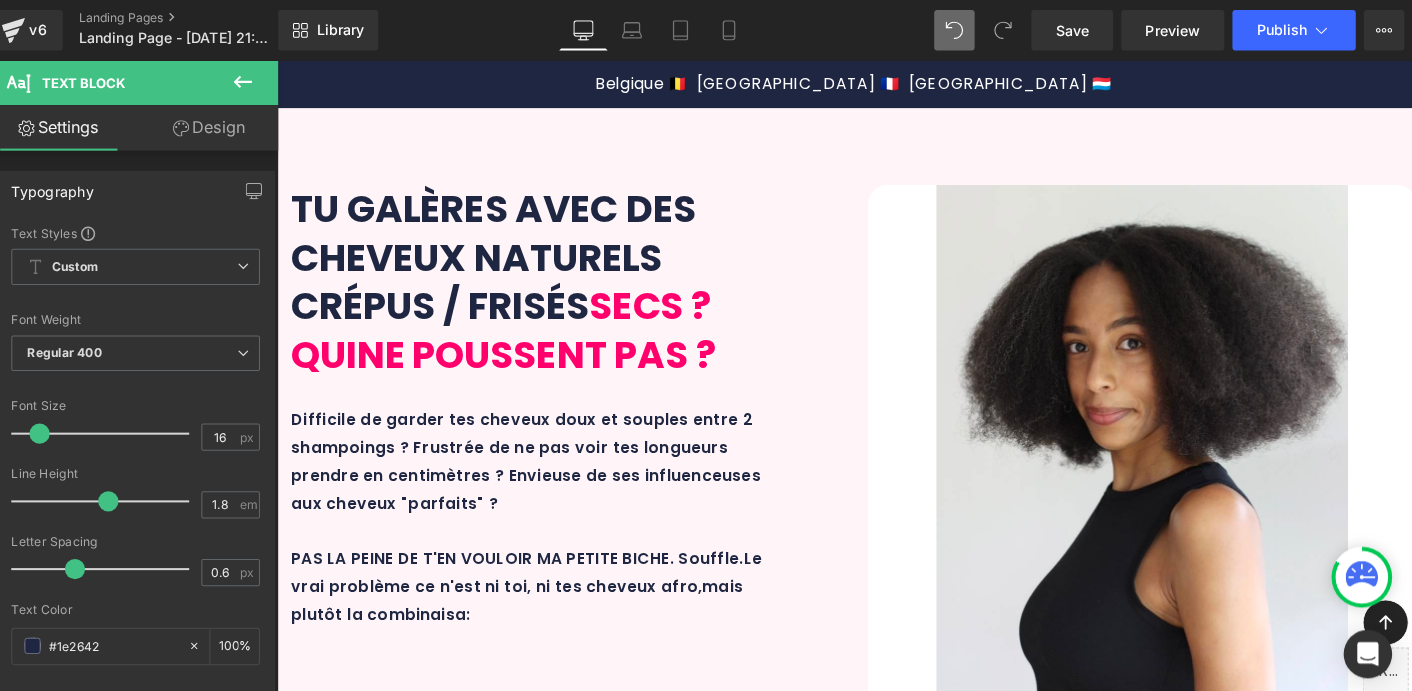 drag, startPoint x: 941, startPoint y: 371, endPoint x: 1116, endPoint y: 374, distance: 175.02571 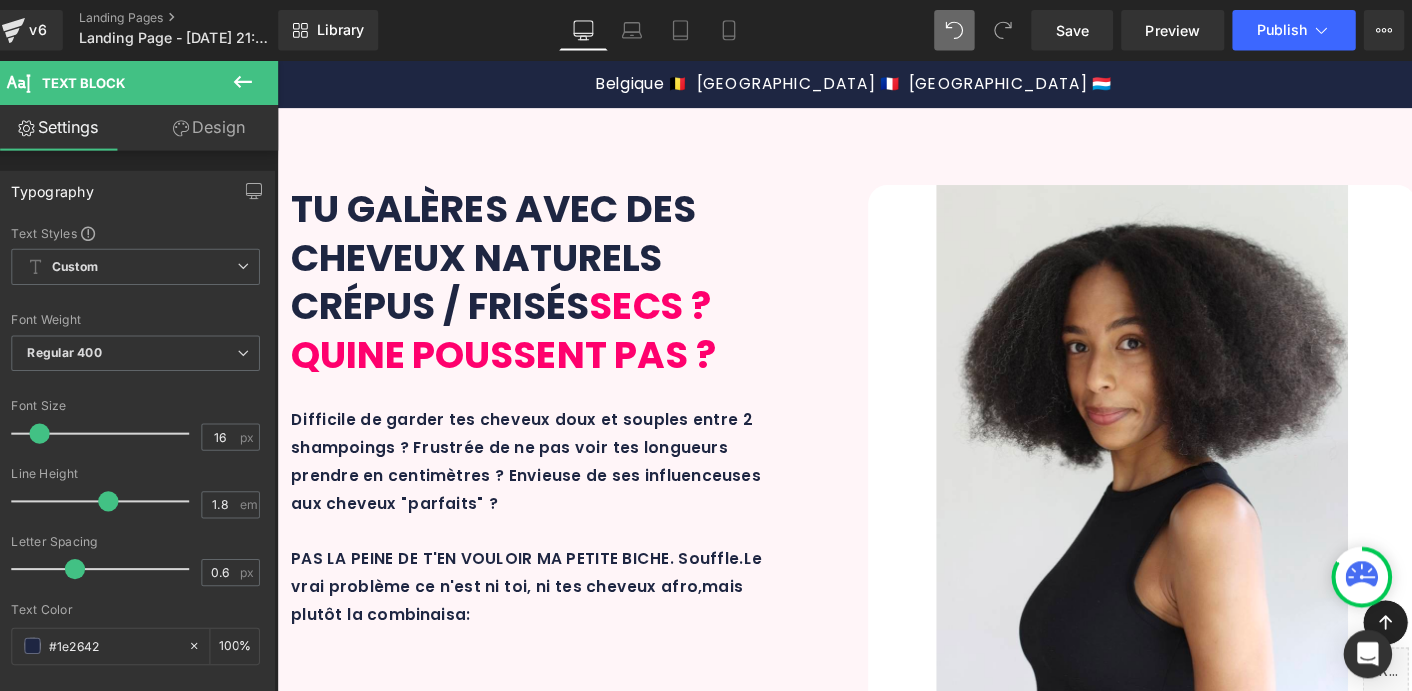 click on "duo gagnant = bons soins +  bonnes pratiques (sans s'éparpiller !) . Voilà ce qui va faire TOUTE la différence pour :" at bounding box center (948, 1625) 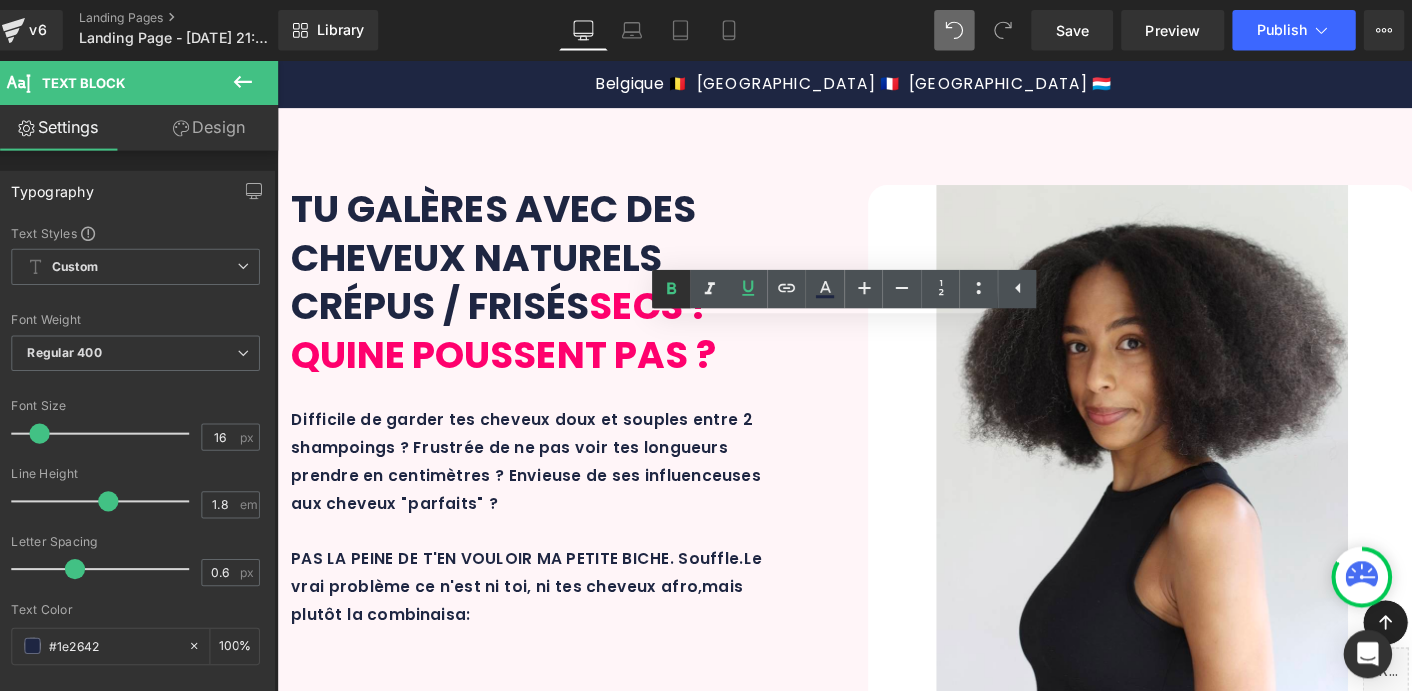 click 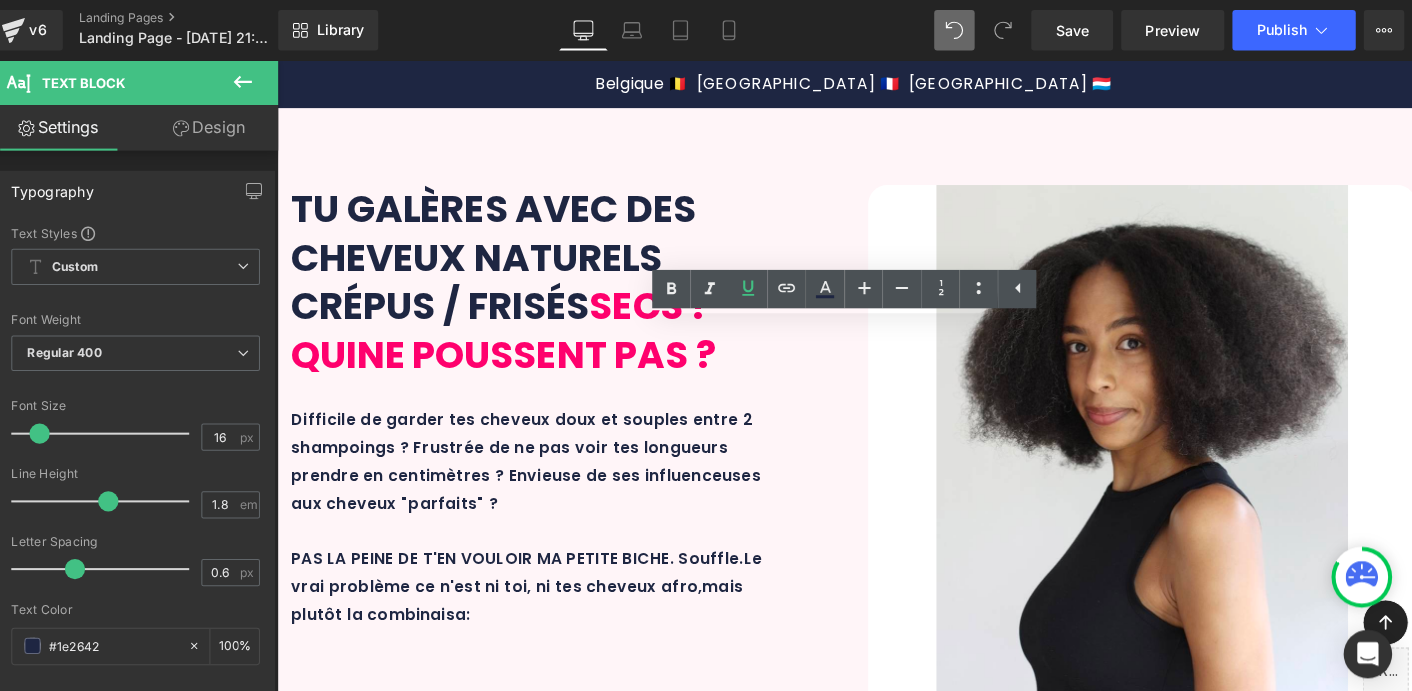 drag, startPoint x: 945, startPoint y: 372, endPoint x: 1110, endPoint y: 367, distance: 165.07574 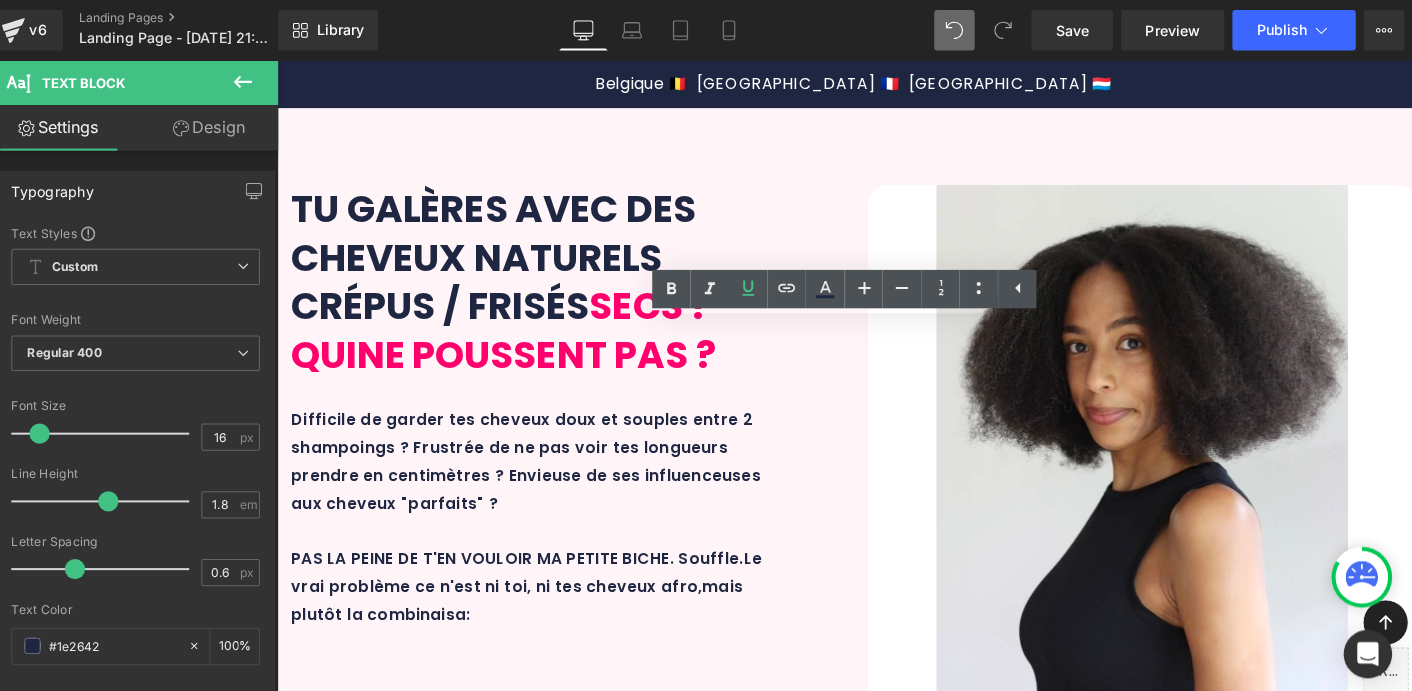 click on "bonnes pratiques  (sans s'éparpiller !)" at bounding box center [936, 1610] 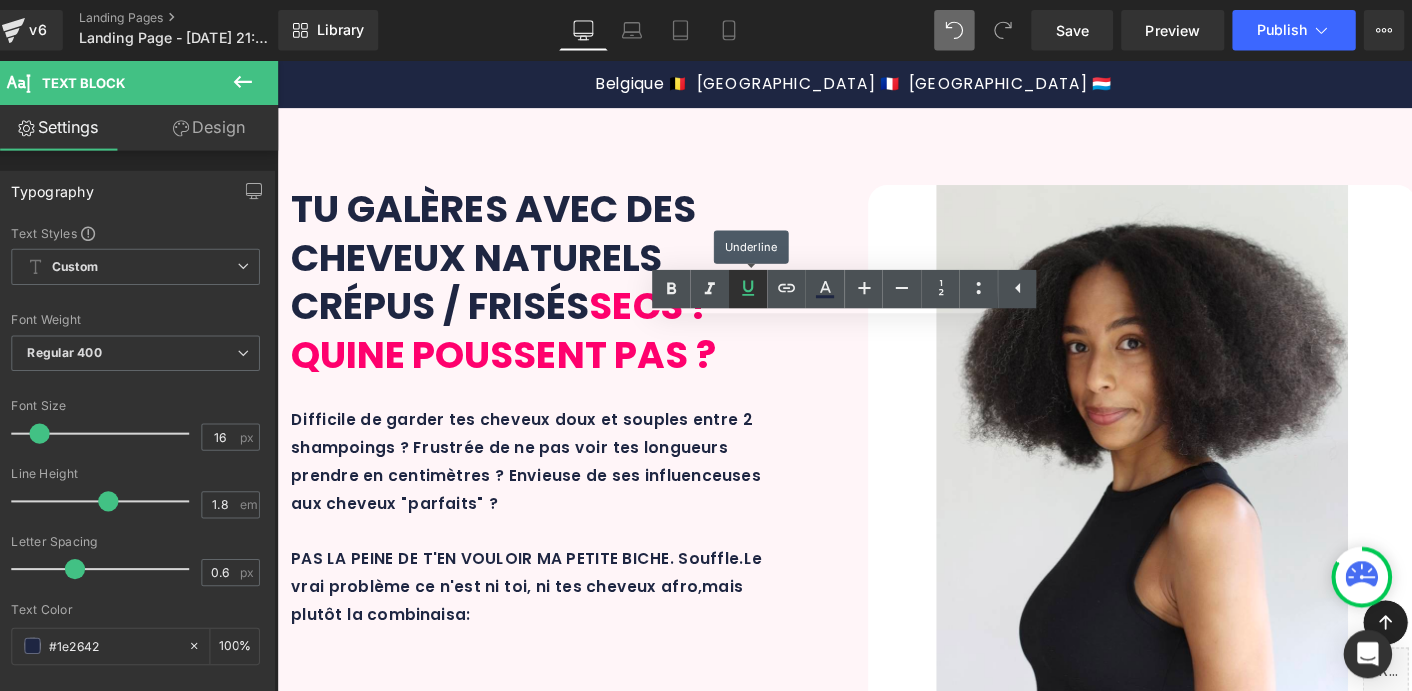 click 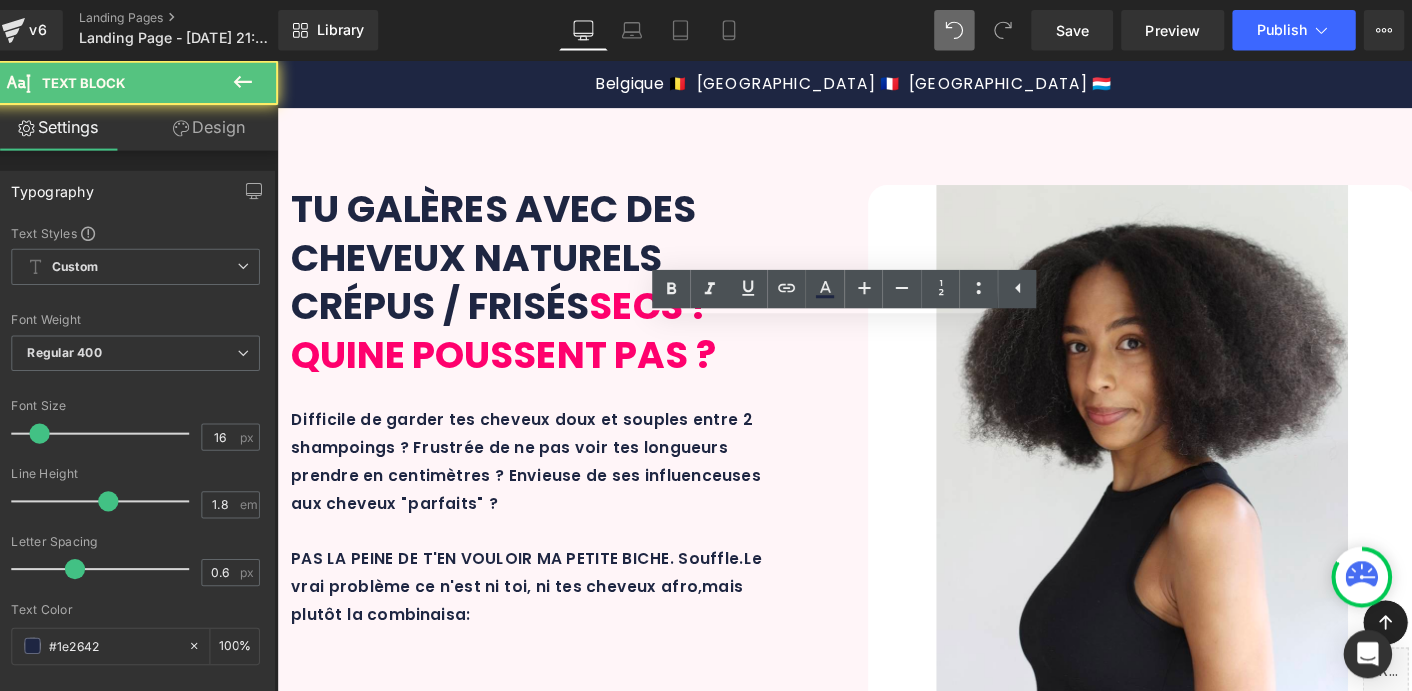 click on "bonnes pratiques" at bounding box center [854, 1610] 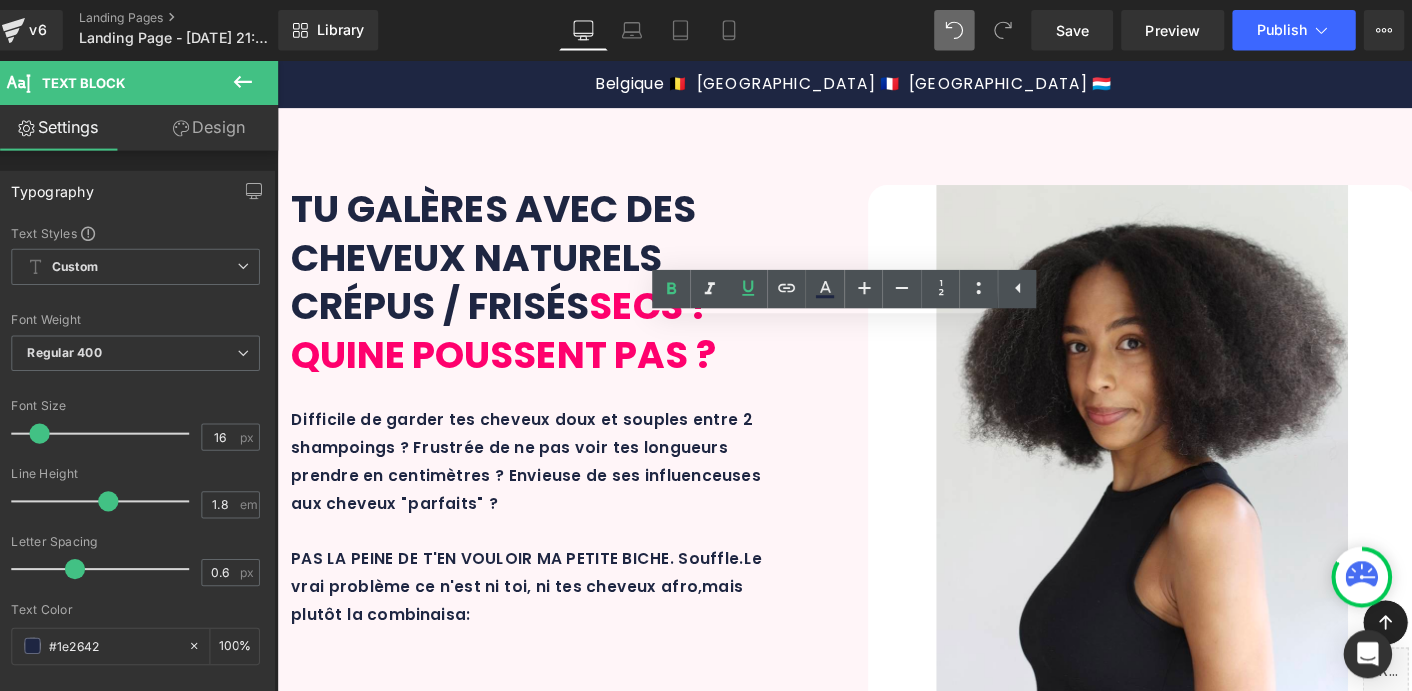 drag, startPoint x: 940, startPoint y: 378, endPoint x: 953, endPoint y: 375, distance: 13.341664 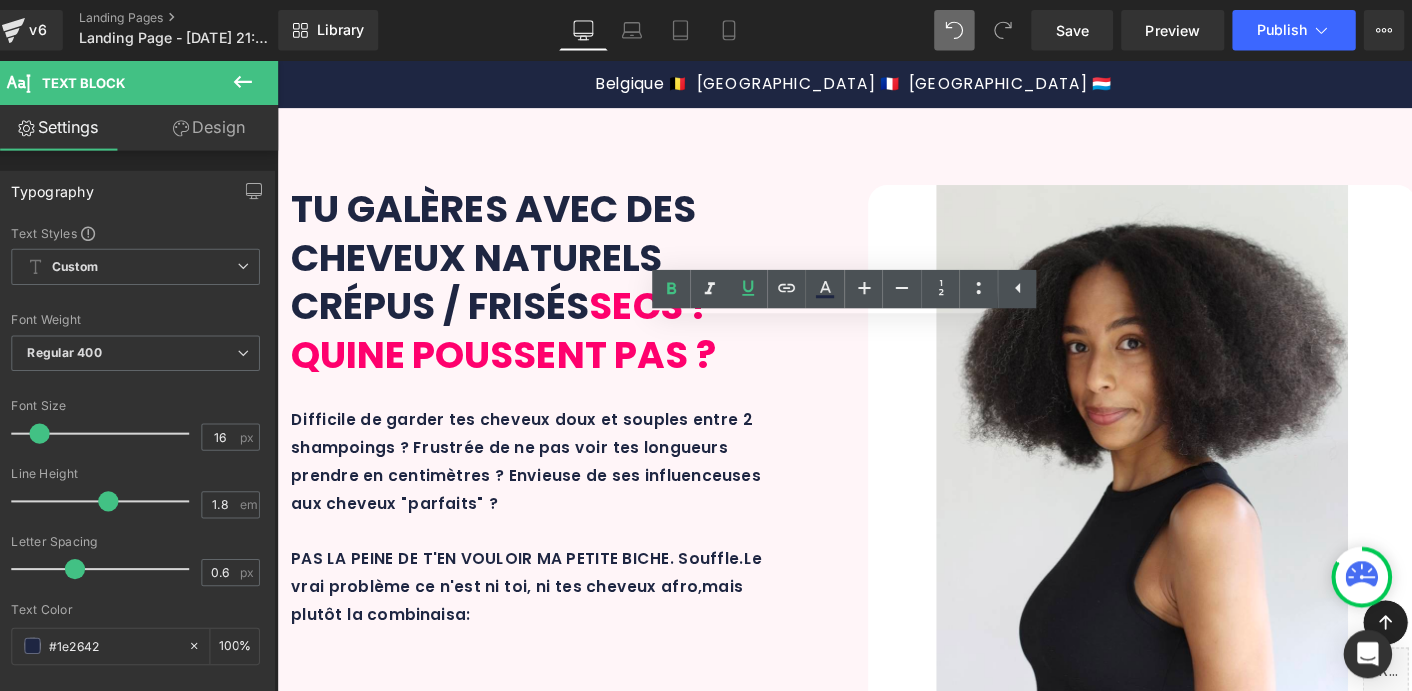 click on "Parce que oui, les bons soins sont essentiels. Mais ce que les autres marques ne t'expliquent pas, c'est que les produits seuls ne suffisent pas !  Le   duo gagnant = bons soins +  bonnes pratiques  (sans s'éparpiller !) . Voilà ce qui va faire TOUTE la différence pour :" at bounding box center [877, 1612] 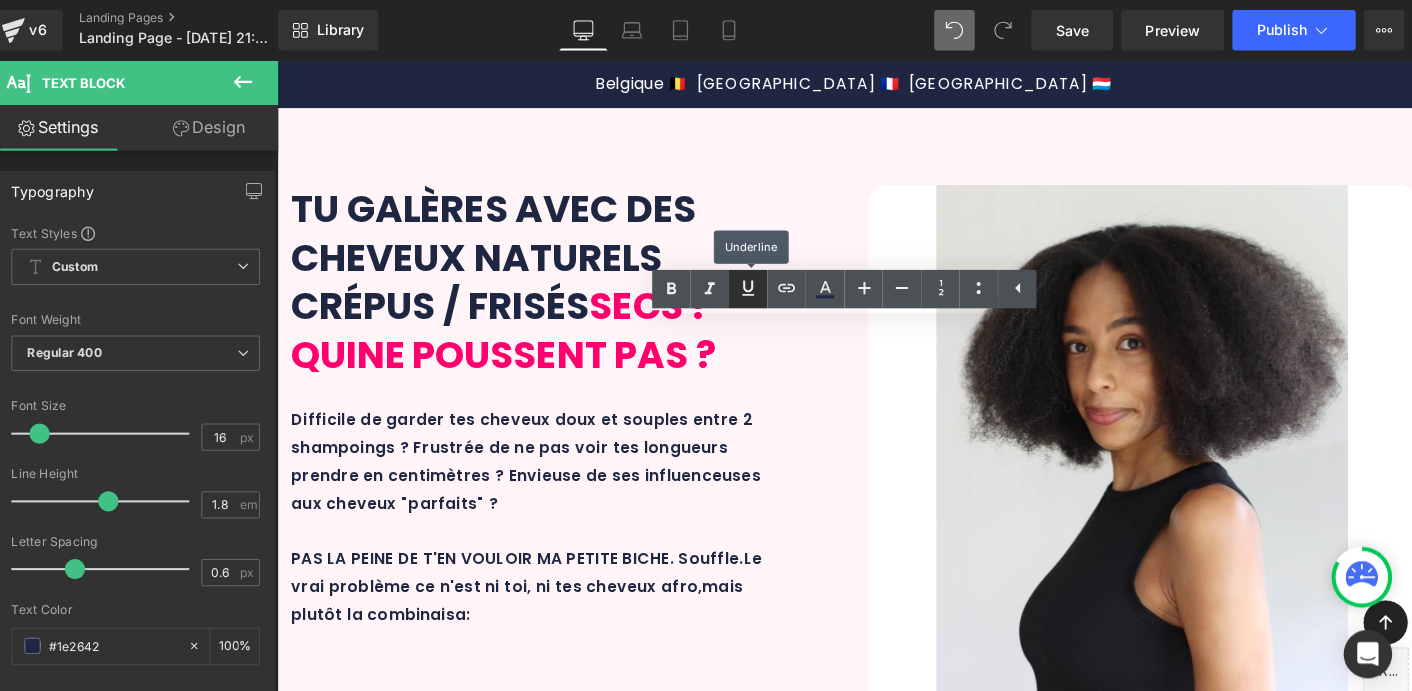 click 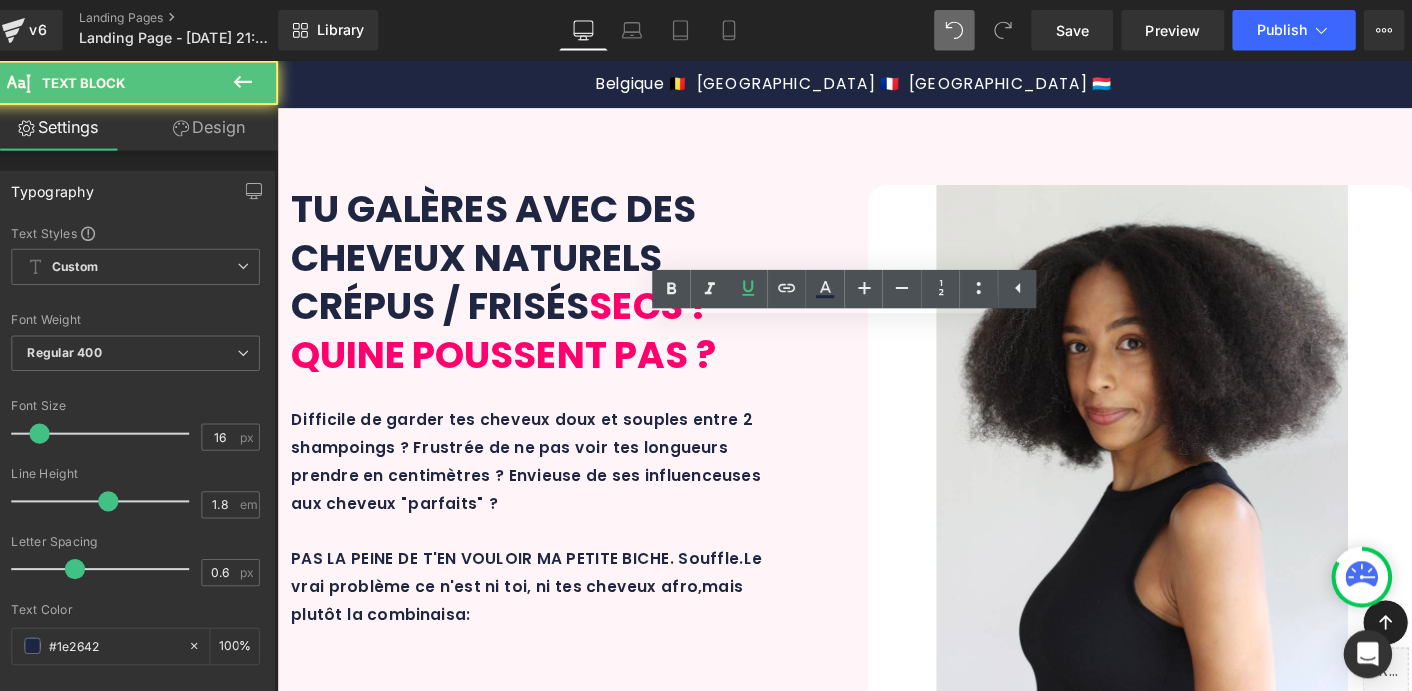 click on "Parce que oui, les bons soins sont essentiels. Mais ce que les autres marques ne t'expliquent pas, c'est que les produits seuls ne suffisent pas !  Le   duo gagnant = bons soins +  bonnes pratiques   ( sans s'éparpiller !) . Voilà ce qui va faire TOUTE la différence pour :" at bounding box center (877, 1612) 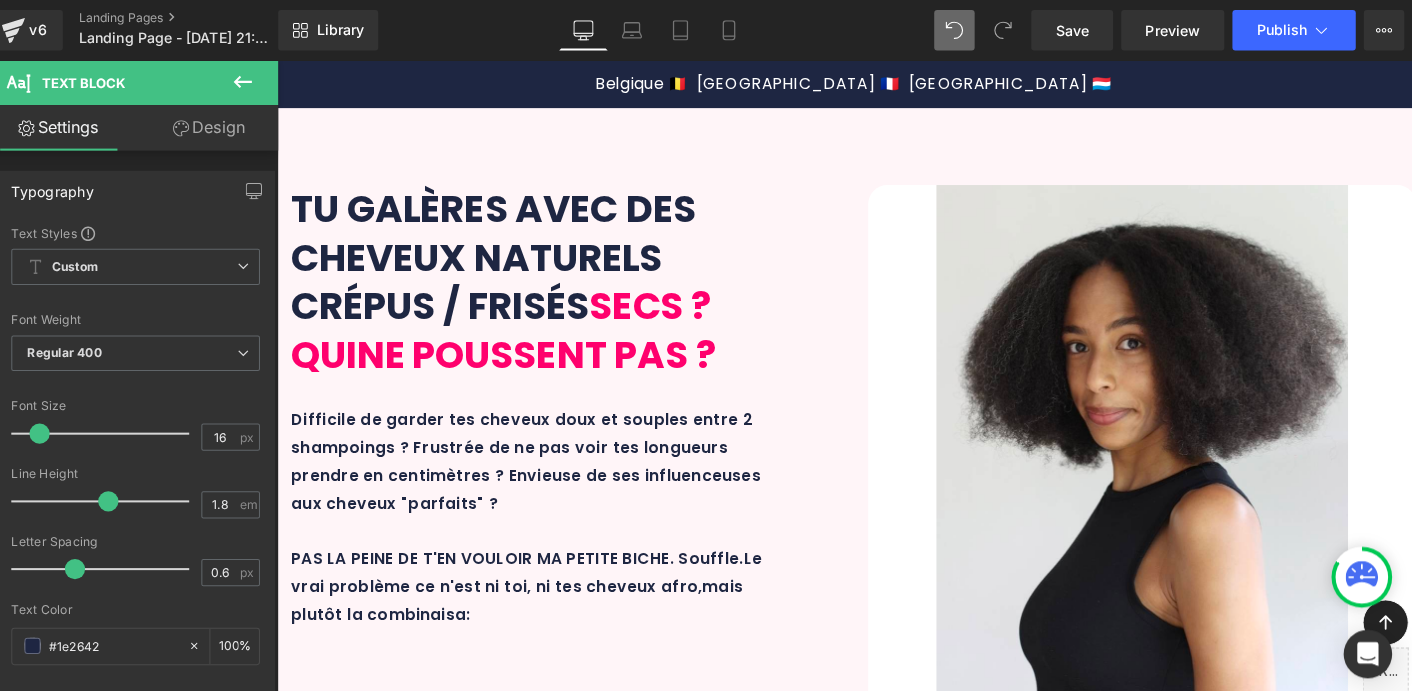 click on ". Voilà ce qui va faire TOUTE la différence pour :" at bounding box center (1086, 1625) 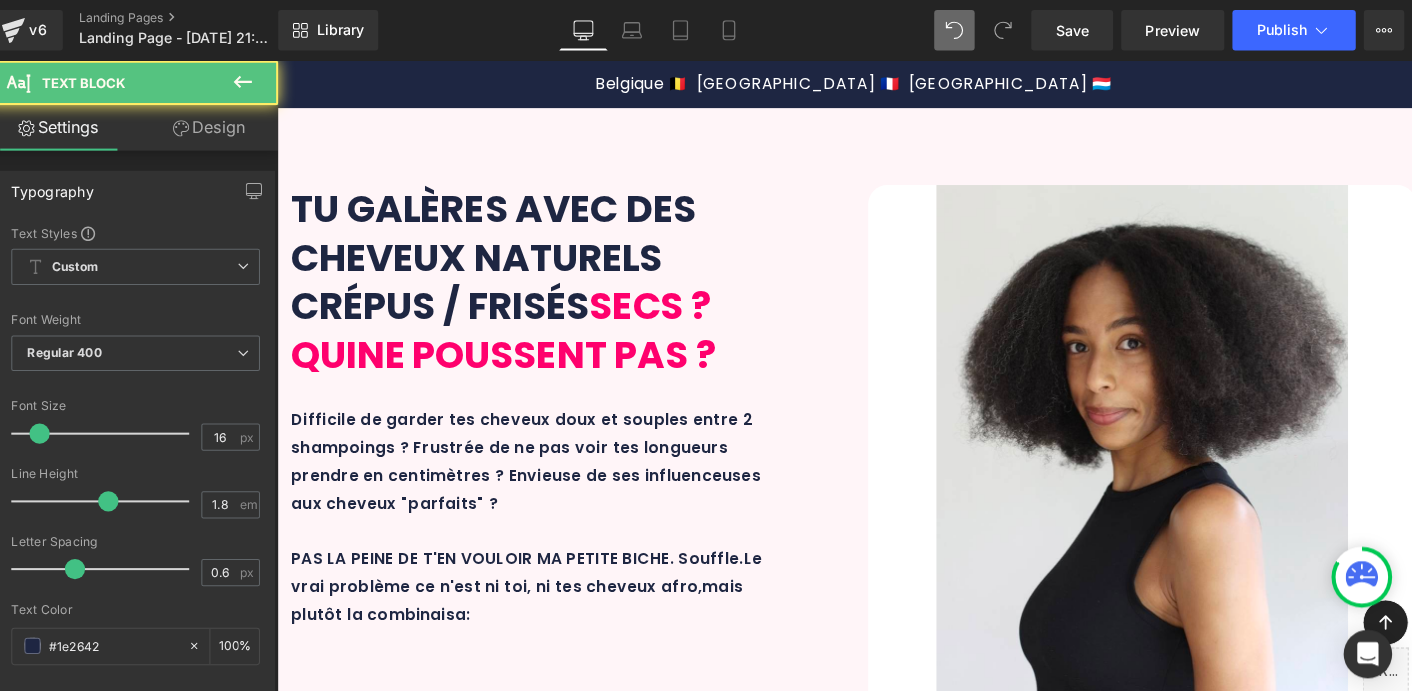 click on "Parce que oui, les bons soins sont essentiels. Mais ce que les autres marques ne t'expliquent pas, c'est que les produits seuls ne suffisent pas !  Le   duo gagnant = bons soins +  bonnes pratiques   sans s'éparpiller  . Voilà ce qui va faire TOUTE la différence pour :" at bounding box center [877, 1612] 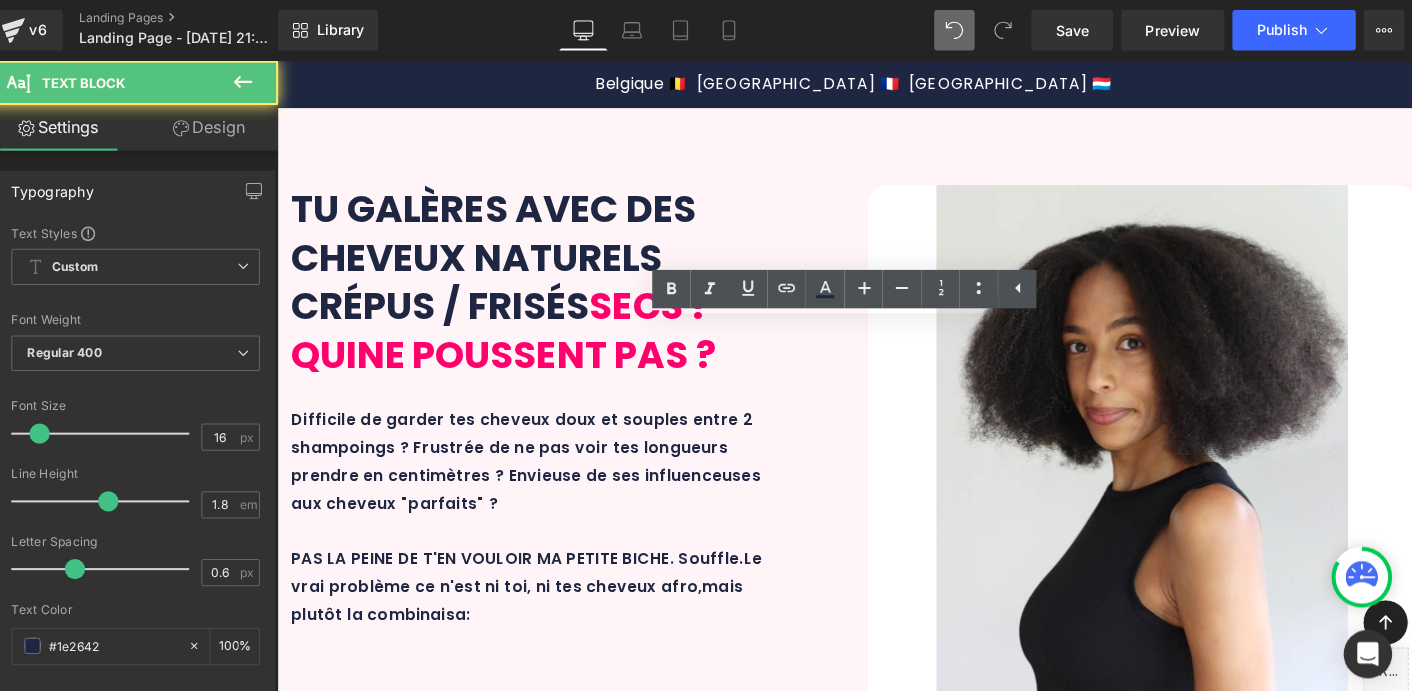 click on "Parce que oui, les bons soins sont essentiels. Mais ce que les autres marques ne t'expliquent pas, c'est que les produits seuls ne suffisent pas !  Le   duo gagnant = bons soins +  bonnes pratiques   sans s'éparpiller  . Voilà ce qui va faire TOUTE la différence pour :" at bounding box center [877, 1612] 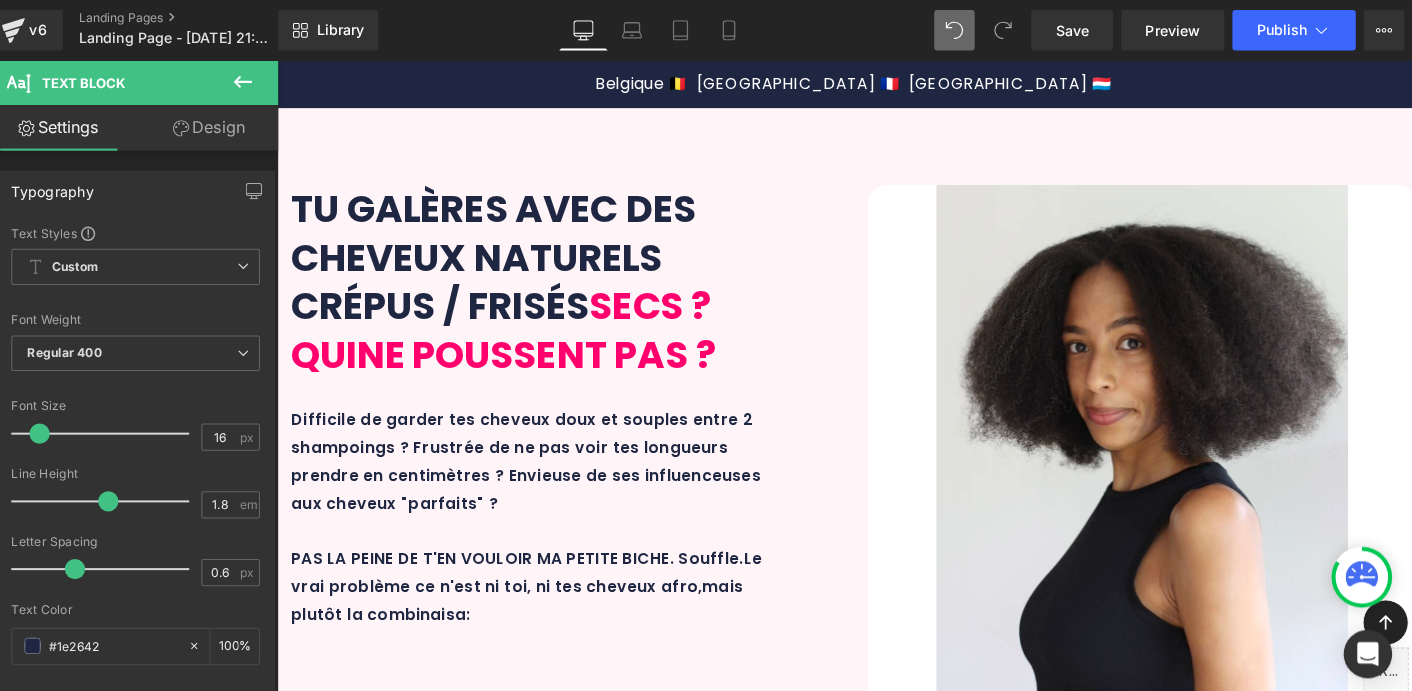 click on ". Voilà ce qui va faire TOUTE la différence pour :" at bounding box center [1134, 1625] 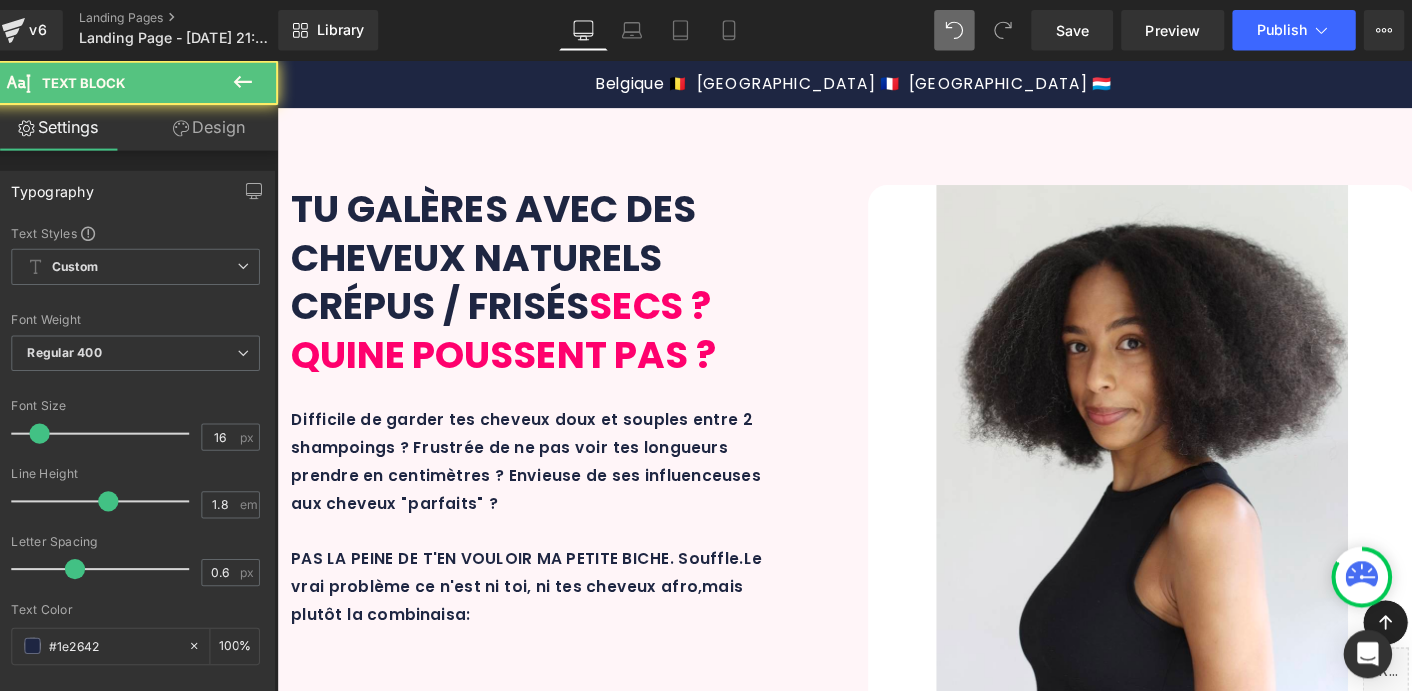 click on "Parce que oui, les bons soins sont essentiels. Mais ce que les autres marques ne t'expliquent pas, c'est que les produits seuls ne suffisent pas !  Le   duo gagnant = bons soins +  bonnes pratiques   sans s'éparpiller !  Voilà ce qui va faire TOUTE la différence pour :" at bounding box center [877, 1612] 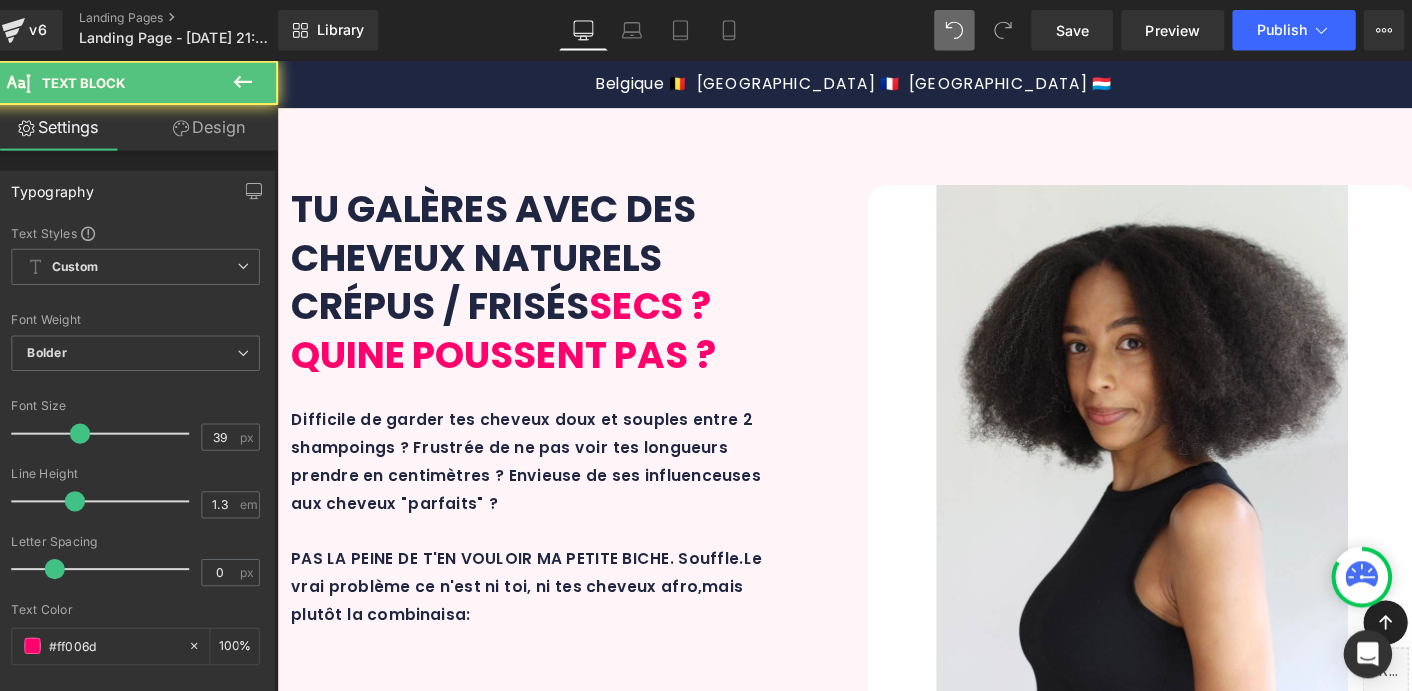 click on "Une formation  complète  GRATUITE 🎁 grâce à ton  Maxi Afro Set" at bounding box center [877, 1493] 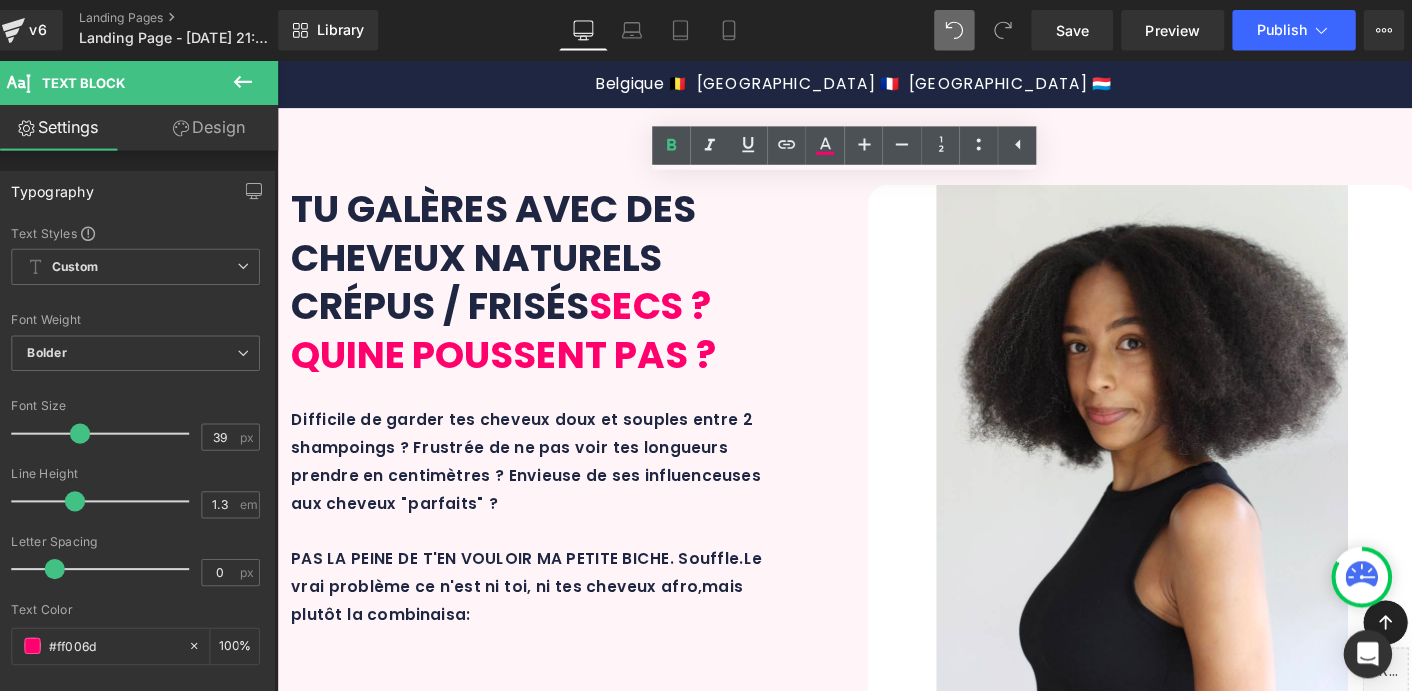 click on "DÉCOUVRE HYDRAPOUSSE™  Heading         Row
Une formation  complète  GRATUITE 🎁 grâce à ton  Maxi Afro Set
Text Block         Parce que oui, les bons soins sont essentiels. Mais ce que les autres marques ne t'expliquent pas, c'est que les produits seuls ne suffisent pas.  Le   duo gagnant = bons soins +  bonnes pratiques   sans s'éparpiller !  Voilà ce qui va faire TOUTE la différence pour : Text Block
Icon
Des cheveux hydratés durablement entre tes shampoings
Text Block
Row
Icon         Une réduction de la casse pour une pousse réellement visible Text Block
Row
Icon         Un fibre capillaire saine, équilibrée et plein de vie Text Block
Row
Row
BREF, LA VÉRITABLE TRANSFORMATION CAPILLAIRE QUE TU ATTENDAIS
Text Block         Image         Row
Icon" at bounding box center (877, 1980) 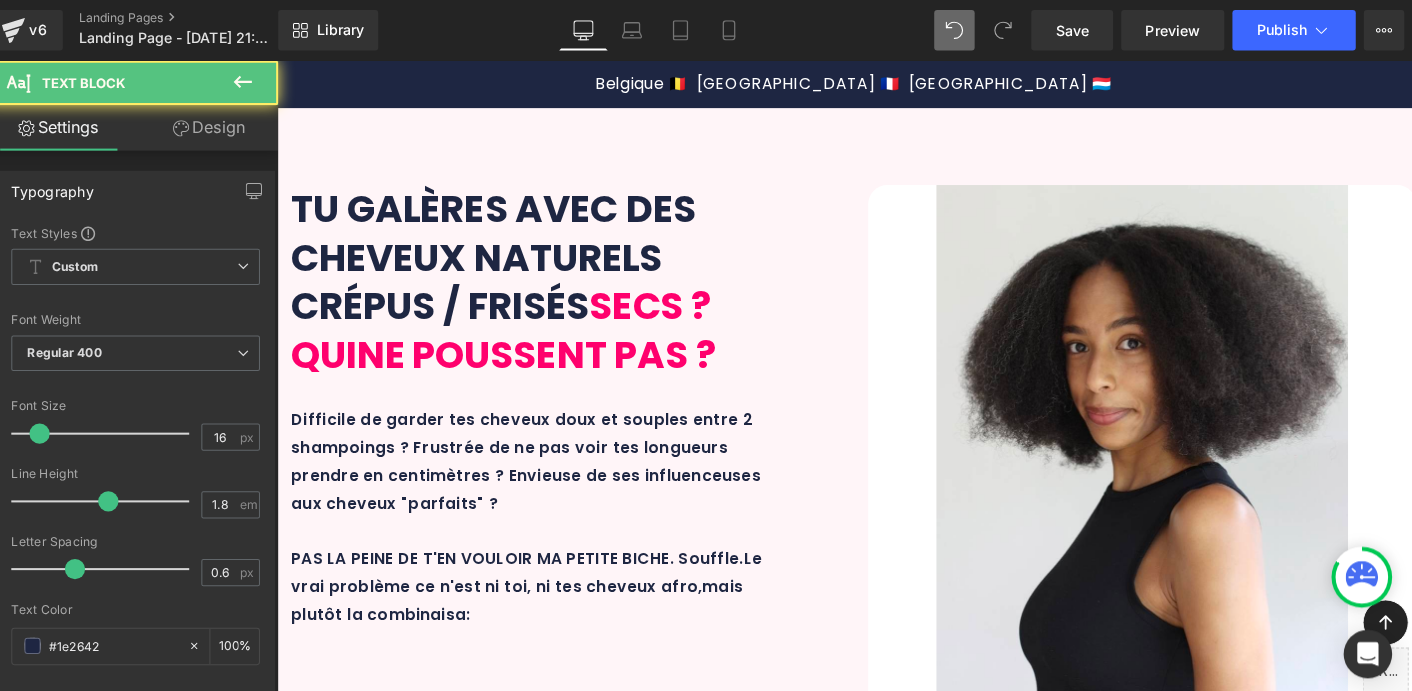 click on "Parce que oui, les bons soins sont essentiels. Mais ce que les autres marques ne t'expliquent pas, c'est que les produits seuls ne suffisent pas.  Le   duo gagnant = bons soins +  bonnes pratiques   sans s'éparpiller !  Voilà ce qui va faire TOUTE la différence pour :" at bounding box center [877, 1612] 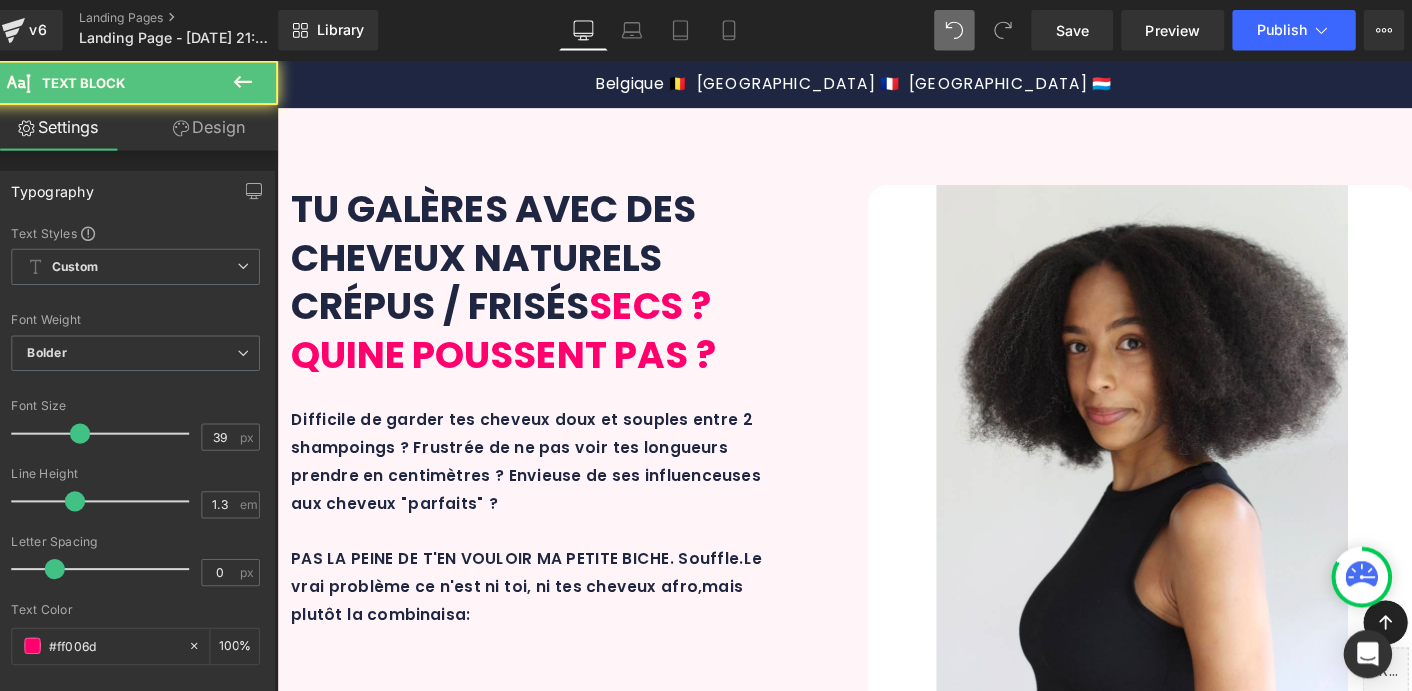 click on "Une formation  complète  GRATUITE 🎁 grâce à ton  Maxi Afro Set
Text Block" at bounding box center [877, 1493] 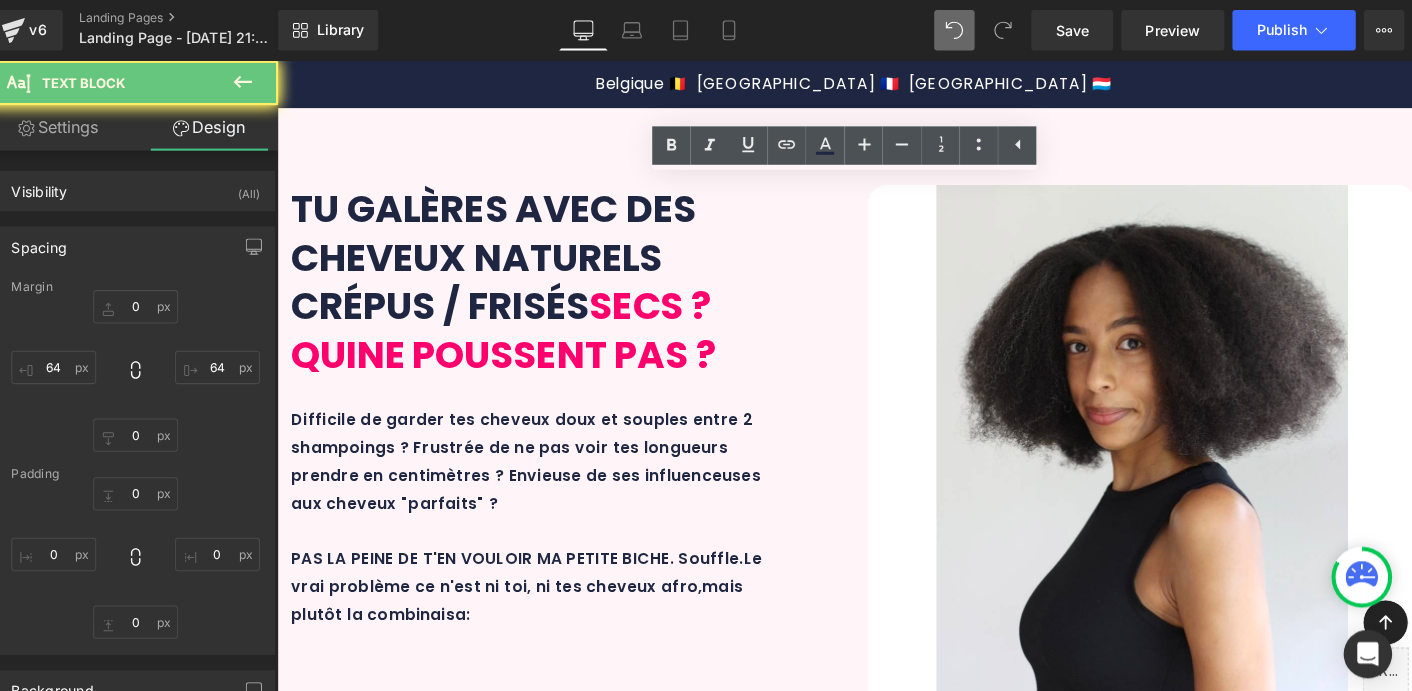 click on "DÉCOUVRE HYDRAPOUSSE™  Heading         Row
Une formation  complète  GRATUITE 🎁 grâce à ton  Maxi Afro Set
Text Block         Parce que oui, les bons soins sont essentiels. Mais ce que les autres marques ne t'expliquent pas, c'est que les produits seuls ne suffisent pas.  Le   duo gagnant = bons soins +  bonnes pratiques   sans s'éparpiller (coucou les réseaux sociaux)!  Voilà ce qui va faire TOUTE la différence pour : Text Block
Icon
Des cheveux hydratés durablement entre tes shampoings
Text Block
Row
Icon         Une réduction de la casse pour une pousse réellement visible Text Block
Row
Icon         Un fibre capillaire saine, équilibrée et plein de vie Text Block
Row
Row
BREF, LA VÉRITABLE TRANSFORMATION CAPILLAIRE QUE TU ATTENDAIS
Text Block         Image         Row" at bounding box center [877, 1980] 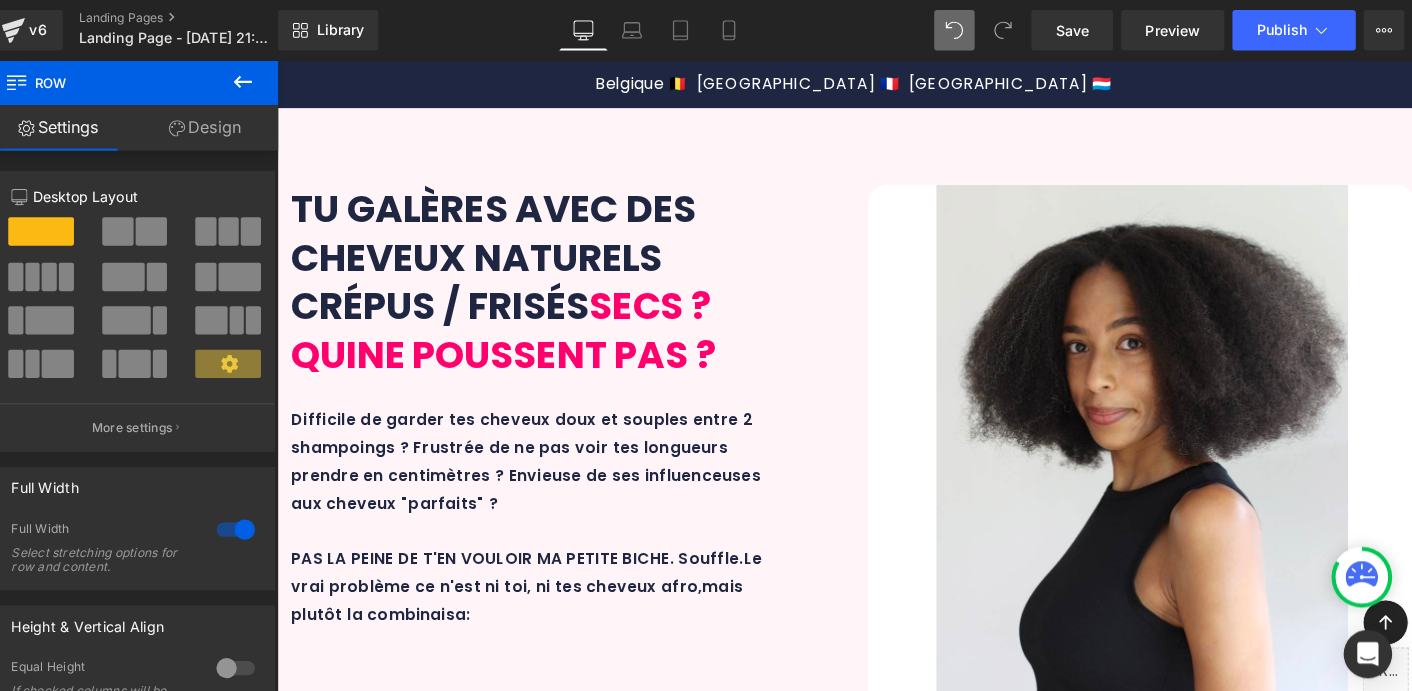 click on "Parce que oui, les bons soins sont essentiels. Mais ce que les autres marques ne t'expliquent pas, c'est que les produits seuls ne suffisent pas.  Le   duo gagnant = bons soins +  bonnes pratiques   sans s'éparpiller (coucou les réseaux sociaux)!  Voilà ce qui va faire TOUTE la différence pour :" at bounding box center [877, 1612] 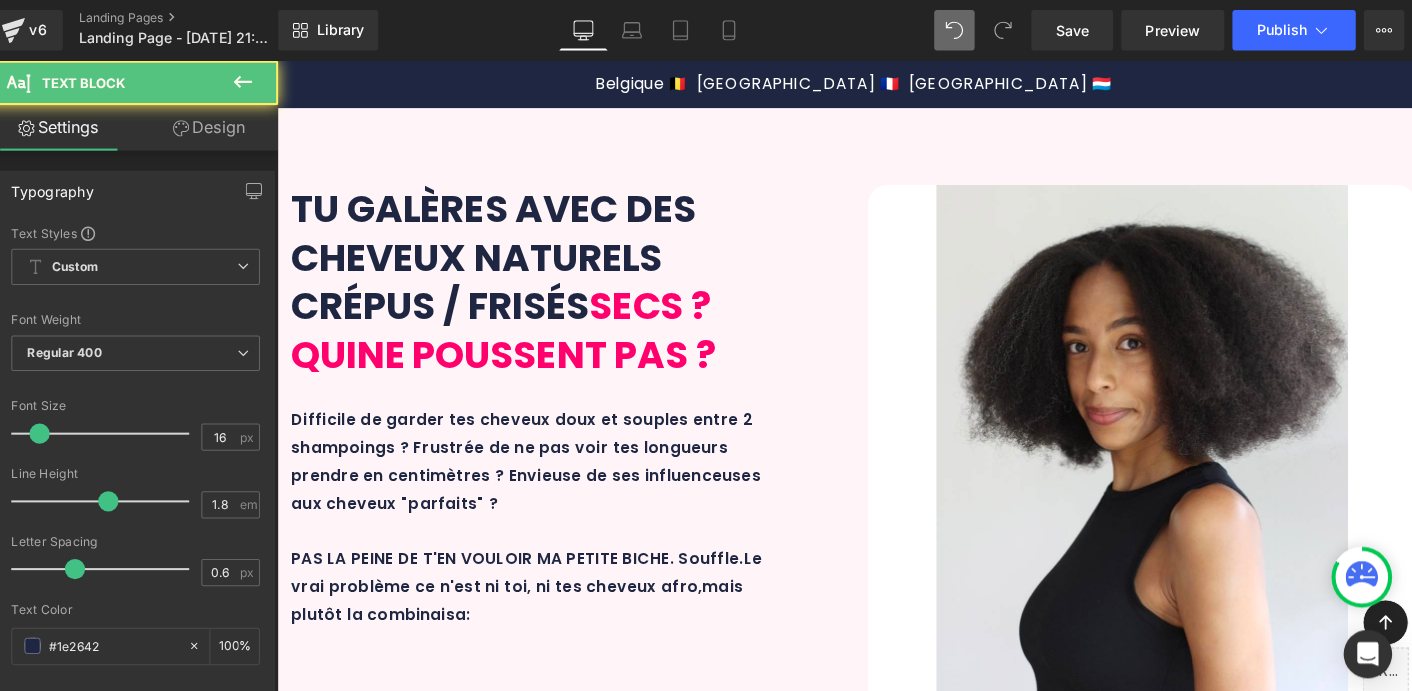 click on "ton  Maxi Afro Set" at bounding box center (877, 1517) 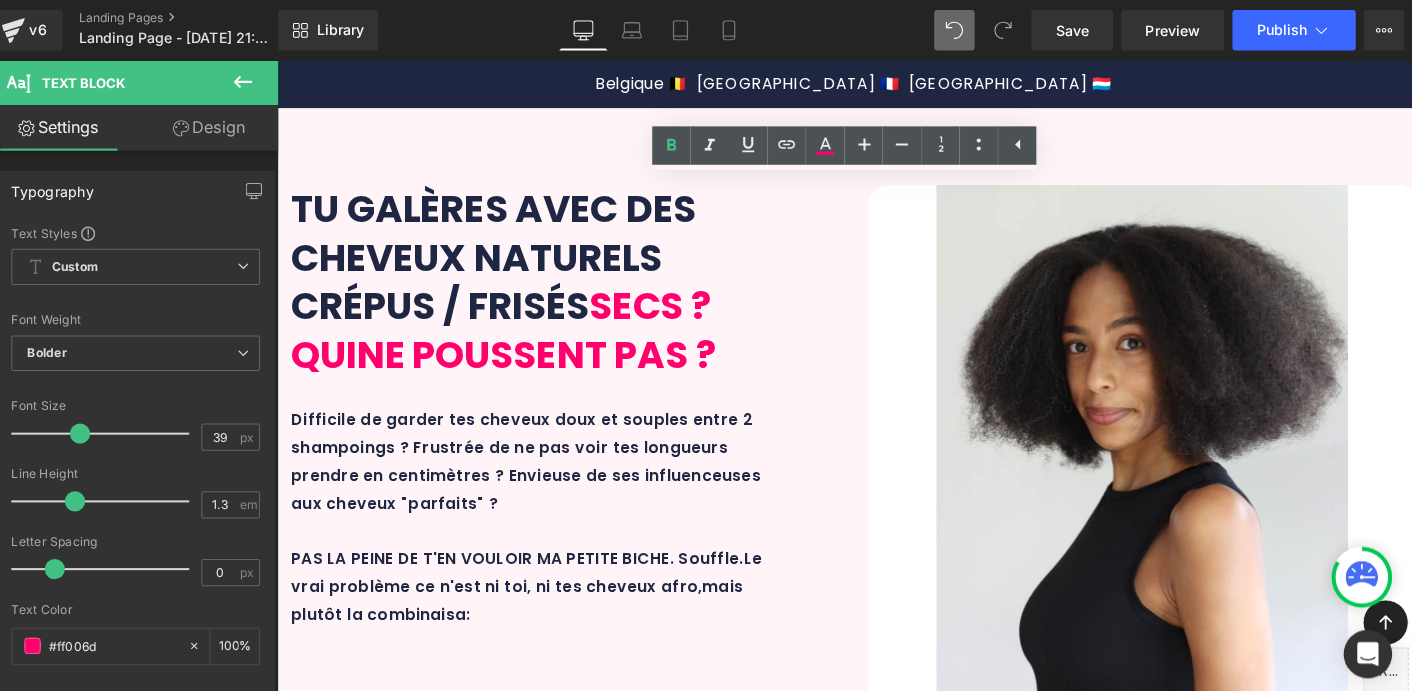 click on "DÉCOUVRE HYDRAPOUSSE™  Heading         Row
Une formation  complète  GRATUITE 🎁 grâce à ton  Maxi Afro Set
Text Block         Parce que oui, les bons soins sont essentiels. Mais ce que les autres marques ne t'expliquent pas, c'est que les produits seuls ne suffisent pas.  Le   duo gagnant = bons soins +  bonnes pratiques   sans s'éparpiller (coucou les réseaux sociaux) !  Voilà ce qui va faire TOUTE la différence pour : Text Block
Icon
Des cheveux hydratés durablement entre tes shampoings
Text Block
Row
Icon         Une réduction de la casse pour une pousse réellement visible Text Block
Row
Icon         Un fibre capillaire saine, équilibrée et plein de vie Text Block
Row
Row
BREF, LA VÉRITABLE TRANSFORMATION CAPILLAIRE QUE TU ATTENDAIS
Text Block         Image         Row" at bounding box center [877, 1980] 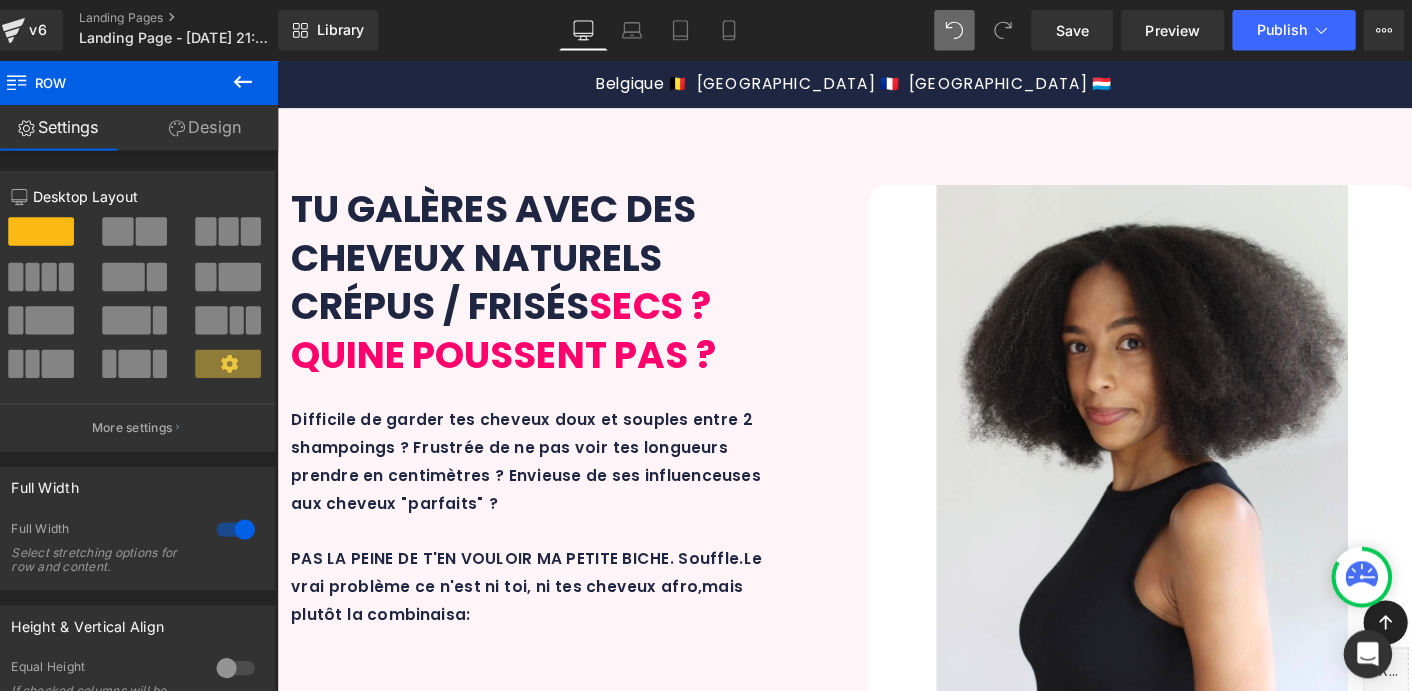 scroll, scrollTop: 2642, scrollLeft: 0, axis: vertical 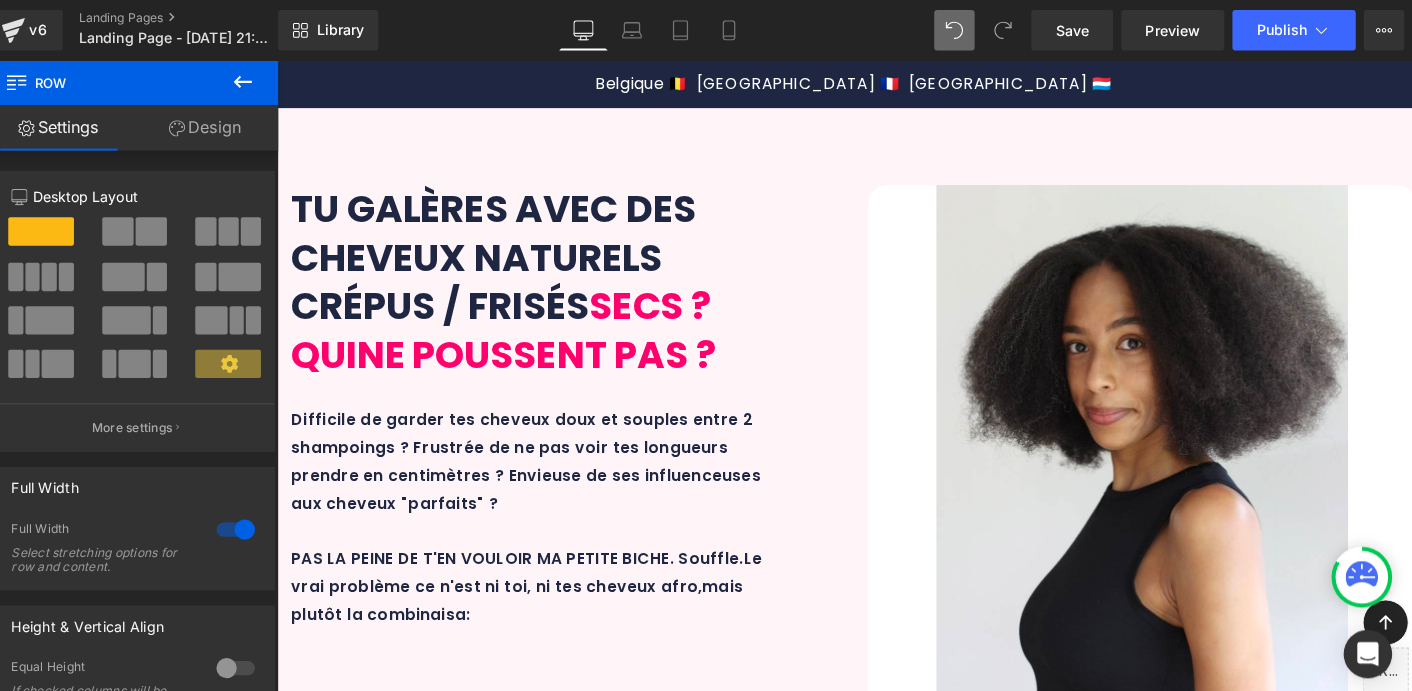 click on "Le Maxi Afro Set se compose de  4 soins essentiels full size (250 ml)  correspondant à  4 étapes incontournables  d'une routine capillaire saine et équilibrée." at bounding box center [877, 3254] 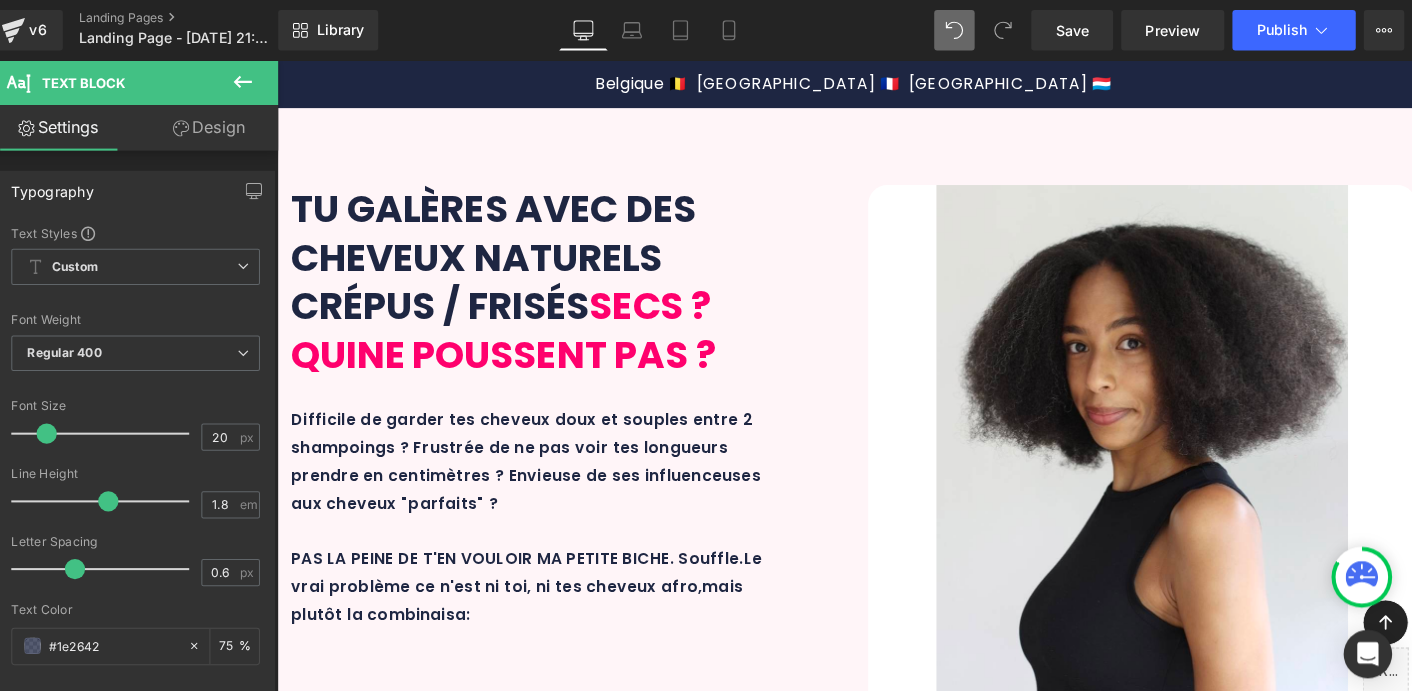 click on "OUI MAIS, LE MAXI AFRO SET, C'EST QUOI ? Heading
Min. 96%
Text Block
d'ingrédients d'origine naturelle
Text Block
Row
100%
Text Block
VEGAN = aucun ingrédient d'origine animale
Text Block
Row
0%
Text Block
Sulfates, silicones, huiles minérales,  ingrédients douteux pour ta santé
Text Block
Row         1000% belge Text Block         BELGE = formulé et fabriqué en laboratoire belge + envoyé sur sur Damso Text Block         Row
Row   31px
En gros, c'est de la bombé bébé. Le Maxi Afro Set se compose de  4 soins essentiels full size (250 ml)  correspondant à  4 étapes incontournables  d'une routine capillaire saine et équilibrée. En 3 mots :  NATURALITÉ, SENSORIALITÉ ET EFFICACITÉ  avec des formulations qui associaient  ingrédients scientifiquement prouvés  et" at bounding box center [877, 3109] 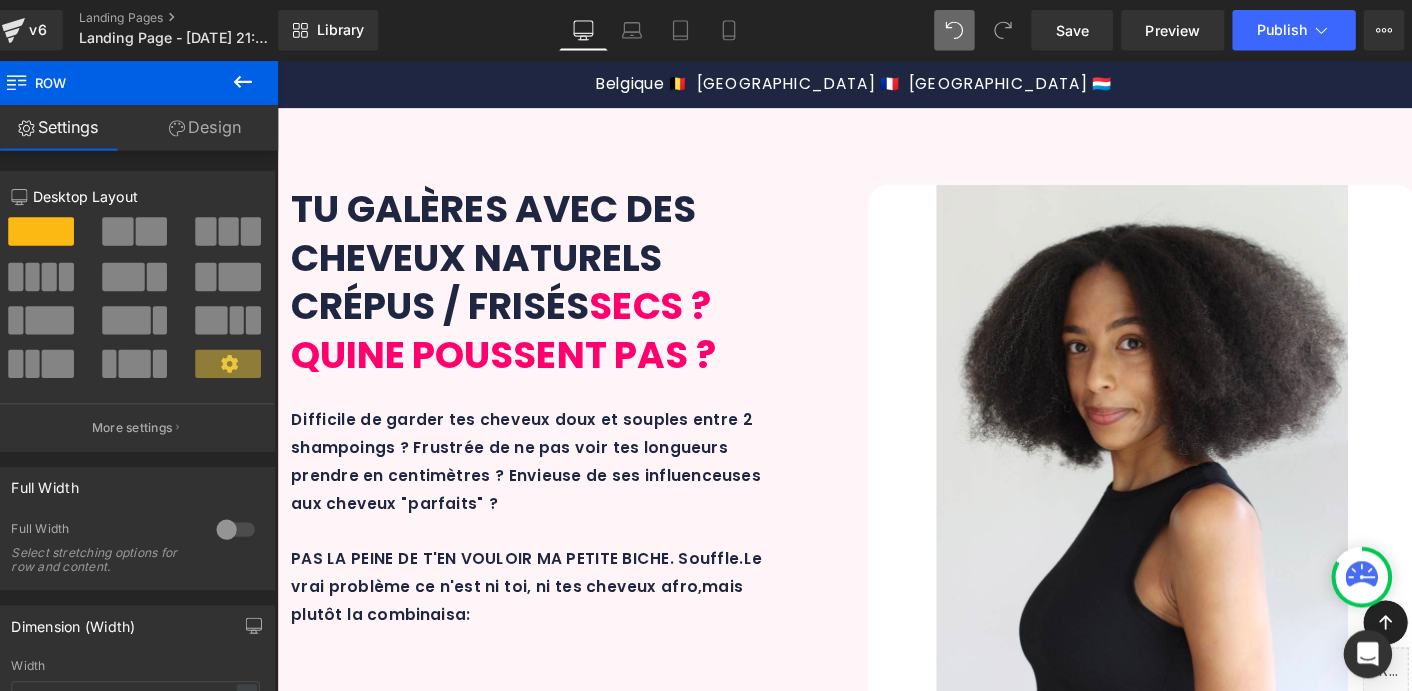 click on "OUI MAIS, LE MAXI AFRO SET, C'EST QUOI ? Heading
Min. 96%
Text Block
d'ingrédients d'origine naturelle
Text Block
Row
100%
Text Block
VEGAN = aucun ingrédient d'origine animale
Text Block
Row
0%
Text Block
Sulfates, silicones, huiles minérales,  ingrédients douteux pour ta santé
Text Block
Row         1000% belge Text Block         BELGE = formulé et fabriqué en laboratoire belge + envoyé sur sur Damso Text Block         Row
Row   31px
En gros, c'est de la bombé bébé. Le Maxi Afro Set se compose de  4 soins essentiels full size (250 ml)  correspondant à  4 étapes incontournables  d'une routine capillaire saine et équilibrée. En 3 mots :  NATURALITÉ, SENSORIALITÉ ET EFFICACITÉ  avec des formulations qui associaient  ingrédients scientifiquement prouvés  et" at bounding box center (877, 3399) 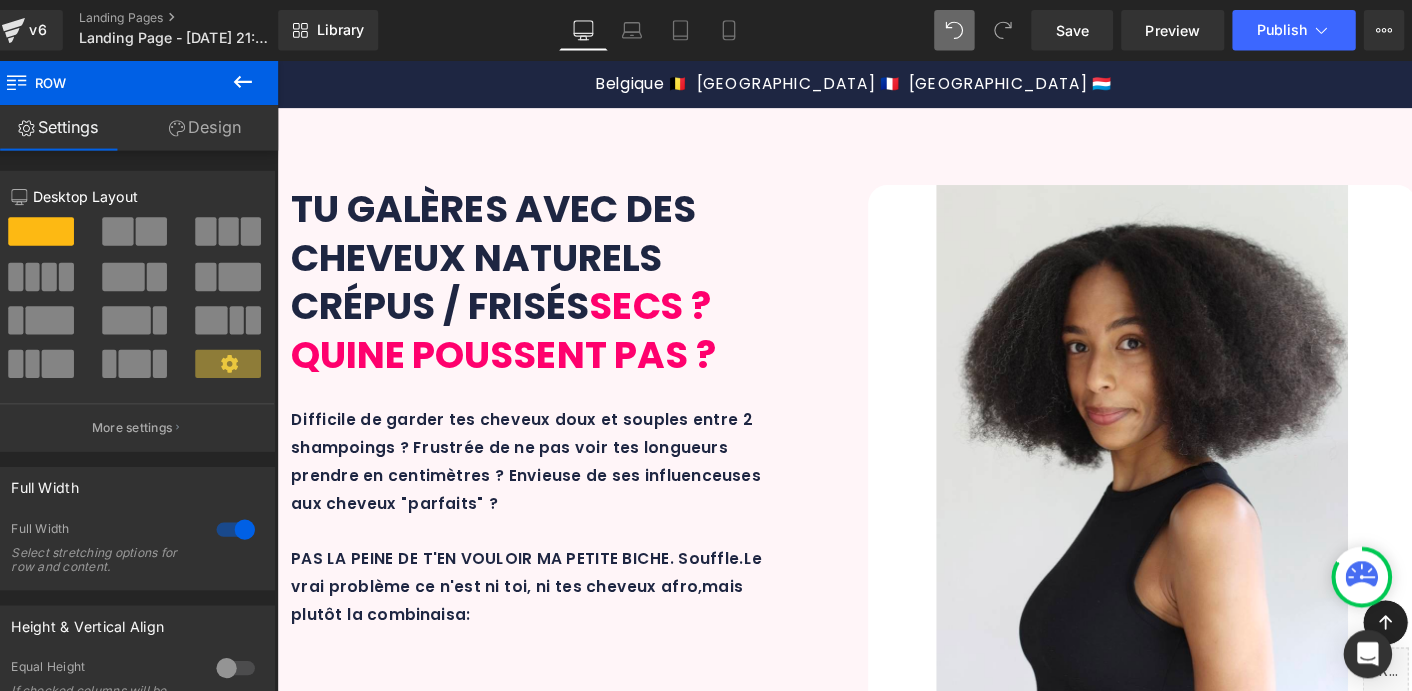 scroll, scrollTop: 2660, scrollLeft: 0, axis: vertical 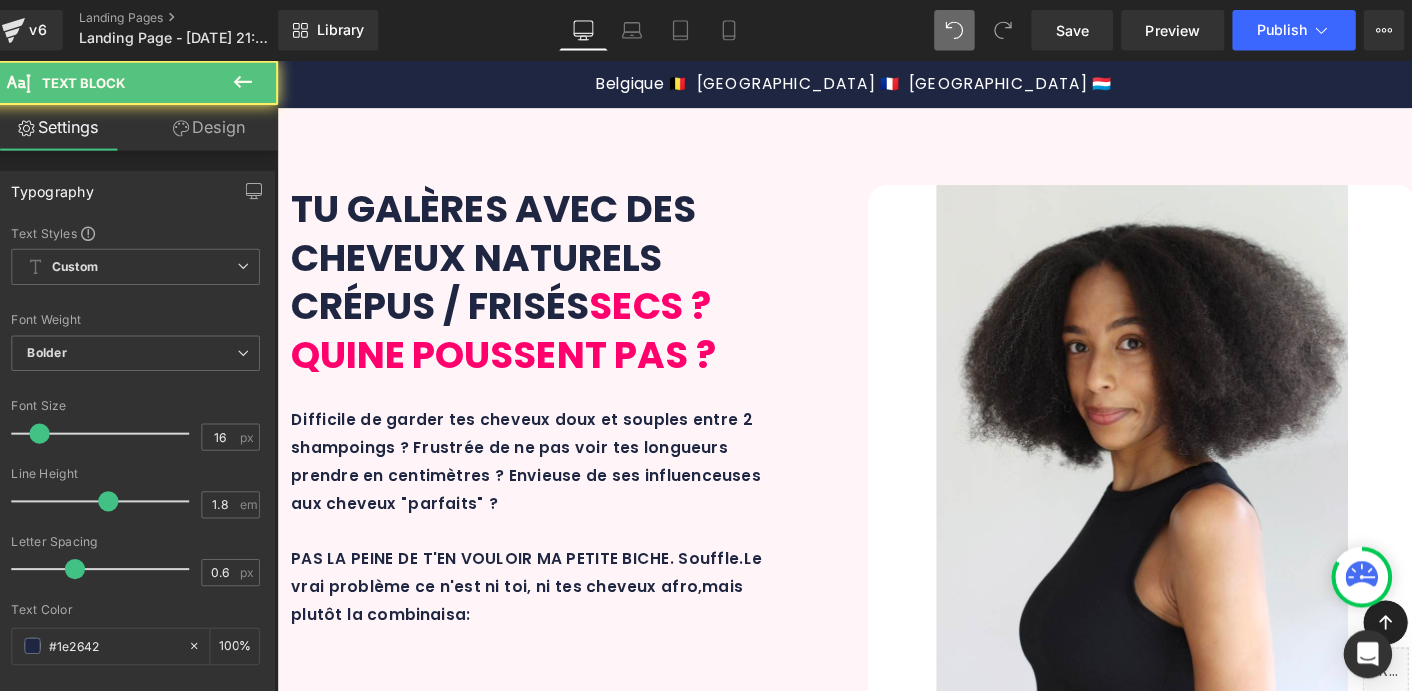click on "Sulfates, silicones, huiles minérales,  ingrédients douteux pour ta santé" at bounding box center (1002, 2992) 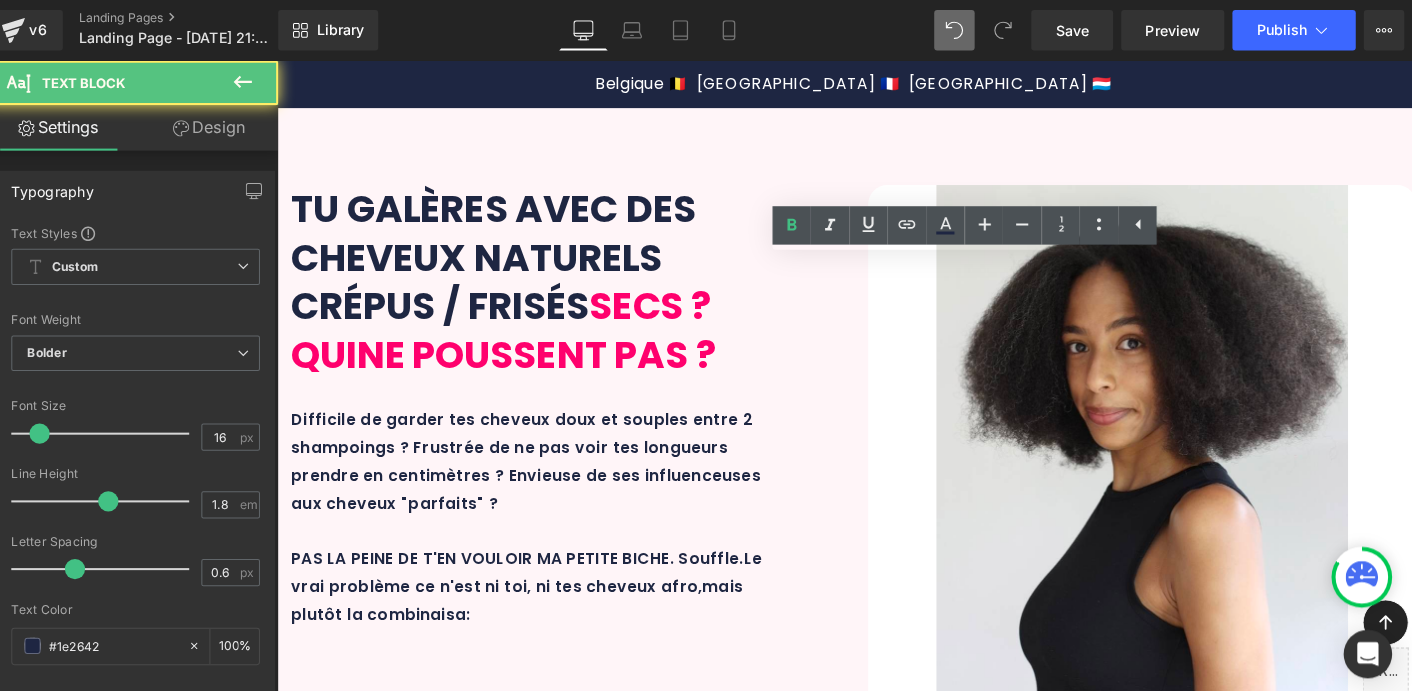 type 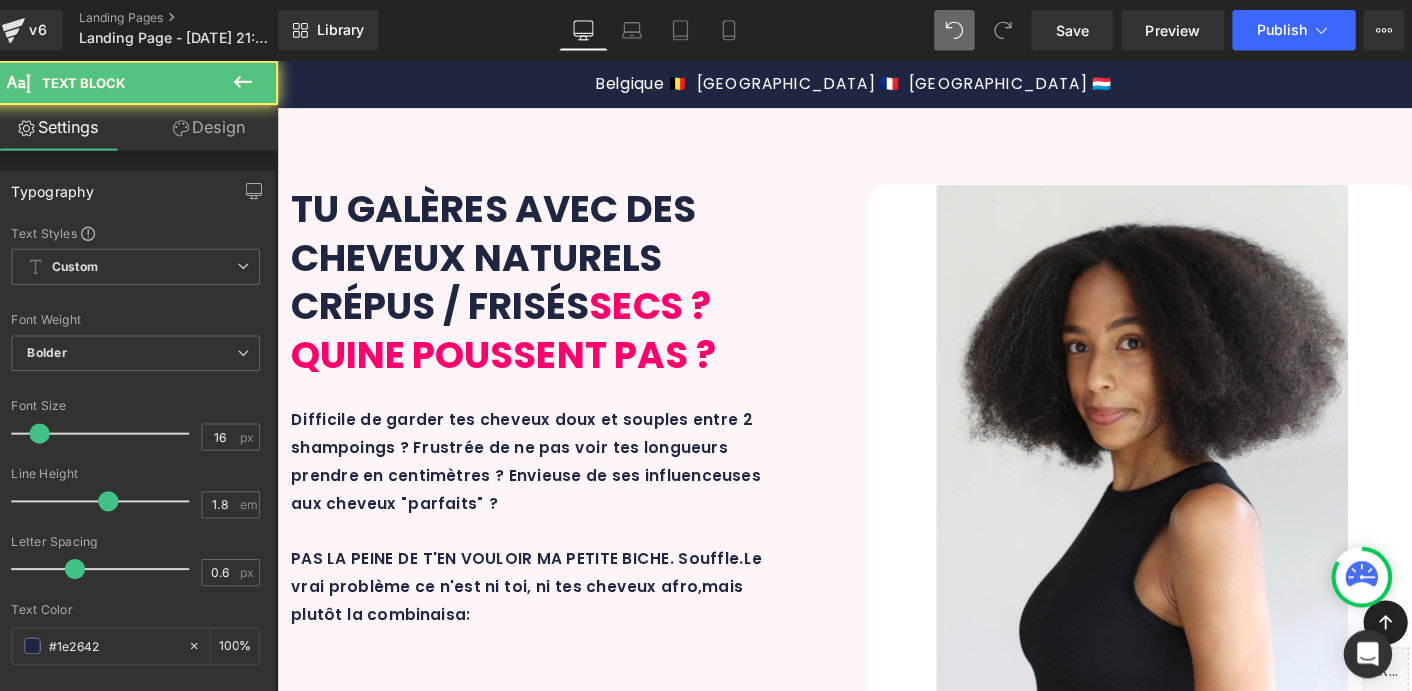 click on "BELGE = formulé et fabriqué en laboratoire belge + envoyé sur sur [GEOGRAPHIC_DATA]" at bounding box center [1253, 3111] 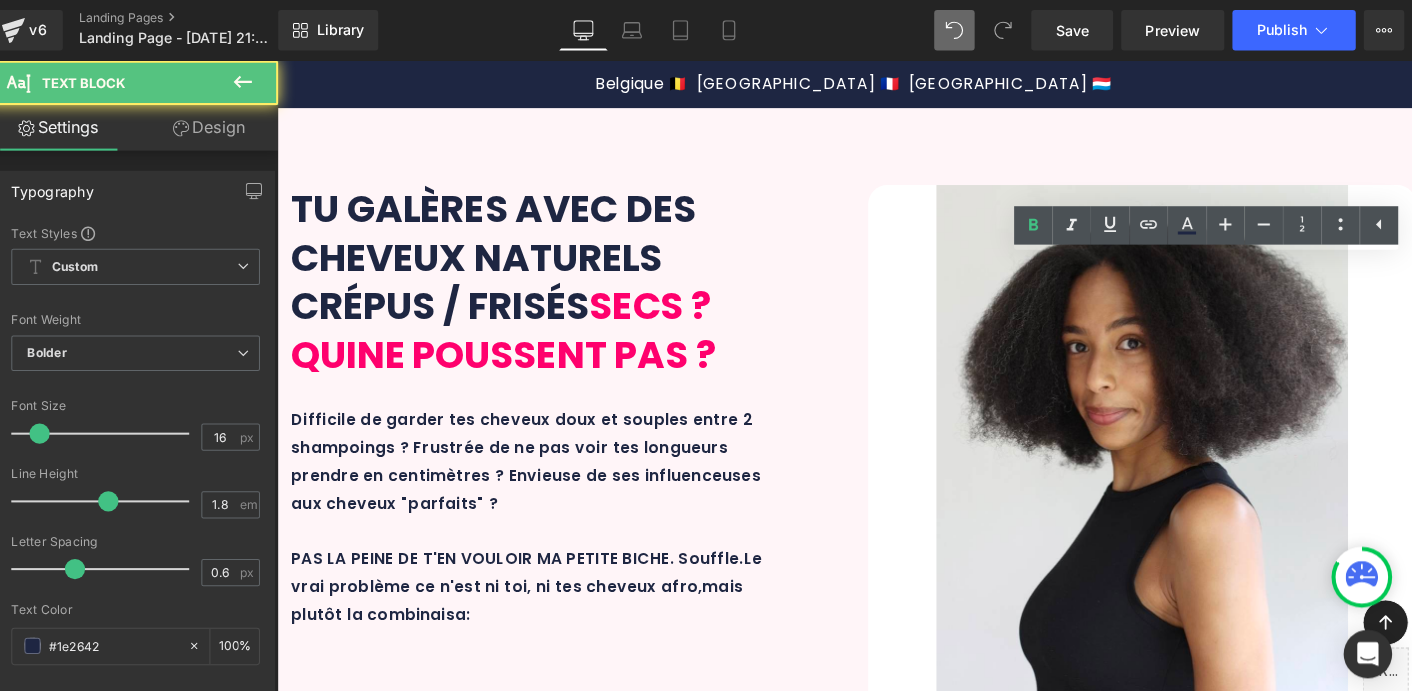 click on "BELGE = formulé et fabriqué en laboratoire belge + envoyé sur sur [GEOGRAPHIC_DATA]" at bounding box center [1253, 3111] 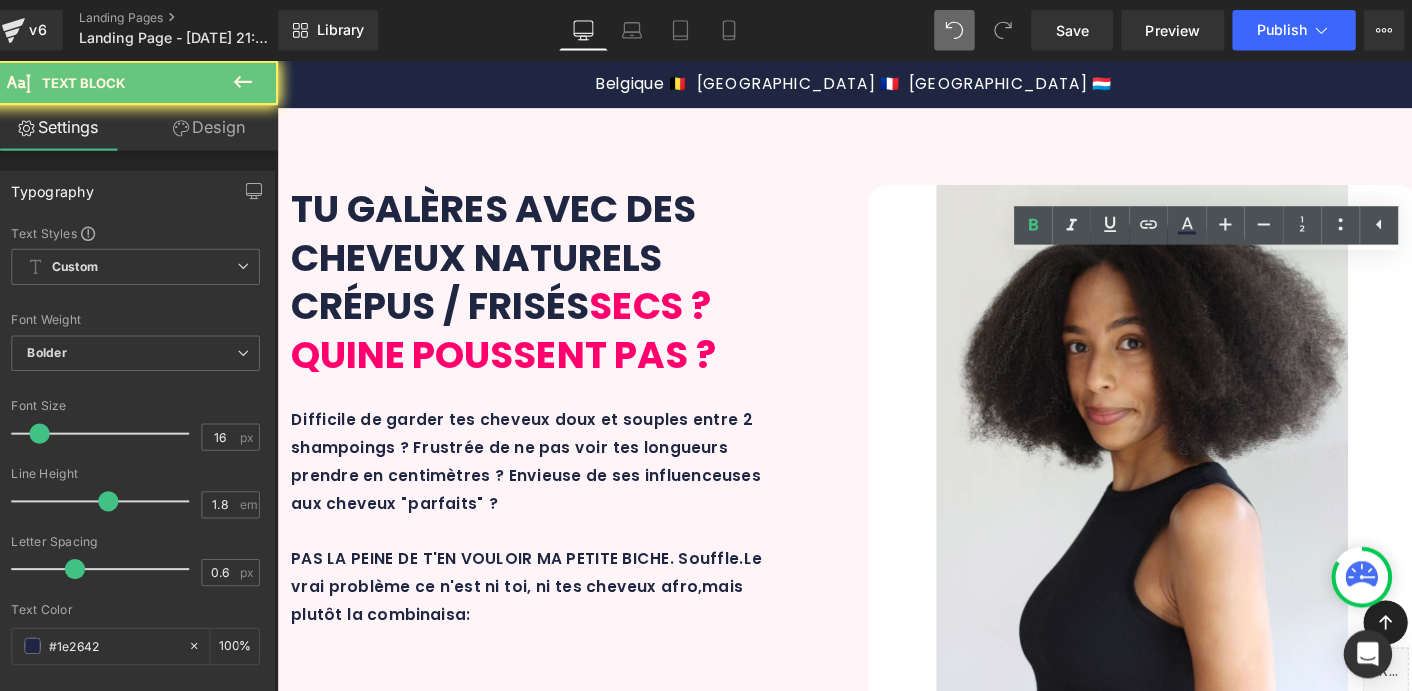 type 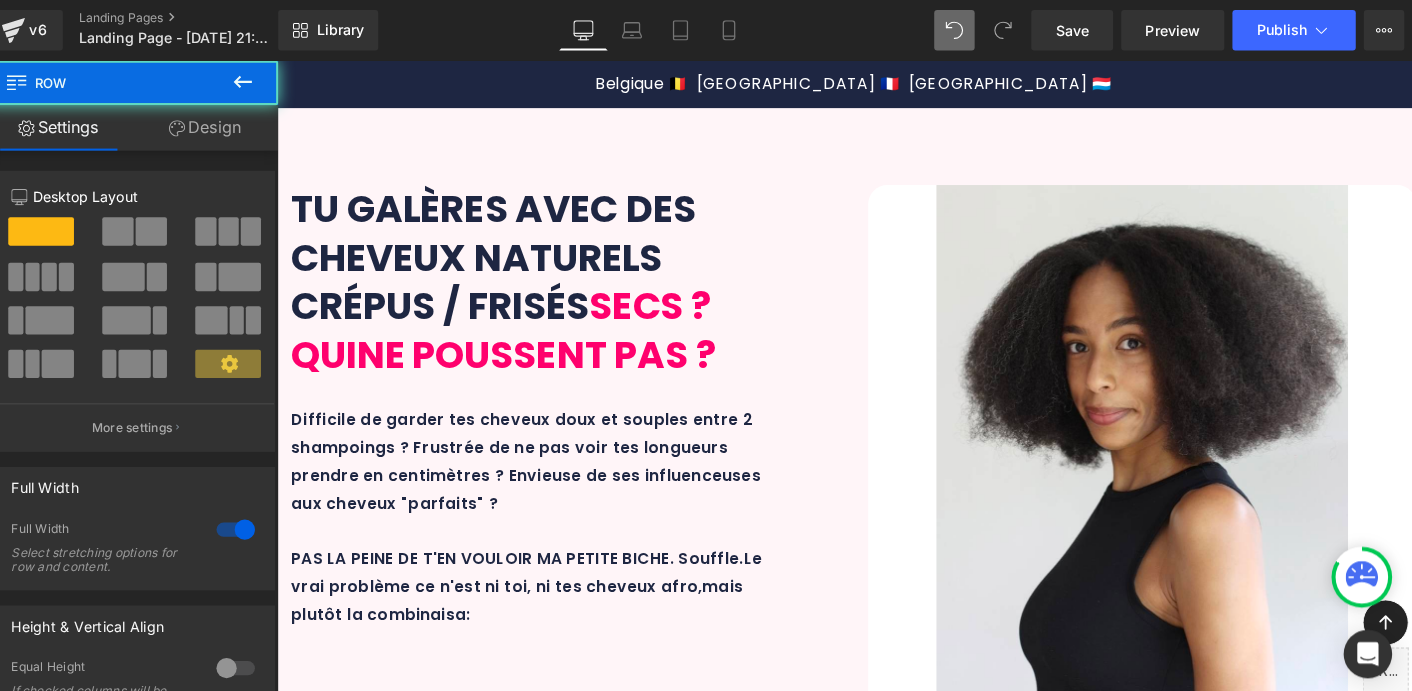 click on "OUI MAIS, LE MAXI AFRO SET, C'EST QUOI ? Heading
Min. 96%
Text Block
d'ingrédients d'origine naturelle
Text Block
Row
100%
Text Block
VEGAN = aucun ingrédient d'origine animale
Text Block
Row
0%
Text Block
sulfates, silicones, huiles minérales,  ingrédients douteux pour ta santé
Text Block
Row         1000% belge Text Block         belge = formulé et fabriqué en laboratoire belge + envoyé sur sur Damso Text Block         Row
Row   31px
En gros, c'est de la bombé bébé. Le Maxi Afro Set se compose de  4 soins essentiels full size (250 ml)  correspondant à  4 étapes incontournables  d'une routine capillaire saine et équilibrée. En 3 mots :  NATURALITÉ, SENSORIALITÉ ET EFFICACITÉ  avec des formulations qui associaient  ingrédients scientifiquement prouvés  et" at bounding box center (877, 3399) 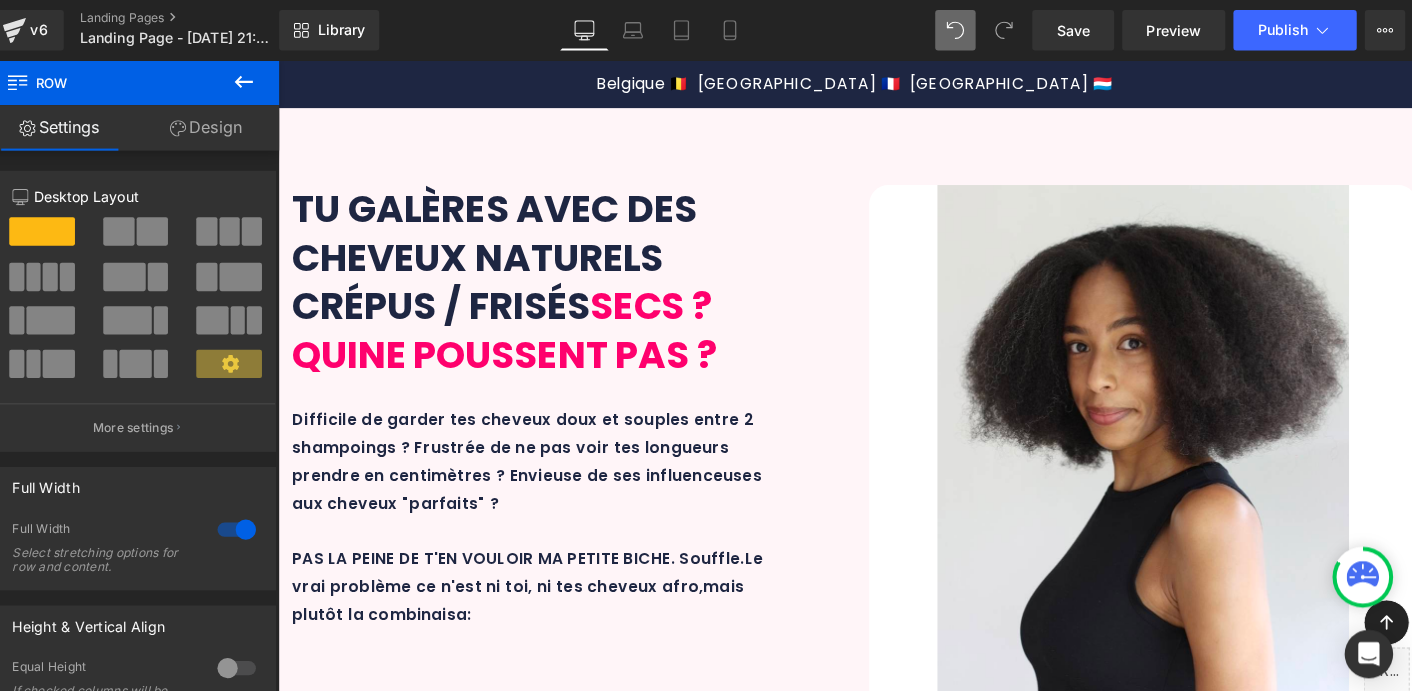 scroll, scrollTop: 2240, scrollLeft: 0, axis: vertical 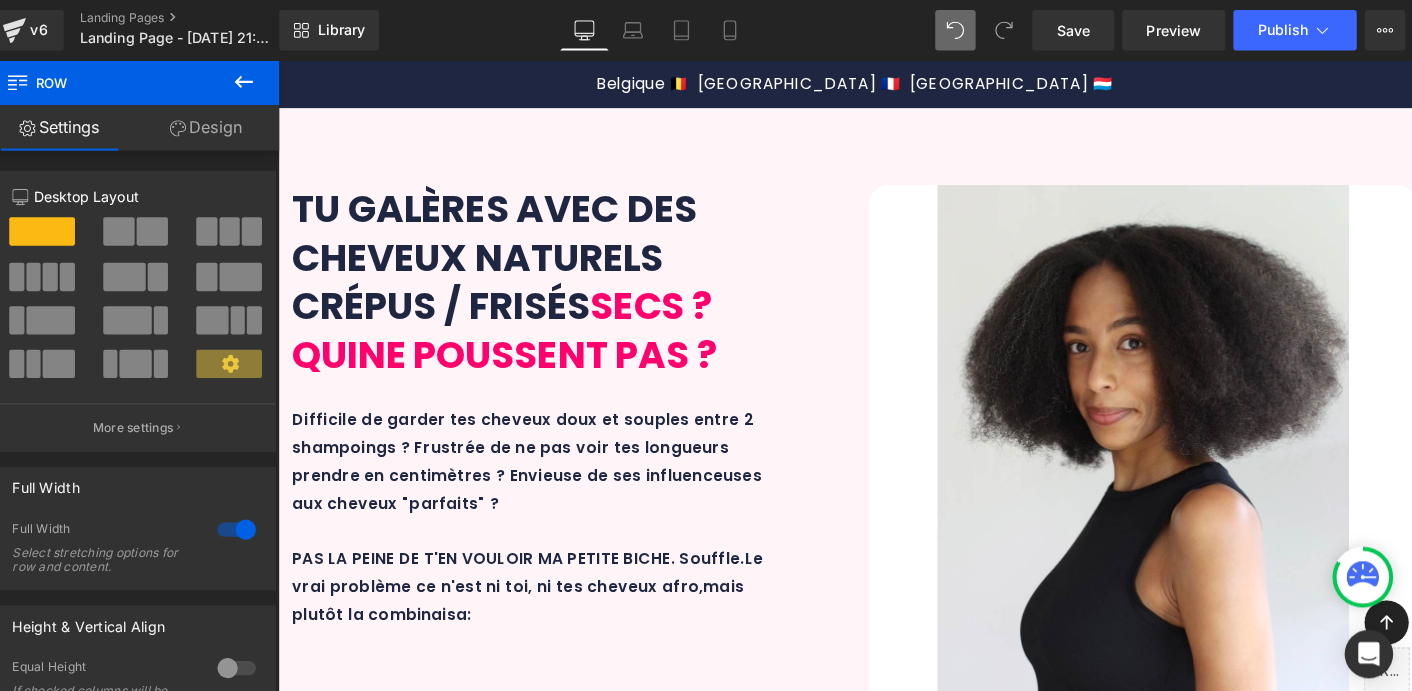 click 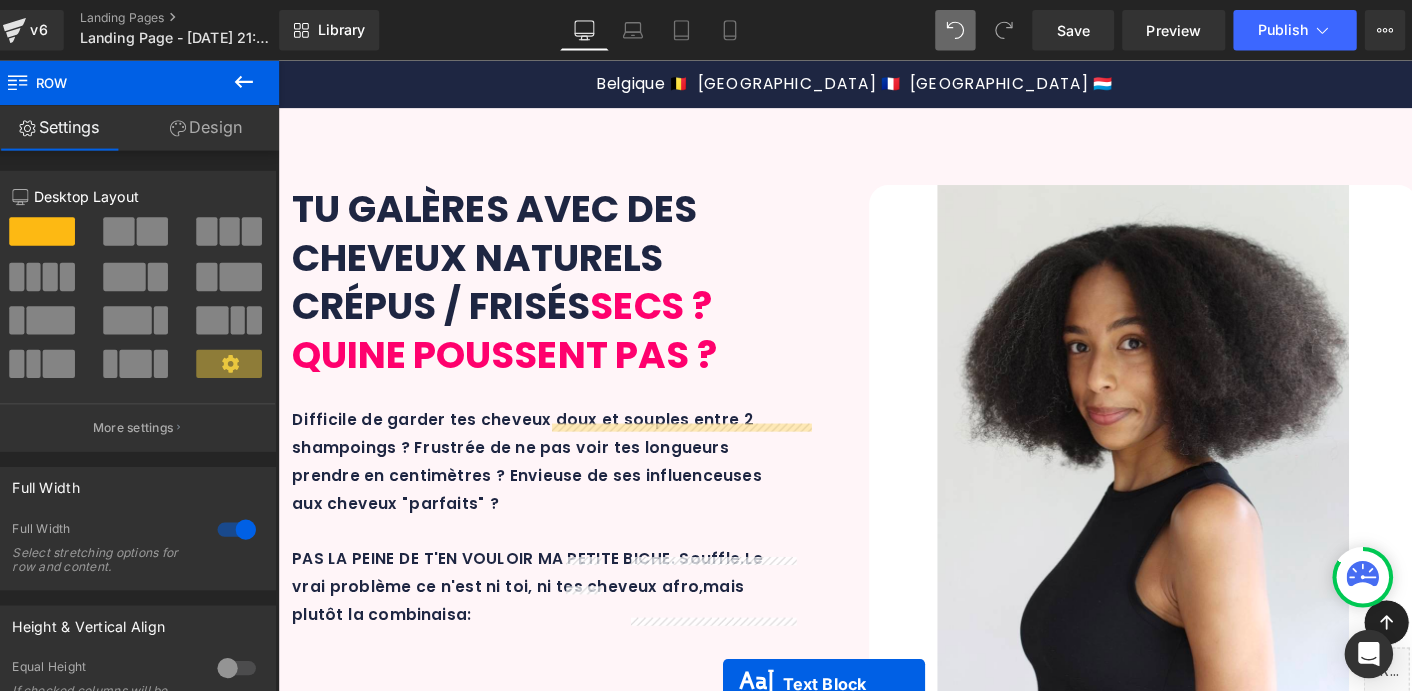 scroll, scrollTop: 3260, scrollLeft: 0, axis: vertical 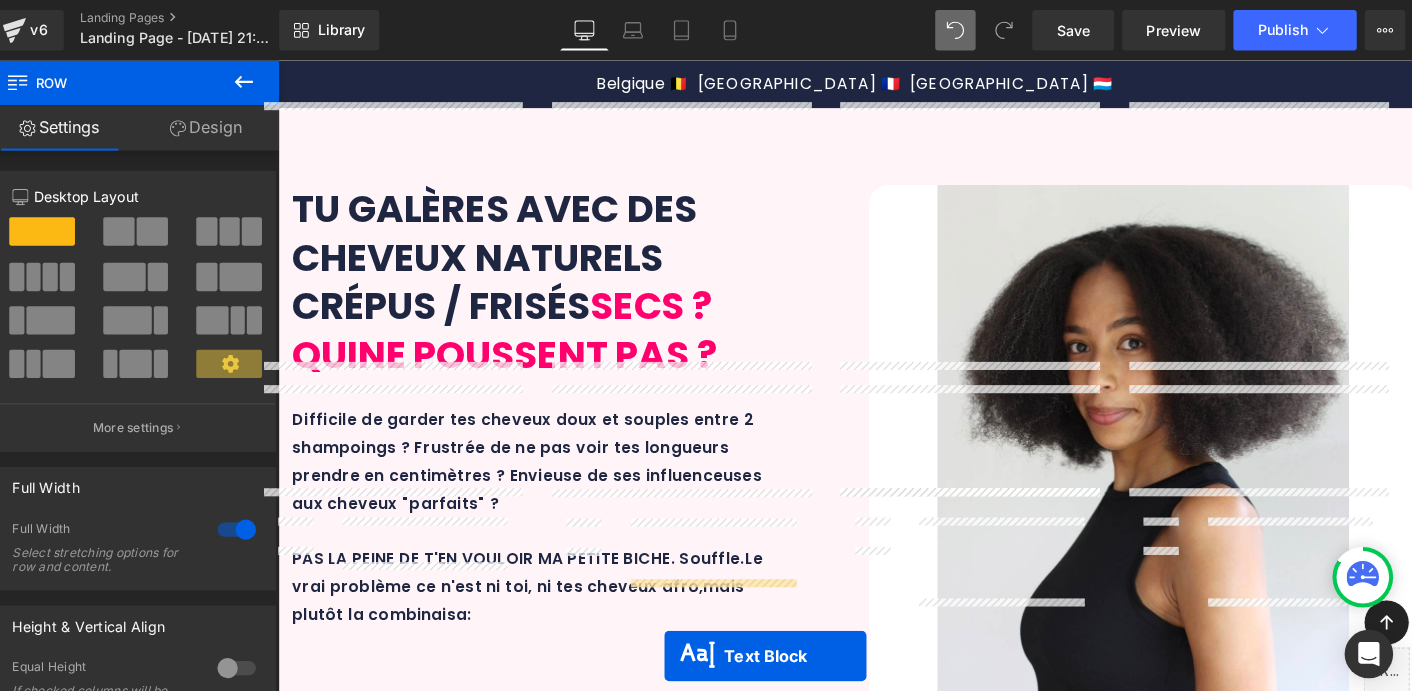 drag, startPoint x: 818, startPoint y: 481, endPoint x: 678, endPoint y: 679, distance: 242.49536 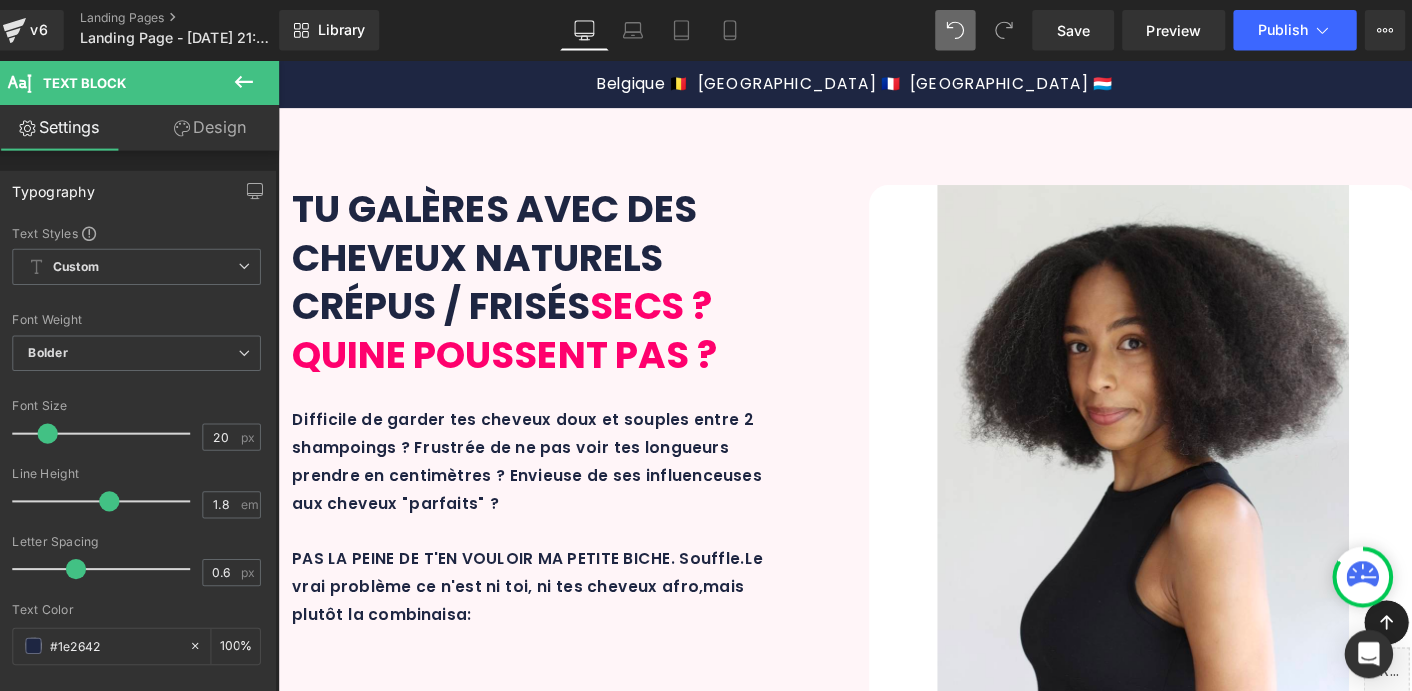 scroll, scrollTop: 3447, scrollLeft: 0, axis: vertical 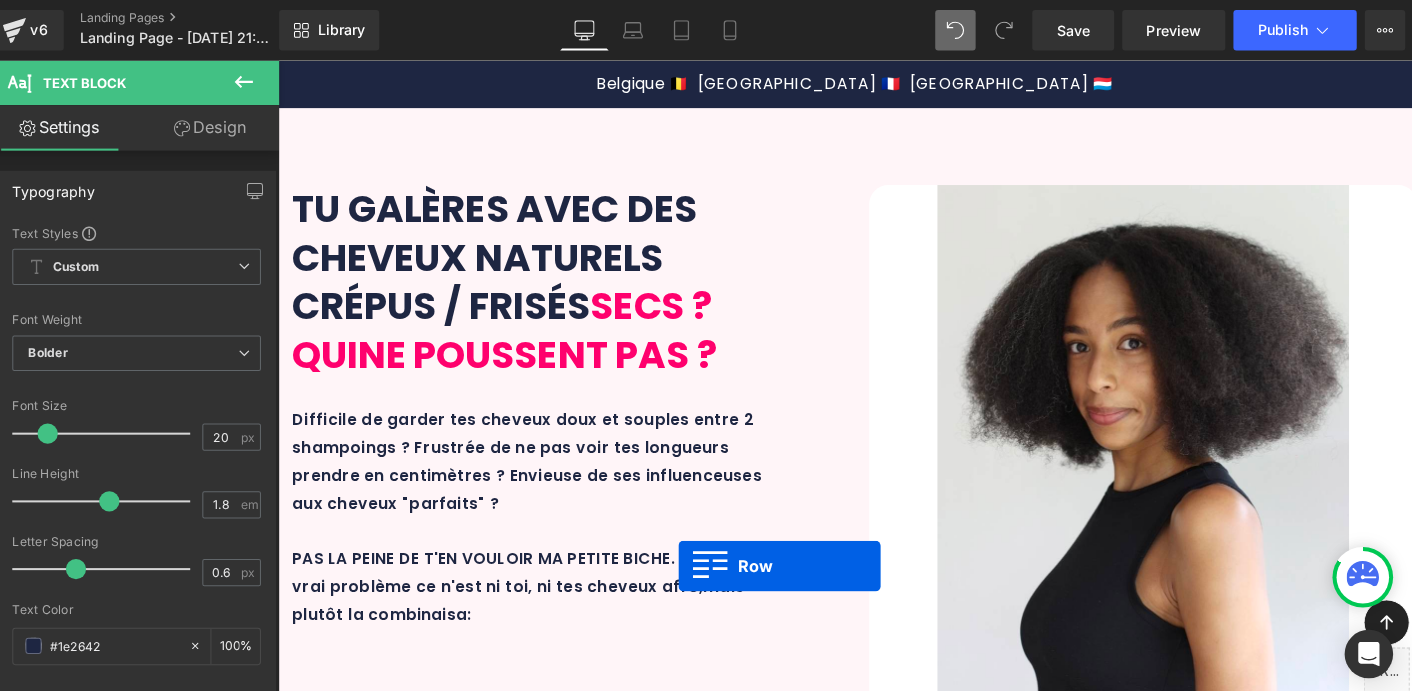 drag, startPoint x: 601, startPoint y: 289, endPoint x: 696, endPoint y: 579, distance: 305.16388 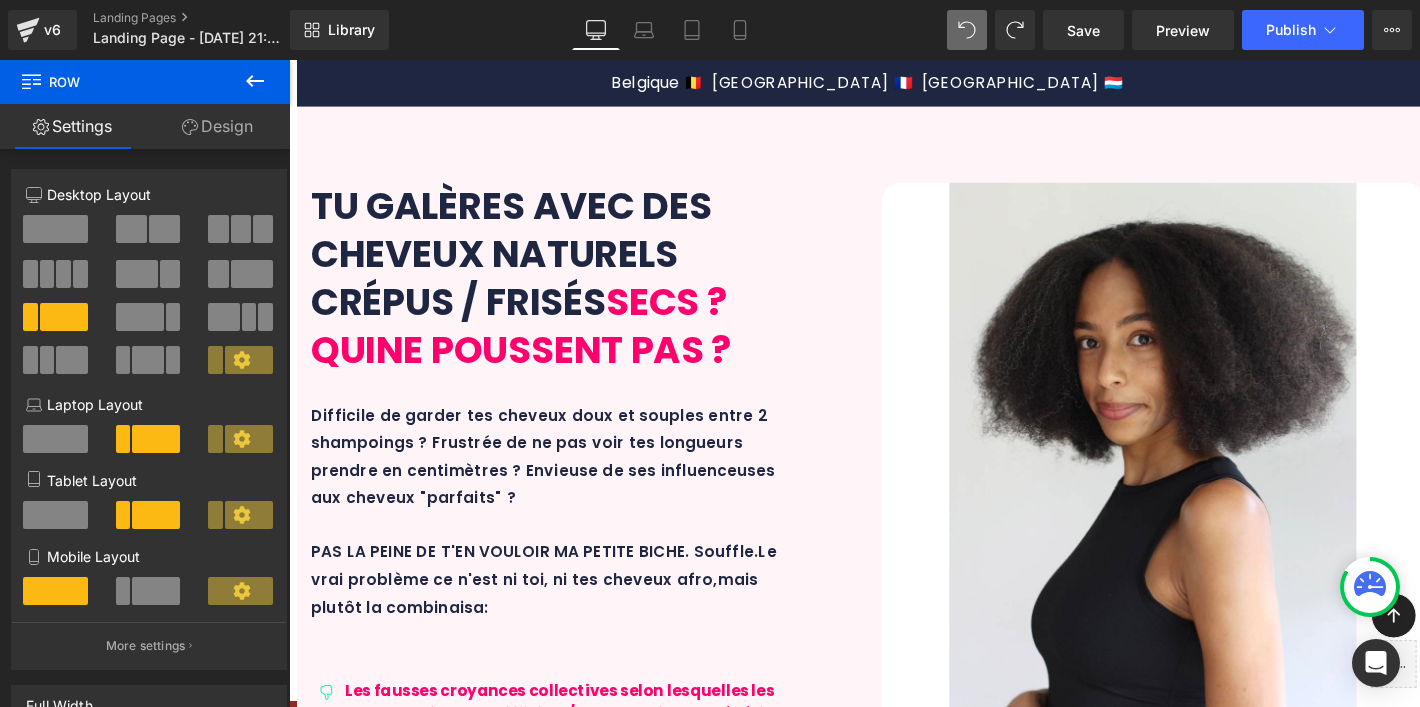 scroll, scrollTop: 2345, scrollLeft: 0, axis: vertical 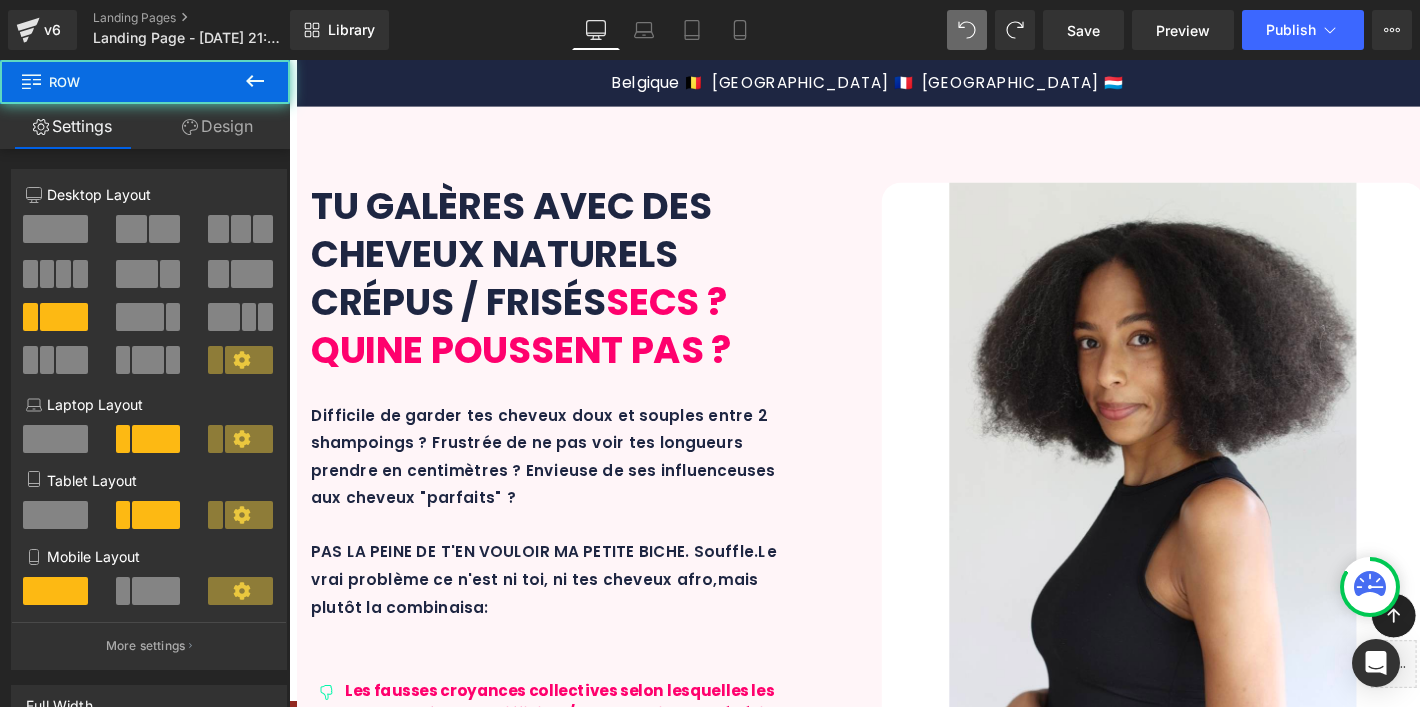 click on "Icon
Extrait d'écorce de jujubier
Text Block
Row" at bounding box center (447, 4939) 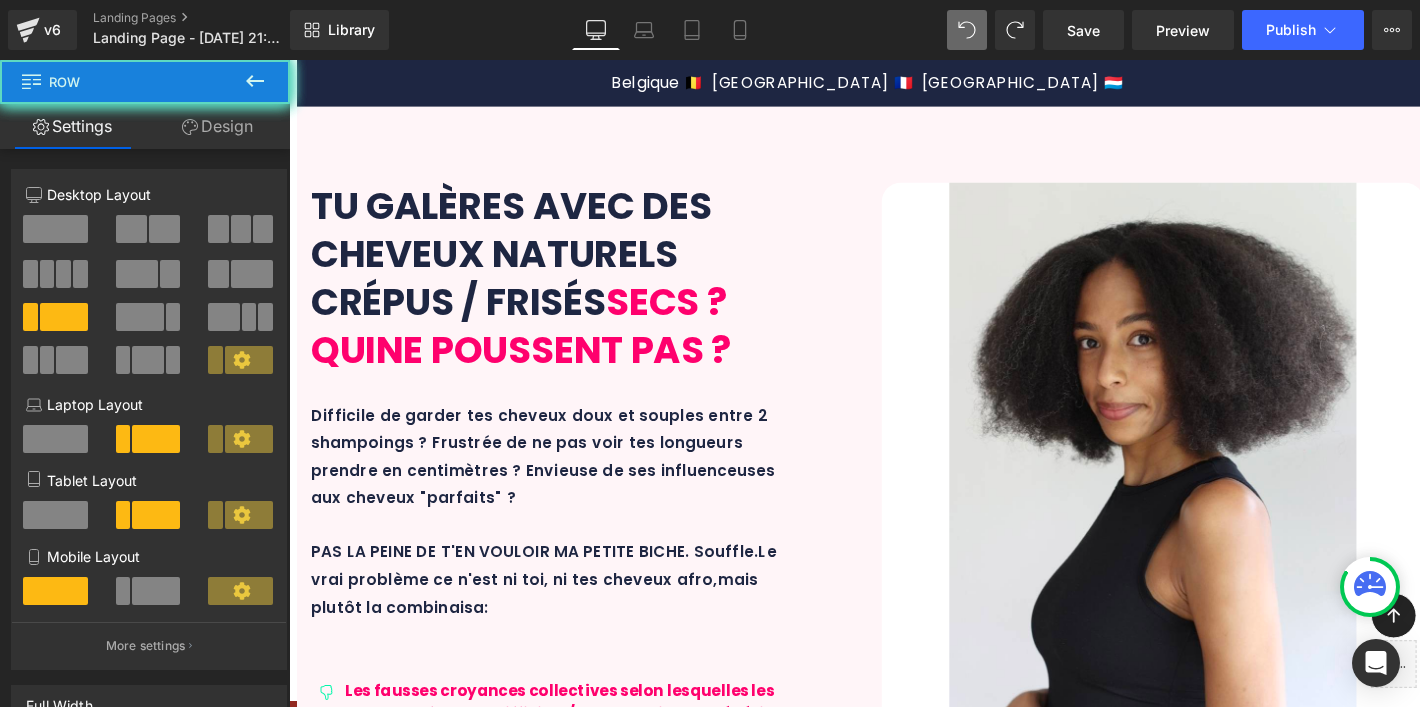 click on "Icon
Extrait d'écorce de jujubier
Text Block
Row" at bounding box center (447, 4939) 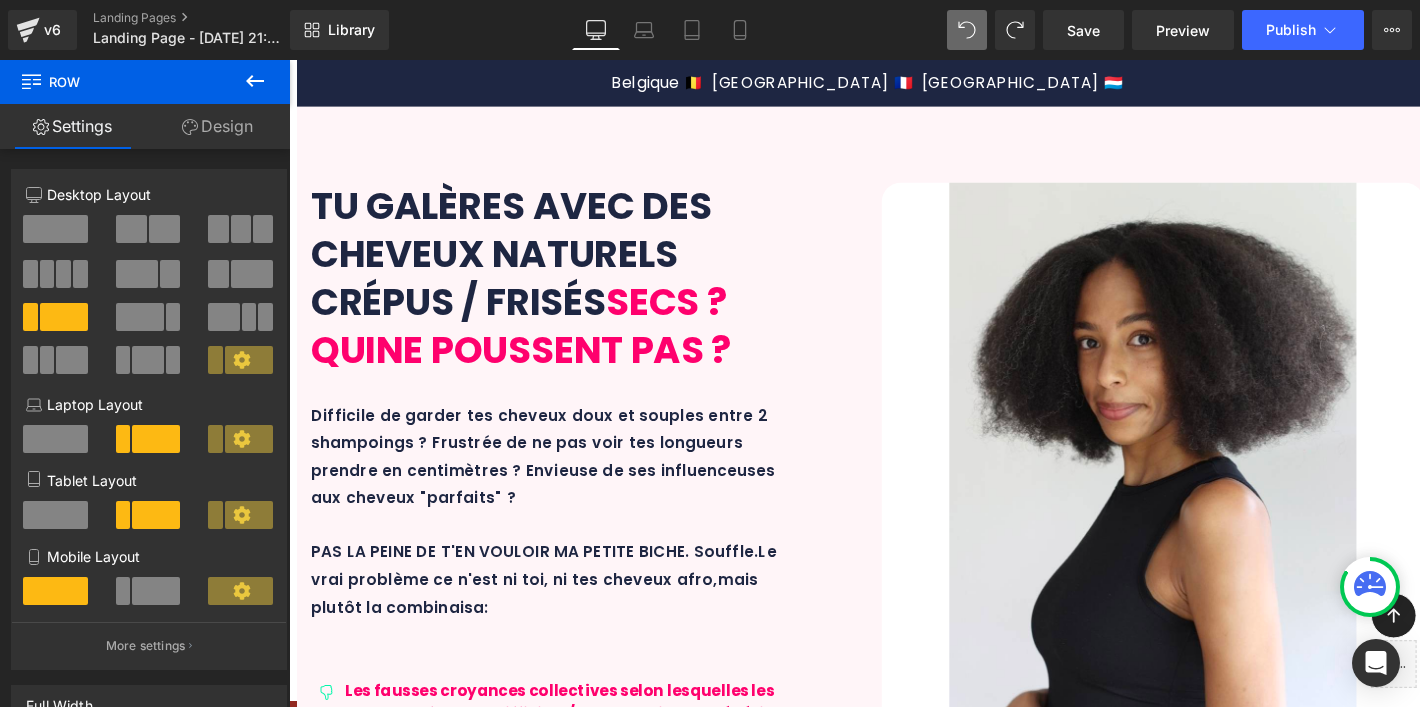 scroll, scrollTop: 3571, scrollLeft: 0, axis: vertical 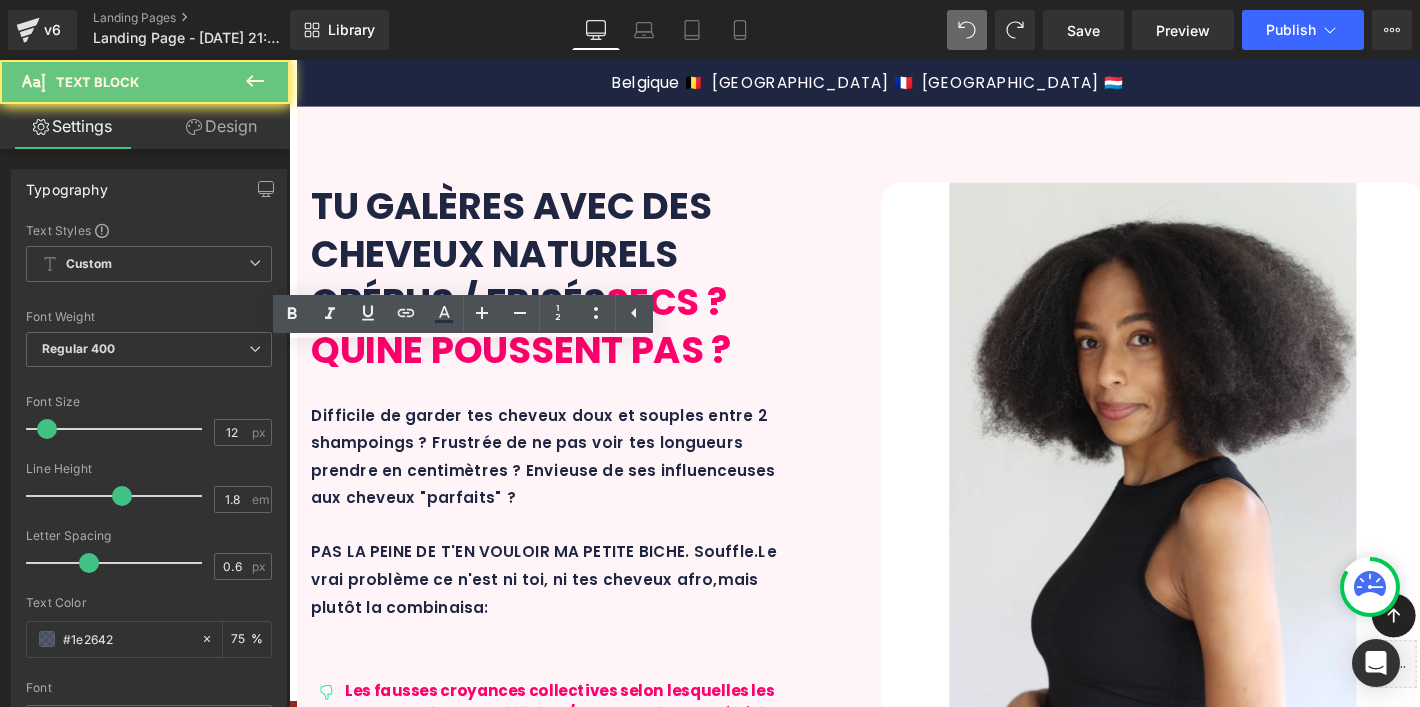 click on "Jus de fueille d'ale vera, huile de kukui, huile d'avocat" at bounding box center [781, 4135] 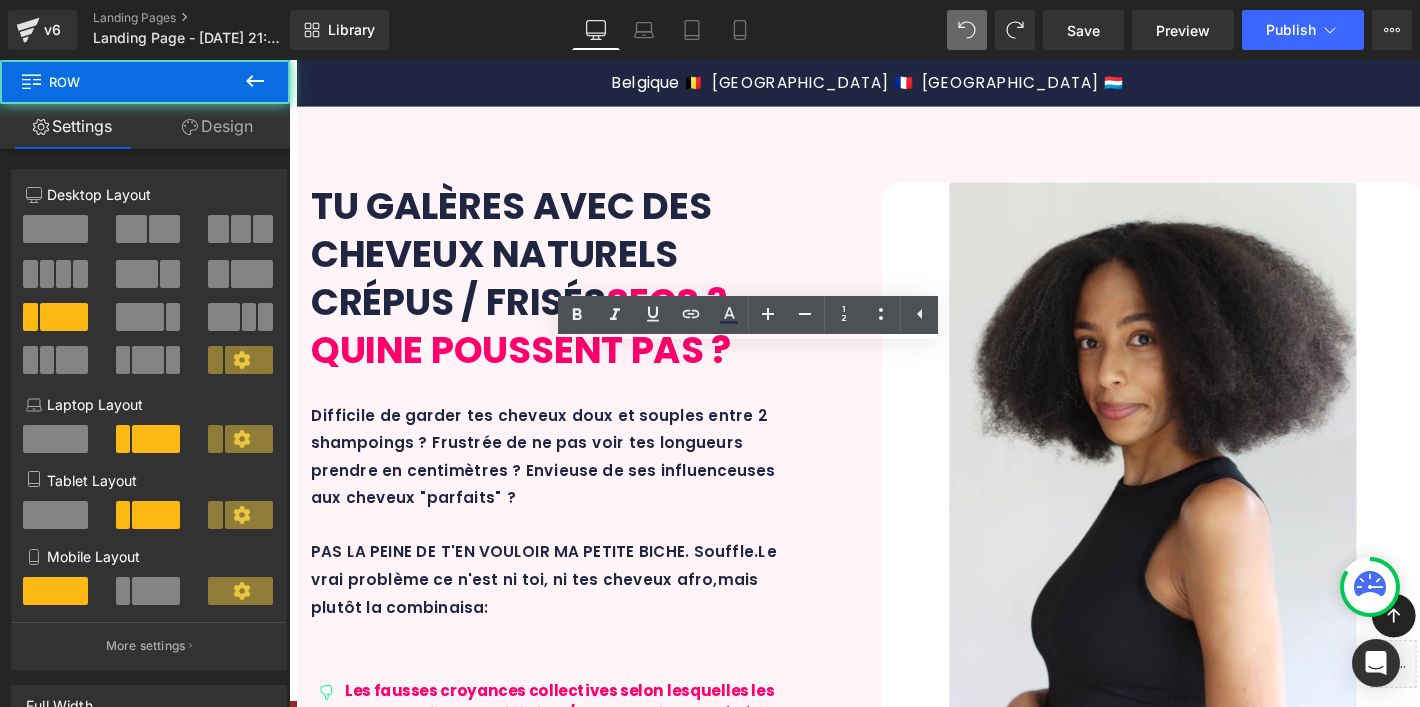click on "Icon         Jus de fueille d'ale vera, huile de kukui, huile d'avocat Text Block         Row" at bounding box center [747, 4940] 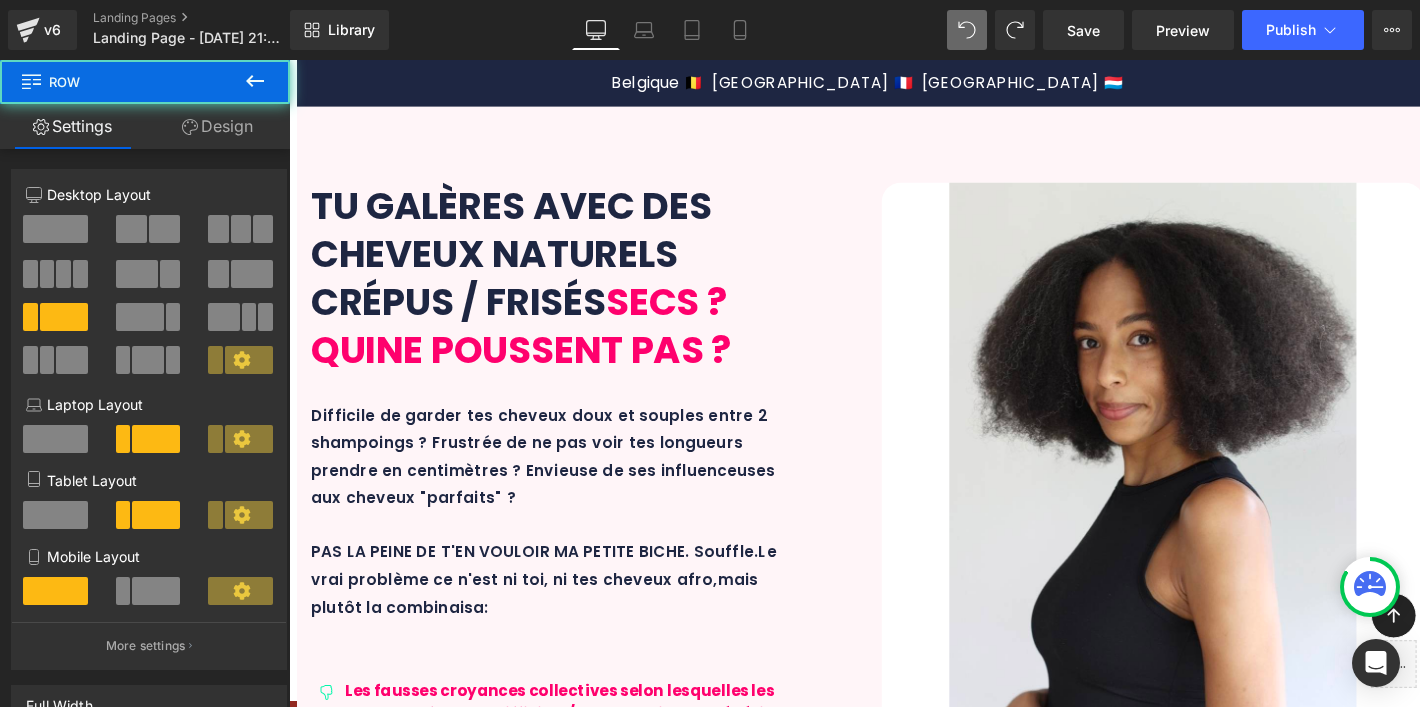 click on "Icon         Jus de fueille d'ale vera, huile de kukui, huile d'avocat Text Block         Row" at bounding box center (747, 4940) 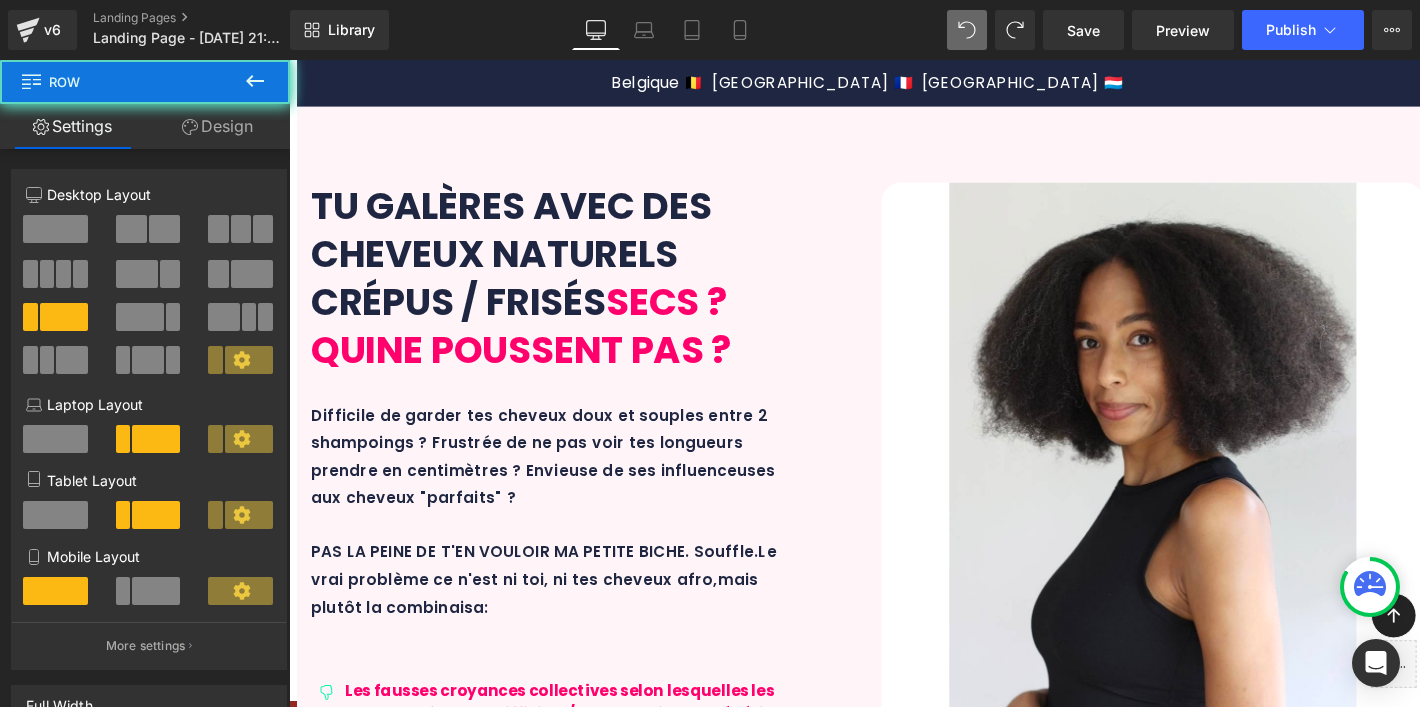 click on "Icon         Huile d'amande douce, beurre de karité bio, huile de brocoli, glycérine végétale, provitamine B5 Text Block         Row" at bounding box center [1047, 4951] 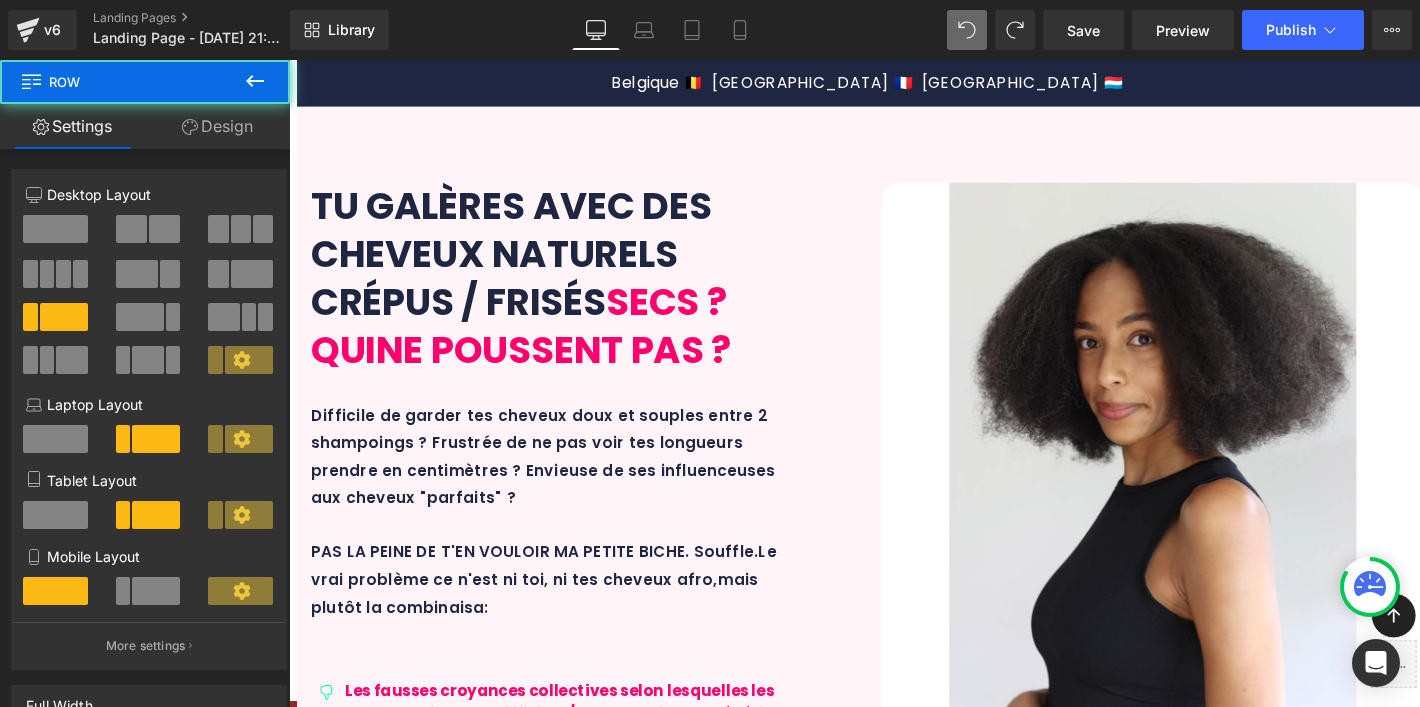 click on "Icon         Jus de feuille d'aloe vera, huile de brocoli, beurre de mangue, huile de ricin, provitamine B5 Text Block         Row" at bounding box center [1347, 4963] 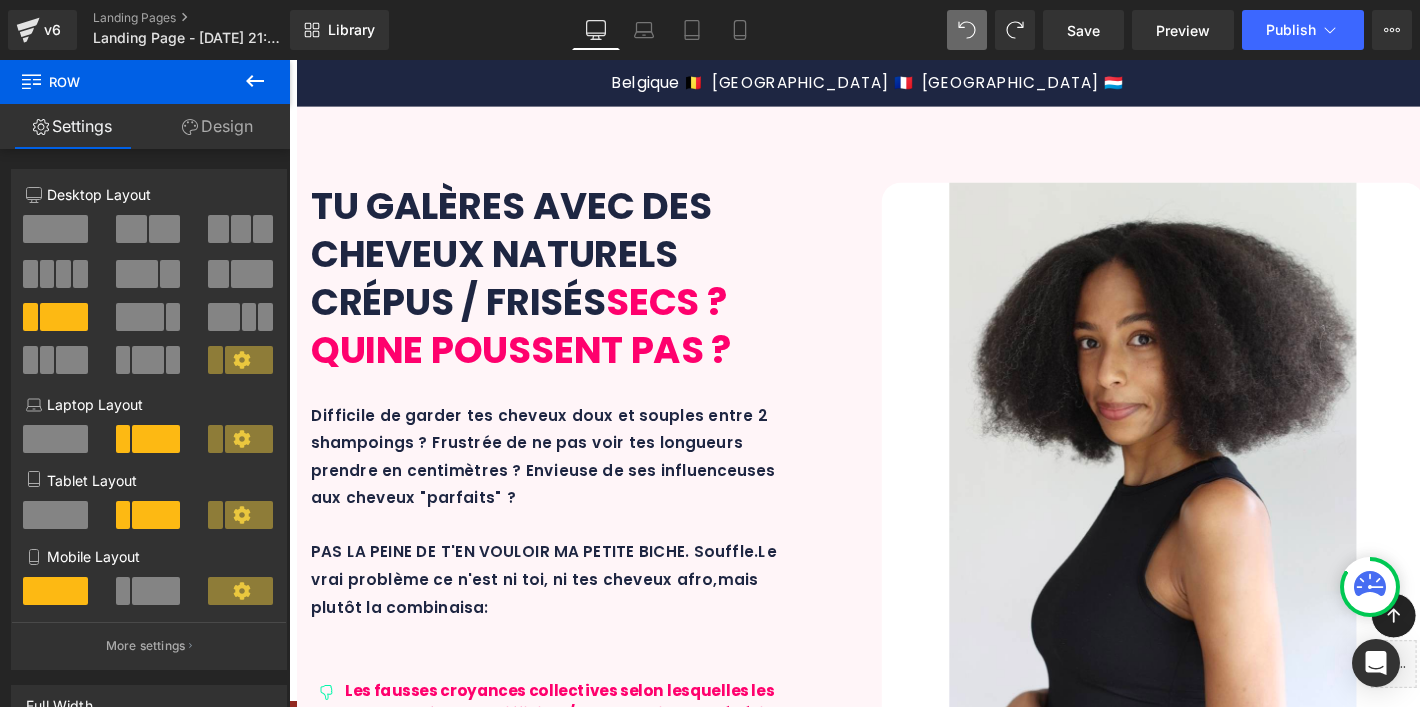 click on "Design" at bounding box center (217, 126) 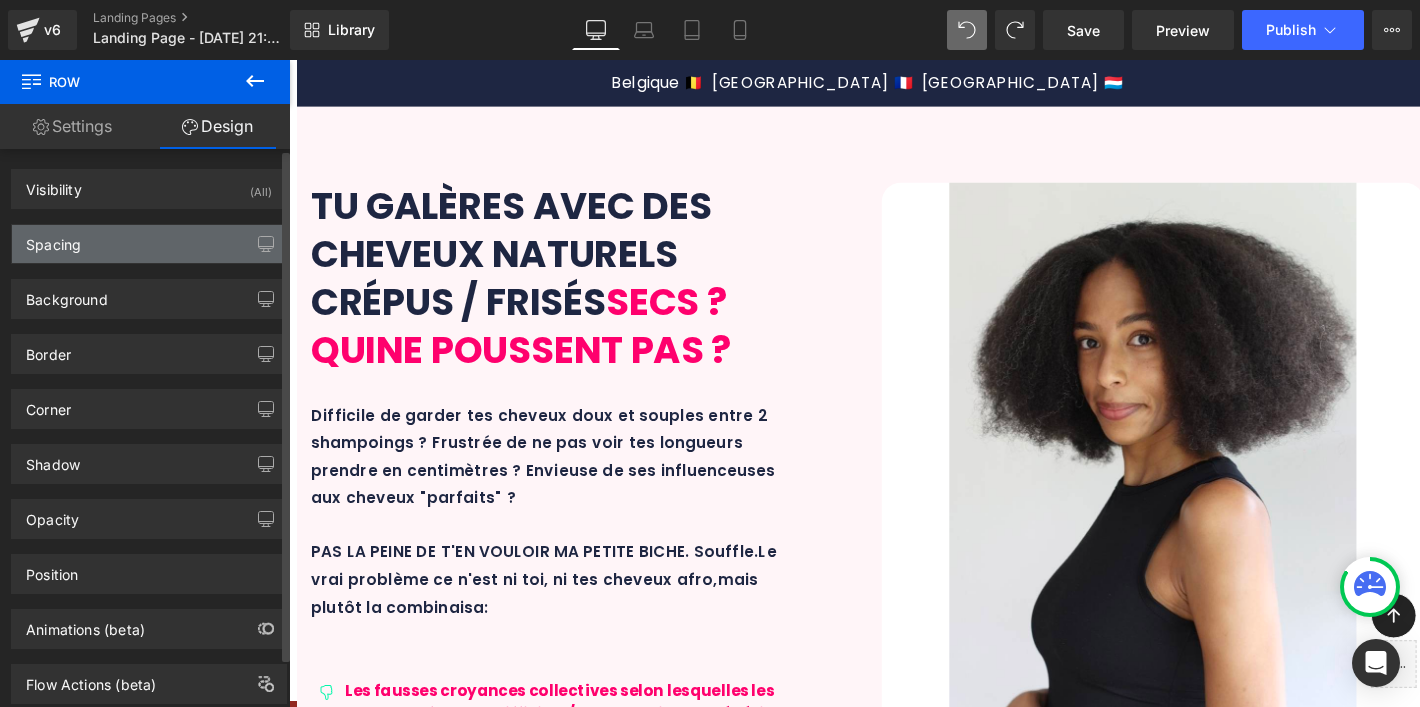 click on "Spacing" at bounding box center [149, 244] 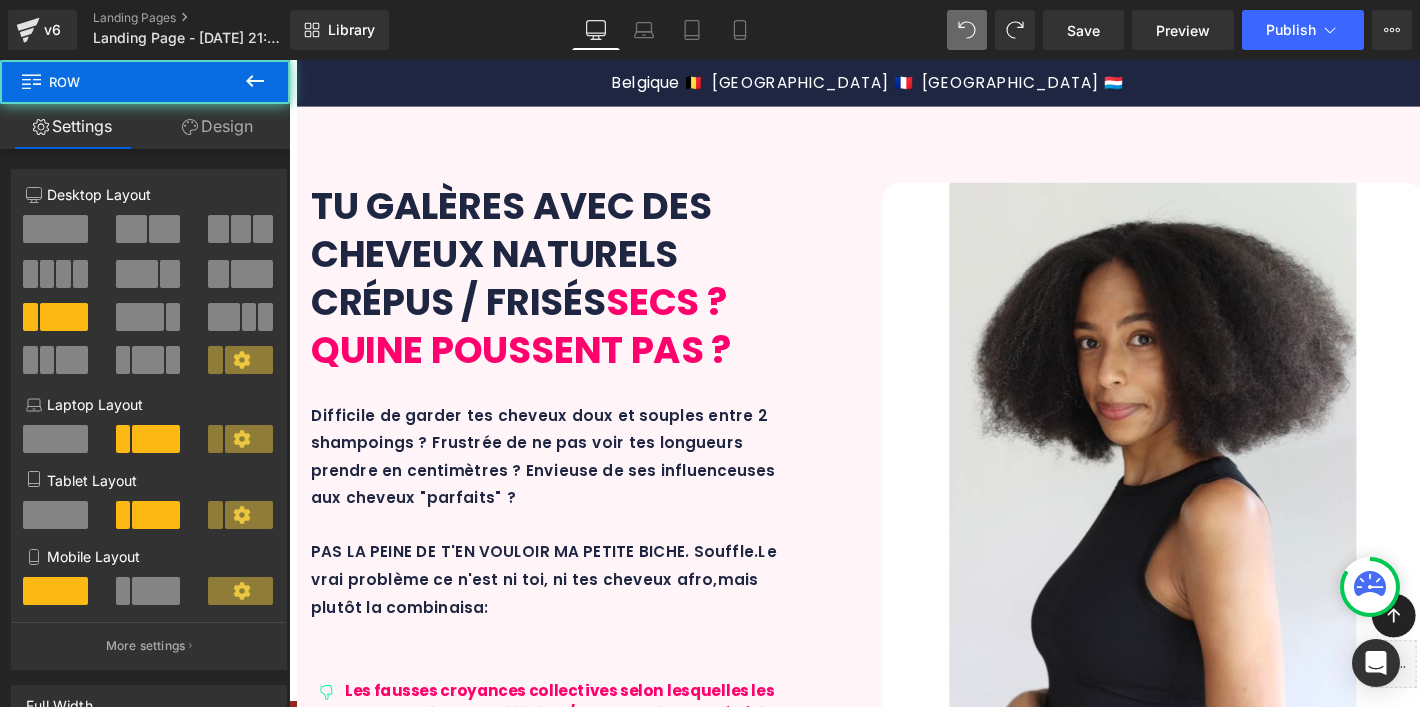 drag, startPoint x: 462, startPoint y: 425, endPoint x: 456, endPoint y: 395, distance: 30.594116 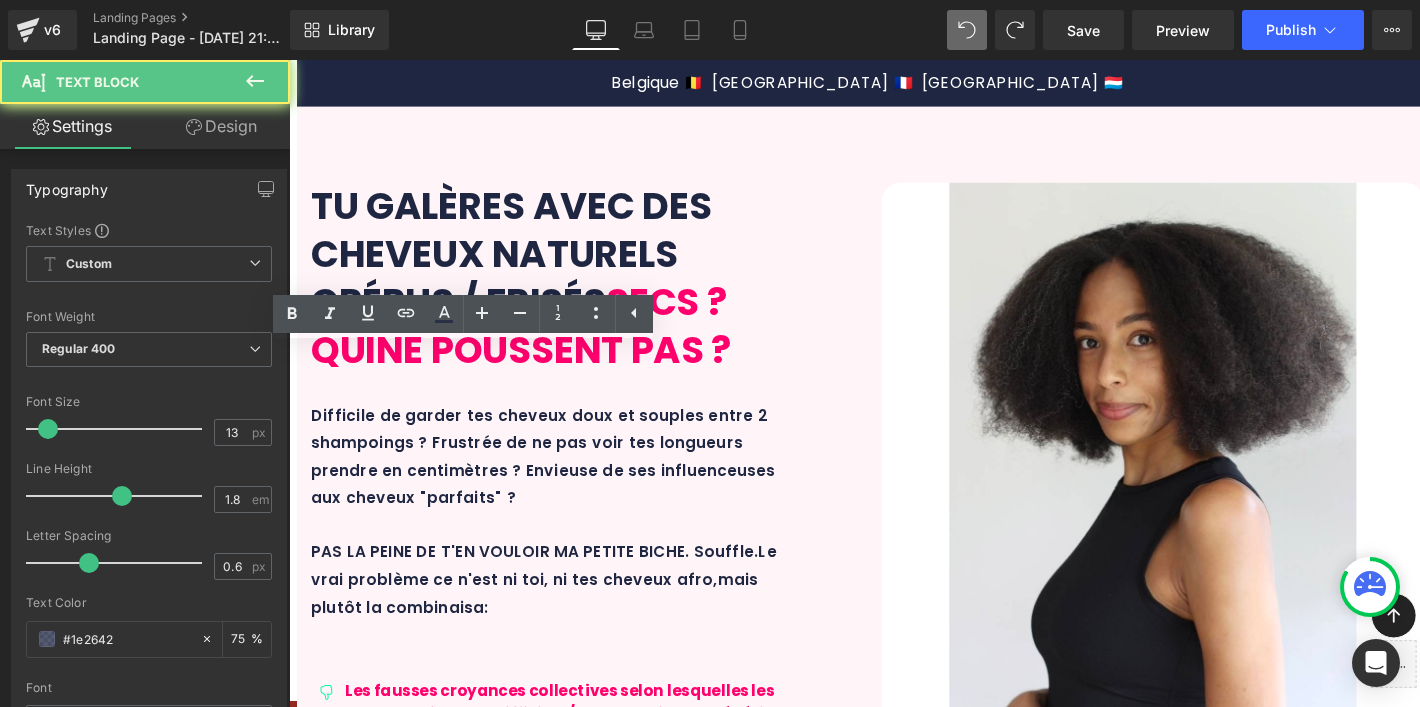 click on "Extrait d'écorce de jujubier" at bounding box center (481, 4125) 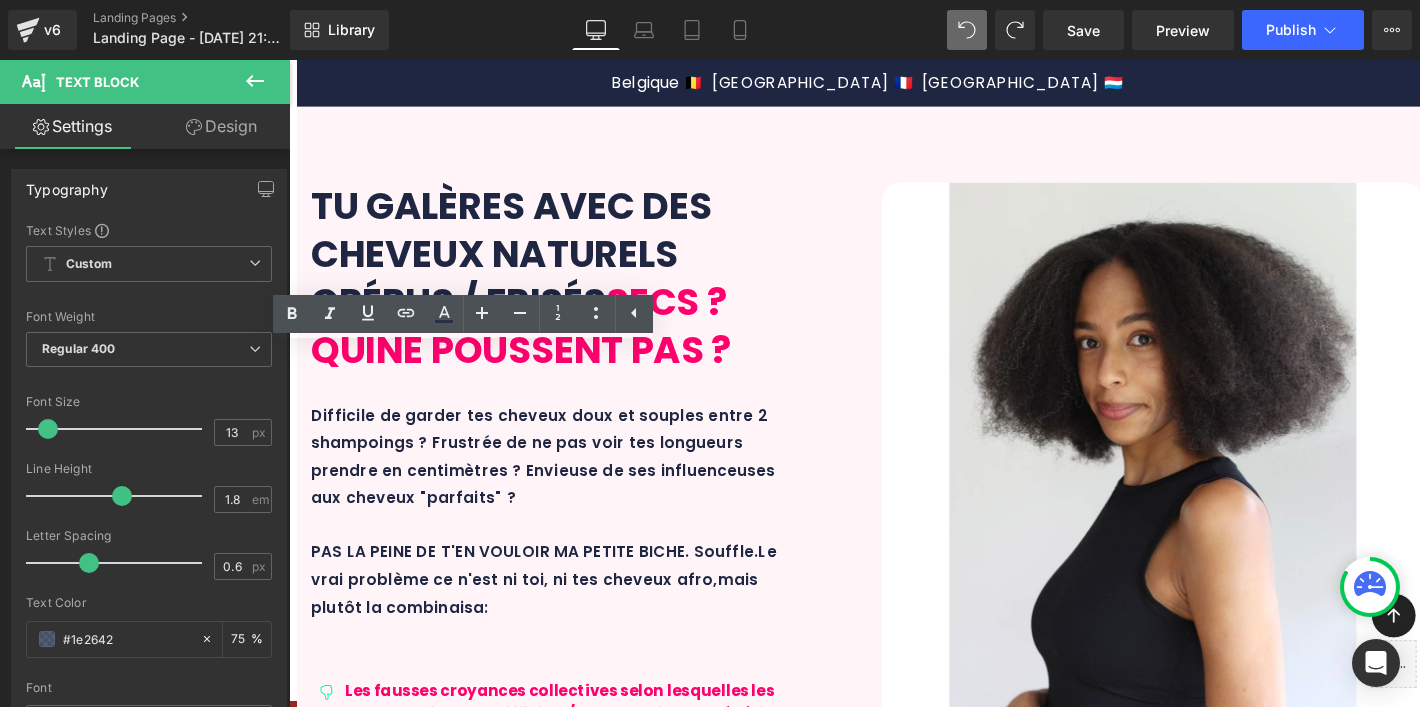 click on "Icon
Extrait d'écorce de jujubier
Text Block
Row" at bounding box center (447, 4939) 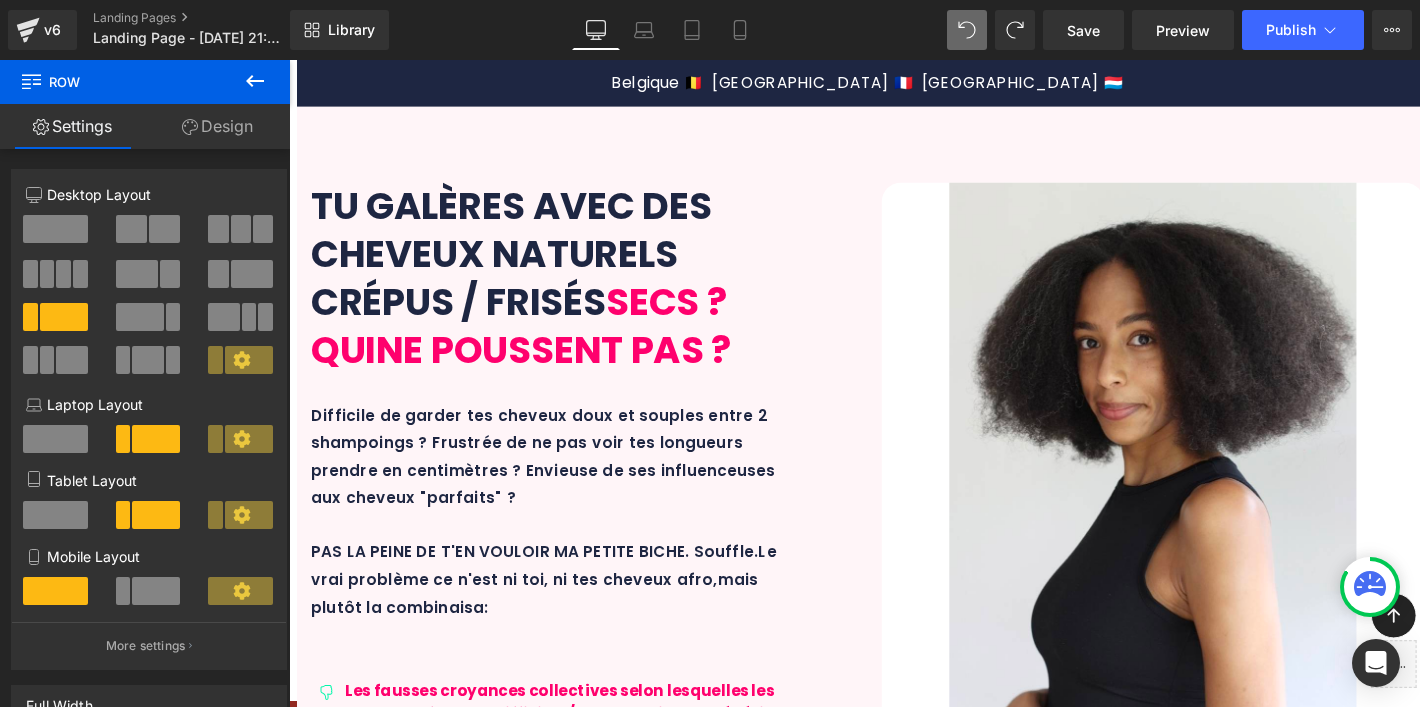 click at bounding box center (391, 4087) 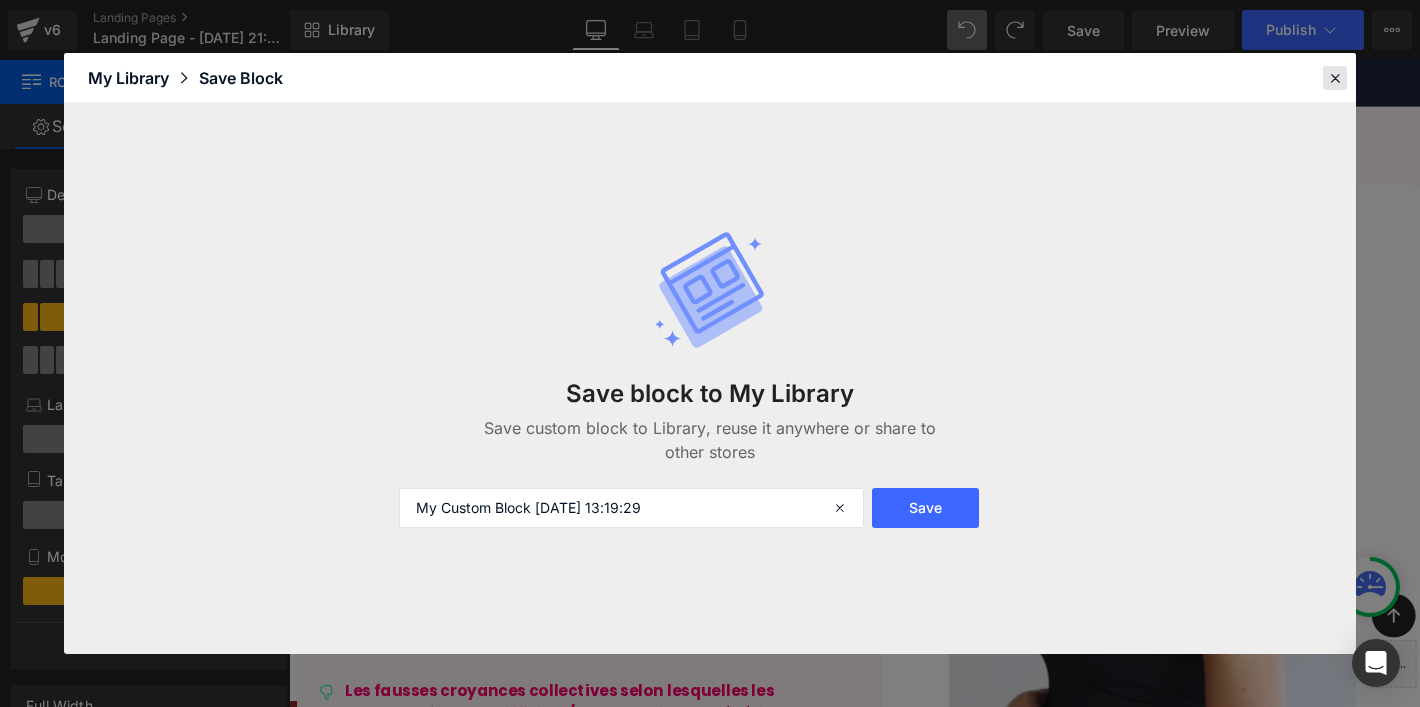 click 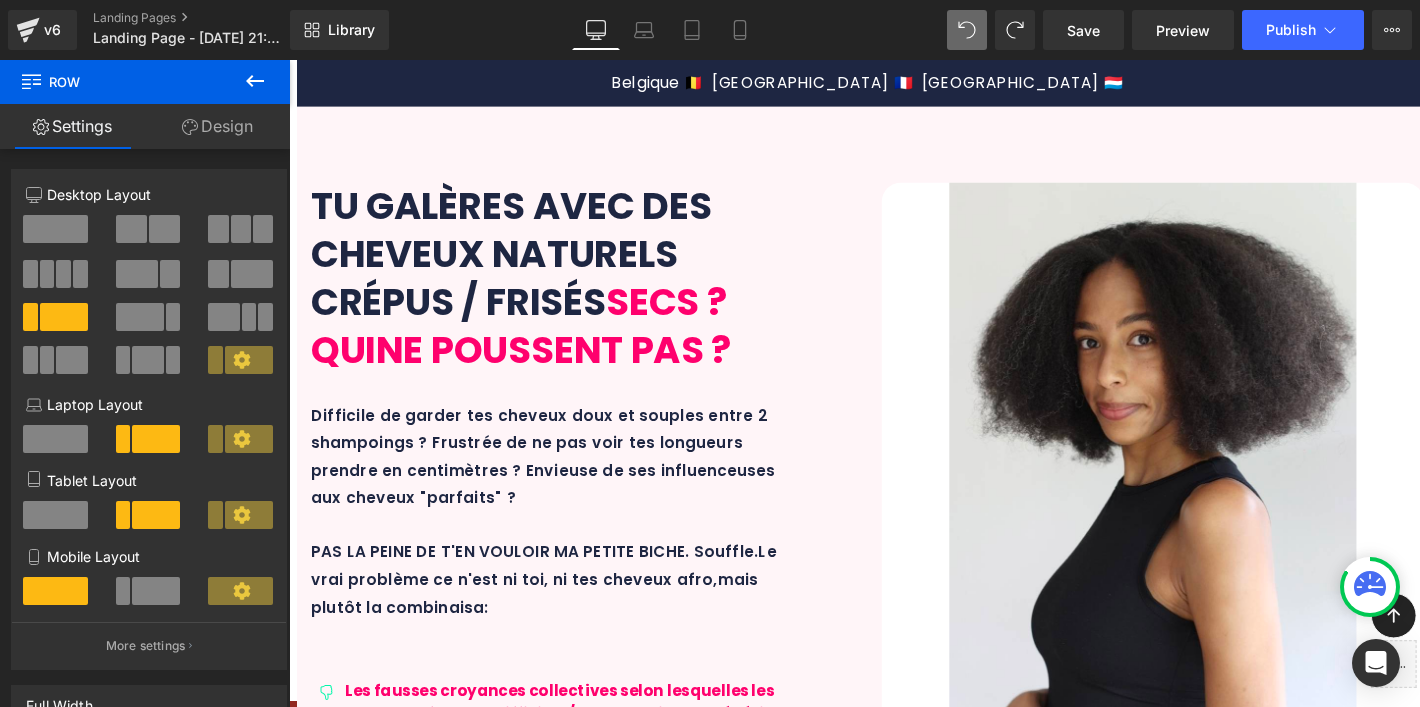 drag, startPoint x: 359, startPoint y: 349, endPoint x: 527, endPoint y: 206, distance: 220.61958 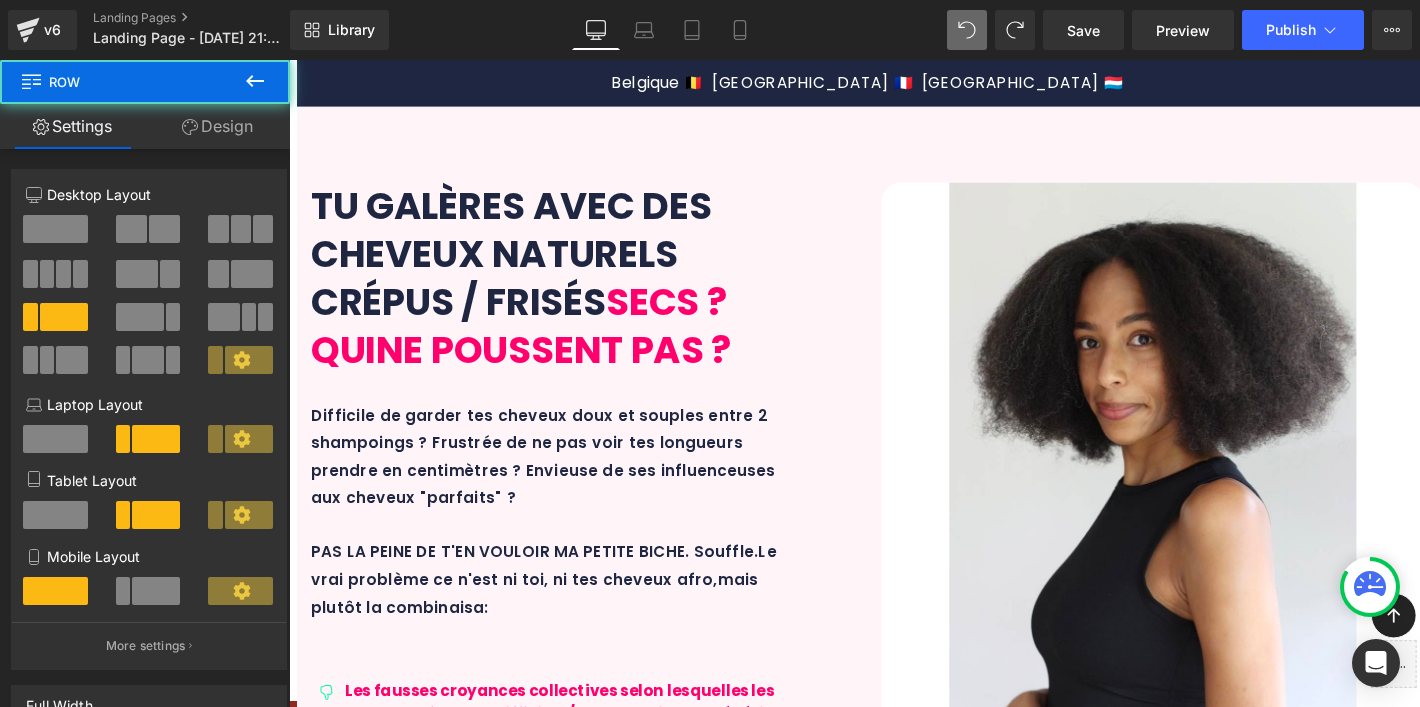 click on "Design" at bounding box center (217, 126) 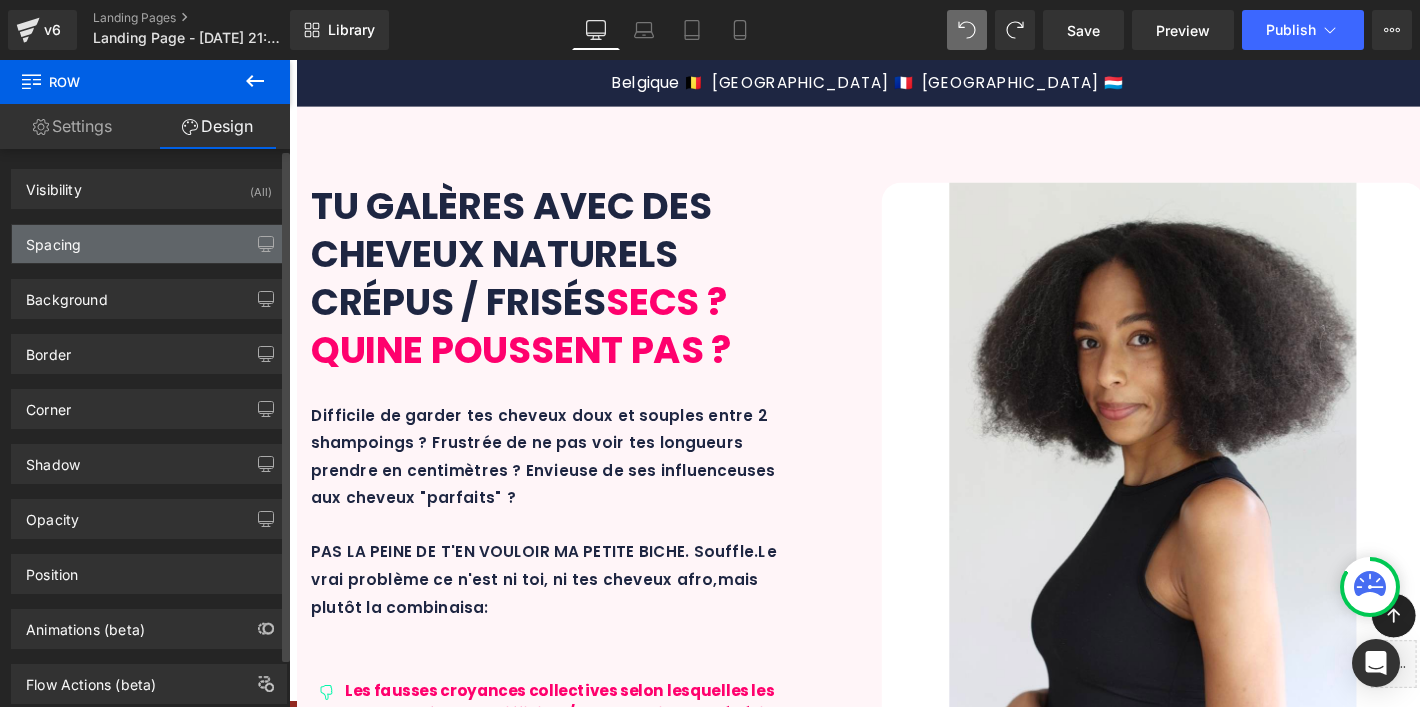 click on "Spacing" at bounding box center [149, 244] 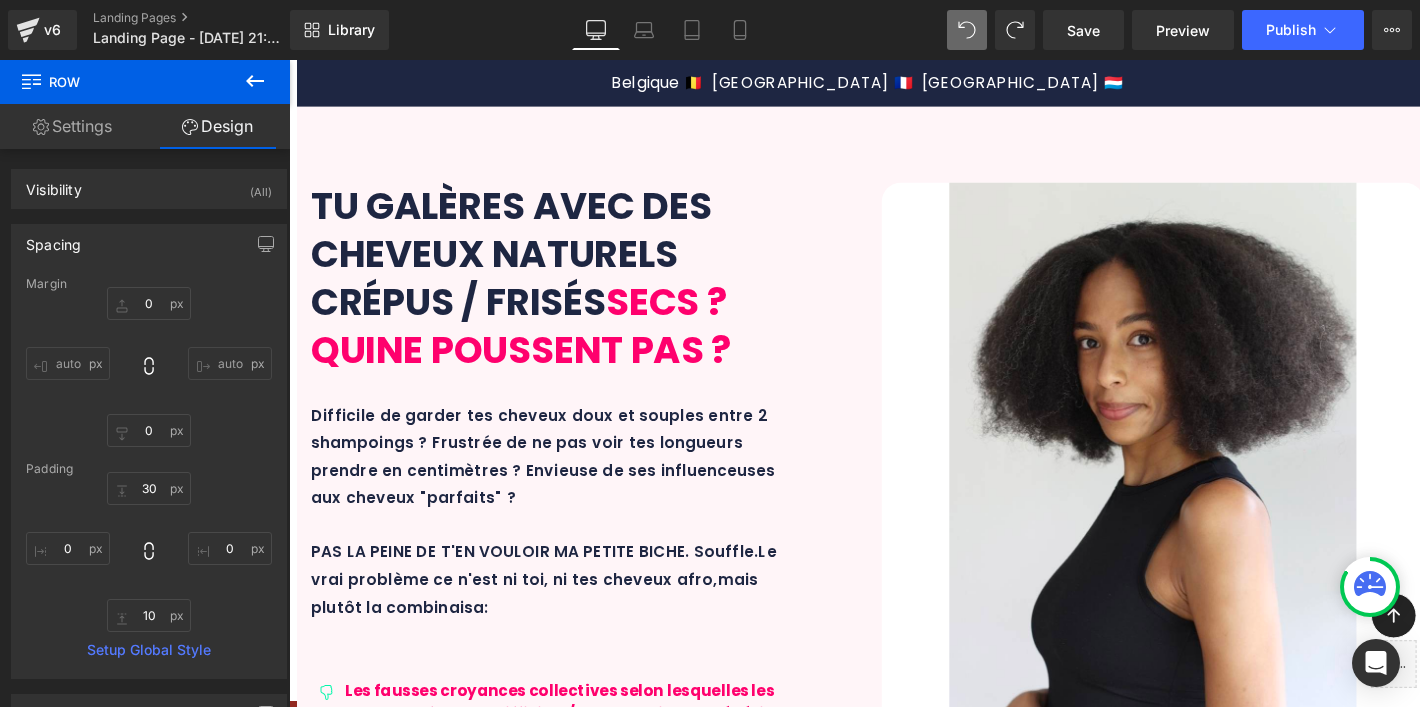 scroll, scrollTop: 4694, scrollLeft: 0, axis: vertical 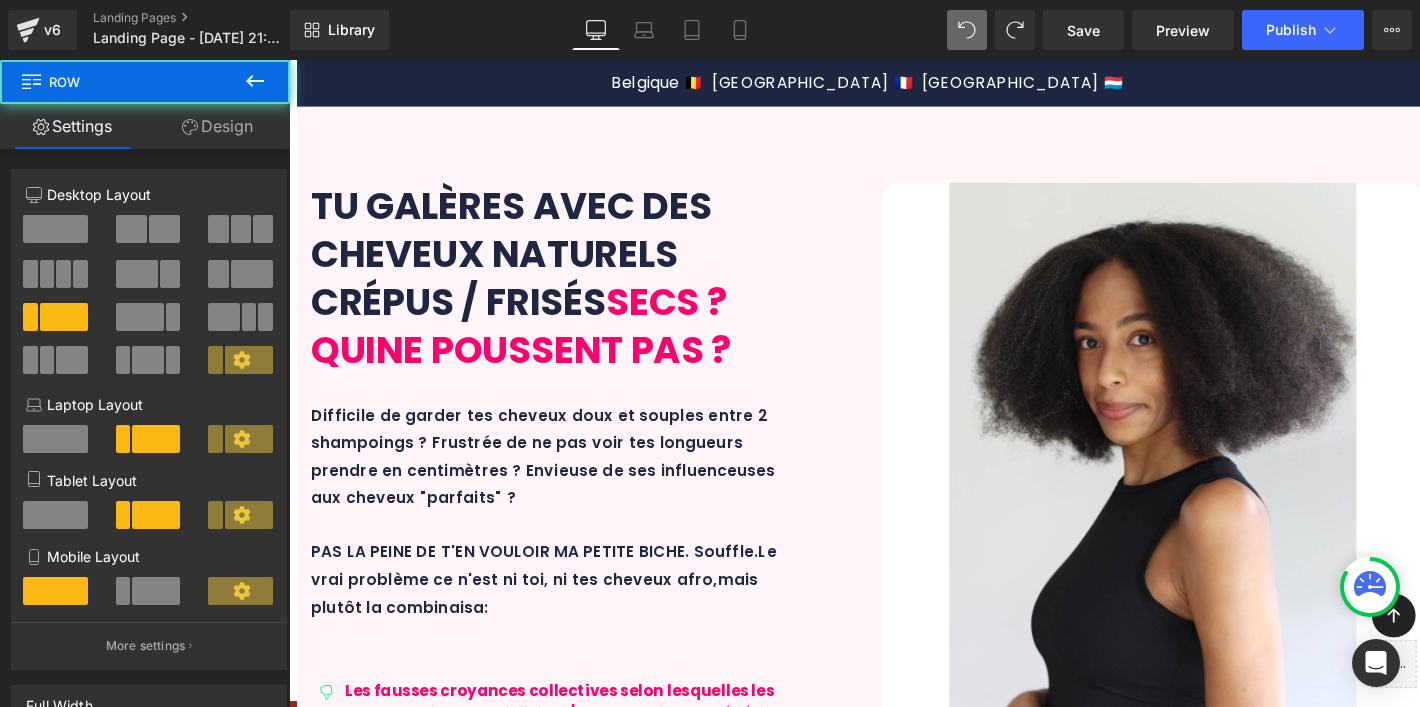 click on "Icon
Extrait d'écorce de jujubier
Text Block
Row" at bounding box center (447, 4939) 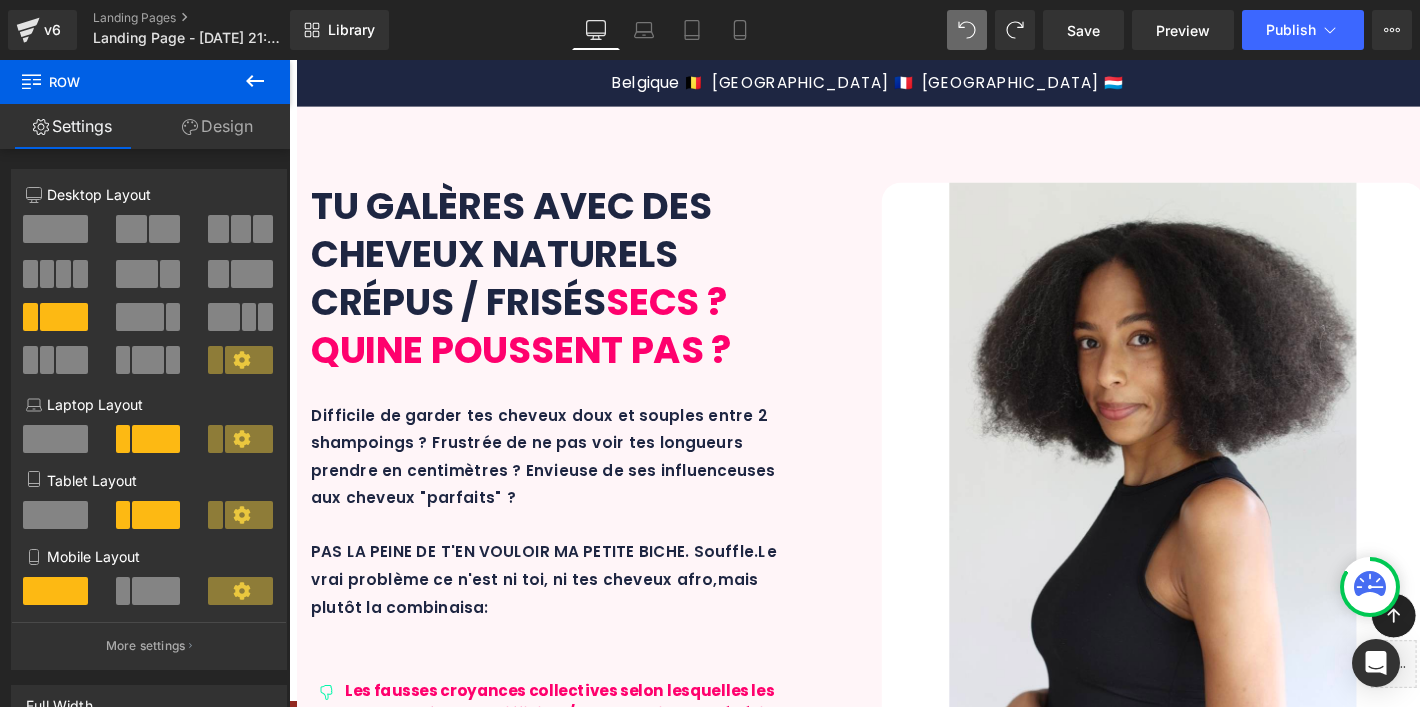 scroll, scrollTop: 4981, scrollLeft: 0, axis: vertical 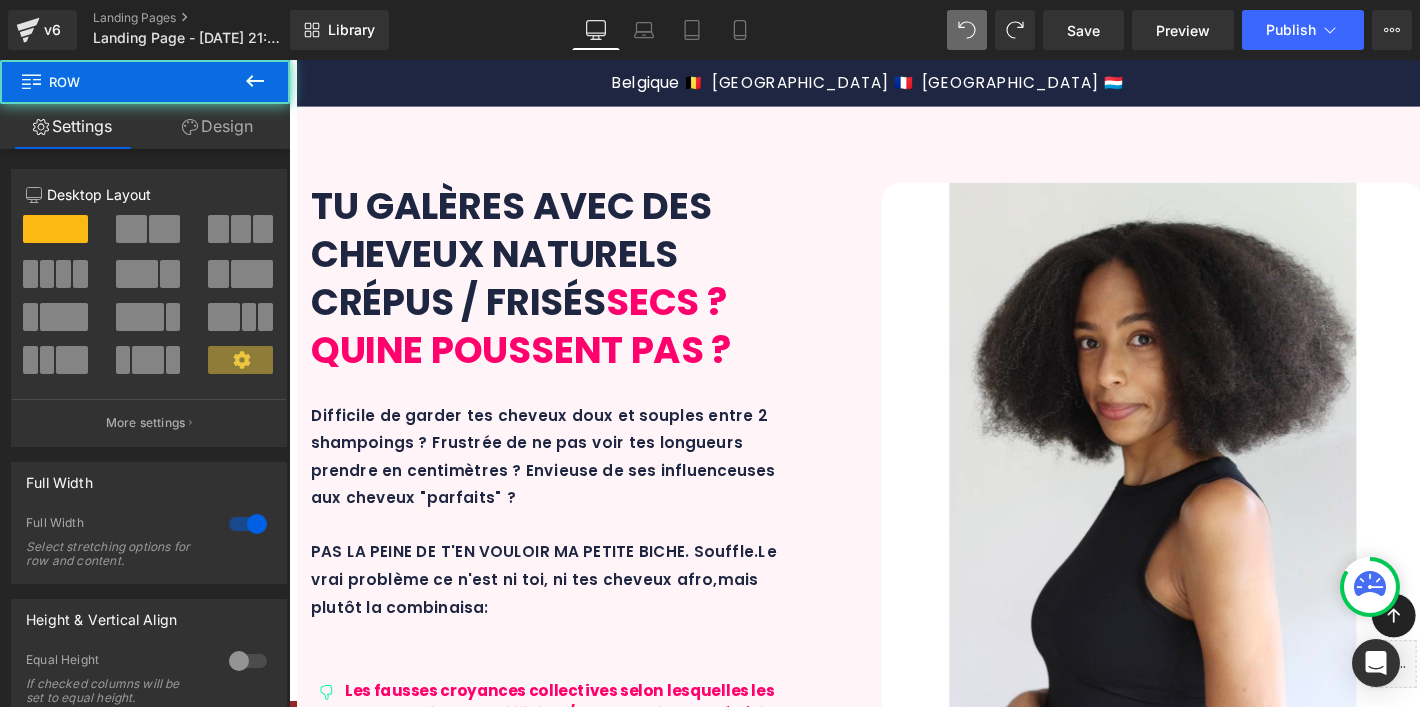 click on "38px" at bounding box center (897, 5860) 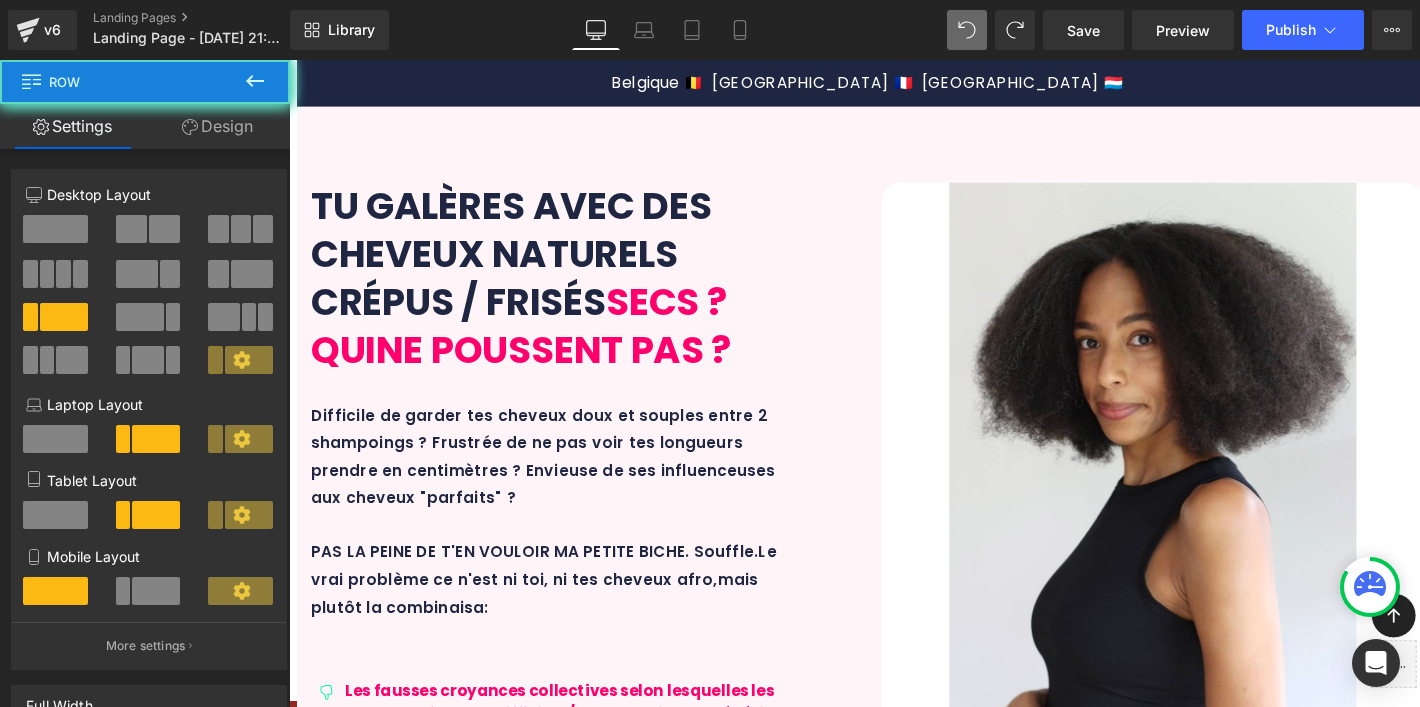 click on "Icon
Extrait d'écorce de jujubier
Text Block
Row" at bounding box center (447, 4939) 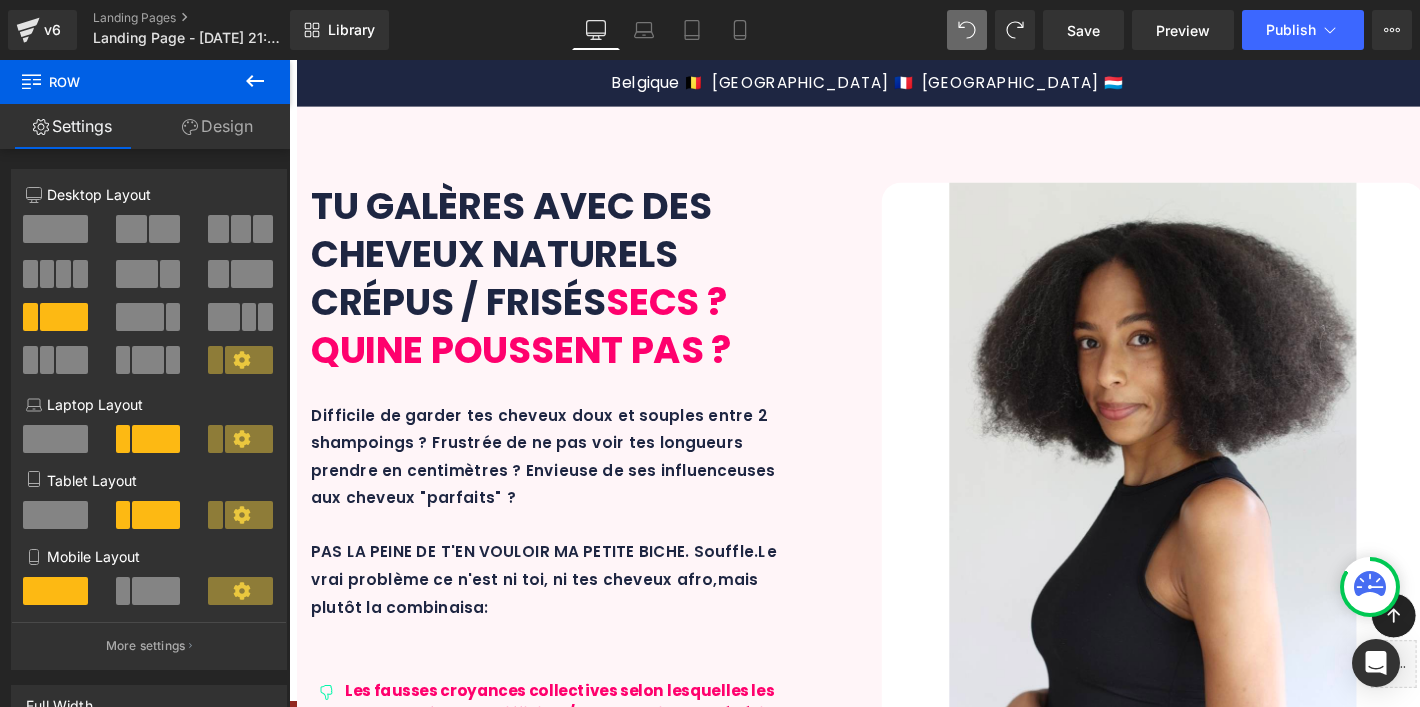 drag, startPoint x: 482, startPoint y: 650, endPoint x: 478, endPoint y: 283, distance: 367.0218 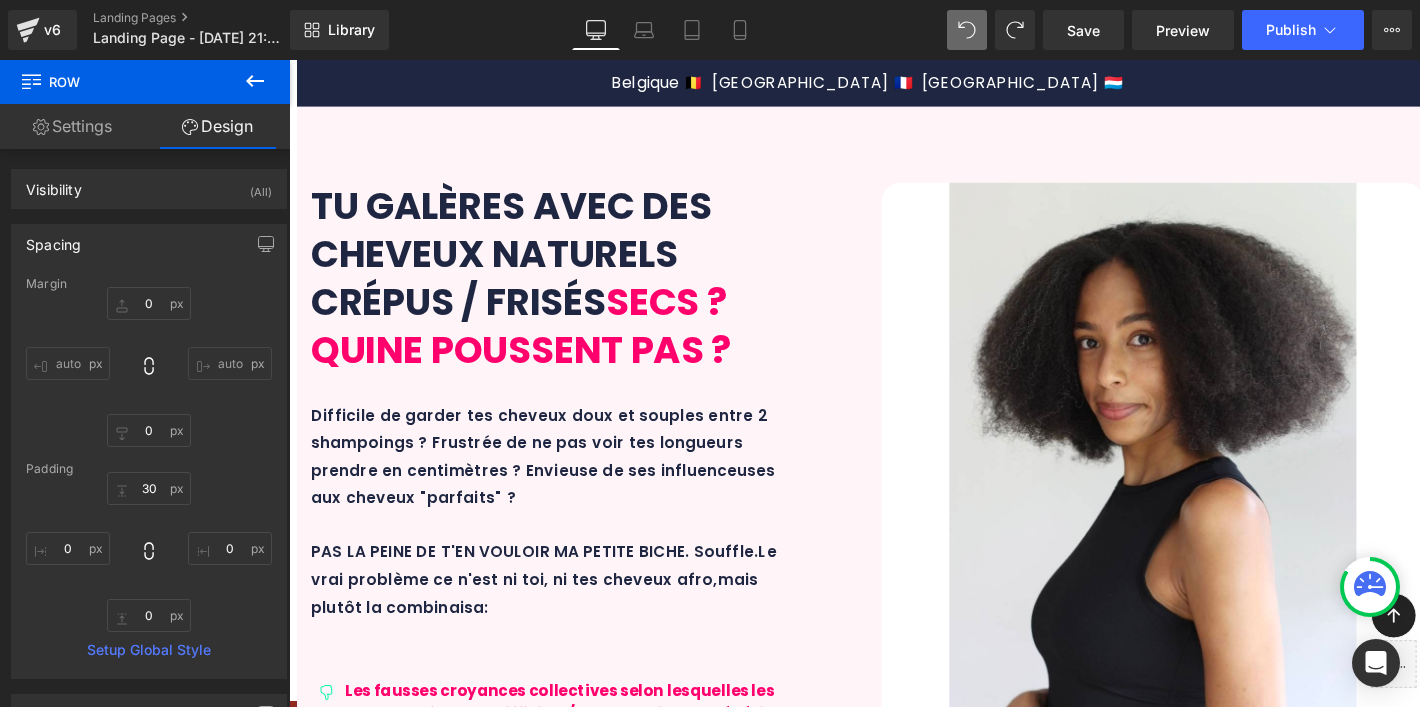 scroll, scrollTop: 3692, scrollLeft: 0, axis: vertical 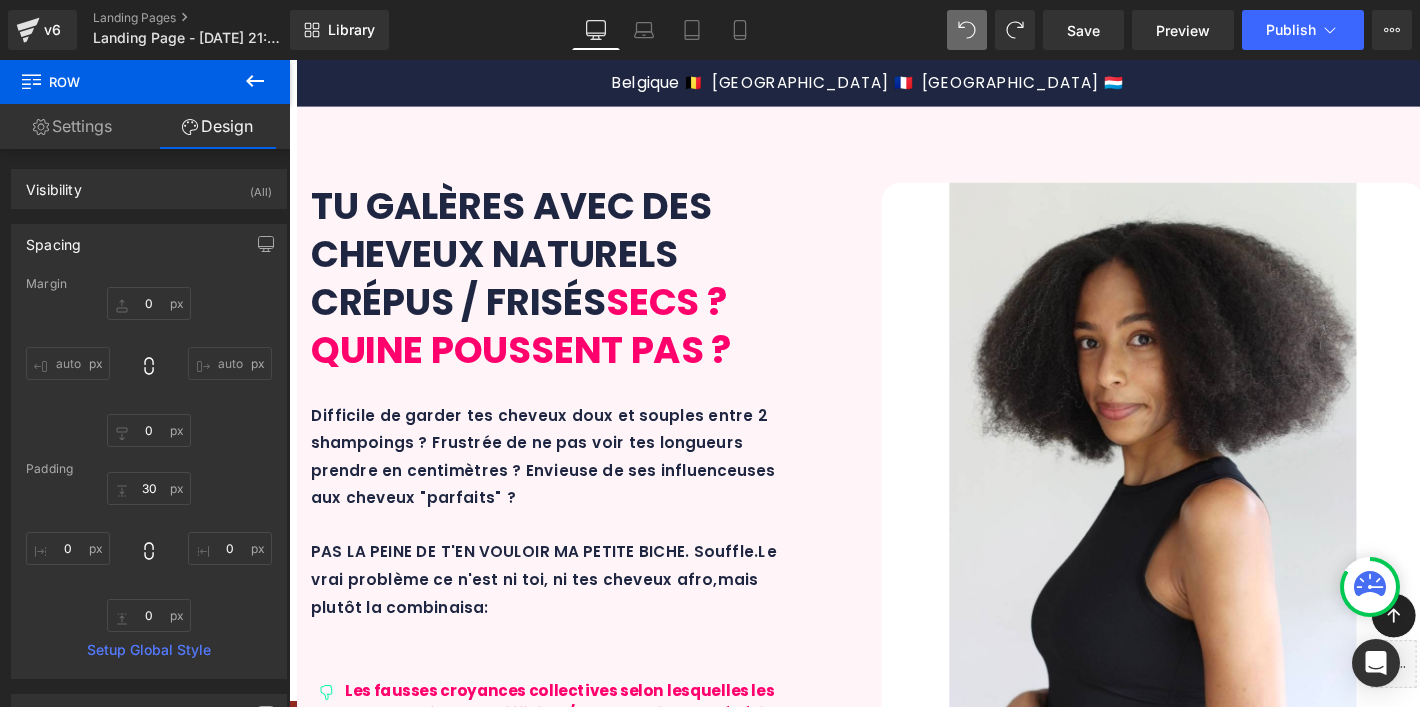 click on "Icon" at bounding box center [346, 4118] 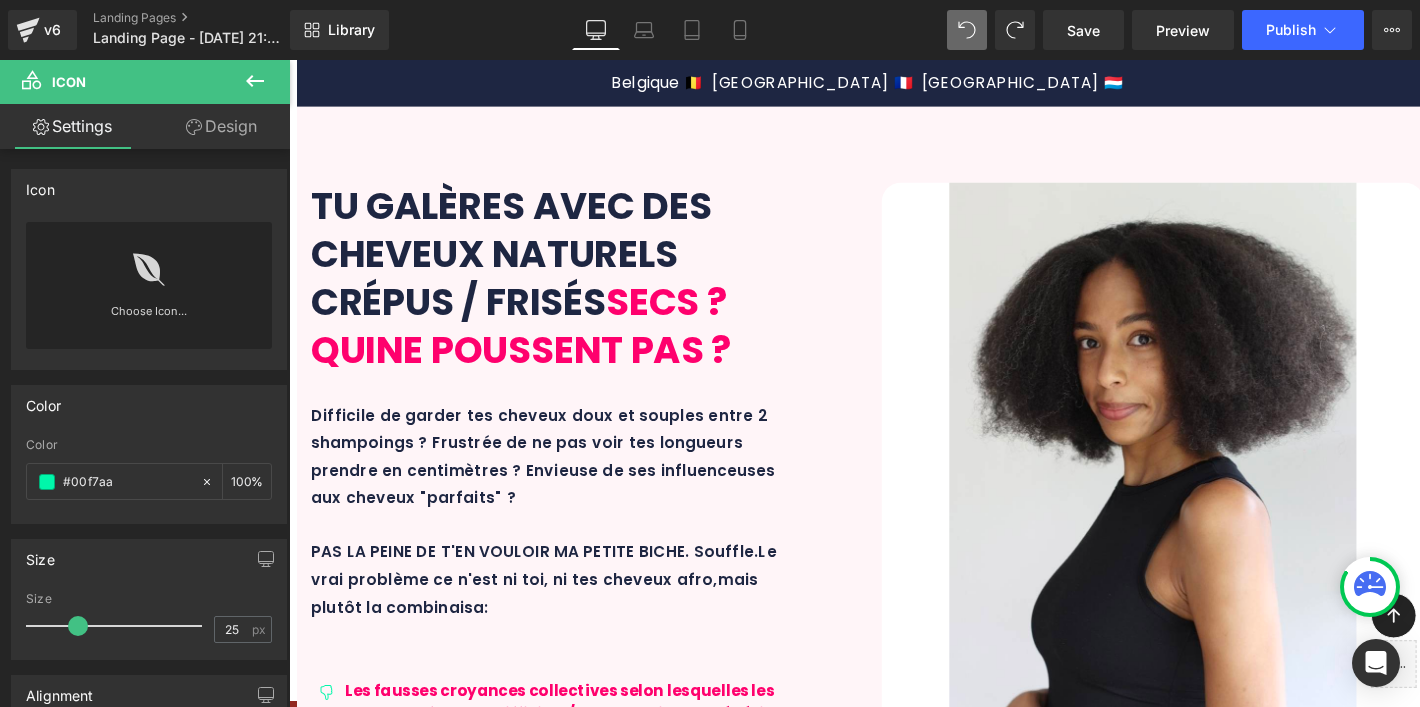 click on "Design" at bounding box center (221, 126) 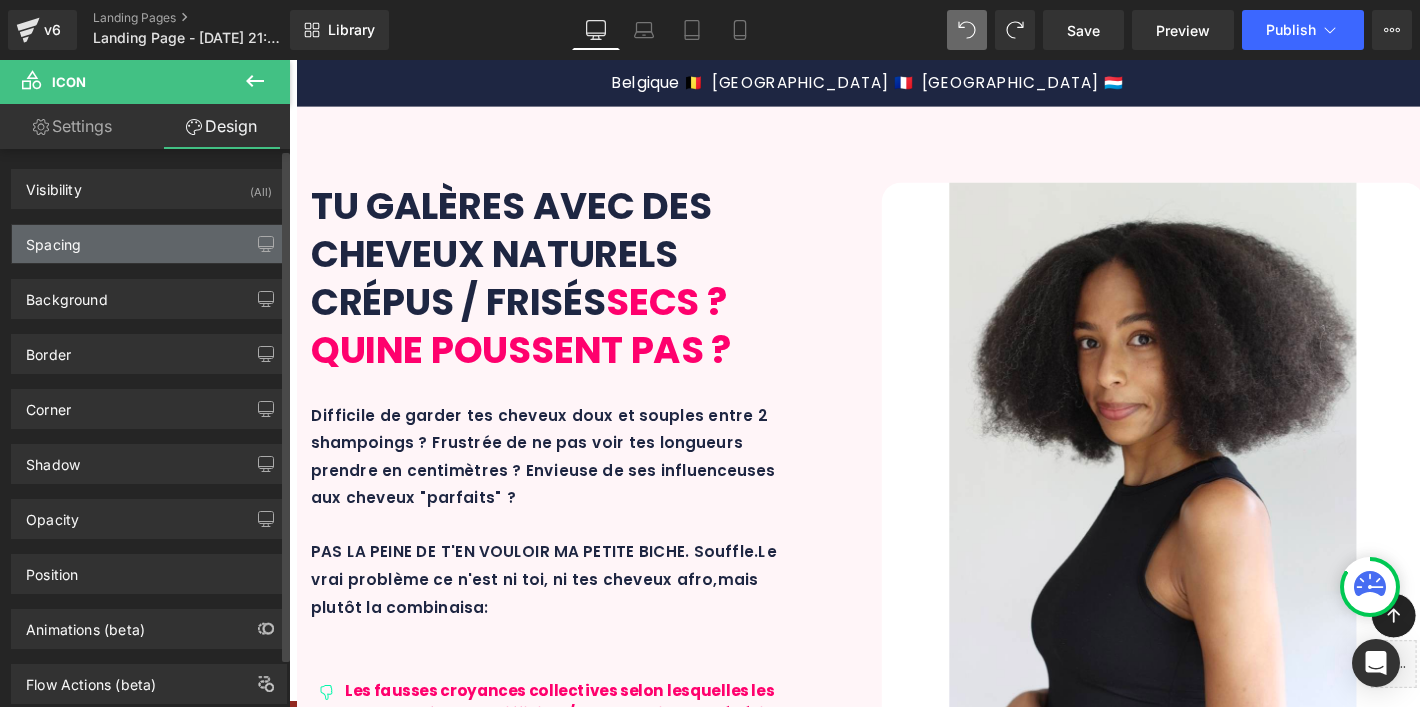 click on "Spacing" at bounding box center (149, 244) 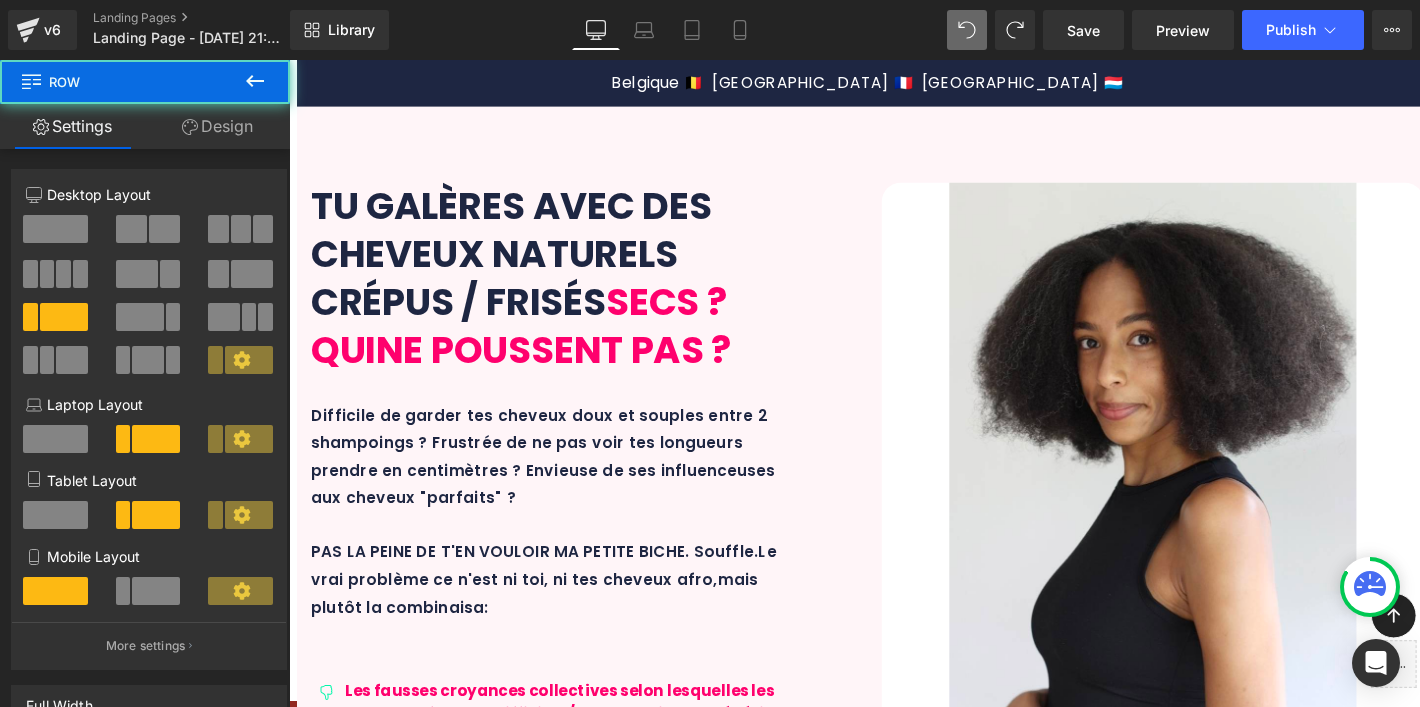 click on "Icon
Extrait d'écorce de jujubier
Text Block
Row" at bounding box center [447, 4939] 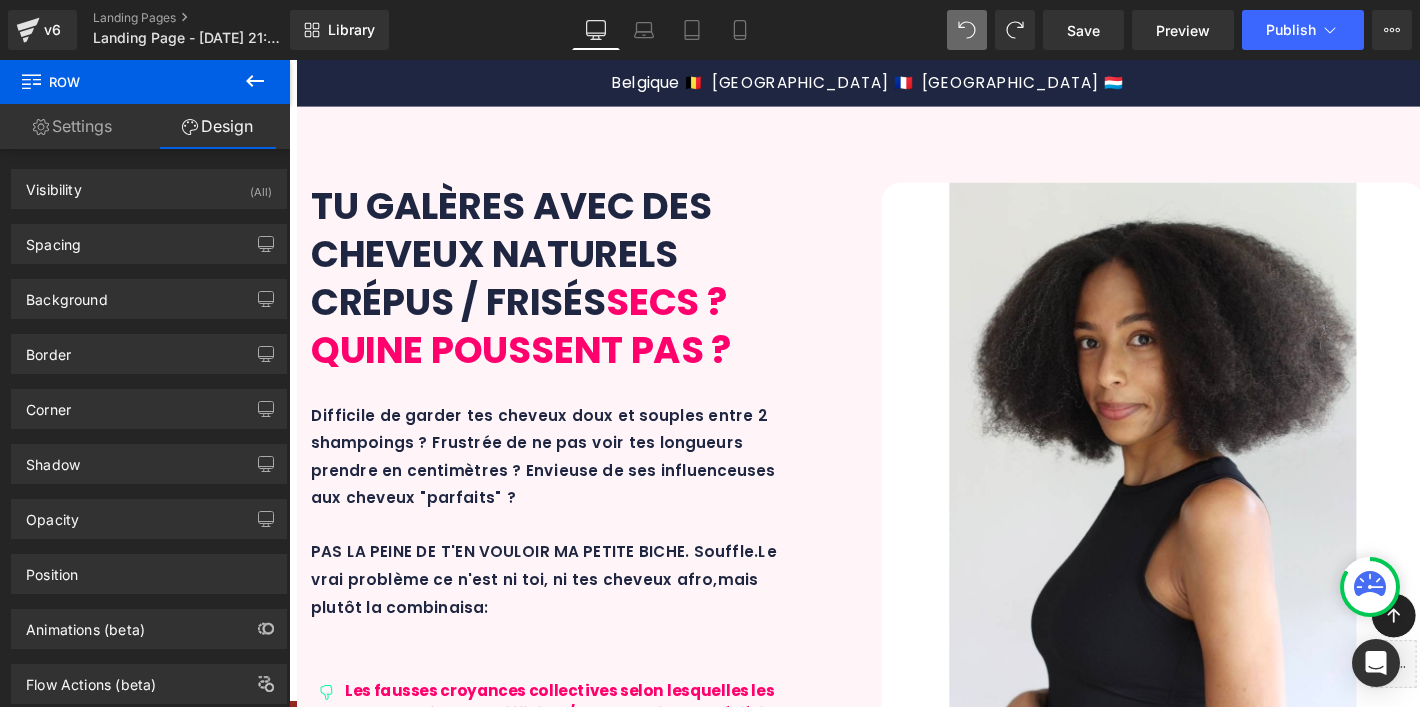 scroll, scrollTop: 3559, scrollLeft: 0, axis: vertical 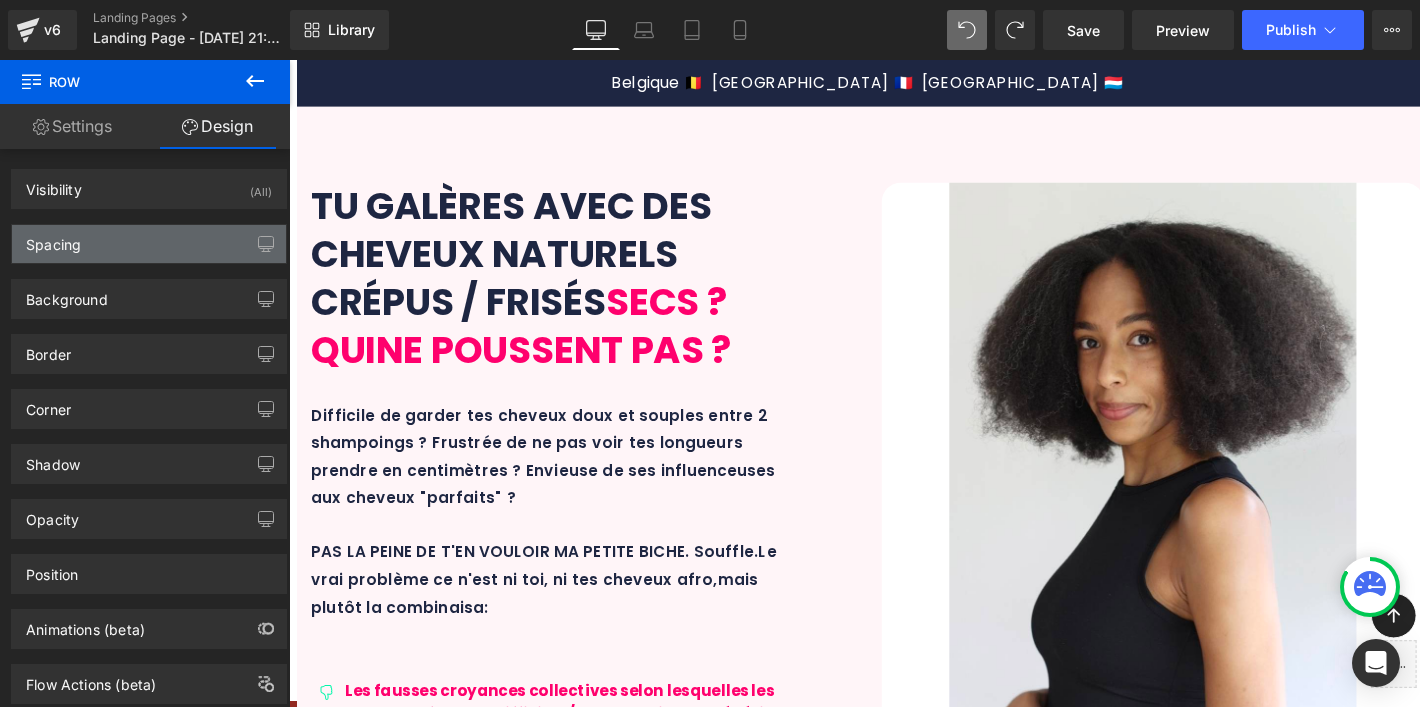 click on "Spacing" at bounding box center (149, 244) 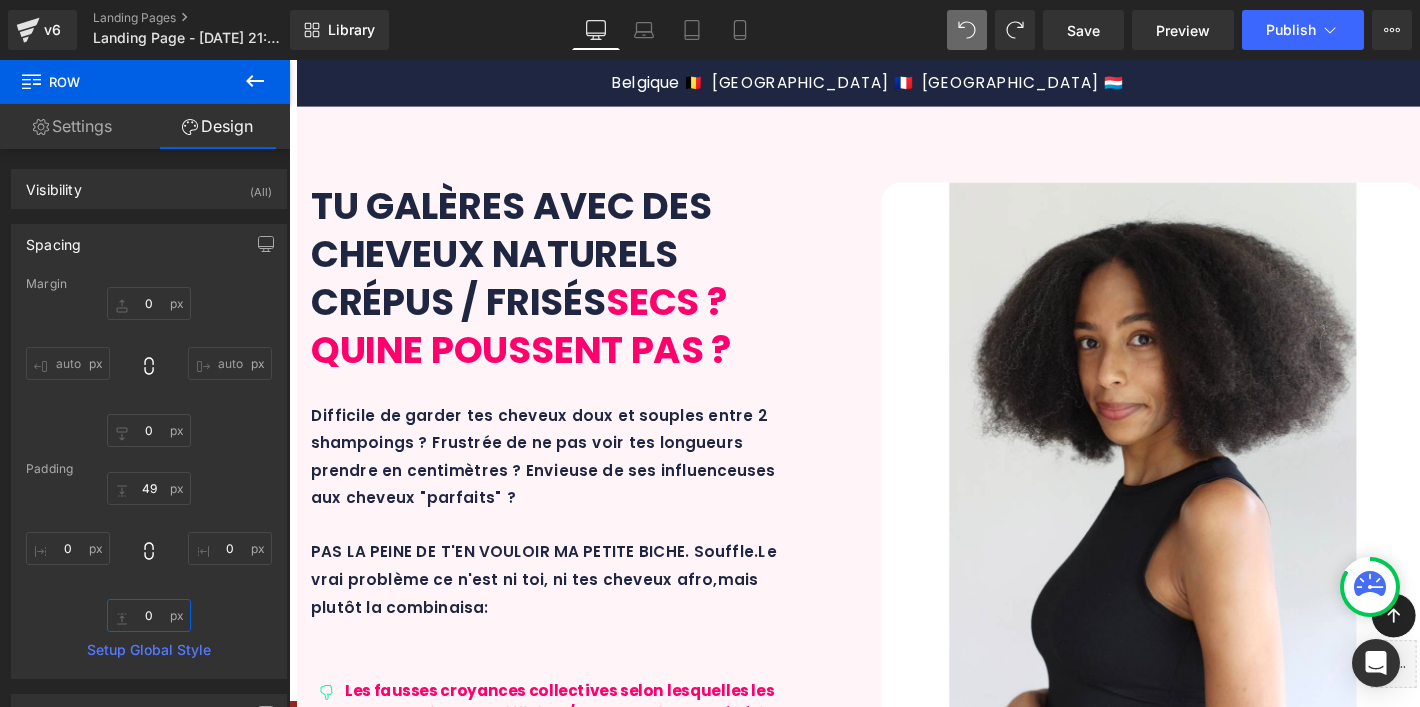 type on "0" 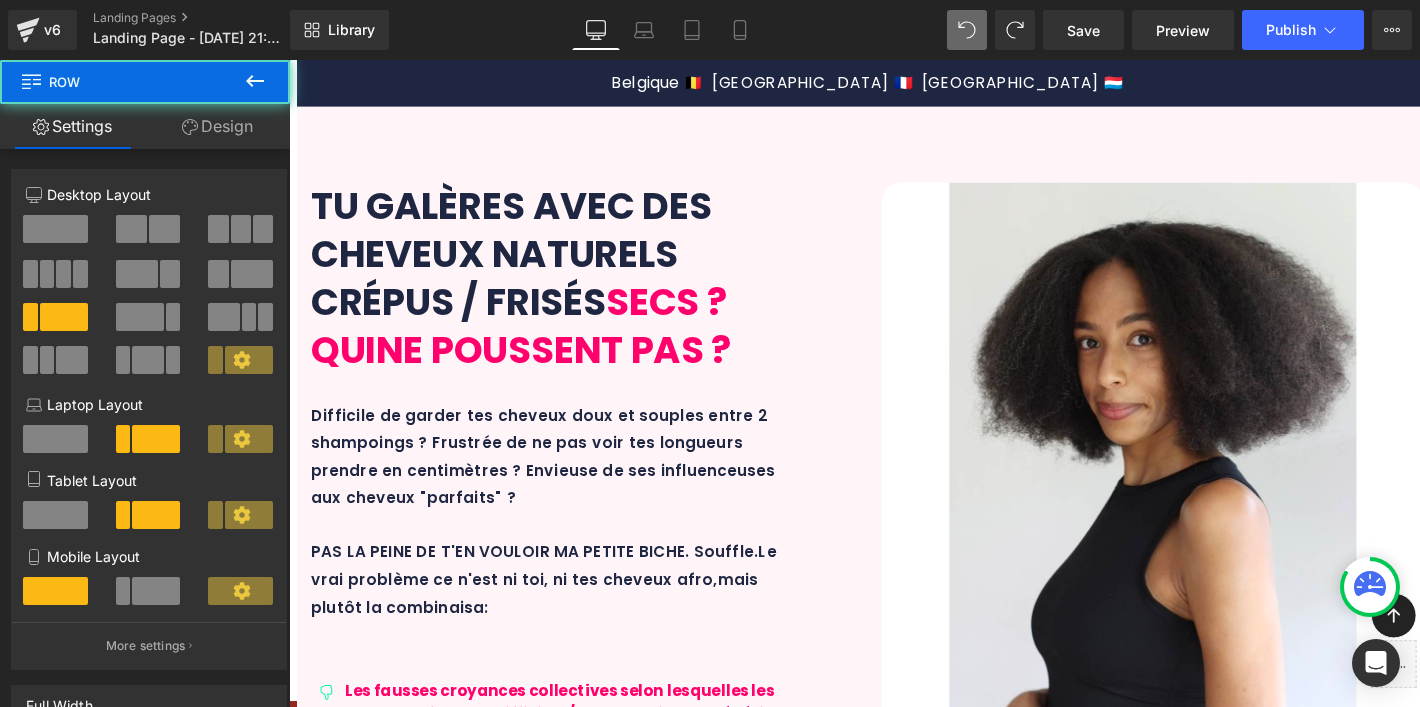 click on "Icon
Extrait d'écorce de jujubier
Text Block
Row" at bounding box center (447, 4939) 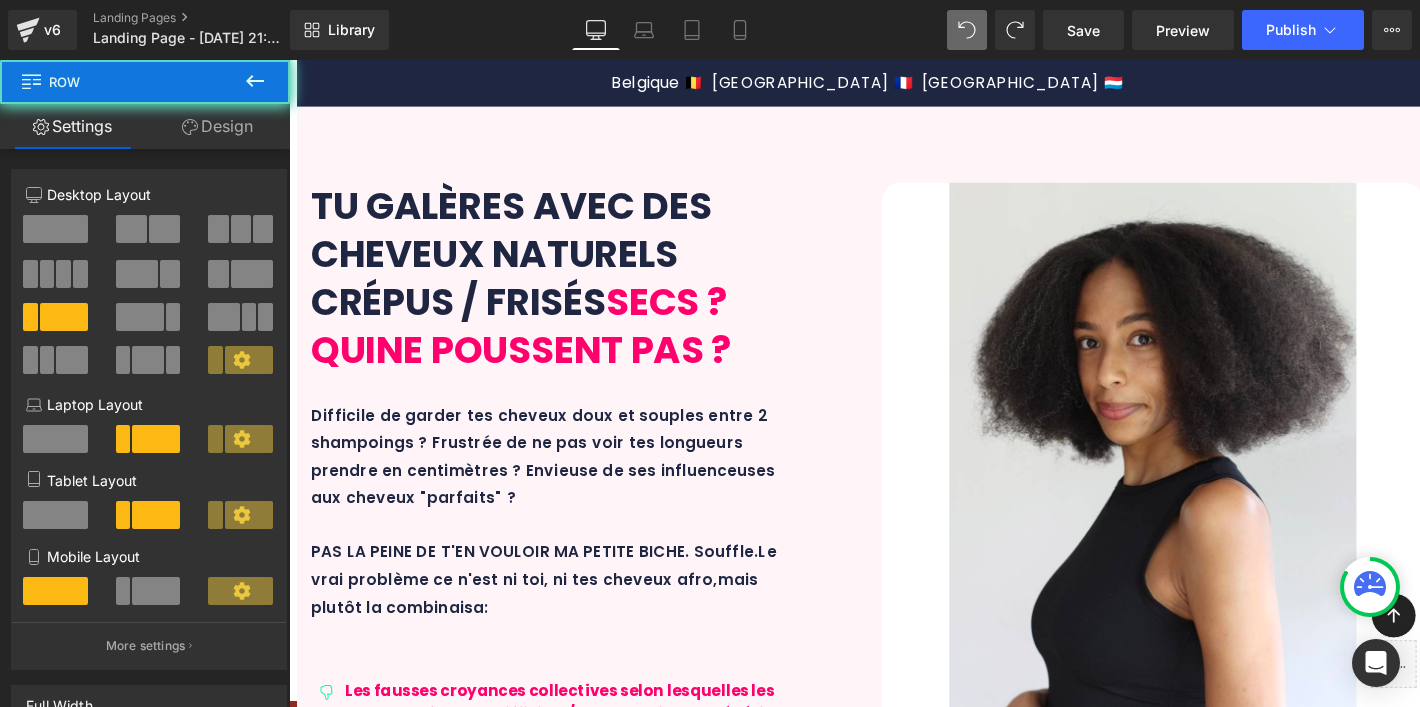 click on "Icon
Extrait d'écorce de jujubier
Text Block
Row" at bounding box center [447, 4939] 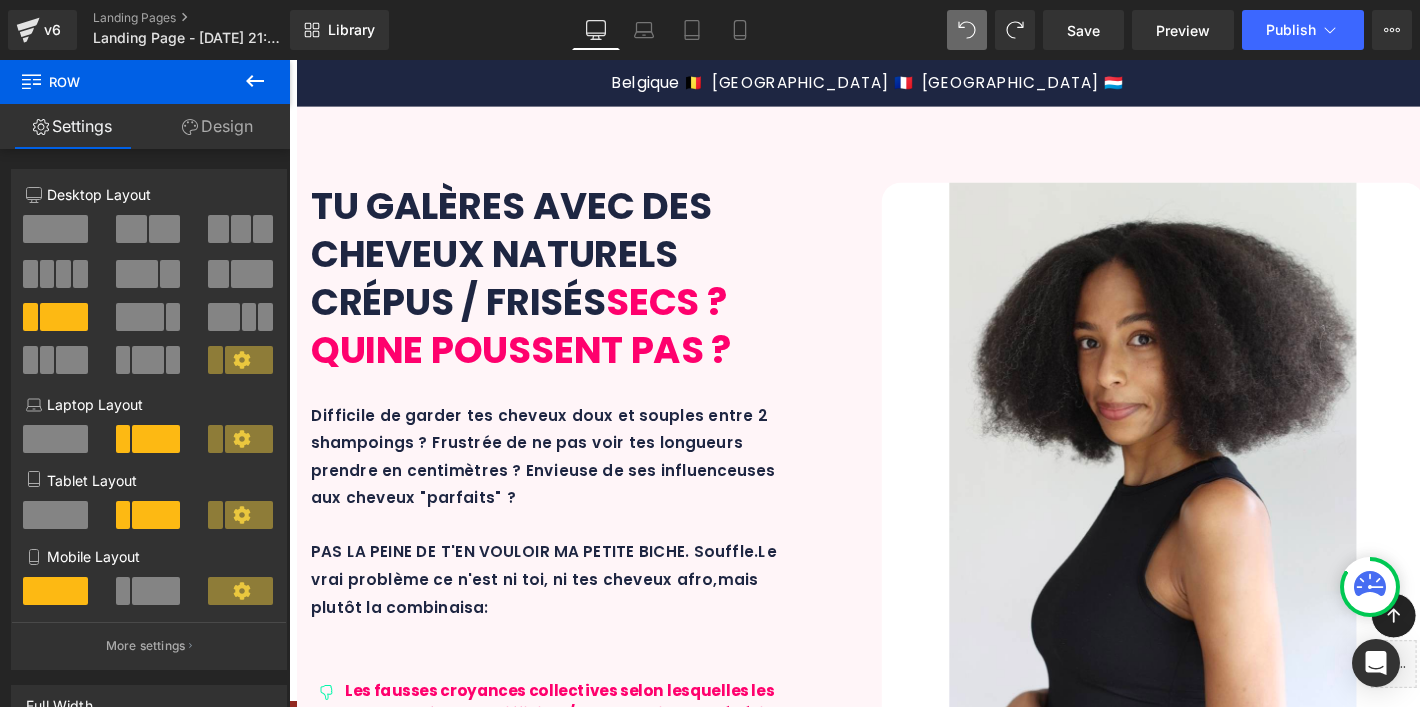 click on "Extrait d'écorce de jujubier" at bounding box center [481, 4125] 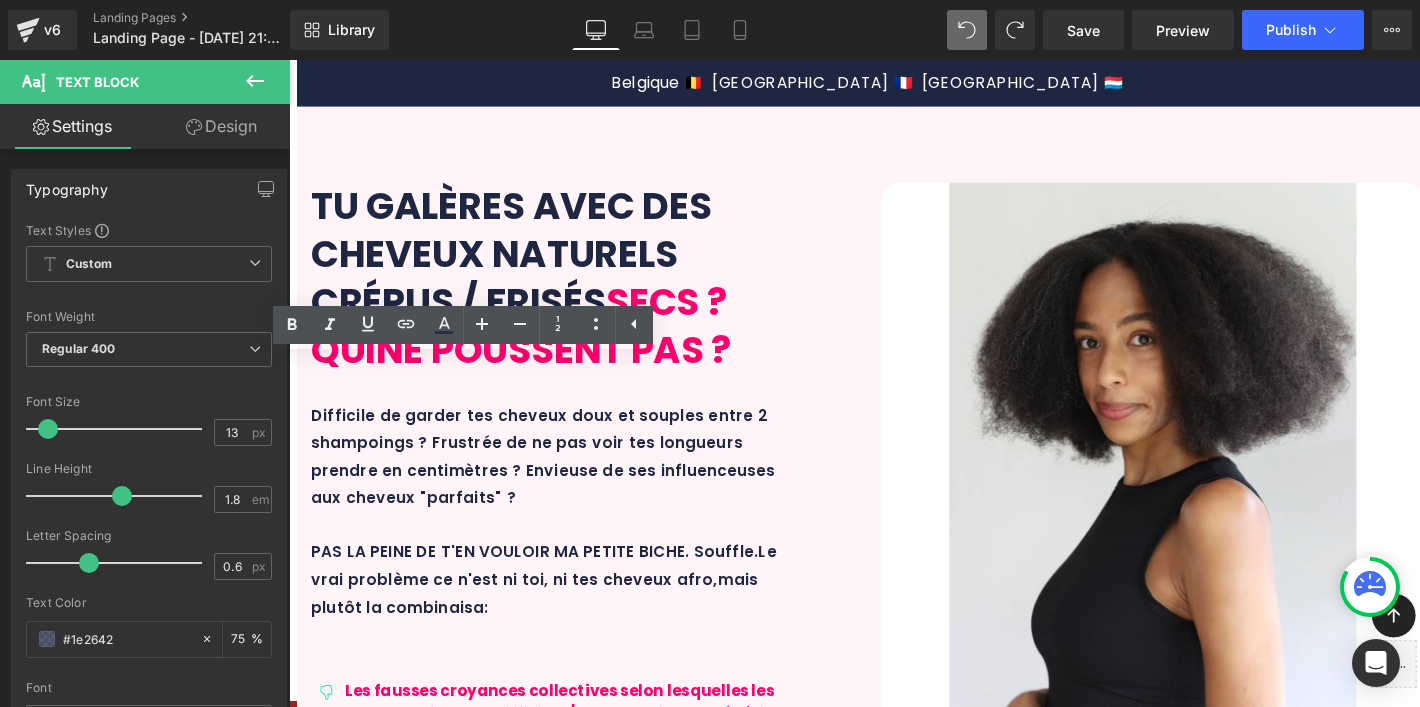 drag, startPoint x: 480, startPoint y: 530, endPoint x: 394, endPoint y: 574, distance: 96.60228 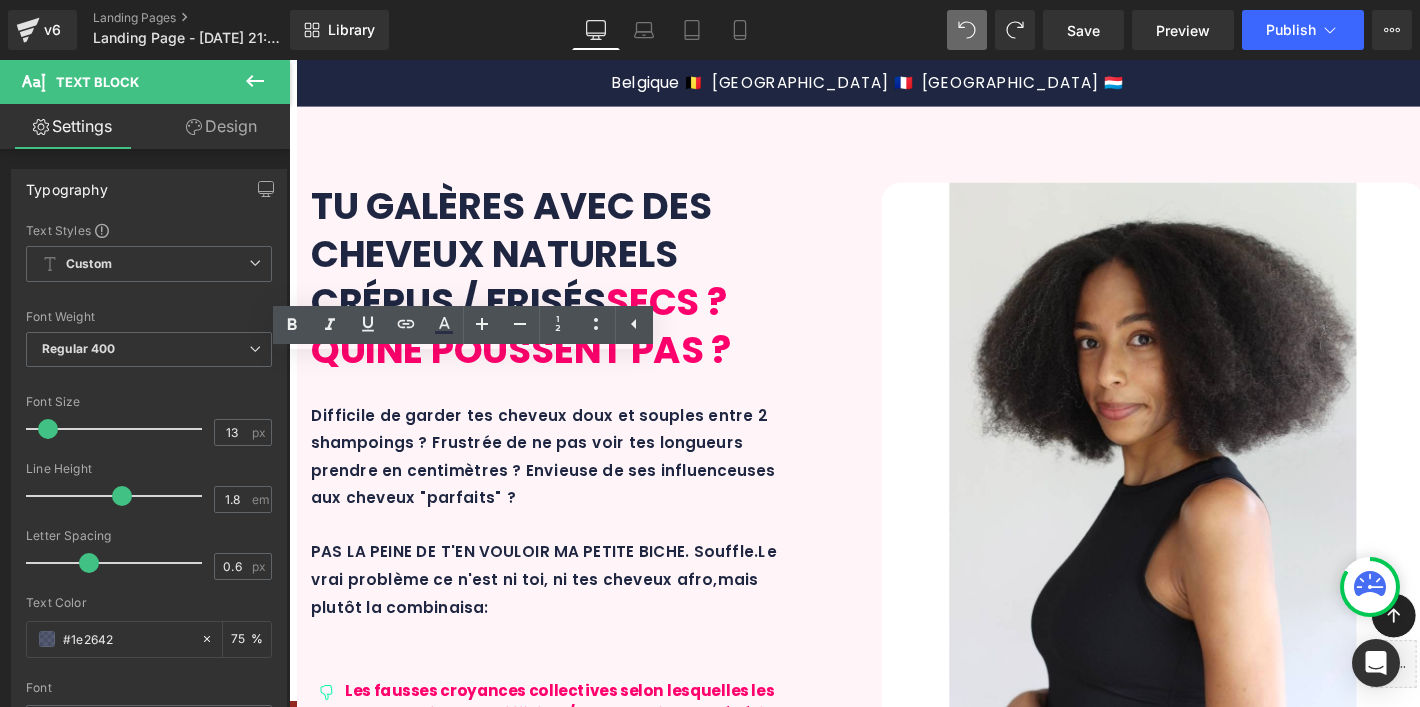 click on "Icon
Extrait d'écorce de jujubier
Text Block
Row" at bounding box center (447, 4939) 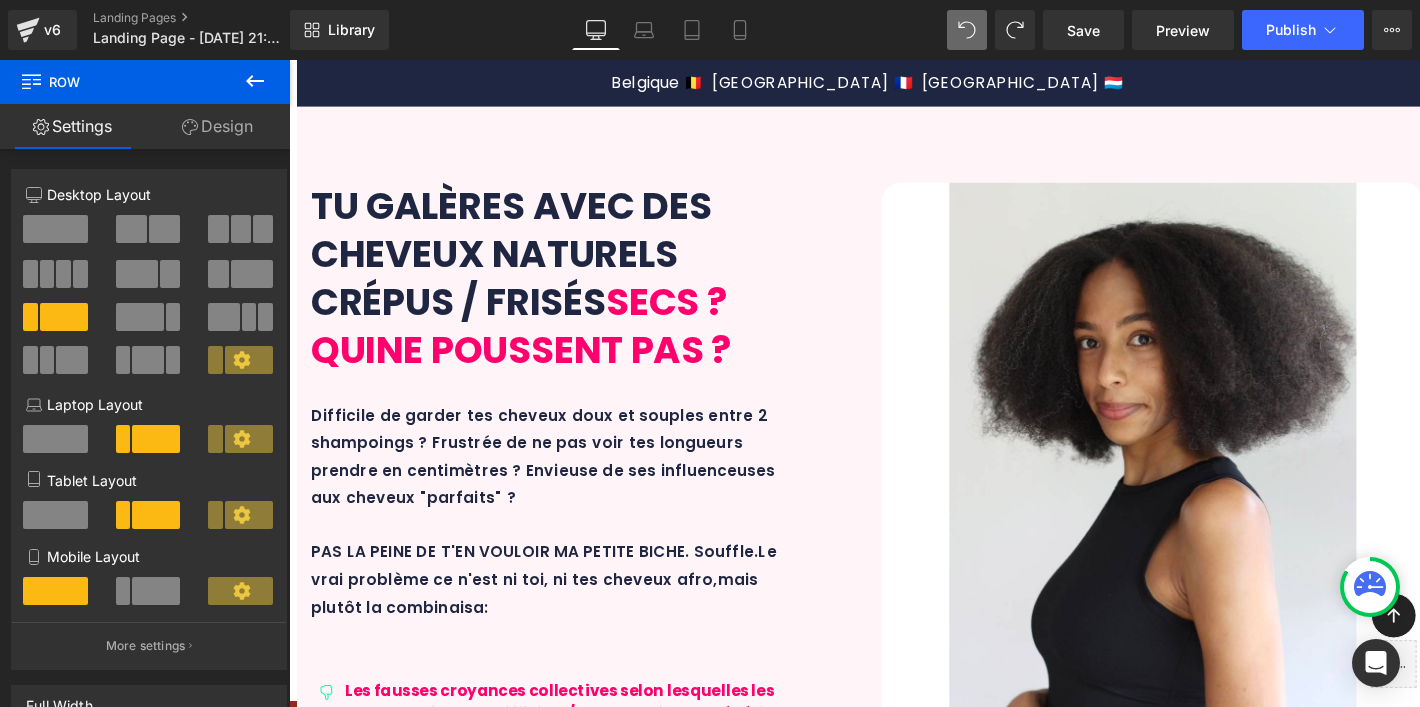 click on "Icon
Extrait d'écorce de jujubier
Text Block
Row" at bounding box center [447, 4939] 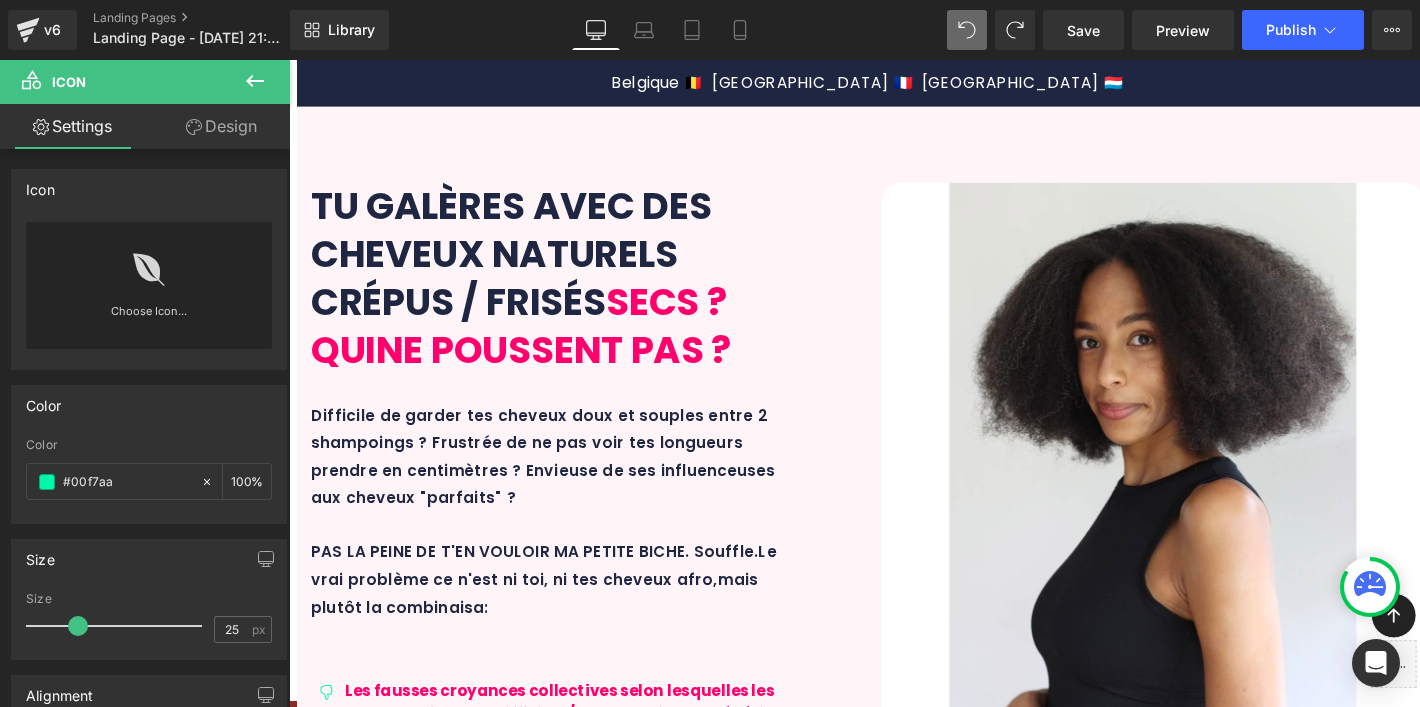 click at bounding box center [346, 4115] 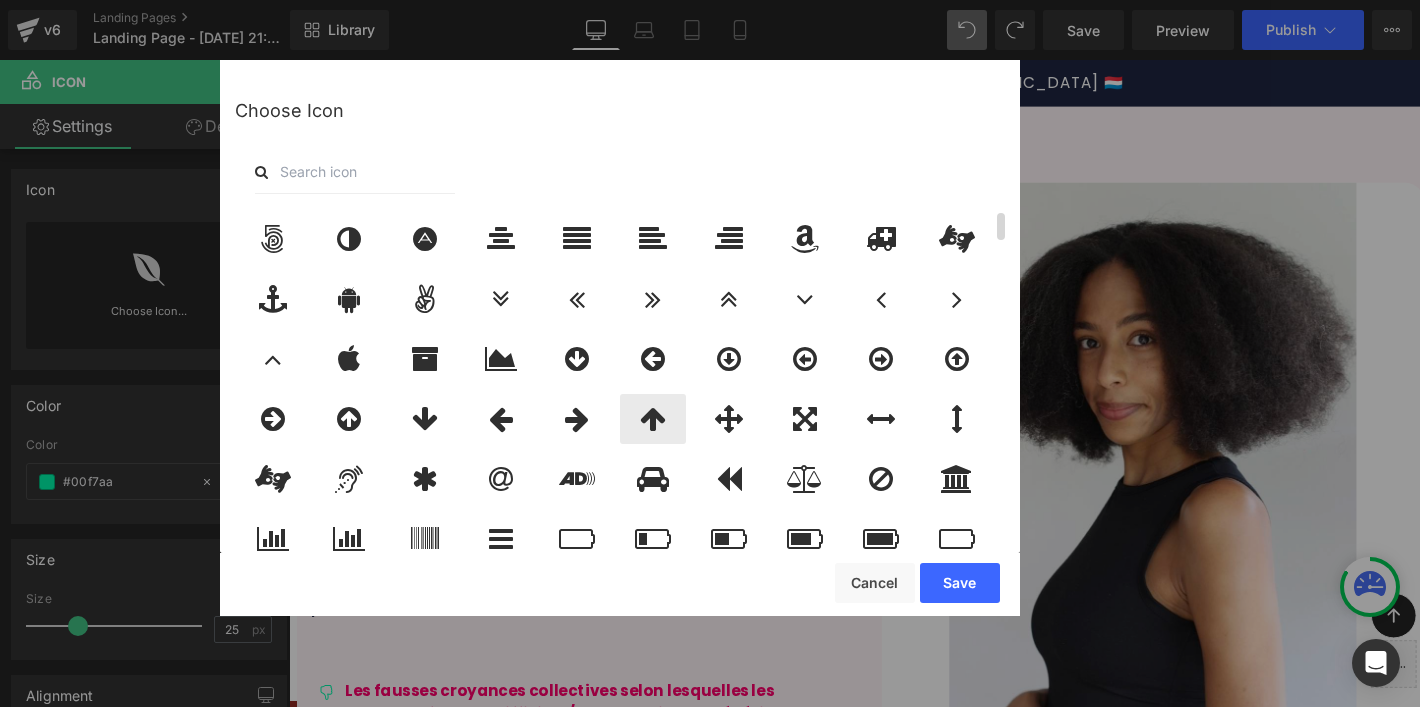 drag, startPoint x: 347, startPoint y: 357, endPoint x: 679, endPoint y: 412, distance: 336.5249 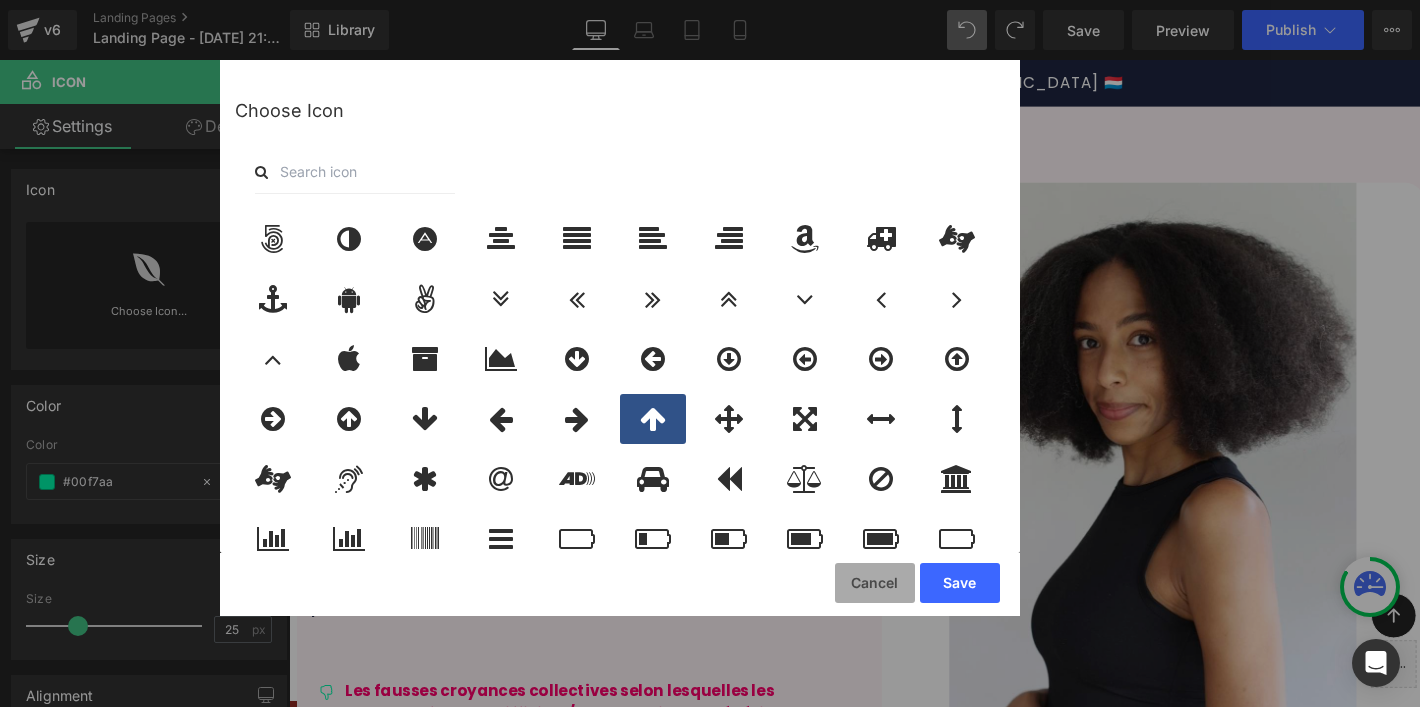 click on "Cancel" at bounding box center (875, 583) 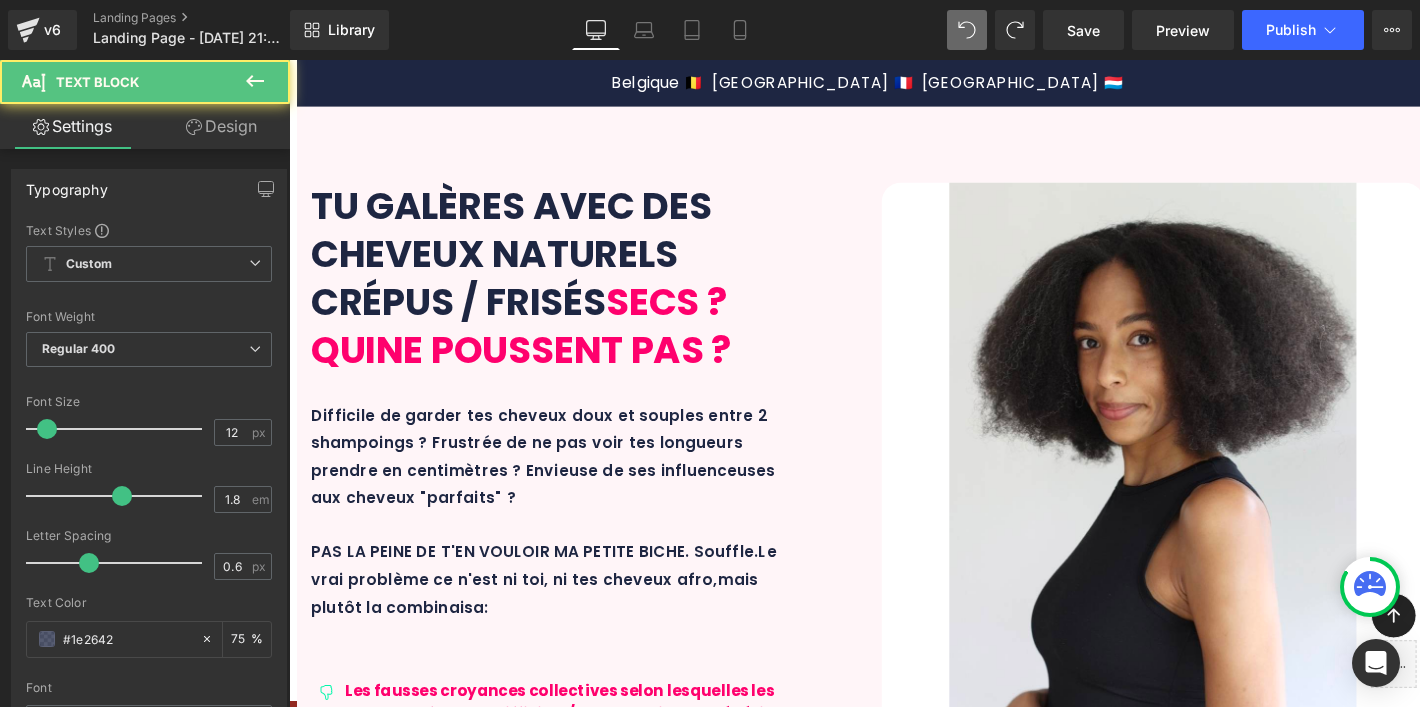 click on "Jus de fueille d'ale vera, huile de kukui, huile d'avocat" at bounding box center [781, 4135] 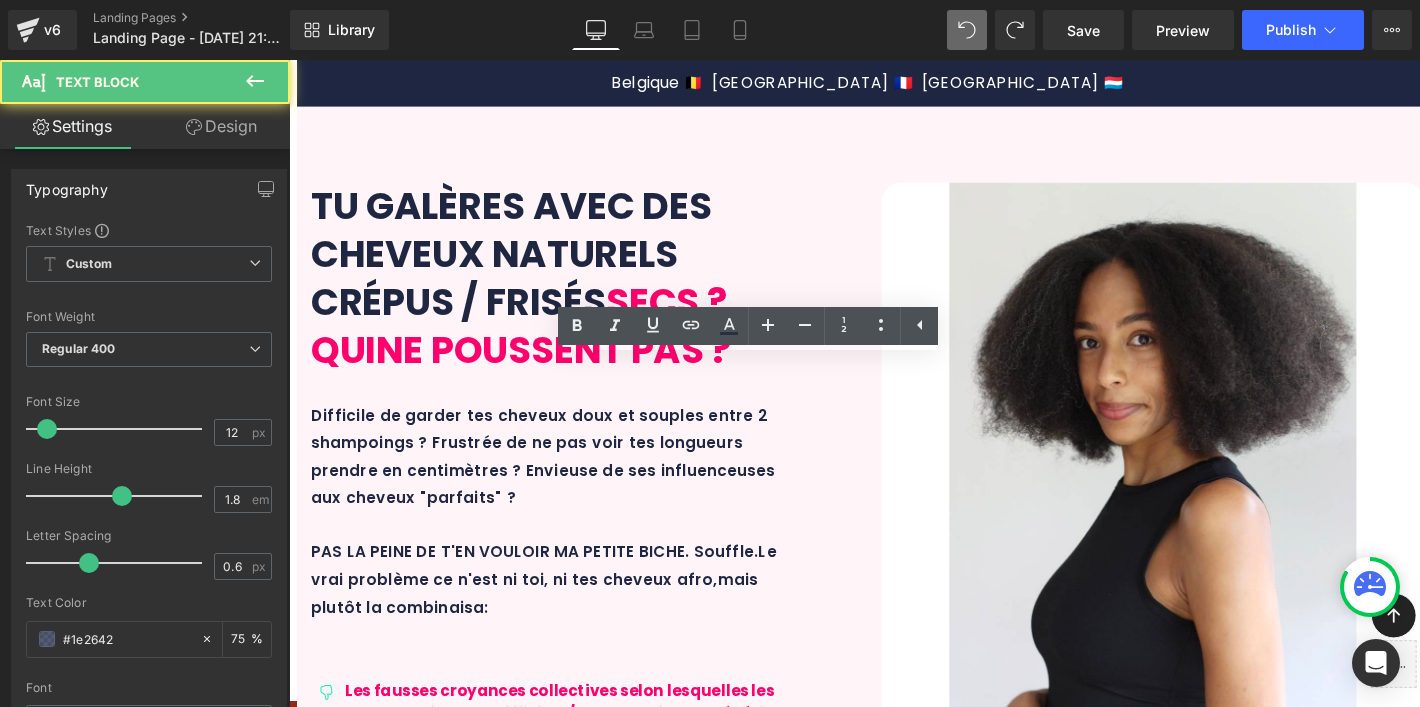 drag, startPoint x: 761, startPoint y: 514, endPoint x: 739, endPoint y: 519, distance: 22.561028 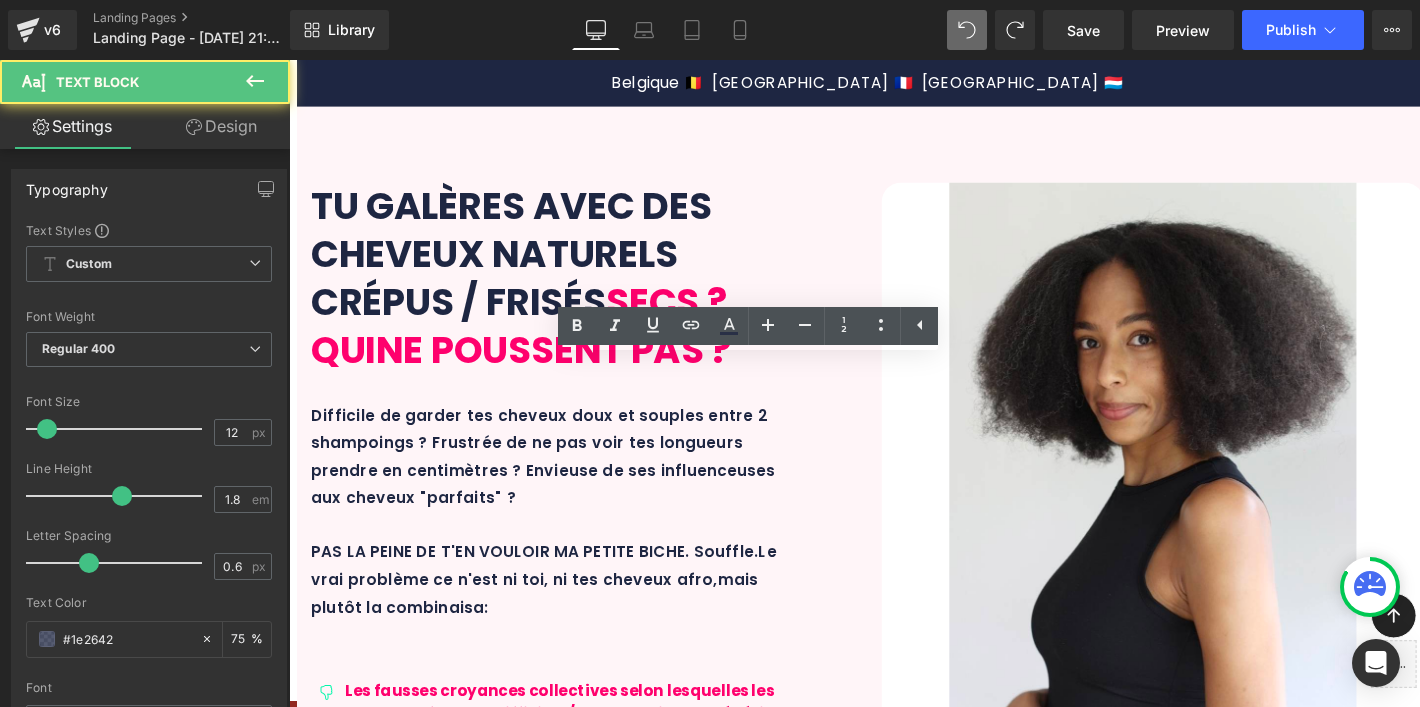 click on "Icon         Jus de fueille d'ale vera, huile de kukui, huile d'avocat Text Block         Row" at bounding box center [747, 4940] 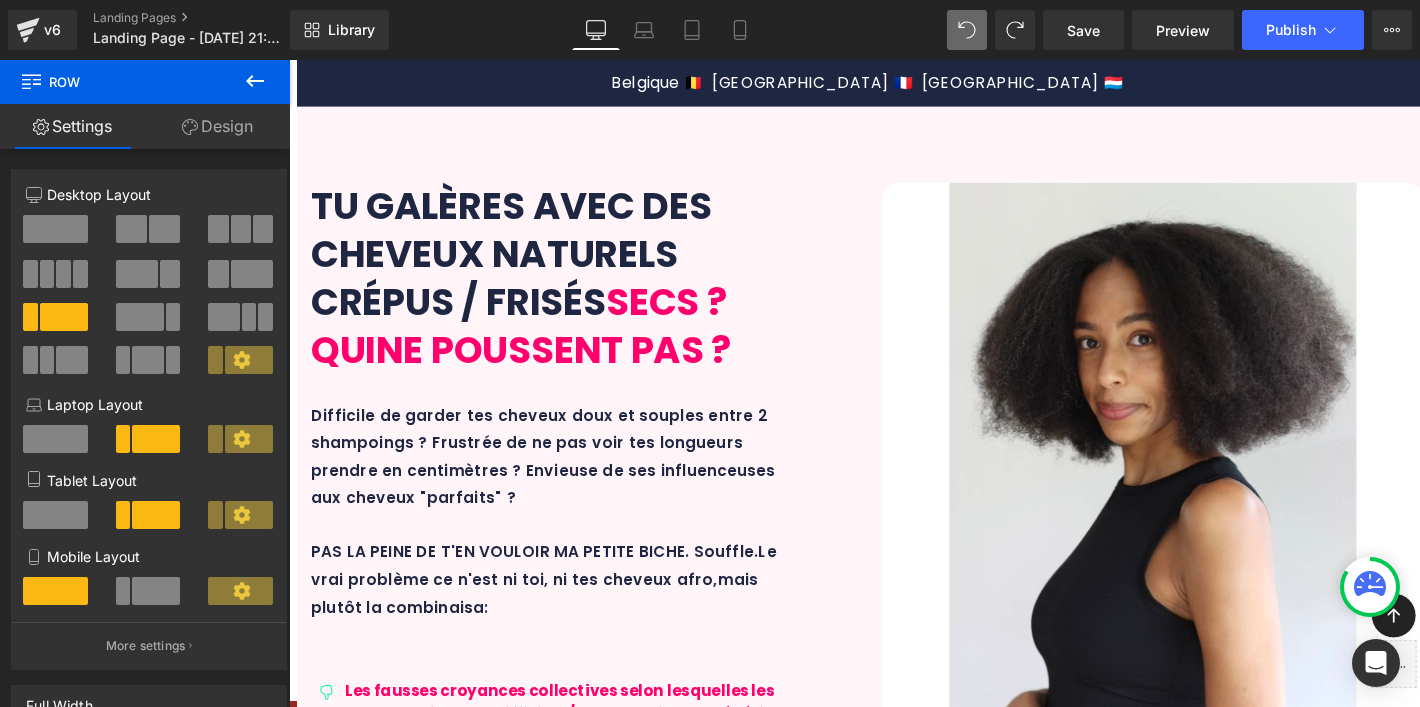scroll, scrollTop: 5160, scrollLeft: 0, axis: vertical 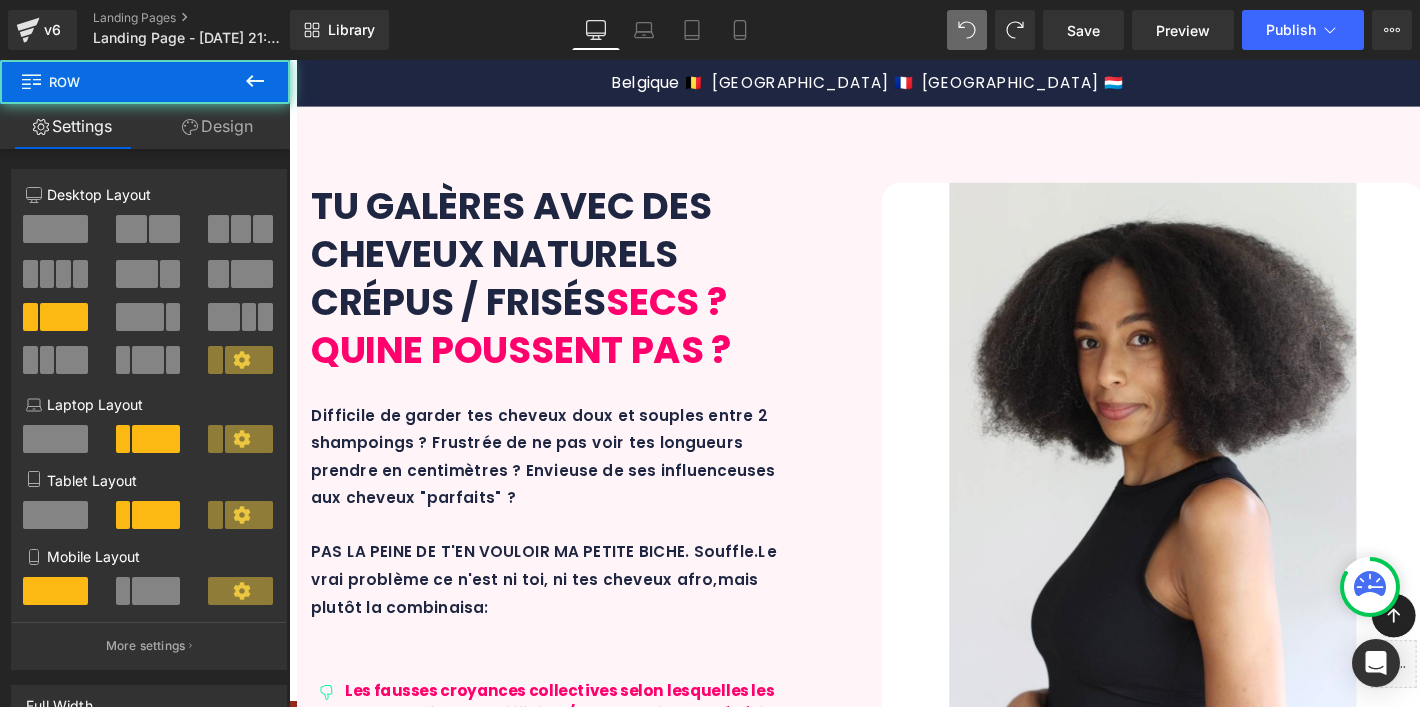 click on "Icon         Jus de fueille d'ale vera, huile de kukui, huile d'avocat Text Block         Row" at bounding box center [747, 4940] 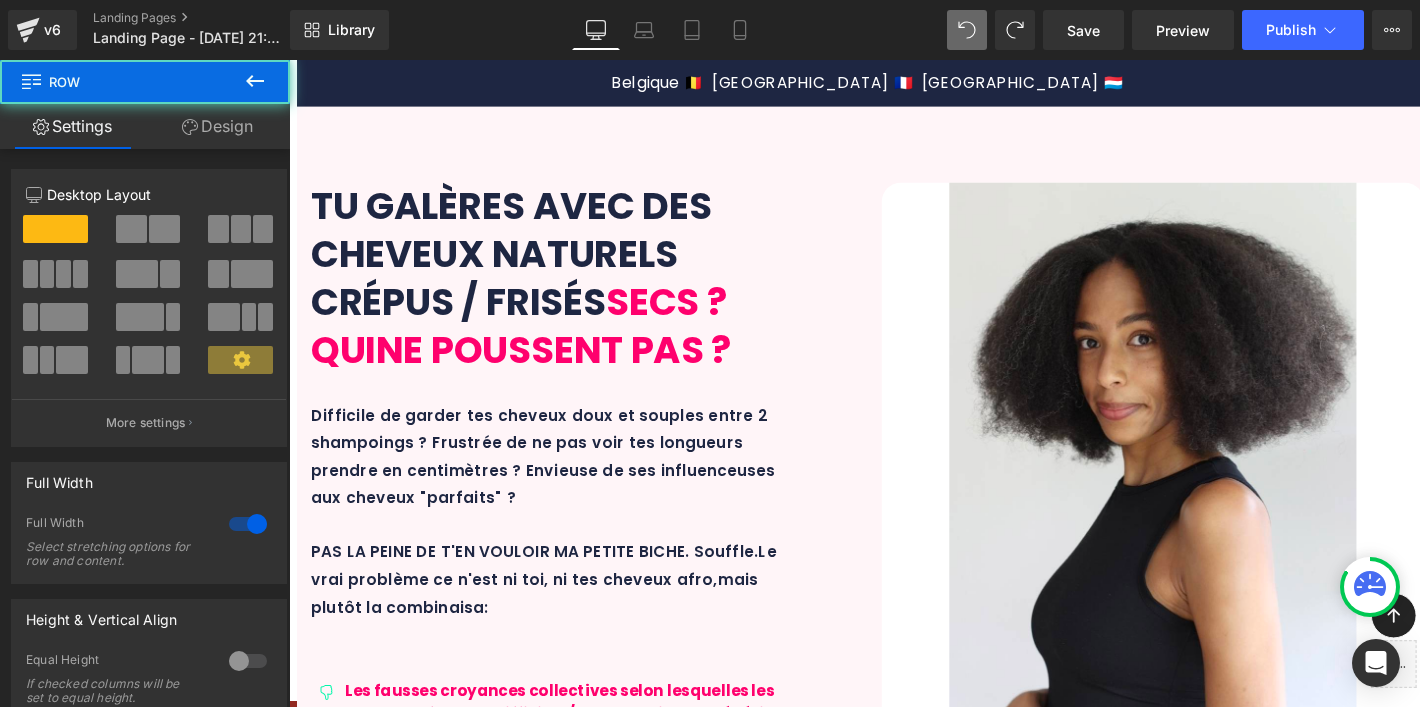 drag, startPoint x: 812, startPoint y: 487, endPoint x: 831, endPoint y: 223, distance: 264.68283 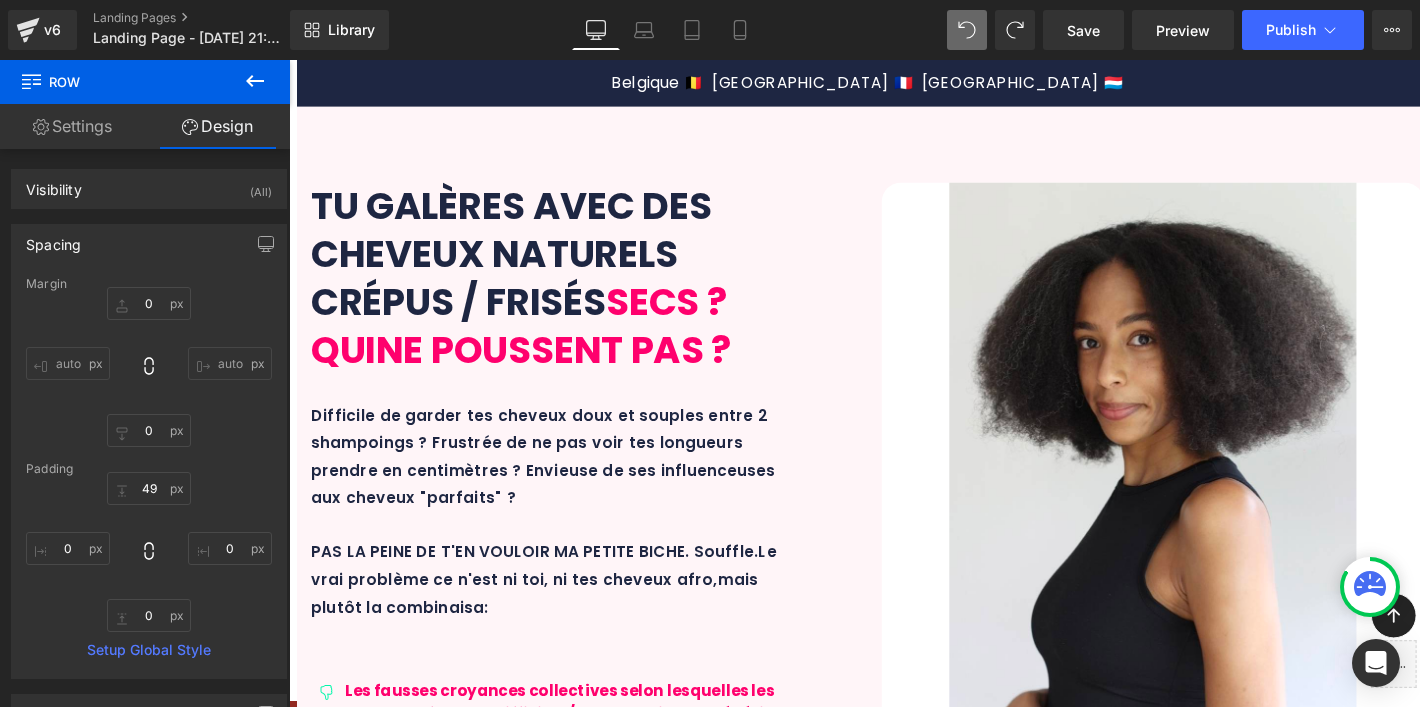 scroll, scrollTop: 4019, scrollLeft: 0, axis: vertical 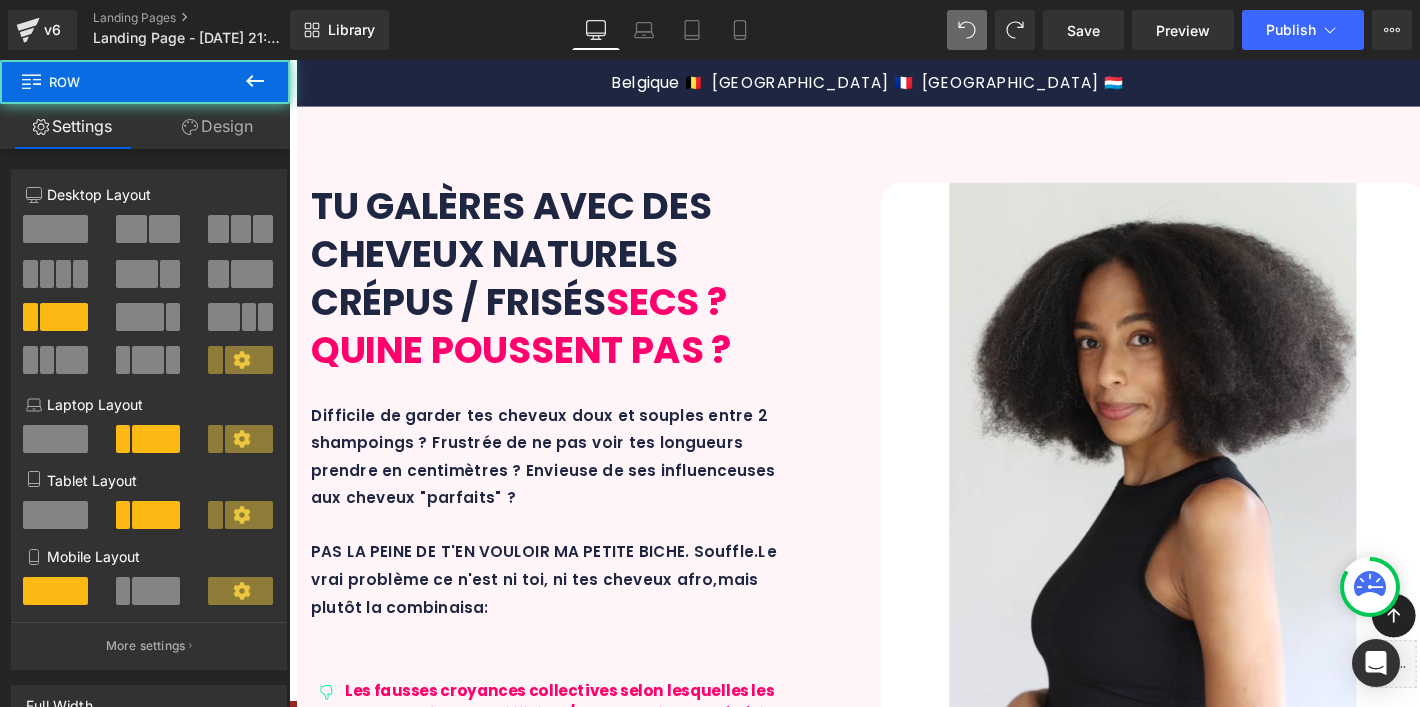 click on "Icon         Jus de fueille d'ale vera, huile de kukui, huile d'avocat Text Block         Row" at bounding box center [747, 4940] 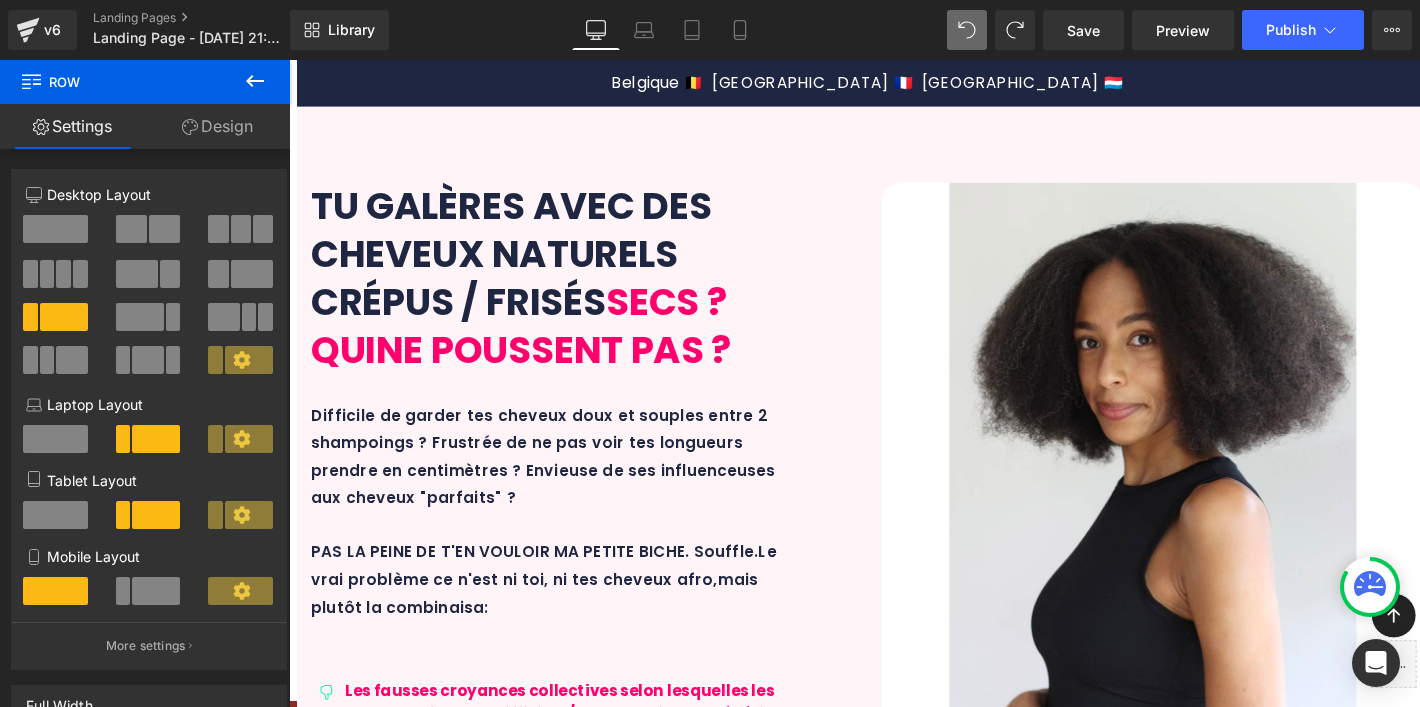 scroll, scrollTop: 3481, scrollLeft: 0, axis: vertical 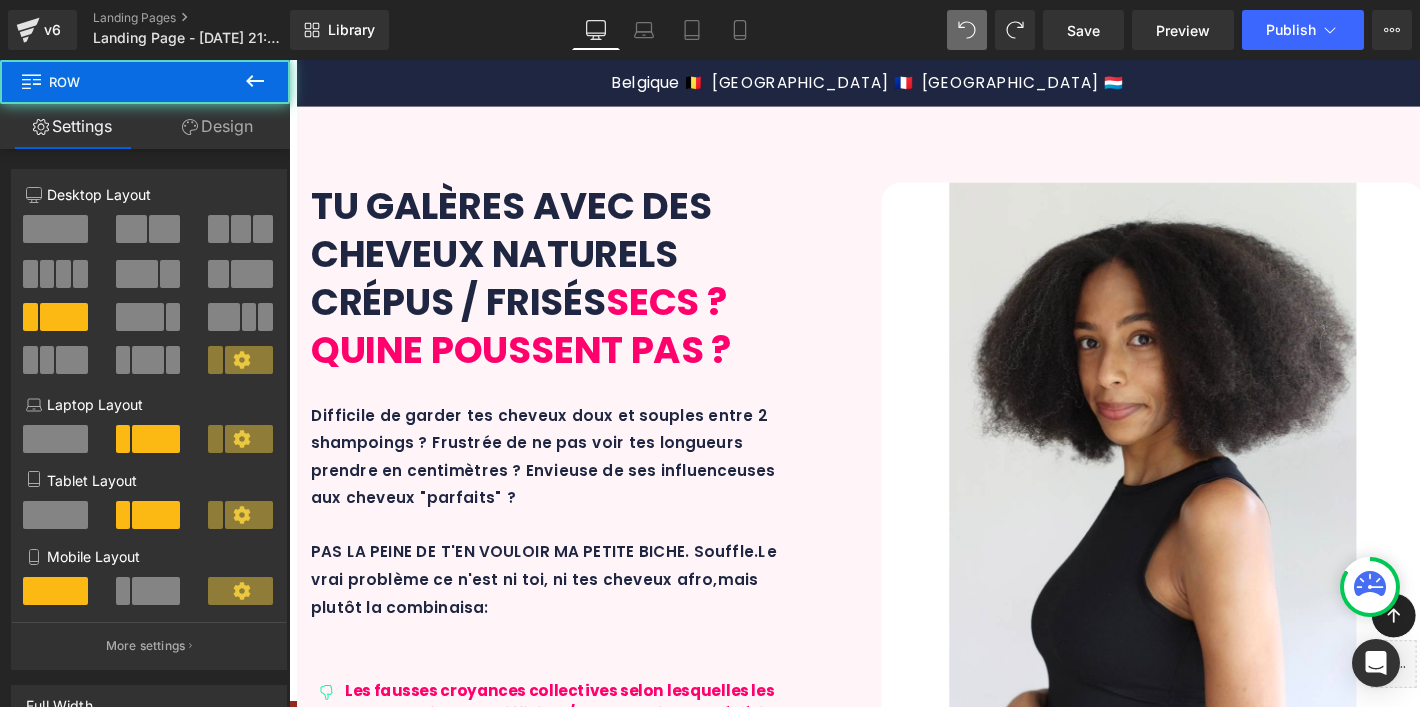 click on "Icon
Extrait d'écorce de jujubier
Text Block
Row" at bounding box center (447, 4939) 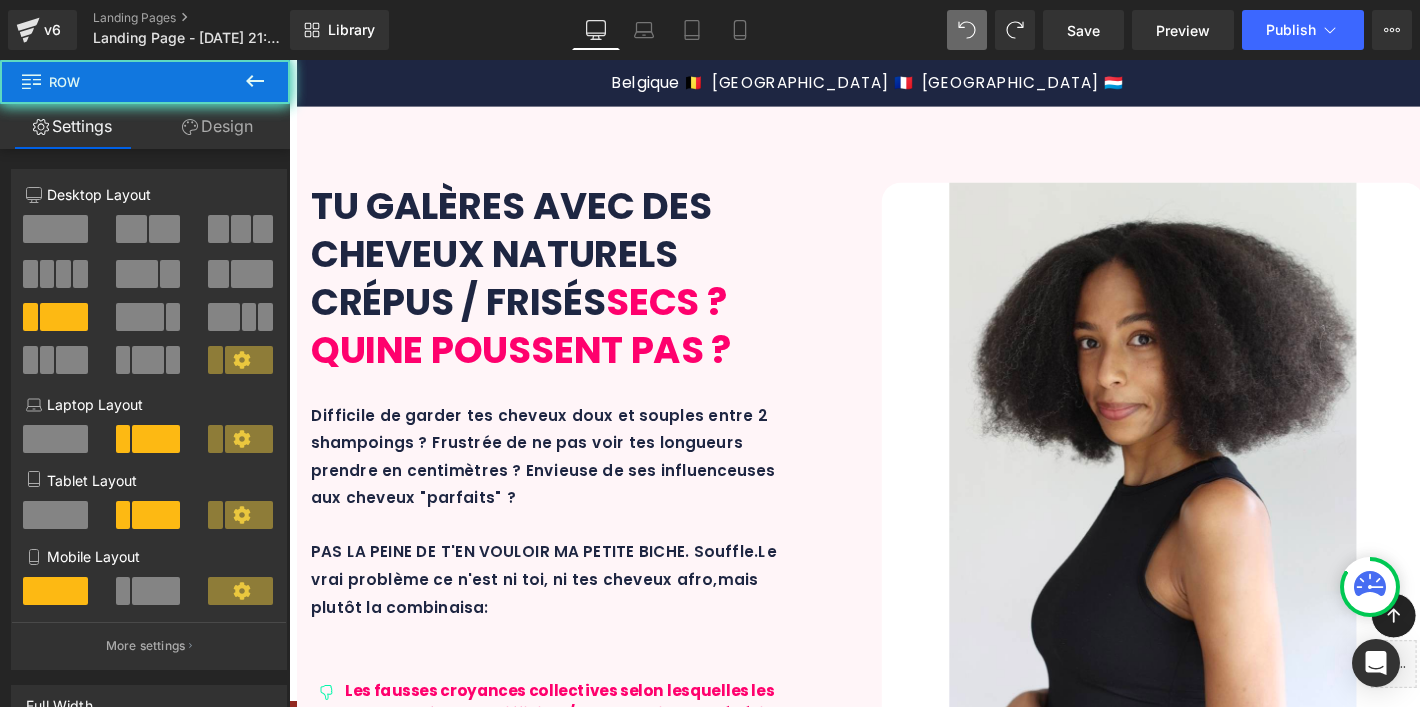 click on "Icon
Extrait d'écorce de jujubier
Text Block
Row" at bounding box center [447, 4939] 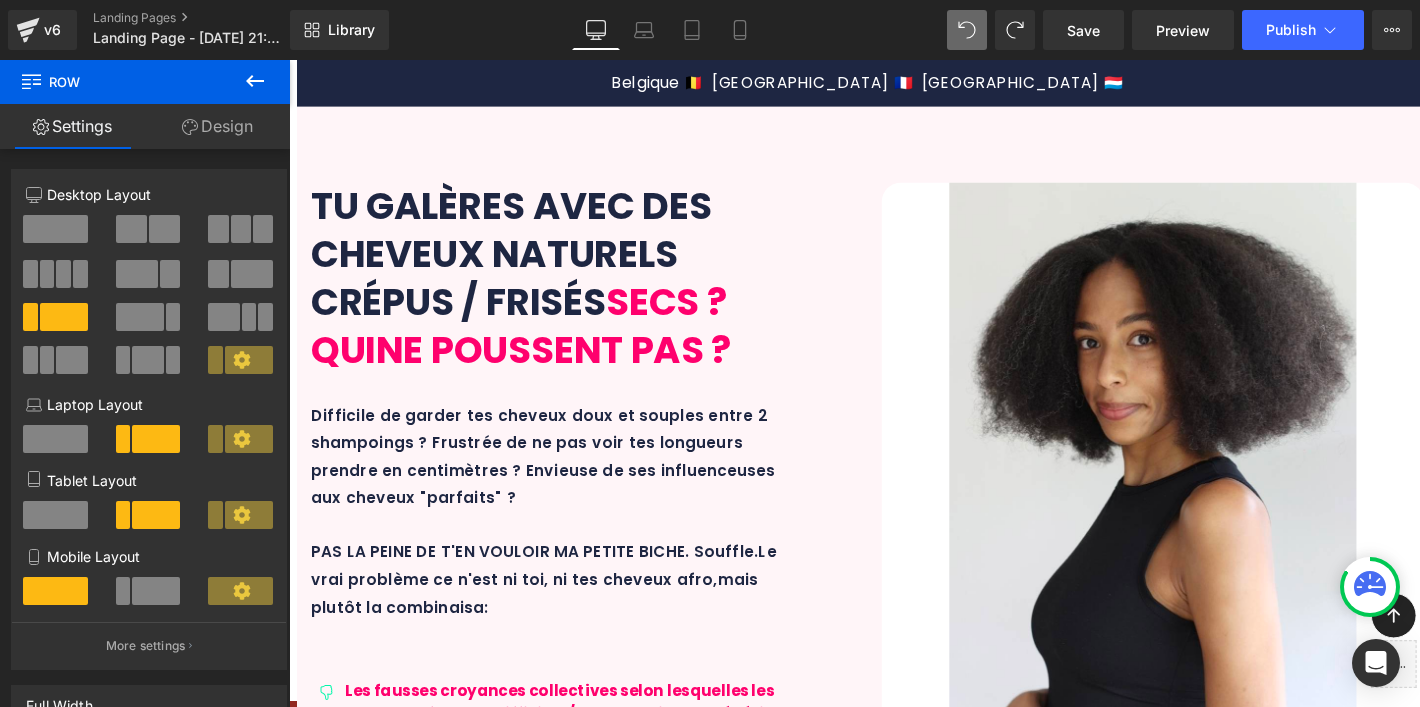 scroll, scrollTop: 4610, scrollLeft: 0, axis: vertical 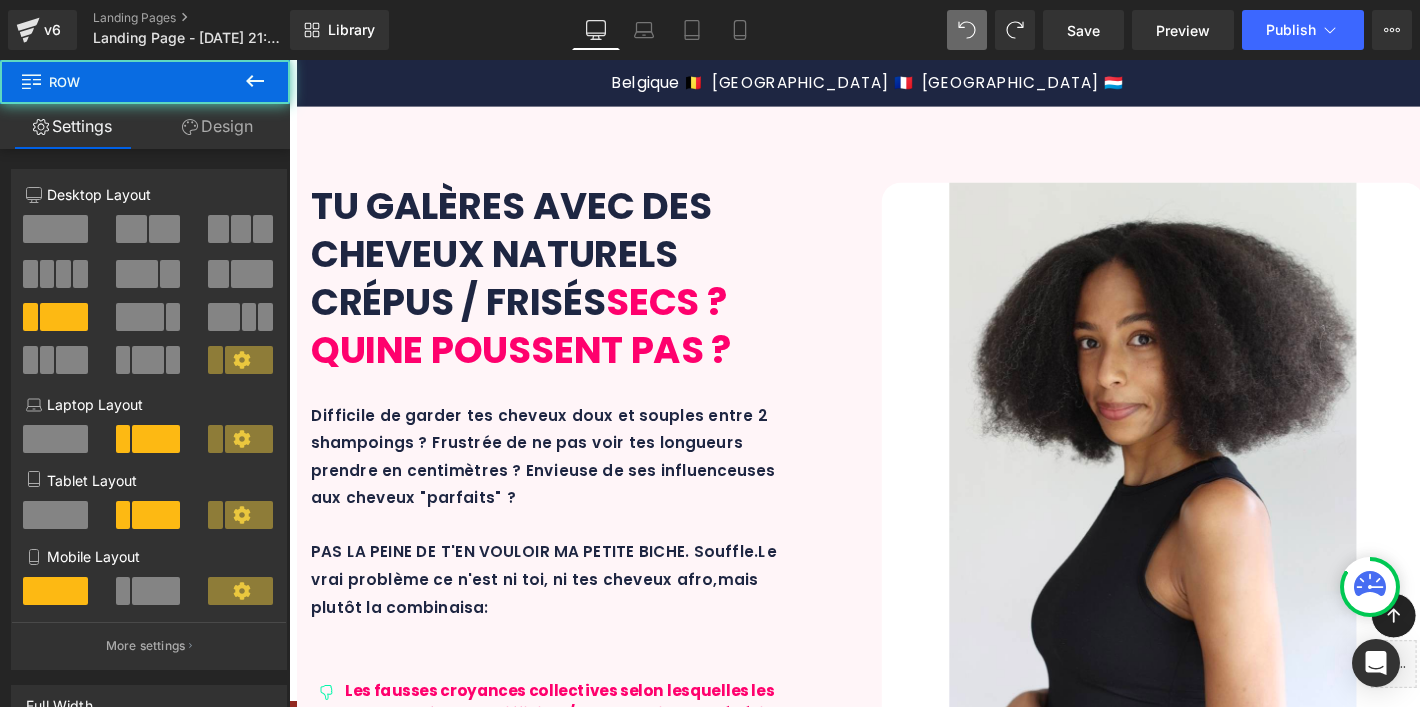 click on "Icon
Extrait d'écorce de jujubier
Text Block
Row" at bounding box center (447, 4939) 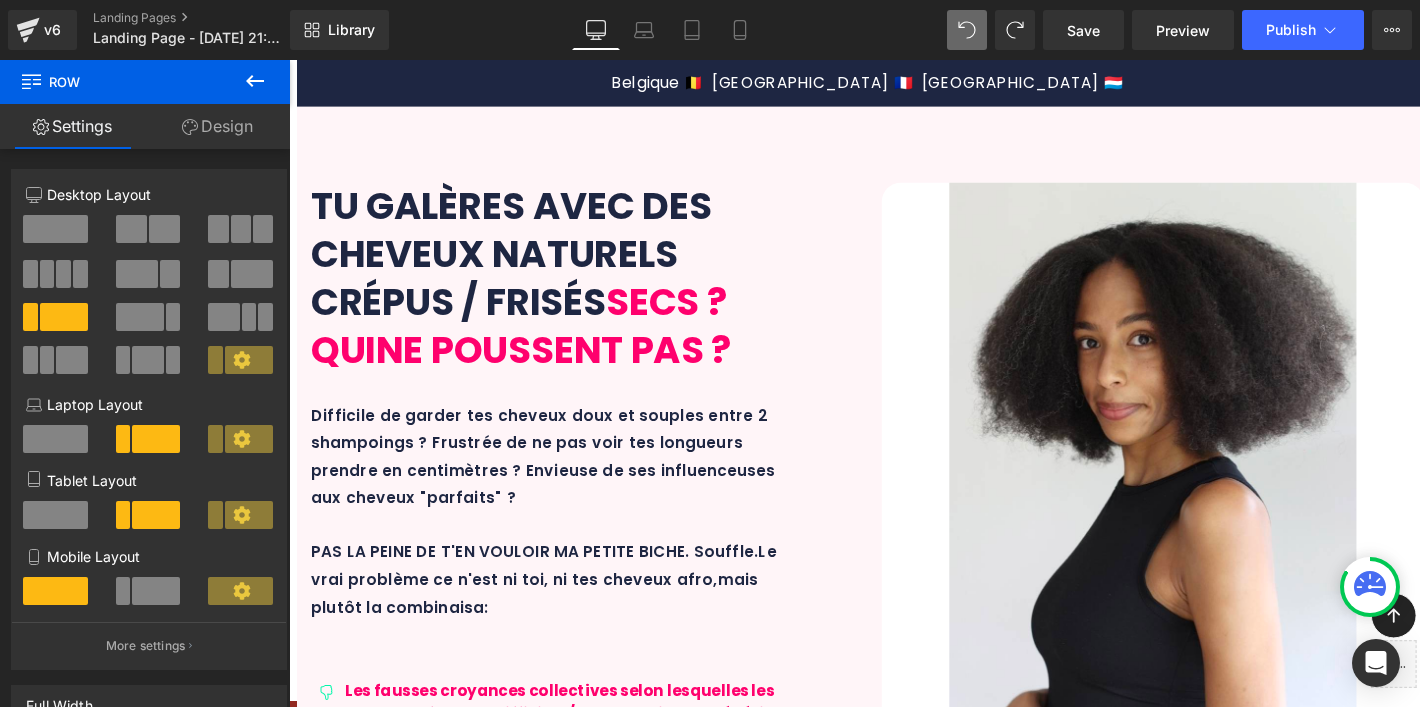 scroll, scrollTop: 3601, scrollLeft: 0, axis: vertical 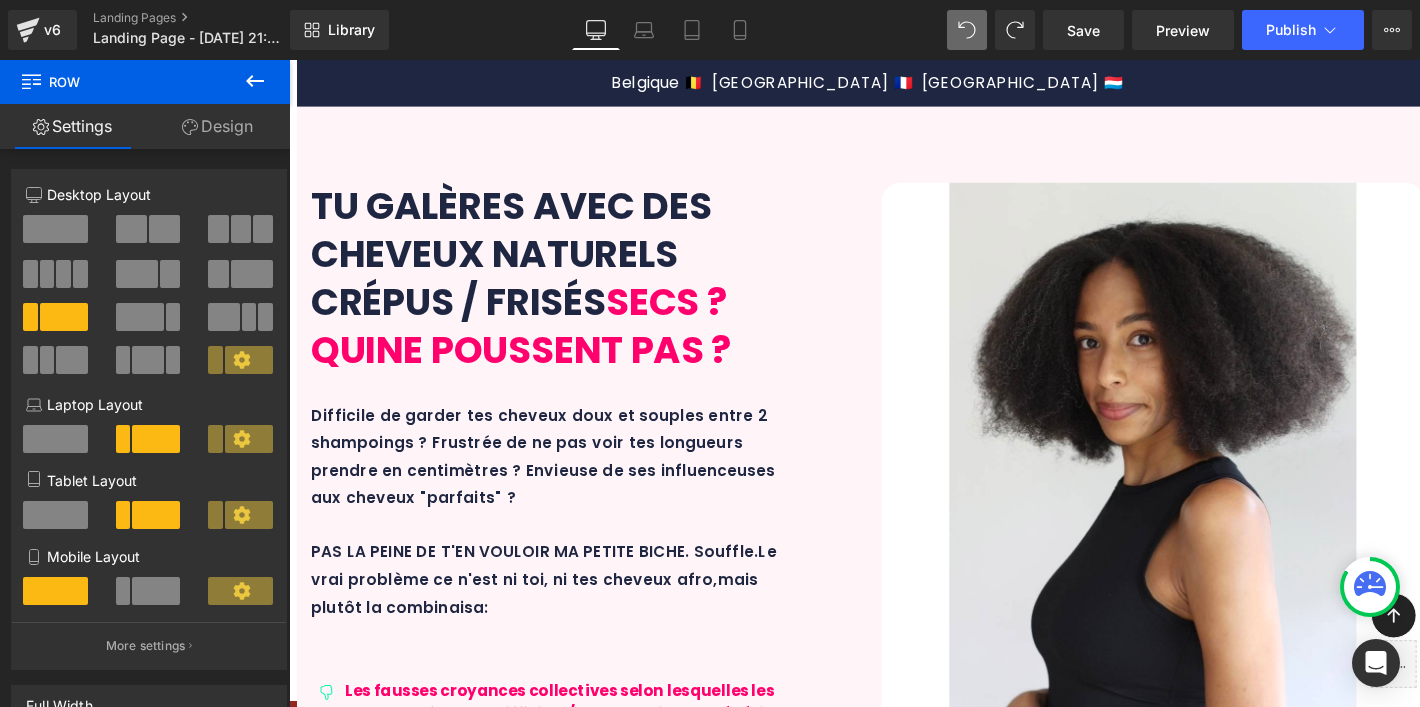 click on "Design" at bounding box center [217, 126] 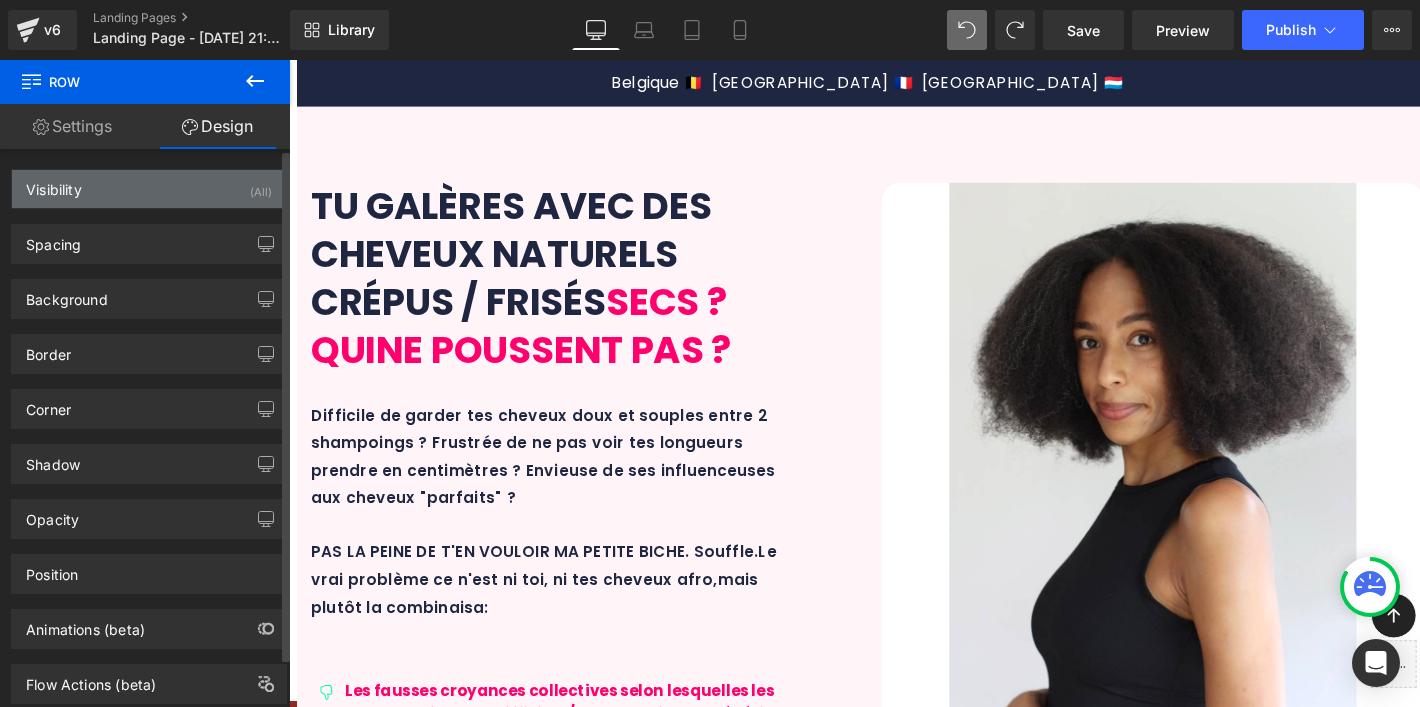 click on "Visibility
(All)" at bounding box center [149, 189] 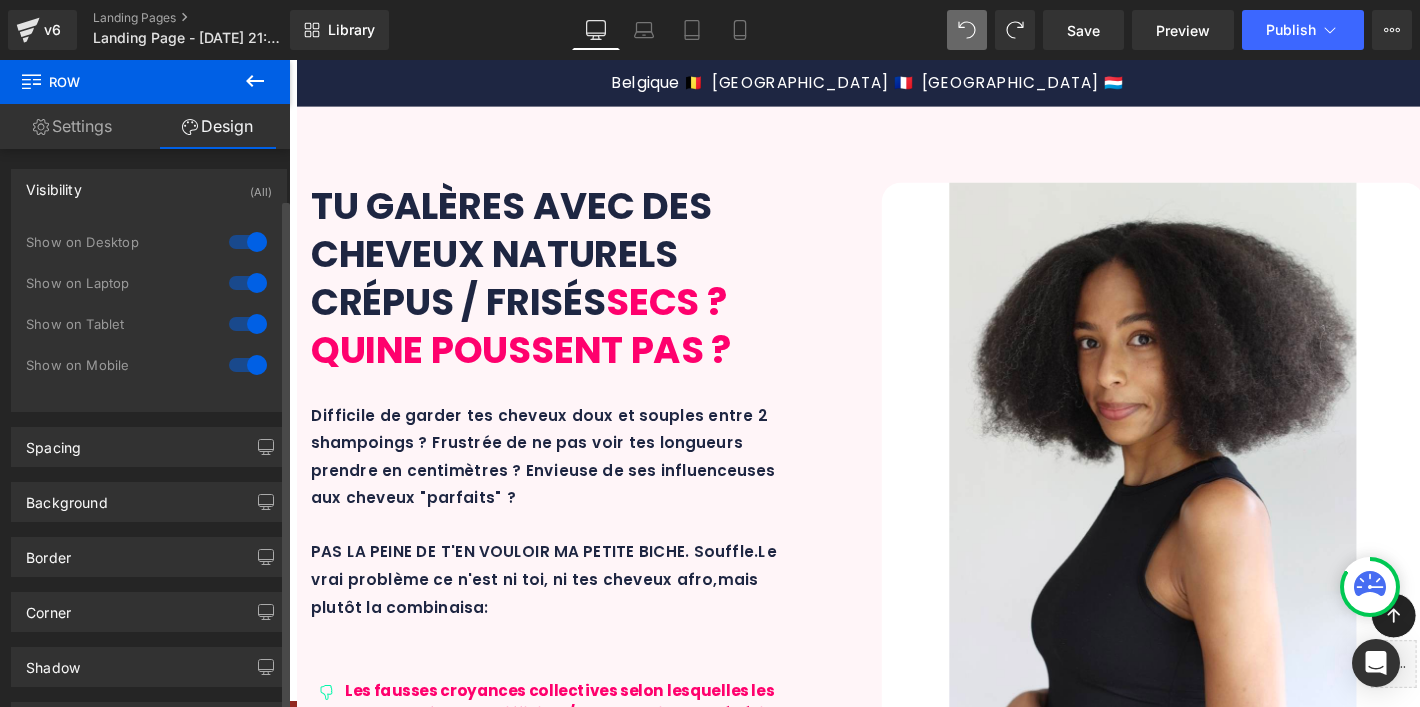 scroll, scrollTop: 113, scrollLeft: 0, axis: vertical 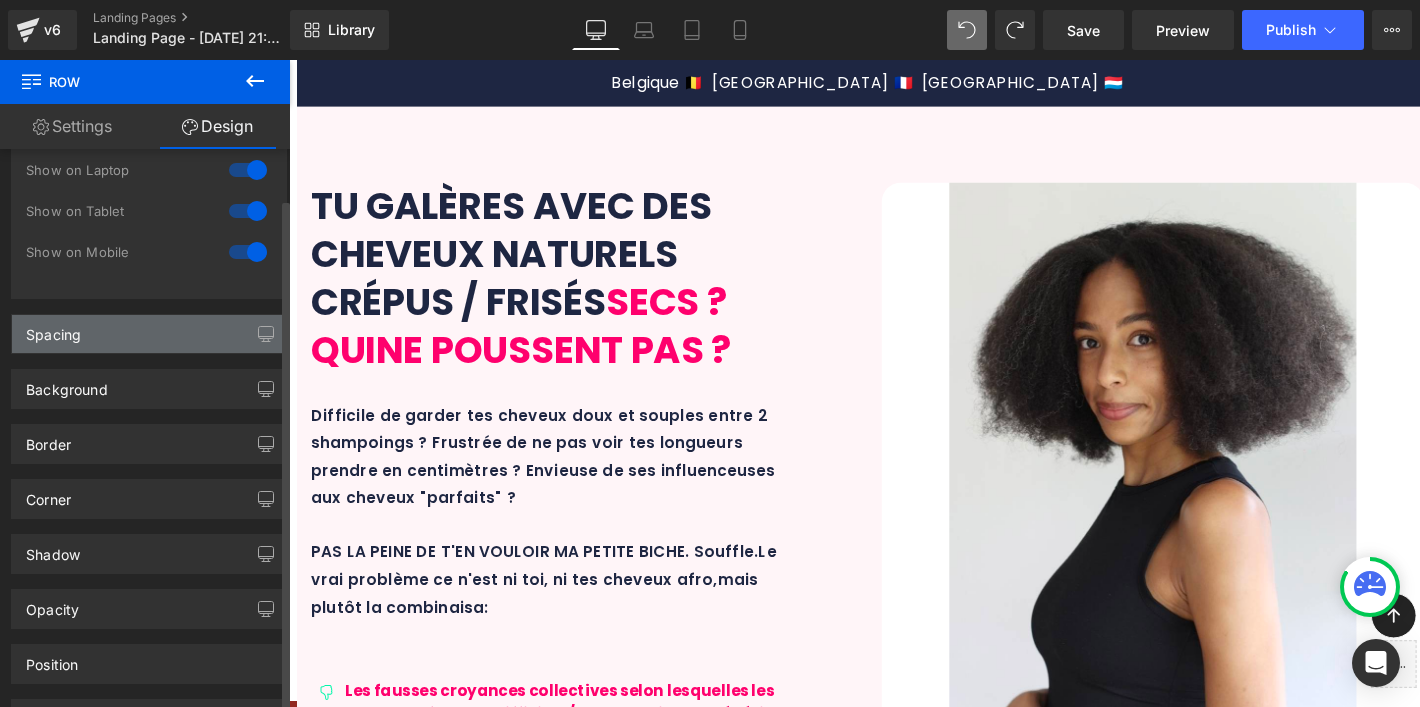 click on "Spacing" at bounding box center [149, 334] 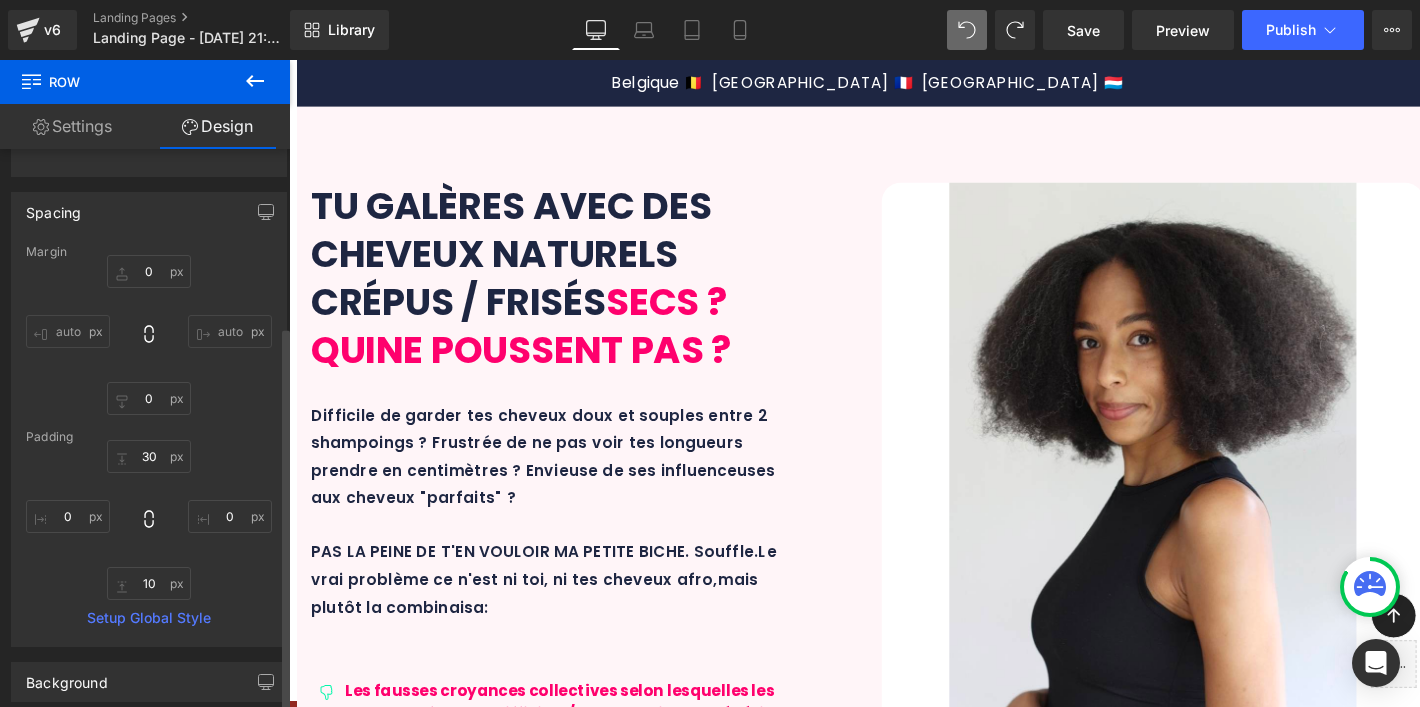scroll, scrollTop: 453, scrollLeft: 0, axis: vertical 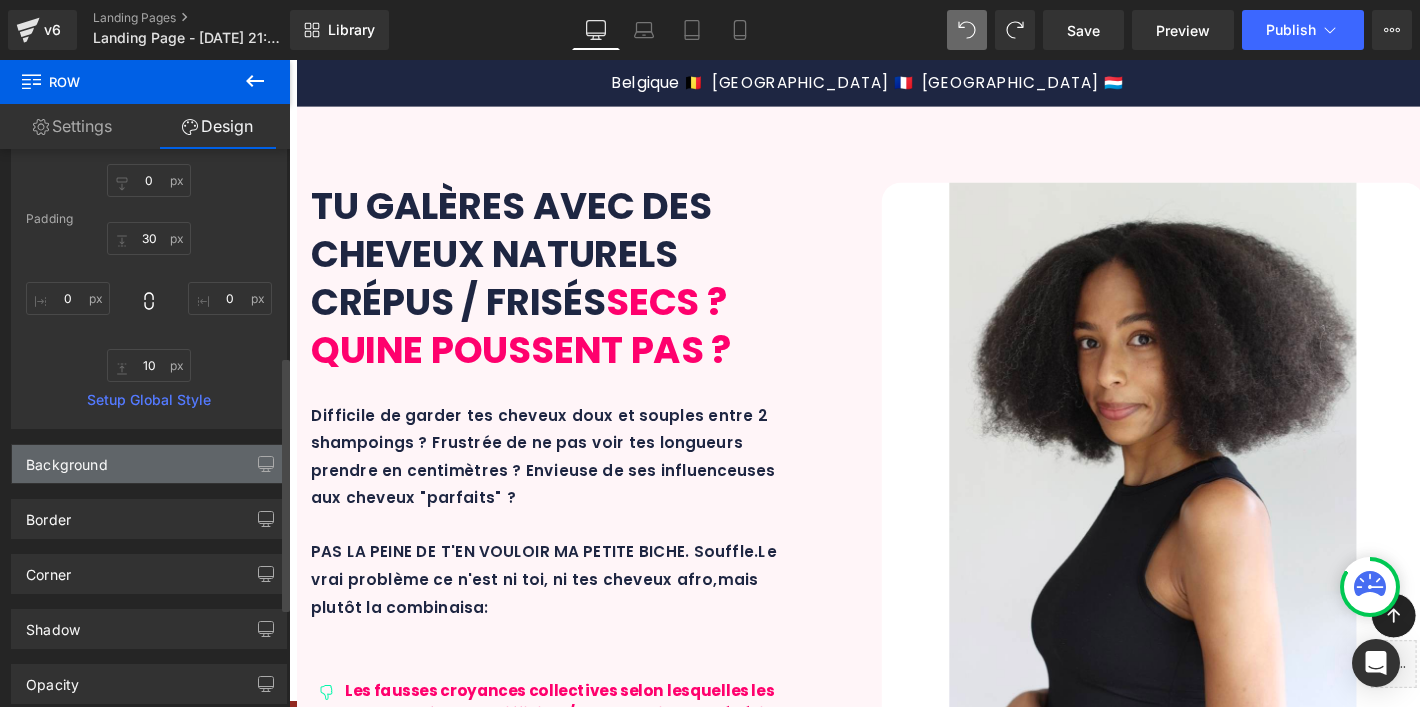 click on "Background" at bounding box center (149, 464) 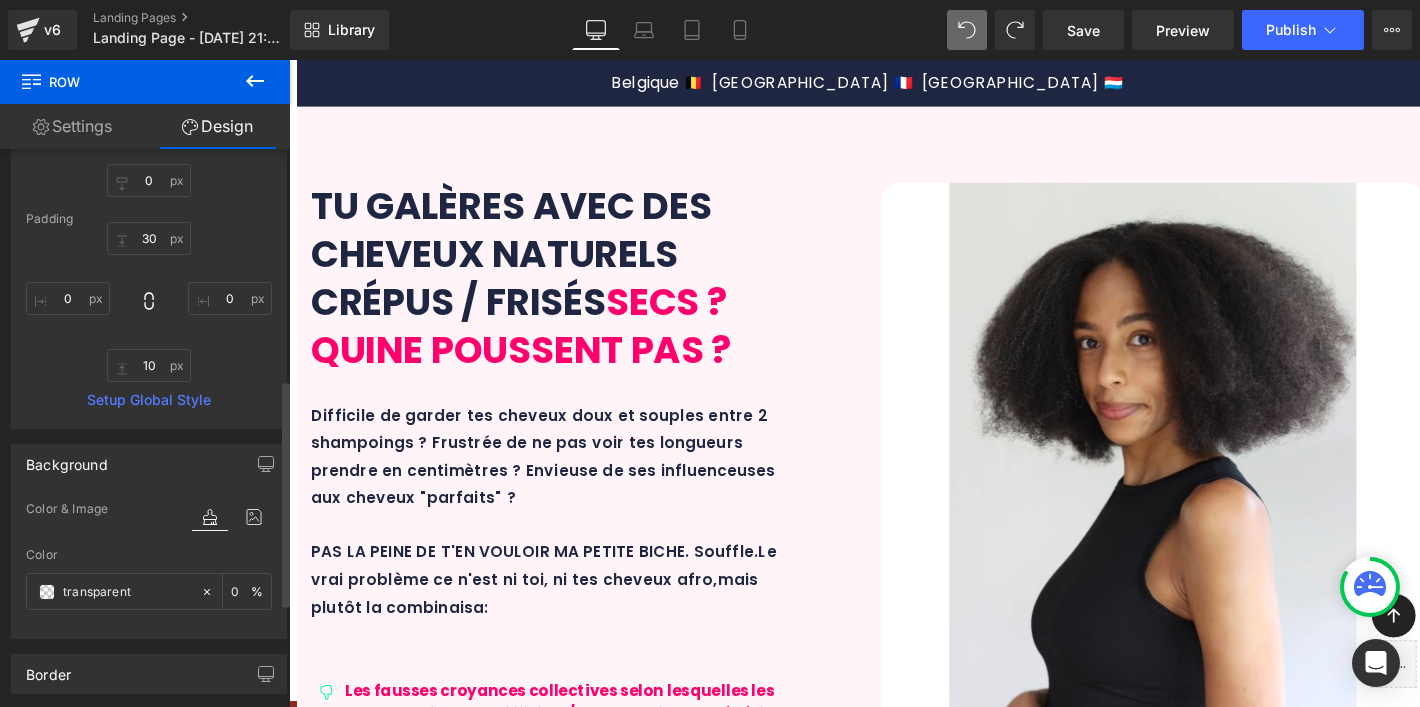 scroll, scrollTop: 618, scrollLeft: 0, axis: vertical 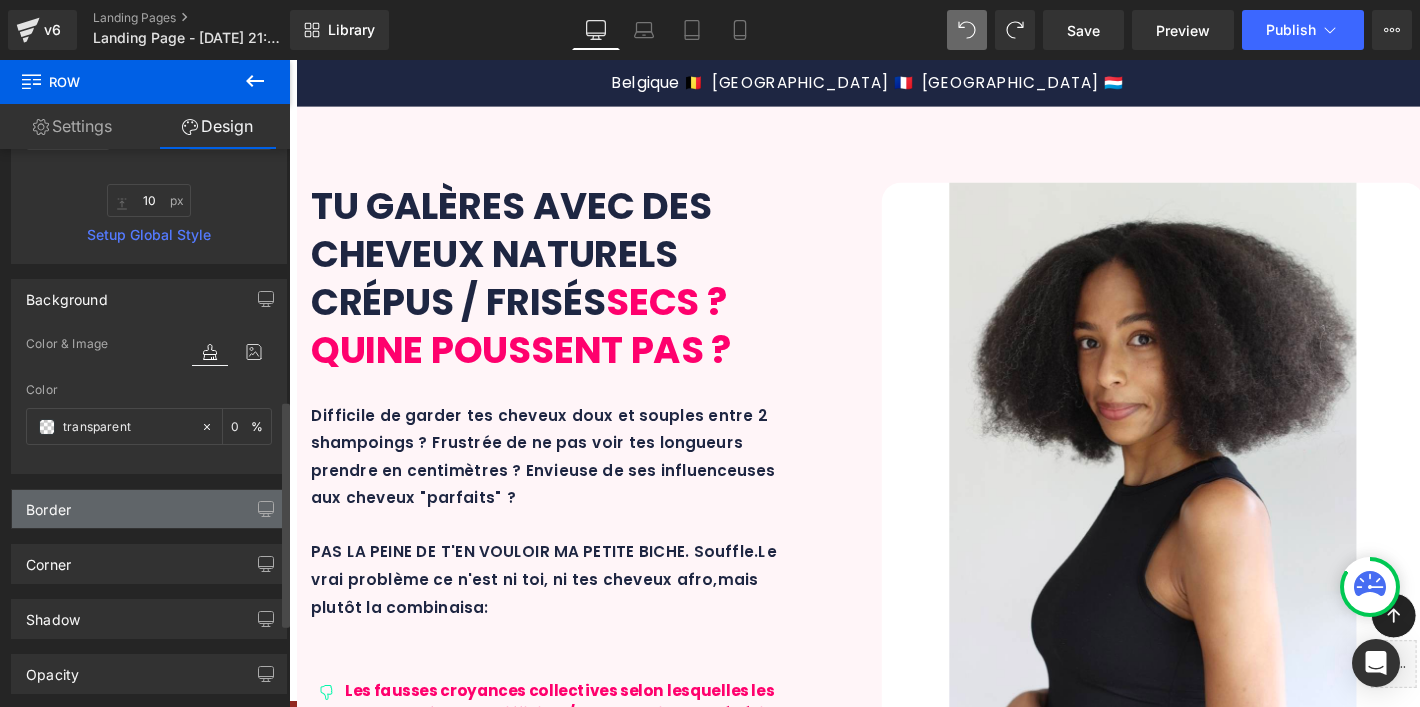 click on "Border" at bounding box center (149, 509) 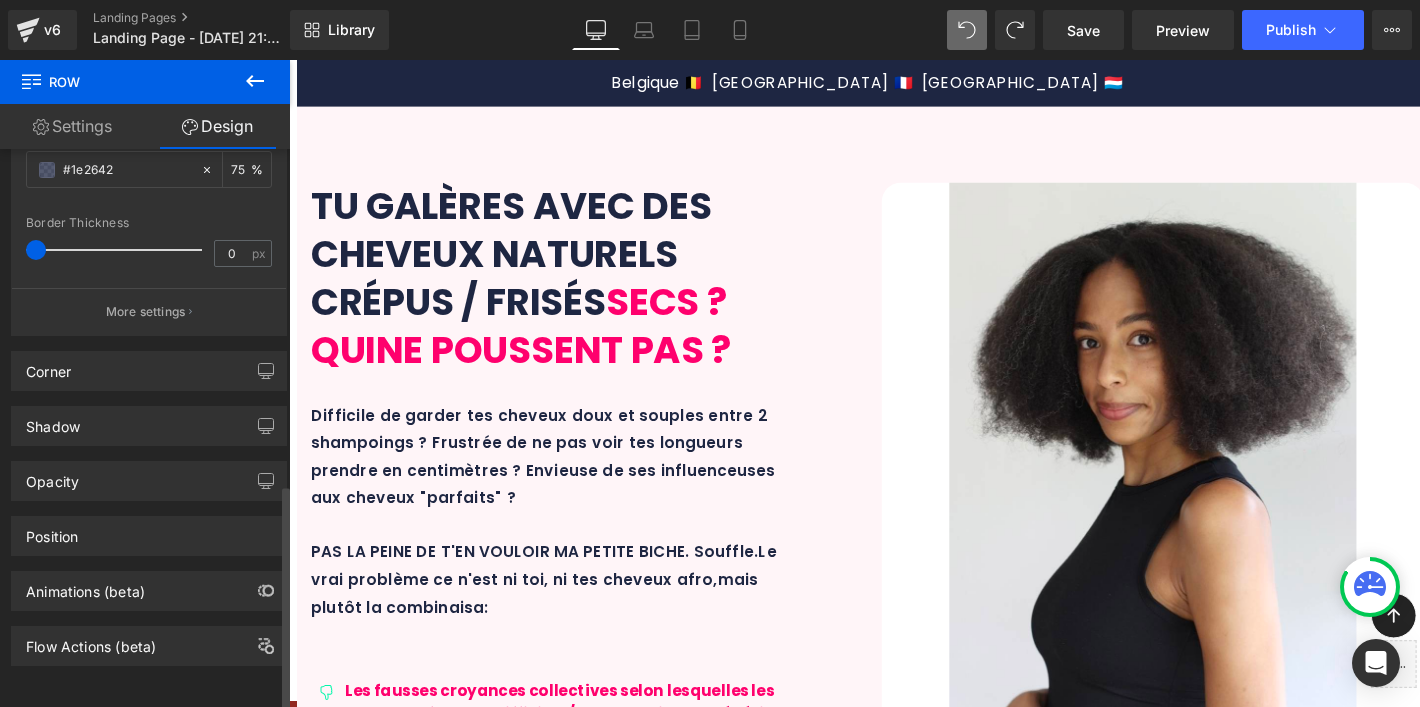 scroll, scrollTop: 1220, scrollLeft: 0, axis: vertical 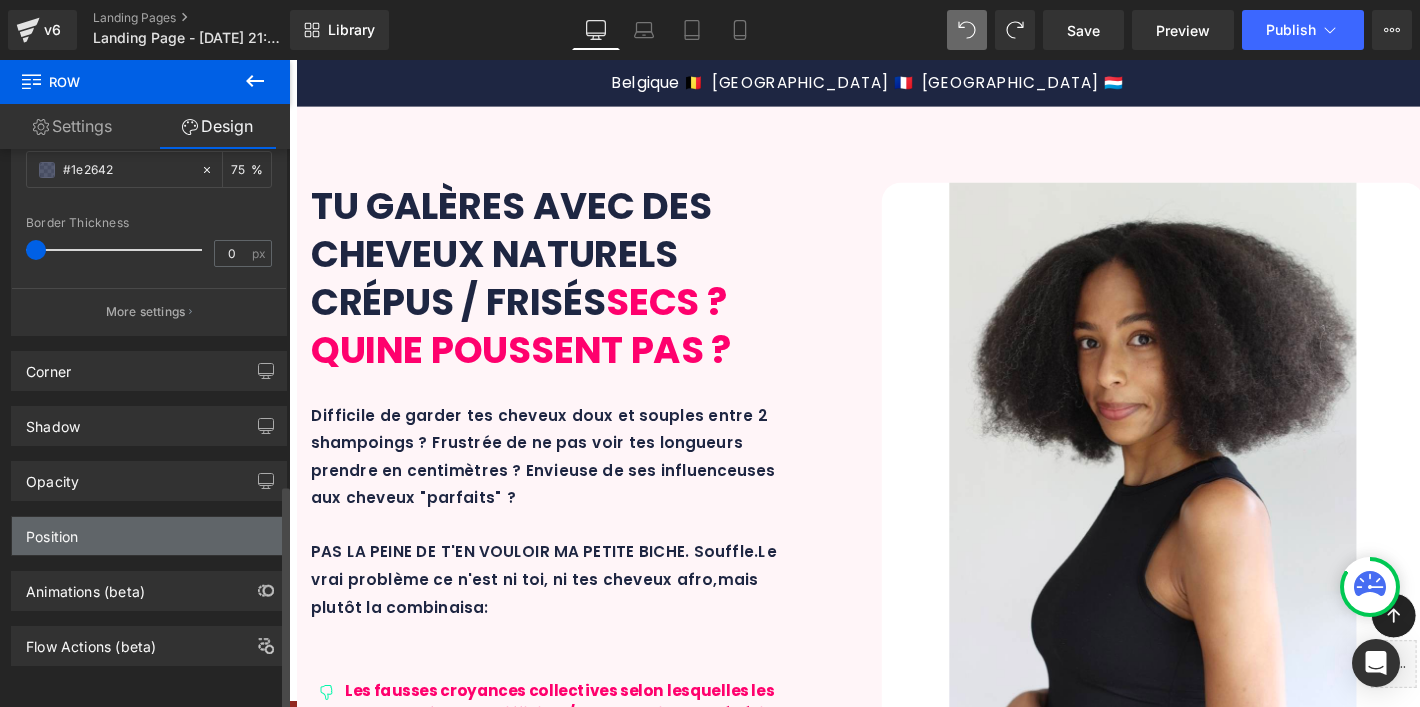 click on "Position" at bounding box center [149, 536] 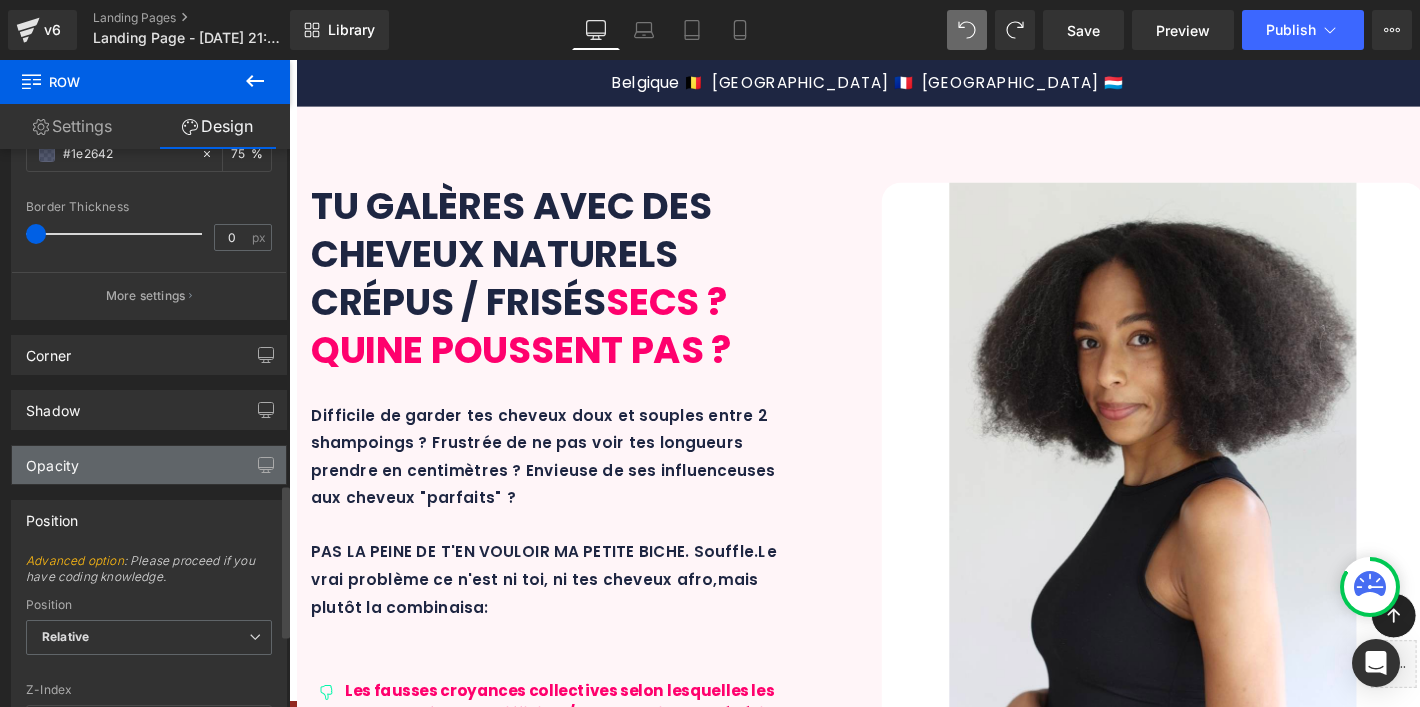 click on "Opacity" at bounding box center (149, 465) 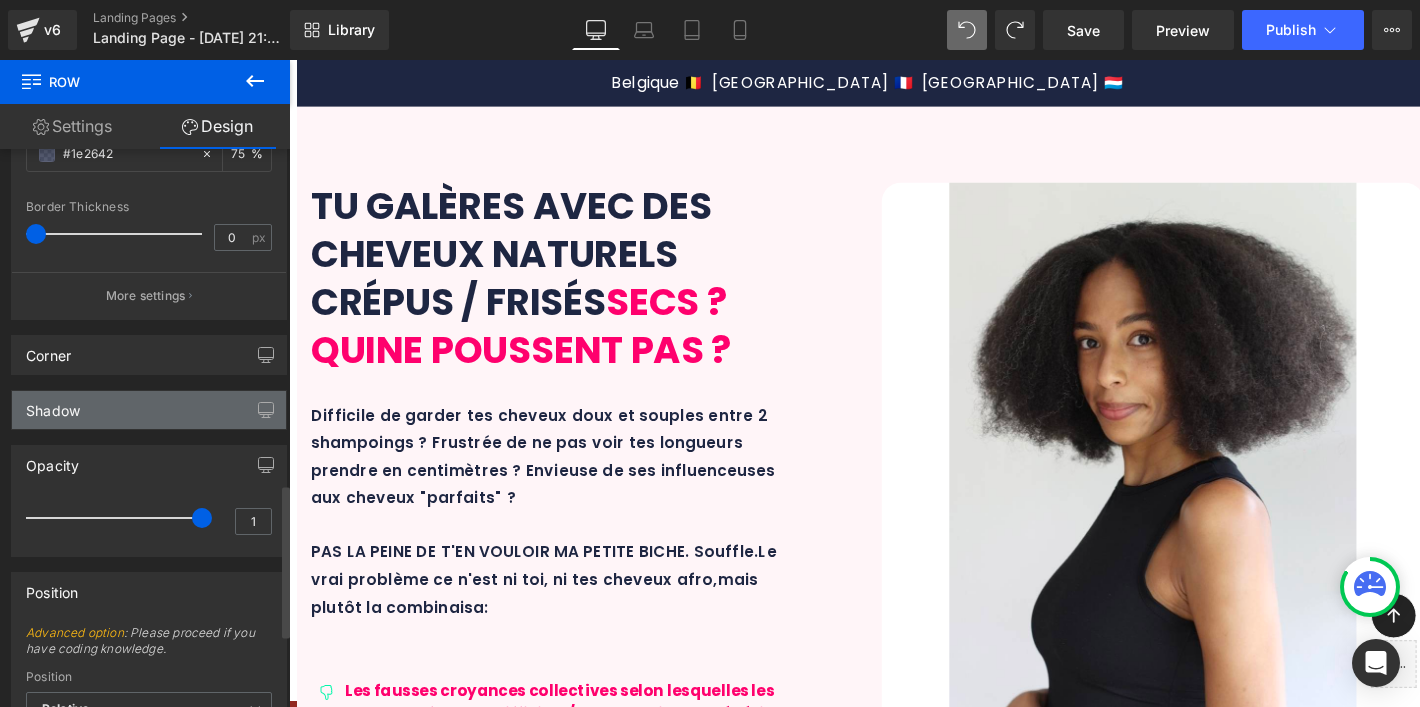 click on "Shadow" at bounding box center [149, 410] 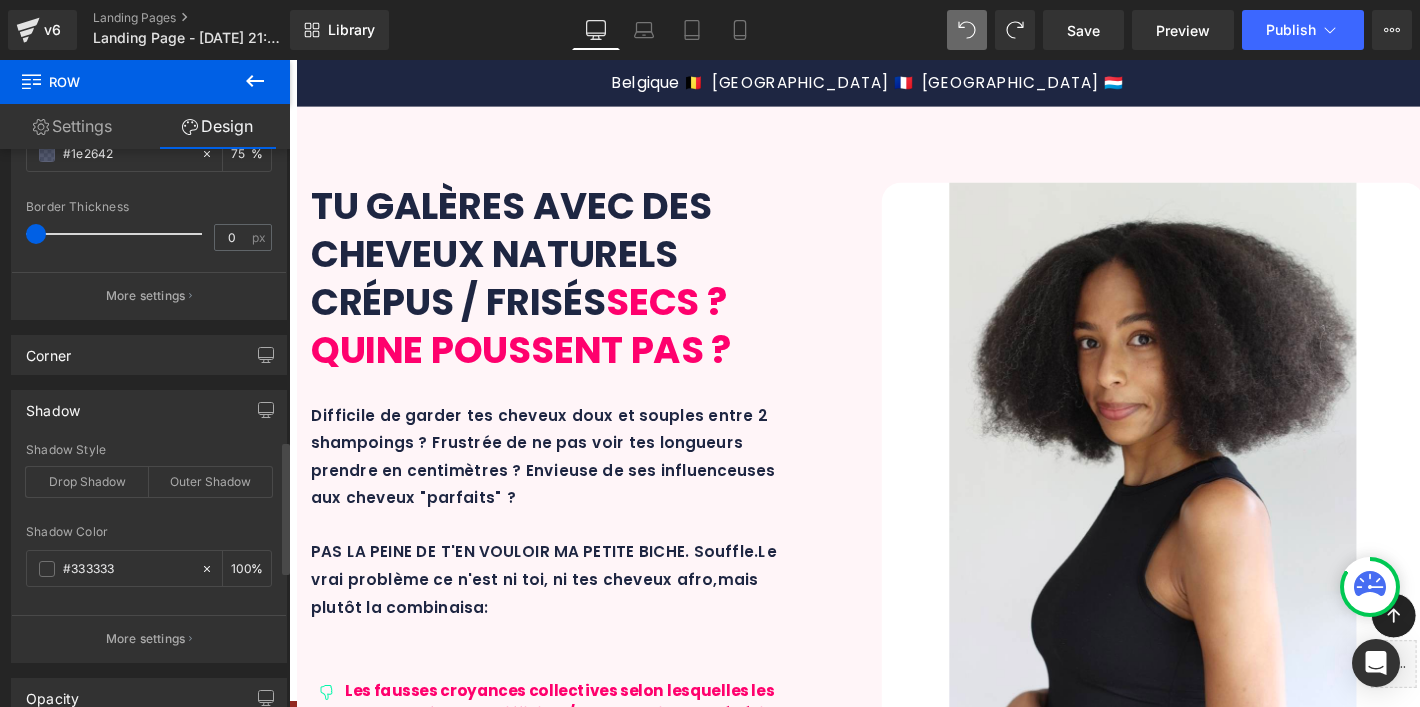 click on "Shadow
Shadow Style Drop Shadow Outer Shadow
#333333 Shadow Color #333333 100 %
More settings" at bounding box center [149, 519] 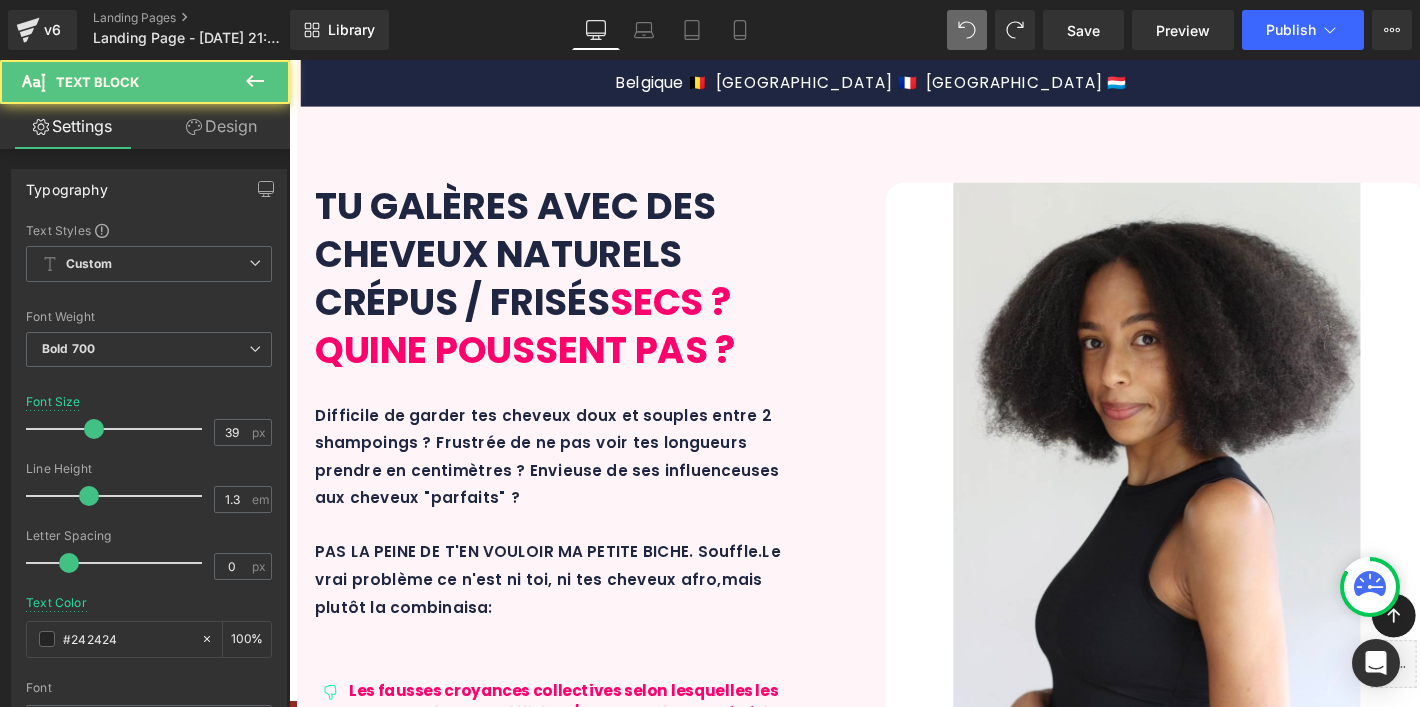 click on "DES RÉSULTATS VISIBLES ET RÉELS" at bounding box center (901, 5947) 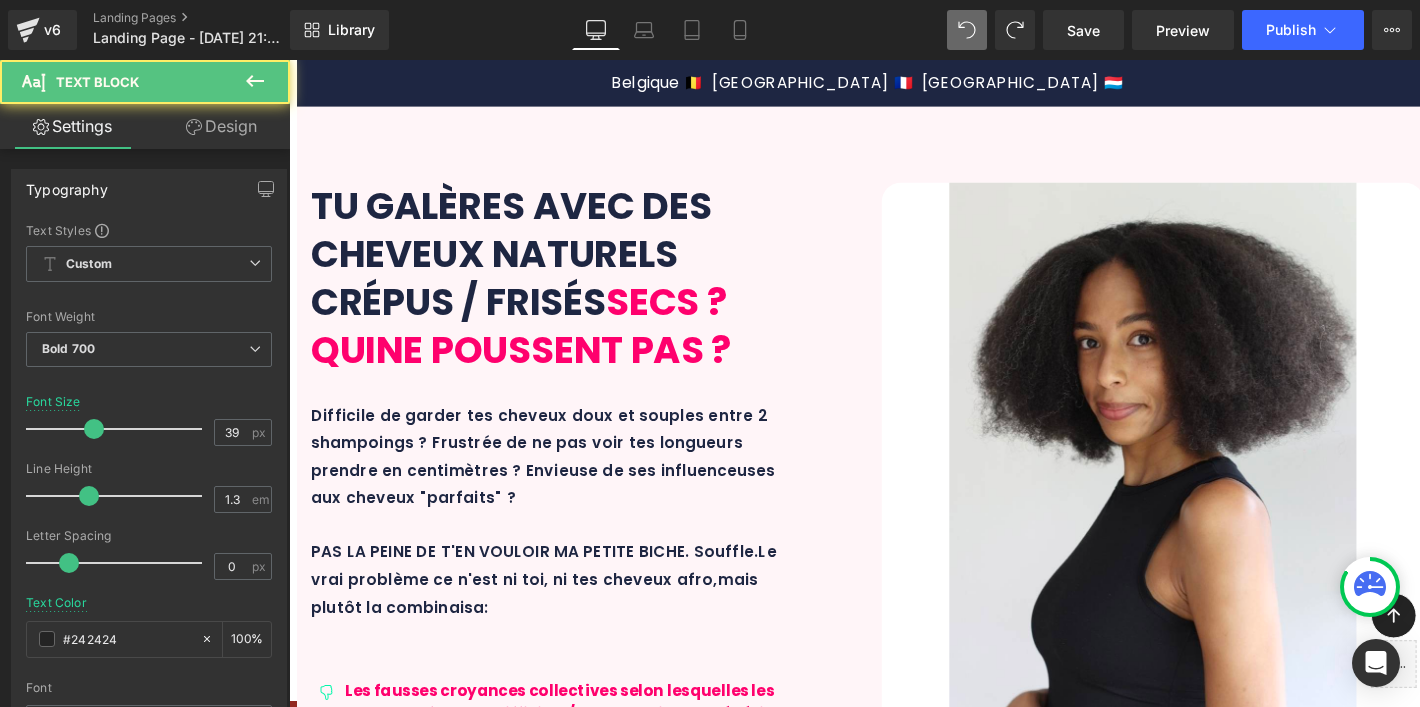 scroll, scrollTop: 5177, scrollLeft: 0, axis: vertical 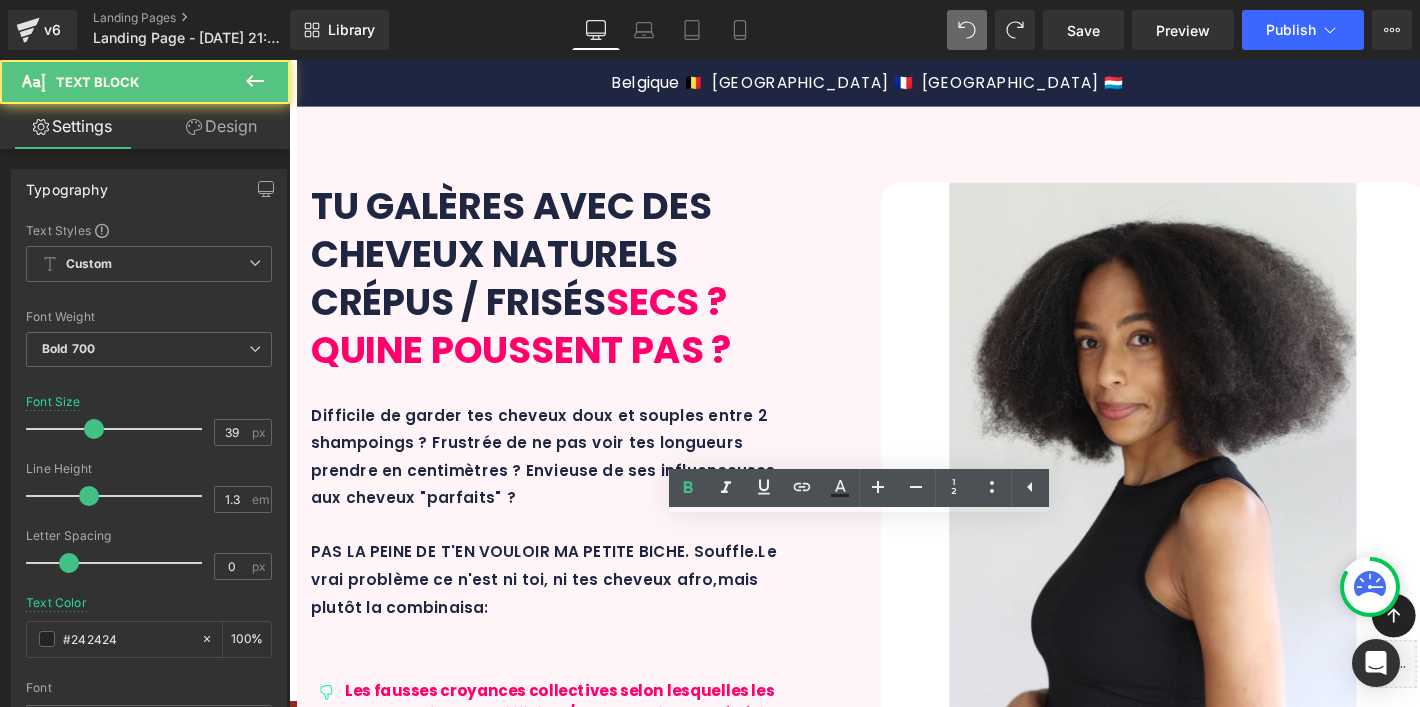 click on "523px" at bounding box center [897, 5579] 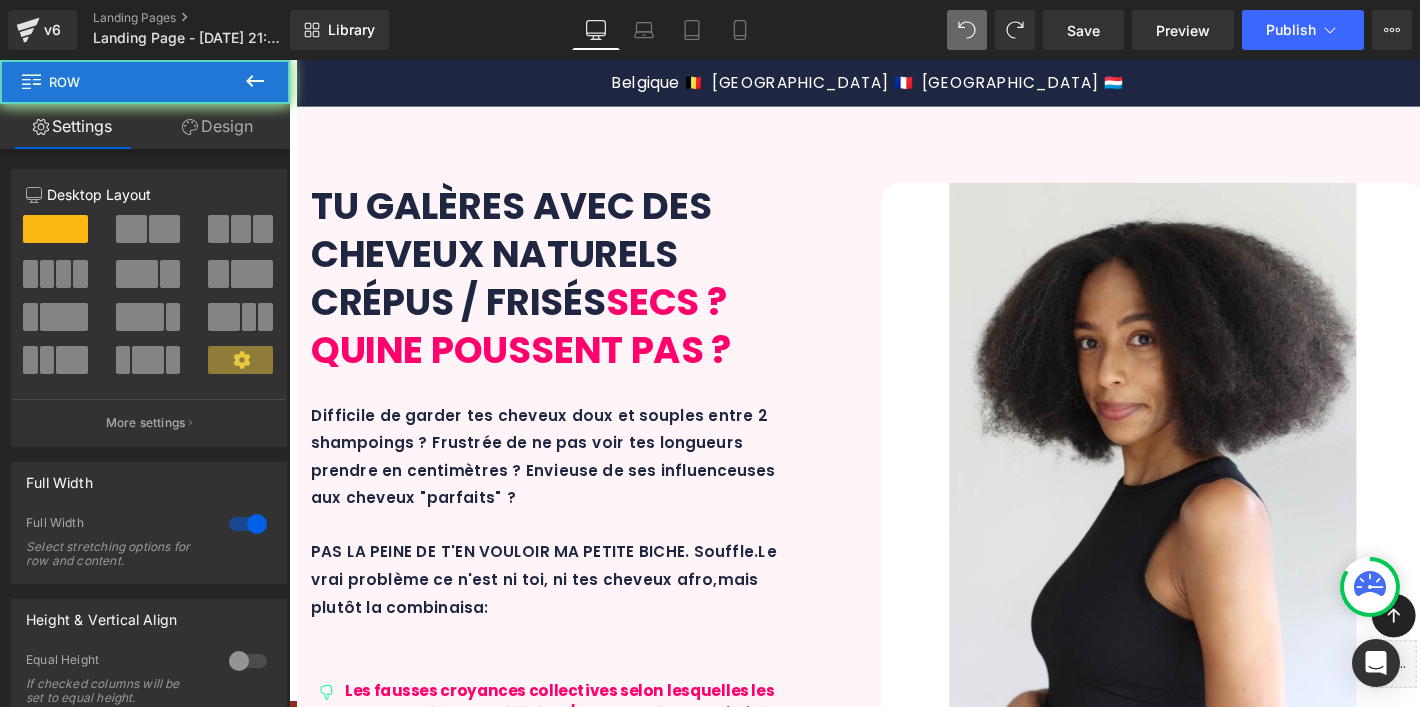 click on "523px" at bounding box center [897, 5579] 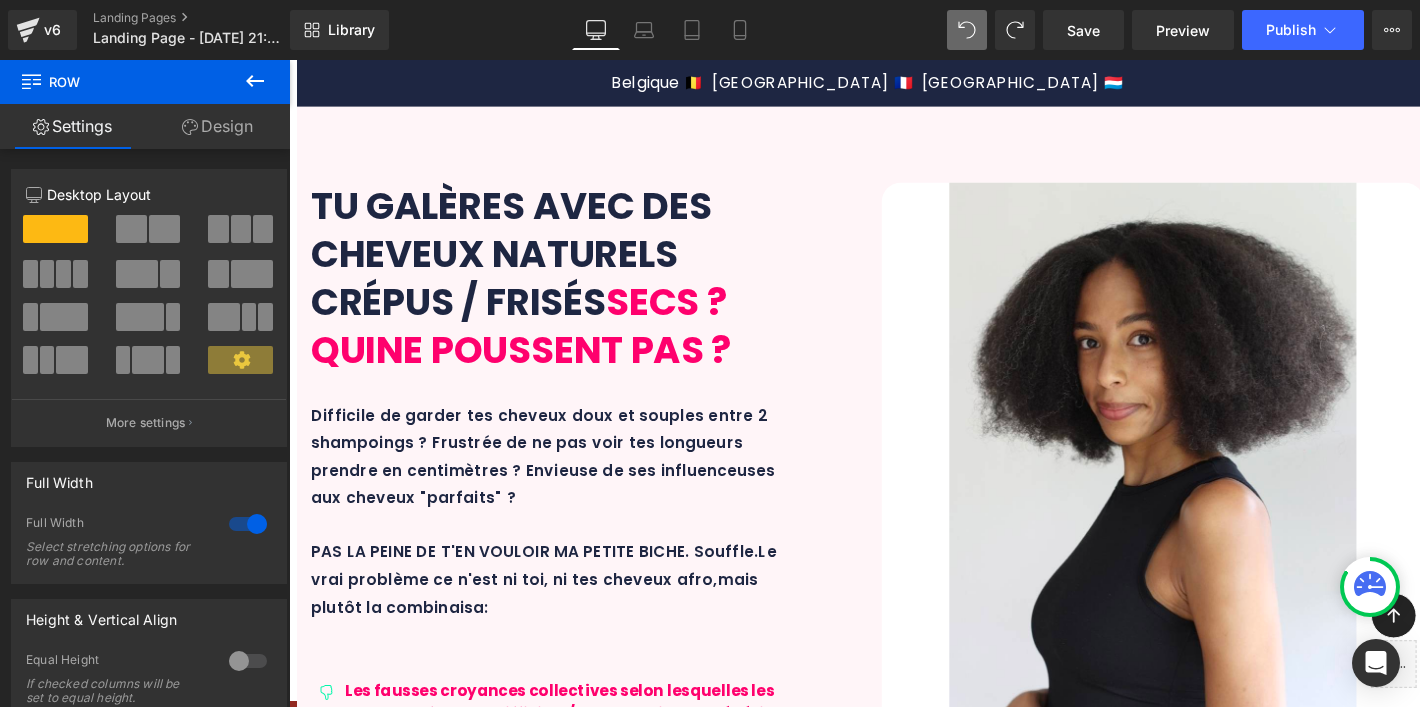 click on "523px" at bounding box center [897, 5579] 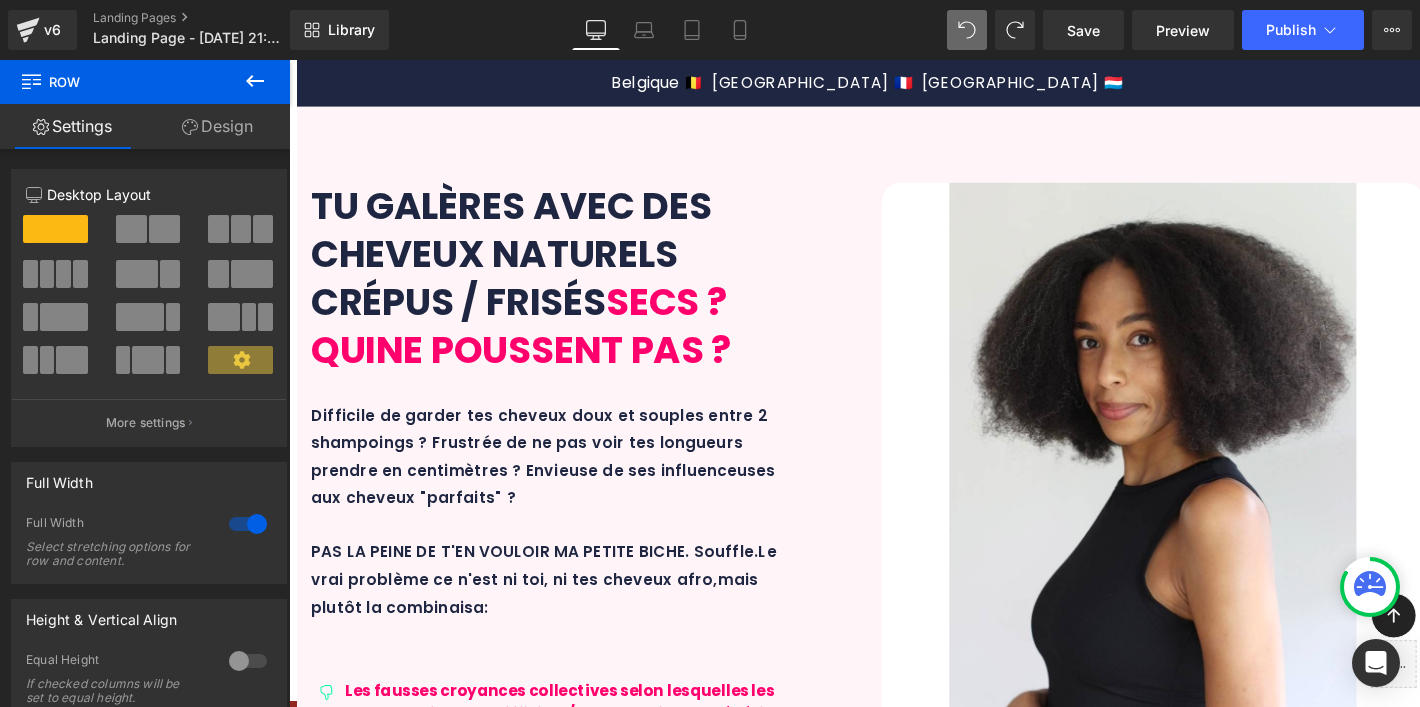drag, startPoint x: 755, startPoint y: 451, endPoint x: 1012, endPoint y: 475, distance: 258.1182 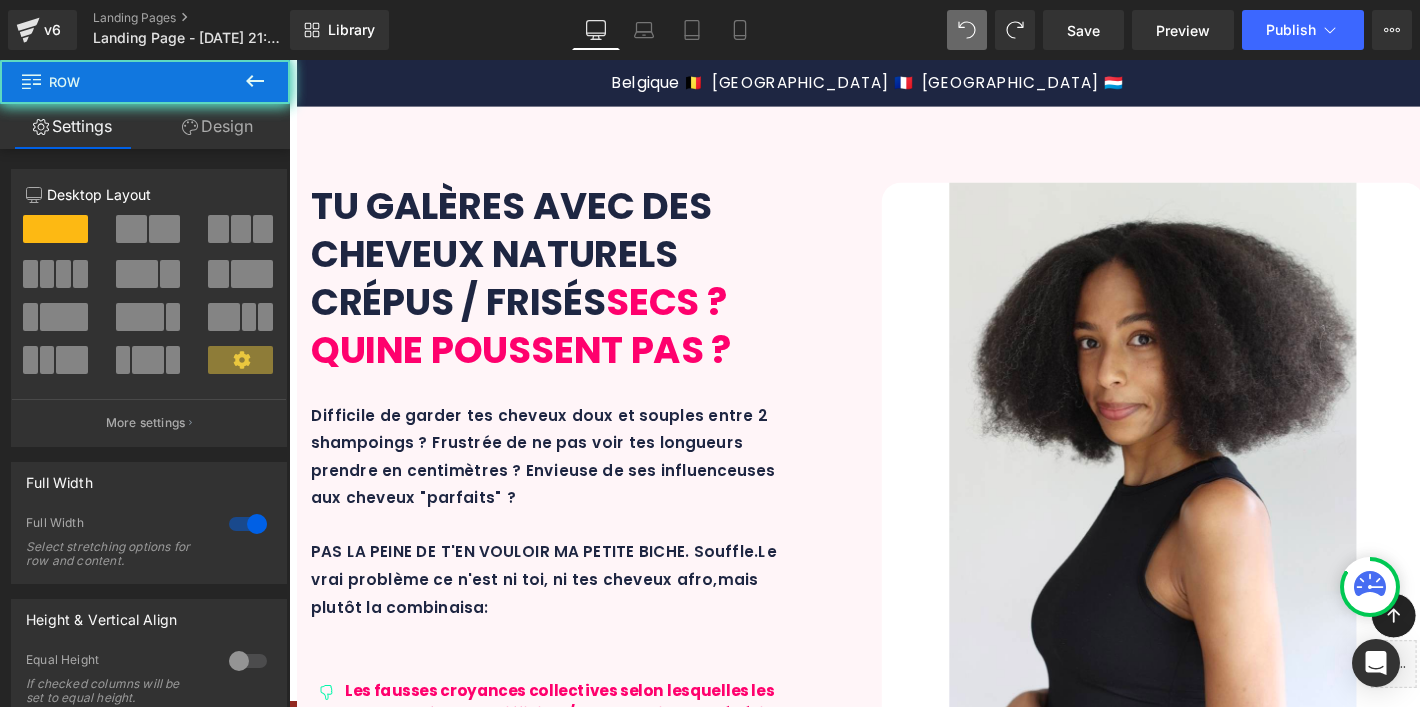click on "DES RÉSULTATS VISIBLES ET RÉELS
Text Block         Text Block
Before
After
Before and After Images         + cm de pousse. Résultats sur 10 mois en méthode l'HYDRAPOUSS combiné à l'AFRO SET.  Des cheveux plein de vie et une  pousse sains et visible  - qui plus est des pointes coupées à deux reprises entre les 2 photos !!! Text Block         Row   32px       Row
Icon
Icon
Icon
Icon" at bounding box center [897, 6762] 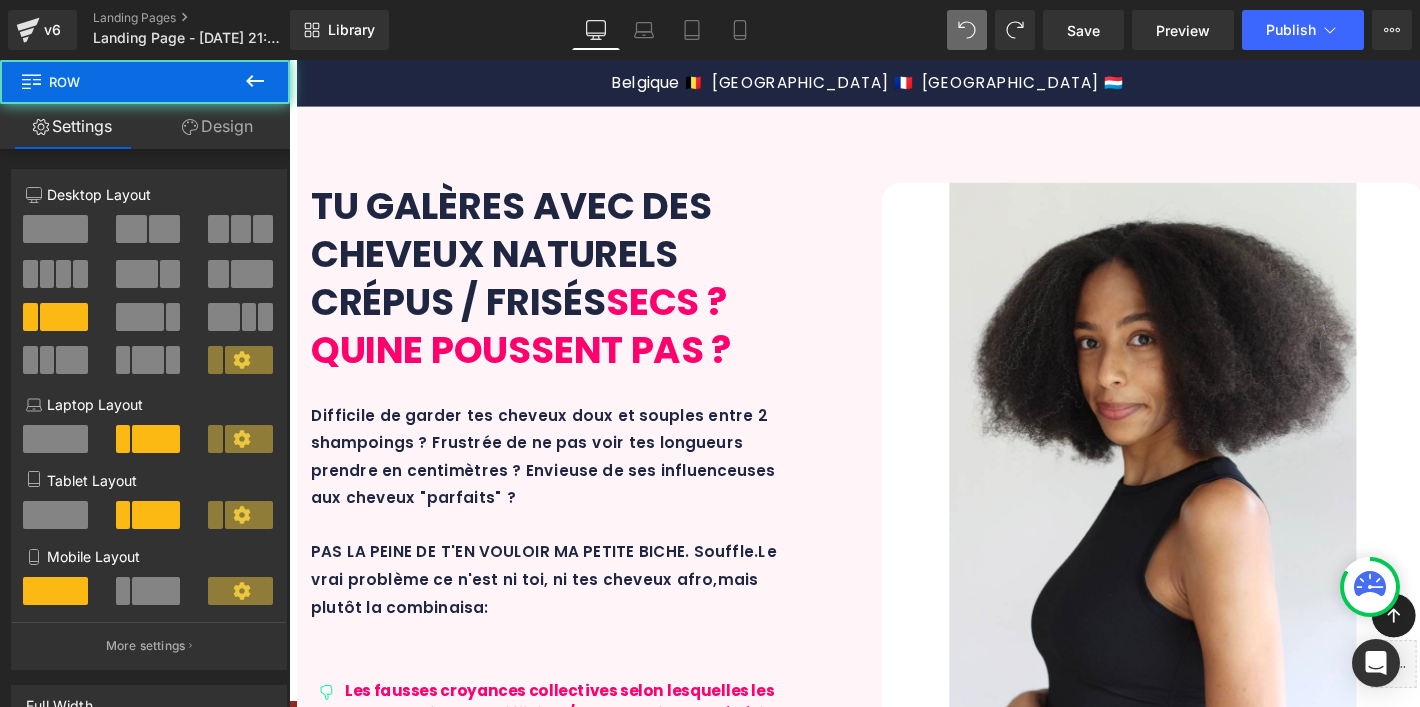 click on "Icon         Jus de fueille d'ale vera, huile de kukui, huile d'avocat Text Block         Row" at bounding box center (747, 4940) 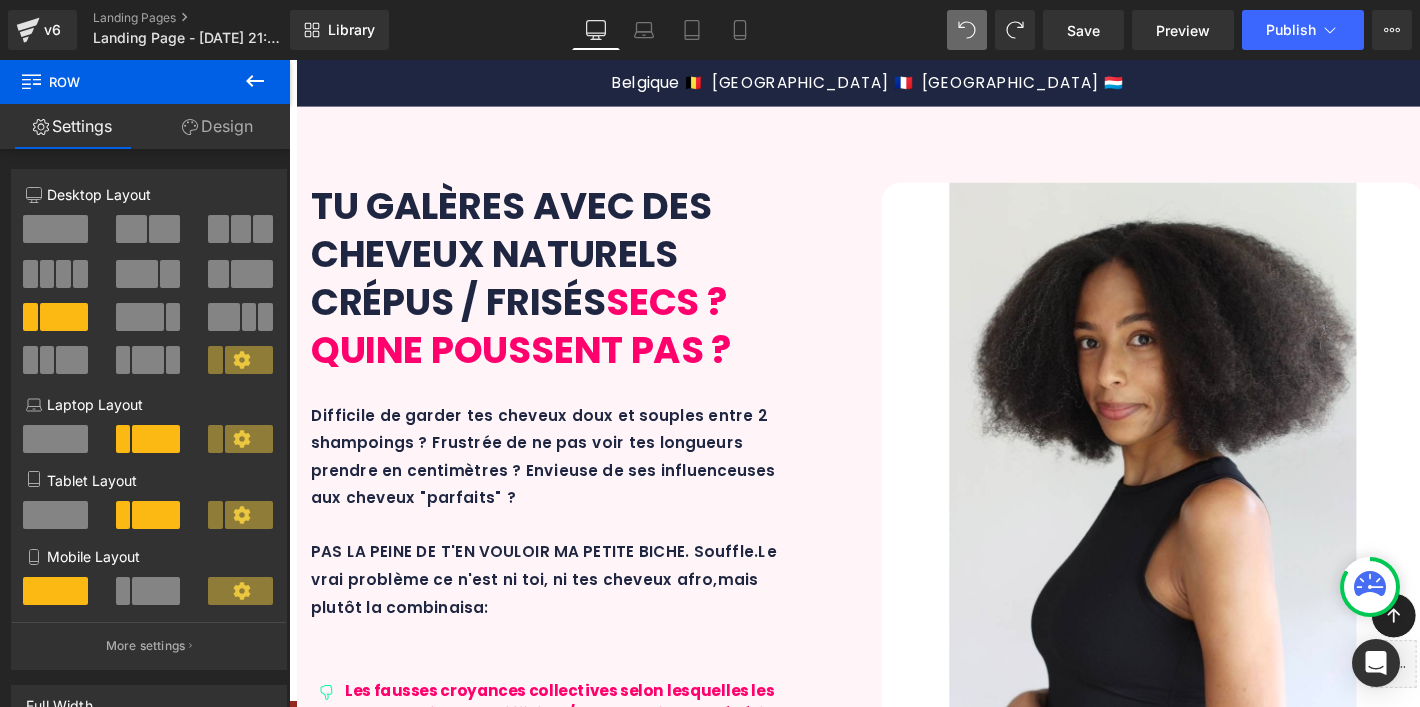 scroll, scrollTop: 3760, scrollLeft: 0, axis: vertical 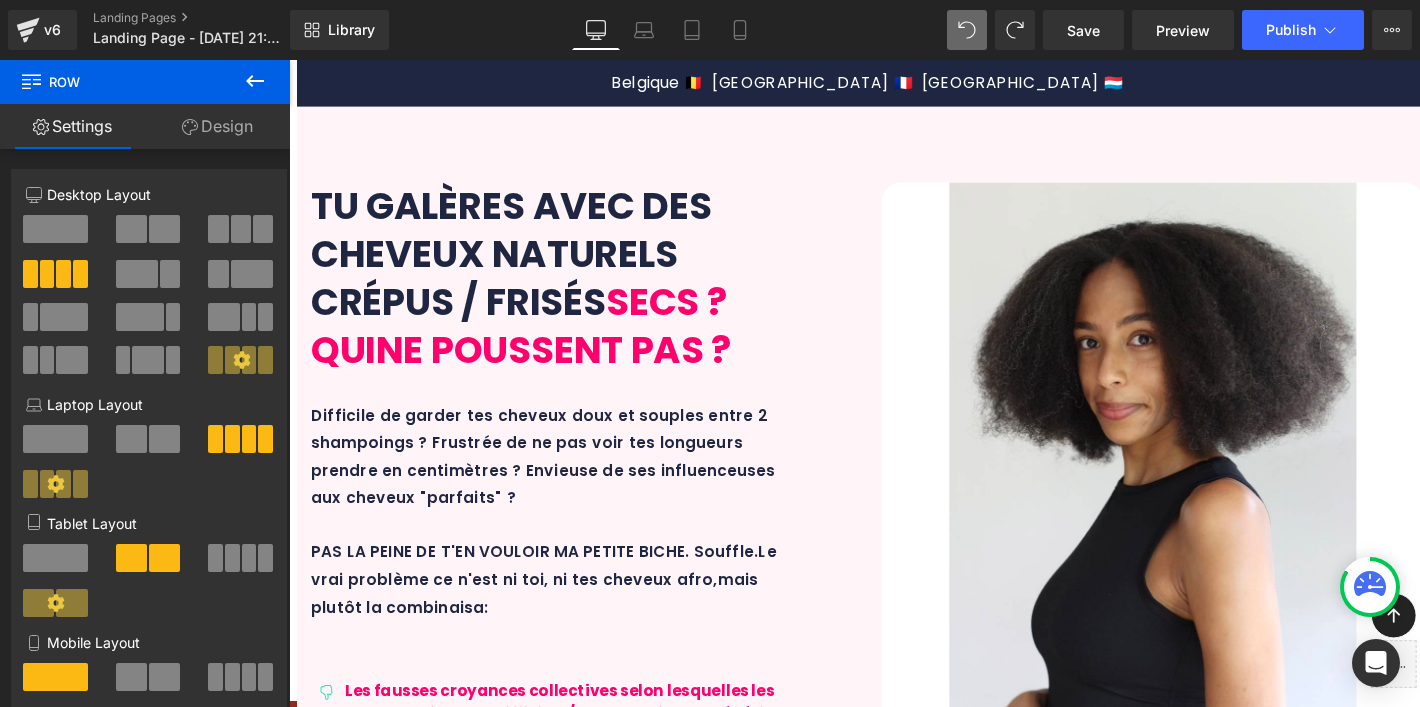 drag, startPoint x: 927, startPoint y: 631, endPoint x: 910, endPoint y: 416, distance: 215.67105 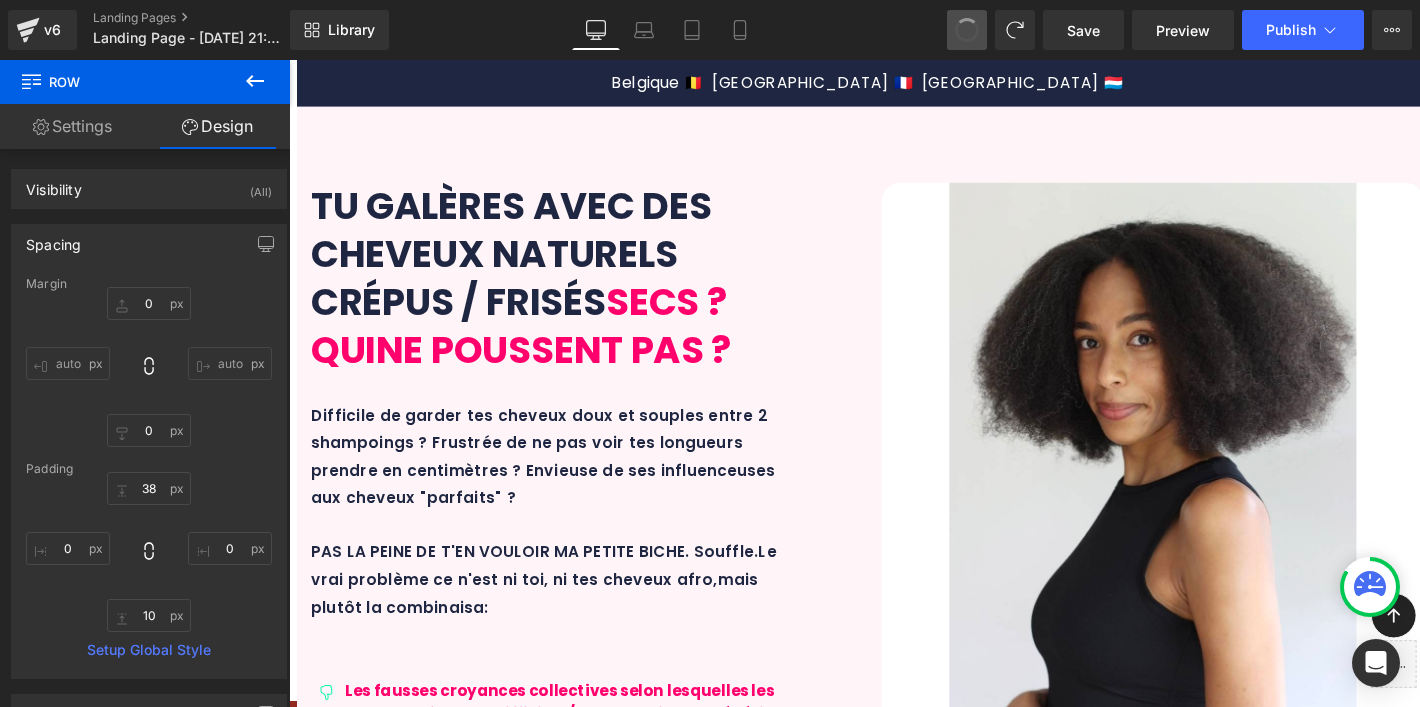 type on "0" 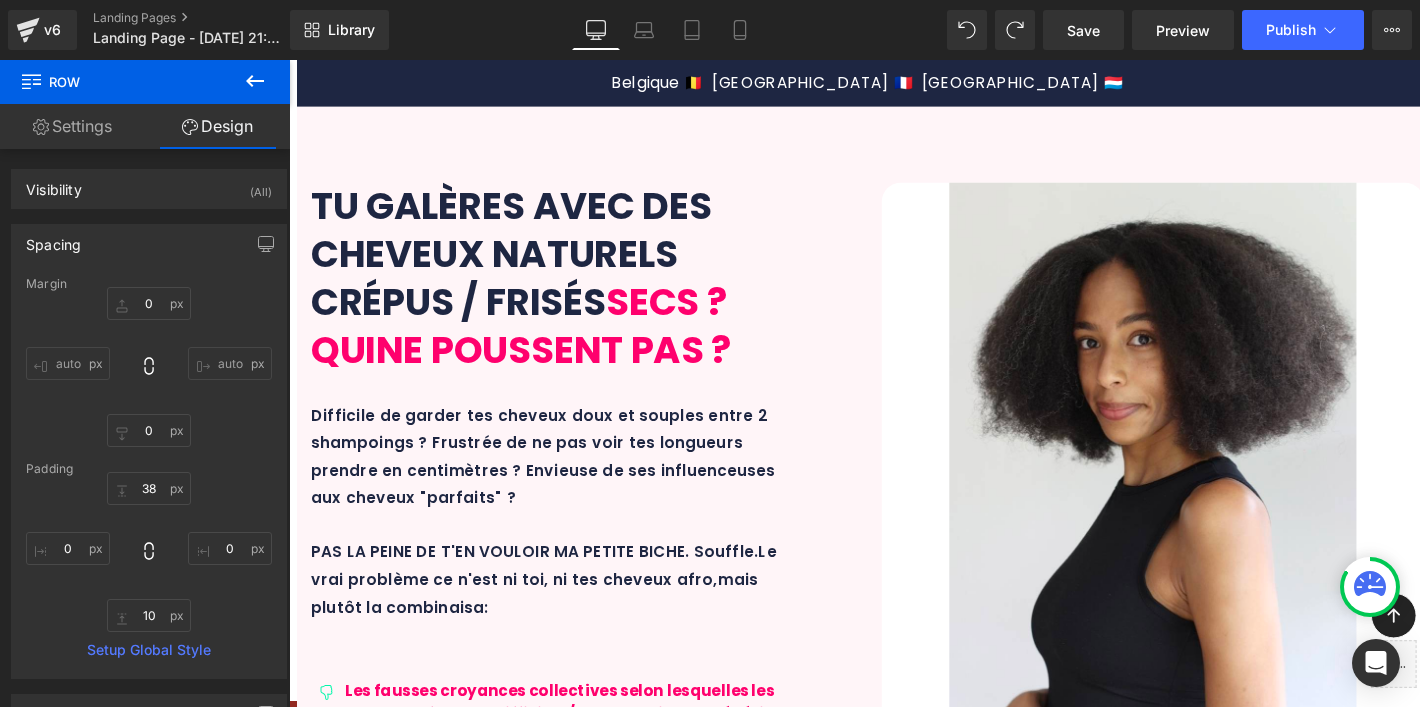 scroll, scrollTop: 4853, scrollLeft: 0, axis: vertical 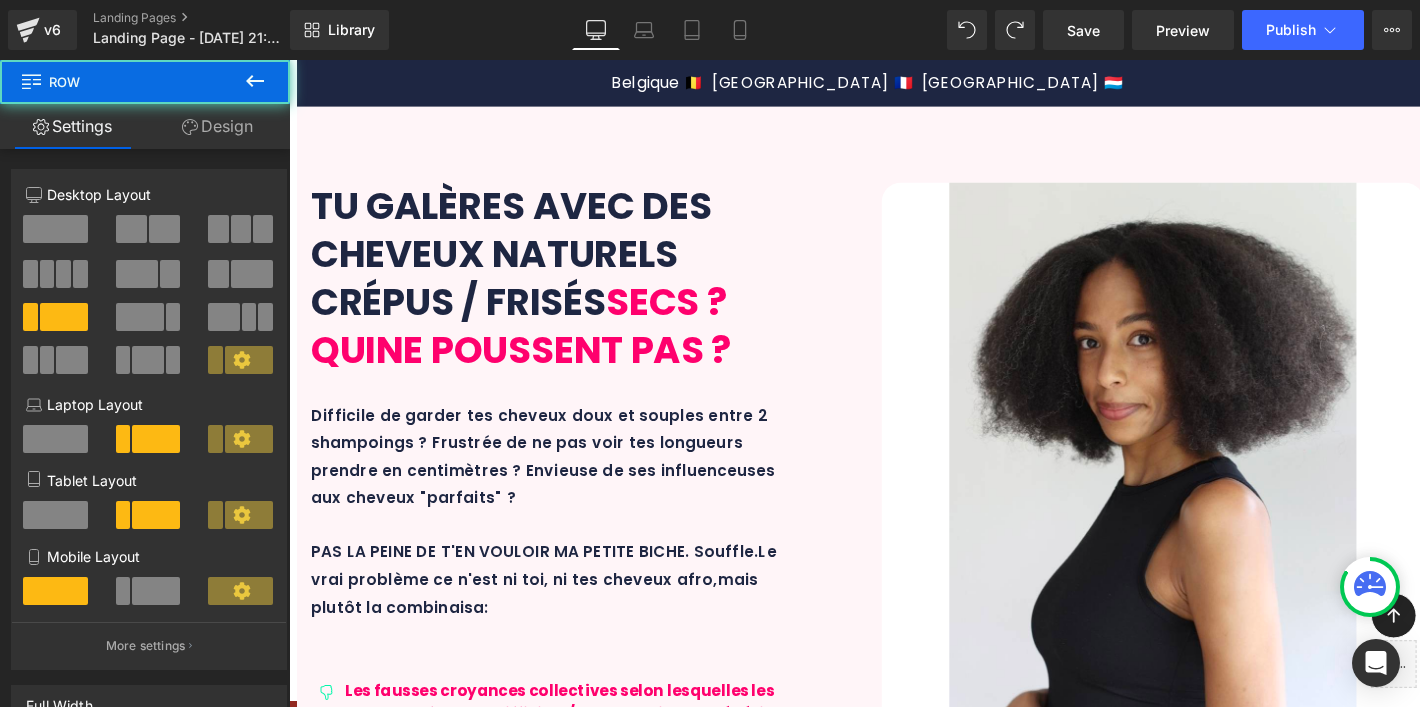 click on "Icon         Jus de fueille d'ale vera, huile de kukui, huile d'avocat Text Block         Row" at bounding box center (747, 4940) 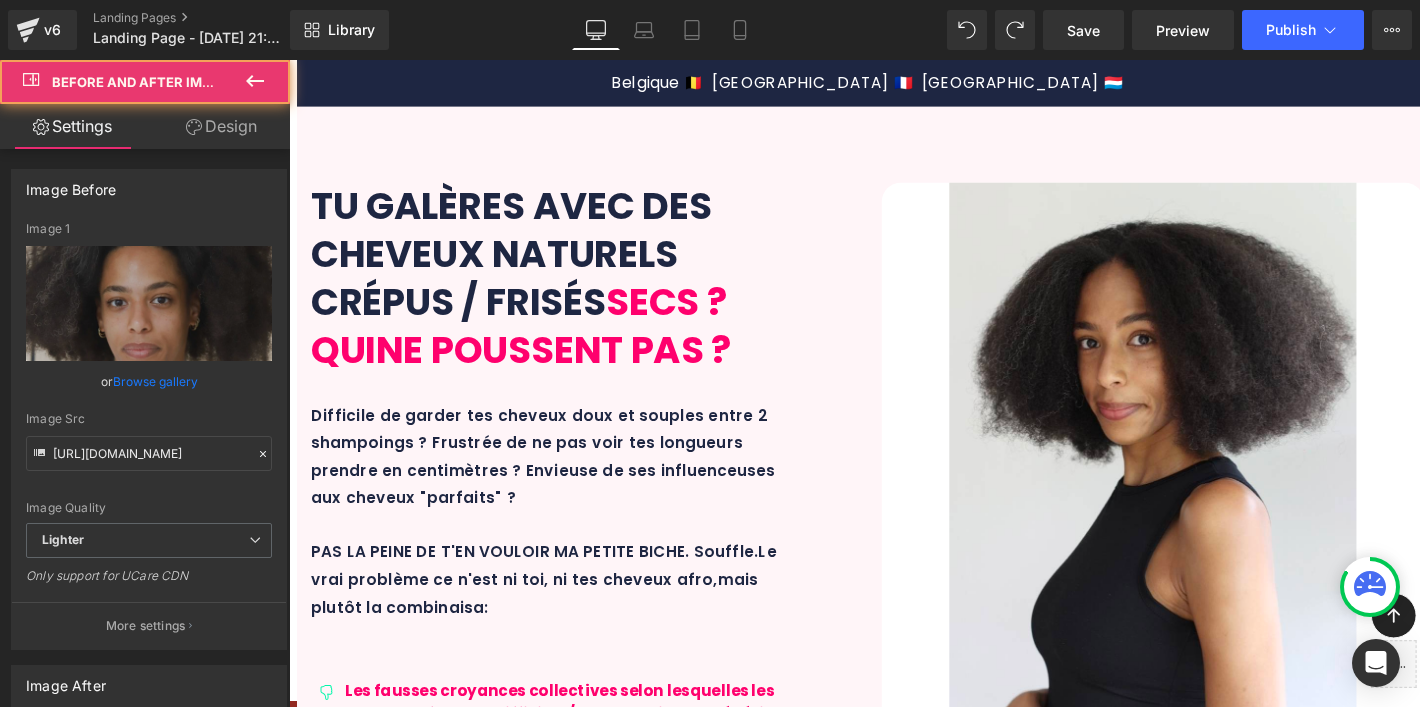 scroll, scrollTop: 5128, scrollLeft: 0, axis: vertical 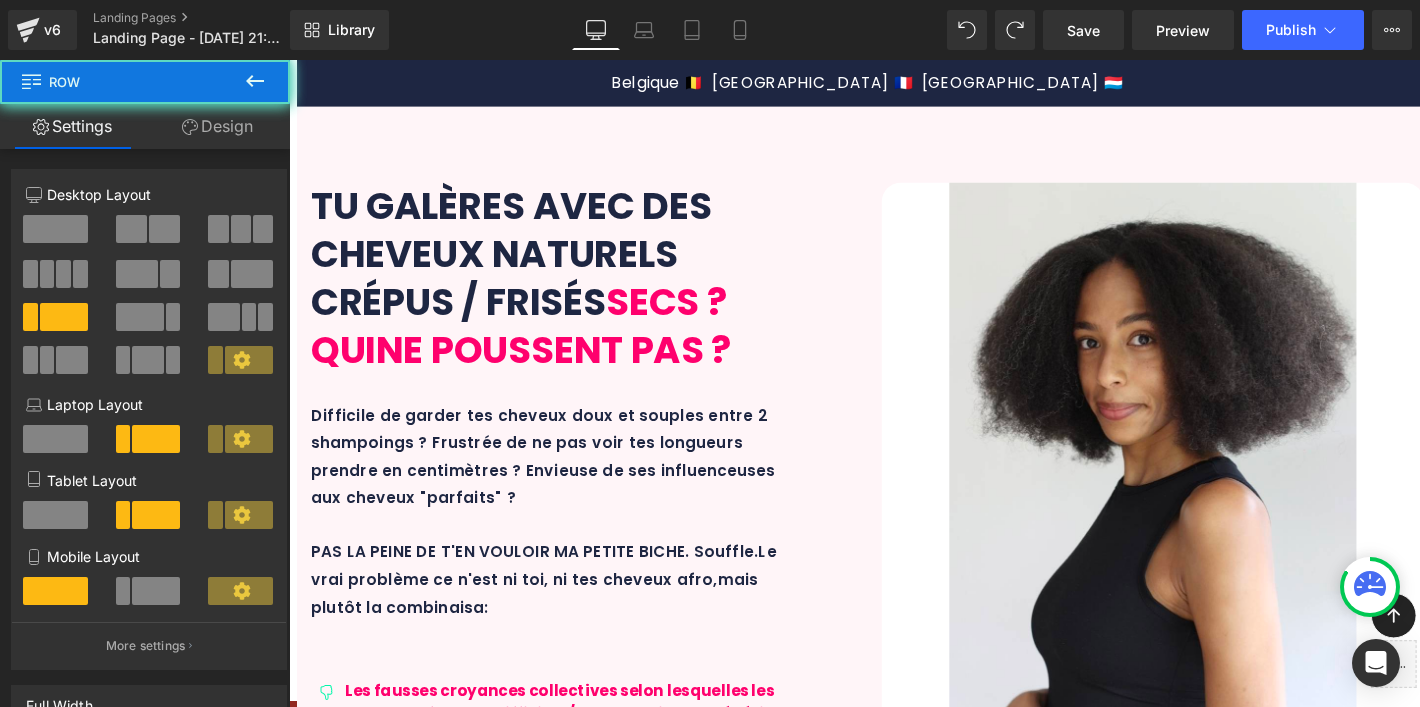 click on "Icon         Jus de fueille d'ale vera, huile de kukui, huile d'avocat Text Block         Row" at bounding box center [747, 4940] 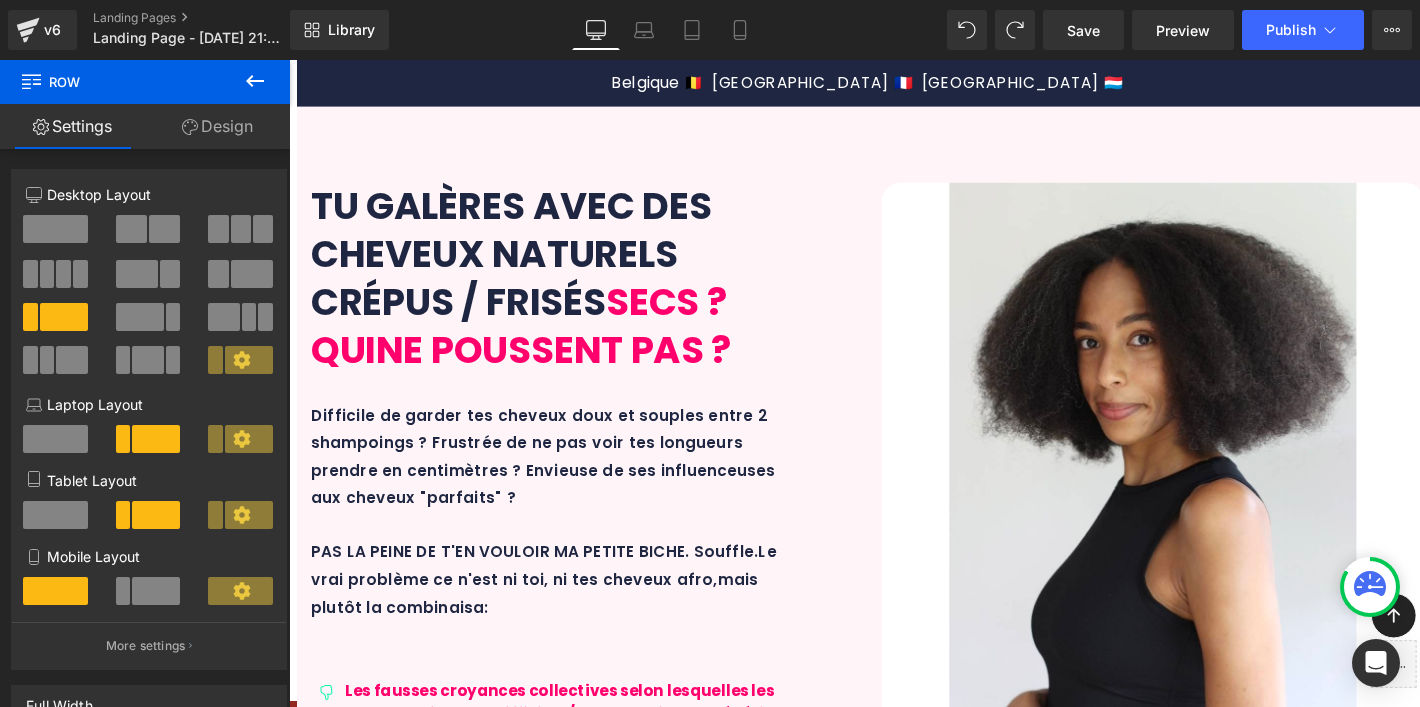 click on "Icon         Jus de fueille d'ale vera, huile de kukui, huile d'avocat Text Block         Row" at bounding box center (747, 4940) 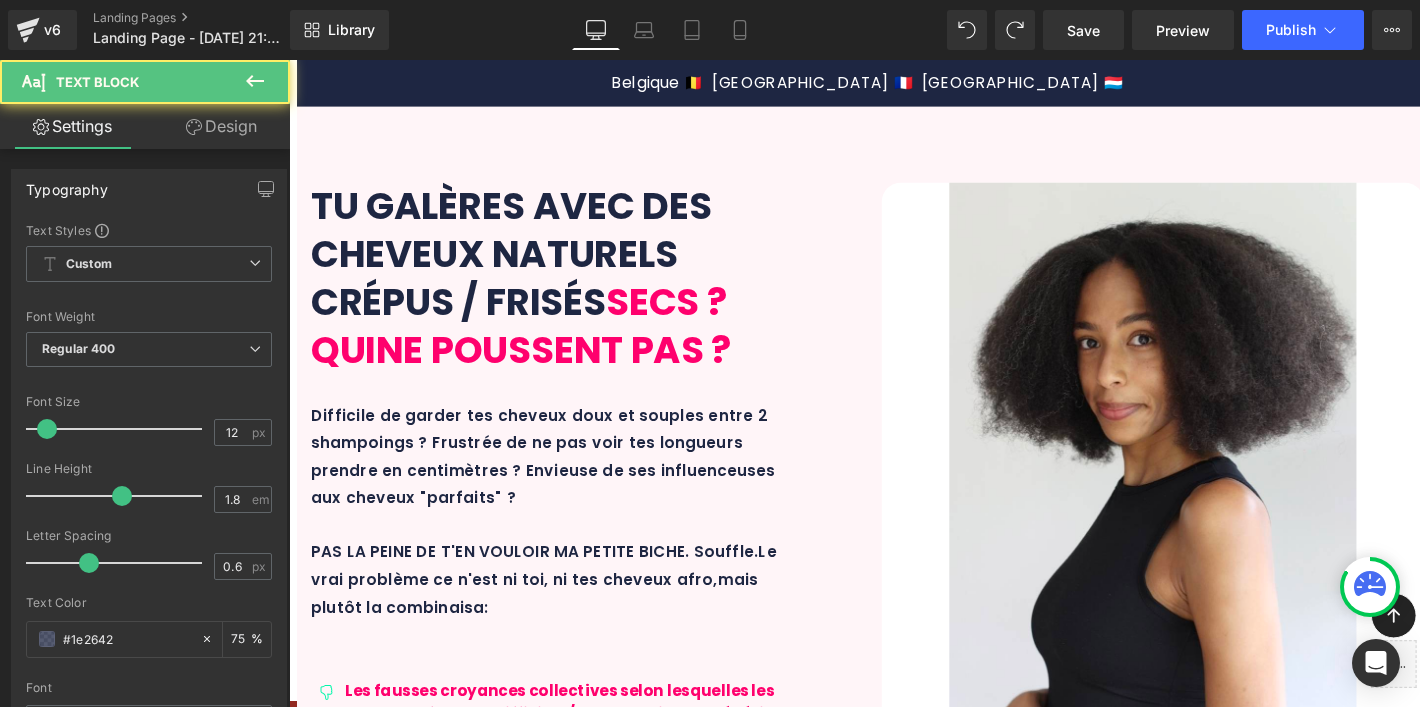 click on "Jus de fueille d'ale vera, huile de kukui, huile d'avocat Text Block" at bounding box center [781, 4135] 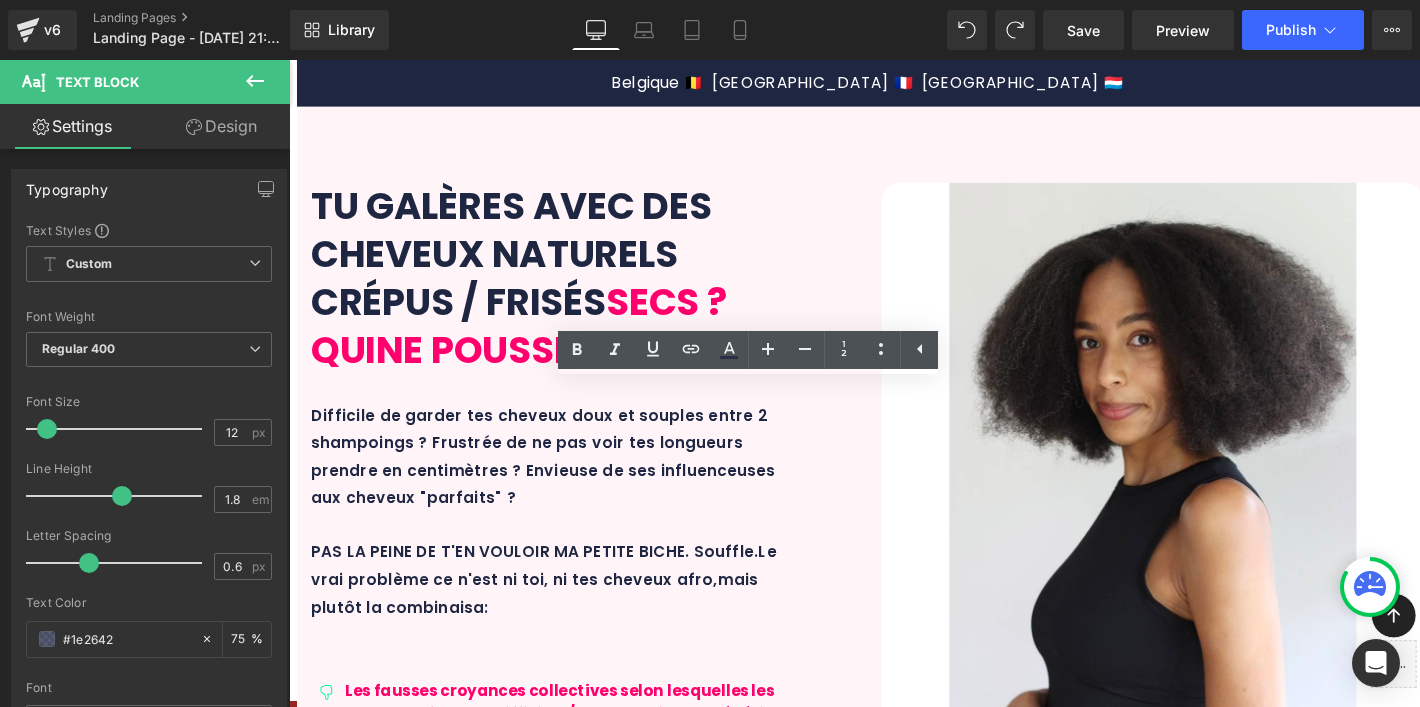 click on "Jus de fueille d'ale vera, huile de kukui, huile d'avocat" at bounding box center (781, 4135) 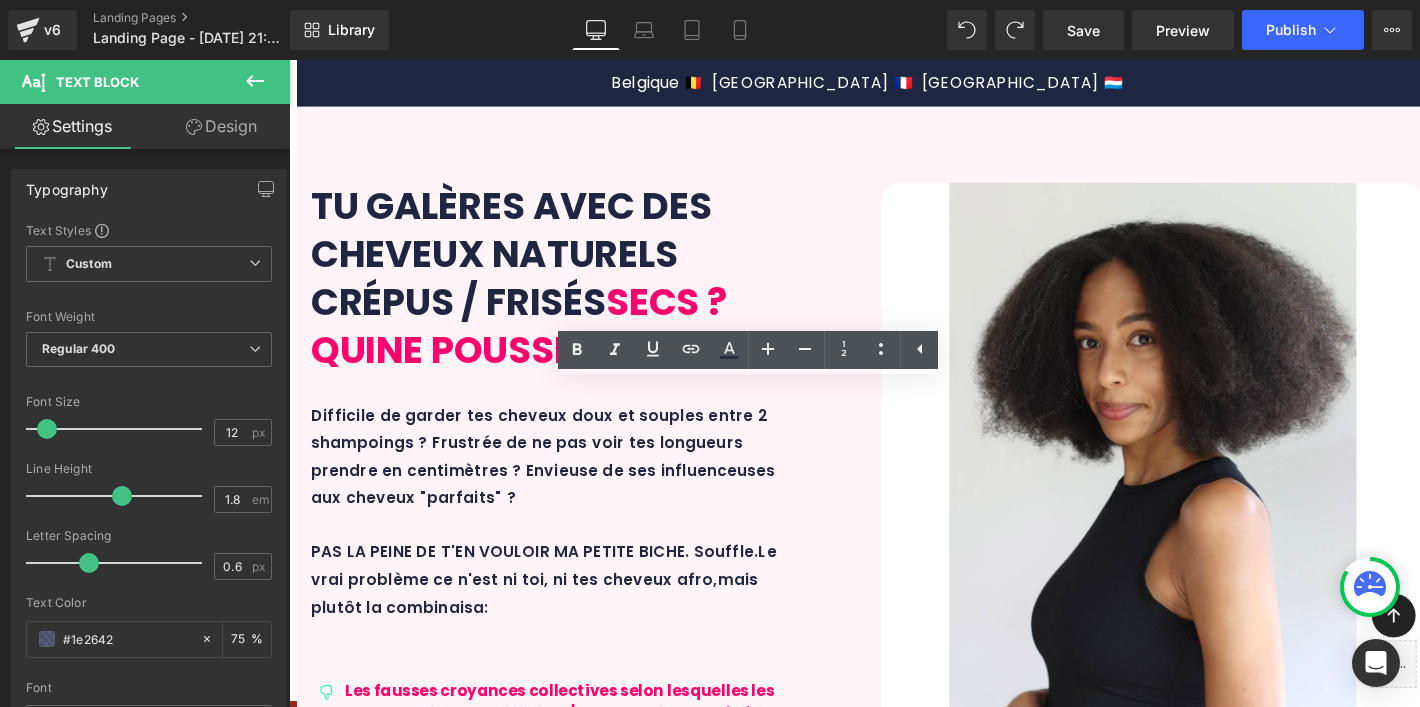 click 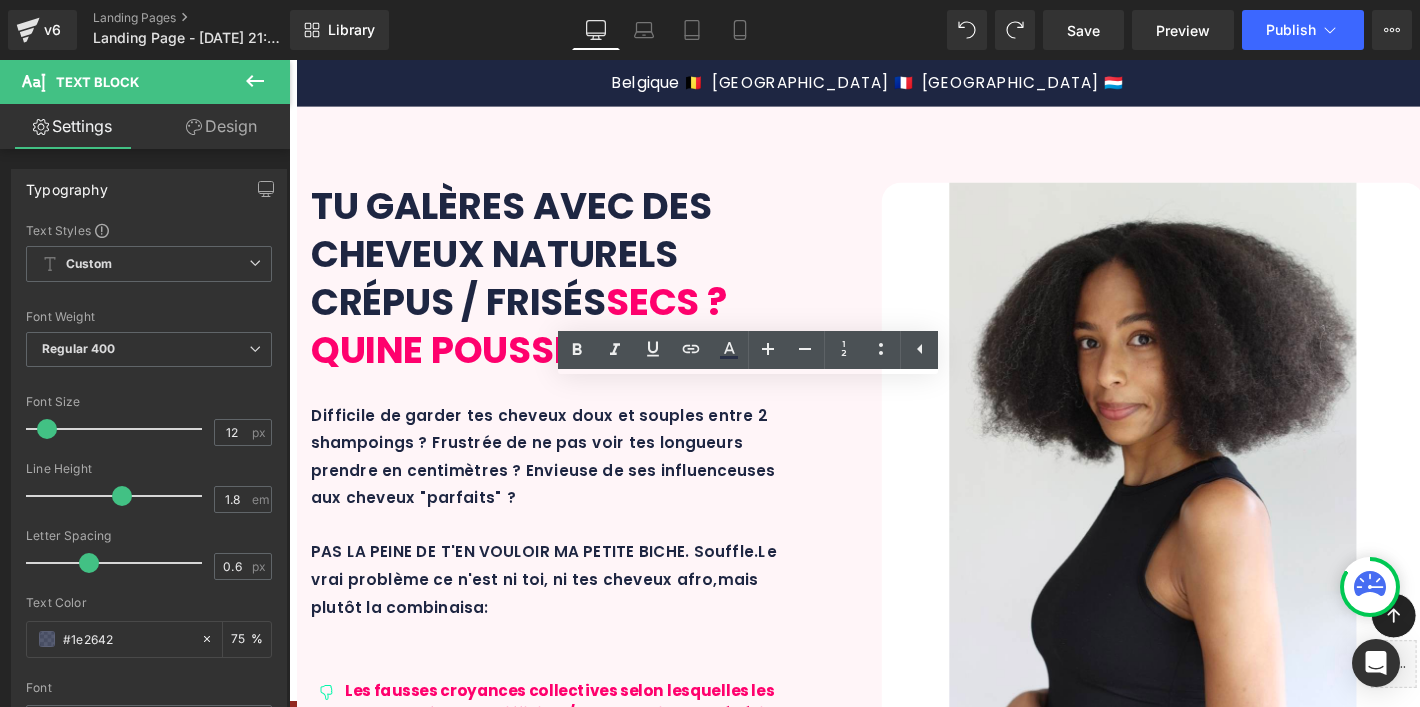 click 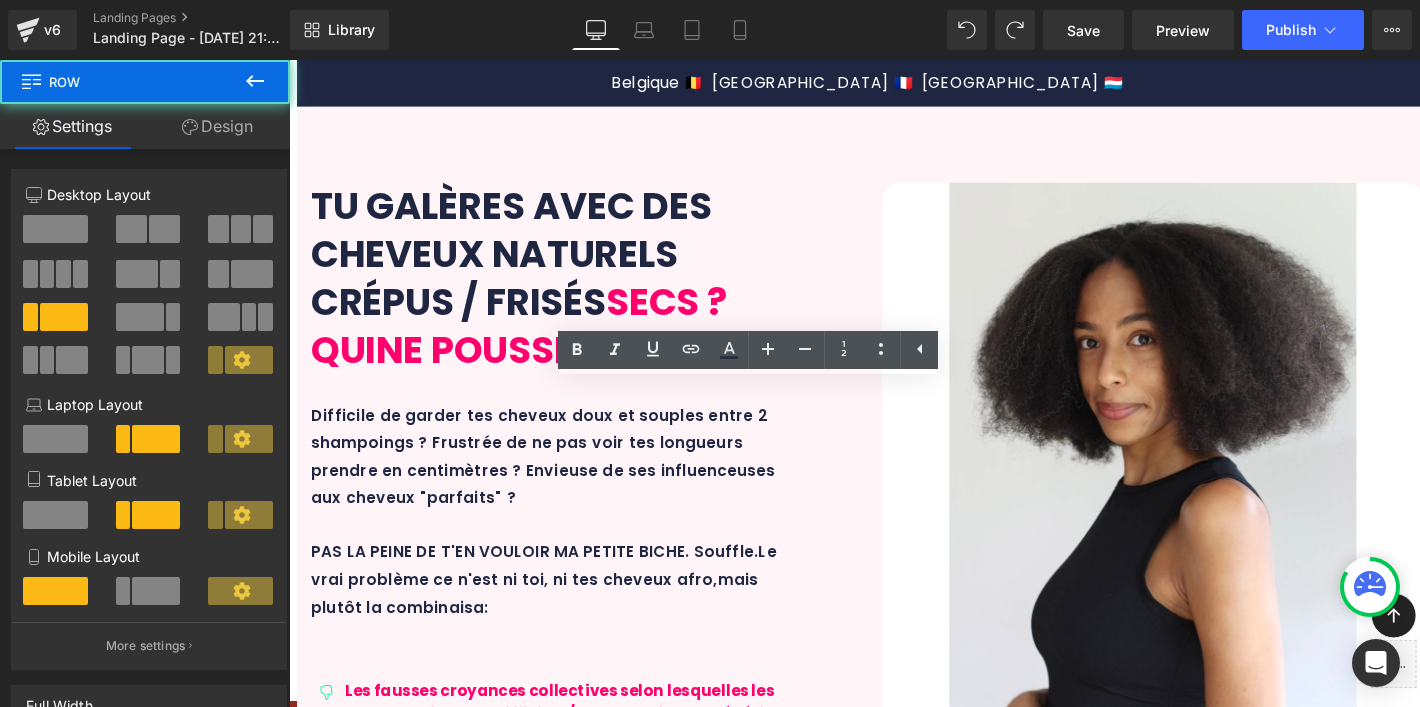 click on "Icon
Row" at bounding box center (447, 5342) 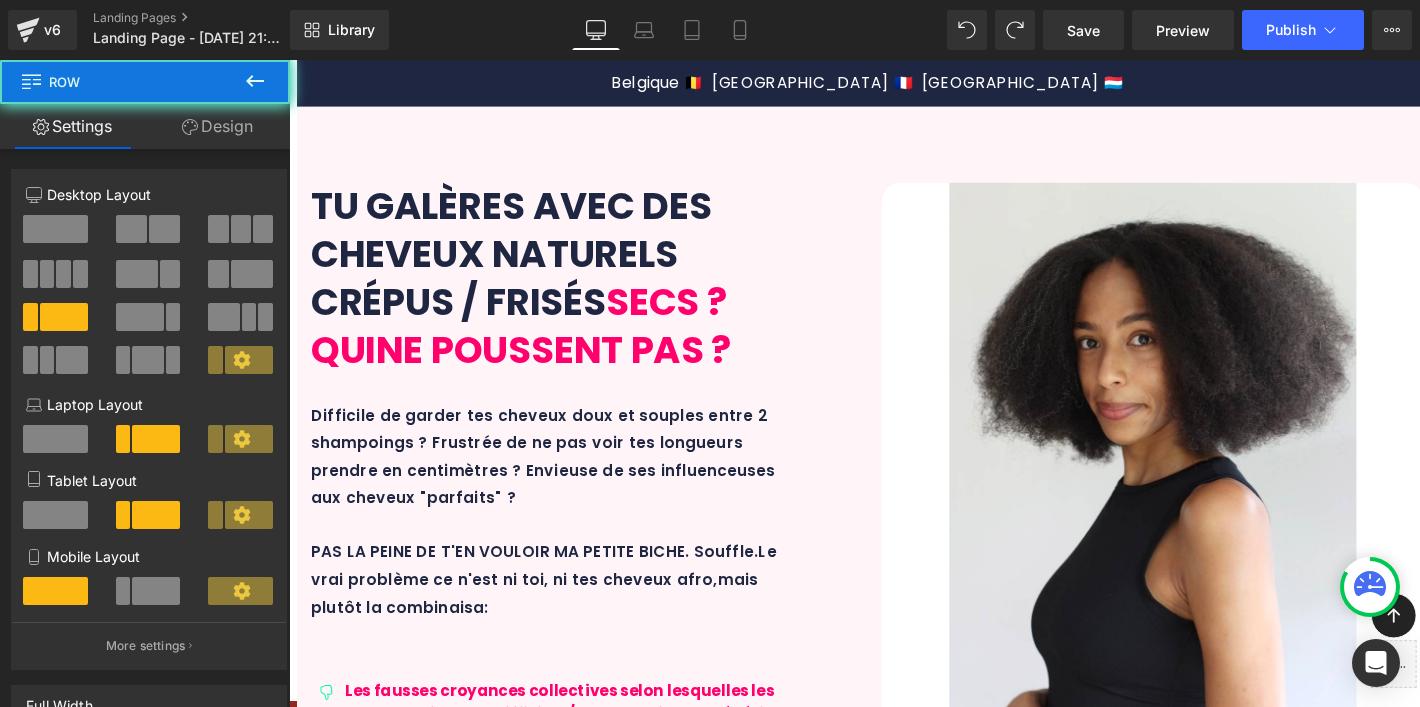 click on "Icon
Row" at bounding box center (447, 5342) 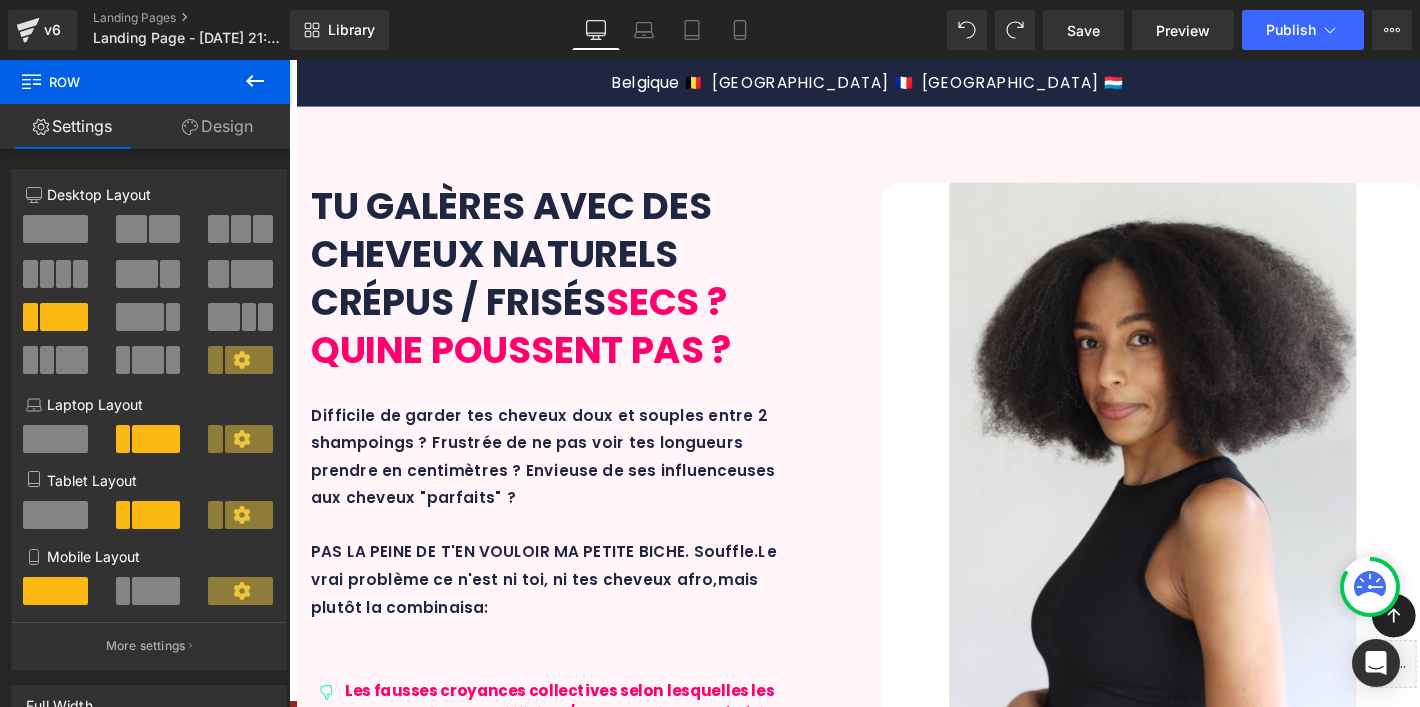 click on "Icon         Extrait d'écorce de jujubier Text Block
Row" at bounding box center [447, 5342] 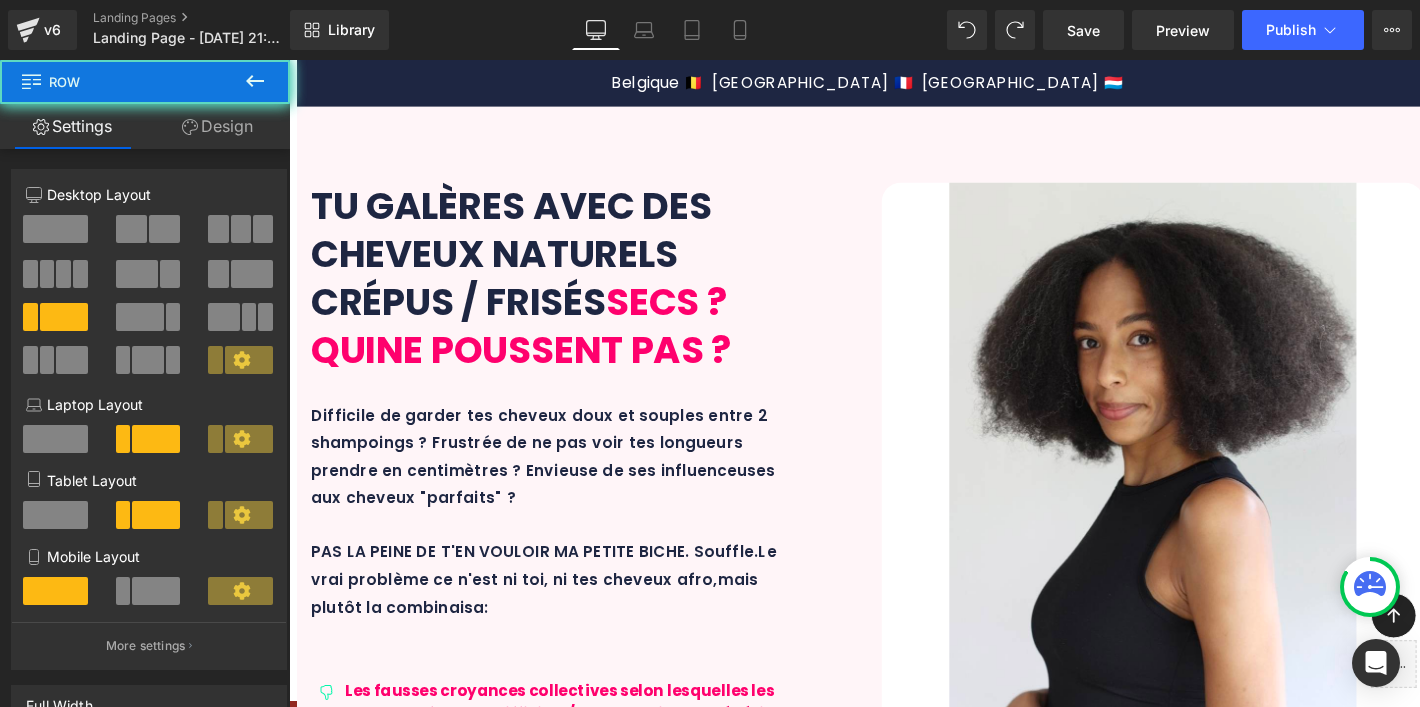 click on "Icon         Extrait d'écorce de jujubier Text Block
Row" at bounding box center [447, 5342] 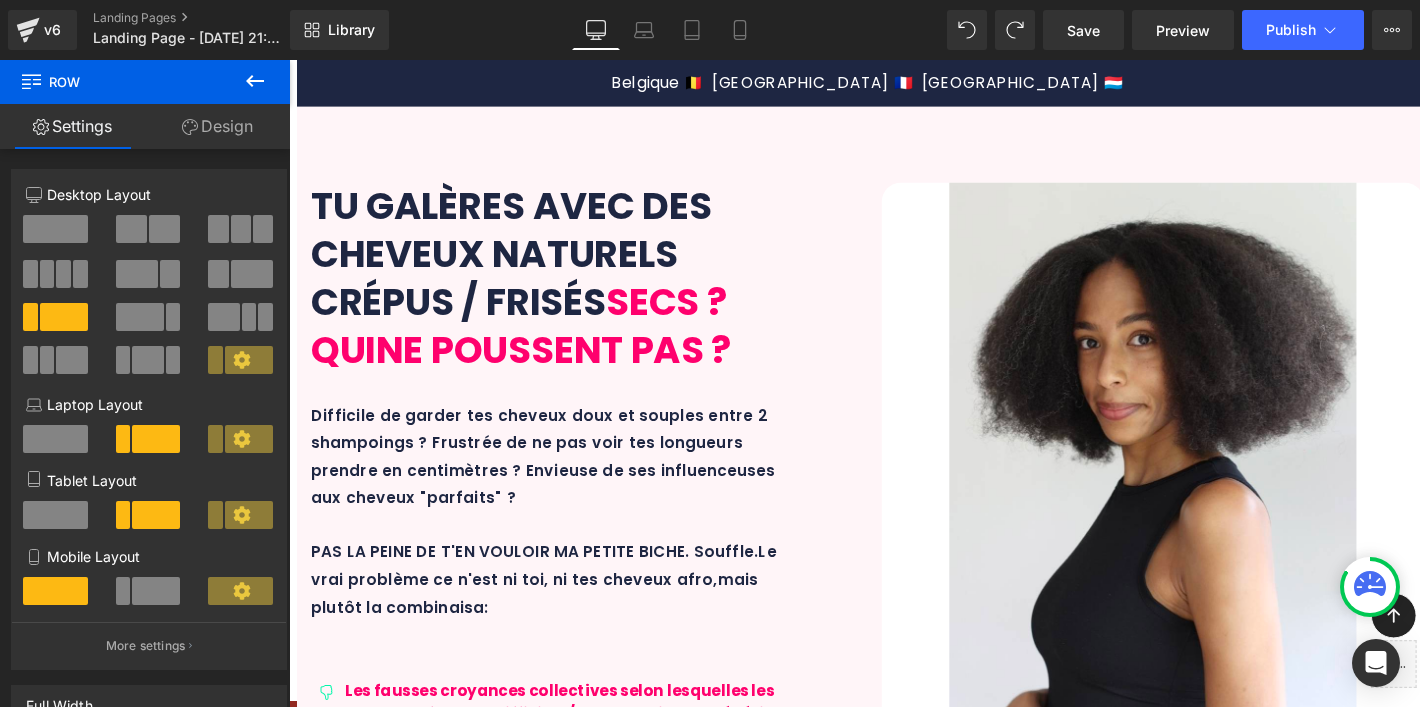 click on "Icon" at bounding box center (346, 4117) 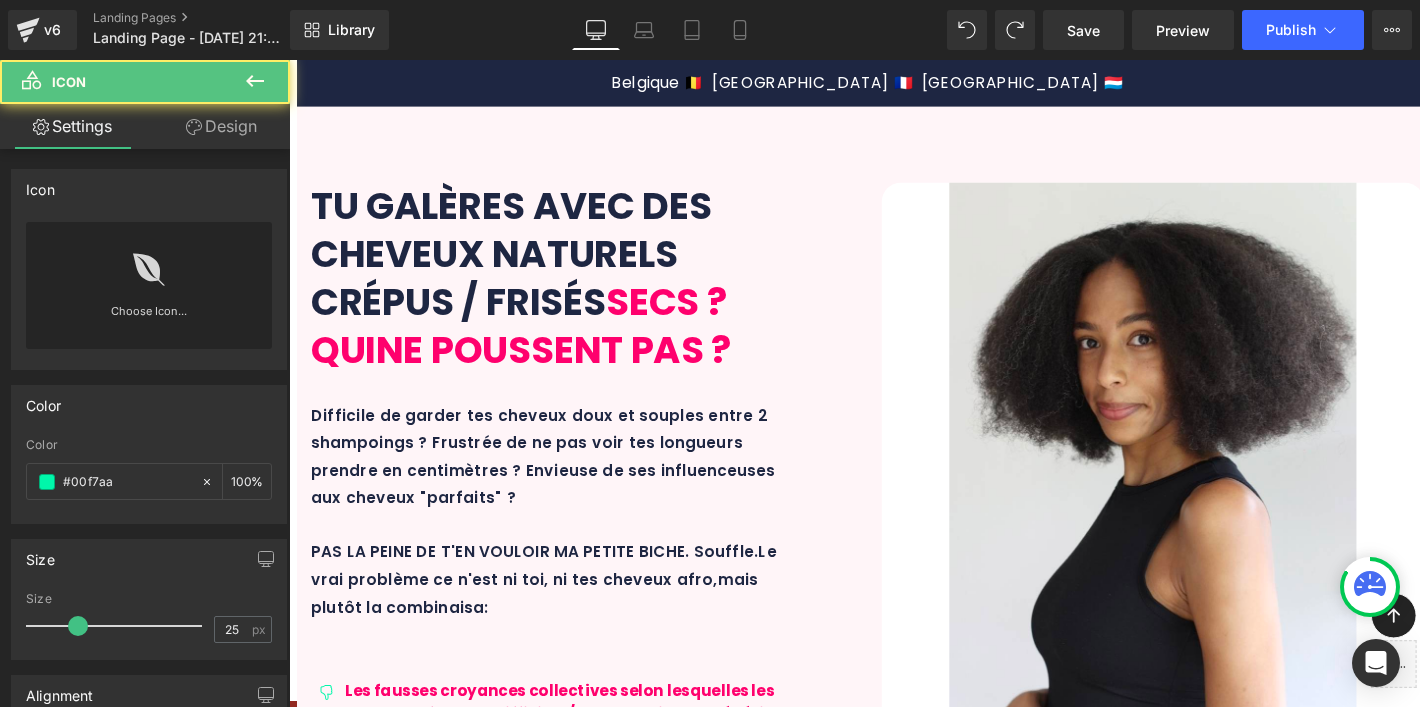 click on "Design" at bounding box center [221, 126] 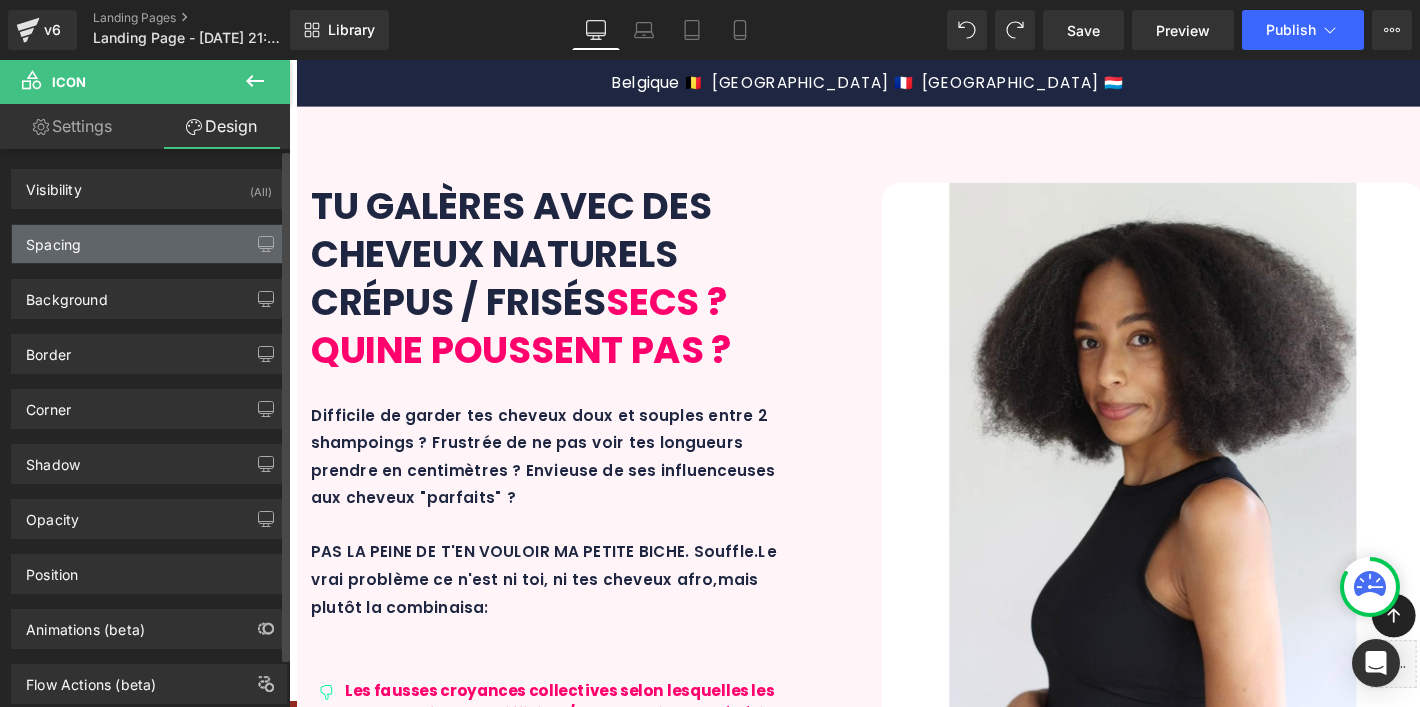click on "Spacing" at bounding box center (149, 244) 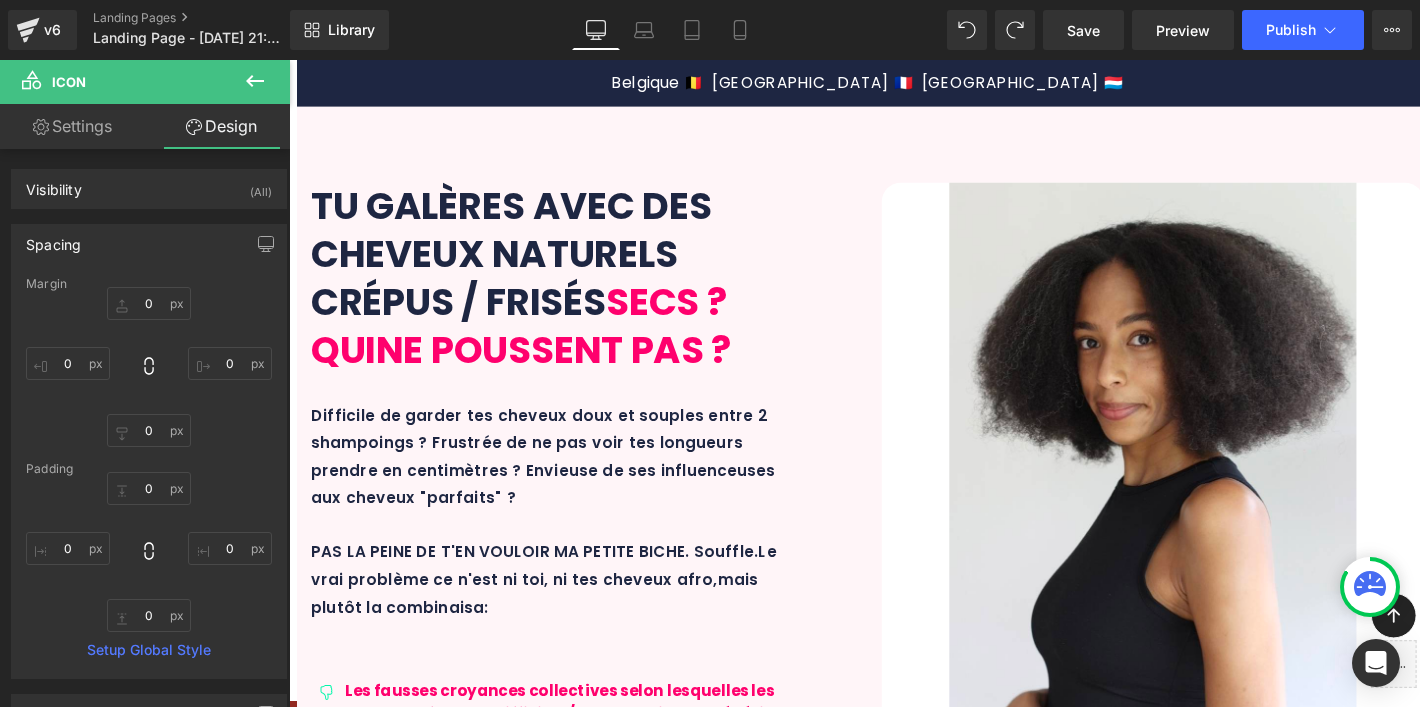 scroll, scrollTop: 3611, scrollLeft: 0, axis: vertical 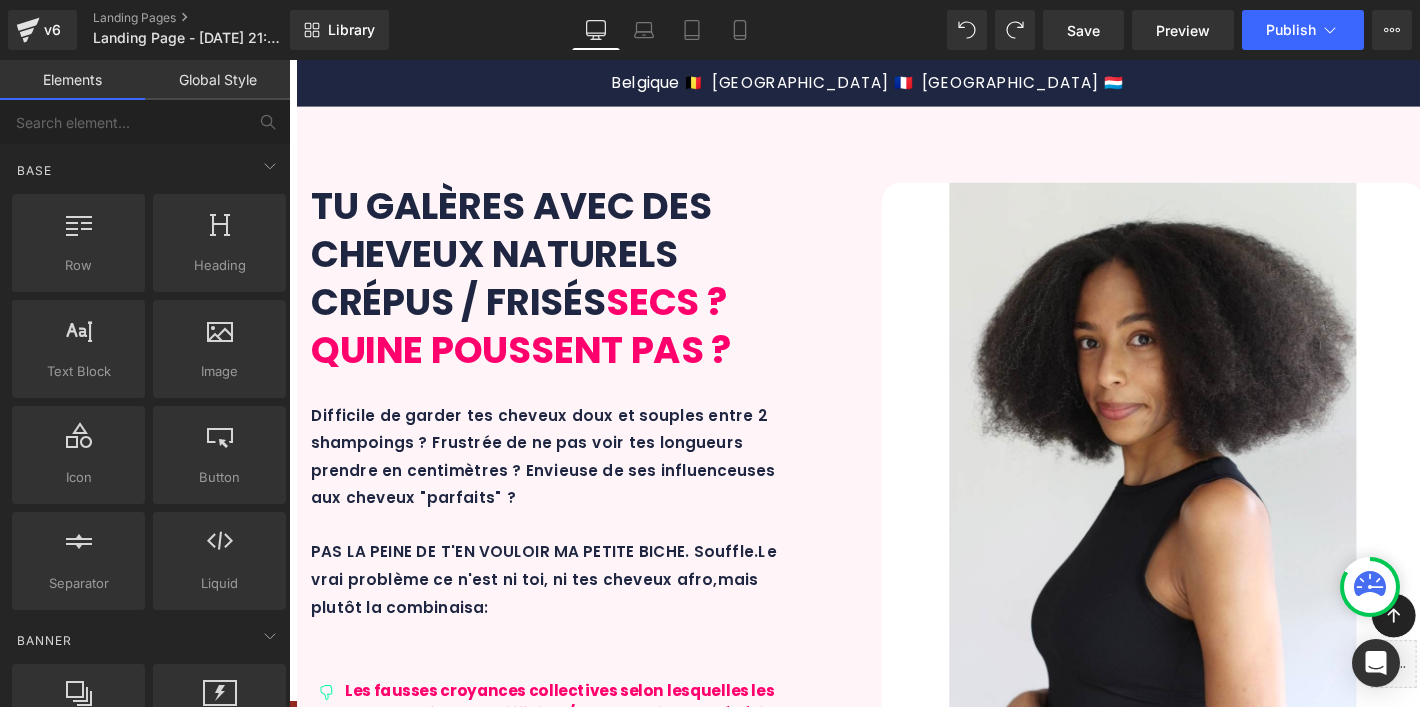 click 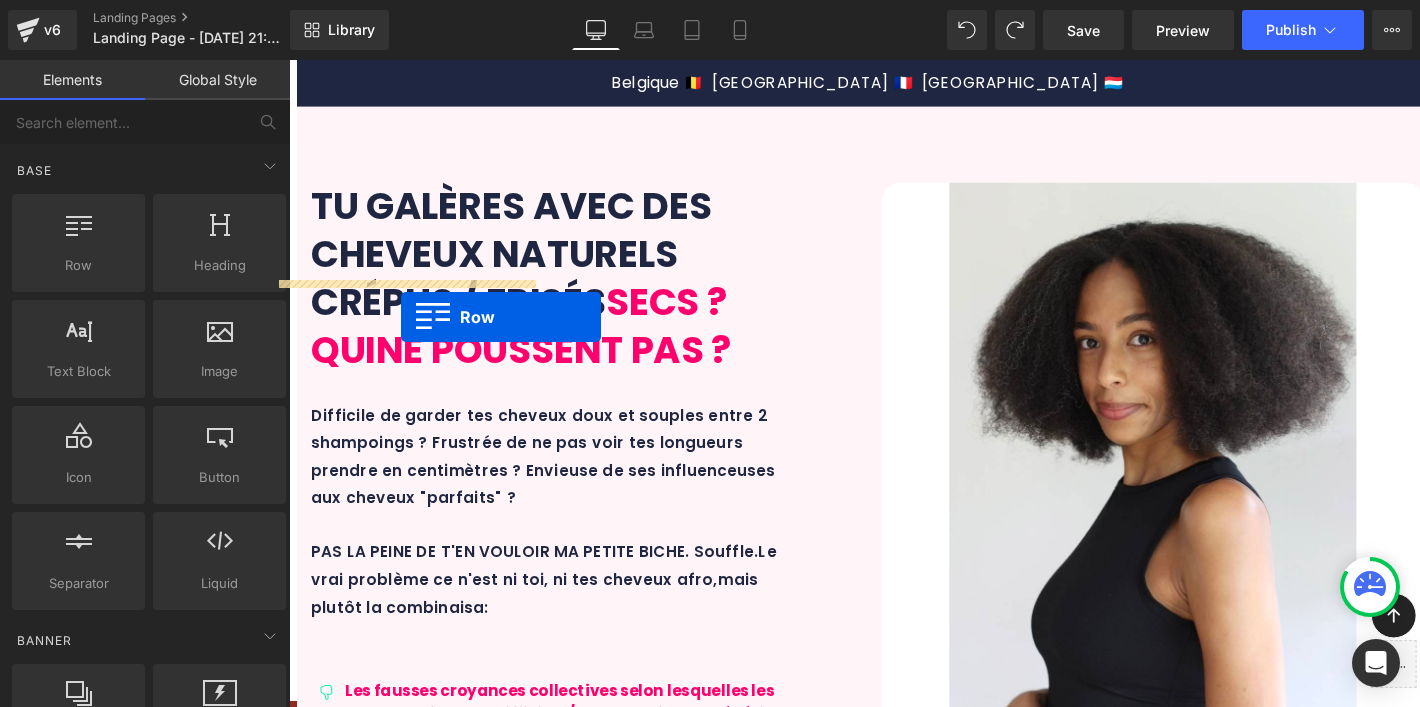 drag, startPoint x: 623, startPoint y: 416, endPoint x: 405, endPoint y: 329, distance: 234.71898 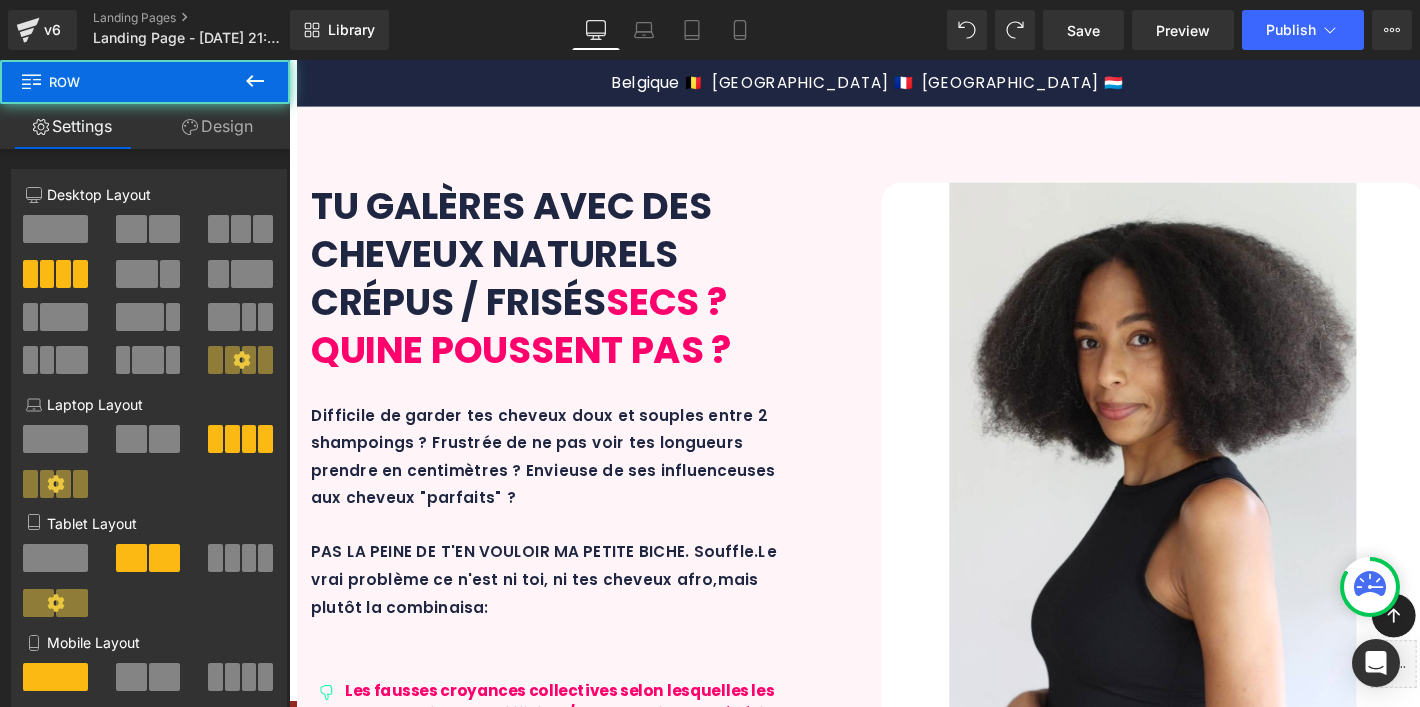 click on "Image         1. NETTOYAGE Text Block         Un  shampoing intensément doux  qui lavage tout en délicatesse et qui purifie et apaise ton cuir chevelu Text Block         Icon         Jus de fueille d'ale vera, huile de kukui, huile d'avocat Text Block         Row" at bounding box center (447, 3945) 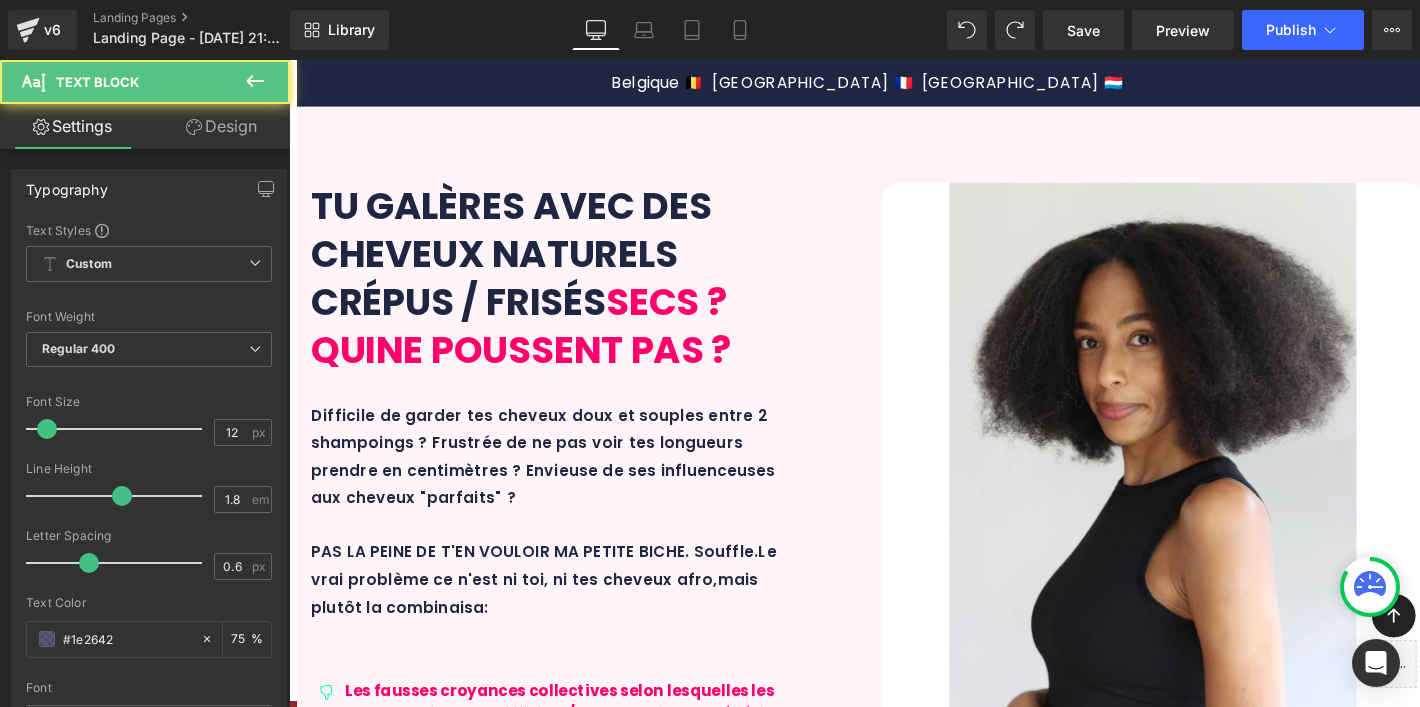 click on "Jus de fueille d'ale vera, huile de kukui, huile d'avocat" at bounding box center (481, 4134) 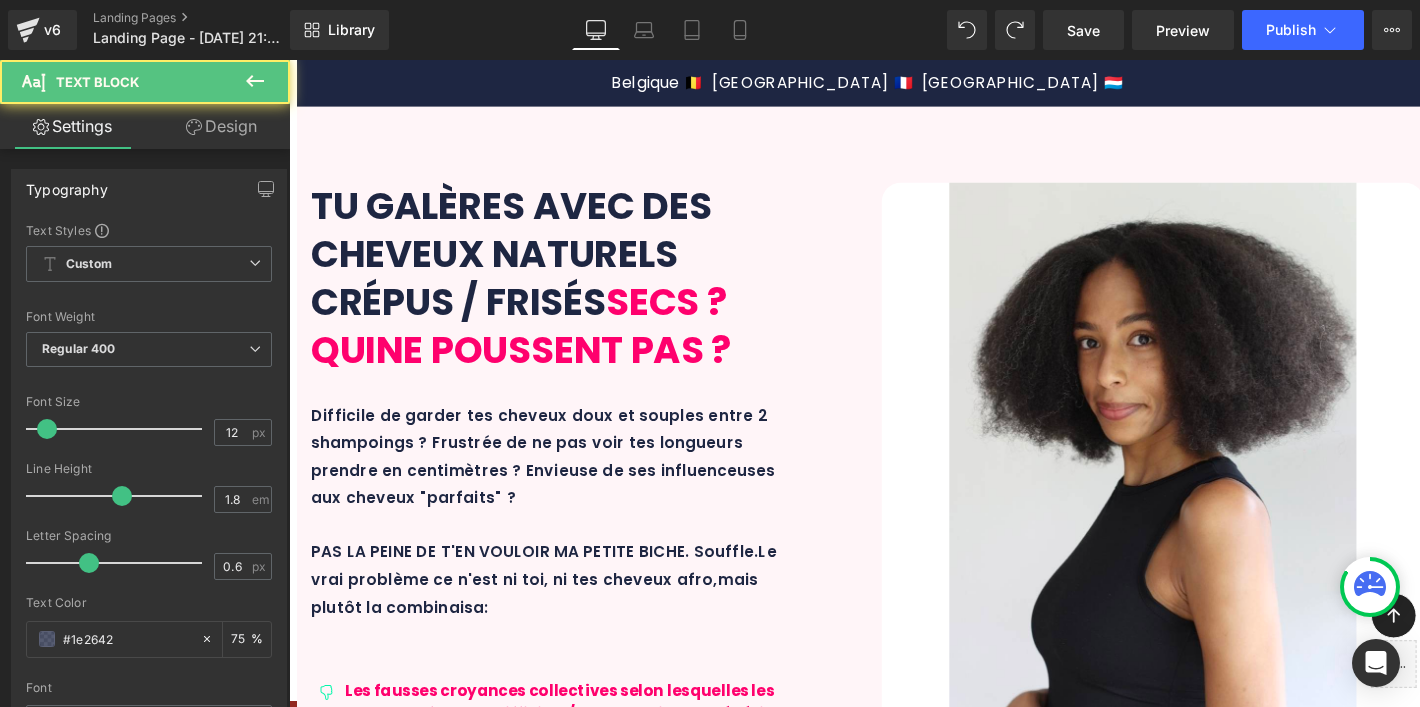 click on "Jus de fueille d'ale vera, huile de kukui, huile d'avocat" at bounding box center [481, 4134] 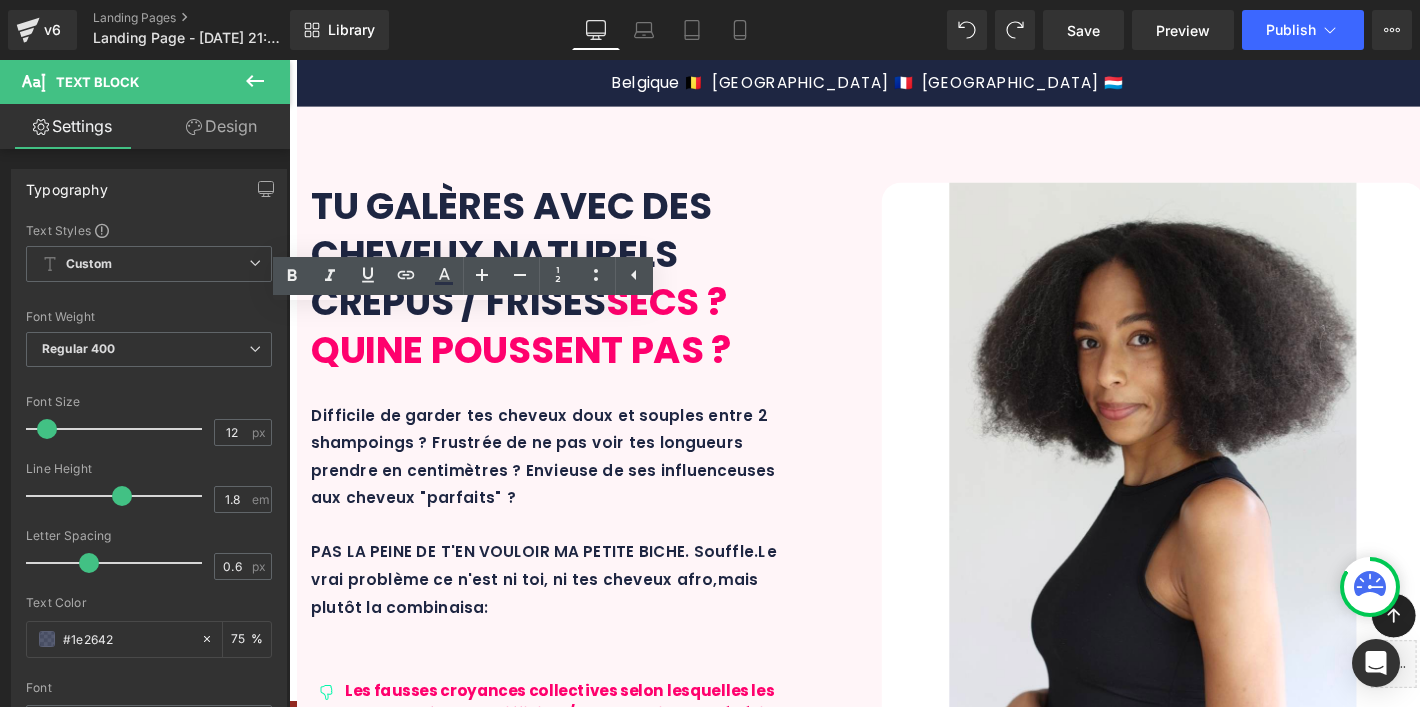 drag, startPoint x: 459, startPoint y: 371, endPoint x: 393, endPoint y: 329, distance: 78.23043 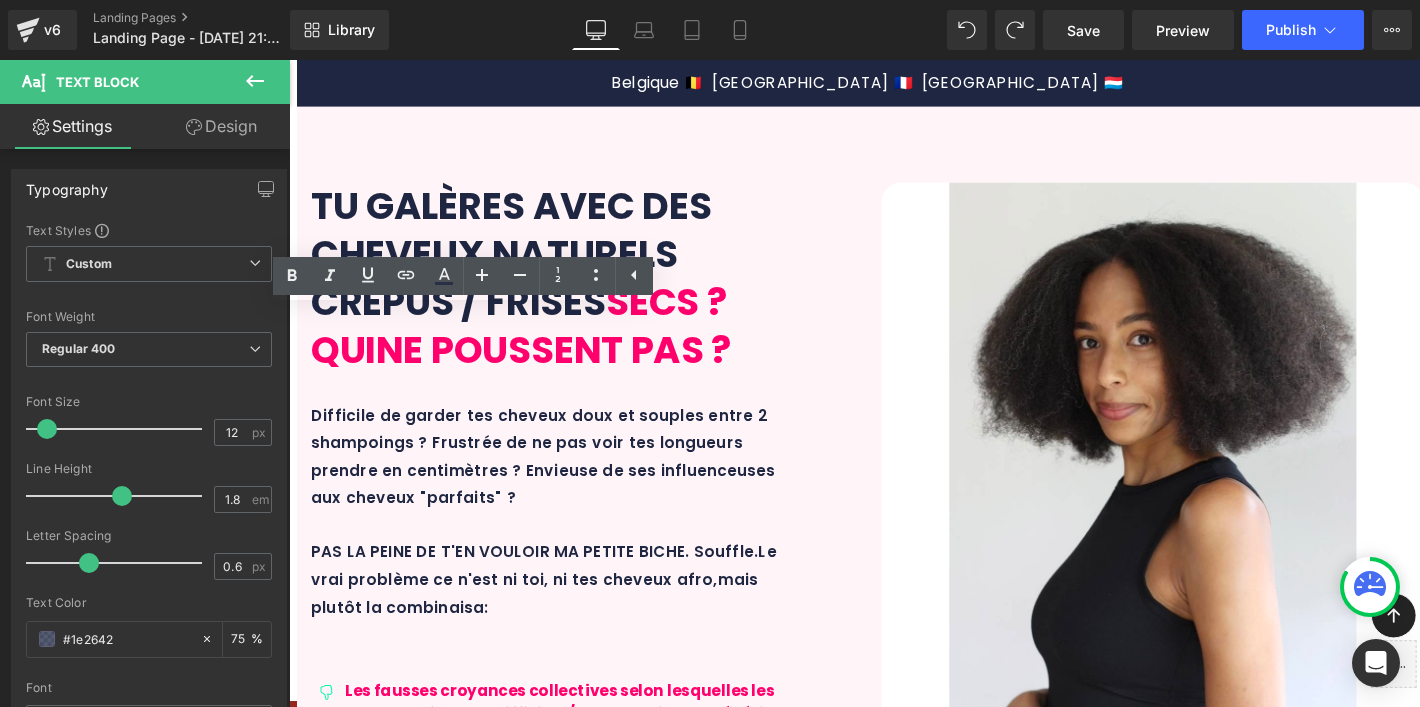 click on "Jus de fueille d'ale vera, huile de kukui, huile d'avocat" at bounding box center [481, 4134] 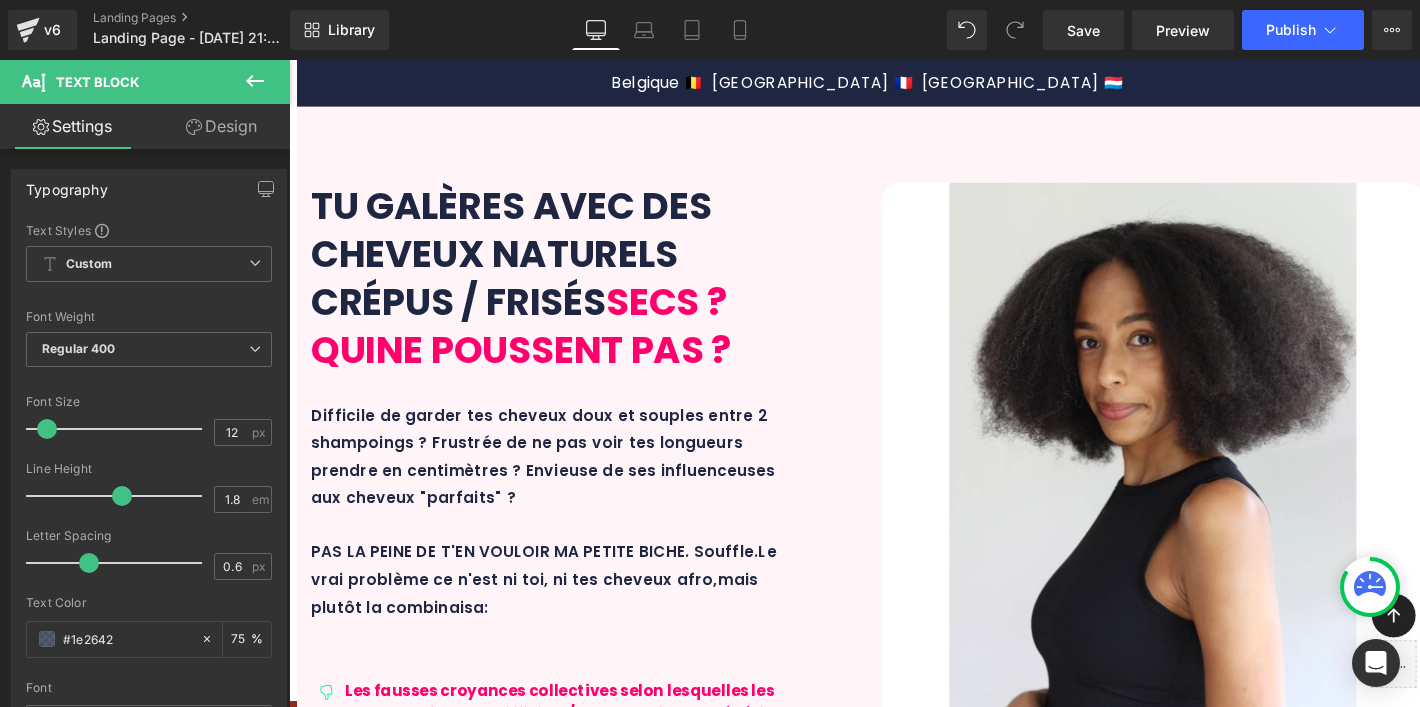 click on "Image         1. NETTOYAGE Text Block         Un  shampoing intensément doux  qui lavage tout en délicatesse et qui purifie et apaise ton cuir chevelu Text Block         Icon         Extrait d'écorce de jujubier Text Block         Row" at bounding box center [447, 3945] 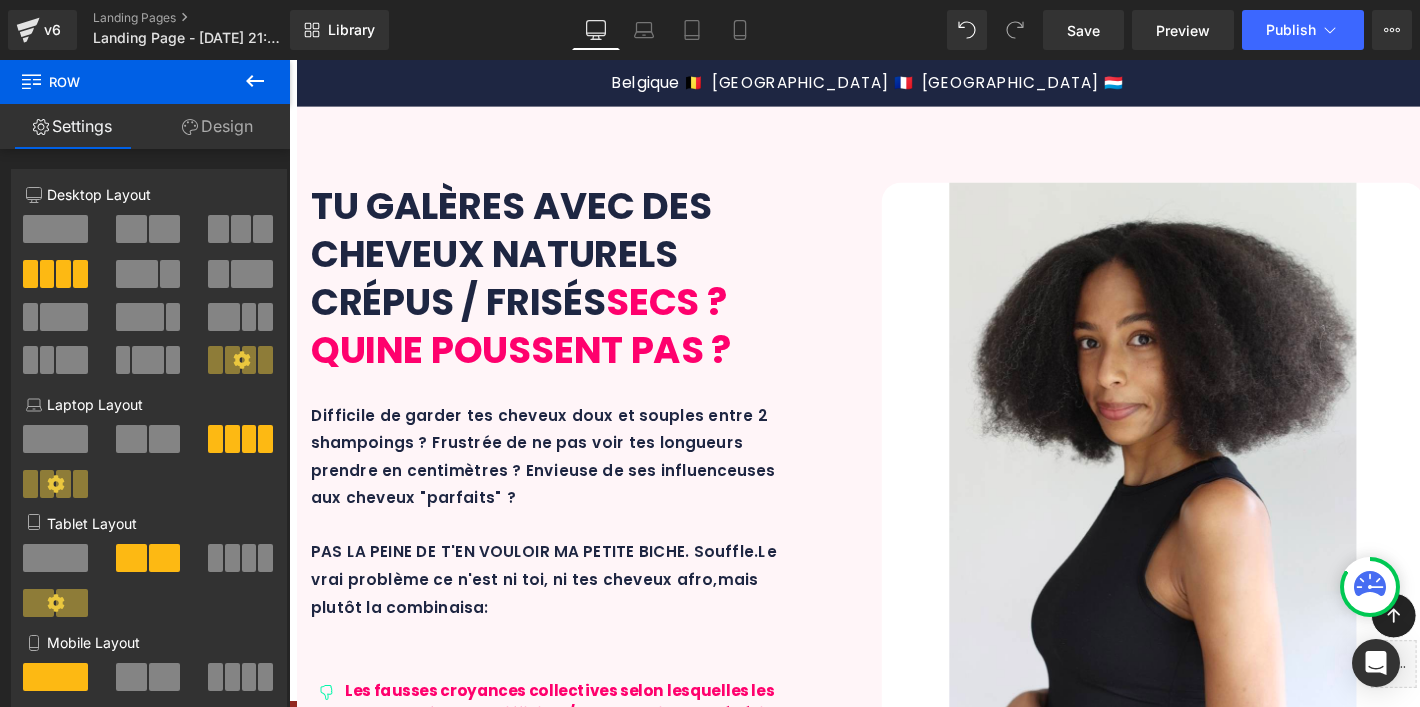 scroll, scrollTop: 3506, scrollLeft: 0, axis: vertical 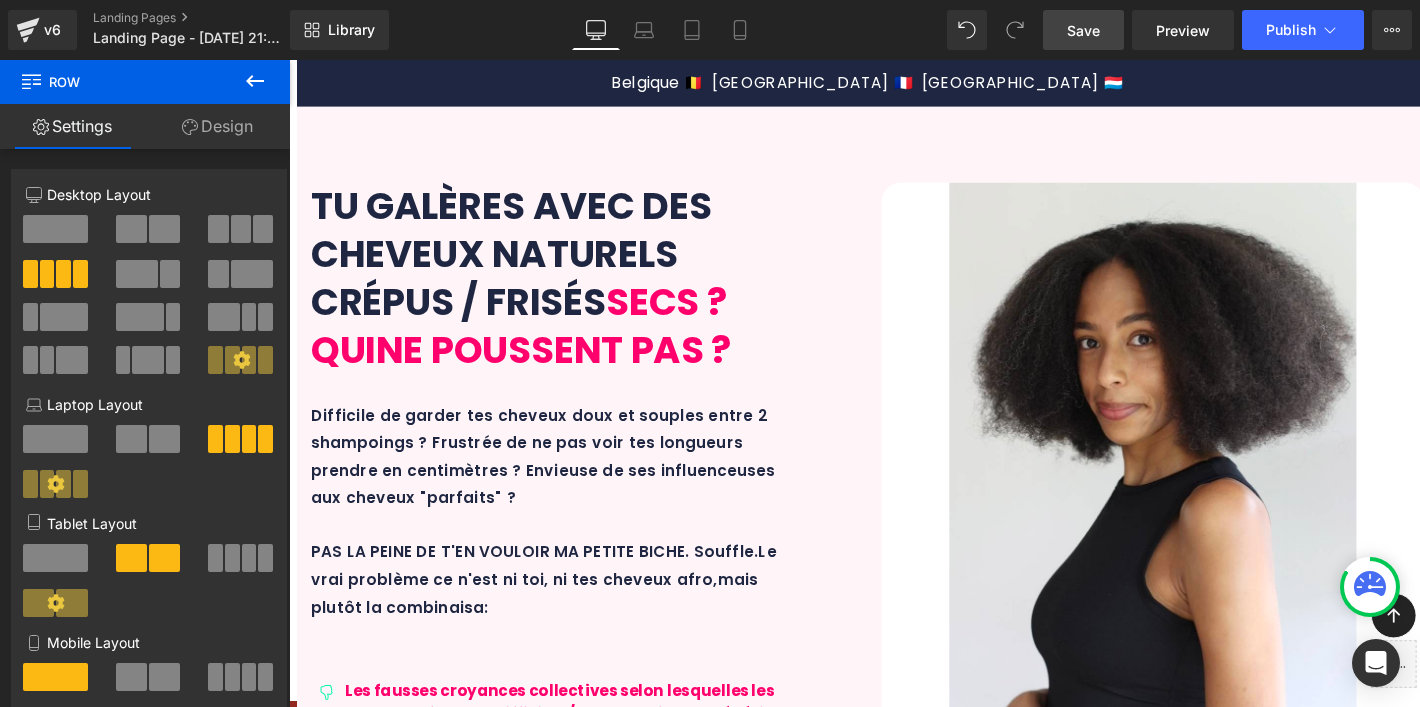 click on "Save" at bounding box center [1083, 30] 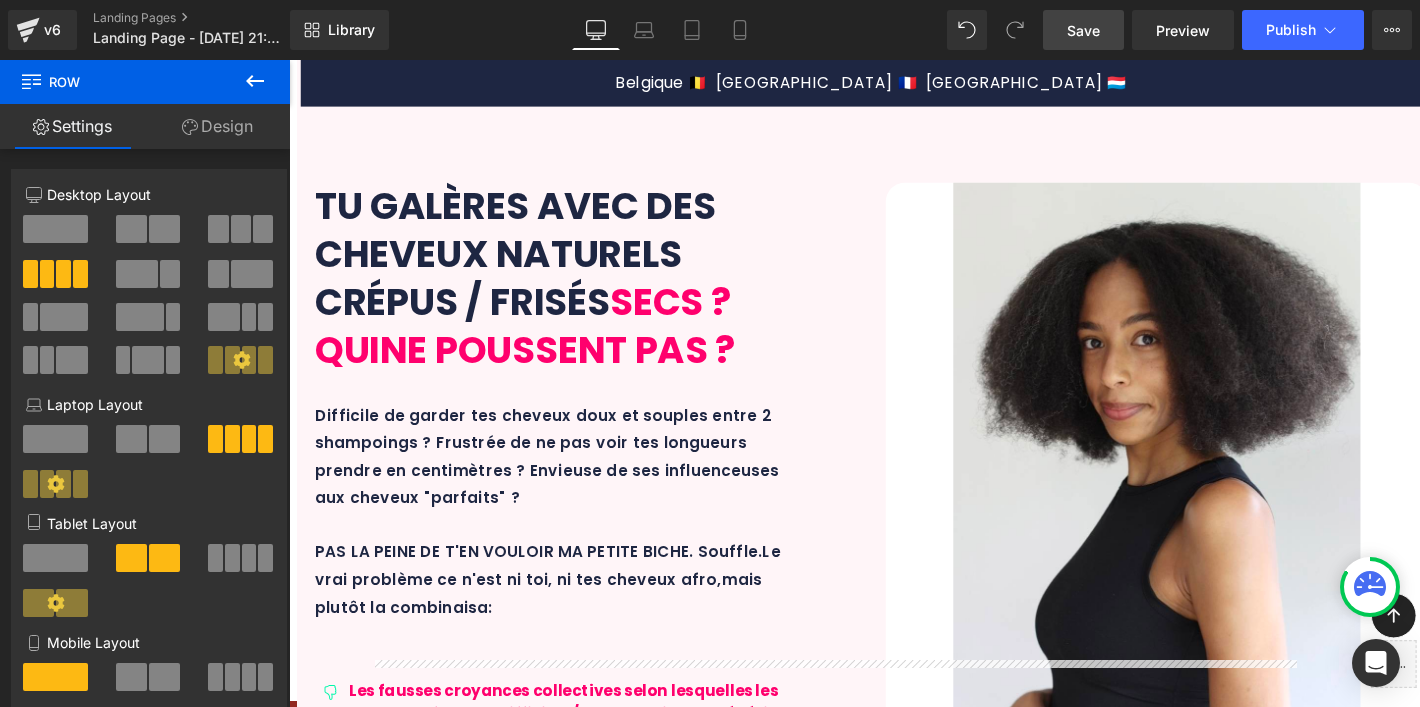 scroll, scrollTop: 3280, scrollLeft: 0, axis: vertical 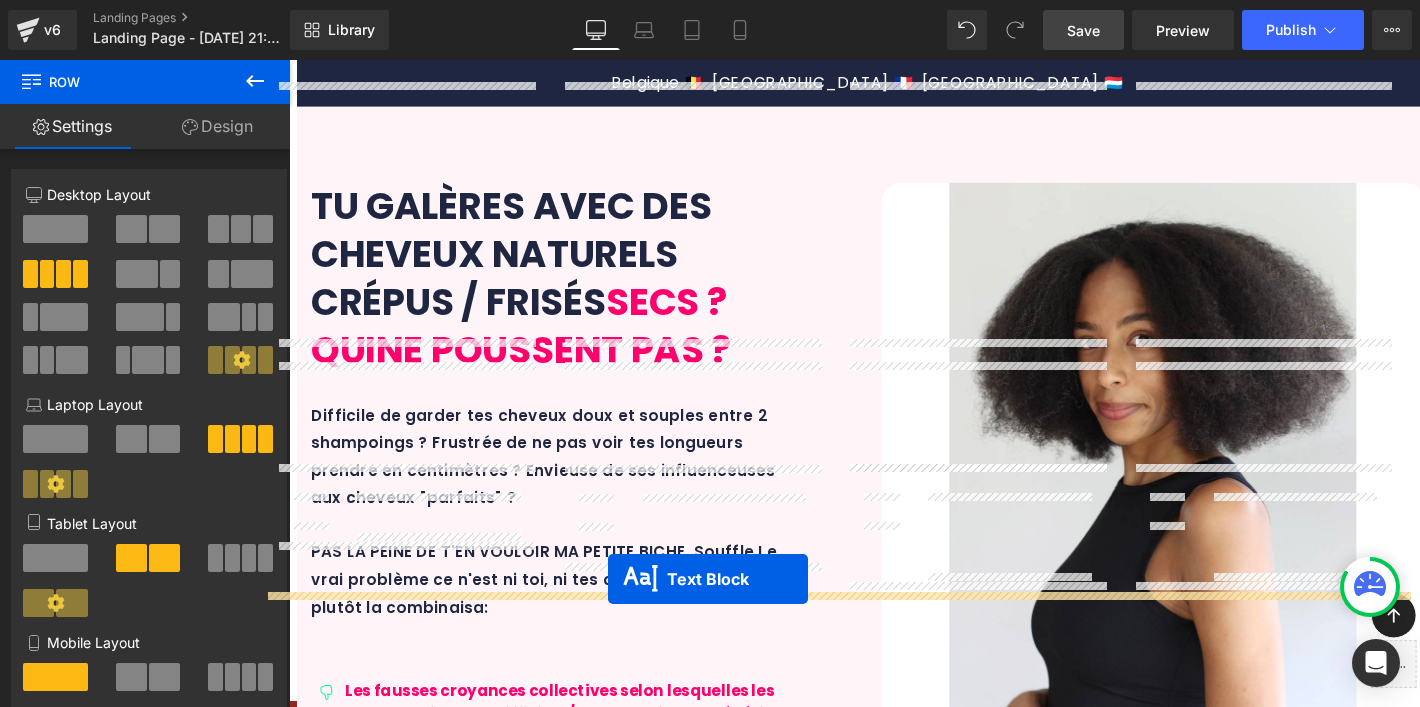 drag, startPoint x: 842, startPoint y: 440, endPoint x: 624, endPoint y: 606, distance: 274.0073 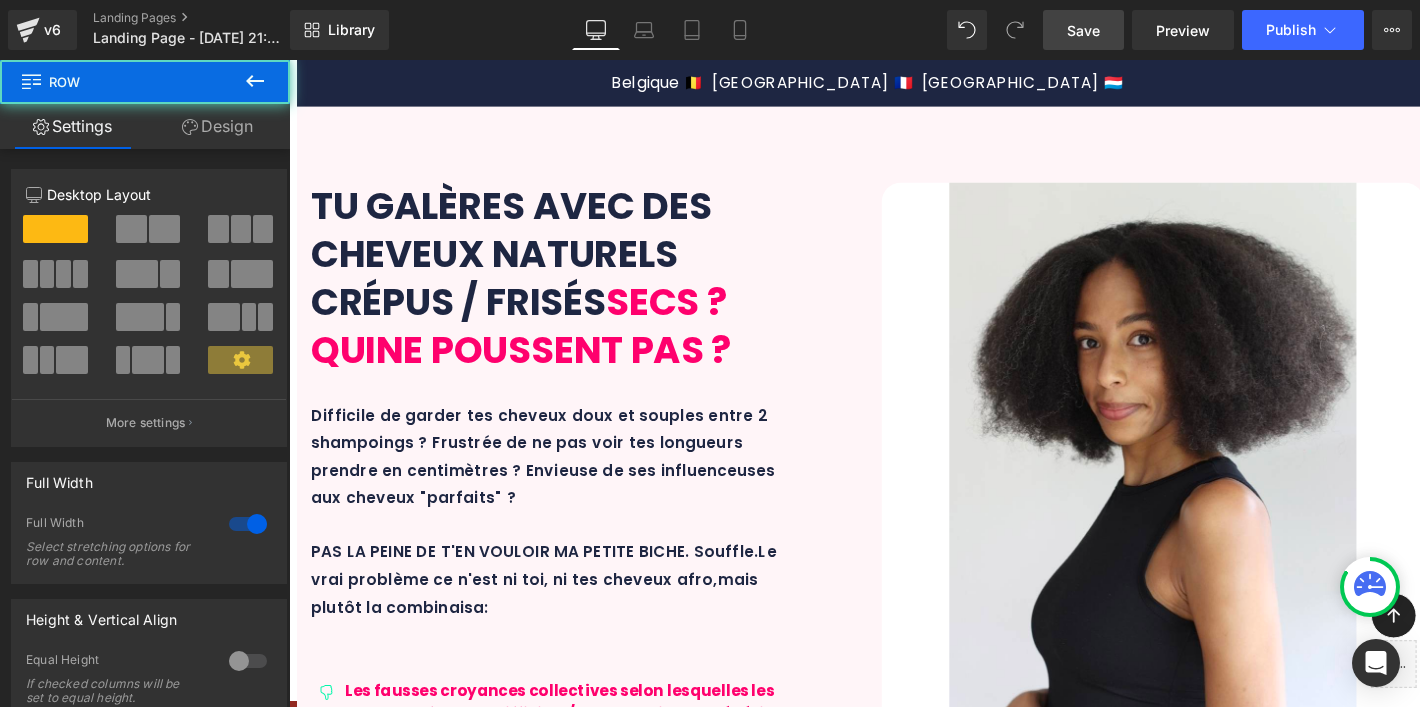 click on "OUI MAIS, LE MAXI AFRO SET, C'EST QUOI ? Heading
Min. 96%
Text Block
d'ingrédients d'origine naturelle
Text Block
Row
100%
Text Block
VEGAN = aucun ingrédient d'origine animale
Text Block
Row
0%
Text Block
sulfates, silicones, huiles minérales,  ingrédients douteux pour ta santé
Text Block
Row         1000% belge Text Block         belge = formulé et fabriqué en laboratoire belge + envoyé sur sur Damso Text Block         Row
Row   31px
En gros, c'est de la bombé bébé. Le Maxi Afro Set se compose de  4 soins essentiels full size (250 ml)  correspondant à  4 étapes incontournables  d'une routine capillaire saine et équilibrée. En 3 mots :  NATURALITÉ, SENSORIALITÉ ET EFFICACITÉ  avec des formulations qui associaient  ingrédients scientifiquement prouvés  et" at bounding box center [897, 3493] 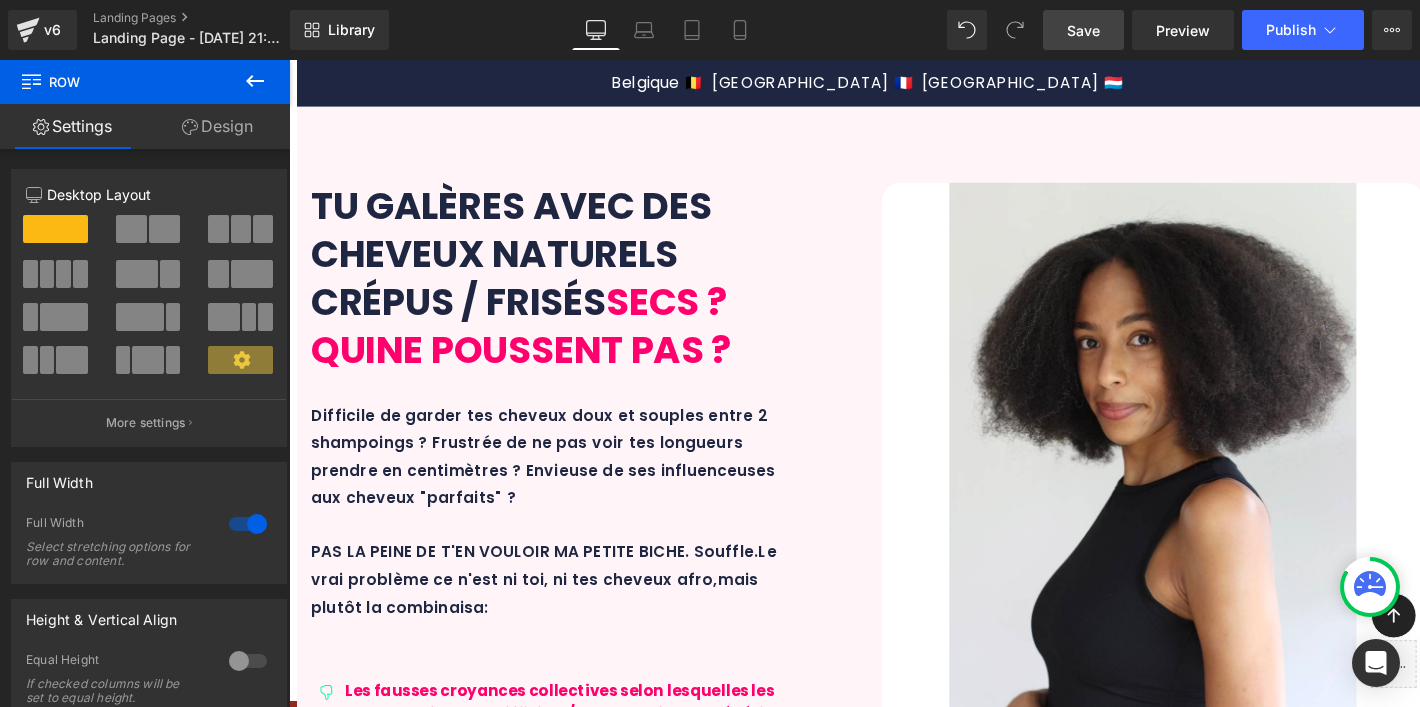 scroll, scrollTop: 3399, scrollLeft: 0, axis: vertical 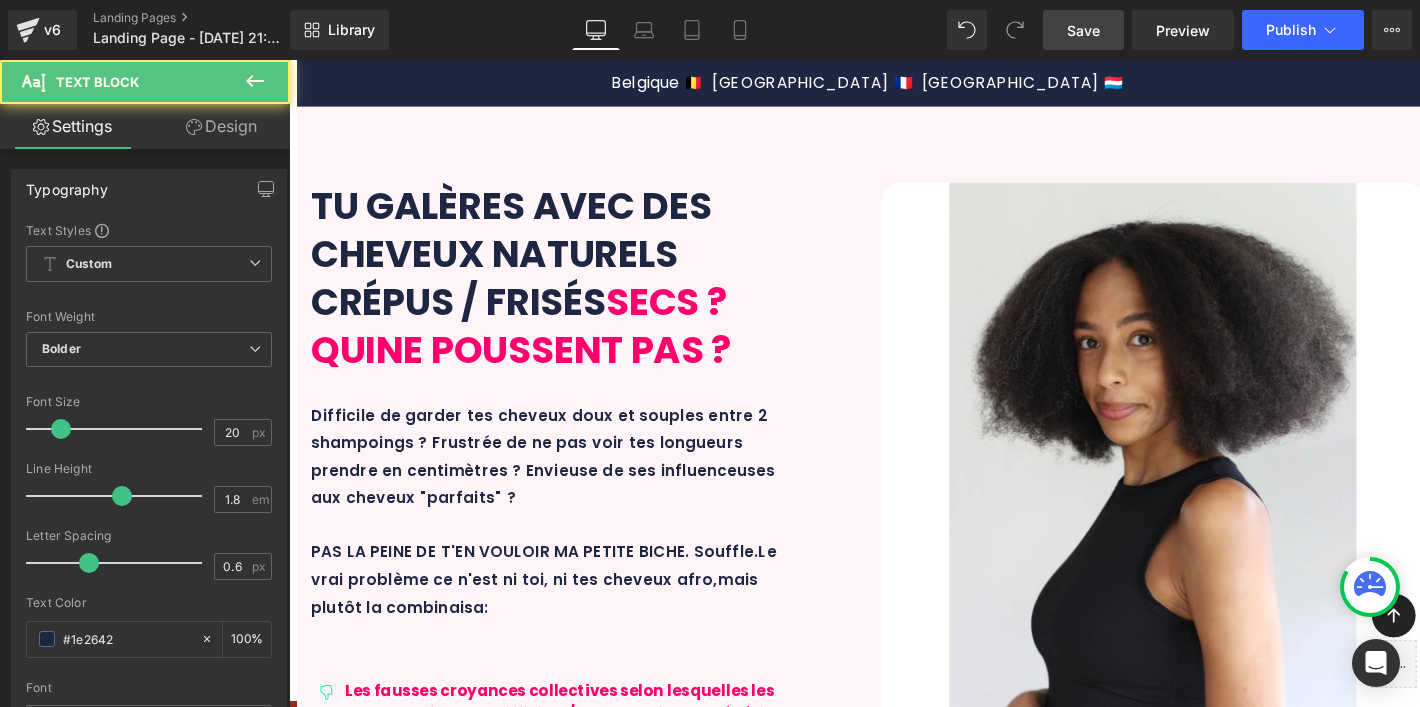 click on "Ici, elle est 100% OFFERTE grâce à ton MAXI AFRO SET !" at bounding box center (723, 4138) 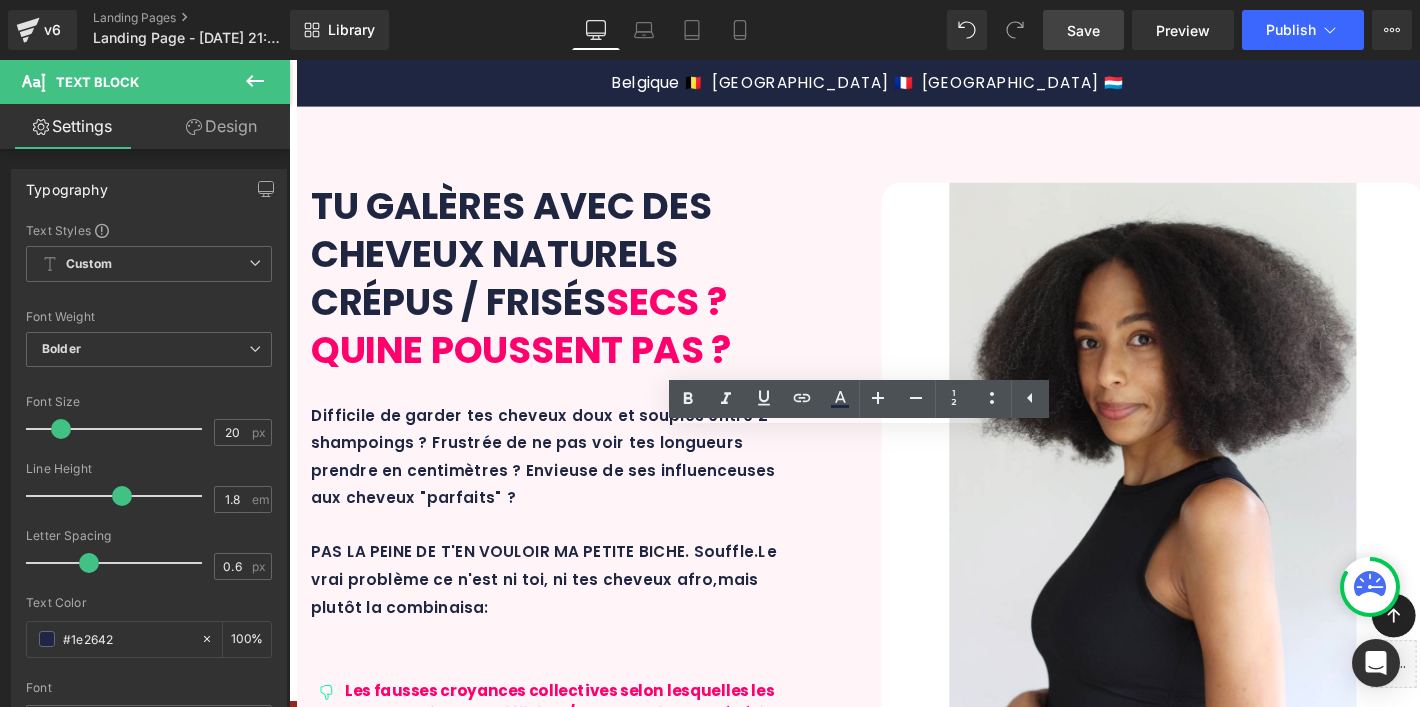 drag, startPoint x: 948, startPoint y: 544, endPoint x: 361, endPoint y: 494, distance: 589.1256 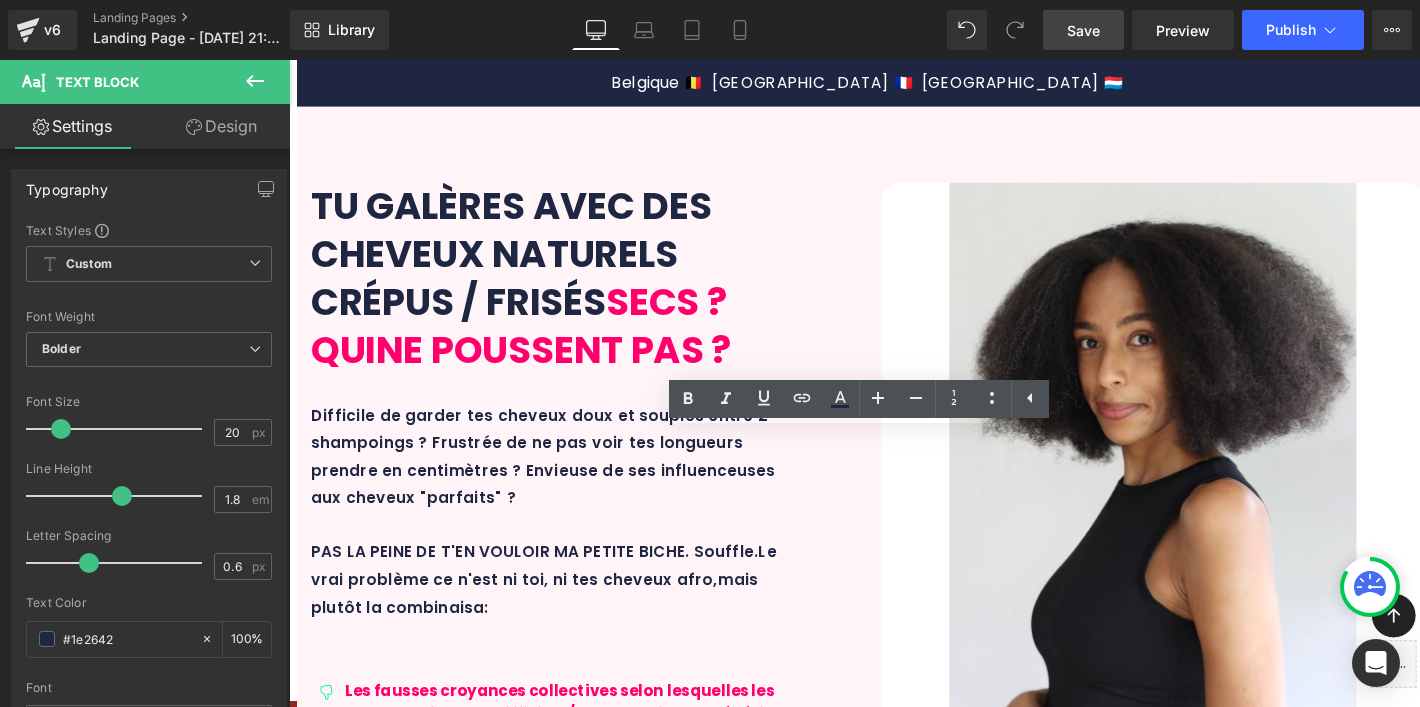 click on "Des formations similaires - et pas aussi complète ! - sont vendues sur le marché pour 60€ ou + 💸...  Ici, elle est 100% OFFERTE grâce à ton MAXI AFRO SET !  Tu ne paies que tes produits ET tu as ainsi  la ta base de soins pour entamer ta transformation capillaire ." at bounding box center (897, 4138) 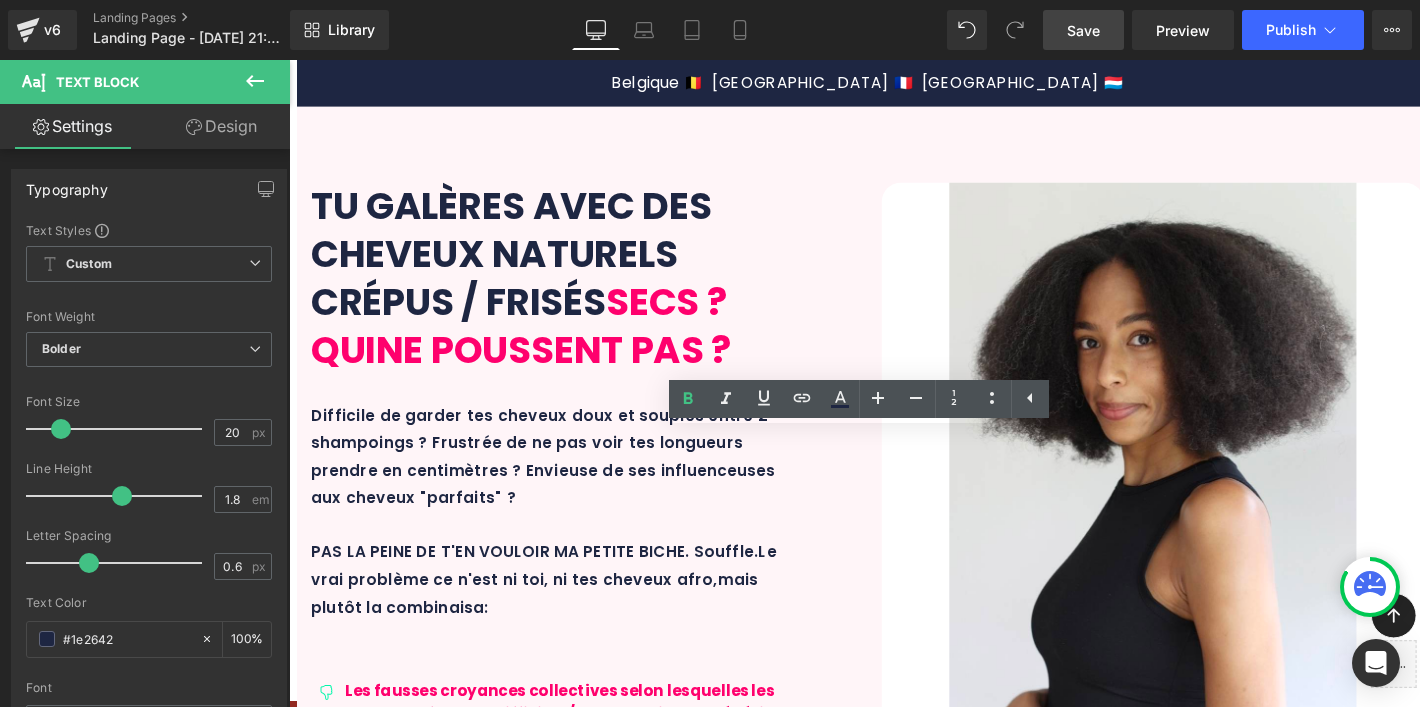 type 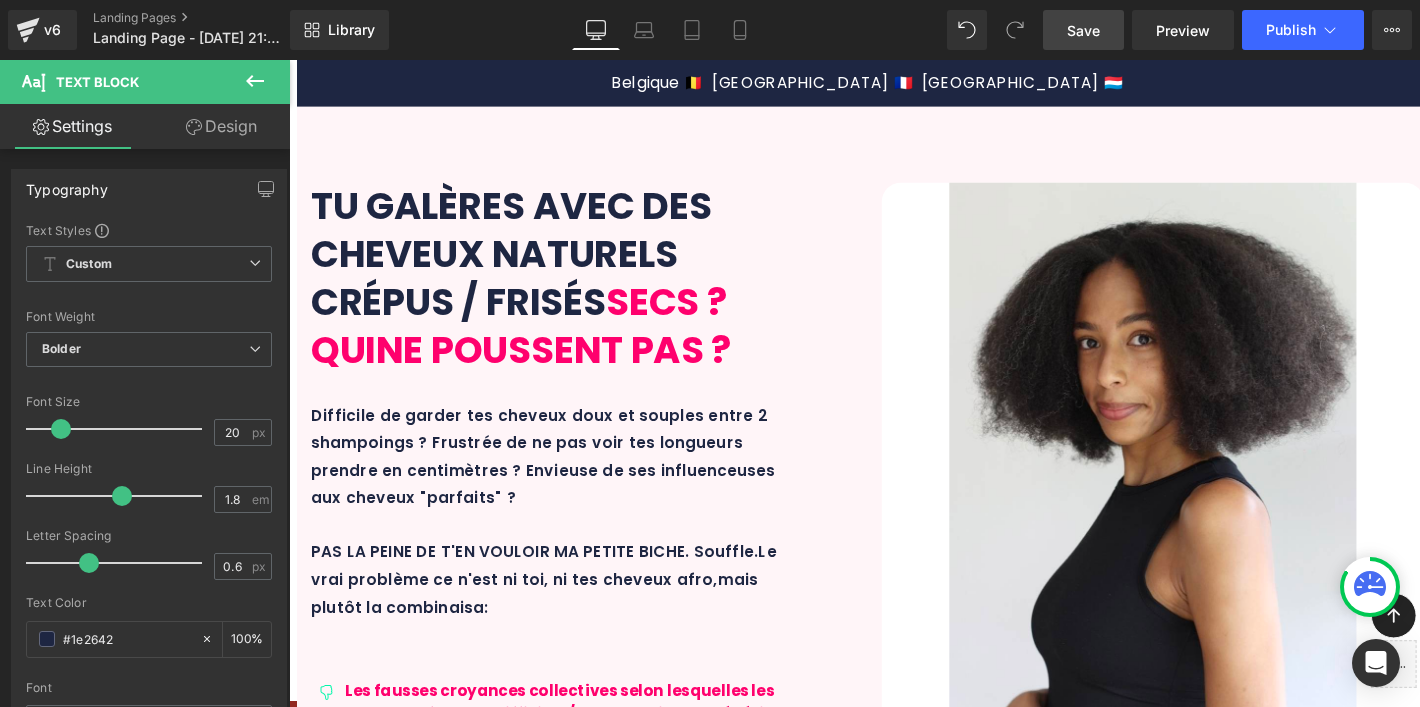 scroll, scrollTop: 3550, scrollLeft: 0, axis: vertical 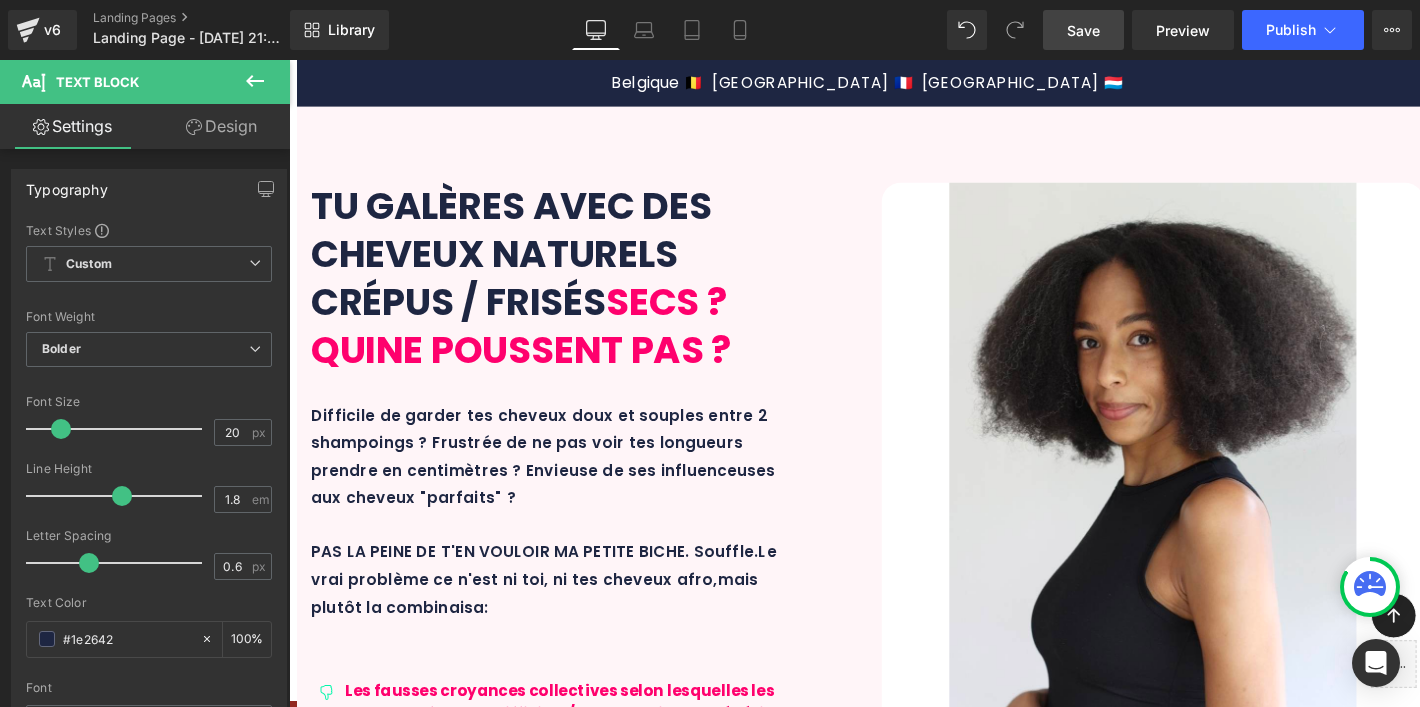 drag, startPoint x: 1020, startPoint y: 362, endPoint x: 571, endPoint y: 348, distance: 449.2182 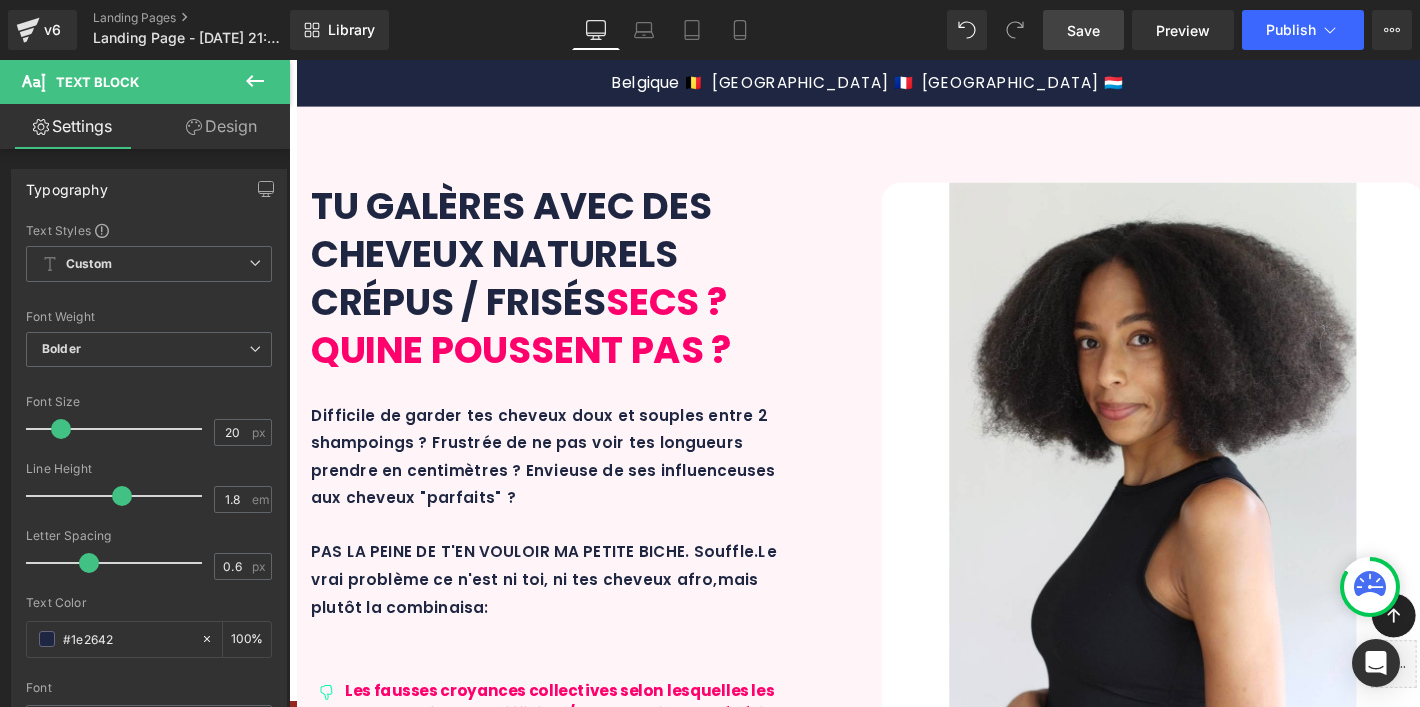 click on "En te  procurant ta  Tu ne paies que tes produits ET tu as ainsi  la ta base de soins pour entamer ta transformation capillaire ." at bounding box center (897, 4120) 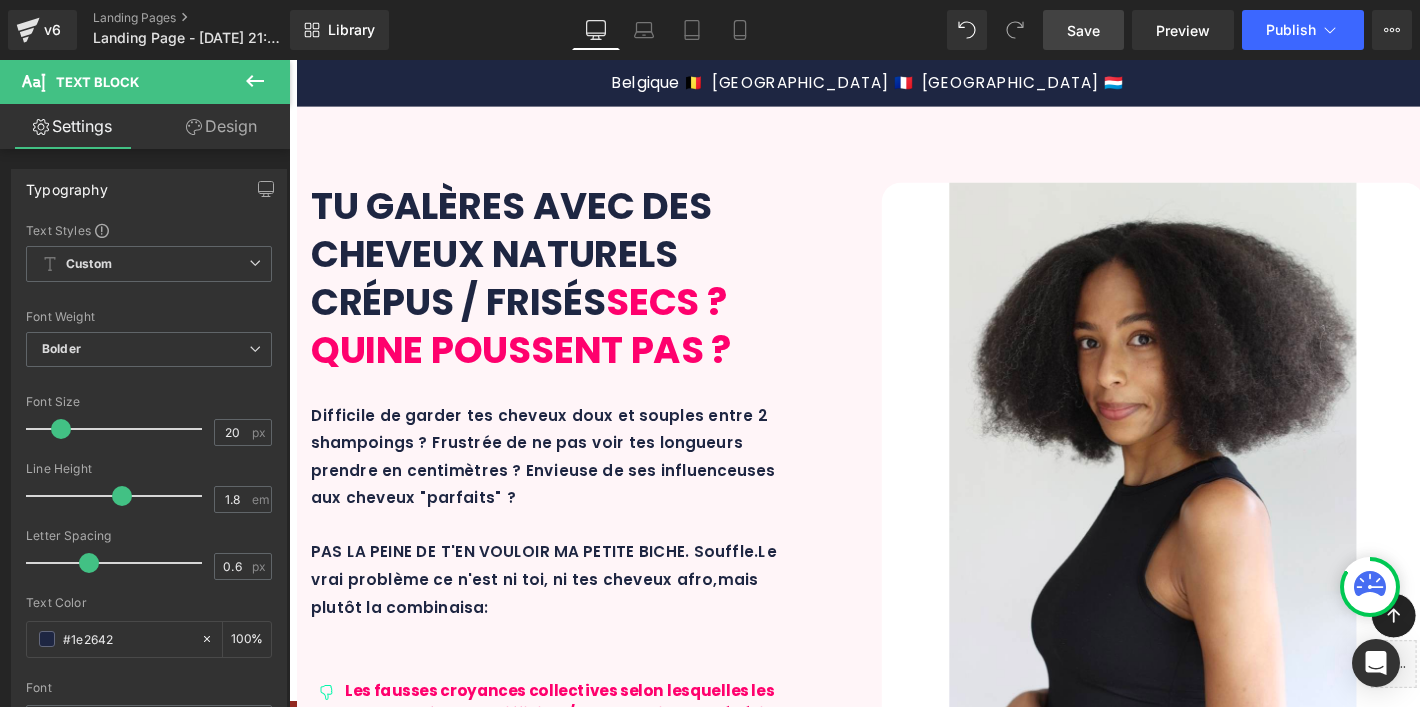 click on "la ta base de soins pour entamer ta transformation capillaire" at bounding box center [989, 4102] 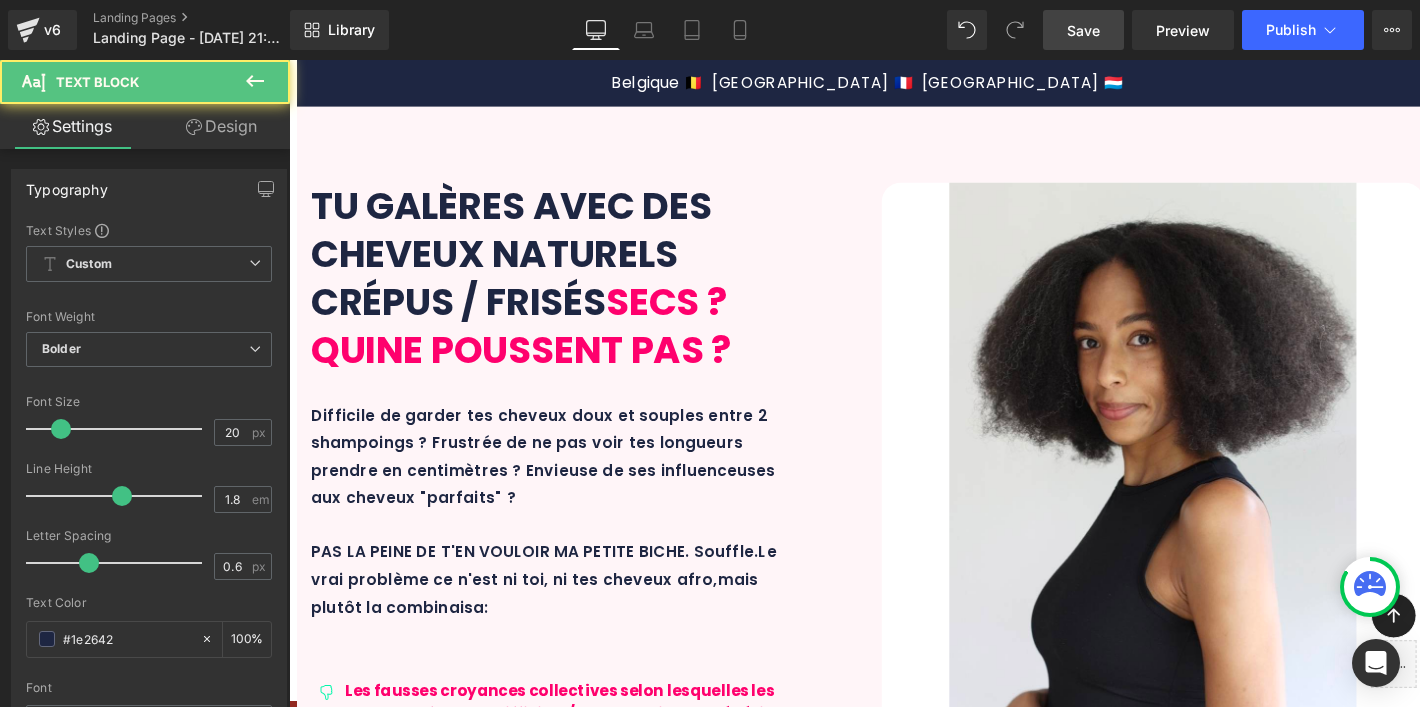 drag, startPoint x: 1197, startPoint y: 393, endPoint x: 1338, endPoint y: 365, distance: 143.75327 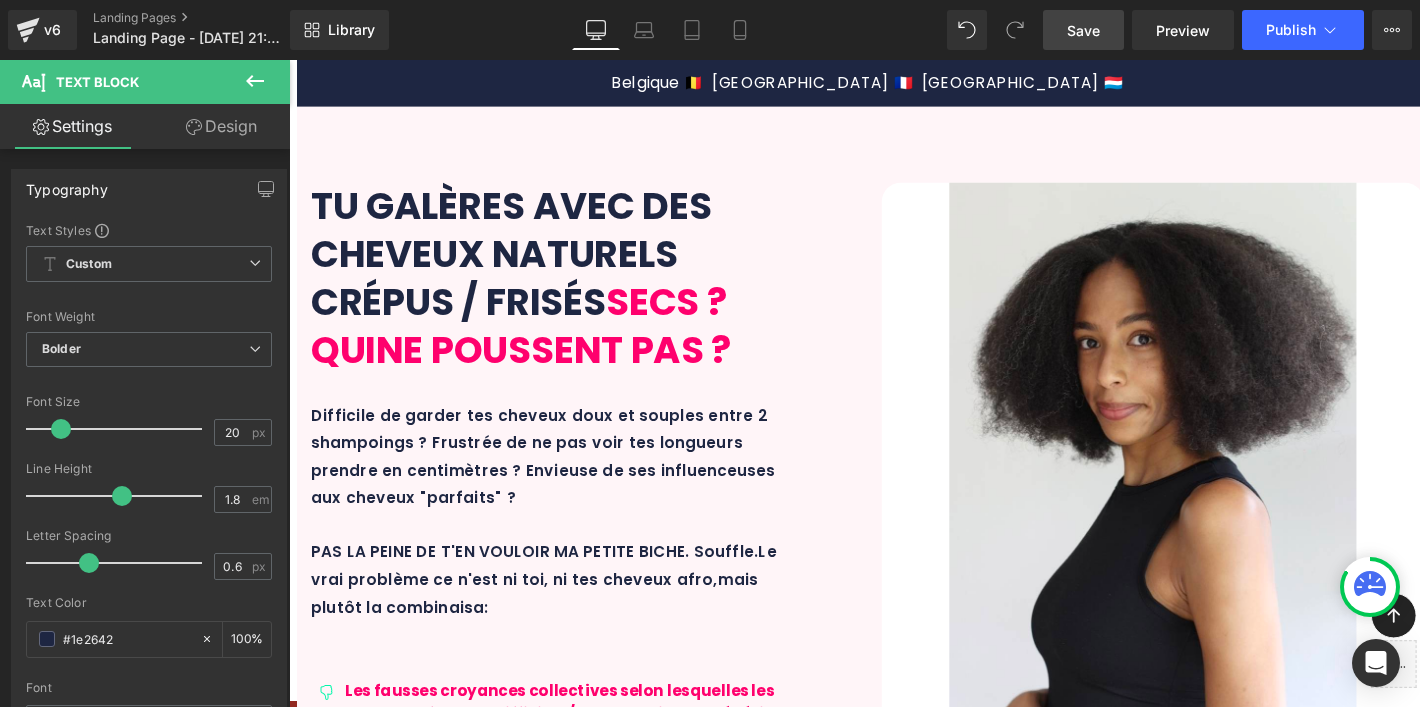 click on "ta base de soins, tu" at bounding box center [699, 4102] 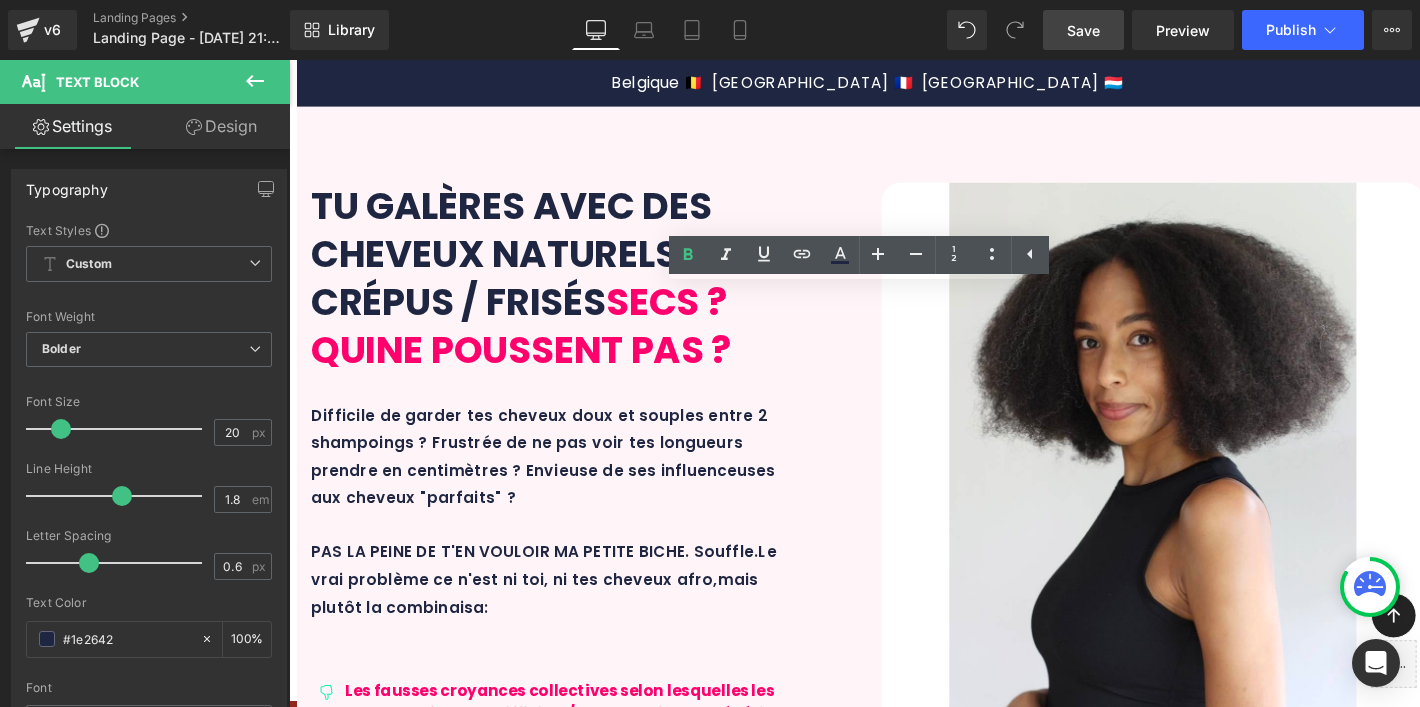 click on "En te  procurant ta  ta base de soins, tu  peux  entamer ta transformation capillaire  entamer une transformation cpaillaire  complète. Sans t'éparpiller." at bounding box center (897, 4120) 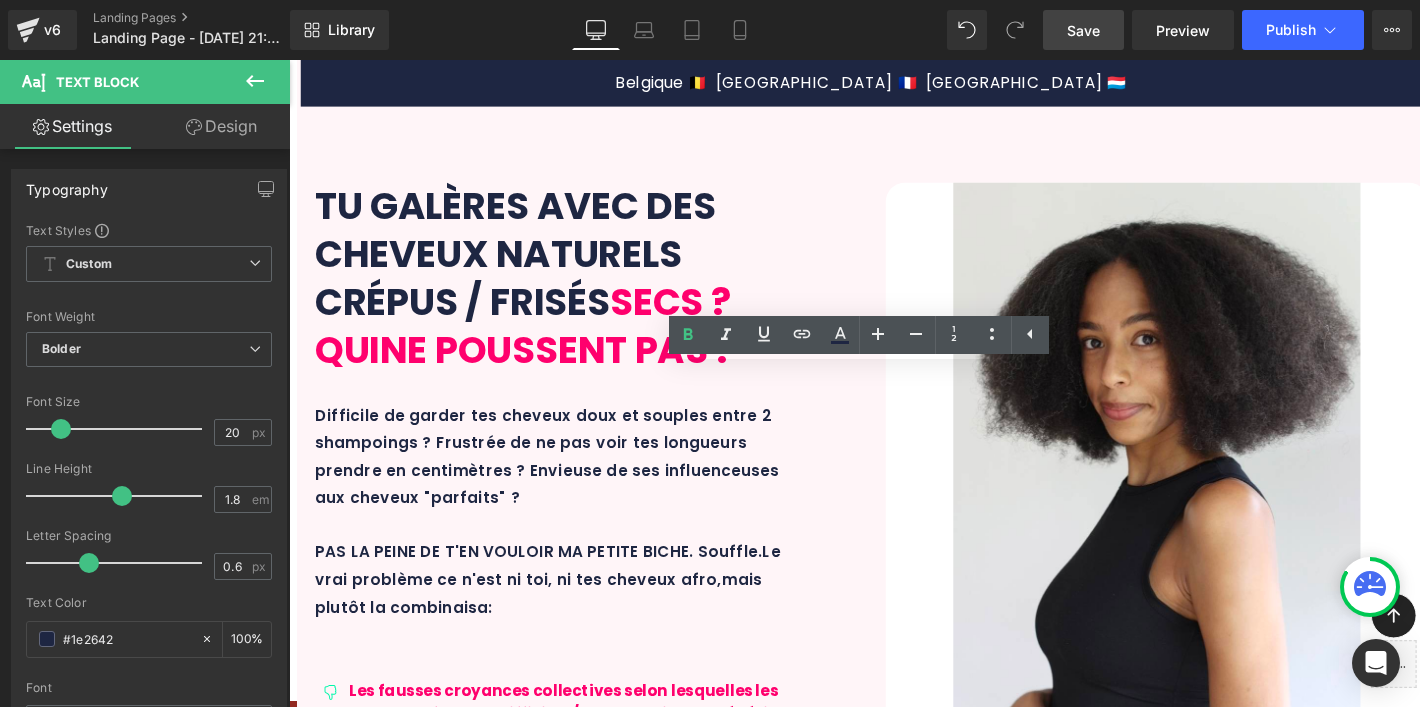 scroll, scrollTop: 3466, scrollLeft: 0, axis: vertical 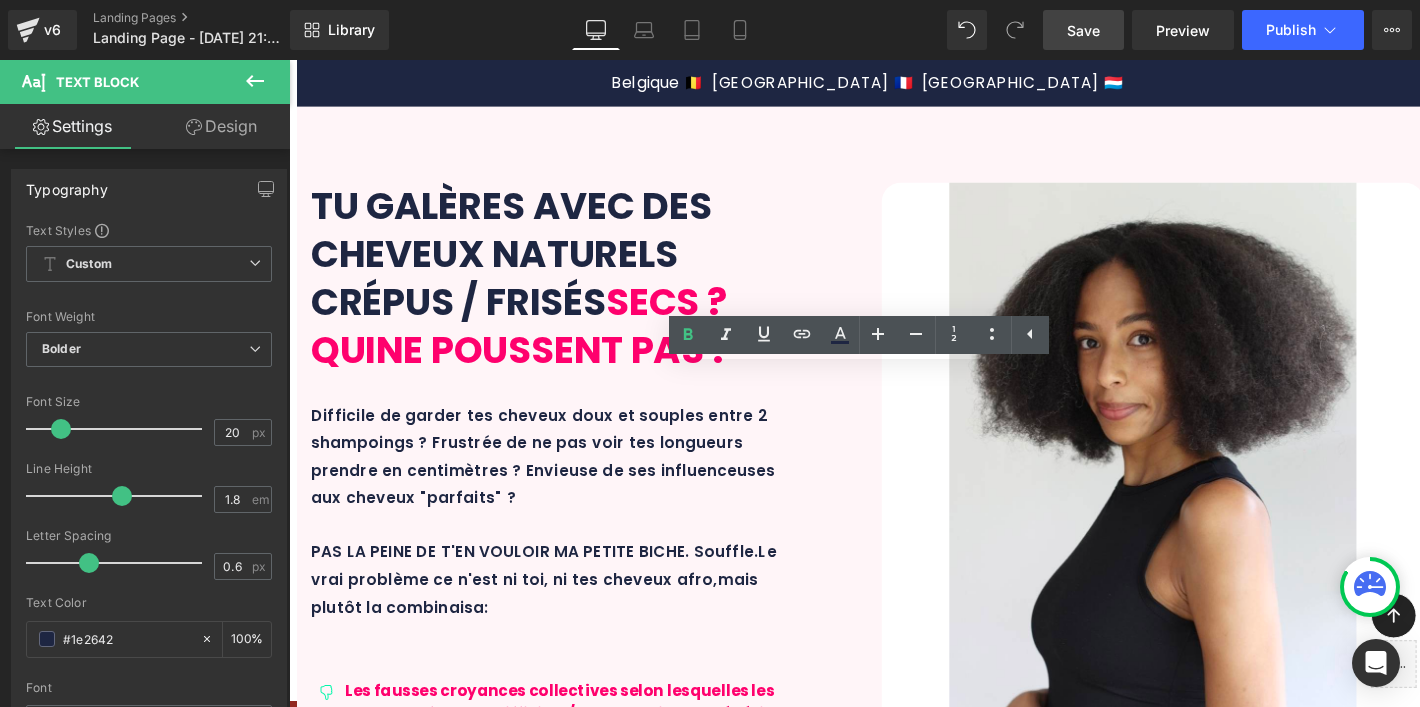 click at bounding box center [296, 60] 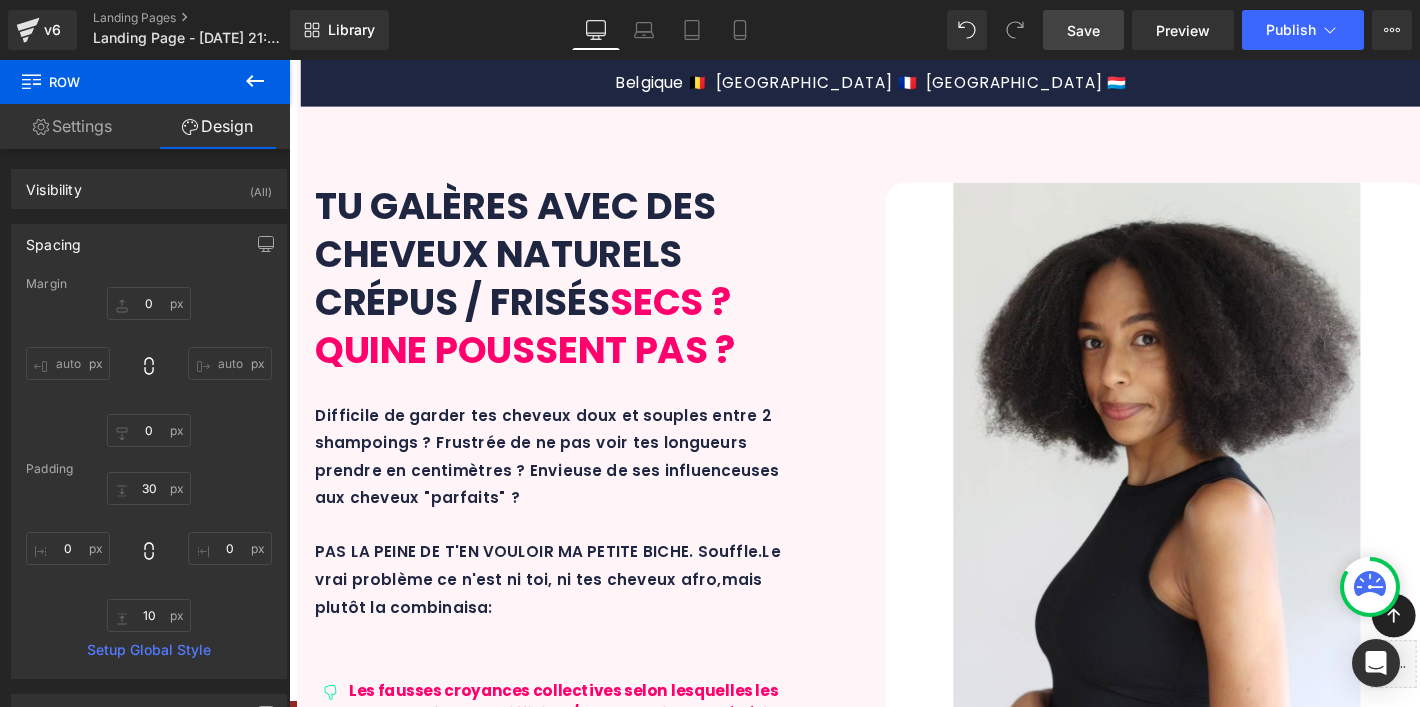 scroll, scrollTop: 4667, scrollLeft: 0, axis: vertical 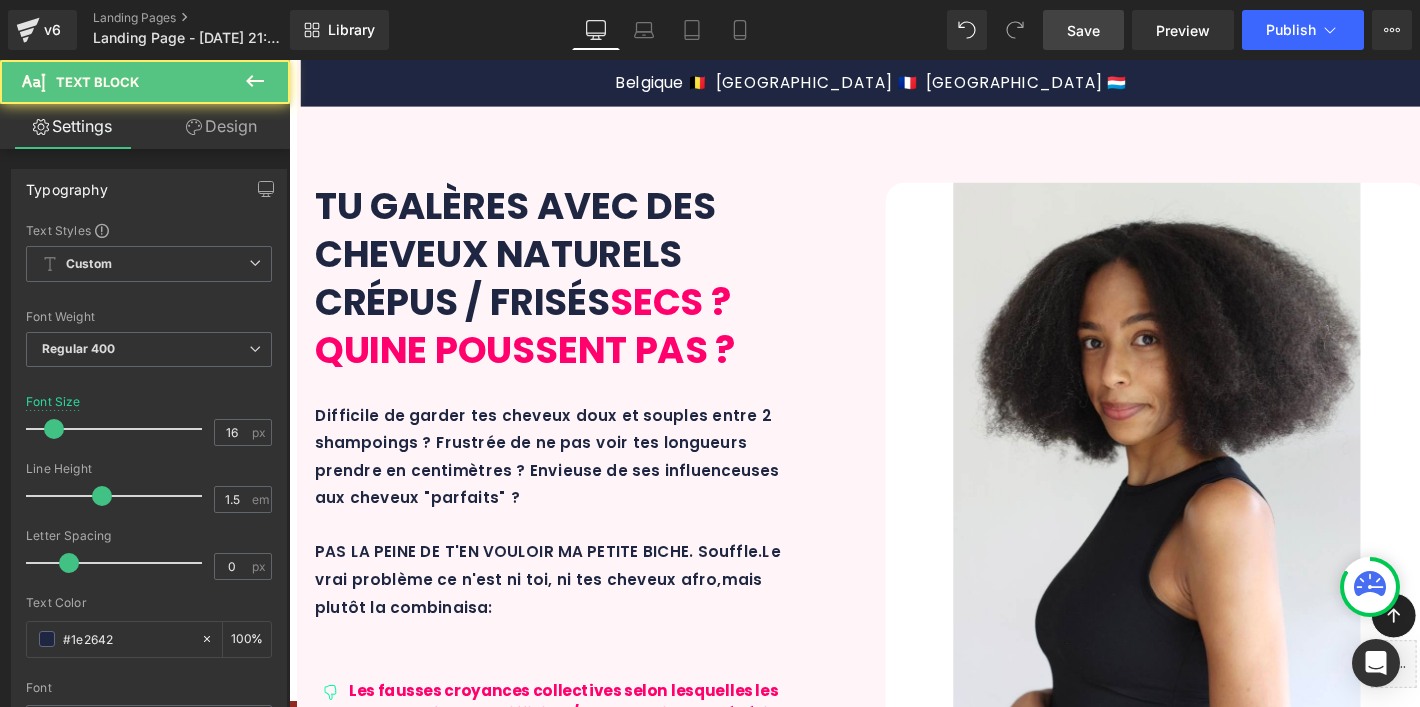 click on "+ cm de pousse. Résultats sur 10 mois en méthode l'HYDRAPOUSS combiné à l'AFRO SET." at bounding box center (913, 5124) 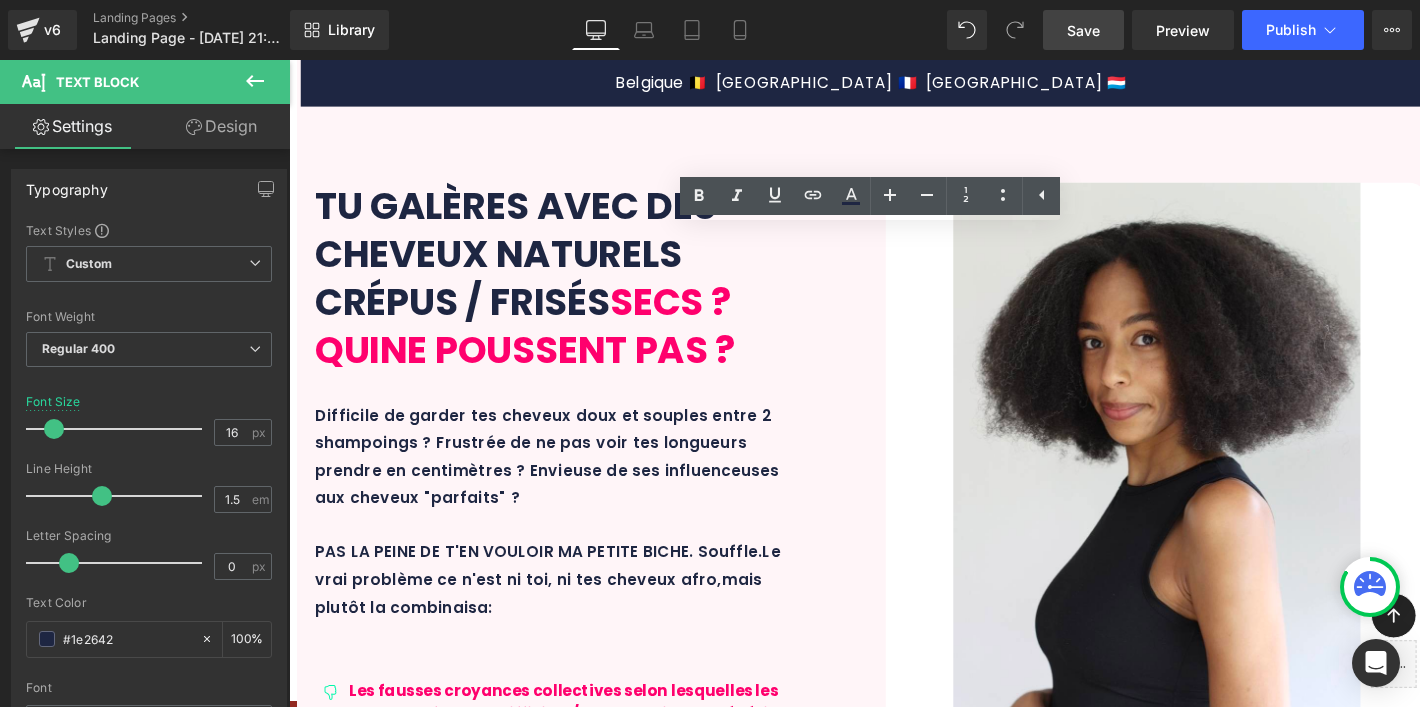 click on "+ cm de pousse. Résultats sur 10 mois en méthode l'HYDRAPOUSS combiné à l'AFRO SET." at bounding box center (913, 5124) 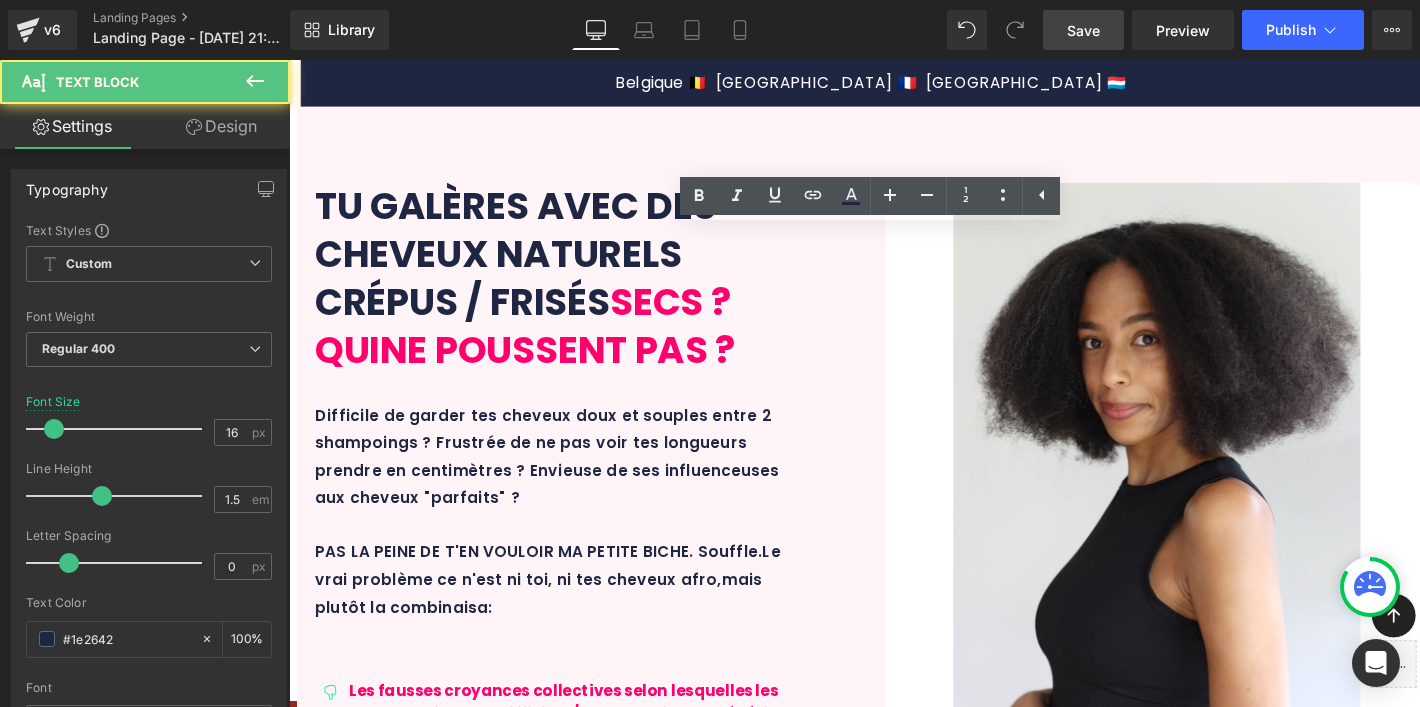 drag, startPoint x: 1099, startPoint y: 257, endPoint x: 1196, endPoint y: 245, distance: 97.73945 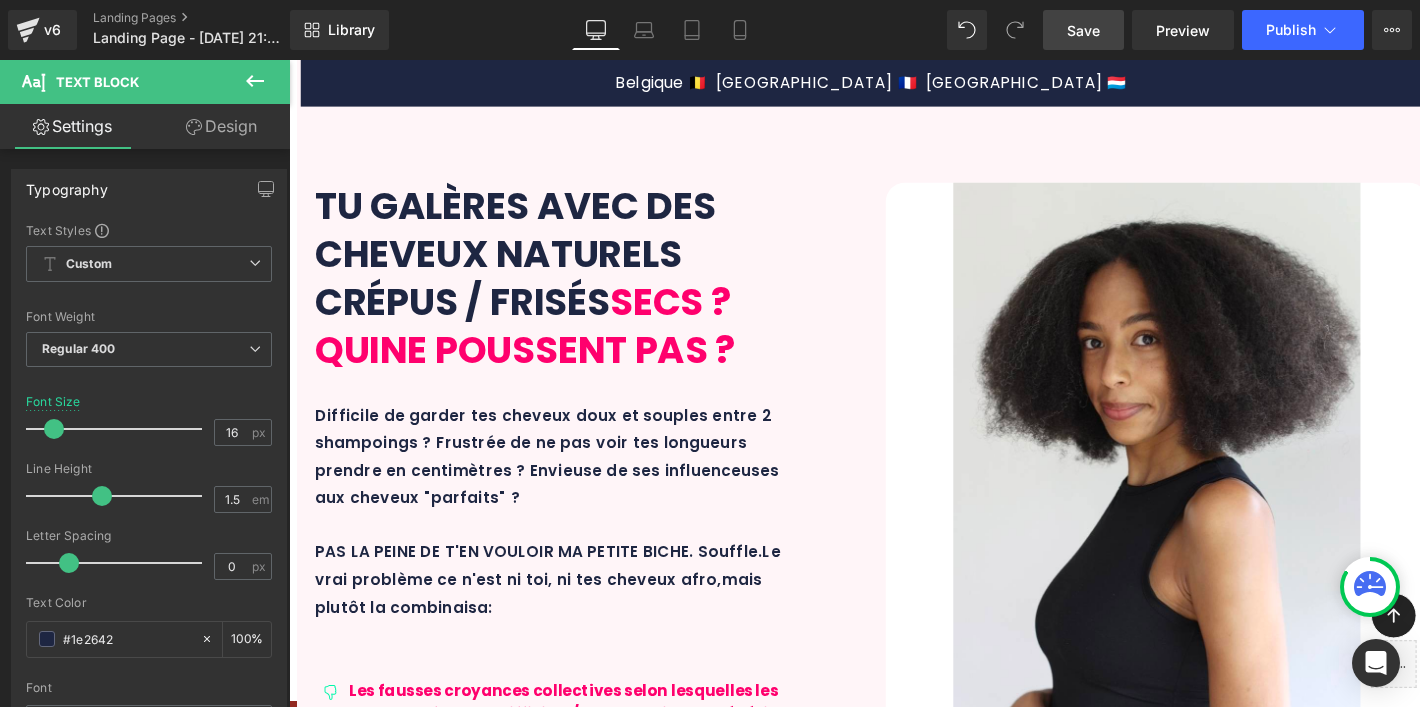 click on "+ cm de pousse. Résultats sur 10 mois en méthode l'HYDRAPOUSS + MAXI l'AFRO SET." at bounding box center (913, 5124) 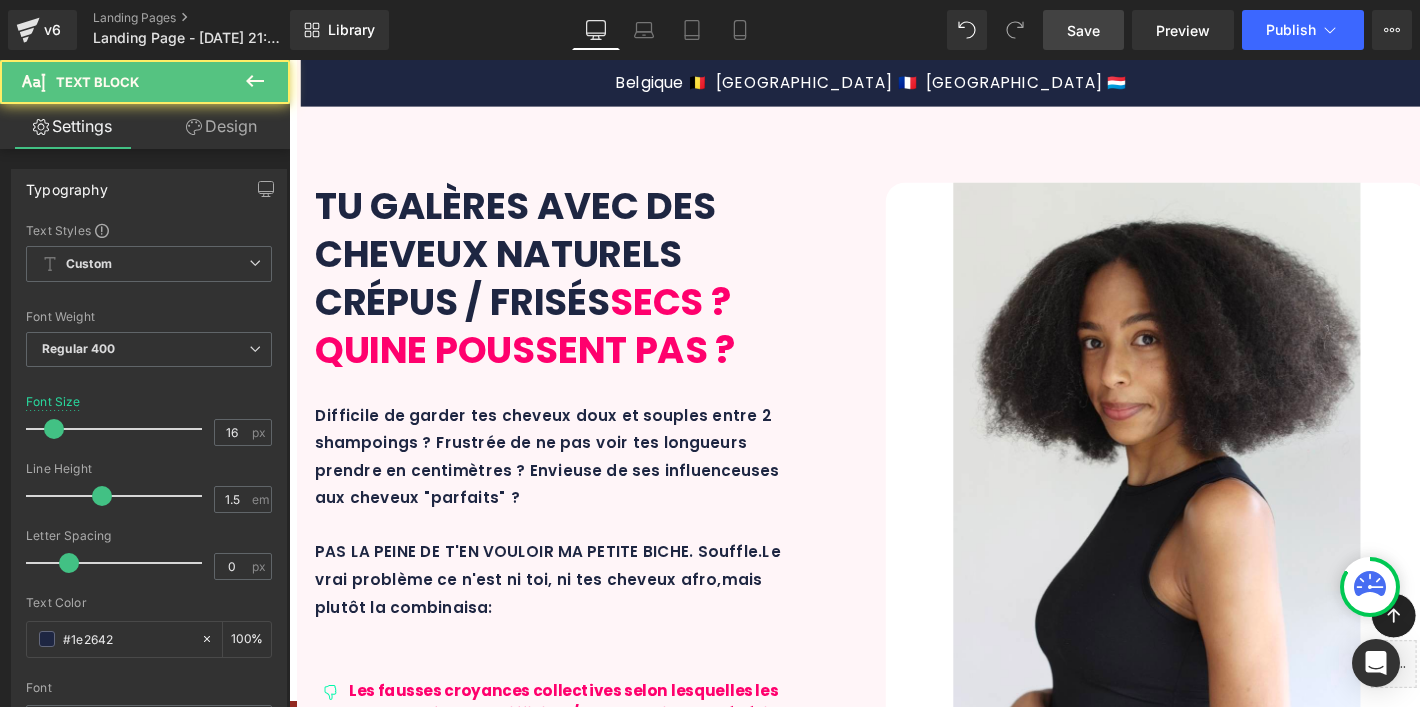 click on "+ cm de pousse. Résultats sur 10 mois en méthode l'HYDRAPOUSS + MAXI AFRO SET." at bounding box center (913, 5124) 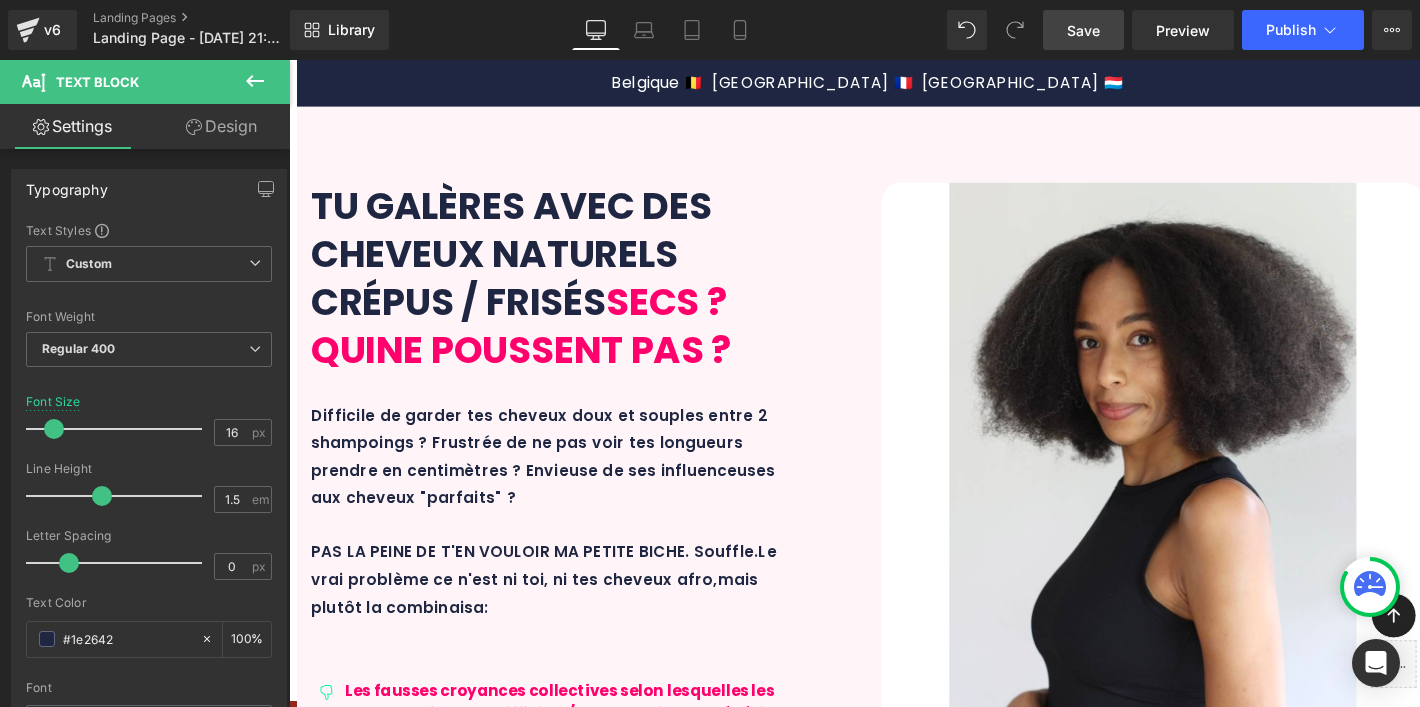scroll, scrollTop: 969, scrollLeft: 0, axis: vertical 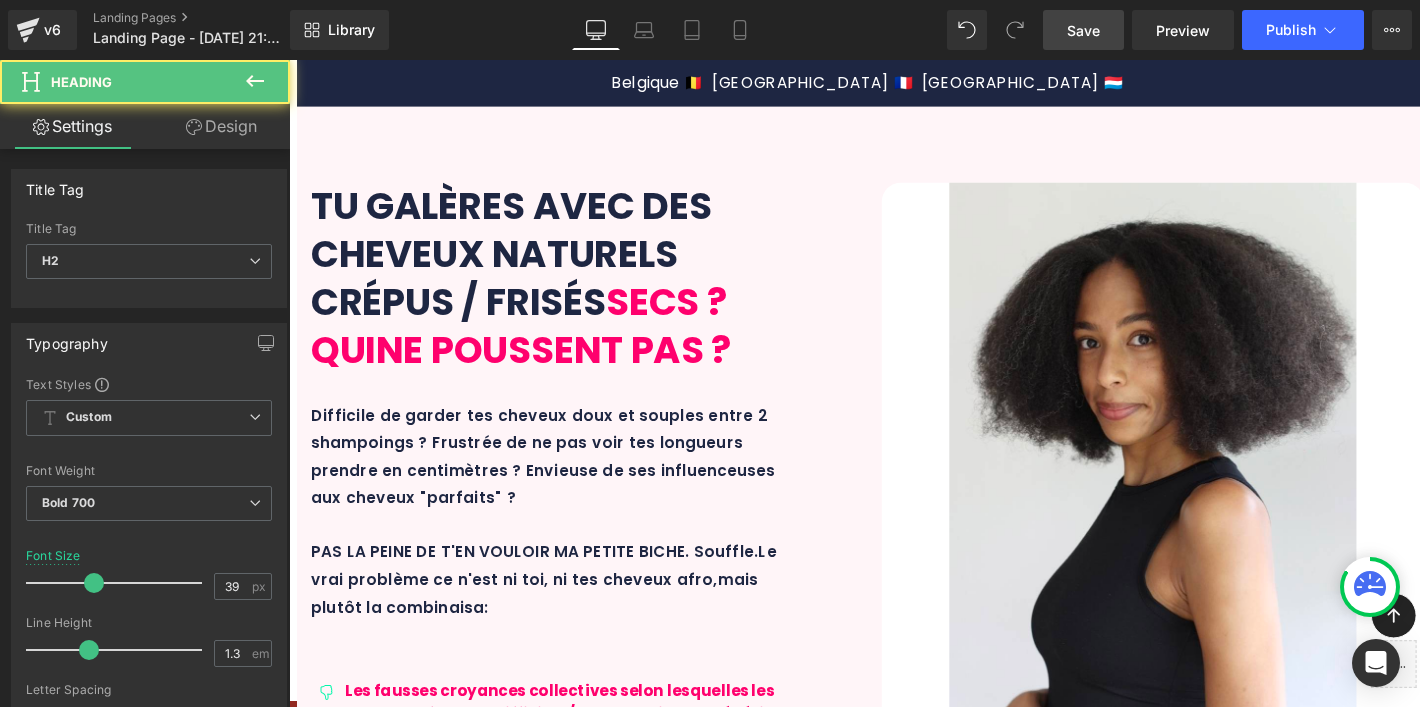 drag, startPoint x: 1154, startPoint y: 407, endPoint x: 1131, endPoint y: 405, distance: 23.086792 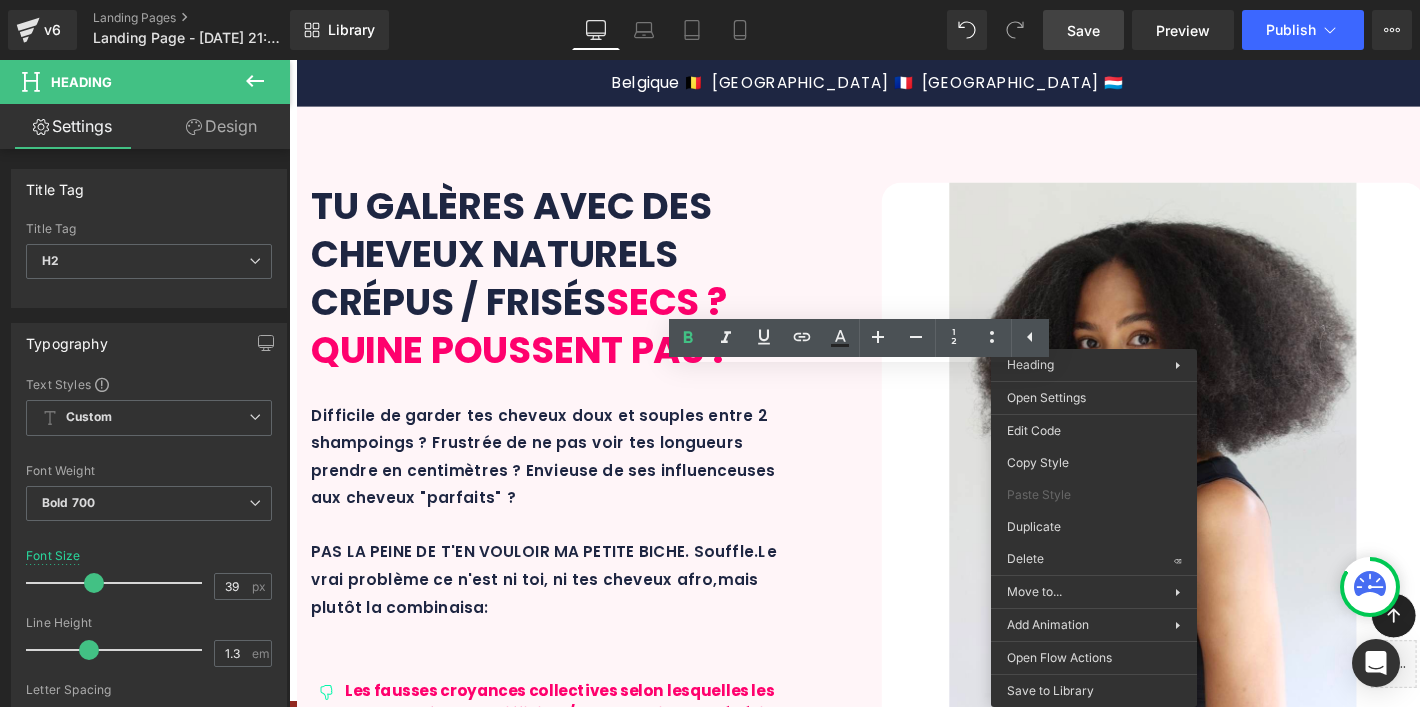 click on "DÉCOUVRE HYDRAPOUSSE™  Heading         Row
Une formation  complète  GRATUITE 🎁 grâce à ton  Maxi Afro Set
Text Block         Parce que oui, les bons soins sont essentiels. Mais ce que les autres marques ne t'expliquent pas, c'est que les produits seuls ne suffisent pas.  Le   duo gagnant = bons soins +  bonnes pratiques   sans s'éparpiller (coucou les réseaux sociaux) !  Voilà ce qui va faire TOUTE la différence pour : Text Block
Icon
Des cheveux hydratés durablement entre tes shampoings
Text Block
Row
Icon         Une réduction de la casse pour une pousse réellement visible Text Block
Row
Icon         Un fibre capillaire saine, équilibrée et plein de vie Text Block
Row
Row
BREF, LA VÉRITABLE TRANSFORMATION CAPILLAIRE QUE TU ATTENDAIS
Text Block         Image         Row" at bounding box center (897, 1990) 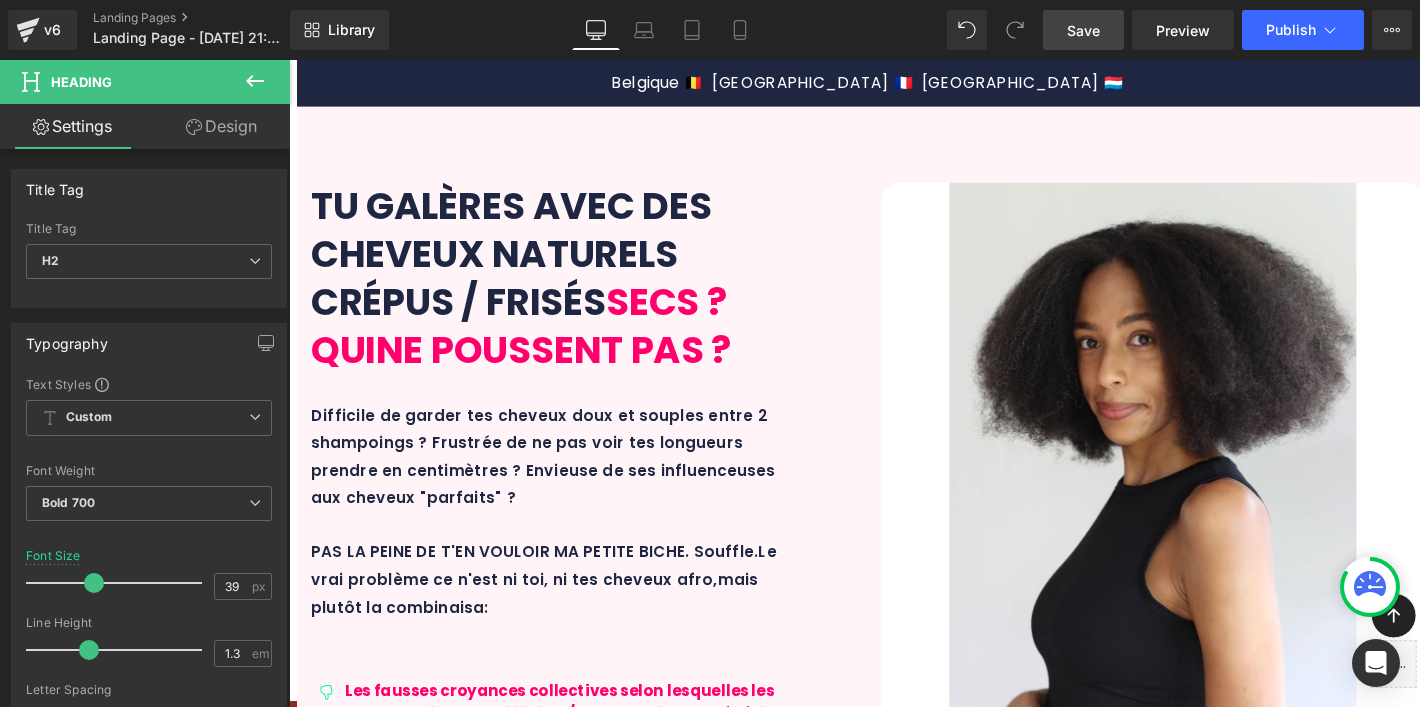 drag, startPoint x: 1164, startPoint y: 403, endPoint x: 1136, endPoint y: 402, distance: 28.01785 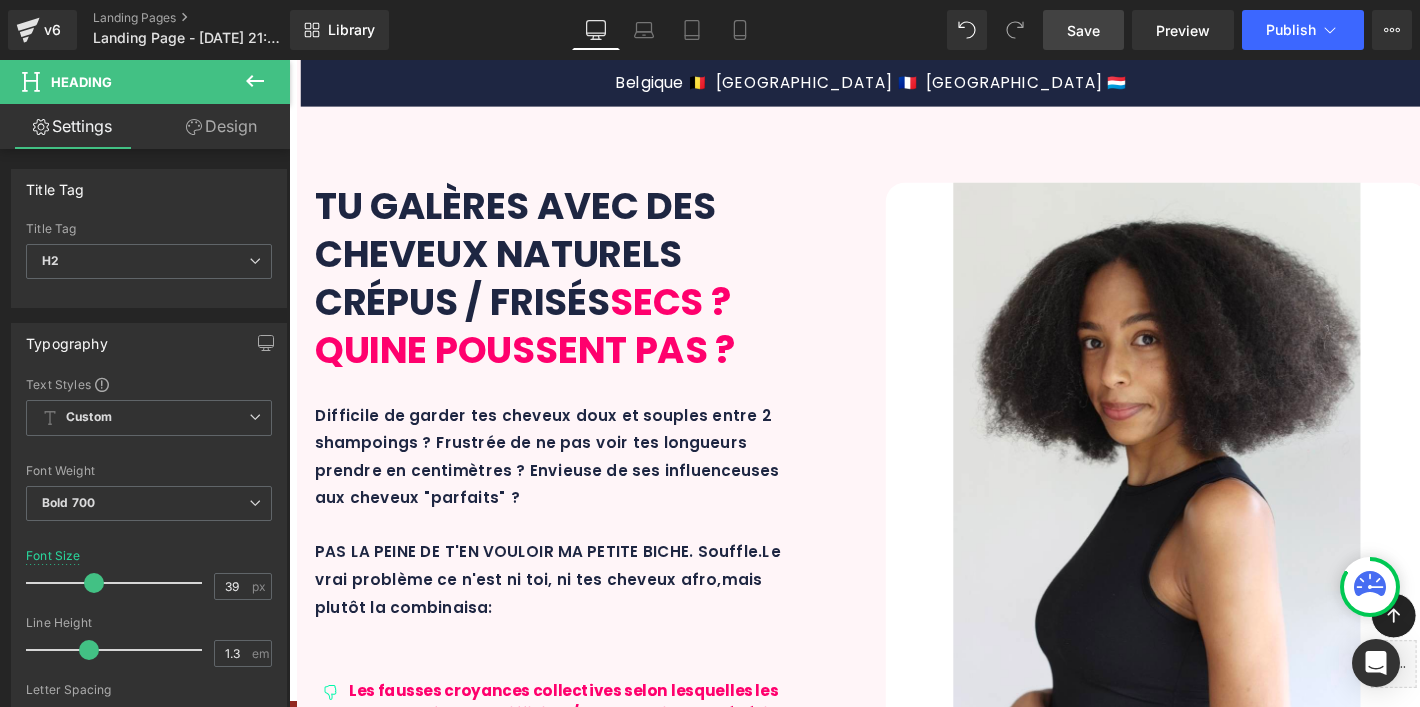 scroll, scrollTop: 4447, scrollLeft: 0, axis: vertical 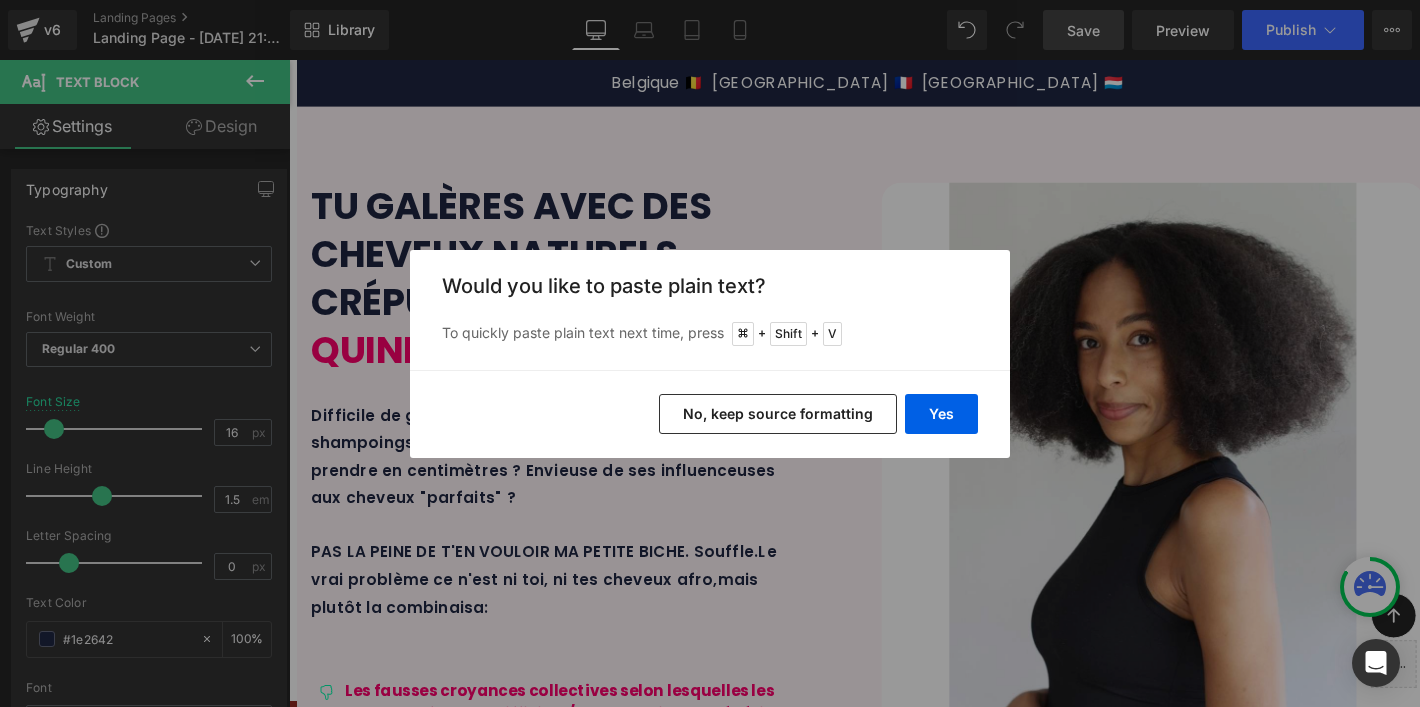 click on "No, keep source formatting" at bounding box center (778, 414) 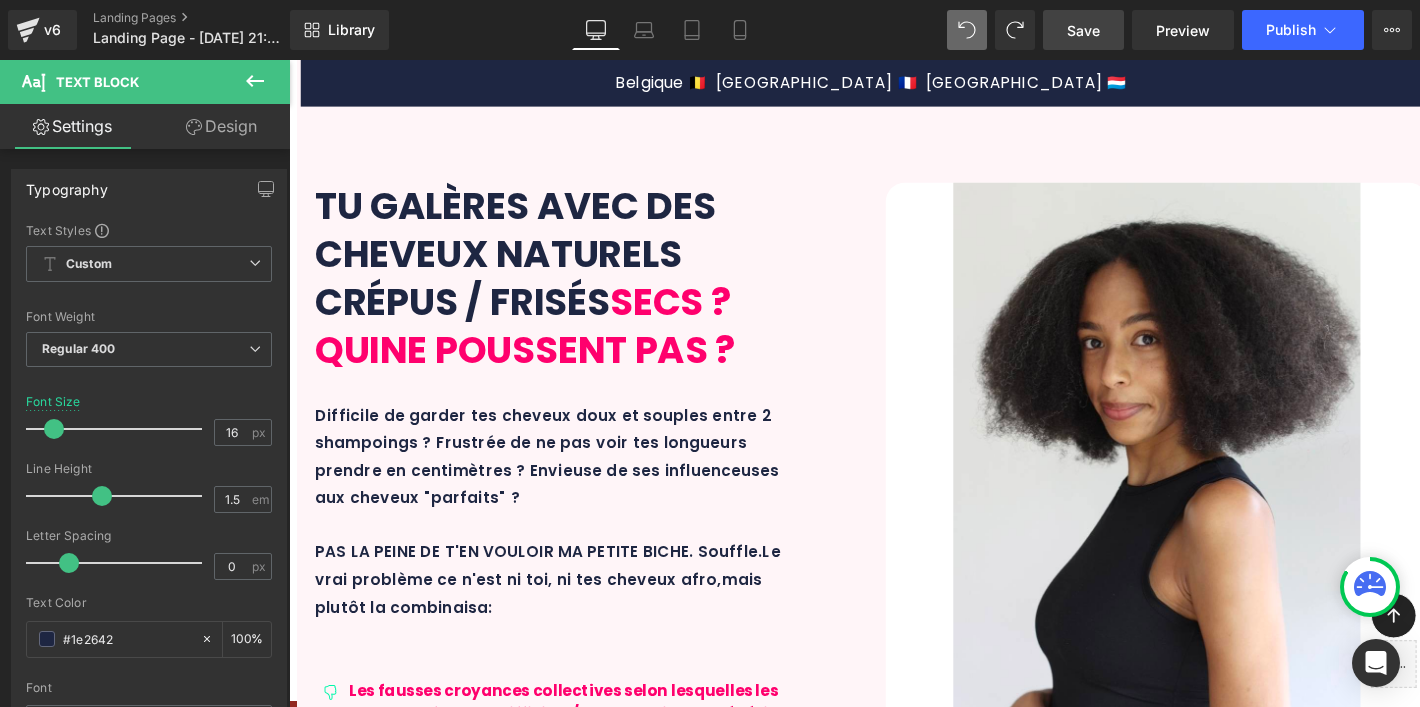 click on "+ cm de pousse. Résultats sur 10 mois en méthode l'HYDRAPOUSSE + MAXI AFRO SET." at bounding box center (913, 5124) 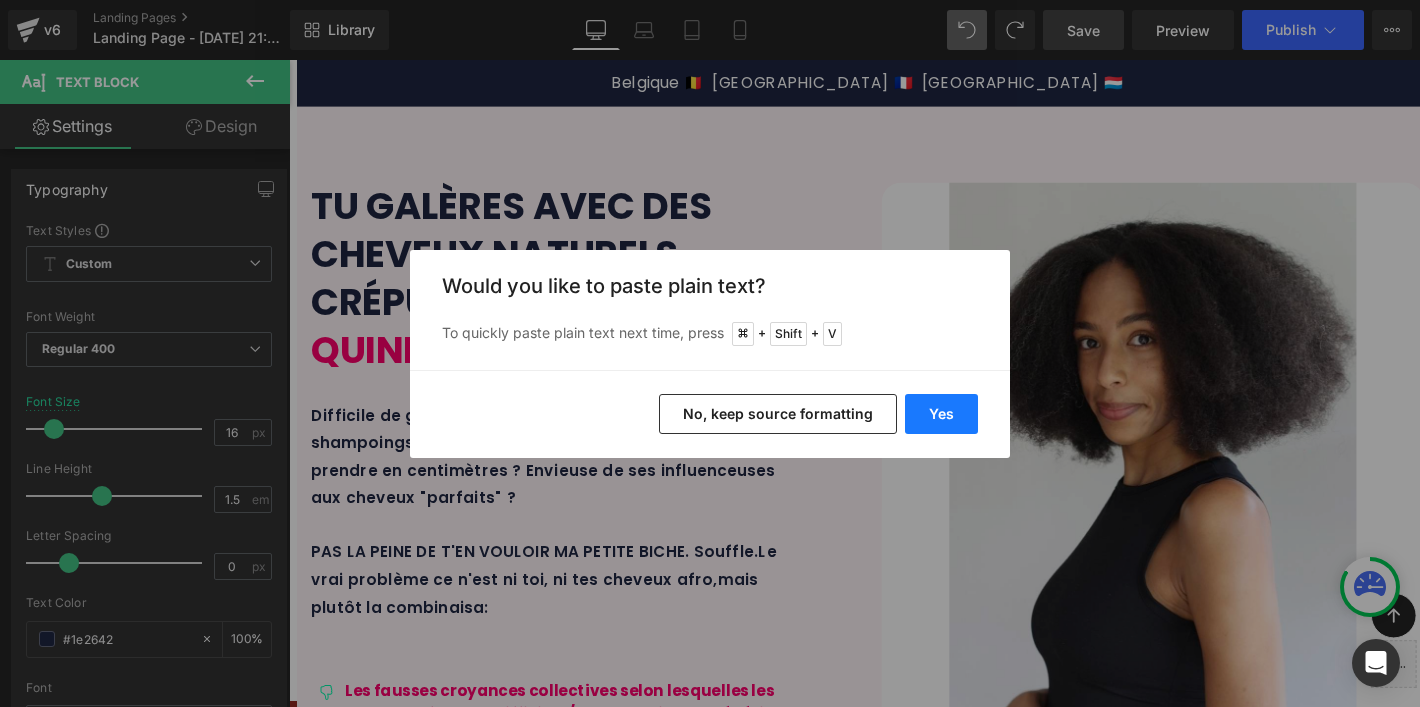 click on "Yes" at bounding box center (941, 414) 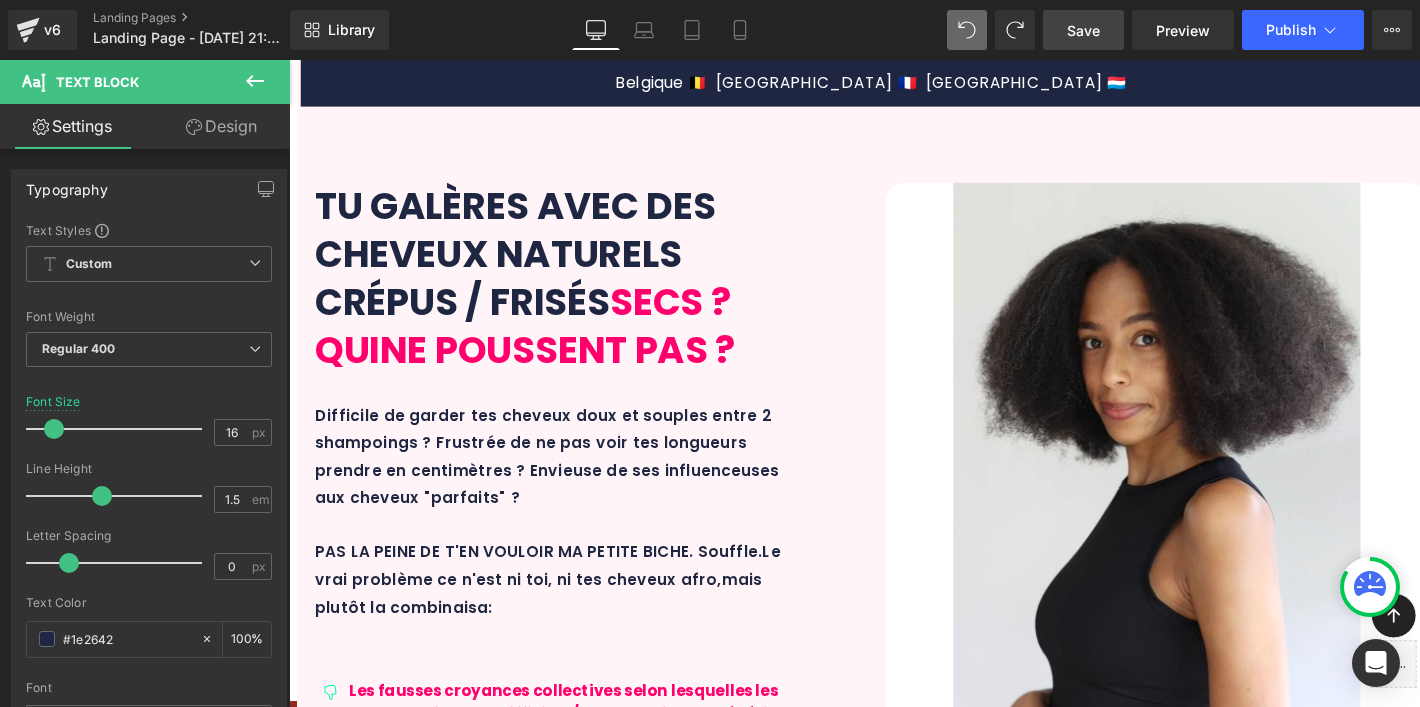 click on "DES RÉSULTATS VISIBLES ET RÉELS
Text Block         Text Block
Before
After
Before and After Images         + cm de pousse. Résultats sur 10 mois en méthode l'HYDRAPOUSSE™ + MAXI AFRO SET.  Des cheveux plein de vie et une  pousse sains et visible  - qui plus est des pointes coupées à deux reprises entre les 2 photos !!! Text Block         Row   32px       Row
Icon
Icon
Icon
Icon
Icon" at bounding box center [901, 5118] 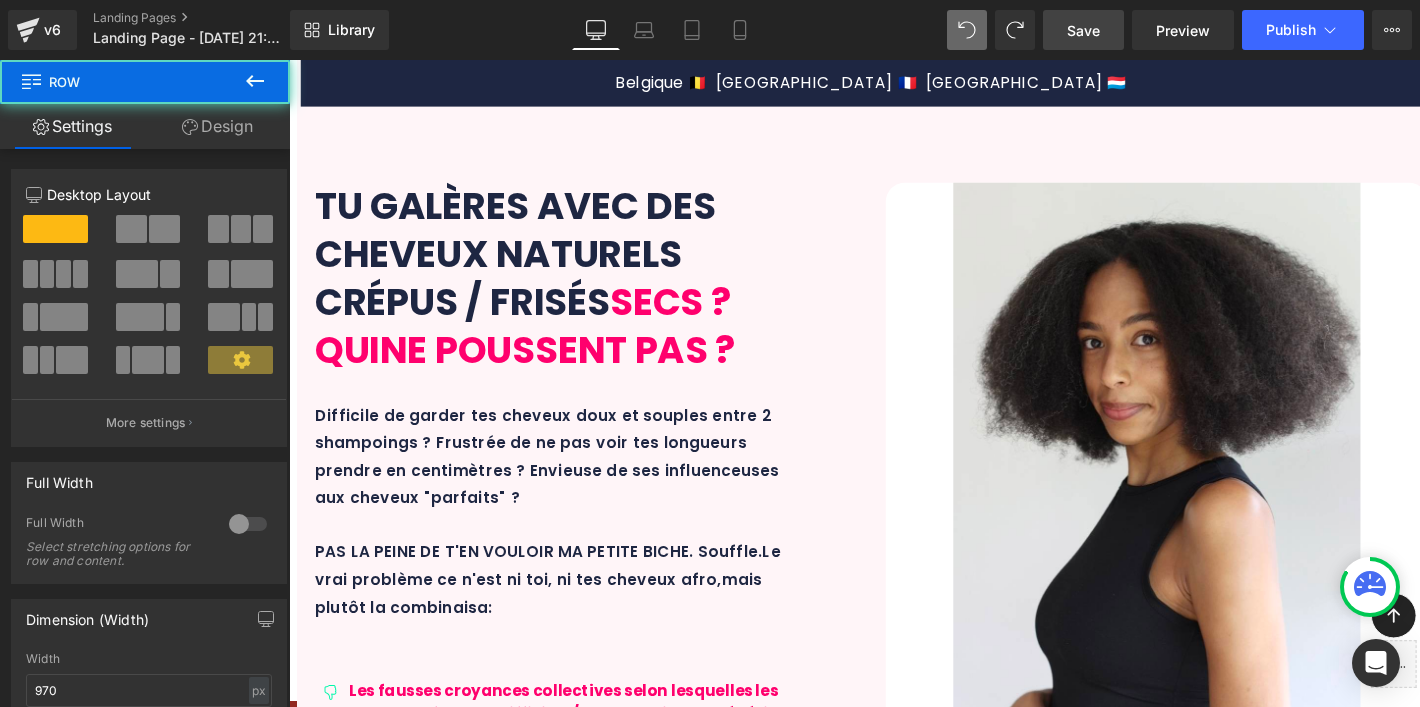 click on "DES RÉSULTATS VISIBLES ET RÉELS
Text Block         Text Block
Before
After
Before and After Images         + cm de pousse. Résultats sur 10 mois en méthode l'HYDRAPOUSSE™ + MAXI AFRO SET.  Des cheveux plein de vie et une  pousse sains et visible  - qui plus est des pointes coupées à deux reprises entre les 2 photos !!! Text Block         Row   32px       Row
Icon
Icon
Icon
Icon
Icon
Icon List Hoz
Image" at bounding box center (901, 5113) 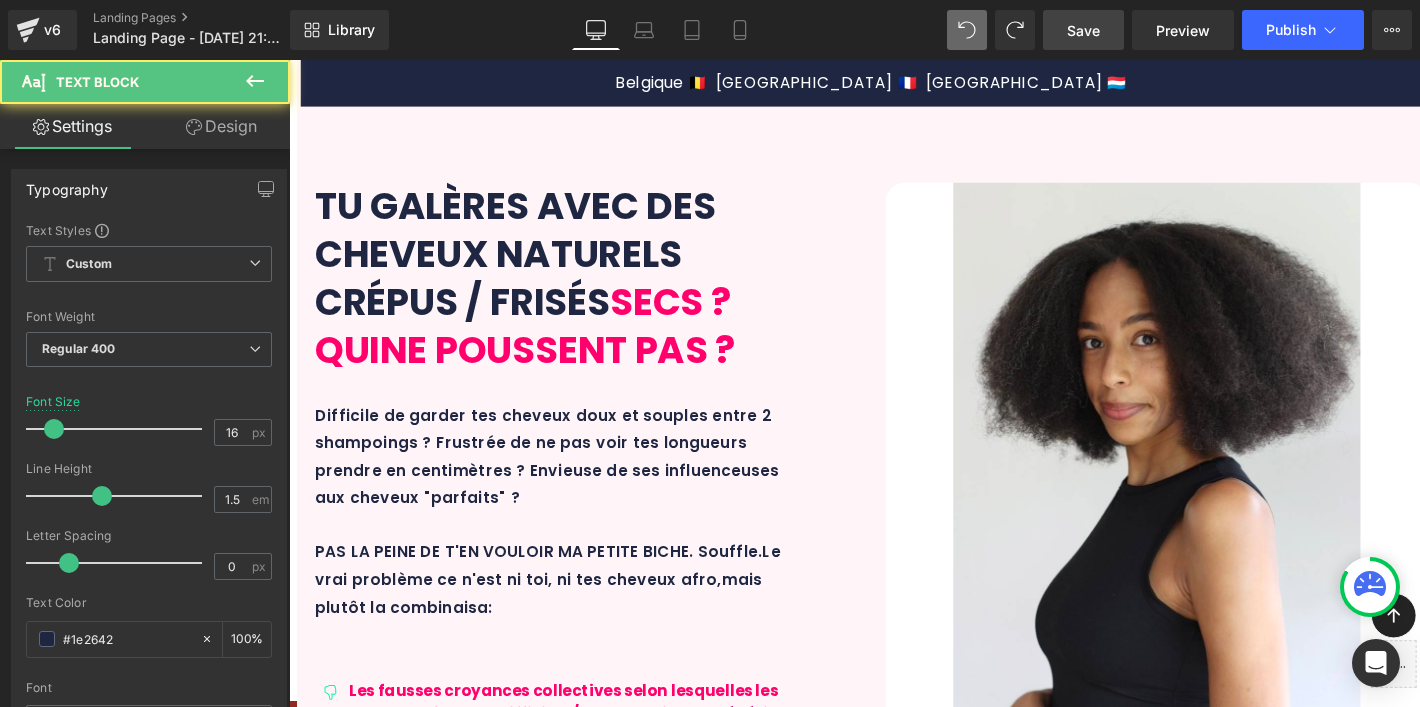 click on "+ cm de pousse. Résultats sur 10 mois en méthode l'HYDRAPOUSSE™ + MAXI AFRO SET." at bounding box center (913, 5124) 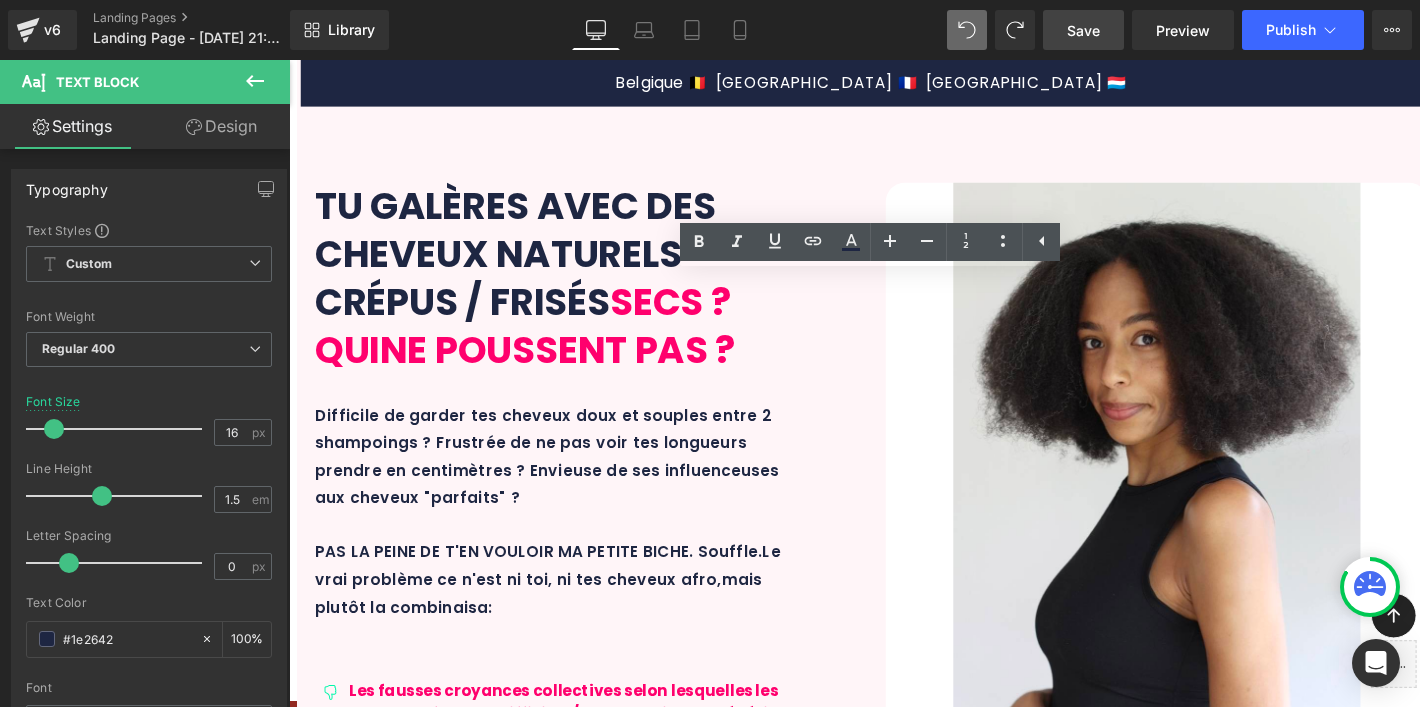 scroll, scrollTop: 4642, scrollLeft: 0, axis: vertical 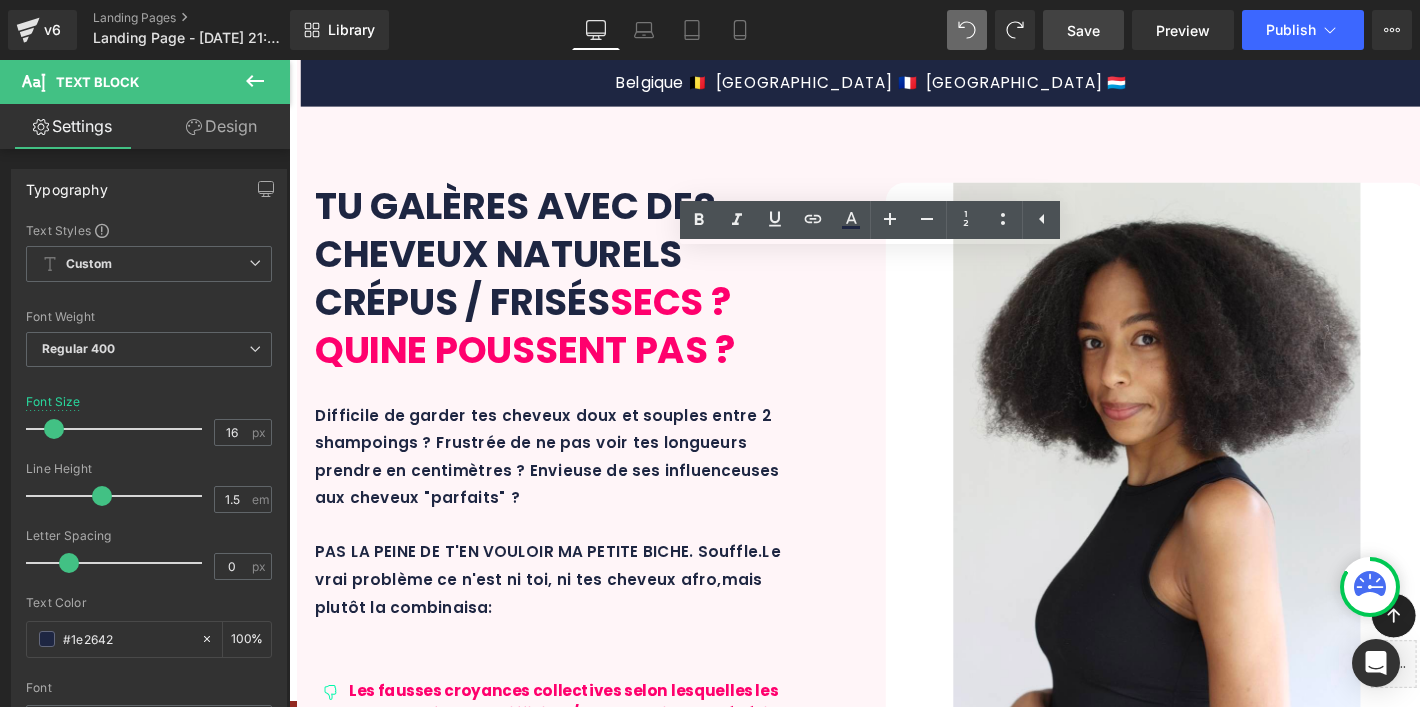 click on "DES RÉSULTATS VISIBLES ET RÉELS
Text Block         Text Block
Before
After
Before and After Images         + cm de pousse. Résultats sur 10 mois en méthode l'HYDRAPOUSSE™ + MAXI AFRO SET.  Des cheveux plein de vie et une  pousse sains et visible  - qui plus est des pointes coupées à deux reprises entre les 2 photos !!! Text Block         Row   32px       Row
Icon
Icon
Icon
Icon
Icon
Icon List Hoz
Image" at bounding box center (901, 5113) 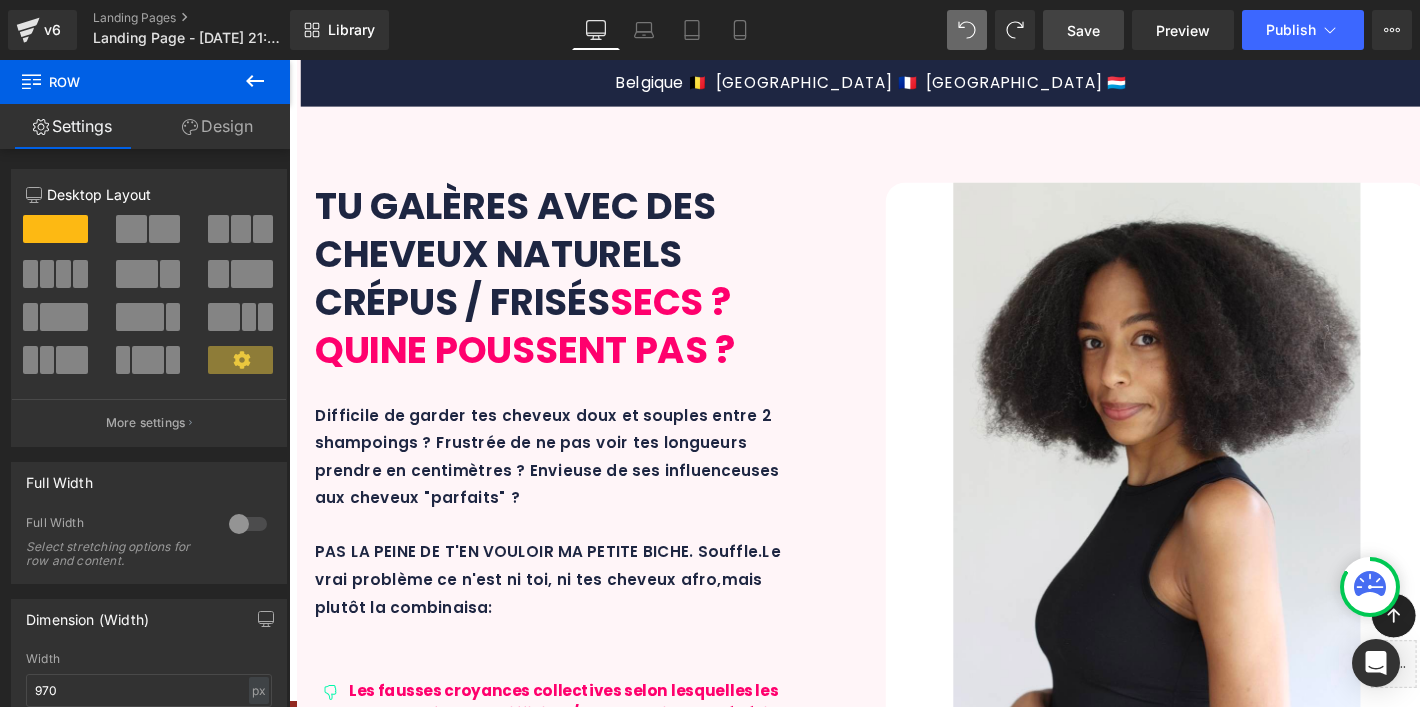 scroll, scrollTop: 4194, scrollLeft: 0, axis: vertical 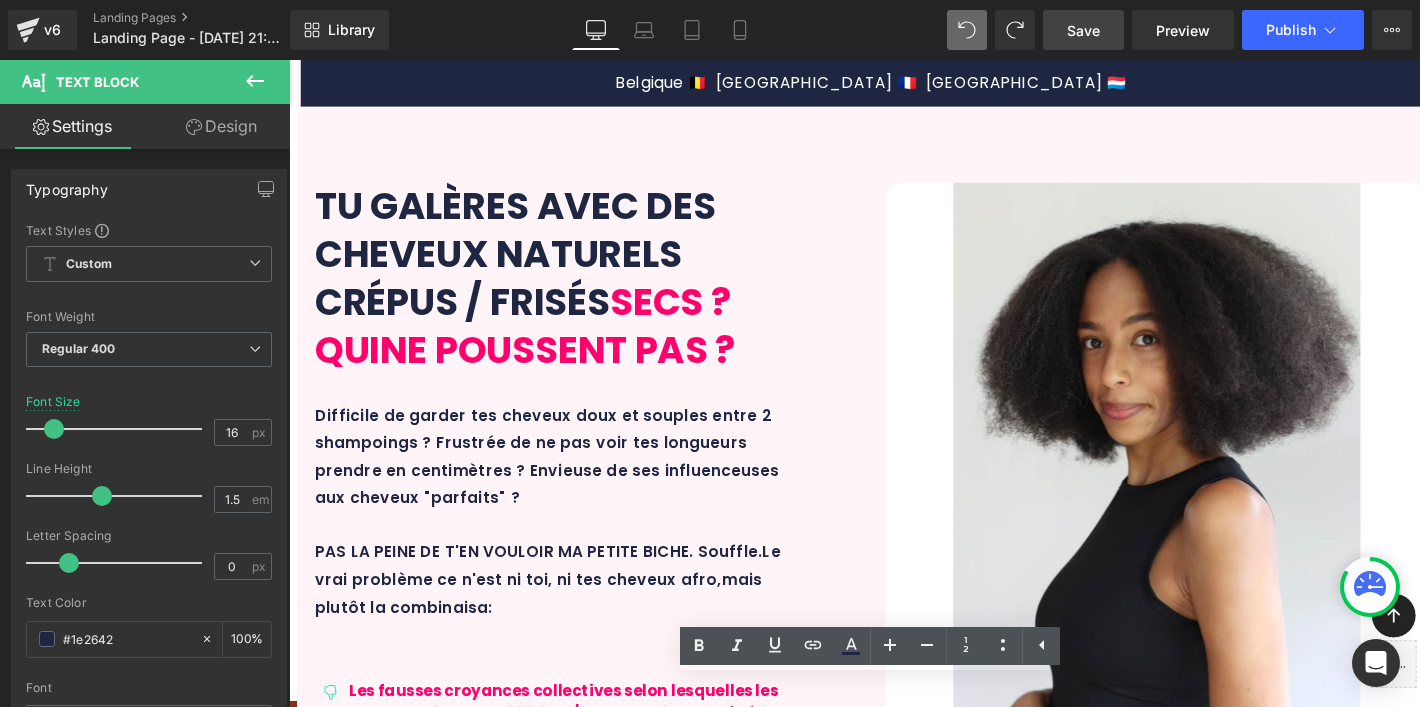 click on "DES RÉSULTATS VISIBLES ET RÉELS
Text Block         Text Block
Before
After
Before and After Images         + cm de pousse. Résultats sur 10 mois en méthode l'HYDRAPOUSSE™ + MAXI AFRO SET.  Des cheveux plein de vie et une  pousse sains et visible  - qui plus est des pointes coupées à deux reprises entre les 2 photos !!! Text Block         Row   32px       Row
Icon
Icon
Icon
Icon
Icon
Icon List Hoz
Image" at bounding box center (901, 5113) 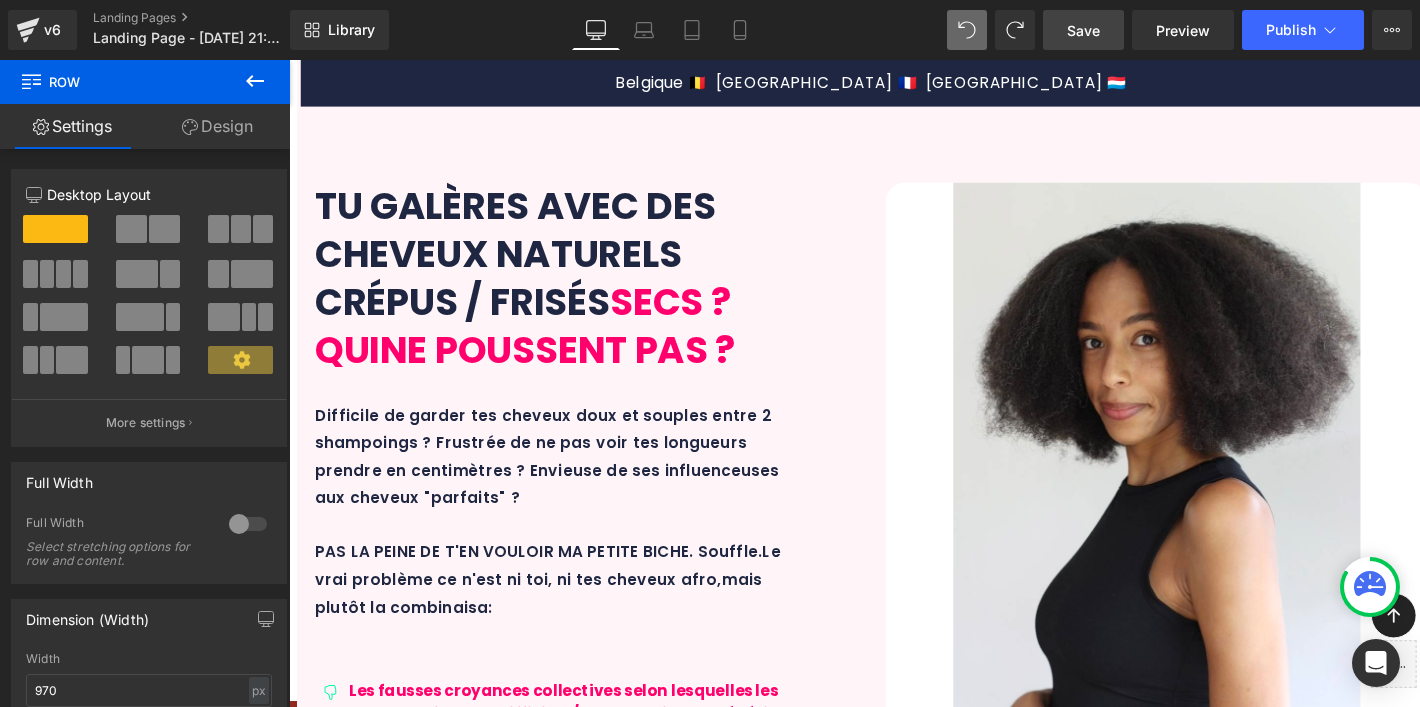 scroll, scrollTop: 4330, scrollLeft: 0, axis: vertical 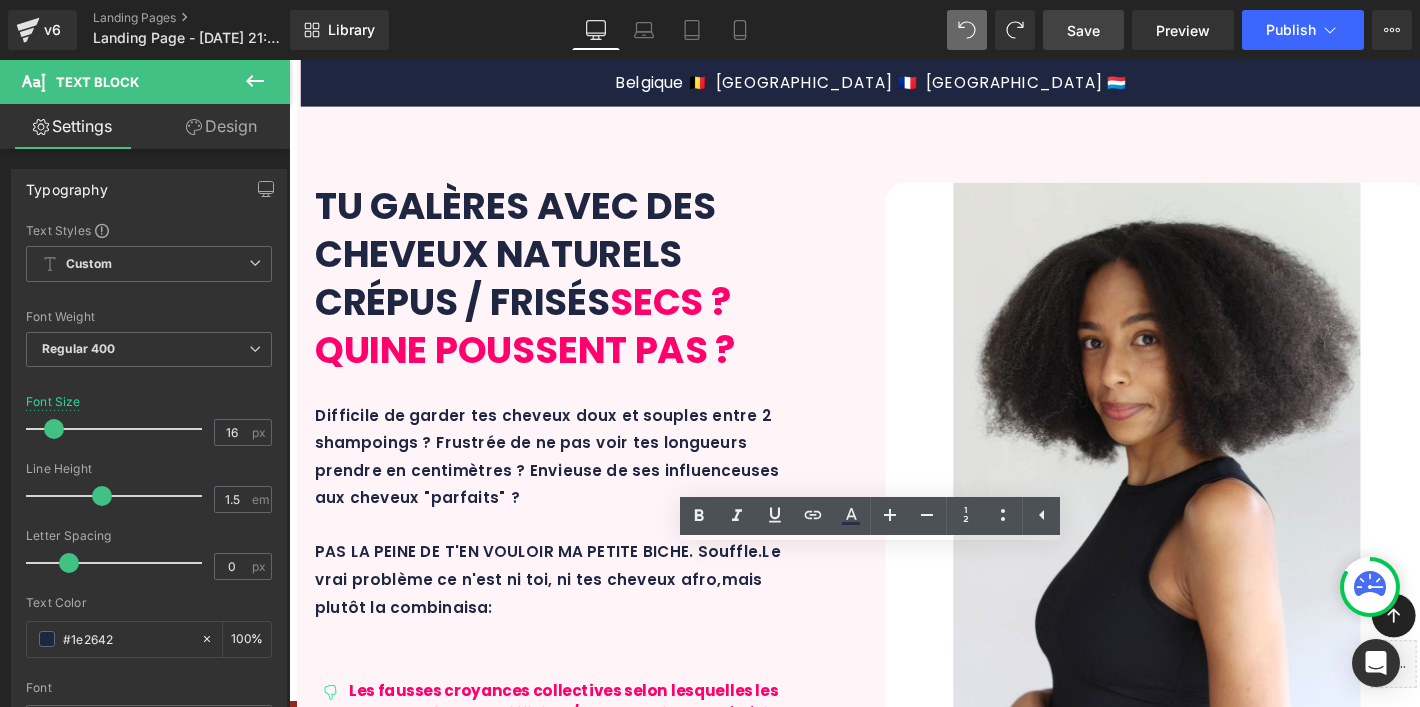 drag, startPoint x: 1044, startPoint y: 680, endPoint x: 840, endPoint y: 657, distance: 205.29248 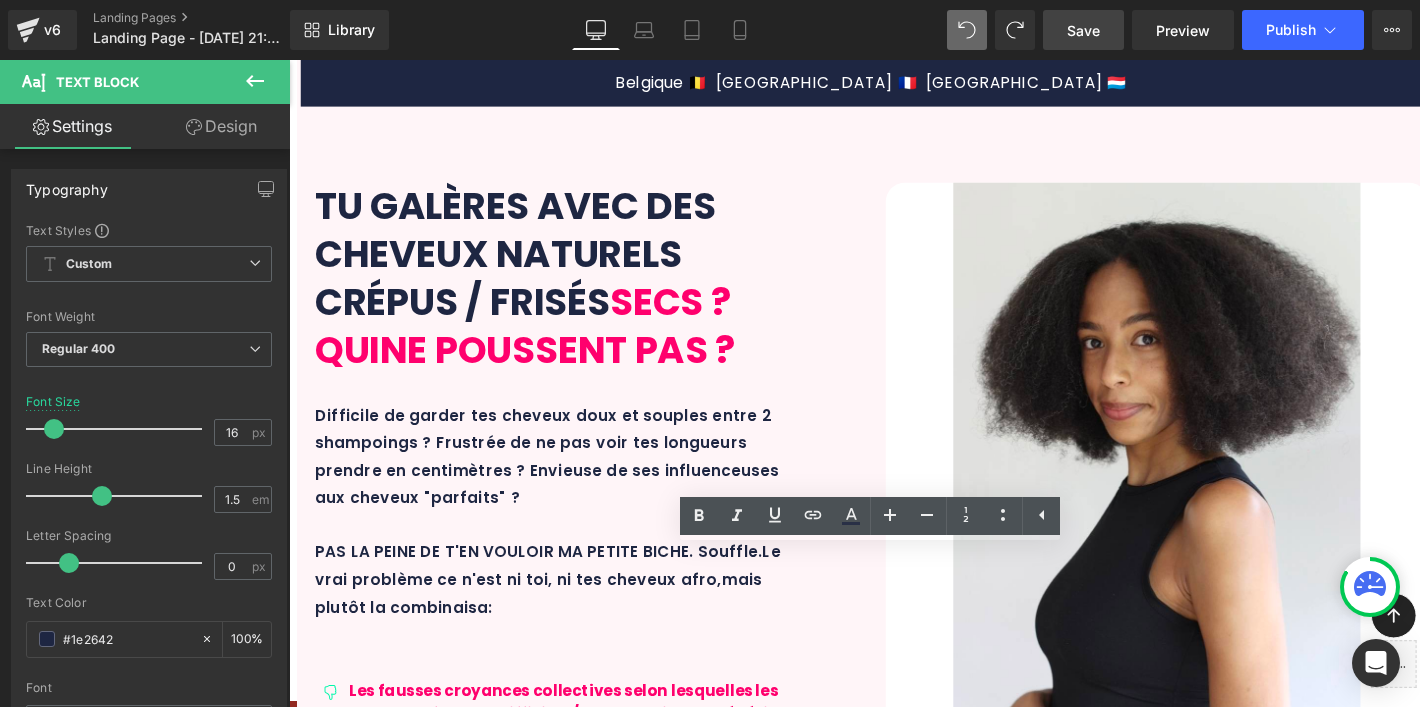 click on "Des cheveux plein de vie et une  pousse sains et visible  - qui plus est des pointes coupées à deux reprises entre les 2 photos !!!" at bounding box center [913, 5196] 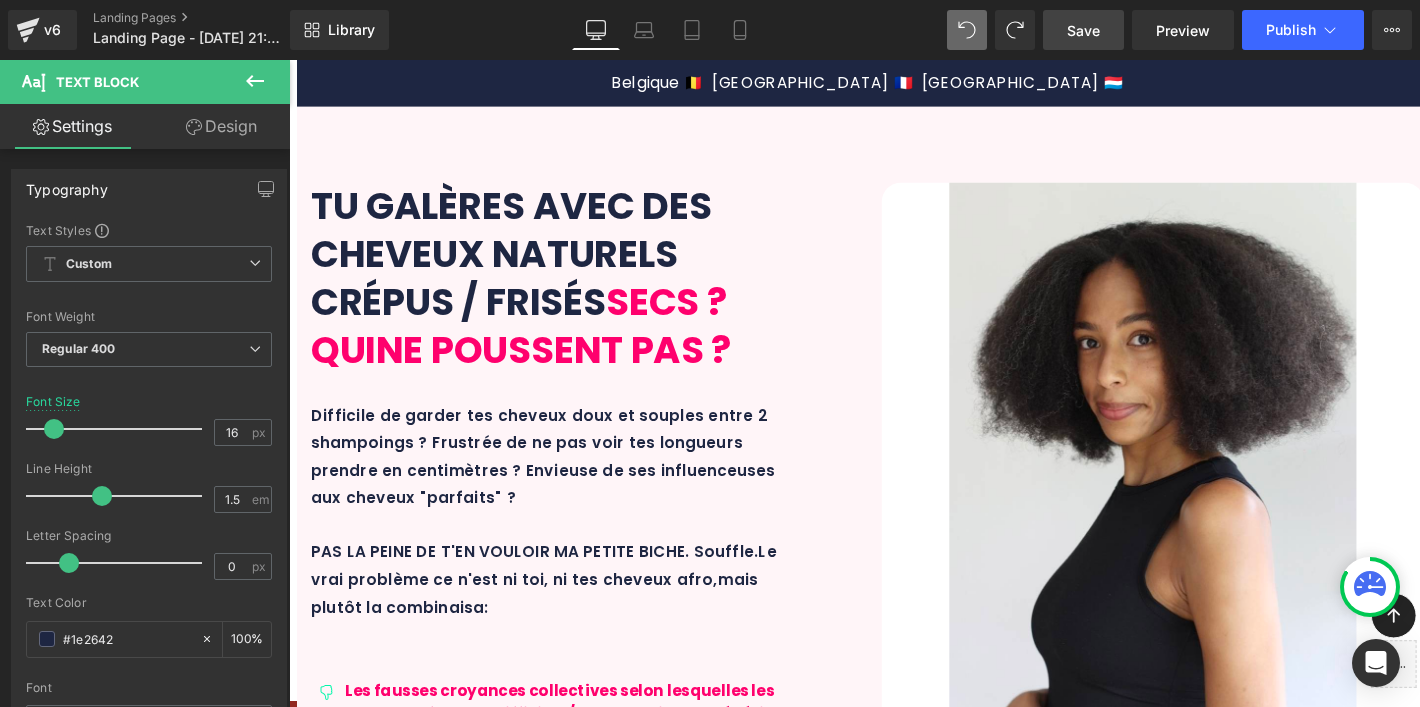 drag, startPoint x: 214, startPoint y: 124, endPoint x: 184, endPoint y: 256, distance: 135.36617 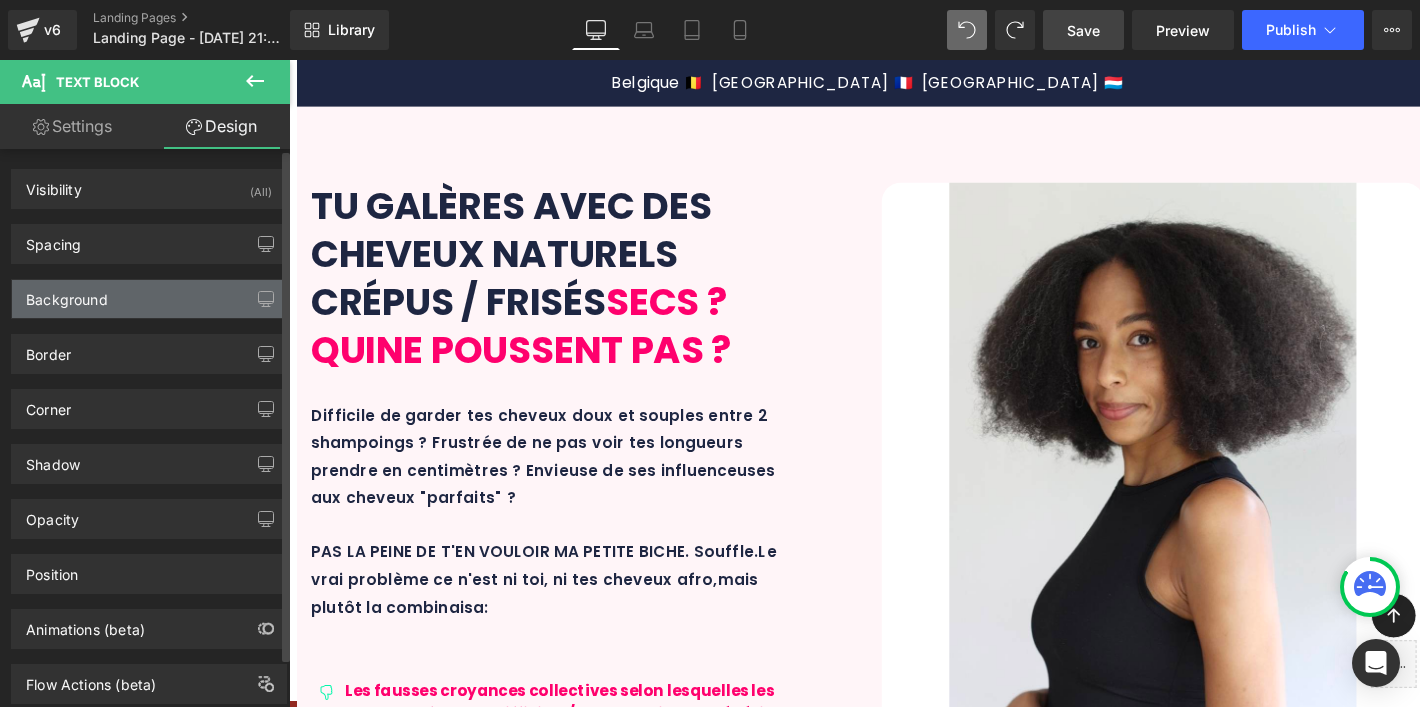 click on "Background" at bounding box center (149, 299) 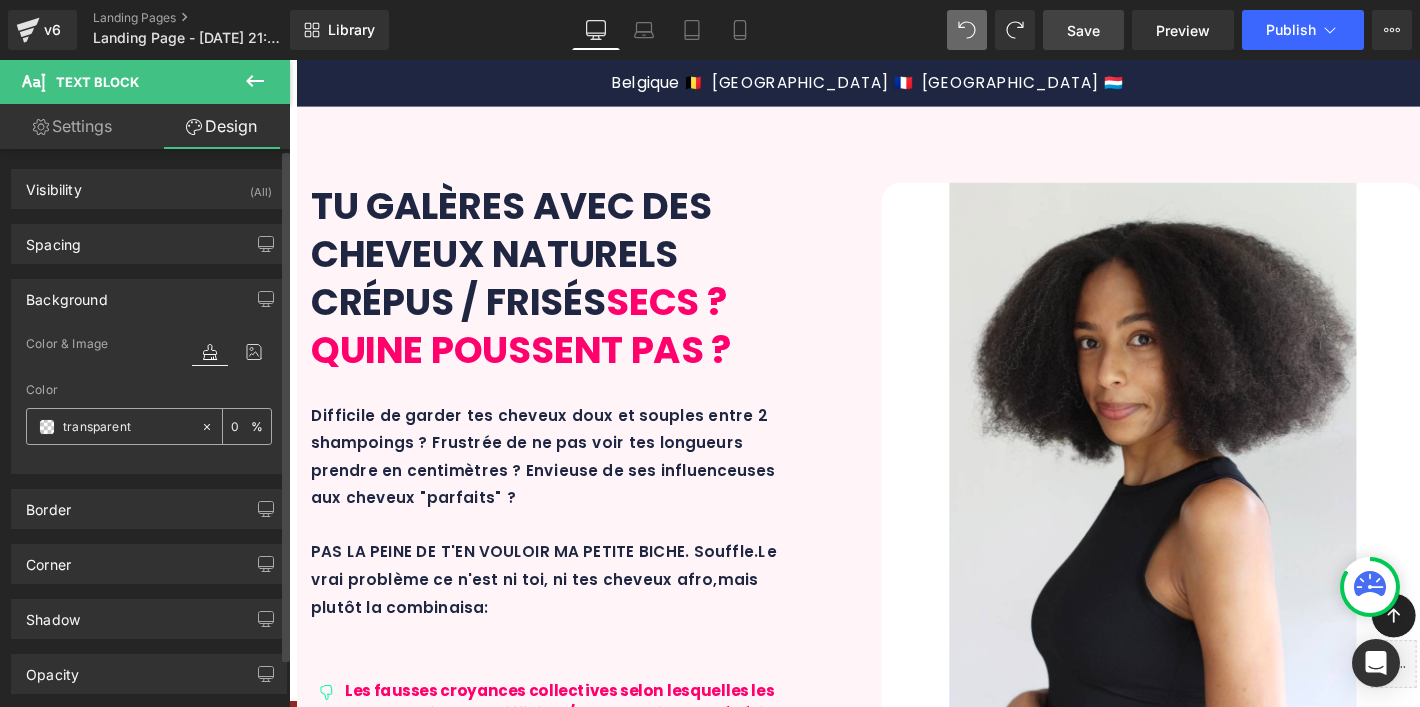 click 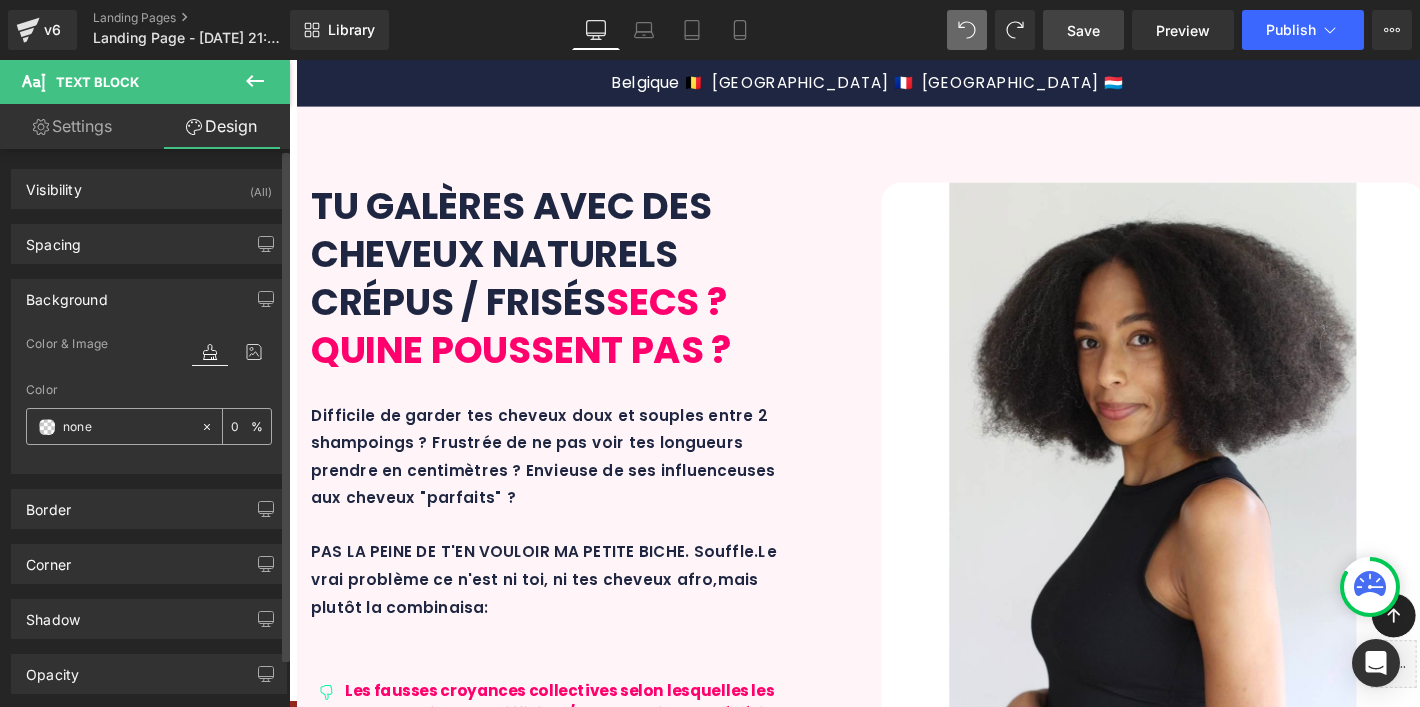 click 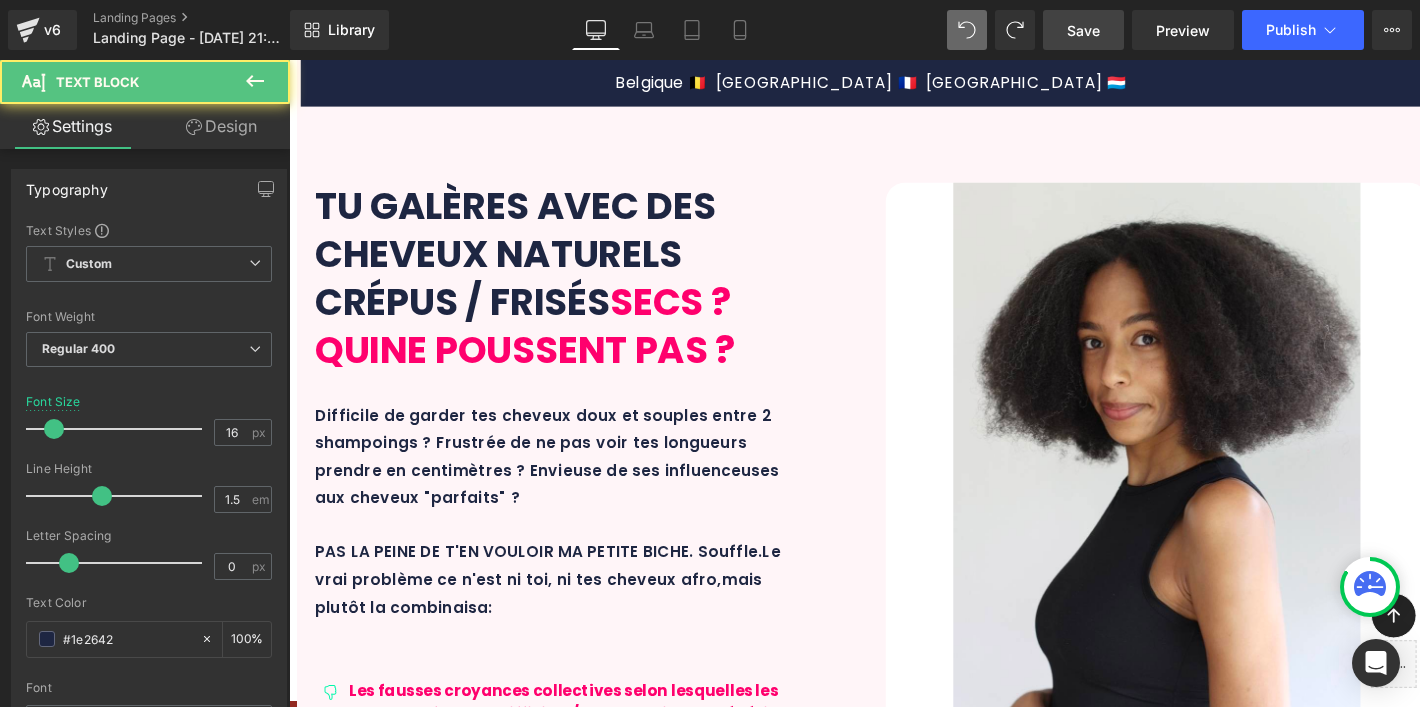 click at bounding box center (913, 5160) 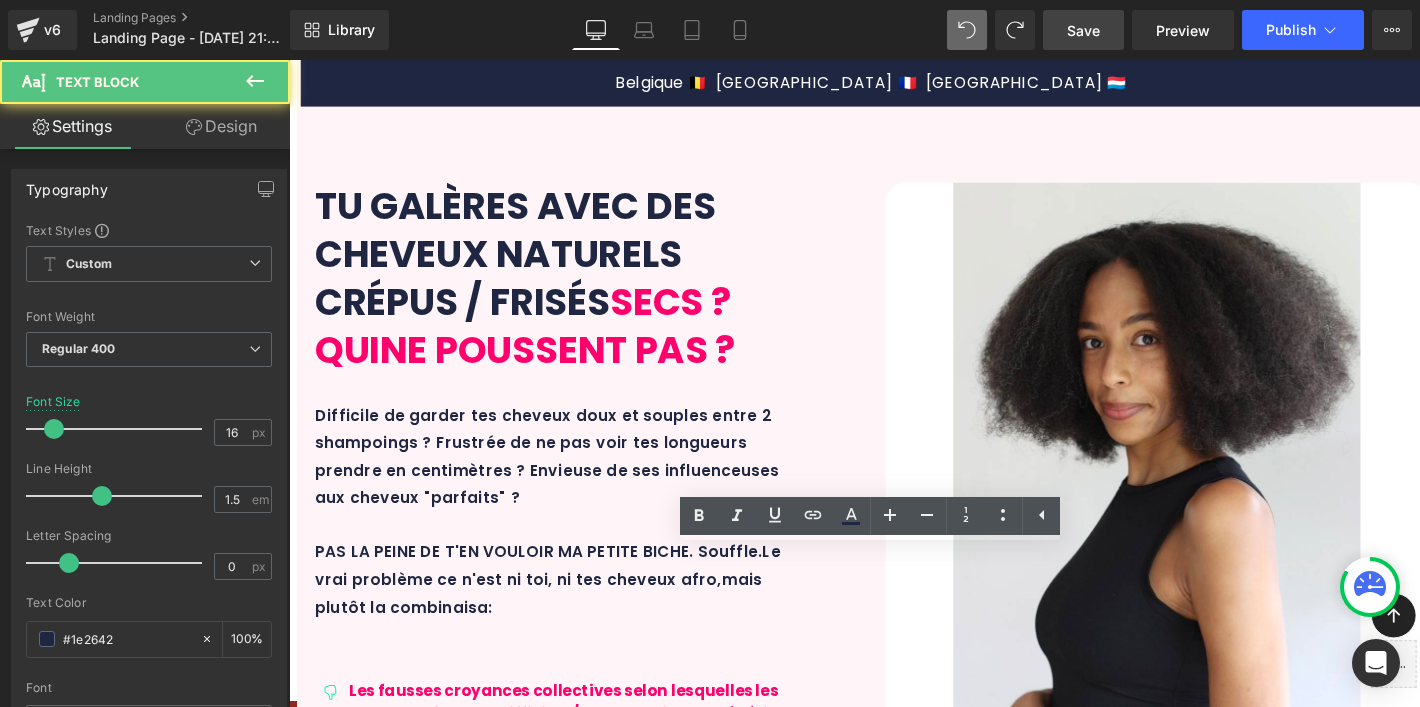 click on "pousse sains et visible" at bounding box center [931, 5183] 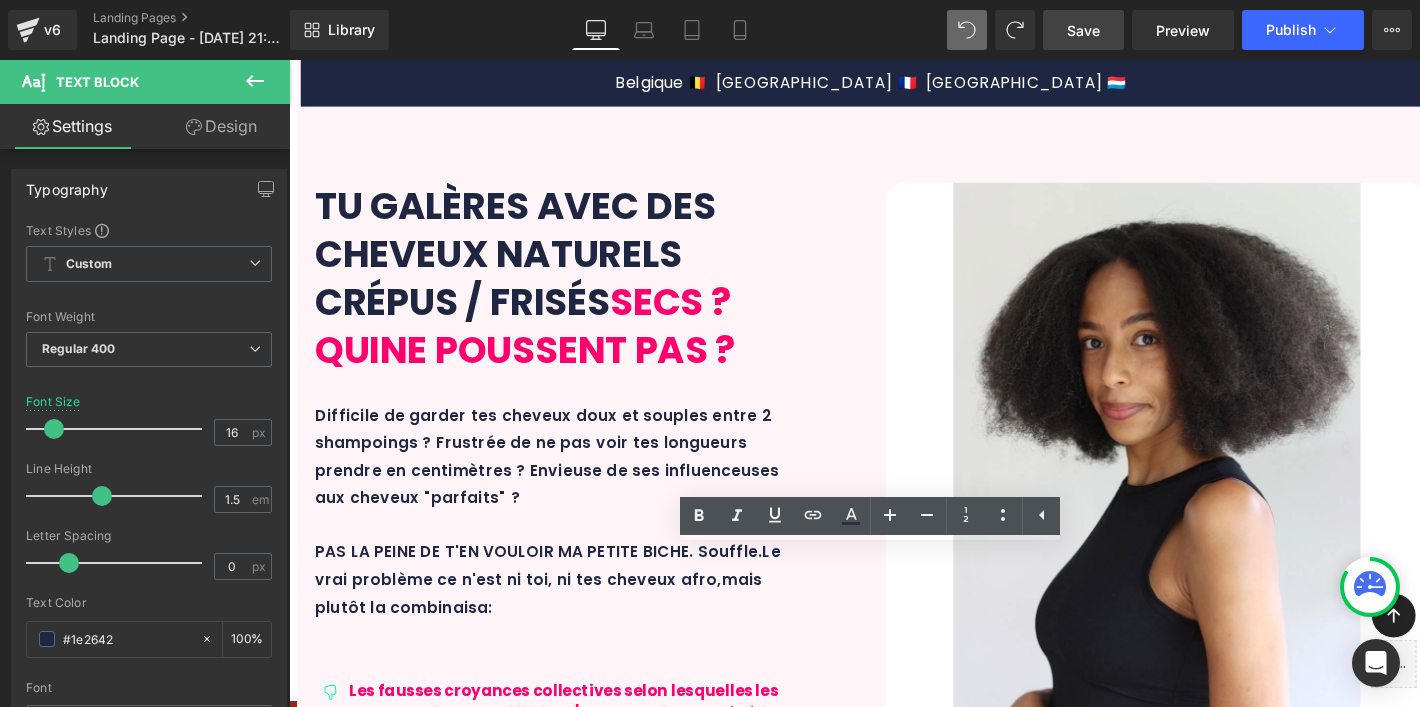 drag, startPoint x: 1031, startPoint y: 678, endPoint x: 836, endPoint y: 654, distance: 196.47137 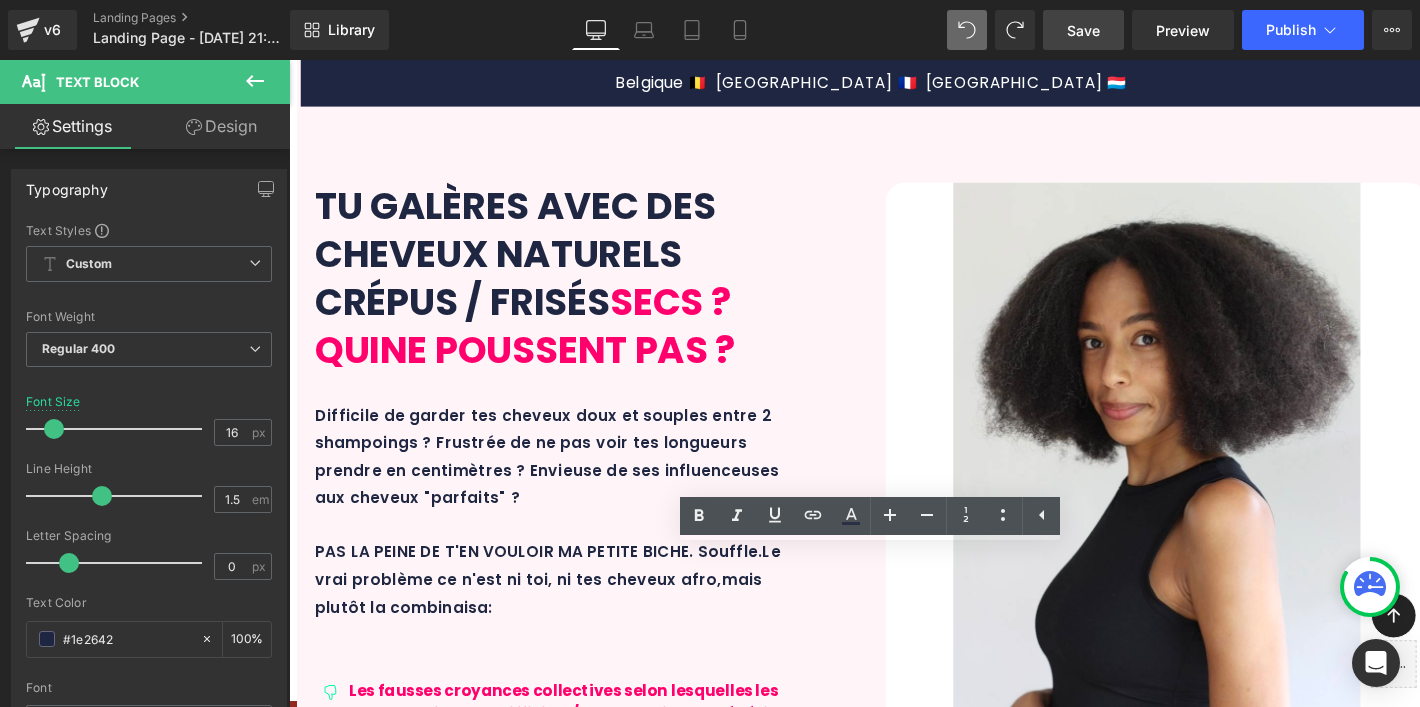 click on "Des cheveux plein de vie et une  pousse sains et visible  - qui plus est des pointes coupées à deux reprises entre les 2 photos !!!" at bounding box center (913, 5196) 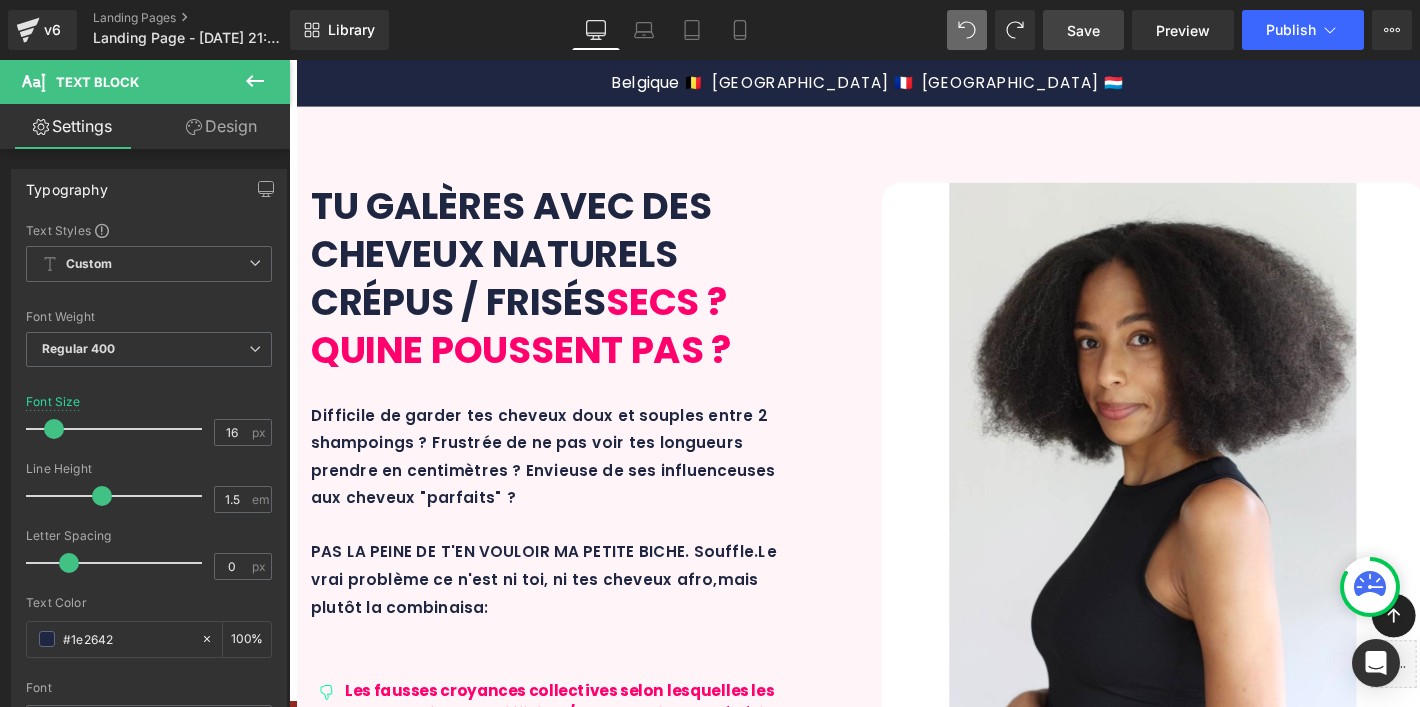 scroll, scrollTop: 0, scrollLeft: 0, axis: both 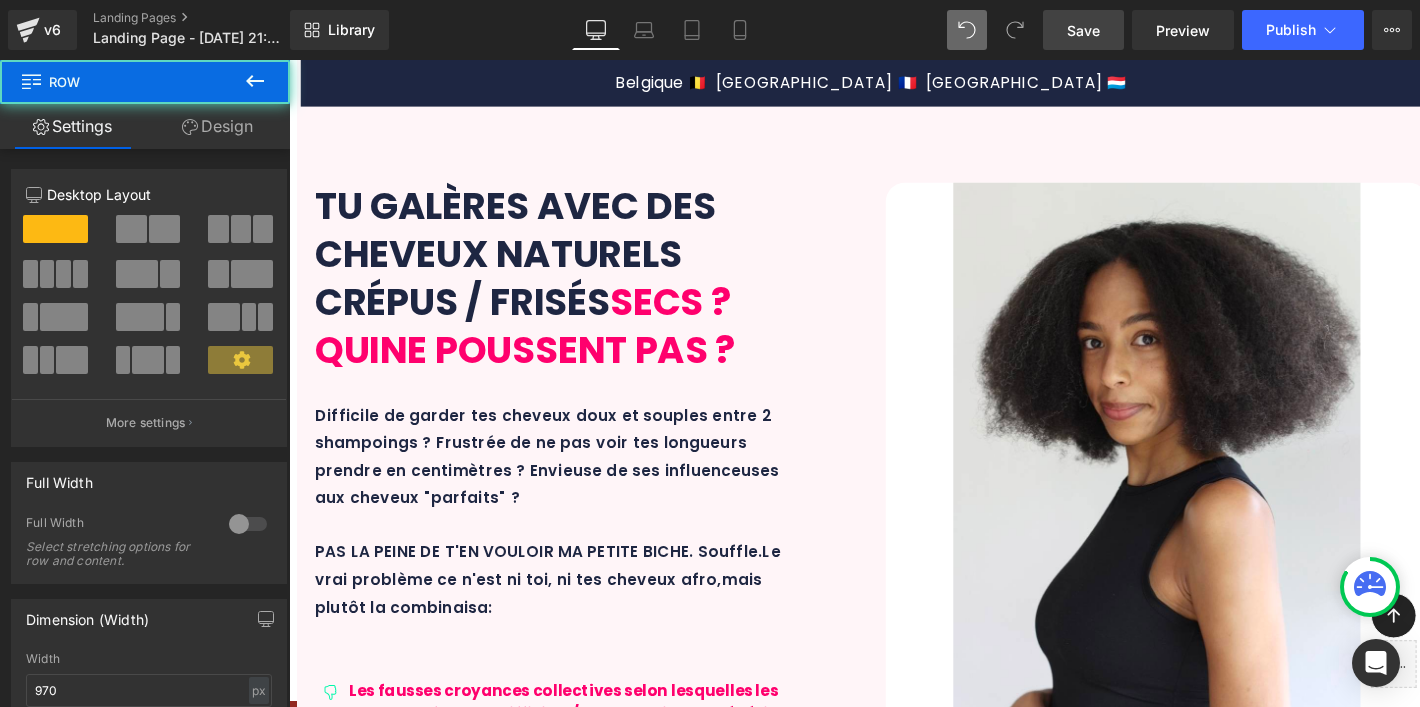 click on "DES RÉSULTATS VISIBLES ET RÉELS
Text Block         Text Block
Before
After
Before and After Images         + cm de pousse. Résultats sur 10 mois en méthode l'HYDRAPOUSSE™ + MAXI AFRO SET.  Des cheveux plein de vie etune pour saine et réelle - qui plus est avec des pointes coupées à deux reprises entre les  deux  photos !  Text Block         Row   32px       Row
Icon
Icon
Icon
Icon
Icon
Icon List Hoz
Image" at bounding box center [901, 5113] 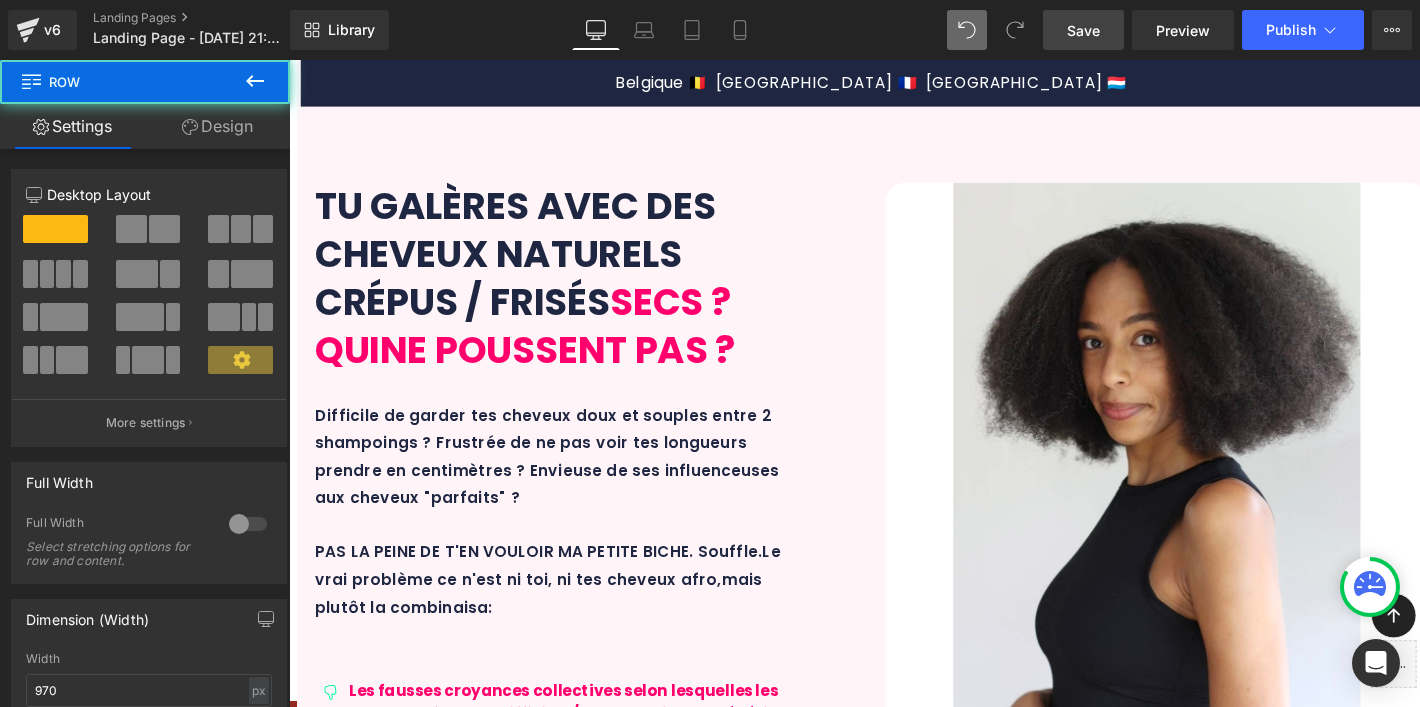 scroll, scrollTop: 4451, scrollLeft: 0, axis: vertical 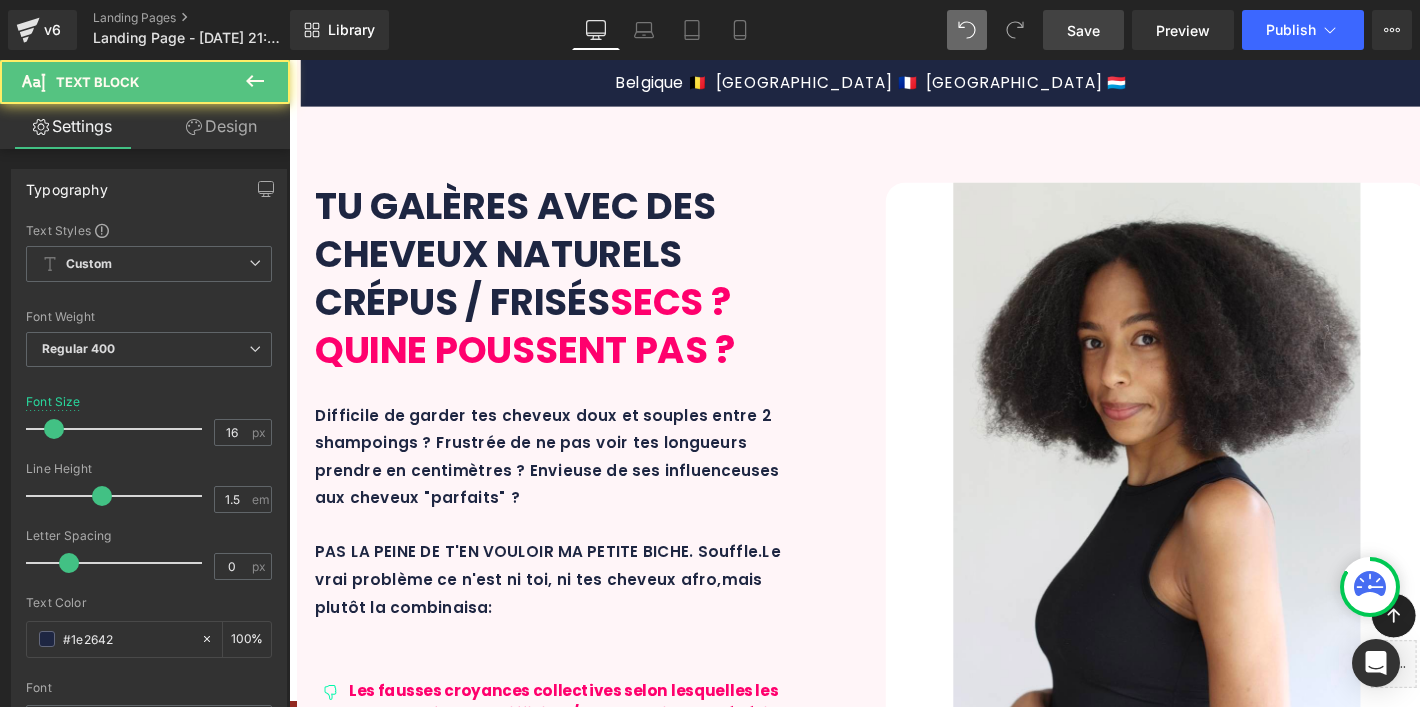 click on "+ cm de pousse. Résultats sur 10 mois en méthode l'HYDRAPOUSSE™ + MAXI AFRO SET." at bounding box center [913, 5124] 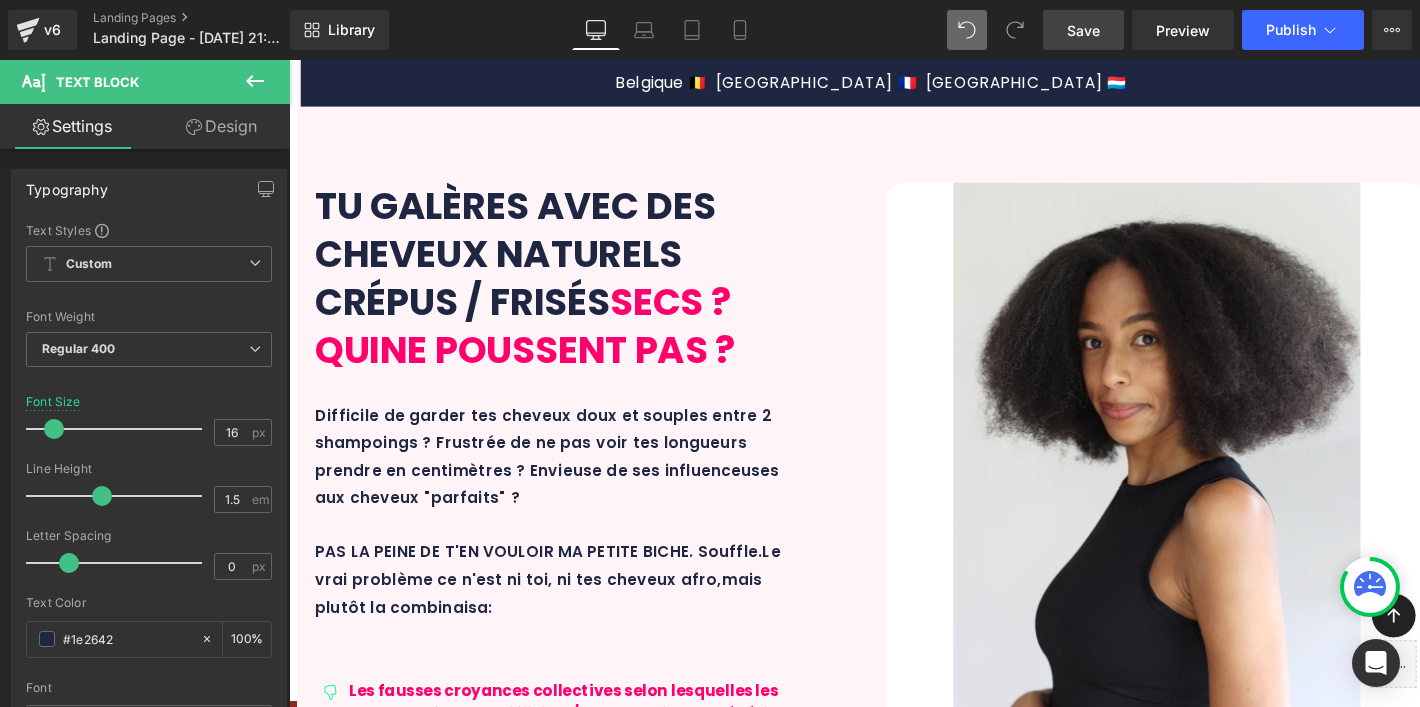 click on "+ 8 cm de pousse. Résultats sur 10 mois en méthode l'HYDRAPOUSSE™ + MAXI AFRO SET." at bounding box center [913, 5124] 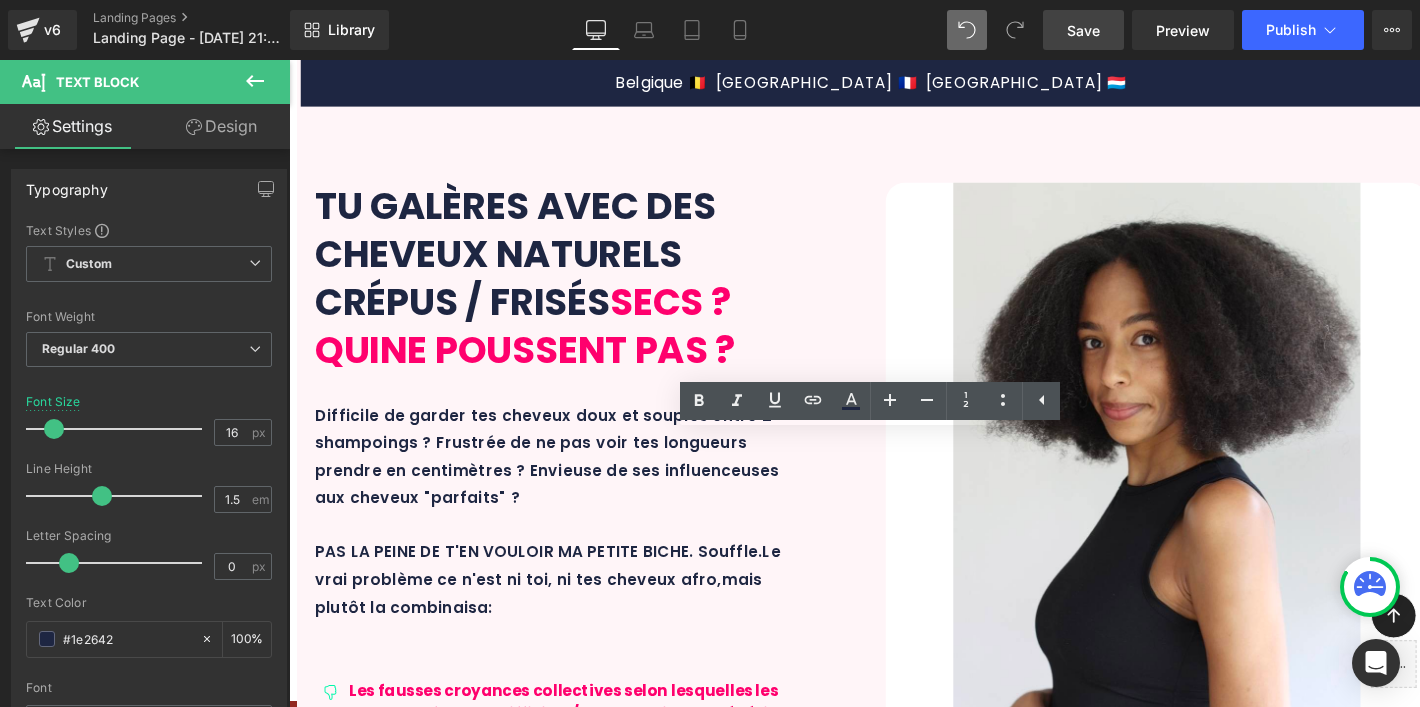 click on "+ 8 cm de pousse. Résultats sur 10 mois en méthode l'HYDRAPOUSSE™ + MAXI AFRO SET." at bounding box center (913, 5124) 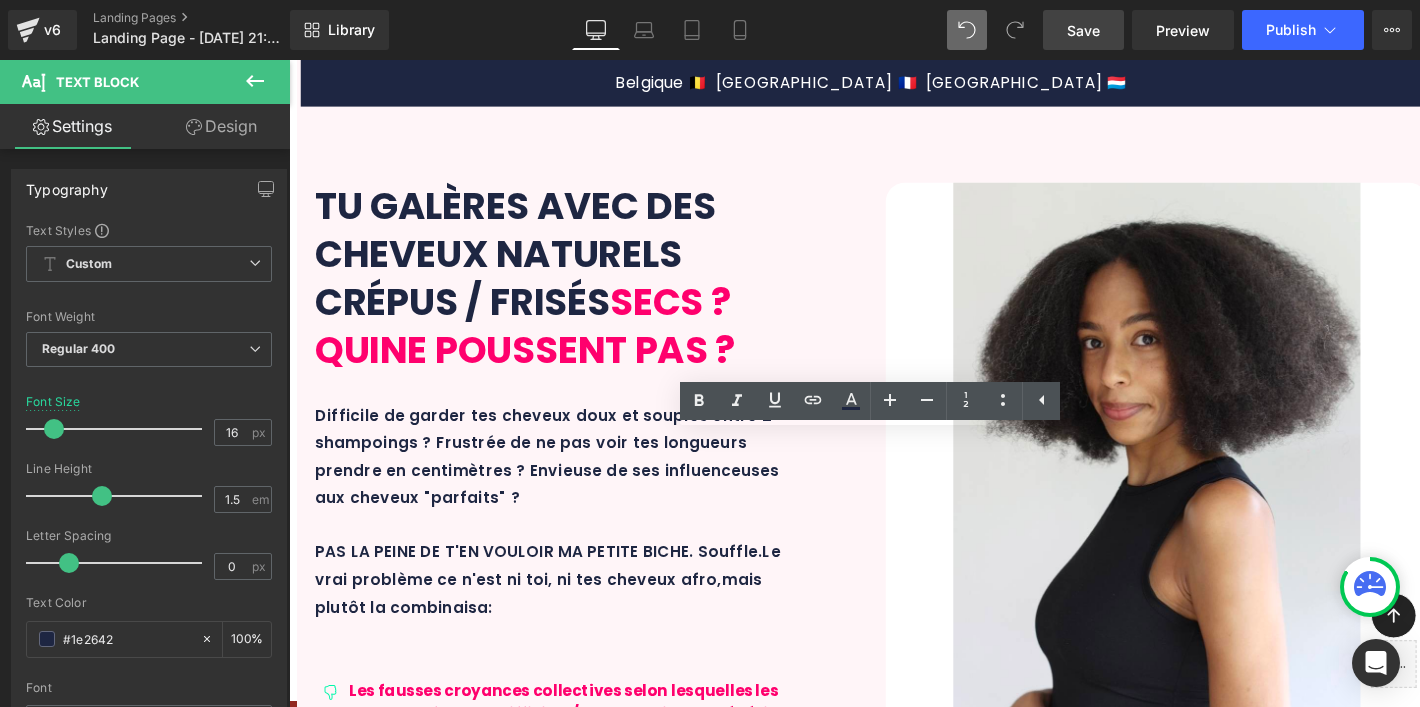 drag, startPoint x: 746, startPoint y: 470, endPoint x: 588, endPoint y: 453, distance: 158.91193 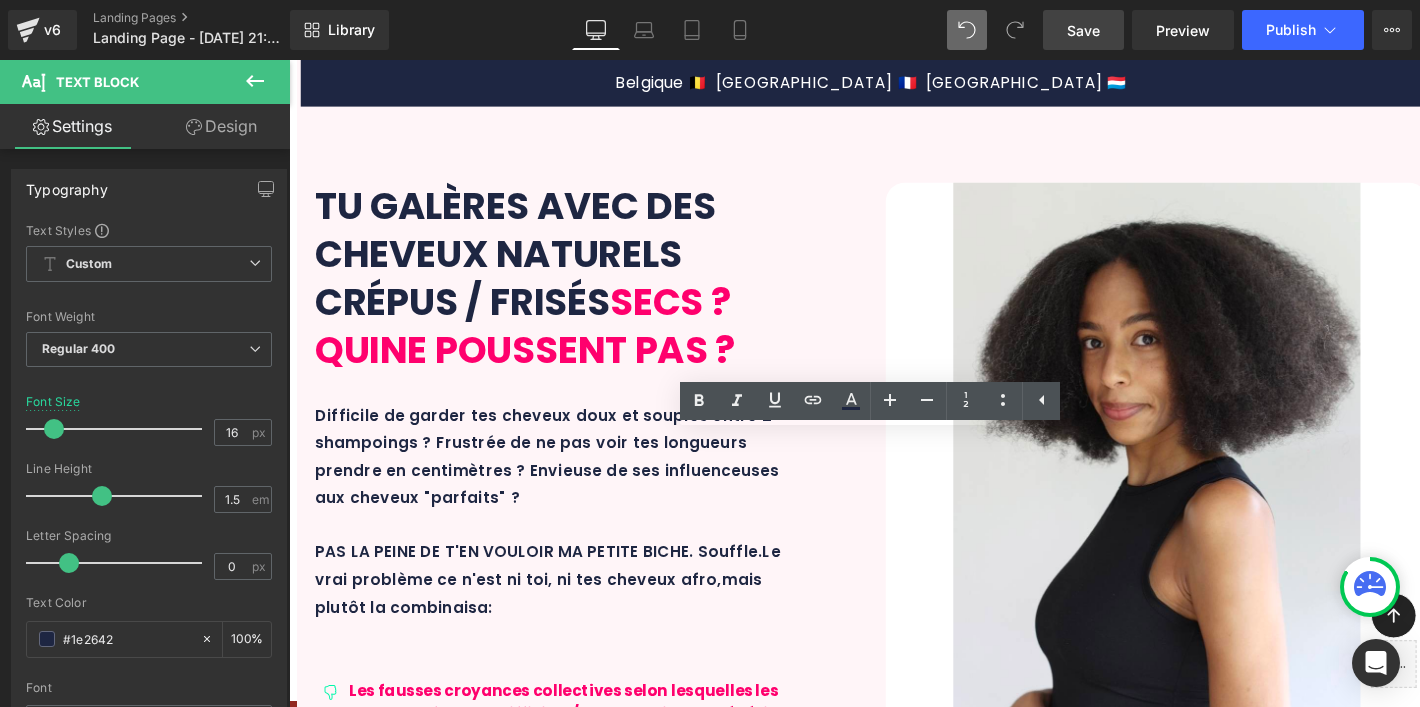 click on "+ 8 cm de pousse. Résultats sur 10 mois en méthode l'HYDRAPOUSSE™ + MAXI AFRO SET.  Des cheveux plein de vie etune pour saine et réelle - qui plus est avec des pointes coupées à deux reprises entre les  deux  photos !" at bounding box center [913, 5160] 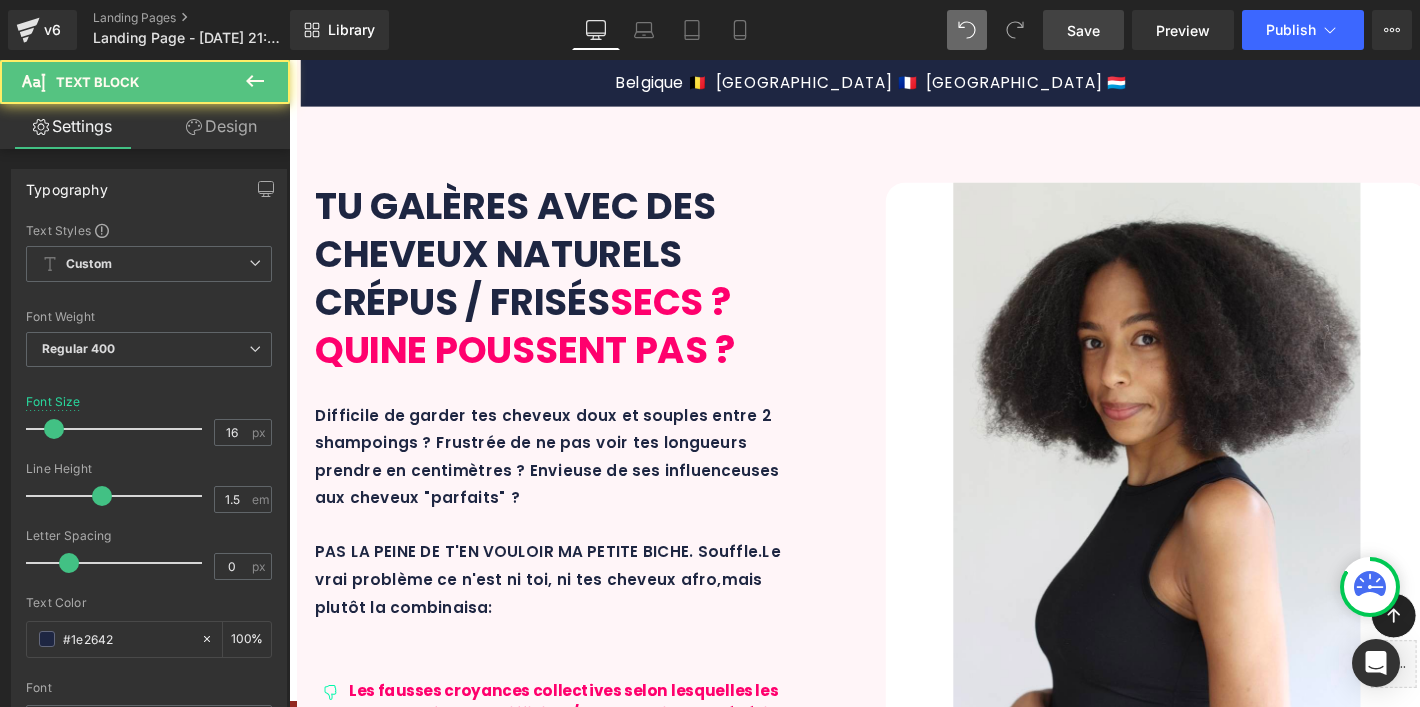 click on "Résultats sur 10 mois en méthode l'HYDRAPOUSSE™ + MAXI AFRO SET." at bounding box center (913, 5112) 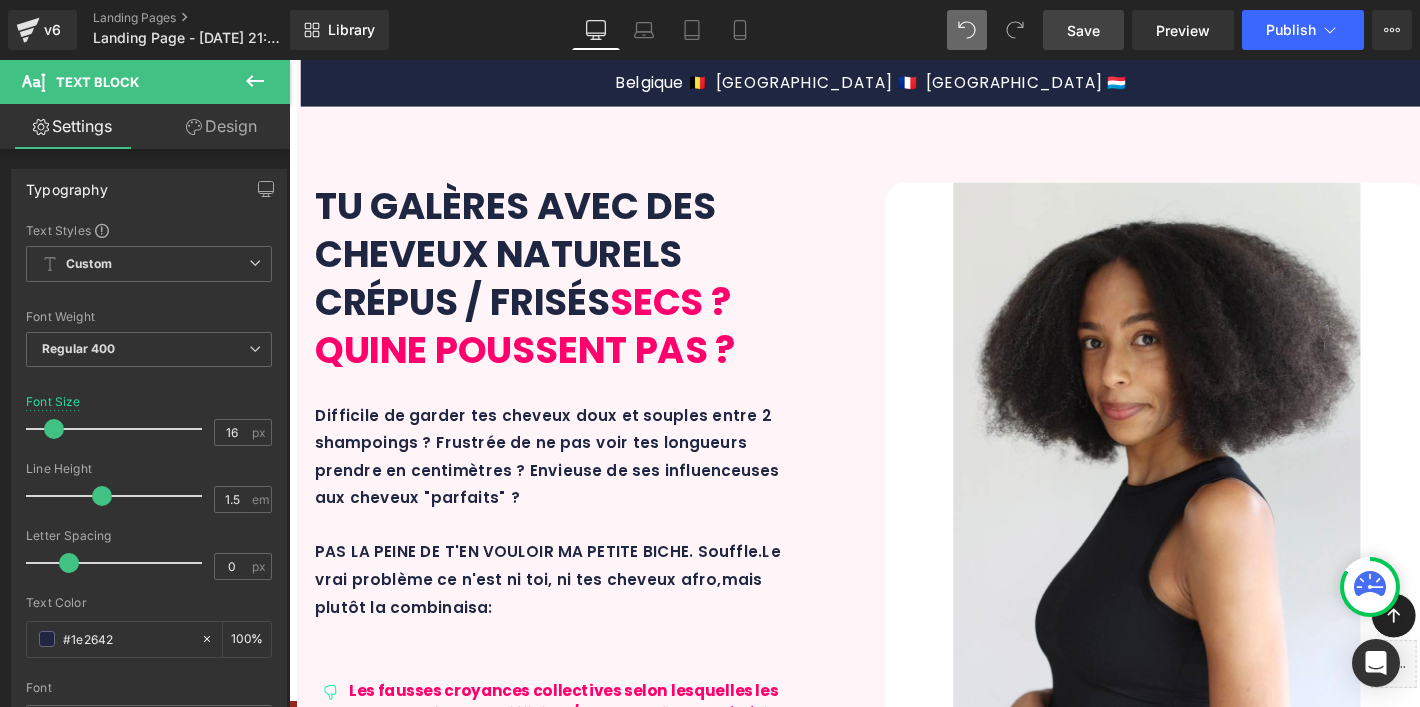 click on "DES RÉSULTATS VISIBLES ET RÉELS
Text Block         Text Block
Before
After
Before and After Images         Résultats sur 10 mois en méthode l'HYDRAPOUSSE™ + MAXI AFRO SET.  + 8CM Des cheveux plein de vie etune pour saine et réelle - qui plus est avec des pointes coupées à deux reprises entre les  deux  photos !  Text Block         Row   32px       Row
Icon
Icon
Icon
Icon
Icon
Icon List Hoz
Image" at bounding box center (901, 5101) 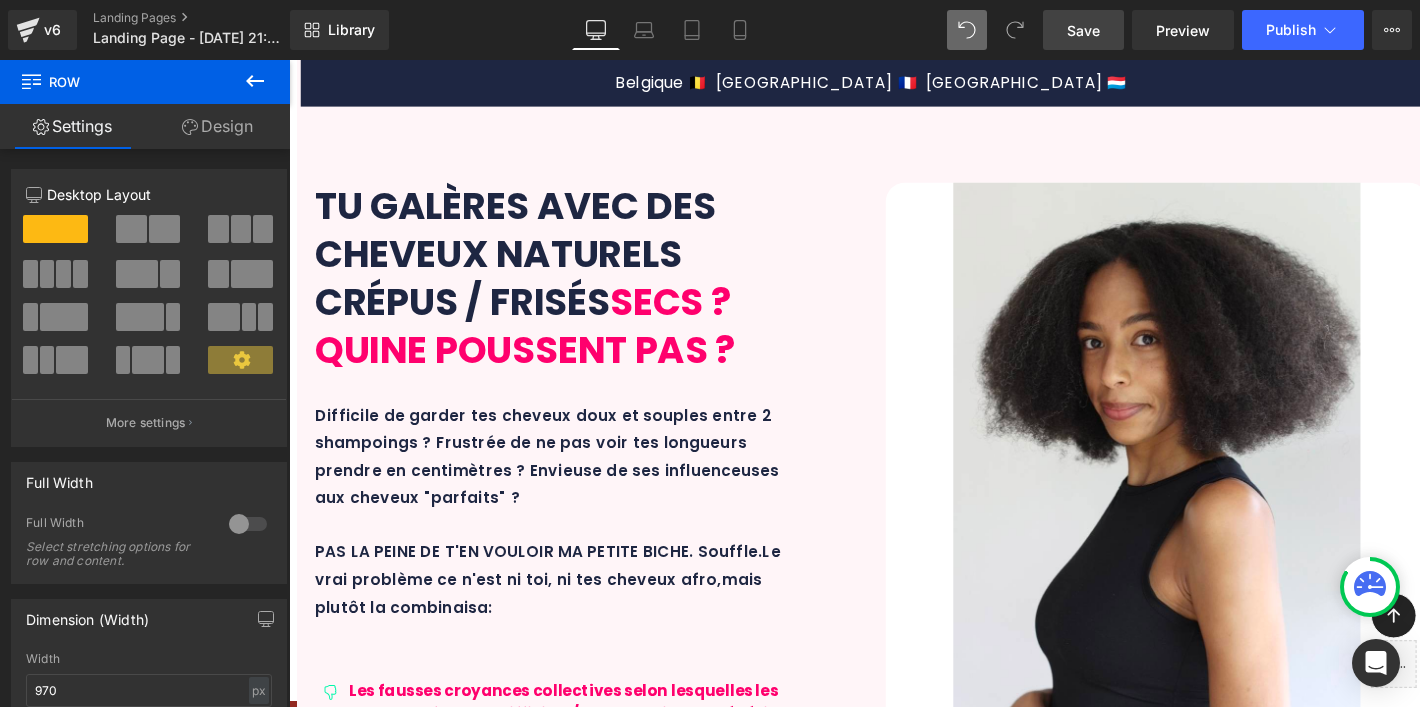 scroll, scrollTop: 4365, scrollLeft: 0, axis: vertical 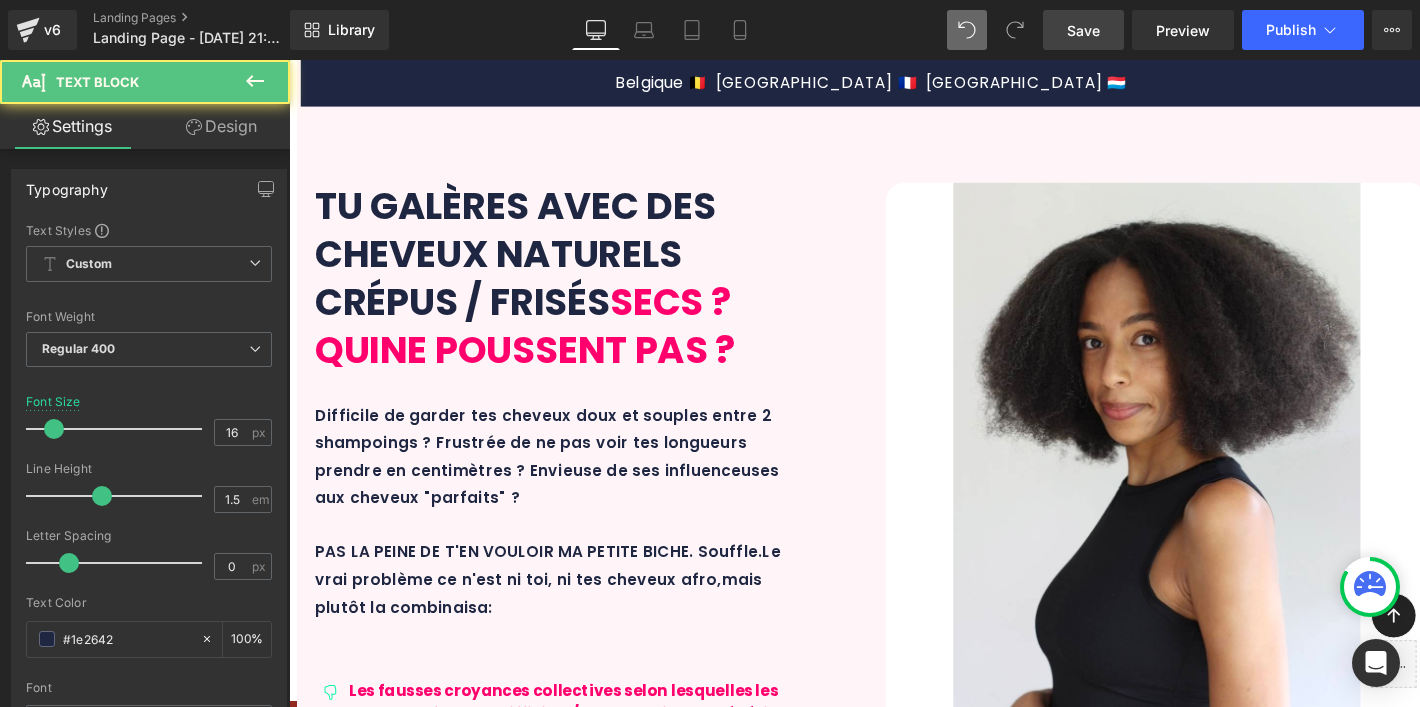 click on "Résultats sur 10 mois en méthode l'HYDRAPOUSSE™ + MAXI AFRO SET.  + 8CM" at bounding box center [913, 5112] 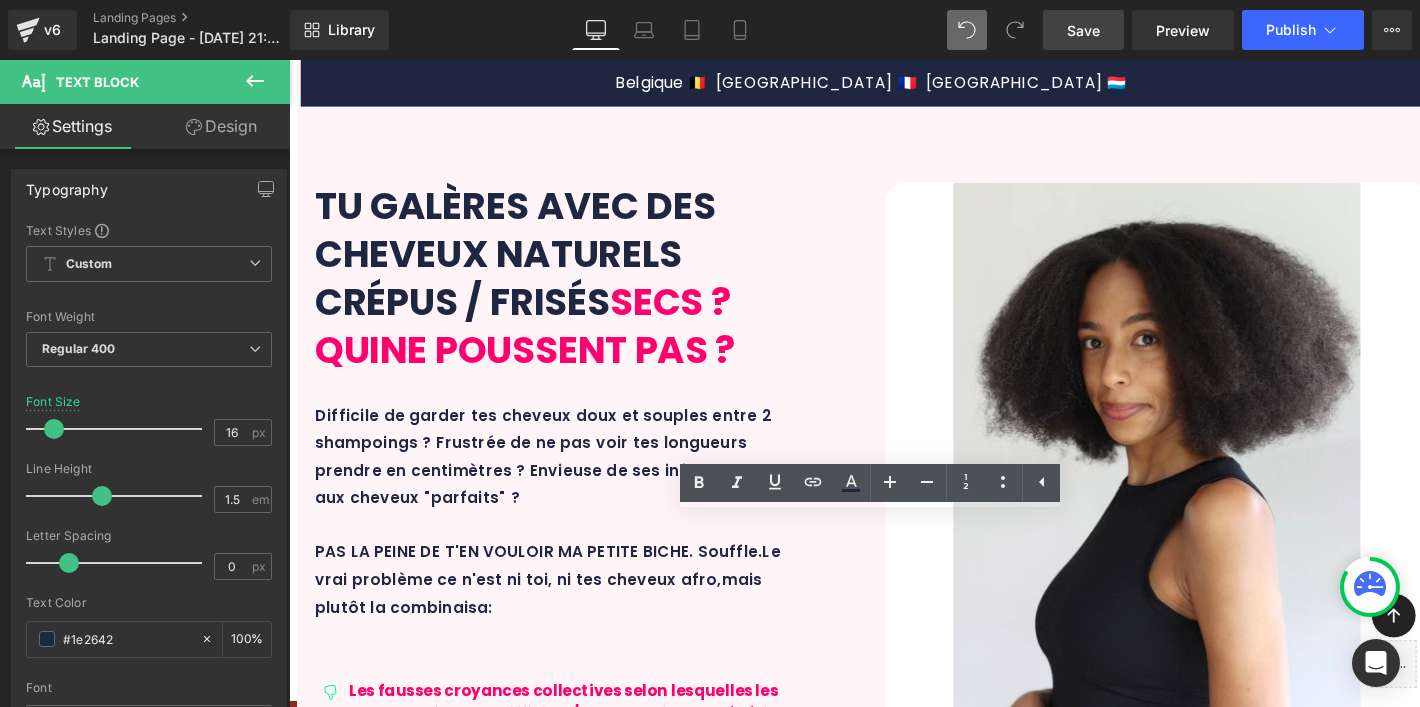drag, startPoint x: 868, startPoint y: 553, endPoint x: 1123, endPoint y: 551, distance: 255.00784 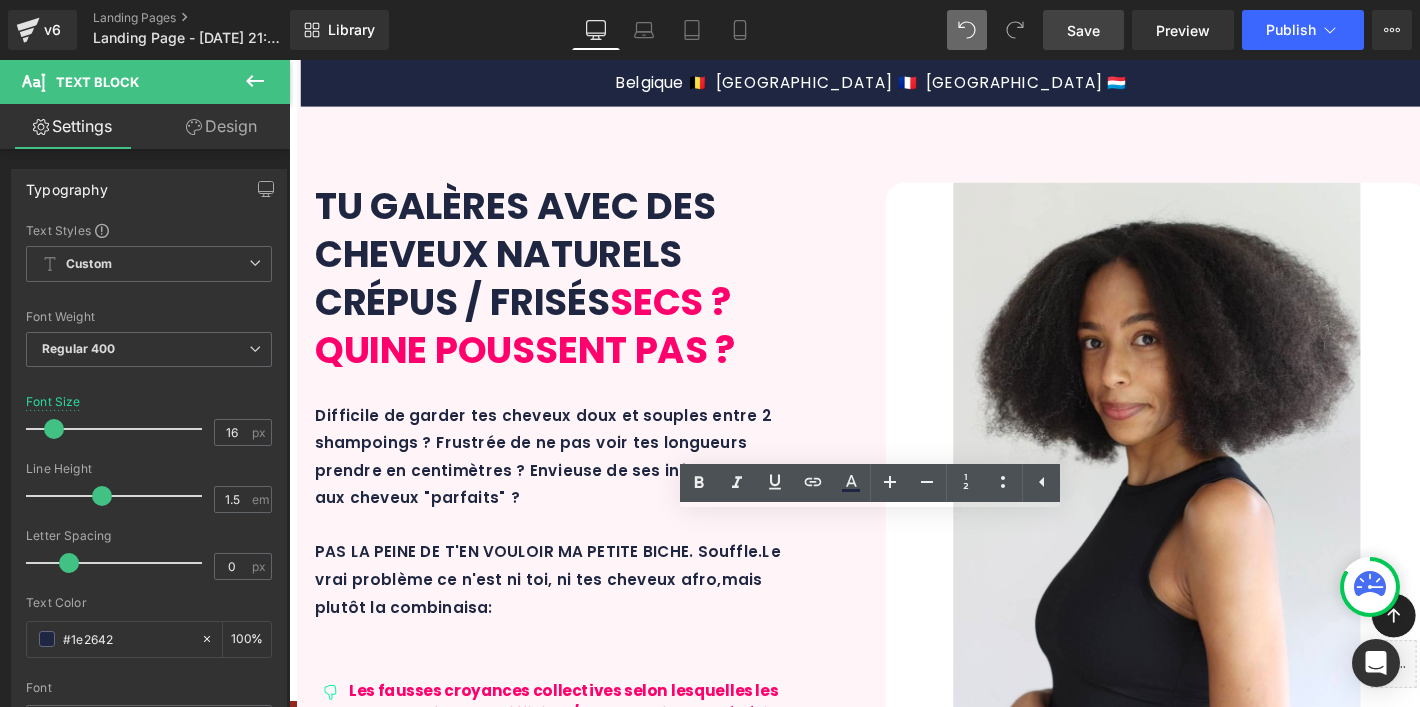 click on "Résultats sur 10 mois en méthode l'HYDRAPOUSSE™ + MAXI AFRO SET.  + 8CM" at bounding box center [913, 5112] 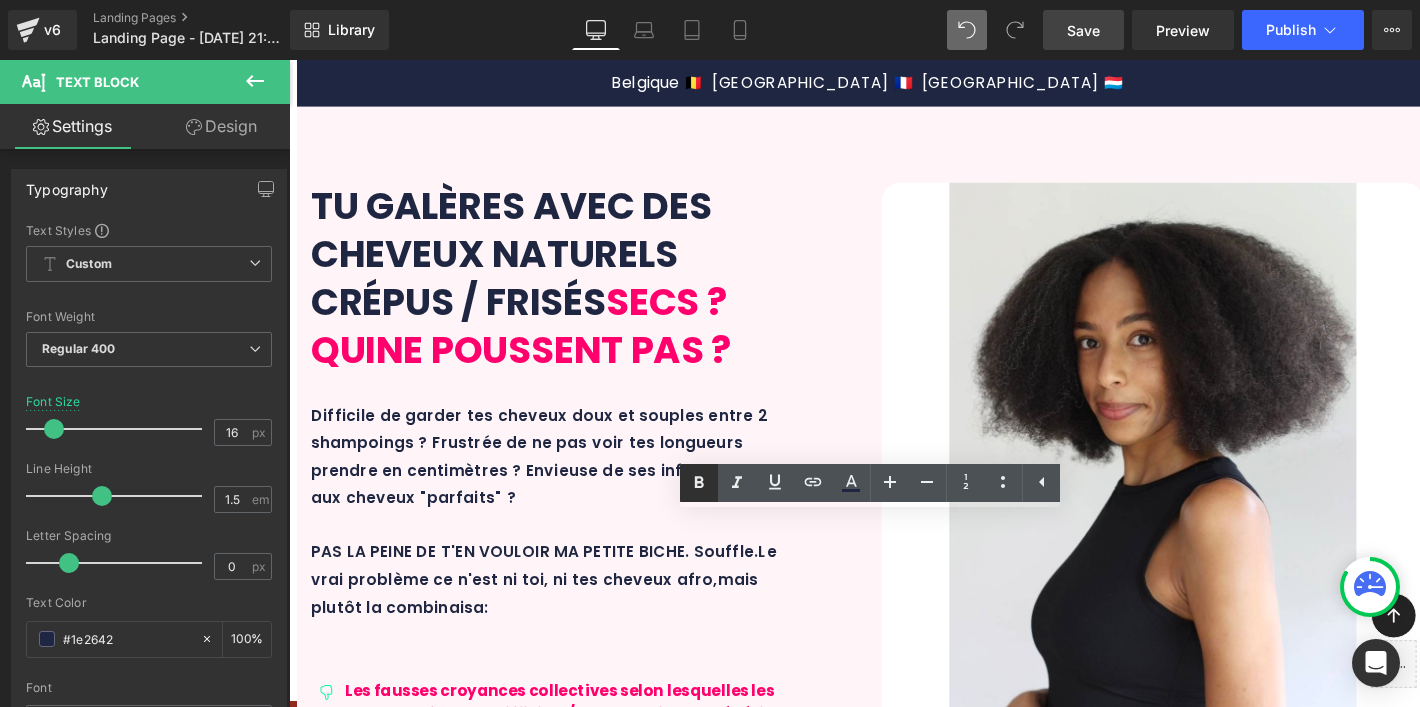click 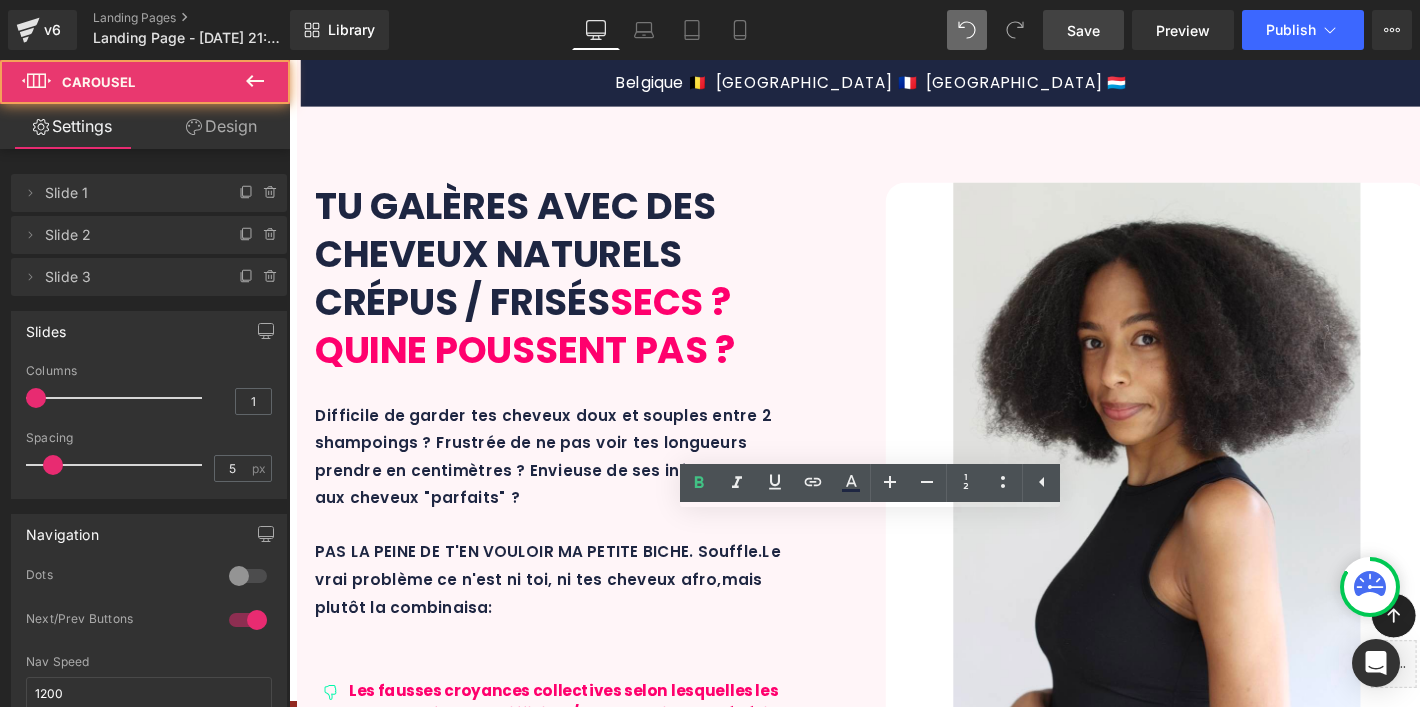 click on "DES RÉSULTATS VISIBLES ET RÉELS
Text Block         Text Block
Before
After
Before and After Images         Résultats sur 10 mois en méthode l' HYDRAPOUSSE™ + MAXI AFRO SET .  + 8CM Des cheveux plein de vie etune pour saine et réelle - qui plus est avec des pointes coupées à deux reprises entre les  deux  photos !  Text Block         Row   32px       Row
Icon
Icon
Icon
Icon
Icon" at bounding box center [901, 5106] 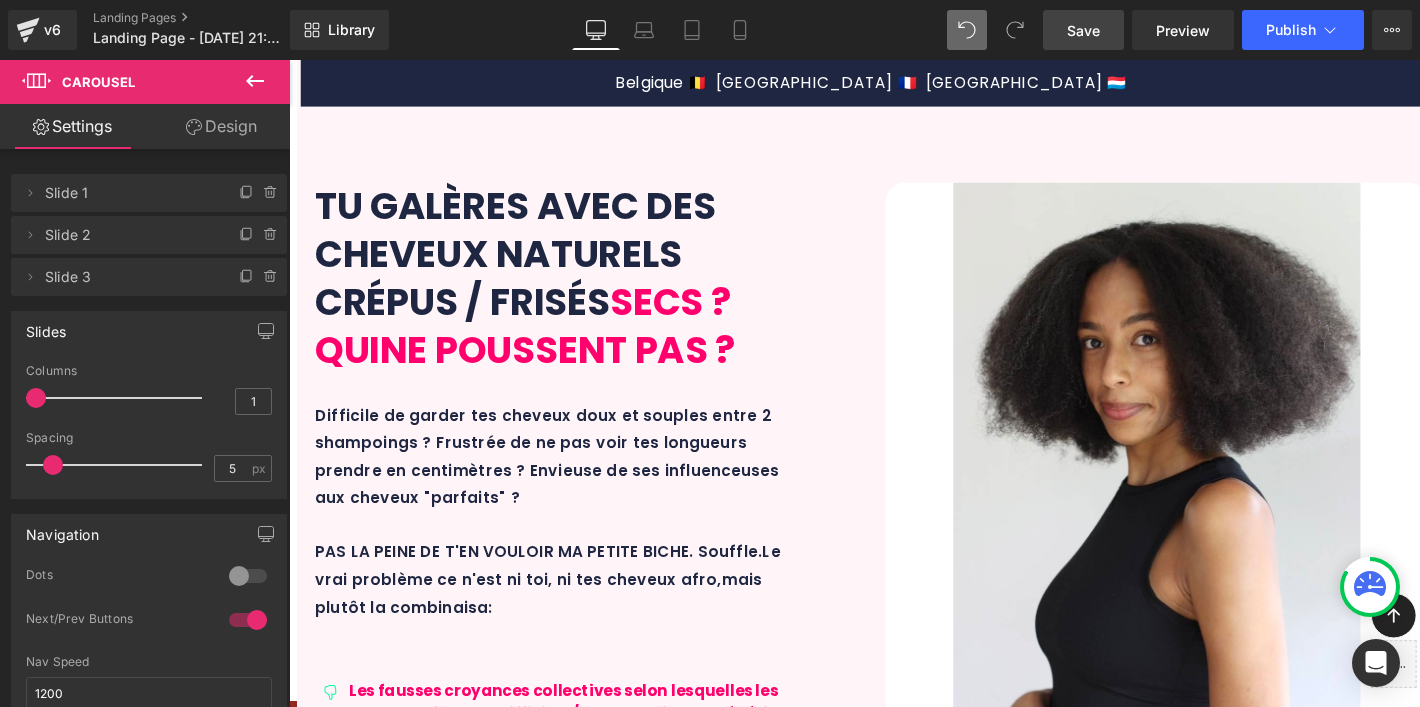 scroll, scrollTop: 4354, scrollLeft: 0, axis: vertical 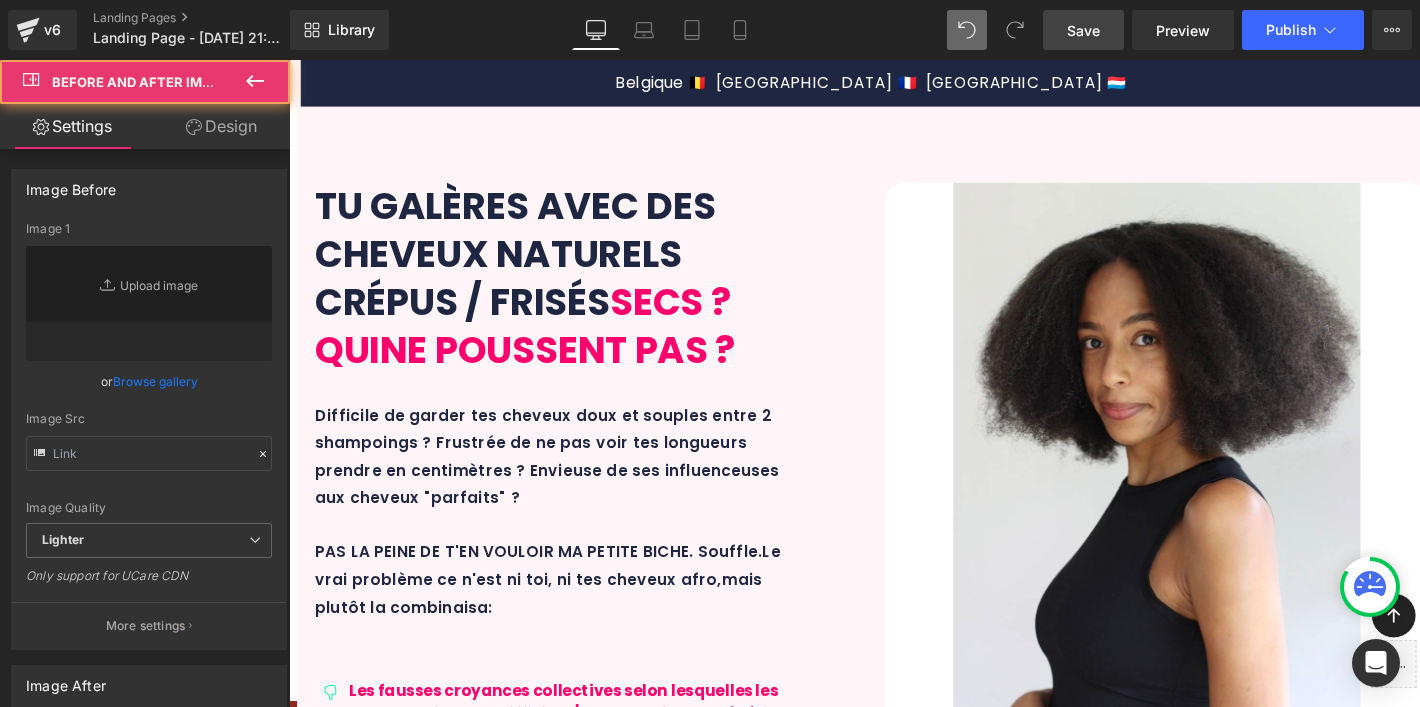 type on "[URL][DOMAIN_NAME]" 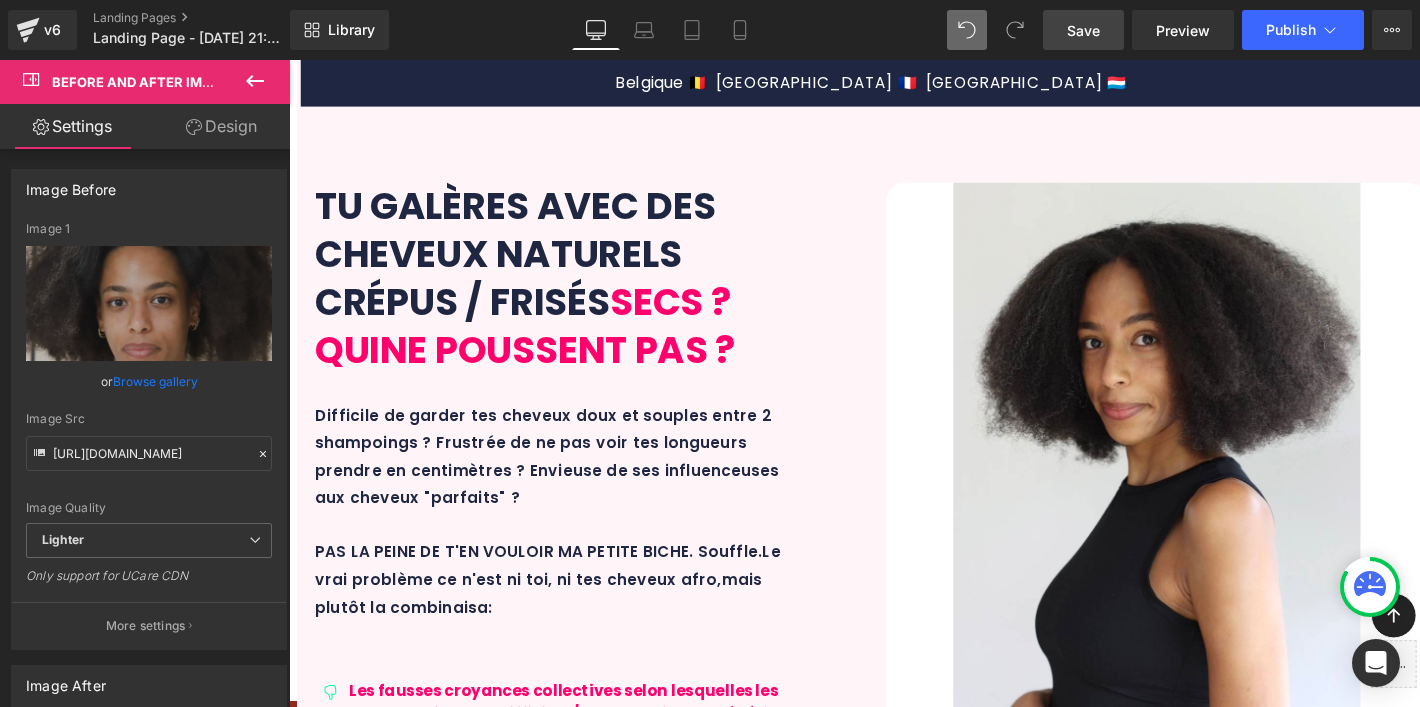 drag, startPoint x: 882, startPoint y: 159, endPoint x: 928, endPoint y: 242, distance: 94.89468 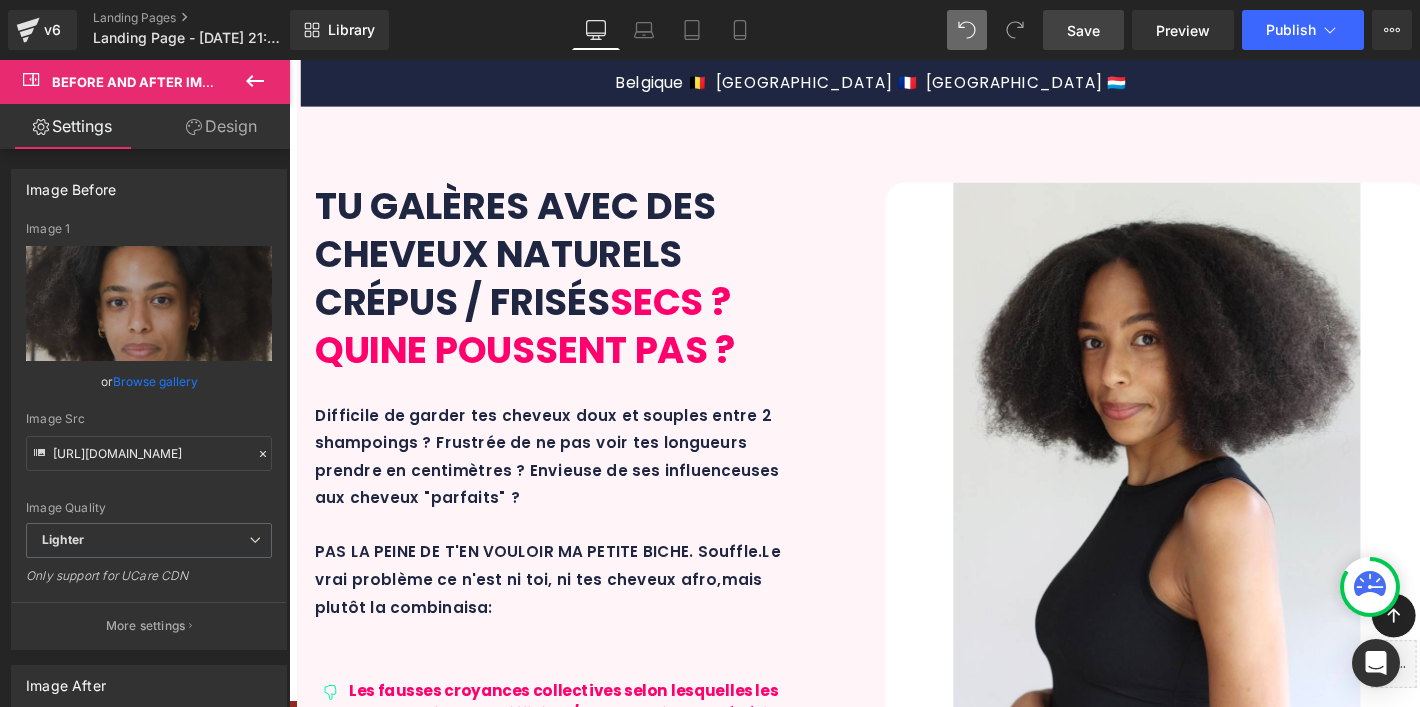 click on "Des cheveux plein de vie etune pour saine et réelle - qui plus est avec des pointes coupées à deux reprises entre les" at bounding box center (887, 5171) 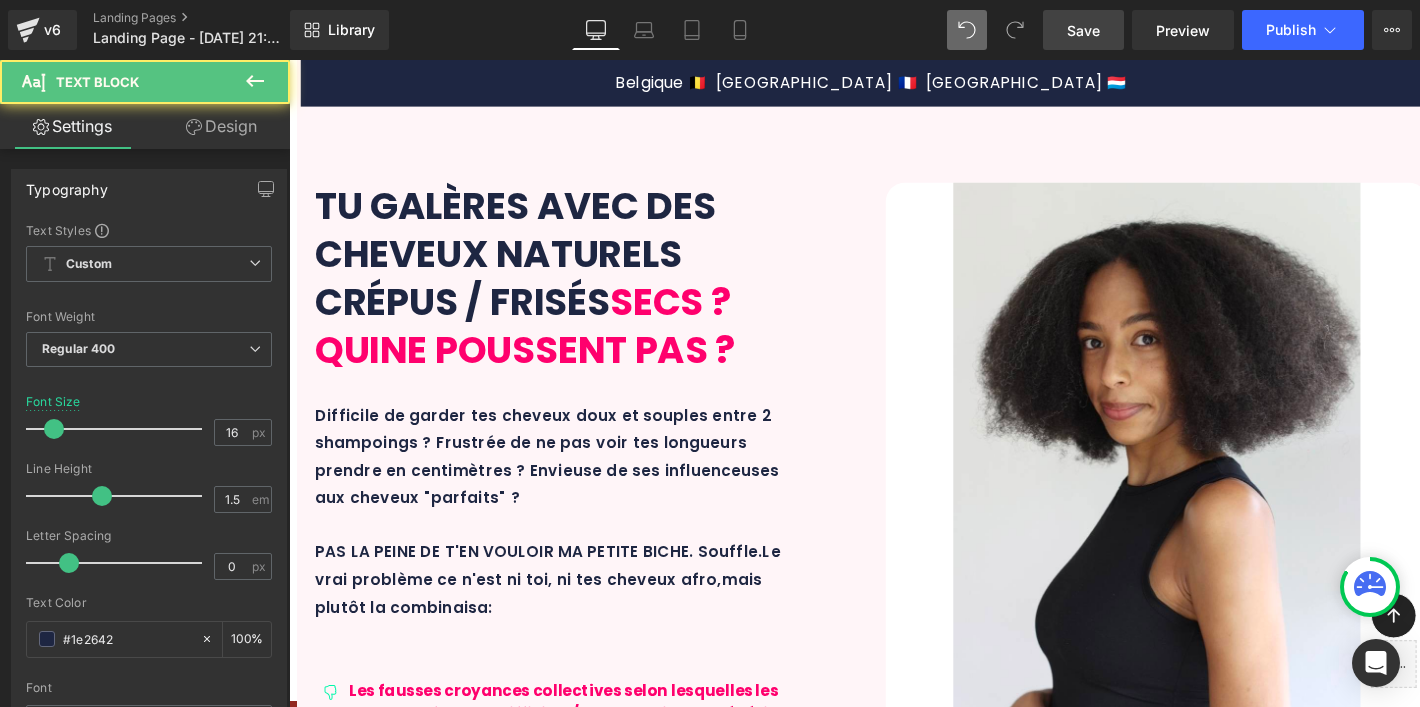 click on "Des cheveux plein de vie et une pour saine et réelle - qui plus est avec des pointes coupées à deux reprises entre les" at bounding box center [889, 5171] 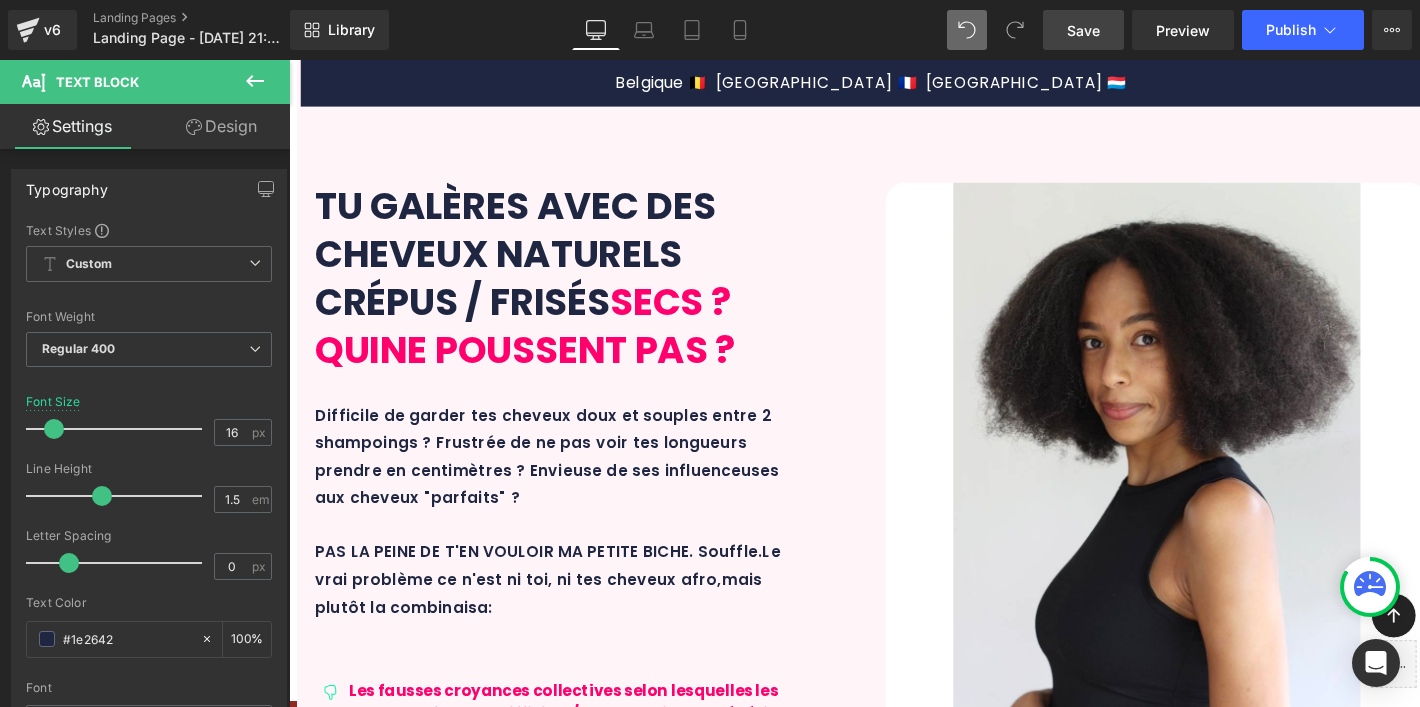 click on "DES RÉSULTATS VISIBLES ET RÉELS
Text Block         Text Block
Before
After
Before and After Images         Résultats sur 10 mois en méthode l' HYDRAPOUSSE™ + MAXI AFRO SET .  + 8CM Des cheveux plein de vie et une pousse saine et réelle - qui plus est avec des pointes coupées à deux reprises entre les  deux  photos !  Text Block         Row   32px       Row
Icon
Icon
Icon
Icon
Icon
Icon List Hoz
Image" at bounding box center (901, 5101) 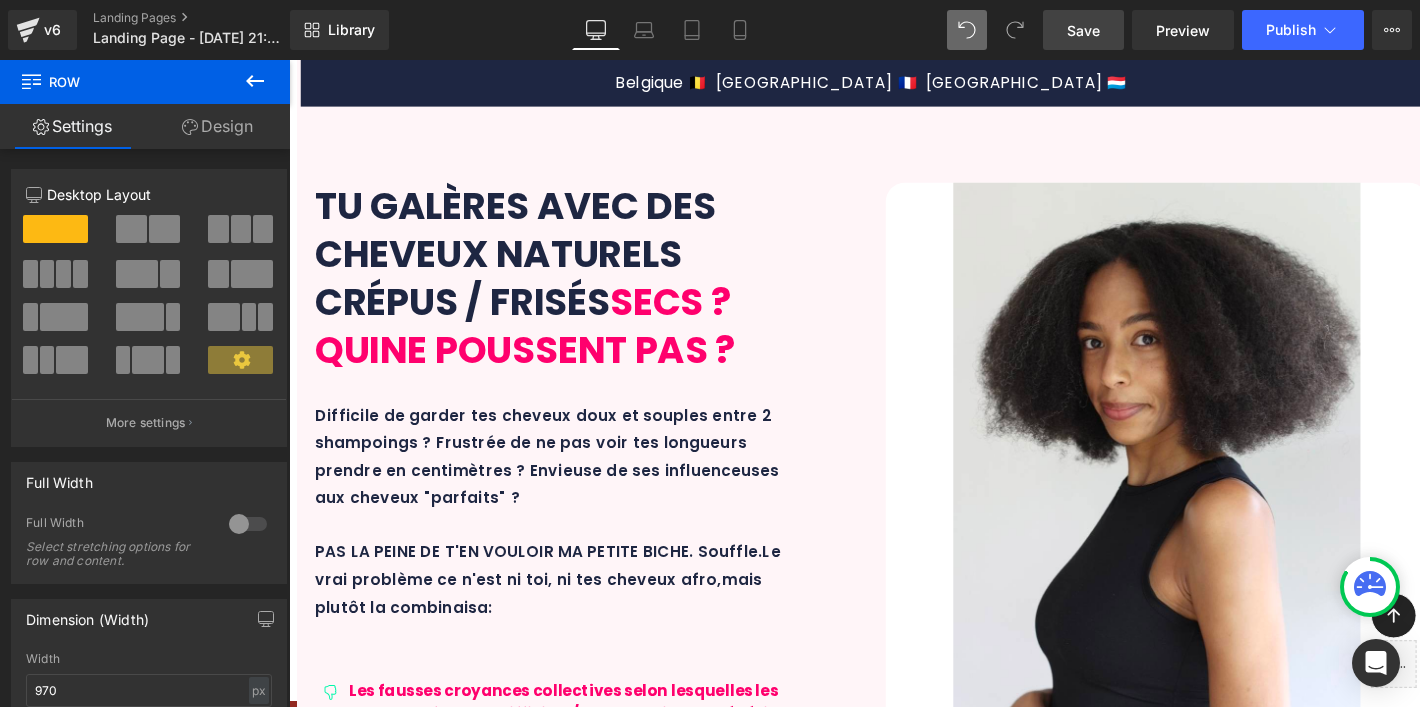 scroll, scrollTop: 4404, scrollLeft: 0, axis: vertical 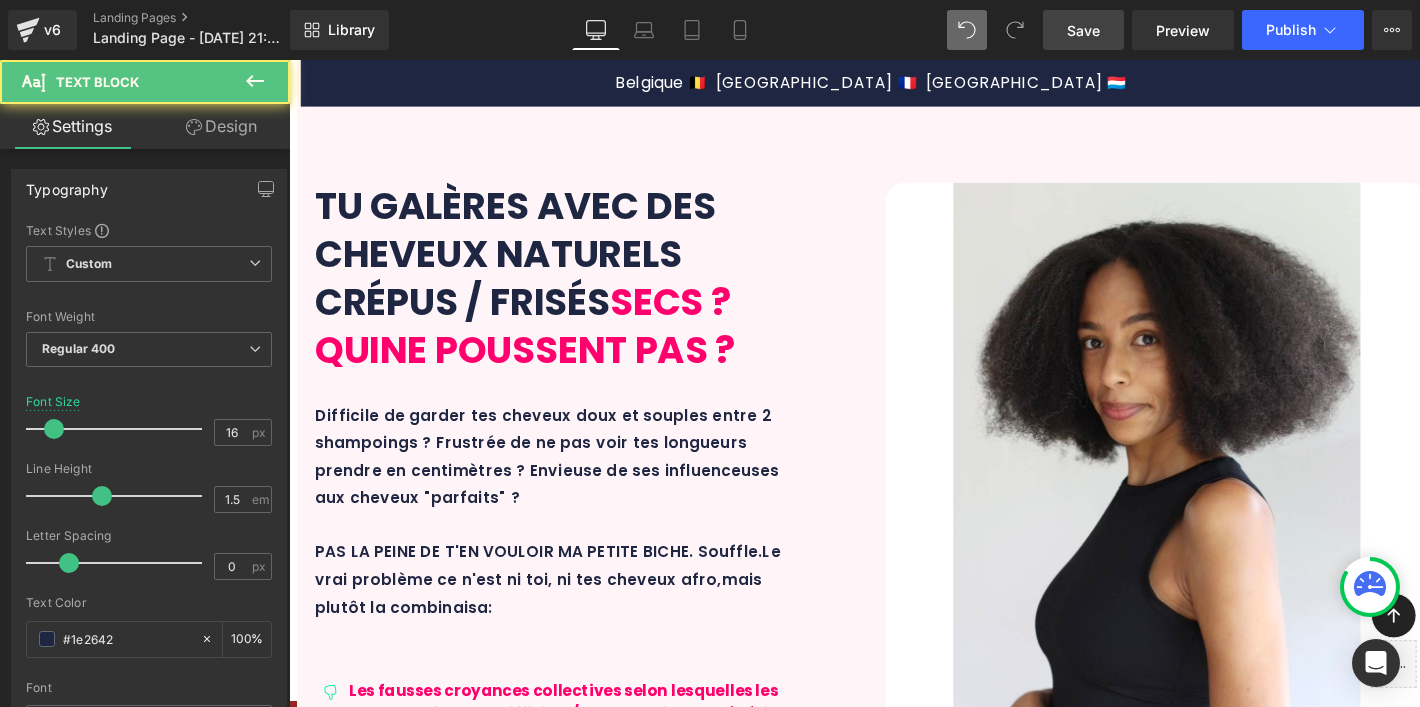 click on "Des cheveux plein de vie et une pousse saine et réelle - qui plus est avec des pointes coupées à deux reprises entre les  deux  photos !" at bounding box center (913, 5172) 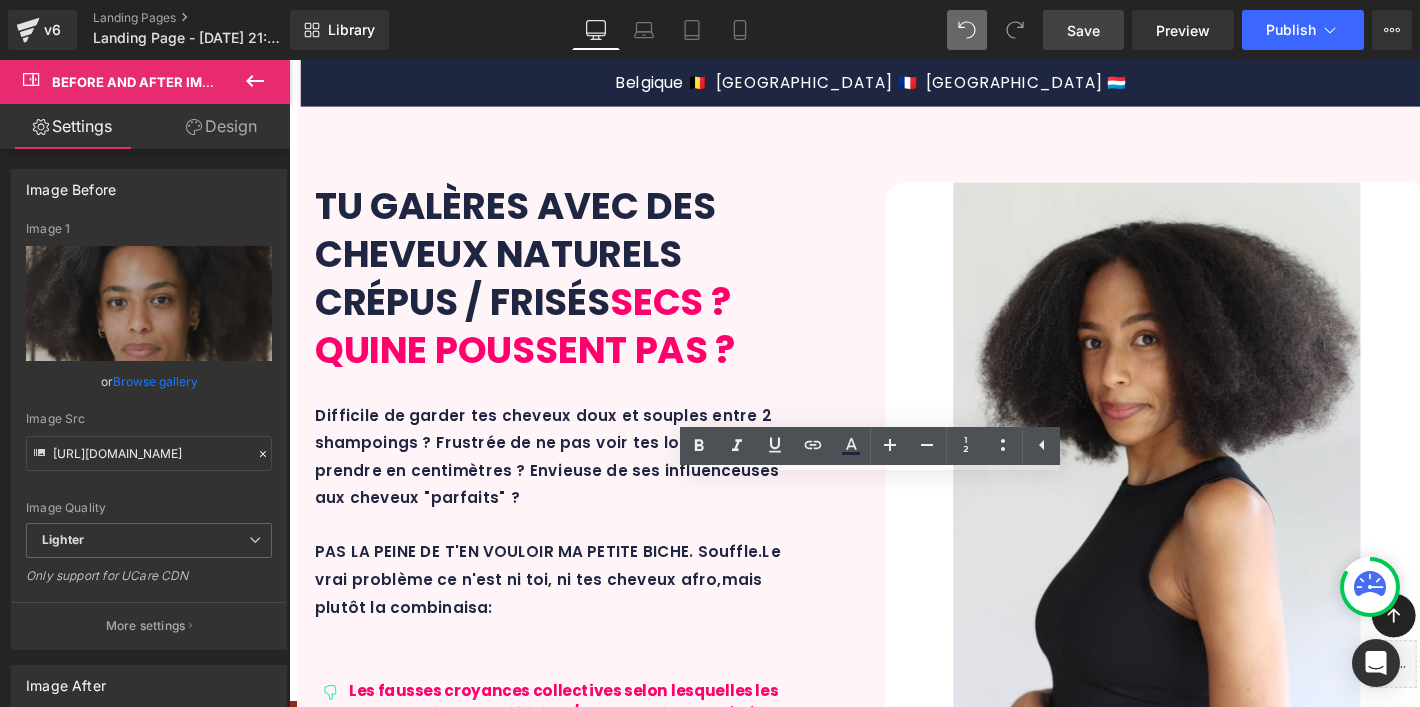 drag, startPoint x: 928, startPoint y: 118, endPoint x: 1096, endPoint y: 171, distance: 176.16185 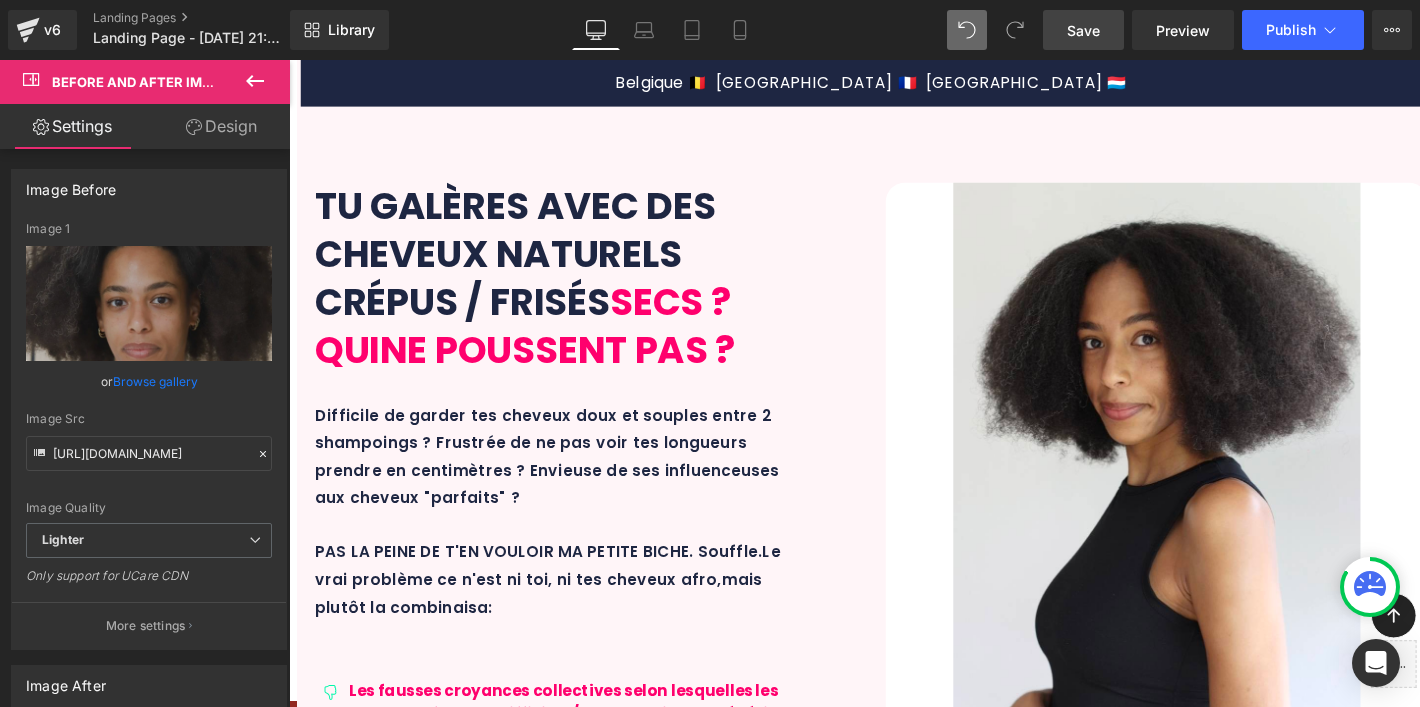 drag, startPoint x: 1091, startPoint y: 118, endPoint x: 1158, endPoint y: 267, distance: 163.37074 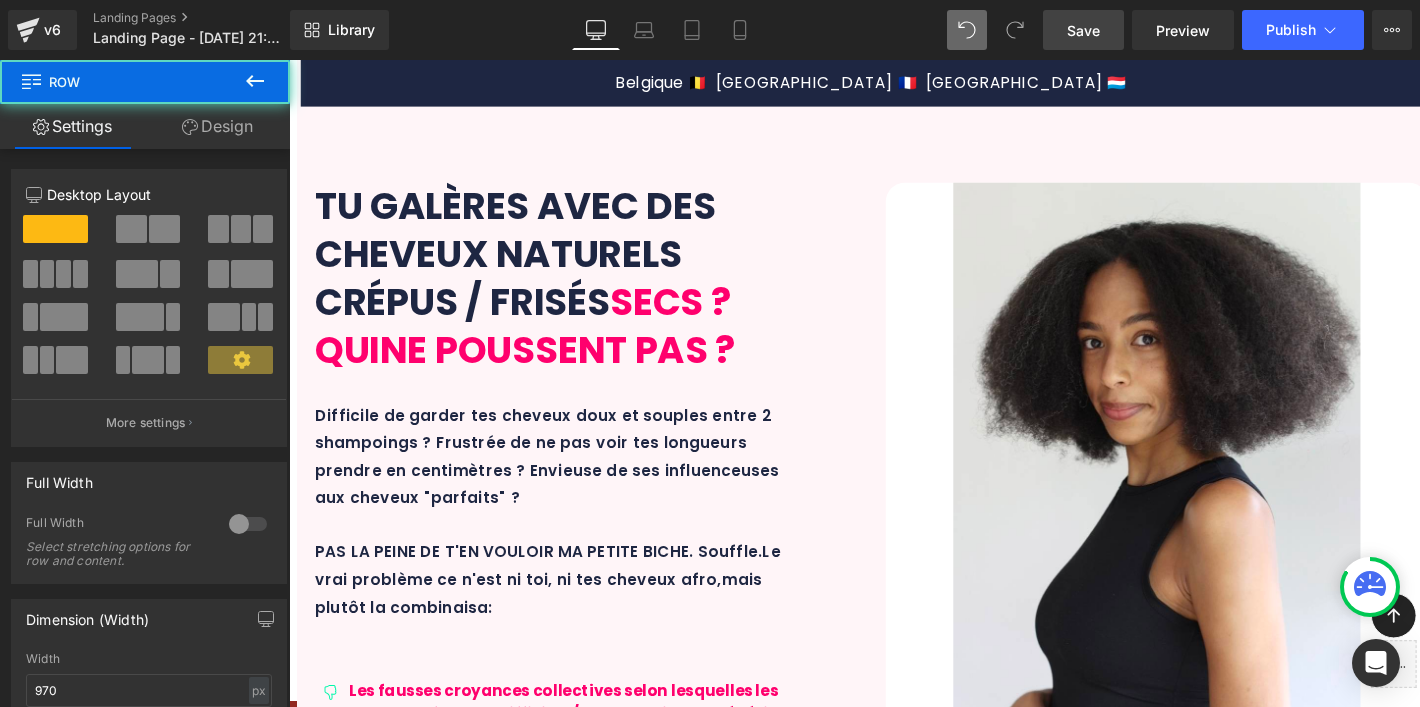 click on "DES RÉSULTATS VISIBLES ET RÉELS
Text Block         Text Block
Before
After
Before and After Images         Résultats sur 10 mois en méthode l' HYDRAPOUSSE™ + MAXI AFRO SET .  + 8CM Des cheveux plein de vie et une pousse saine et réelle - qui plus est avec des pointes coupées à deux reprises entre les  deux  photos !  Text Block         Row   32px       Row
Icon
Icon
Icon
Icon
Icon
Icon List Hoz
Image" at bounding box center [901, 5101] 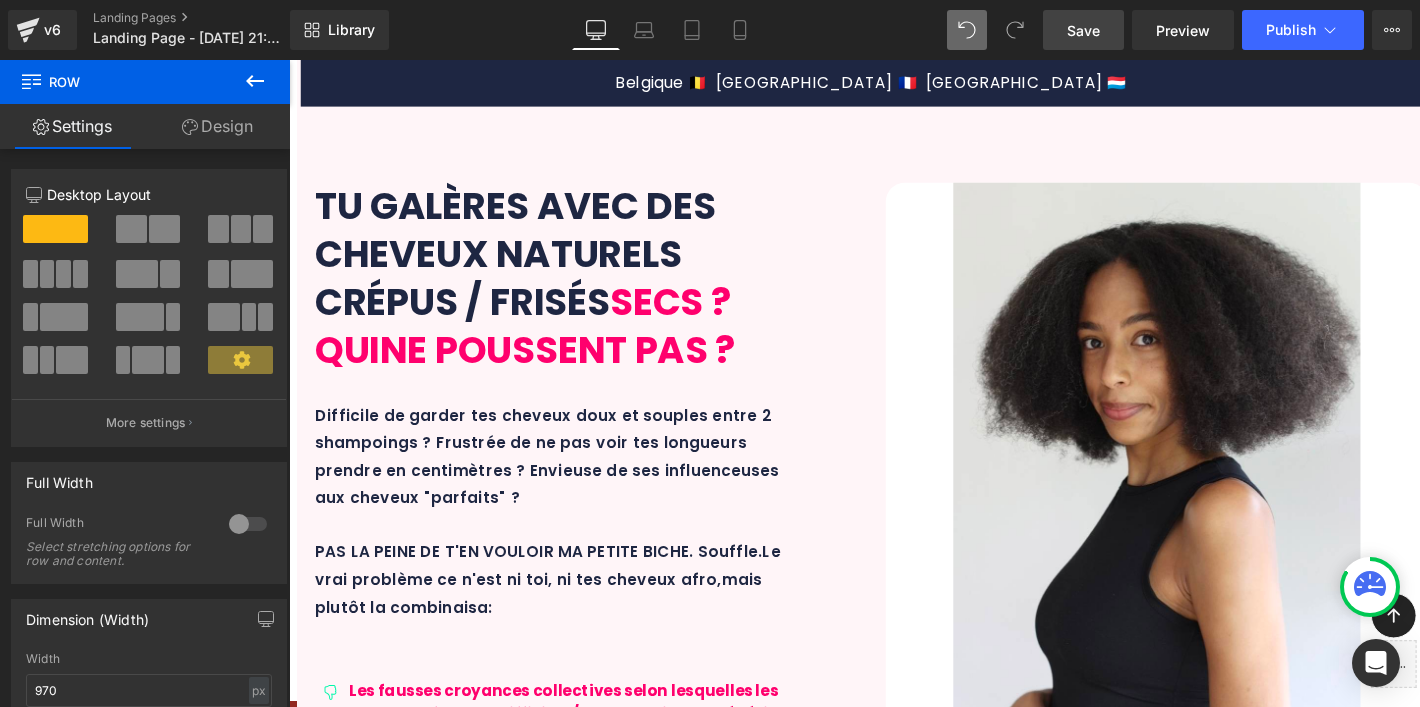 scroll, scrollTop: 4505, scrollLeft: 0, axis: vertical 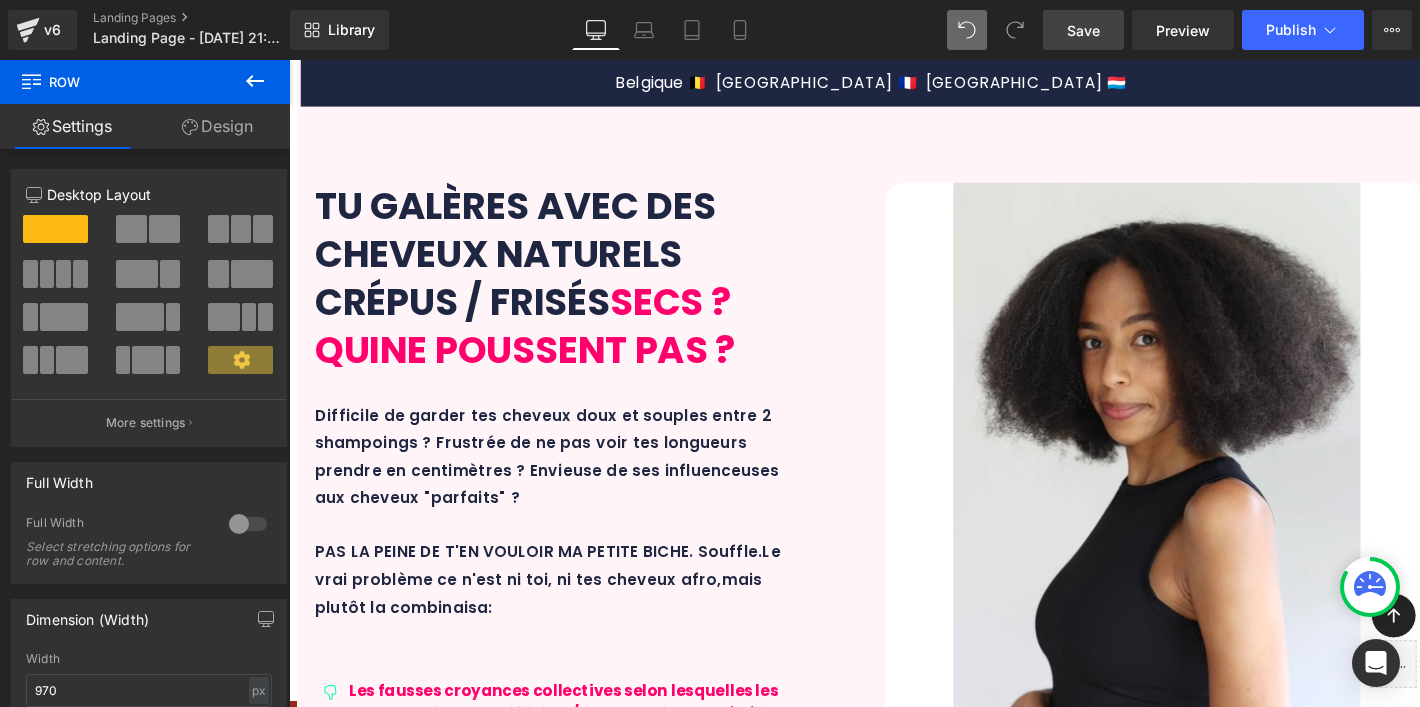 click on "Icon List Hoz" at bounding box center (900, 5243) 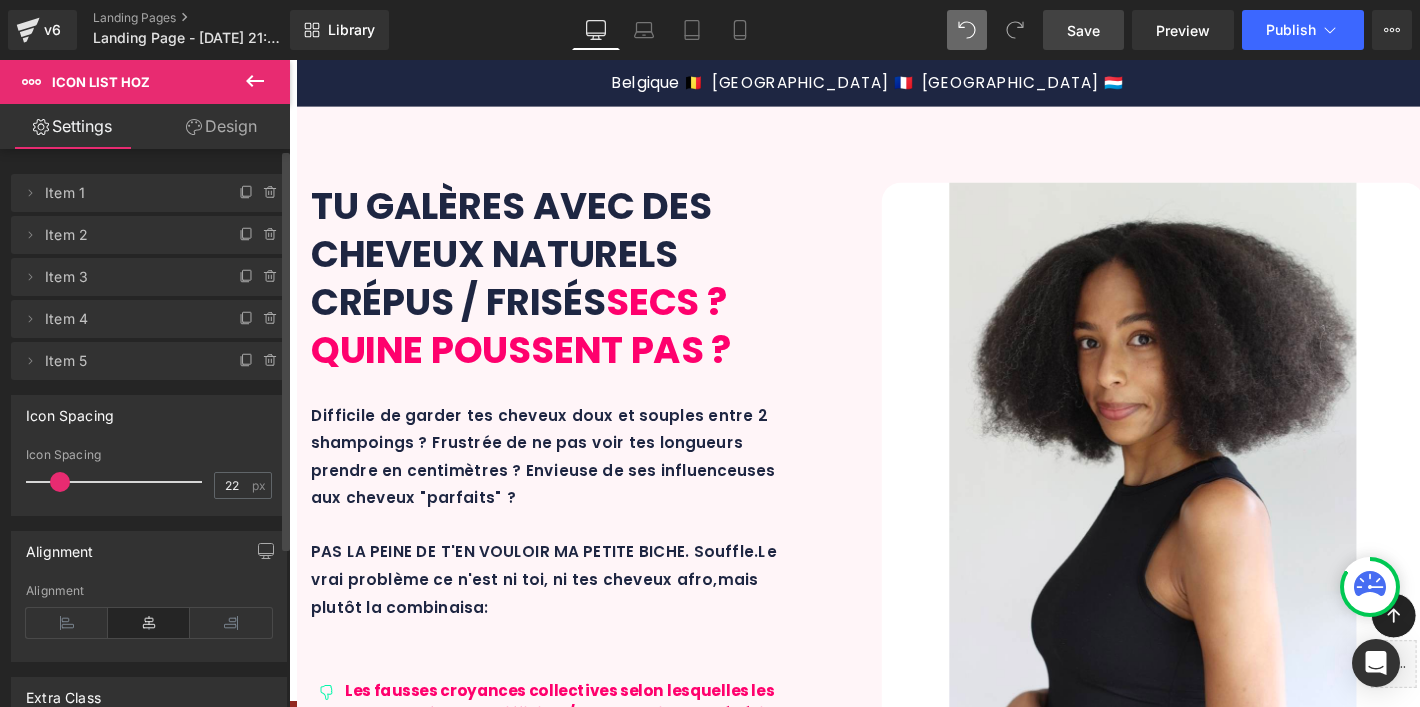 scroll, scrollTop: 0, scrollLeft: 0, axis: both 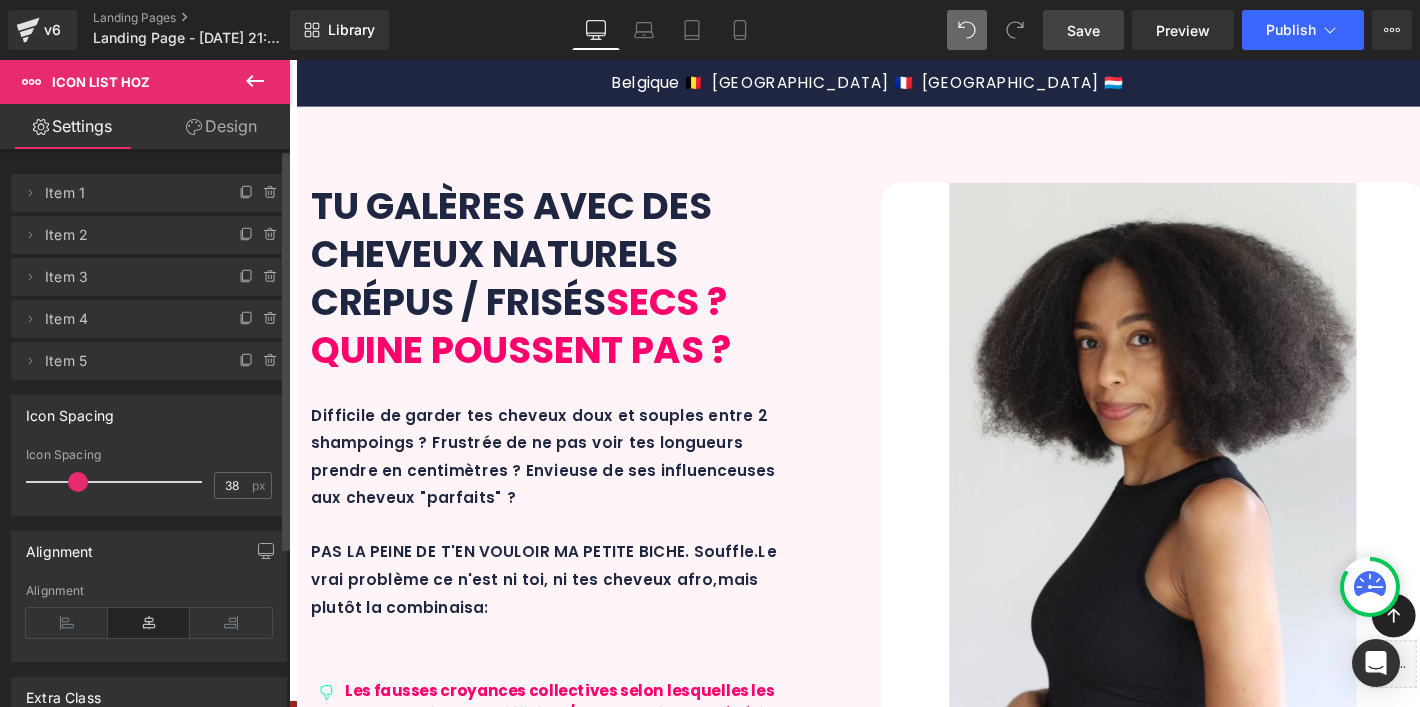 drag, startPoint x: 62, startPoint y: 477, endPoint x: 79, endPoint y: 482, distance: 17.720045 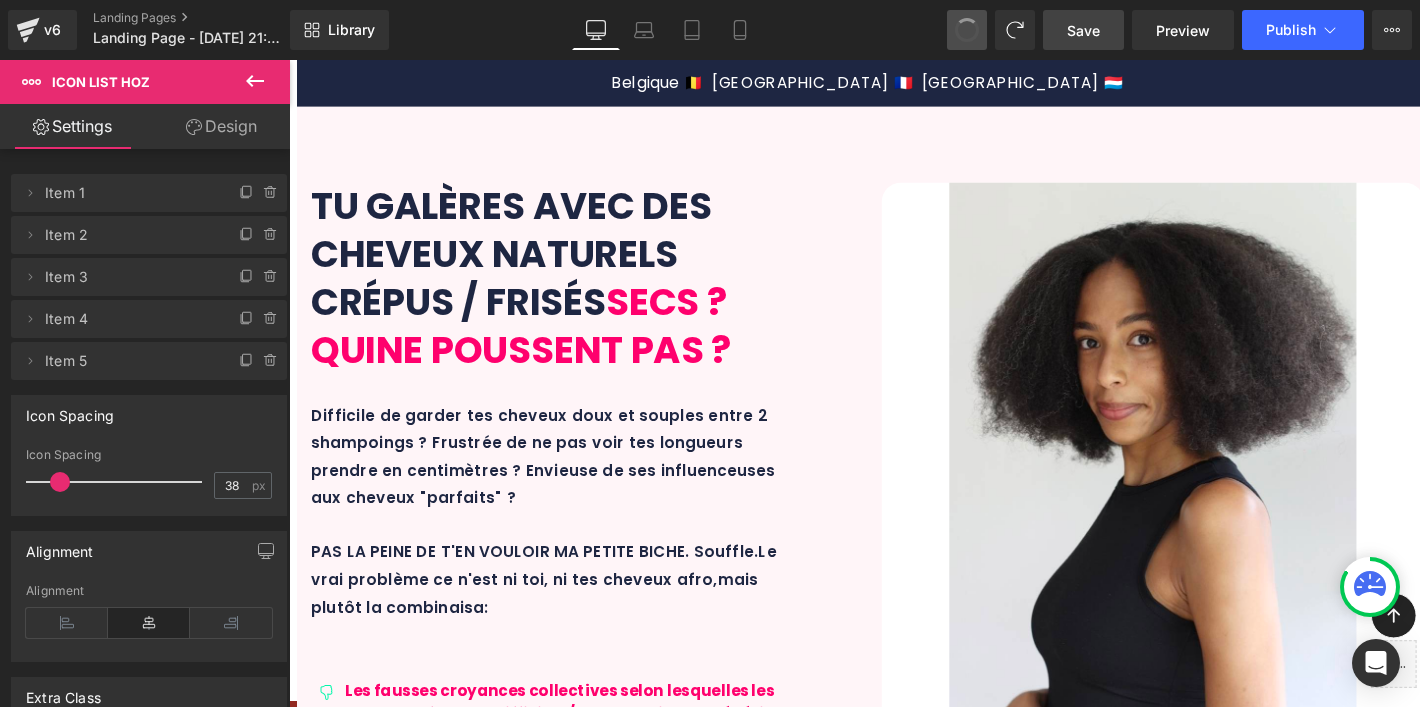 type on "22" 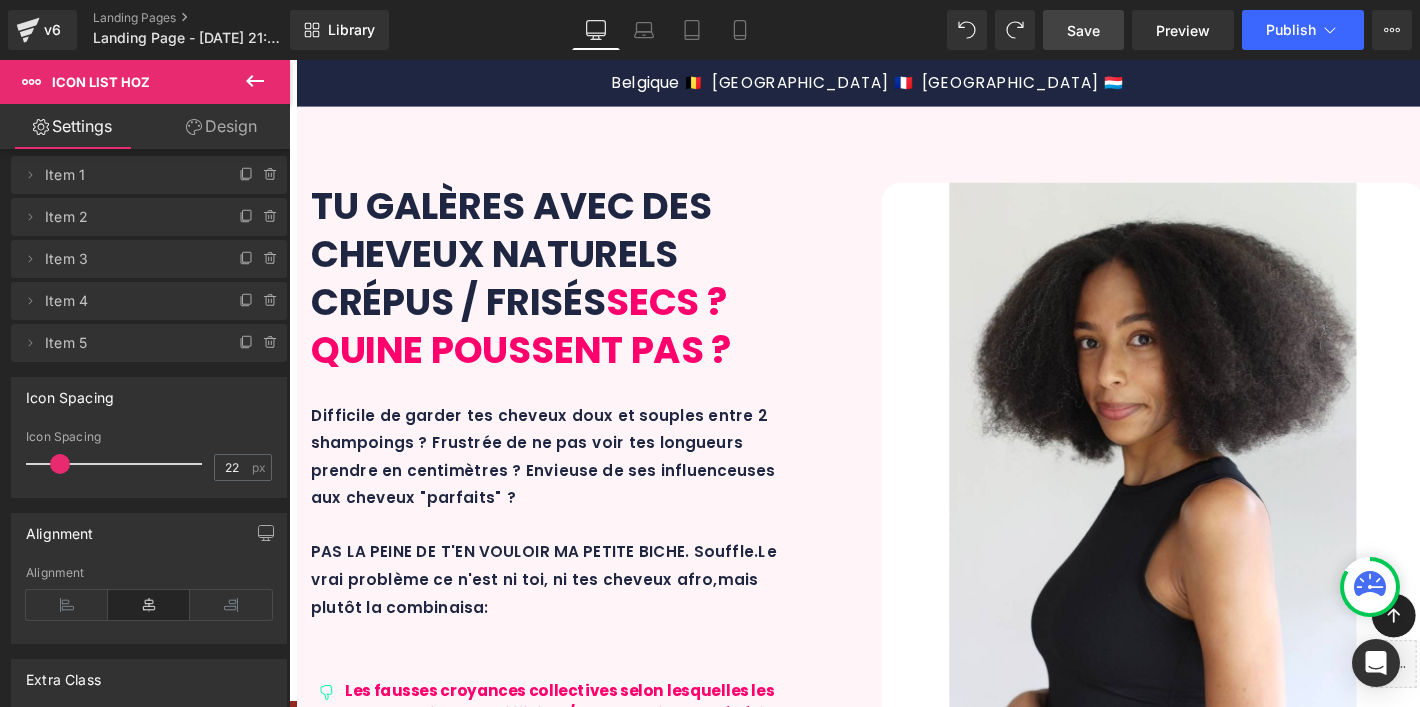 scroll, scrollTop: 0, scrollLeft: 0, axis: both 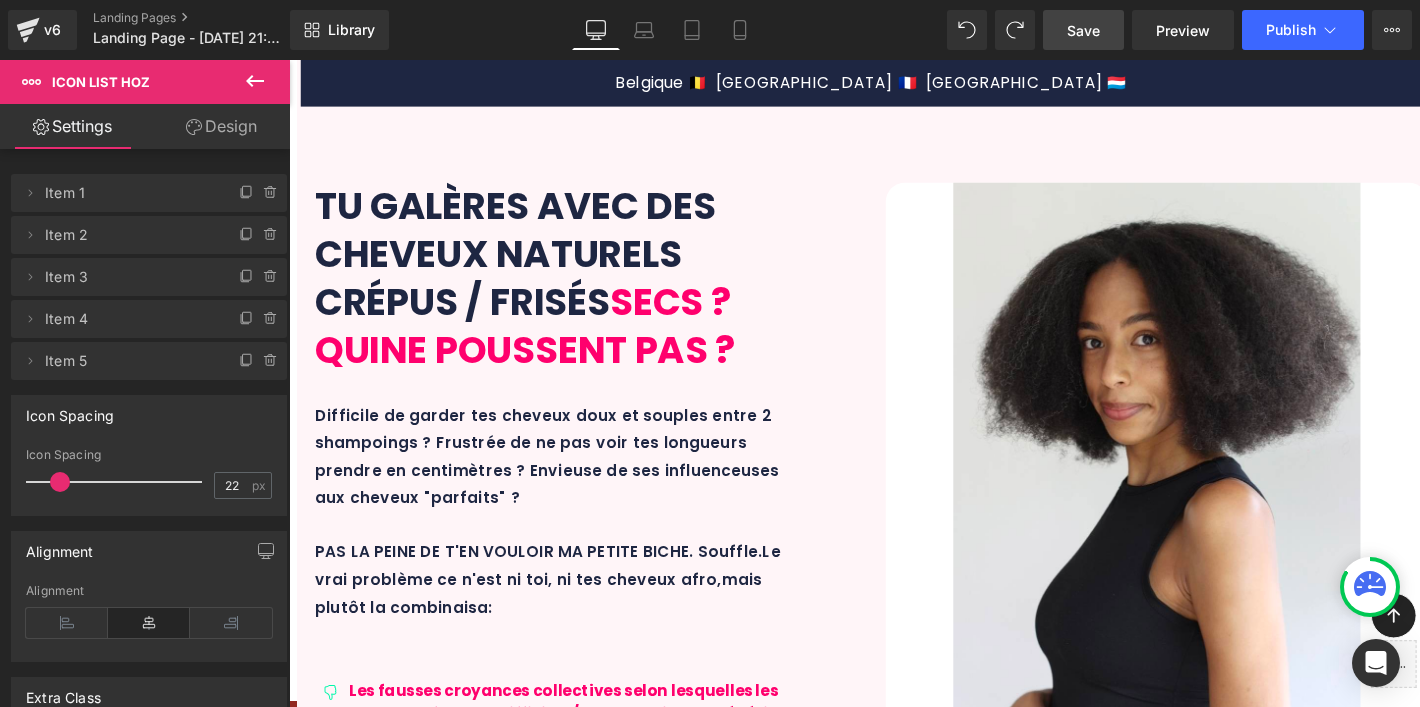 click on "Icon List Hoz" at bounding box center (900, 5244) 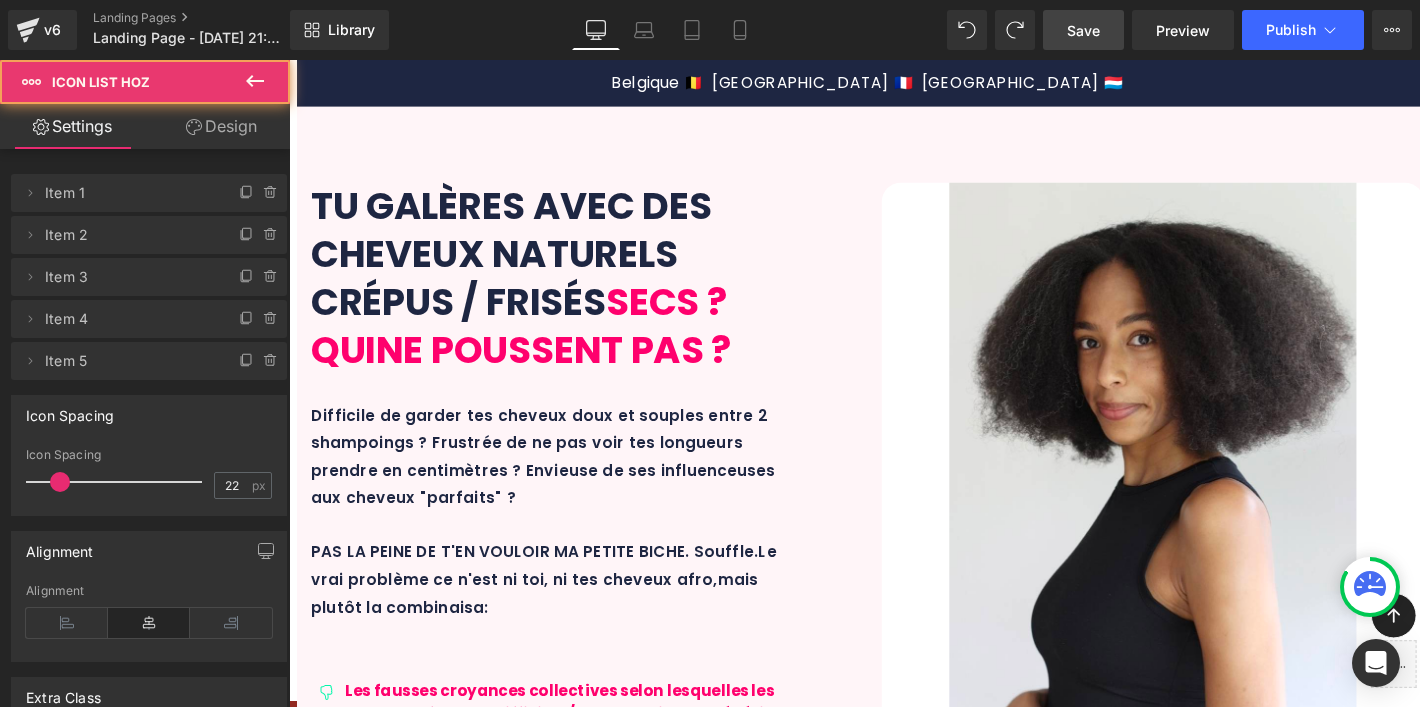 click on "Design" at bounding box center [221, 126] 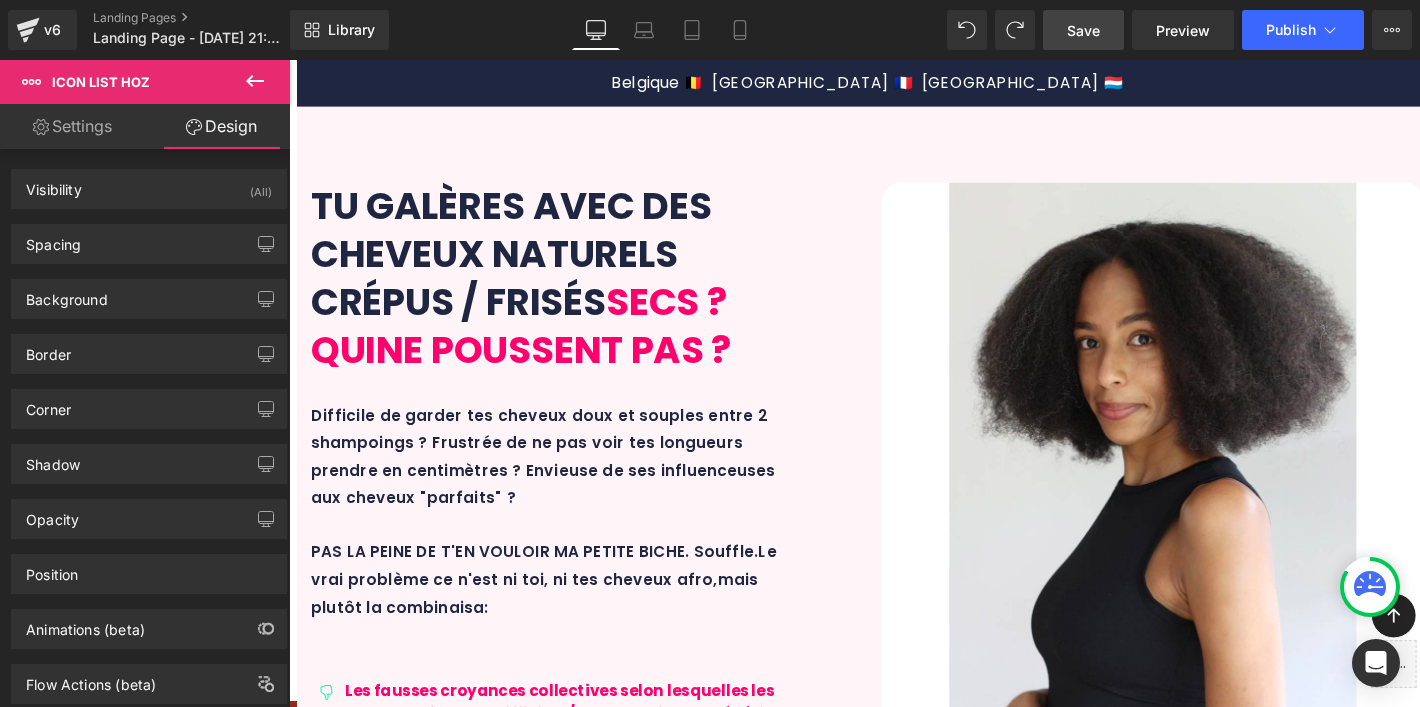 click on "Settings" at bounding box center [72, 126] 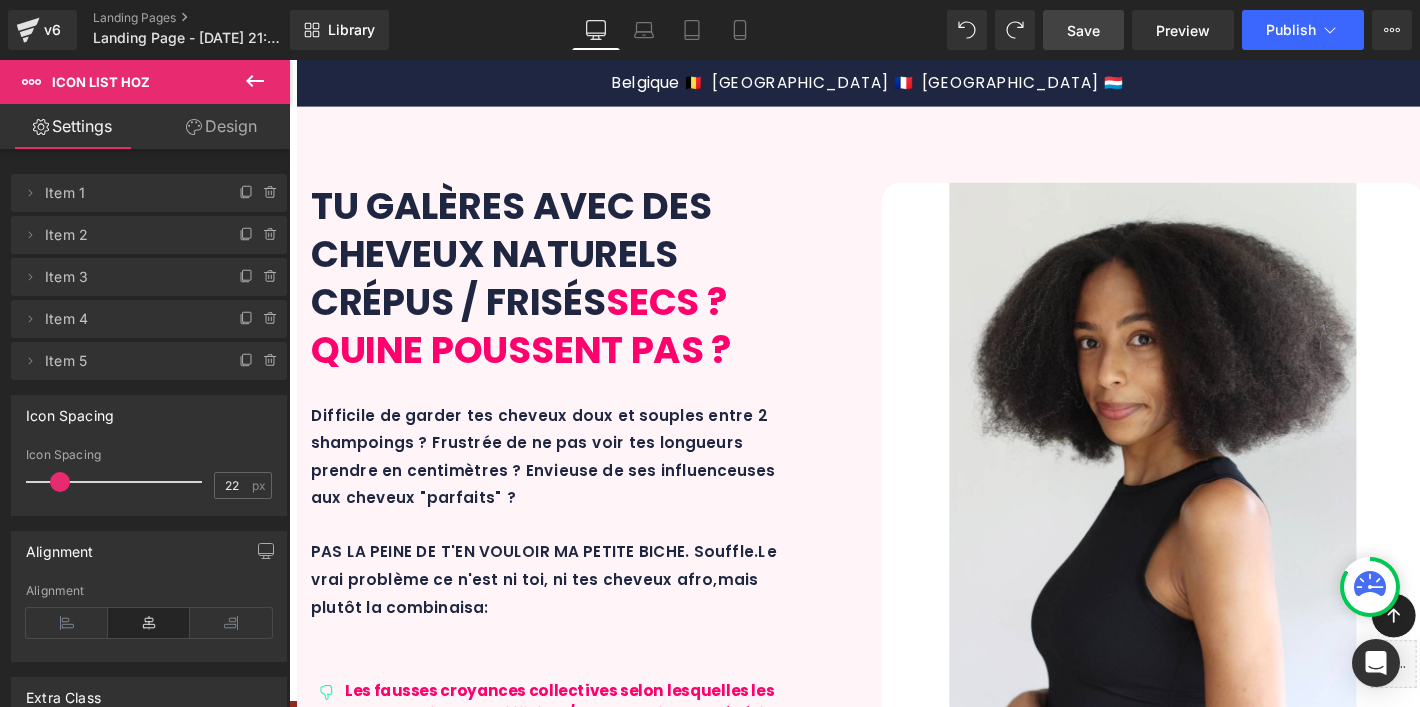 scroll, scrollTop: 0, scrollLeft: 0, axis: both 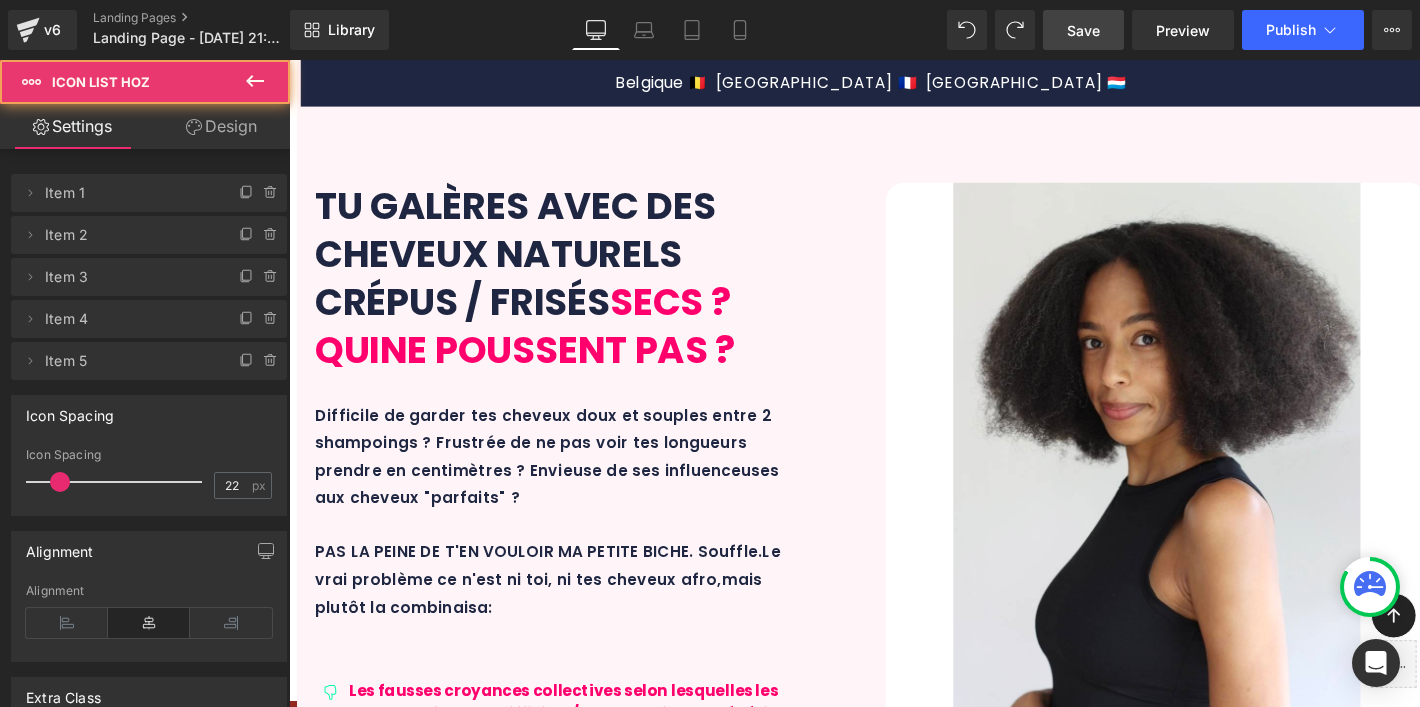 click on "Icon
Icon
Icon
Icon
Icon" at bounding box center (901, 5247) 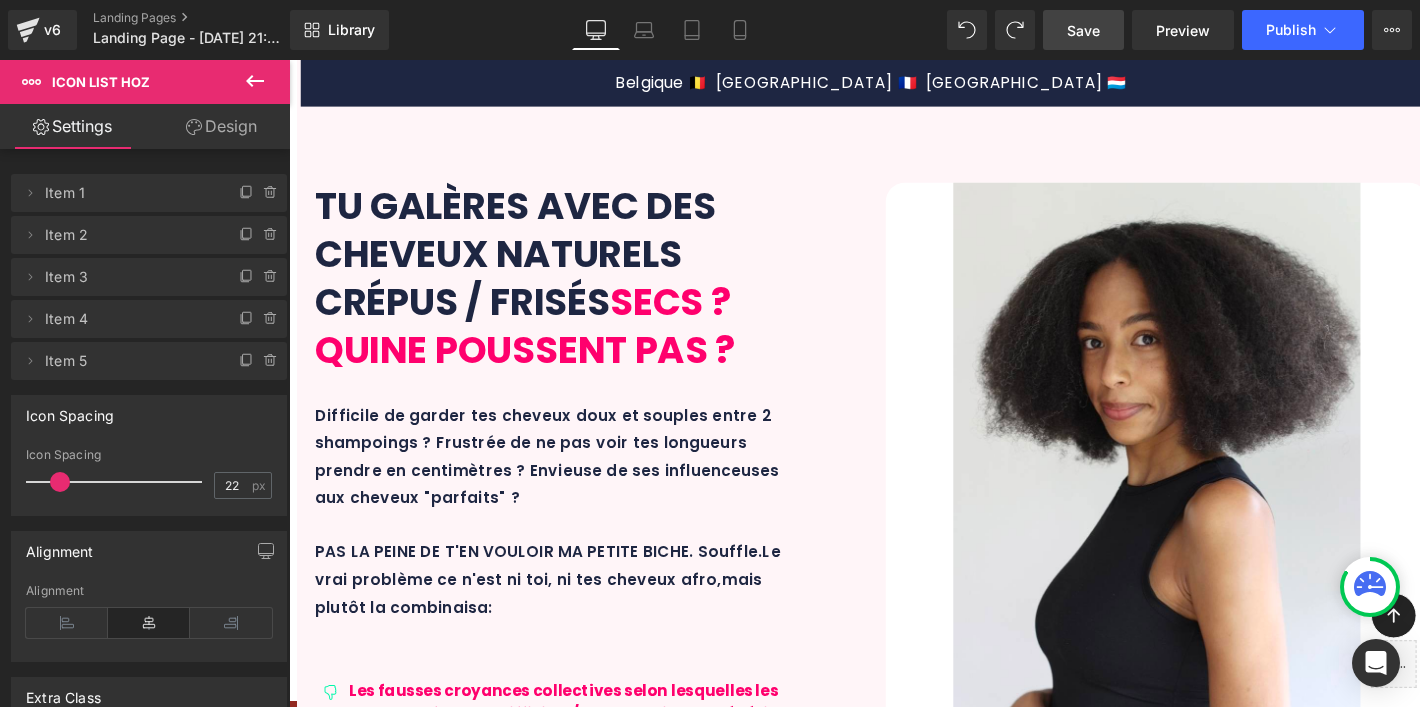 click on "Icon List Hoz" at bounding box center (900, 5243) 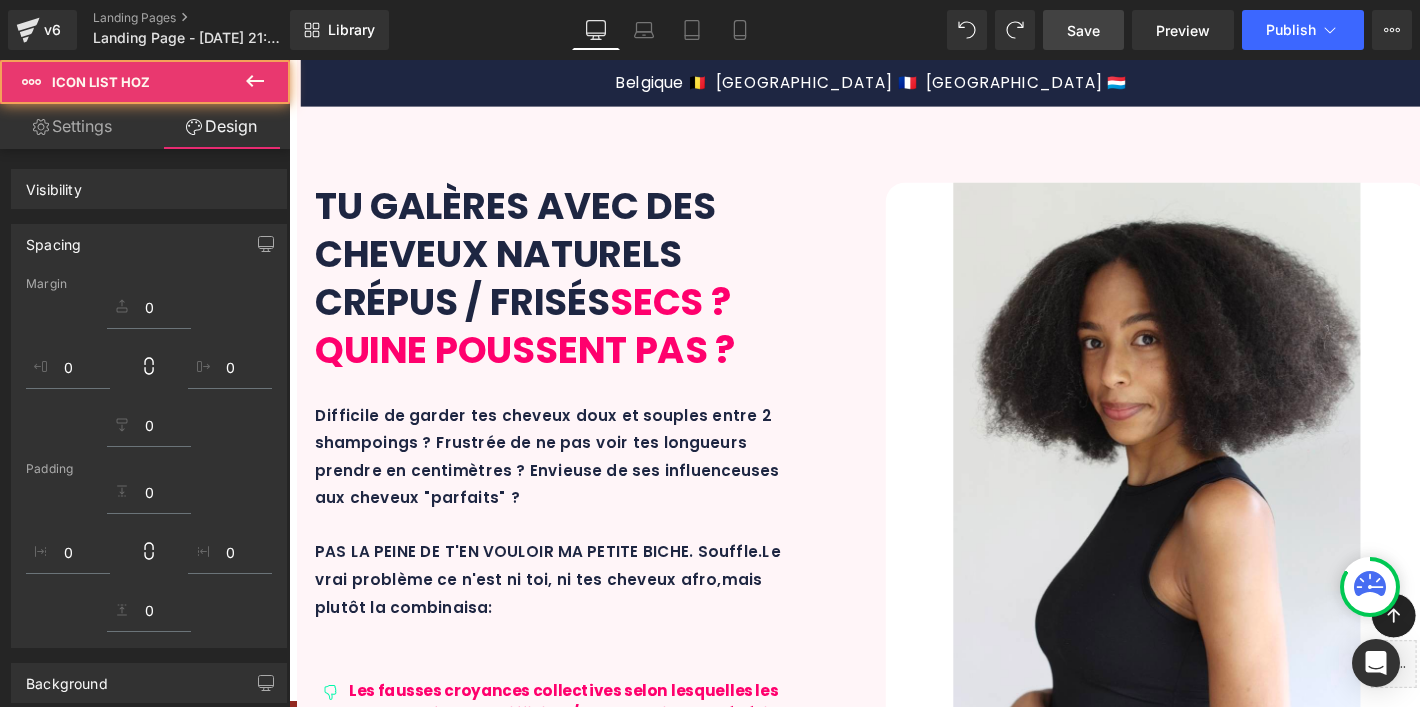 click 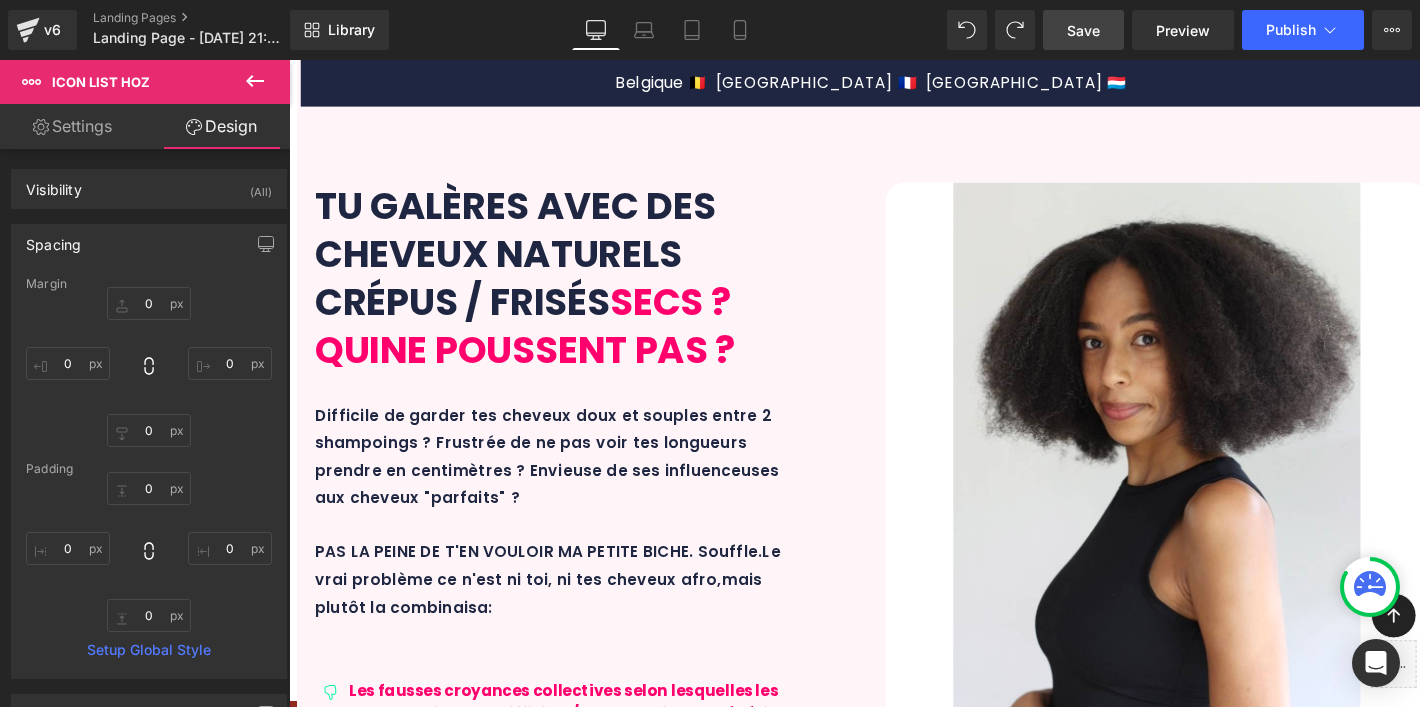 click on "DES RÉSULTATS VISIBLES ET RÉELS
Text Block         Text Block
Before
After
Before and After Images         Résultats sur 10 mois en méthode l' HYDRAPOUSSE™ + MAXI AFRO SET .  + 8CM Des cheveux plein de vie et une pousse saine et réelle - qui plus est avec des pointes coupées à deux reprises entre les  deux  photos !  Text Block         Row   32px       Row
Icon
Icon
Icon
Icon
Icon
Icon List Hoz
Image" at bounding box center [901, 5101] 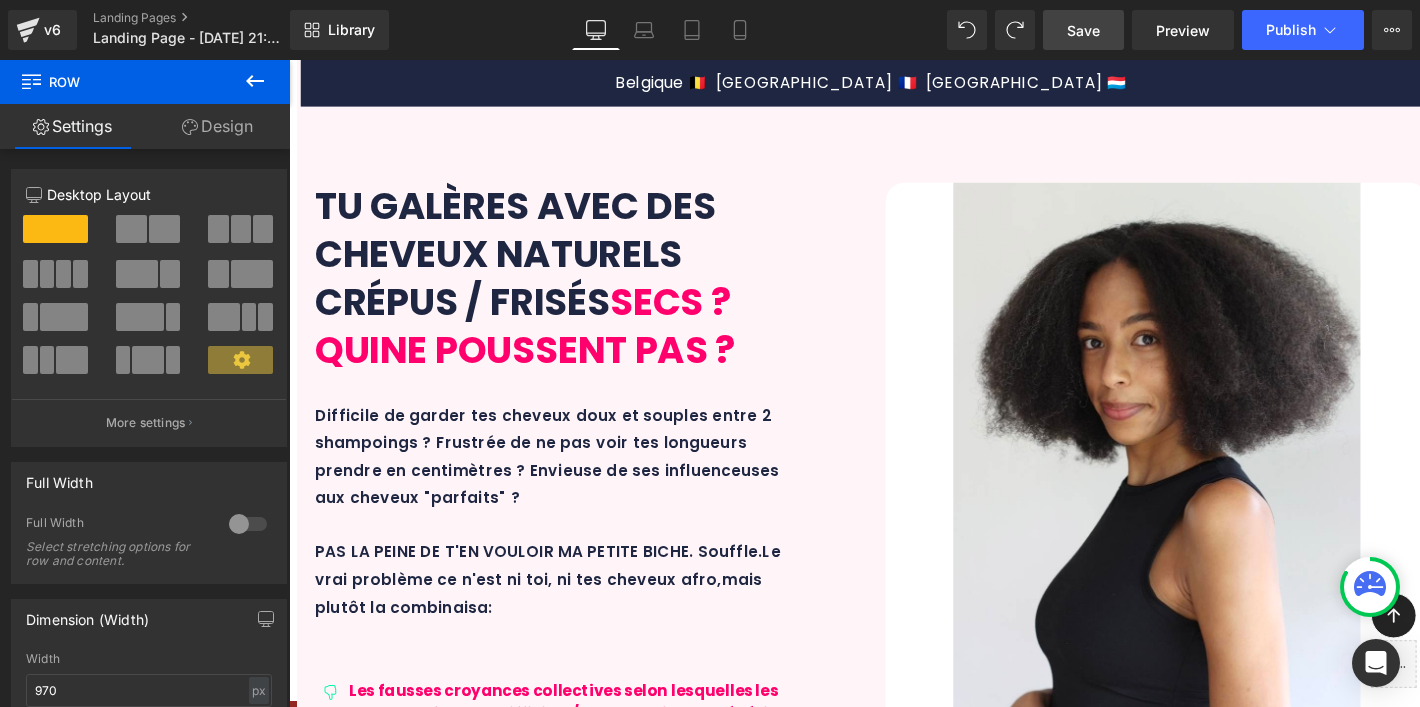 click 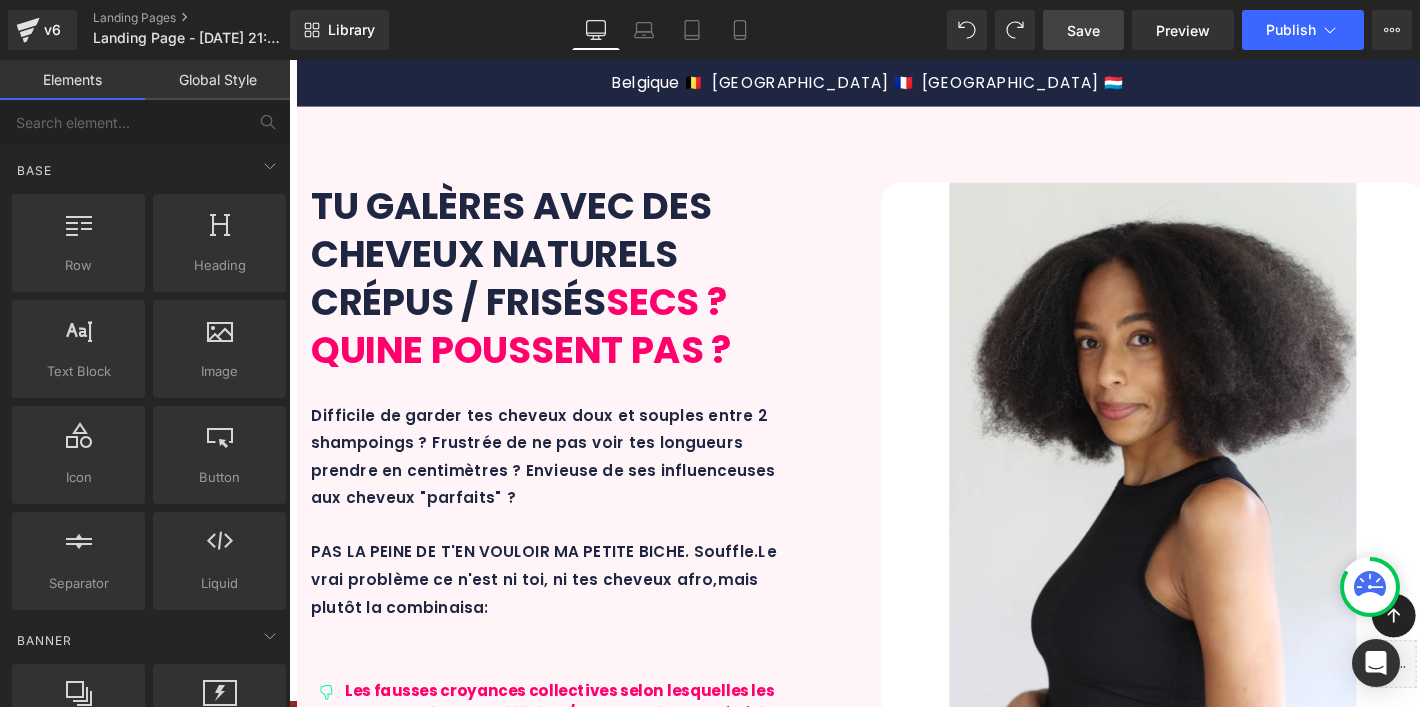 scroll, scrollTop: 4706, scrollLeft: 0, axis: vertical 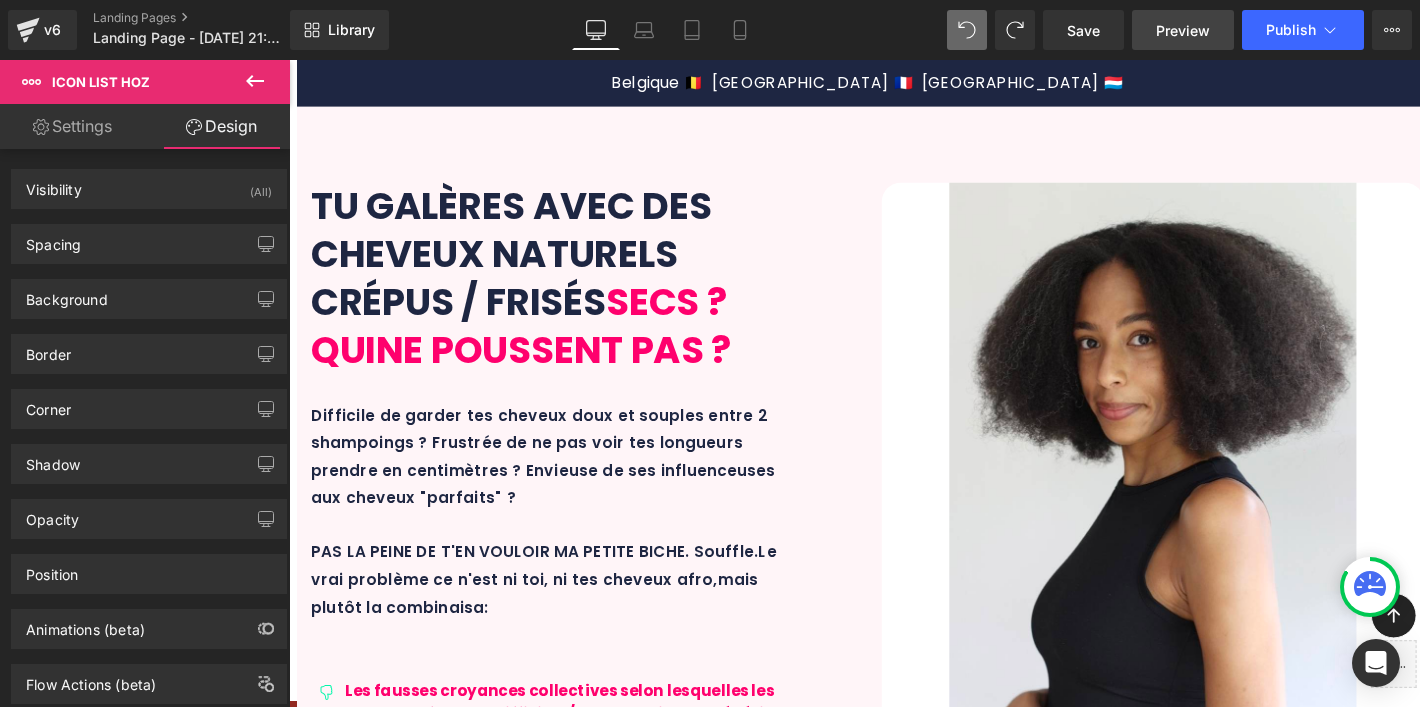 click on "Preview" at bounding box center [1183, 30] 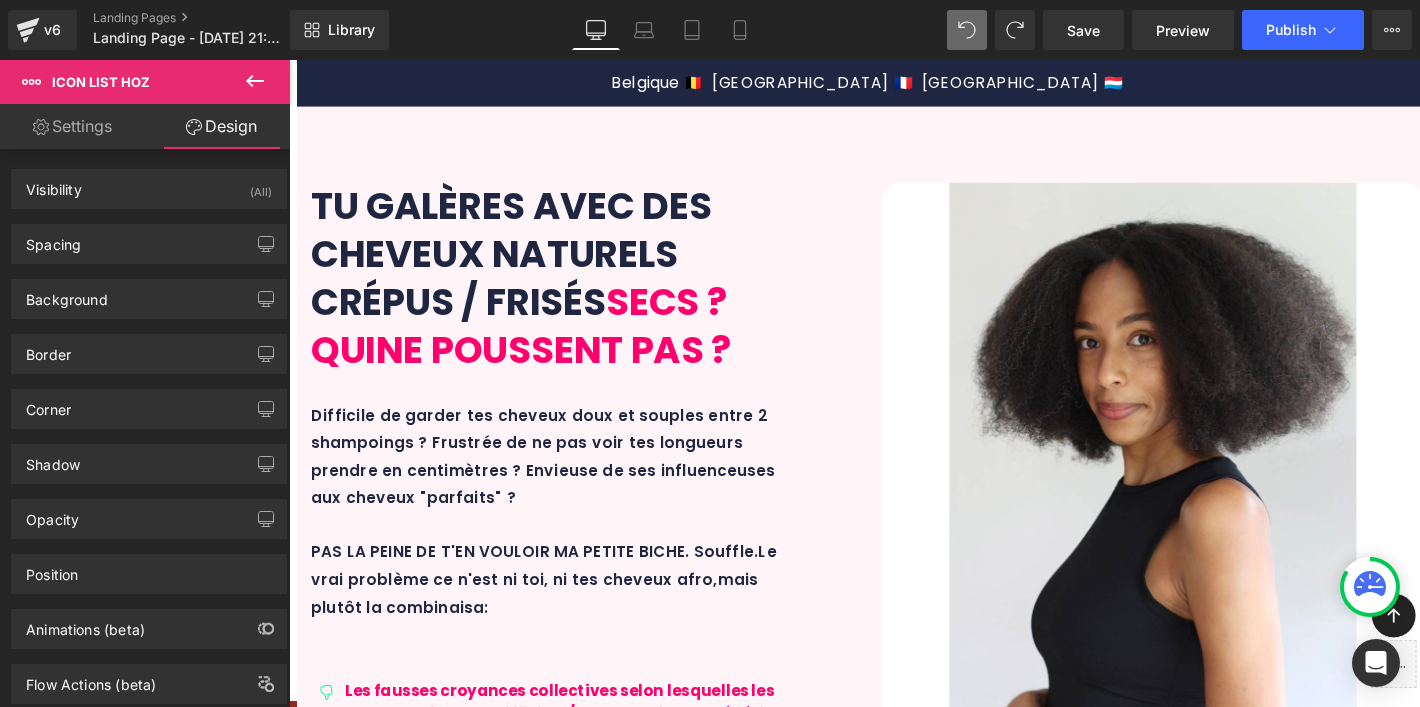 scroll, scrollTop: 3942, scrollLeft: 0, axis: vertical 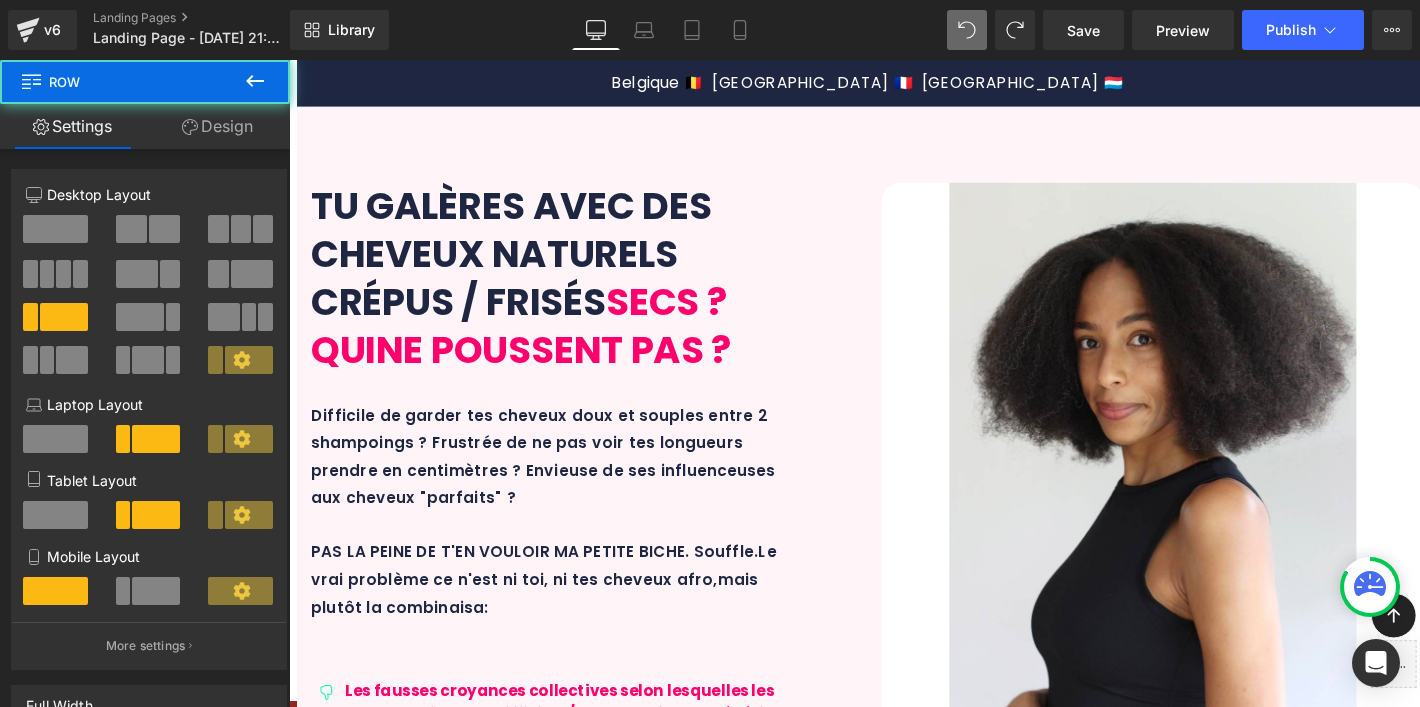 click on "Icon         Extrait d'écorce de jujubier Text Block         Row" at bounding box center (447, 5558) 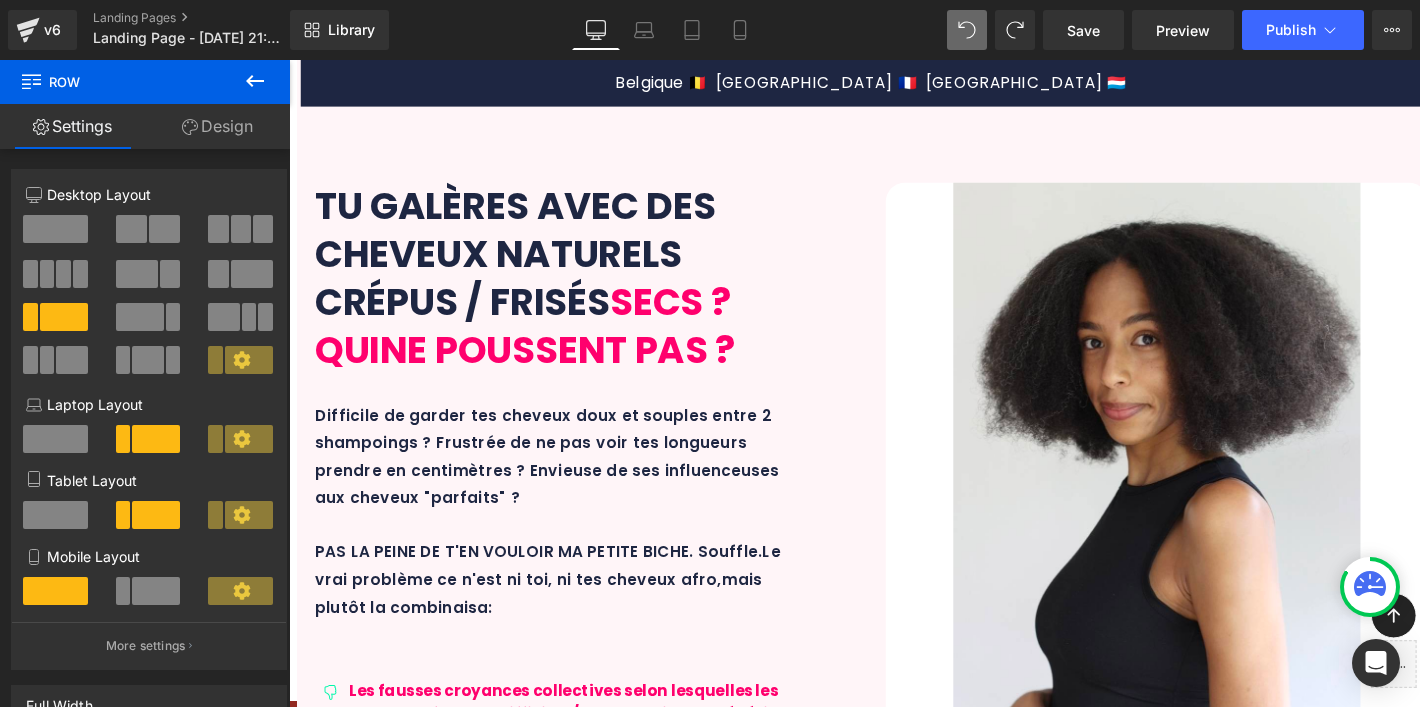 scroll, scrollTop: 7791, scrollLeft: 0, axis: vertical 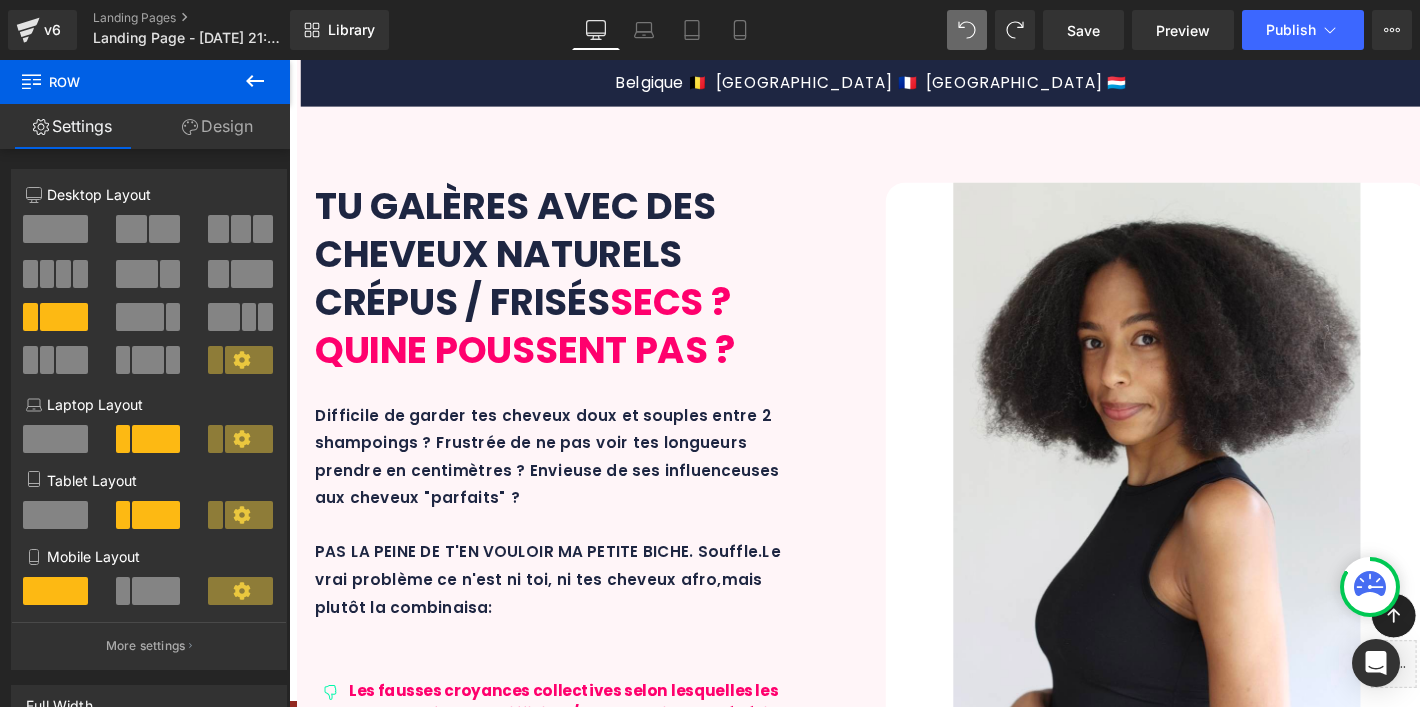 click 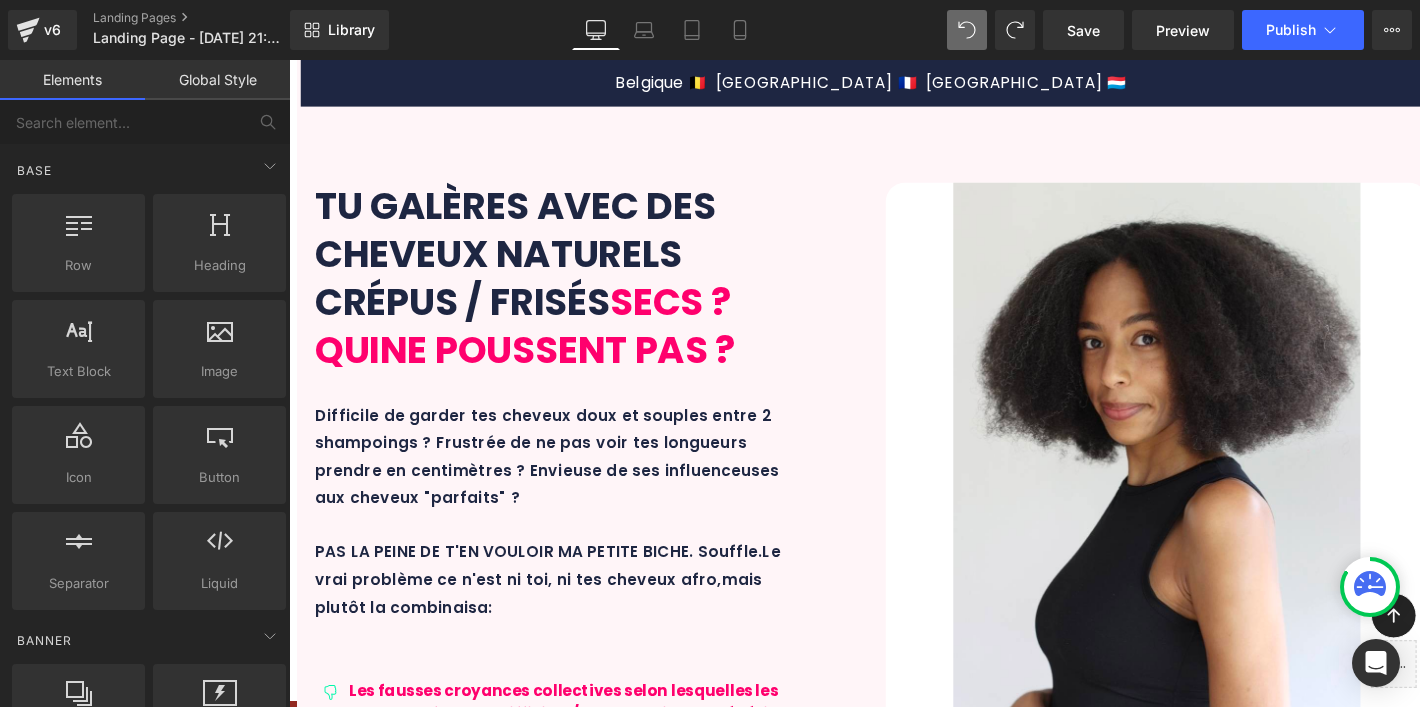 scroll, scrollTop: 3305, scrollLeft: 0, axis: vertical 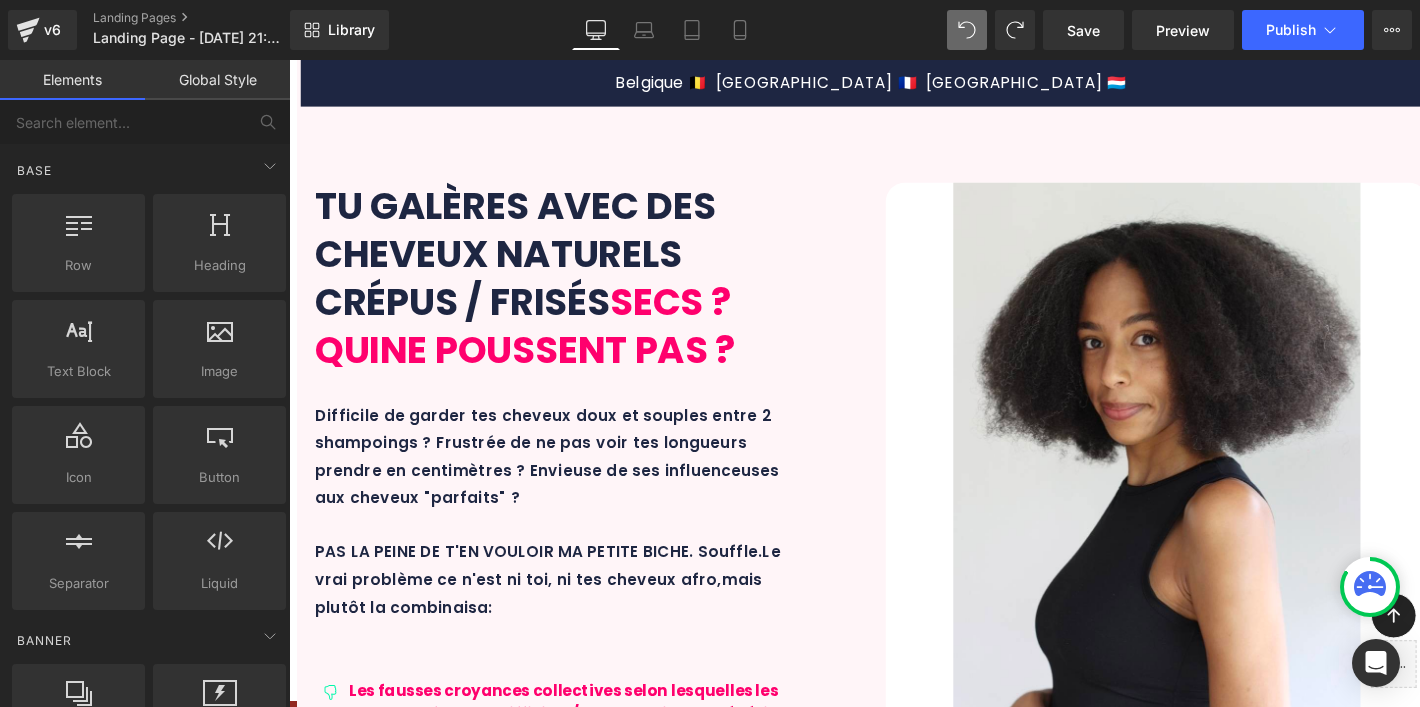 click 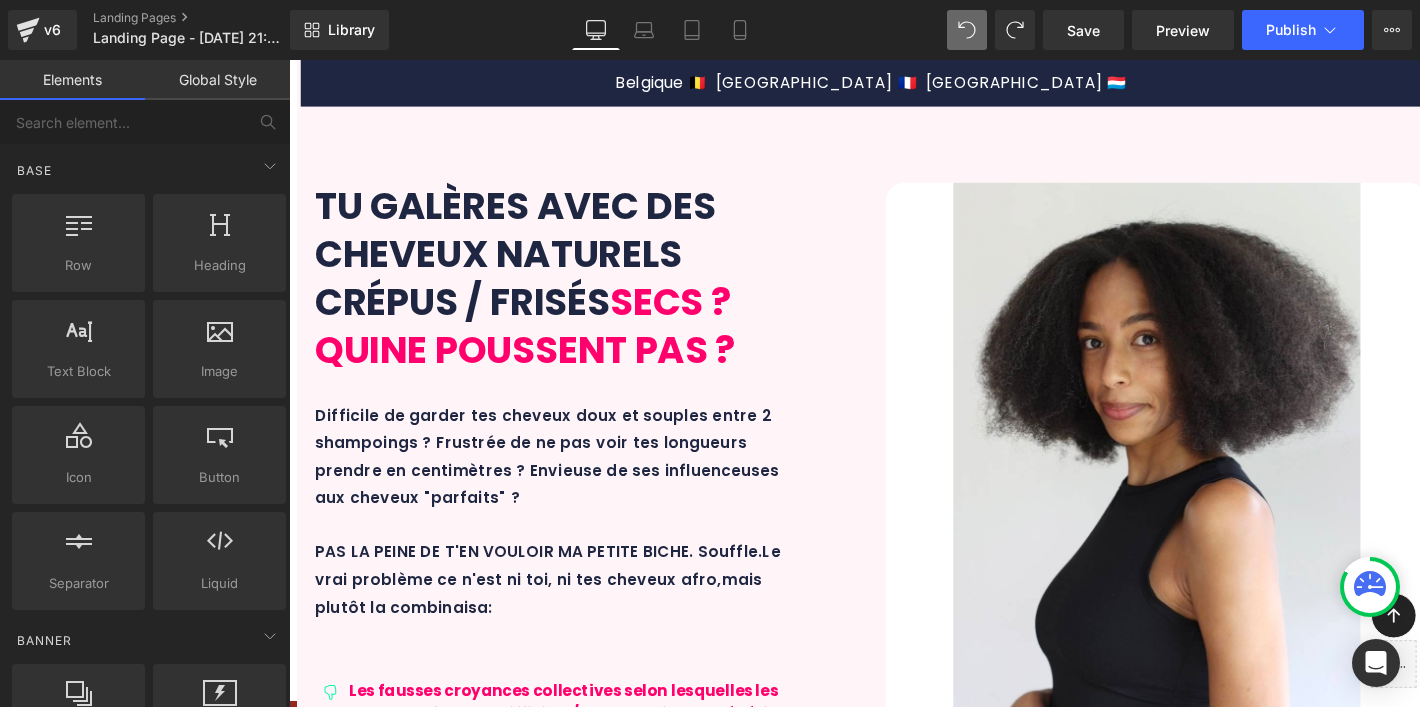 scroll, scrollTop: 3801, scrollLeft: 0, axis: vertical 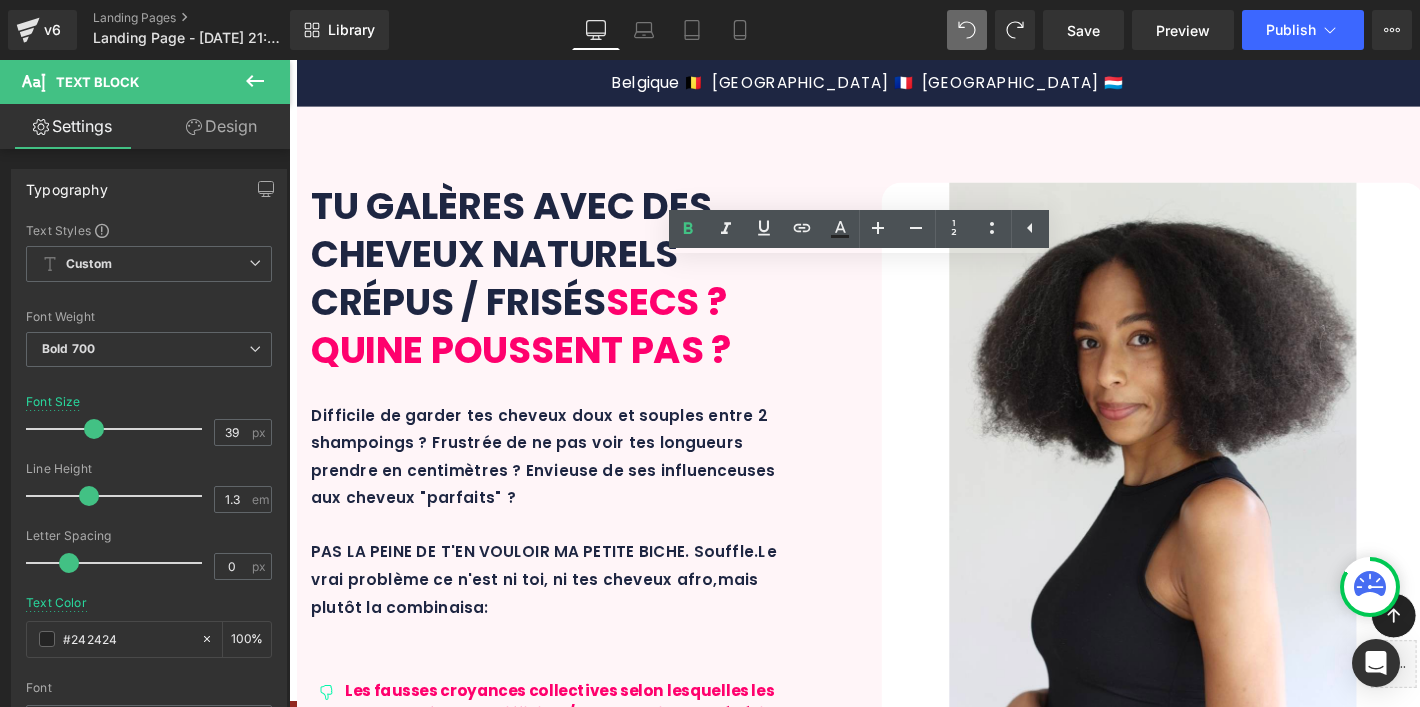 click on "DES RÉSULTATS VISIBLES ET RÉELS
Text Block         Text Block
Before
After
Before and After Images         Résultats sur 10 mois en méthode l' HYDRAPOUSSE™ + MAXI AFRO SET .  + 8CM Des cheveux plein de vie et une pousse saine et réelle - qui plus est avec des pointes coupées à deux reprises entre les  deux  photos !  Text Block         Row   32px       Row
Image
Row
Icon" at bounding box center (897, 5071) 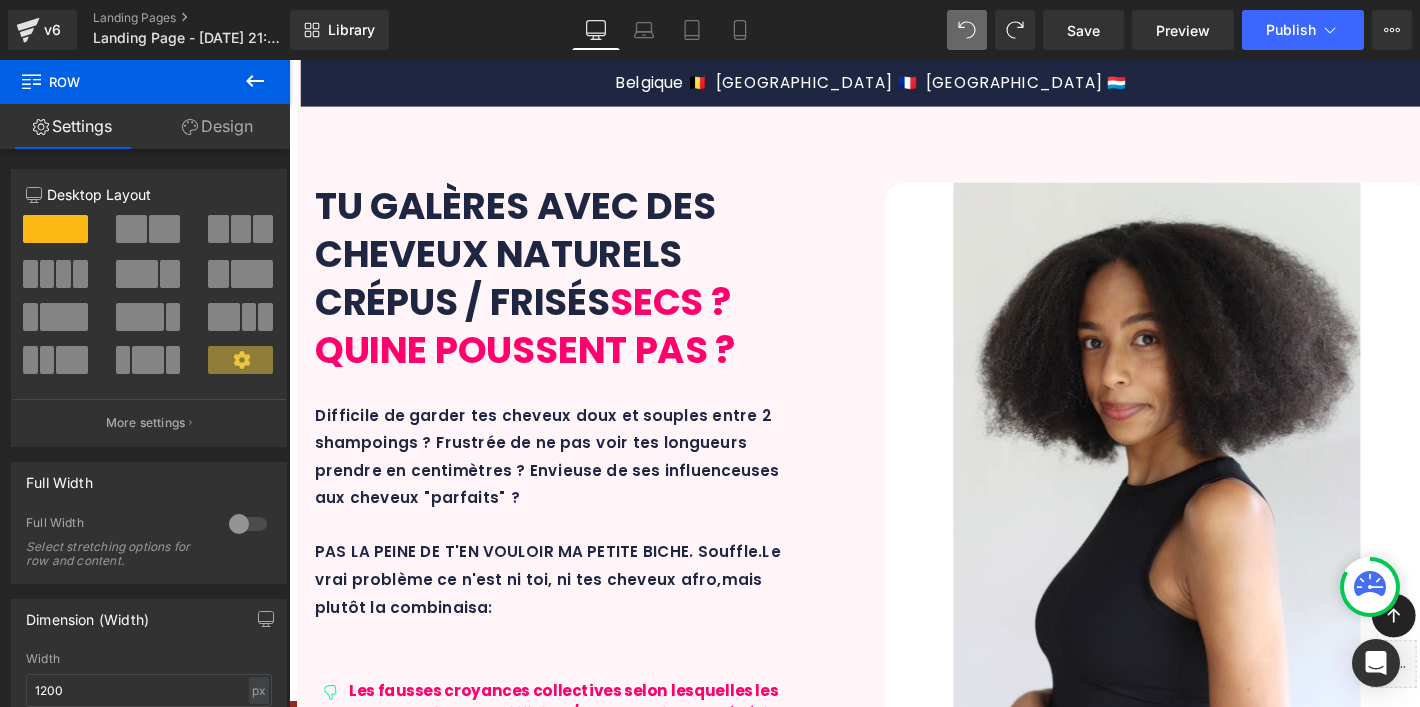 click at bounding box center (847, 4298) 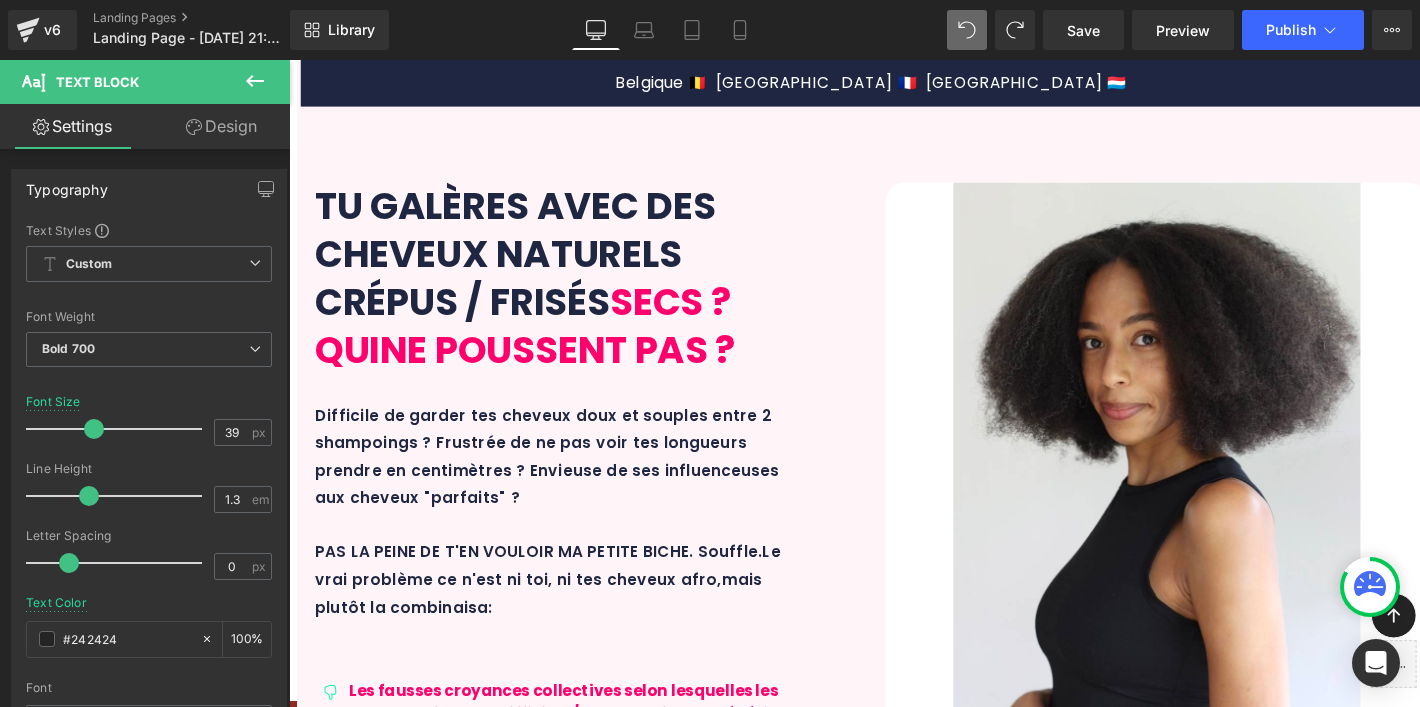 click 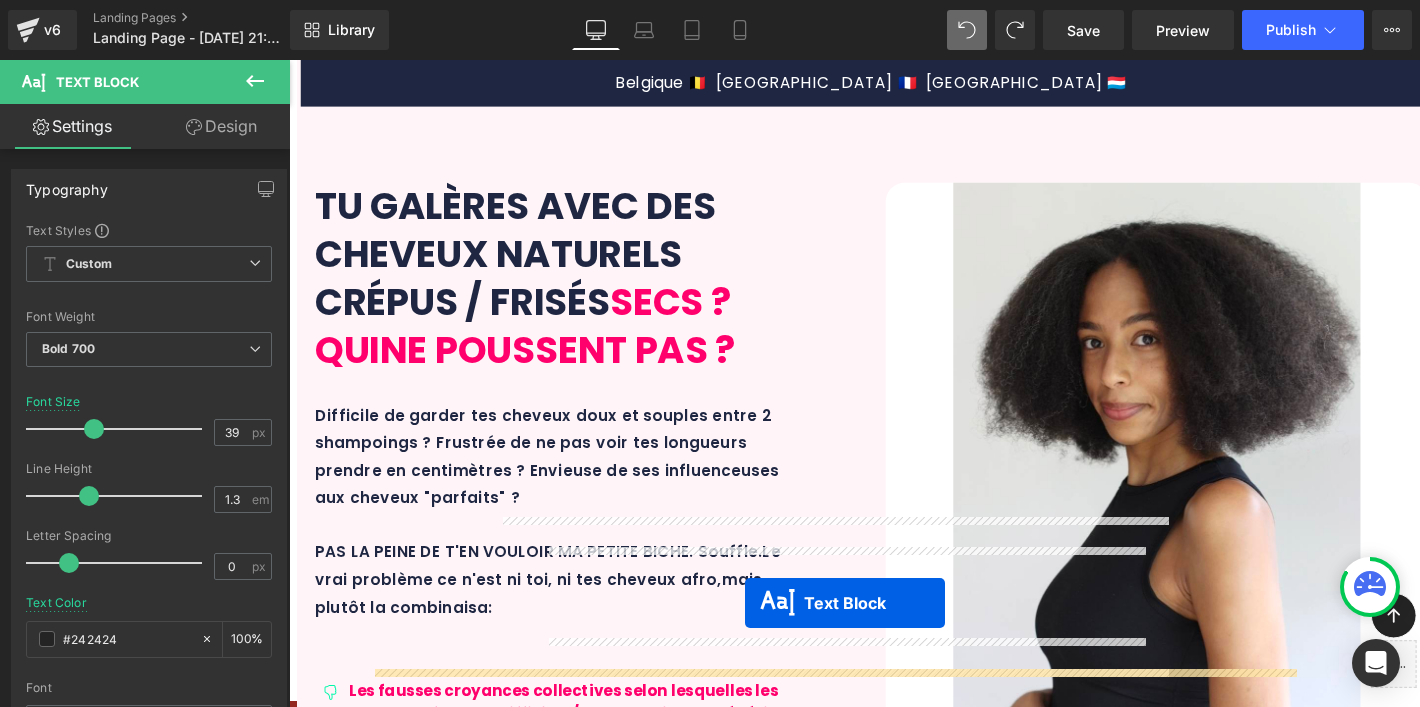 scroll, scrollTop: 4381, scrollLeft: 0, axis: vertical 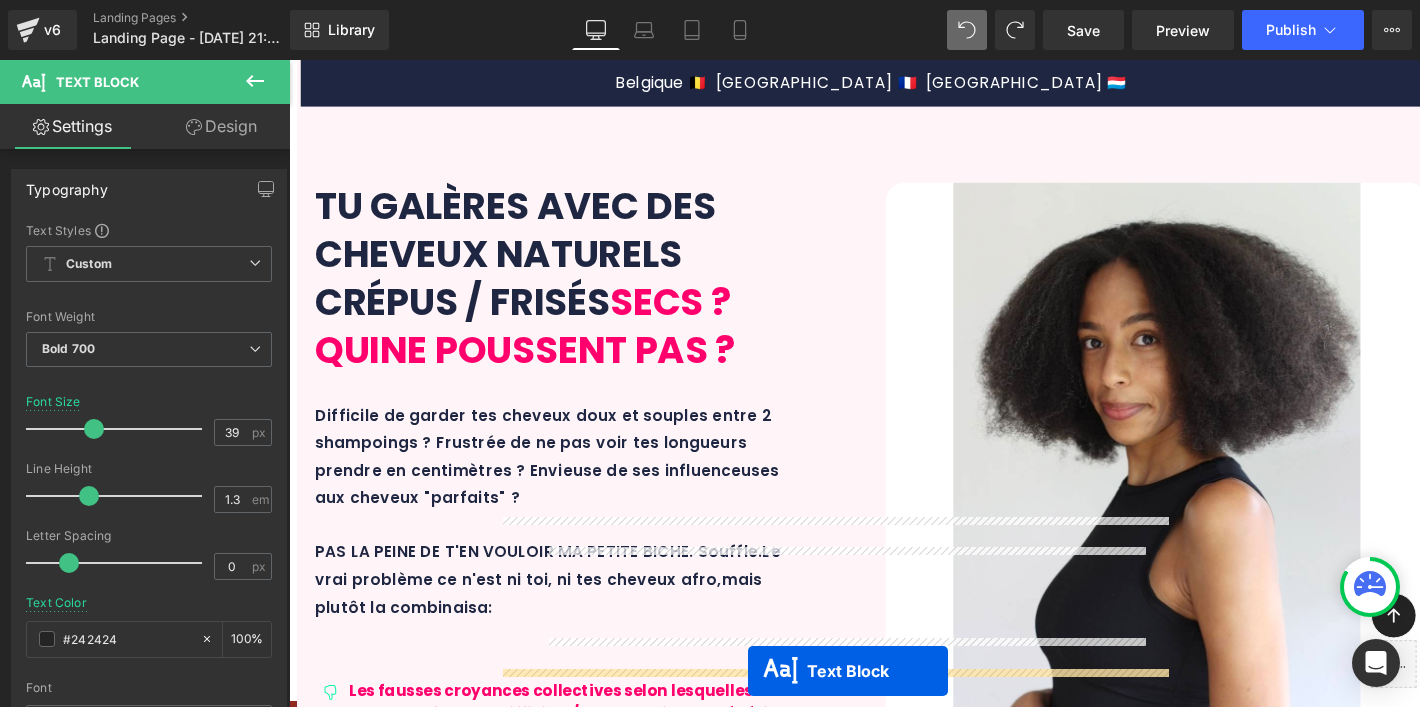 drag, startPoint x: 840, startPoint y: 355, endPoint x: 771, endPoint y: 702, distance: 353.79373 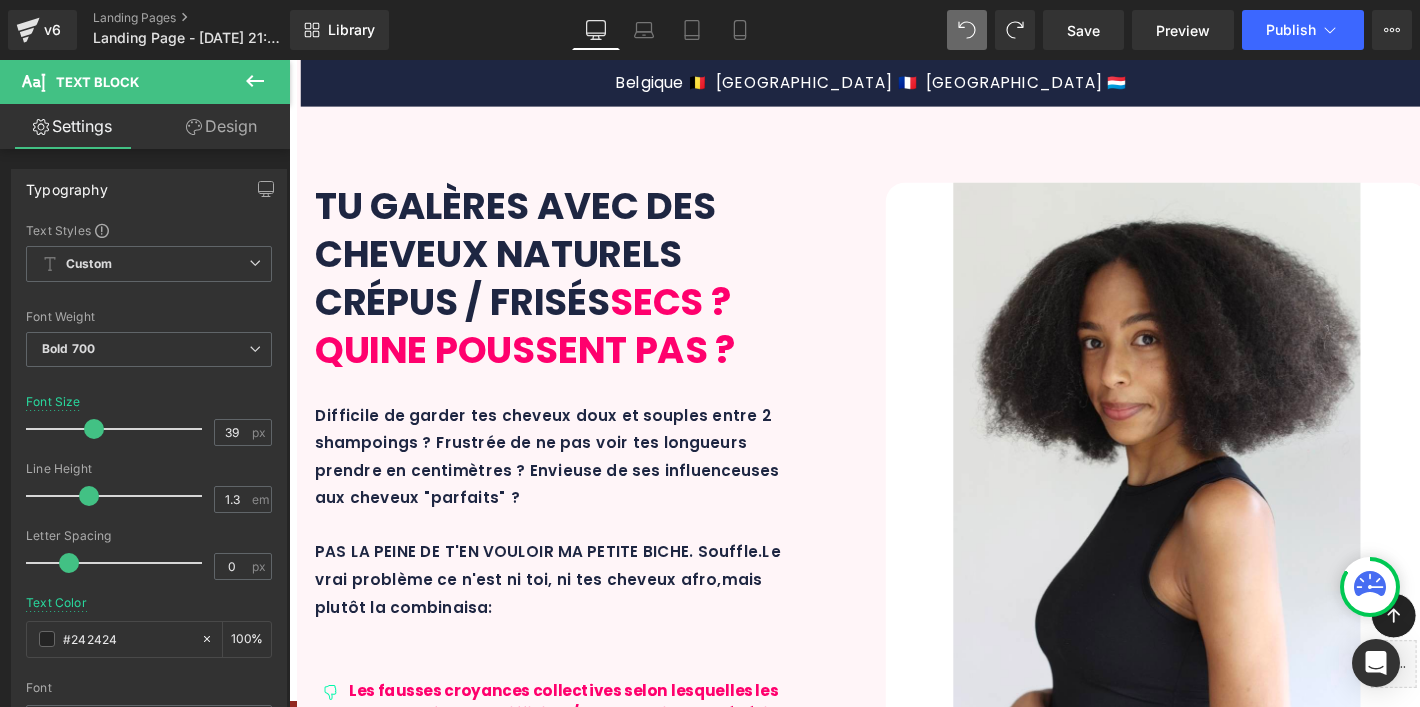 drag, startPoint x: 566, startPoint y: 656, endPoint x: 570, endPoint y: 674, distance: 18.439089 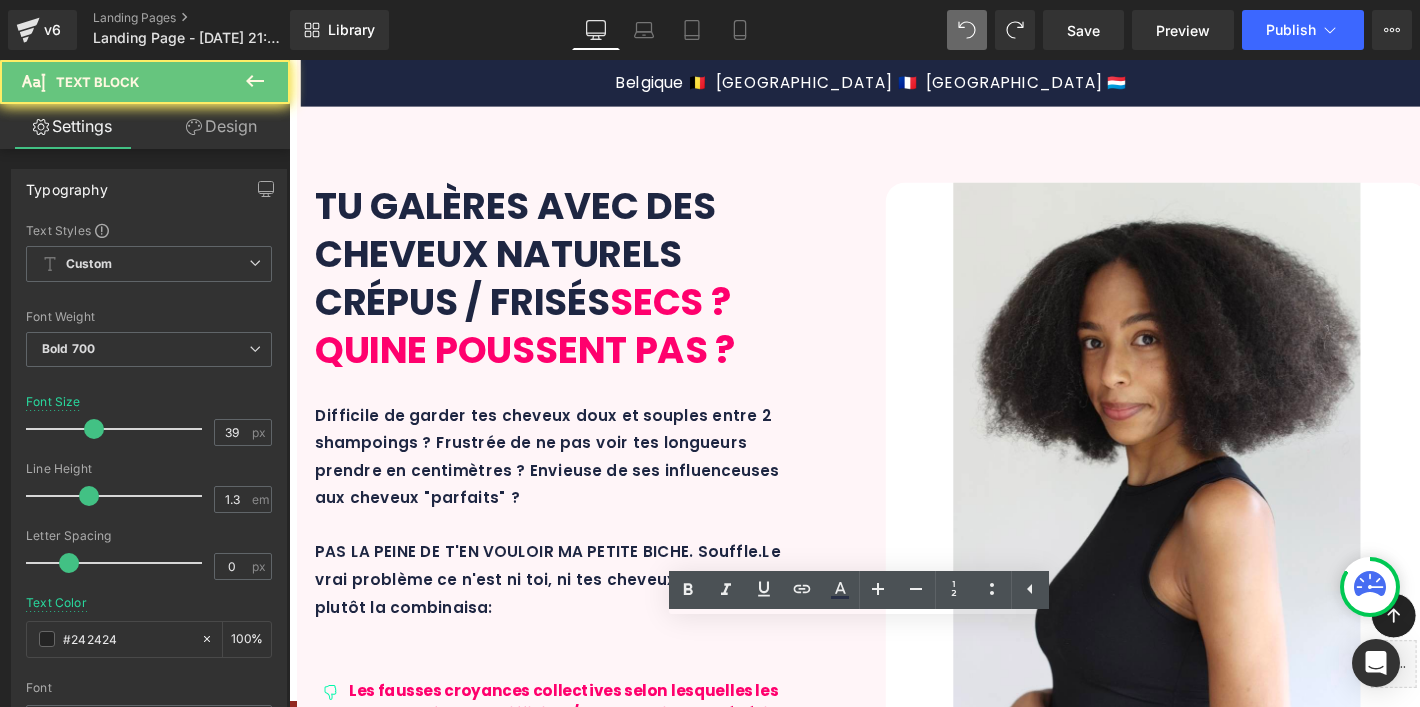 click on "DES RÉSULTATS VISIBLES ET RÉELS" at bounding box center (901, 5261) 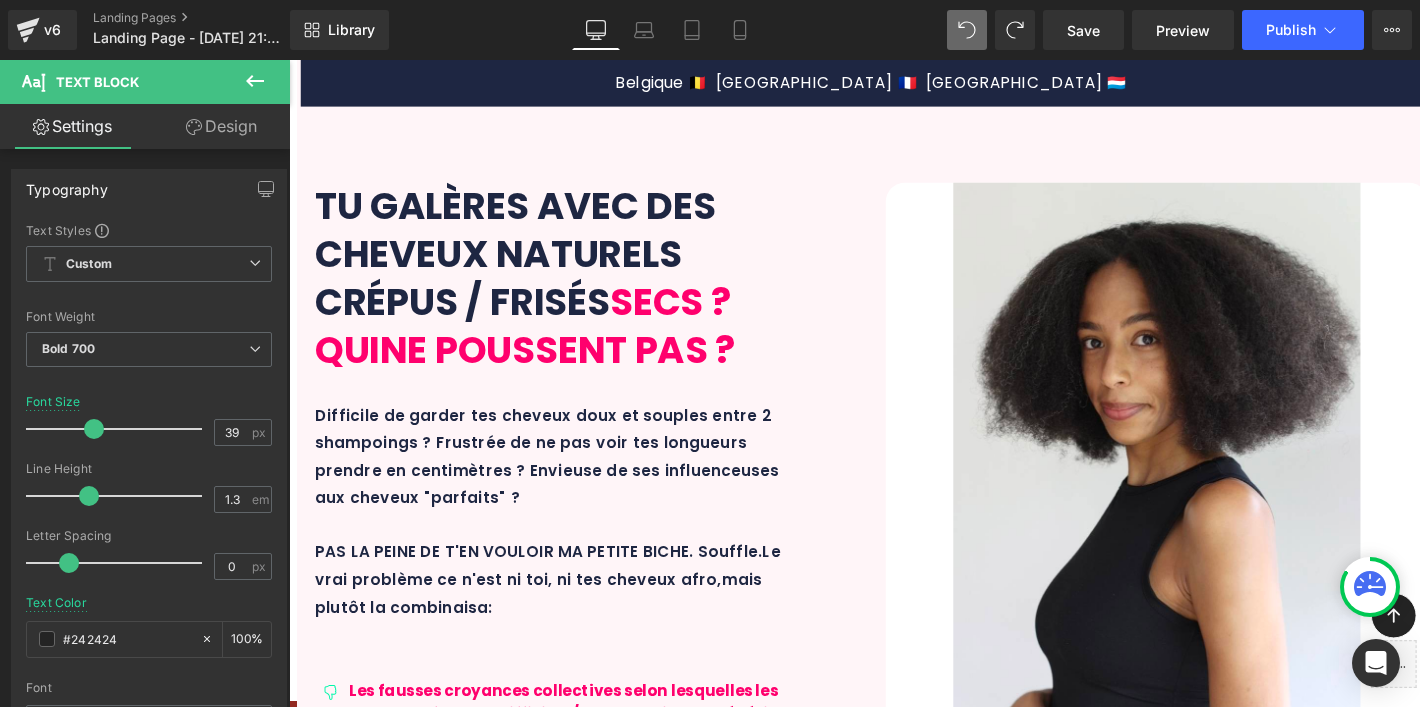 type 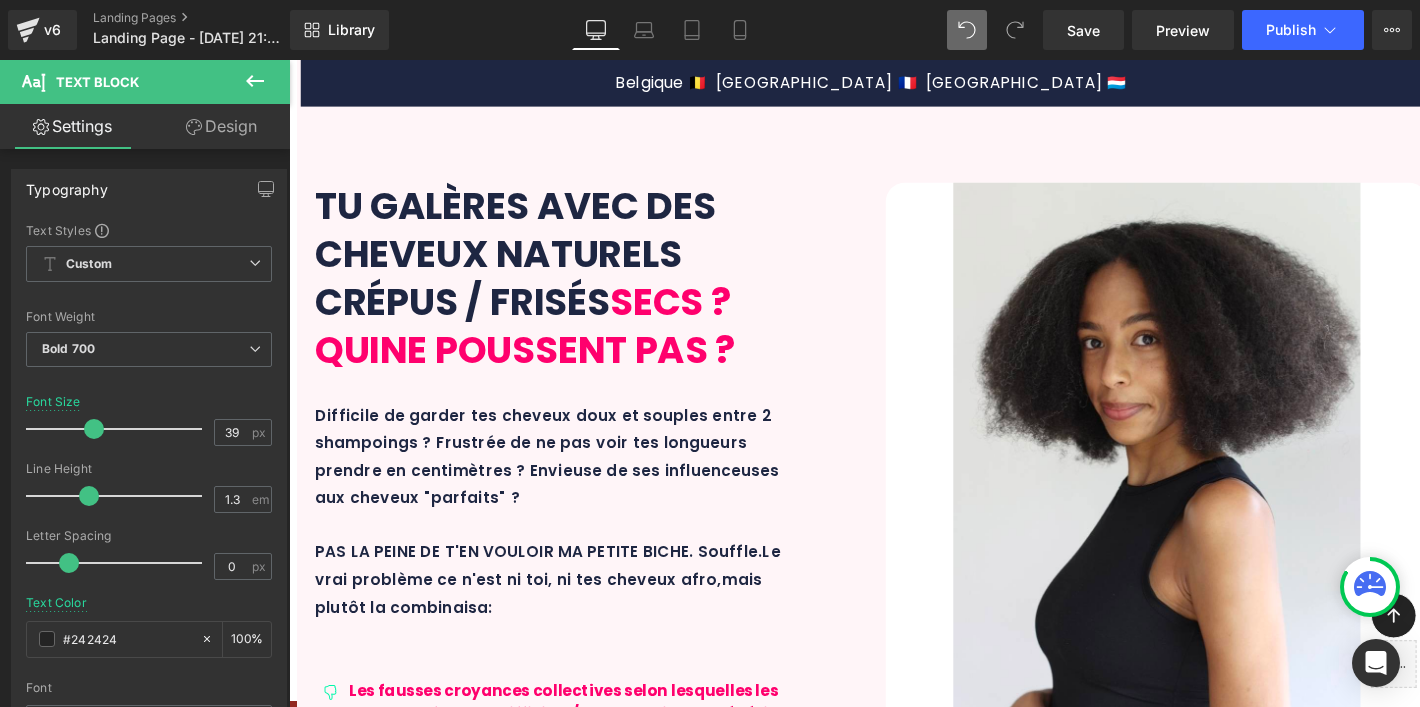 click on "DES RÉSULTATS VISIBLES ET RÉELS" at bounding box center (901, 5261) 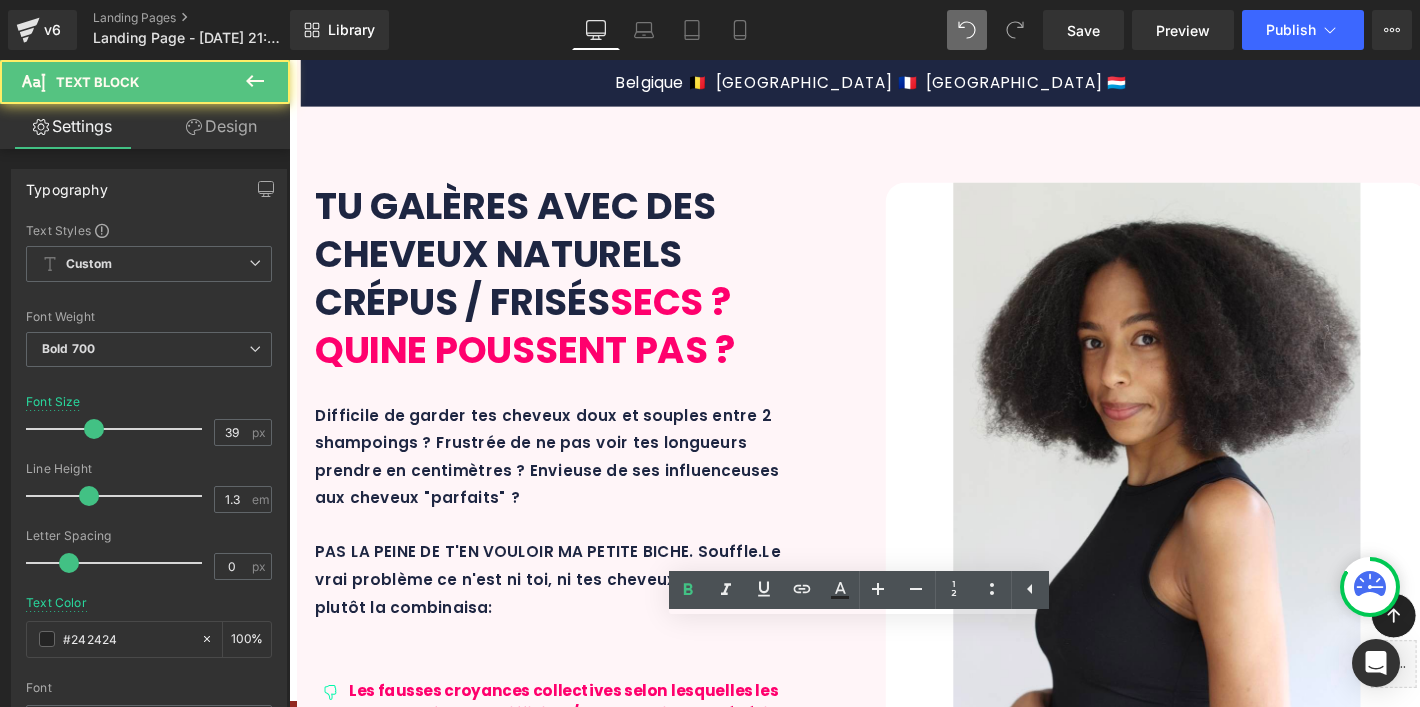 scroll, scrollTop: 20, scrollLeft: 1, axis: both 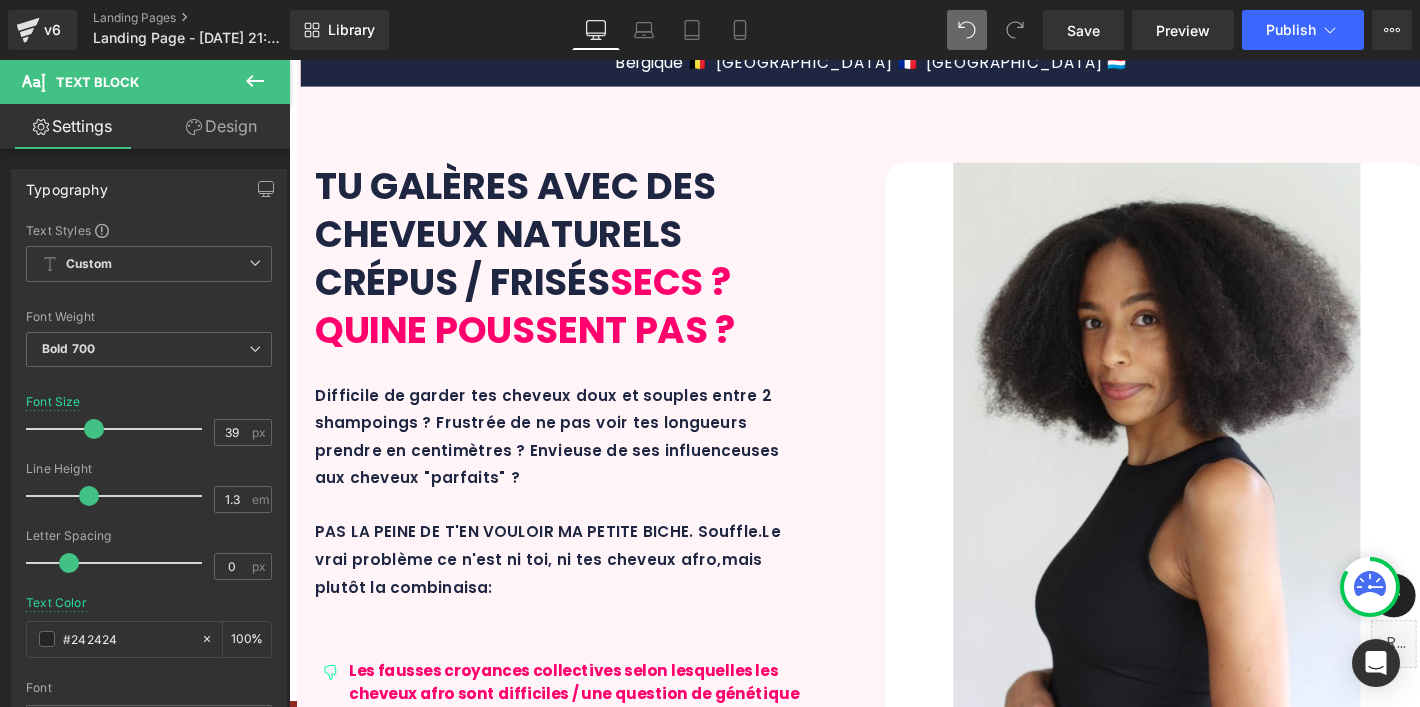 click on "D" at bounding box center (901, 5241) 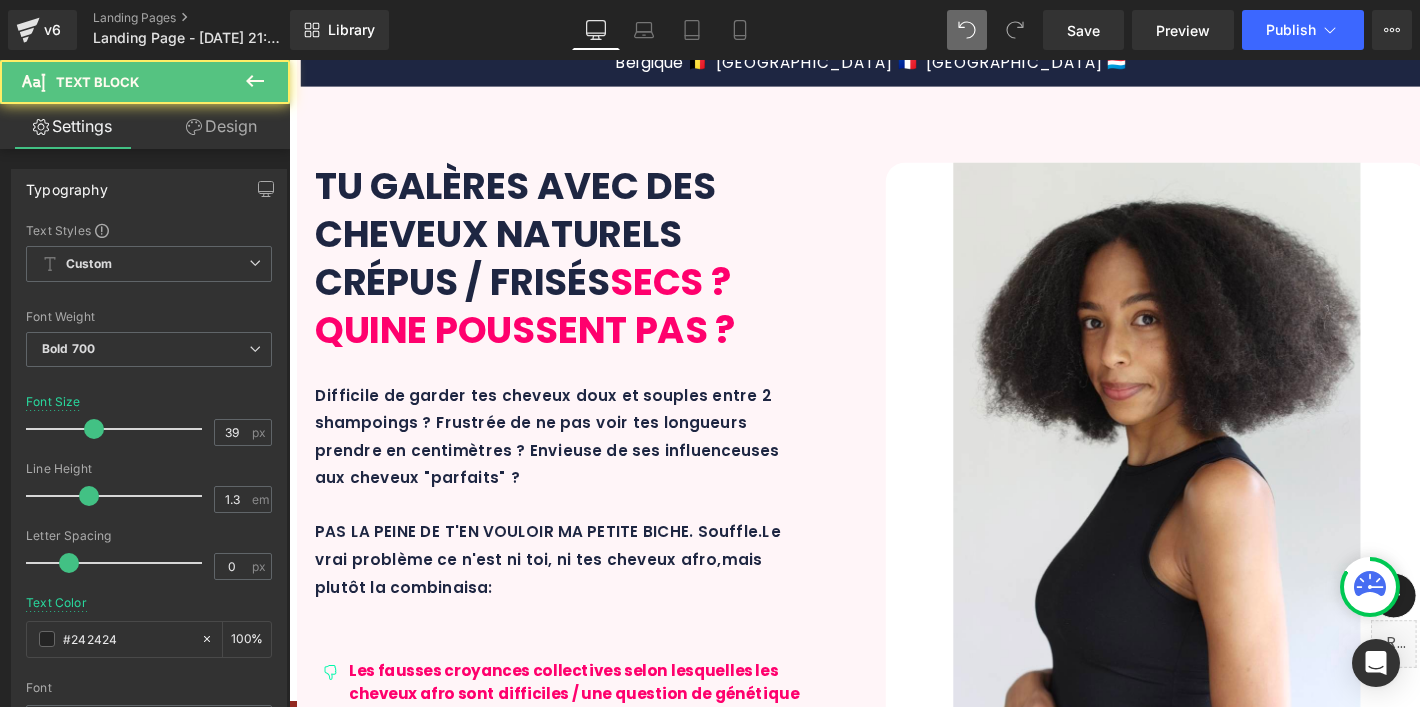 drag, startPoint x: 1259, startPoint y: 385, endPoint x: 623, endPoint y: 402, distance: 636.2272 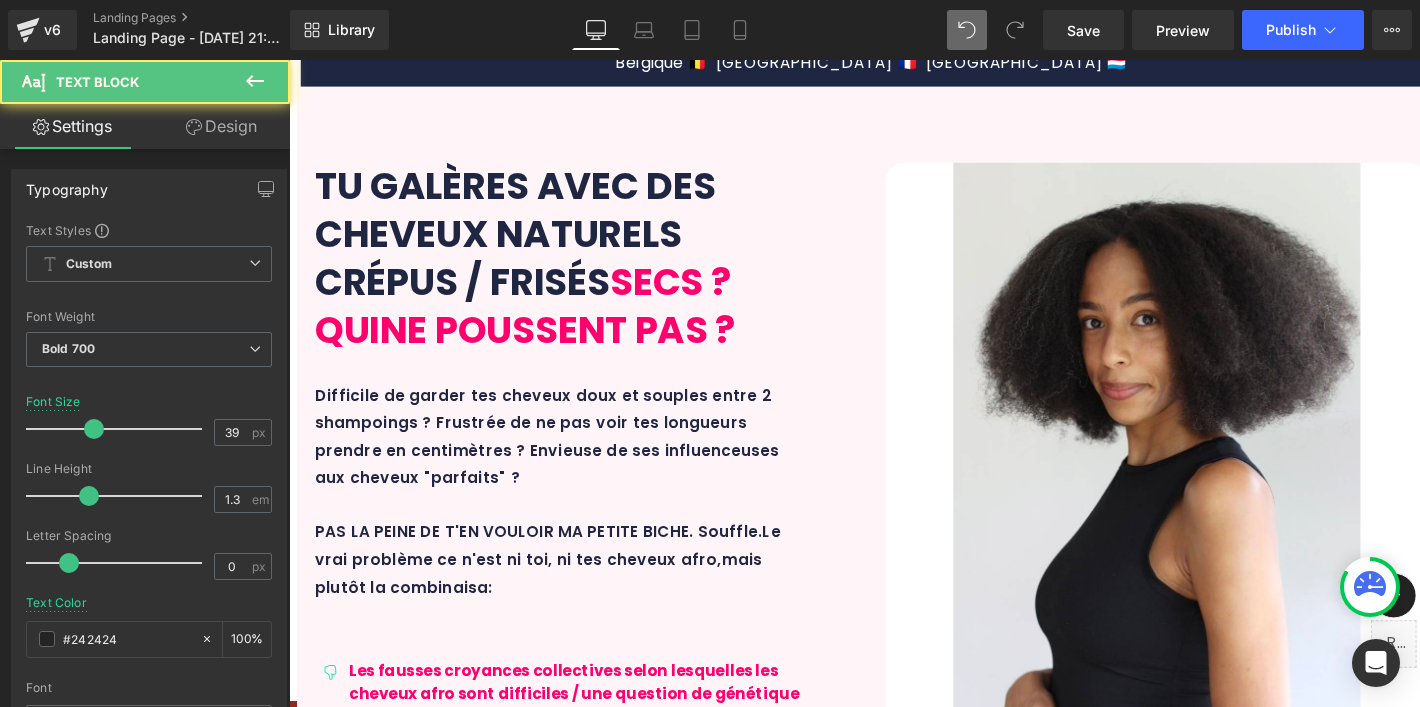 click on "ET ES RÉSULTATS VISIBLES ET RÉELS" at bounding box center (901, 5292) 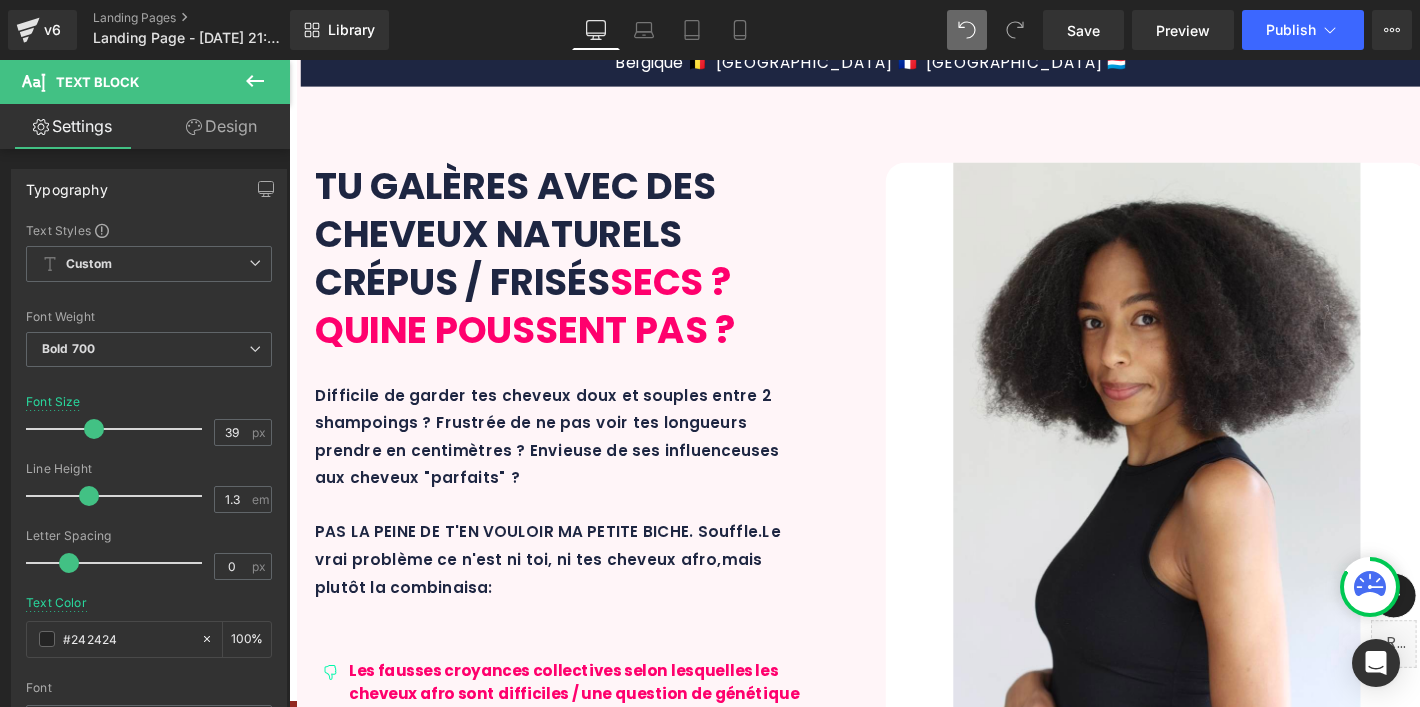 click on "ET DES CLIENTES" at bounding box center (901, 5292) 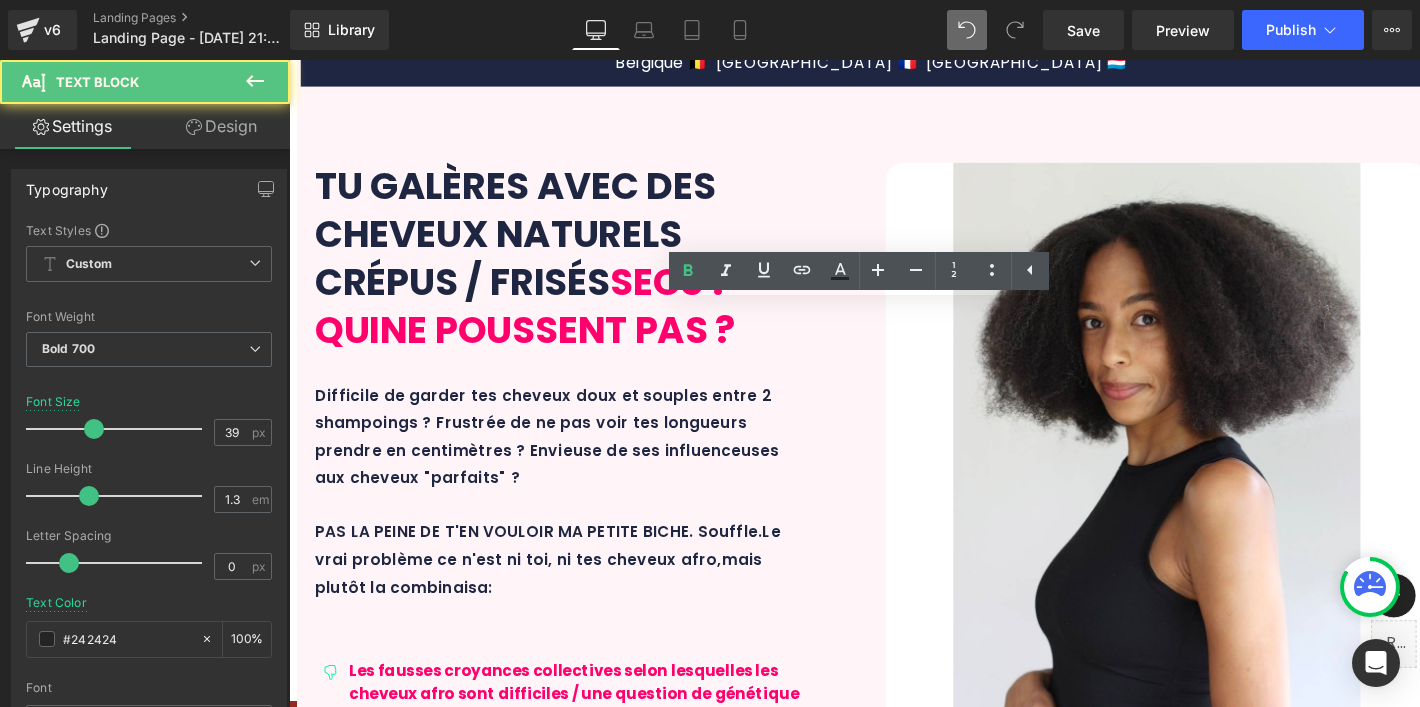 click on "ET DES CLIENTE.S" at bounding box center [901, 5292] 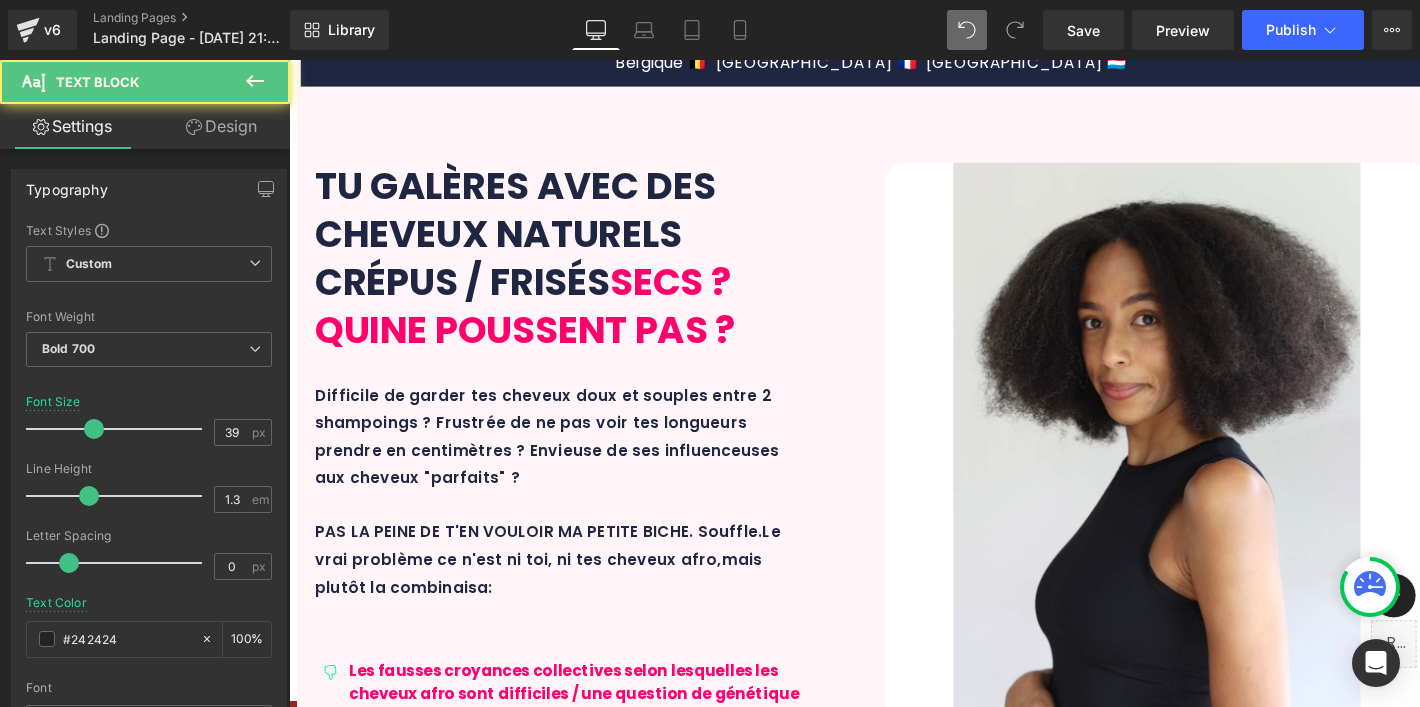 click on "ET DES CLIENT.E.S" at bounding box center (901, 5292) 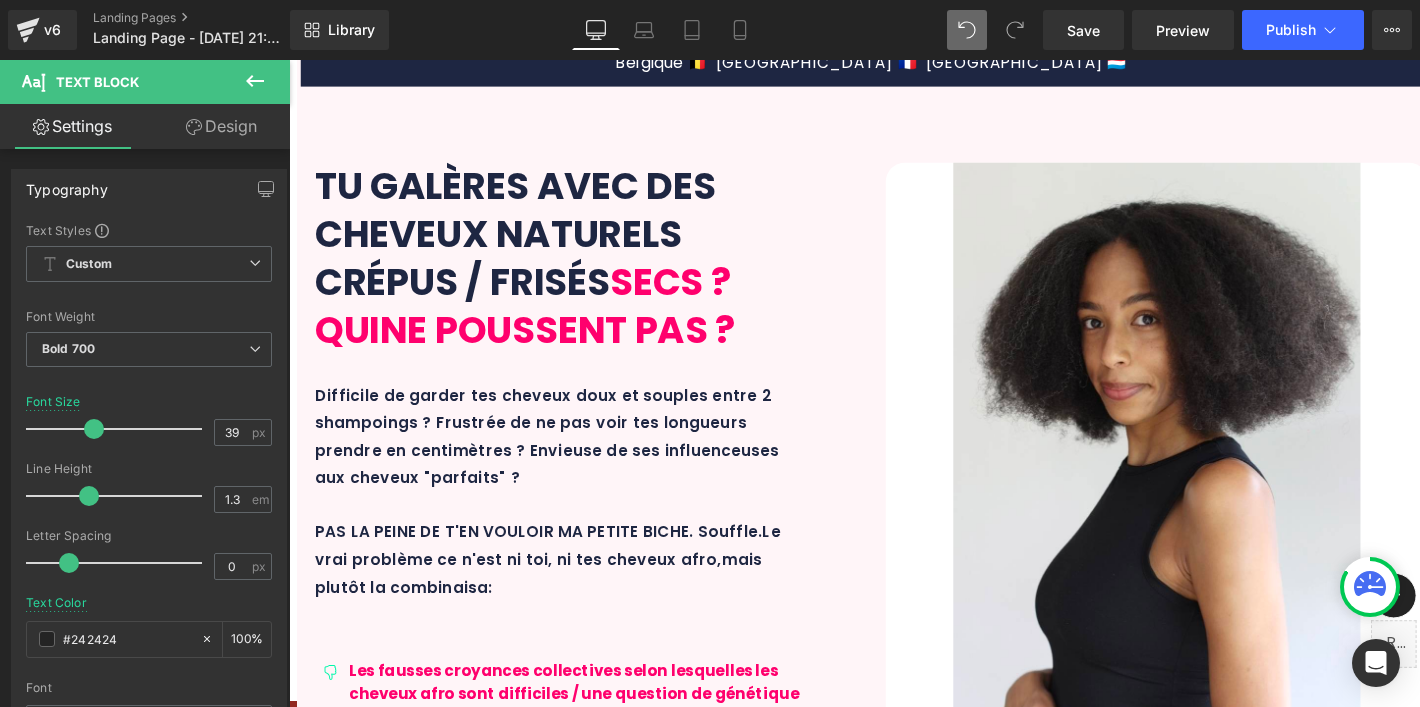 scroll, scrollTop: 4838, scrollLeft: 0, axis: vertical 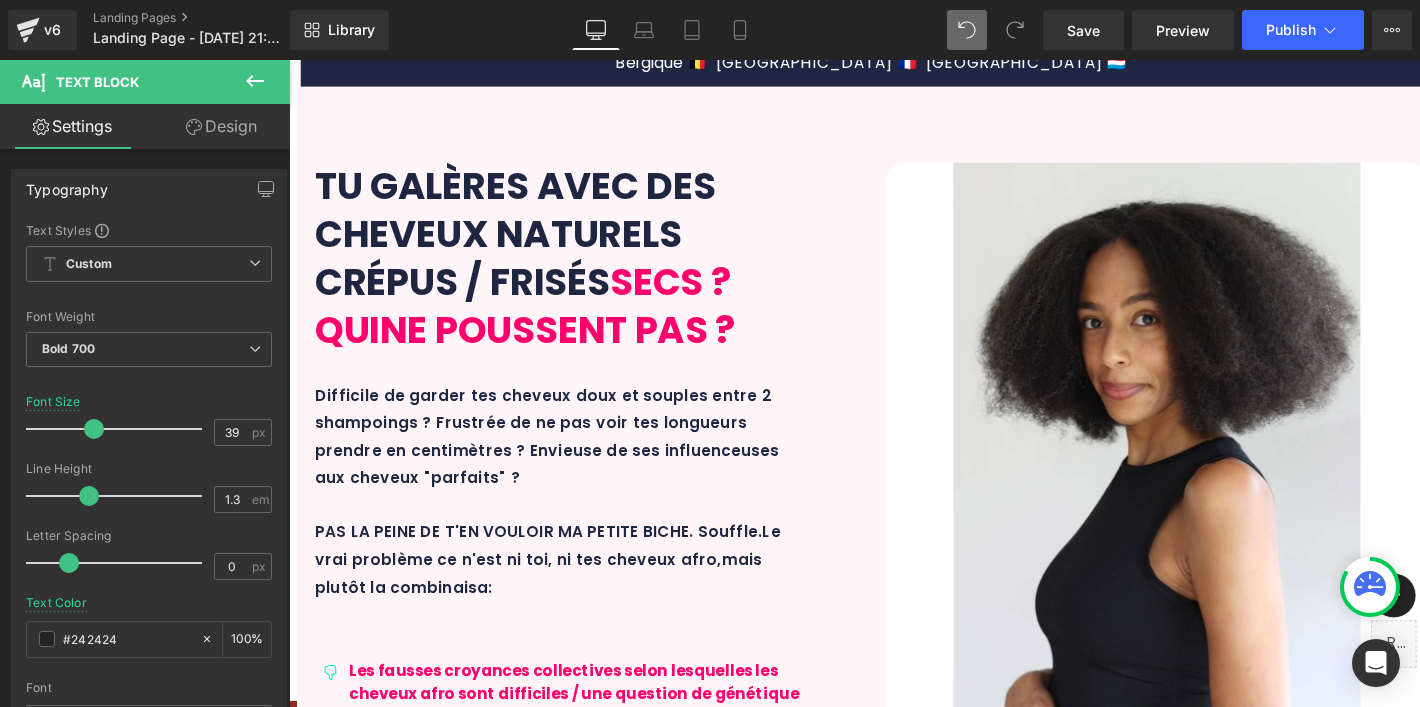click on "ET DES CLIENT.E.S RAVIES" at bounding box center (901, 5292) 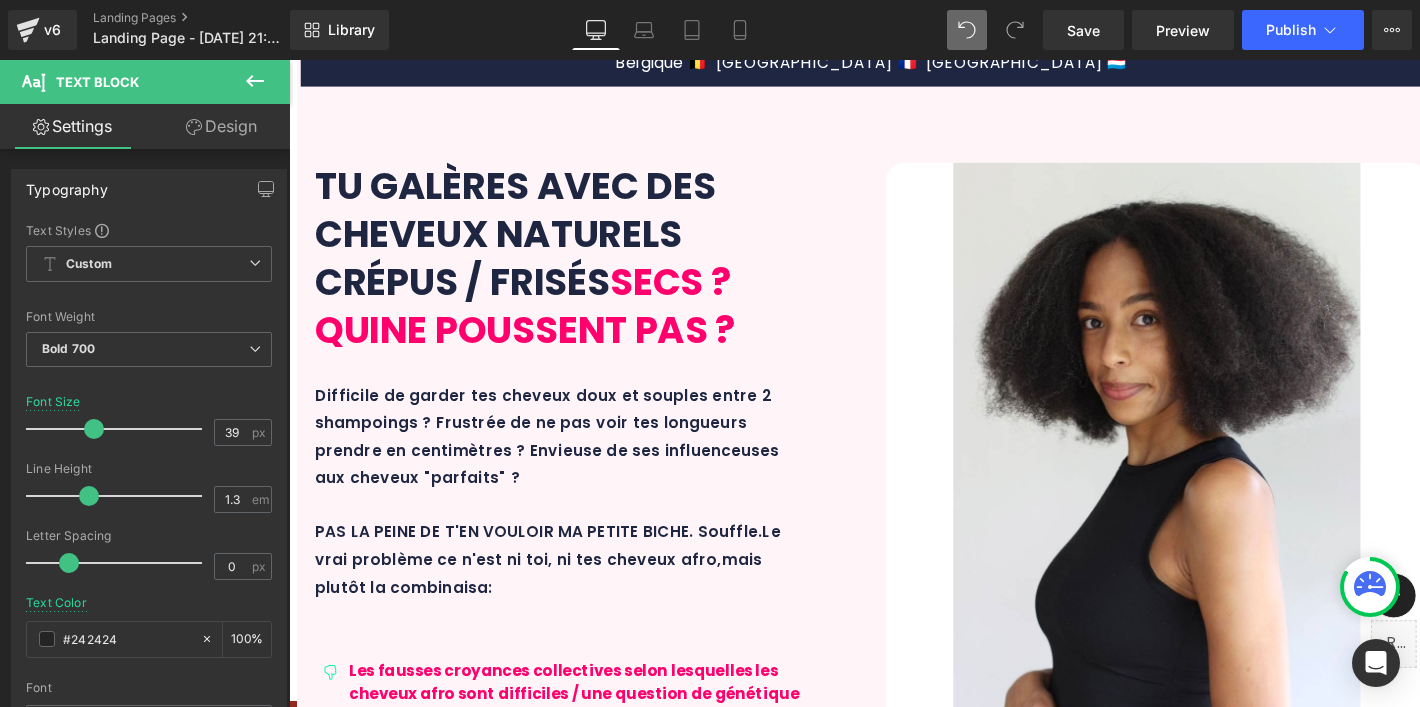 drag, startPoint x: 1170, startPoint y: 245, endPoint x: 1145, endPoint y: 281, distance: 43.829212 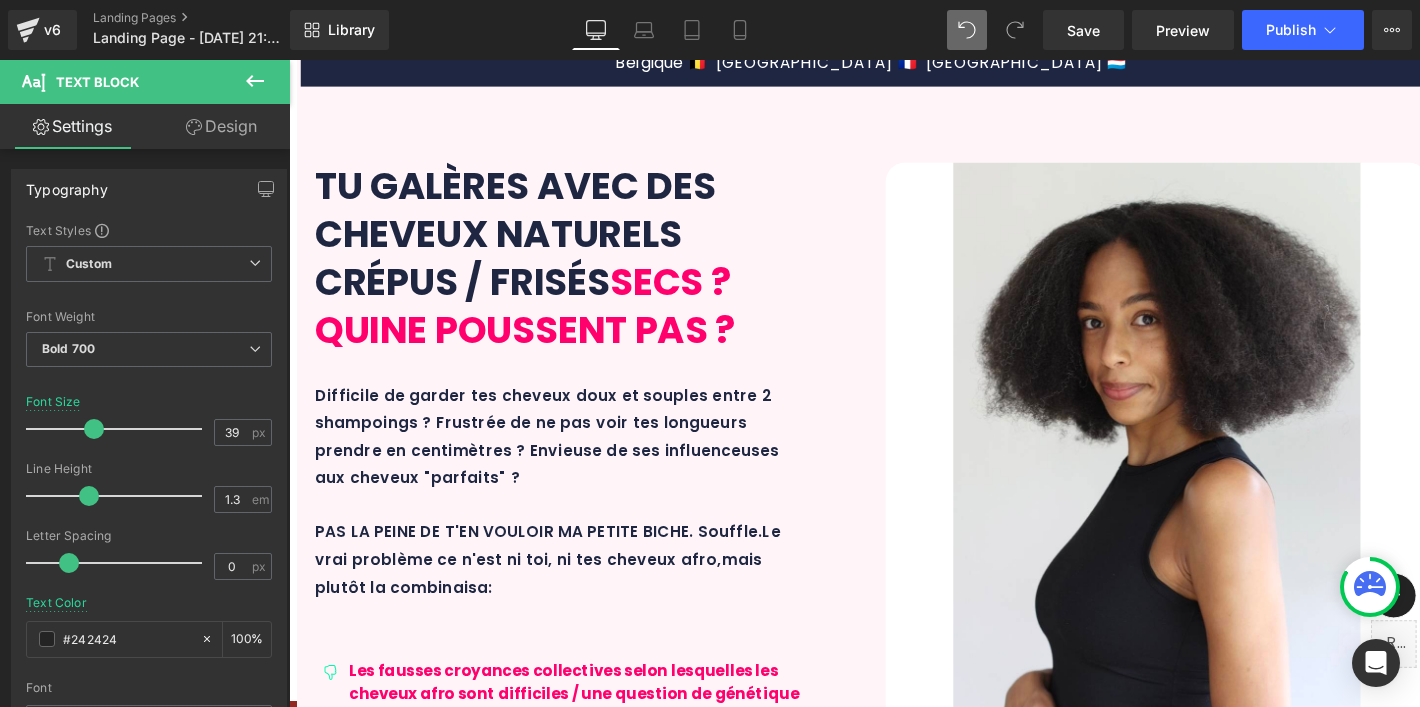 click on "DES RÉSULTATS VISIBLES ET RÉELS
Text Block         Text Block
Before
After
Before and After Images         Résultats sur 10 mois en méthode l' HYDRAPOUSSE™ + MAXI AFRO SET .  + 8CM Des cheveux plein de vie et une pousse saine et réelle - qui plus est avec des pointes coupées à deux reprises entre les  deux  photos !  Text Block         Row   32px       Row         ET DES CLIENT.E.S RAVIES Text Block
Image
Row" at bounding box center [901, 5147] 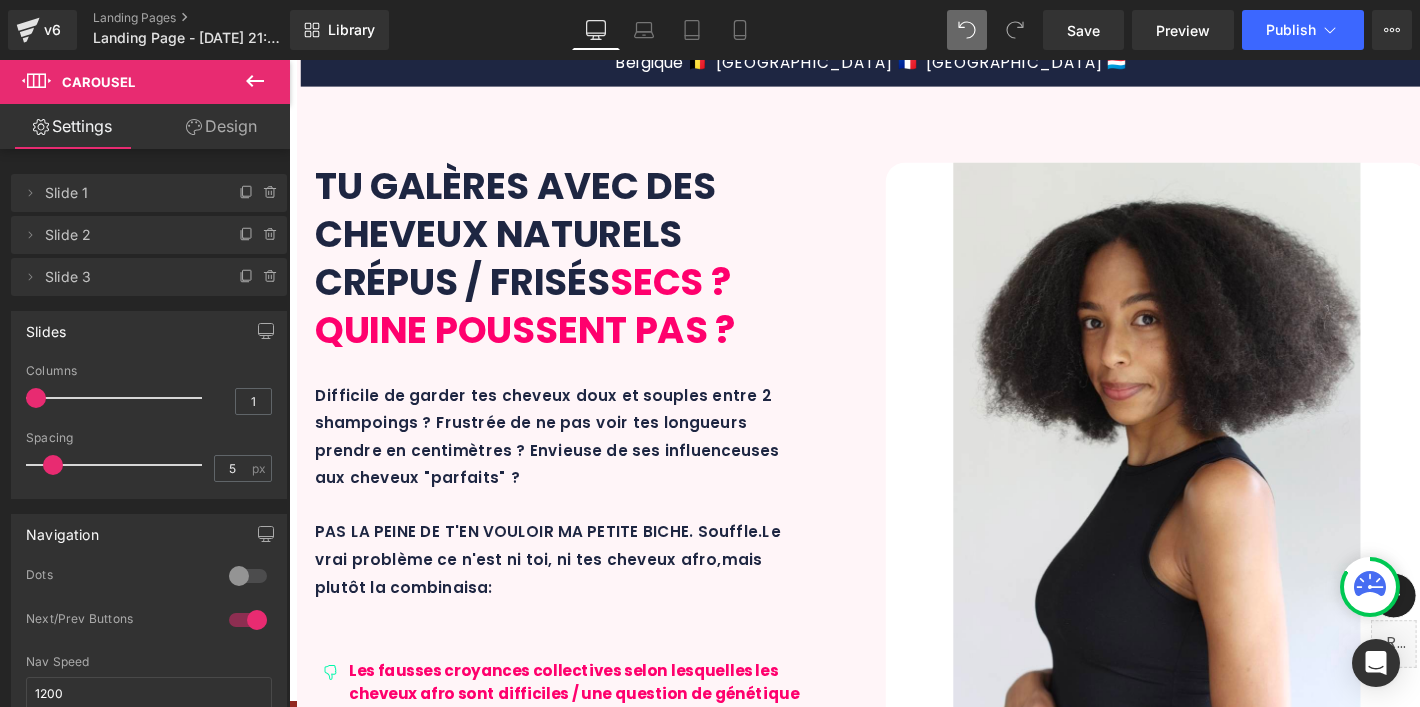scroll, scrollTop: 4962, scrollLeft: 0, axis: vertical 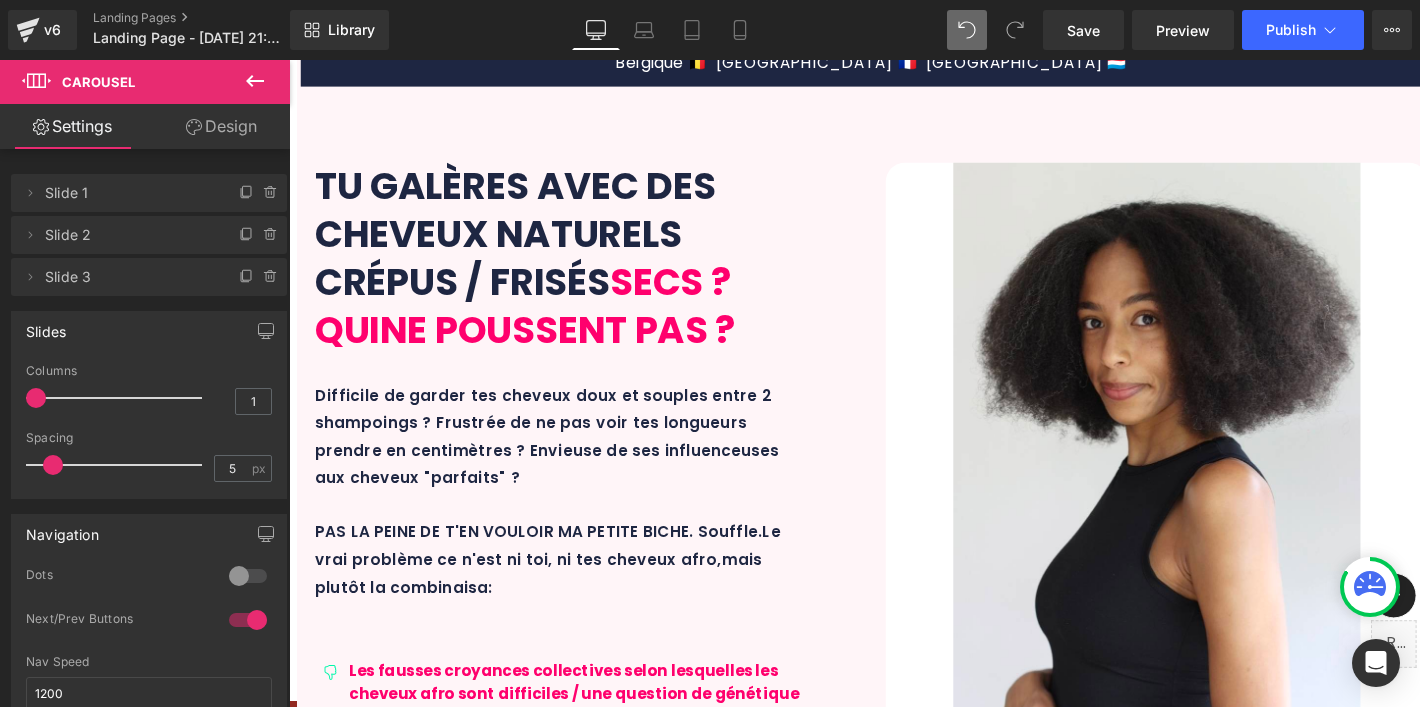 click on "ET DES CLIENT.E.S RAVIES" at bounding box center (901, 5292) 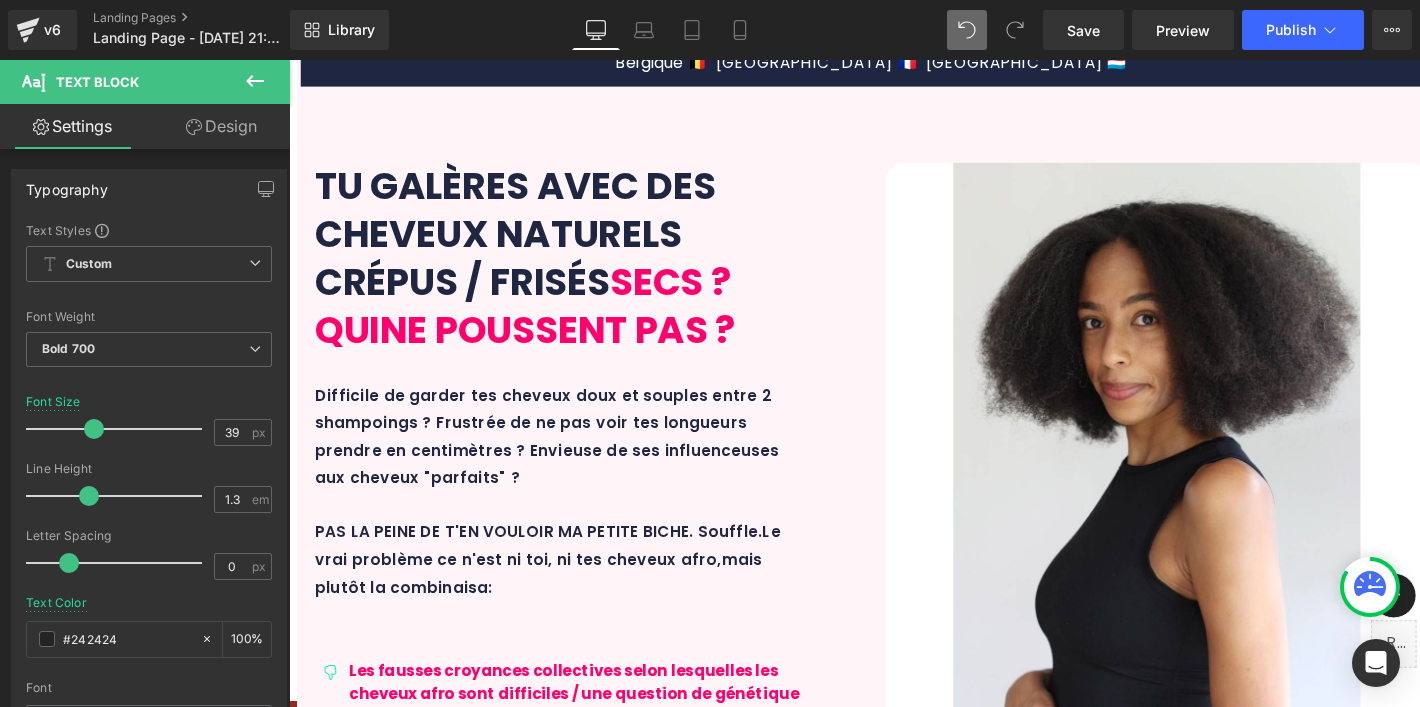 click on "DES RÉSULTATS VISIBLES ET RÉELS
Text Block         Text Block
Before
After
Before and After Images         Résultats sur 10 mois en méthode l' HYDRAPOUSSE™ + MAXI AFRO SET .  + 8CM Des cheveux plein de vie et une pousse saine et réelle - qui plus est avec des pointes coupées à deux reprises entre les  deux  photos !  Text Block         Row   32px       Row         ET DES CLIENT.E.S AUX ANGES ! Text Block
Image
Row" at bounding box center [901, 5147] 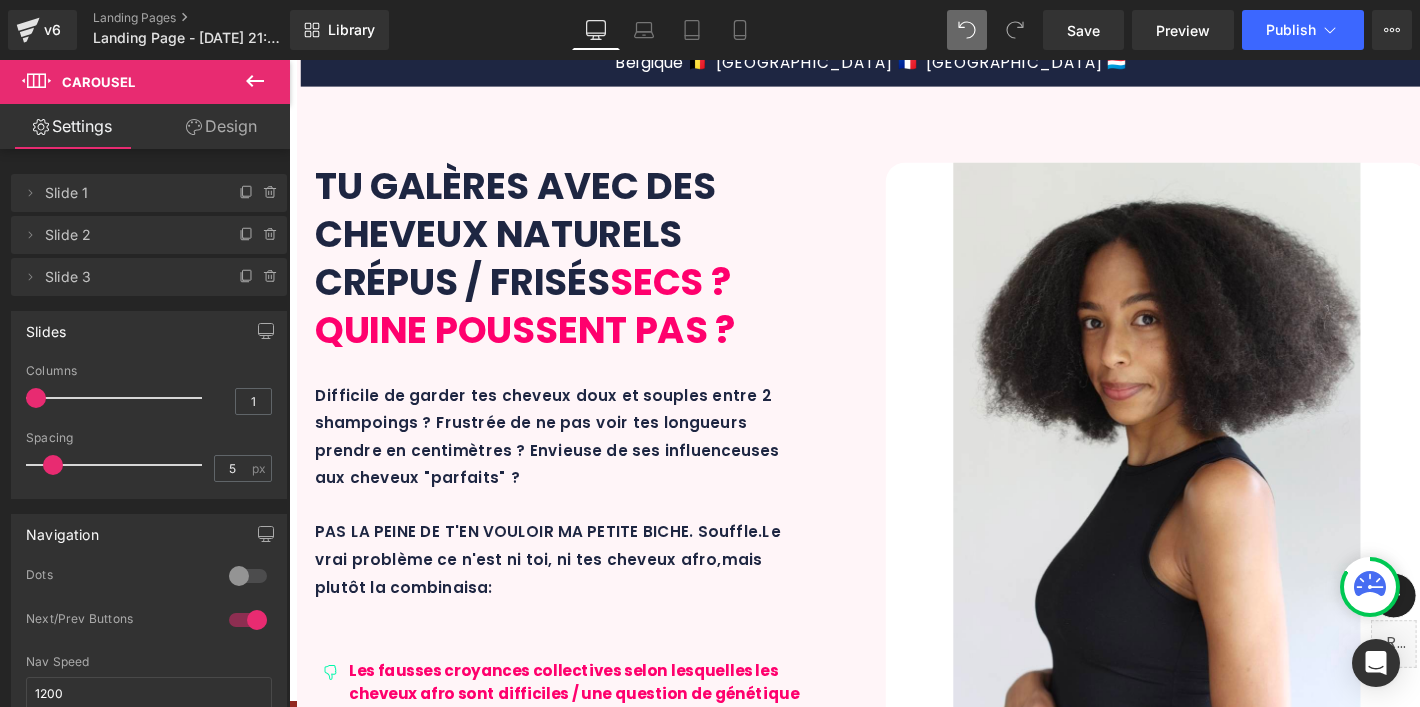 scroll, scrollTop: 4671, scrollLeft: 0, axis: vertical 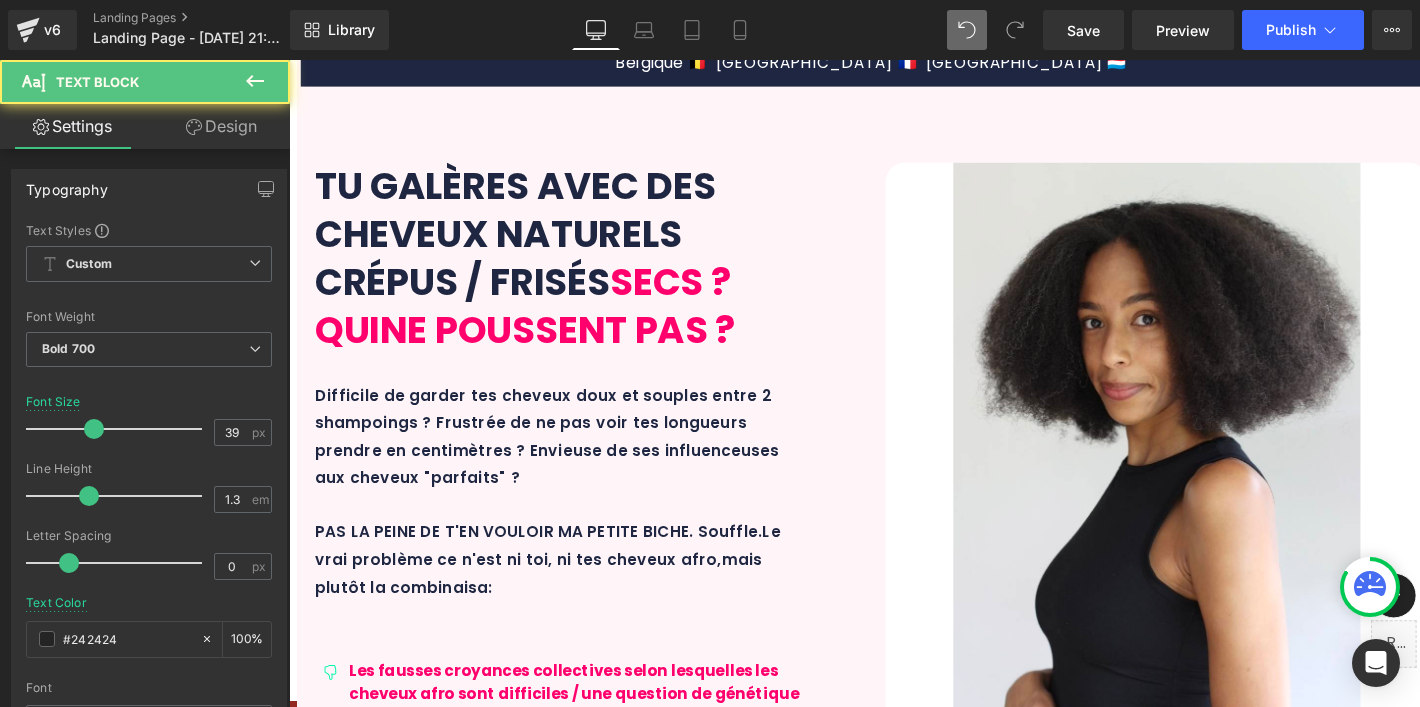 click on "ET DES CLIENT.E.S AUX ANGES !" at bounding box center [901, 5292] 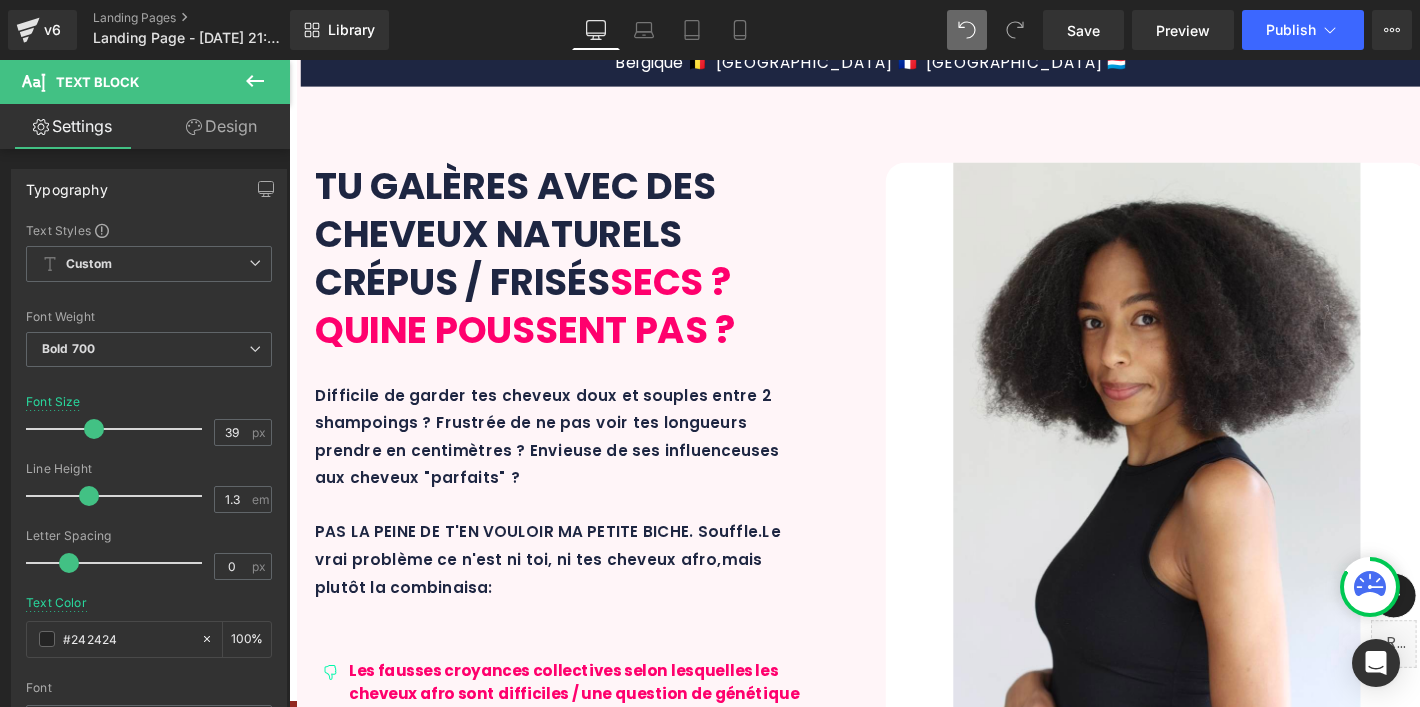 scroll, scrollTop: 3693, scrollLeft: 0, axis: vertical 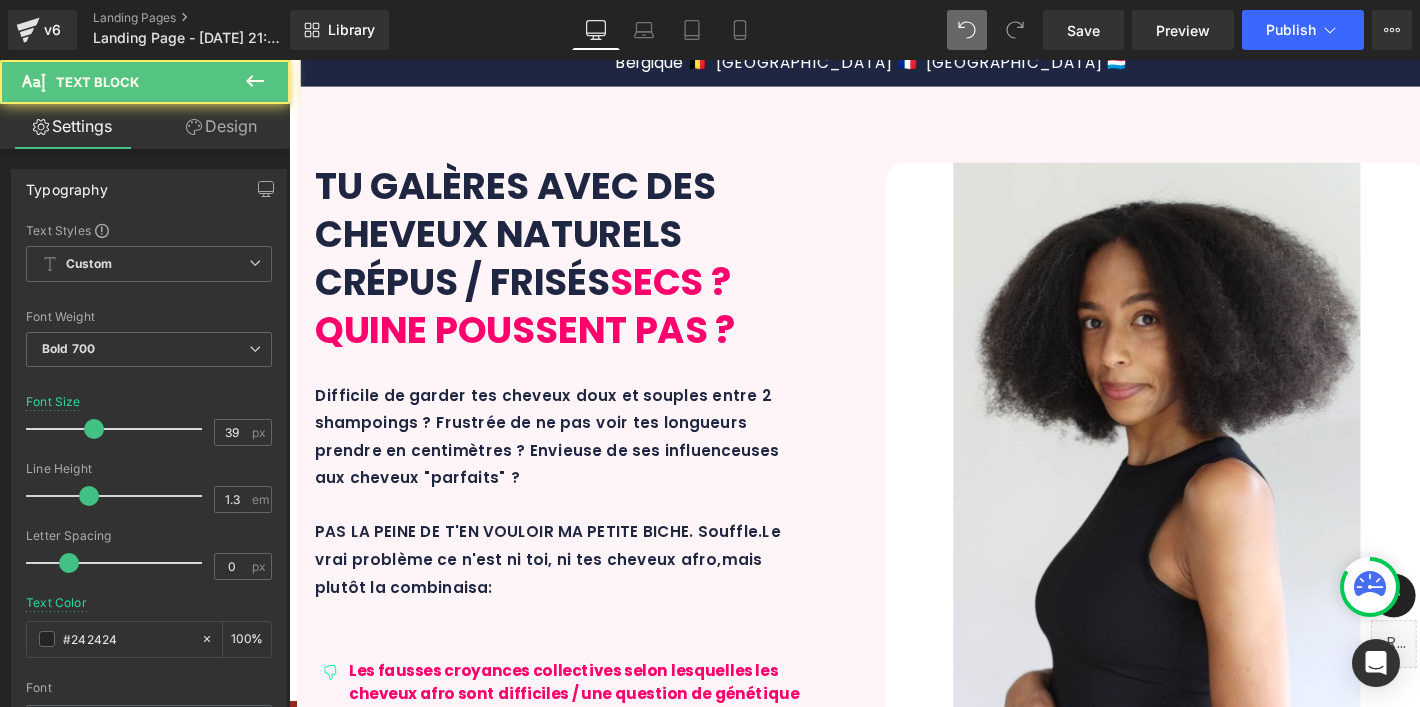 click on "DES RÉSULTATS VISIBLES ET RÉELS" at bounding box center [901, 4282] 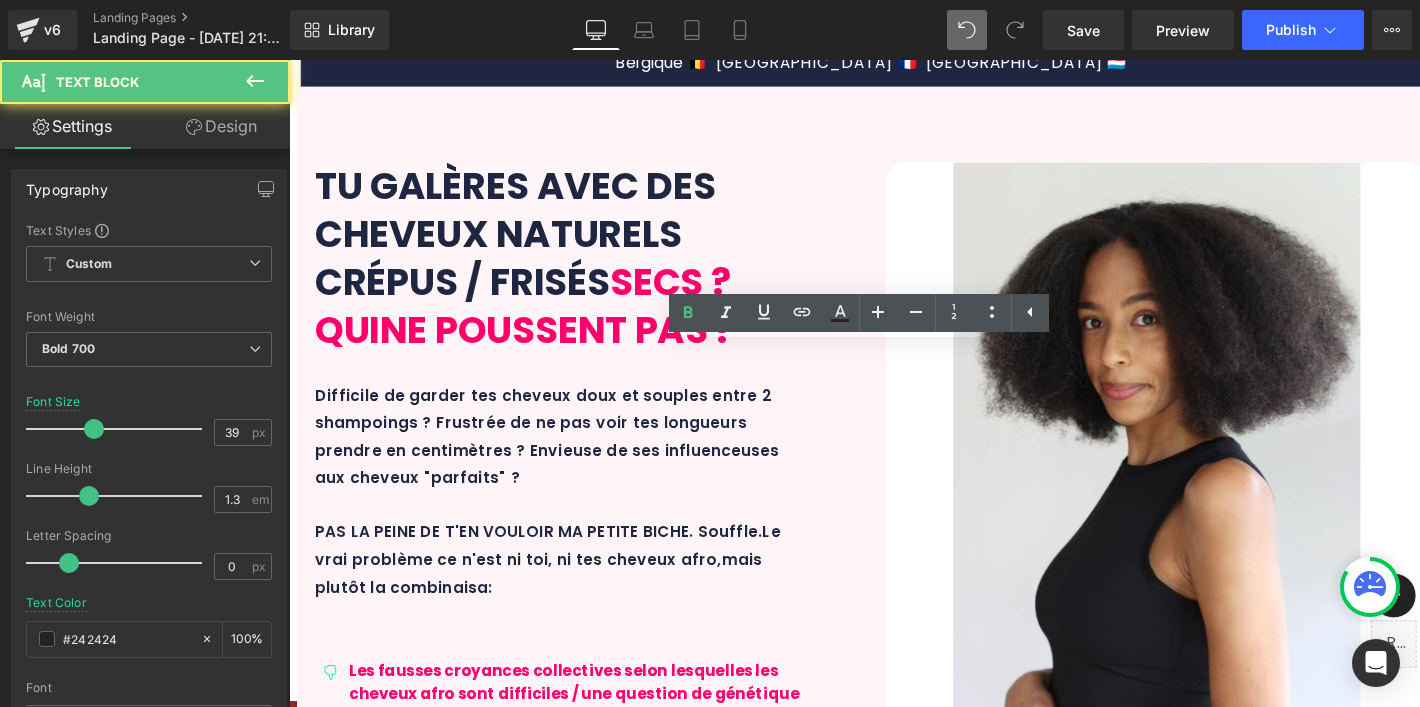 type 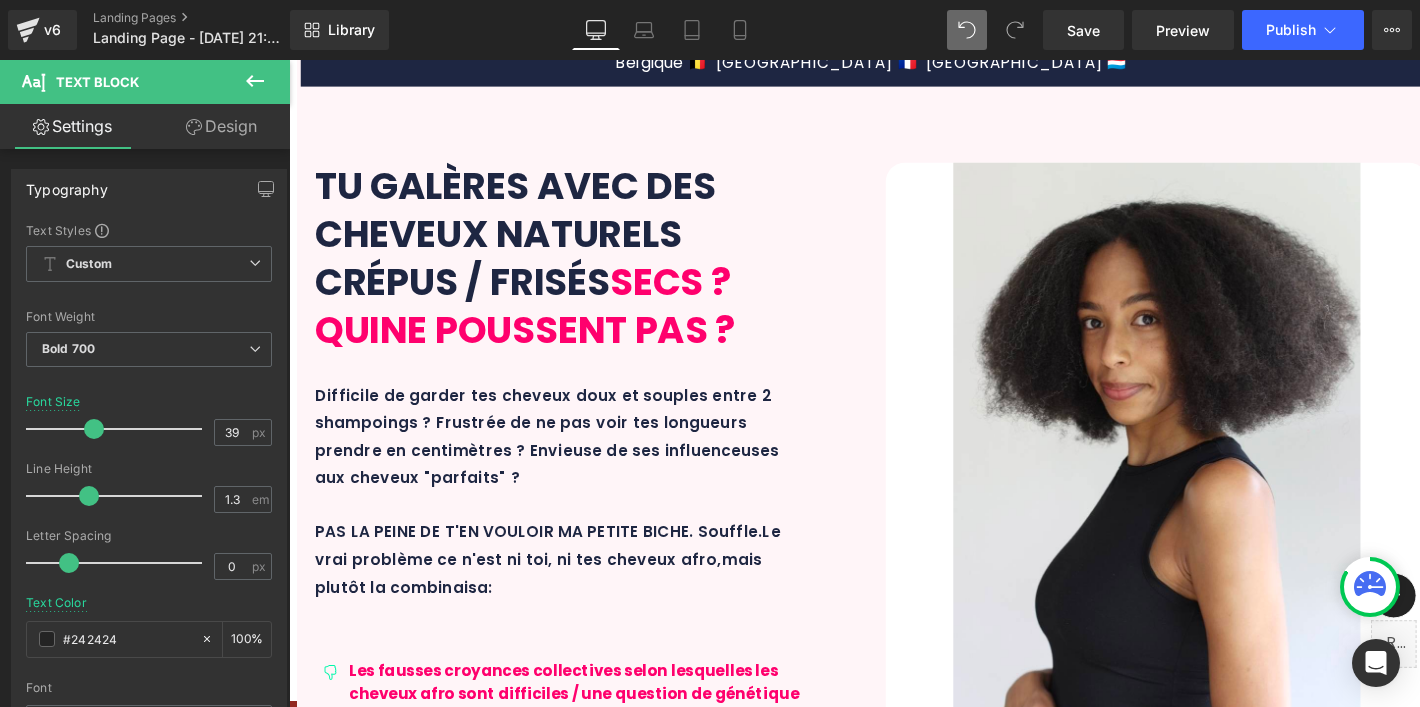 click on "DES RÉSULTATS VISIBLES ET RÉELS...
Text Block         Text Block
Before
After
Before and After Images         Résultats sur 10 mois en méthode l' HYDRAPOUSSE™ + MAXI AFRO SET .  + 8CM Des cheveux plein de vie et une pousse saine et réelle - qui plus est avec des pointes coupées à deux reprises entre les  deux  photos !  Text Block         Row   32px       Row         ...ET DES CLIENT.E.S AUX ANGES ! Text Block
Image
Row" at bounding box center (901, 5147) 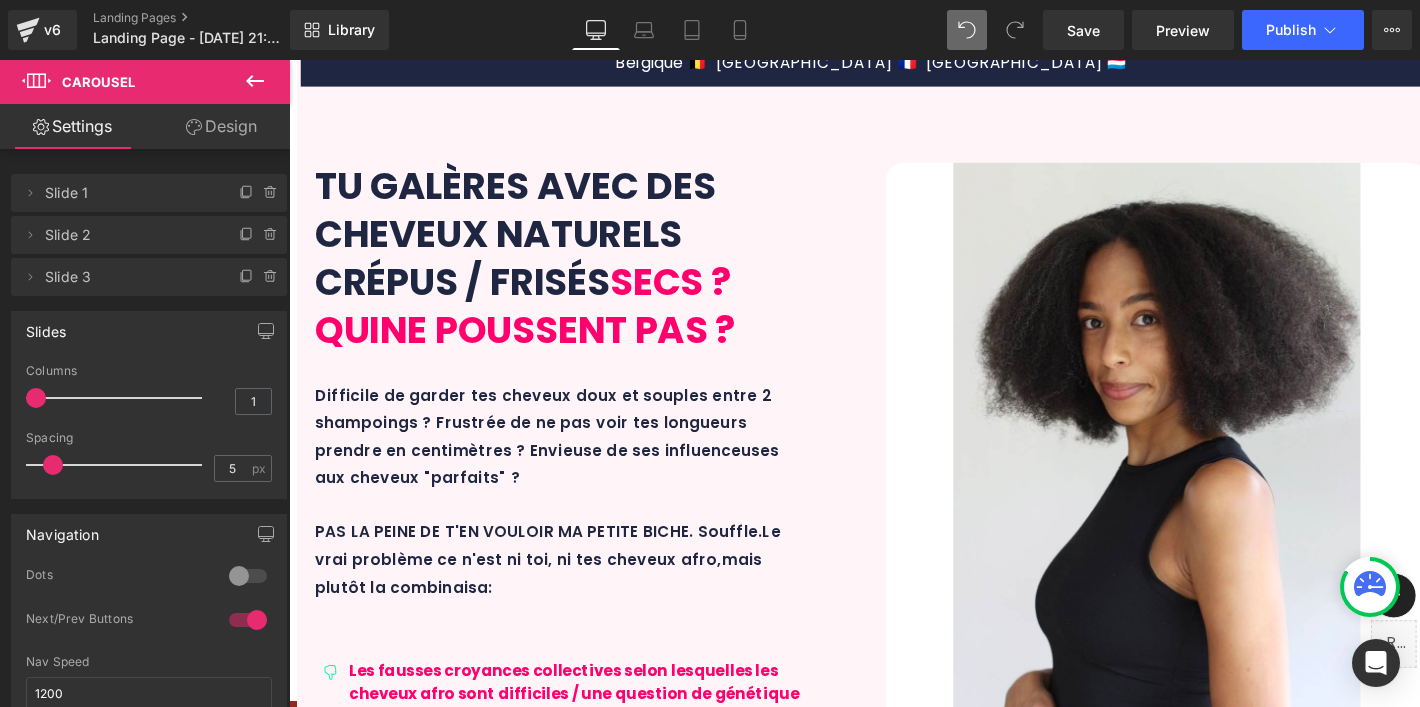 scroll, scrollTop: 3614, scrollLeft: 0, axis: vertical 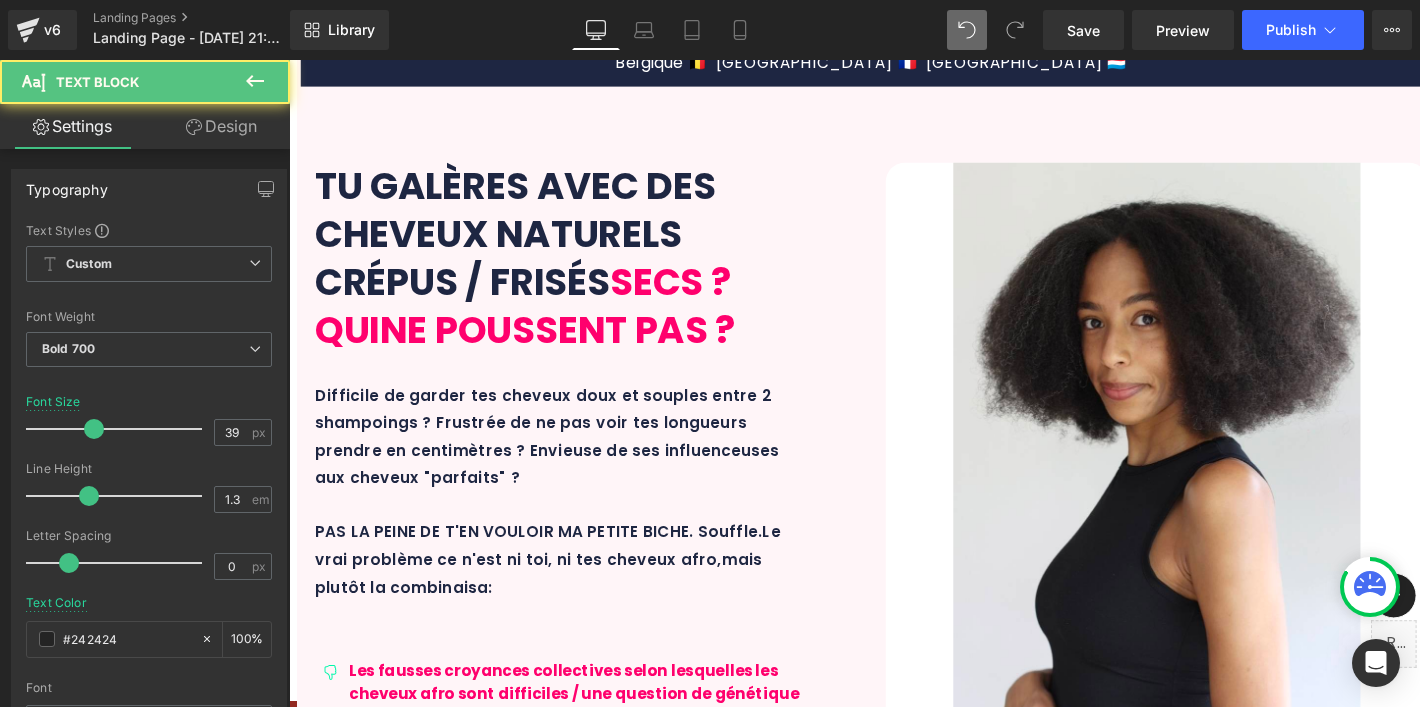 click on "DES RÉSULTATS VISIBLES ET RÉELS..." at bounding box center (901, 4282) 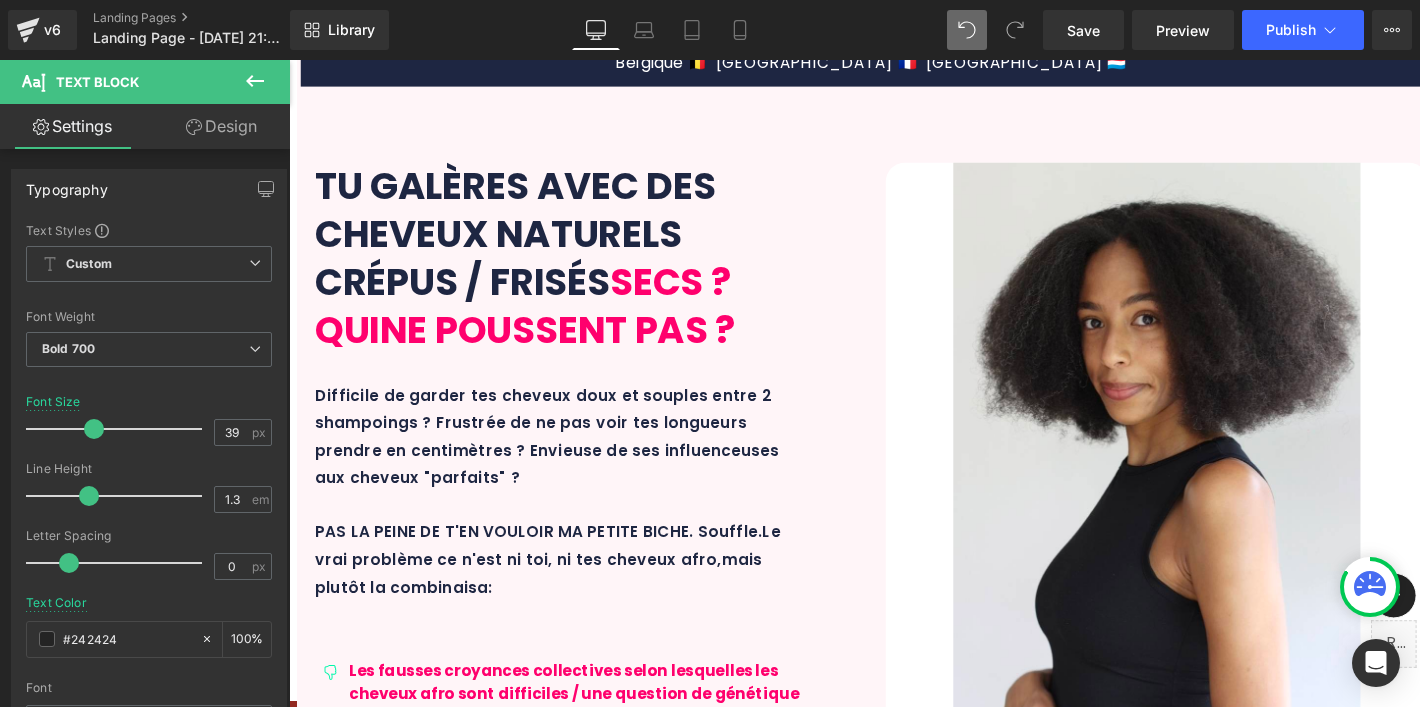 scroll, scrollTop: 4854, scrollLeft: 0, axis: vertical 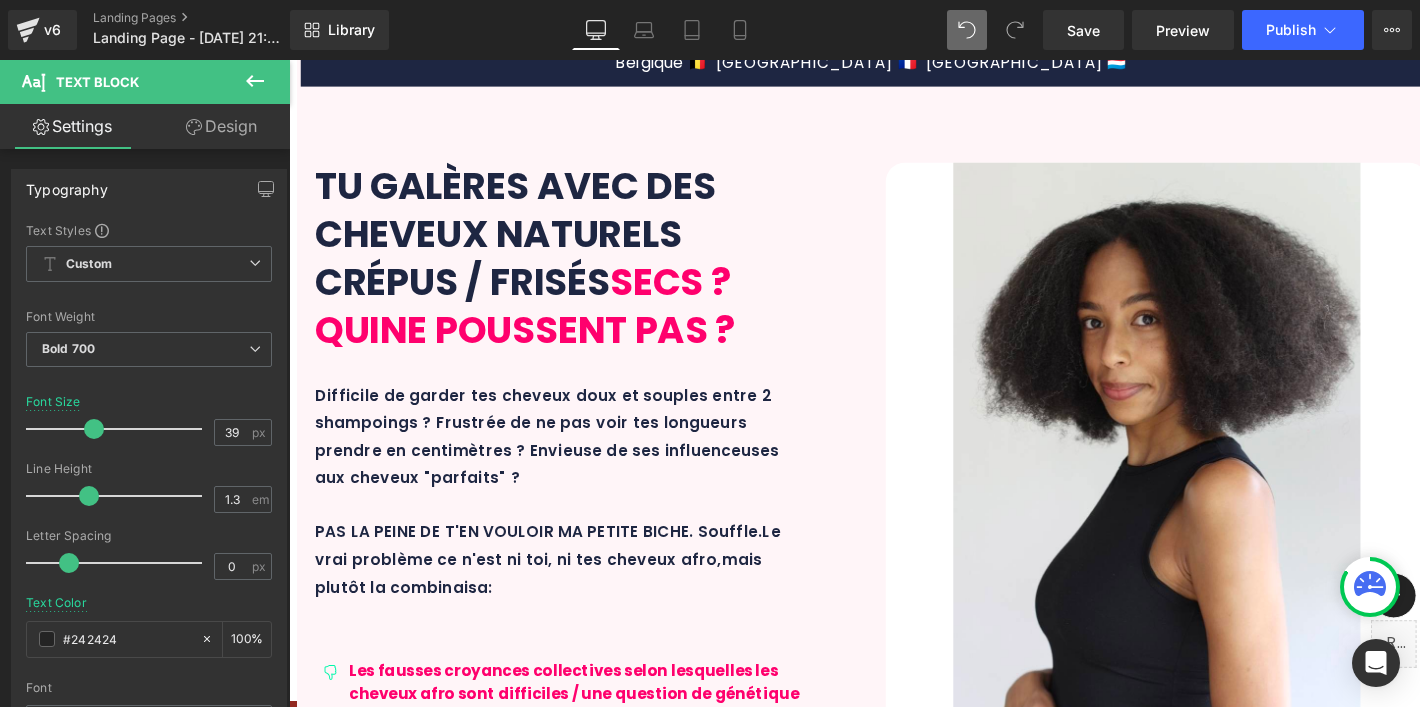 click on "...ET DES CLIENT.E.S AUX ANGES !" at bounding box center (901, 5292) 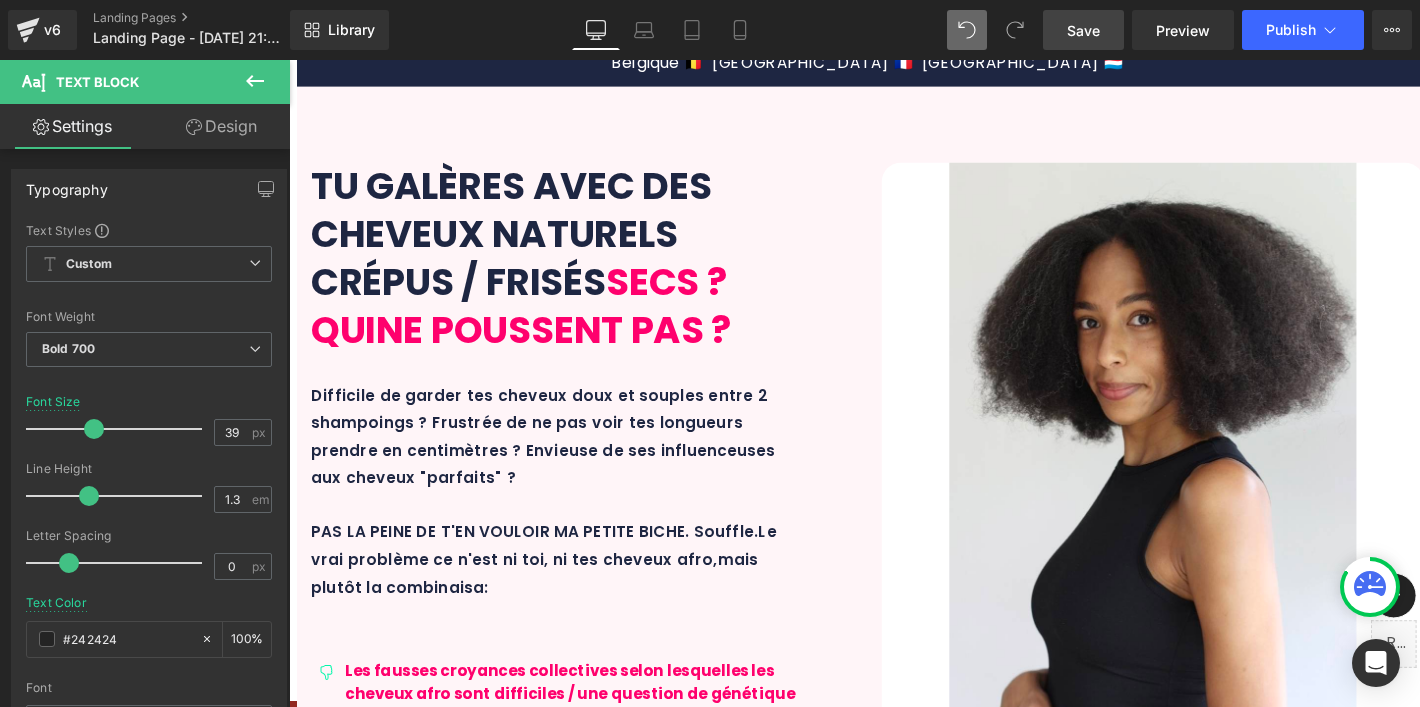 click on "Save" at bounding box center (1083, 30) 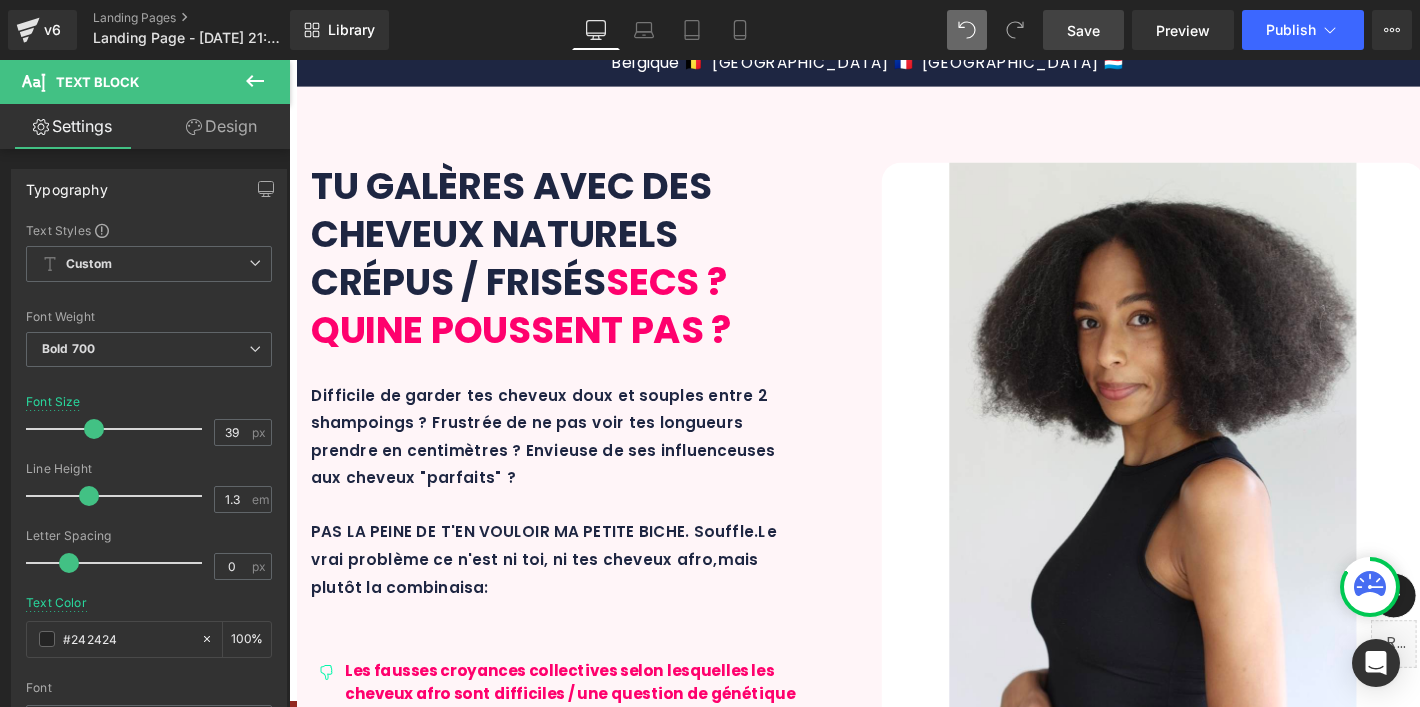scroll, scrollTop: 3647, scrollLeft: 0, axis: vertical 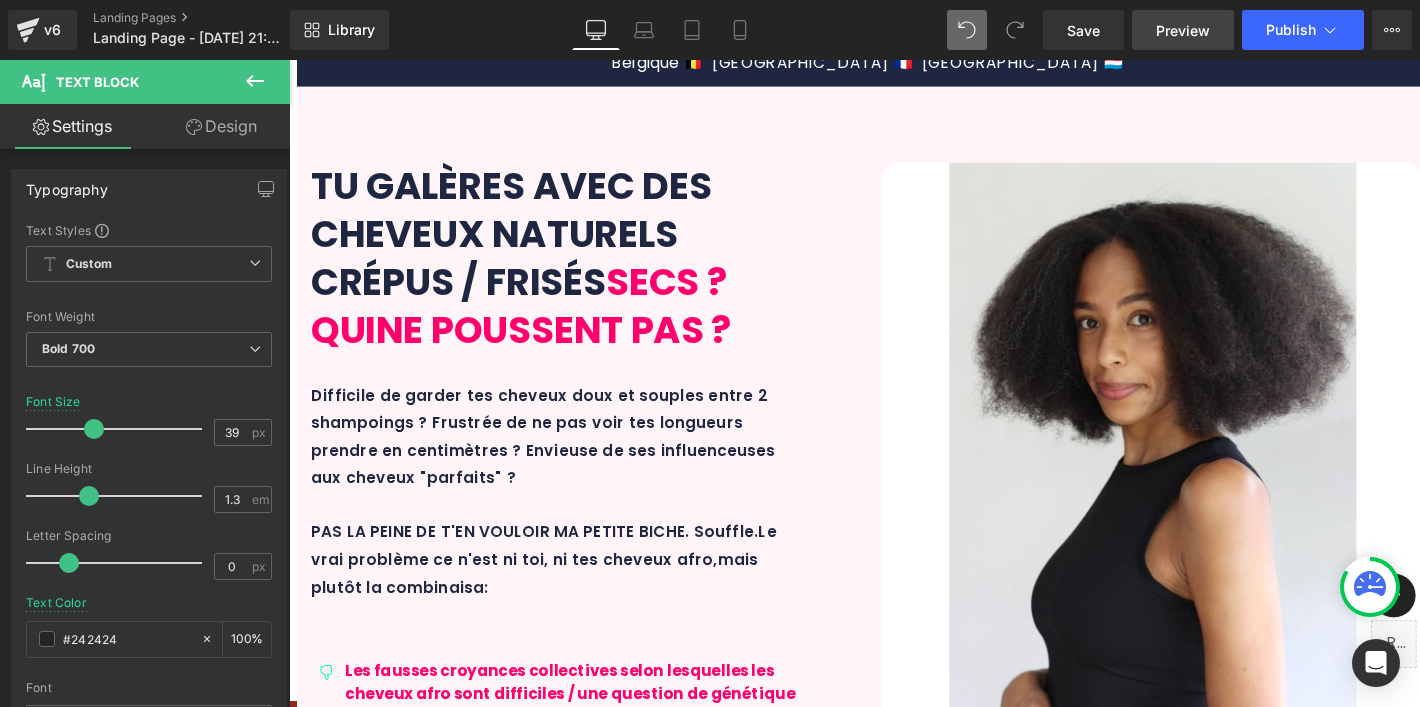 click on "Preview" at bounding box center (1183, 30) 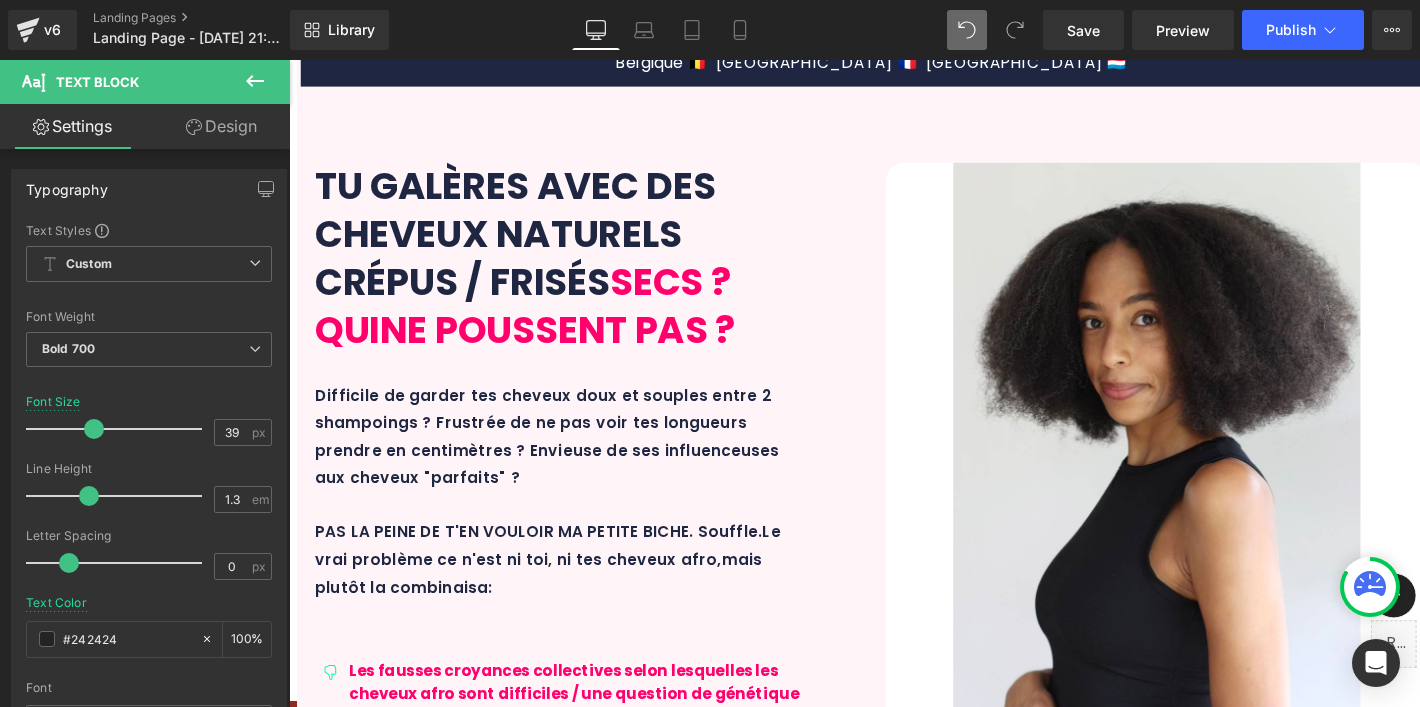 scroll, scrollTop: 1856, scrollLeft: 0, axis: vertical 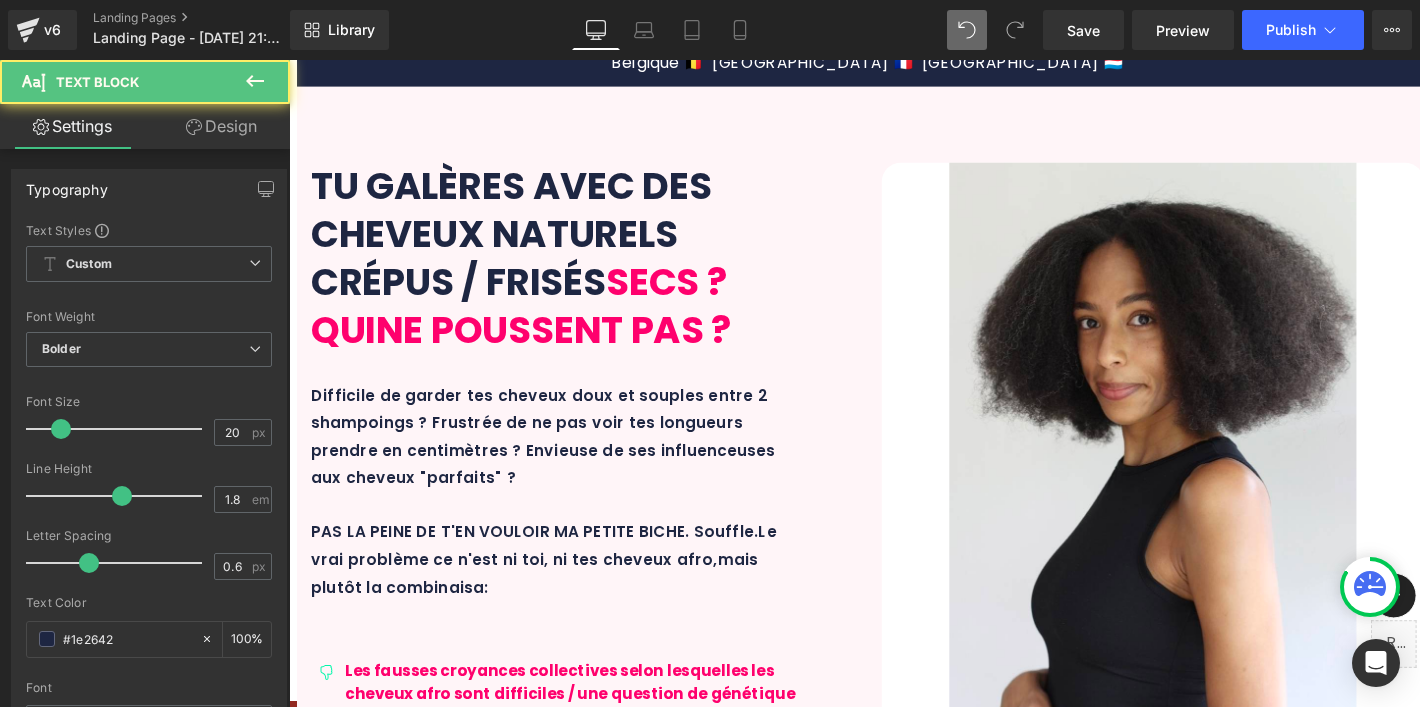 click on "Des formations similaires - et pas aussi complète ! - sont vendues sur le marché pour 60€ ou + 💸...  Ici, elle est 100% OFFERTE grâce à ton MAXI AFRO SET !  Tu ne paies que tes produits ET tu as ainsi  la ta base de soins pour entamer ta transformation capillaire ." at bounding box center (897, 2520) 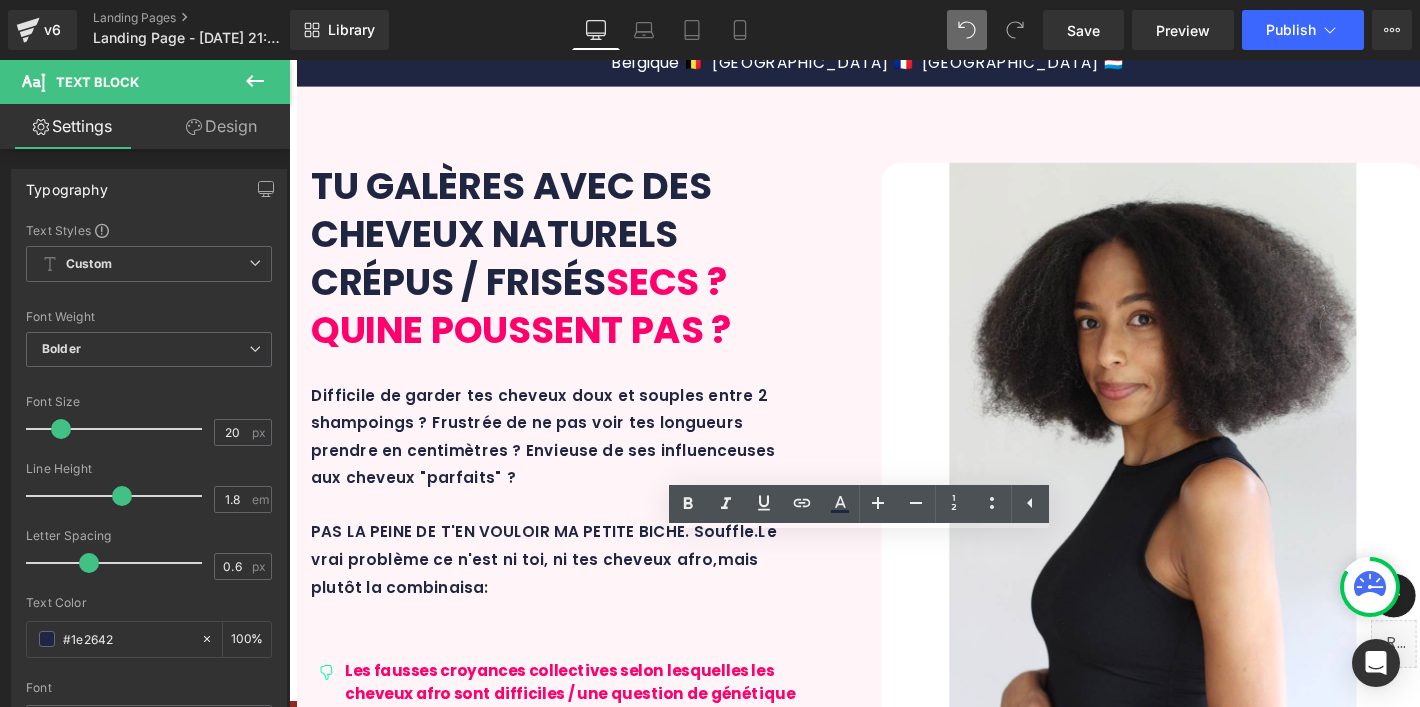 drag, startPoint x: 1232, startPoint y: 689, endPoint x: 955, endPoint y: 644, distance: 280.63144 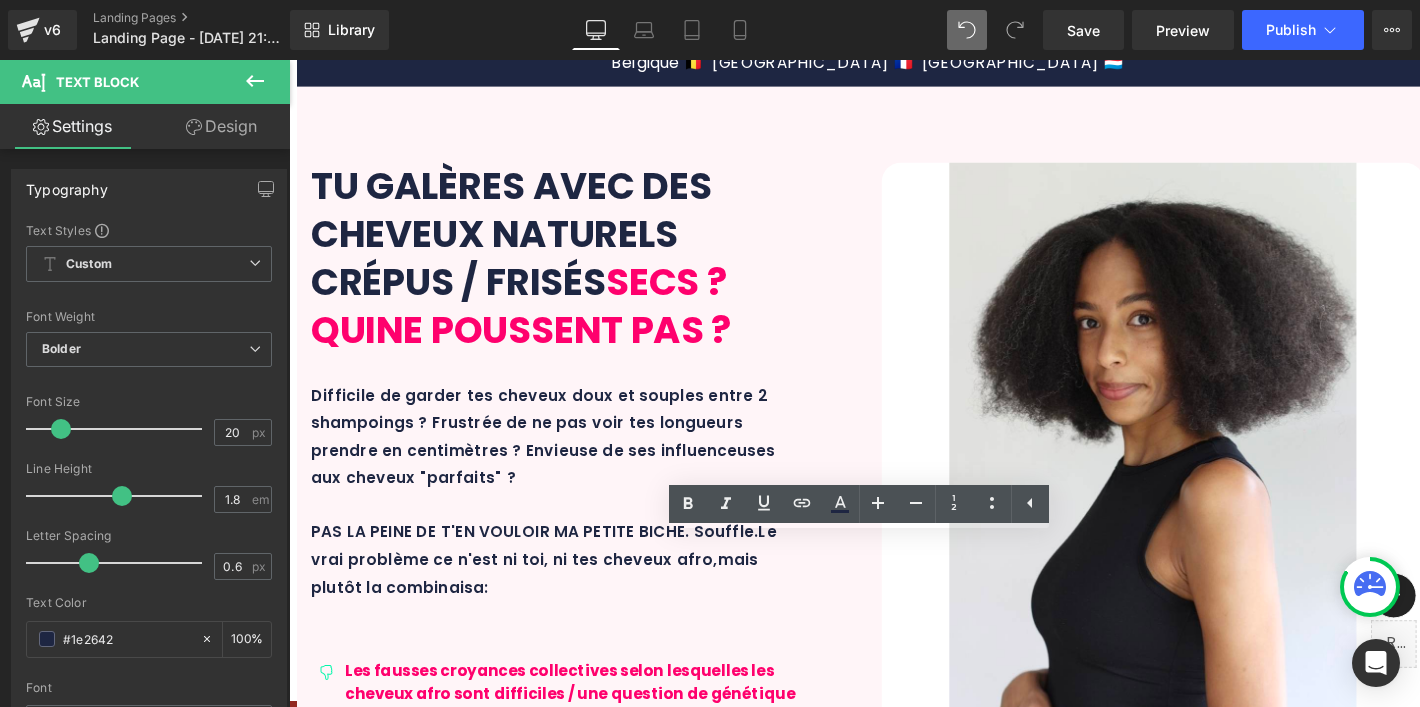 click on "Des formations similaires - et pas aussi complète ! - sont vendues sur le marché pour 60€ ou + 💸...  Ici, elle est 100% OFFERTE grâce à ton MAXI AFRO SET !  Tu ne paies que tes produits ET tu as ainsi  la ta base de soins pour entamer ta transformation capillaire ." at bounding box center (897, 2520) 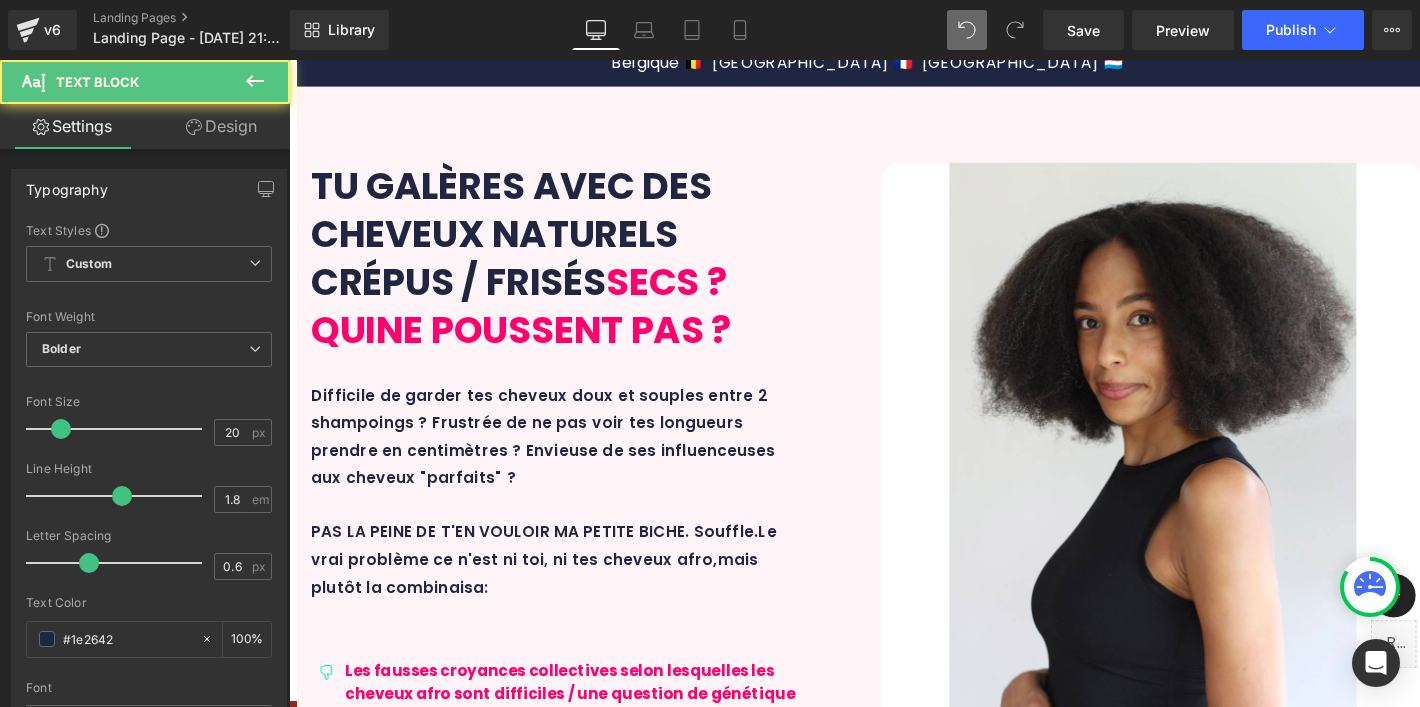 drag, startPoint x: 1257, startPoint y: 661, endPoint x: 1249, endPoint y: 681, distance: 21.540659 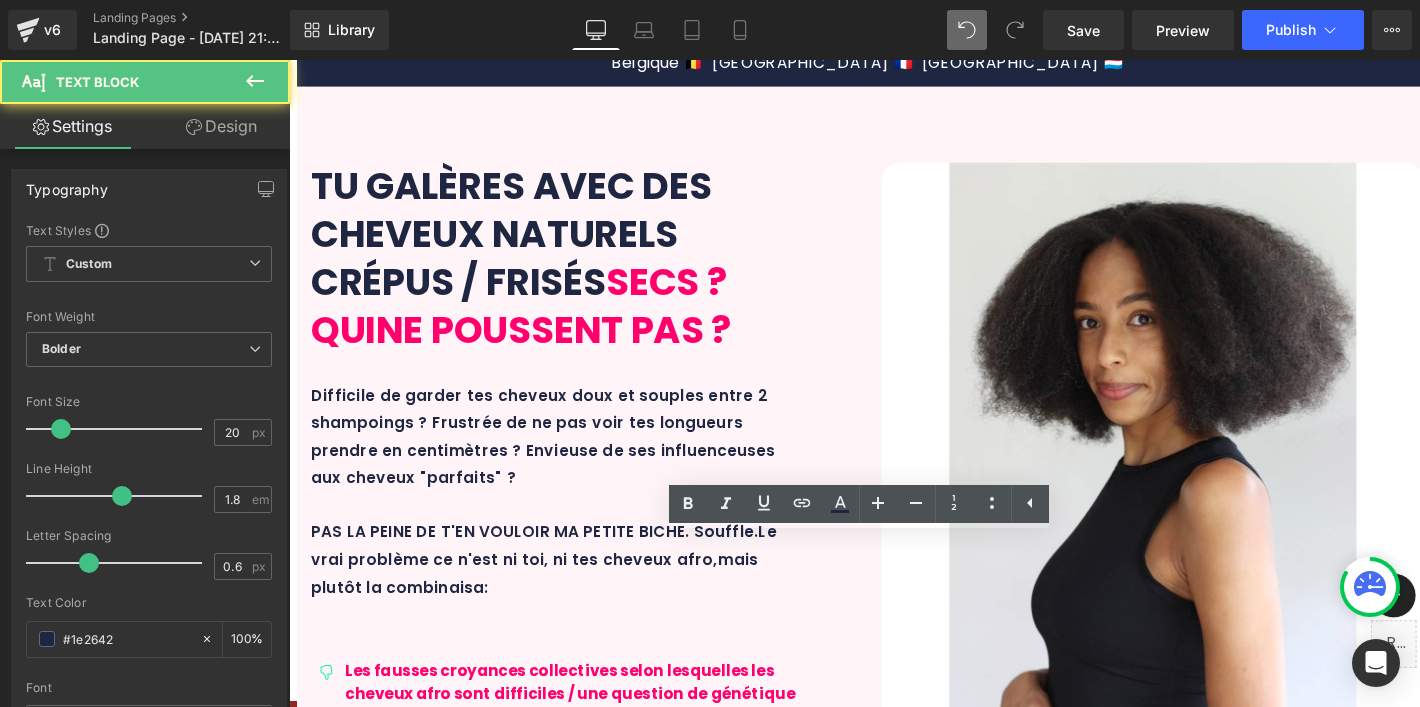 click on "De rien ma" at bounding box center [1174, 2520] 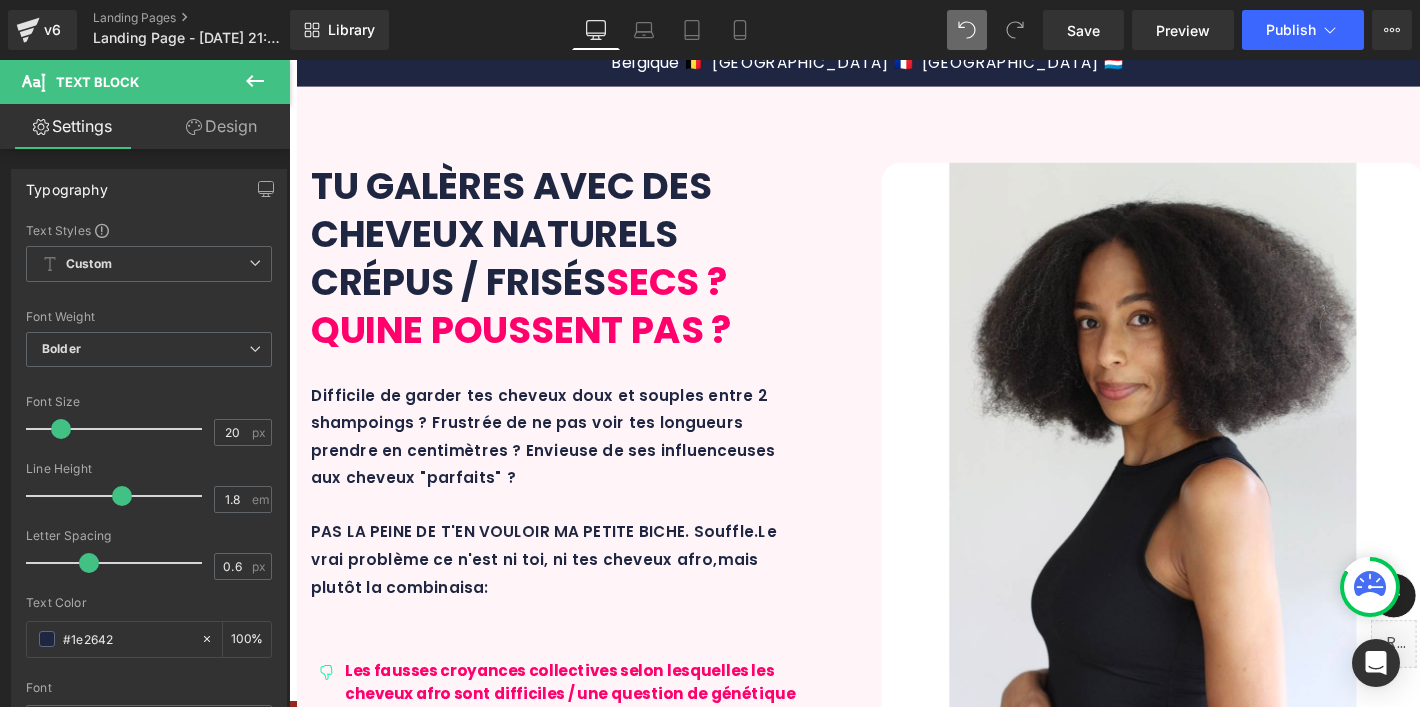 click on "DÉCOUVRE HYDRAPOUSSE™  Heading         Row
Une formation  complète  GRATUITE 🎁 grâce à ton  Maxi Afro Set
Text Block         Parce que oui, les bons soins sont essentiels. Mais ce que les autres marques ne t'expliquent pas, c'est que les produits seuls ne suffisent pas.  Le   duo gagnant = bons soins +  bonnes pratiques   sans s'éparpiller (coucou les réseaux sociaux) !  Voilà ce qui va faire TOUTE la différence pour : Text Block
Icon
Des cheveux hydratés durablement entre tes shampoings
Text Block
Row
Icon         Une réduction de la casse pour une pousse réellement visible Text Block
Row
Icon         Un fibre capillaire saine, équilibrée et plein de vie Text Block
Row
Row
BREF, LA VÉRITABLE TRANSFORMATION CAPILLAIRE QUE TU ATTENDAIS
Text Block         Image         Row" at bounding box center [897, 1942] 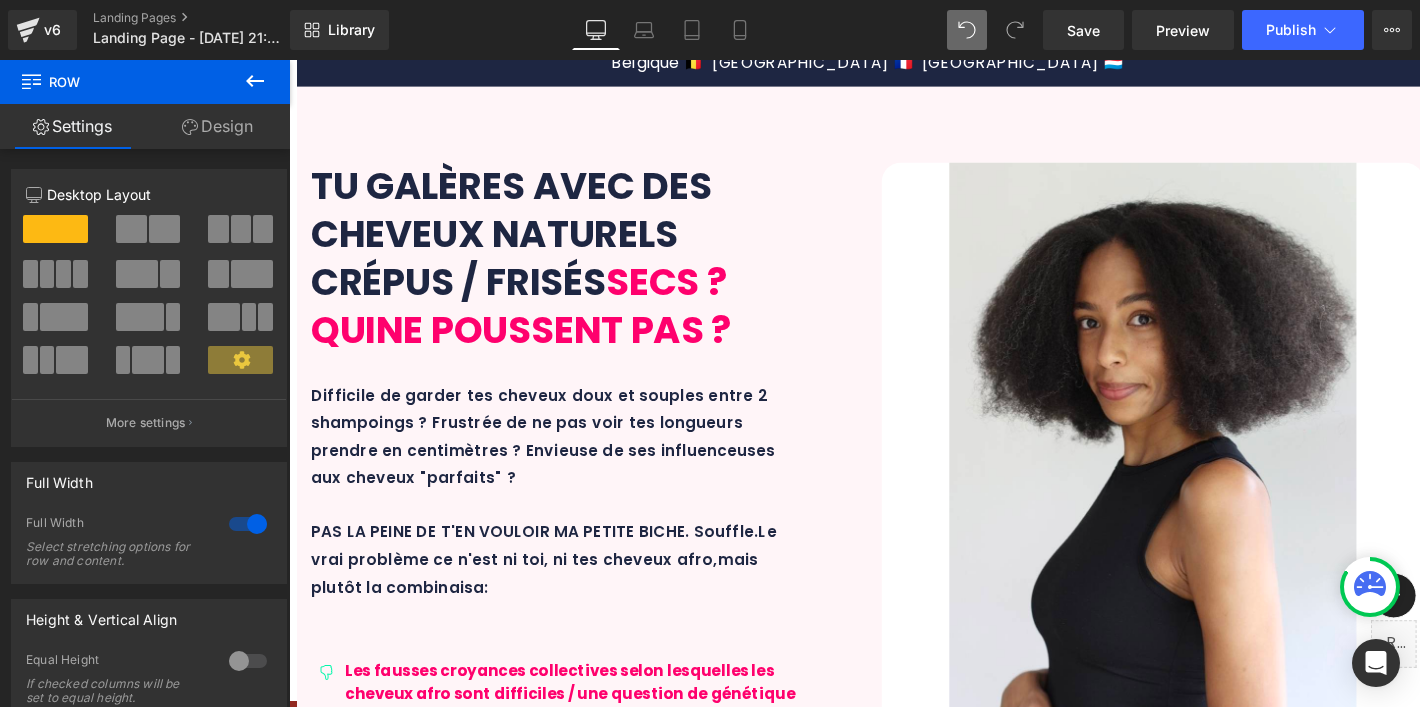 scroll, scrollTop: 2008, scrollLeft: 0, axis: vertical 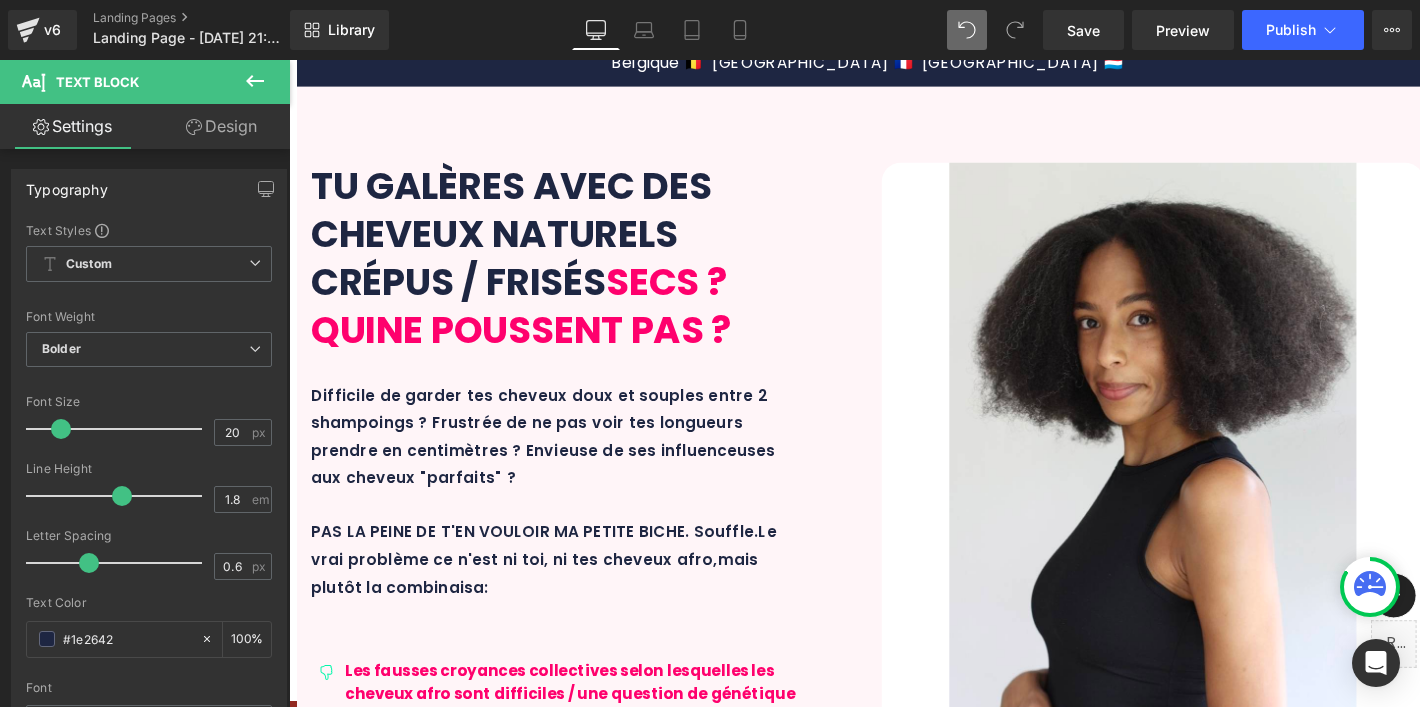 drag, startPoint x: 1340, startPoint y: 507, endPoint x: 1046, endPoint y: 500, distance: 294.0833 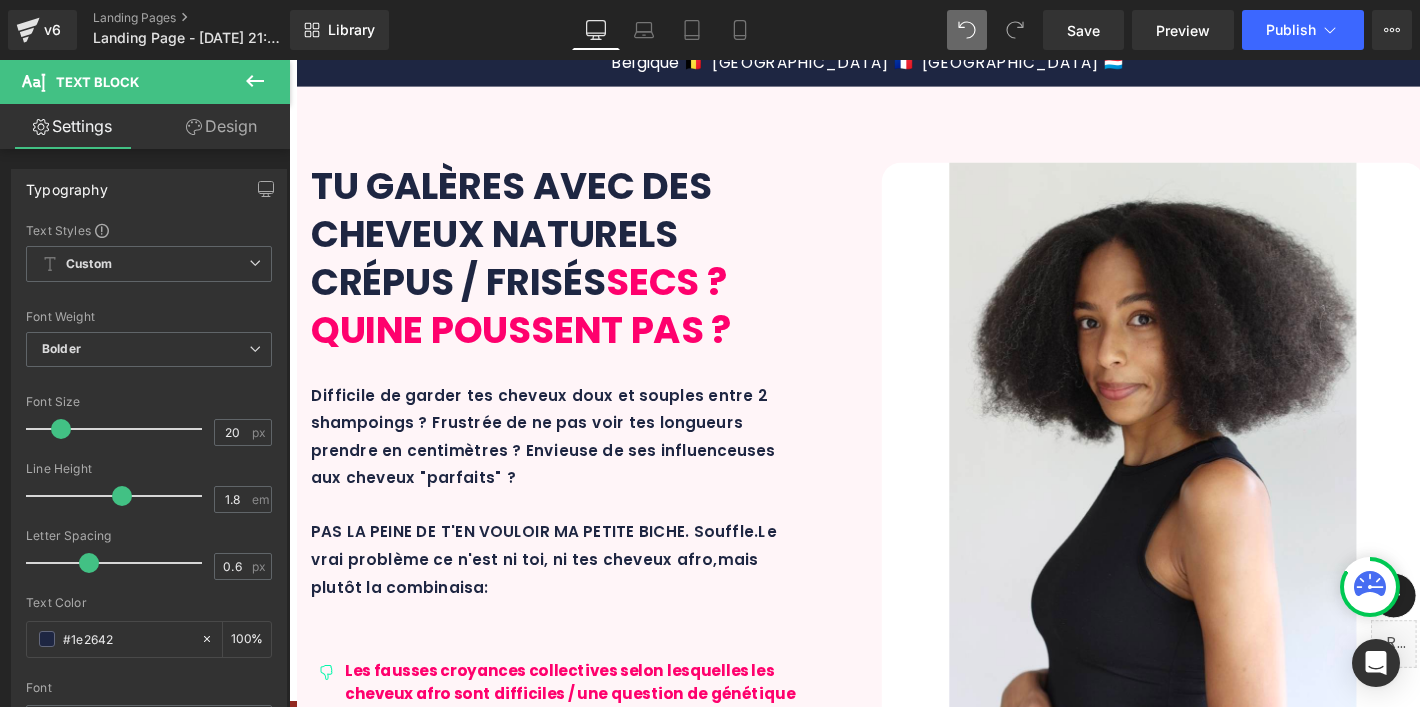 click on "Des formations similaires - et pas aussi complète ! - sont vendues sur le marché pour 60€ ou + 💸...  Ici, elle est 100% OFFERTE grâce à ton MAXI AFRO SET !  De rien ma petite  biche  💋" at bounding box center [897, 2502] 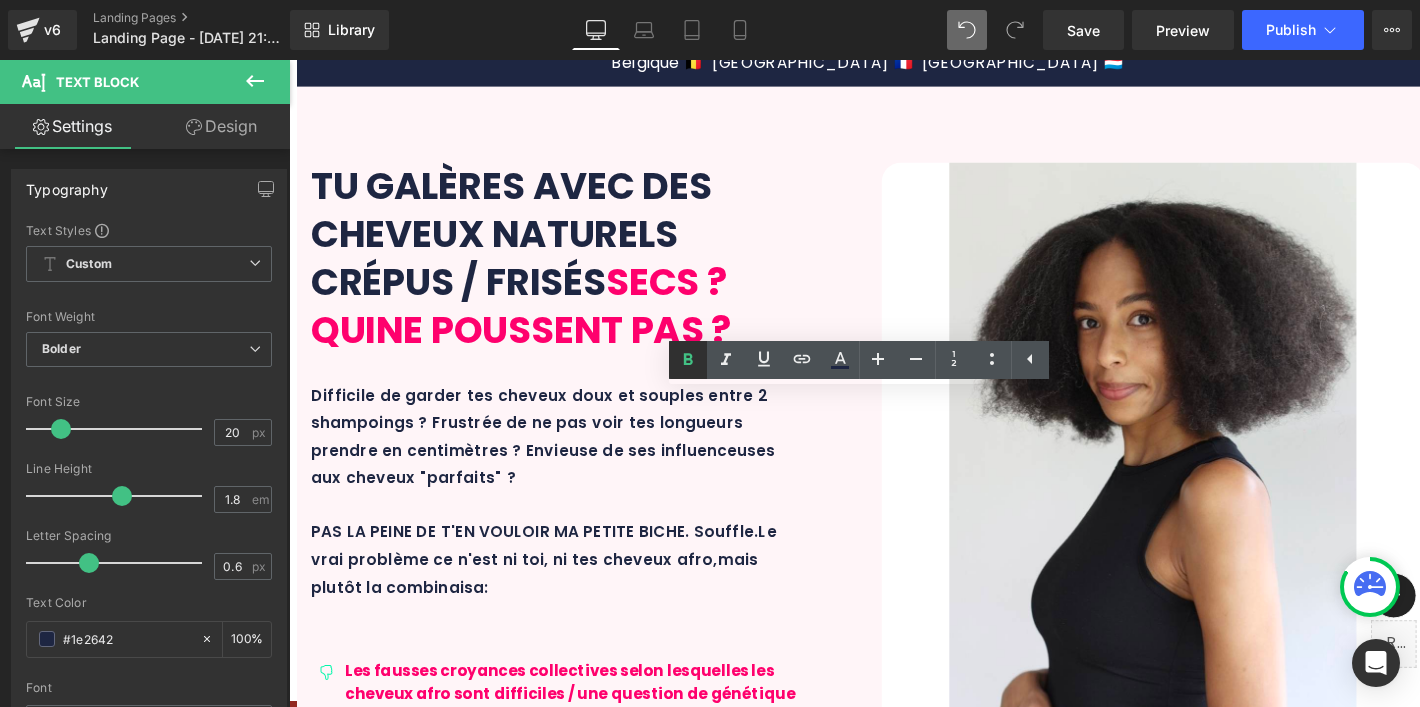 click 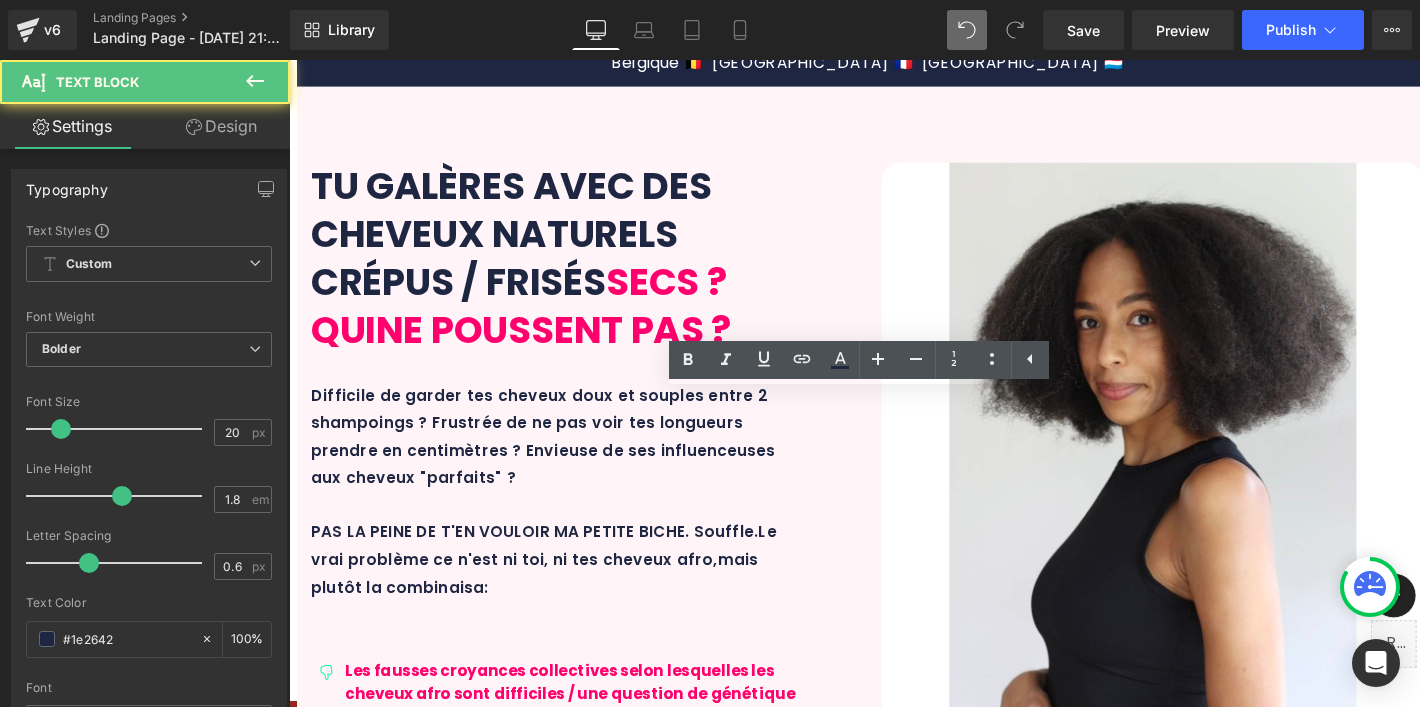 click on "Des formations similaires - et pas aussi complète ! - sont vendues sur le marché pour 60€ ou + 💸...  Ici, elle est 100% OFFERTE grâce à ton MAXI AFRO SET !   De rien ma petite  biche  💋" at bounding box center (897, 2502) 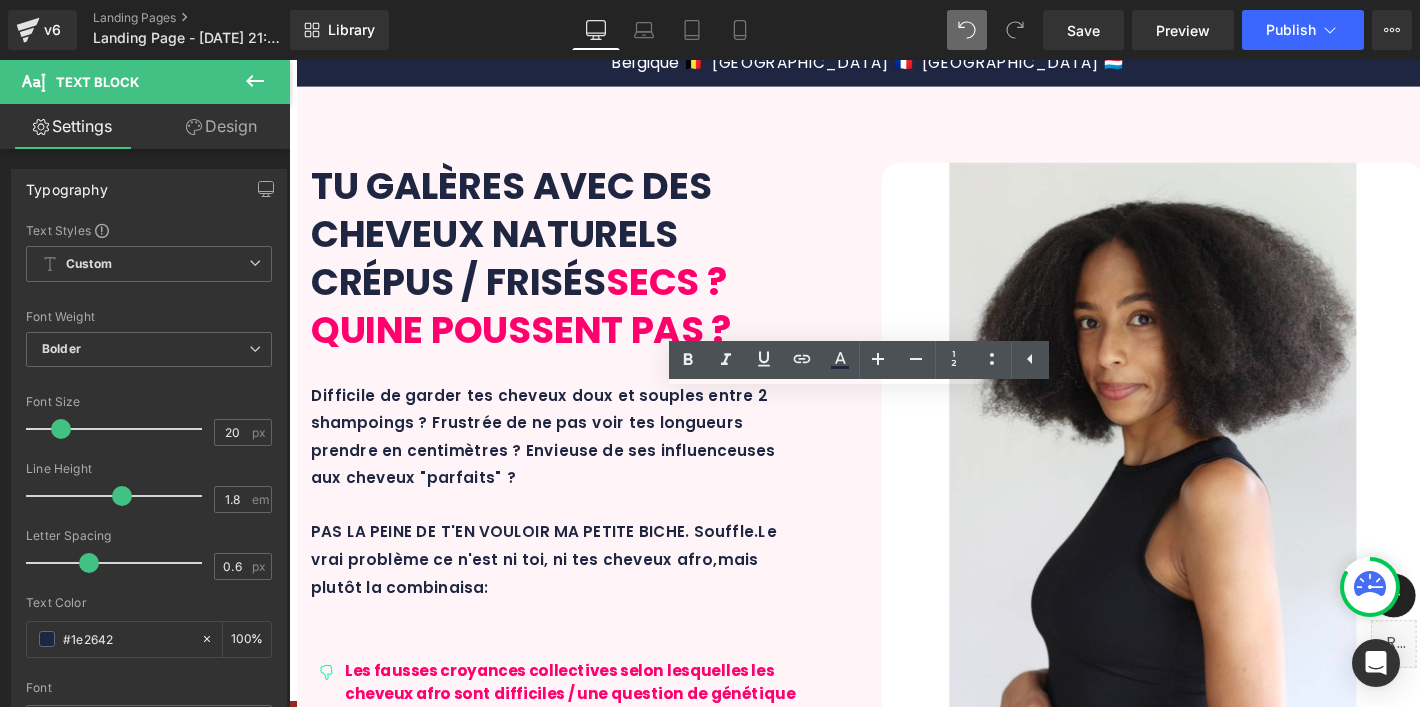 drag, startPoint x: 1355, startPoint y: 511, endPoint x: 1049, endPoint y: 503, distance: 306.10455 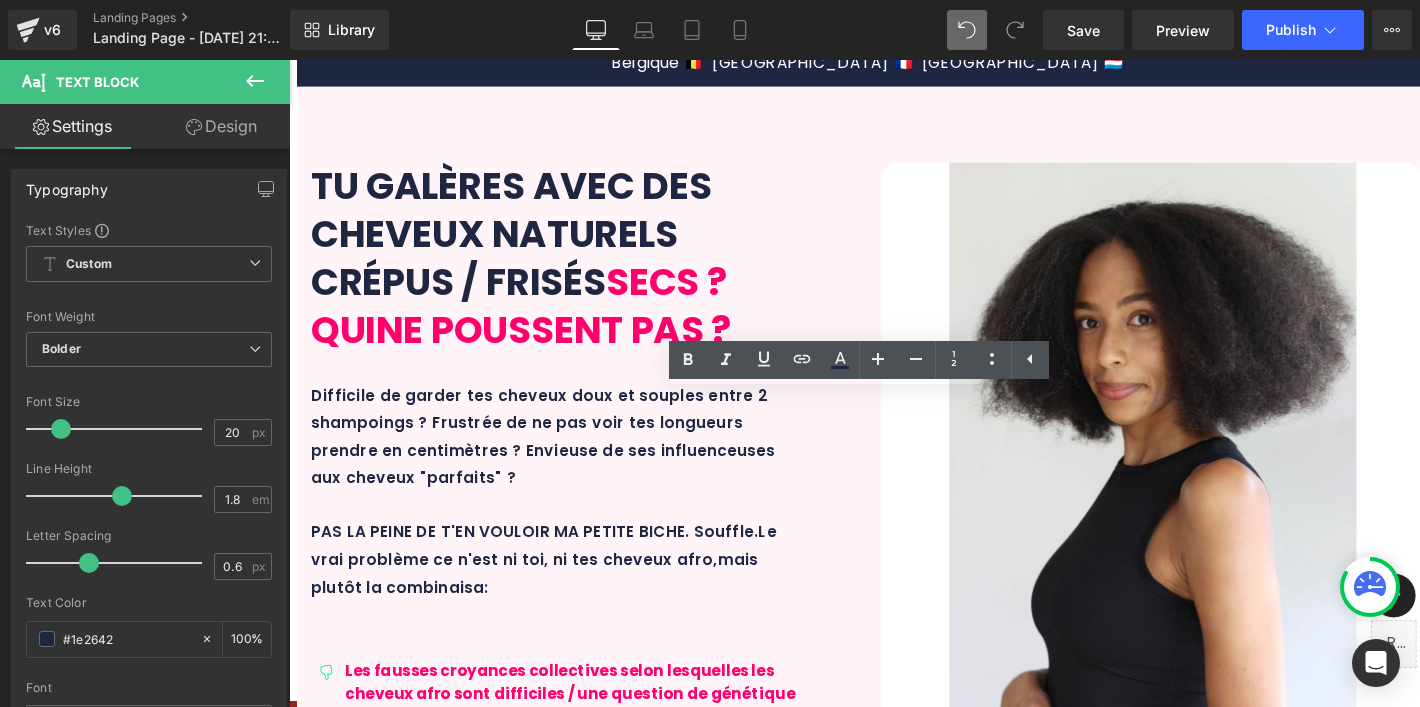 click on "Des formations similaires - et pas aussi complète ! - sont vendues sur le marché pour 60€ ou + 💸...  Ici, elle est 100% OFFERTE grâce à ton MAXI AFRO SET !   De rien ma petite  biche  💋" at bounding box center (897, 2502) 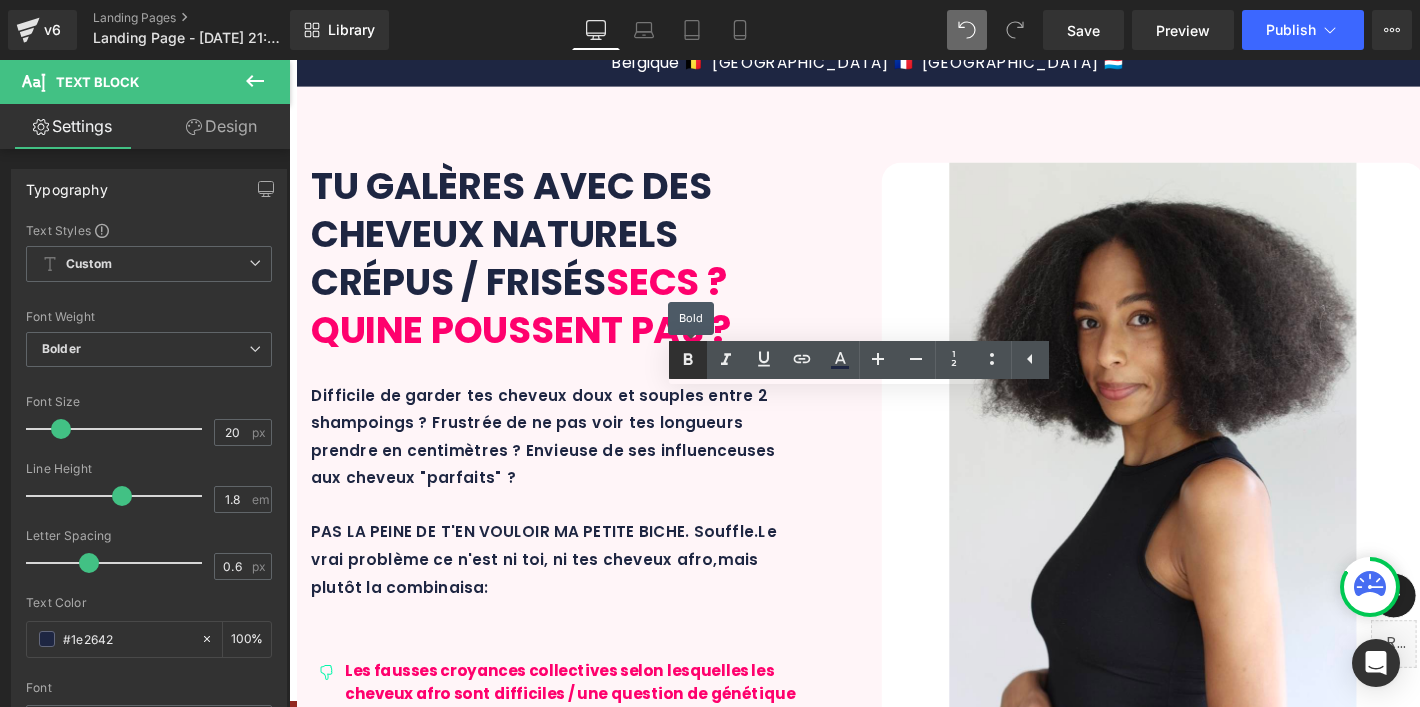 click 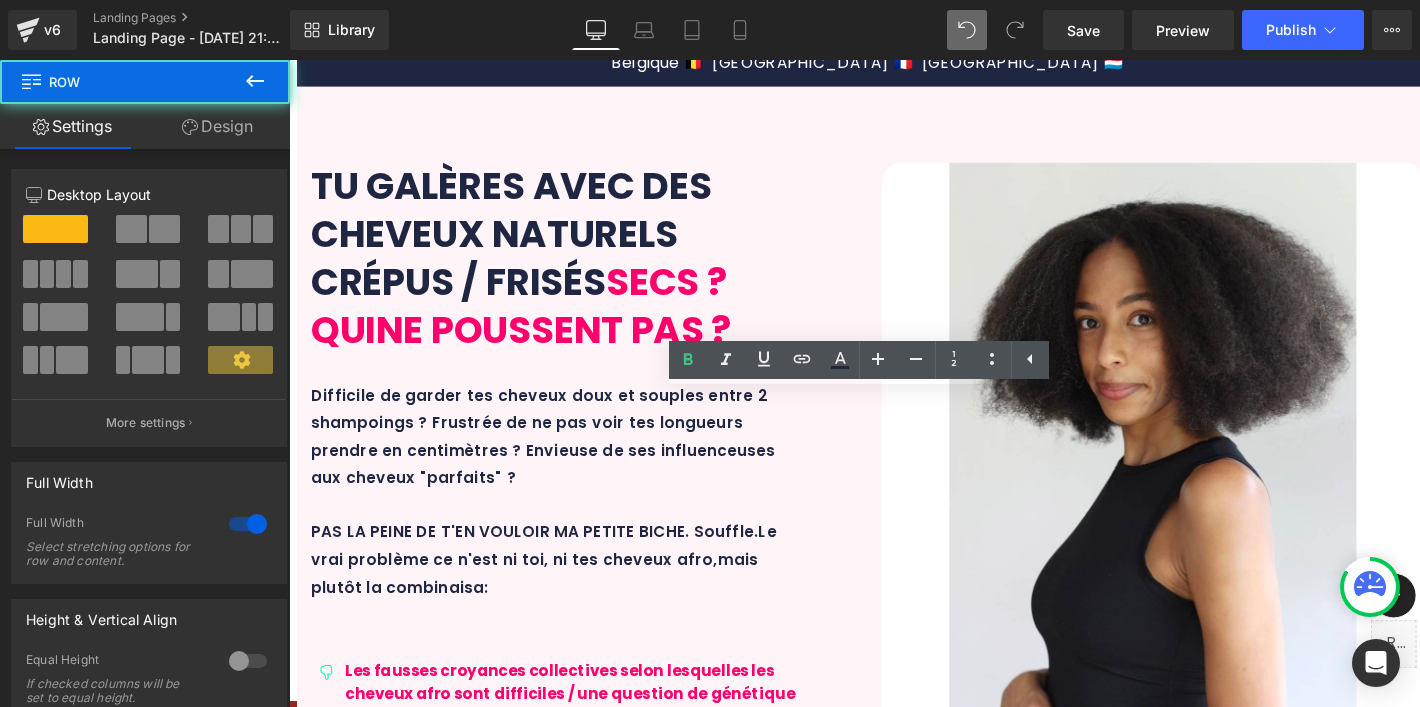 click on "DÉCOUVRE HYDRAPOUSSE™  Heading         Row
Une formation  complète  GRATUITE 🎁 grâce à ton  Maxi Afro Set
Text Block         Parce que oui, les bons soins sont essentiels. Mais ce que les autres marques ne t'expliquent pas, c'est que les produits seuls ne suffisent pas.  Le   duo gagnant = bons soins +  bonnes pratiques   sans s'éparpiller (coucou les réseaux sociaux) !  Voilà ce qui va faire TOUTE la différence pour : Text Block
Icon
Des cheveux hydratés durablement entre tes shampoings
Text Block
Row
Icon         Une réduction de la casse pour une pousse réellement visible Text Block
Row
Icon         Un fibre capillaire saine, équilibrée et plein de vie Text Block
Row
Row
BREF, LA VÉRITABLE TRANSFORMATION CAPILLAIRE QUE TU ATTENDAIS
Text Block         Image         Row" at bounding box center (897, 1952) 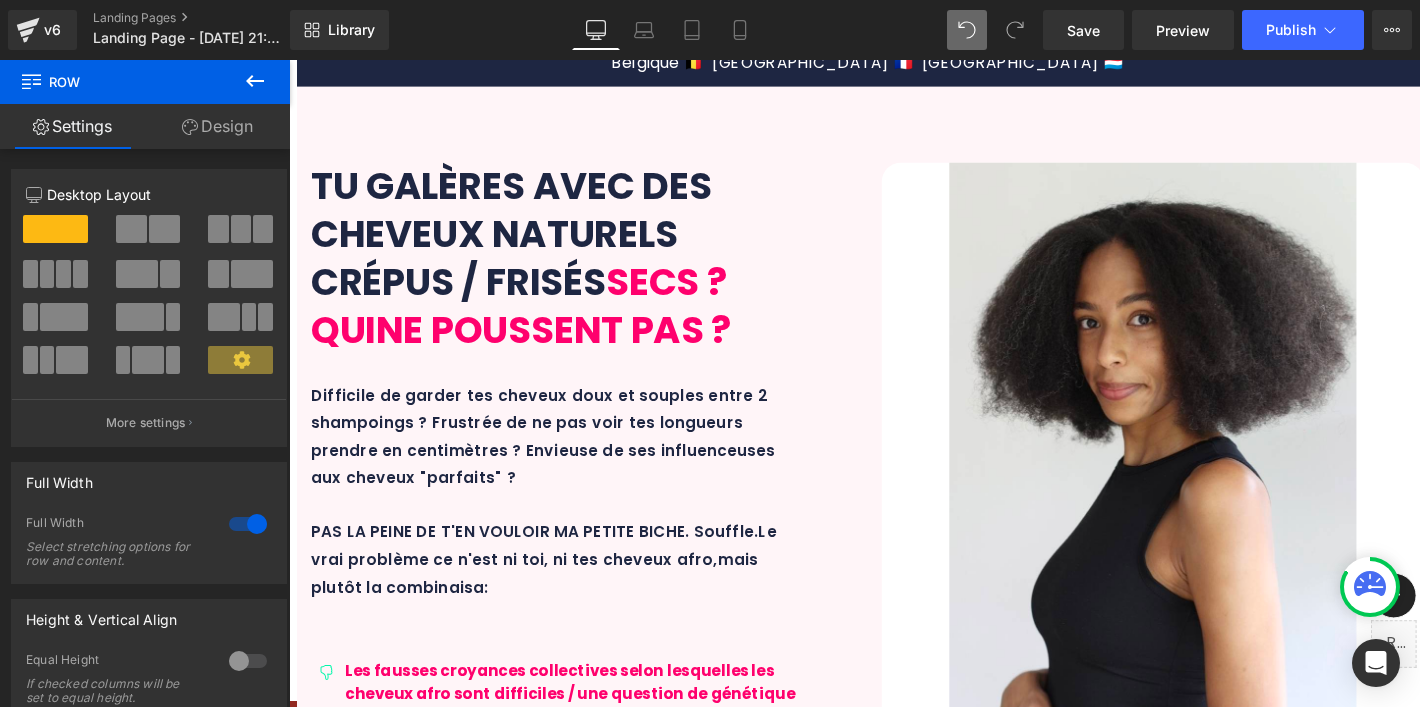 scroll, scrollTop: 2013, scrollLeft: 0, axis: vertical 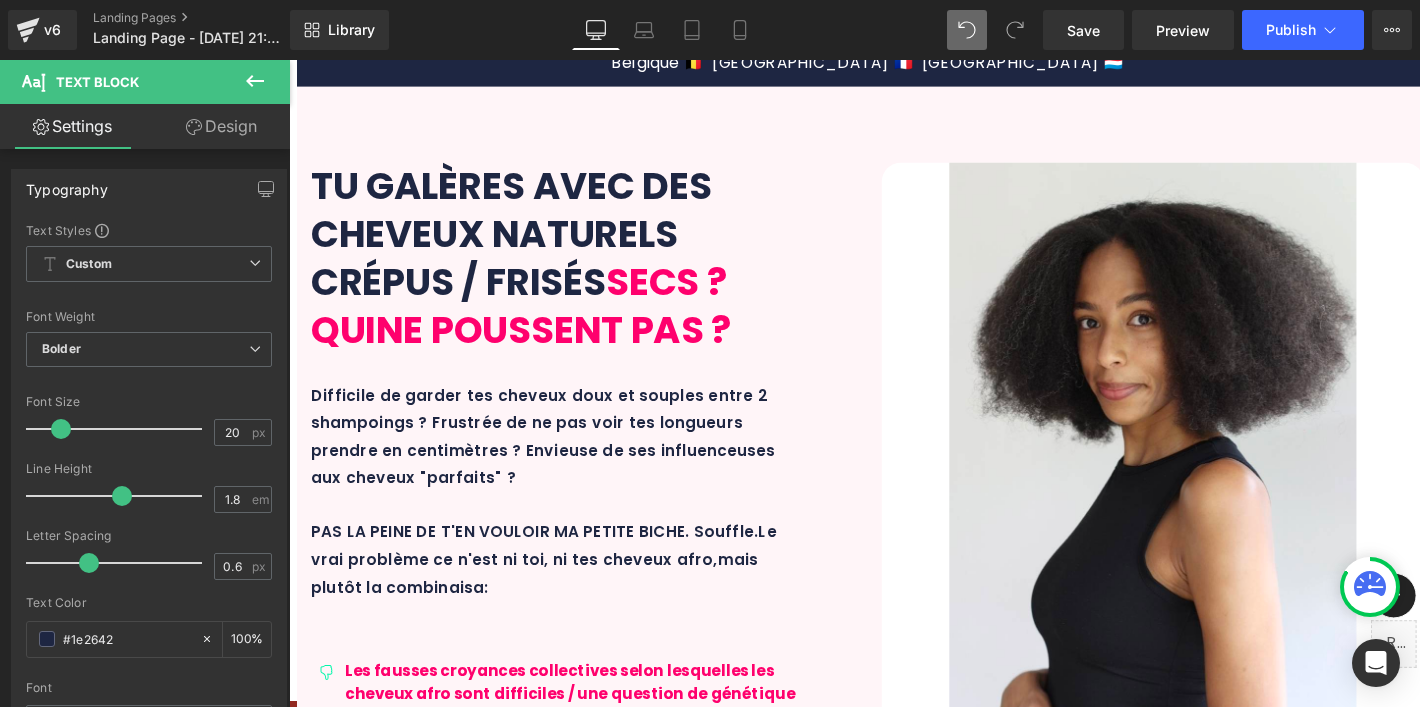 drag, startPoint x: 364, startPoint y: 458, endPoint x: 1400, endPoint y: 455, distance: 1036.0044 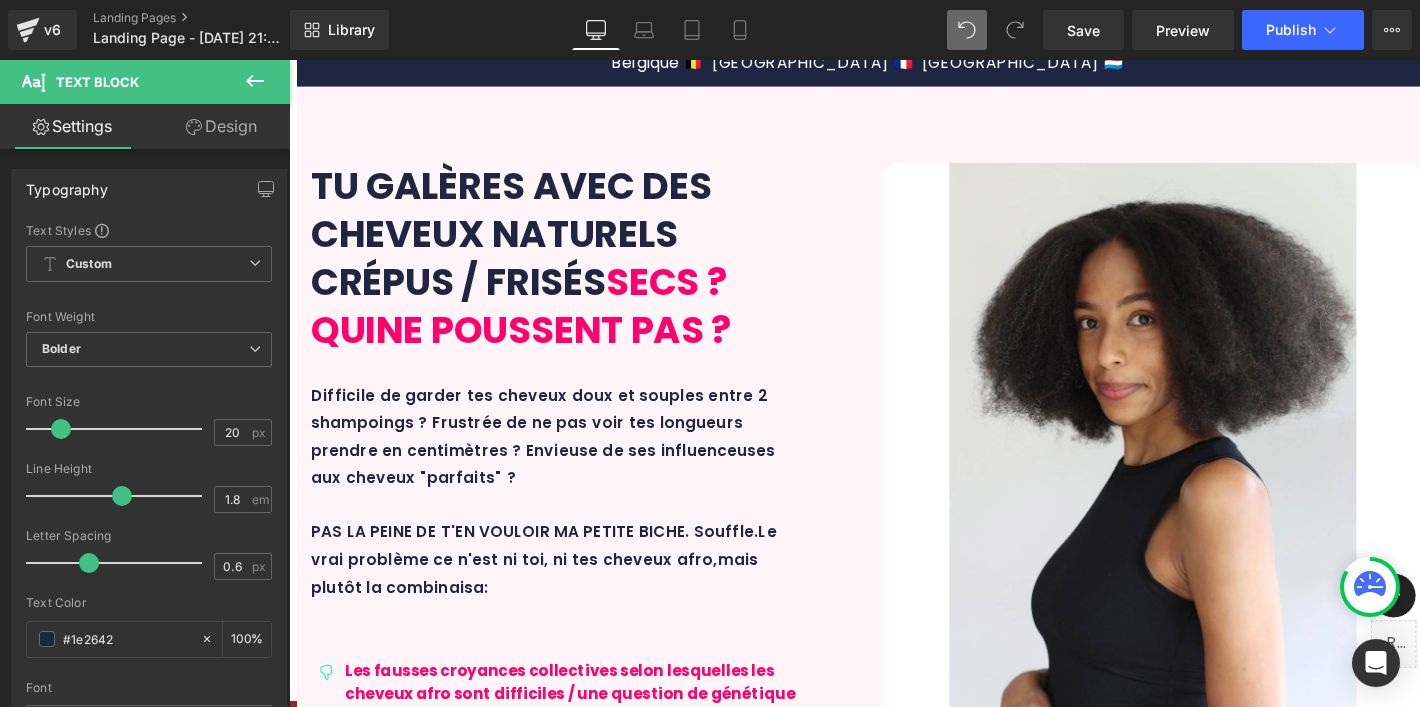click on "Des formations similaires - et pas aussi complète ! - sont vendues sur le marché pour 60€ ou + 💸...  Ici, elle est 100% OFFERTE grâce à ton MAXI AFRO SET !   De rien ma petite  biche  💋" at bounding box center [897, 2502] 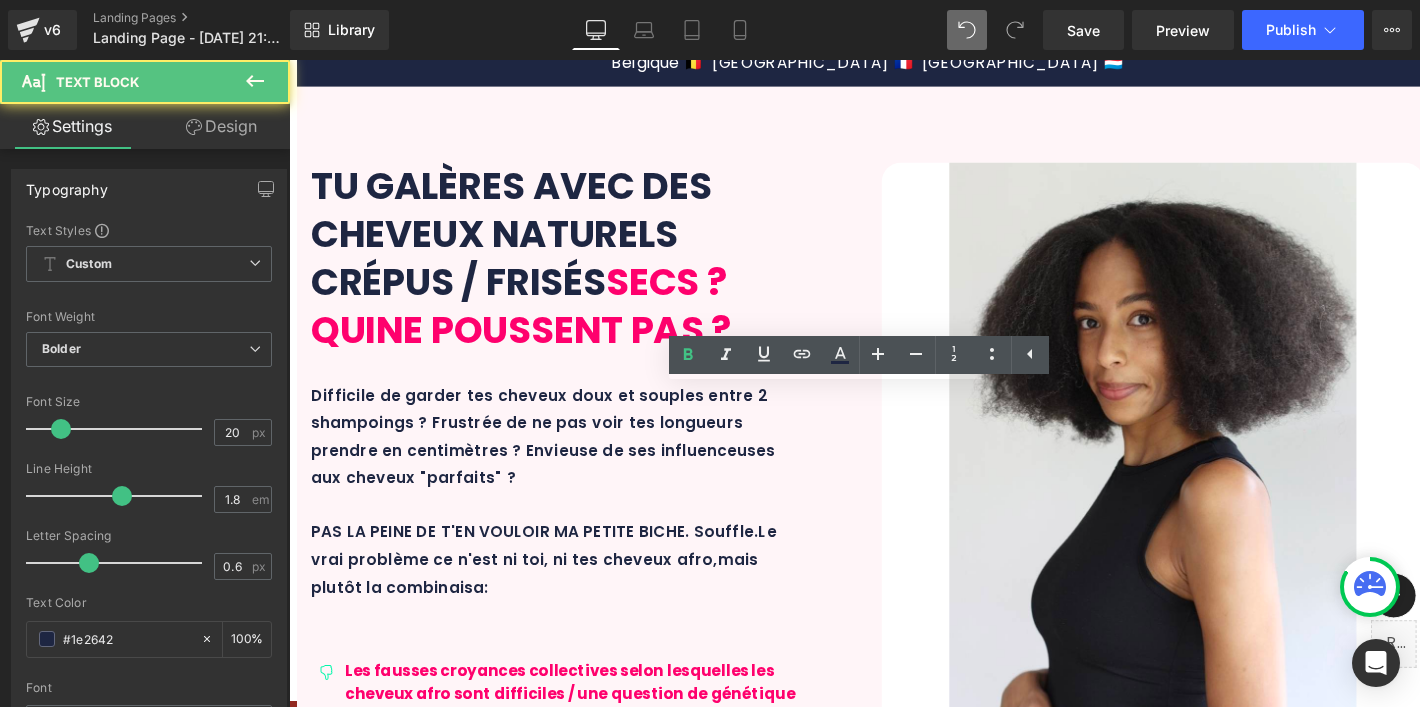 drag, startPoint x: 1411, startPoint y: 455, endPoint x: 1431, endPoint y: 458, distance: 20.22375 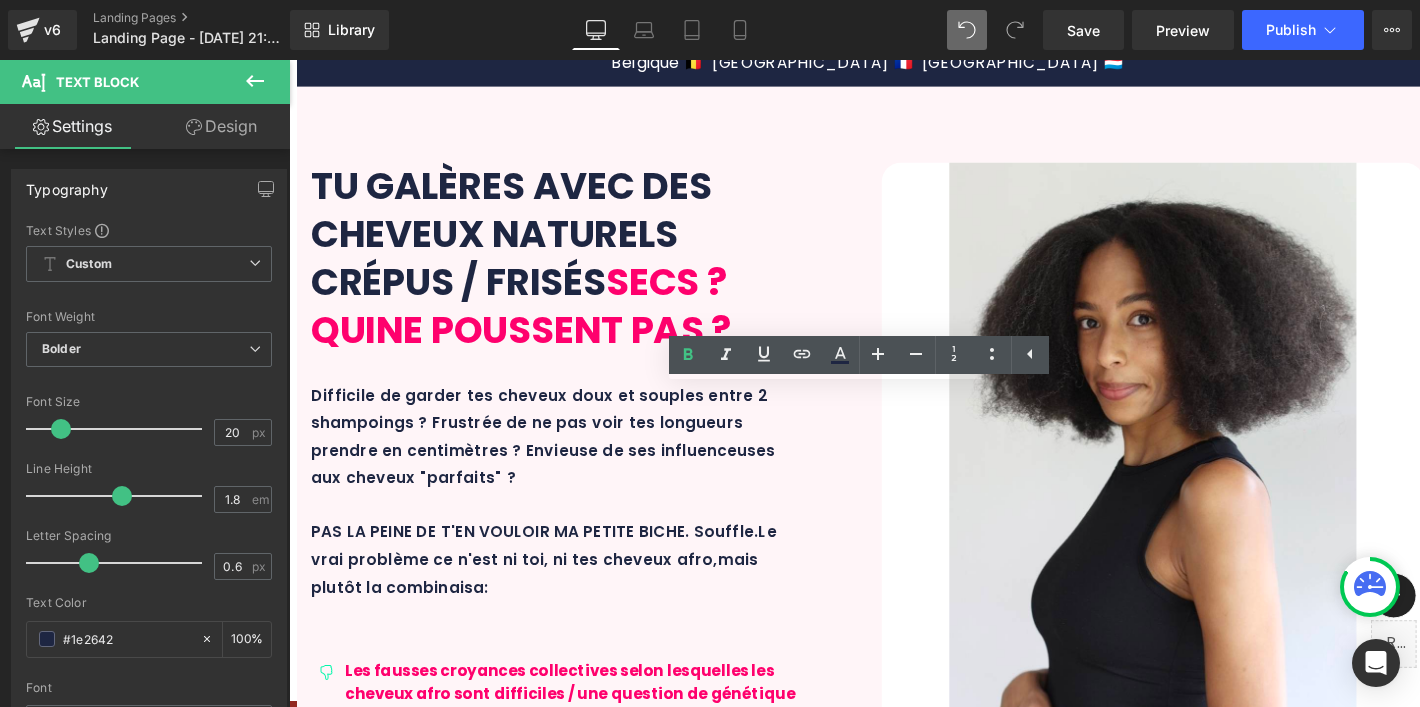 drag, startPoint x: 1425, startPoint y: 461, endPoint x: 355, endPoint y: 462, distance: 1070.0005 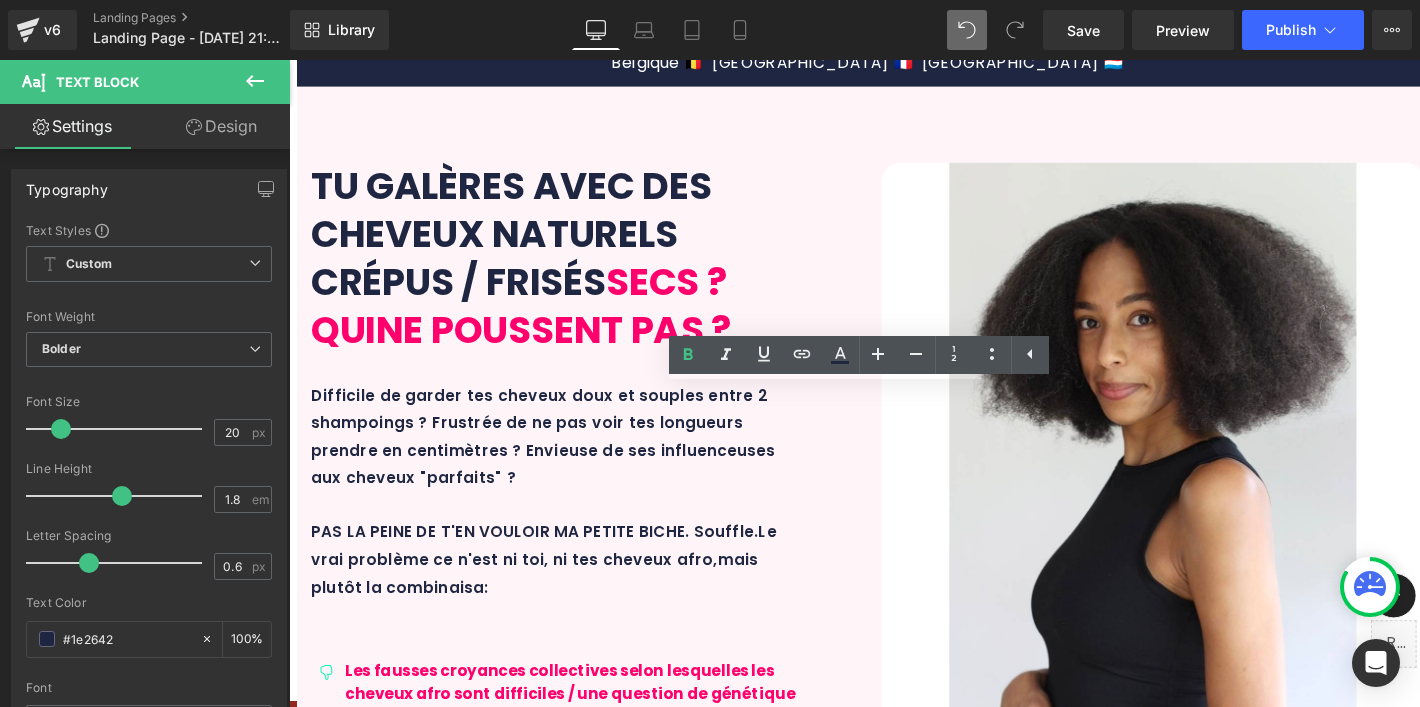 click on "DÉCOUVRE HYDRAPOUSSE™  Heading         Row
Une formation  complète  GRATUITE 🎁 grâce à ton  Maxi Afro Set
Text Block         Parce que oui, les bons soins sont essentiels. Mais ce que les autres marques ne t'expliquent pas, c'est que les produits seuls ne suffisent pas.  Le   duo gagnant = bons soins +  bonnes pratiques   sans s'éparpiller (coucou les réseaux sociaux) !  Voilà ce qui va faire TOUTE la différence pour : Text Block
Icon
Des cheveux hydratés durablement entre tes shampoings
Text Block
Row
Icon         Une réduction de la casse pour une pousse réellement visible Text Block
Row
Icon         Un fibre capillaire saine, équilibrée et plein de vie Text Block
Row
Row
BREF, LA VÉRITABLE TRANSFORMATION CAPILLAIRE QUE TU ATTENDAIS
Text Block         Image         Row" at bounding box center [897, 1942] 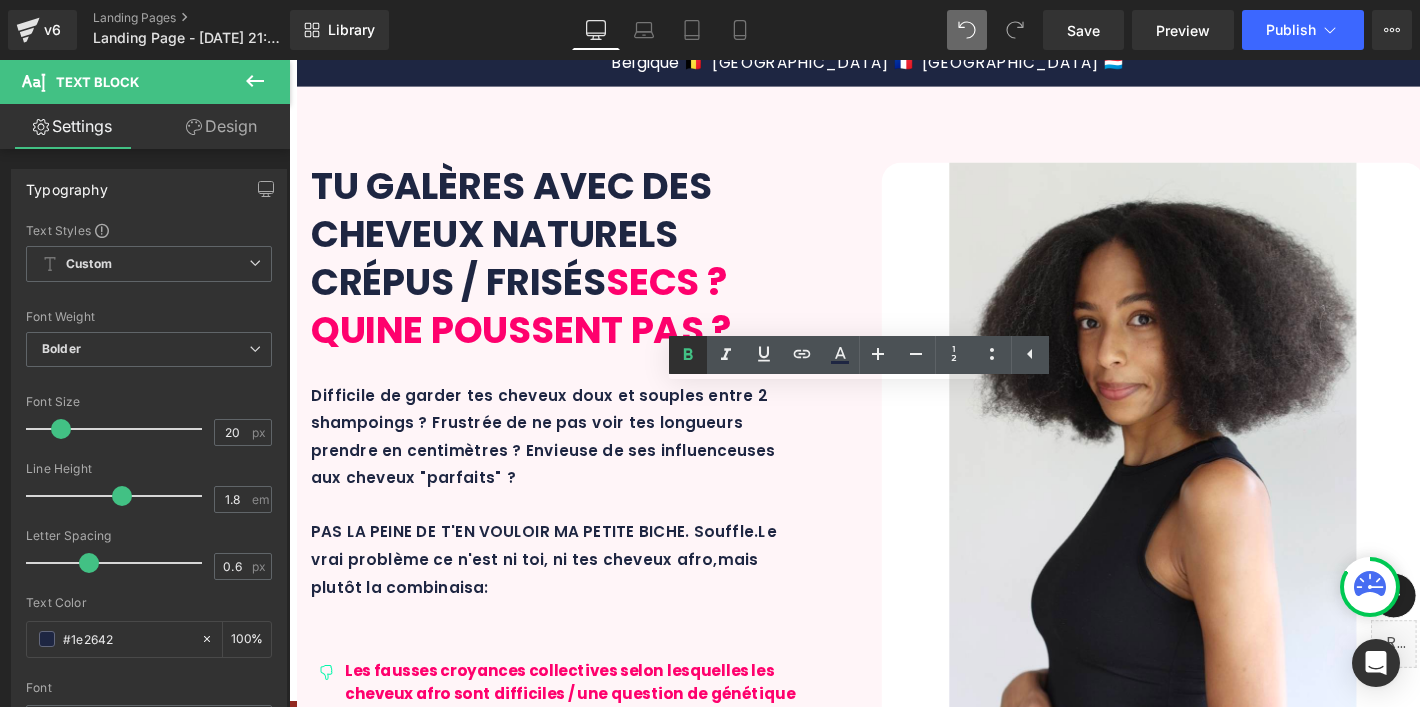 click 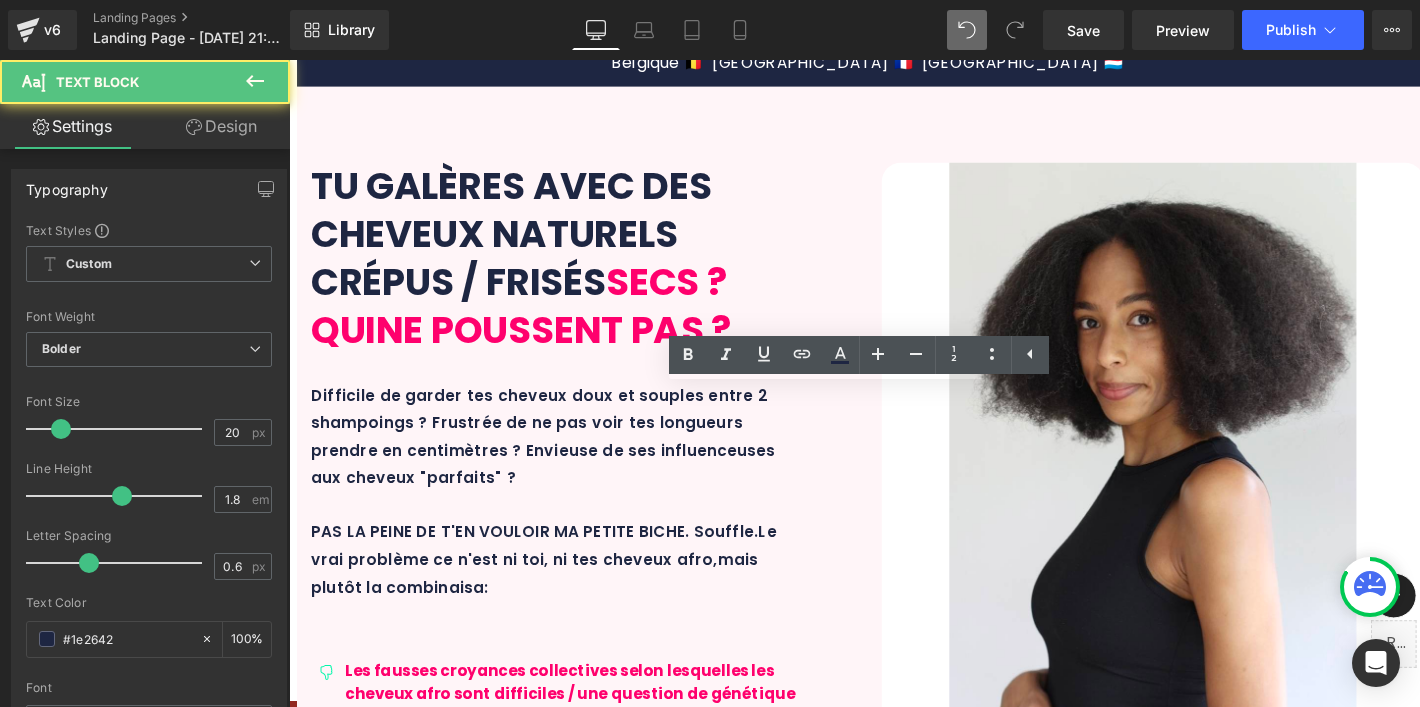 click on "De rien ma petite" at bounding box center [1174, 2520] 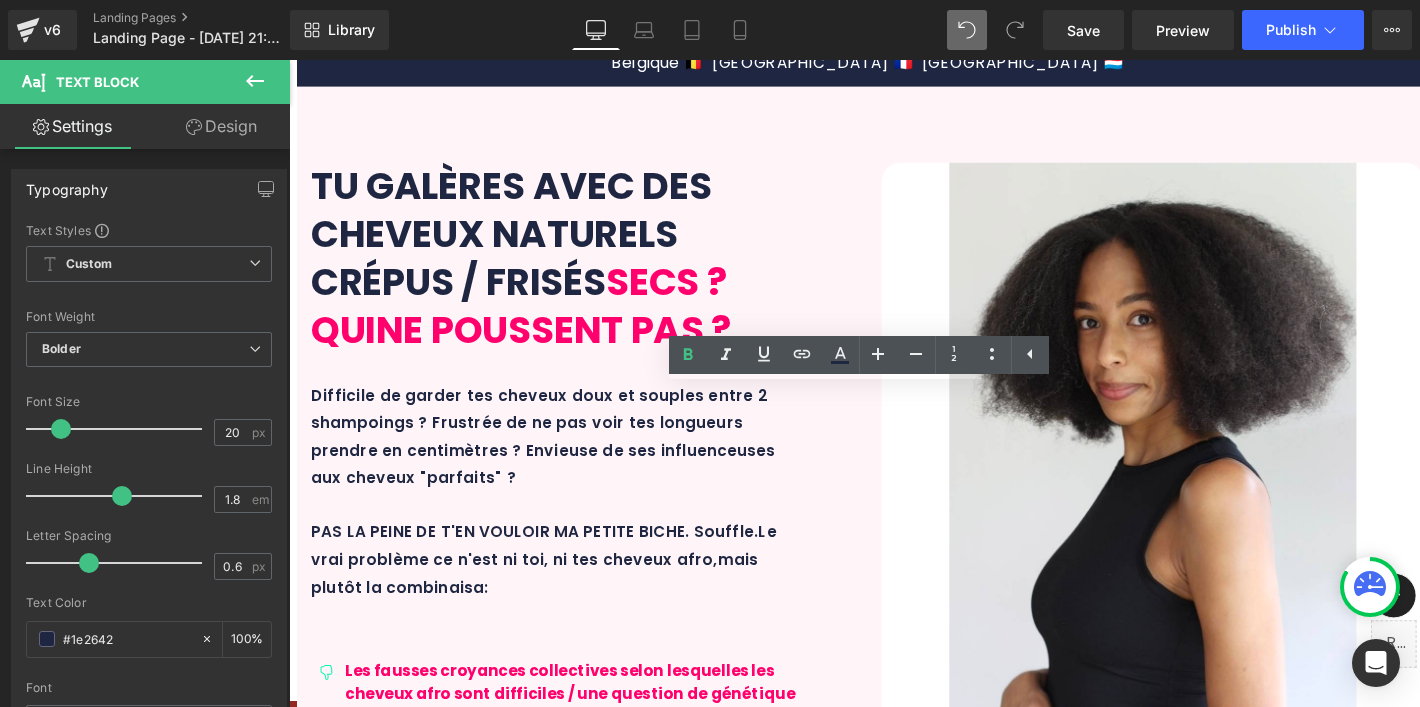 drag, startPoint x: 1359, startPoint y: 491, endPoint x: 1028, endPoint y: 474, distance: 331.43628 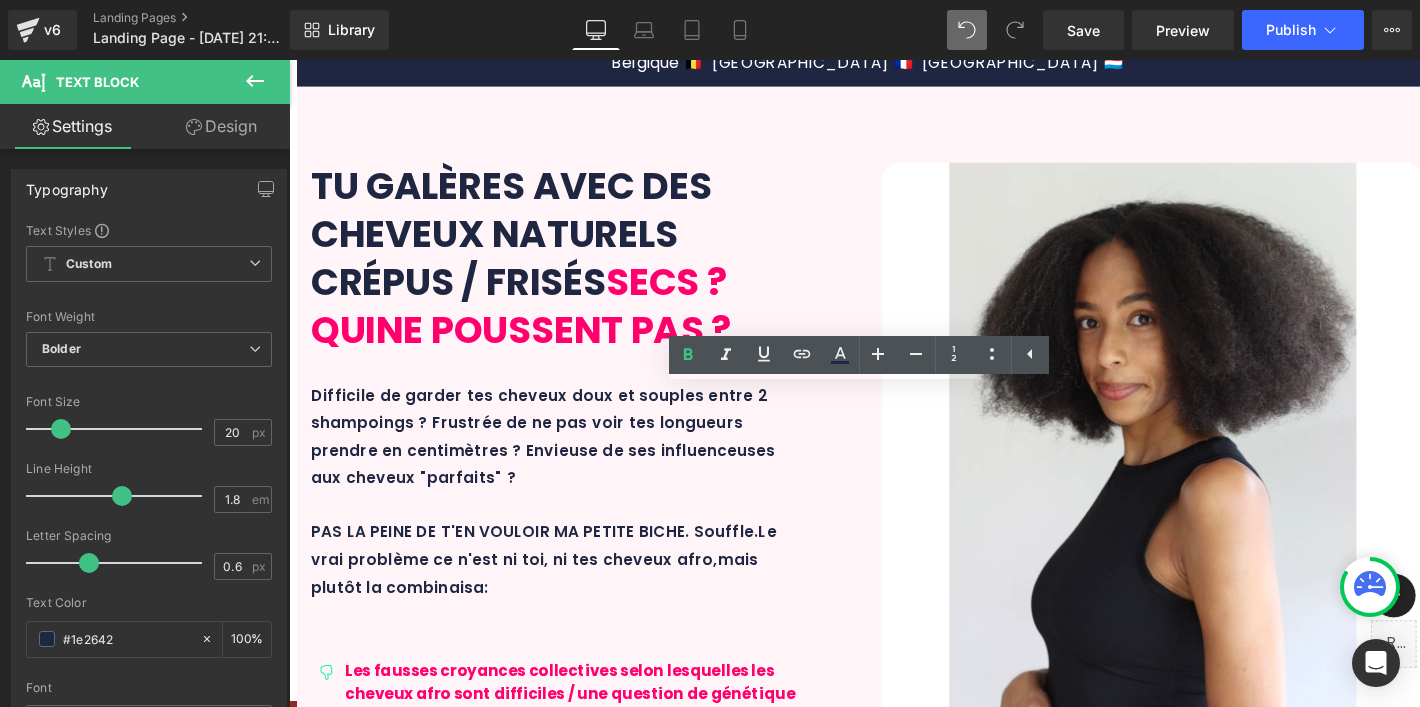 click on "Des formations similaires - et pas aussi complète ! - sont vendues sur le marché pour 60€ ou + 💸.. .  Ici, elle est 100% OFFERTE grâce à ton MAXI AFRO SET !   De rien ma petite  biche  💋" at bounding box center (897, 2502) 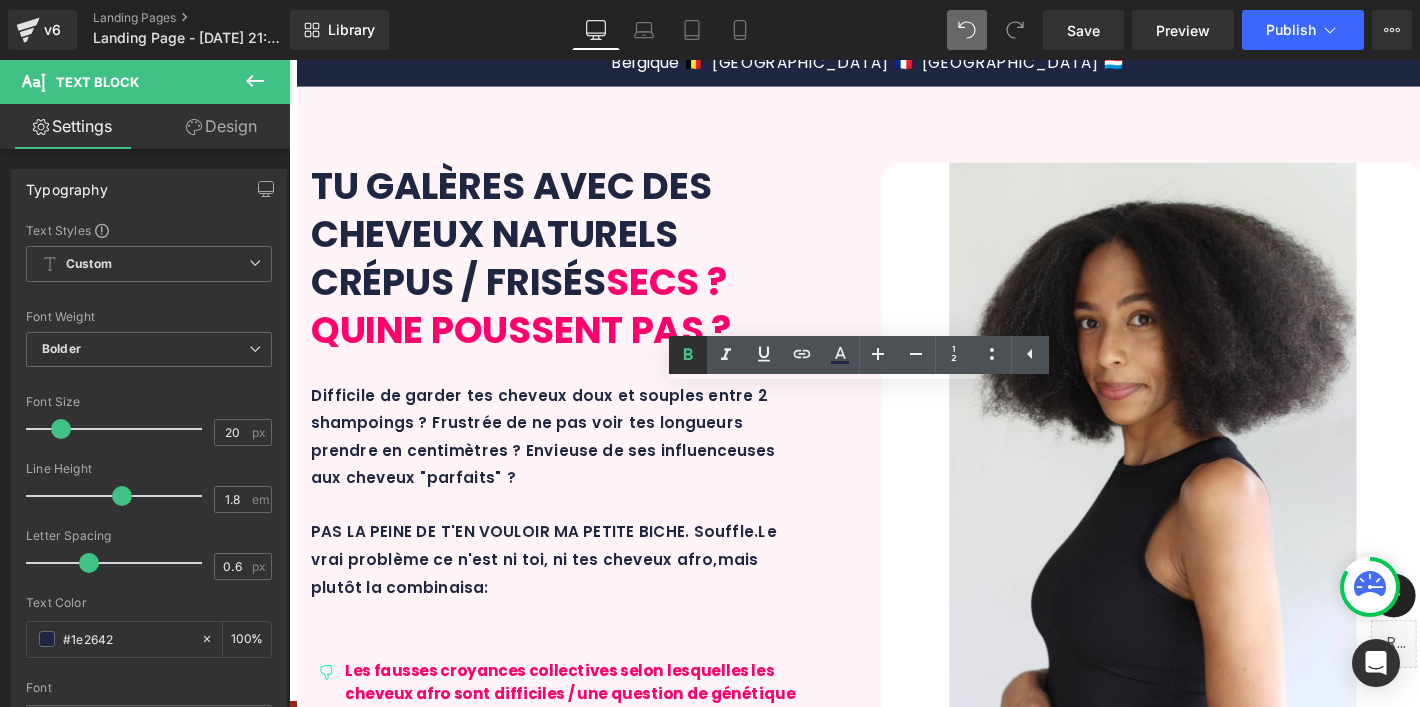 click 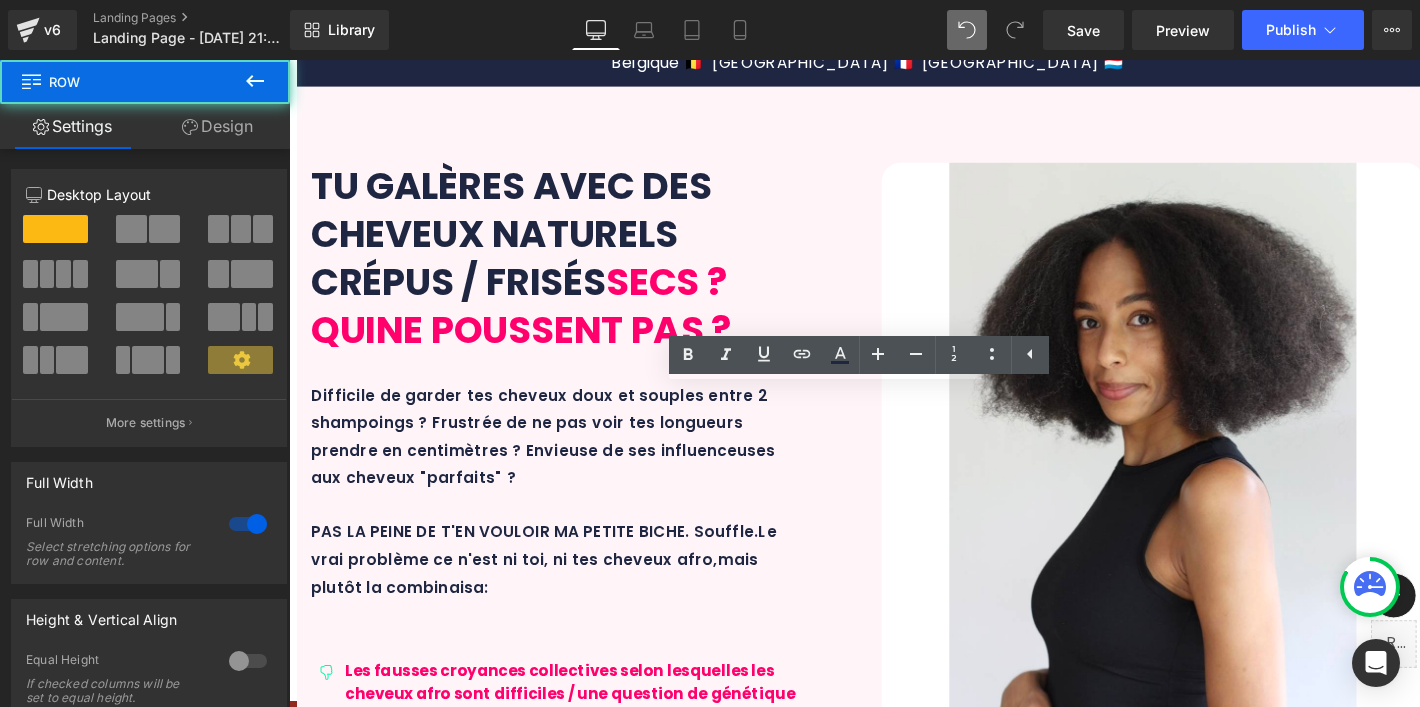click on "DÉCOUVRE HYDRAPOUSSE™  Heading         Row
Une formation  complète  GRATUITE 🎁 grâce à ton  Maxi Afro Set
Text Block         Parce que oui, les bons soins sont essentiels. Mais ce que les autres marques ne t'expliquent pas, c'est que les produits seuls ne suffisent pas.  Le   duo gagnant = bons soins +  bonnes pratiques   sans s'éparpiller (coucou les réseaux sociaux) !  Voilà ce qui va faire TOUTE la différence pour : Text Block
Icon
Des cheveux hydratés durablement entre tes shampoings
Text Block
Row
Icon         Une réduction de la casse pour une pousse réellement visible Text Block
Row
Icon         Un fibre capillaire saine, équilibrée et plein de vie Text Block
Row
Row
BREF, LA VÉRITABLE TRANSFORMATION CAPILLAIRE QUE TU ATTENDAIS
Text Block         Image         Row" at bounding box center [897, 1952] 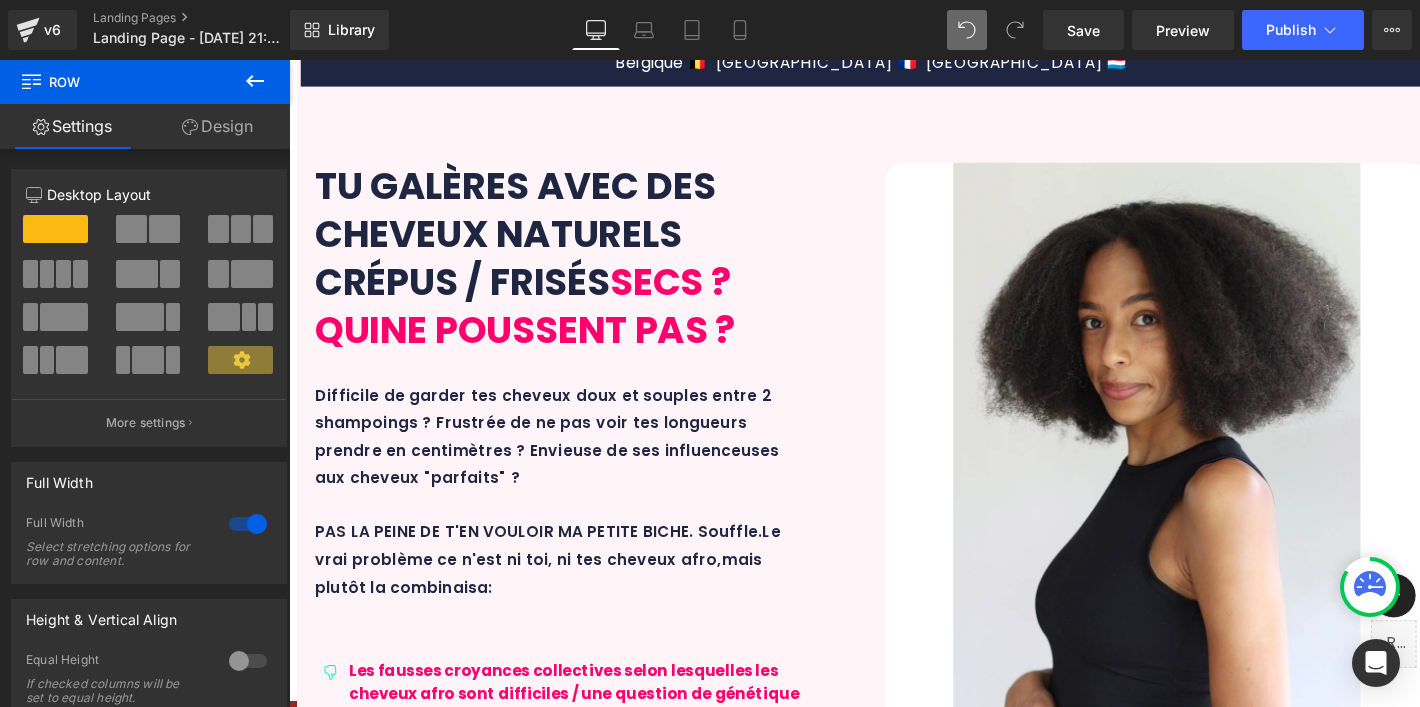 scroll, scrollTop: 3555, scrollLeft: 0, axis: vertical 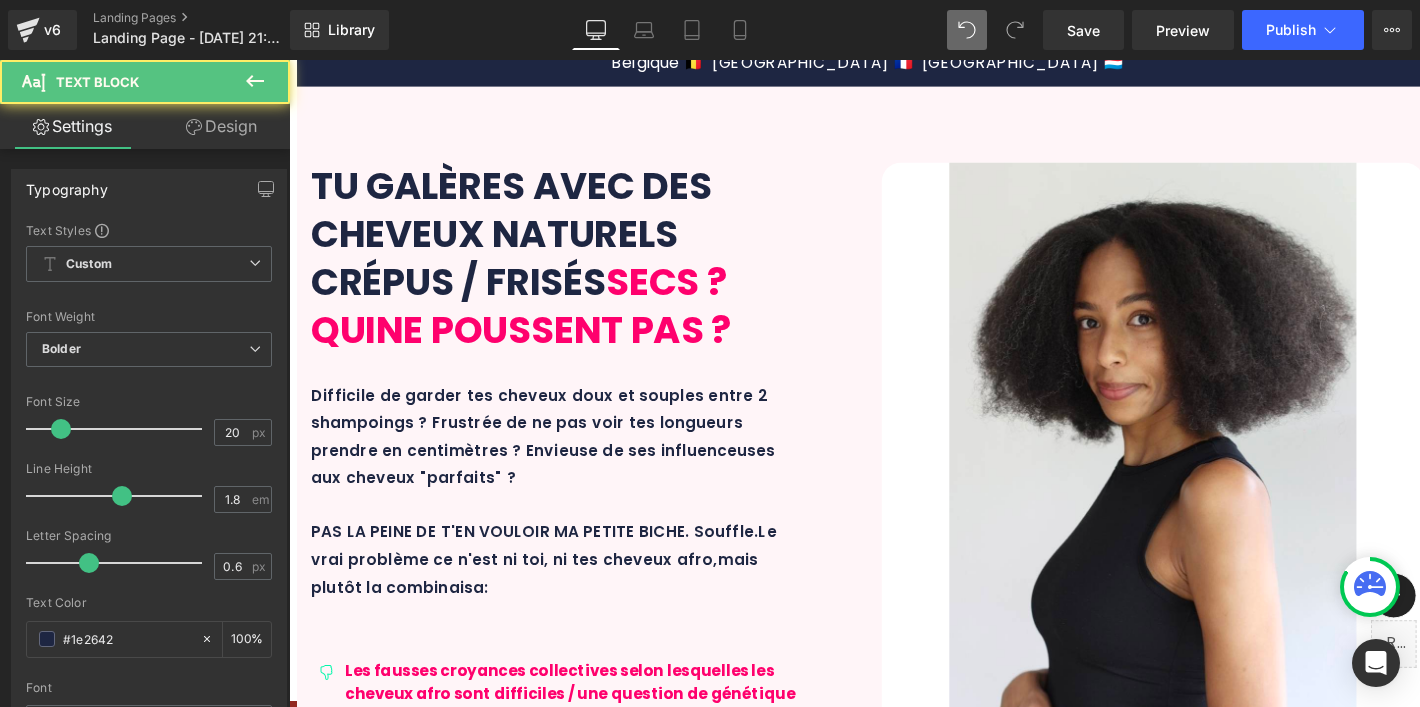 click on "ta base de soins, tu" at bounding box center [699, 4046] 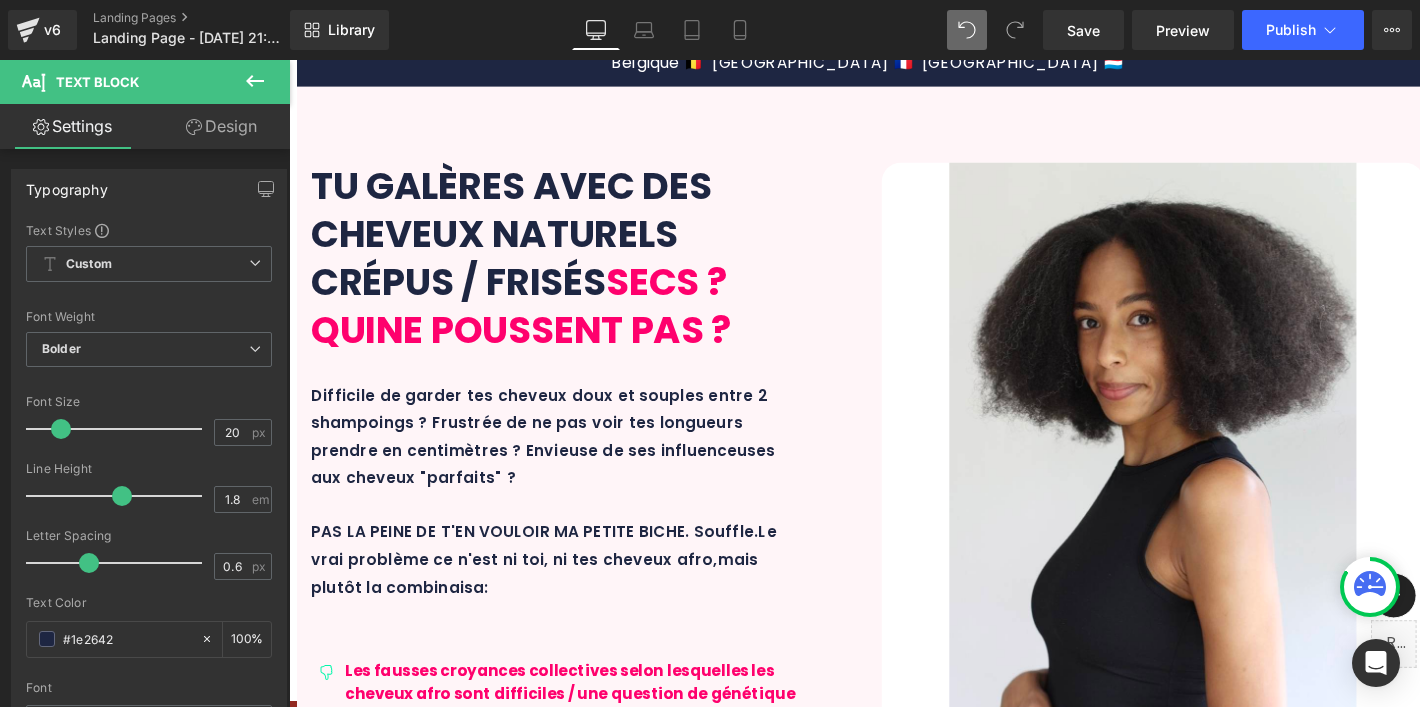 click on "entamer ta transformation capillaire" at bounding box center [1039, 4046] 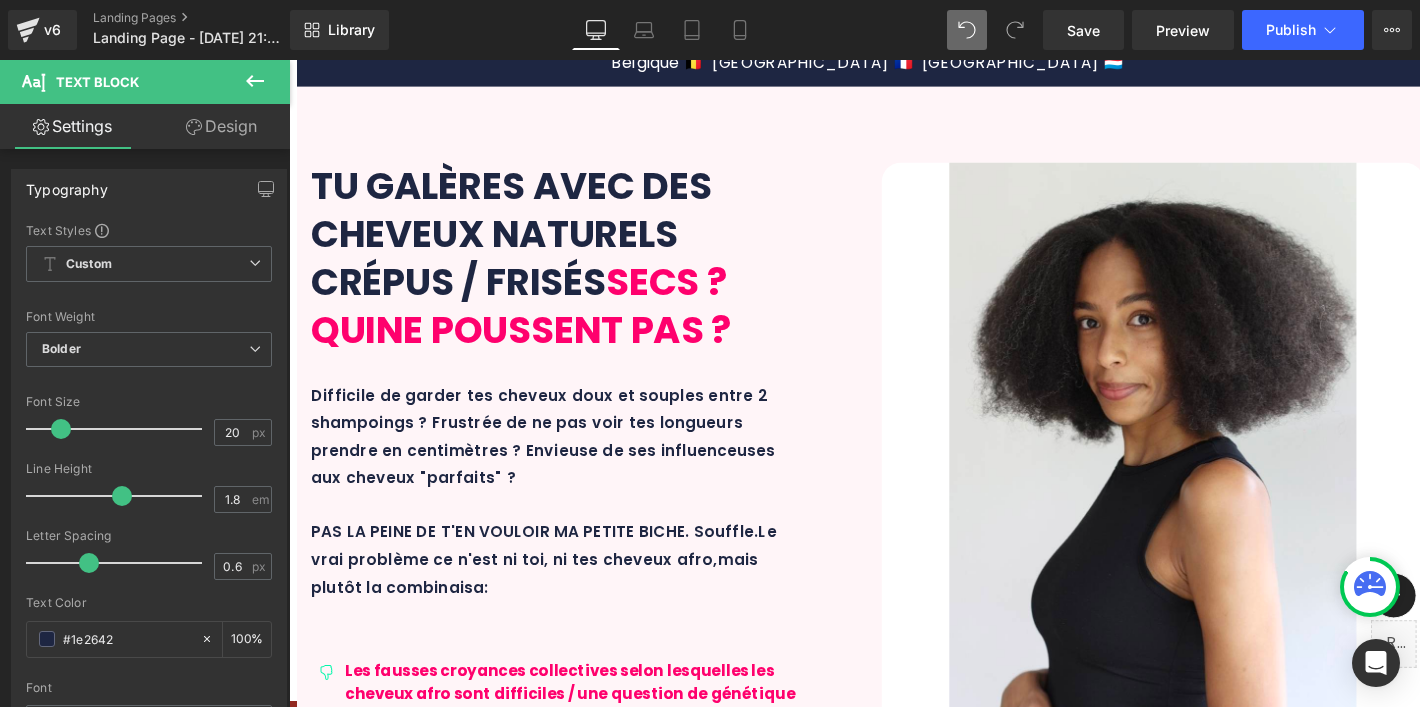 drag, startPoint x: 876, startPoint y: 294, endPoint x: 1259, endPoint y: 293, distance: 383.0013 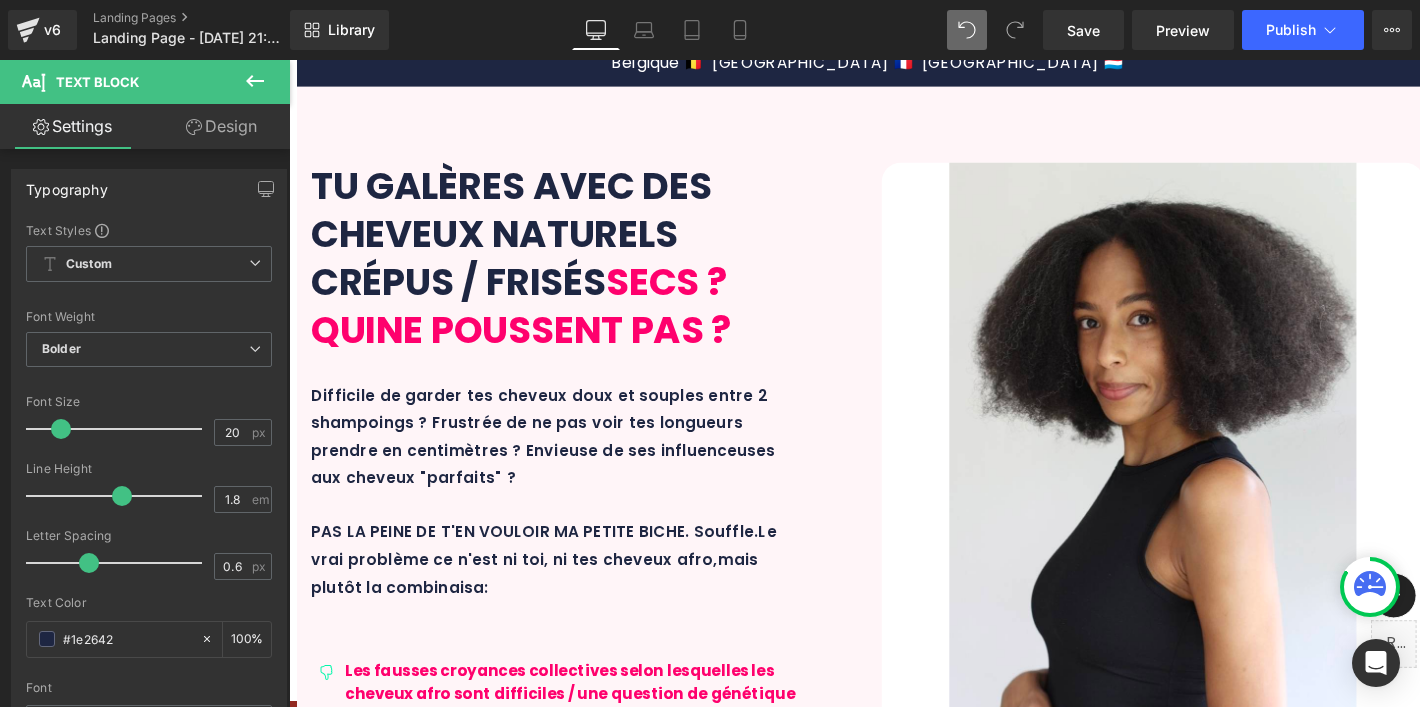 click on "entamer ta transformation capillaire" at bounding box center [1069, 4046] 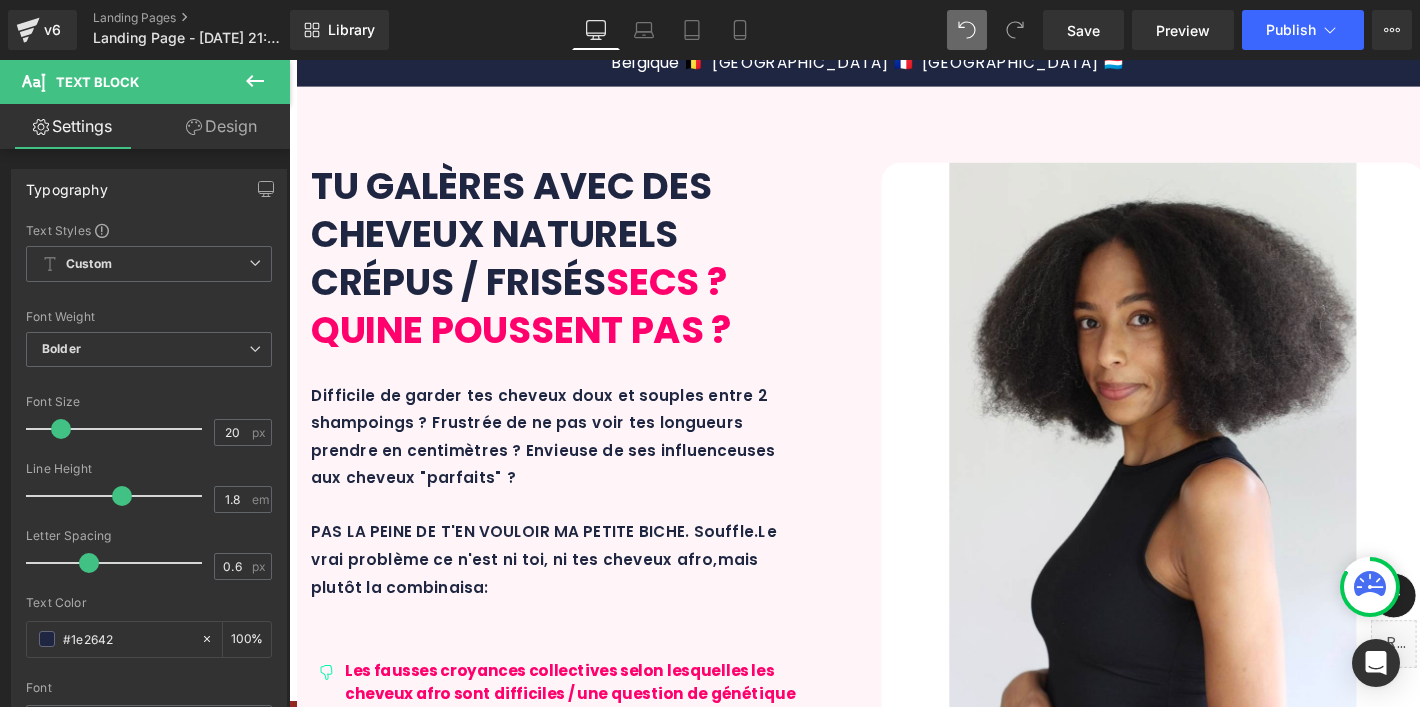 click at bounding box center [897, 4010] 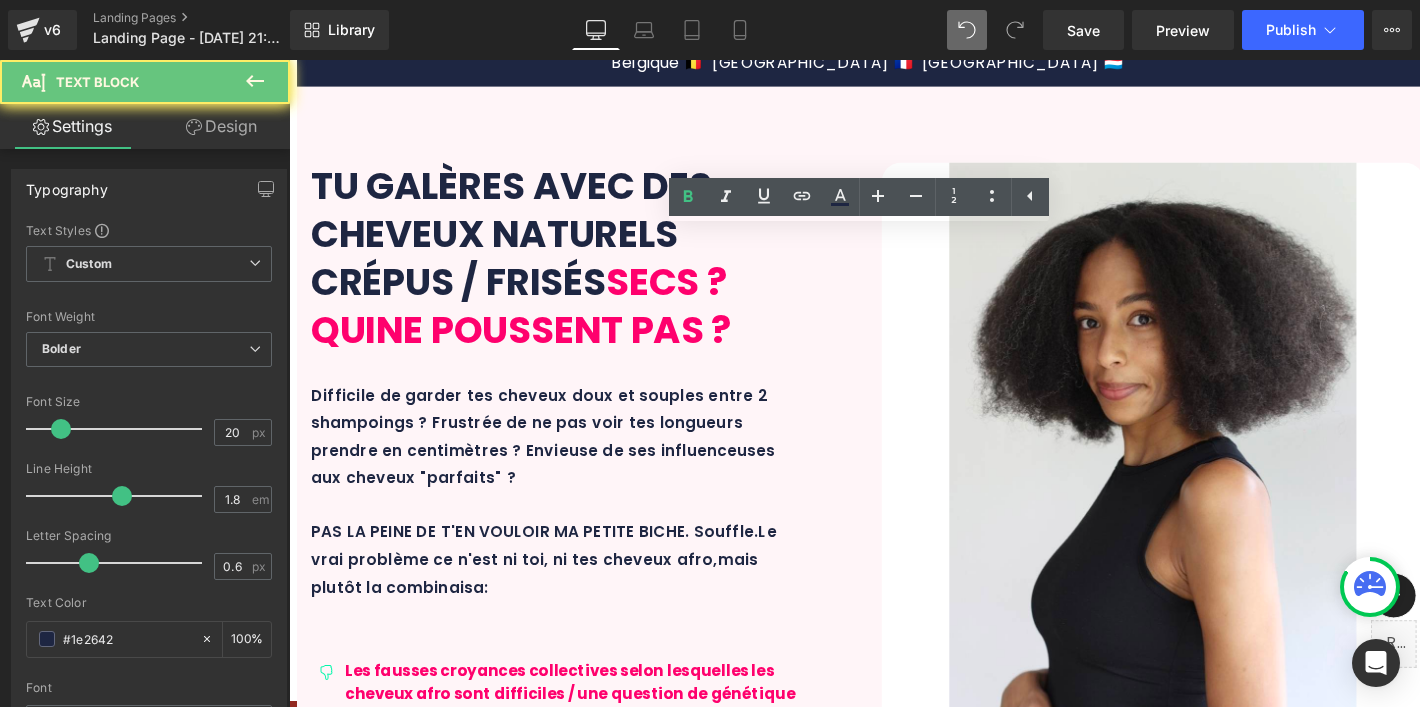 click on "entamer une transformation cpaillaire" at bounding box center [1086, 4046] 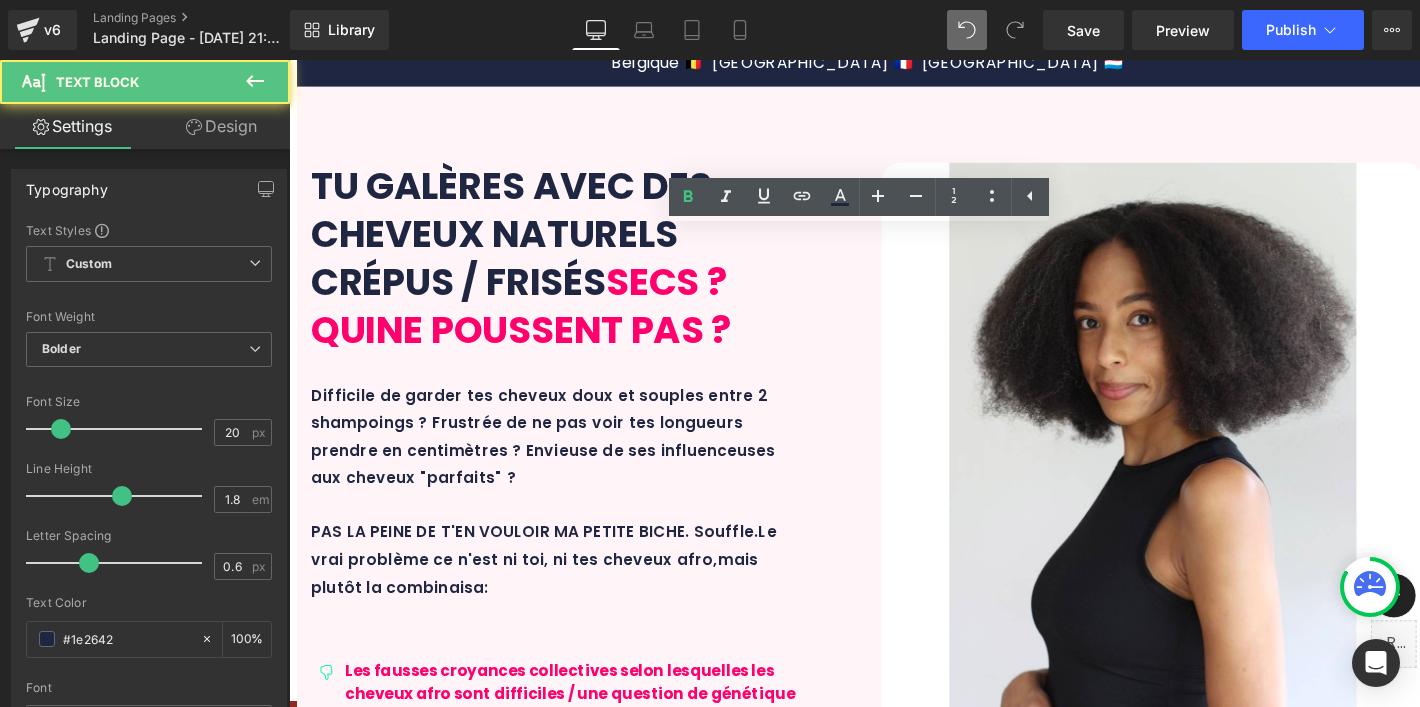 click on "entamer une transformation cpaillaire" at bounding box center (1086, 4046) 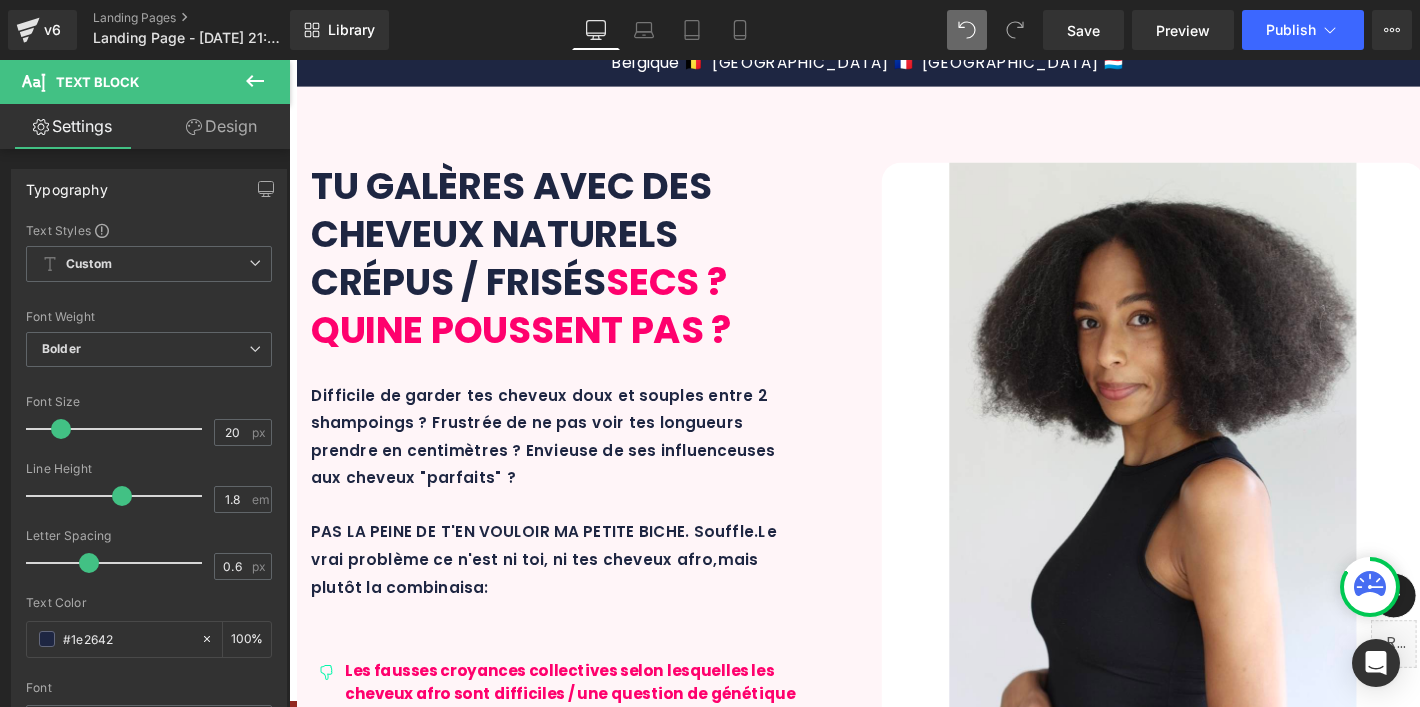click on "En te  procurant ta  base de soins, tu  peux donc    entamer une véritable  transformation cpaillaire  complète. Sans t'éparpiller." at bounding box center (897, 4064) 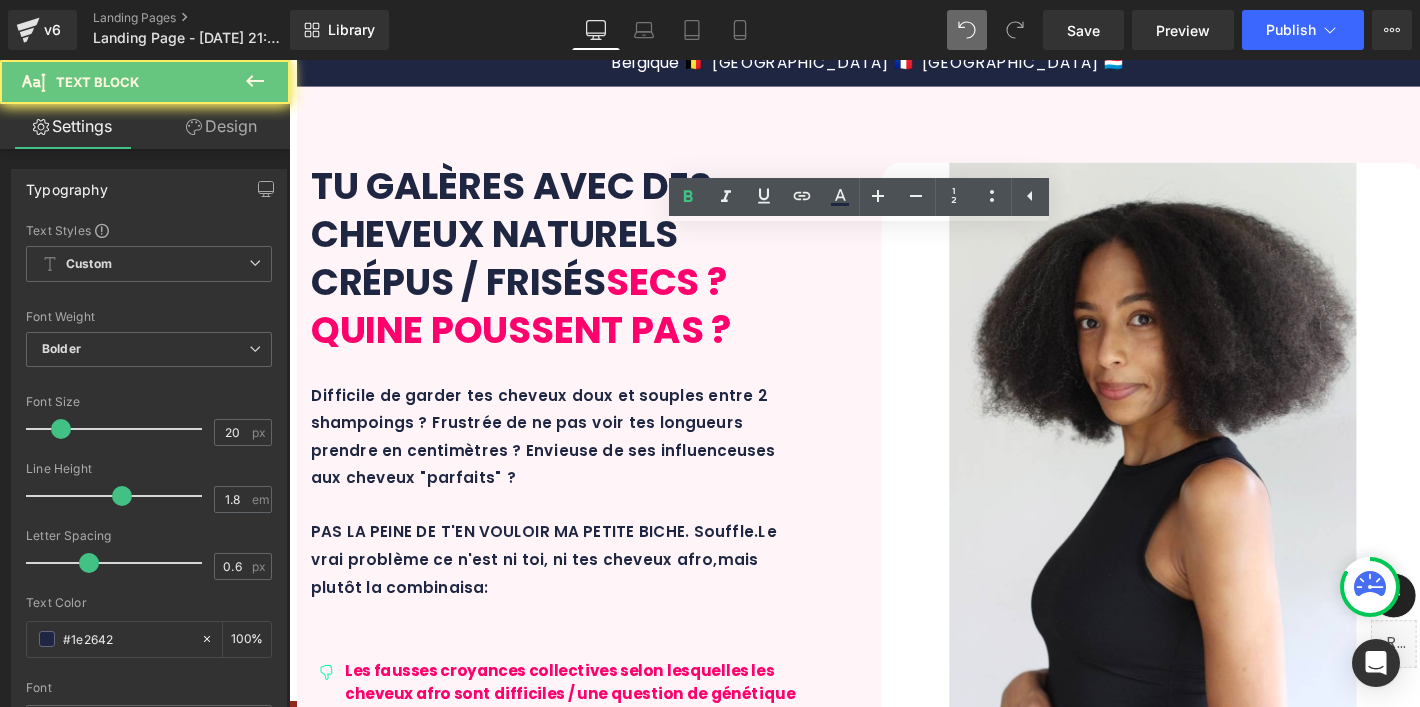 click on "En te  procurant ta  base de soins, tu  peux donc    entamer une véritable  transformation cpaillaire  complète. Sans t'éparpiller." at bounding box center (897, 4064) 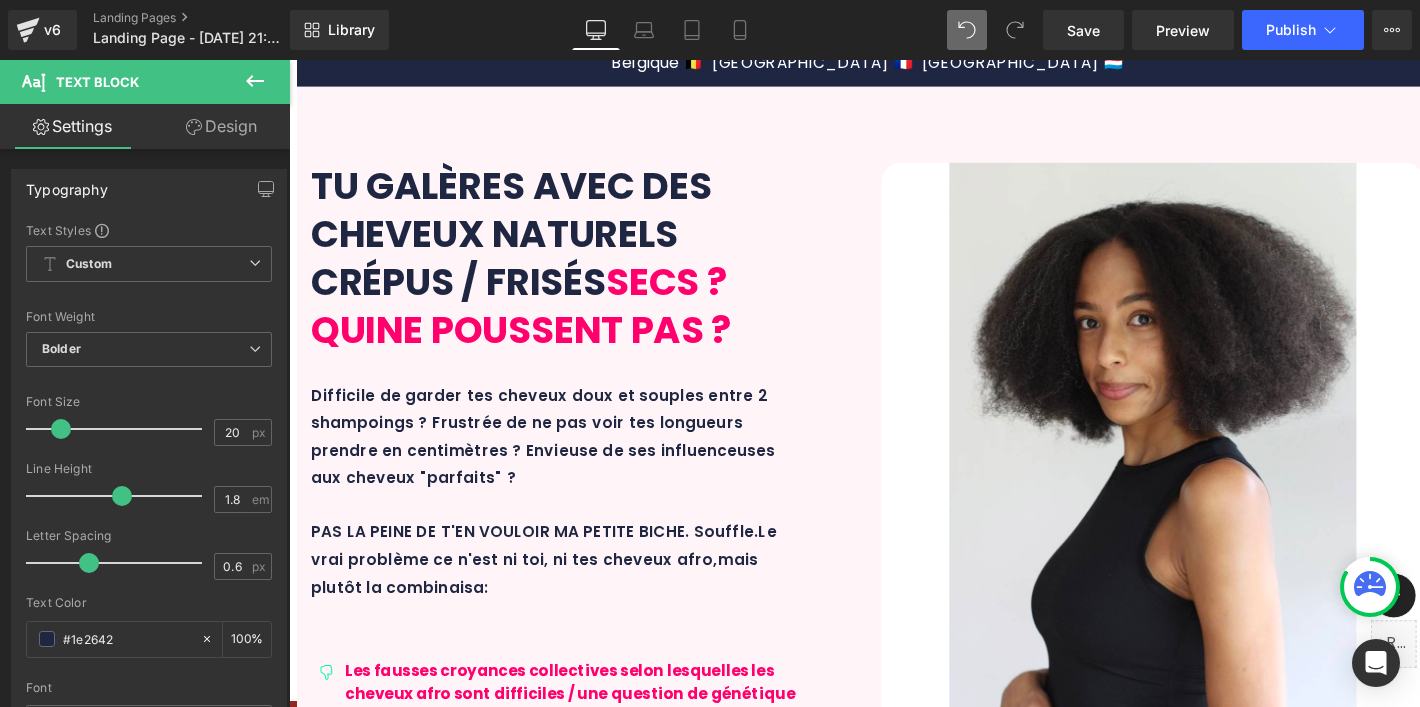 click on "En te  procurant ta  base de soins, tu  peux donc    entamer une véritable  transformation cpaillaire hyper  complète. Sans t'éparpiller." at bounding box center [897, 4064] 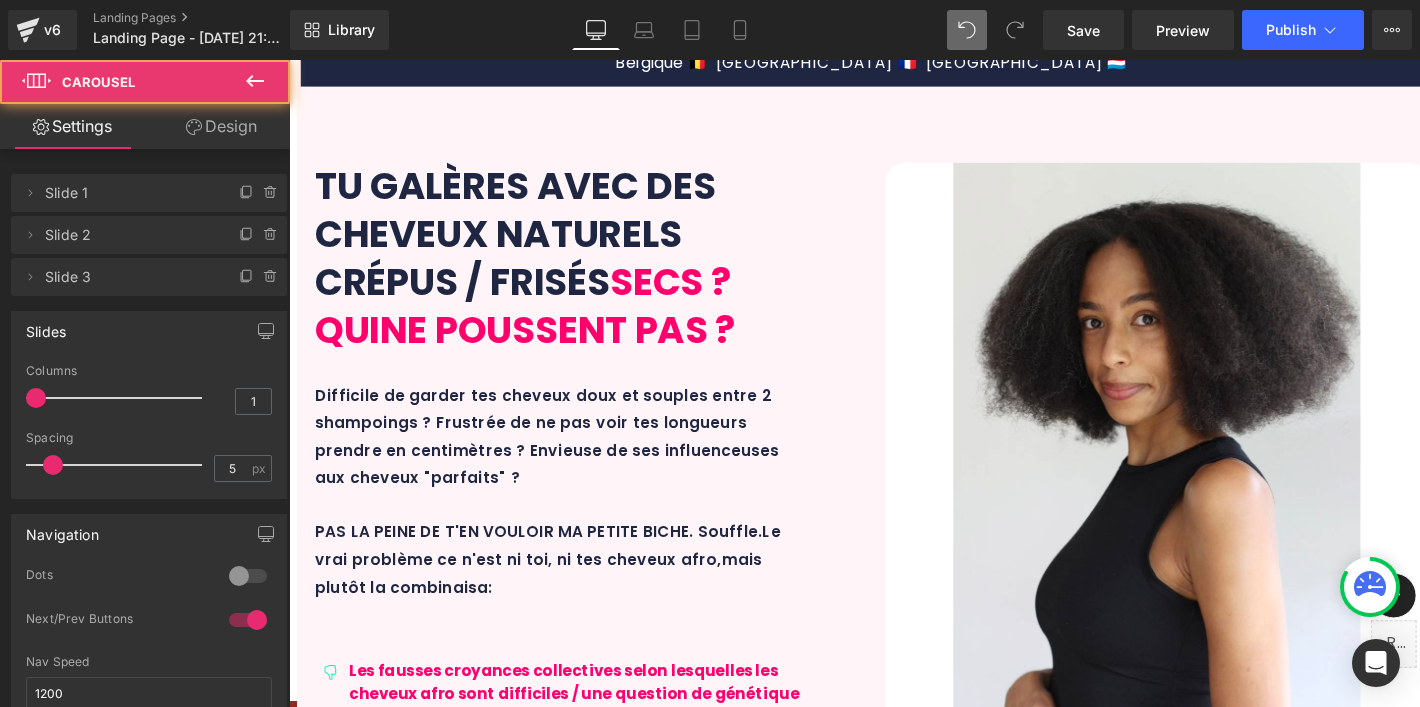 click on "✨ DES RÉSULTATS VISIBLES ET RÉELS...
Text Block         Text Block
Before
After
Before and After Images         Résultats sur 10 mois en méthode l' HYDRAPOUSSE™ + MAXI AFRO SET .  + 8CM Des cheveux plein de vie et une pousse saine et réelle - qui plus est avec des pointes coupées à deux reprises entre les  deux  photos !  Text Block         Row   32px       Row         ...ET DES CLIENT.E.S AUX ANGES ! 💕 Text Block
Image
Row" at bounding box center [901, 5105] 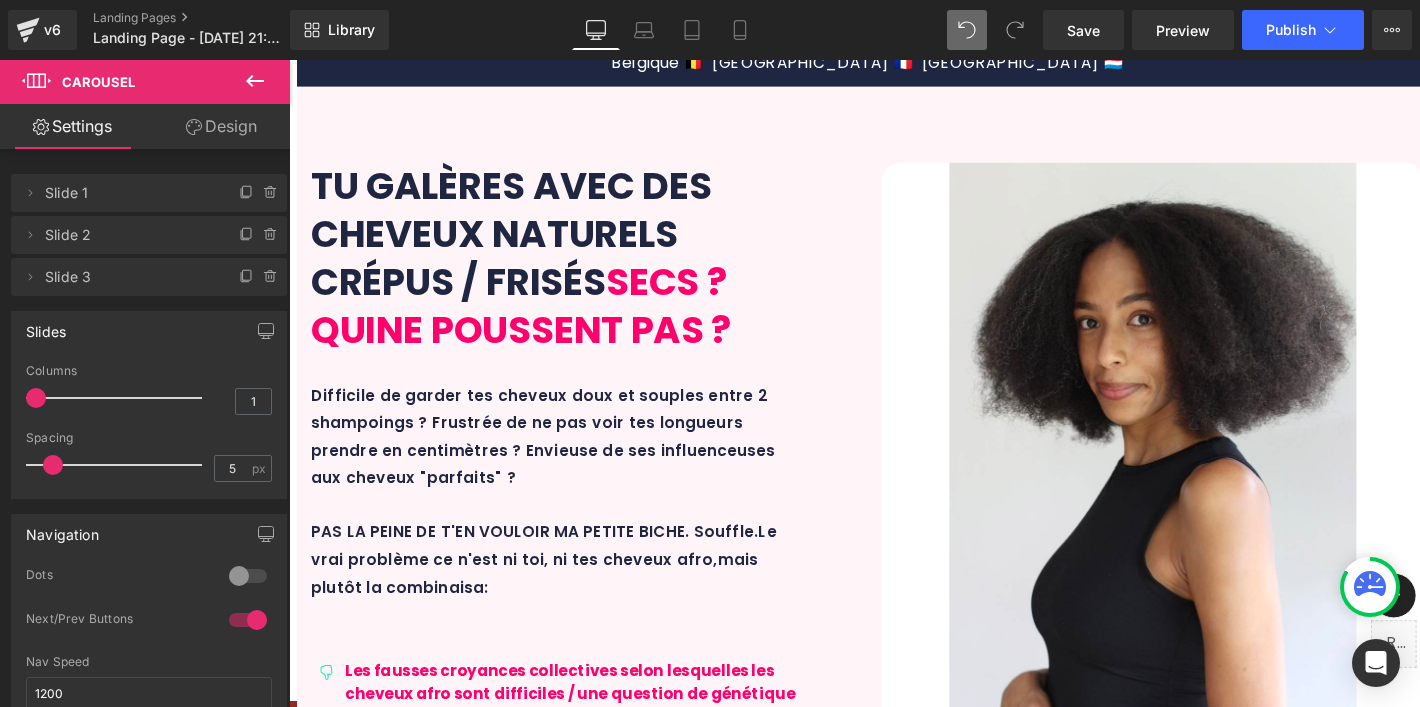scroll, scrollTop: 0, scrollLeft: 0, axis: both 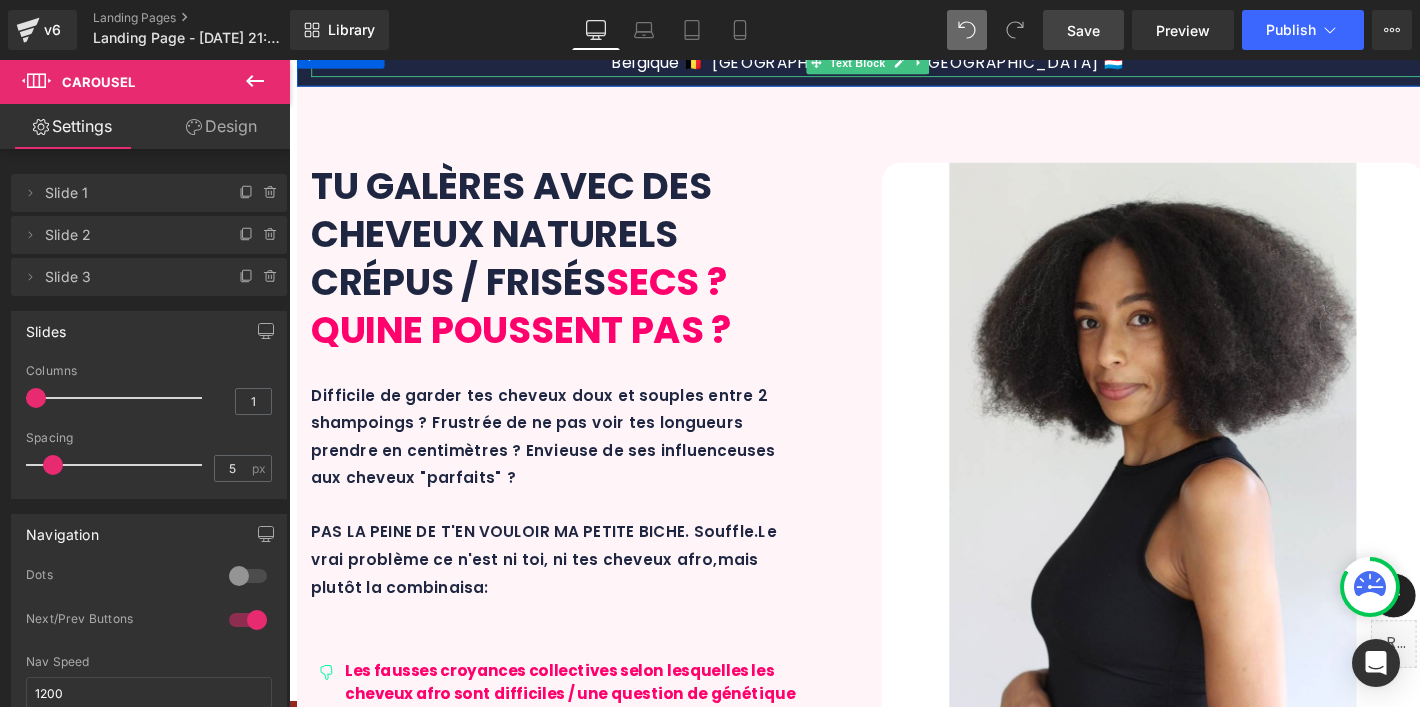 click on "Save" at bounding box center [1083, 30] 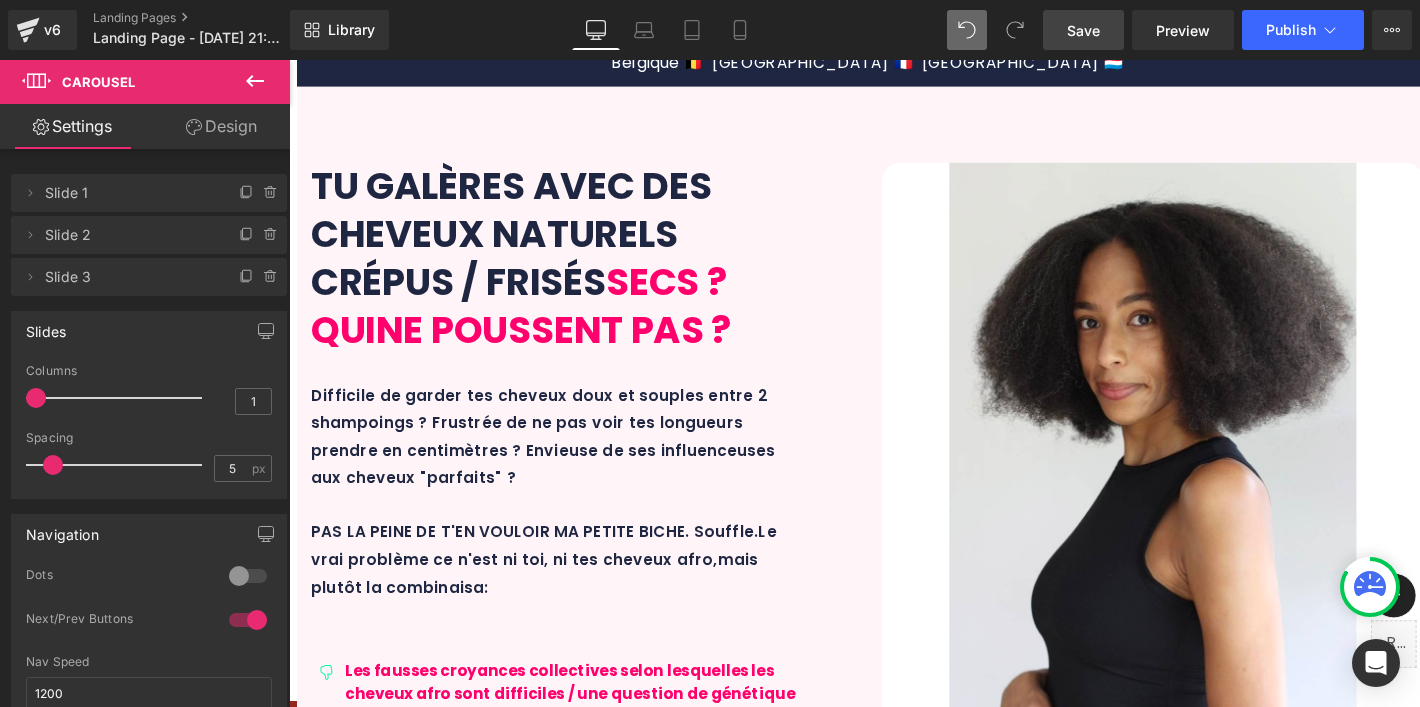 scroll, scrollTop: 2048, scrollLeft: 0, axis: vertical 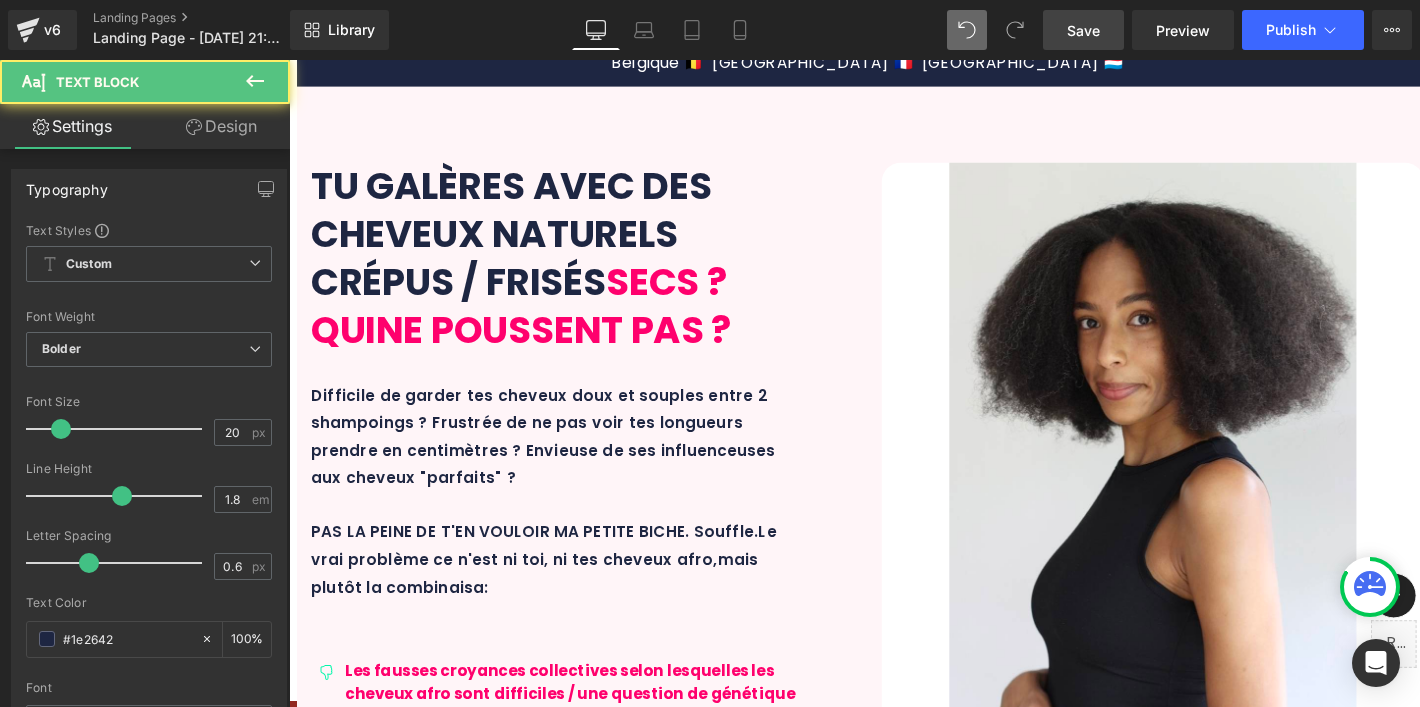 click on "Des formations similaires - et pas aussi complète ! - sont vendues sur le marché pour 60€ ou + 💸.." at bounding box center (897, 2502) 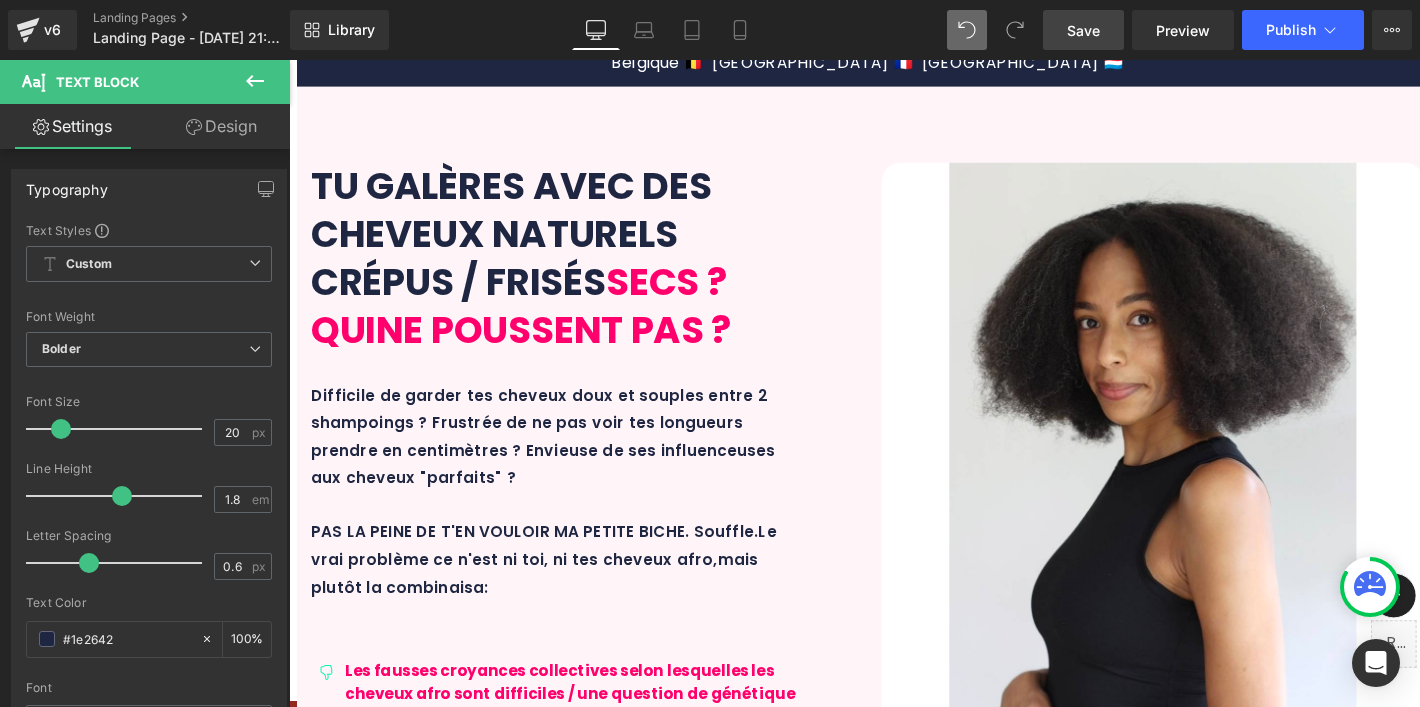 click on "Save" at bounding box center [1083, 30] 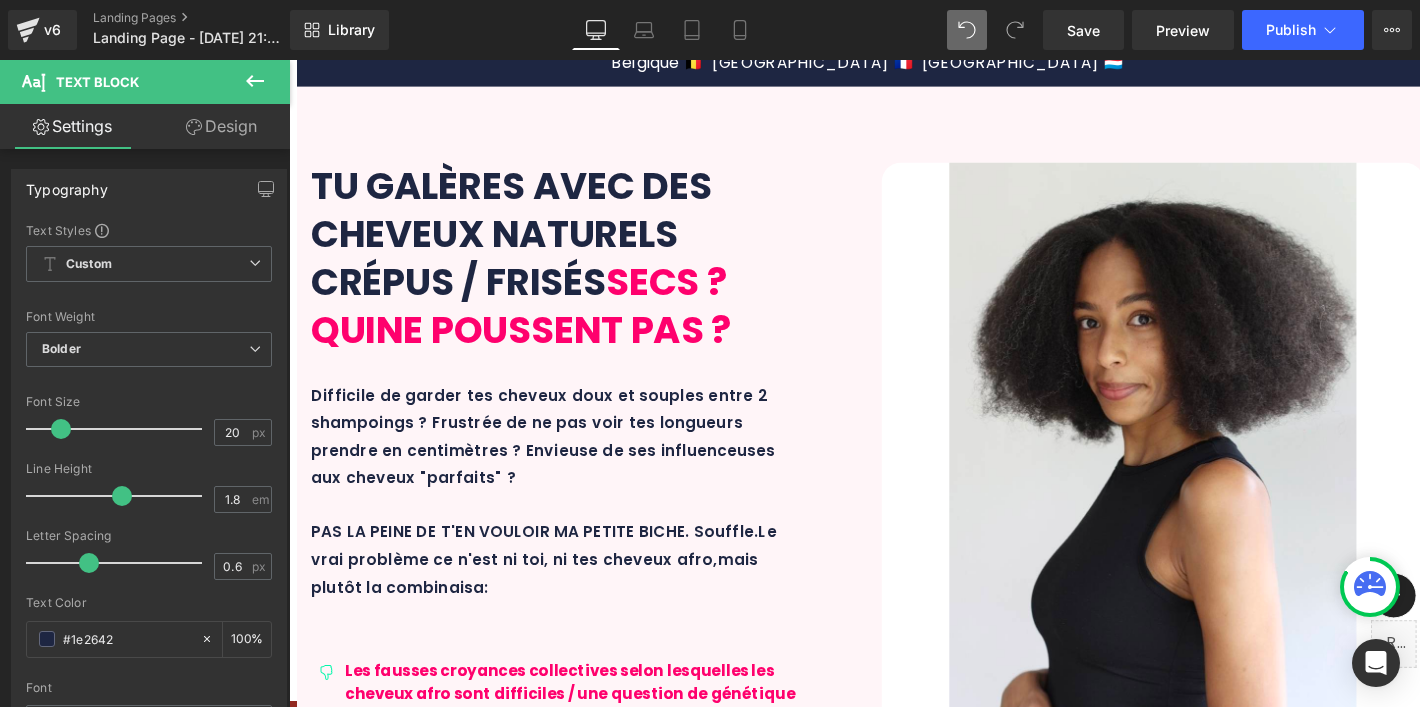scroll, scrollTop: 1376, scrollLeft: 0, axis: vertical 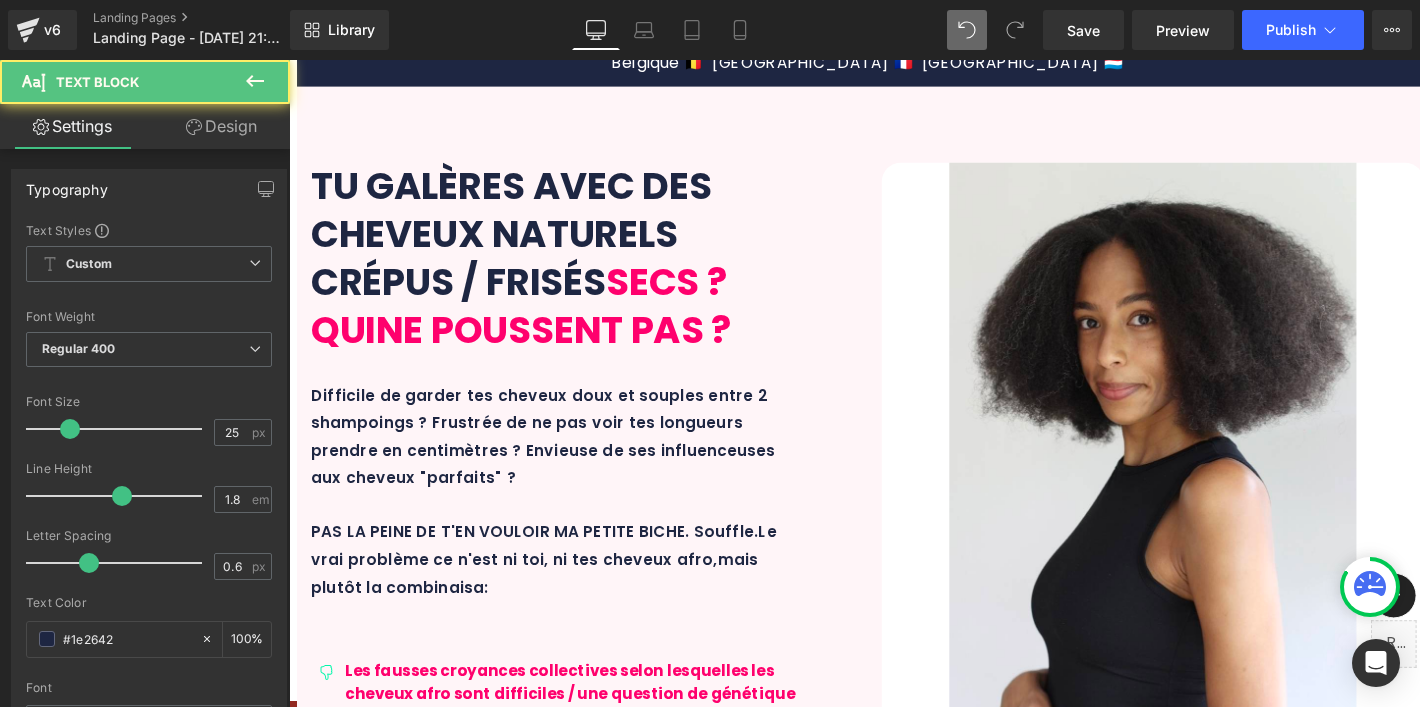 click on "BREF, LA VÉRITABLE TRANSFORMATION CAPILLAIRE QUE TU ATTENDAIS" at bounding box center [897, 1890] 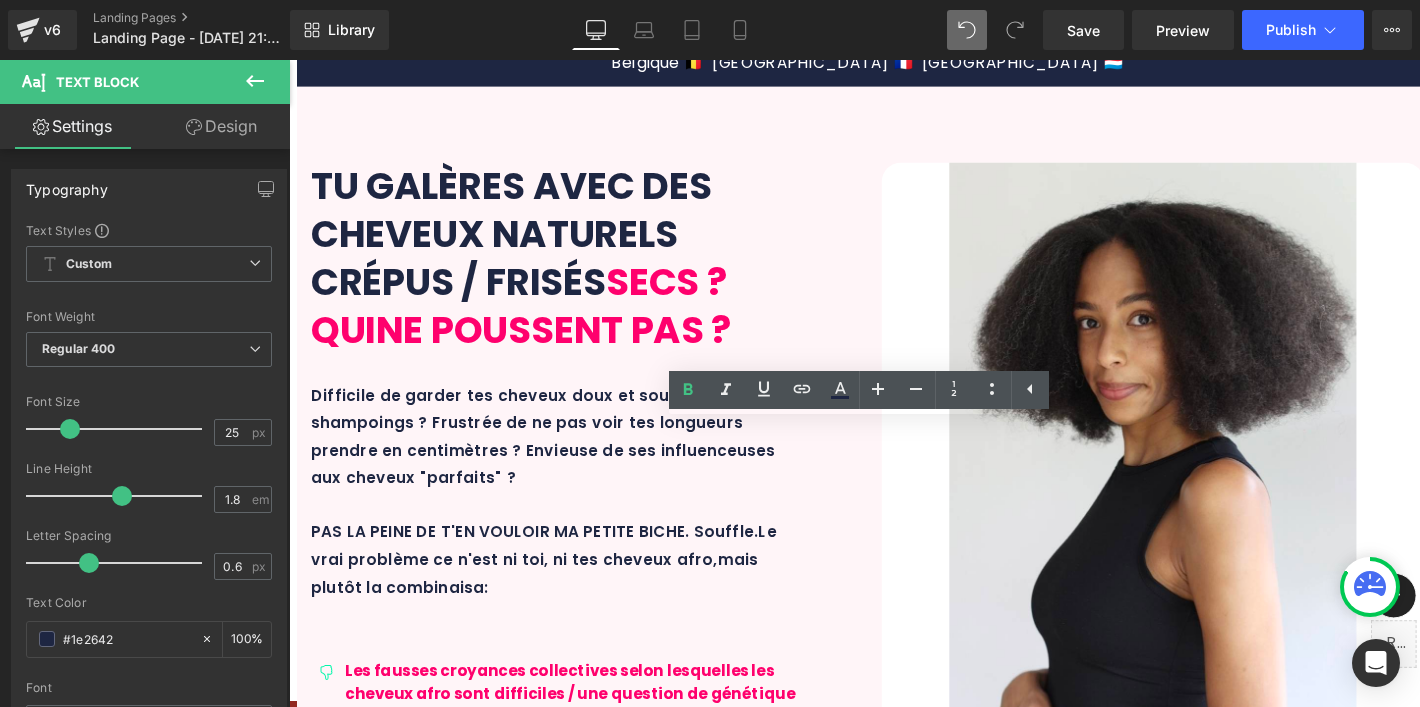 drag, startPoint x: 1366, startPoint y: 500, endPoint x: 434, endPoint y: 509, distance: 932.04346 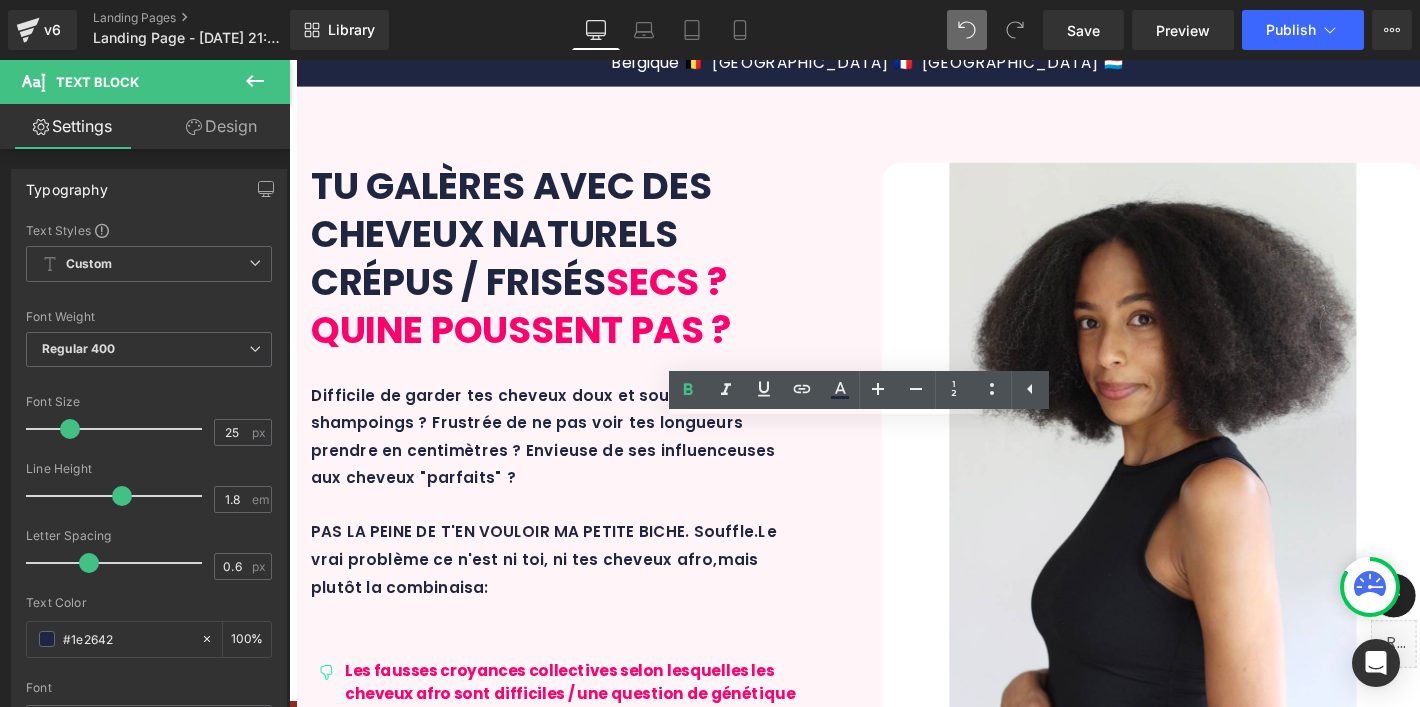 click on "BREF, LA VÉRITABLE TRANSFORMATION CAPILLAIRE QUE TU ATTENDAIS" at bounding box center (897, 1890) 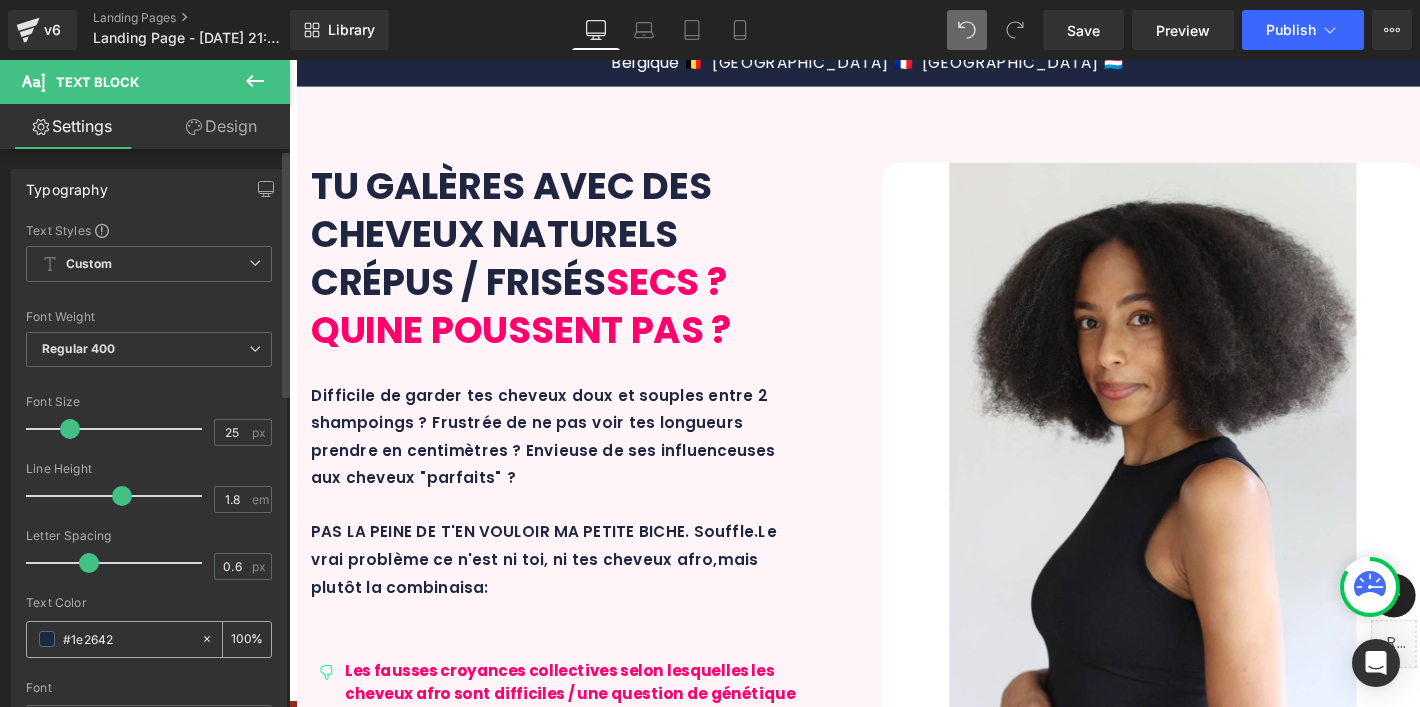 click on "#1e2642" at bounding box center [127, 639] 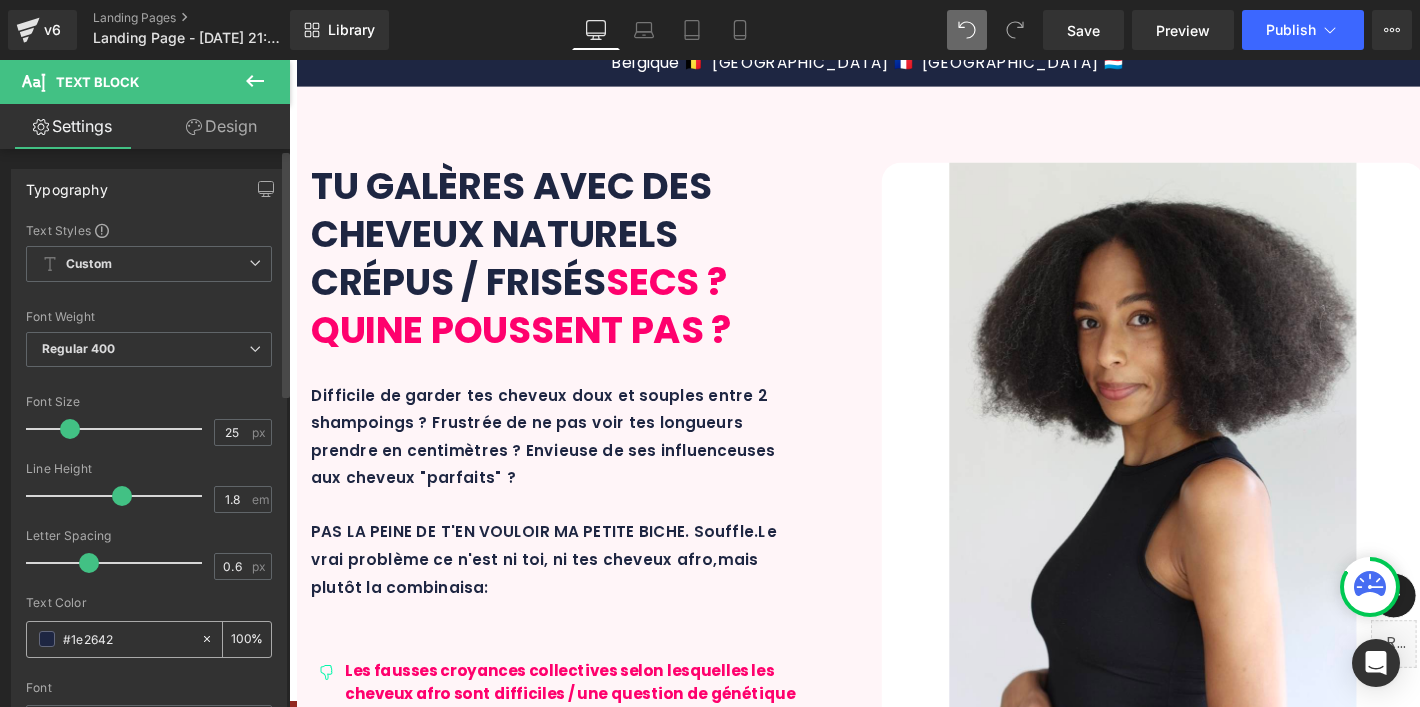 type on "#1e264" 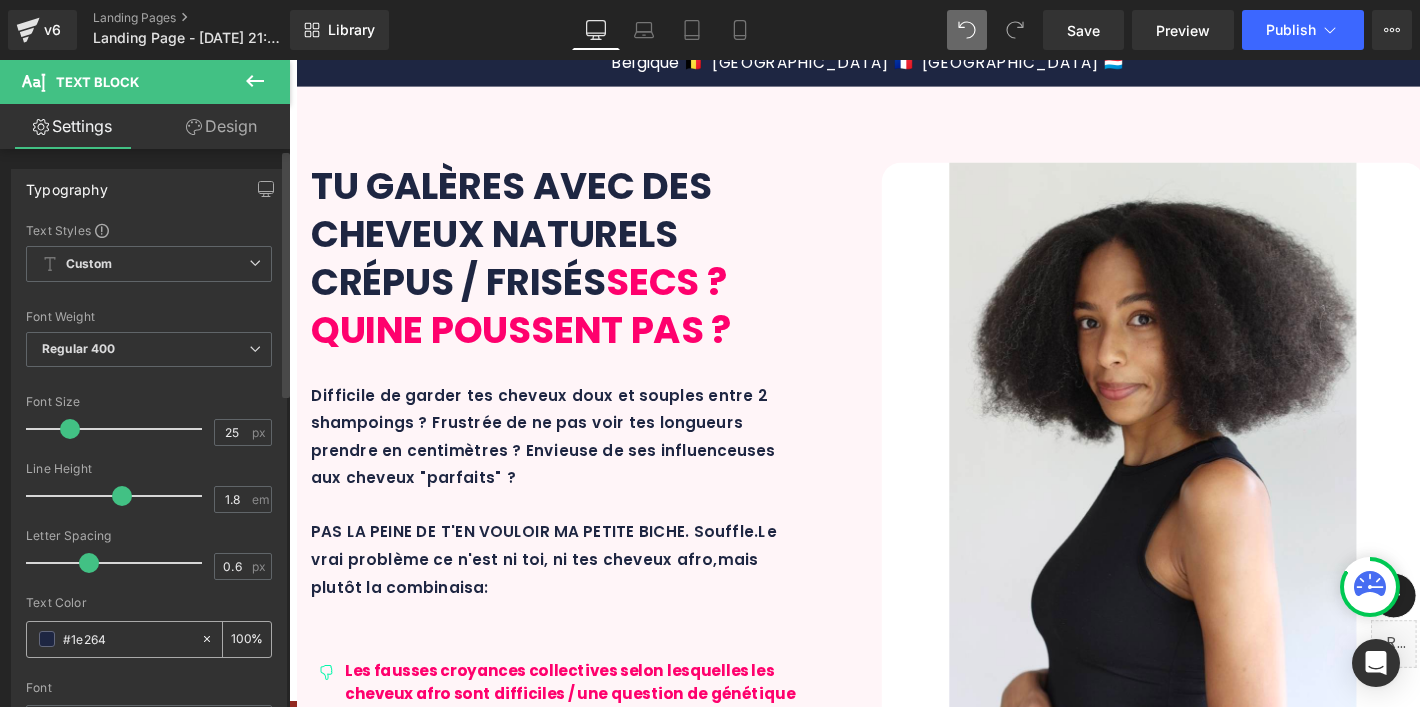 type on "0" 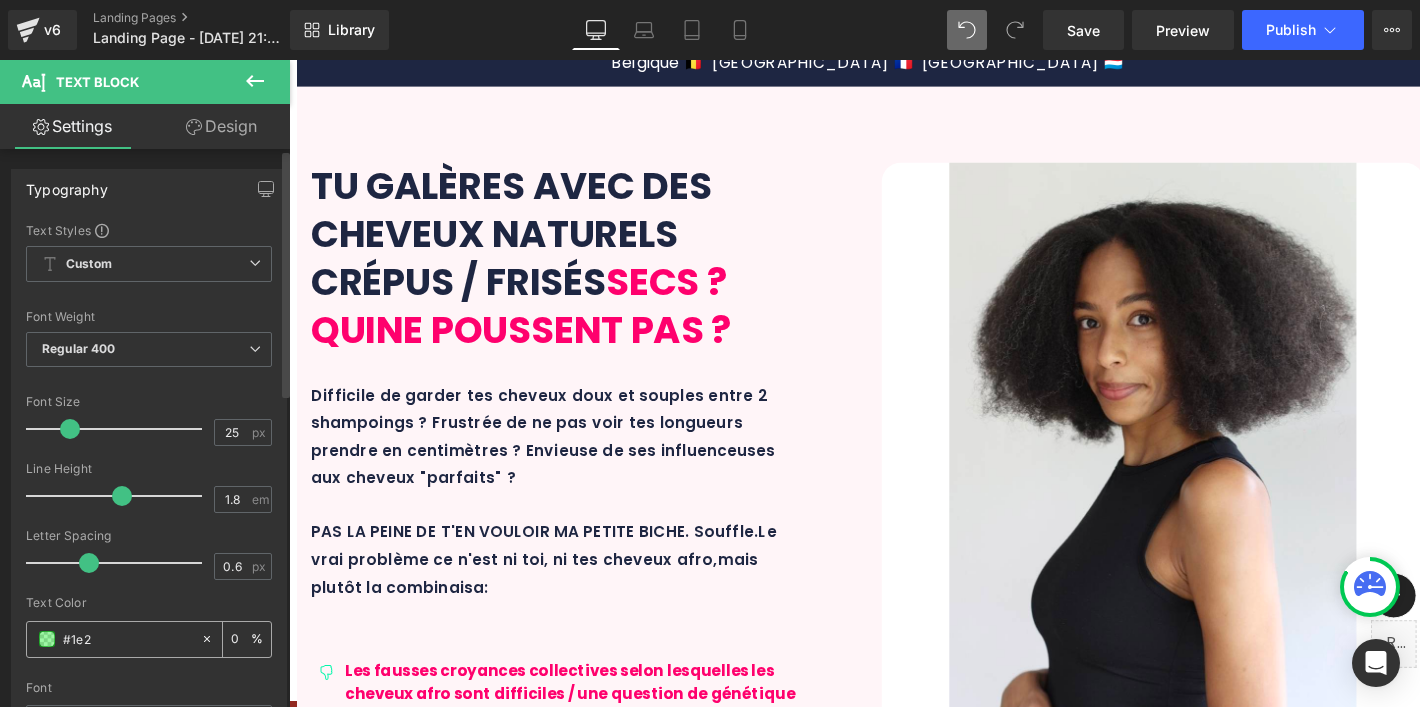 type on "#1e" 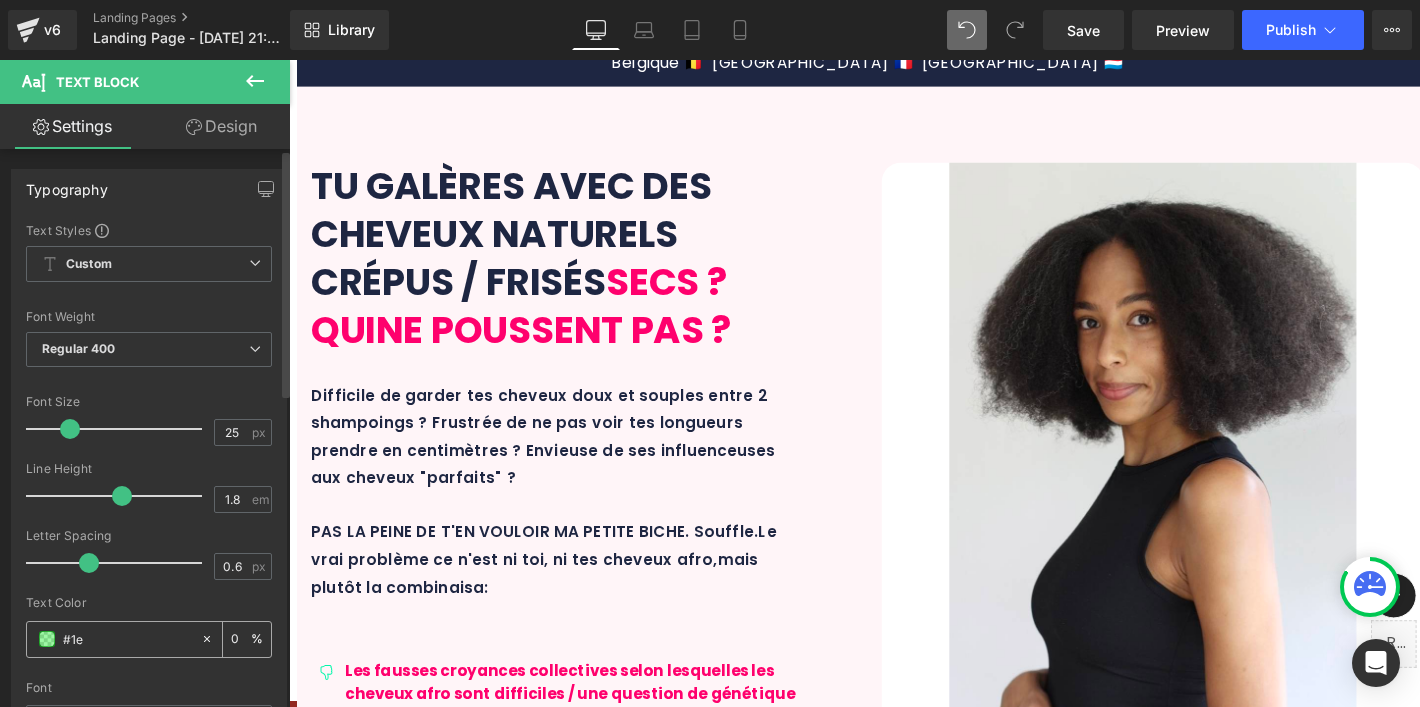type on "0" 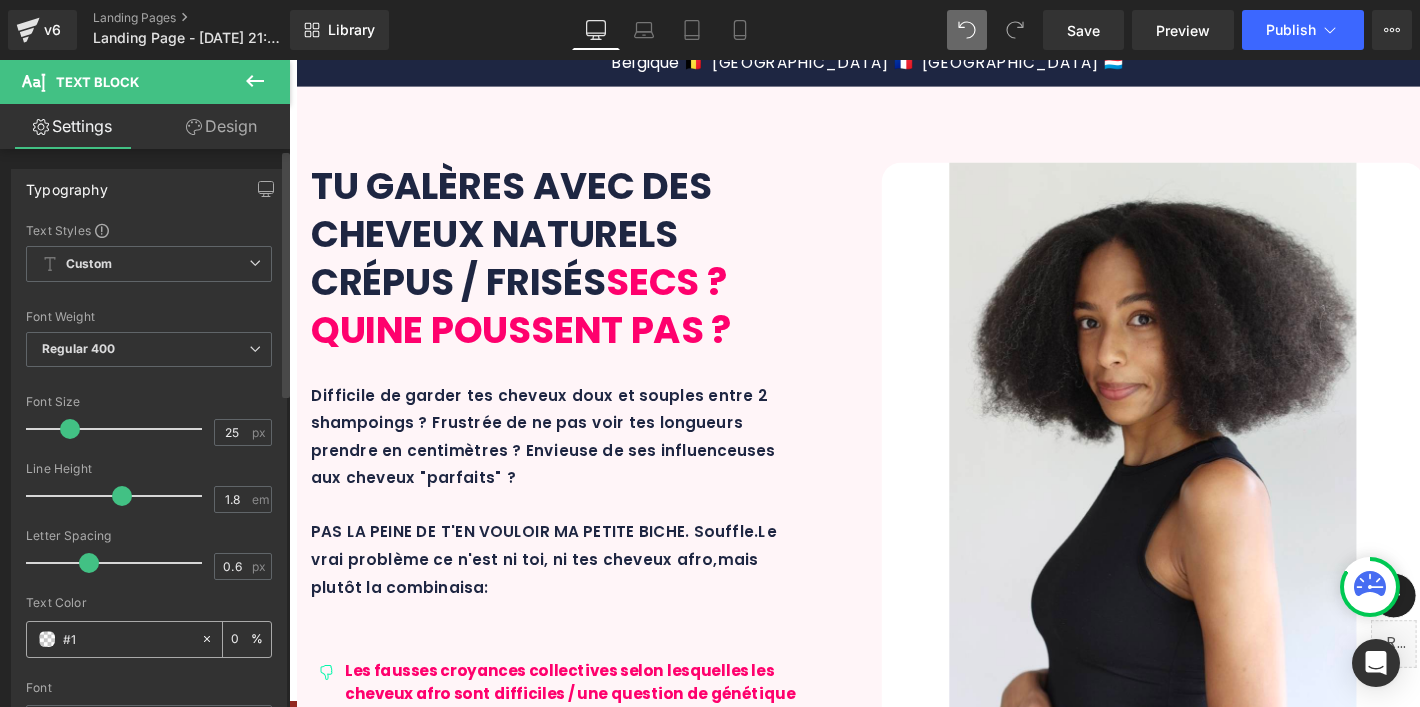 type on "#" 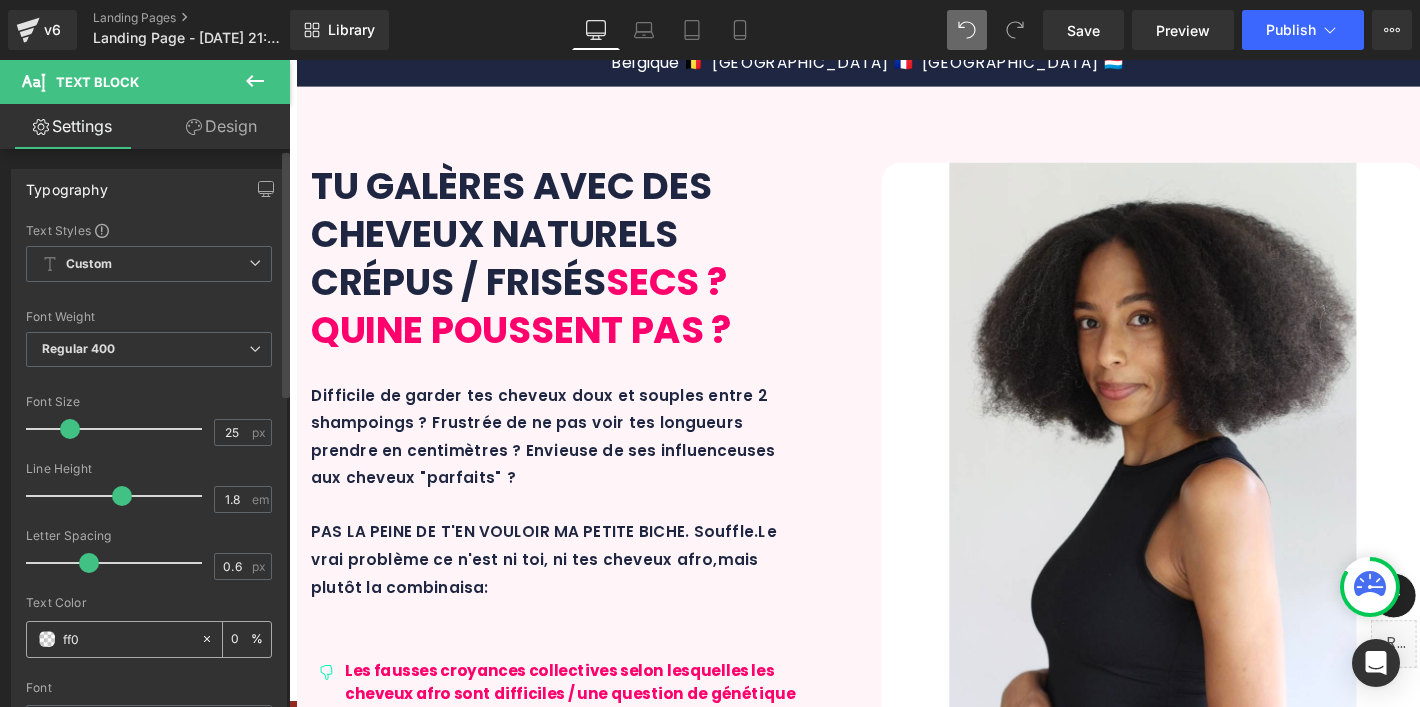 type on "ff00" 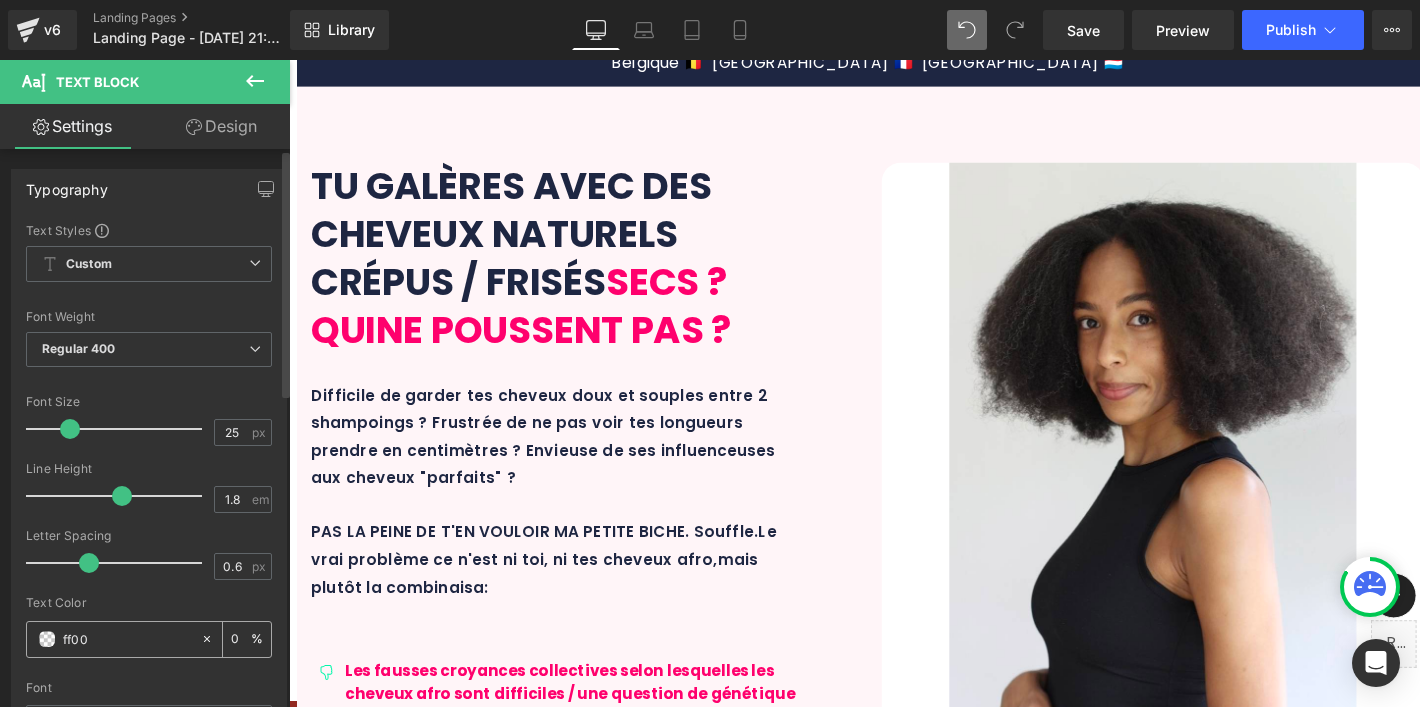 type on "0" 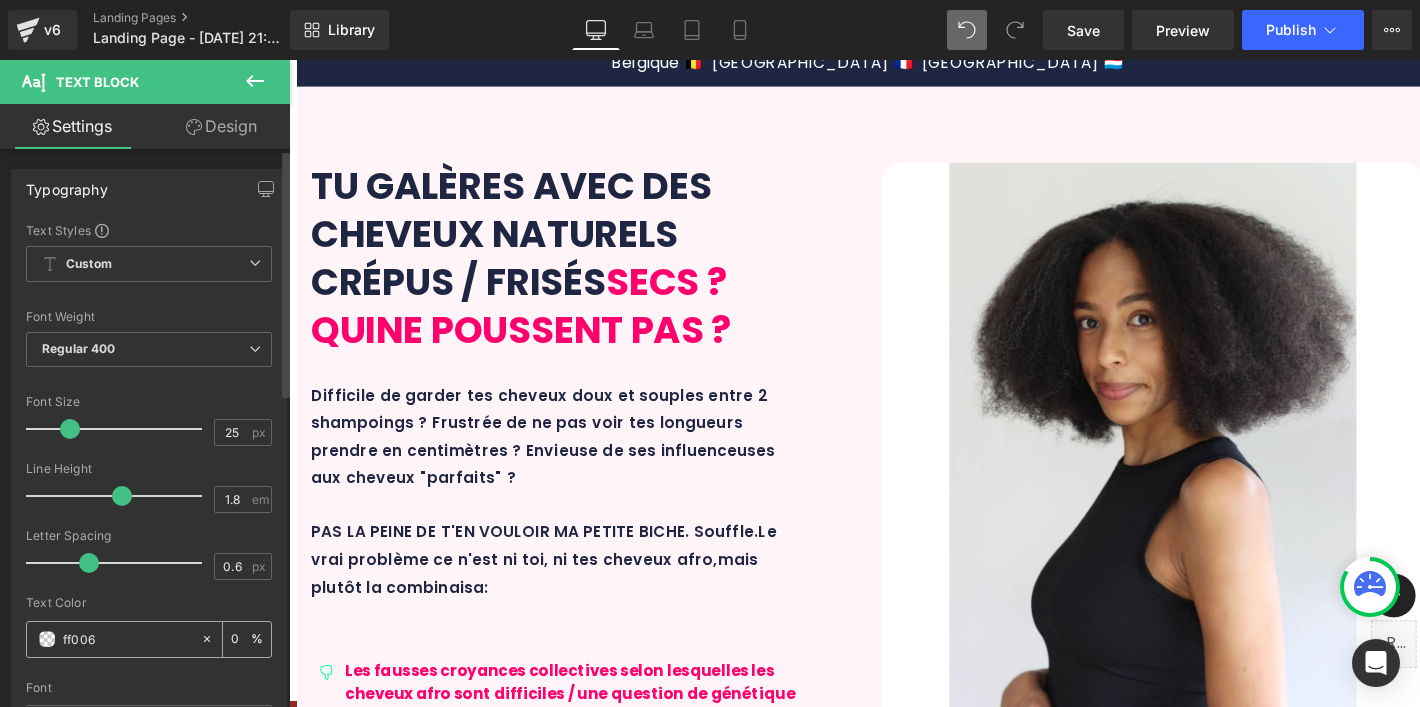 type on "ff006B" 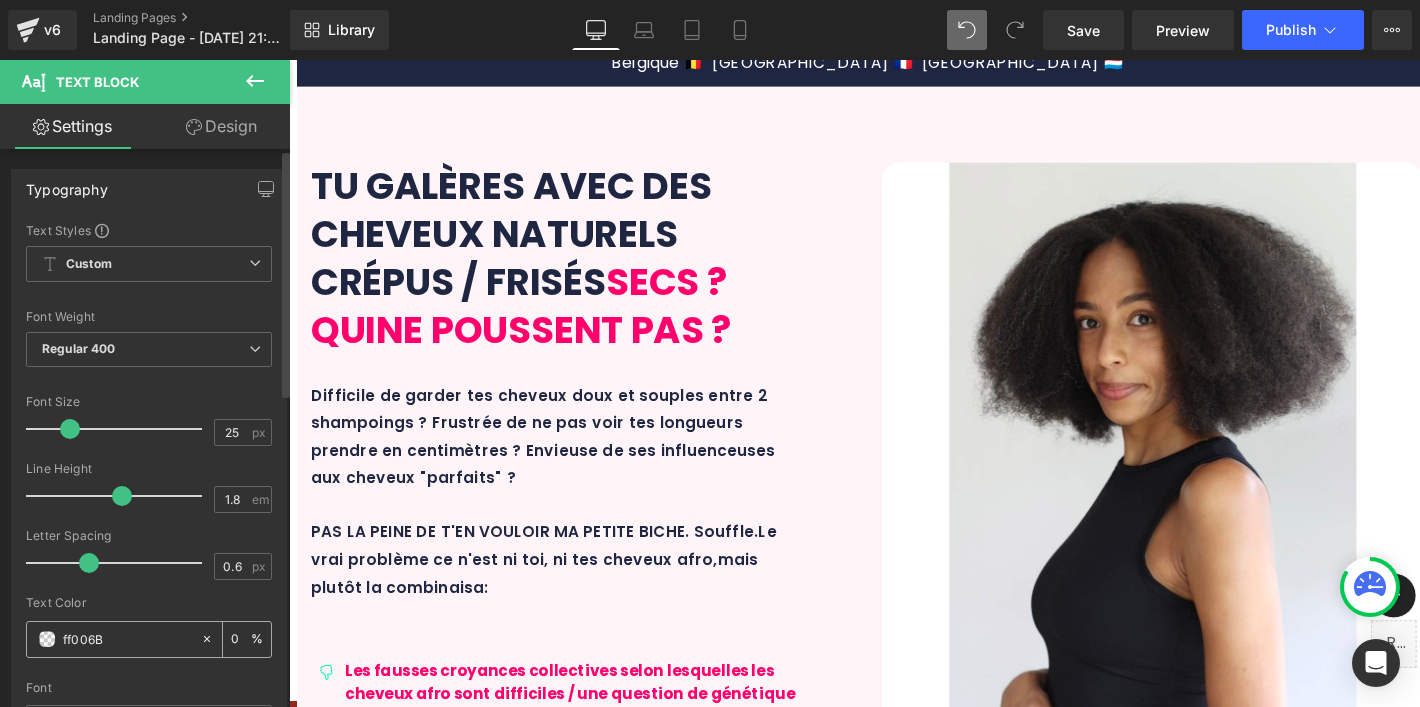 type on "100" 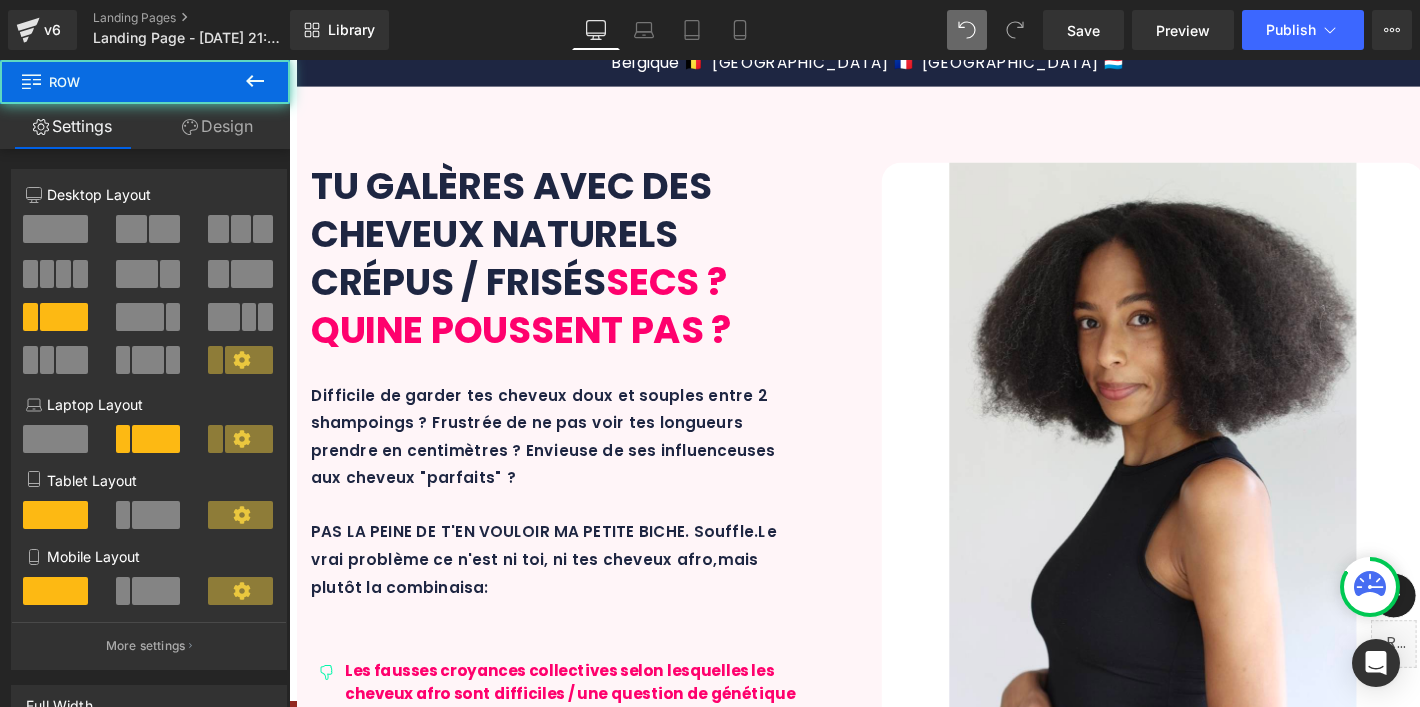 click on "39px" at bounding box center [897, 1932] 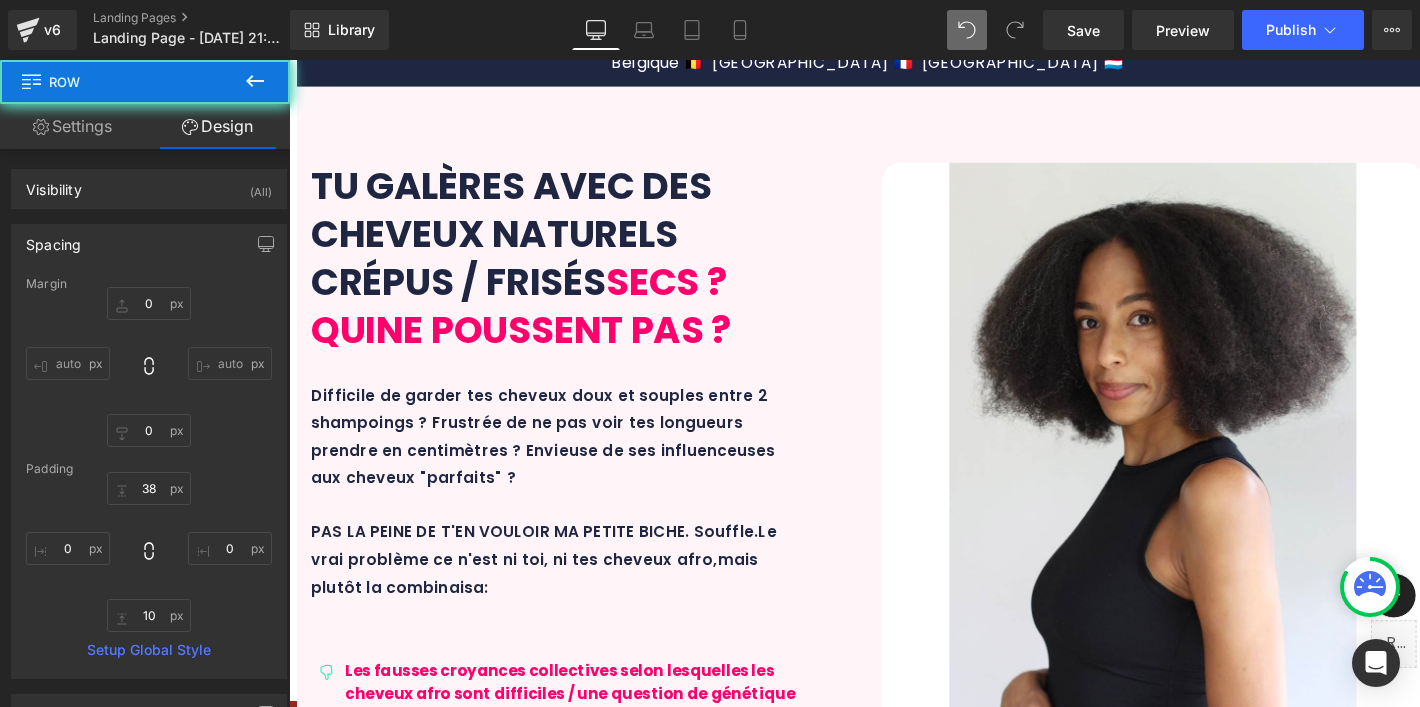 click on "Des cheveux hydratés durablement entre tes shampoings" at bounding box center [543, 1749] 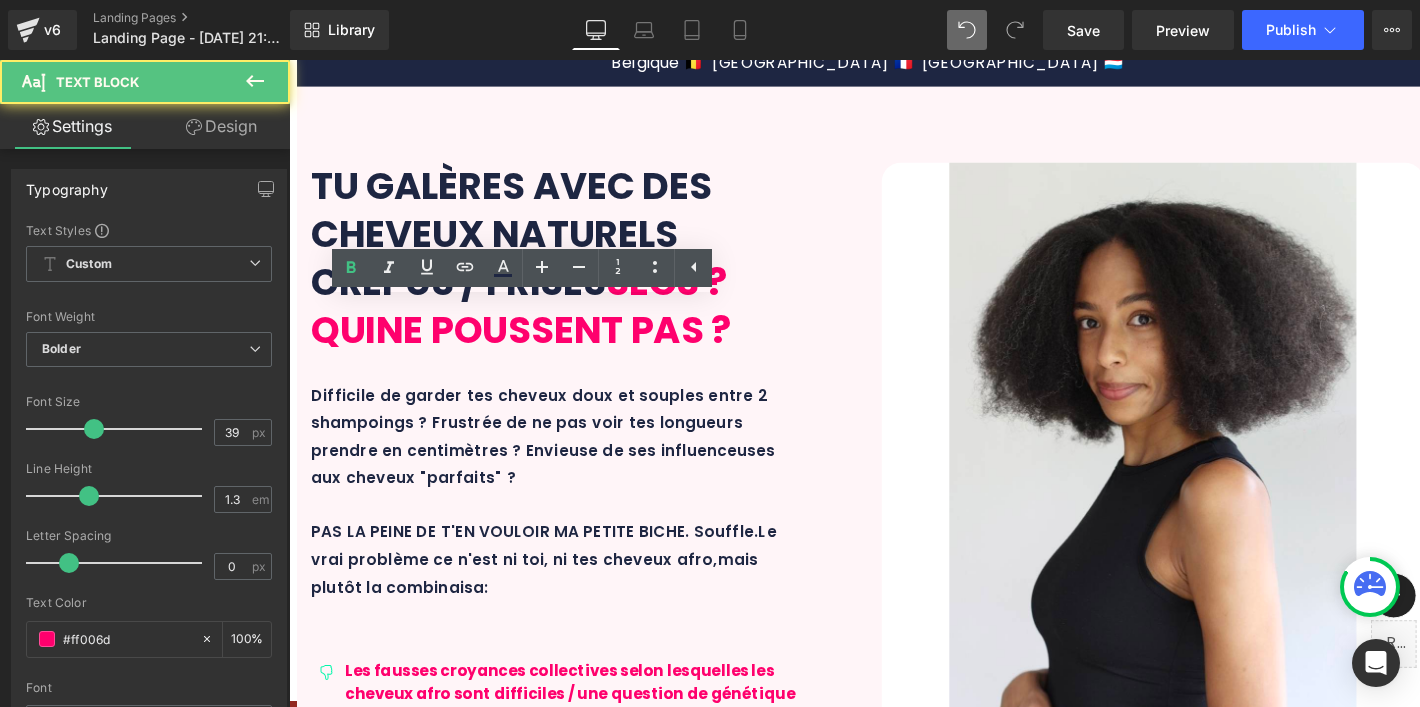 drag, startPoint x: 355, startPoint y: 96, endPoint x: 319, endPoint y: 113, distance: 39.812057 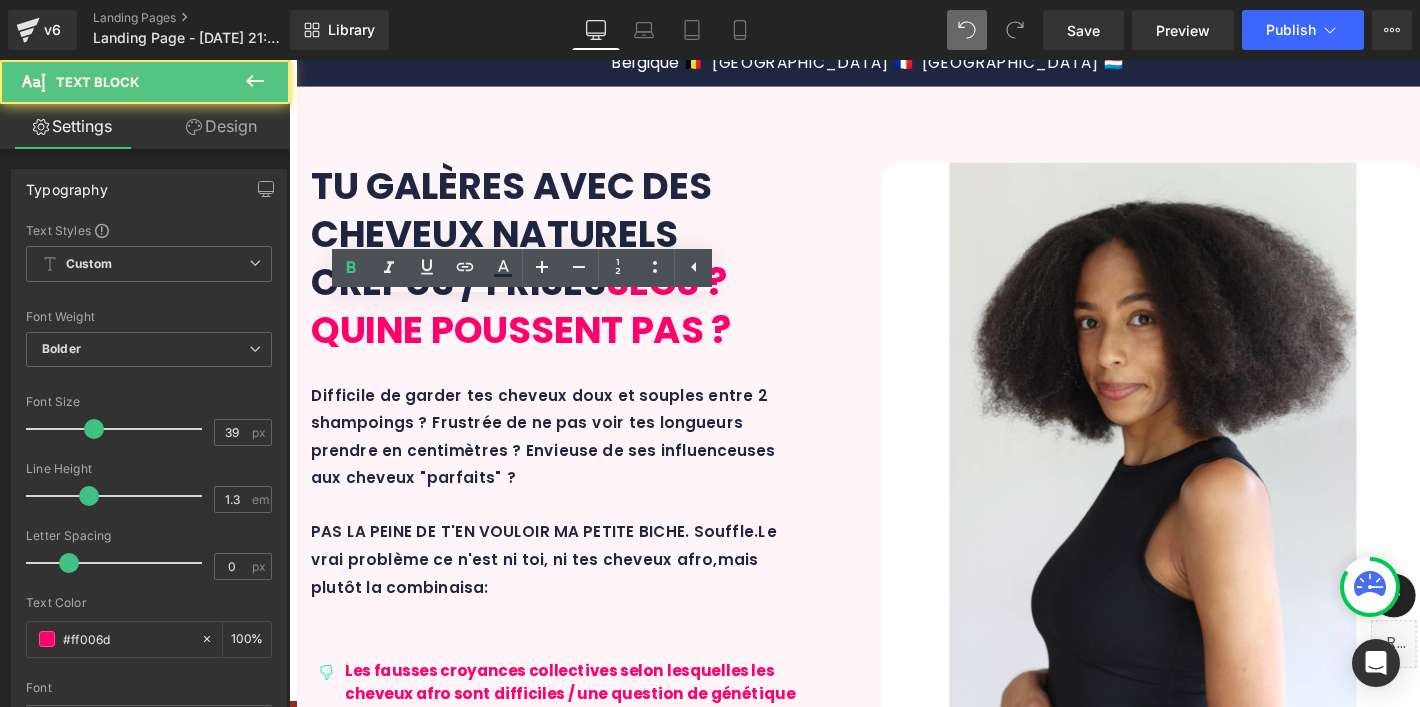 click on "Une formation  complète  GRATUITE 🎁 grâce à ton  Maxi Afro Set
Text Block" at bounding box center (897, 1473) 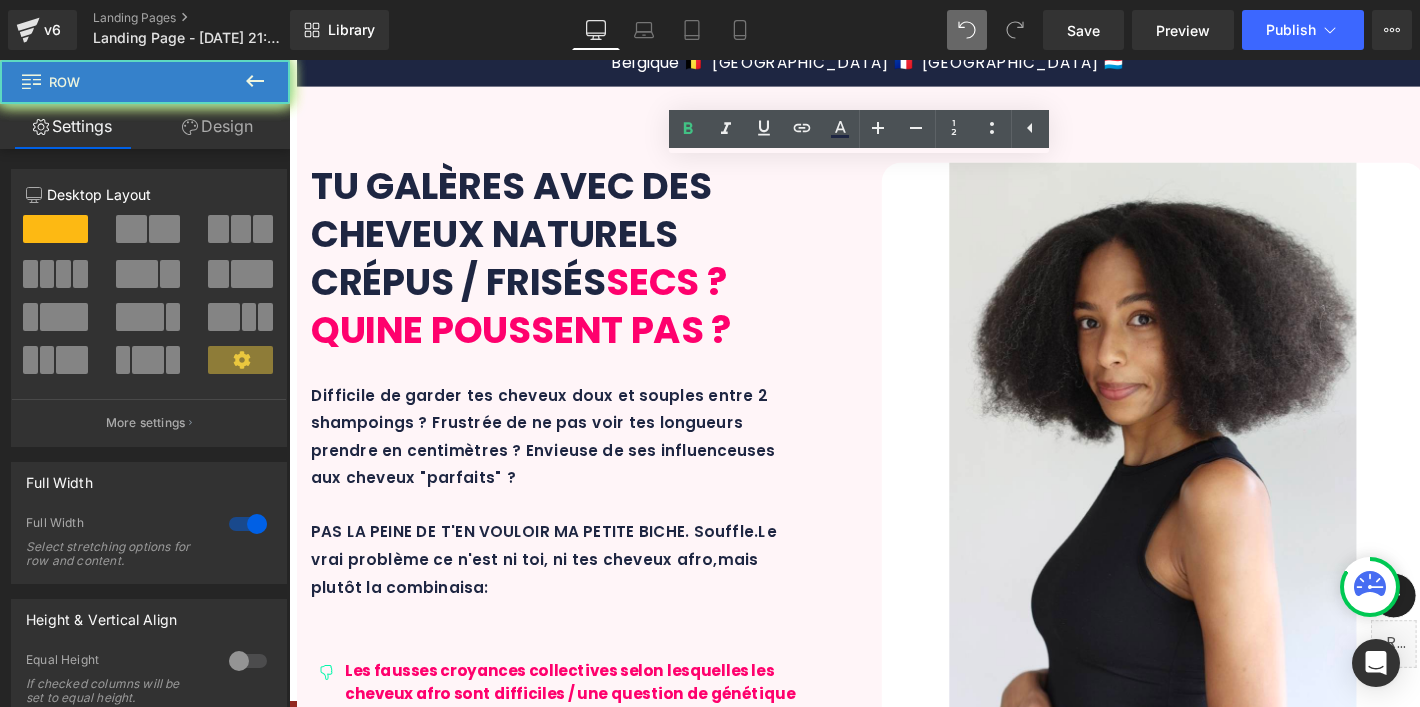 click on "DÉCOUVRE HYDRAPOUSSE™  Heading         Row
Une formation  complète  GRATUITE 🎁 grâce à ton  Maxi Afro Set
Text Block         Parce que oui, les bons soins sont essentiels. Mais ce que les autres marques ne t'expliquent pas, c'est que les produits seuls ne suffisent pas.  Le   duo gagnant = bons soins +  bonnes pratiques   sans s'éparpiller (coucou les réseaux sociaux) !  Voilà ce qui va faire TOUTE la différence pour : Text Block
Icon
Des cheveux hydratés durablement entre tes shampoings
Text Block
Row
Icon         Une réduction de la casse pour une pousse réellement visible Text Block
Row
Icon         Un fibre capillaire saine, équilibrée et plein de vie Text Block
Row
Row
BREF, LA VÉRITABLE TRANSFORMATION CAPILLAIRE QUE TU ATTENDAIS
Text Block         Image         Row" at bounding box center [897, 1941] 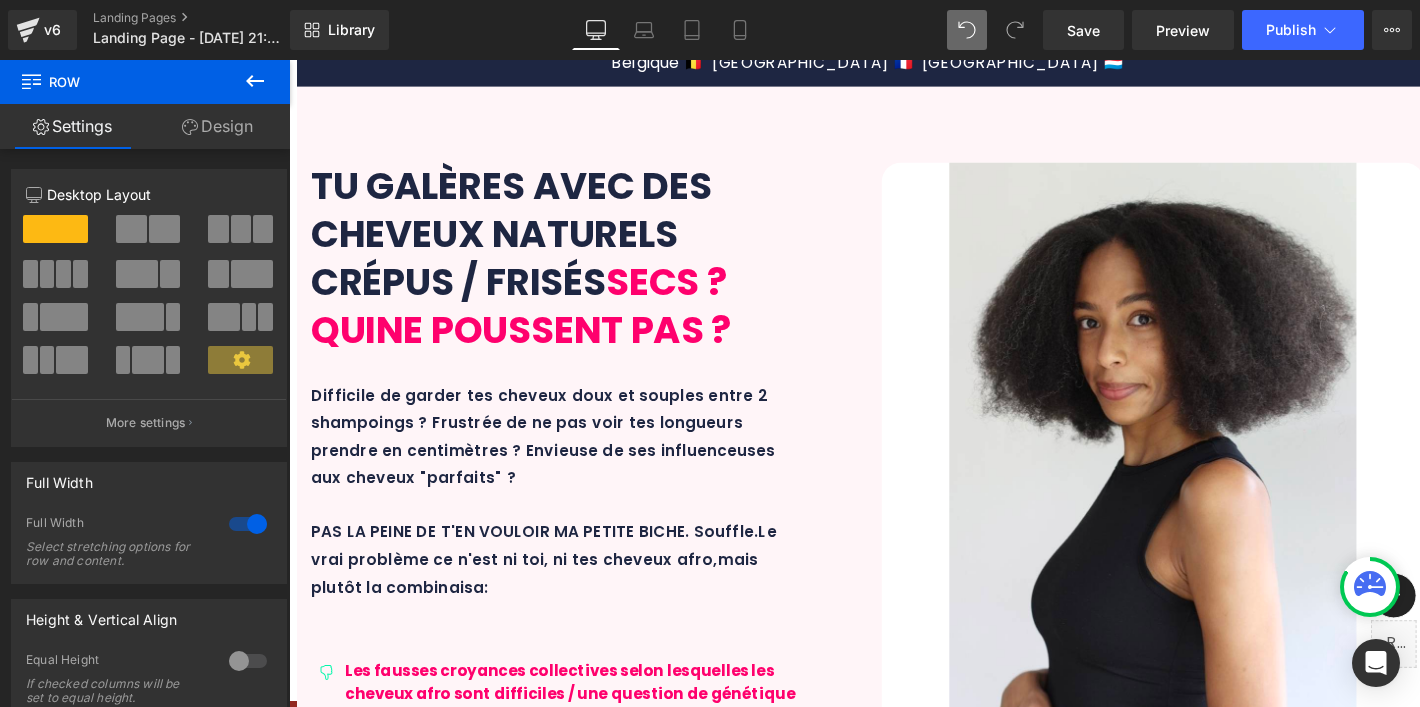 scroll, scrollTop: 2100, scrollLeft: 0, axis: vertical 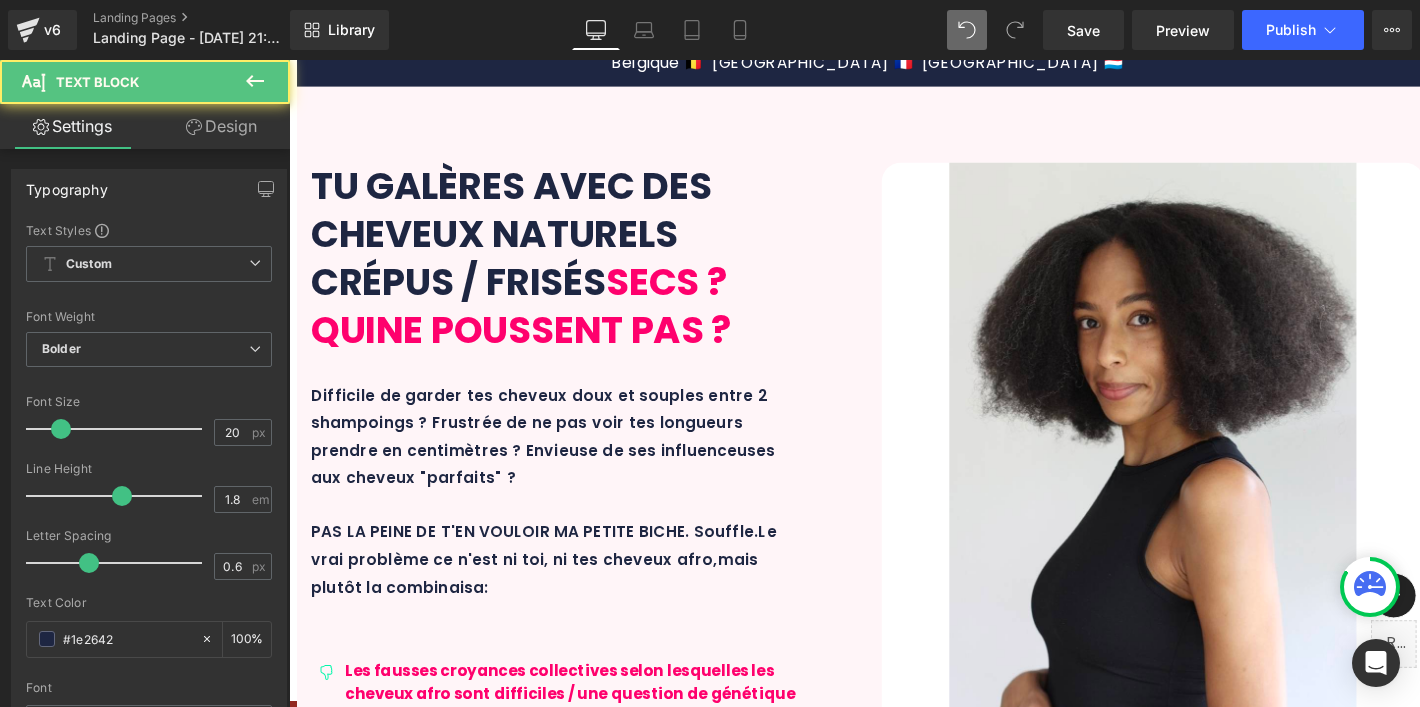 click on "De rien ma petite  biche  💋" at bounding box center (1218, 2519) 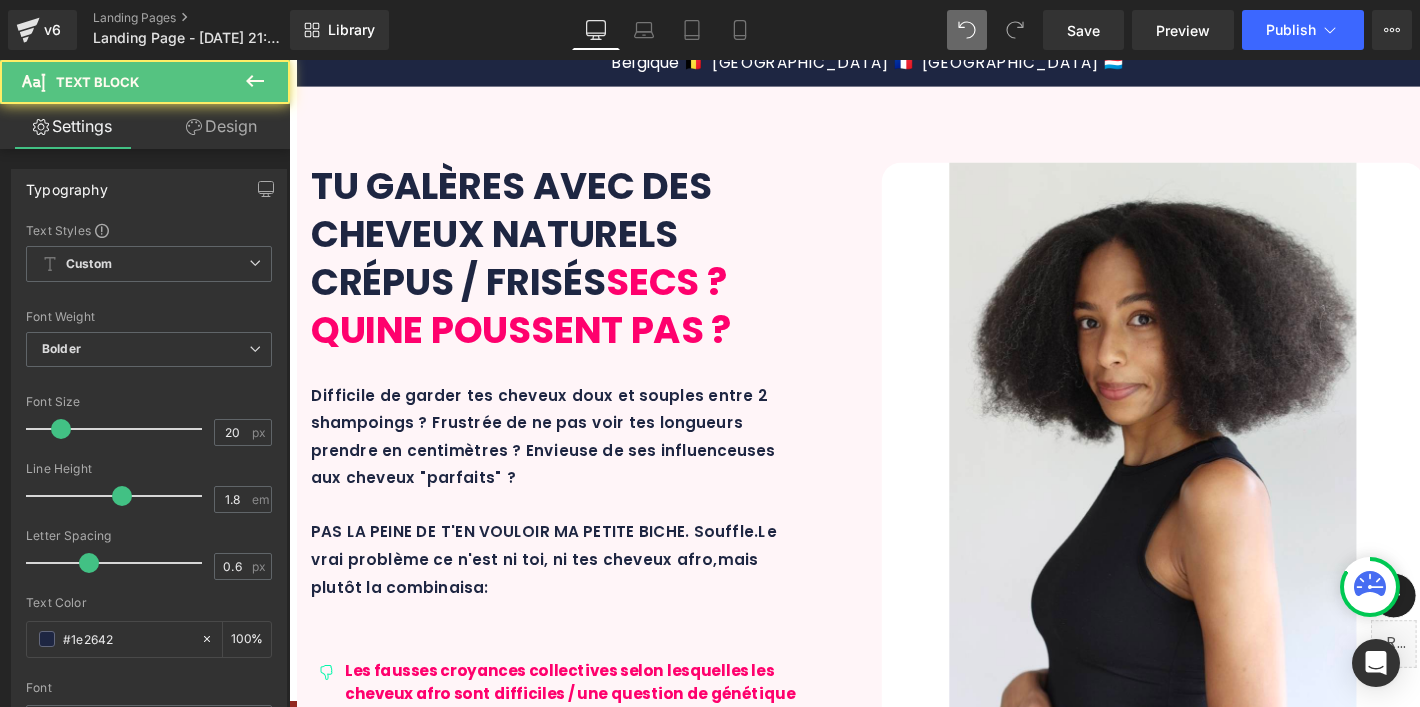 click on "Des formations similaires - et pas aussi complètes ! - sont vendues sur le marché pour 60€ ou + 💸.. .  Ici, elle est 100% OFFERTE grâce à ton MAXI AFRO SET !   De rien ma petite  biche !  💋" at bounding box center [897, 2501] 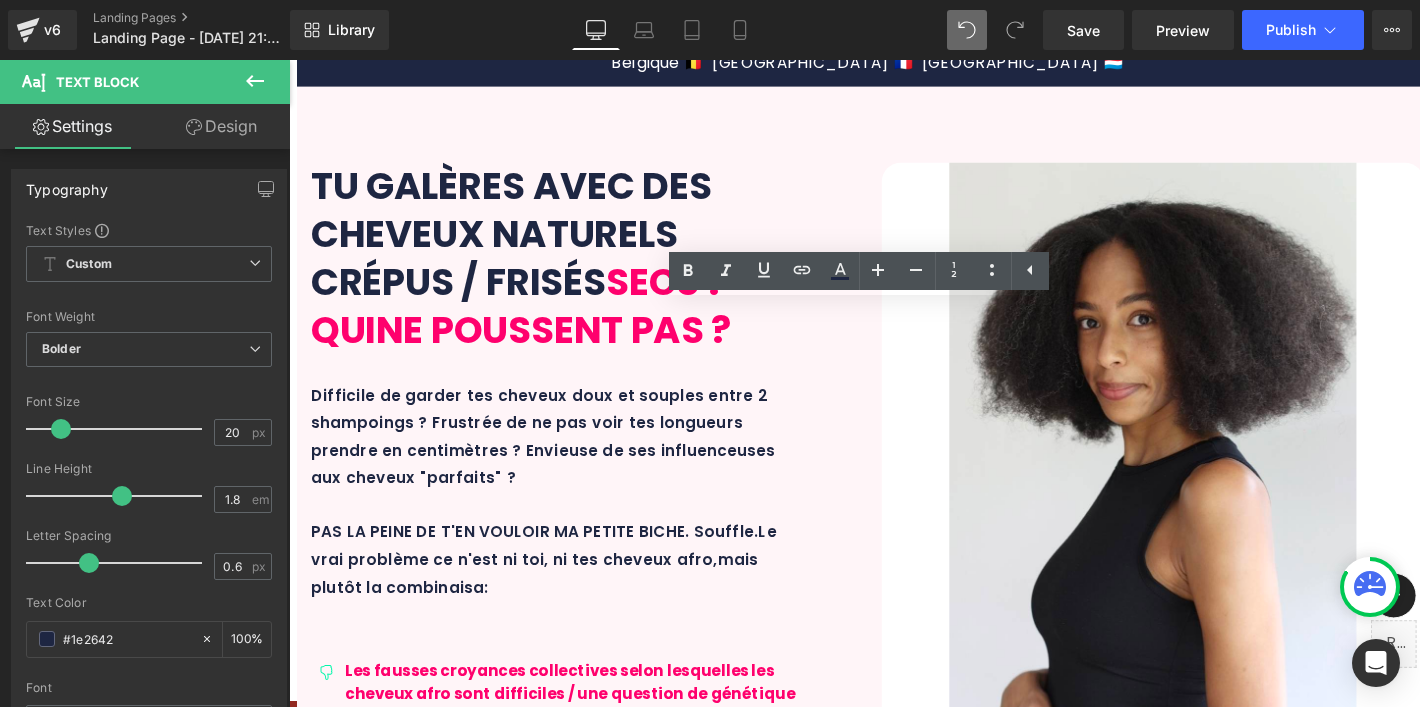 click on "Des formations similaires - et pas aussi complètes ! - sont vendues sur le marché pour 60€ ou + 💸" at bounding box center (897, 2501) 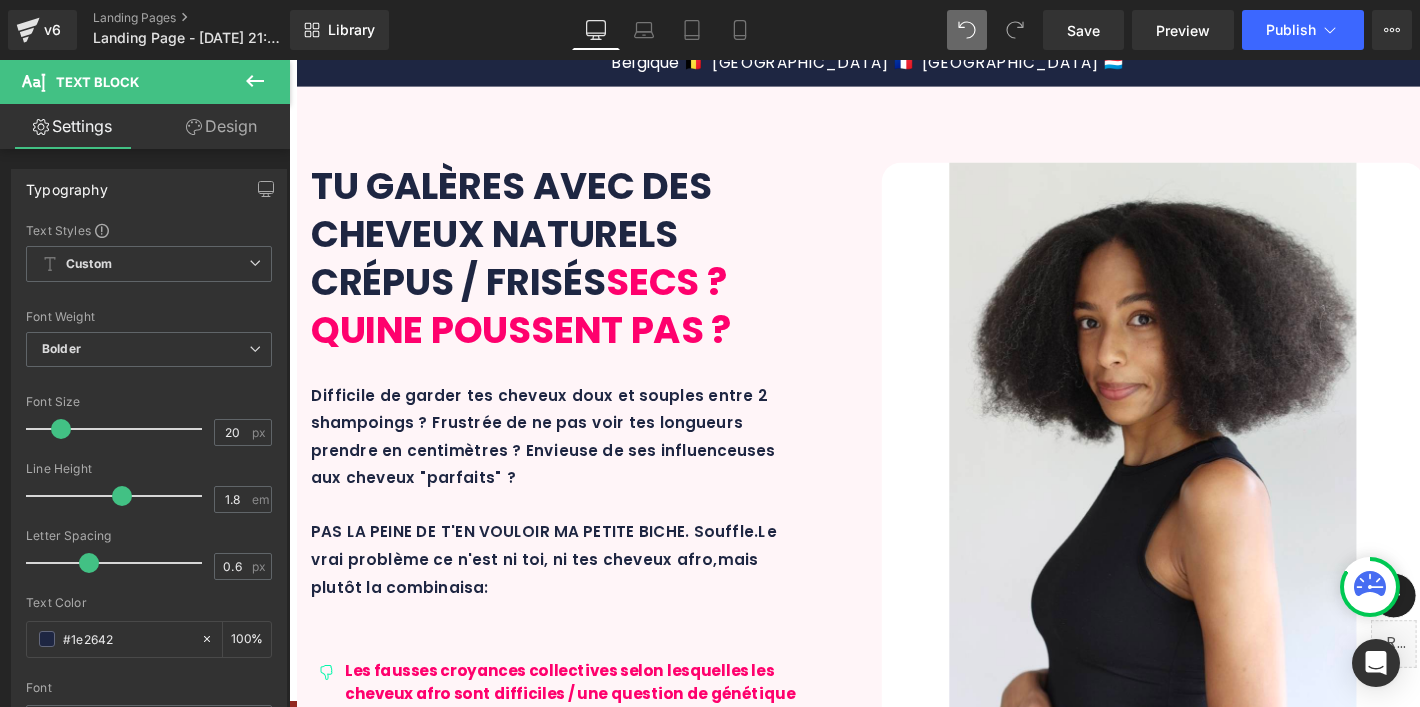 click on "Des formations similaires - et pas aussi complètes ! - sont vendues sur le marché pour + de 60€ ou + 💸" at bounding box center (897, 2501) 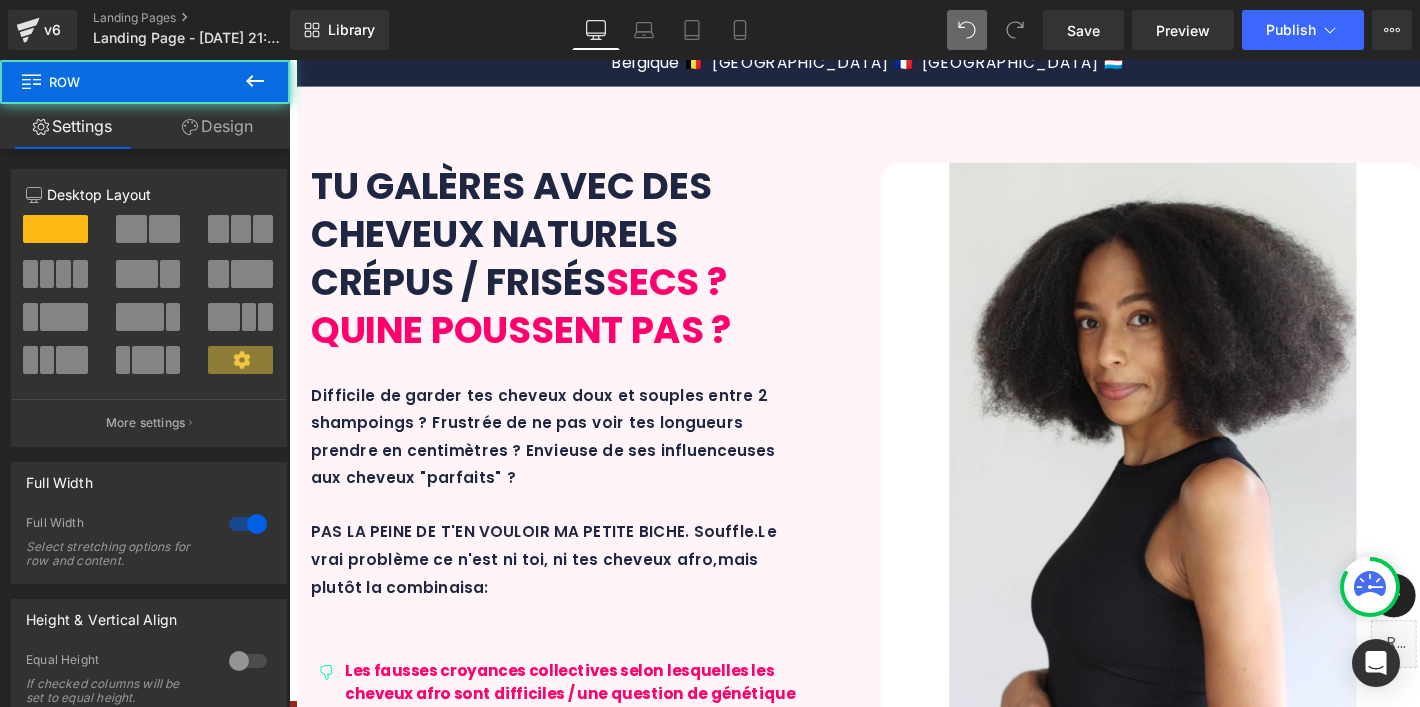 click on "DÉCOUVRE HYDRAPOUSSE™  Heading         Row
Une formation  complète  GRATUITE 🎁 grâce à ton  Maxi Afro Set
Text Block         Parce que oui, les bons soins sont essentiels. Mais ce que les autres marques ne t'expliquent pas, c'est que les produits seuls ne suffisent pas.  Le   duo gagnant = bons soins +  bonnes pratiques   sans s'éparpiller (coucou les réseaux sociaux) !  Voilà ce qui va faire TOUTE la différence pour : Text Block
Icon
Des cheveux hydratés durablement entre tes shampoings
Text Block
Row
Icon         Une réduction de la casse pour une pousse réellement visible Text Block
Row
Icon         Un fibre capillaire saine, équilibrée et plein de vie Text Block
Row
Row
BREF, LA VÉRITABLE TRANSFORMATION CAPILLAIRE QUE TU ATTENDAIS
Text Block         Image         Row" at bounding box center [897, 1941] 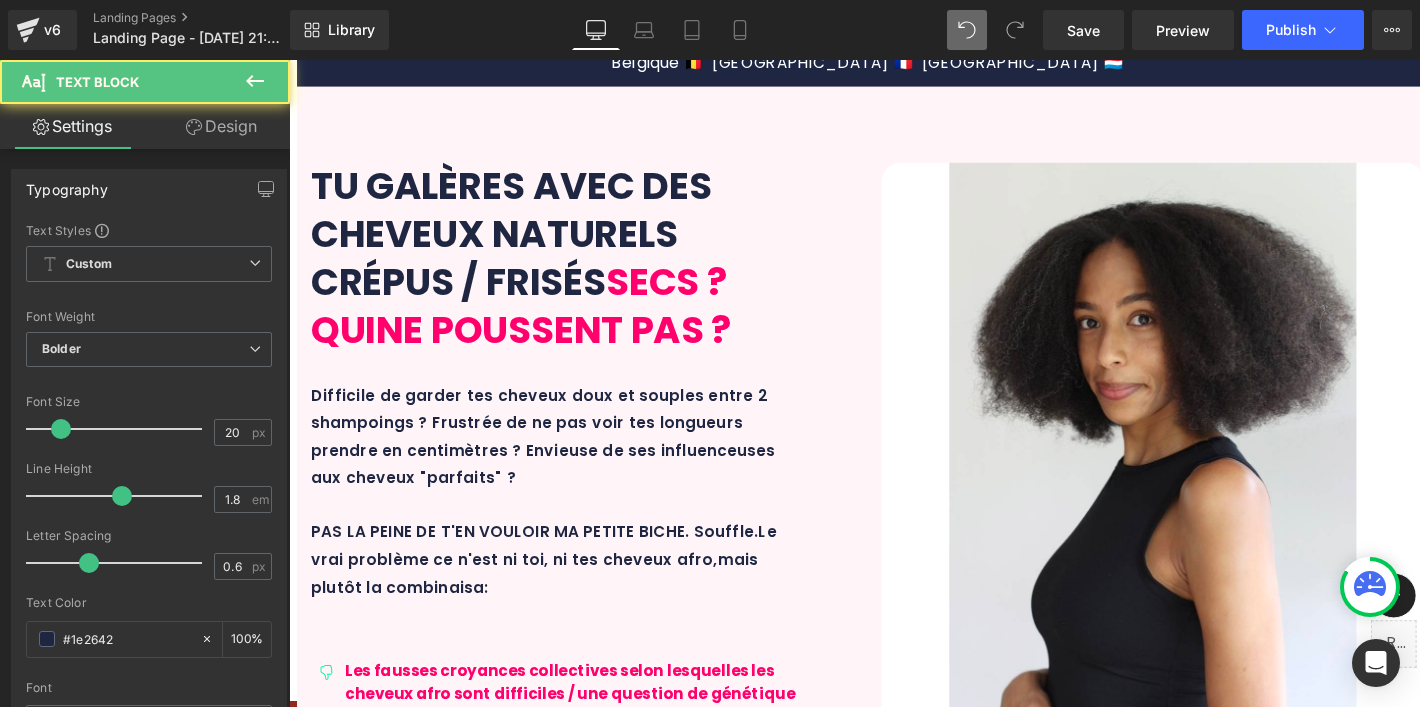 click on "Des formations similaires - et pas aussi complètes ! - sont vendues sur le marché pour + de 60€ 💸" at bounding box center [897, 2501] 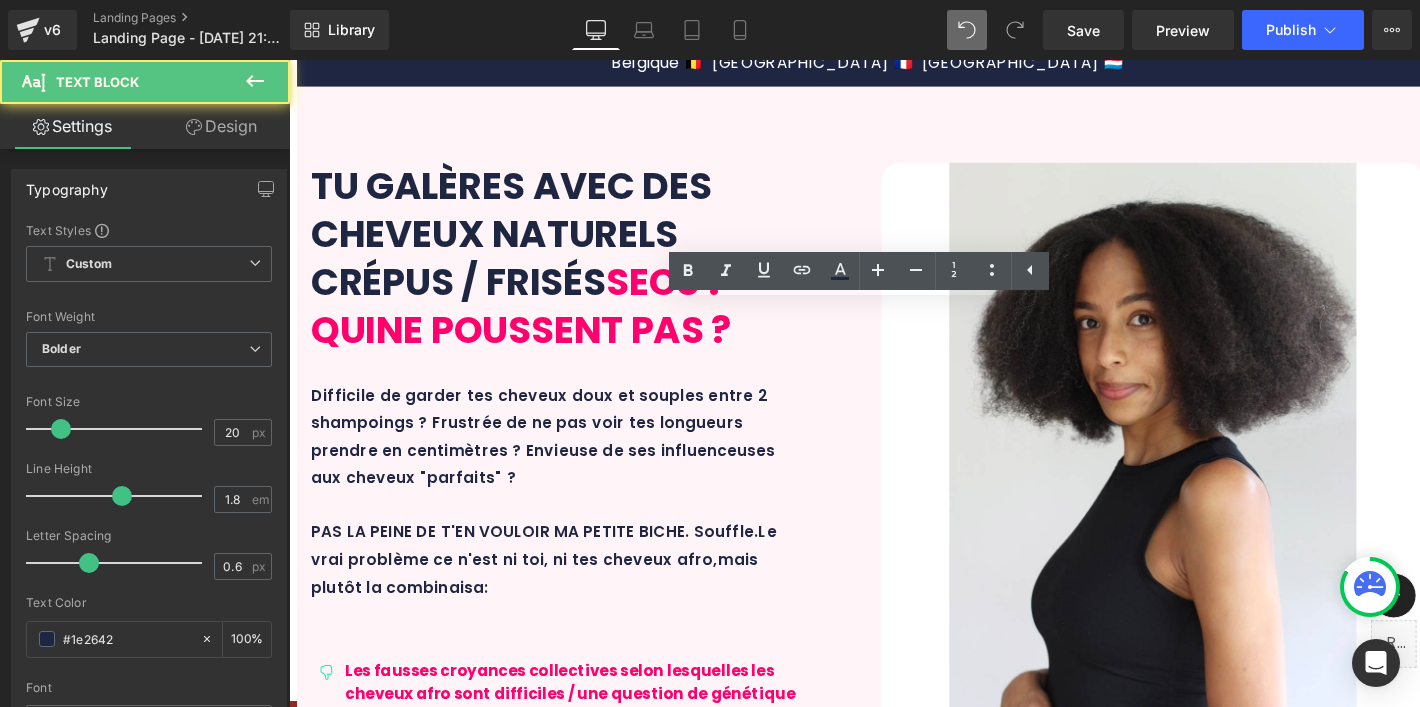 click on "Des formations similaires - et pas aussi complètes ! - sont vendues sur le marché pour 60€ 💸   Ici, elle est 100% OFFERTE grâce à ton MAXI AFRO SET !   De rien ma petite  biche !  💋" at bounding box center (897, 2501) 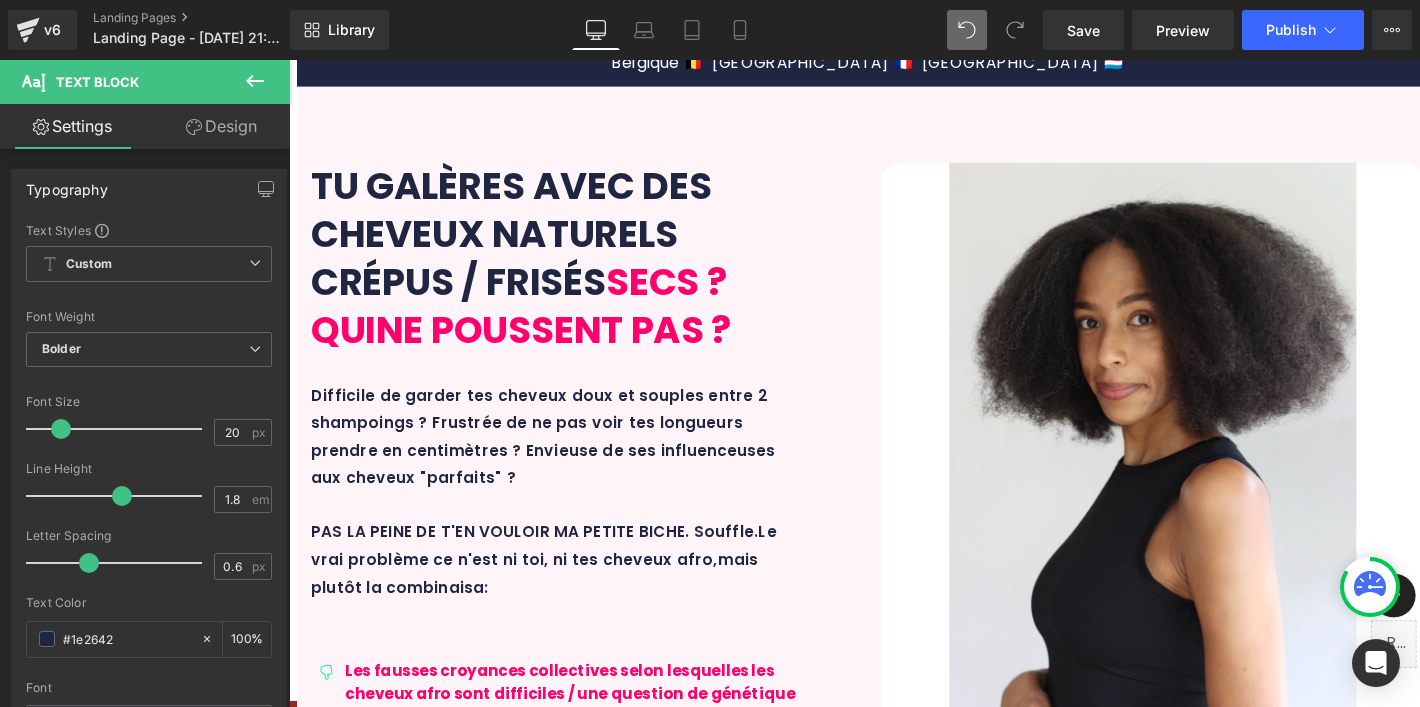 drag, startPoint x: 1357, startPoint y: 369, endPoint x: 1357, endPoint y: 392, distance: 23 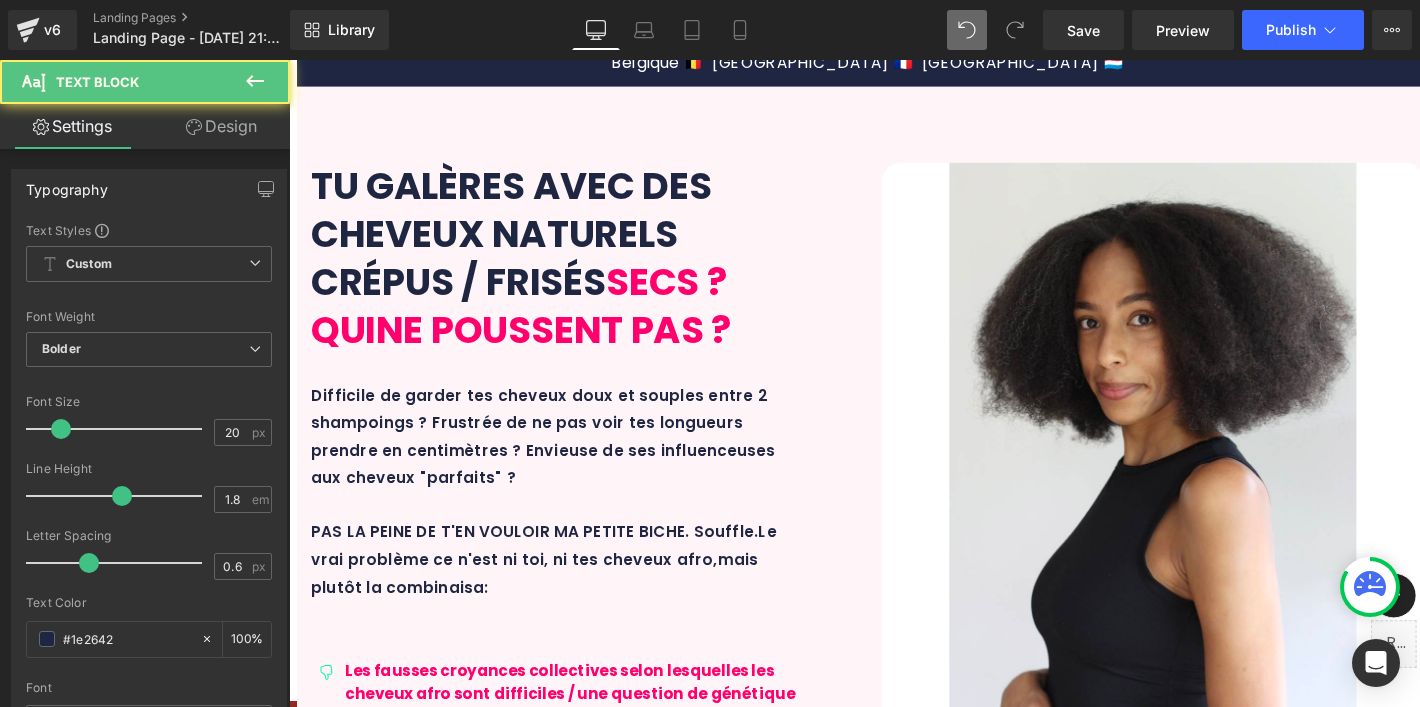 click on "Ici, elle est 100% OFFERTE grâce à ton MAXI AFRO SET !   De rien ma petite  biche !  💋" at bounding box center (897, 2519) 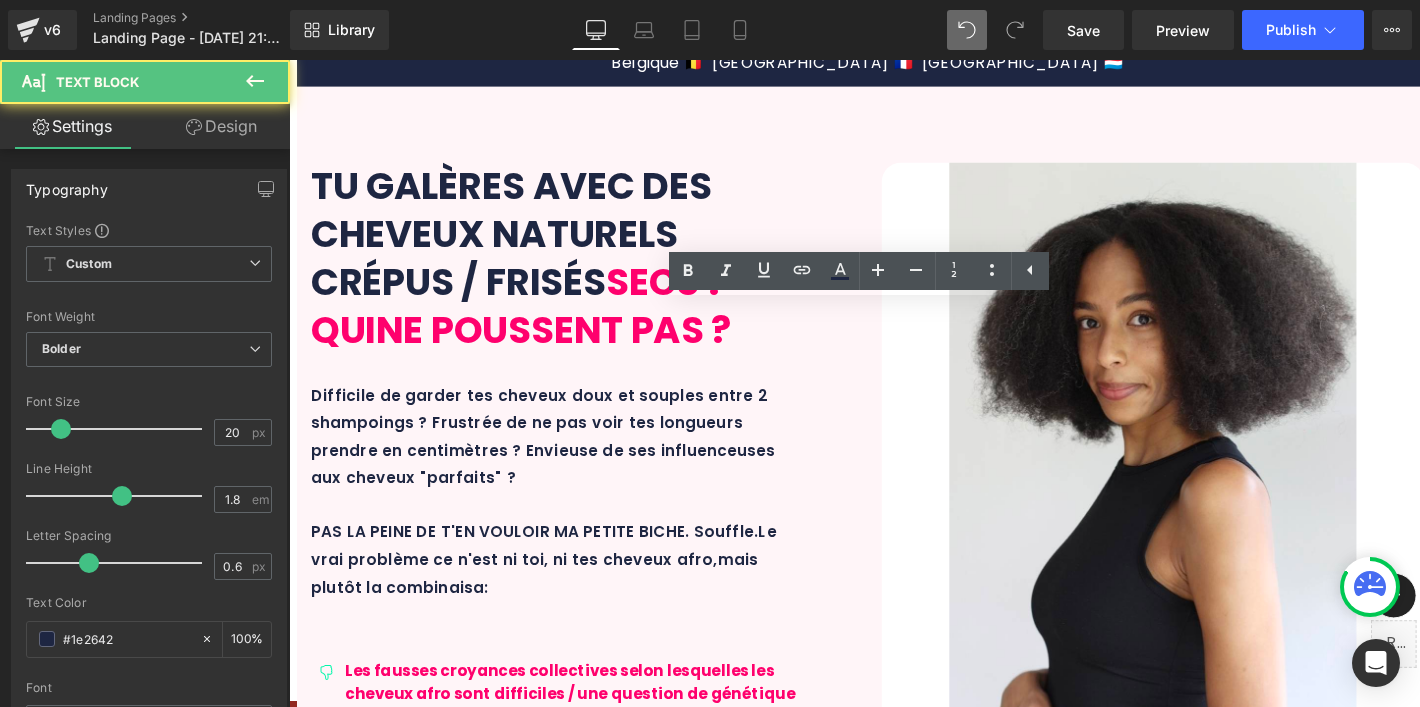 click on "💋" at bounding box center (1329, 2519) 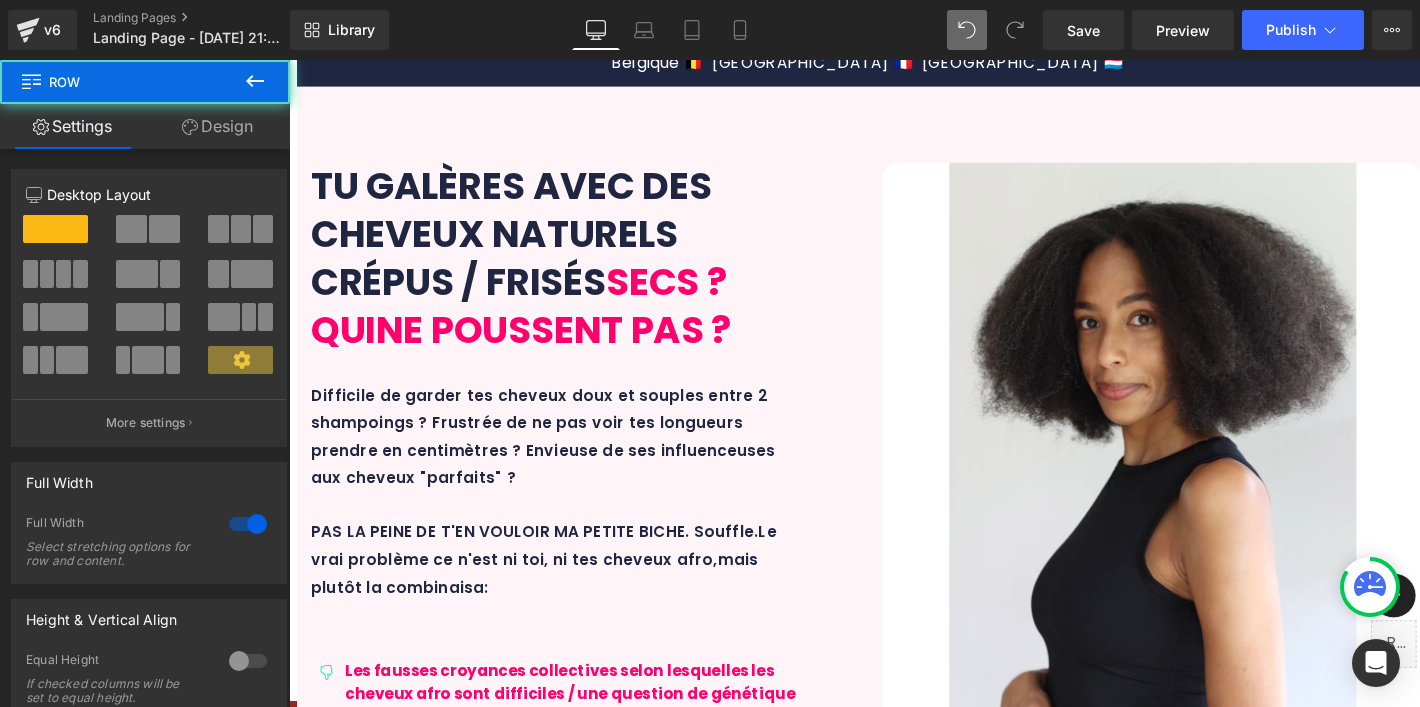 click on "DÉCOUVRE HYDRAPOUSSE™  Heading         Row
Une formation  complète  GRATUITE 🎁 grâce à ton  Maxi Afro Set
Text Block         Parce que oui, les bons soins sont essentiels. Mais ce que les autres marques ne t'expliquent pas, c'est que les produits seuls ne suffisent pas.  Le   duo gagnant = bons soins +  bonnes pratiques   sans s'éparpiller (coucou les réseaux sociaux) !  Voilà ce qui va faire TOUTE la différence pour : Text Block
Icon
Des cheveux hydratés durablement entre tes shampoings
Text Block
Row
Icon         Une réduction de la casse pour une pousse réellement visible Text Block
Row
Icon         Un fibre capillaire saine, équilibrée et plein de vie Text Block
Row
Row
BREF, LA VÉRITABLE TRANSFORMATION CAPILLAIRE QUE TU ATTENDAIS
Text Block         Image         Row" at bounding box center (897, 1941) 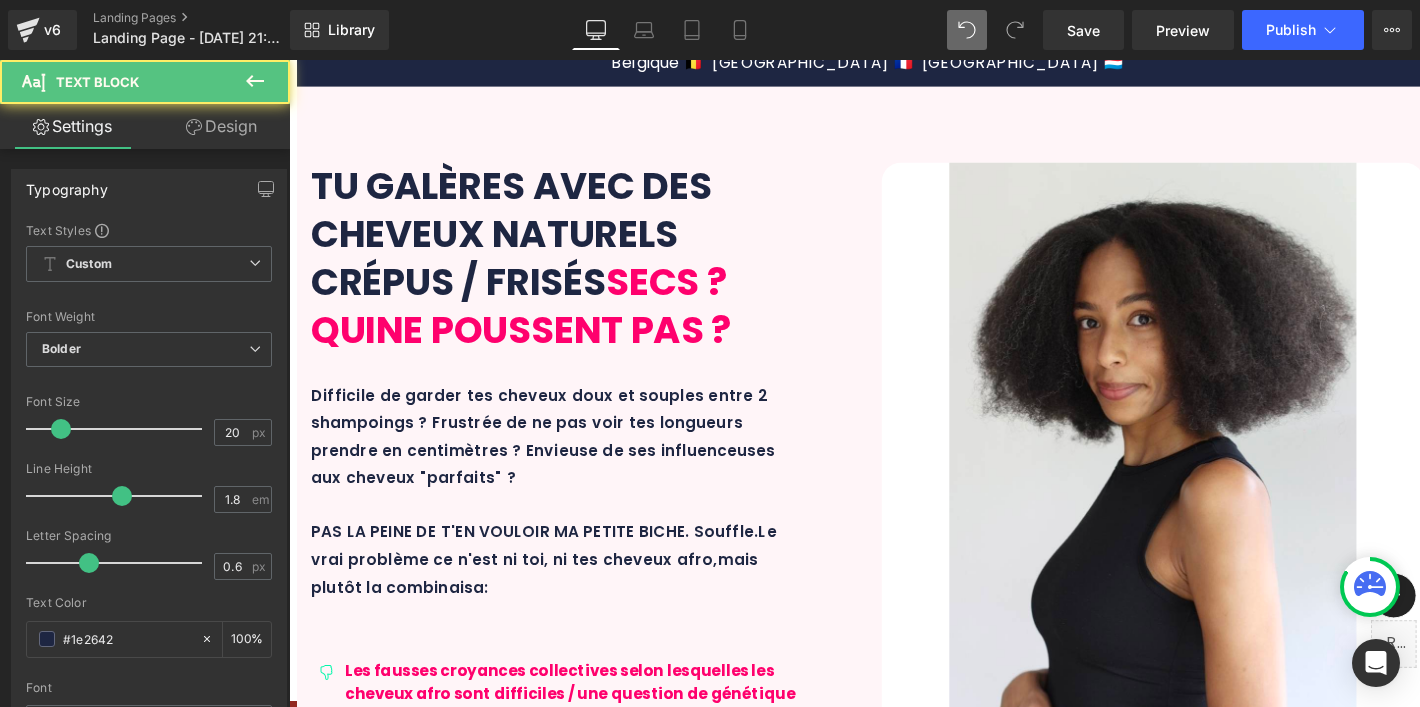 click on "Des formations similaires - et pas aussi complètes ! - sont vendues sur le marché pour 60€ ou + ! 💸" at bounding box center (896, 2483) 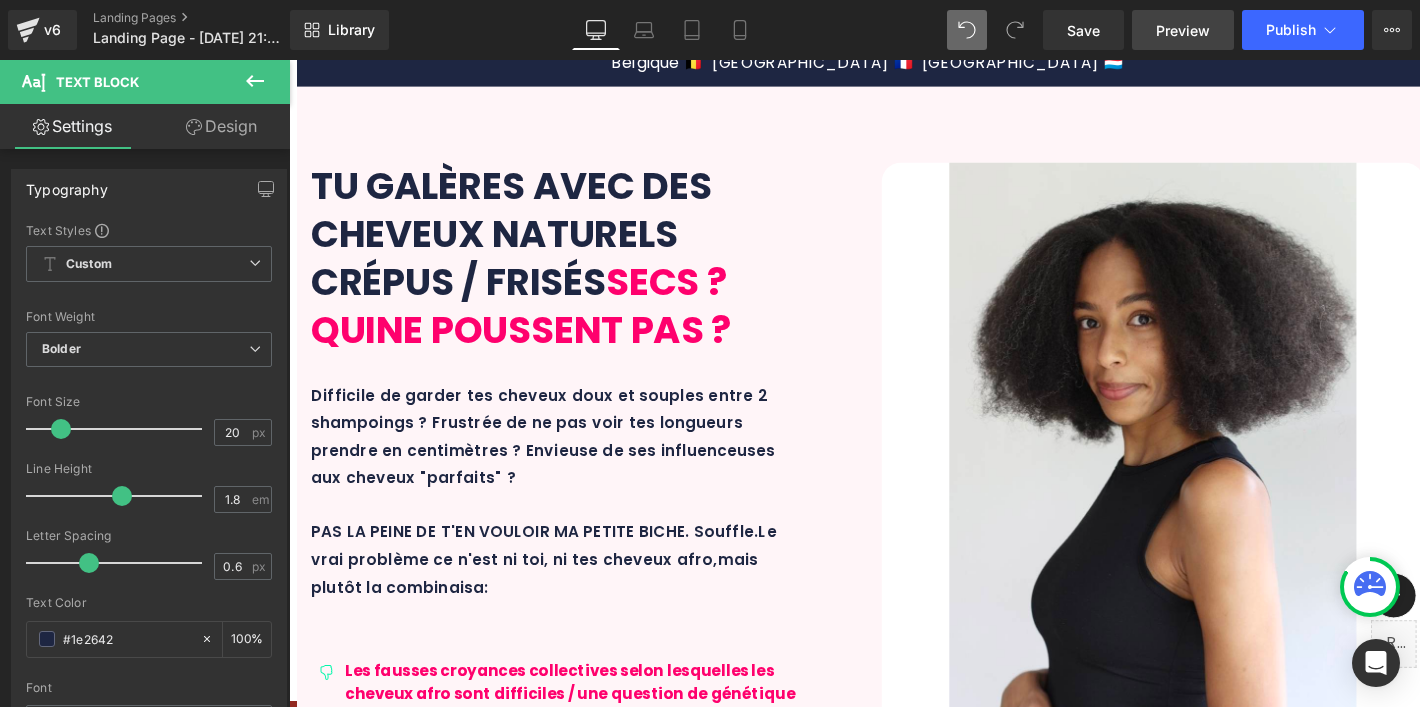 scroll, scrollTop: 3766, scrollLeft: 0, axis: vertical 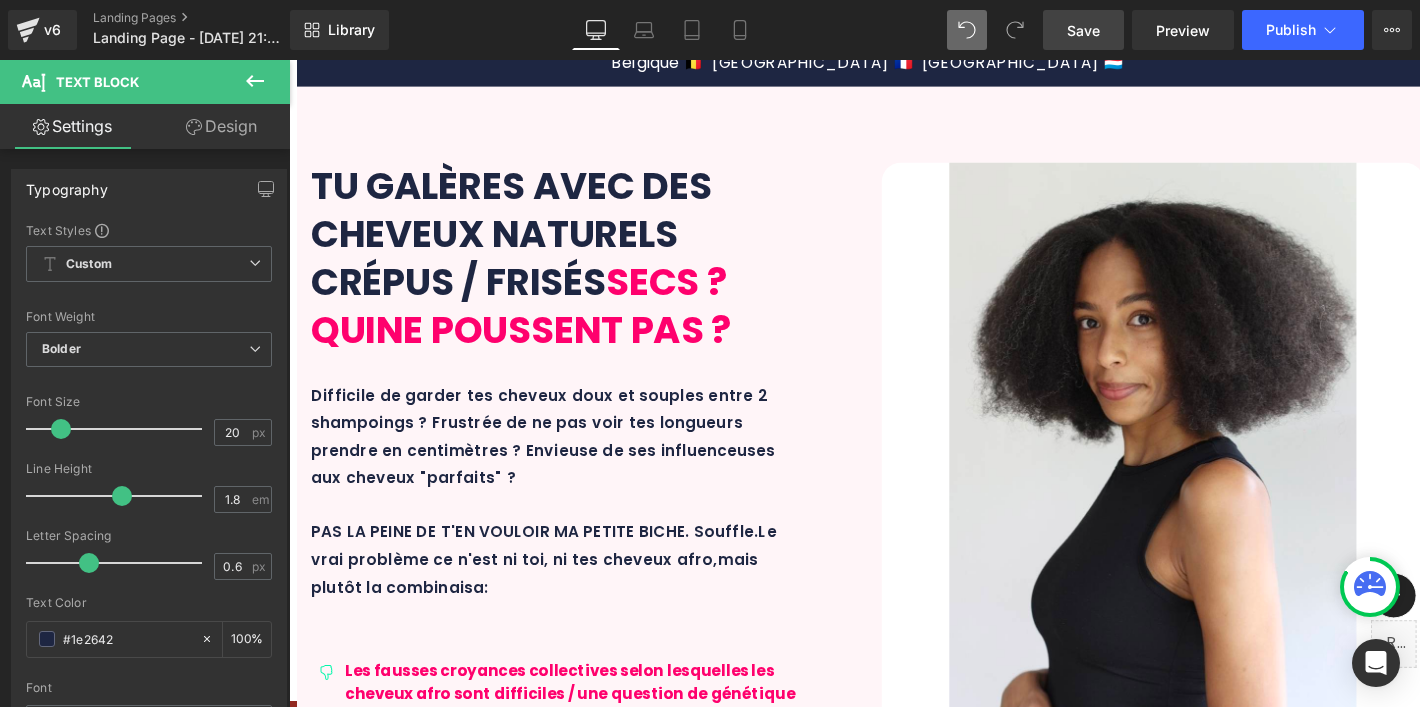 click on "Save" at bounding box center (1083, 30) 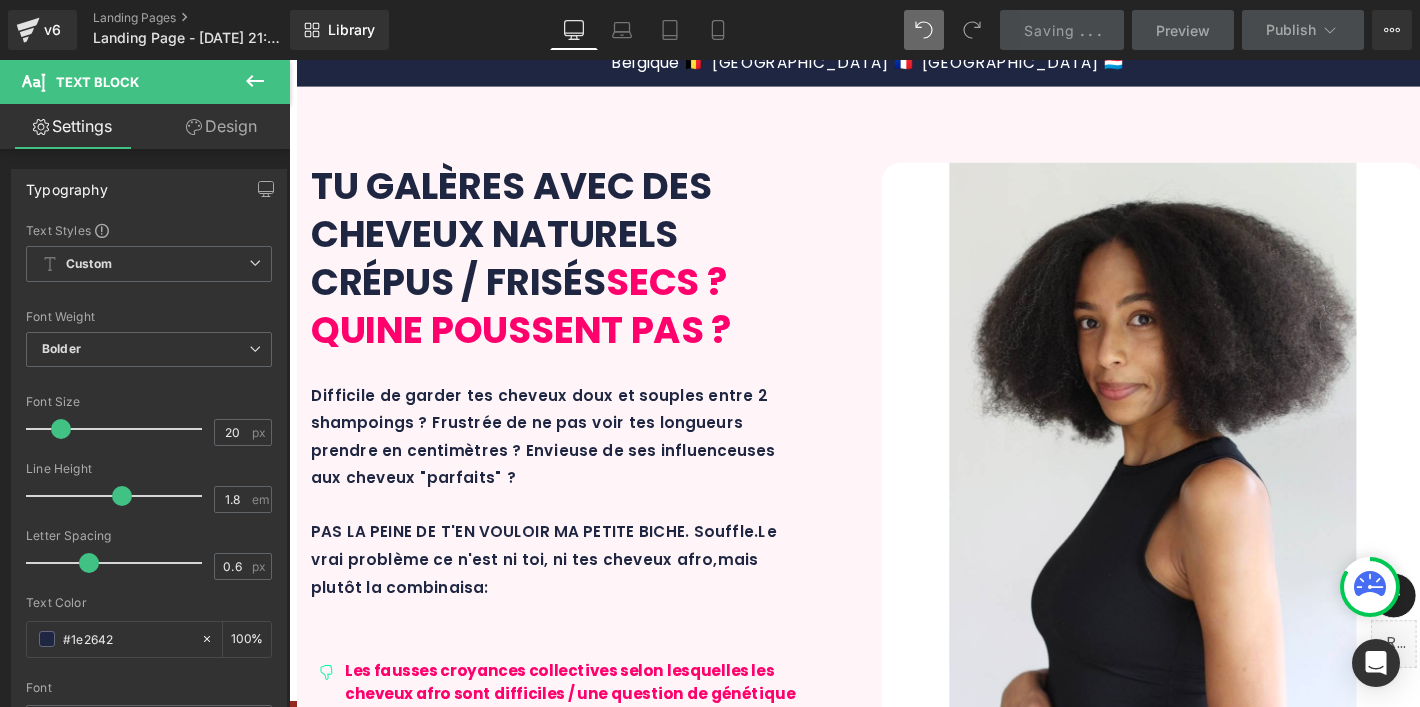 click on "Preview" at bounding box center (1183, 30) 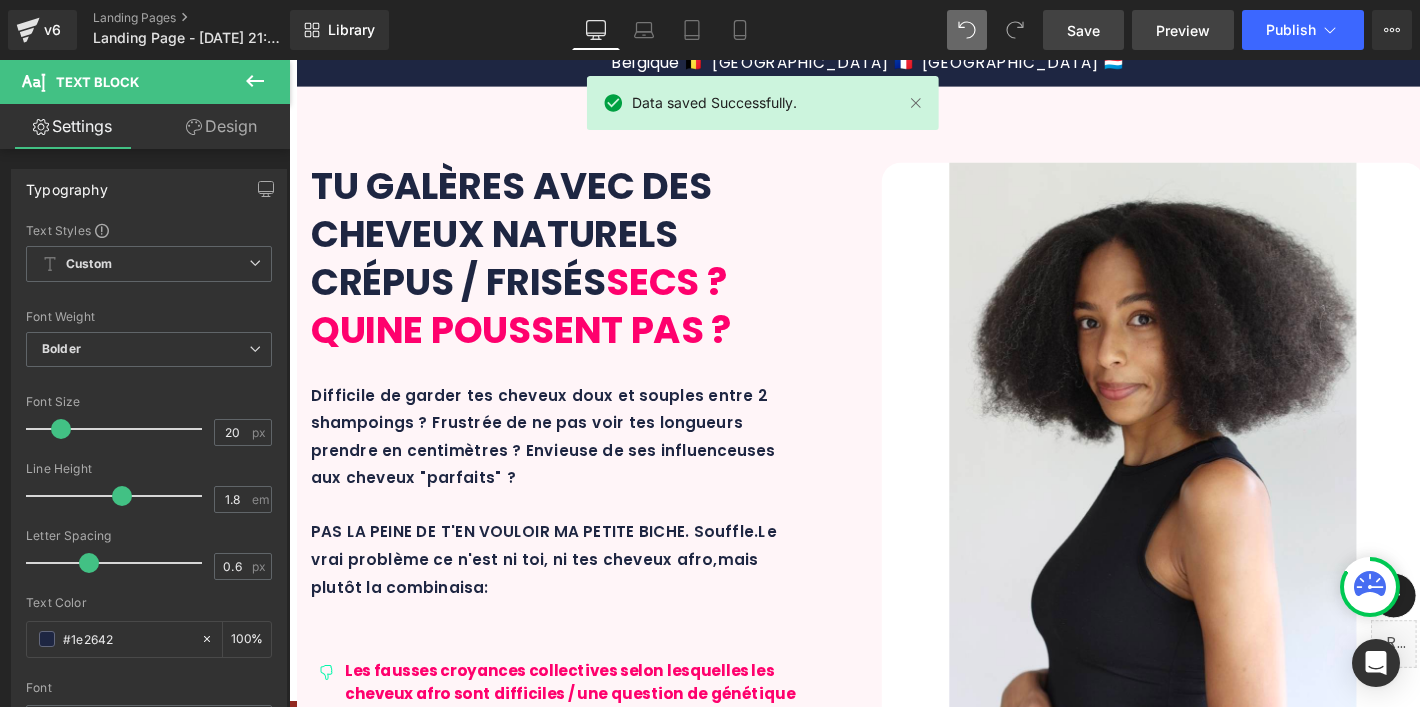 click on "Preview" at bounding box center (1183, 30) 